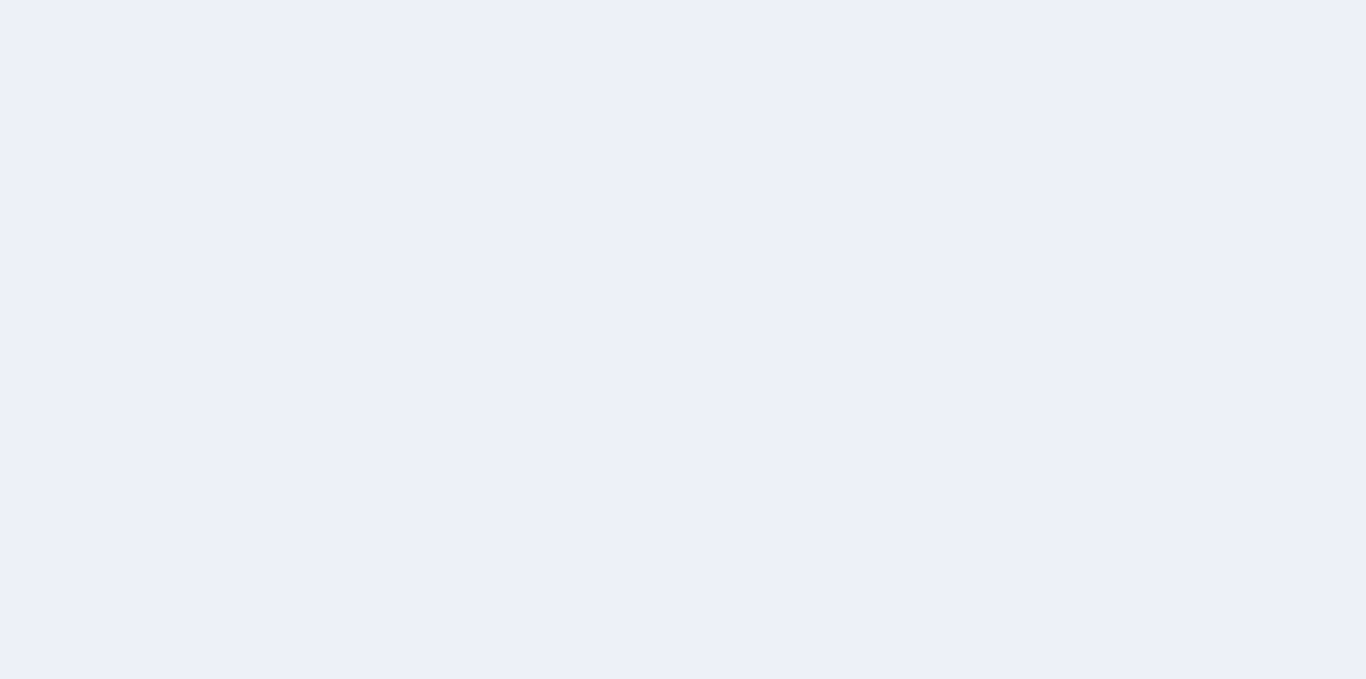 scroll, scrollTop: 0, scrollLeft: 0, axis: both 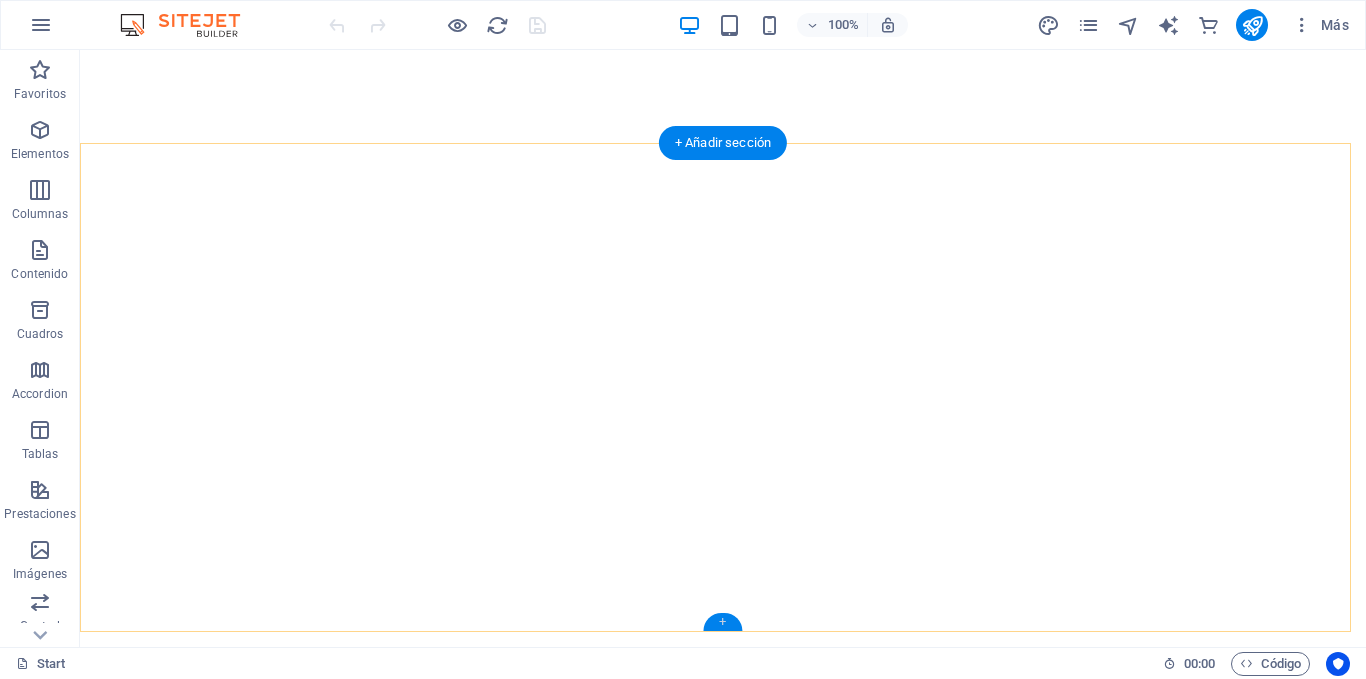 click on "+" at bounding box center (722, 622) 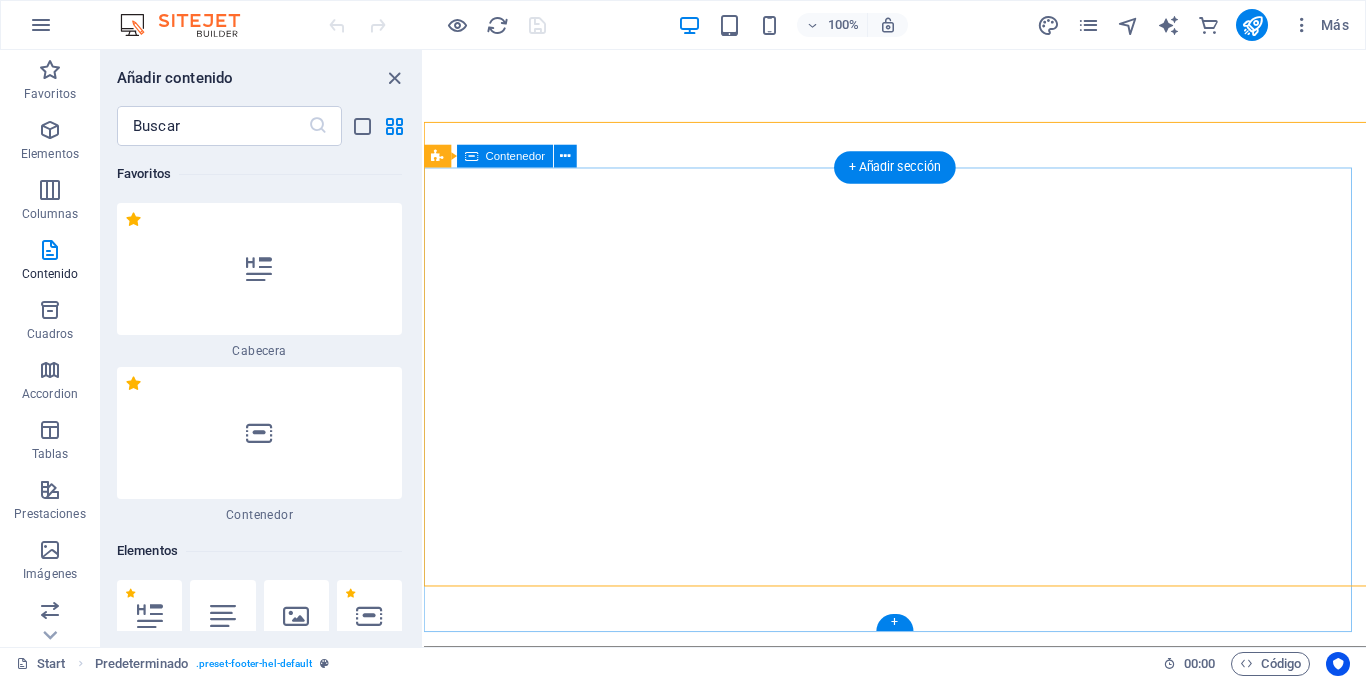 scroll, scrollTop: 3010, scrollLeft: 0, axis: vertical 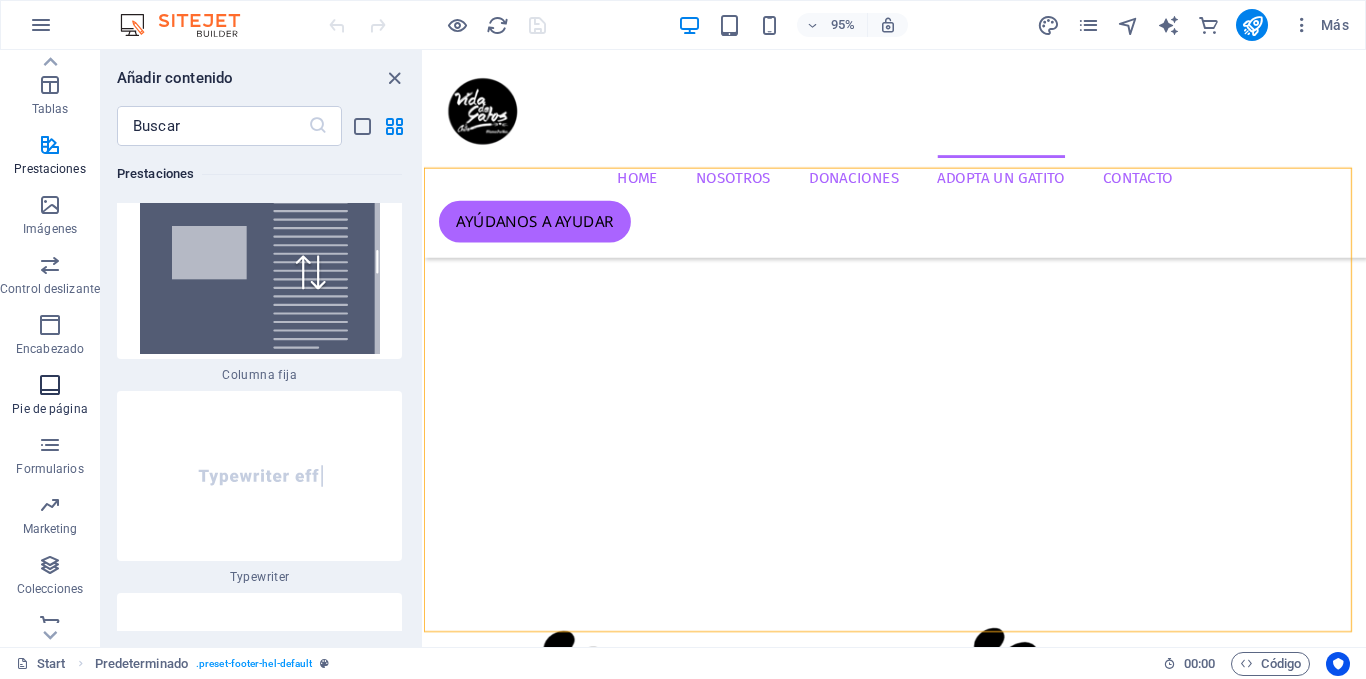 click on "Pie de página" at bounding box center (50, 397) 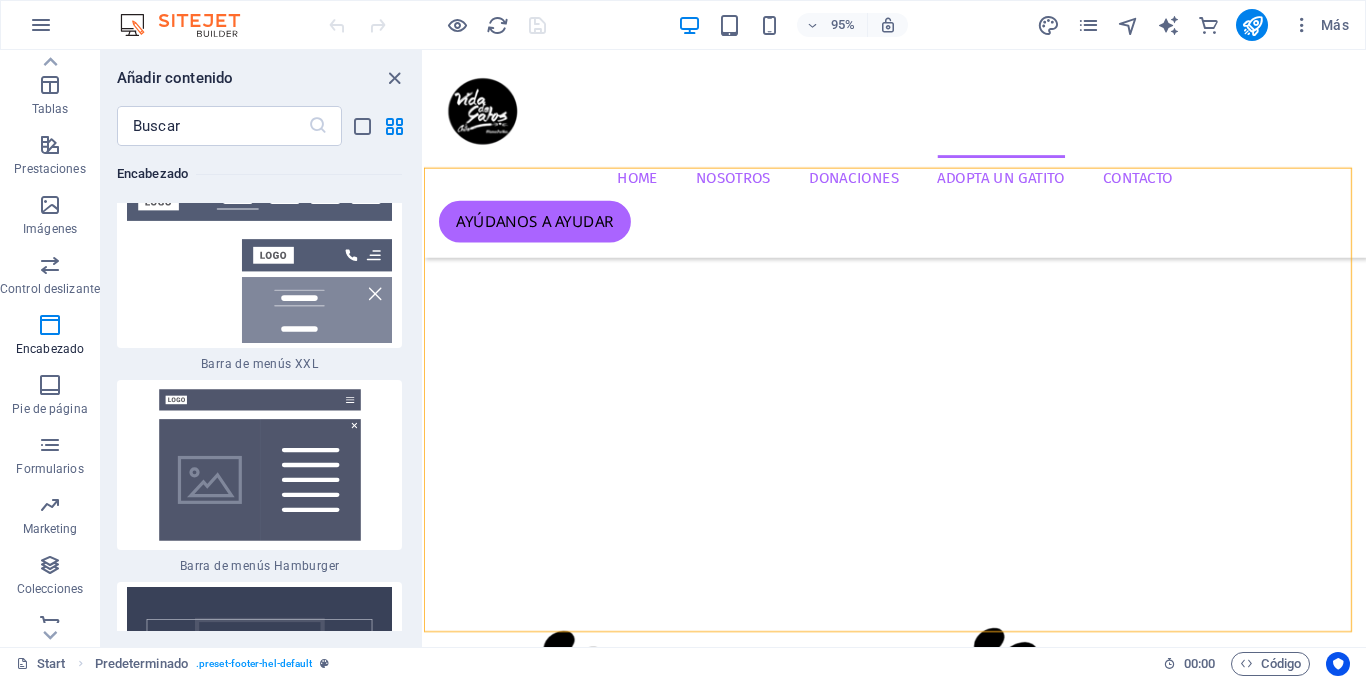 scroll, scrollTop: 25419, scrollLeft: 0, axis: vertical 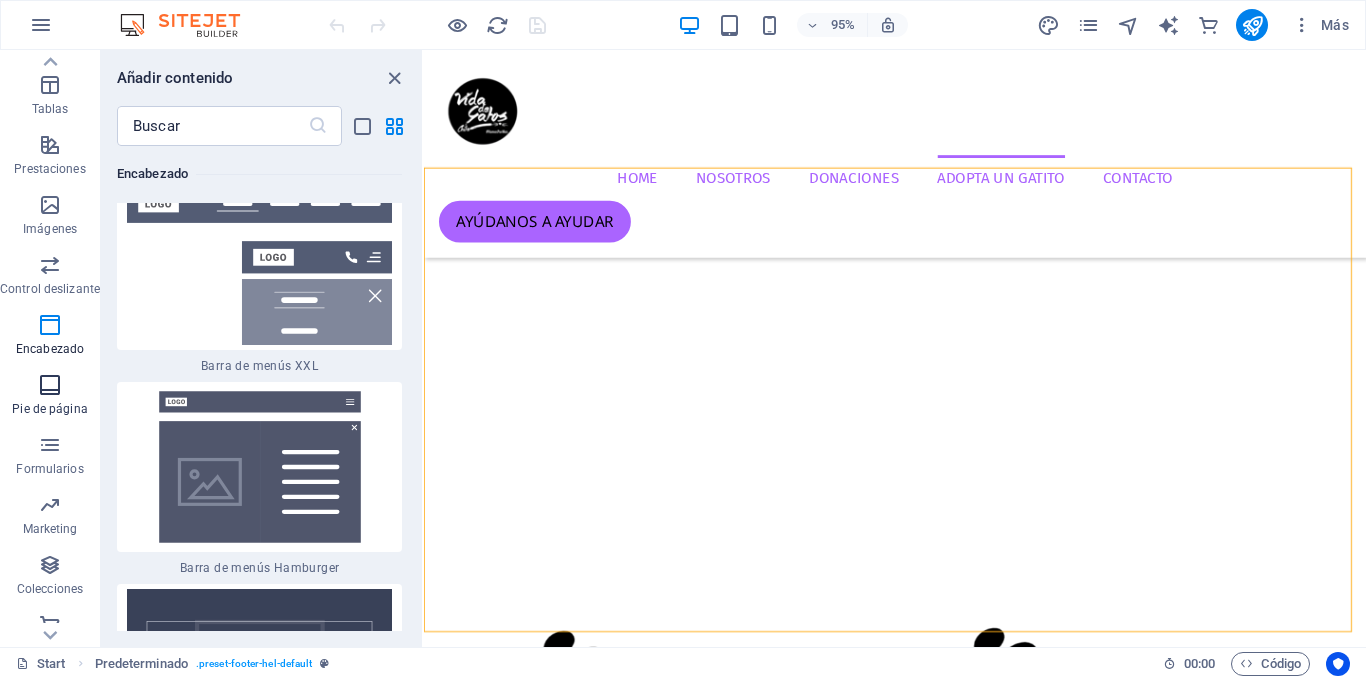 click at bounding box center [50, 385] 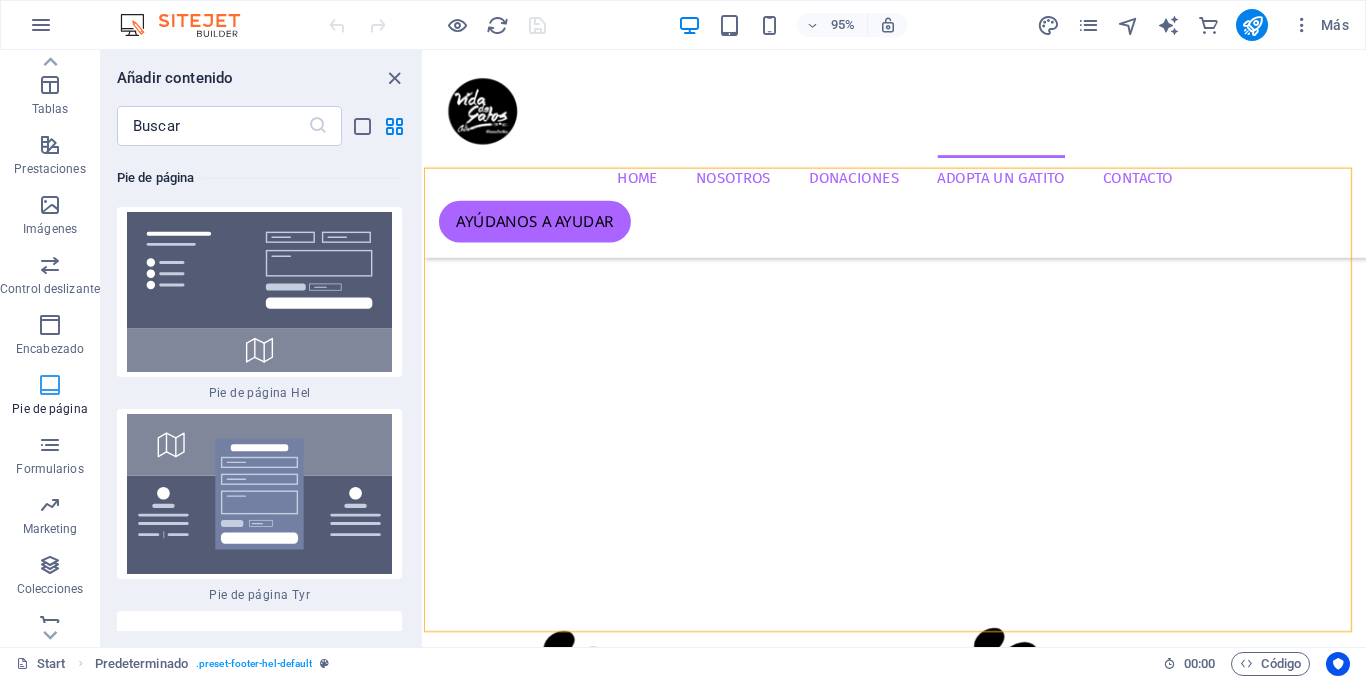 scroll, scrollTop: 26796, scrollLeft: 0, axis: vertical 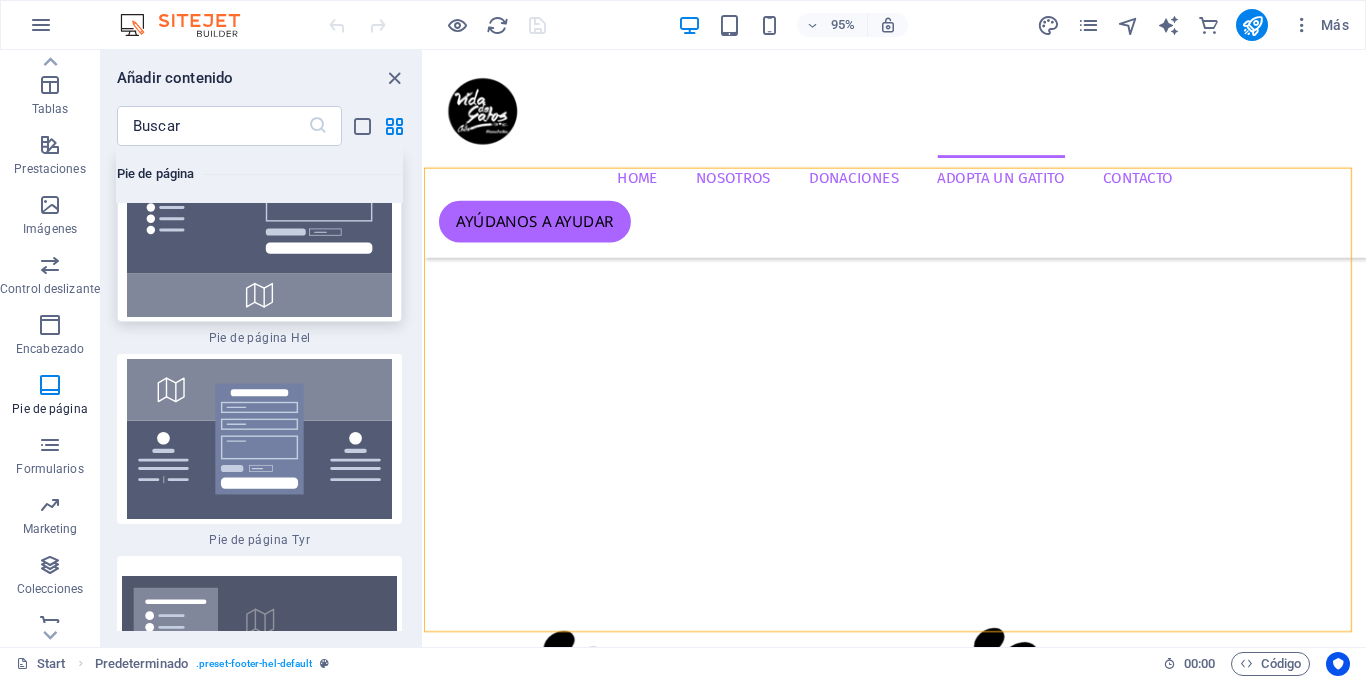 click at bounding box center [259, 237] 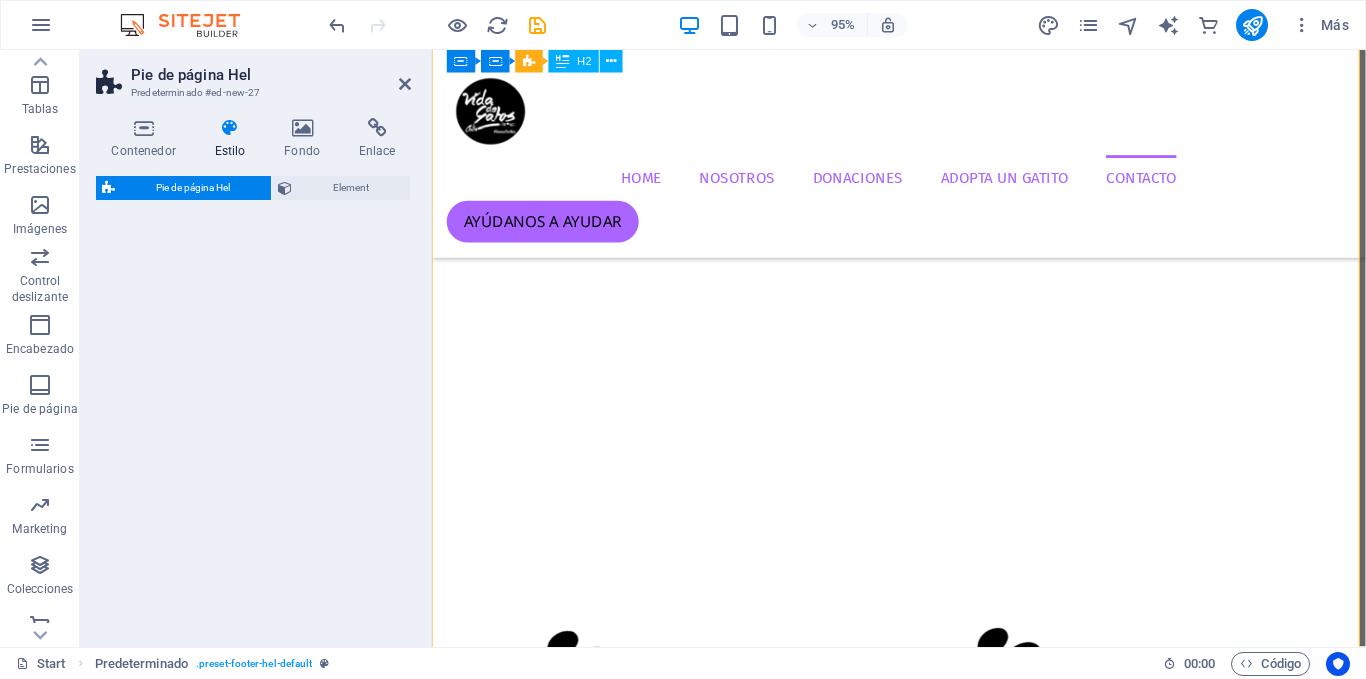 select on "%" 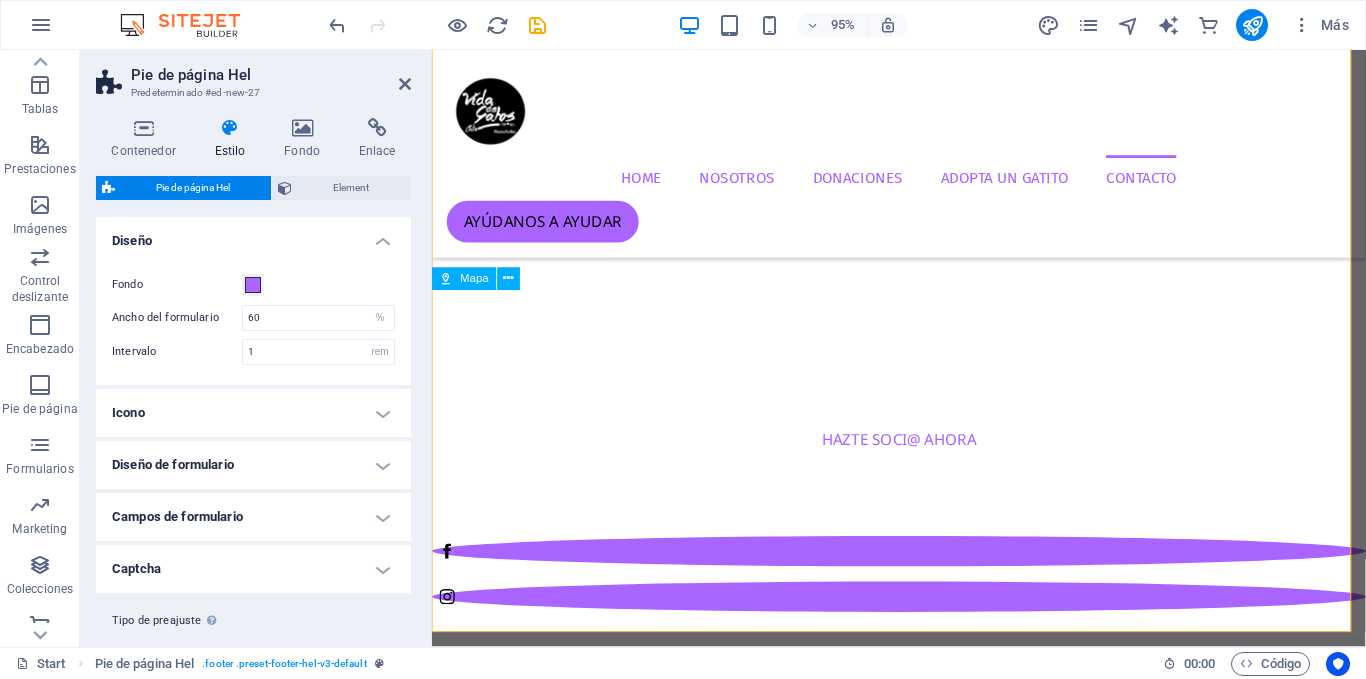 scroll, scrollTop: 2993, scrollLeft: 0, axis: vertical 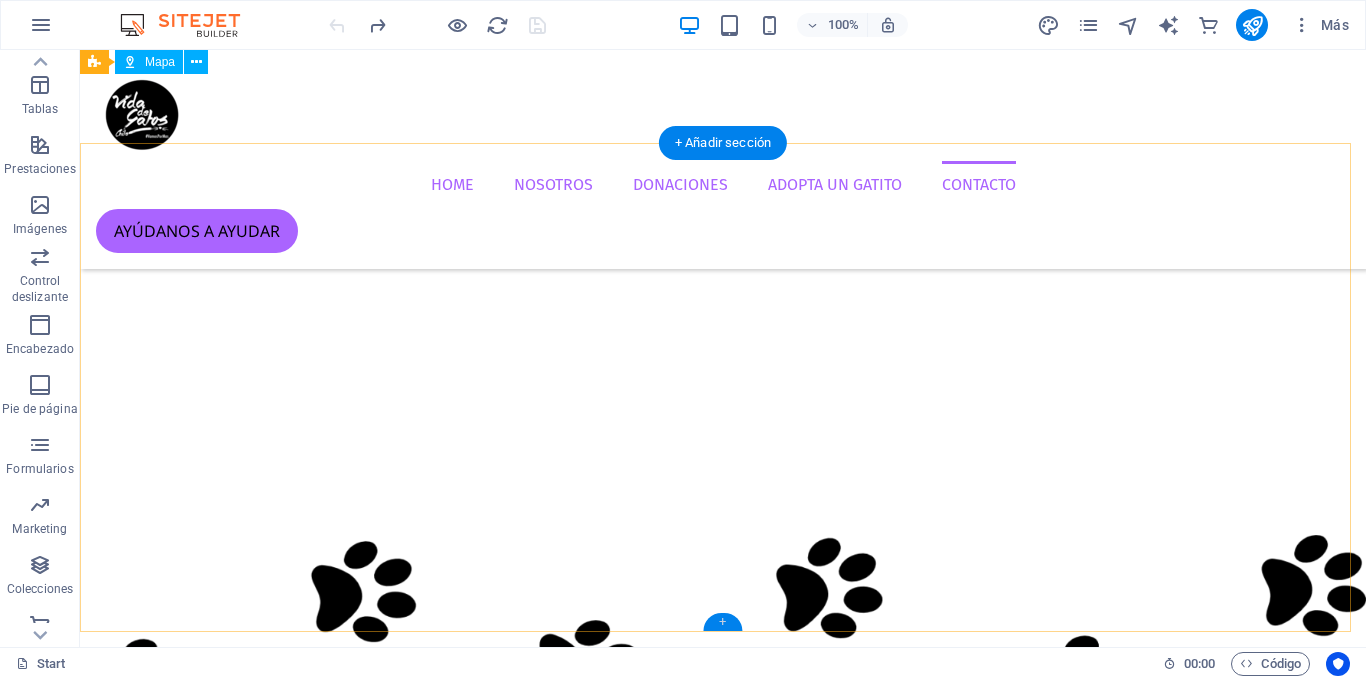 click on "+" at bounding box center [722, 622] 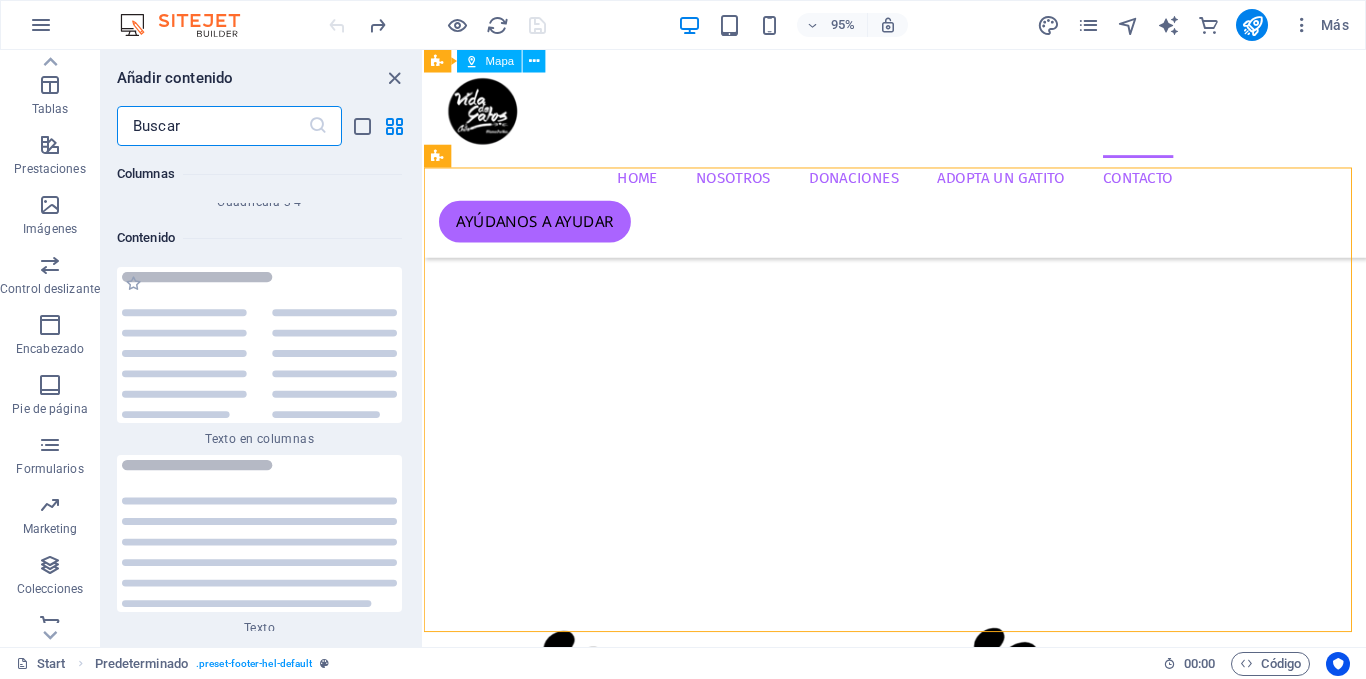 scroll, scrollTop: 6808, scrollLeft: 0, axis: vertical 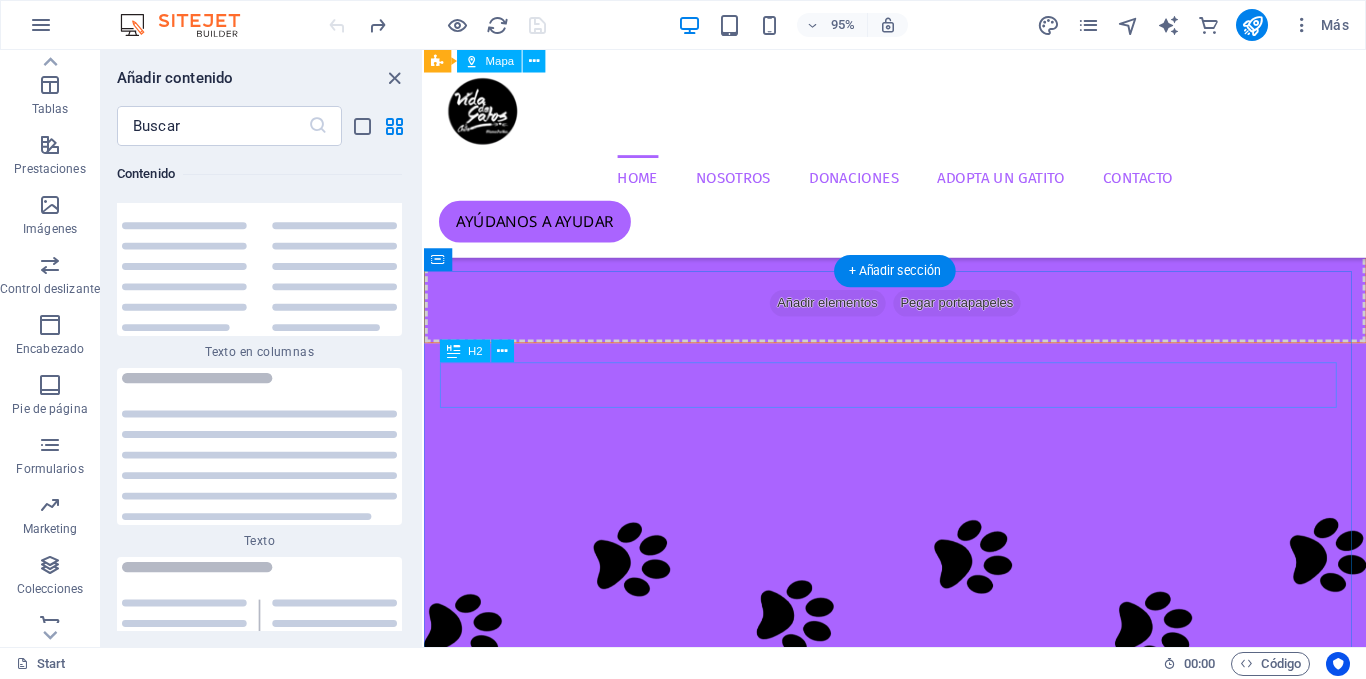click on "FUNDACIÓN VIDA DE GATOS CHILE" at bounding box center (920, 2265) 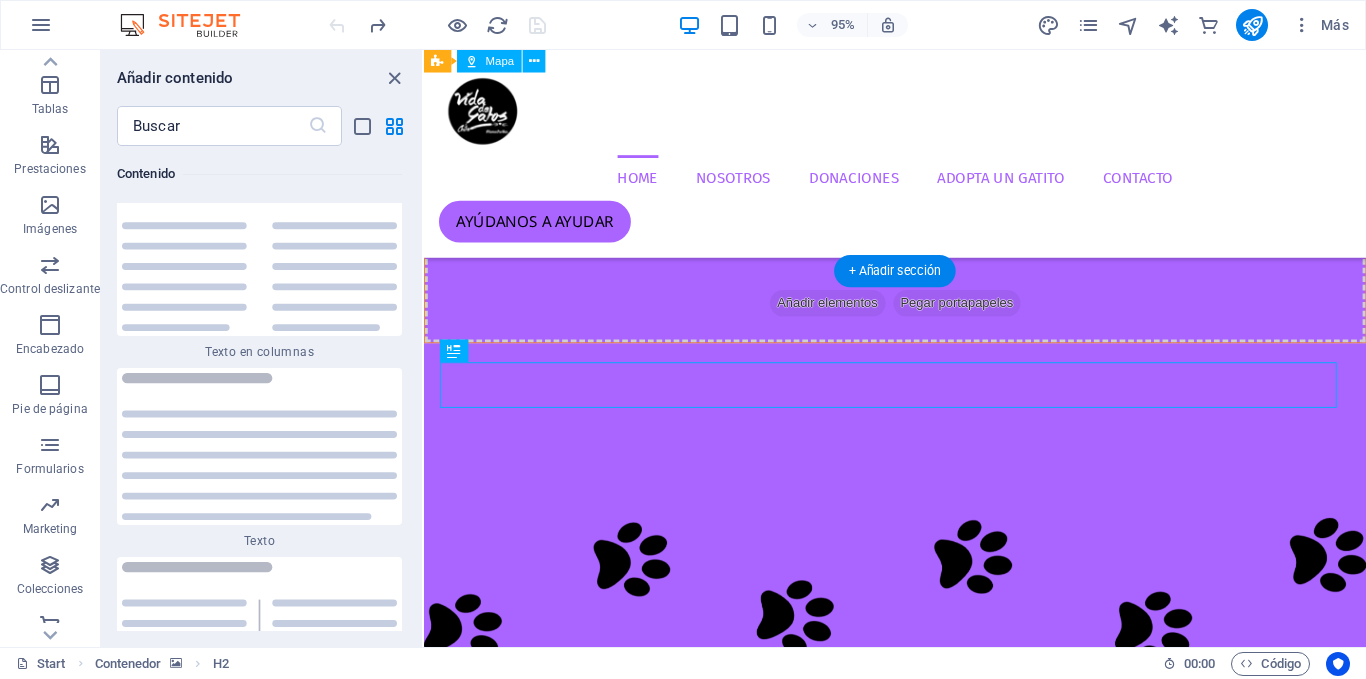 click at bounding box center [920, 1735] 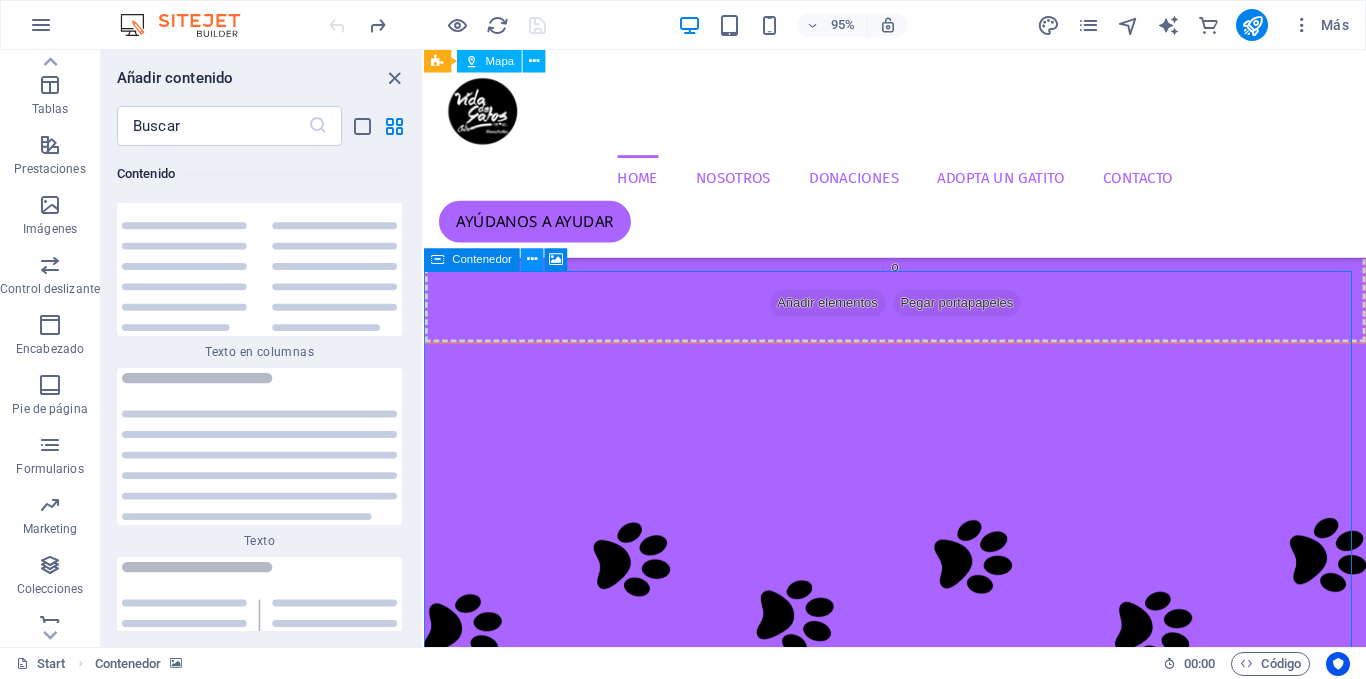 click at bounding box center (532, 260) 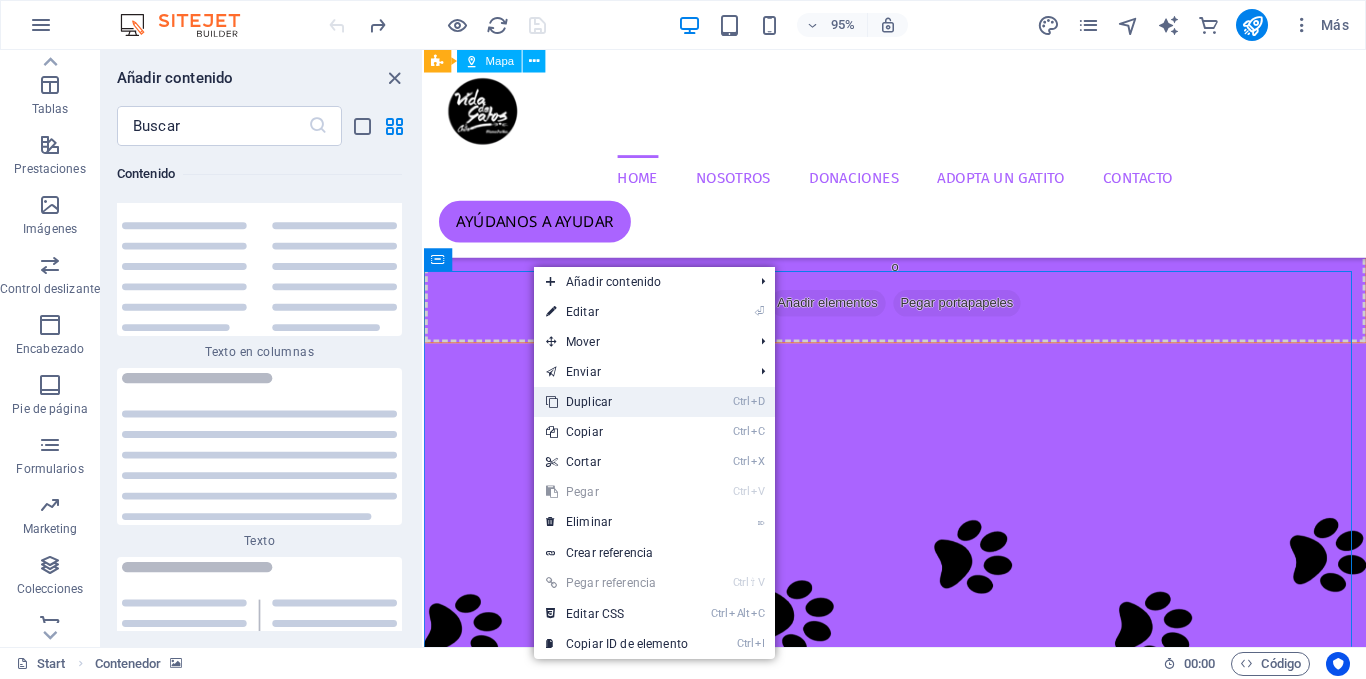 click on "Ctrl D  Duplicar" at bounding box center (617, 402) 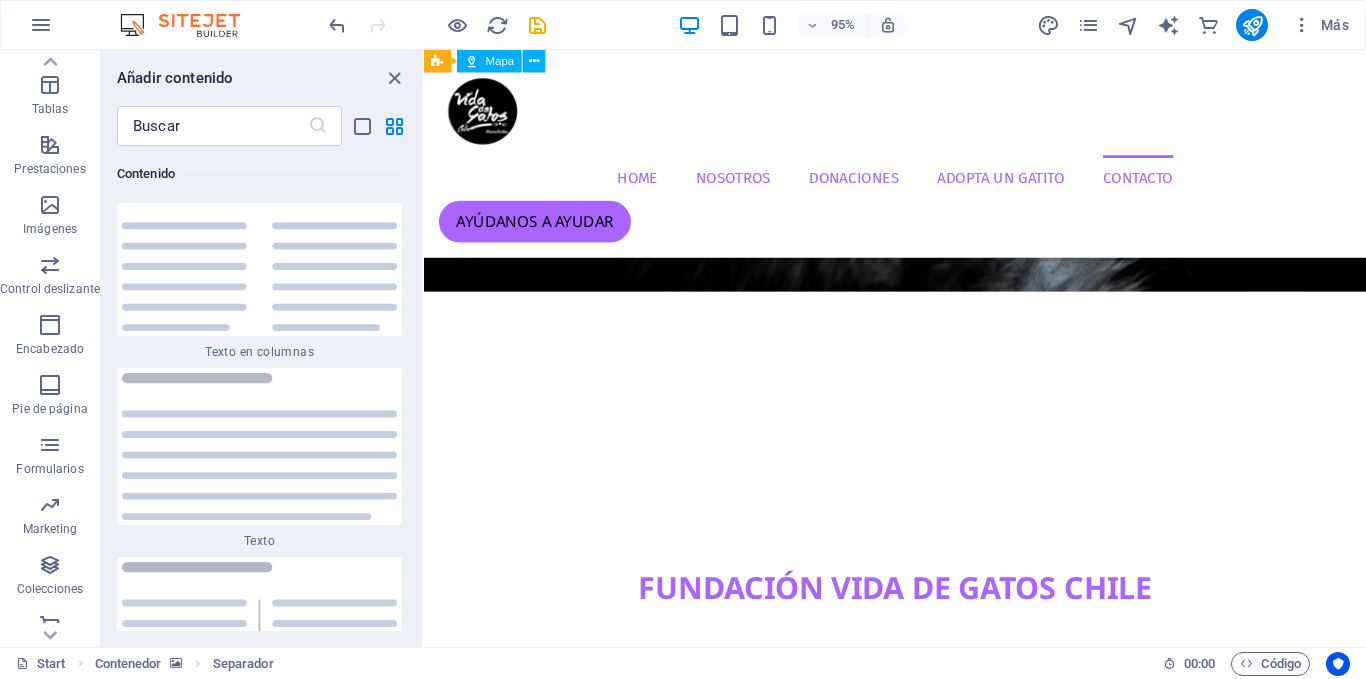 scroll, scrollTop: 3830, scrollLeft: 0, axis: vertical 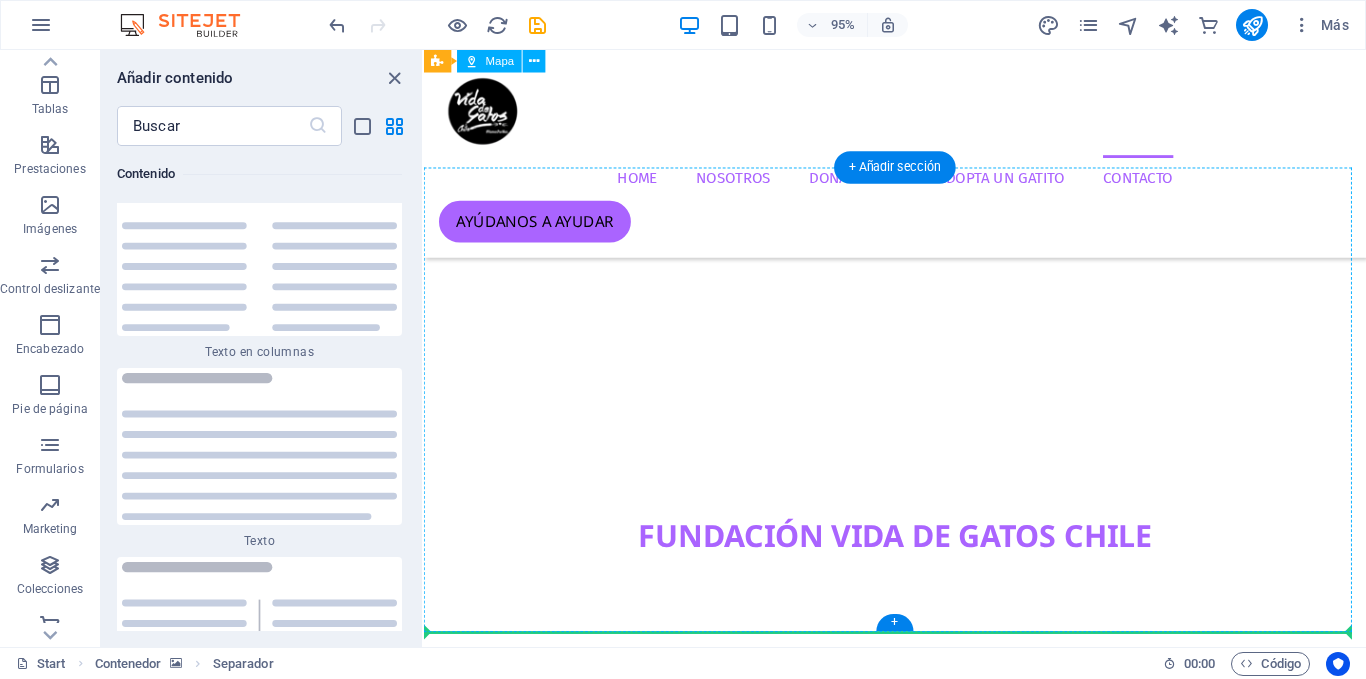 drag, startPoint x: 1052, startPoint y: 449, endPoint x: 658, endPoint y: 653, distance: 443.68005 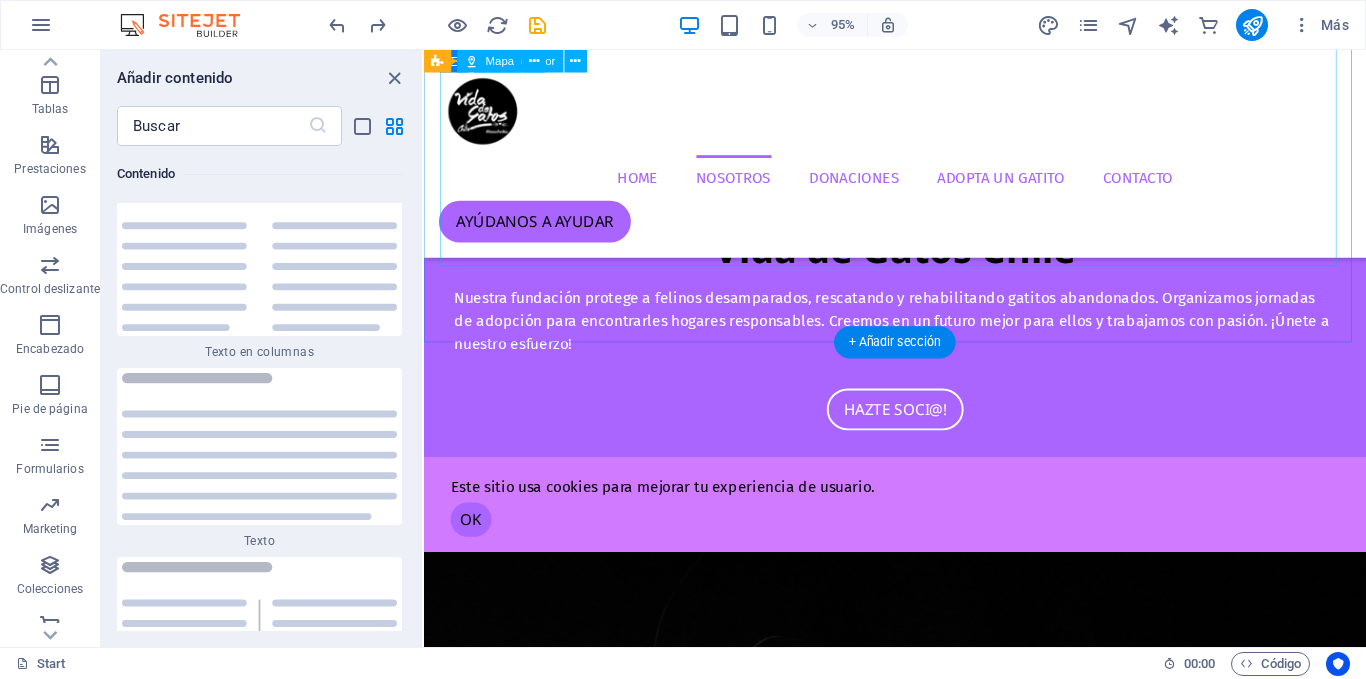 scroll, scrollTop: 1231, scrollLeft: 0, axis: vertical 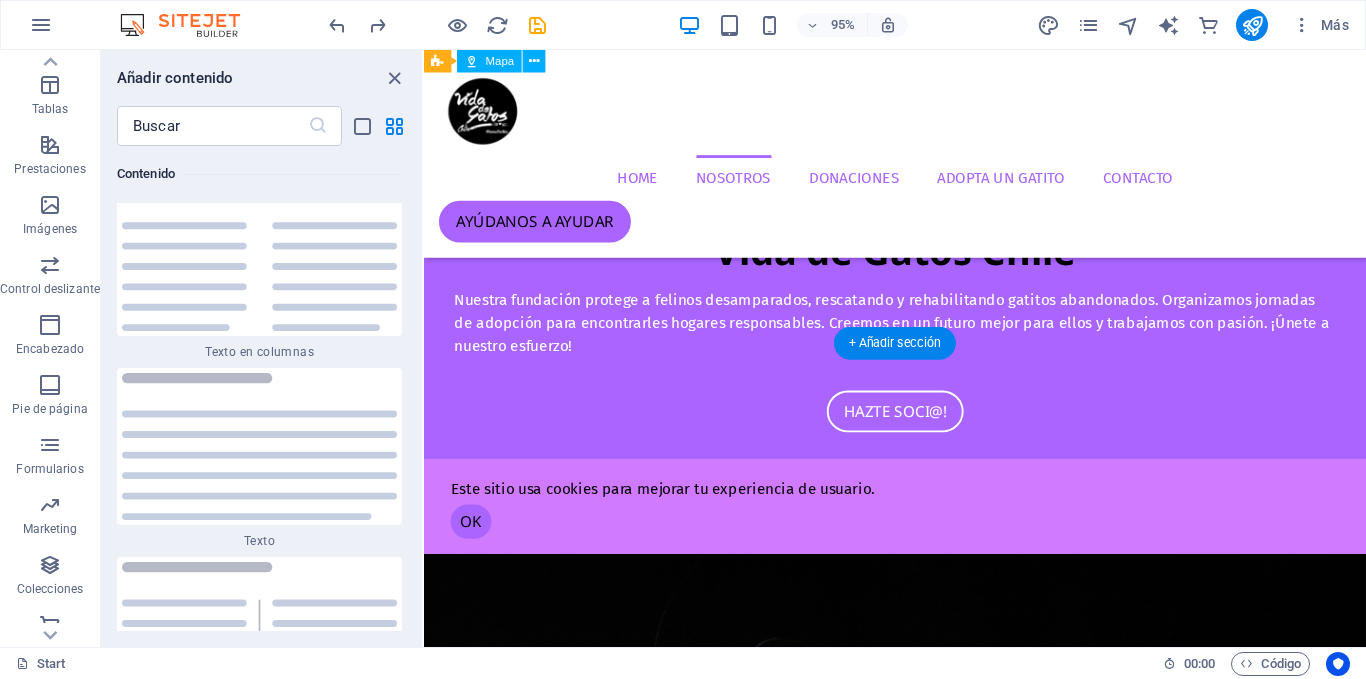 click at bounding box center (920, 2631) 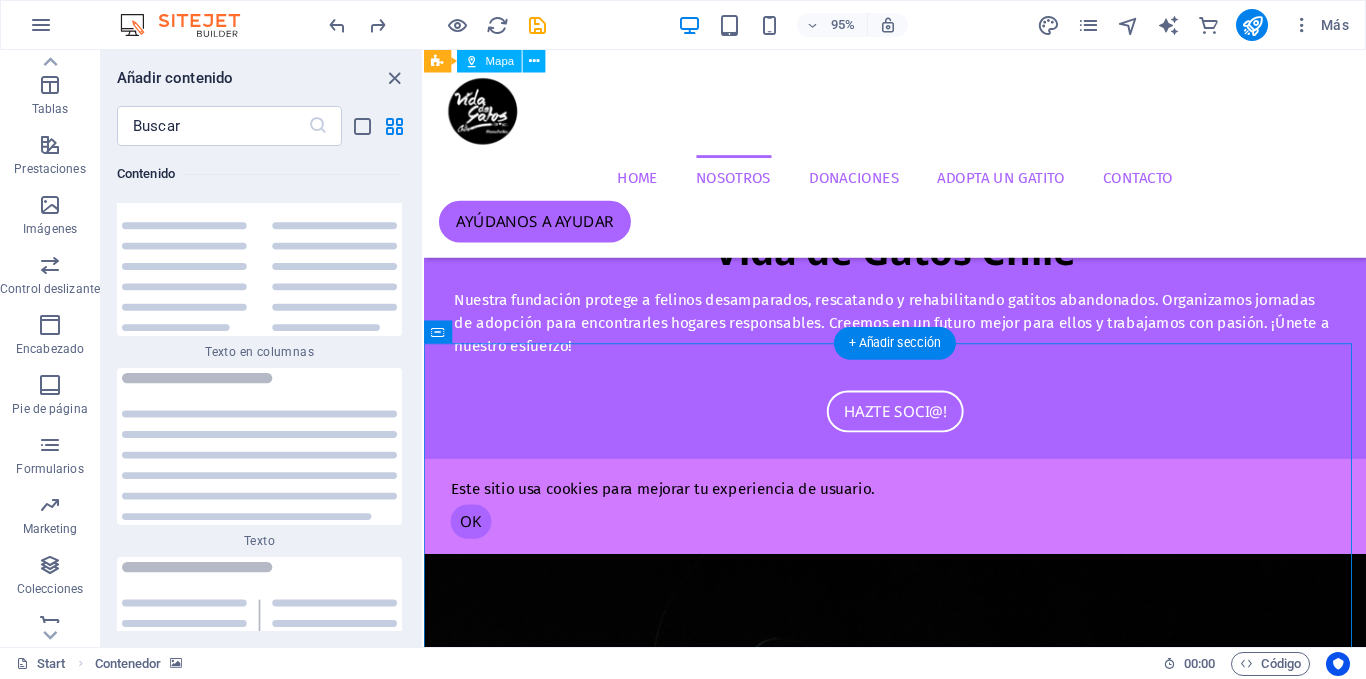 scroll, scrollTop: 1366, scrollLeft: 0, axis: vertical 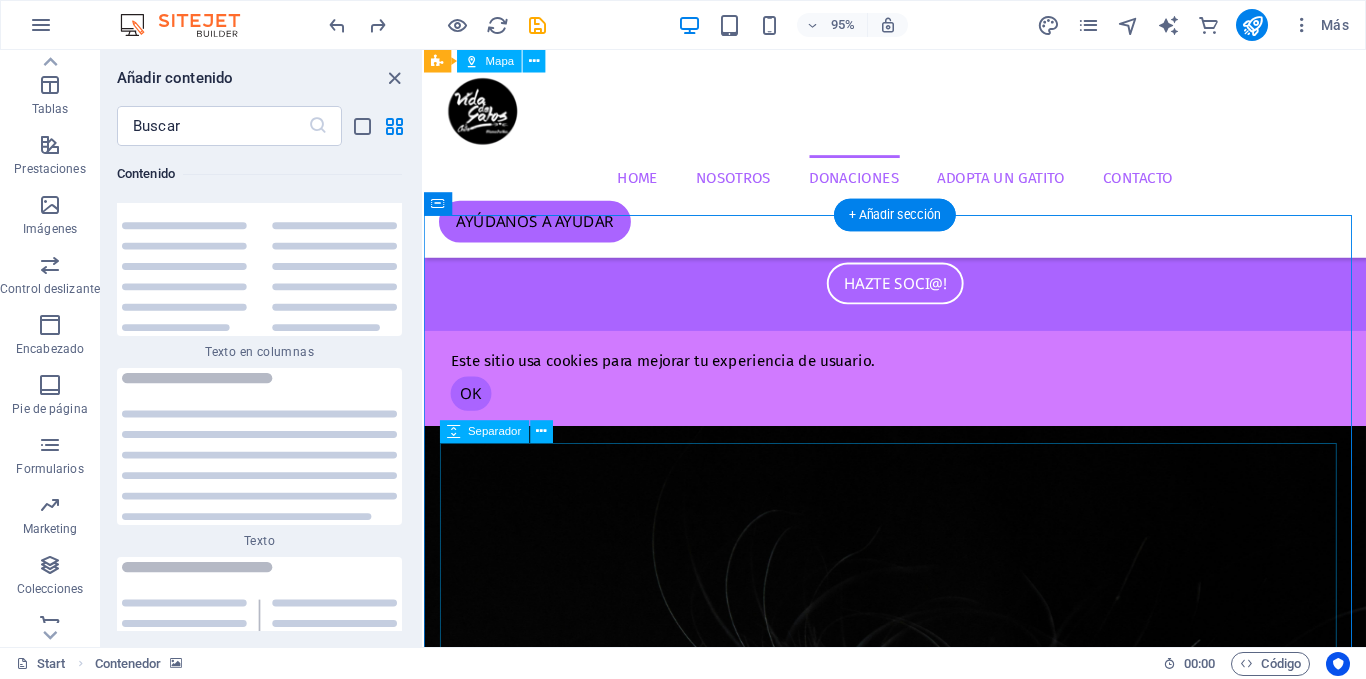 drag, startPoint x: 860, startPoint y: 386, endPoint x: 494, endPoint y: 614, distance: 431.2076 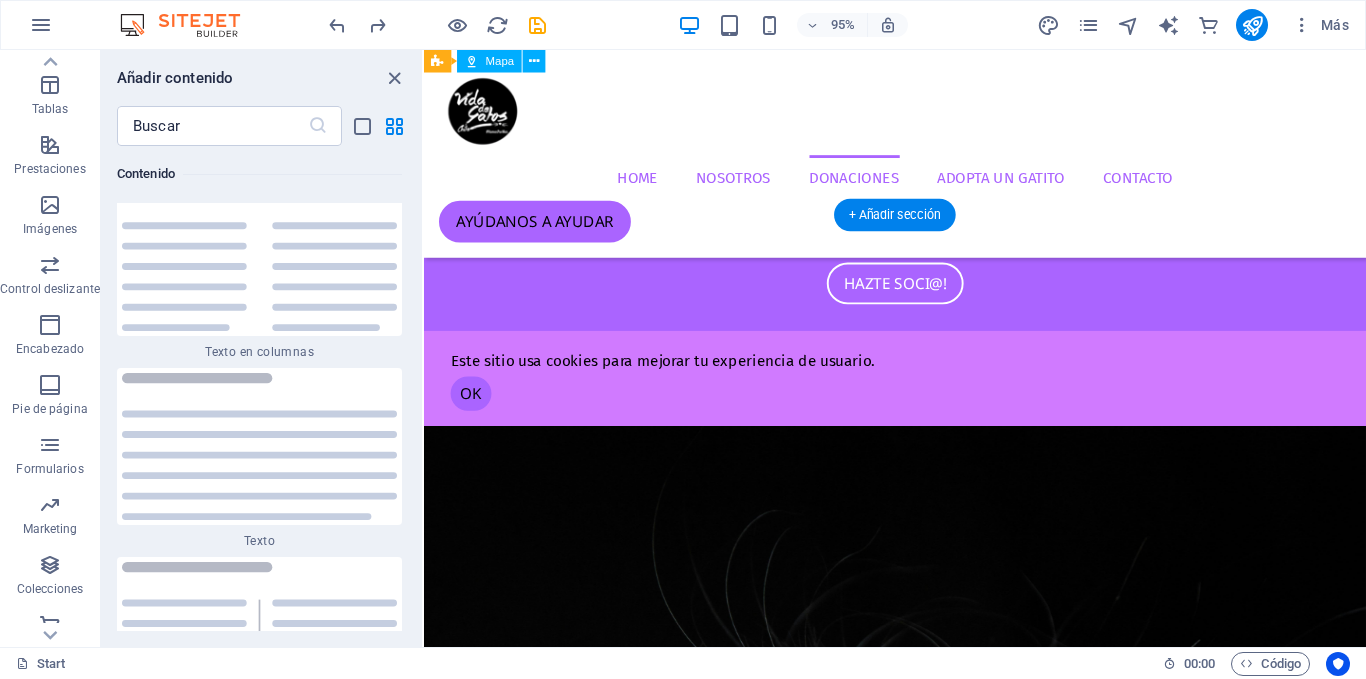 click at bounding box center (920, 856) 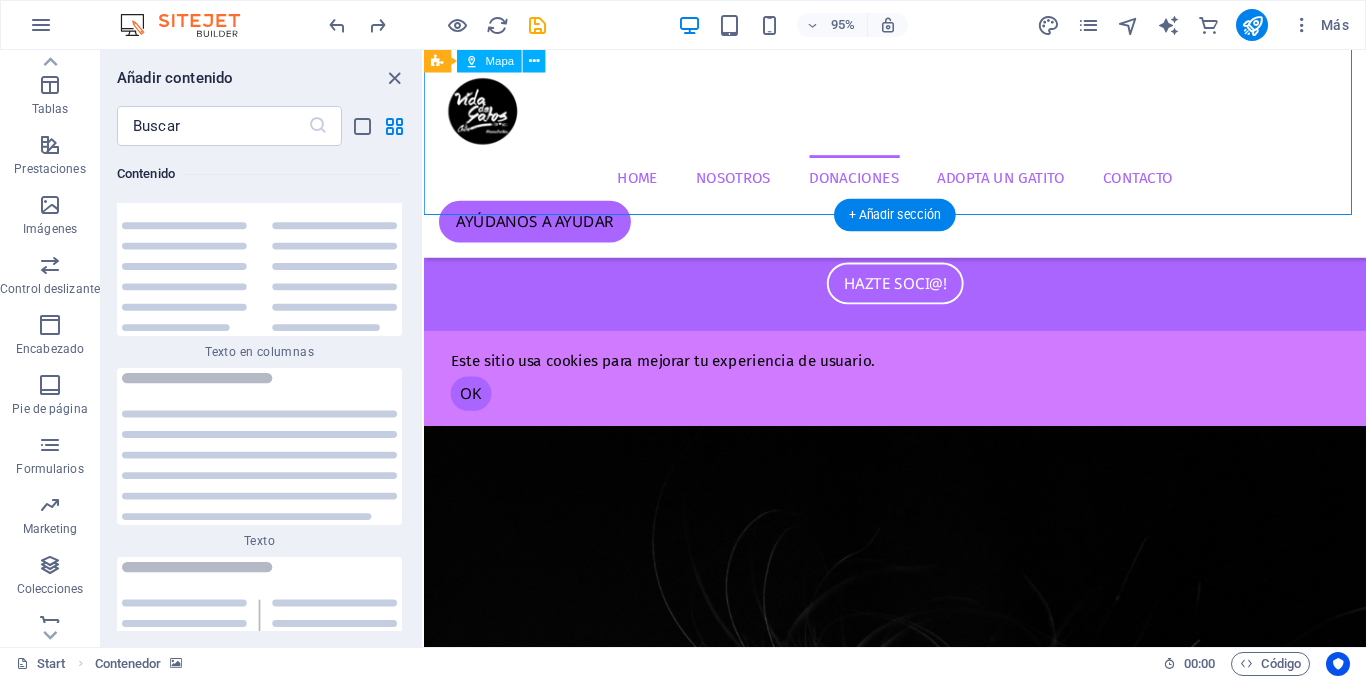 click at bounding box center [920, 856] 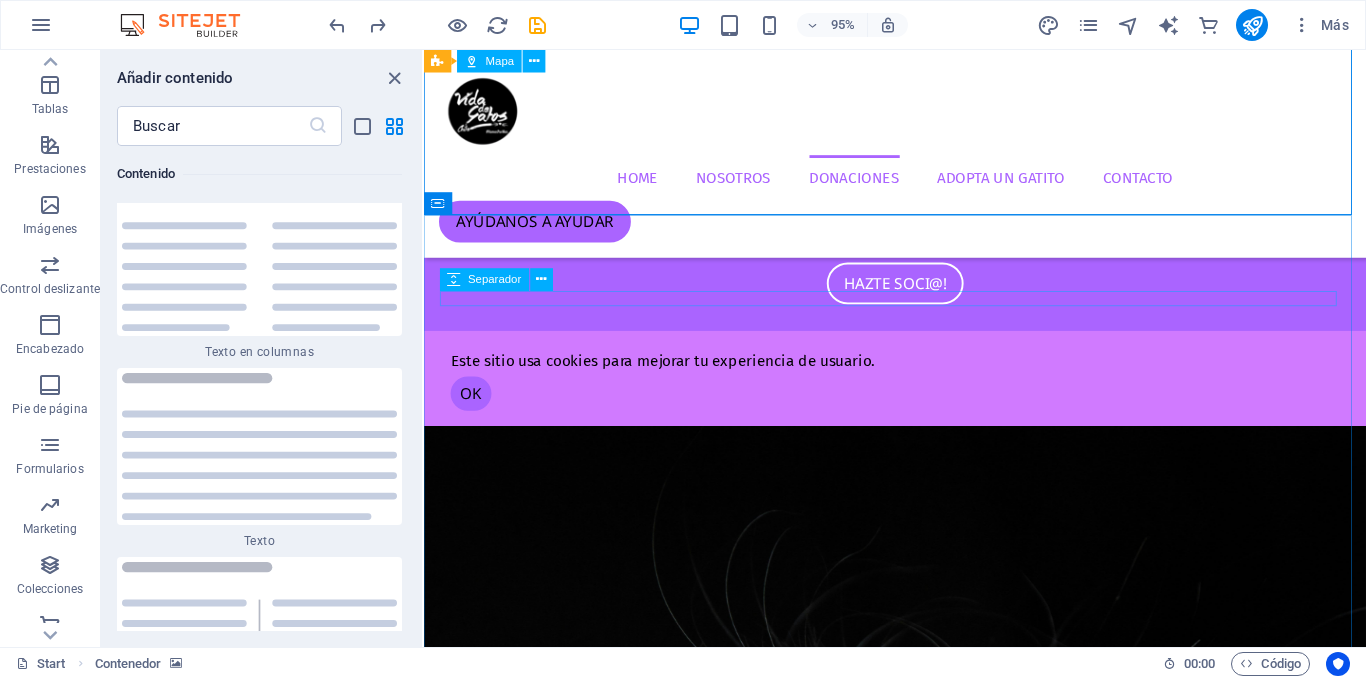 click on "Separador" at bounding box center [494, 279] 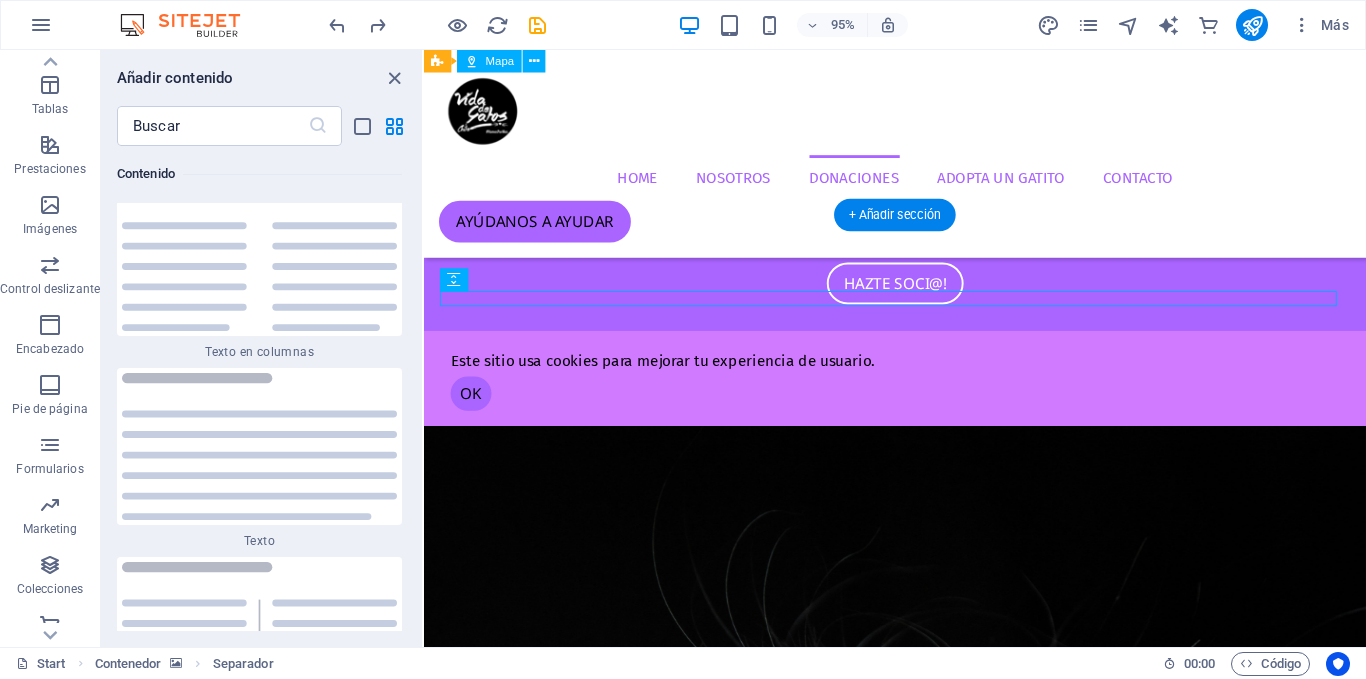 click at bounding box center [920, 856] 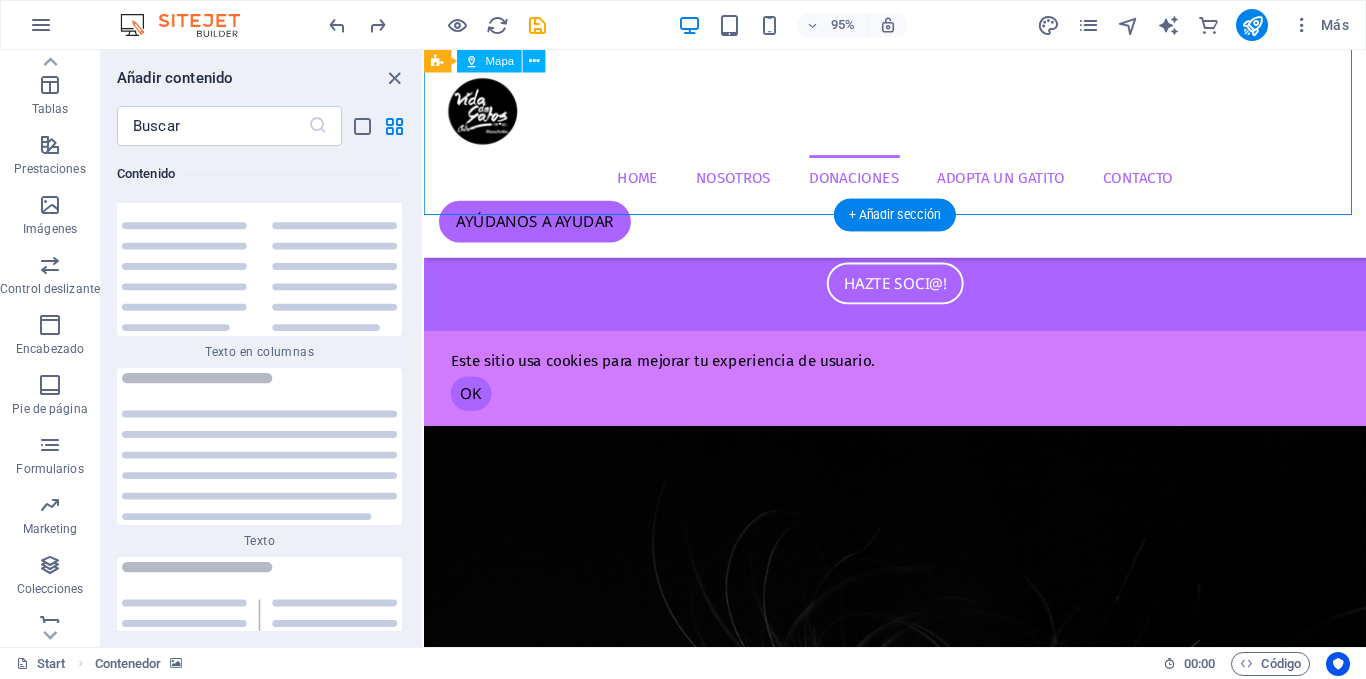 click at bounding box center (920, 2496) 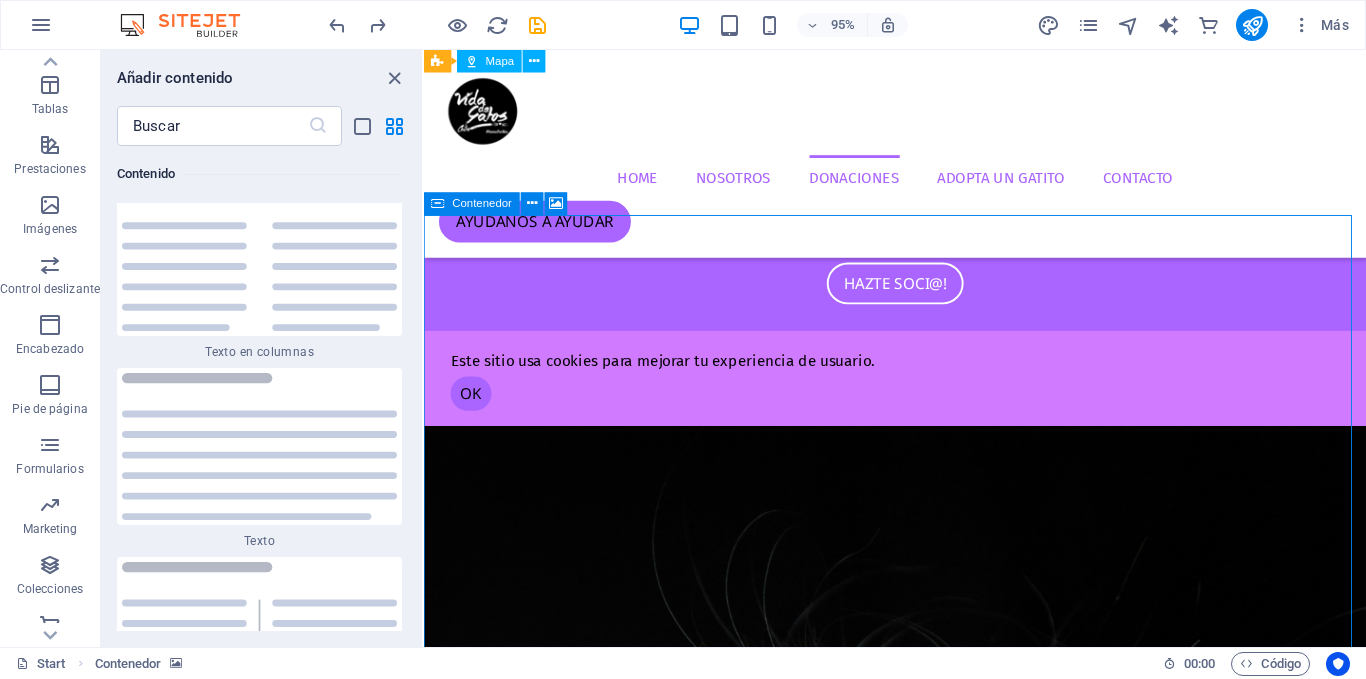 click at bounding box center [438, 204] 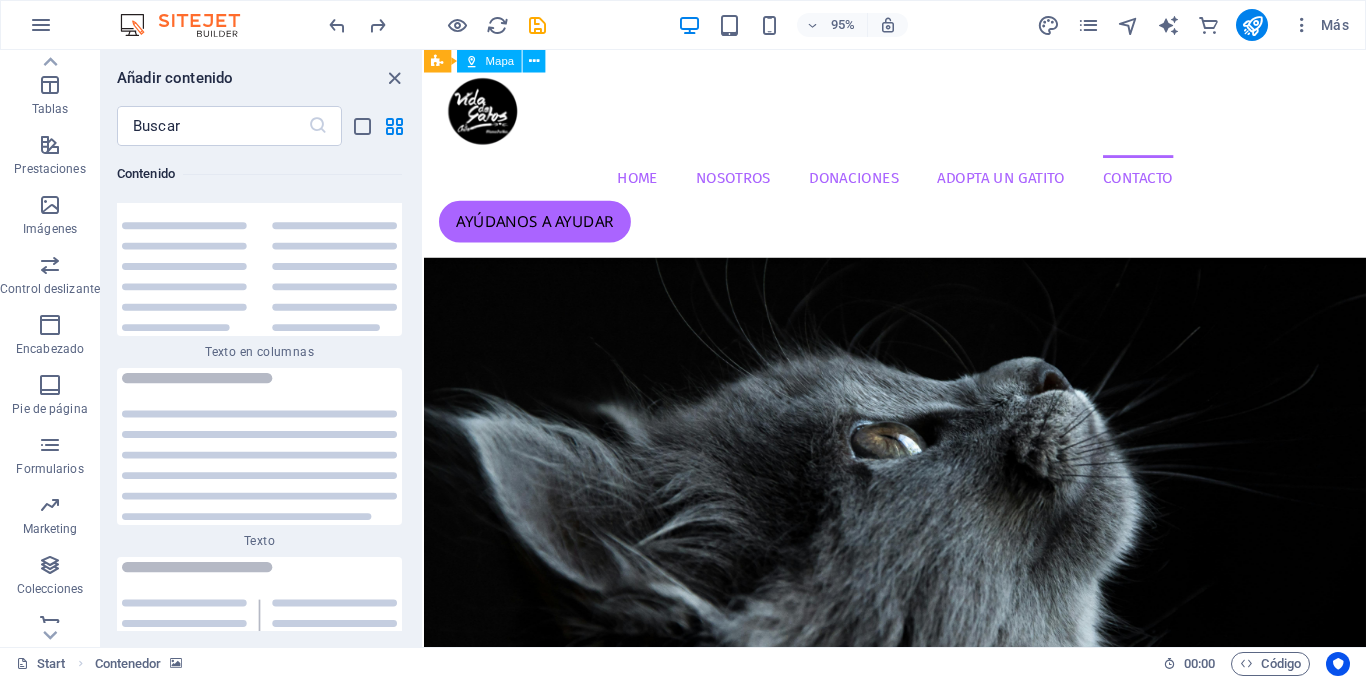 scroll, scrollTop: 3830, scrollLeft: 0, axis: vertical 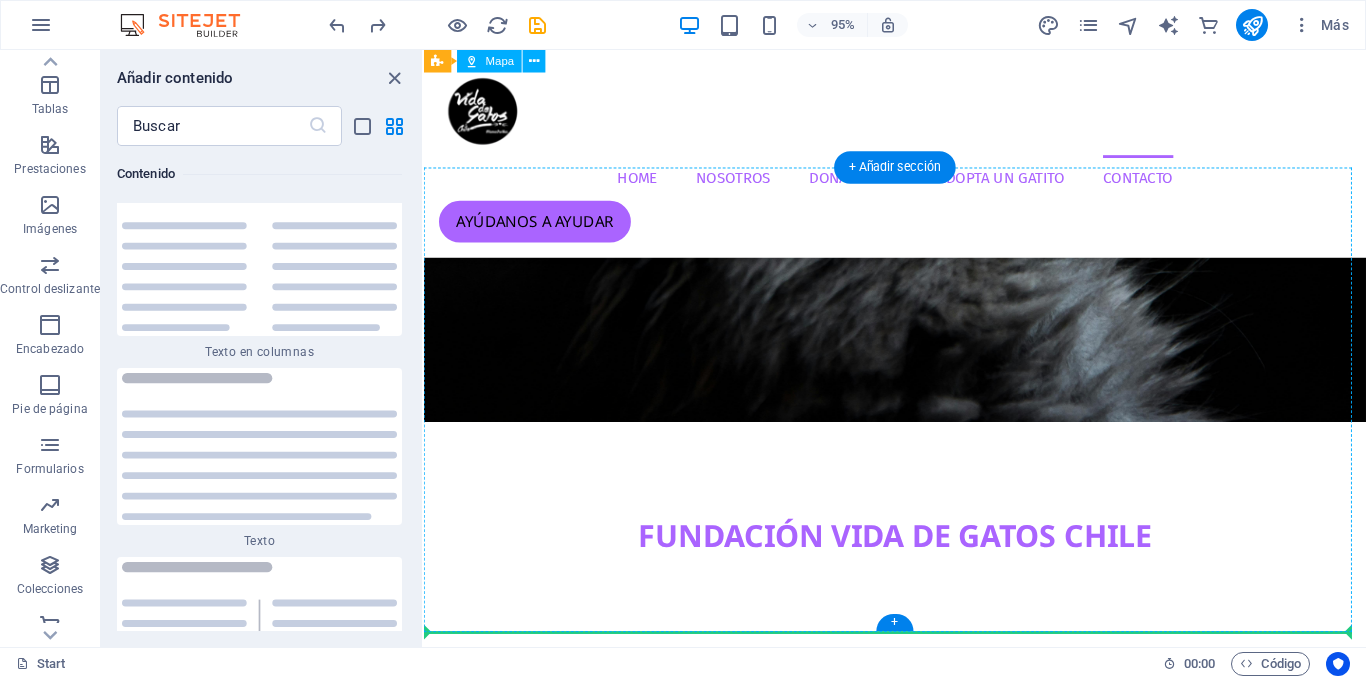 drag, startPoint x: 865, startPoint y: 251, endPoint x: 485, endPoint y: 639, distance: 543.08746 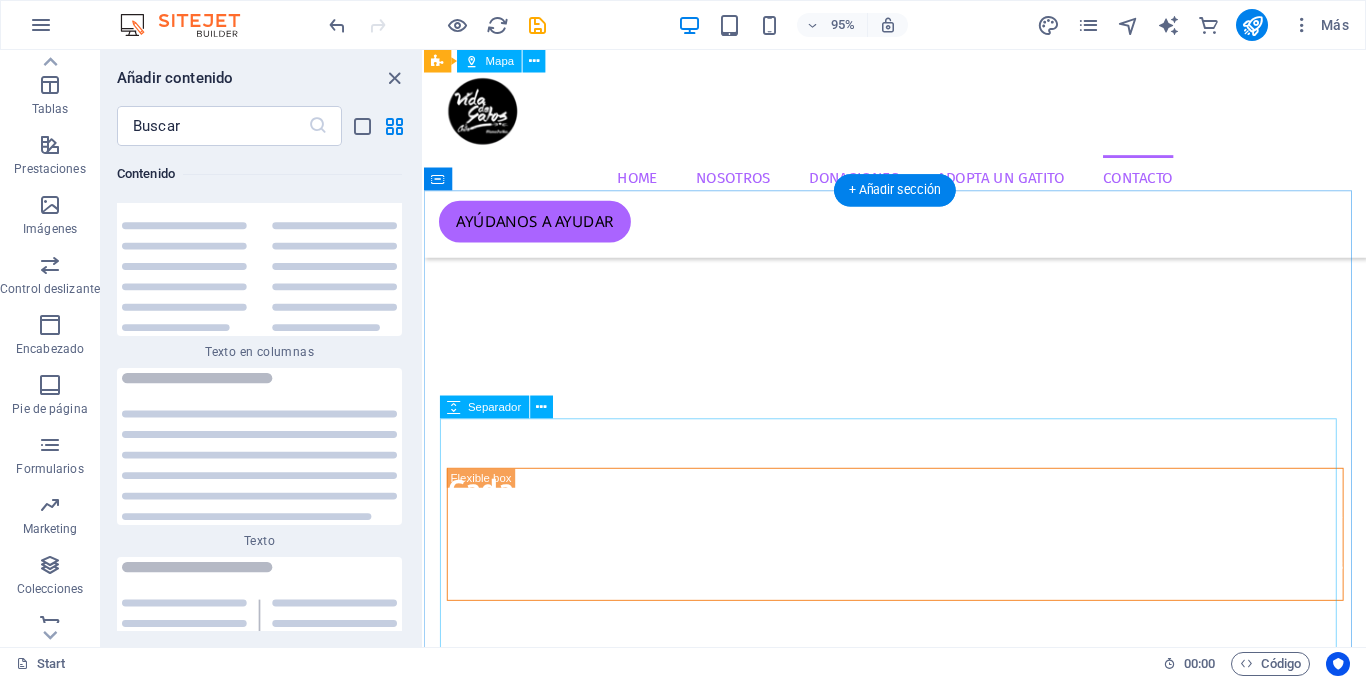scroll, scrollTop: 3502, scrollLeft: 0, axis: vertical 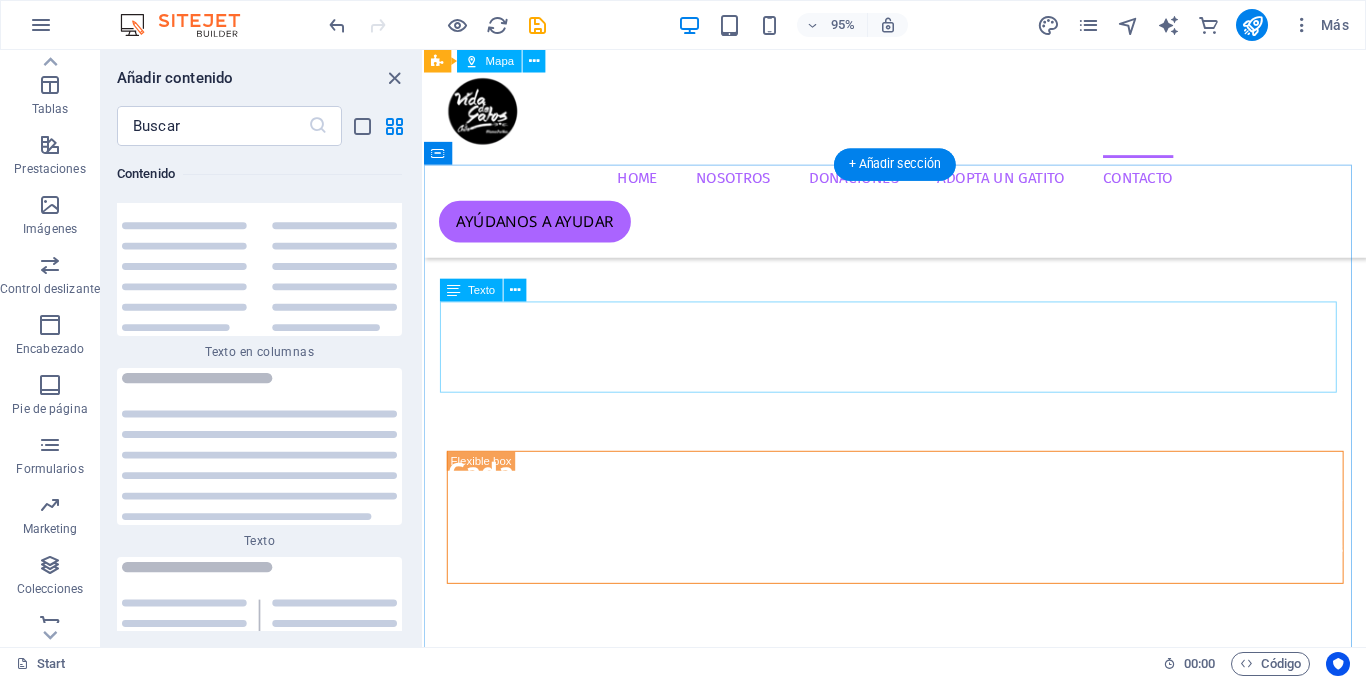 click on "La Fundación promueve la tenencia responsable de mascotas, rescatando, rehabilitando y reubicando animales abandonados. Ofrece atención veterinaria y nutricional, fomenta la adopción consciente y organiza jornadas de adopción, esterilización y vacunación. Asimismo, denuncia maltratos y busca concientizar a la comunidad sobre la problemática de la fauna urbana con soluciones éticas." at bounding box center [920, 8908] 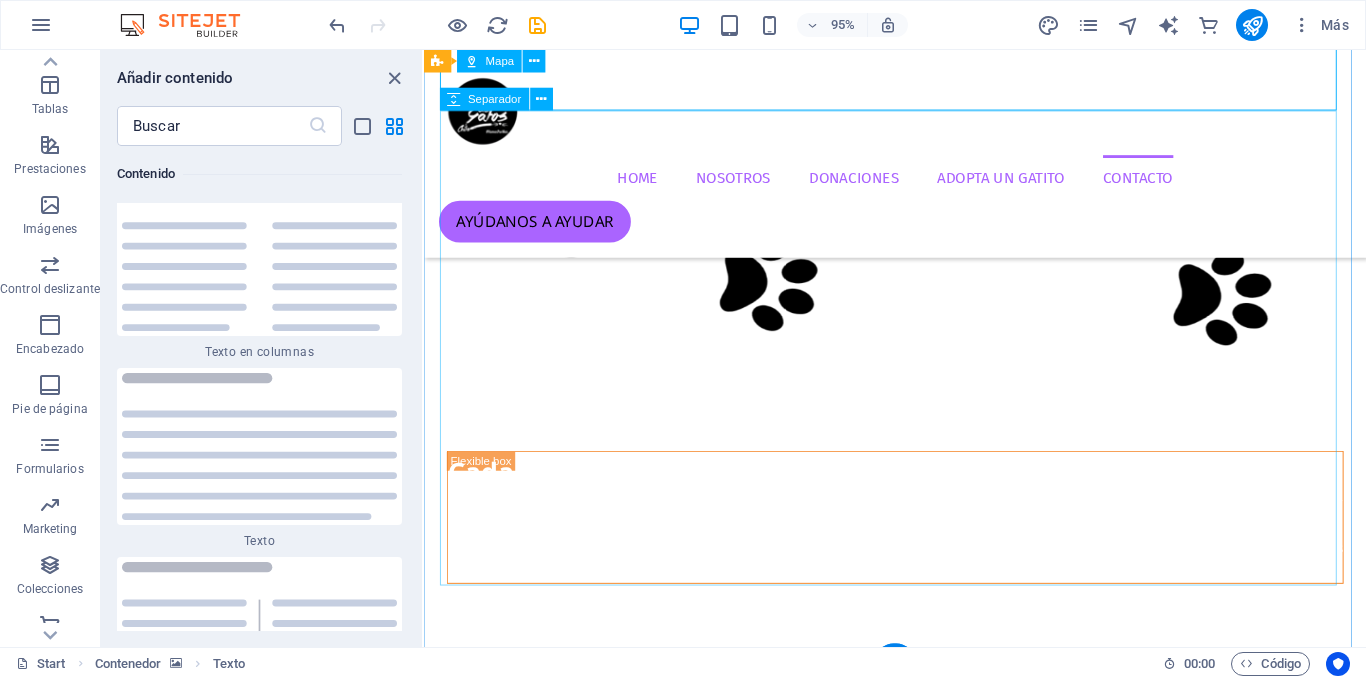 scroll, scrollTop: 3830, scrollLeft: 0, axis: vertical 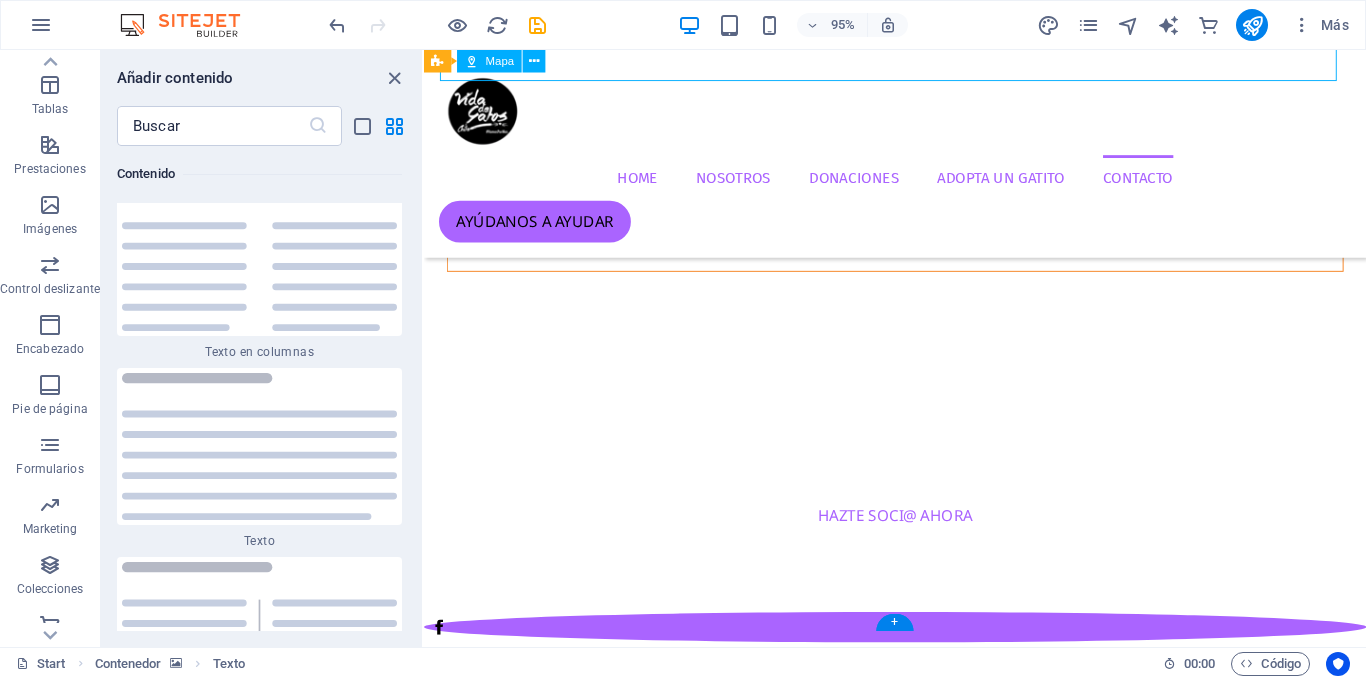 click at bounding box center [920, 8878] 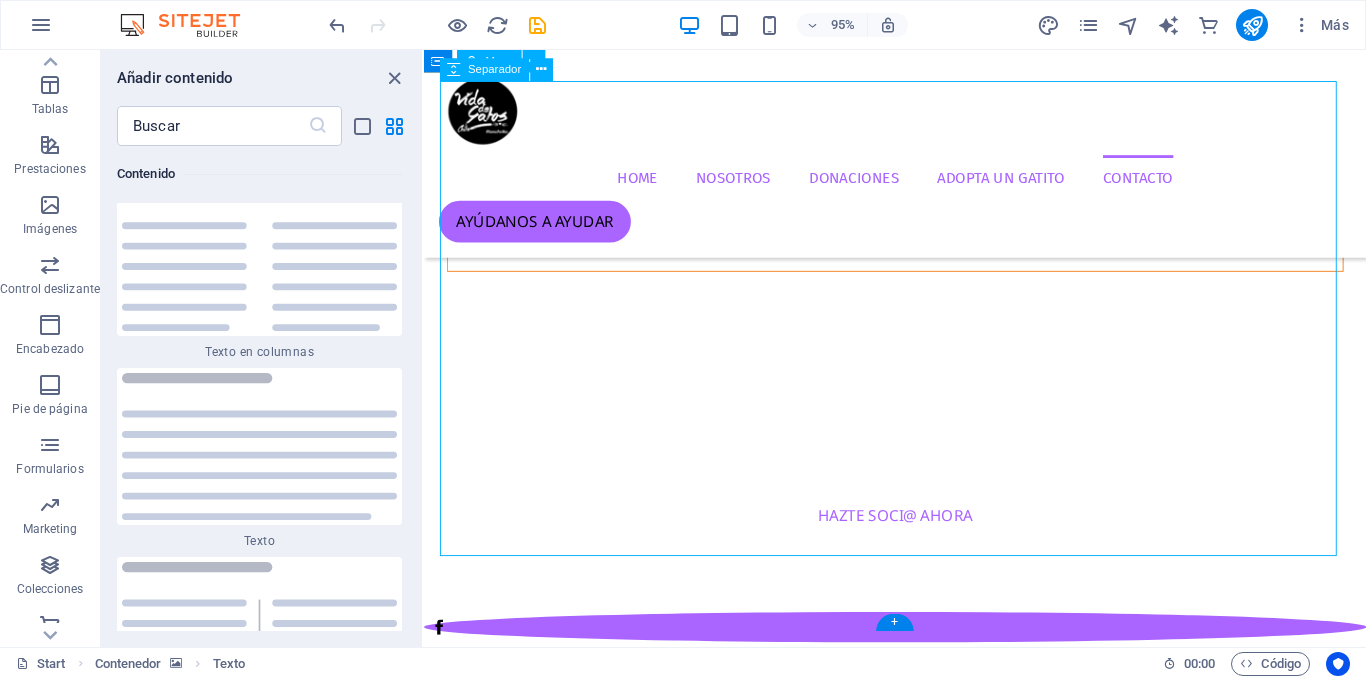 click at bounding box center (920, 8878) 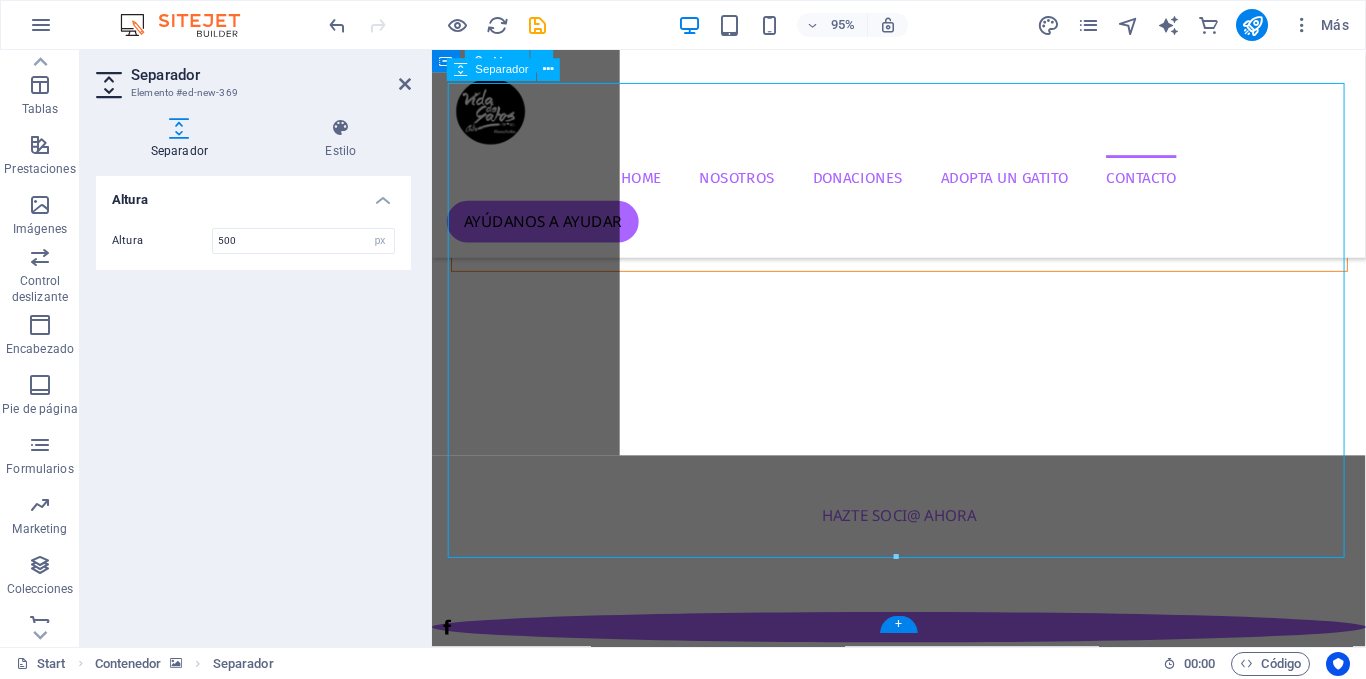 scroll, scrollTop: 3828, scrollLeft: 0, axis: vertical 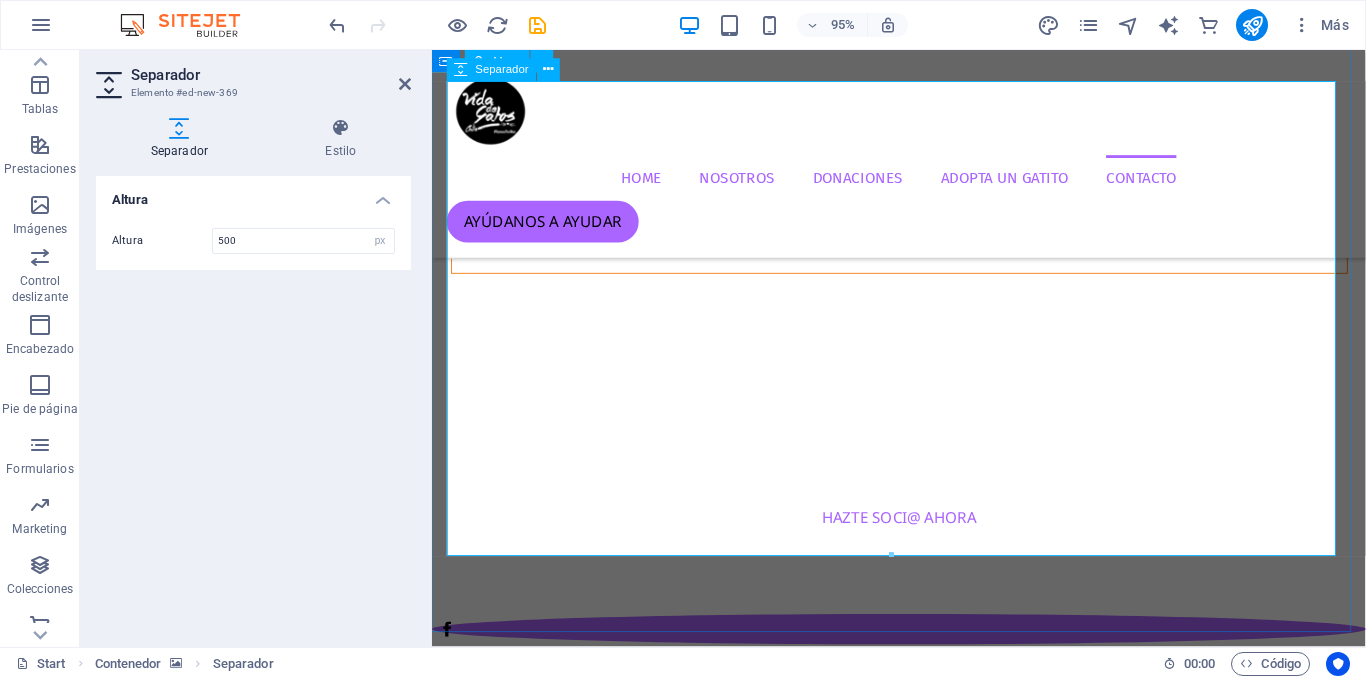 drag, startPoint x: 909, startPoint y: 522, endPoint x: 926, endPoint y: 335, distance: 187.77113 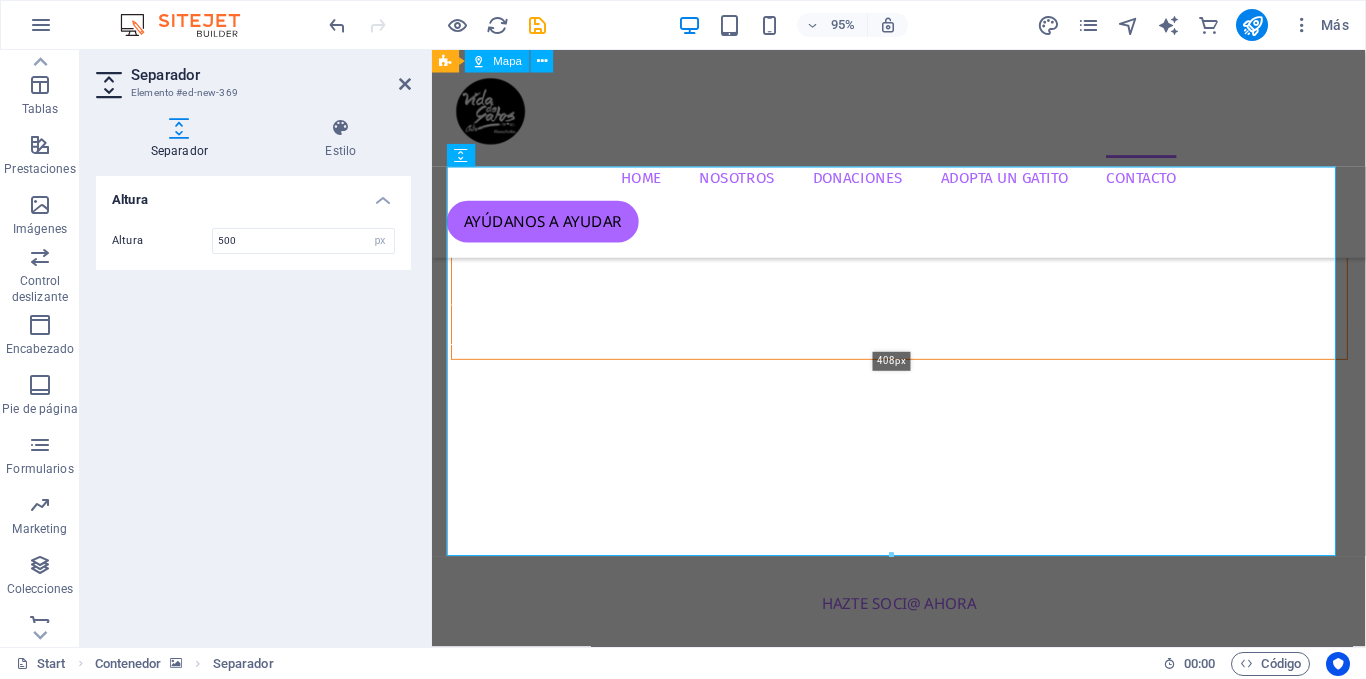 click on "408px" at bounding box center (891, 362) 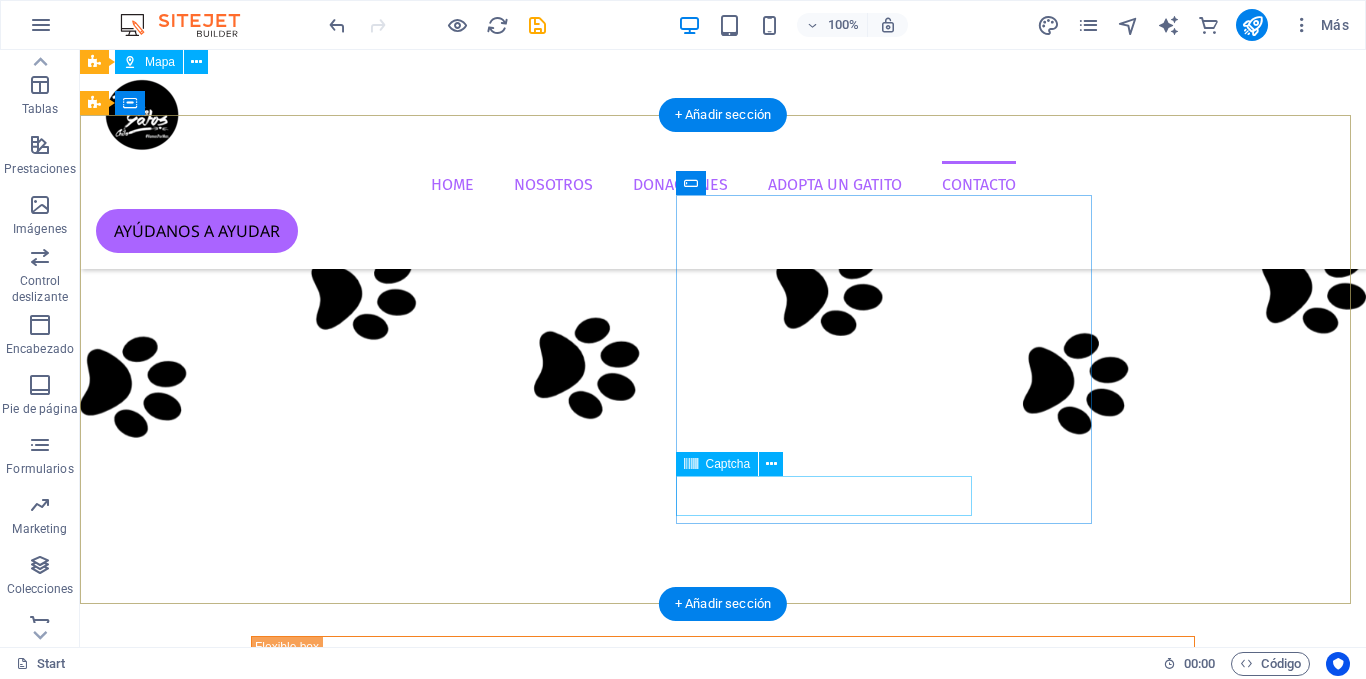 scroll, scrollTop: 3313, scrollLeft: 0, axis: vertical 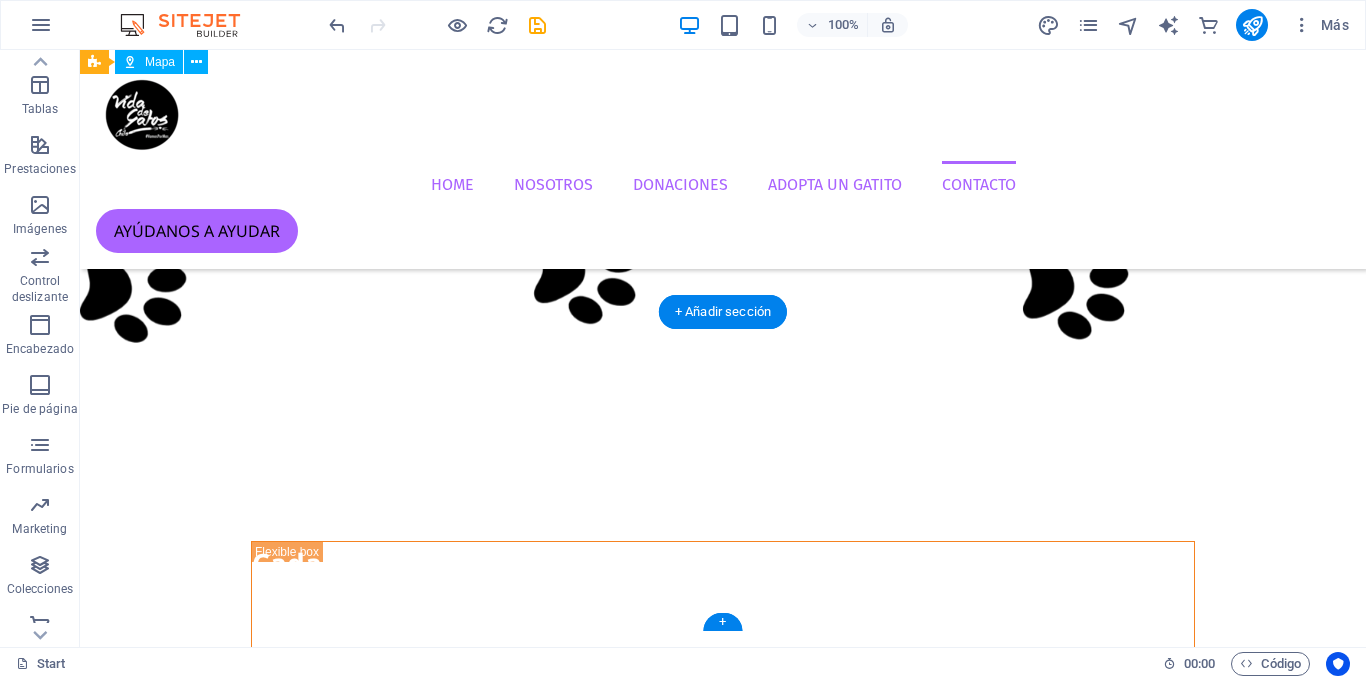click at bounding box center [723, 8125] 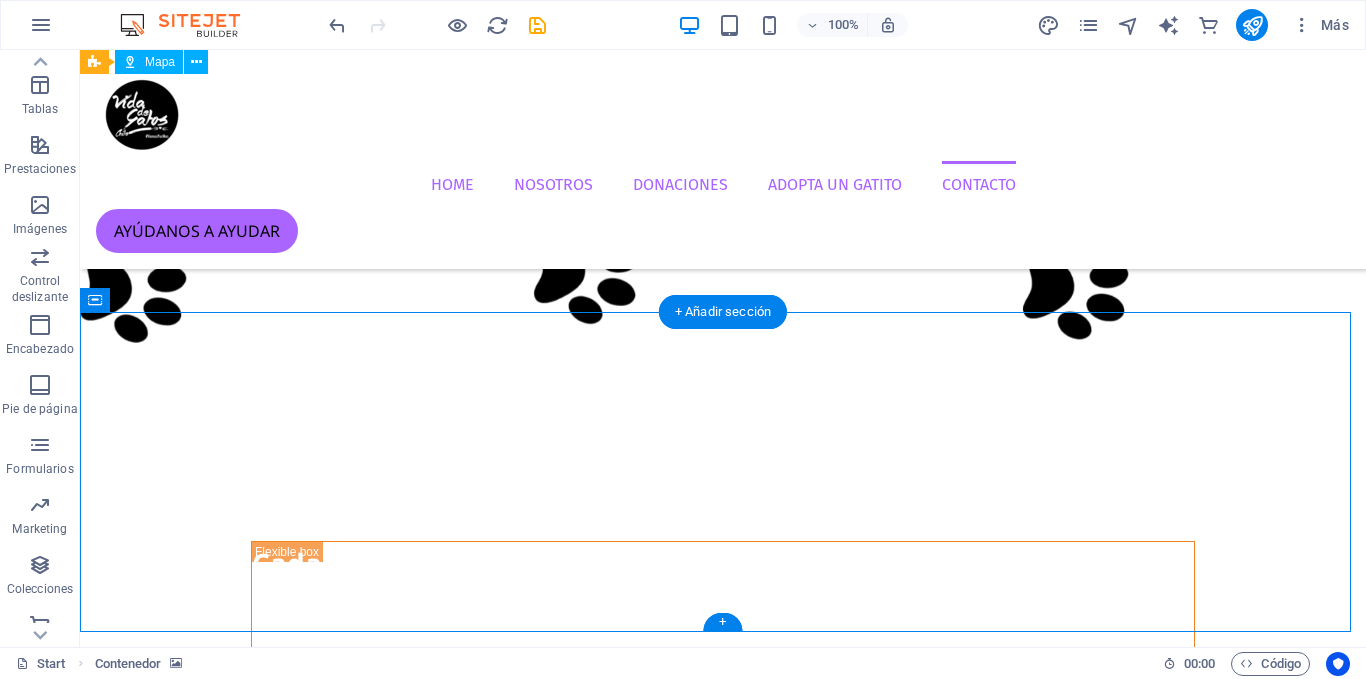 click at bounding box center (723, 8125) 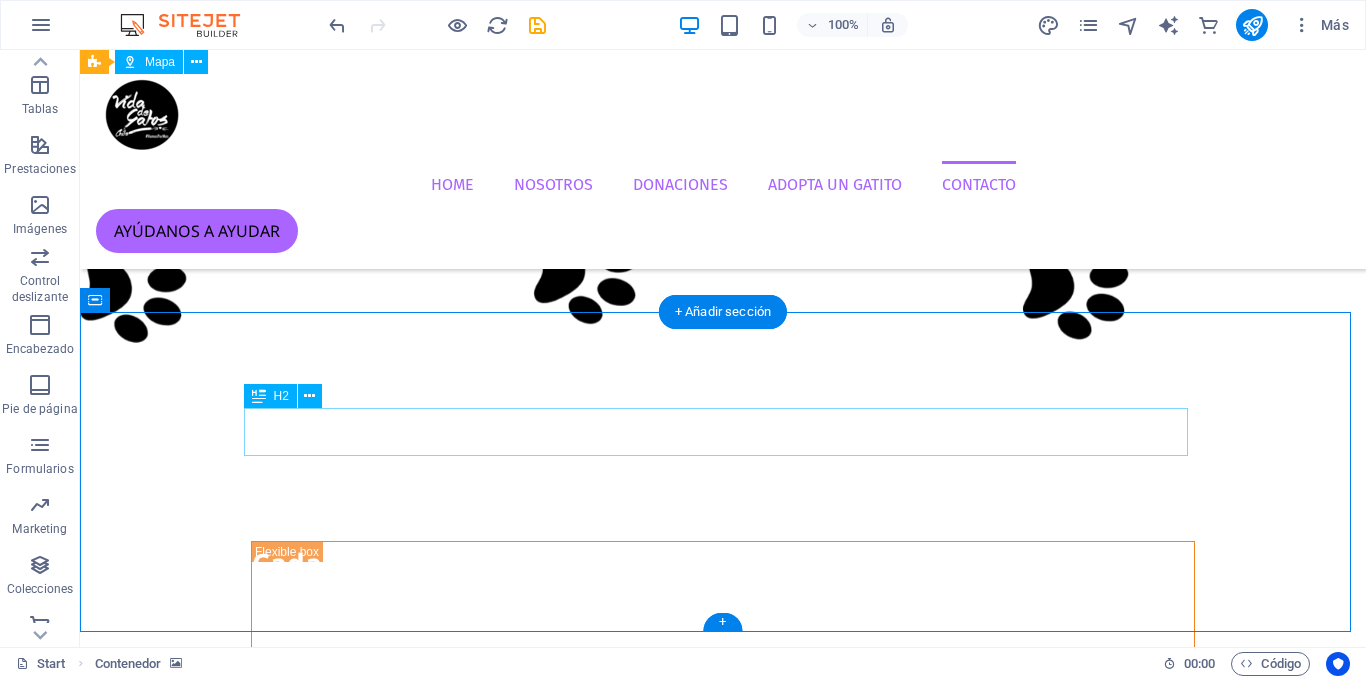 click on "FUNDACIÓN VIDA DE GATOS CHILE" at bounding box center [723, 8405] 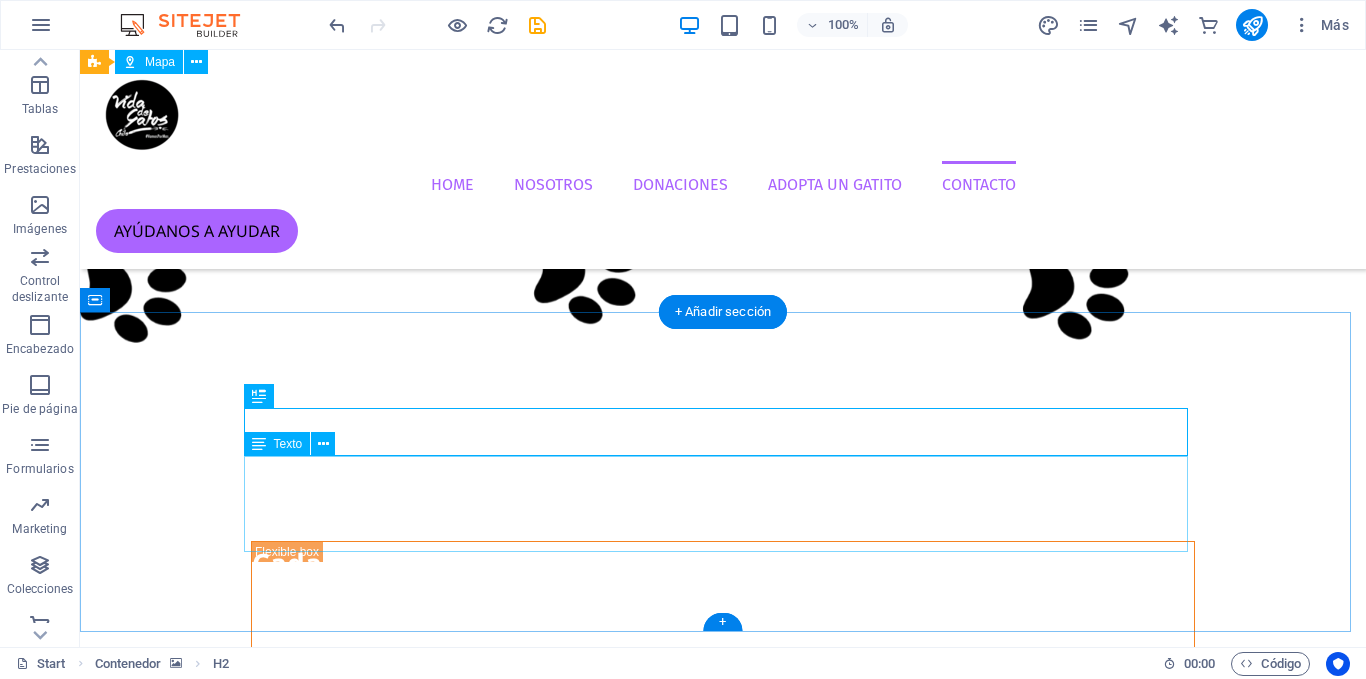 click on "La Fundación promueve la tenencia responsable de mascotas, rescatando, rehabilitando y reubicando animales abandonados. Ofrece atención veterinaria y nutricional, fomenta la adopción consciente y organiza jornadas de adopción, esterilización y vacunación. Asimismo, denuncia maltratos y busca concientizar a la comunidad sobre la problemática de la fauna urbana con soluciones éticas." at bounding box center (723, 8477) 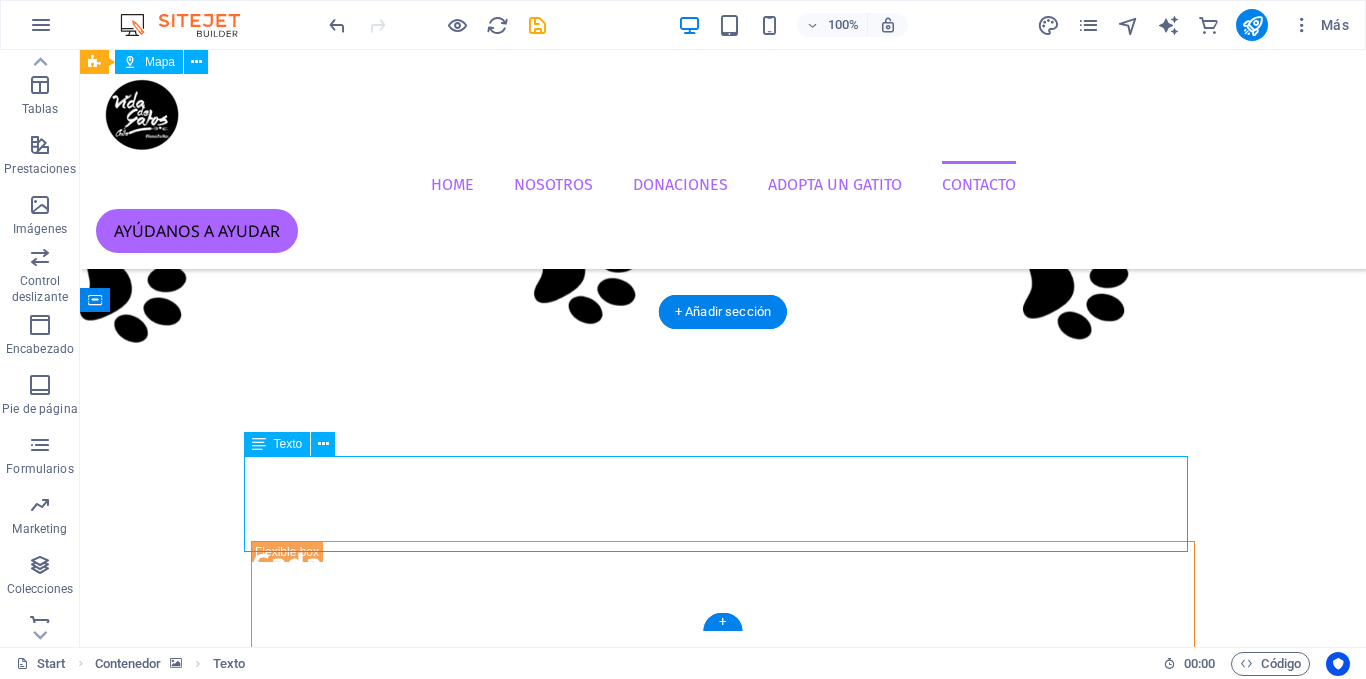 scroll, scrollTop: 3217, scrollLeft: 0, axis: vertical 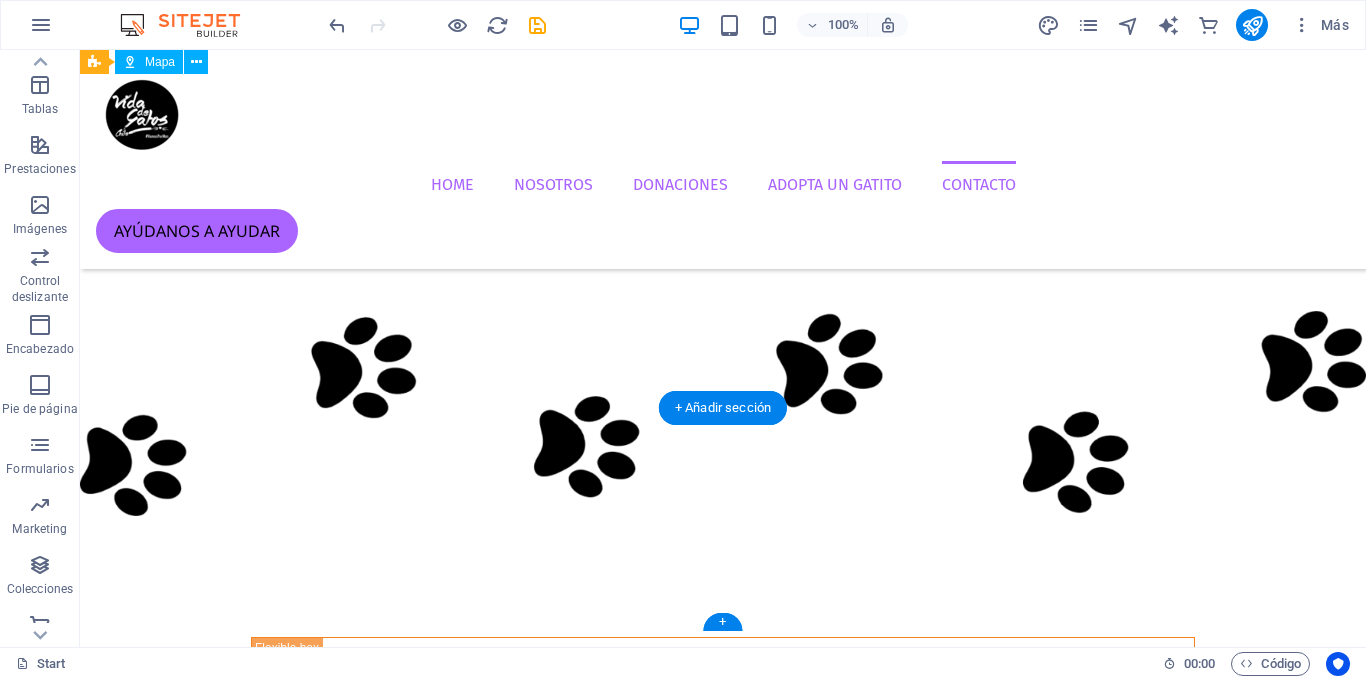 click at bounding box center [723, 8173] 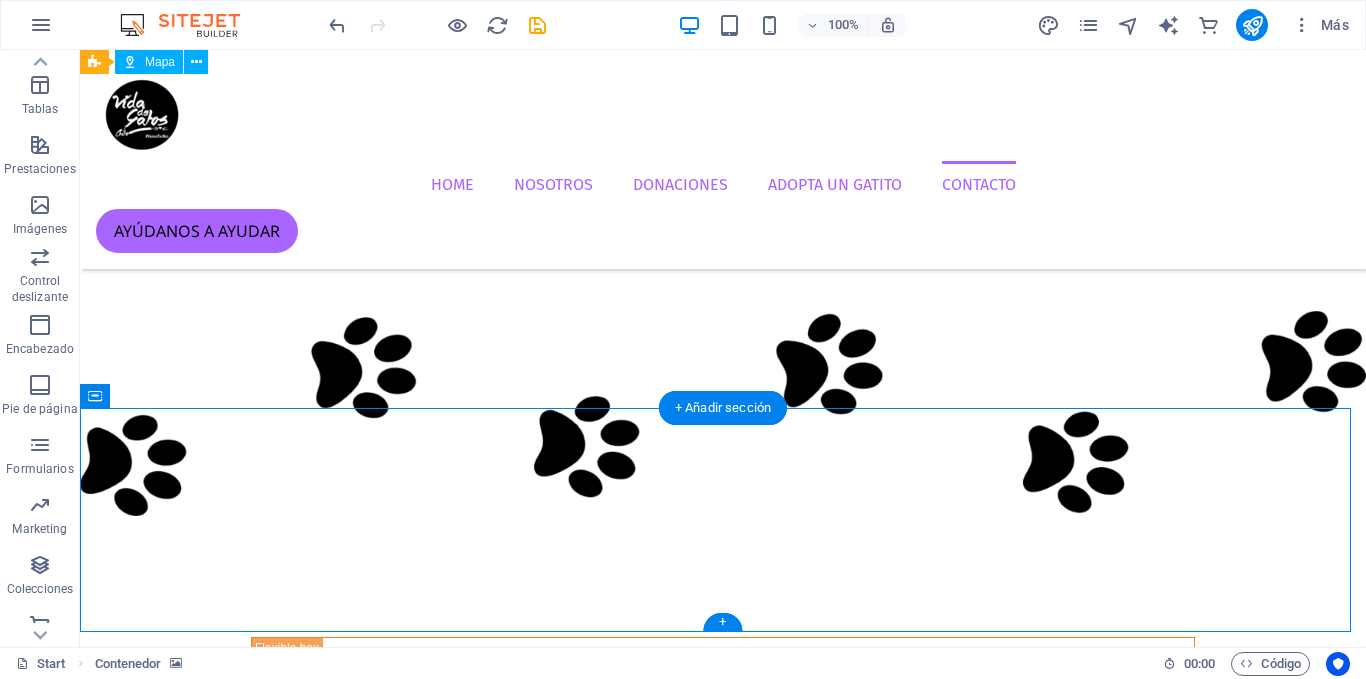 click at bounding box center (723, 8173) 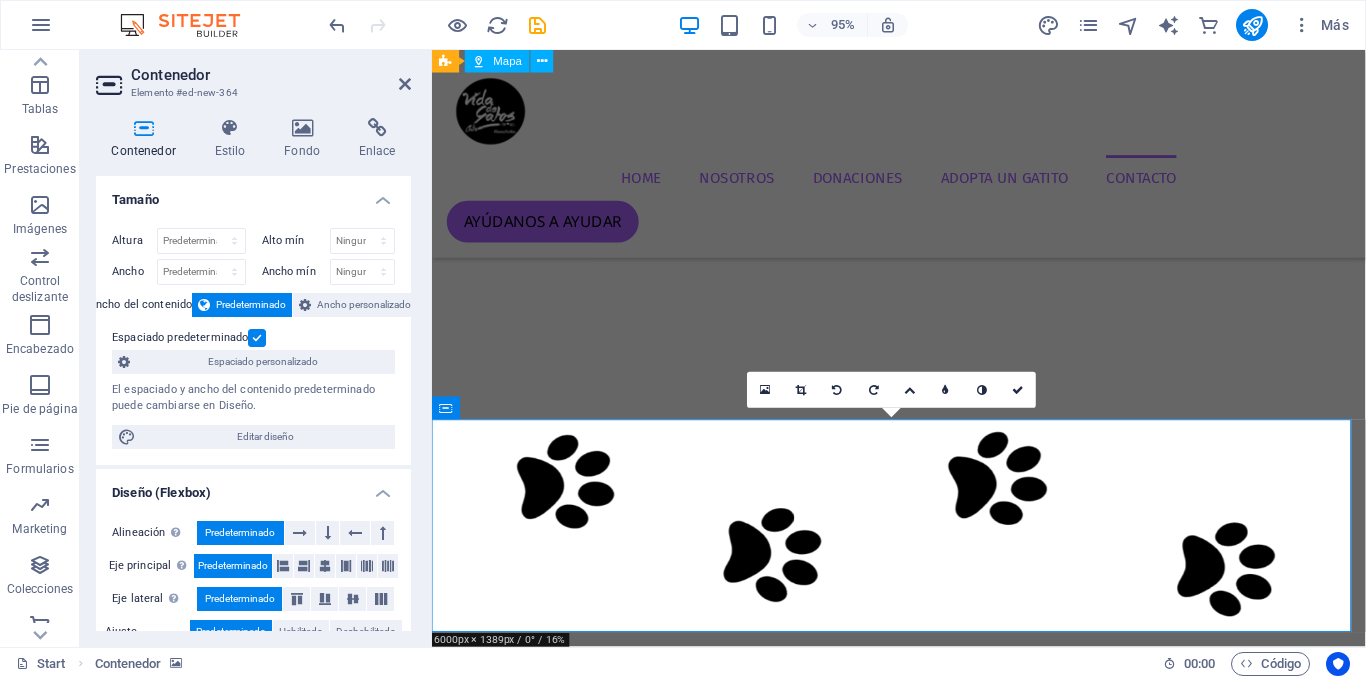 scroll, scrollTop: 3232, scrollLeft: 0, axis: vertical 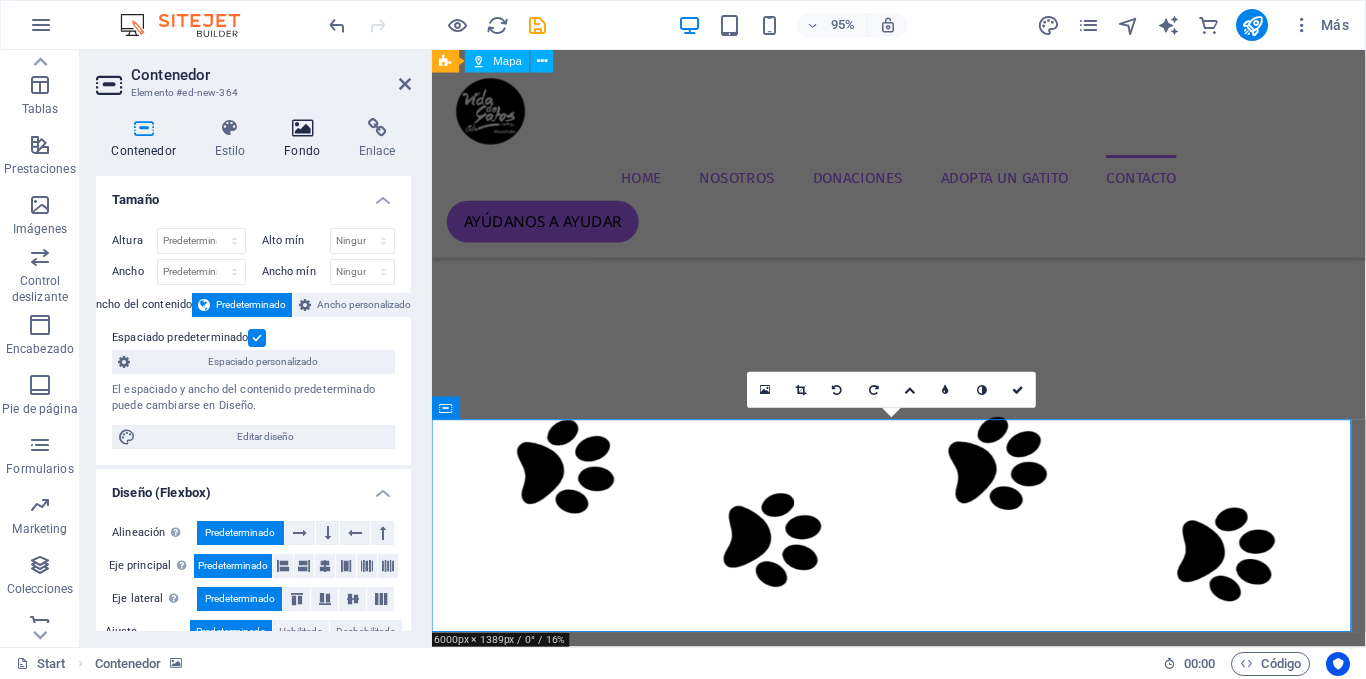click on "Fondo" at bounding box center (306, 139) 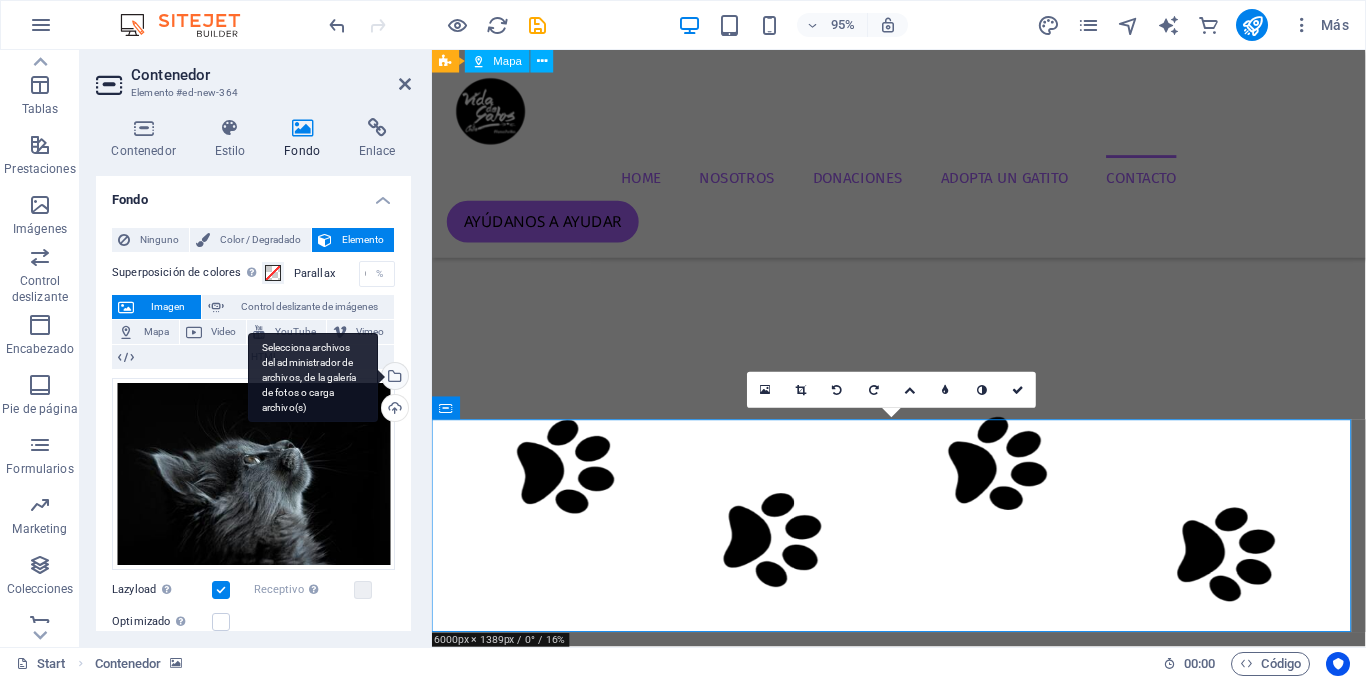 click on "Selecciona archivos del administrador de archivos, de la galería de fotos o carga archivo(s)" at bounding box center (393, 378) 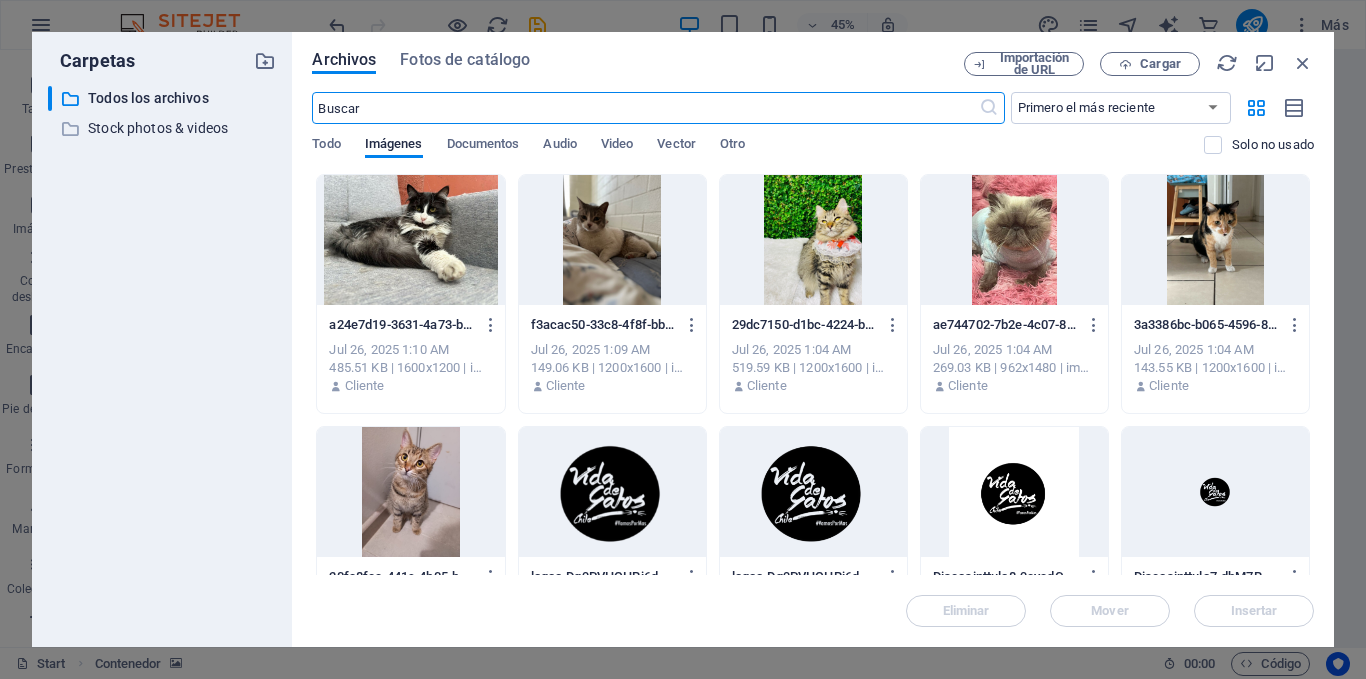 scroll, scrollTop: 2877, scrollLeft: 0, axis: vertical 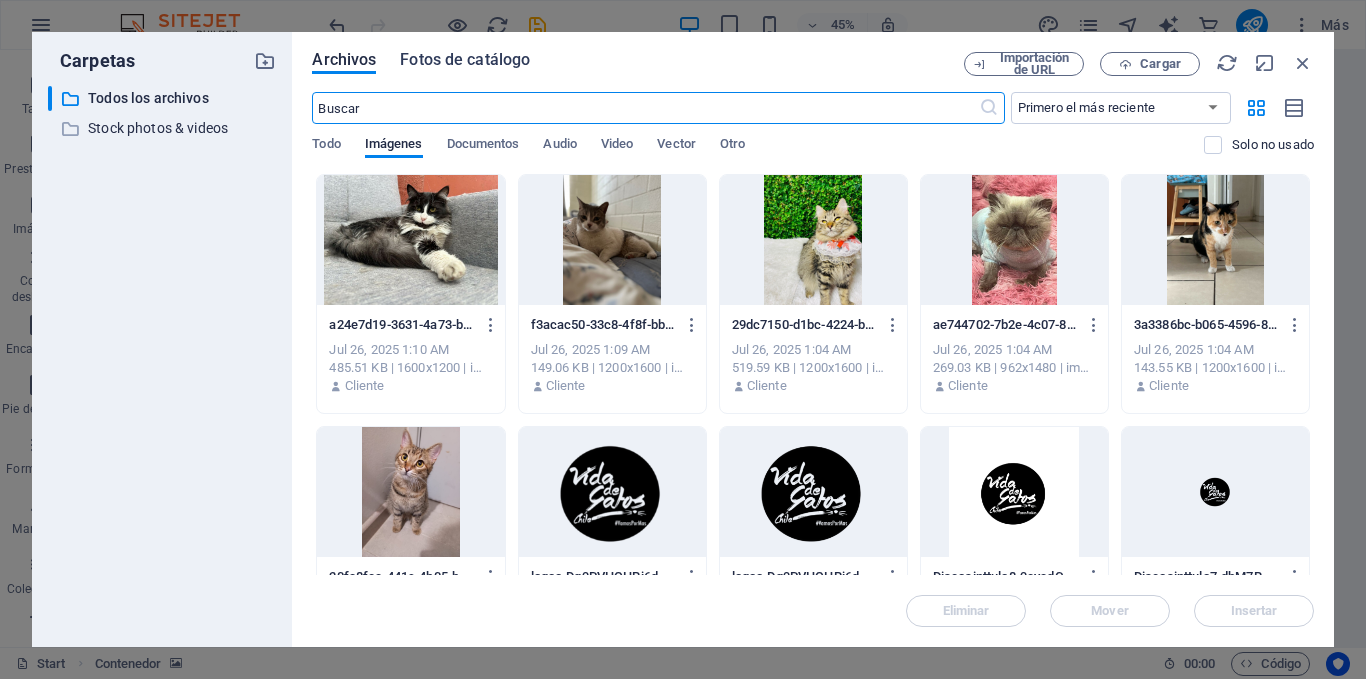 click on "Fotos de catálogo" at bounding box center [465, 60] 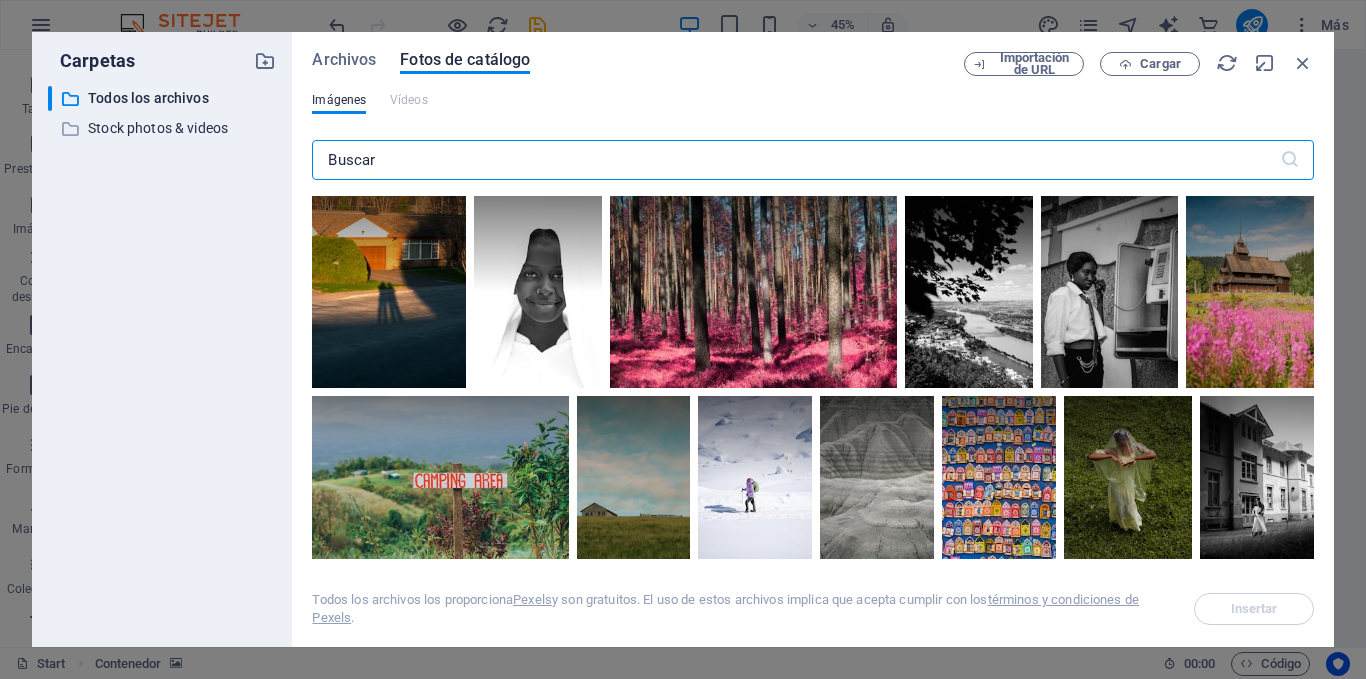click at bounding box center [795, 160] 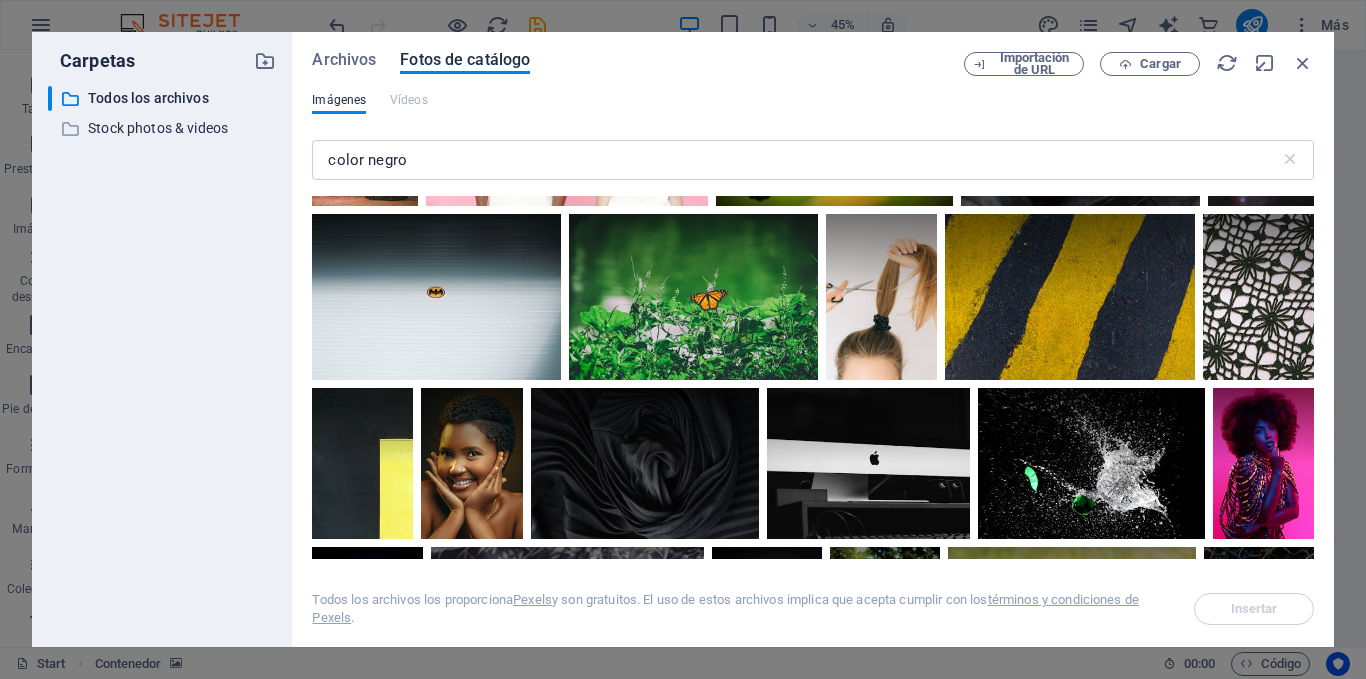 scroll, scrollTop: 1220, scrollLeft: 0, axis: vertical 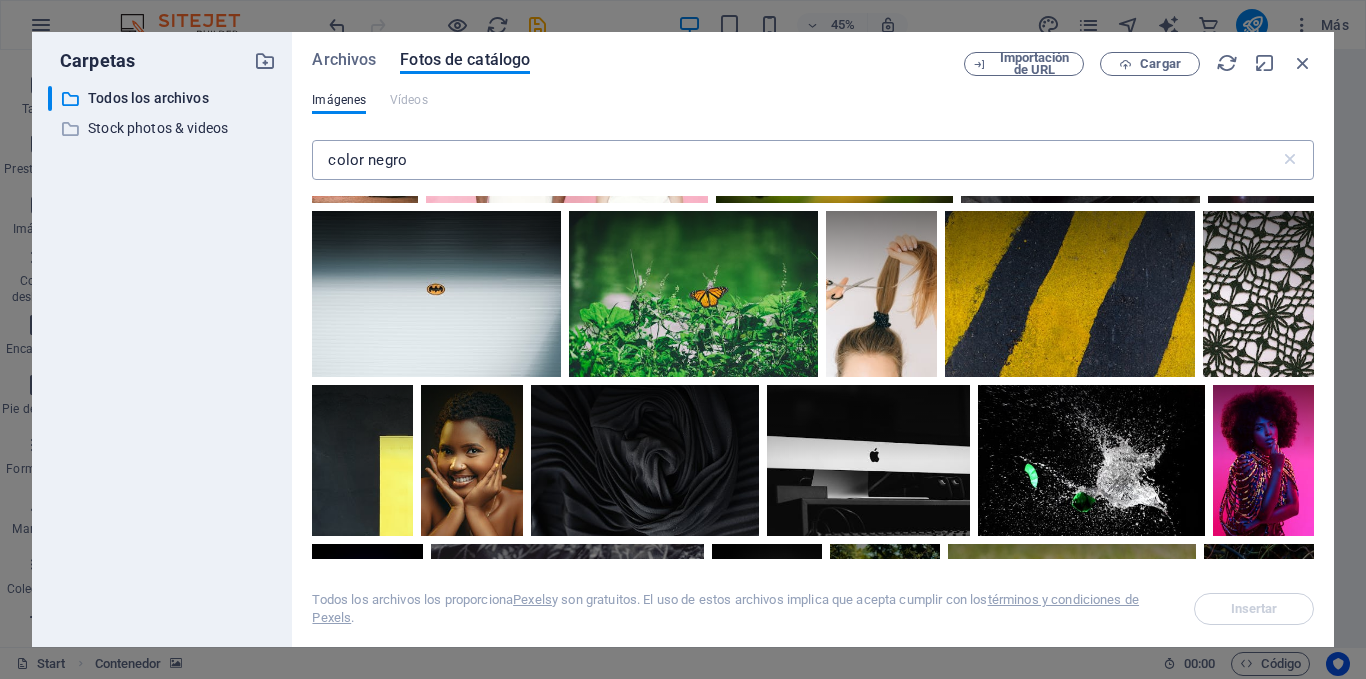 click on "color negro" at bounding box center [795, 160] 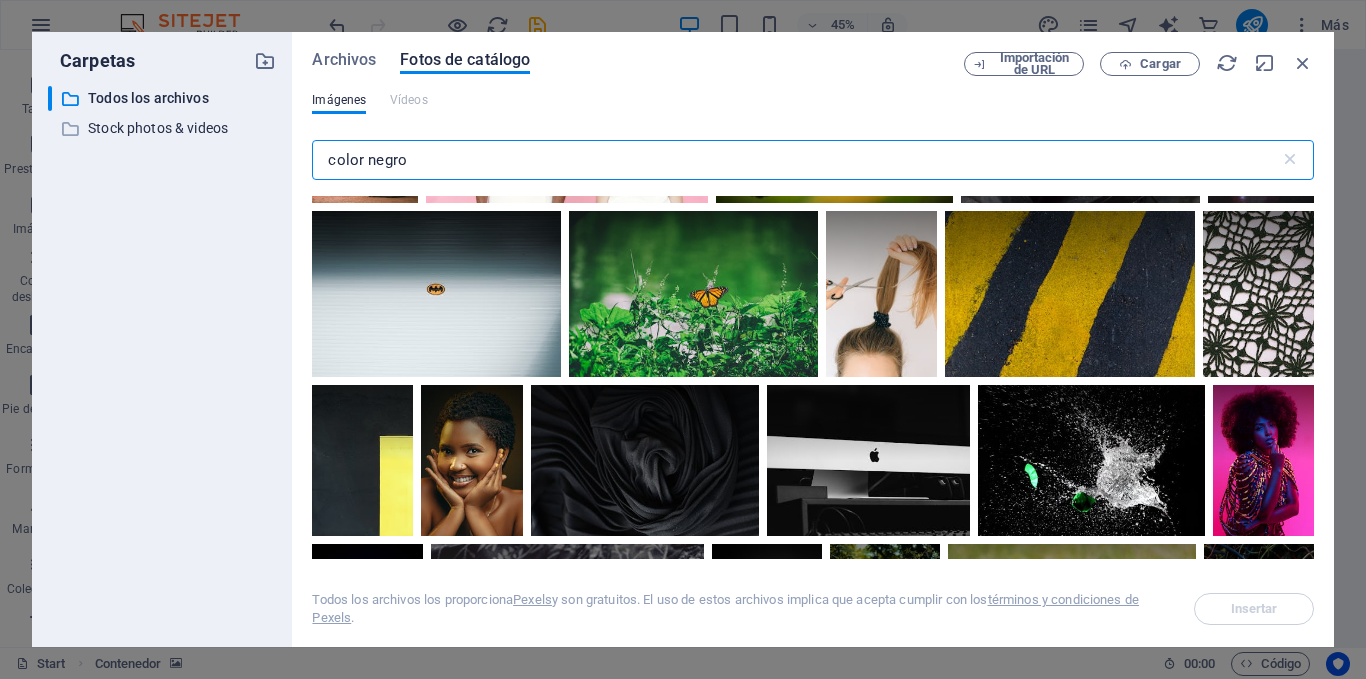 click on "color negro" at bounding box center (795, 160) 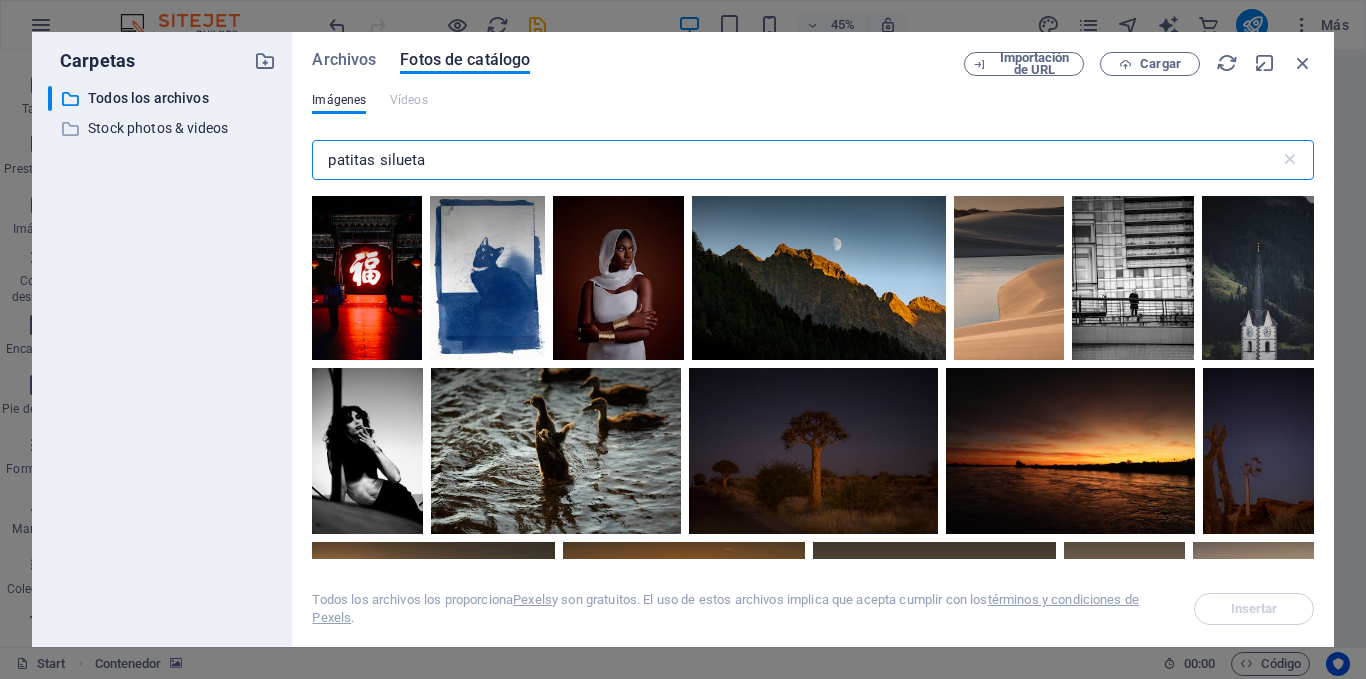 click on "patitas silueta" at bounding box center (795, 160) 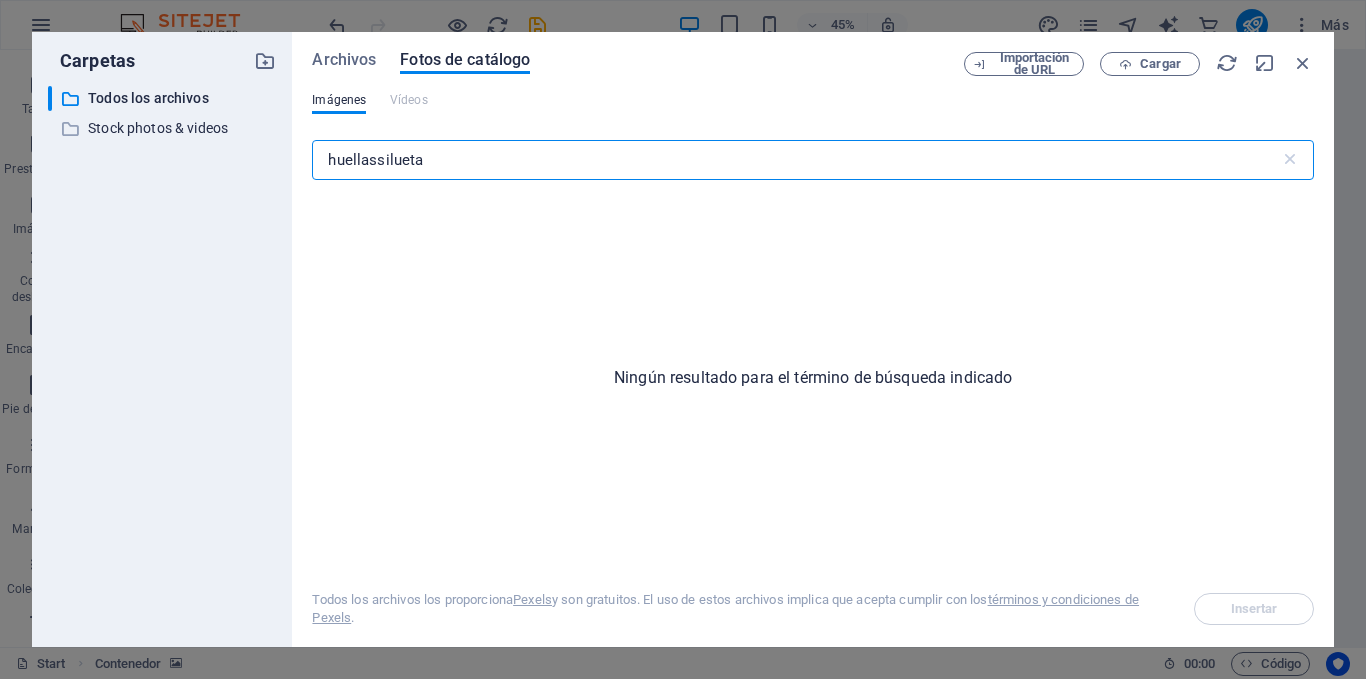 click on "huellassilueta" at bounding box center [795, 160] 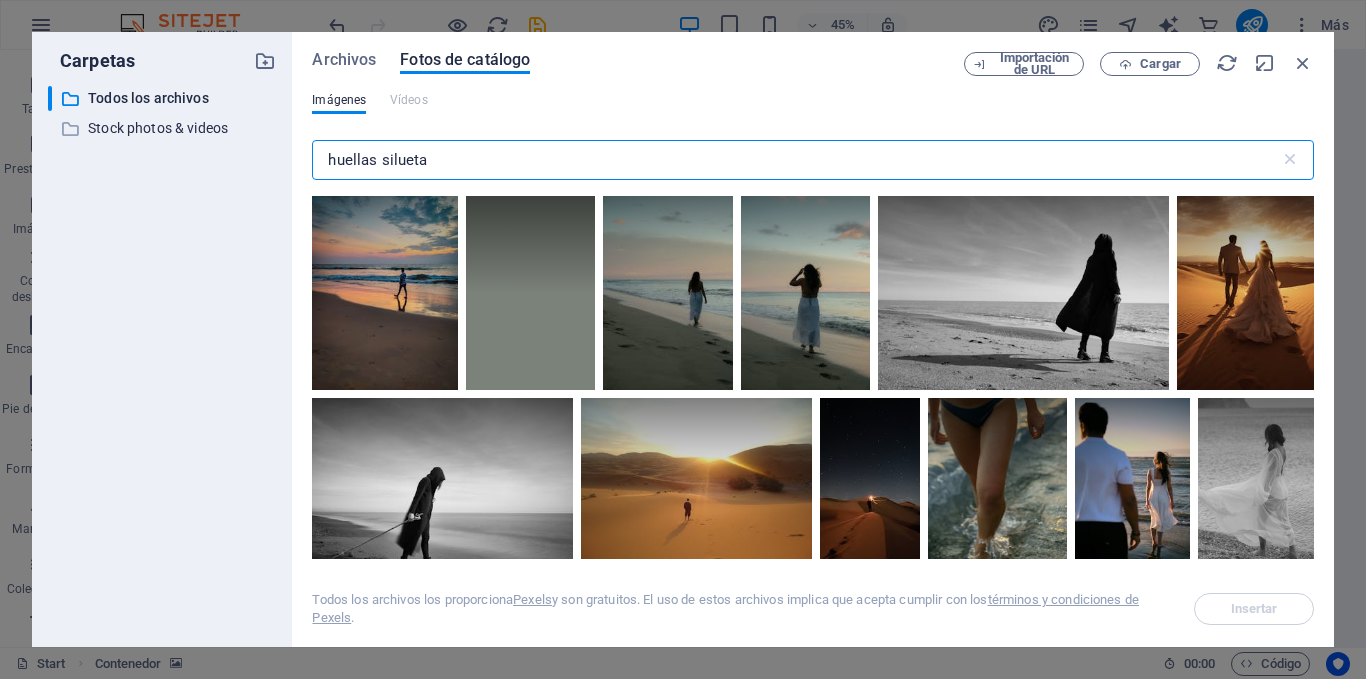click on "huellas silueta" at bounding box center [795, 160] 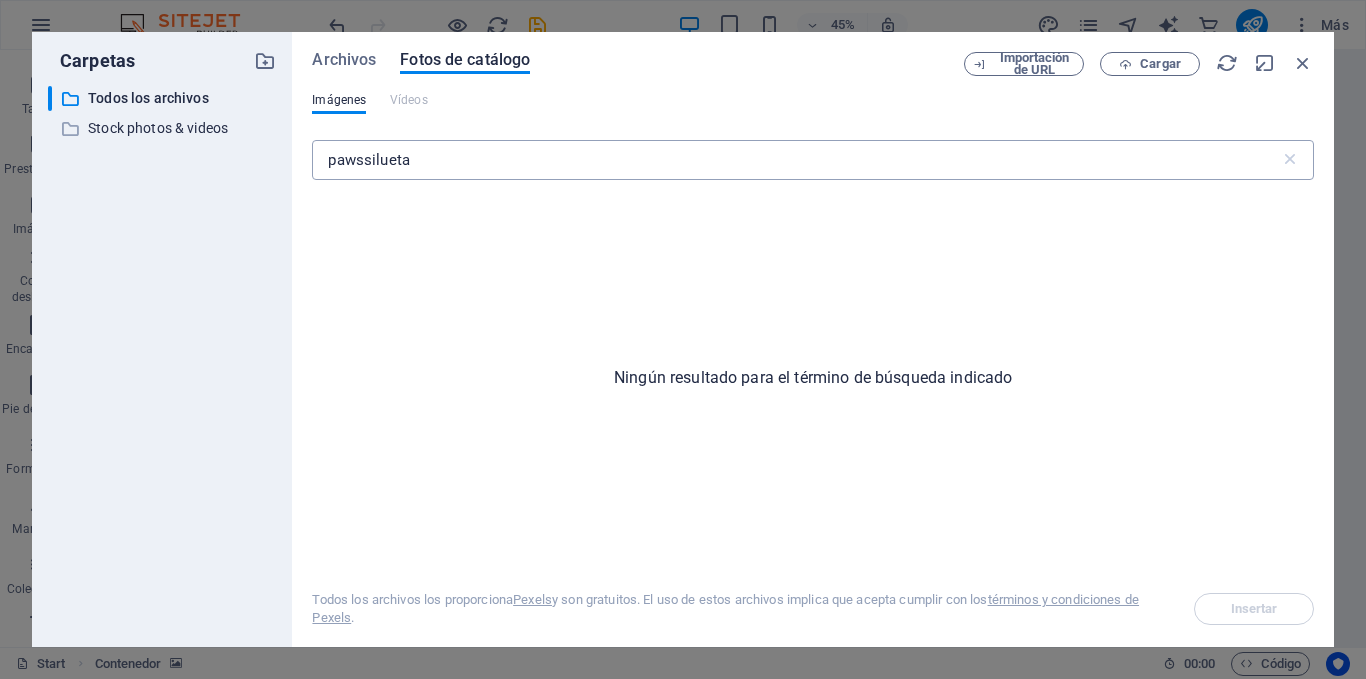 click on "pawssilueta" at bounding box center (795, 160) 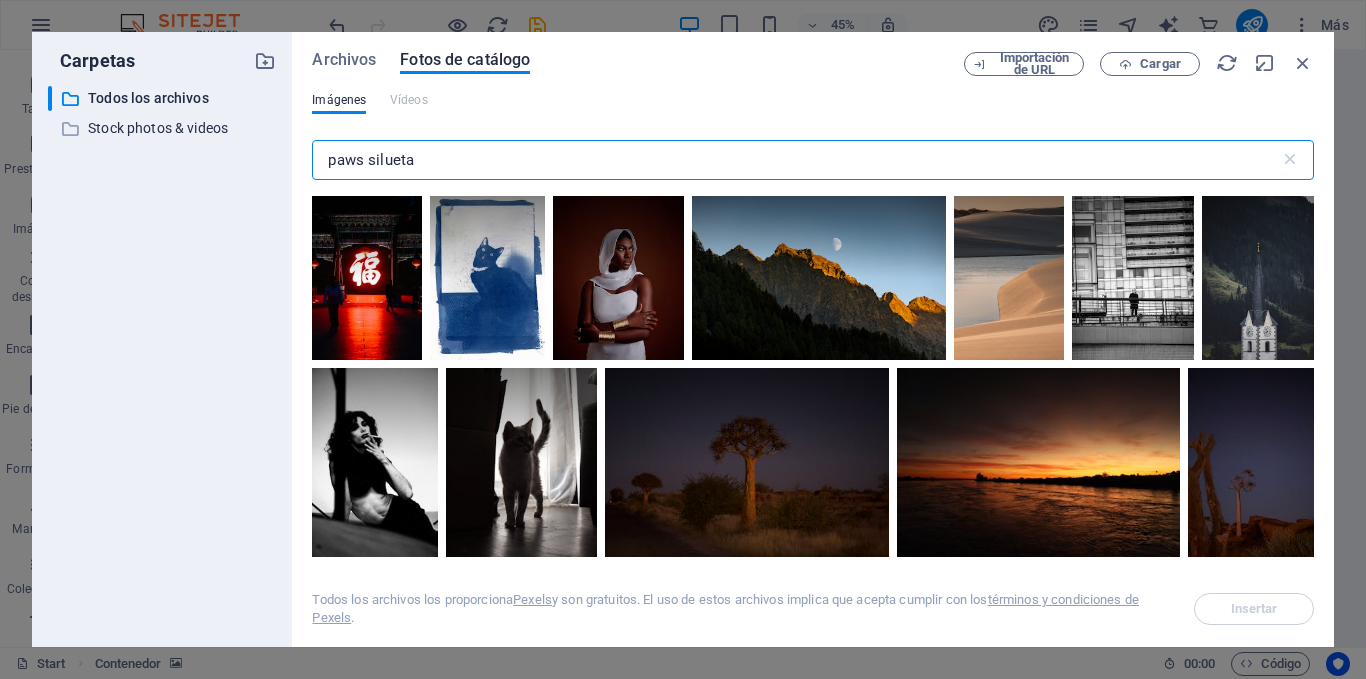 click on "paws silueta" at bounding box center (795, 160) 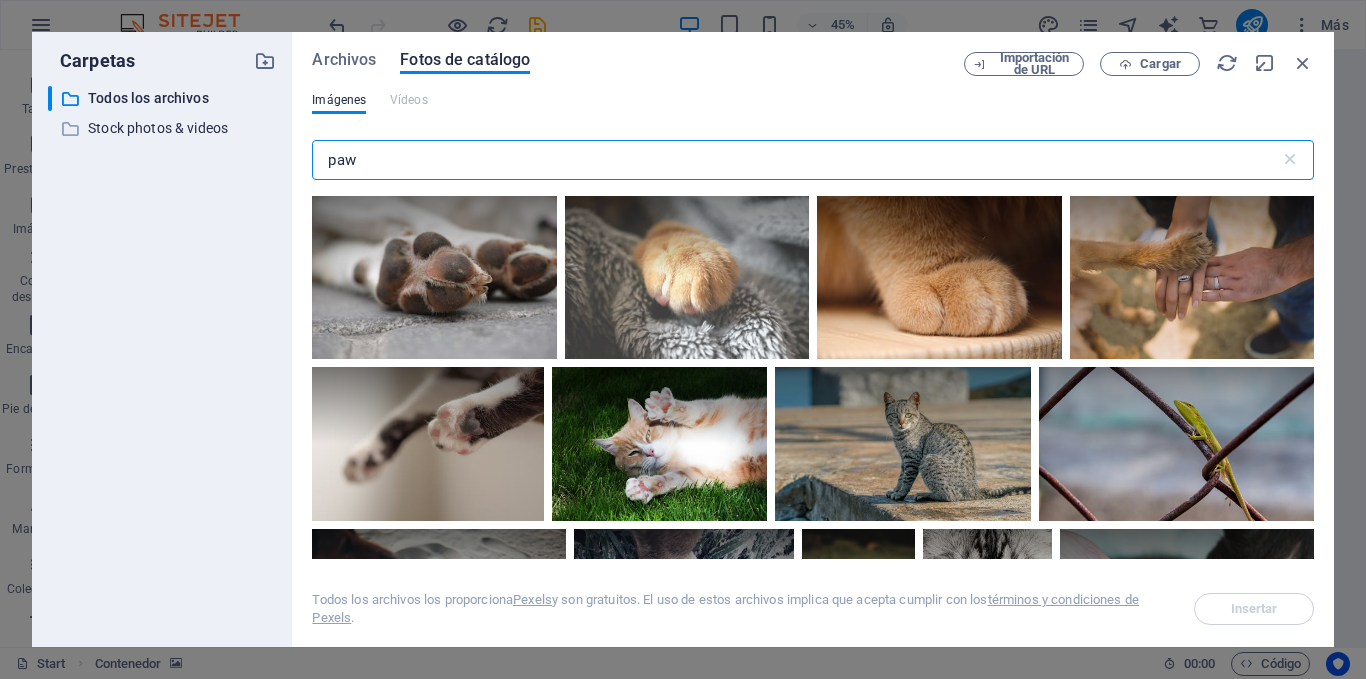 click on "paw" at bounding box center [795, 160] 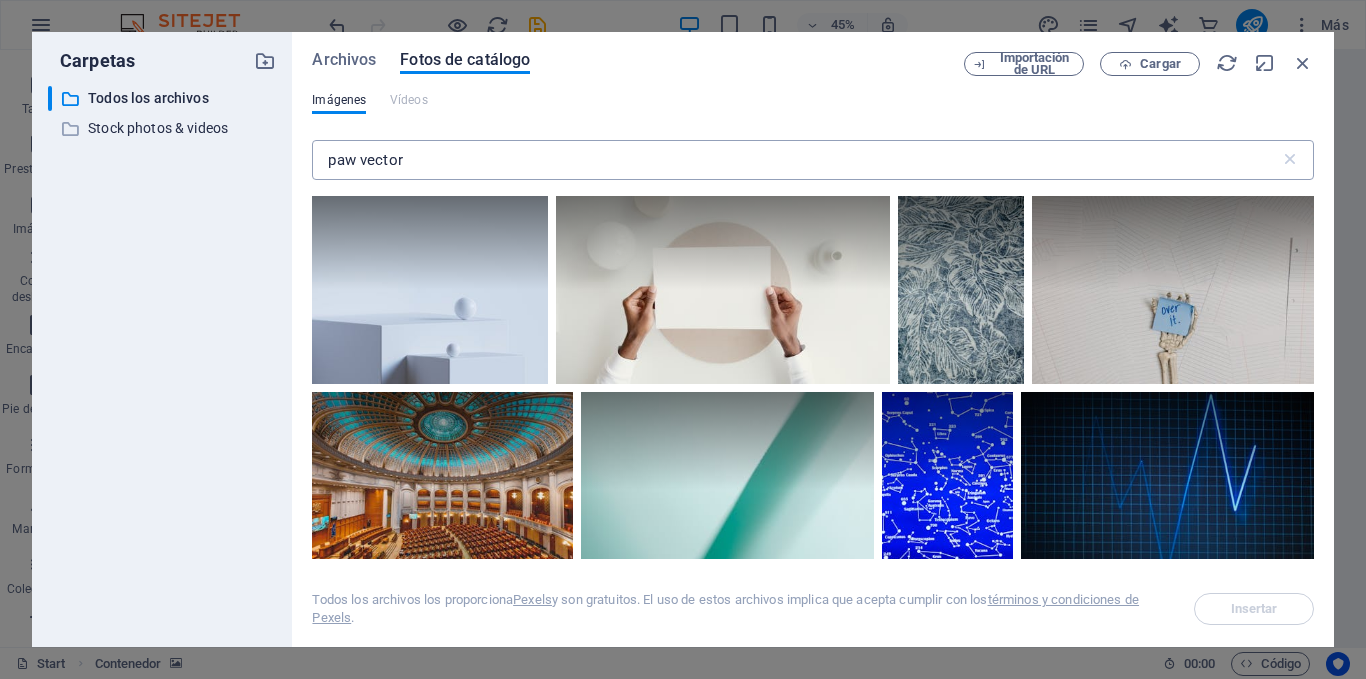 click on "paw vector" at bounding box center [795, 160] 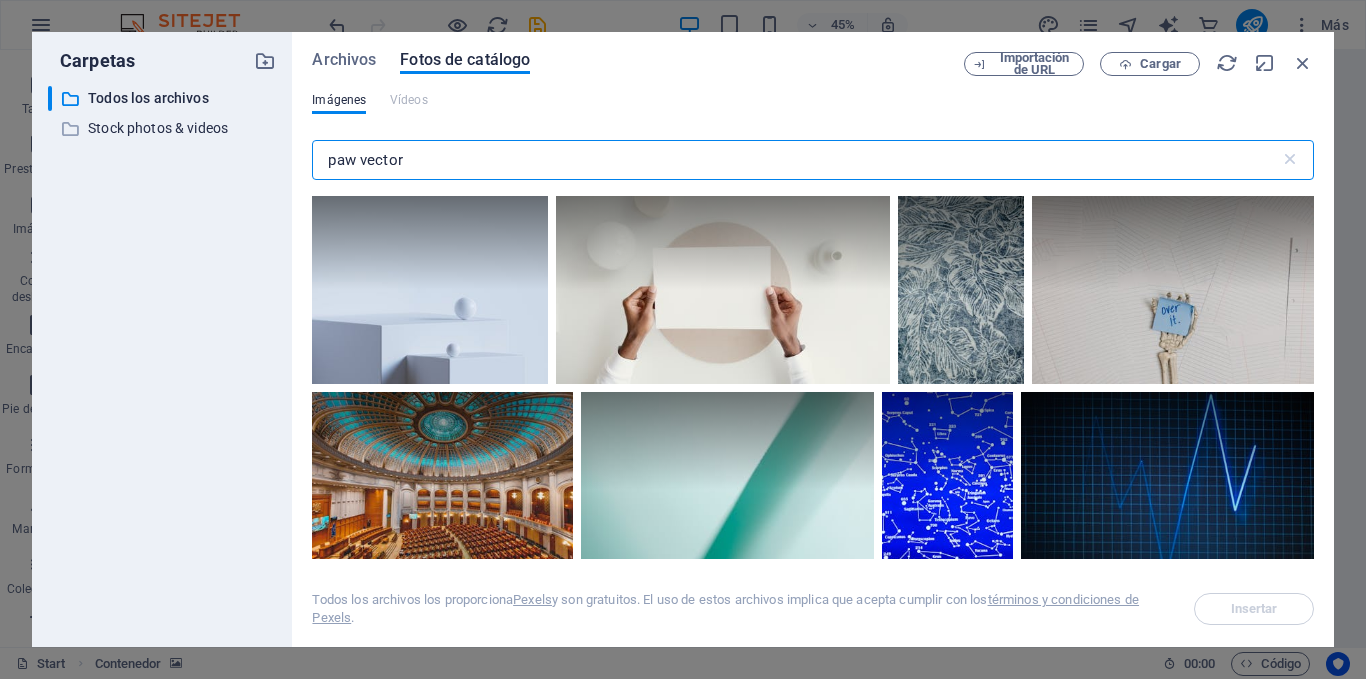 click on "paw vector" at bounding box center (795, 160) 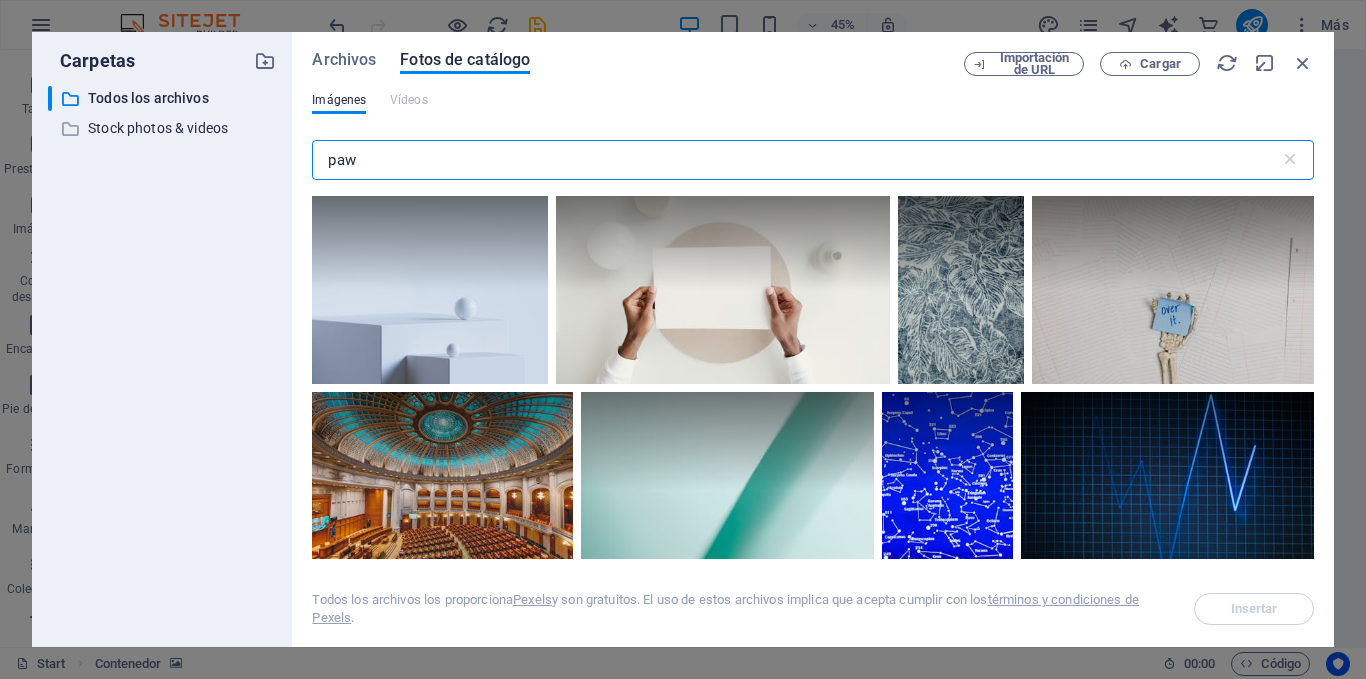 type on "paw" 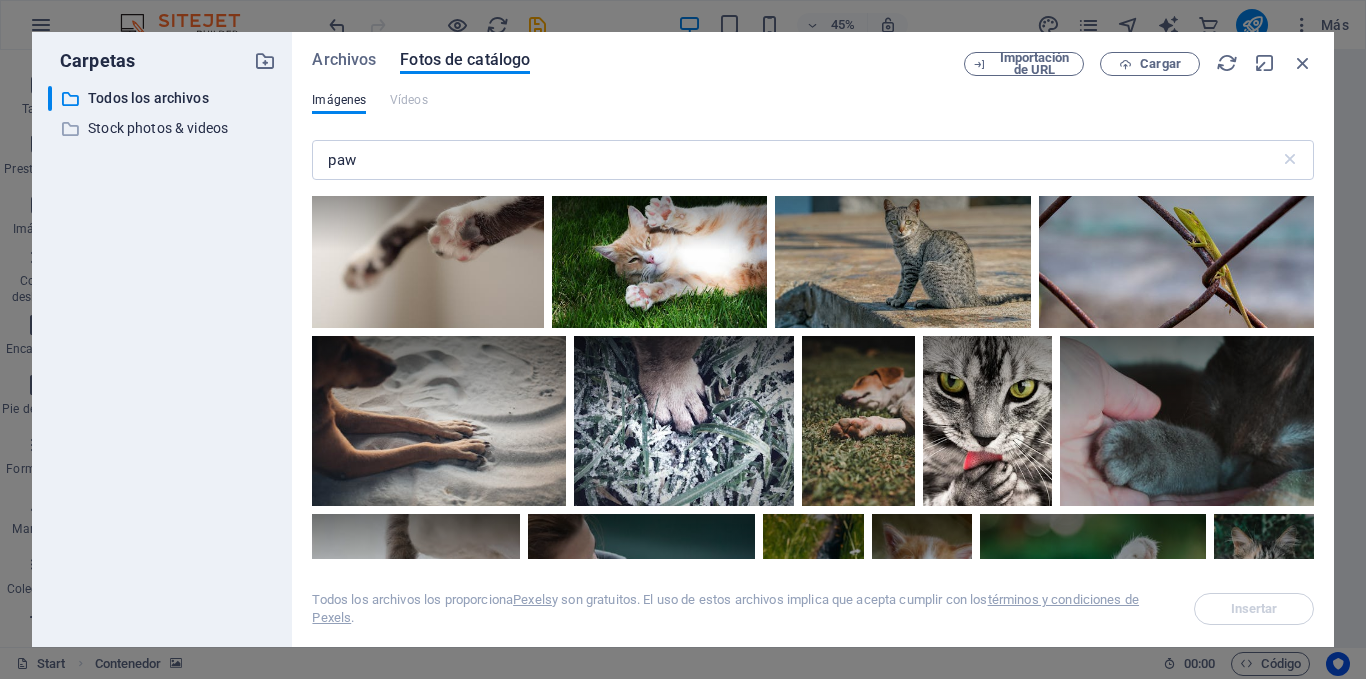 scroll, scrollTop: 0, scrollLeft: 0, axis: both 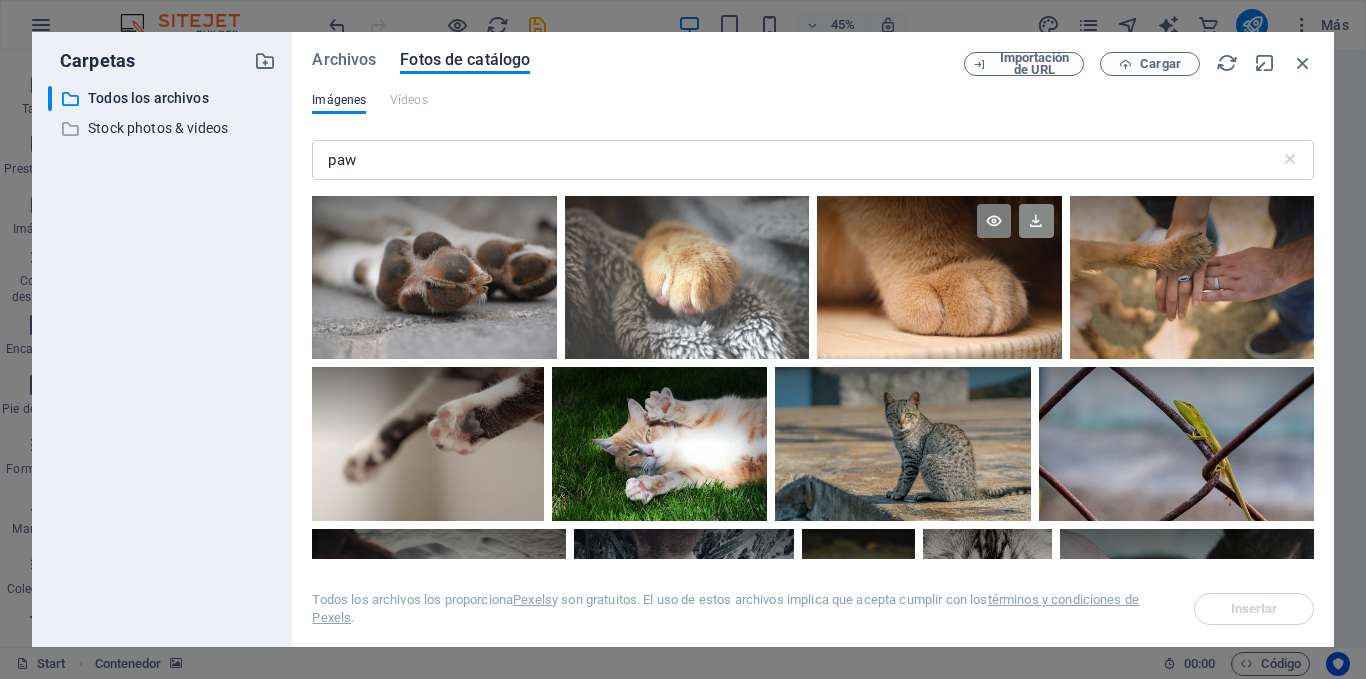 click at bounding box center (1036, 221) 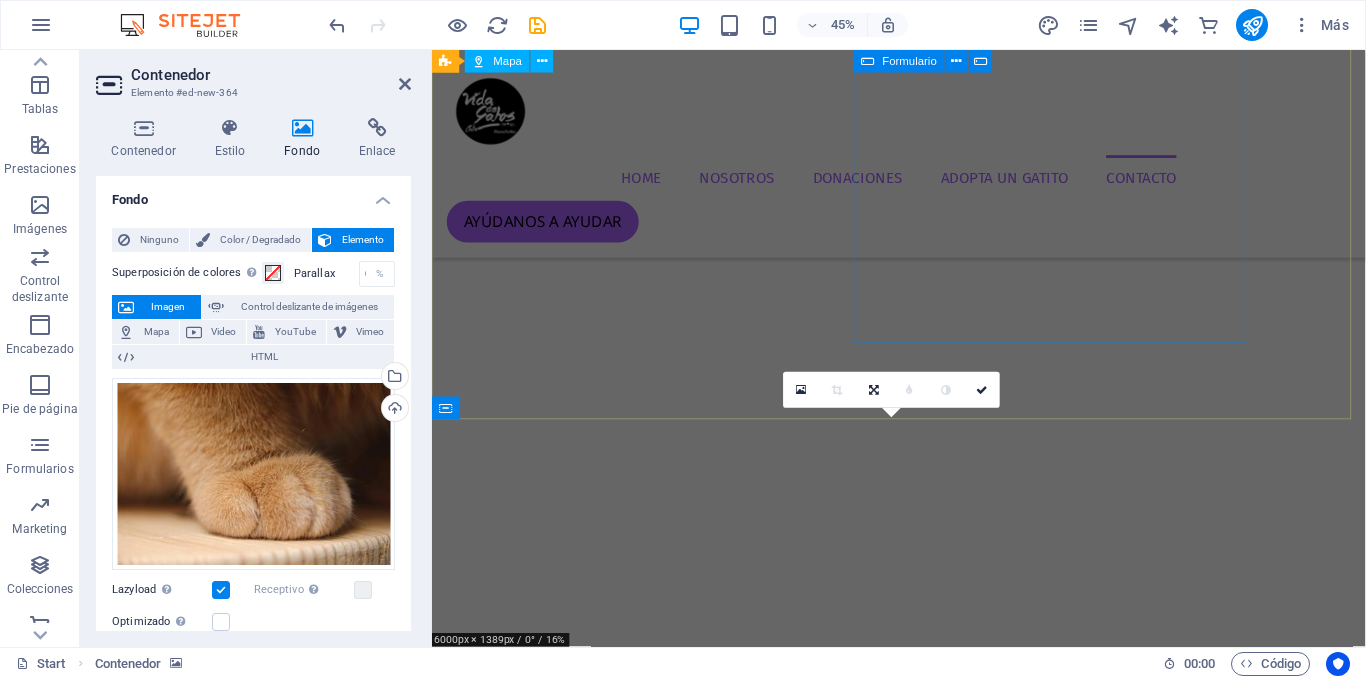 scroll, scrollTop: 3232, scrollLeft: 0, axis: vertical 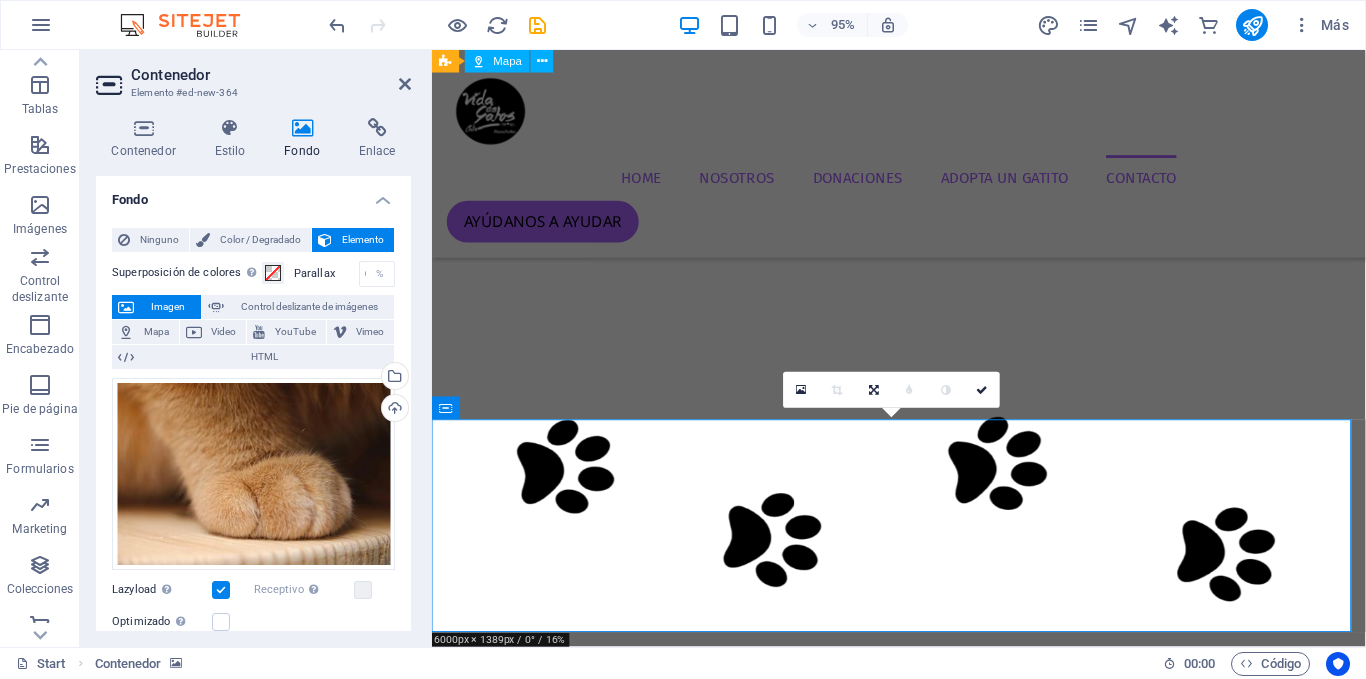 click at bounding box center [923, 8278] 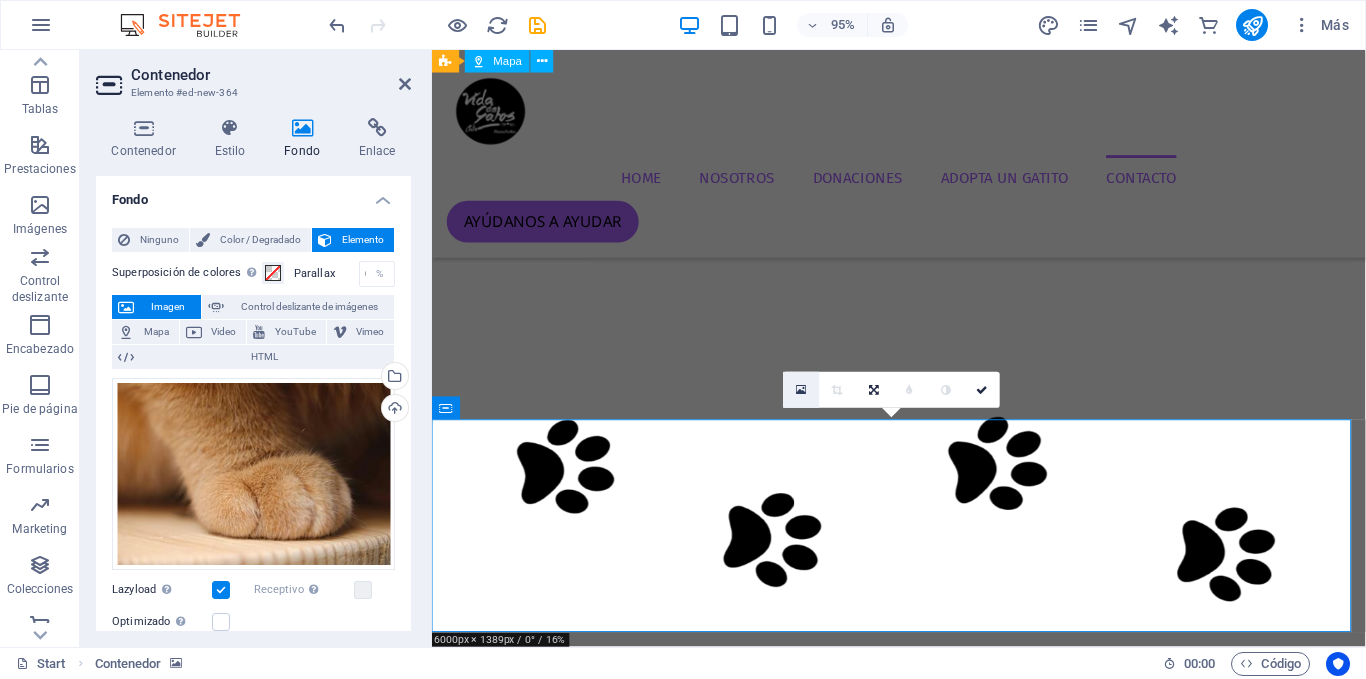 click at bounding box center (802, 390) 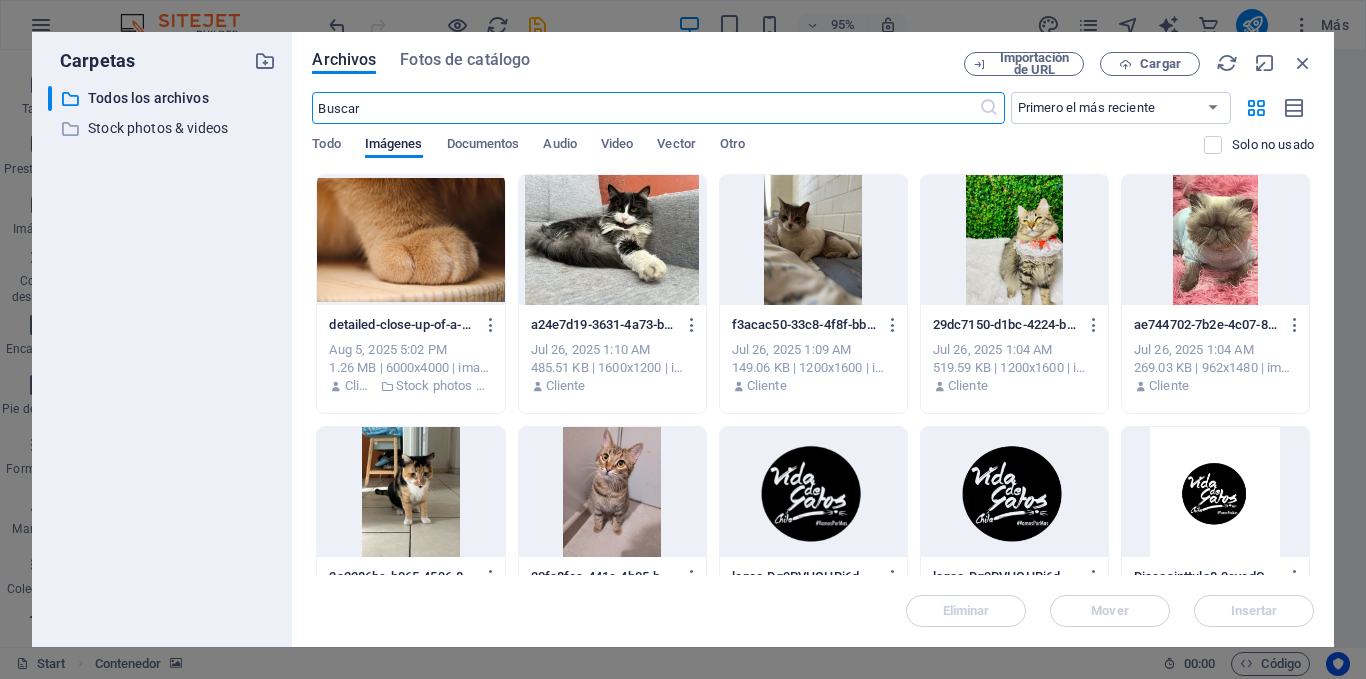 scroll, scrollTop: 2877, scrollLeft: 0, axis: vertical 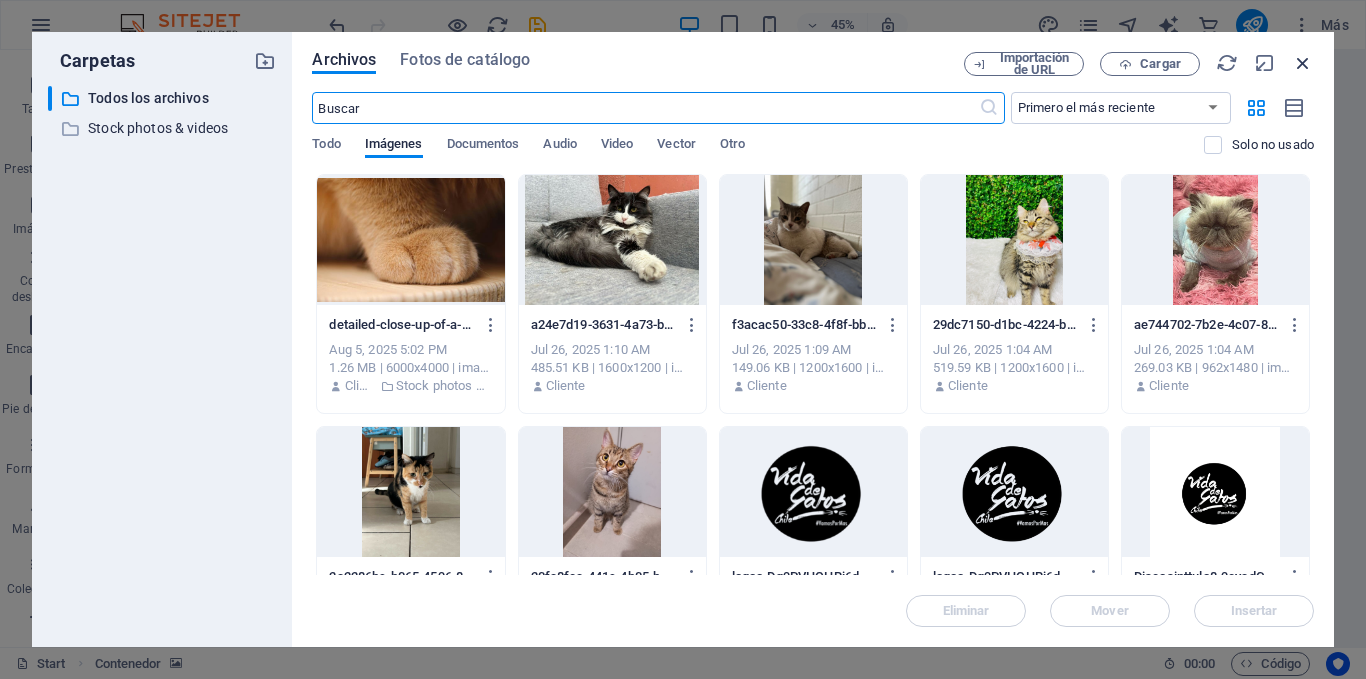 click at bounding box center [1303, 63] 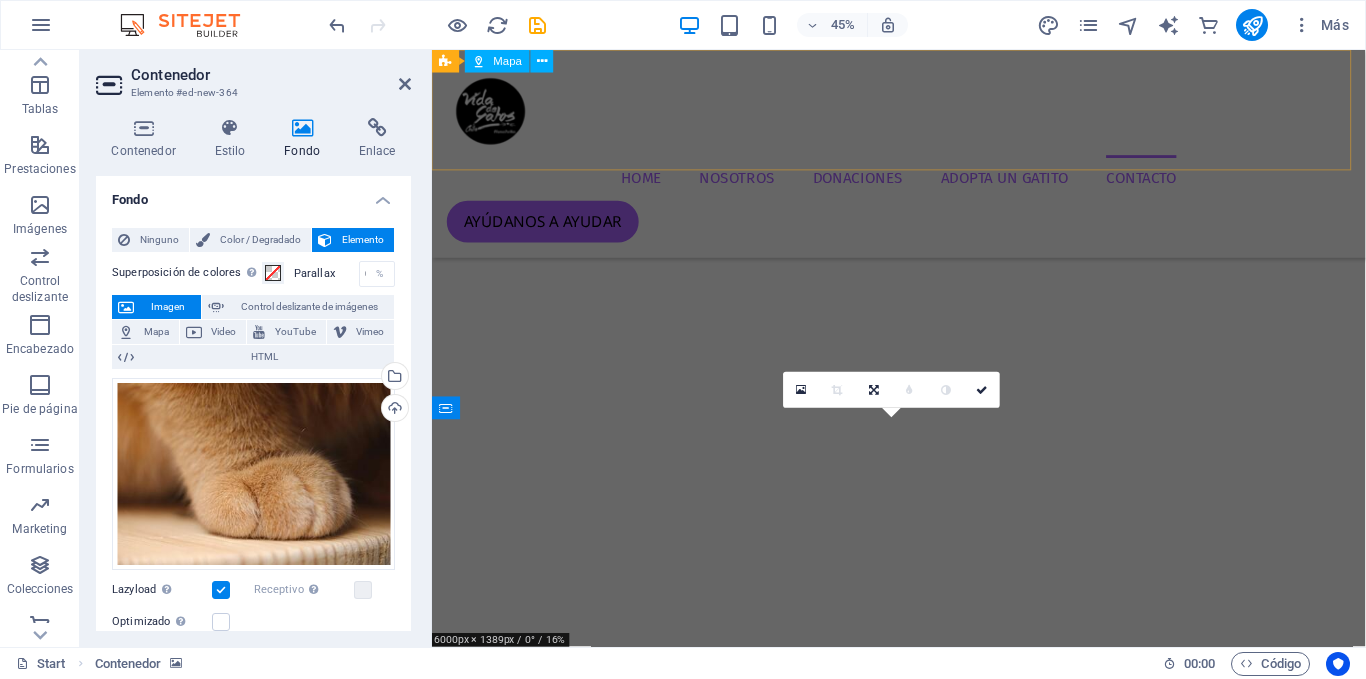 scroll, scrollTop: 3232, scrollLeft: 0, axis: vertical 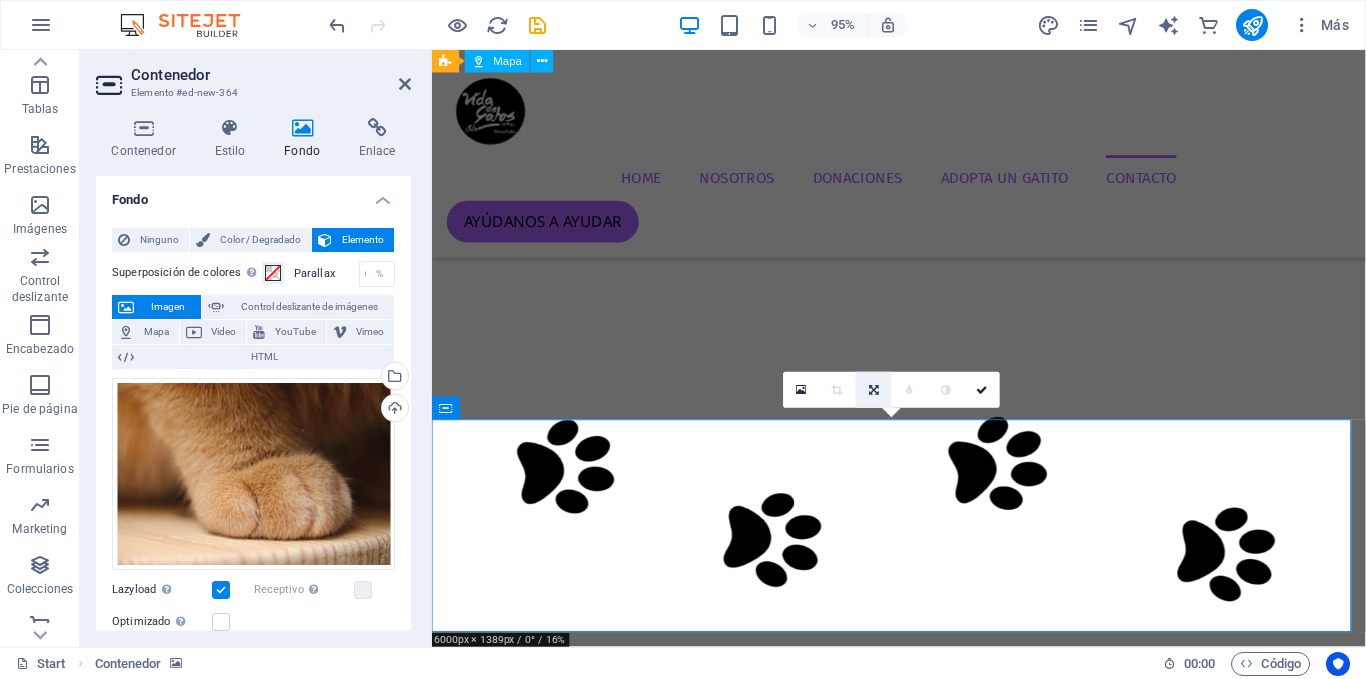 click at bounding box center (874, 389) 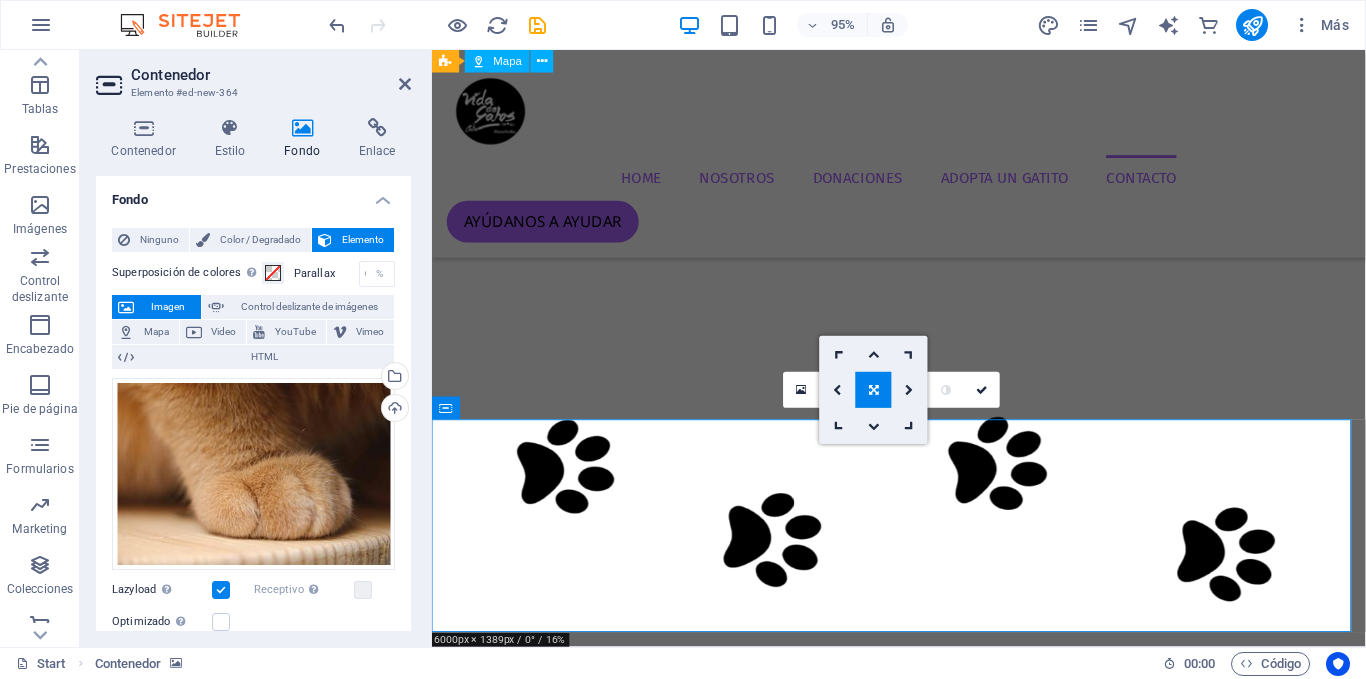 click at bounding box center (874, 389) 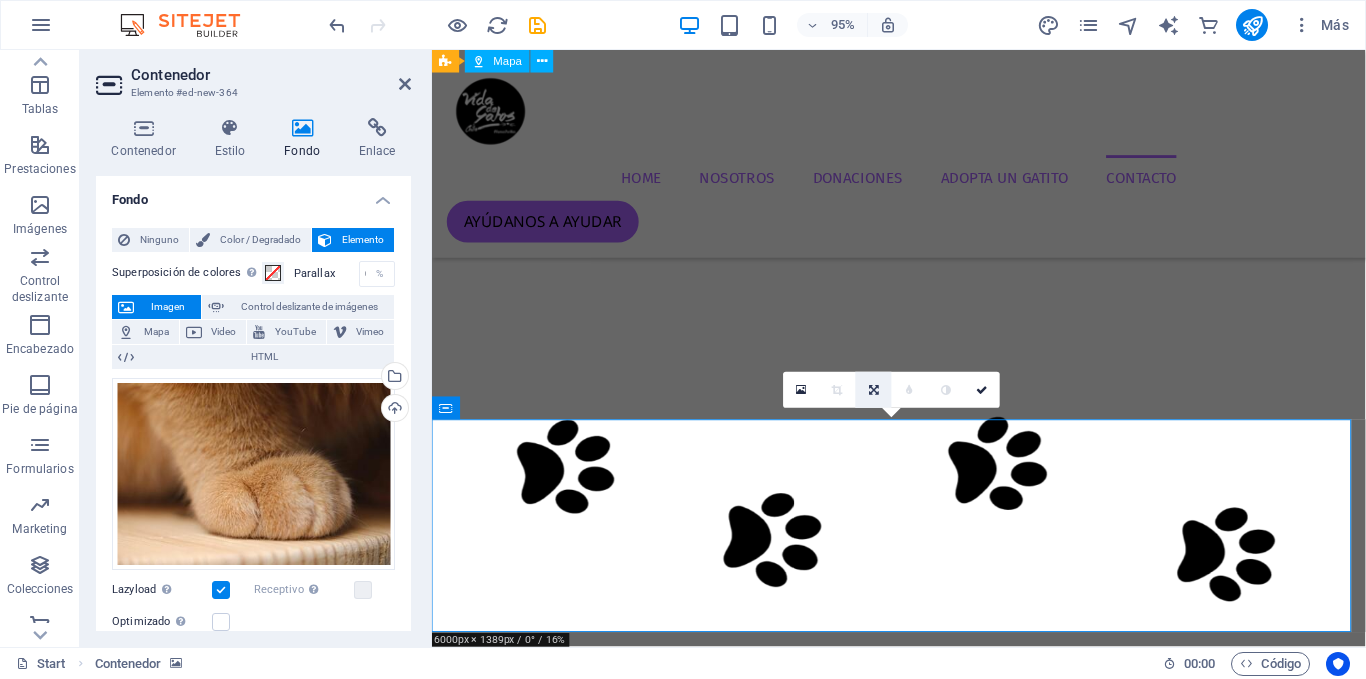 click at bounding box center (874, 389) 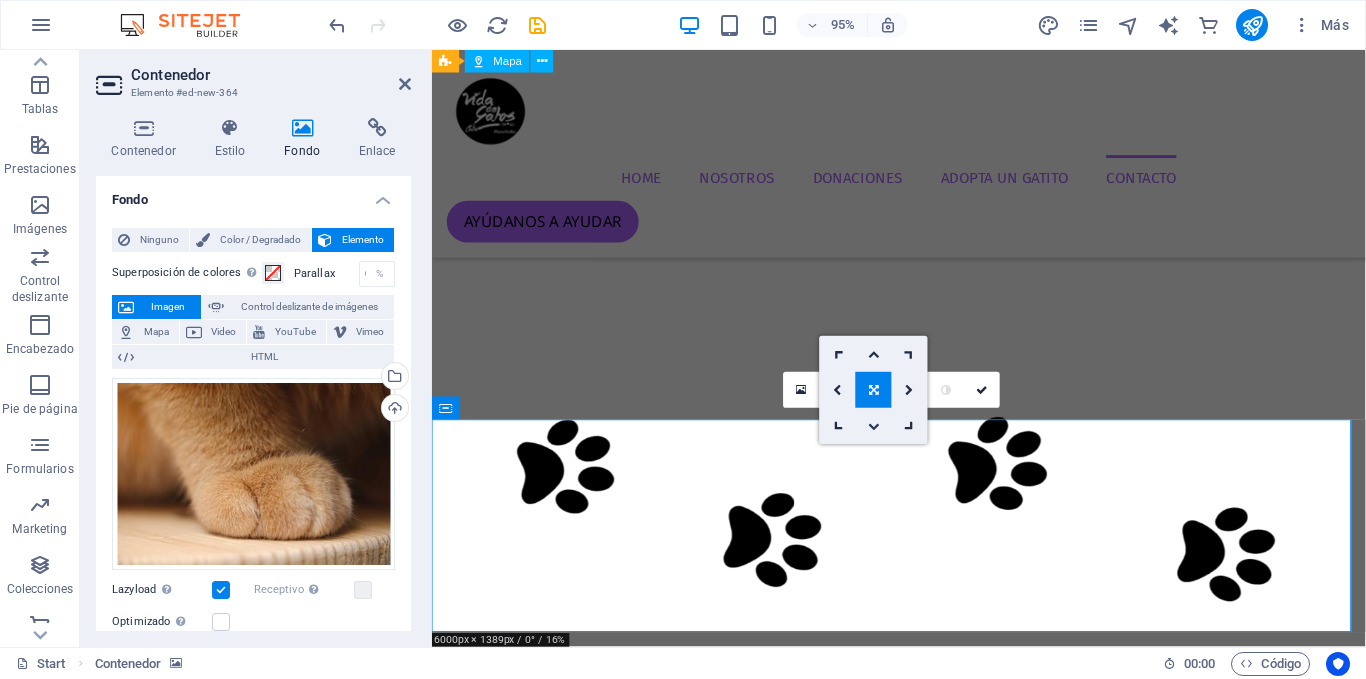 click at bounding box center (874, 426) 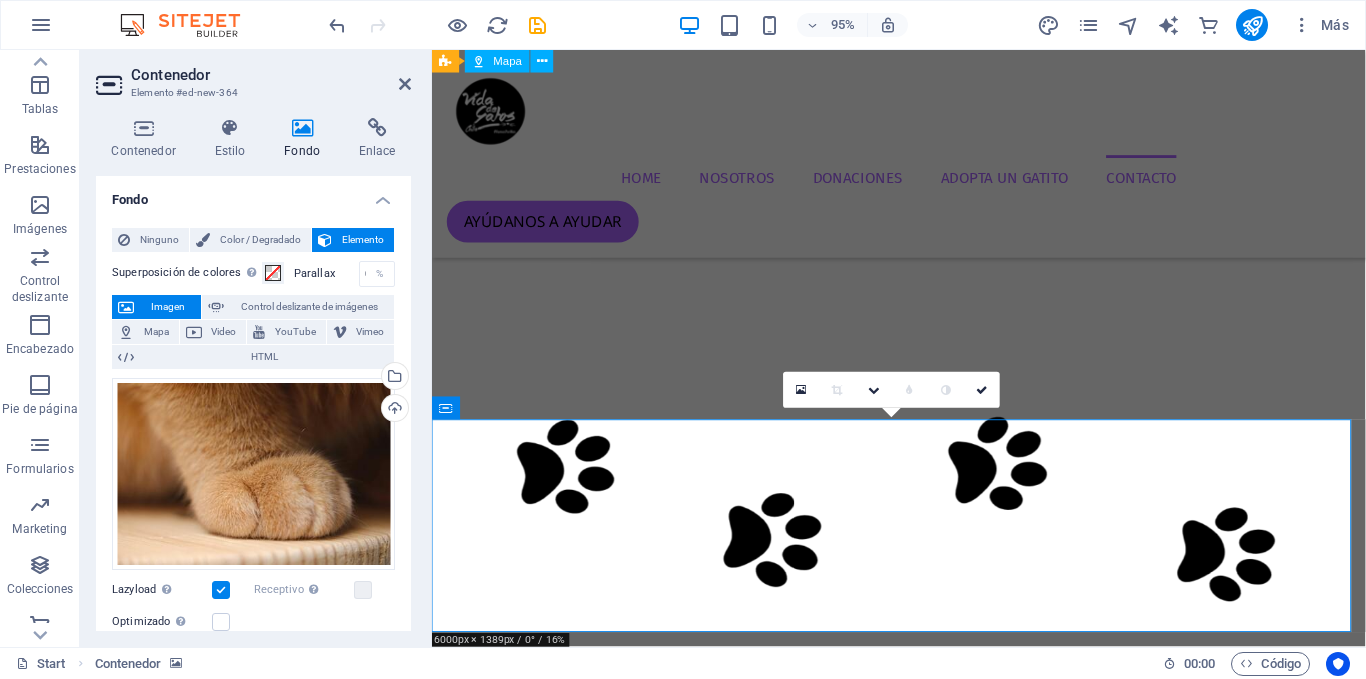 click at bounding box center [923, 8278] 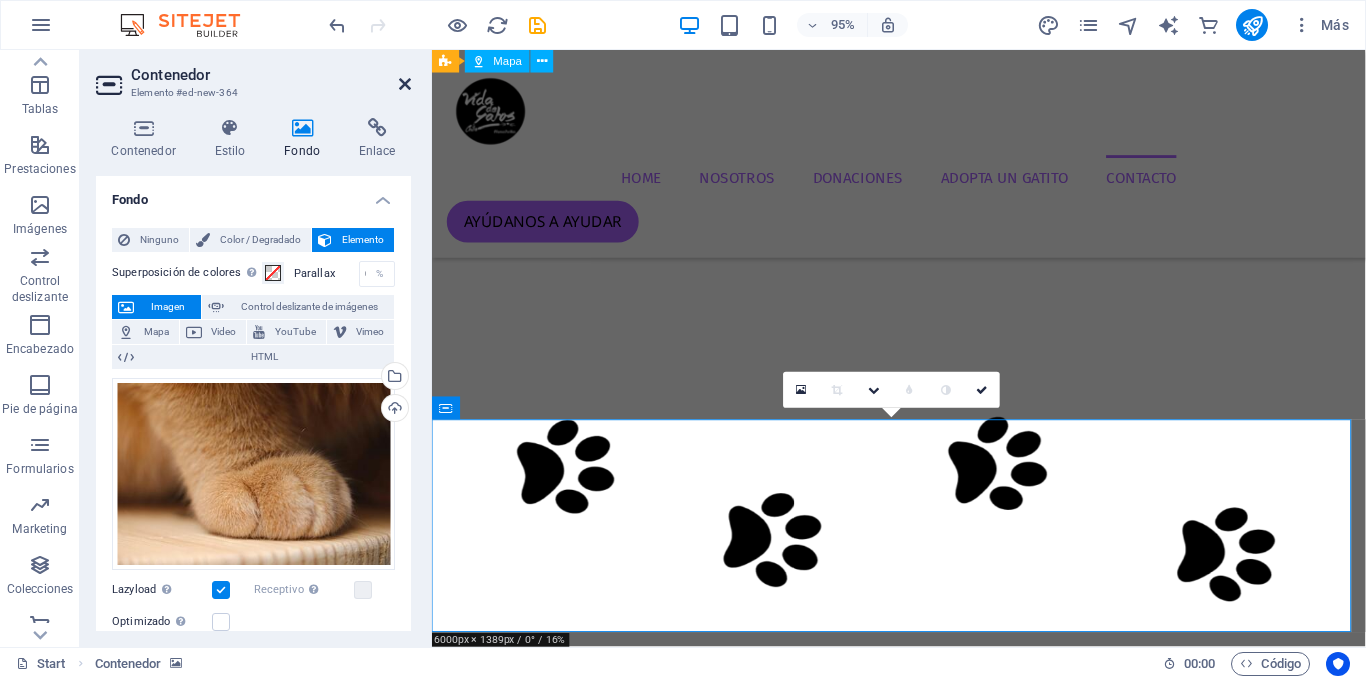 click at bounding box center [405, 84] 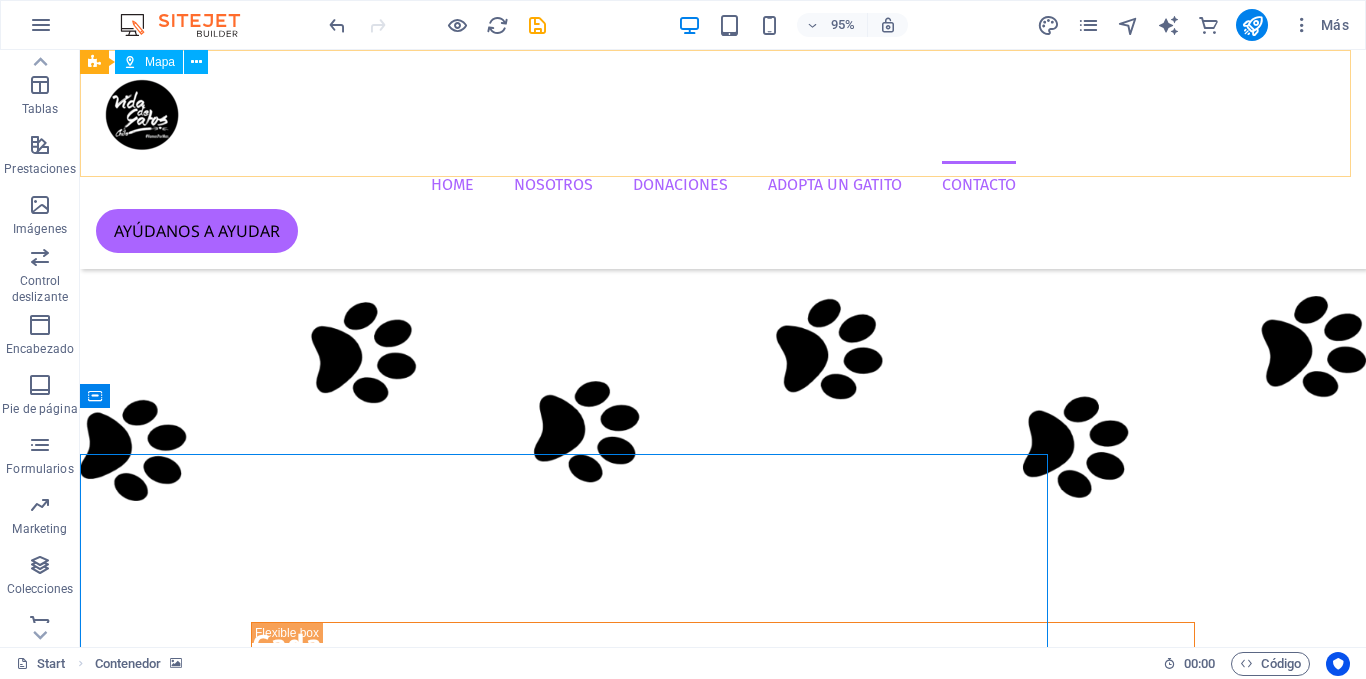 scroll, scrollTop: 3217, scrollLeft: 0, axis: vertical 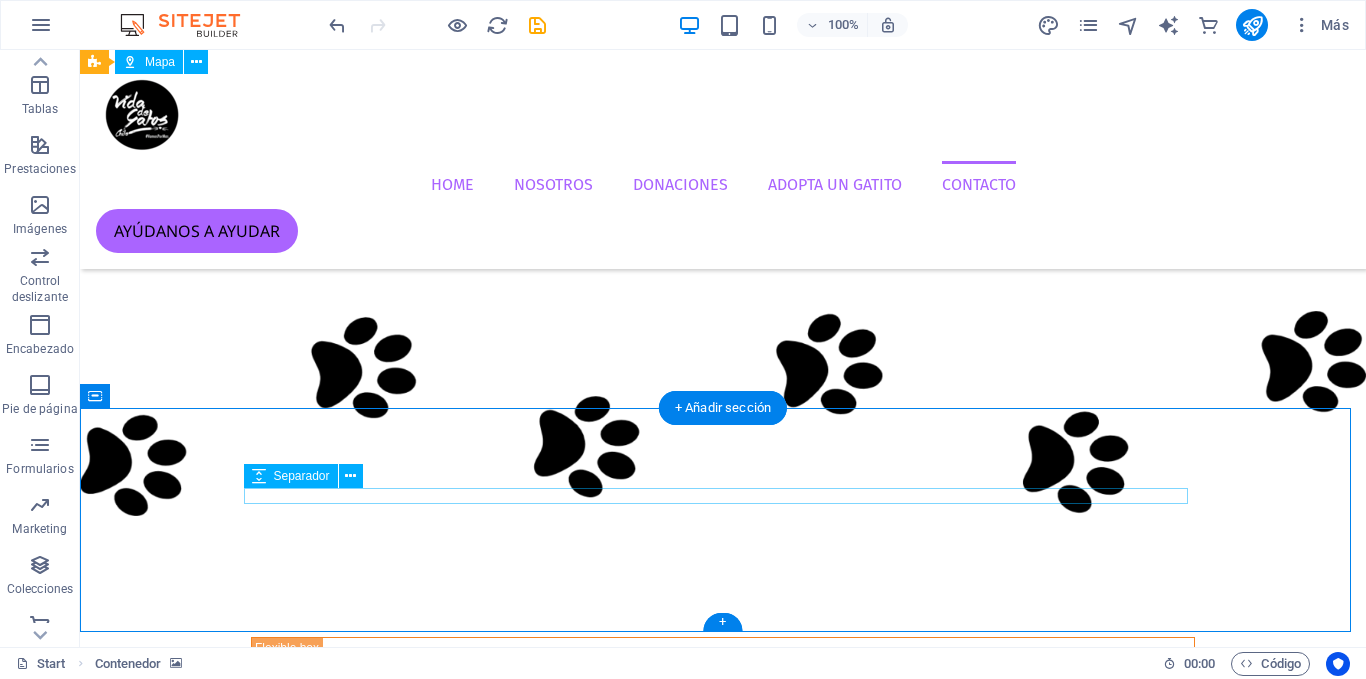 click on "FUNDACIÓN VIDA DE GATOS CHILE" at bounding box center (723, 8405) 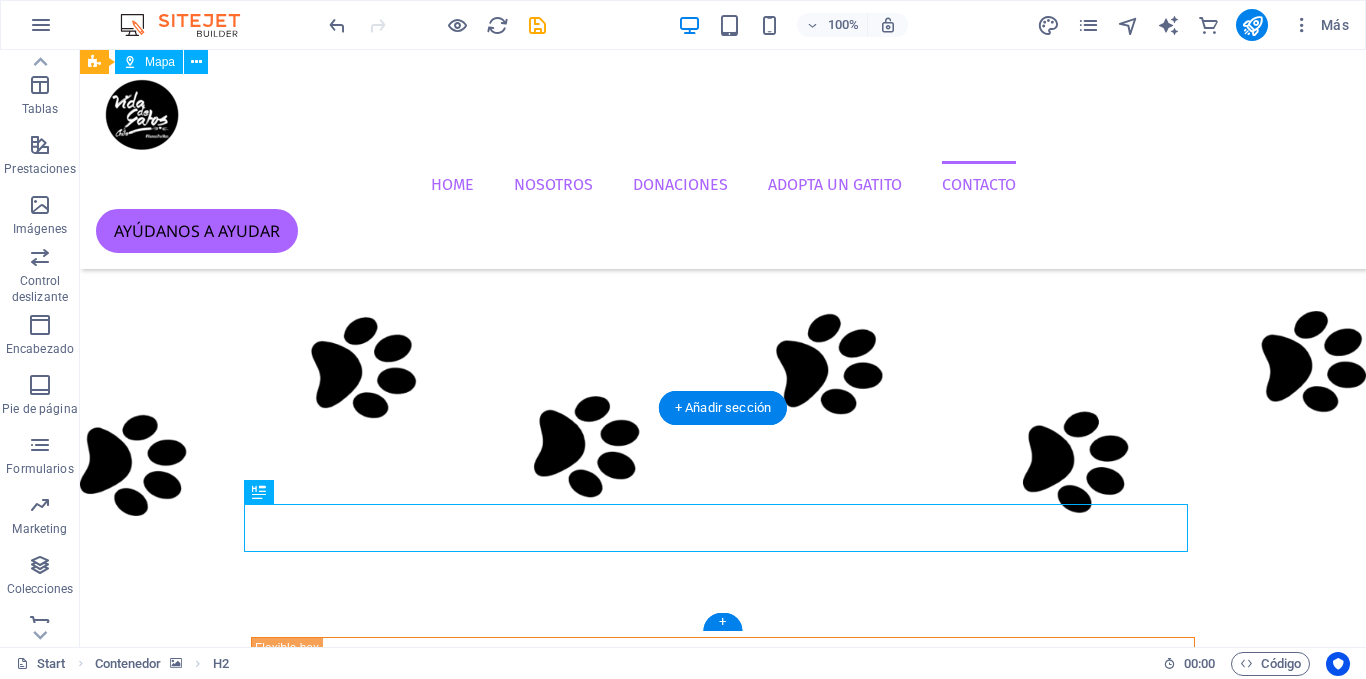 click at bounding box center (723, 8173) 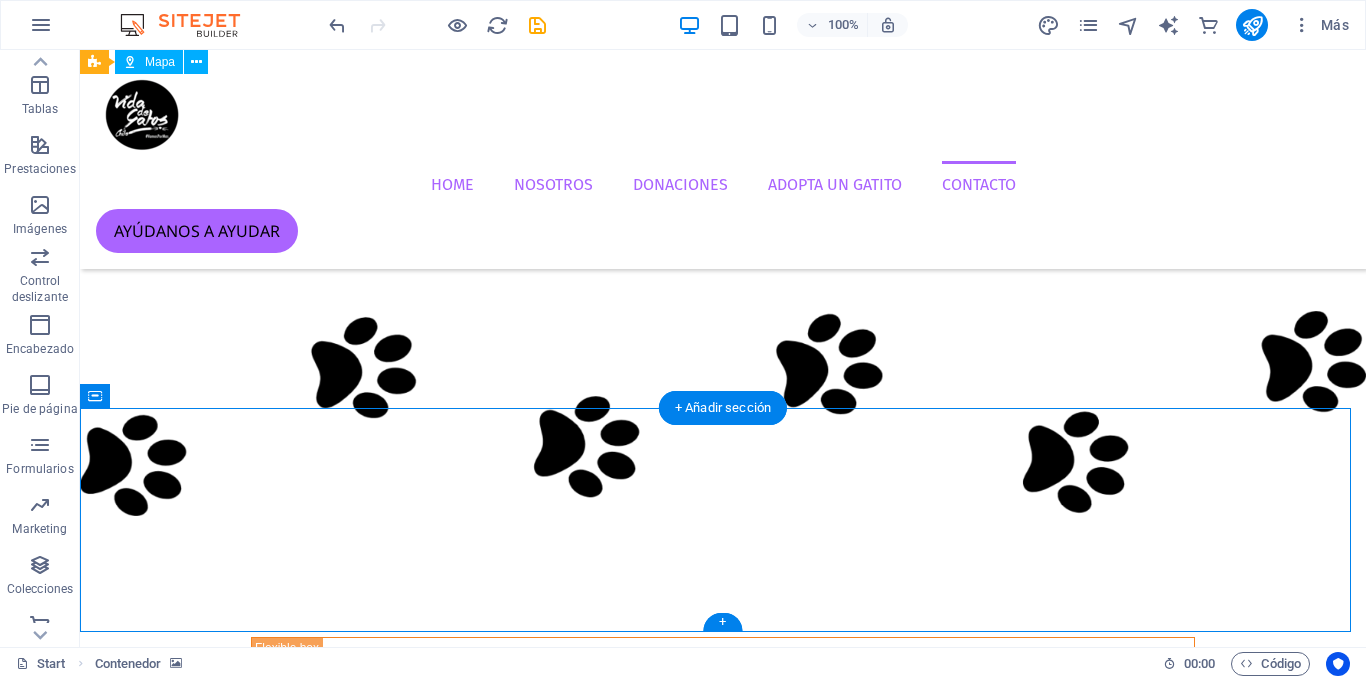 click at bounding box center [723, 8173] 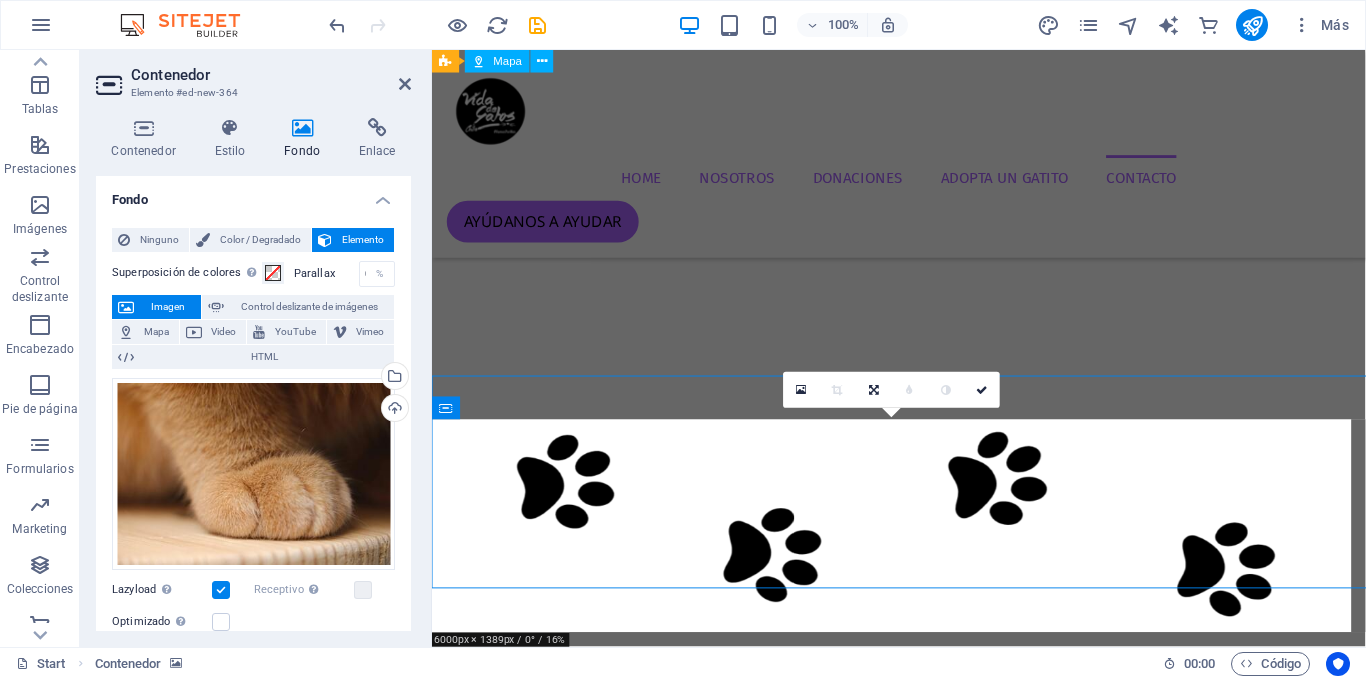 scroll, scrollTop: 3232, scrollLeft: 0, axis: vertical 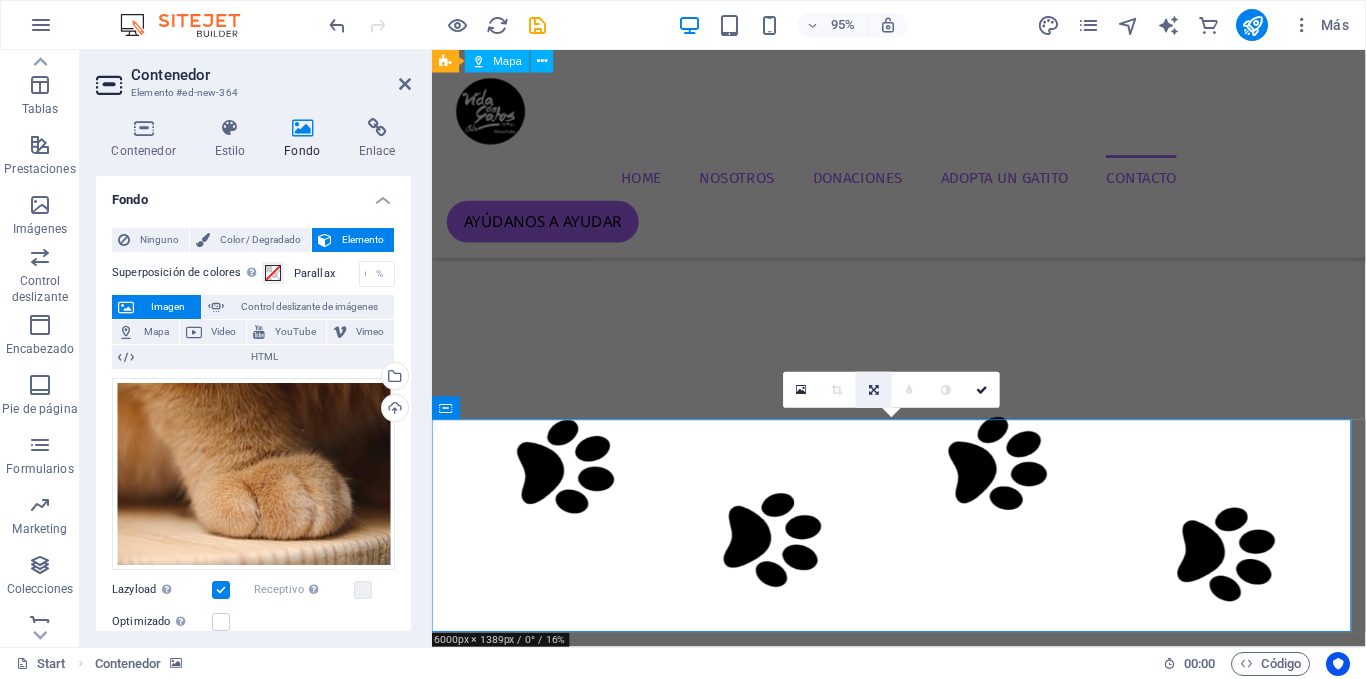 click at bounding box center [874, 389] 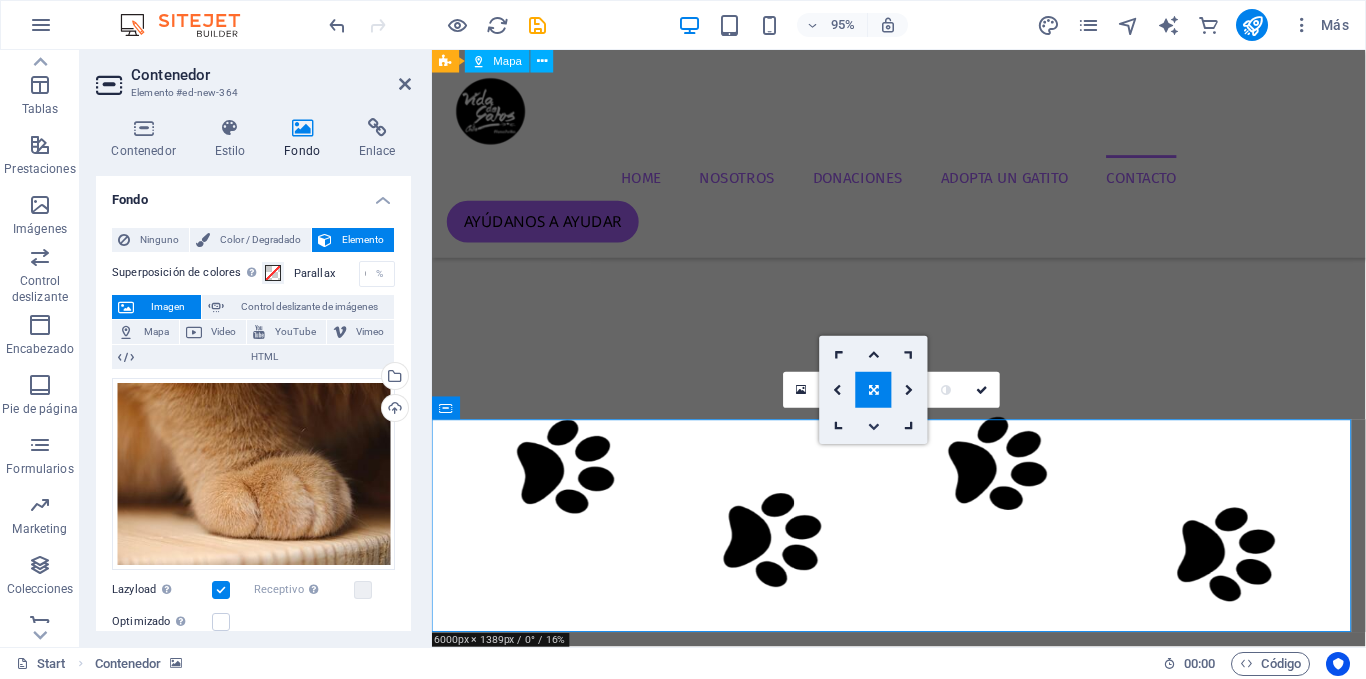click at bounding box center (874, 426) 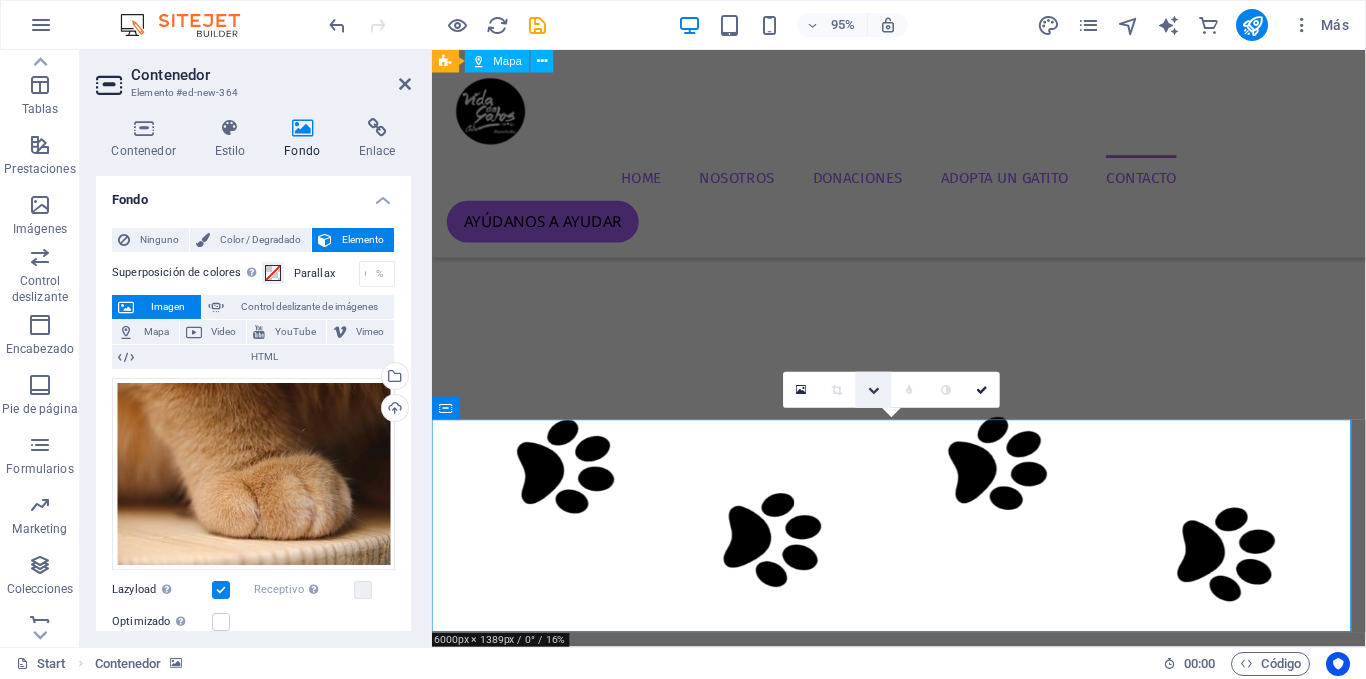 click at bounding box center (874, 390) 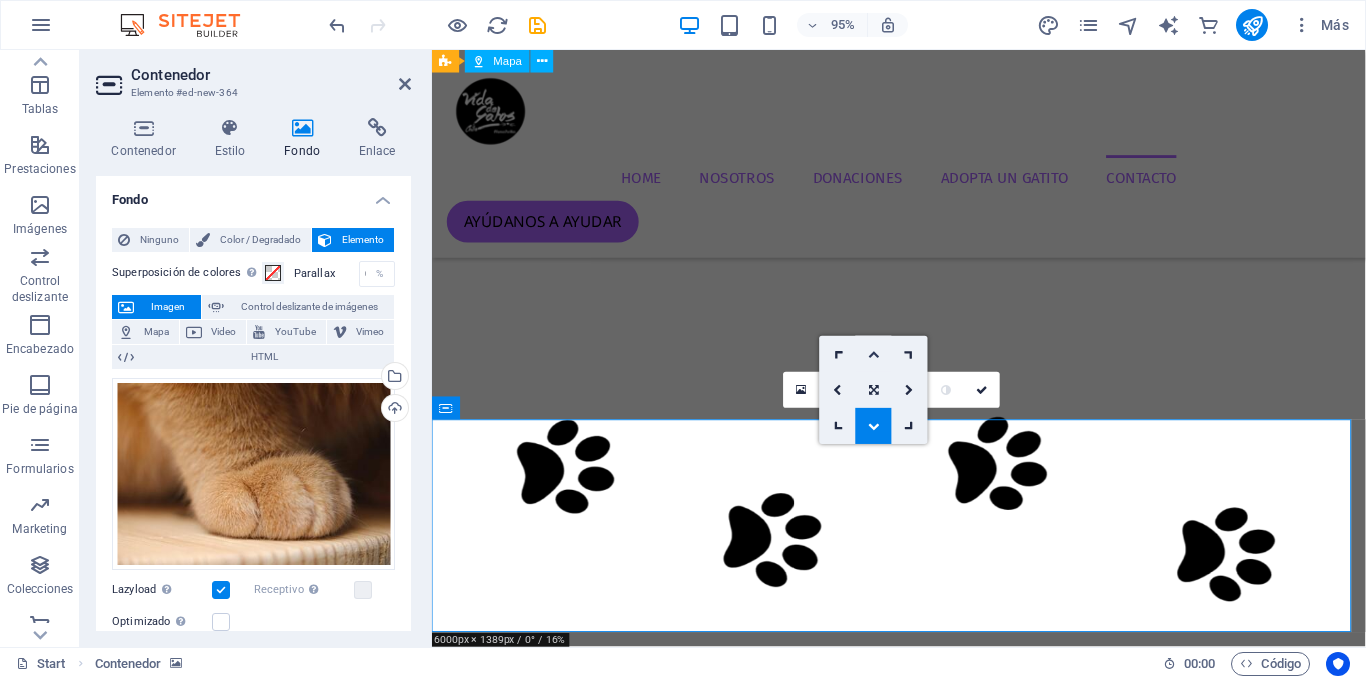 click at bounding box center [874, 354] 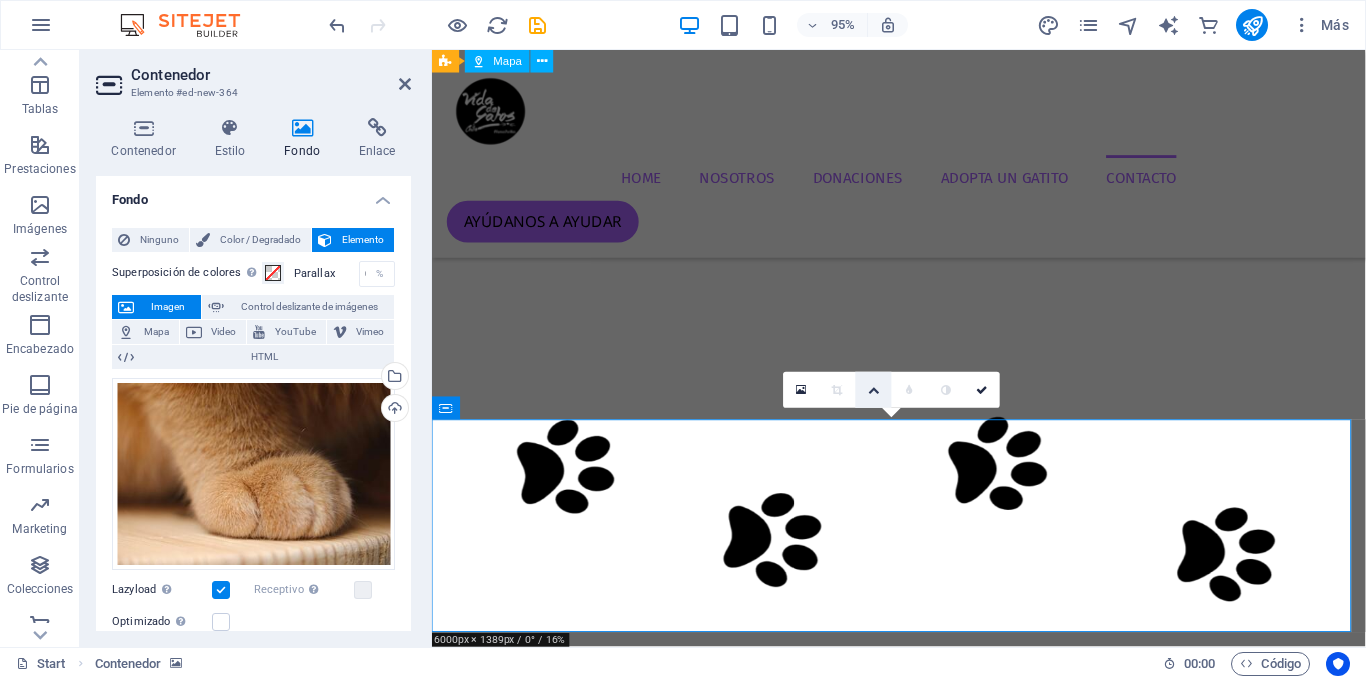 click at bounding box center (874, 390) 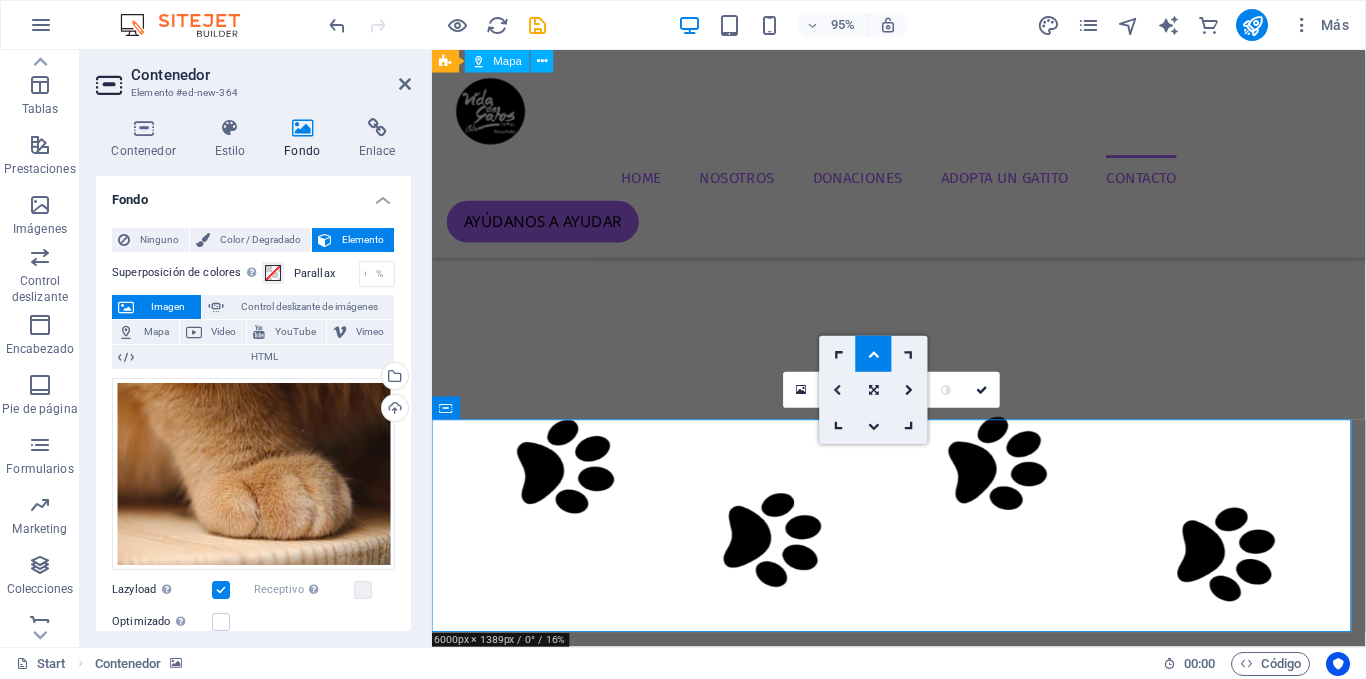 click at bounding box center (837, 389) 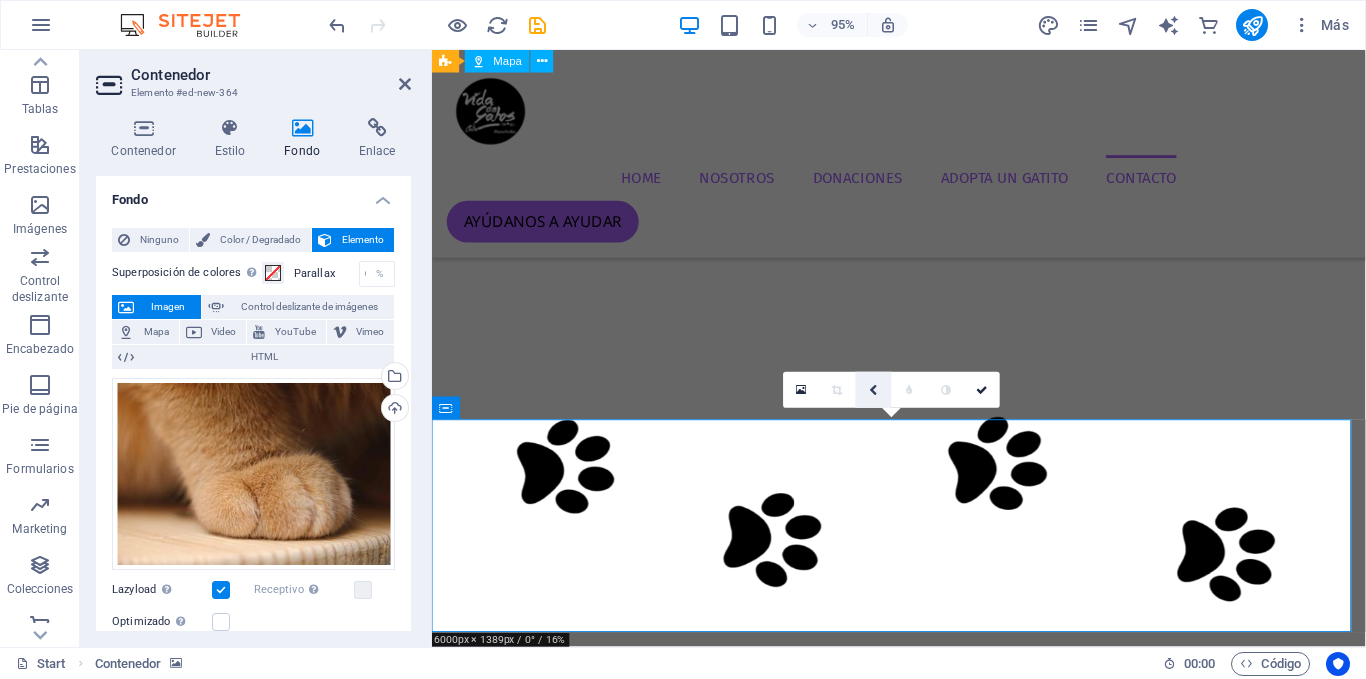 click at bounding box center [874, 390] 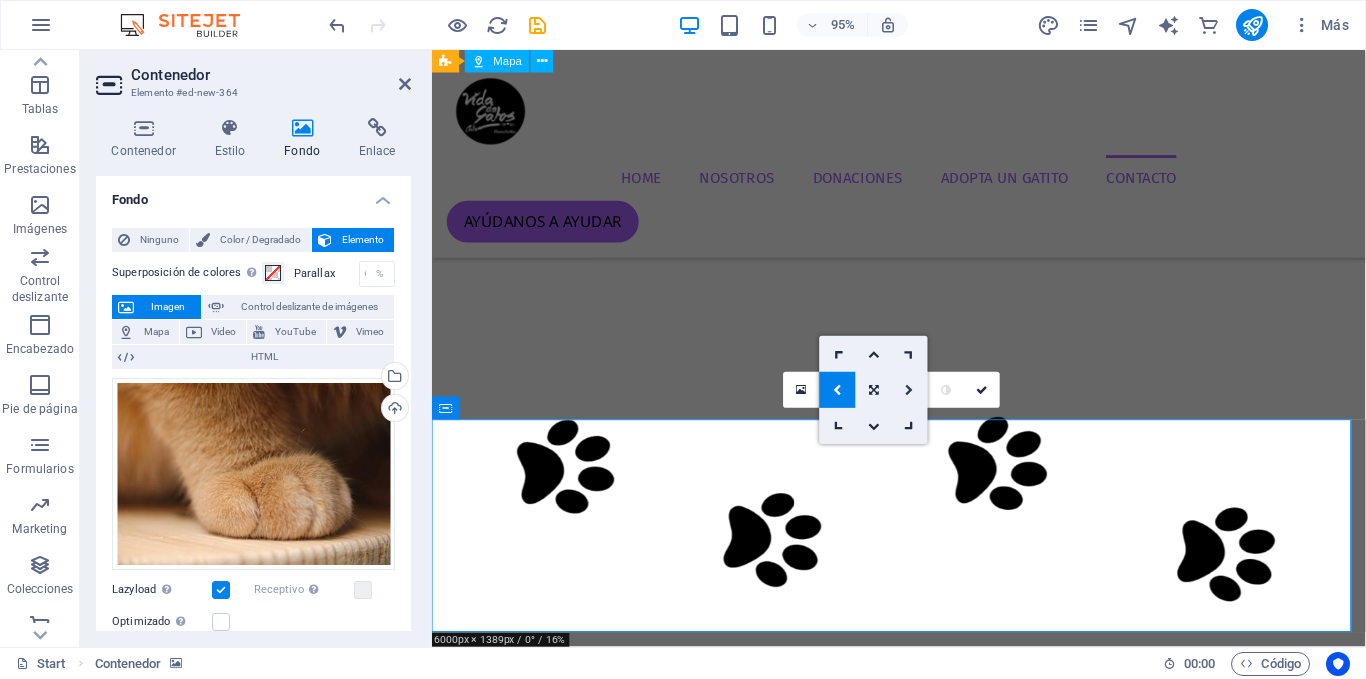 click at bounding box center [910, 389] 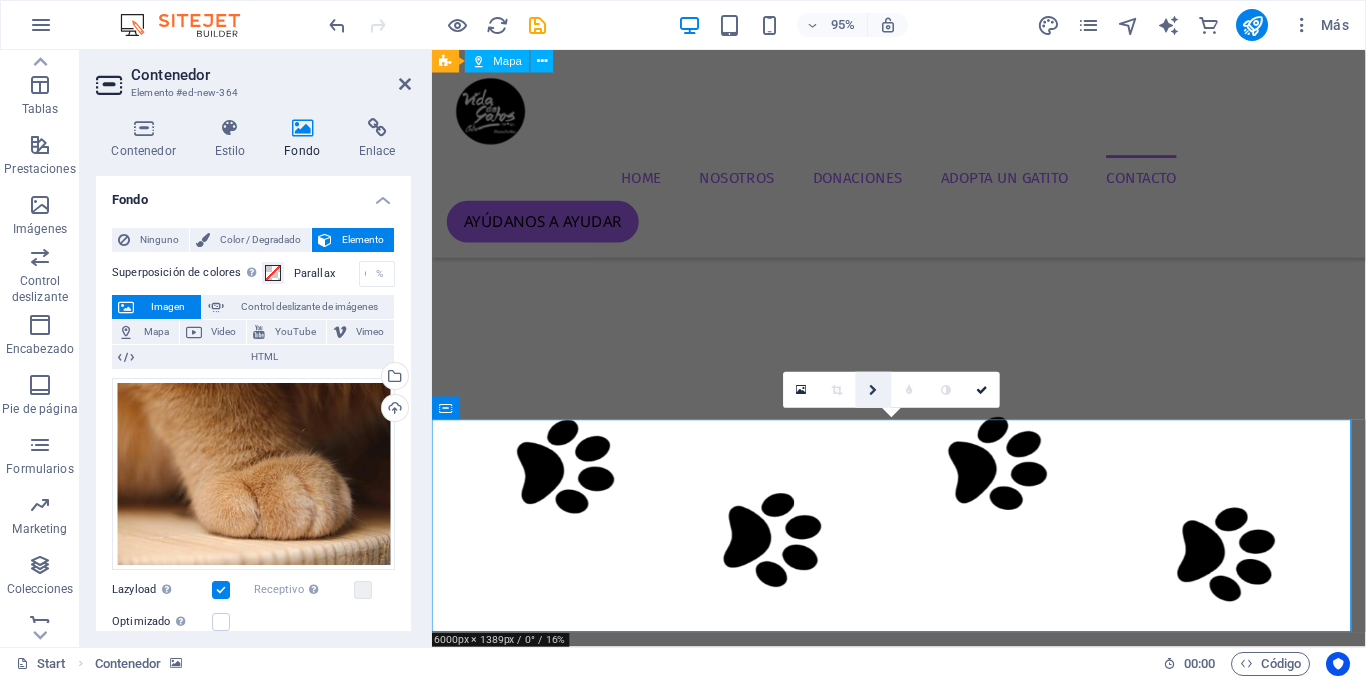 click at bounding box center (873, 389) 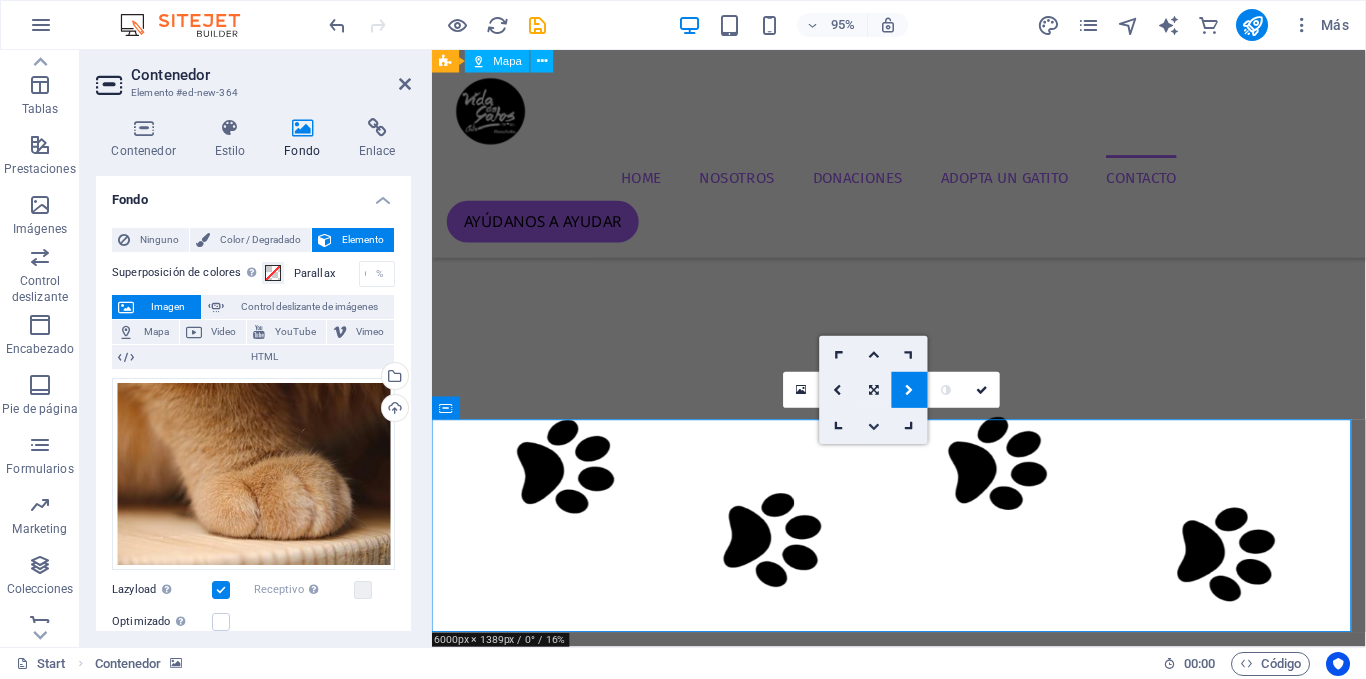 click at bounding box center [874, 426] 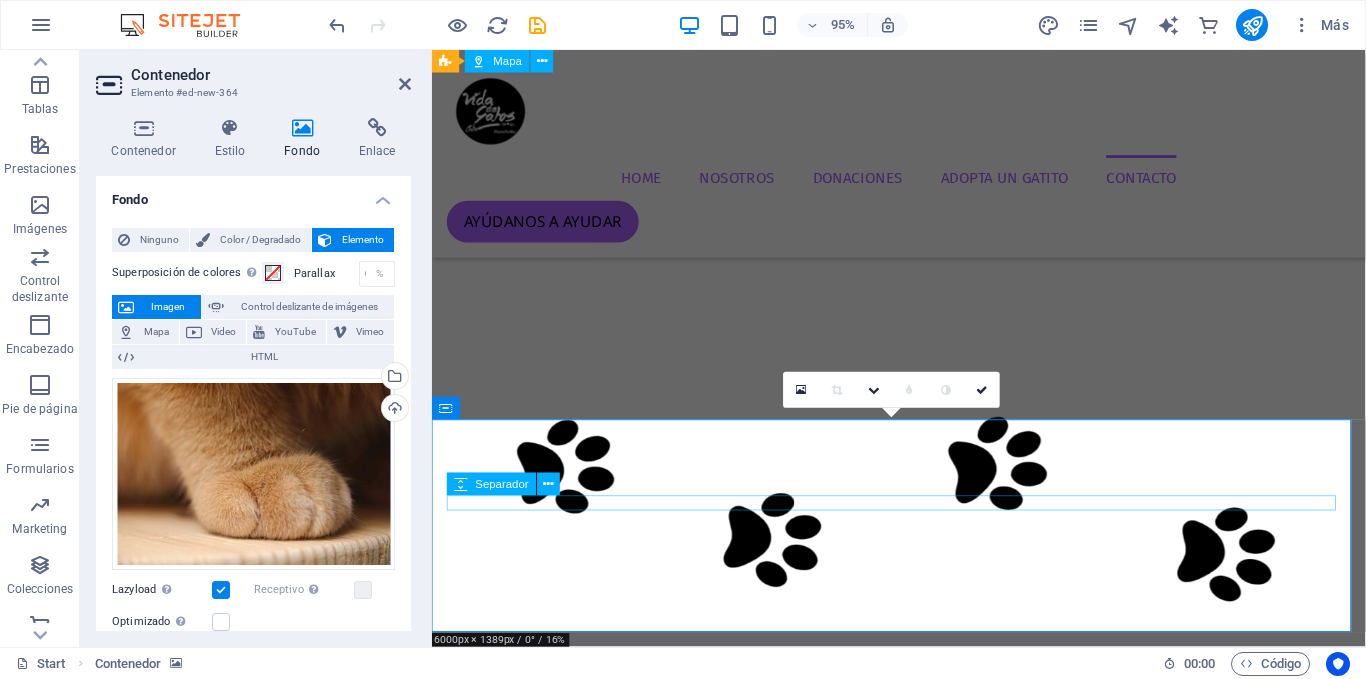 click at bounding box center [924, 8478] 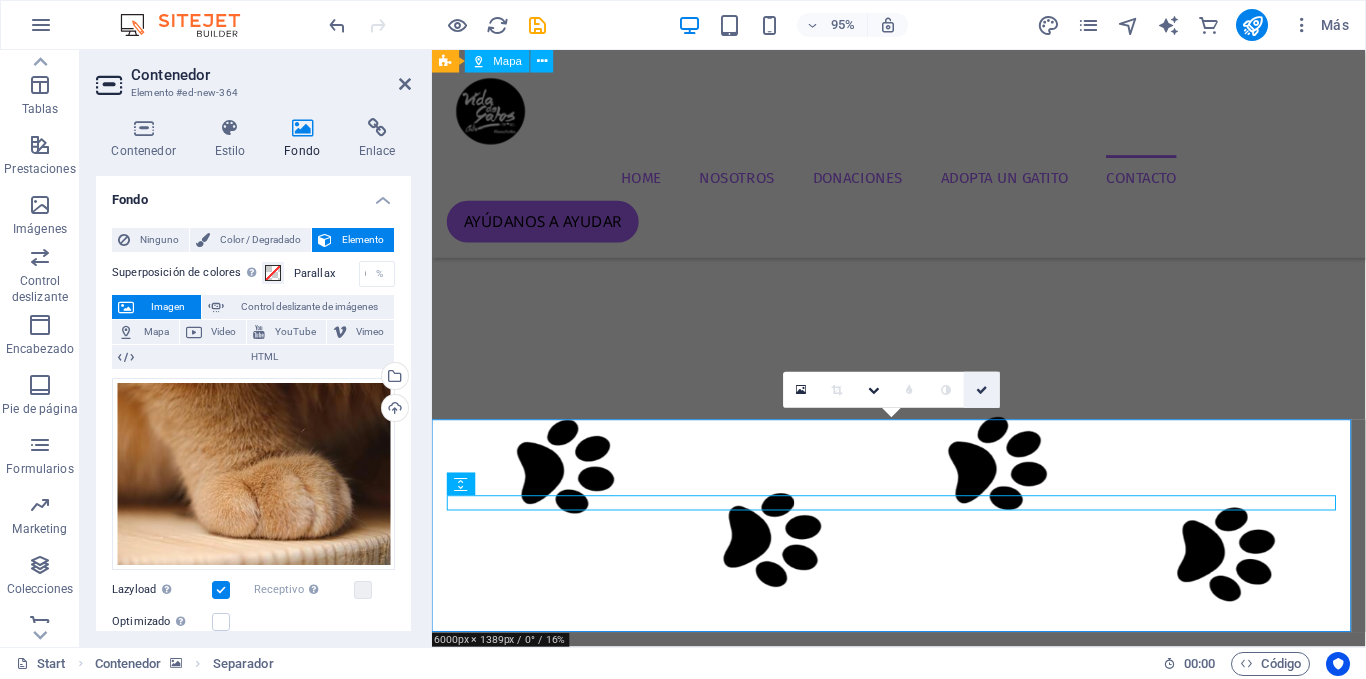 drag, startPoint x: 980, startPoint y: 383, endPoint x: 860, endPoint y: 341, distance: 127.13772 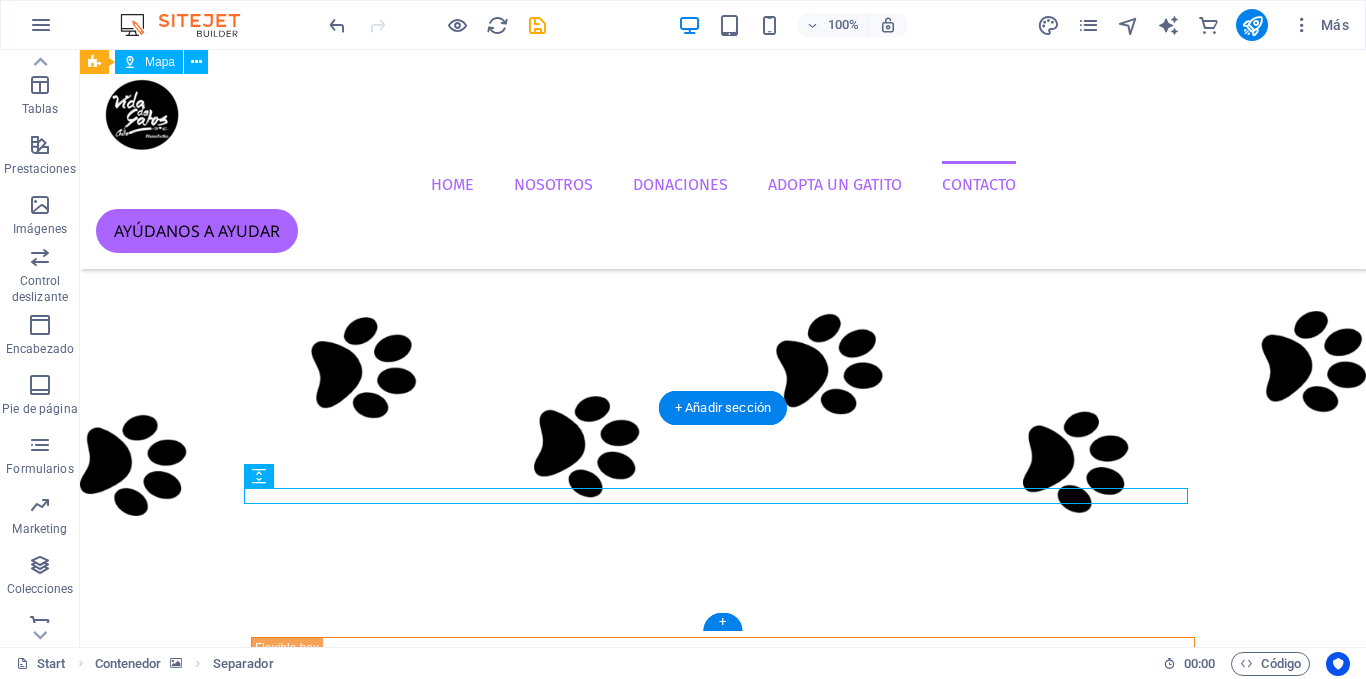 click at bounding box center (723, 8173) 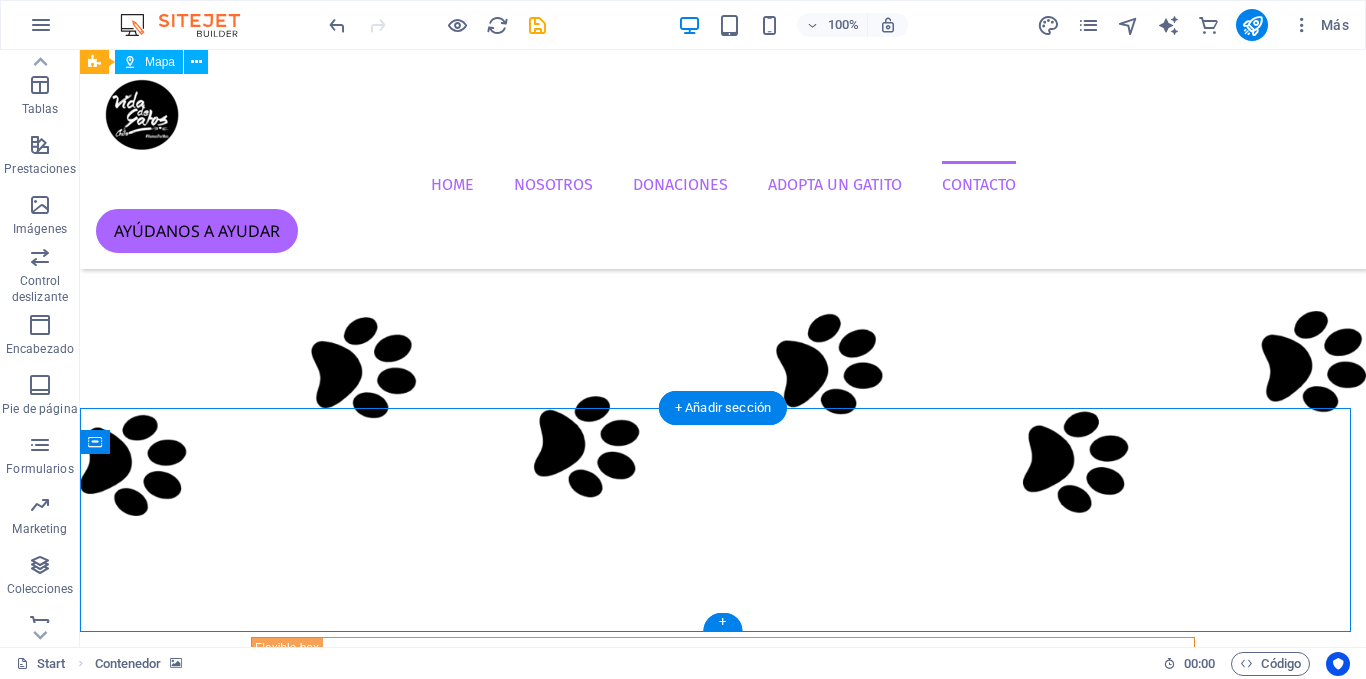 click at bounding box center (723, 8173) 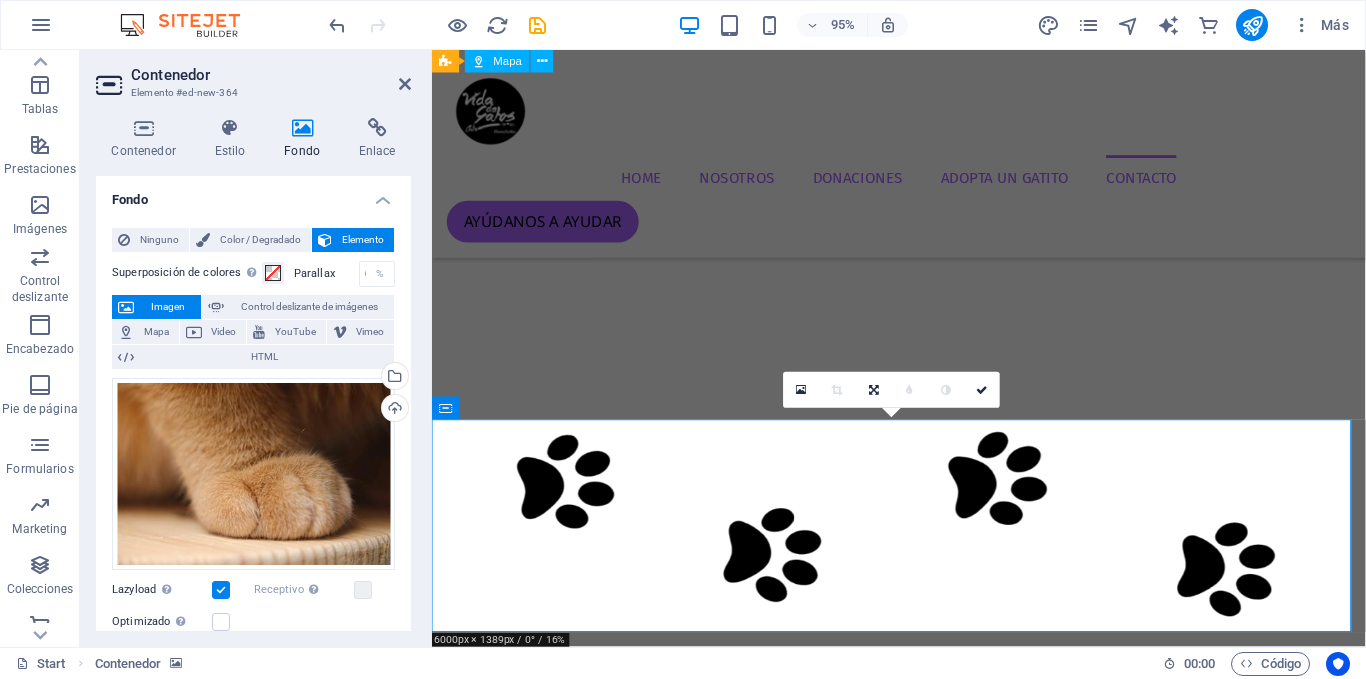scroll, scrollTop: 3232, scrollLeft: 0, axis: vertical 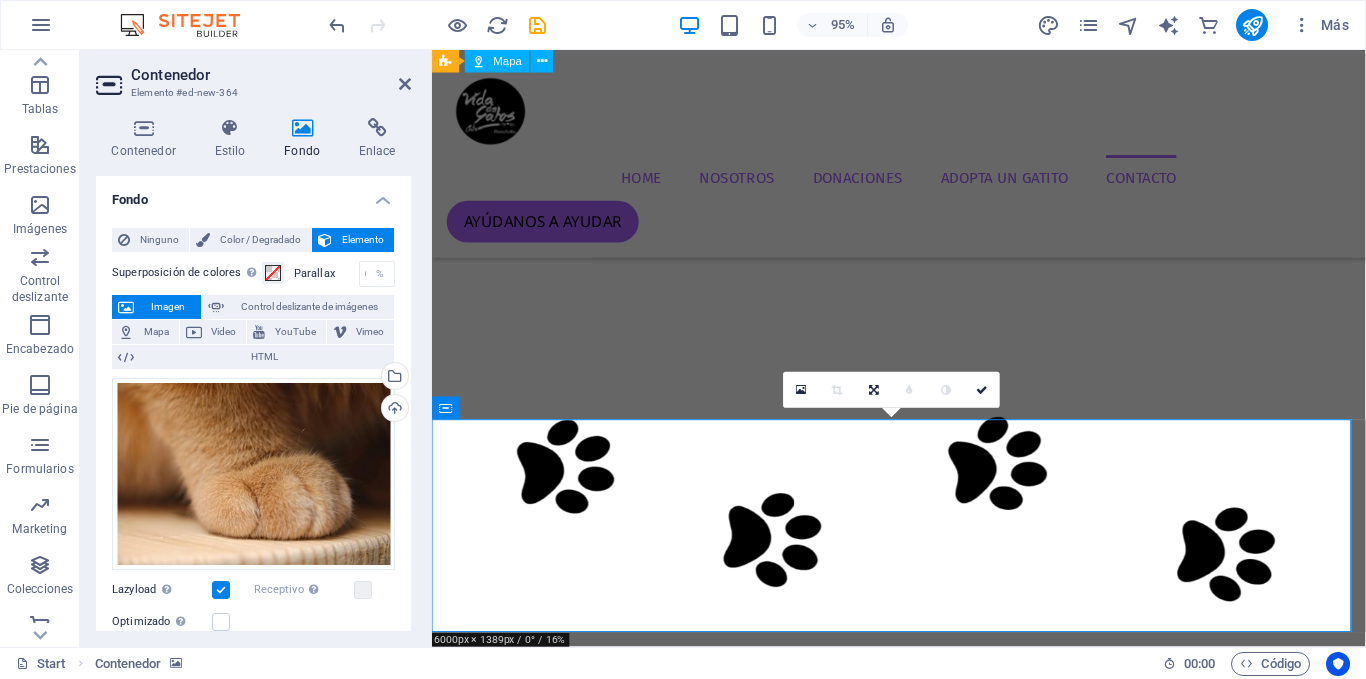 click at bounding box center (923, 8278) 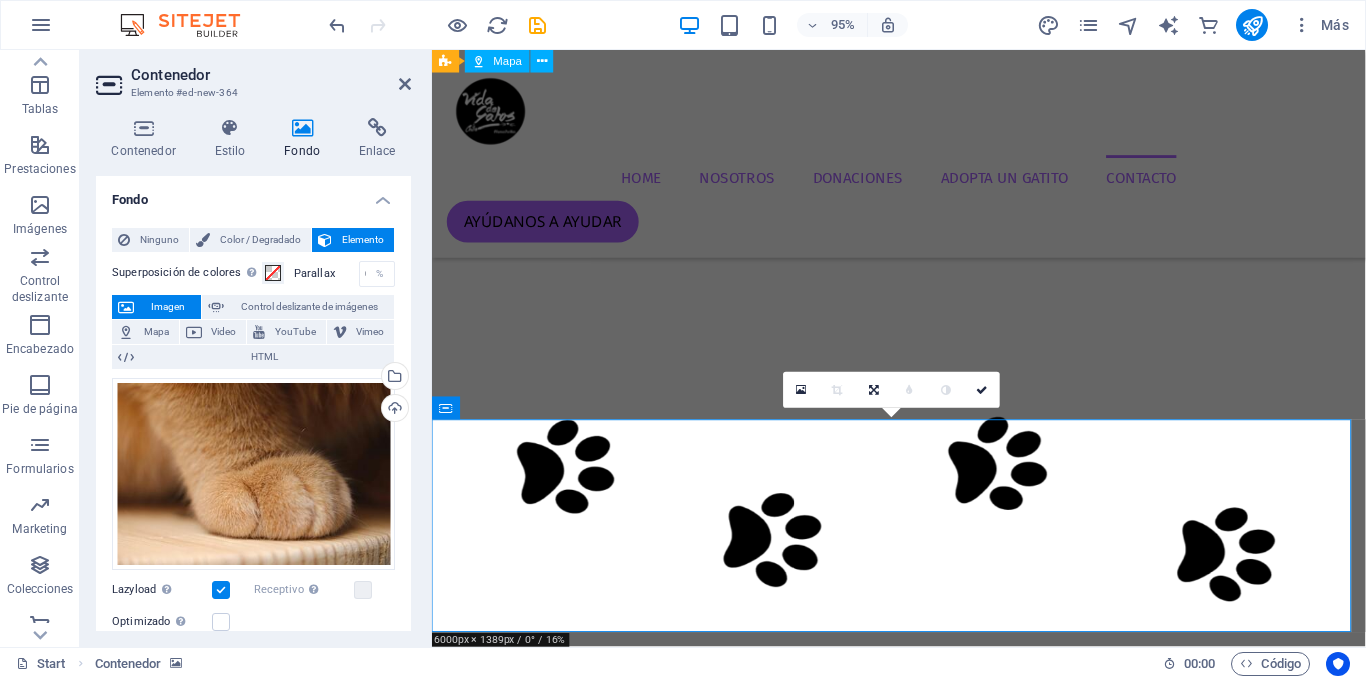 click at bounding box center (923, 8278) 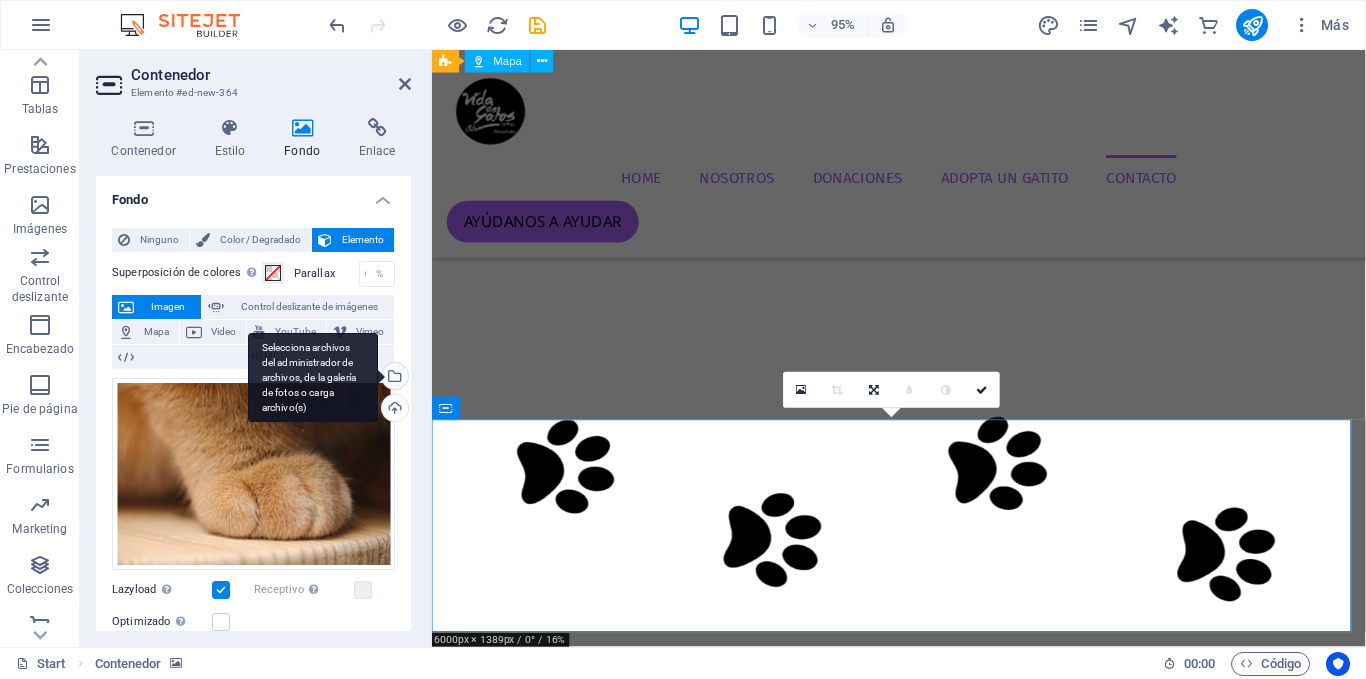click on "Selecciona archivos del administrador de archivos, de la galería de fotos o carga archivo(s)" at bounding box center [393, 378] 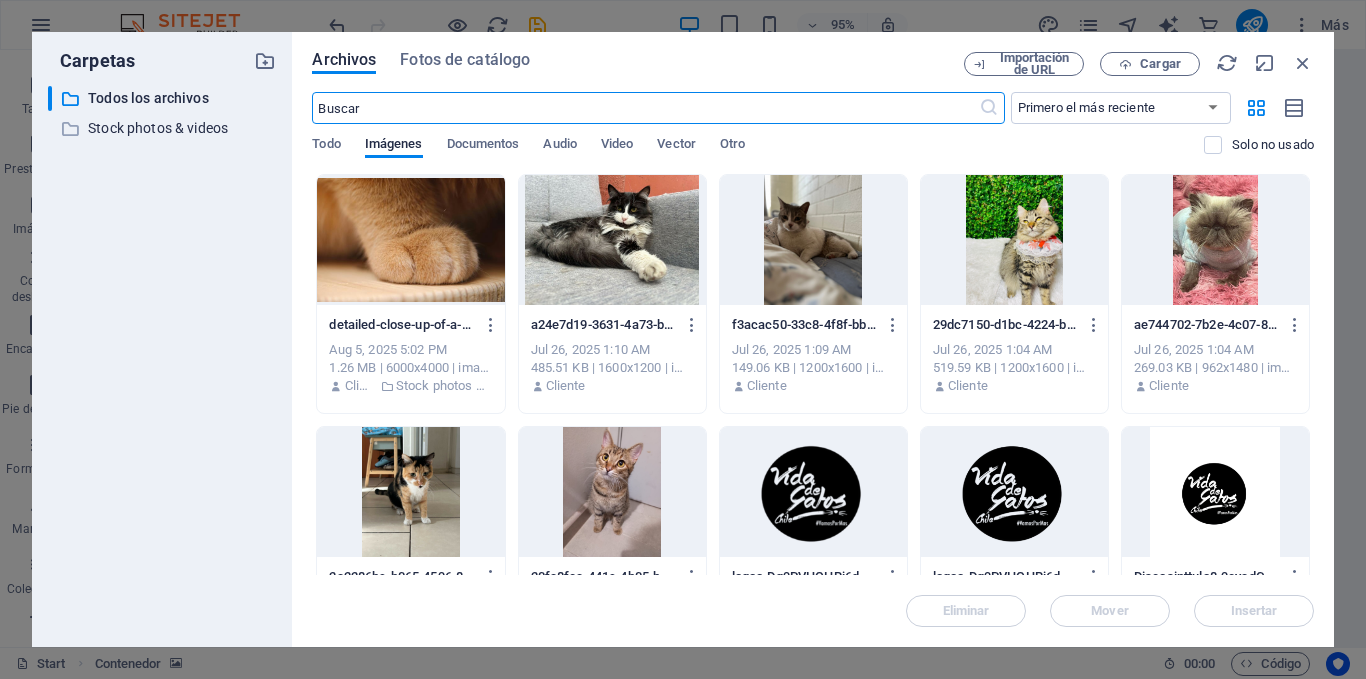 scroll, scrollTop: 2877, scrollLeft: 0, axis: vertical 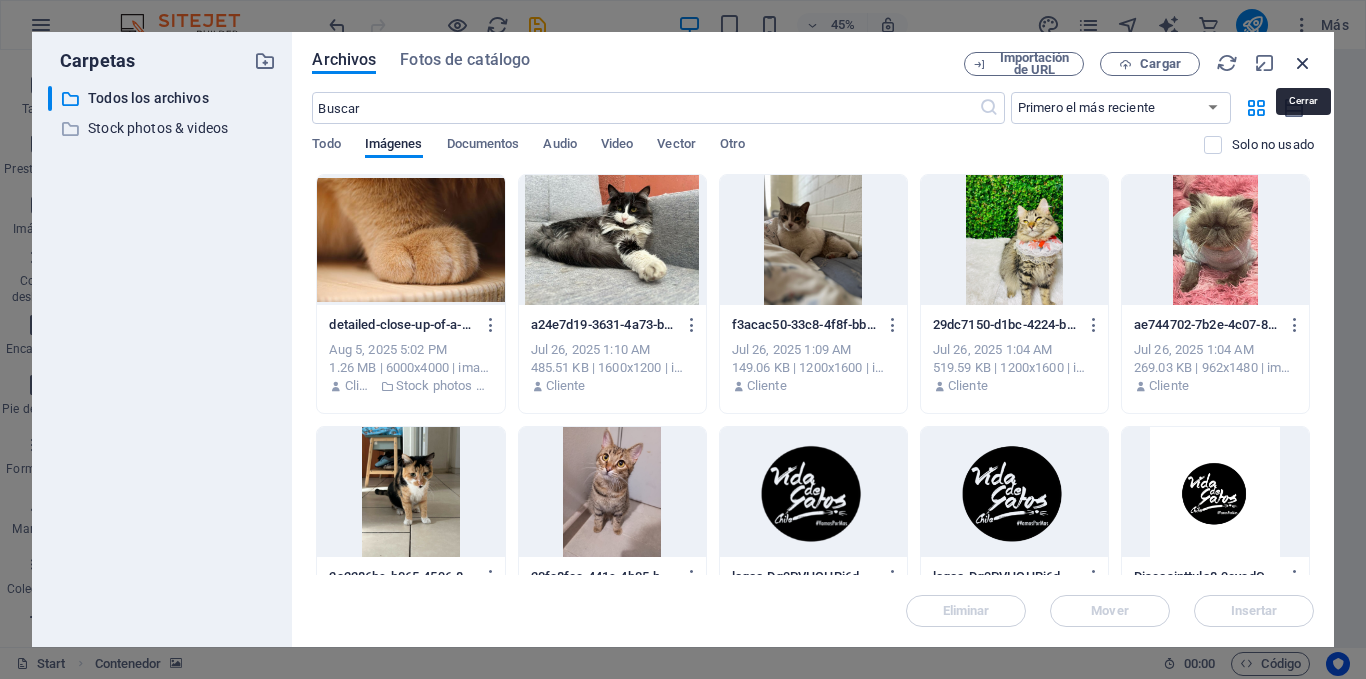 drag, startPoint x: 1308, startPoint y: 62, endPoint x: 319, endPoint y: 373, distance: 1036.7458 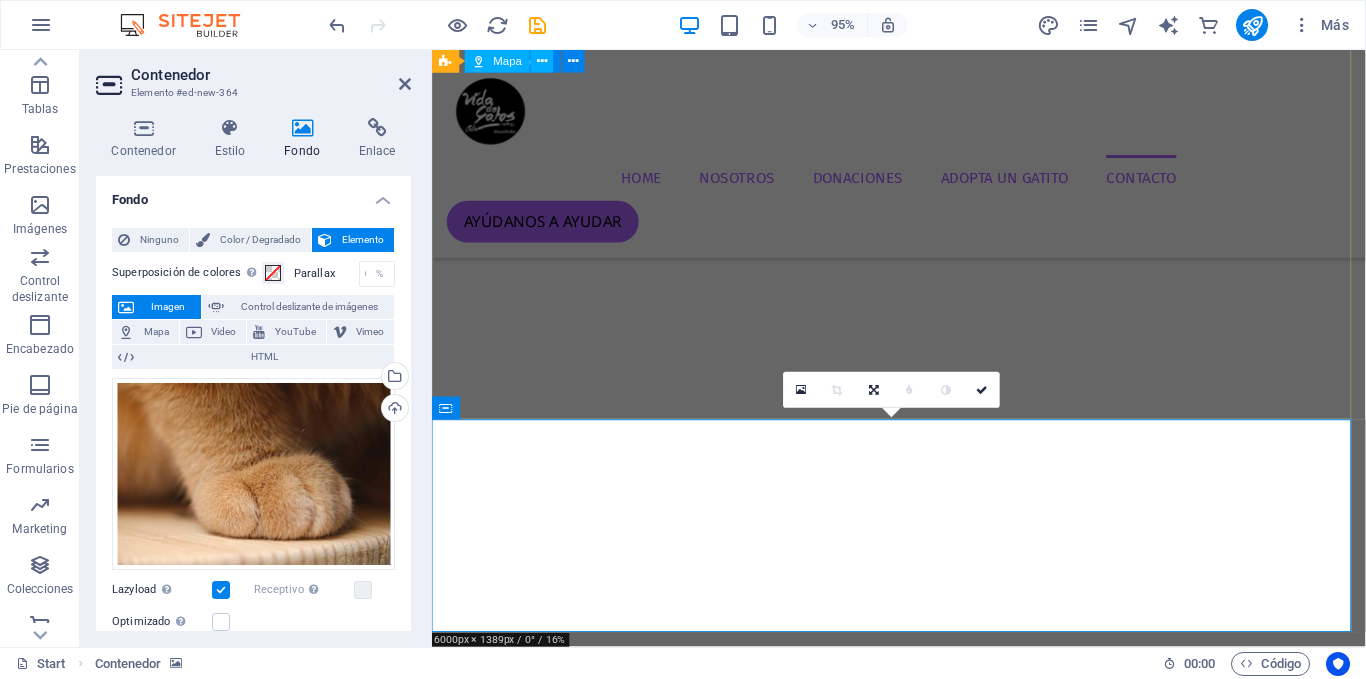 scroll, scrollTop: 3232, scrollLeft: 0, axis: vertical 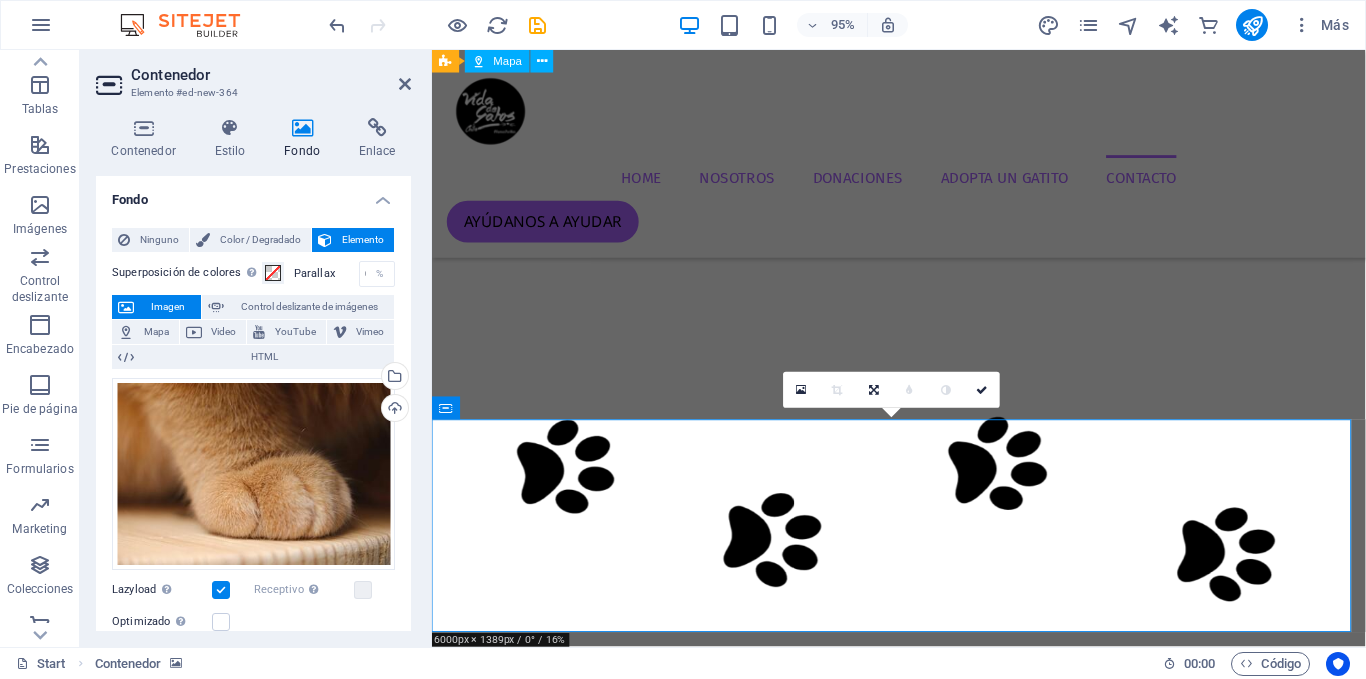 click at bounding box center [923, 8278] 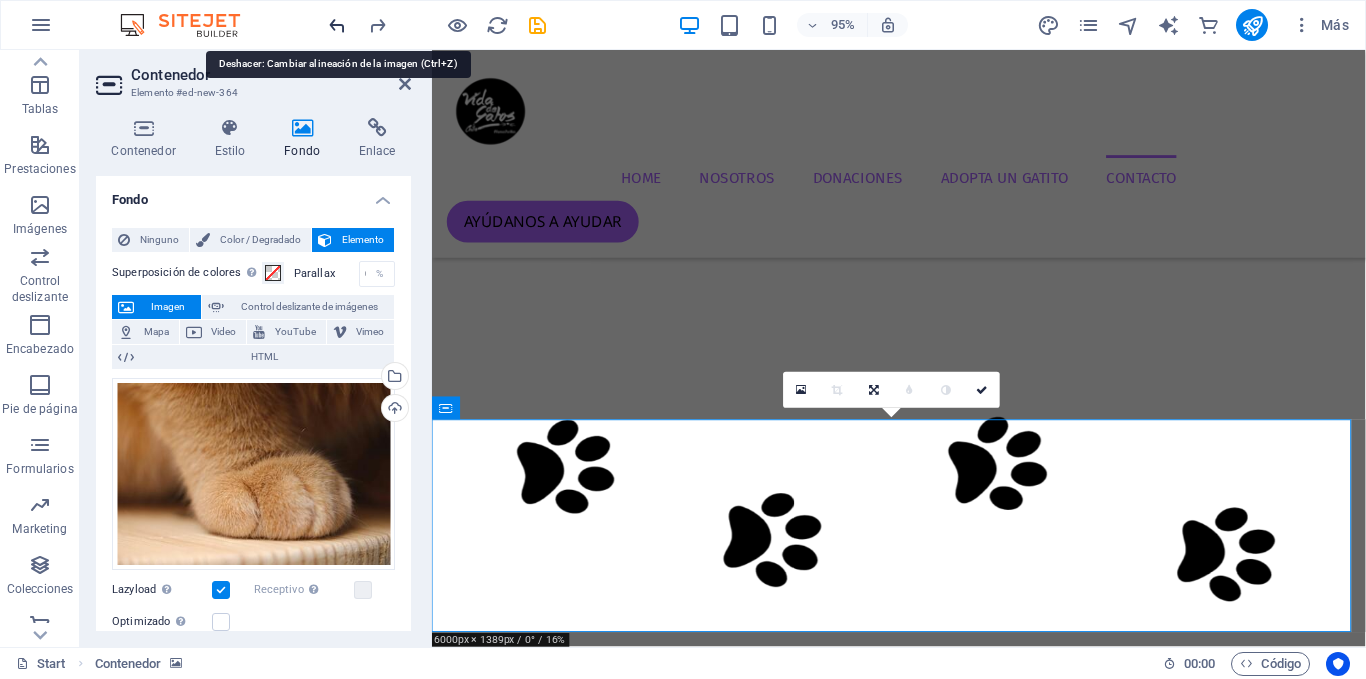 click at bounding box center (337, 25) 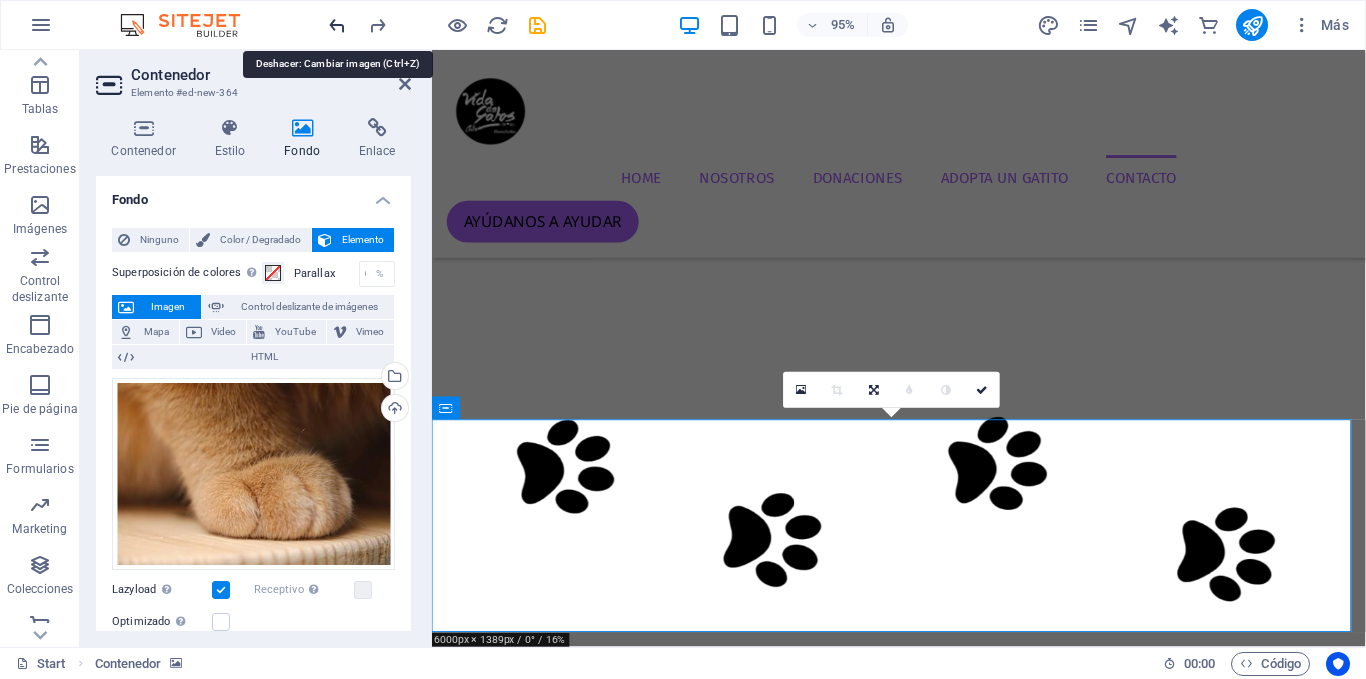 click at bounding box center (337, 25) 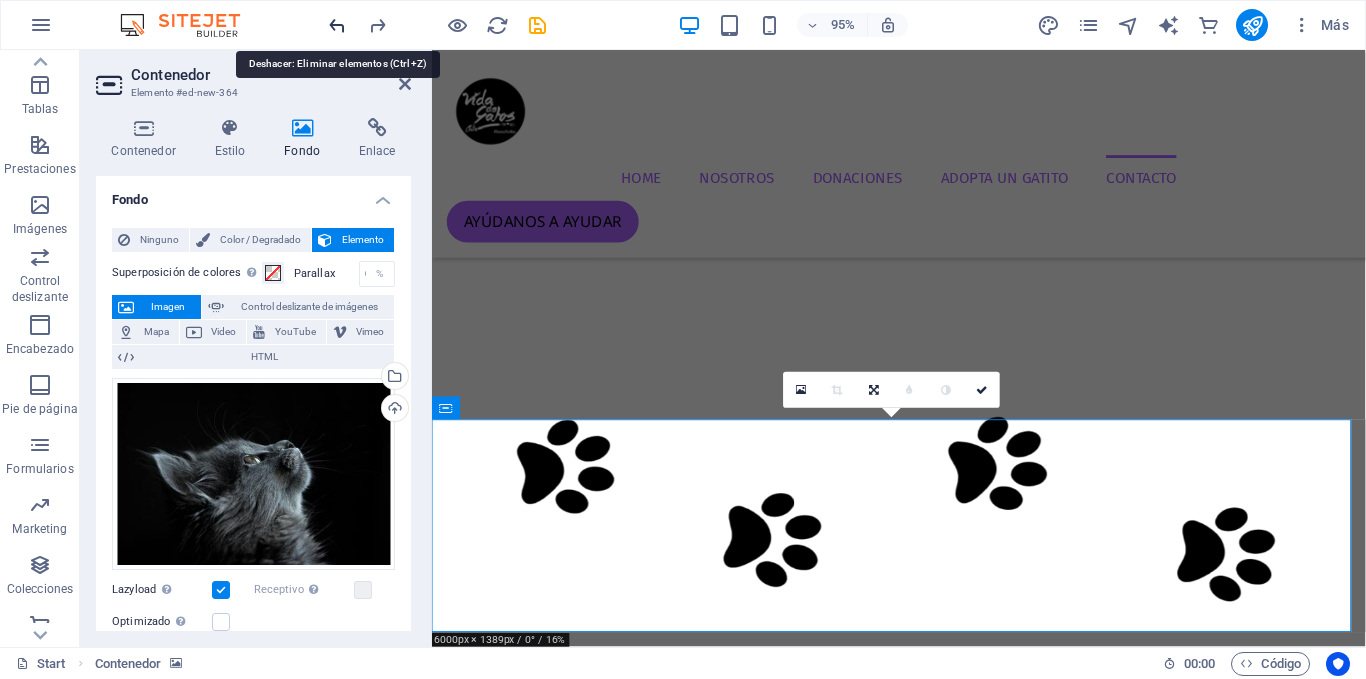 click at bounding box center [337, 25] 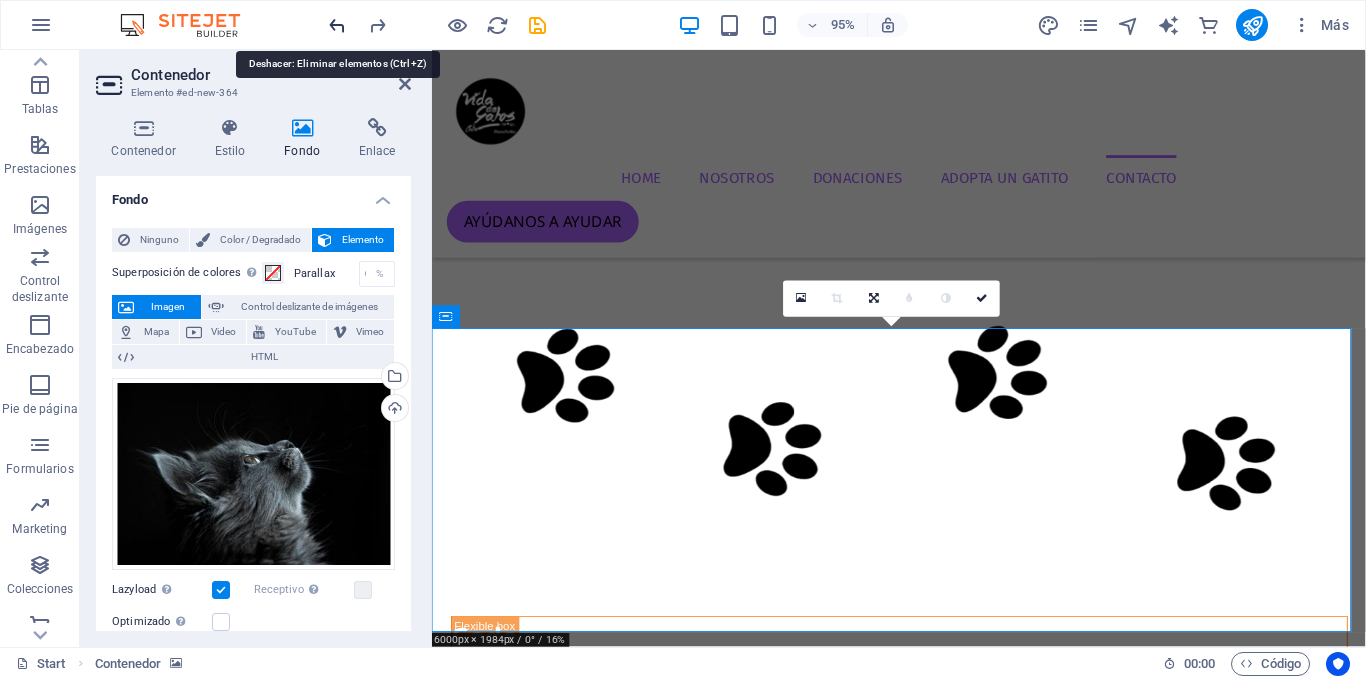 click at bounding box center (337, 25) 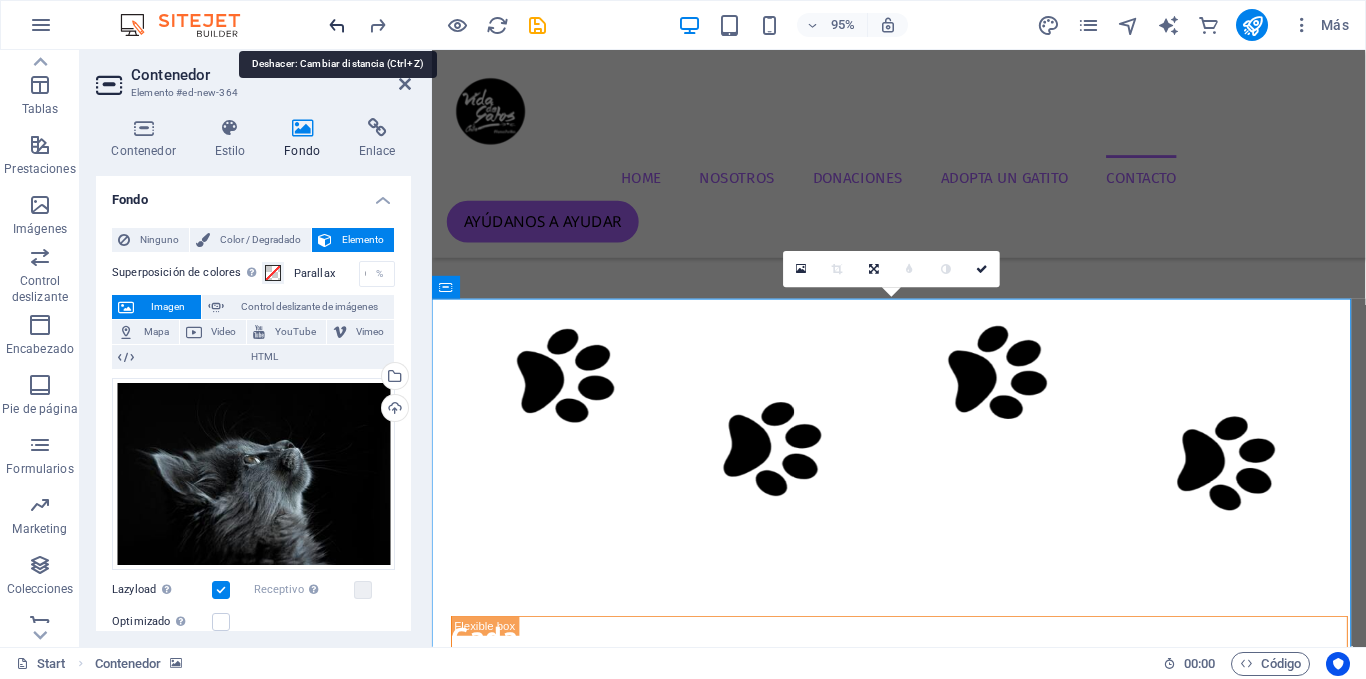 scroll, scrollTop: 3359, scrollLeft: 0, axis: vertical 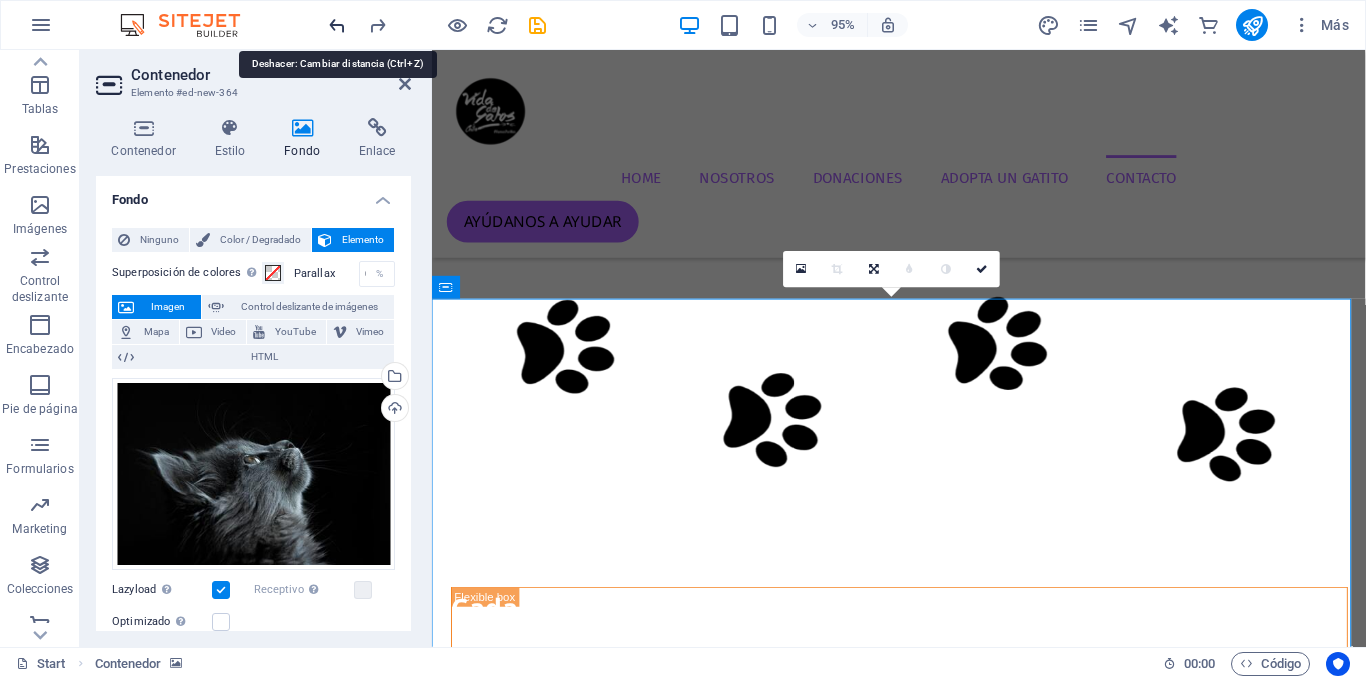 click at bounding box center [337, 25] 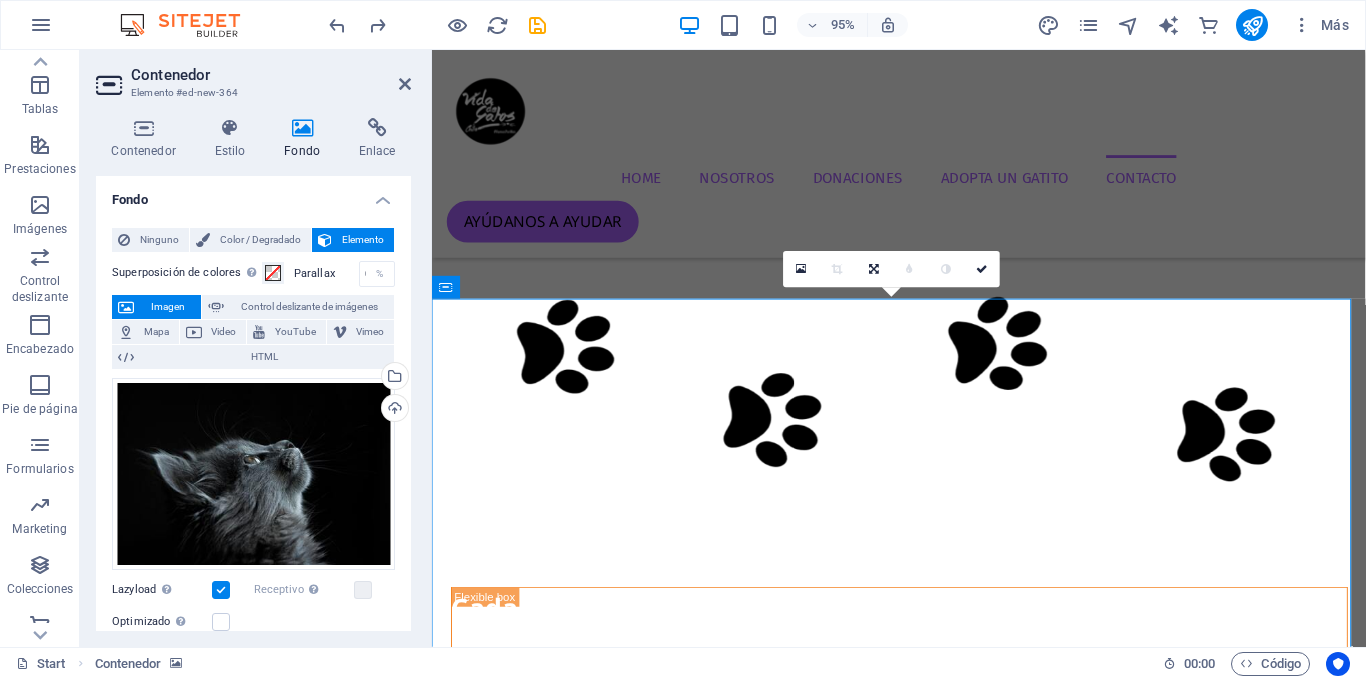 scroll, scrollTop: 3826, scrollLeft: 0, axis: vertical 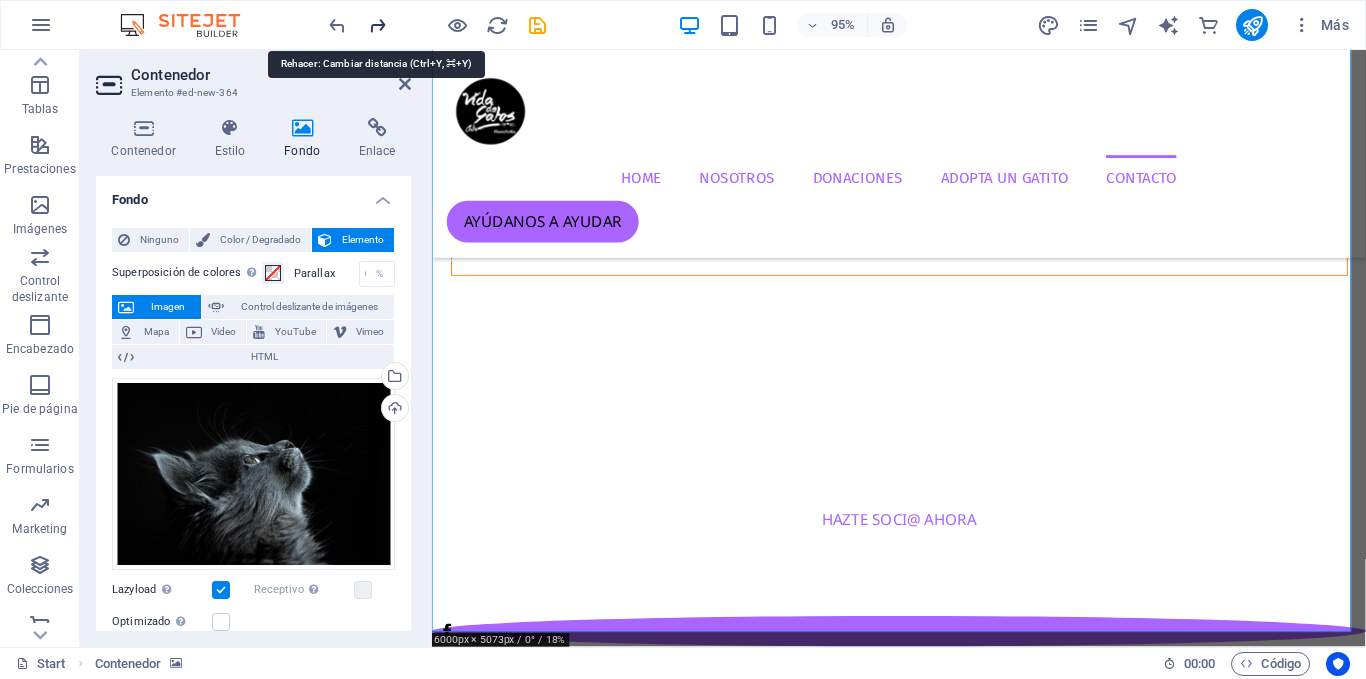 click at bounding box center (377, 25) 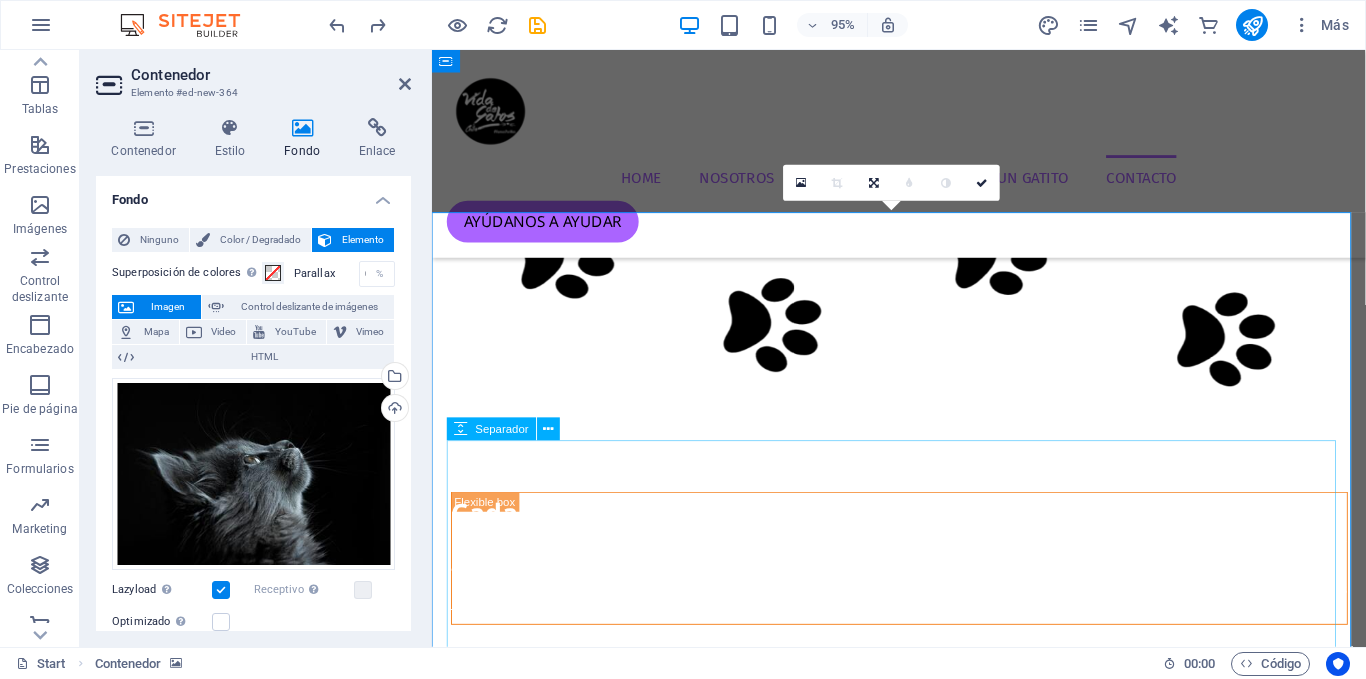 scroll, scrollTop: 3446, scrollLeft: 0, axis: vertical 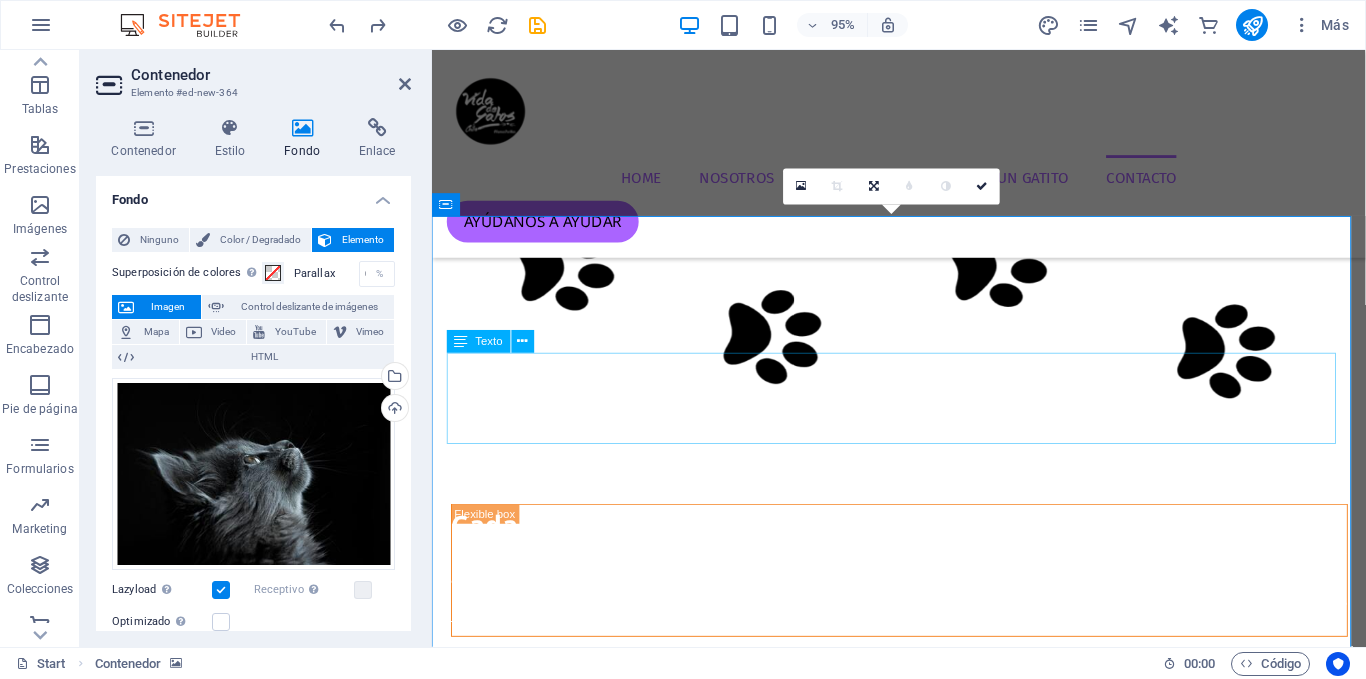 click on "La Fundación promueve la tenencia responsable de mascotas, rescatando, rehabilitando y reubicando animales abandonados. Ofrece atención veterinaria y nutricional, fomenta la adopción consciente y organiza jornadas de adopción, esterilización y vacunación. Asimismo, denuncia maltratos y busca concientizar a la comunidad sobre la problemática de la fauna urbana con soluciones éticas." at bounding box center (924, 8872) 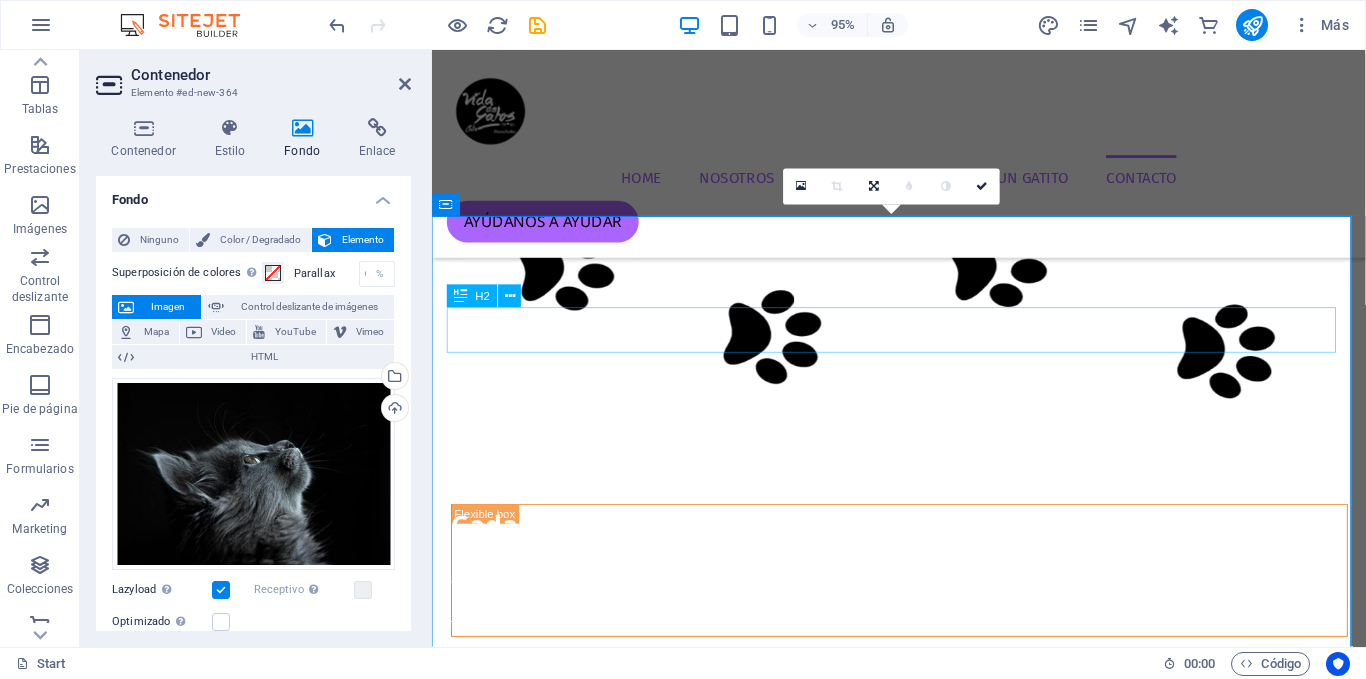 click on "FUNDACIÓN VIDA DE GATOS CHILE" at bounding box center (924, 8704) 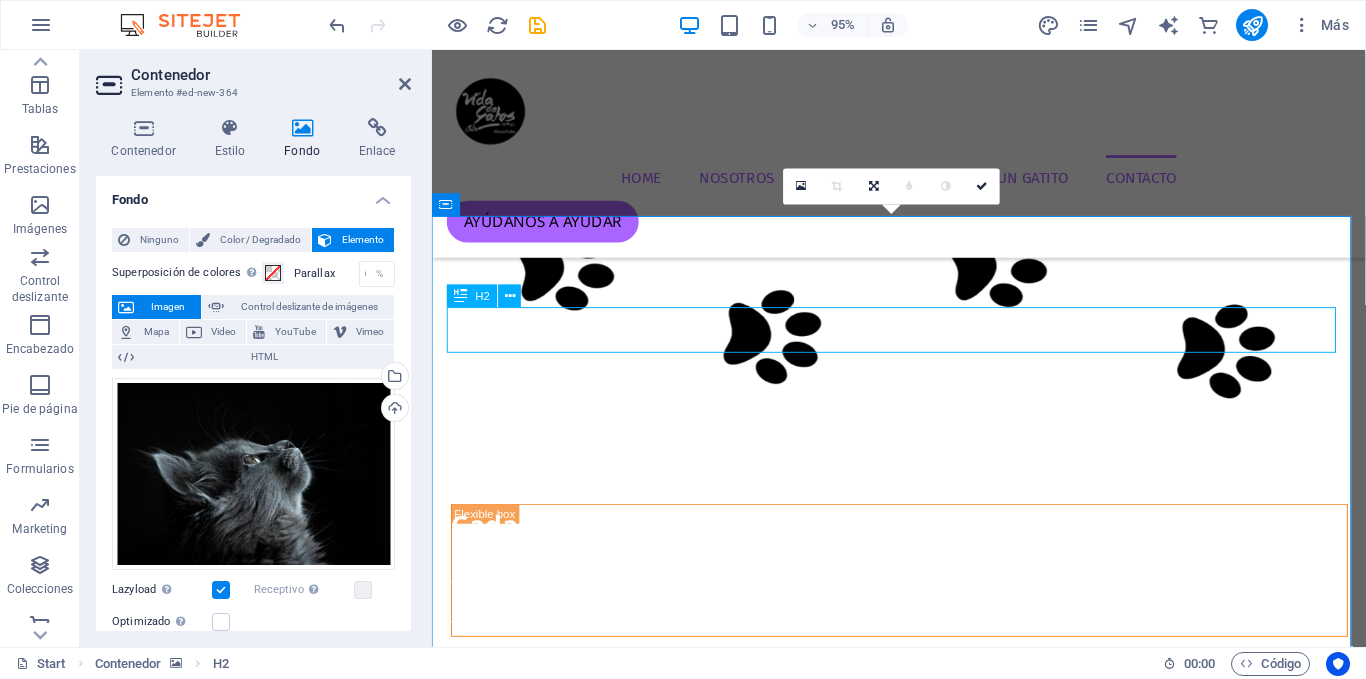 click on "FUNDACIÓN VIDA DE GATOS CHILE" at bounding box center (924, 8704) 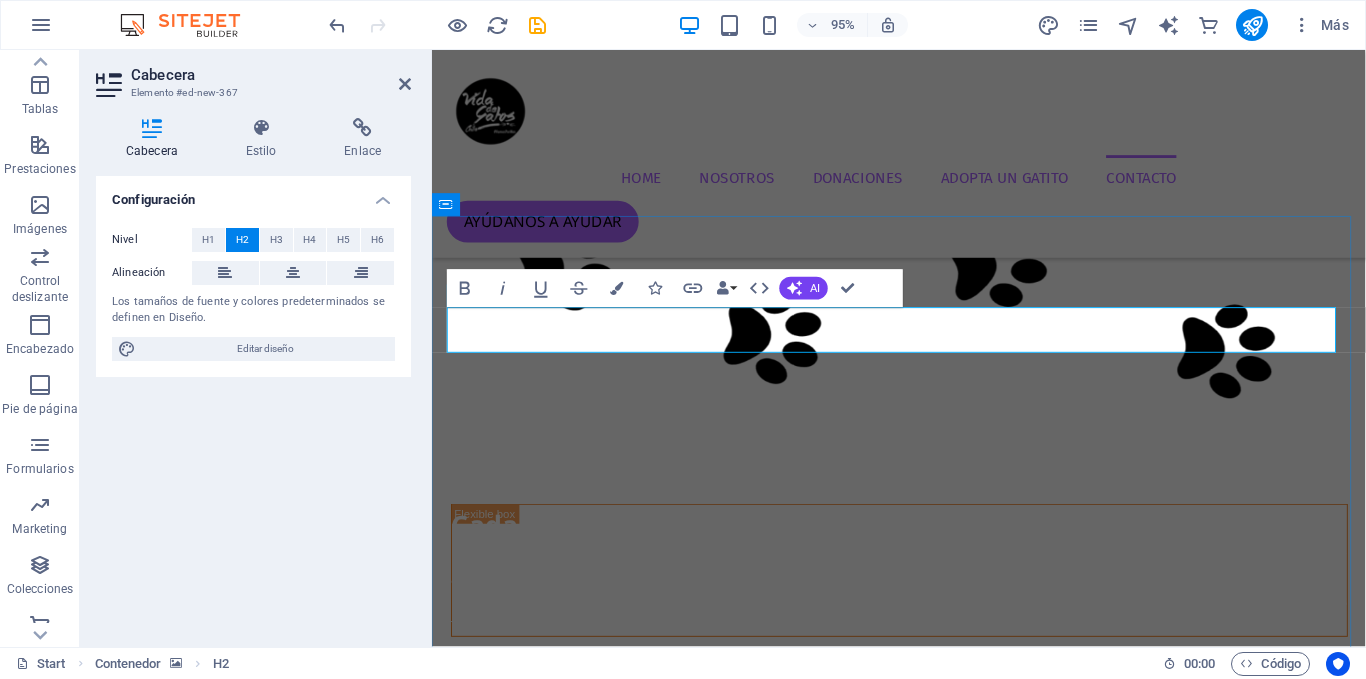 type 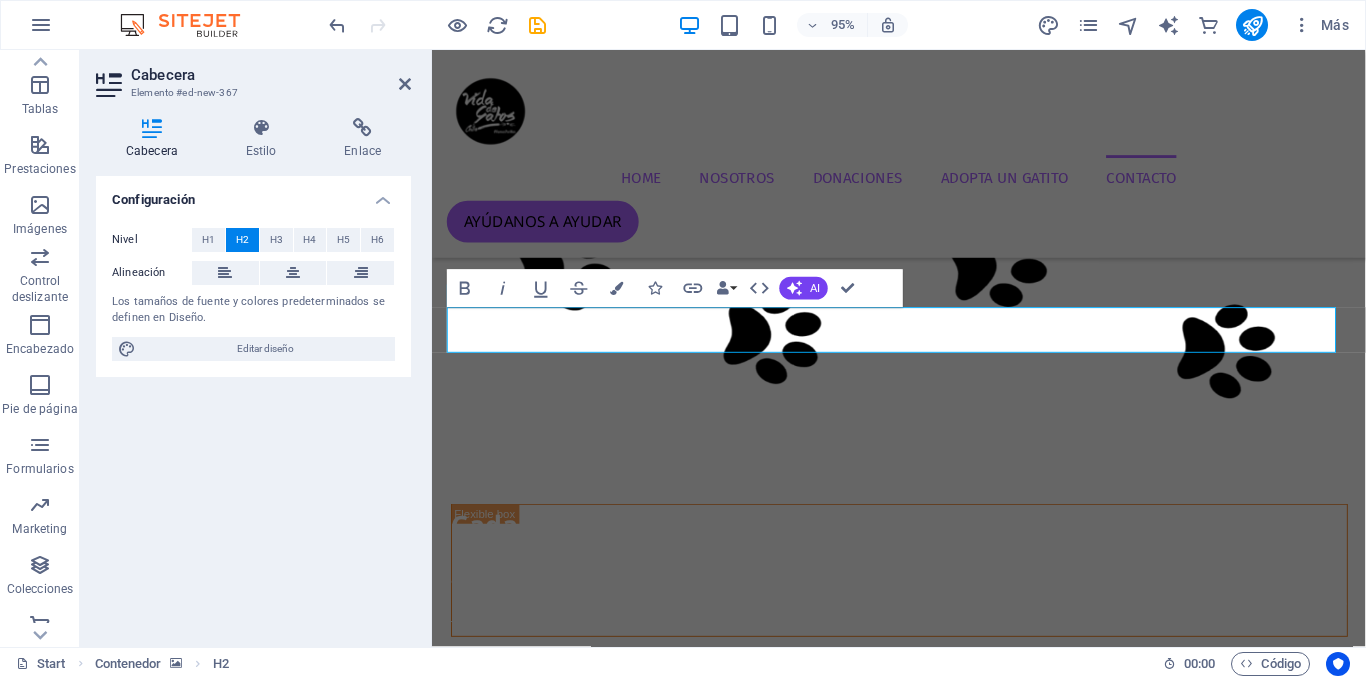 click at bounding box center [923, 8268] 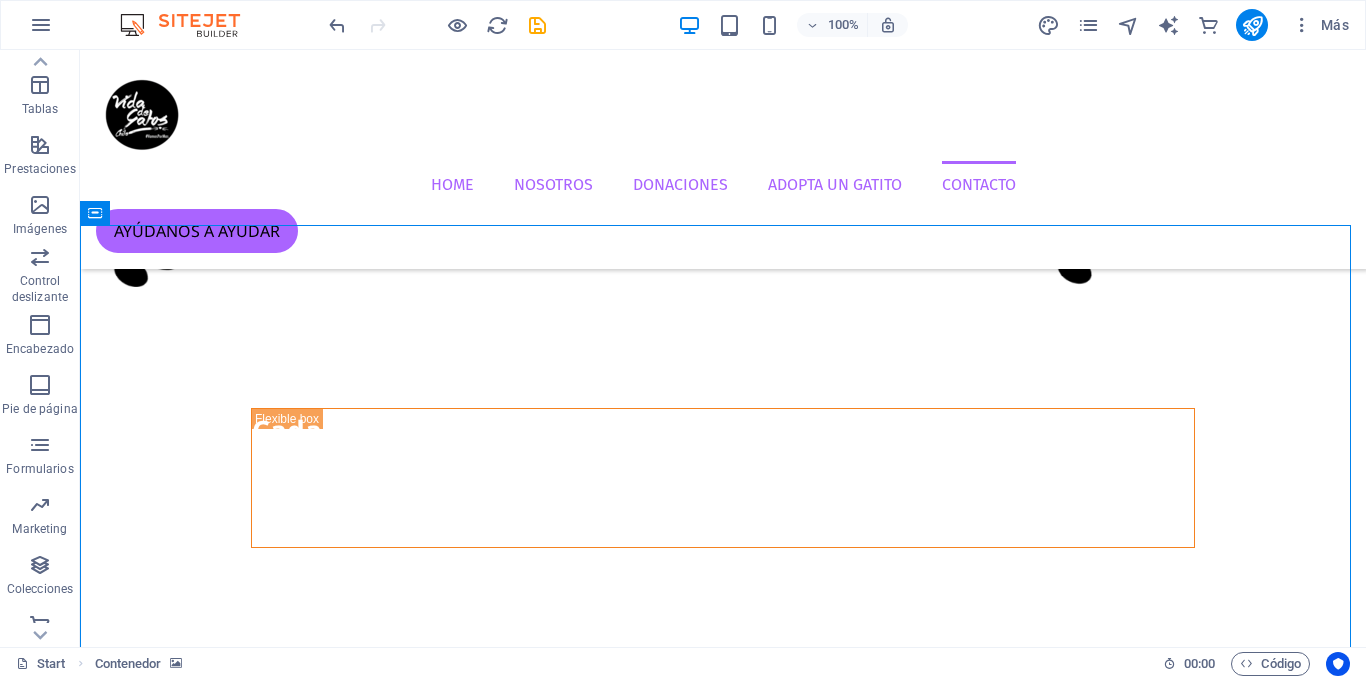 scroll, scrollTop: 3400, scrollLeft: 0, axis: vertical 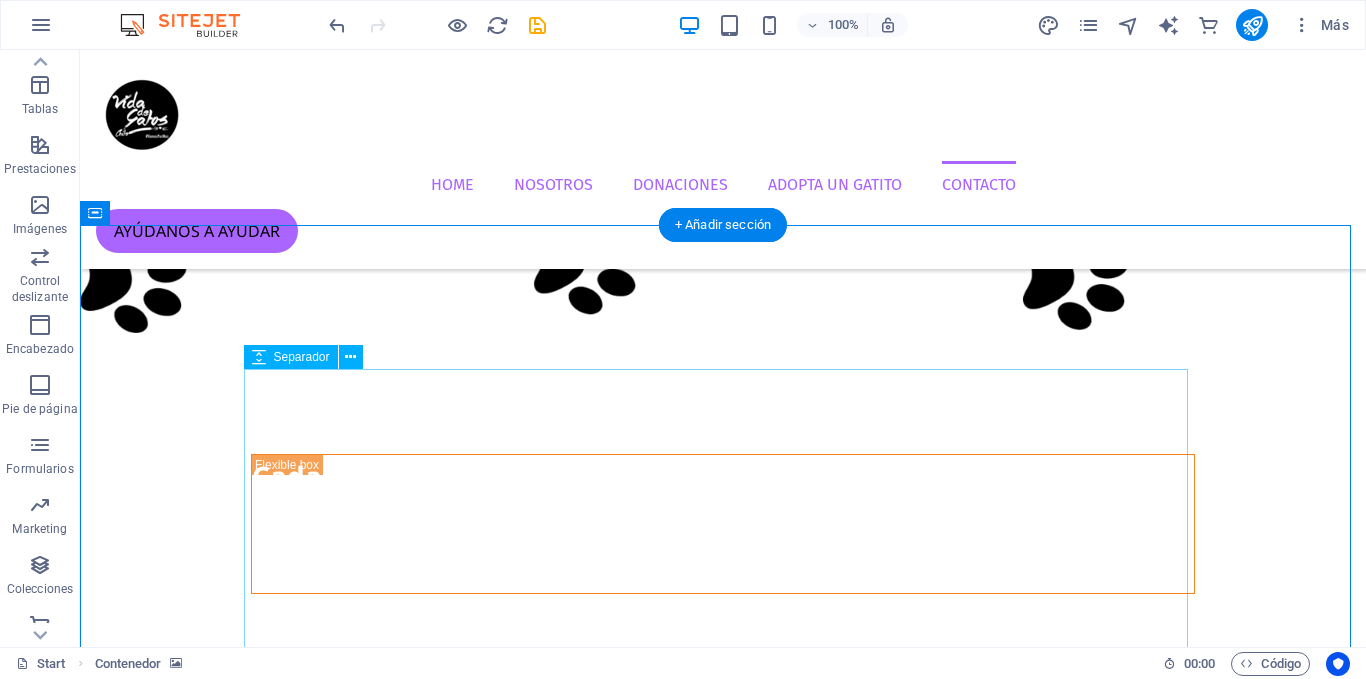 click at bounding box center [723, 8858] 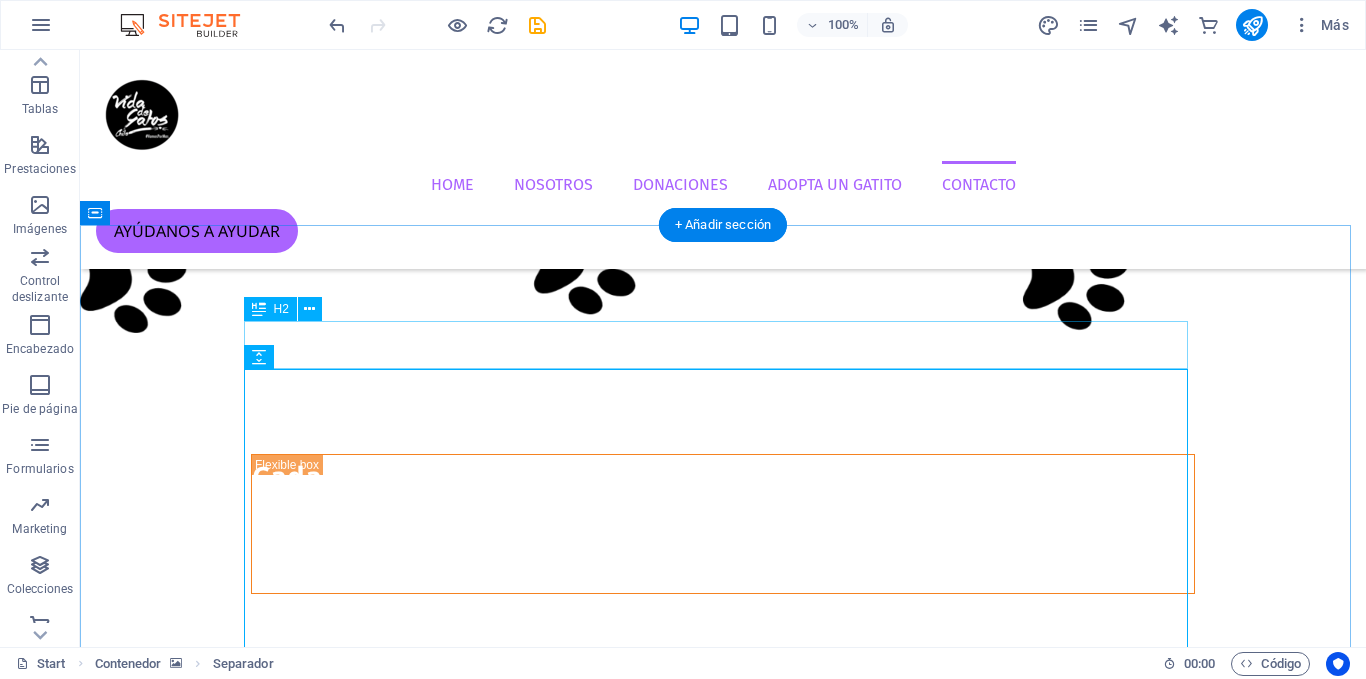 click on "#VAMOSPORMAS" at bounding box center [723, 8630] 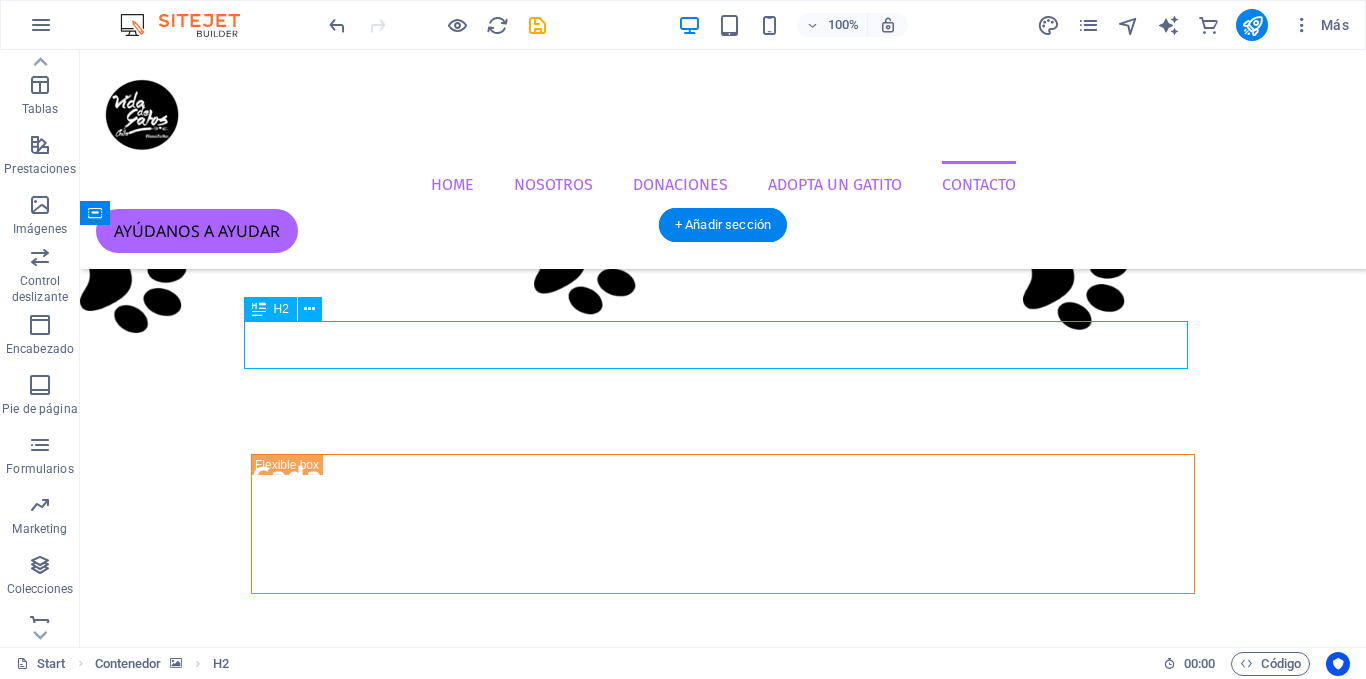 click on "#VAMOSPORMAS" at bounding box center [723, 8630] 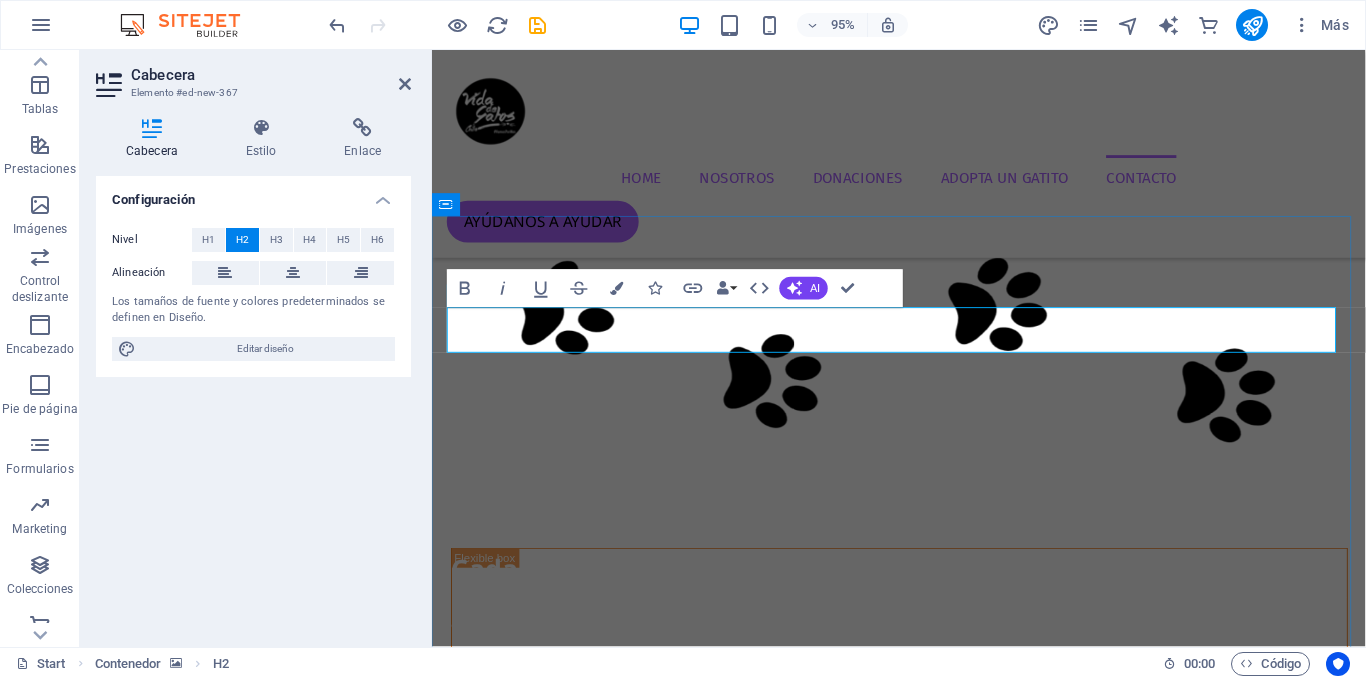 click on "#VAMOSPORMAS" at bounding box center [924, 8750] 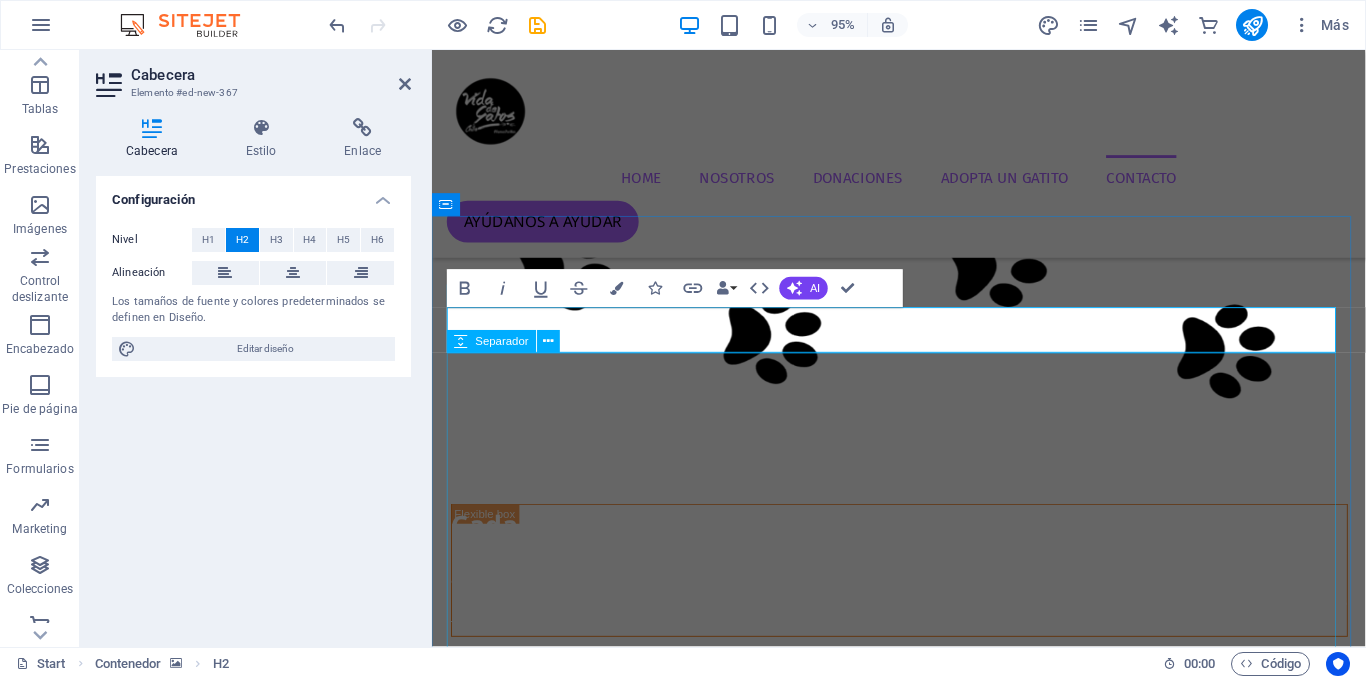 click at bounding box center (924, 8932) 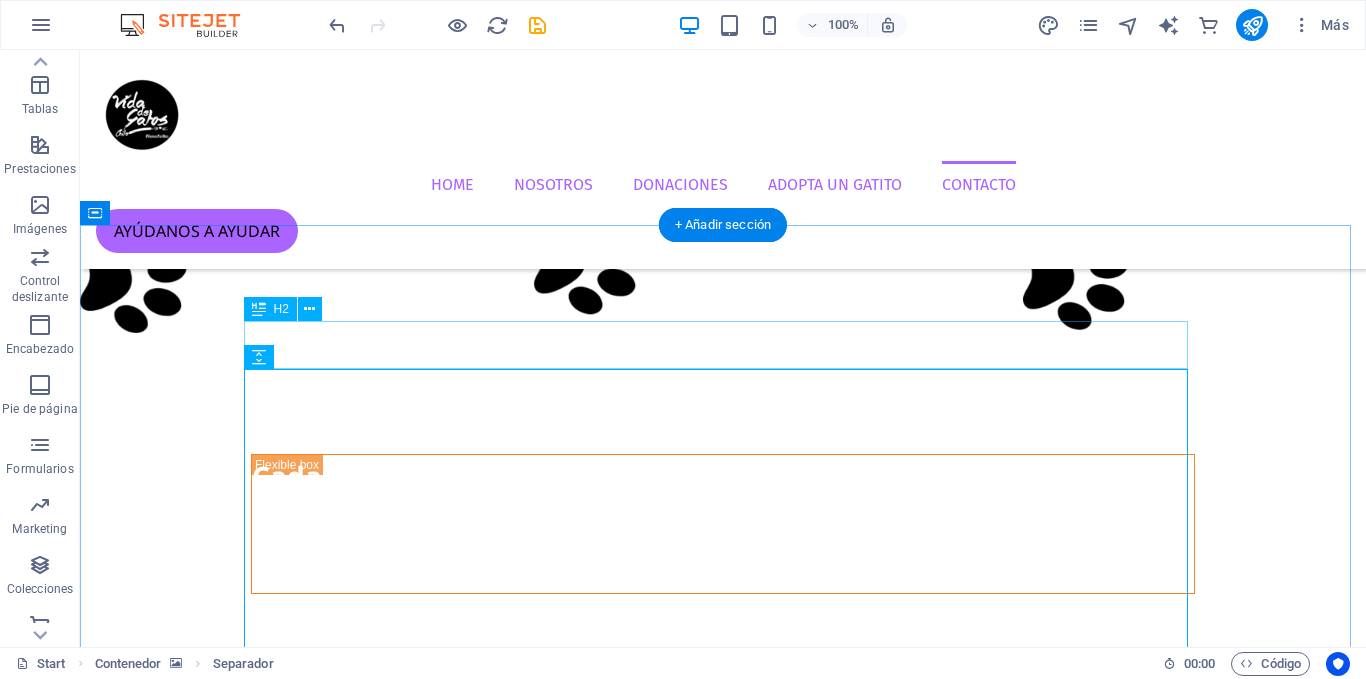 click on "#VAMOSPORMAS" at bounding box center (723, 8630) 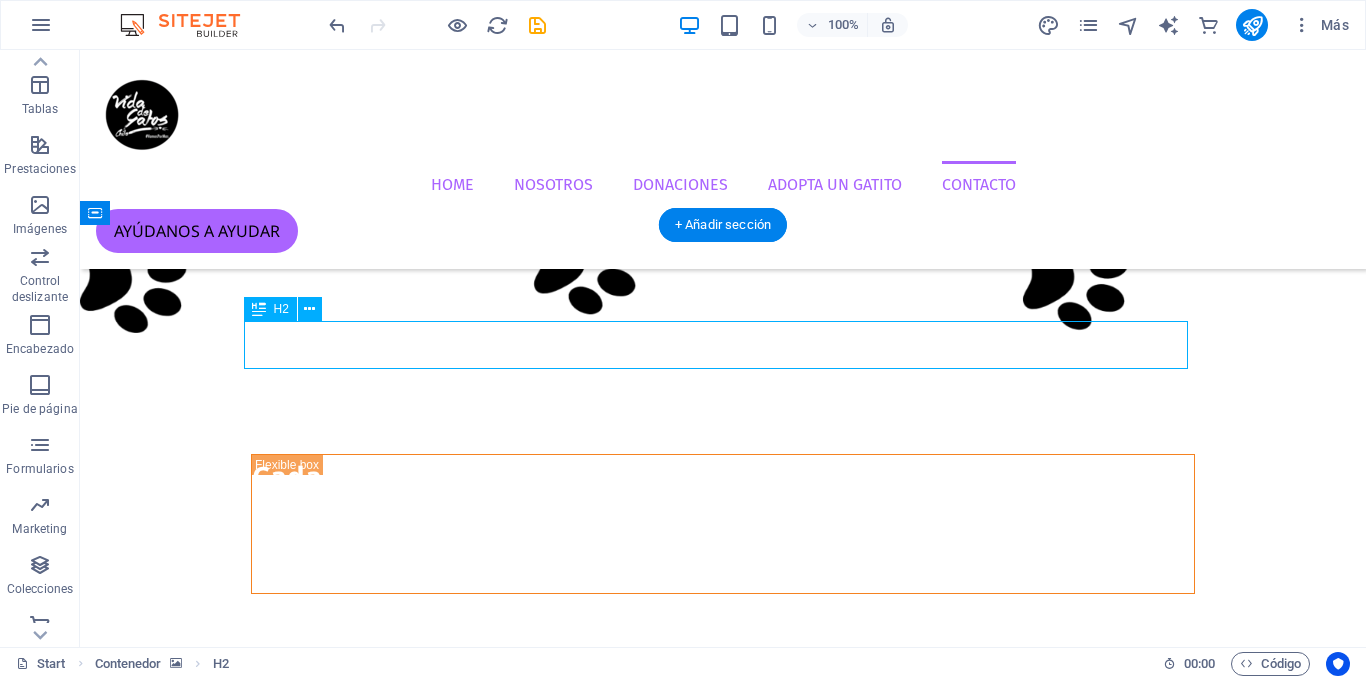 click on "#VAMOSPORMAS" at bounding box center [723, 8630] 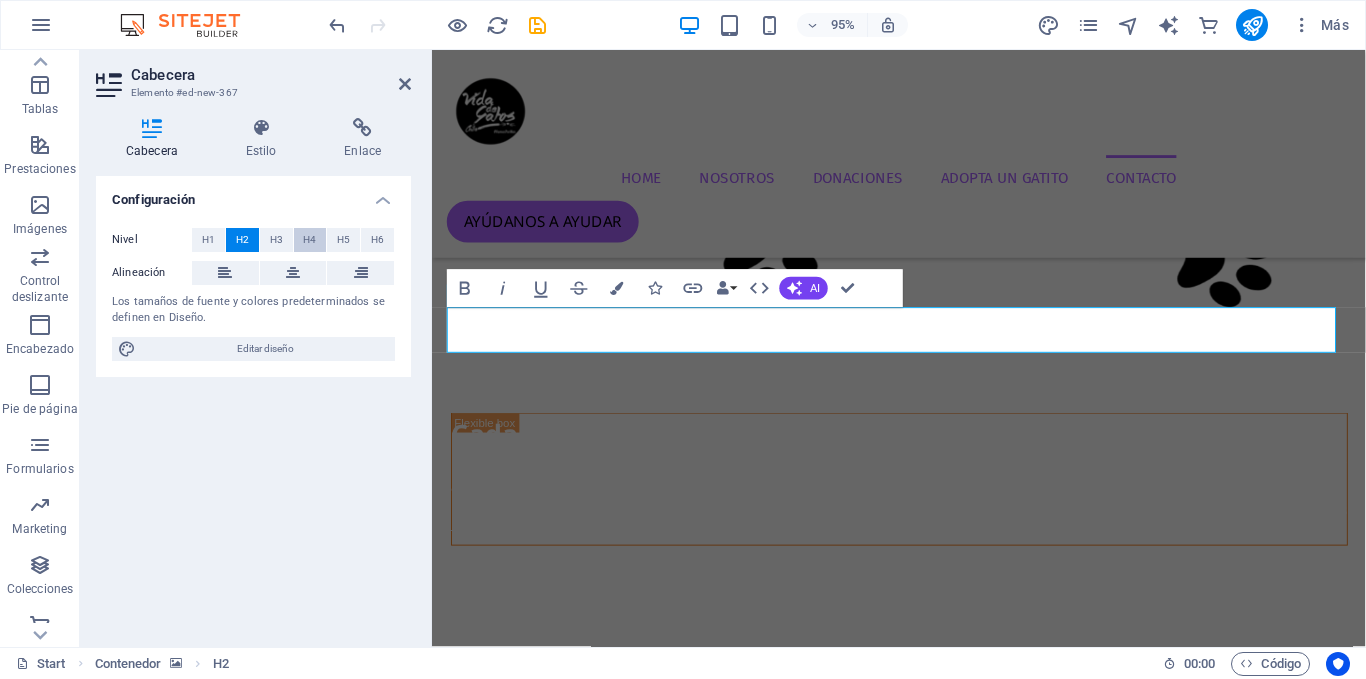 click on "H4" at bounding box center [310, 240] 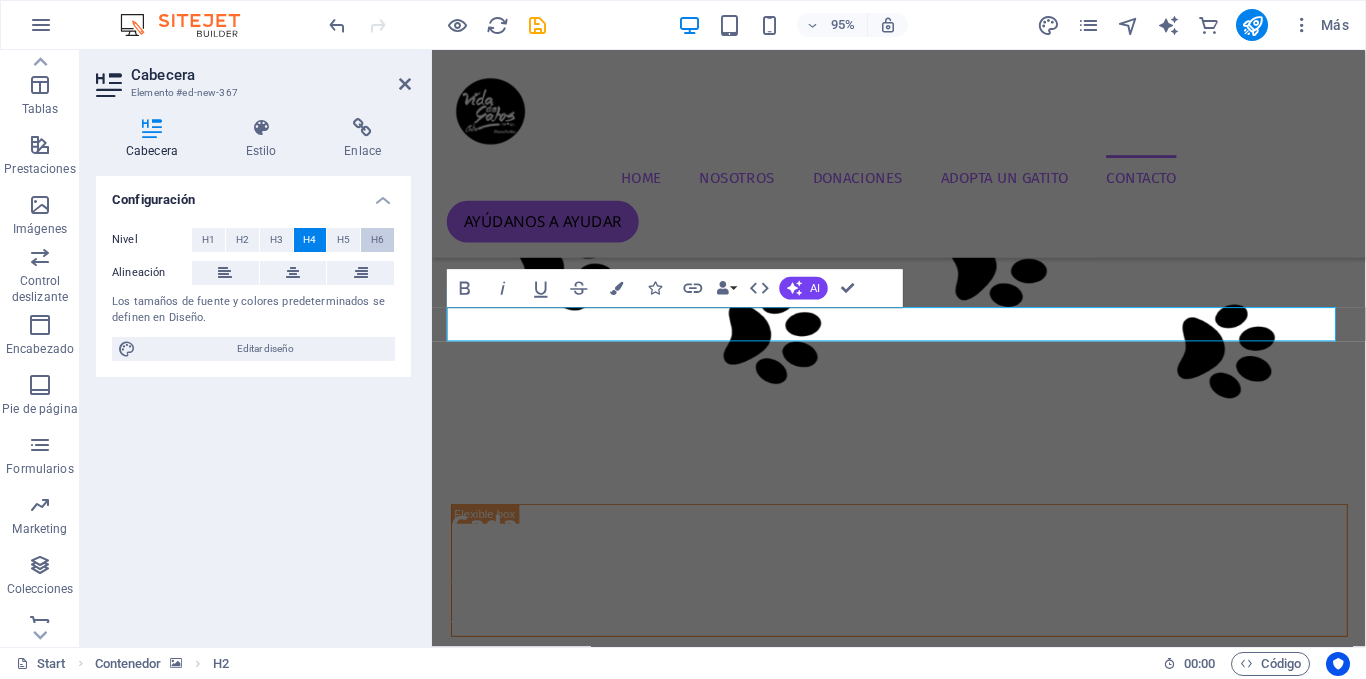 click on "H6" at bounding box center [377, 240] 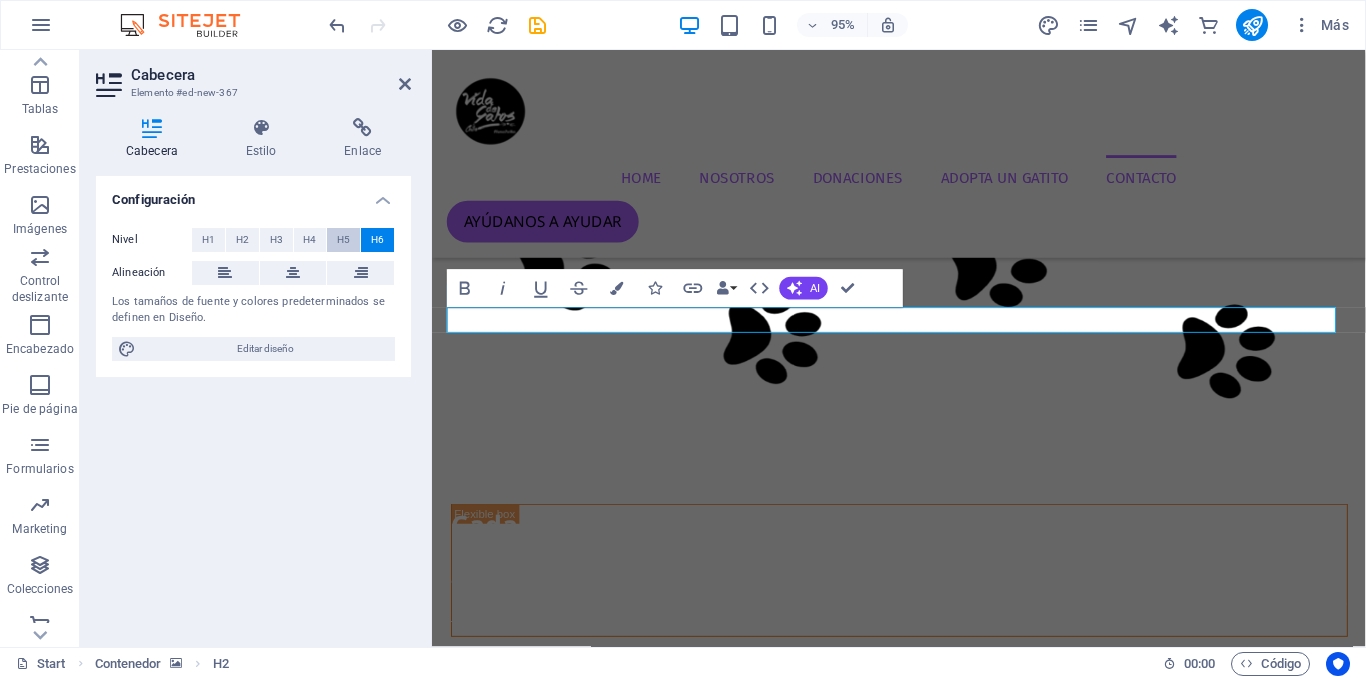 click on "H5" at bounding box center [343, 240] 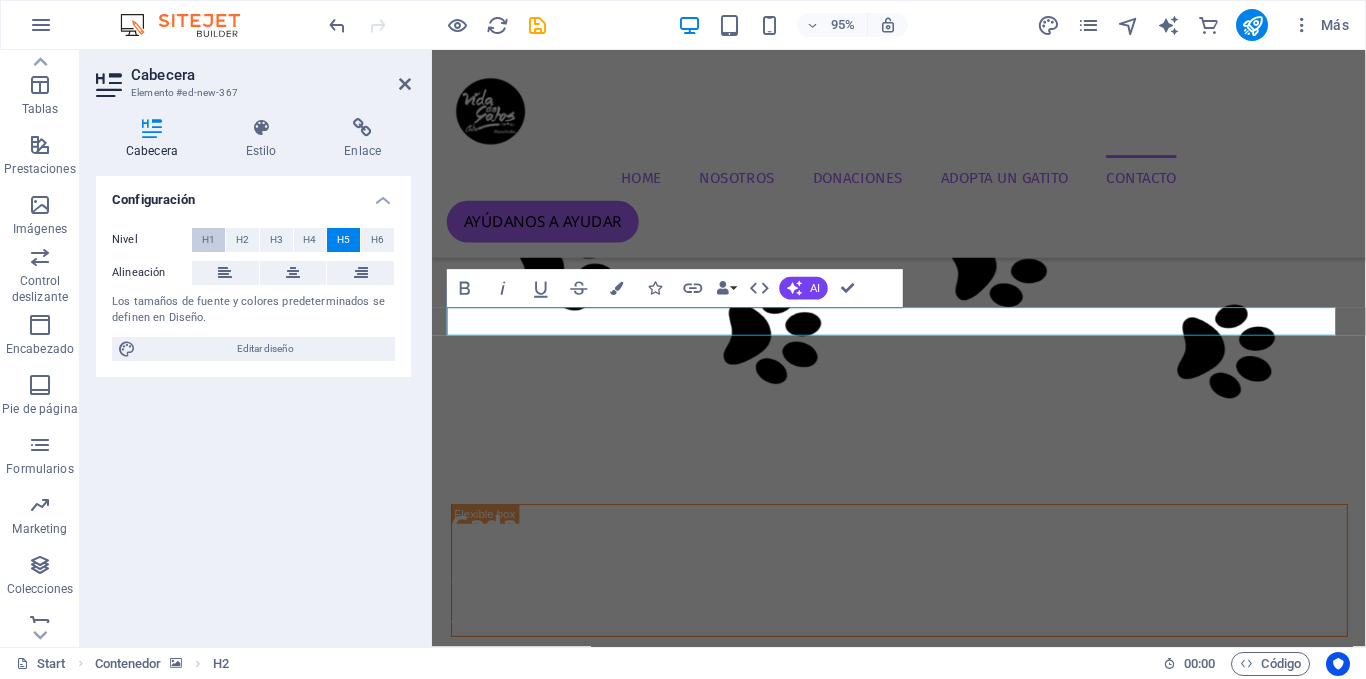 click on "H1" at bounding box center [208, 240] 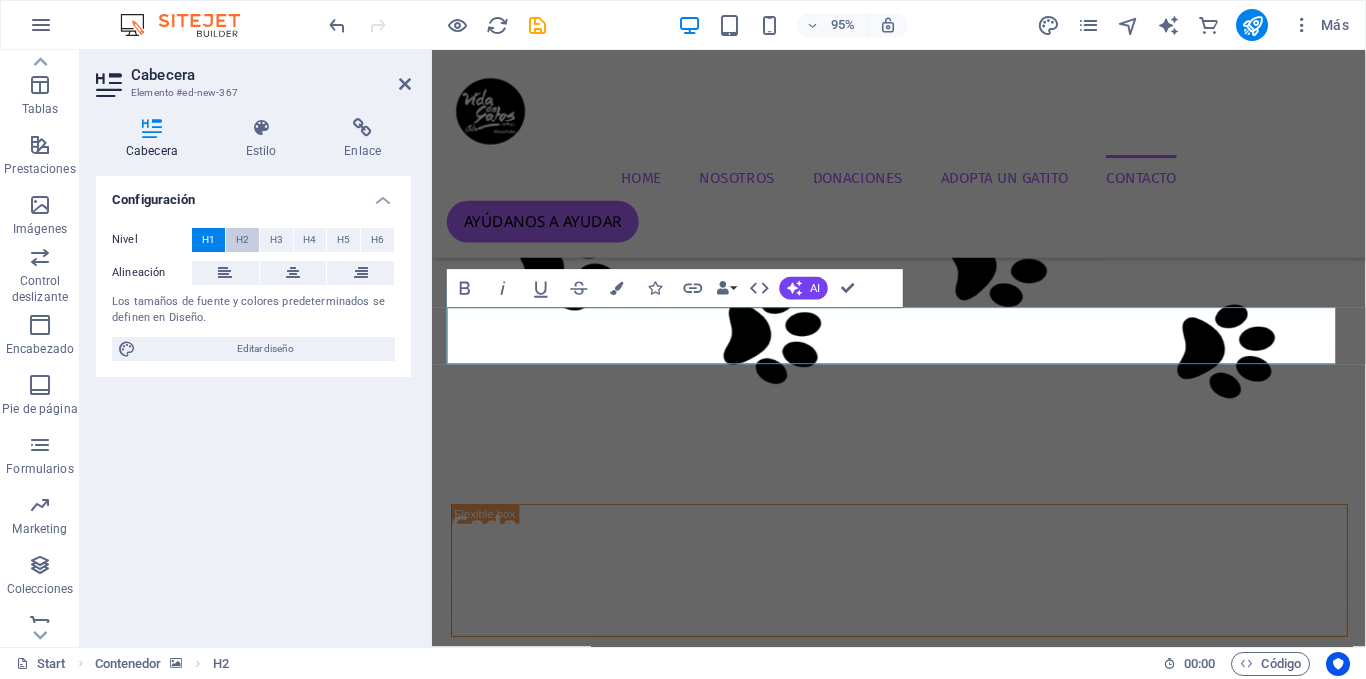click on "H2" at bounding box center (242, 240) 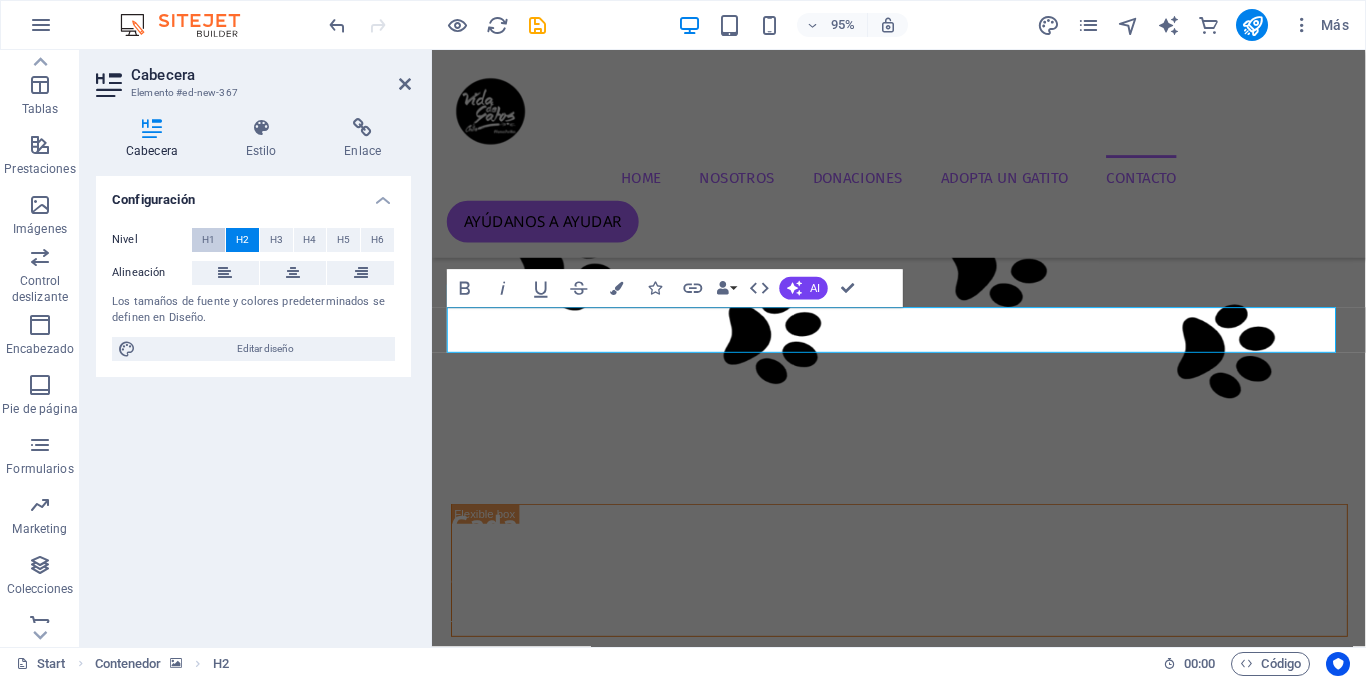 click on "H1" at bounding box center (208, 240) 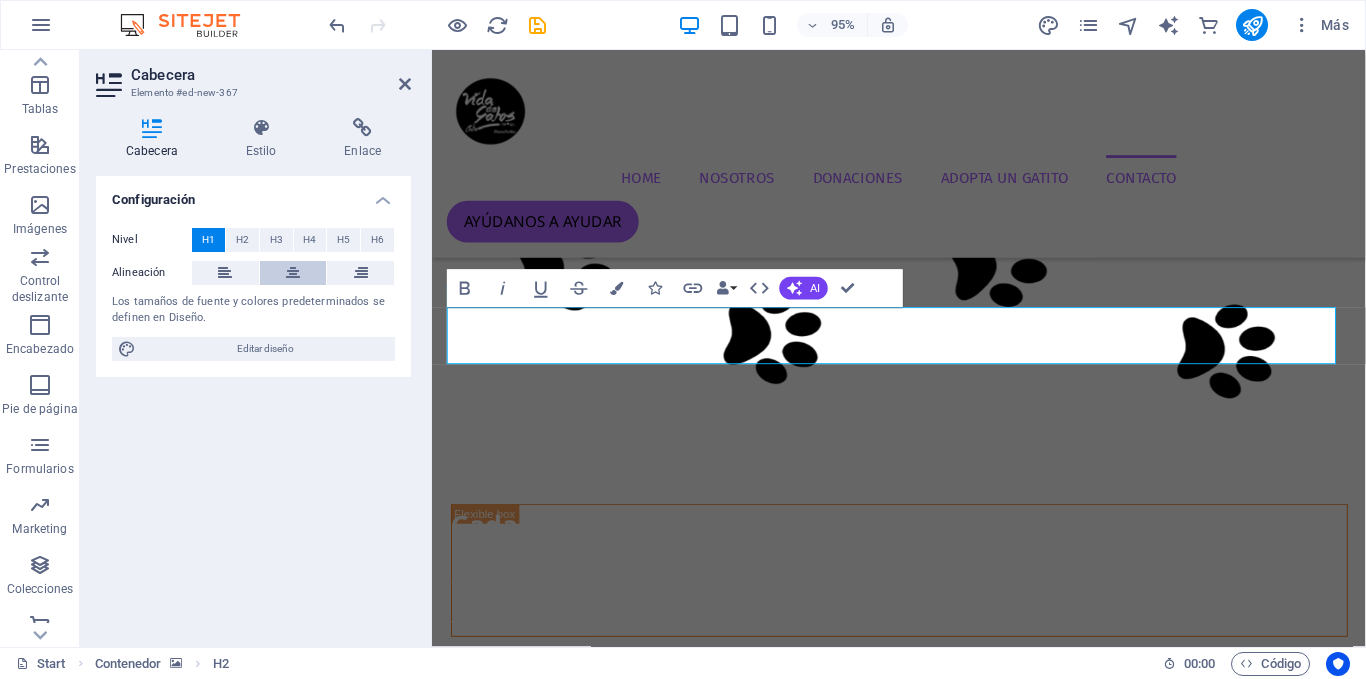 click at bounding box center [293, 273] 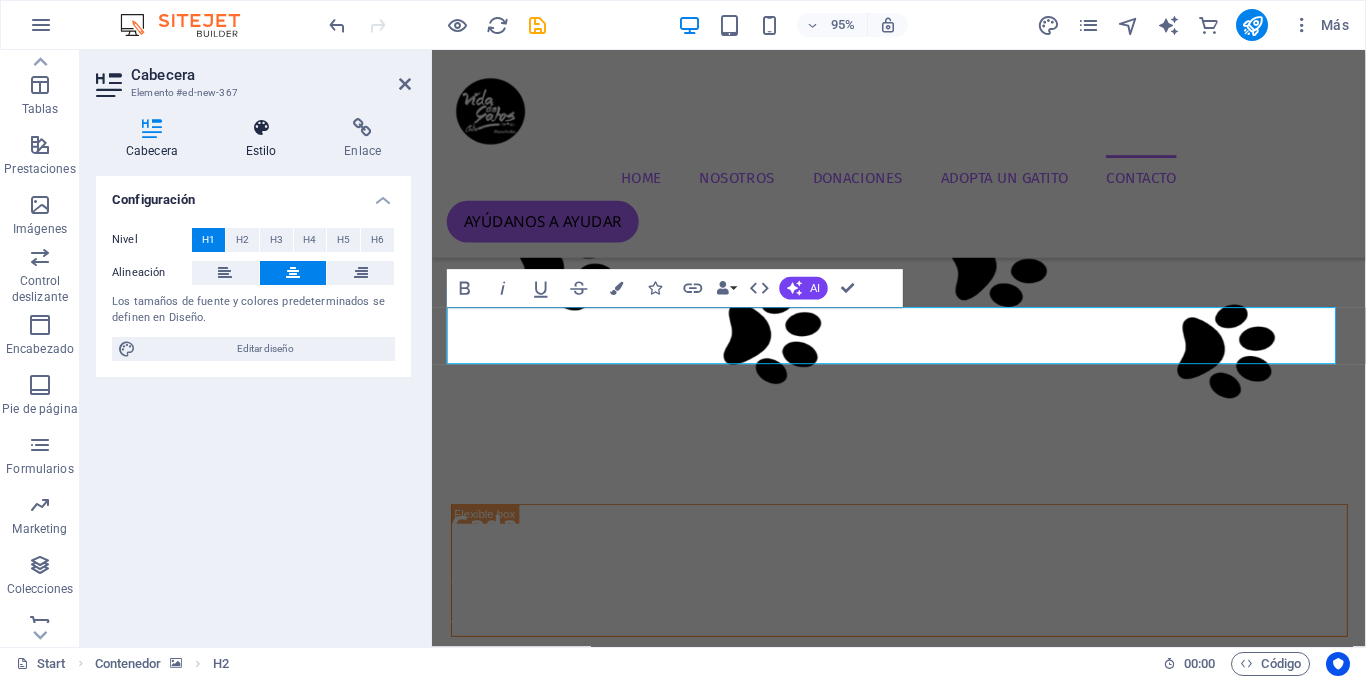 click on "Estilo" at bounding box center [265, 139] 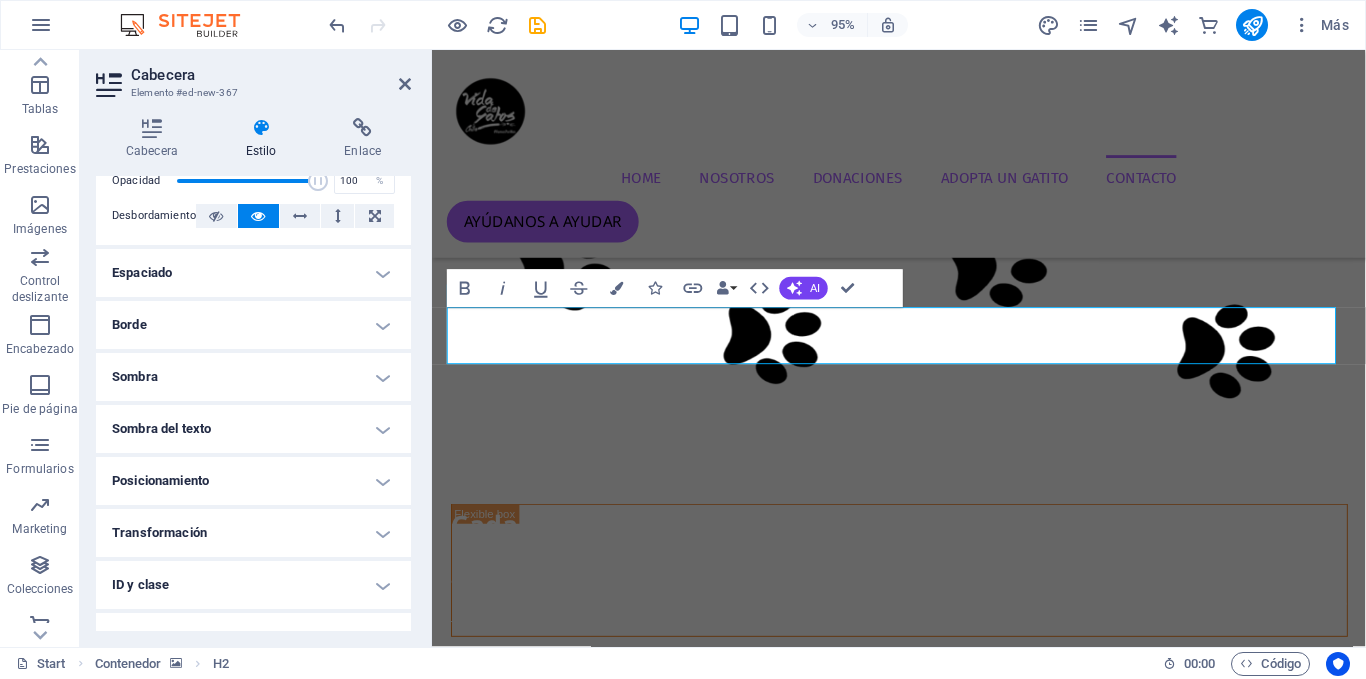 scroll, scrollTop: 0, scrollLeft: 0, axis: both 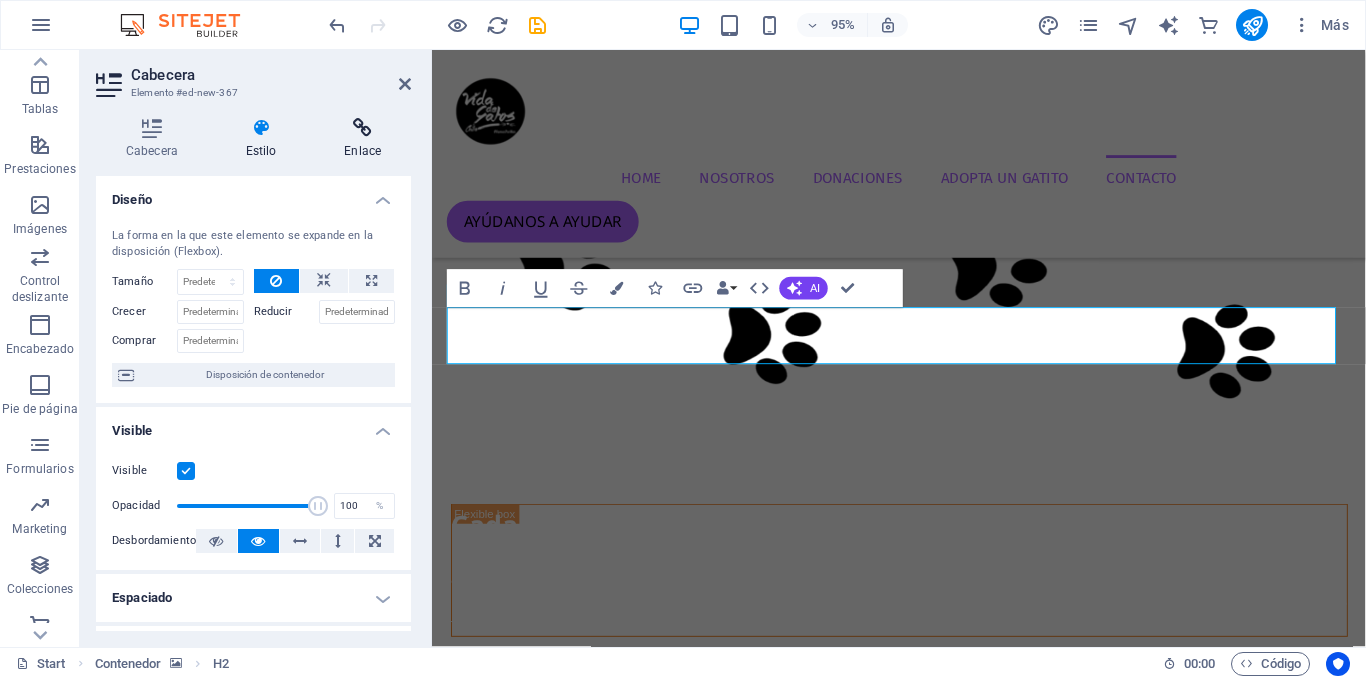 click at bounding box center (362, 128) 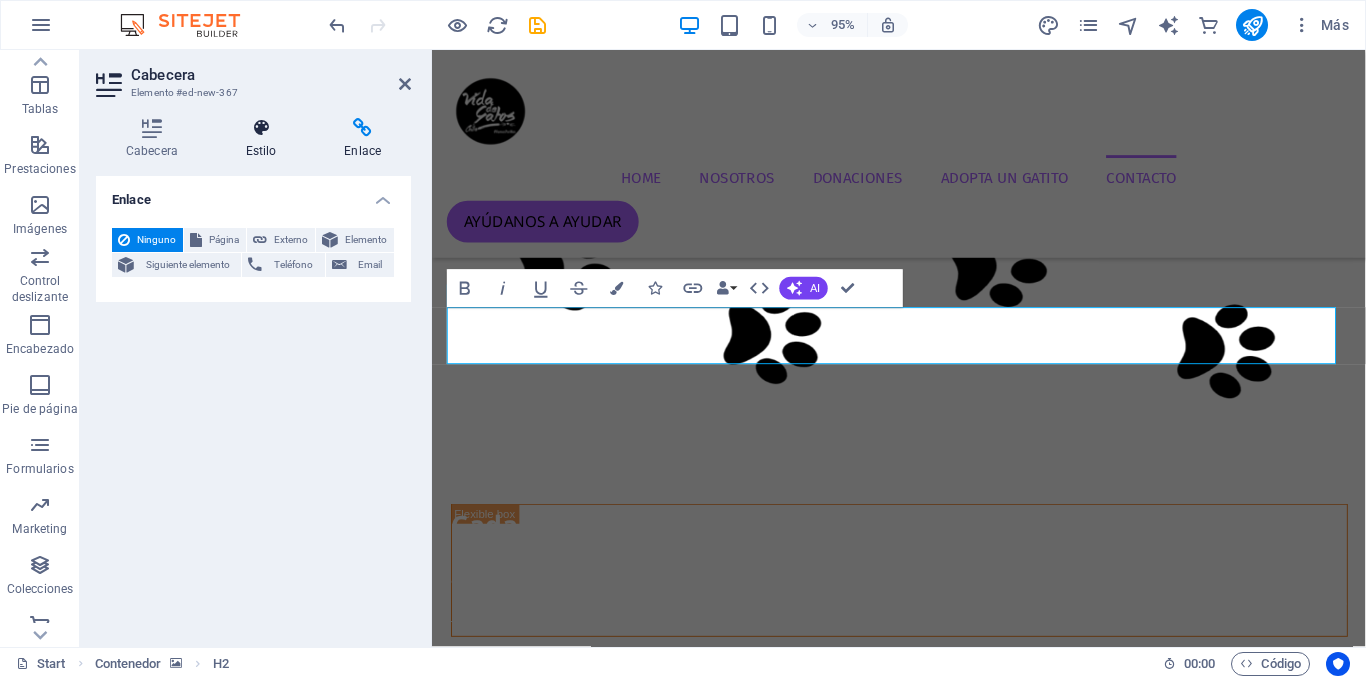 click at bounding box center [261, 128] 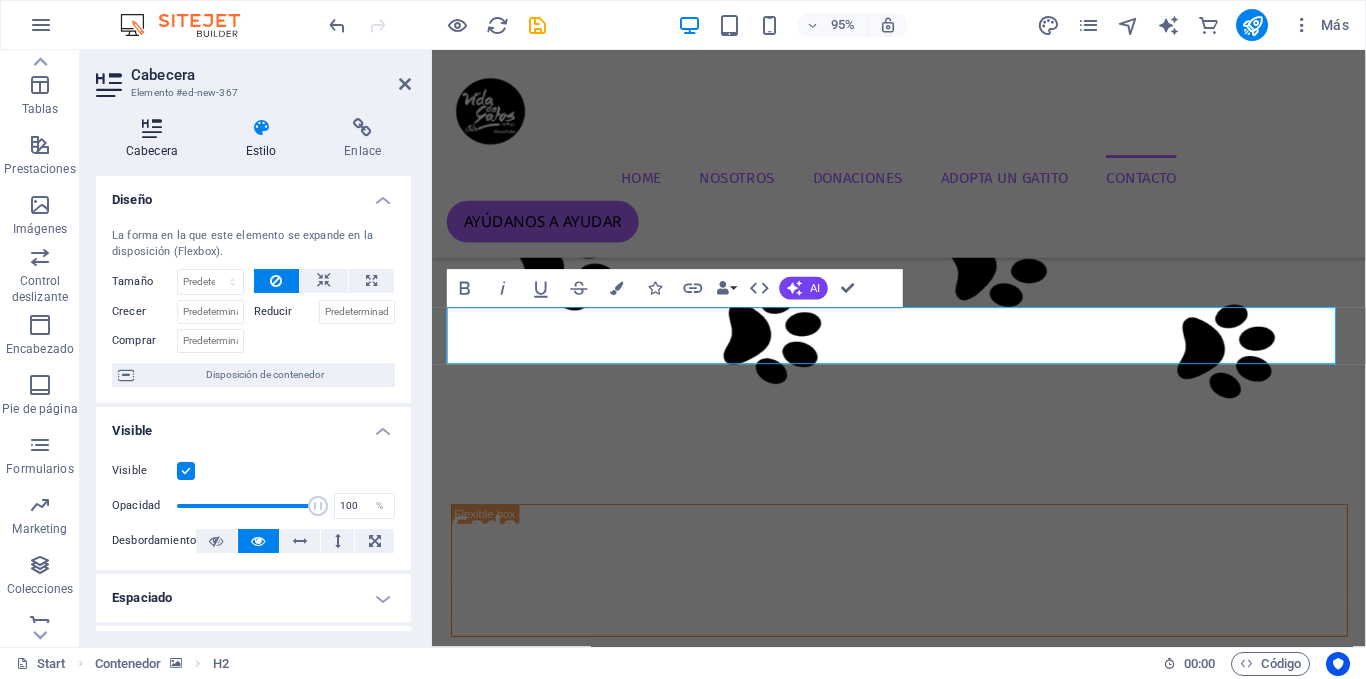 click on "Cabecera" at bounding box center [156, 139] 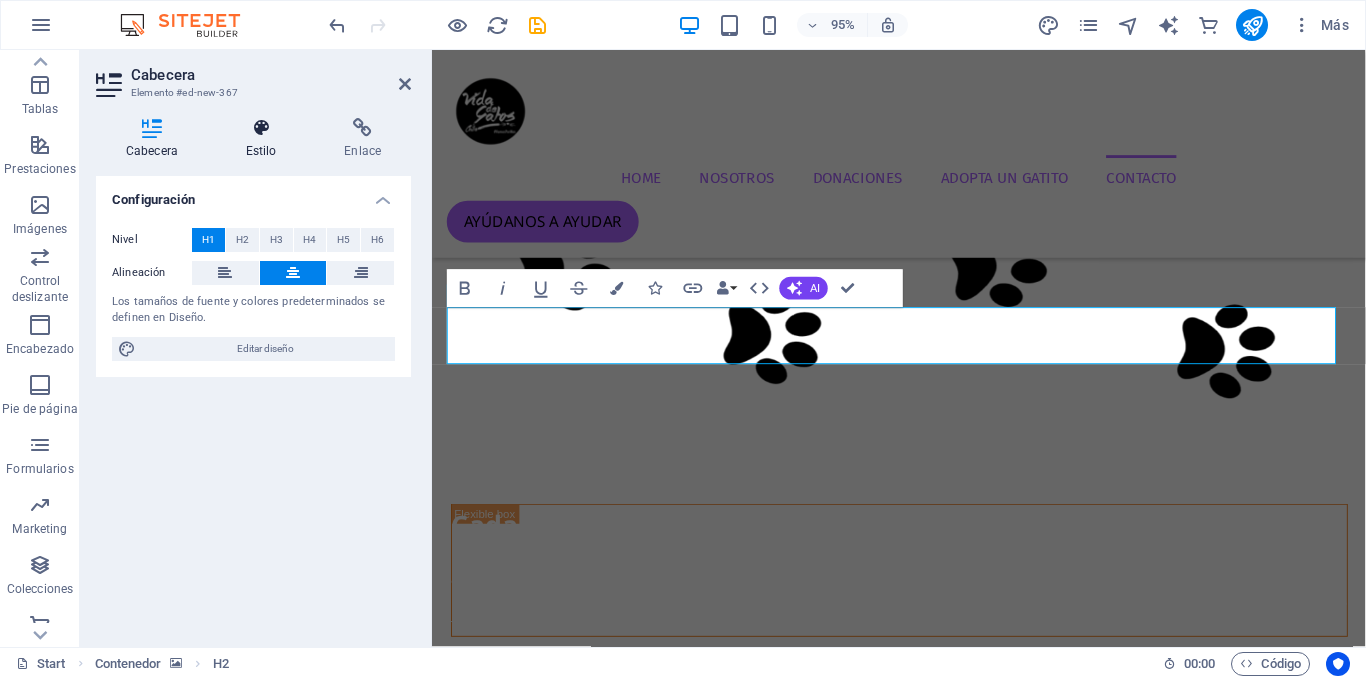 click at bounding box center [261, 128] 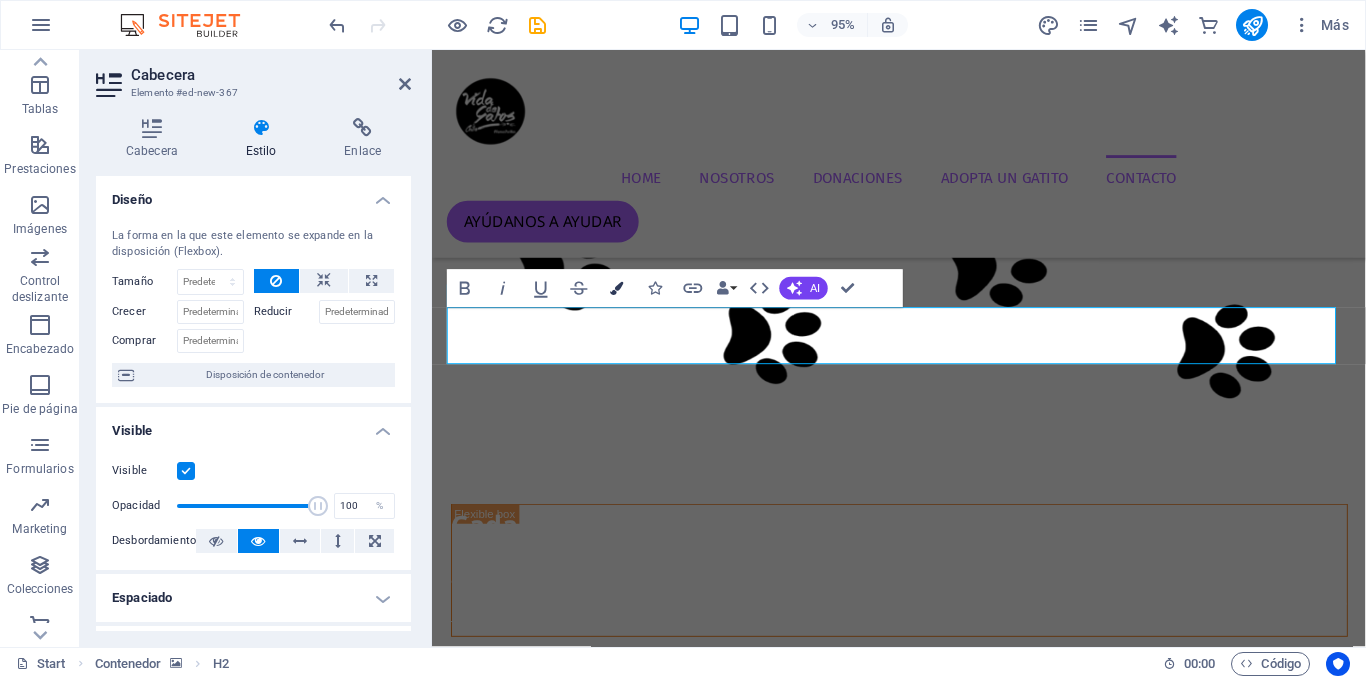 click at bounding box center [617, 288] 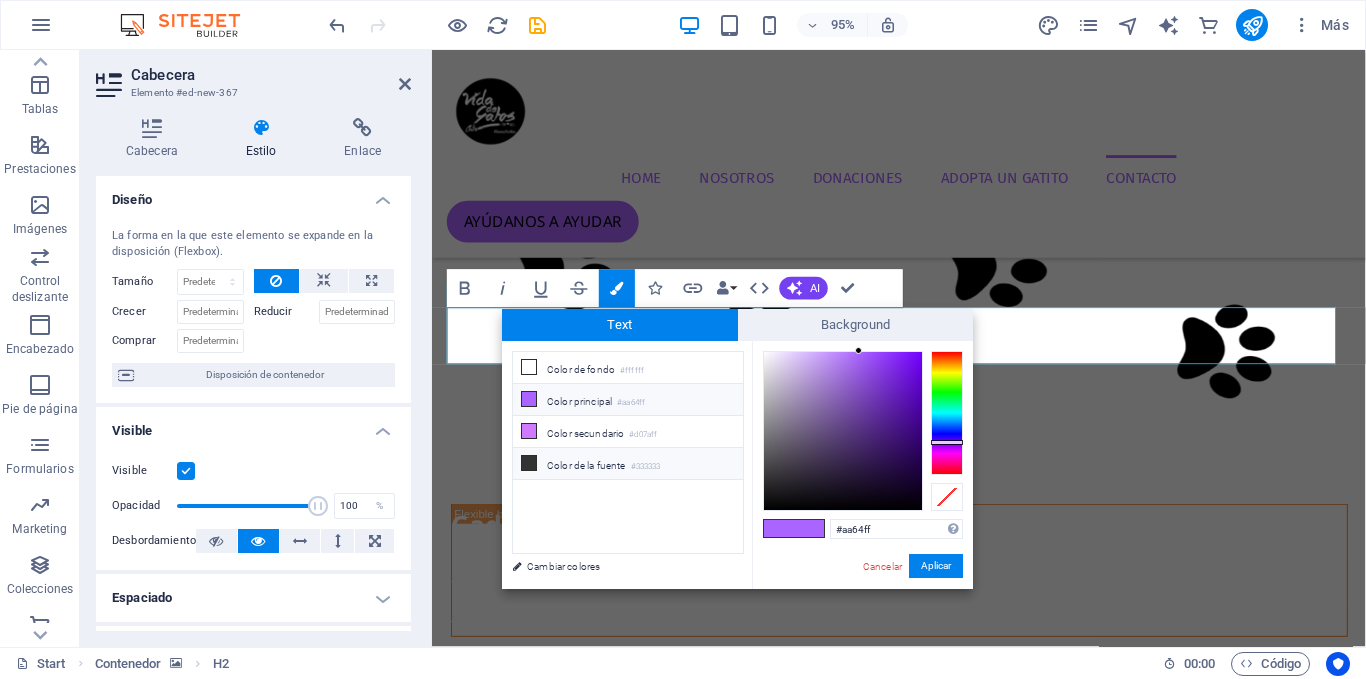 click on "Color de la fuente
#333333" at bounding box center [628, 464] 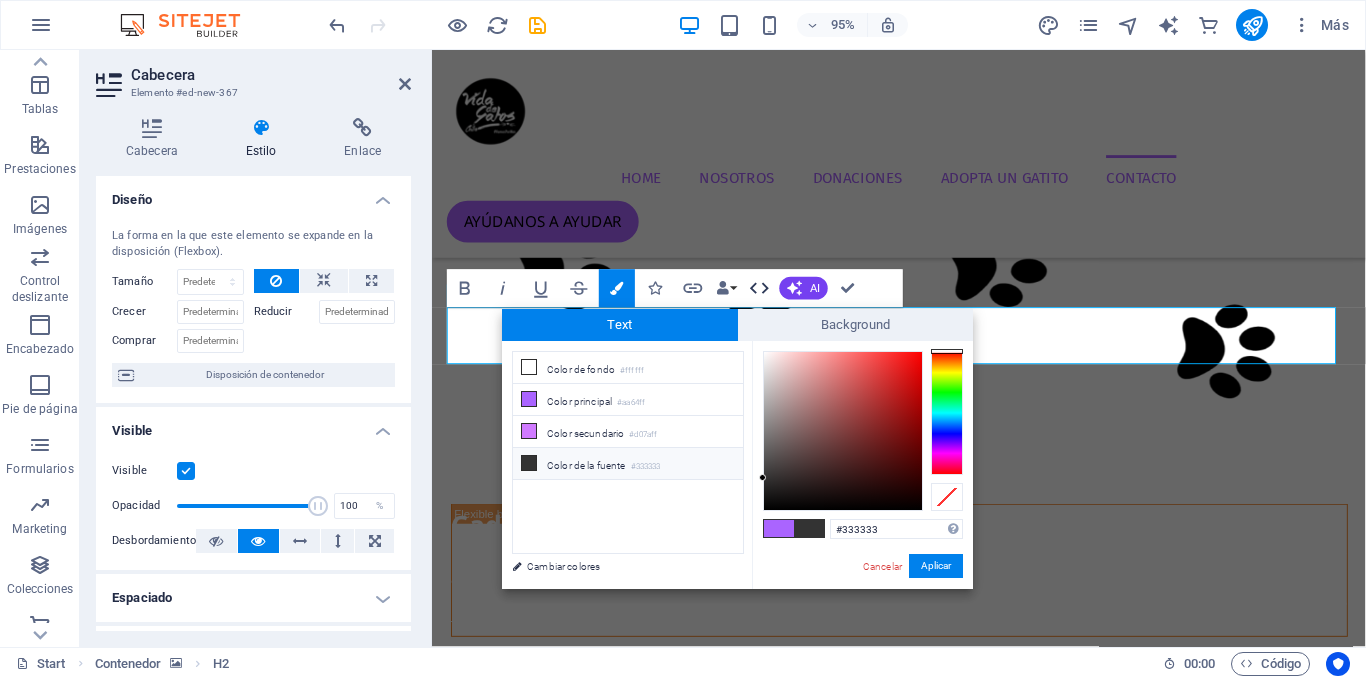 drag, startPoint x: 762, startPoint y: 375, endPoint x: 755, endPoint y: 305, distance: 70.34913 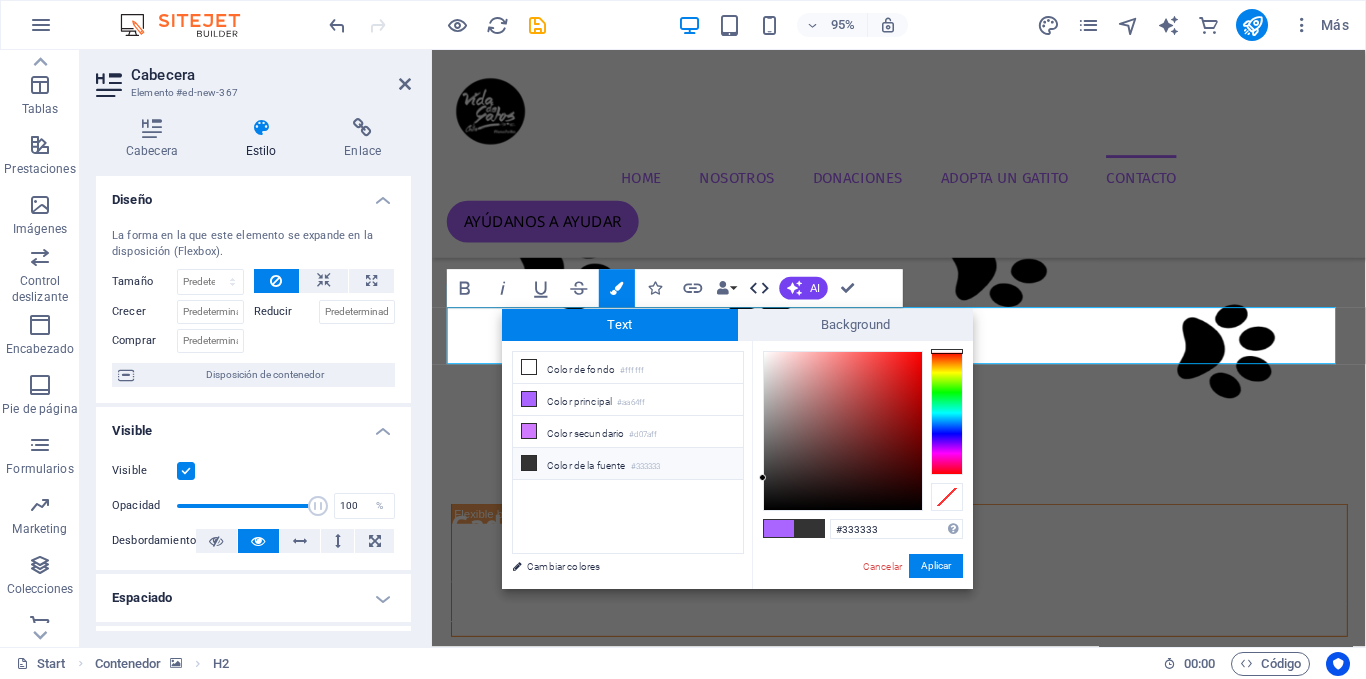 click on "vidadegatoschile.cl Start Favoritos Elementos Columnas Contenido Cuadros Accordion Tablas Prestaciones Imágenes Control deslizante Encabezado Pie de página Formularios Marketing Colecciones Comercio Cabecera Elemento #ed-new-367 Cabecera Estilo Enlace Configuración Nivel H1 H2 H3 H4 H5 H6 Alineación Los tamaños de fuente y colores predeterminados se definen en Diseño. Editar diseño Predeterminado Element Diseño La forma en la que este elemento se expande en la disposición (Flexbox). Tamaño Predeterminado automático px % 1/1 1/2 1/3 1/4 1/5 1/6 1/7 1/8 1/9 1/10 Crecer Reducir Comprar Disposición de contenedor Visible Visible Opacidad 100 % Desbordamiento Espaciado Margen Predeterminado automático px % rem vw vh Personalizado Personalizado automático px % rem vw vh automático px % rem vw vh automático px % rem vw vh automático px % rem vw vh Espaciado Predeterminado px rem % vh vw Personalizado Personalizado px rem" at bounding box center [683, 339] 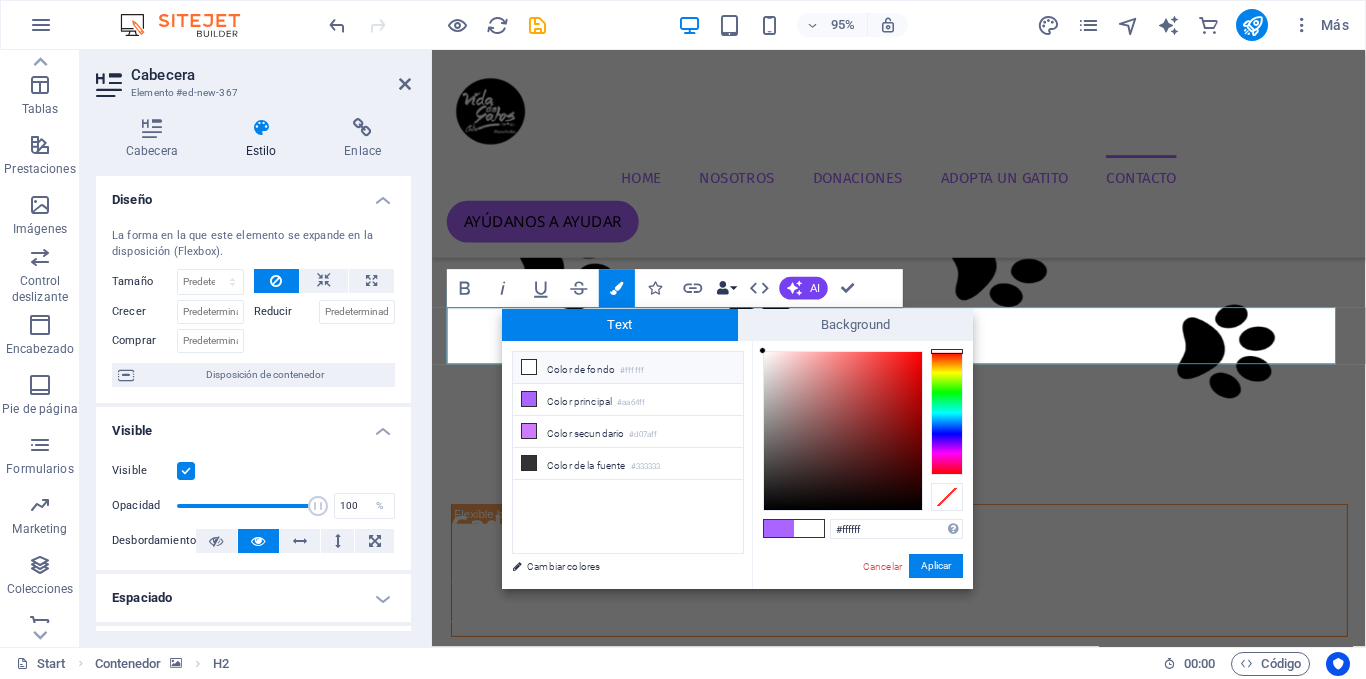 drag, startPoint x: 770, startPoint y: 367, endPoint x: 725, endPoint y: 303, distance: 78.23682 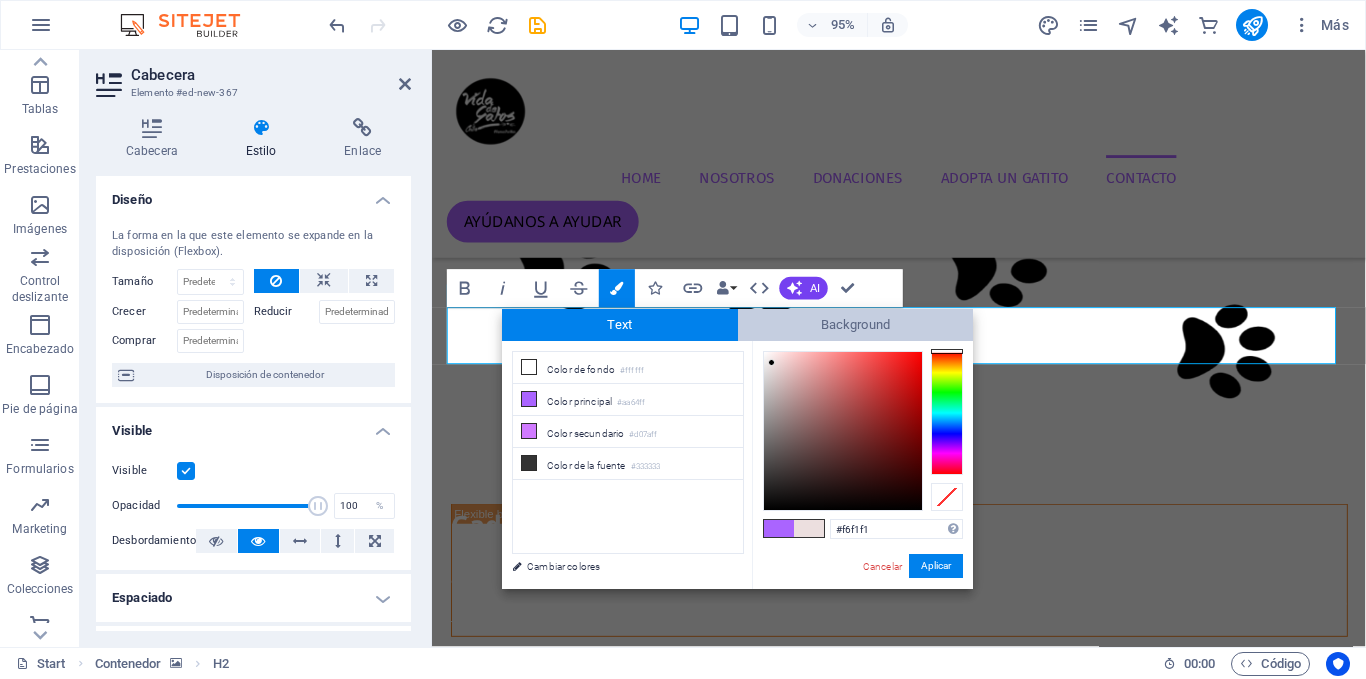 type on "#ffffff" 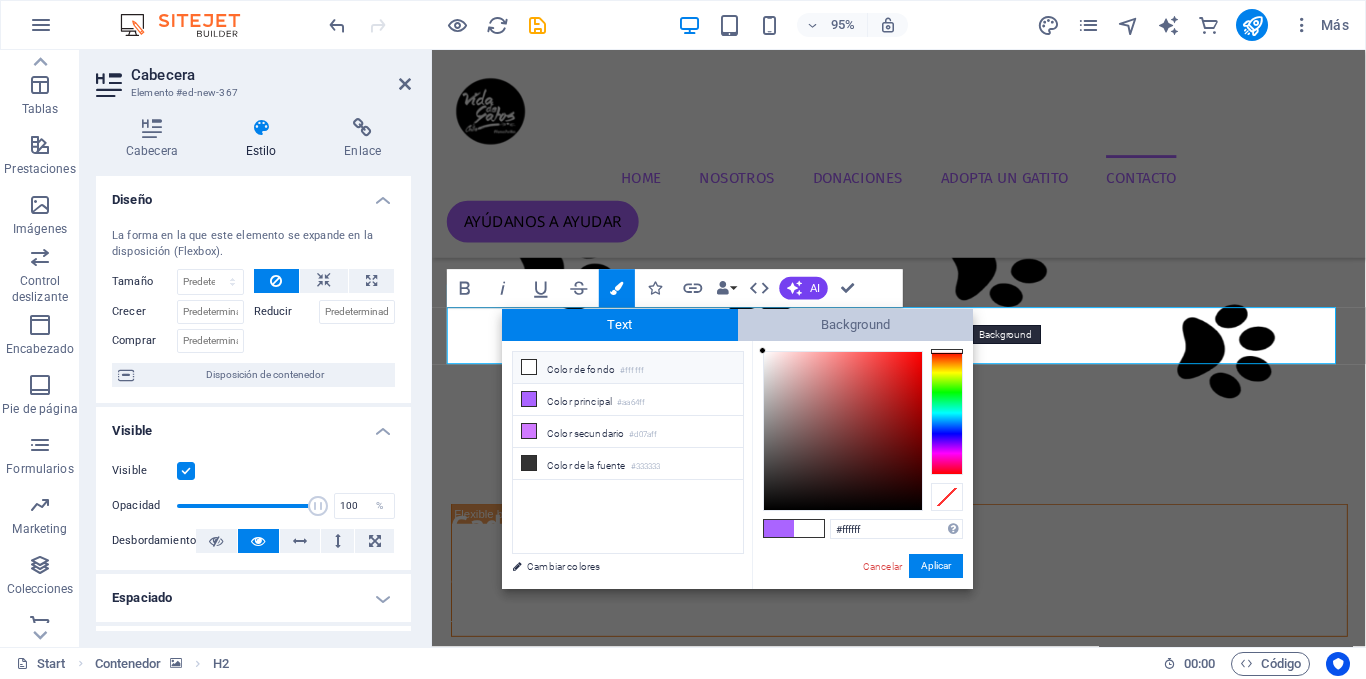 click on "Background" at bounding box center (856, 325) 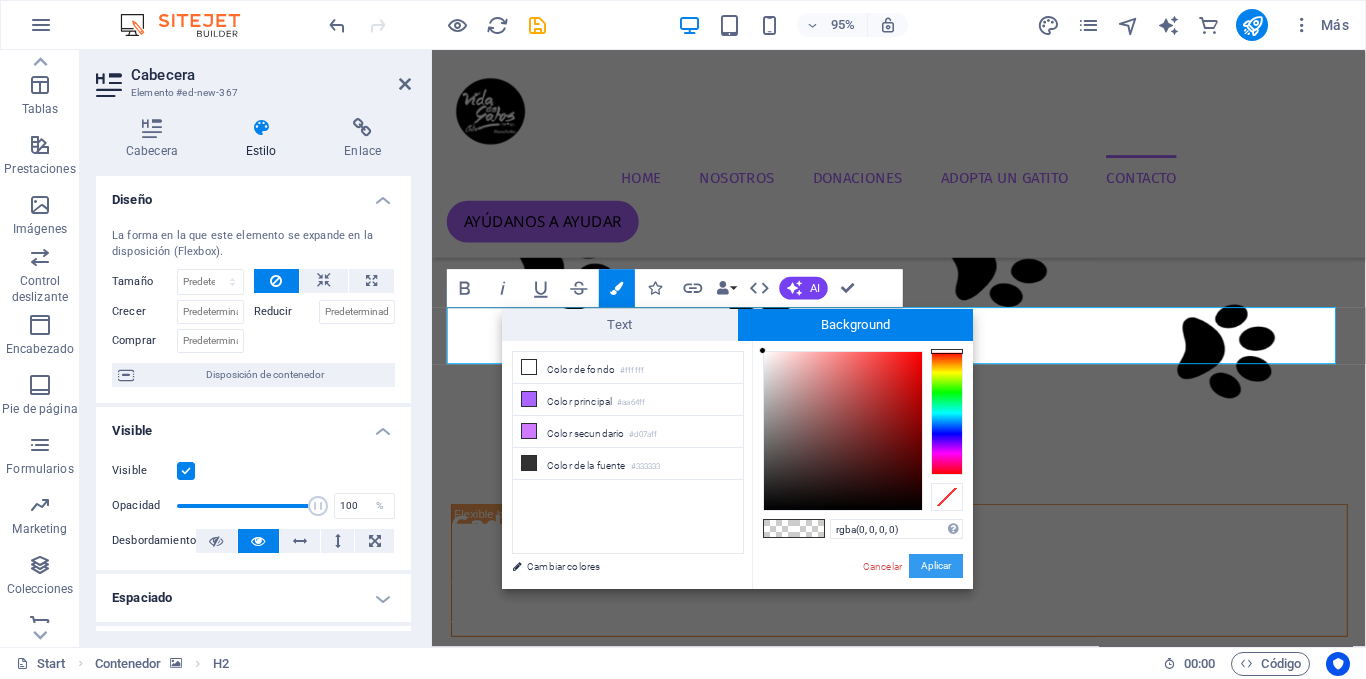 click on "Aplicar" at bounding box center [936, 566] 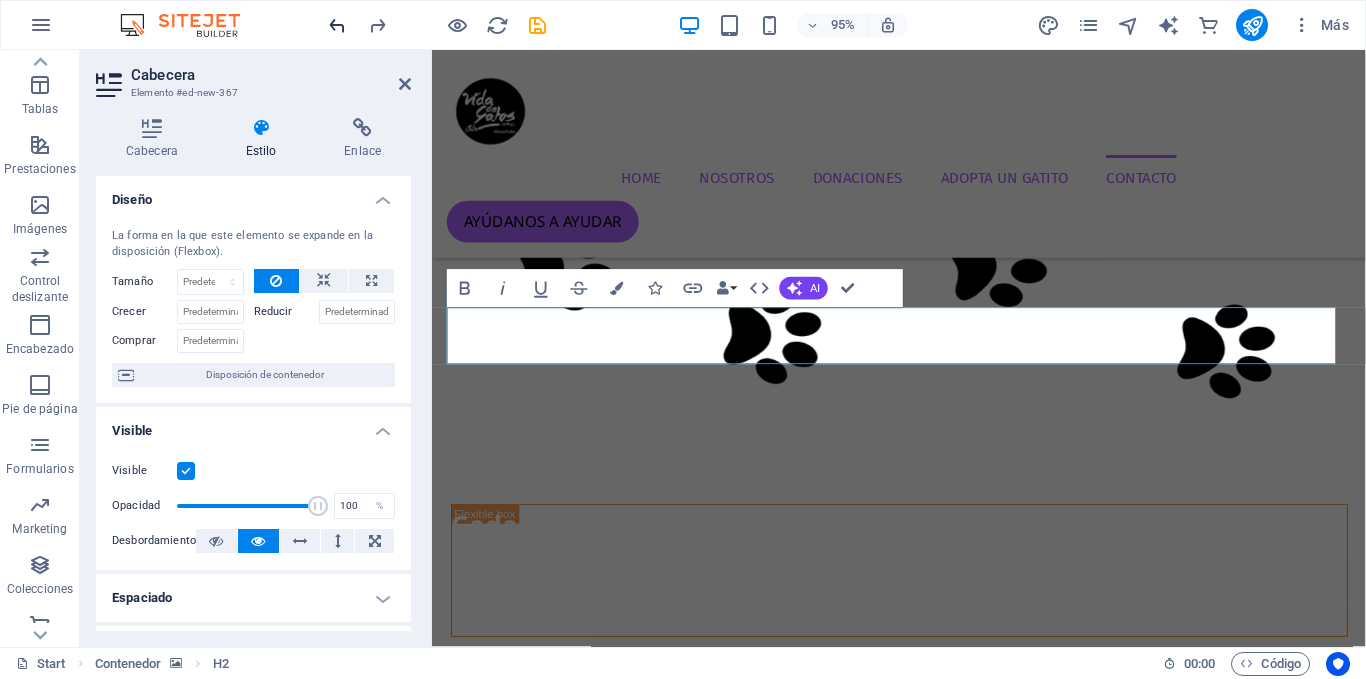 click at bounding box center (337, 25) 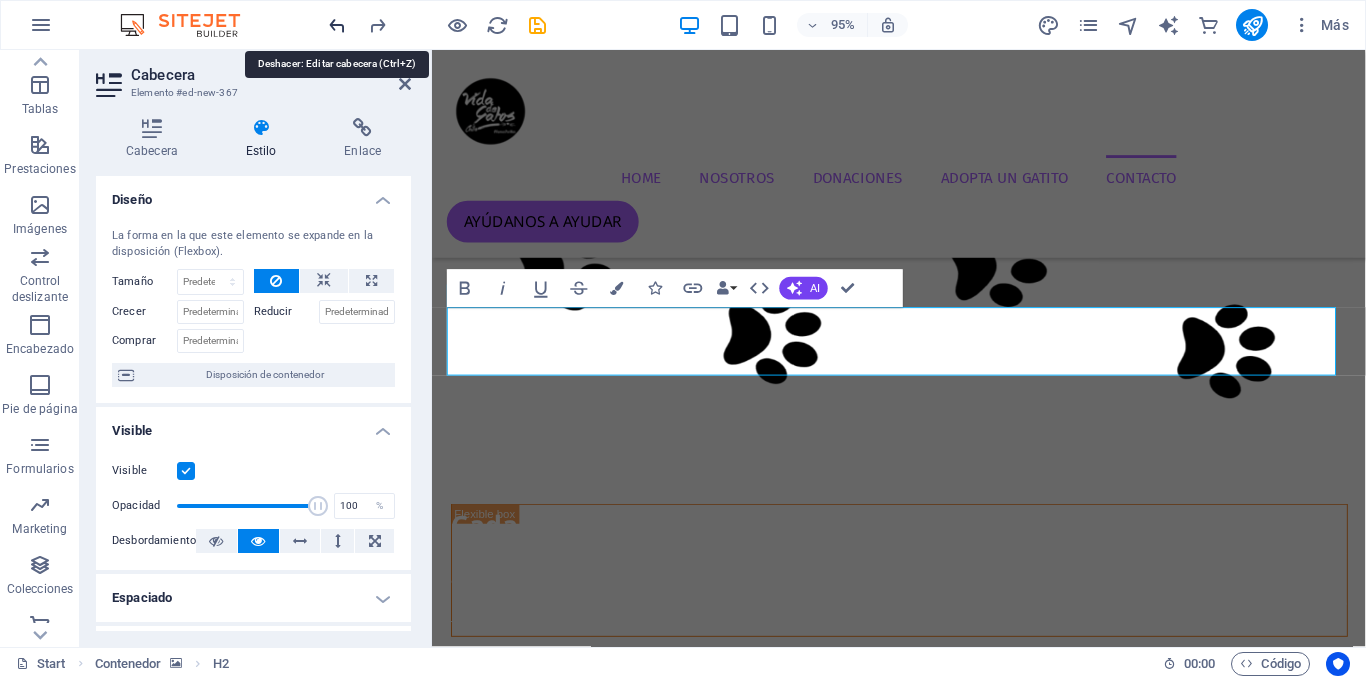 click at bounding box center (337, 25) 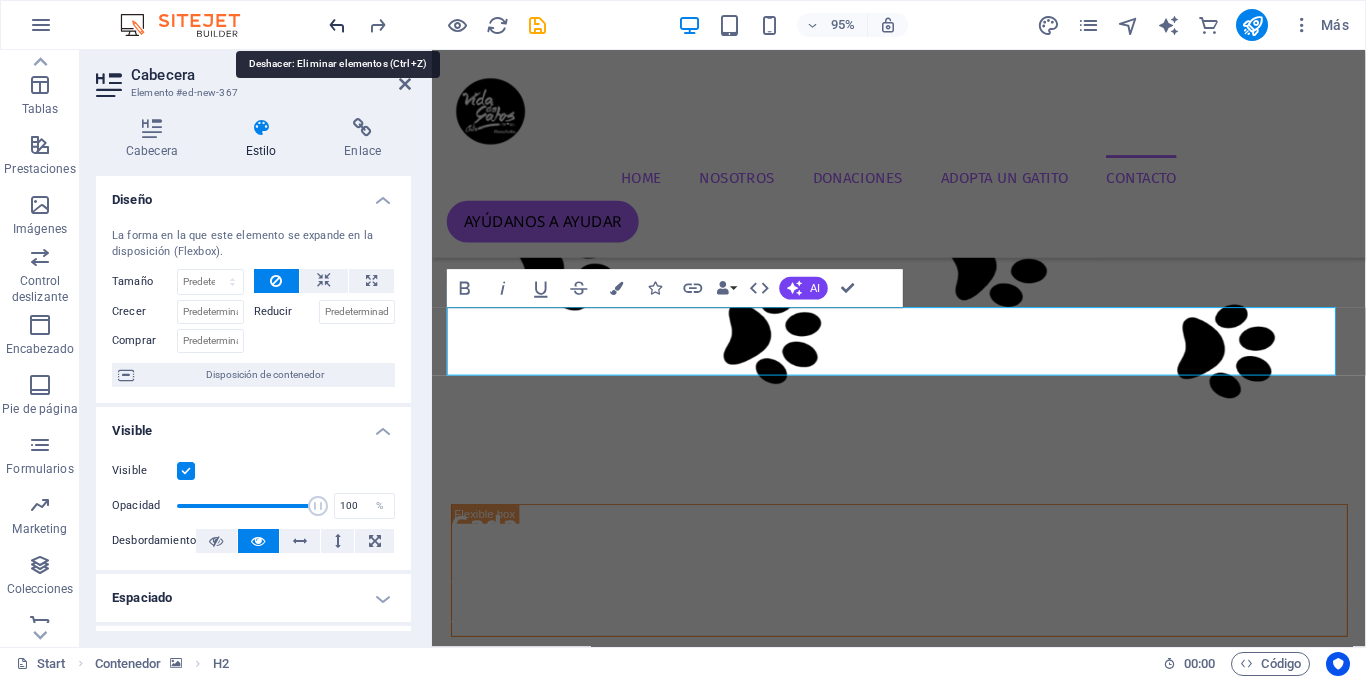 click at bounding box center (337, 25) 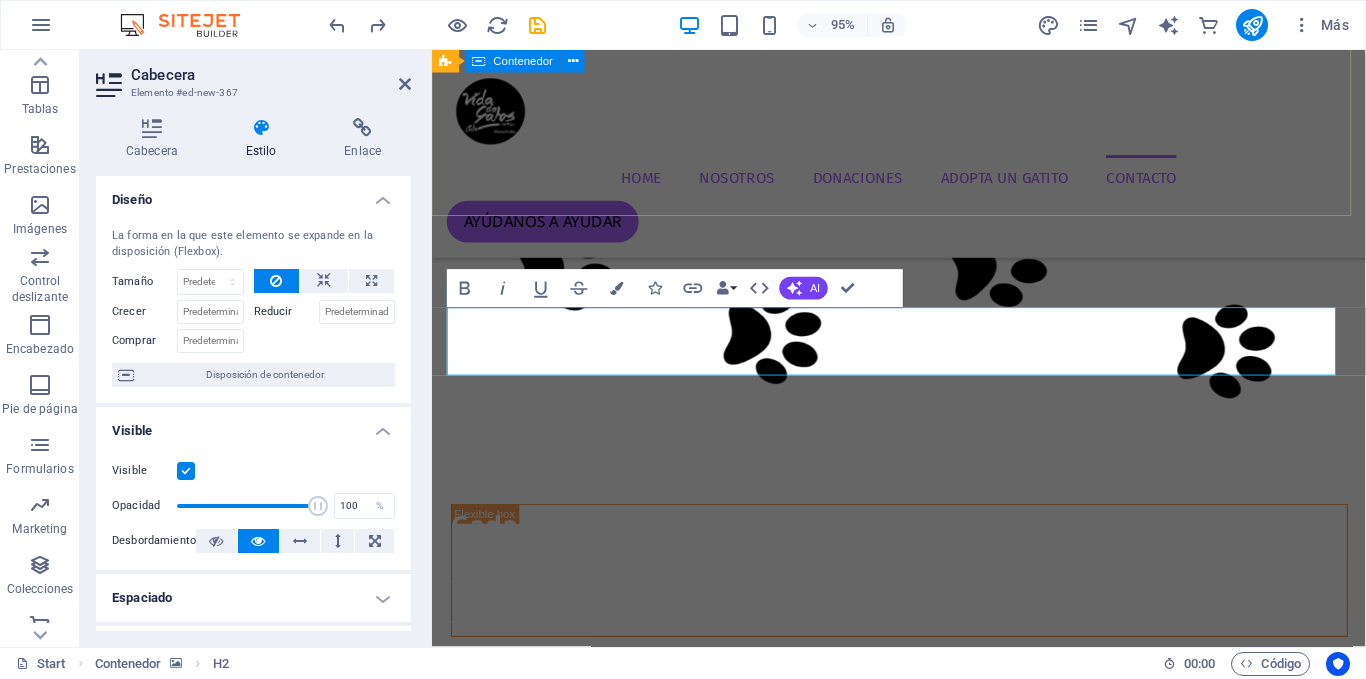 click on "CONTÁCTANOS envíanos un mensaje! vidadegatoschile.cl [CITY], [STATE] [EMAIL] Legal Notice  |  Privacy   He leído y entiendo la política de privacidad. ¿Ilegible? Cargar nuevo Enviar" at bounding box center [923, 7584] 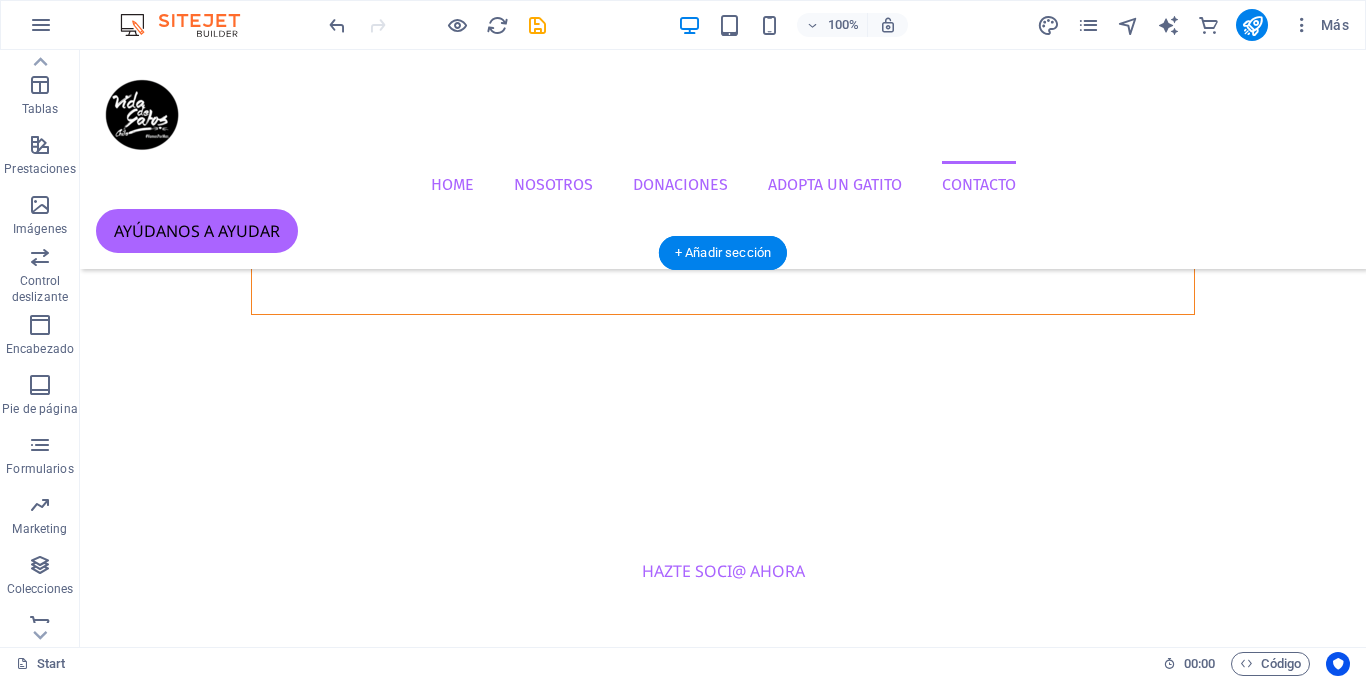 scroll, scrollTop: 3745, scrollLeft: 0, axis: vertical 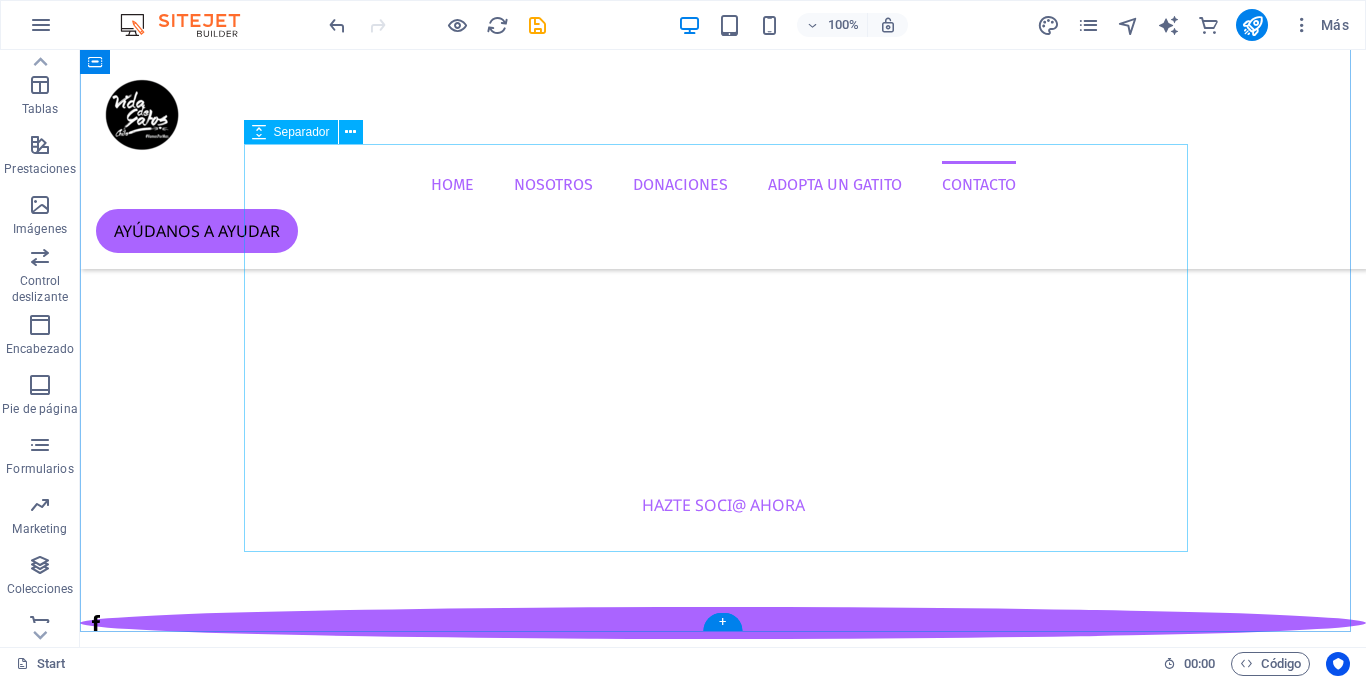 click at bounding box center [723, 8753] 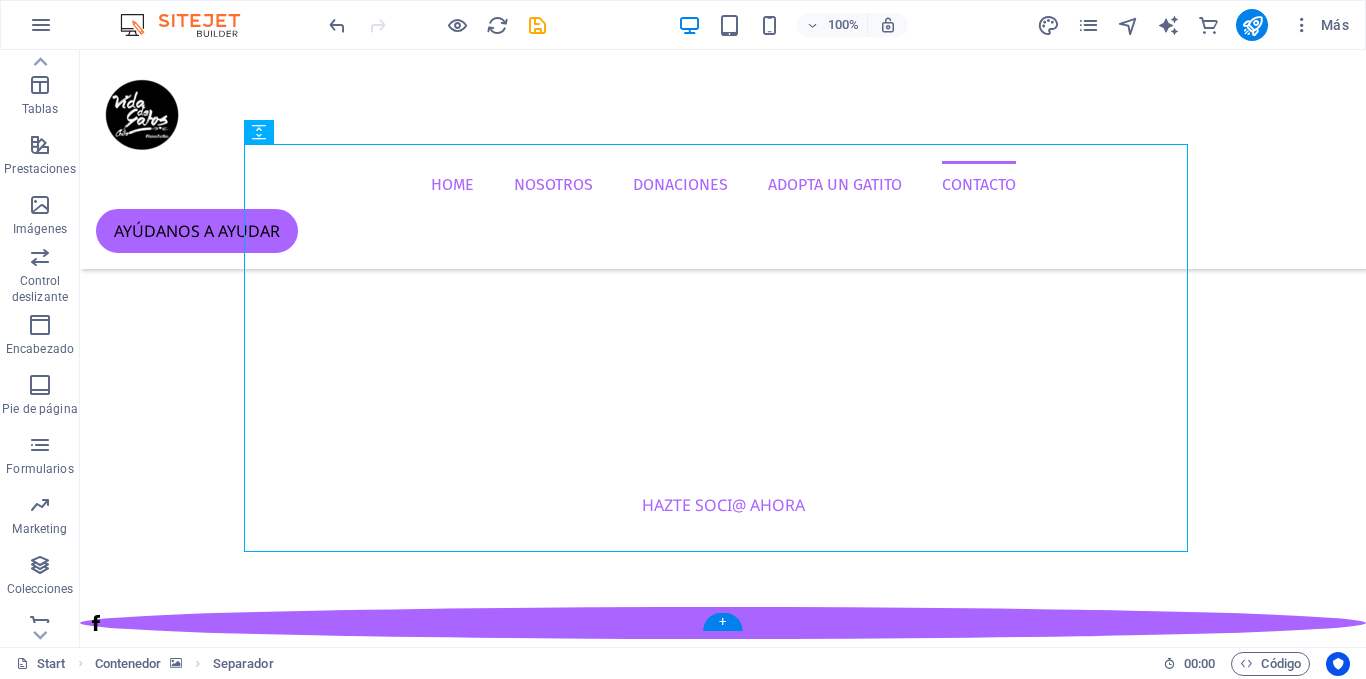 click at bounding box center [723, 7909] 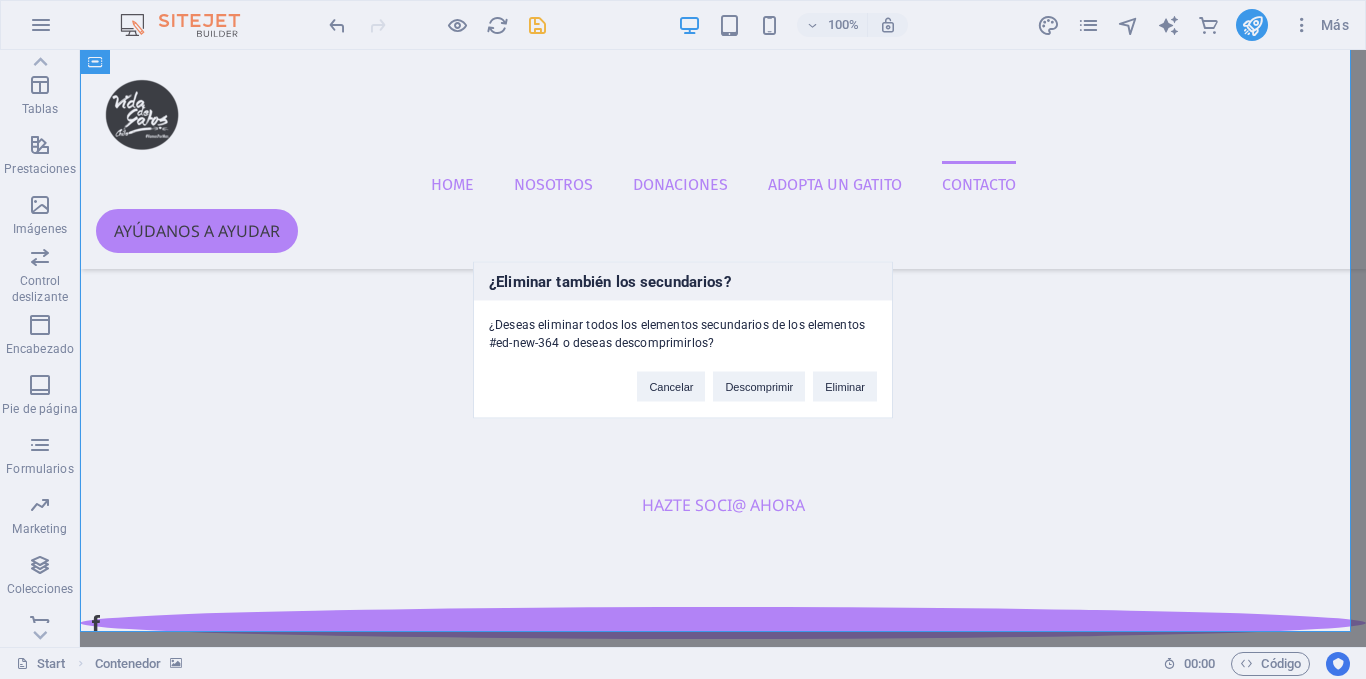 type 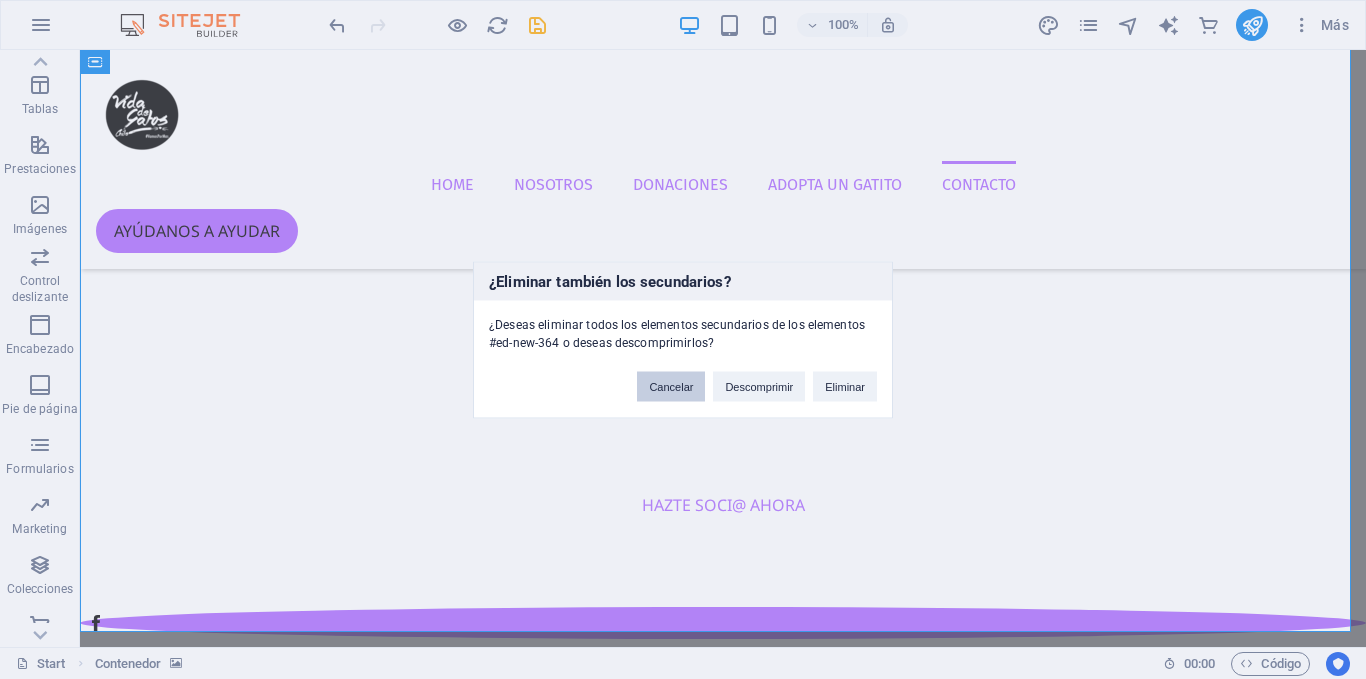 click on "Cancelar" at bounding box center (671, 386) 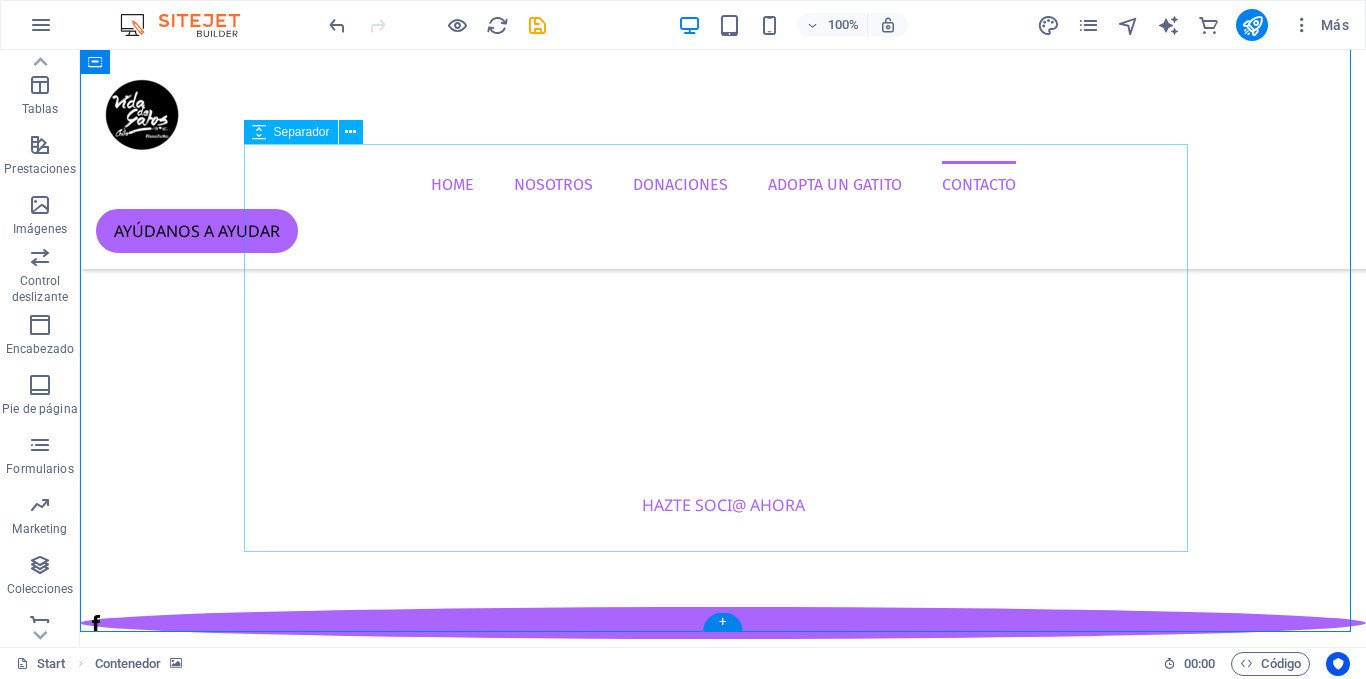 click at bounding box center (723, 8753) 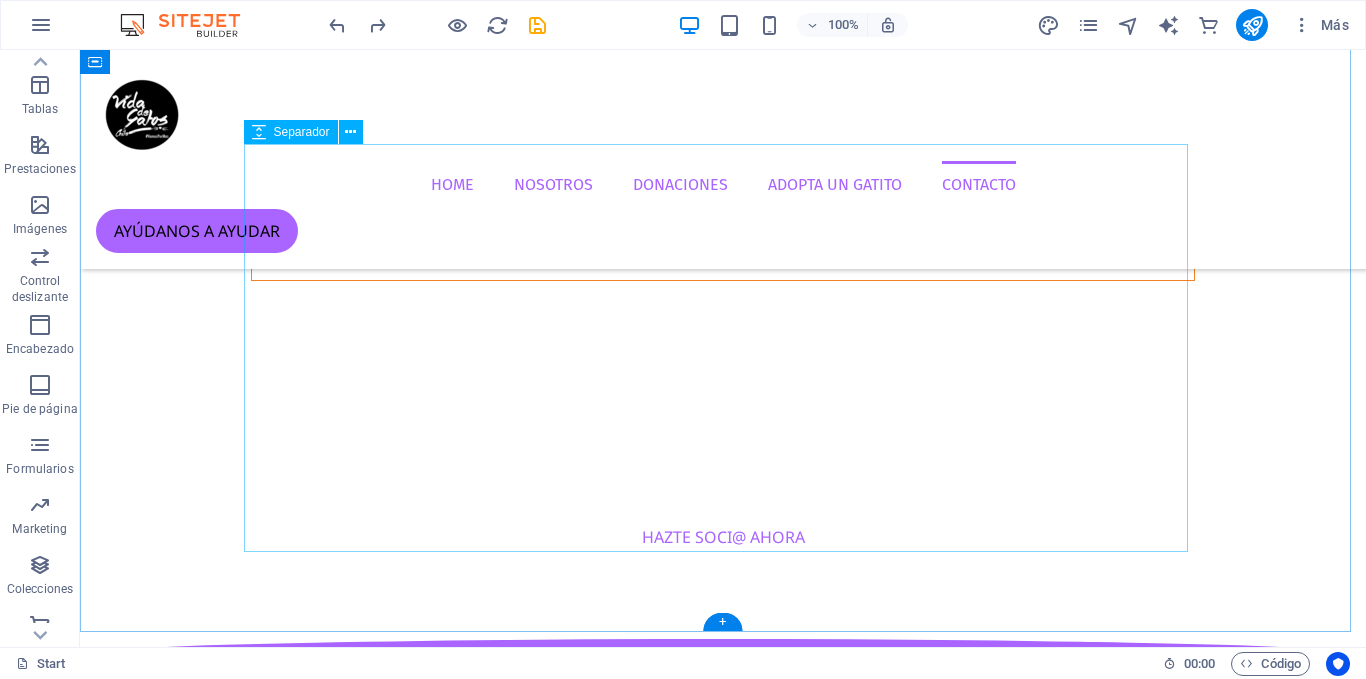 scroll, scrollTop: 3745, scrollLeft: 0, axis: vertical 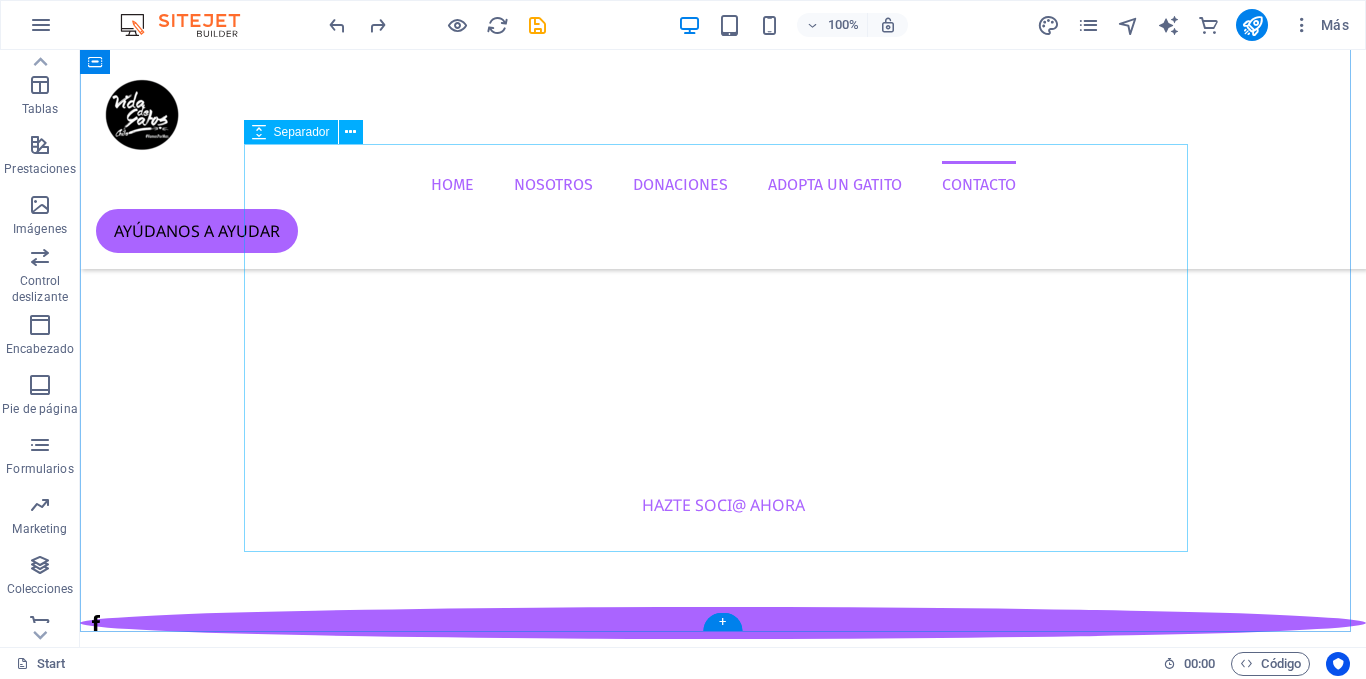click at bounding box center (723, 8753) 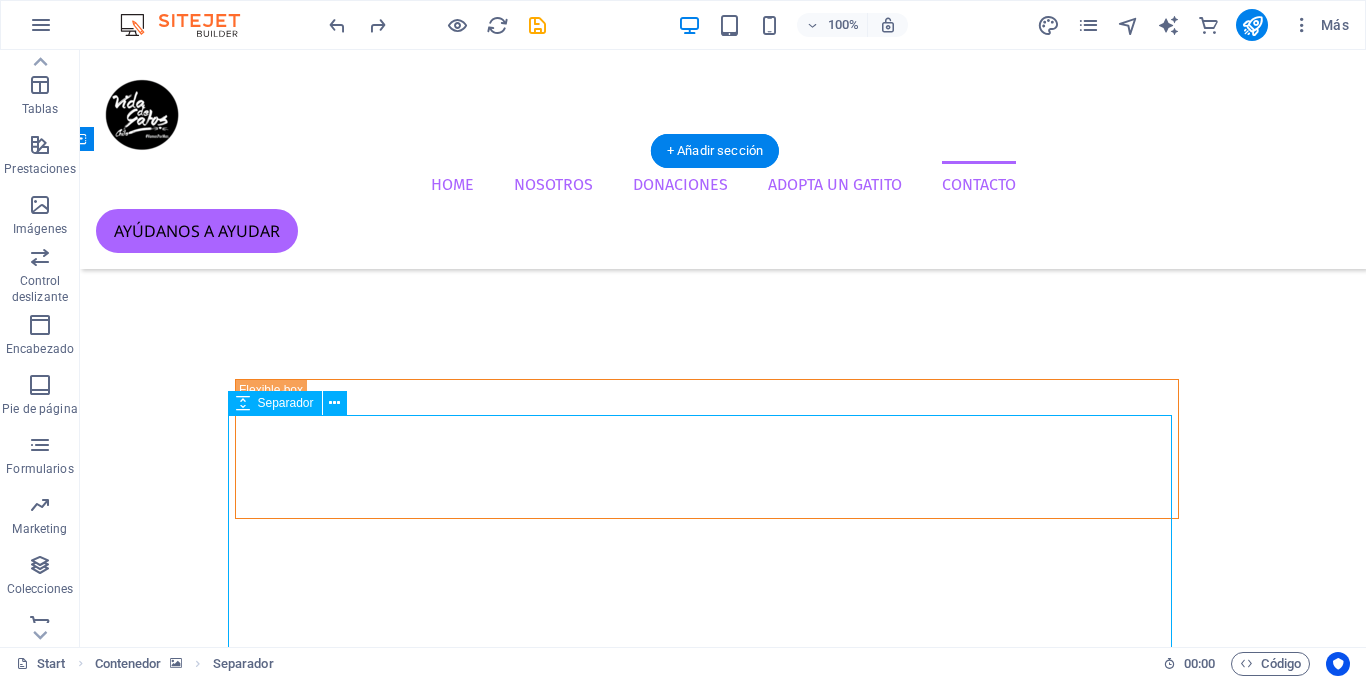 scroll, scrollTop: 3474, scrollLeft: 16, axis: both 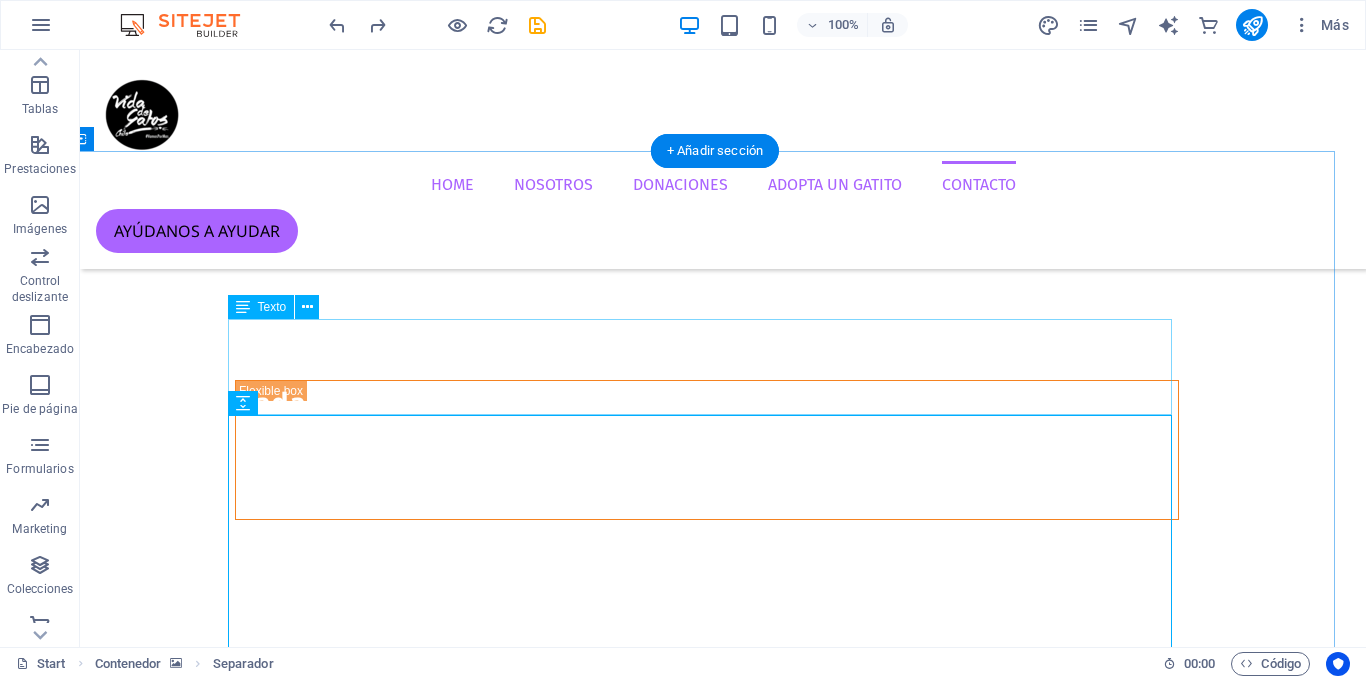 click on "La Fundación promueve la tenencia responsable de mascotas, rescatando, rehabilitando y reubicando animales abandonados. Ofrece atención veterinaria y nutricional, fomenta la adopción consciente y organiza jornadas de adopción, esterilización y vacunación. Asimismo, denuncia maltratos y busca concientizar a la comunidad sobre la problemática de la fauna urbana con soluciones éticas." at bounding box center [707, 8772] 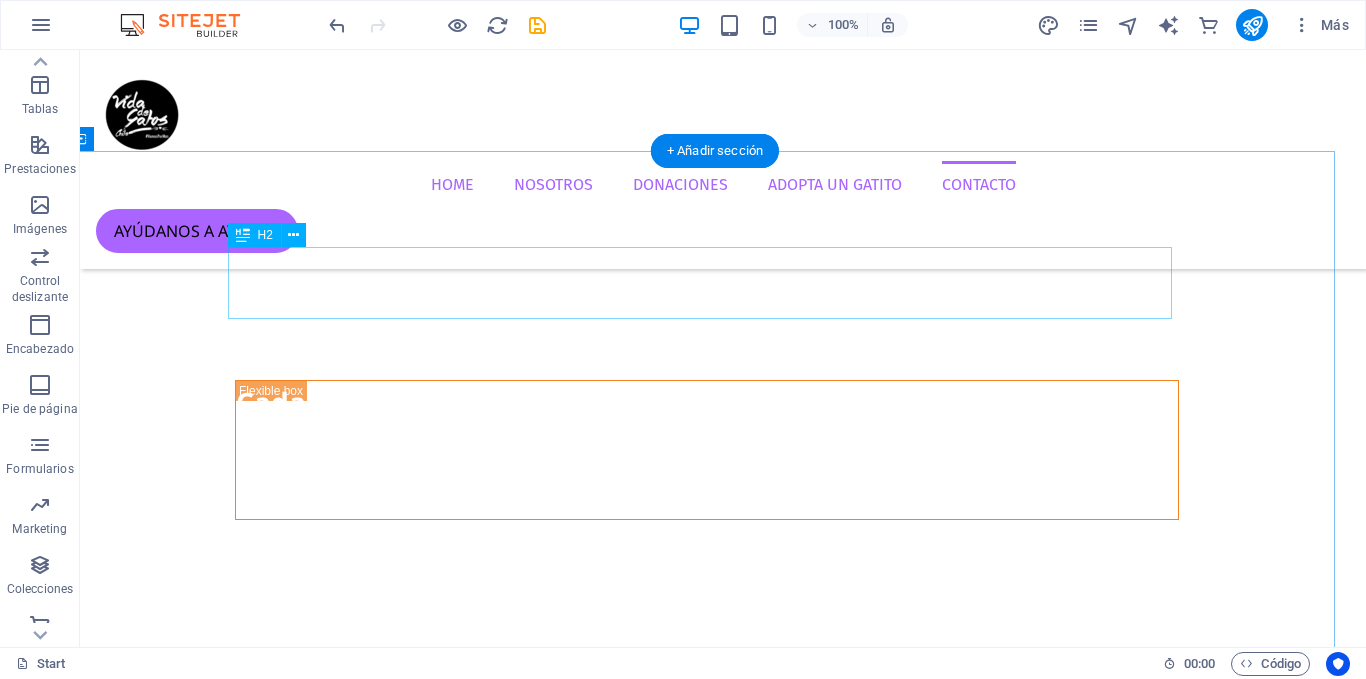 click on "​ FUNDACIÓN VIDA DE GATOS CHILE" at bounding box center [707, 8592] 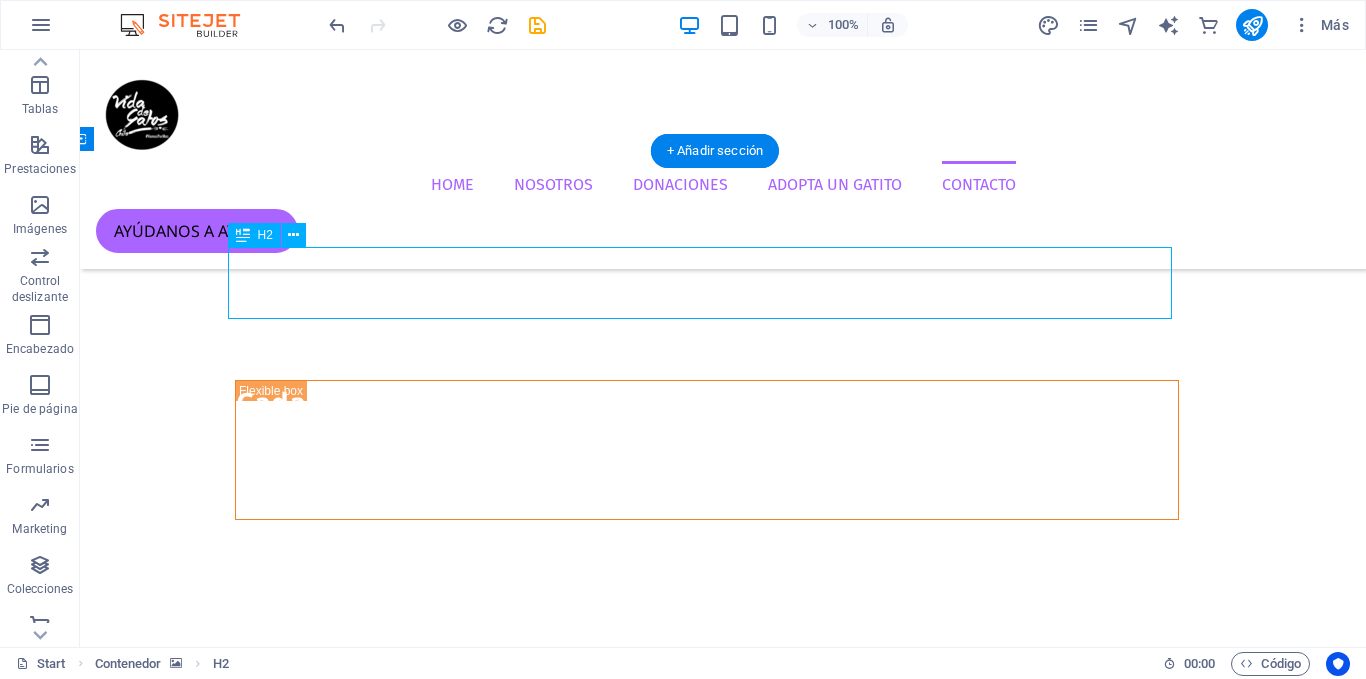click on "​ FUNDACIÓN VIDA DE GATOS CHILE" at bounding box center [707, 8592] 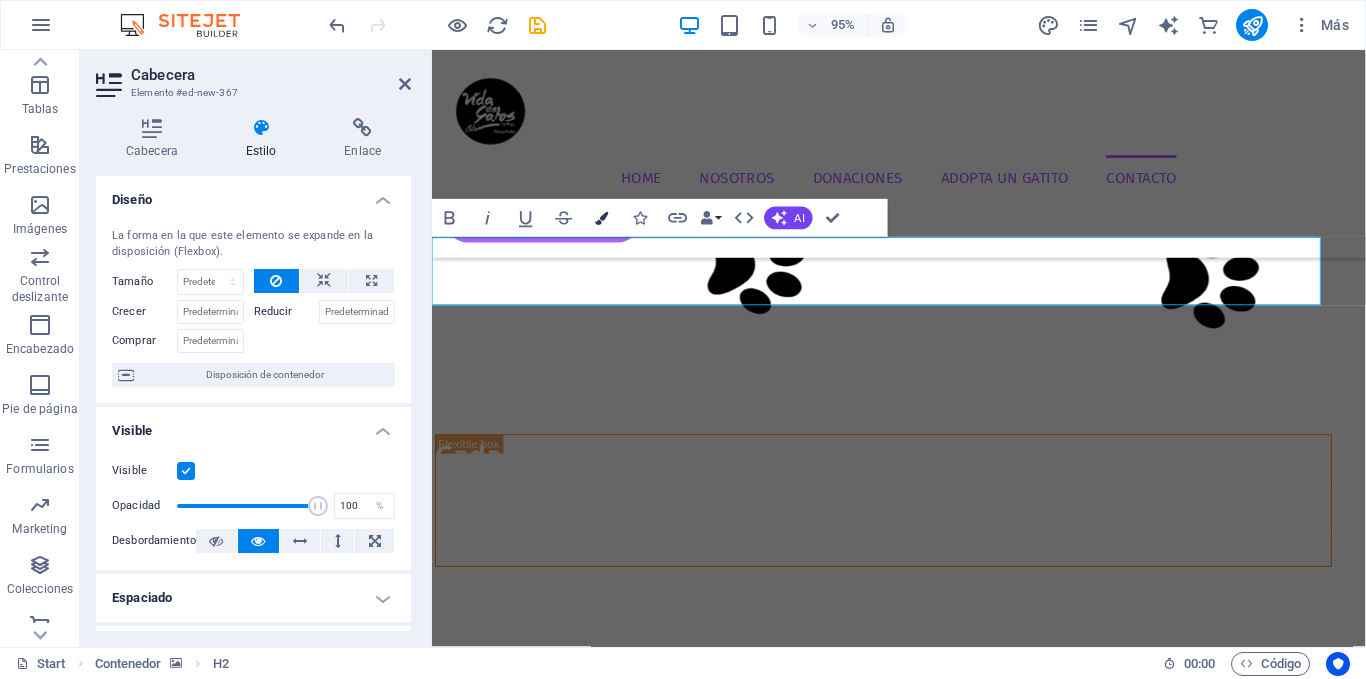 click at bounding box center (601, 218) 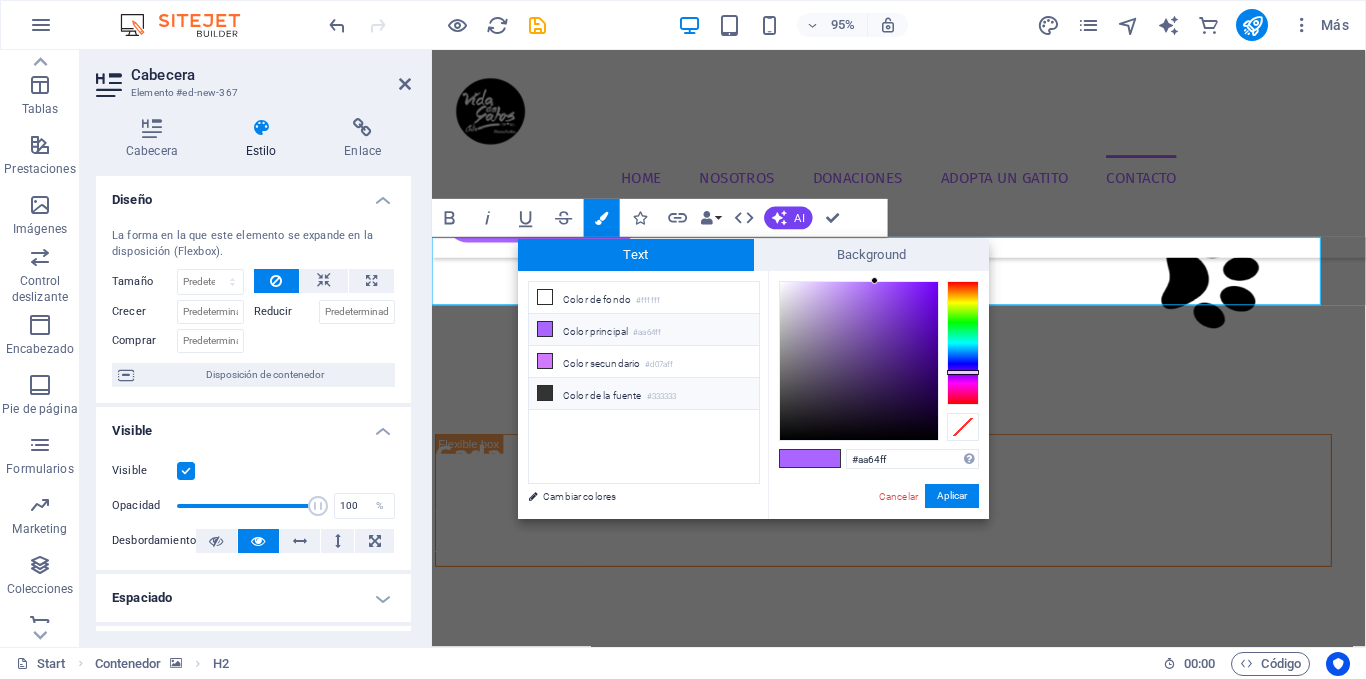 click on "Color de la fuente
#333333" at bounding box center [644, 394] 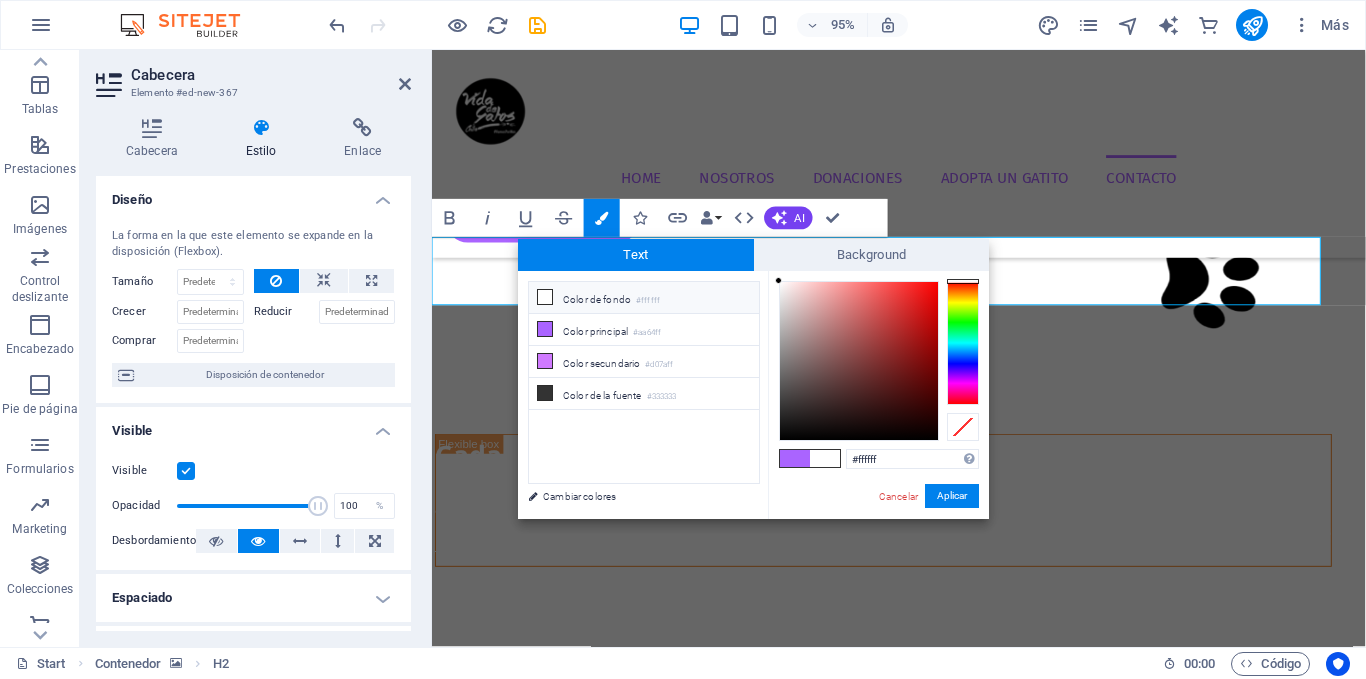 drag, startPoint x: 786, startPoint y: 337, endPoint x: 772, endPoint y: 273, distance: 65.51336 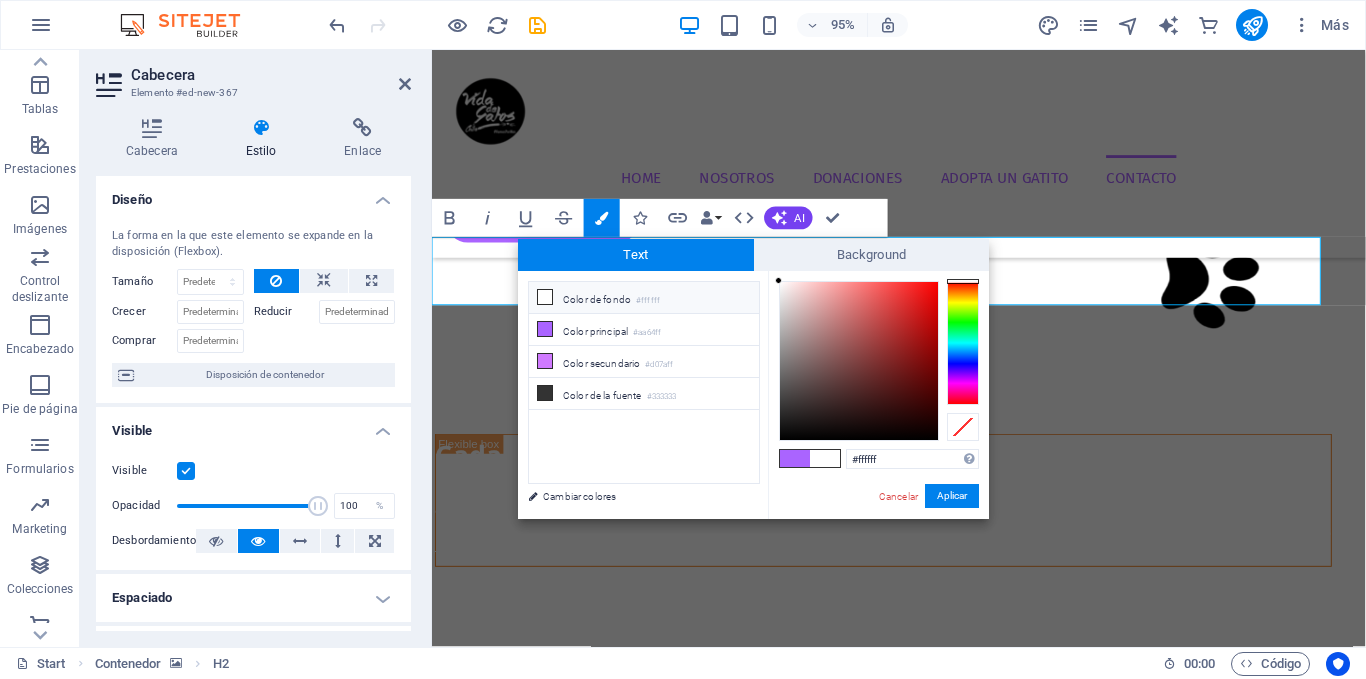 click on "#ffffff Formatos soportados #0852ed rgb(8, 82, 237) rgba(8, 82, 237, 90%) hsv(221,97,93) hsl(221, 93%, 48%) Cancelar Aplicar" at bounding box center [878, 540] 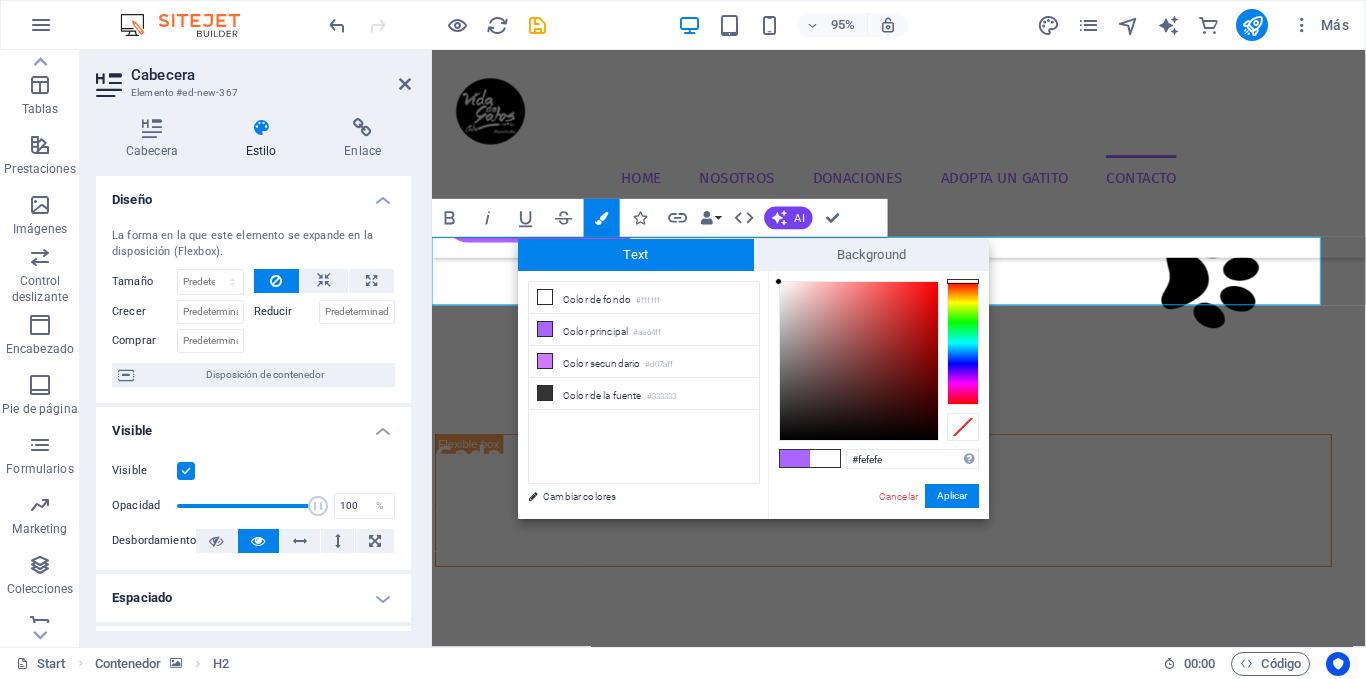 type on "#ffffff" 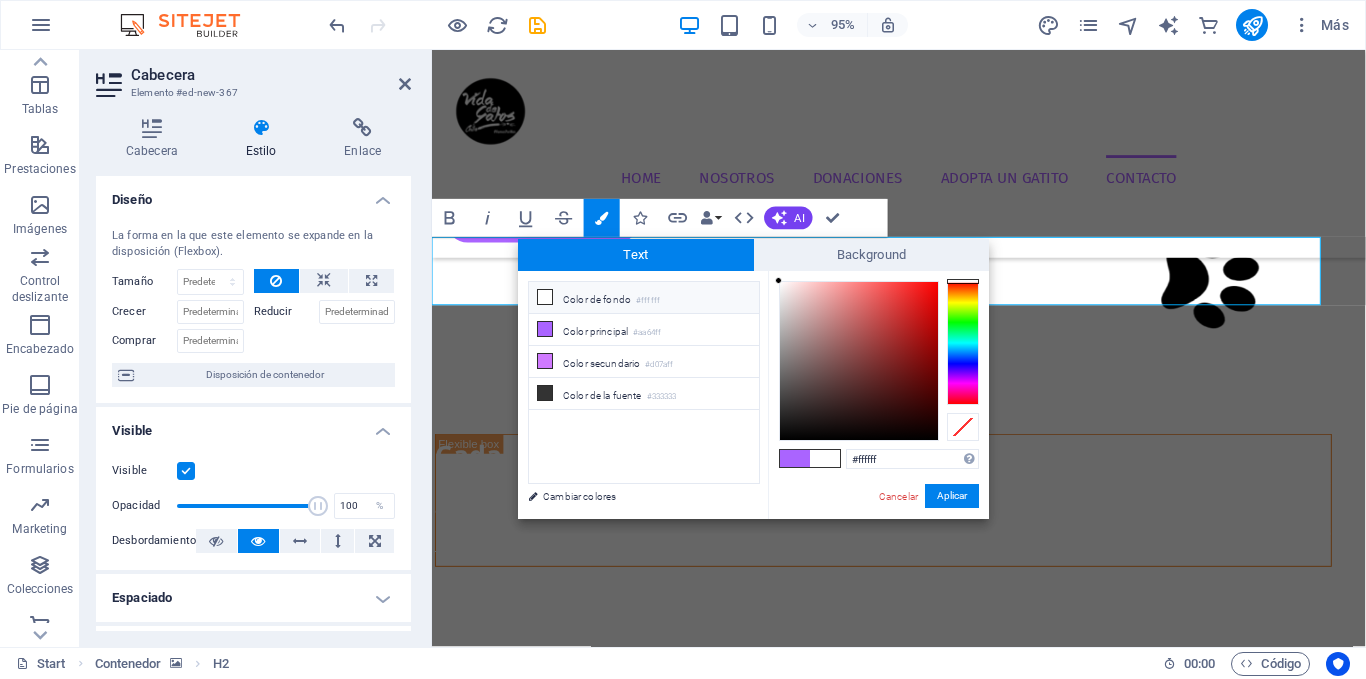 click on "#ffffff Formatos soportados #0852ed rgb(8, 82, 237) rgba(8, 82, 237, 90%) hsv(221,97,93) hsl(221, 93%, 48%) Cancelar Aplicar" at bounding box center (878, 540) 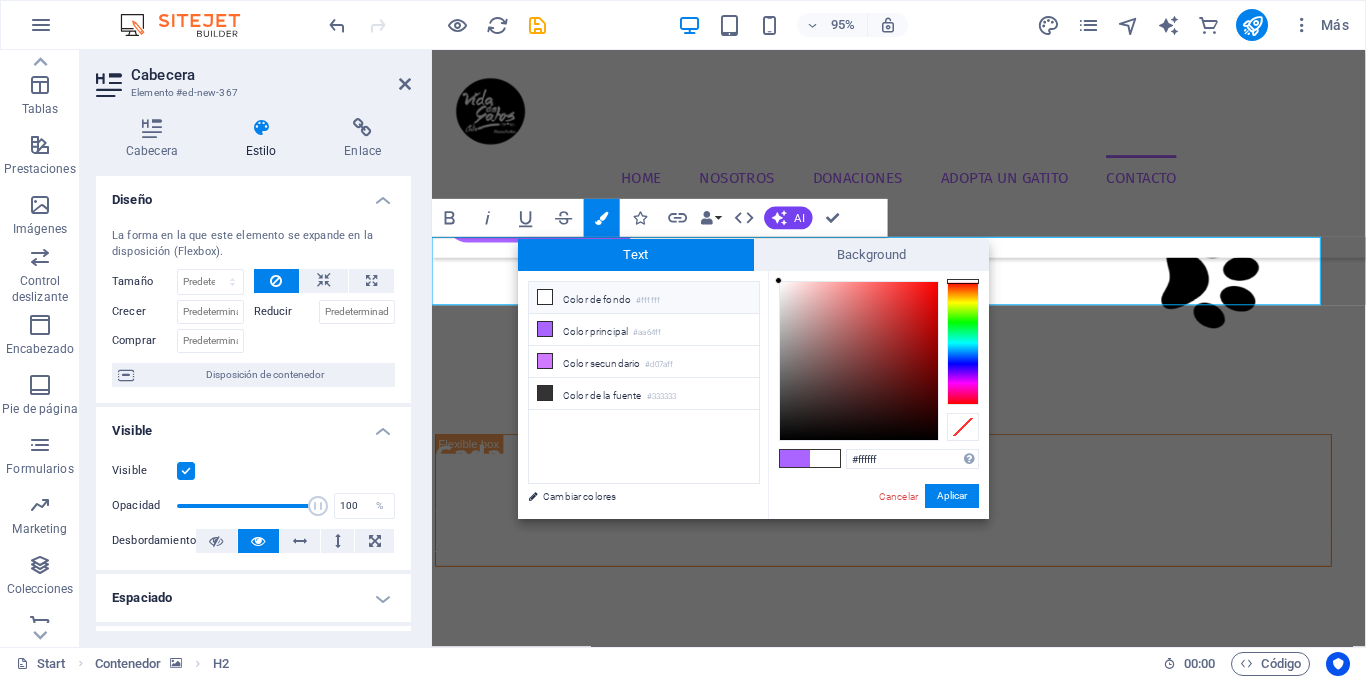 click at bounding box center (778, 280) 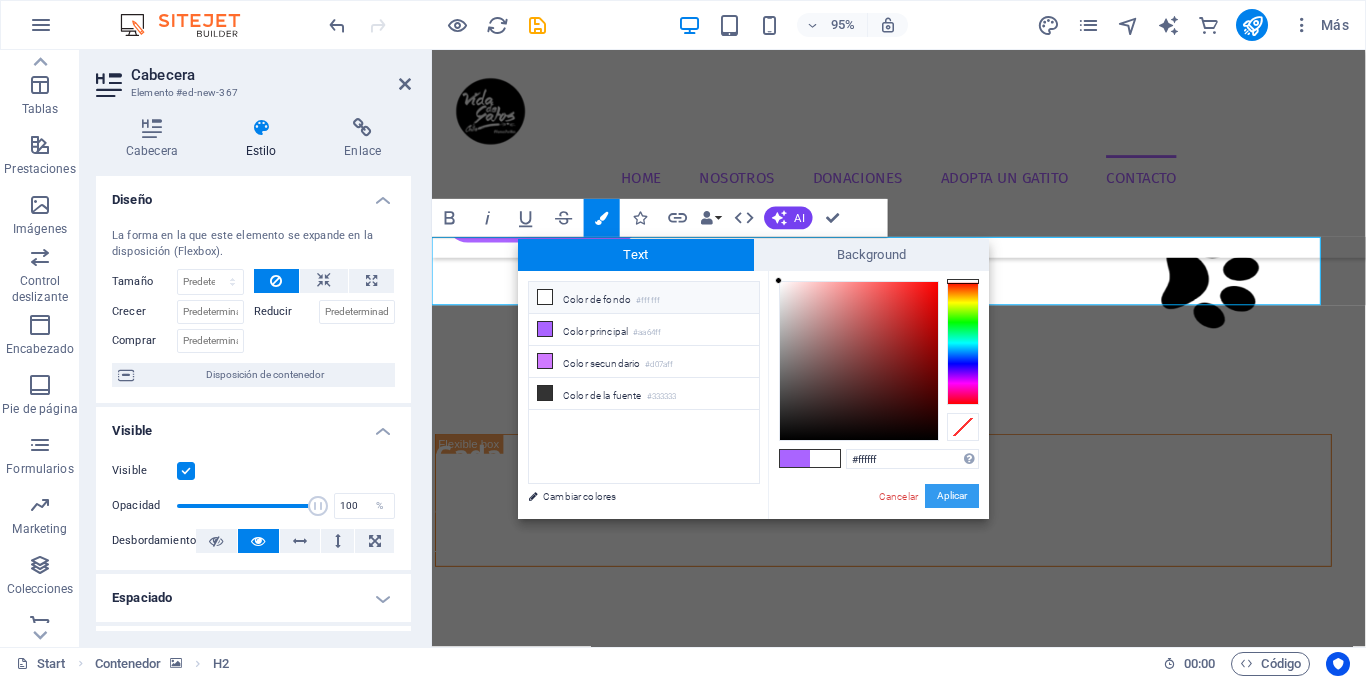 click on "Aplicar" at bounding box center [952, 496] 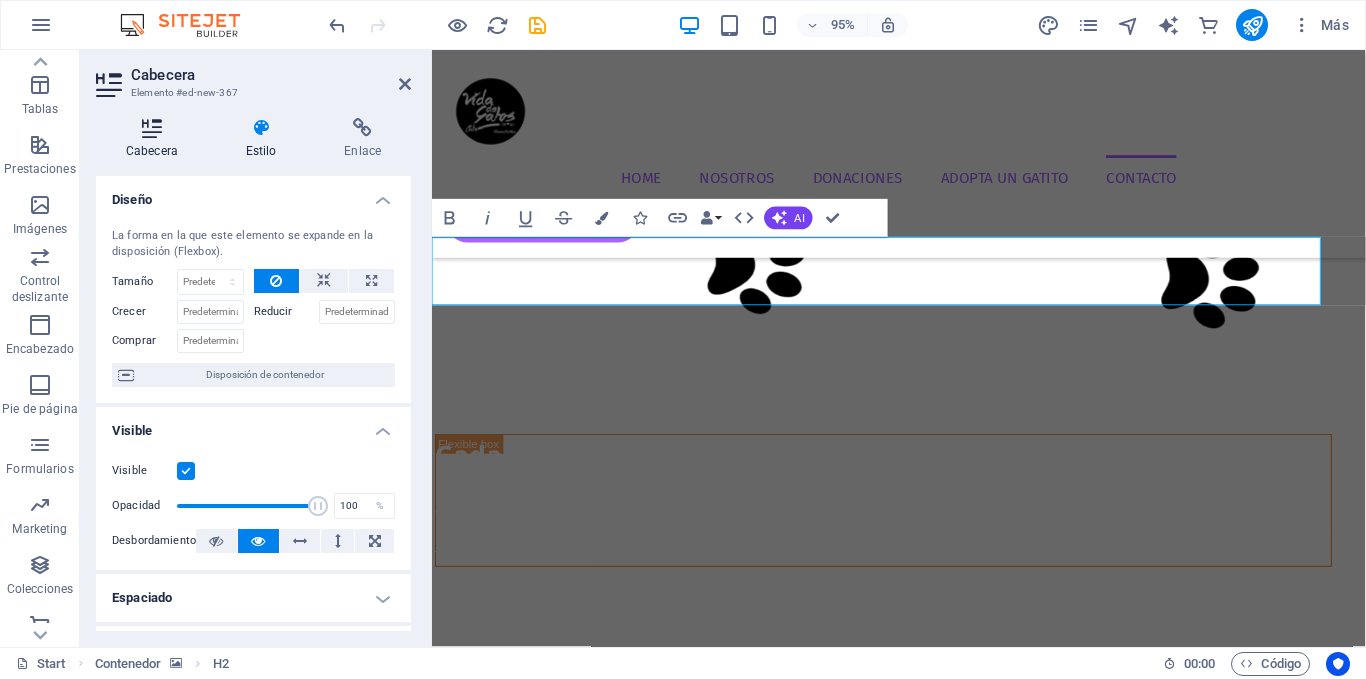 click on "Cabecera" at bounding box center [156, 139] 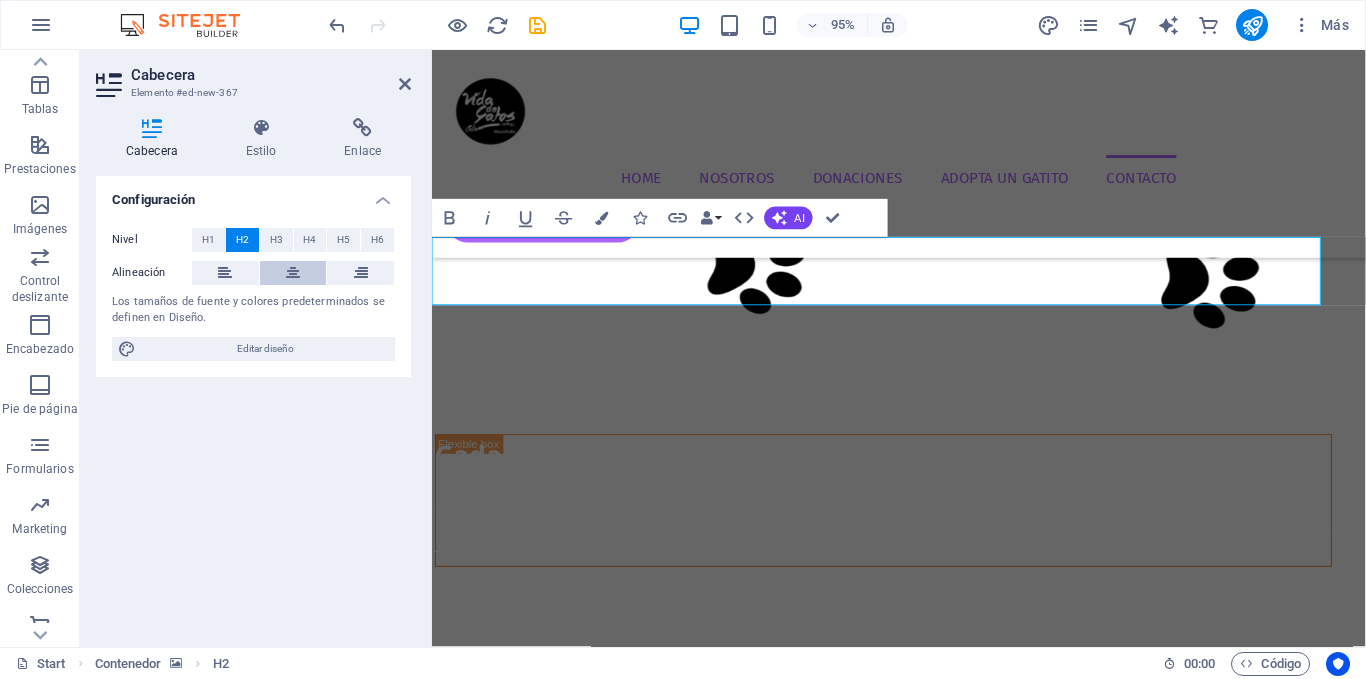 click at bounding box center [293, 273] 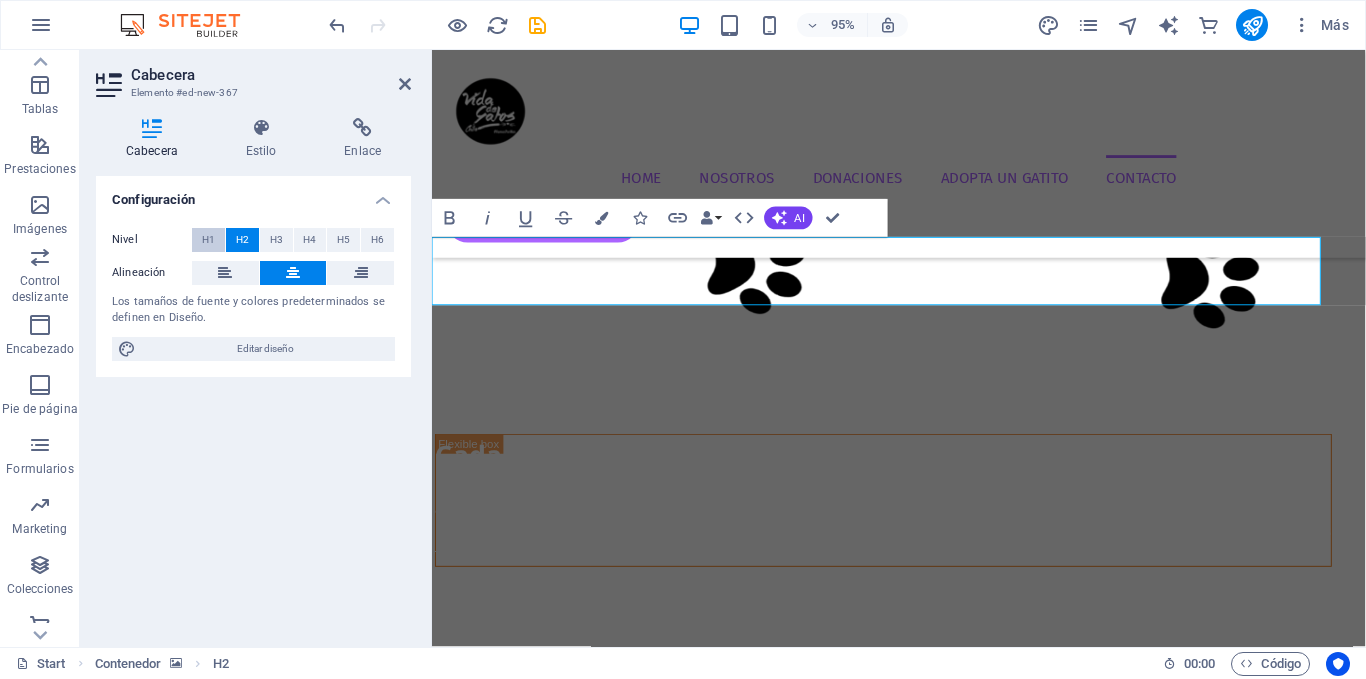 click on "H1" at bounding box center [208, 240] 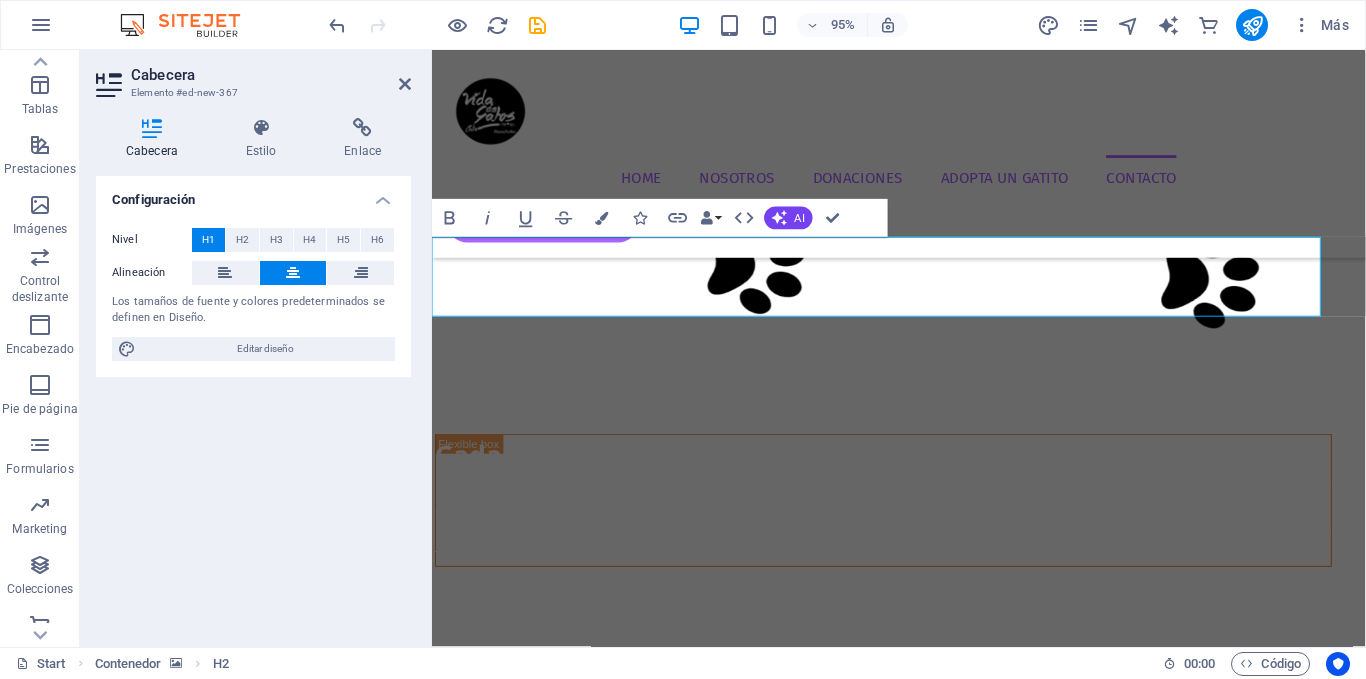 click on "Cabecera Elemento #ed-new-367 Cabecera Estilo Enlace Configuración Nivel H1 H2 H3 H4 H5 H6 Alineación Los tamaños de fuente y colores predeterminados se definen en Diseño. Editar diseño Predeterminado Element Diseño La forma en la que este elemento se expande en la disposición (Flexbox). Tamaño Predeterminado automático px % 1/1 1/2 1/3 1/4 1/5 1/6 1/7 1/8 1/9 1/10 Crecer Reducir Comprar Disposición de contenedor Visible Visible Opacidad 100 % Desbordamiento Espaciado Margen Predeterminado automático px % rem vw vh Personalizado Personalizado automático px % rem vw vh automático px % rem vw vh automático px % rem vw vh automático px % rem vw vh Espaciado Predeterminado px rem % vh vw Personalizado Personalizado px rem % vh vw px rem % vh vw px rem % vh vw px rem % vh vw Borde Estilo              - Ancho 1 automático px rem % vh vw Personalizado Personalizado 1 automático px rem % vh vw 1 automático px rem % vh vw 1 automático px rem % vh vw 1 automático px rem % vh vw  - Color px" at bounding box center (256, 348) 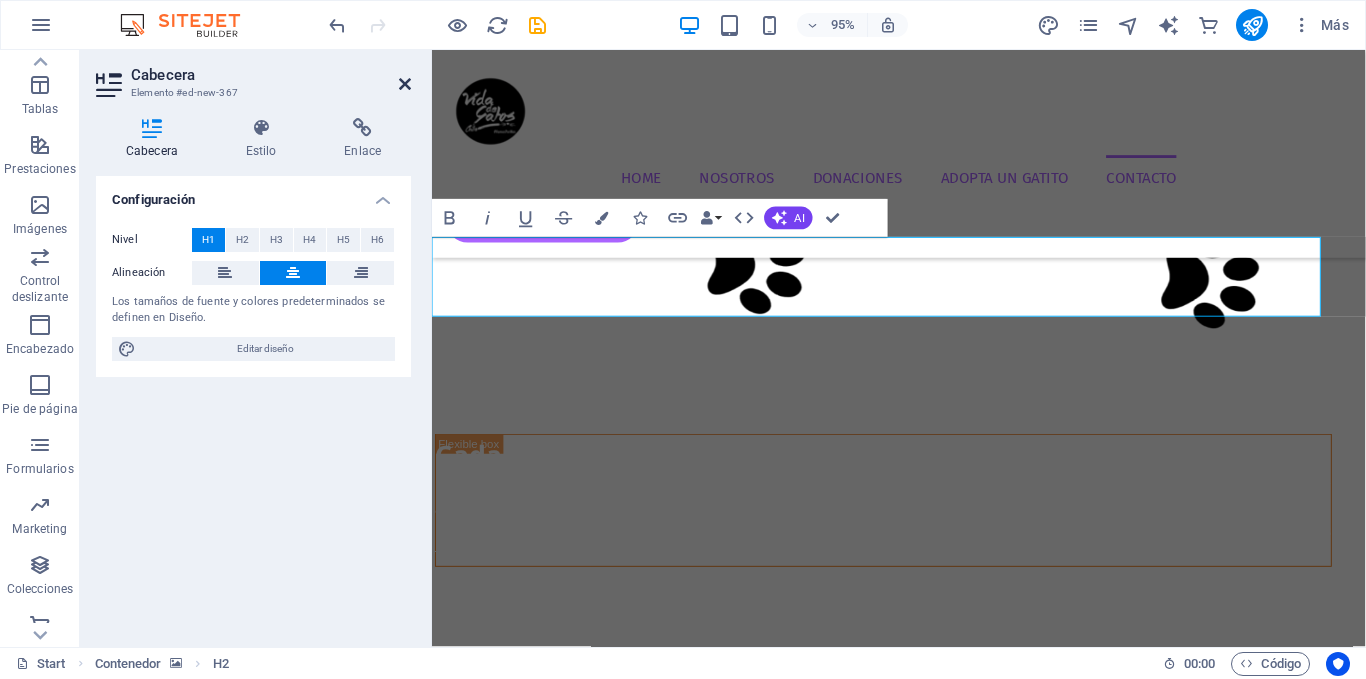 click at bounding box center [405, 84] 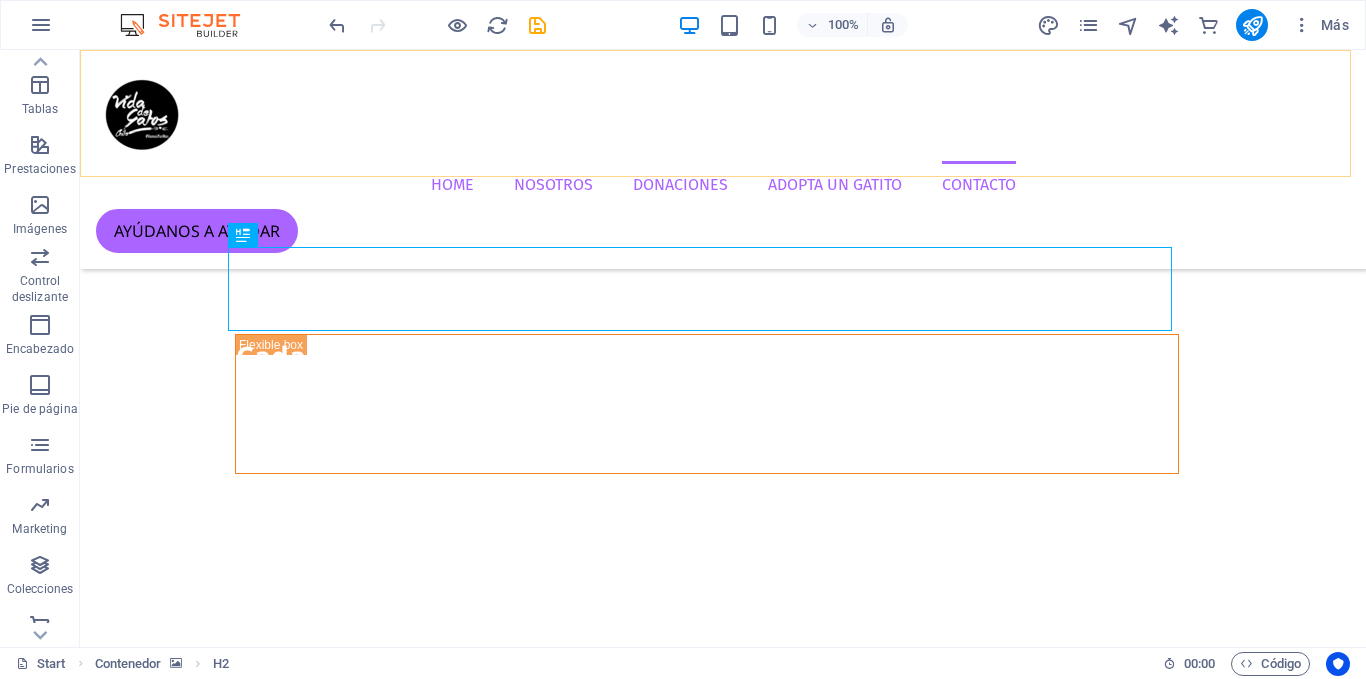 scroll, scrollTop: 3474, scrollLeft: 16, axis: both 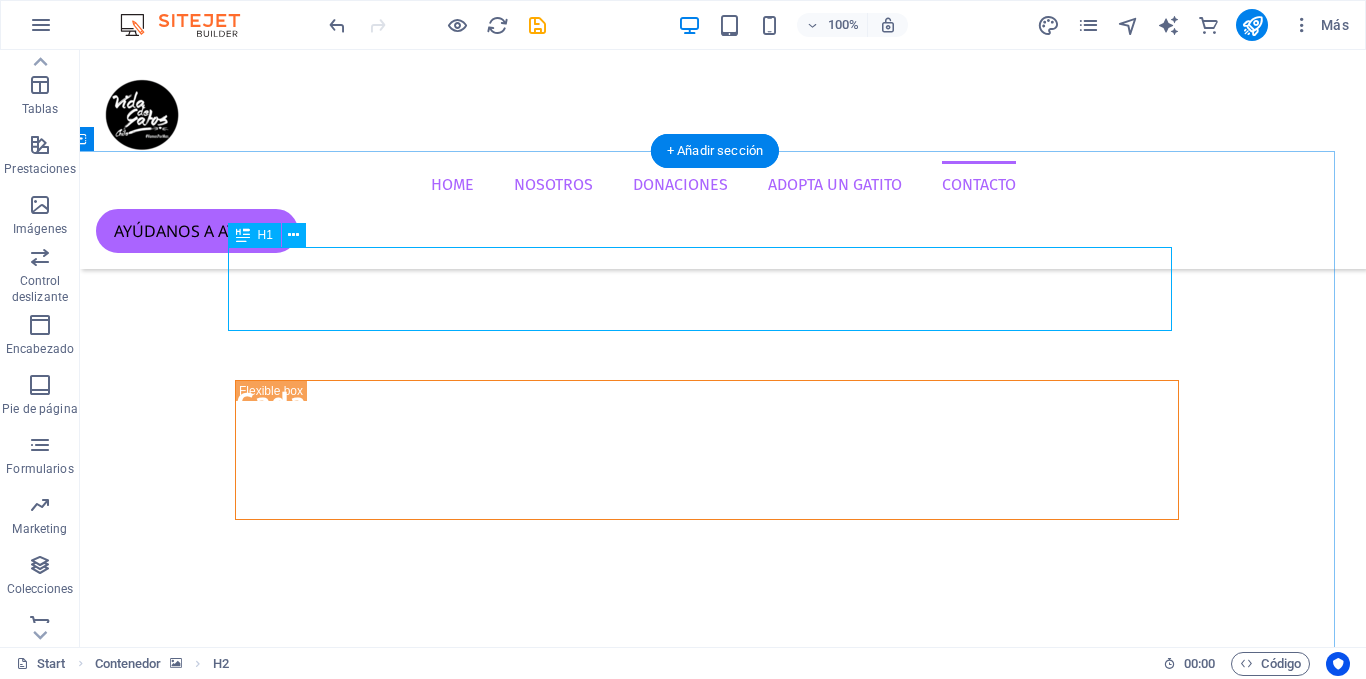 click on "​ FUNDACIÓN VIDA DE GATOS CHILE" at bounding box center [707, 8610] 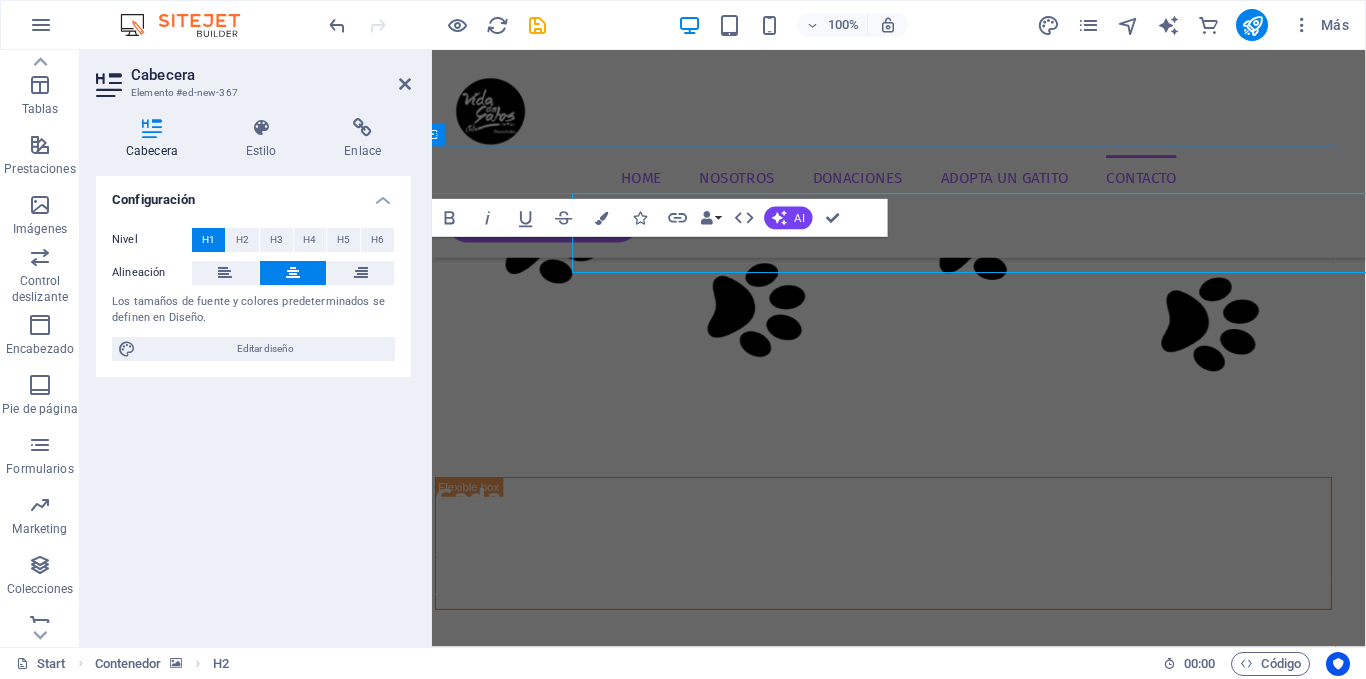 scroll, scrollTop: 3520, scrollLeft: 16, axis: both 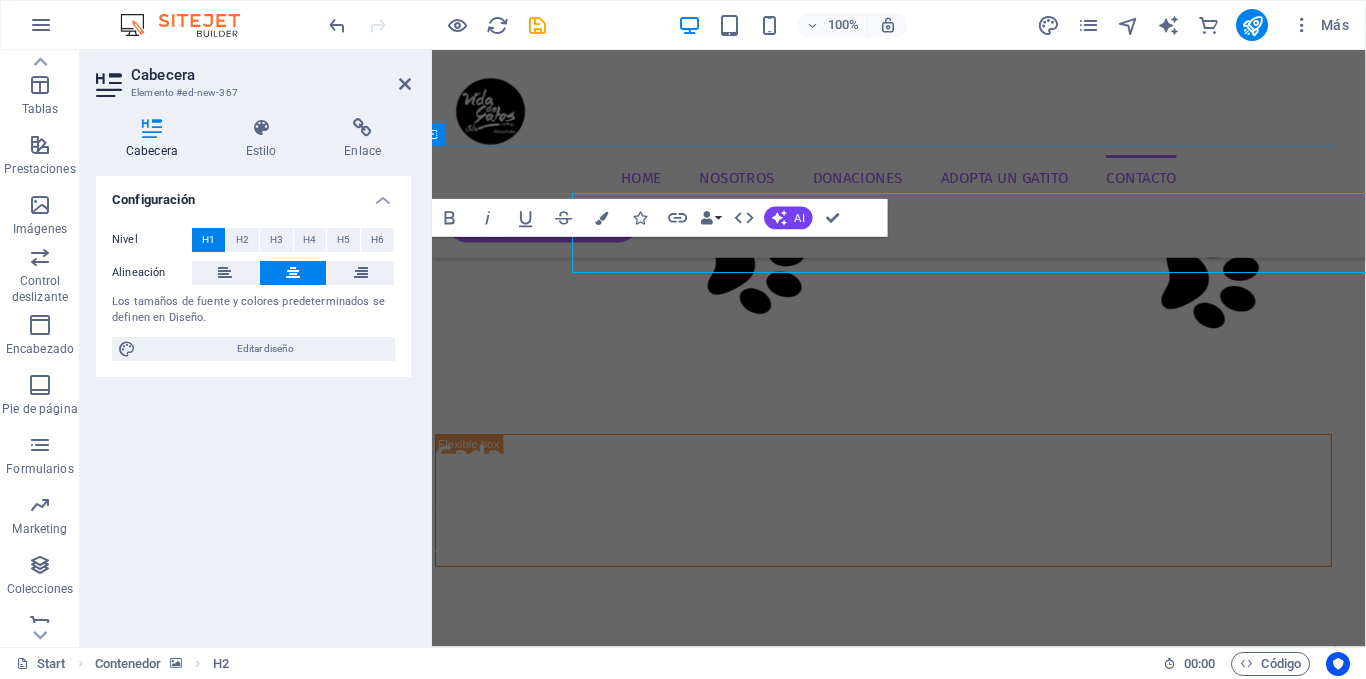 click on "FUNDACIÓN VIDA DE GATOS CHILE" at bounding box center [907, 8695] 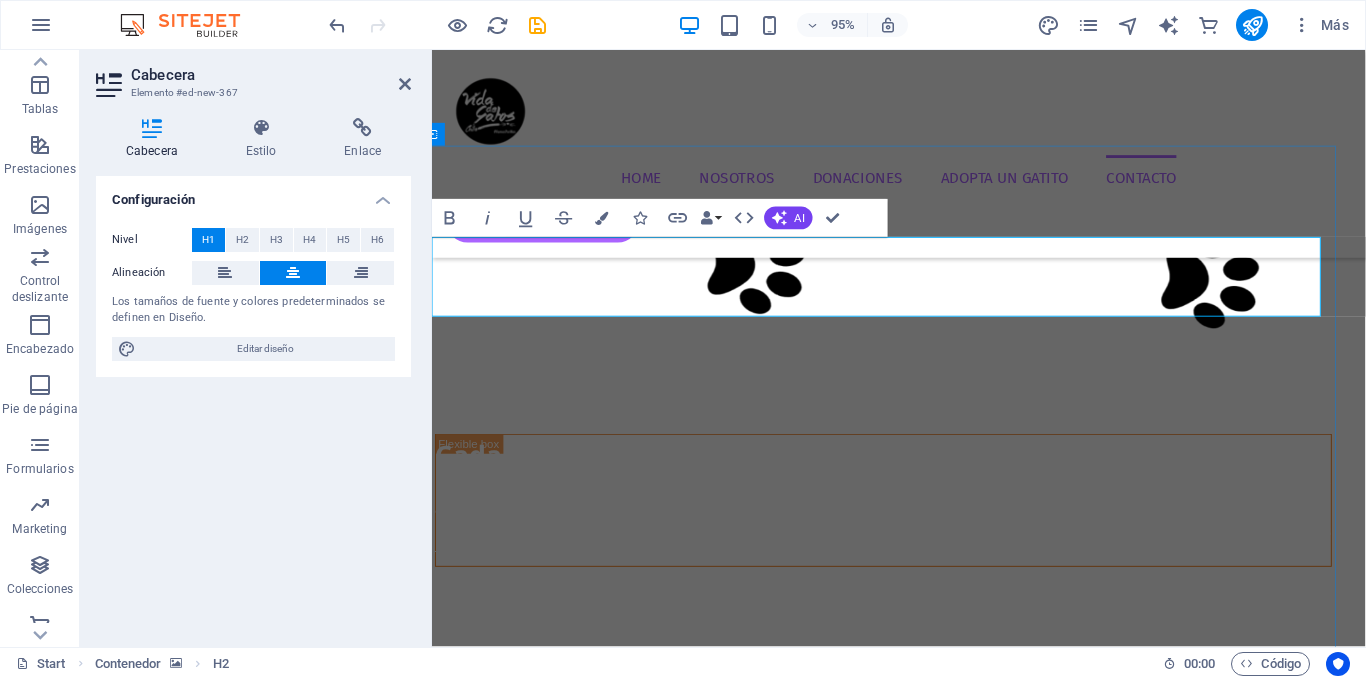 type 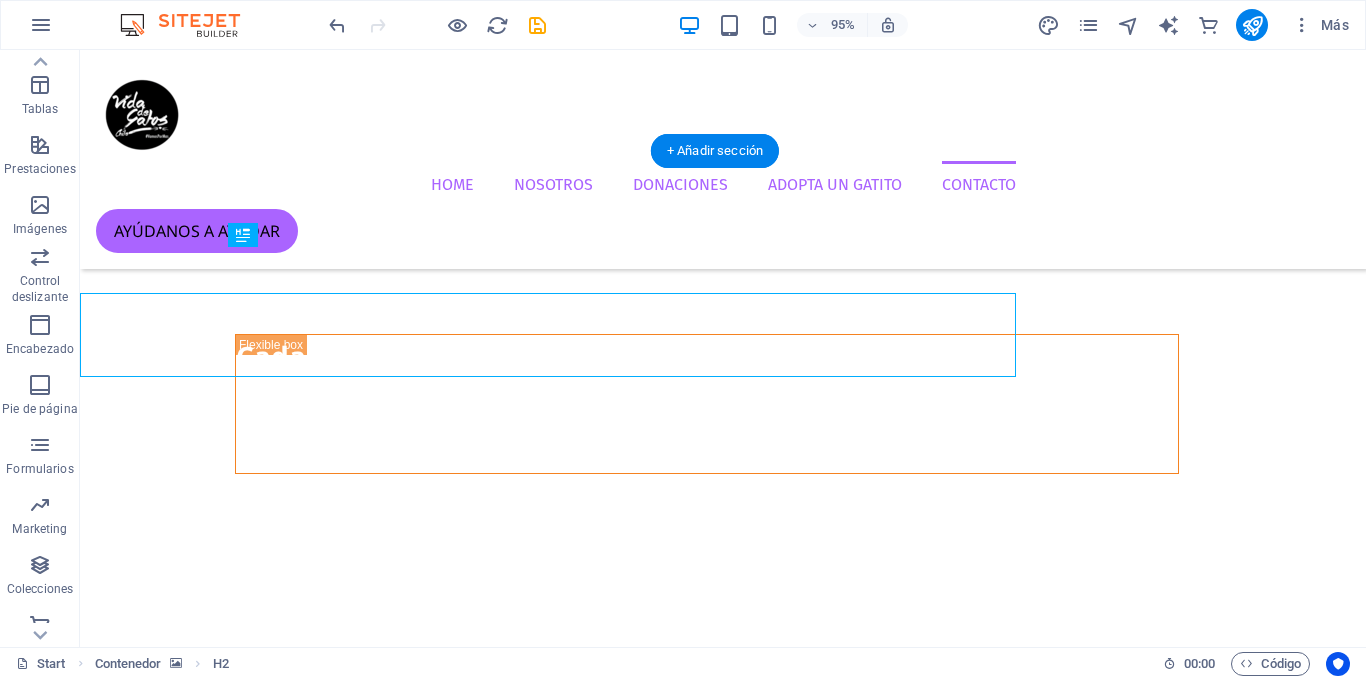 scroll, scrollTop: 3474, scrollLeft: 16, axis: both 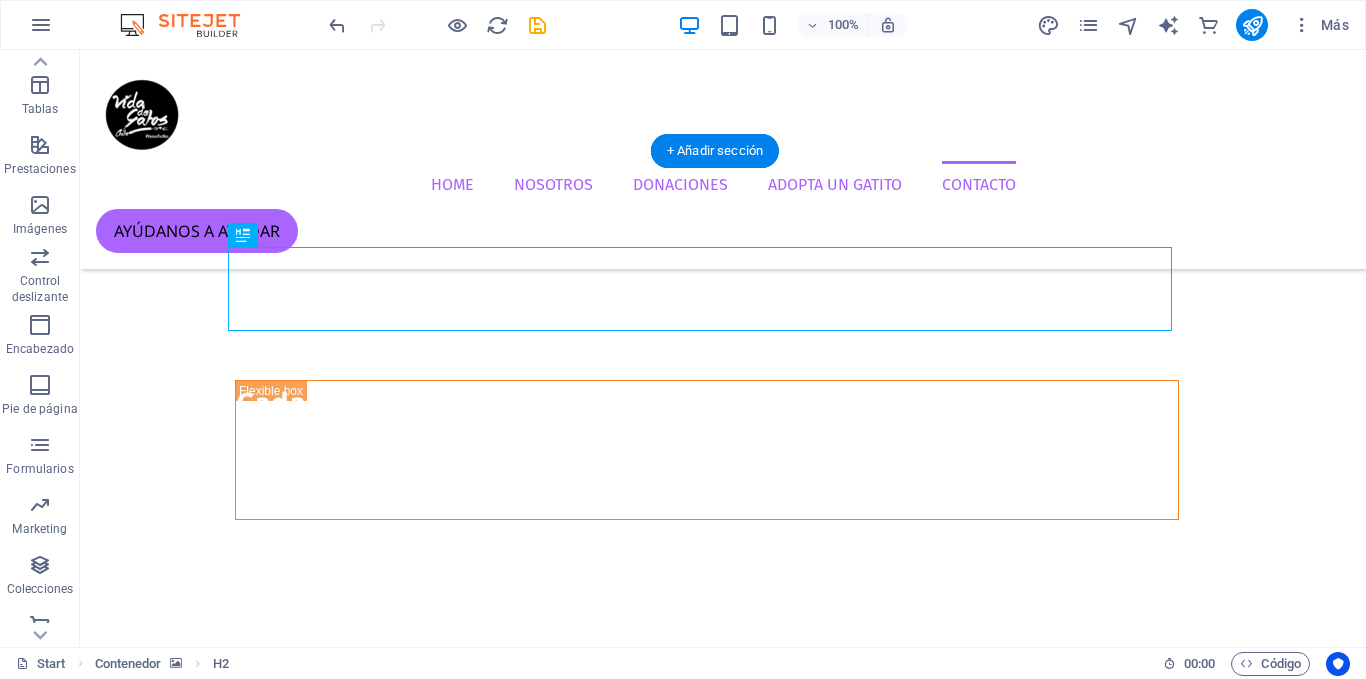 click at bounding box center [707, 8138] 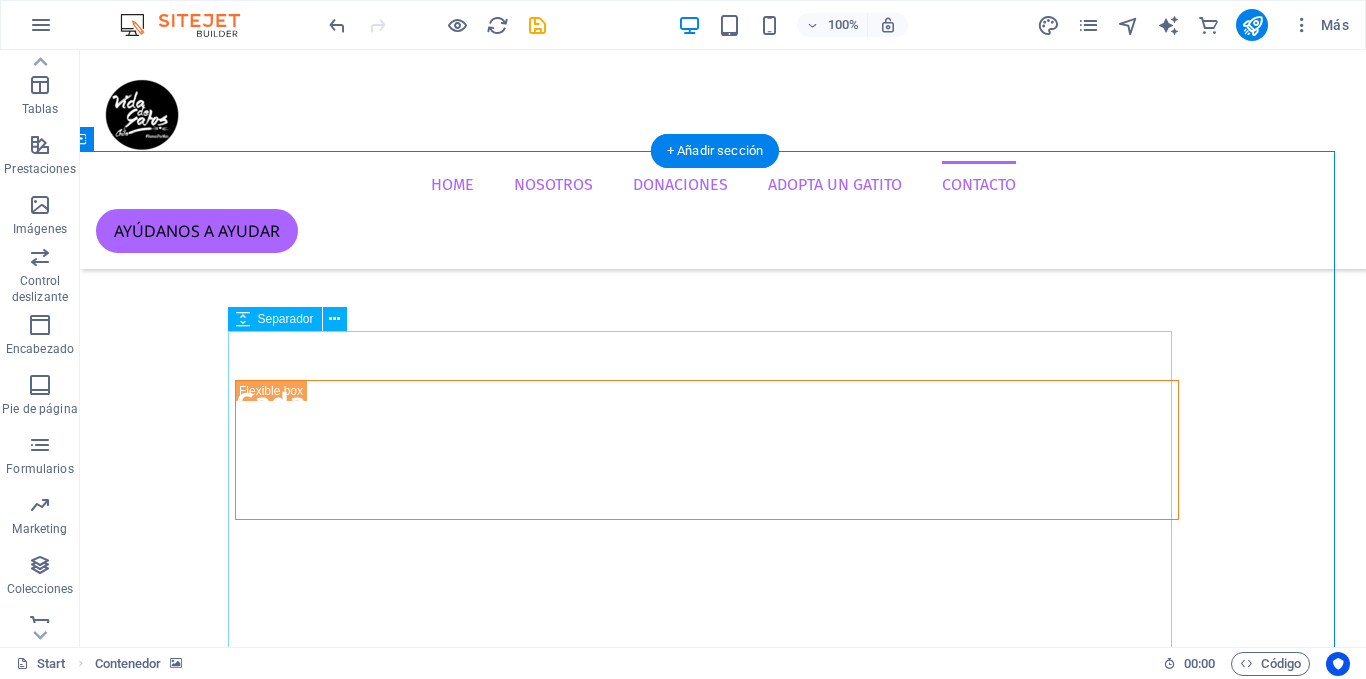 click at bounding box center (707, 8856) 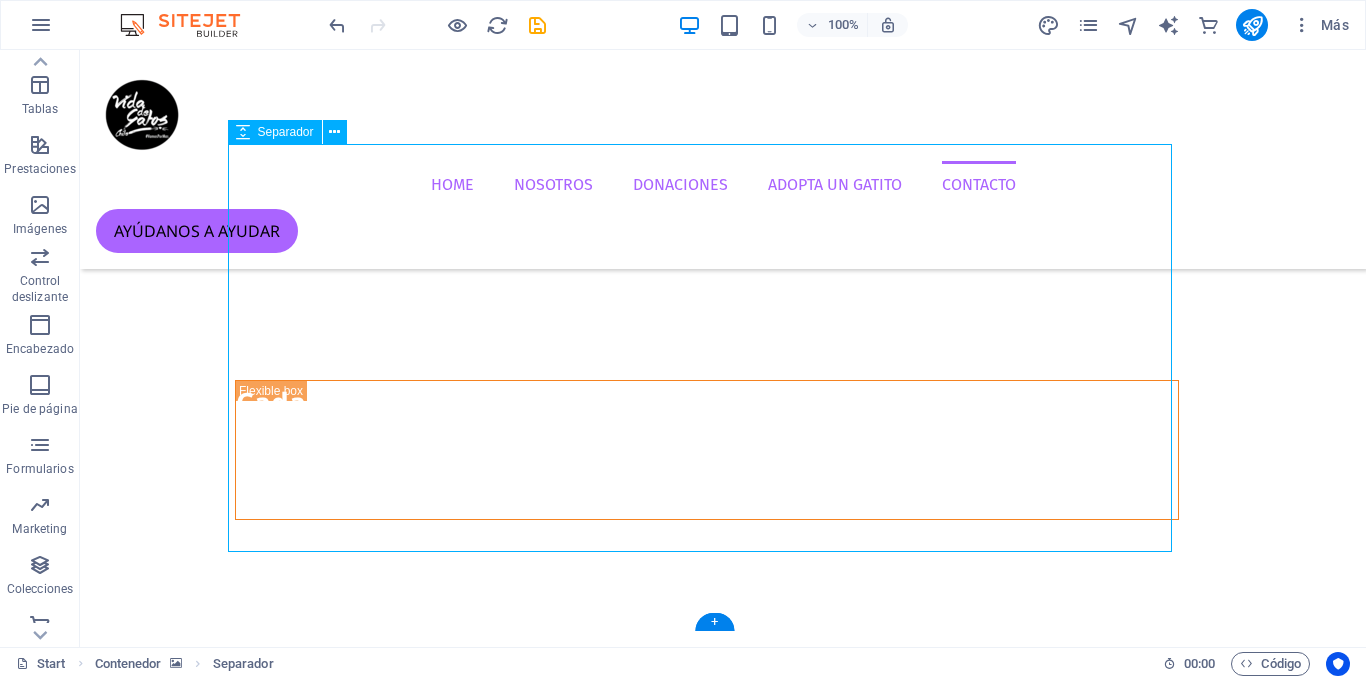 scroll, scrollTop: 3661, scrollLeft: 16, axis: both 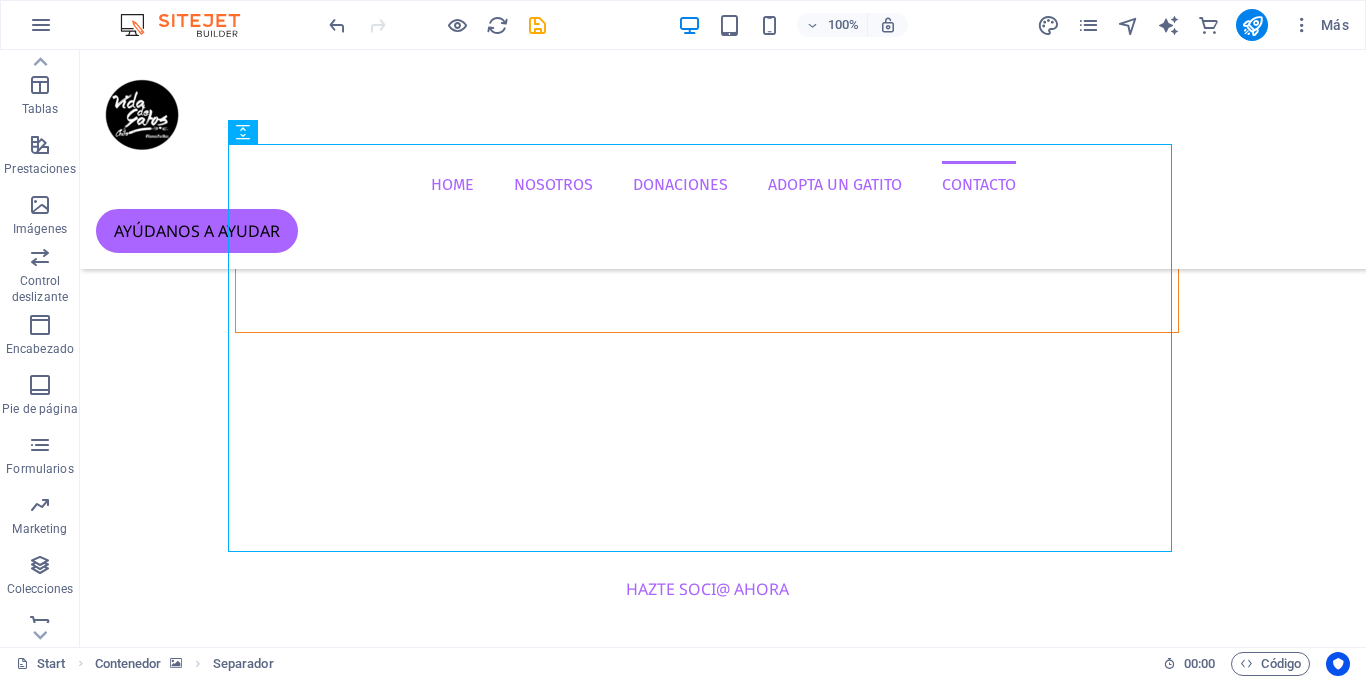 click on "100% Más" at bounding box center [683, 25] 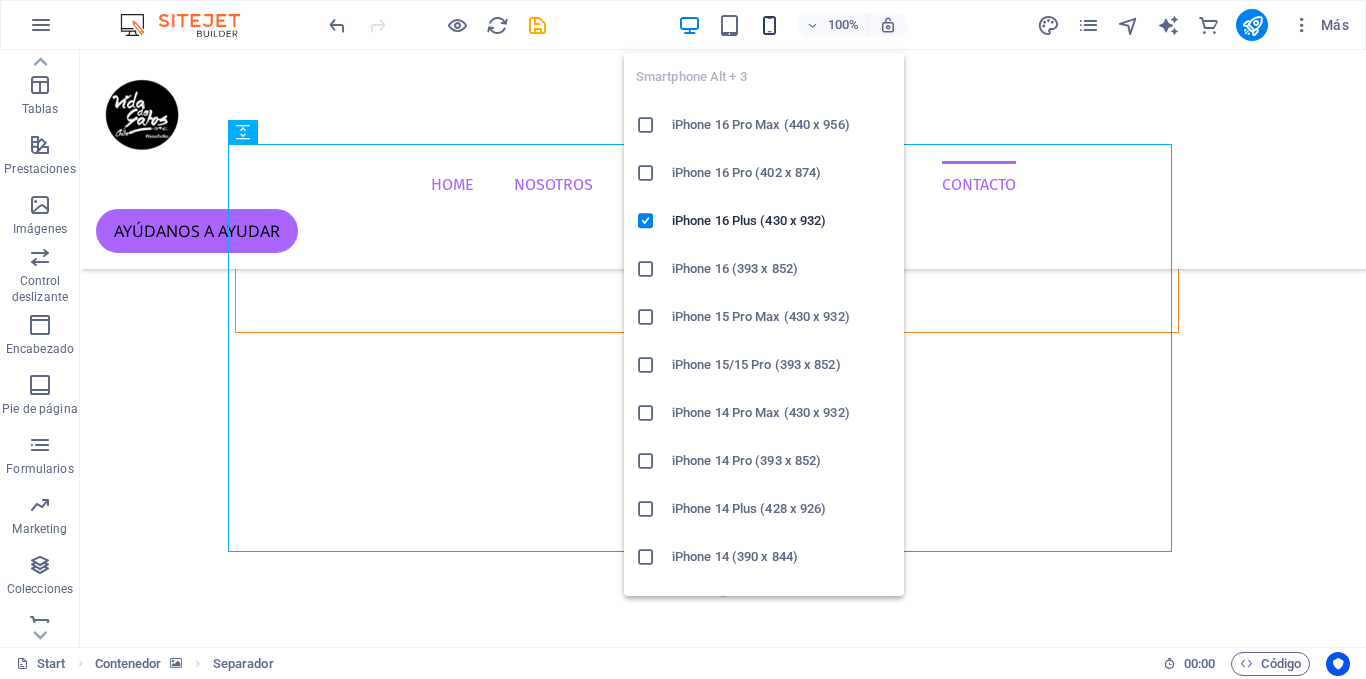 click at bounding box center (769, 25) 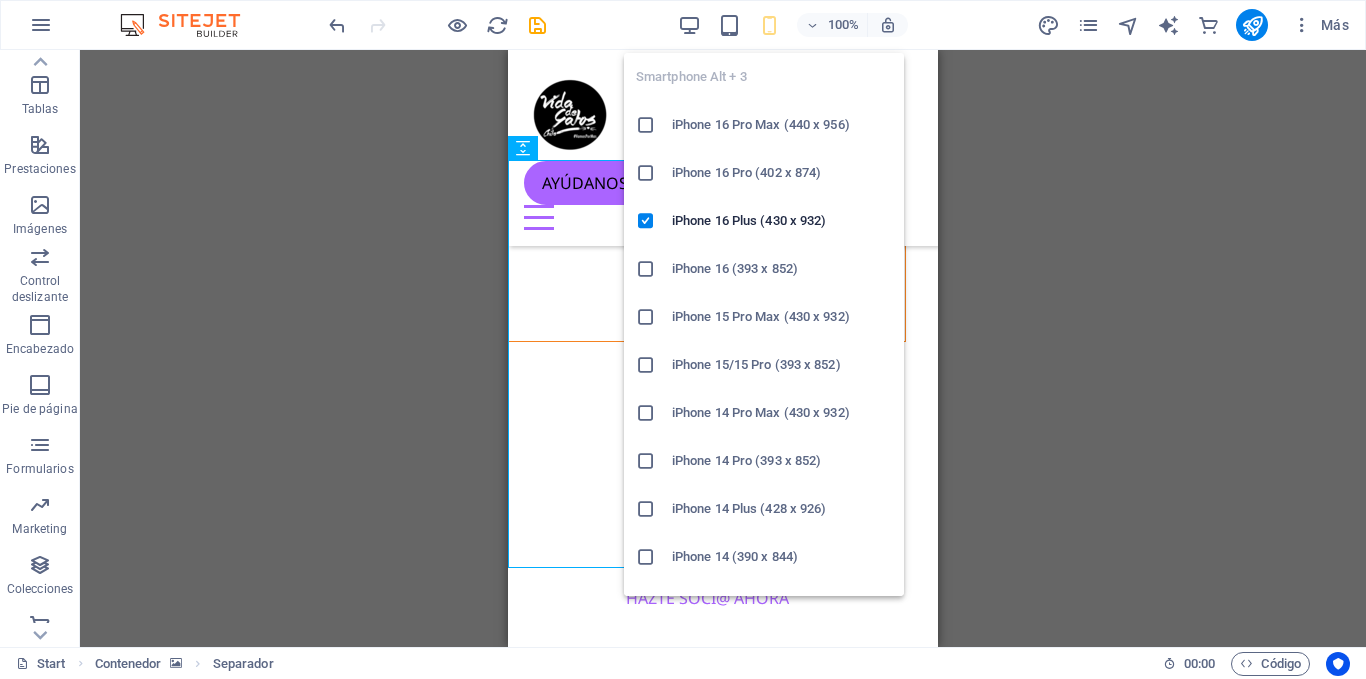 scroll, scrollTop: 6136, scrollLeft: 16, axis: both 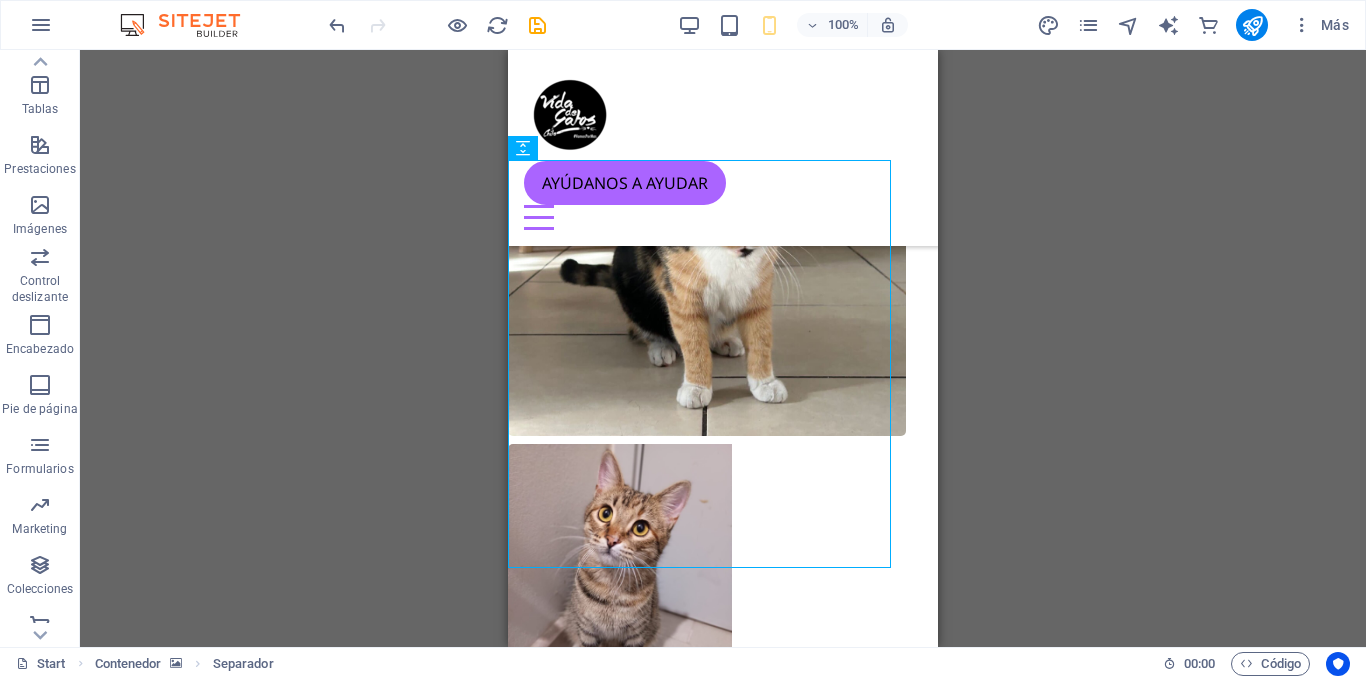 click on "H1   Predeterminado   Contenedor   Marcador   Contenedor   Texto   Barra de cookies   H2   Contenedor   Texto   Separador   Texto   Contenedor   Predeterminado   Contenedor   Contenedor   Separador   Imagen   Predeterminado   Imagen   Predeterminado   Contenedor   Contenedor   Predeterminado   Predeterminado   Contenedor   Predeterminado   H2   Contenedor   Texto   Captcha   Formulario   Predeterminado   H3   Pie de página Hel   Contenedor   Contenedor   Pie de página Hel   Icono   Pie de página Hel   Contenedor   Contenedor   Pie de página Hel   Contenedor   Texto   Contenedor   Contenedor   Pie de página Hel   Icono   Texto   Contenedor   Pie de página Hel   Icono   H2   H3   Barra de menús   Menú   Texto   Texto   Mapa   Separador   Iconos de redes sociales   Botón   Predeterminado   Contenedor   H3   Separador   Contenedor   H1   Texto   Separador   Texto   Imagen   Imagen   H2   Separador   Área de texto   Entrada   Imagen   Separador   Entrada   Email   Botón   Casilla" at bounding box center (723, 348) 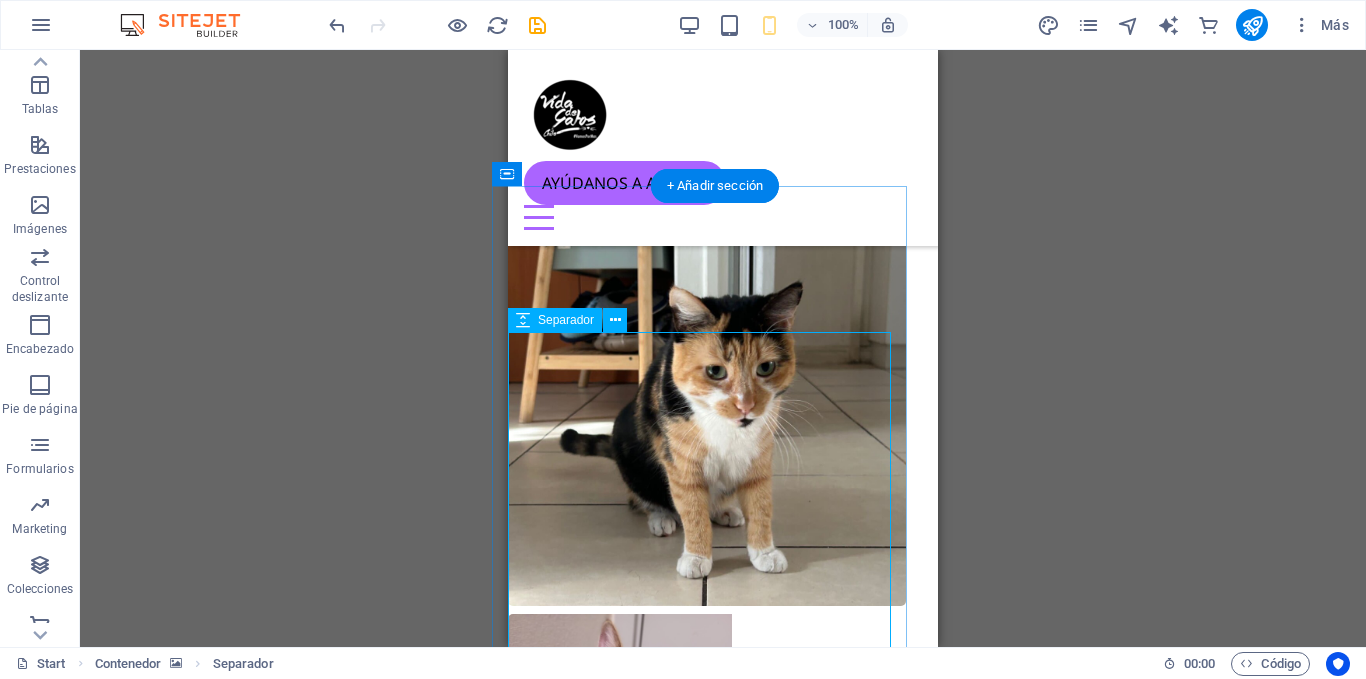 scroll, scrollTop: 5964, scrollLeft: 16, axis: both 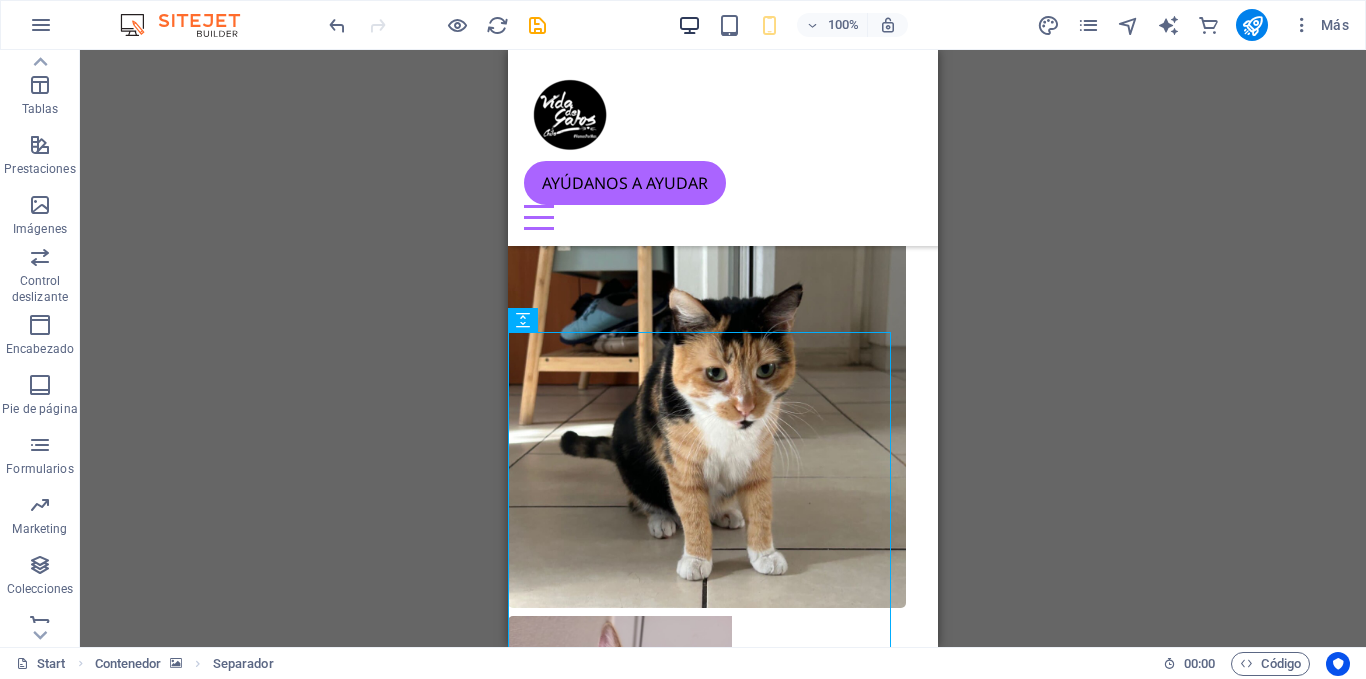 click at bounding box center (689, 25) 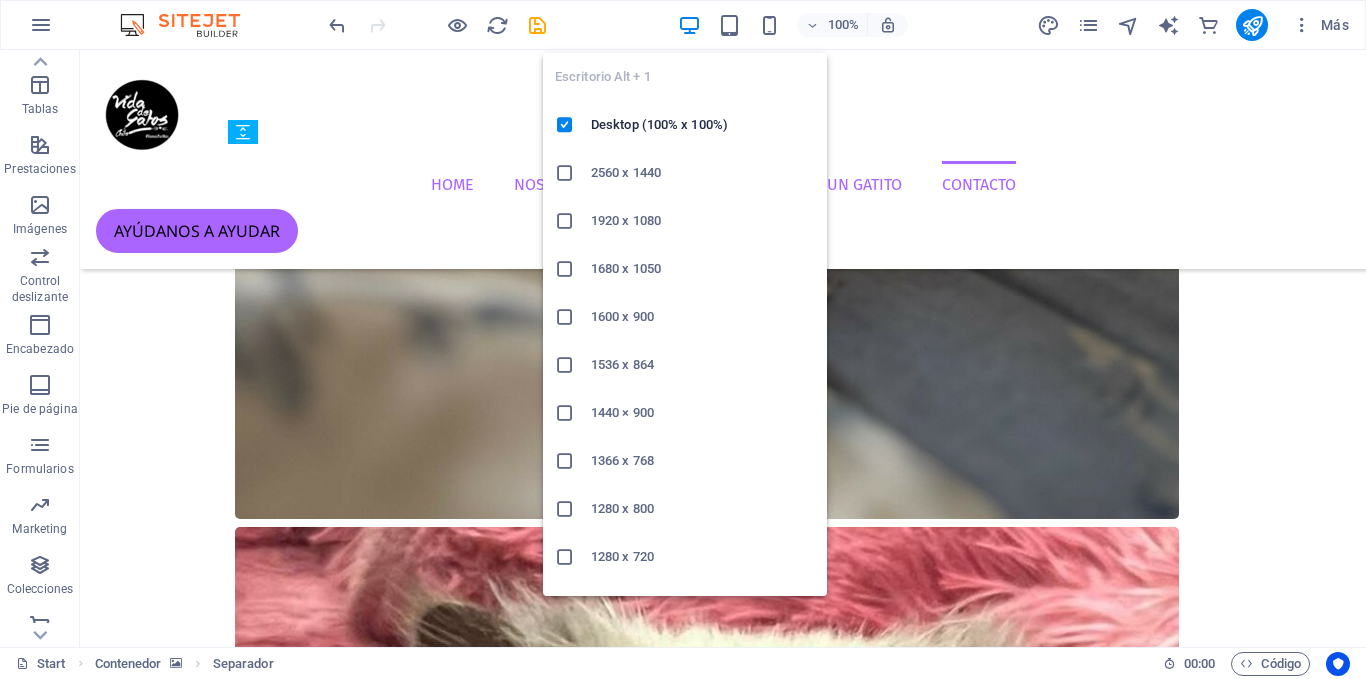 scroll, scrollTop: 3661, scrollLeft: 16, axis: both 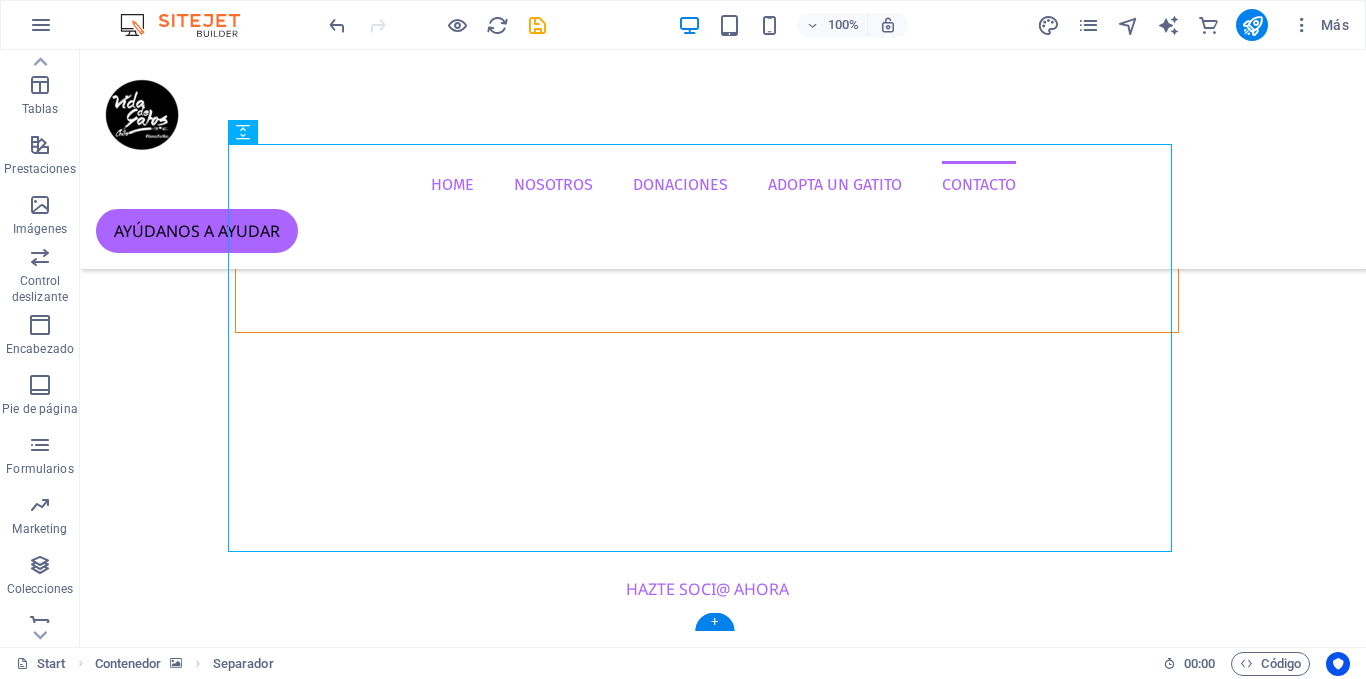 click at bounding box center (707, 7951) 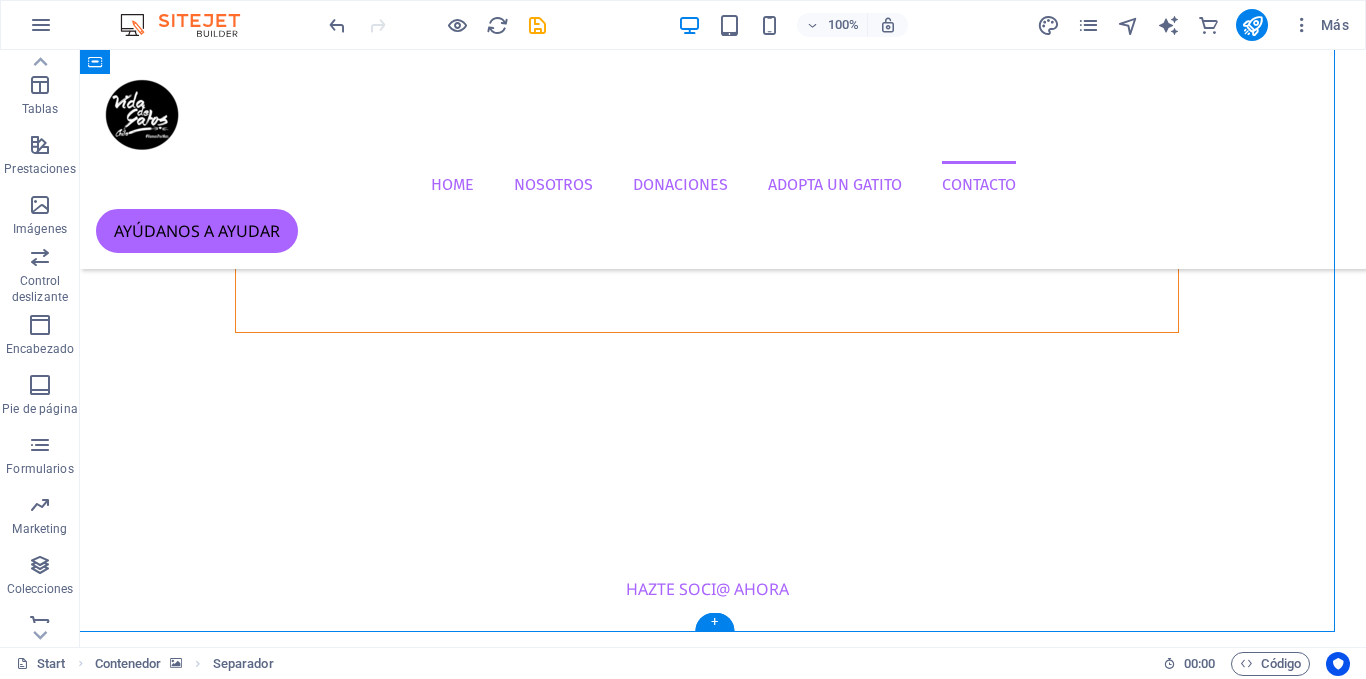 click at bounding box center [707, 7951] 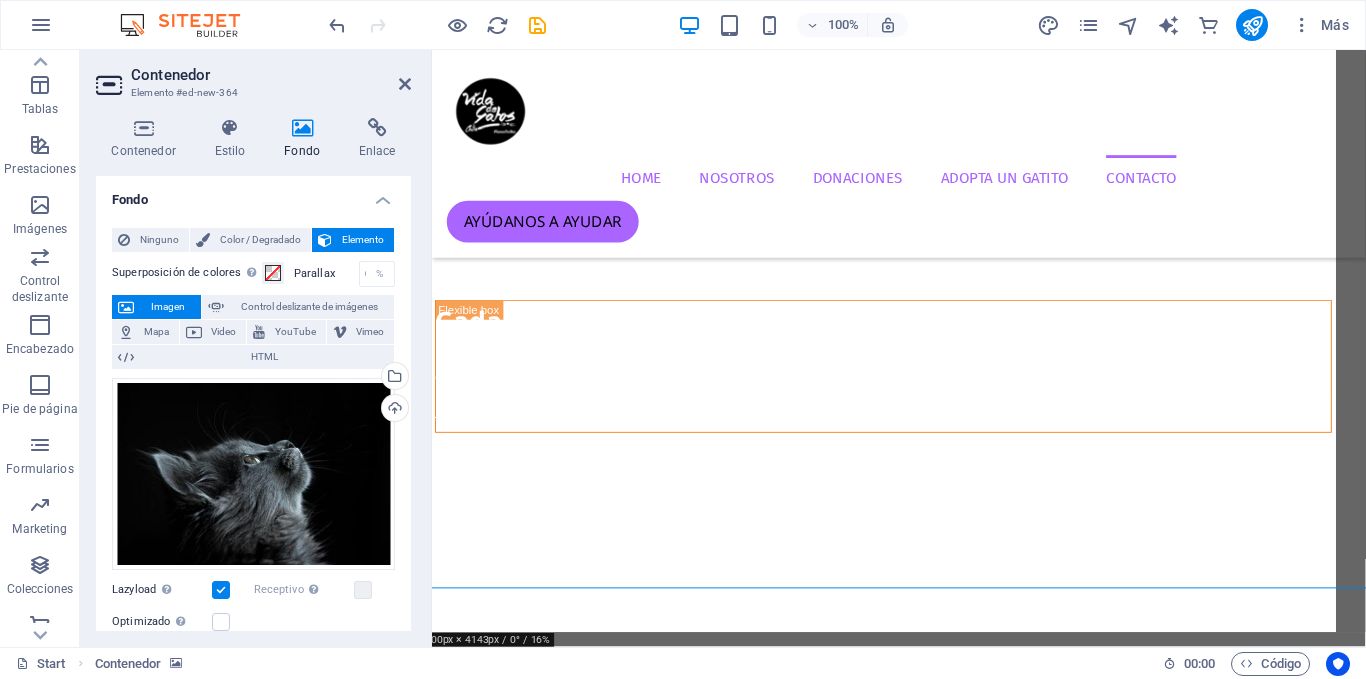 scroll, scrollTop: 3676, scrollLeft: 16, axis: both 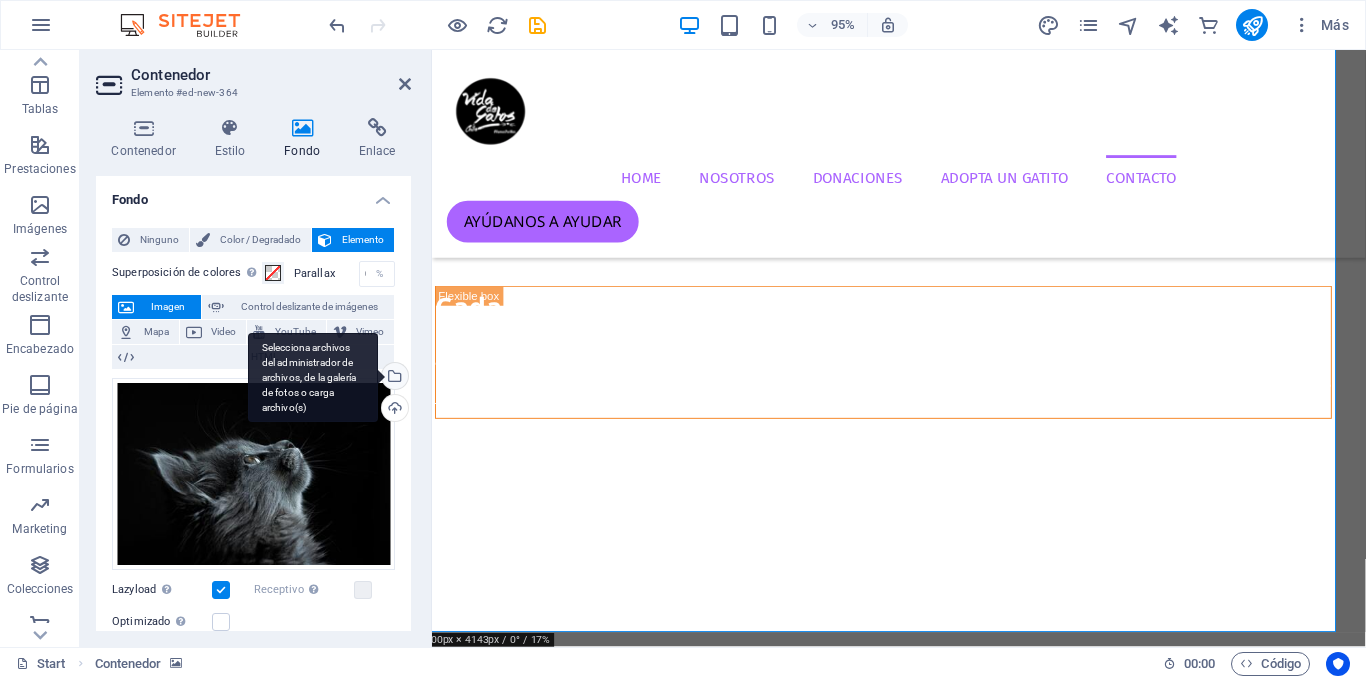 click on "Selecciona archivos del administrador de archivos, de la galería de fotos o carga archivo(s)" at bounding box center [393, 378] 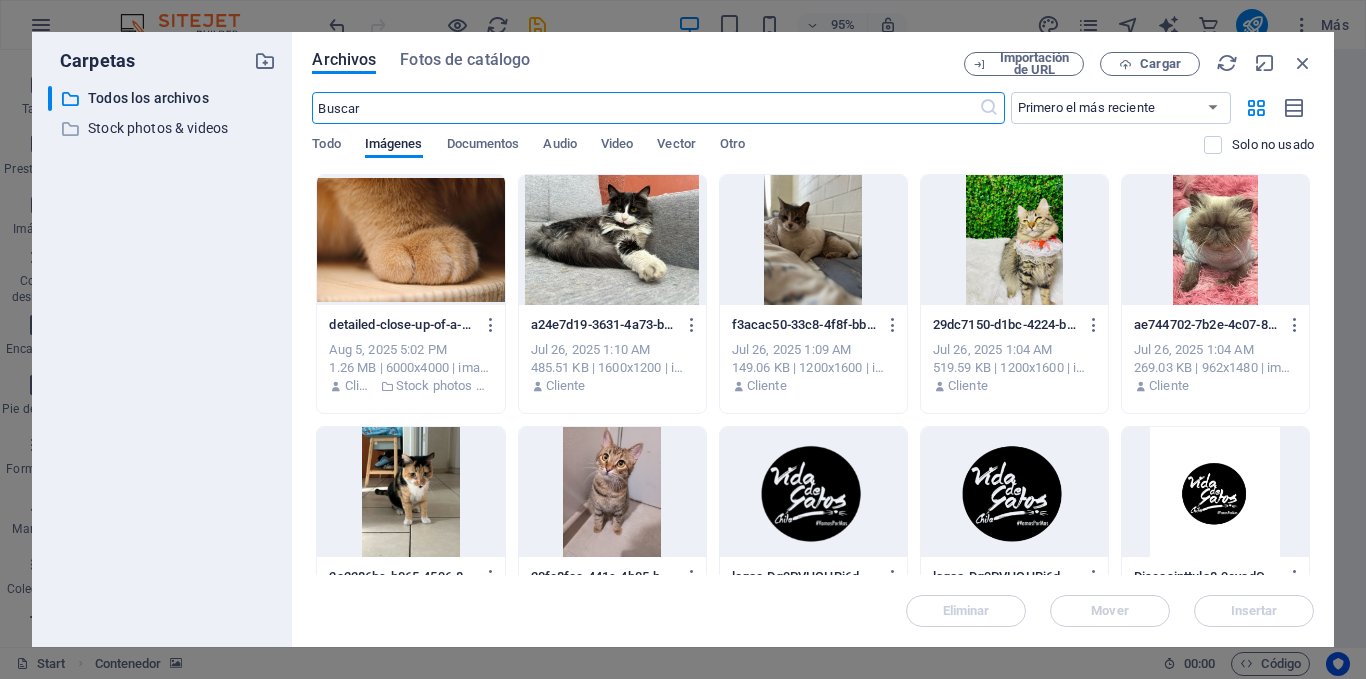 scroll, scrollTop: 3321, scrollLeft: 16, axis: both 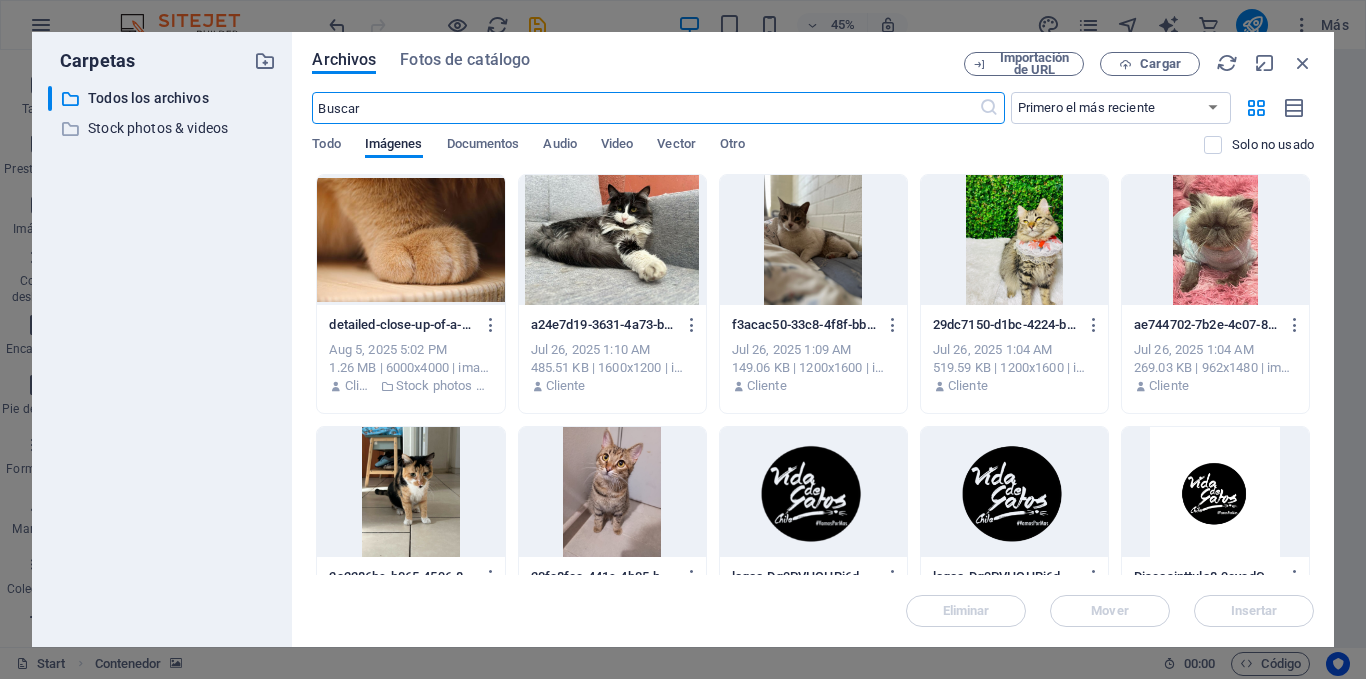 click at bounding box center [410, 240] 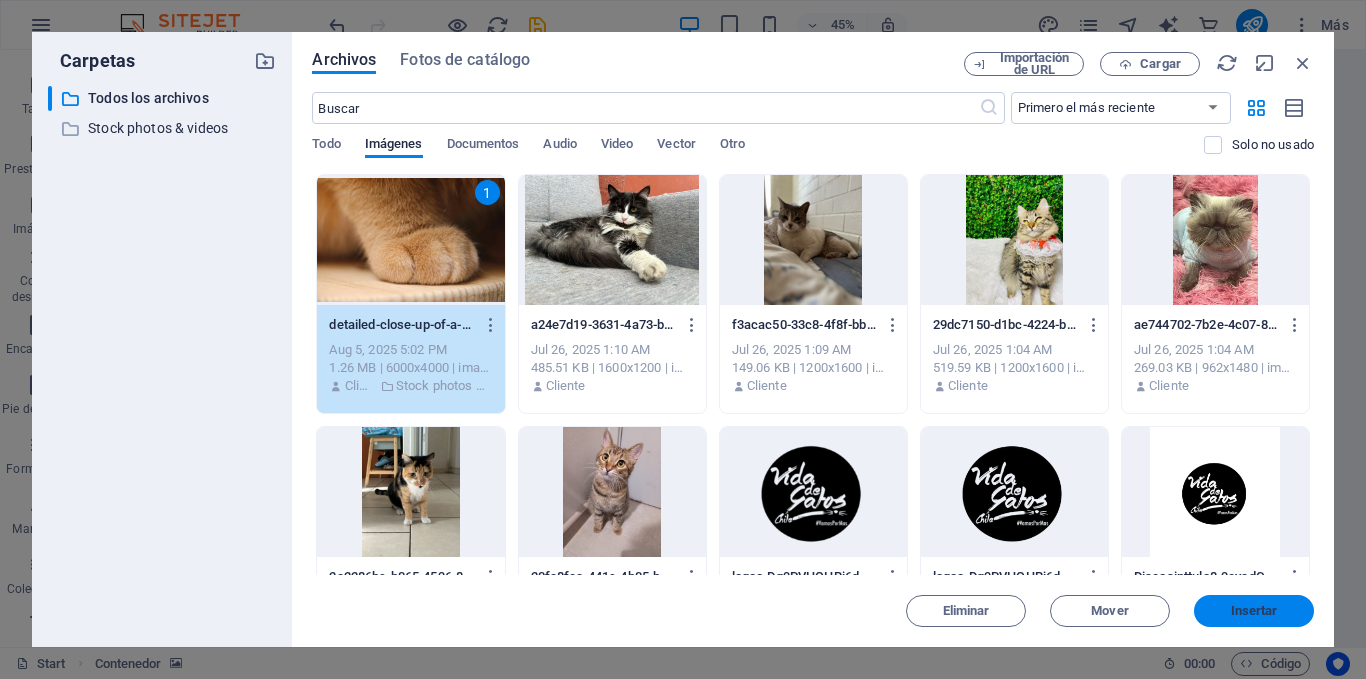 click on "Insertar" at bounding box center (1254, 611) 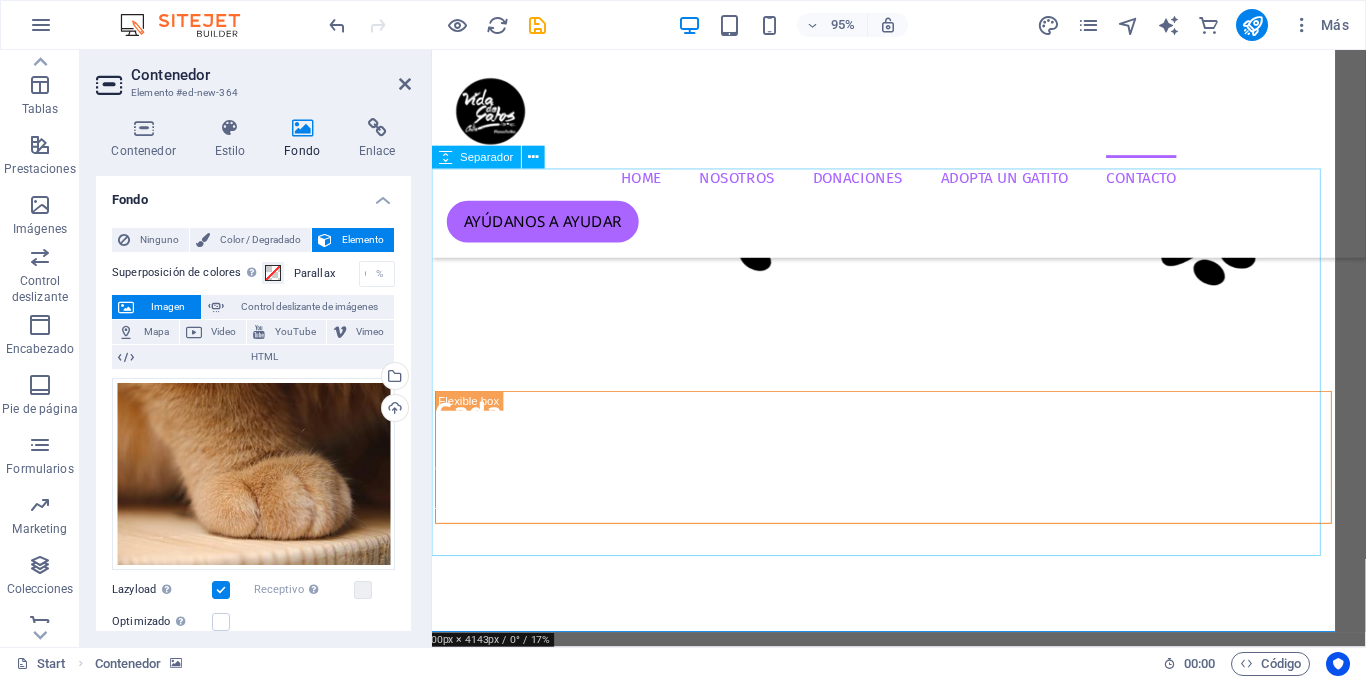 scroll, scrollTop: 3676, scrollLeft: 16, axis: both 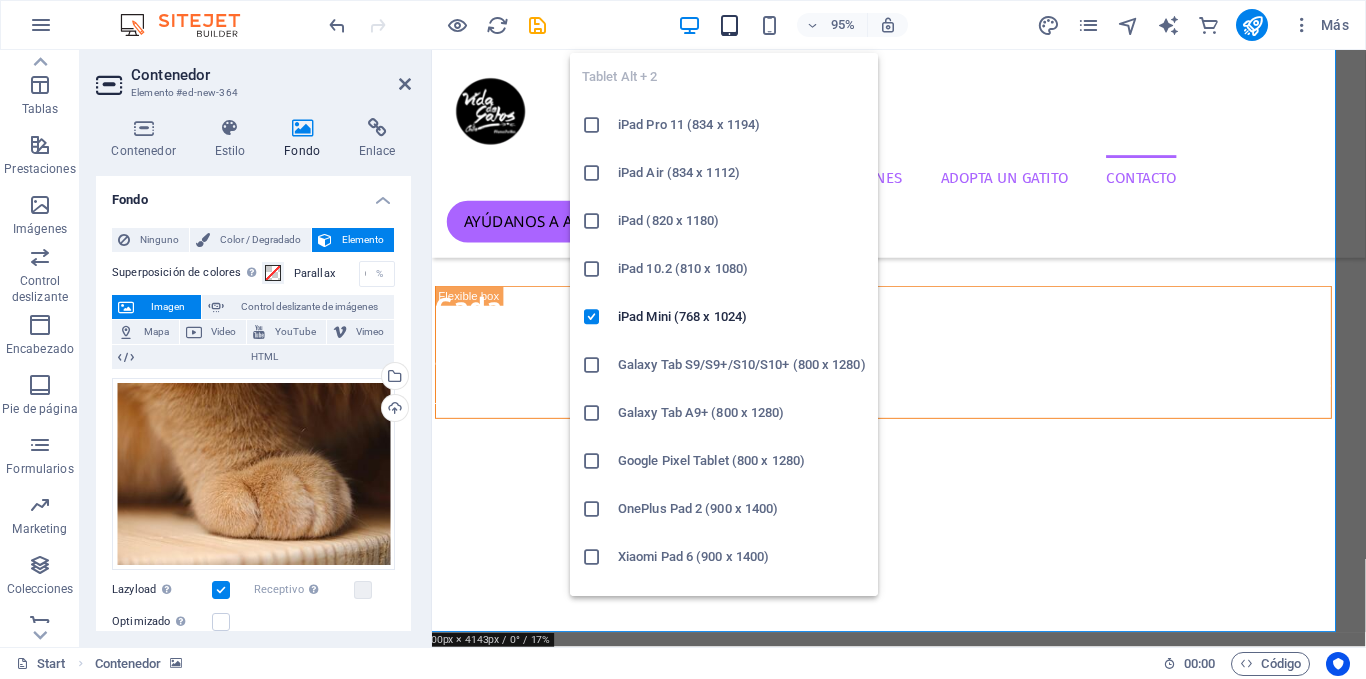 click at bounding box center (729, 25) 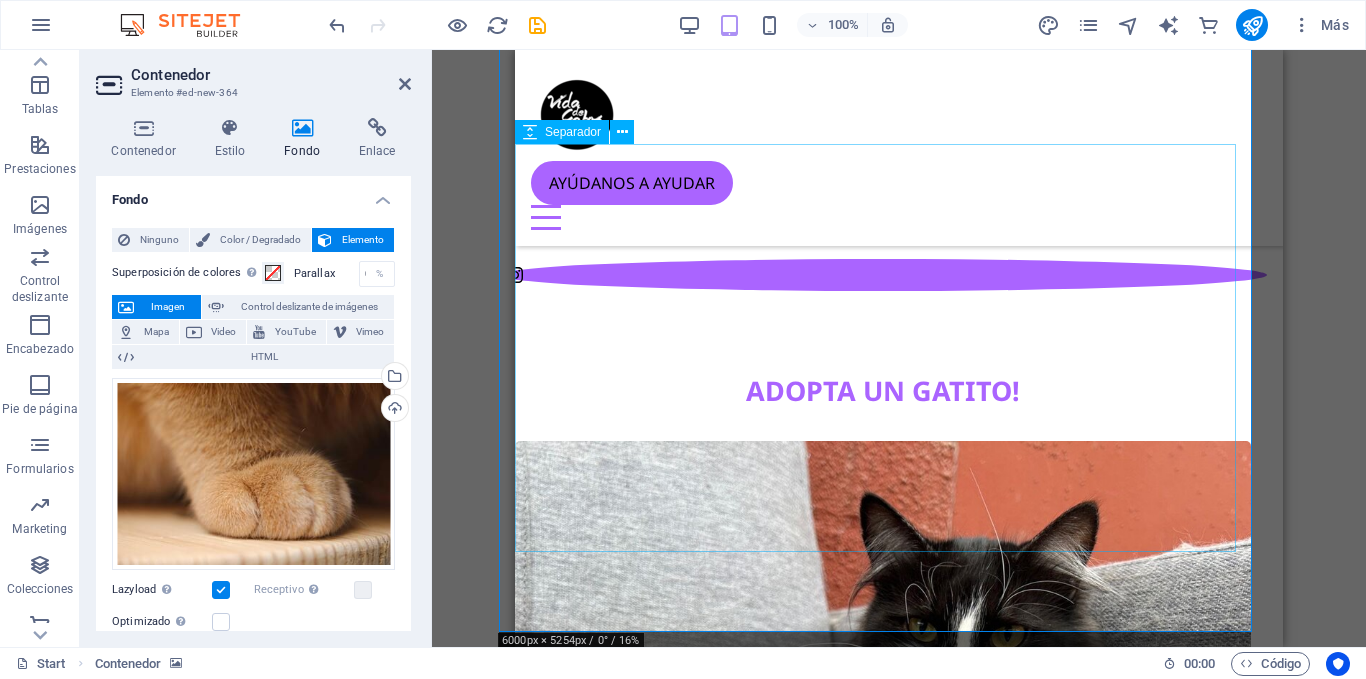 scroll, scrollTop: 4370, scrollLeft: 16, axis: both 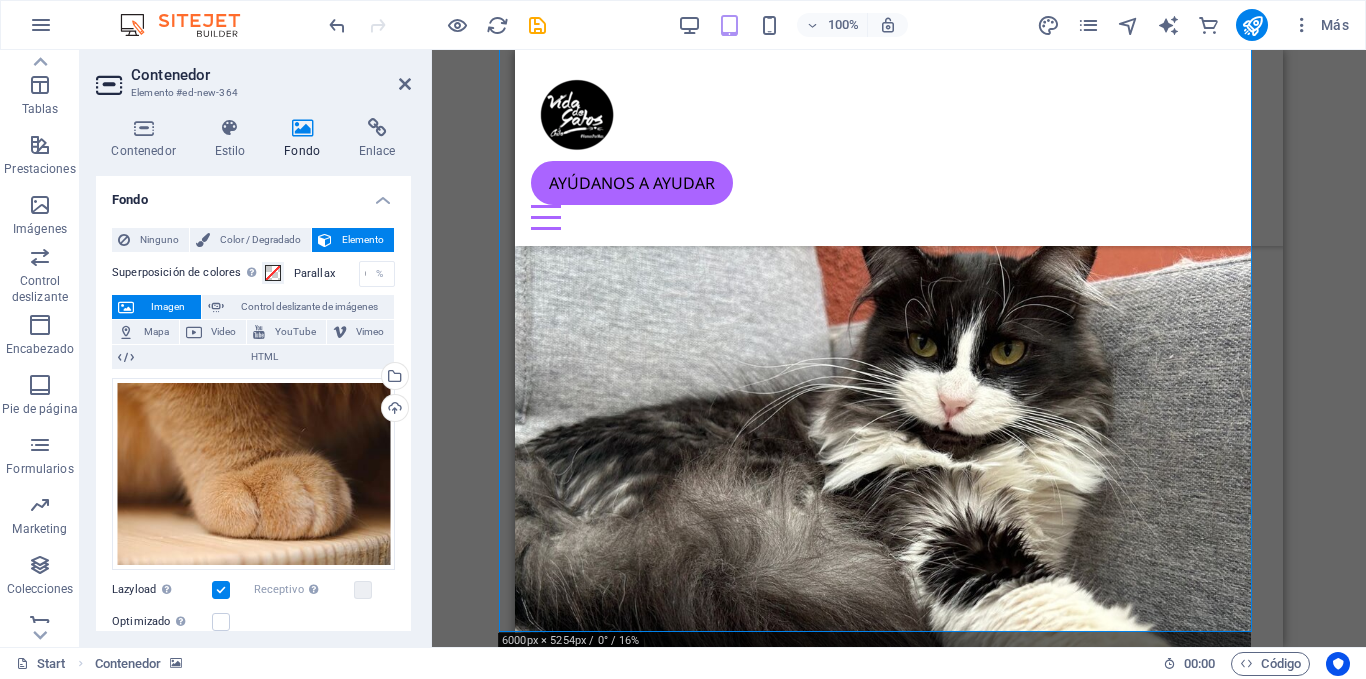click on "100% Más" at bounding box center [683, 25] 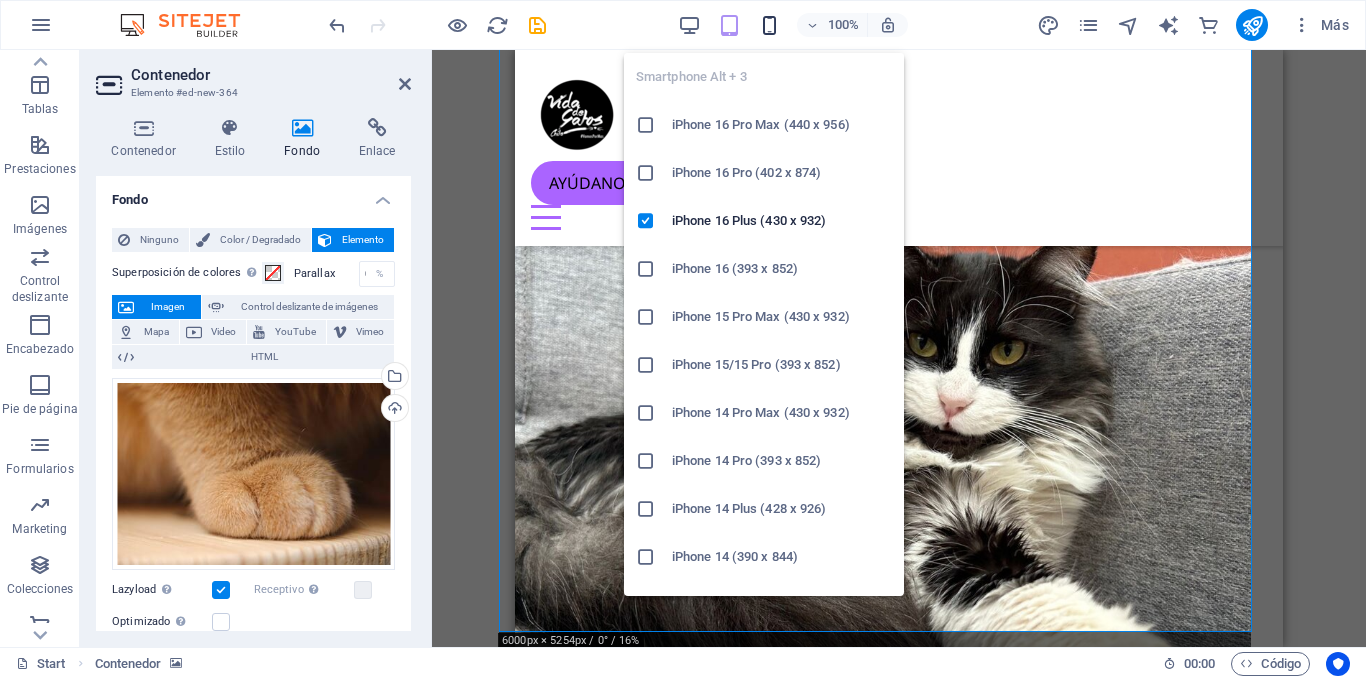 click at bounding box center (769, 25) 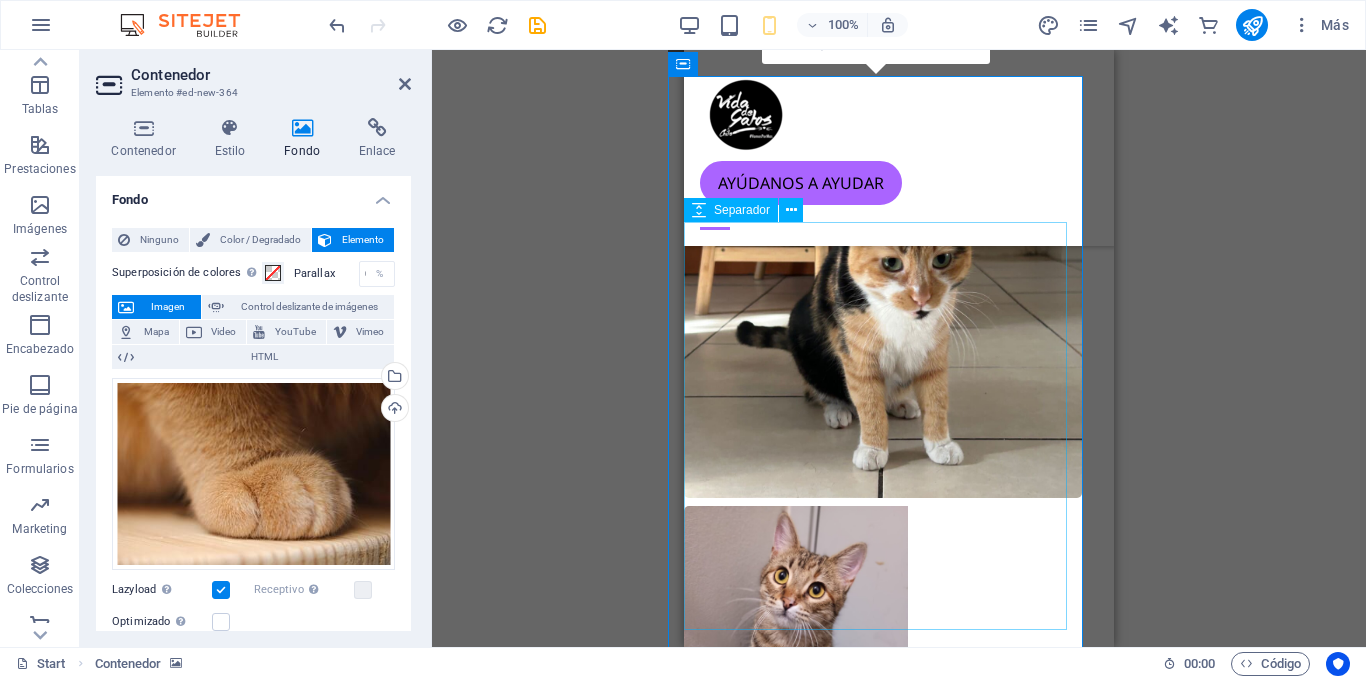 scroll, scrollTop: 6136, scrollLeft: 16, axis: both 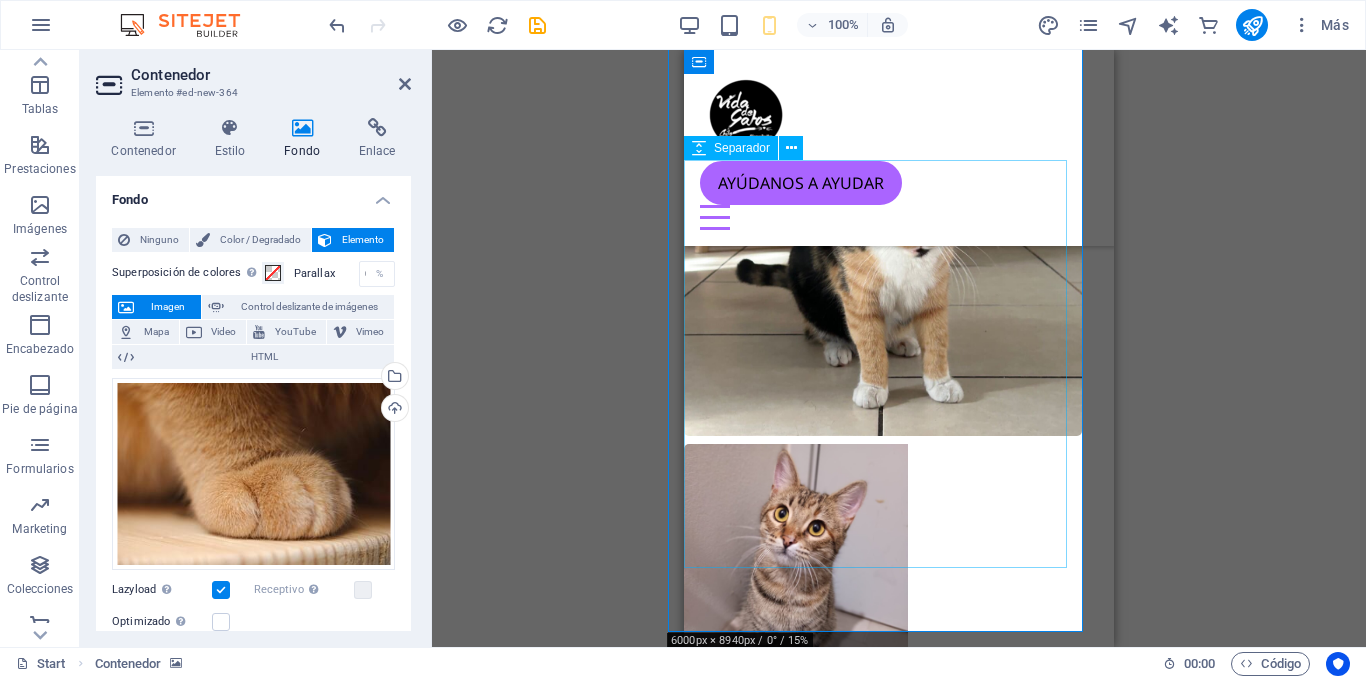 click at bounding box center (883, 3637) 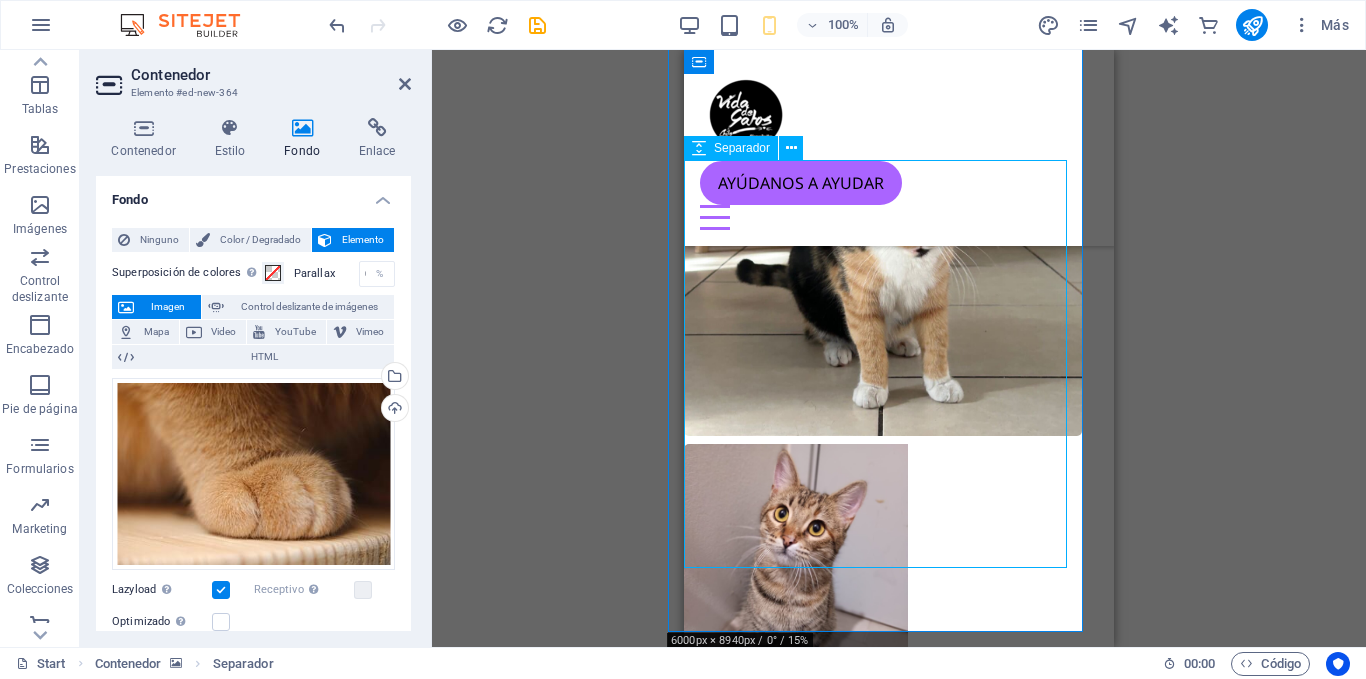 click at bounding box center [883, 3637] 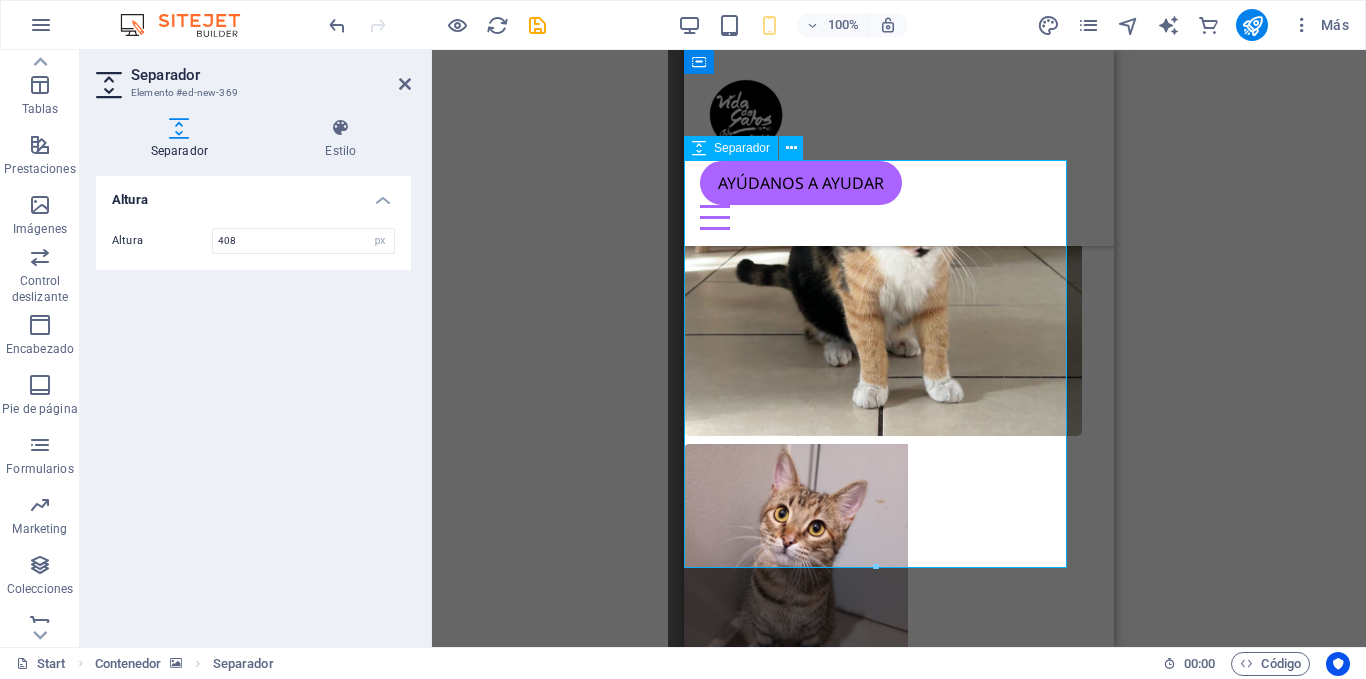 click at bounding box center (883, 3637) 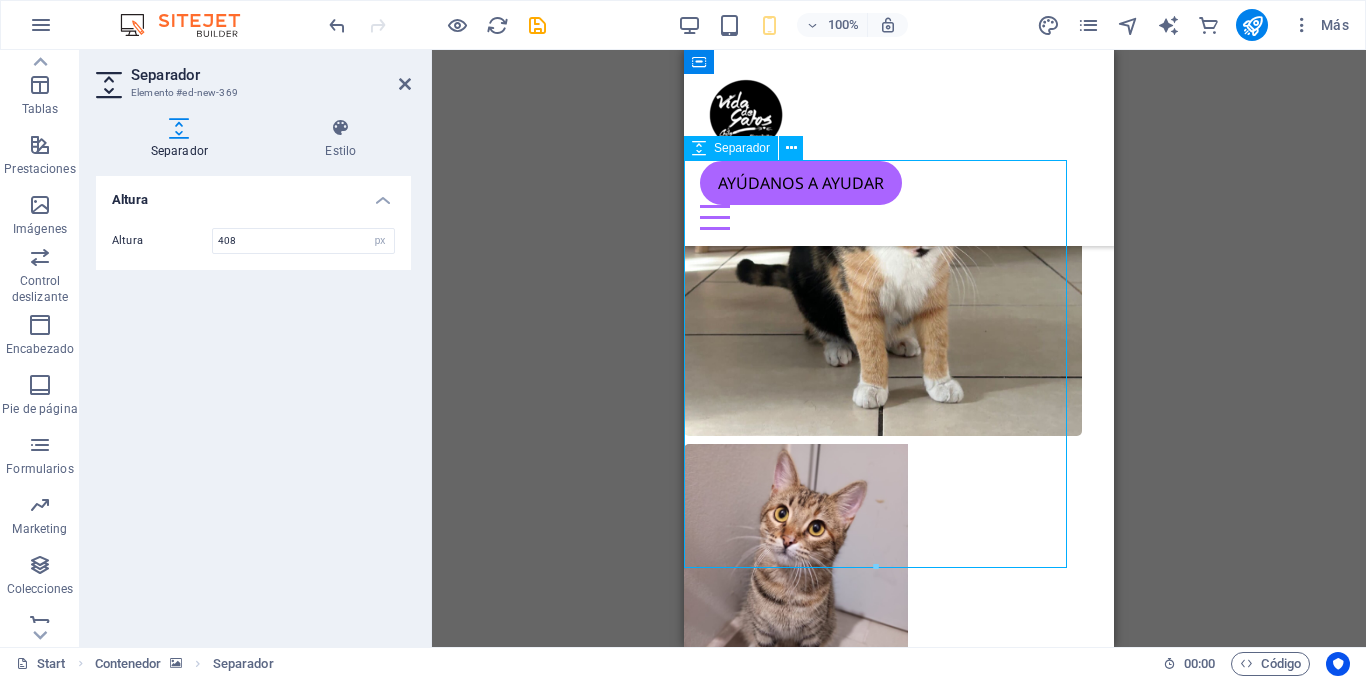 drag, startPoint x: 842, startPoint y: 403, endPoint x: 924, endPoint y: 431, distance: 86.64872 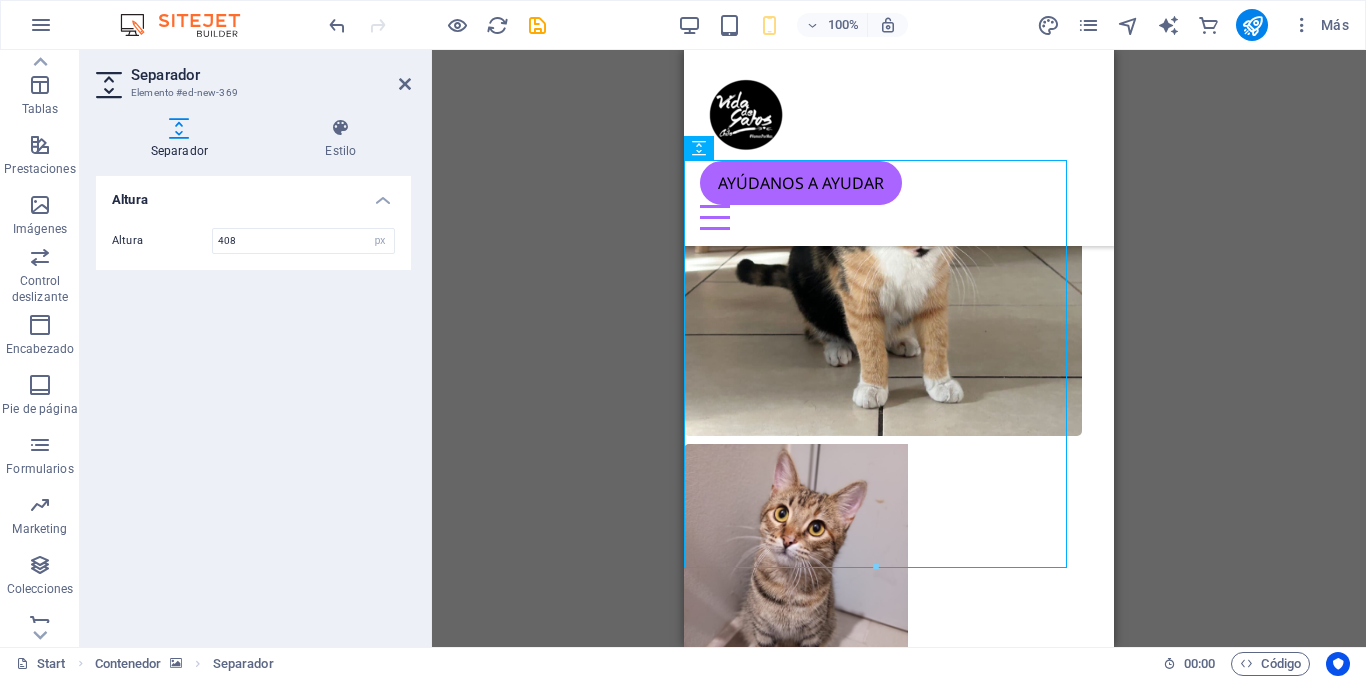 click at bounding box center (883, 2953) 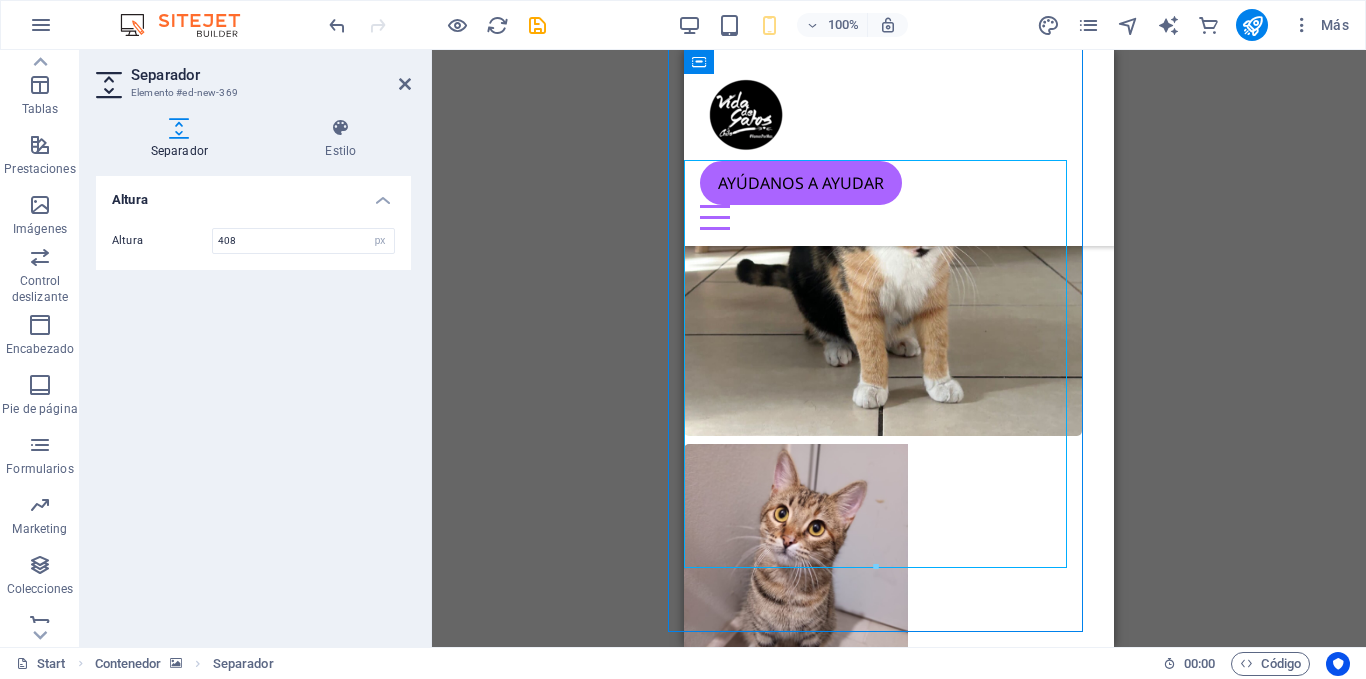click at bounding box center (883, 2953) 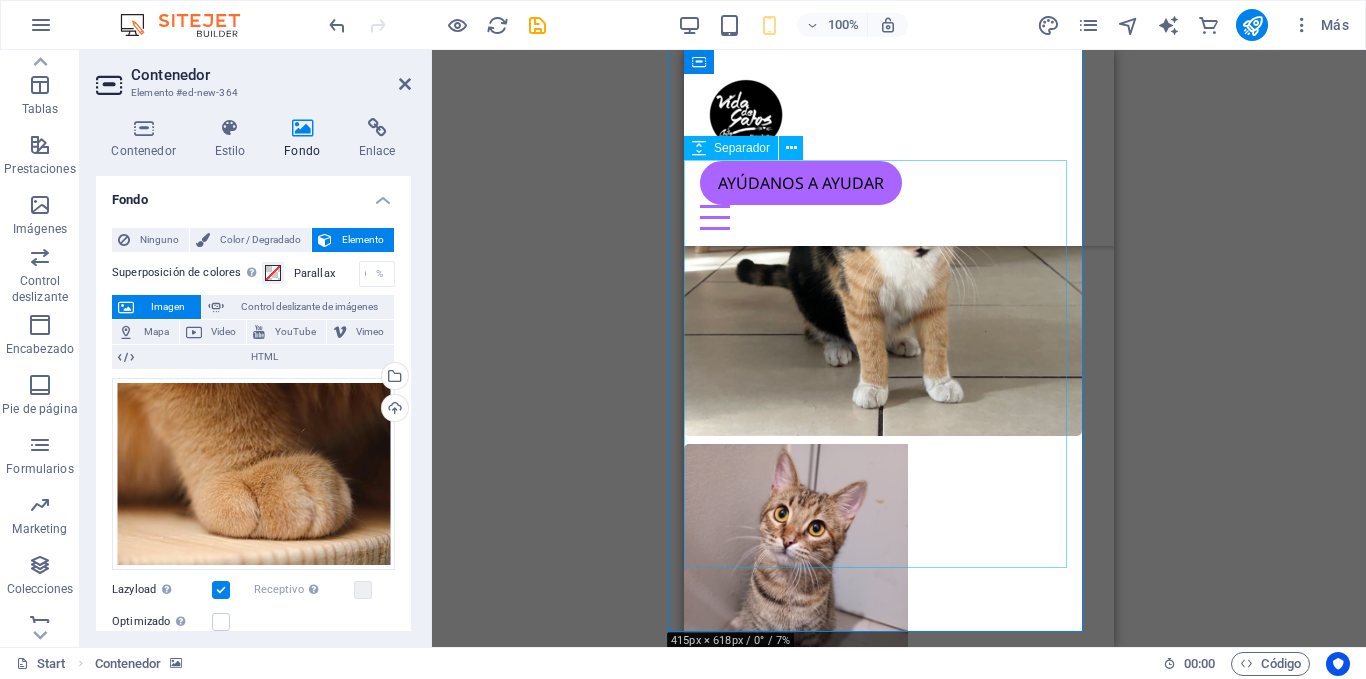 click at bounding box center [883, 3637] 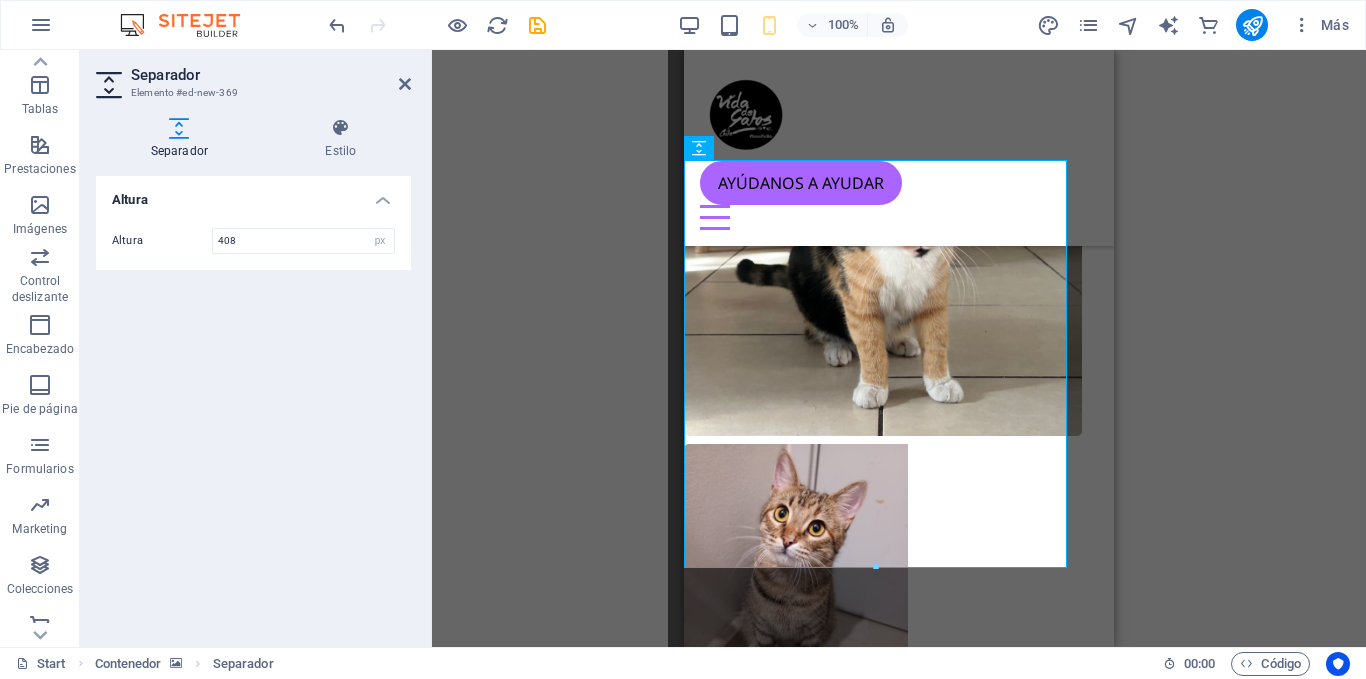 click on "Arrastra aquí para reemplazar el contenido existente. Si quieres crear un elemento nuevo, pulsa “Ctrl”.
H1   Predeterminado   Contenedor   Marcador   Contenedor   Texto   Barra de cookies   H2   Contenedor   Texto   Separador   Texto   Contenedor   Predeterminado   Contenedor   Contenedor   Separador   Imagen   Predeterminado   Imagen   Predeterminado   Contenedor   Contenedor   Predeterminado   Predeterminado   Contenedor   Predeterminado   H2   Contenedor   Texto   Captcha   Formulario   Predeterminado   H3   Pie de página Hel   Contenedor   Contenedor   Pie de página Hel   Icono   Pie de página Hel   Contenedor   Contenedor   Pie de página Hel   Contenedor   Texto   Contenedor   Contenedor   Pie de página Hel   Icono   Texto   Contenedor   Pie de página Hel   Icono   H2   H3   Barra de menús   Menú   Texto   Texto   Mapa   Separador   Iconos de redes sociales   Botón   Predeterminado   Contenedor   H3   Separador   Contenedor   H1   Texto   Separador   Texto   Imagen" at bounding box center (899, 348) 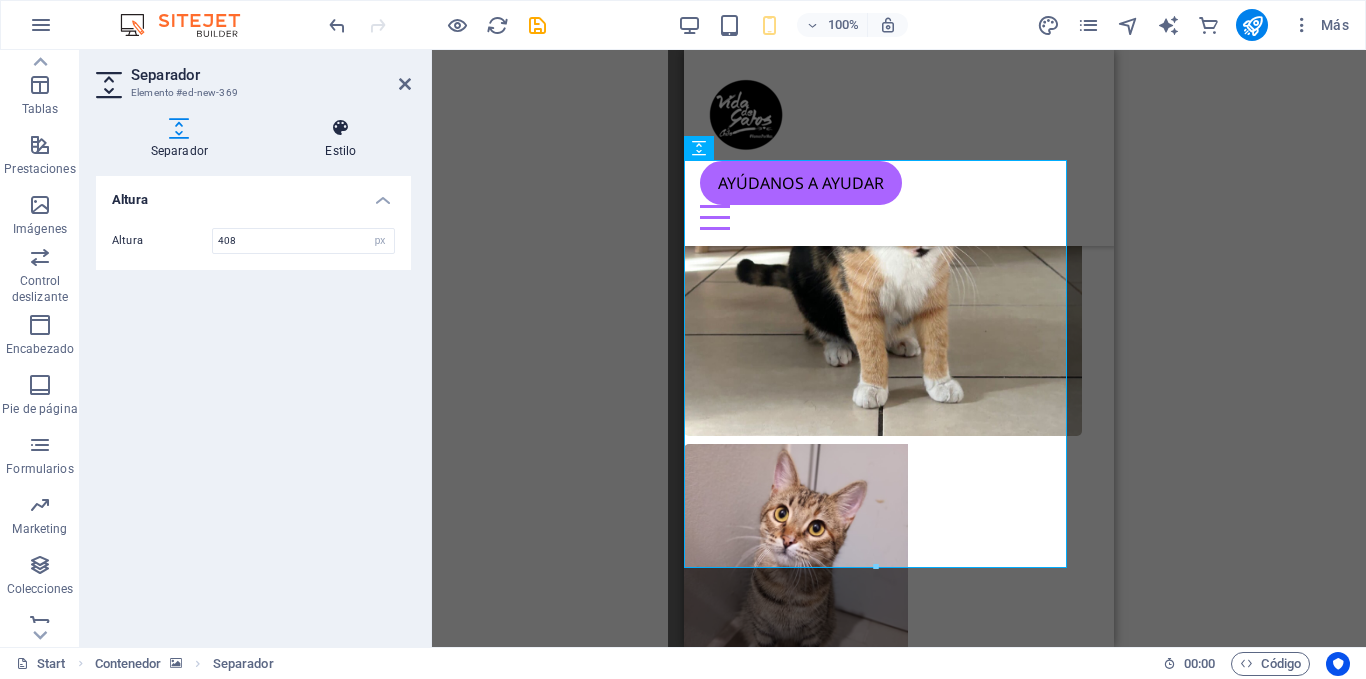 click at bounding box center (341, 128) 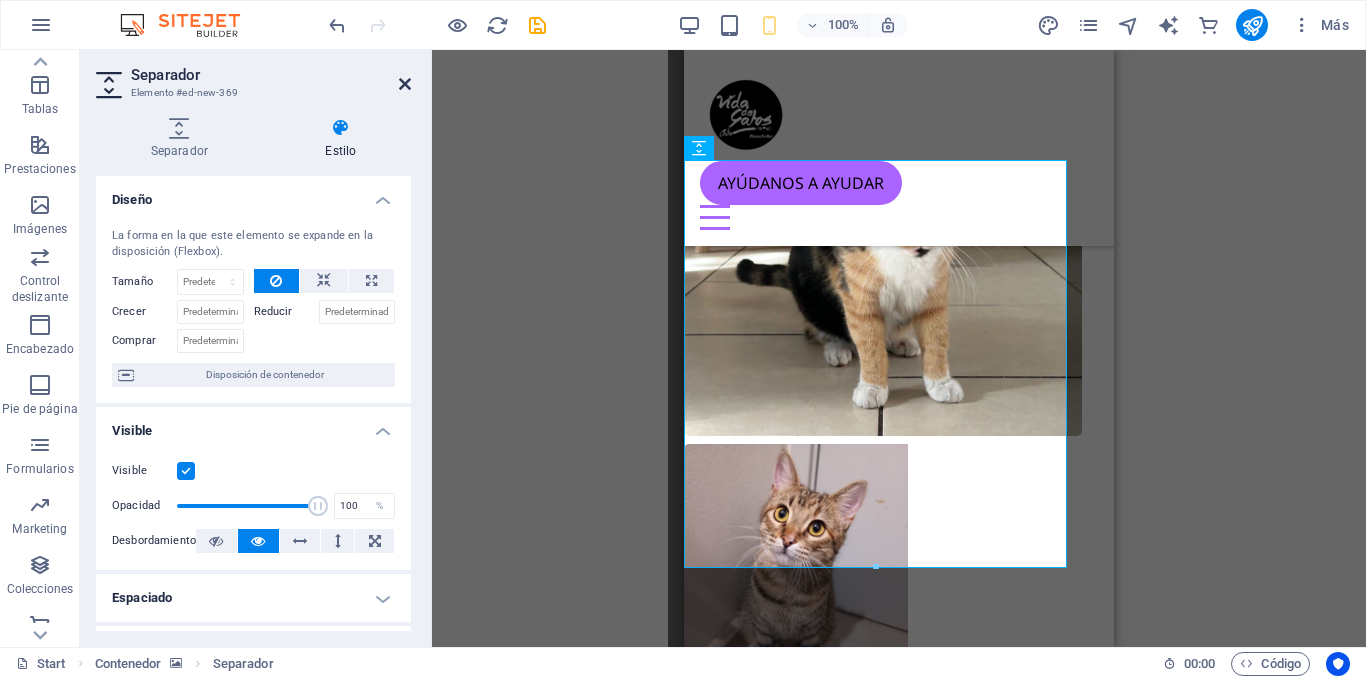click at bounding box center [405, 84] 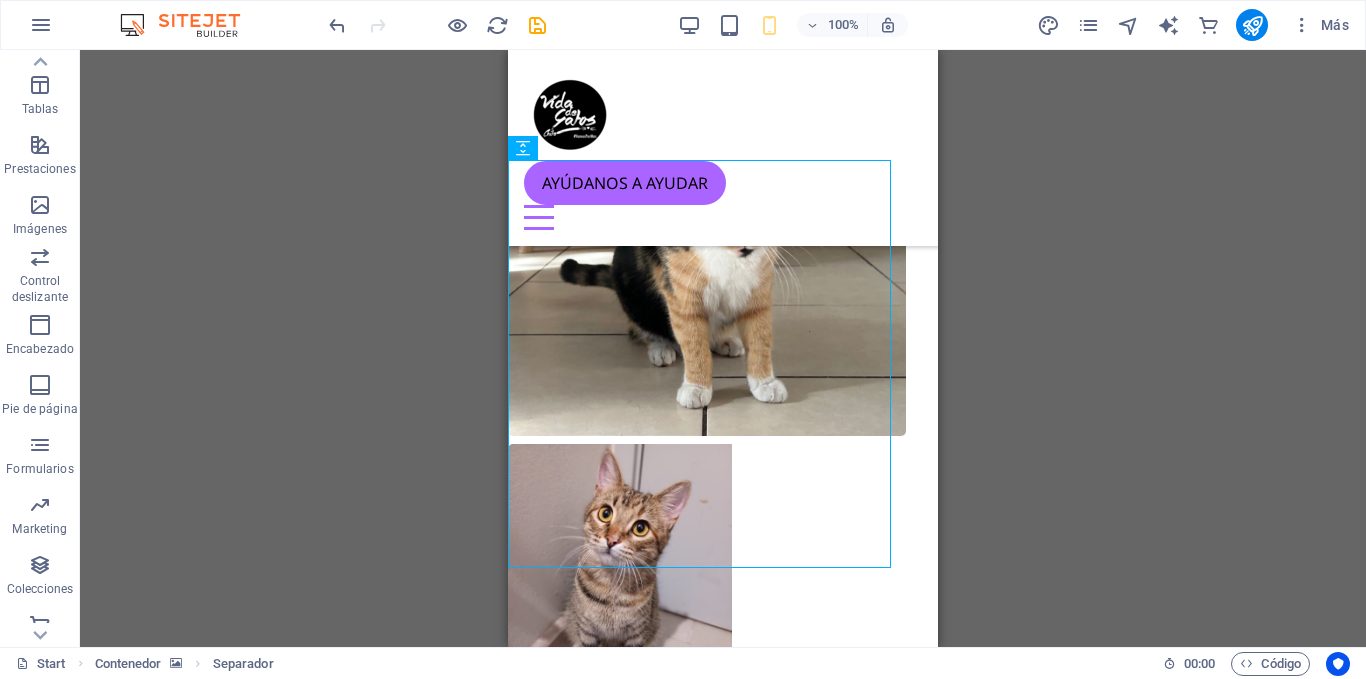 click on "Arrastra aquí para reemplazar el contenido existente. Si quieres crear un elemento nuevo, pulsa “Ctrl”.
H1   Predeterminado   Contenedor   Marcador   Contenedor   Texto   Barra de cookies   H2   Contenedor   Texto   Separador   Texto   Contenedor   Predeterminado   Contenedor   Contenedor   Separador   Imagen   Predeterminado   Imagen   Predeterminado   Contenedor   Contenedor   Predeterminado   Predeterminado   Contenedor   Predeterminado   H2   Contenedor   Texto   Captcha   Formulario   Predeterminado   H3   Pie de página Hel   Contenedor   Contenedor   Pie de página Hel   Icono   Pie de página Hel   Contenedor   Contenedor   Pie de página Hel   Contenedor   Texto   Contenedor   Contenedor   Pie de página Hel   Icono   Texto   Contenedor   Pie de página Hel   Icono   H2   H3   Barra de menús   Menú   Texto   Texto   Mapa   Separador   Iconos de redes sociales   Botón   Predeterminado   Contenedor   H3   Separador   Contenedor   H1   Texto   Separador   Texto   Imagen" at bounding box center [723, 348] 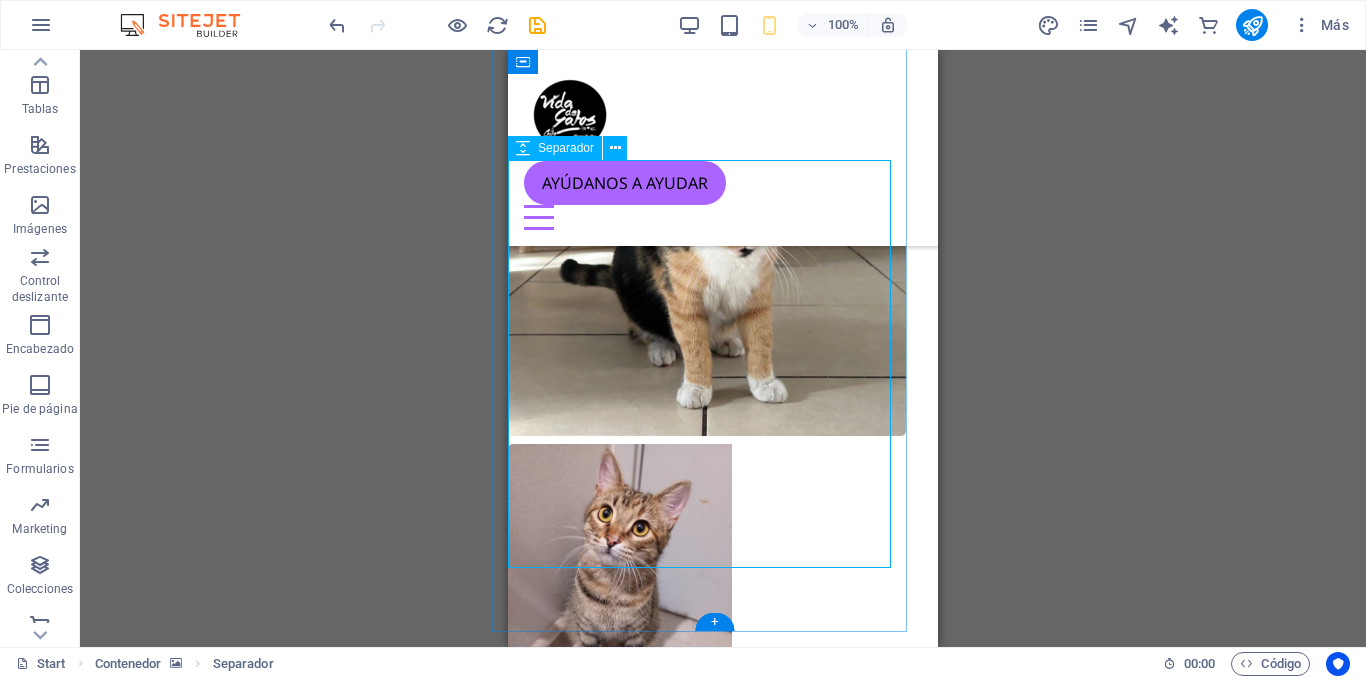 click at bounding box center (707, 3637) 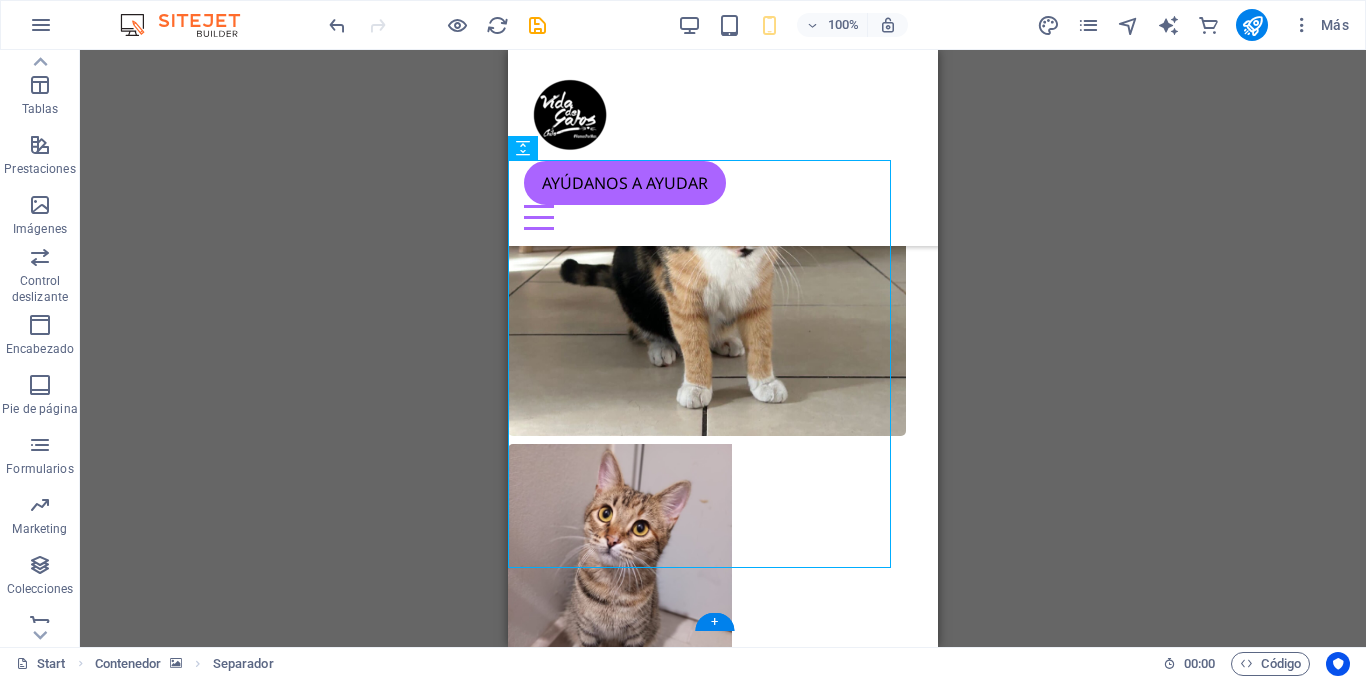 click at bounding box center (707, 2953) 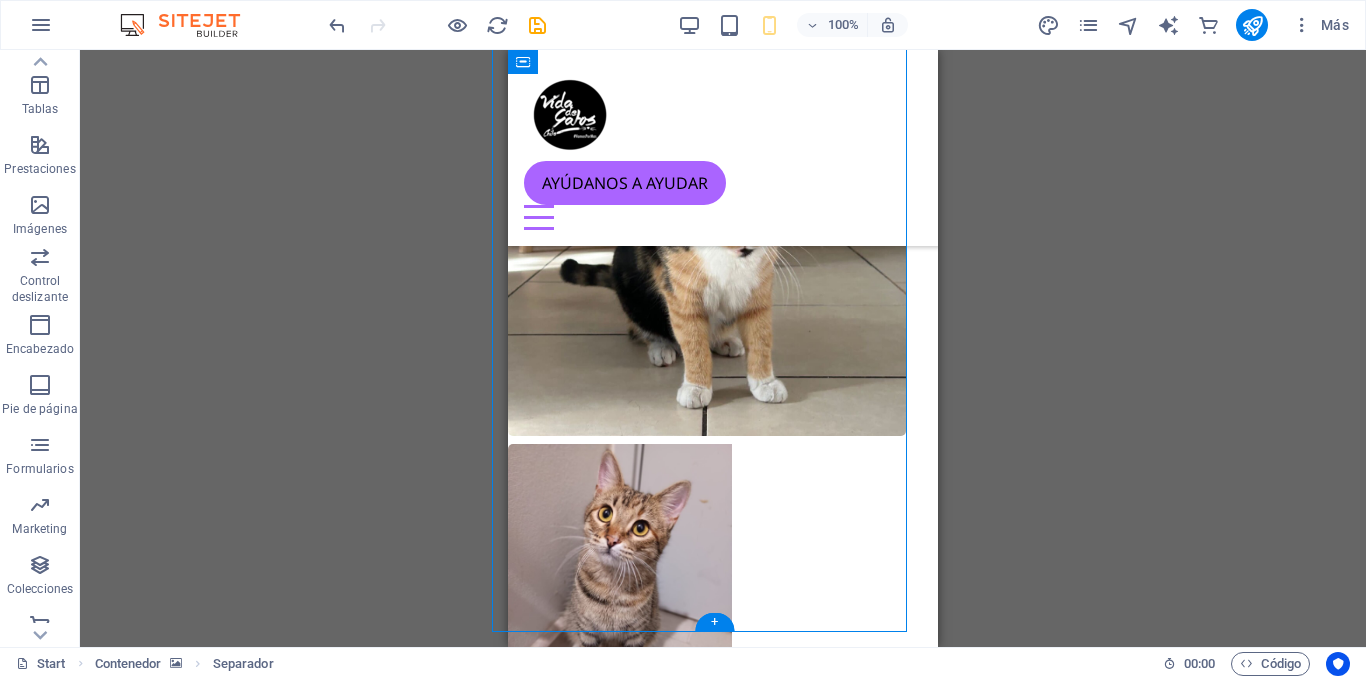 click at bounding box center (707, 2953) 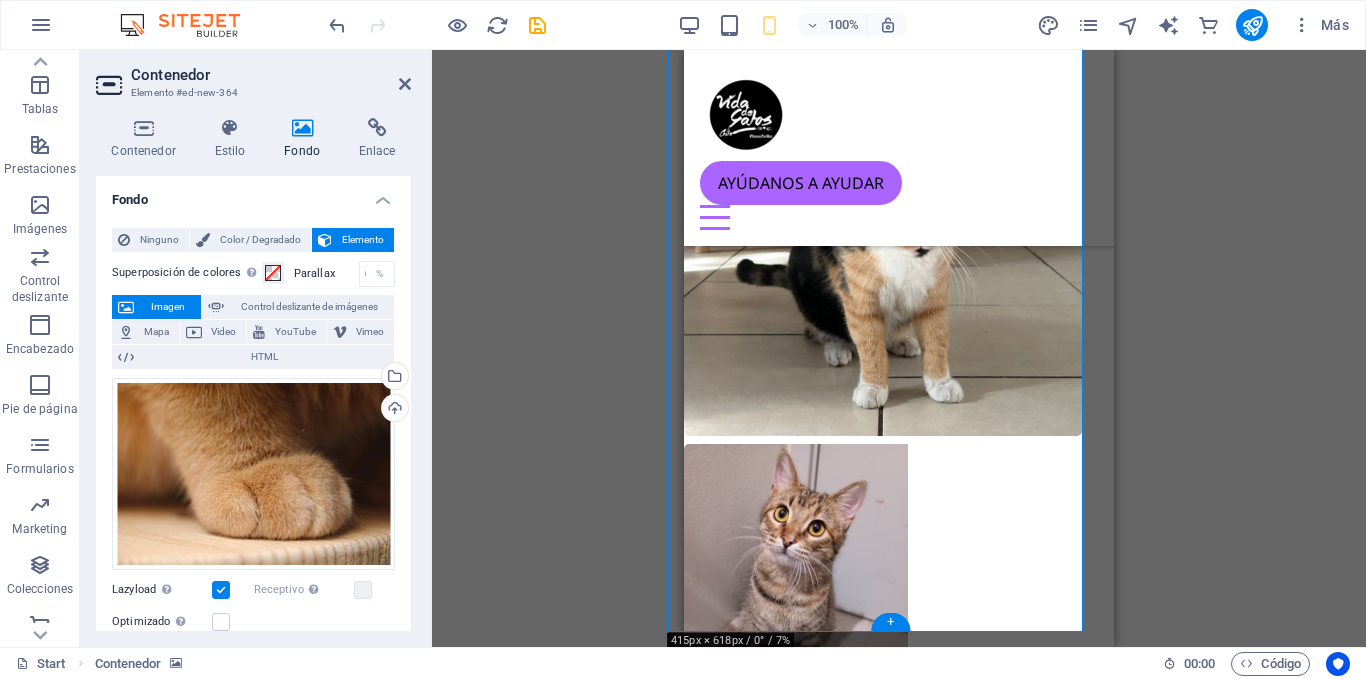 drag, startPoint x: 900, startPoint y: 583, endPoint x: 799, endPoint y: 596, distance: 101.8332 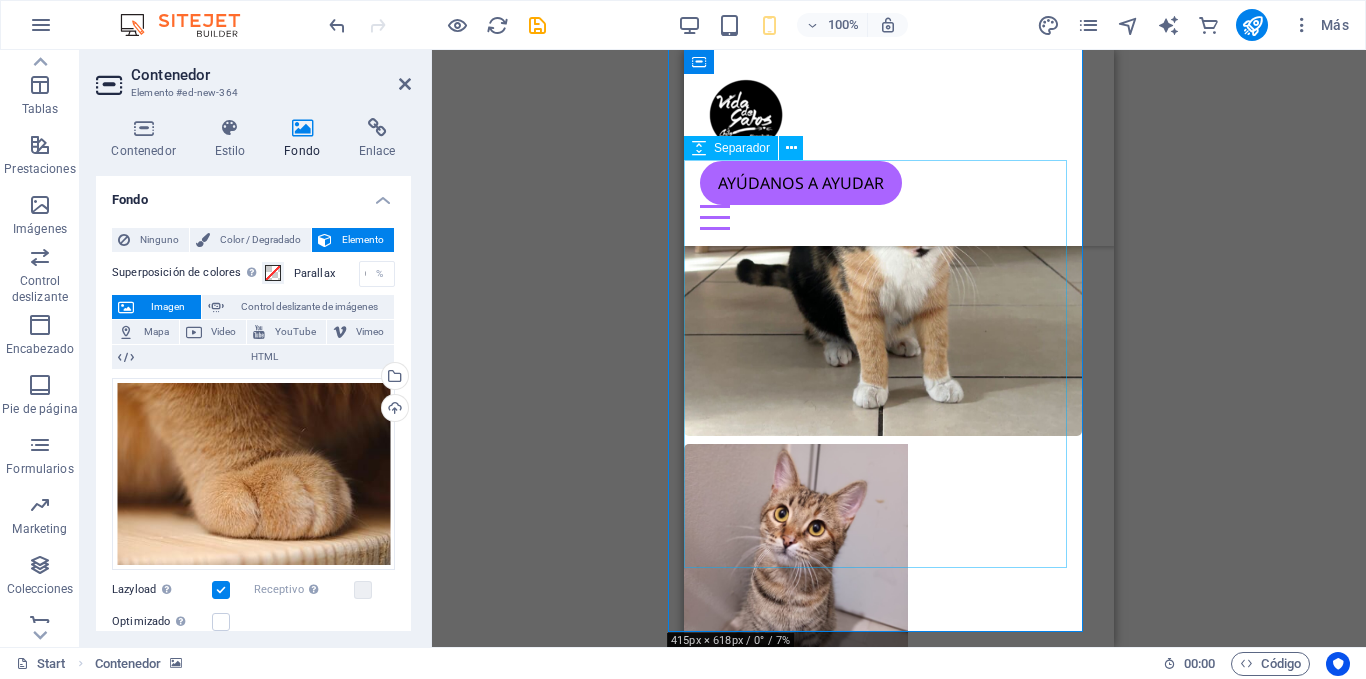 click at bounding box center (883, 3637) 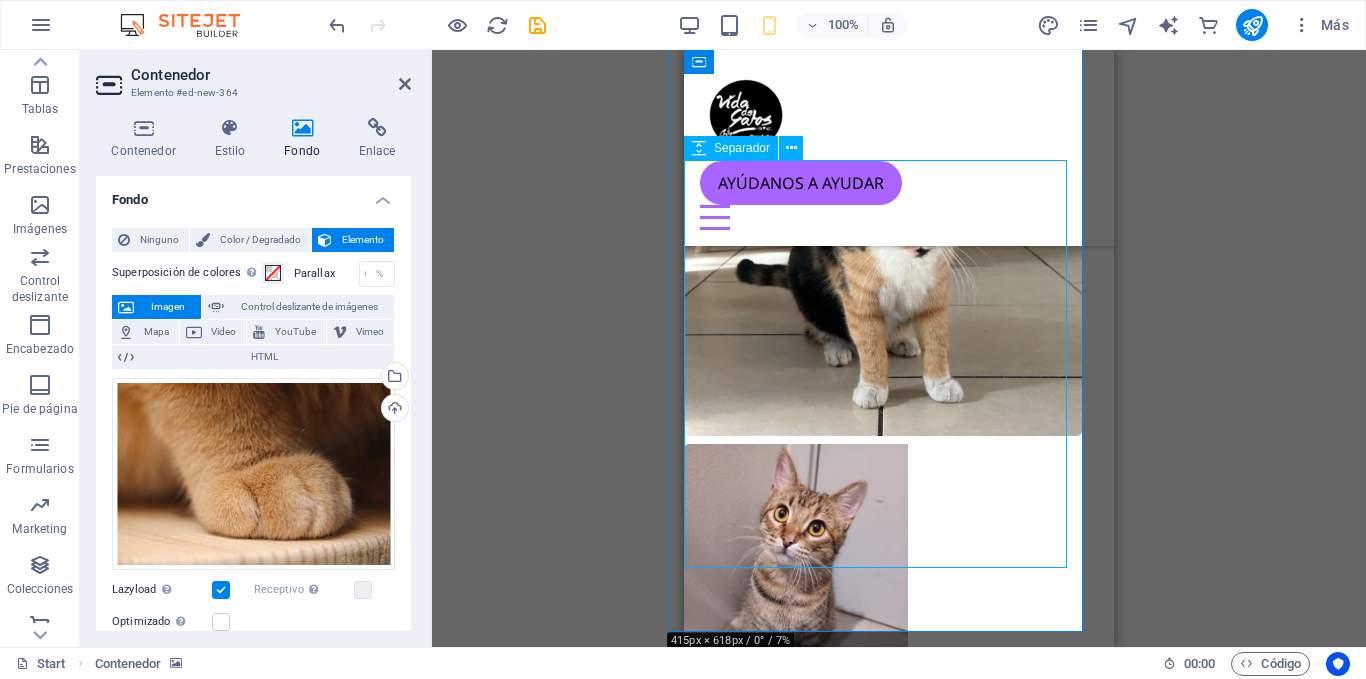 click at bounding box center [883, 3637] 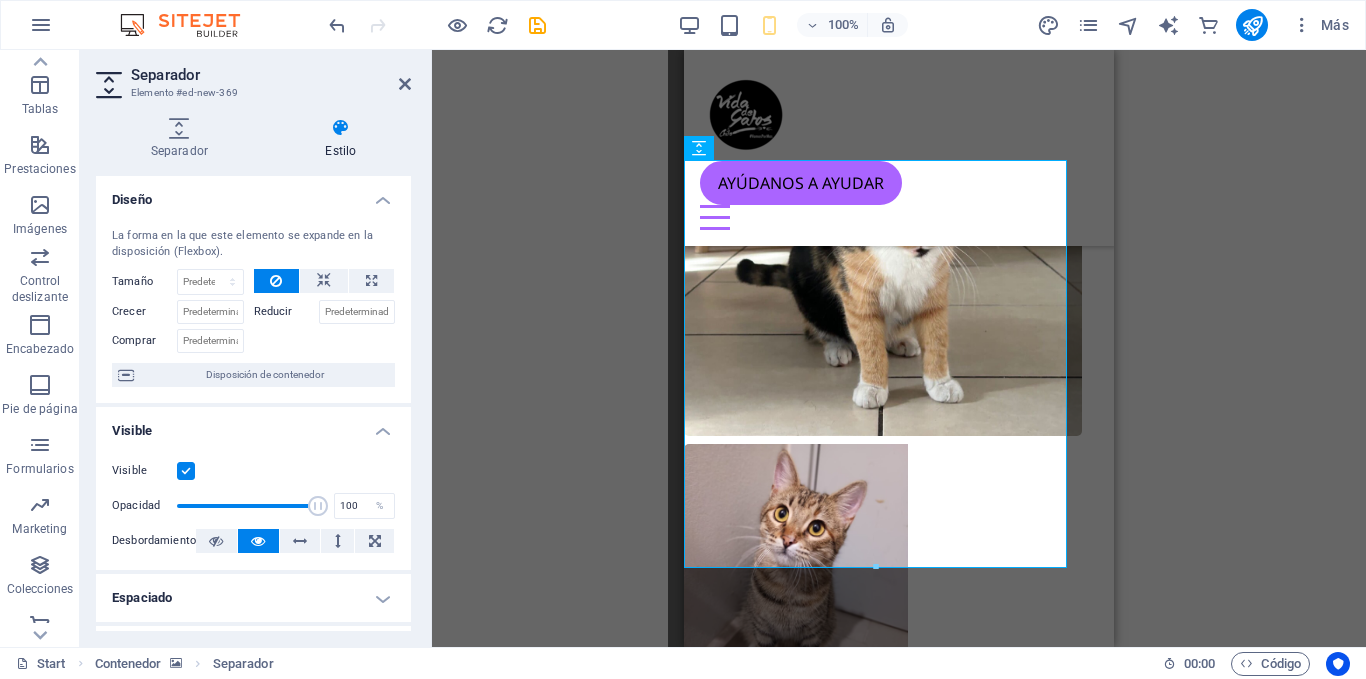 click on "Arrastra aquí para reemplazar el contenido existente. Si quieres crear un elemento nuevo, pulsa “Ctrl”.
H1   Predeterminado   Contenedor   Marcador   Contenedor   Texto   Barra de cookies   H2   Contenedor   Texto   Separador   Texto   Contenedor   Predeterminado   Contenedor   Contenedor   Separador   Imagen   Predeterminado   Imagen   Predeterminado   Contenedor   Contenedor   Predeterminado   Predeterminado   Contenedor   Predeterminado   H2   Contenedor   Texto   Captcha   Formulario   Predeterminado   H3   Pie de página Hel   Contenedor   Contenedor   Pie de página Hel   Icono   Pie de página Hel   Contenedor   Contenedor   Pie de página Hel   Contenedor   Texto   Contenedor   Contenedor   Pie de página Hel   Icono   Texto   Contenedor   Pie de página Hel   Icono   H2   H3   Barra de menús   Menú   Texto   Texto   Mapa   Separador   Iconos de redes sociales   Botón   Predeterminado   Contenedor   H3   Separador   Contenedor   H1   Texto   Separador   Texto   Imagen" at bounding box center (899, 348) 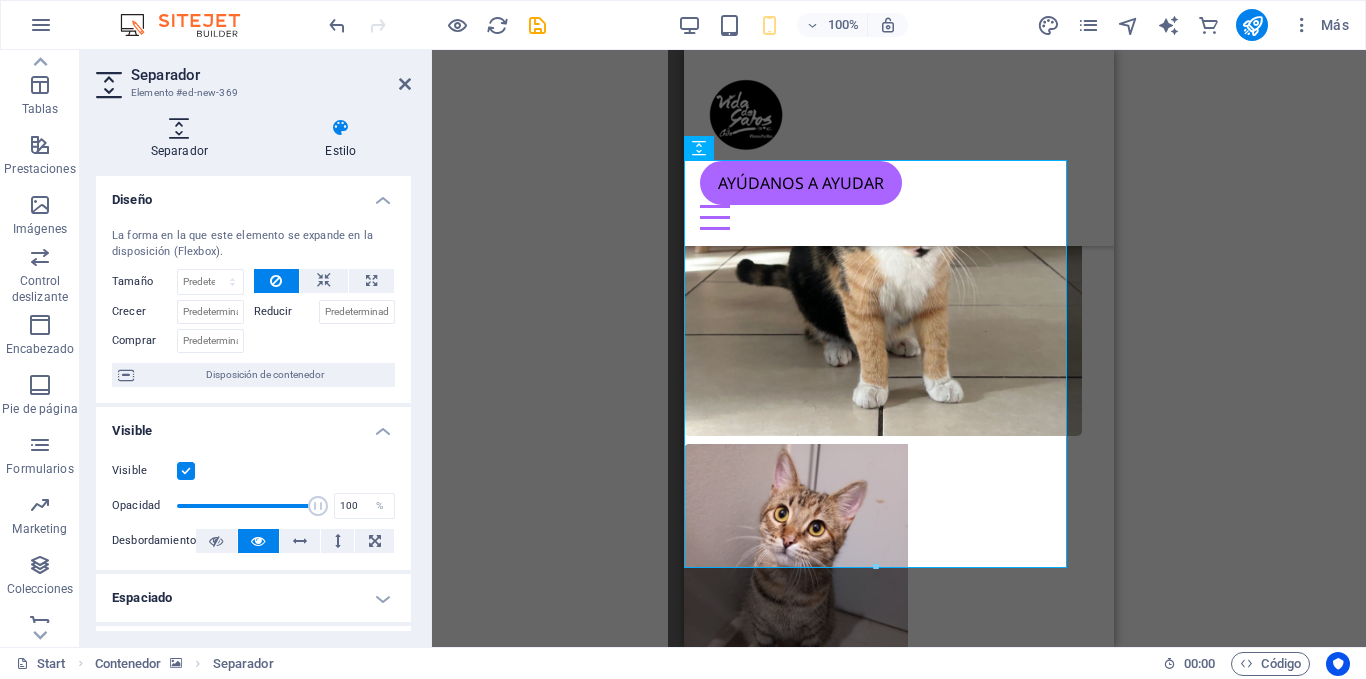 click on "Separador" at bounding box center [183, 139] 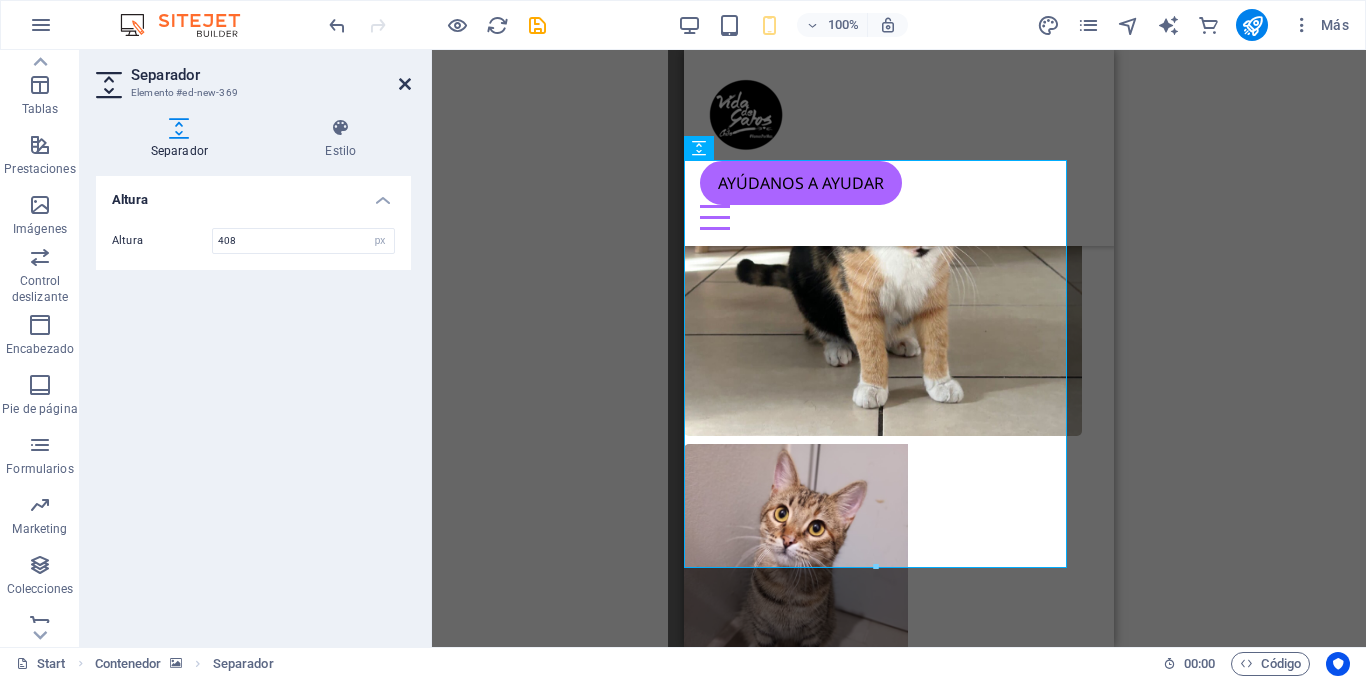 click at bounding box center [405, 84] 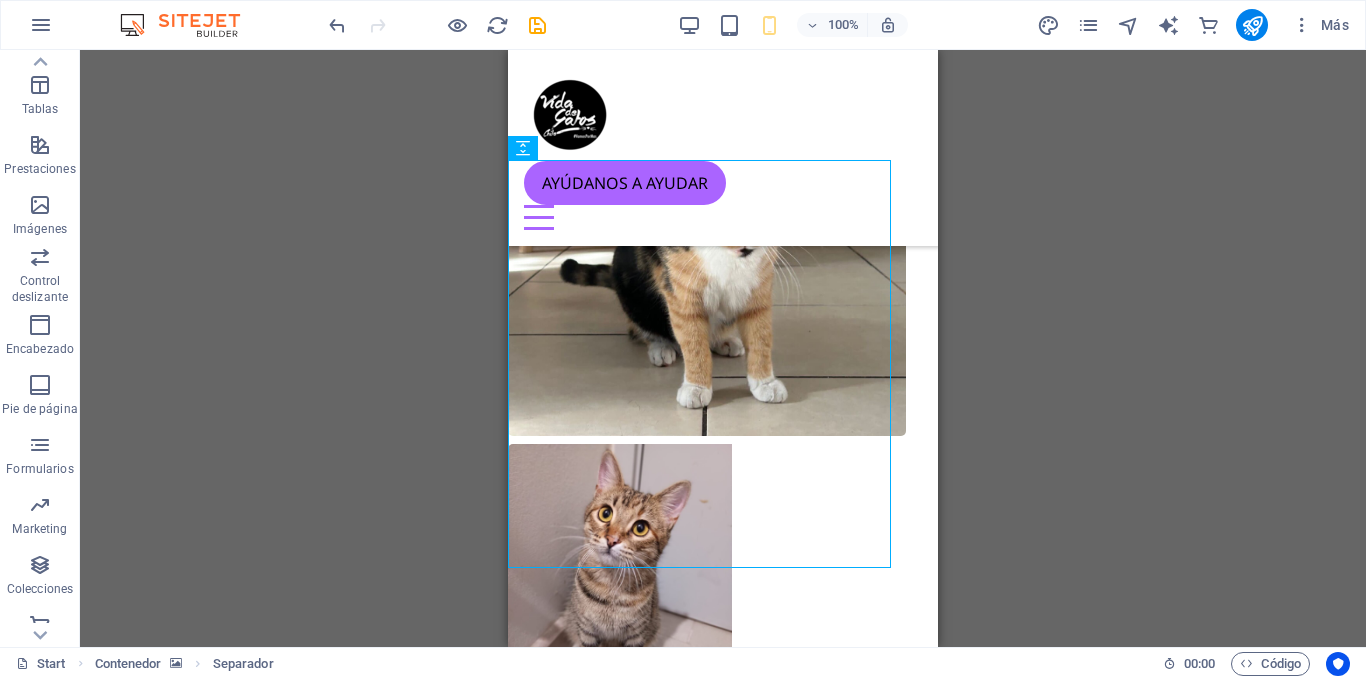 click on "Arrastra aquí para reemplazar el contenido existente. Si quieres crear un elemento nuevo, pulsa “Ctrl”.
H1   Predeterminado   Contenedor   Marcador   Contenedor   Texto   Barra de cookies   H2   Contenedor   Texto   Separador   Texto   Contenedor   Predeterminado   Contenedor   Contenedor   Separador   Imagen   Predeterminado   Imagen   Predeterminado   Contenedor   Contenedor   Predeterminado   Predeterminado   Contenedor   Predeterminado   H2   Contenedor   Texto   Captcha   Formulario   Predeterminado   H3   Pie de página Hel   Contenedor   Contenedor   Pie de página Hel   Icono   Pie de página Hel   Contenedor   Contenedor   Pie de página Hel   Contenedor   Texto   Contenedor   Contenedor   Pie de página Hel   Icono   Texto   Contenedor   Pie de página Hel   Icono   H2   H3   Barra de menús   Menú   Texto   Texto   Mapa   Separador   Iconos de redes sociales   Botón   Predeterminado   Contenedor   H3   Separador   Contenedor   H1   Texto   Separador   Texto   Imagen" at bounding box center (723, 348) 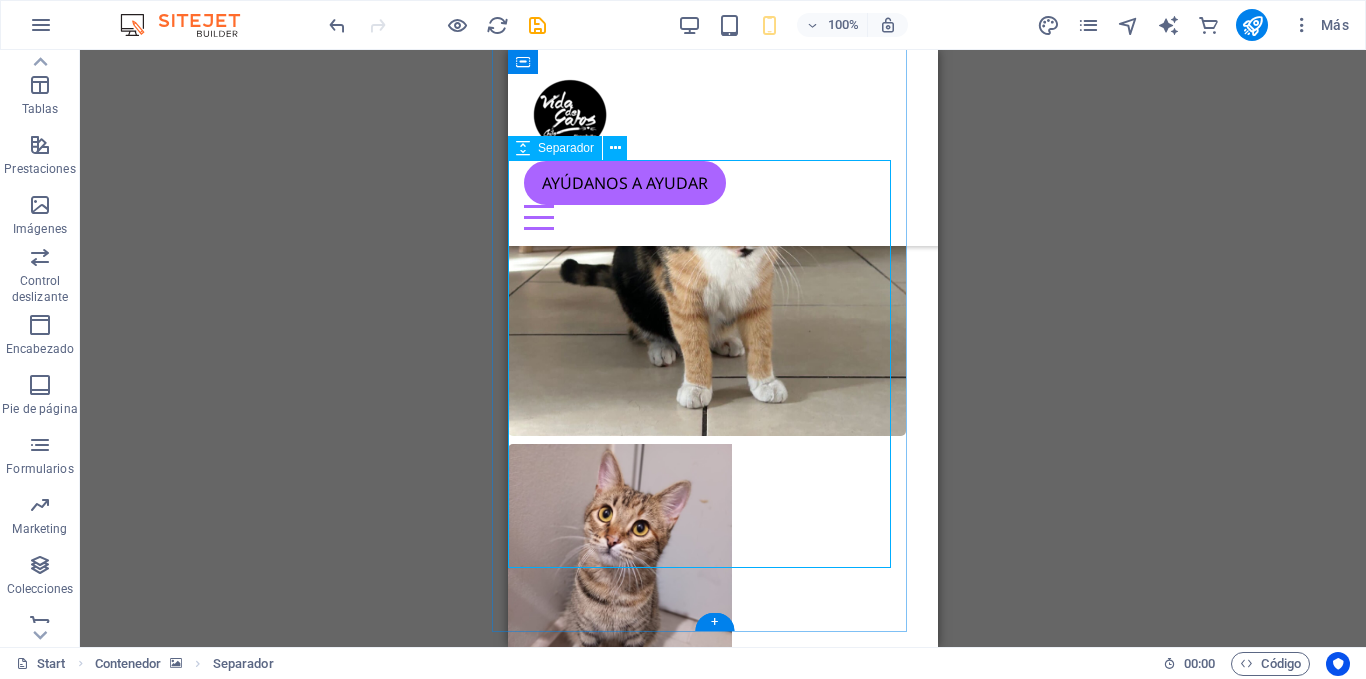 click at bounding box center (707, 3637) 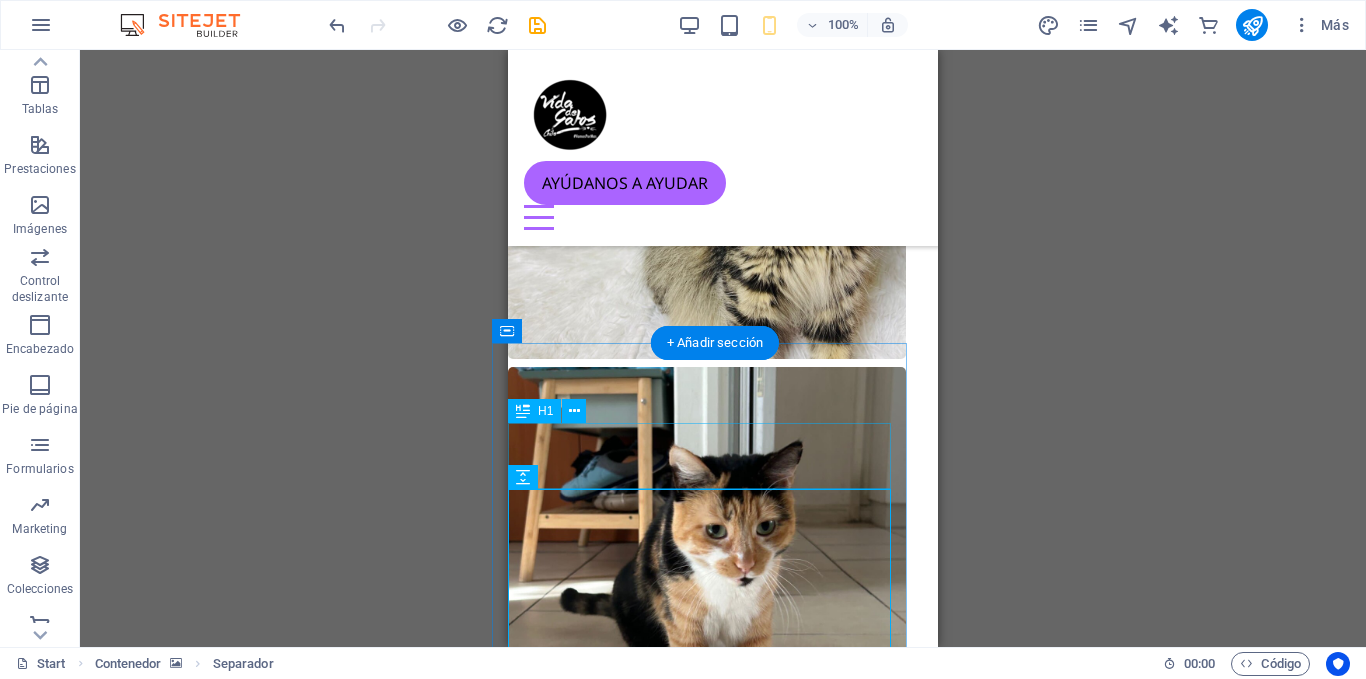 scroll, scrollTop: 6136, scrollLeft: 16, axis: both 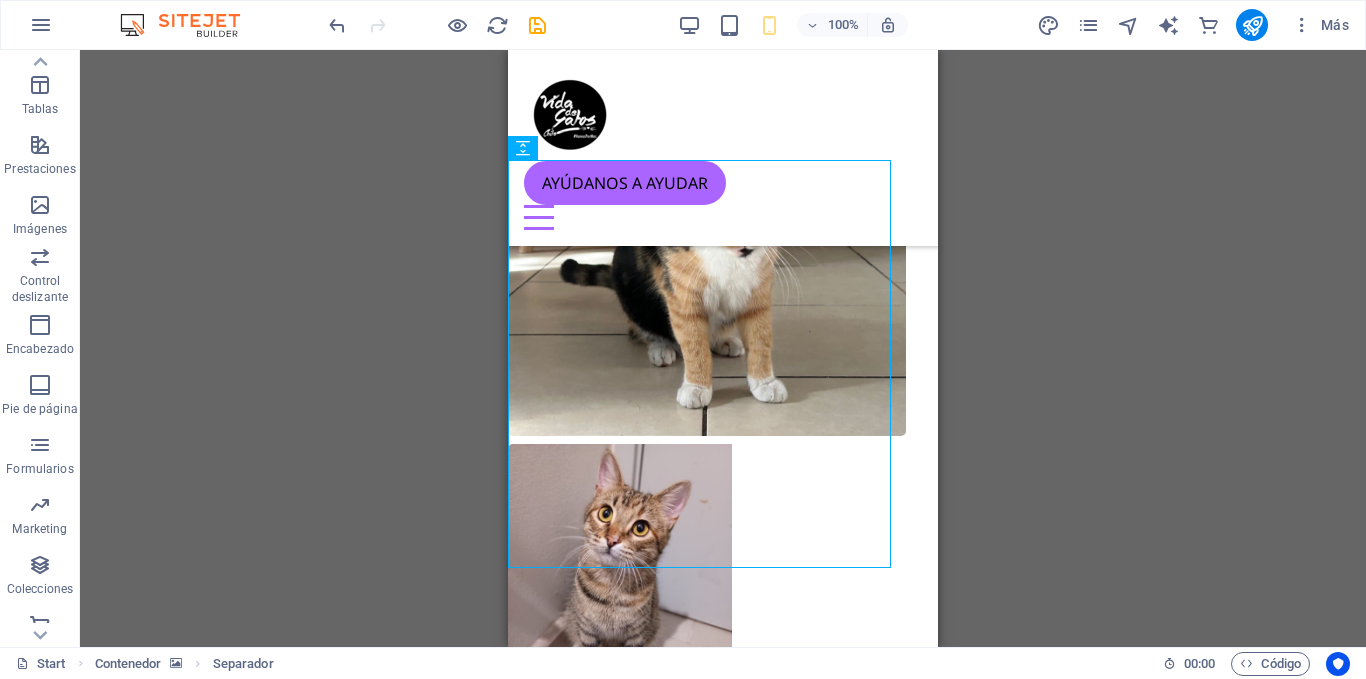 click on "Arrastra aquí para reemplazar el contenido existente. Si quieres crear un elemento nuevo, pulsa “Ctrl”.
H1   Predeterminado   Contenedor   Marcador   Contenedor   Texto   Barra de cookies   H2   Contenedor   Texto   Separador   Texto   Contenedor   Predeterminado   Contenedor   Contenedor   Separador   Imagen   Predeterminado   Imagen   Predeterminado   Contenedor   Contenedor   Predeterminado   Predeterminado   Contenedor   Predeterminado   H2   Contenedor   Texto   Captcha   Predeterminado   Formulario   Predeterminado   H3   Pie de página Hel   Contenedor   Contenedor   Pie de página Hel   Icono   Pie de página Hel   Contenedor   Contenedor   Pie de página Hel   Contenedor   Texto   Contenedor   Contenedor   Pie de página Hel   Icono   Texto   Contenedor   Pie de página Hel   Icono   H2   H3   Barra de menús   Menú   Texto   Texto   Mapa   Separador   Iconos de redes sociales   Botón   Predeterminado   Contenedor   H3   Separador   Contenedor   H1   Texto   Separador" at bounding box center (723, 348) 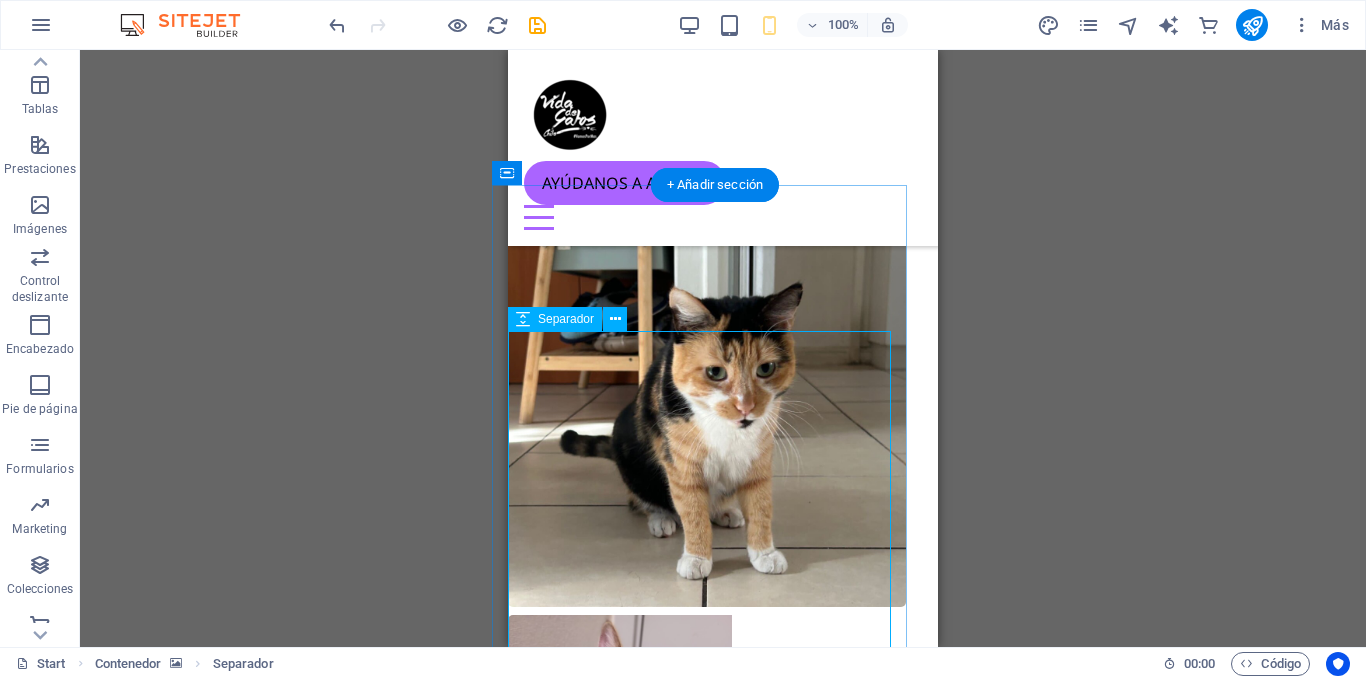 scroll, scrollTop: 6136, scrollLeft: 16, axis: both 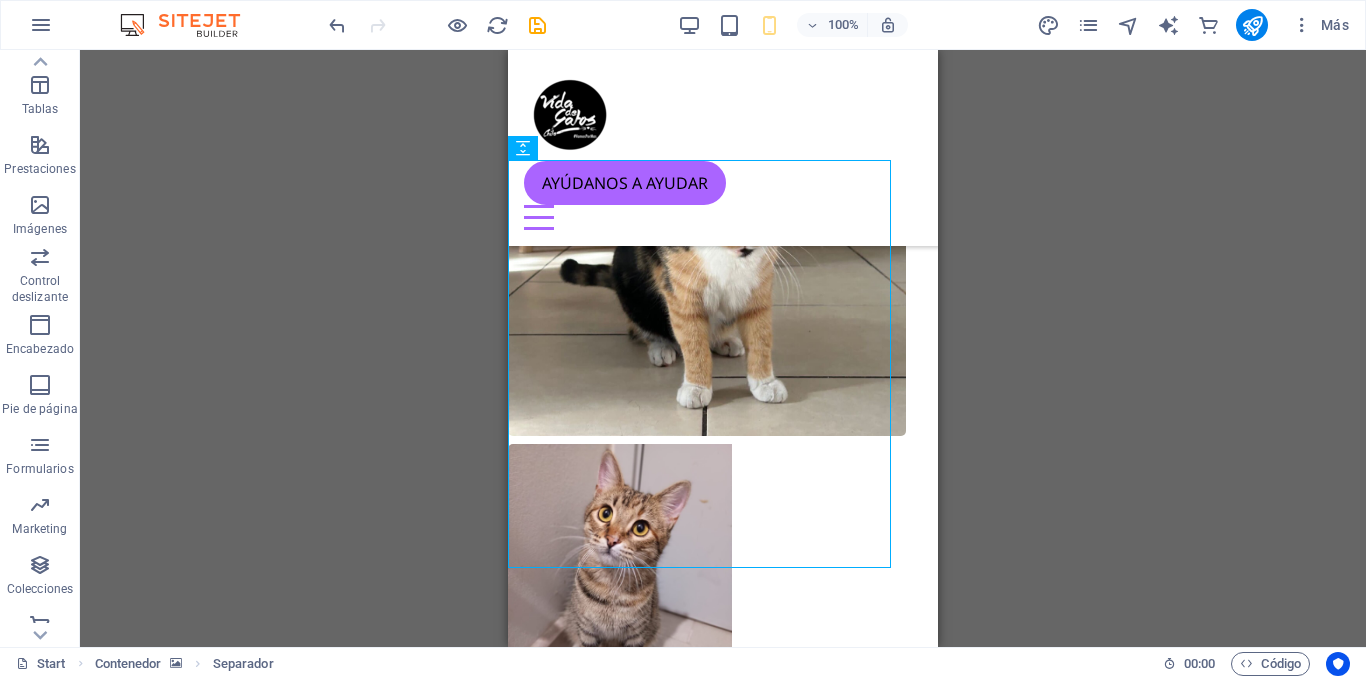 click on "100%" at bounding box center (792, 25) 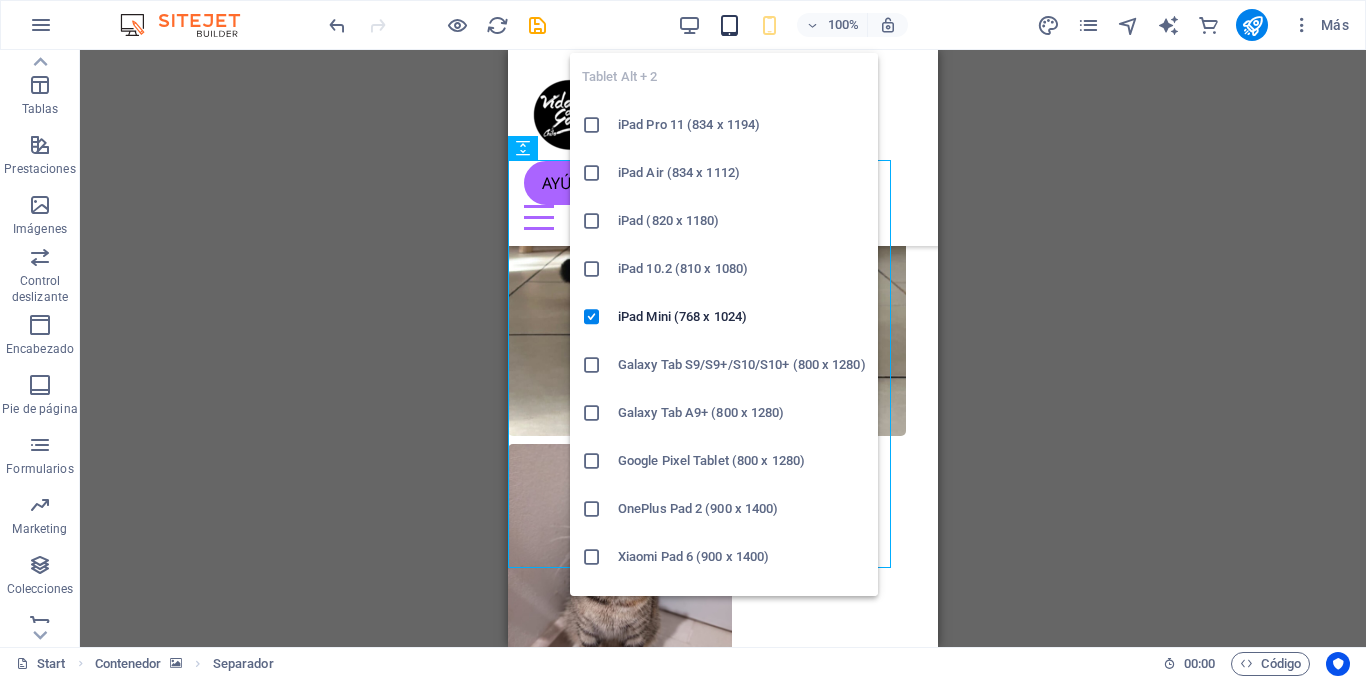 click at bounding box center [729, 25] 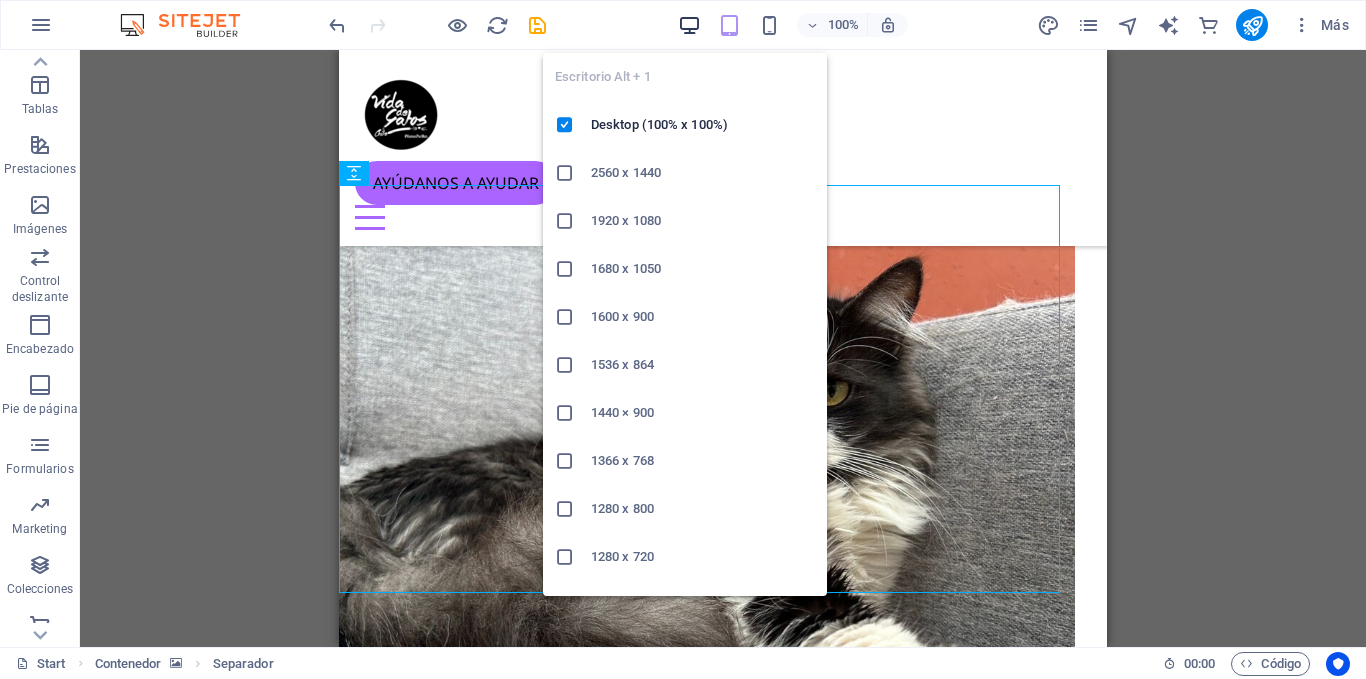 click at bounding box center [689, 25] 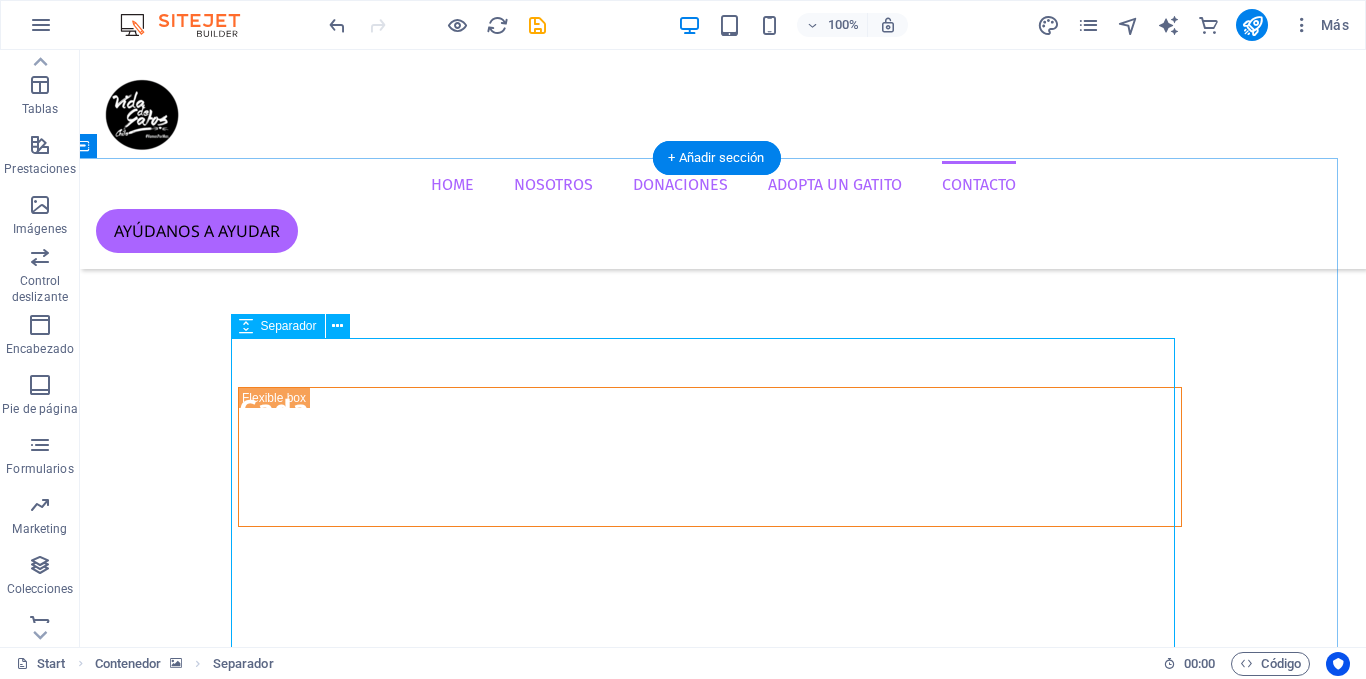 scroll, scrollTop: 3661, scrollLeft: 13, axis: both 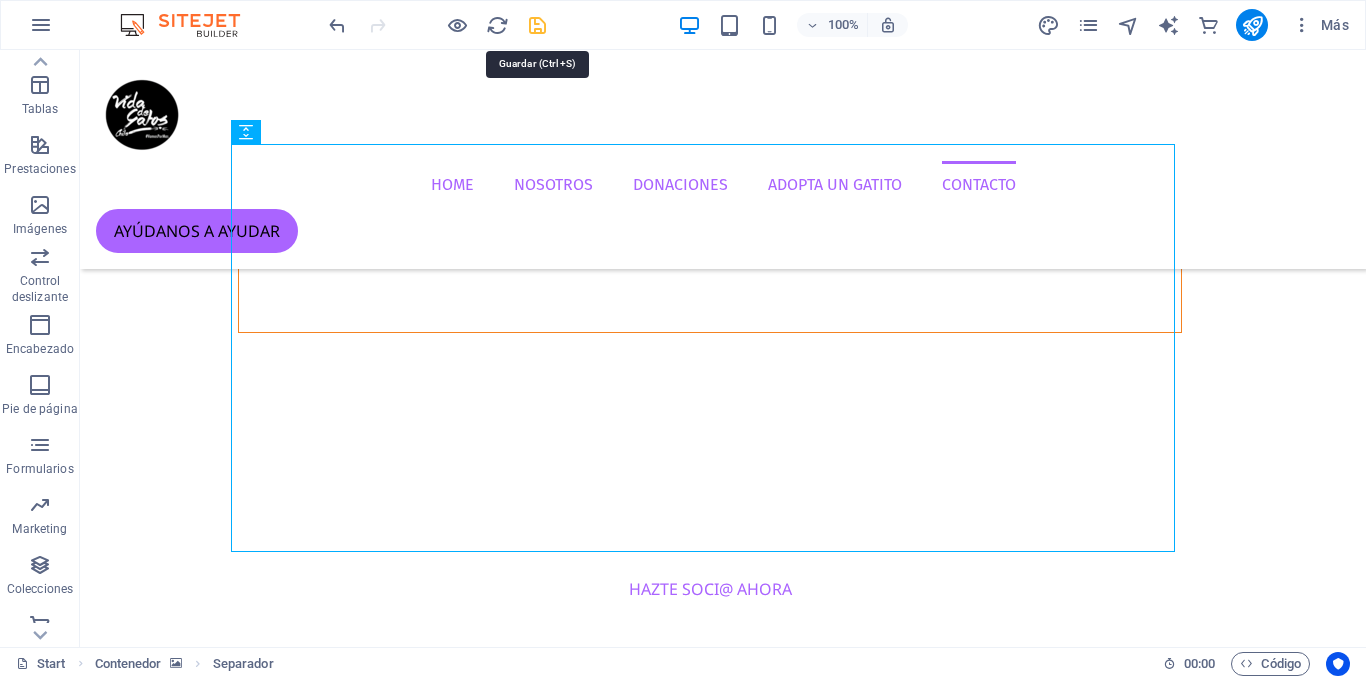 click at bounding box center [537, 25] 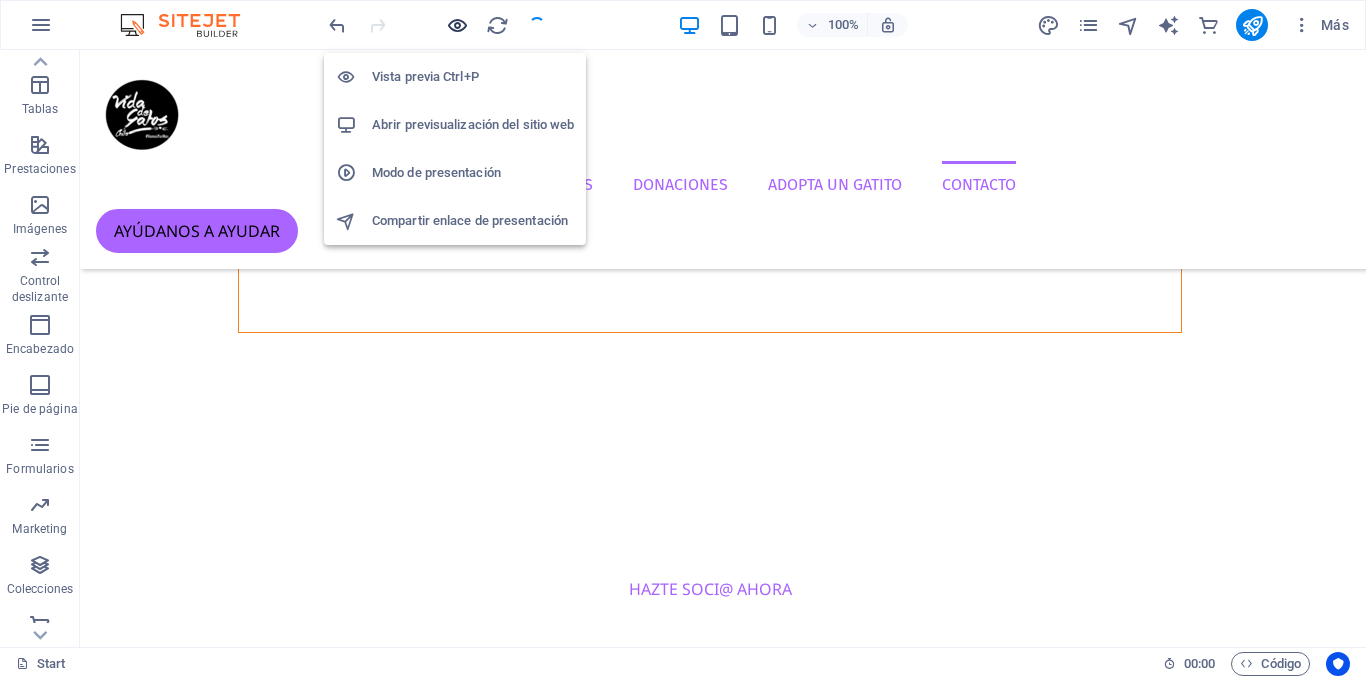 click at bounding box center [457, 25] 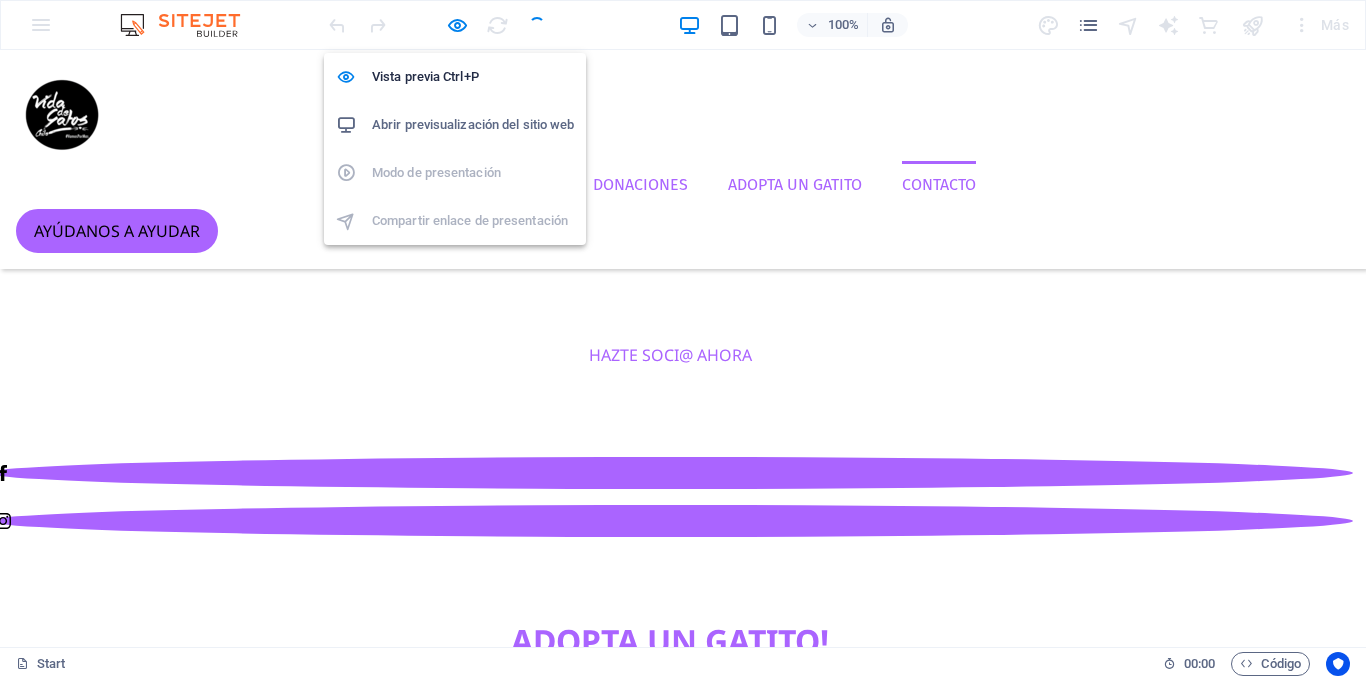 click on "Abrir previsualización del sitio web" at bounding box center (473, 125) 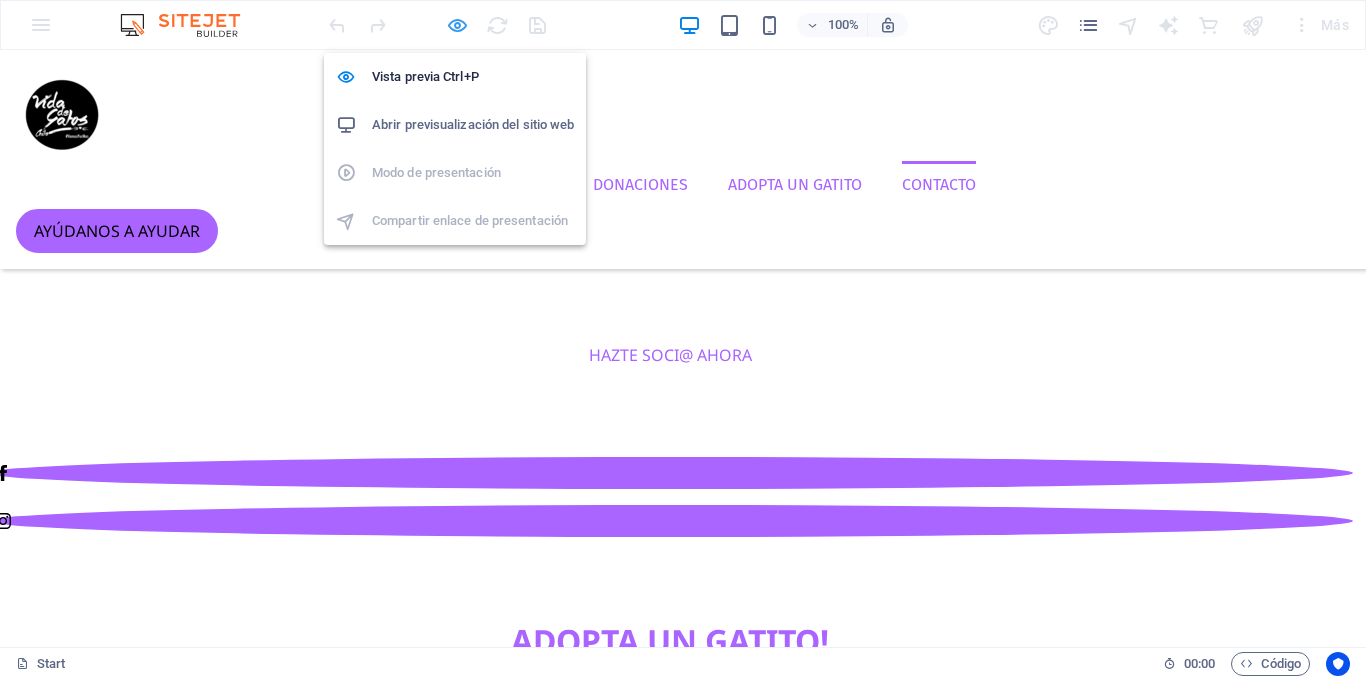click at bounding box center (457, 25) 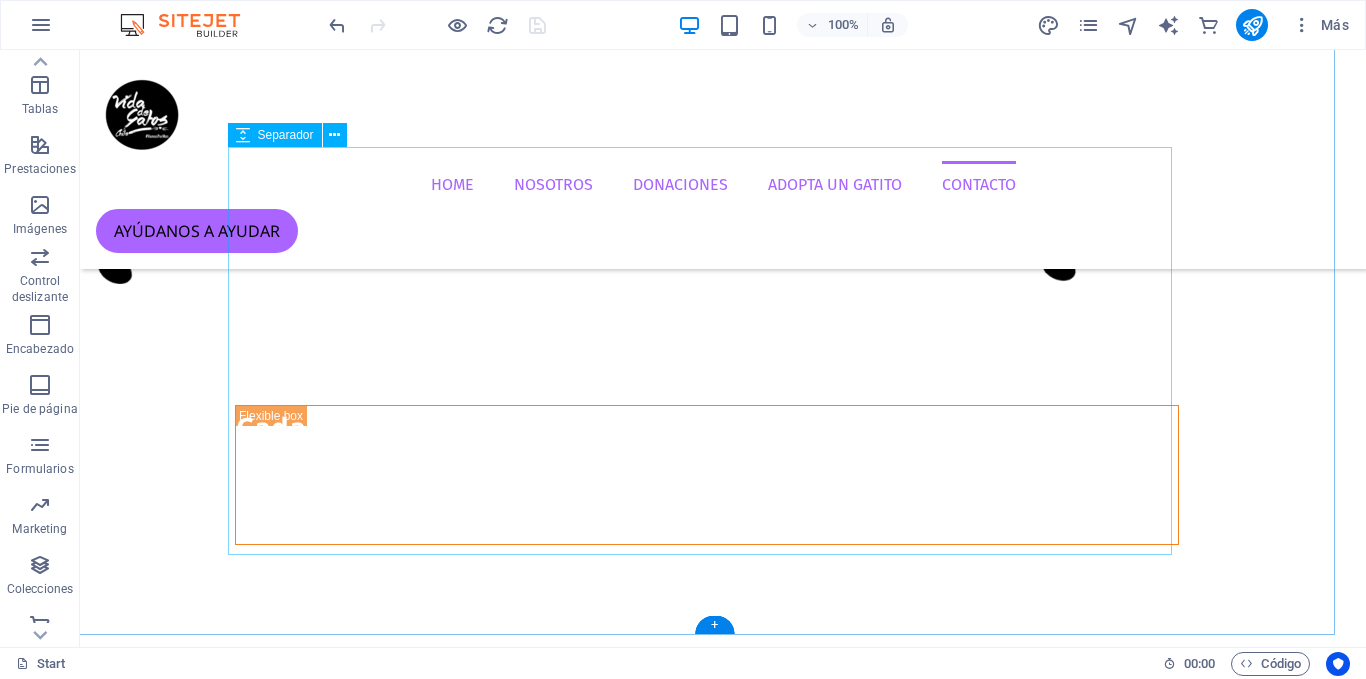 scroll, scrollTop: 3661, scrollLeft: 16, axis: both 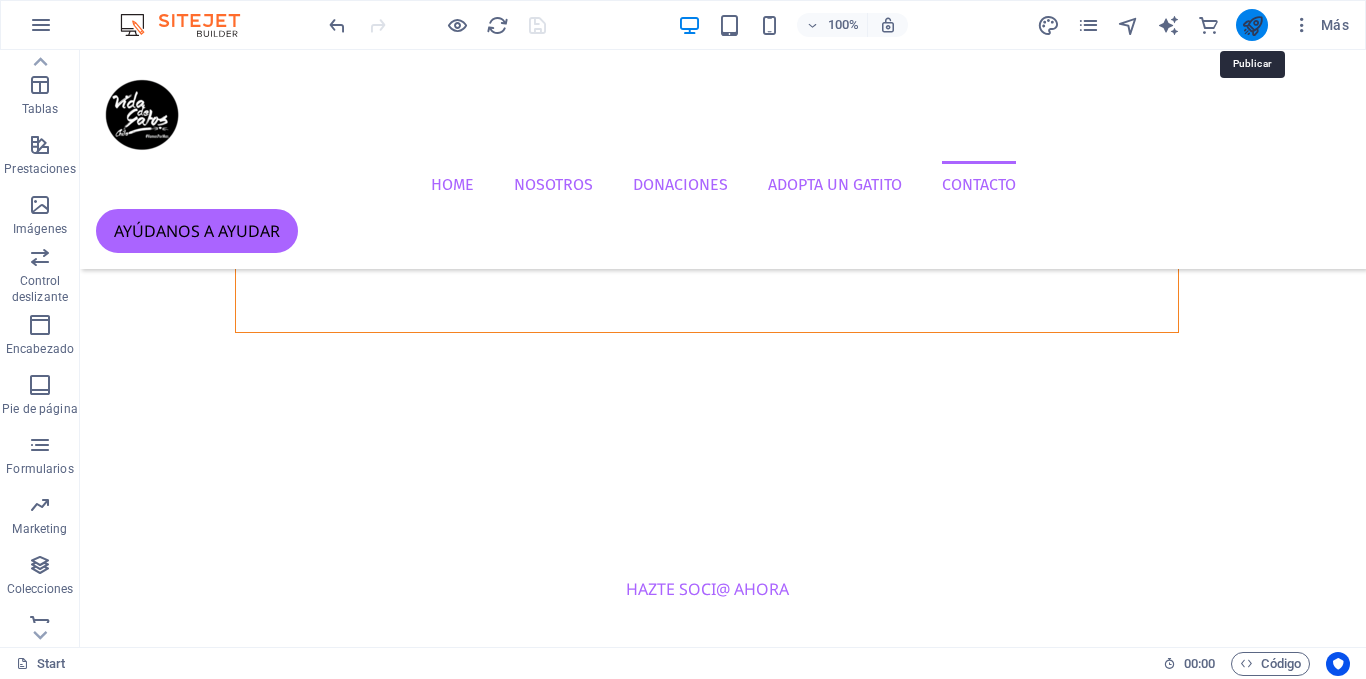 click at bounding box center (1252, 25) 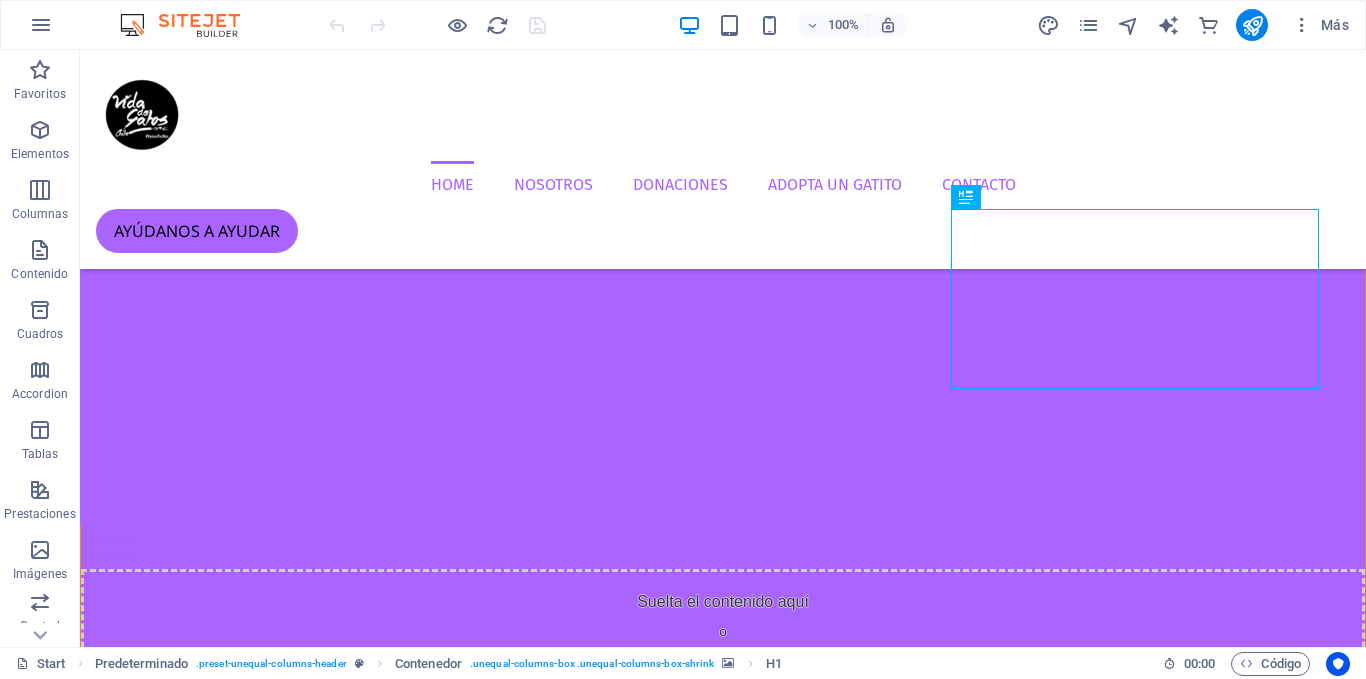 scroll, scrollTop: 0, scrollLeft: 0, axis: both 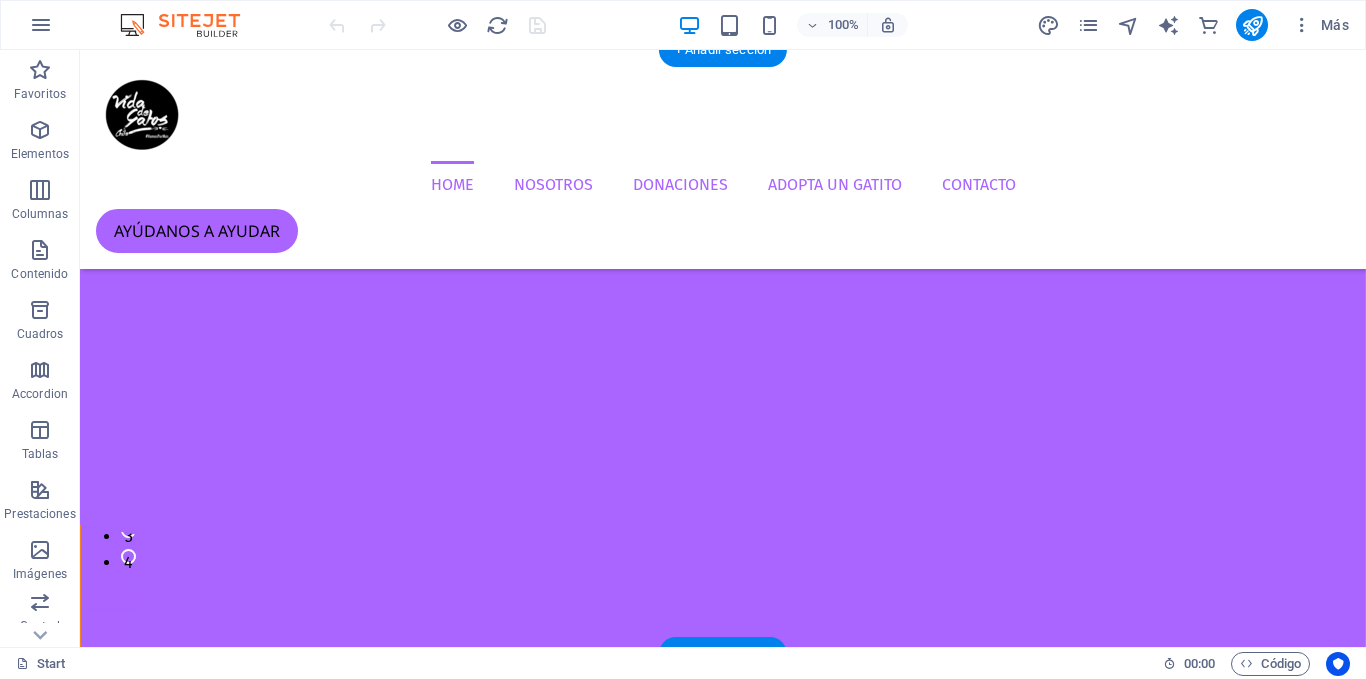 click at bounding box center (-338, 178) 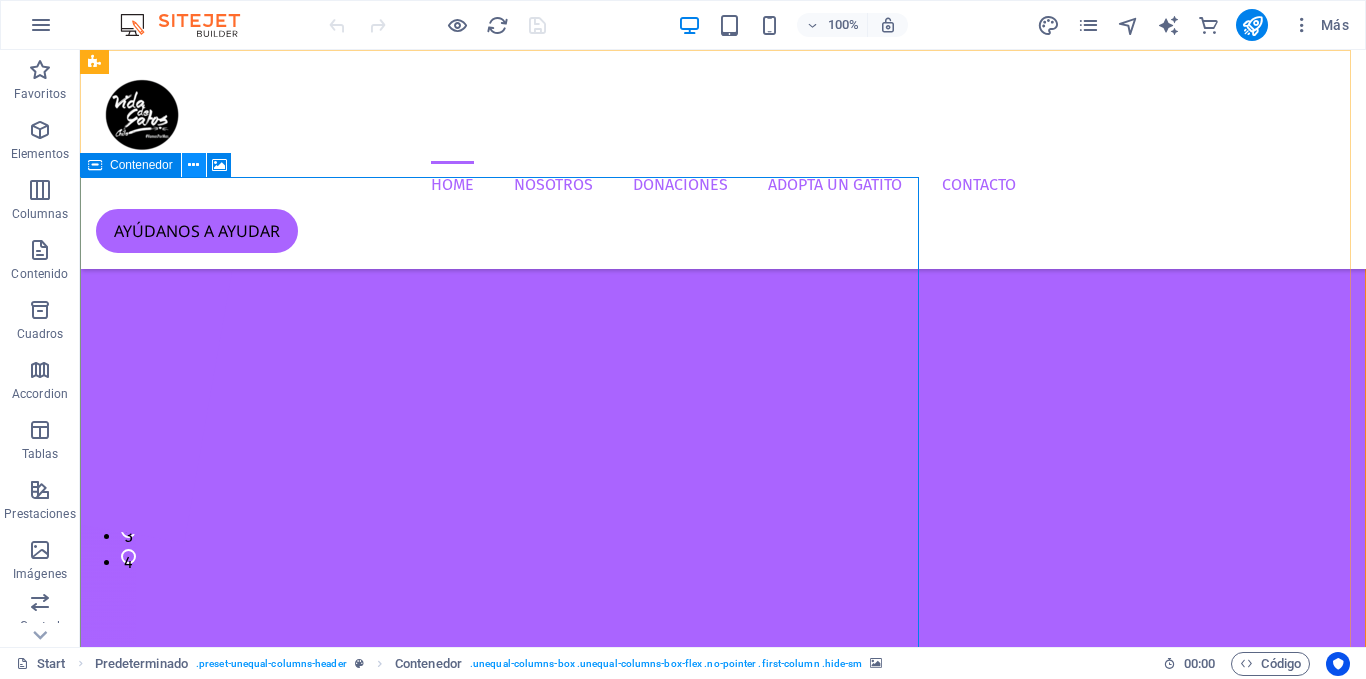 click at bounding box center [193, 165] 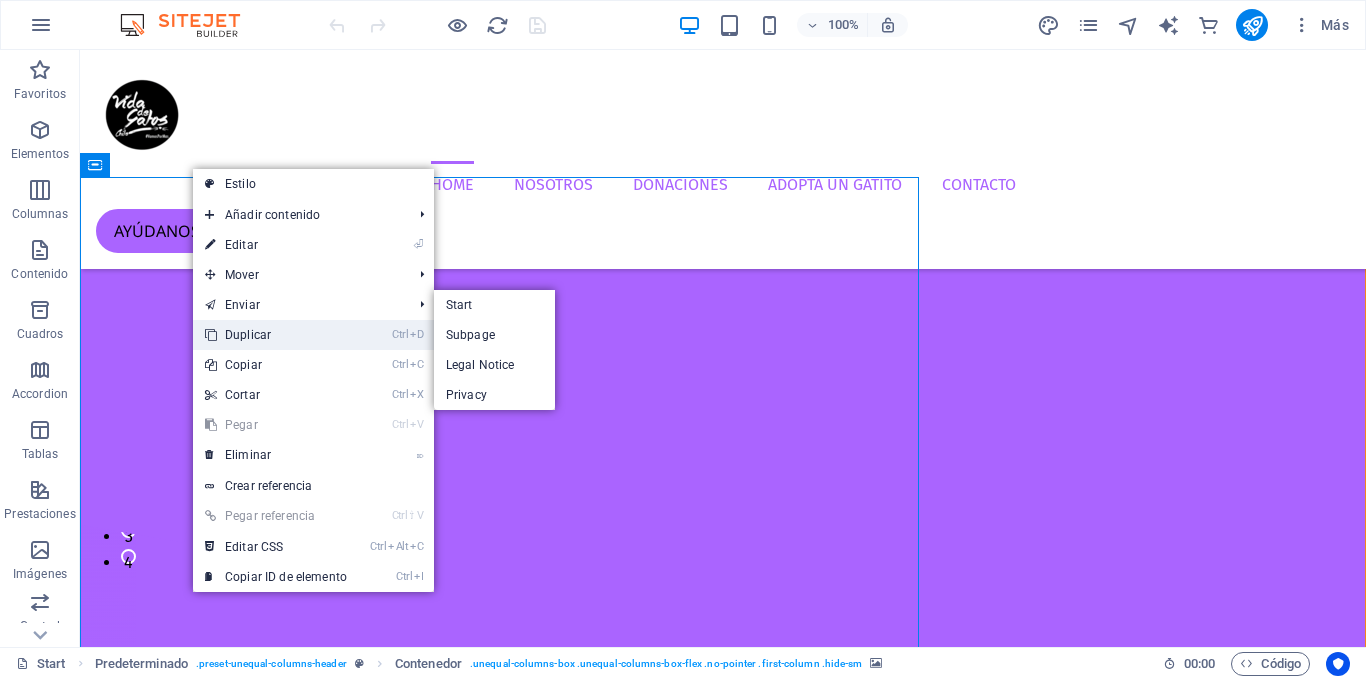 click on "Ctrl D  Duplicar" at bounding box center (276, 335) 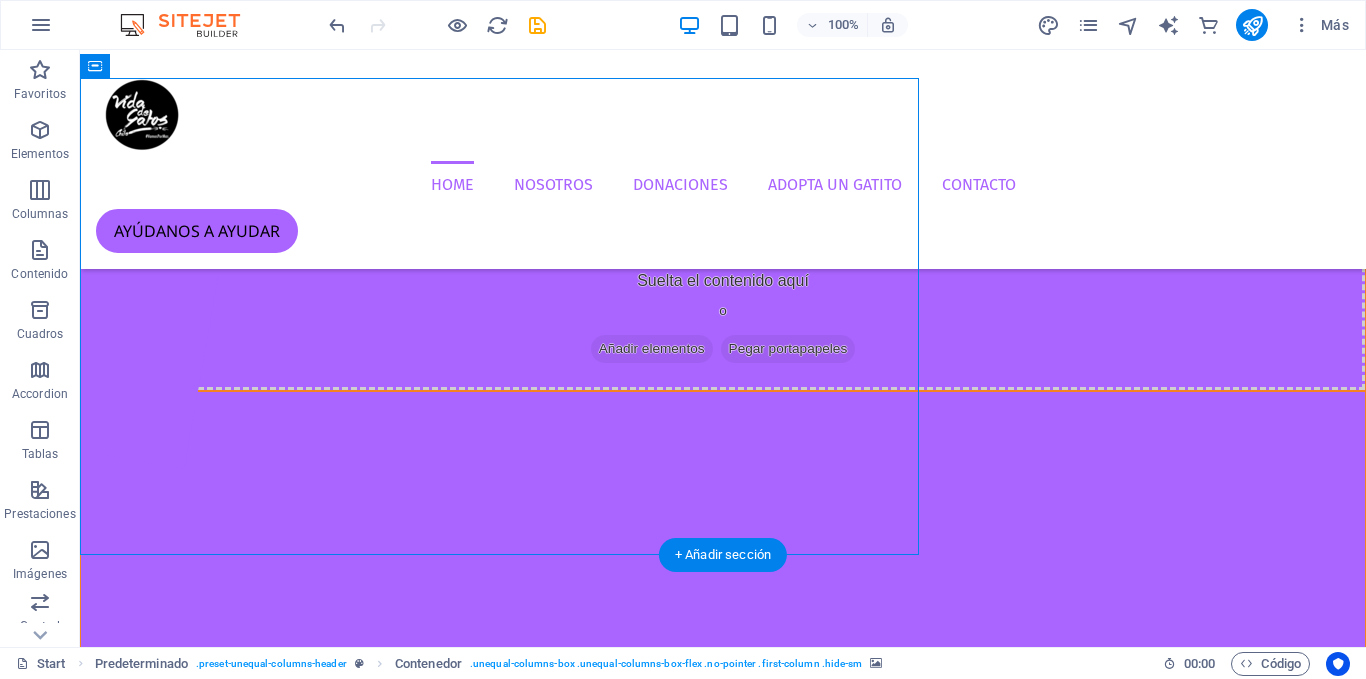 scroll, scrollTop: 0, scrollLeft: 0, axis: both 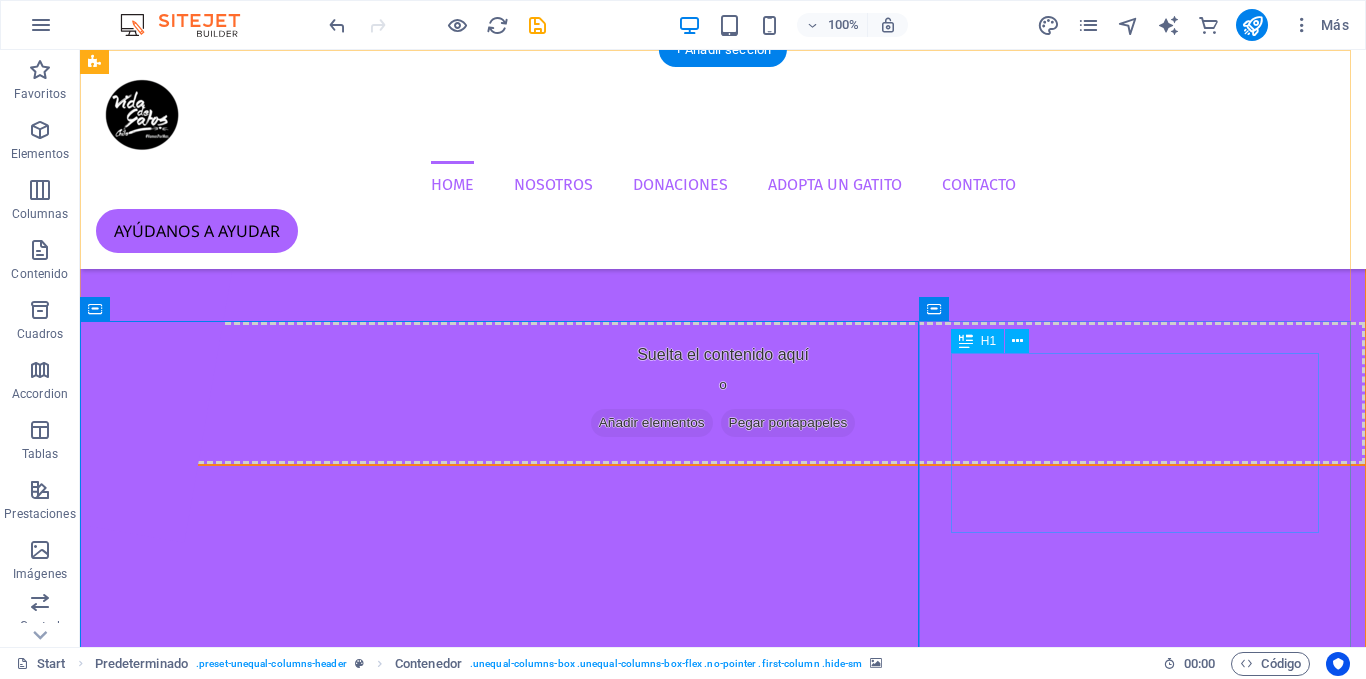 click on "[ORGANIZATION] [ORGANIZATION]" at bounding box center [723, 1655] 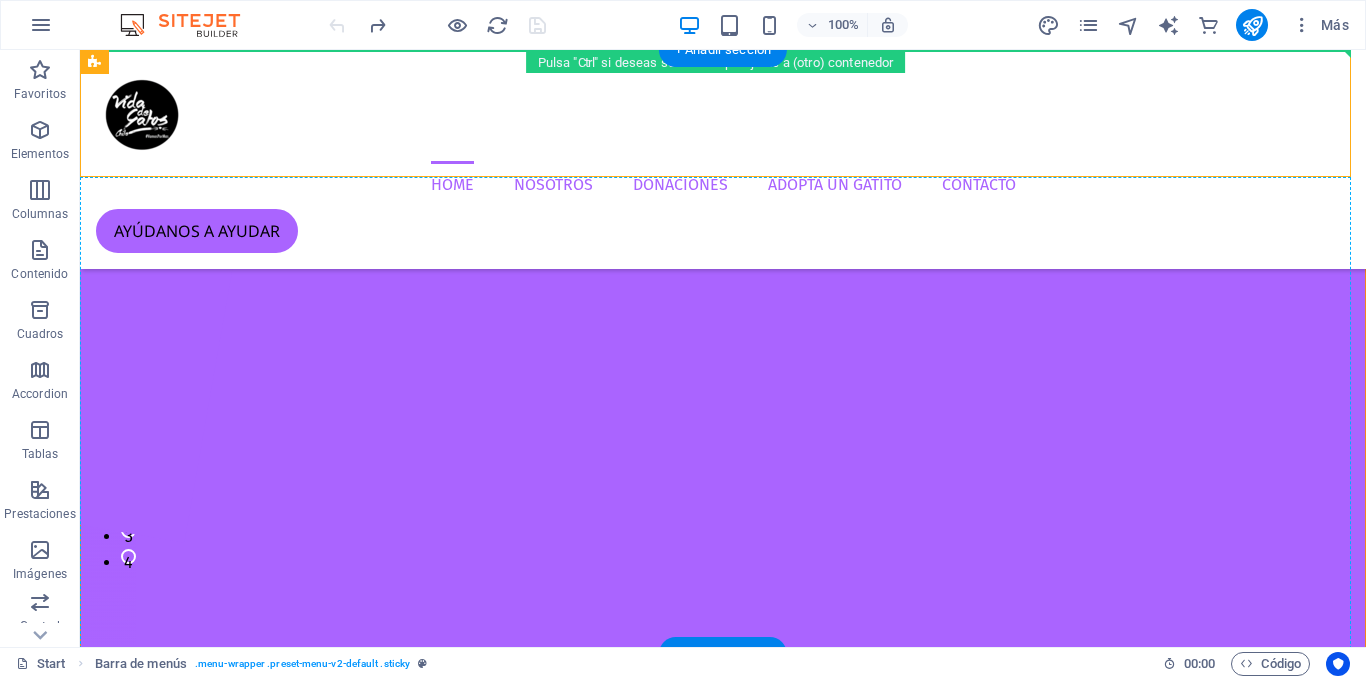 drag, startPoint x: 105, startPoint y: 174, endPoint x: 891, endPoint y: 319, distance: 799.26276 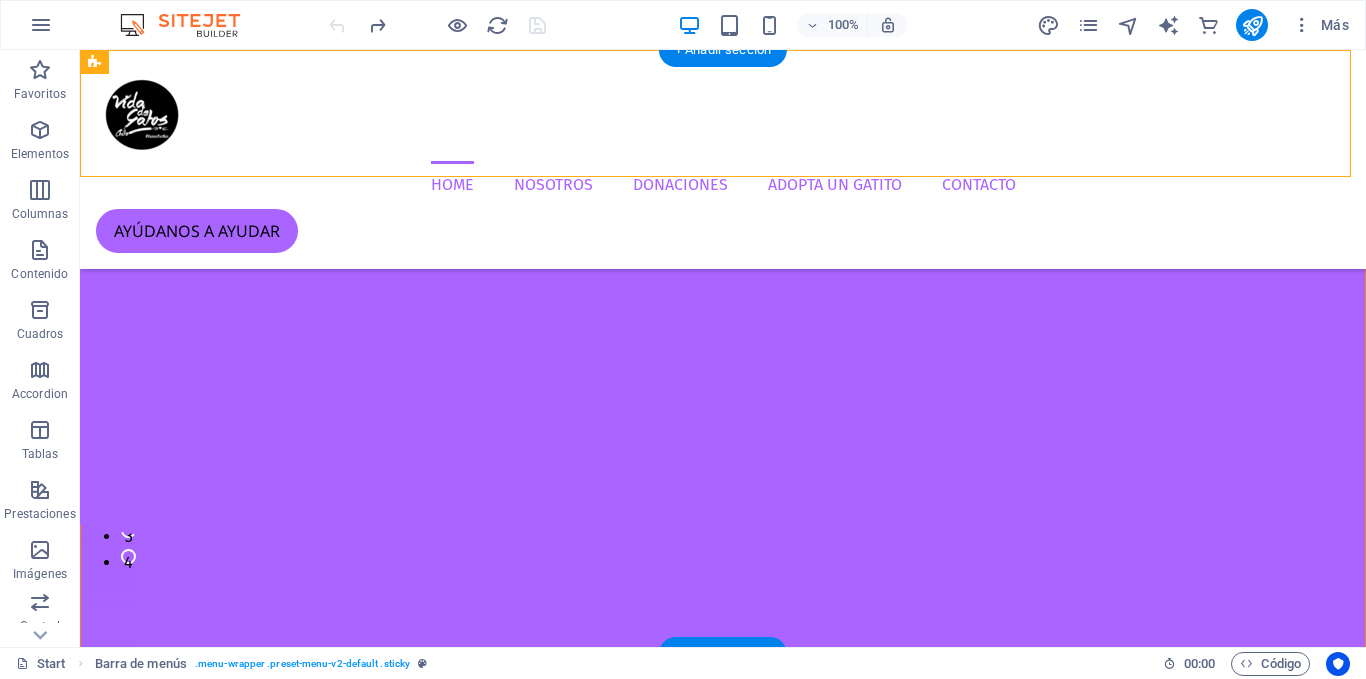 drag, startPoint x: 950, startPoint y: 340, endPoint x: 525, endPoint y: 330, distance: 425.11765 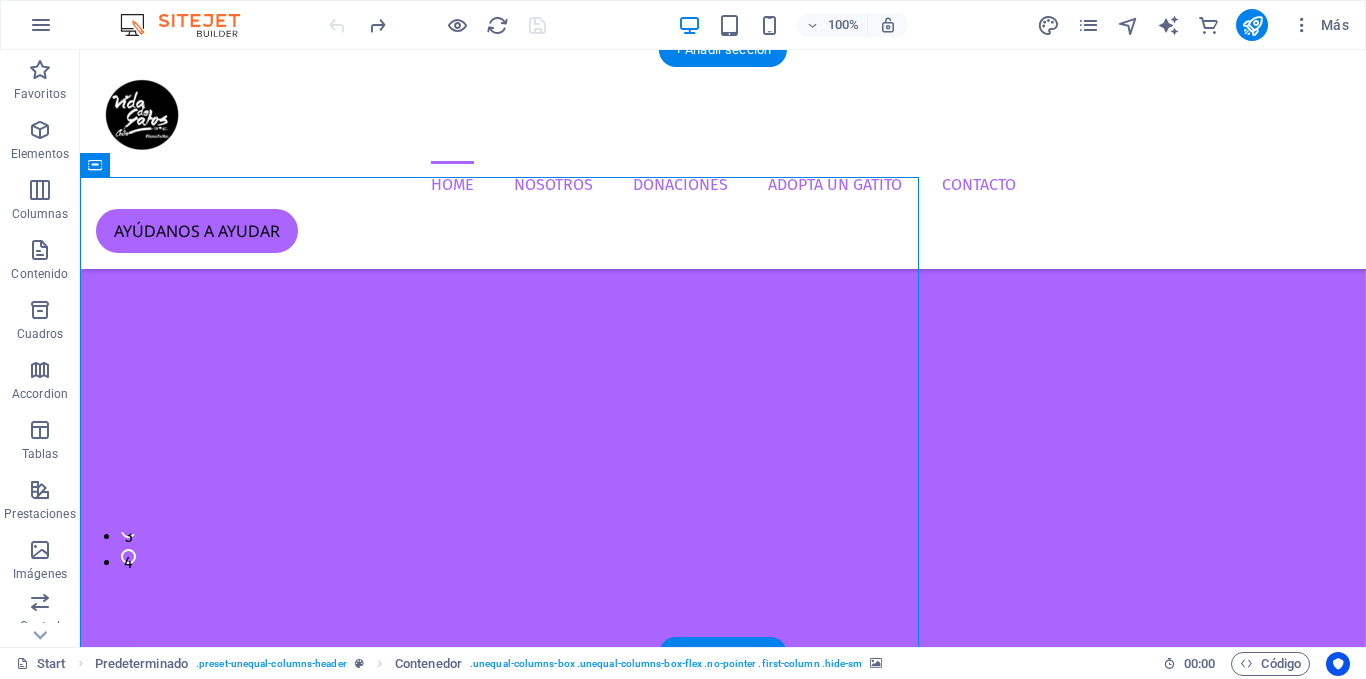 click at bounding box center (-338, 178) 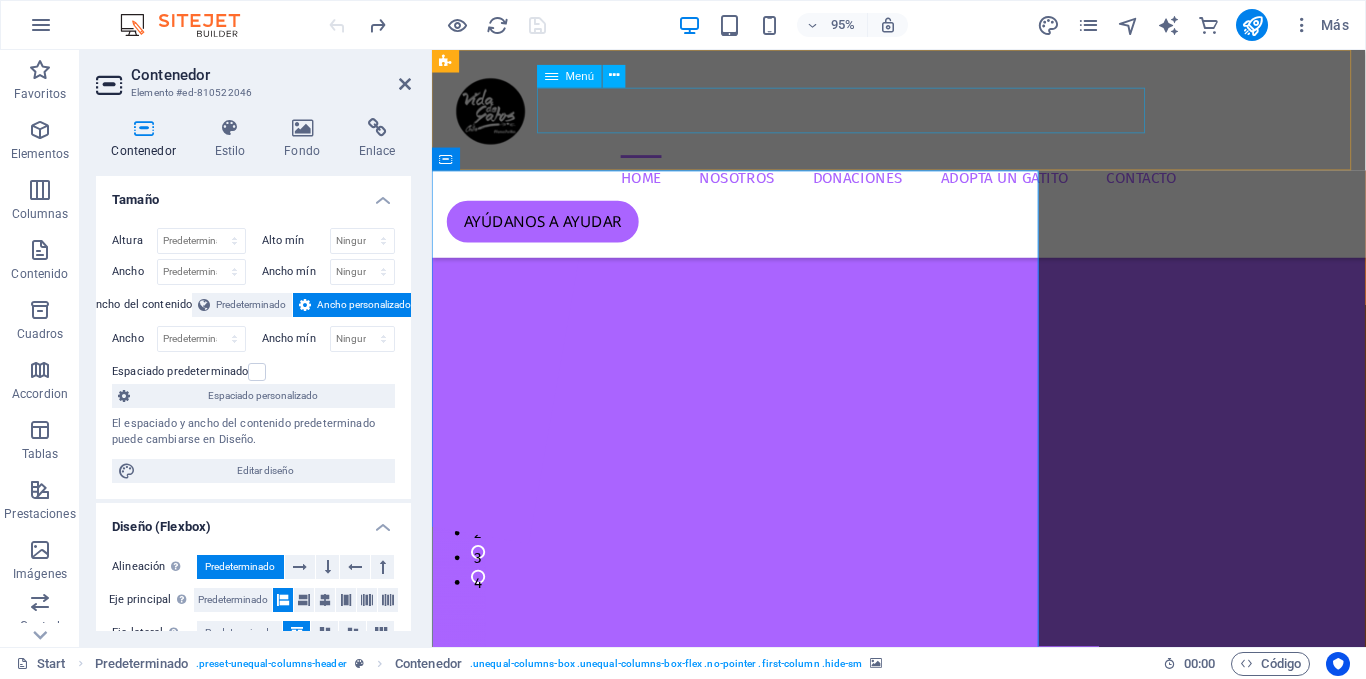 click on "Home NOSOTROS DONACIONES ADOPTA UN GATITO CONTACTO ayúdanos a ayudar" at bounding box center [923, 159] 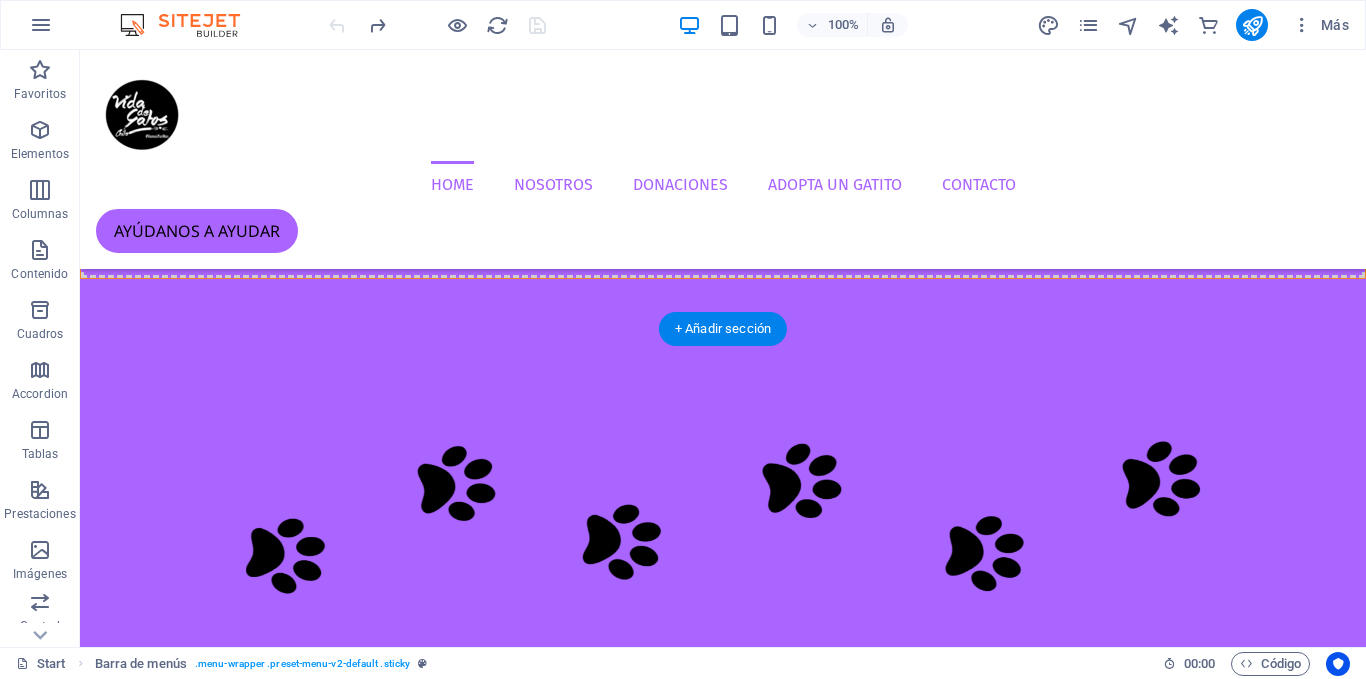 scroll, scrollTop: 570, scrollLeft: 0, axis: vertical 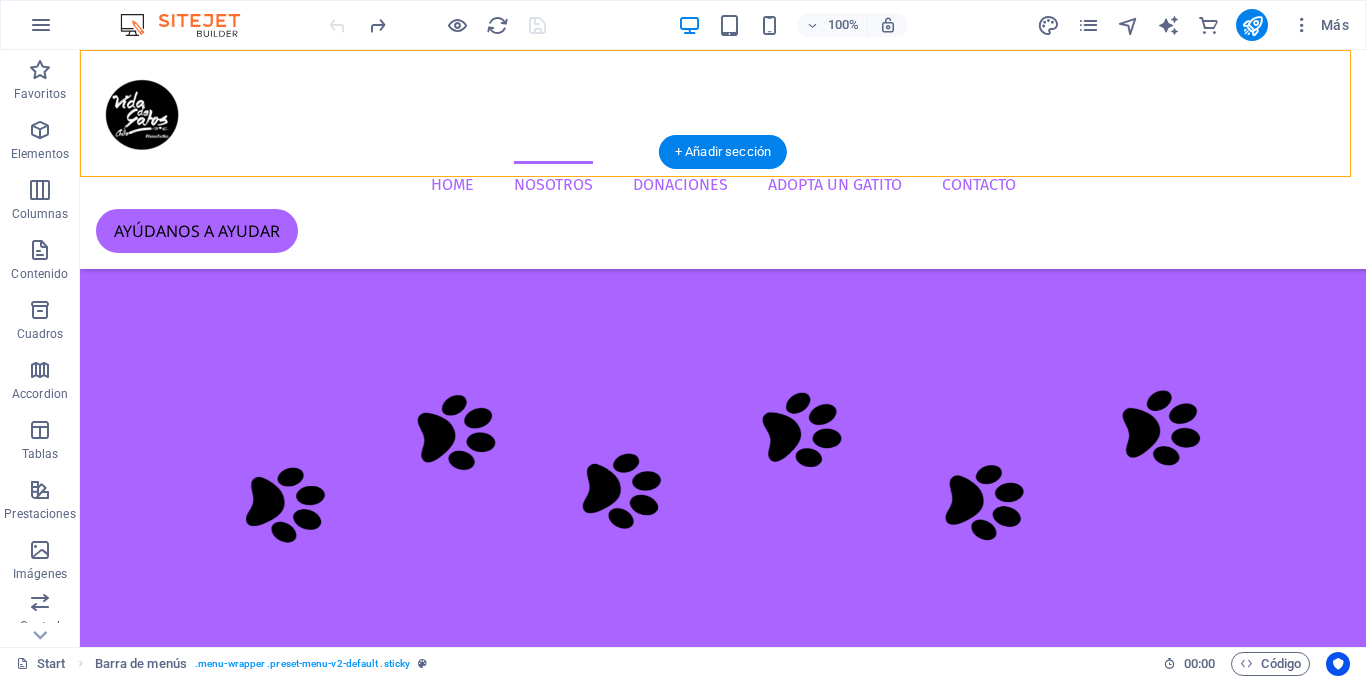 click at bounding box center (723, 1532) 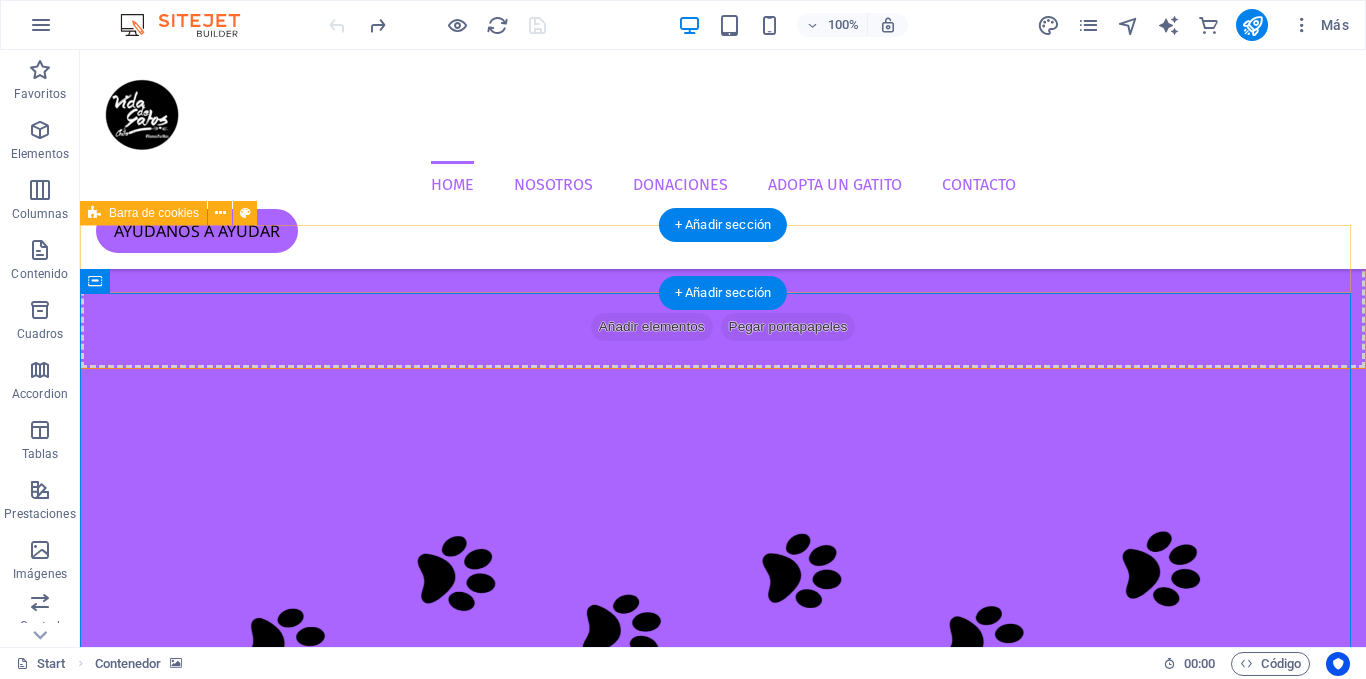 scroll, scrollTop: 428, scrollLeft: 0, axis: vertical 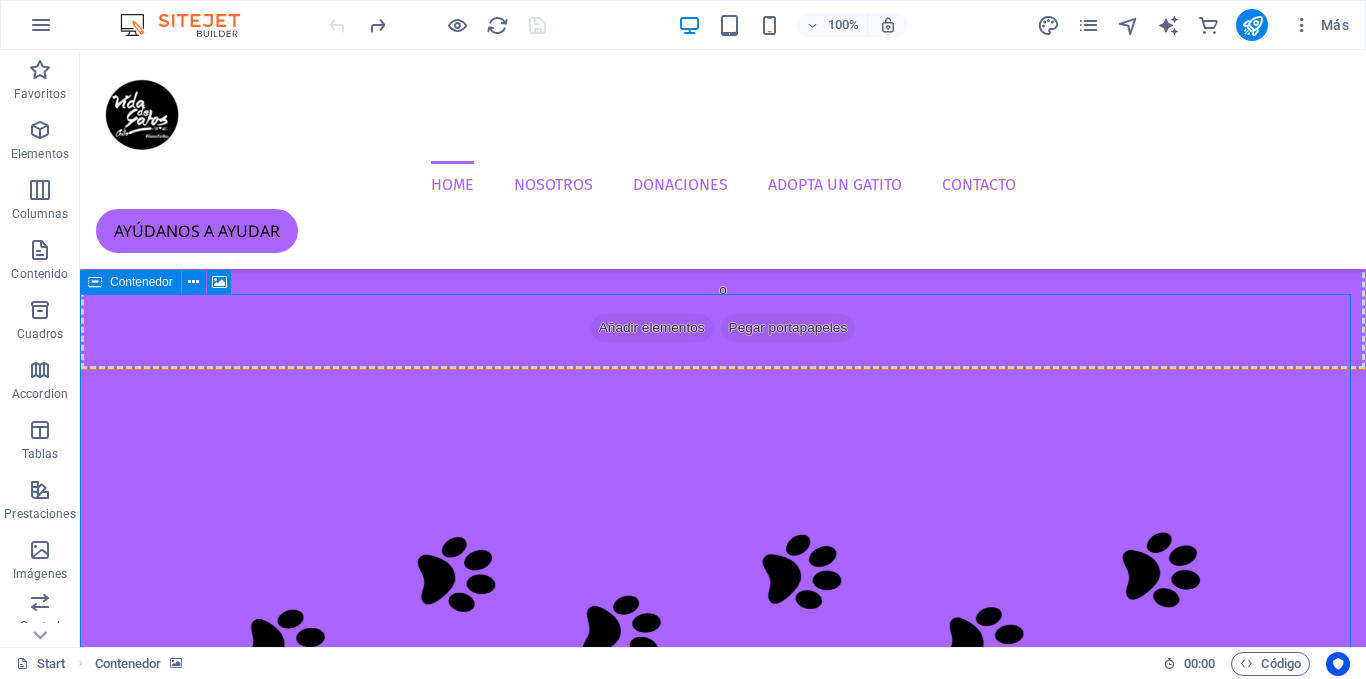 click on "Contenedor" at bounding box center [130, 282] 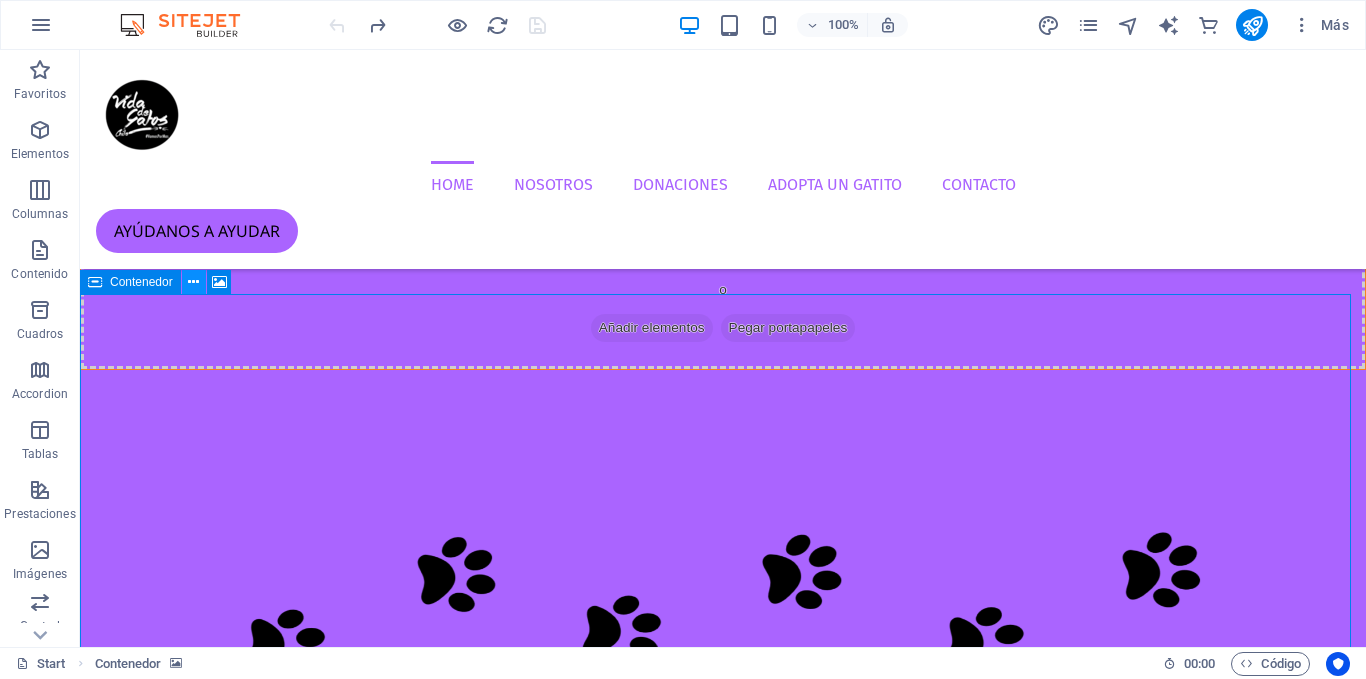 click at bounding box center (193, 282) 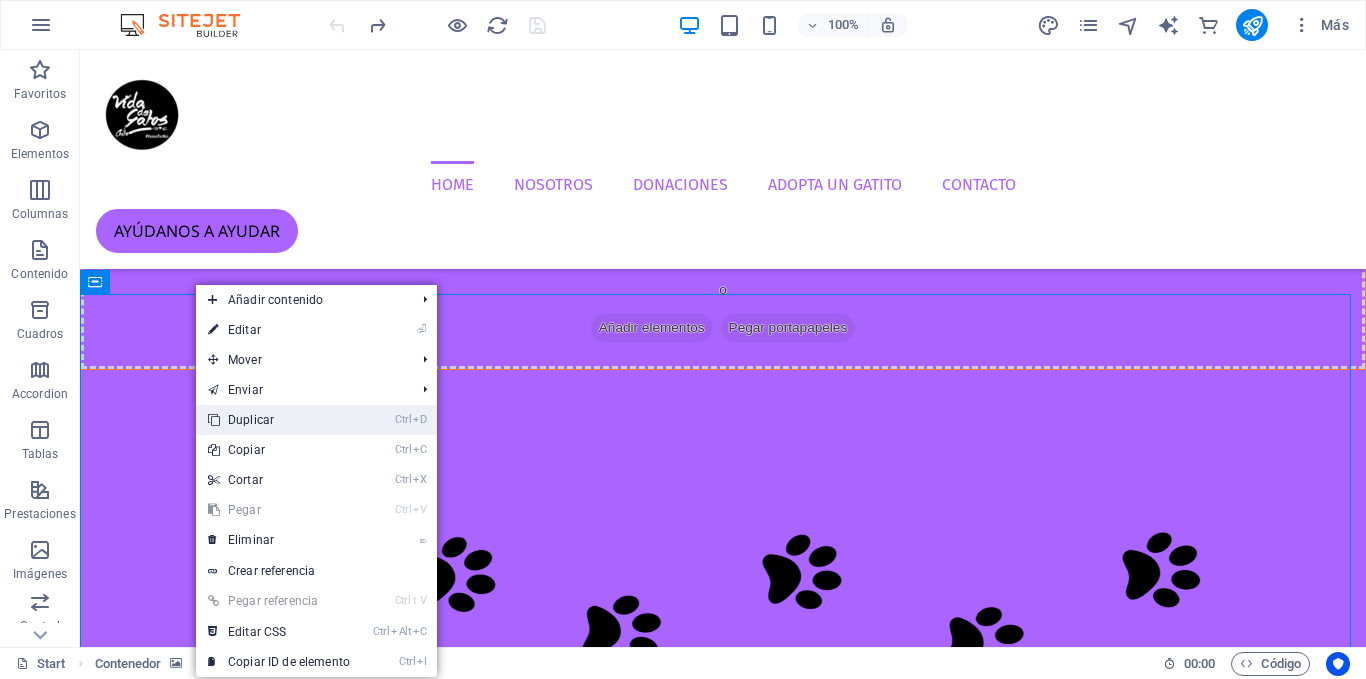 click on "Ctrl D  Duplicar" at bounding box center (279, 420) 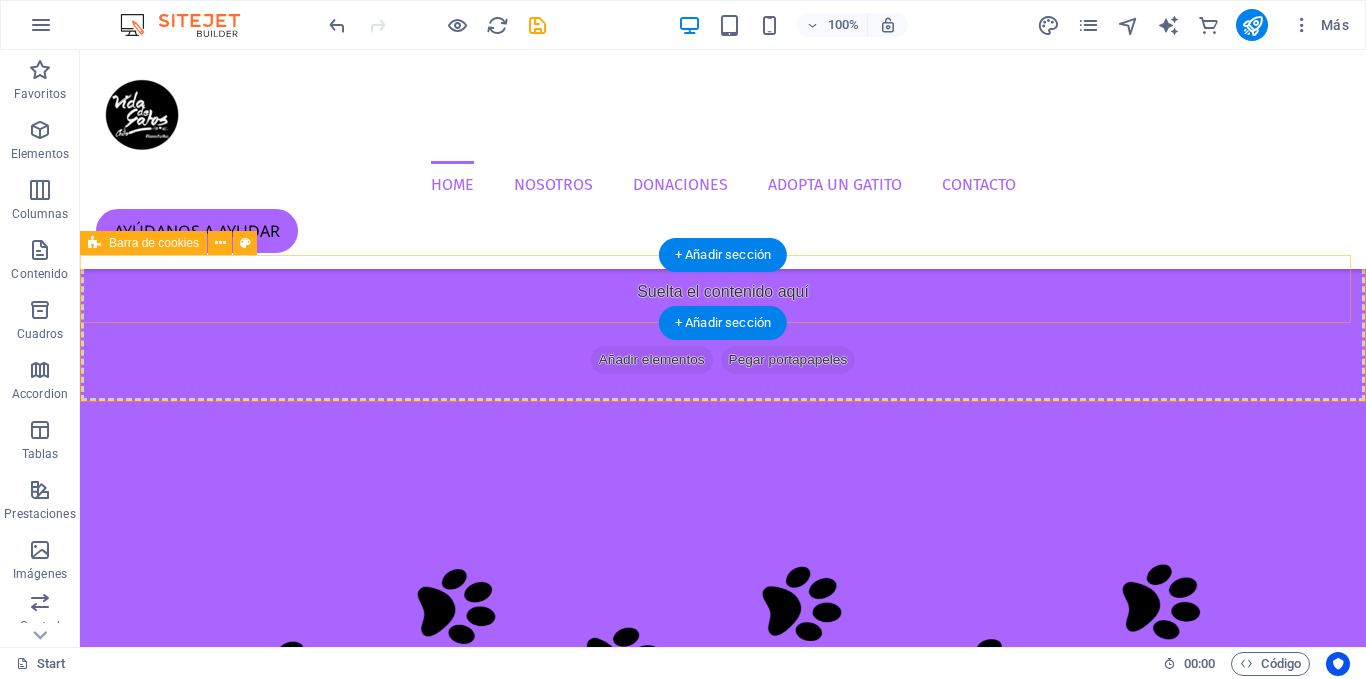 scroll, scrollTop: 400, scrollLeft: 0, axis: vertical 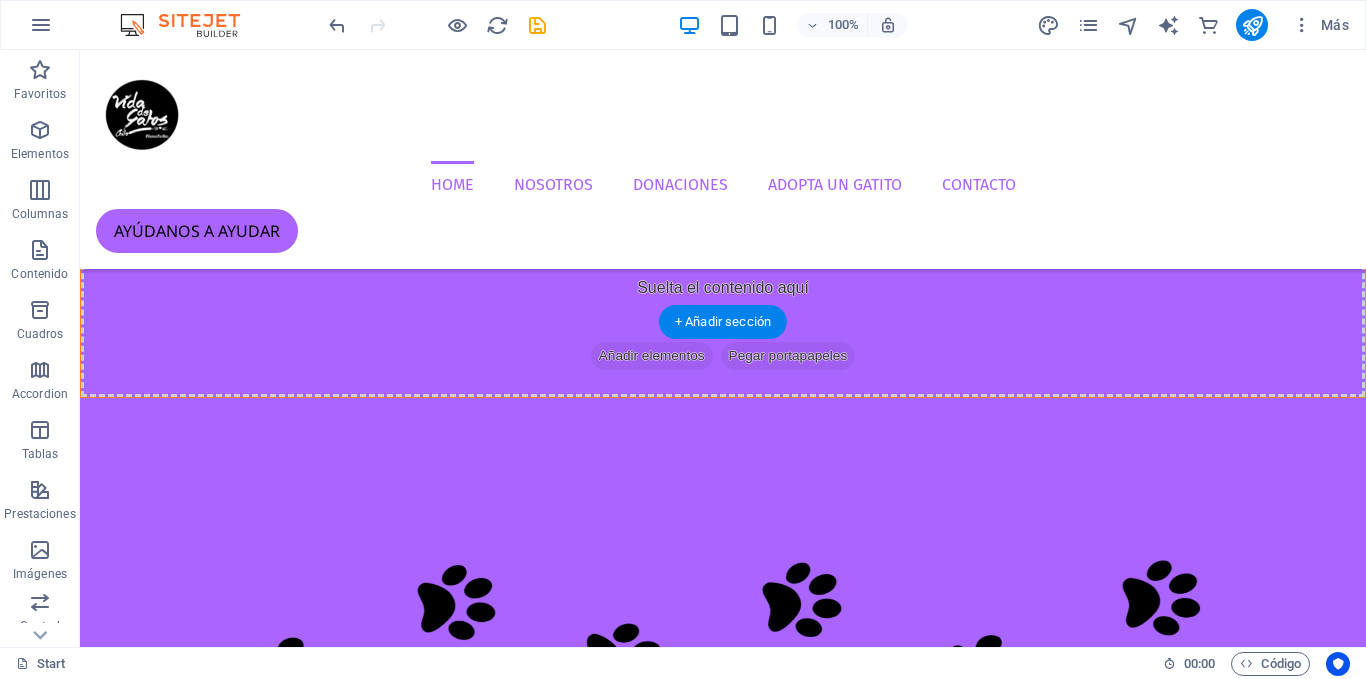 click at bounding box center [723, 1702] 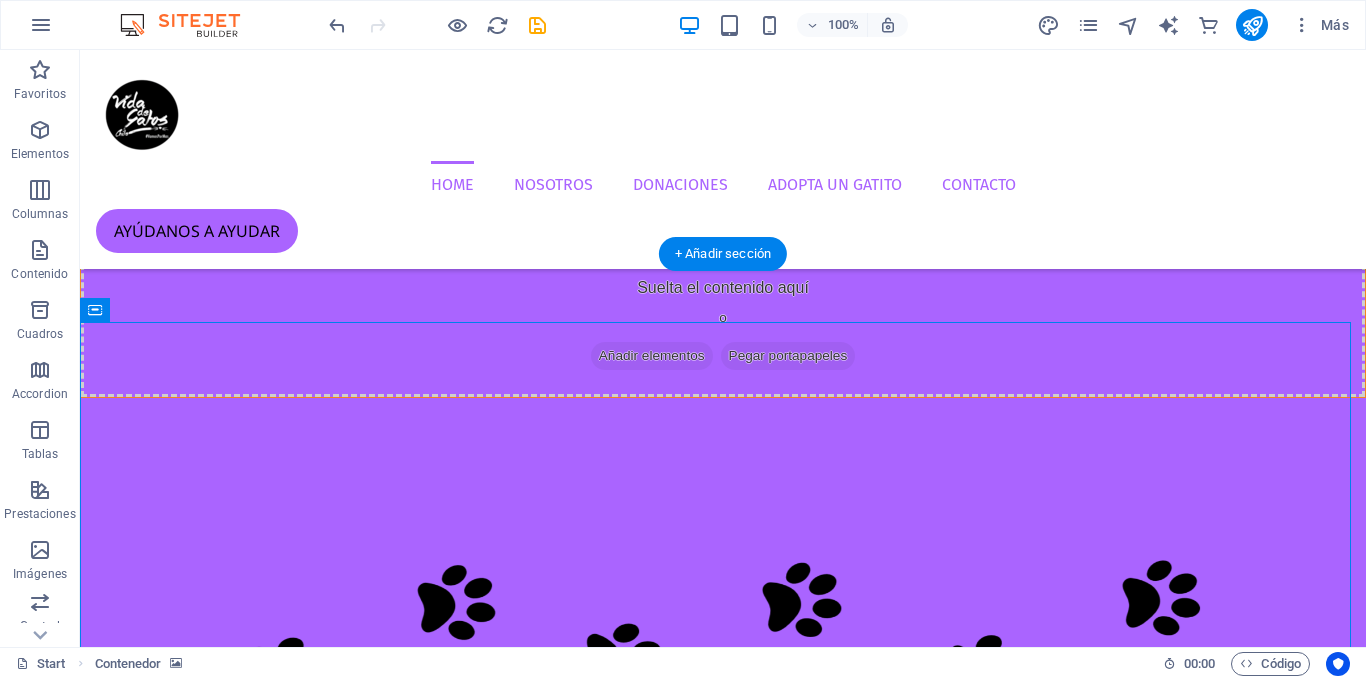 drag, startPoint x: 175, startPoint y: 360, endPoint x: 228, endPoint y: 182, distance: 185.72292 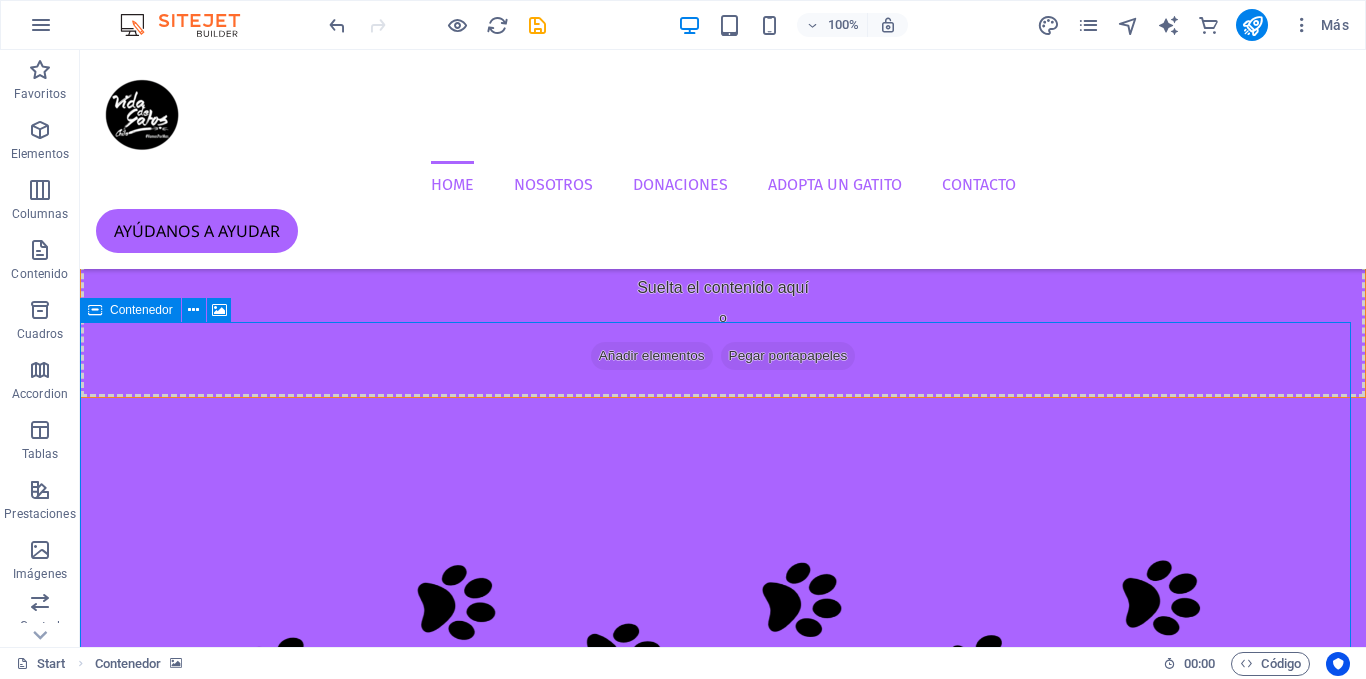 click at bounding box center (95, 310) 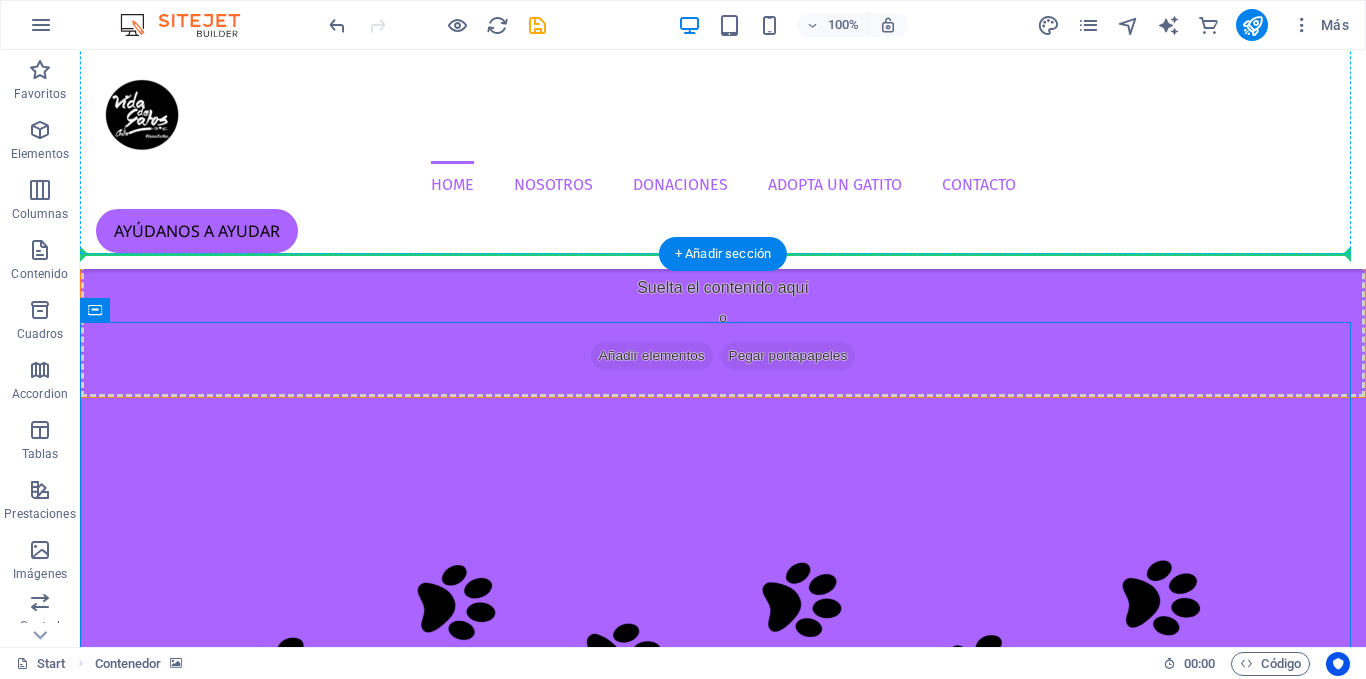 drag, startPoint x: 203, startPoint y: 362, endPoint x: 195, endPoint y: 177, distance: 185.1729 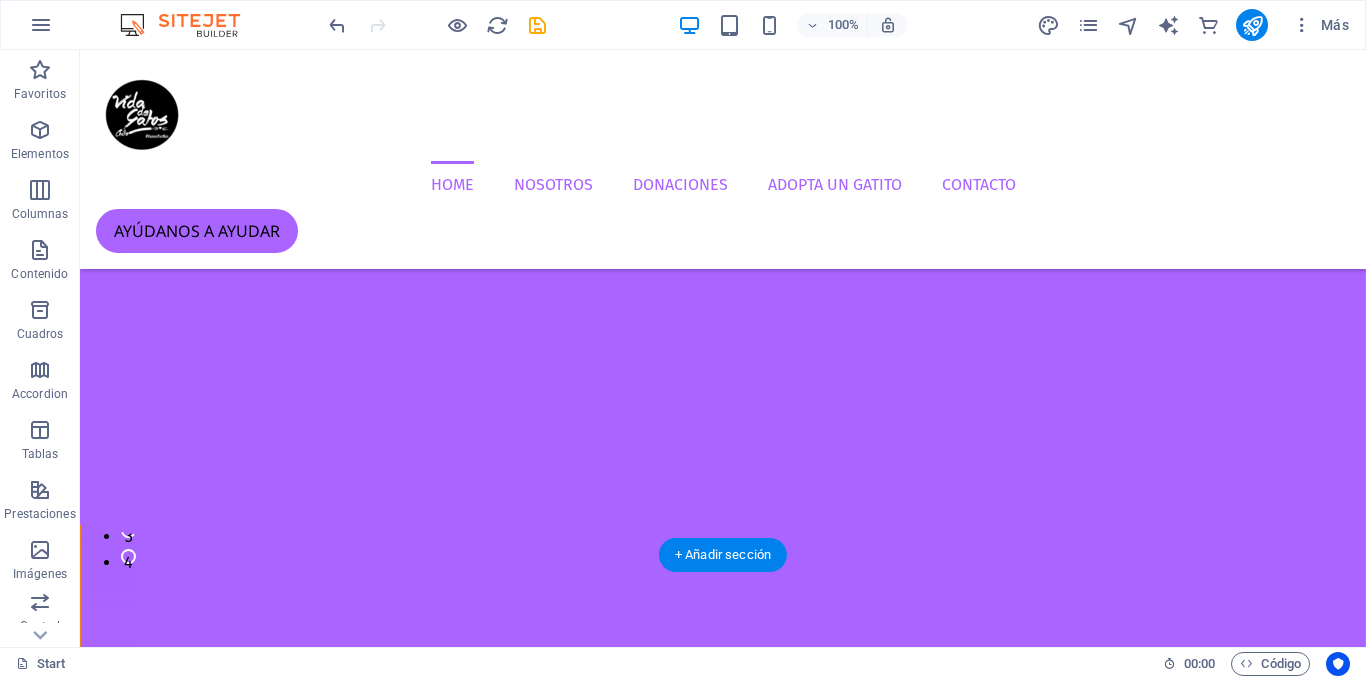 scroll, scrollTop: 103, scrollLeft: 0, axis: vertical 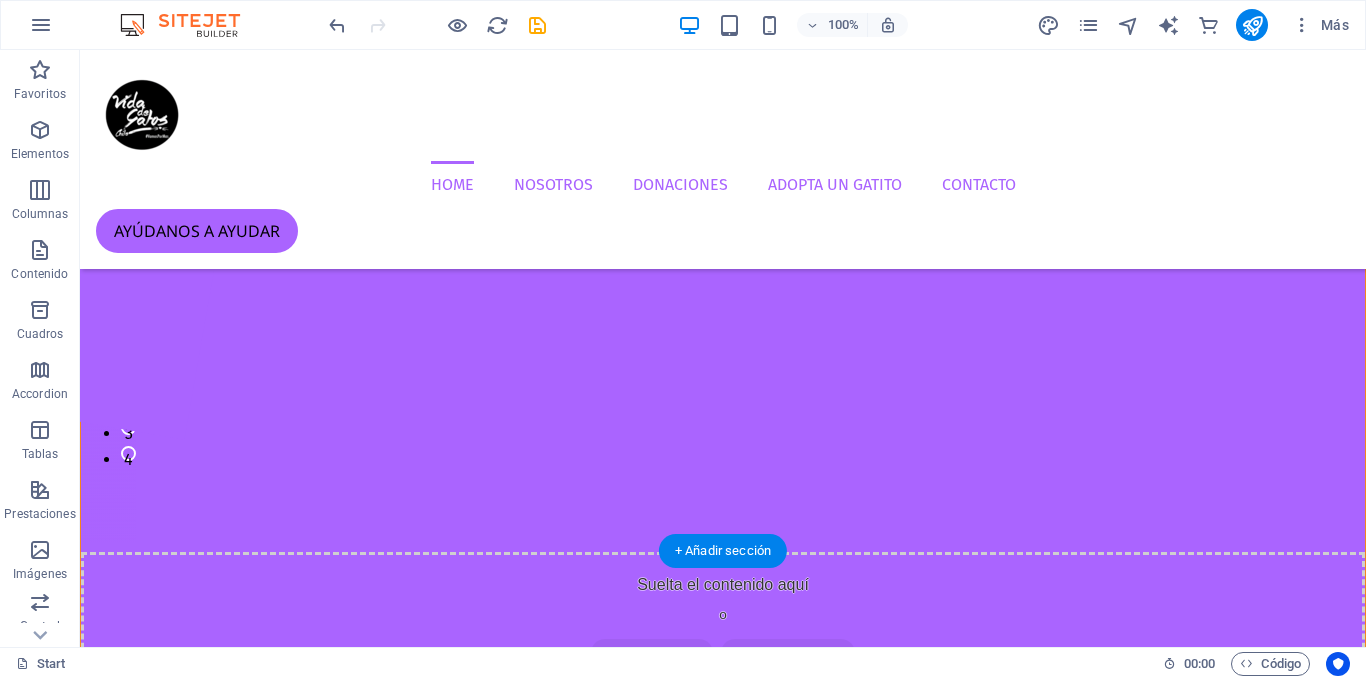 click at bounding box center (723, 1903) 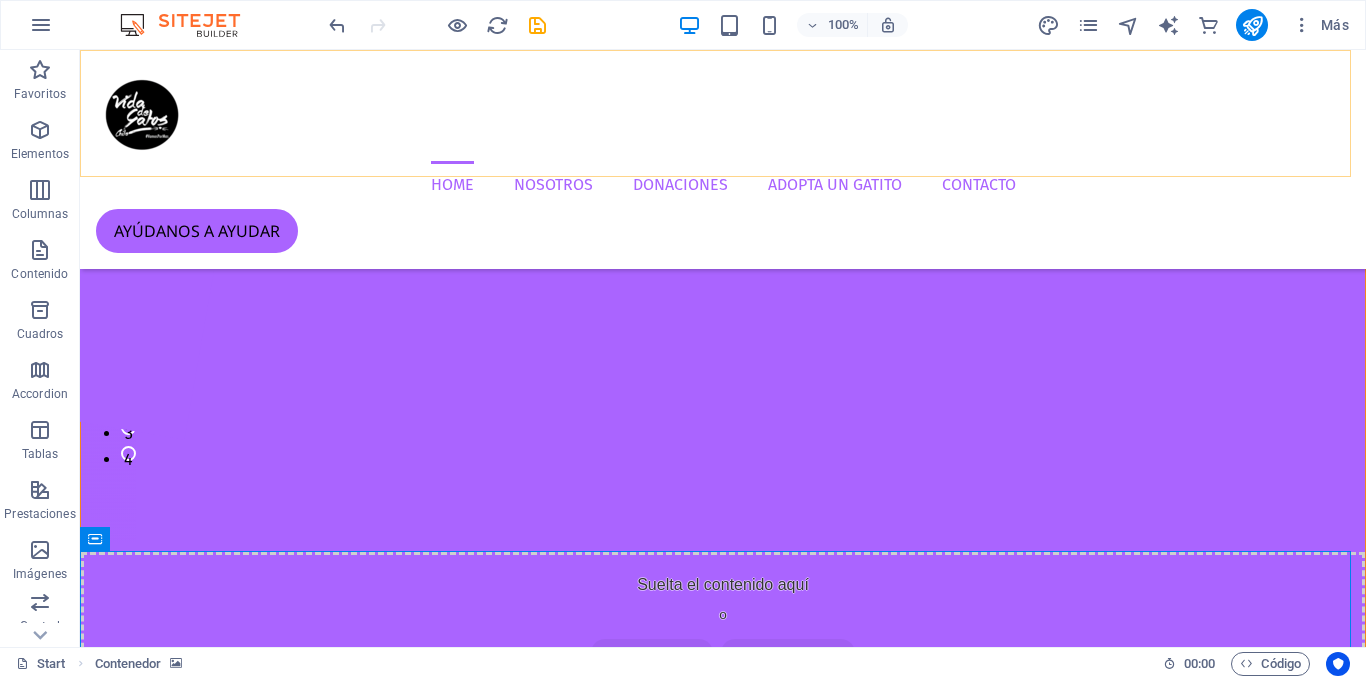 drag, startPoint x: 207, startPoint y: 590, endPoint x: 151, endPoint y: 168, distance: 425.69943 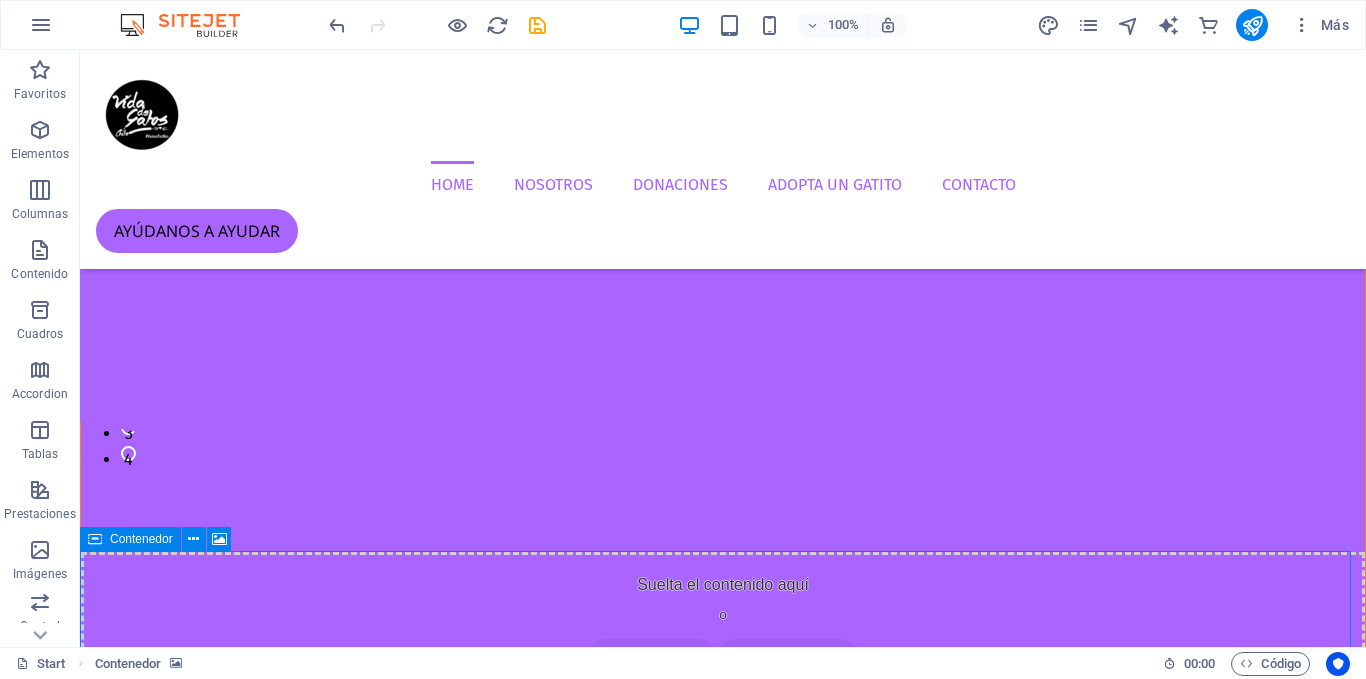 click at bounding box center [95, 539] 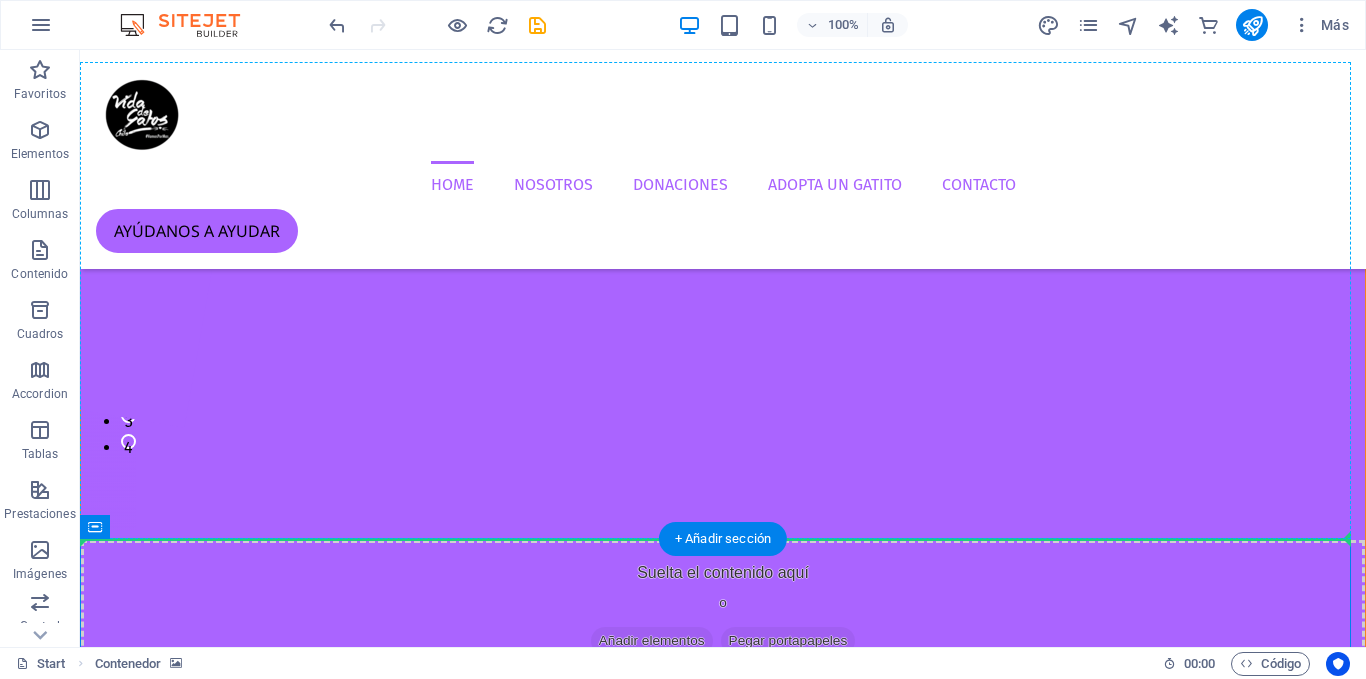 drag, startPoint x: 209, startPoint y: 595, endPoint x: 167, endPoint y: 395, distance: 204.36243 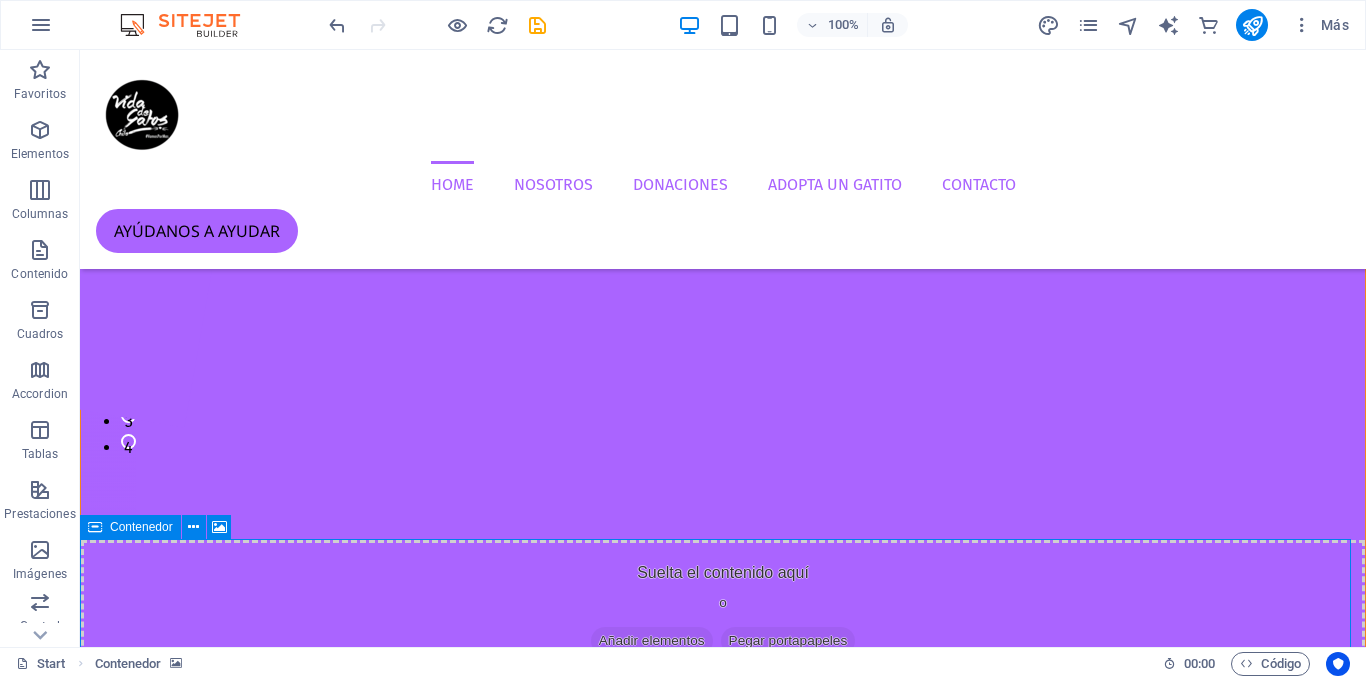 click at bounding box center (95, 527) 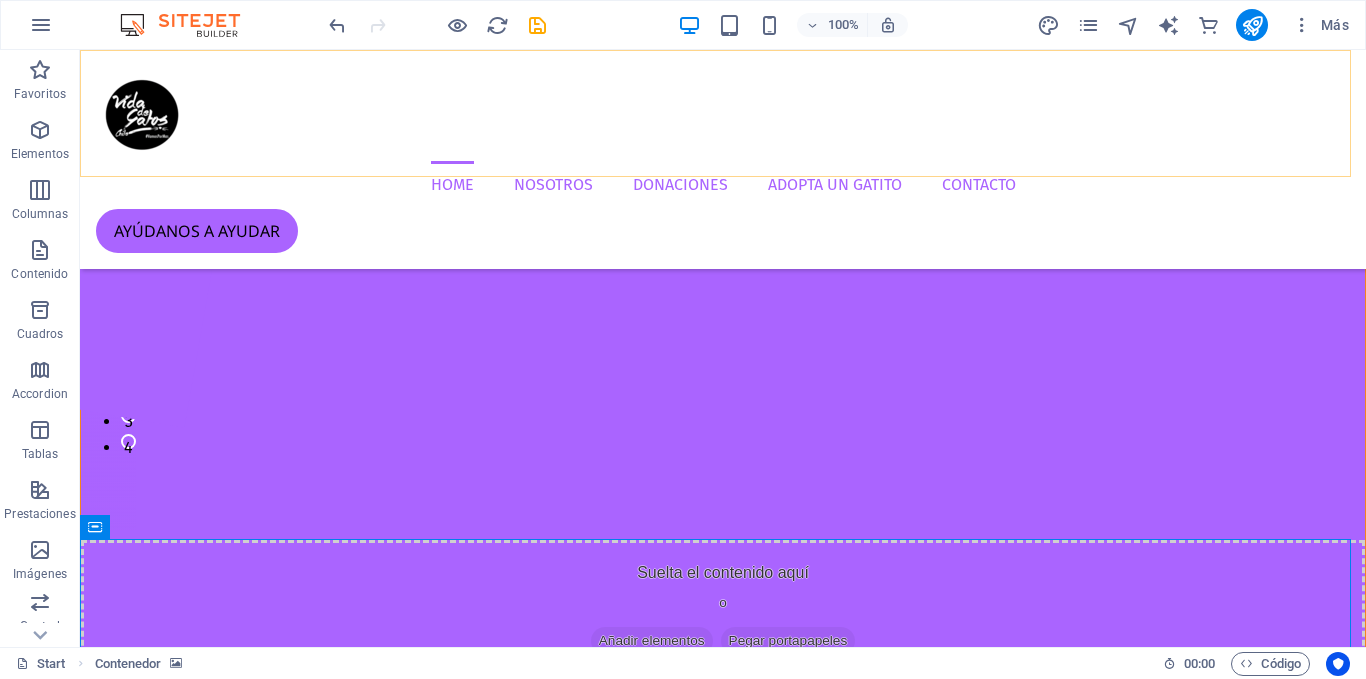 drag, startPoint x: 209, startPoint y: 578, endPoint x: 208, endPoint y: 171, distance: 407.00122 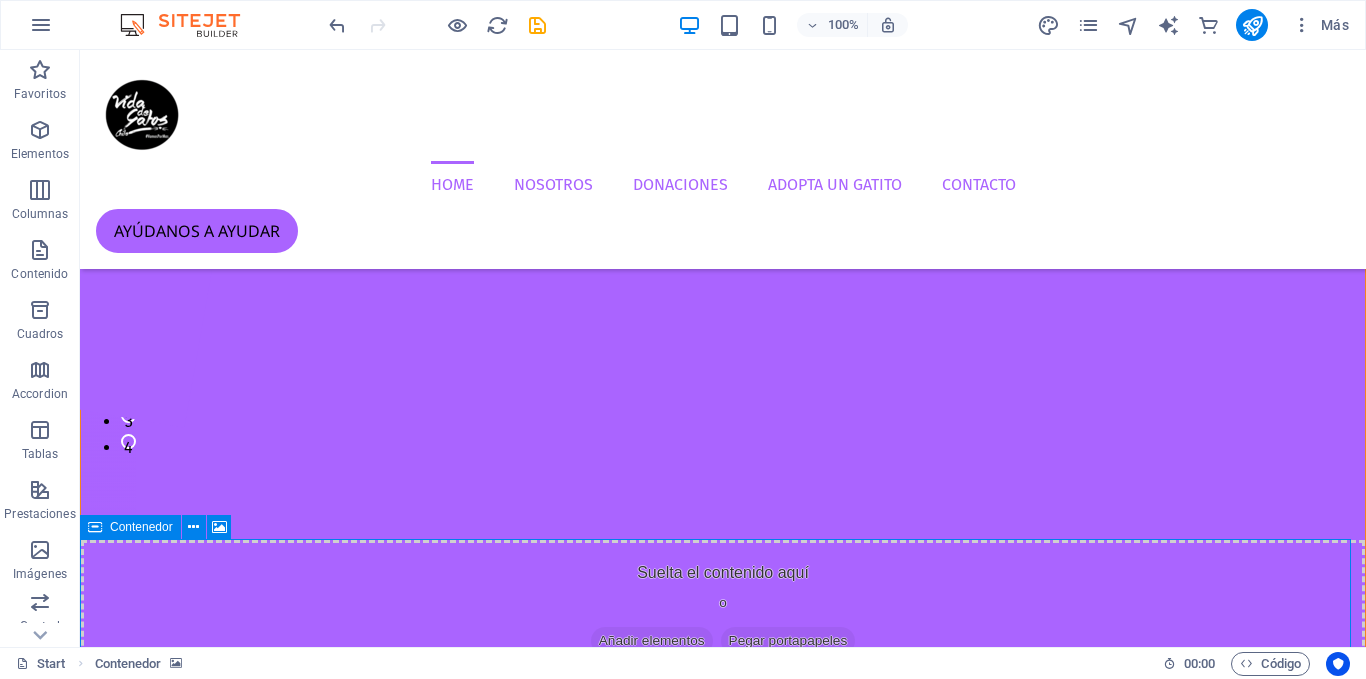 click on "Contenedor" at bounding box center [162, 527] 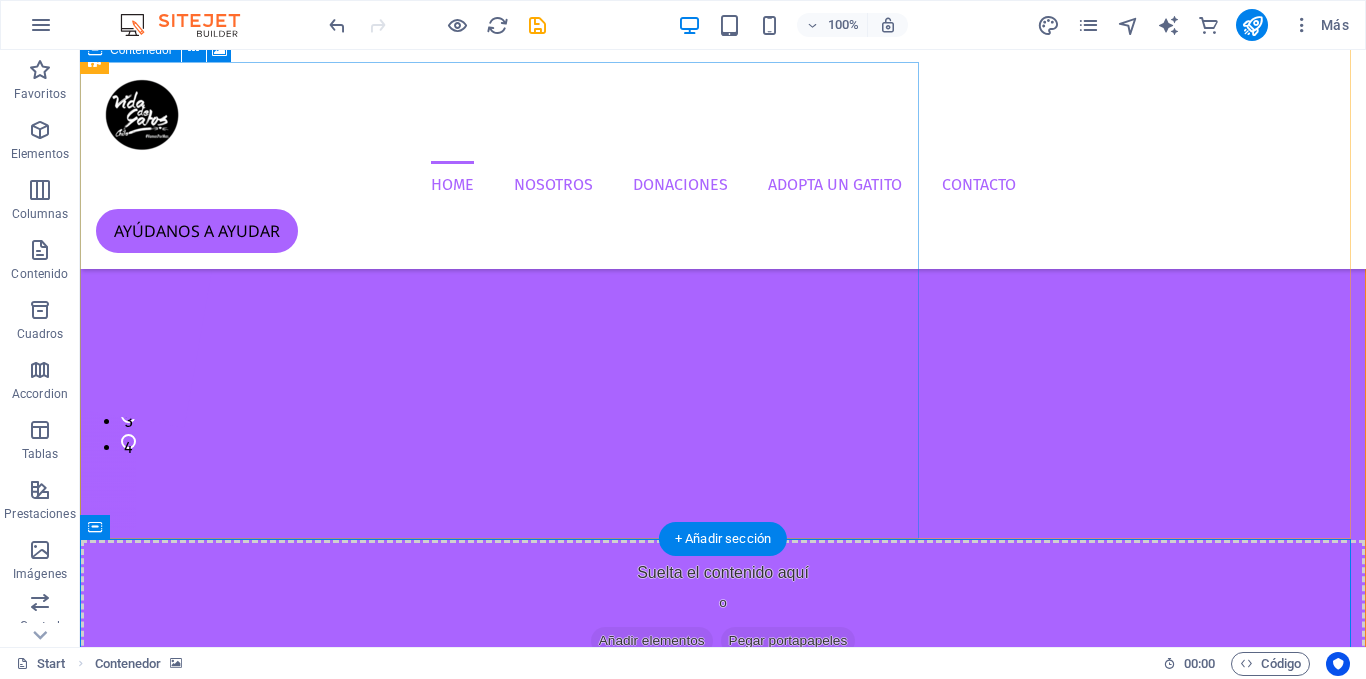 drag, startPoint x: 204, startPoint y: 577, endPoint x: 210, endPoint y: 193, distance: 384.04688 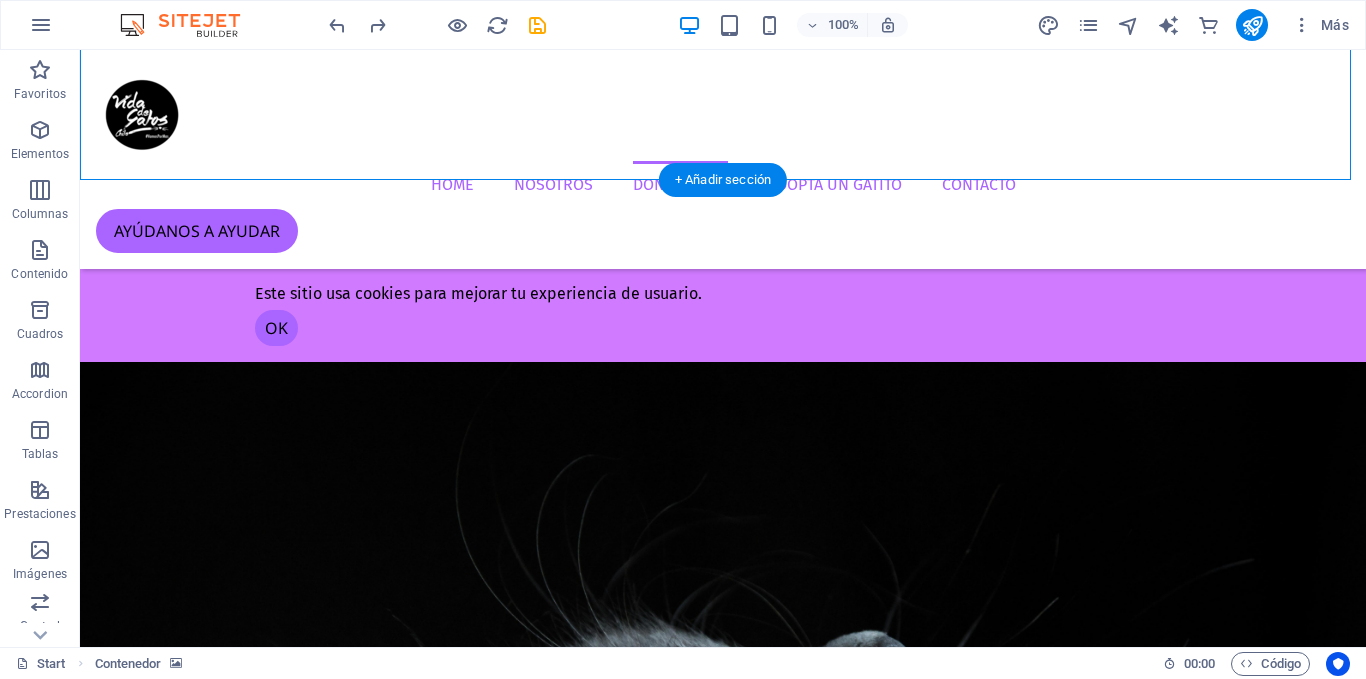 scroll, scrollTop: 1327, scrollLeft: 0, axis: vertical 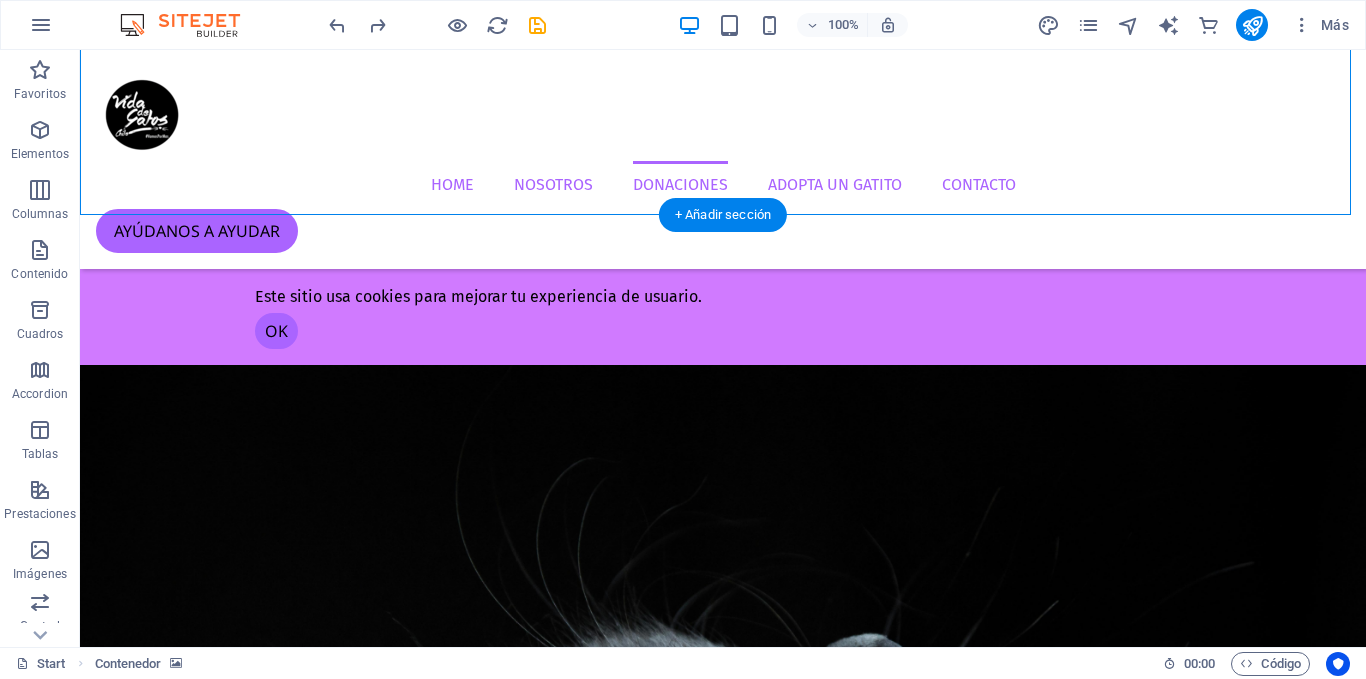 click at bounding box center (723, 2303) 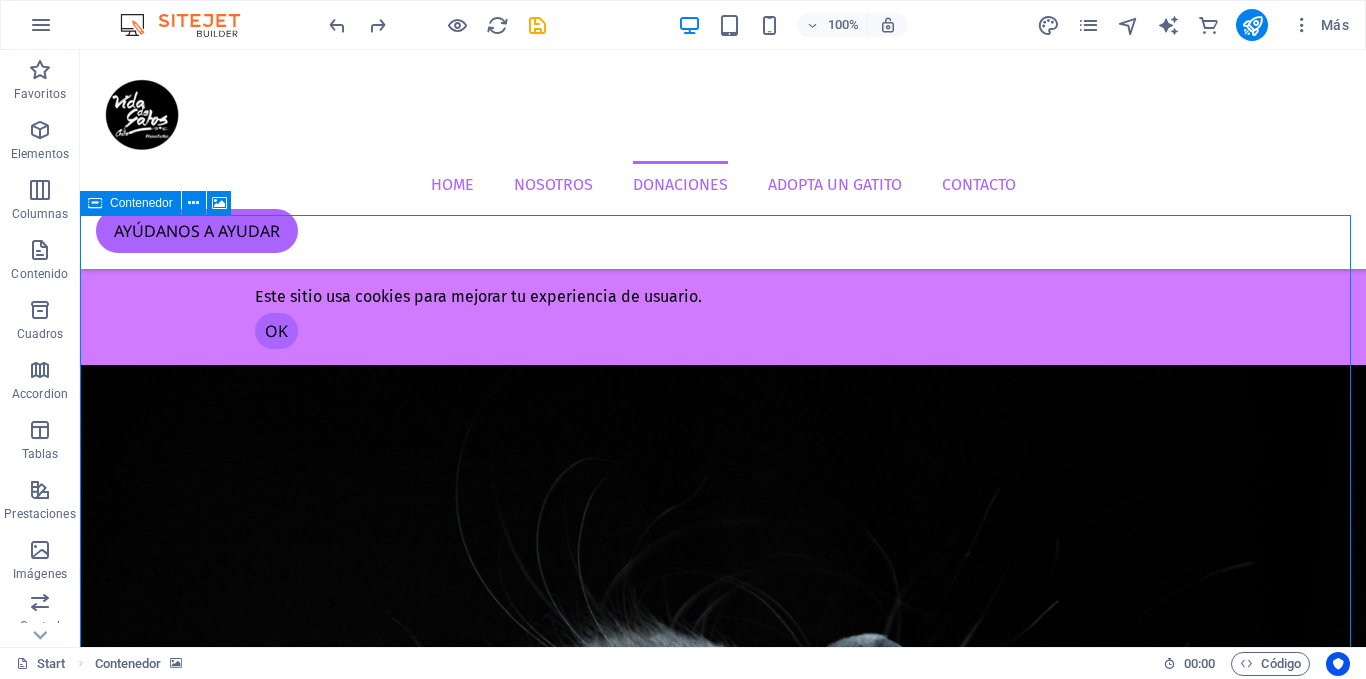 click on "Contenedor" at bounding box center (130, 203) 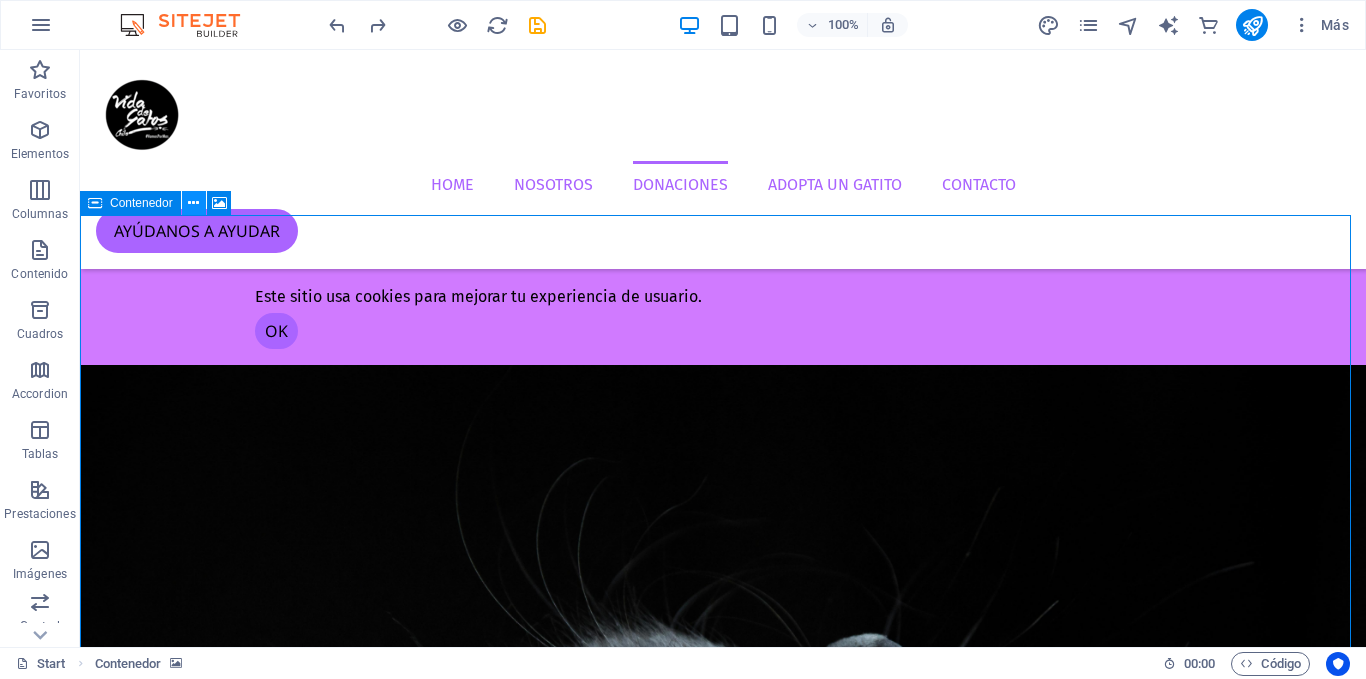 click at bounding box center (193, 203) 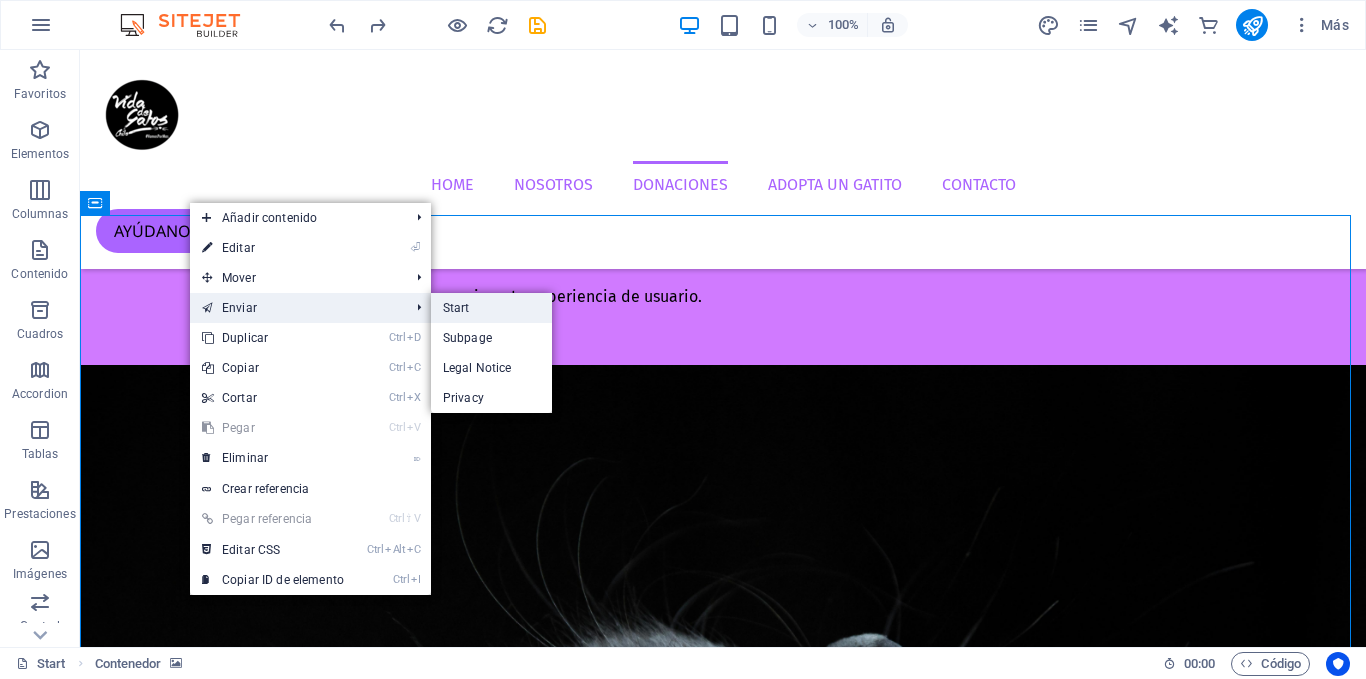 click on "Start" at bounding box center [491, 308] 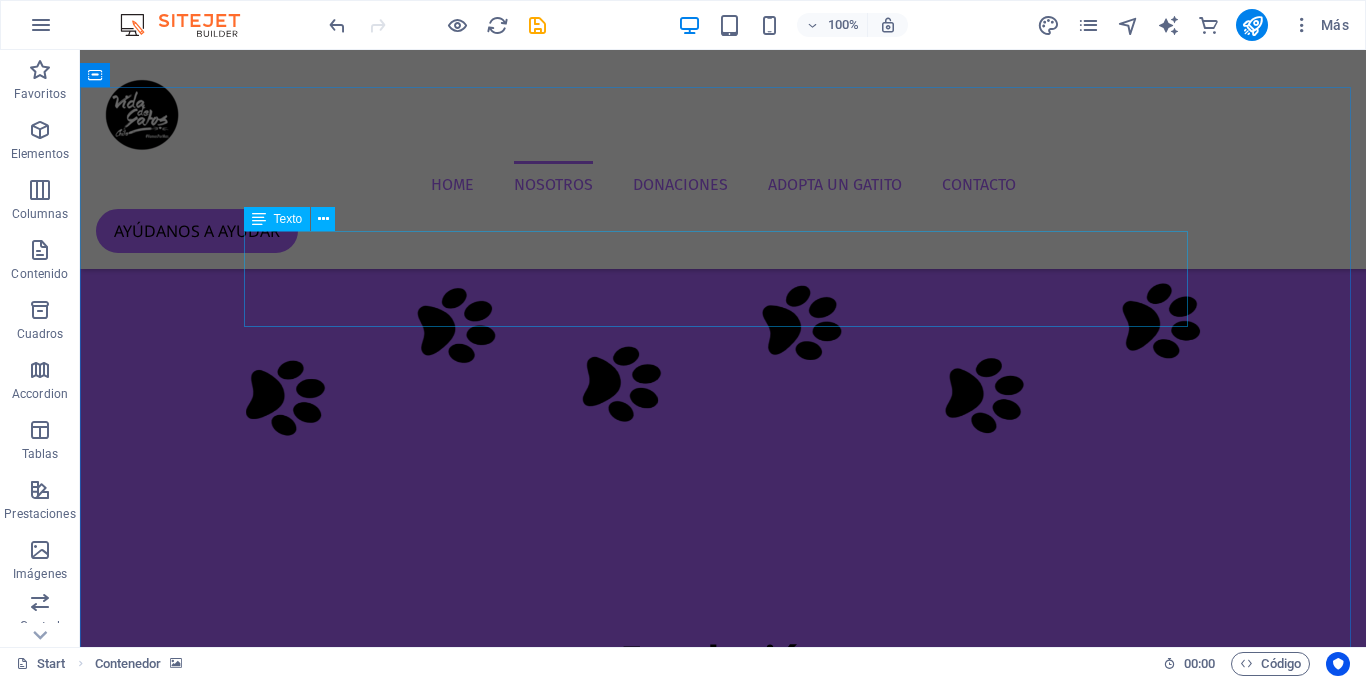 scroll, scrollTop: 688, scrollLeft: 0, axis: vertical 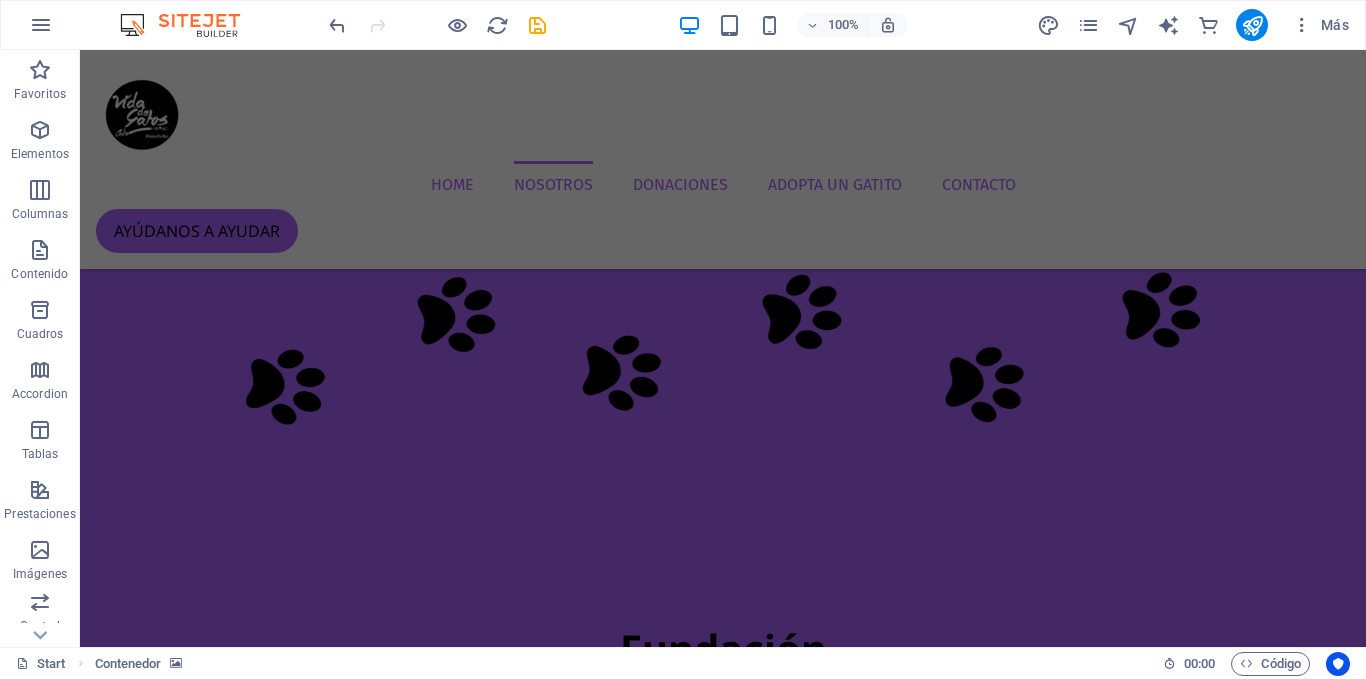 click at bounding box center [723, 1414] 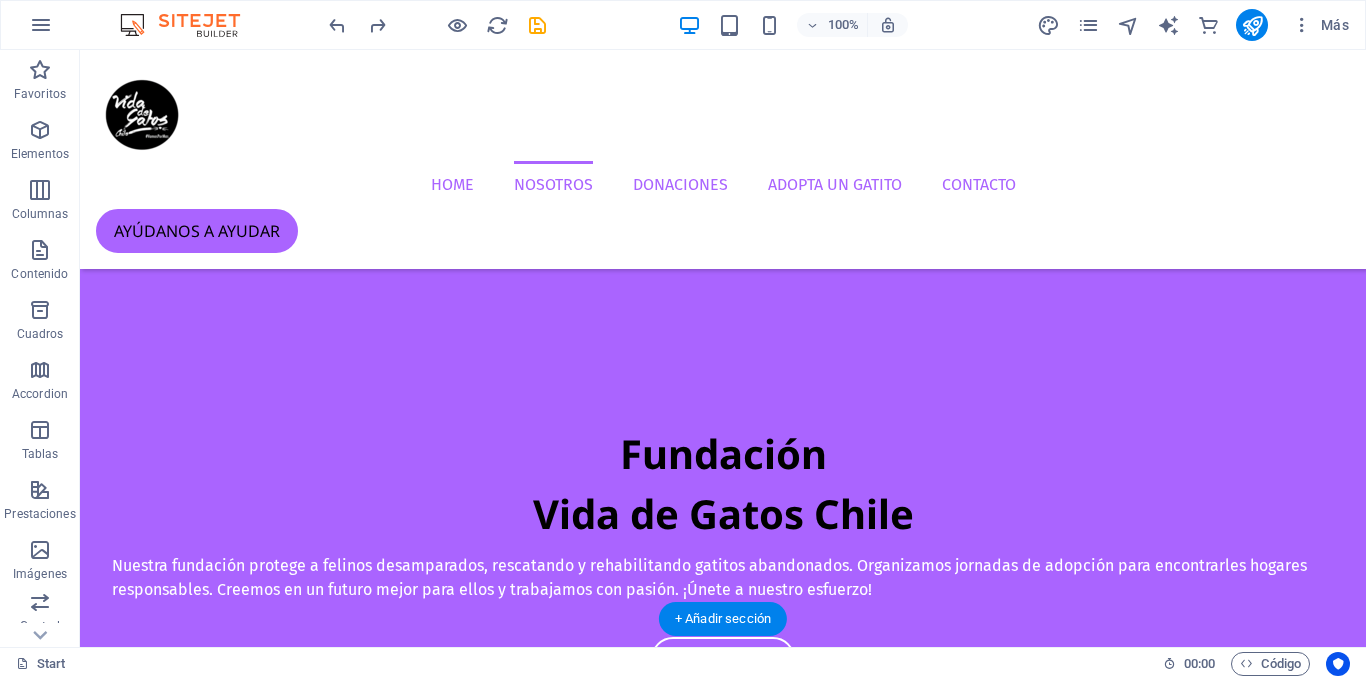 scroll, scrollTop: 923, scrollLeft: 0, axis: vertical 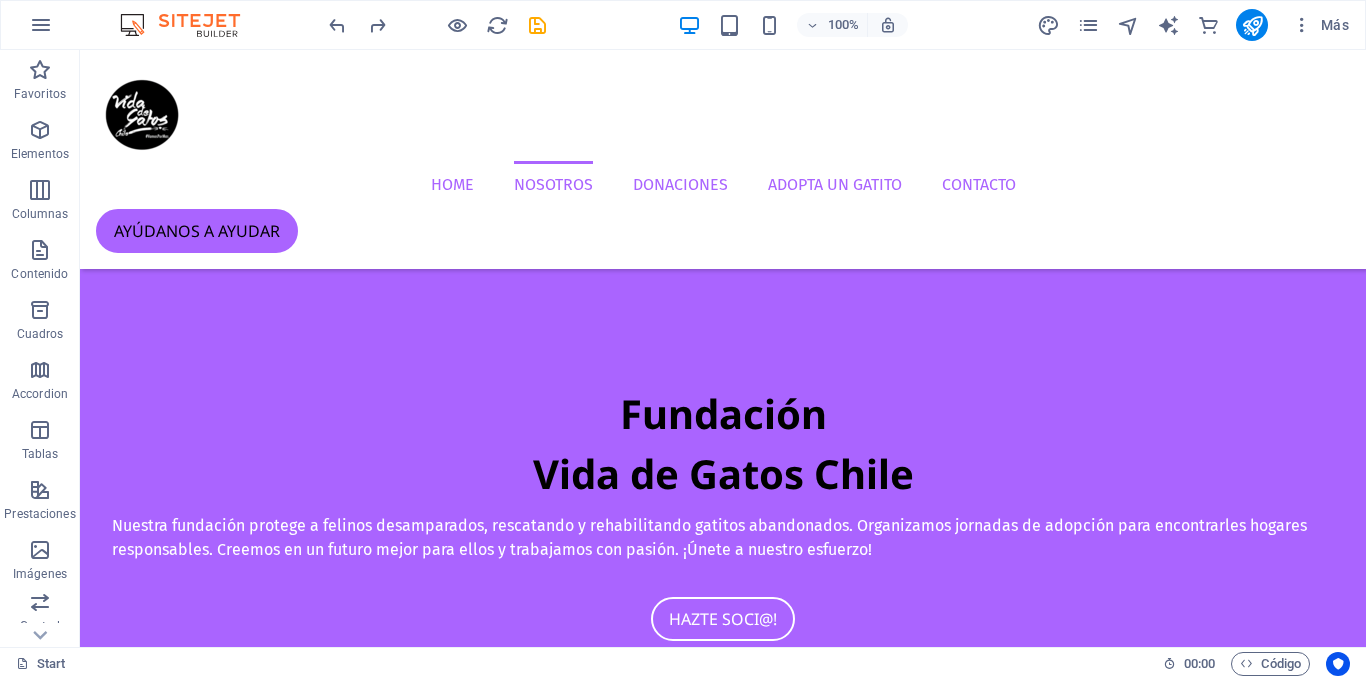click on "100% Más" at bounding box center [683, 25] 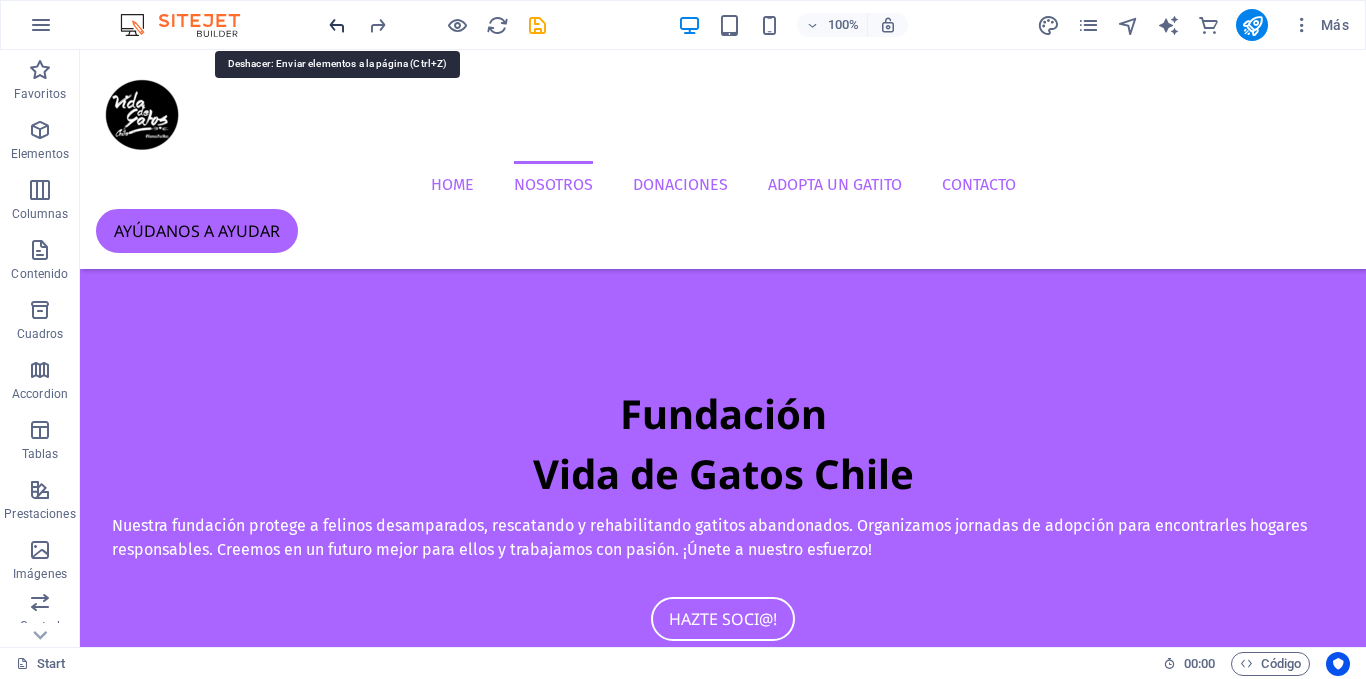 click at bounding box center [337, 25] 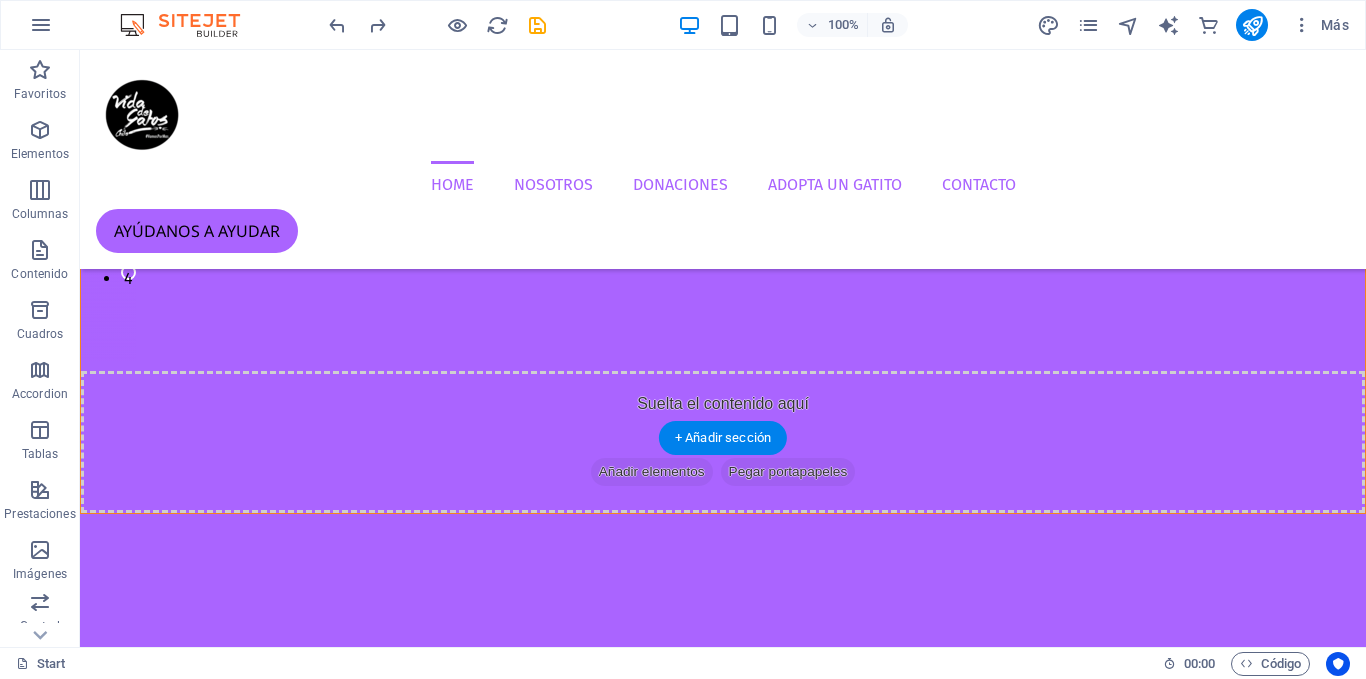 scroll, scrollTop: 283, scrollLeft: 0, axis: vertical 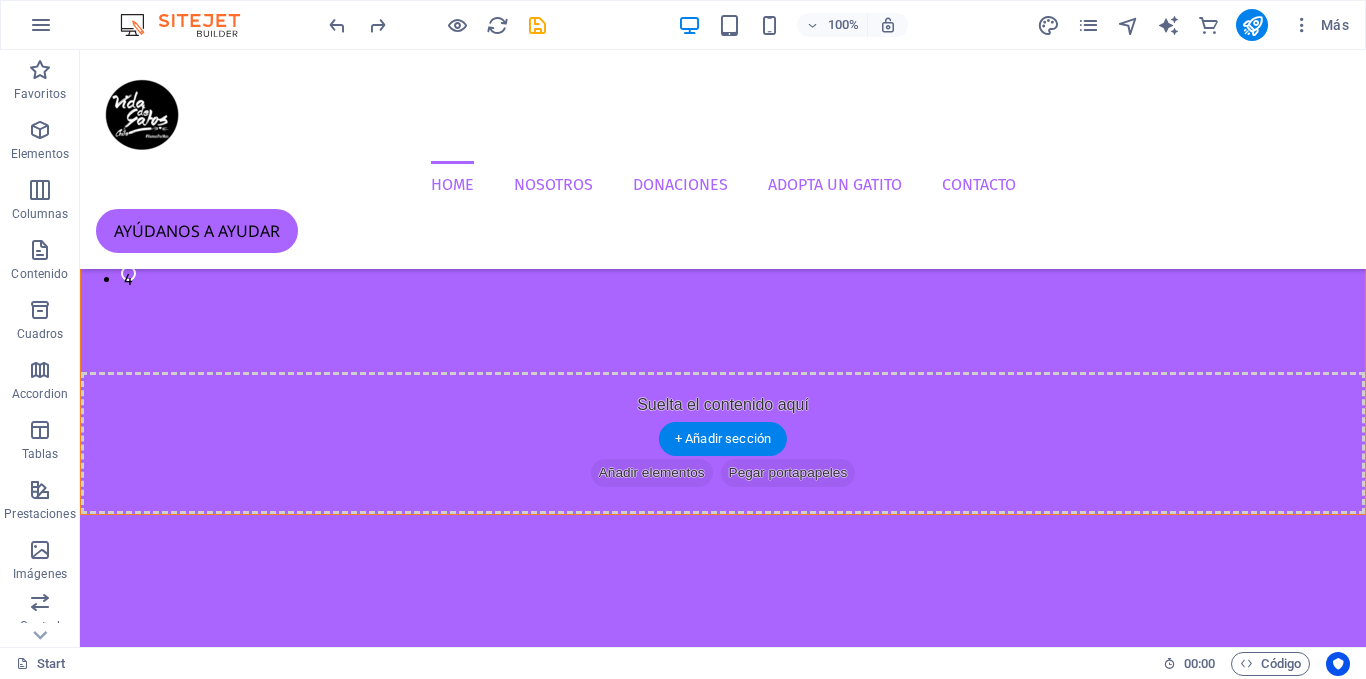 click at bounding box center [723, 1819] 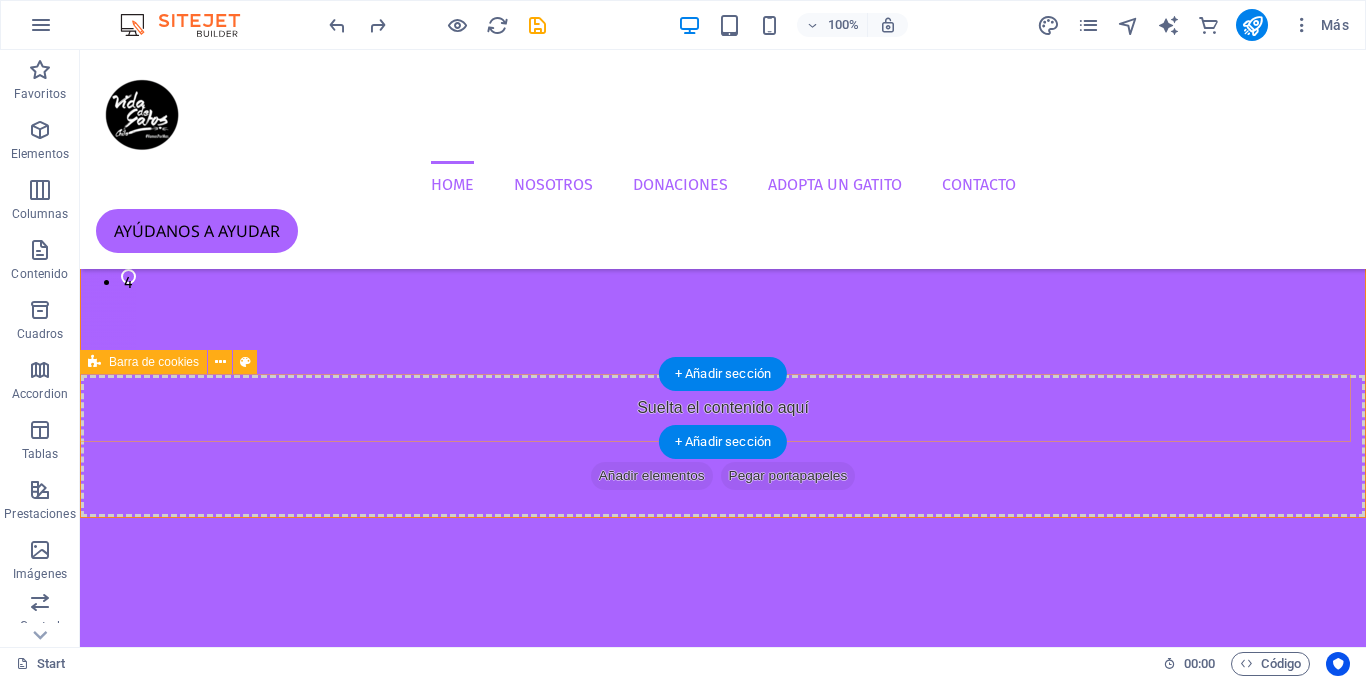 scroll, scrollTop: 279, scrollLeft: 0, axis: vertical 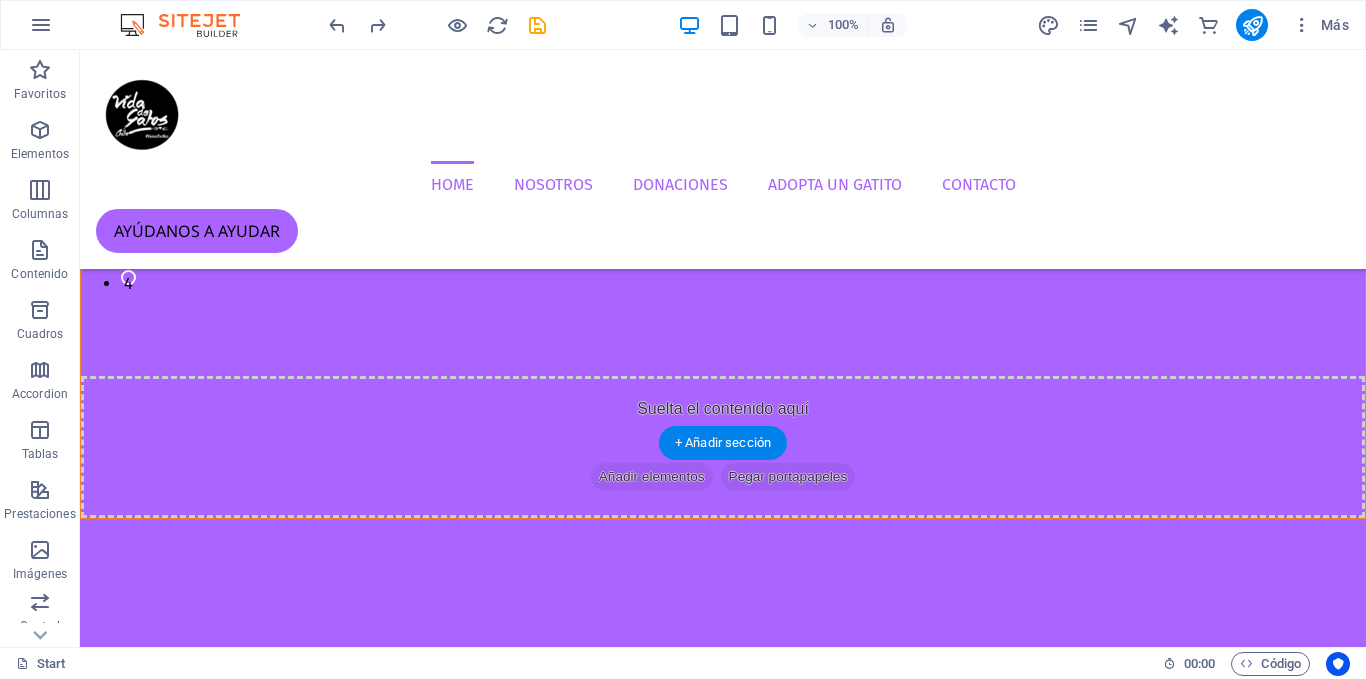 click at bounding box center [723, 1823] 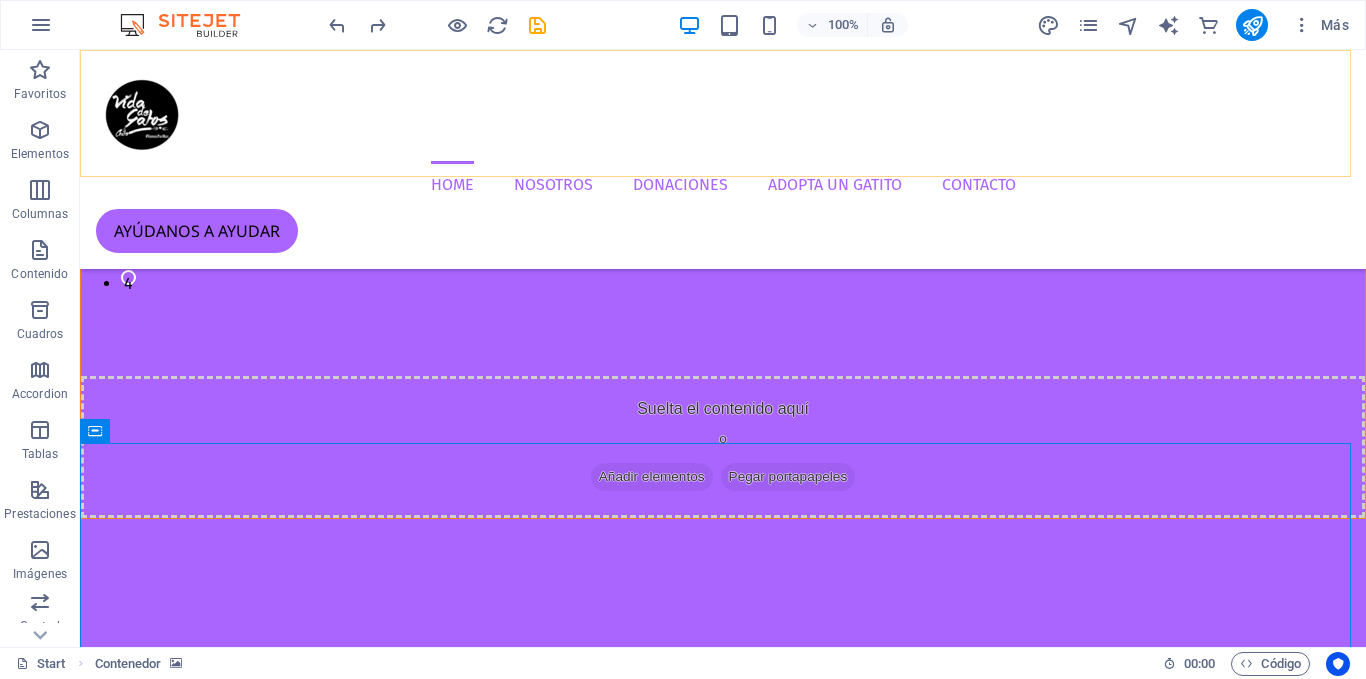 drag, startPoint x: 209, startPoint y: 483, endPoint x: 249, endPoint y: 173, distance: 312.57 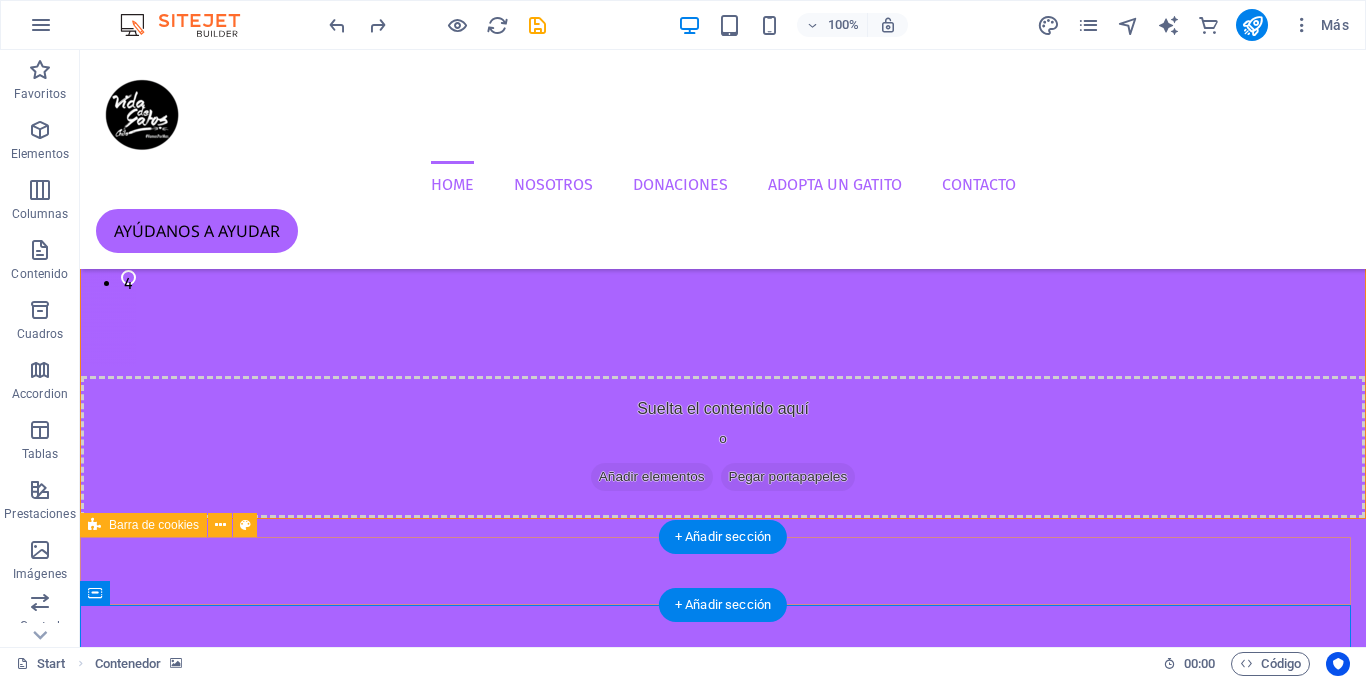 scroll, scrollTop: 0, scrollLeft: 0, axis: both 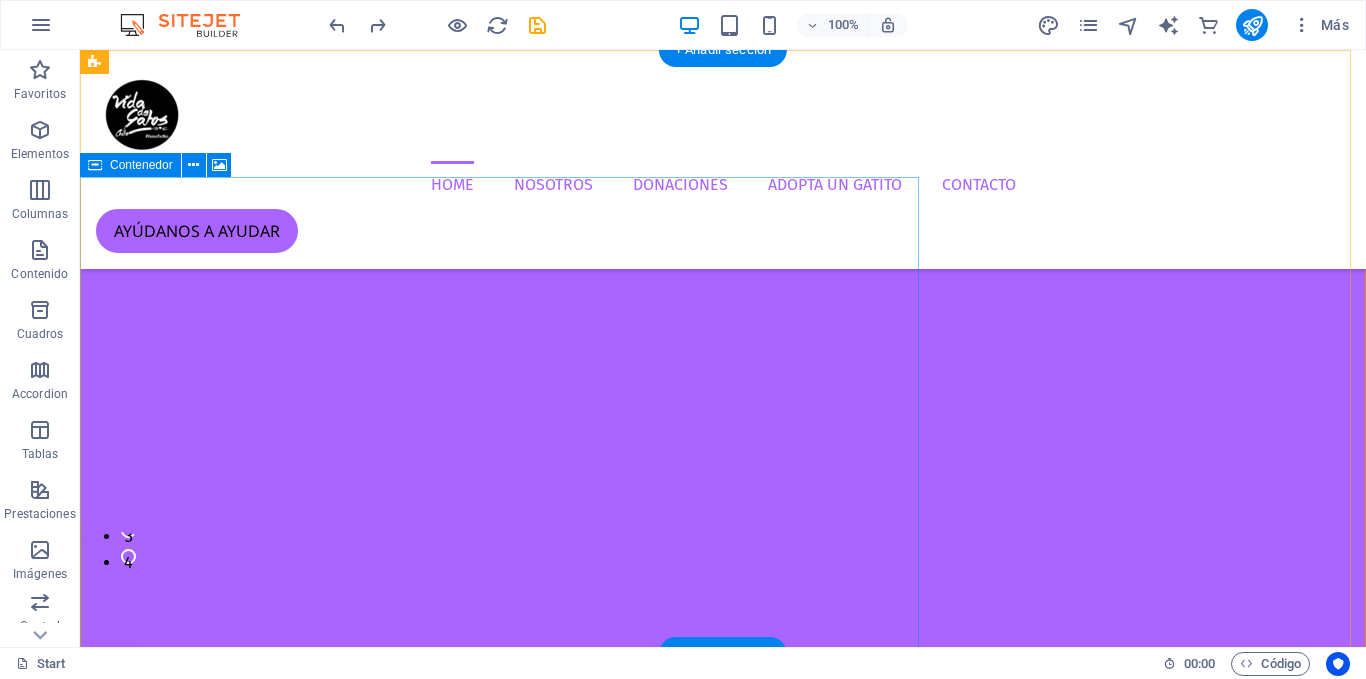 click on "Suelta el contenido aquí o  Añadir elementos  Pegar portapapeles" at bounding box center [723, 726] 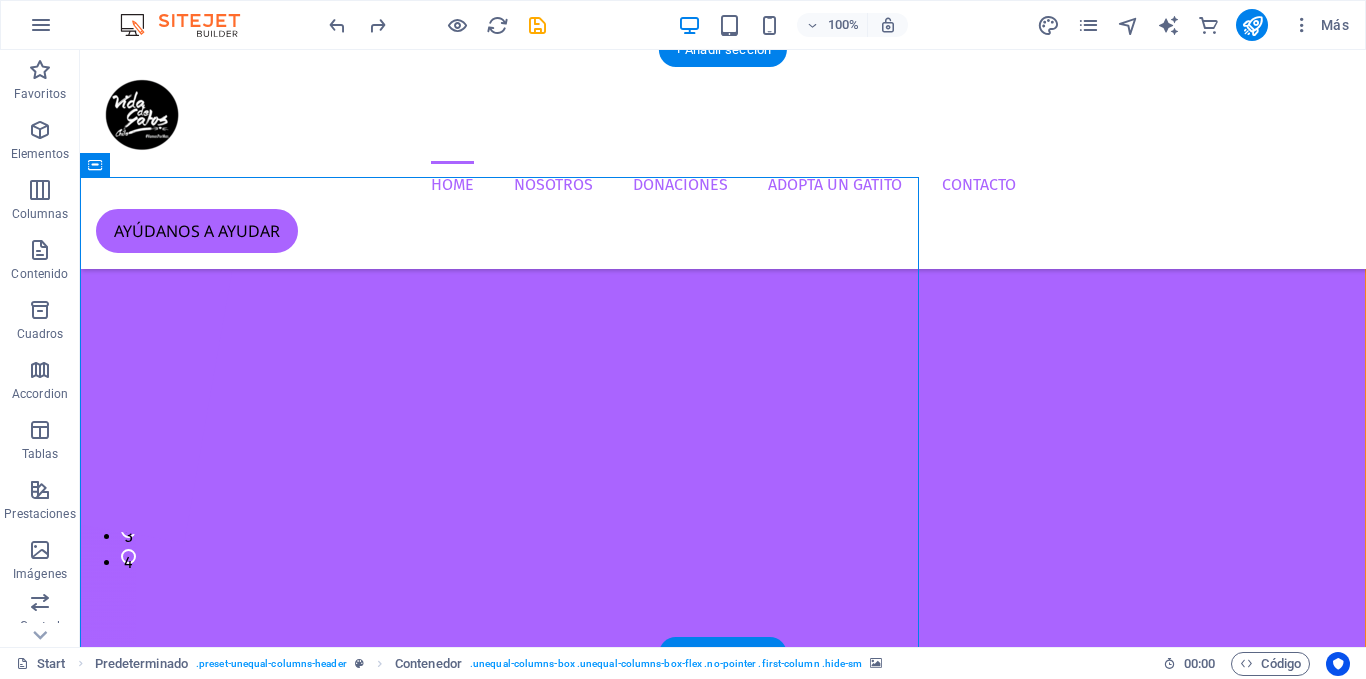 drag, startPoint x: 279, startPoint y: 217, endPoint x: 210, endPoint y: 621, distance: 409.84998 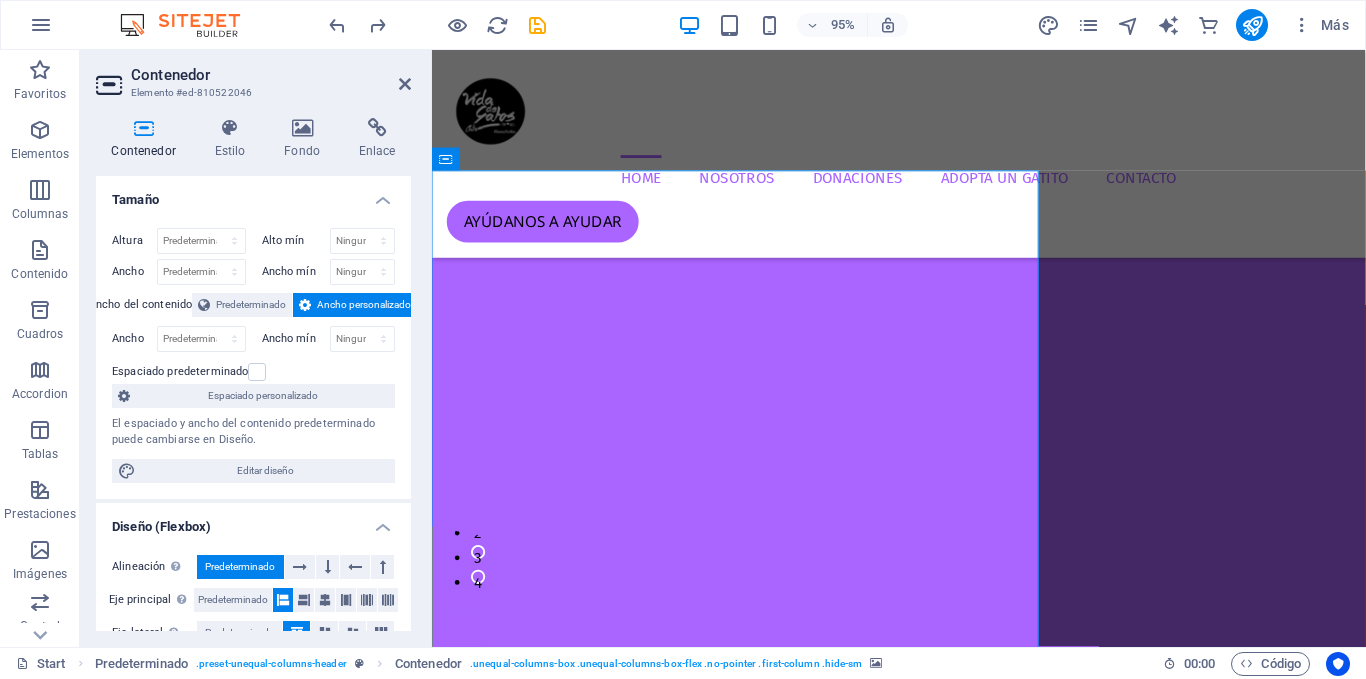 click on "Contenedor Elemento #ed-810522046" at bounding box center [253, 76] 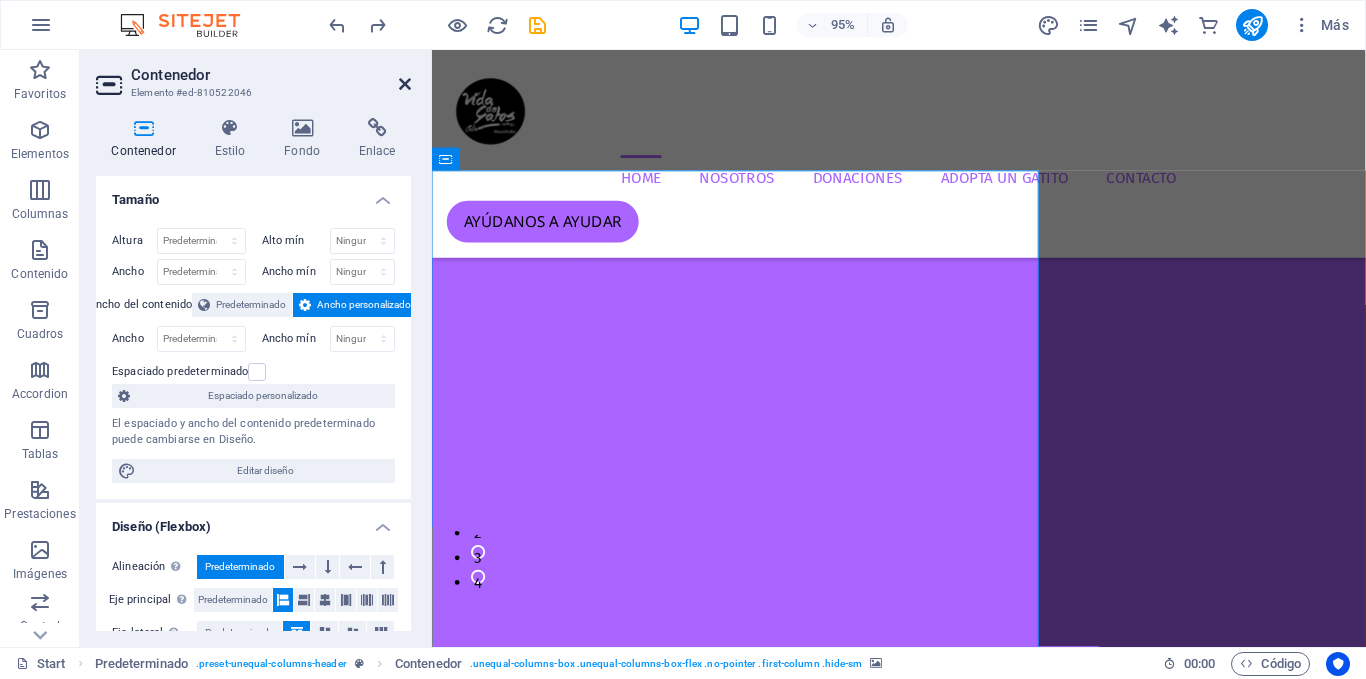 drag, startPoint x: 403, startPoint y: 84, endPoint x: 297, endPoint y: 41, distance: 114.38969 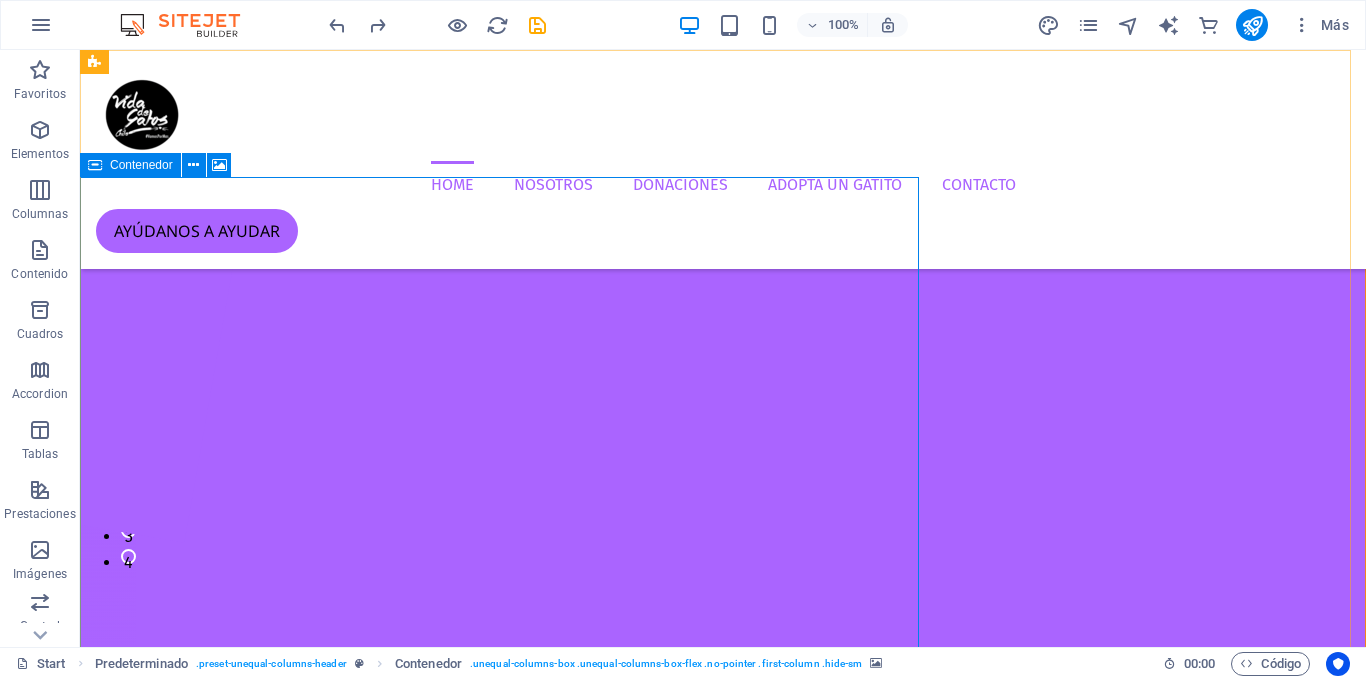 click on "Contenedor" at bounding box center [130, 165] 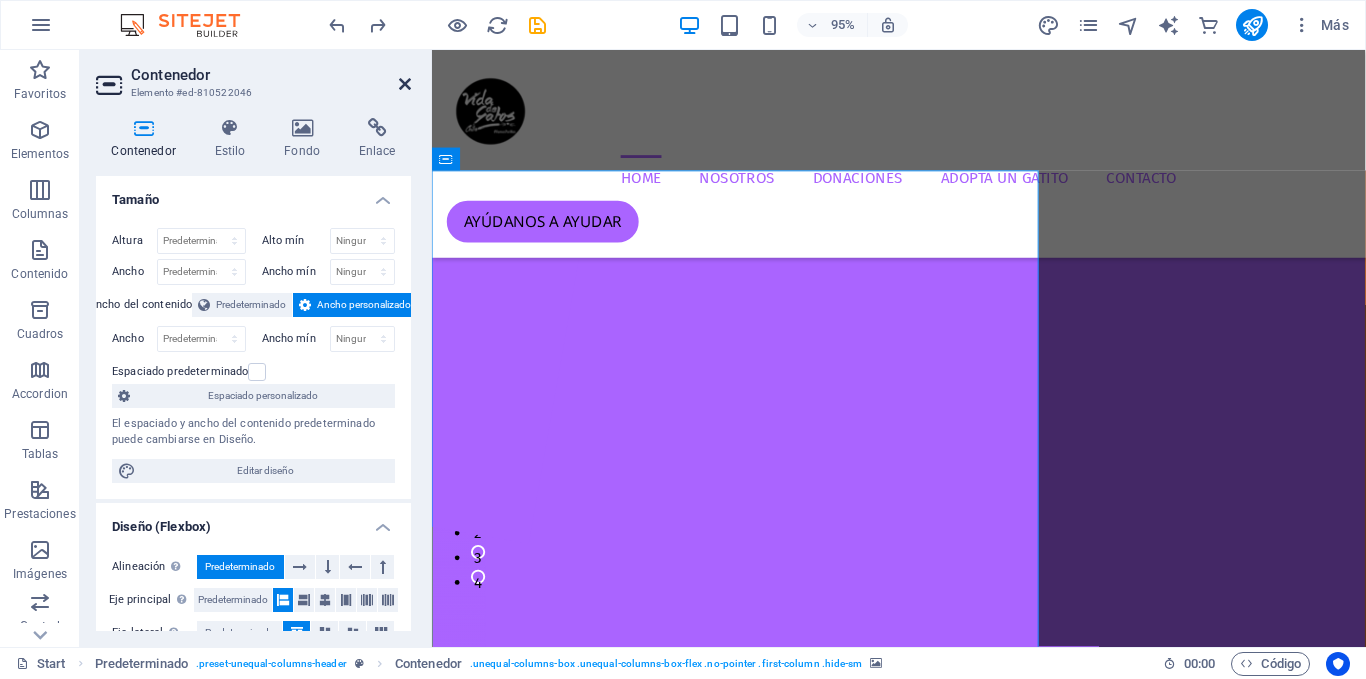 click at bounding box center [405, 84] 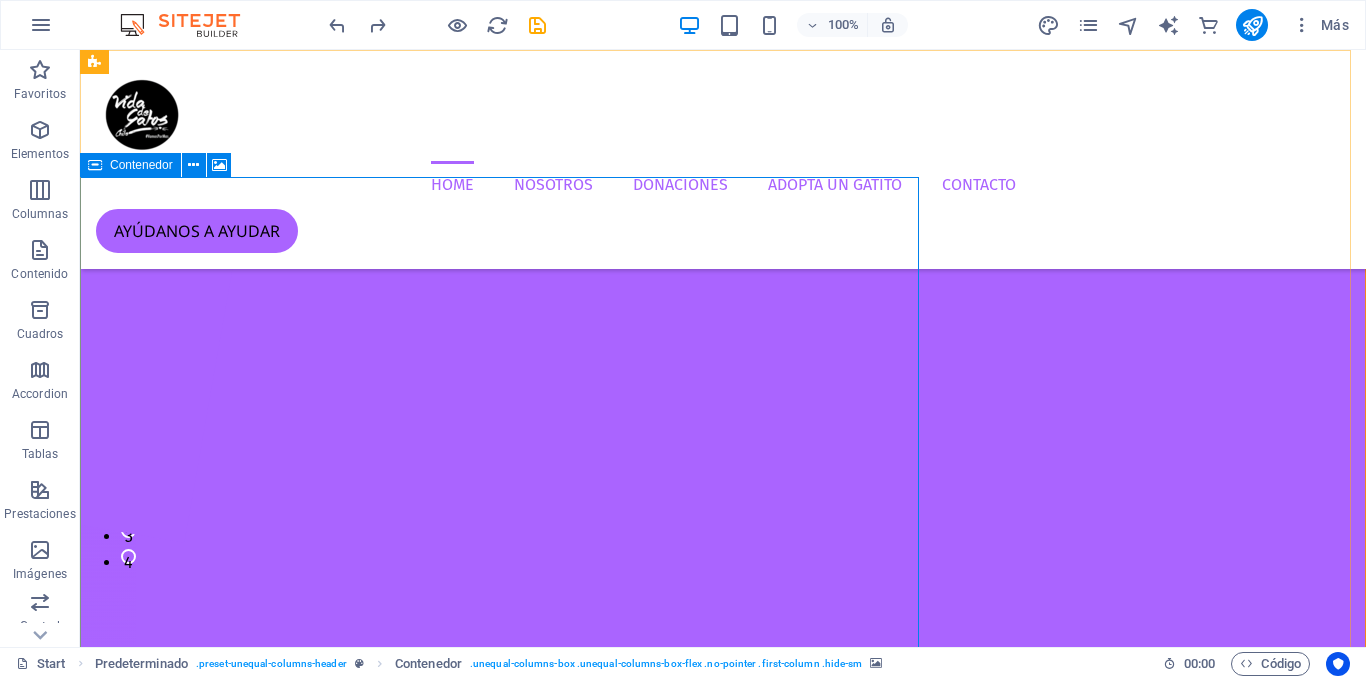 click on "Contenedor" at bounding box center [130, 165] 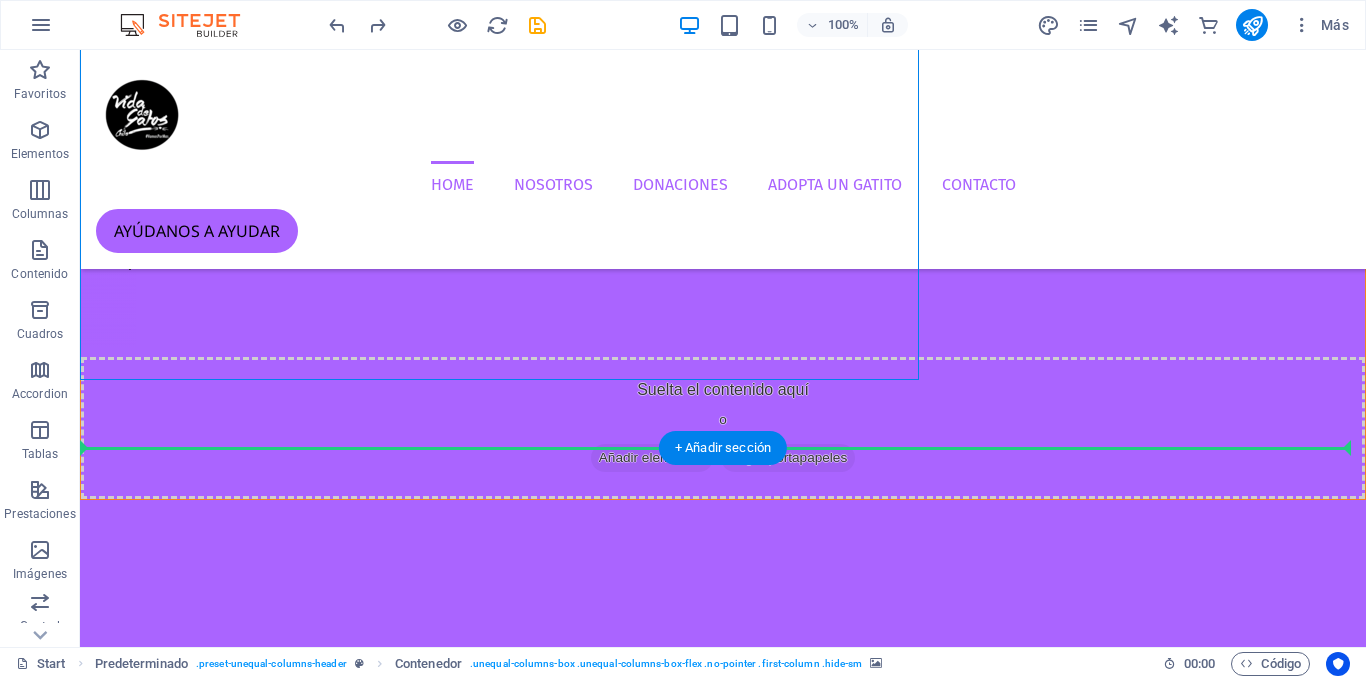 scroll, scrollTop: 377, scrollLeft: 0, axis: vertical 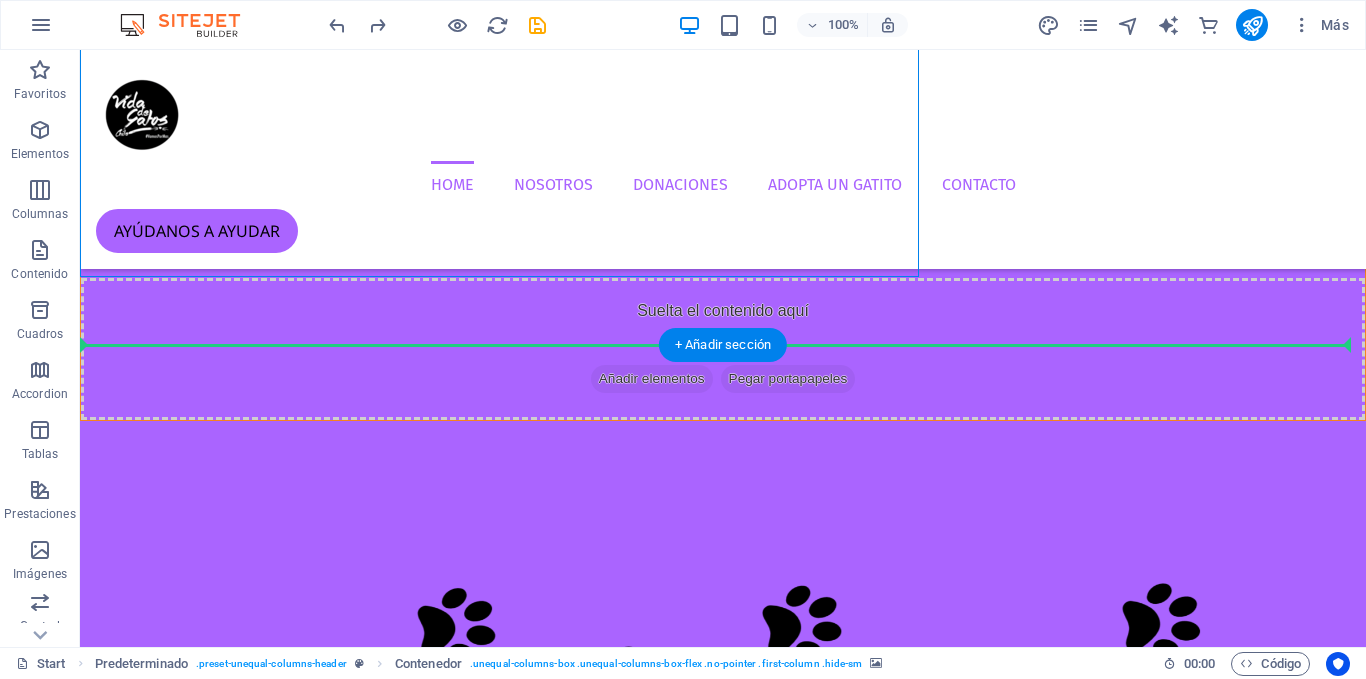 drag, startPoint x: 235, startPoint y: 214, endPoint x: 163, endPoint y: 350, distance: 153.88307 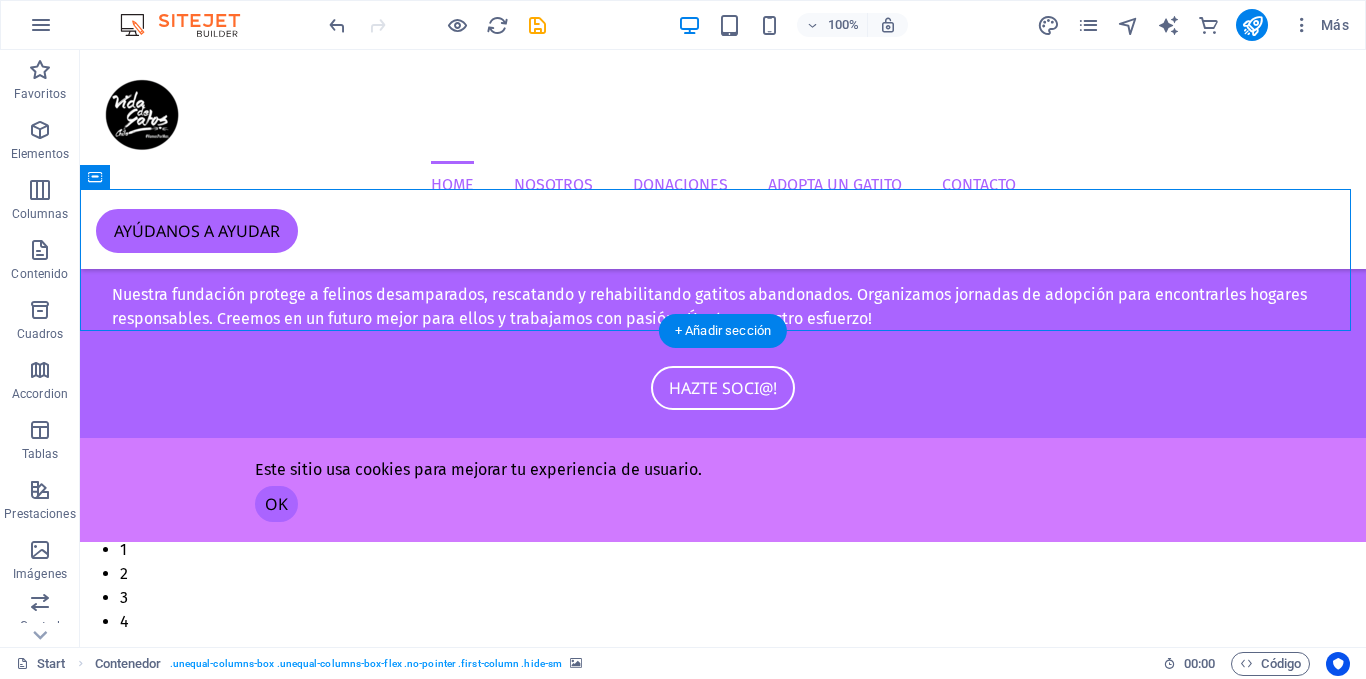 scroll, scrollTop: 0, scrollLeft: 0, axis: both 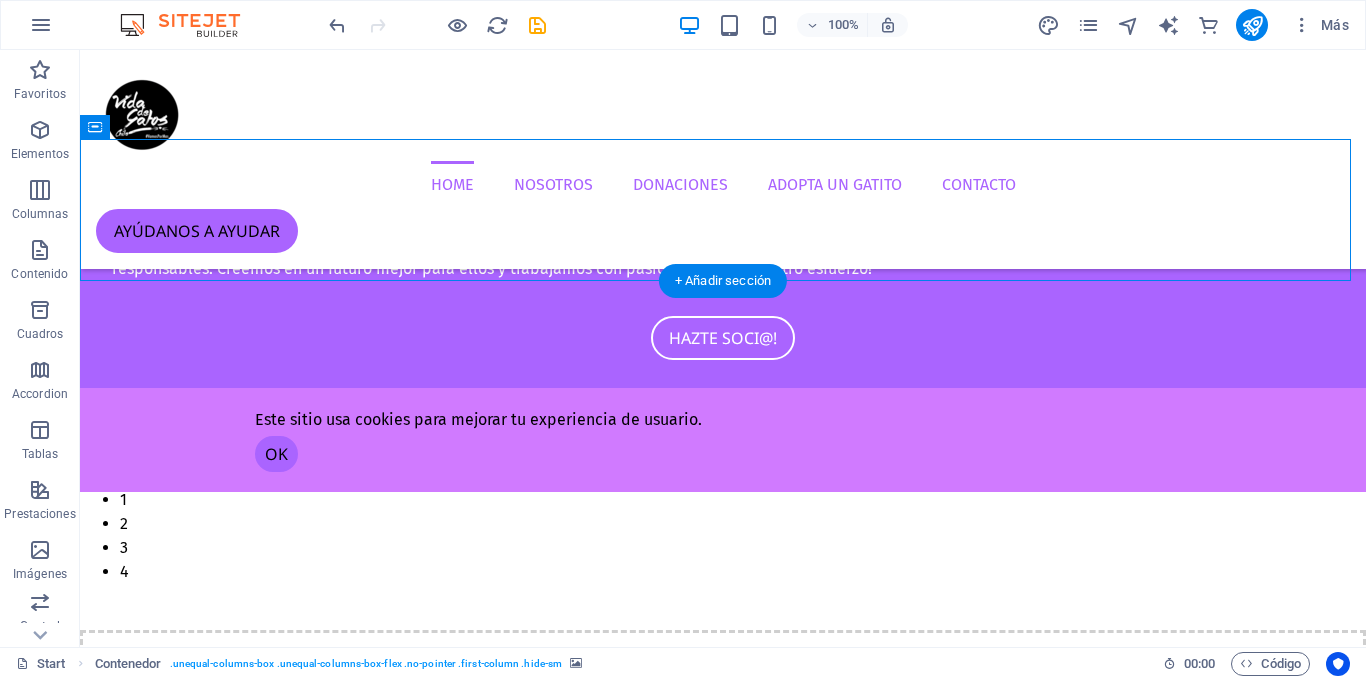 click at bounding box center [723, 1182] 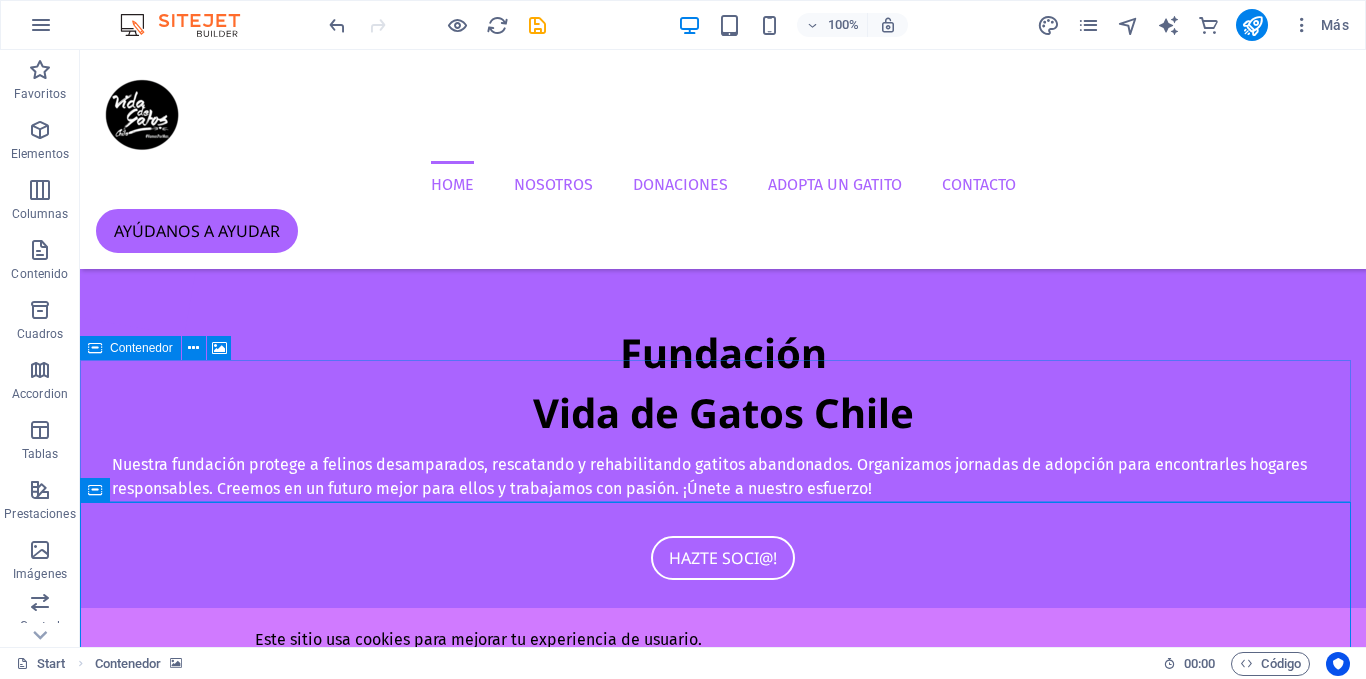 scroll, scrollTop: 206, scrollLeft: 0, axis: vertical 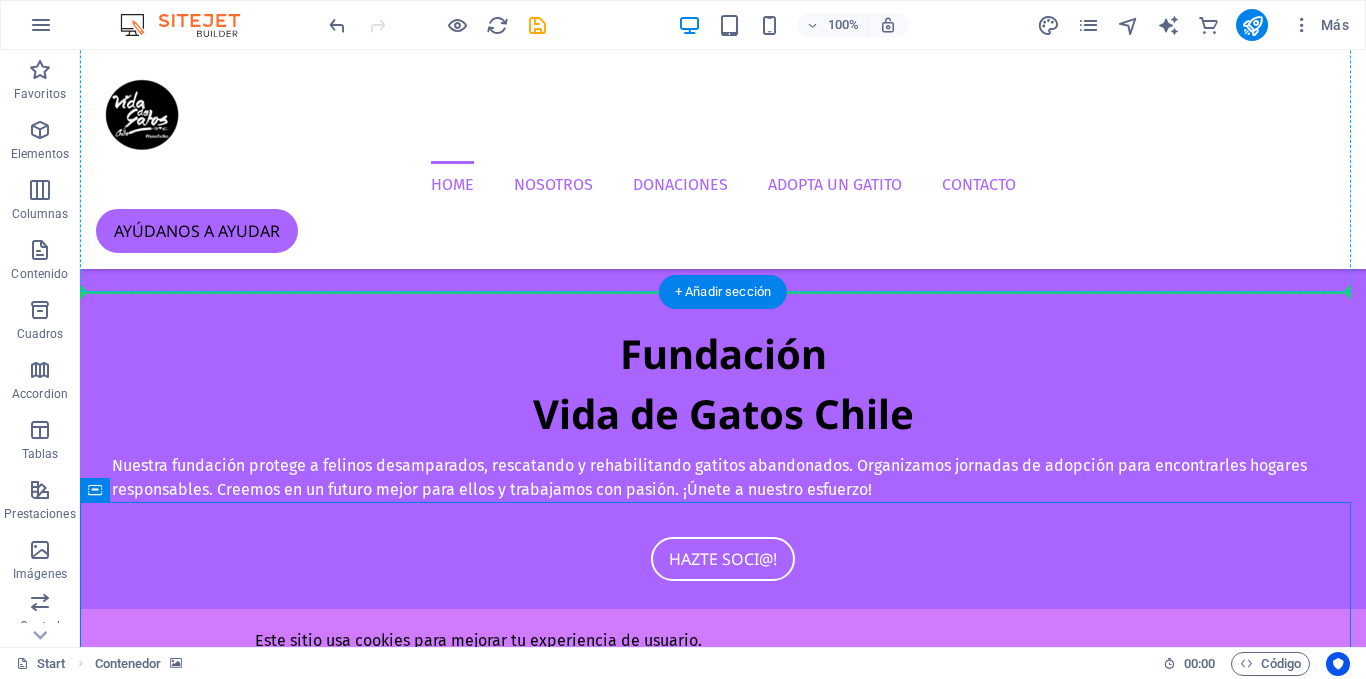 drag, startPoint x: 201, startPoint y: 541, endPoint x: 159, endPoint y: 290, distance: 254.48969 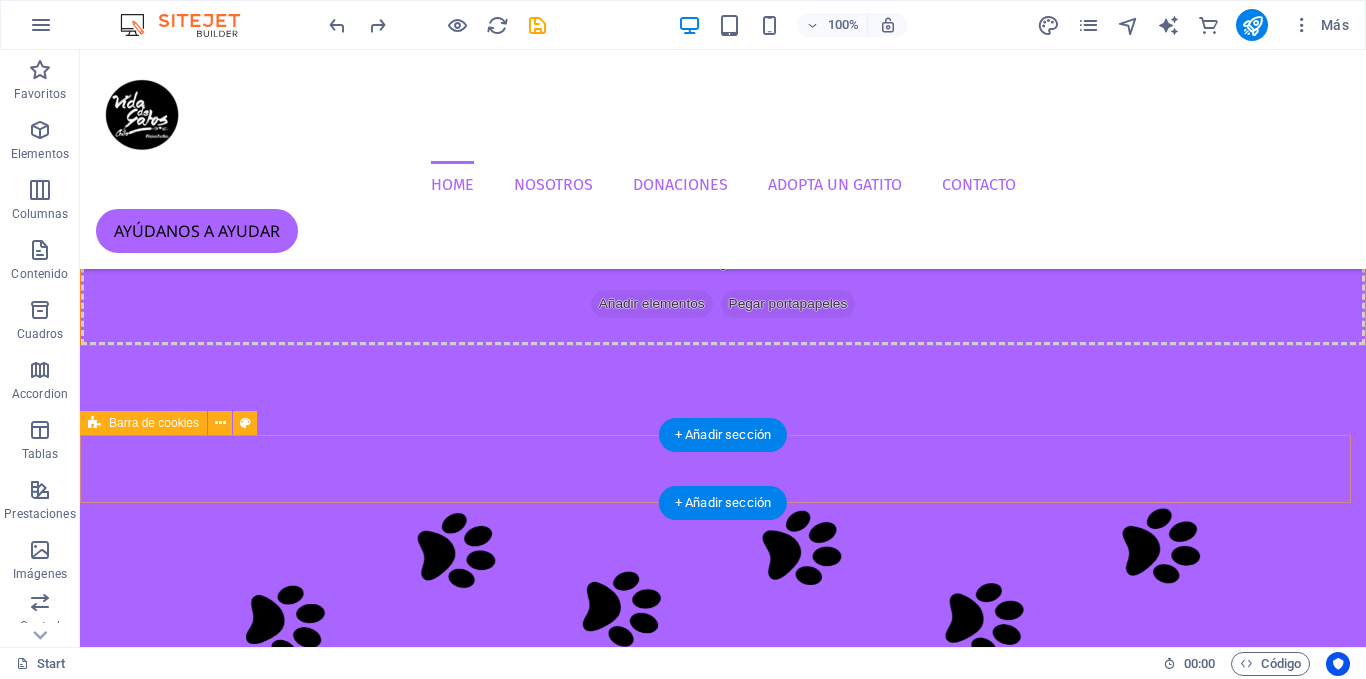 scroll, scrollTop: 0, scrollLeft: 0, axis: both 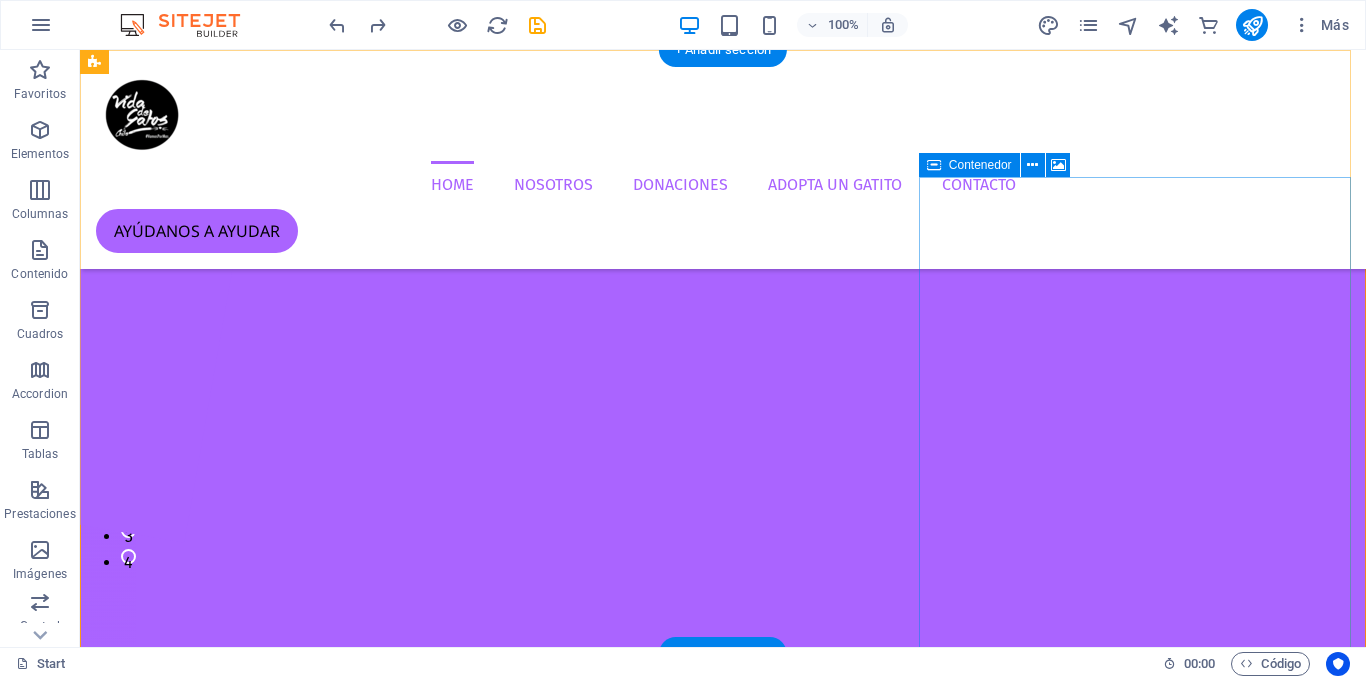 click on "Fundación  Vida de Gatos Chile Nuestra fundación protege a felinos desamparados, rescatando y rehabilitando gatitos abandonados. Organizamos jornadas de adopción para encontrarles hogares responsables. Creemos en un futuro mejor para ellos y trabajamos con pasión. ¡Únete a nuestro esfuerzo! hazte soci@!" at bounding box center (723, 1197) 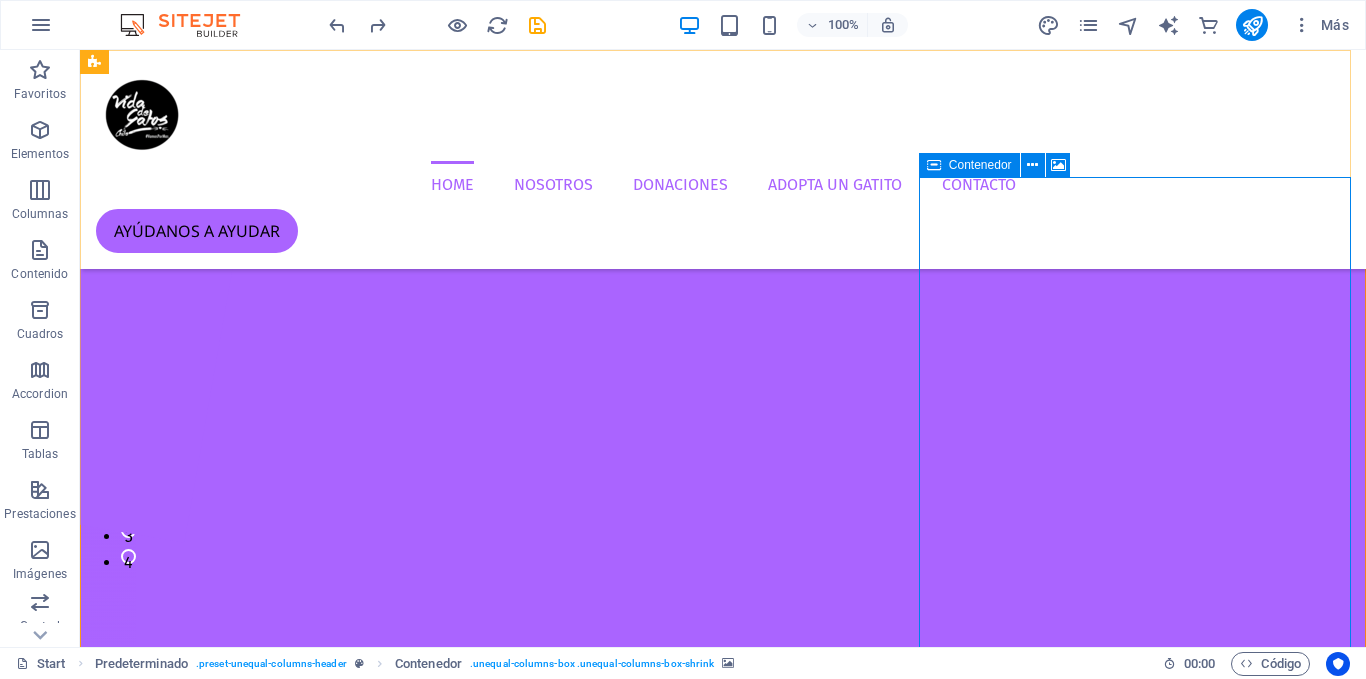 click on "Contenedor" at bounding box center (980, 165) 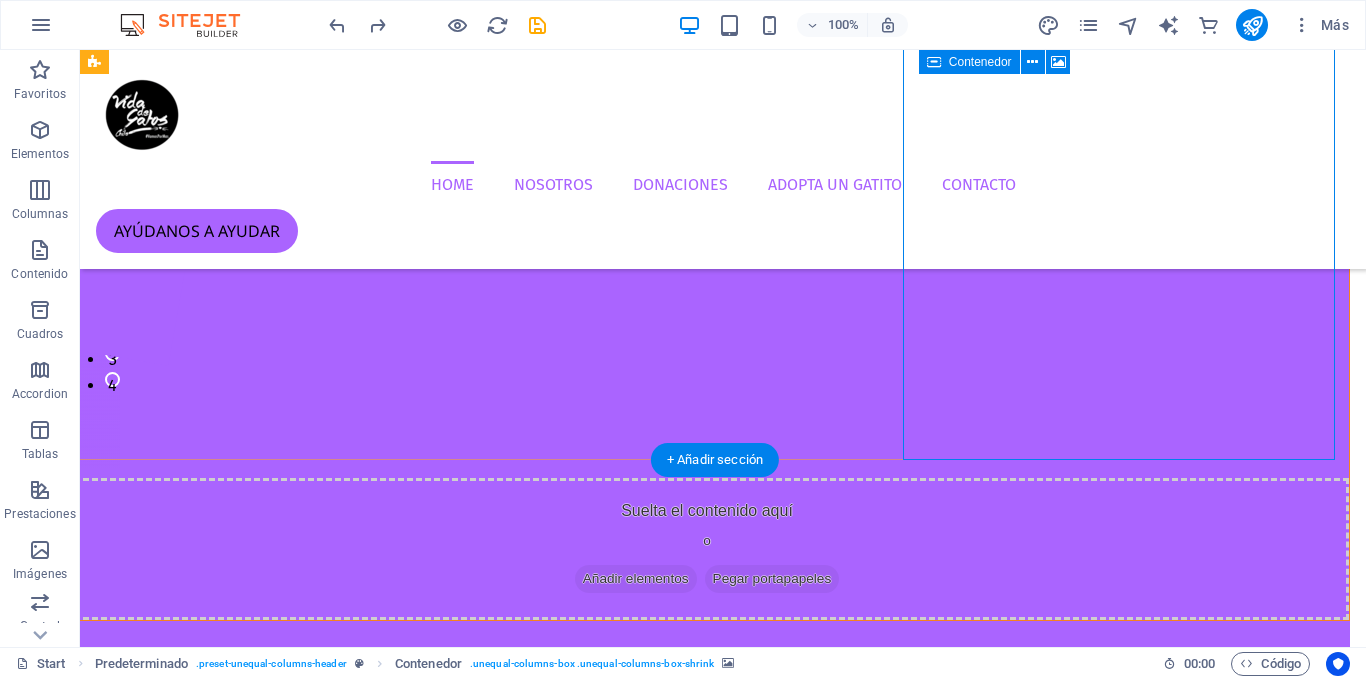 scroll, scrollTop: 161, scrollLeft: 16, axis: both 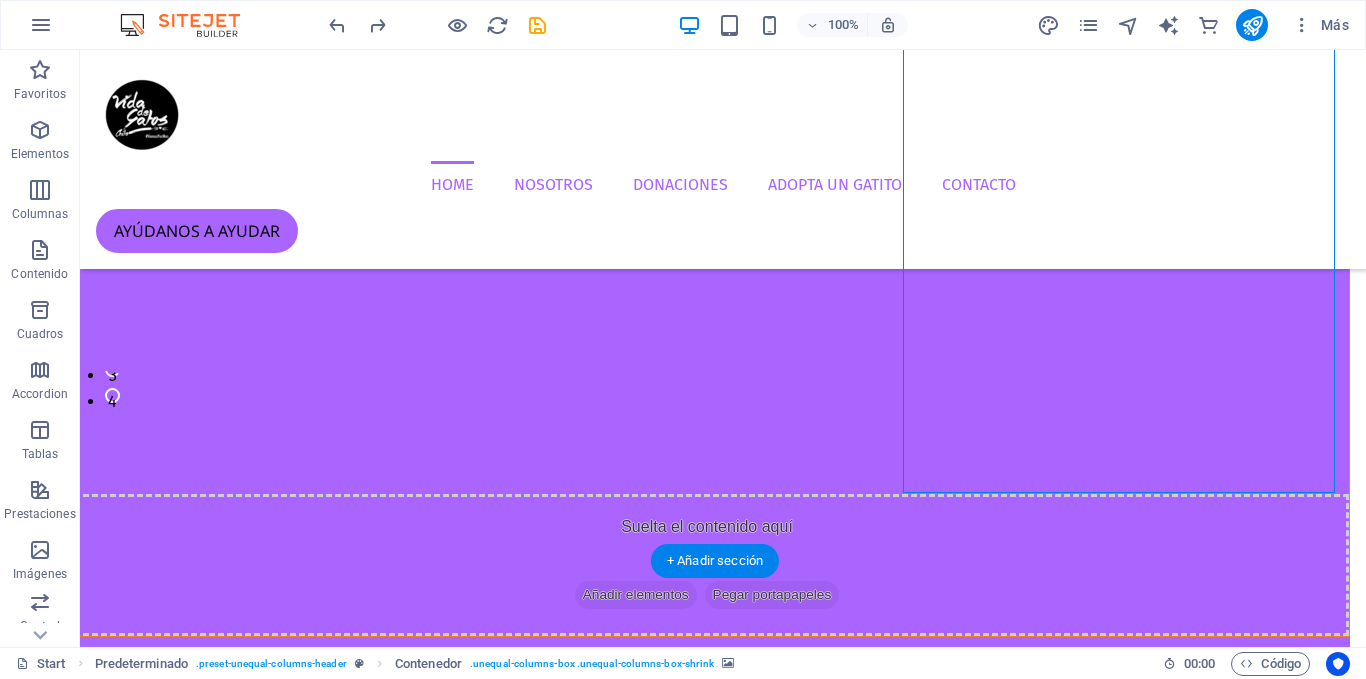 click at bounding box center [707, 1941] 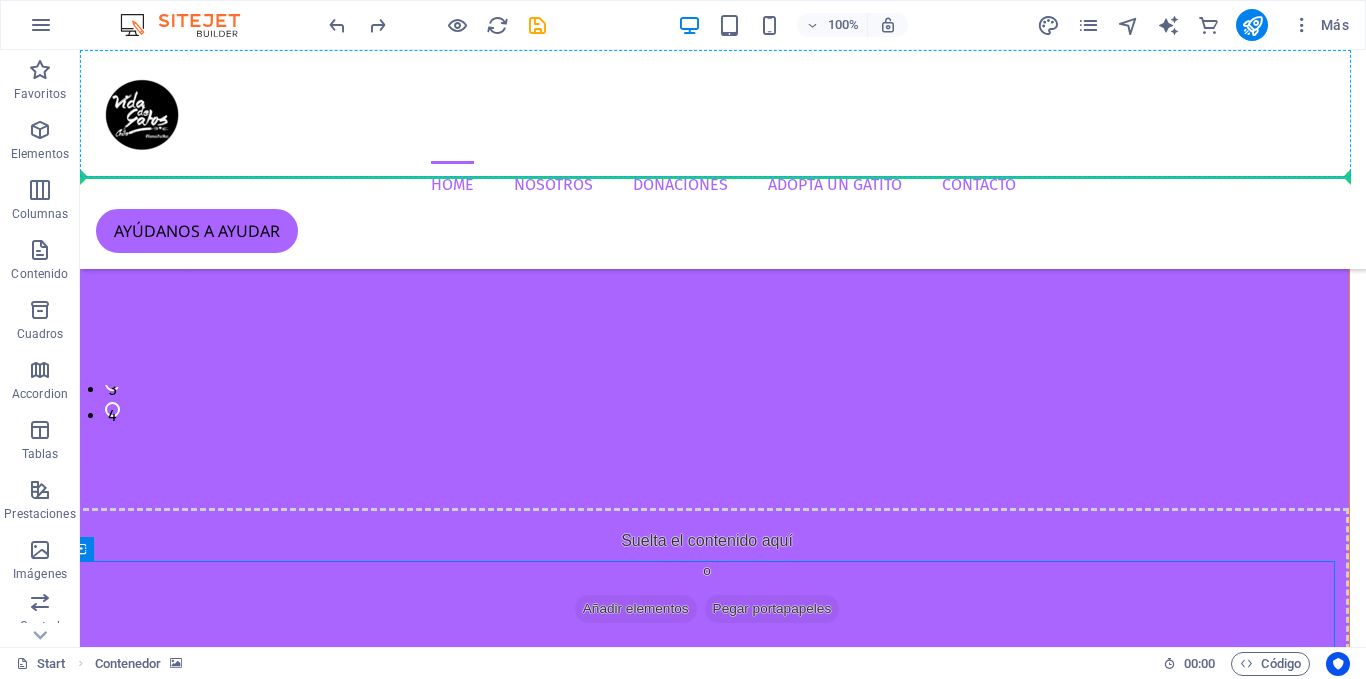 scroll, scrollTop: 0, scrollLeft: 16, axis: horizontal 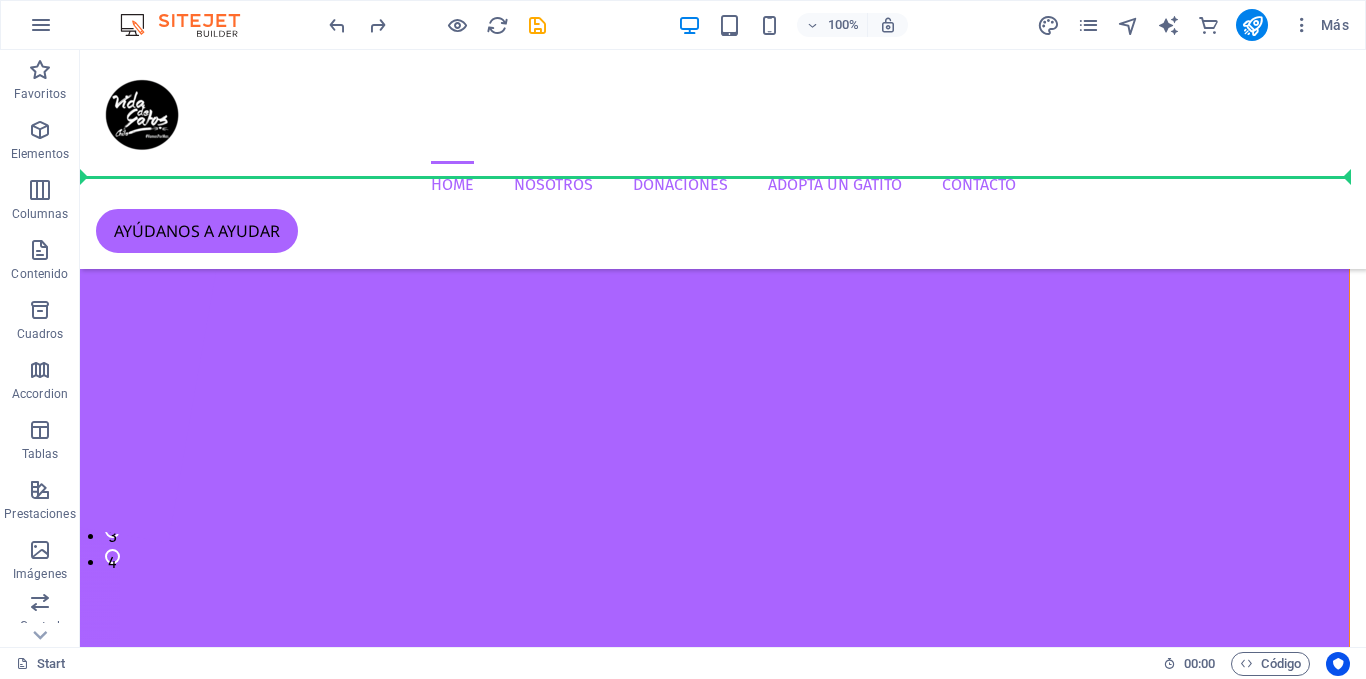 drag, startPoint x: 175, startPoint y: 597, endPoint x: 789, endPoint y: 166, distance: 750.1713 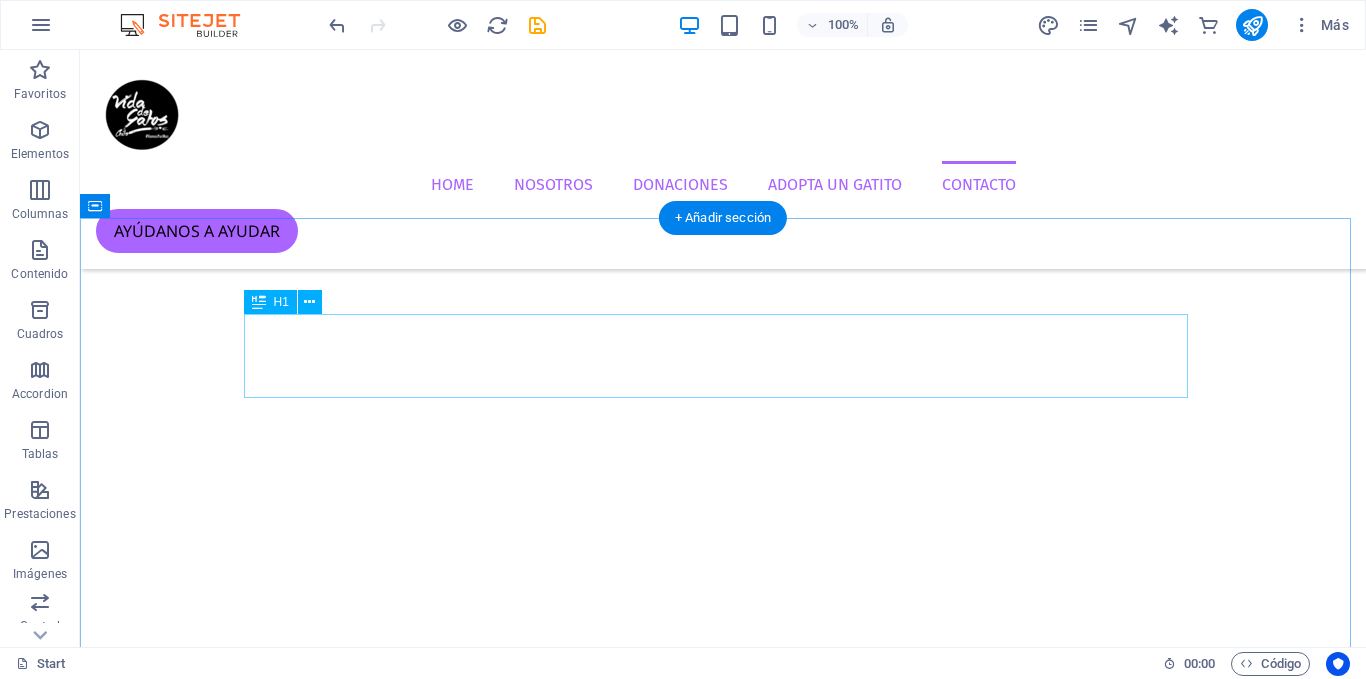 scroll, scrollTop: 4228, scrollLeft: 0, axis: vertical 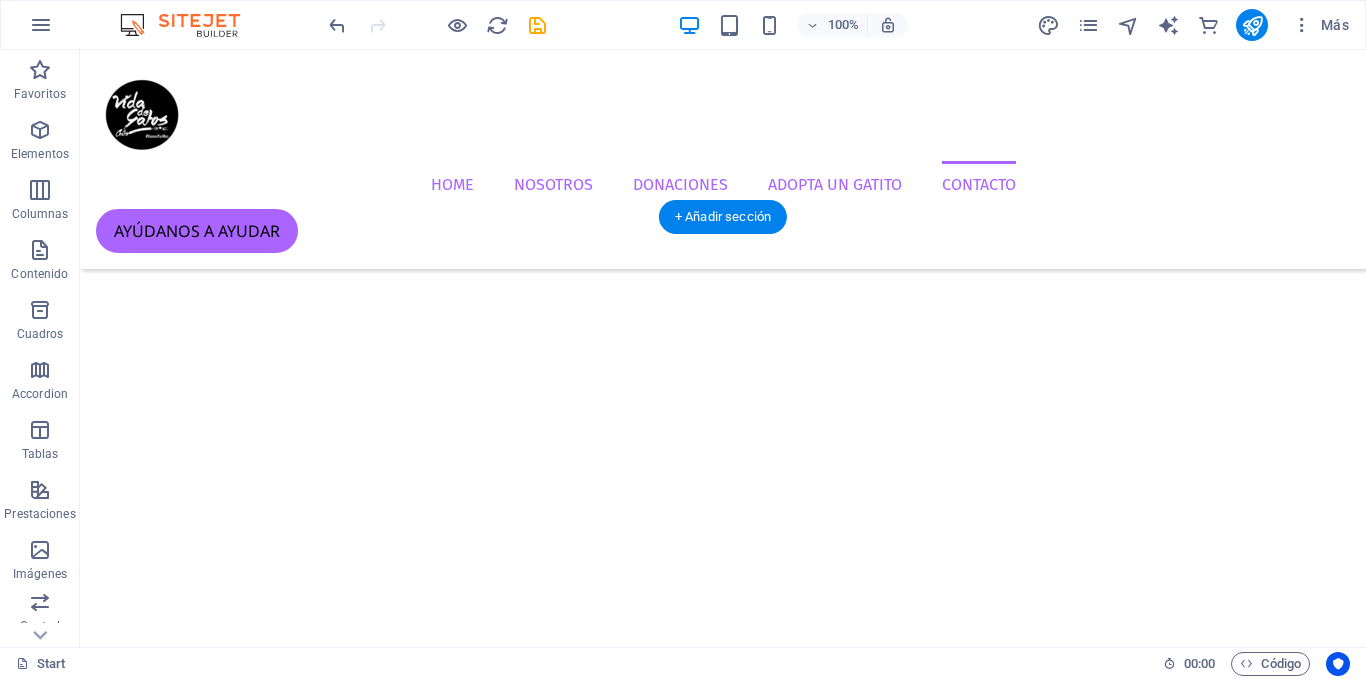 click at bounding box center (723, 9151) 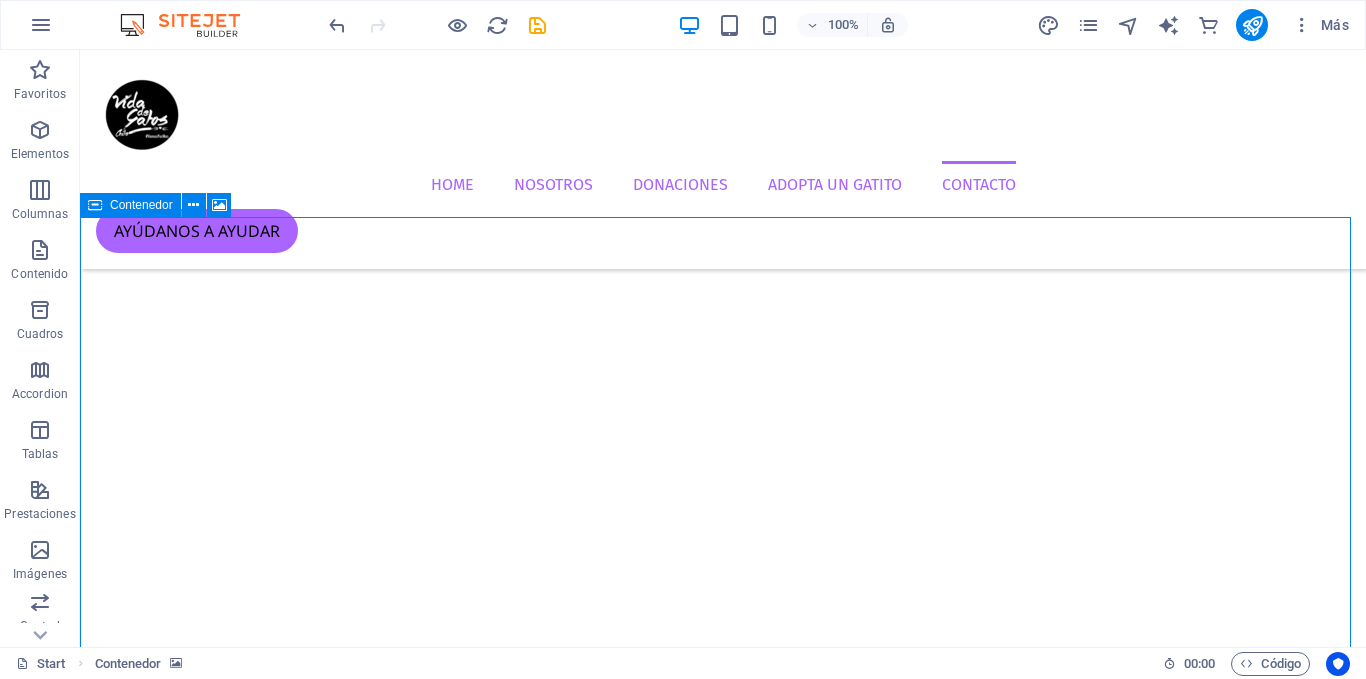 click at bounding box center (95, 205) 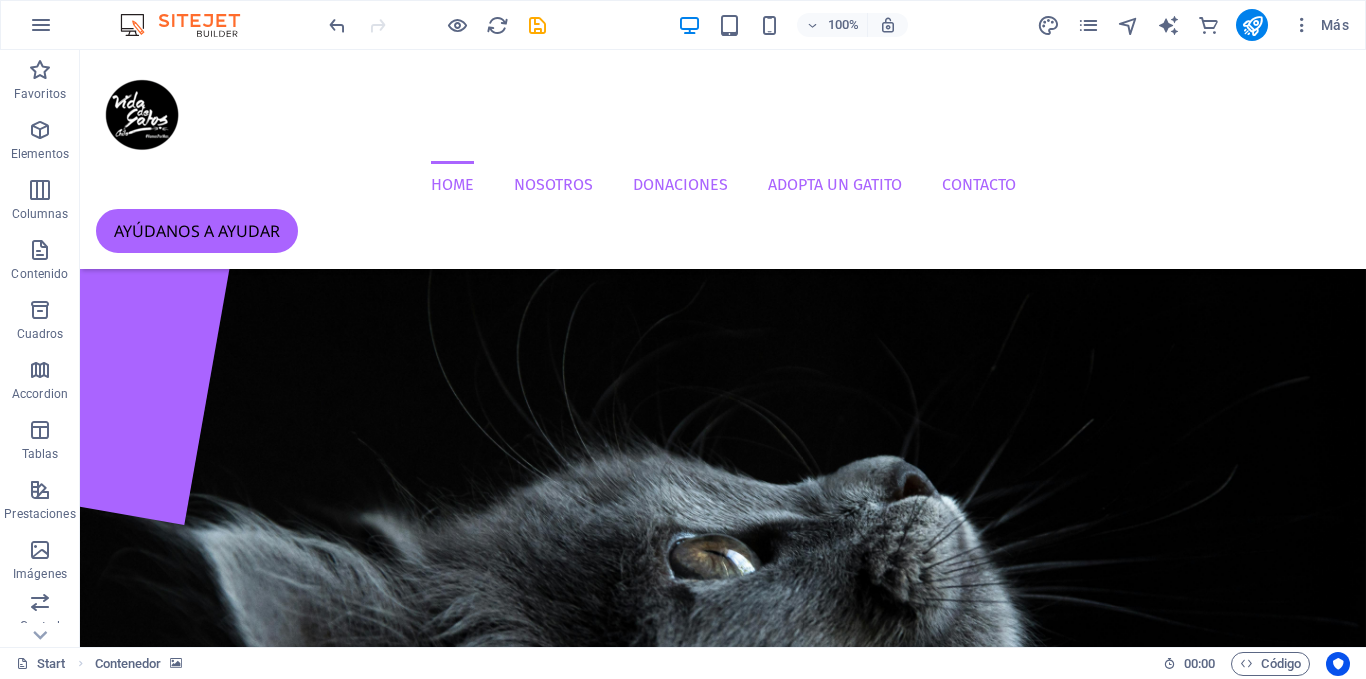 scroll, scrollTop: 0, scrollLeft: 0, axis: both 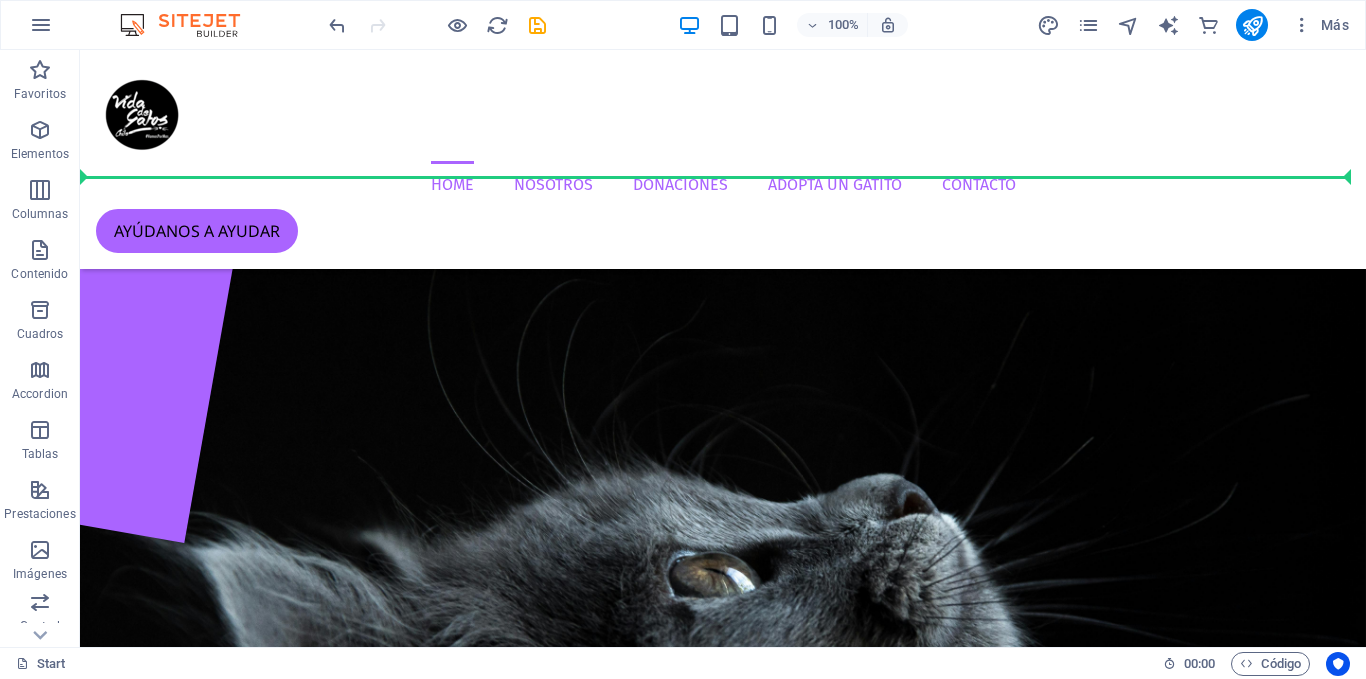 drag, startPoint x: 197, startPoint y: 263, endPoint x: 181, endPoint y: 176, distance: 88.45903 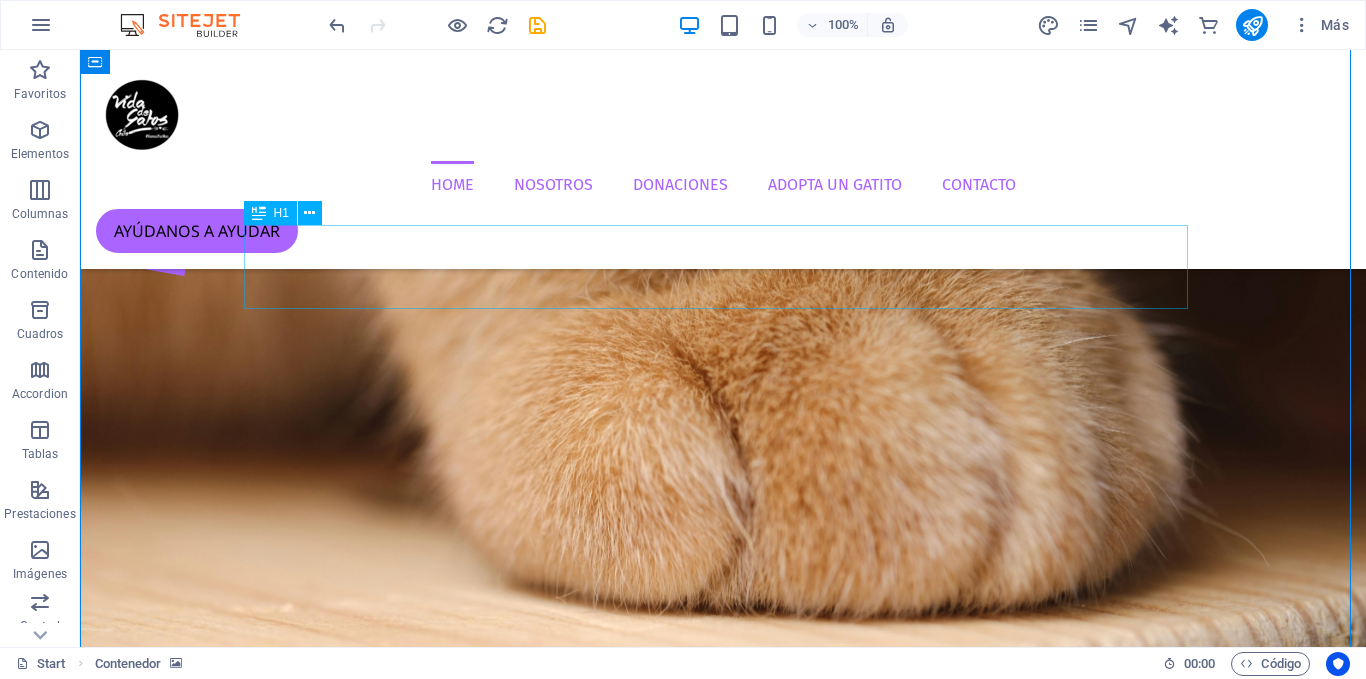 scroll, scrollTop: 0, scrollLeft: 0, axis: both 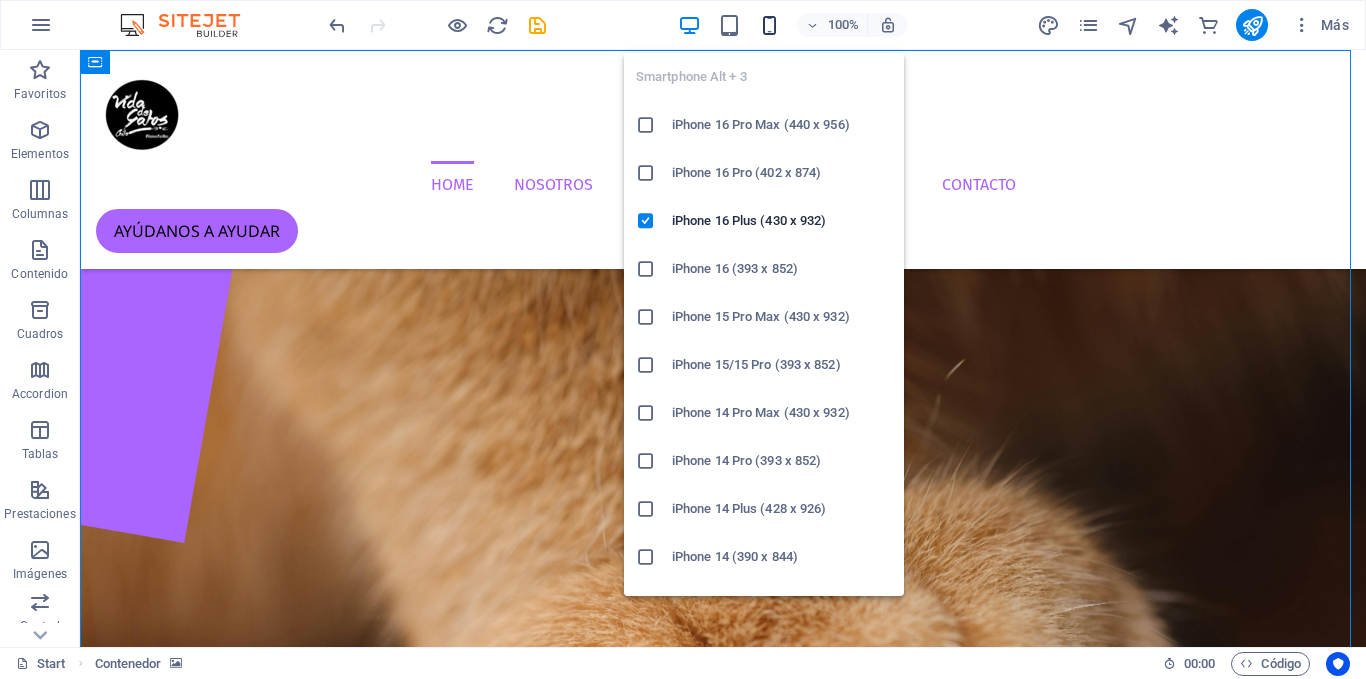 click at bounding box center (769, 25) 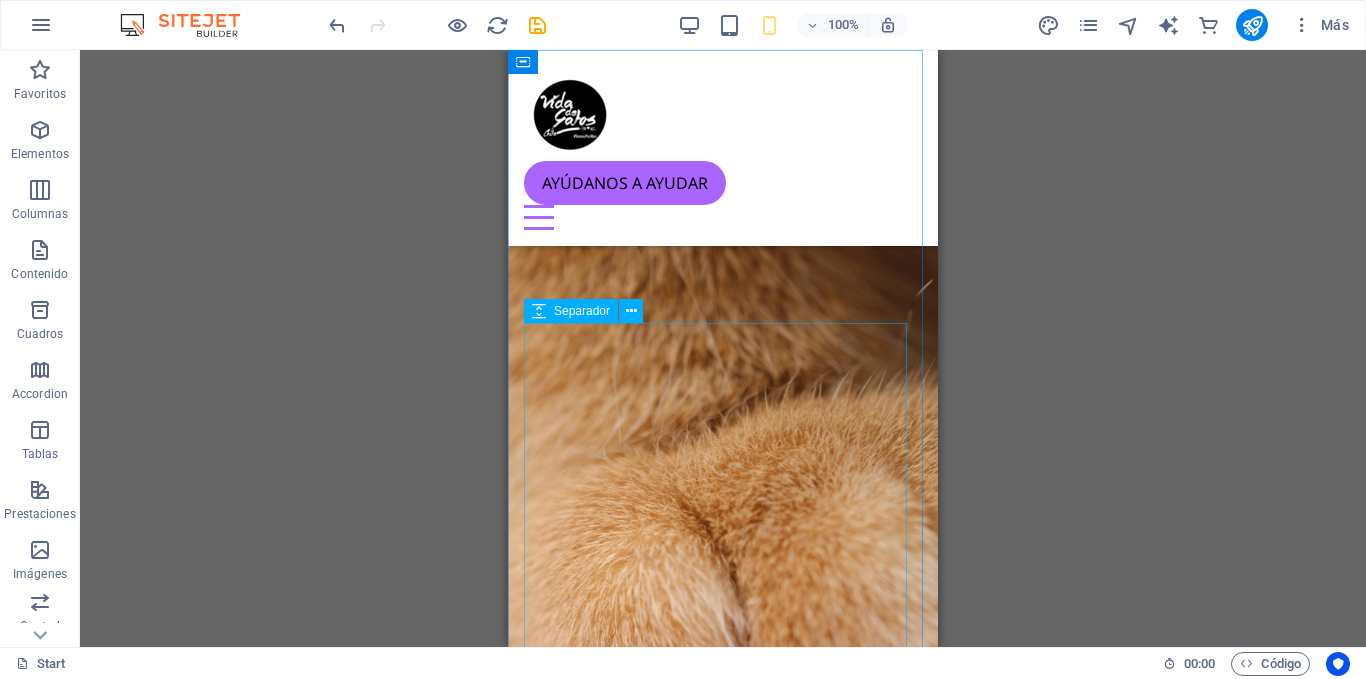scroll, scrollTop: 0, scrollLeft: 0, axis: both 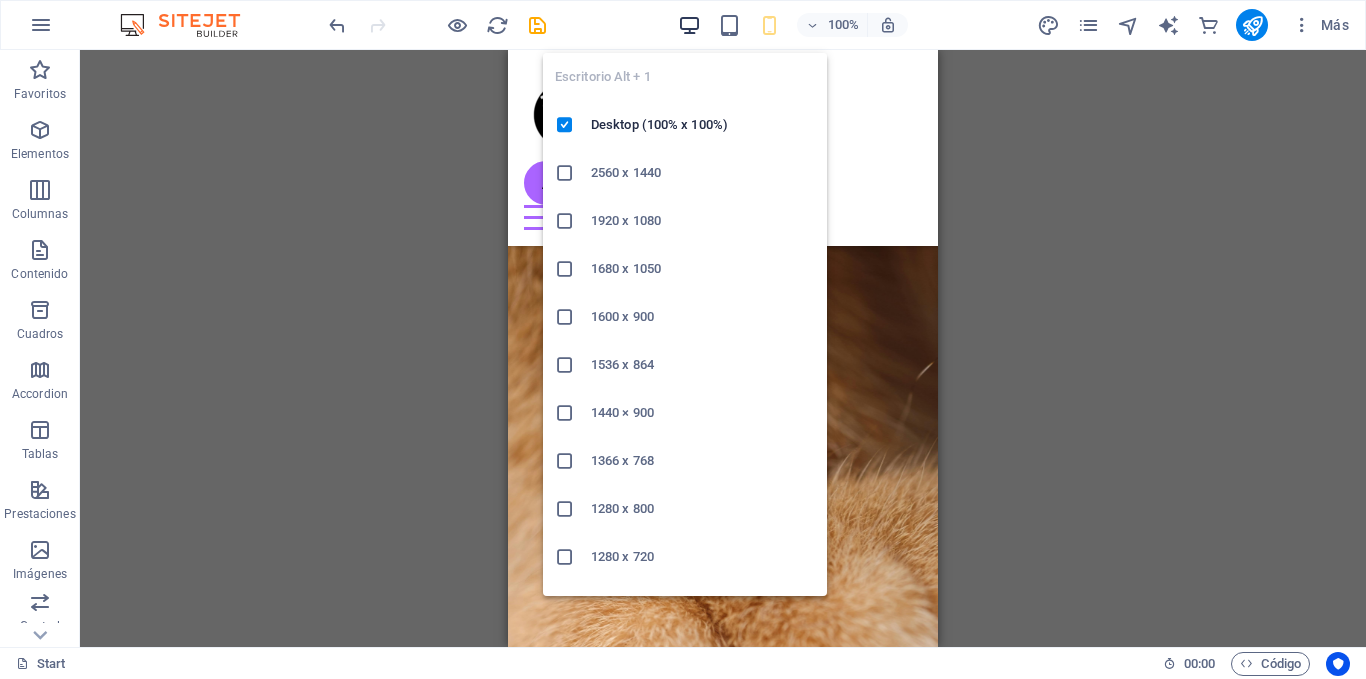 click at bounding box center [689, 25] 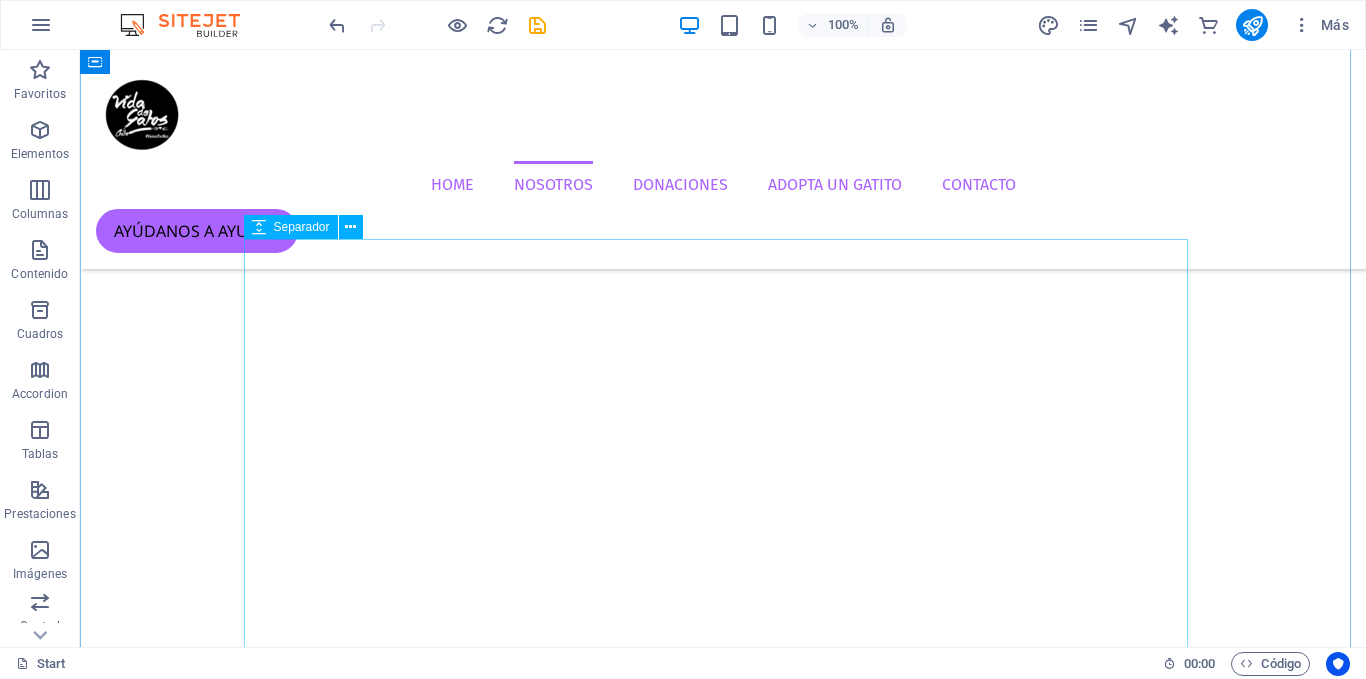 scroll, scrollTop: 845, scrollLeft: 0, axis: vertical 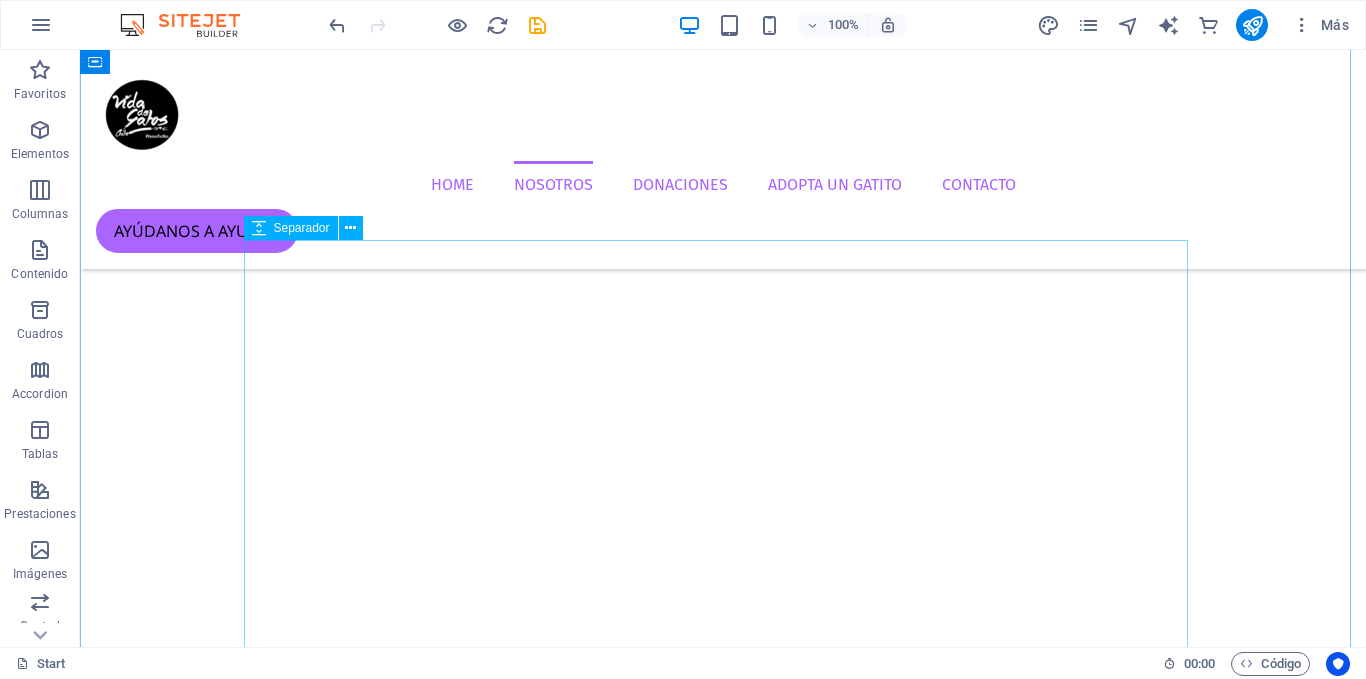 click at bounding box center (723, 1205) 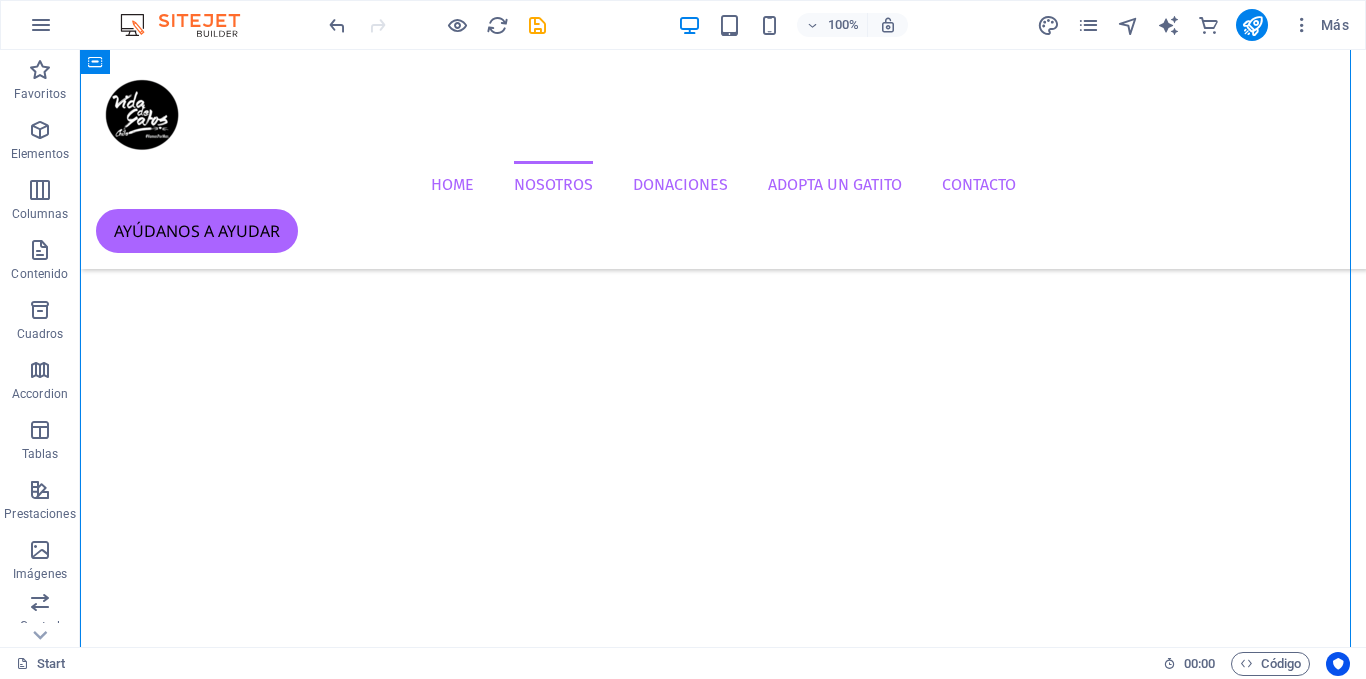 click at bounding box center [723, 1205] 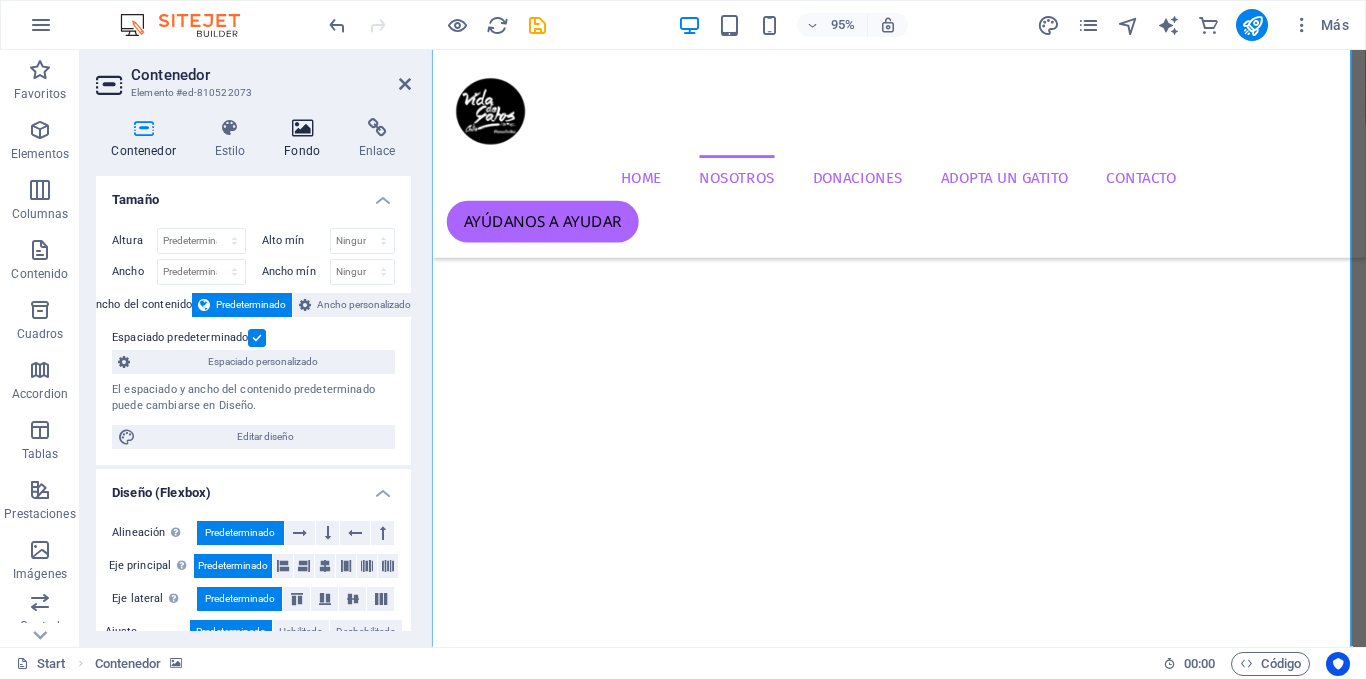 click at bounding box center [302, 128] 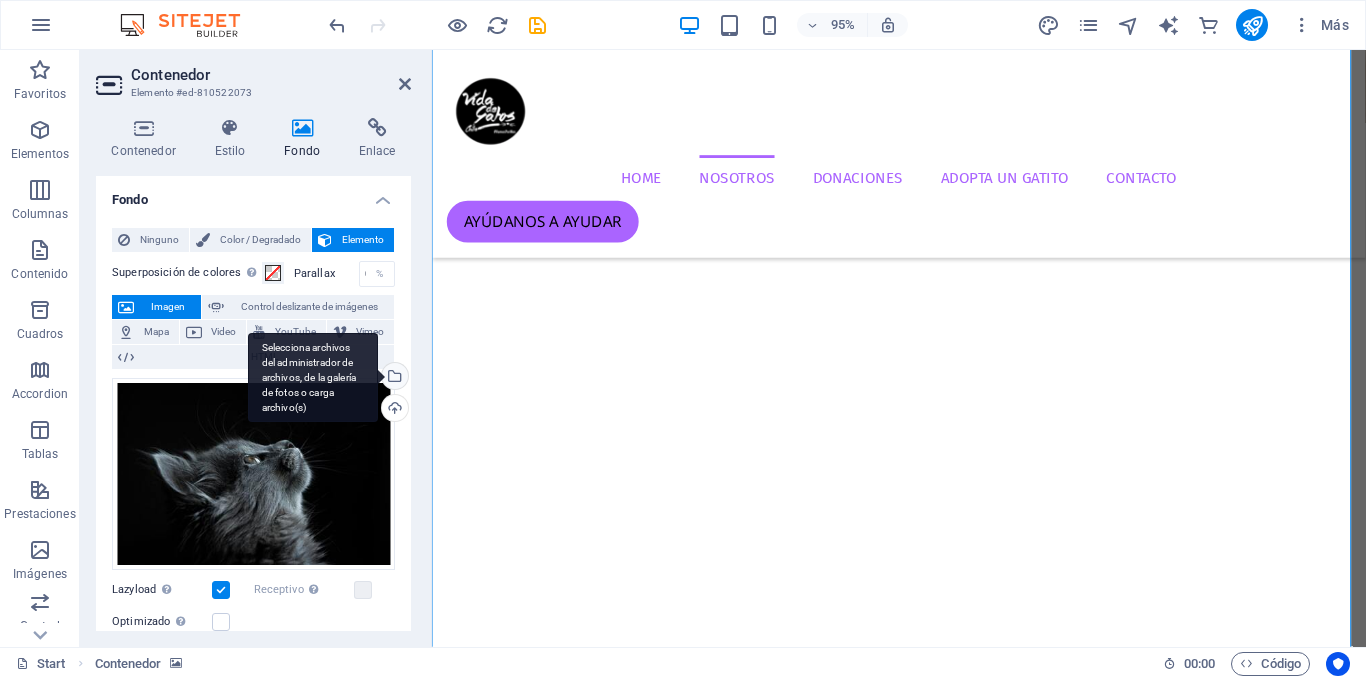 click on "Selecciona archivos del administrador de archivos, de la galería de fotos o carga archivo(s)" at bounding box center [313, 378] 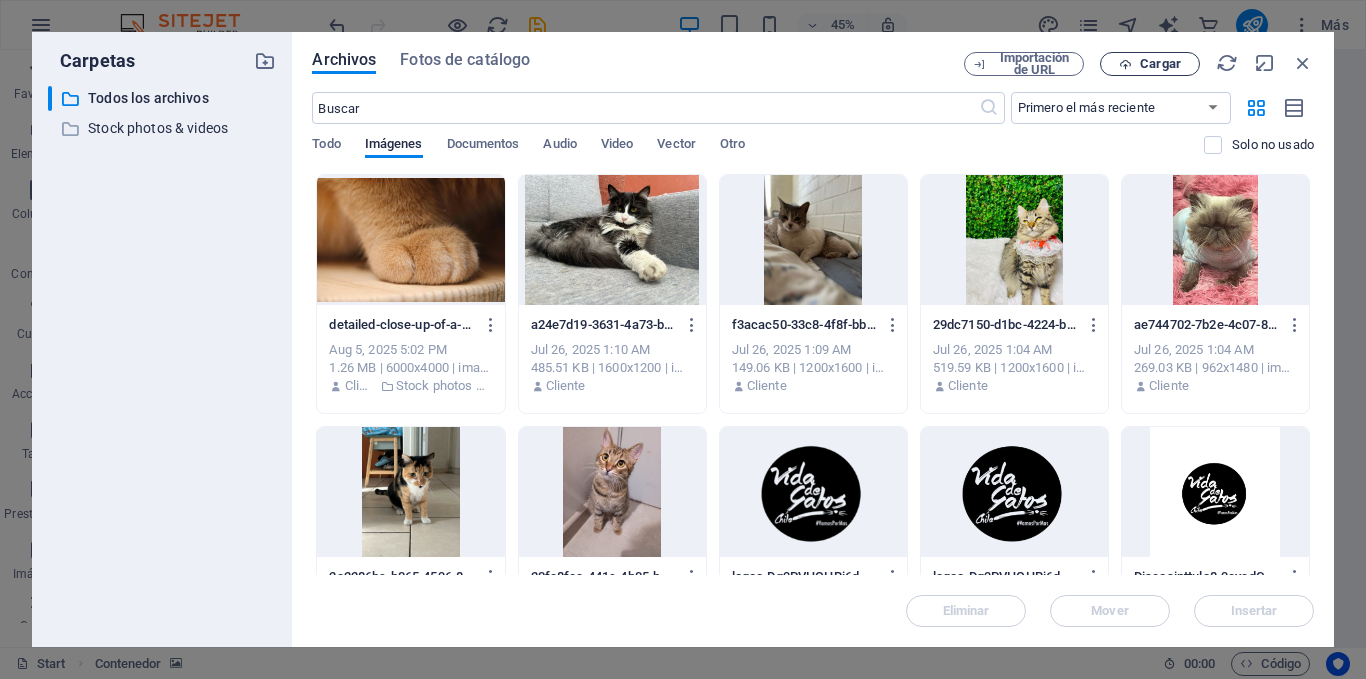 drag, startPoint x: 1043, startPoint y: 65, endPoint x: 1158, endPoint y: 66, distance: 115.00435 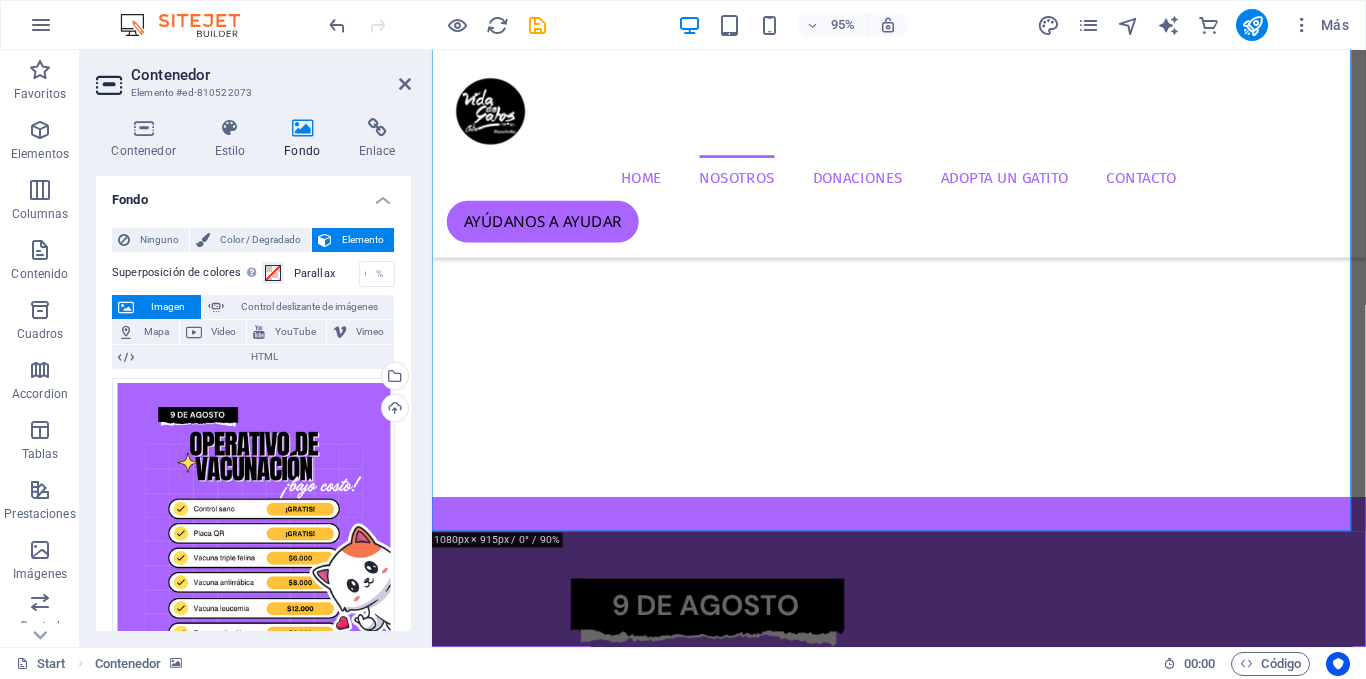 scroll, scrollTop: 1102, scrollLeft: 0, axis: vertical 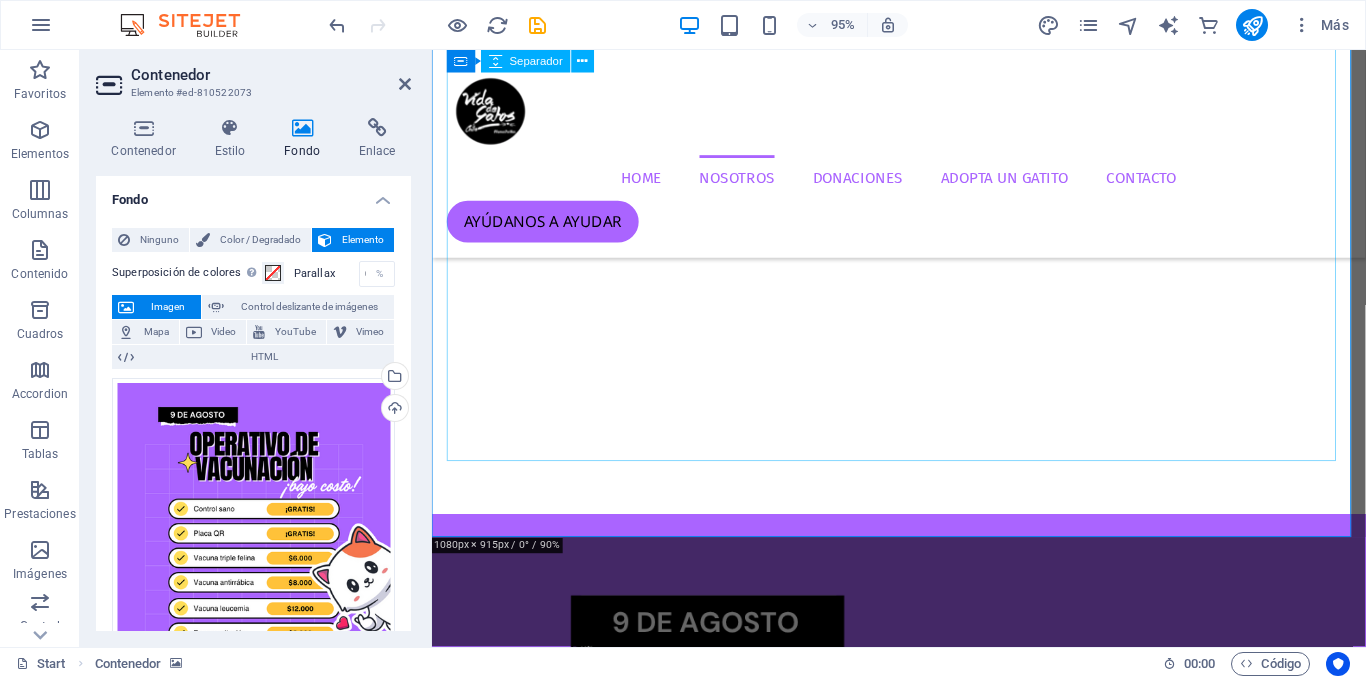 click at bounding box center [924, 1848] 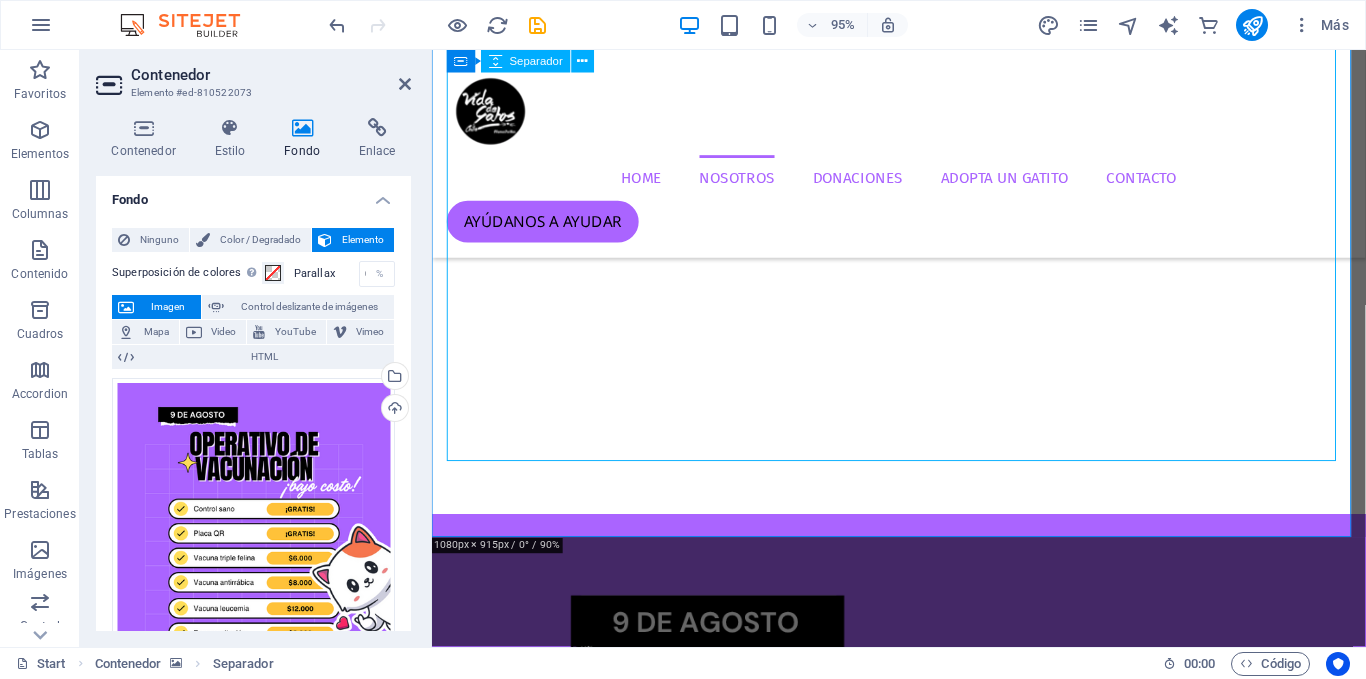 click at bounding box center (924, 1848) 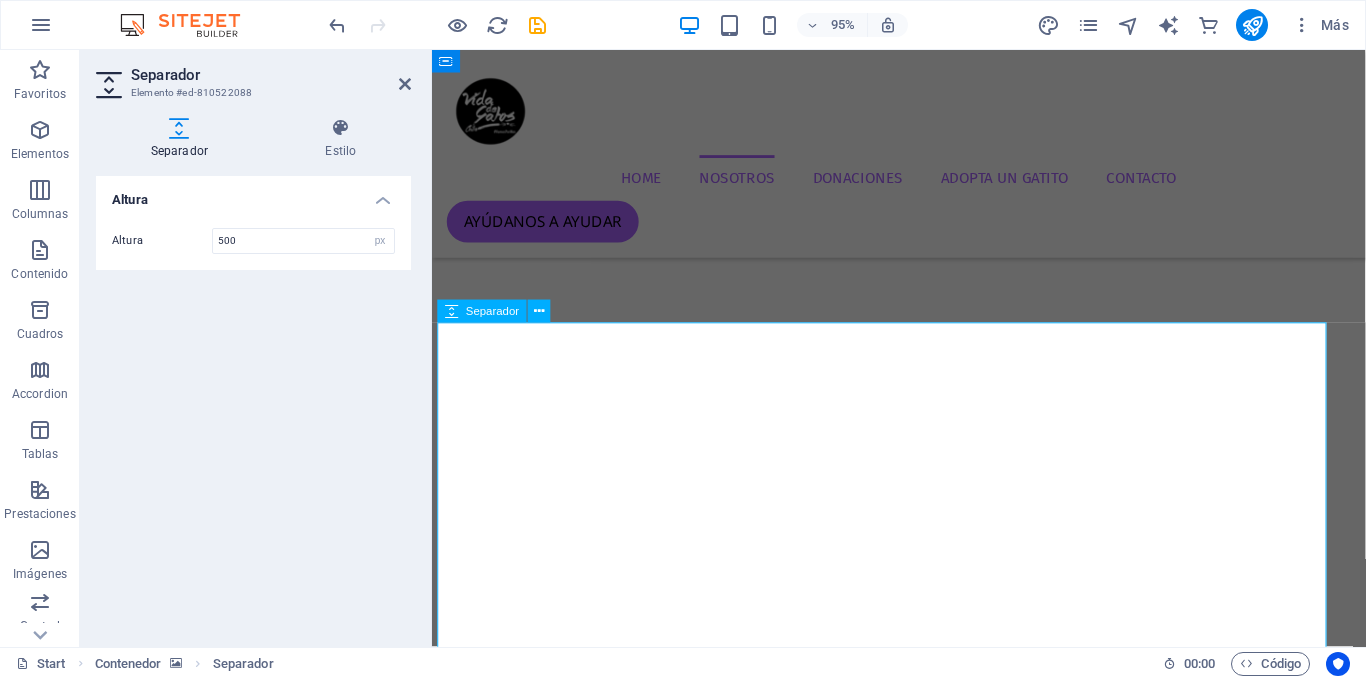 scroll, scrollTop: 744, scrollLeft: 10, axis: both 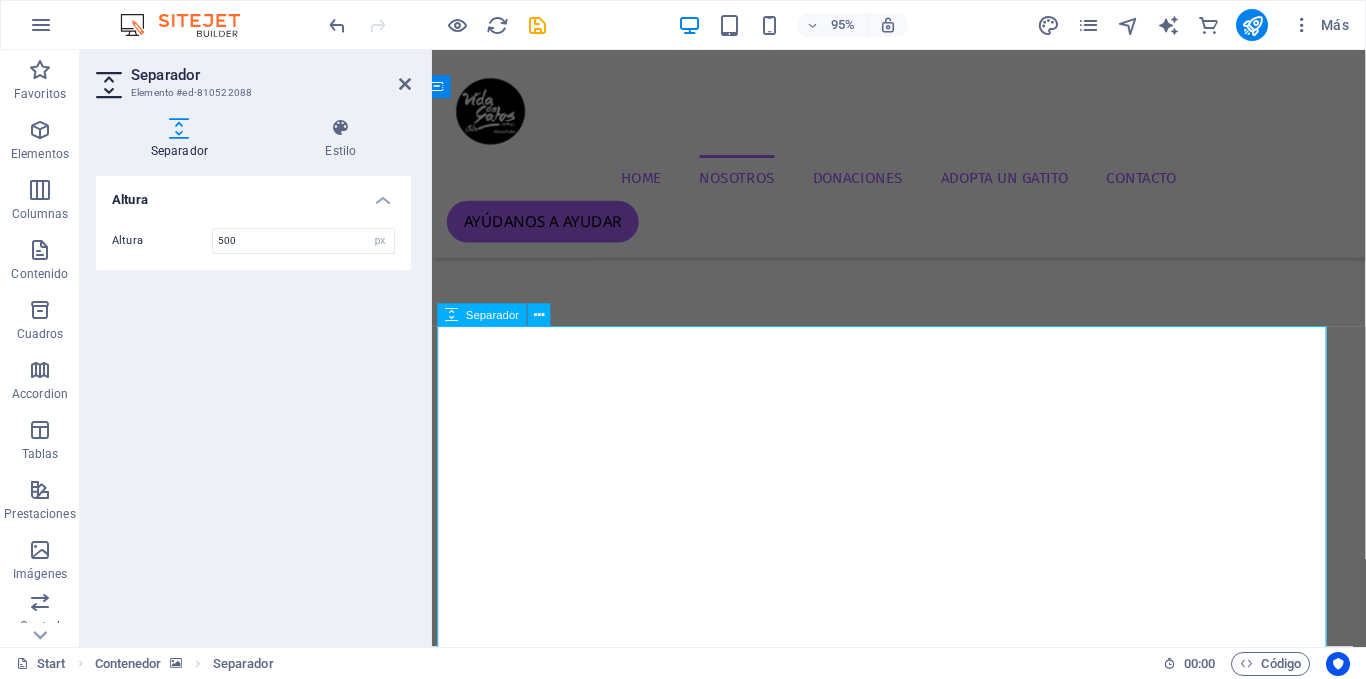 click at bounding box center [914, 2206] 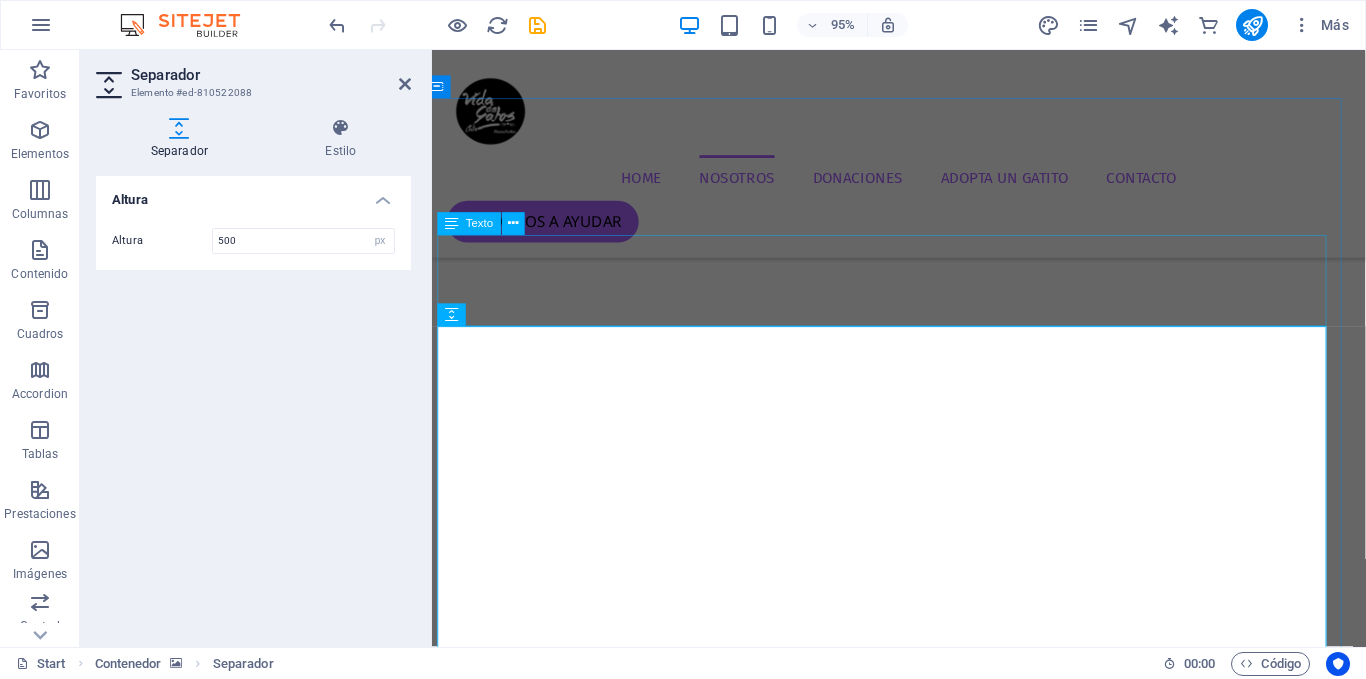 click on "La Fundación promueve la tenencia responsable de mascotas, rescatando, rehabilitando y reubicando animales abandonados. Ofrece atención veterinaria y nutricional, fomenta la adopción consciente y organiza jornadas de adopción, esterilización y vacunación. Asimismo, denuncia maltratos y busca concientizar a la comunidad sobre la problemática de la fauna urbana con soluciones éticas." at bounding box center [914, 1908] 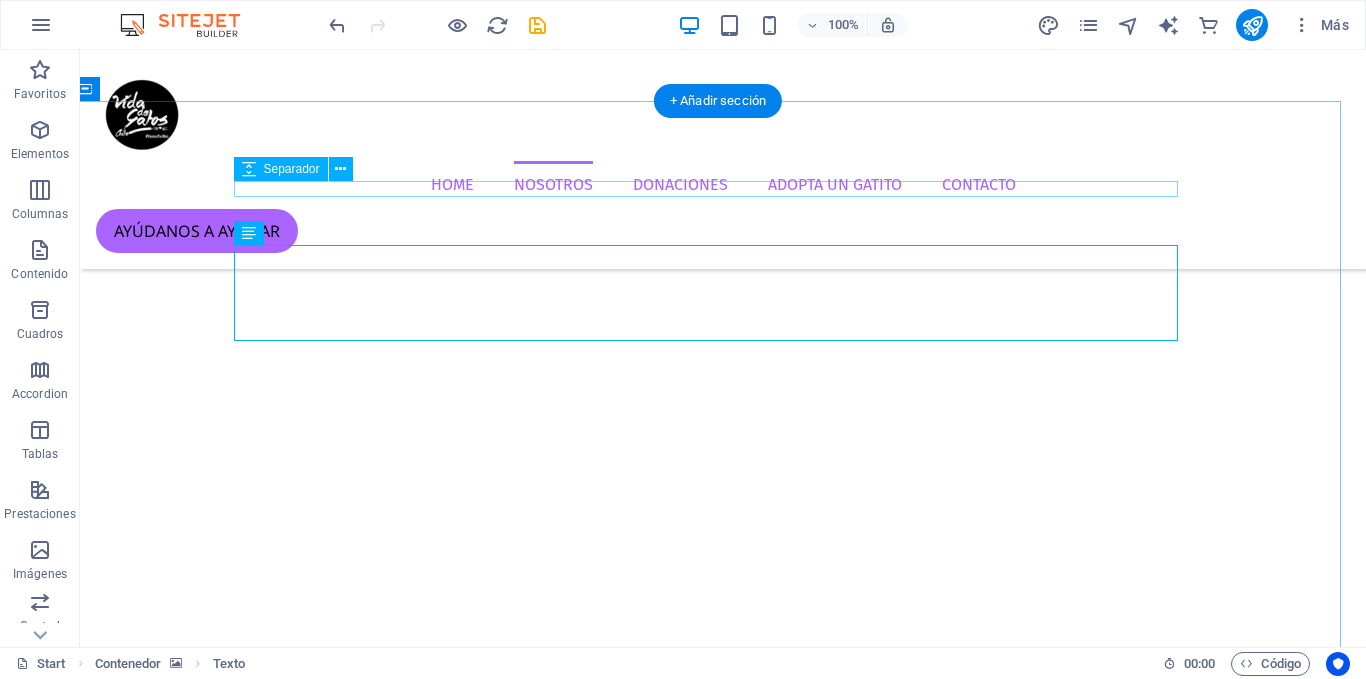 click at bounding box center (713, 1804) 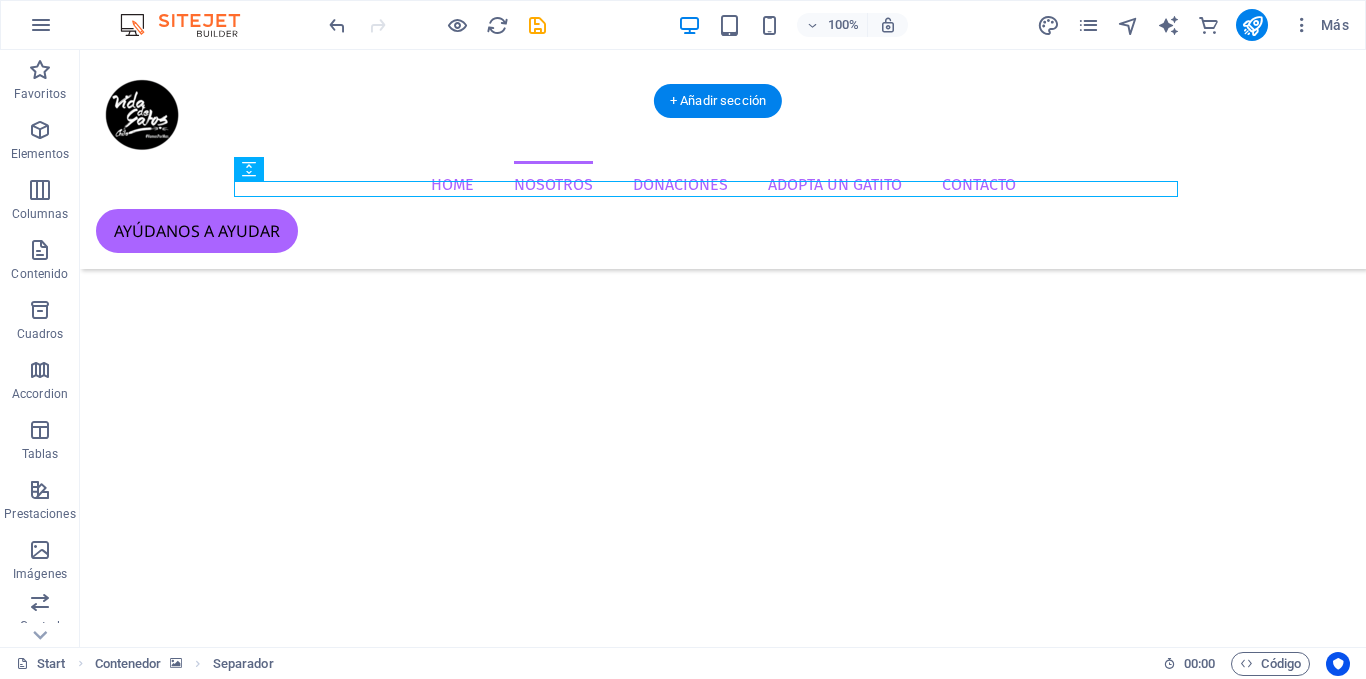 click at bounding box center (713, 1306) 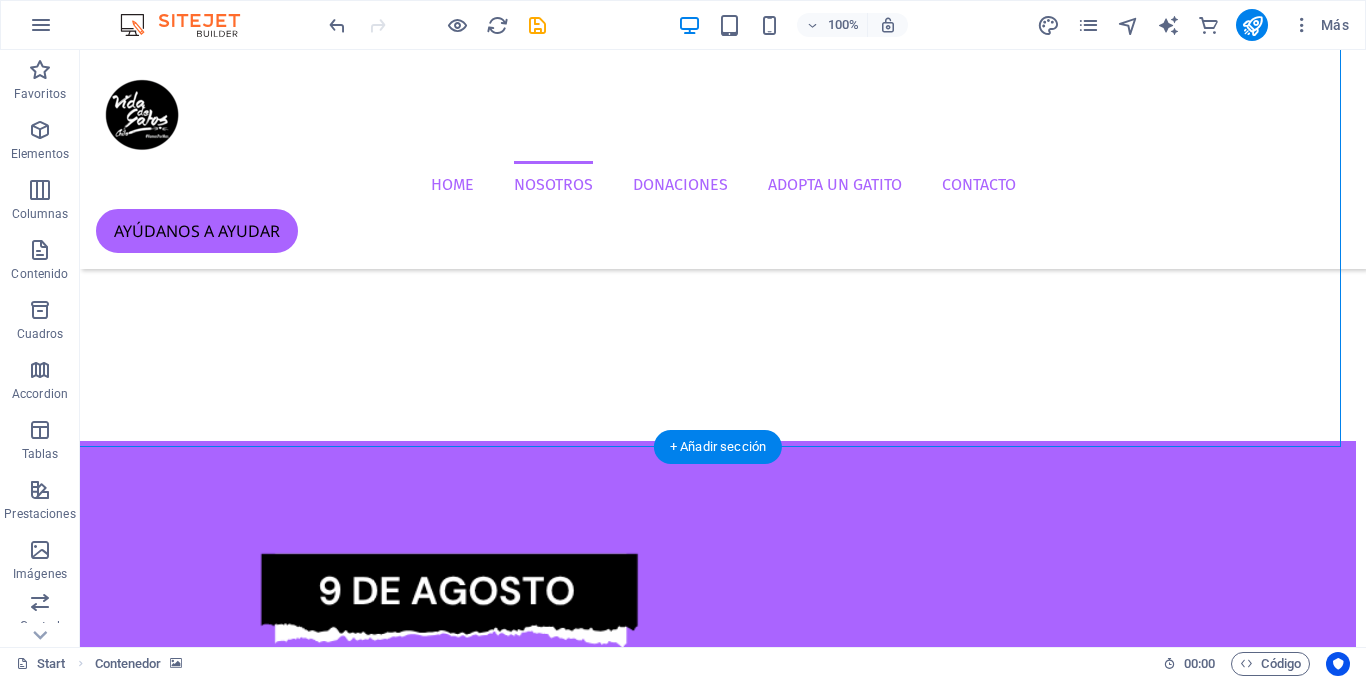 scroll, scrollTop: 1227, scrollLeft: 10, axis: both 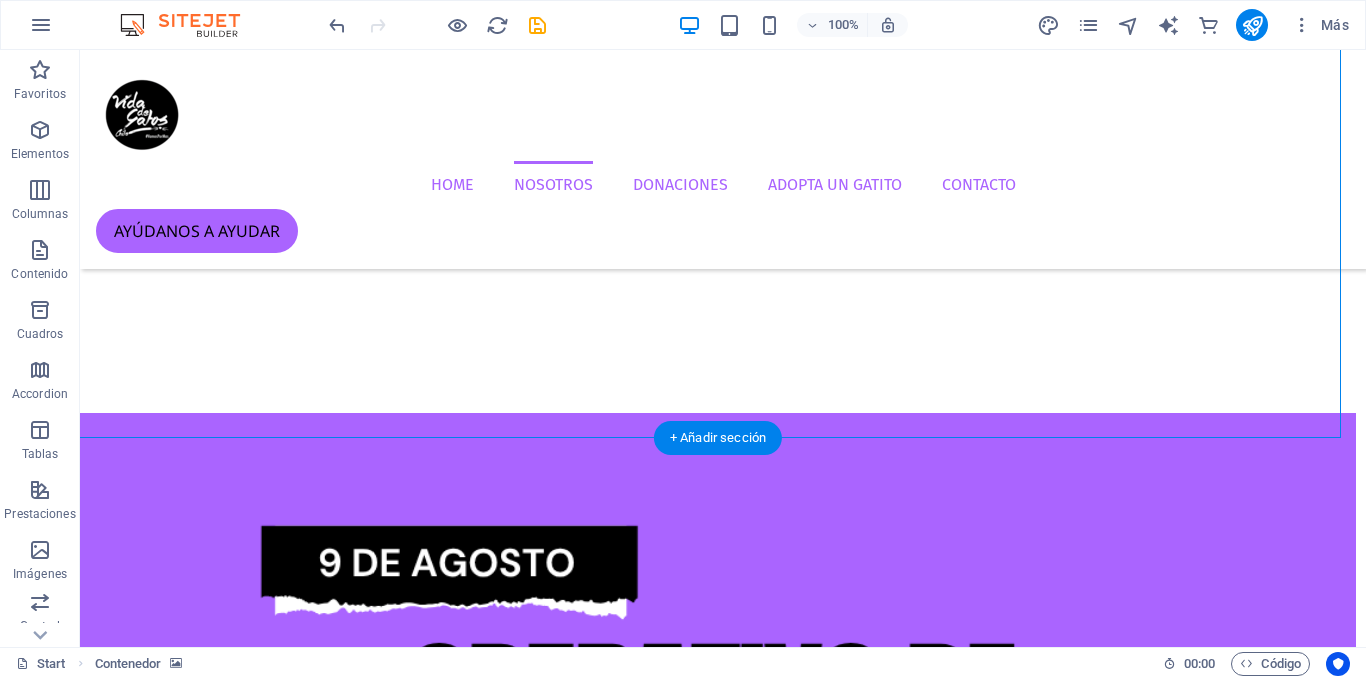 click at bounding box center [713, 823] 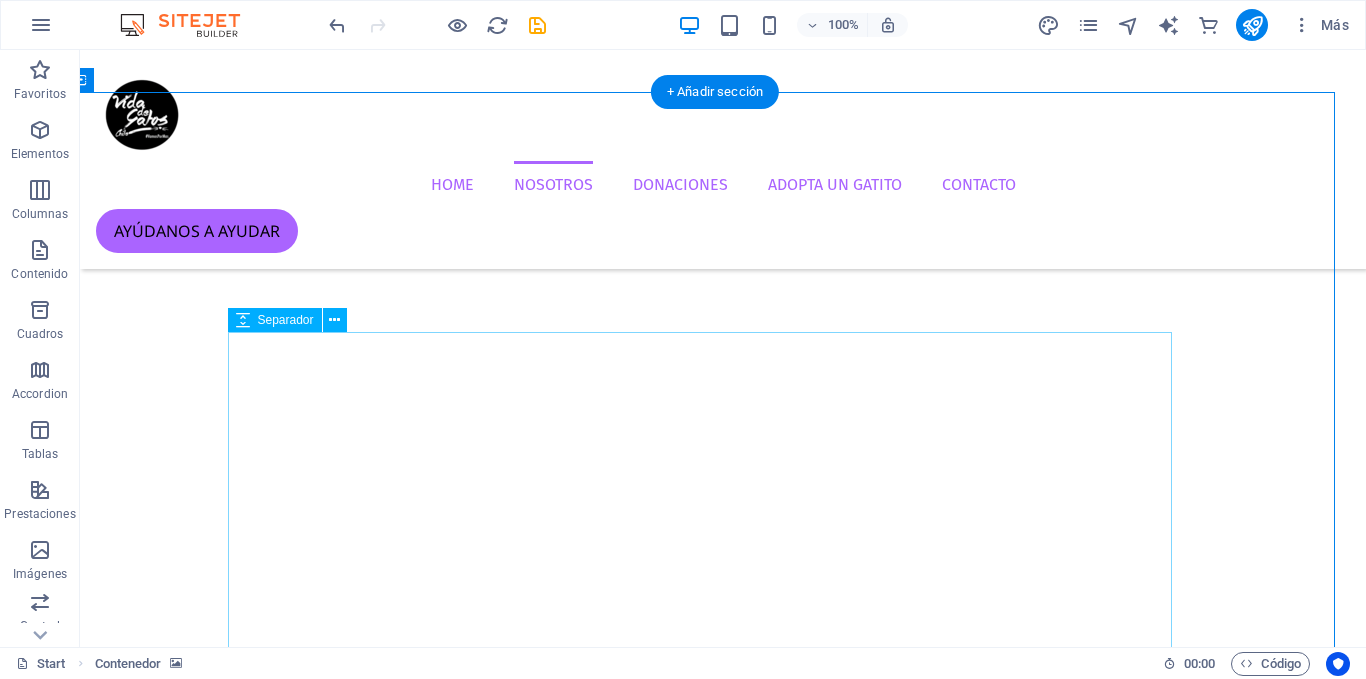 scroll, scrollTop: 751, scrollLeft: 16, axis: both 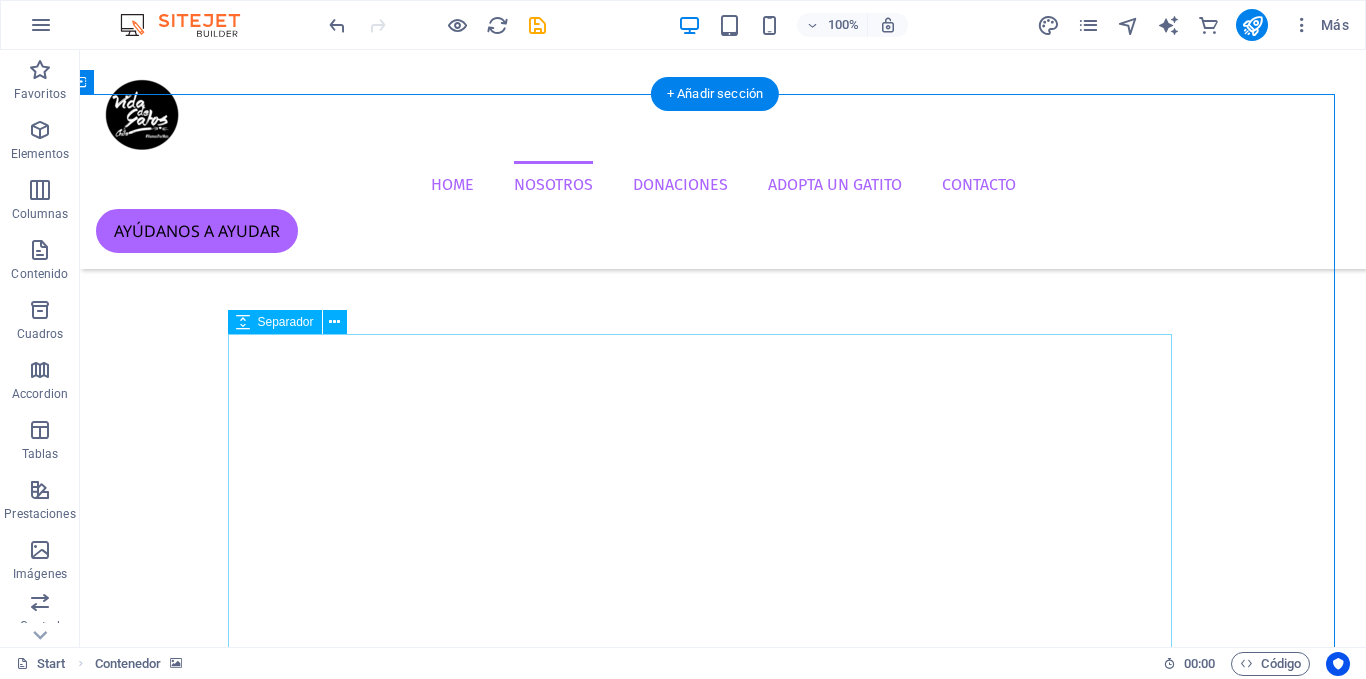 click at bounding box center [707, 2199] 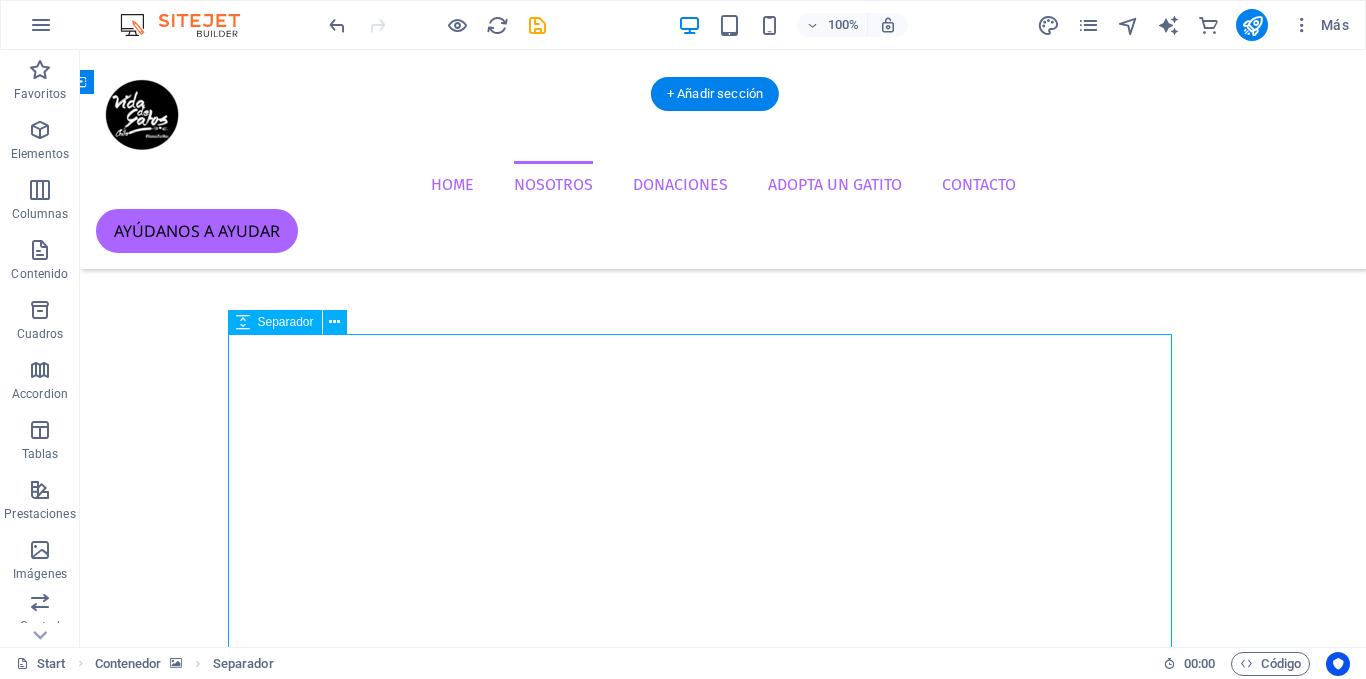 click at bounding box center [707, 2199] 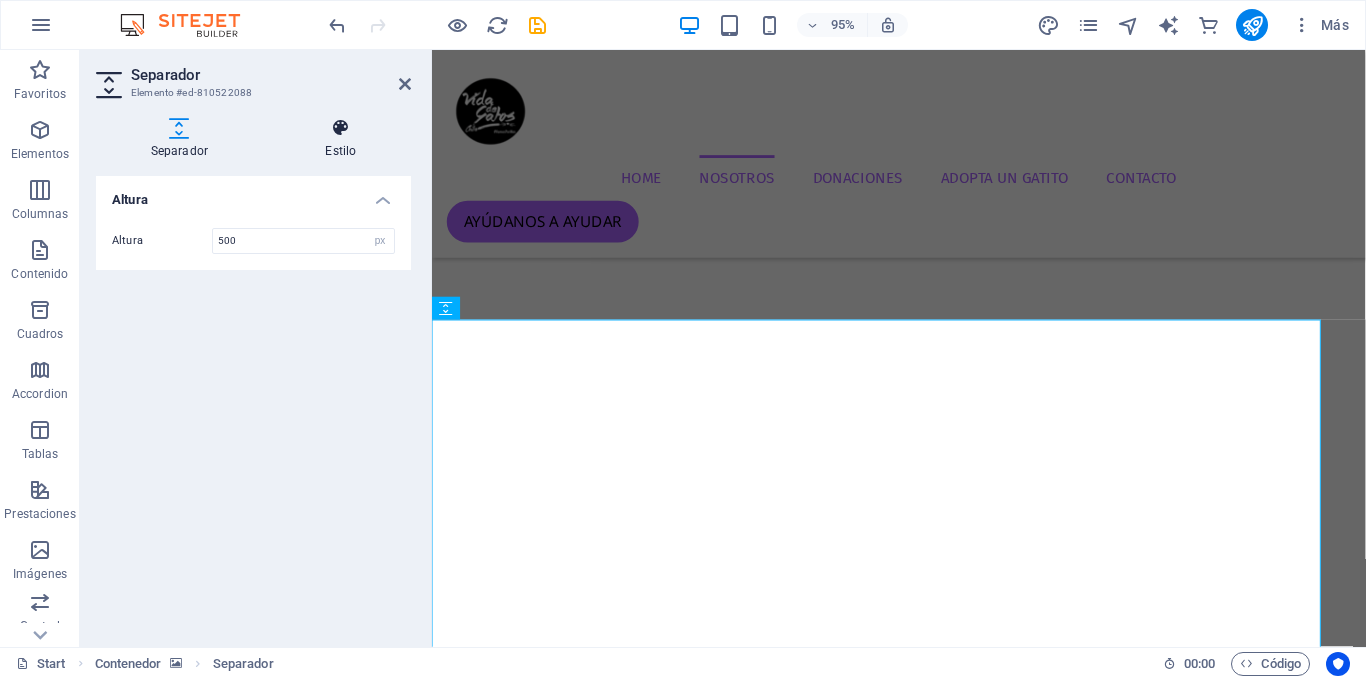 click on "Estilo" at bounding box center (341, 139) 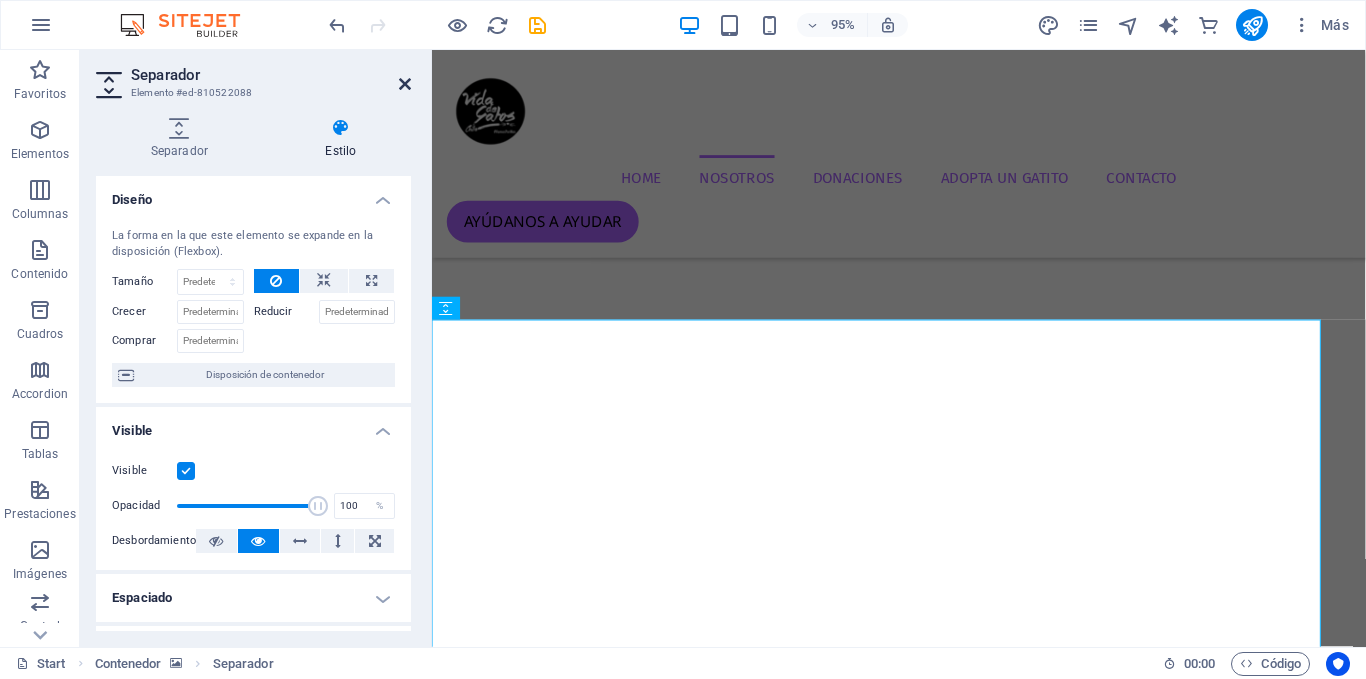 click at bounding box center [405, 84] 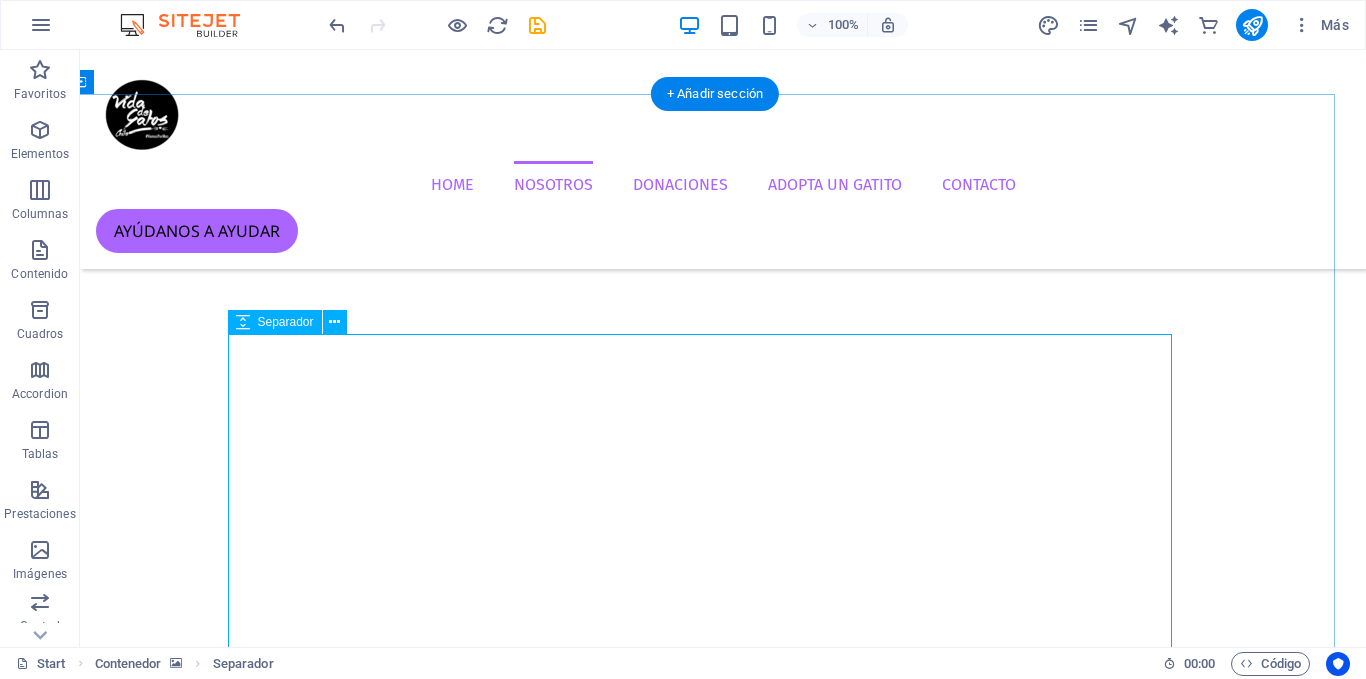 click at bounding box center (707, 2199) 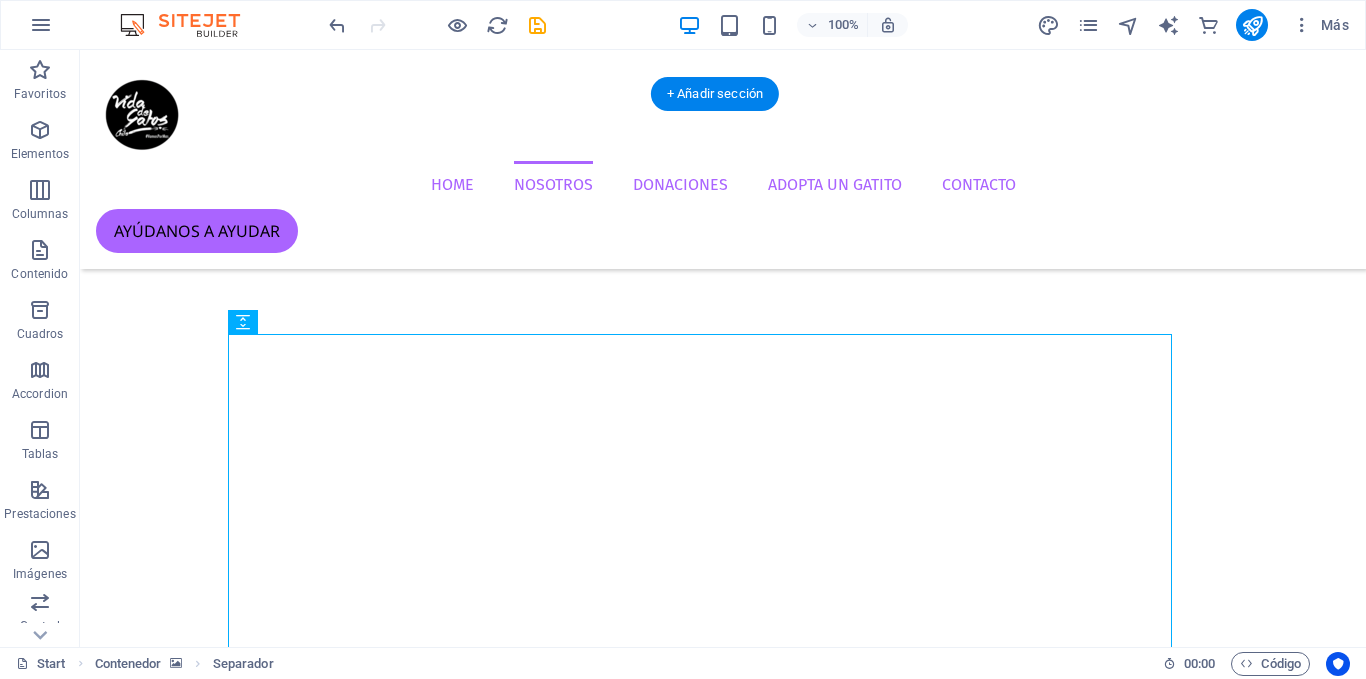 click at bounding box center [707, 1299] 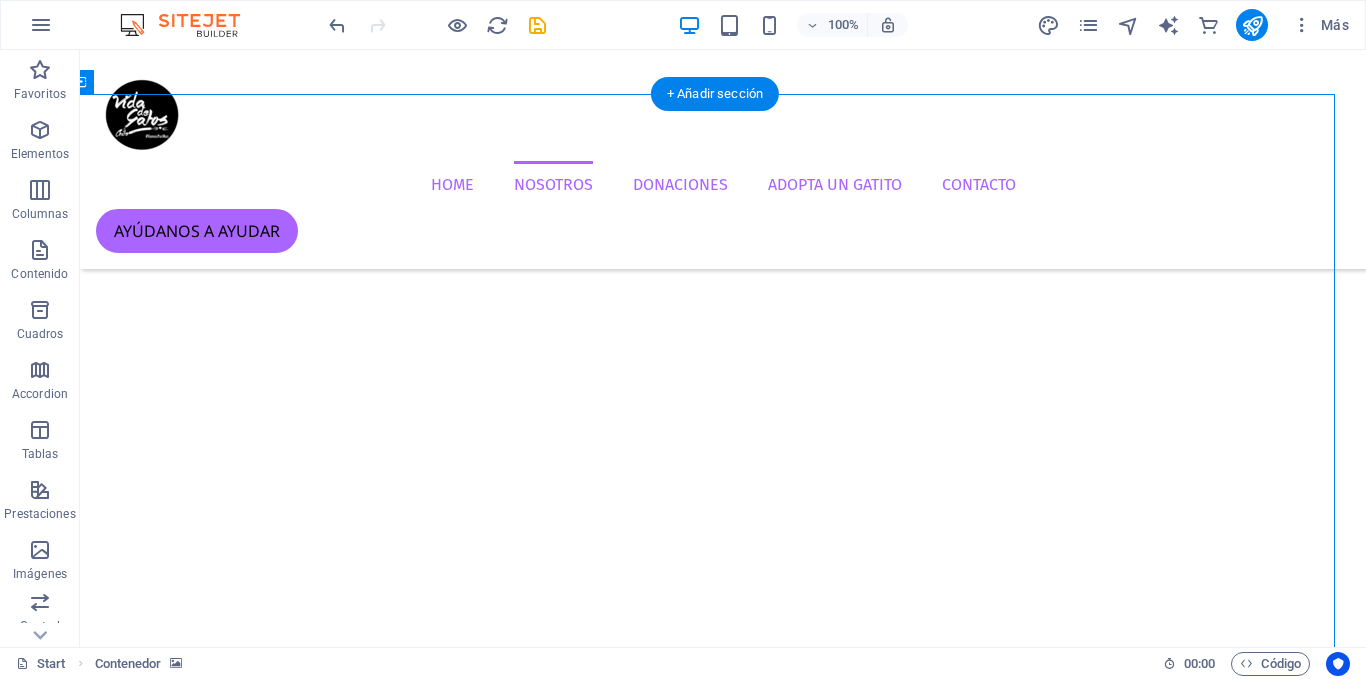 click at bounding box center (707, 1299) 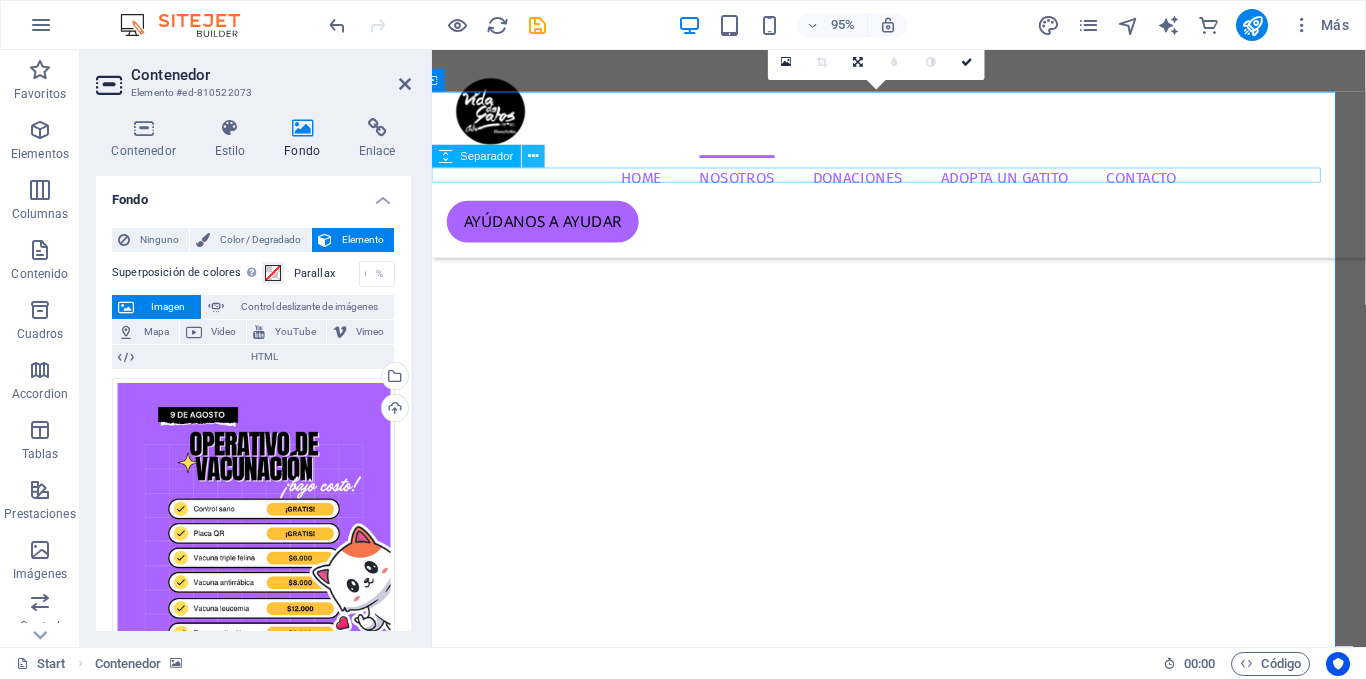 click at bounding box center (533, 156) 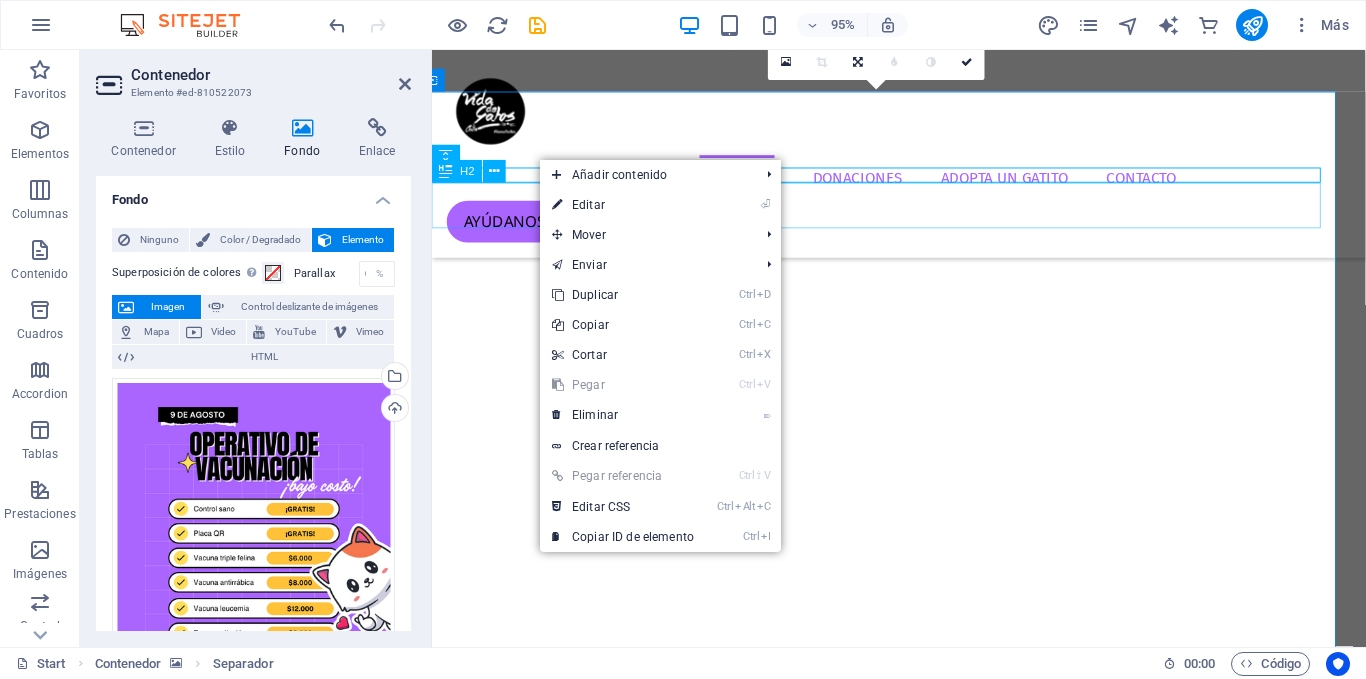 click on "FUNDACIÓN VIDA DE GATOS CHILE" at bounding box center (908, 1829) 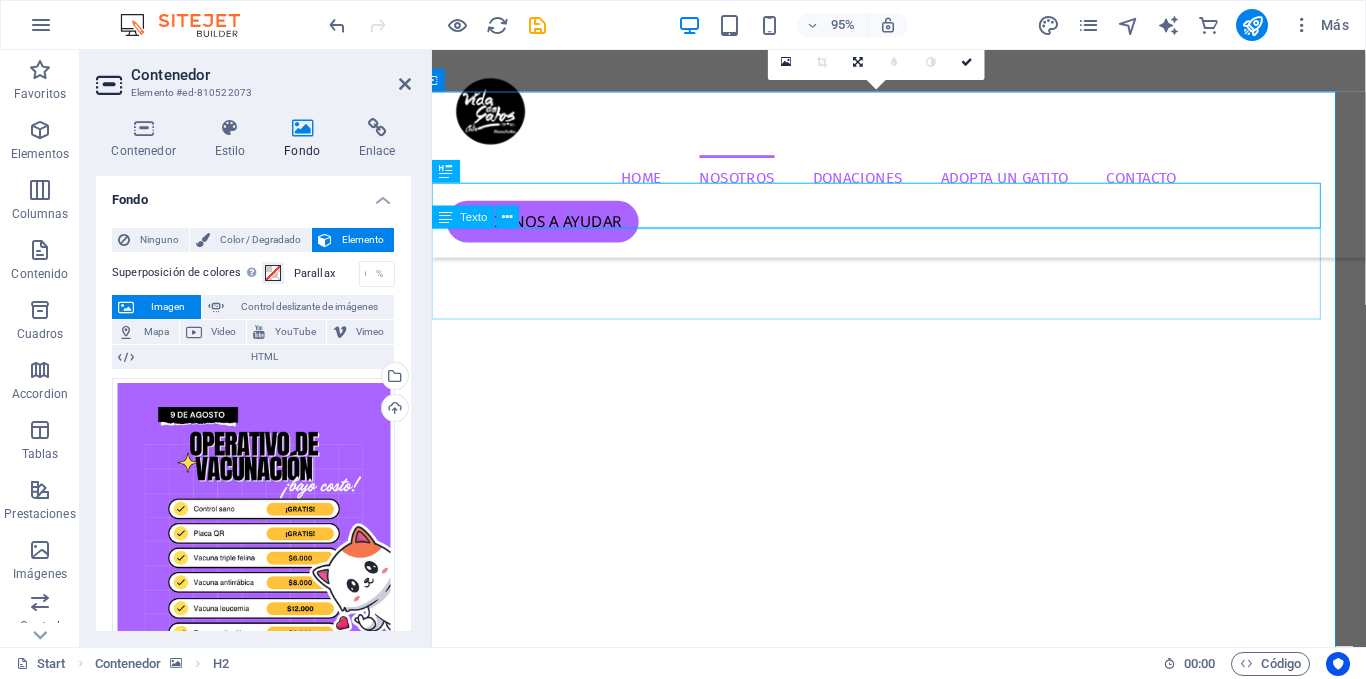 click on "La Fundación promueve la tenencia responsable de mascotas, rescatando, rehabilitando y reubicando animales abandonados. Ofrece atención veterinaria y nutricional, fomenta la adopción consciente y organiza jornadas de adopción, esterilización y vacunación. Asimismo, denuncia maltratos y busca concientizar a la comunidad sobre la problemática de la fauna urbana con soluciones éticas." at bounding box center [908, 1901] 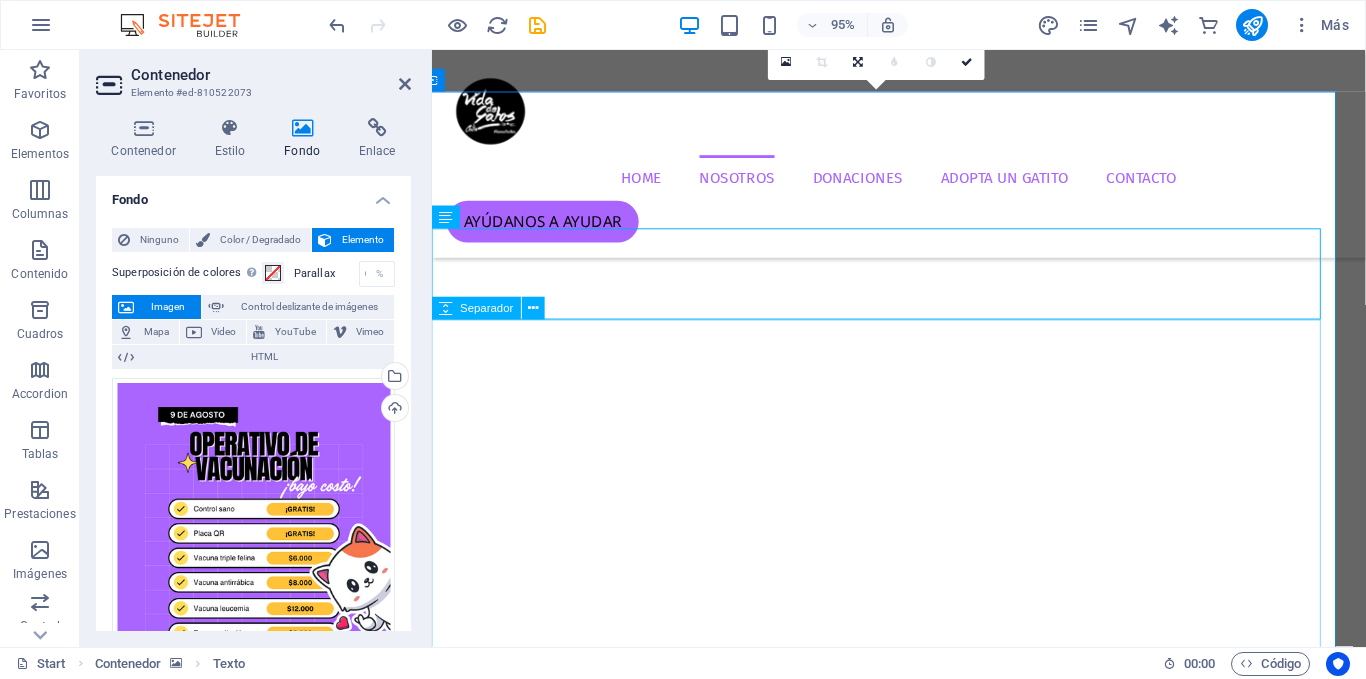 click at bounding box center [908, 2199] 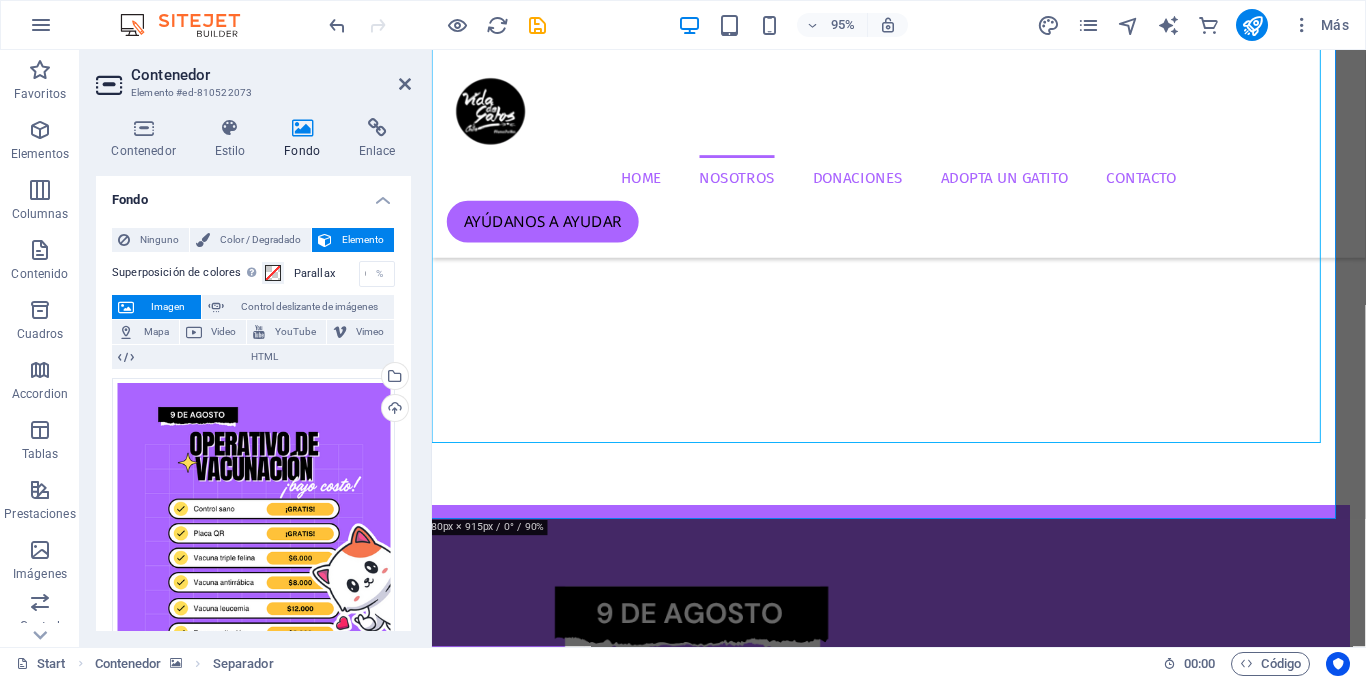 scroll, scrollTop: 1122, scrollLeft: 16, axis: both 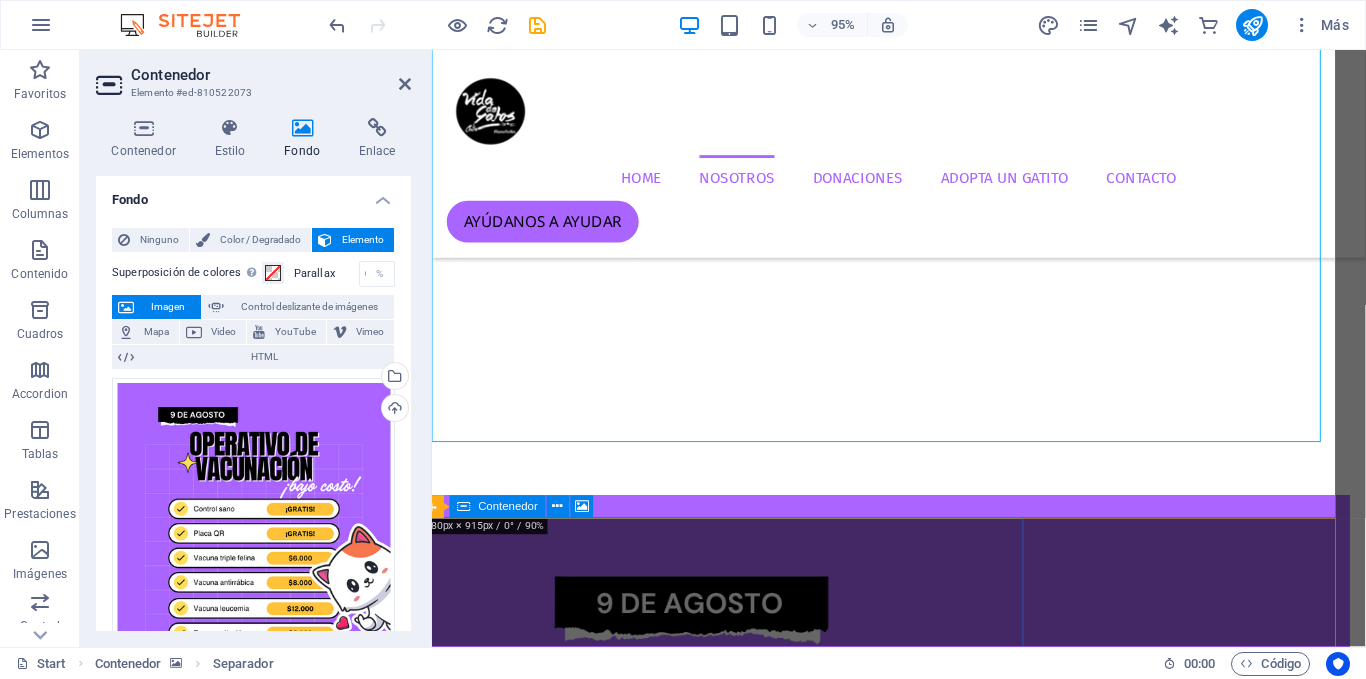 click on "Suelta el contenido aquí o  Añadir elementos  Pegar portapapeles" at bounding box center (907, 2755) 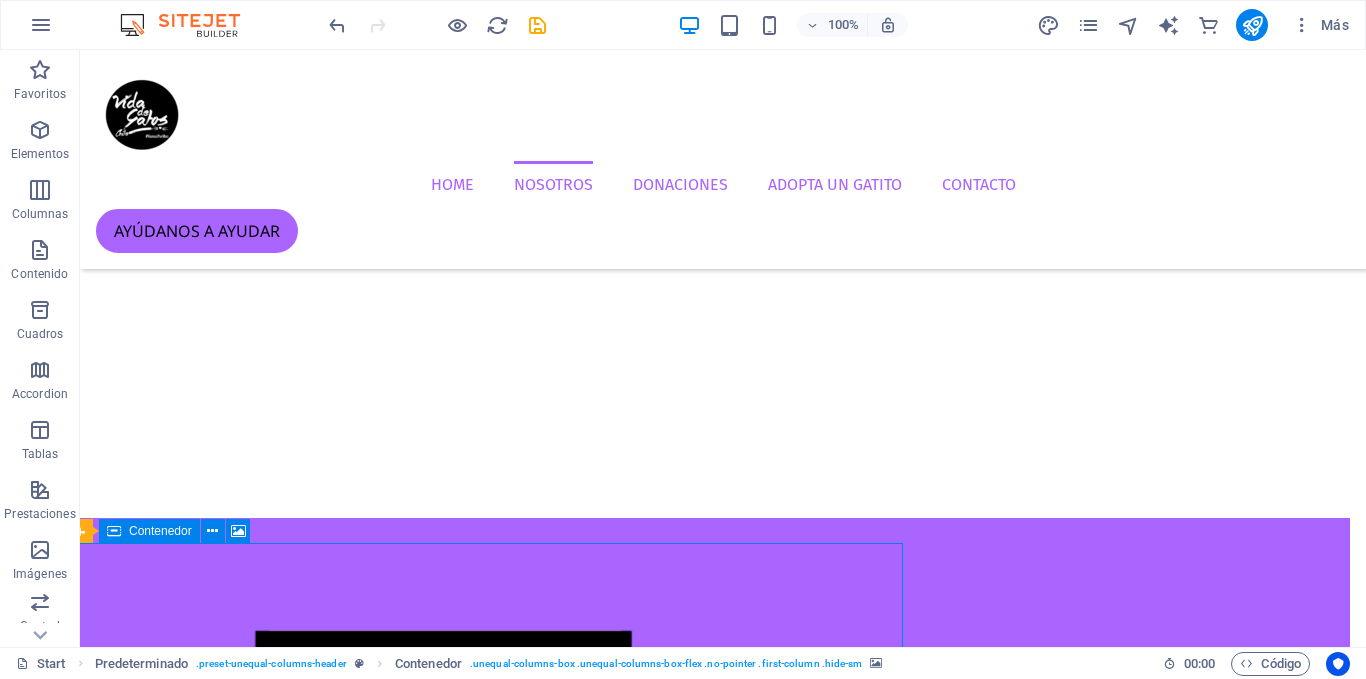 click on "Suelta el contenido aquí o  Añadir elementos  Pegar portapapeles" at bounding box center [707, 2755] 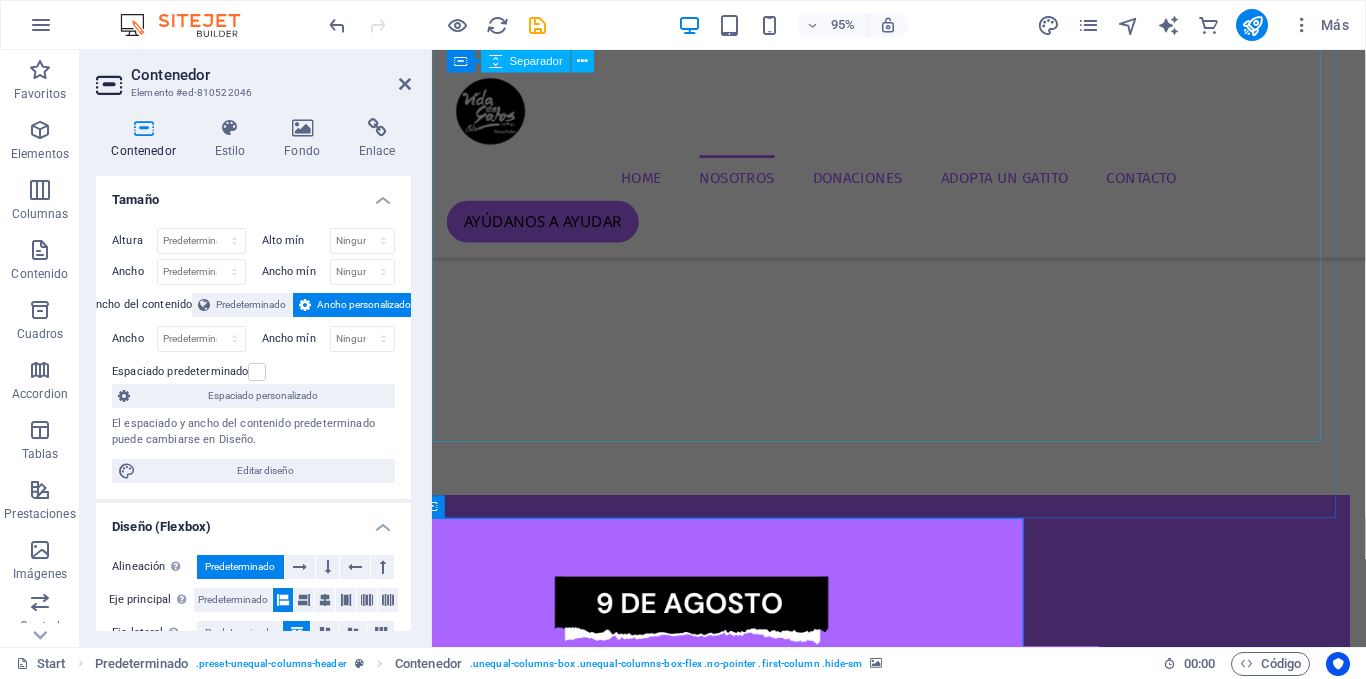 click at bounding box center [908, 1828] 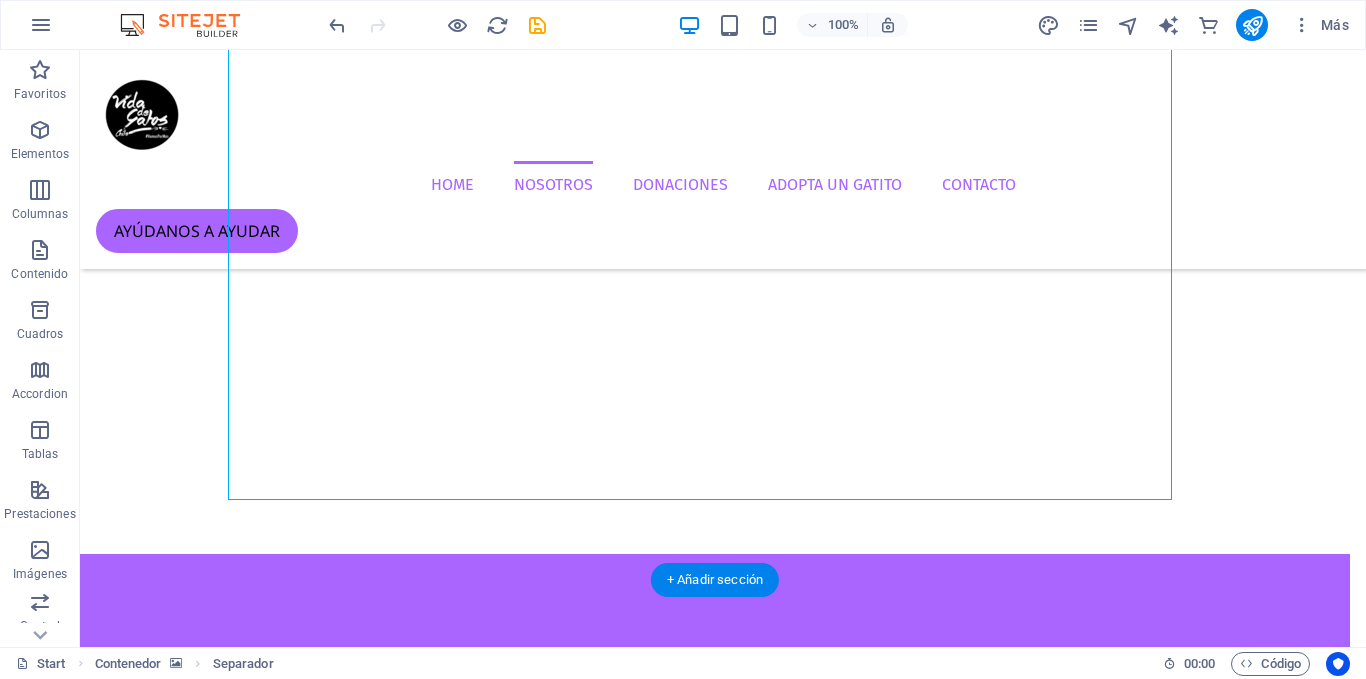 scroll, scrollTop: 1085, scrollLeft: 16, axis: both 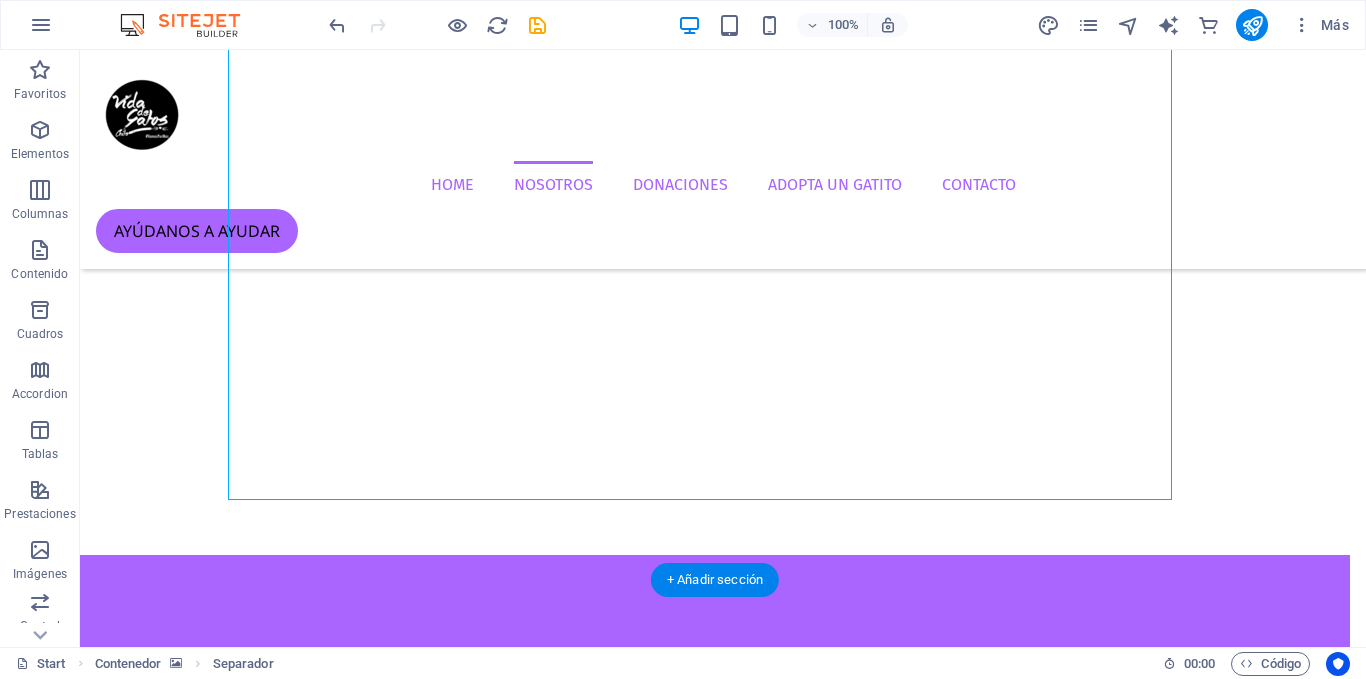 click at bounding box center (707, 965) 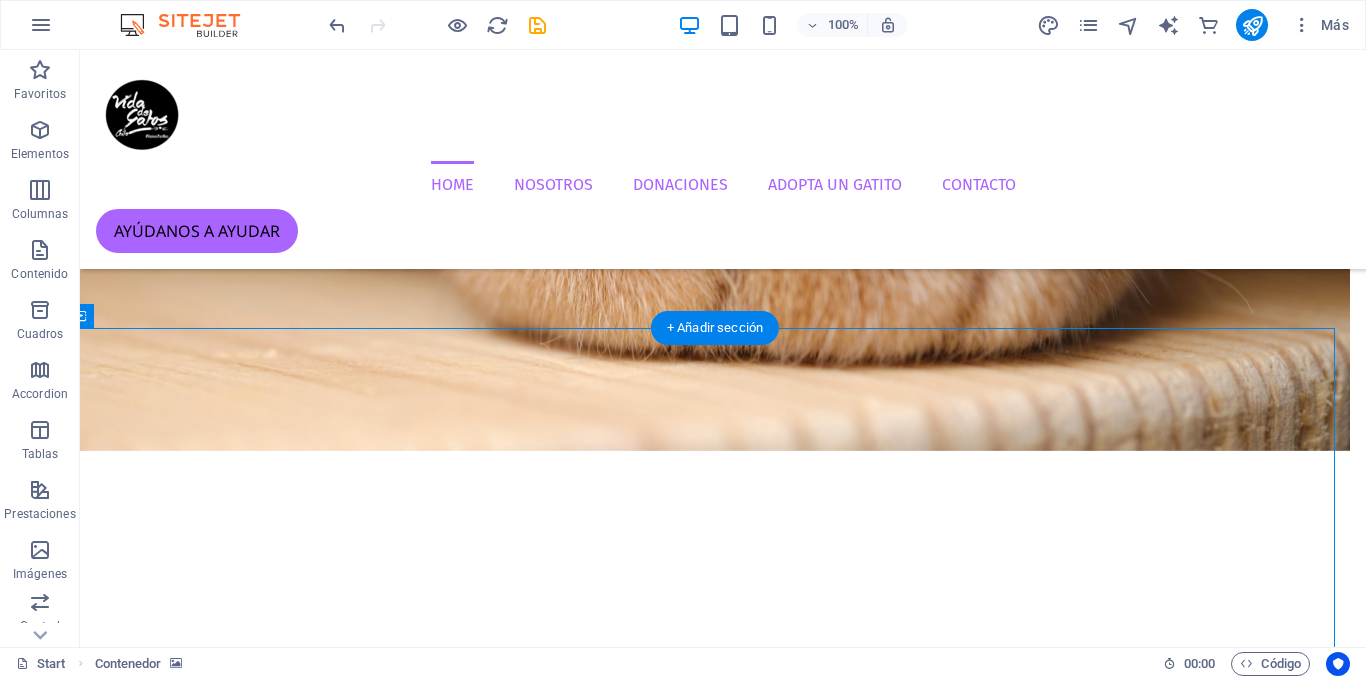 scroll, scrollTop: 516, scrollLeft: 16, axis: both 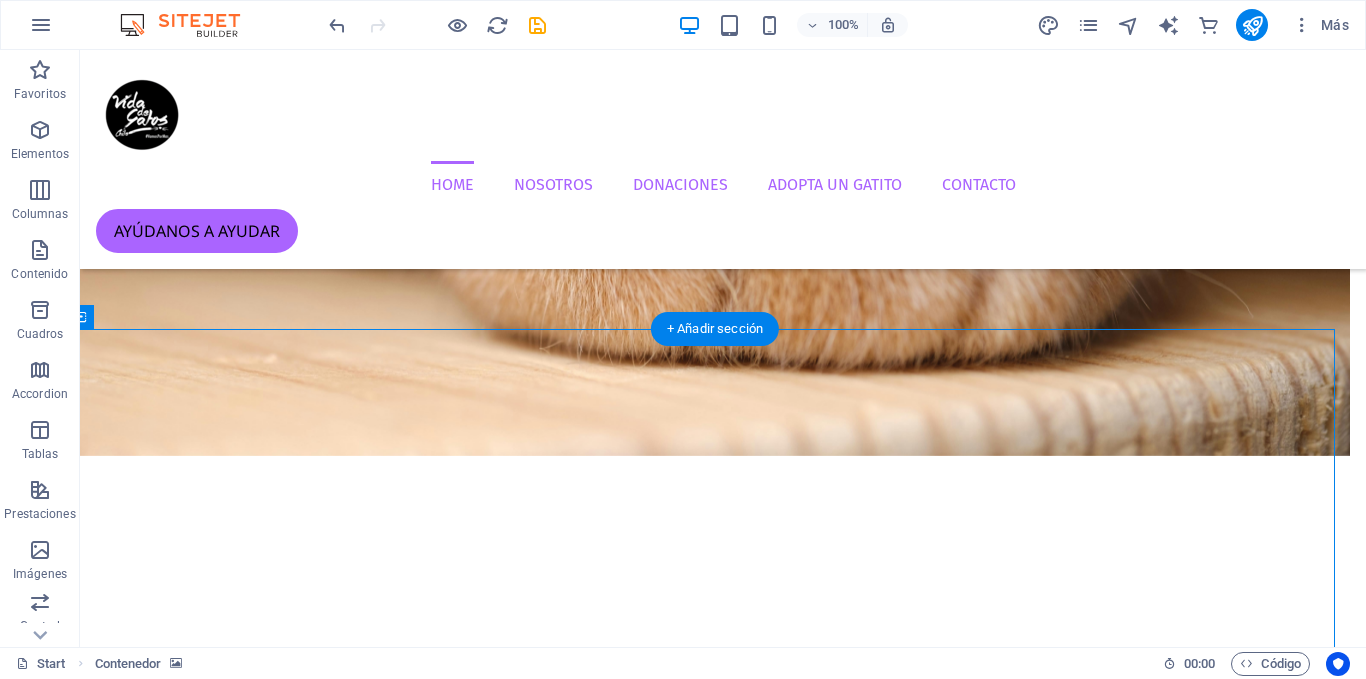 click at bounding box center (707, 1534) 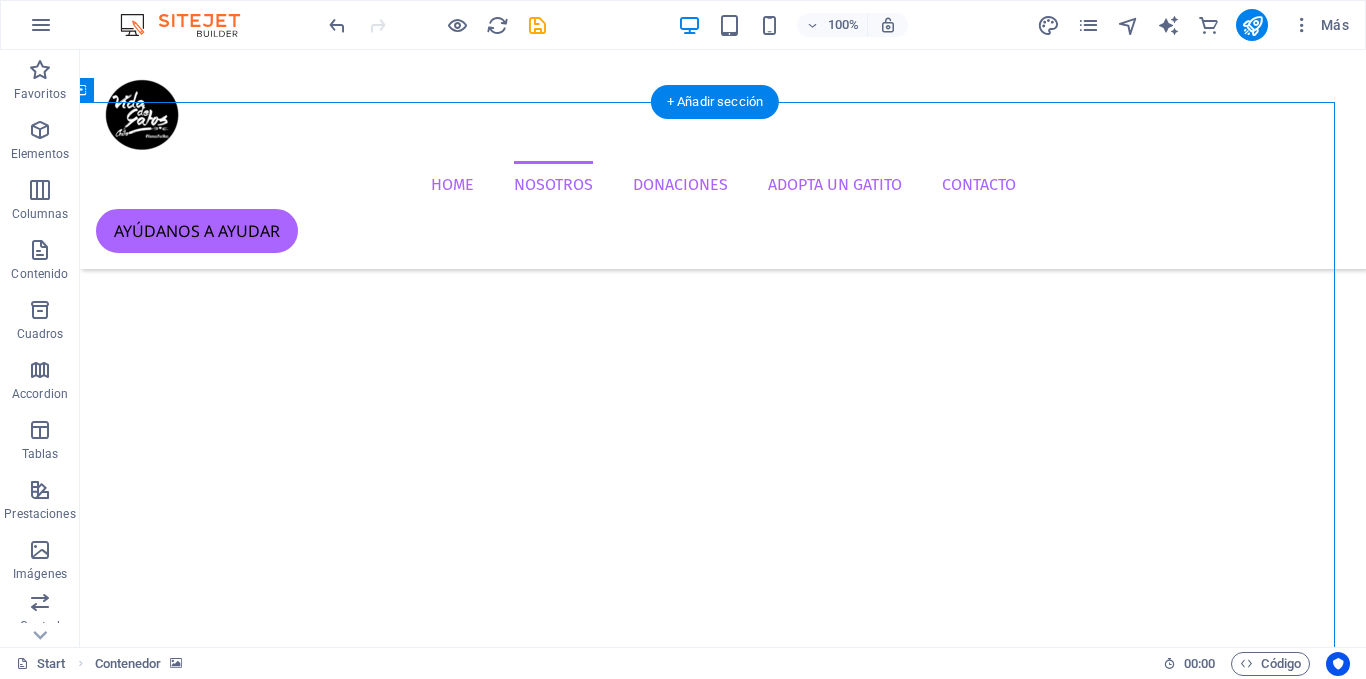 scroll, scrollTop: 744, scrollLeft: 16, axis: both 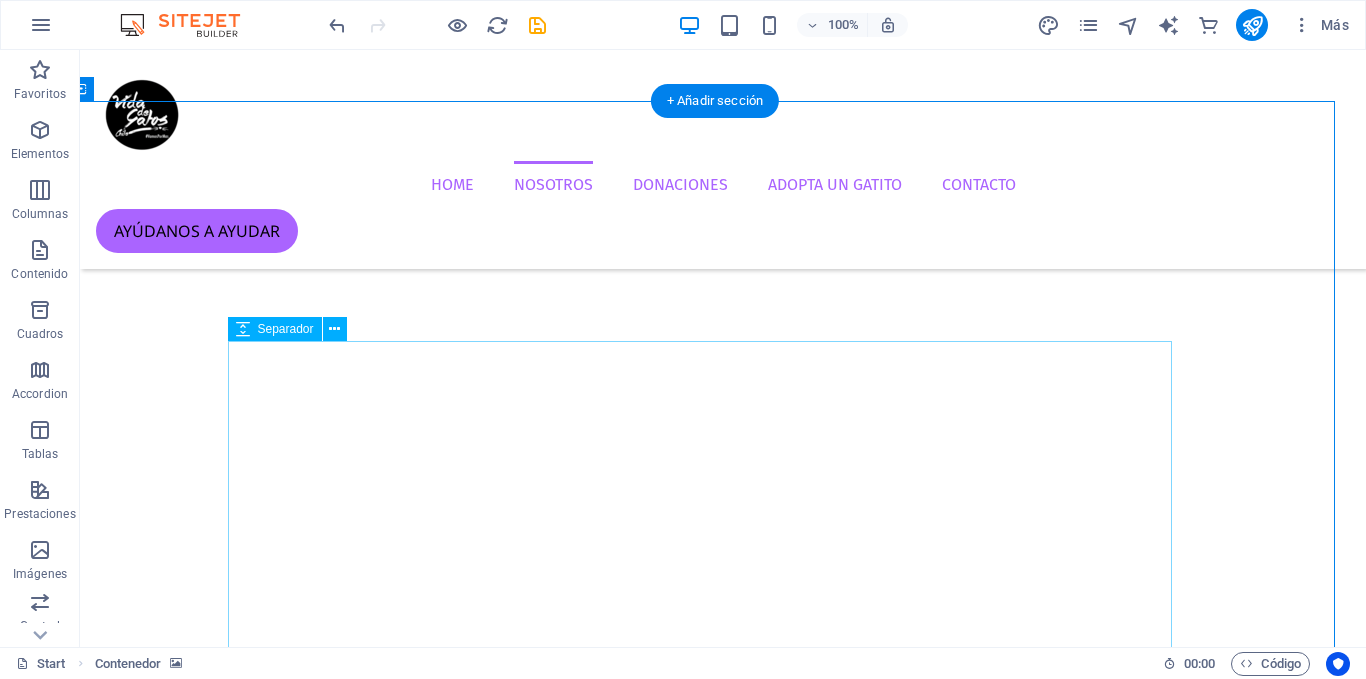 click at bounding box center [707, 2206] 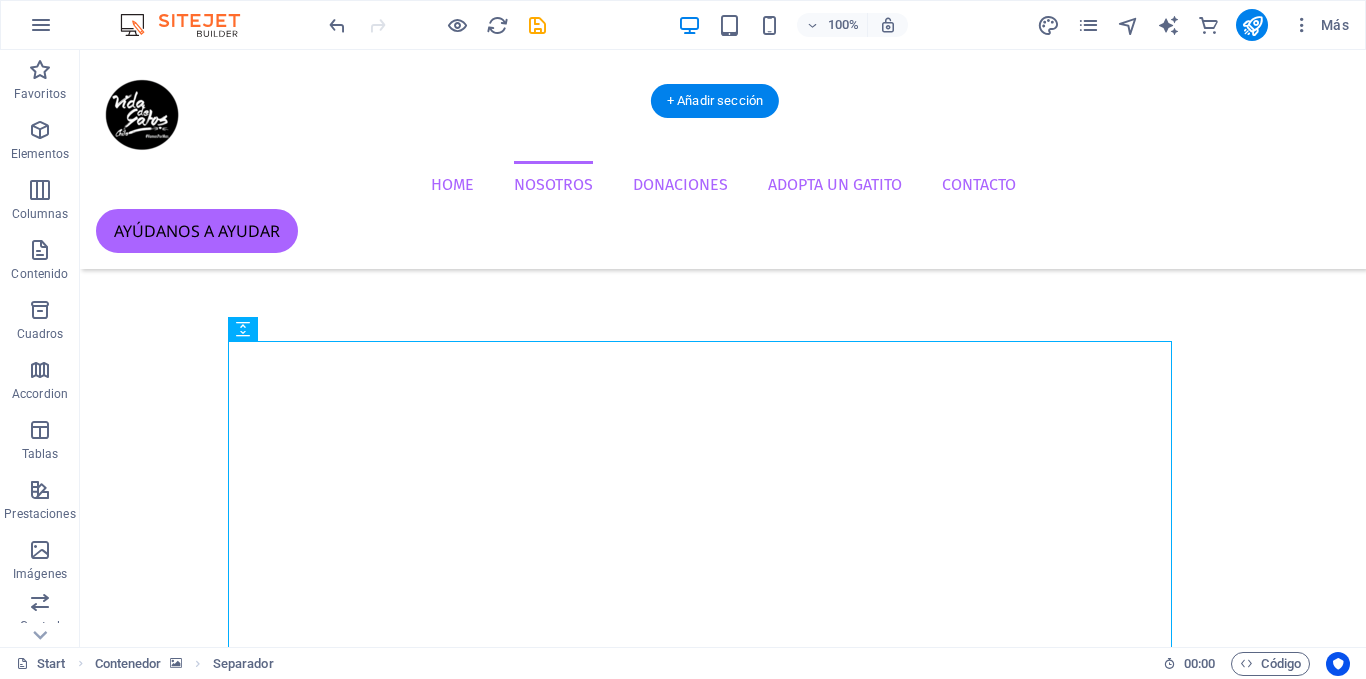 click at bounding box center (707, 1306) 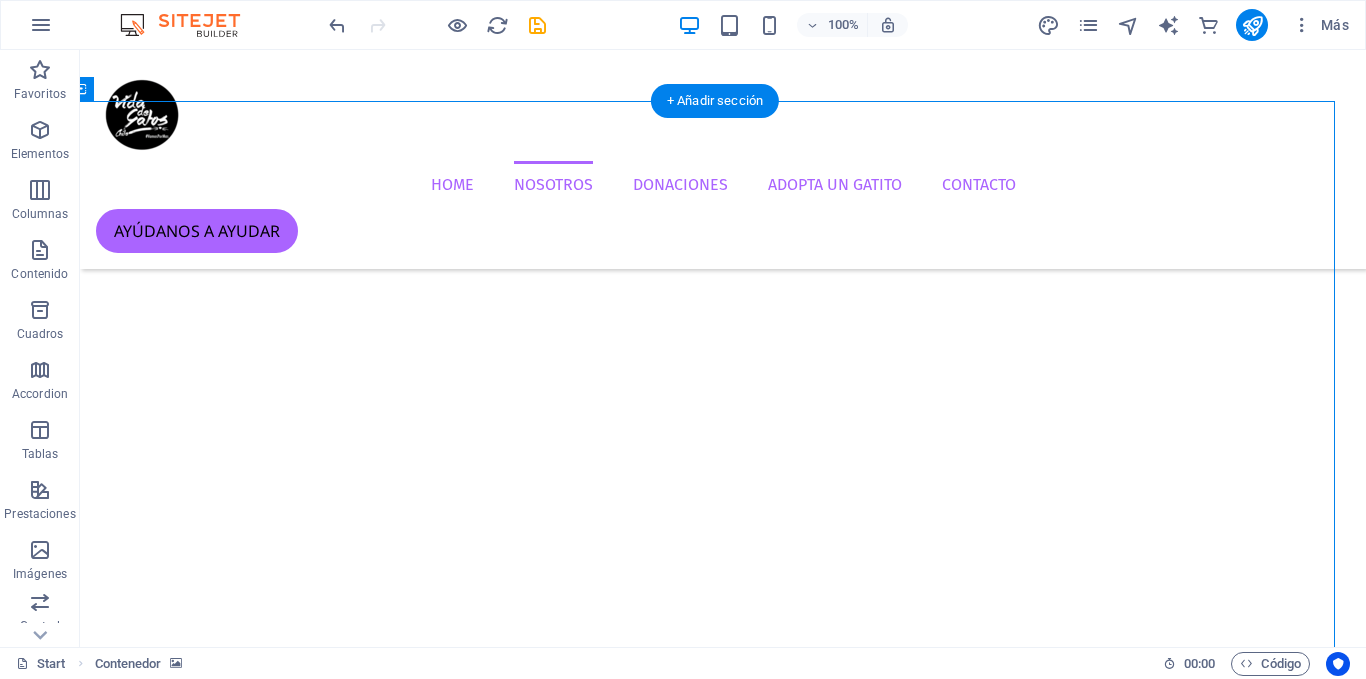 click at bounding box center (707, 1306) 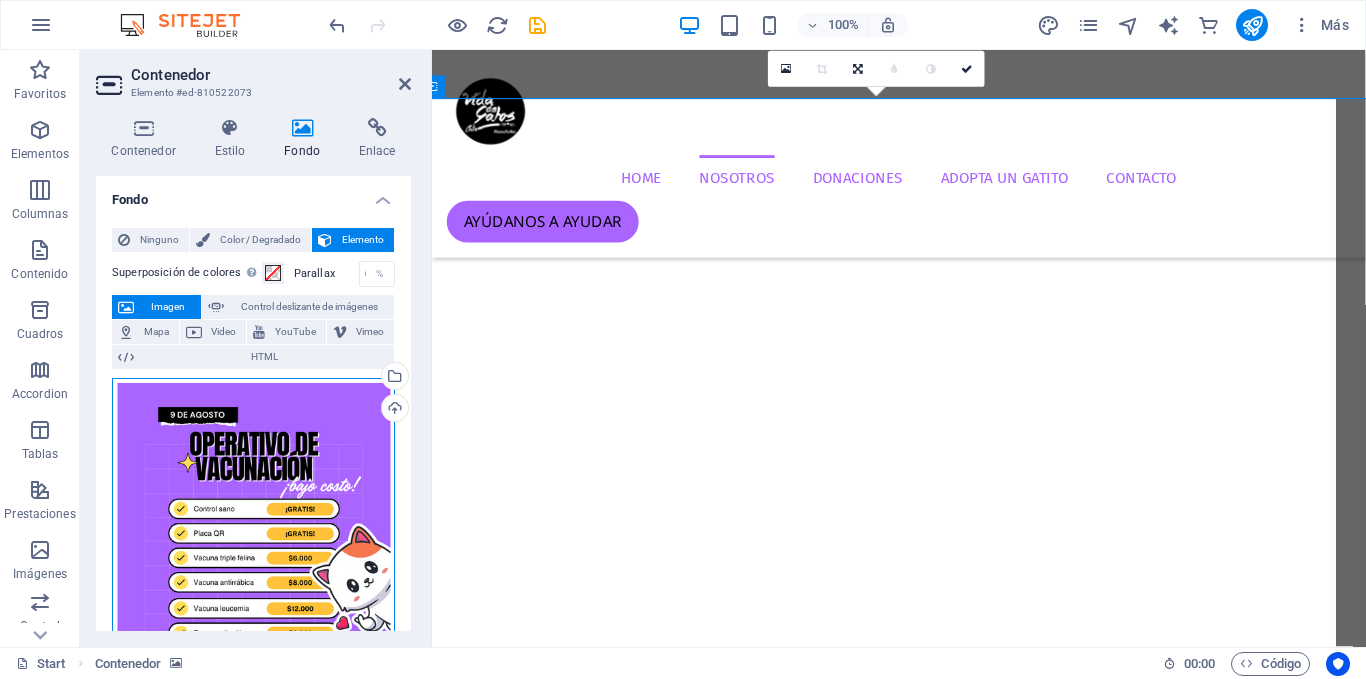 click on "Arrastra archivos aquí, haz clic para escoger archivos o  selecciona archivos de Archivos o de nuestra galería gratuita de fotos y vídeos" at bounding box center (253, 553) 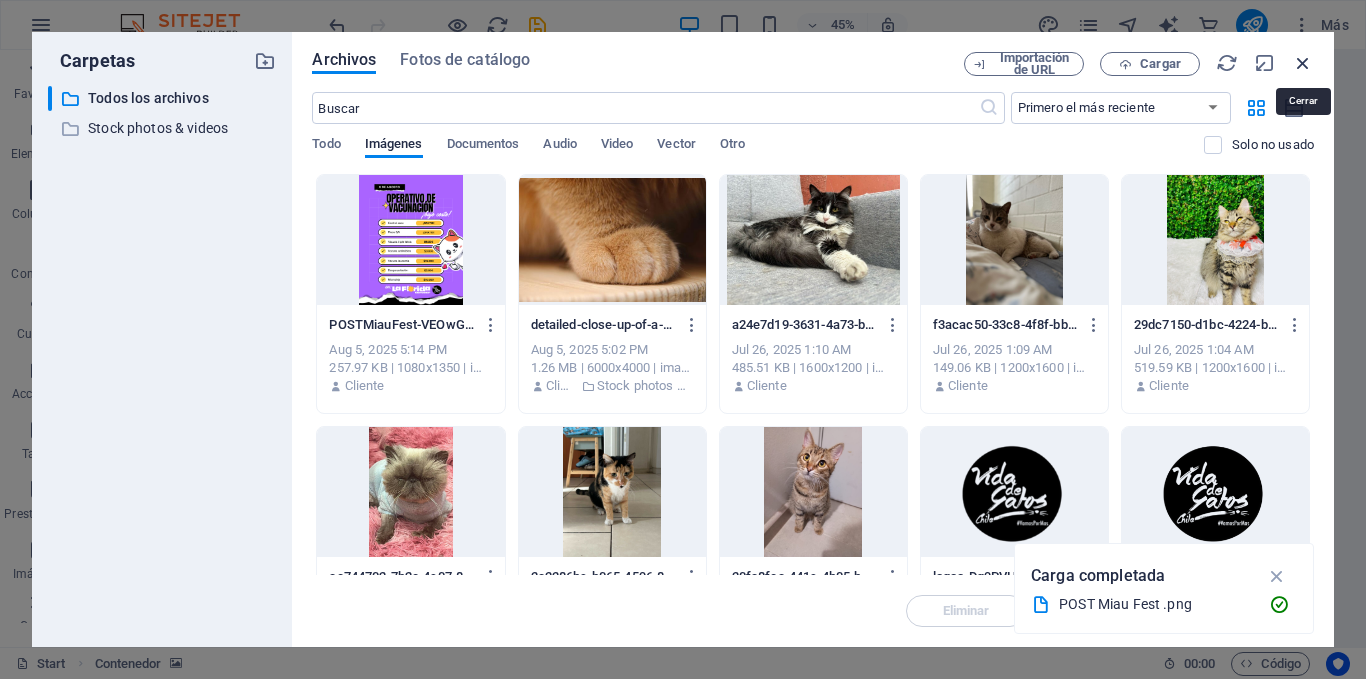 click at bounding box center (1303, 63) 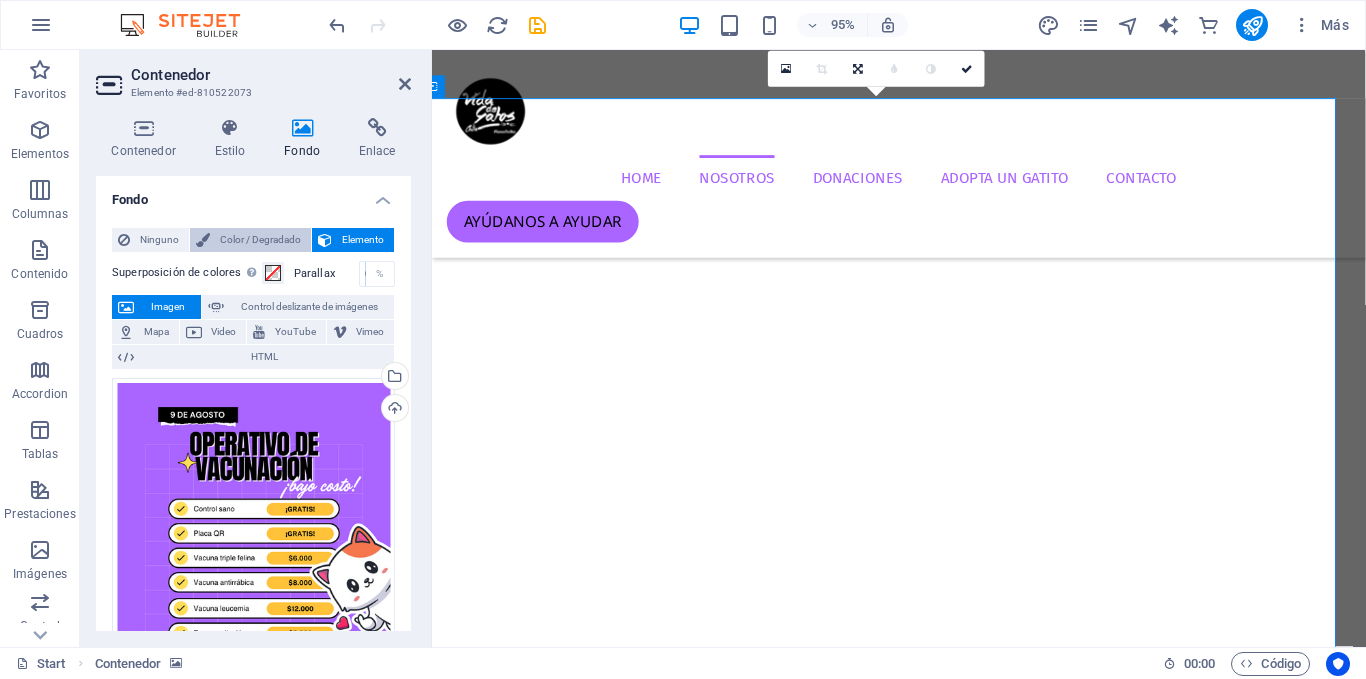 click on "Color / Degradado" at bounding box center (260, 240) 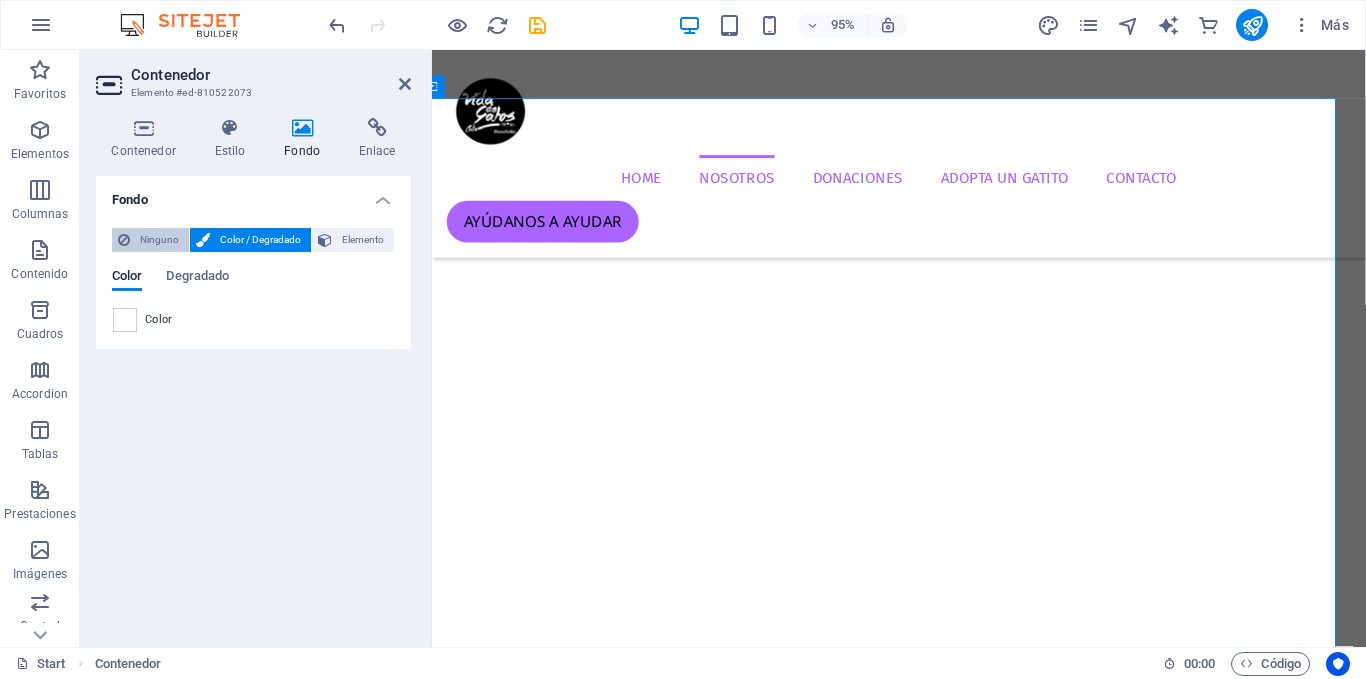 click on "Ninguno" at bounding box center [159, 240] 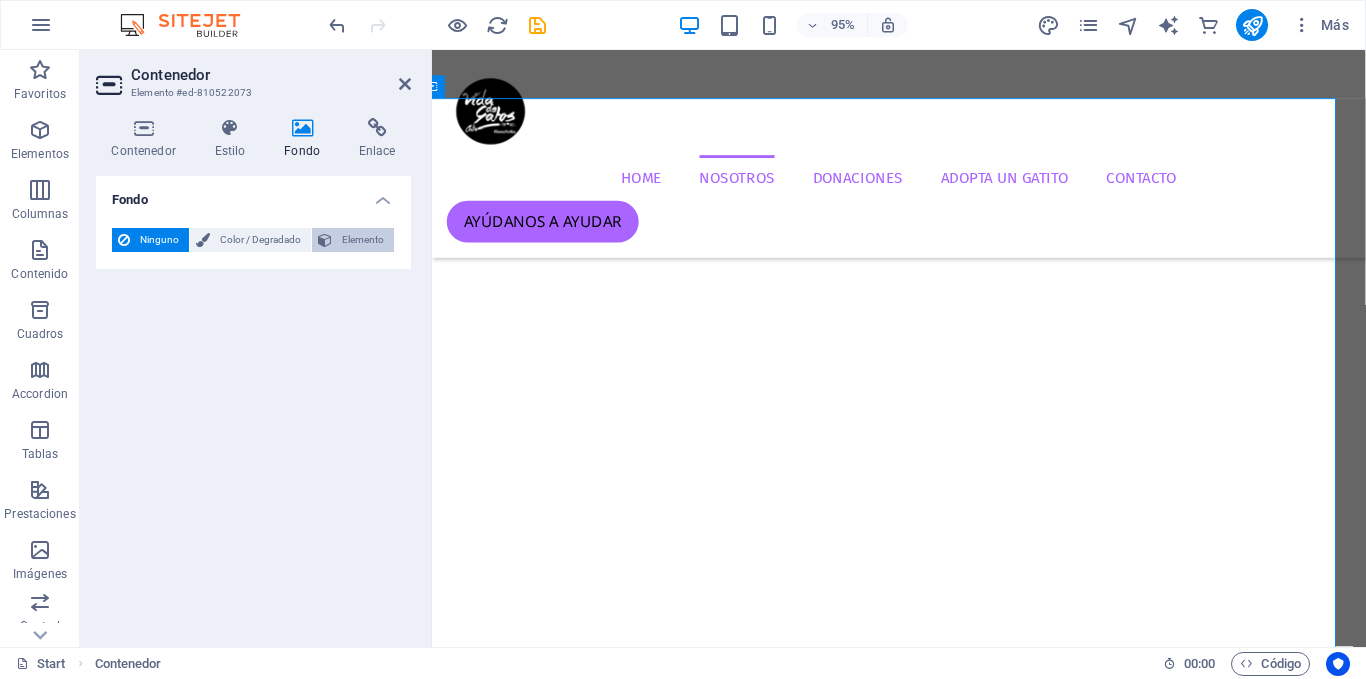 click on "Elemento" at bounding box center [363, 240] 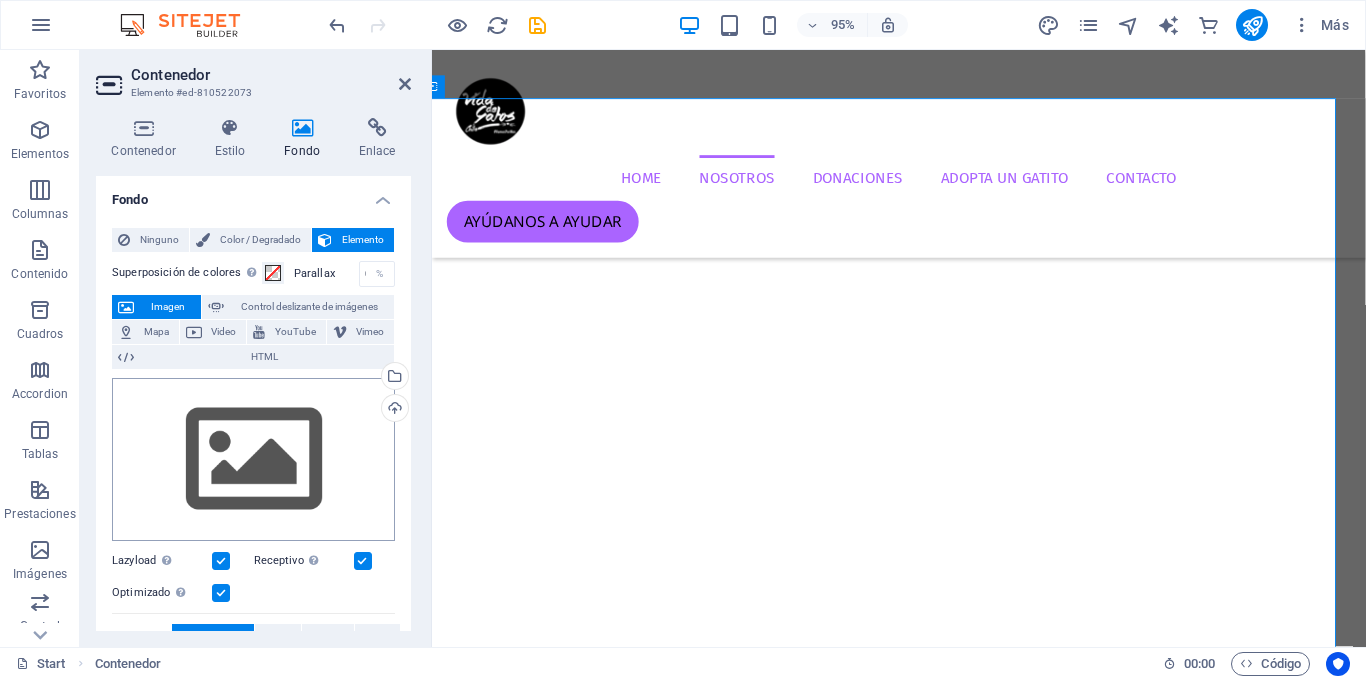 scroll, scrollTop: 1, scrollLeft: 0, axis: vertical 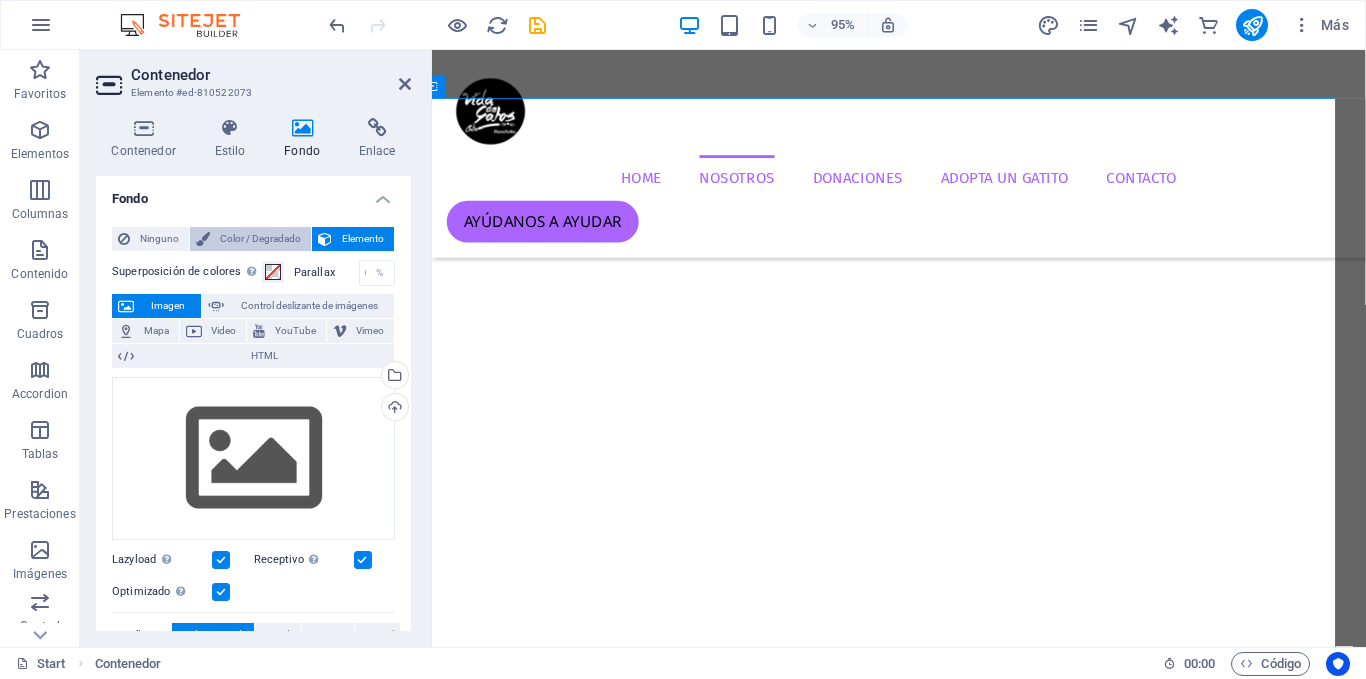click on "Color / Degradado" at bounding box center (260, 239) 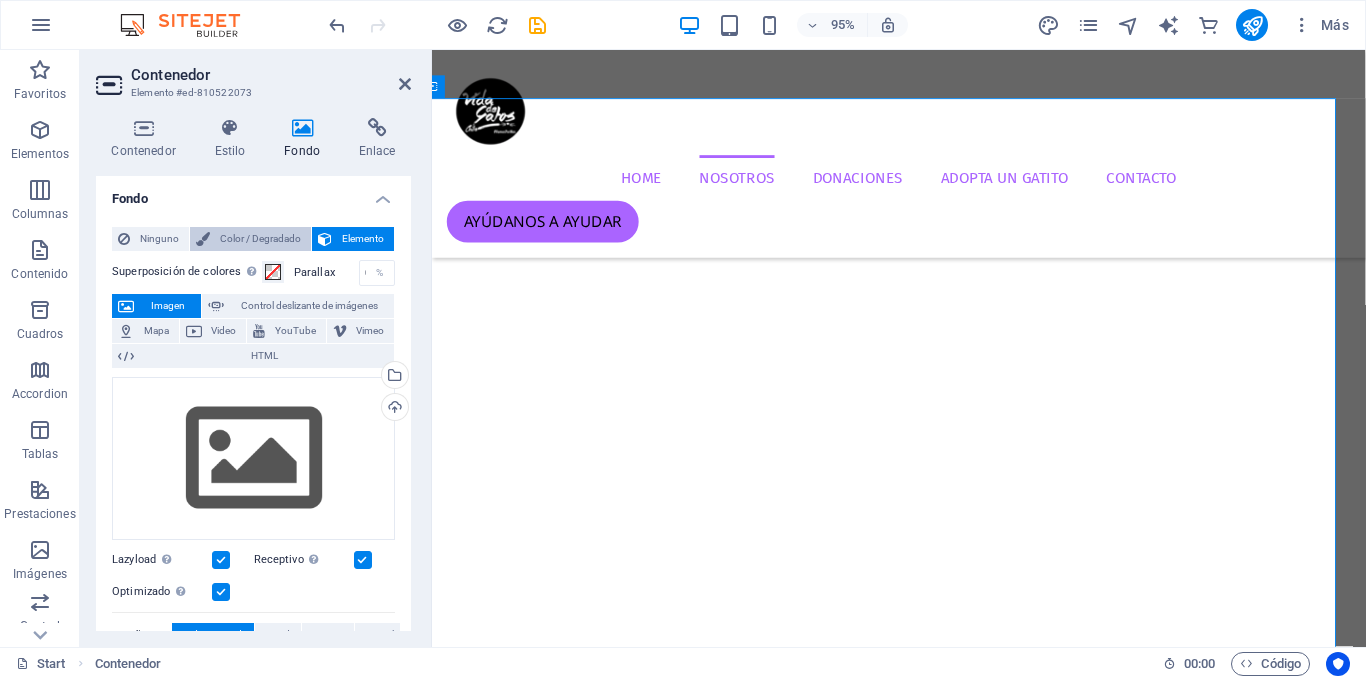 scroll, scrollTop: 0, scrollLeft: 0, axis: both 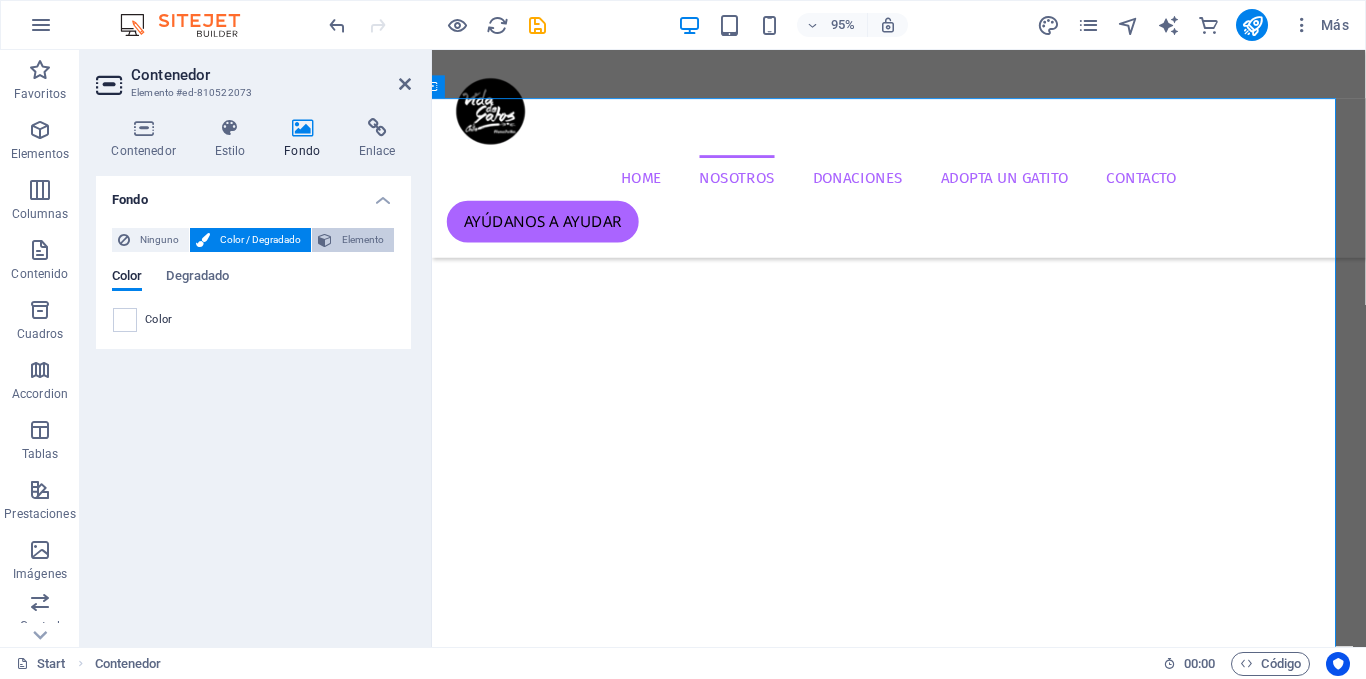 click on "Elemento" at bounding box center [363, 240] 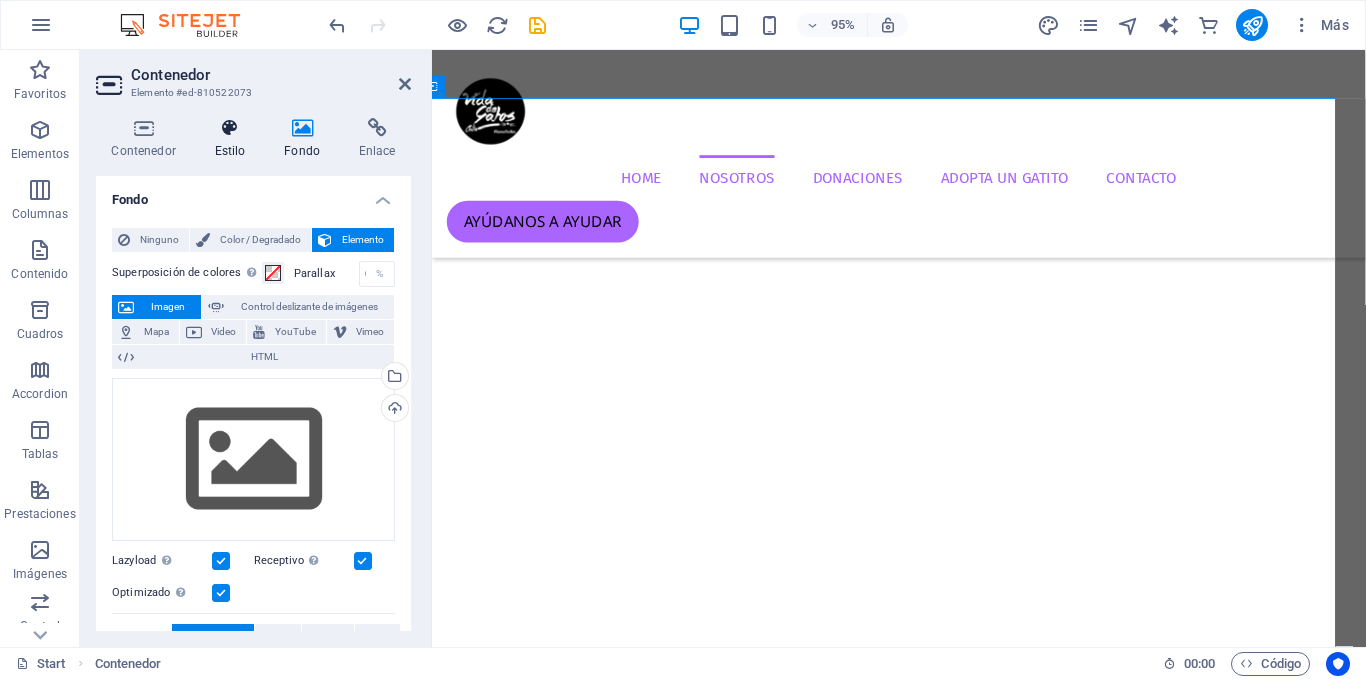 click on "Estilo" at bounding box center [234, 139] 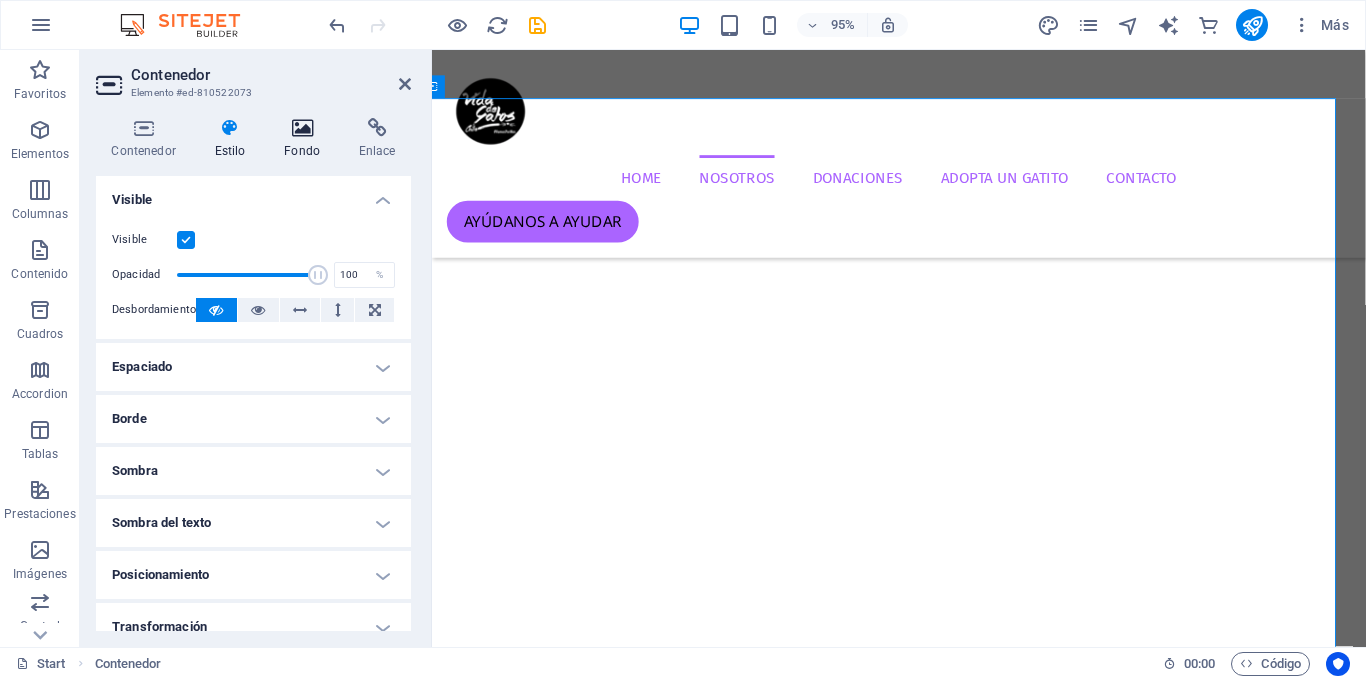 click on "Fondo" at bounding box center [306, 139] 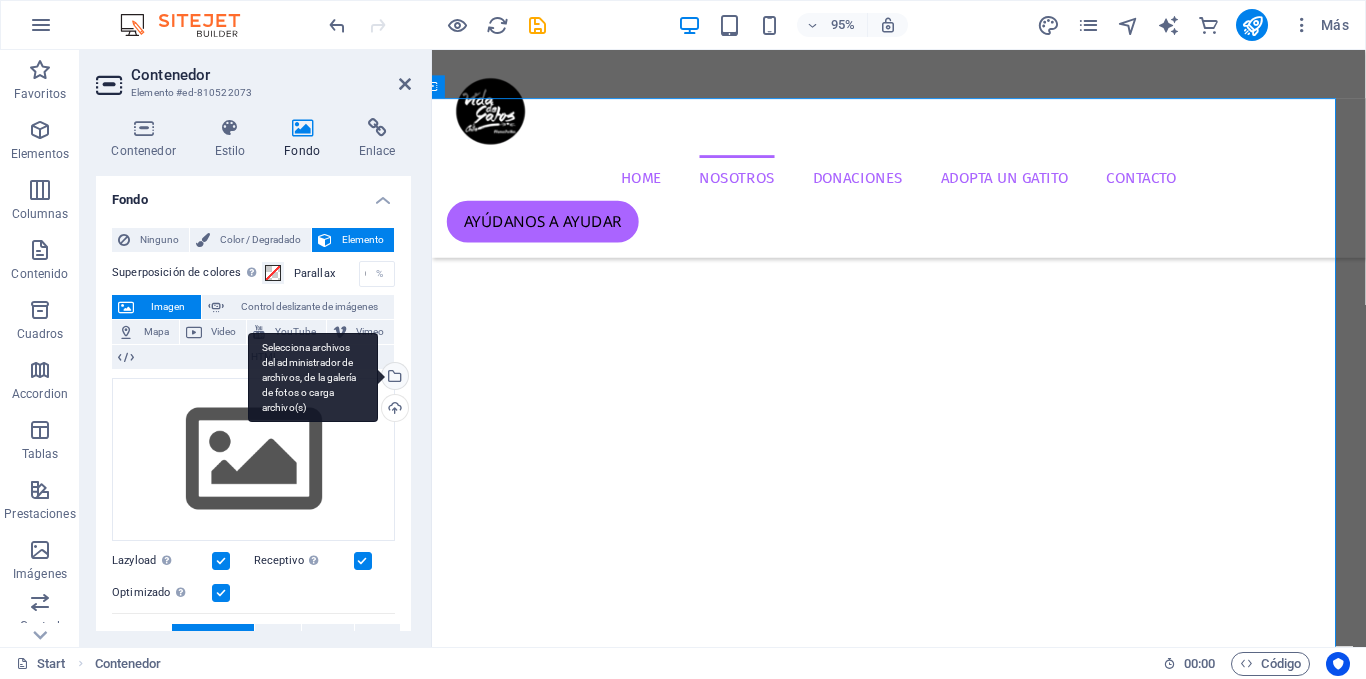 click on "Selecciona archivos del administrador de archivos, de la galería de fotos o carga archivo(s)" at bounding box center (393, 378) 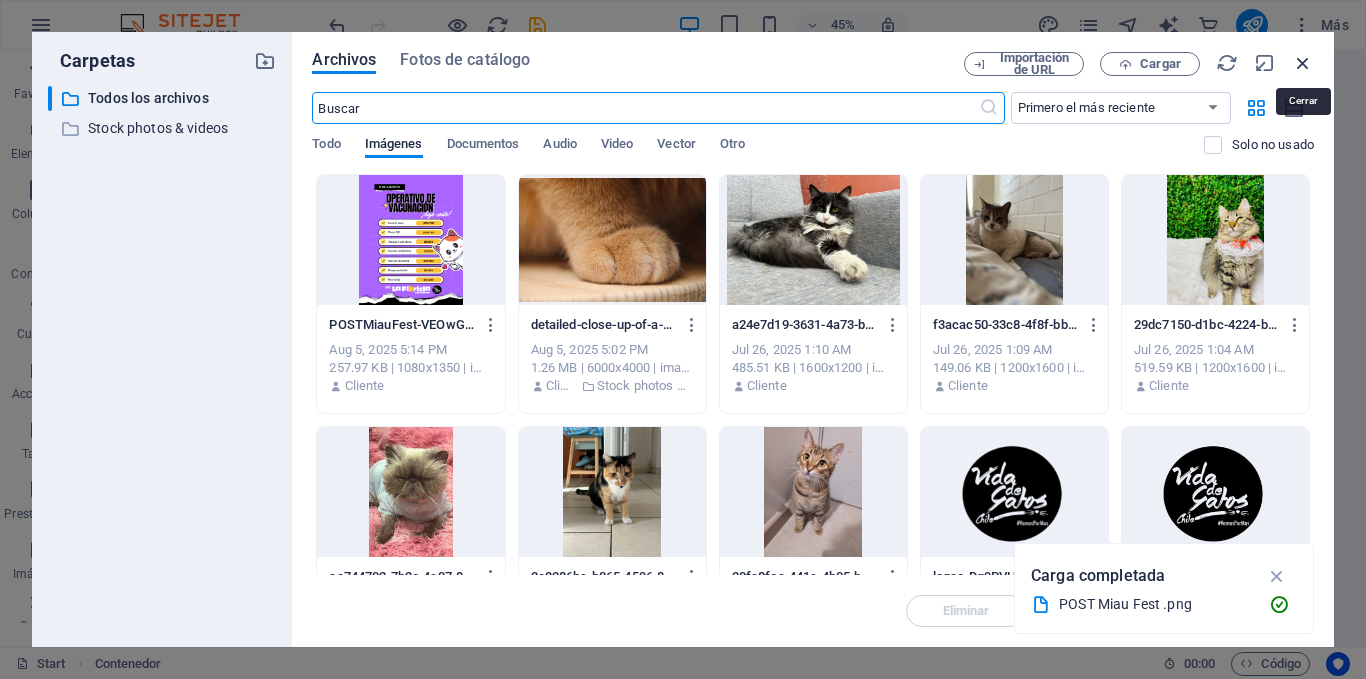 click at bounding box center (1303, 63) 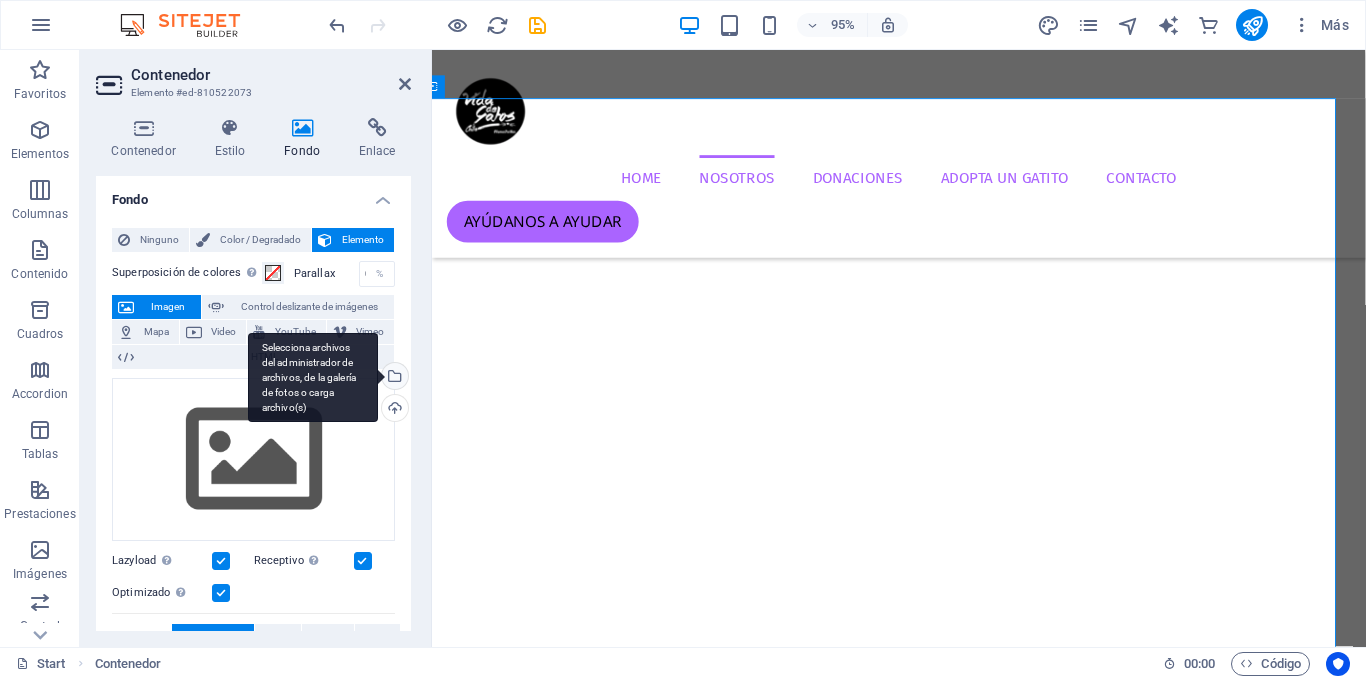 click on "Selecciona archivos del administrador de archivos, de la galería de fotos o carga archivo(s)" at bounding box center (393, 378) 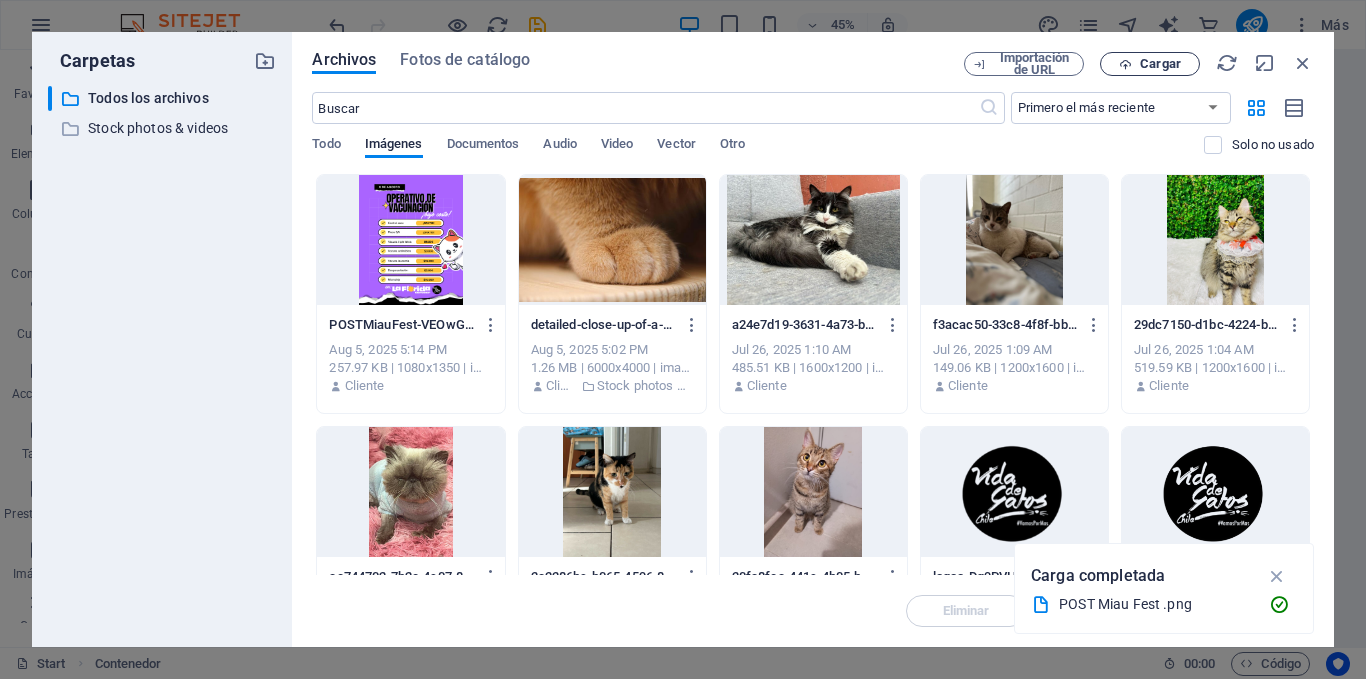 click on "Cargar" at bounding box center (1160, 64) 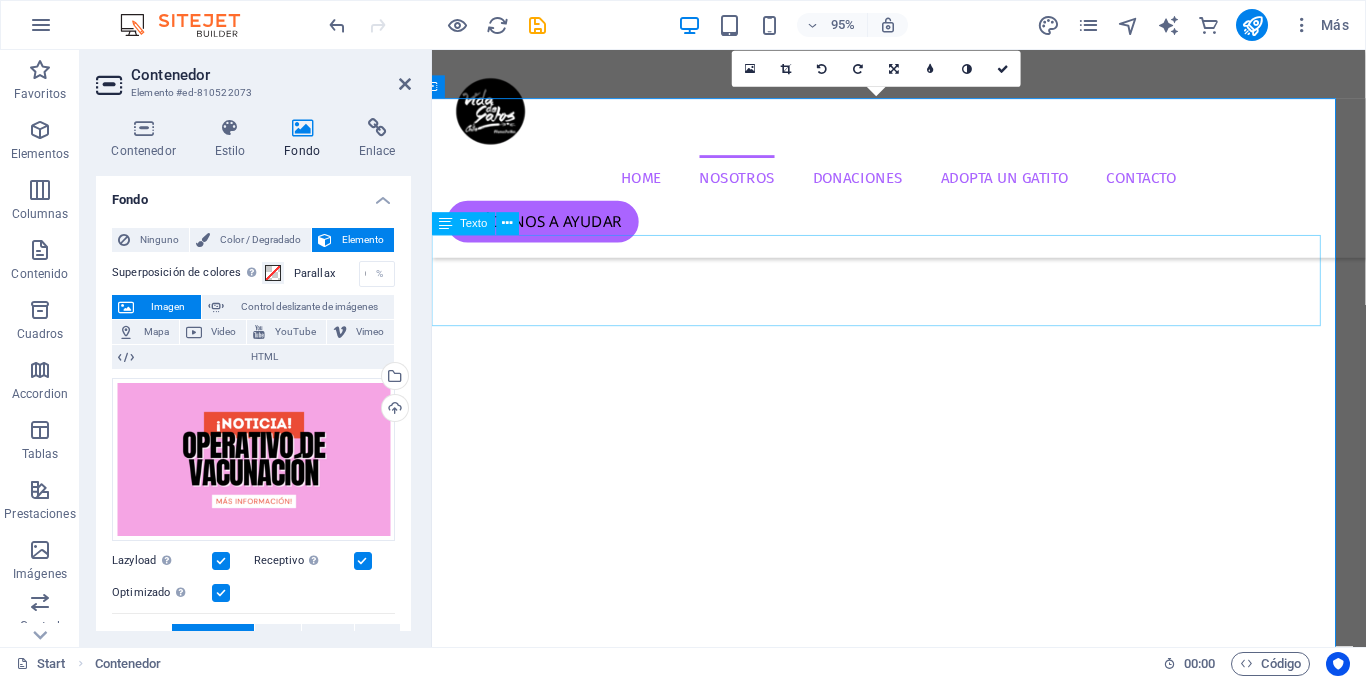 click on "La Fundación promueve la tenencia responsable de mascotas, rescatando, rehabilitando y reubicando animales abandonados. Ofrece atención veterinaria y nutricional, fomenta la adopción consciente y organiza jornadas de adopción, esterilización y vacunación. Asimismo, denuncia maltratos y busca concientizar a la comunidad sobre la problemática de la fauna urbana con soluciones éticas." at bounding box center (908, 1908) 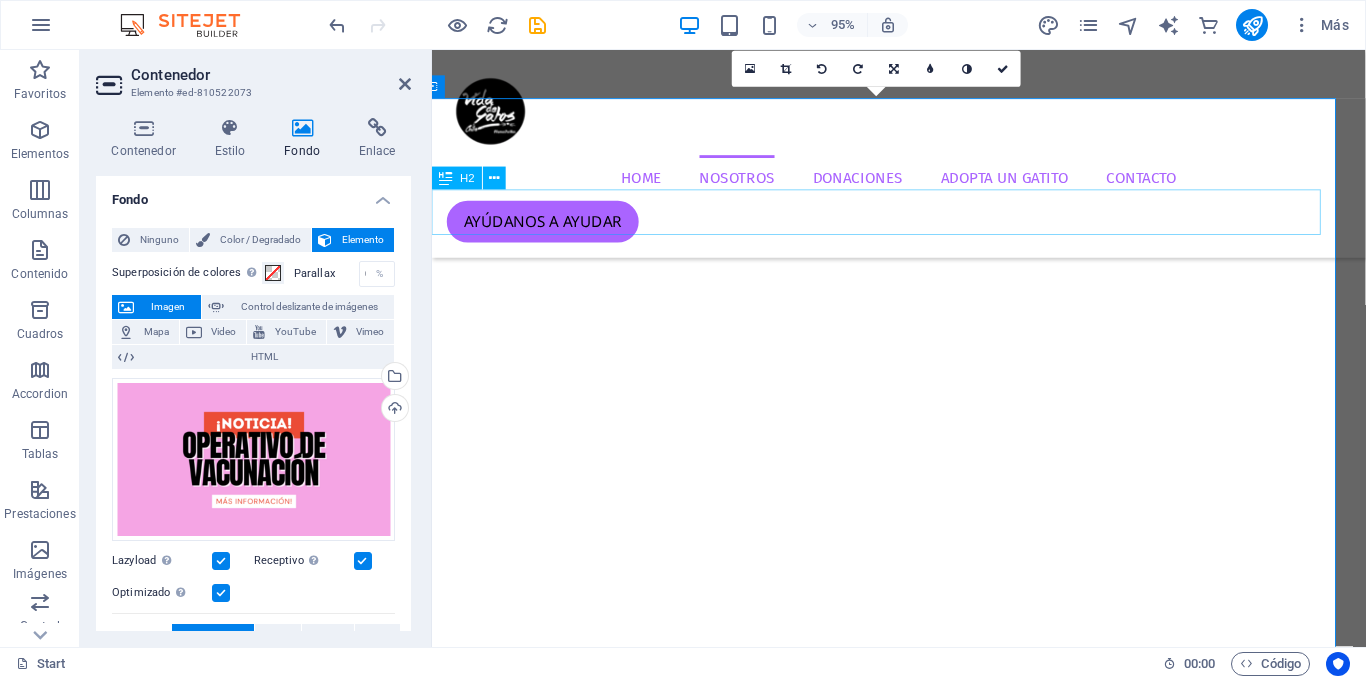 click on "FUNDACIÓN VIDA DE GATOS CHILE" at bounding box center (908, 1740) 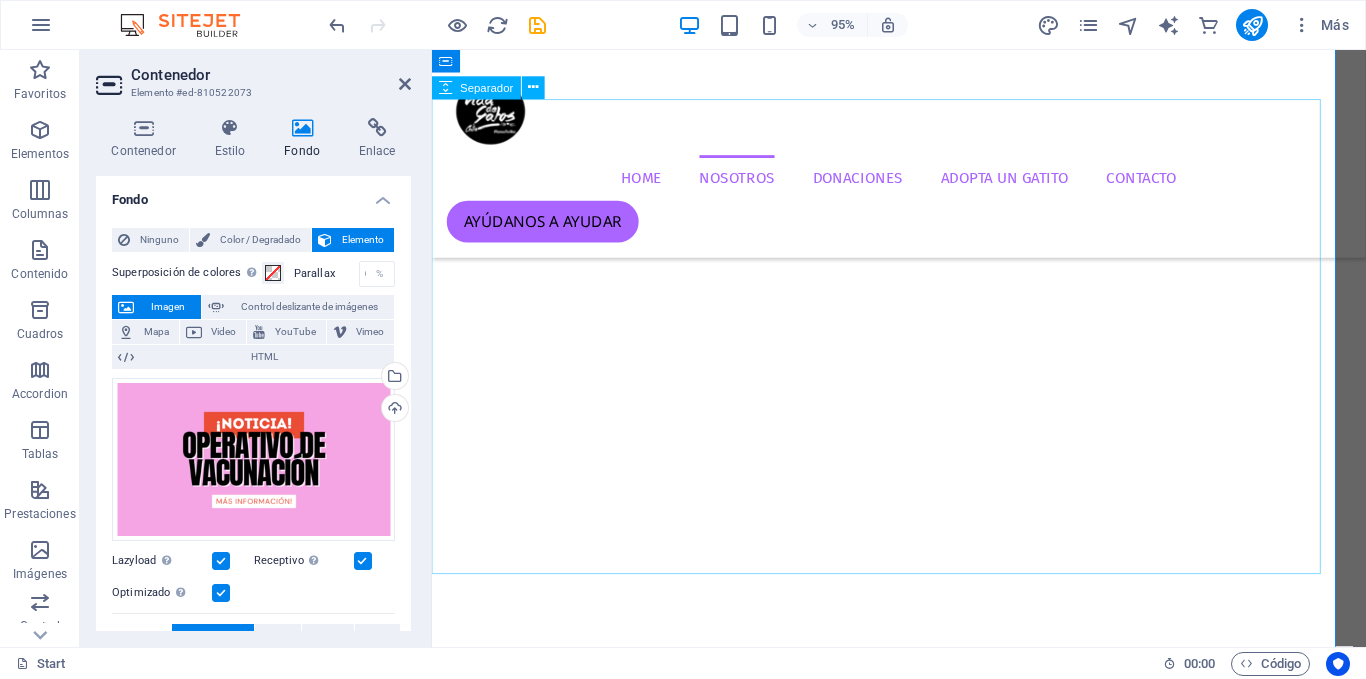 scroll, scrollTop: 839, scrollLeft: 16, axis: both 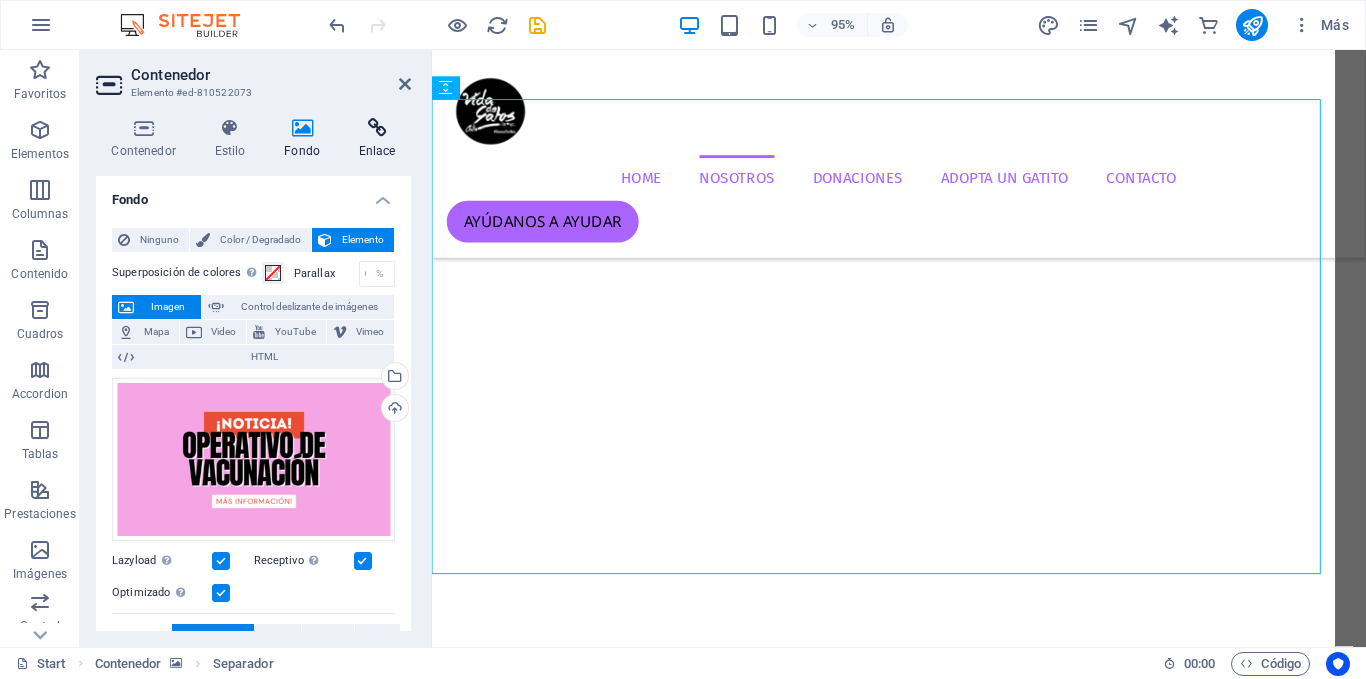 click on "Enlace" at bounding box center [377, 139] 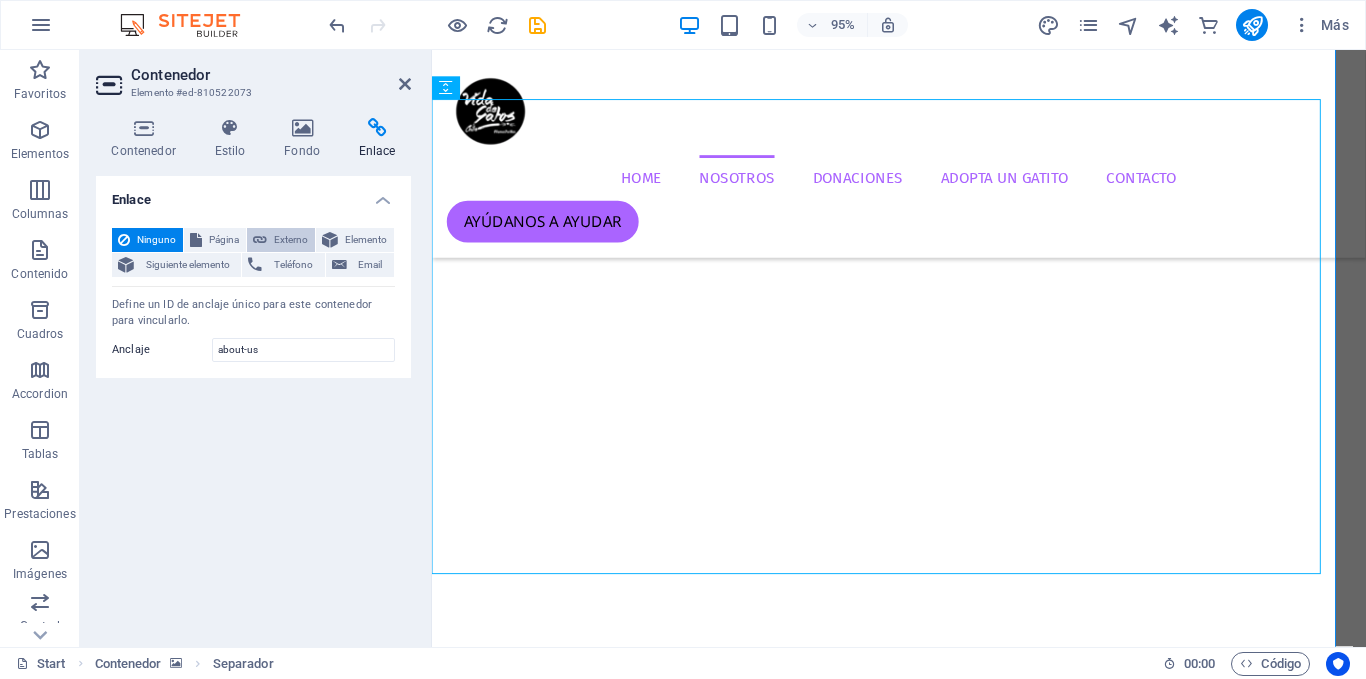 click on "Externo" at bounding box center (291, 240) 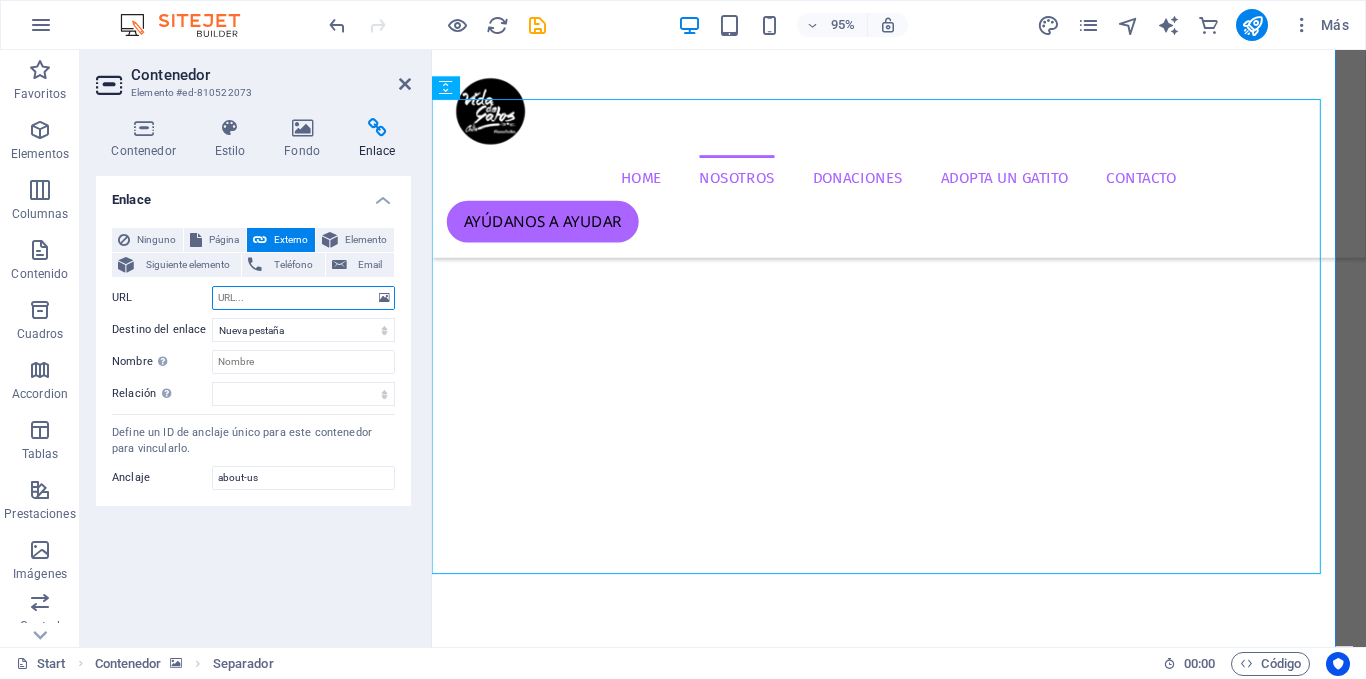 paste on "https://www.instagram.com/vidadegatoschile/p/DM0qtqMuu3G/?img_index=1" 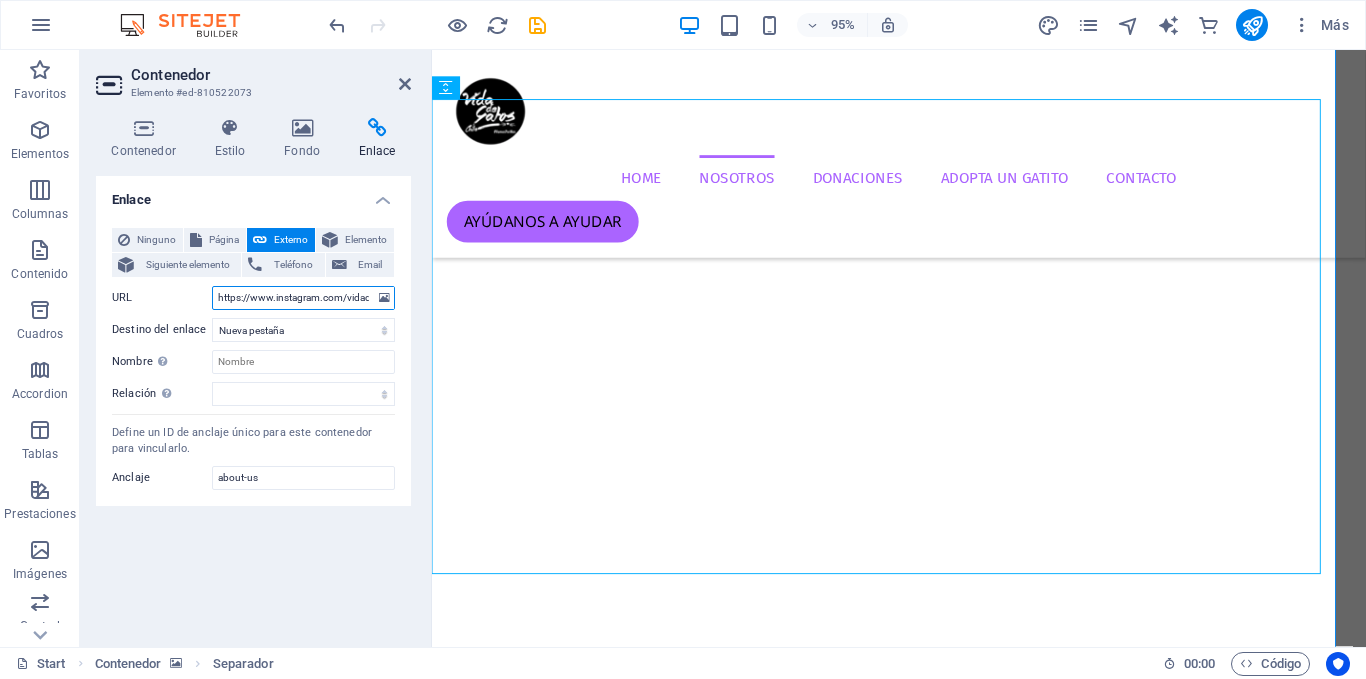 scroll, scrollTop: 0, scrollLeft: 199, axis: horizontal 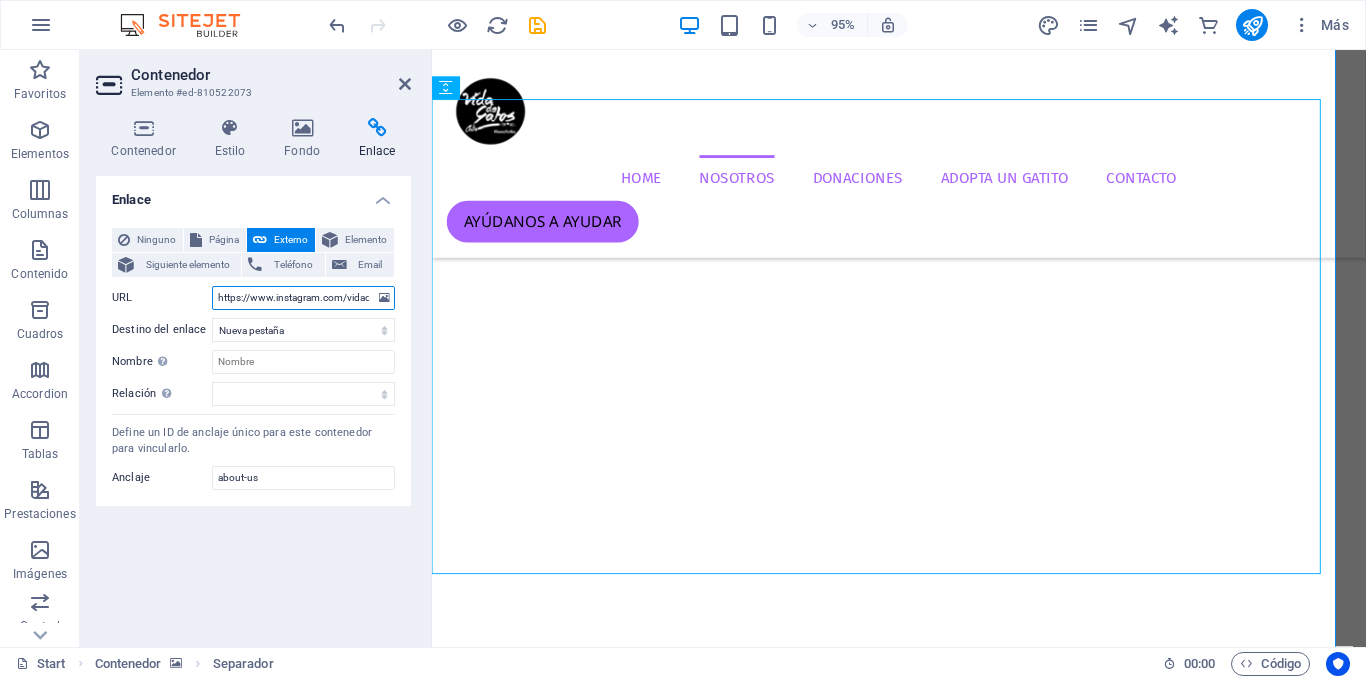 click on "https://www.instagram.com/vidadegatoschile/p/DM0qtqMuu3G/?img_index=1" at bounding box center (303, 298) 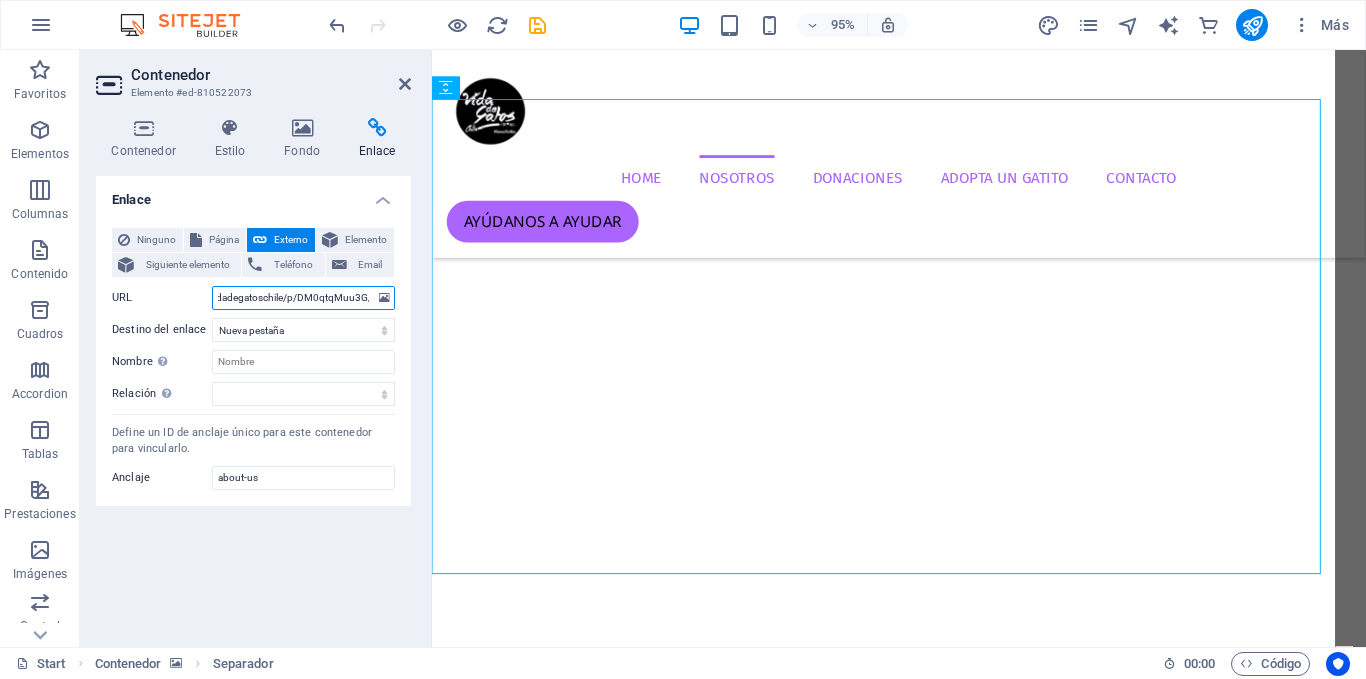 click on "https://www.instagram.com/vidadegatoschile/p/DM0qtqMuu3G/" at bounding box center [303, 298] 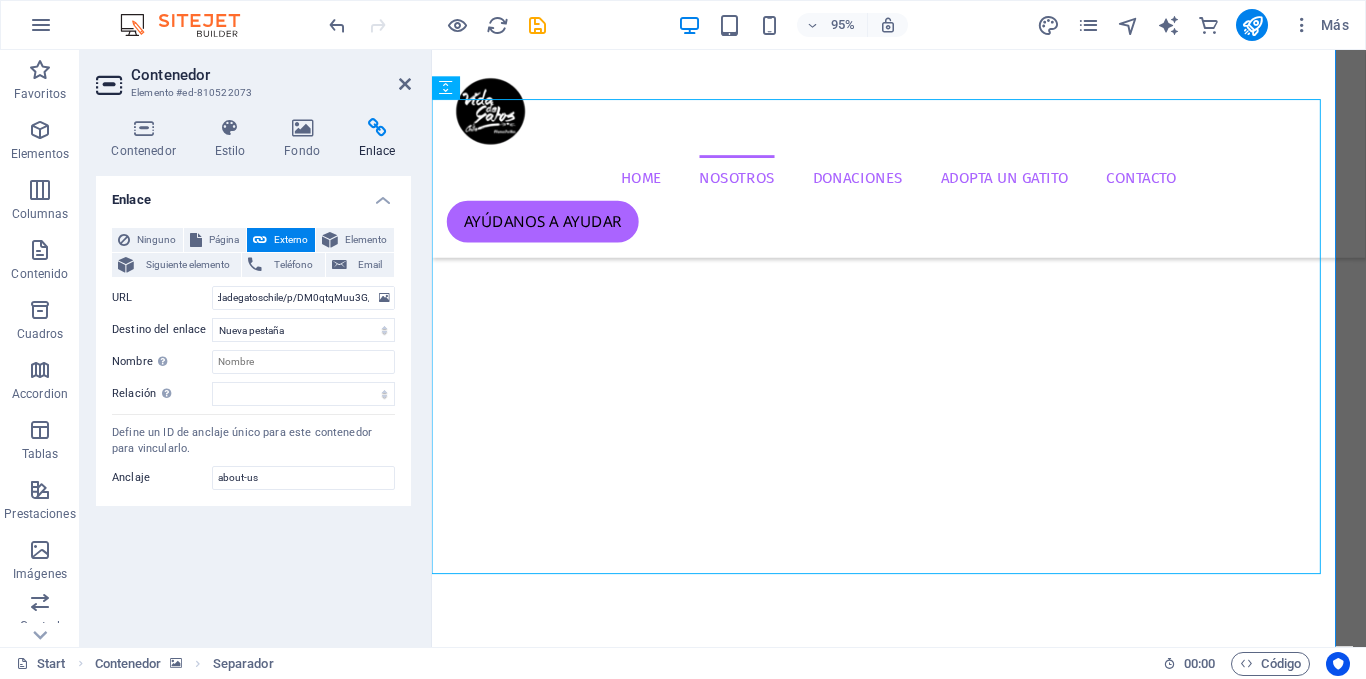 click on "Ninguno Página Externo Elemento Siguiente elemento Teléfono Email Página Start Subpage Legal Notice Privacy Elemento
URL https://www.instagram.com/vidadegatoschile/p/DM0qtqMuu3G/ Teléfono Email Destino del enlace Nueva pestaña Misma pestaña Superposición Nombre Una descripción adicional del enlace no debería ser igual al texto del enlace. El título suele mostrarse como un texto de información cuando se mueve el ratón por encima del elemento. Déjalo en blanco en caso de dudas. Relación Define la  relación de este enlace con el destino del enlace . Por ejemplo, el valor "nofollow" indica a los buscadores que no sigan al enlace. Puede dejarse vacío. alternativo autor marcador externo ayuda licencia siguiente nofollow noreferrer noopener ant buscar etiqueta Define un ID de anclaje único para este contenedor para vincularlo. Anclaje about-us" at bounding box center (253, 359) 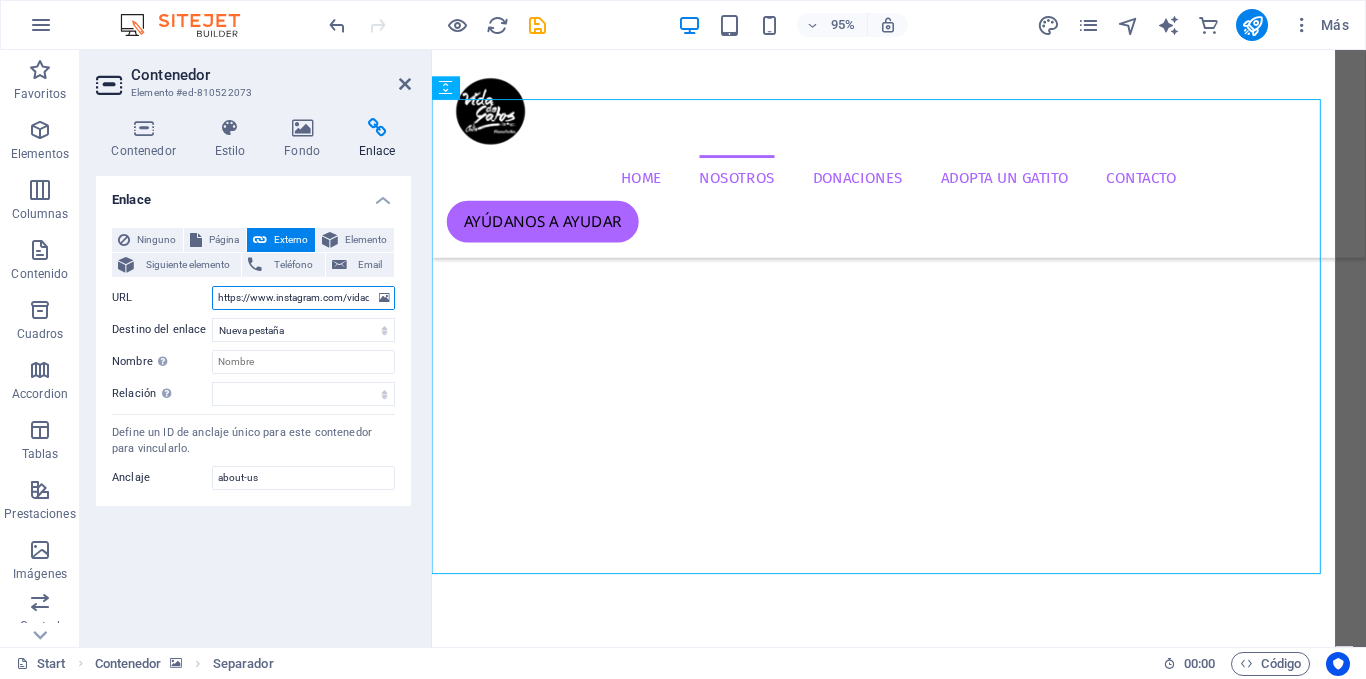 click on "https://www.instagram.com/vidadegatoschile/p/DM0qtqMuu3G/" at bounding box center (303, 298) 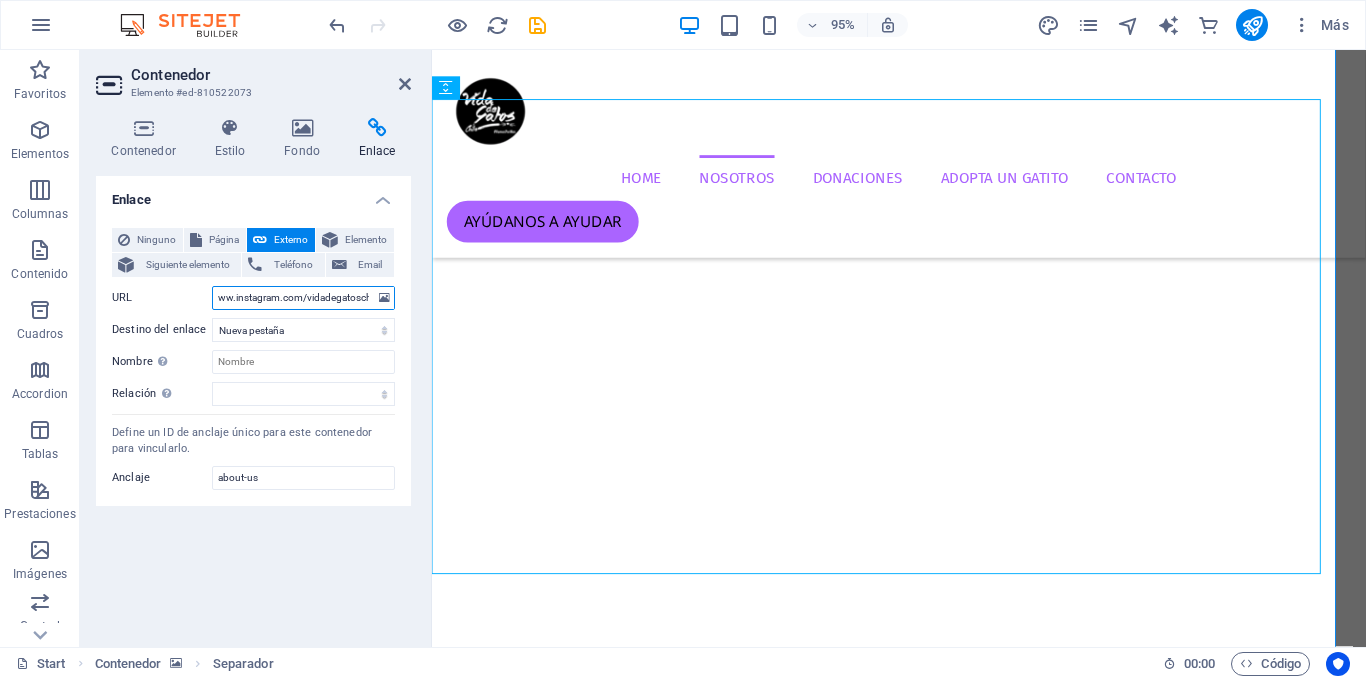 click on "https://www.instagram.com/vidadegatoschile/p/DM0qtqMuu3G/" at bounding box center [303, 298] 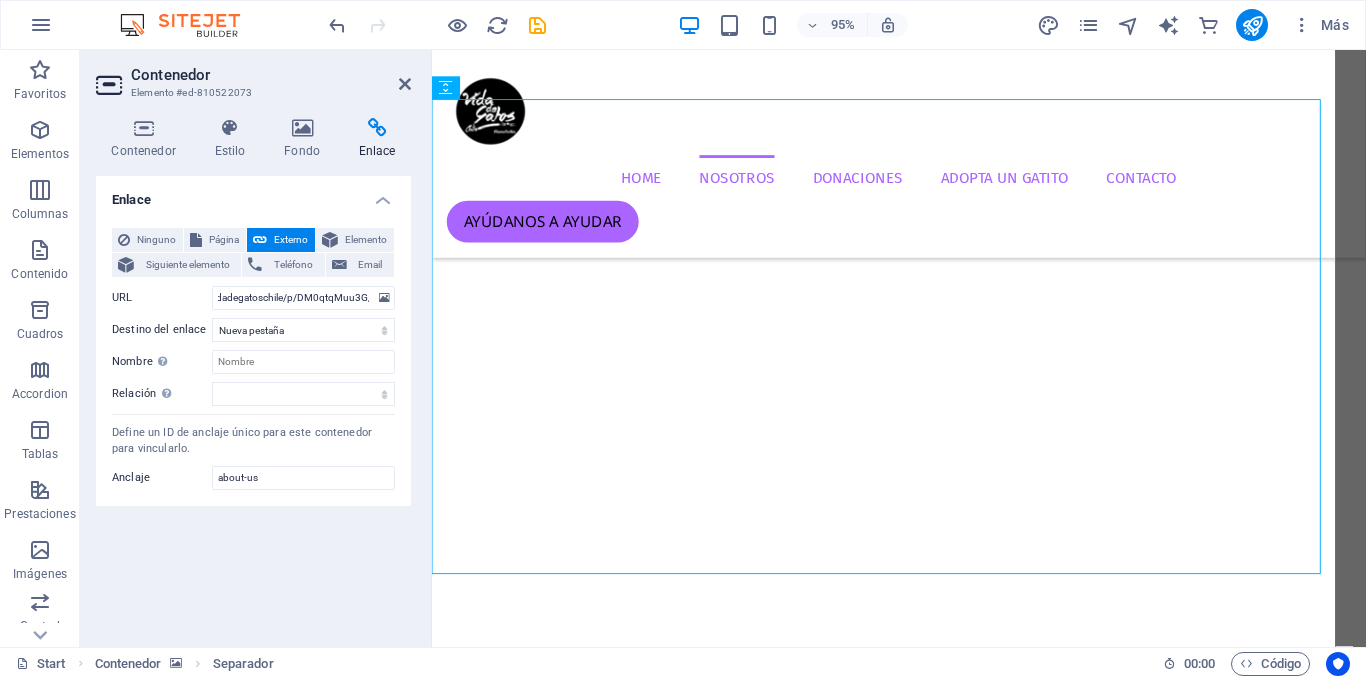 click on "Ninguno Página Externo Elemento Siguiente elemento Teléfono Email Página Start Subpage Legal Notice Privacy Elemento
URL https://www.instagram.com/vidadegatoschile/p/DM0qtqMuu3G/ Teléfono Email Destino del enlace Nueva pestaña Misma pestaña Superposición Nombre Una descripción adicional del enlace no debería ser igual al texto del enlace. El título suele mostrarse como un texto de información cuando se mueve el ratón por encima del elemento. Déjalo en blanco en caso de dudas. Relación Define la  relación de este enlace con el destino del enlace . Por ejemplo, el valor "nofollow" indica a los buscadores que no sigan al enlace. Puede dejarse vacío. alternativo autor marcador externo ayuda licencia siguiente nofollow noreferrer noopener ant buscar etiqueta Define un ID de anclaje único para este contenedor para vincularlo. Anclaje about-us" at bounding box center [253, 359] 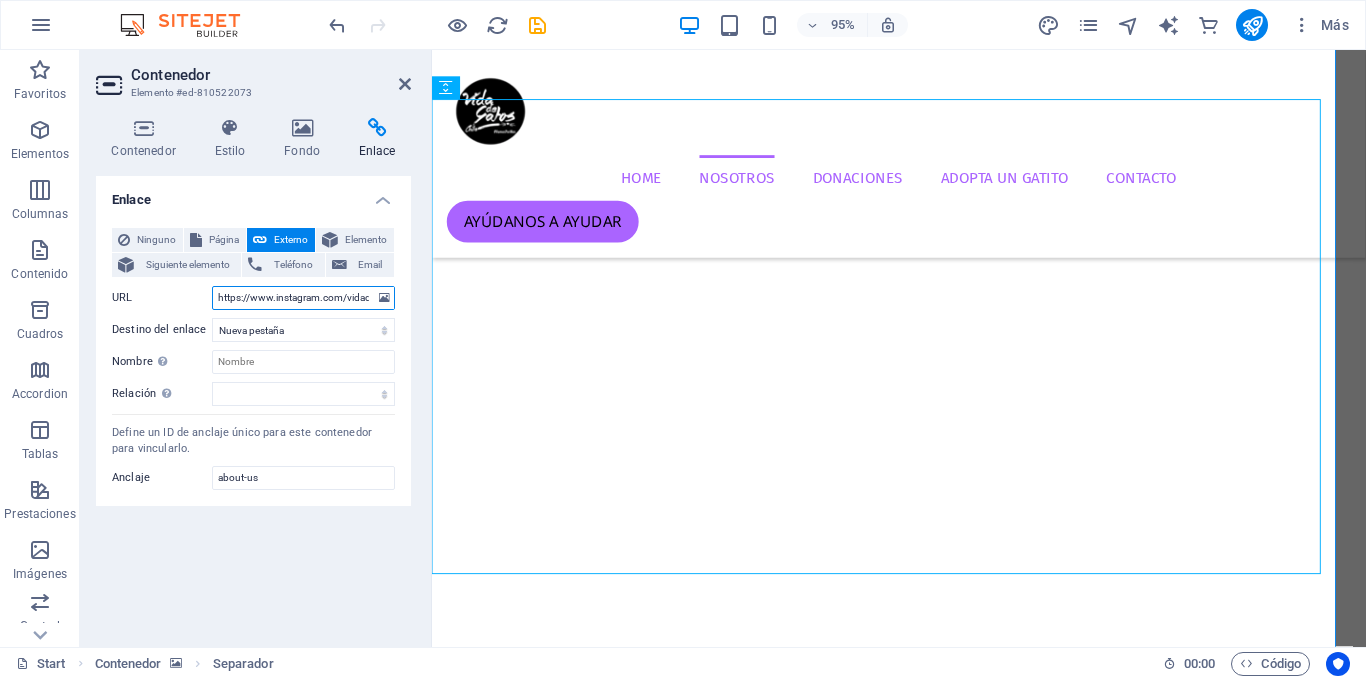 click on "https://www.instagram.com/vidadegatoschile/p/DM0qtqMuu3G/" at bounding box center (303, 298) 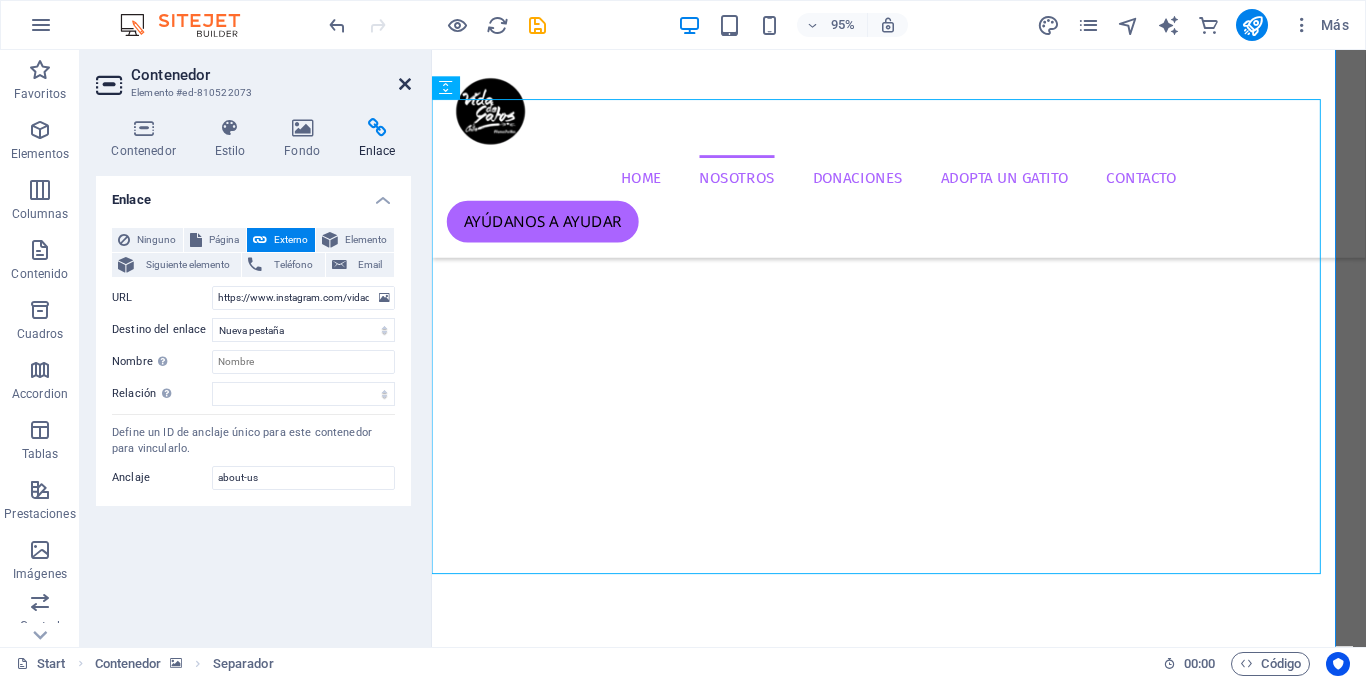 click at bounding box center (405, 84) 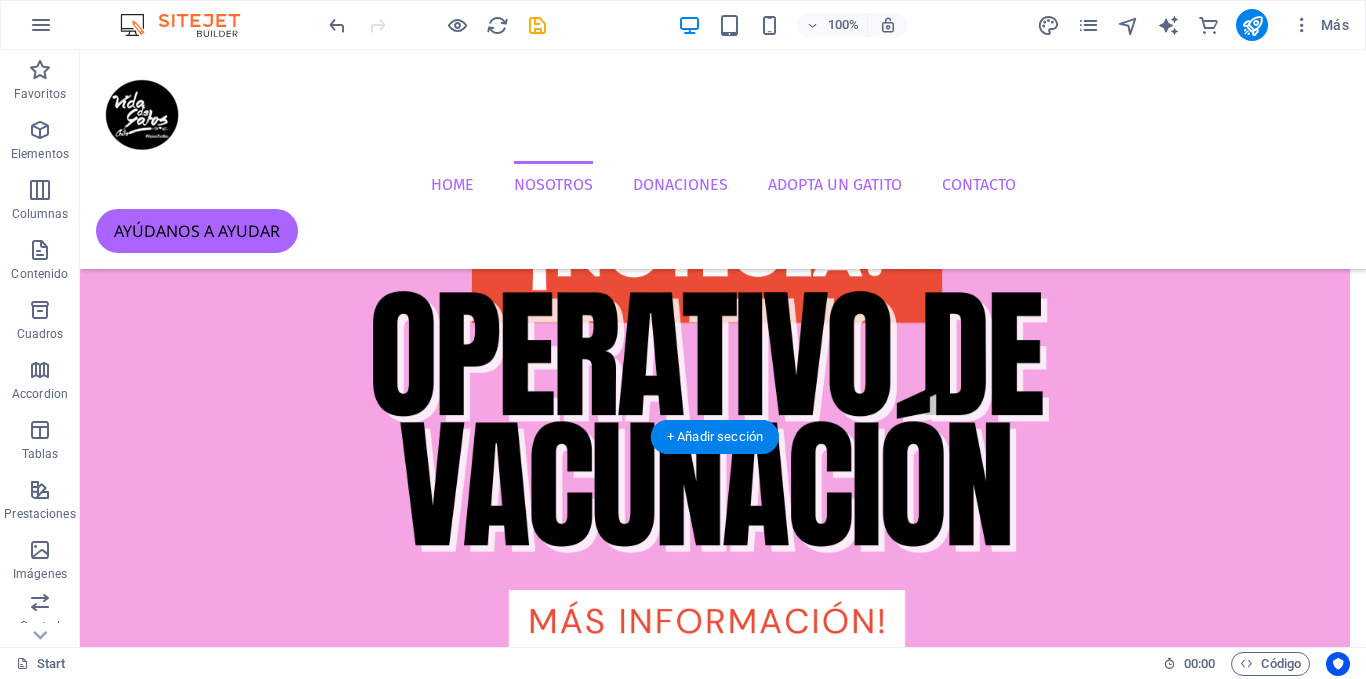 scroll, scrollTop: 1562, scrollLeft: 16, axis: both 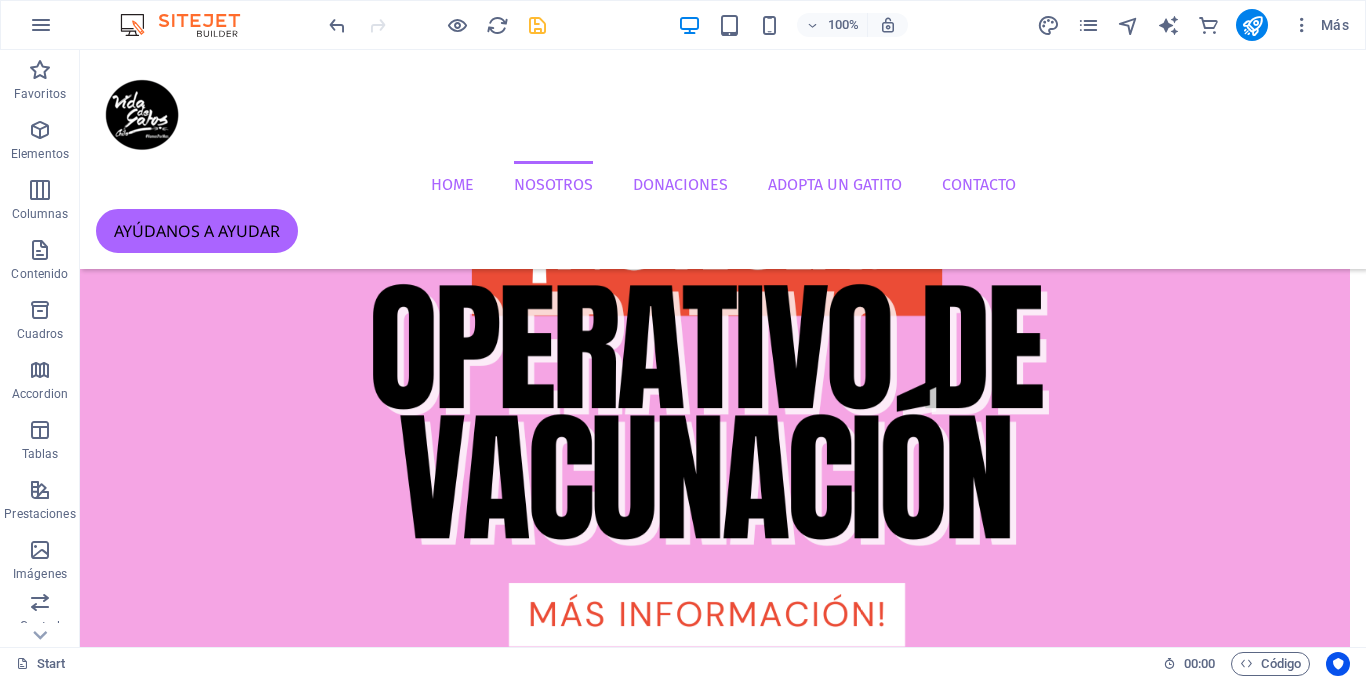 click at bounding box center [537, 25] 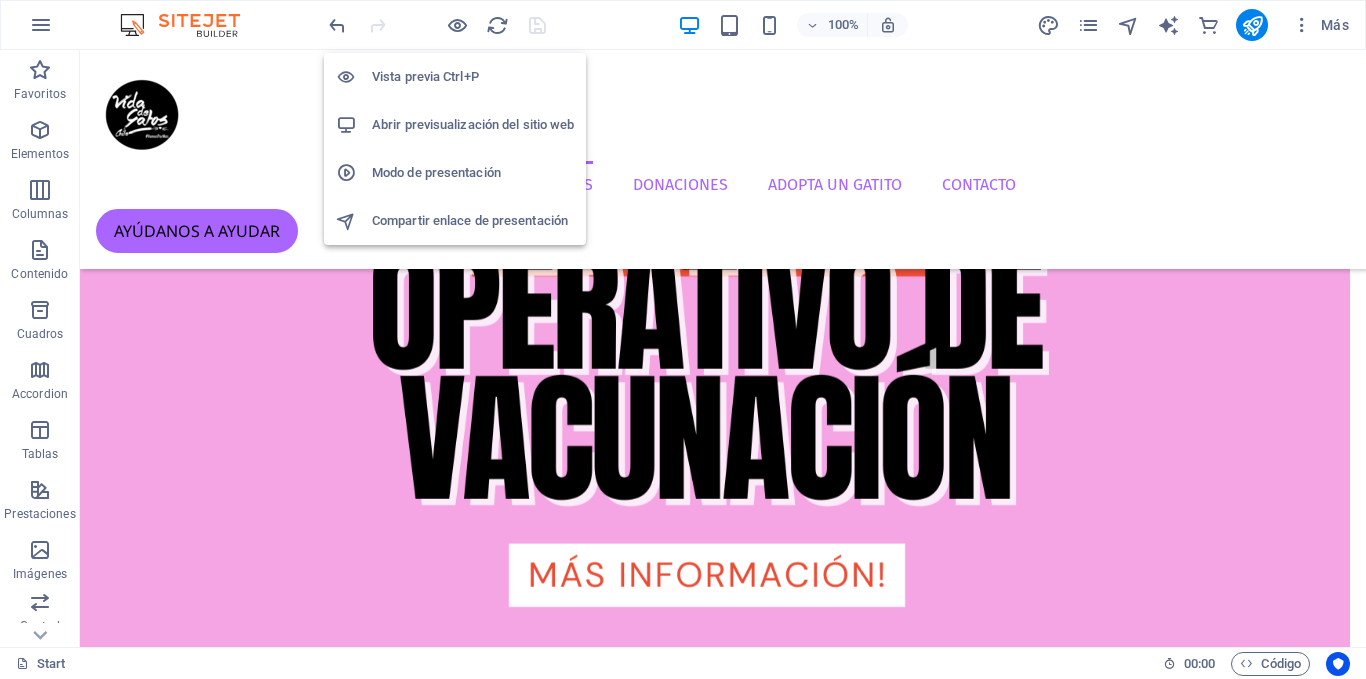 click on "Abrir previsualización del sitio web" at bounding box center [473, 125] 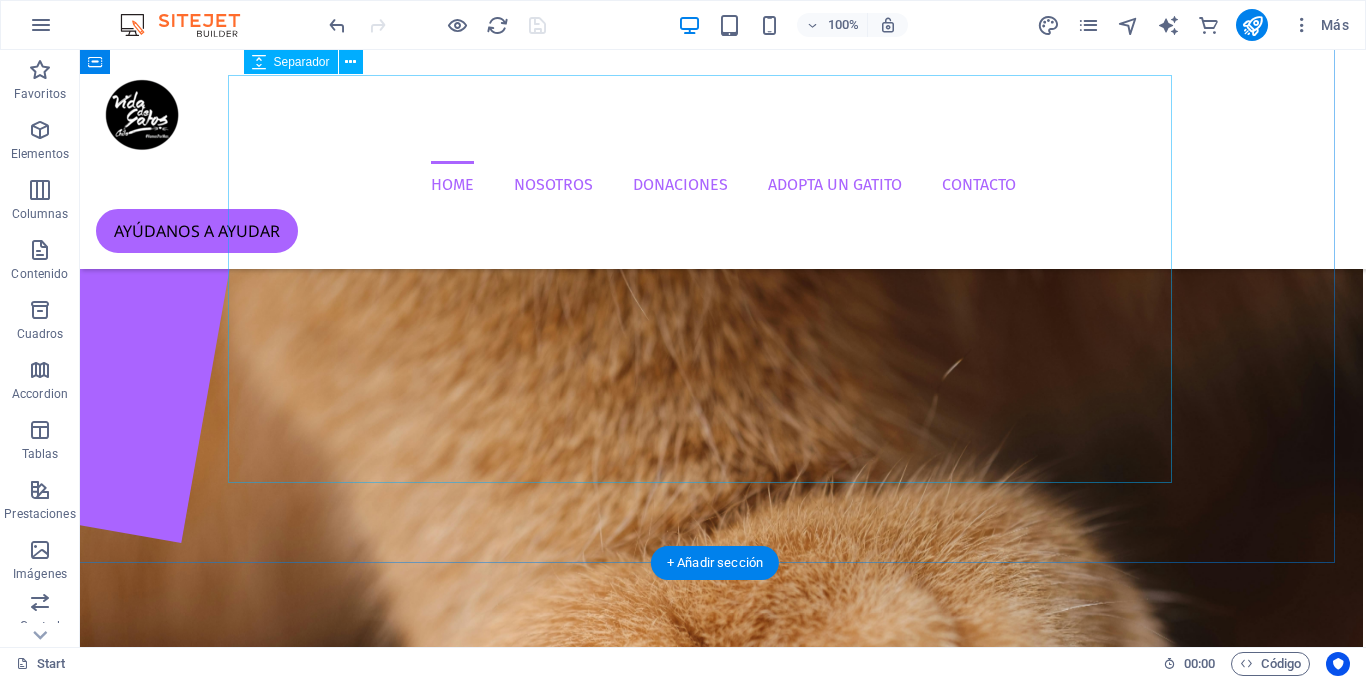 scroll, scrollTop: 0, scrollLeft: 0, axis: both 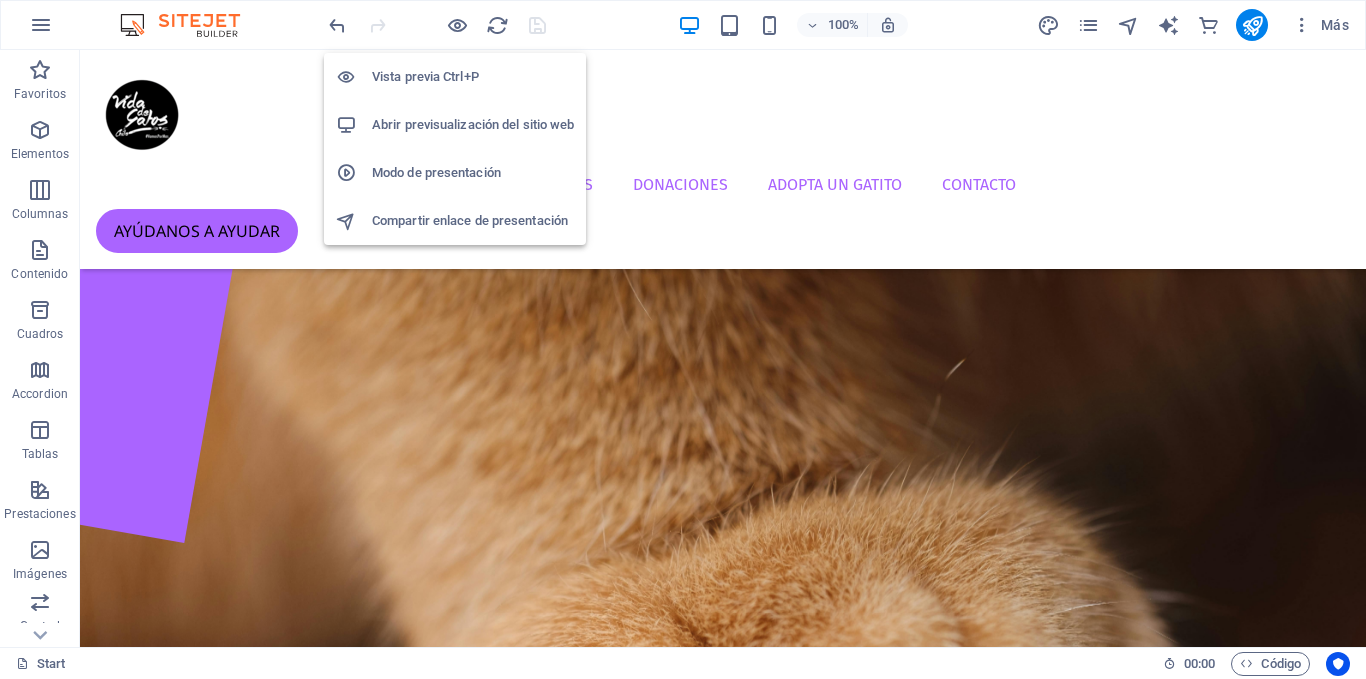click on "Abrir previsualización del sitio web" at bounding box center (473, 125) 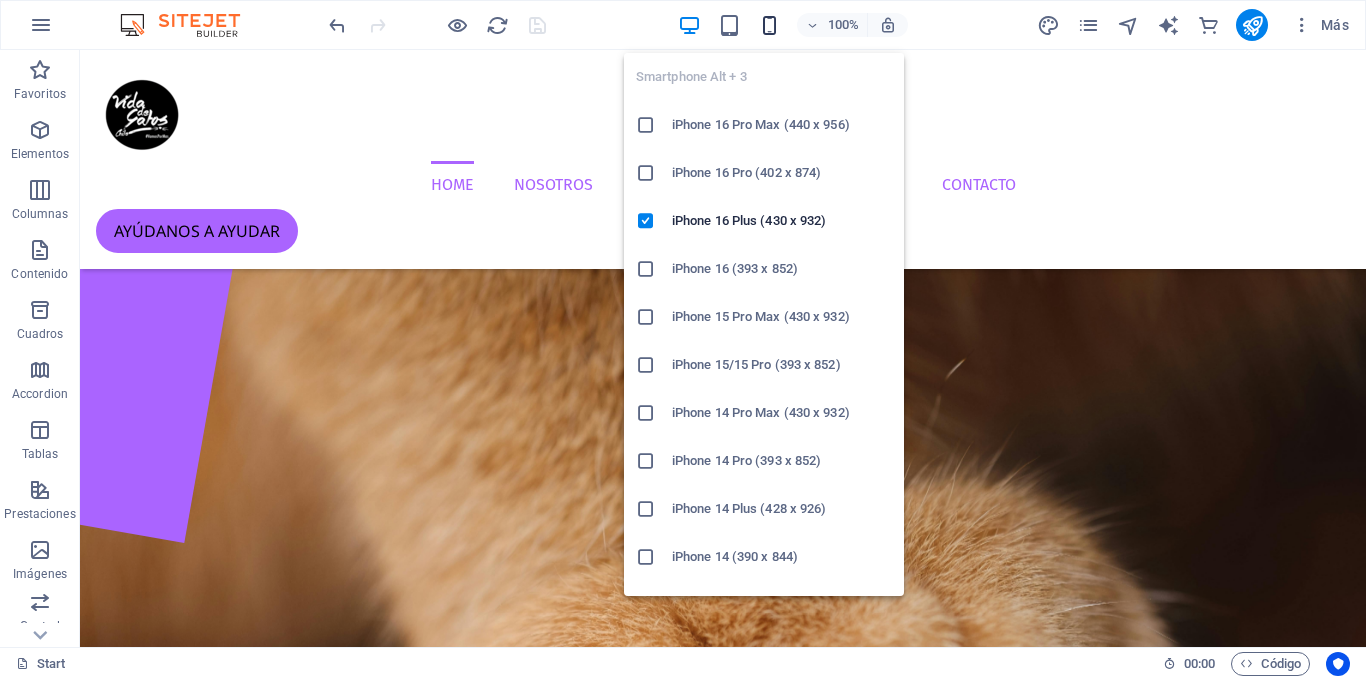 click at bounding box center [769, 25] 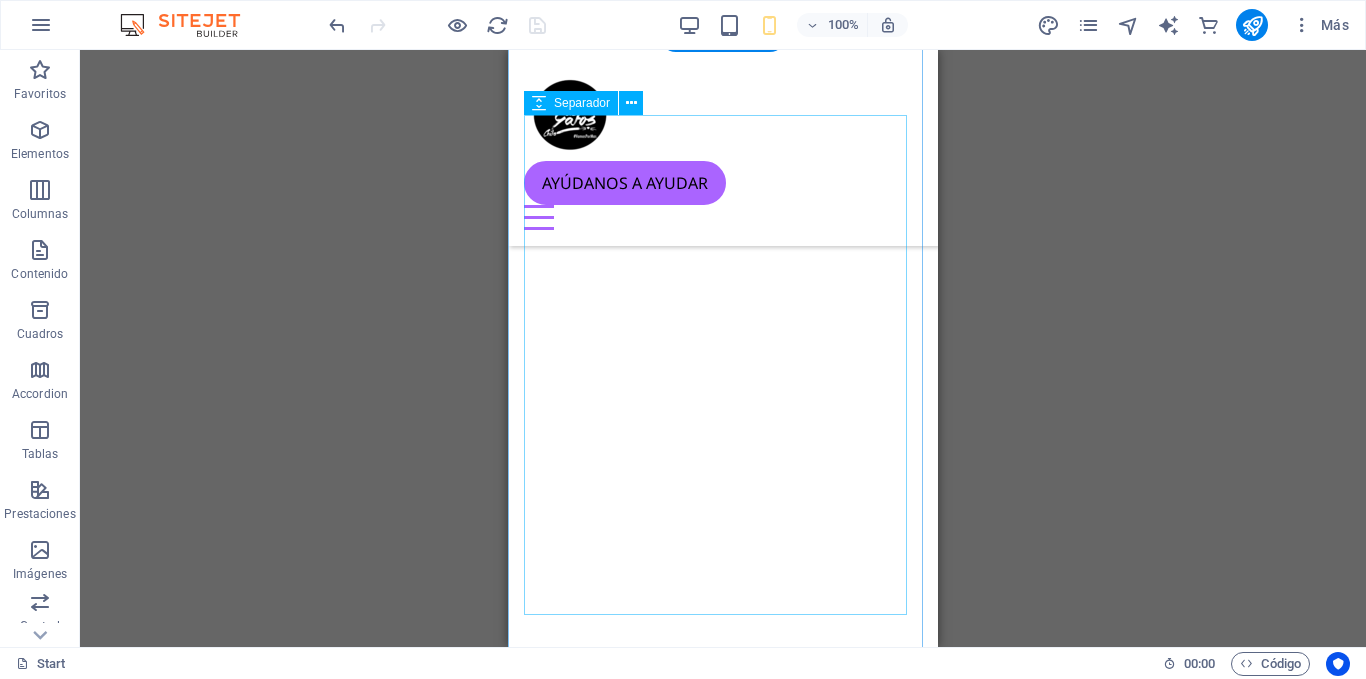 scroll, scrollTop: 785, scrollLeft: 0, axis: vertical 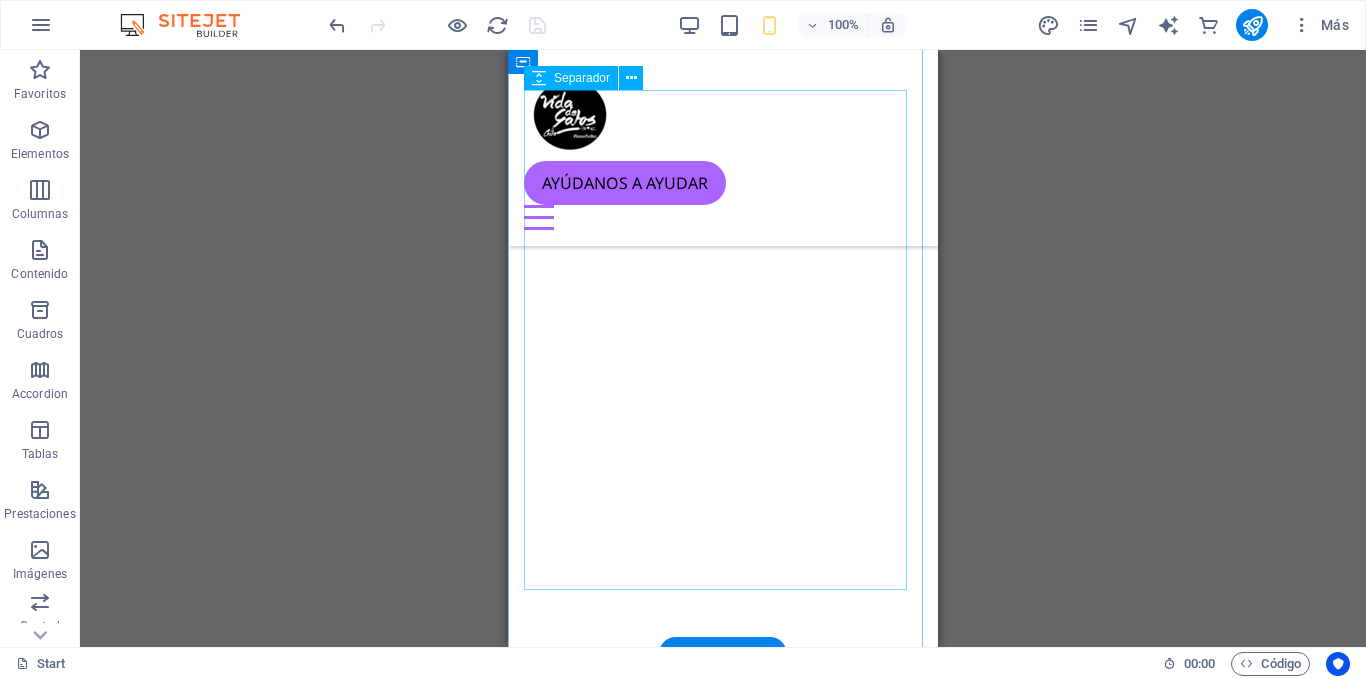 click at bounding box center [723, 1689] 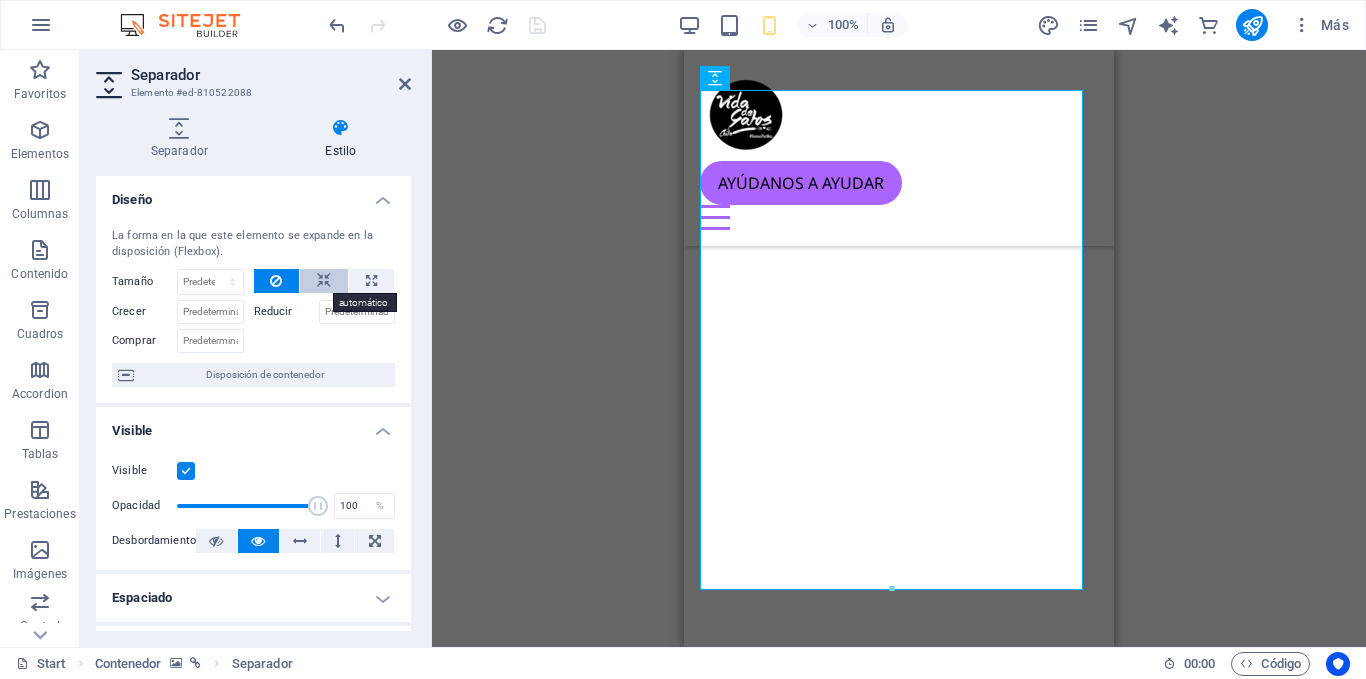 click at bounding box center [324, 281] 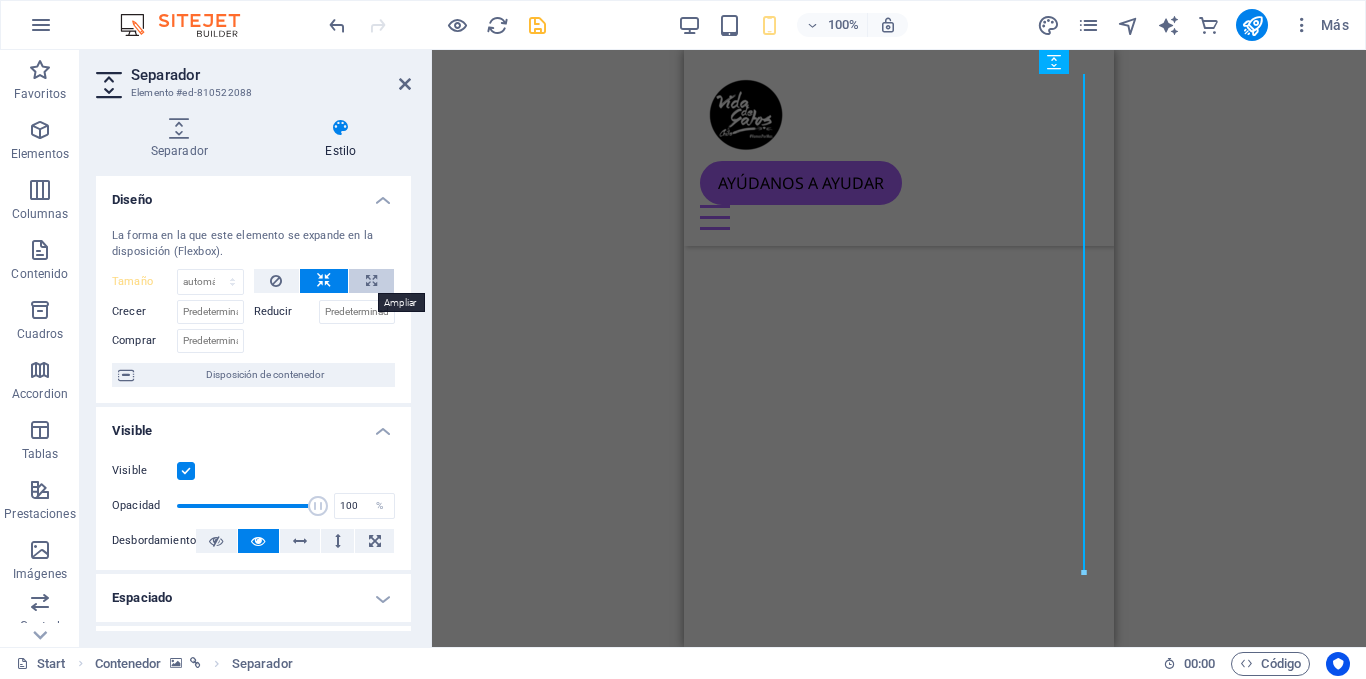 click at bounding box center [371, 281] 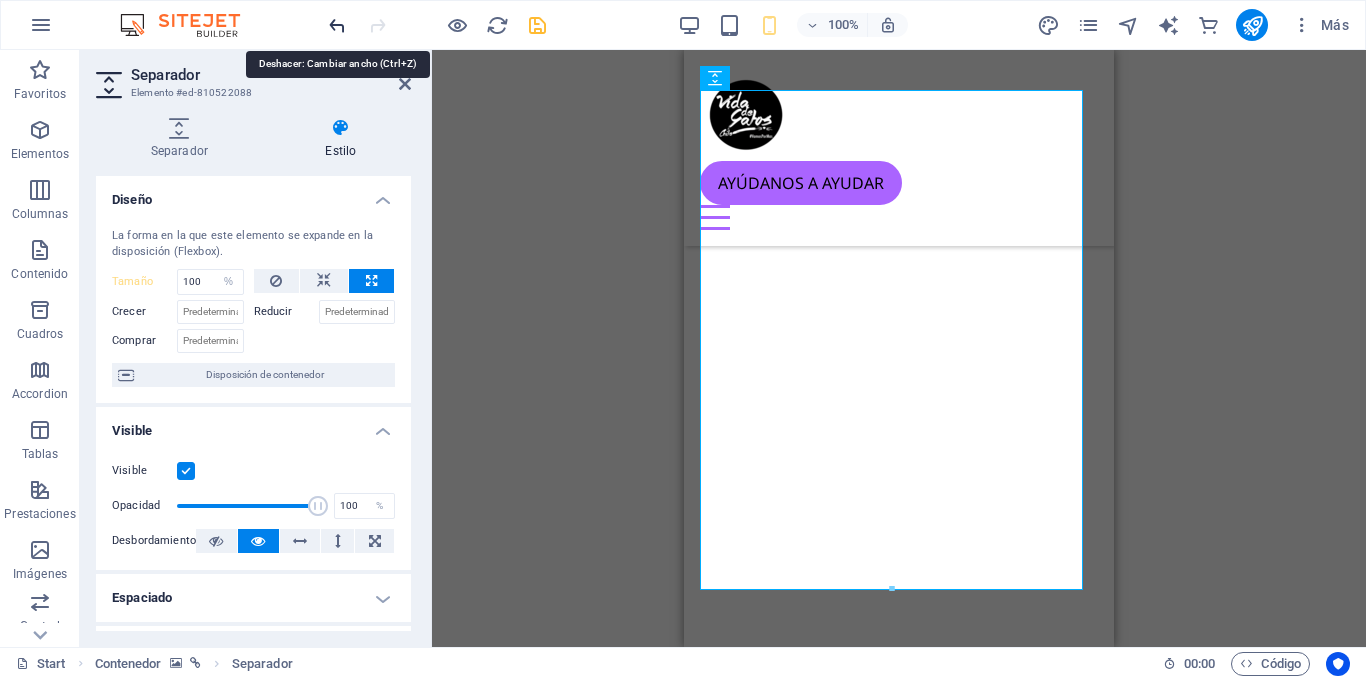 click at bounding box center (337, 25) 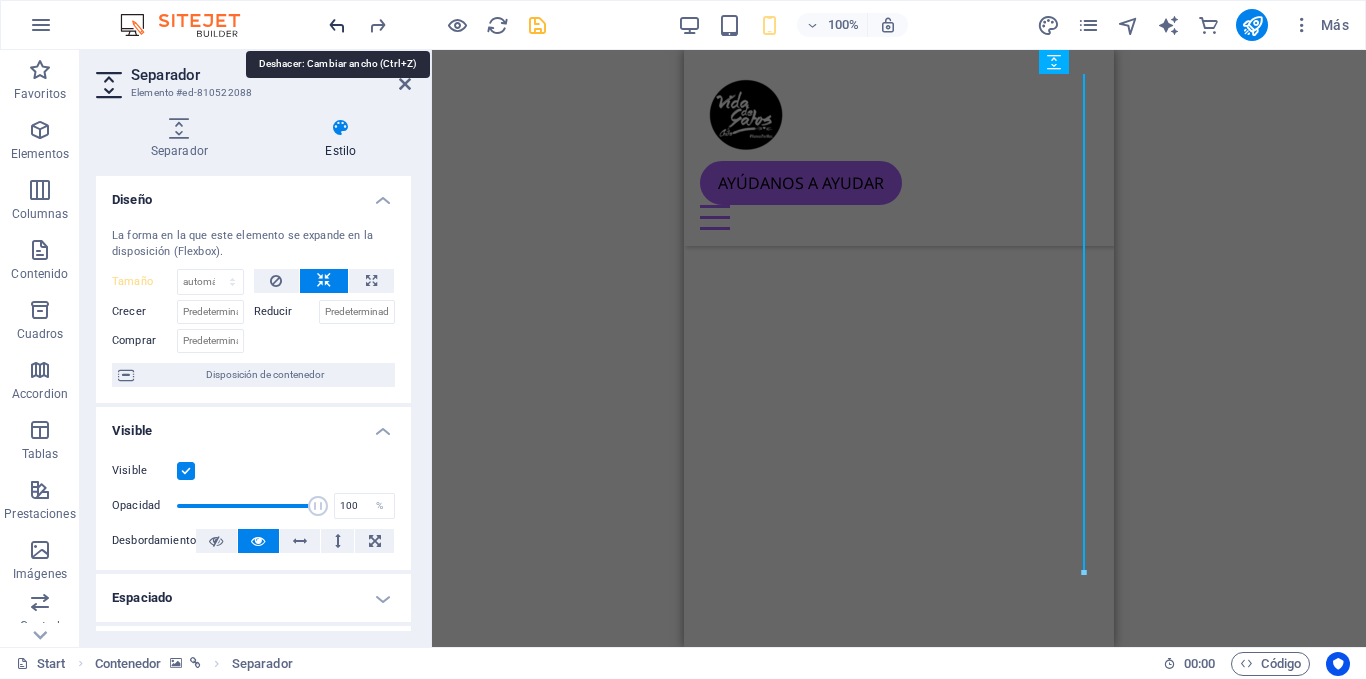 click at bounding box center (337, 25) 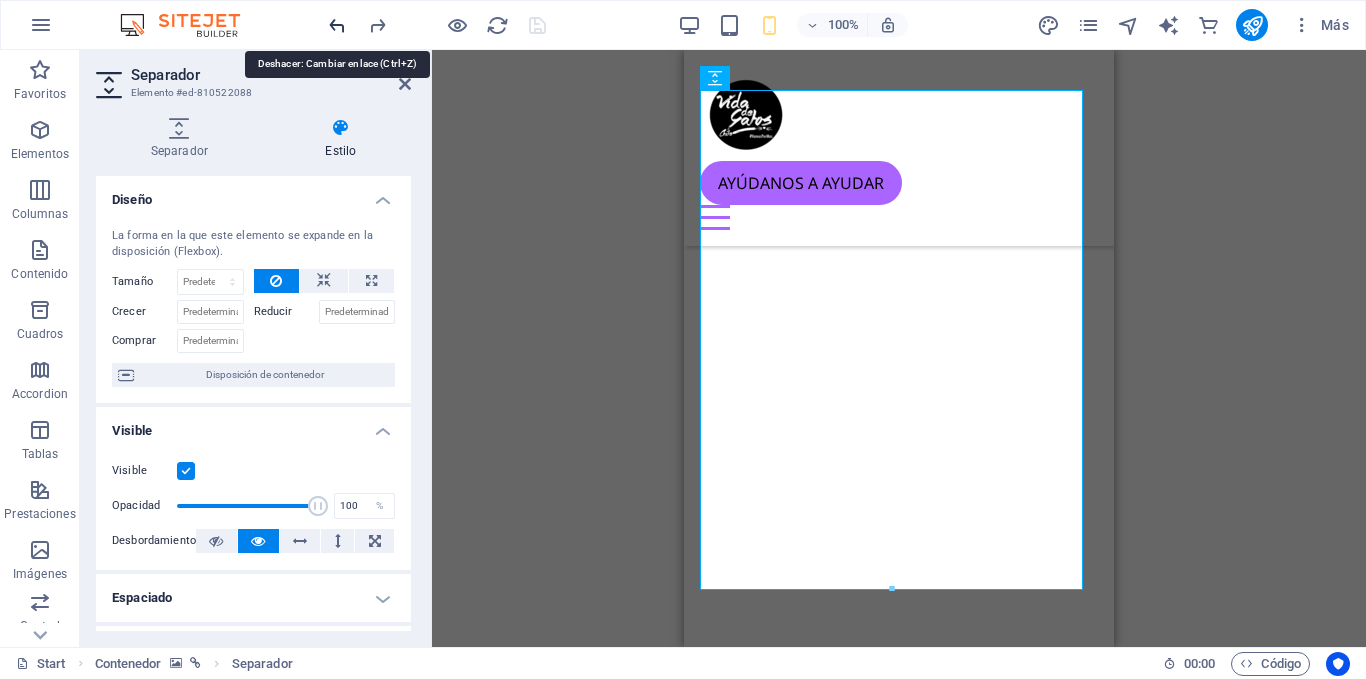 click at bounding box center (337, 25) 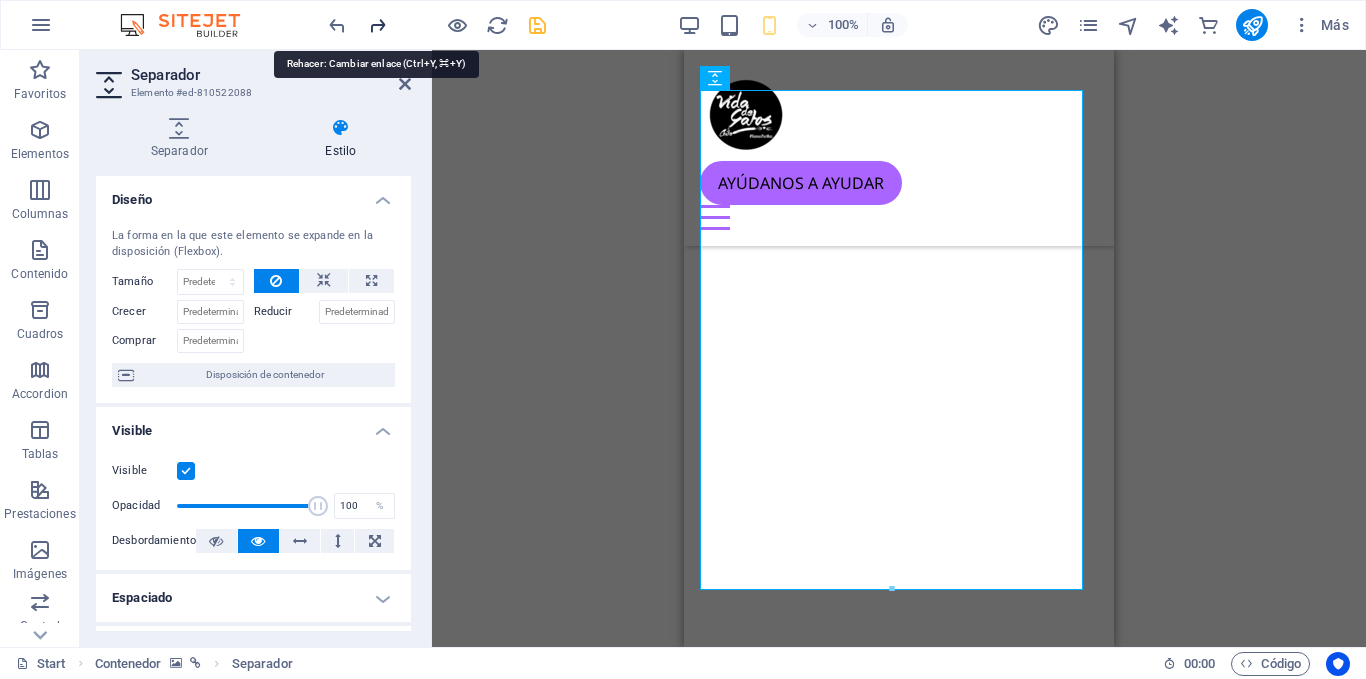 click at bounding box center (377, 25) 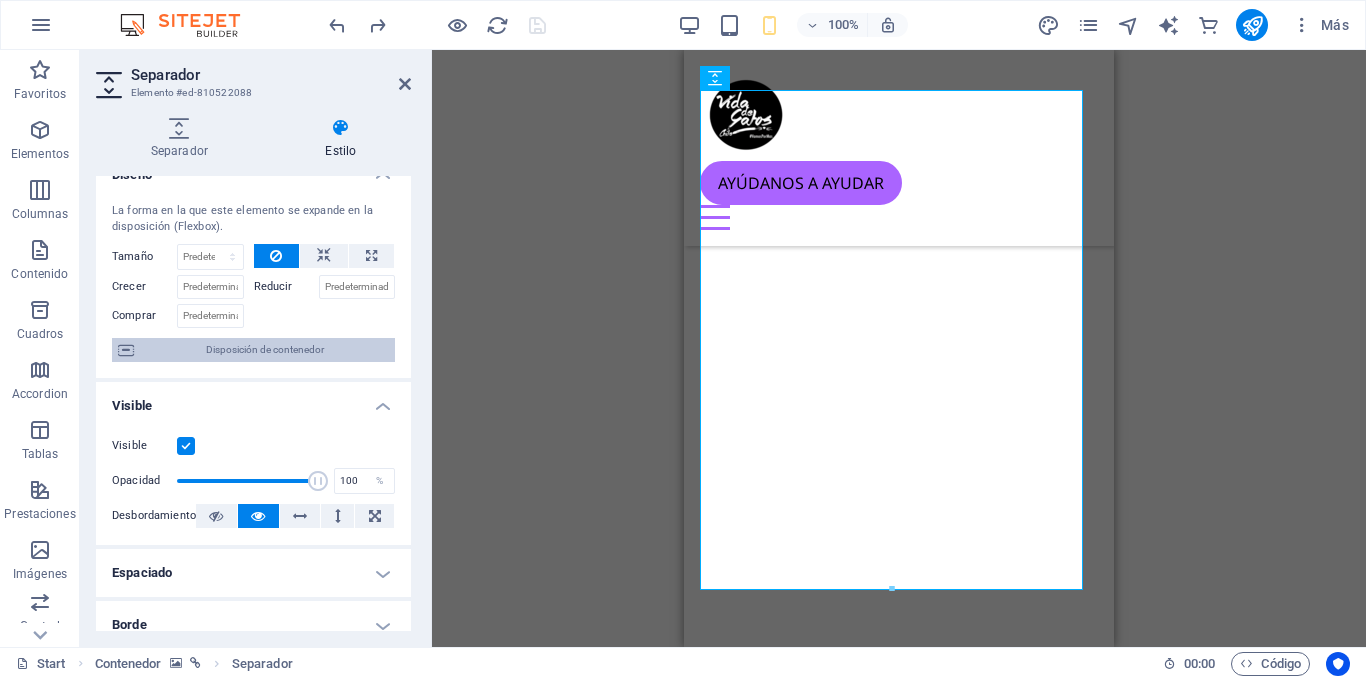 scroll, scrollTop: 26, scrollLeft: 0, axis: vertical 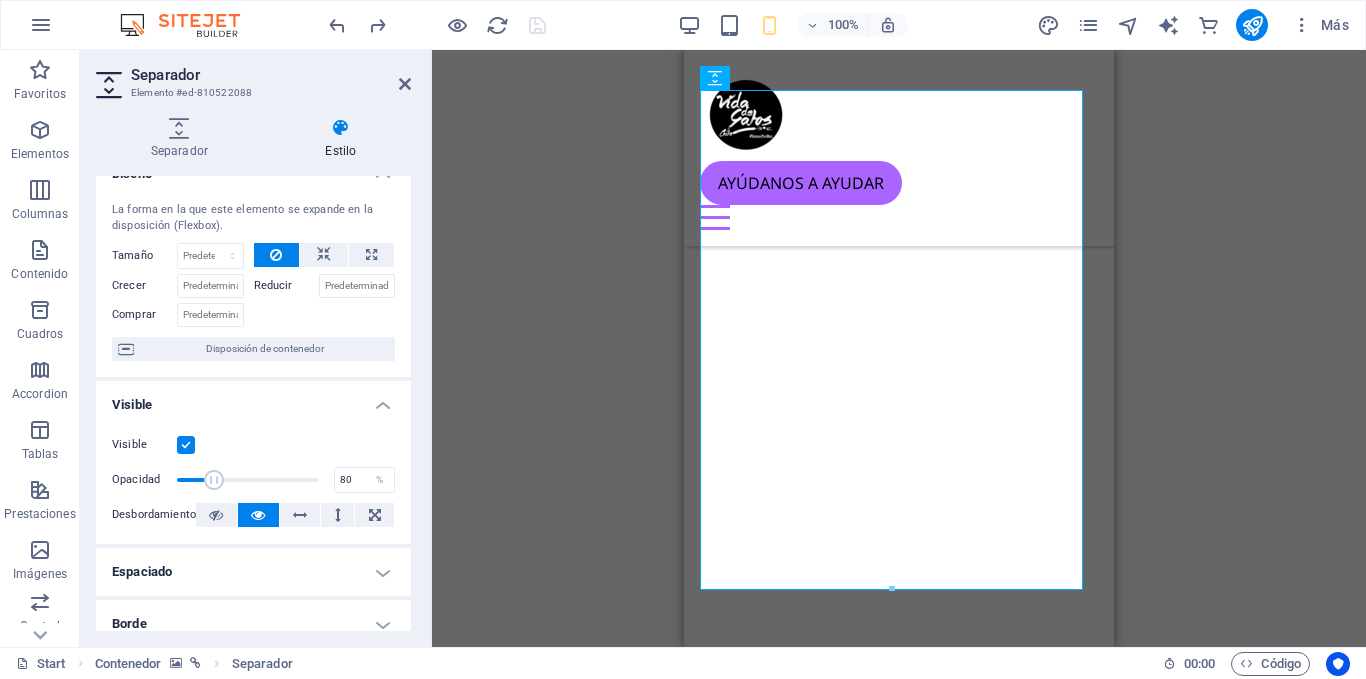 type on "100" 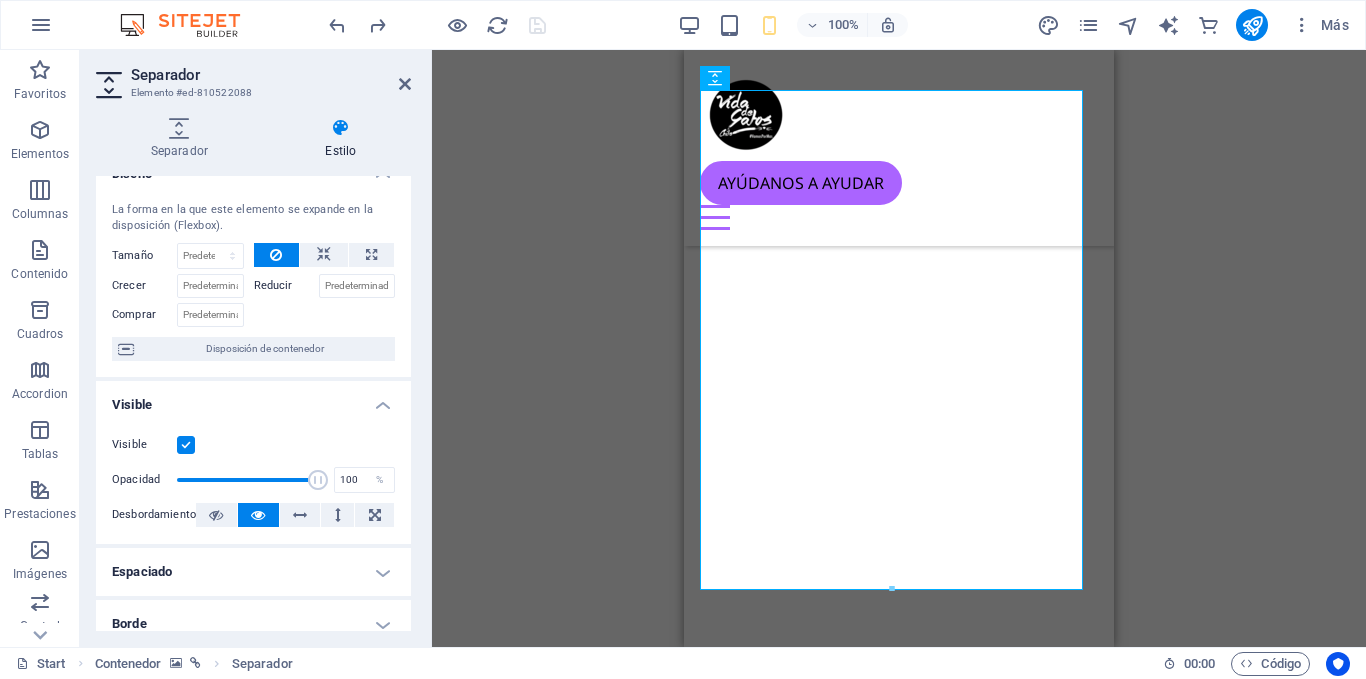 drag, startPoint x: 311, startPoint y: 484, endPoint x: 367, endPoint y: 494, distance: 56.88585 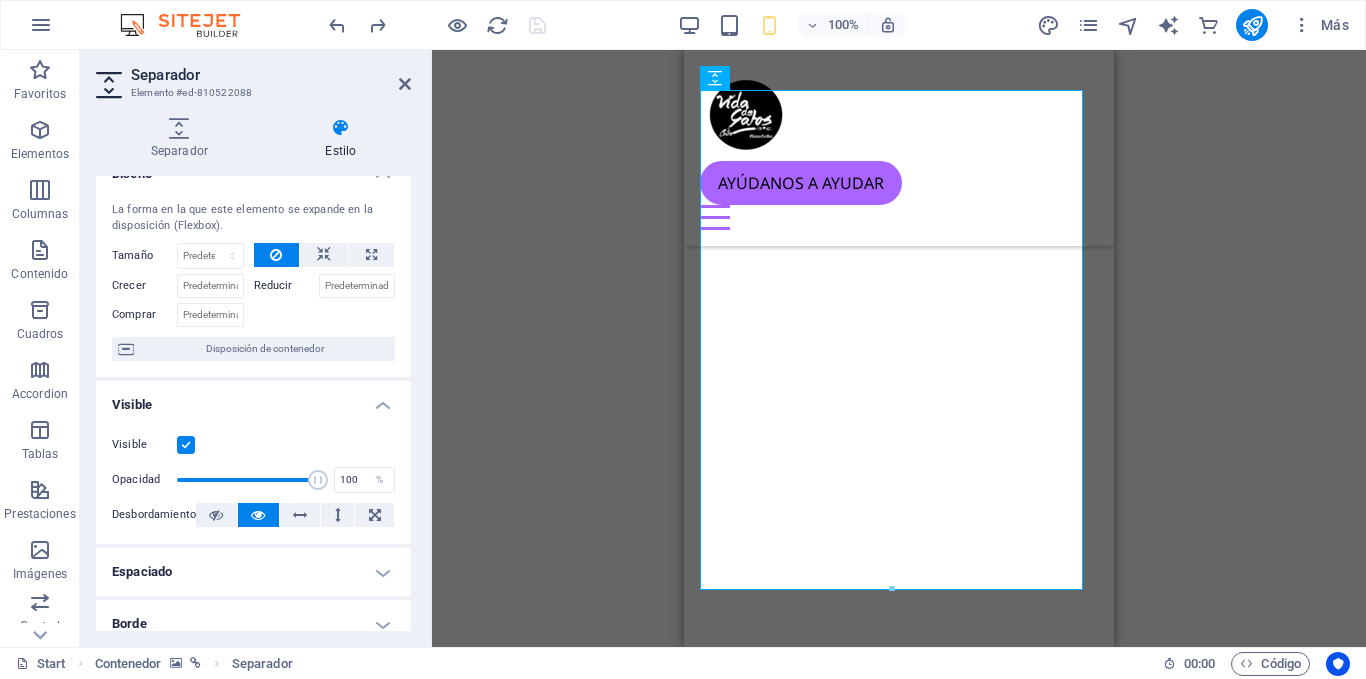 click on "Opacidad 100 %" at bounding box center [253, 480] 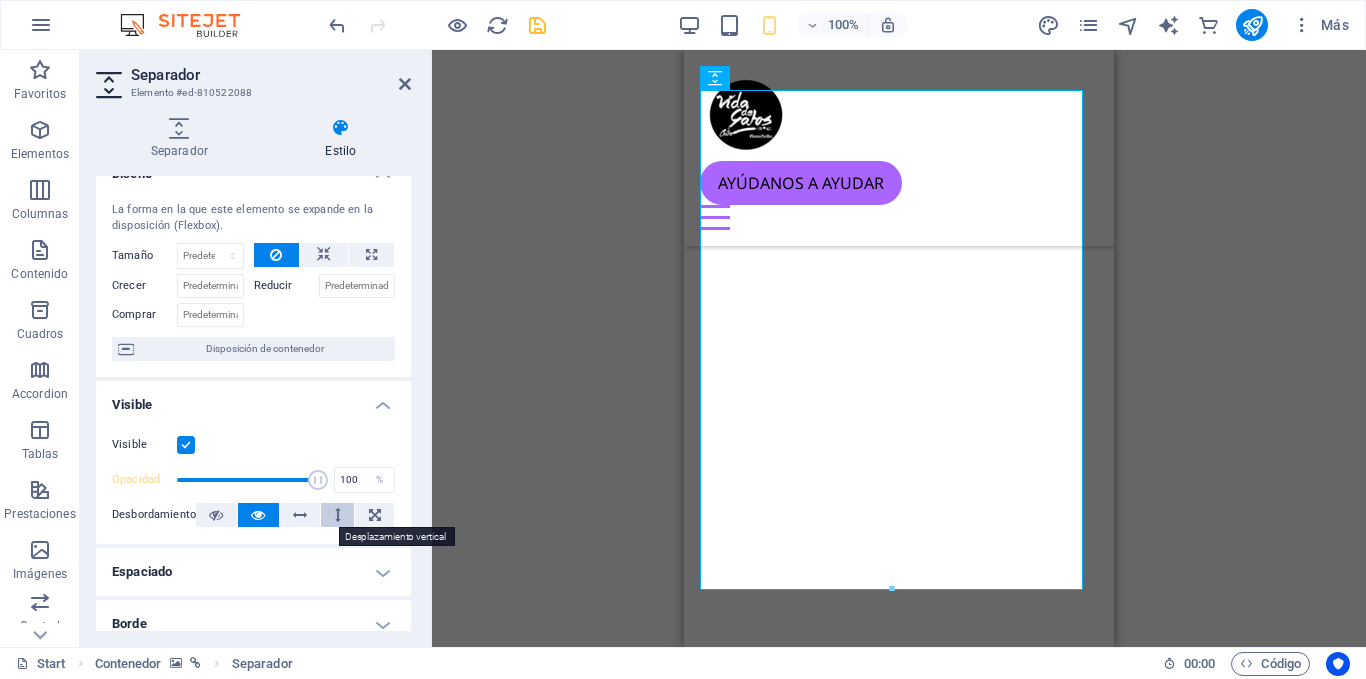 click at bounding box center [338, 515] 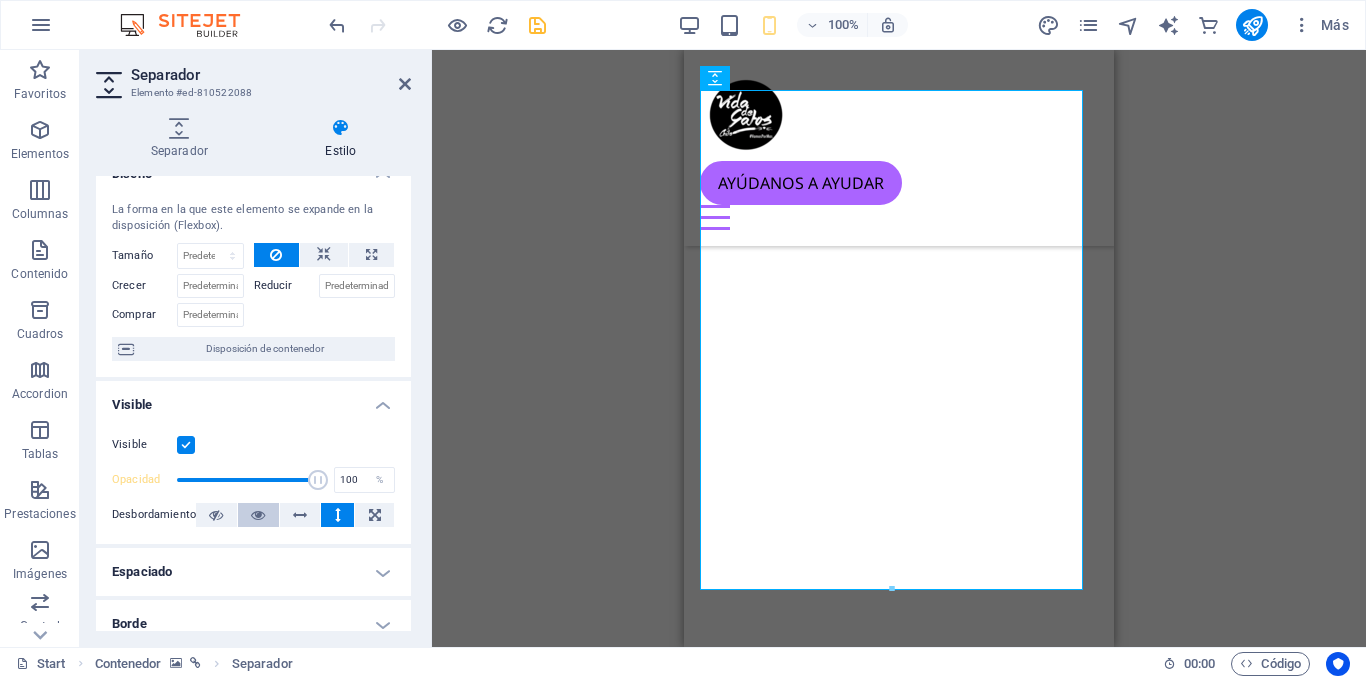 click at bounding box center (258, 515) 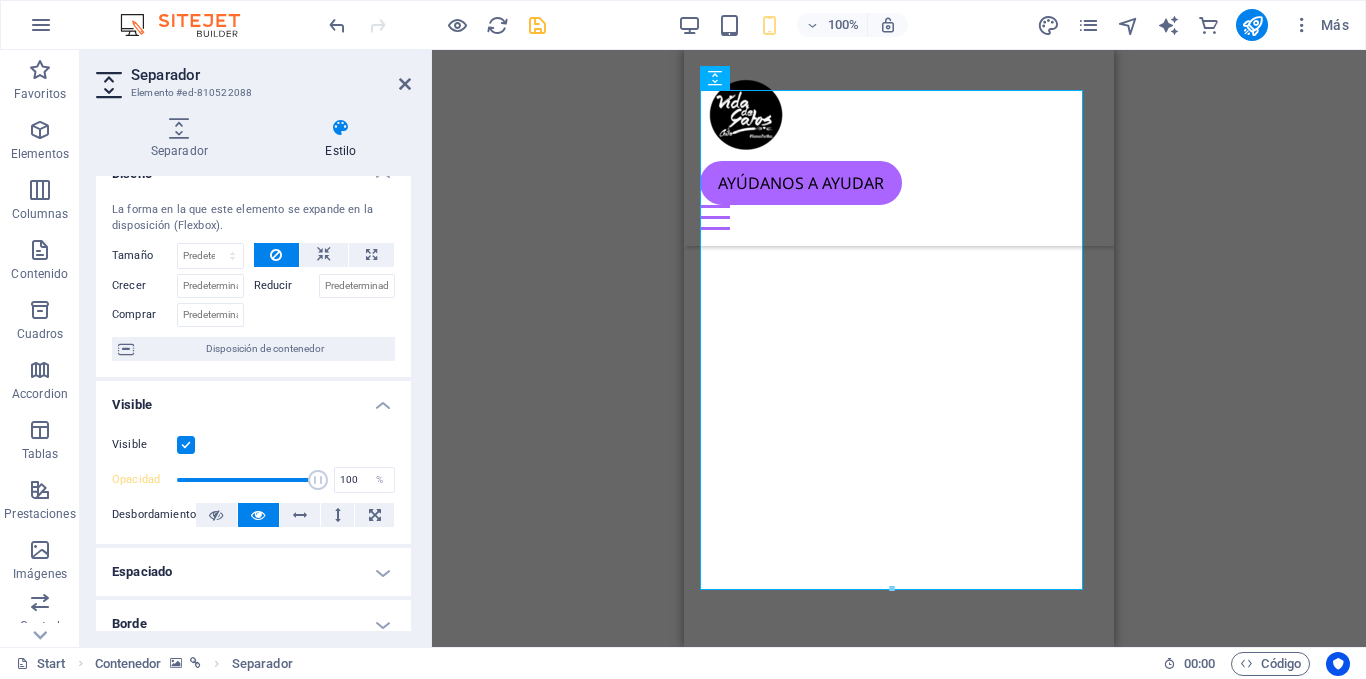 click on "Espaciado" at bounding box center (253, 572) 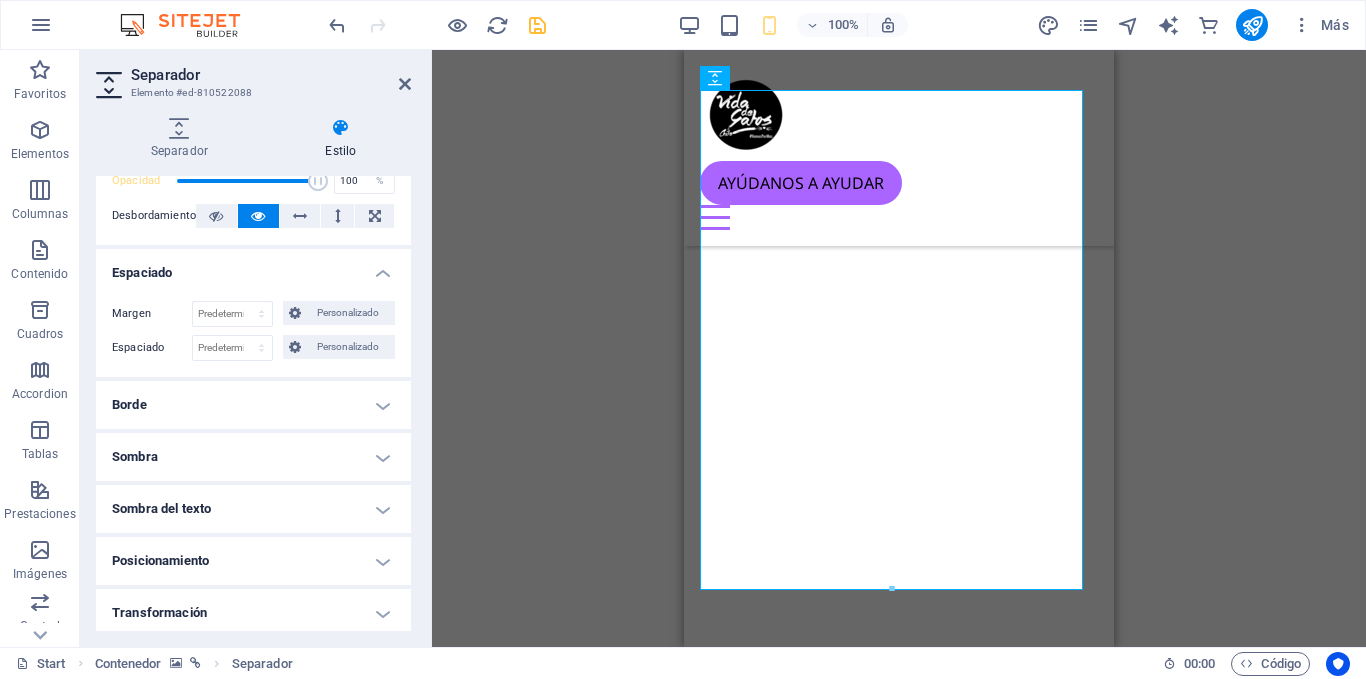 scroll, scrollTop: 326, scrollLeft: 0, axis: vertical 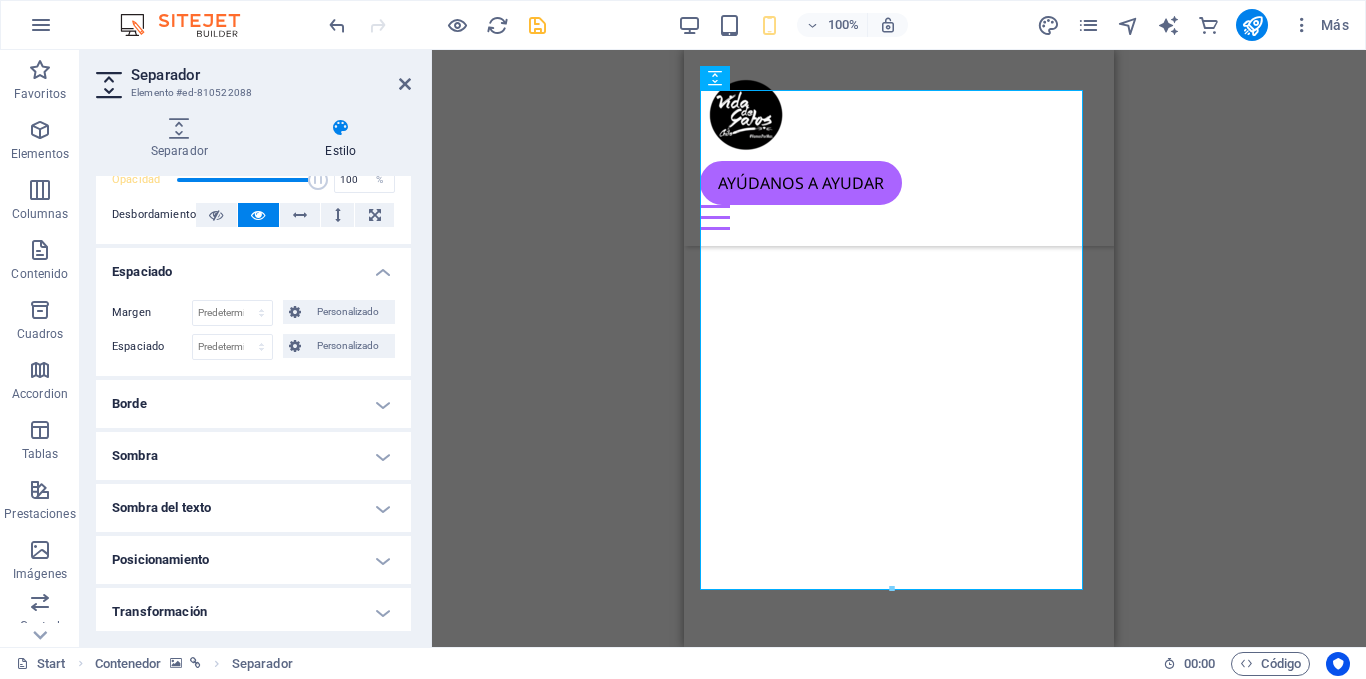click on "Borde" at bounding box center (253, 404) 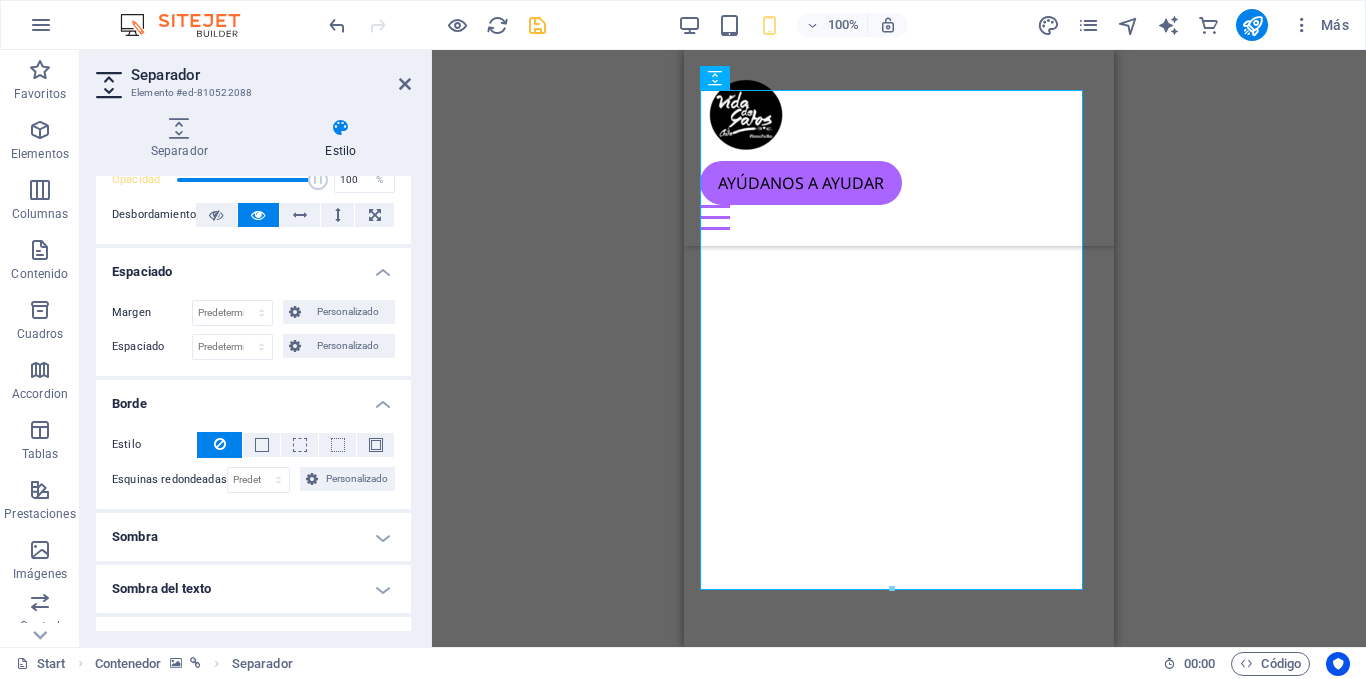 click on "Borde" at bounding box center (253, 398) 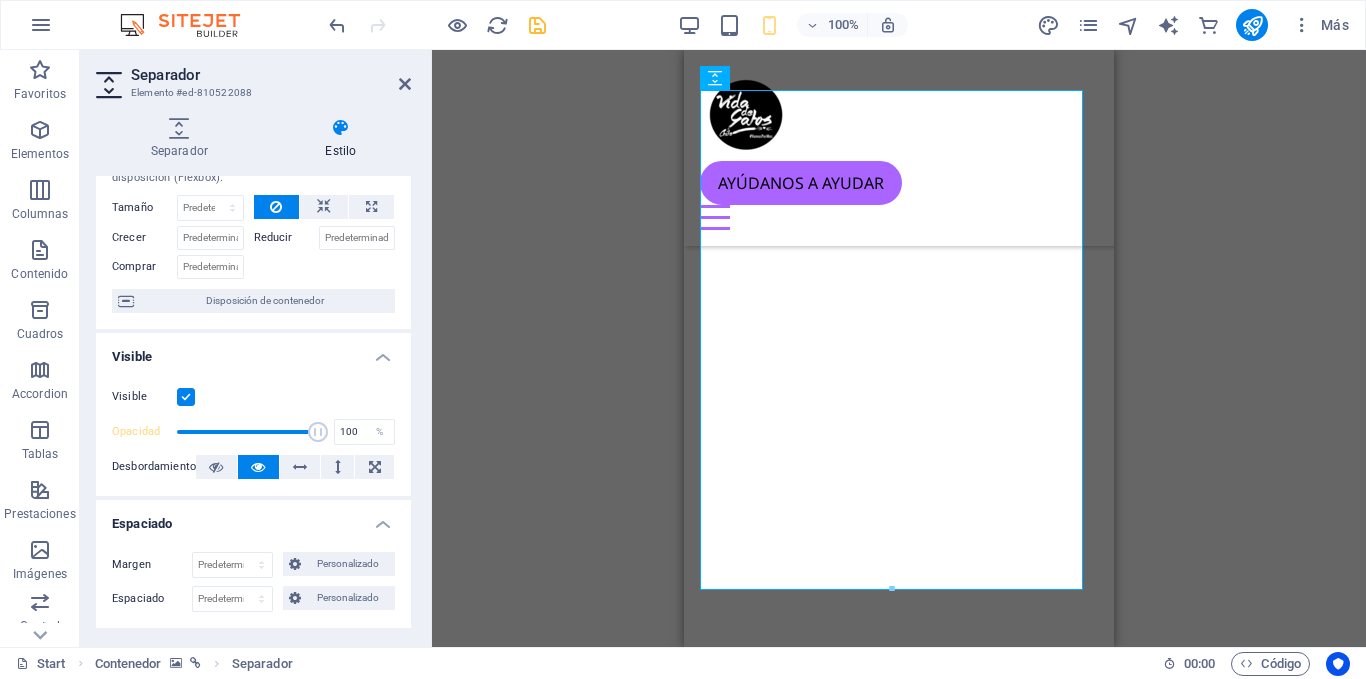 scroll, scrollTop: 0, scrollLeft: 0, axis: both 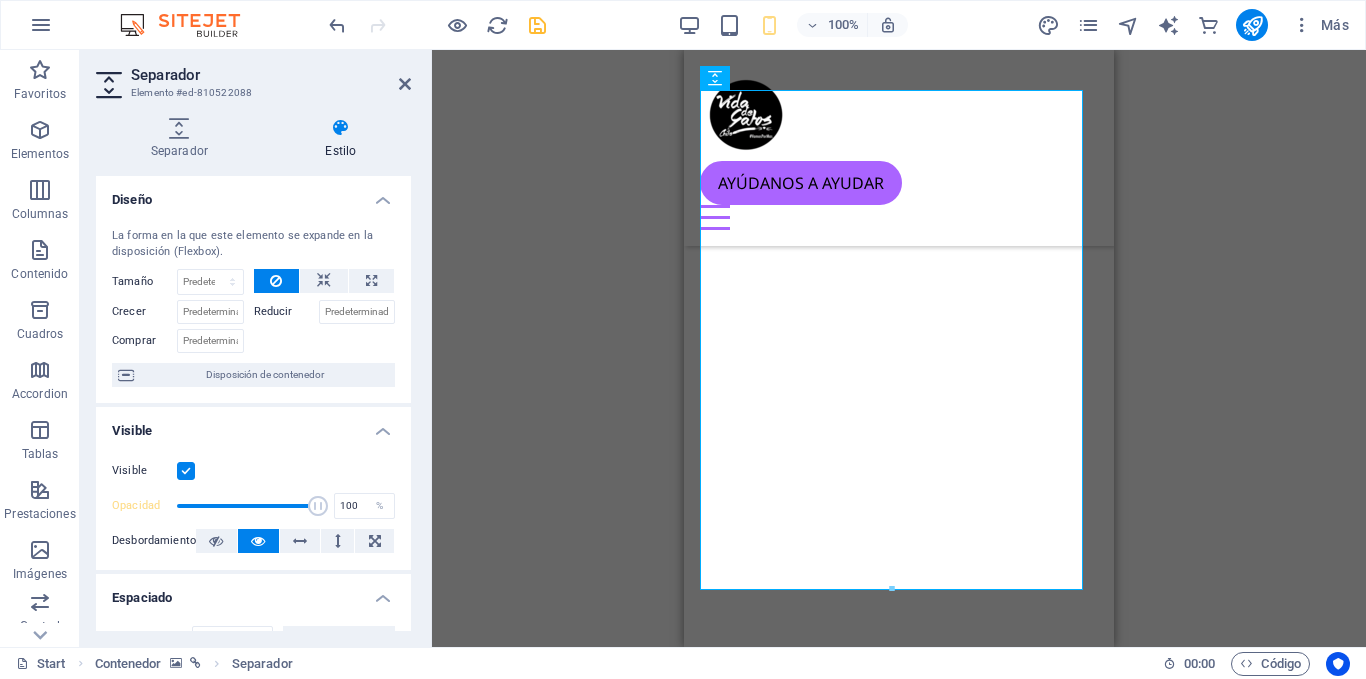 click on "Diseño" at bounding box center (253, 194) 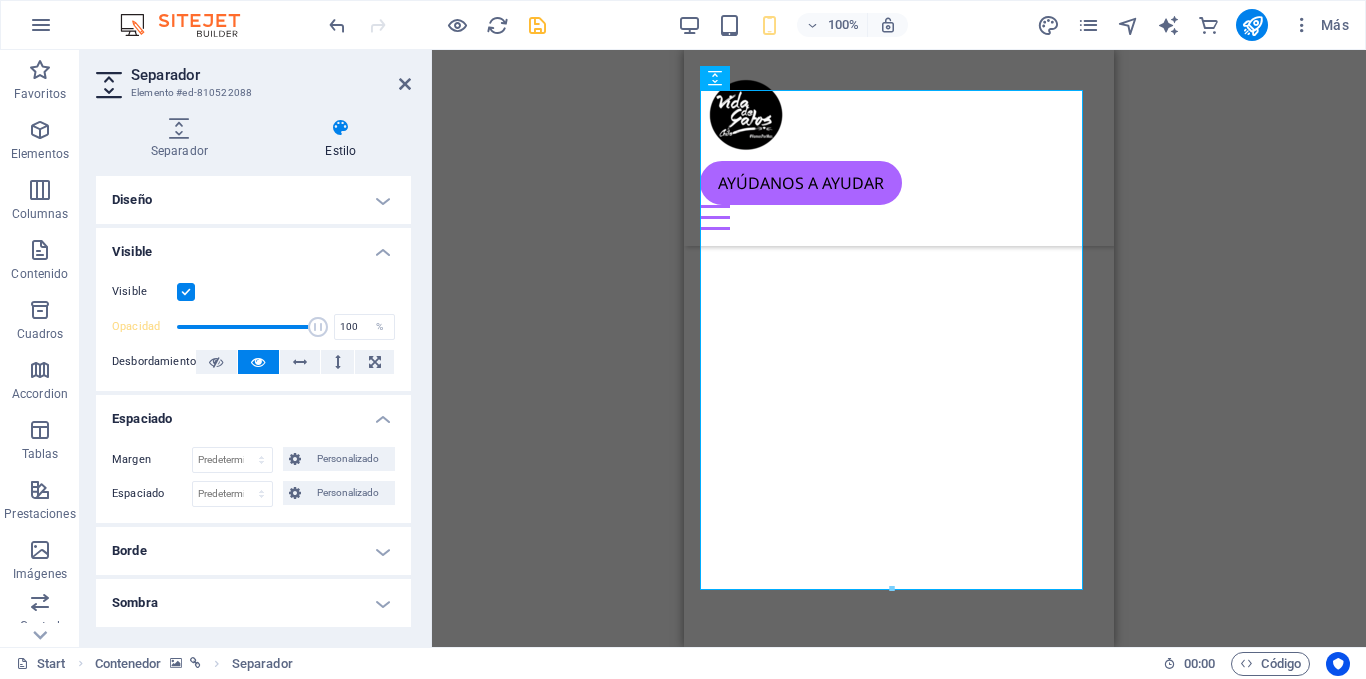 click at bounding box center [186, 292] 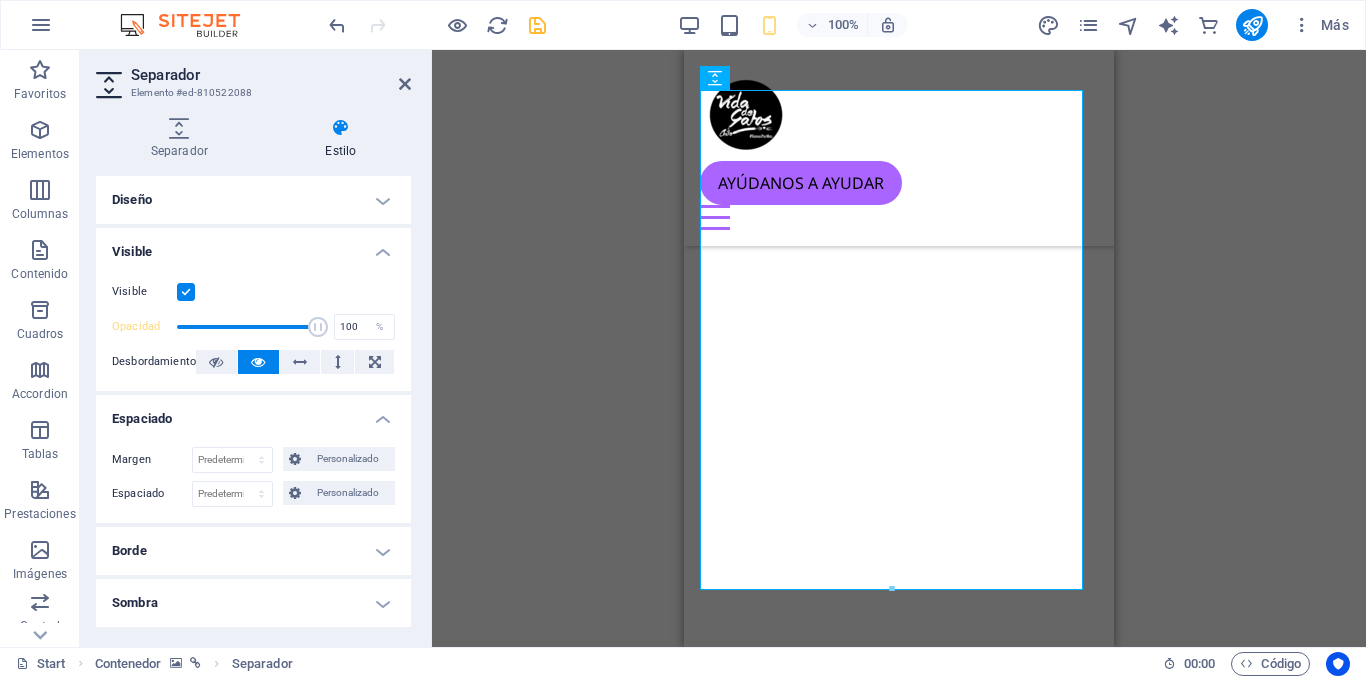 click on "Visible" at bounding box center (0, 0) 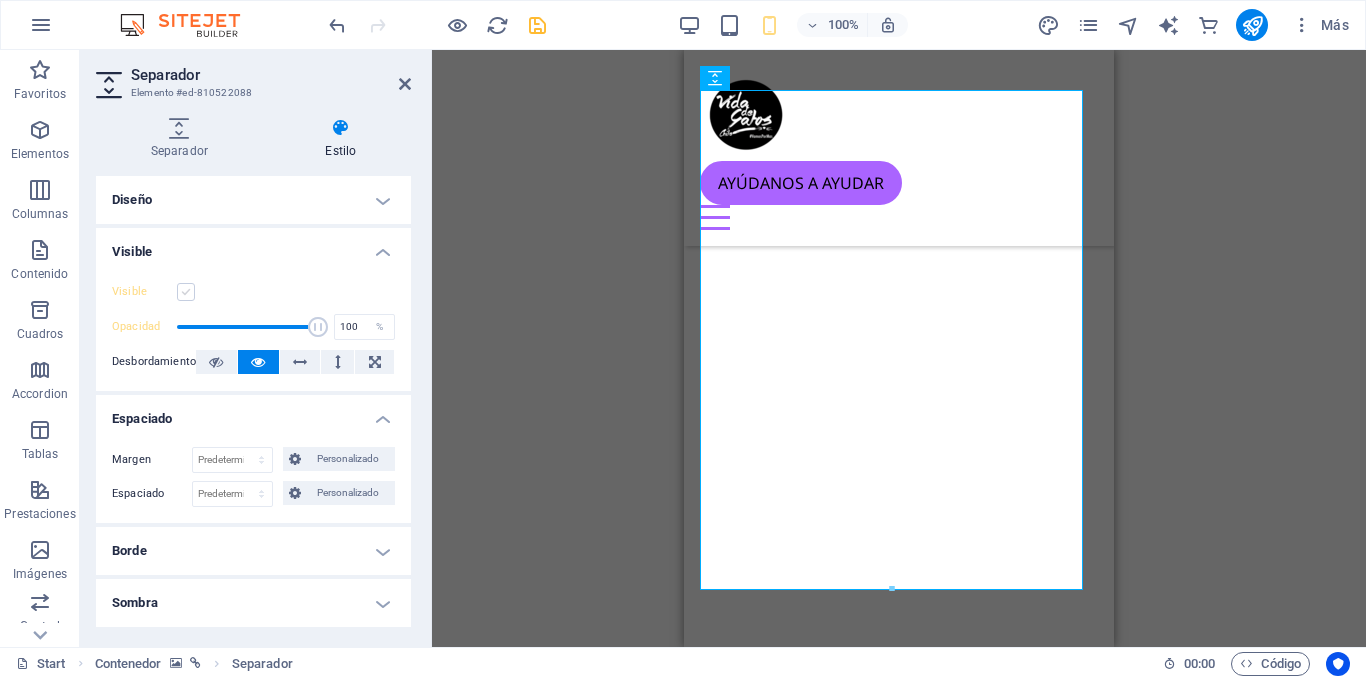 click at bounding box center [186, 292] 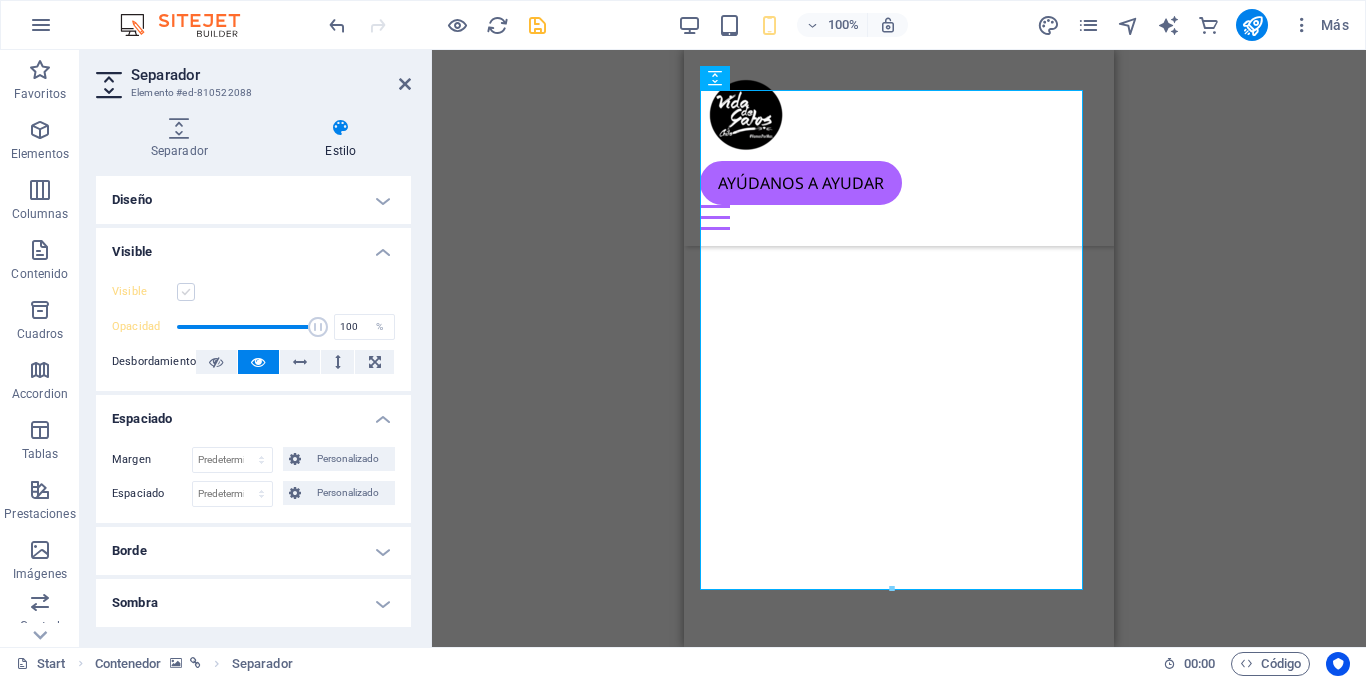 click on "Visible" at bounding box center (0, 0) 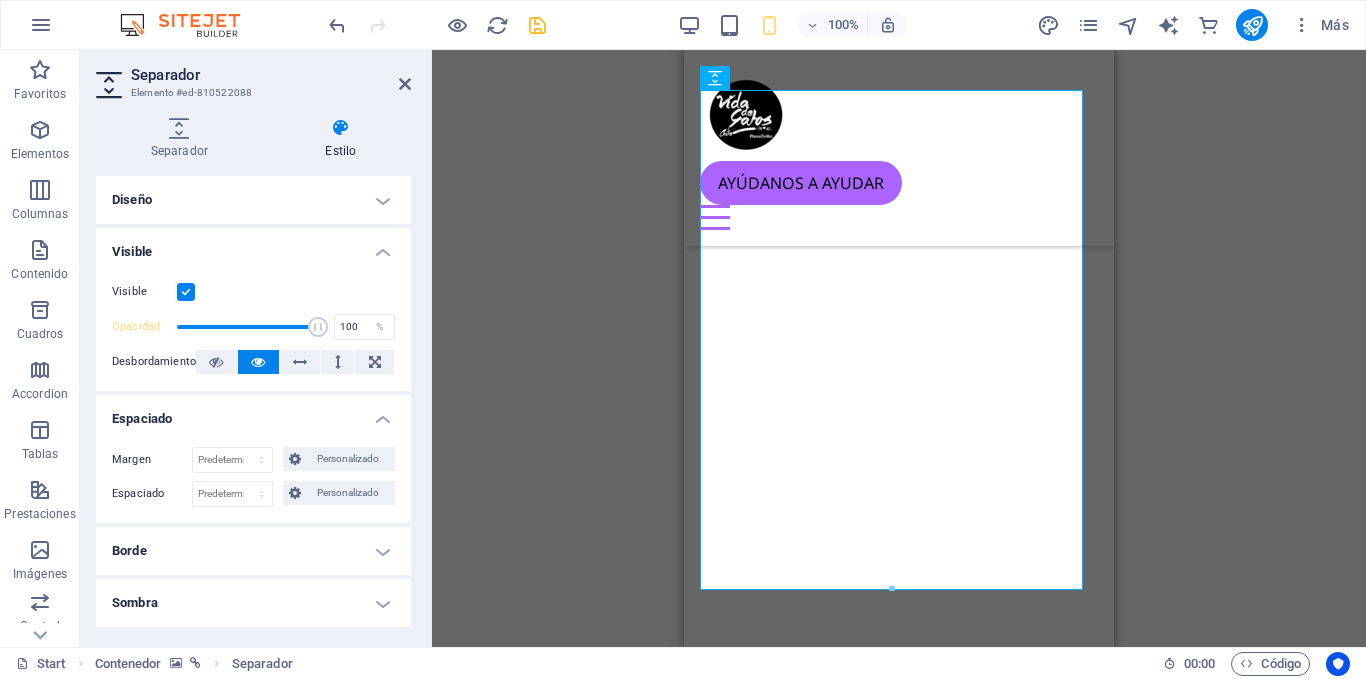 click on "Separador Elemento #ed-810522088" at bounding box center [253, 76] 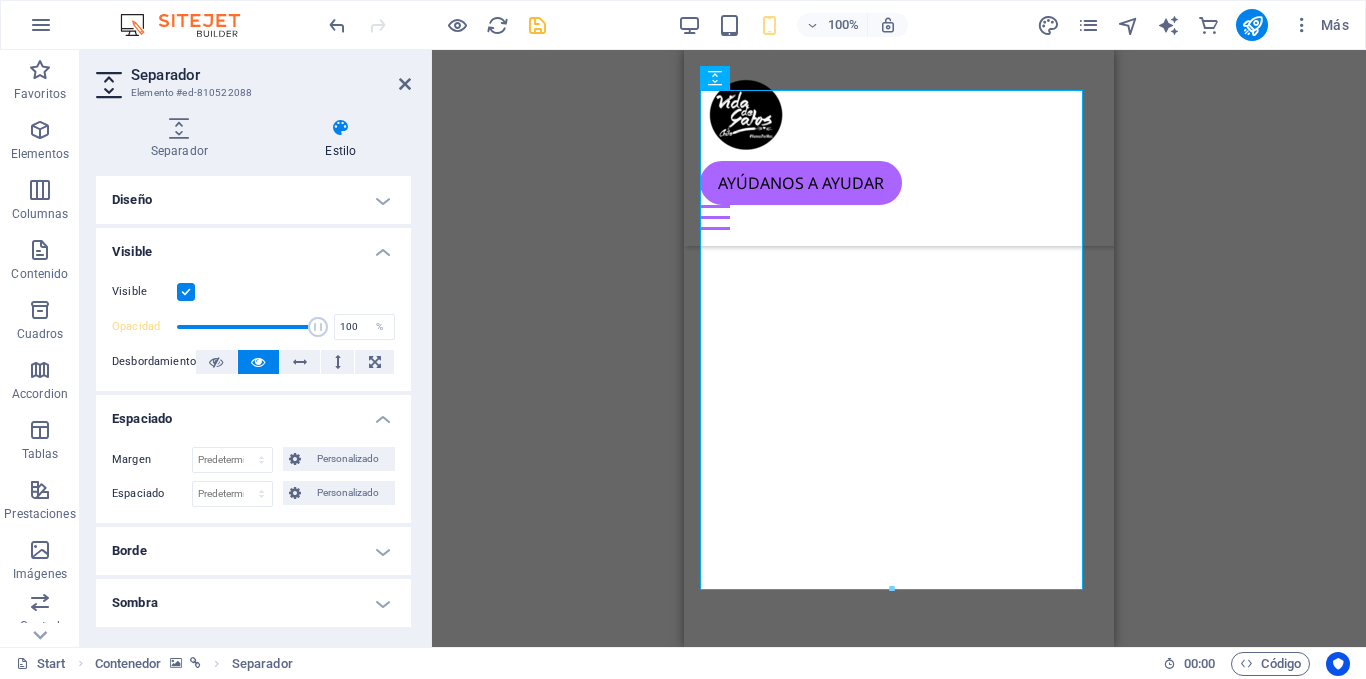 click on "Separador Elemento #ed-810522088 Separador Estilo Altura Altura 500 px rem vh vw Predeterminado Element Diseño La forma en la que este elemento se expande en la disposición (Flexbox). Tamaño Predeterminado automático px % 1/1 1/2 1/3 1/4 1/5 1/6 1/7 1/8 1/9 1/10 Crecer Reducir Comprar Disposición de contenedor Visible Visible Opacidad 100 % Desbordamiento Espaciado Margen Predeterminado automático px % rem vw vh Personalizado Personalizado automático px % rem vw vh automático px % rem vw vh automático px % rem vw vh automático px % rem vw vh Espaciado Predeterminado px rem % vh vw Personalizado Personalizado px rem % vh vw px rem % vh vw px rem % vh vw px rem % vh vw Borde Estilo              - Ancho 1 automático px rem % vh vw Personalizado Personalizado 1 automático px rem % vh vw 1 automático px rem % vh vw 1 automático px rem % vh vw 1 automático px rem % vh vw  - Color Esquinas redondeadas Predeterminado px rem % vh vw Personalizado Personalizado px rem % vh vw px rem % vh vw px" at bounding box center (256, 348) 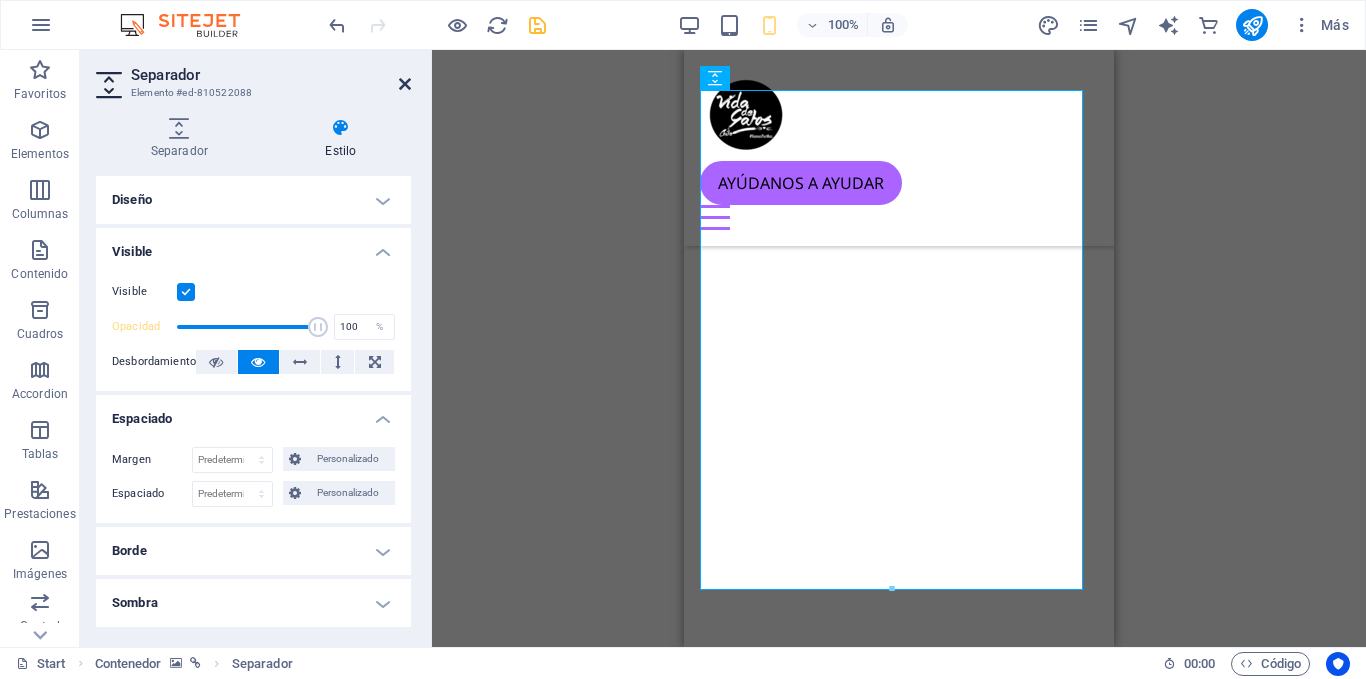 click at bounding box center [405, 84] 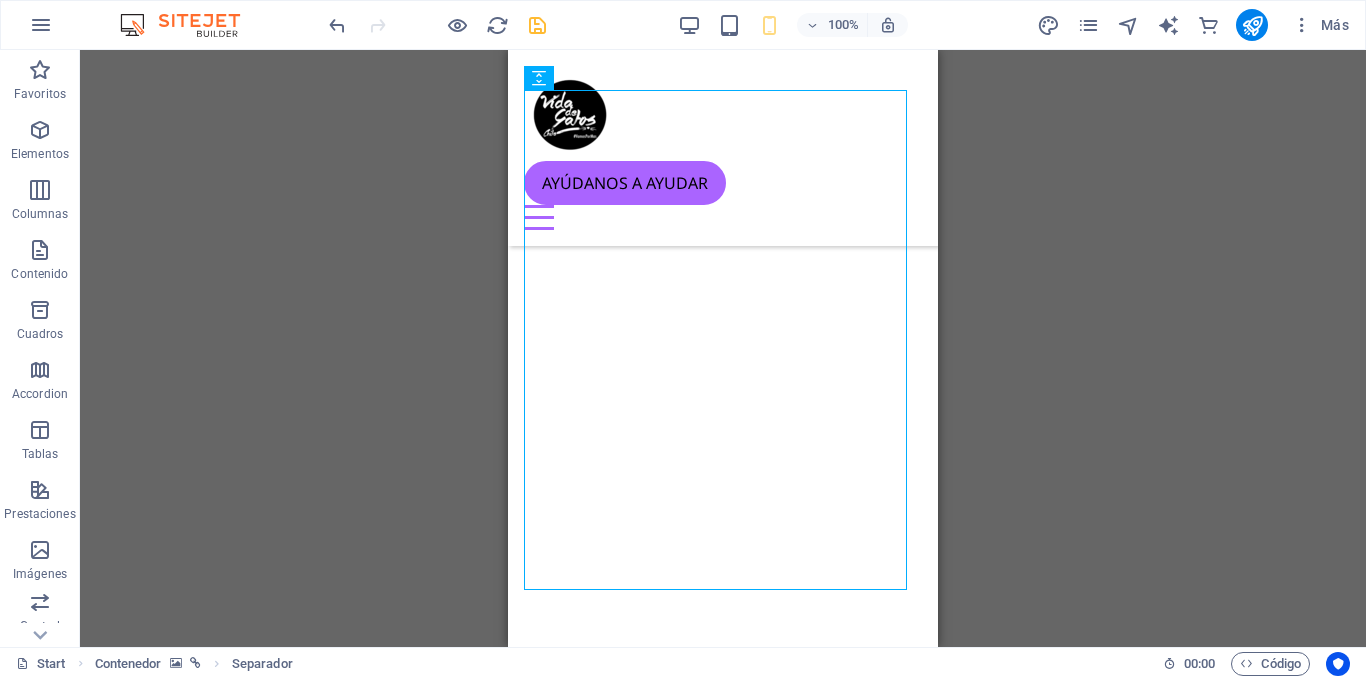 click on "Arrastra aquí para reemplazar el contenido existente. Si quieres crear un elemento nuevo, pulsa “Ctrl”.
Contenedor   Predeterminado   H1   Predeterminado   Predeterminado   Contenedor   Barra de menús   Menú   Marcador   Predeterminado   Contenedor   Barra de cookies   Separador   Contenedor   H2   Texto   Separador   Predeterminado   Contenedor   H3   Contenedor   Predeterminado   Predeterminado   Contenedor   Texto   Contenedor   Separador   Predeterminado   Imagen   Predeterminado   Contenedor   Marcador   Logo   Texto   Botón   Contenedor   H2   Separador   Botón   Separador   Separador   Texto   Texto   H2   Imagen   Imagen   Separador   Predeterminado   Contenedor   Contenedor   Predeterminado   Predeterminado   Contenedor   Predeterminado   H3   Contenedor   Texto   Separador   Contenedor   H1   Separador   H2   Separador   Separador   Texto   Botón" at bounding box center (723, 348) 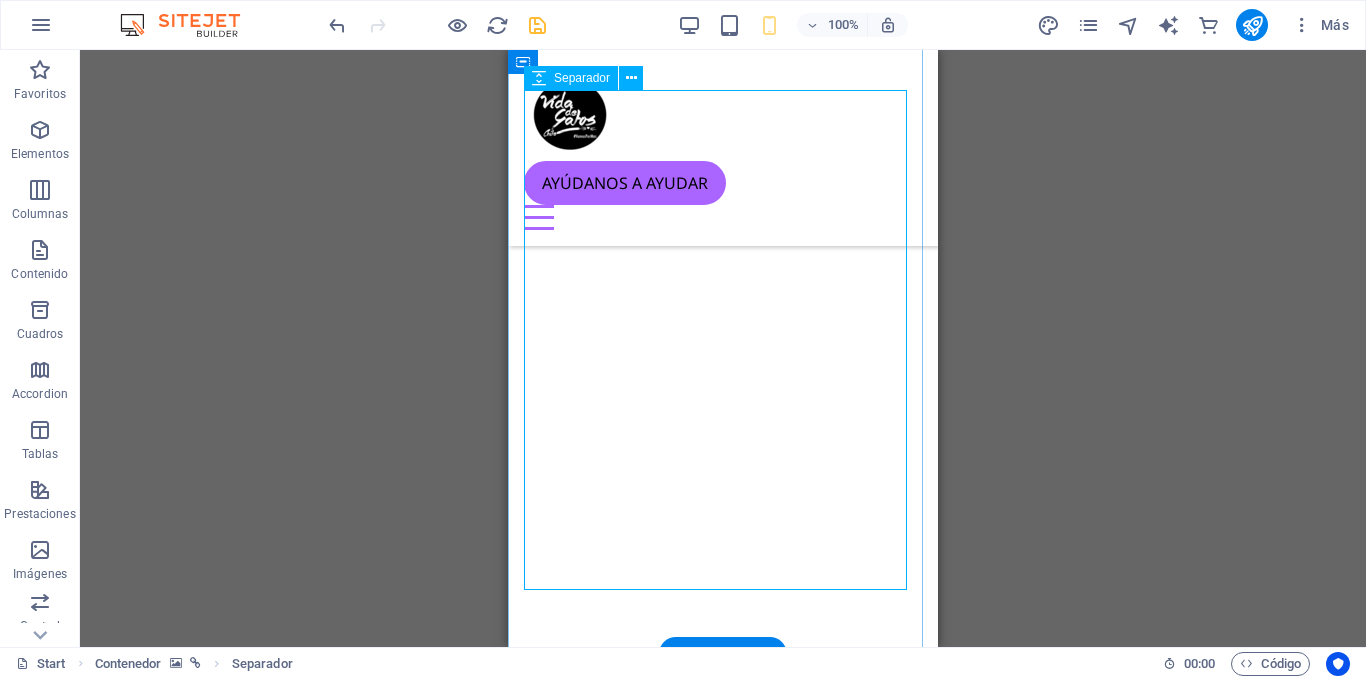 click at bounding box center (723, 1689) 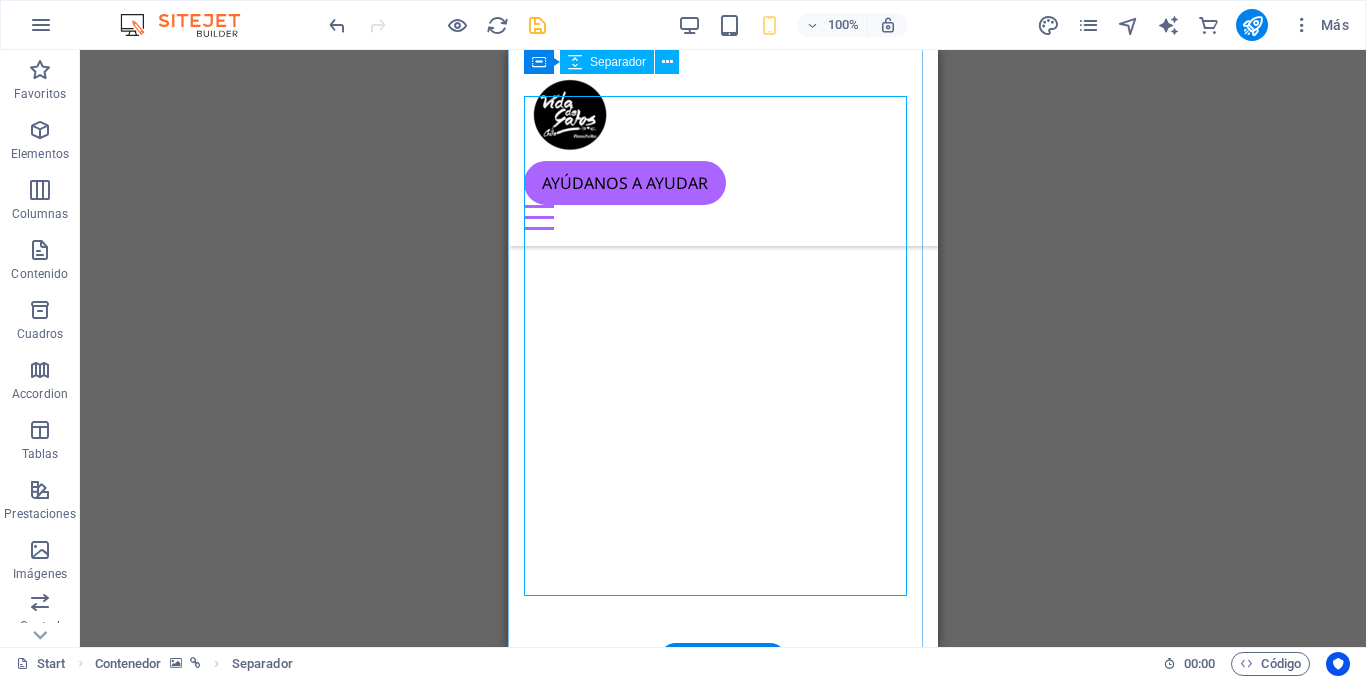 scroll, scrollTop: 778, scrollLeft: 0, axis: vertical 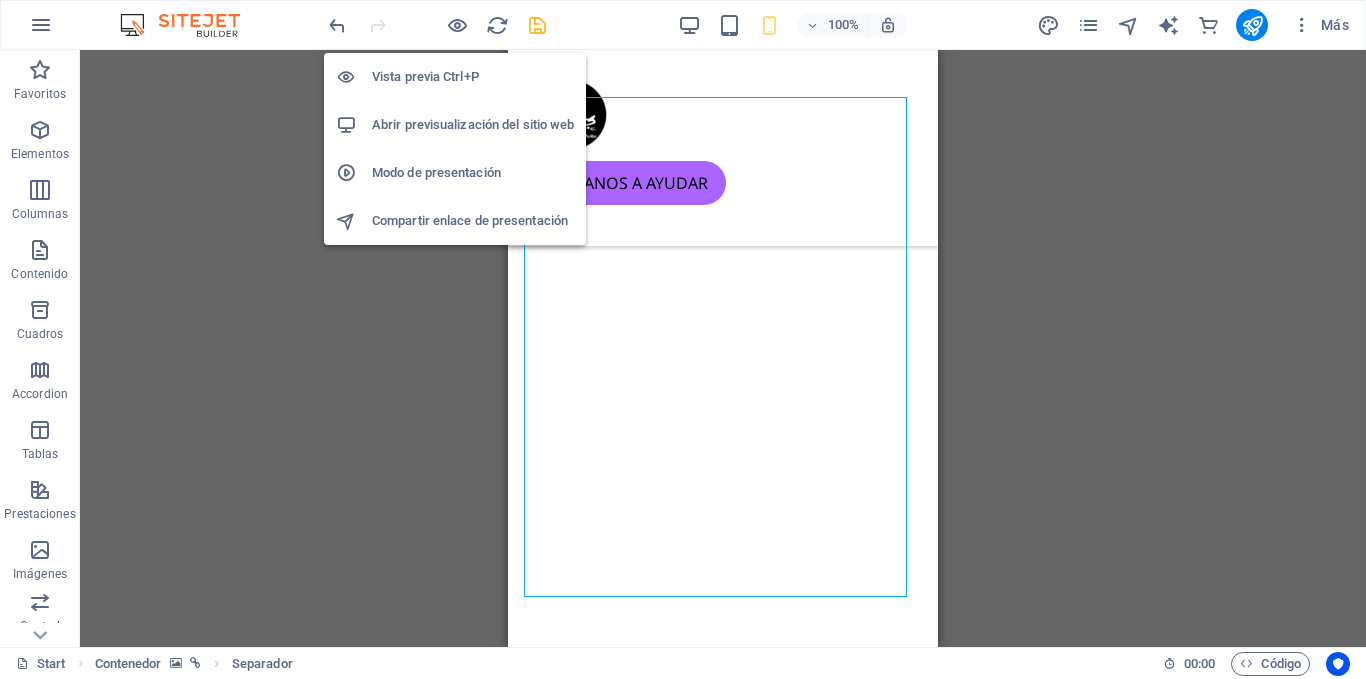 click on "Modo de presentación" at bounding box center (473, 173) 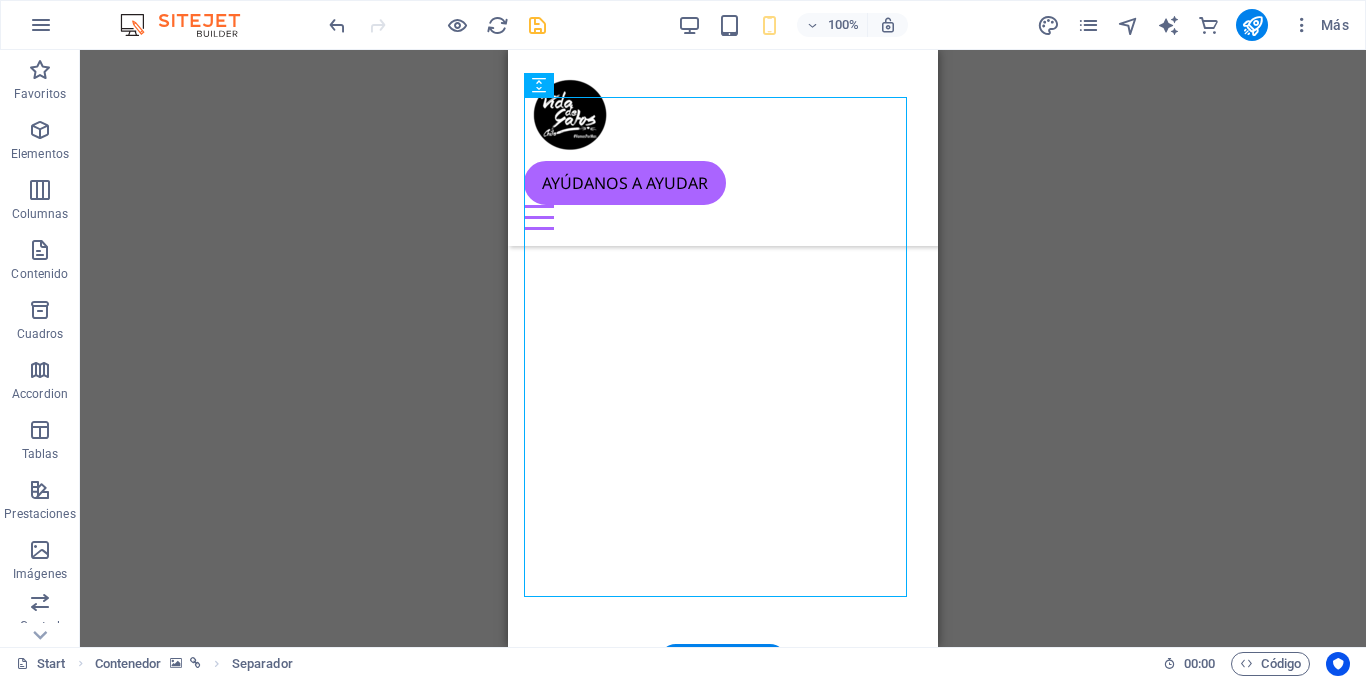 click at bounding box center (723, 1084) 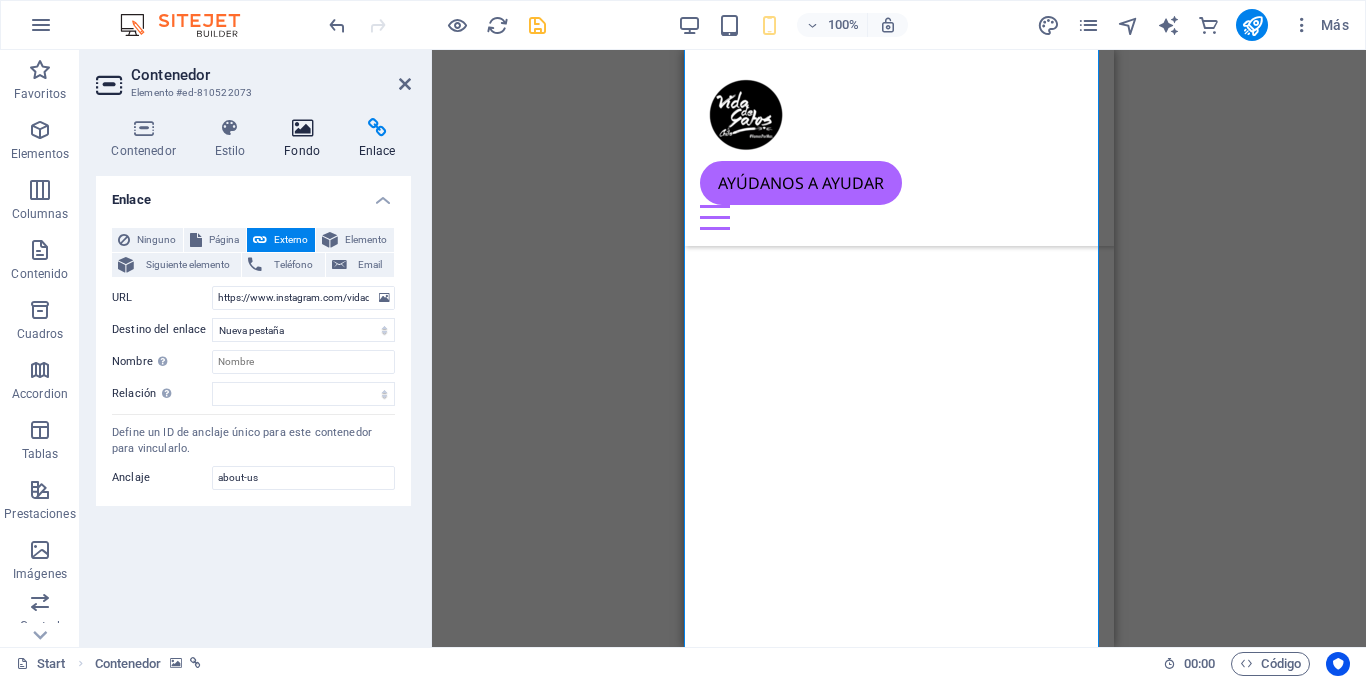click on "Fondo" at bounding box center [306, 139] 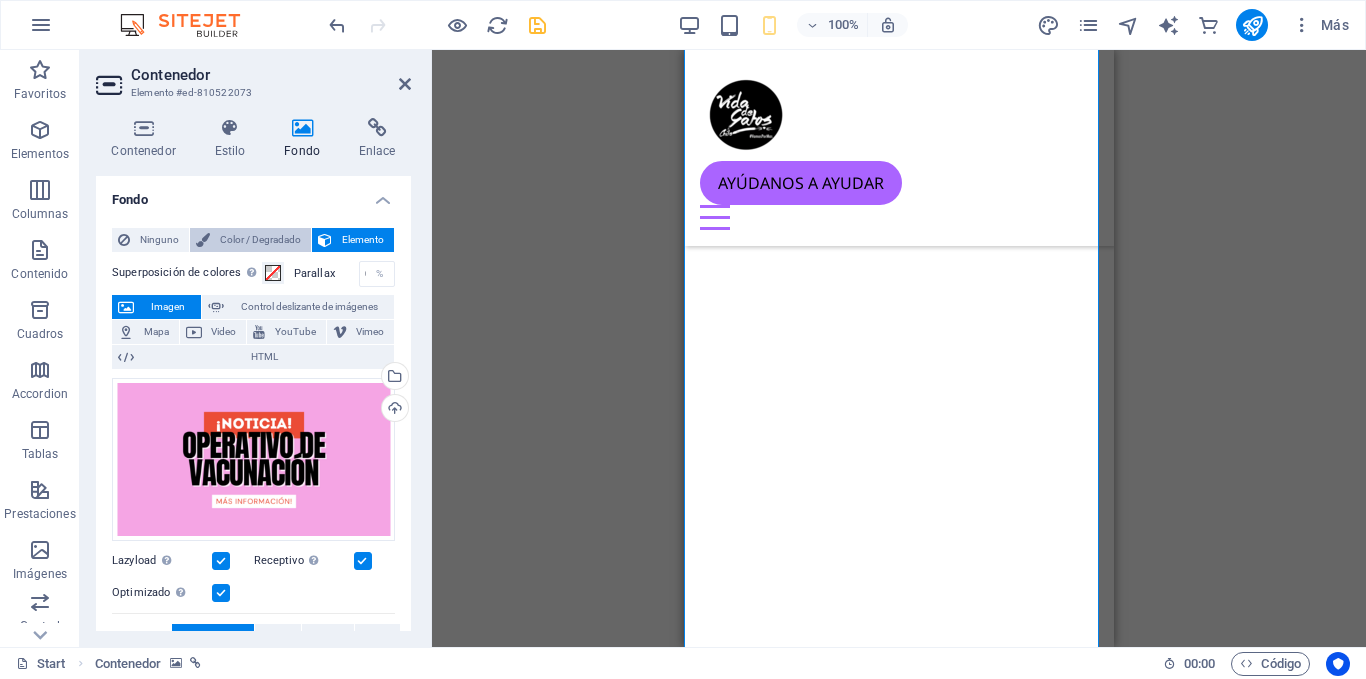 click on "Color / Degradado" at bounding box center [260, 240] 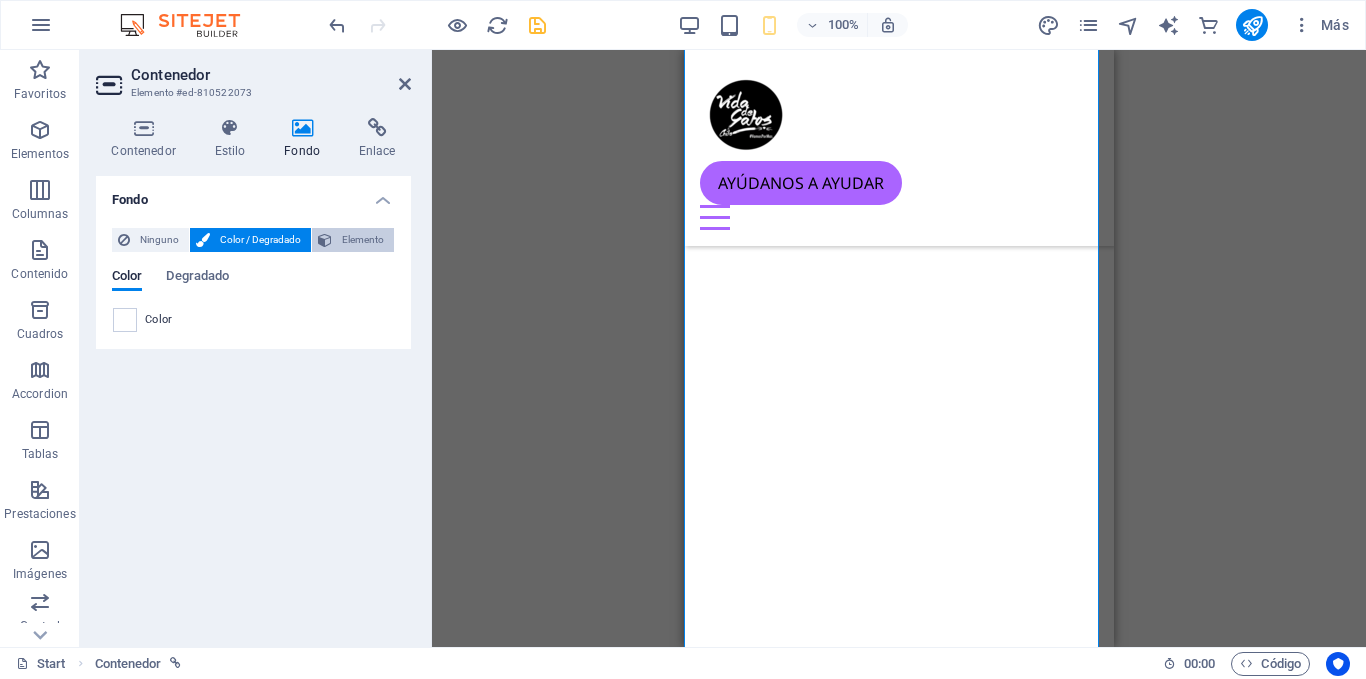 click on "Elemento" at bounding box center [363, 240] 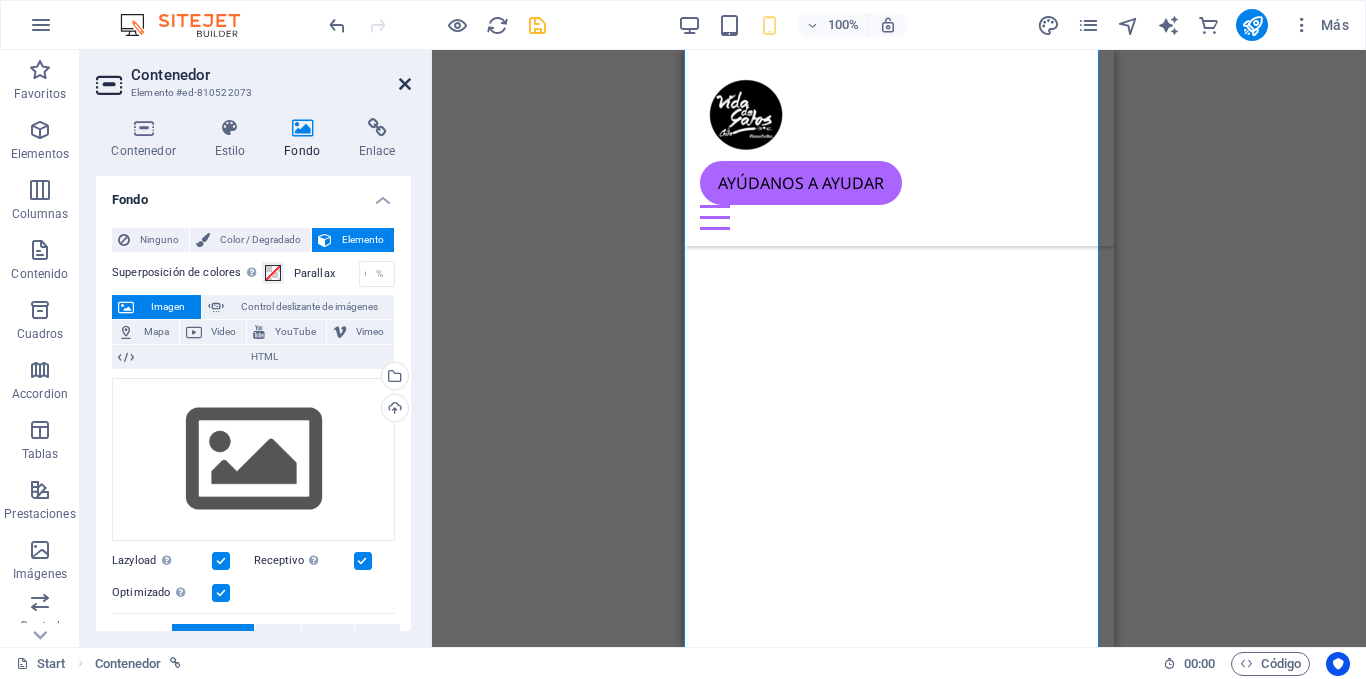 click at bounding box center [405, 84] 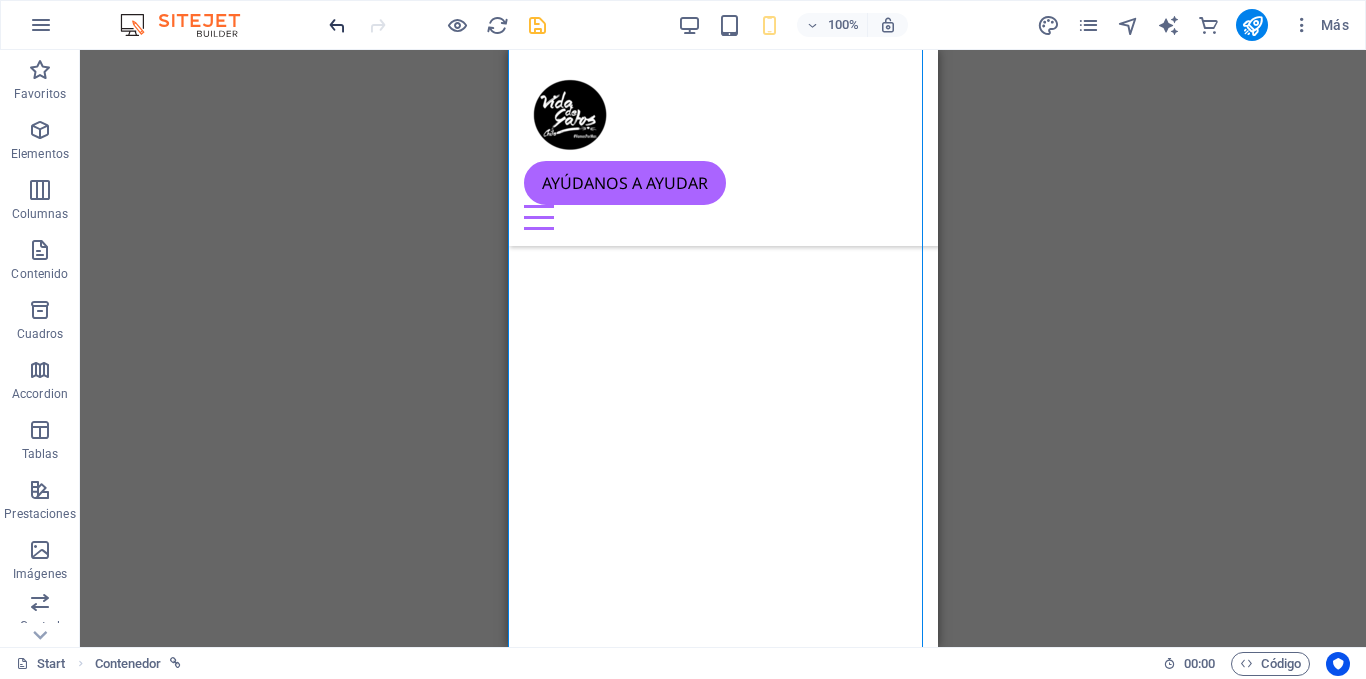 click at bounding box center (337, 25) 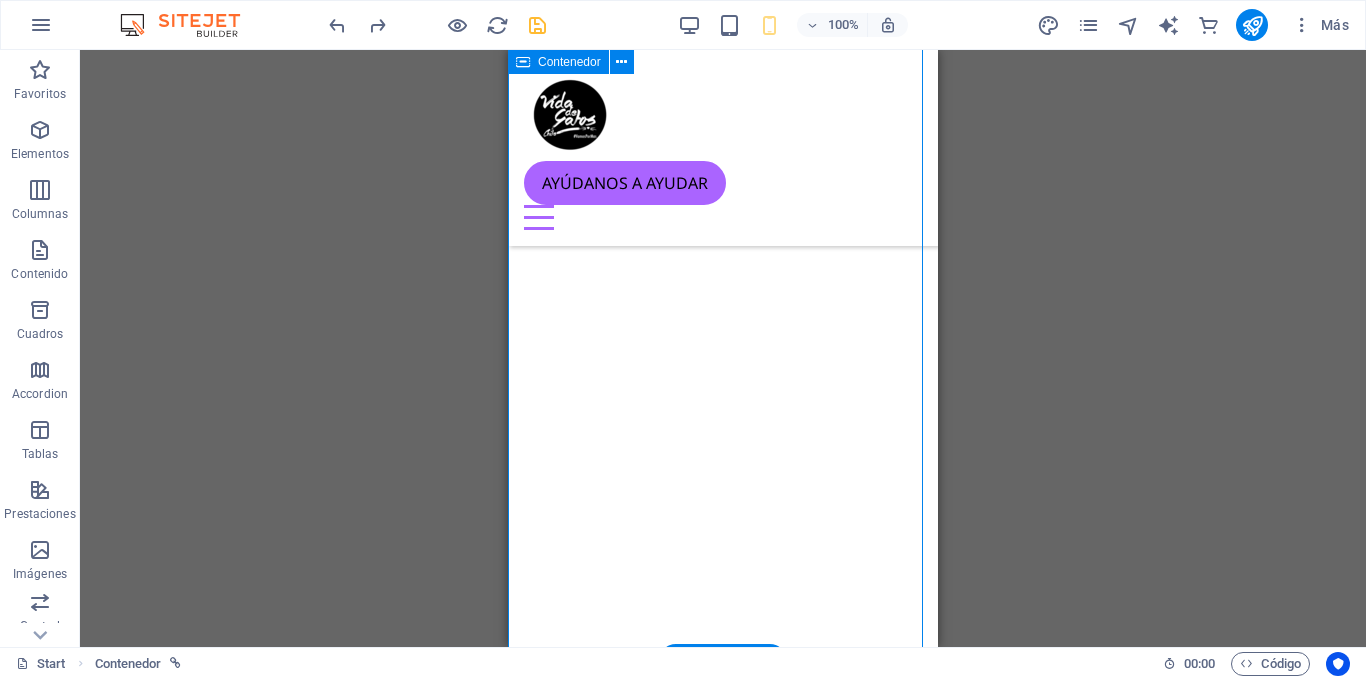 click at bounding box center (723, 1044) 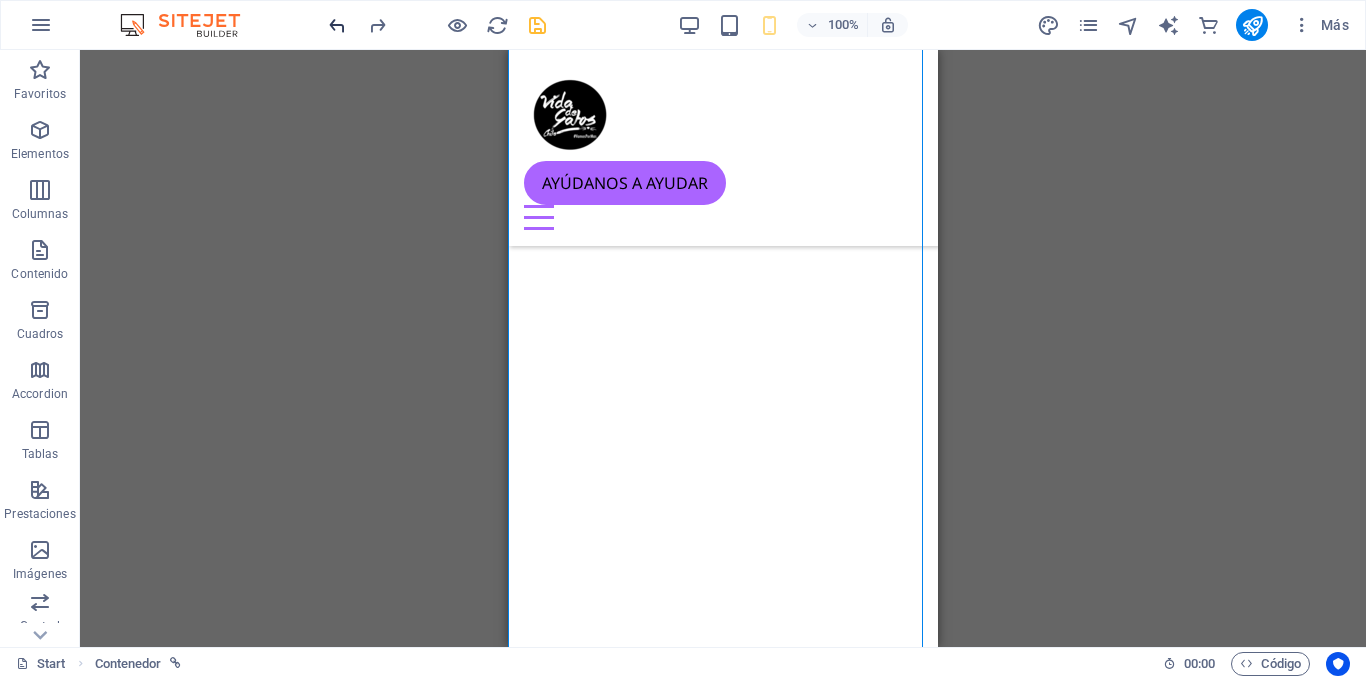 click at bounding box center [337, 25] 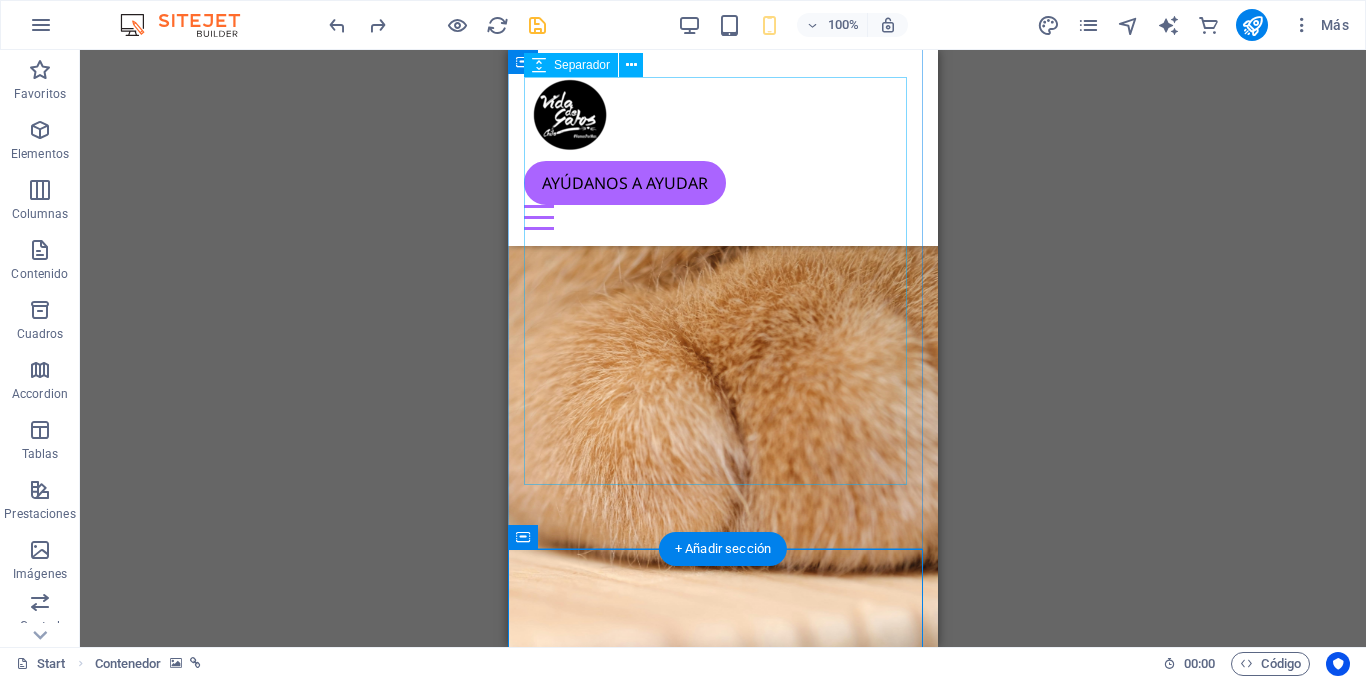 scroll, scrollTop: 0, scrollLeft: 0, axis: both 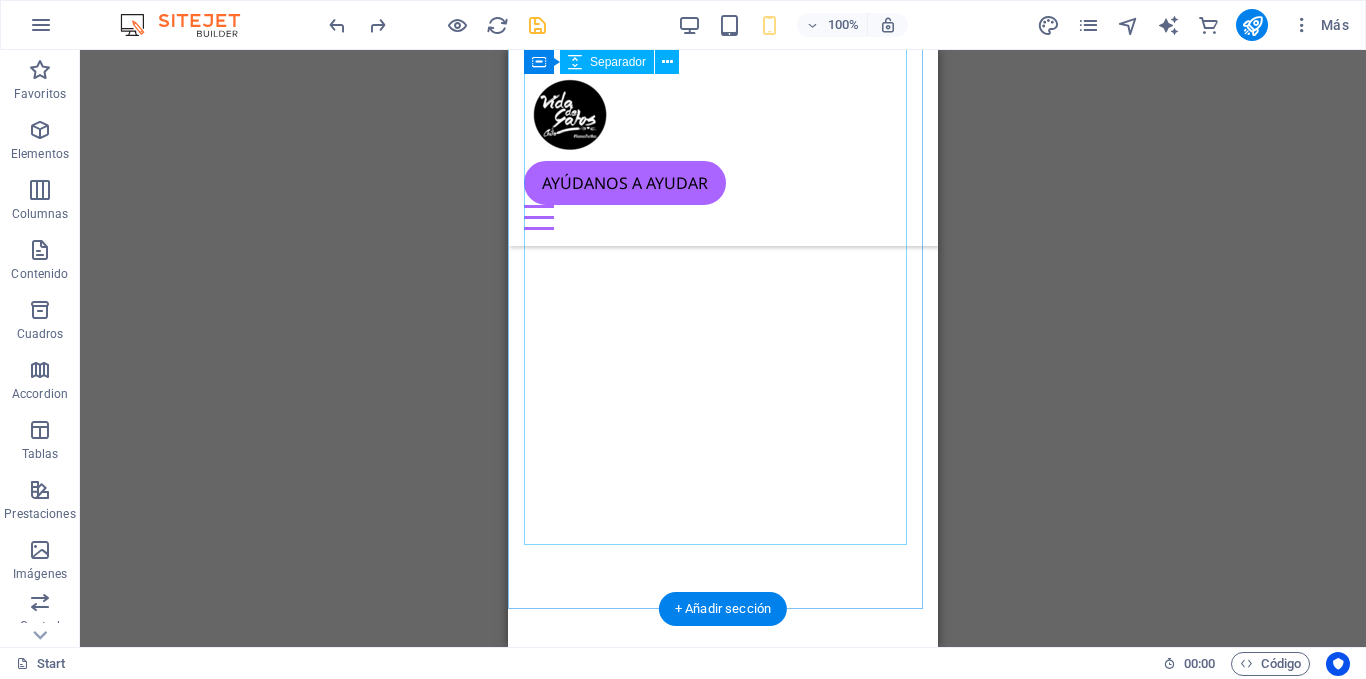 click at bounding box center (723, 1644) 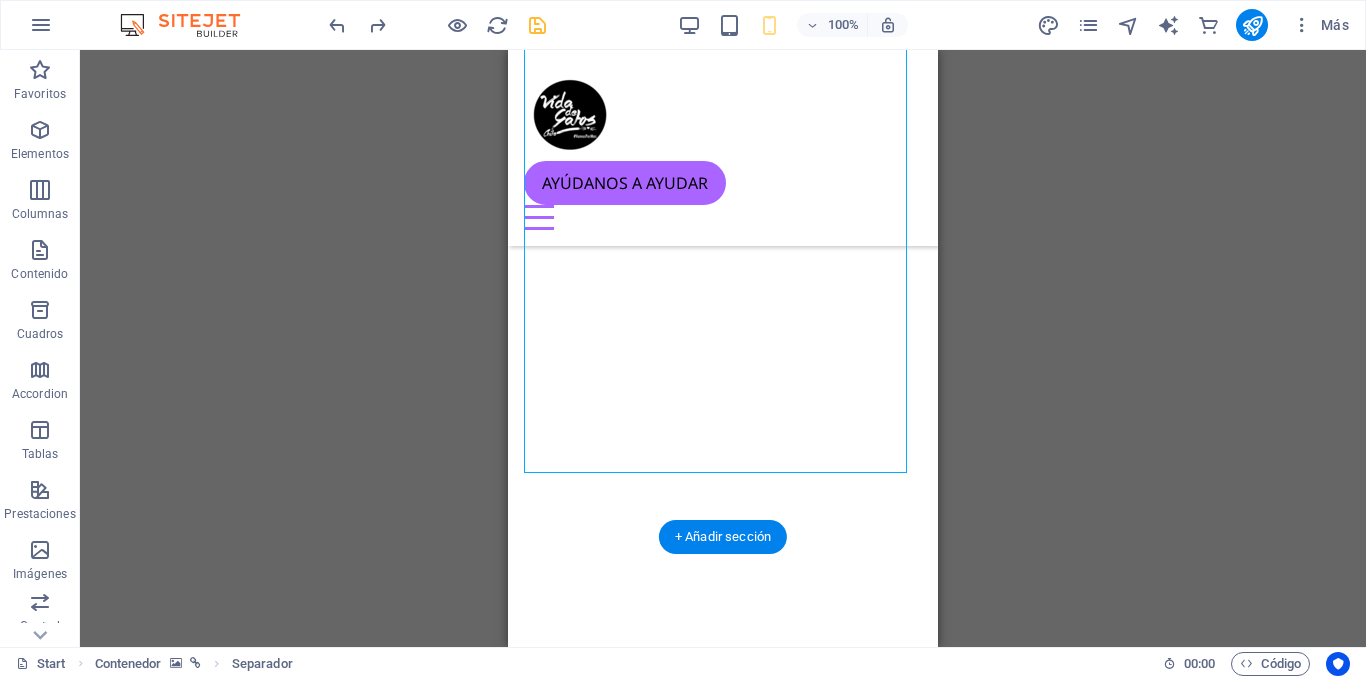 scroll, scrollTop: 940, scrollLeft: 0, axis: vertical 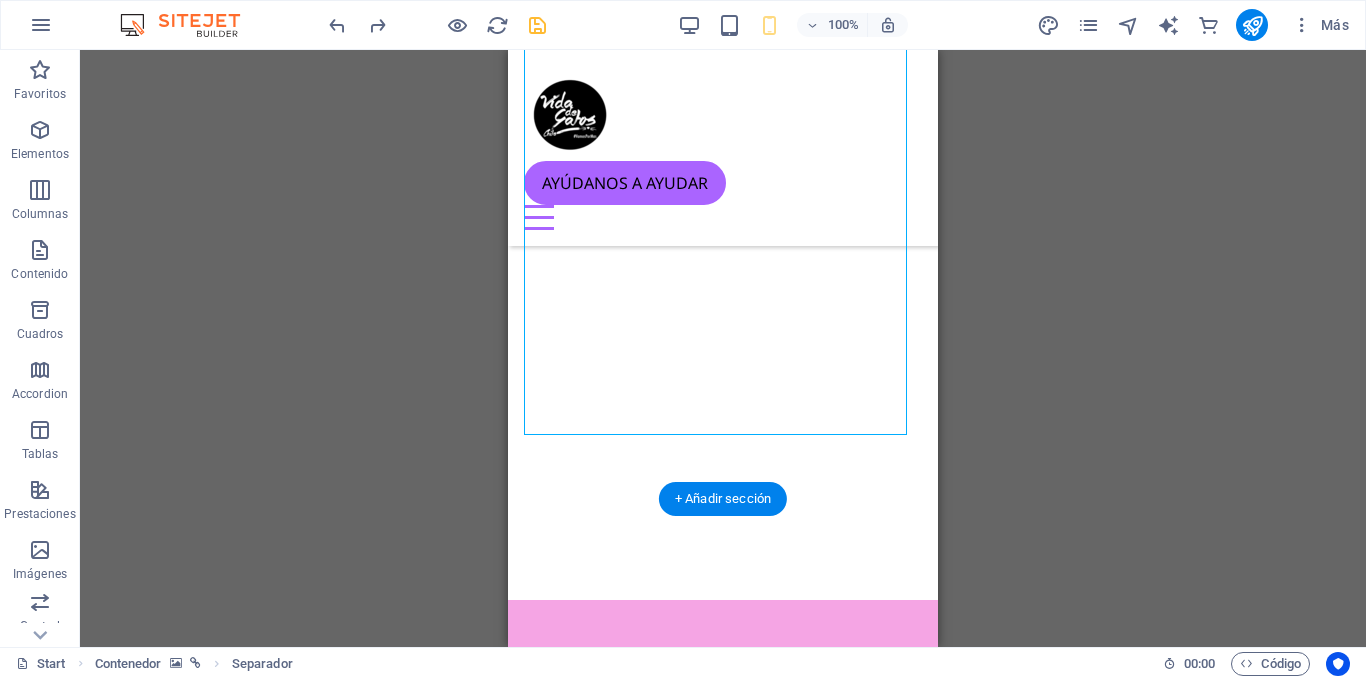 click at bounding box center (723, 922) 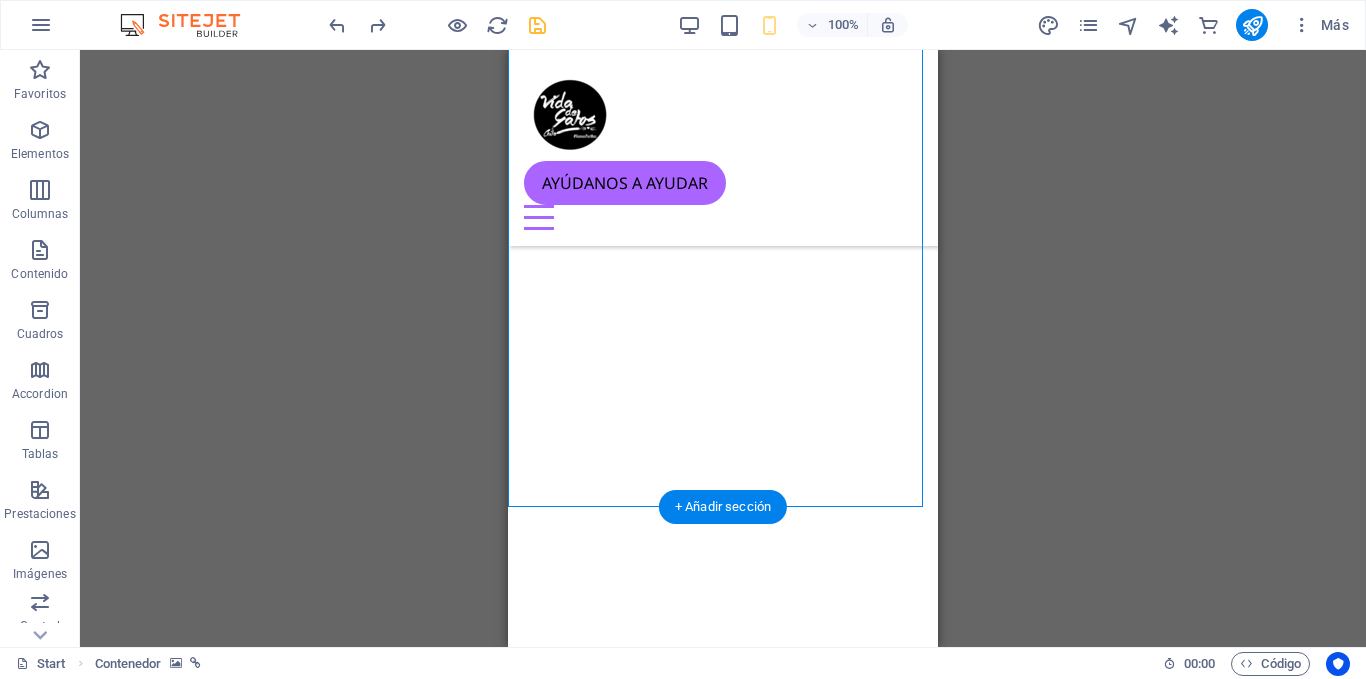 scroll, scrollTop: 933, scrollLeft: 0, axis: vertical 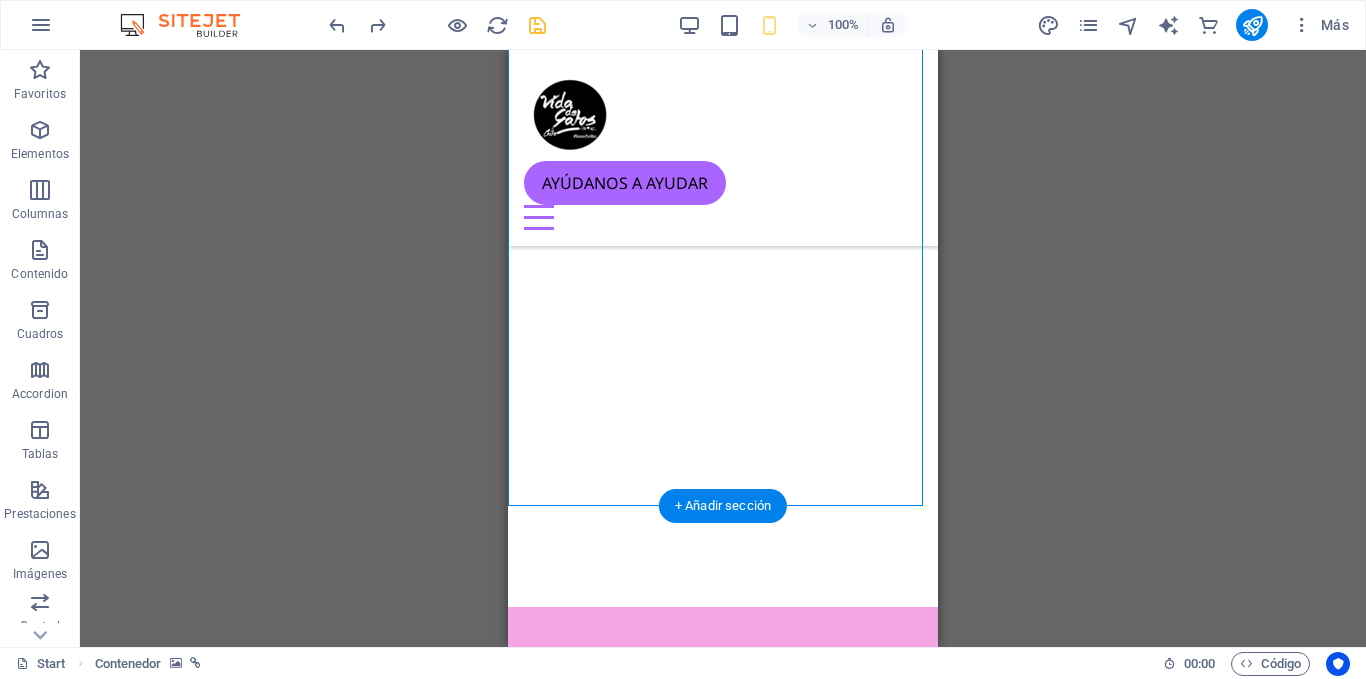 click at bounding box center (723, 929) 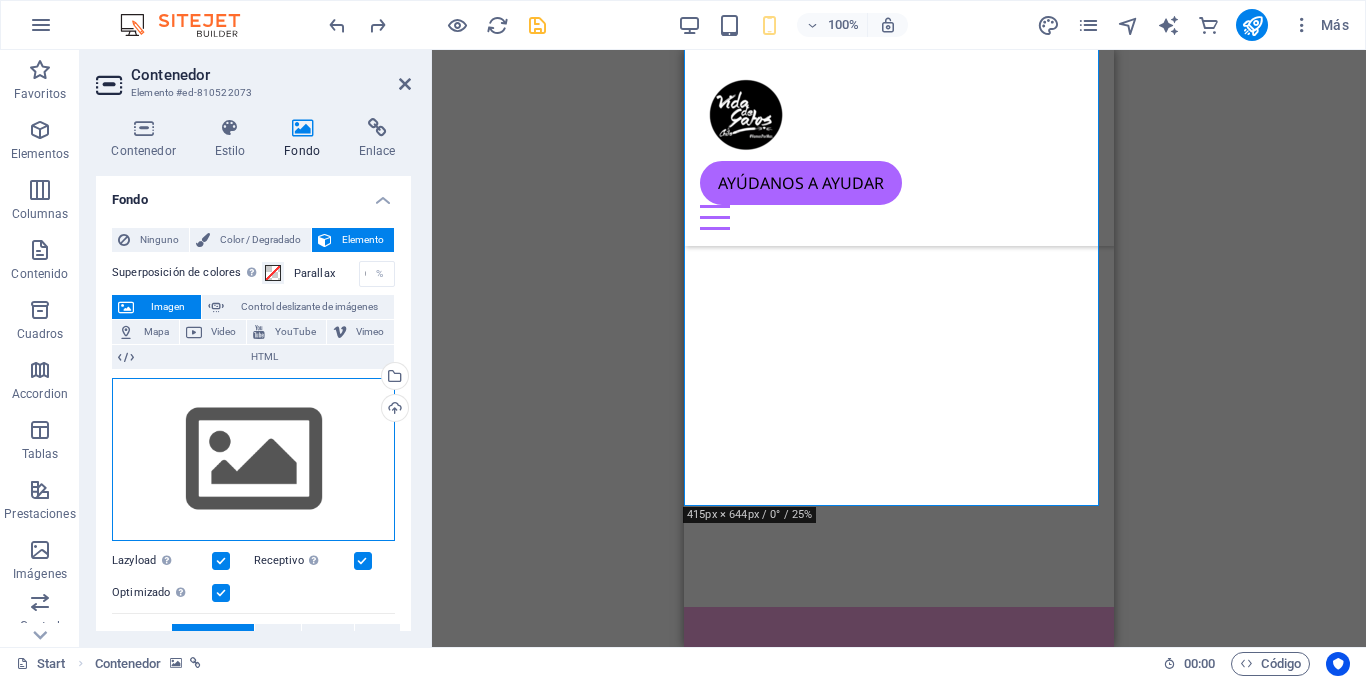 click on "Arrastra archivos aquí, haz clic para escoger archivos o  selecciona archivos de Archivos o de nuestra galería gratuita de fotos y vídeos" at bounding box center [253, 460] 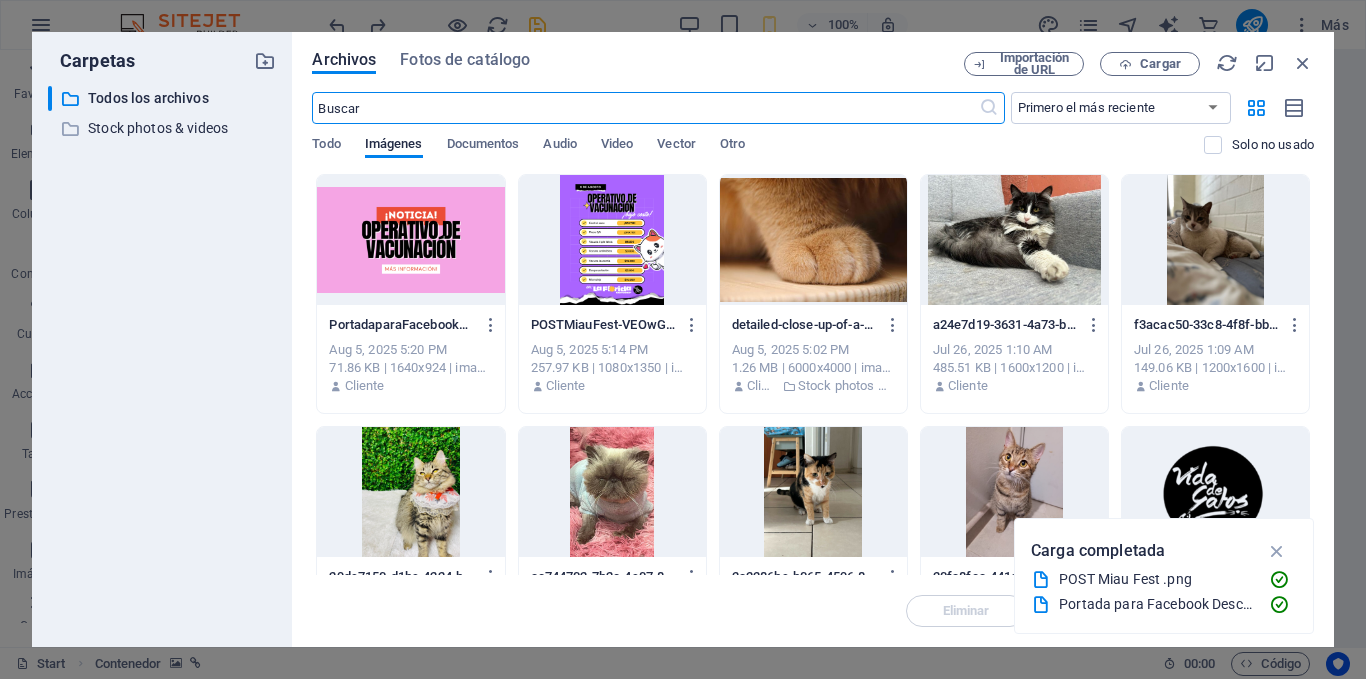 click at bounding box center [813, 240] 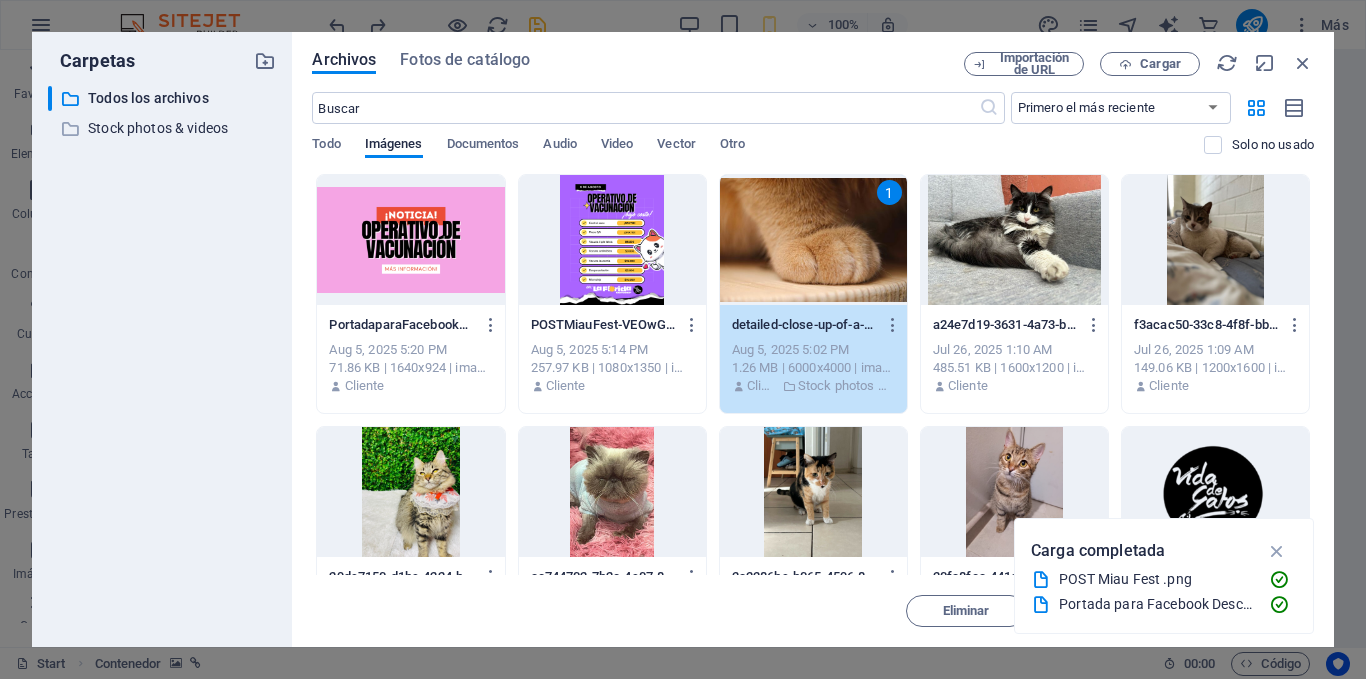 click at bounding box center (1215, 492) 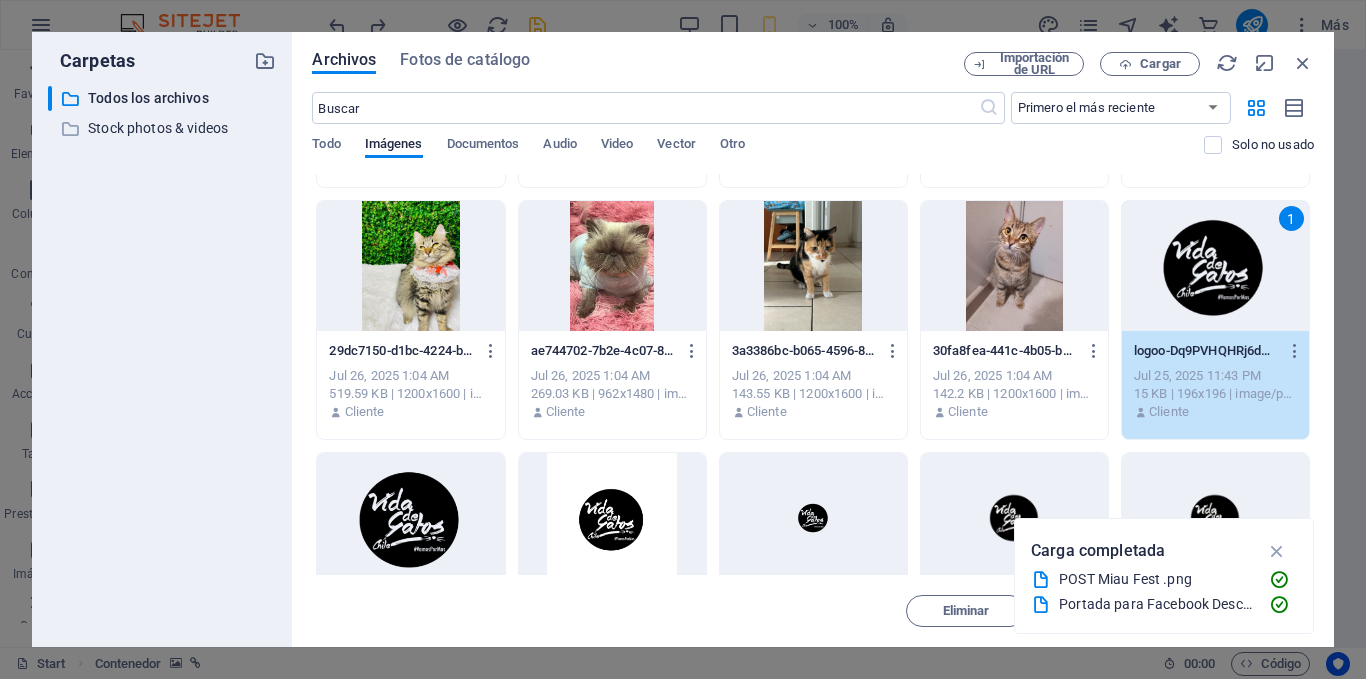 scroll, scrollTop: 0, scrollLeft: 0, axis: both 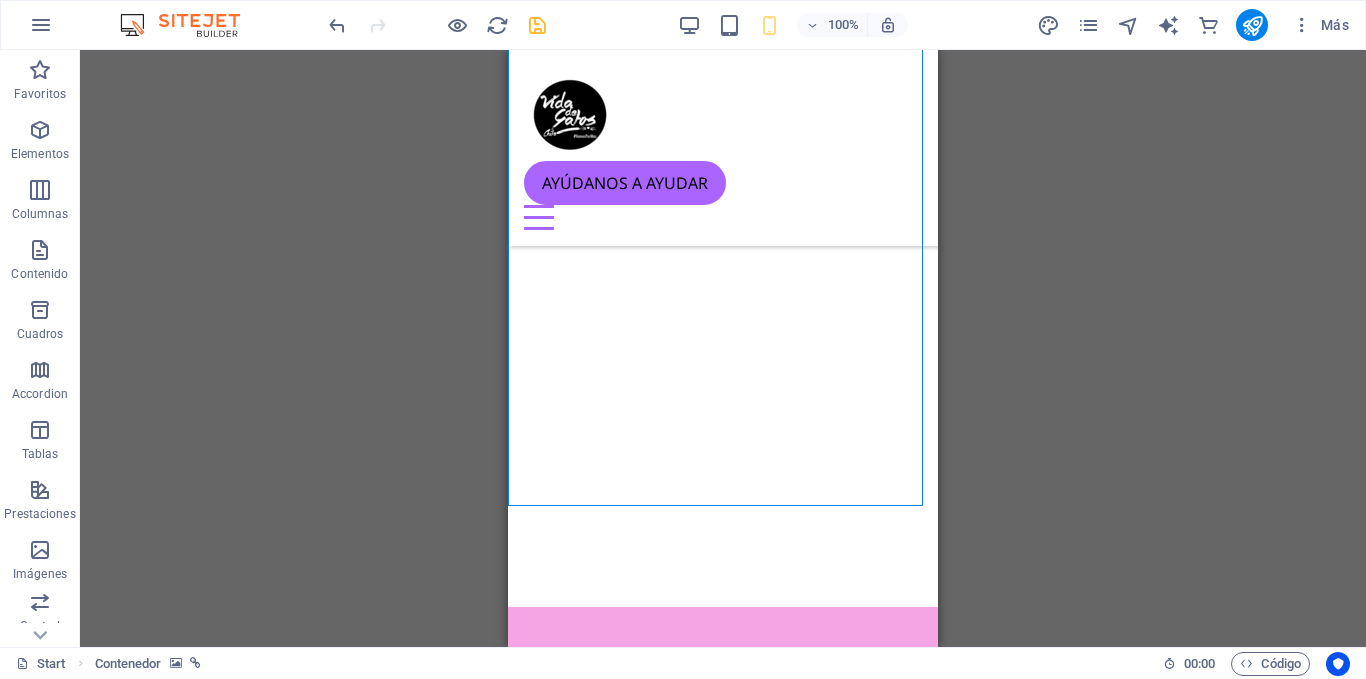 click on "Arrastra aquí para reemplazar el contenido existente. Si quieres crear un elemento nuevo, pulsa “Ctrl”.
Contenedor   Predeterminado   H1   Predeterminado   Predeterminado   Contenedor   Barra de menús   Menú   Marcador   Predeterminado   Contenedor   Barra de cookies   Separador   Contenedor   H2   Texto   Contenedor   Separador   Predeterminado   Contenedor   H3   Contenedor   Predeterminado   Predeterminado   Contenedor   Texto   Contenedor   Separador   Predeterminado   Imagen   Predeterminado   Contenedor   Marcador   Barra de menús   Logo   Texto   Botón   Contenedor   H2   Separador   Botón   Separador   Separador   Texto   Texto   H2   Imagen   Imagen   Separador   Predeterminado   Contenedor   Contenedor   Predeterminado   Predeterminado   Contenedor   Predeterminado   H3   Contenedor   Texto   Separador   Contenedor   H1   Separador   H2   Separador   Separador   Texto   Botón" at bounding box center (723, 348) 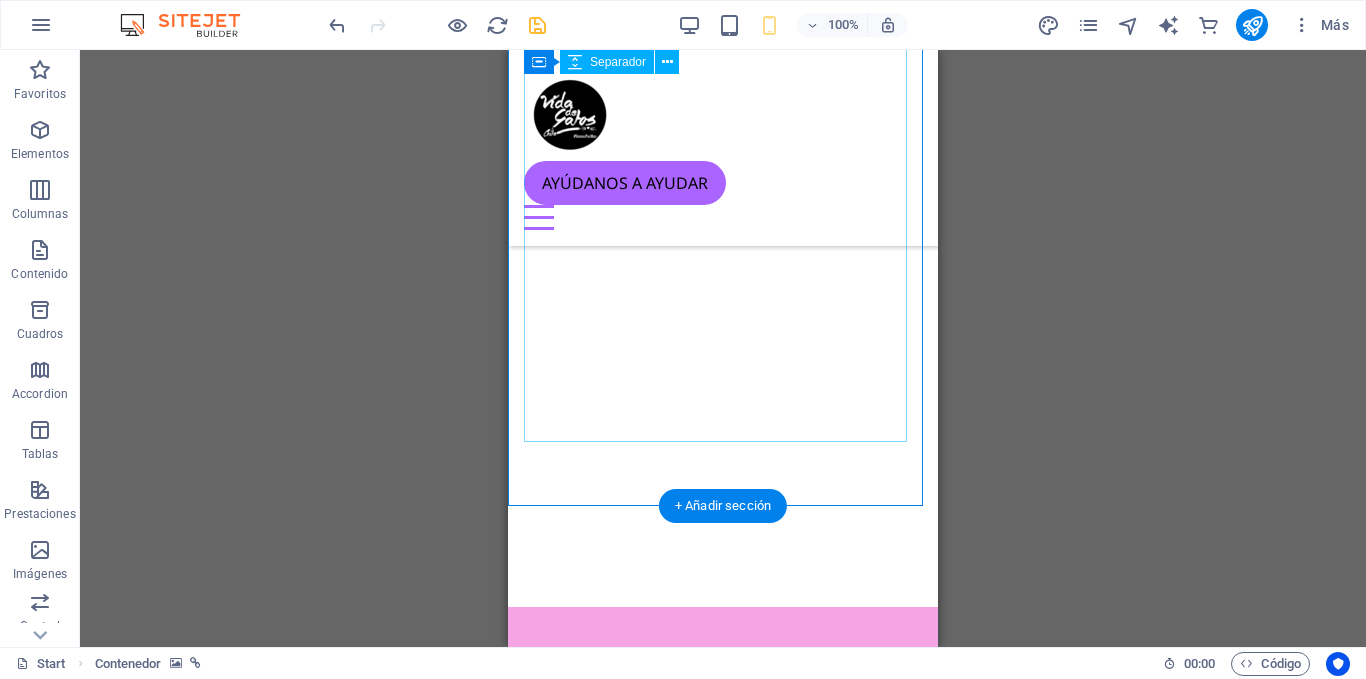 click at bounding box center (723, 1541) 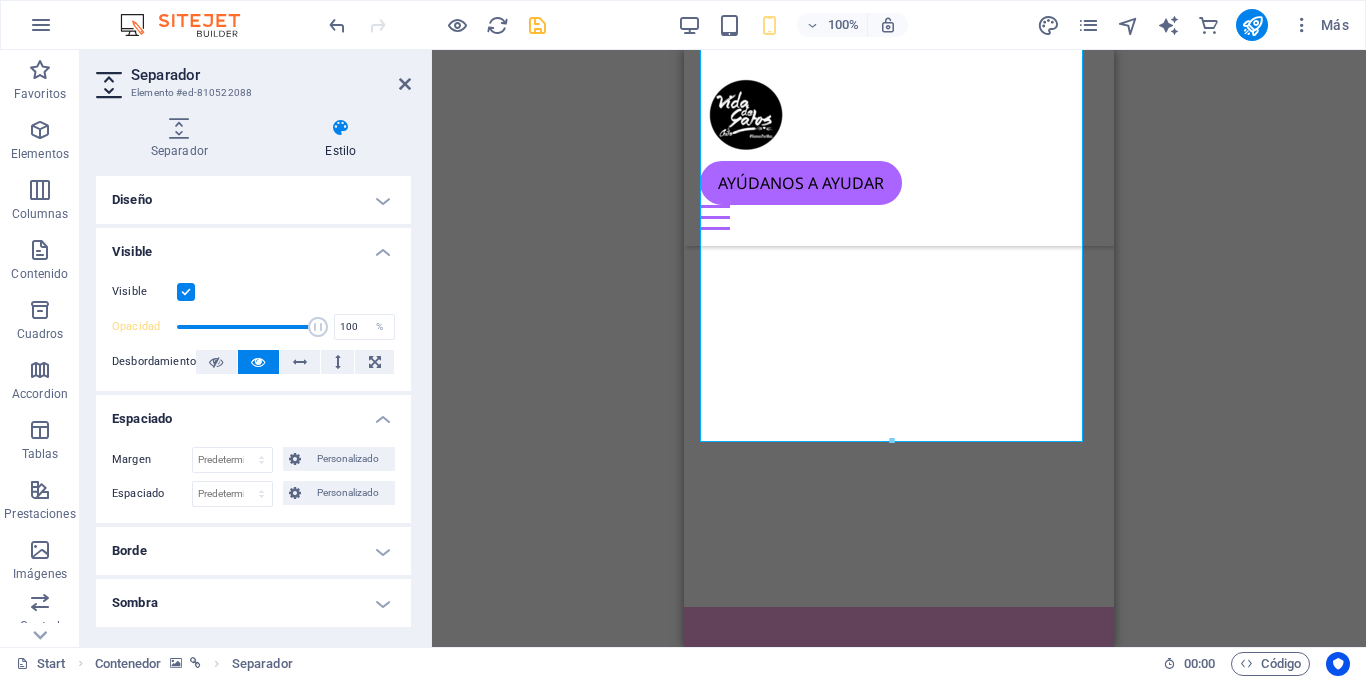 click at bounding box center (899, 929) 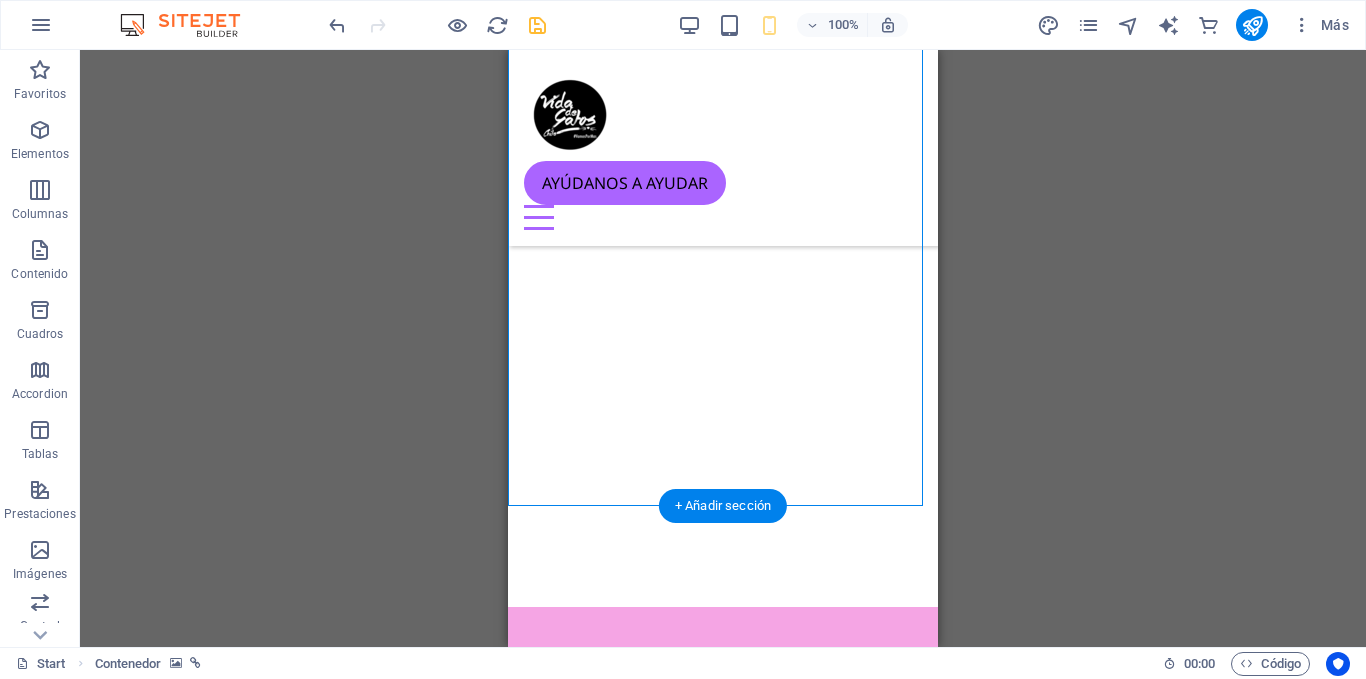 click at bounding box center [723, 929] 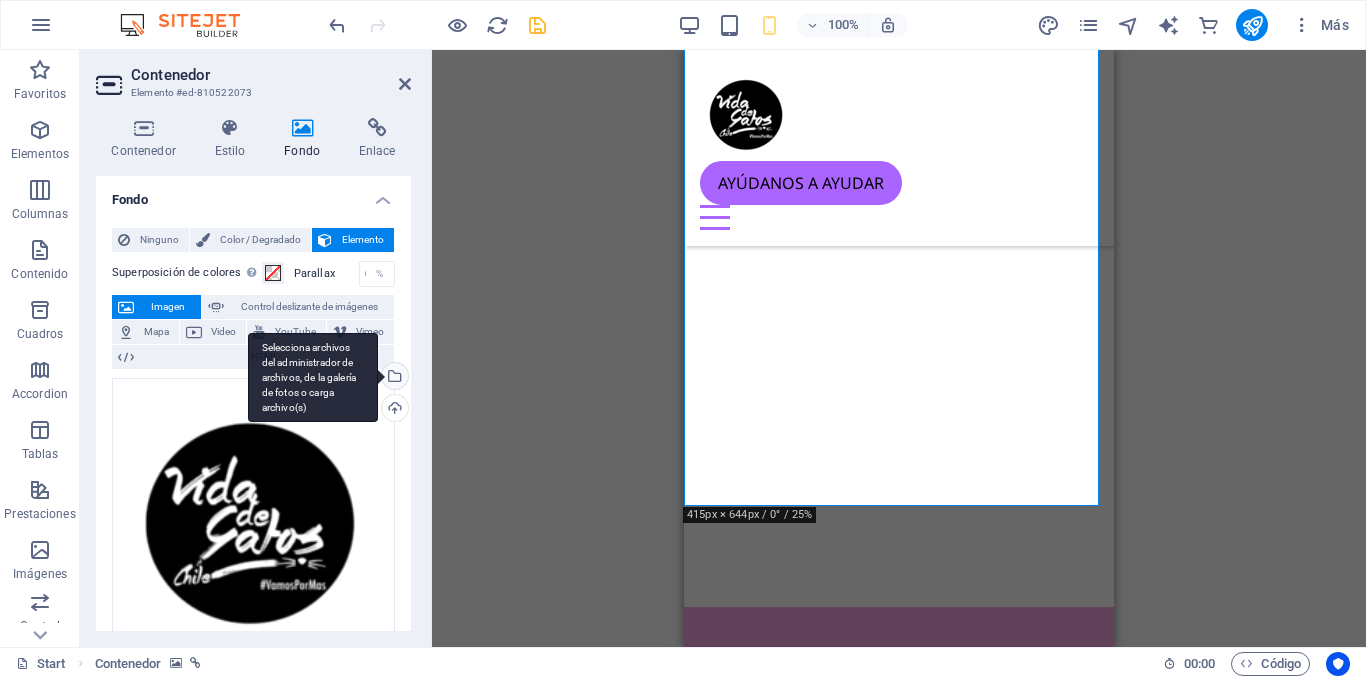 click on "Selecciona archivos del administrador de archivos, de la galería de fotos o carga archivo(s)" at bounding box center [393, 378] 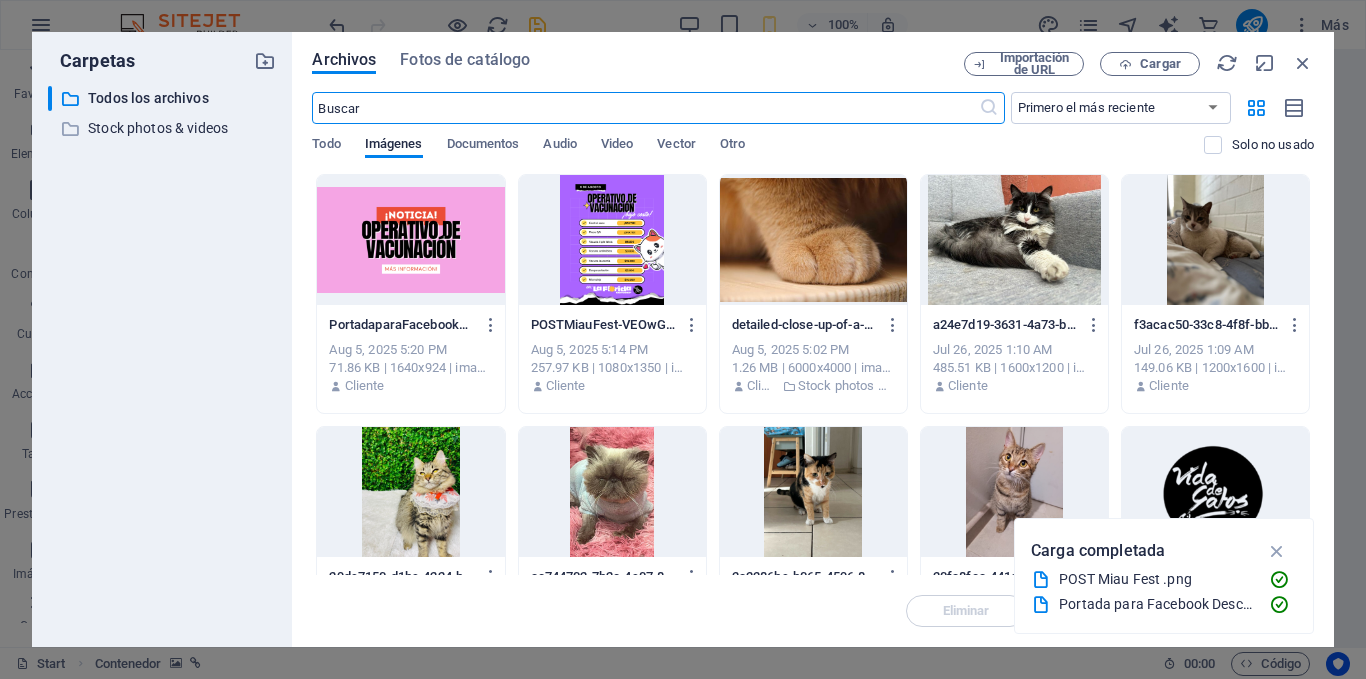 click at bounding box center [410, 240] 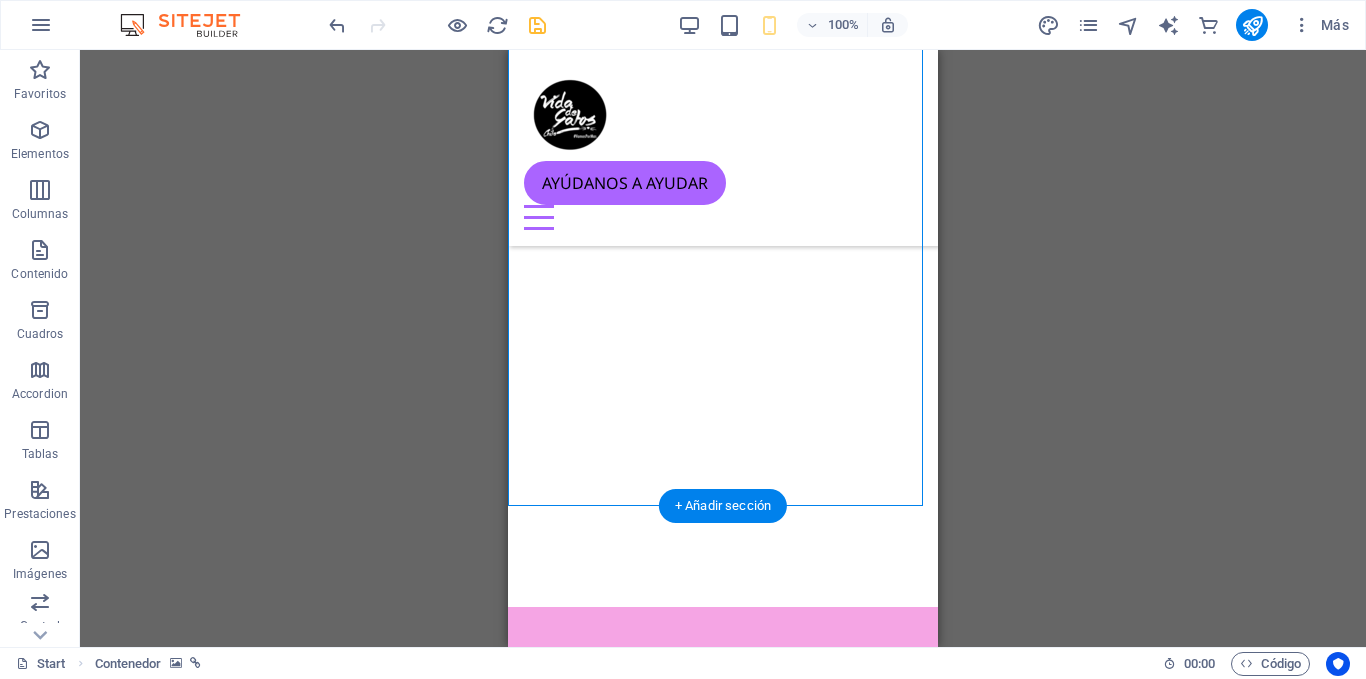 click at bounding box center (723, 929) 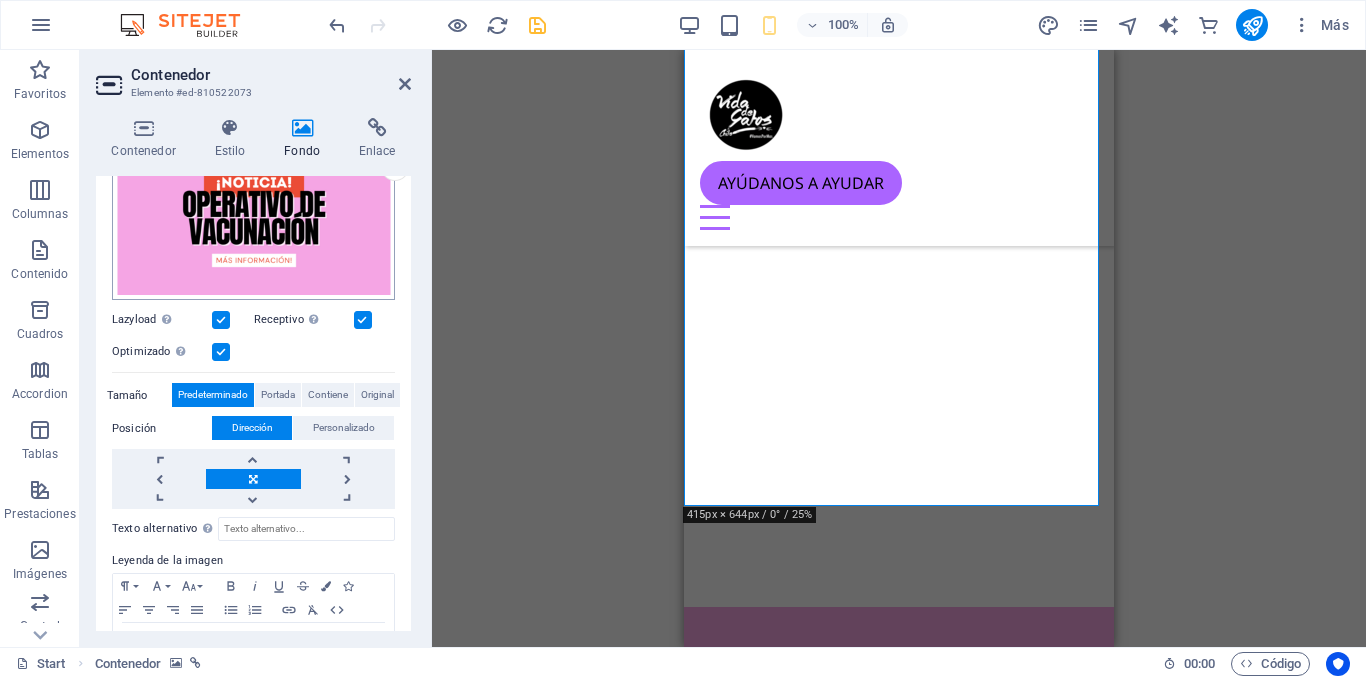 scroll, scrollTop: 309, scrollLeft: 0, axis: vertical 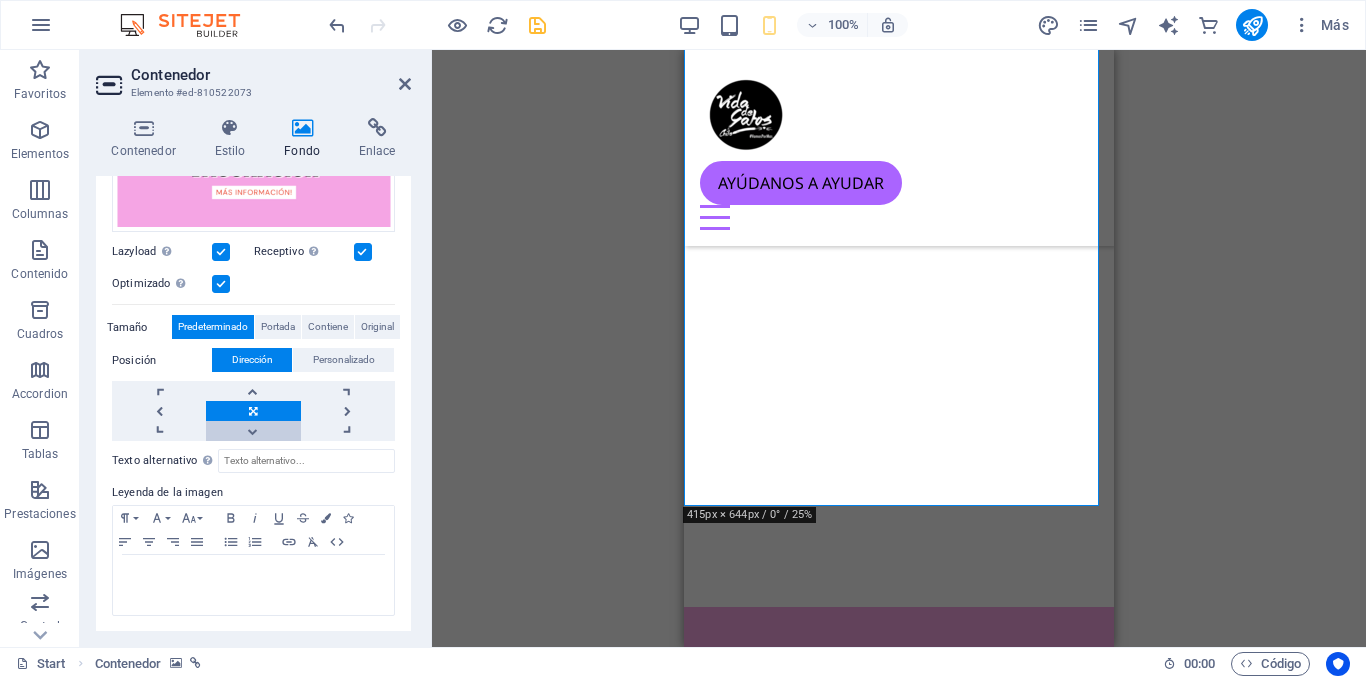 click at bounding box center (253, 431) 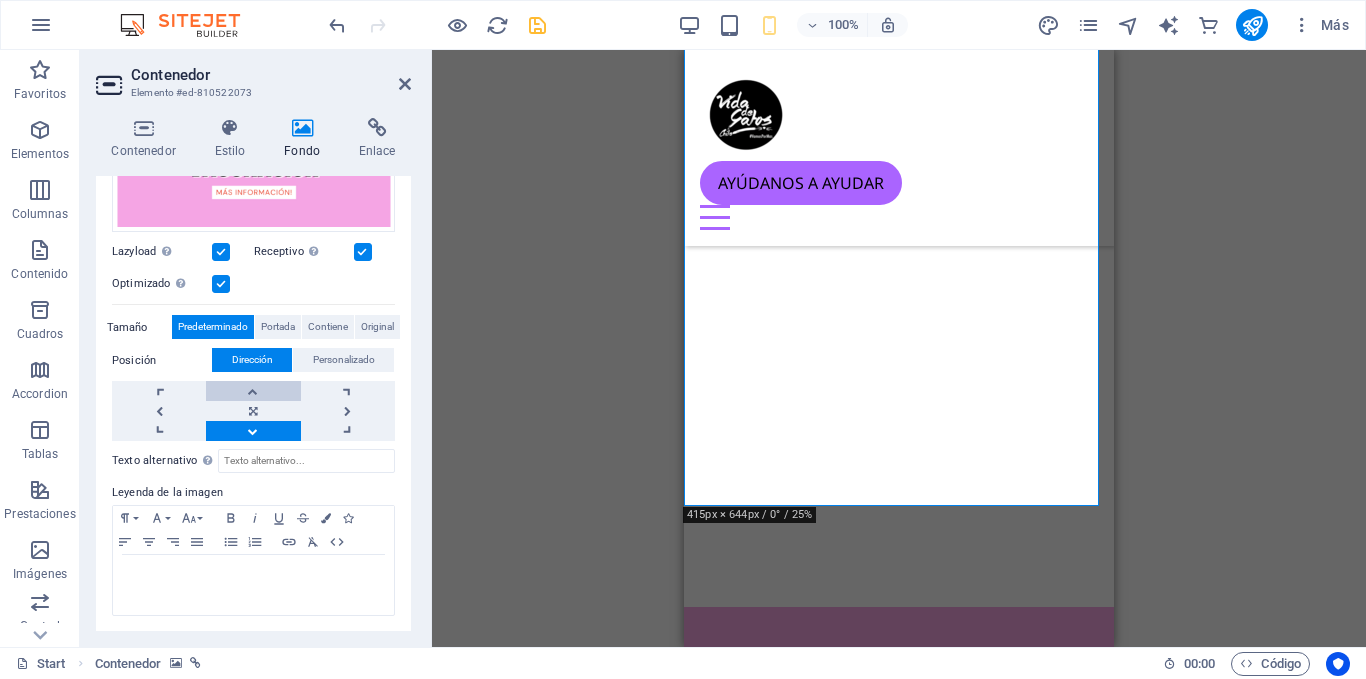 click at bounding box center [253, 391] 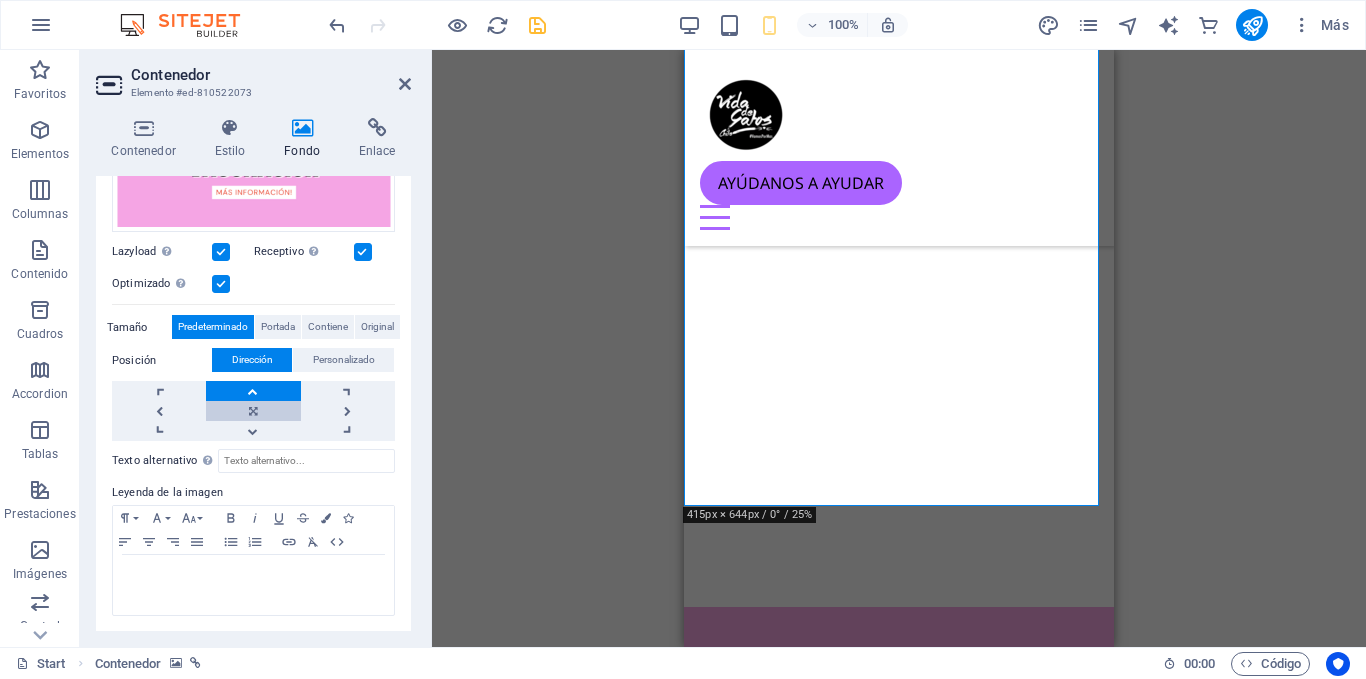 click at bounding box center [253, 411] 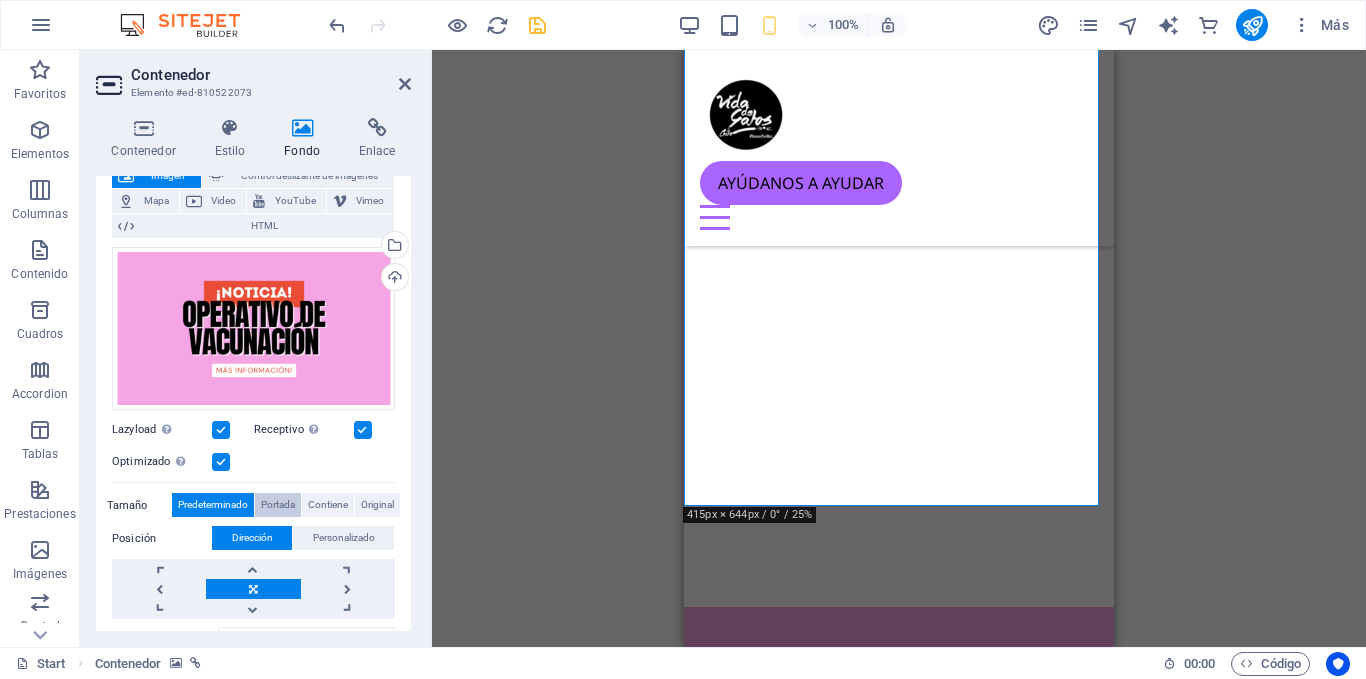 scroll, scrollTop: 0, scrollLeft: 0, axis: both 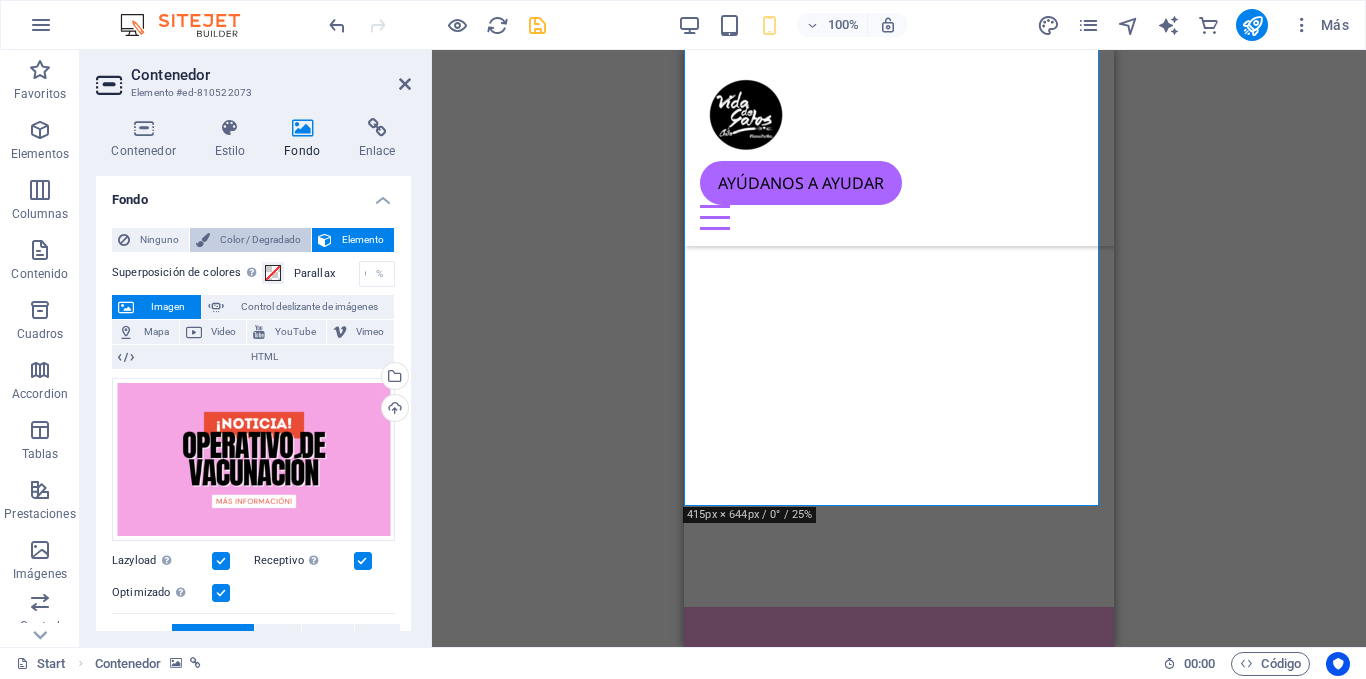 click on "Color / Degradado" at bounding box center (260, 240) 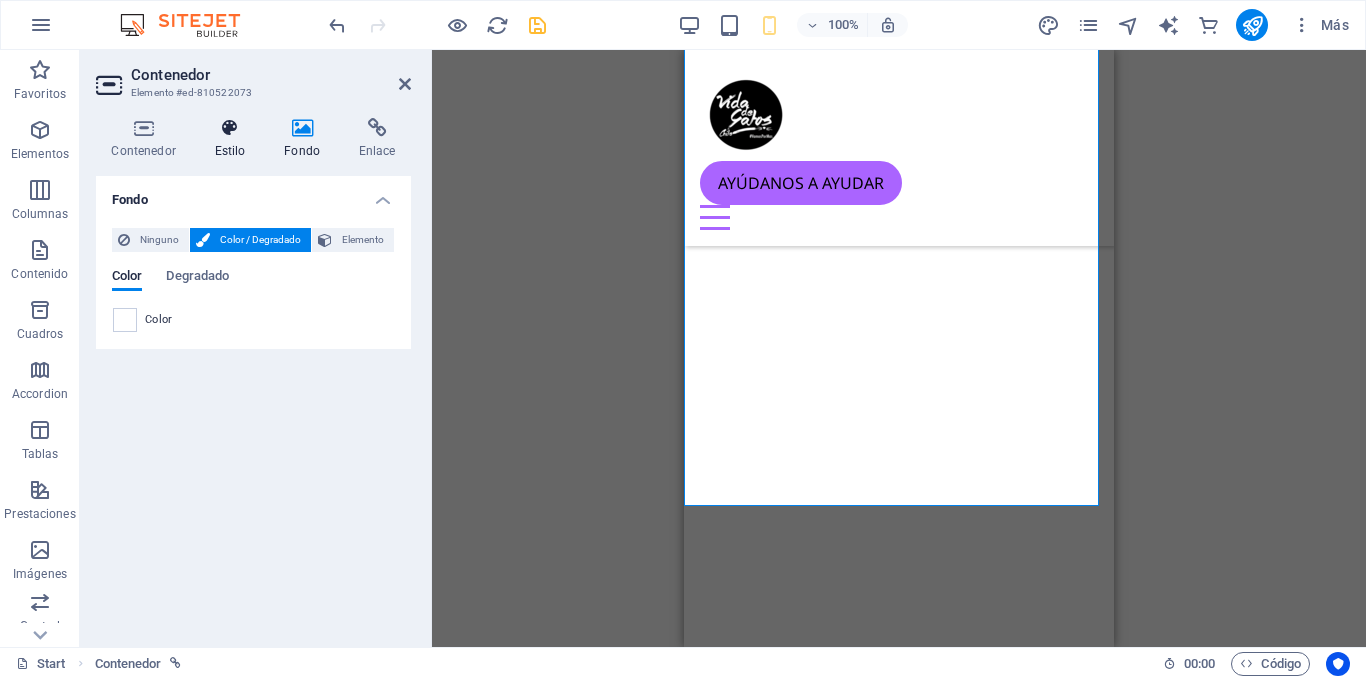 click on "Estilo" at bounding box center [234, 139] 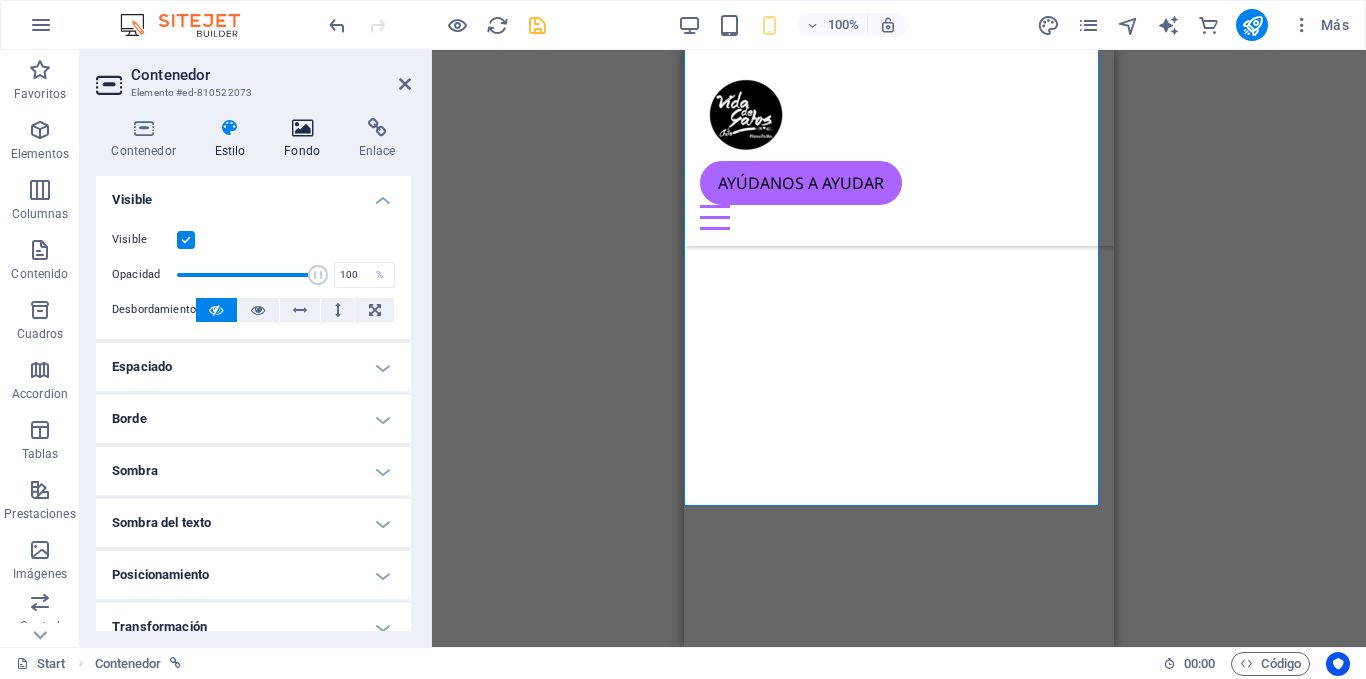 click on "Fondo" at bounding box center (306, 139) 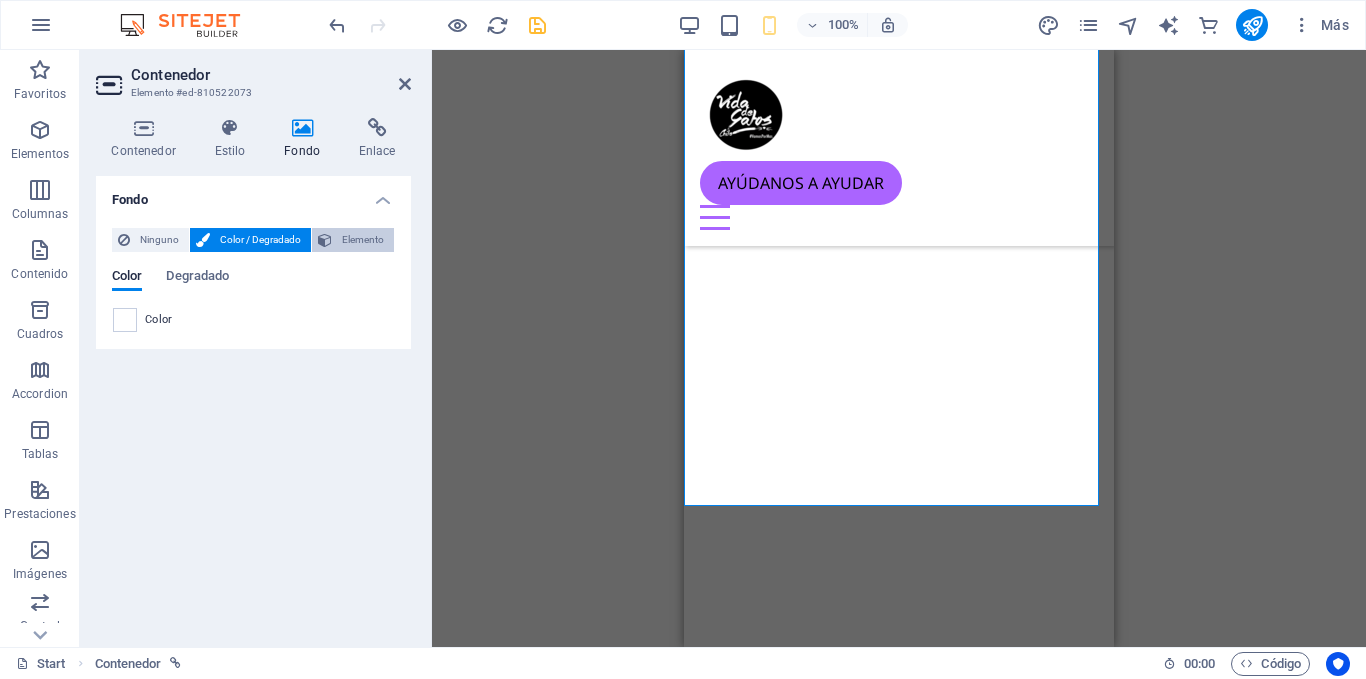 click on "Elemento" at bounding box center [363, 240] 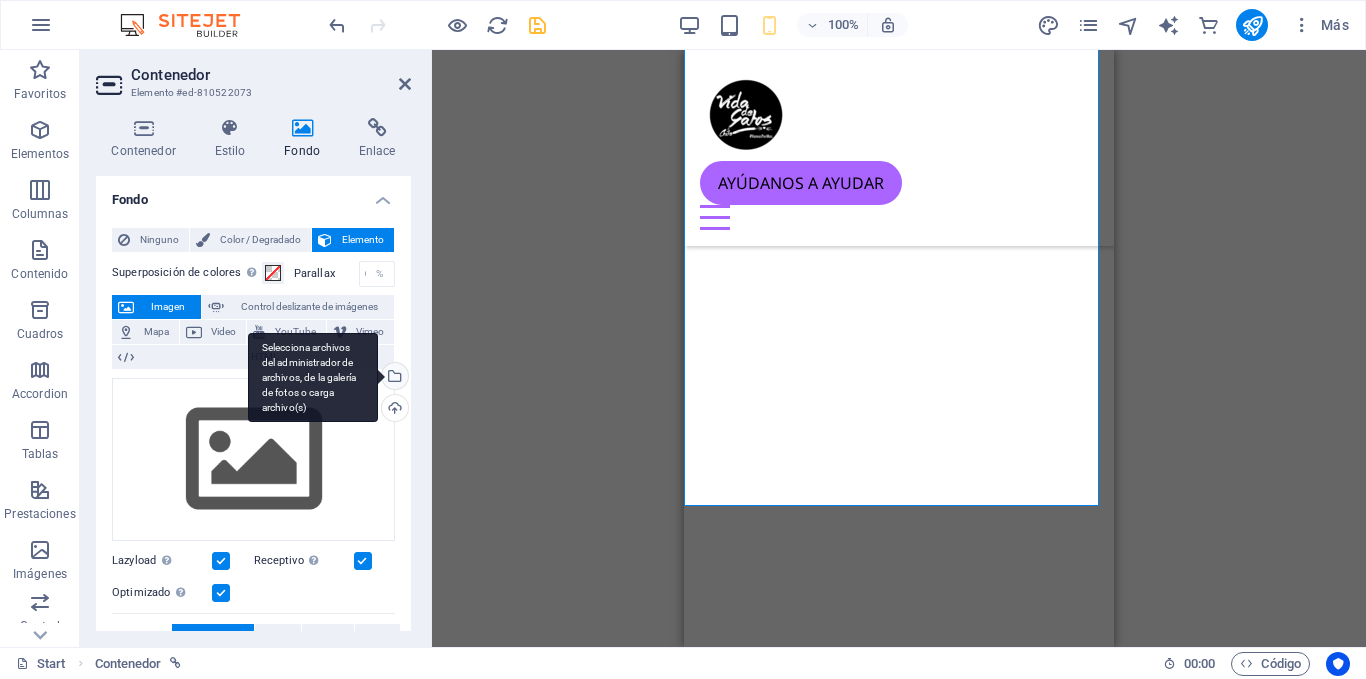 click on "Selecciona archivos del administrador de archivos, de la galería de fotos o carga archivo(s)" at bounding box center (393, 378) 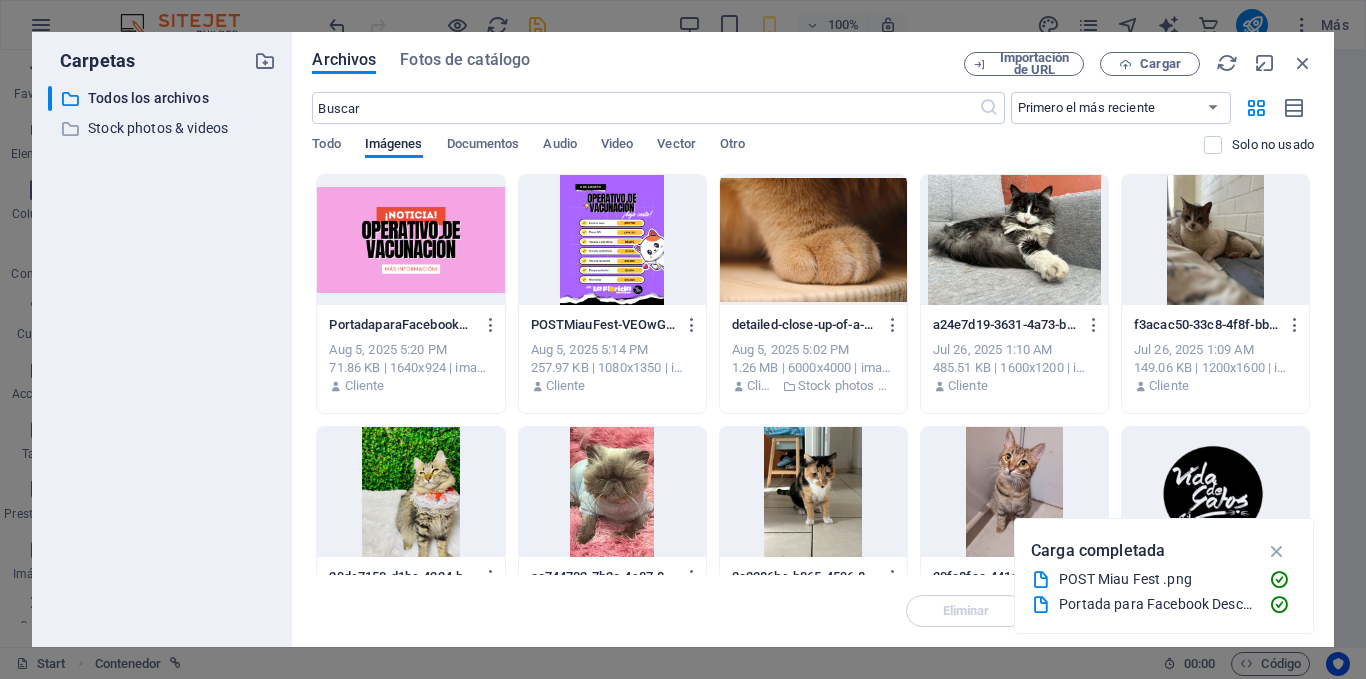 click at bounding box center [410, 240] 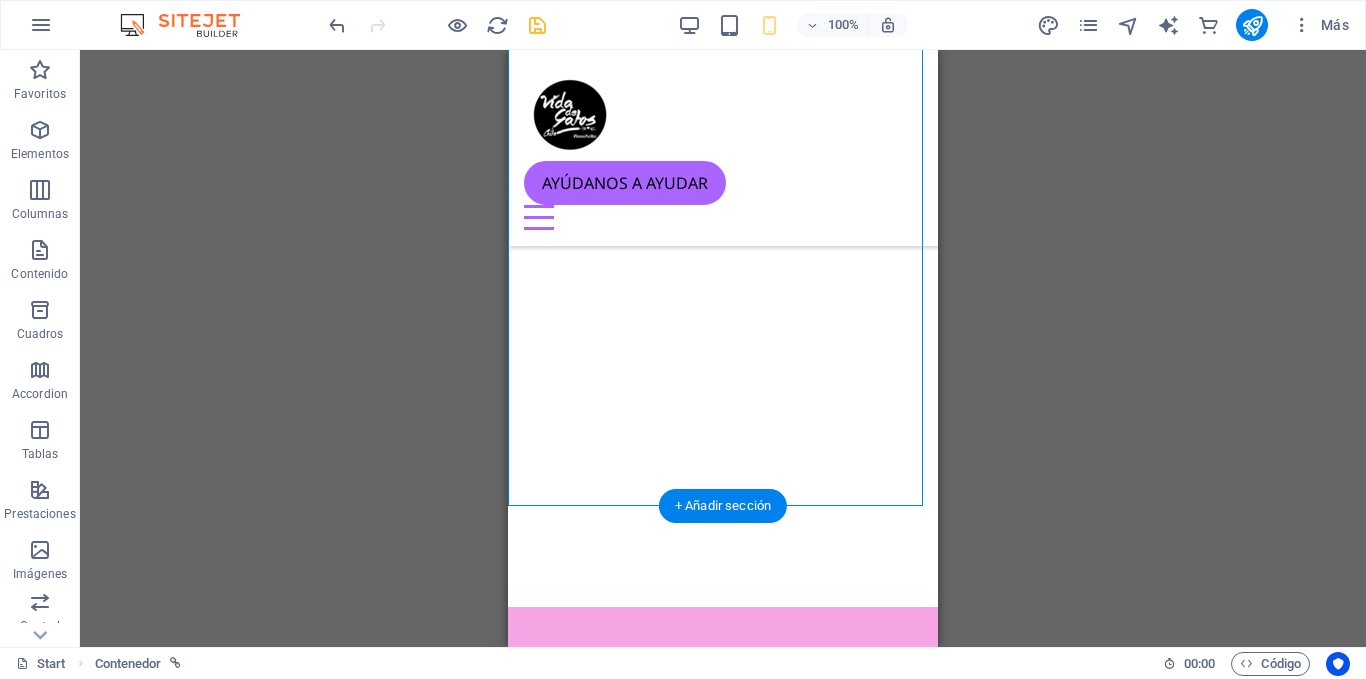click at bounding box center (723, 929) 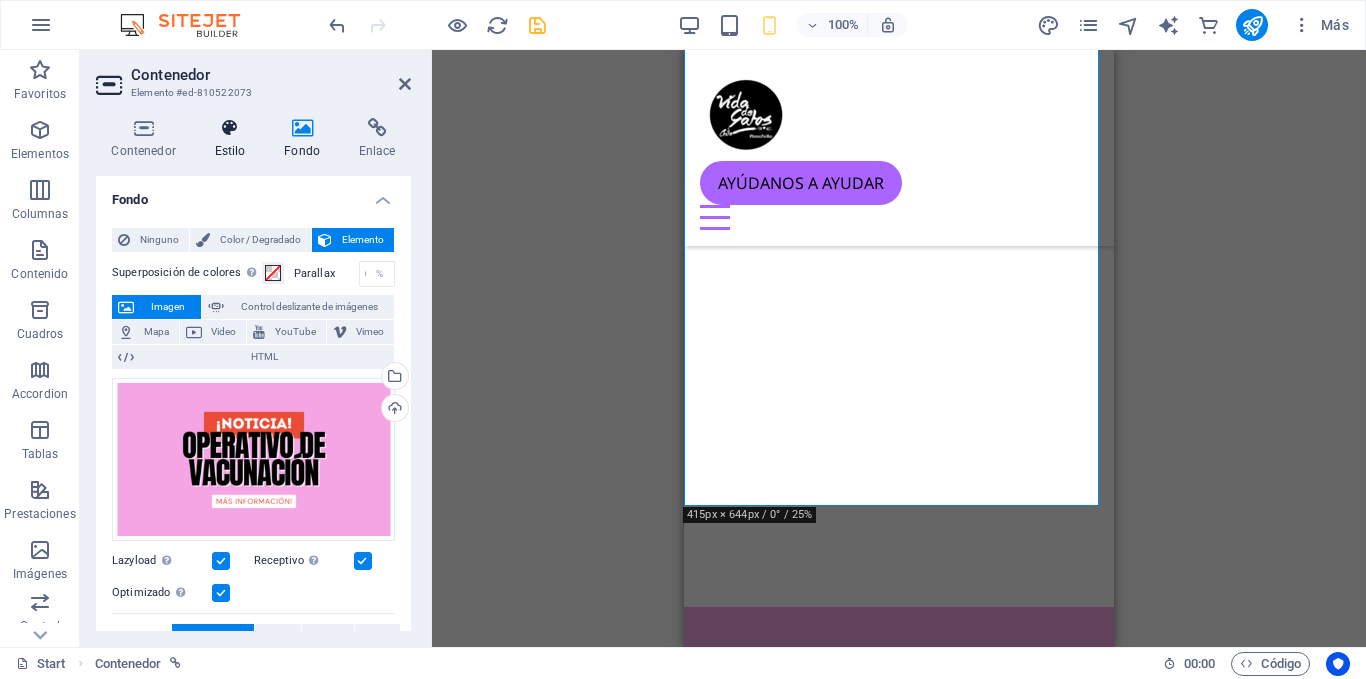 click at bounding box center (230, 128) 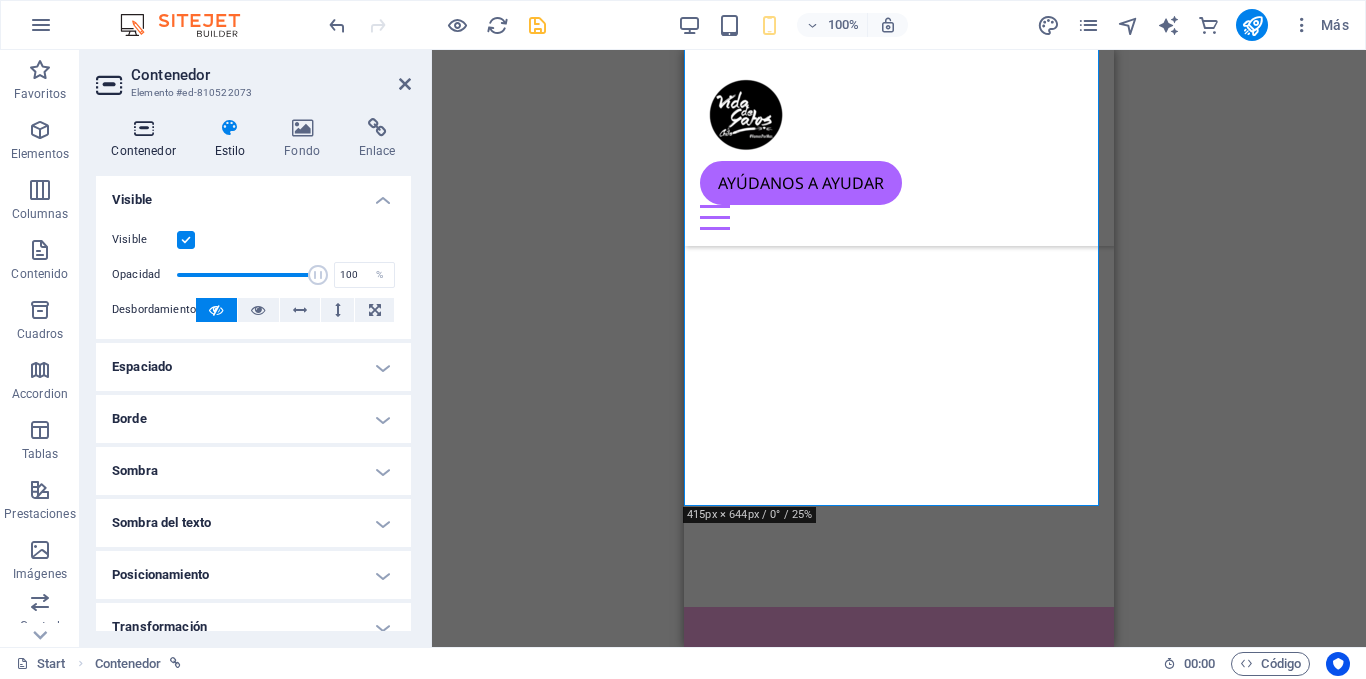click on "Contenedor" at bounding box center (147, 139) 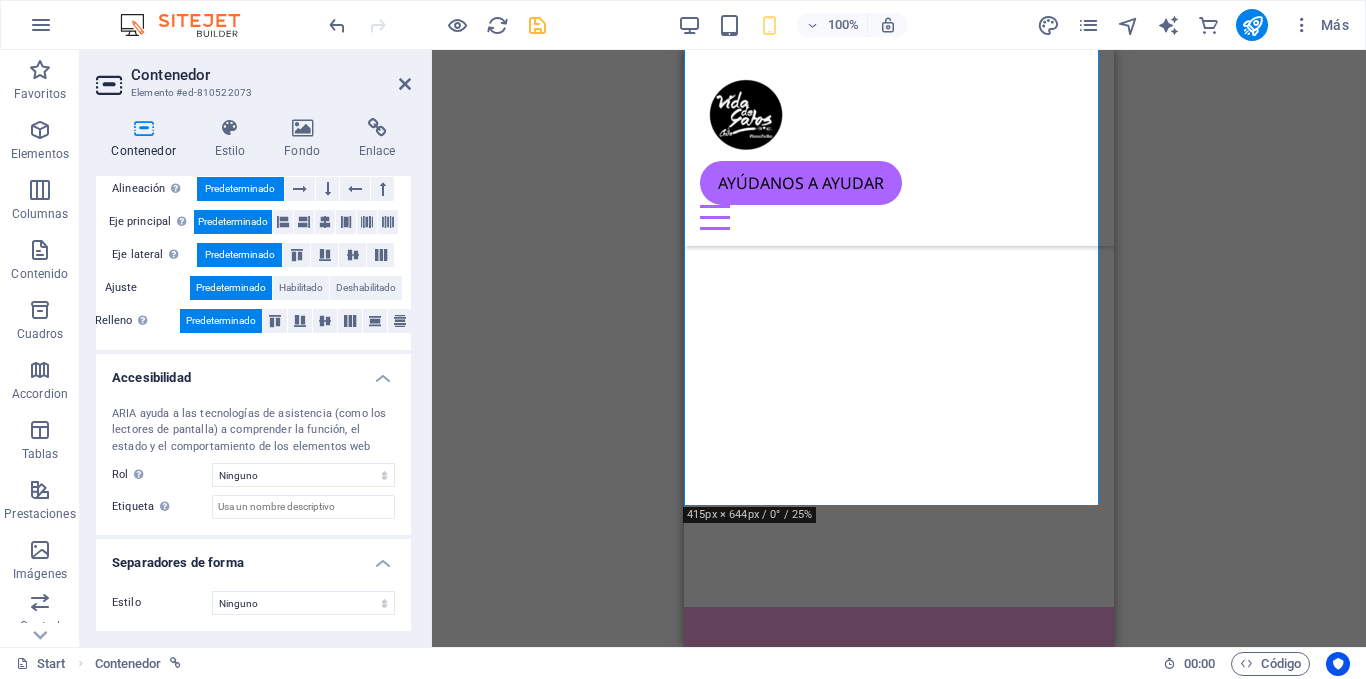 scroll, scrollTop: 0, scrollLeft: 0, axis: both 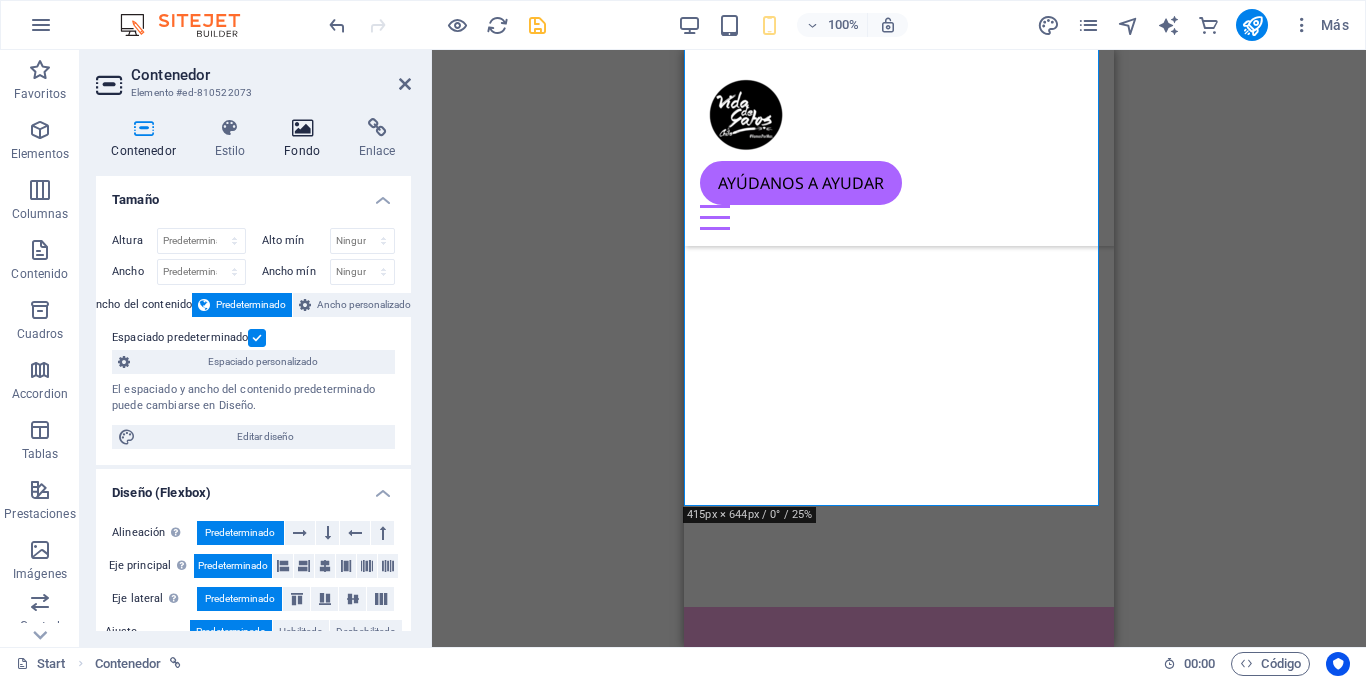 click at bounding box center (302, 128) 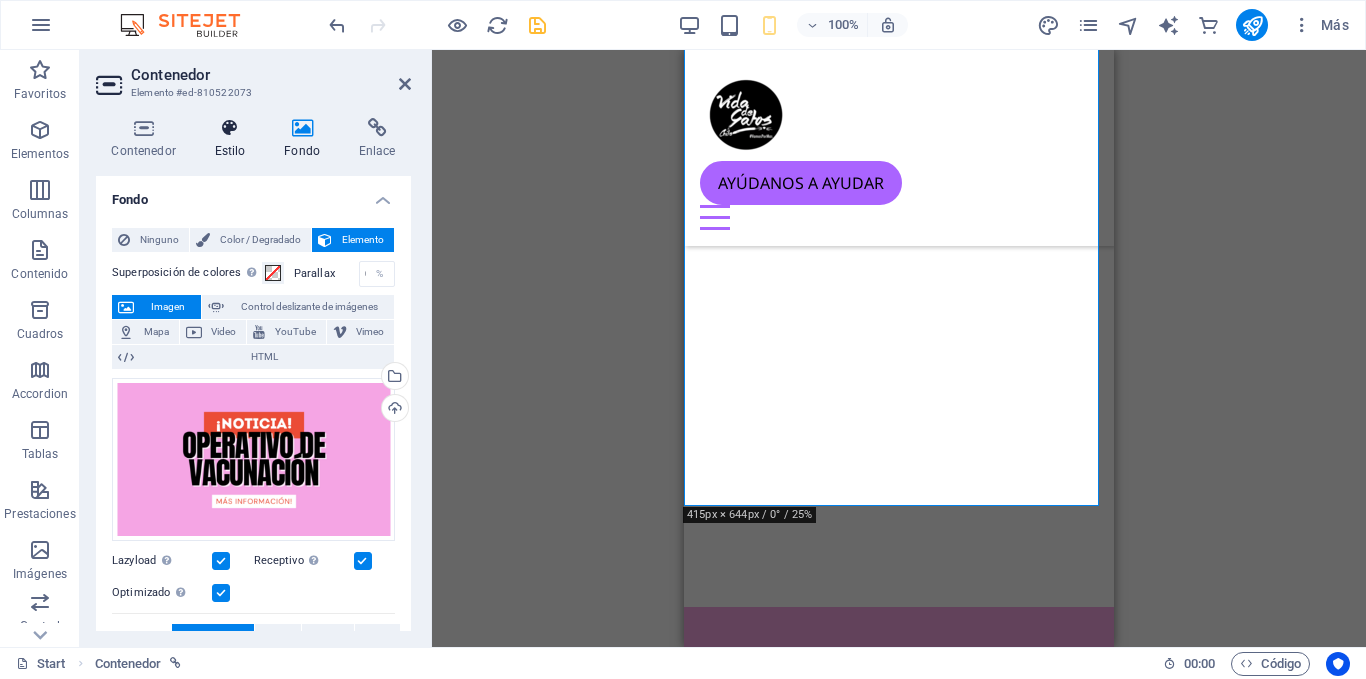 click on "Estilo" at bounding box center (234, 139) 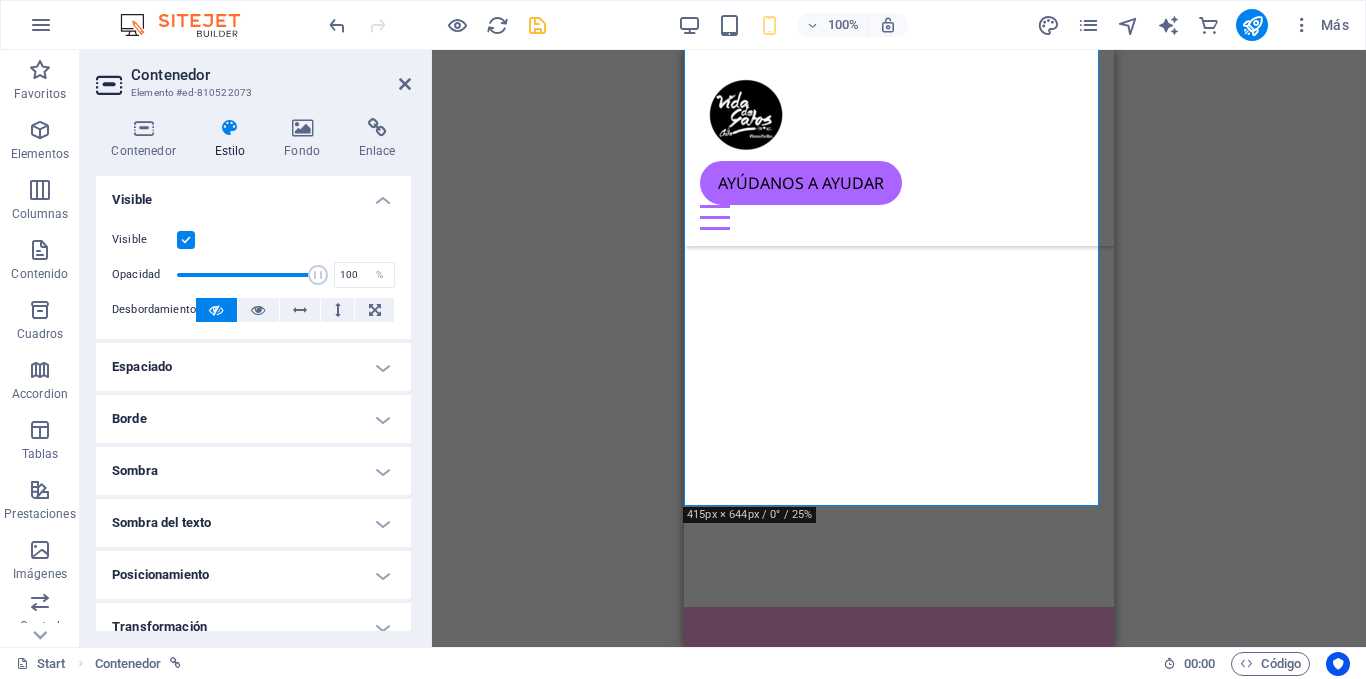 click on "Espaciado" at bounding box center [253, 367] 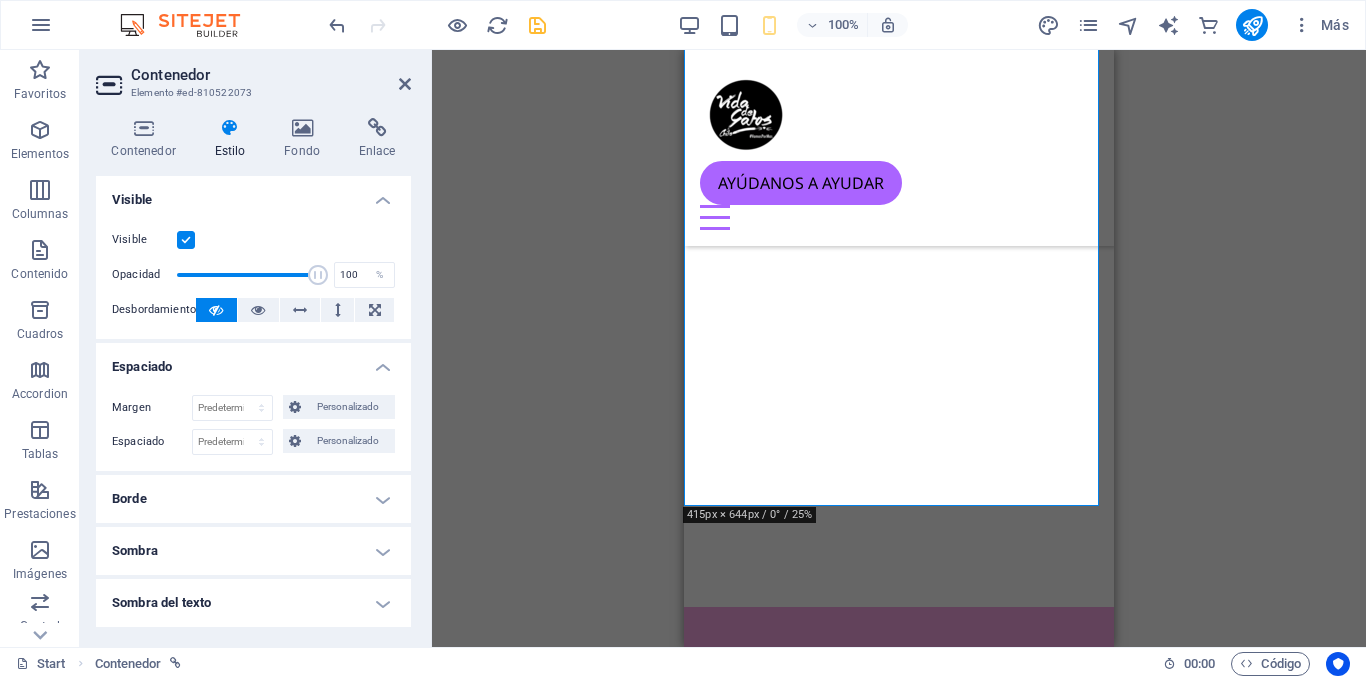 click on "Espaciado" at bounding box center (253, 361) 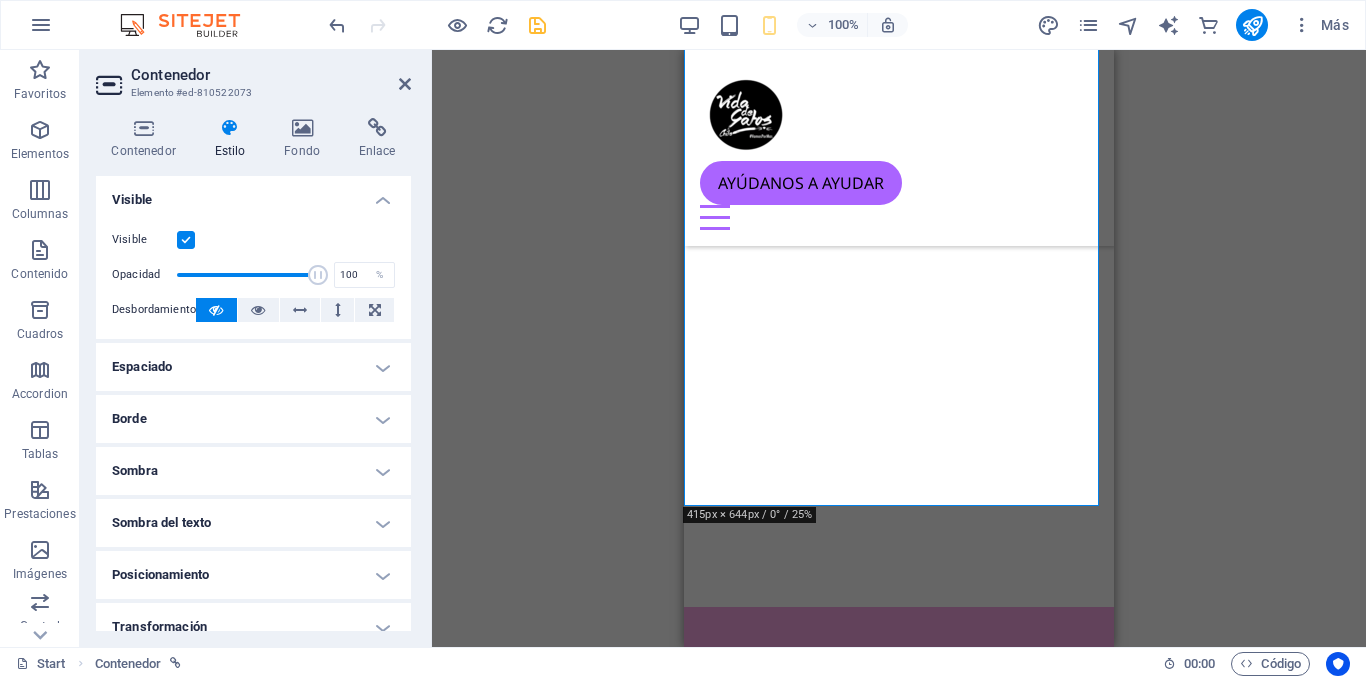 click on "Borde" at bounding box center [253, 419] 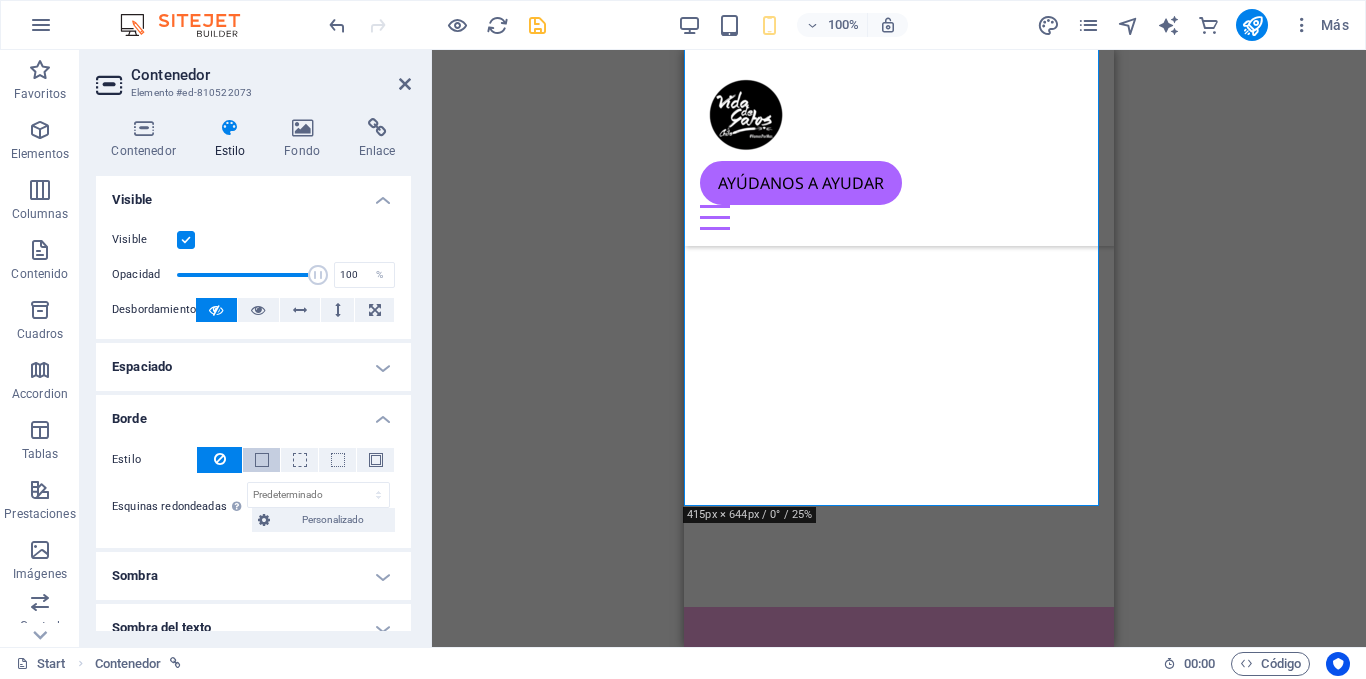 click at bounding box center [262, 460] 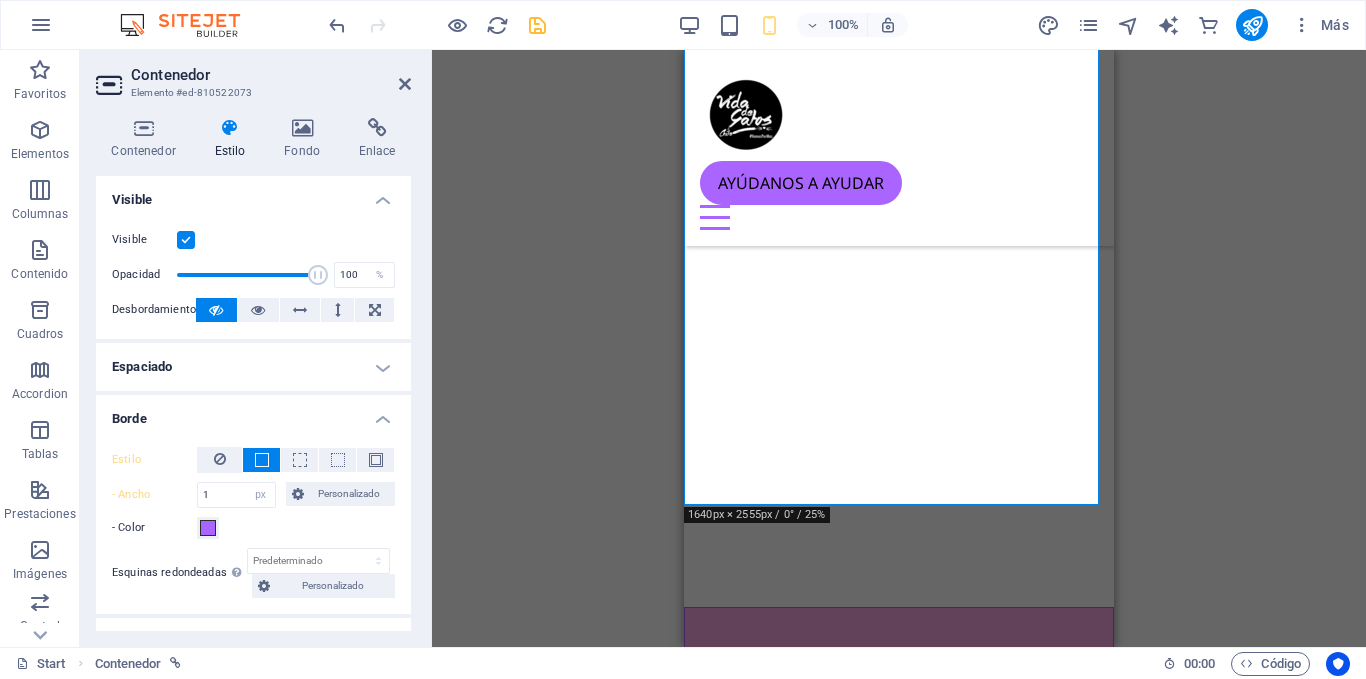 scroll, scrollTop: 934, scrollLeft: 0, axis: vertical 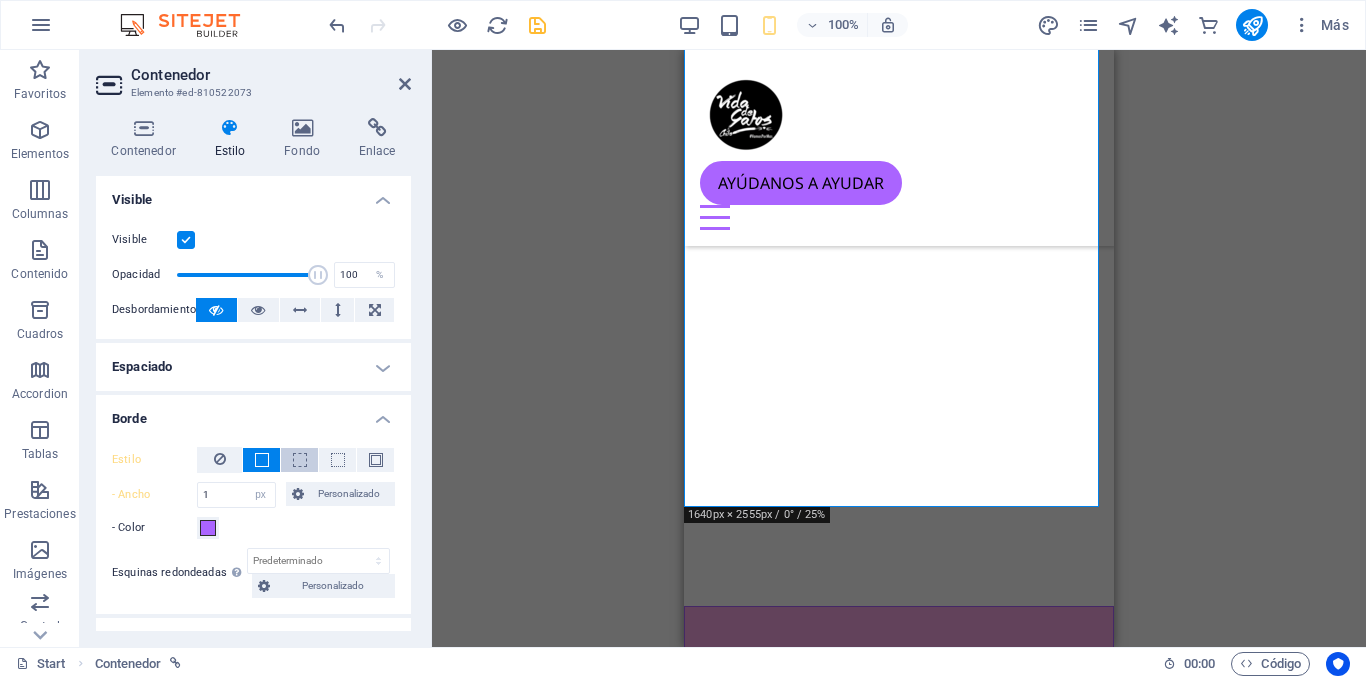 click at bounding box center (299, 460) 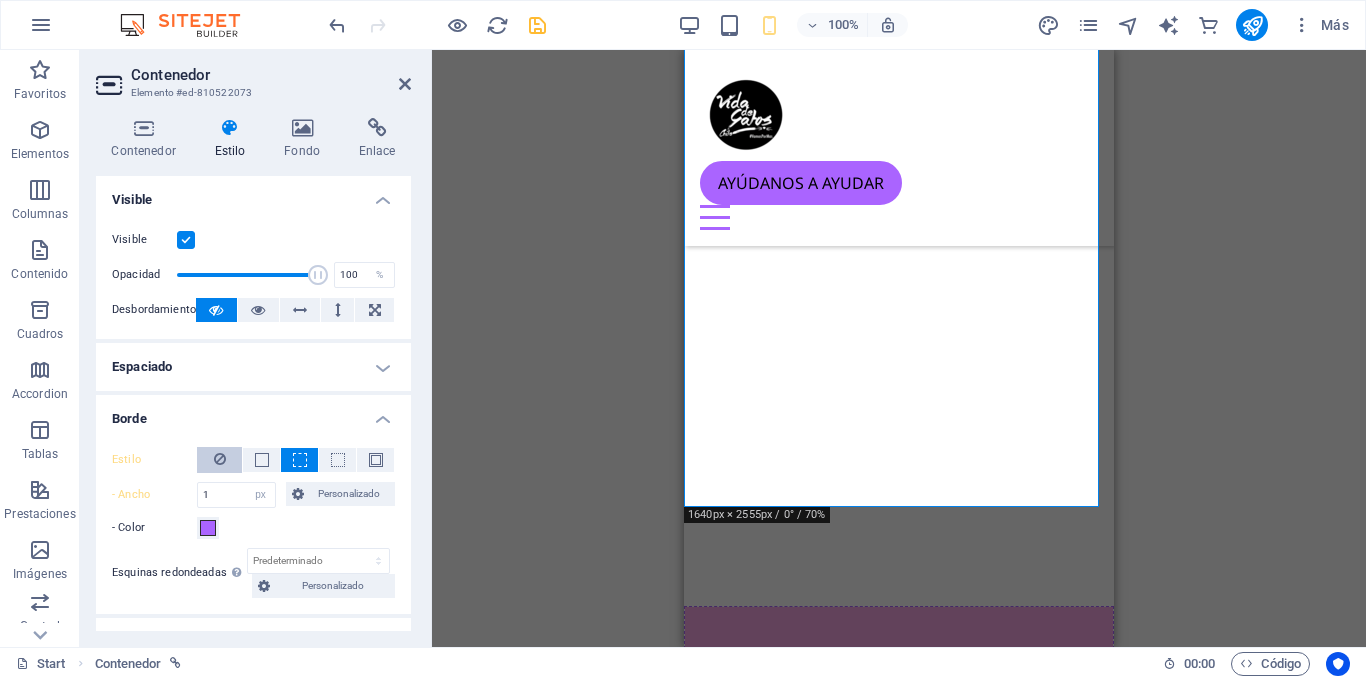 click at bounding box center [219, 460] 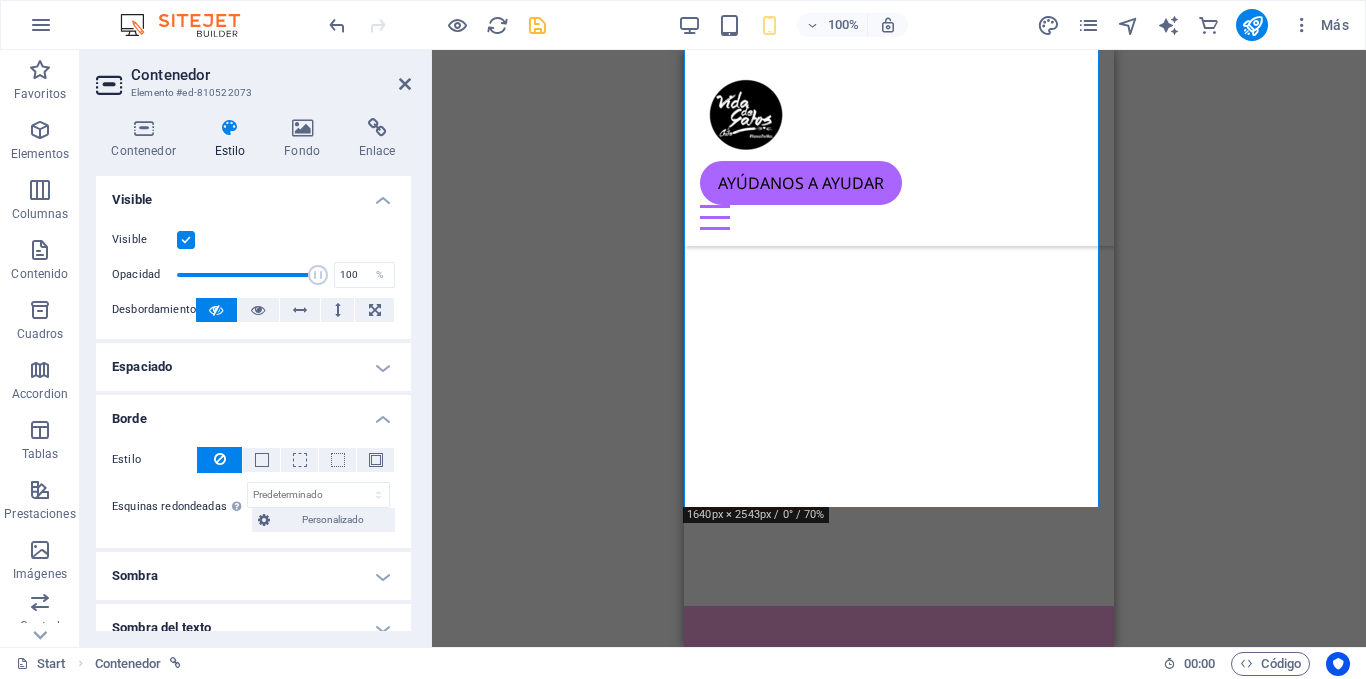 scroll, scrollTop: 933, scrollLeft: 0, axis: vertical 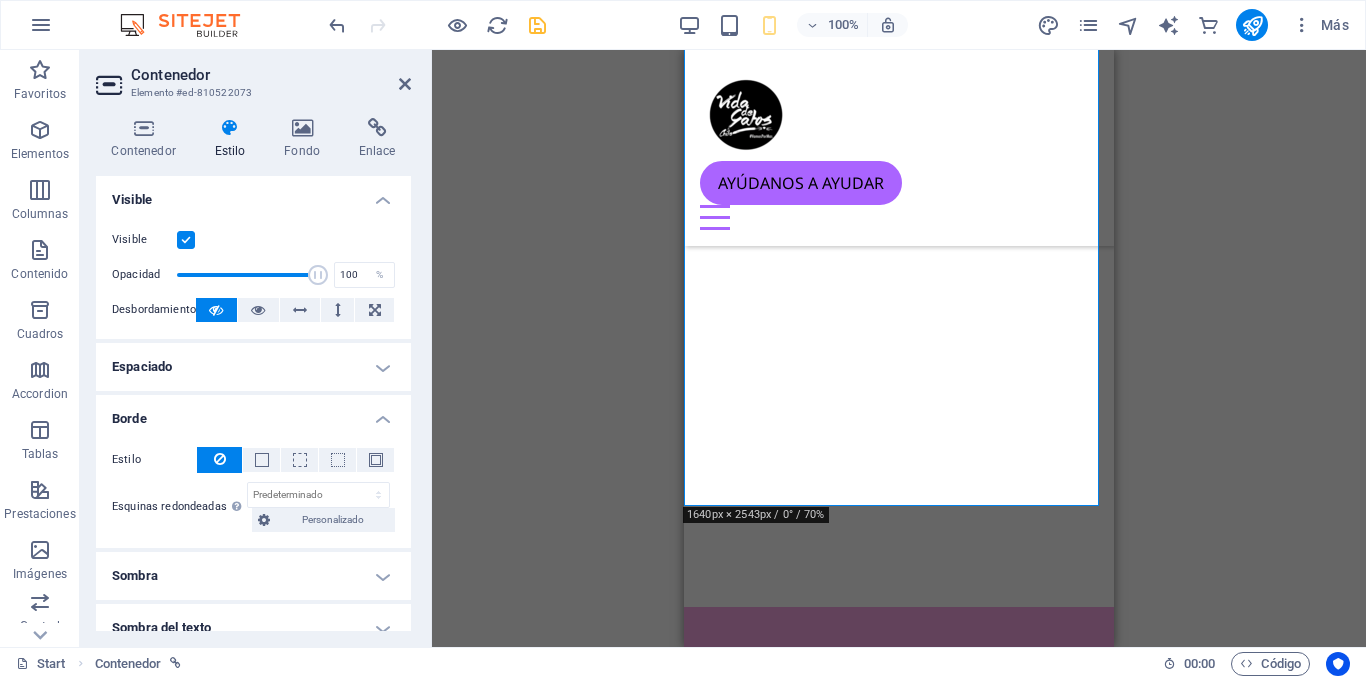 click on "Borde" at bounding box center [253, 413] 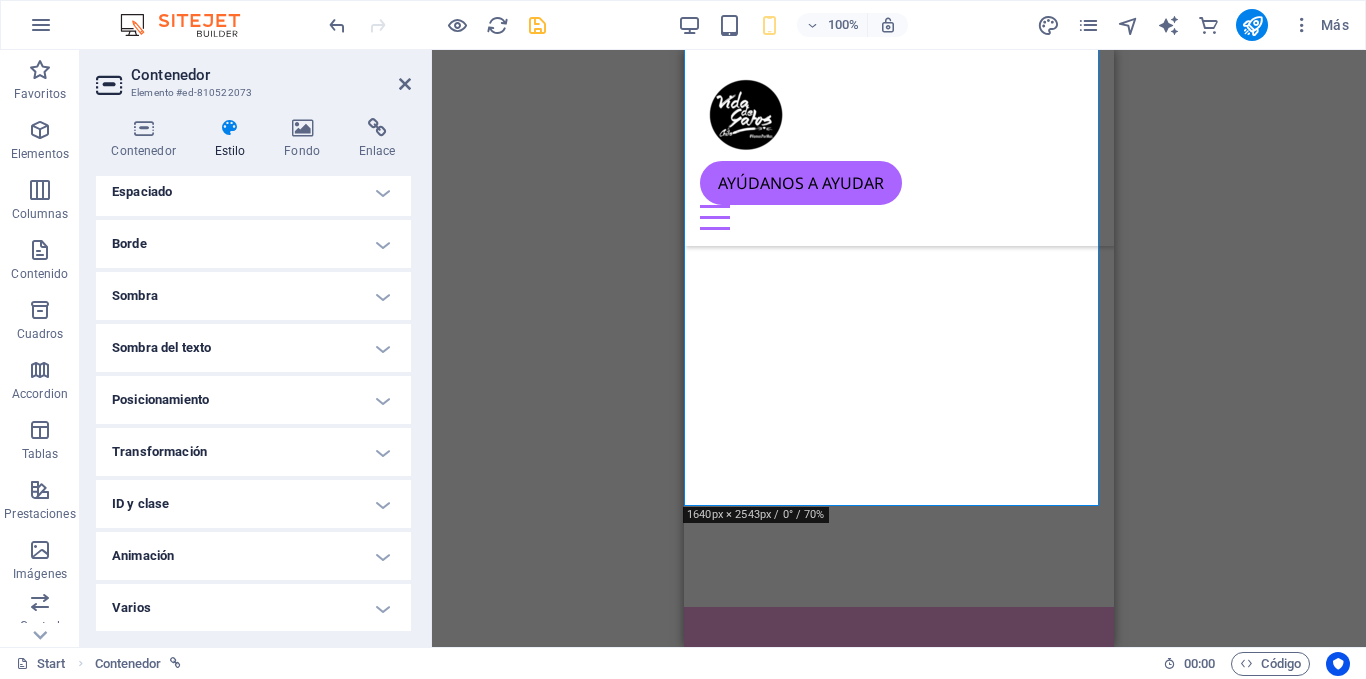 scroll, scrollTop: 176, scrollLeft: 0, axis: vertical 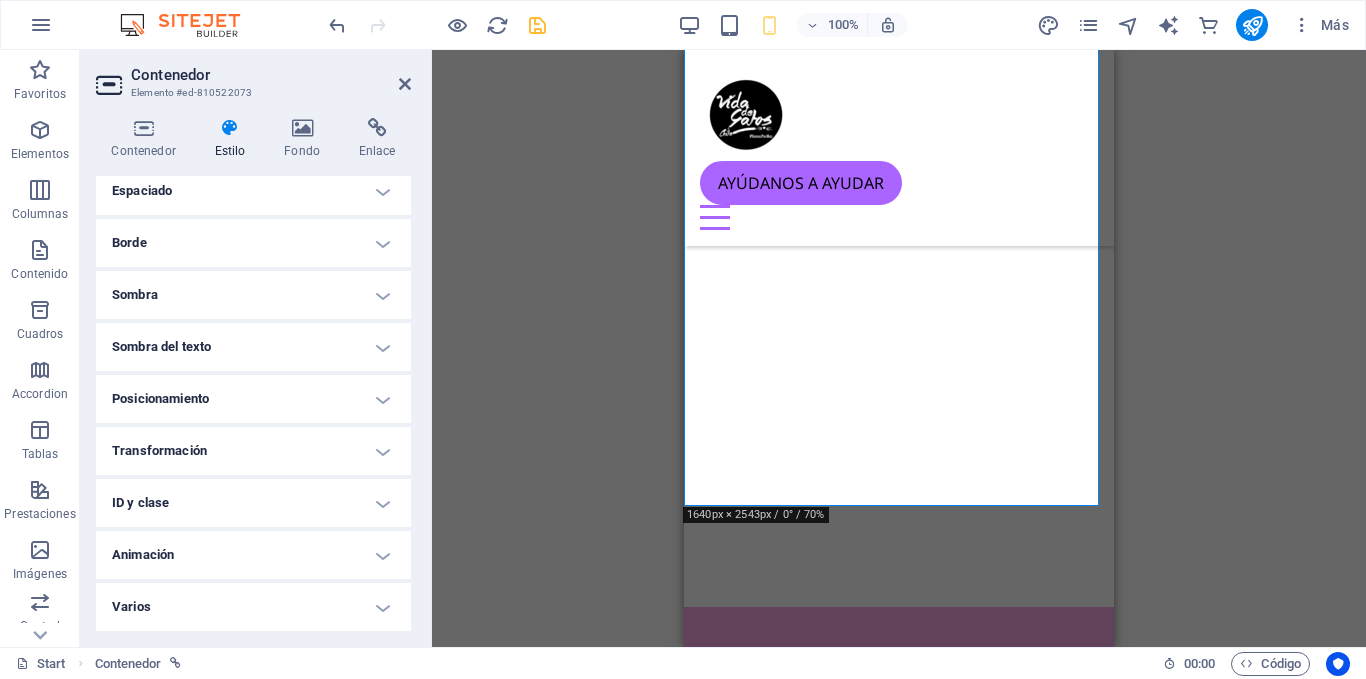 click on "Posicionamiento" at bounding box center (253, 399) 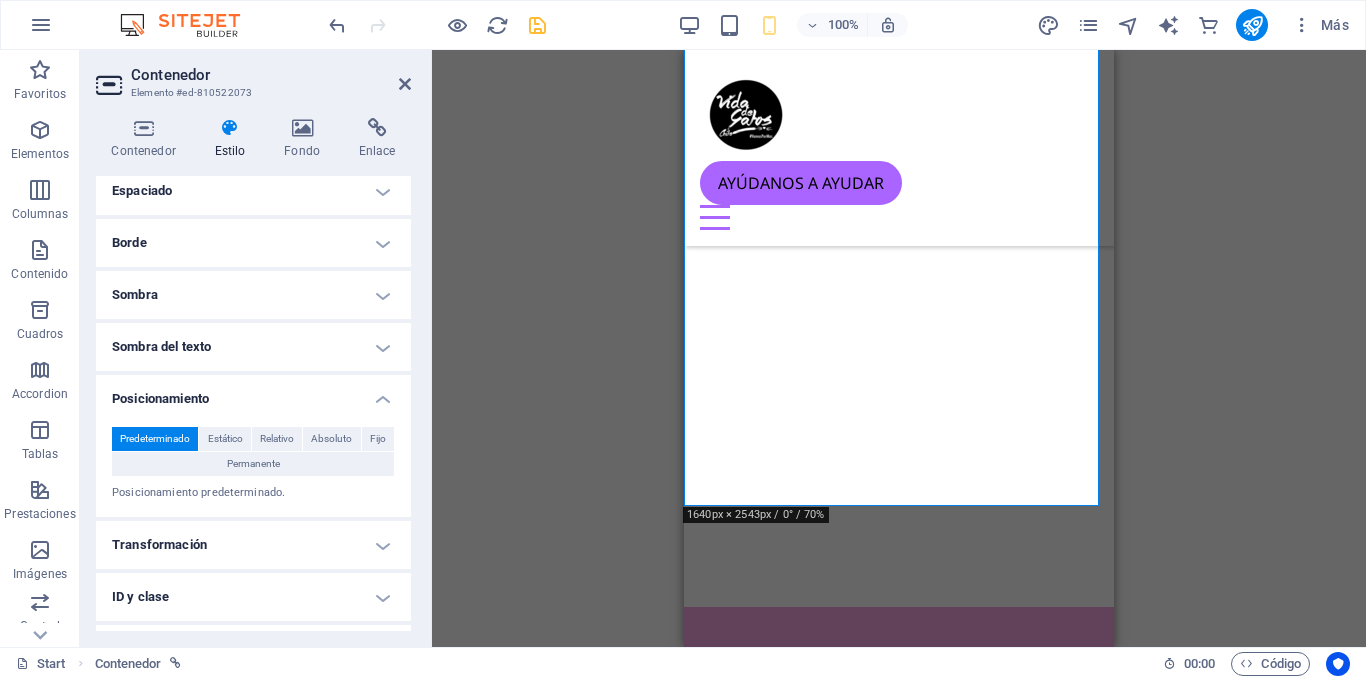 click on "Posicionamiento" at bounding box center (253, 393) 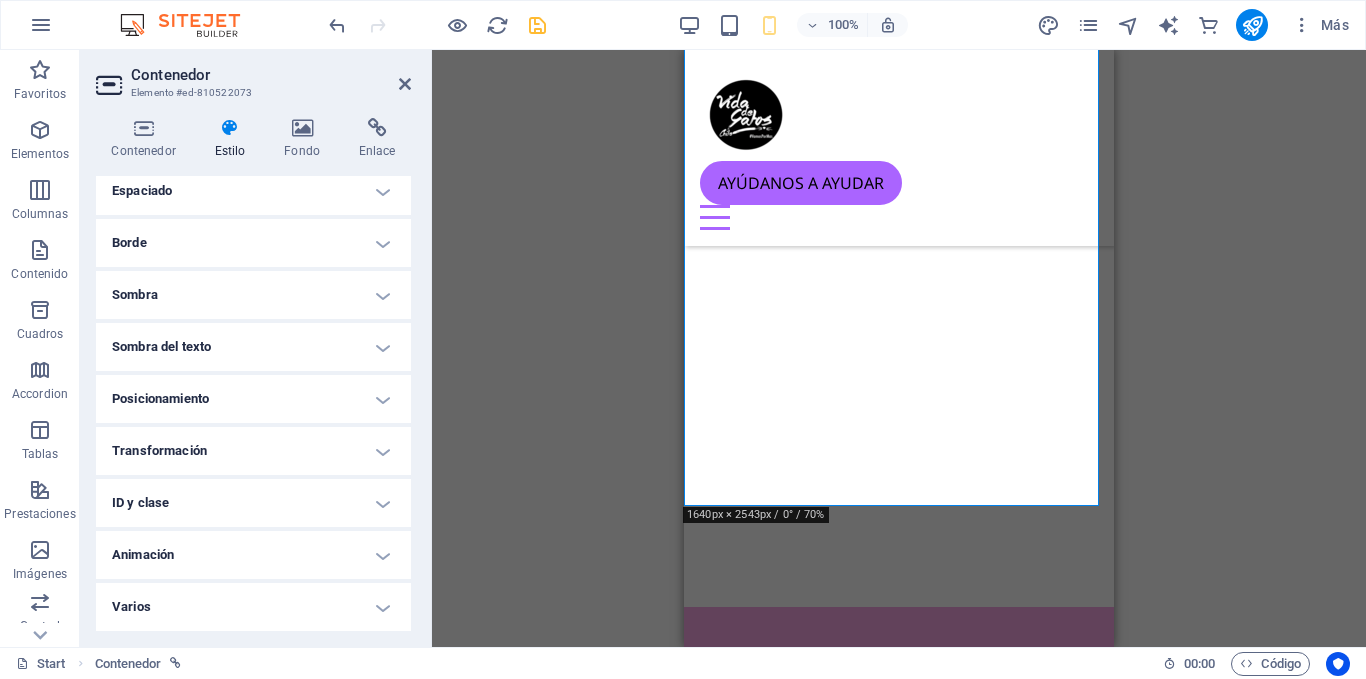 click on "Transformación" at bounding box center (253, 451) 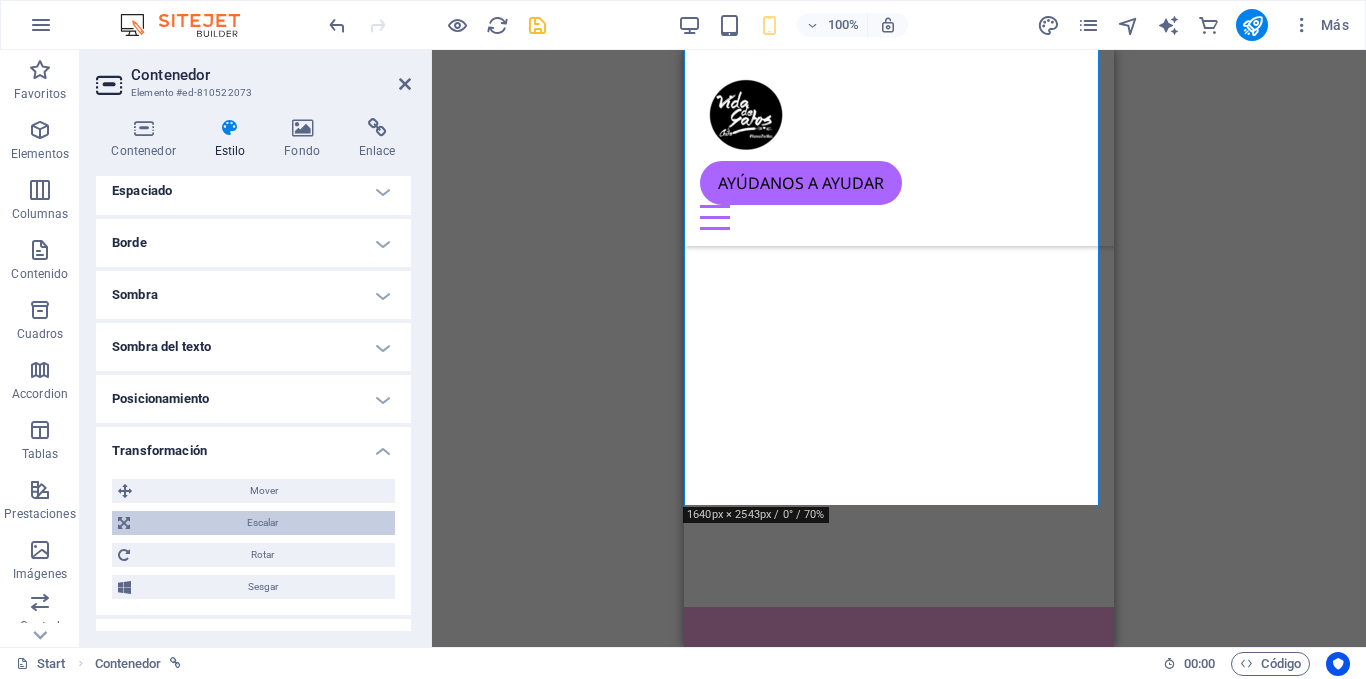 click on "Escalar" at bounding box center [262, 523] 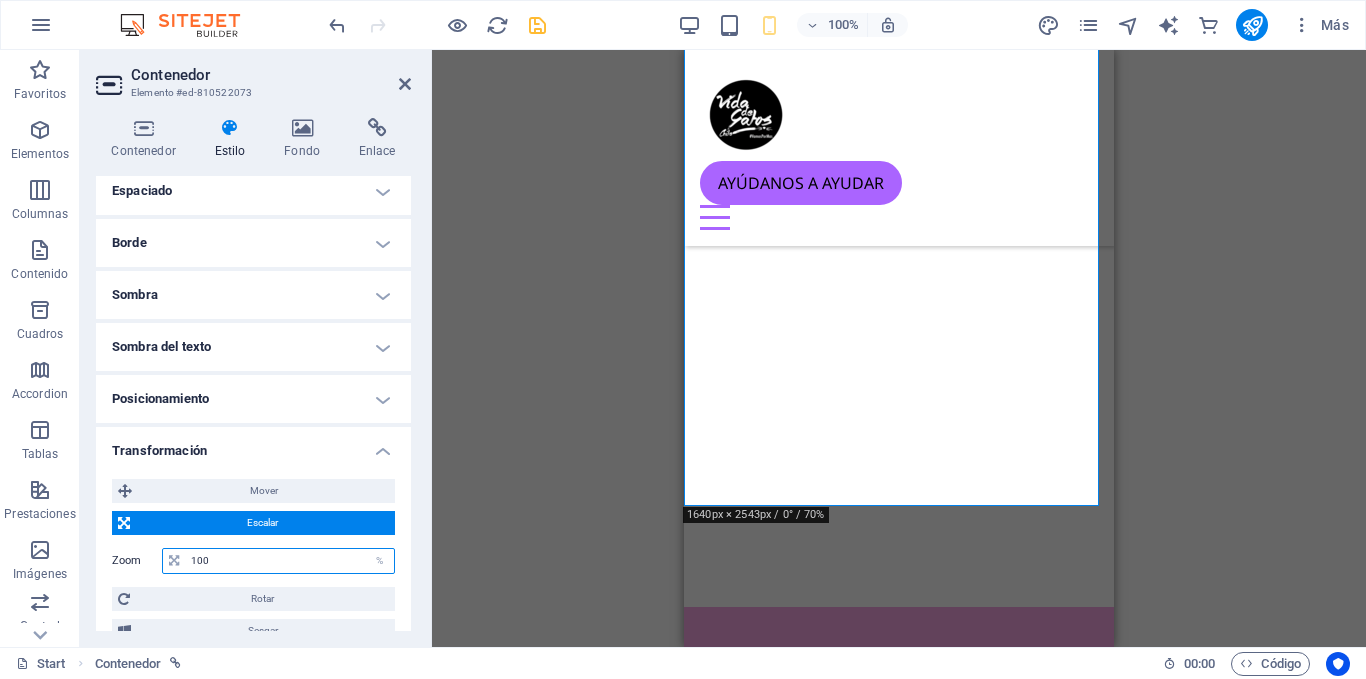 click on "100" at bounding box center (290, 561) 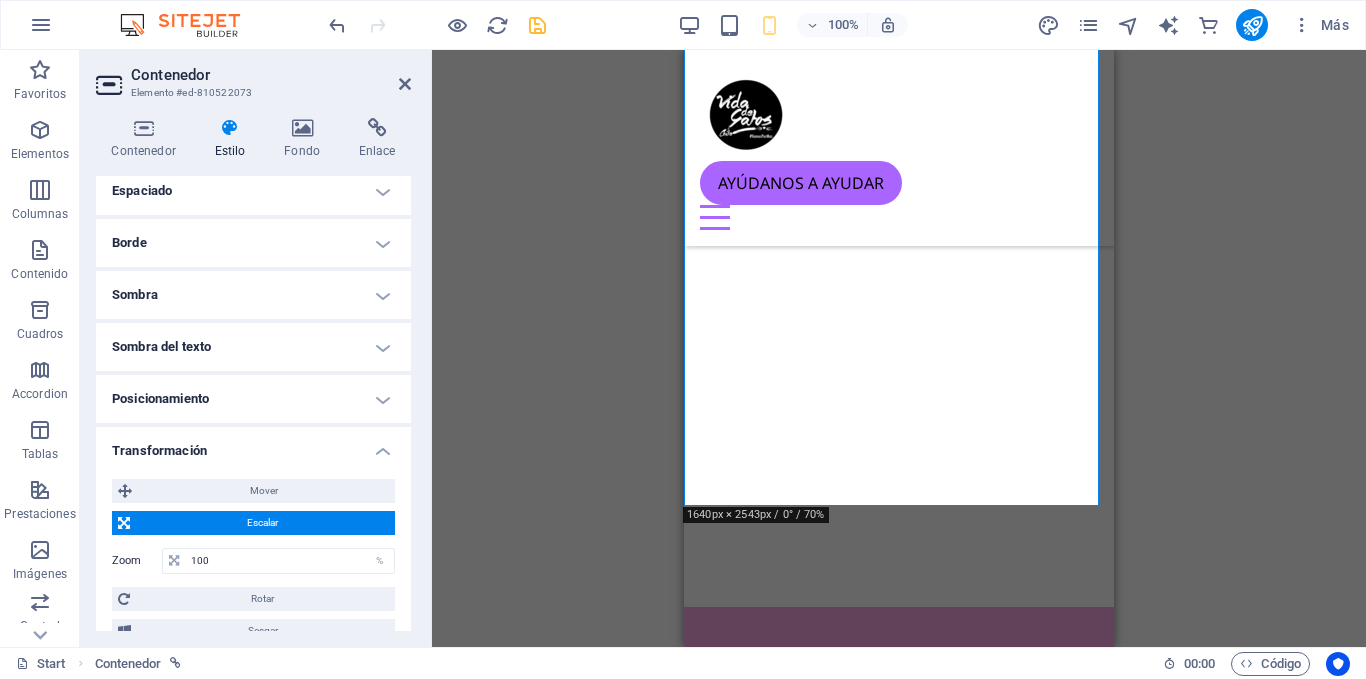 click on "Mover X offset 0 px rem % em vh vw Y offset 0 px rem % em vh vw Escalar Zoom 100 % Rotar Rotar 0 ° Sesgar X offset 0 ° Y offset 0 °" at bounding box center [253, 561] 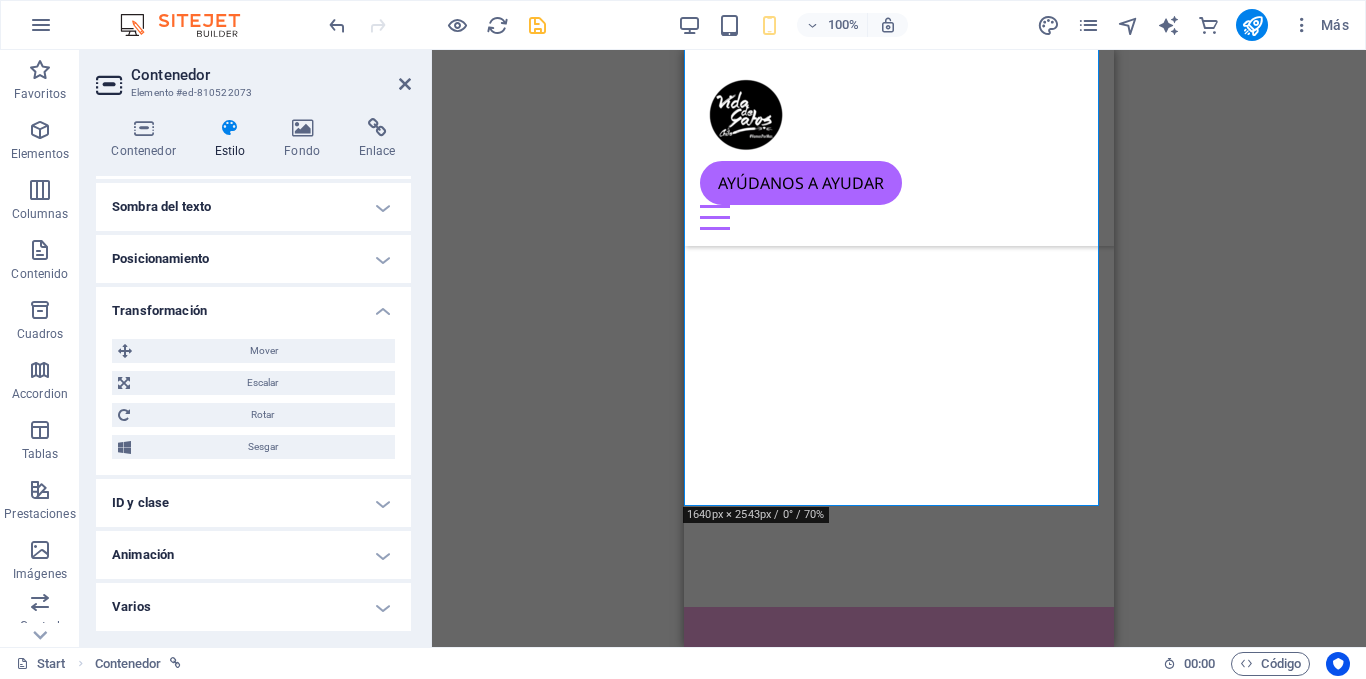 scroll, scrollTop: 0, scrollLeft: 0, axis: both 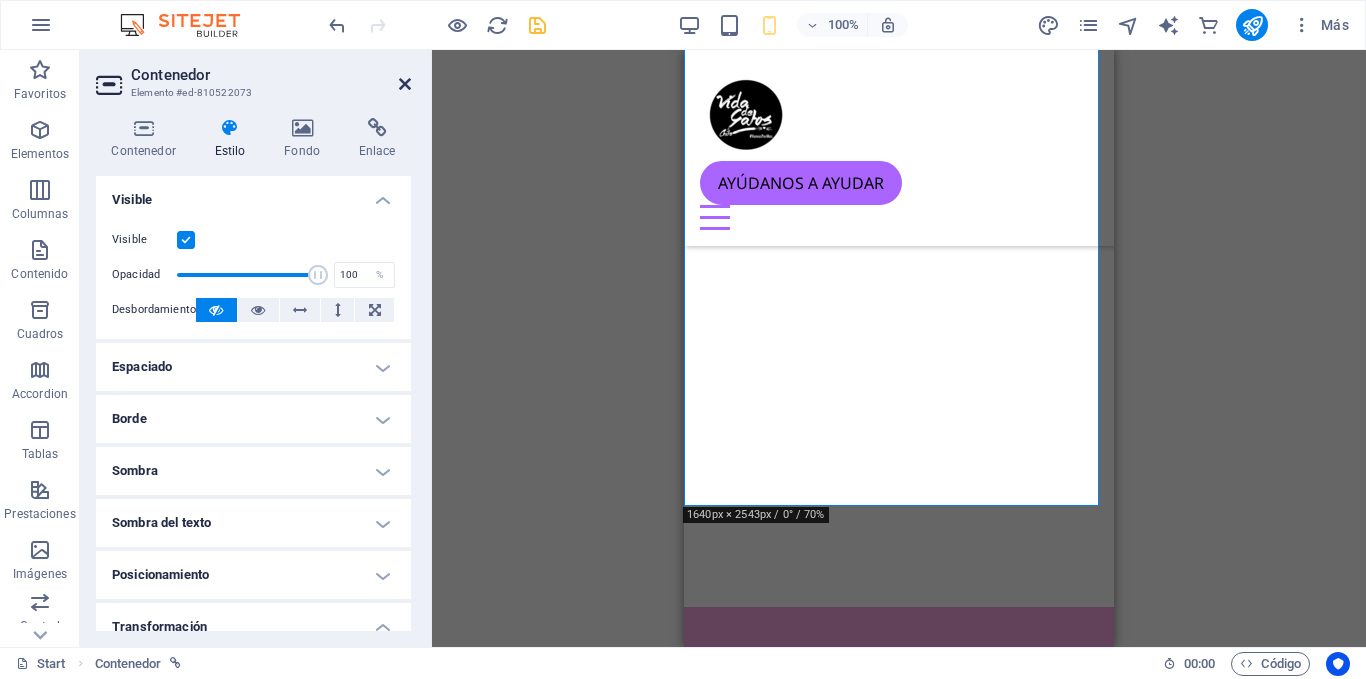 click at bounding box center [405, 84] 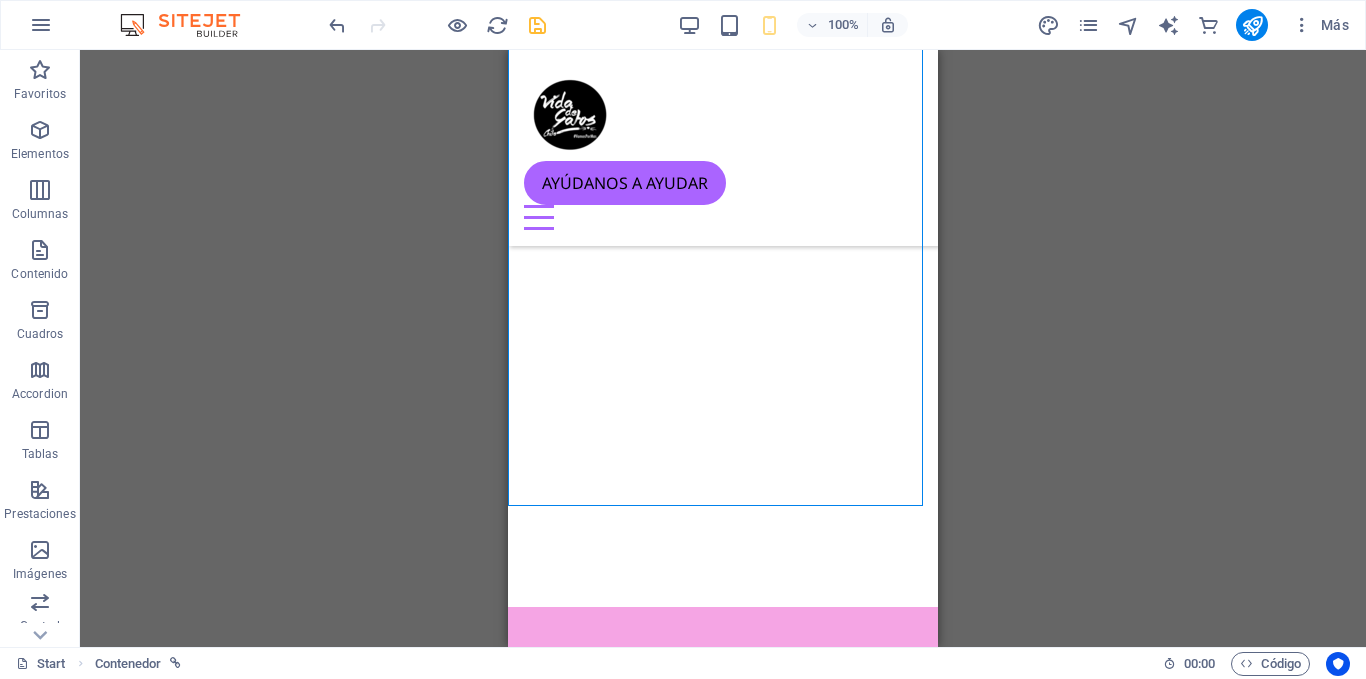 click on "Arrastra aquí para reemplazar el contenido existente. Si quieres crear un elemento nuevo, pulsa “Ctrl”.
Contenedor   Predeterminado   H1   Predeterminado   Predeterminado   Contenedor   Barra de menús   Menú   Marcador   Predeterminado   Contenedor   Barra de cookies   Separador   Contenedor   H2   Texto   Contenedor   Separador   Predeterminado   Contenedor   H3   Contenedor   Predeterminado   Predeterminado   Contenedor   Texto   Contenedor   Separador   Predeterminado   Imagen   Predeterminado   Contenedor   Marcador   Logo   Texto   Botón   Contenedor   H2   Separador   Botón   Separador   Separador   Texto   Texto   H2   Imagen   Imagen   Separador   Predeterminado   Contenedor   Contenedor   Predeterminado   Predeterminado   Contenedor   Predeterminado   H3   Contenedor   Texto   Separador   Contenedor   H1   Separador   H2   Separador   Separador   Texto   Botón" at bounding box center [723, 348] 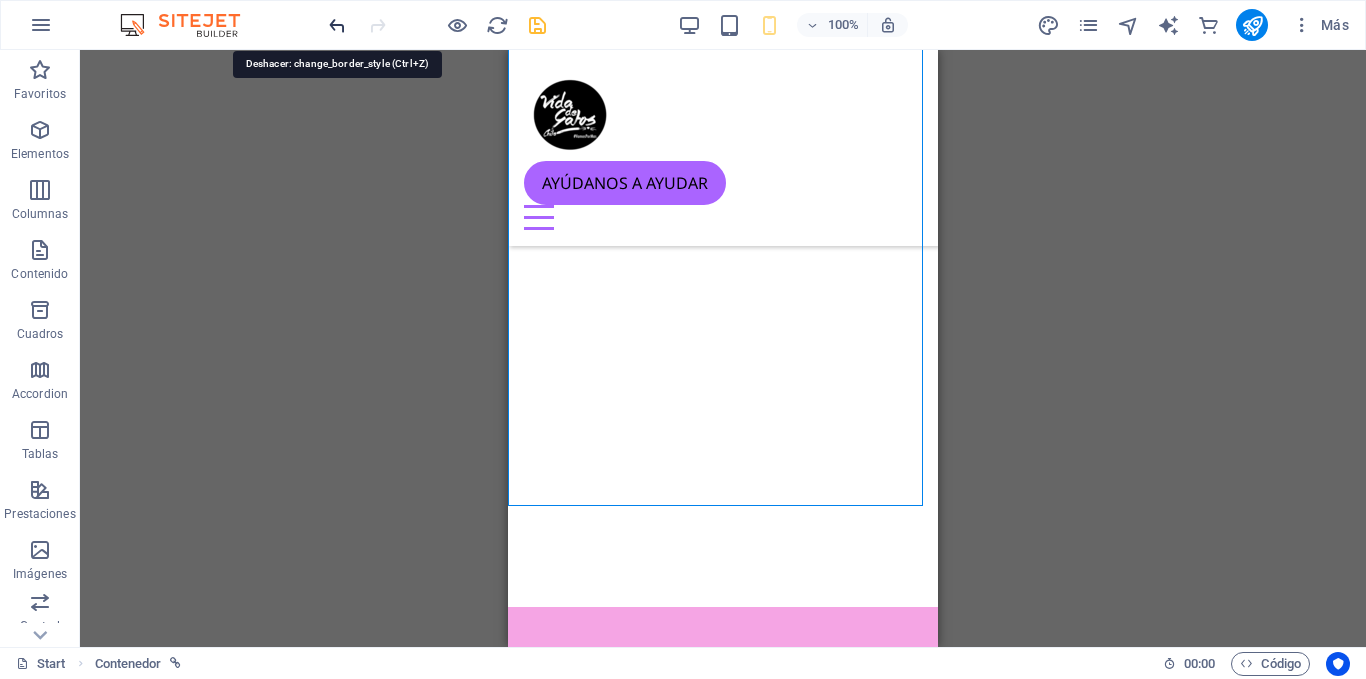 click at bounding box center (337, 25) 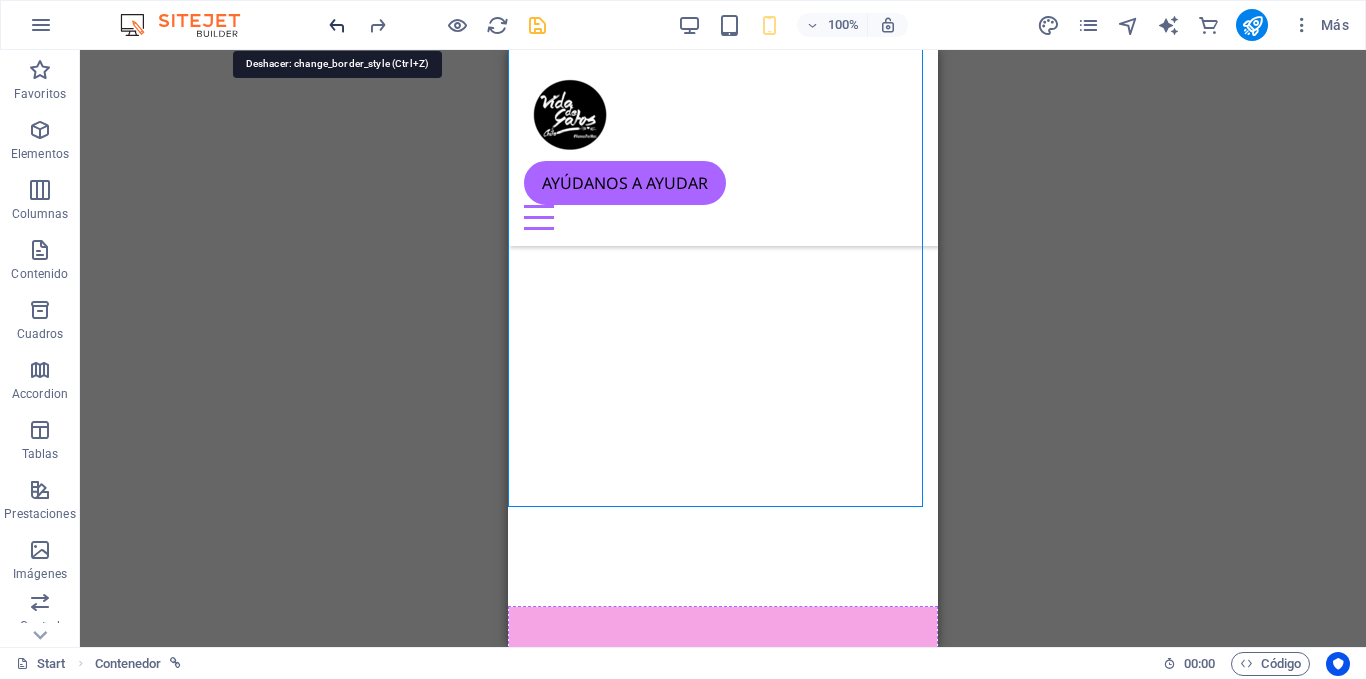 click at bounding box center [337, 25] 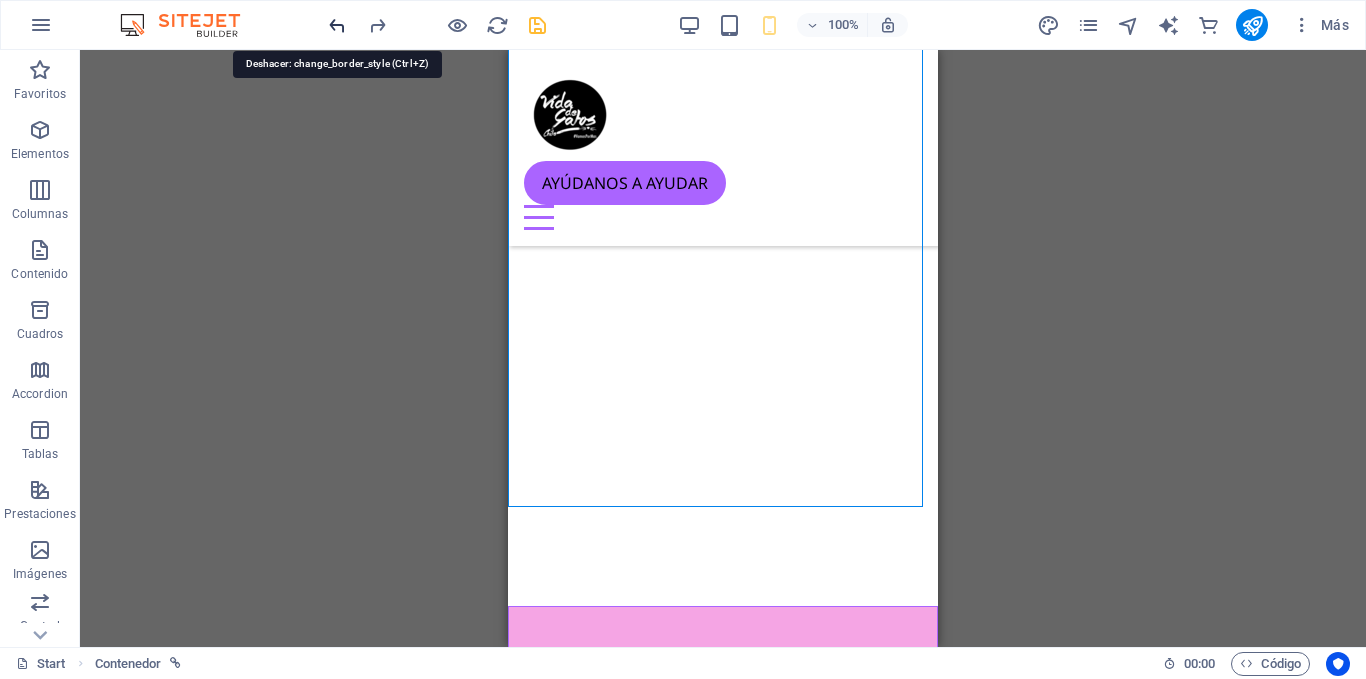 click at bounding box center [337, 25] 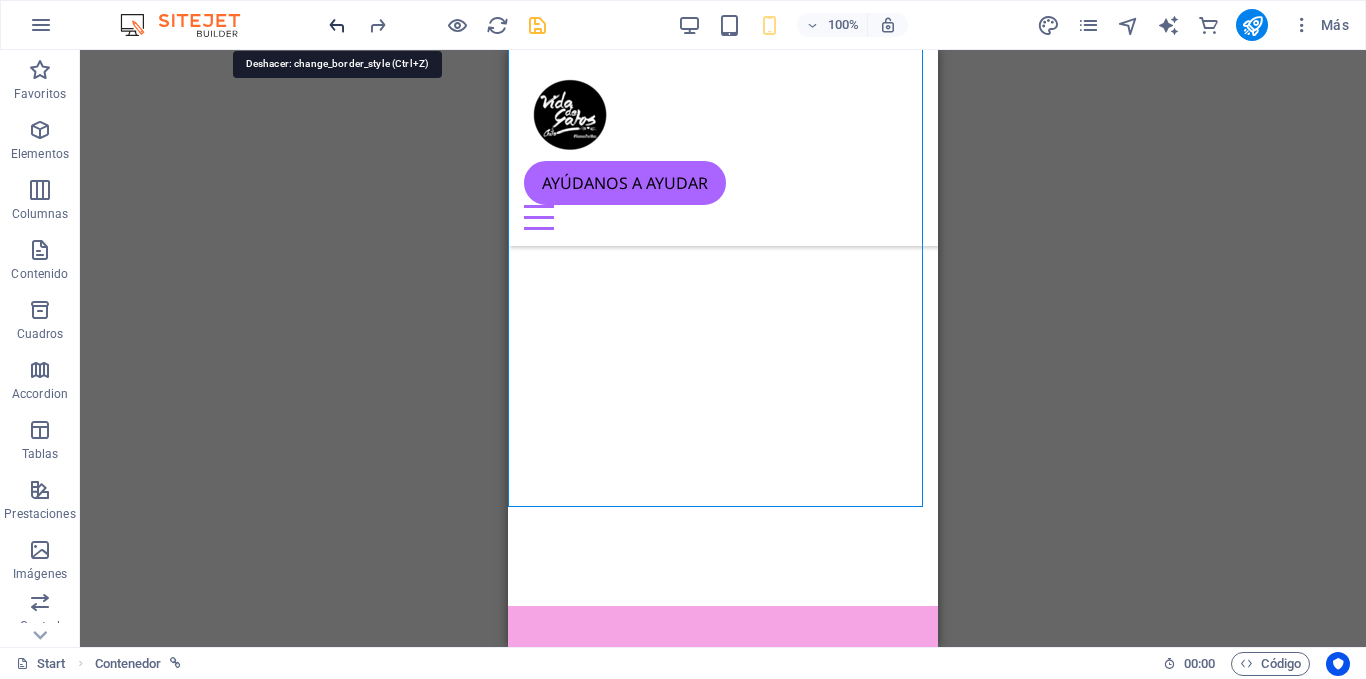 scroll, scrollTop: 933, scrollLeft: 0, axis: vertical 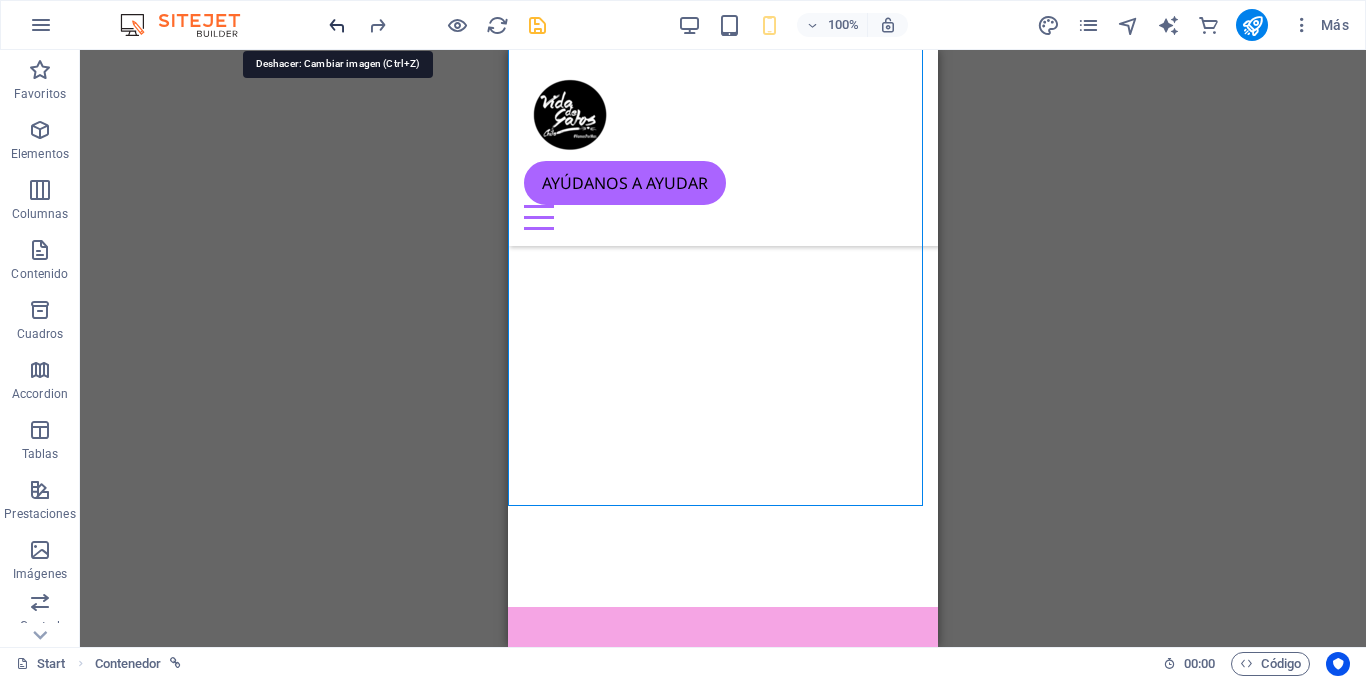 click at bounding box center [337, 25] 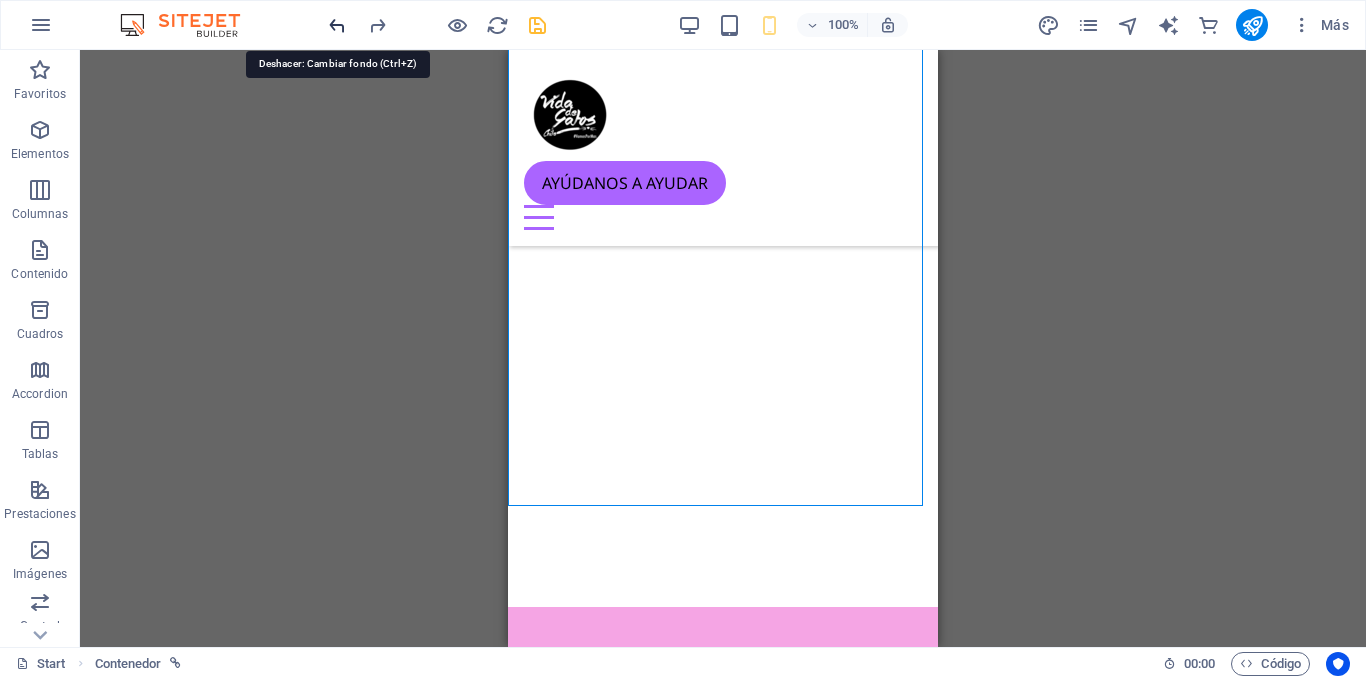 click at bounding box center [337, 25] 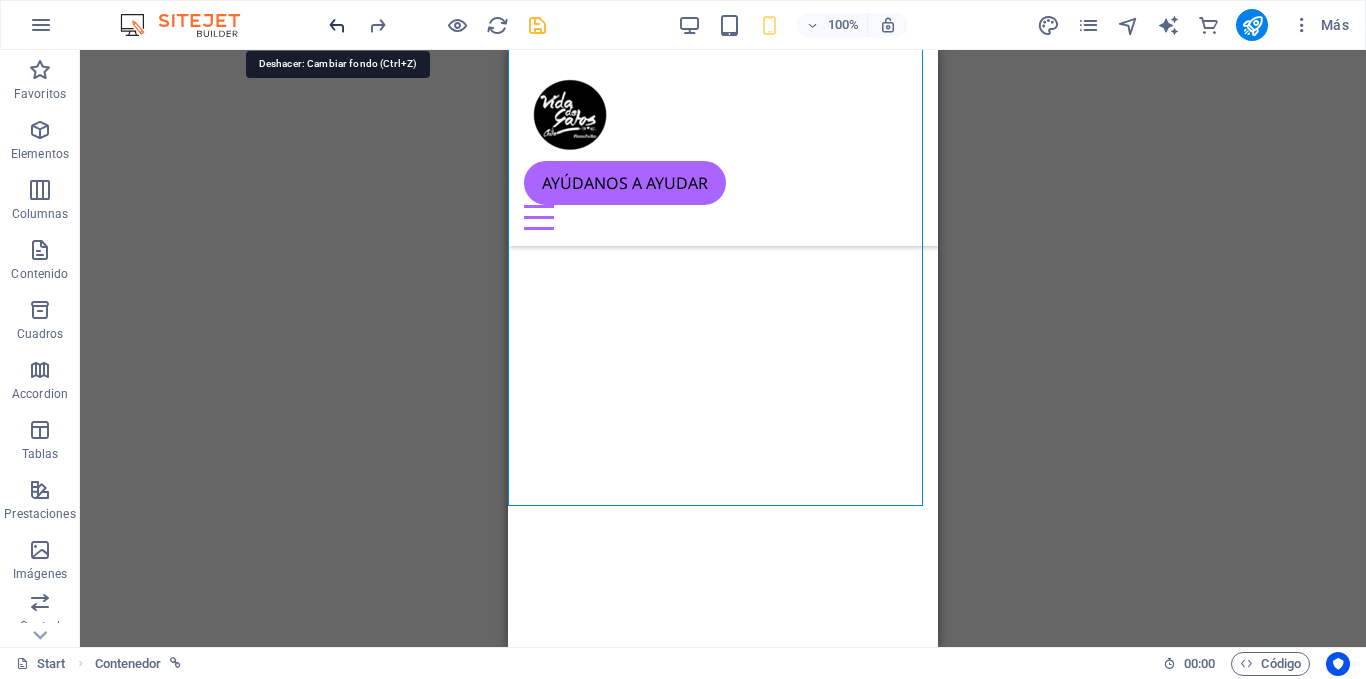 click at bounding box center [337, 25] 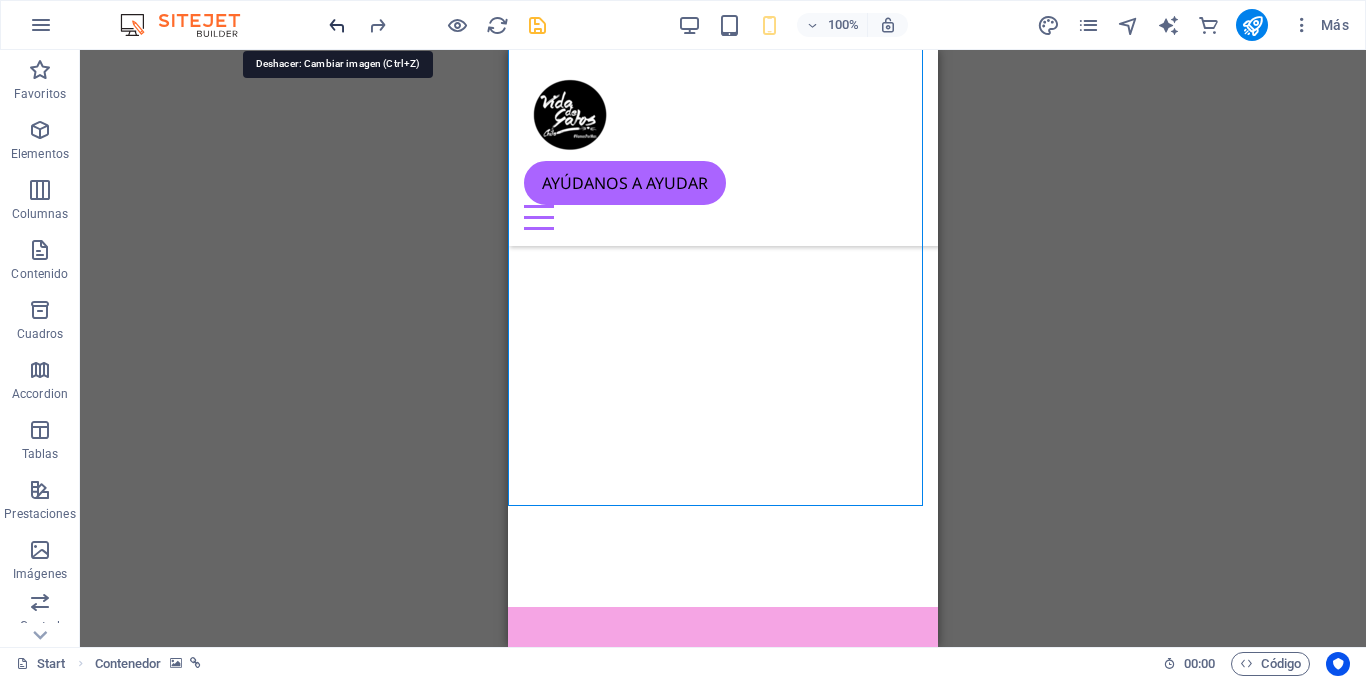 click at bounding box center [337, 25] 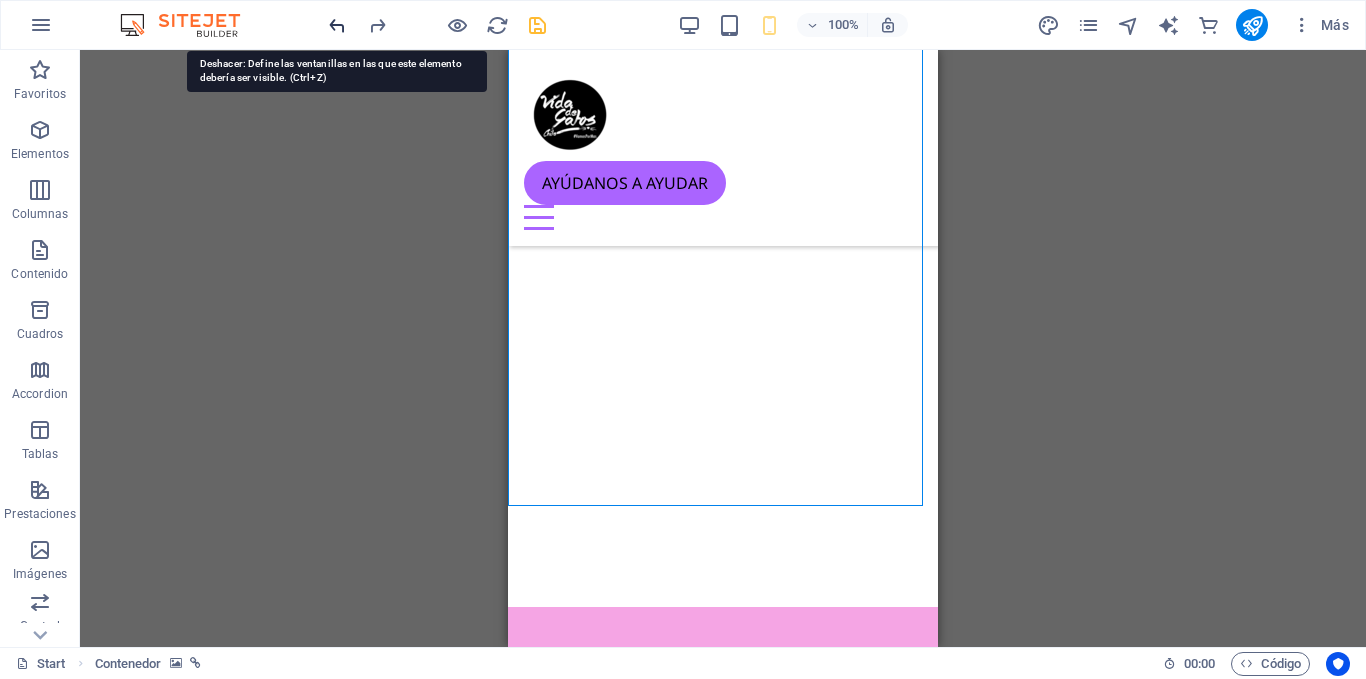 click at bounding box center (337, 25) 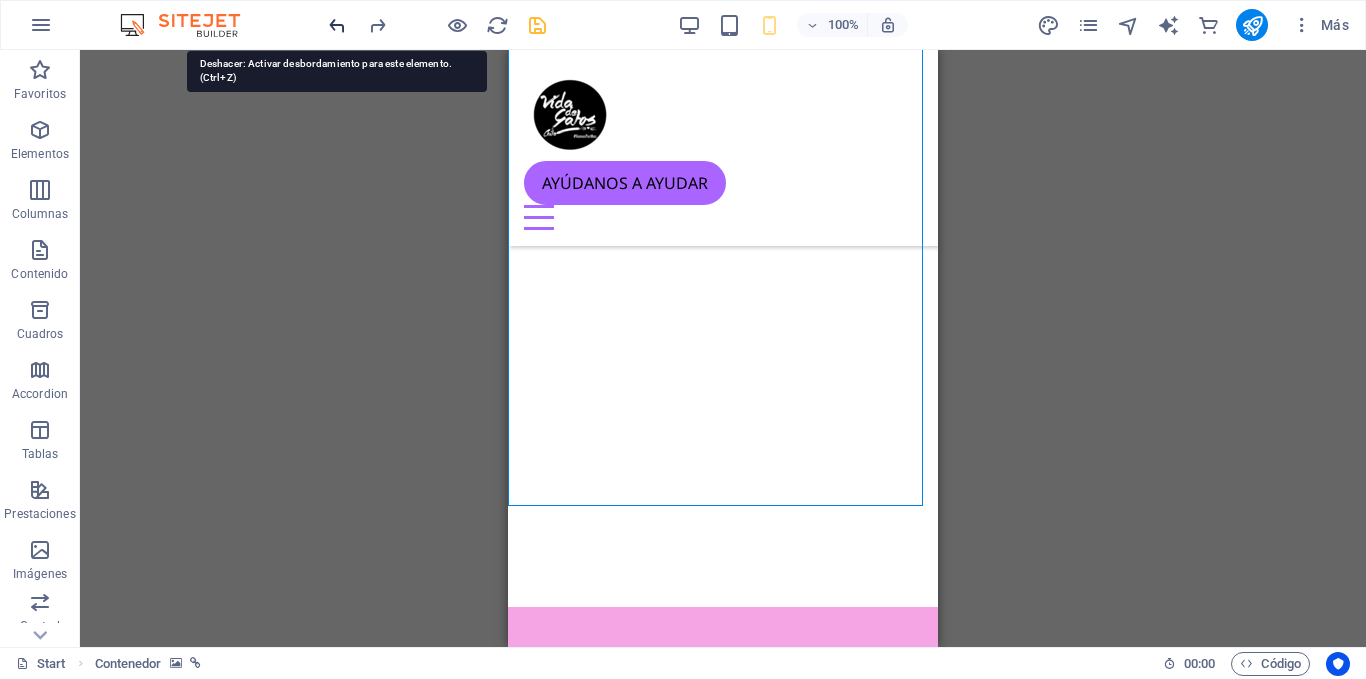 click at bounding box center [337, 25] 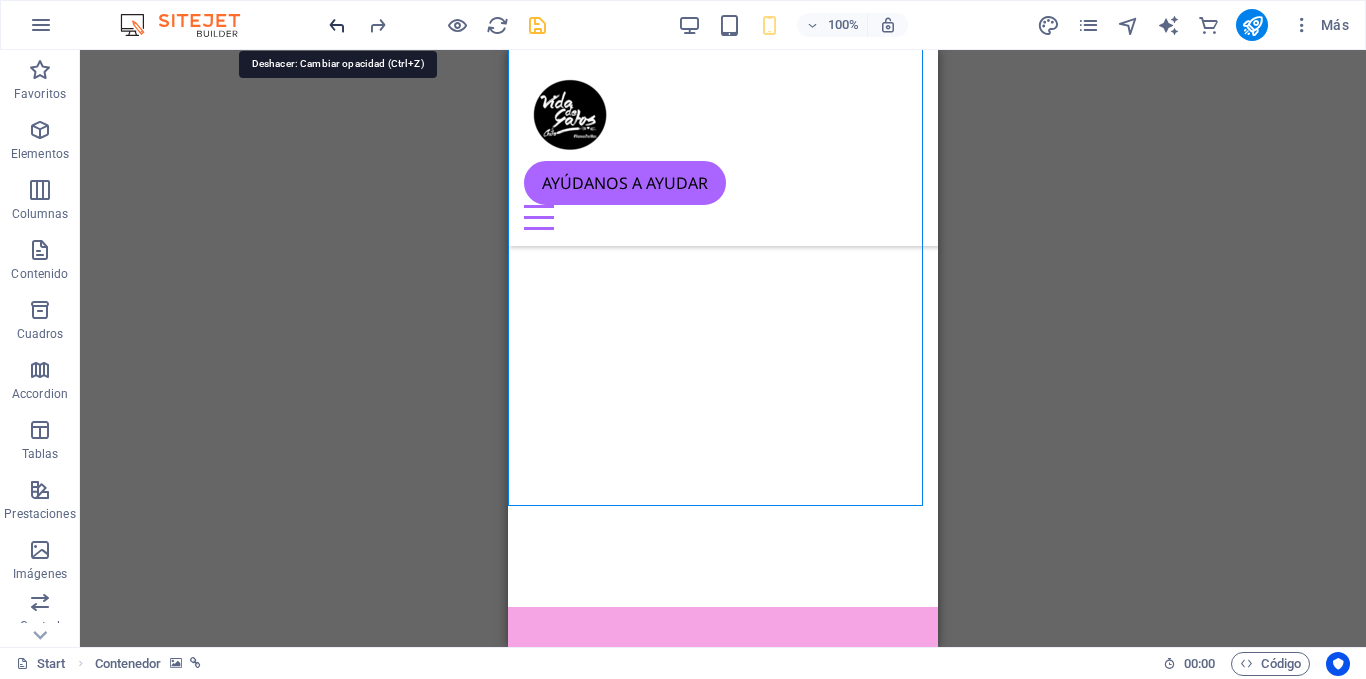 click at bounding box center (337, 25) 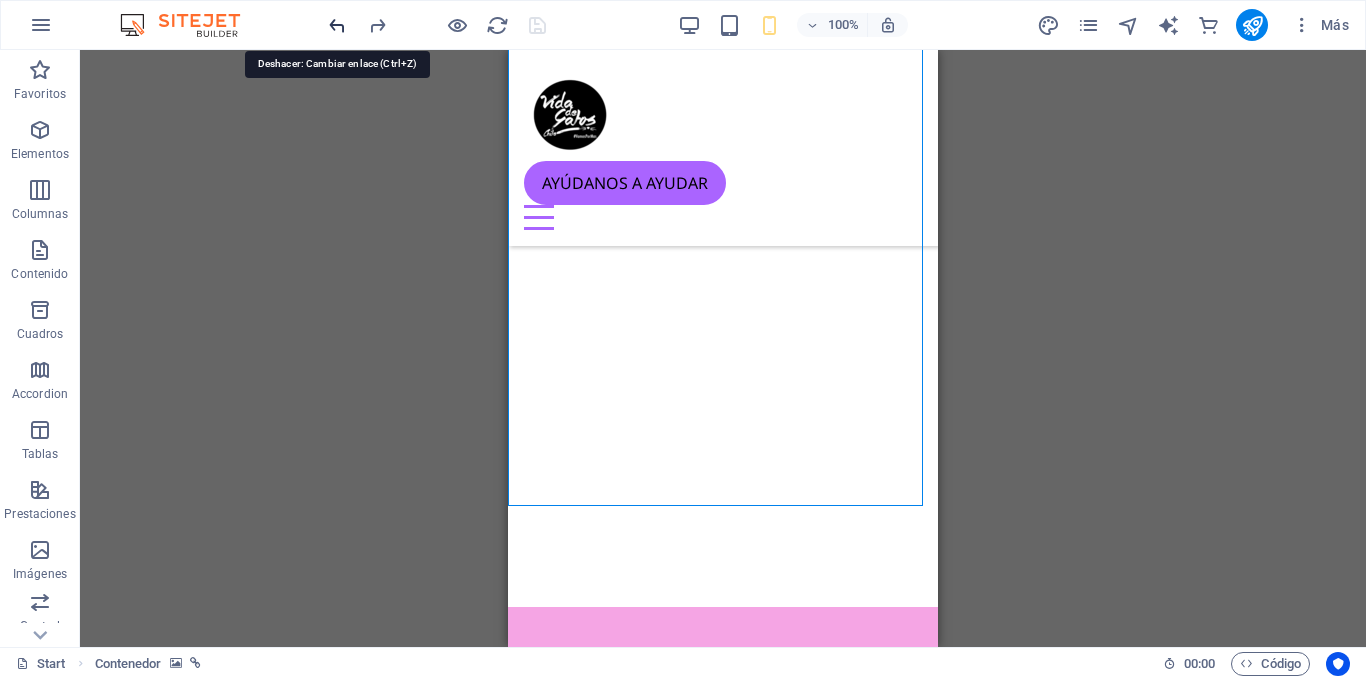 click at bounding box center (337, 25) 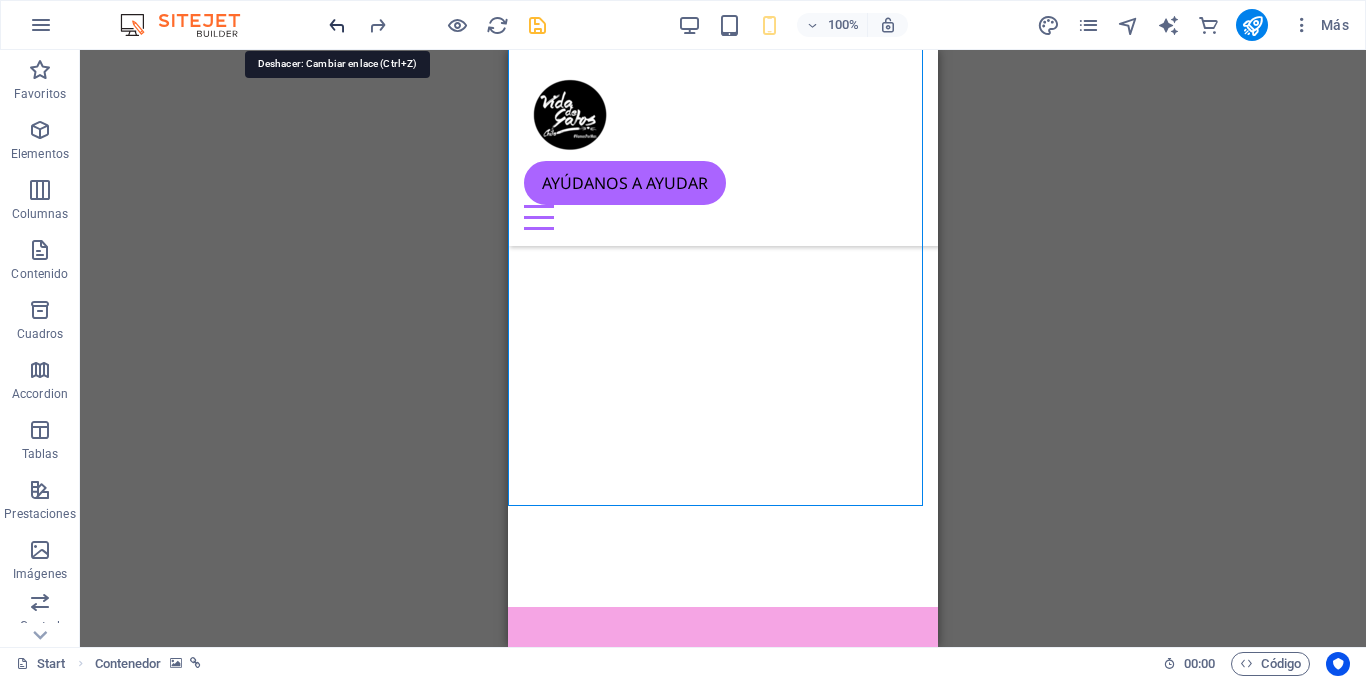 click at bounding box center (337, 25) 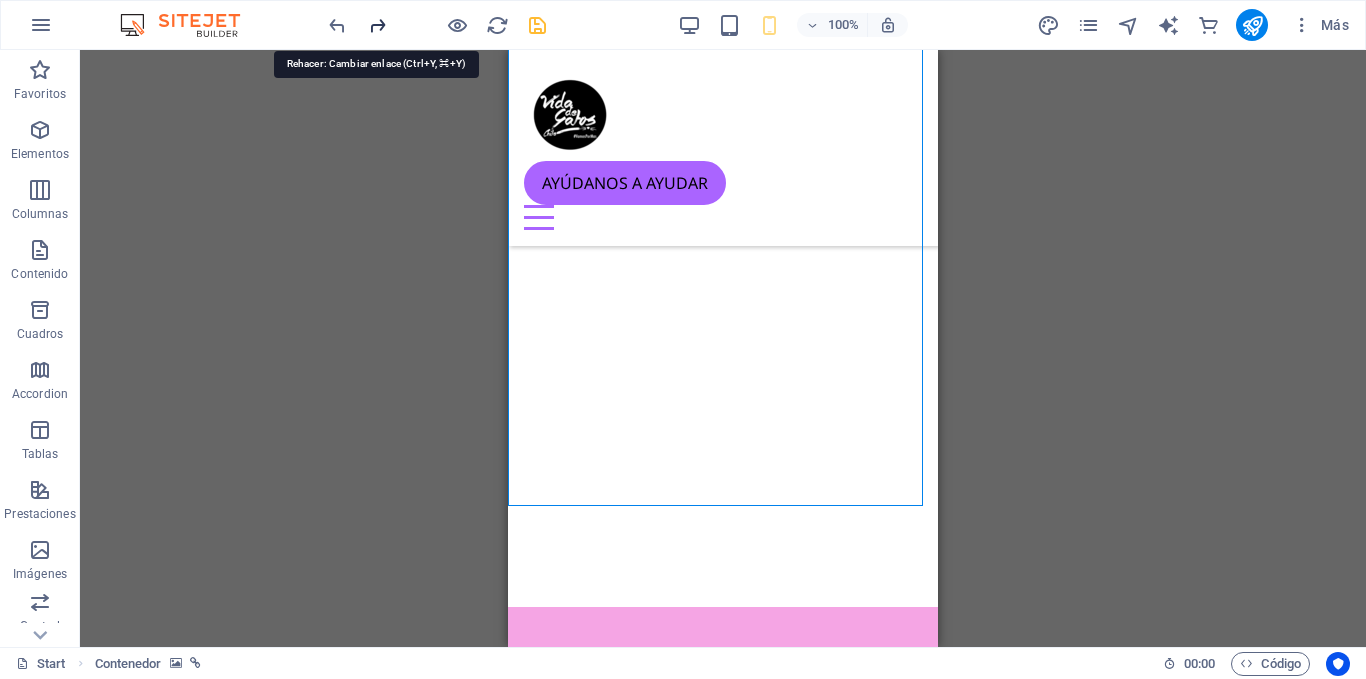 click at bounding box center [377, 25] 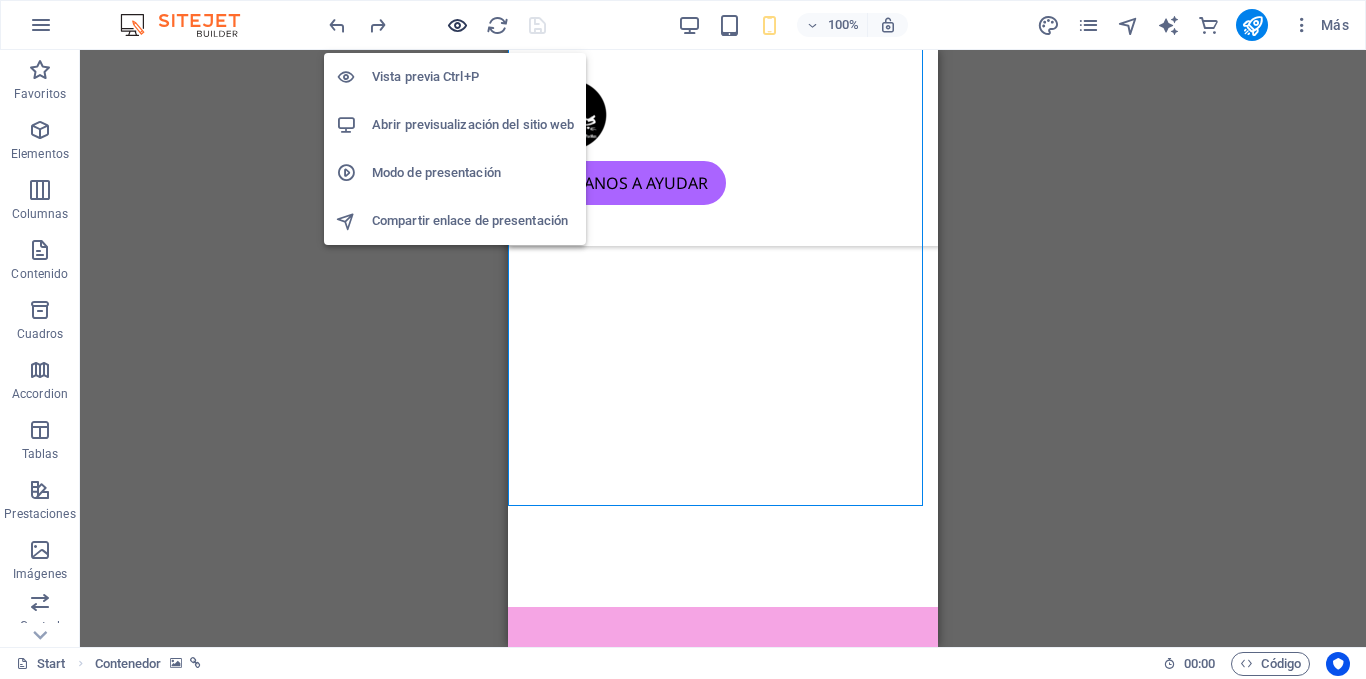 click at bounding box center [457, 25] 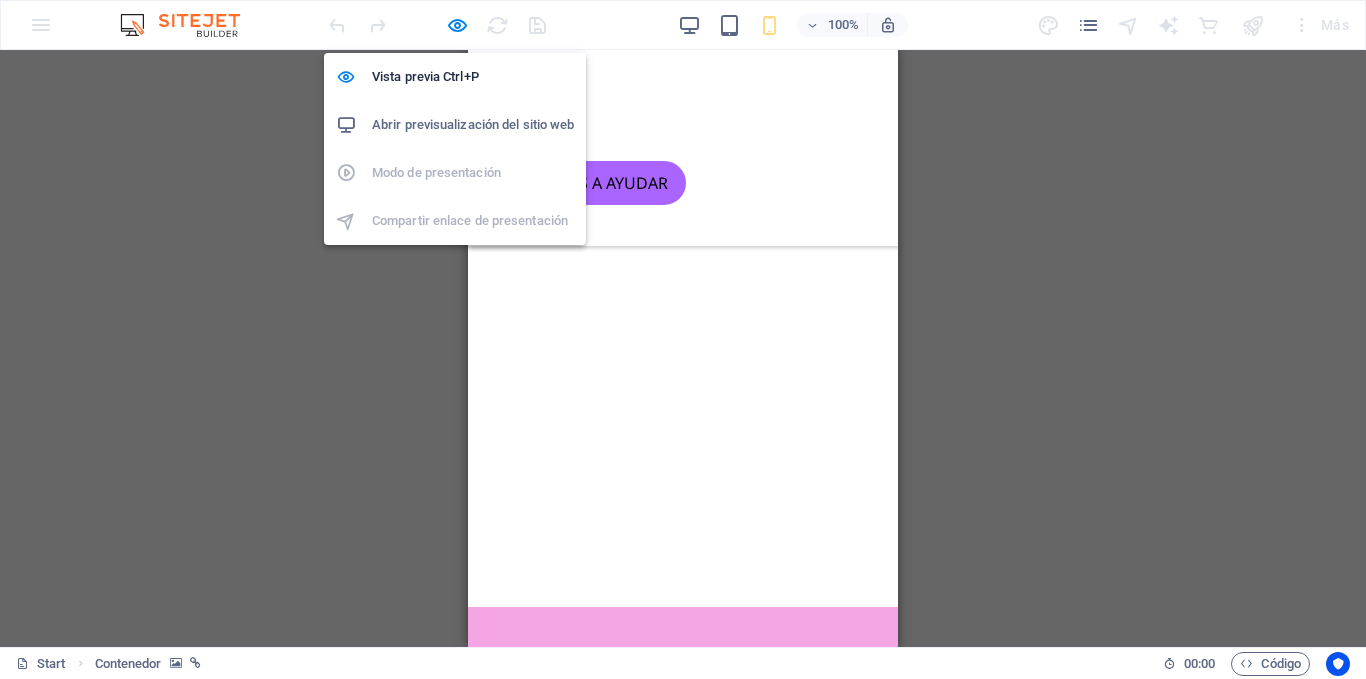 click on "Abrir previsualización del sitio web" at bounding box center [473, 125] 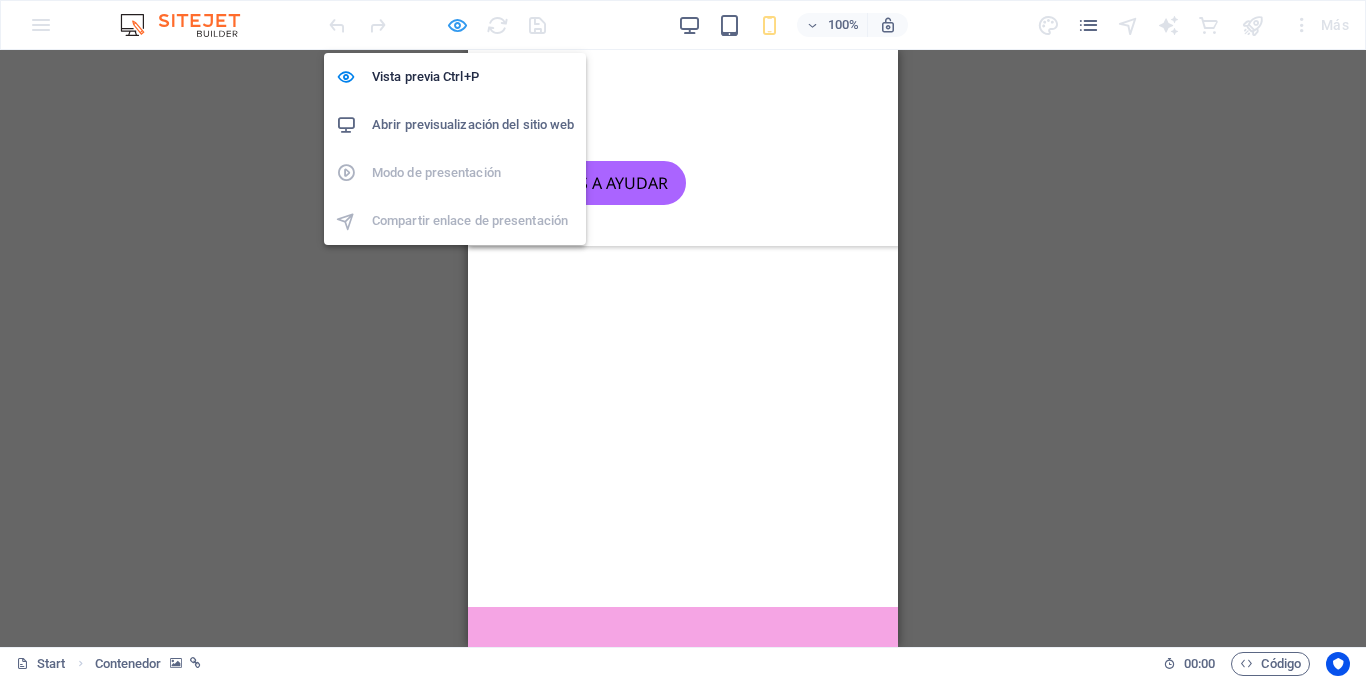 click at bounding box center (457, 25) 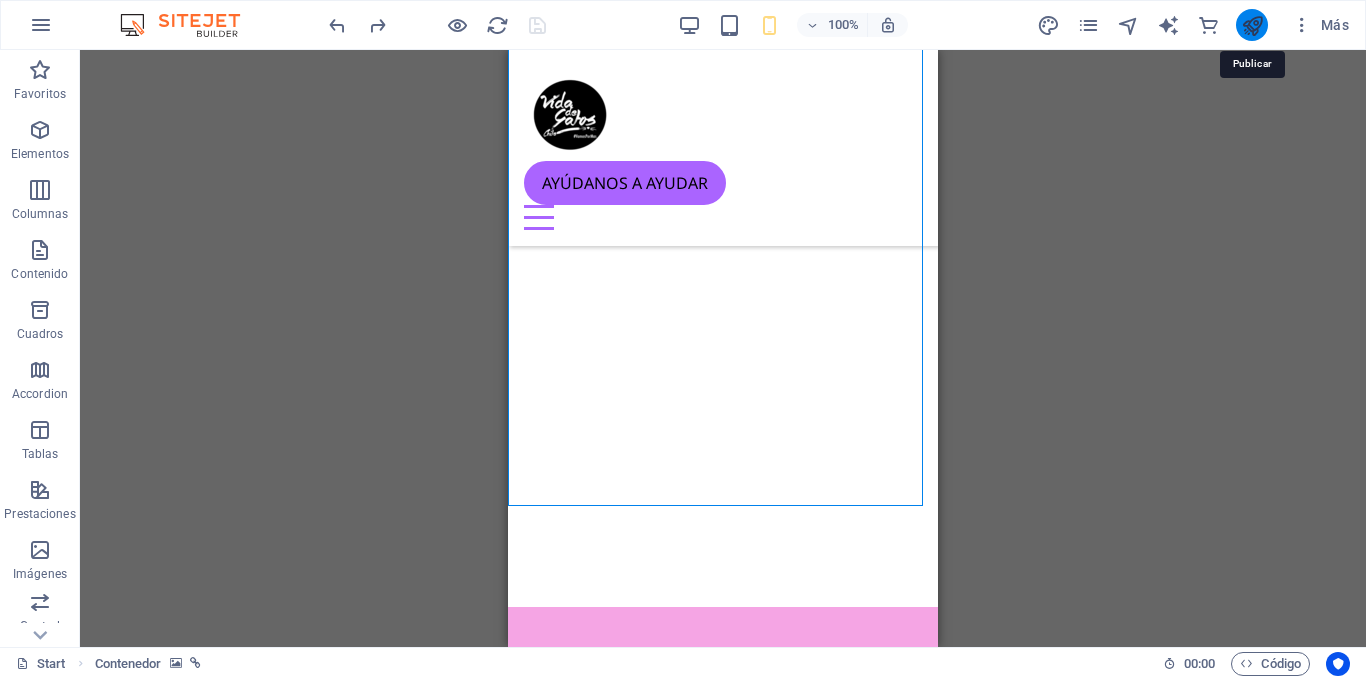 click at bounding box center [1252, 25] 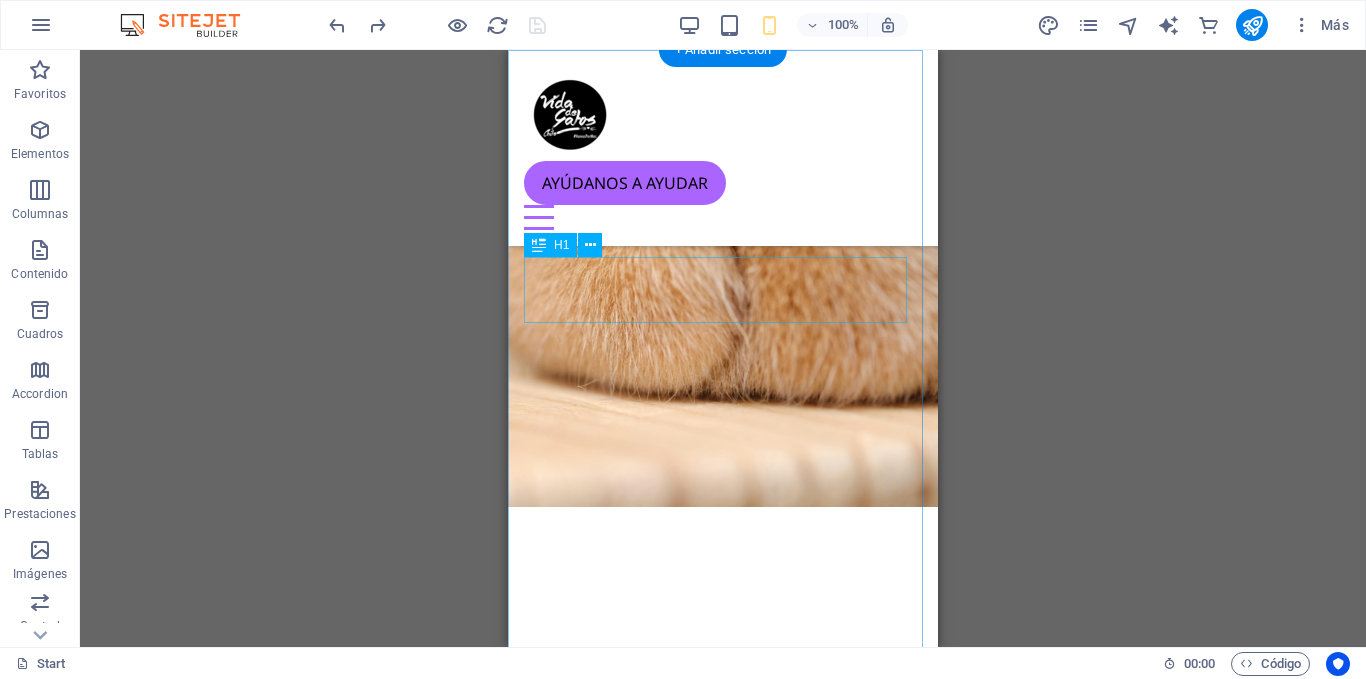 scroll, scrollTop: 0, scrollLeft: 0, axis: both 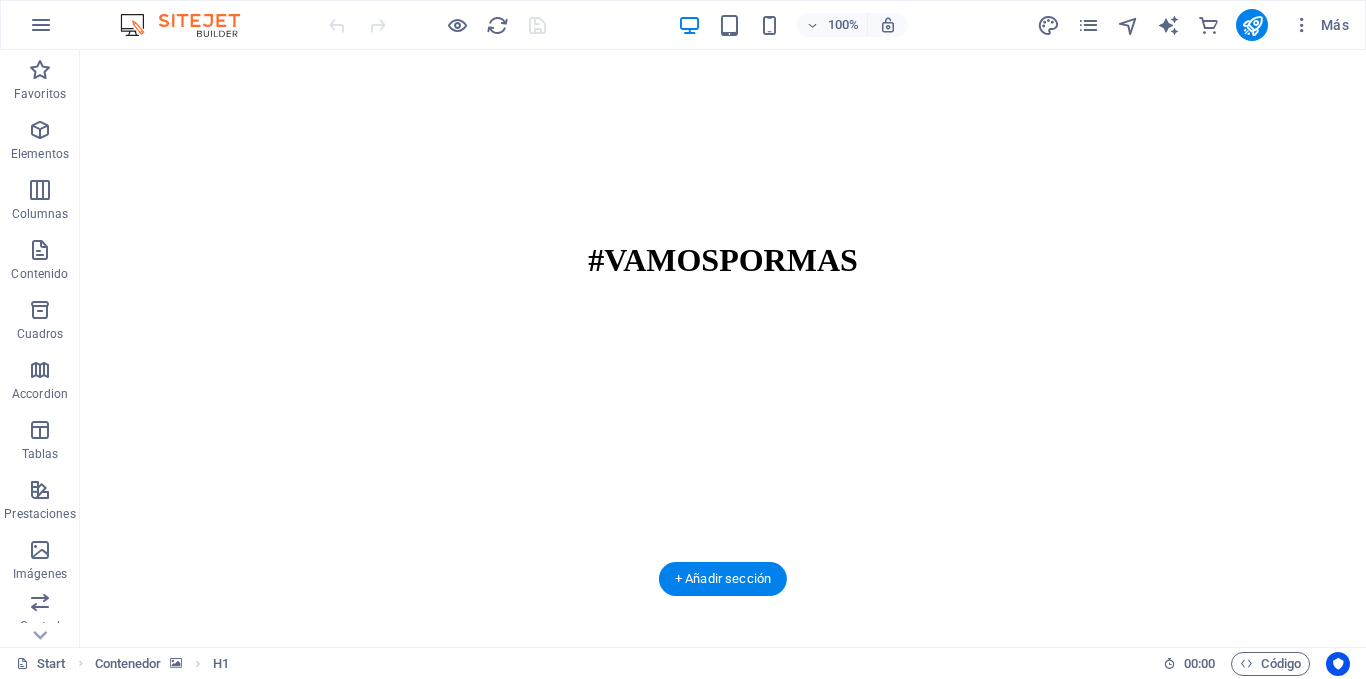 click at bounding box center [723, 709] 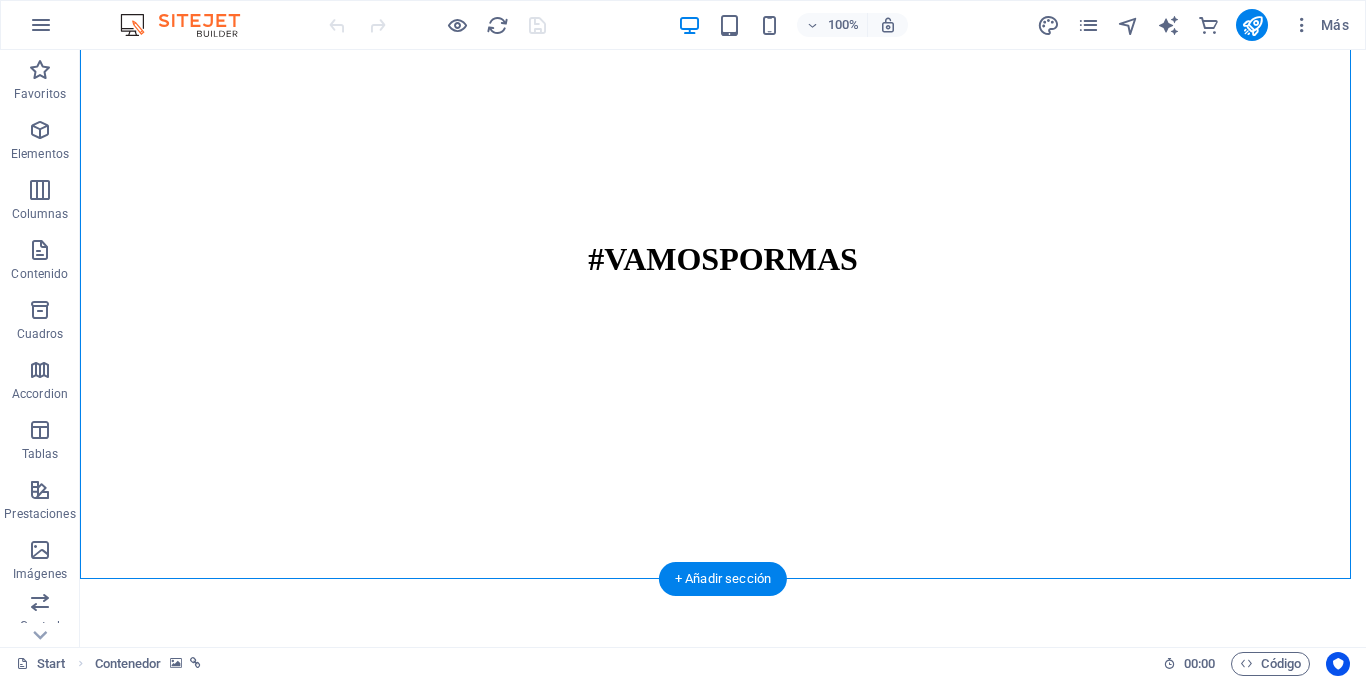 click at bounding box center [723, 708] 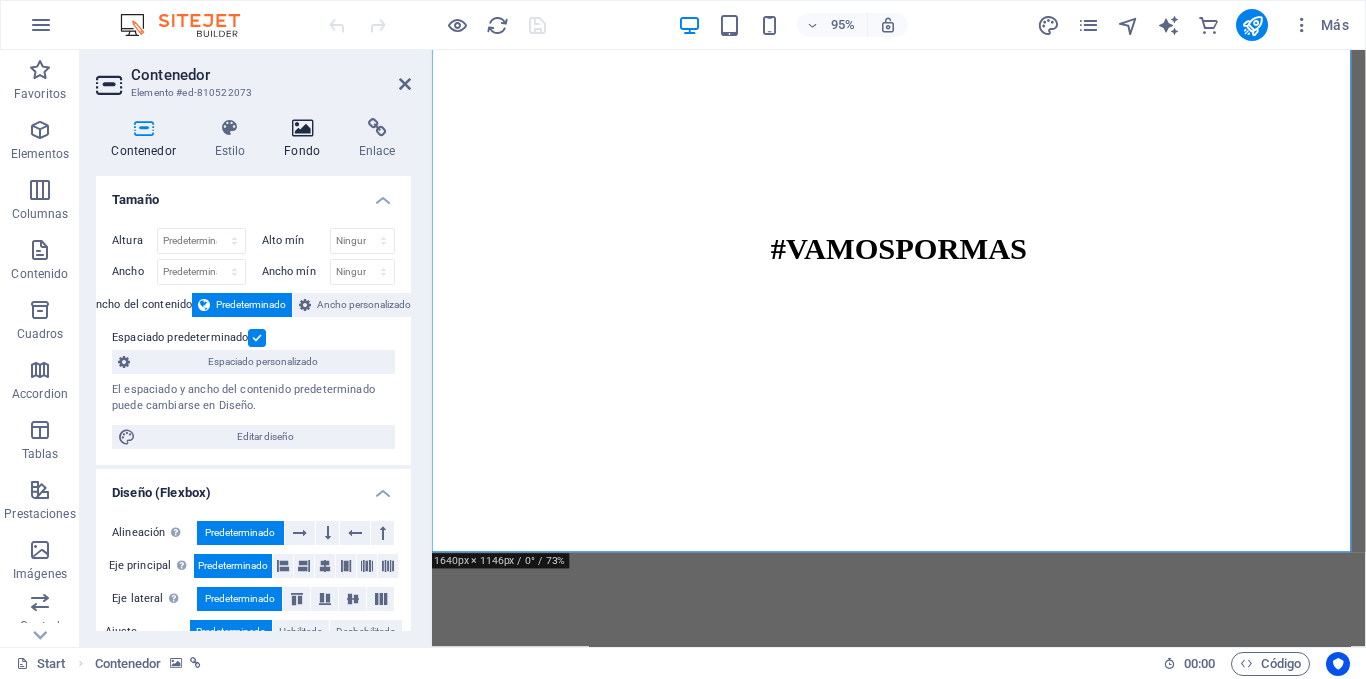 click on "Fondo" at bounding box center (306, 139) 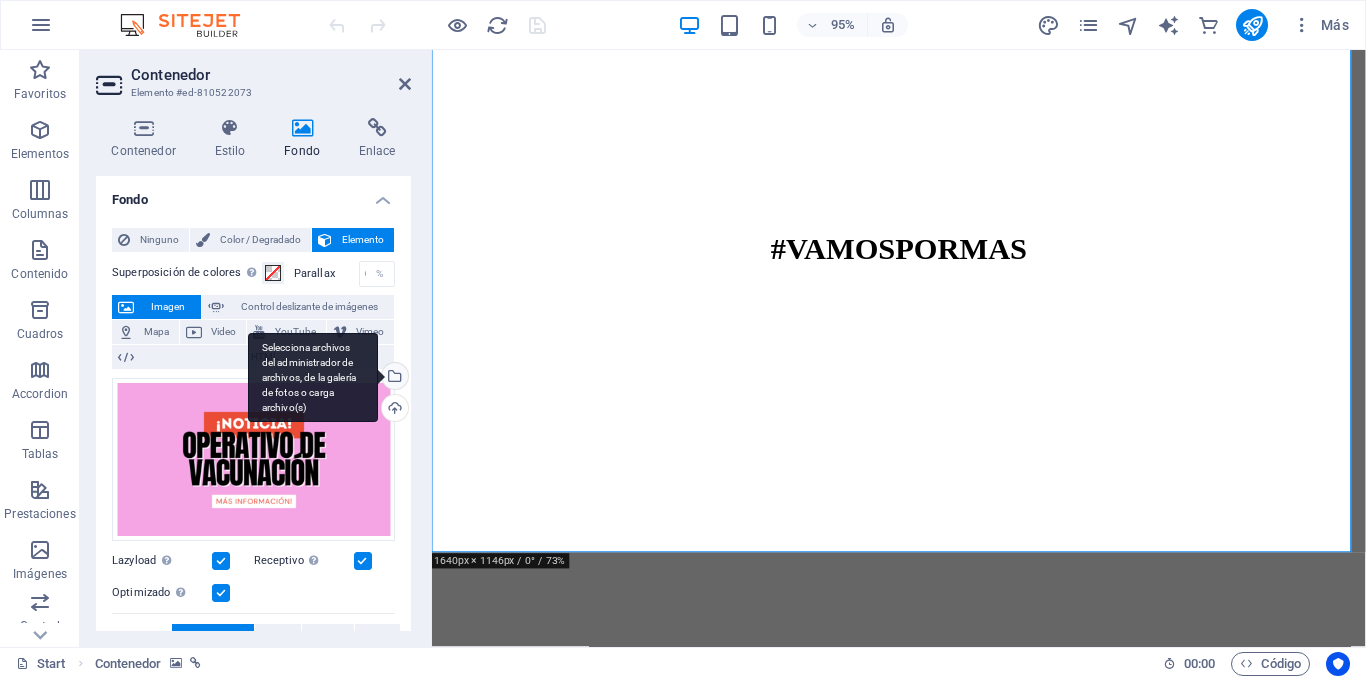 click on "Selecciona archivos del administrador de archivos, de la galería de fotos o carga archivo(s)" at bounding box center [313, 378] 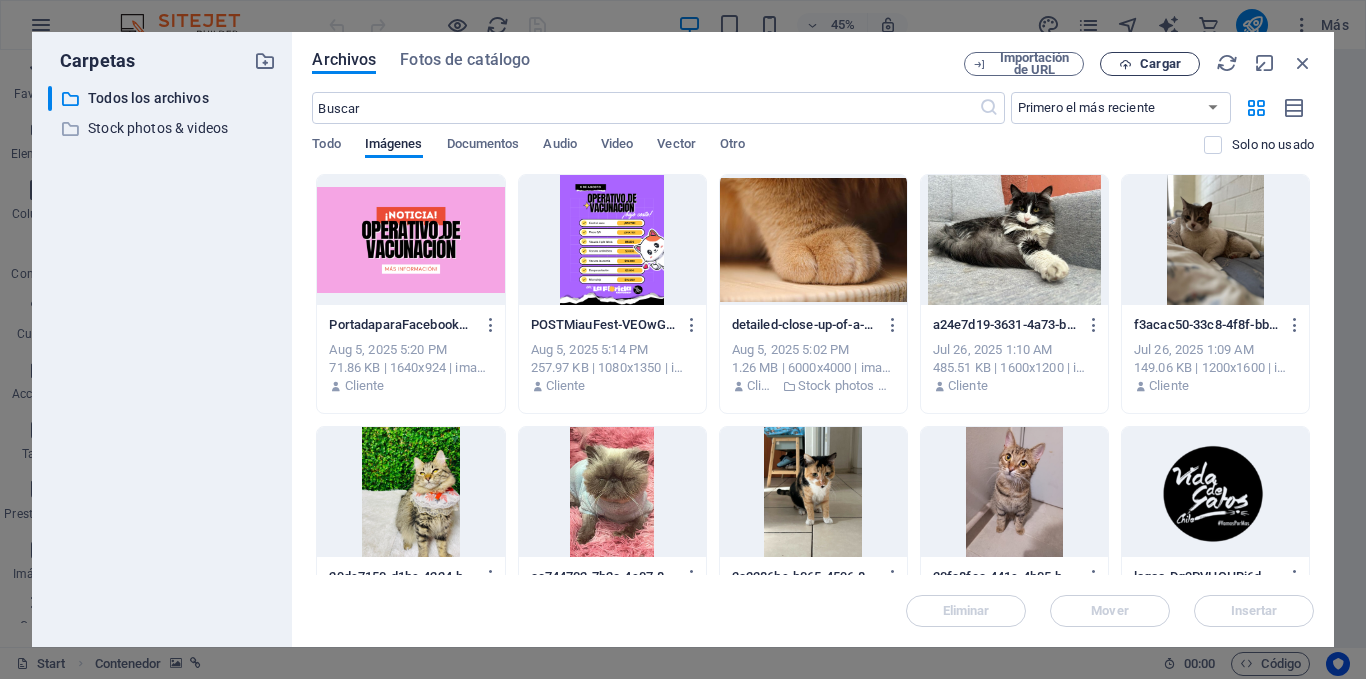 click on "Cargar" at bounding box center (1160, 64) 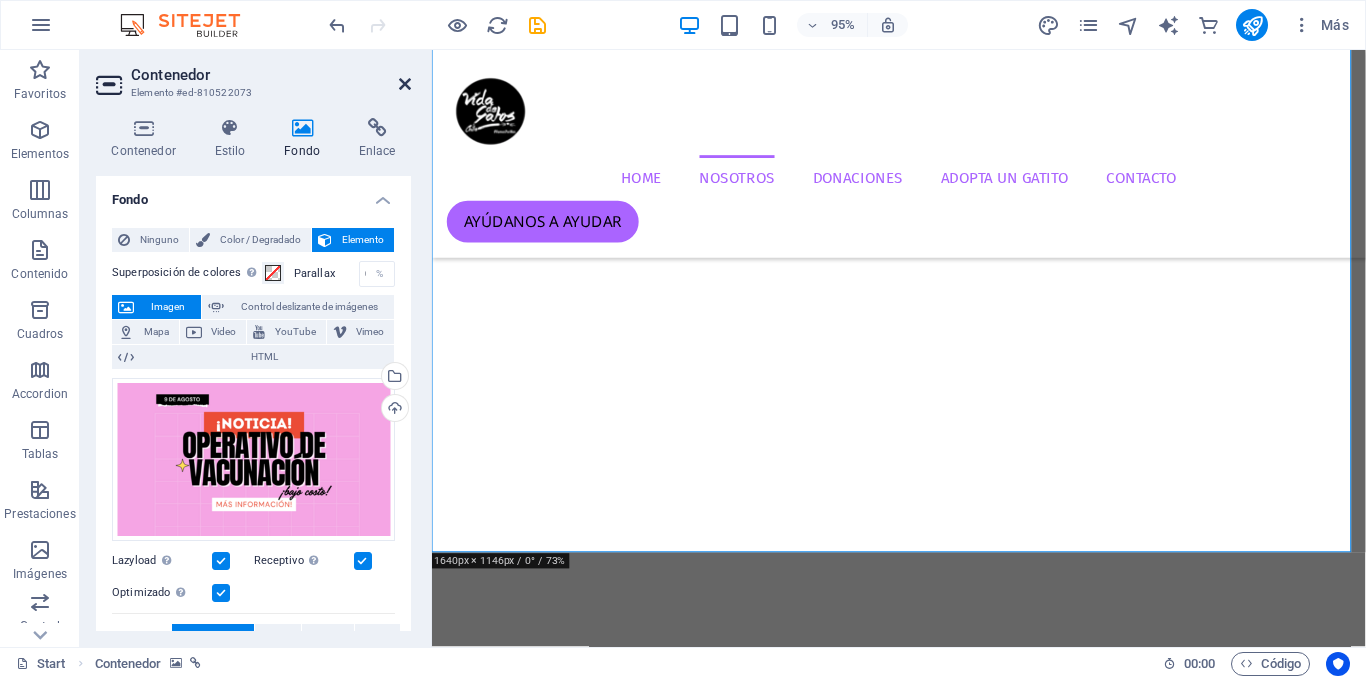 click at bounding box center [405, 84] 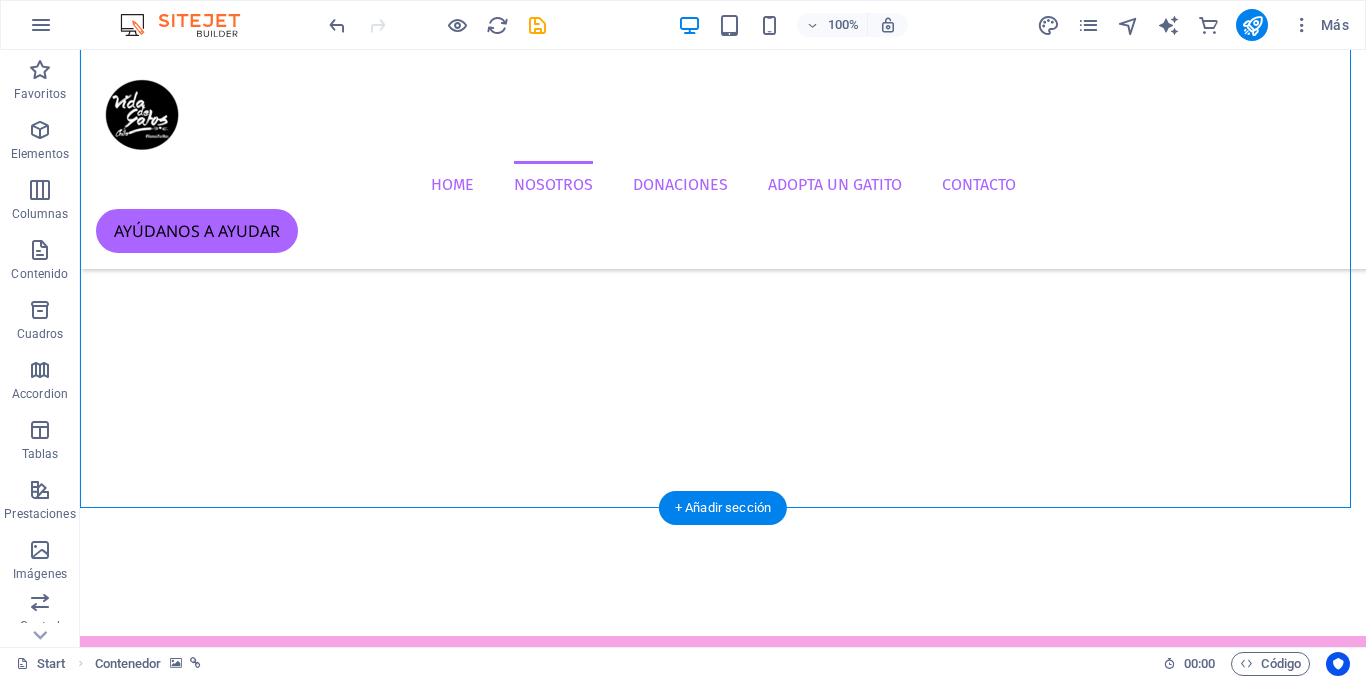 scroll, scrollTop: 1015, scrollLeft: 0, axis: vertical 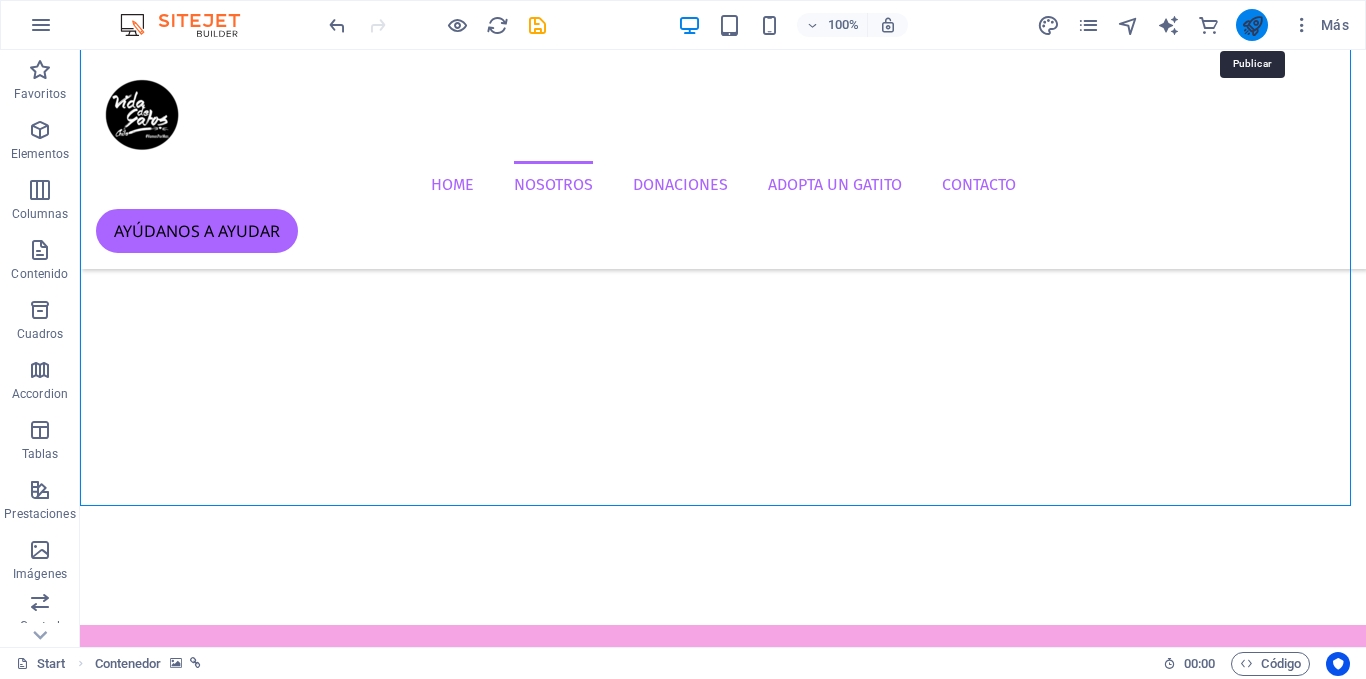 click at bounding box center (1252, 25) 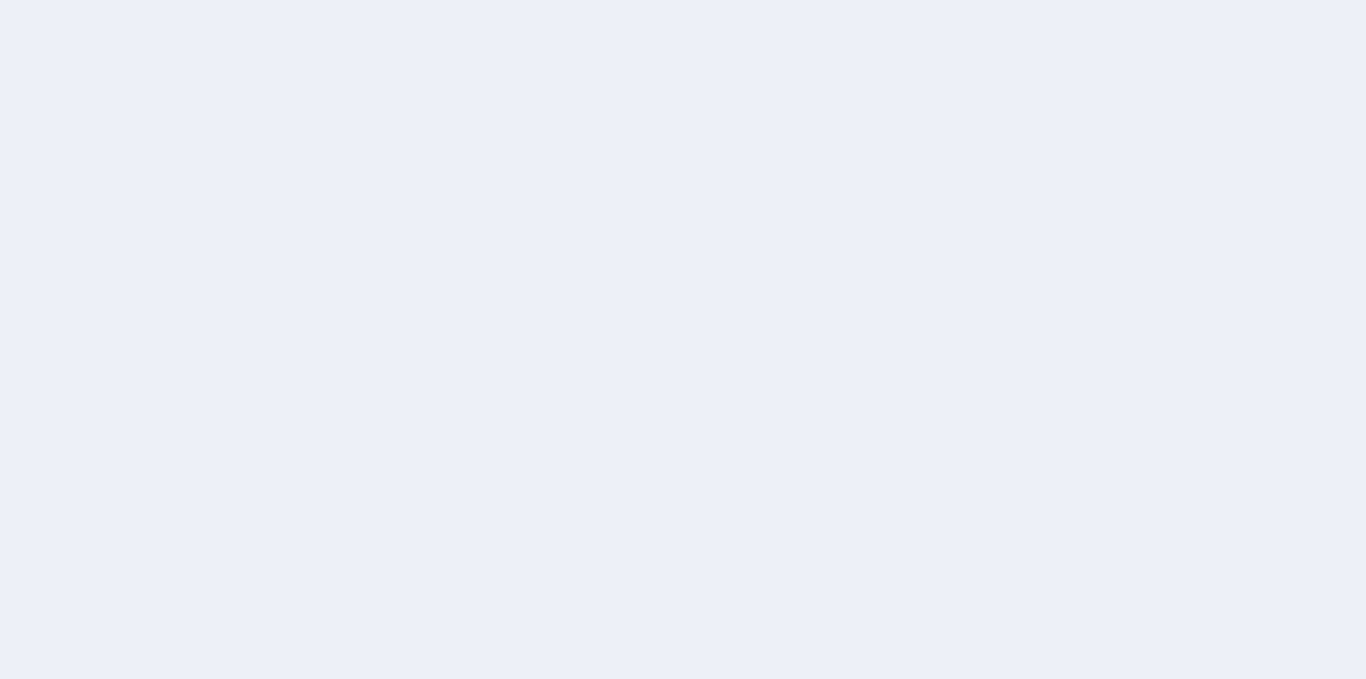 scroll, scrollTop: 0, scrollLeft: 0, axis: both 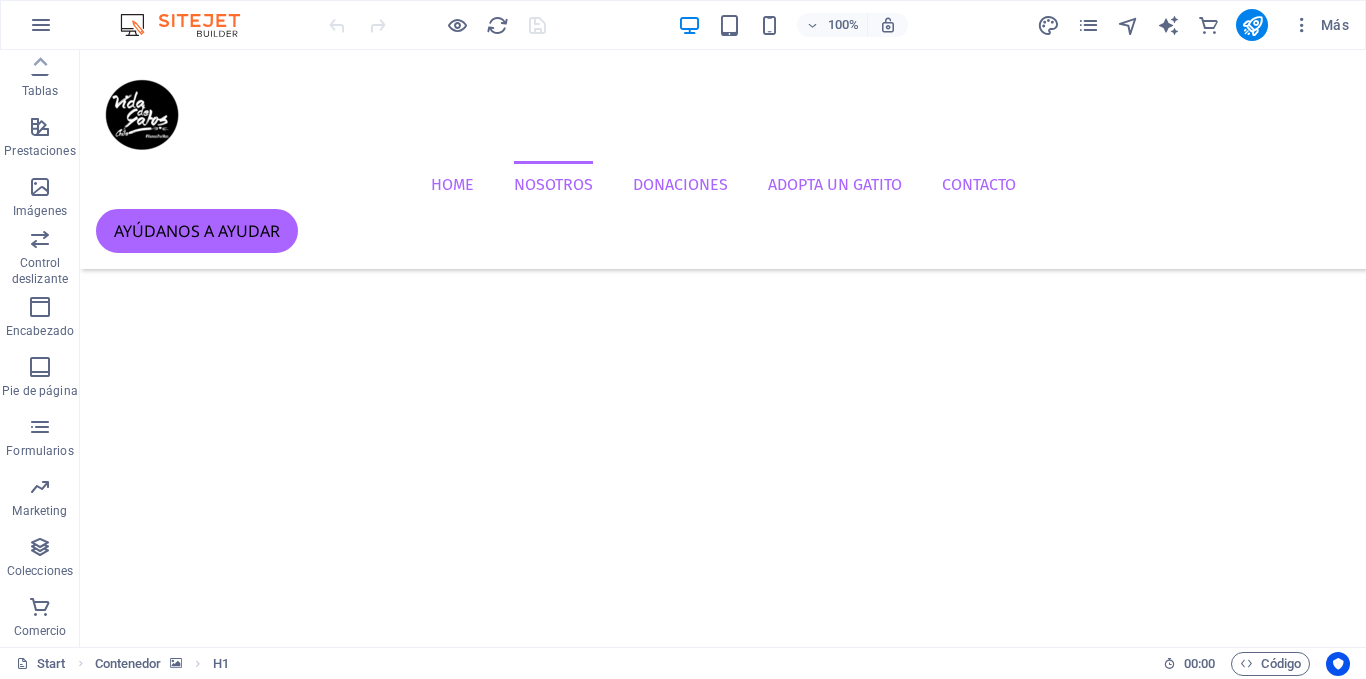 click at bounding box center [723, 1262] 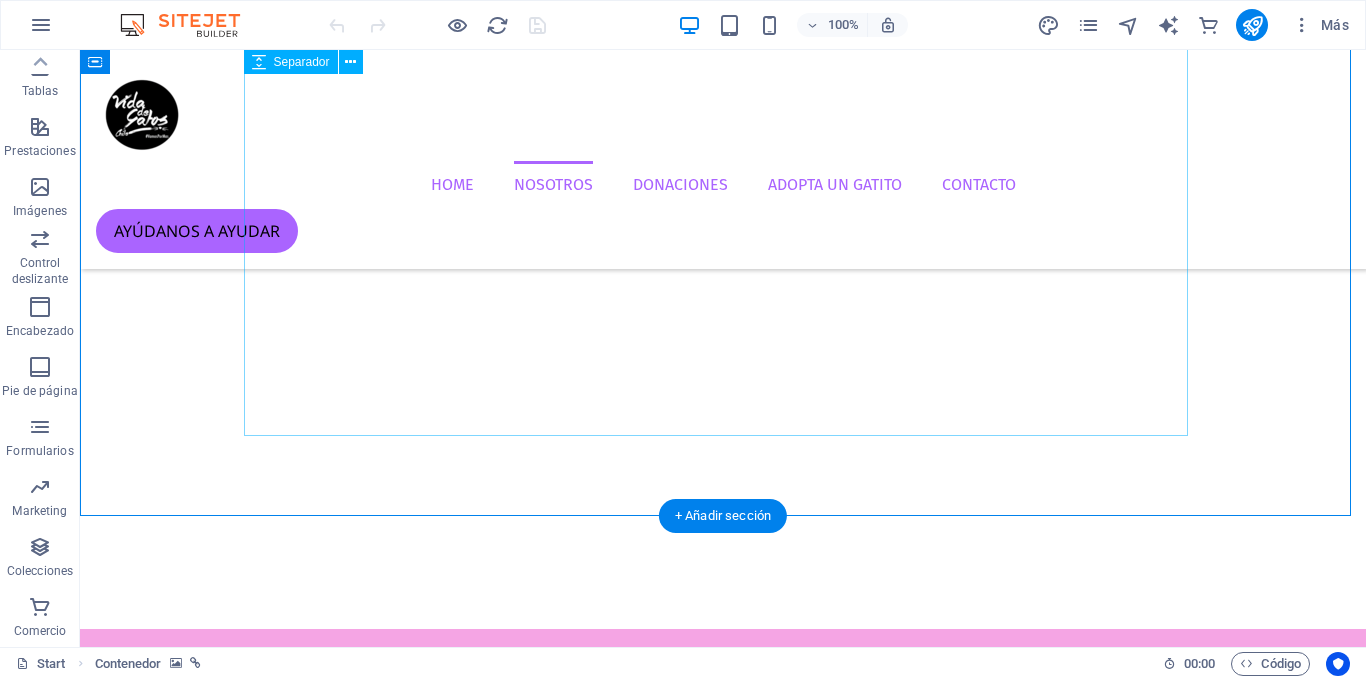 scroll, scrollTop: 1030, scrollLeft: 0, axis: vertical 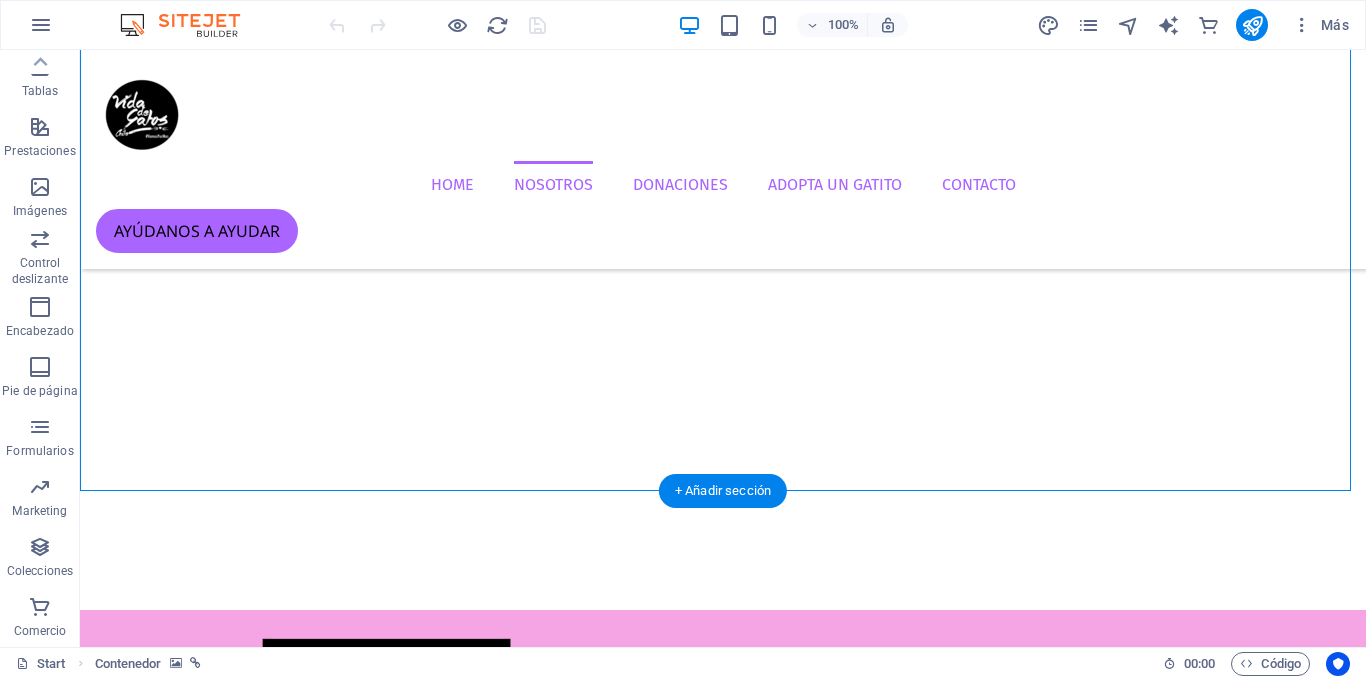 click at bounding box center (723, 948) 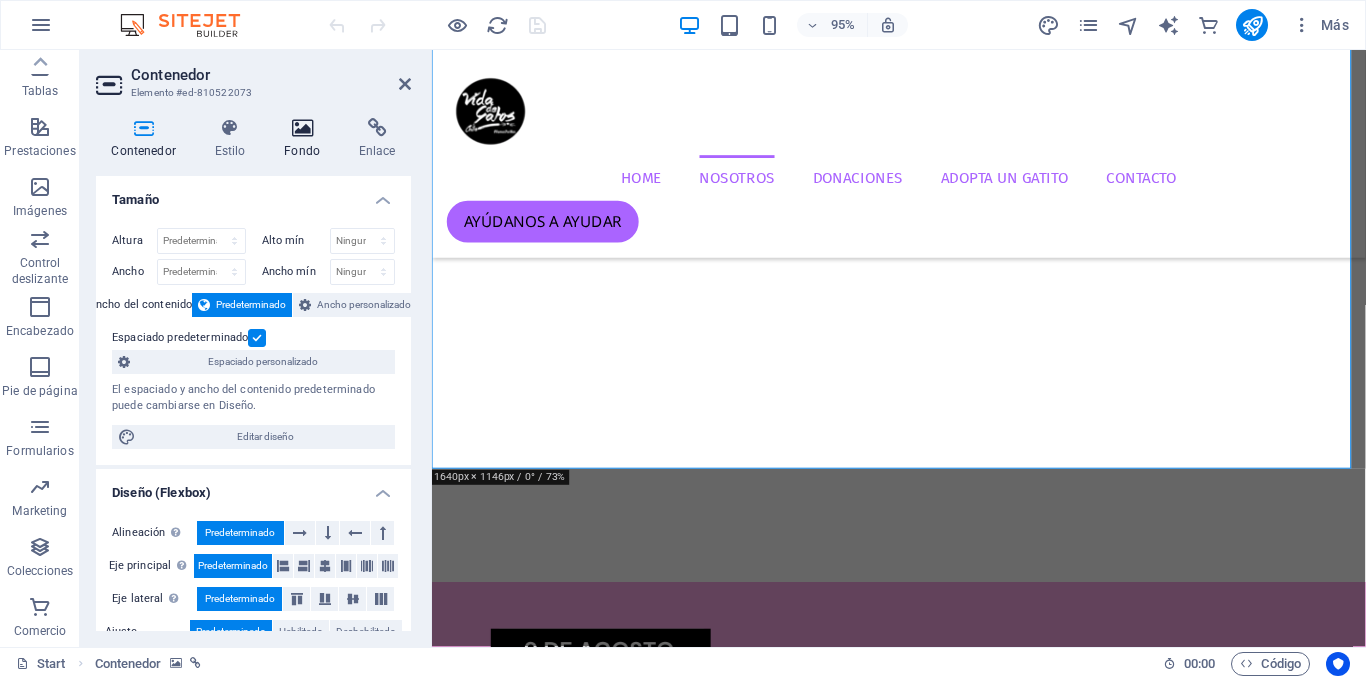 click at bounding box center [302, 128] 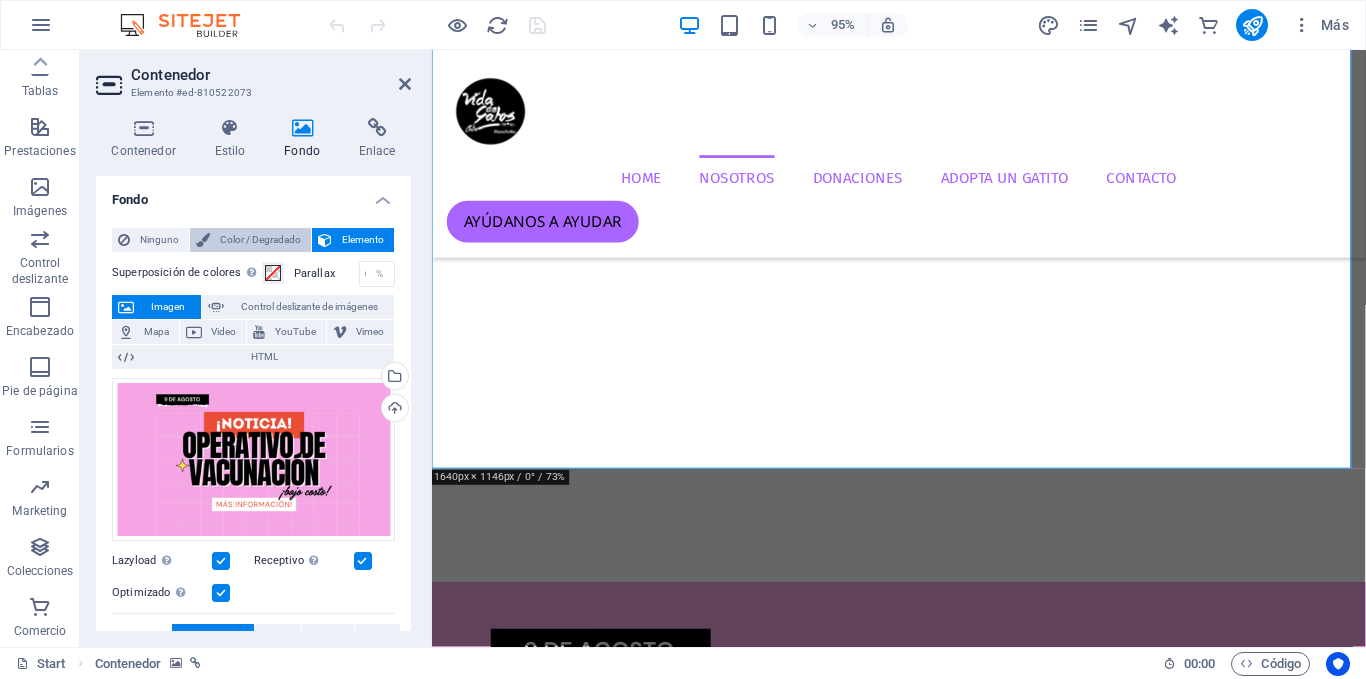 click on "Color / Degradado" at bounding box center (260, 240) 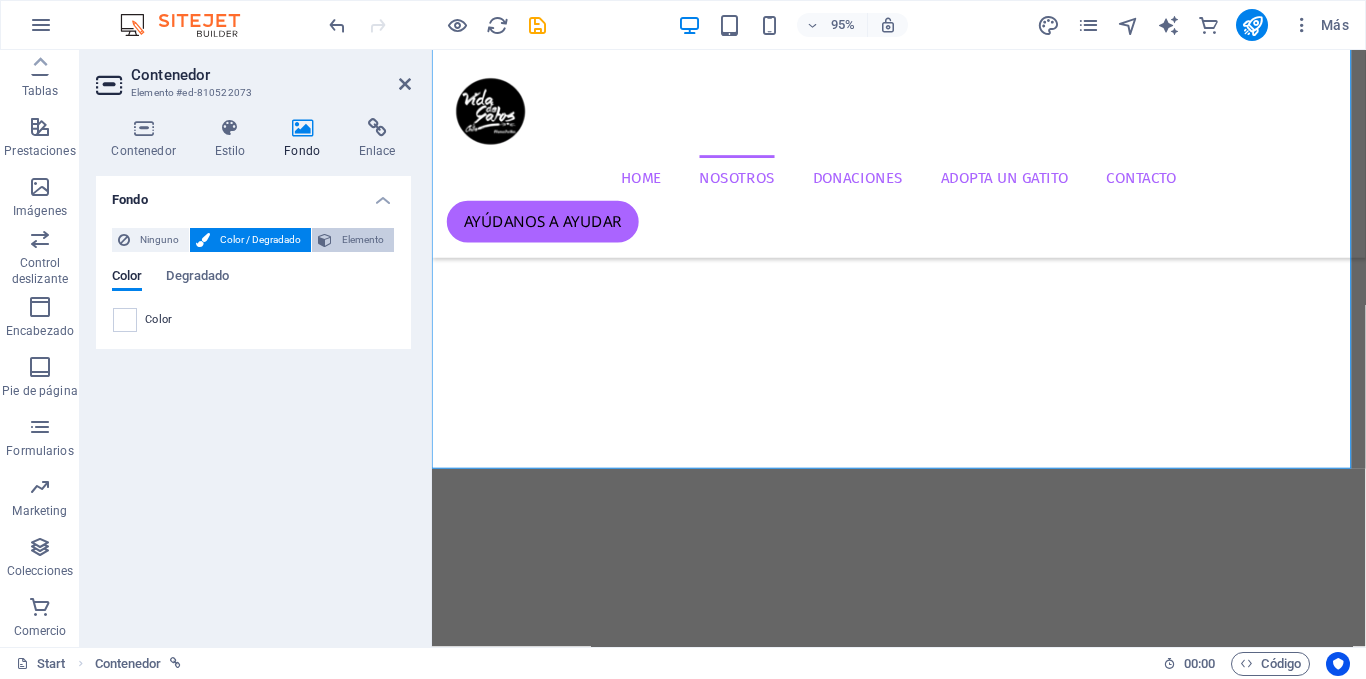 click on "Elemento" at bounding box center (363, 240) 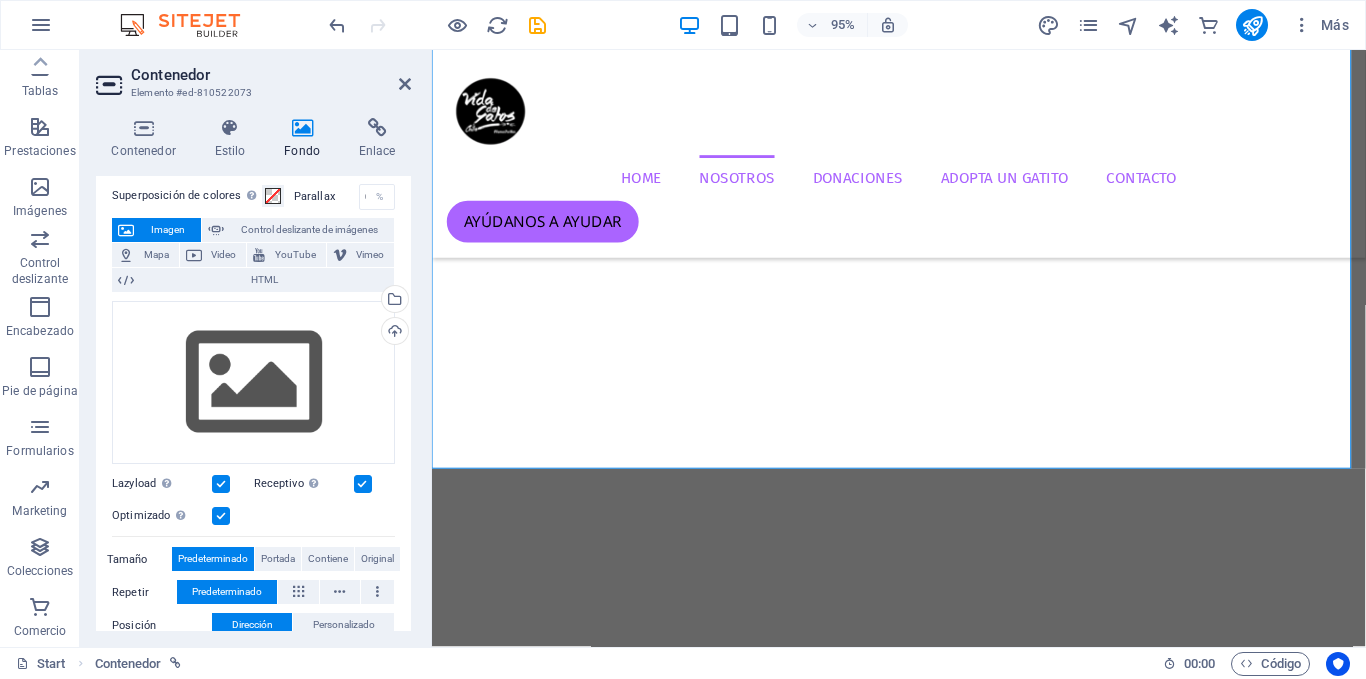 scroll, scrollTop: 0, scrollLeft: 0, axis: both 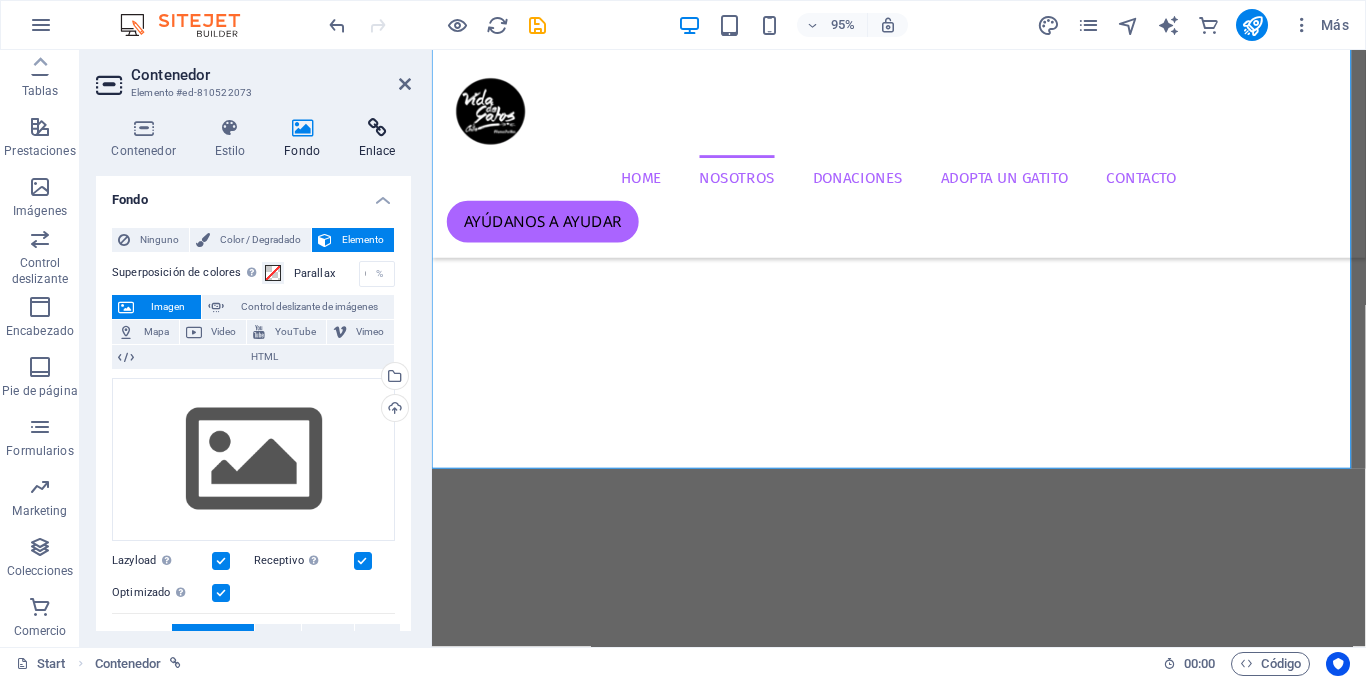click at bounding box center [377, 128] 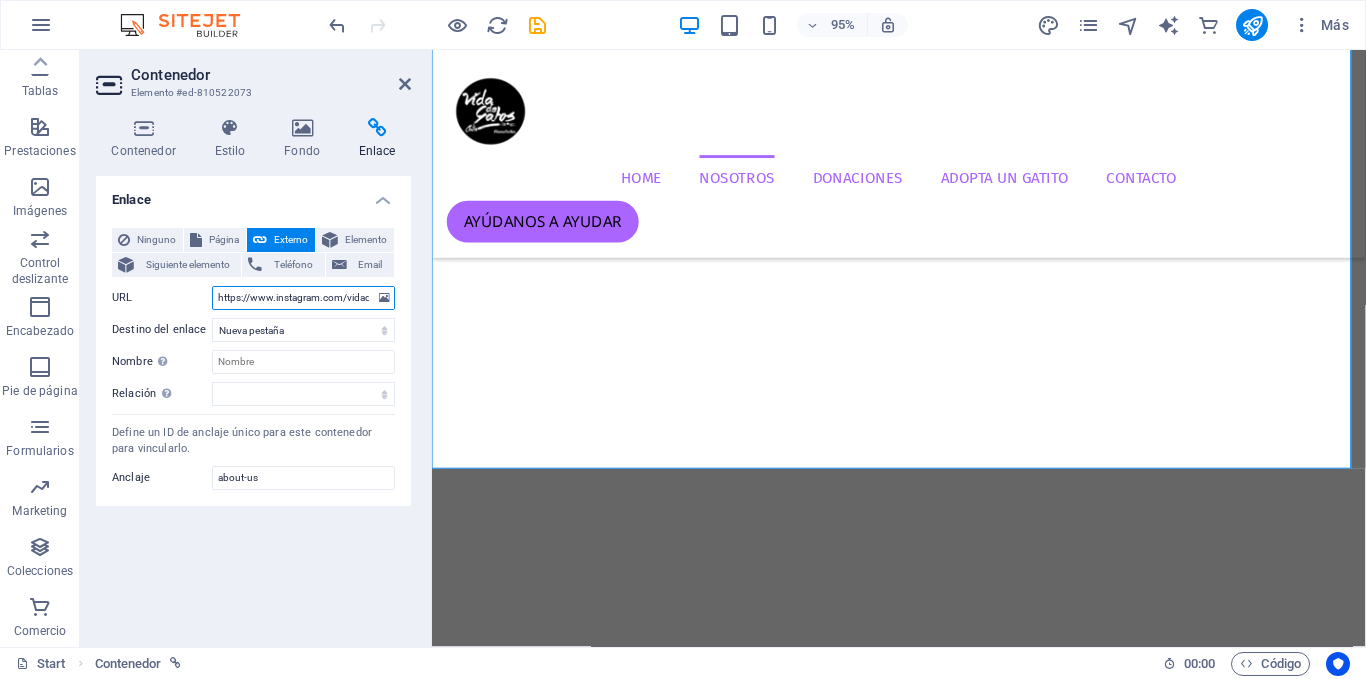 click on "https://www.instagram.com/vidadegatoschile/p/DM0qtqMuu3G/" at bounding box center (303, 298) 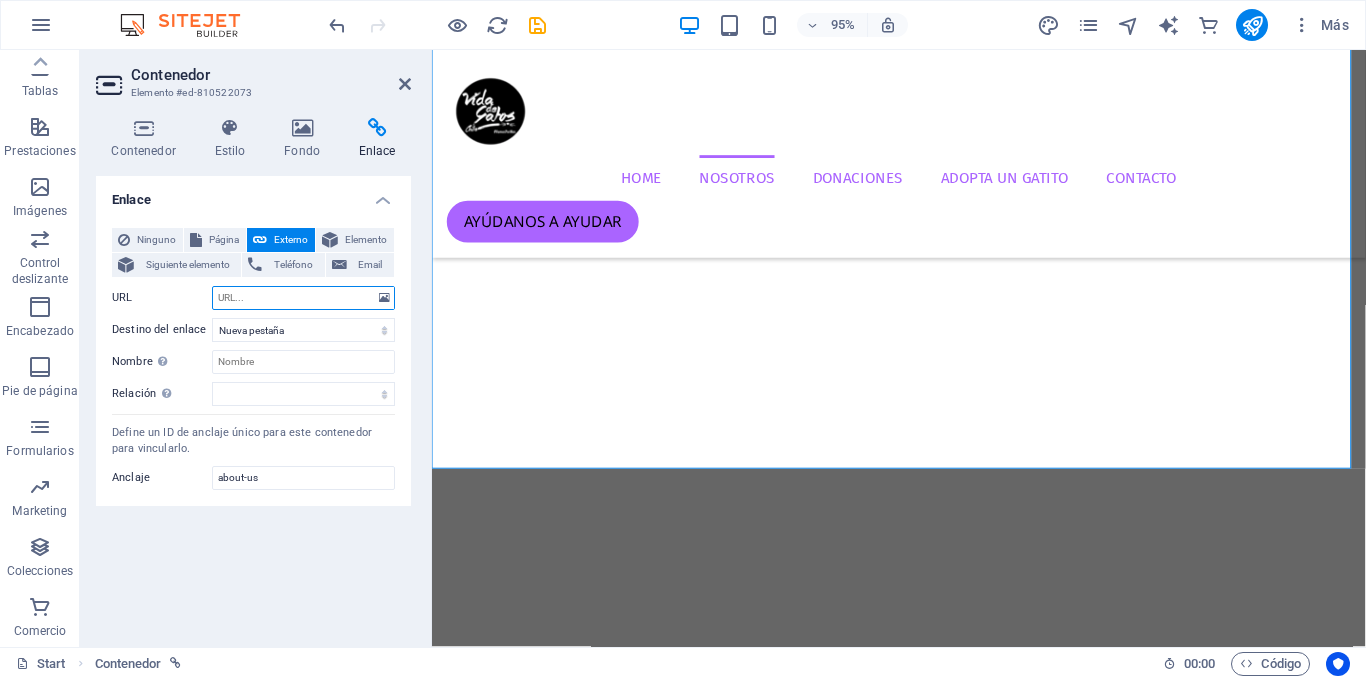 type 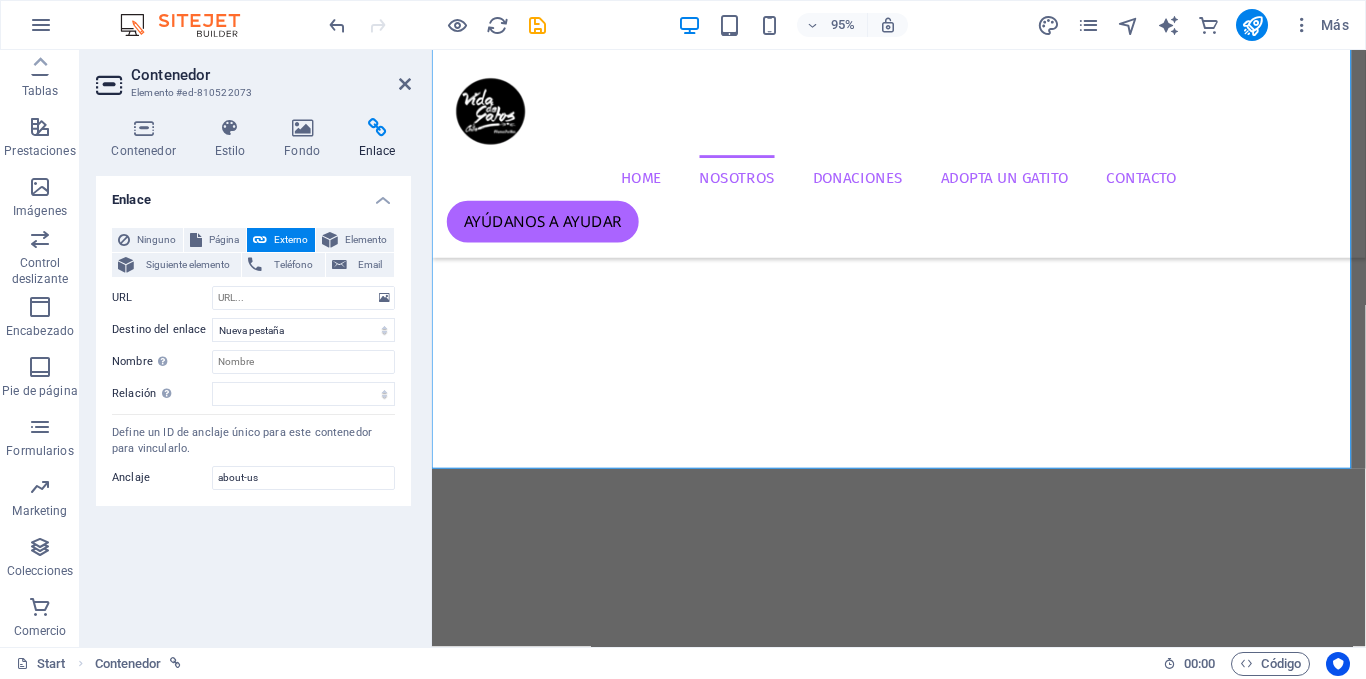 click on "Contenedor Elemento #ed-810522073" at bounding box center (253, 76) 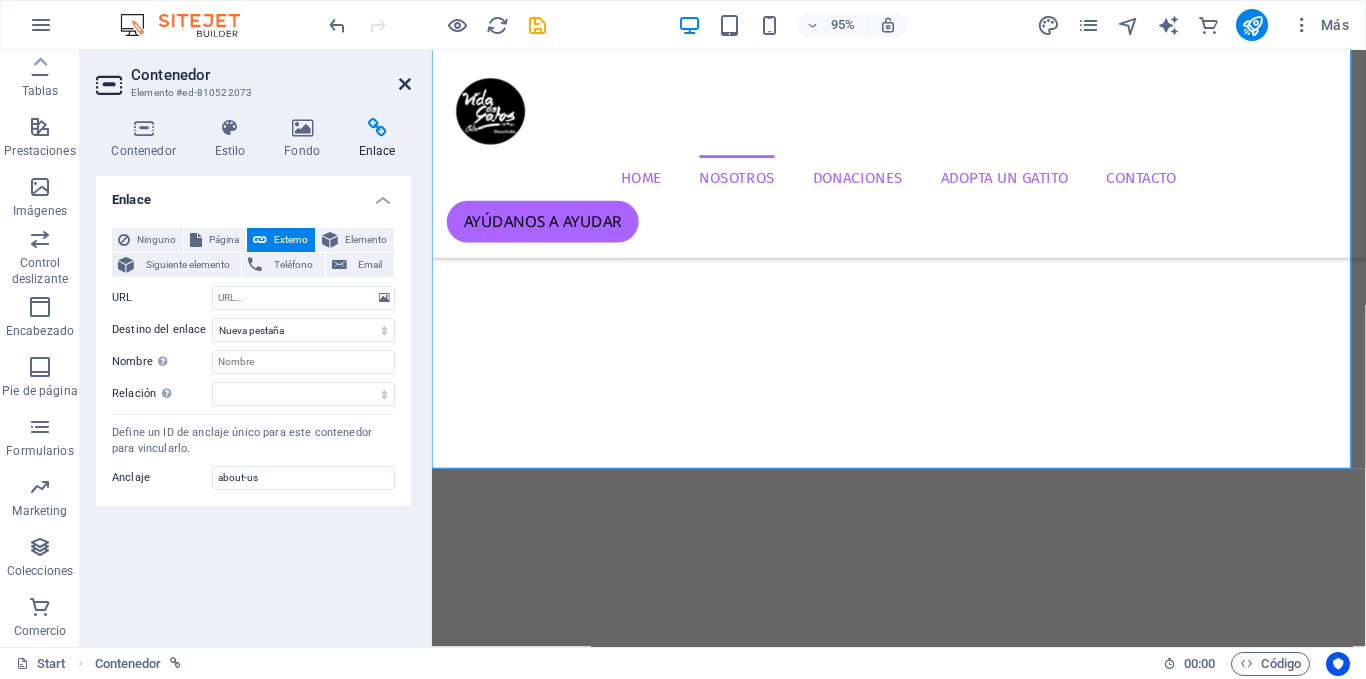 click at bounding box center (405, 84) 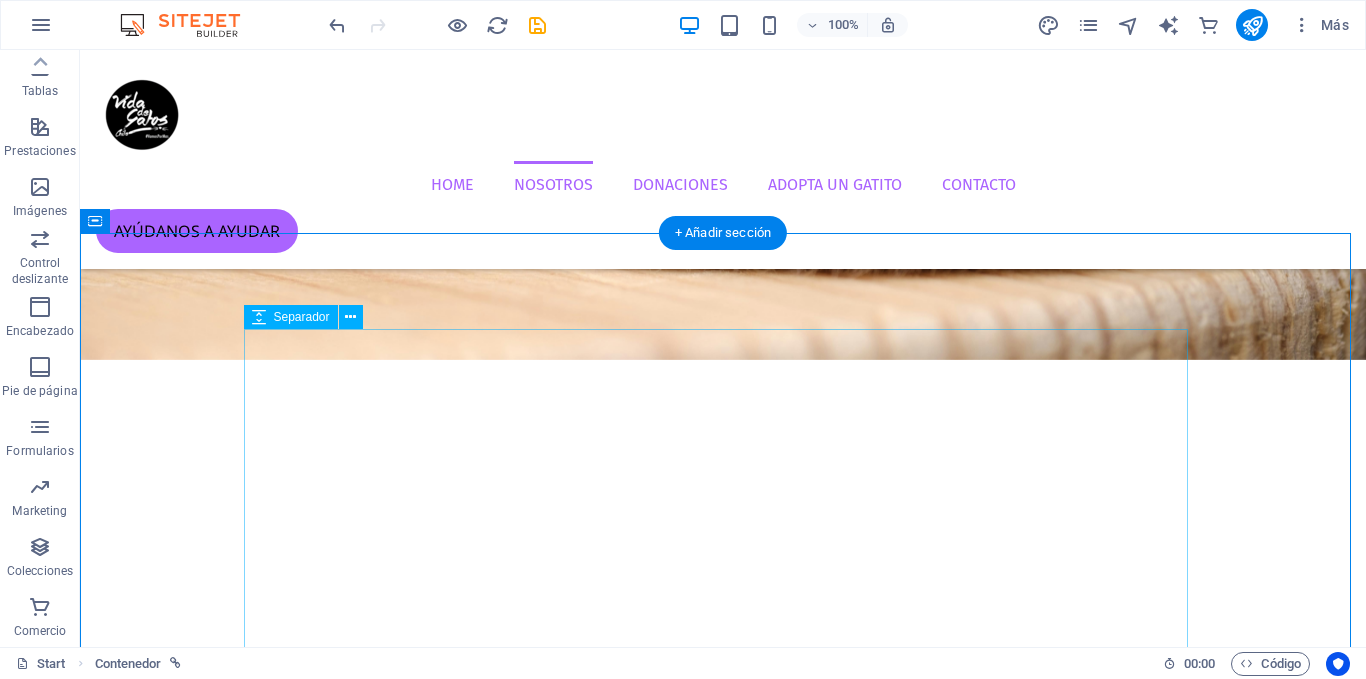 scroll, scrollTop: 602, scrollLeft: 0, axis: vertical 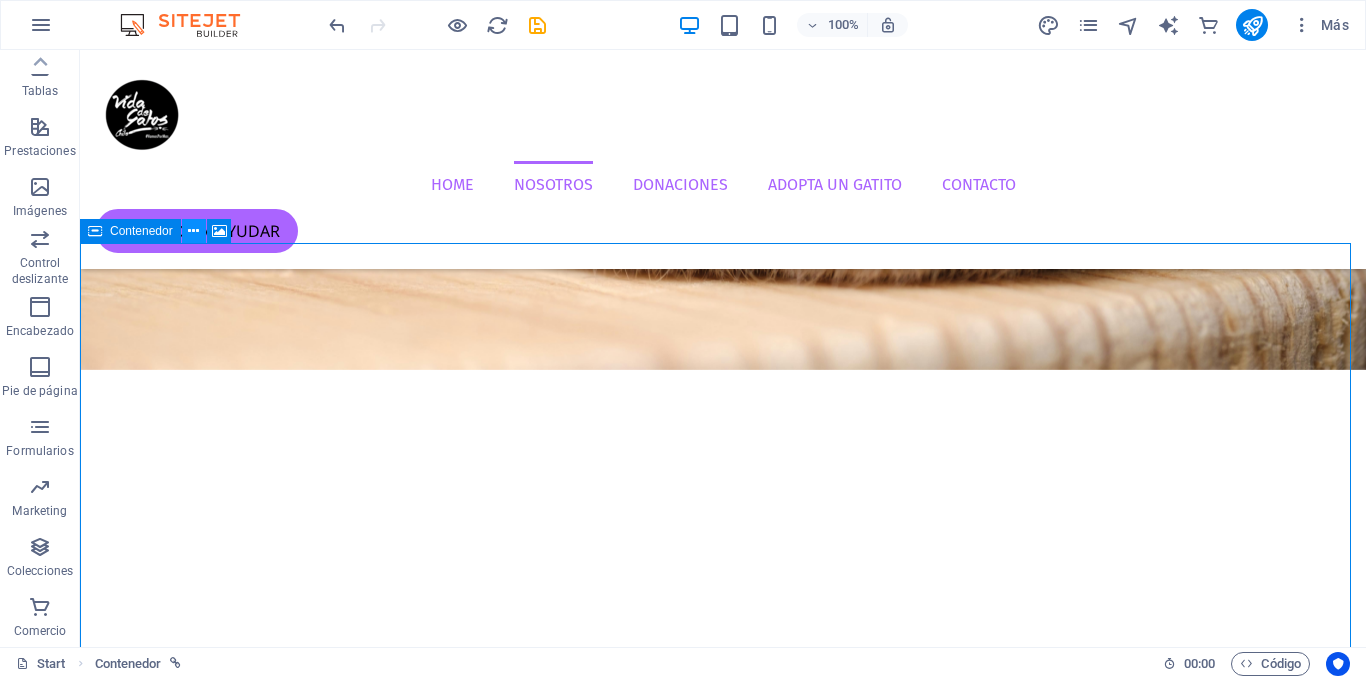 click at bounding box center [194, 231] 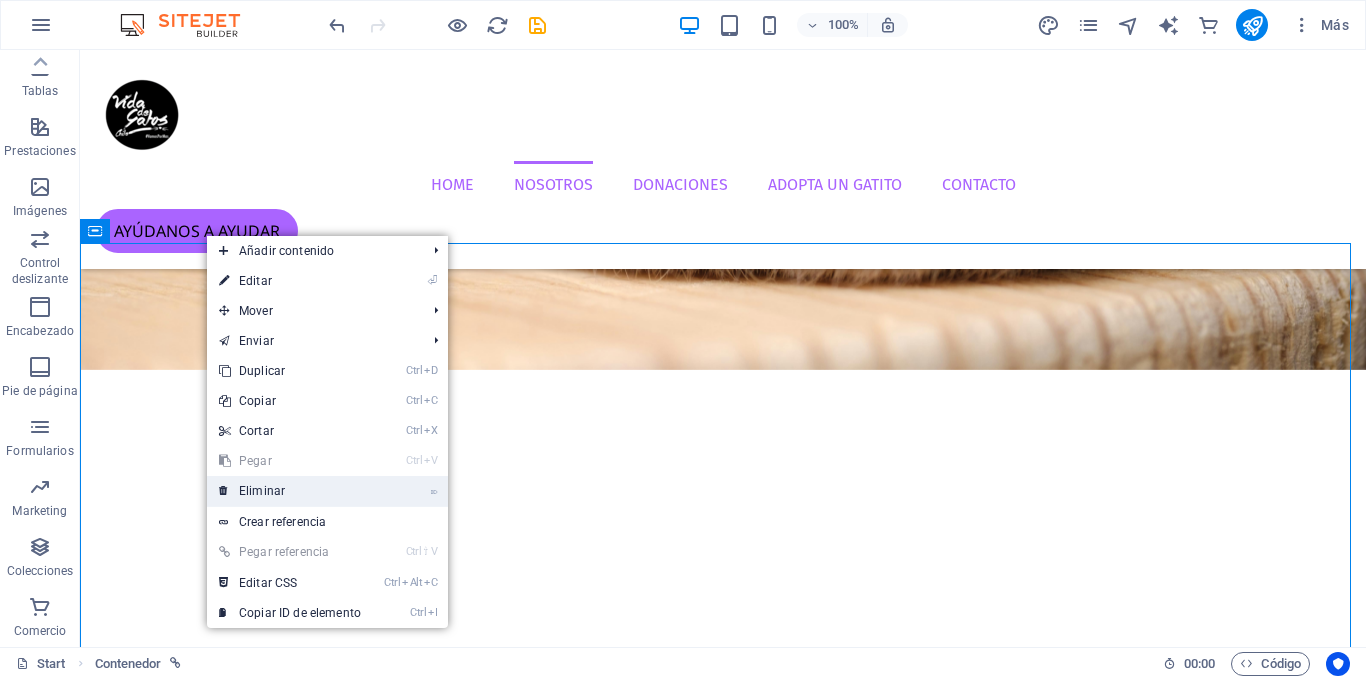 click on "⌦  Eliminar" at bounding box center [290, 491] 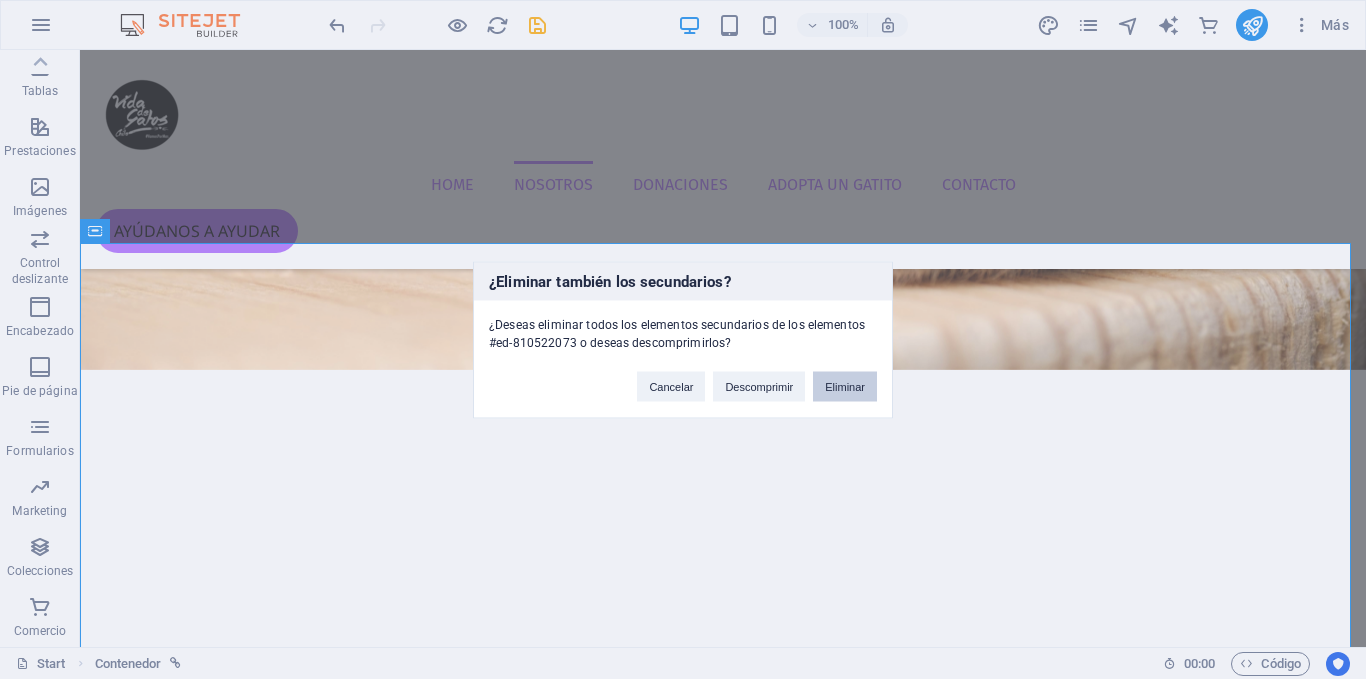 click on "Eliminar" at bounding box center (845, 386) 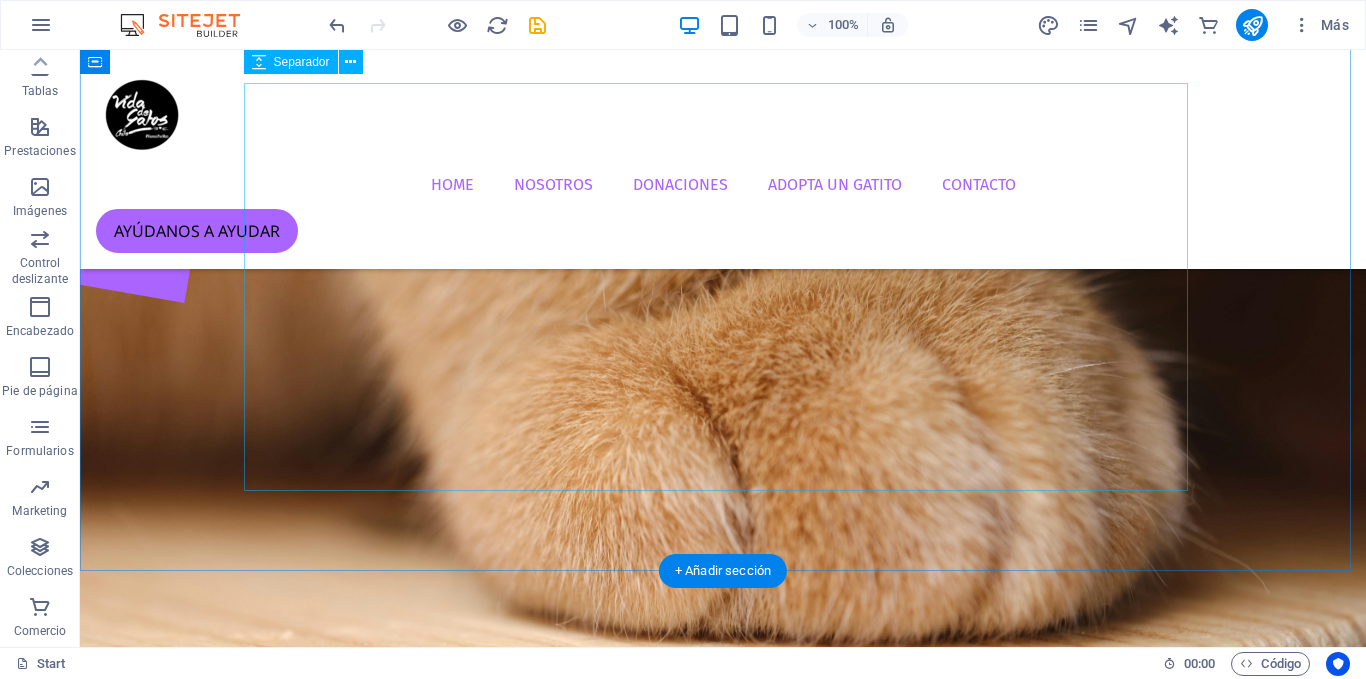 scroll, scrollTop: 0, scrollLeft: 0, axis: both 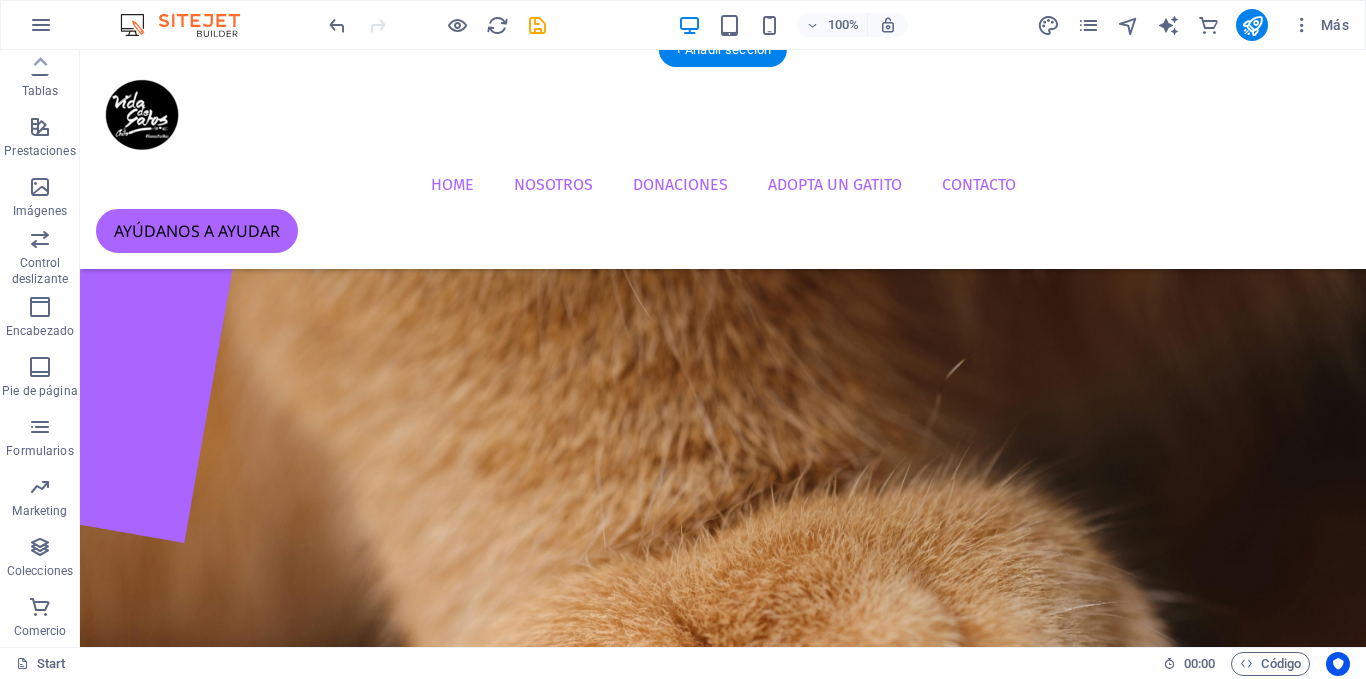 click at bounding box center [723, 574] 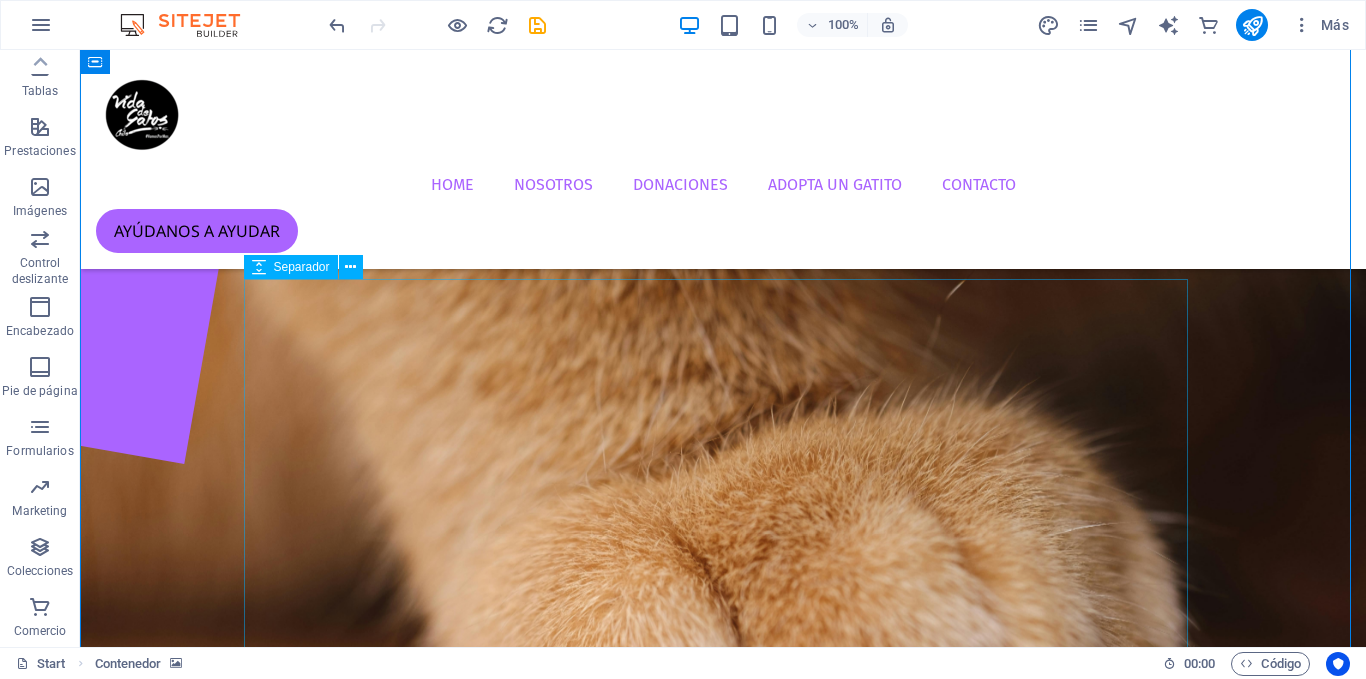 scroll, scrollTop: 78, scrollLeft: 0, axis: vertical 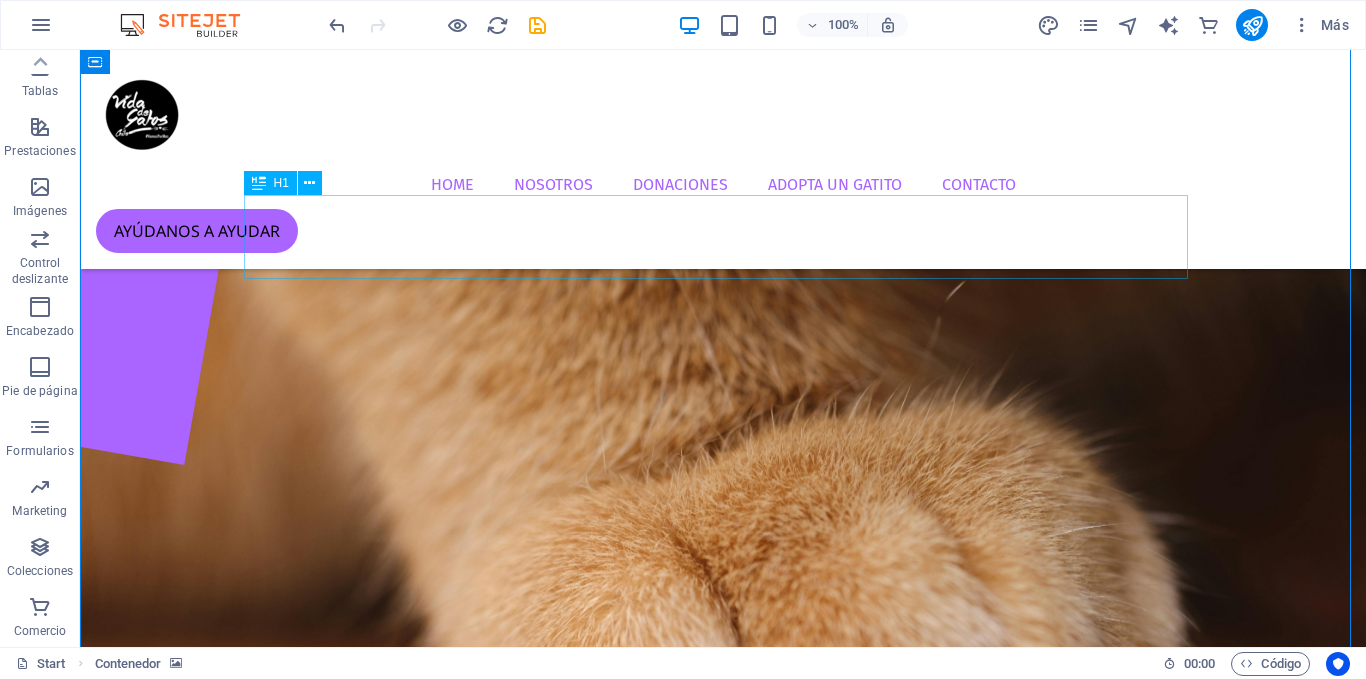 click on "​ #VAMOSPORMAS" at bounding box center [723, 1032] 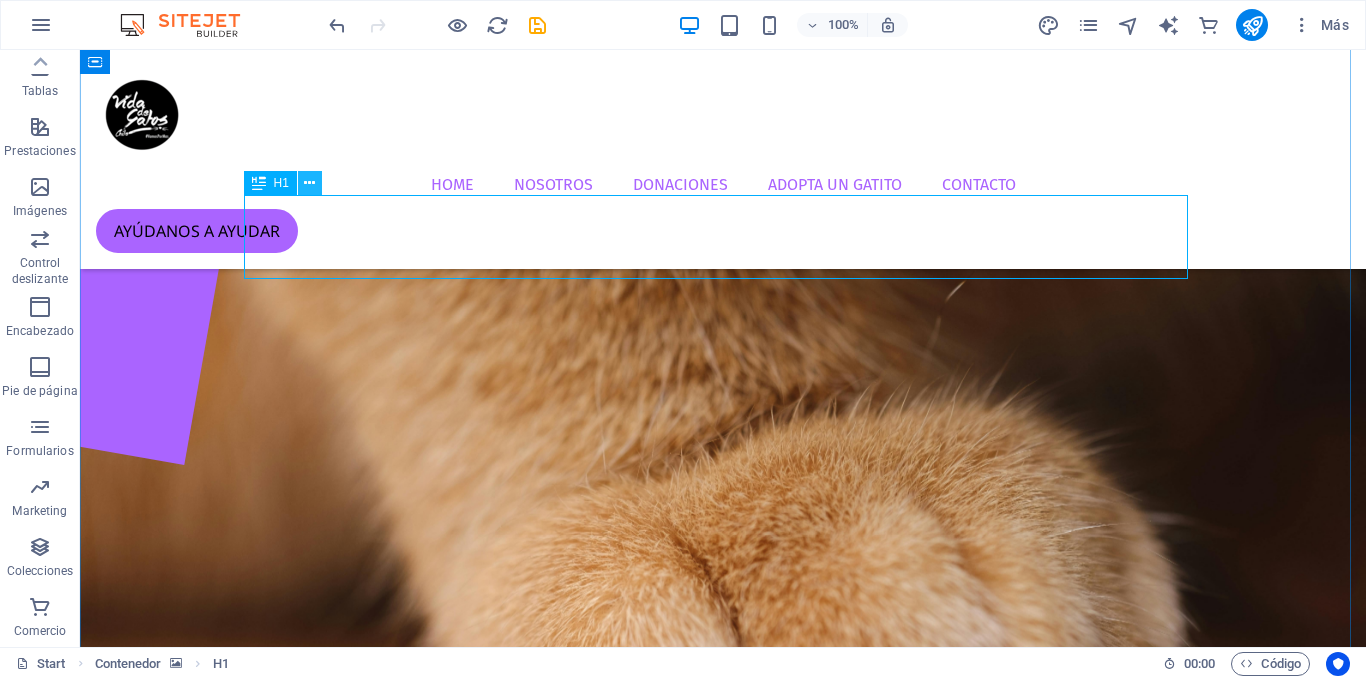click at bounding box center [309, 183] 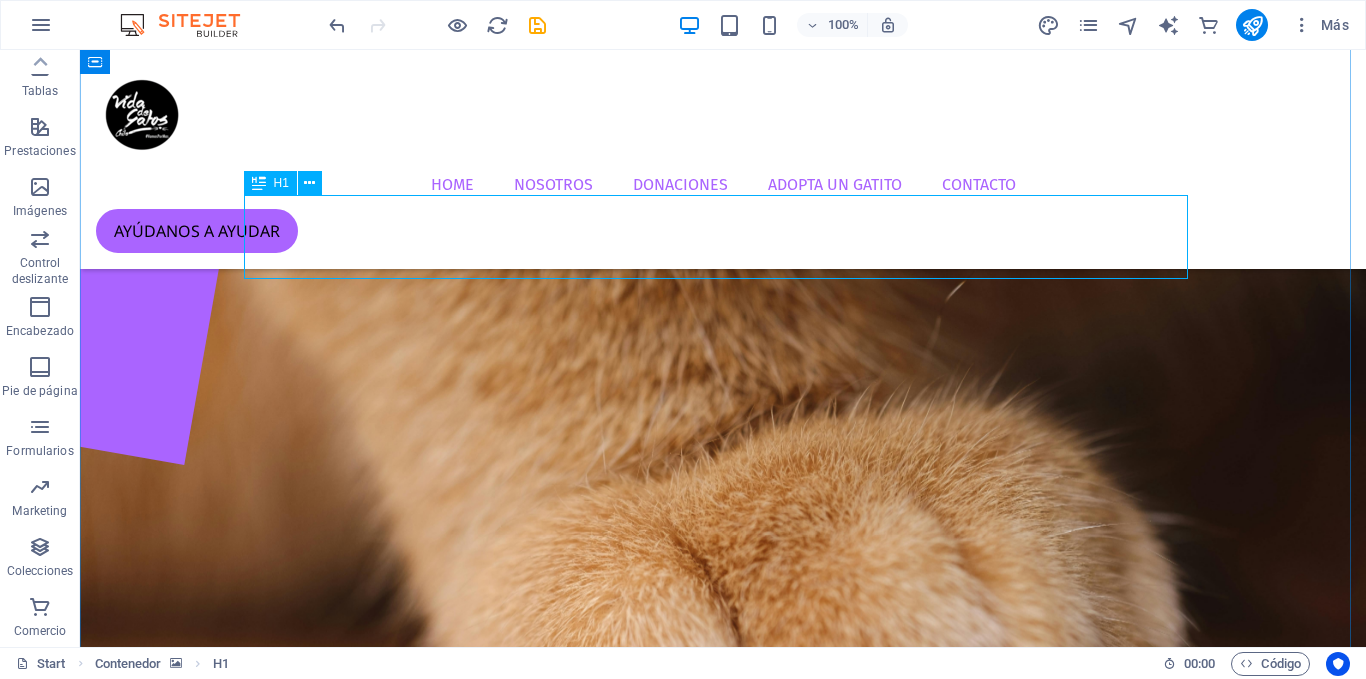 click on "​ #VAMOSPORMAS" at bounding box center (723, 1032) 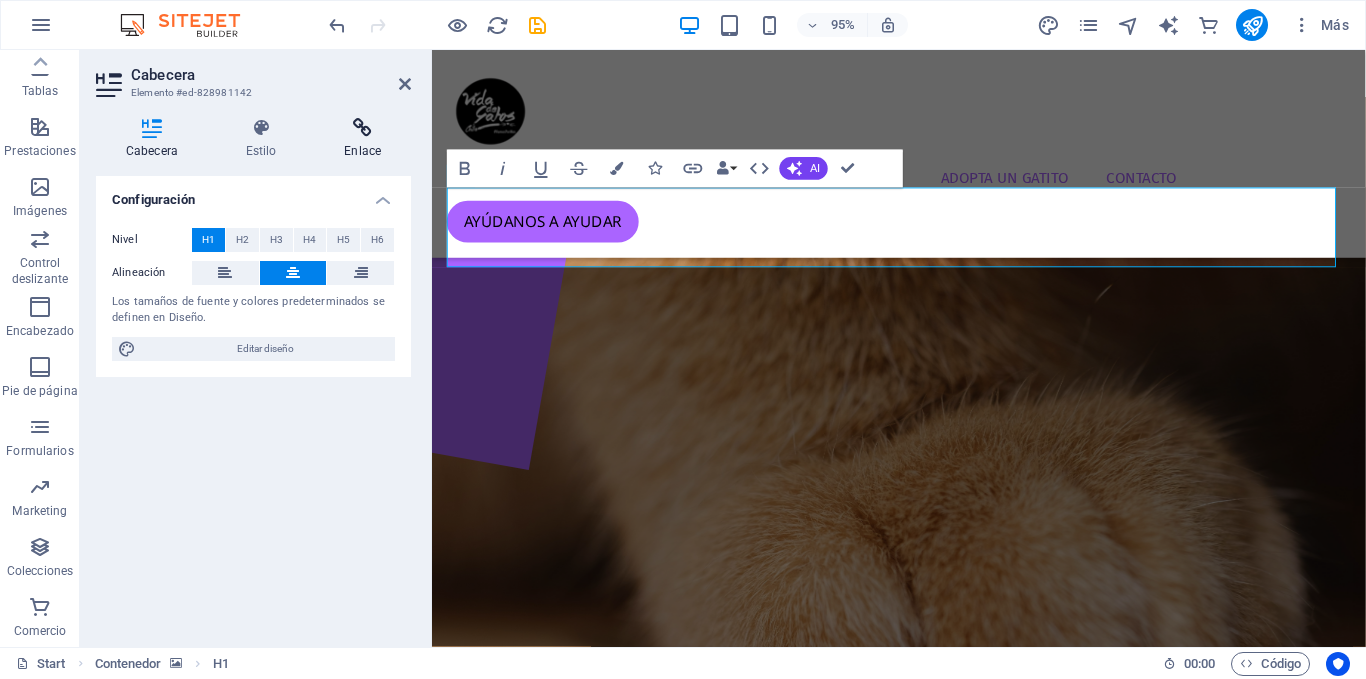 click at bounding box center [362, 128] 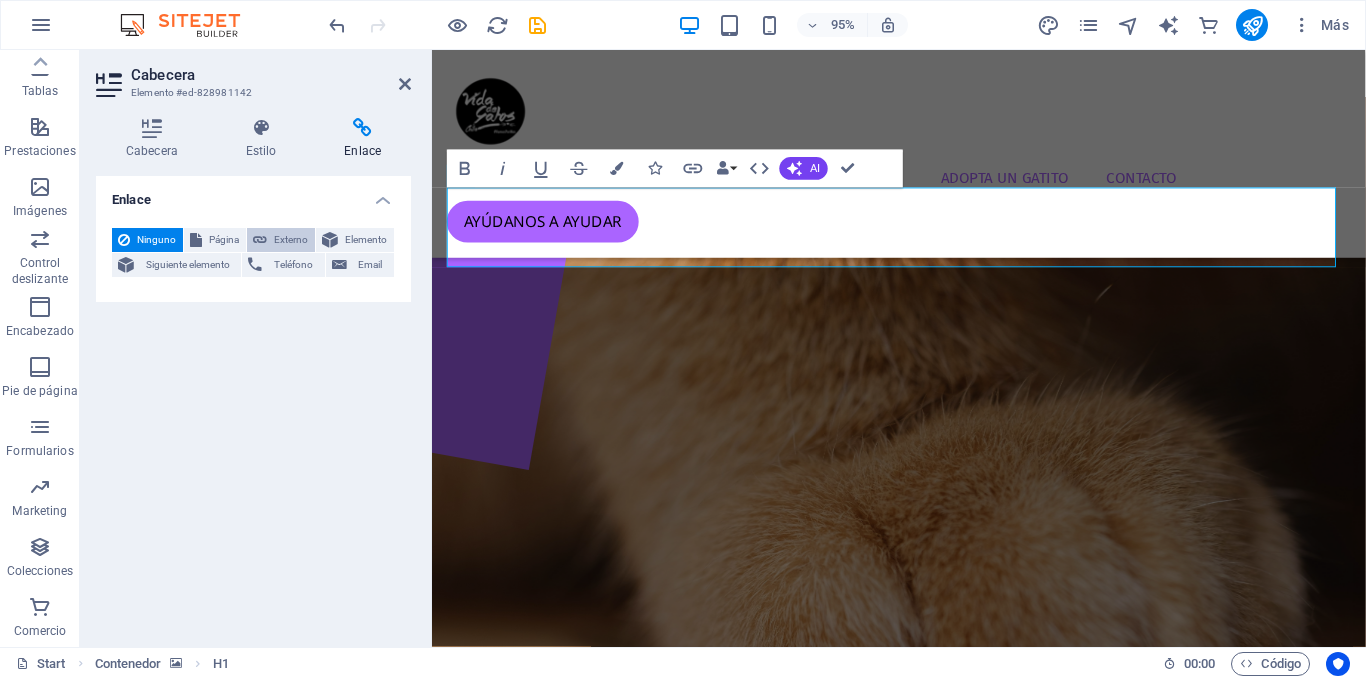 click on "Externo" at bounding box center (291, 240) 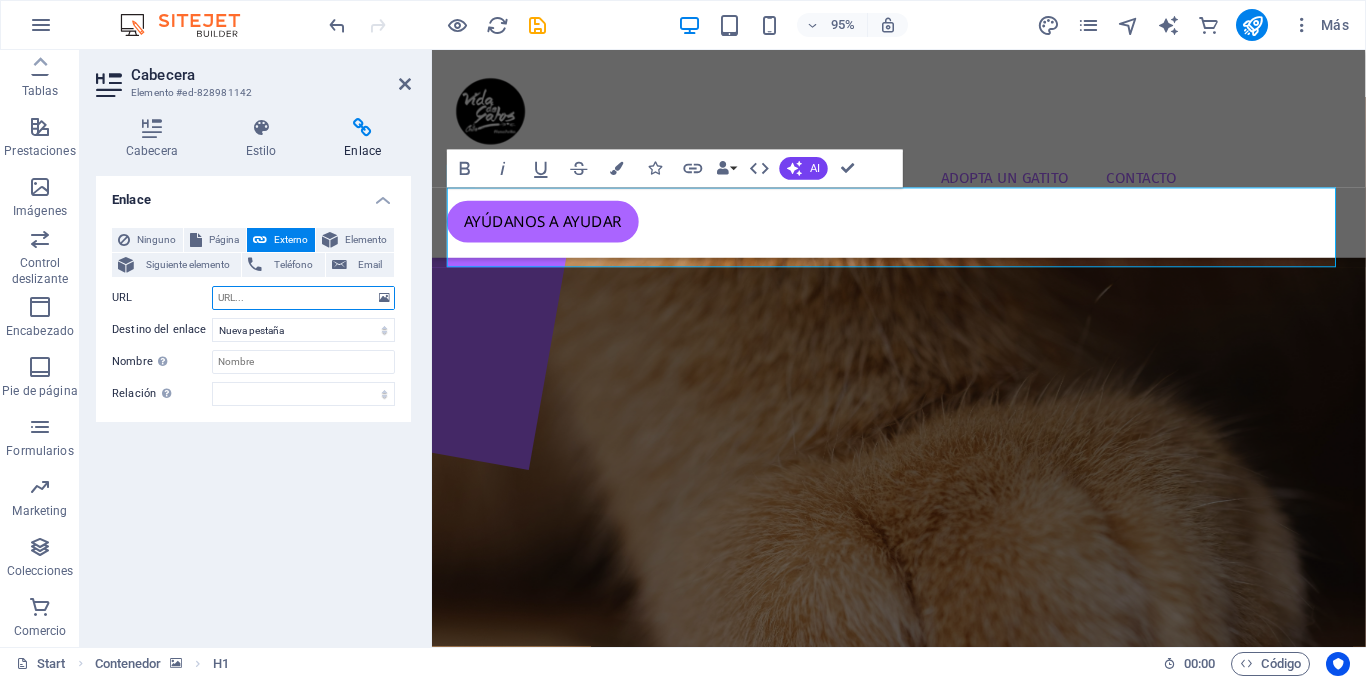 paste on "https://www.instagram.com/vidadegatoschile/p/DM0qtqMuu3G/" 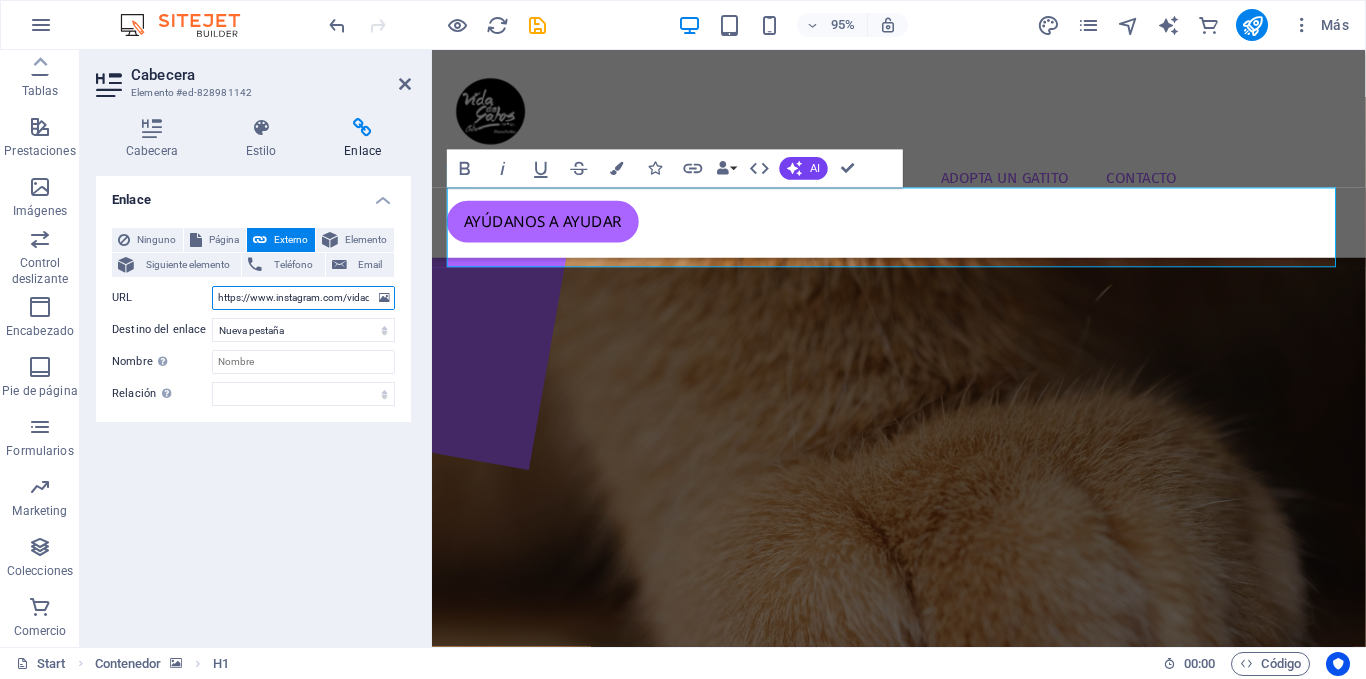 scroll, scrollTop: 0, scrollLeft: 138, axis: horizontal 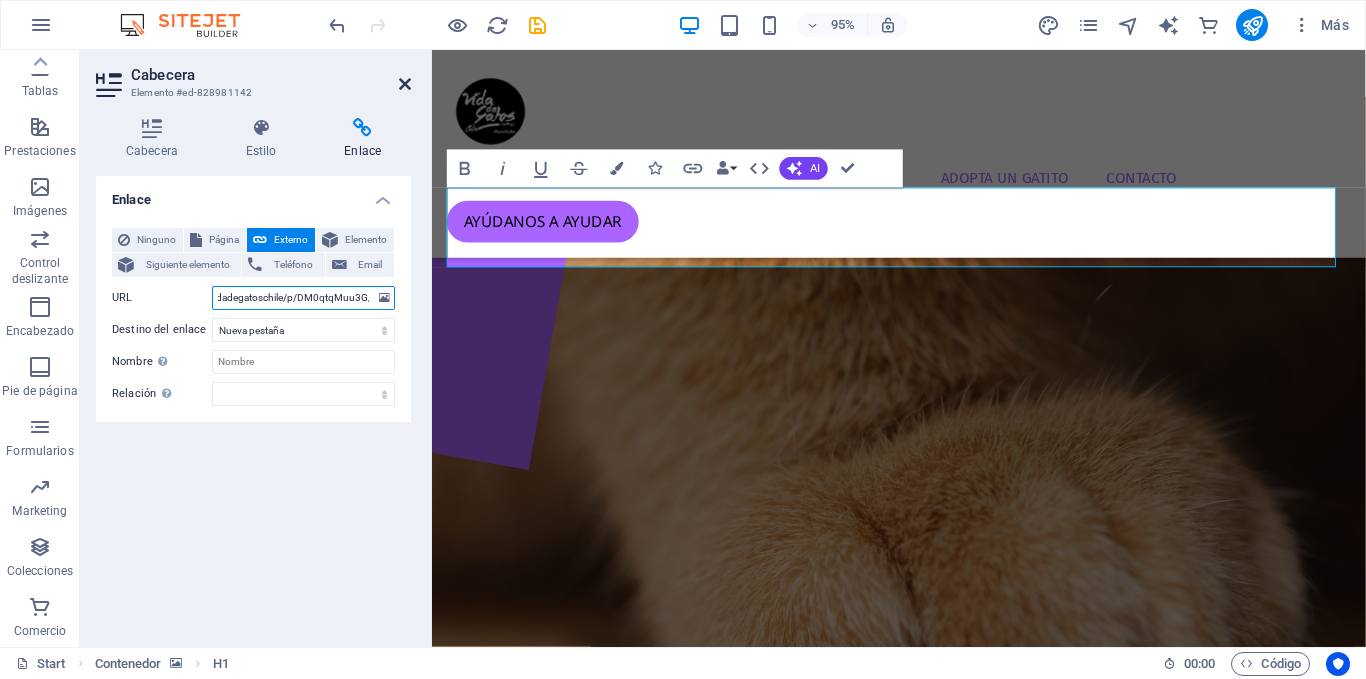 type on "https://www.instagram.com/vidadegatoschile/p/DM0qtqMuu3G/" 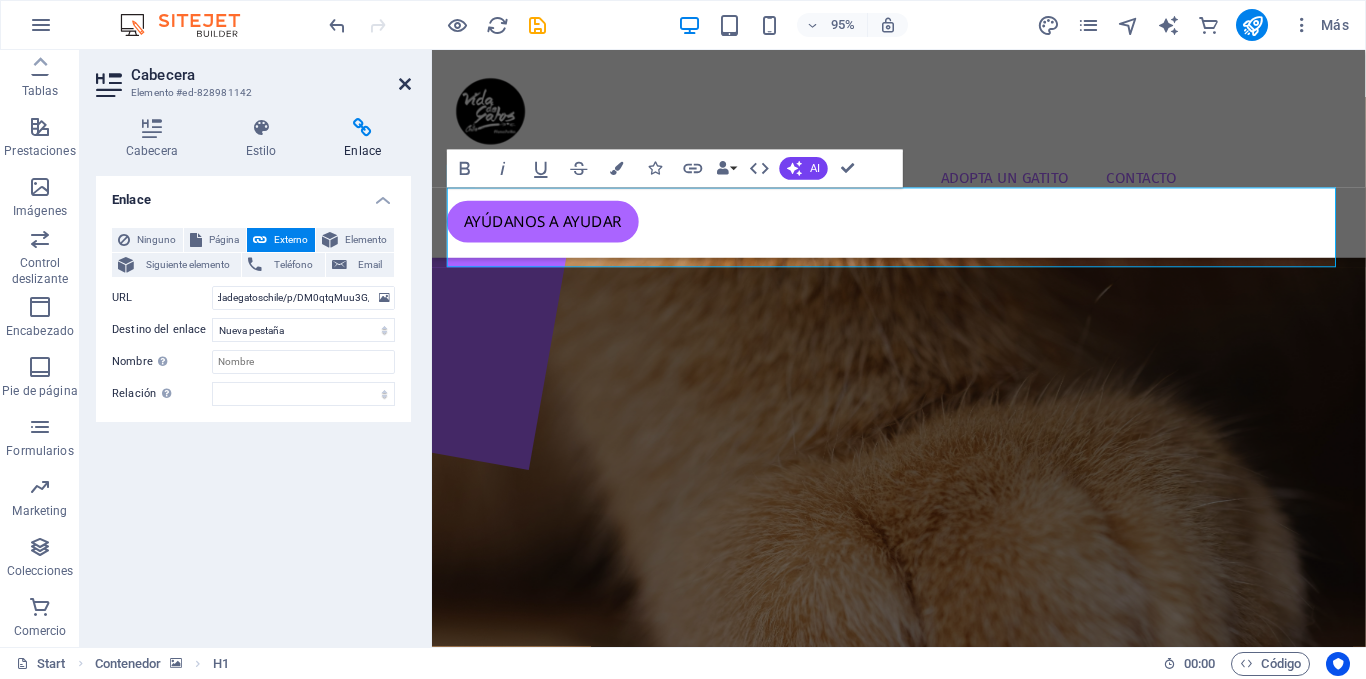click at bounding box center [405, 84] 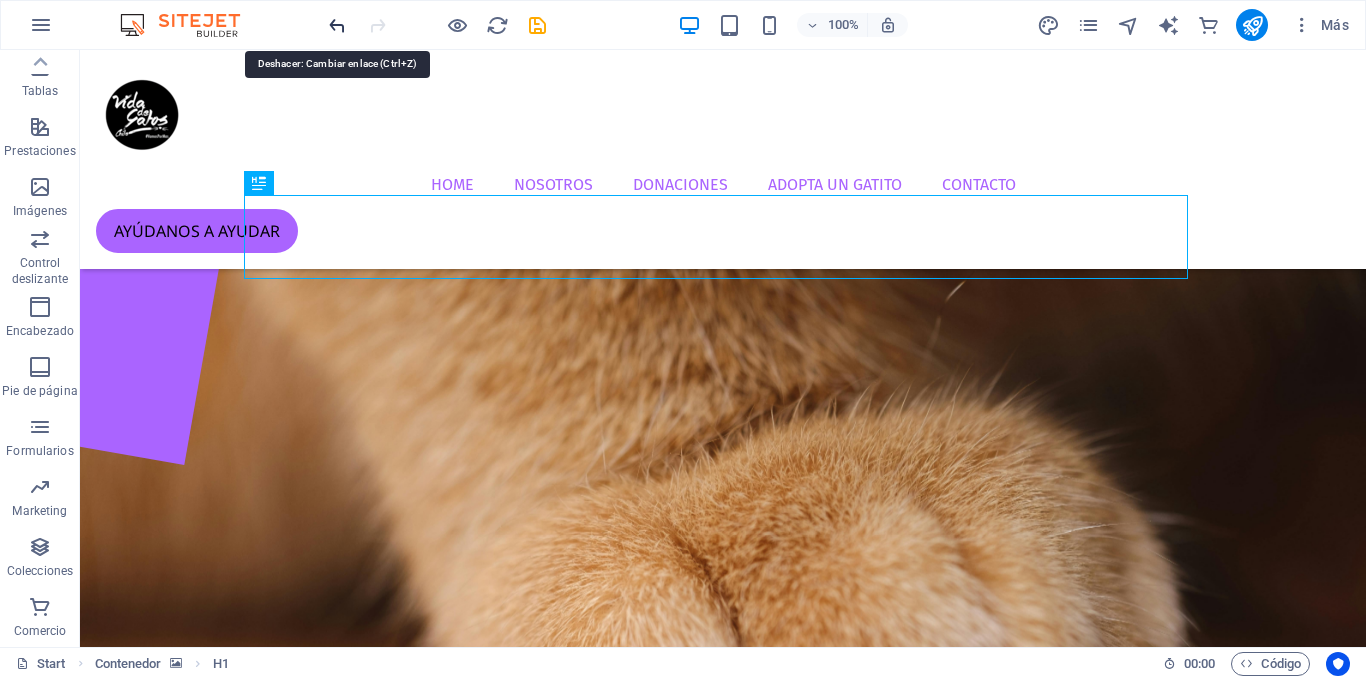 click at bounding box center [337, 25] 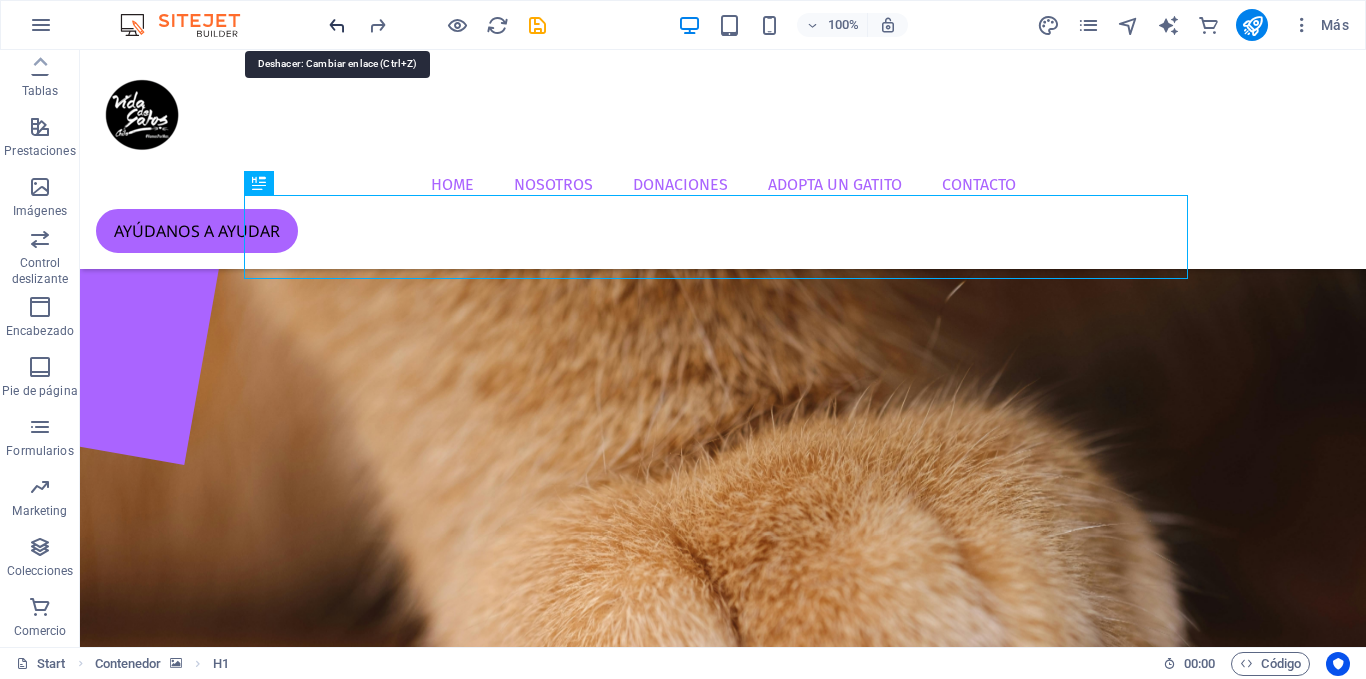 click at bounding box center (337, 25) 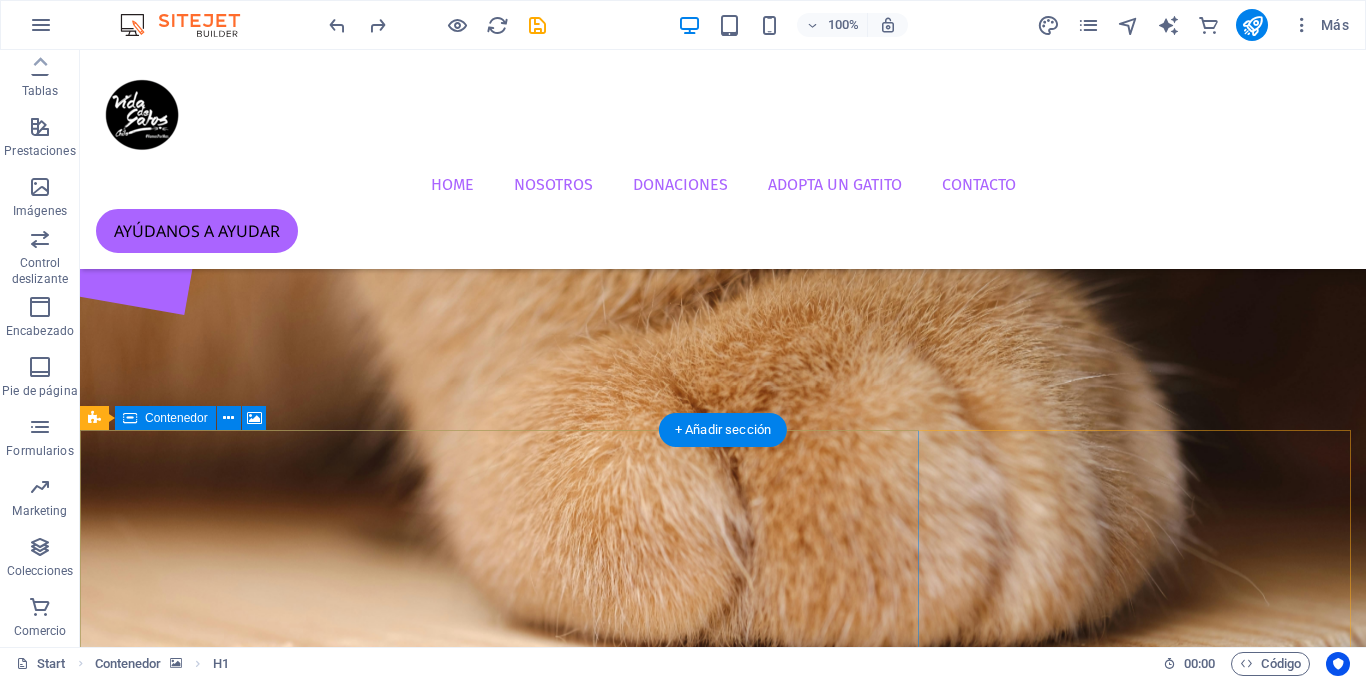 scroll, scrollTop: 0, scrollLeft: 0, axis: both 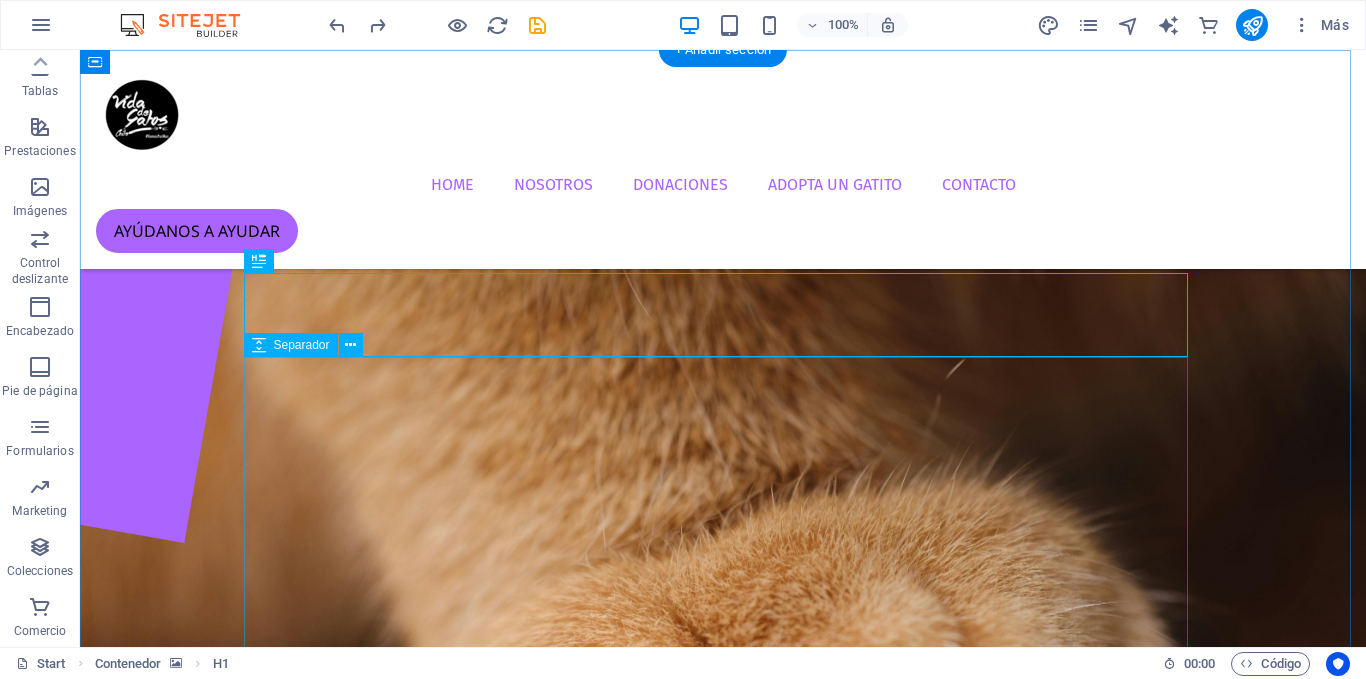 click at bounding box center (723, 1356) 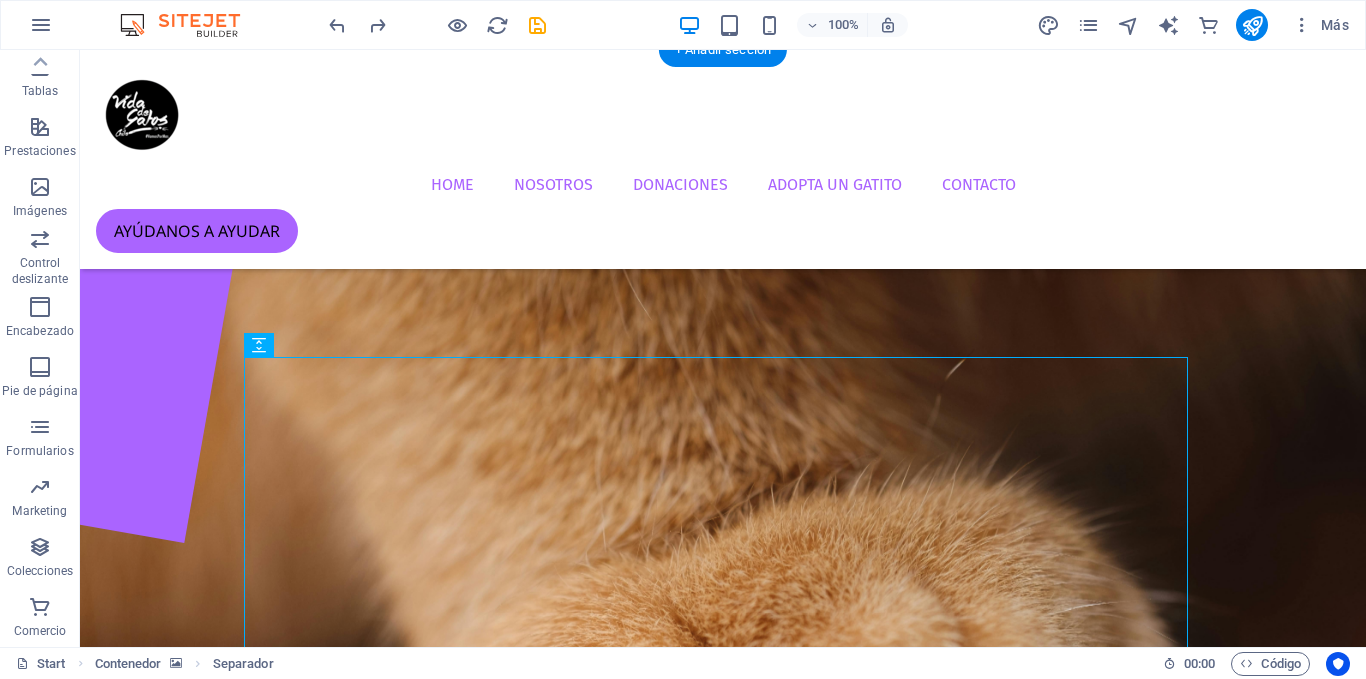 click at bounding box center [723, 574] 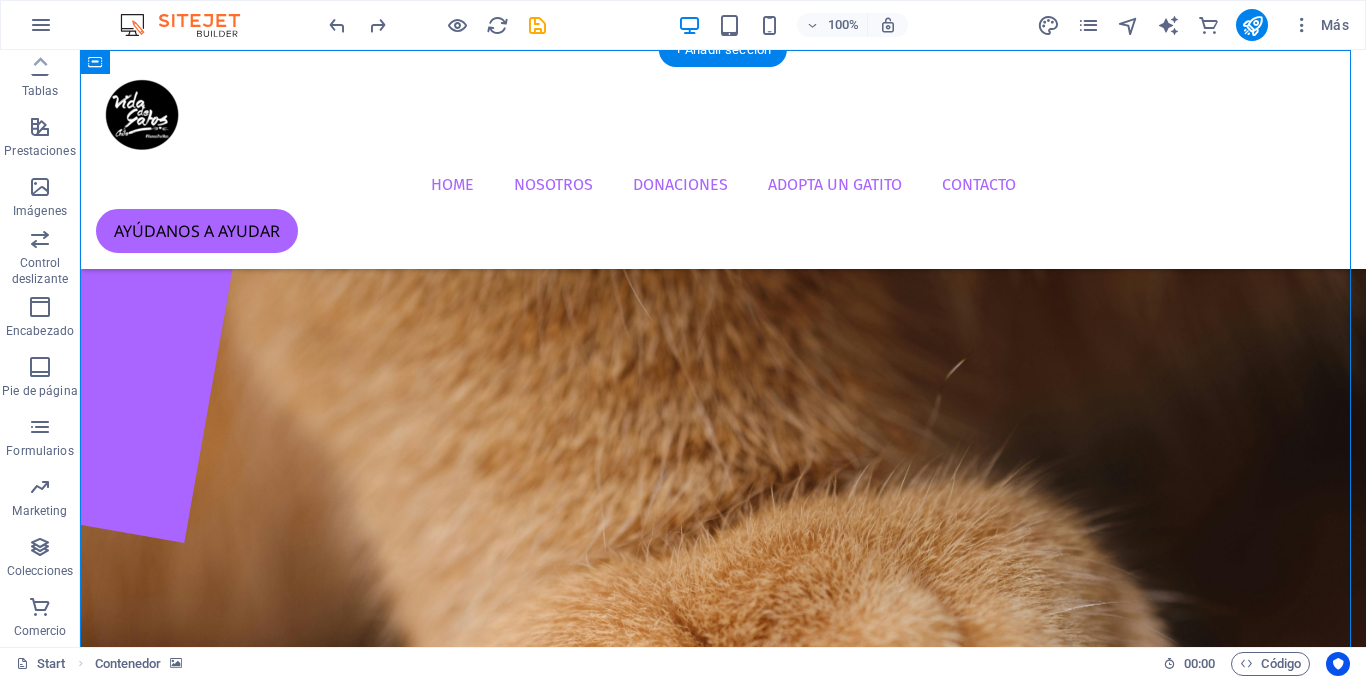 click at bounding box center (723, 574) 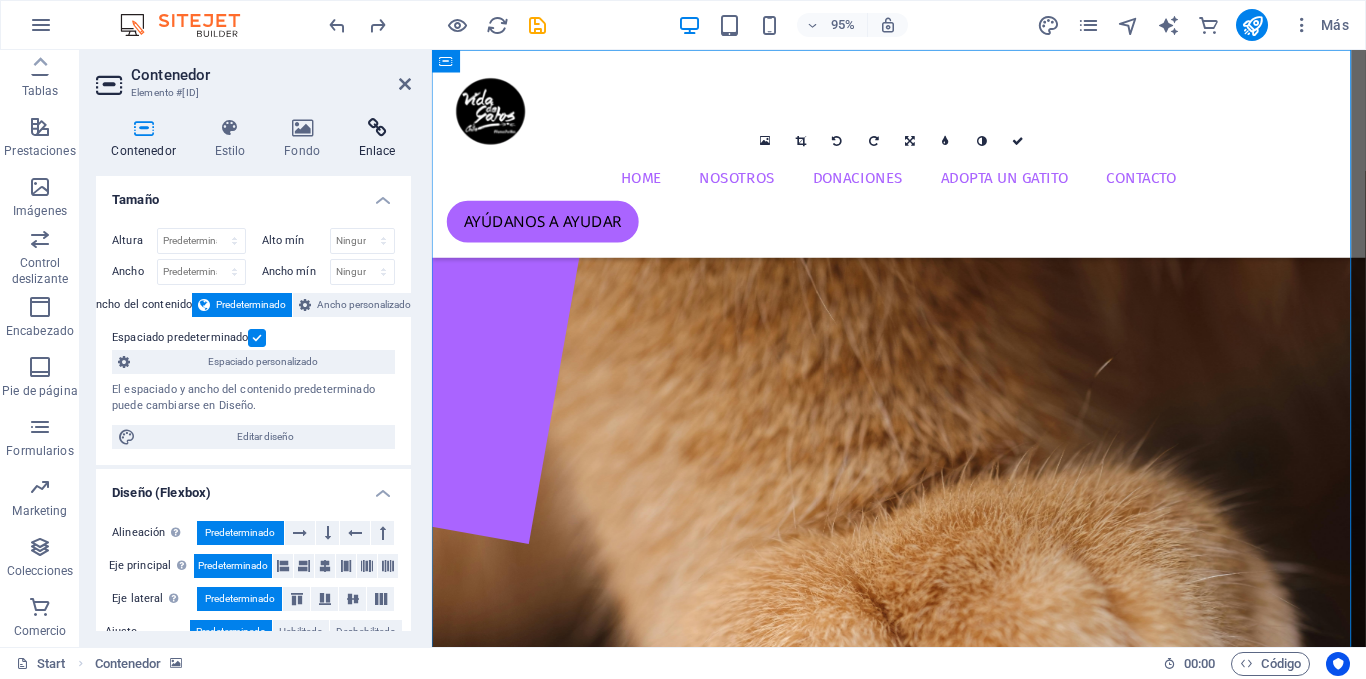click on "Enlace" at bounding box center (377, 139) 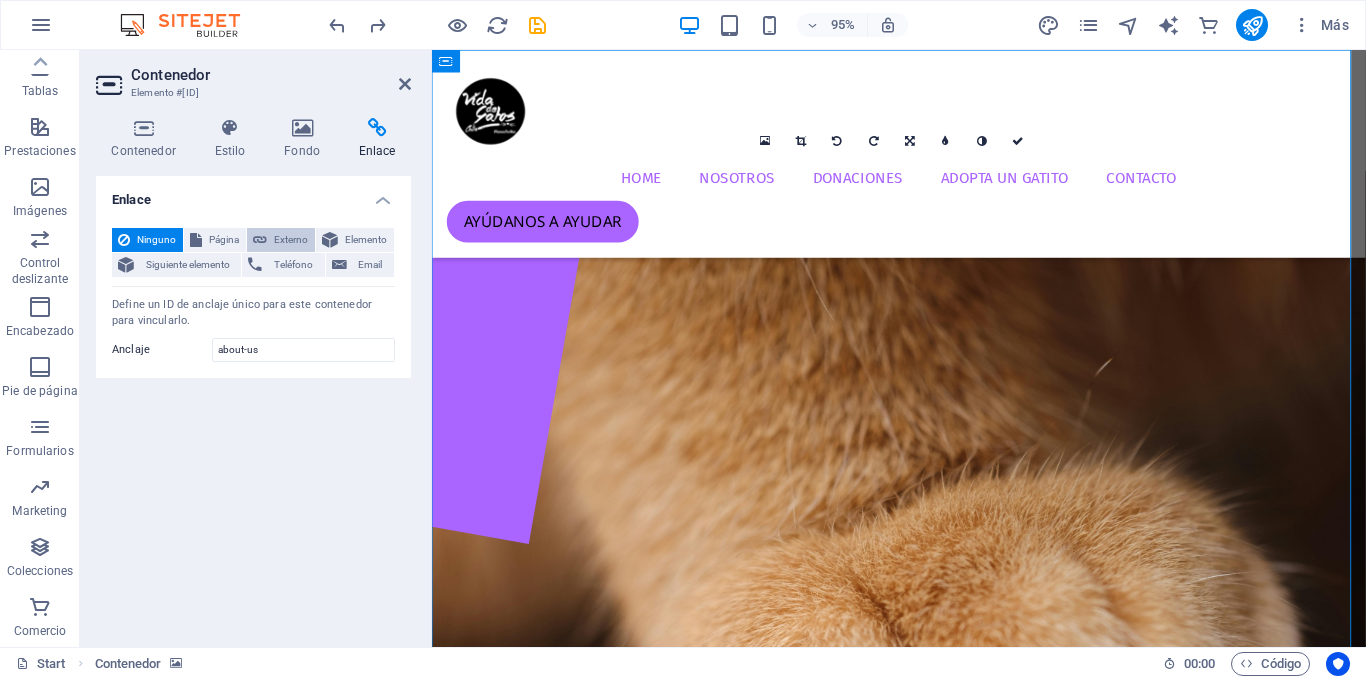 click on "Externo" at bounding box center [281, 240] 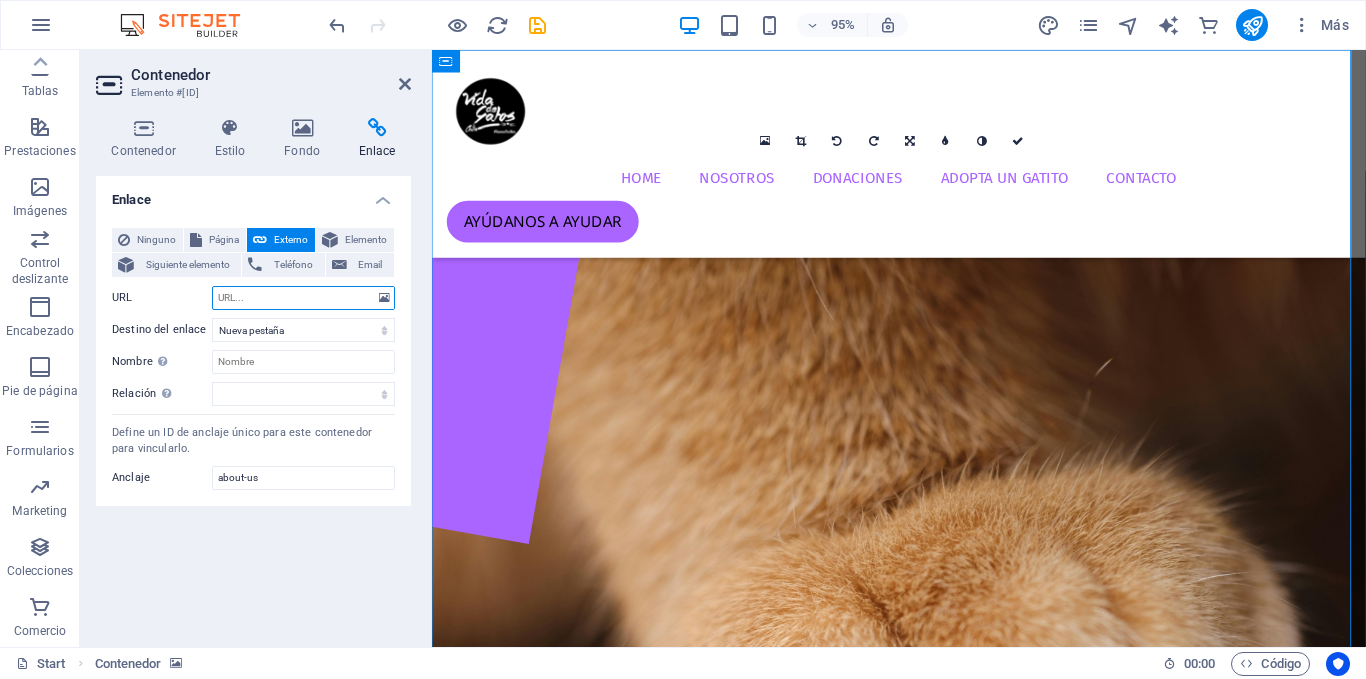 click on "URL" at bounding box center [303, 298] 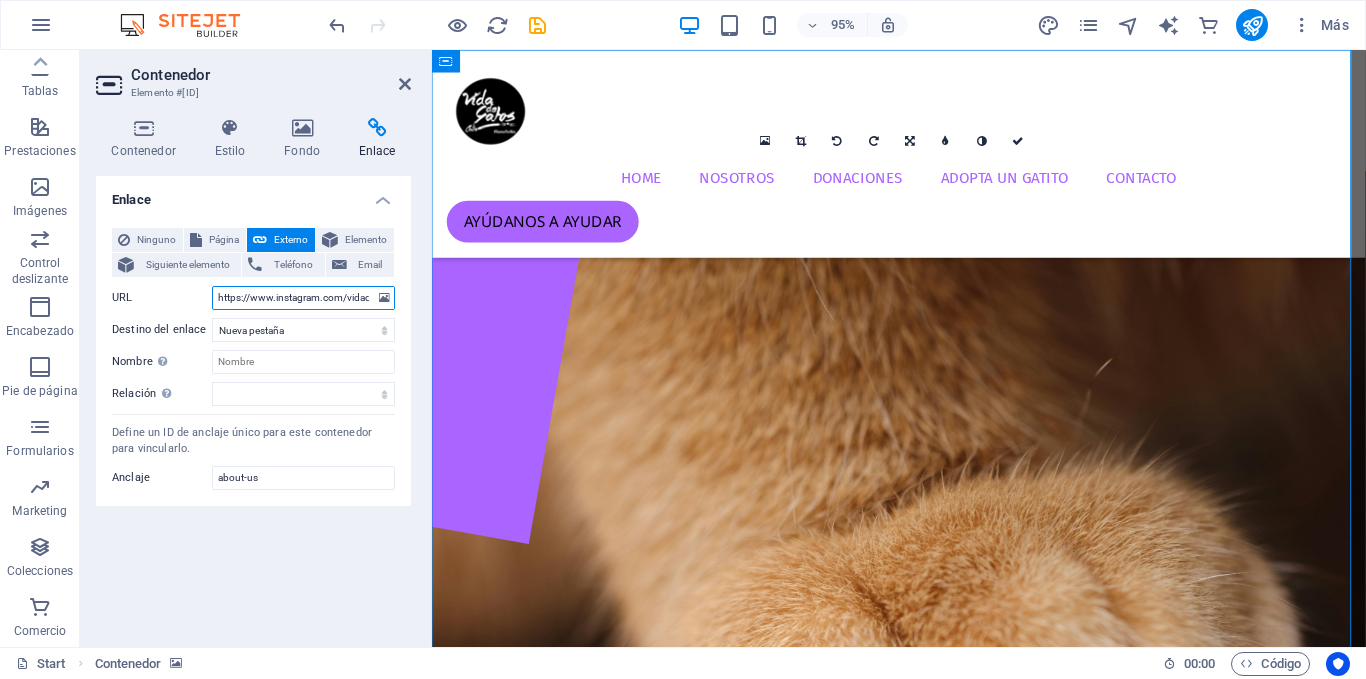 scroll, scrollTop: 0, scrollLeft: 138, axis: horizontal 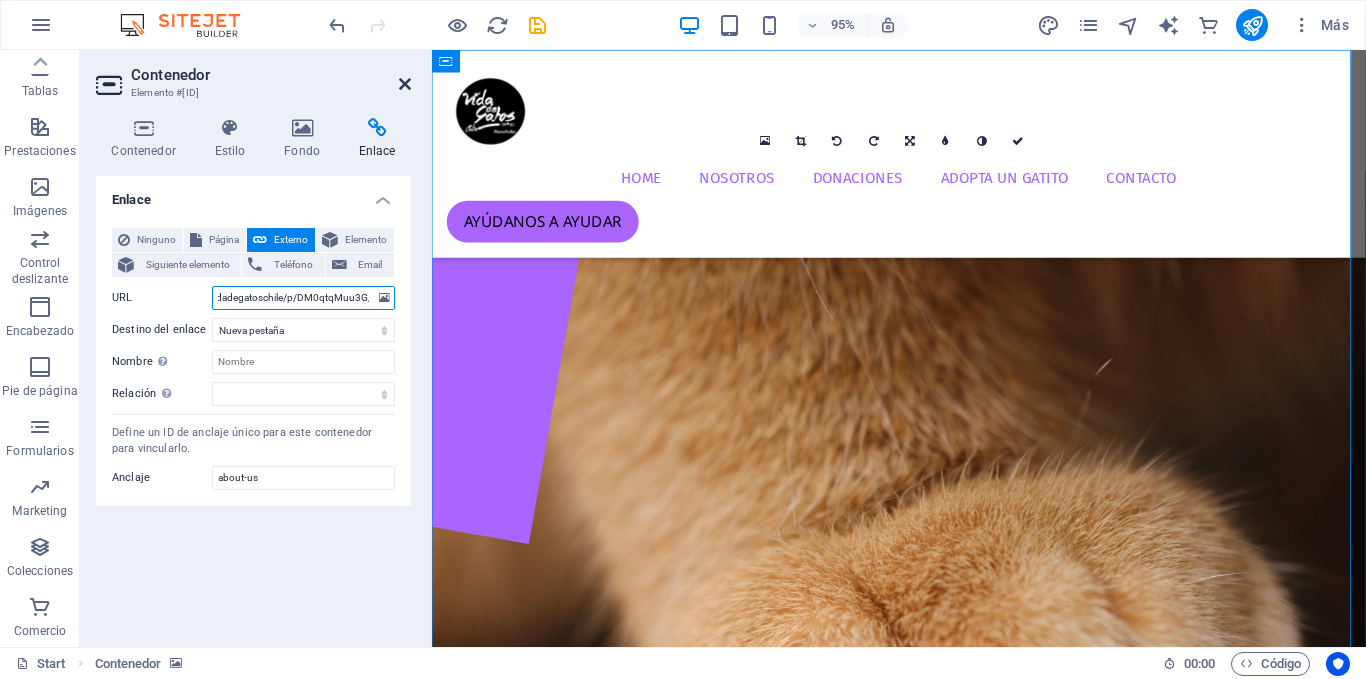 type on "https://www.instagram.com/vidadegatoschile/p/DM0qtqMuu3G/" 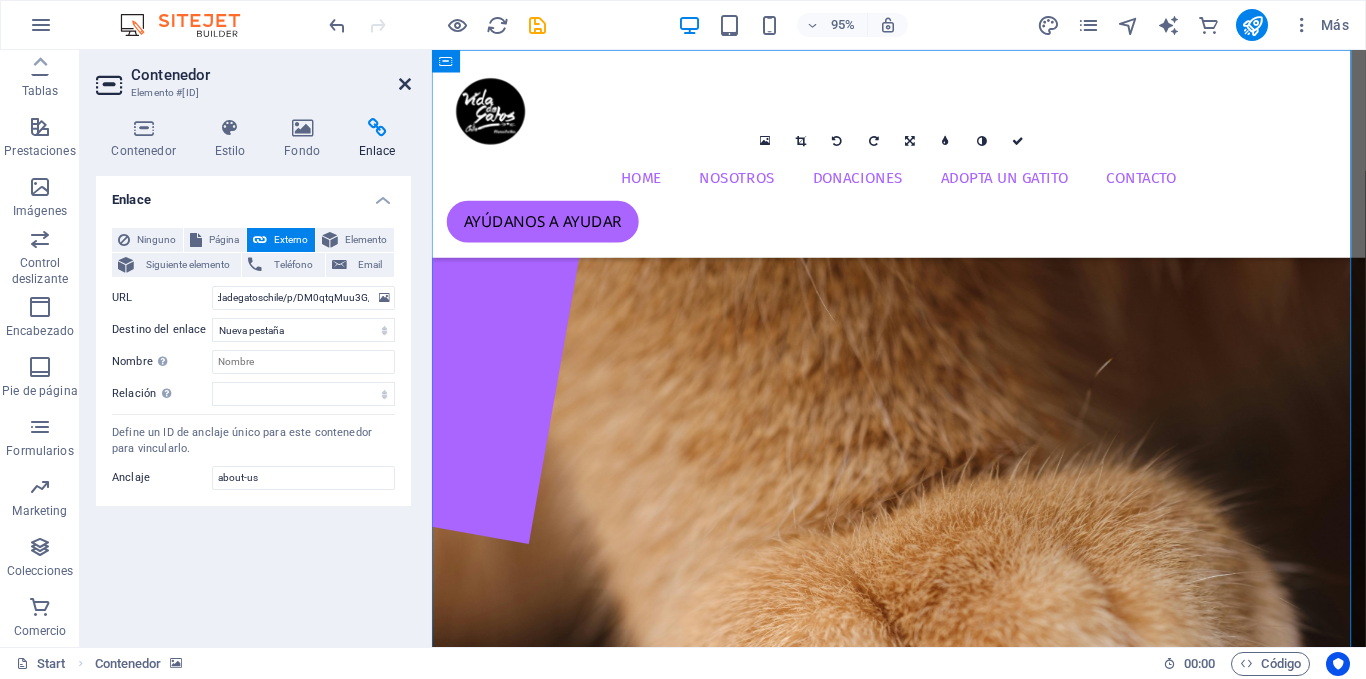 click at bounding box center (405, 84) 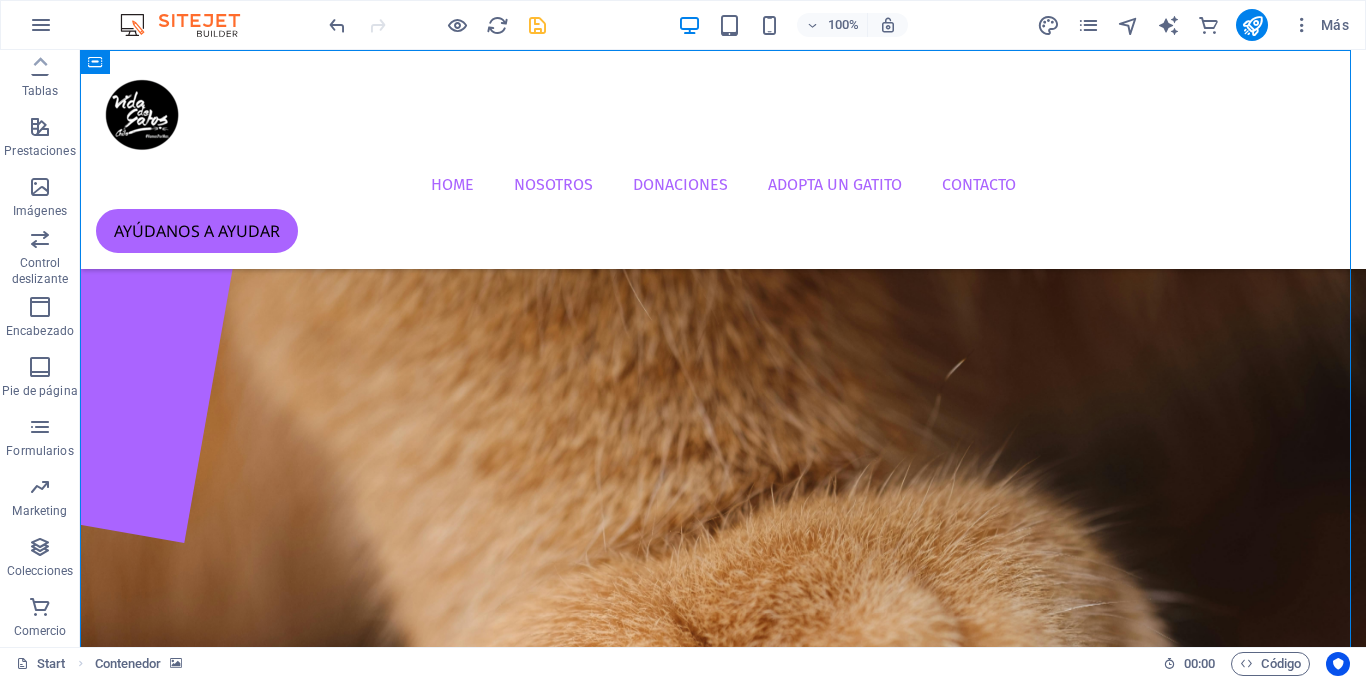 click at bounding box center (537, 25) 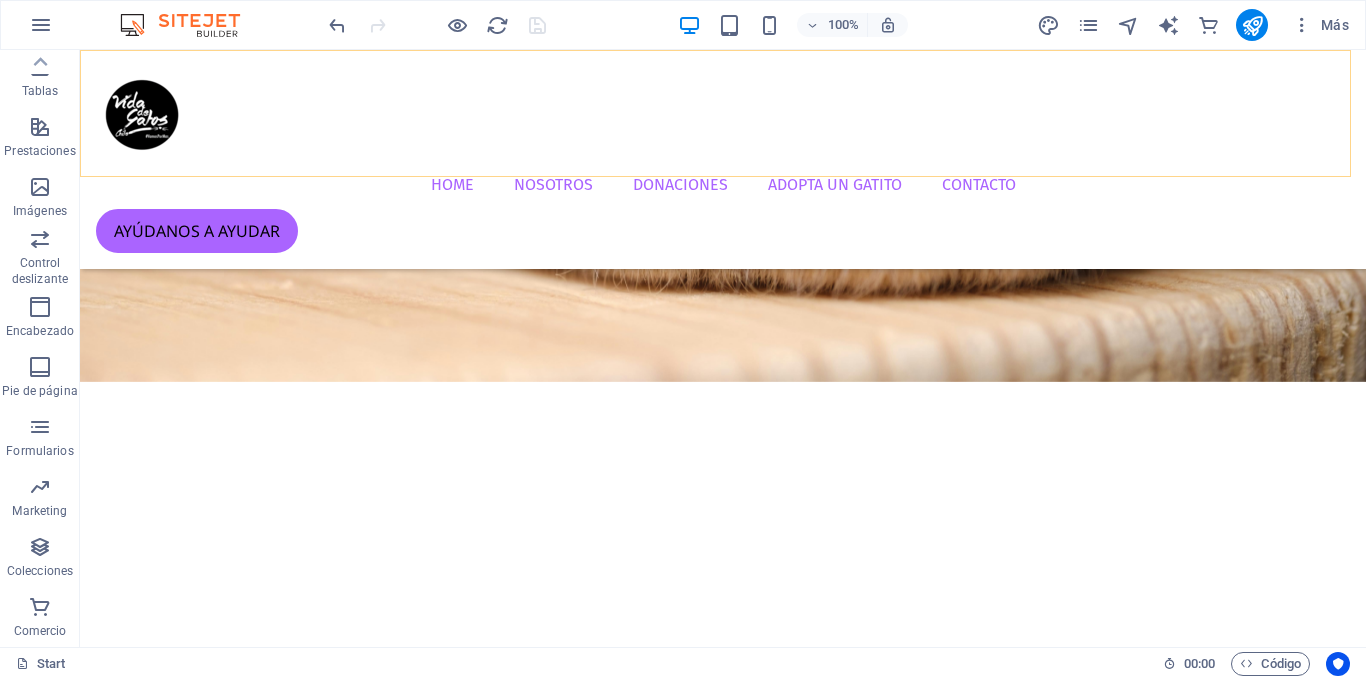 scroll, scrollTop: 0, scrollLeft: 0, axis: both 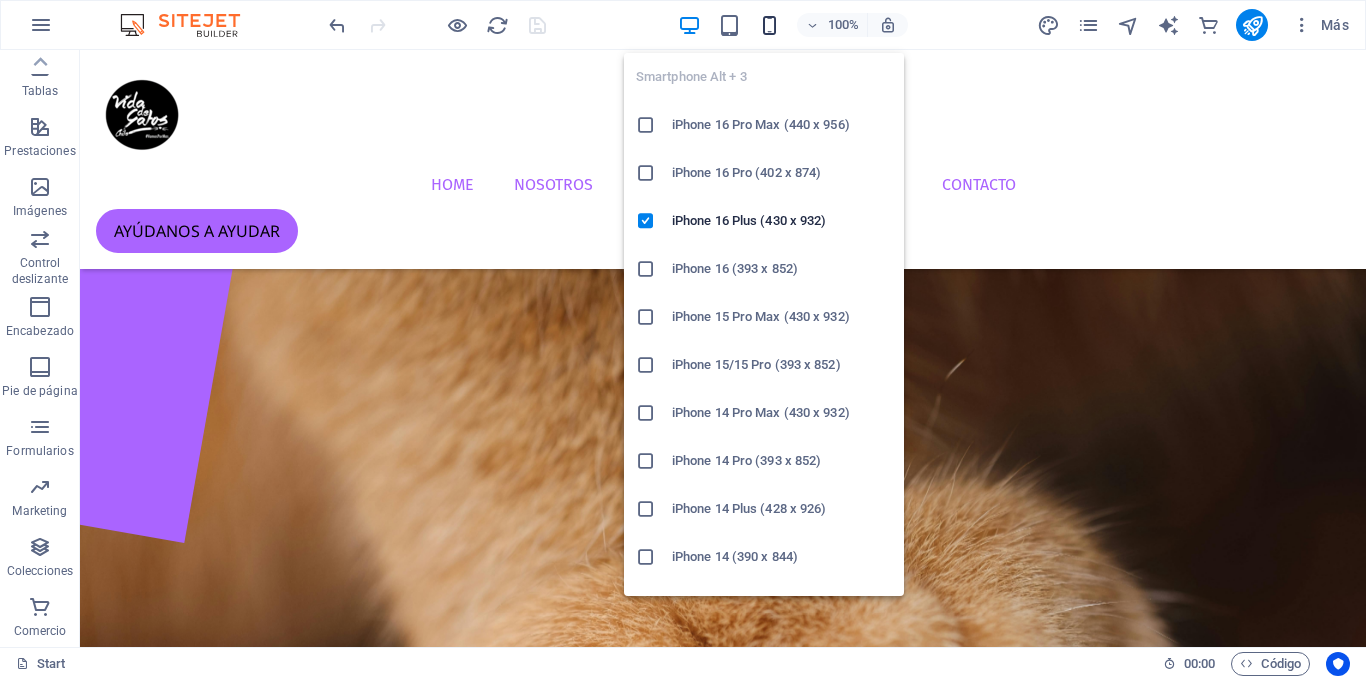 click at bounding box center [769, 25] 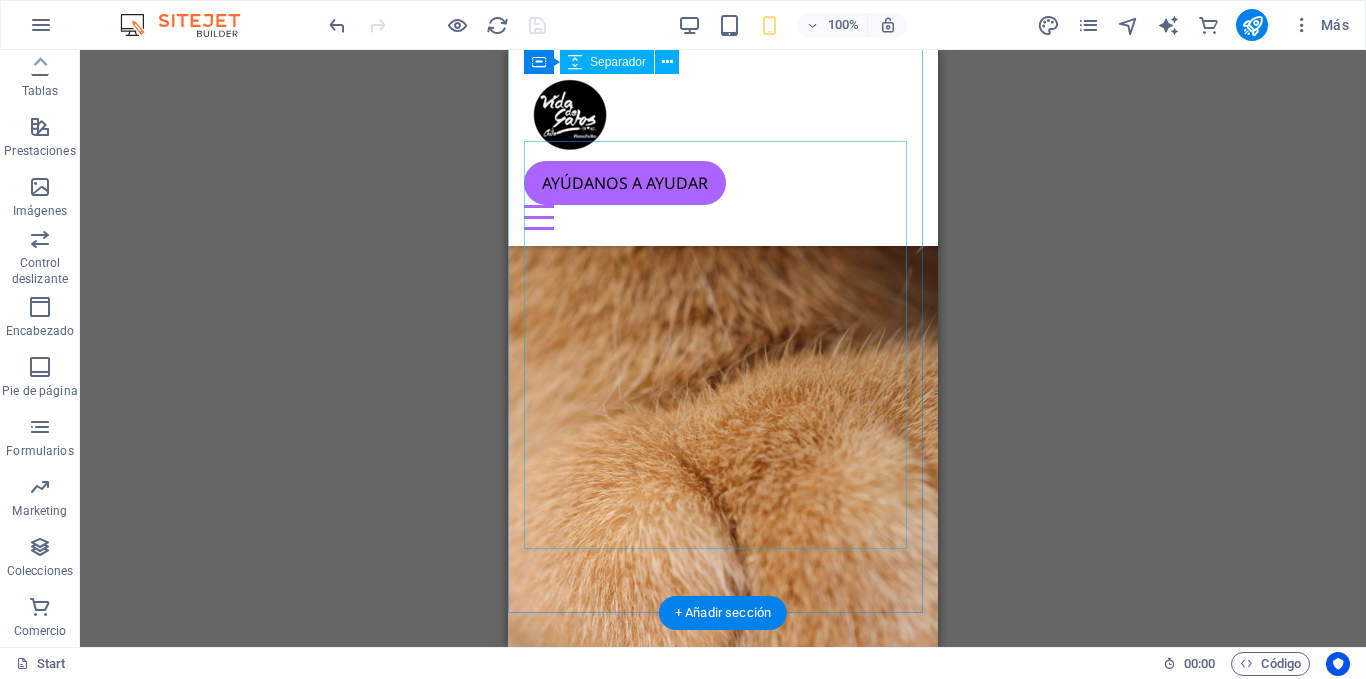 scroll, scrollTop: 0, scrollLeft: 0, axis: both 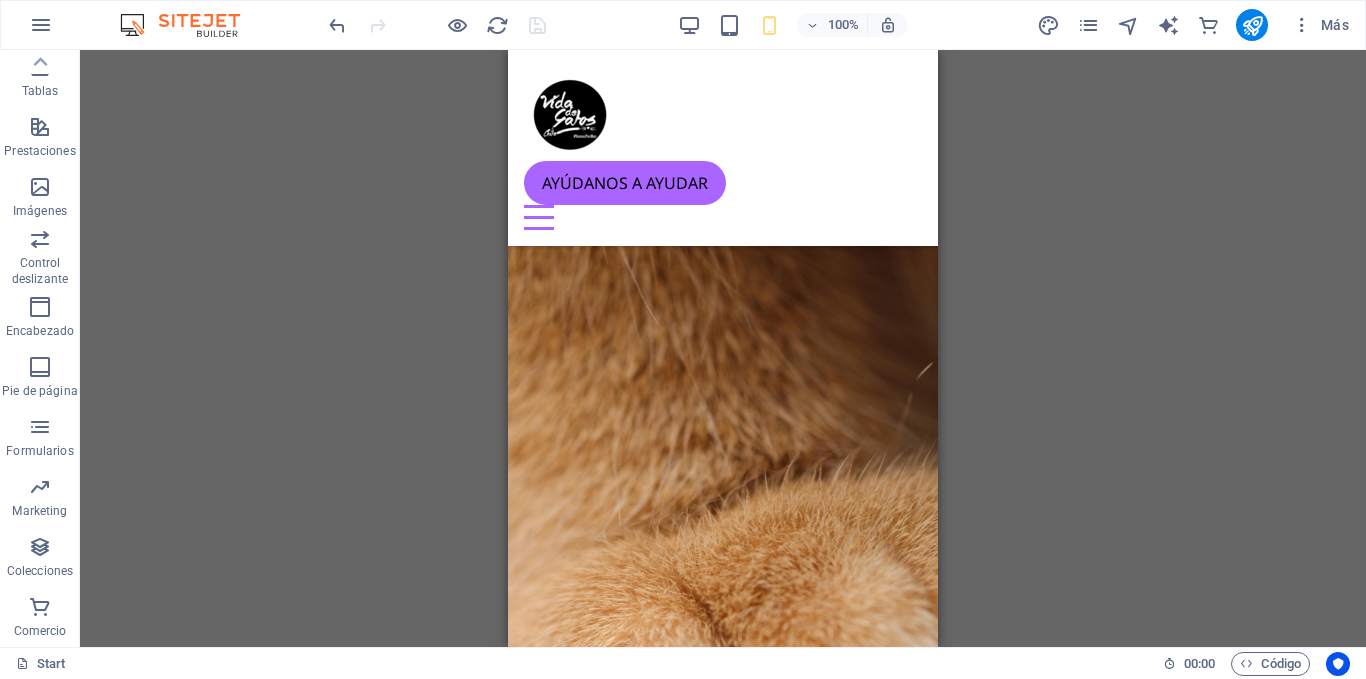 click on "100%" at bounding box center [792, 25] 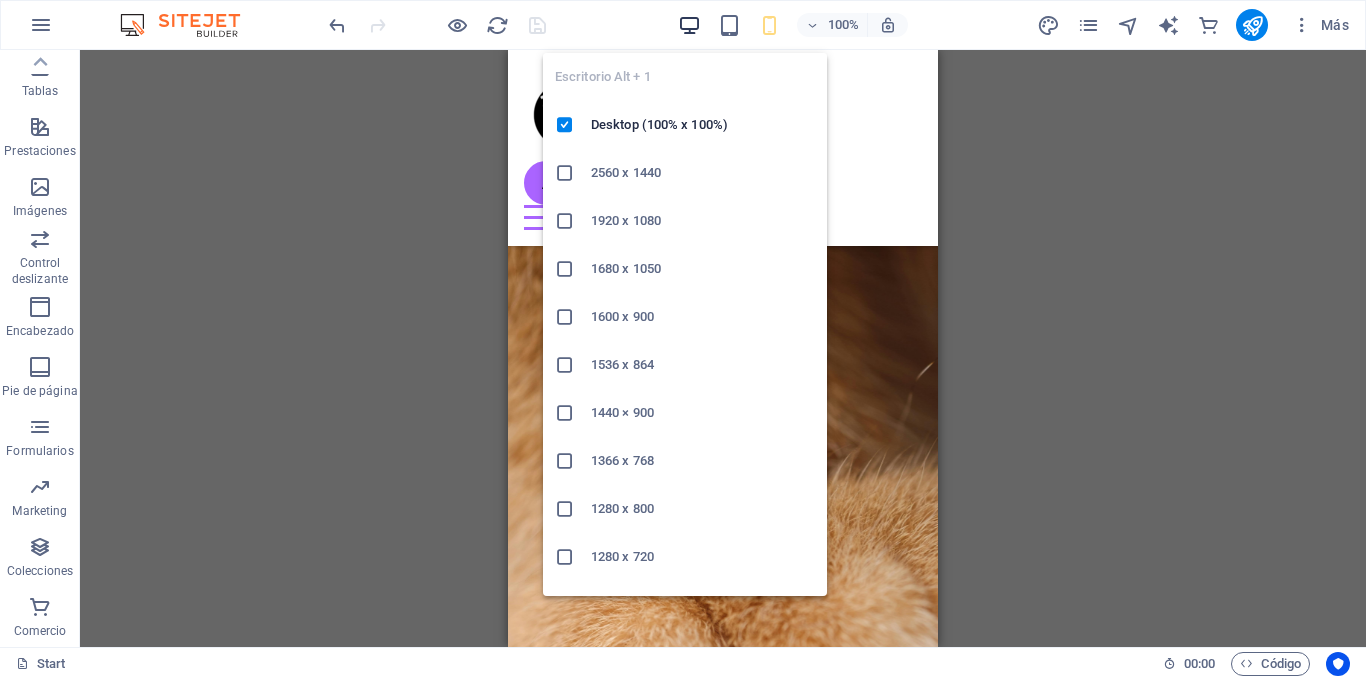 click at bounding box center (689, 25) 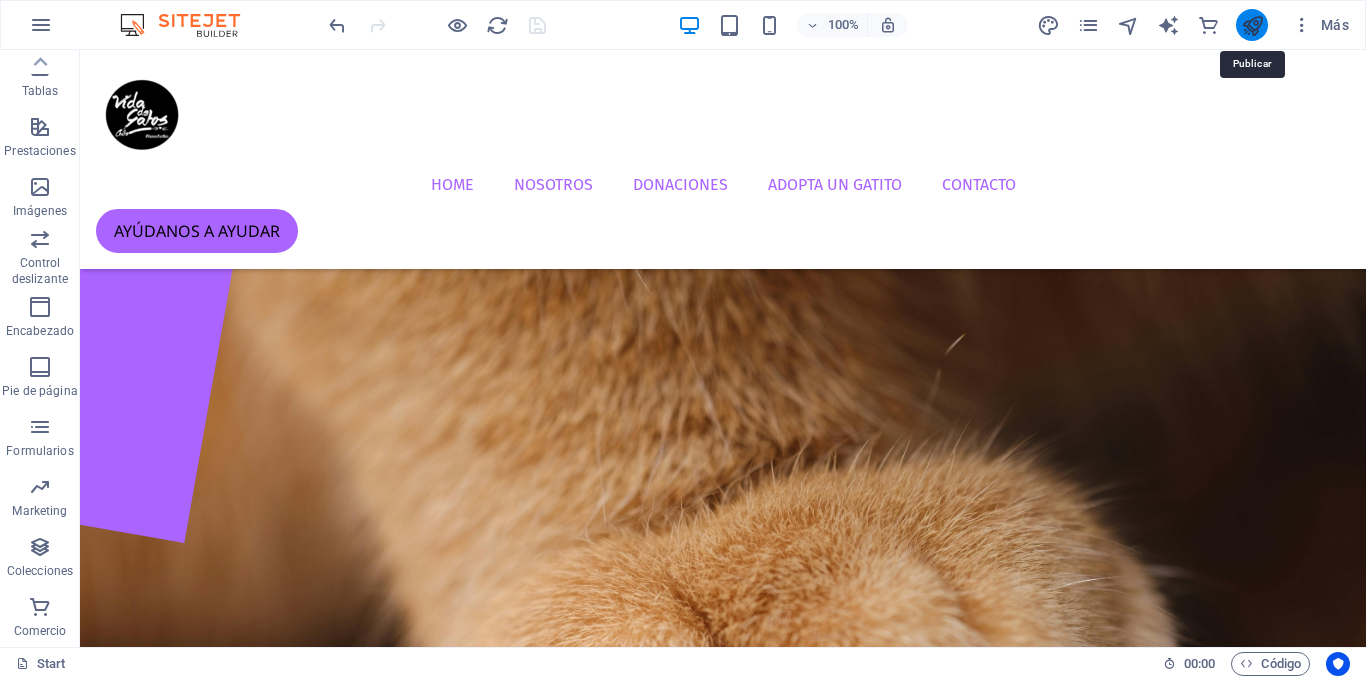 click at bounding box center [1252, 25] 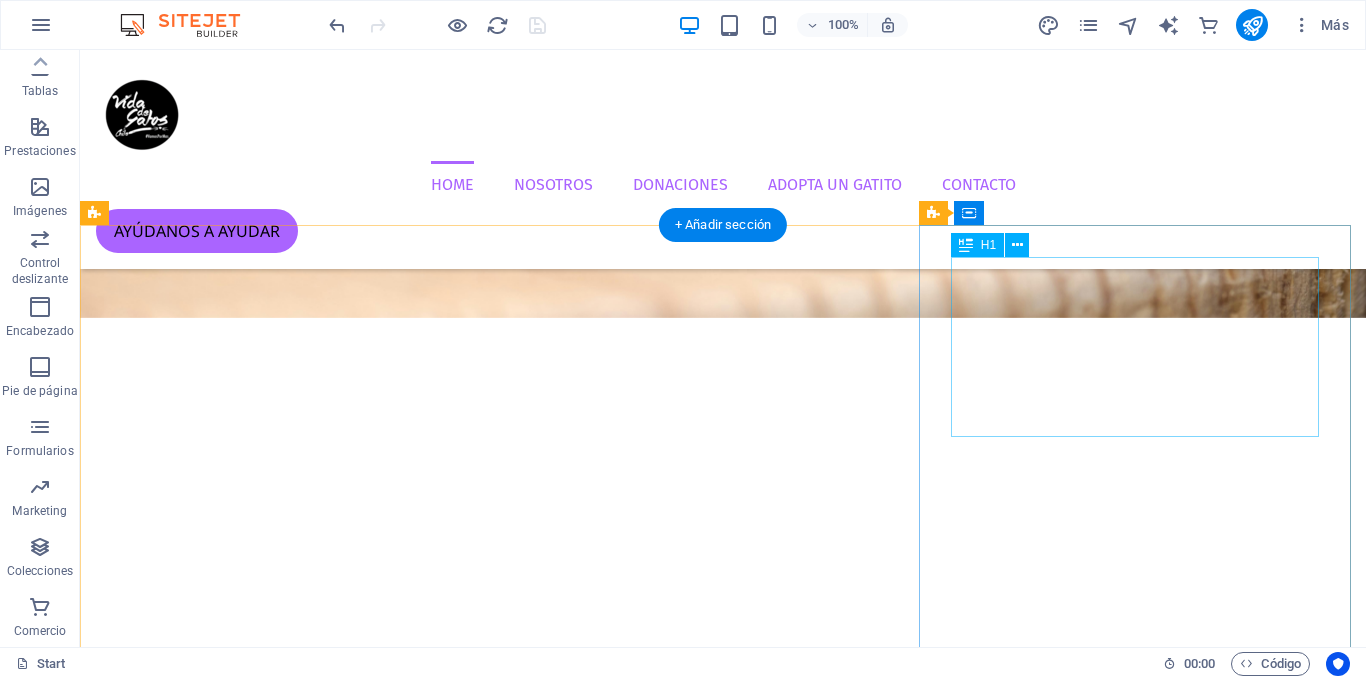 scroll, scrollTop: 658, scrollLeft: 0, axis: vertical 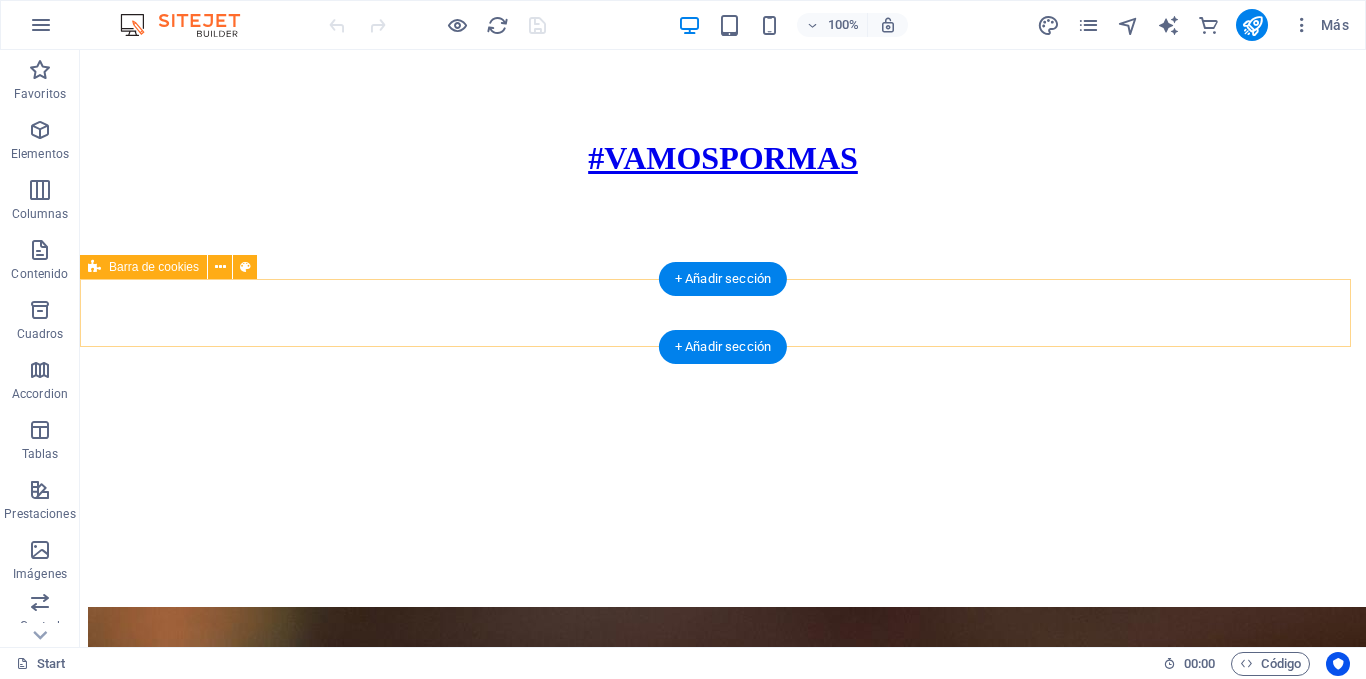 click on "Este sitio usa cookies para mejorar tu experiencia de usuario. Ok" at bounding box center [723, 2001] 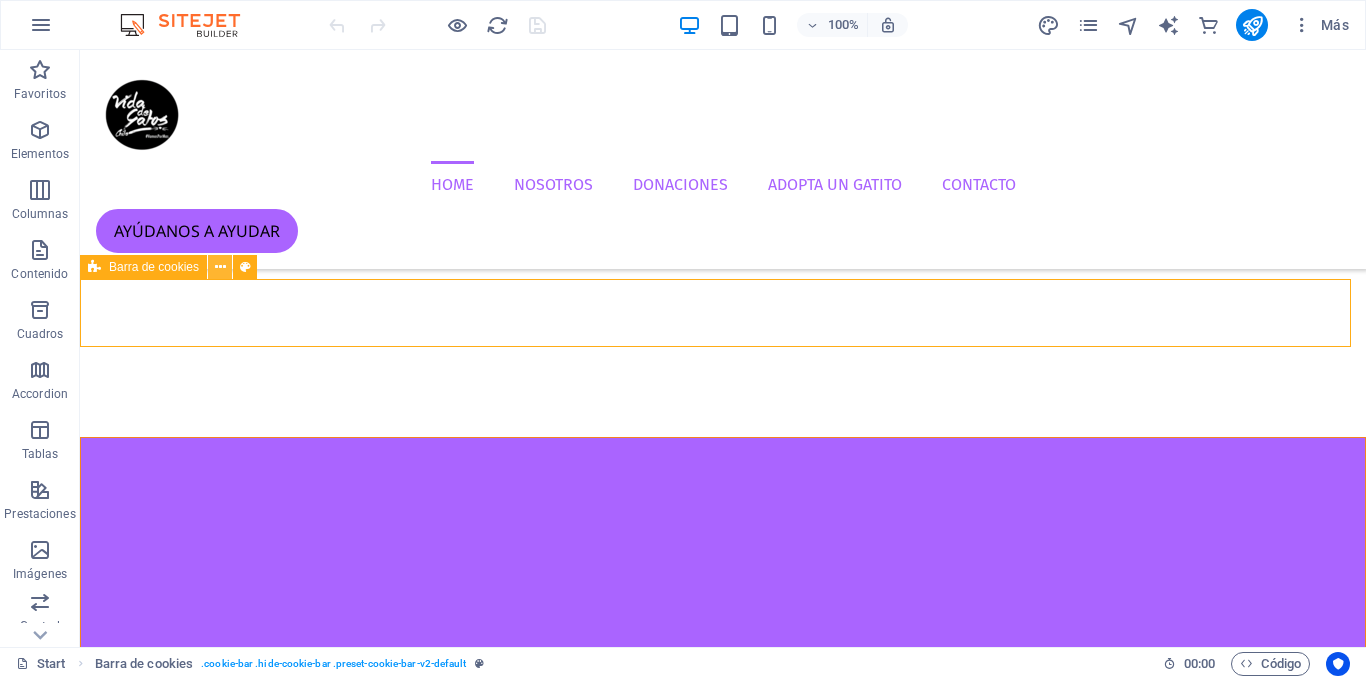 click at bounding box center [220, 267] 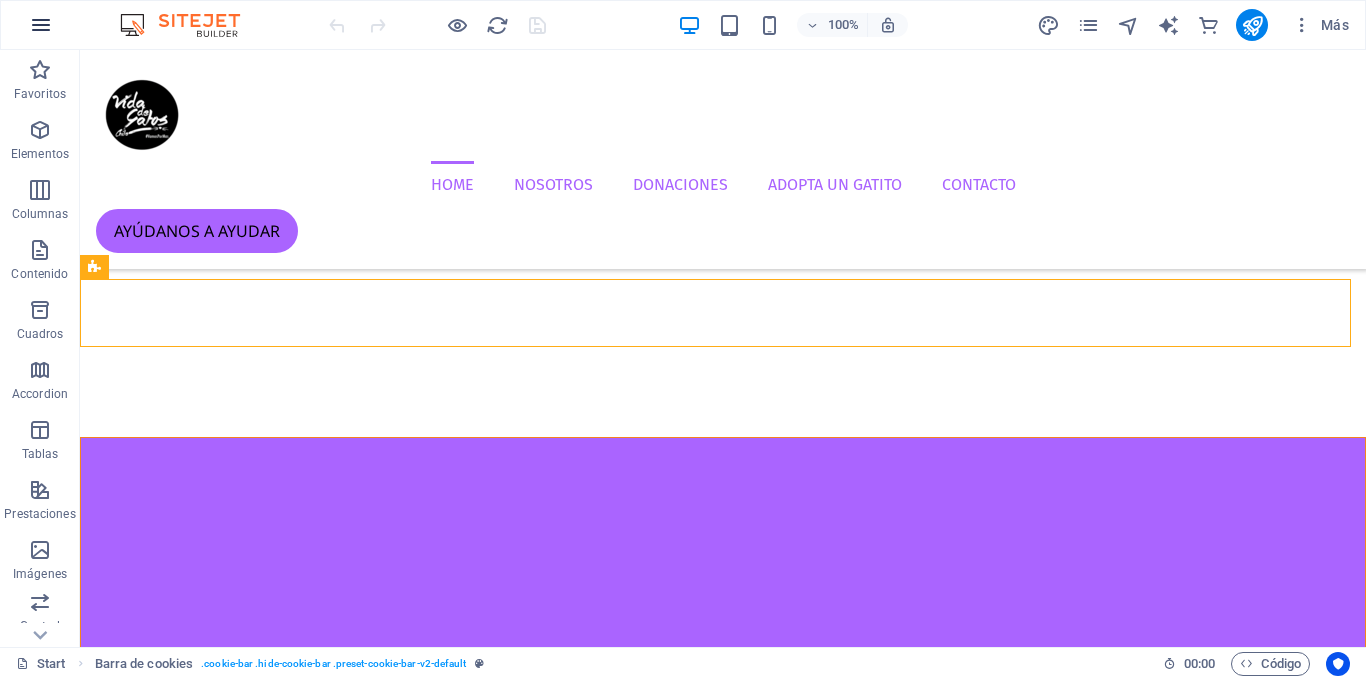 click at bounding box center [41, 25] 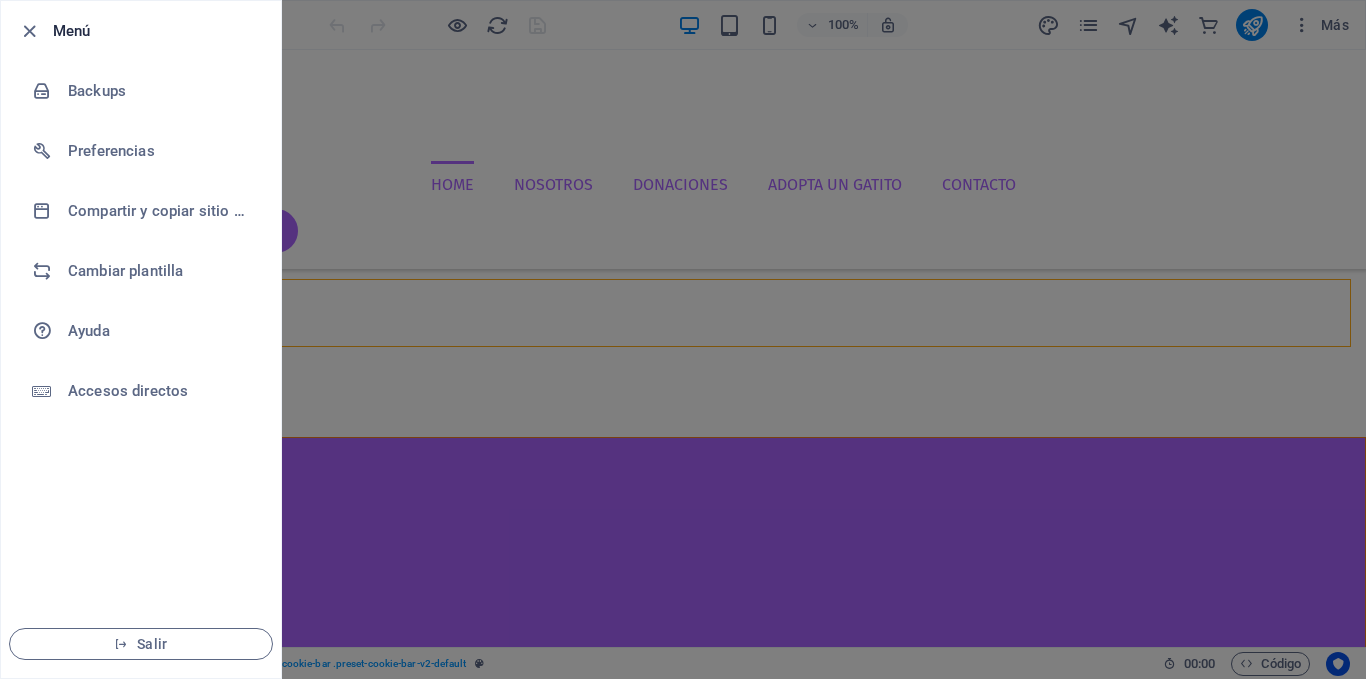 click on "Menú Backups Preferencias Compartir y copiar sitio web Cambiar plantilla Ayuda Accesos directos Salir" at bounding box center [141, 339] 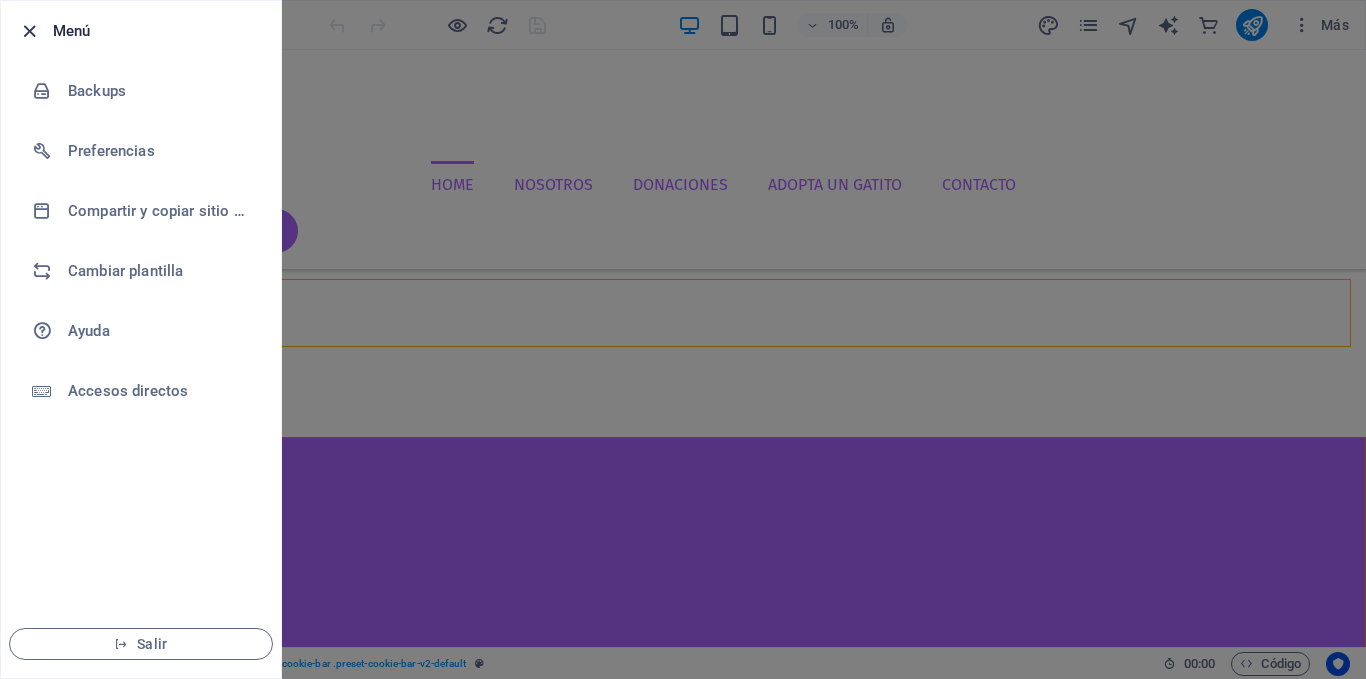 click at bounding box center [29, 31] 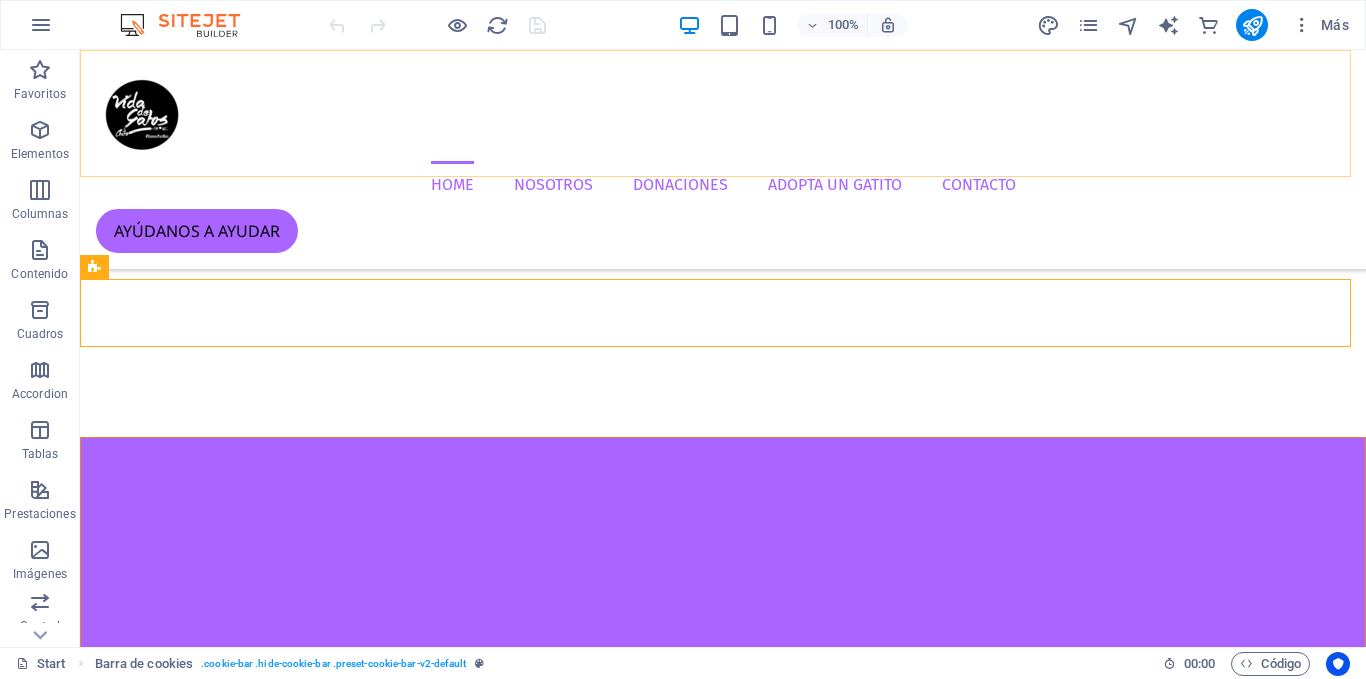 click on "Home NOSOTROS DONACIONES ADOPTA UN GATITO CONTACTO ayúdanos a ayudar" at bounding box center [723, 159] 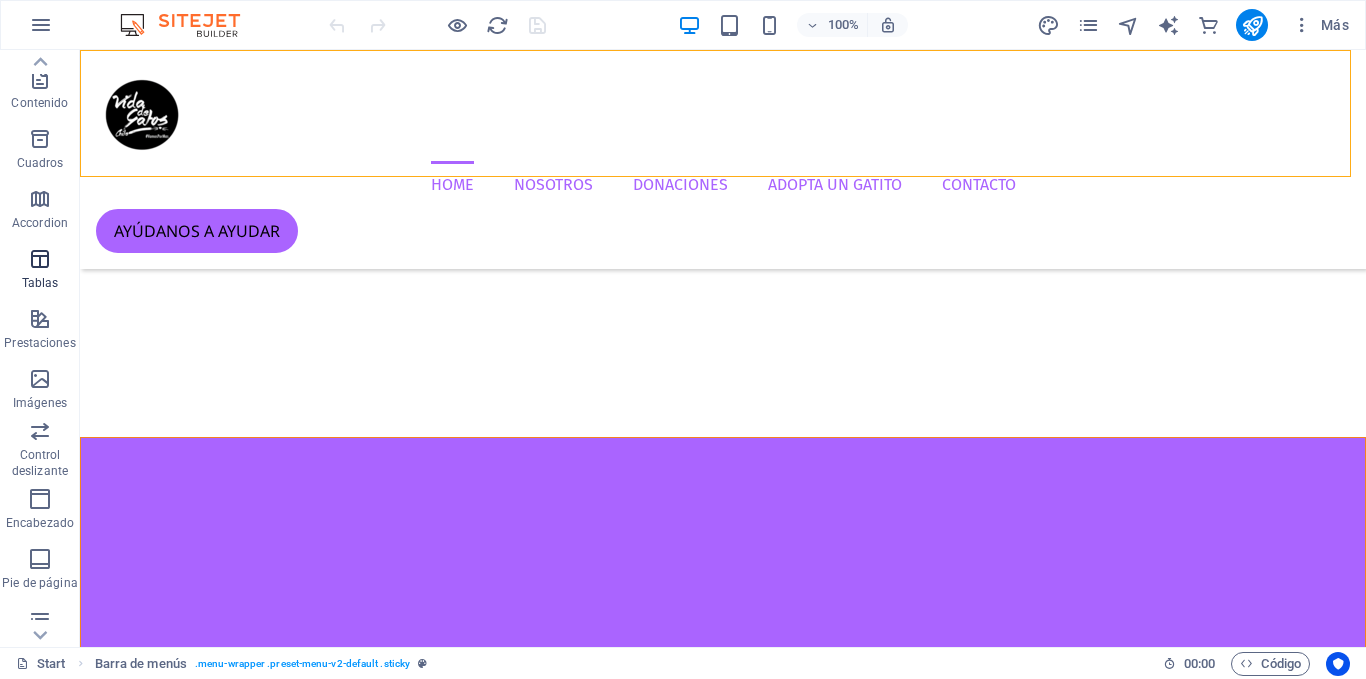 scroll, scrollTop: 363, scrollLeft: 0, axis: vertical 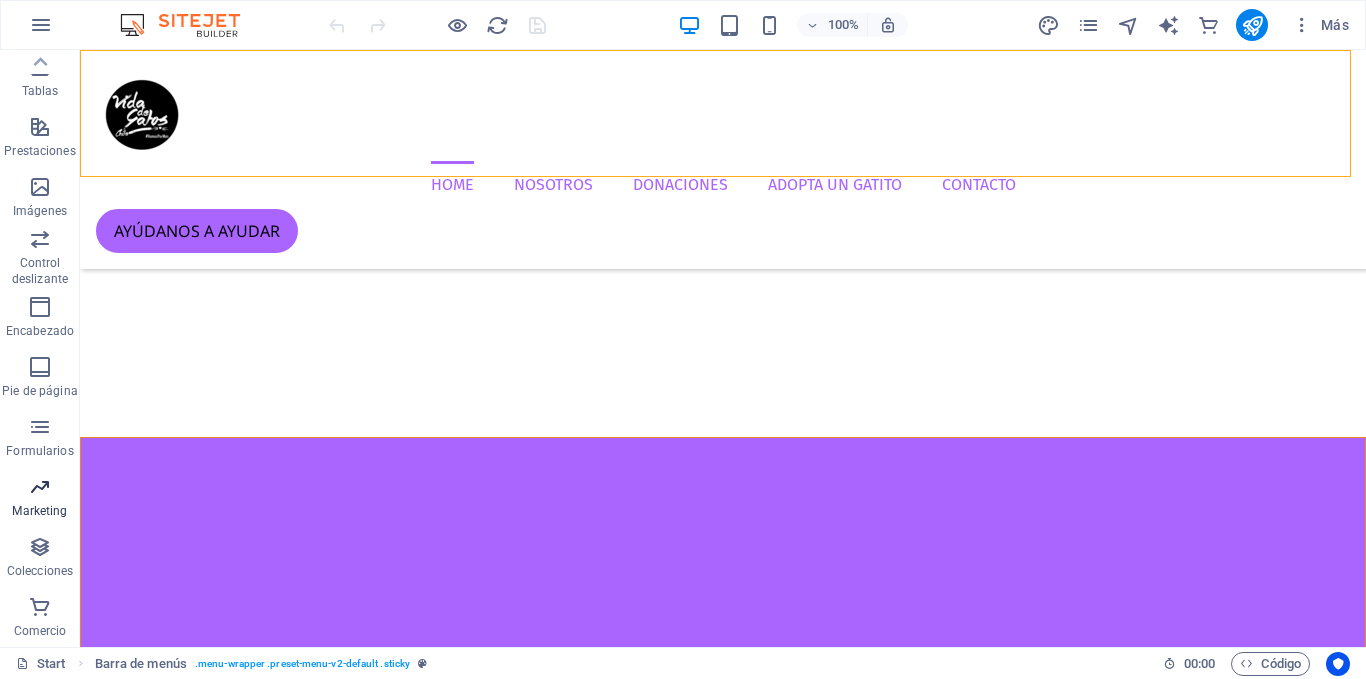 click at bounding box center [40, 487] 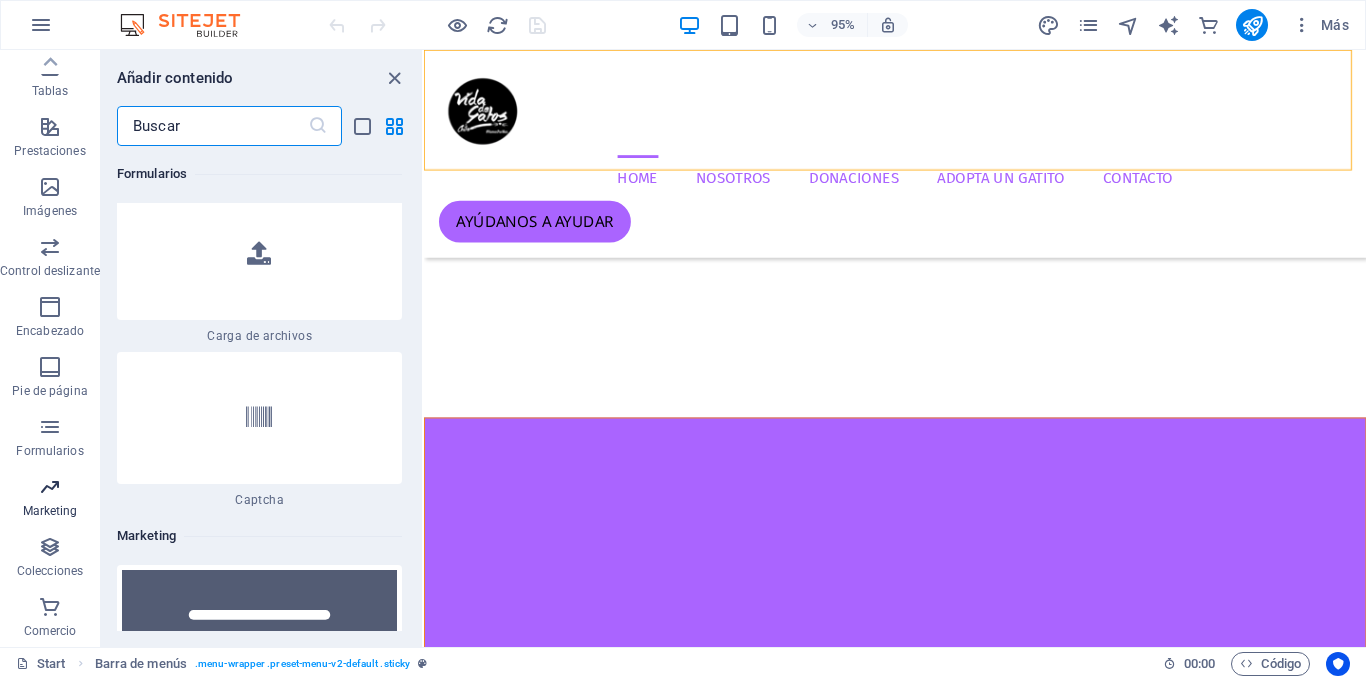 scroll, scrollTop: 32695, scrollLeft: 0, axis: vertical 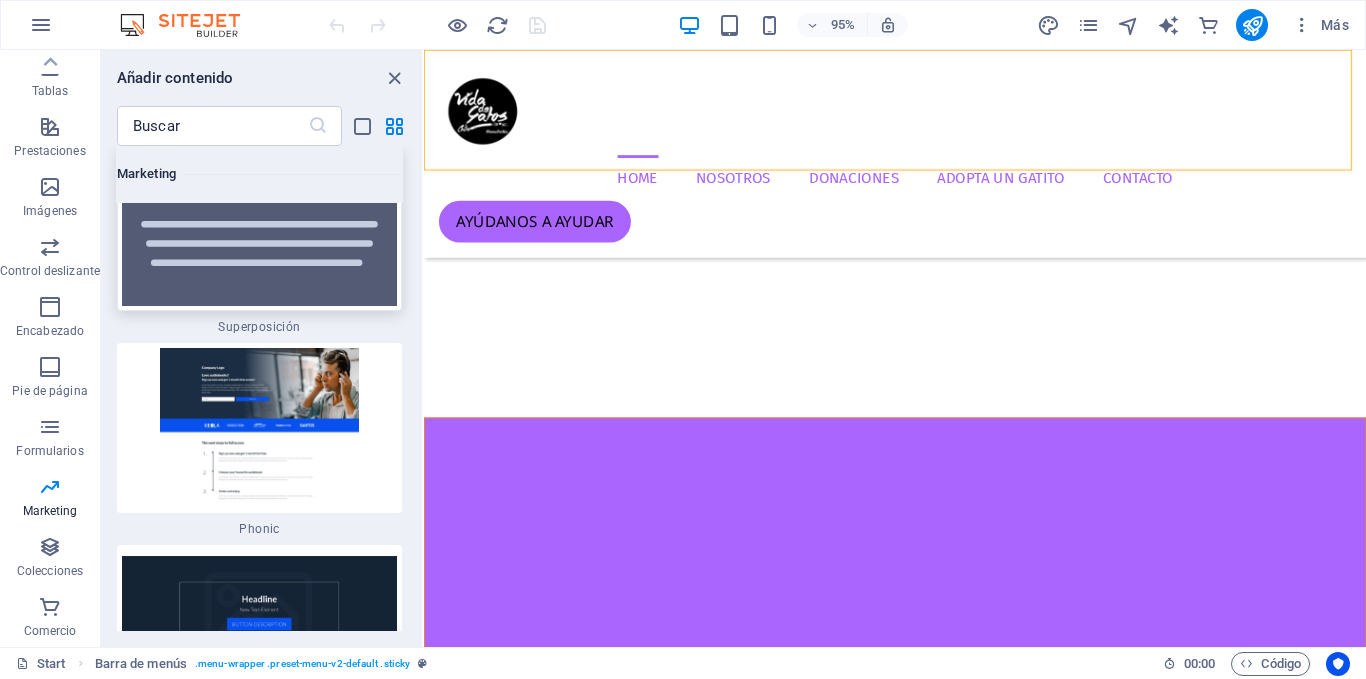 click at bounding box center [259, 229] 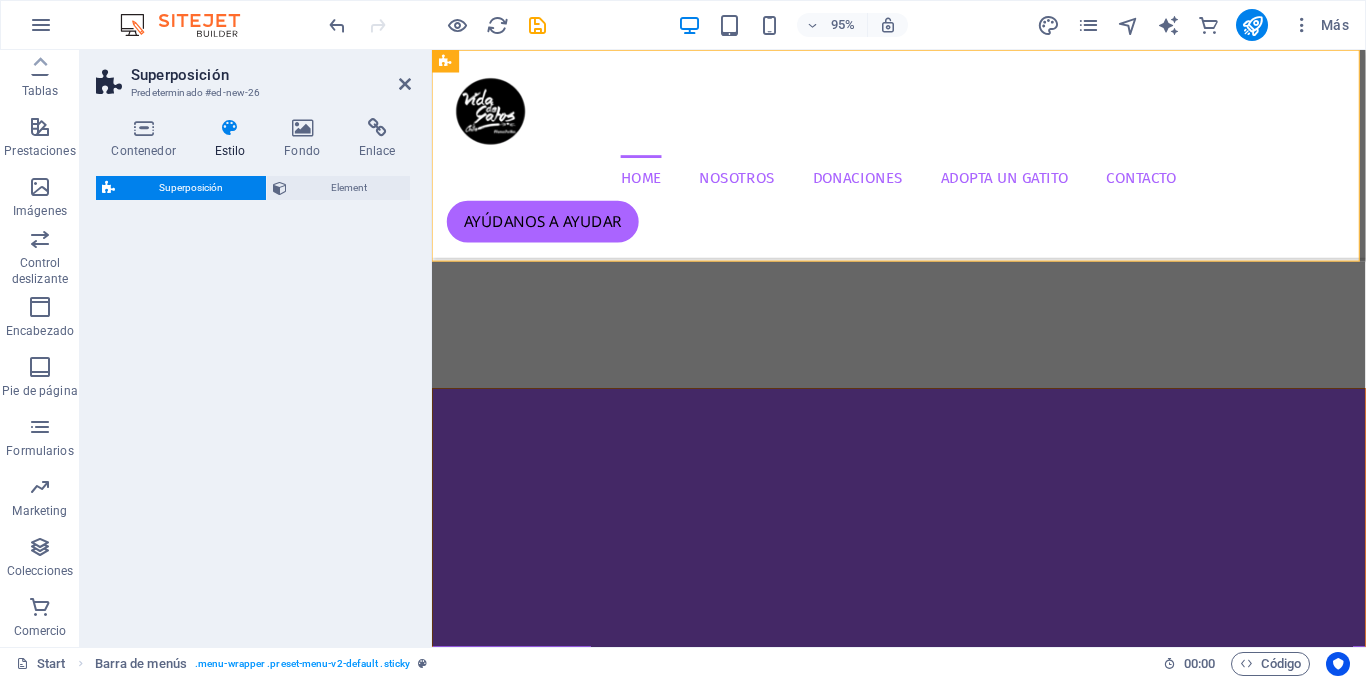 select on "rem" 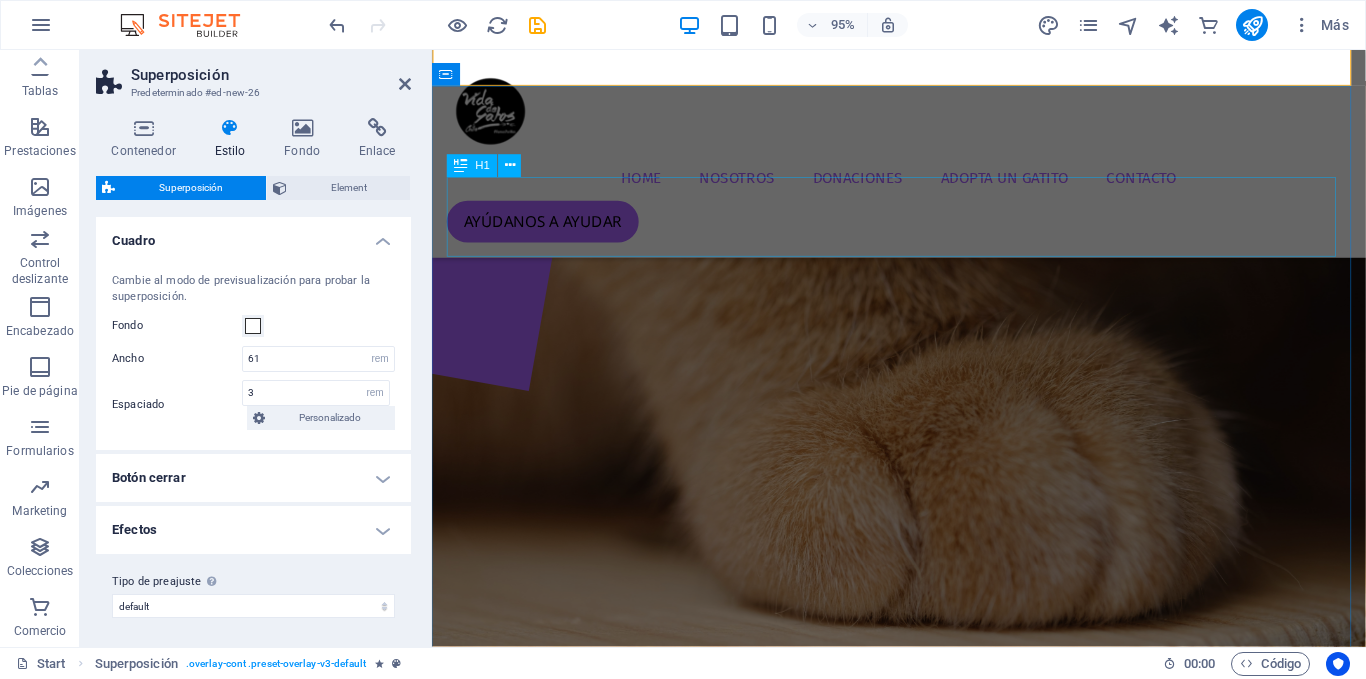 scroll, scrollTop: 0, scrollLeft: 0, axis: both 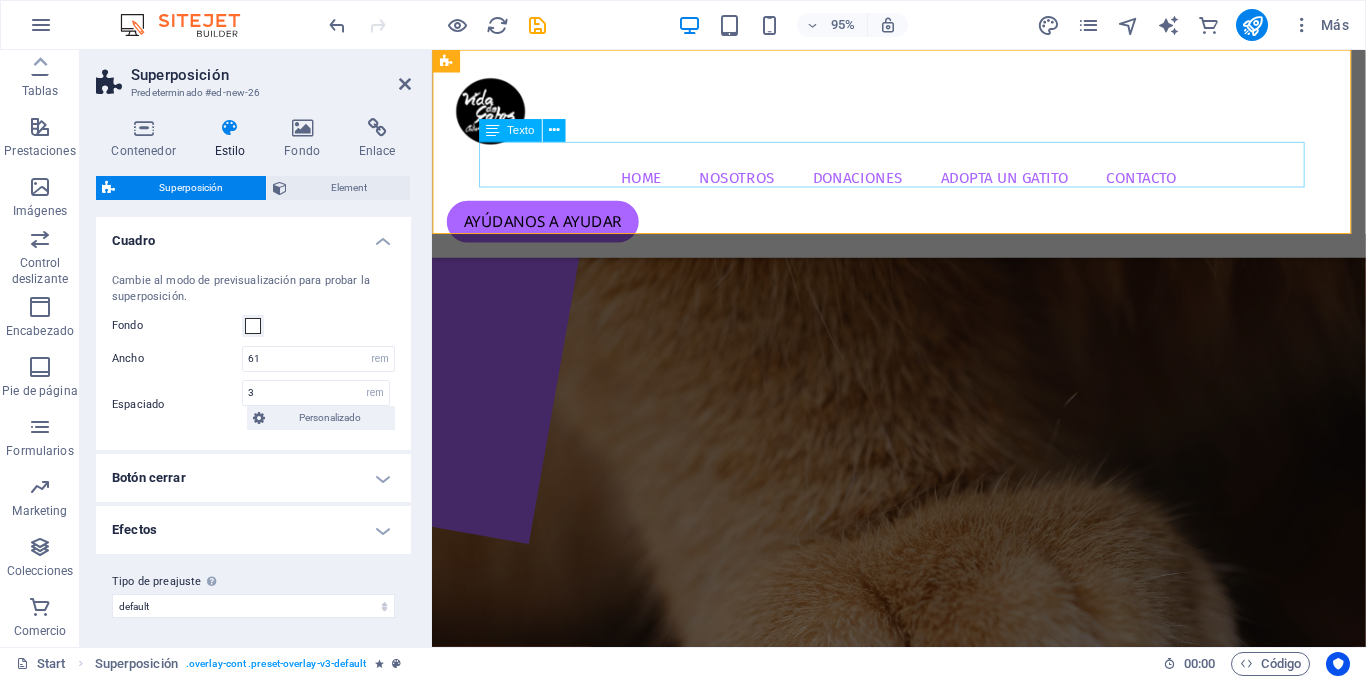click on "Lorem ipsum dolor sit amet, consectetur adipisicing elit. Explicabo, cupiditate necessitatibus sapiente nisi soluta placeat esse velit dolorem eius aliquam!" at bounding box center (923, 171) 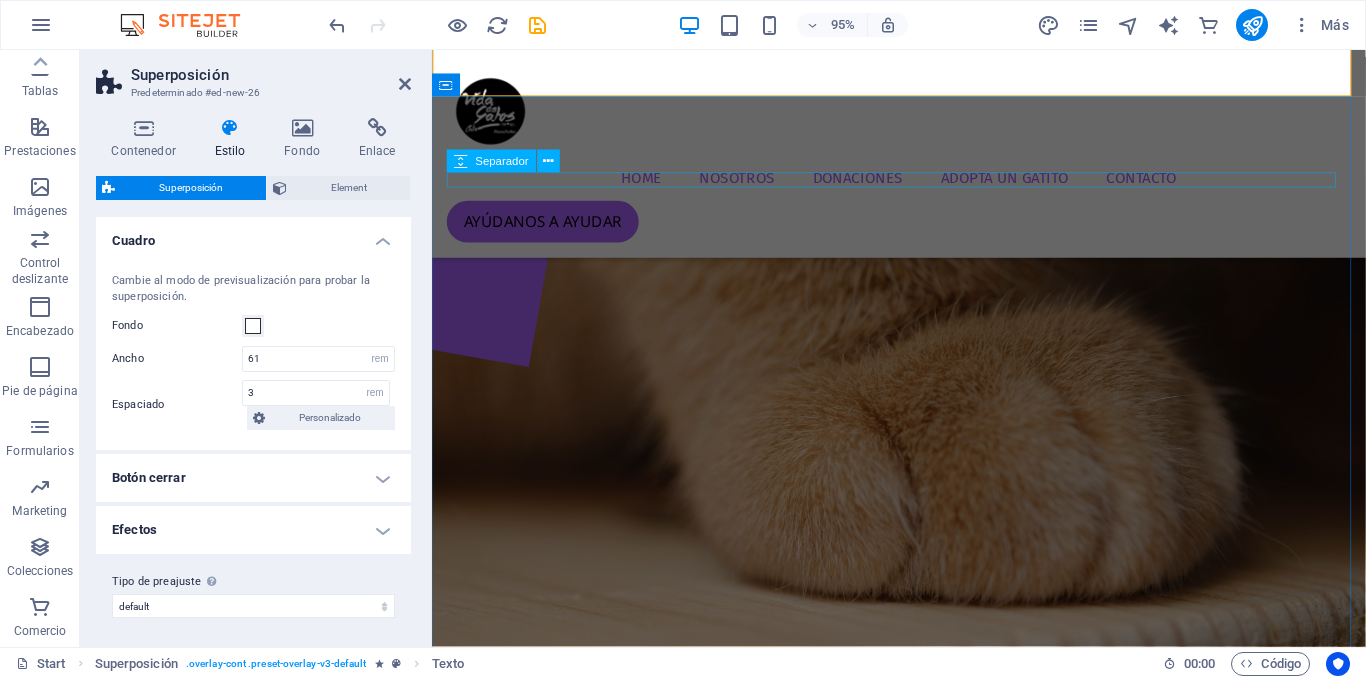 scroll, scrollTop: 0, scrollLeft: 0, axis: both 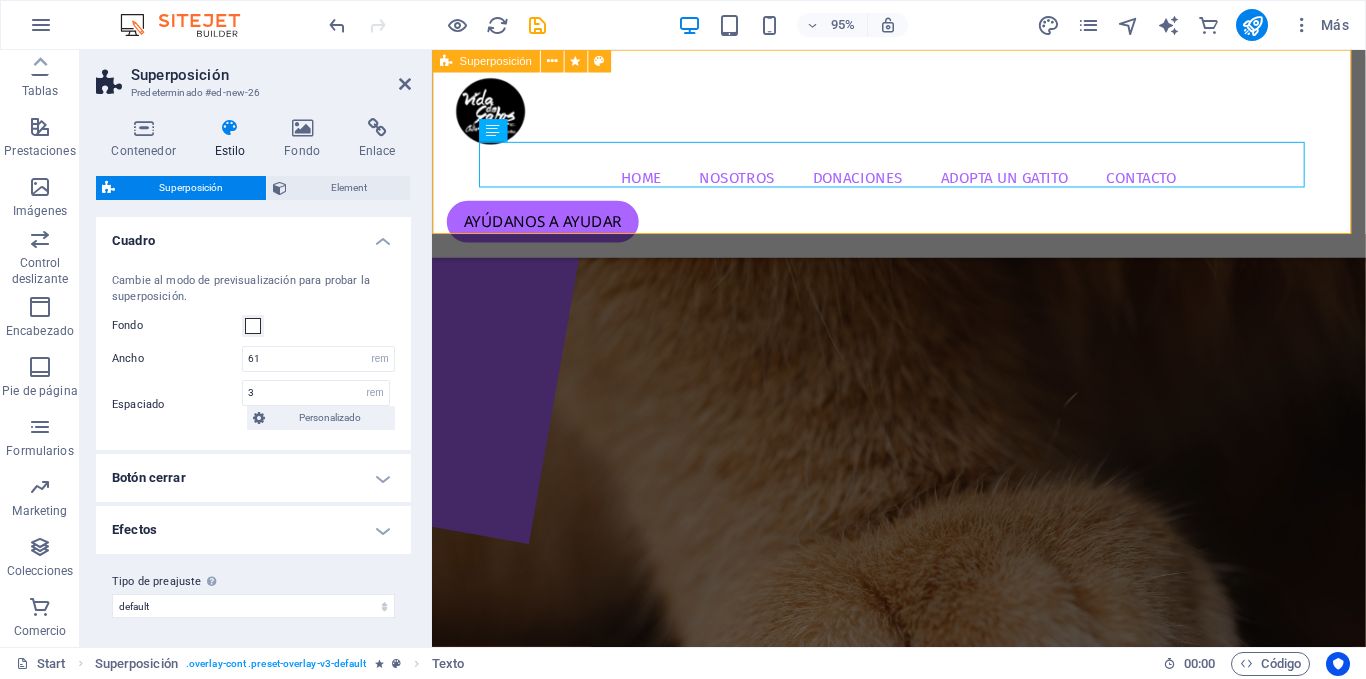click on "Headline Lorem ipsum dolor sit amet, consectetur adipisicing elit. Explicabo, cupiditate necessitatibus sapiente nisi soluta placeat esse velit dolorem eius aliquam!" at bounding box center (923, 147) 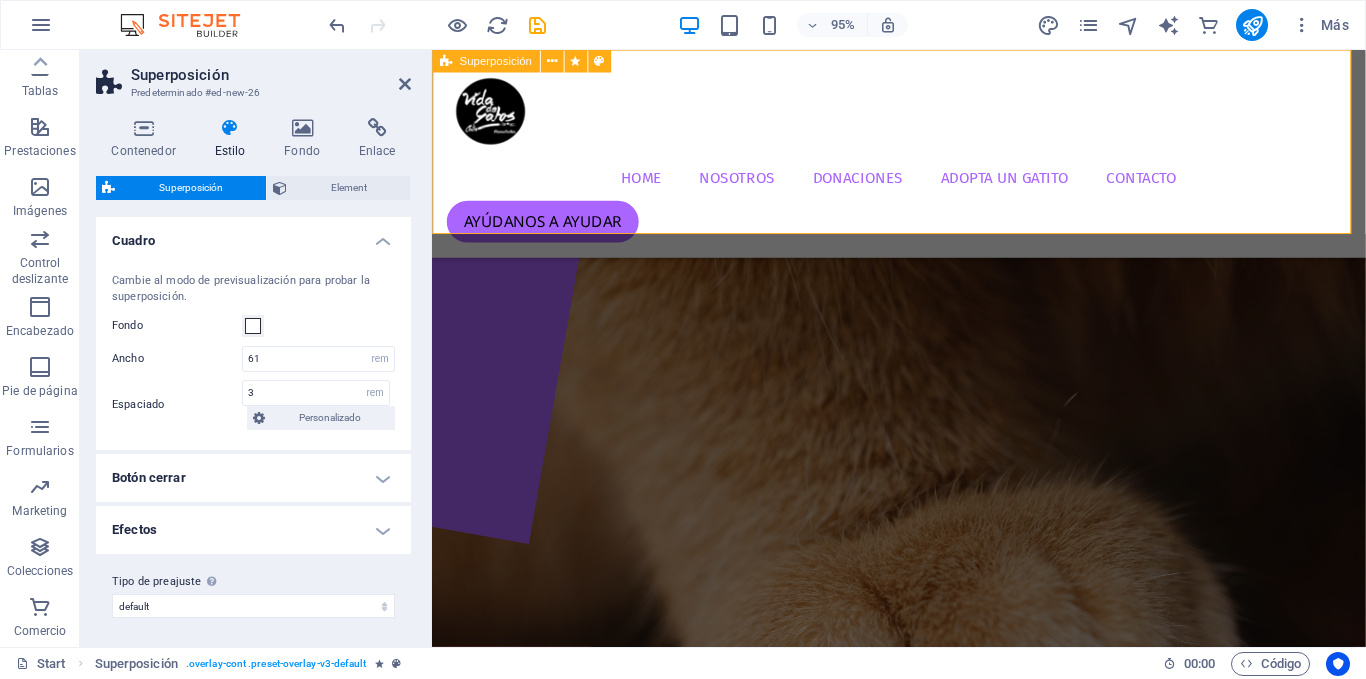 click on "Headline Lorem ipsum dolor sit amet, consectetur adipisicing elit. Explicabo, cupiditate necessitatibus sapiente nisi soluta placeat esse velit dolorem eius aliquam!" at bounding box center (923, 147) 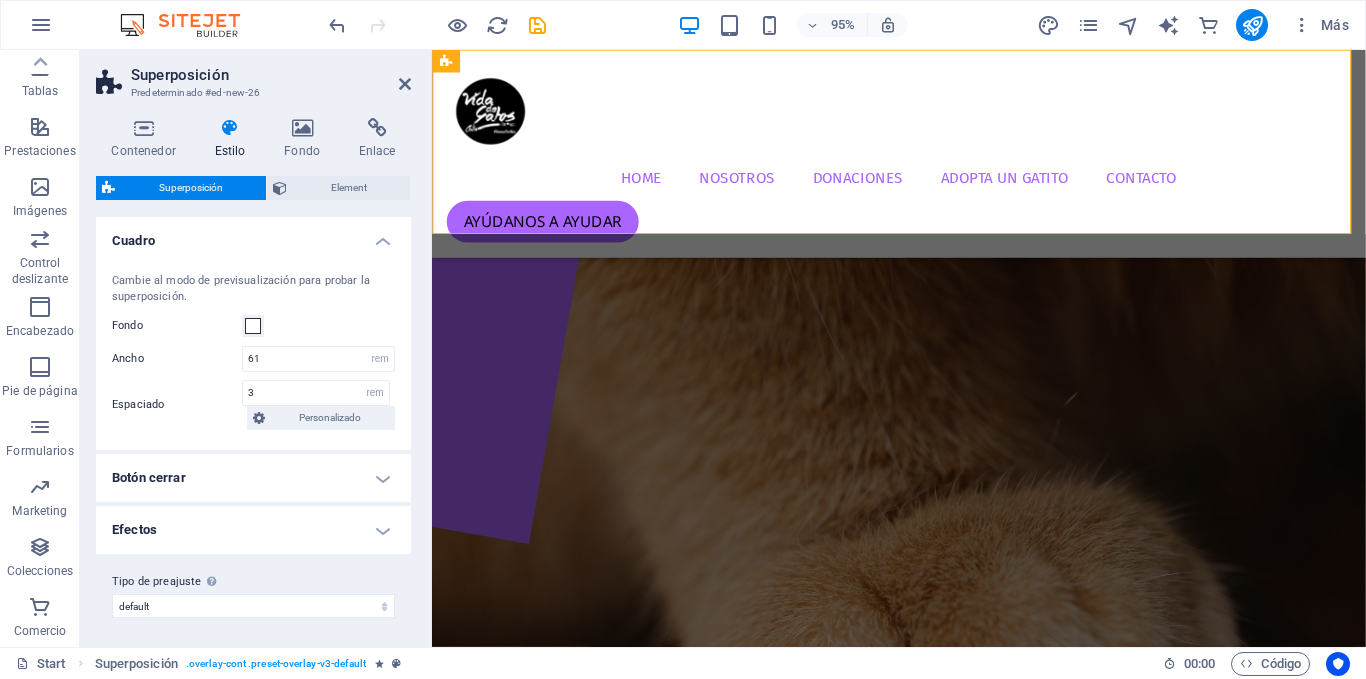 drag, startPoint x: 893, startPoint y: 111, endPoint x: 489, endPoint y: 244, distance: 425.32928 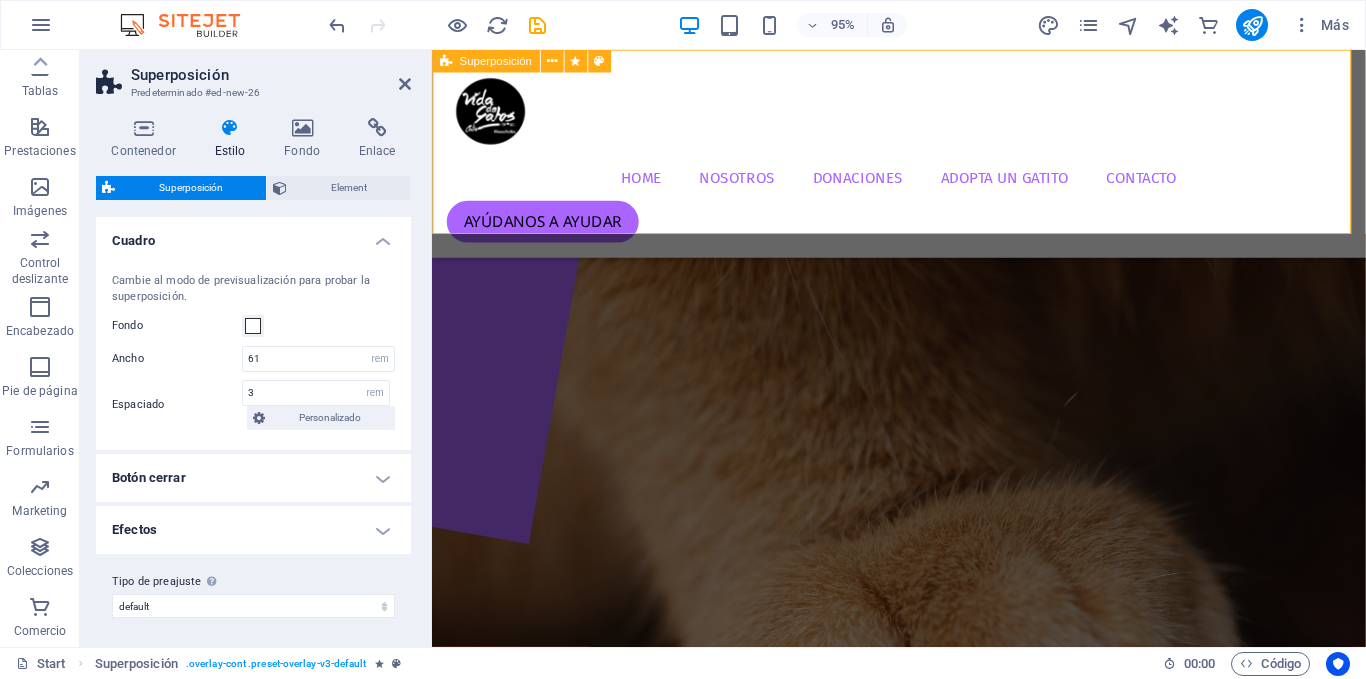 click on "Headline Lorem ipsum dolor sit amet, consectetur adipisicing elit. Explicabo, cupiditate necessitatibus sapiente nisi soluta placeat esse velit dolorem eius aliquam!" at bounding box center [923, 147] 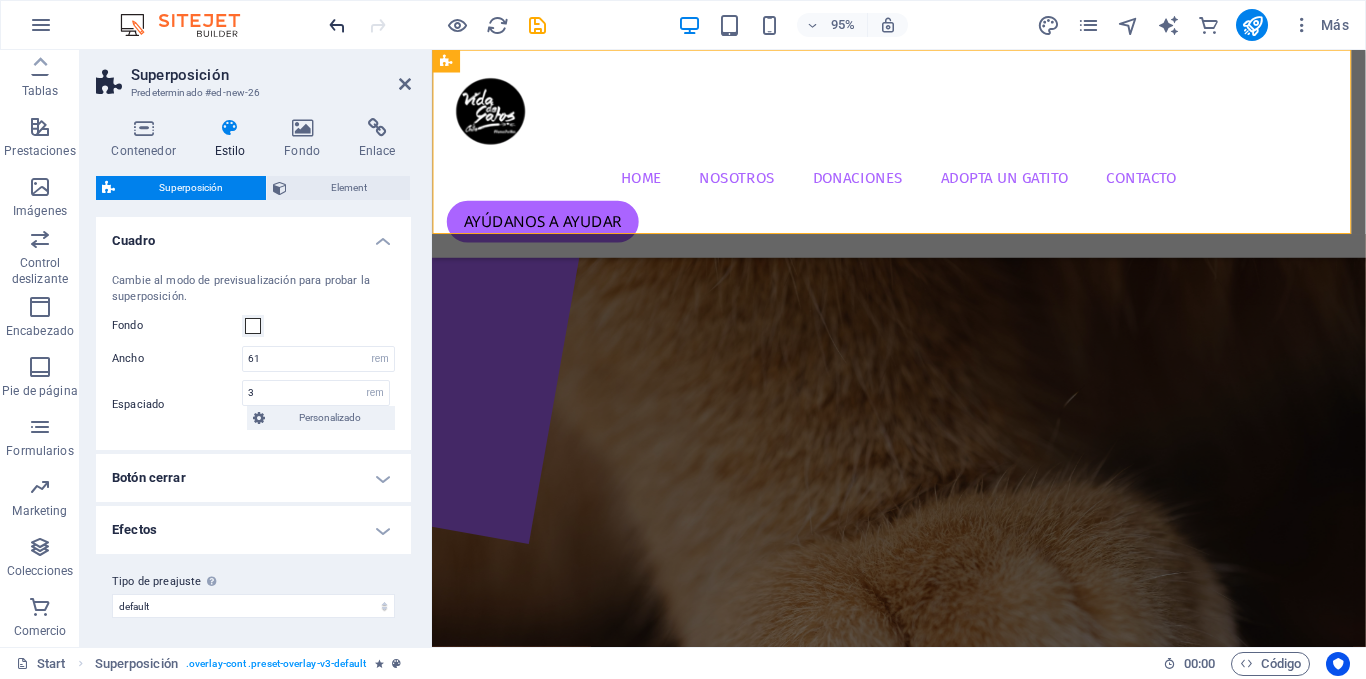 click at bounding box center [337, 25] 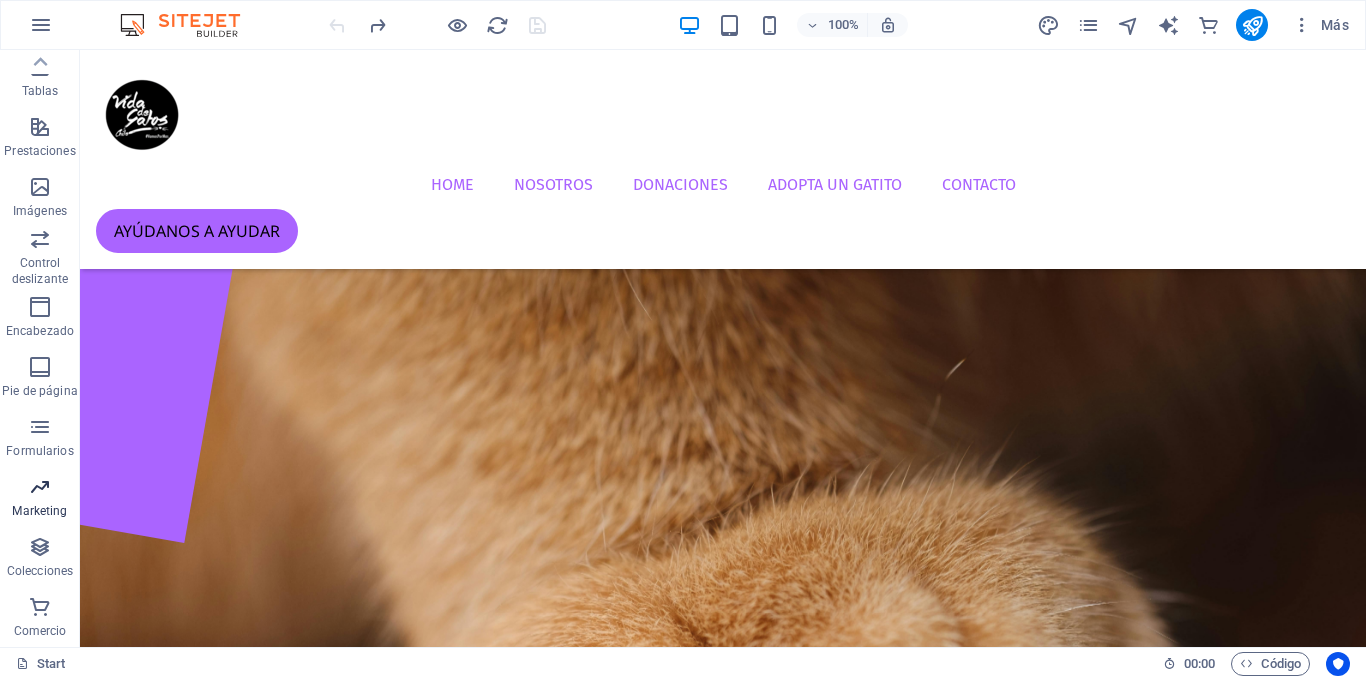 click on "Marketing" at bounding box center (40, 497) 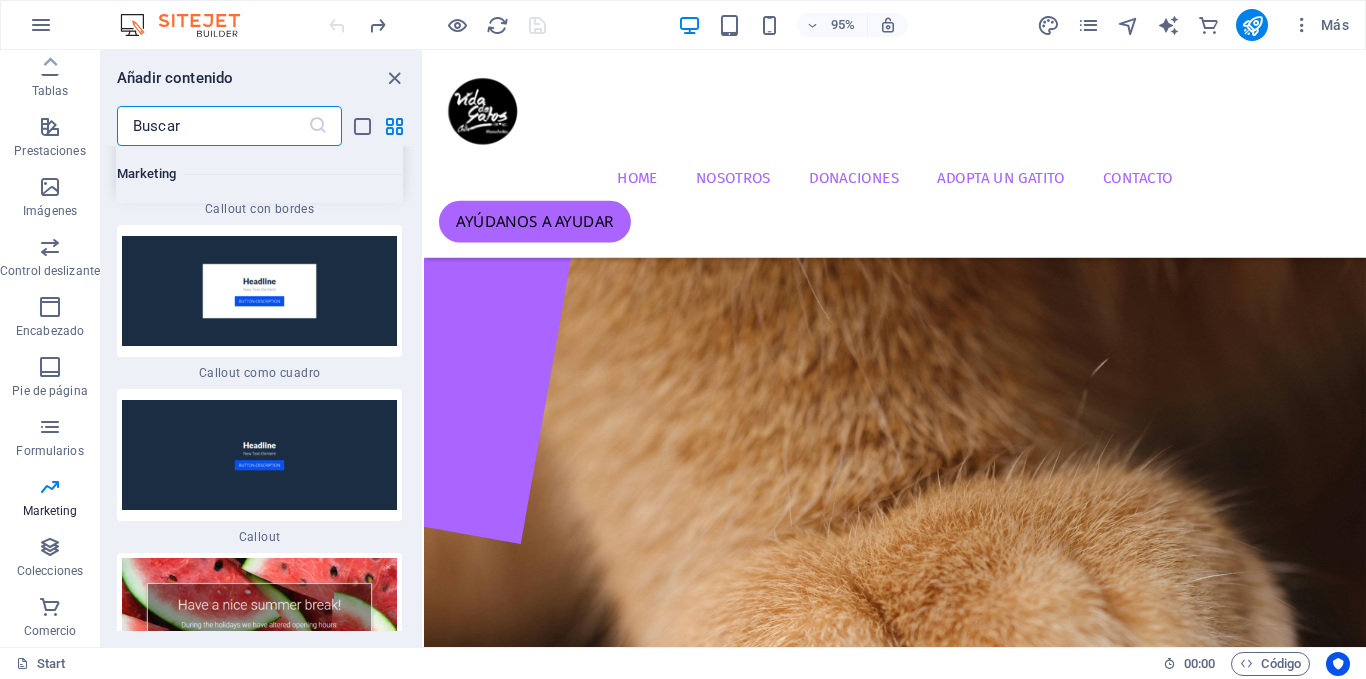 scroll, scrollTop: 33180, scrollLeft: 0, axis: vertical 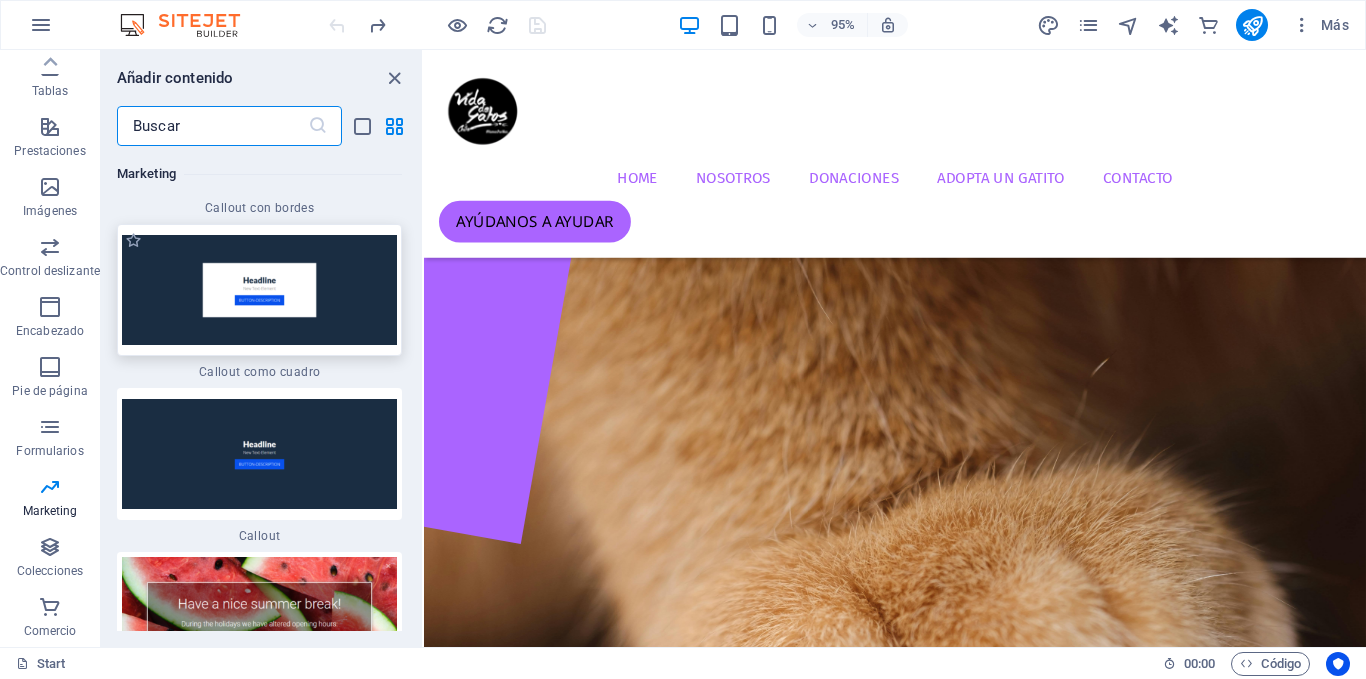 click at bounding box center (259, 290) 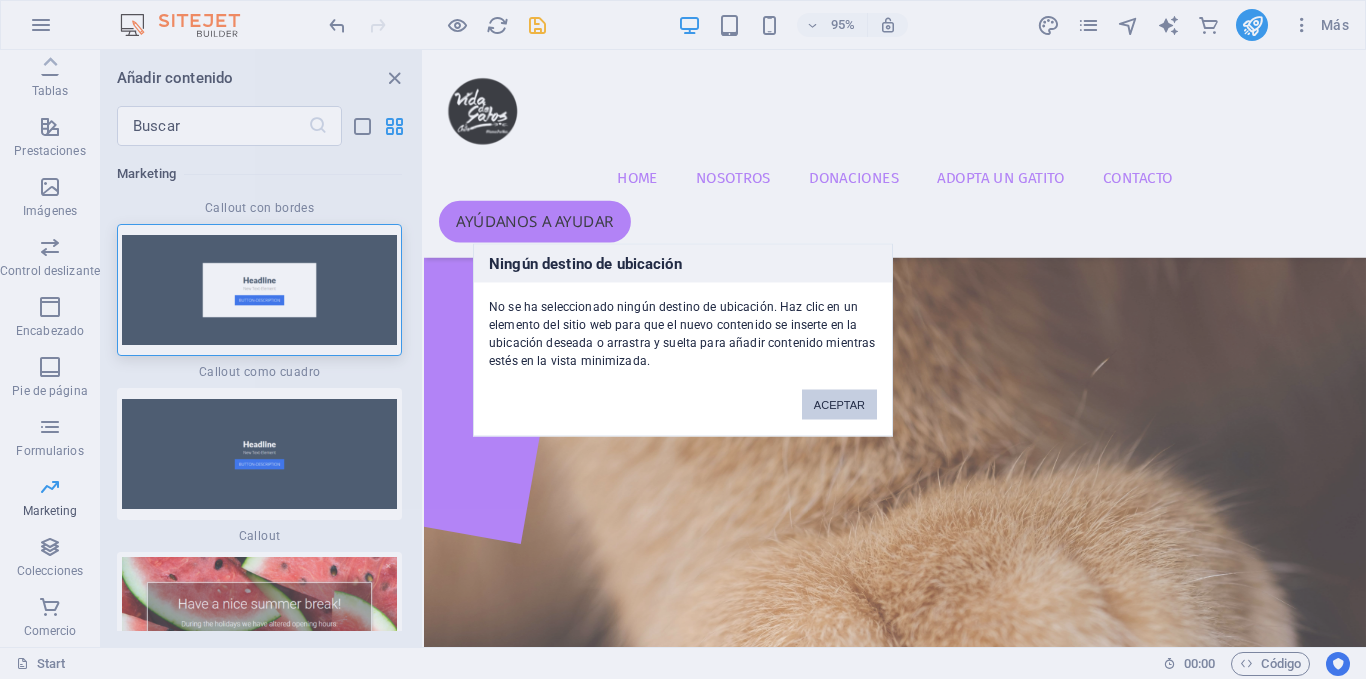 click on "ACEPTAR" at bounding box center [839, 404] 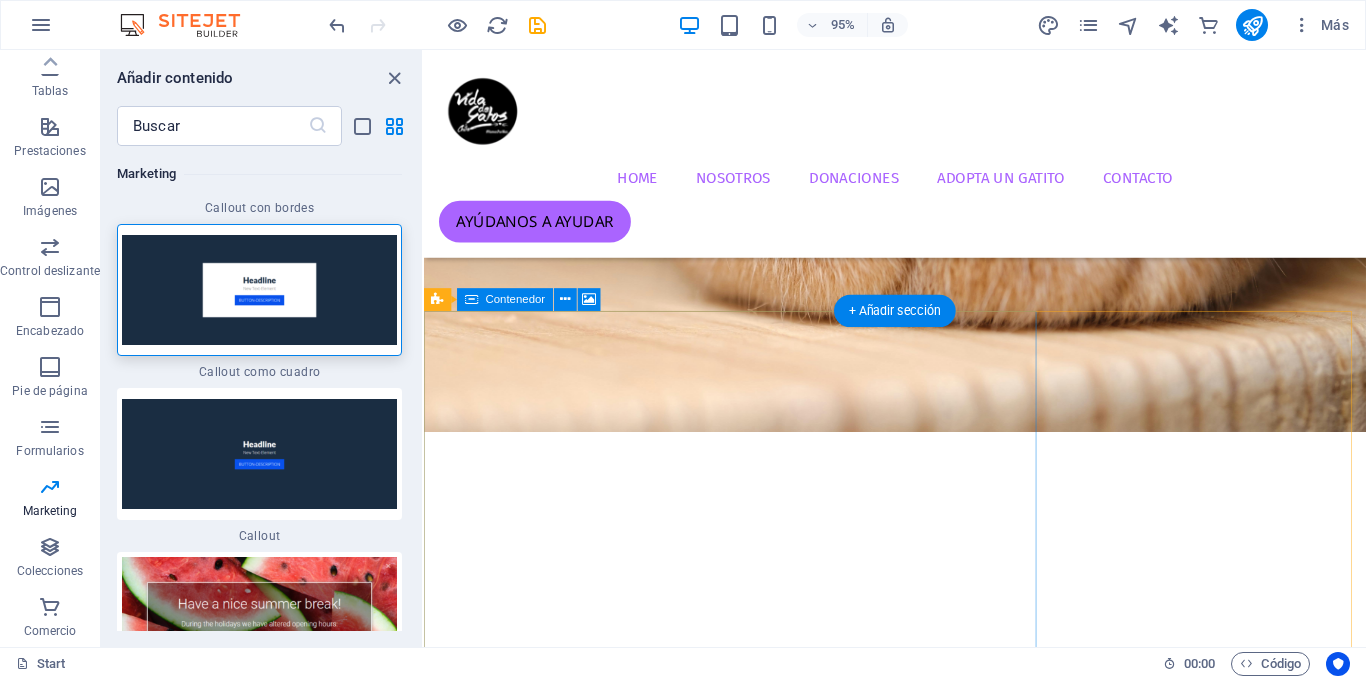 scroll, scrollTop: 523, scrollLeft: 0, axis: vertical 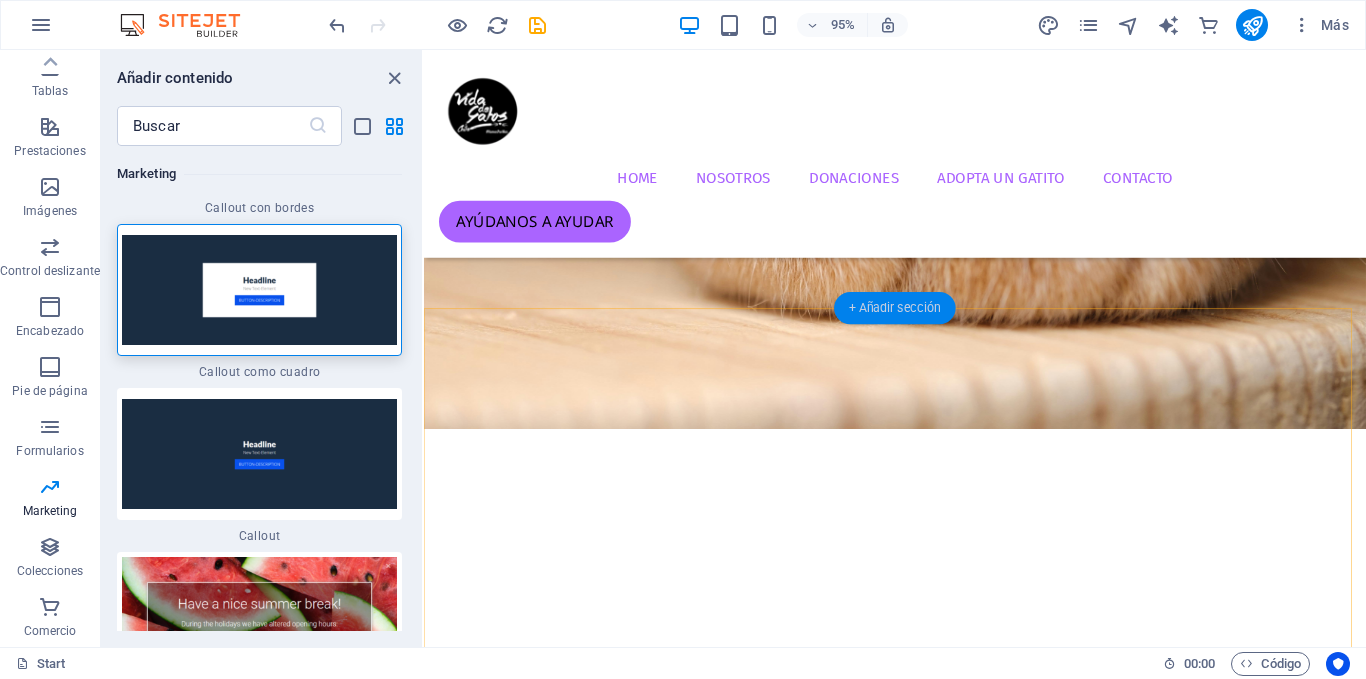 click on "+ Añadir sección" at bounding box center [895, 308] 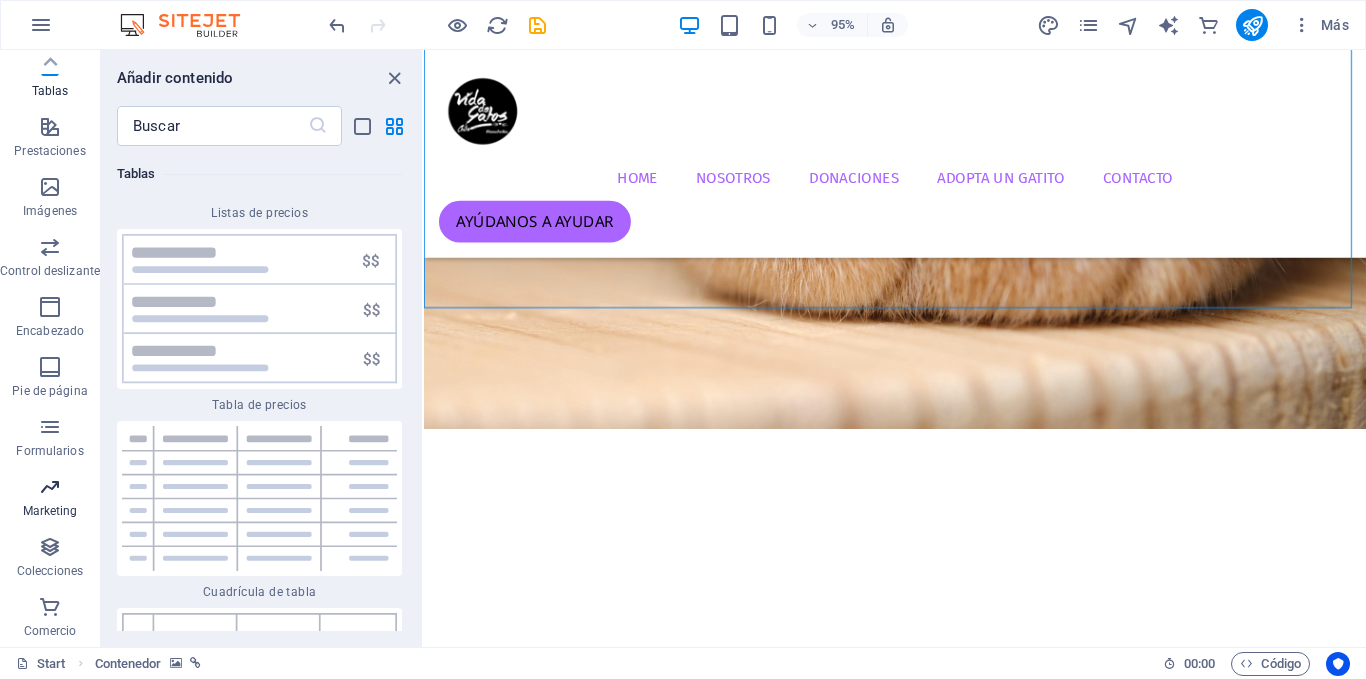 scroll, scrollTop: 14013, scrollLeft: 0, axis: vertical 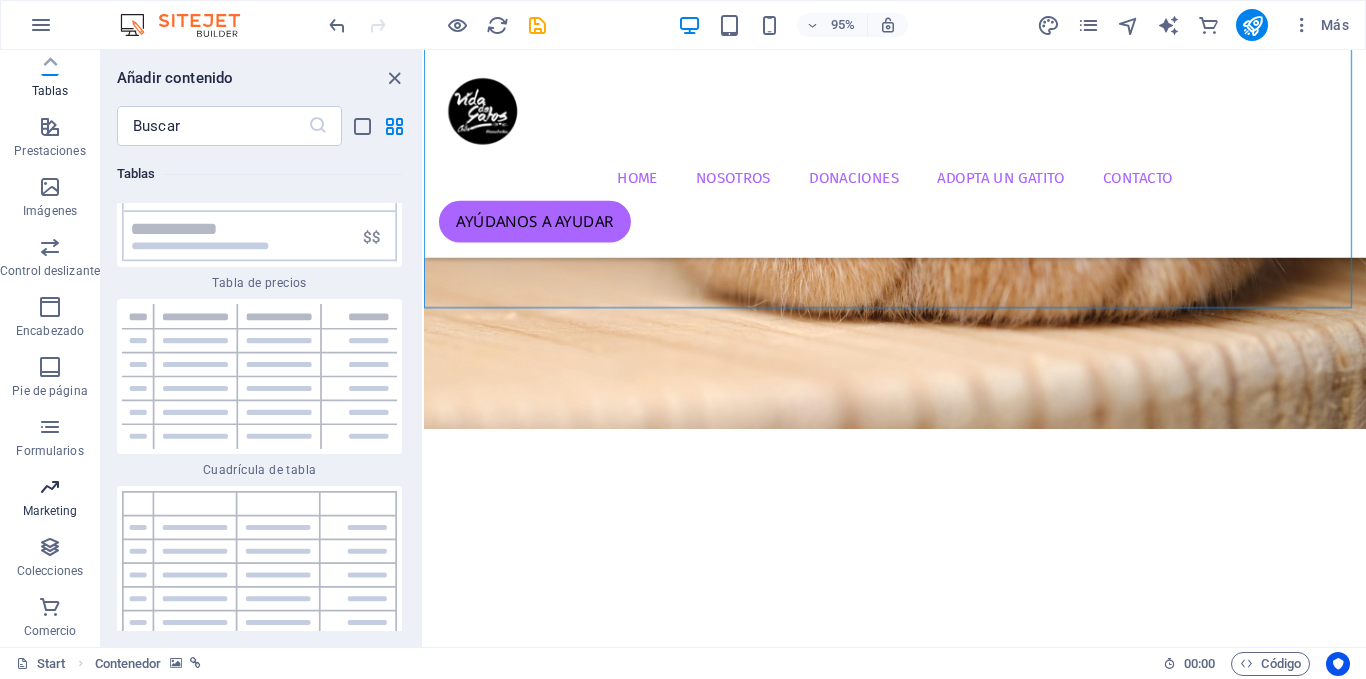 click on "Marketing" at bounding box center [50, 511] 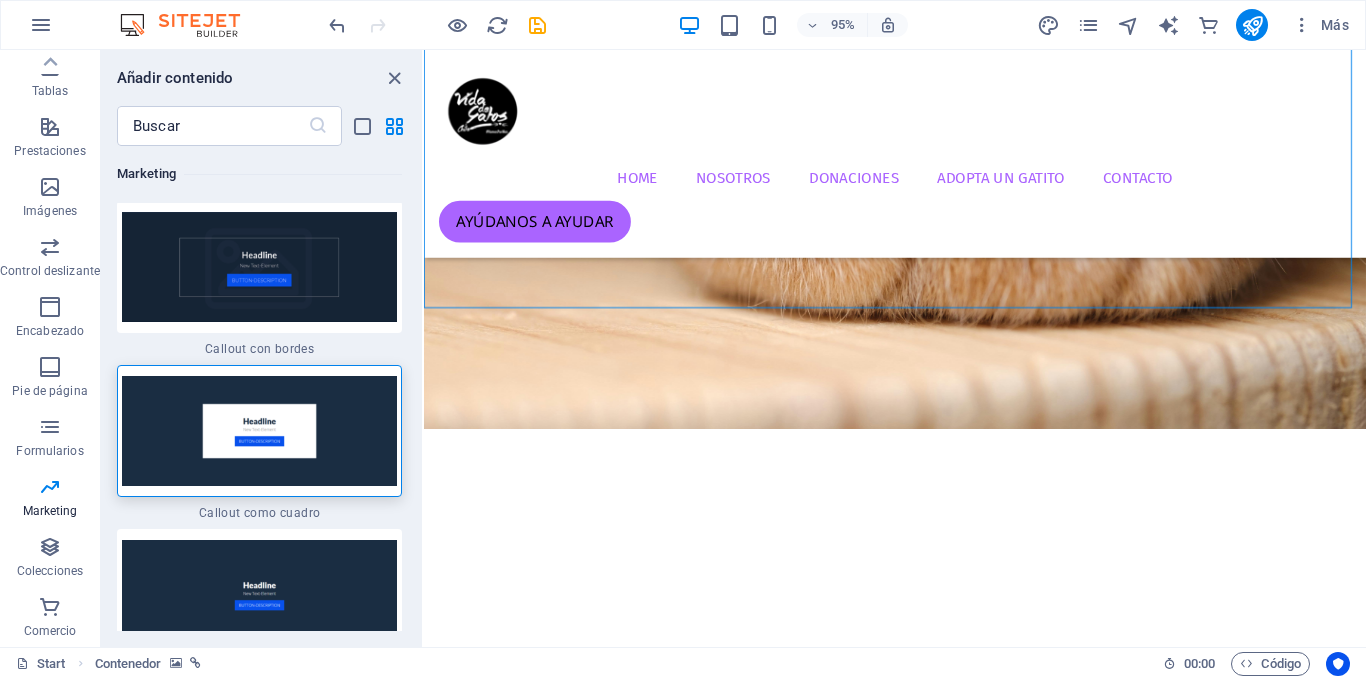 scroll, scrollTop: 33040, scrollLeft: 0, axis: vertical 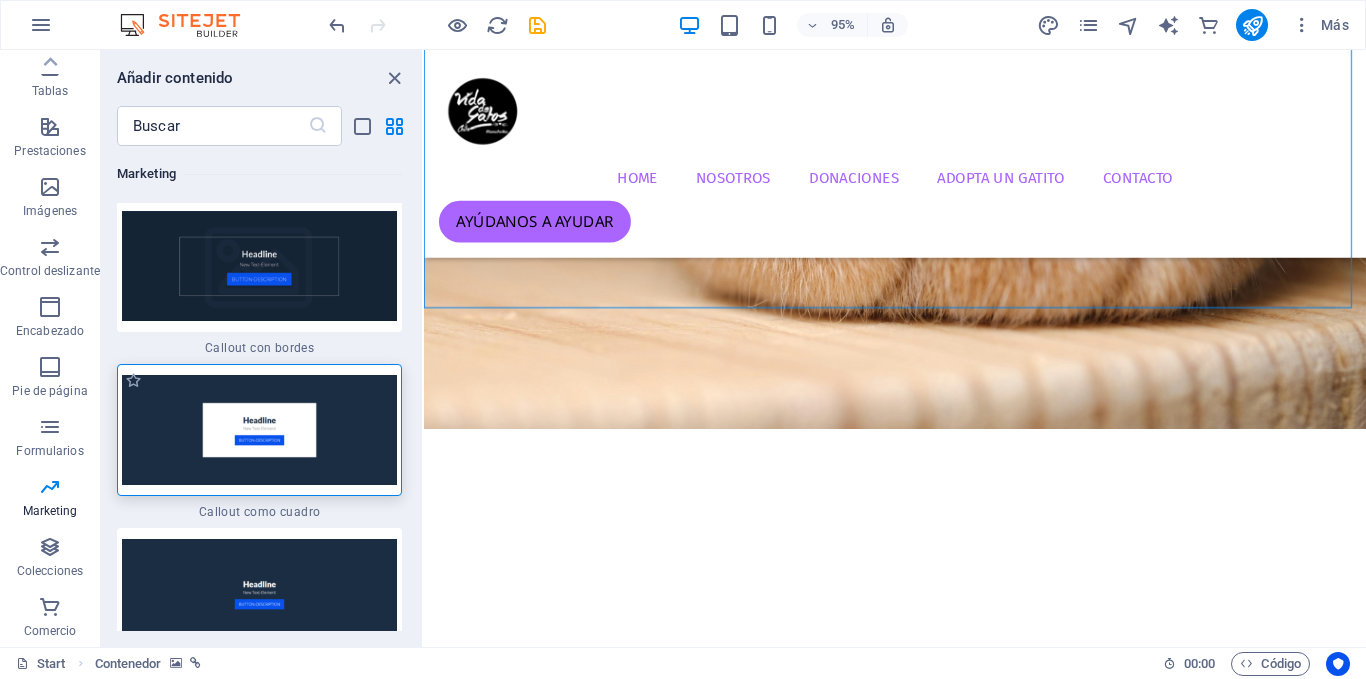 click at bounding box center [259, 430] 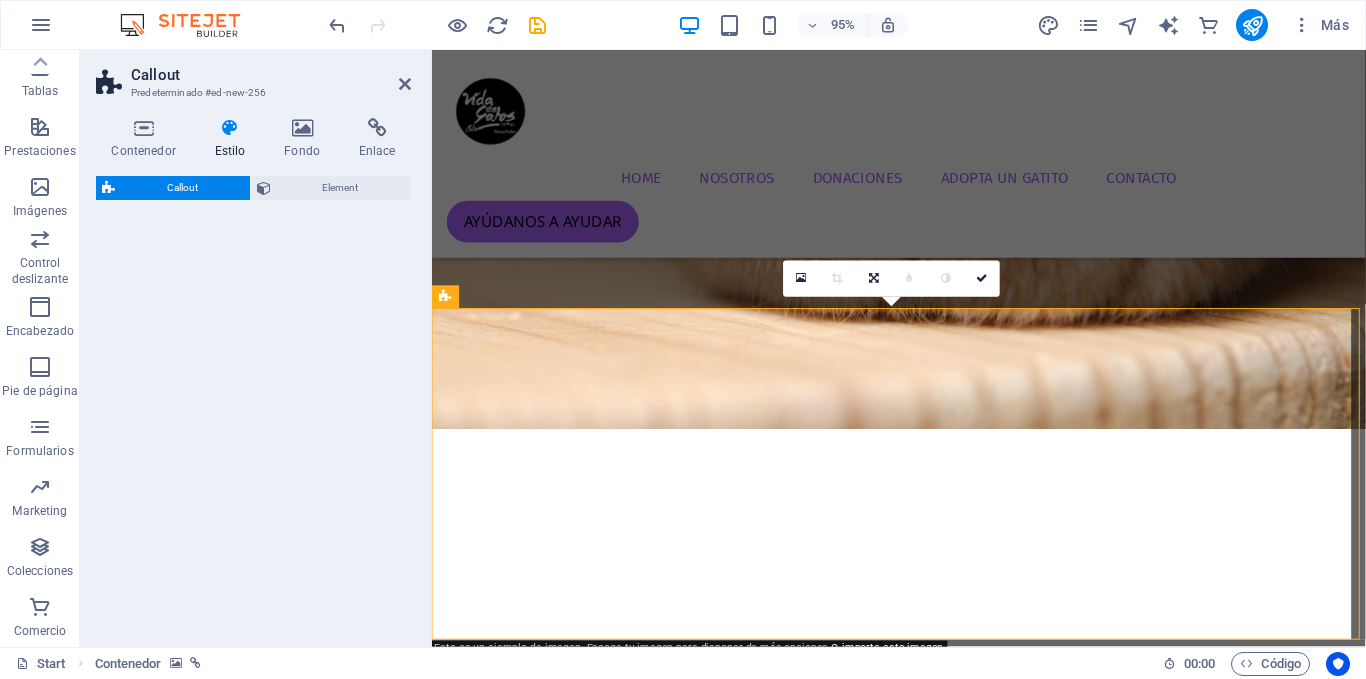 select on "rem" 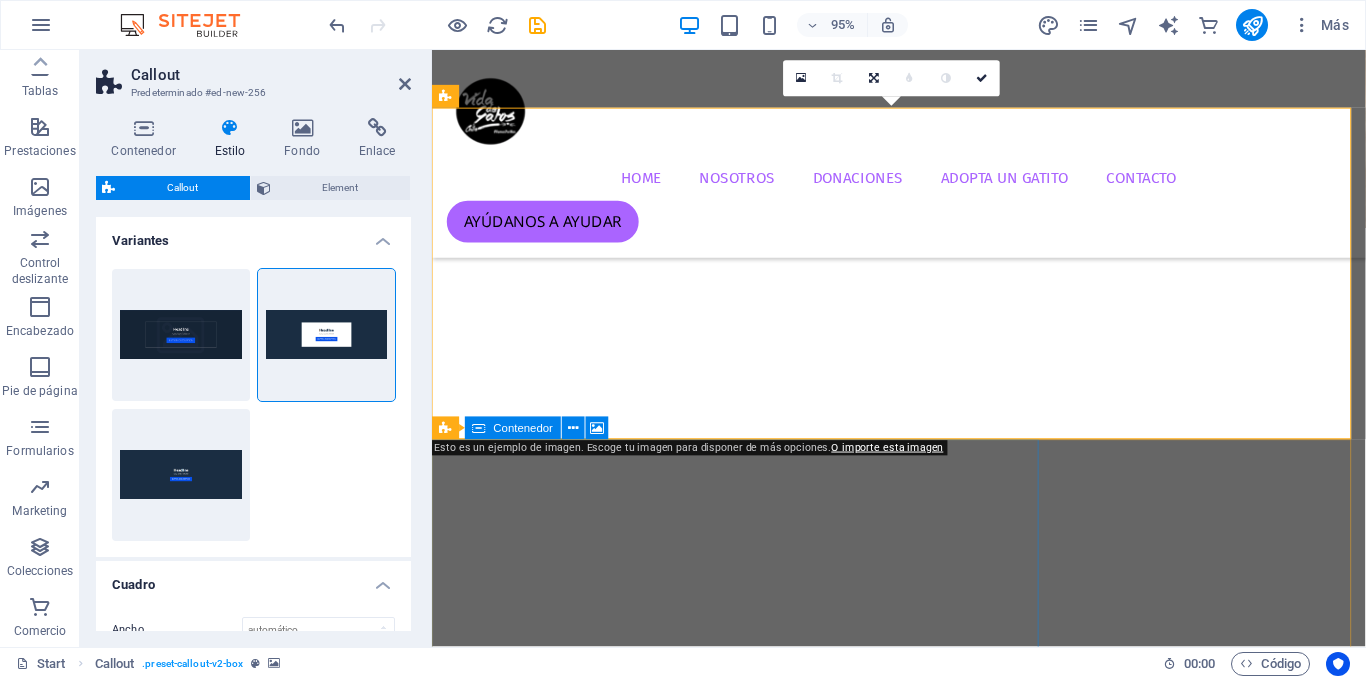 scroll, scrollTop: 705, scrollLeft: 0, axis: vertical 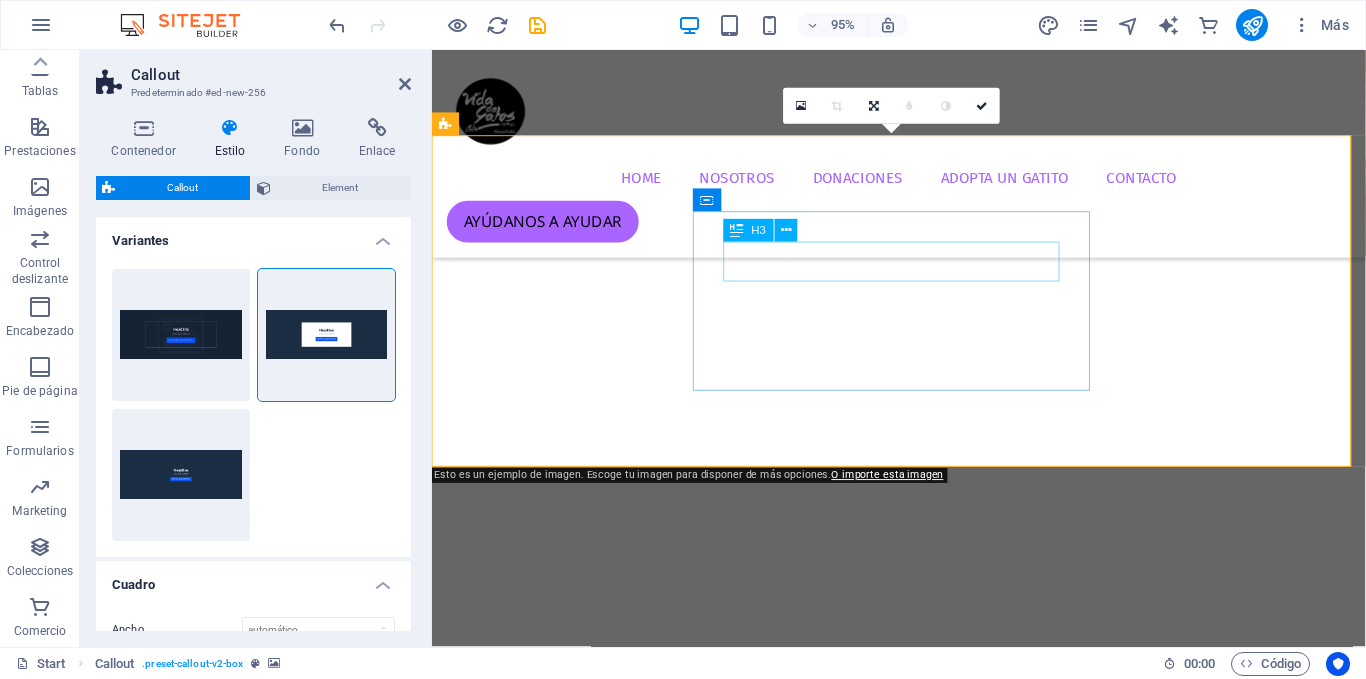 click on "Headline" at bounding box center [924, 1257] 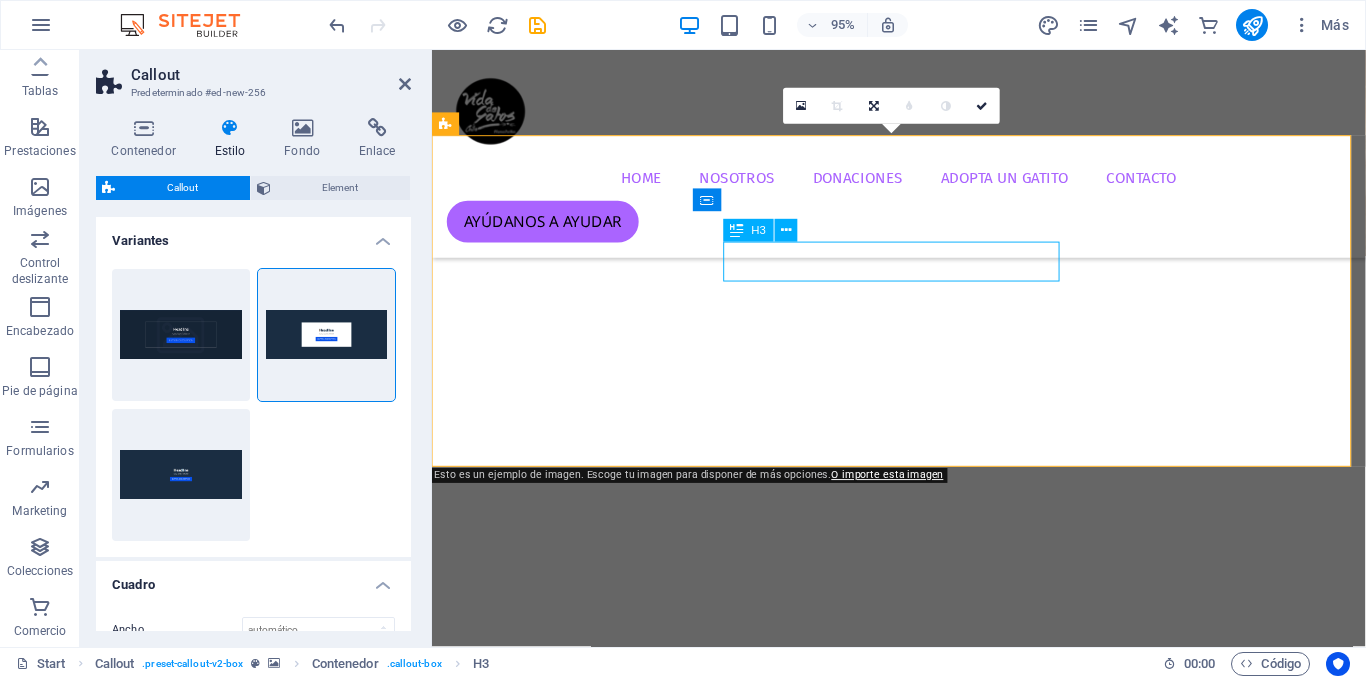 click on "Headline" at bounding box center (924, 1257) 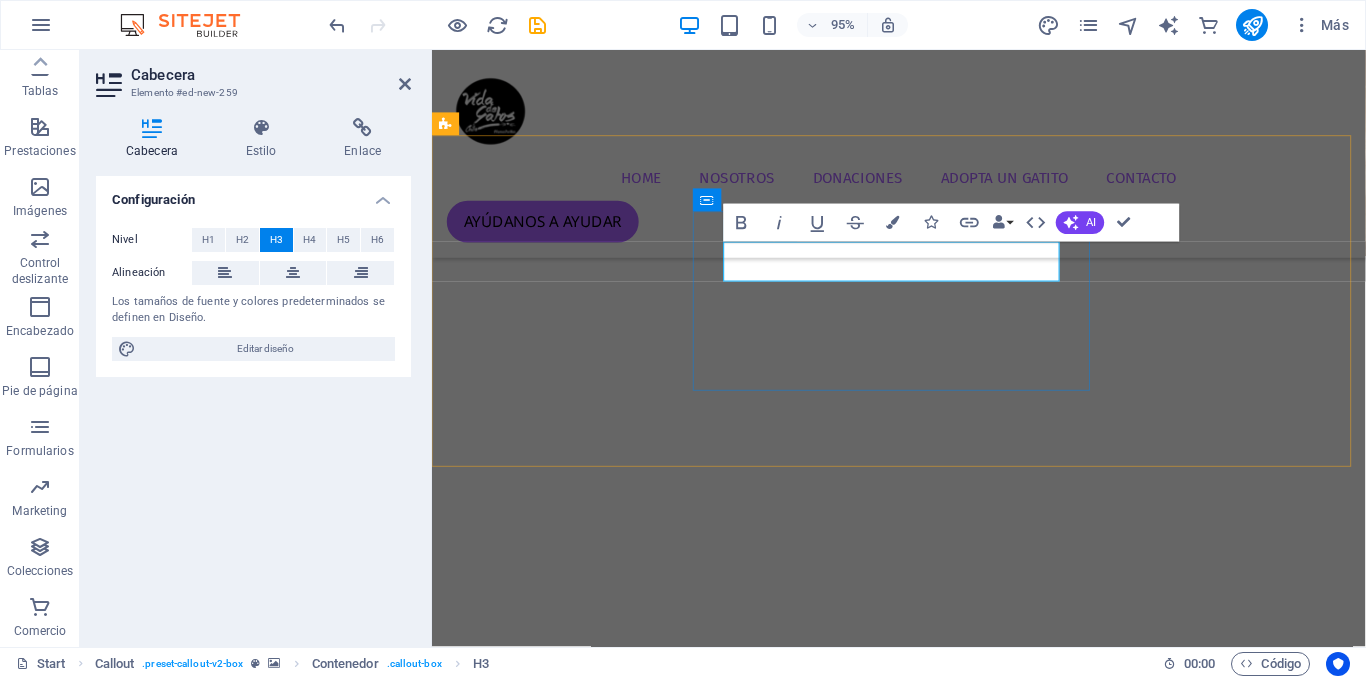 type 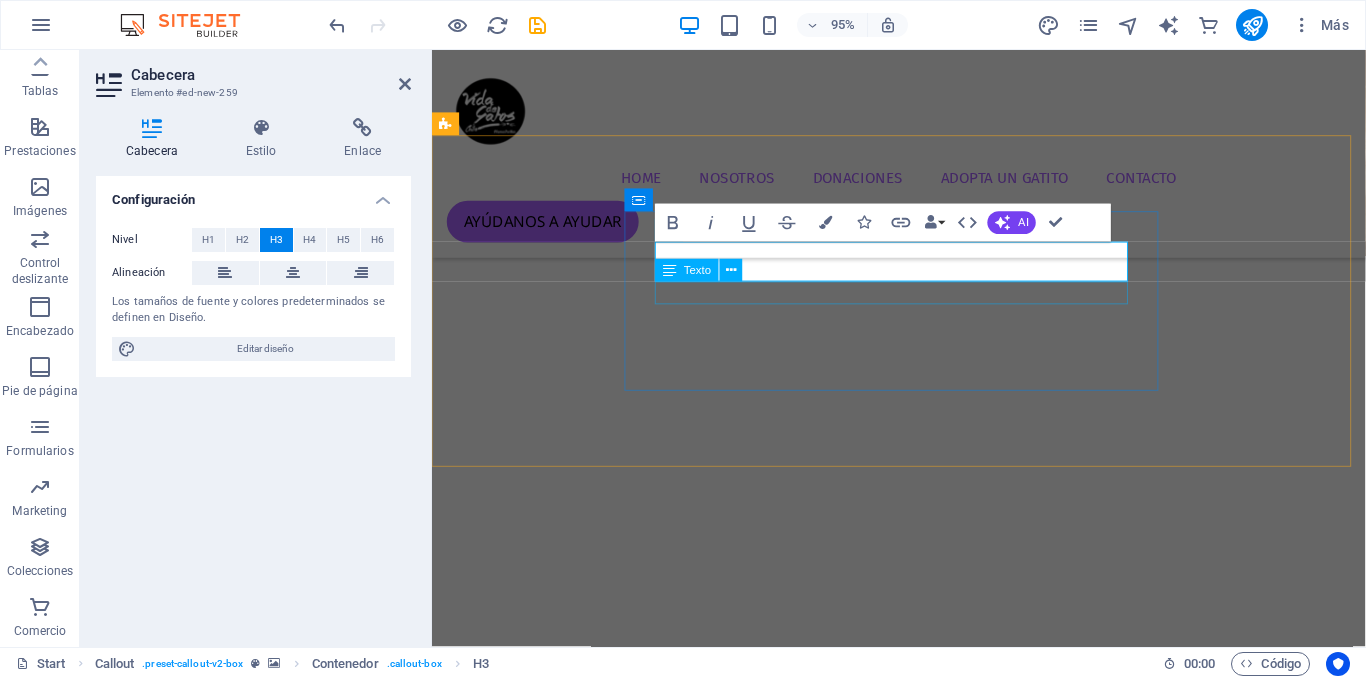 click on "New Text-Element" at bounding box center [924, 1290] 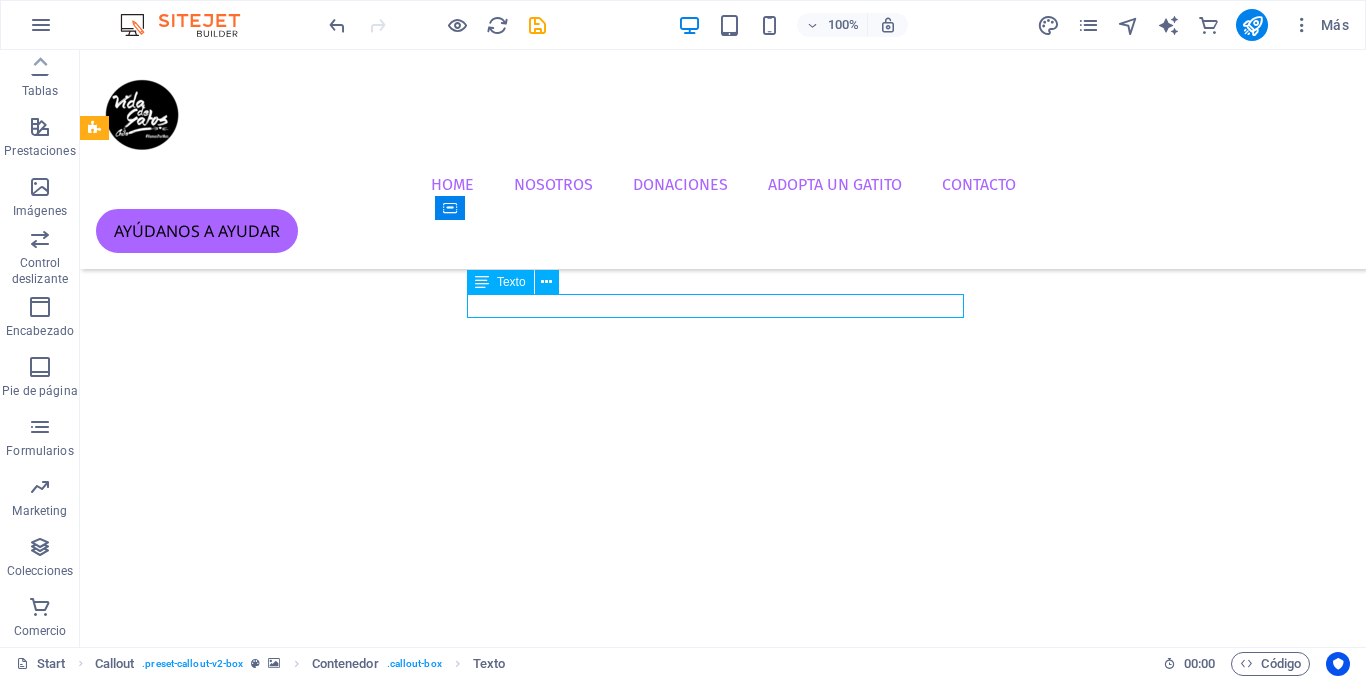 click on "New Text-Element" at bounding box center [723, 1290] 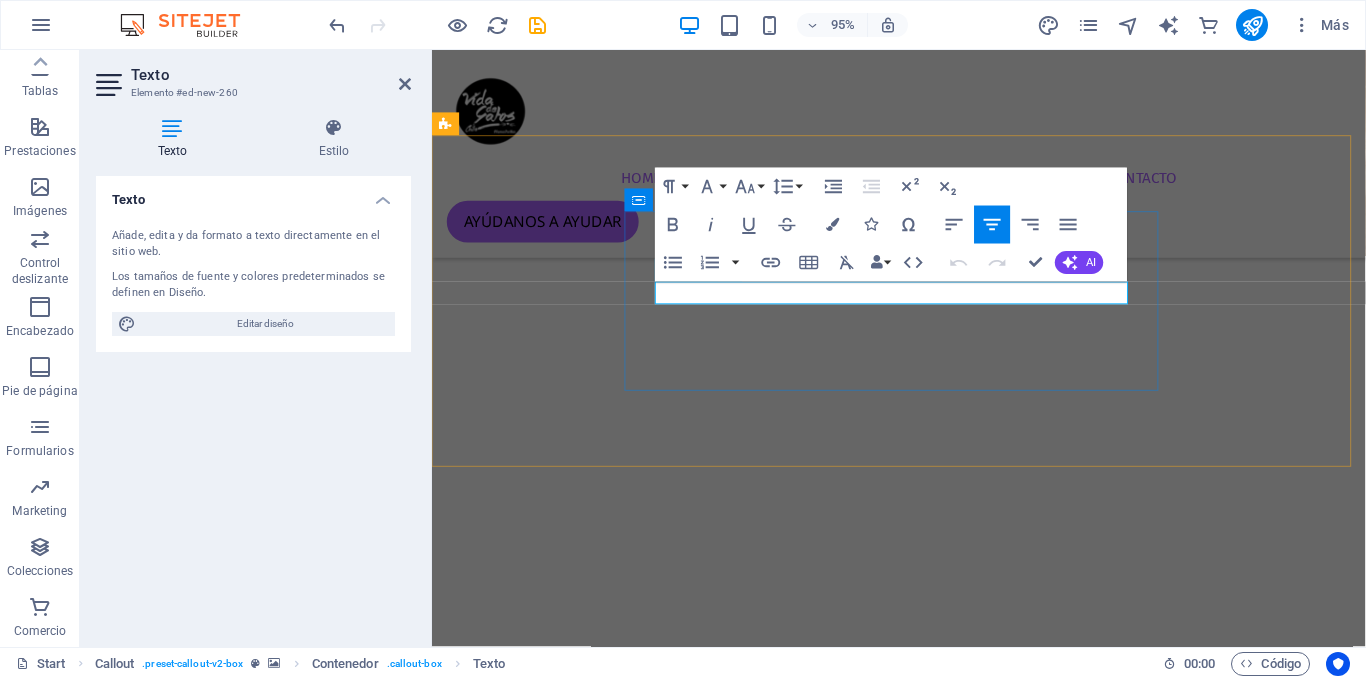 click on "New Text-Element" at bounding box center [924, 1290] 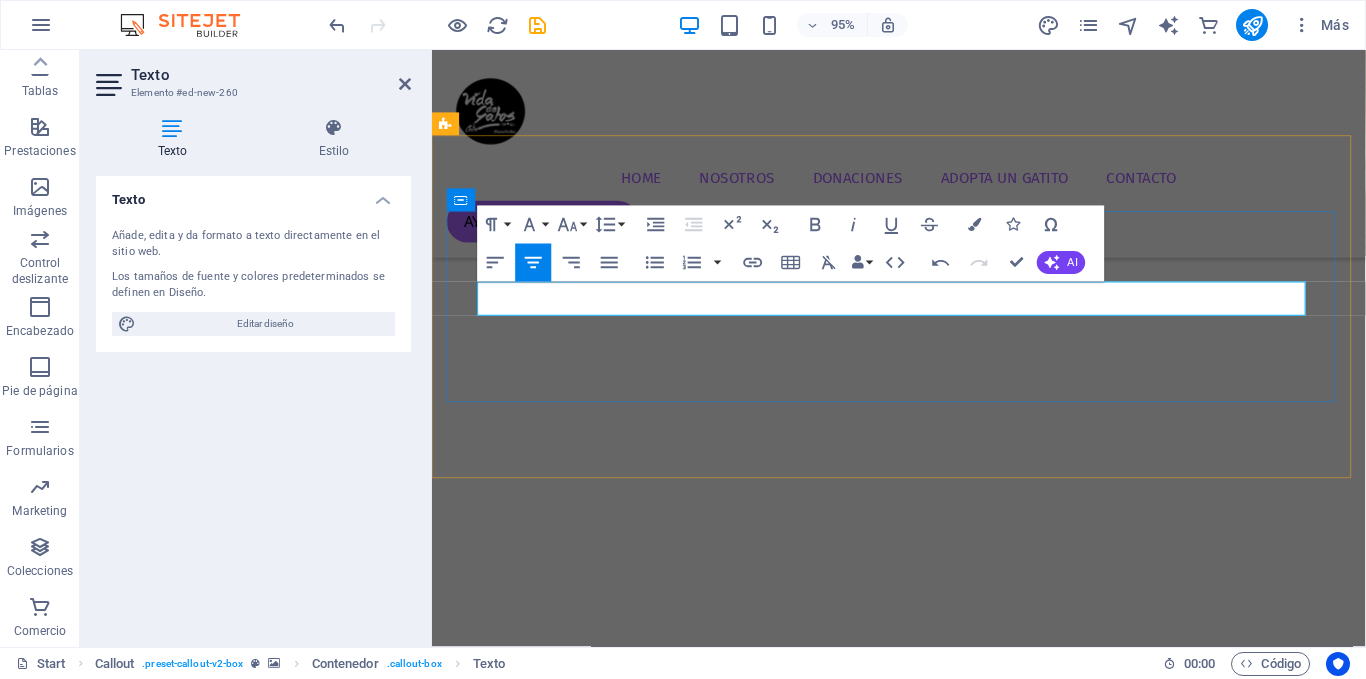 click on "La solucion inteligente para el cuidado y proteccion de tus mascotas" at bounding box center (924, 1307) 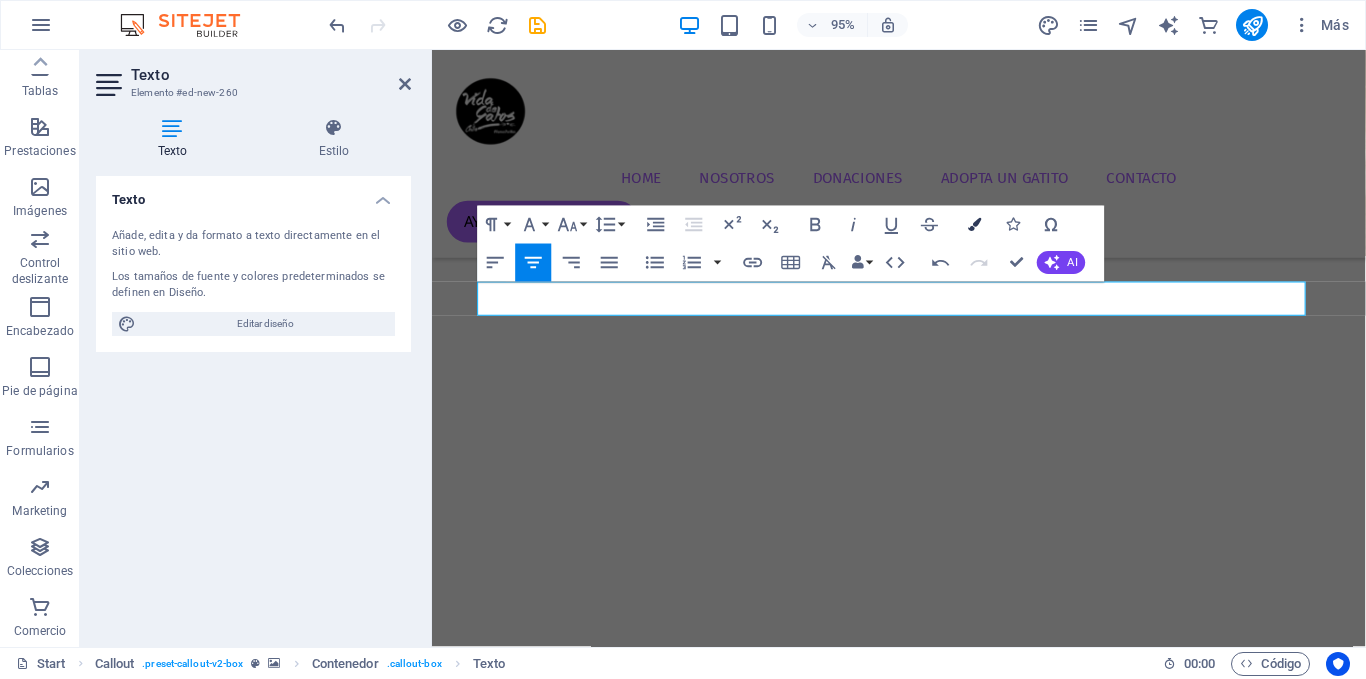 click at bounding box center (975, 224) 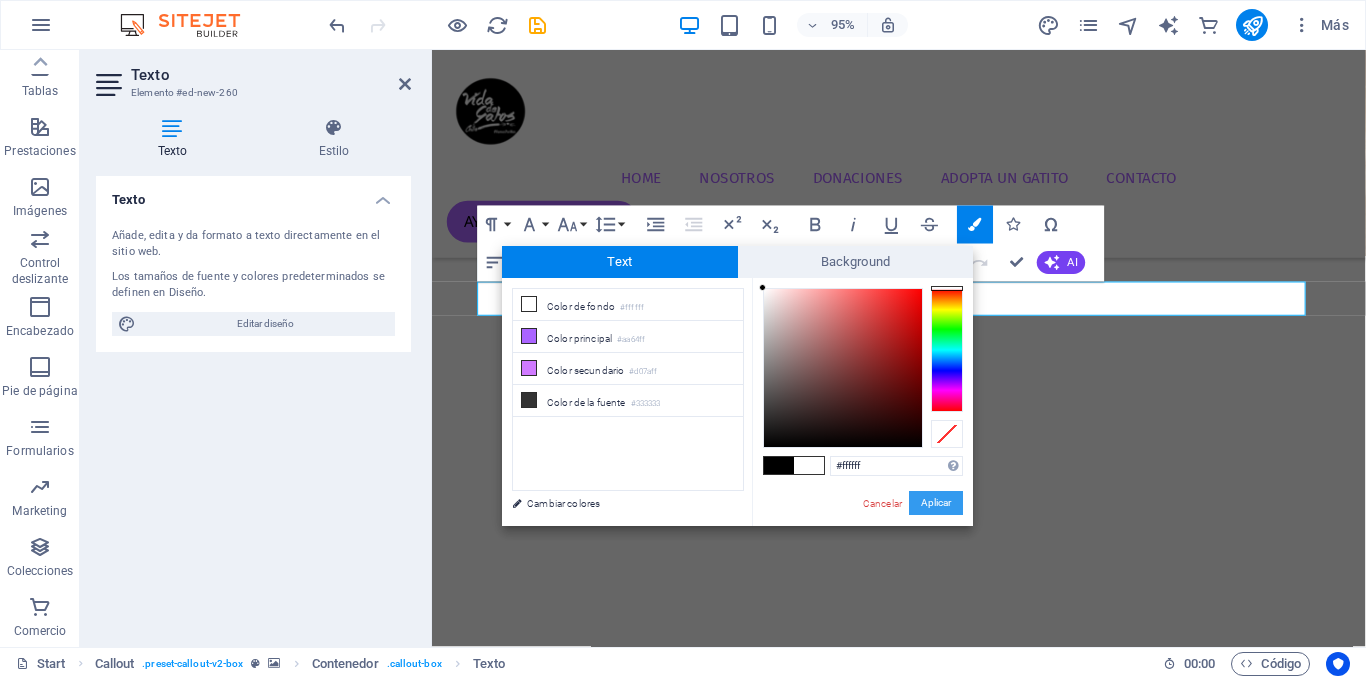 click on "Aplicar" at bounding box center (936, 503) 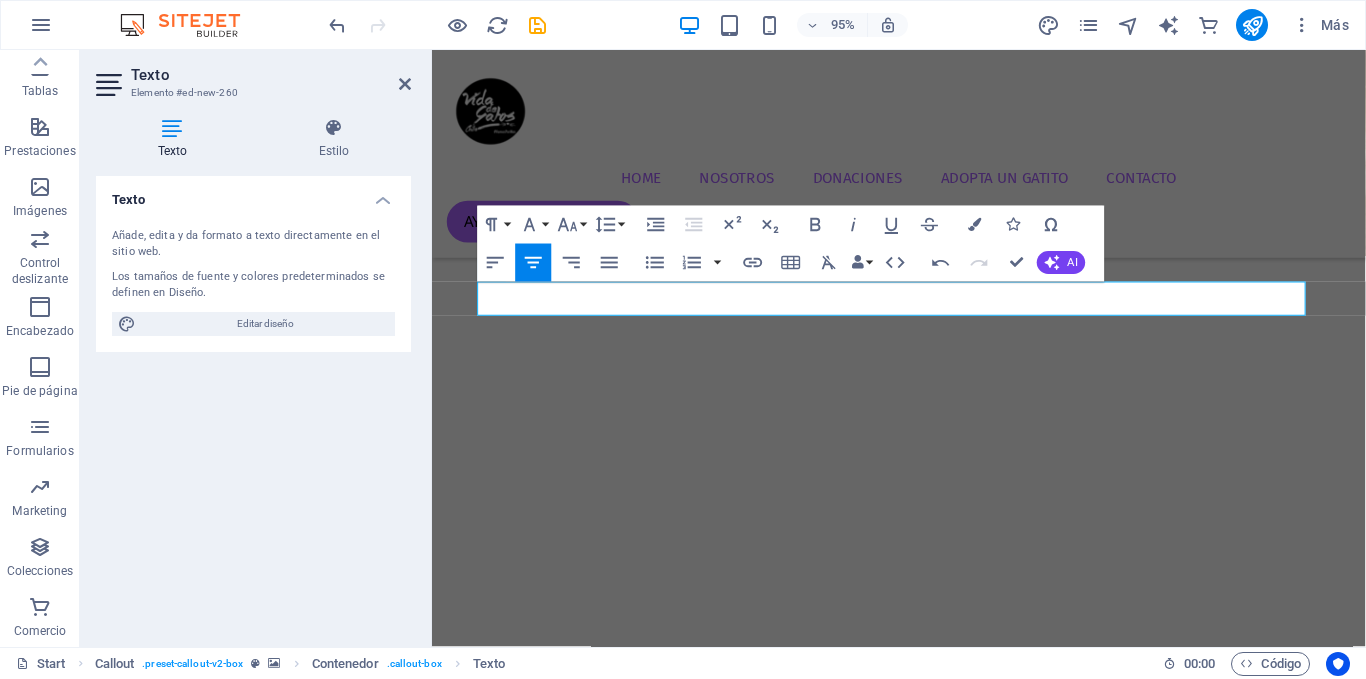 click at bounding box center (923, 955) 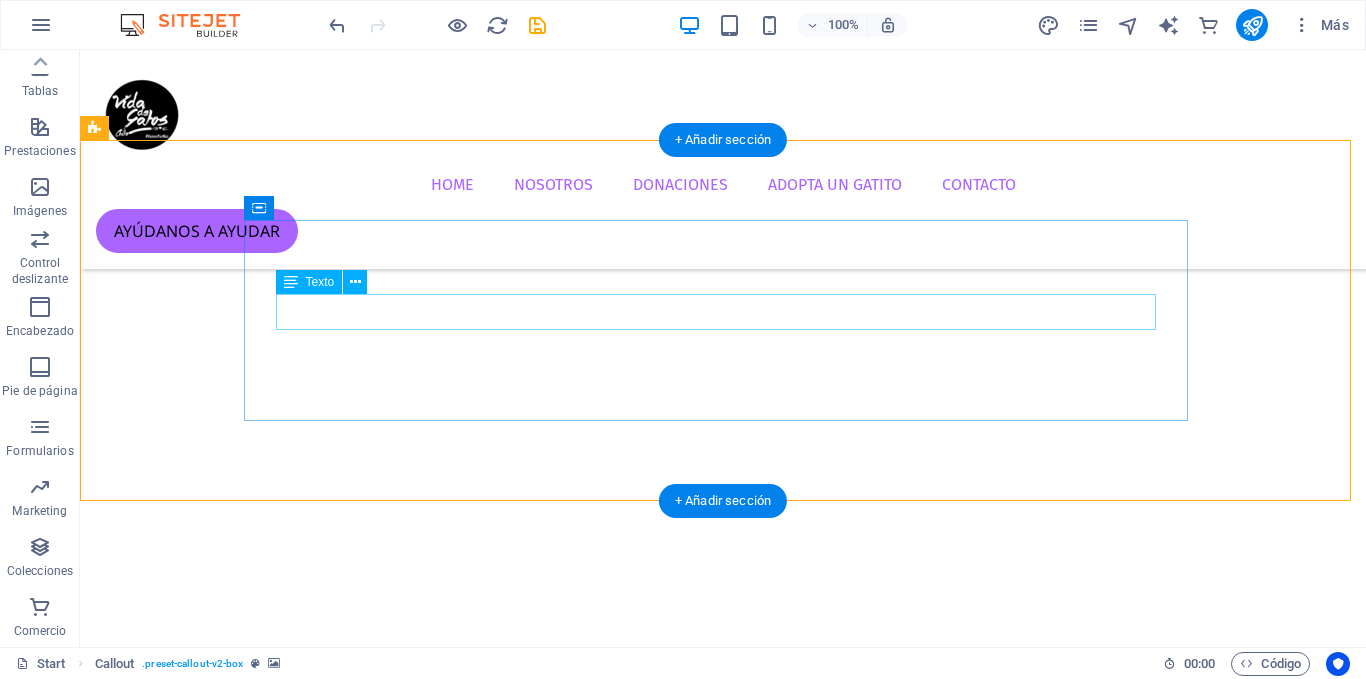 click on "La solucion inteligente para el cuidado y proteccion de tus mascotas" at bounding box center [723, 1308] 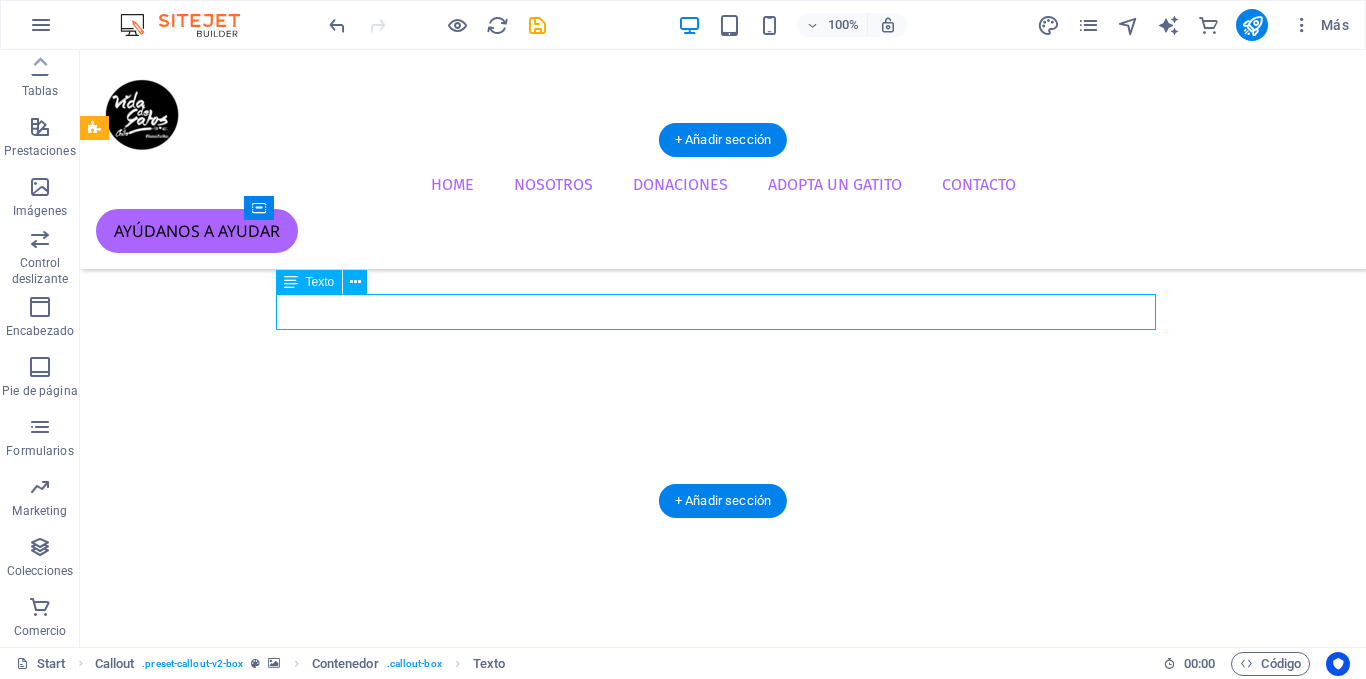 click on "La solucion inteligente para el cuidado y proteccion de tus mascotas" at bounding box center (723, 1308) 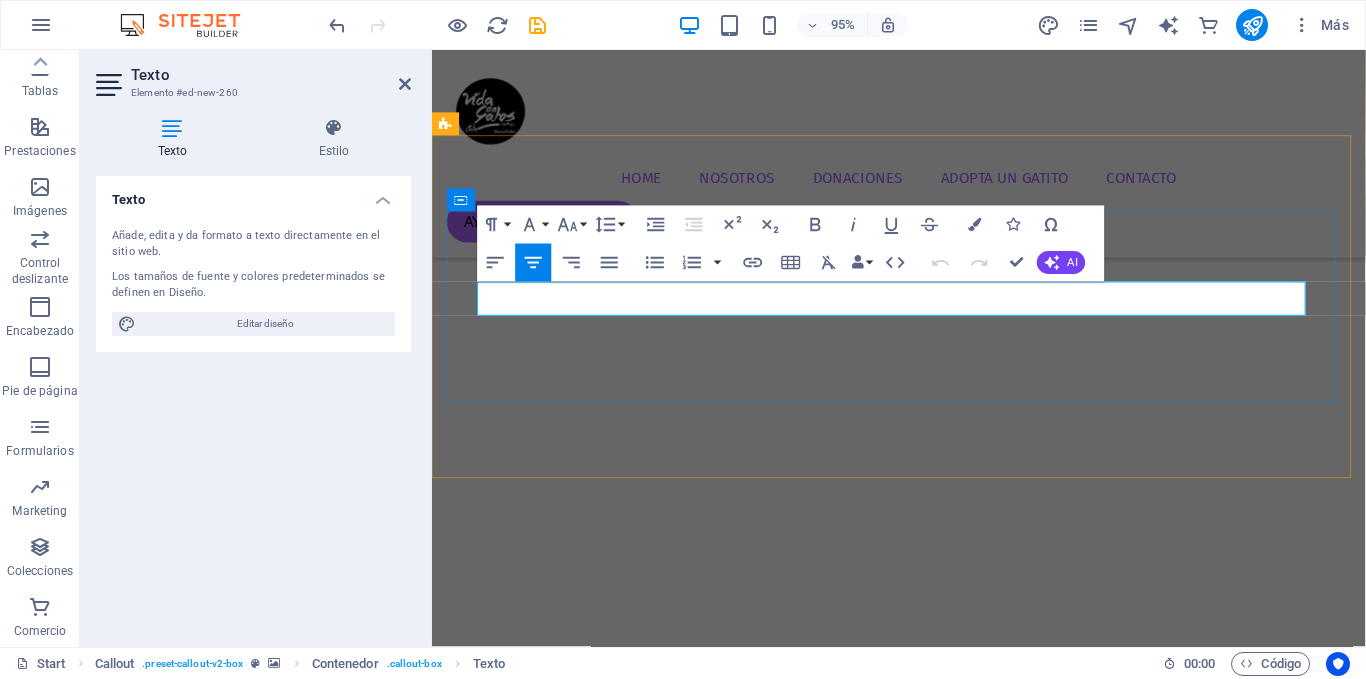 click on "La solucion inteligente para el cuidado y proteccion de tus mascotas" at bounding box center [924, 1307] 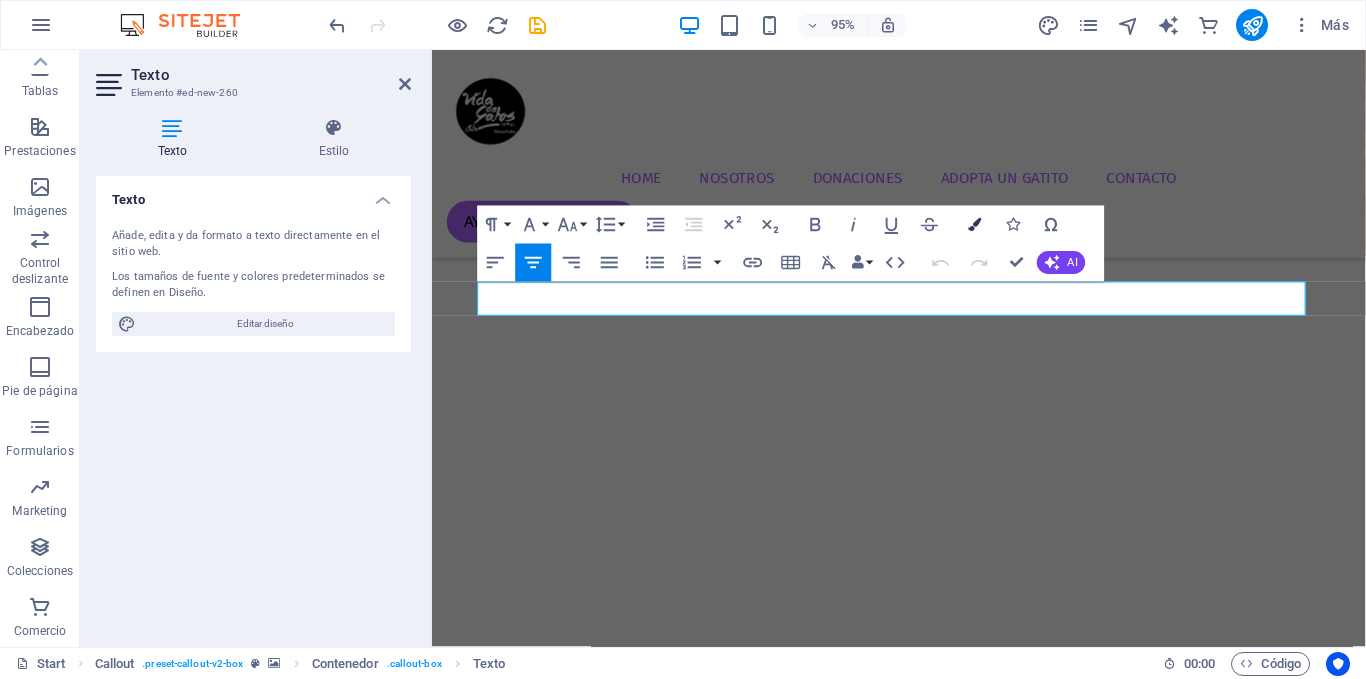 click on "Colors" at bounding box center (975, 225) 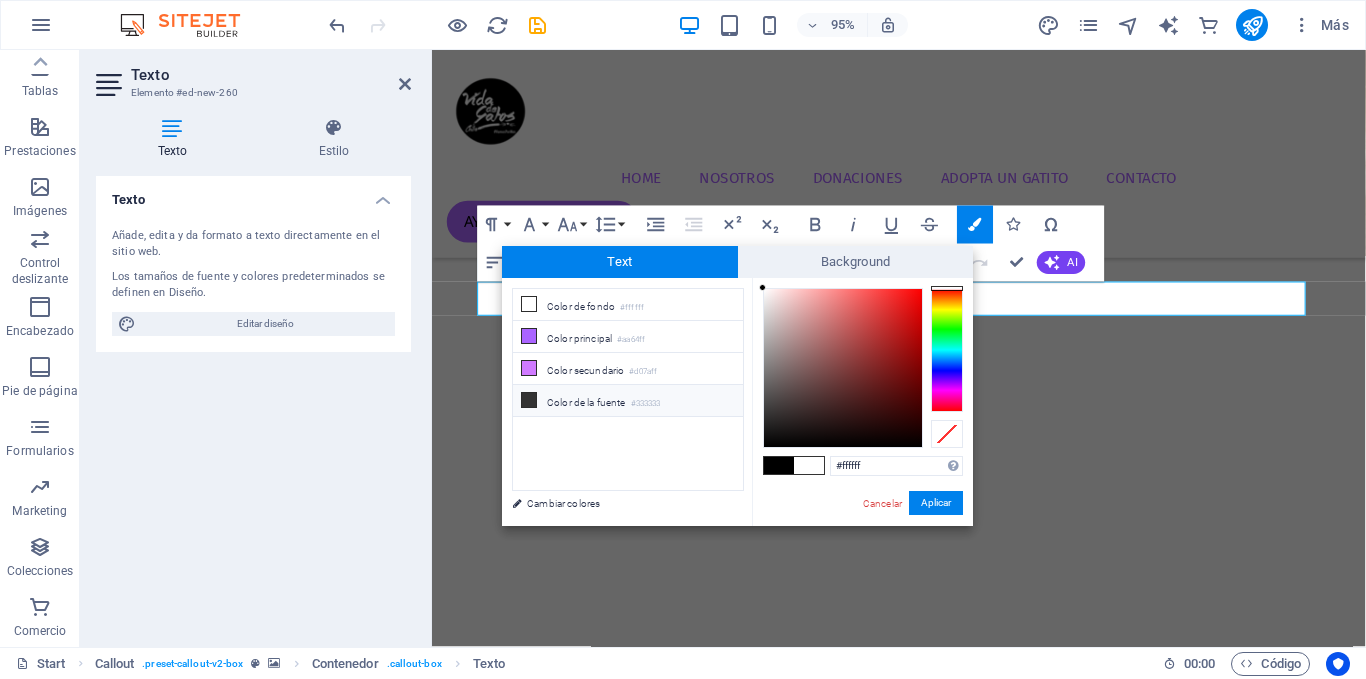 click on "Color de la fuente
#333333" at bounding box center [628, 401] 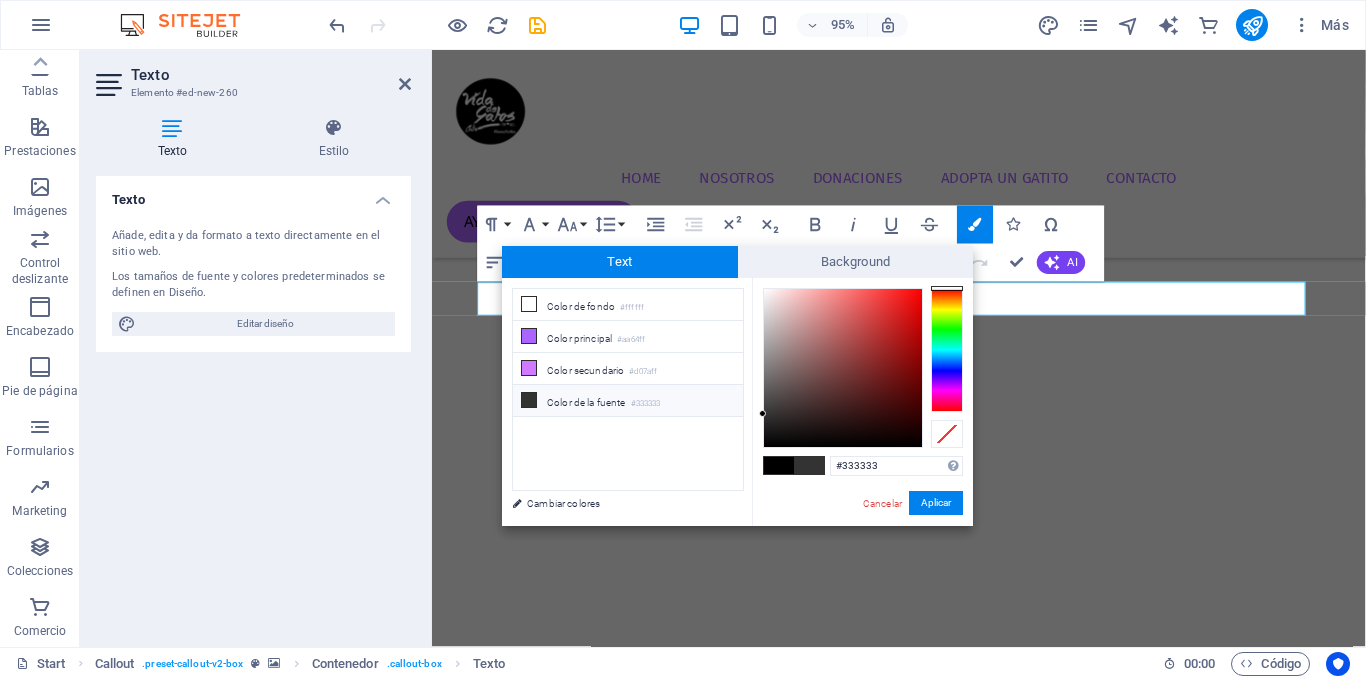 click on "Color de la fuente
#333333" at bounding box center [628, 401] 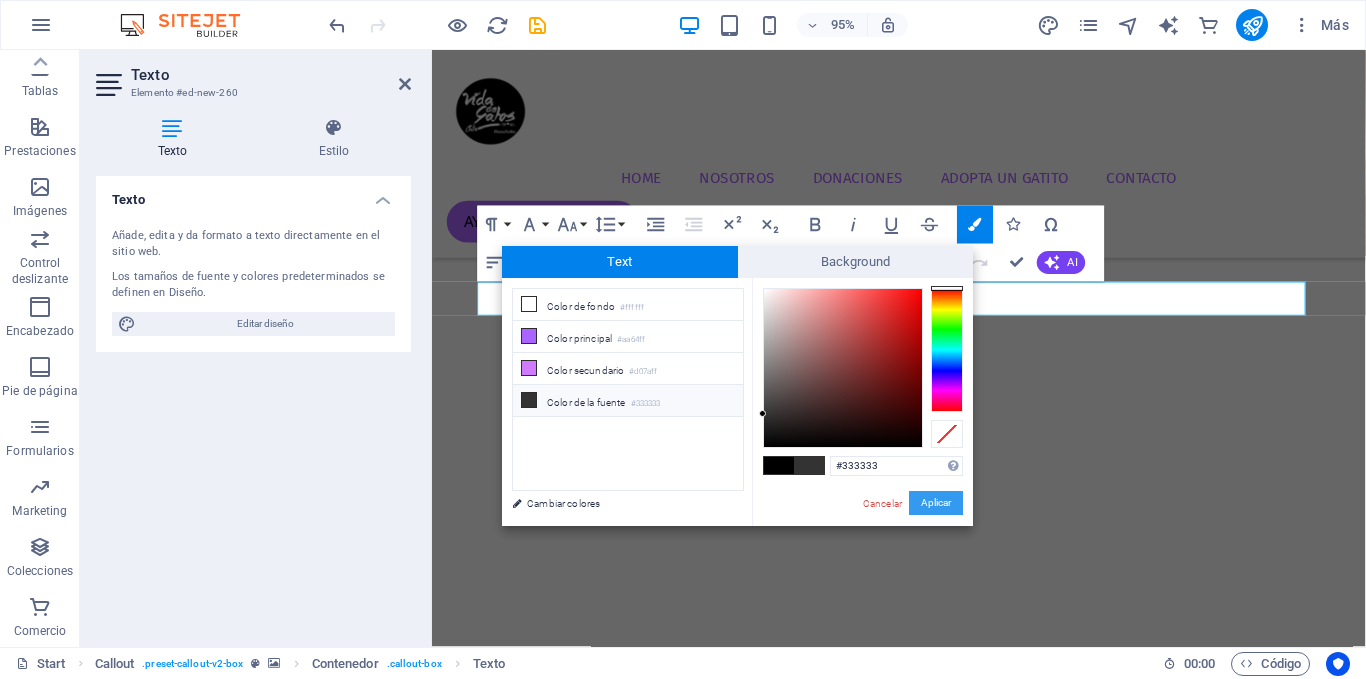 click on "Aplicar" at bounding box center (936, 503) 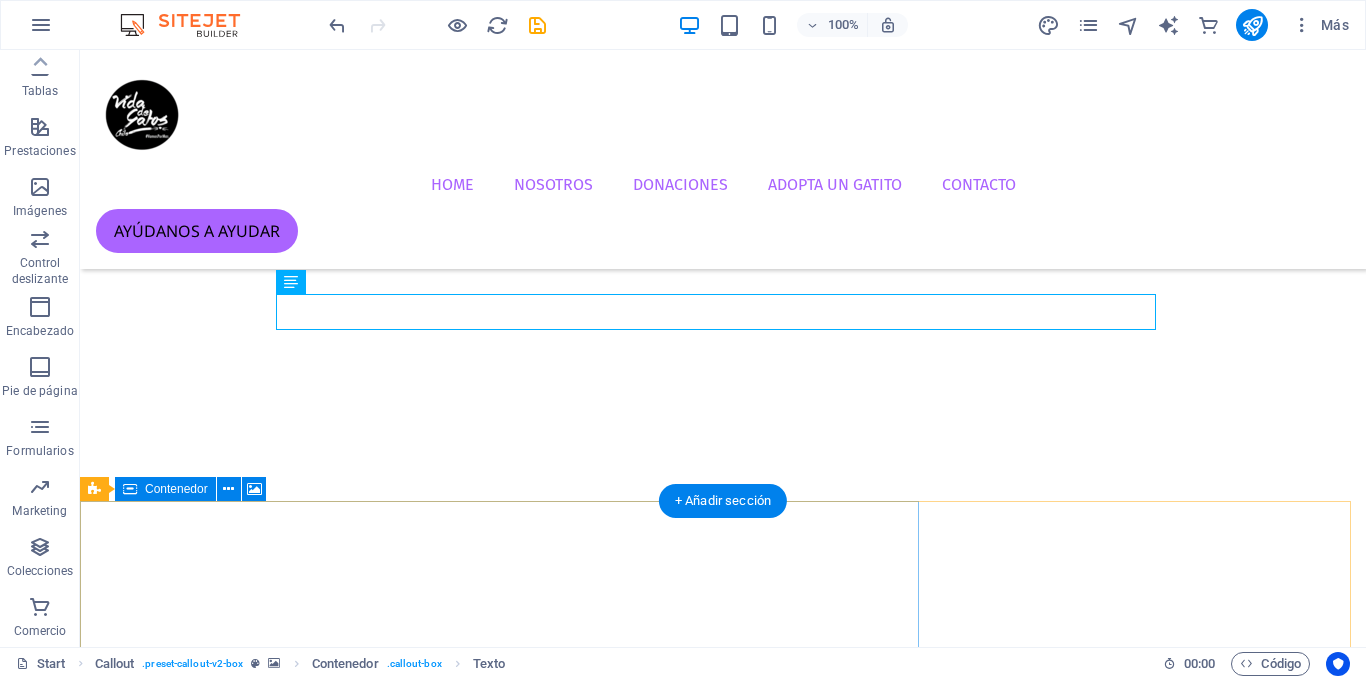 click on "Suelta el contenido aquí o  Añadir elementos  Pegar portapapeles" at bounding box center [723, 2046] 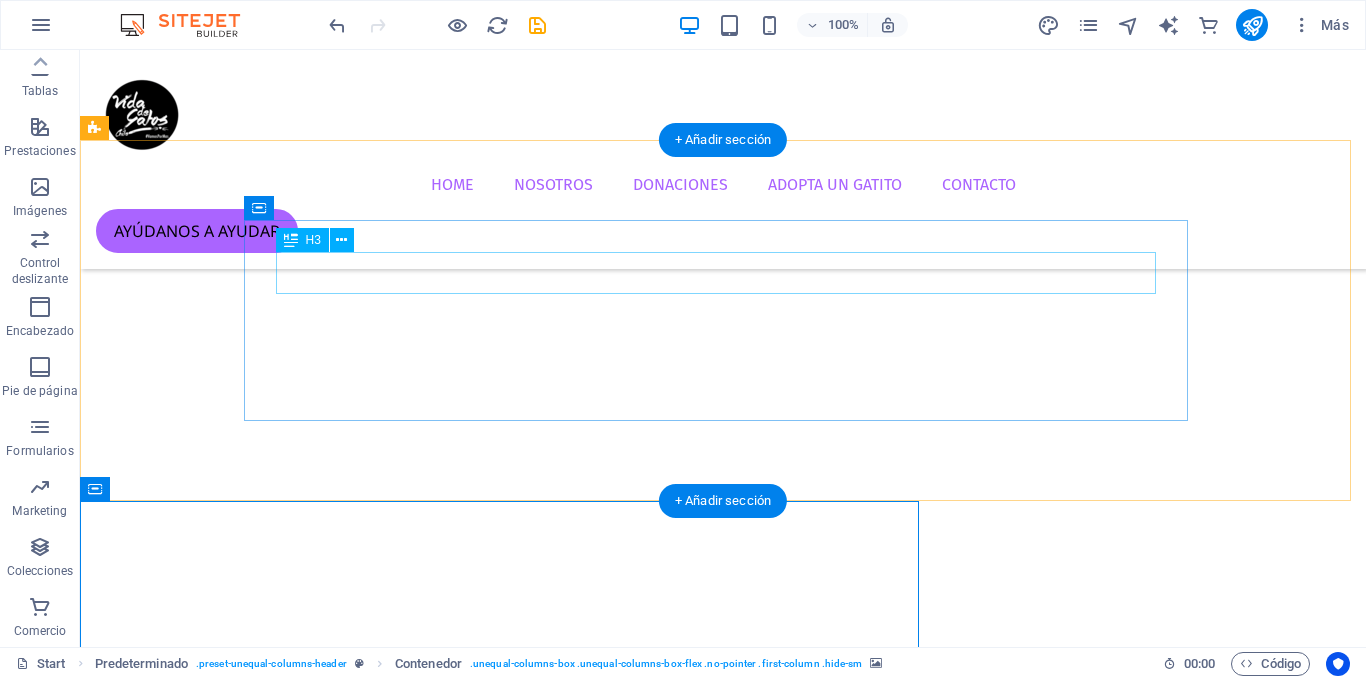 click on "PROYECTO CORAGE" at bounding box center [723, 1269] 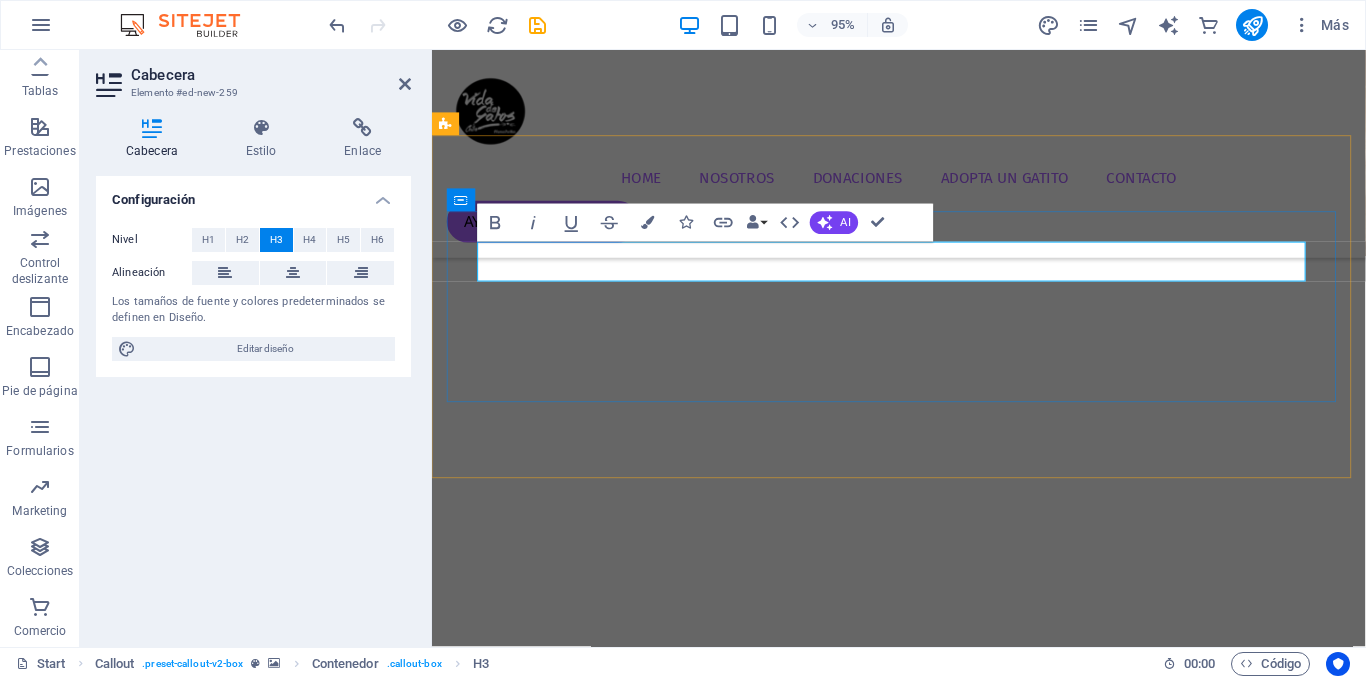 click on "PROYECTO CORAGE" at bounding box center [924, 1269] 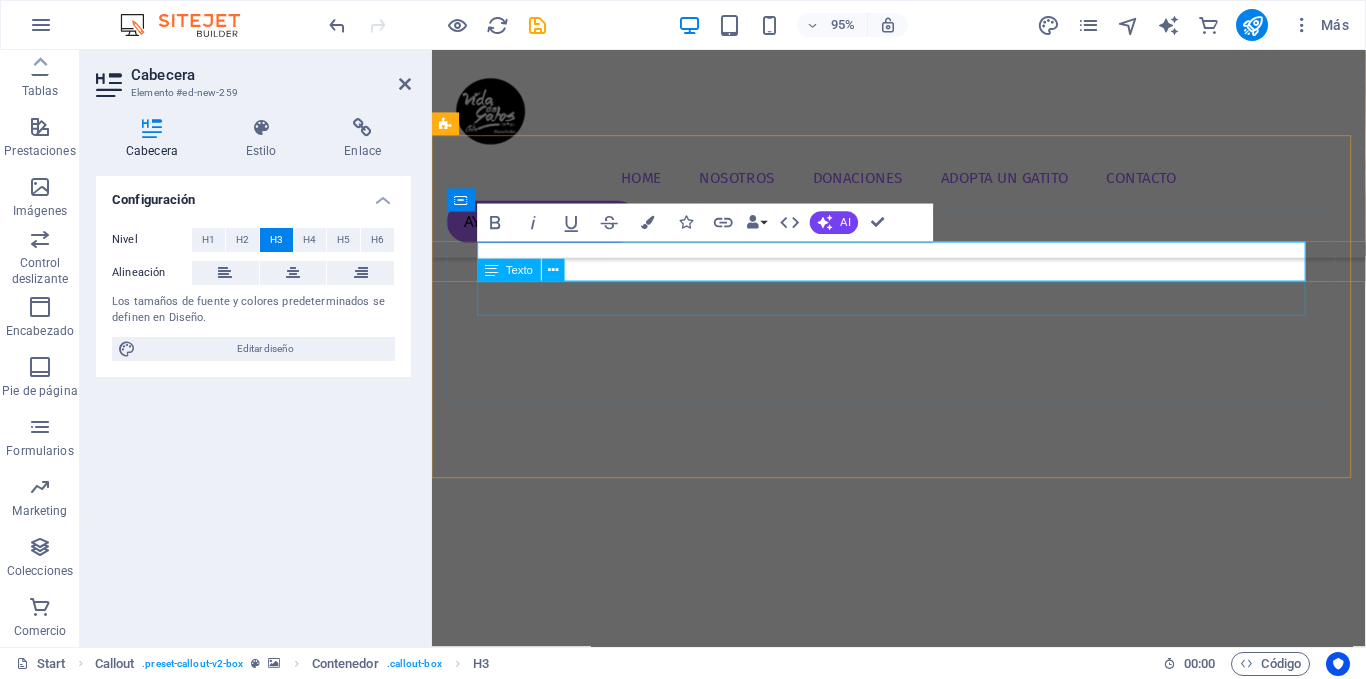 click on "La solucion inteligente para el cuidado y proteccion de tus mascotas" at bounding box center (924, 1308) 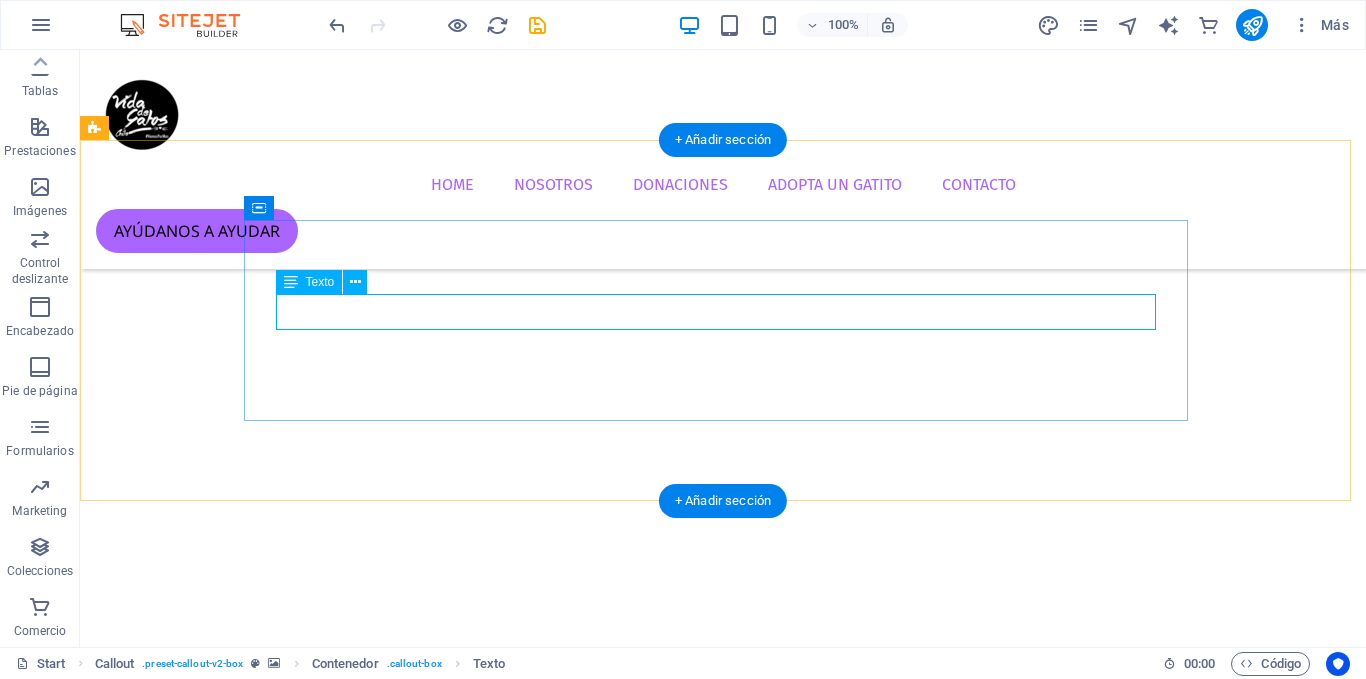 click on "La solucion inteligente para el cuidado y proteccion de tus mascotas" at bounding box center [723, 1308] 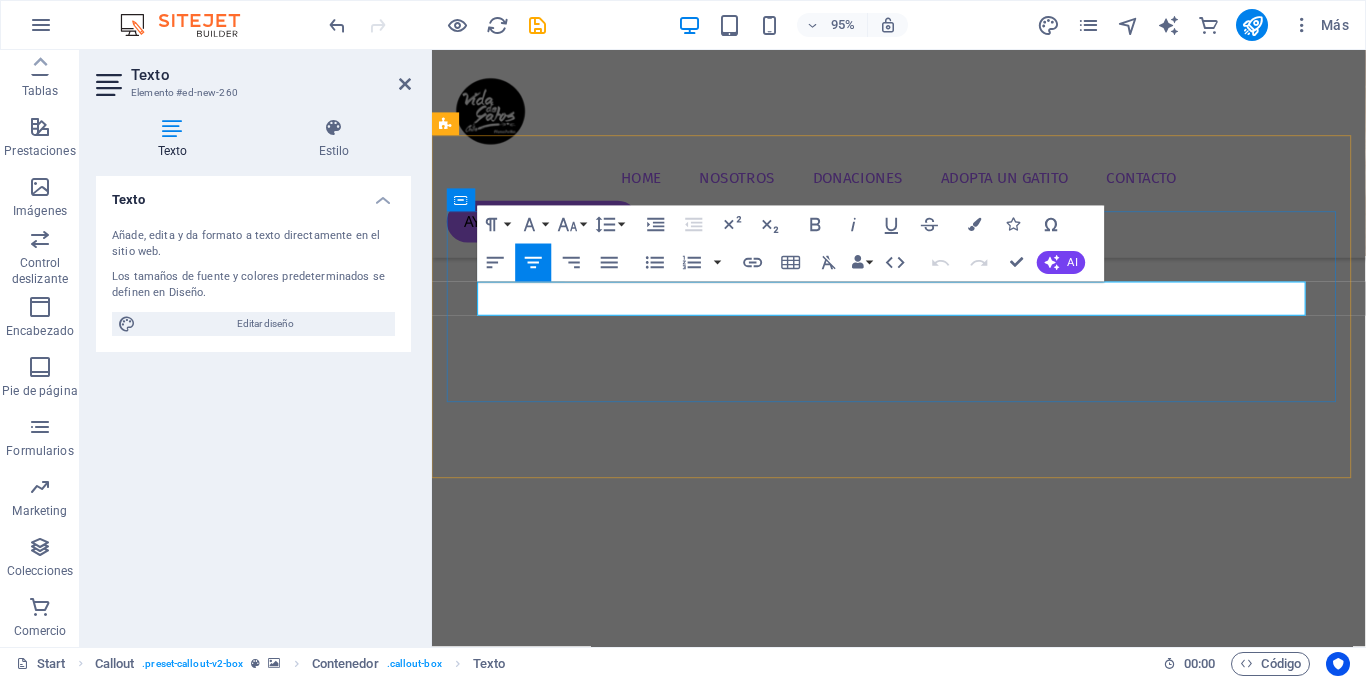 click on "La solucion inteligente para el cuidado y proteccion de tus mascotas" at bounding box center (924, 1307) 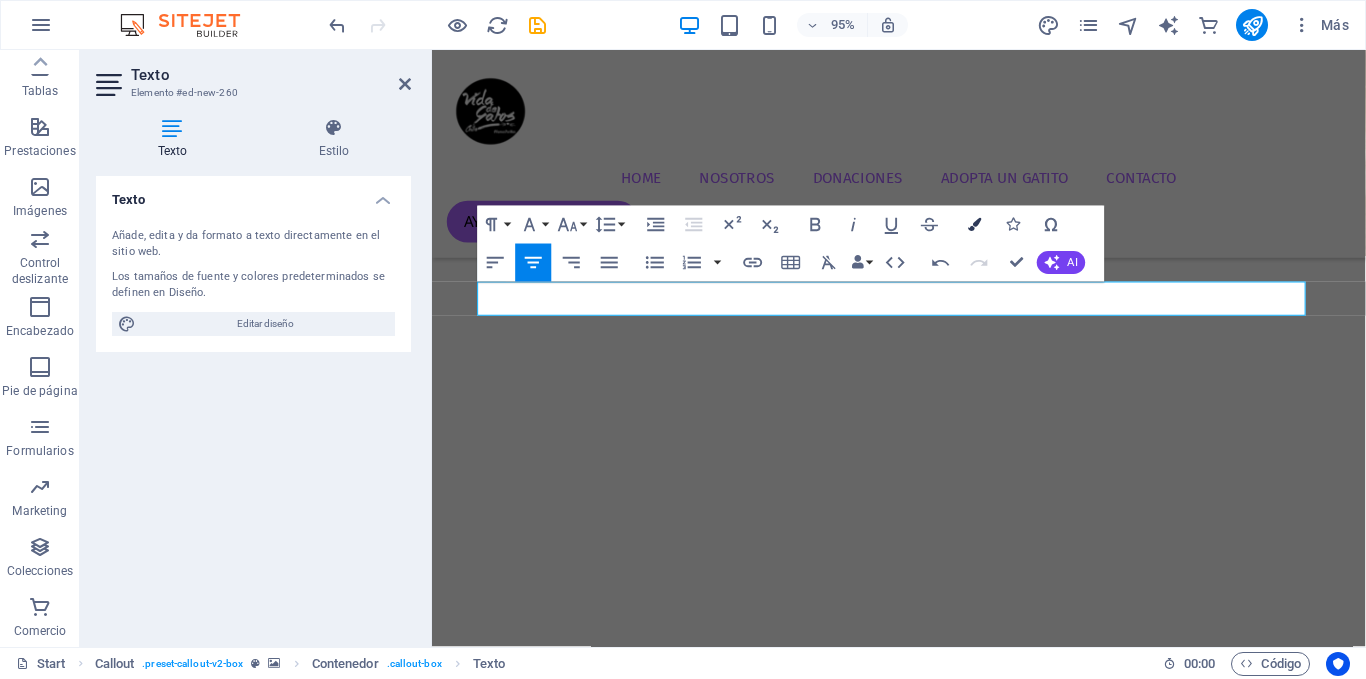 click at bounding box center [975, 224] 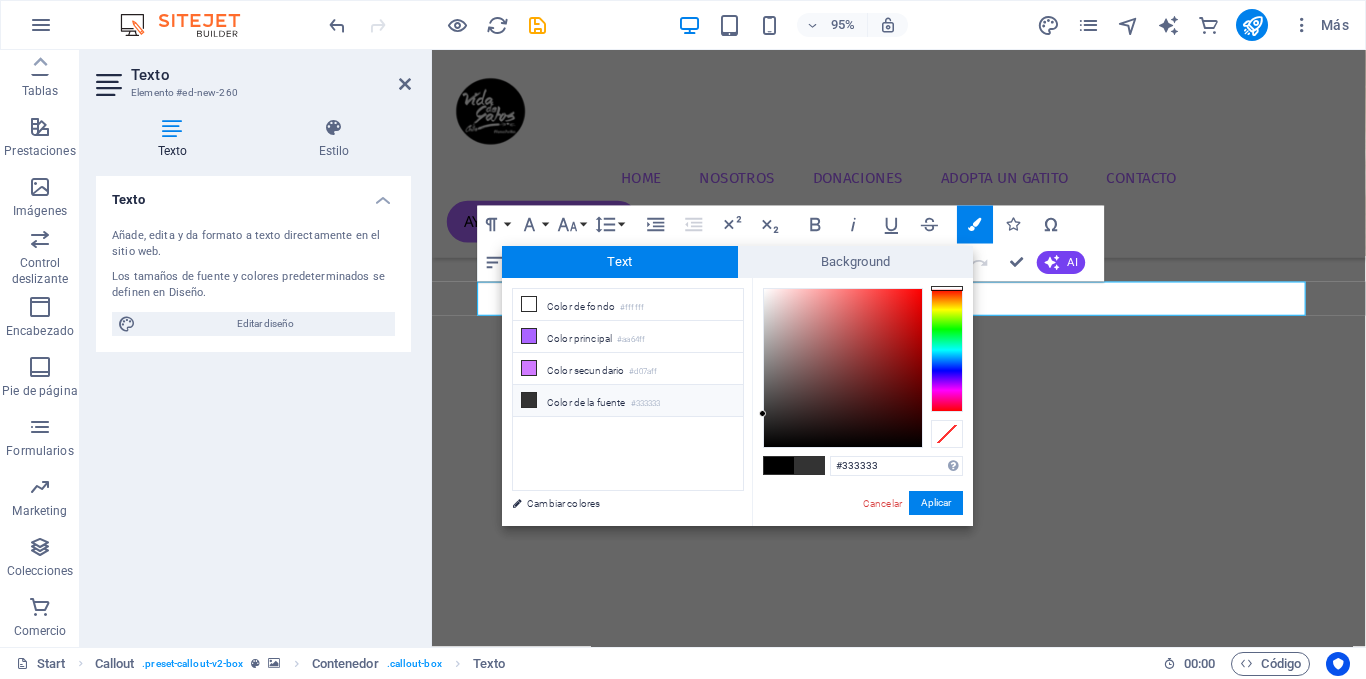 click on "Color de la fuente
#333333" at bounding box center (628, 401) 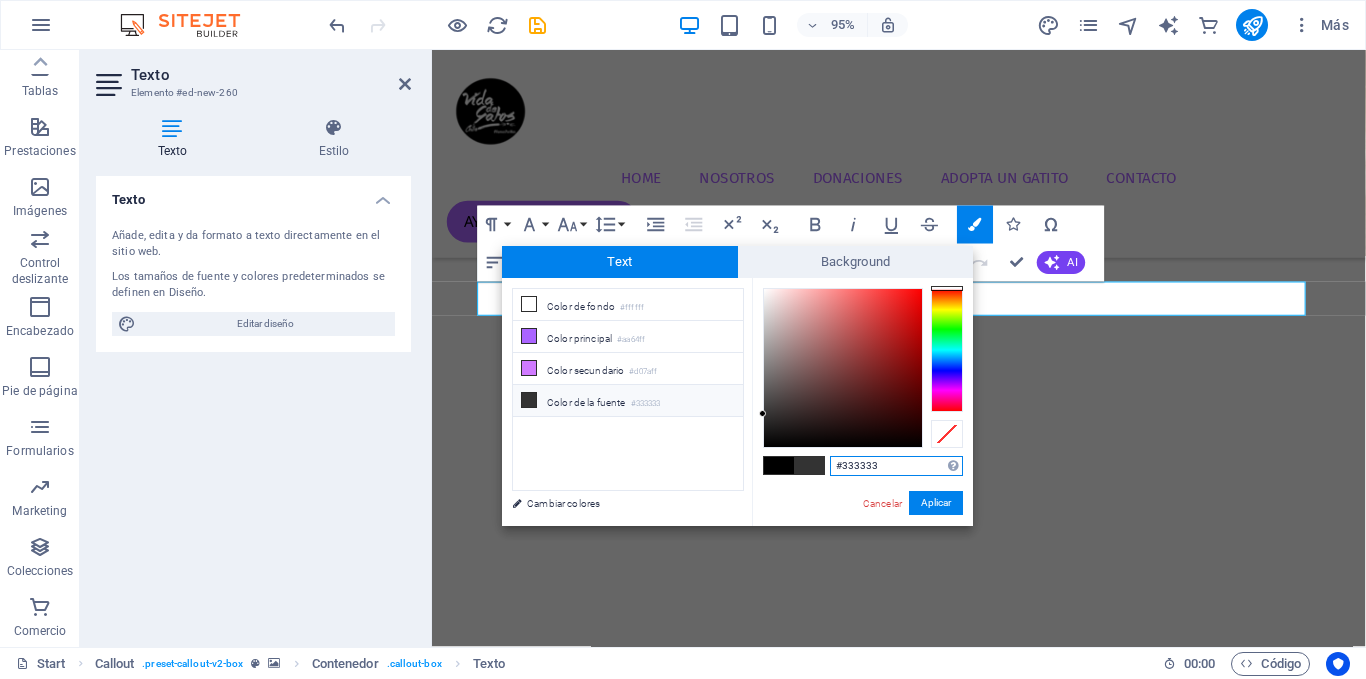 click on "#333333" at bounding box center (896, 466) 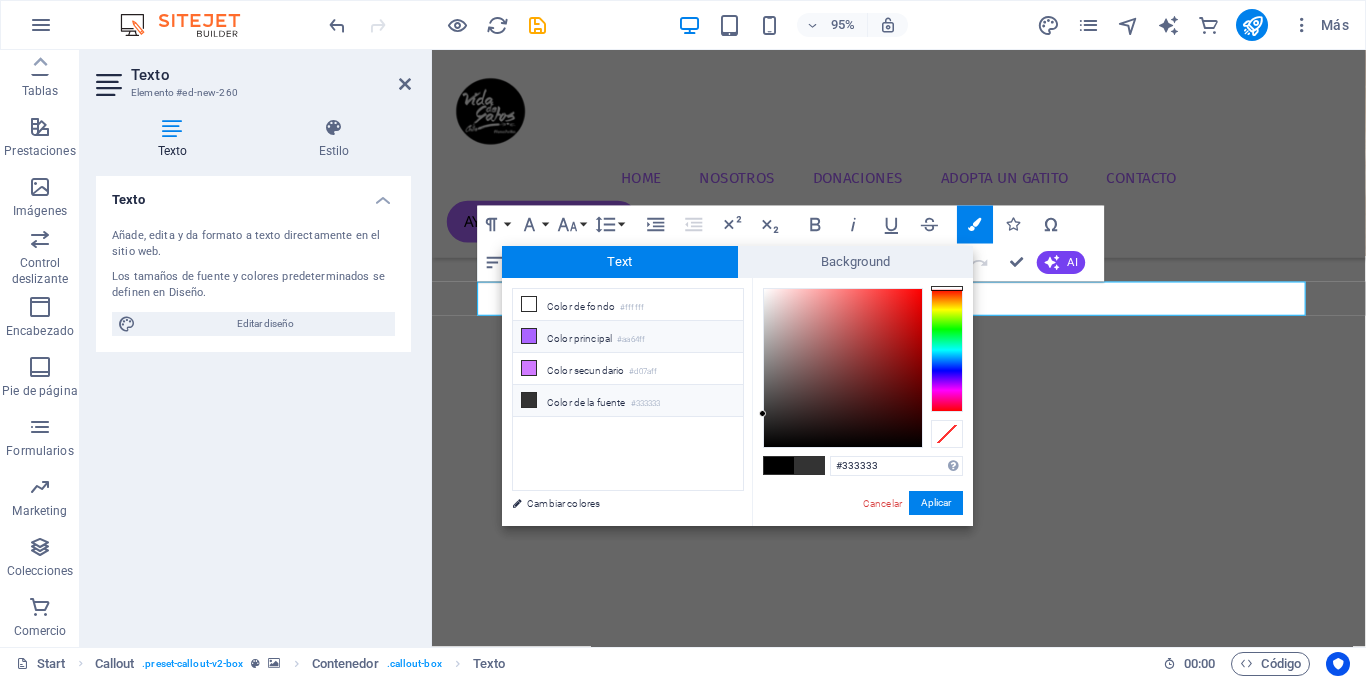 click on "Color principal
#aa64ff" at bounding box center (628, 337) 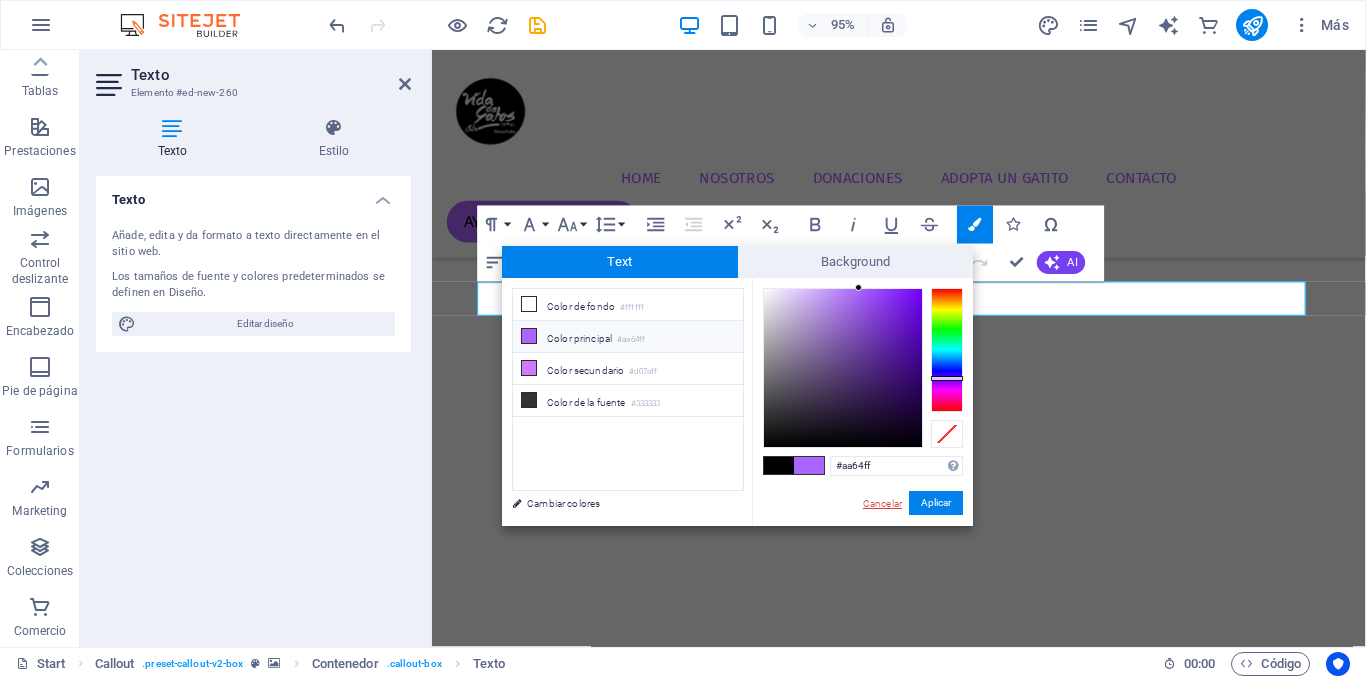click on "Cancelar" at bounding box center [882, 503] 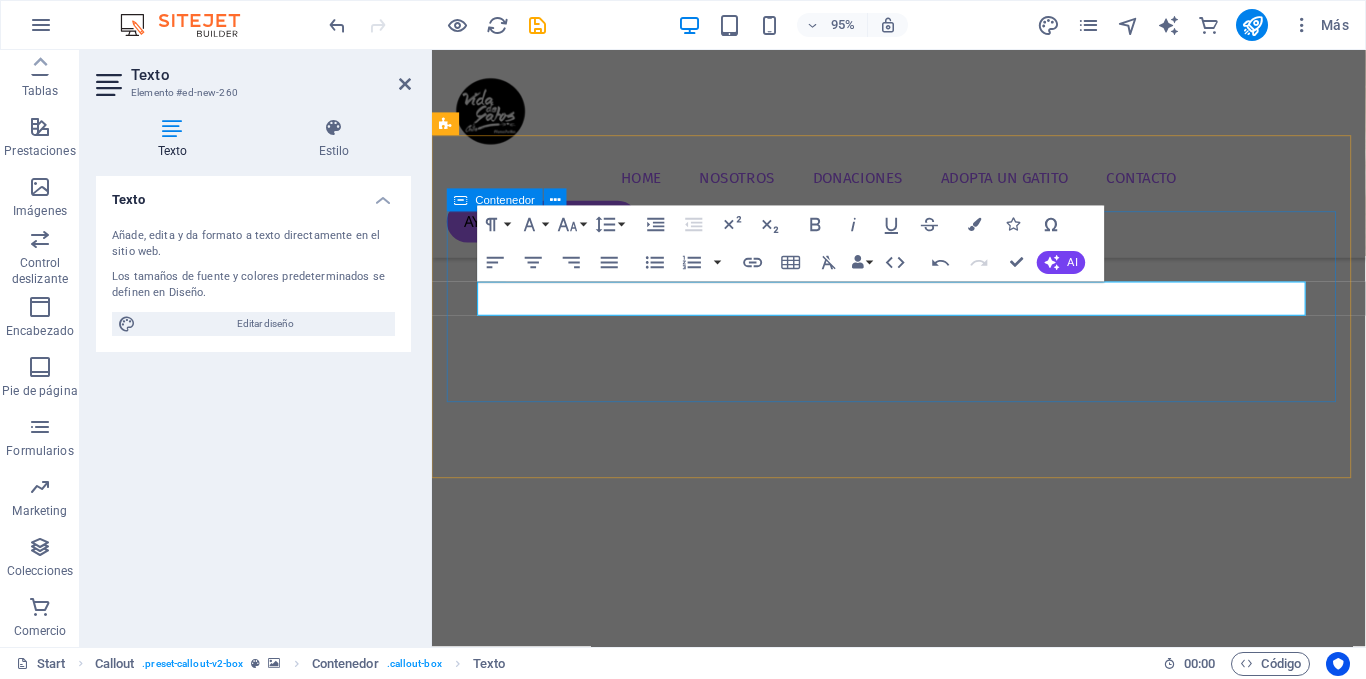 click on "Protege a tu mascota con Corage La solucion inteligente para el cuidado y protección de tus mascotas BUTTON" at bounding box center [924, 1316] 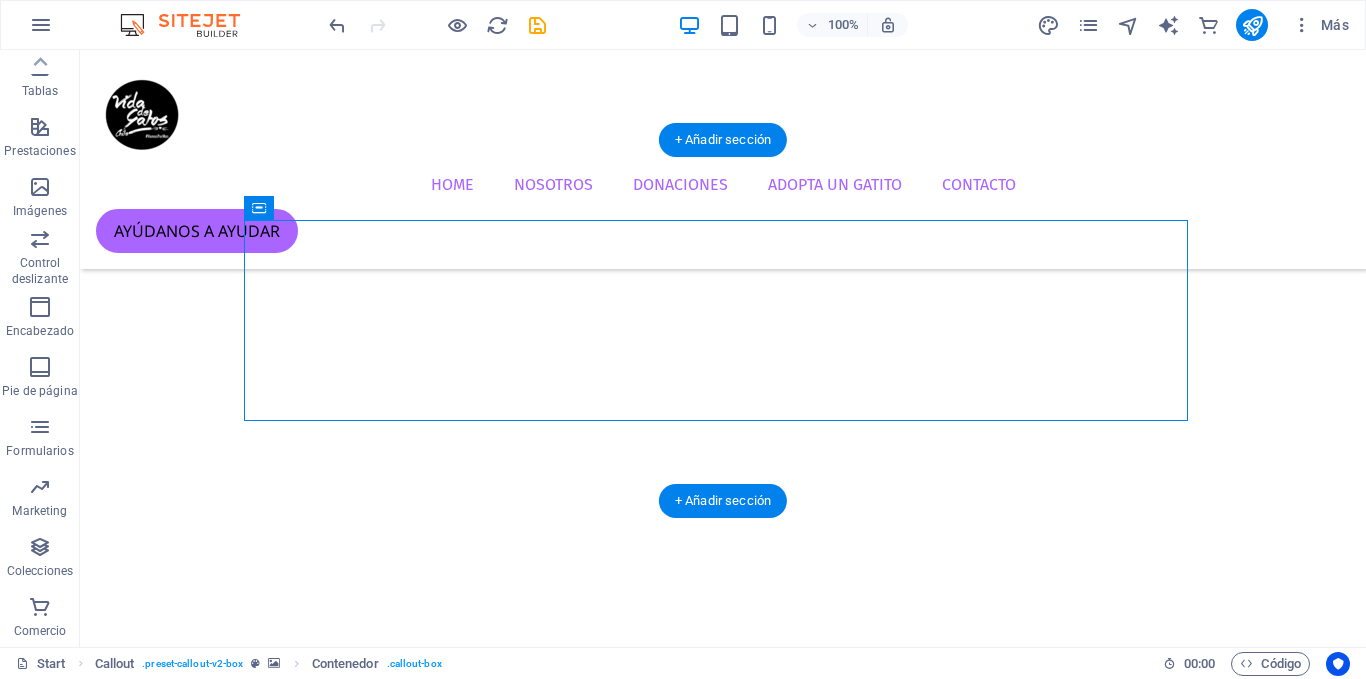 click at bounding box center [723, 955] 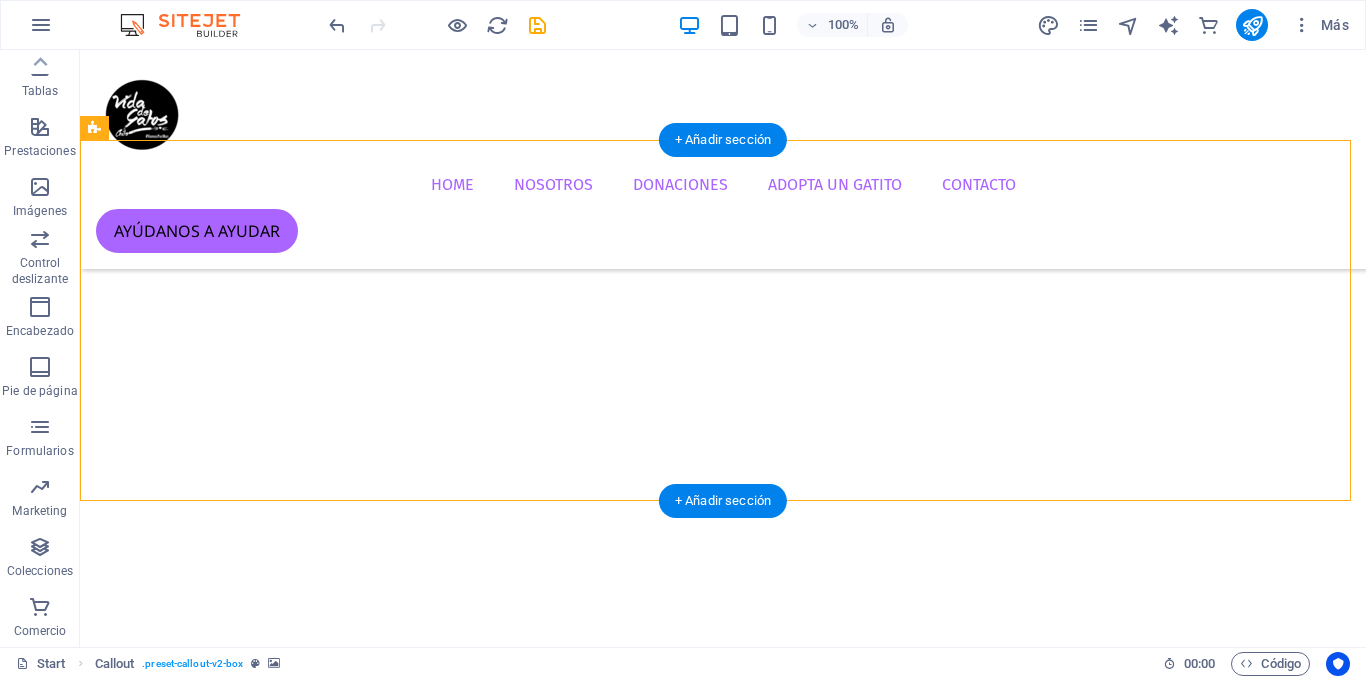 click at bounding box center [723, 955] 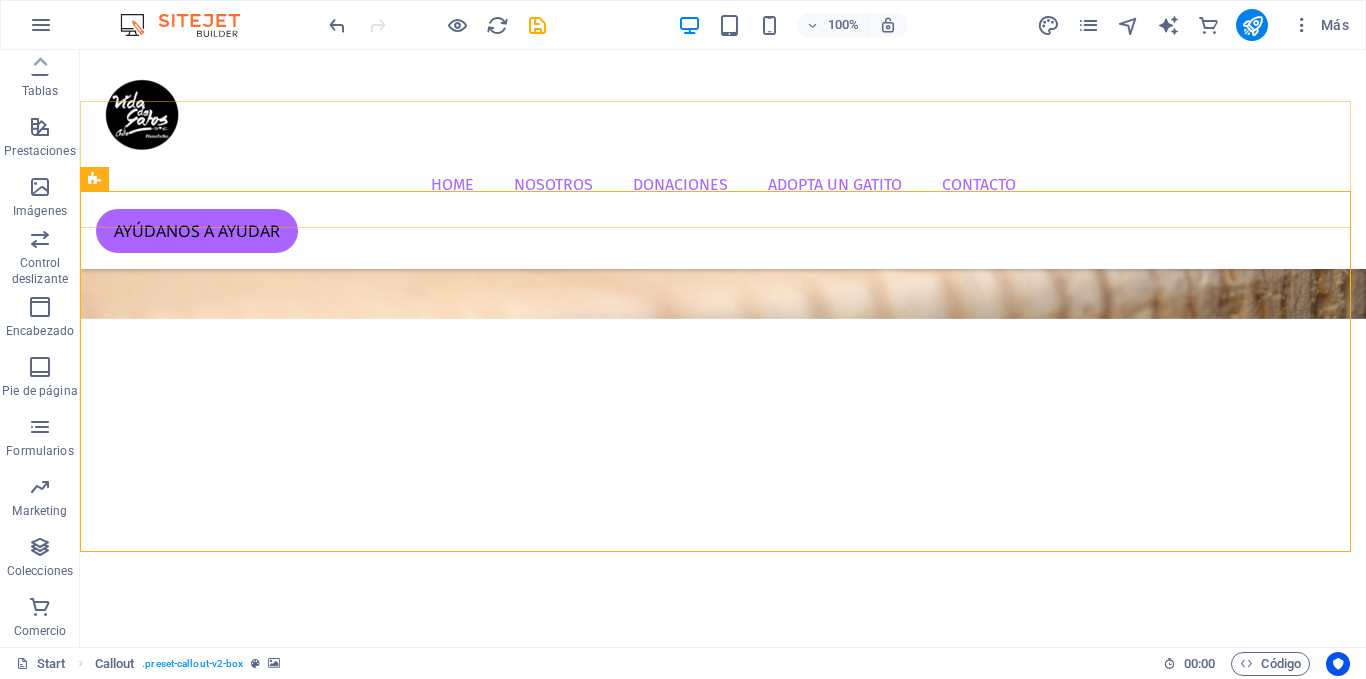 scroll, scrollTop: 654, scrollLeft: 0, axis: vertical 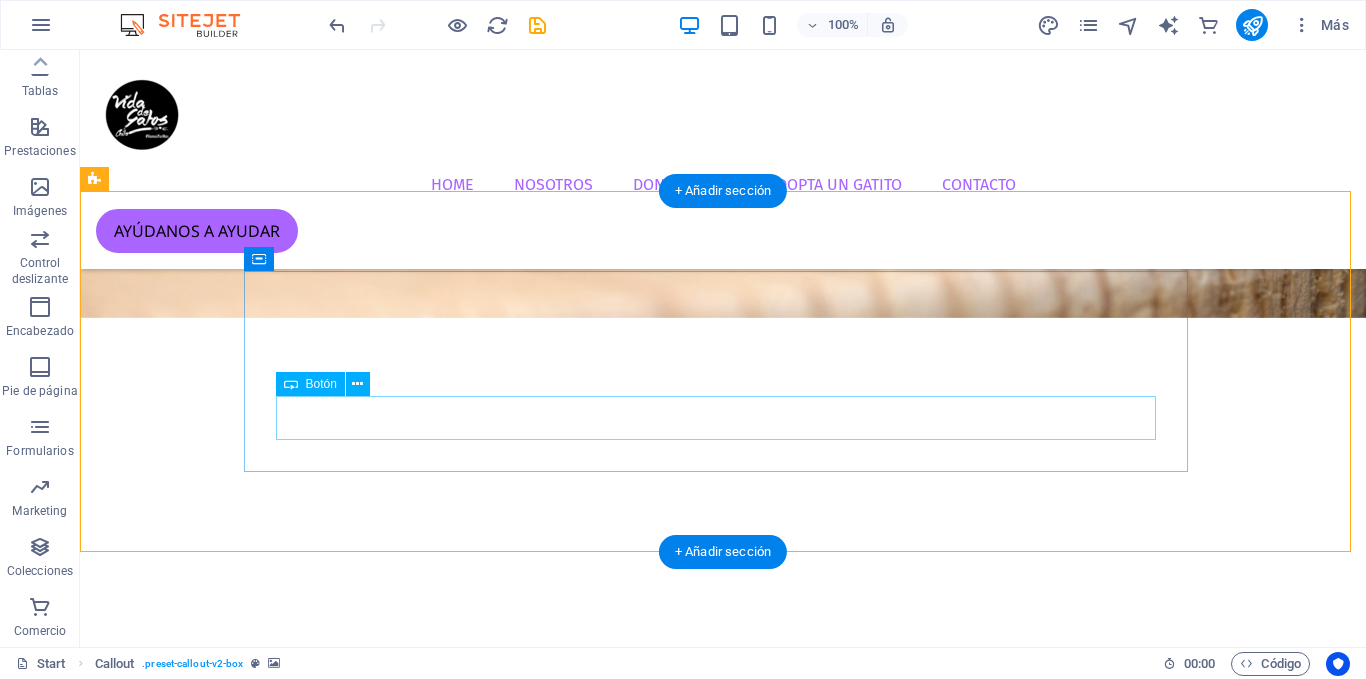 click on "BUTTON" at bounding box center [723, 1414] 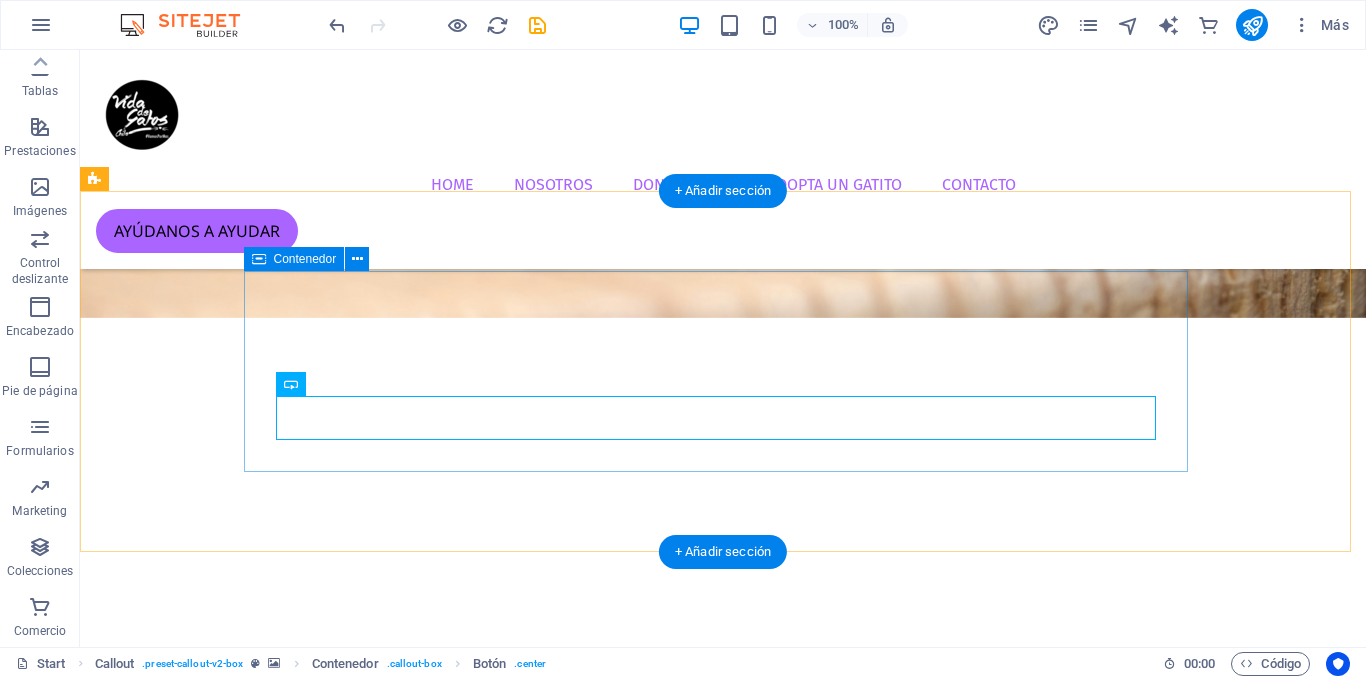 click on "Protege a tu mascota con Corage La solucion inteligente para el cuidado y protección de tus mascotas BUTTON" at bounding box center (723, 1367) 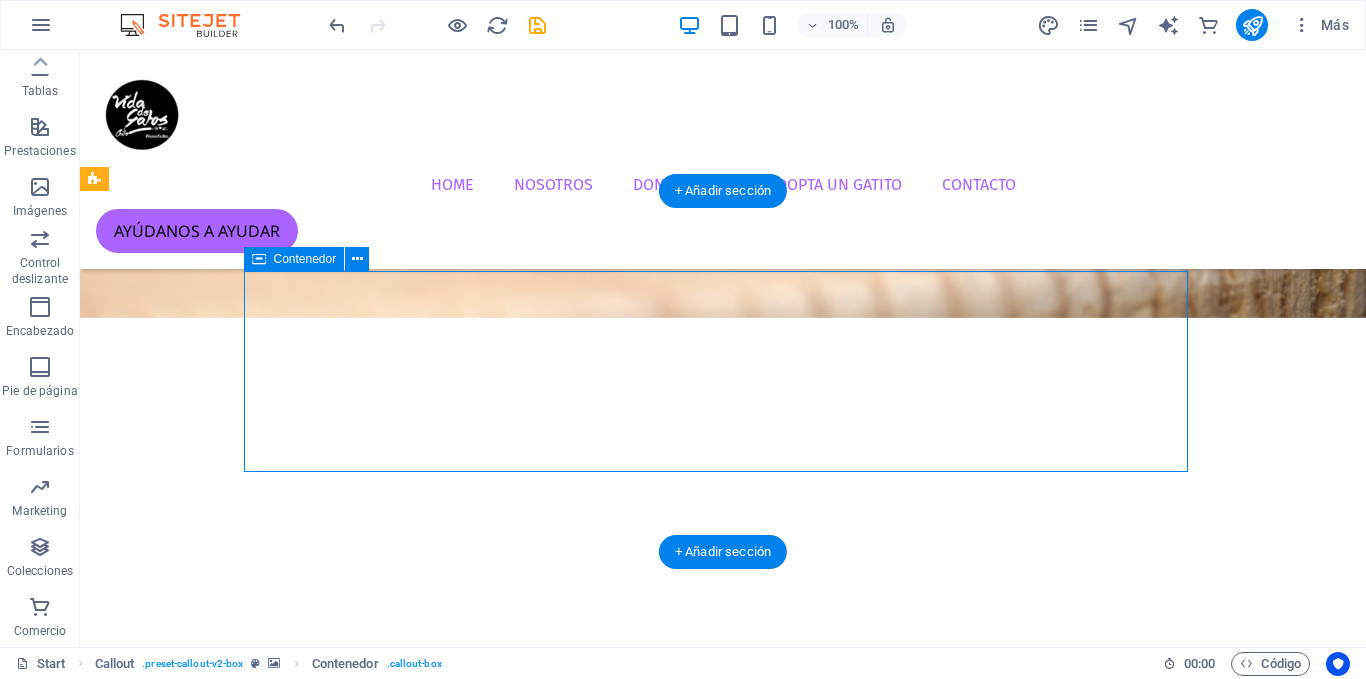 click on "Protege a tu mascota con Corage La solucion inteligente para el cuidado y protección de tus mascotas BUTTON" at bounding box center (723, 1367) 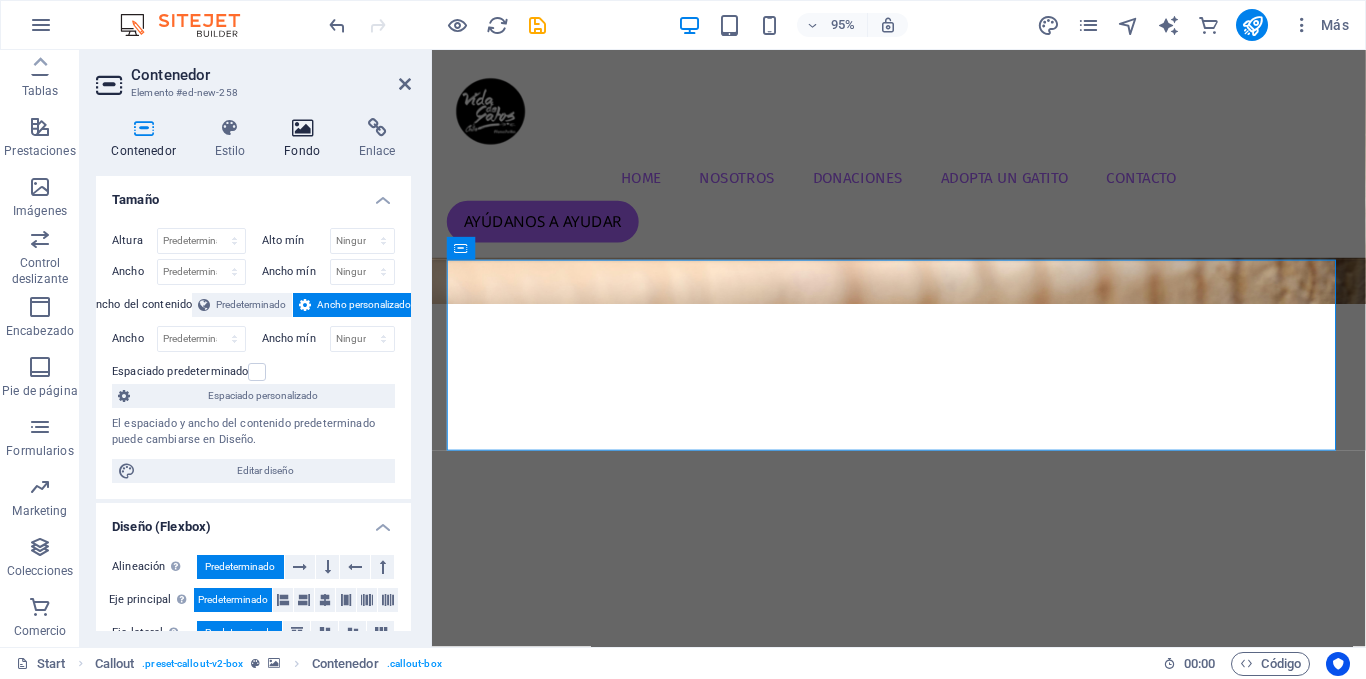 click on "Fondo" at bounding box center [306, 139] 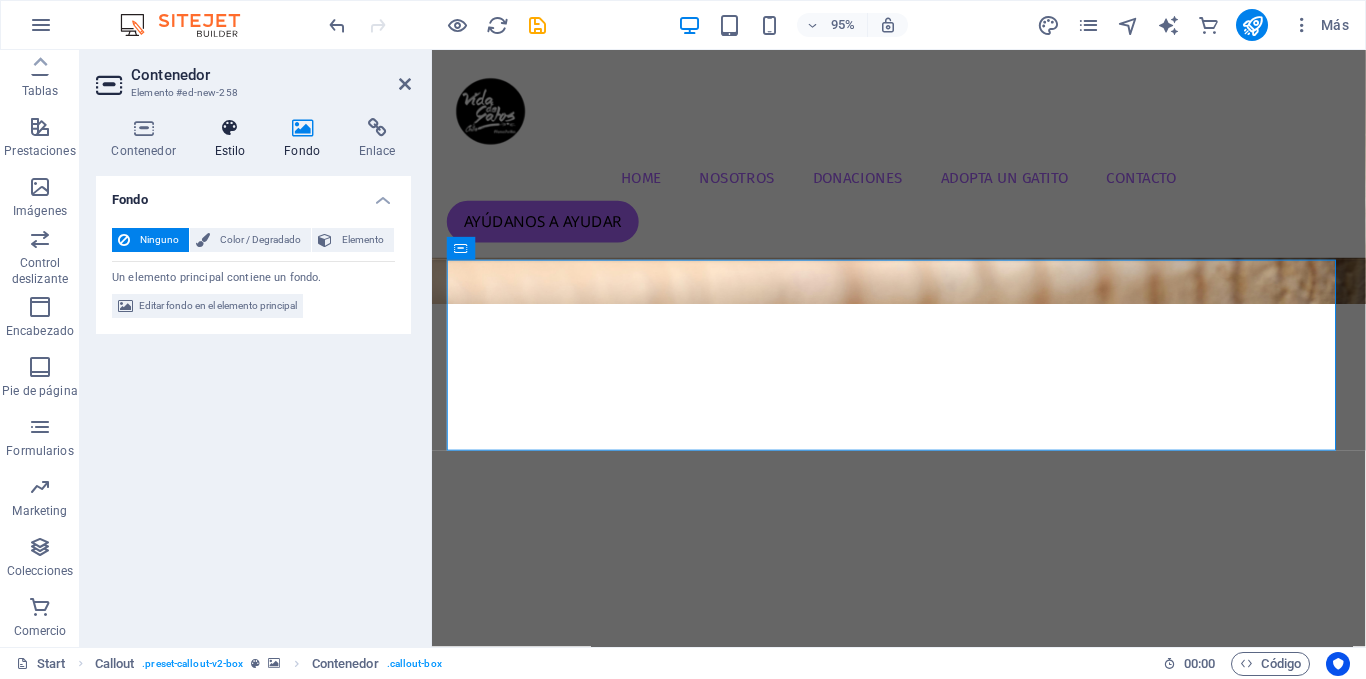 click on "Estilo" at bounding box center (234, 139) 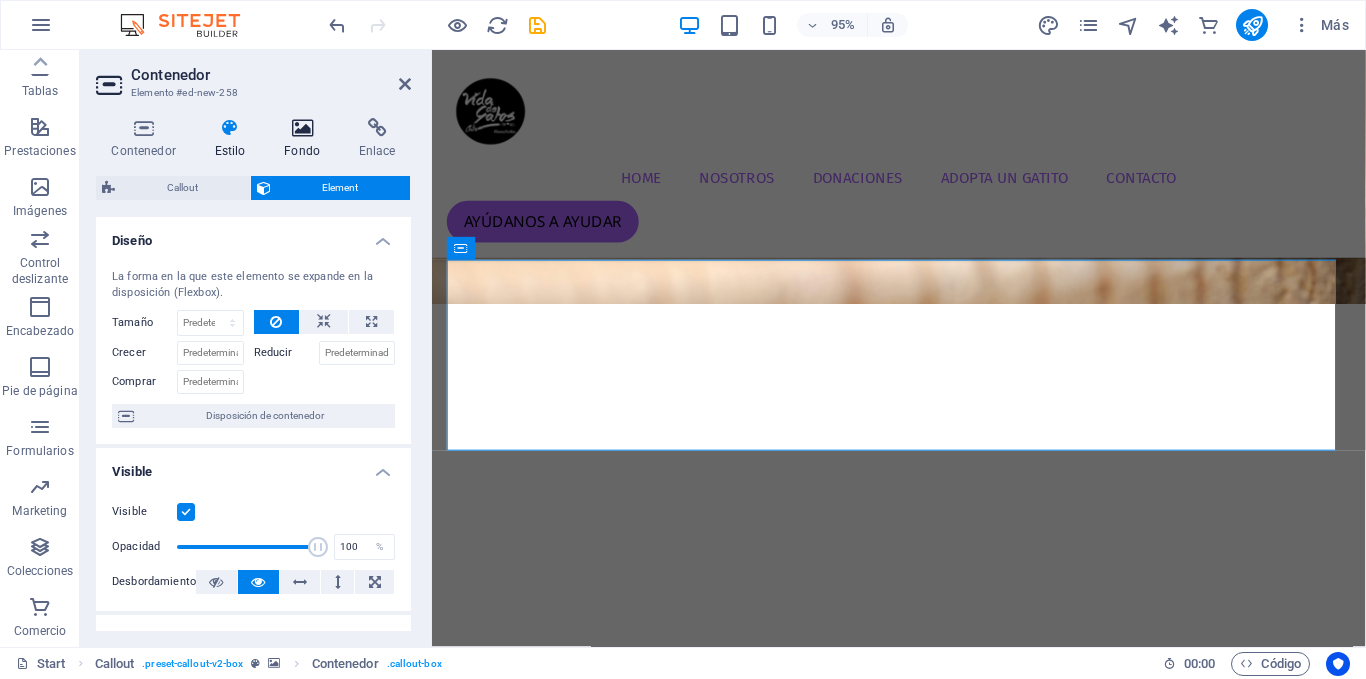 click on "Fondo" at bounding box center [306, 139] 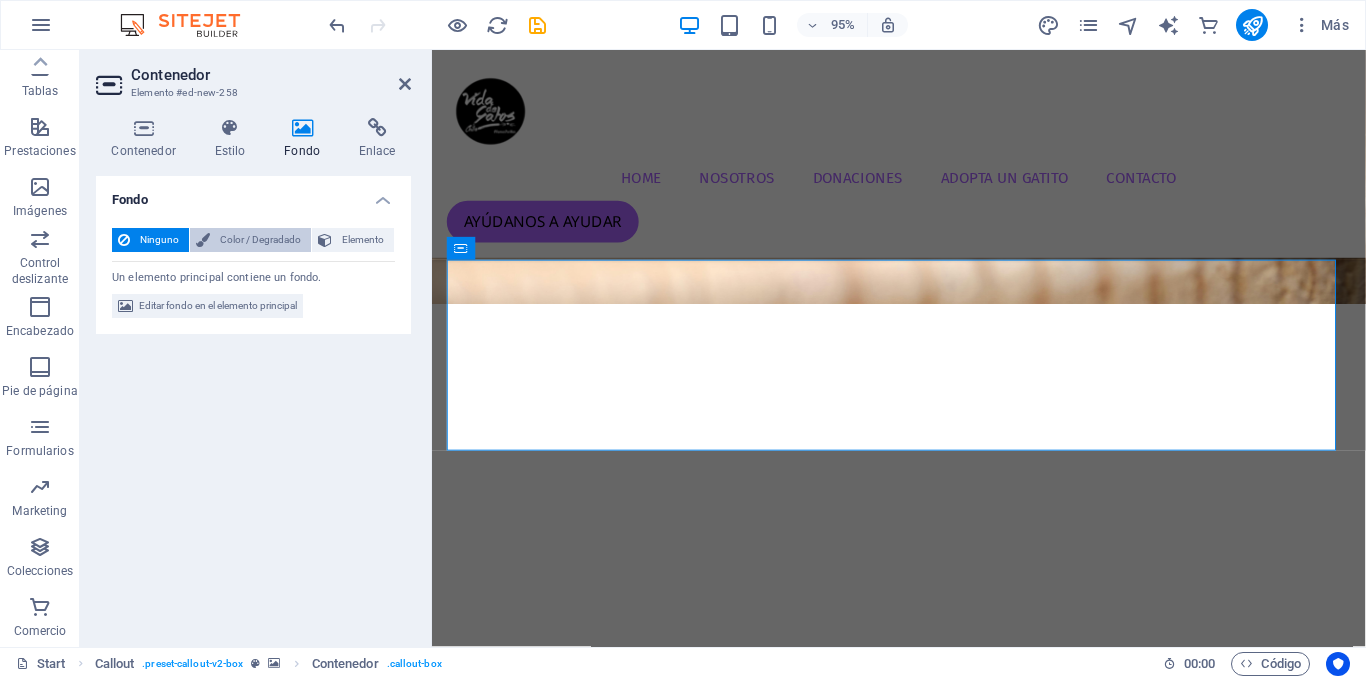 click at bounding box center [203, 240] 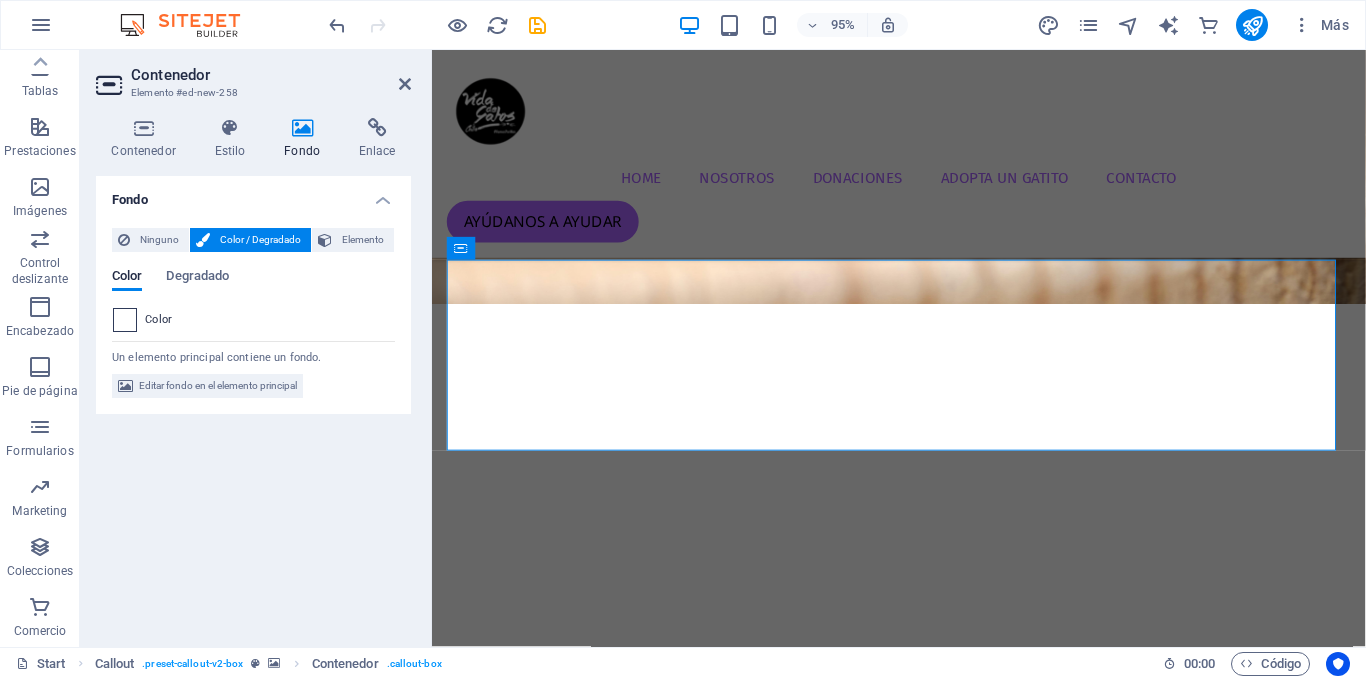 click at bounding box center [125, 320] 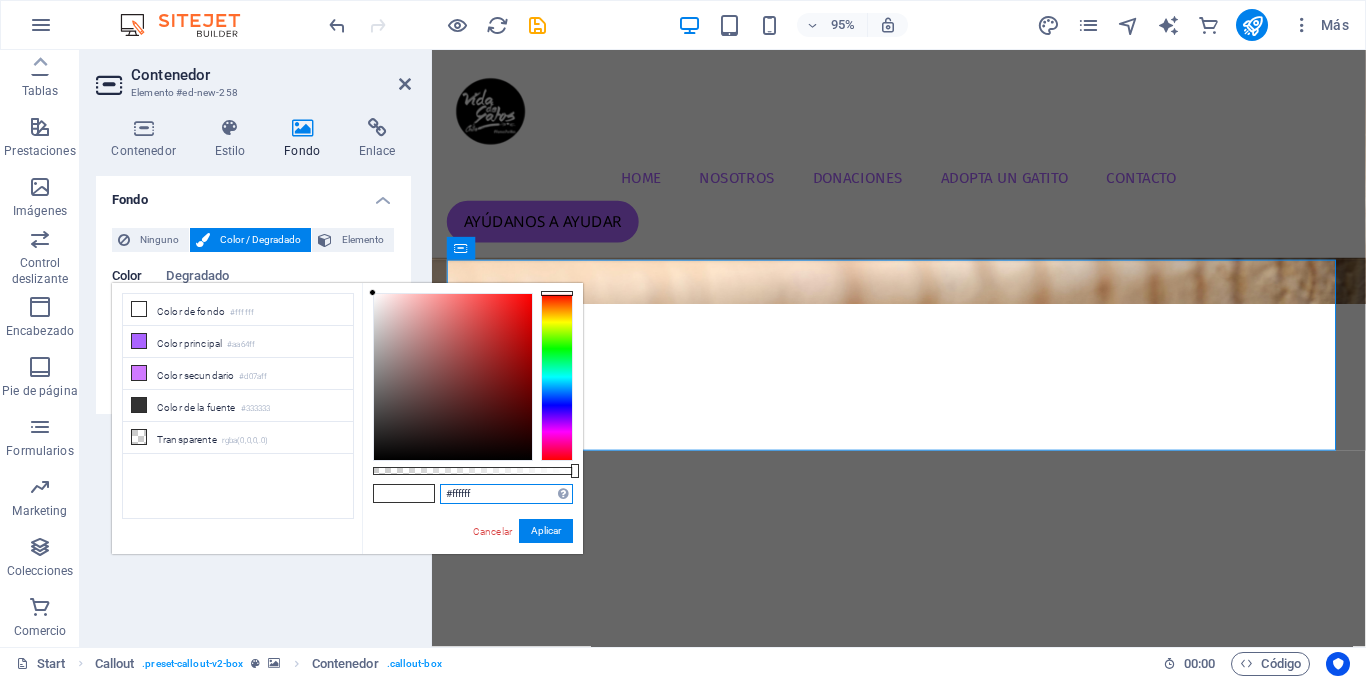 click on "#ffffff" at bounding box center [506, 494] 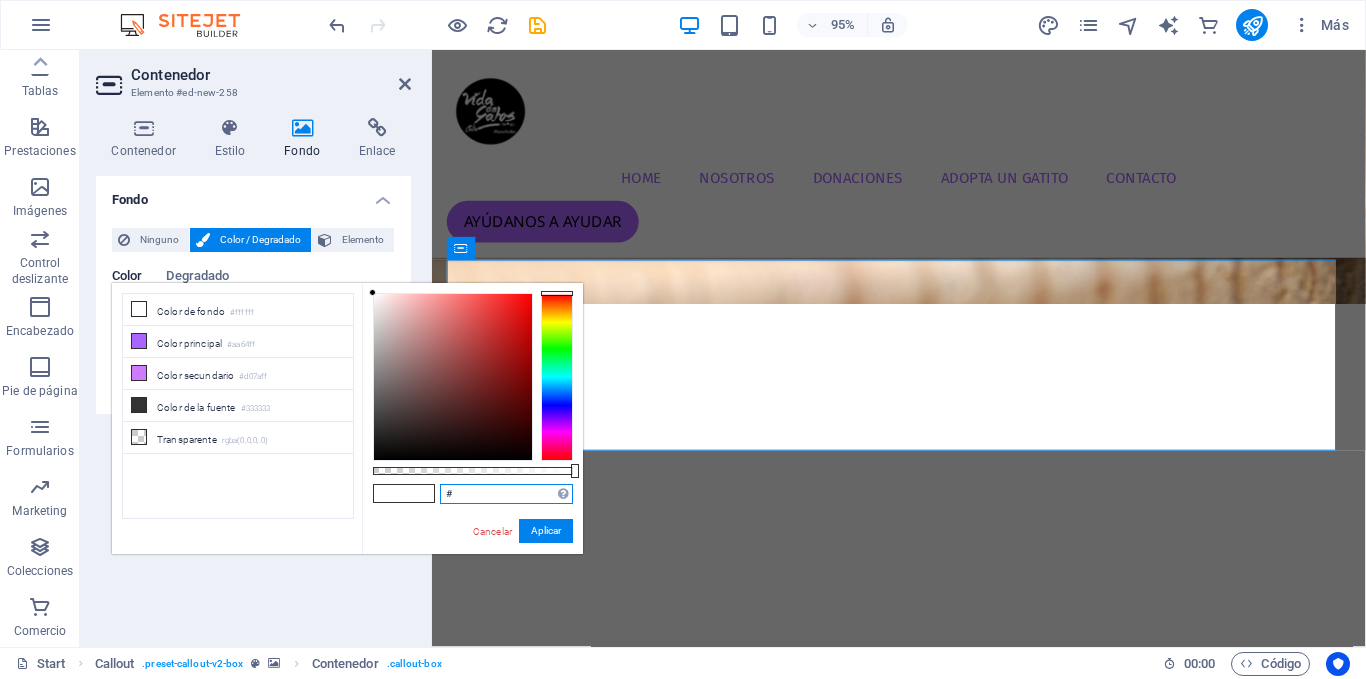 paste on "6c63ff" 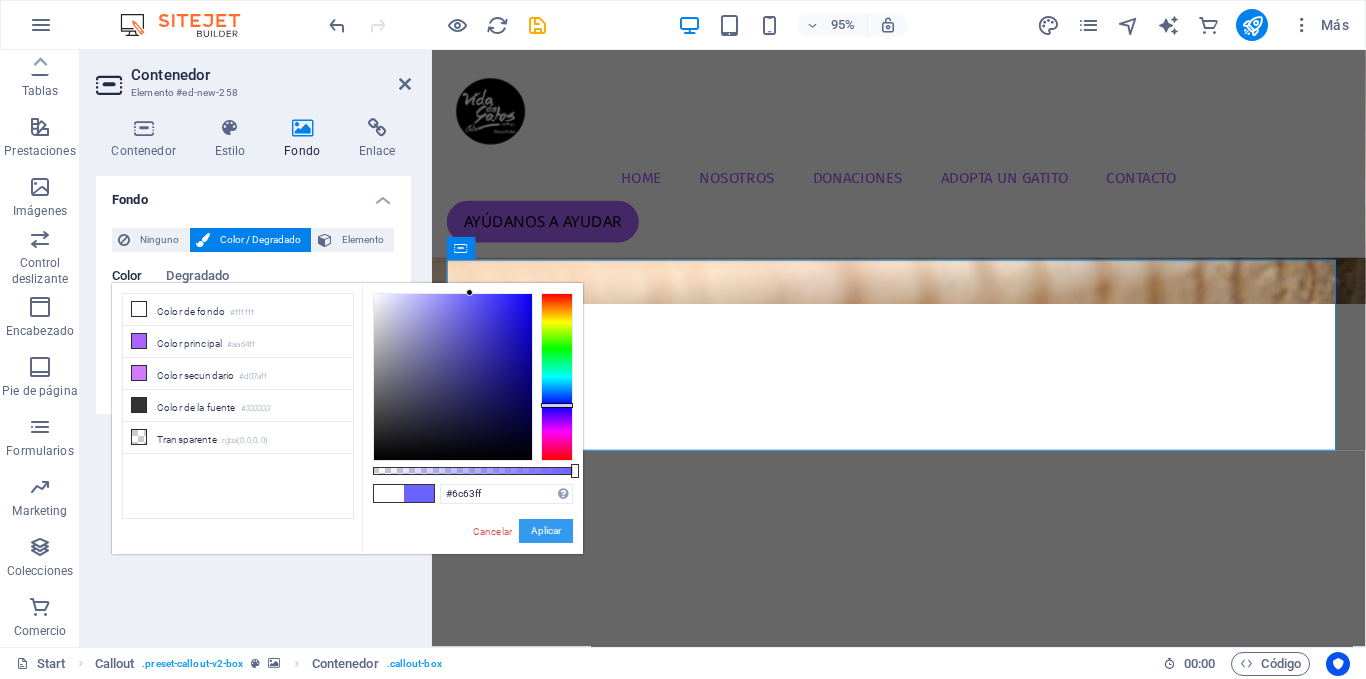 click on "Aplicar" at bounding box center (546, 531) 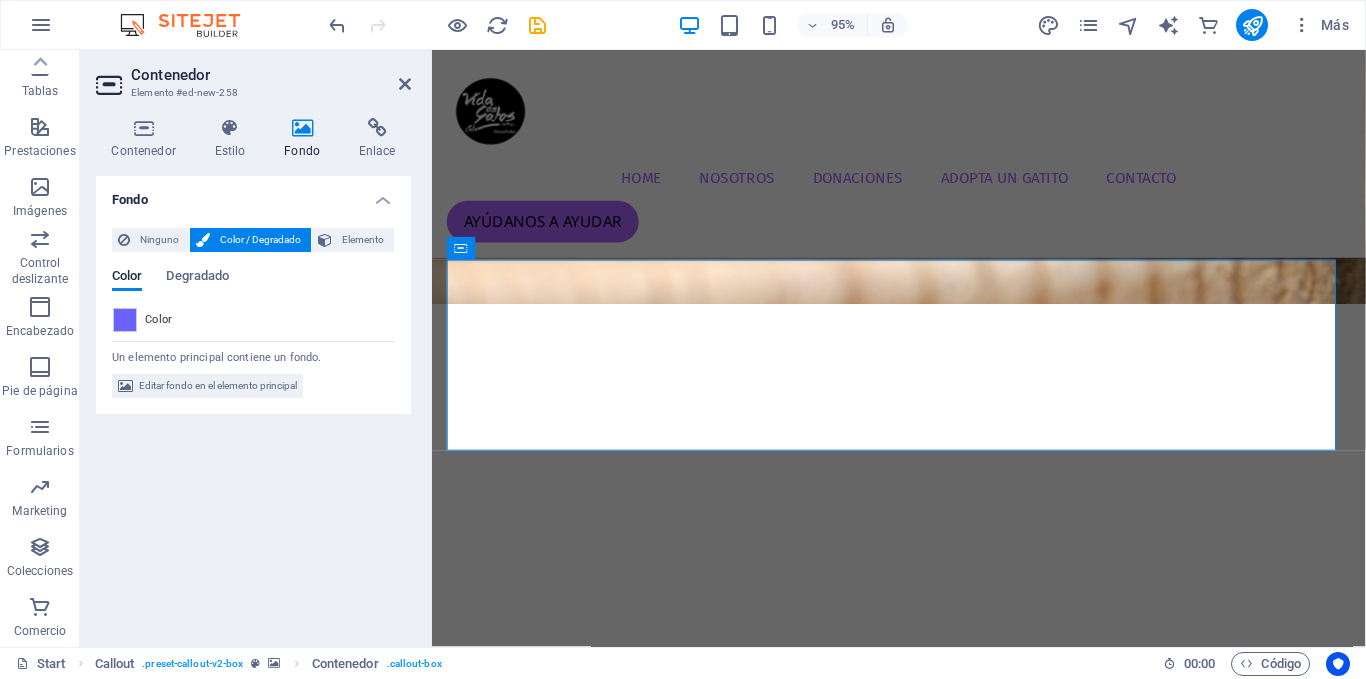 click at bounding box center [923, 1006] 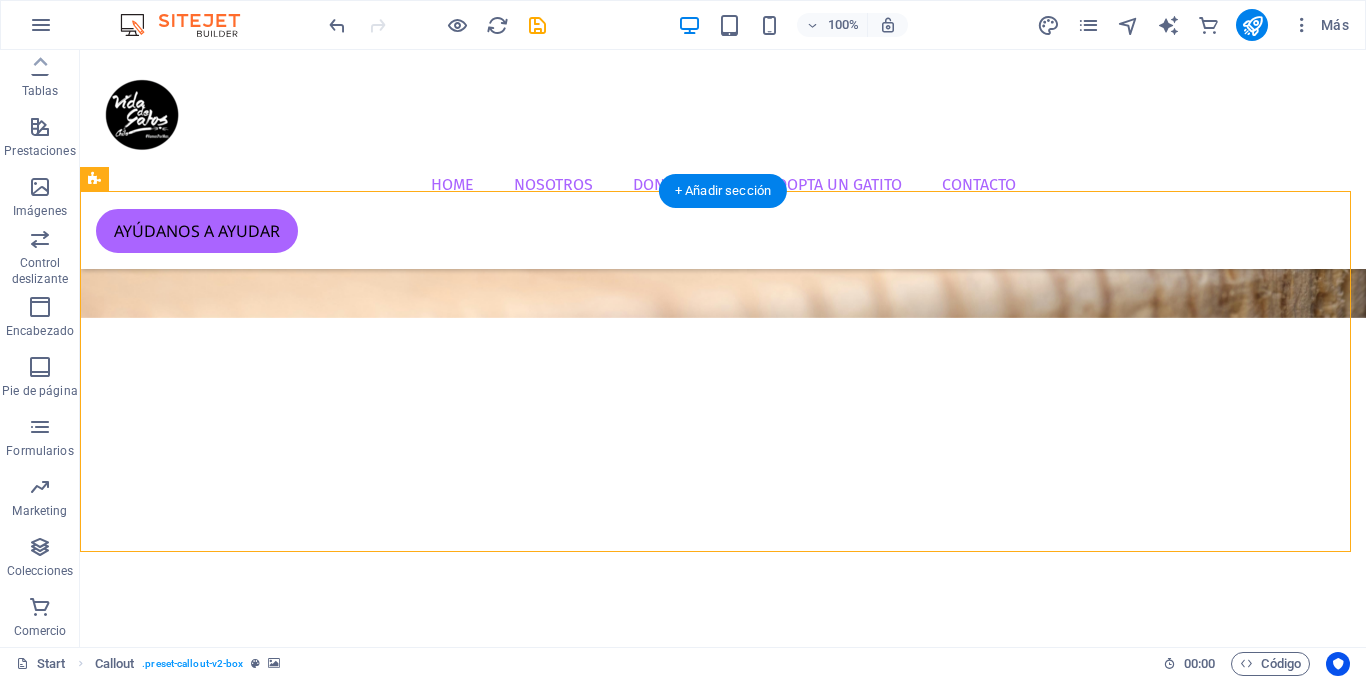 click on "Home NOSOTROS DONACIONES ADOPTA UN GATITO CONTACTO ayúdanos a ayudar" at bounding box center (723, 159) 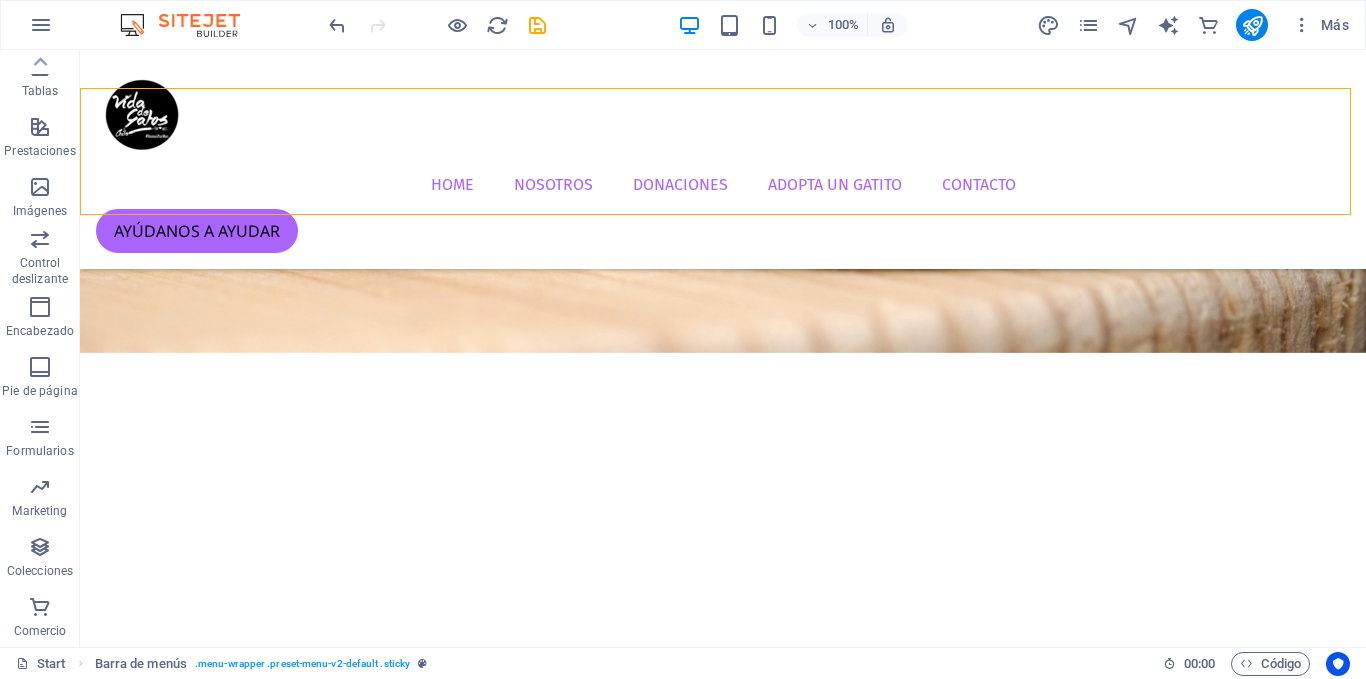 scroll, scrollTop: 618, scrollLeft: 0, axis: vertical 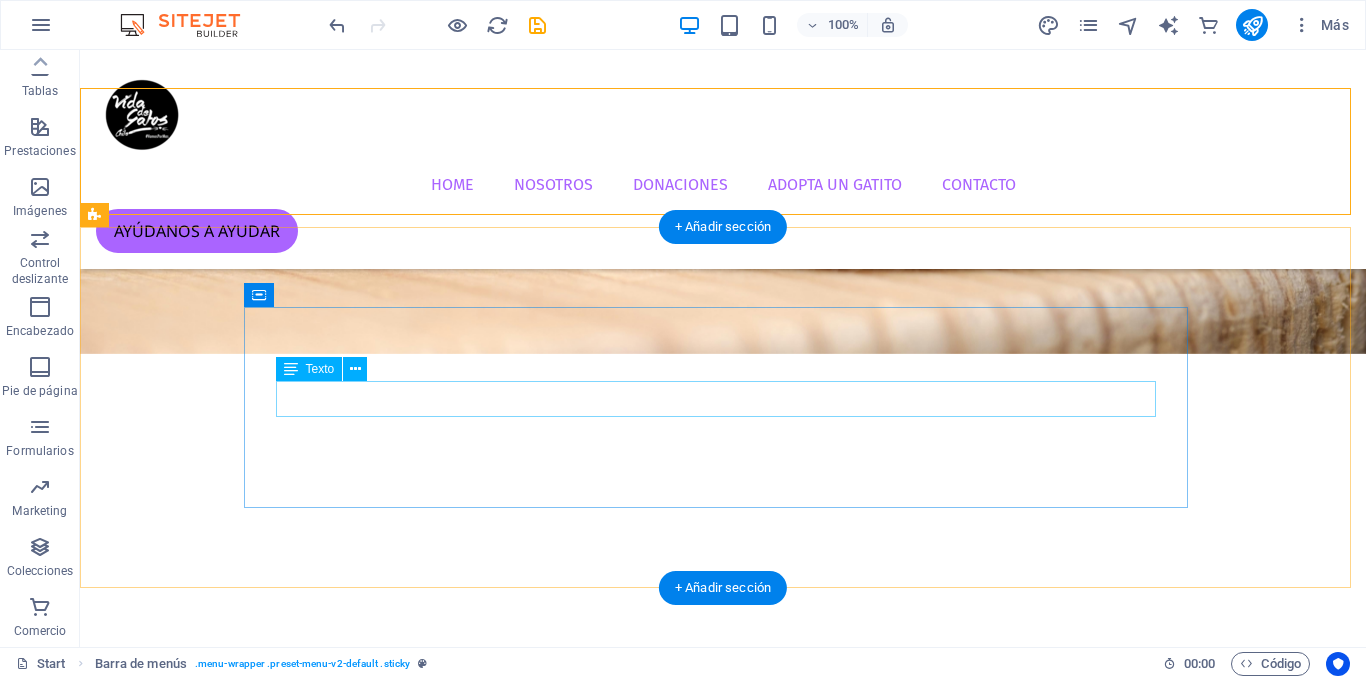 click on "La solucion inteligente para el cuidado y protección de tus mascotas" at bounding box center (723, 1395) 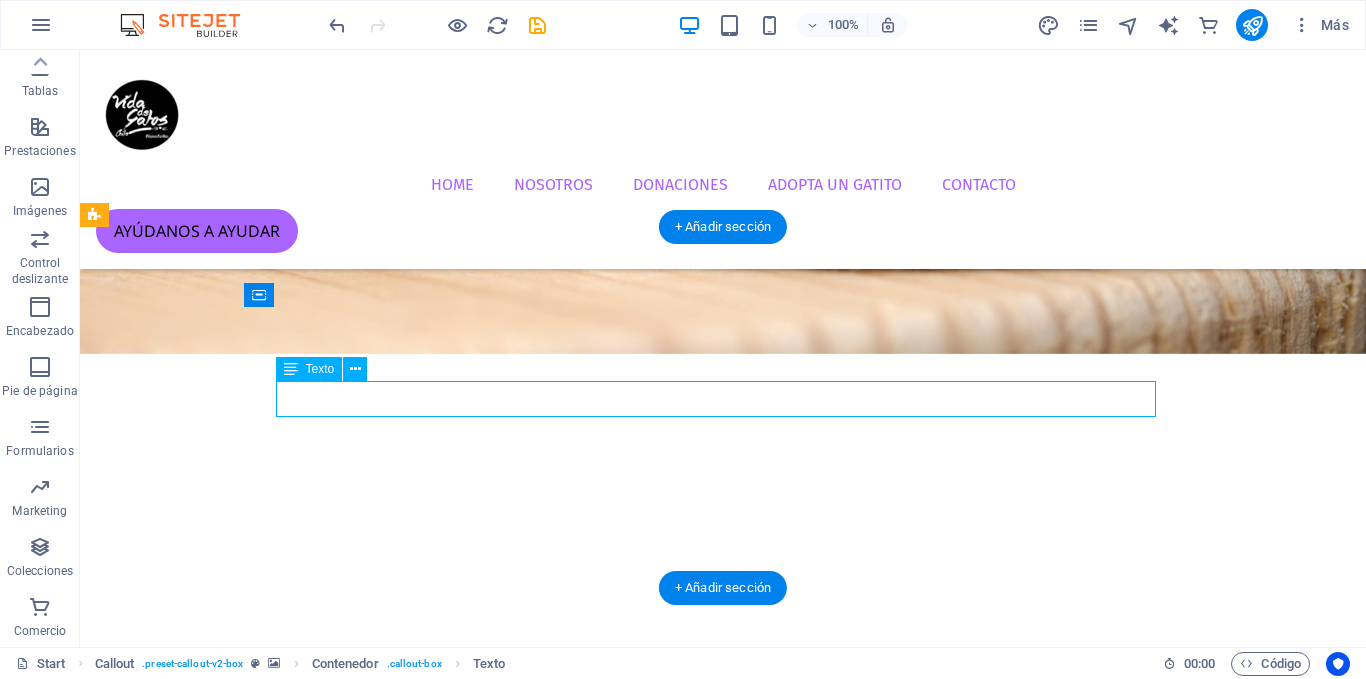 click on "La solucion inteligente para el cuidado y protección de tus mascotas" at bounding box center [723, 1395] 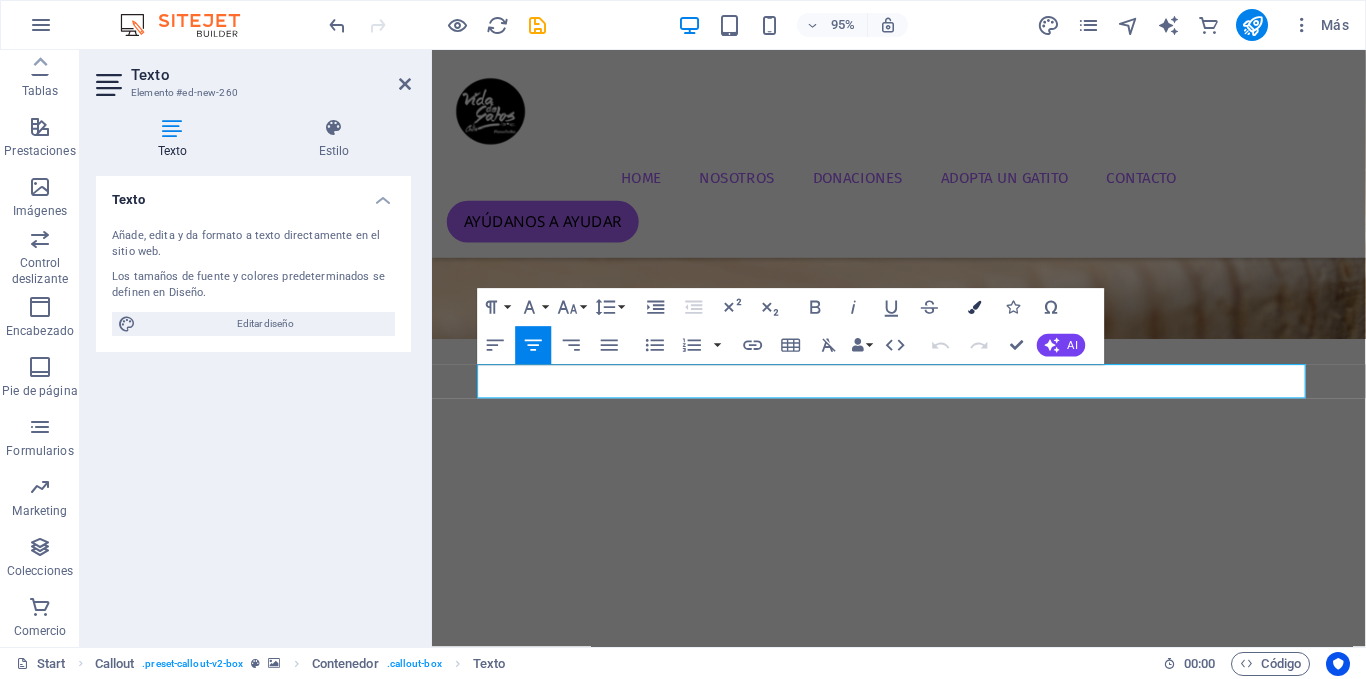 click on "Colors" at bounding box center (975, 307) 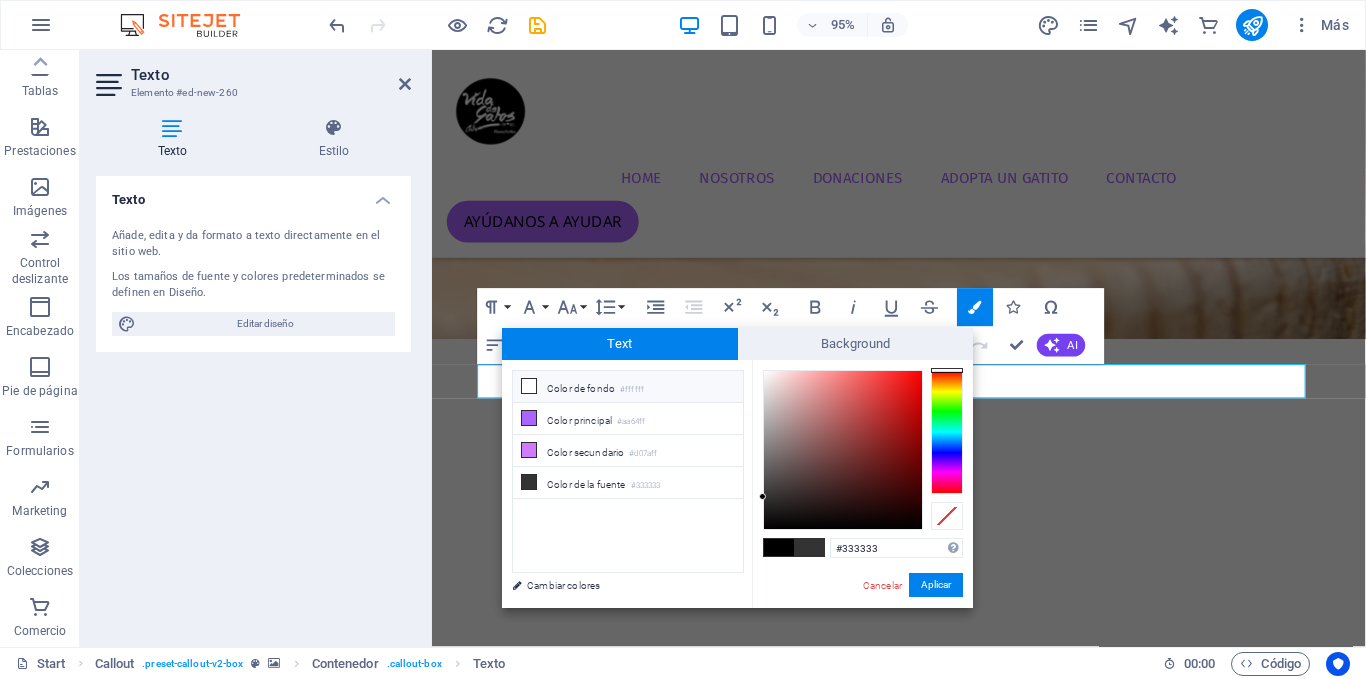 click on "#ffffff" at bounding box center (632, 390) 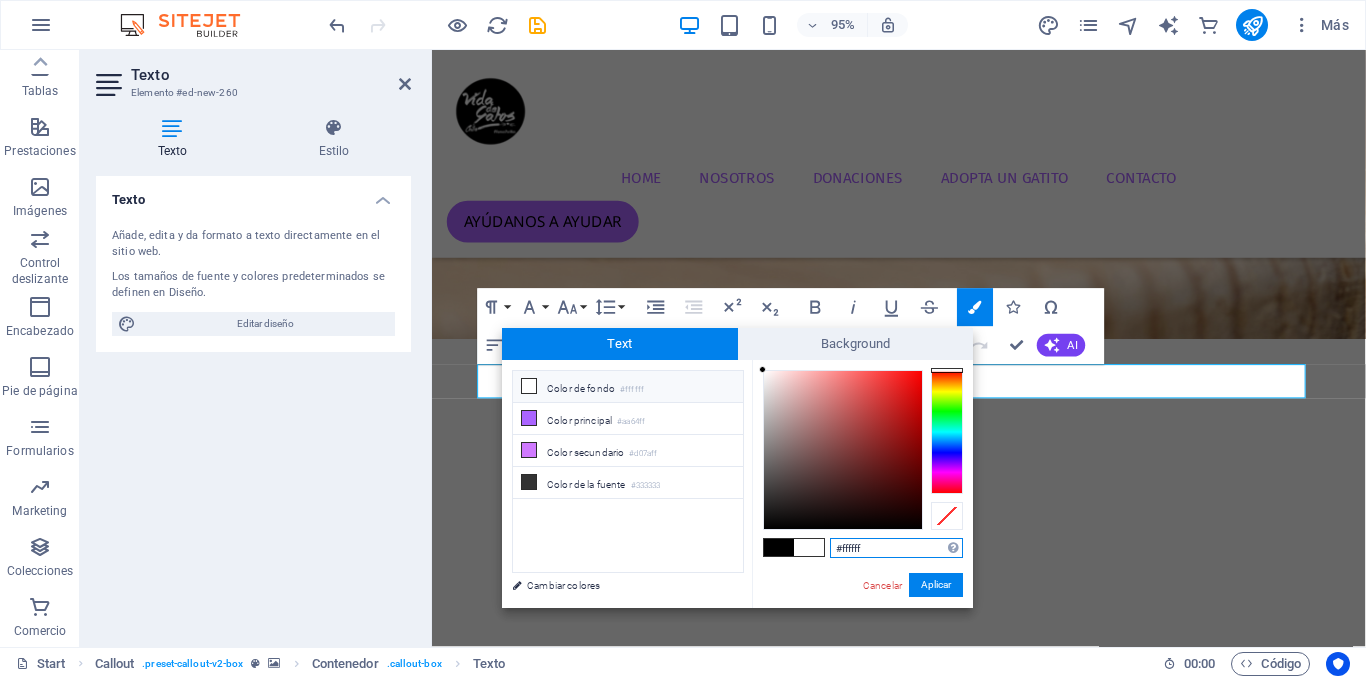 click on "#ffffff" at bounding box center (896, 548) 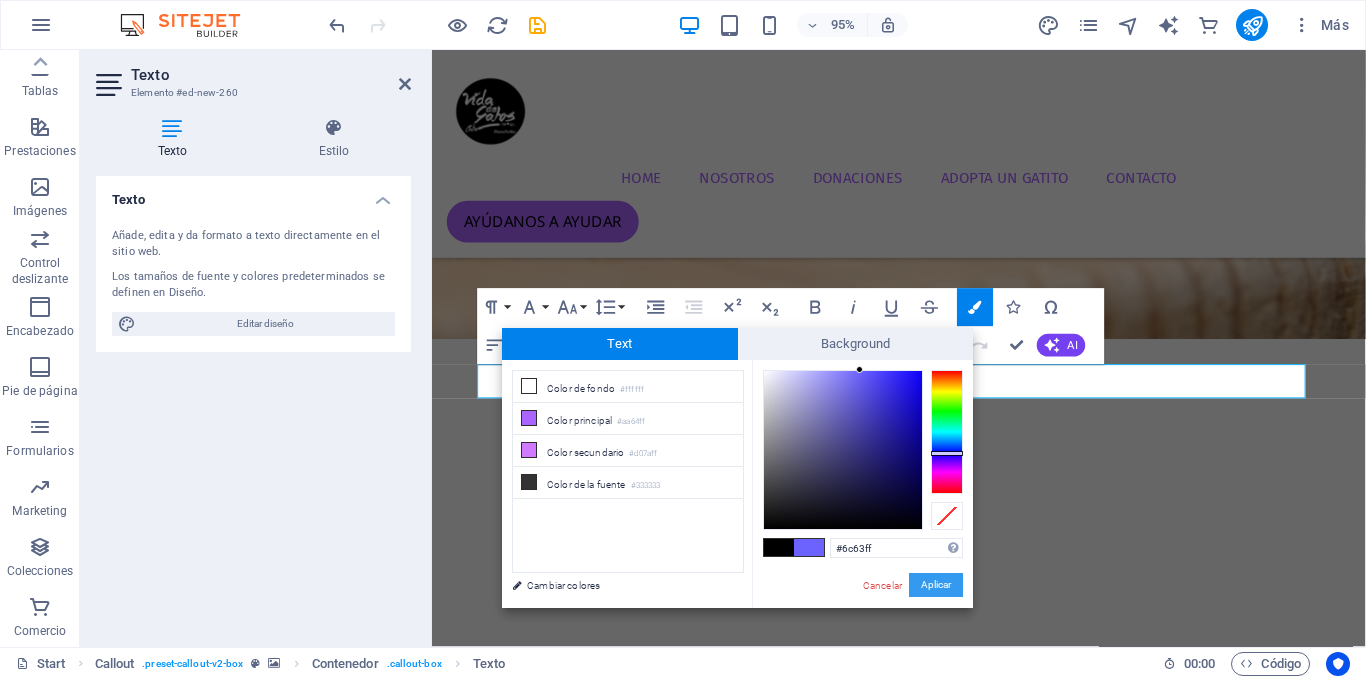 click on "Aplicar" at bounding box center [936, 585] 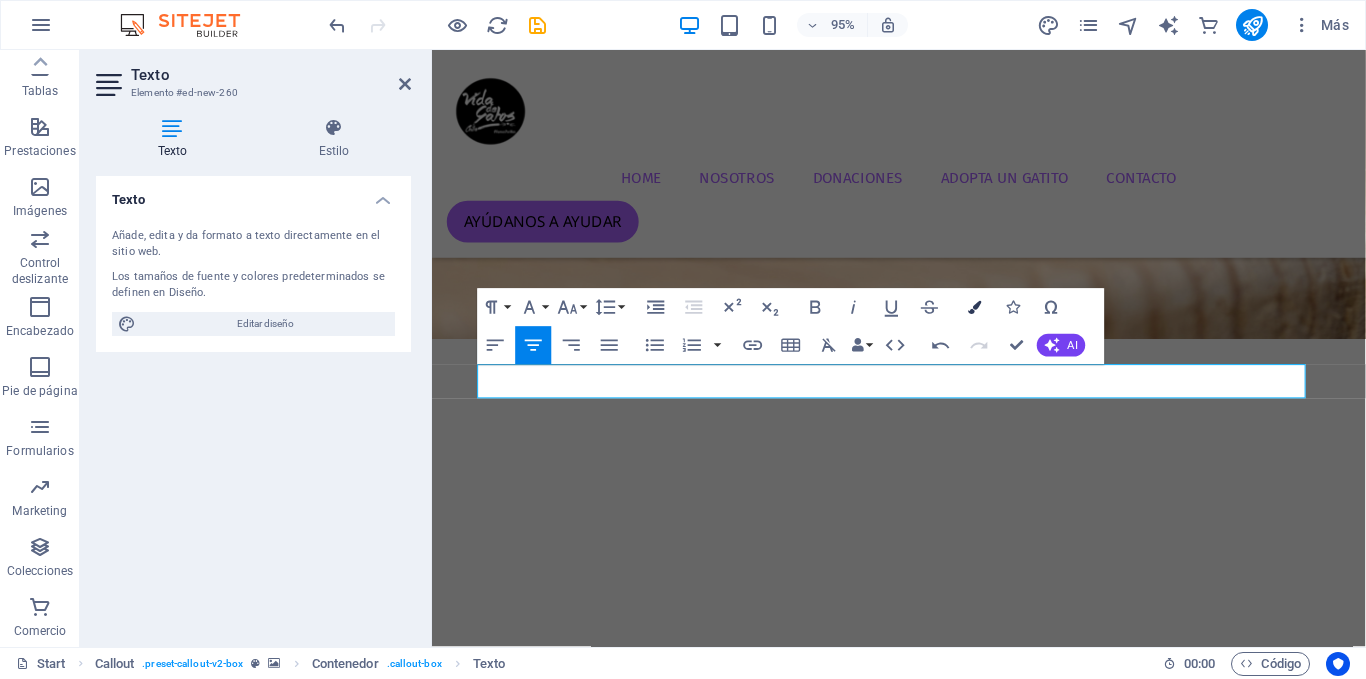 click on "Colors" at bounding box center [975, 307] 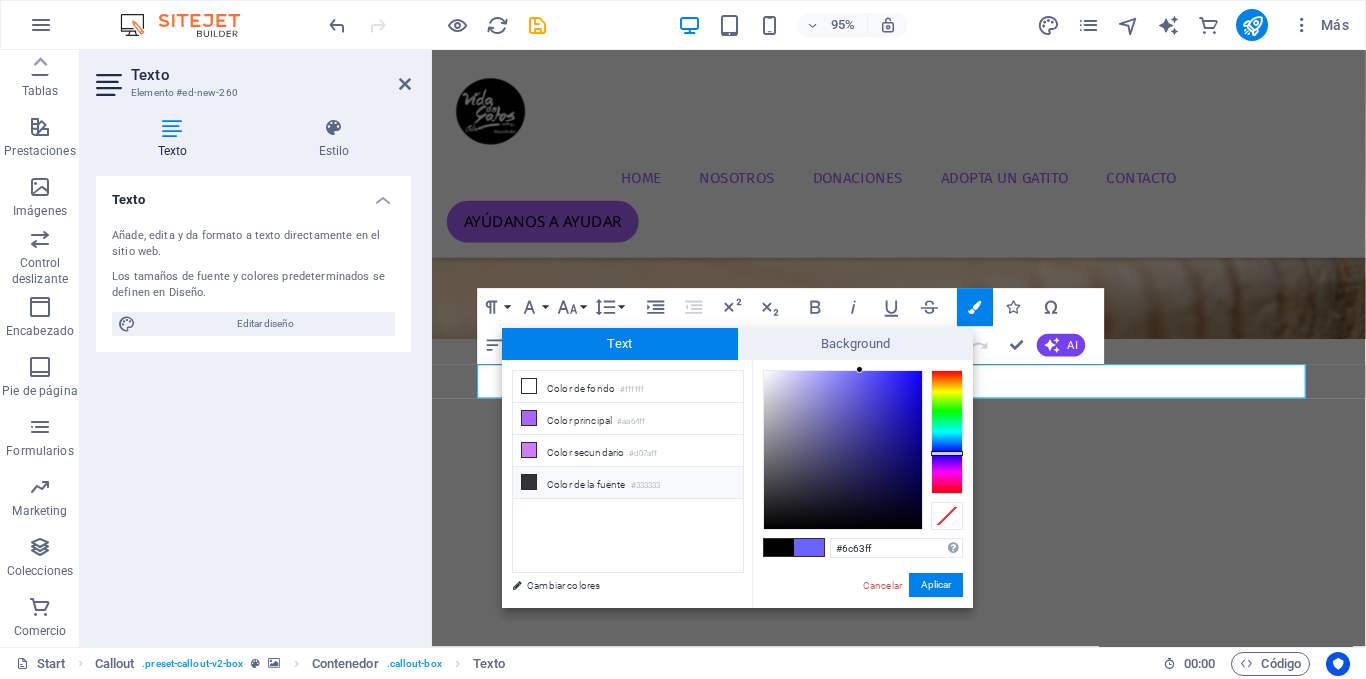 click on "Color de la fuente
#333333" at bounding box center [628, 483] 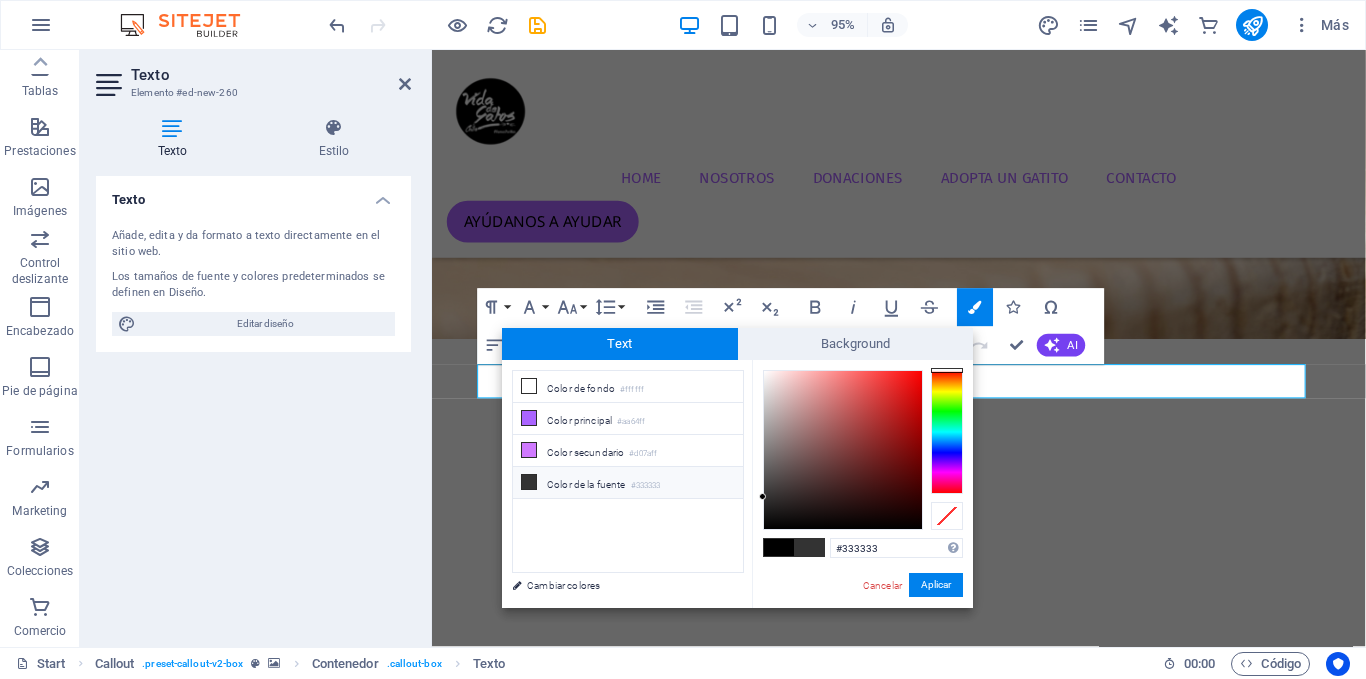 drag, startPoint x: 760, startPoint y: 409, endPoint x: 771, endPoint y: 397, distance: 16.27882 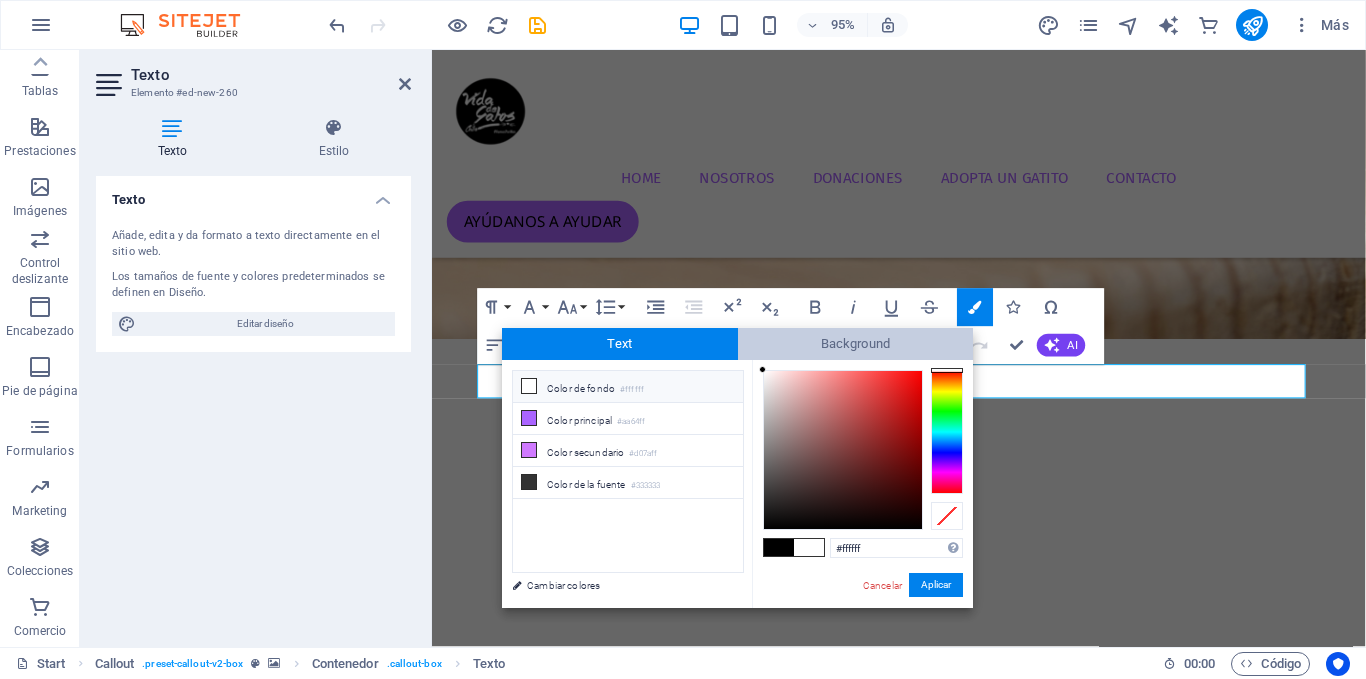 drag, startPoint x: 771, startPoint y: 397, endPoint x: 750, endPoint y: 344, distance: 57.00877 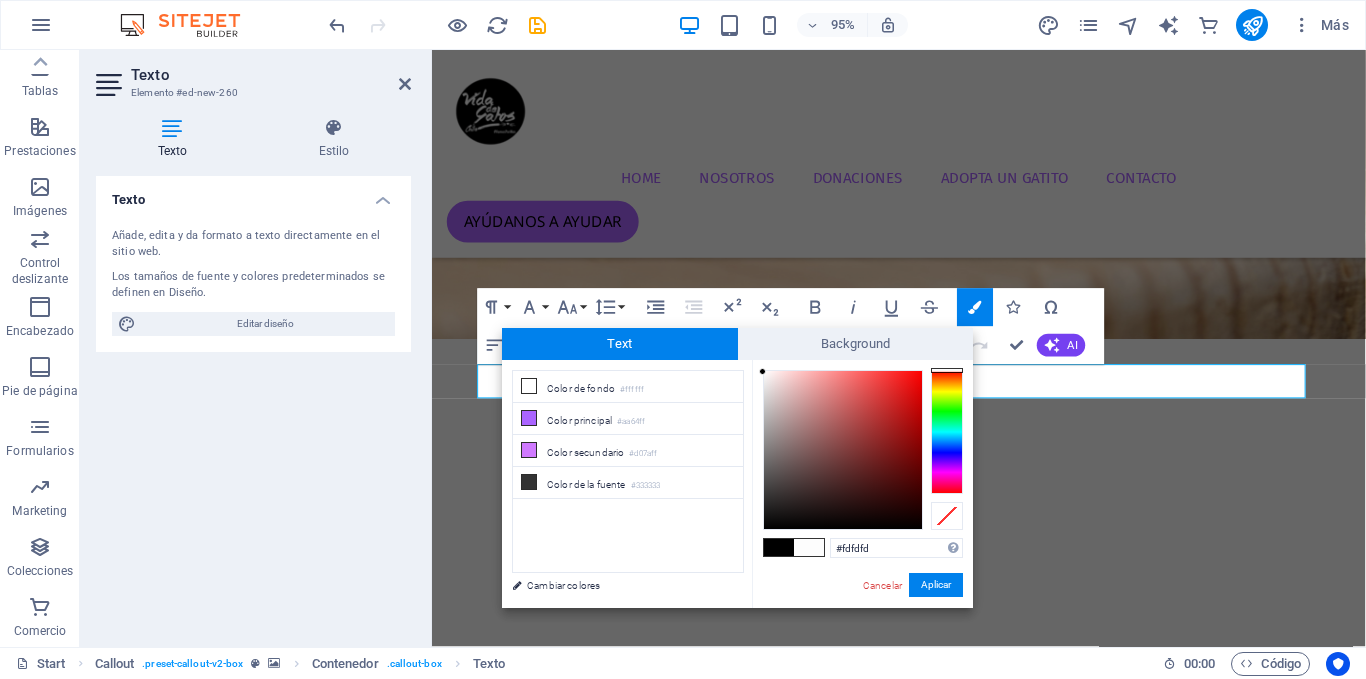 click on "less
Color de fondo
#ffffff
Color principal
#aa64ff
Color secundario
#d07aff
Color de la fuente
Cambiar colores #fdfdfd" at bounding box center [737, 484] 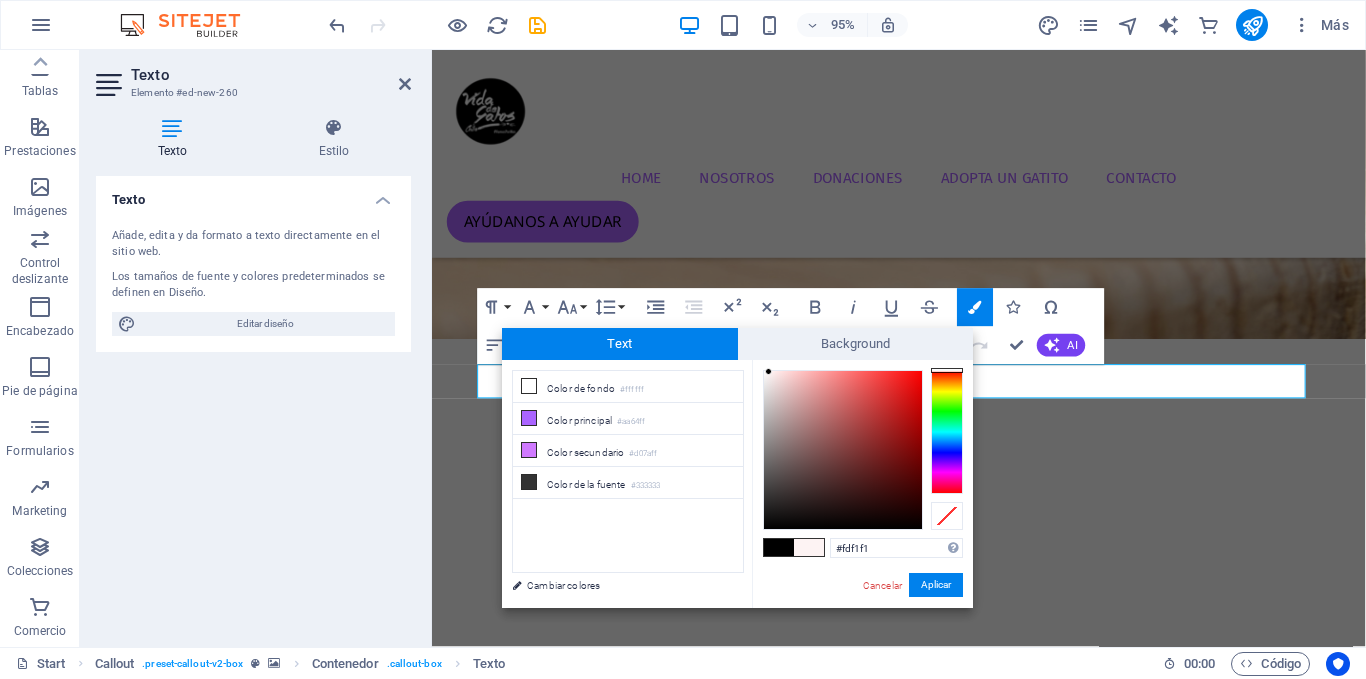 click at bounding box center [768, 371] 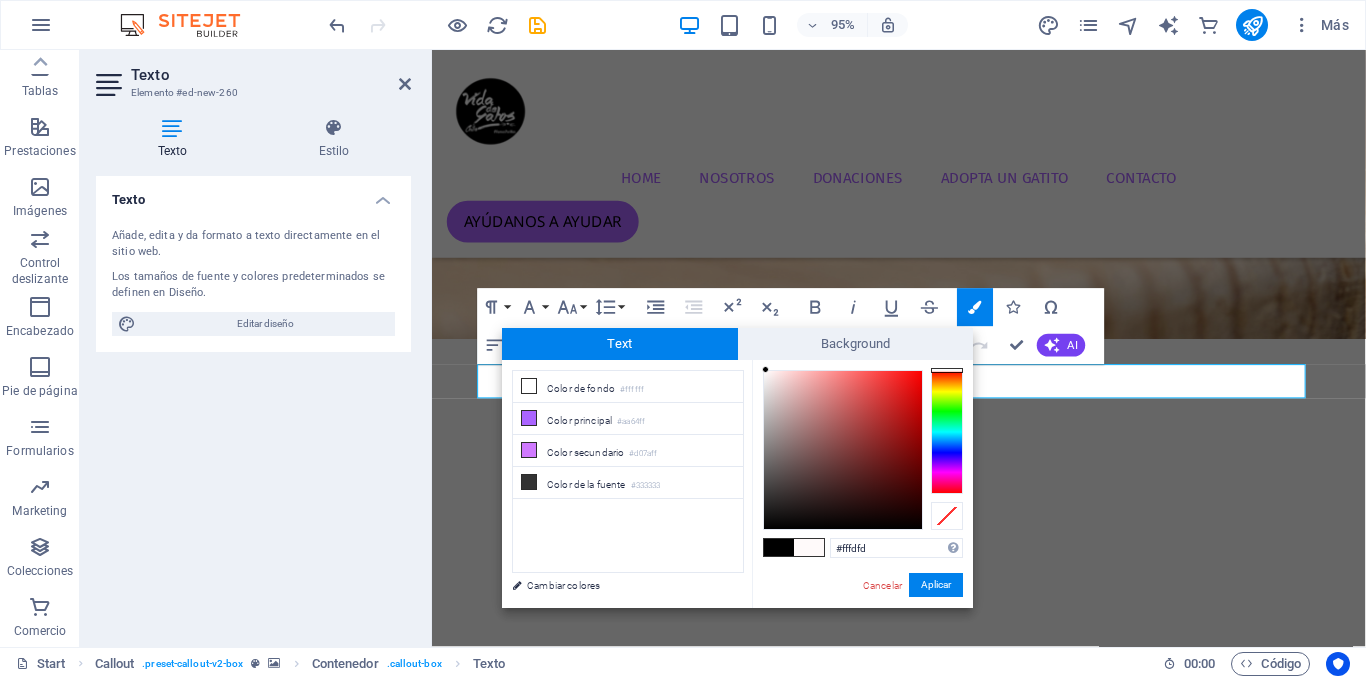 type on "#ffffff" 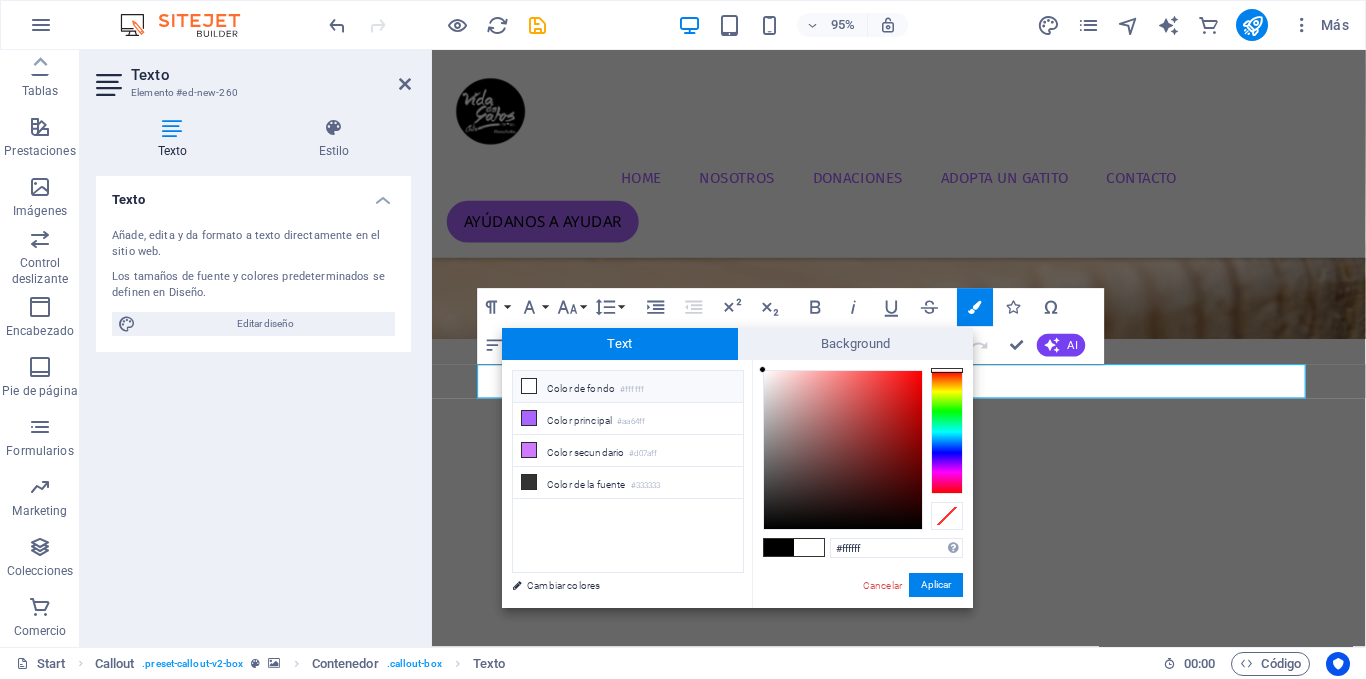 click at bounding box center [762, 369] 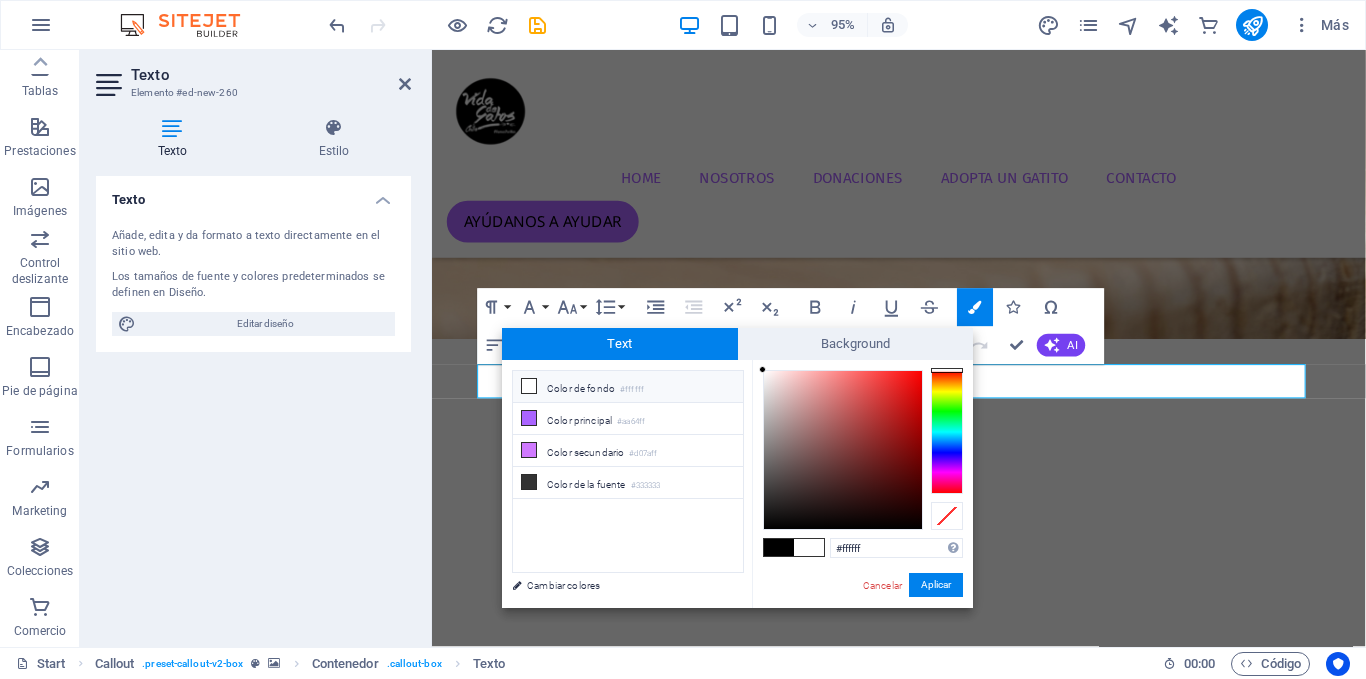 click at bounding box center (762, 369) 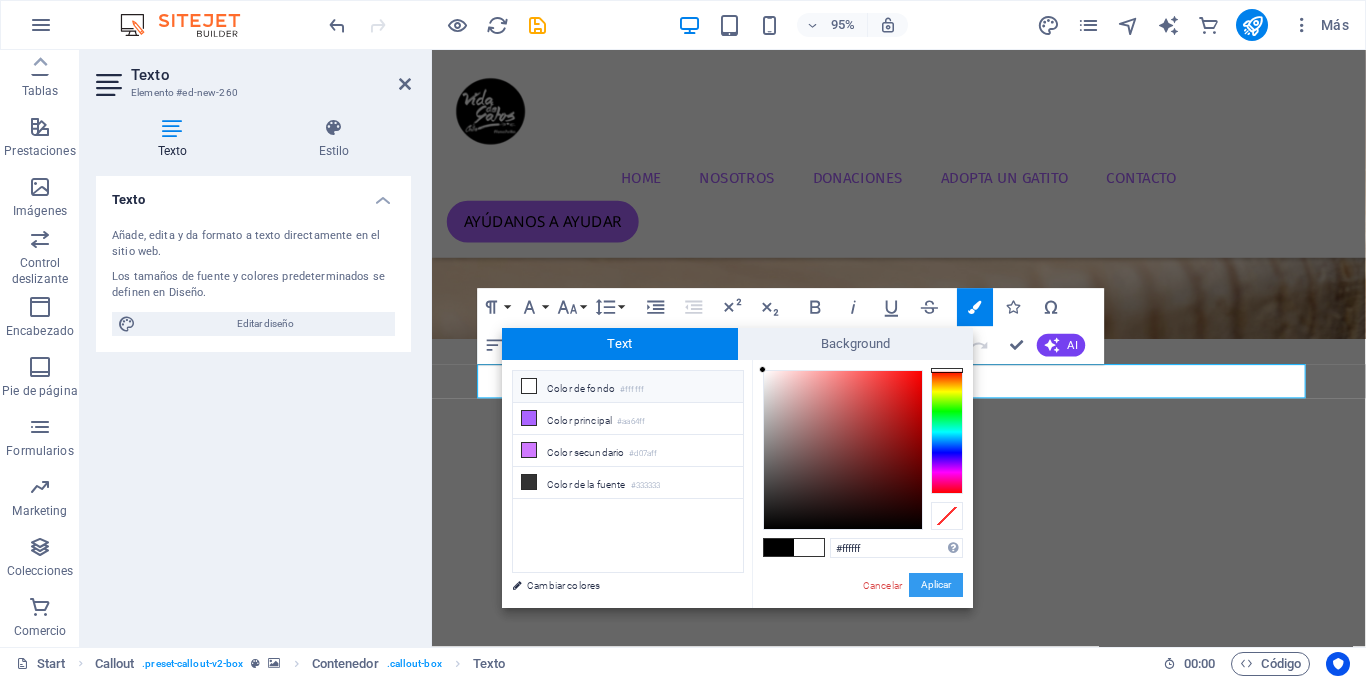click on "Aplicar" at bounding box center (936, 585) 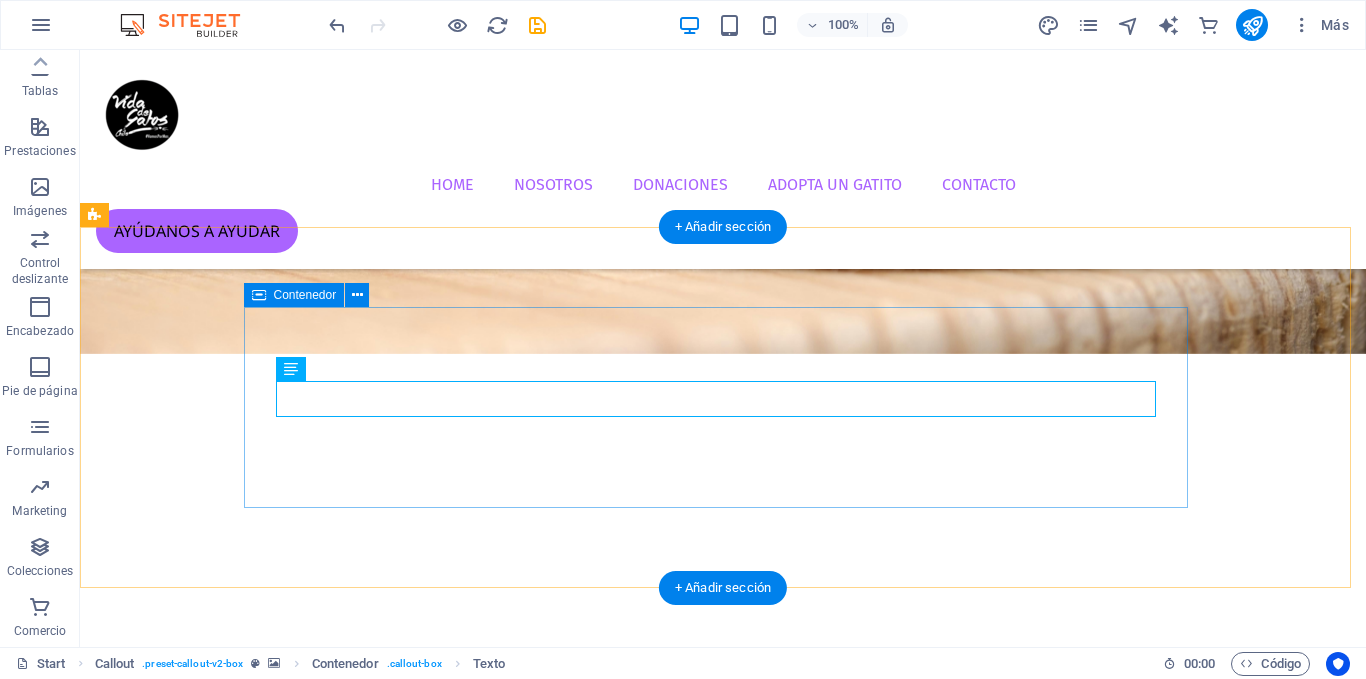 click on "Protege a tu mascota con Corage La solucion inteligente para el cuidado y protección de tus mascotas BUTTON" at bounding box center (723, 1403) 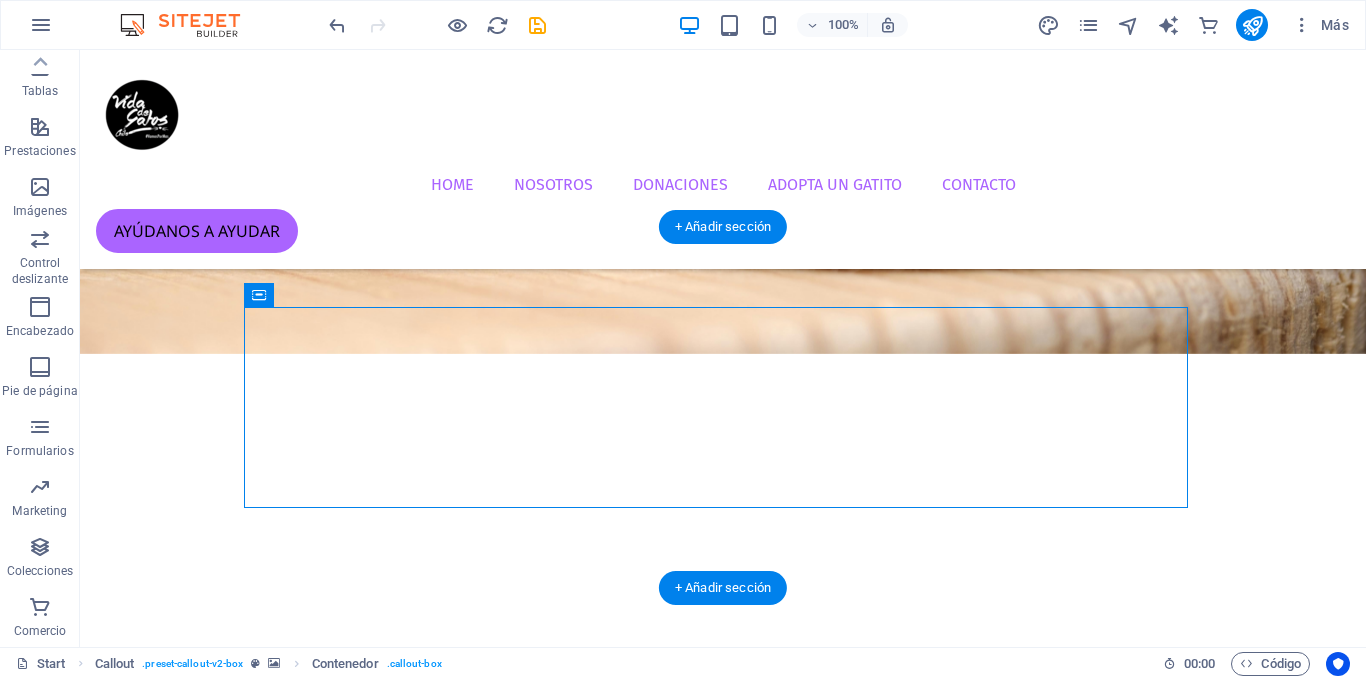 click at bounding box center [723, 1042] 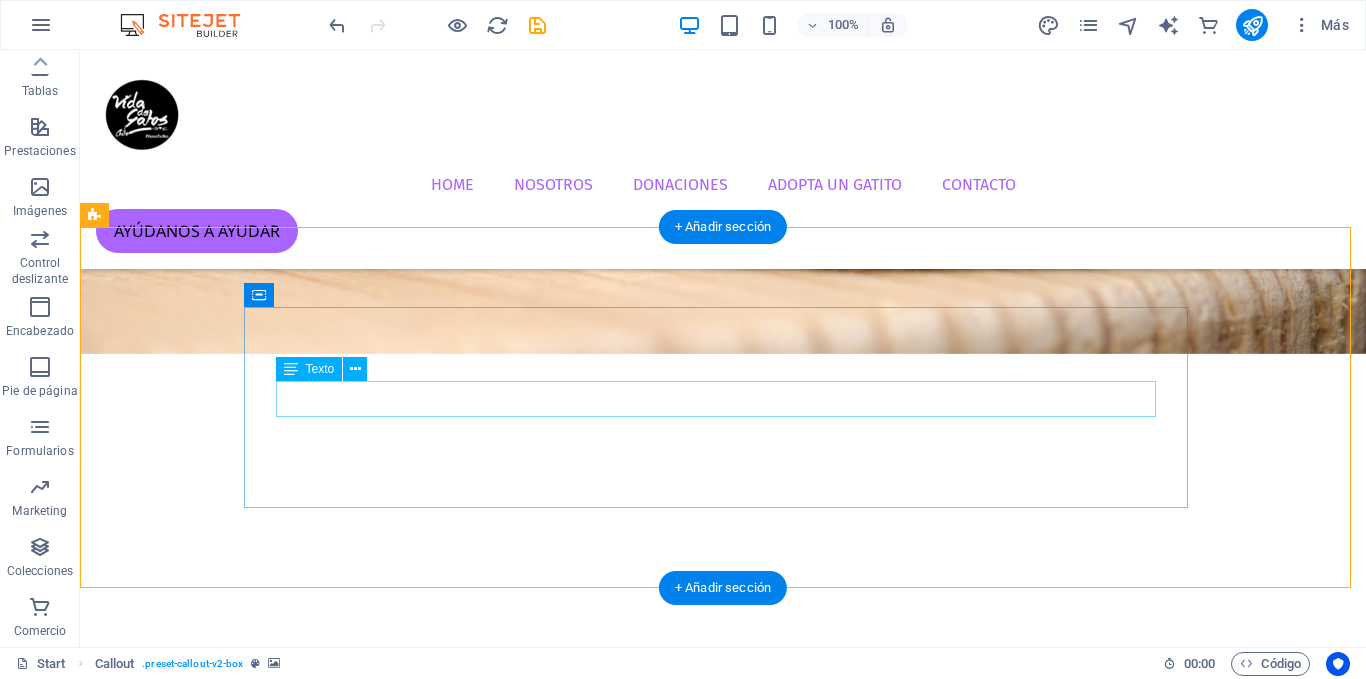 click on "La solucion inteligente para el cuidado y protección de tus mascotas" at bounding box center (723, 1395) 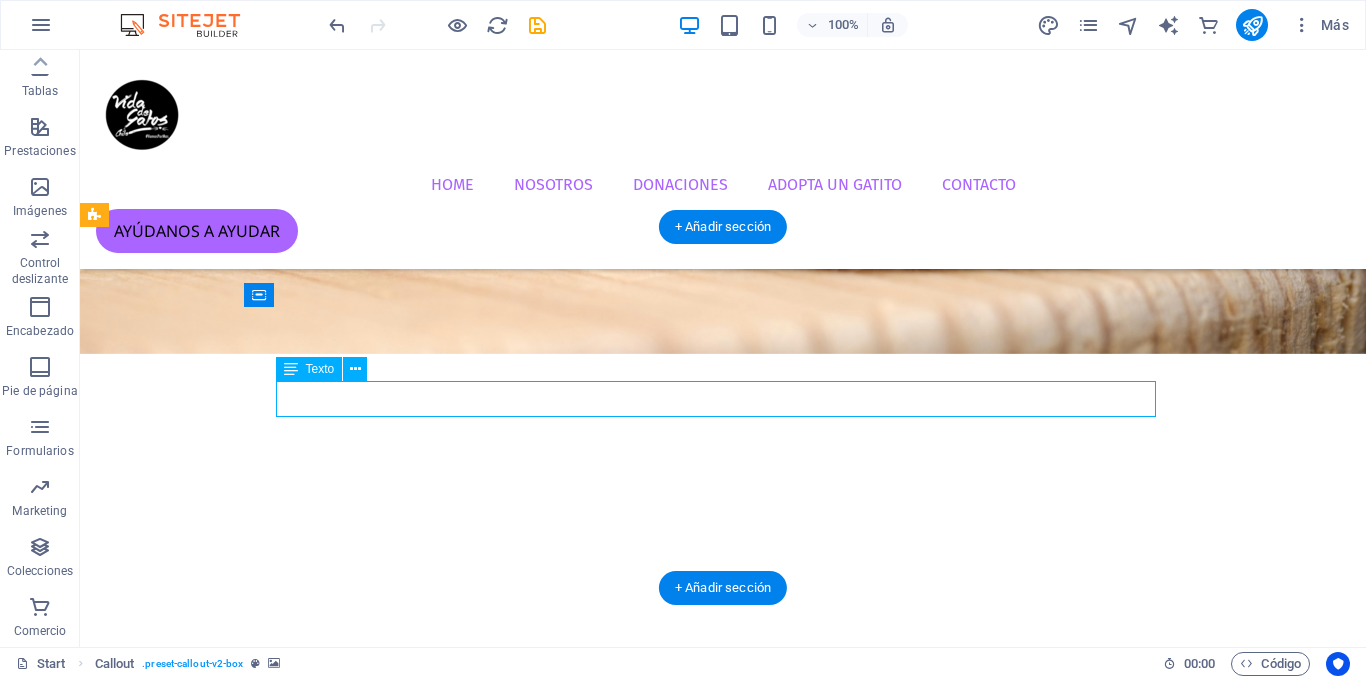 click on "La solucion inteligente para el cuidado y protección de tus mascotas" at bounding box center (723, 1395) 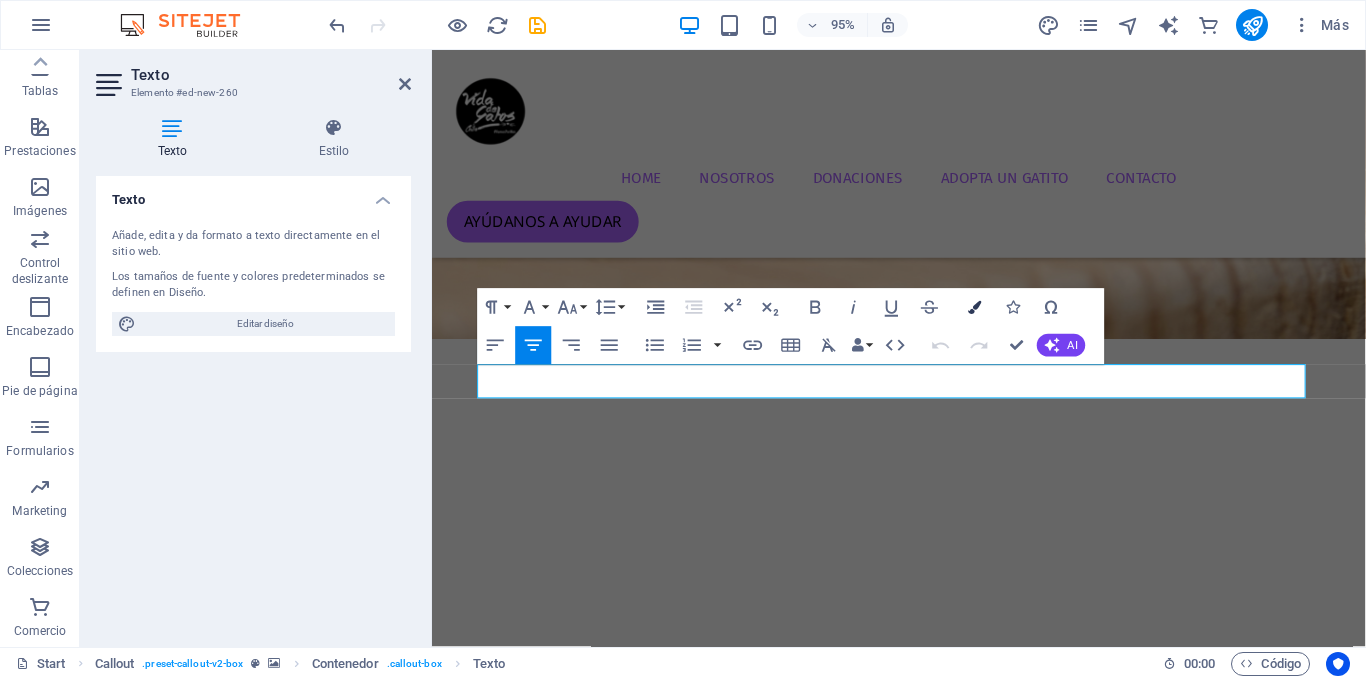 click at bounding box center [975, 307] 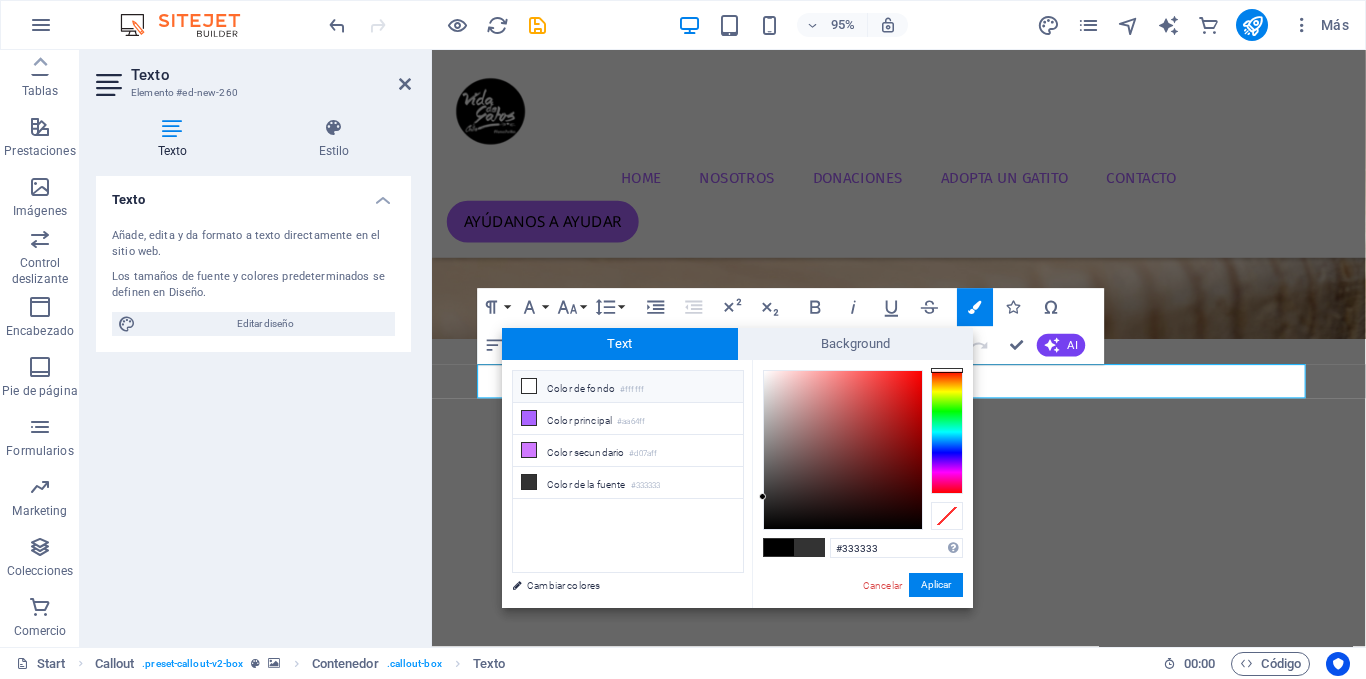 click on "Color de fondo
#ffffff" at bounding box center (628, 387) 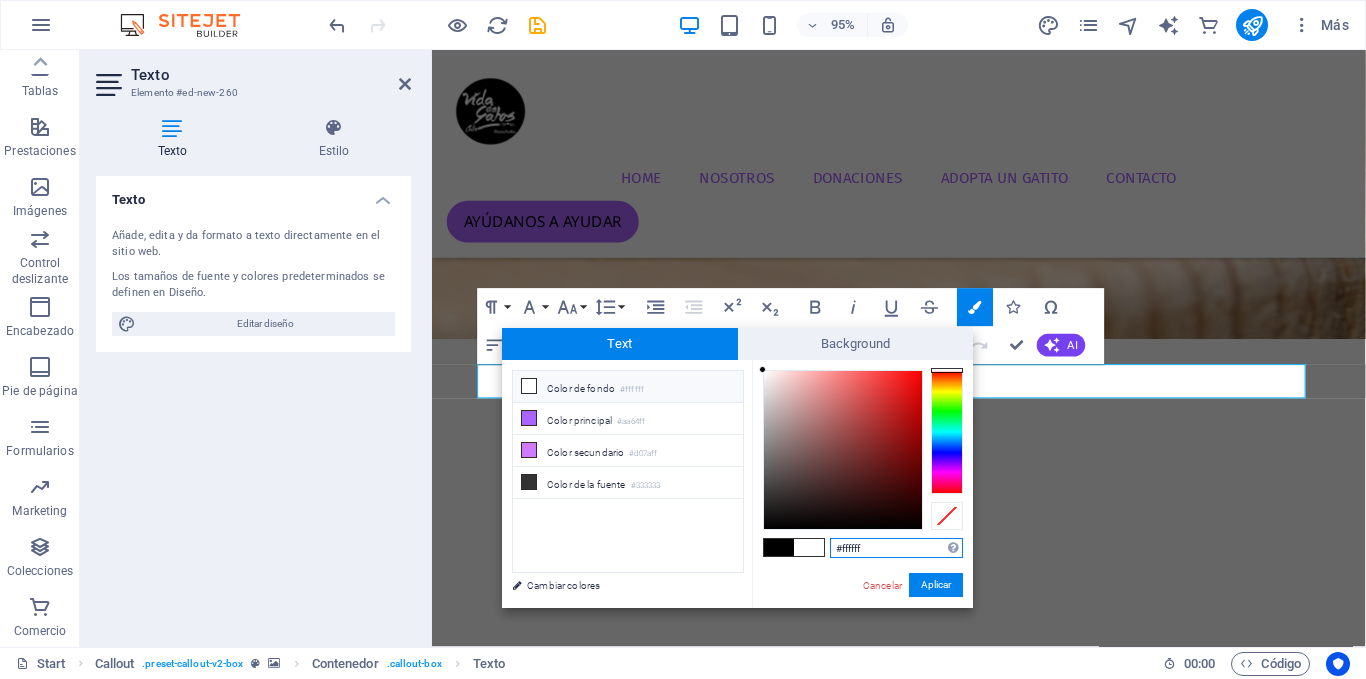 click on "#ffffff" at bounding box center [896, 548] 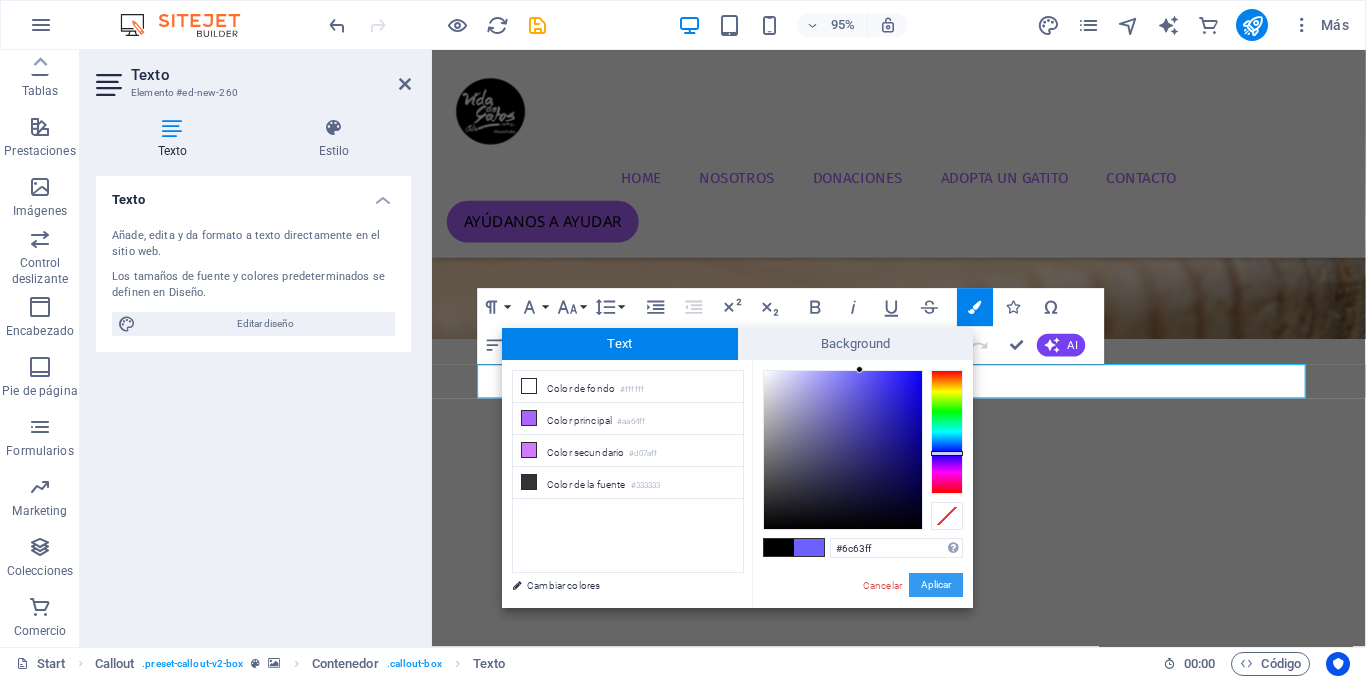 click on "Aplicar" at bounding box center [936, 585] 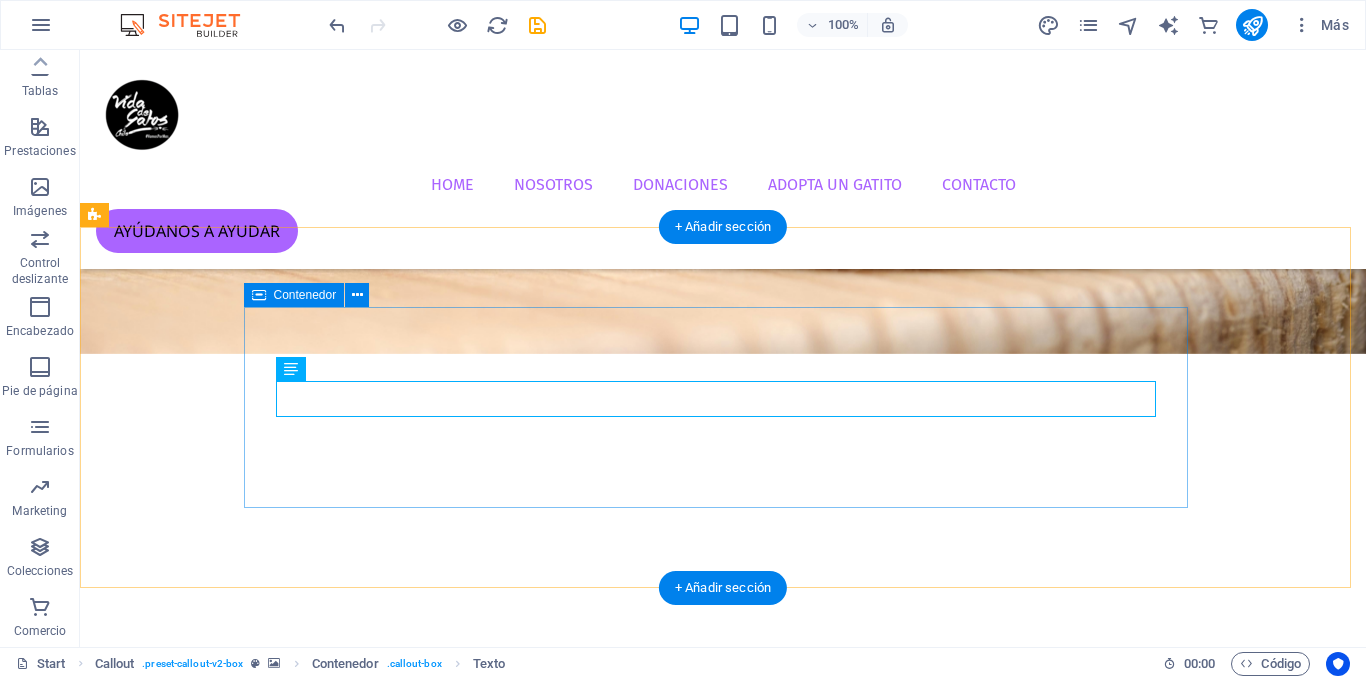 click at bounding box center [723, 1042] 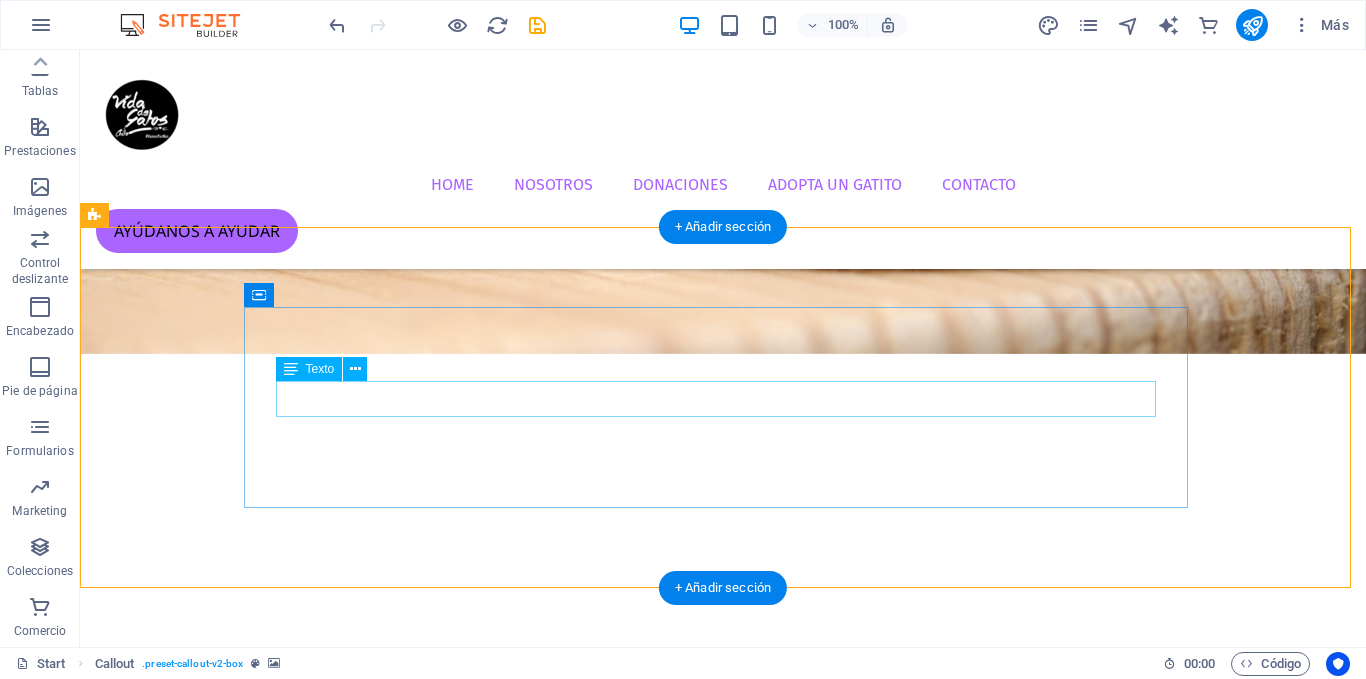 click on "La solucion inteligente para el cuidado y protección de tus mascotas" at bounding box center [723, 1395] 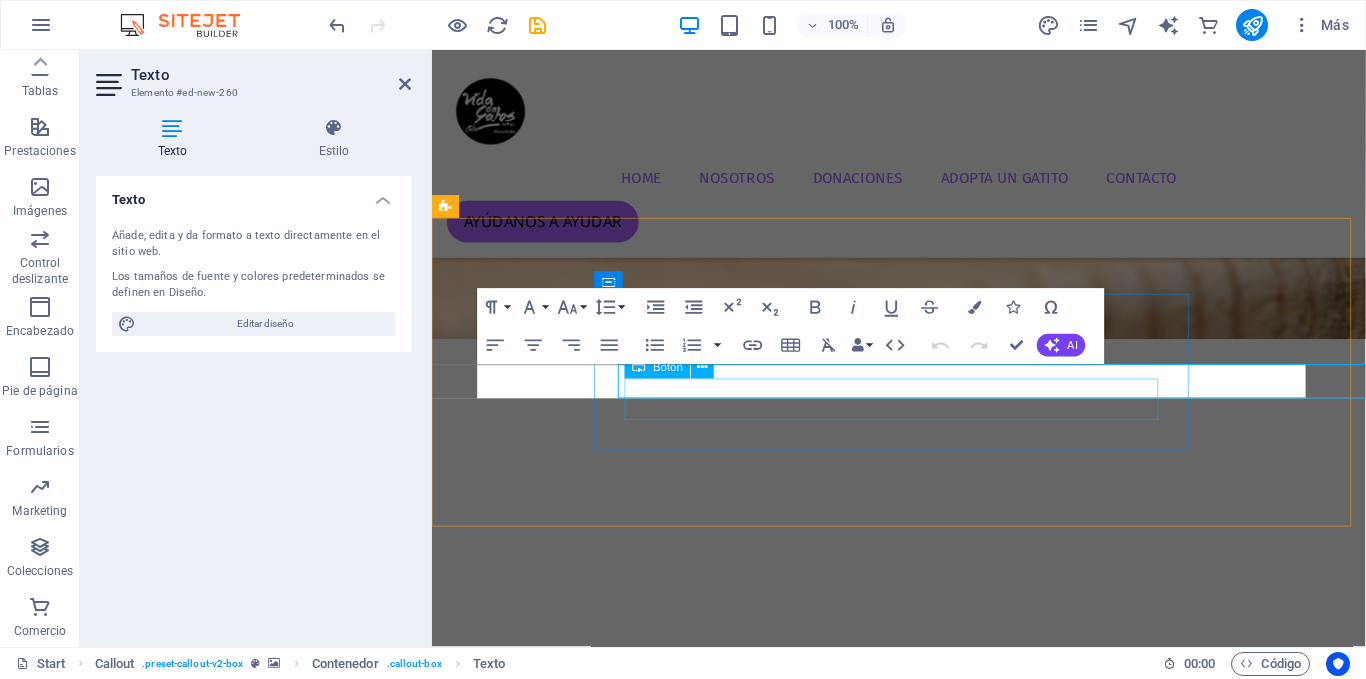 click at bounding box center [924, 1420] 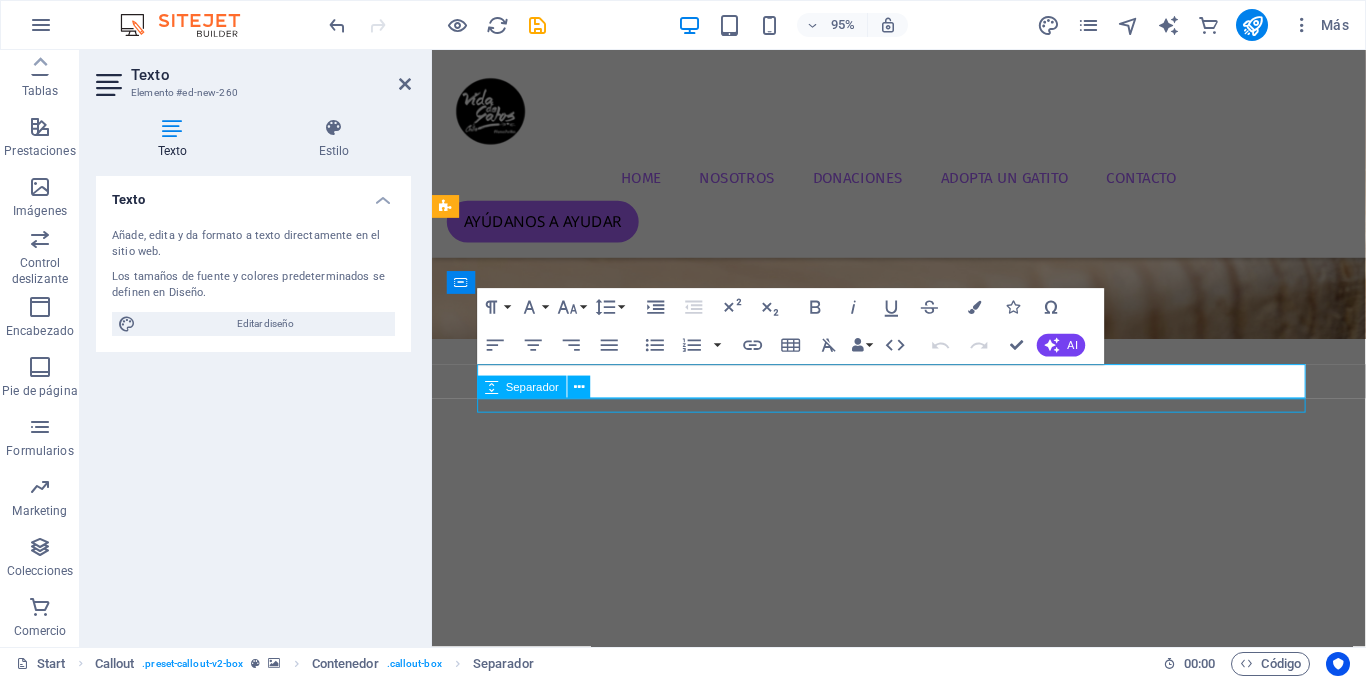 click at bounding box center [924, 1420] 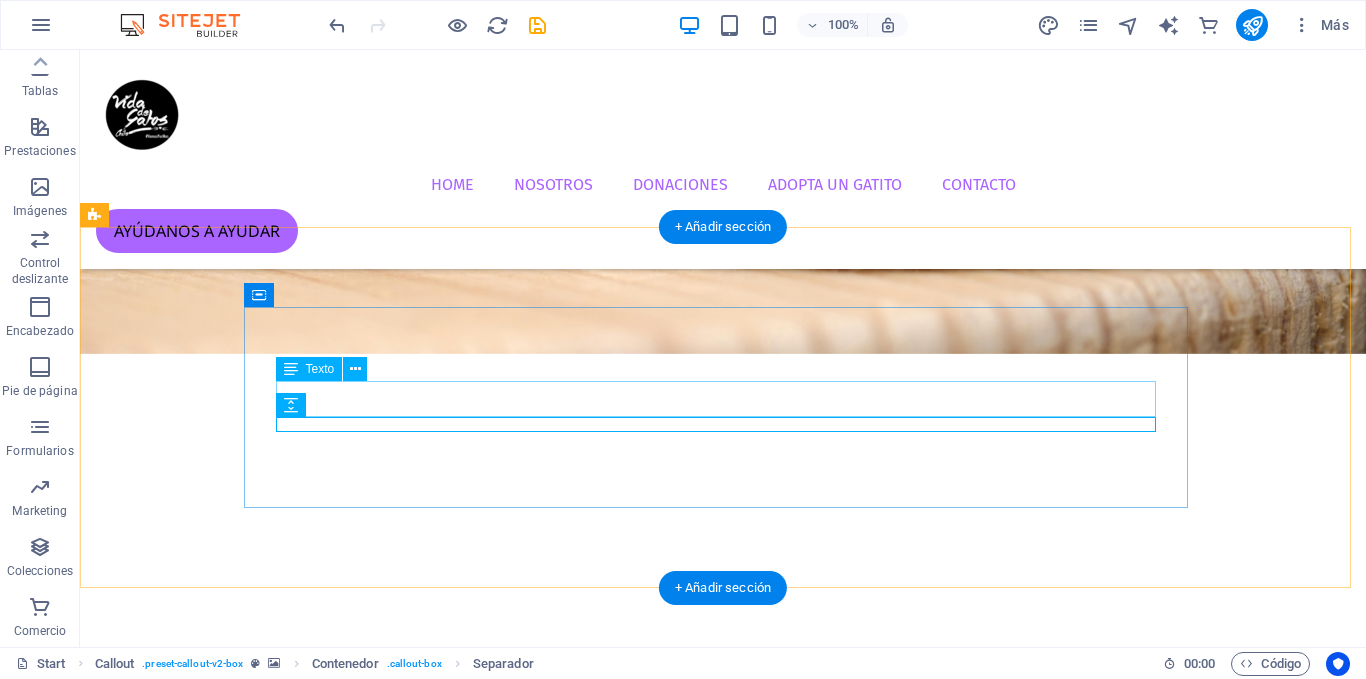 click on "La solucion inteligente para el cuidado y protección de tus mascotas" at bounding box center (723, 1395) 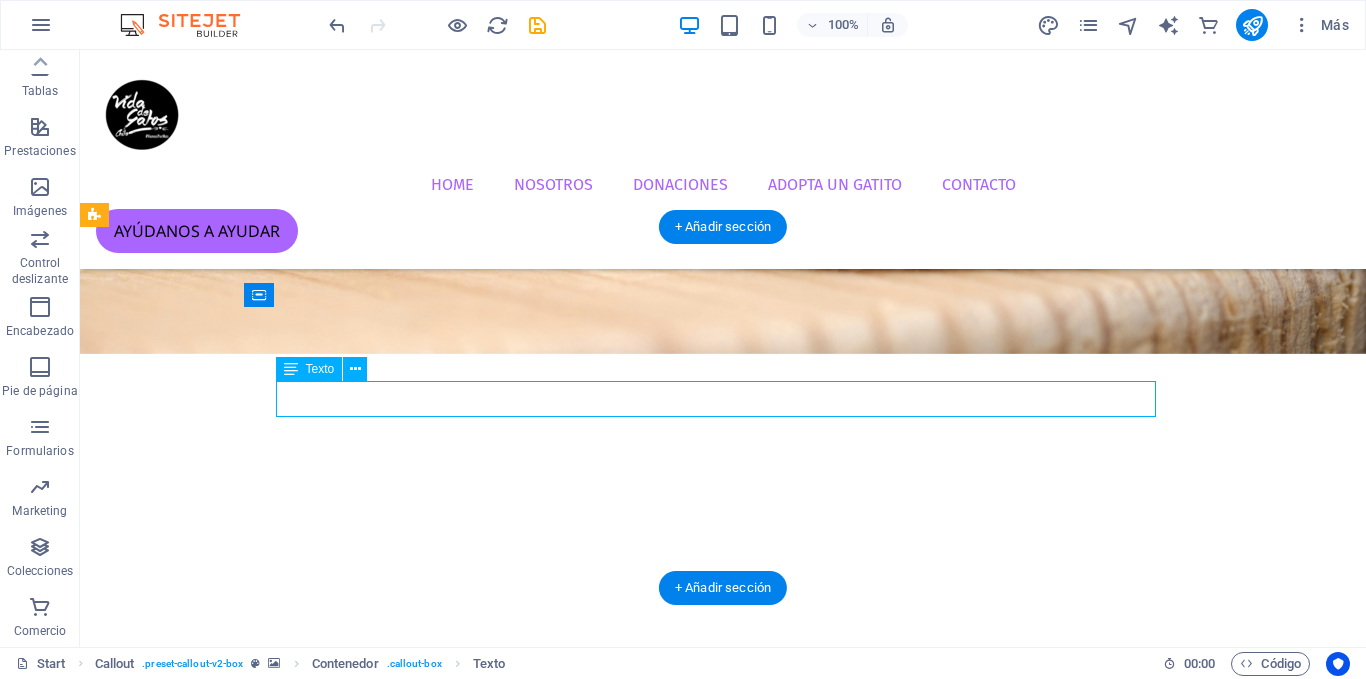 click on "La solucion inteligente para el cuidado y protección de tus mascotas" at bounding box center (723, 1395) 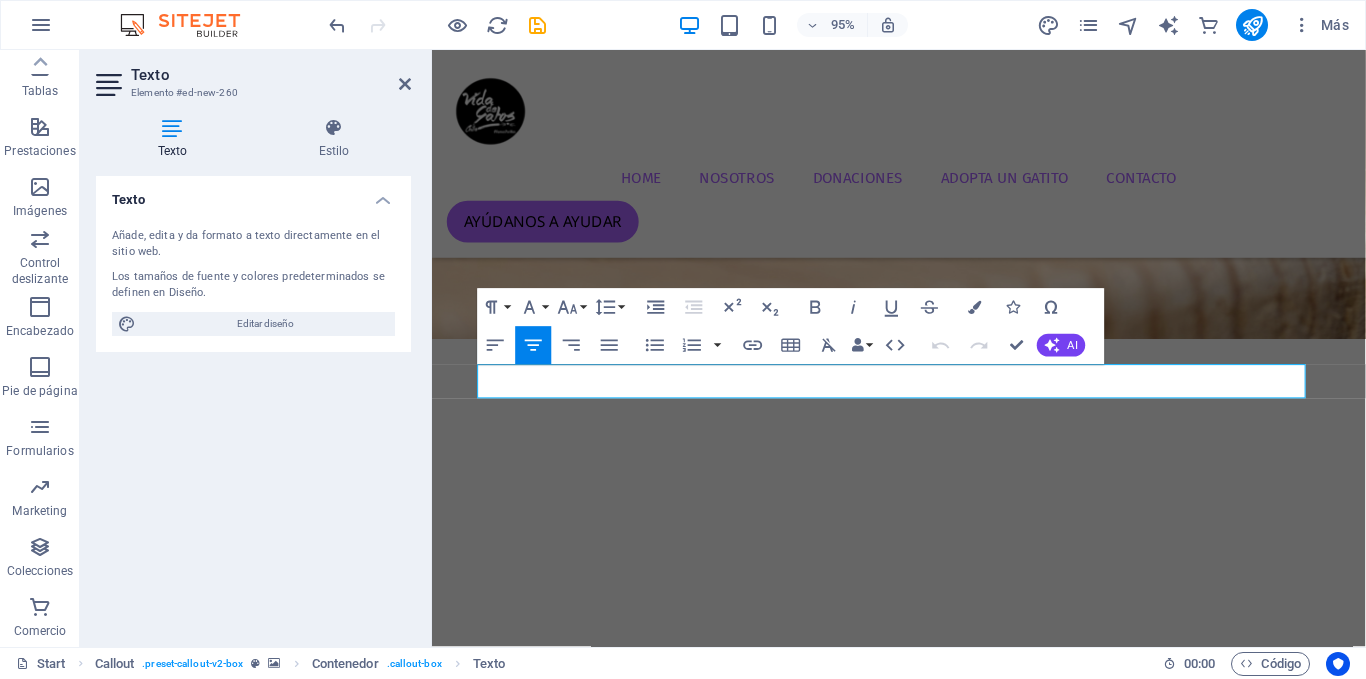 click on "Texto Estilo Texto Añade, edita y da formato a texto directamente en el sitio web. Los tamaños de fuente y colores predeterminados se definen en Diseño. Editar diseño Alineación Alineado a la izquierda Centrado Alineado a la derecha Callout Element Diseño La forma en la que este elemento se expande en la disposición (Flexbox). Tamaño Predeterminado automático px % 1/1 1/2 1/3 1/4 1/5 1/6 1/7 1/8 1/9 1/10 Crecer Reducir Comprar Disposición de contenedor Visible Visible Opacidad 100 % Desbordamiento Espaciado Margen Predeterminado automático px % rem vw vh Personalizado Personalizado automático px % rem vw vh automático px % rem vw vh automático px % rem vw vh automático px % rem vw vh Espaciado Predeterminado px rem % vh vw Personalizado Personalizado px rem % vh vw px rem % vh vw px rem % vh vw px rem % vh vw Borde Estilo              - Ancho 1 automático px rem % vh vw Personalizado Personalizado 1 automático px rem % vh vw 1 automático px rem % vh vw 1 automático px rem % vh vw 1" at bounding box center (253, 374) 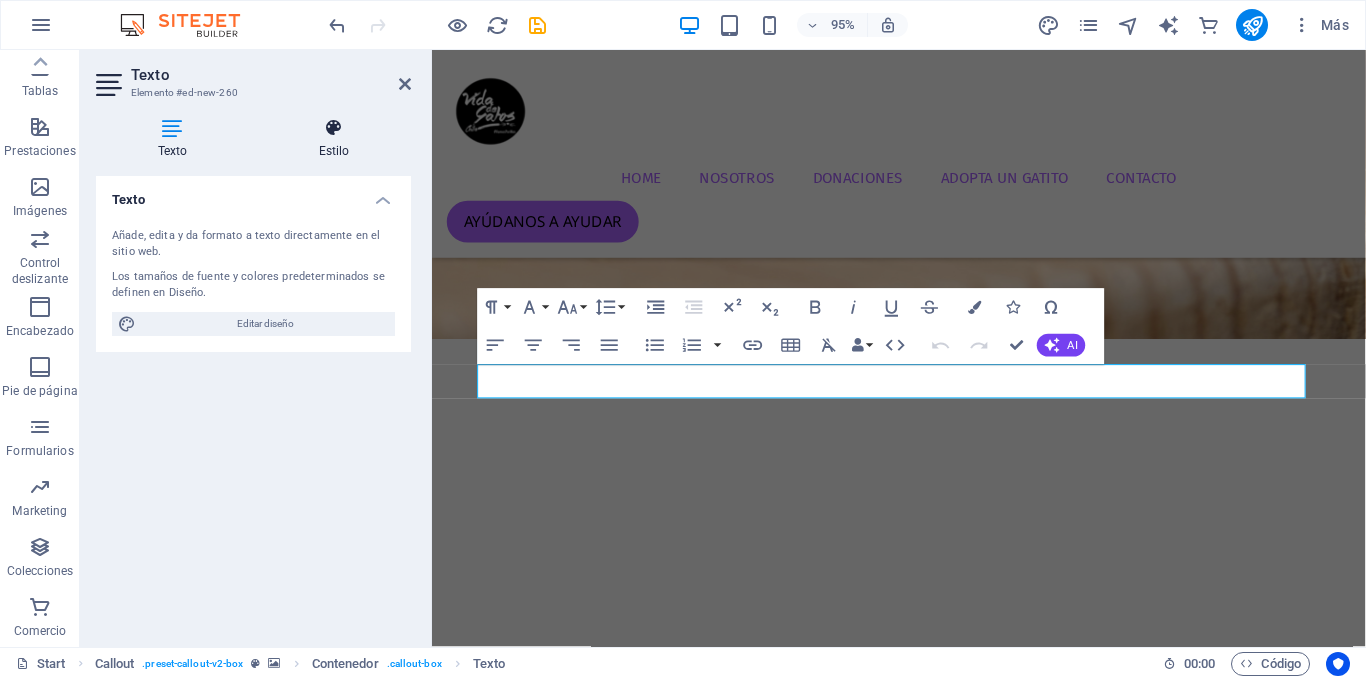 click at bounding box center (334, 128) 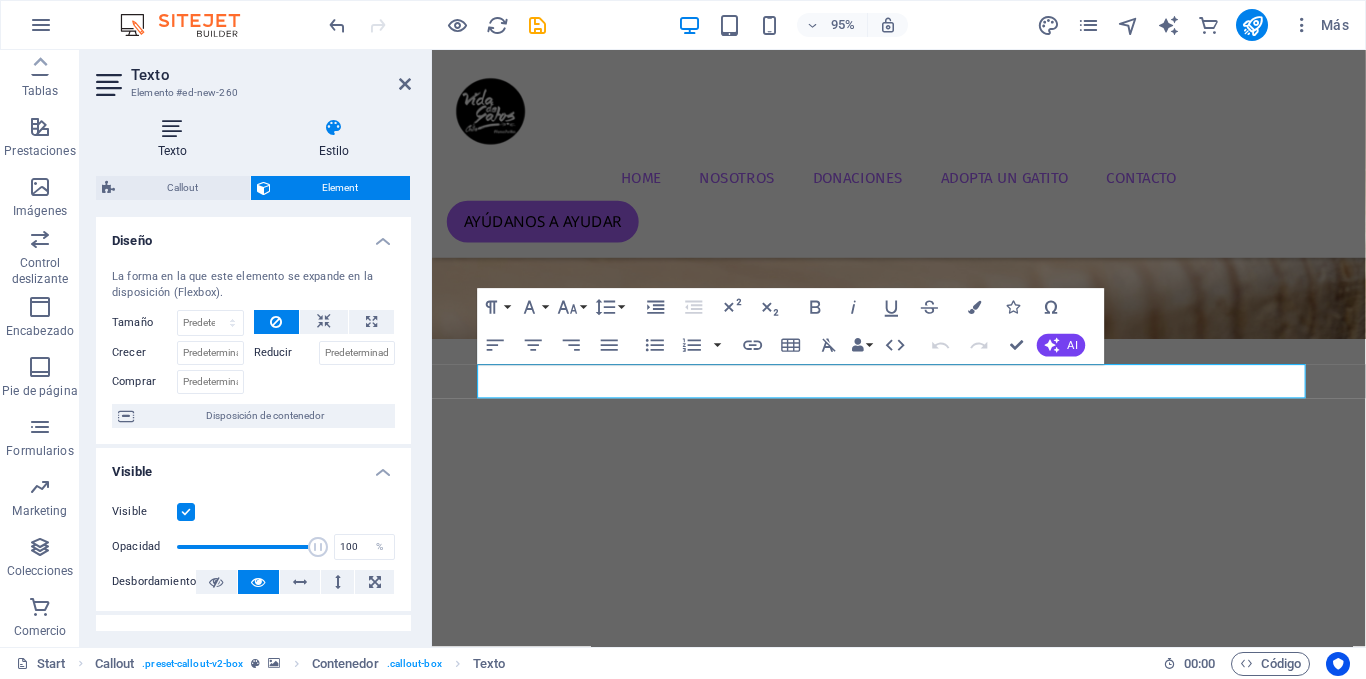 click on "Texto" at bounding box center (176, 139) 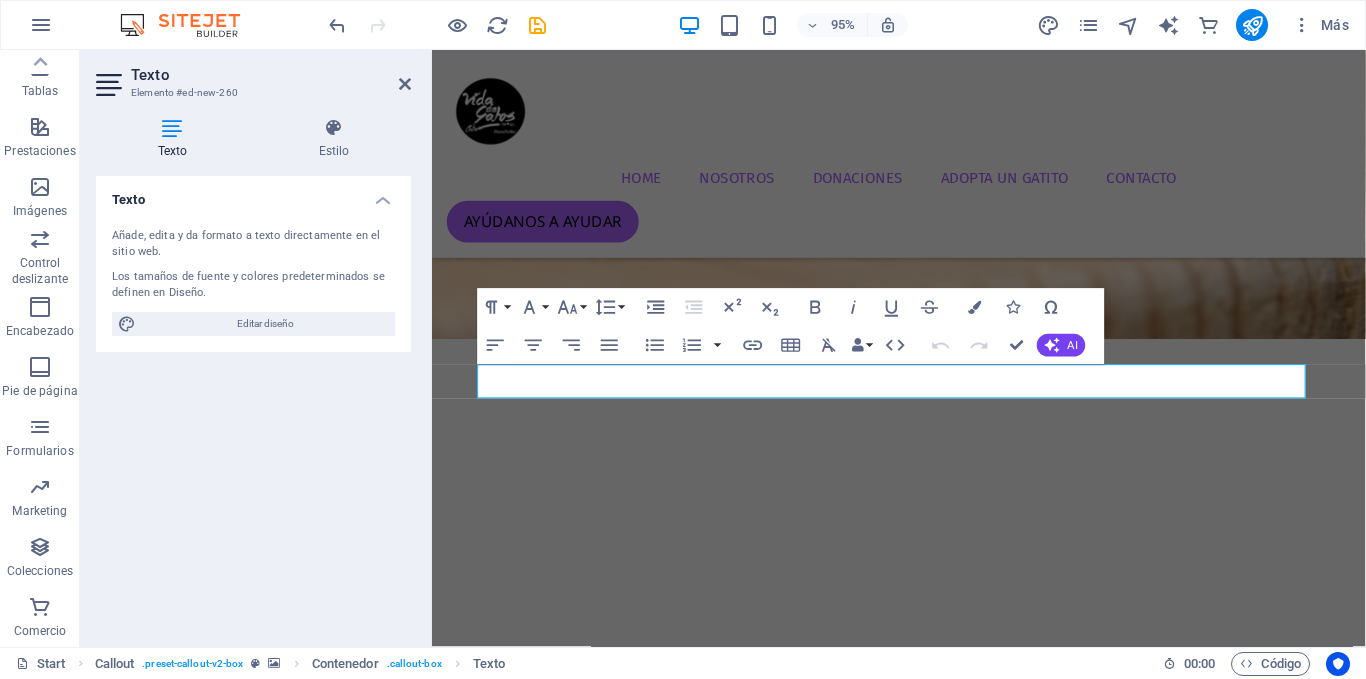 click at bounding box center [923, -44] 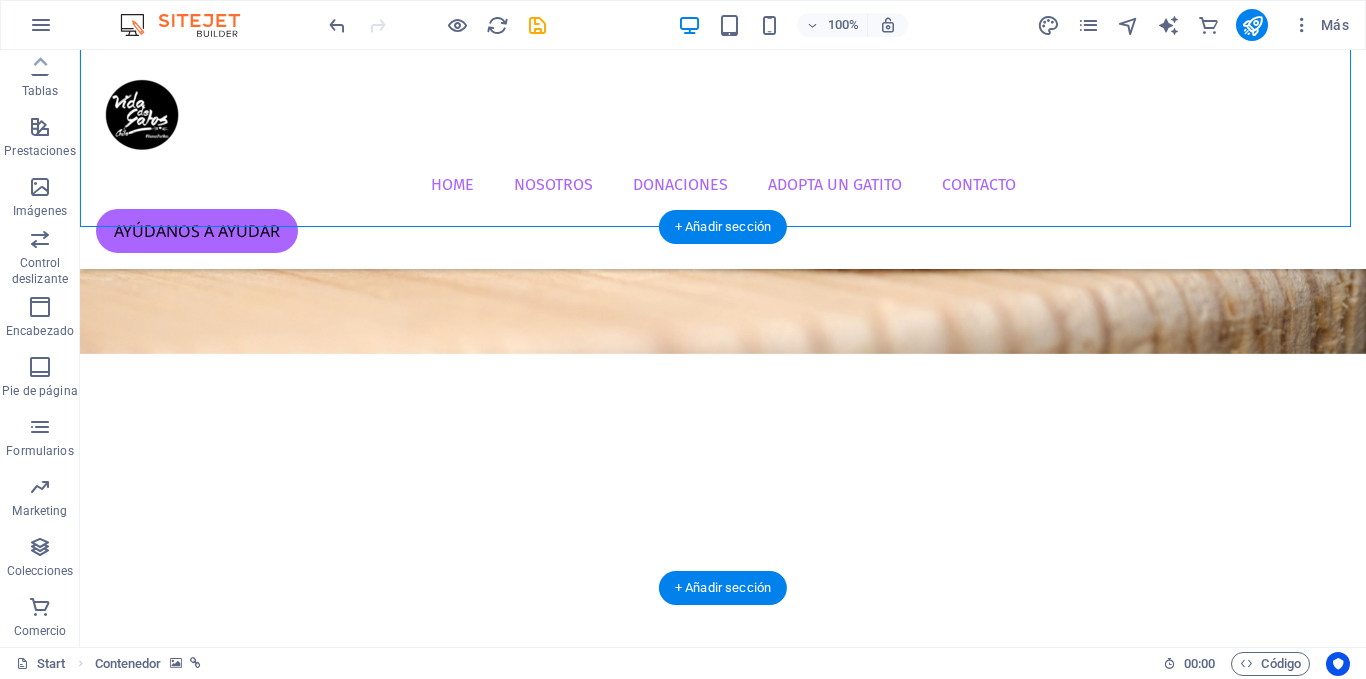 click at bounding box center [723, 1042] 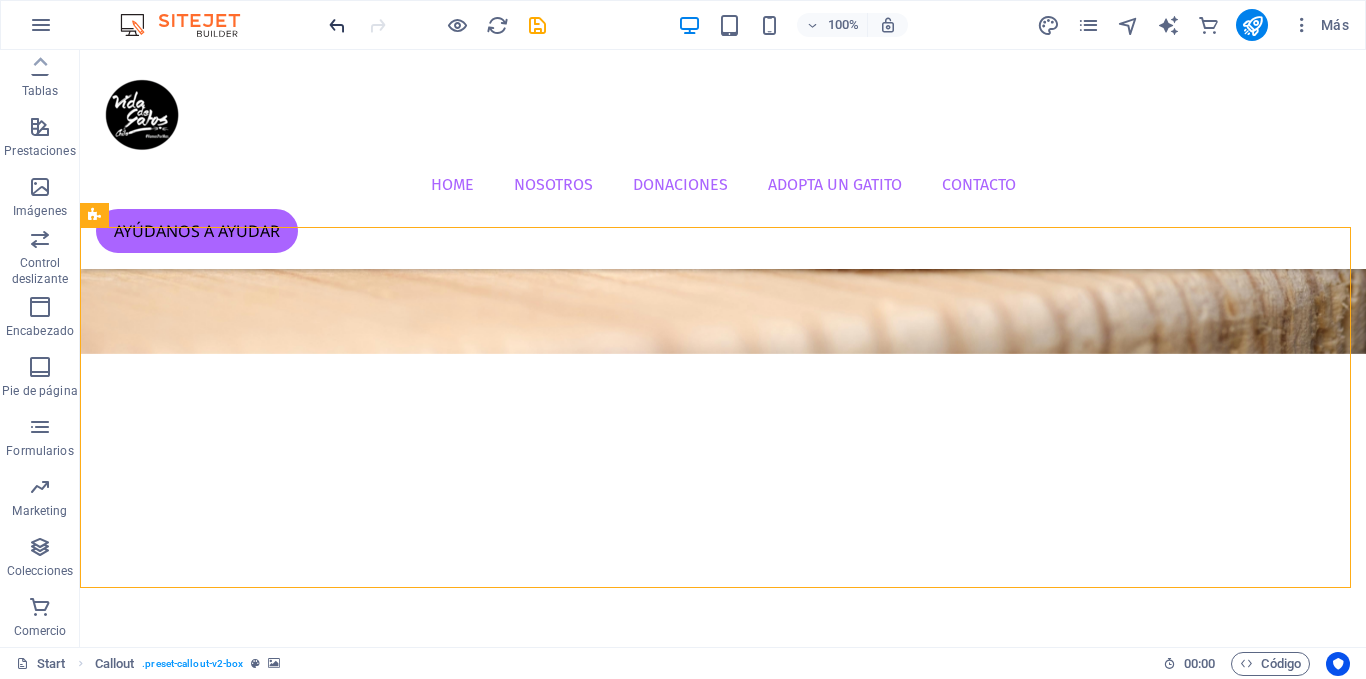 click at bounding box center (337, 25) 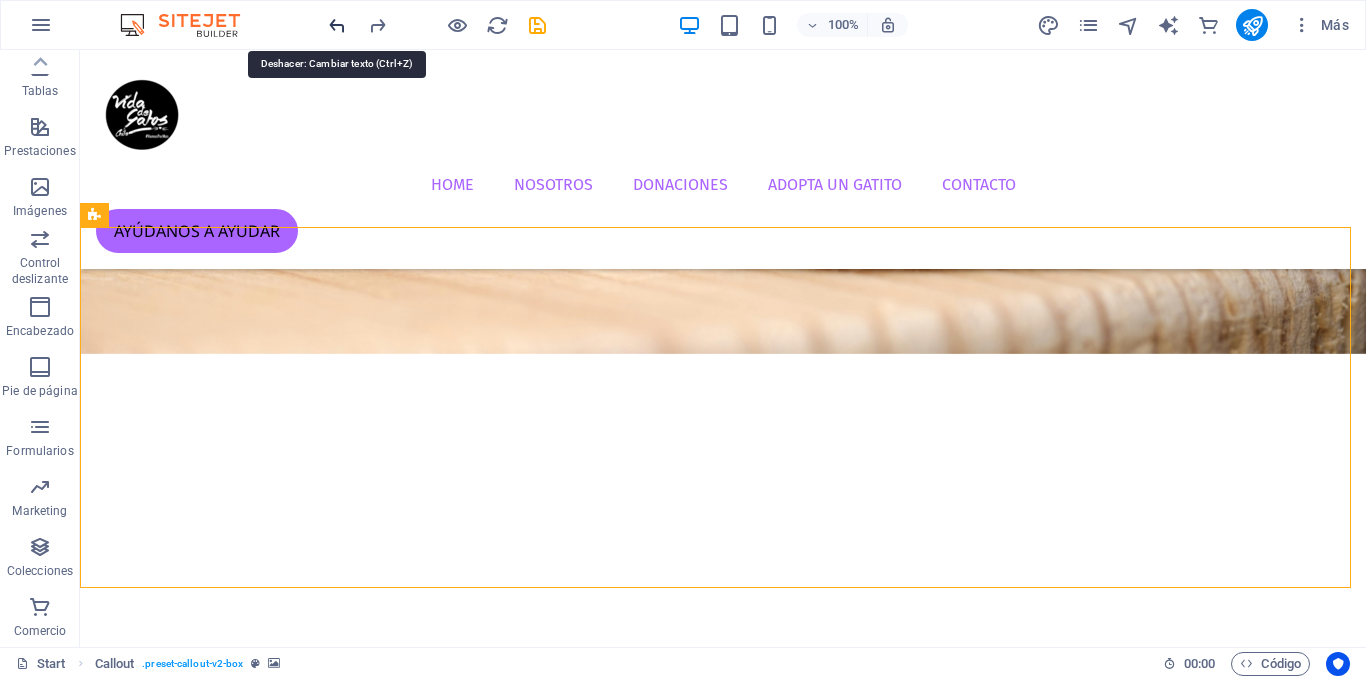 click at bounding box center [337, 25] 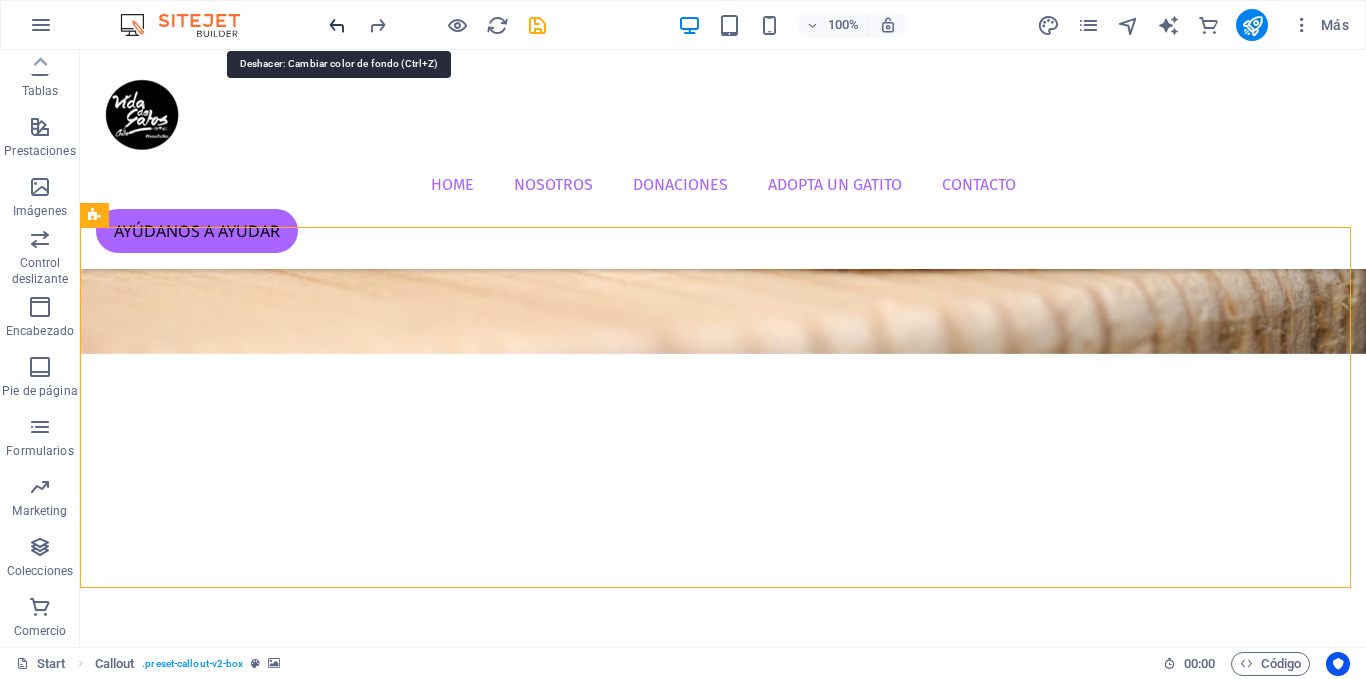 click at bounding box center [337, 25] 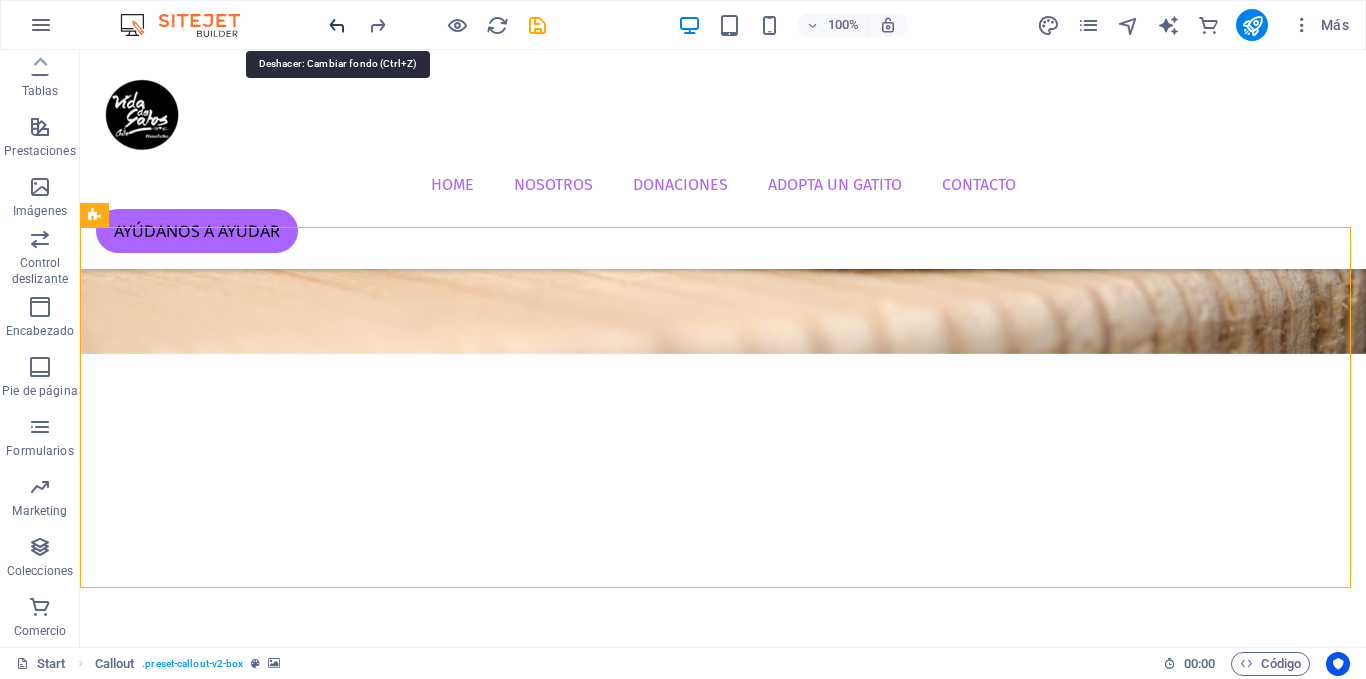 click at bounding box center [337, 25] 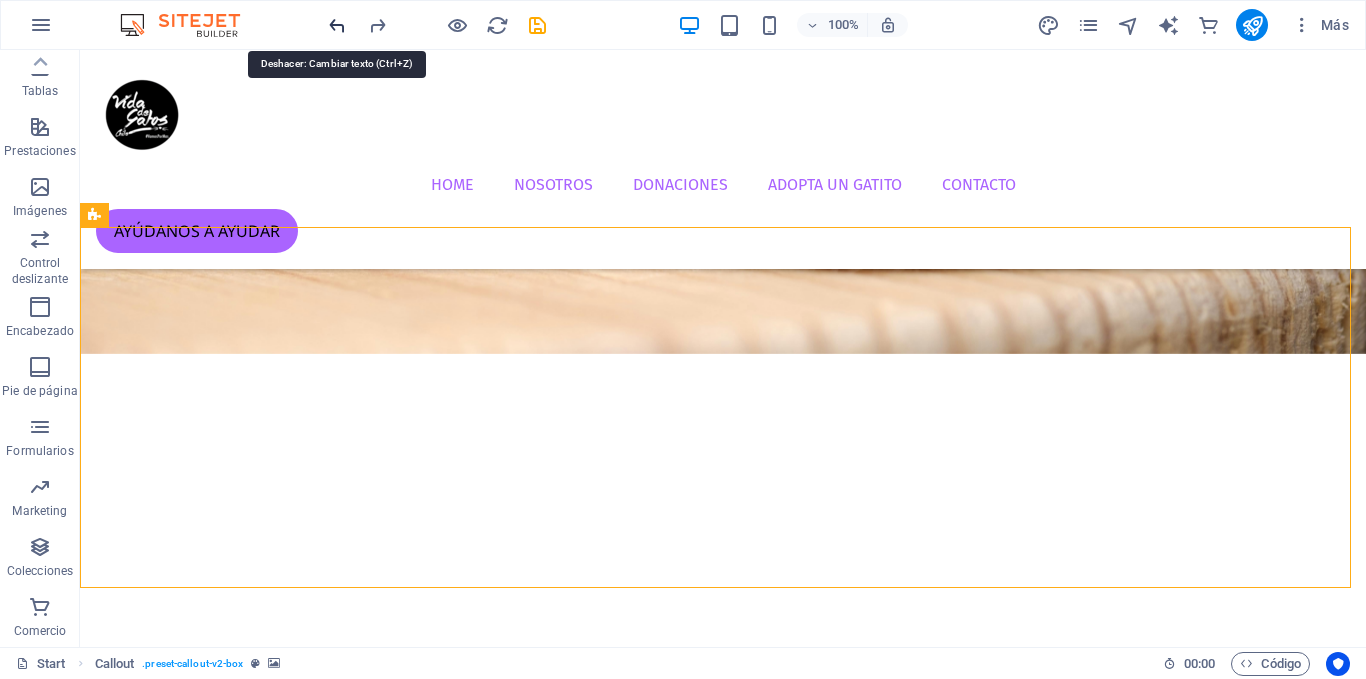 click at bounding box center (337, 25) 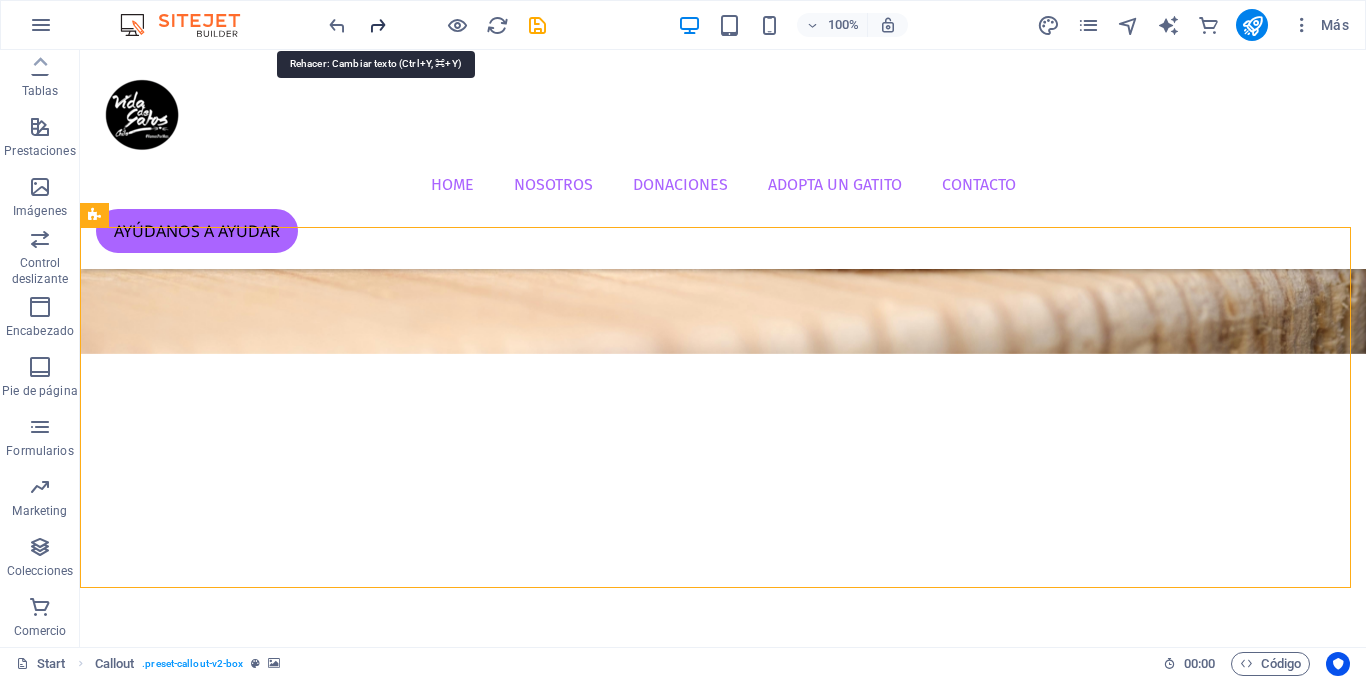 click at bounding box center [377, 25] 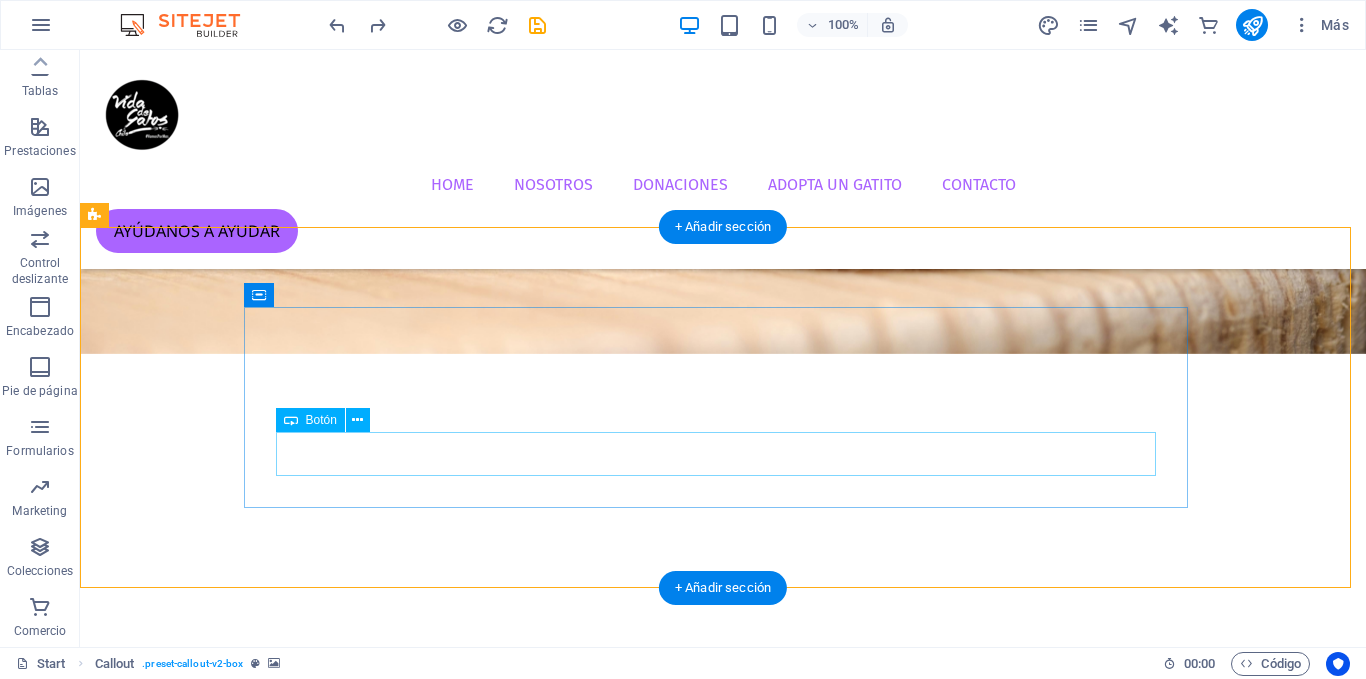 click on "BUTTON" at bounding box center [723, 1450] 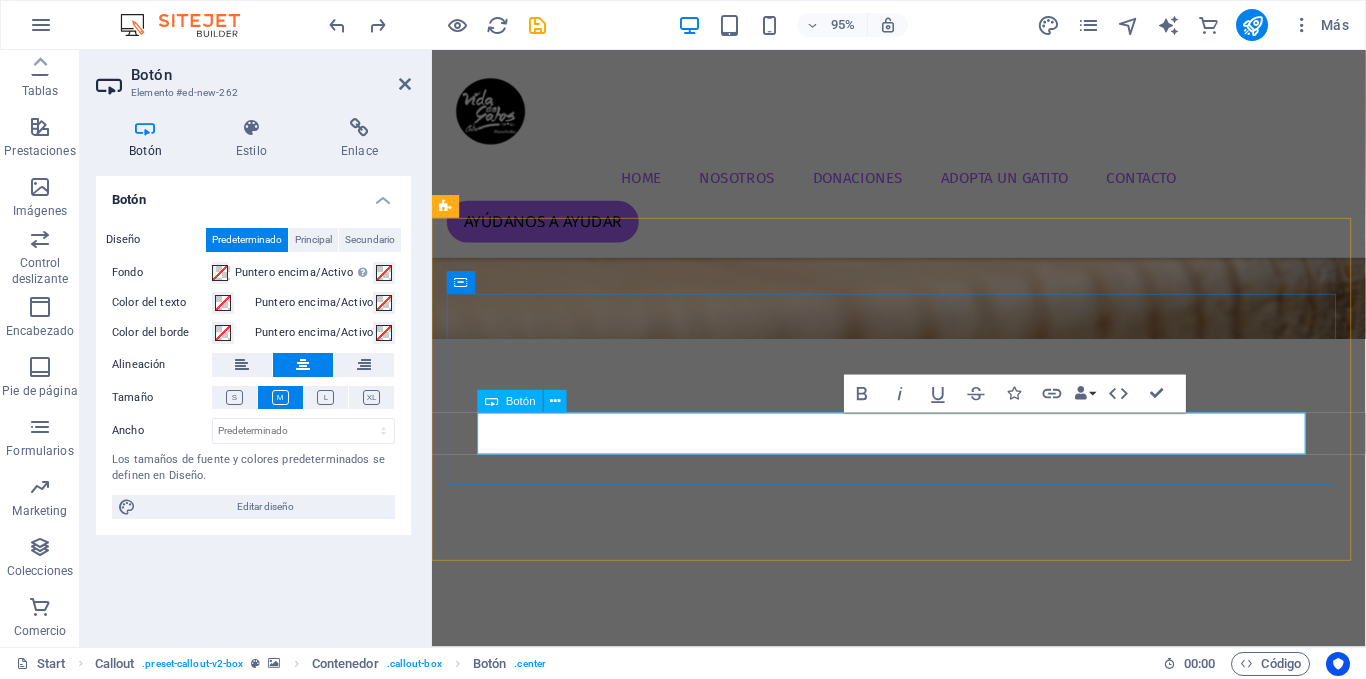 click on "BUTTON" at bounding box center (923, 1450) 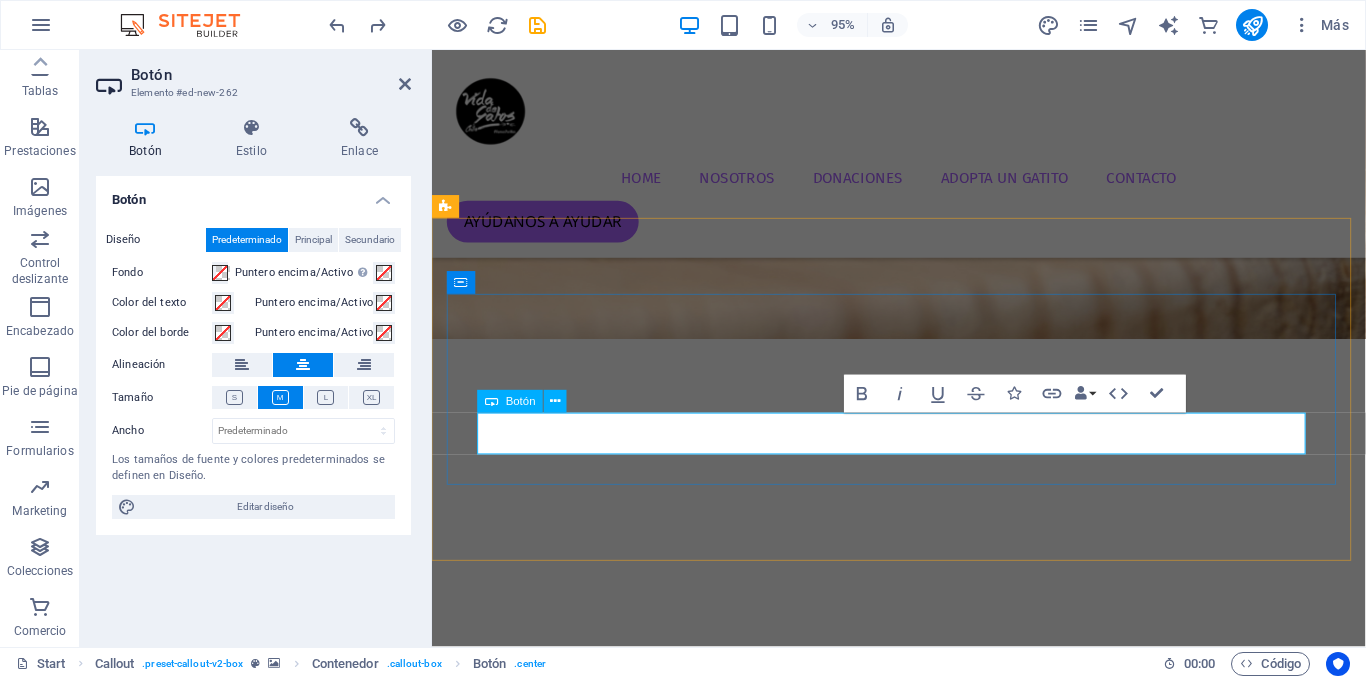 click on "BUTTON" at bounding box center (923, 1450) 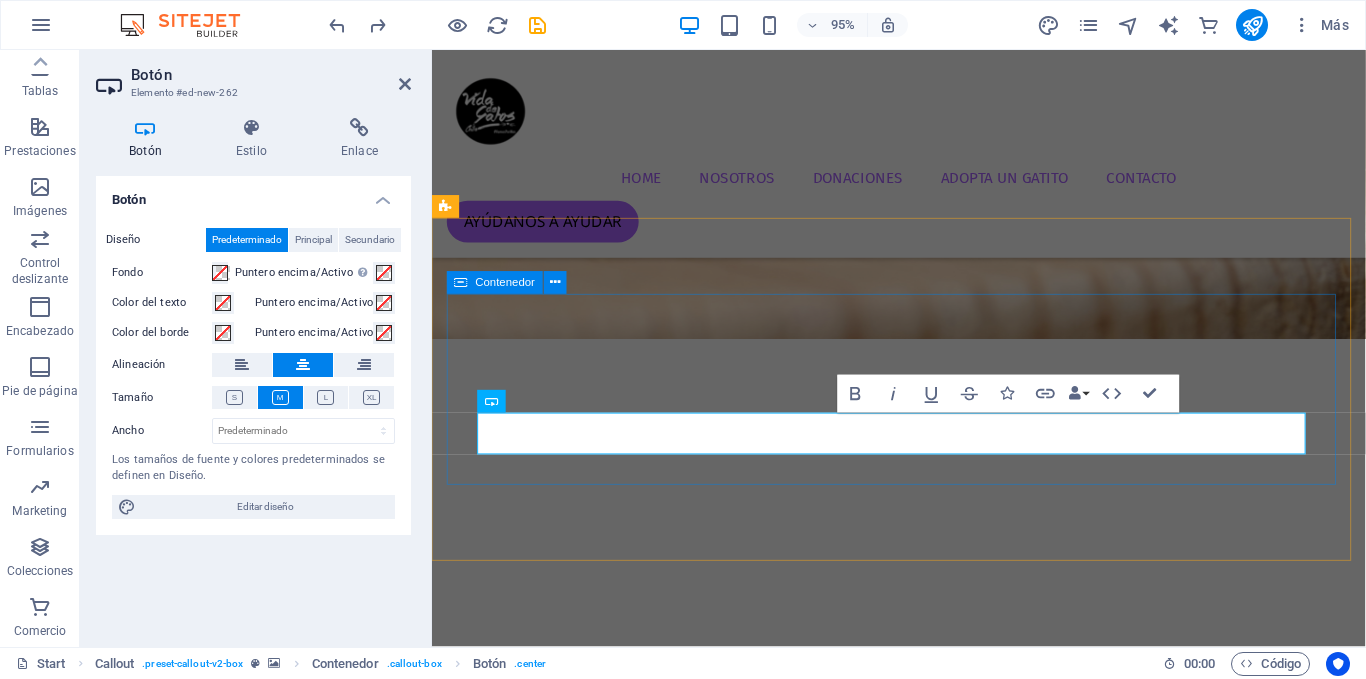 click on "Protege a tu mascota con Corage La solucion inteligente para el cuidado y protección de tus mascotas click acá" at bounding box center [924, 1403] 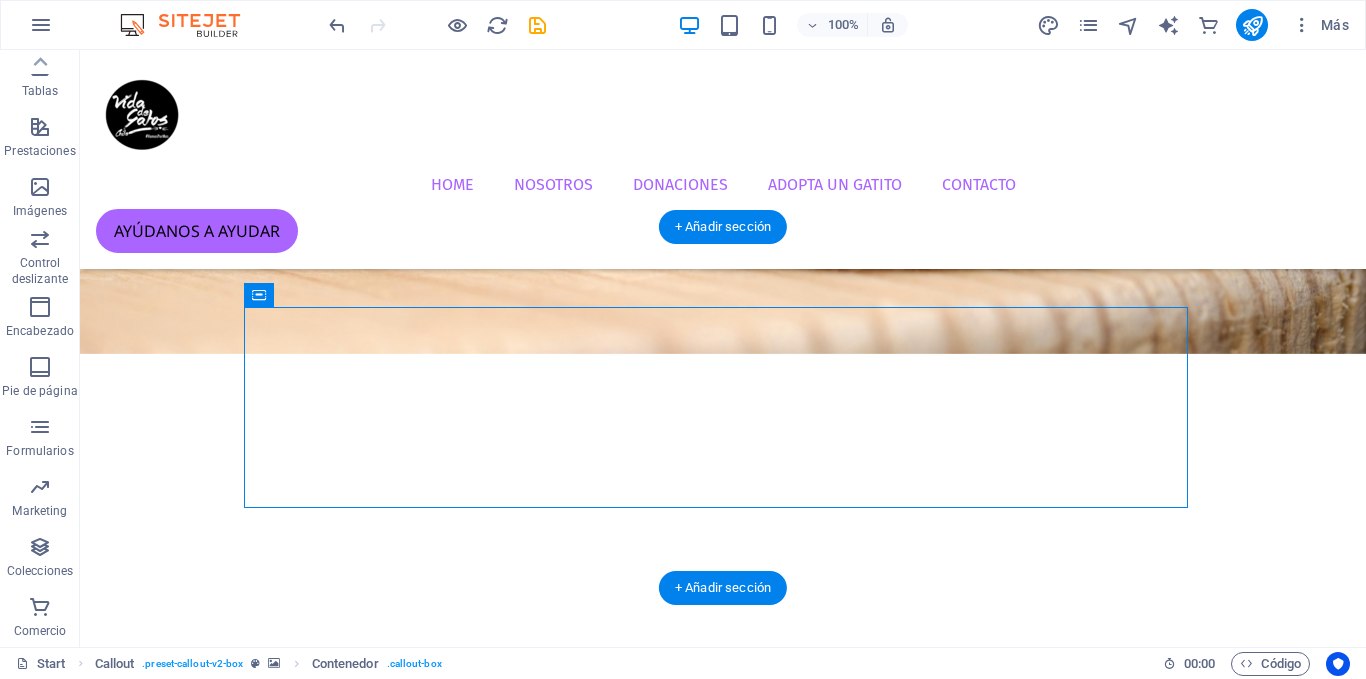 click at bounding box center (723, 1042) 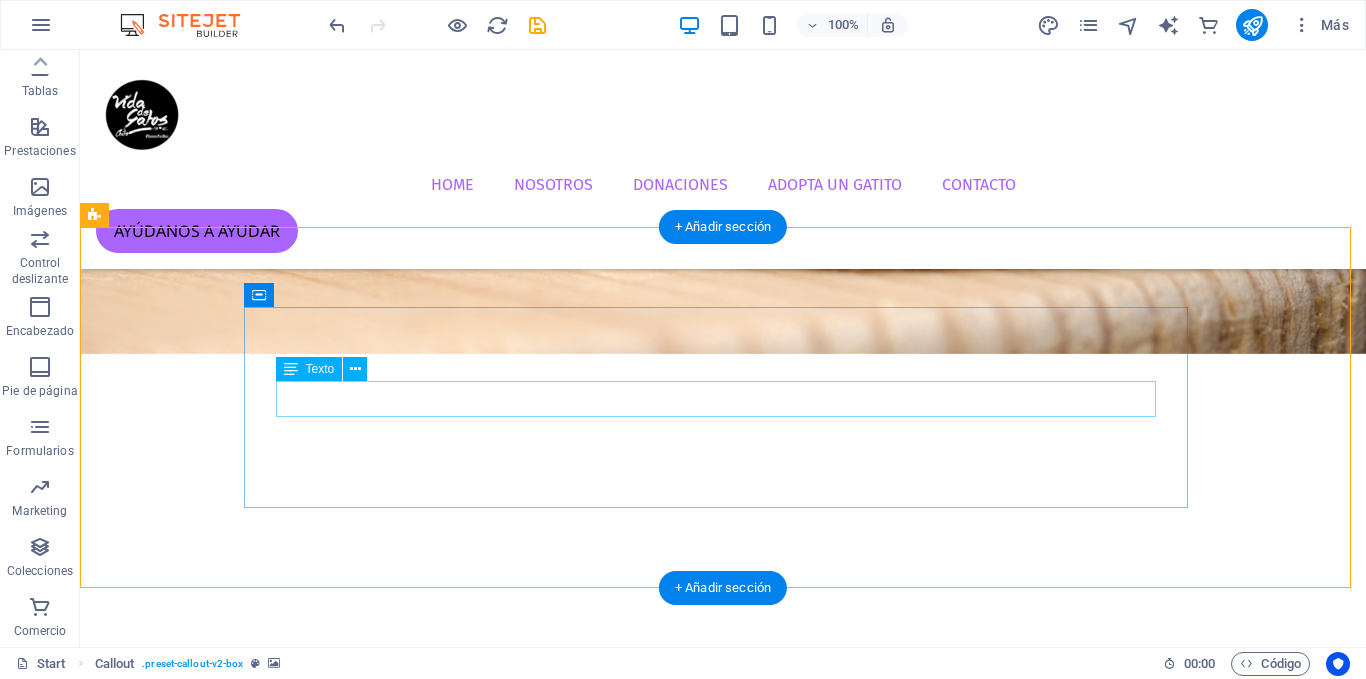 click on "La solucion inteligente para el cuidado y protección de tus mascotas" at bounding box center (723, 1395) 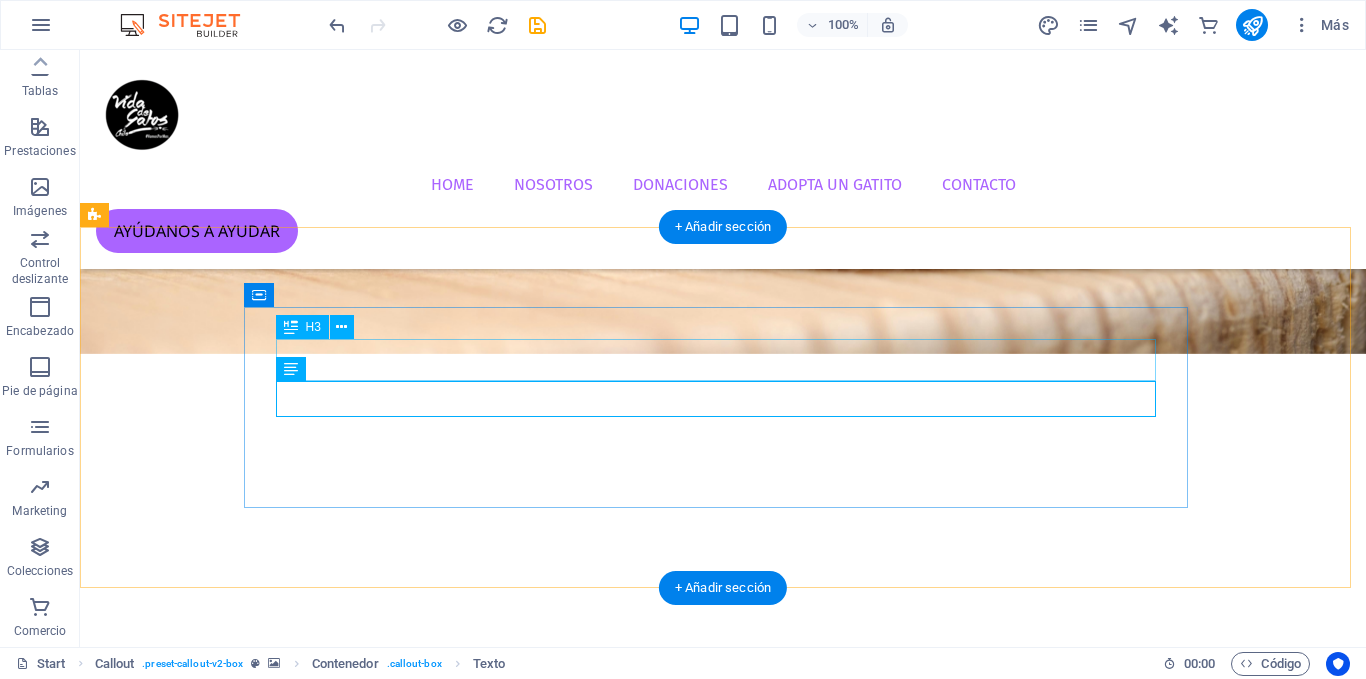 click on "Protege a tu mascota con Corage" at bounding box center (723, 1356) 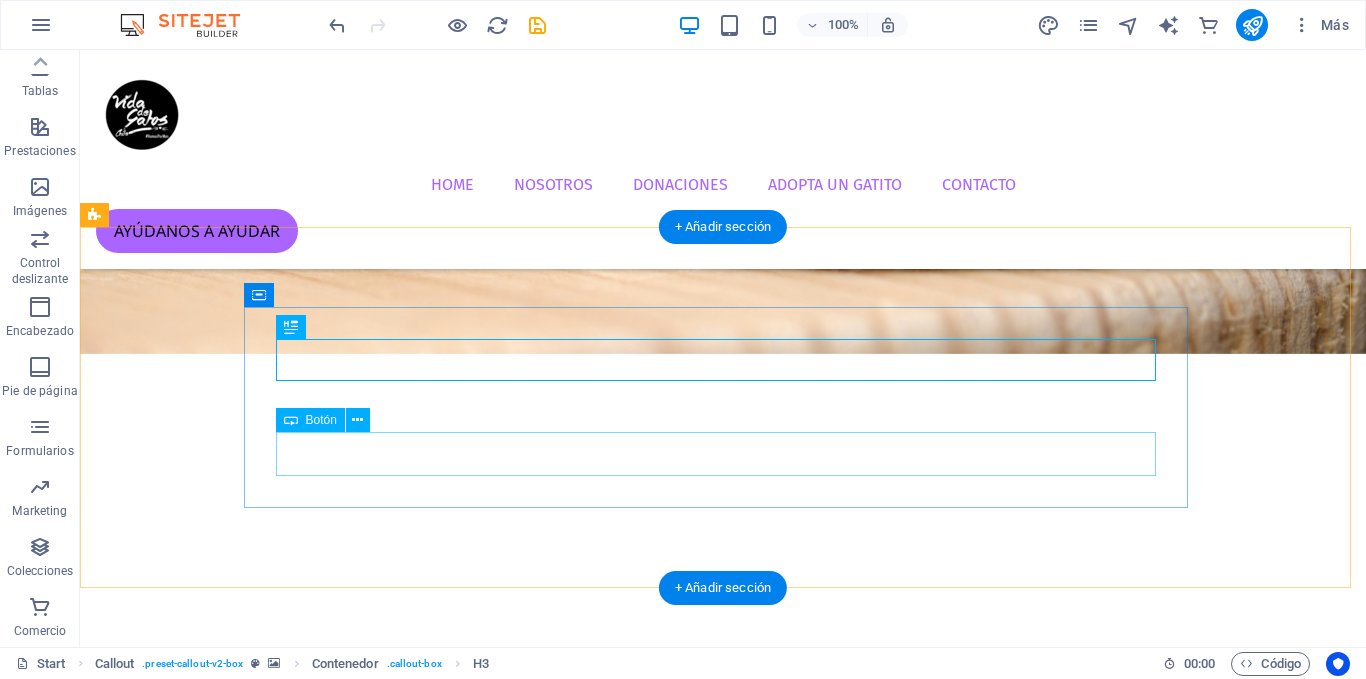 click on "click acá" at bounding box center (723, 1450) 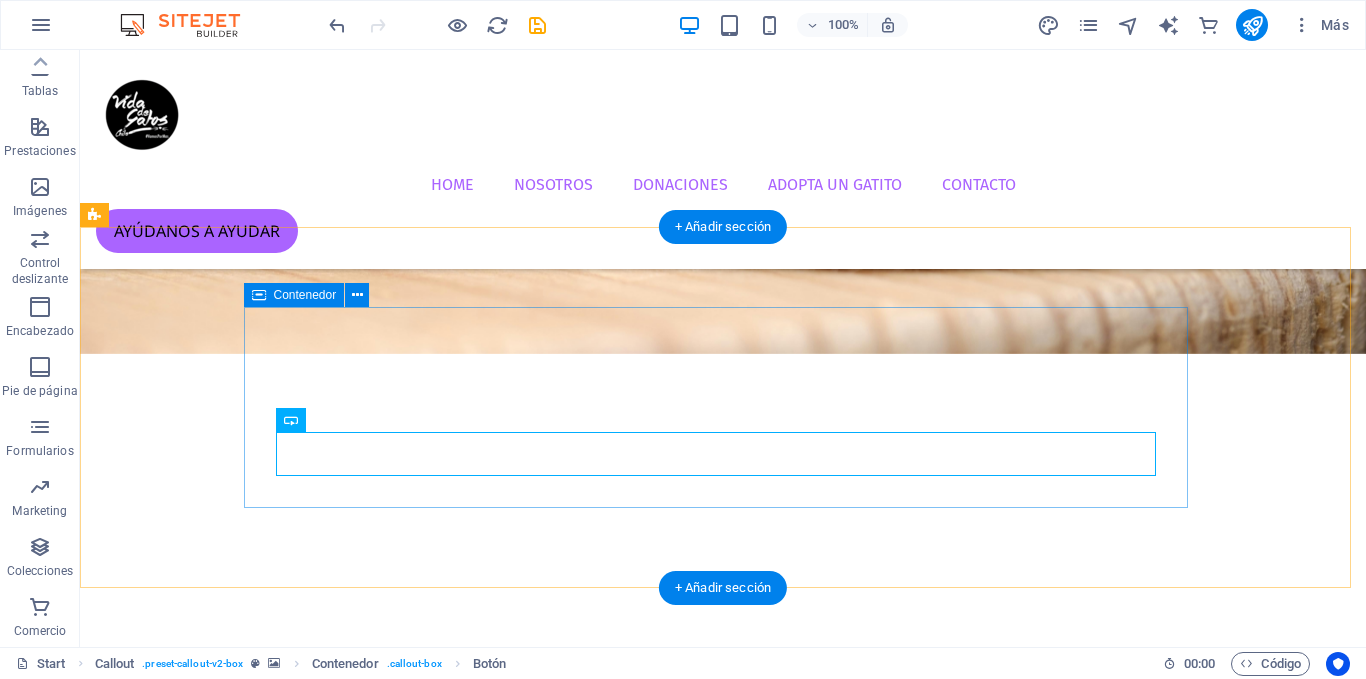 click on "Protege a tu mascota con Corage La solucion inteligente para el cuidado y protección de tus mascotas click acá" at bounding box center [723, 1403] 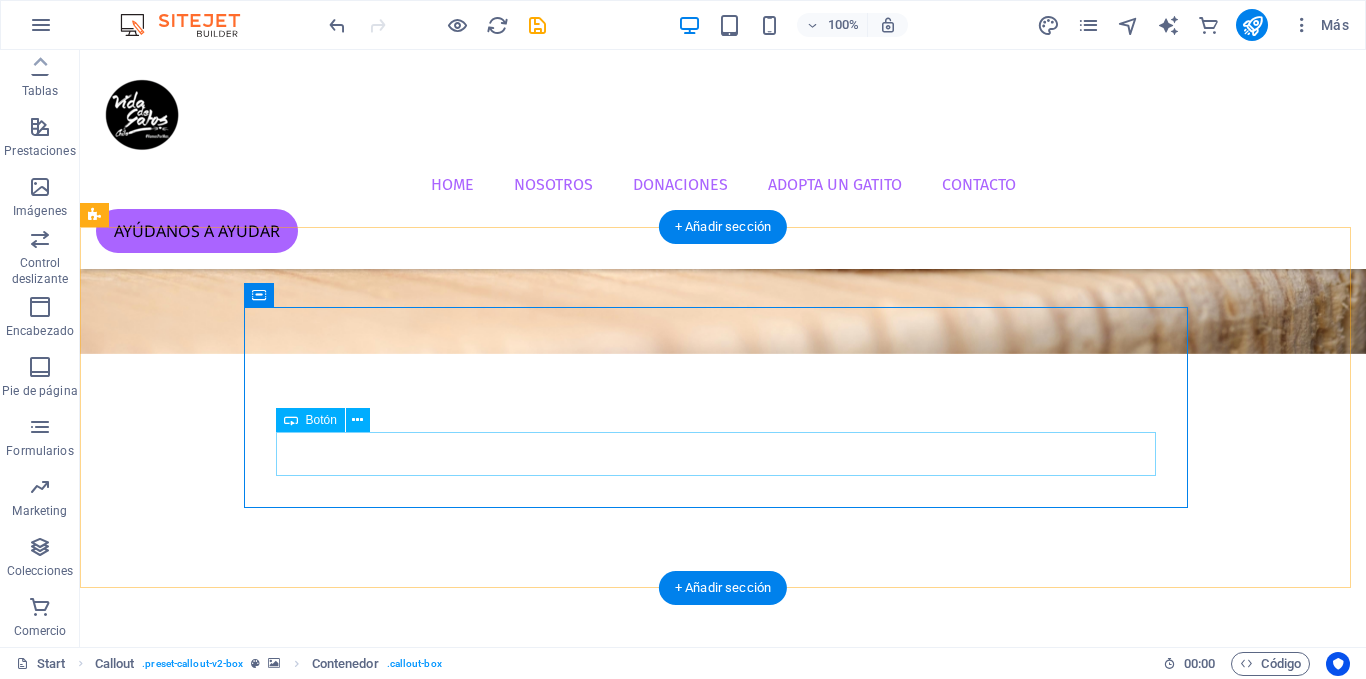 click on "click acá" at bounding box center (723, 1450) 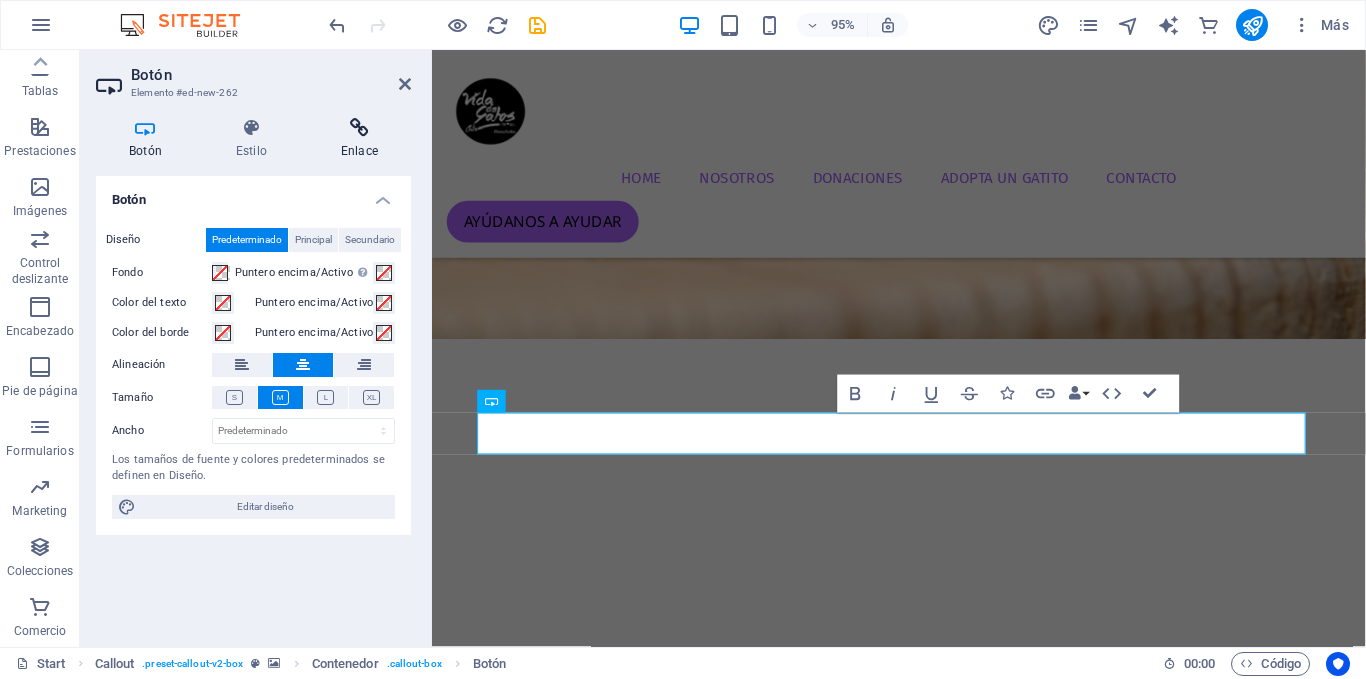 click at bounding box center [359, 128] 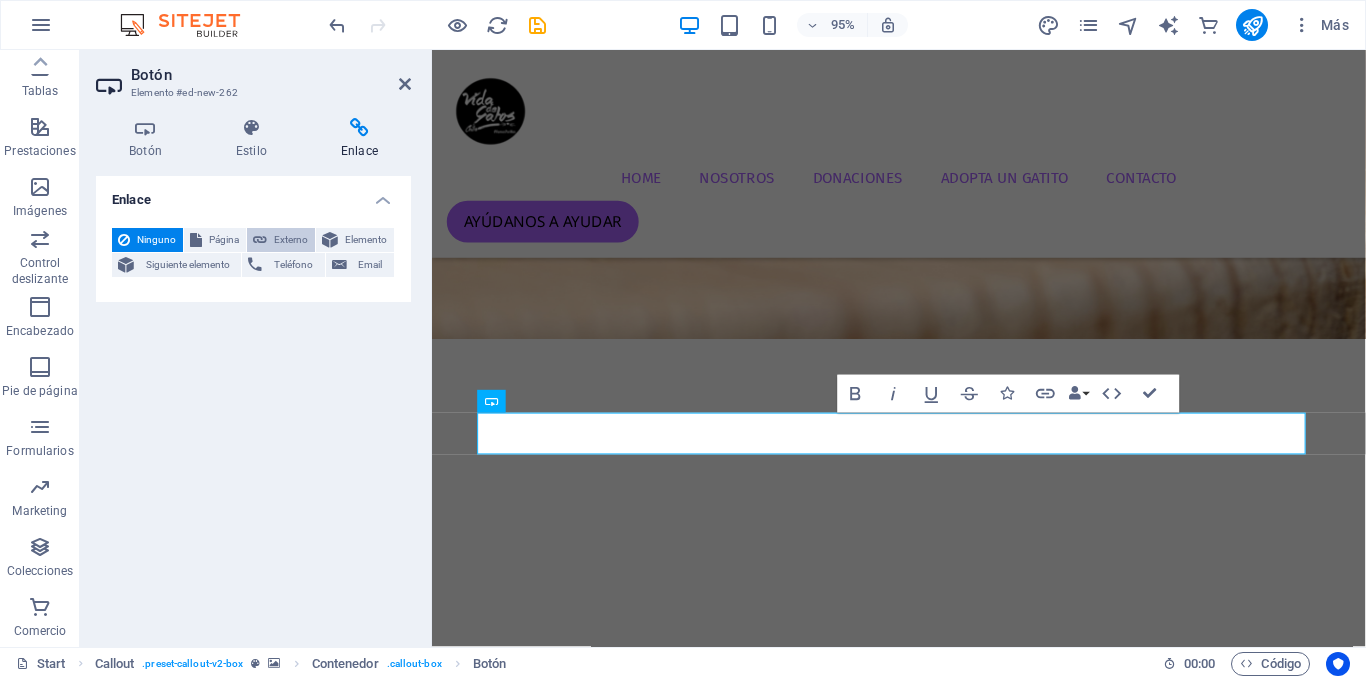 click on "Externo" at bounding box center (291, 240) 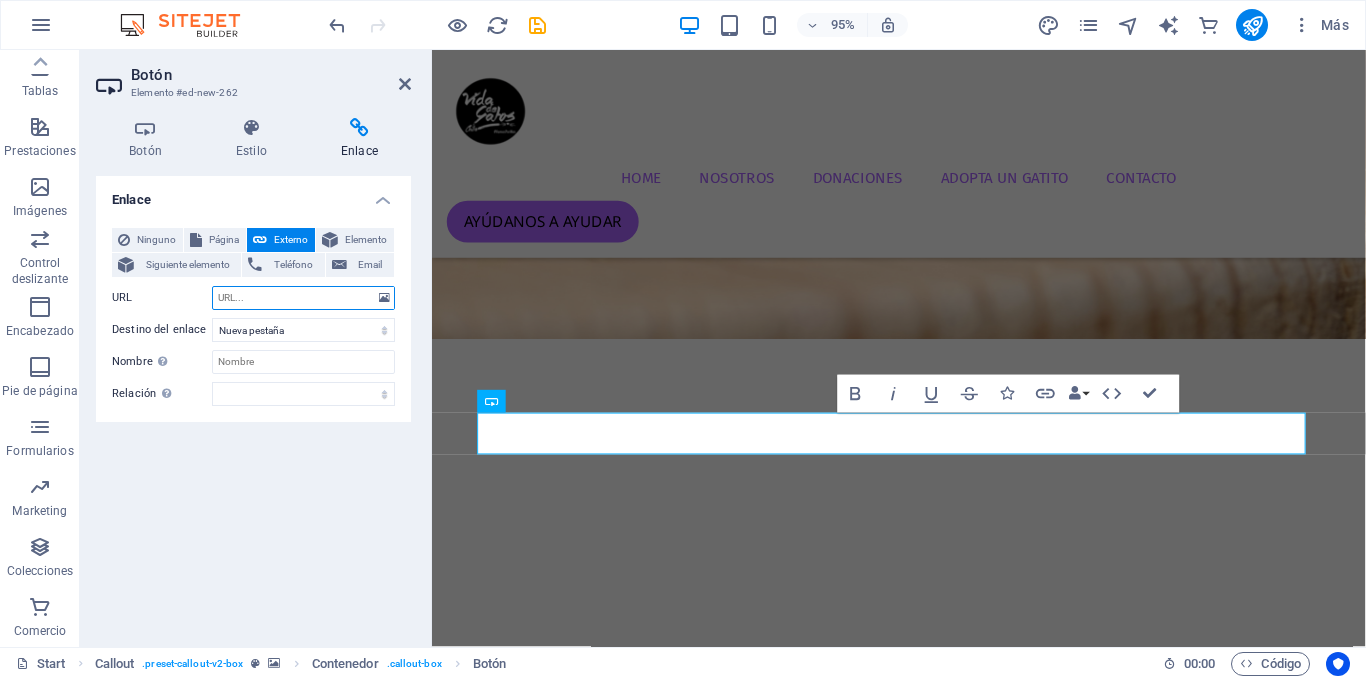 paste on "https://fomentolaflorida.cl/Coraje/pages/mision.php" 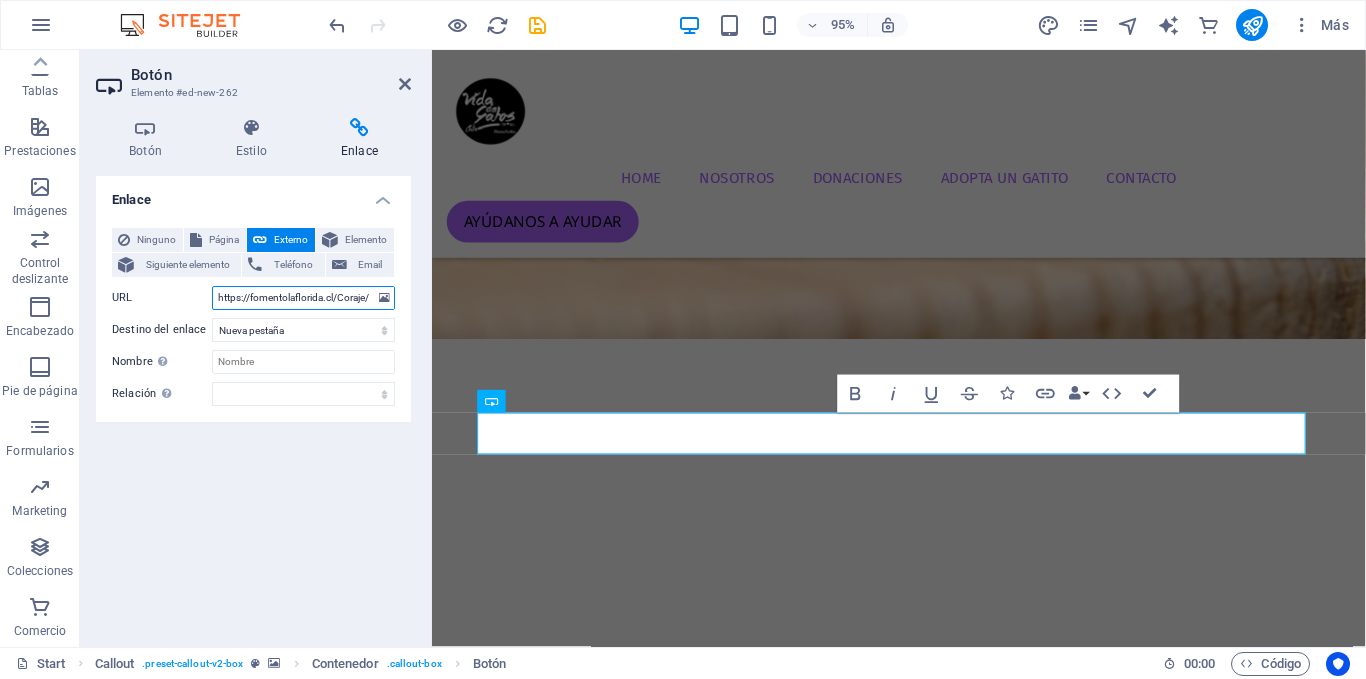scroll, scrollTop: 0, scrollLeft: 82, axis: horizontal 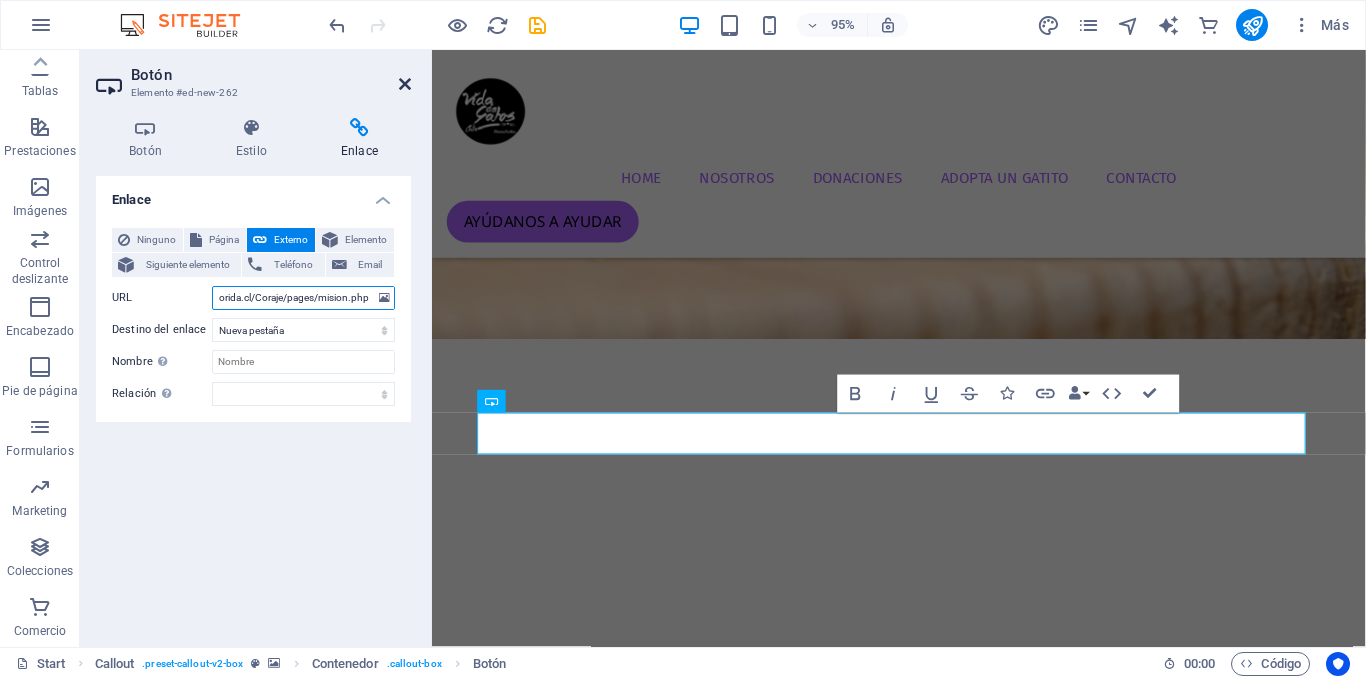 type on "https://fomentolaflorida.cl/Coraje/pages/mision.php" 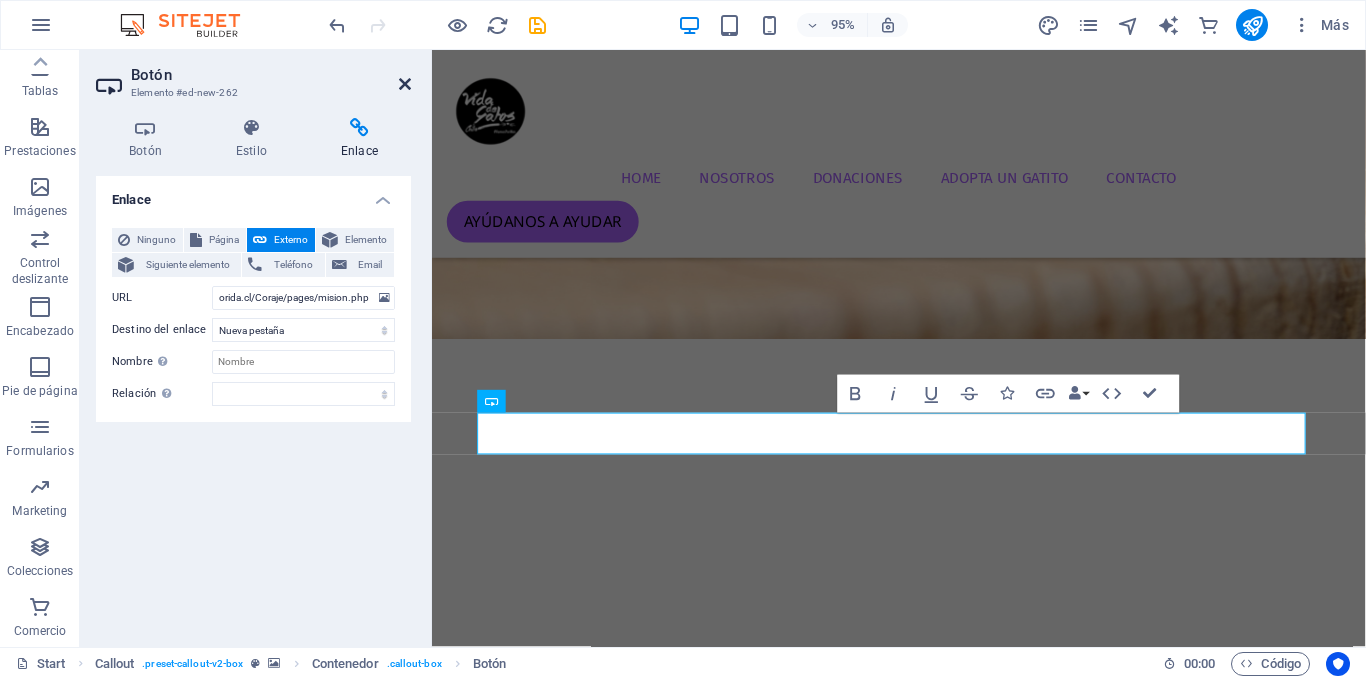 click 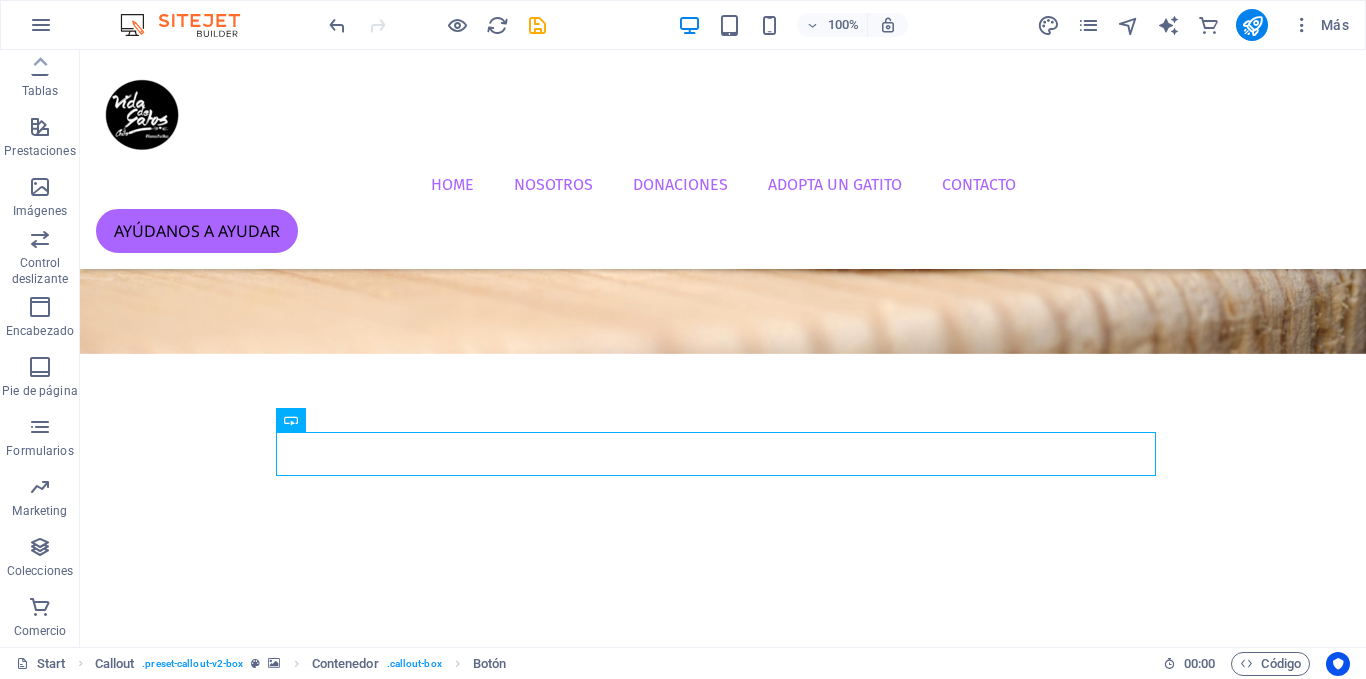click 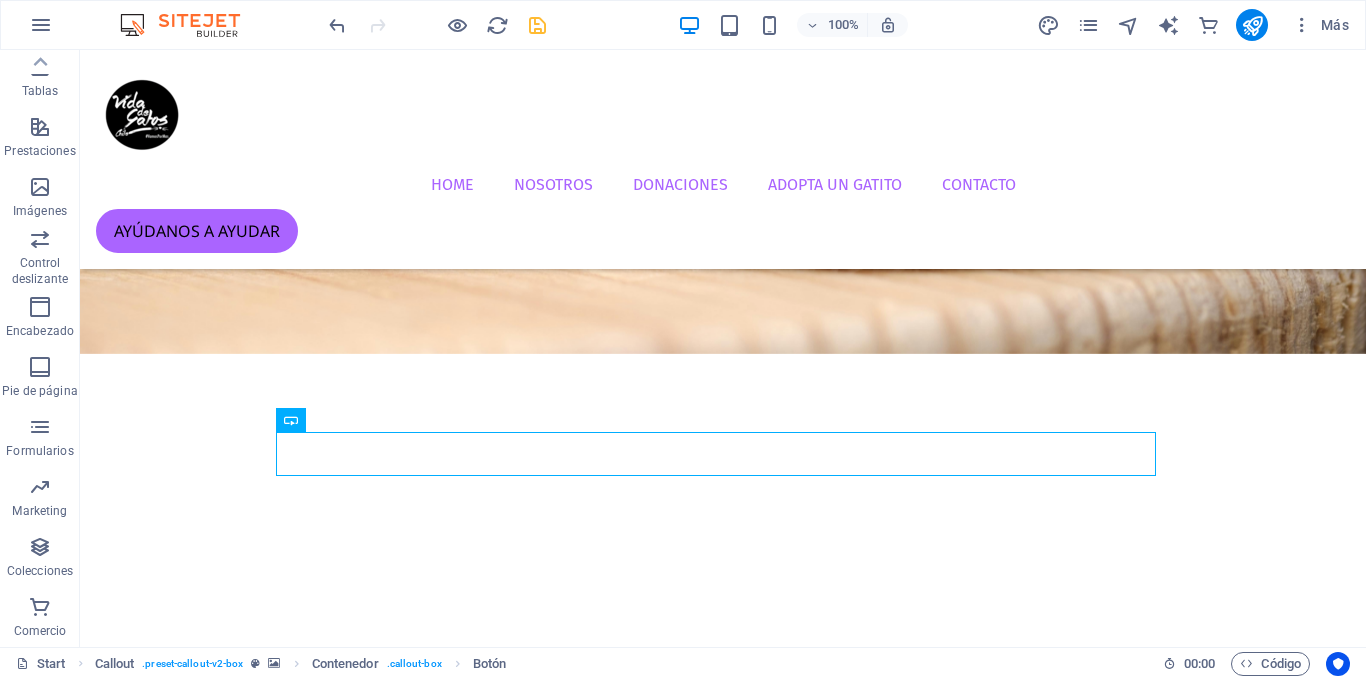 click 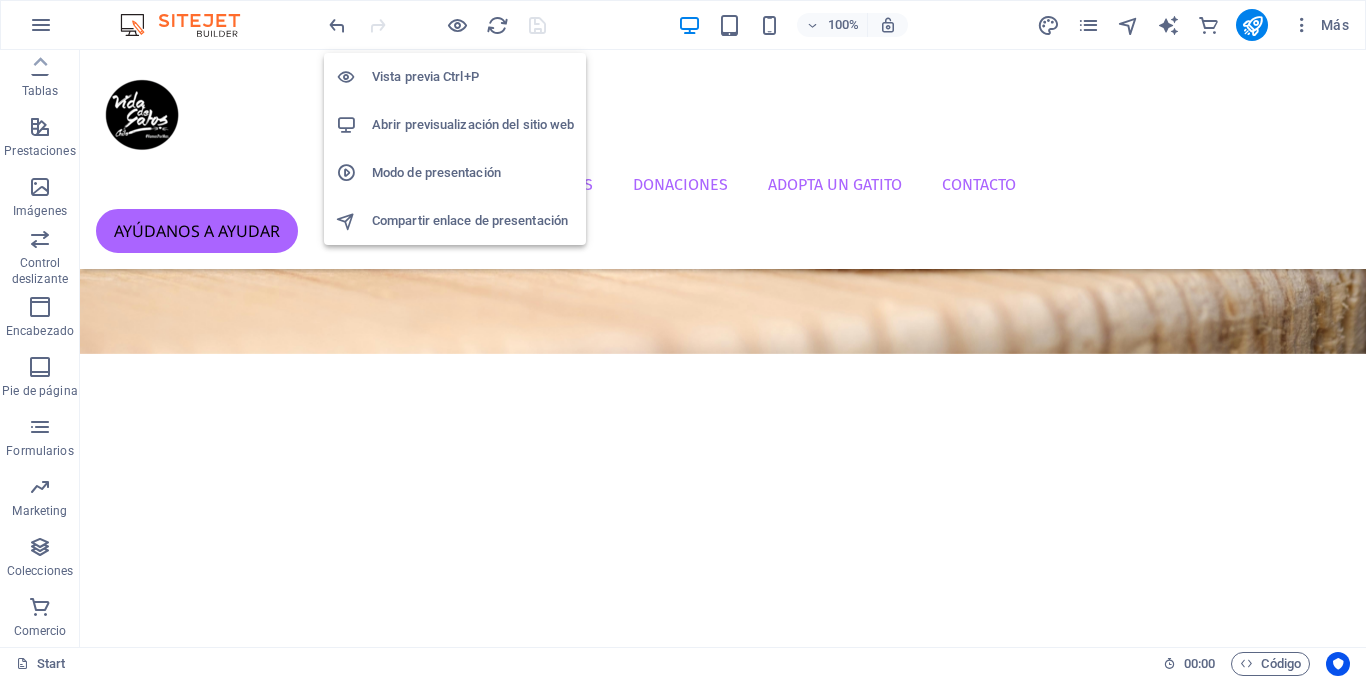 click on "Abrir previsualización del sitio web" 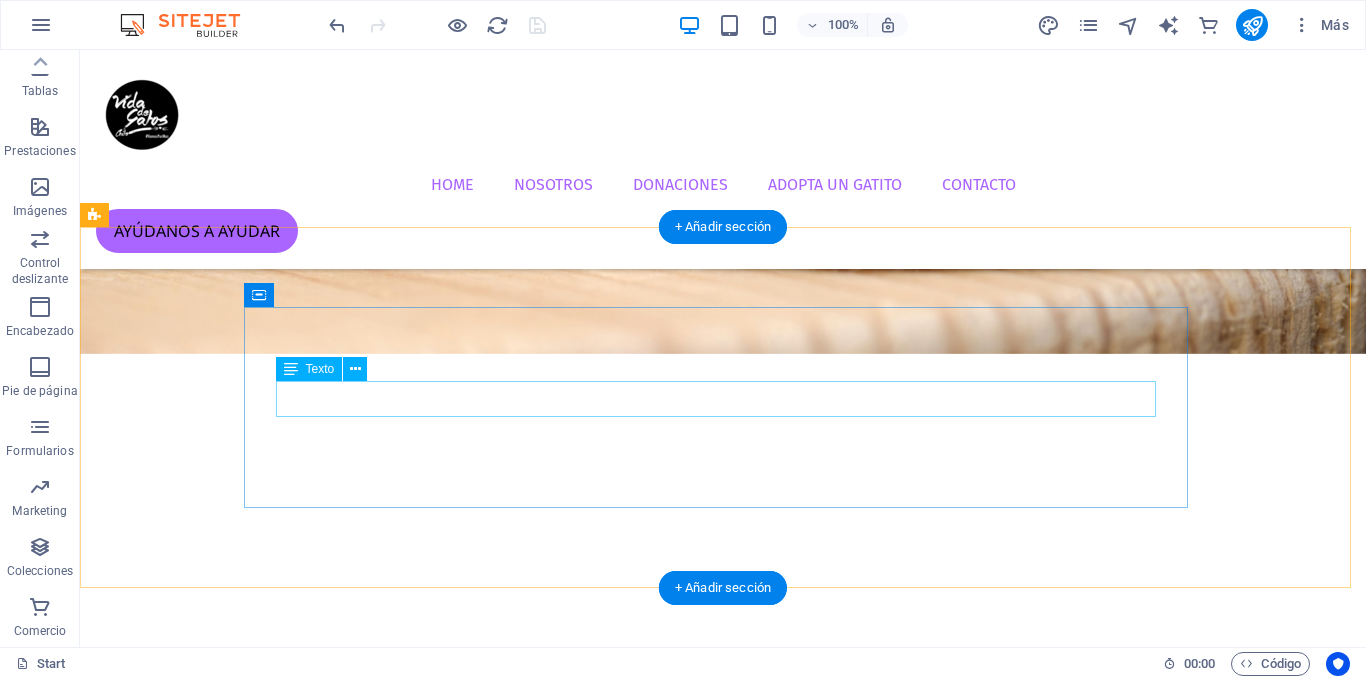 click on "La solucion inteligente para el cuidado y protección de tus mascotas" 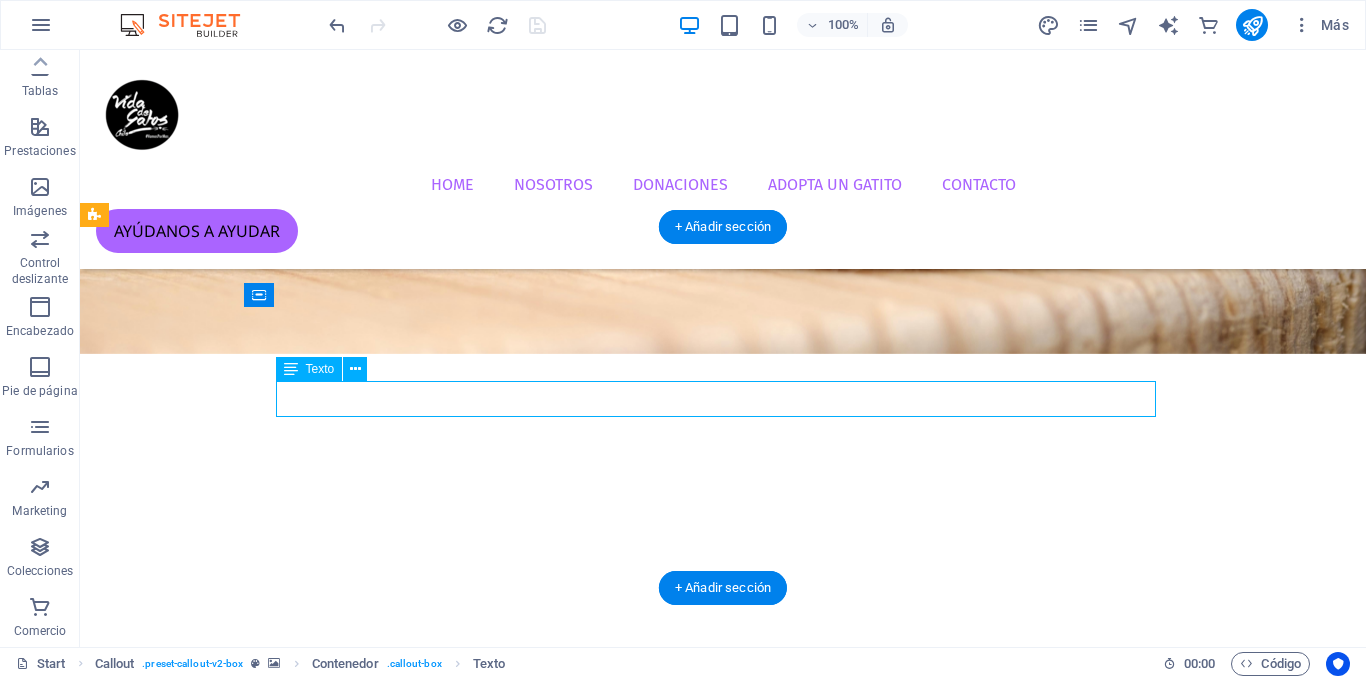 click on "La solucion inteligente para el cuidado y protección de tus mascotas" 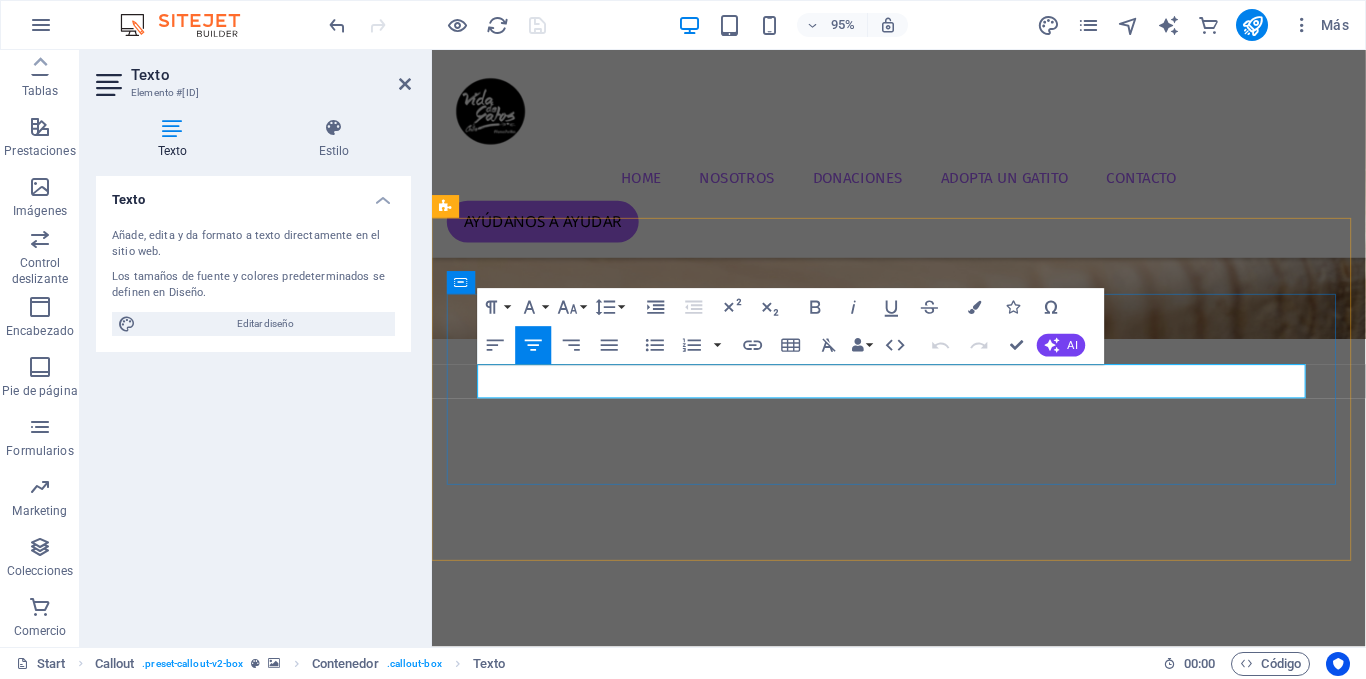 click on "La solucion inteligente para el cuidado y protección de tus mascotas" 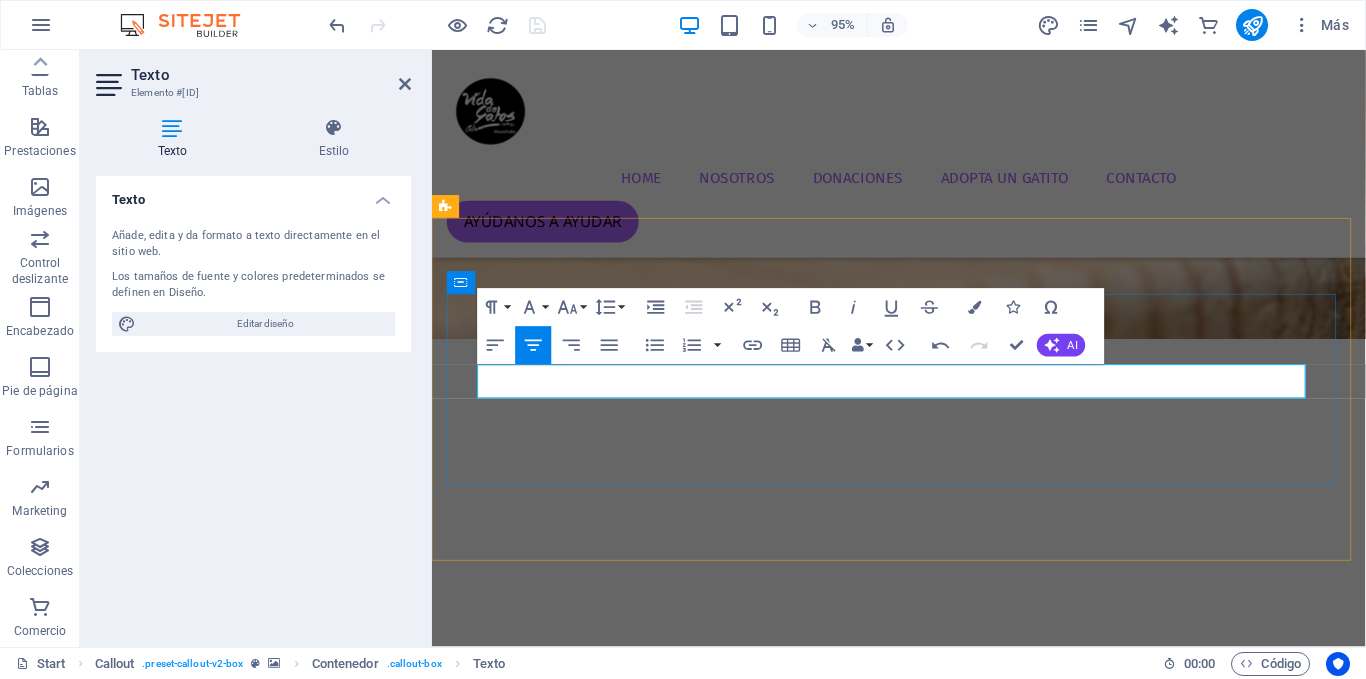 type 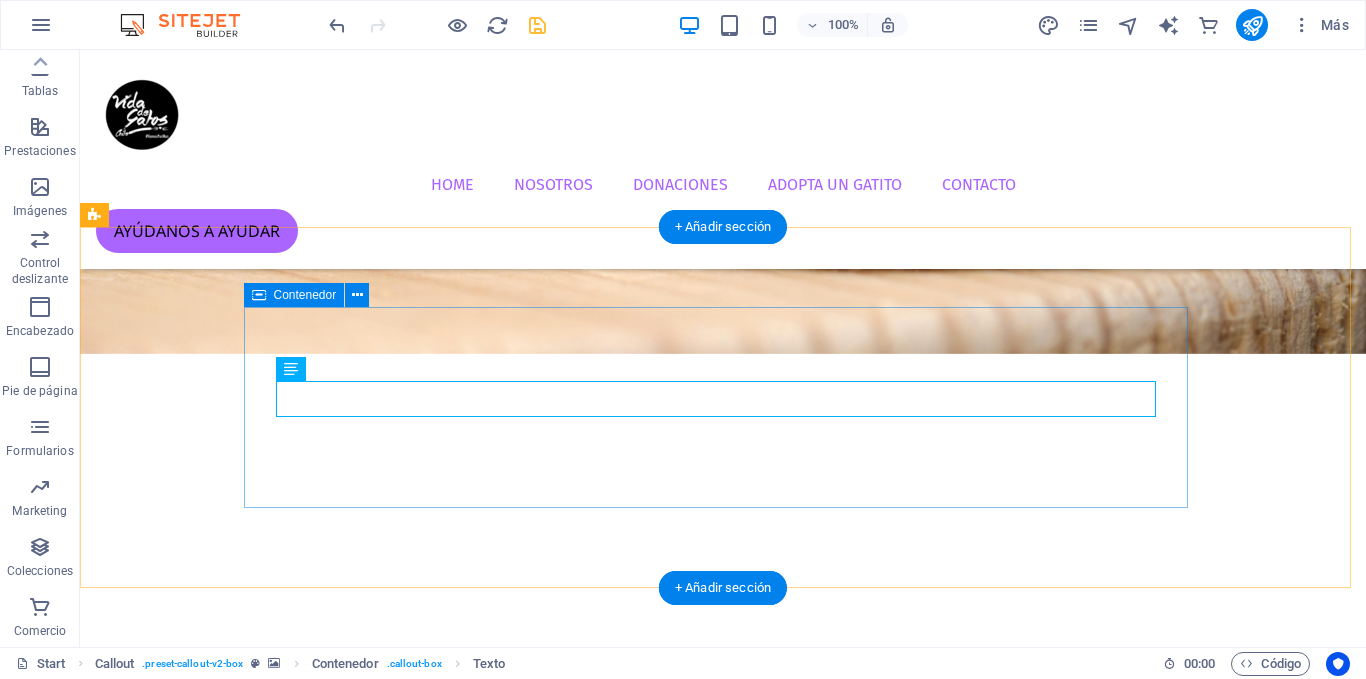 click on "Protege a tu mascota con Corage La solución inteligente para el cuidado y protección de tus mascotas click acá" 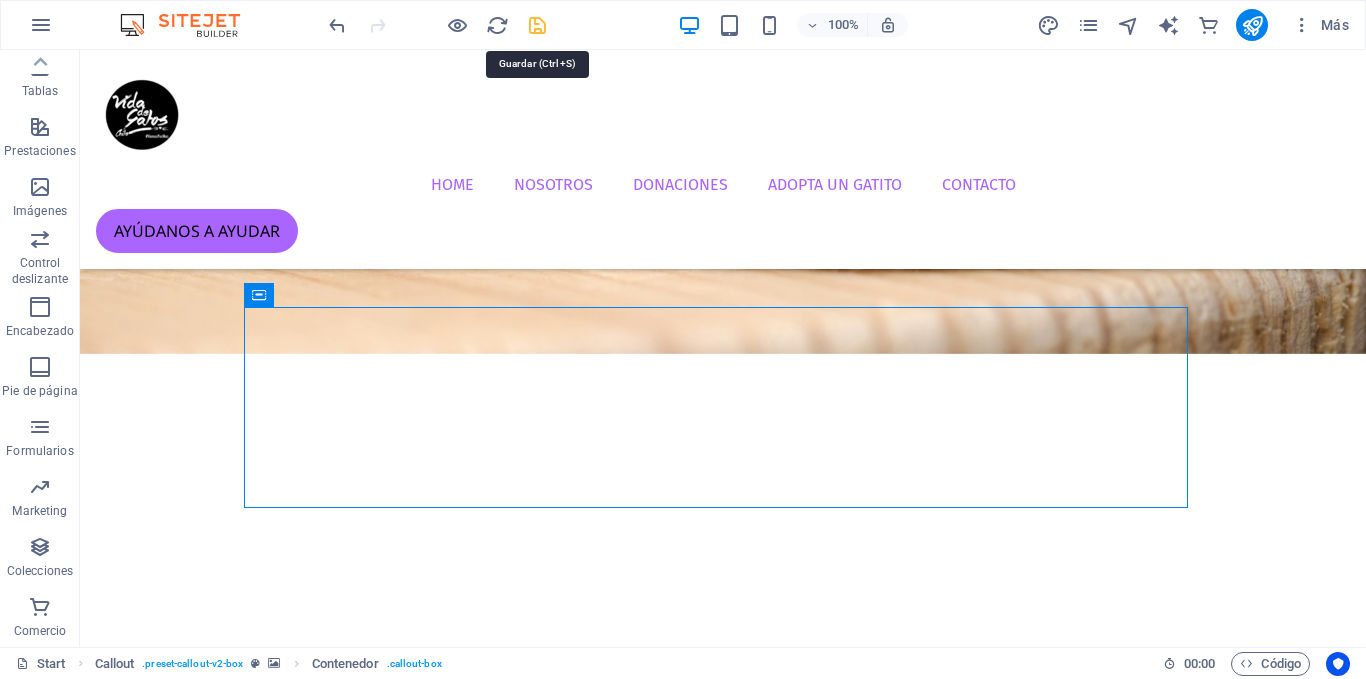 click 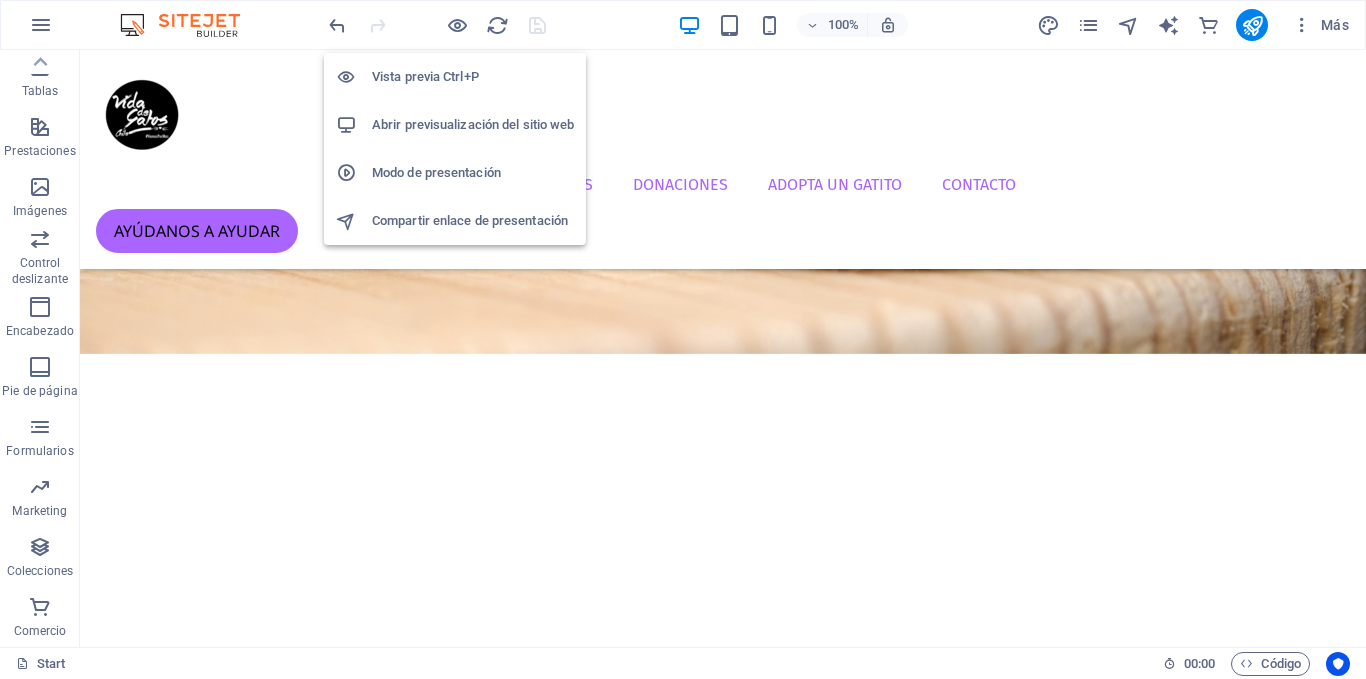 click on "Abrir previsualización del sitio web" 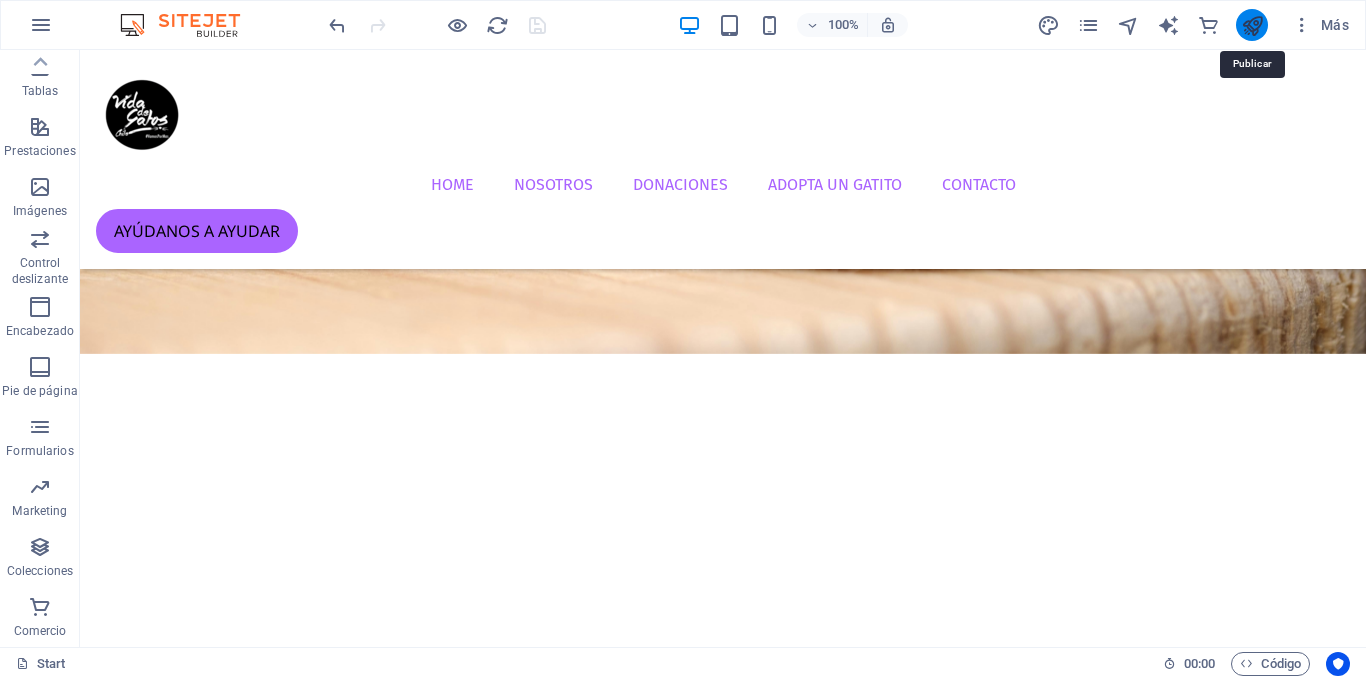 click 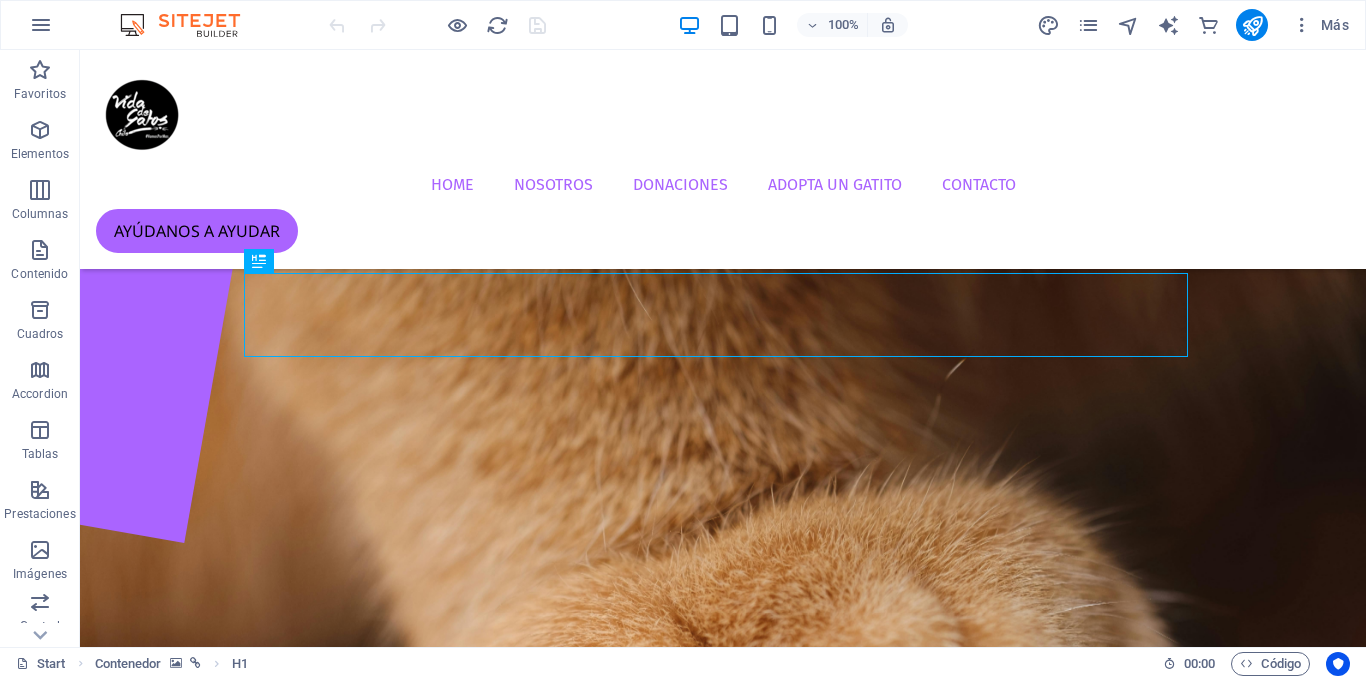 scroll, scrollTop: 0, scrollLeft: 0, axis: both 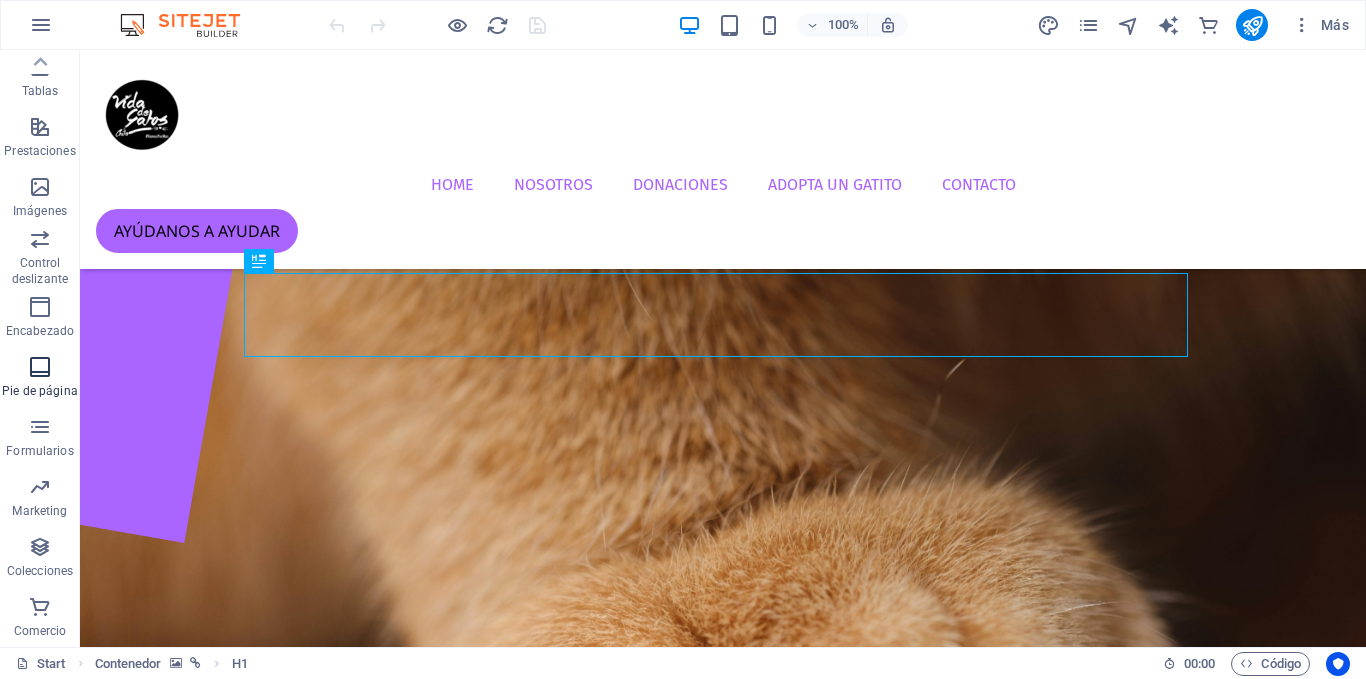 click on "Pie de página" at bounding box center (39, 391) 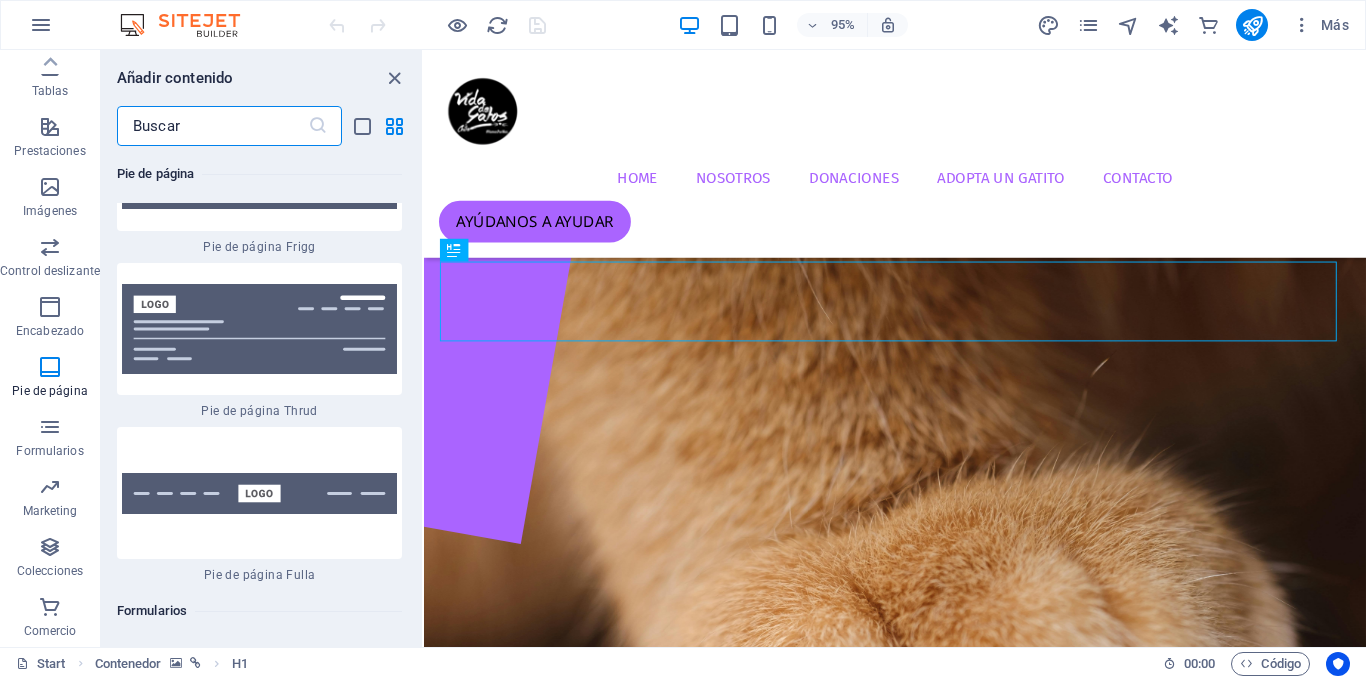 scroll, scrollTop: 28950, scrollLeft: 0, axis: vertical 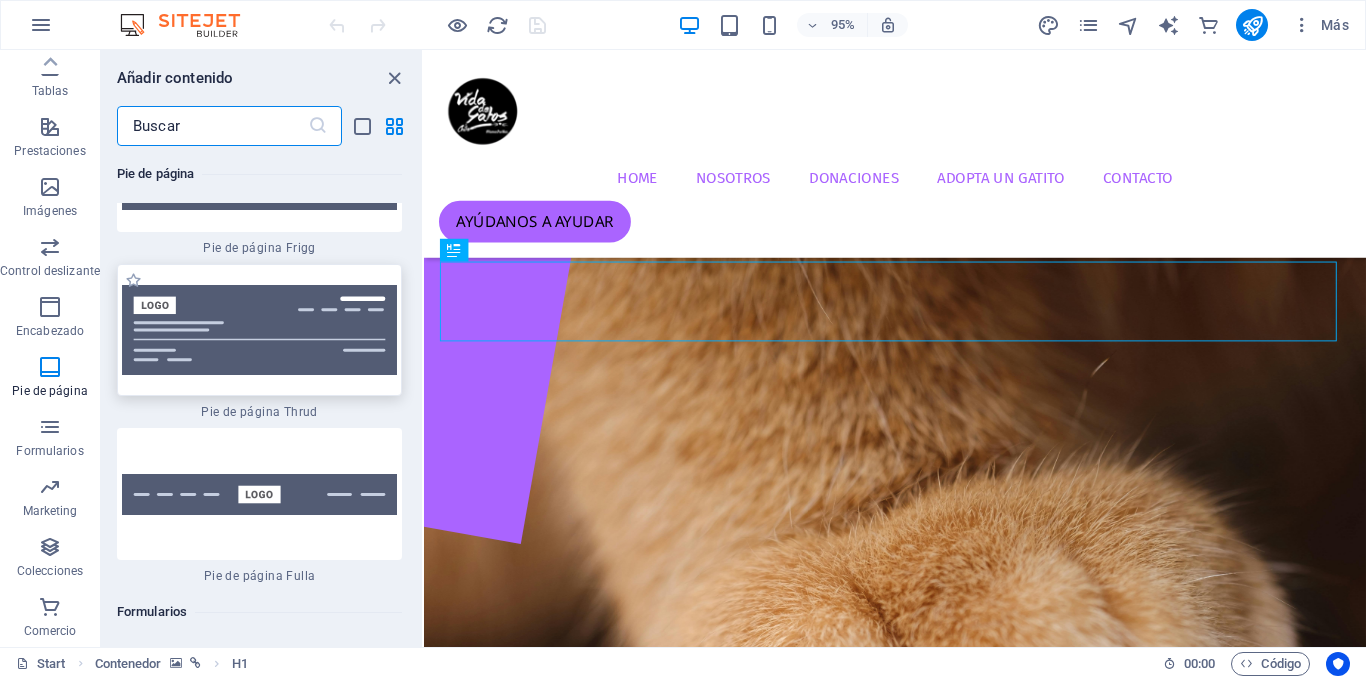 click at bounding box center (259, 330) 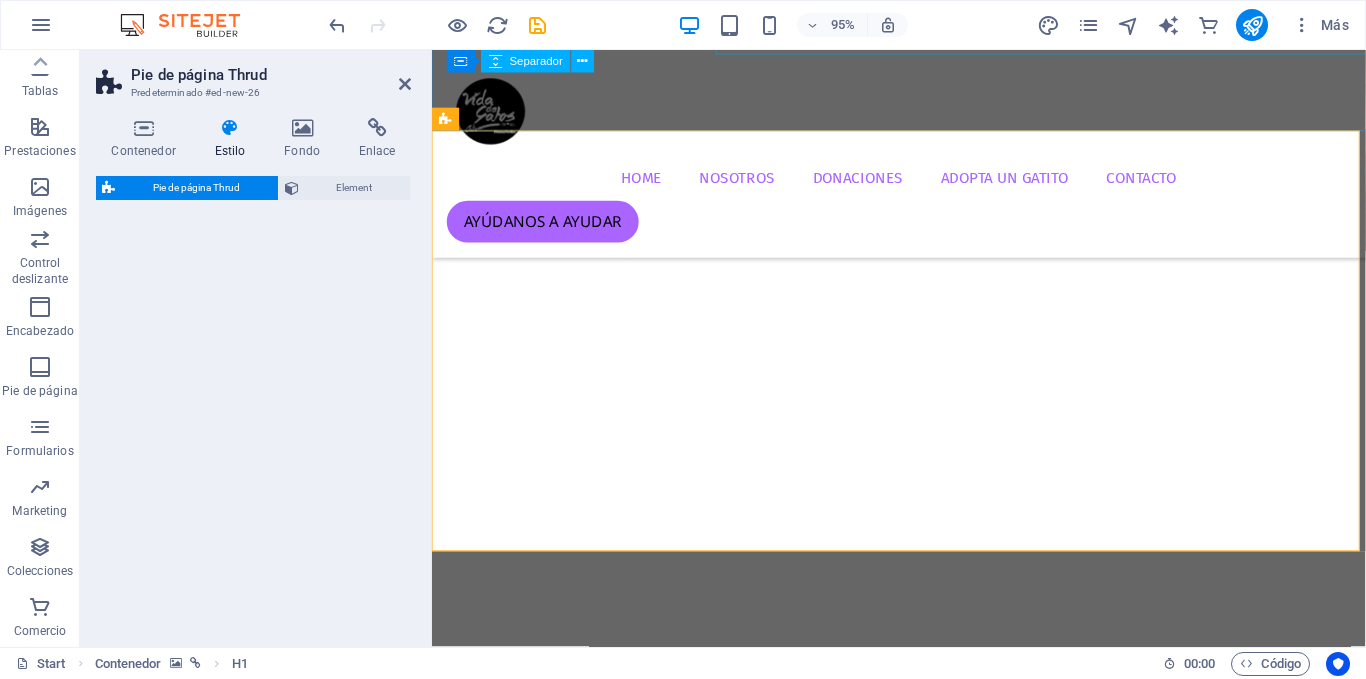 select on "rem" 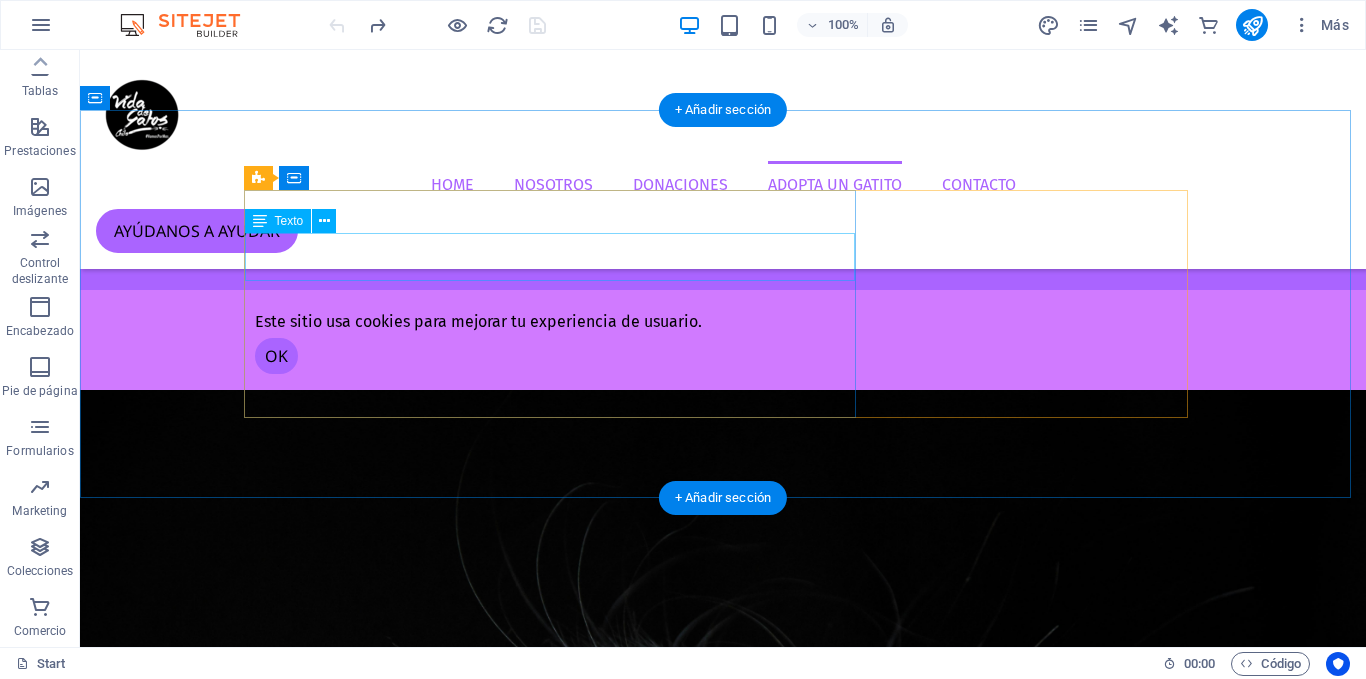 scroll, scrollTop: 4022, scrollLeft: 0, axis: vertical 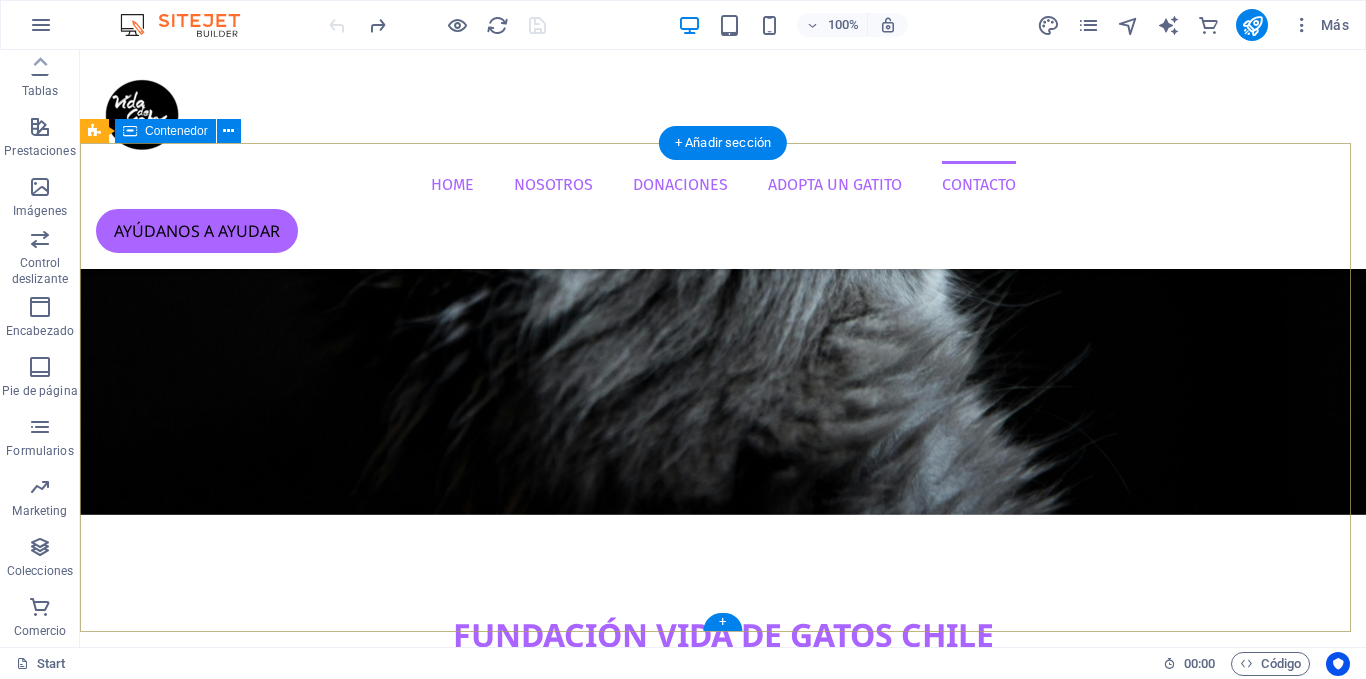 click on "CONTÁCTANOS envíanos un mensaje! vidadegatoschile.cl [CITY], [STATE] [EMAIL] Legal Notice  |  Privacy   He leído y entiendo la política de privacidad. ¿Ilegible? Cargar nuevo Enviar" at bounding box center (723, 8913) 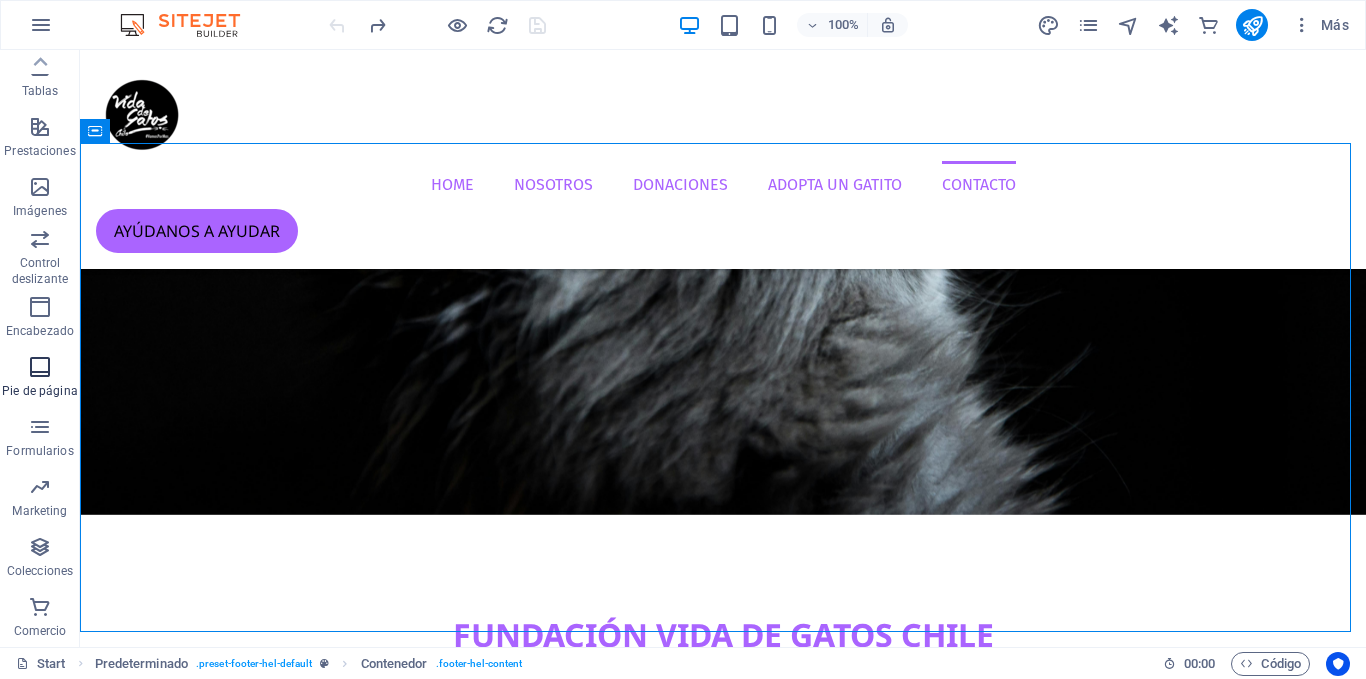 click at bounding box center (40, 367) 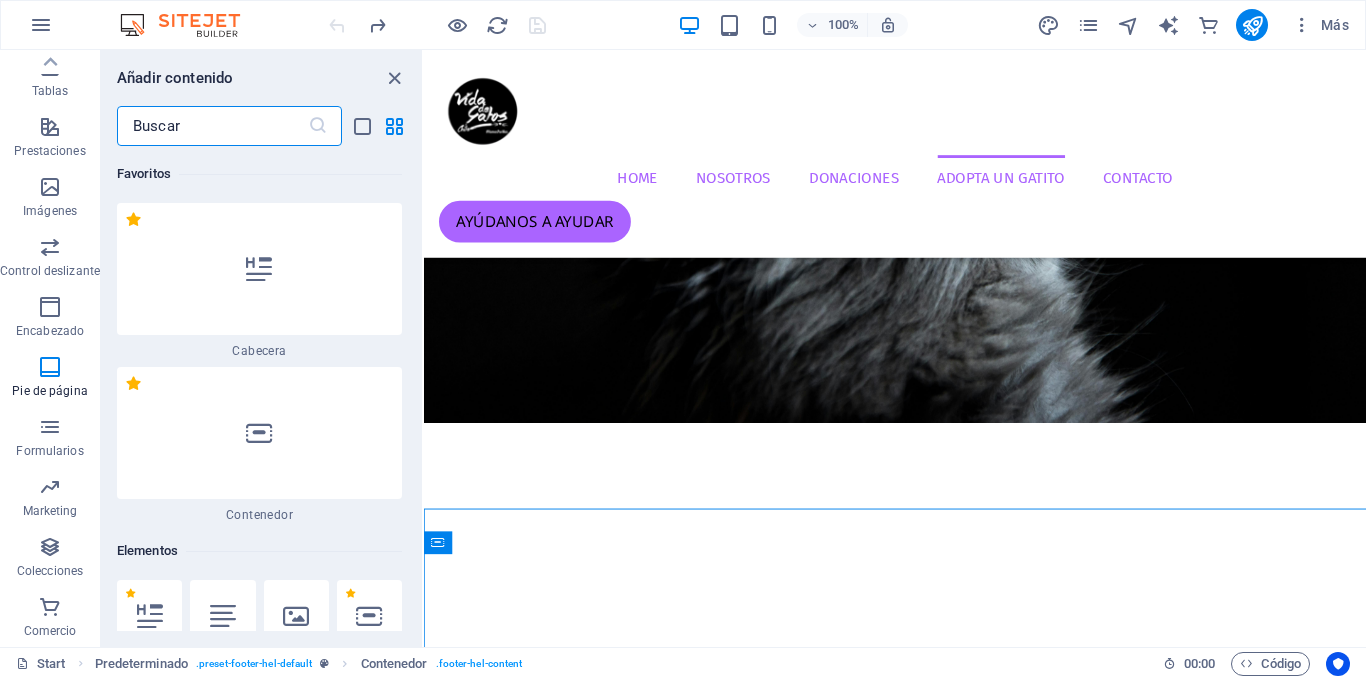 scroll, scrollTop: 3632, scrollLeft: 0, axis: vertical 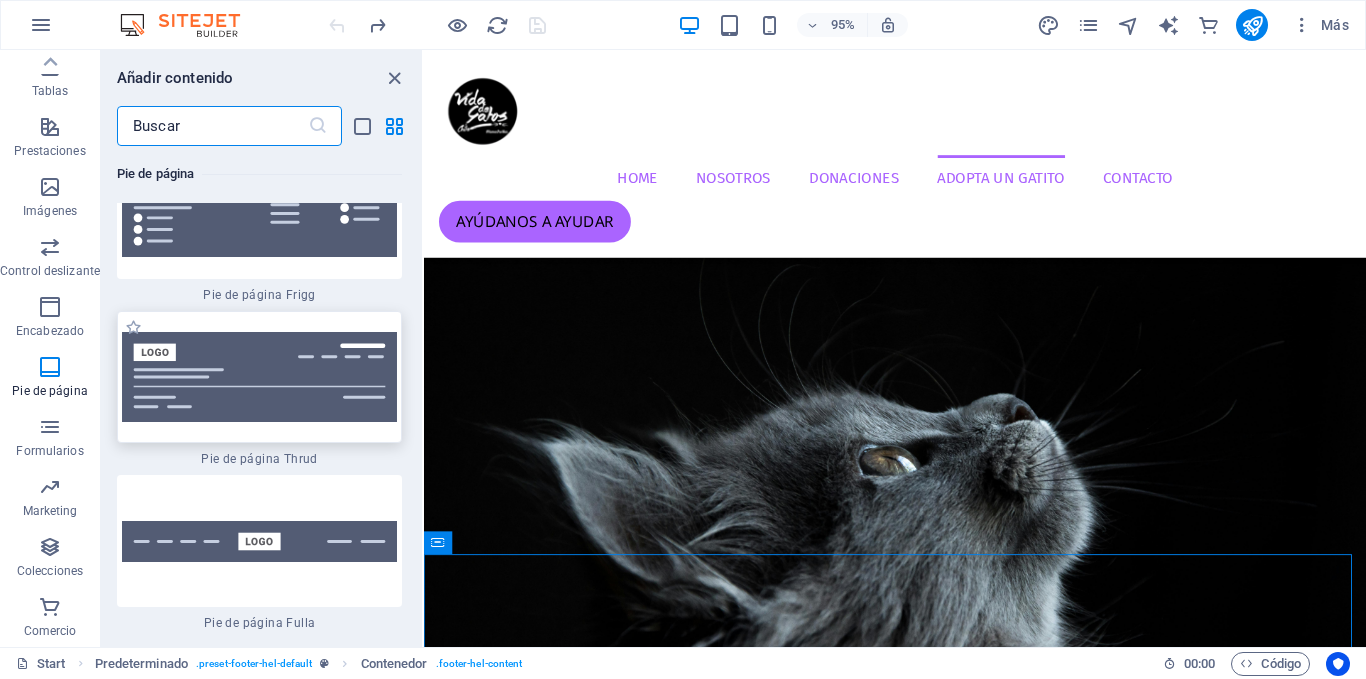 click at bounding box center [259, 377] 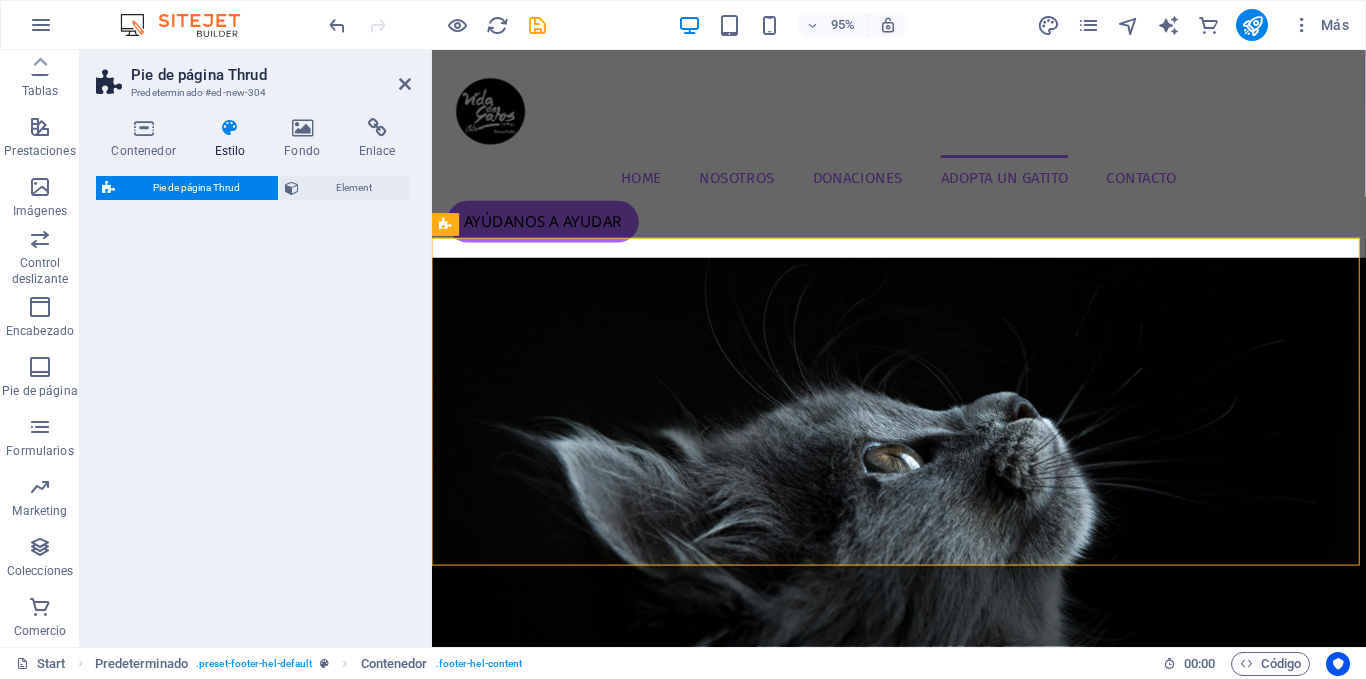 select on "rem" 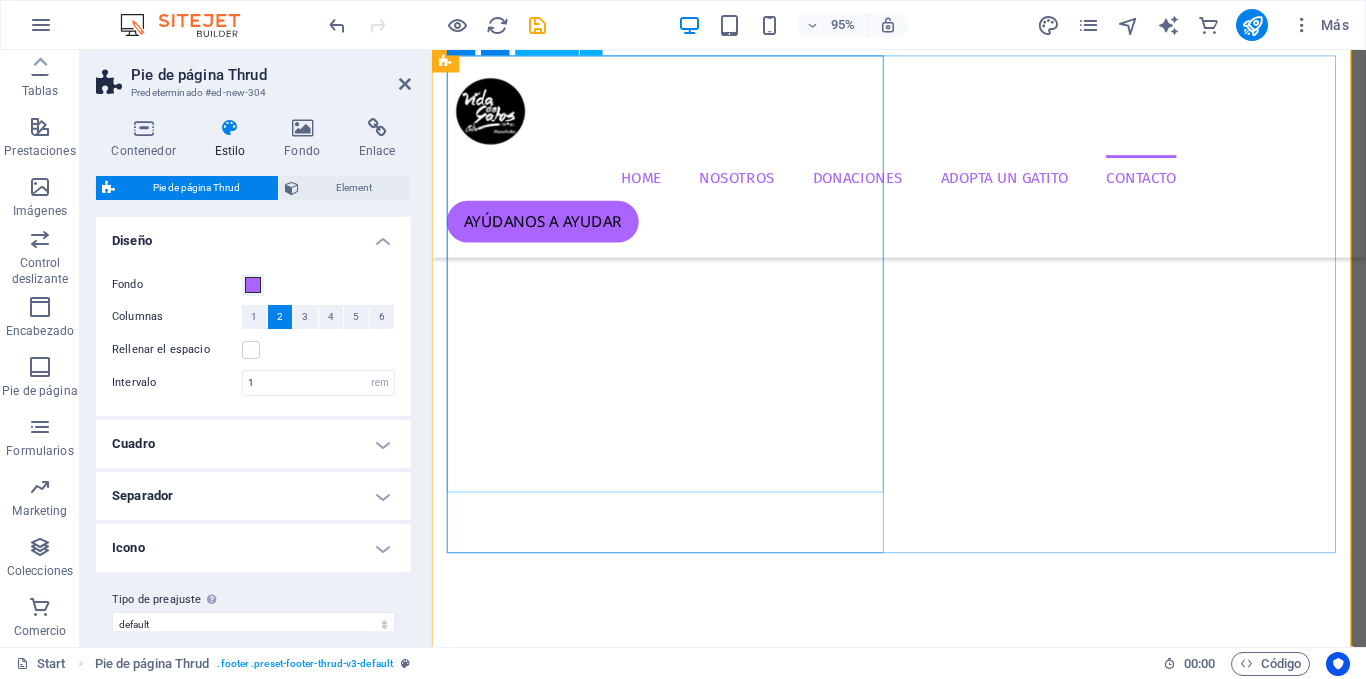 scroll, scrollTop: 4737, scrollLeft: 0, axis: vertical 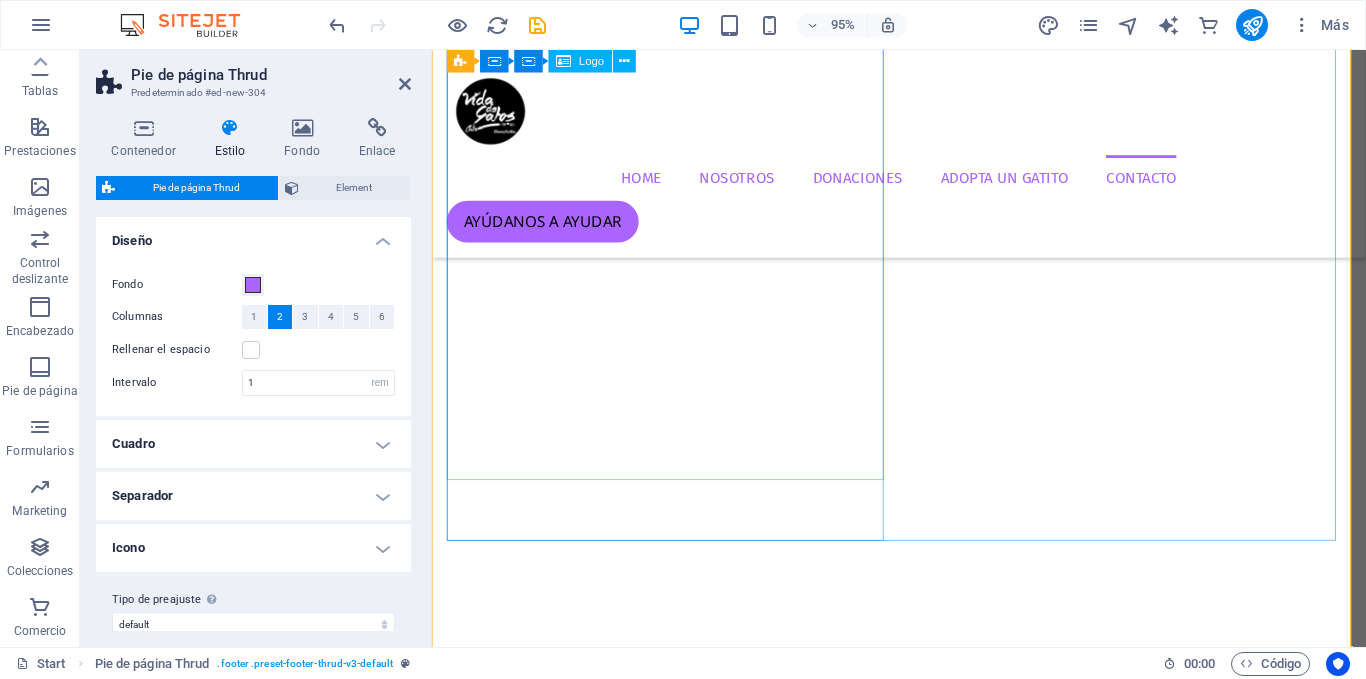 click at bounding box center [684, 9016] 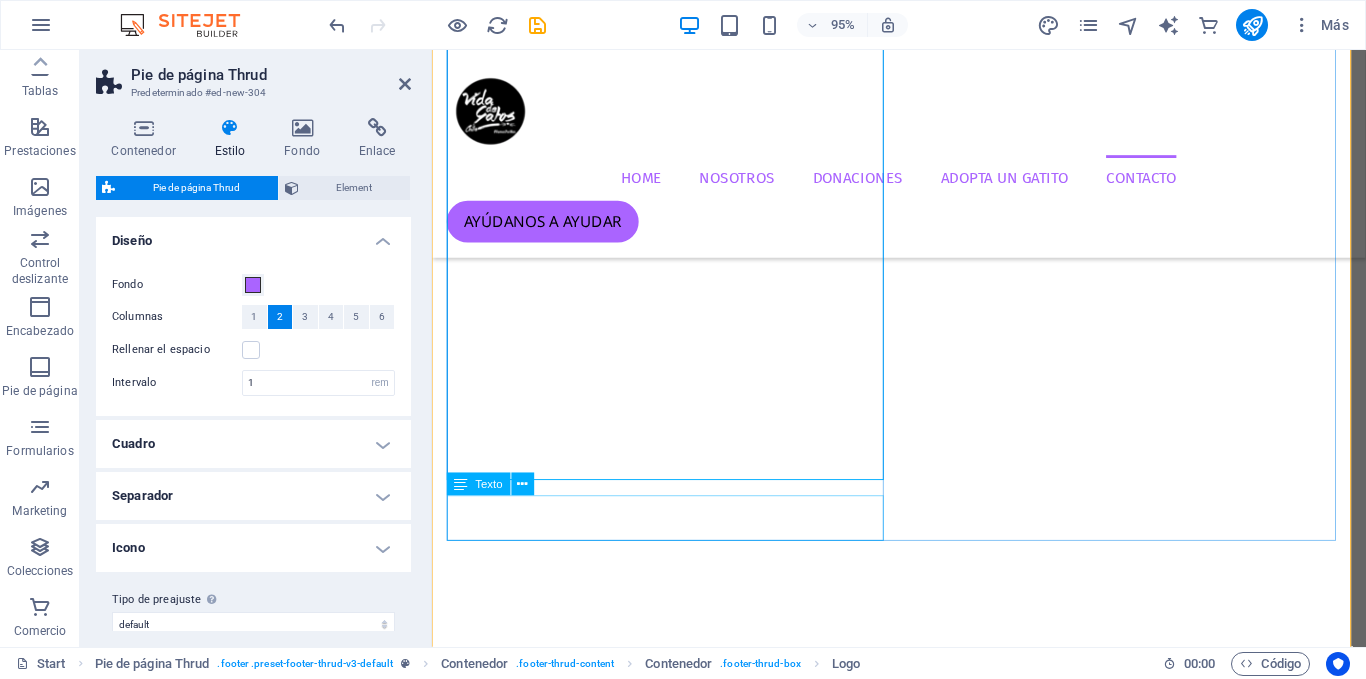 click on "Lorem ipsum dolor sit amet, consectetuer adipiscing elit. Aenean commodo ligula eget dolor." at bounding box center (684, 9306) 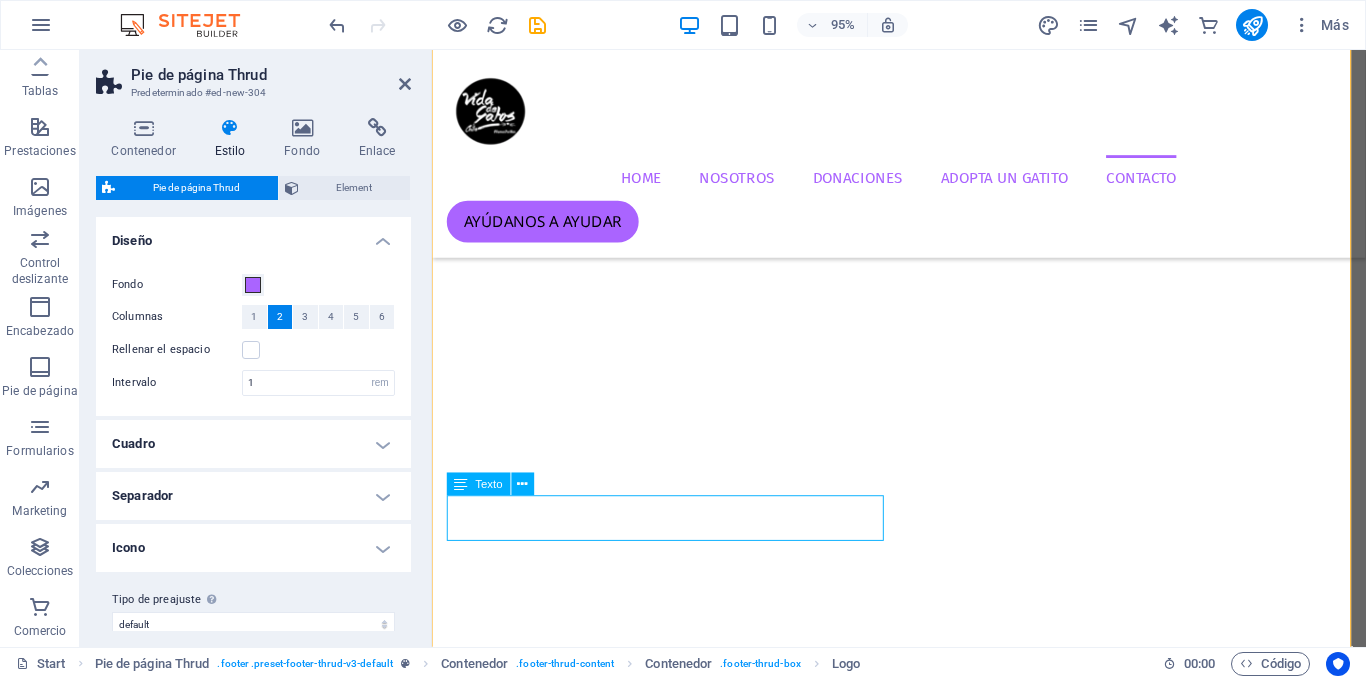 click on "Lorem ipsum dolor sit amet, consectetuer adipiscing elit. Aenean commodo ligula eget dolor." at bounding box center (684, 9306) 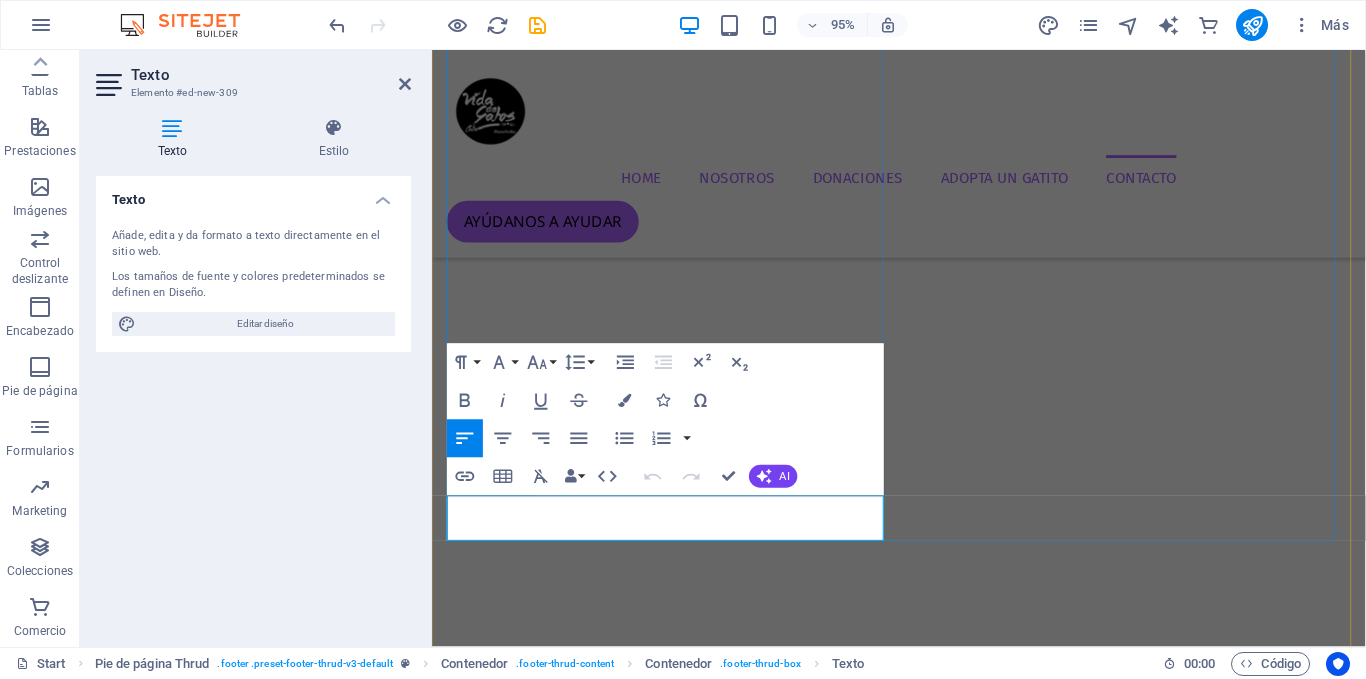 click on "Lorem ipsum dolor sit amet, consectetuer adipiscing elit. Aenean commodo ligula eget dolor." at bounding box center [684, 9306] 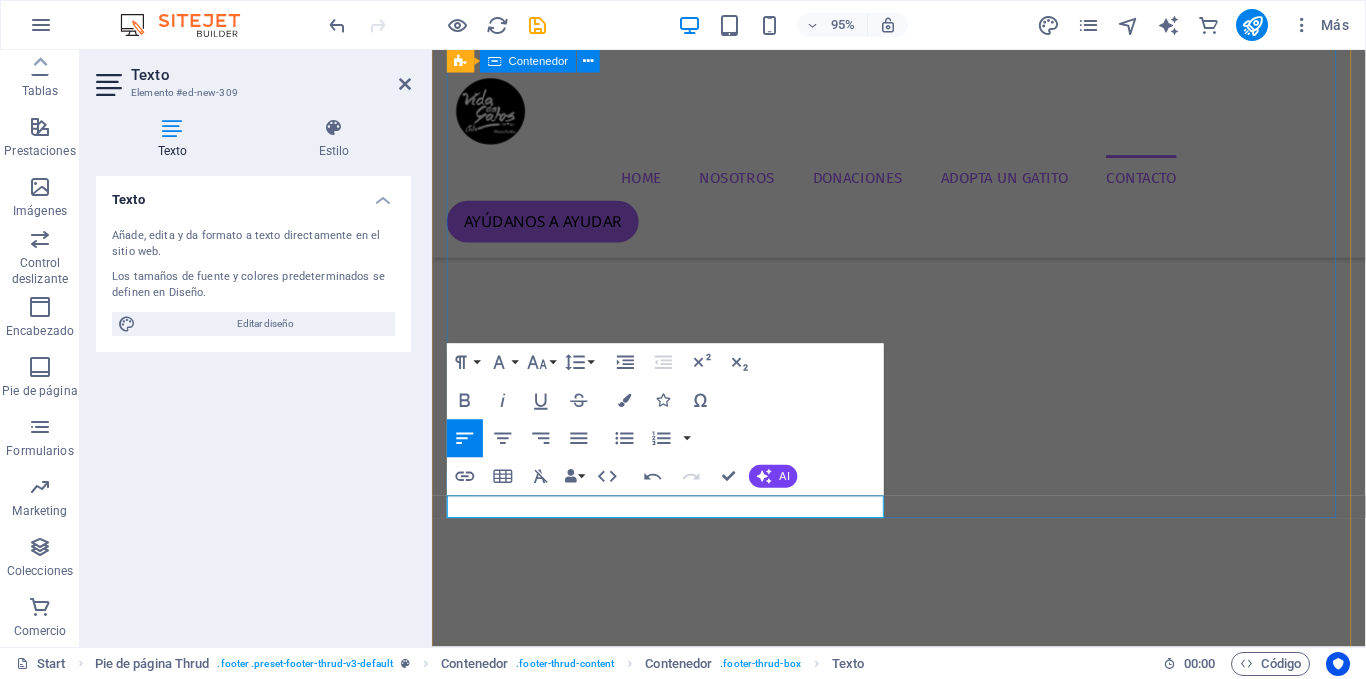 click on "Navegación Home About Service Contact" at bounding box center (924, 9081) 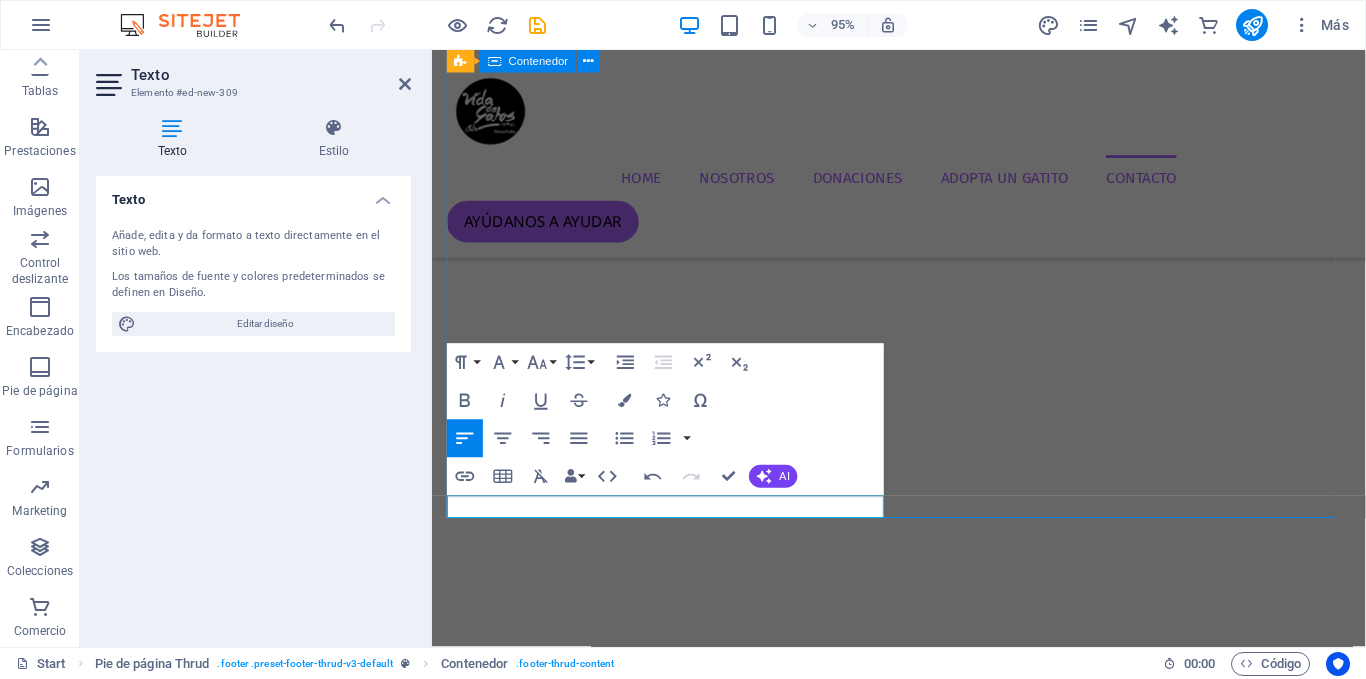 scroll, scrollTop: 4695, scrollLeft: 0, axis: vertical 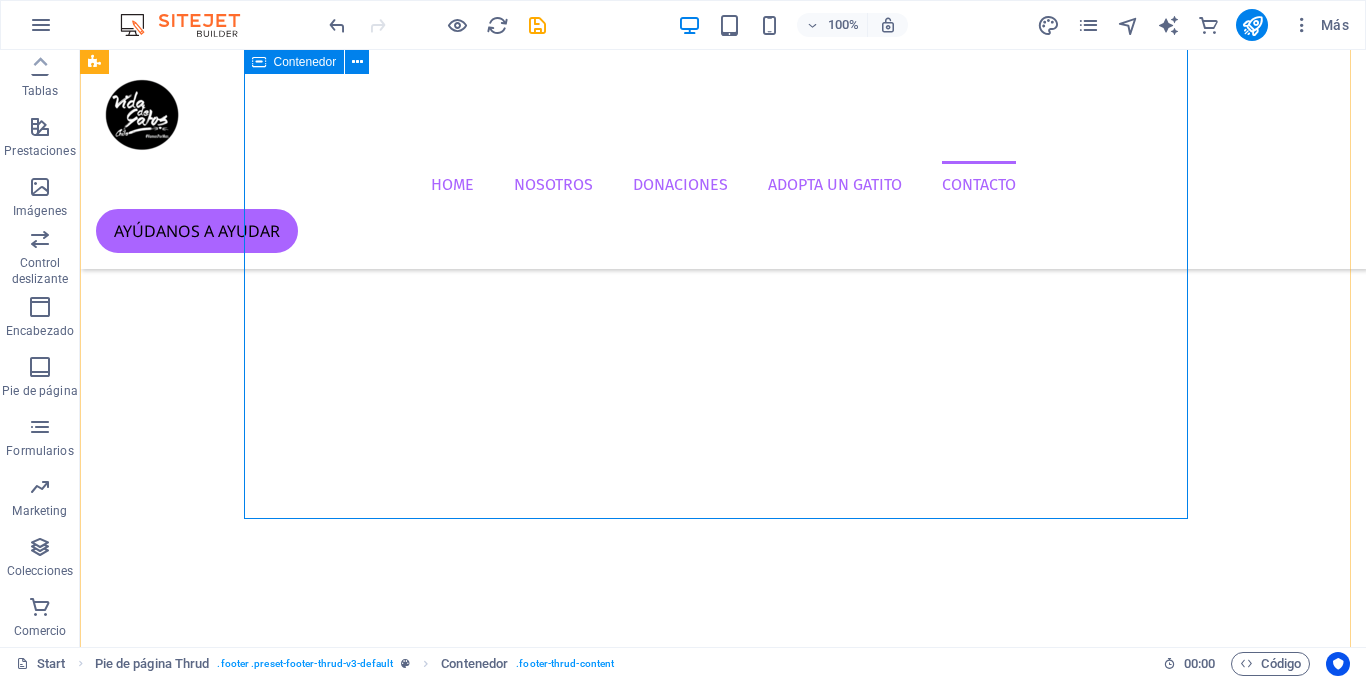 click on "Navegación Home About Service Contact" at bounding box center [723, 8991] 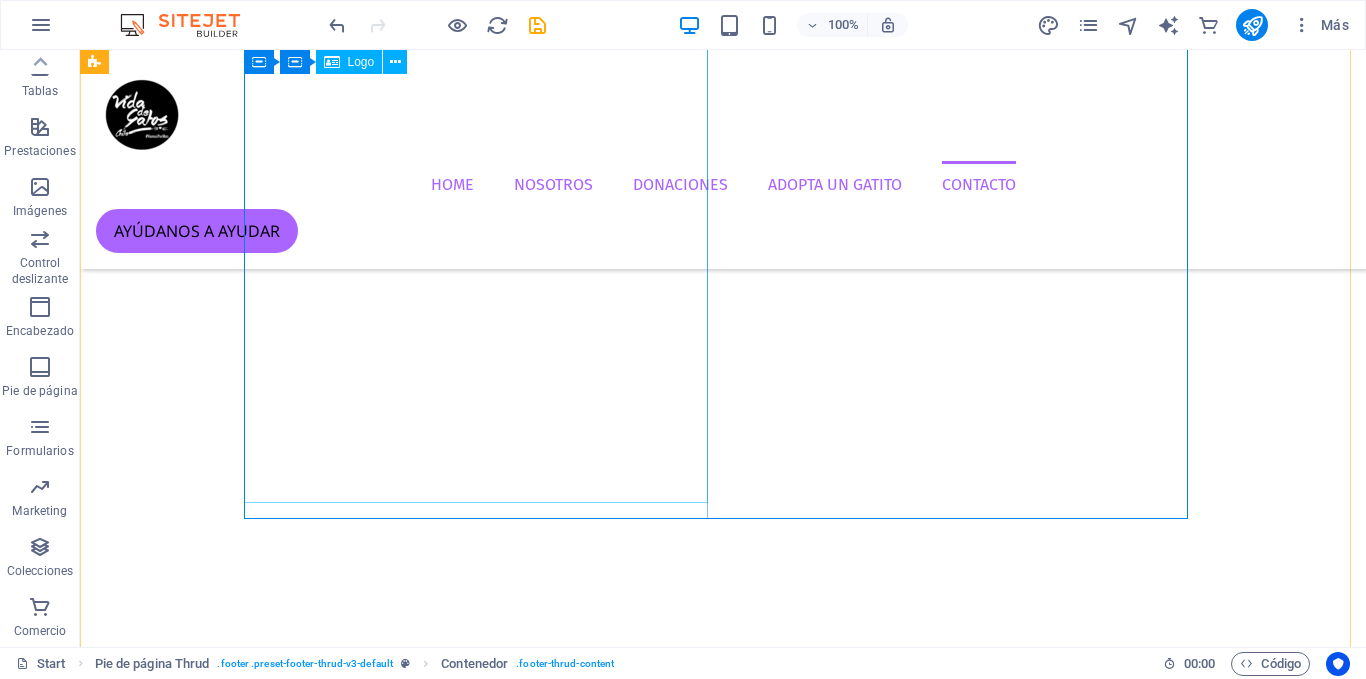 click at bounding box center (483, 8938) 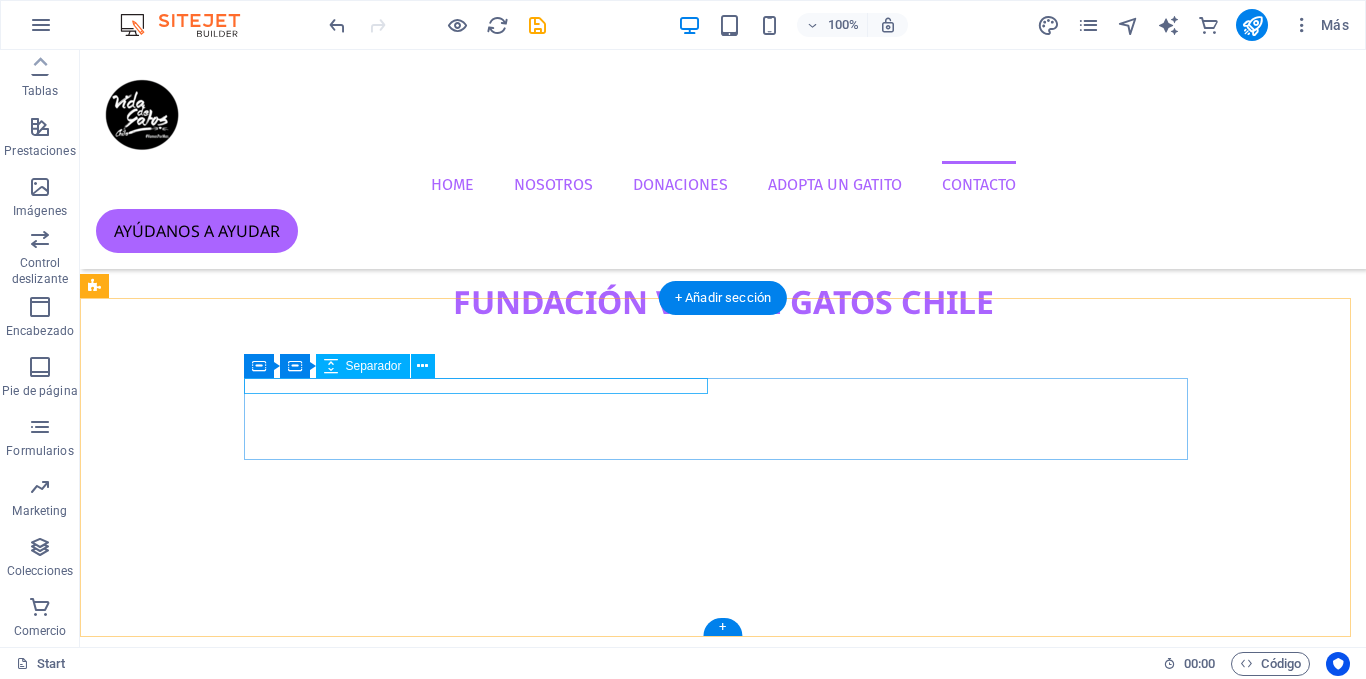 scroll, scrollTop: 4356, scrollLeft: 0, axis: vertical 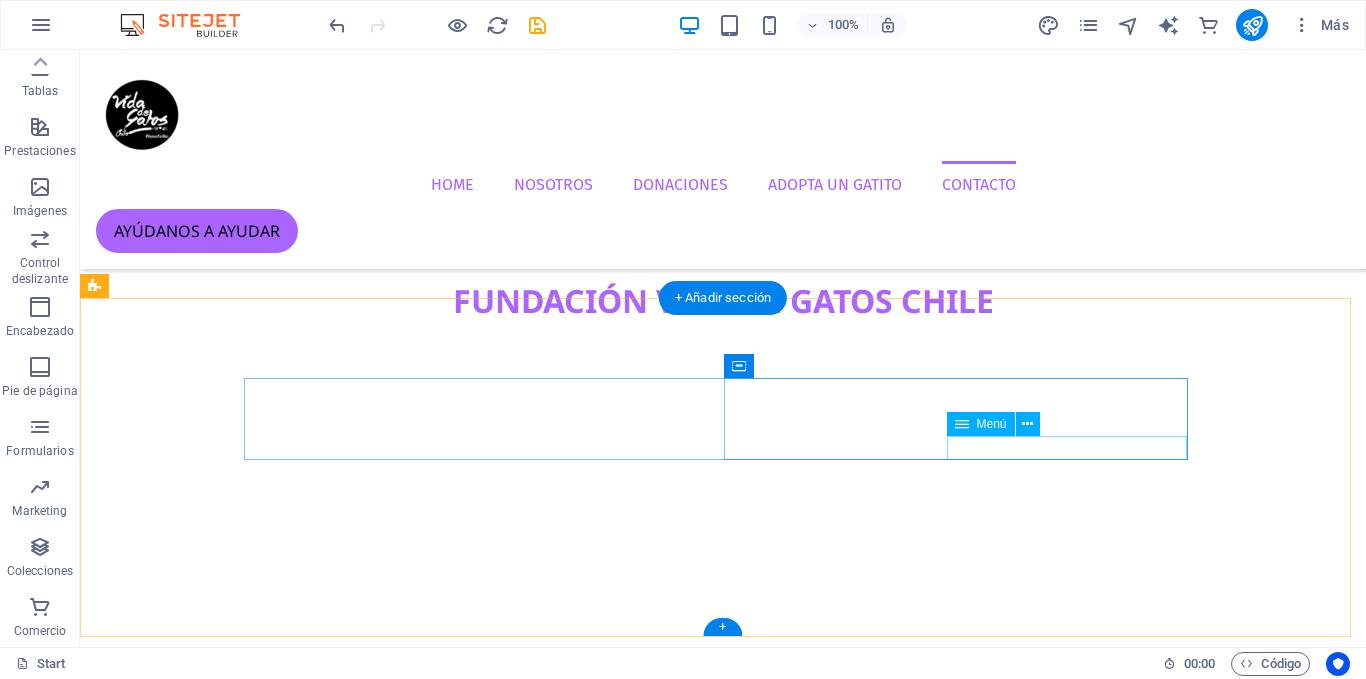 click on "Home About Service Contact" at bounding box center [483, 9121] 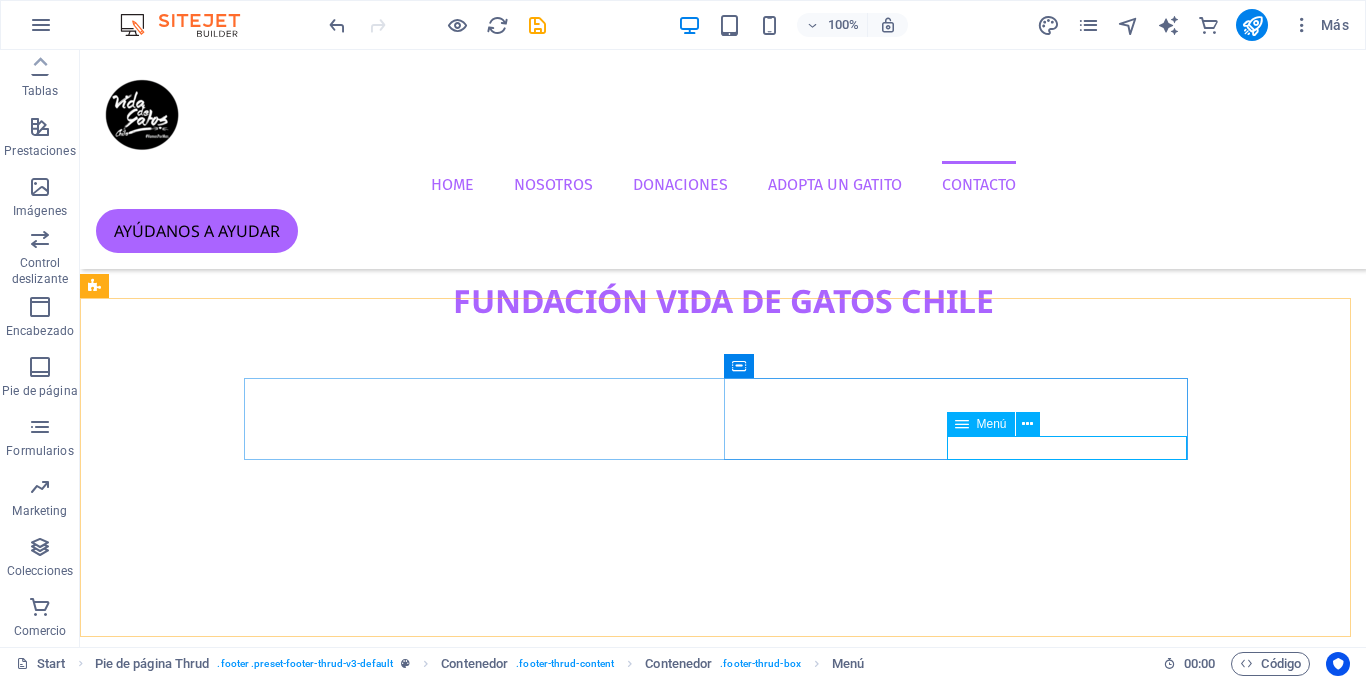 click on "Menú" at bounding box center [981, 424] 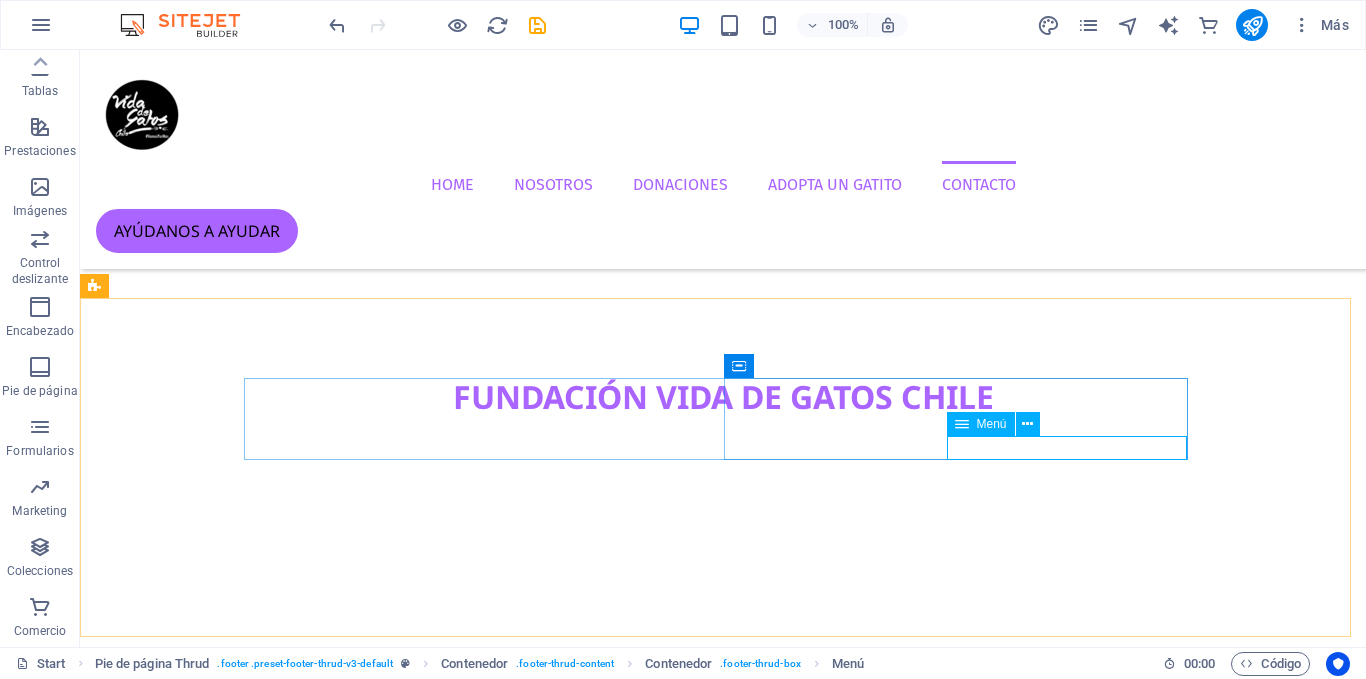 scroll, scrollTop: 4376, scrollLeft: 0, axis: vertical 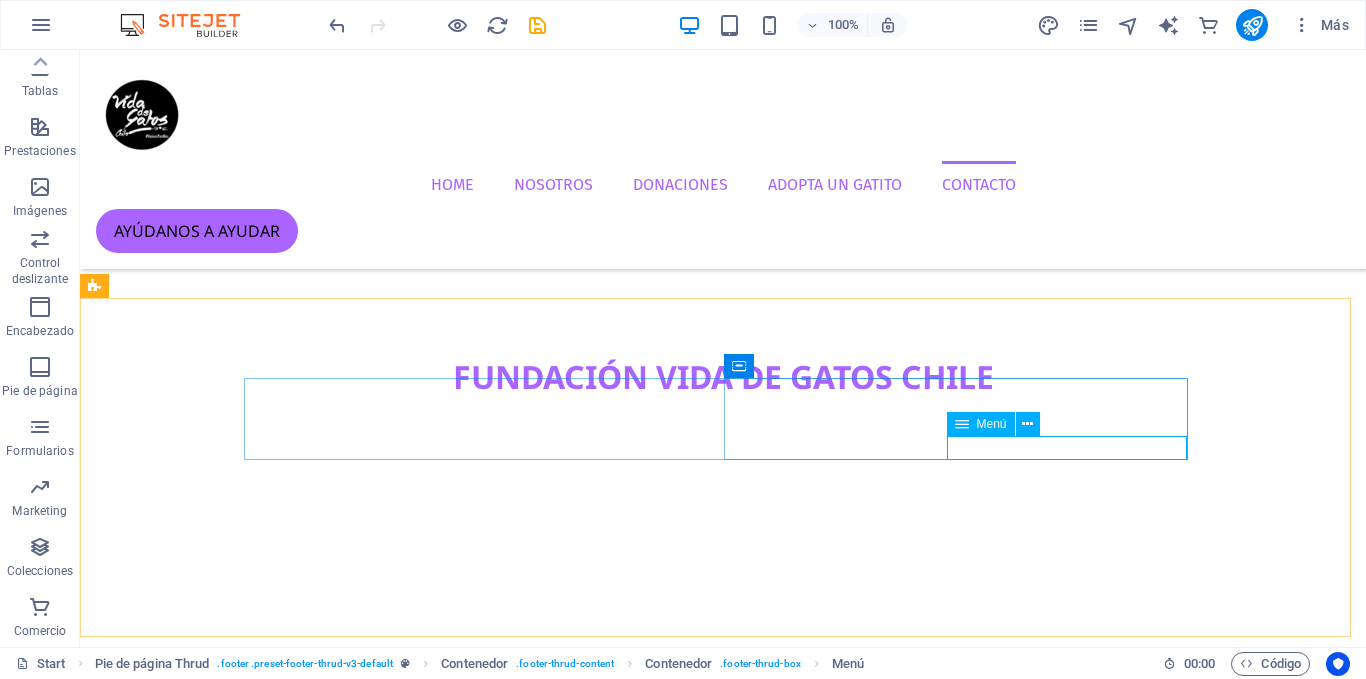 select 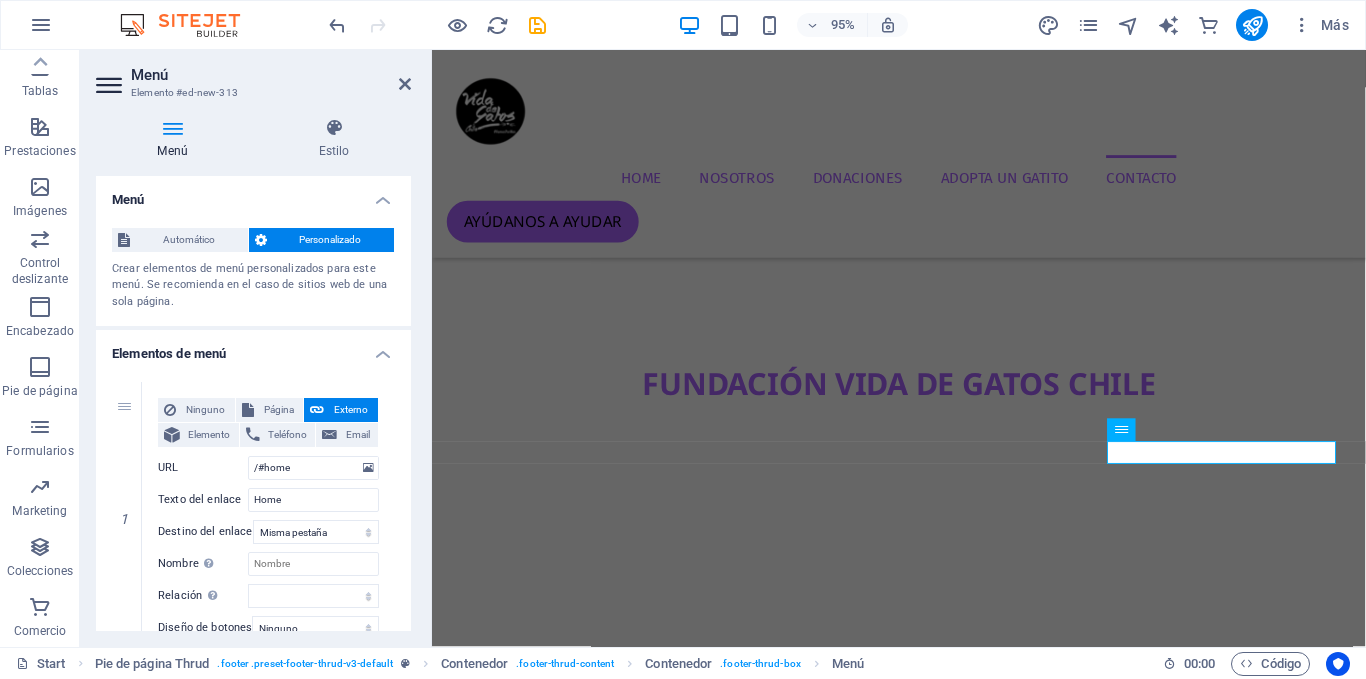 click on "Elementos de menú" at bounding box center [253, 348] 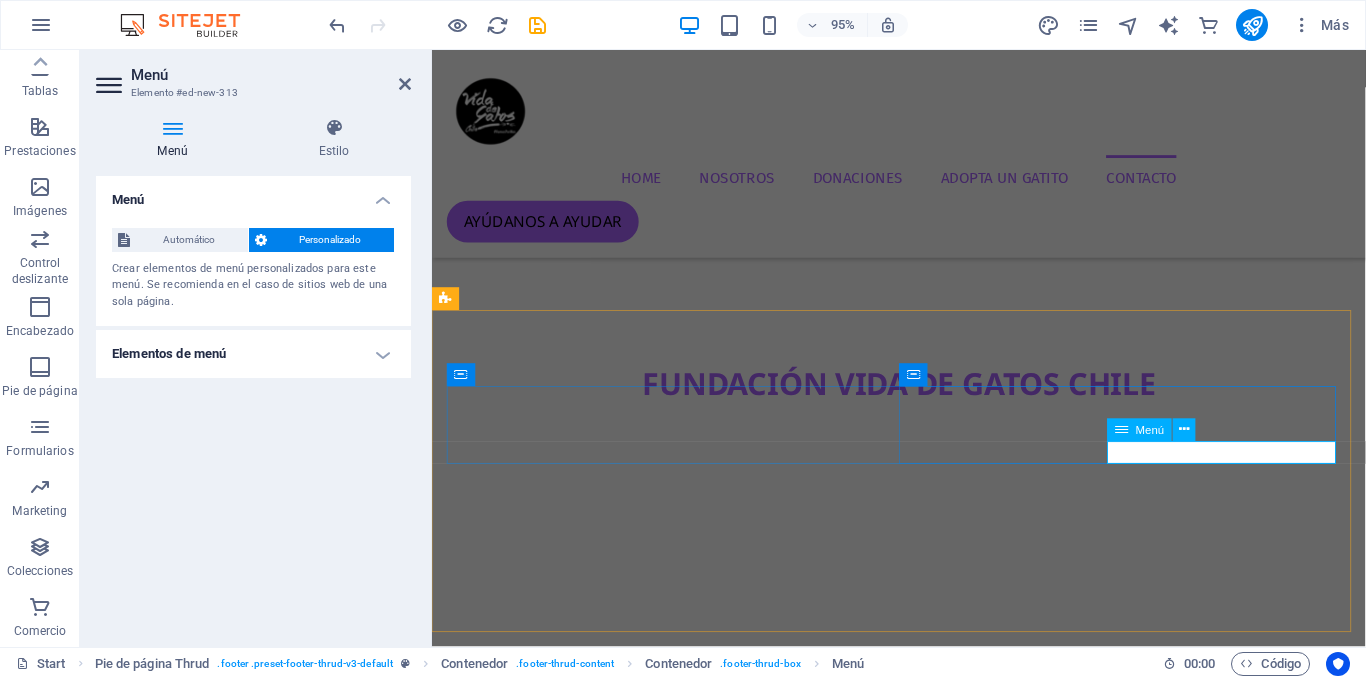 click on "Menú" at bounding box center (1139, 430) 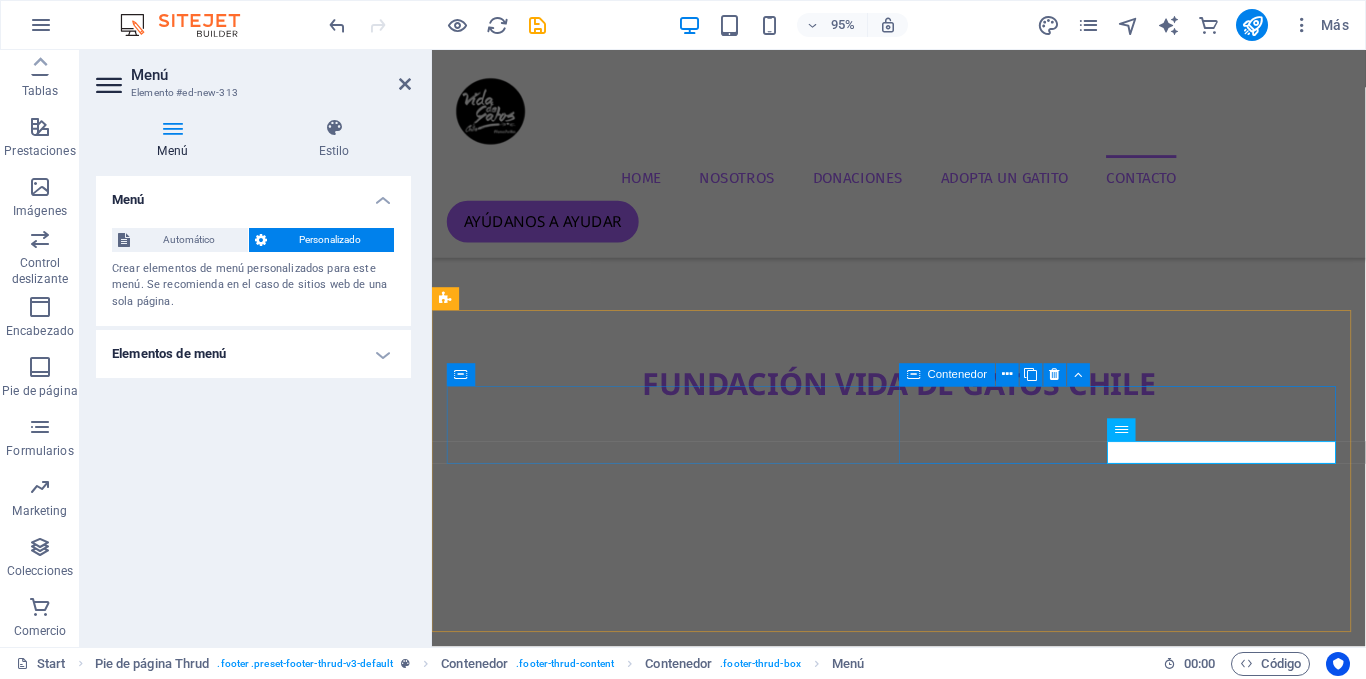 click on "Navegación Home About Service Contact" at bounding box center (684, 9192) 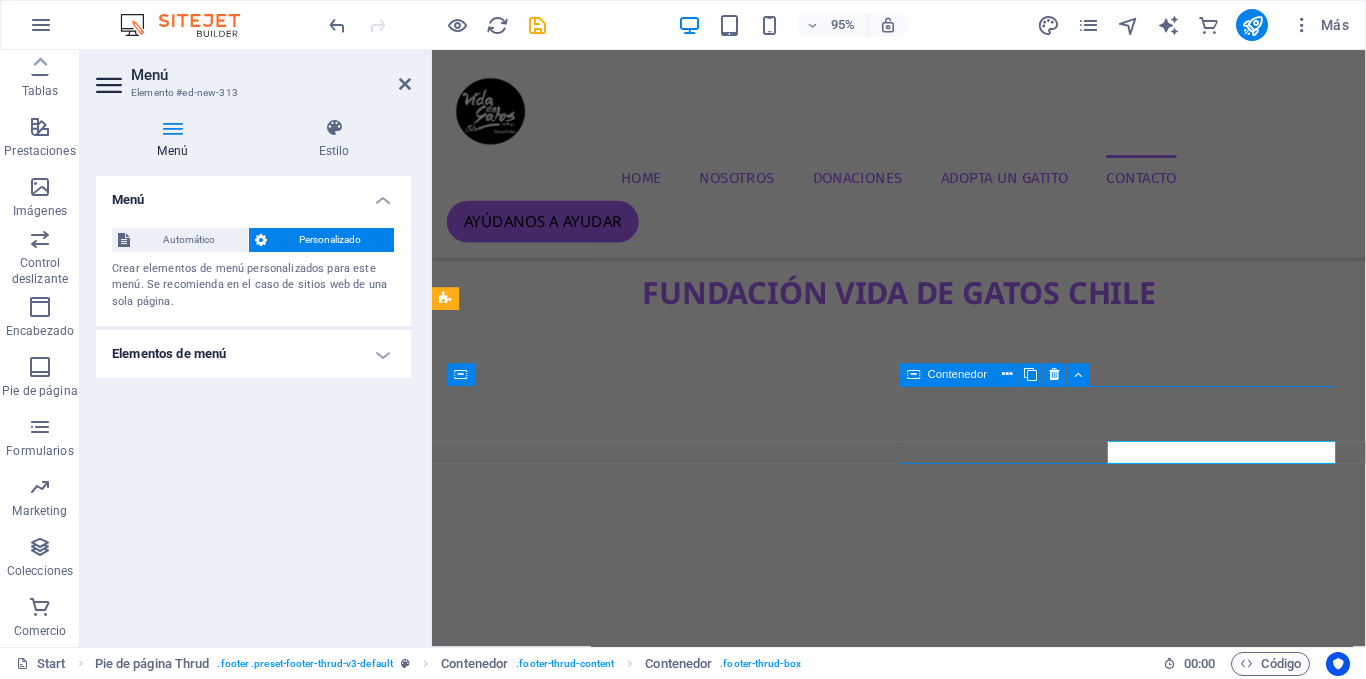 scroll, scrollTop: 4356, scrollLeft: 0, axis: vertical 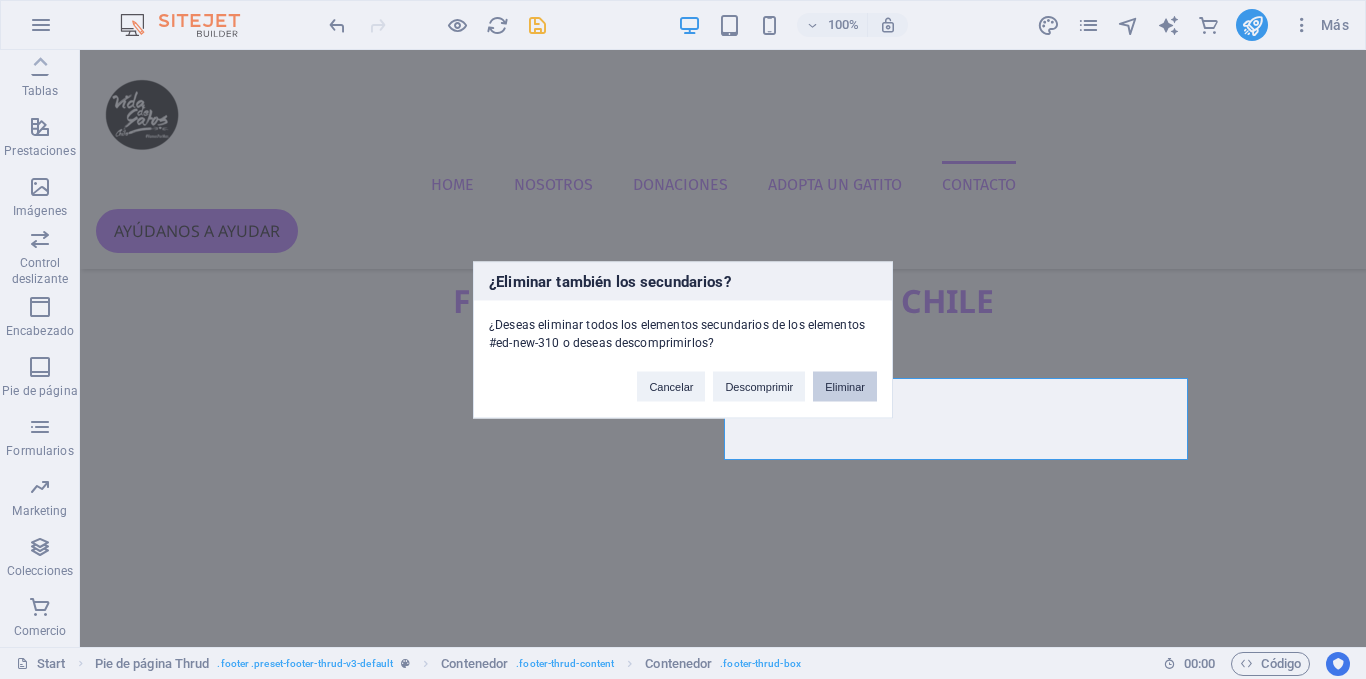 type 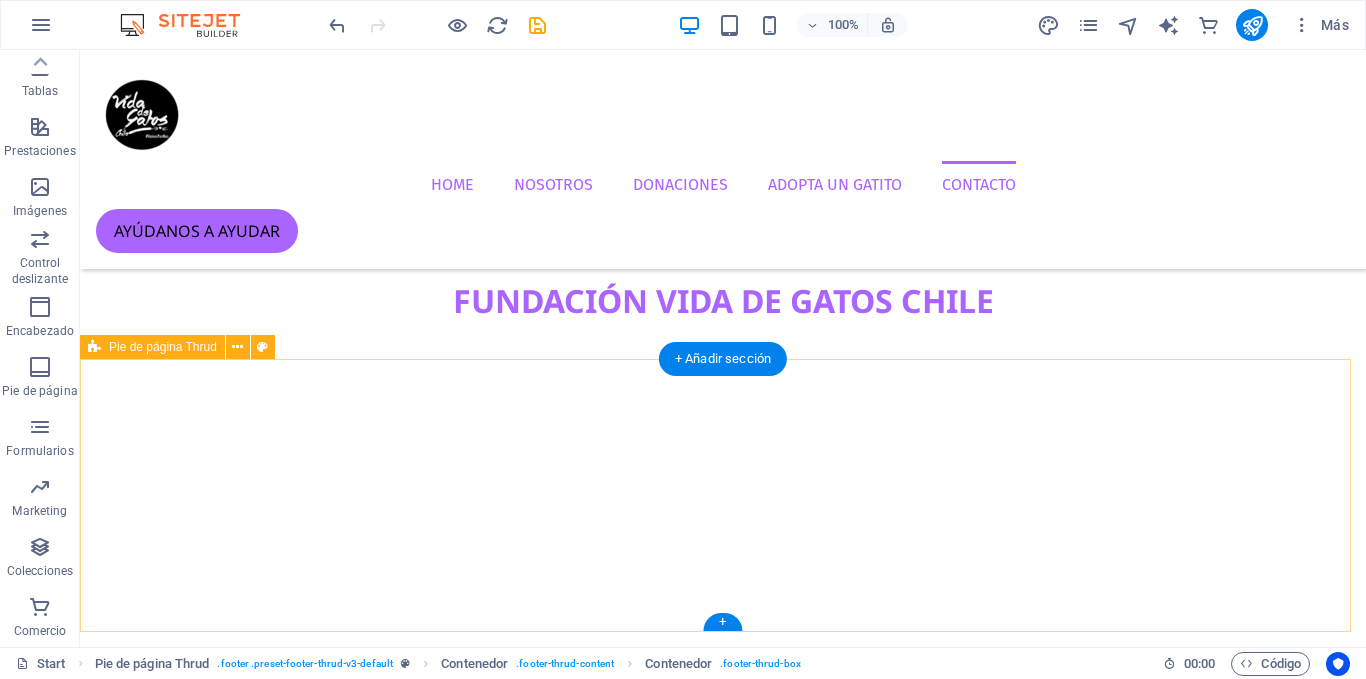 scroll, scrollTop: 4295, scrollLeft: 0, axis: vertical 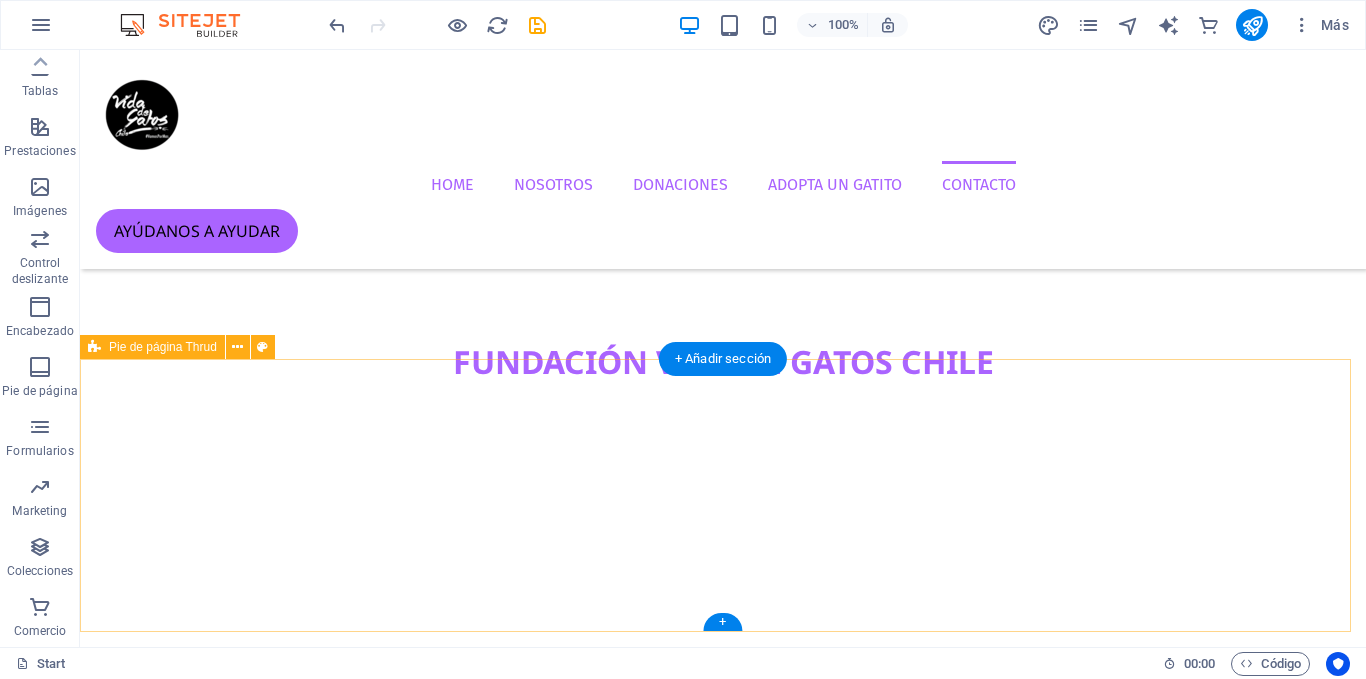 click on "vidadegatoschile.cl   Aviso legal  |  Directiva de privacidad" at bounding box center (723, 9192) 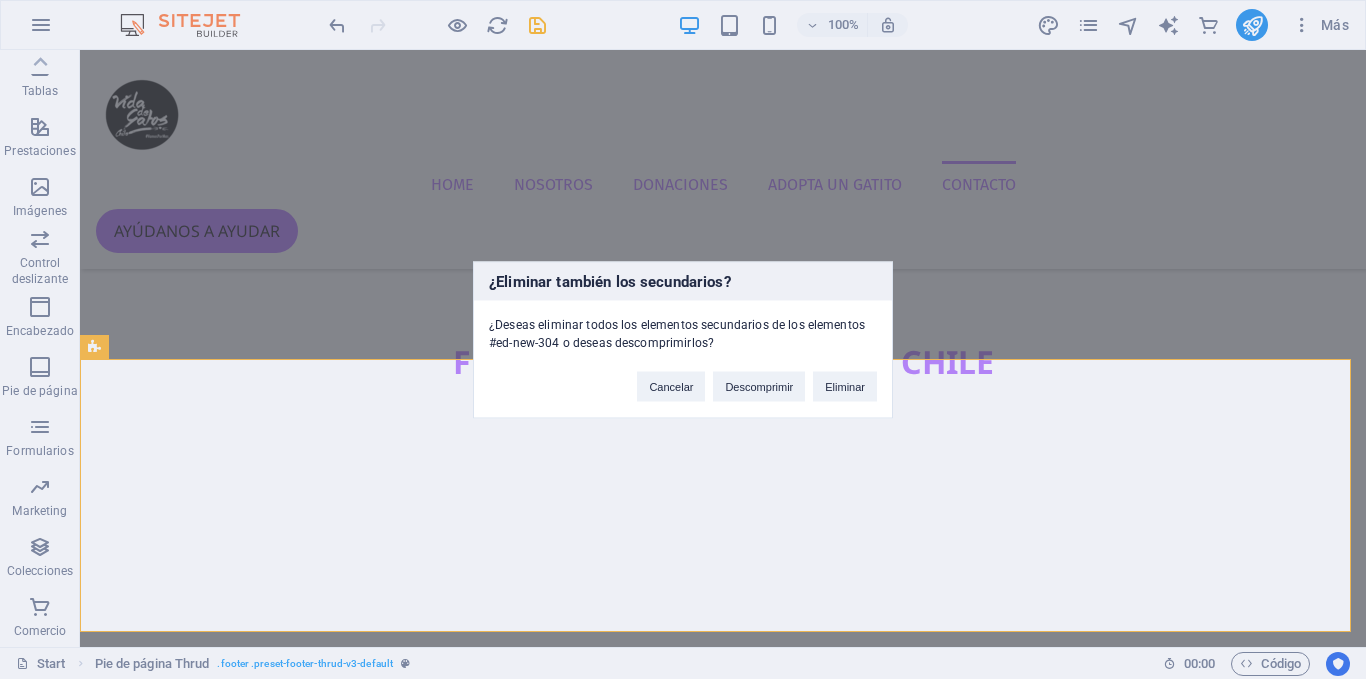 click on "Cancelar Descomprimir Eliminar" at bounding box center (757, 376) 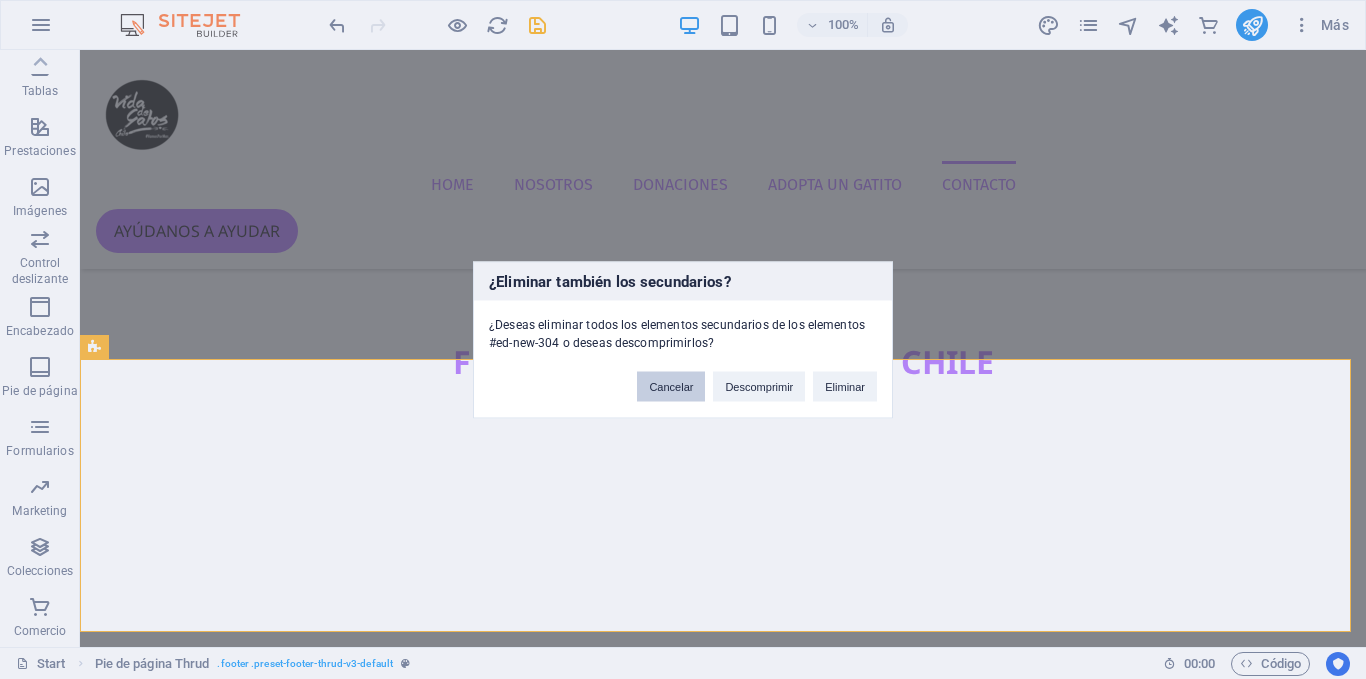 click on "Cancelar" at bounding box center (671, 386) 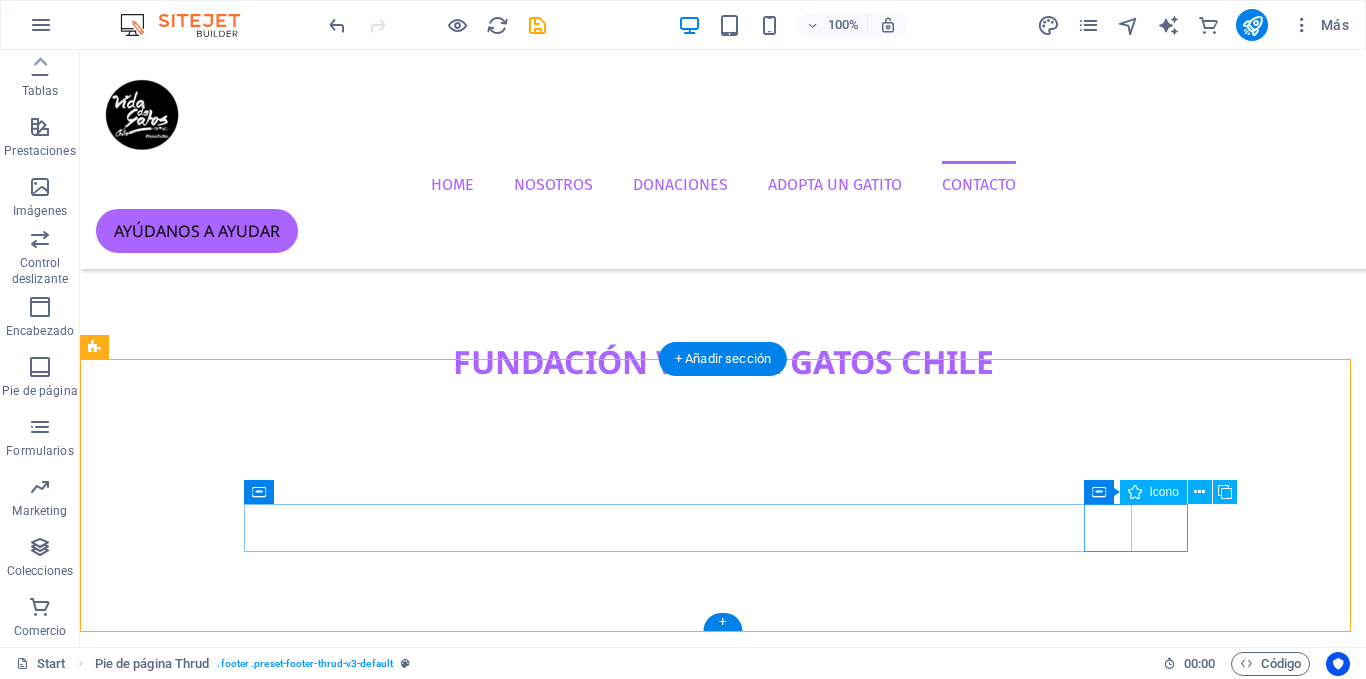 click at bounding box center [719, 9225] 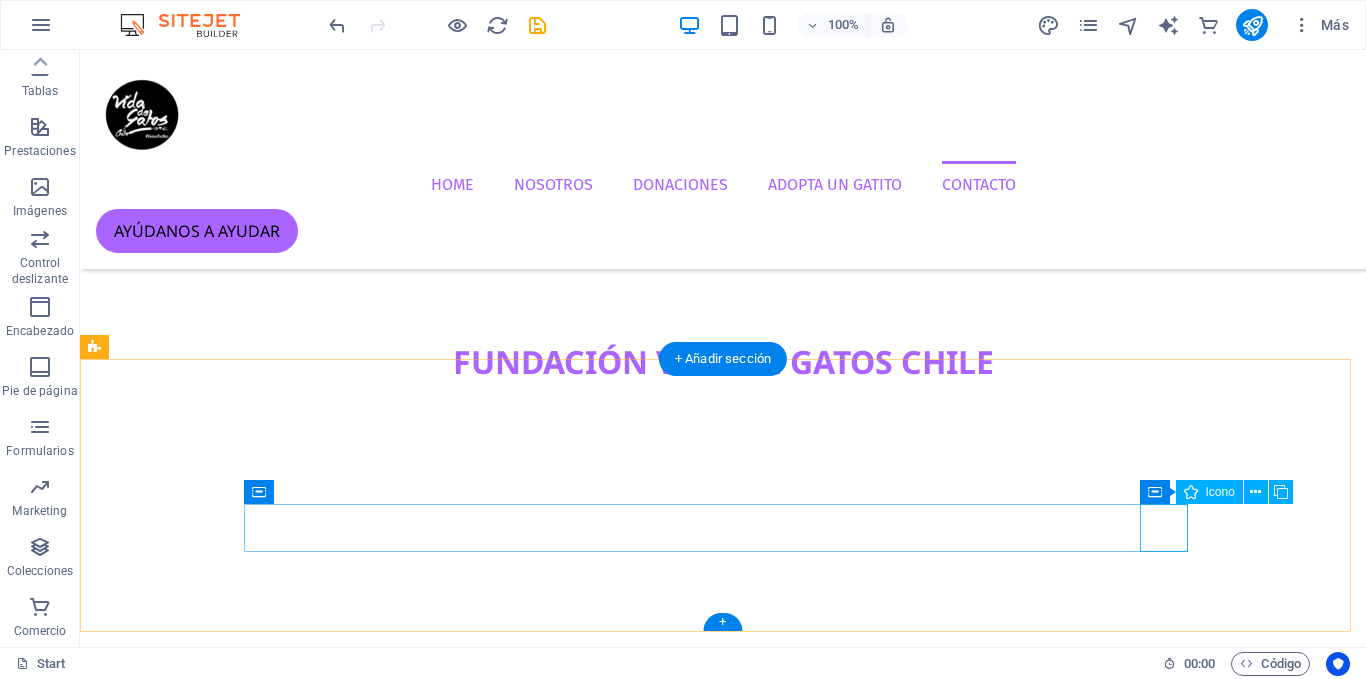 click at bounding box center (723, 9225) 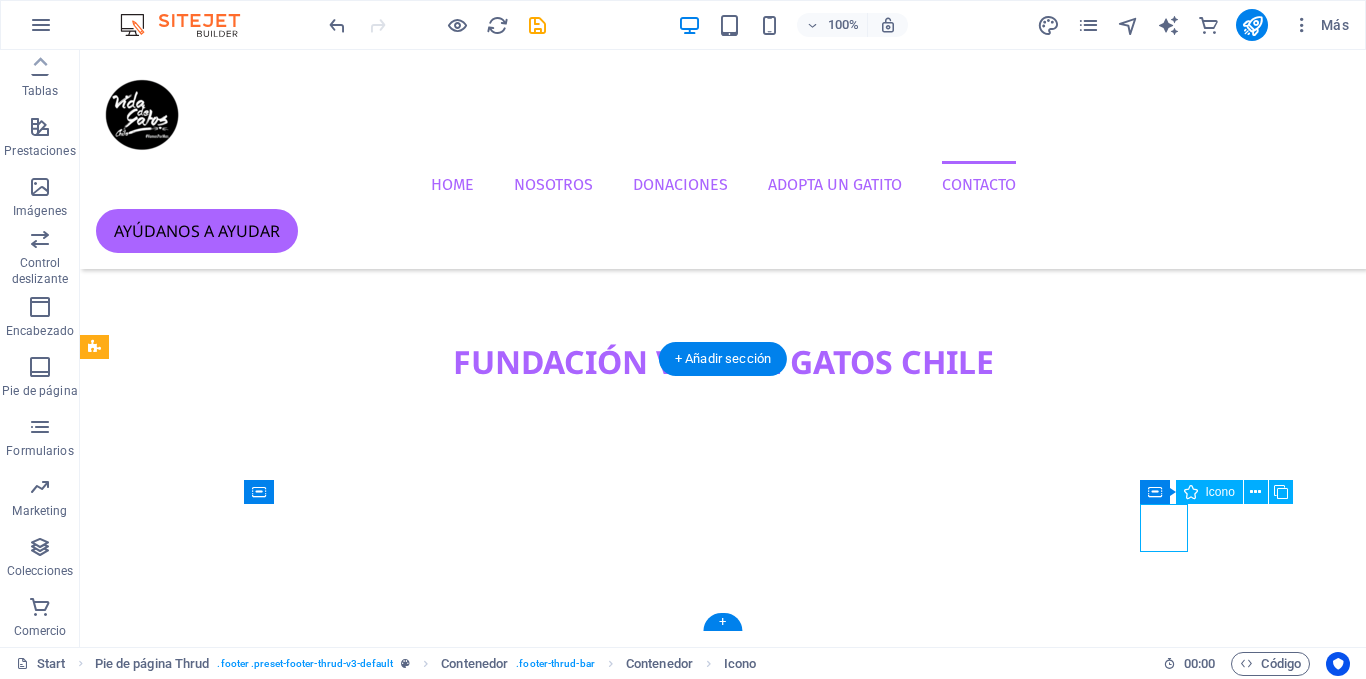 scroll, scrollTop: 4356, scrollLeft: 0, axis: vertical 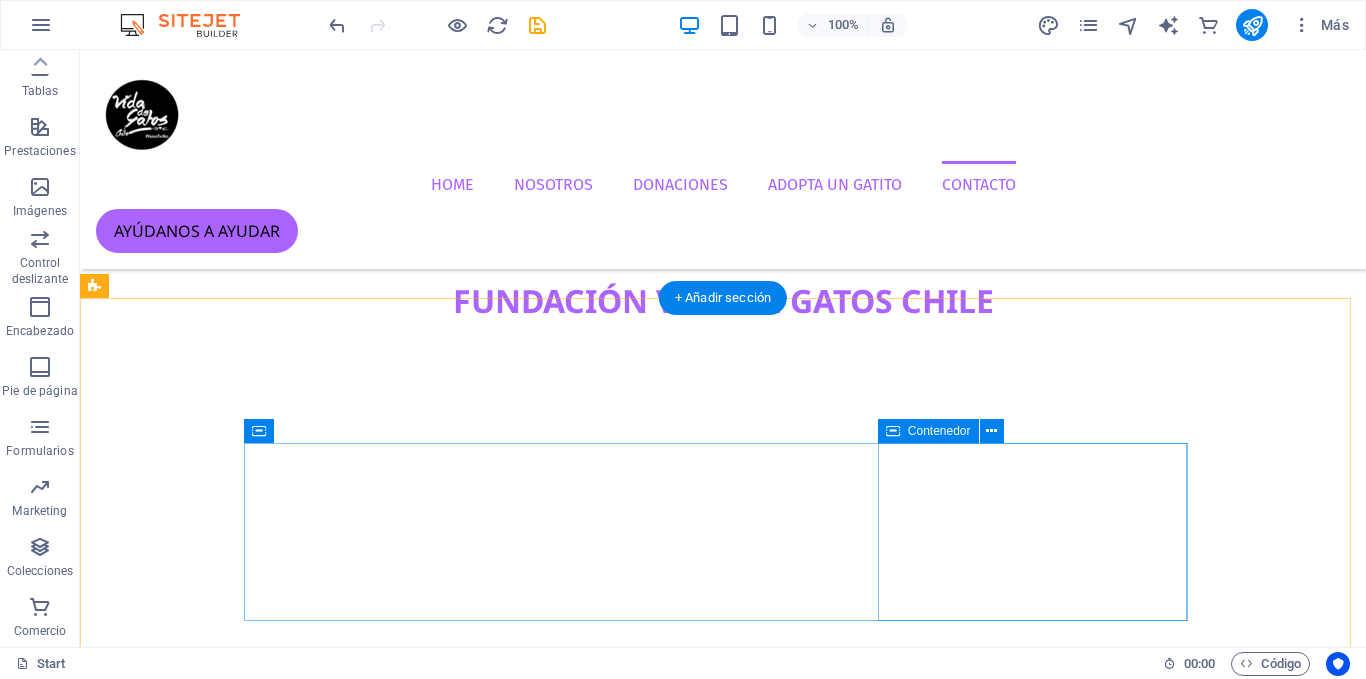 click on "Suelta el contenido aquí o  Añadir elementos  Pegar portapapeles" at bounding box center (723, 9211) 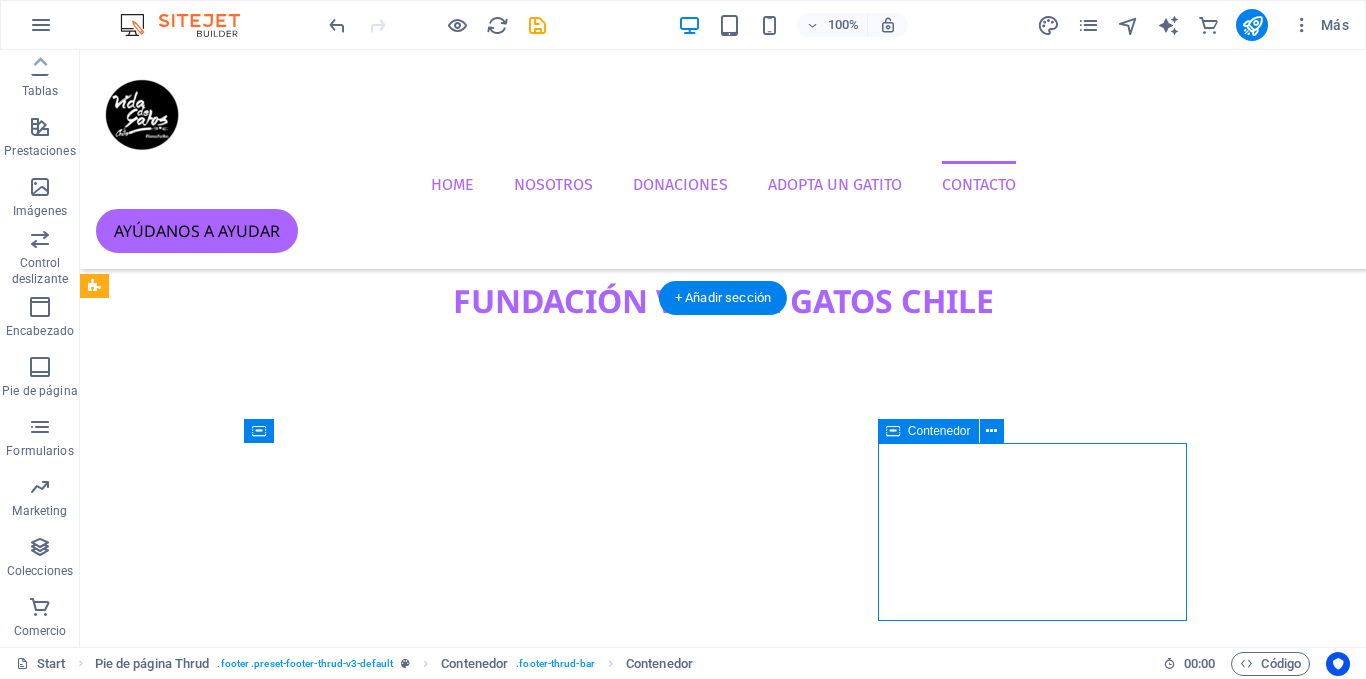scroll, scrollTop: 4295, scrollLeft: 0, axis: vertical 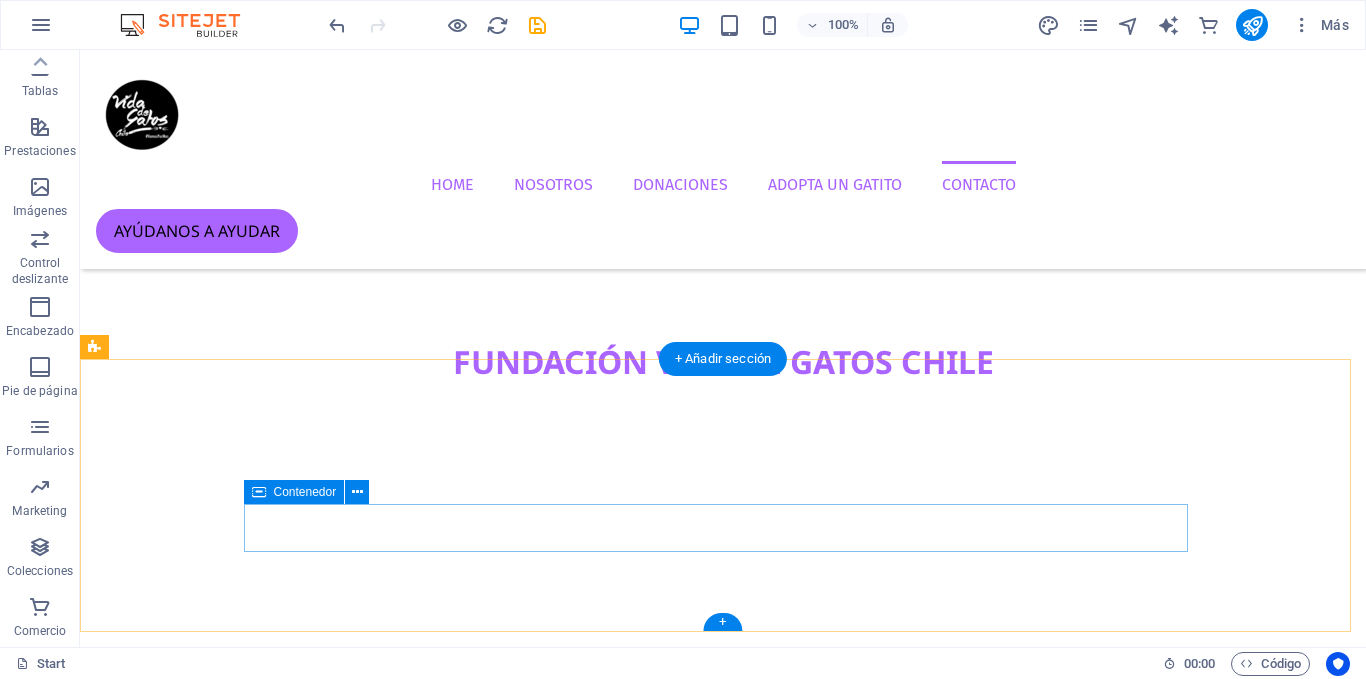 click on "vidadegatoschile.cl   Aviso legal  |  Directiva de privacidad" at bounding box center [723, 9177] 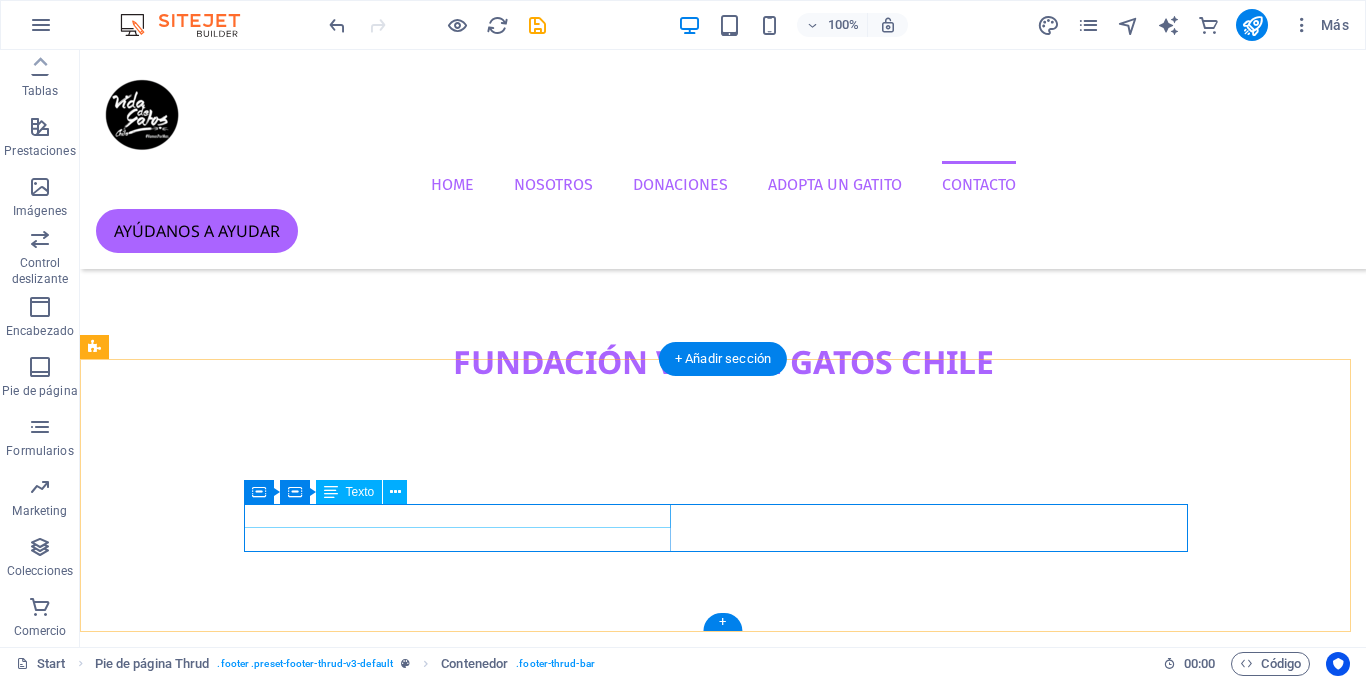 click on "vidadegatoschile.cl" at bounding box center (719, 9165) 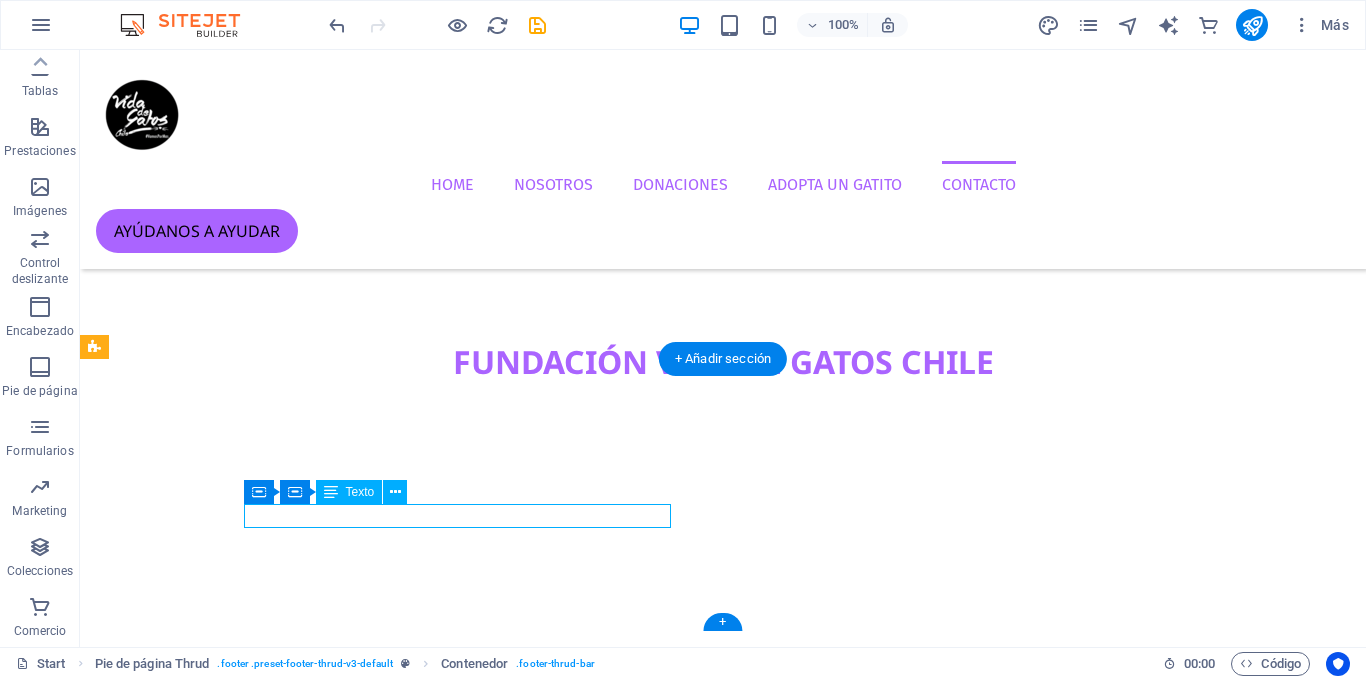 click on "vidadegatoschile.cl" at bounding box center [719, 9165] 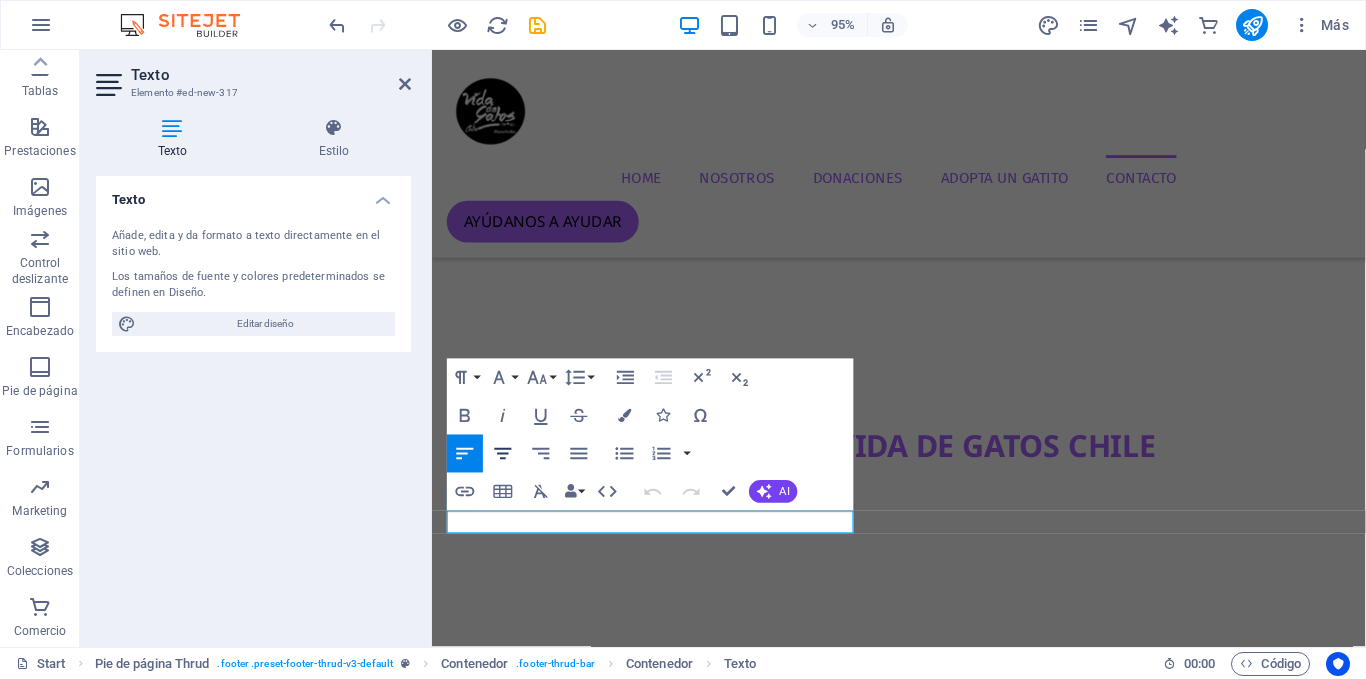click 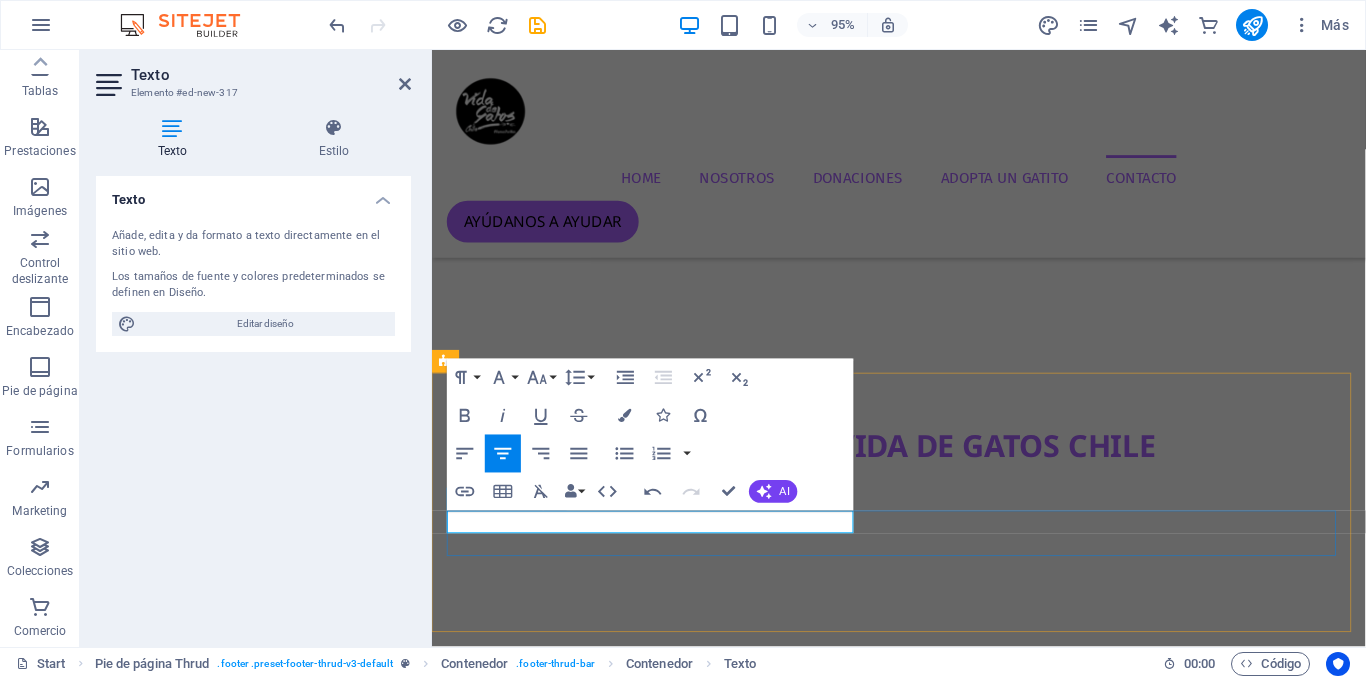 click on "vidadegatoschile.cl   Aviso legal  |  Directiva de privacidad" at bounding box center (924, 9282) 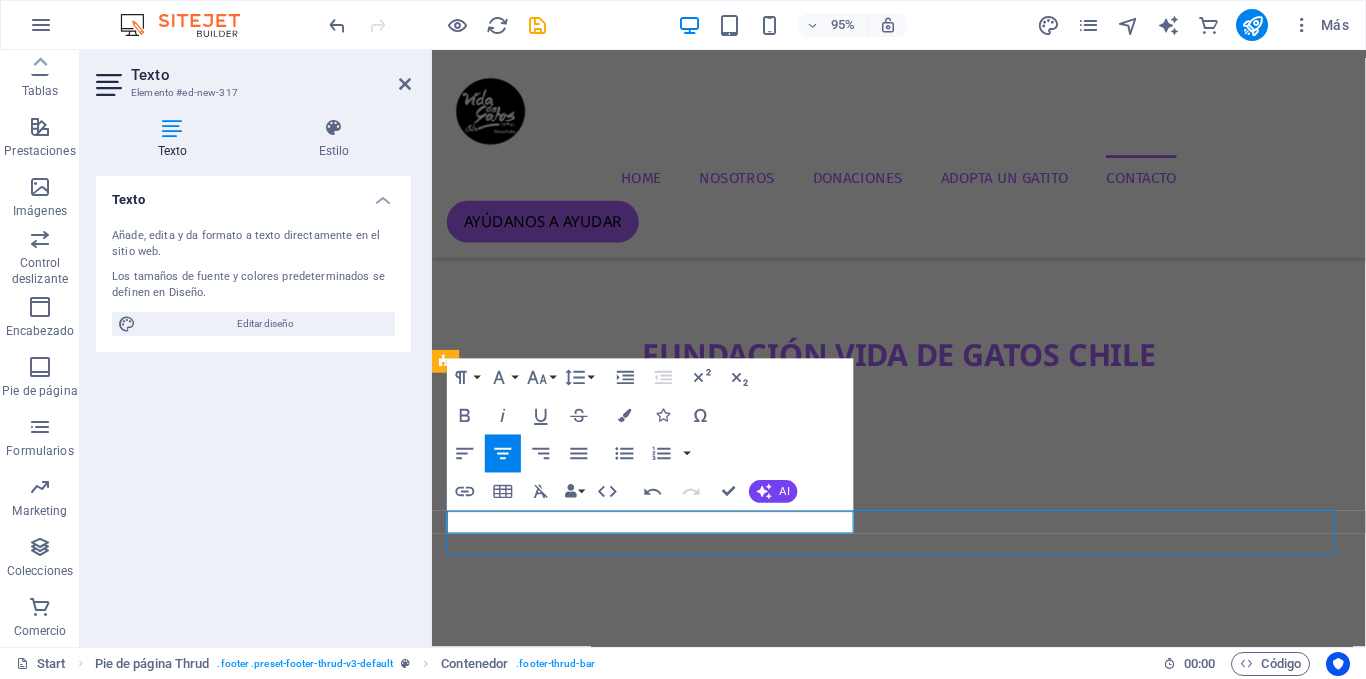 scroll, scrollTop: 4264, scrollLeft: 0, axis: vertical 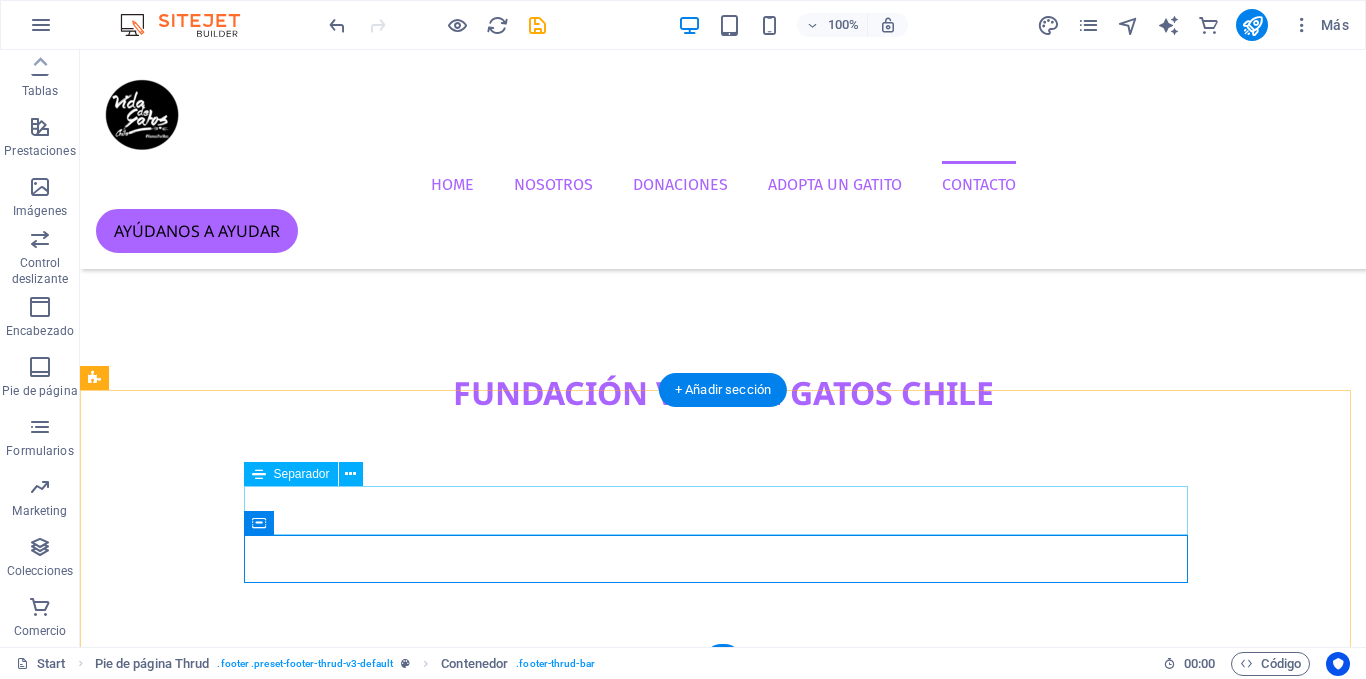 click at bounding box center [723, 9159] 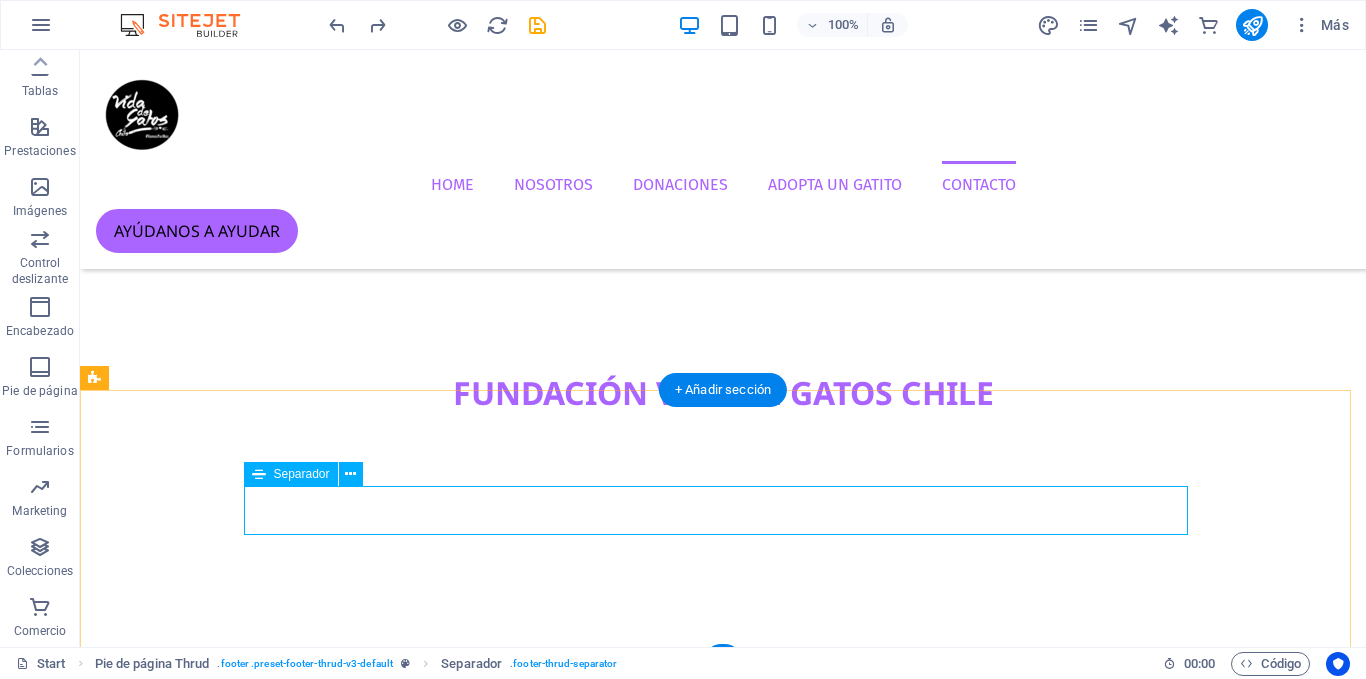 click at bounding box center (723, 9159) 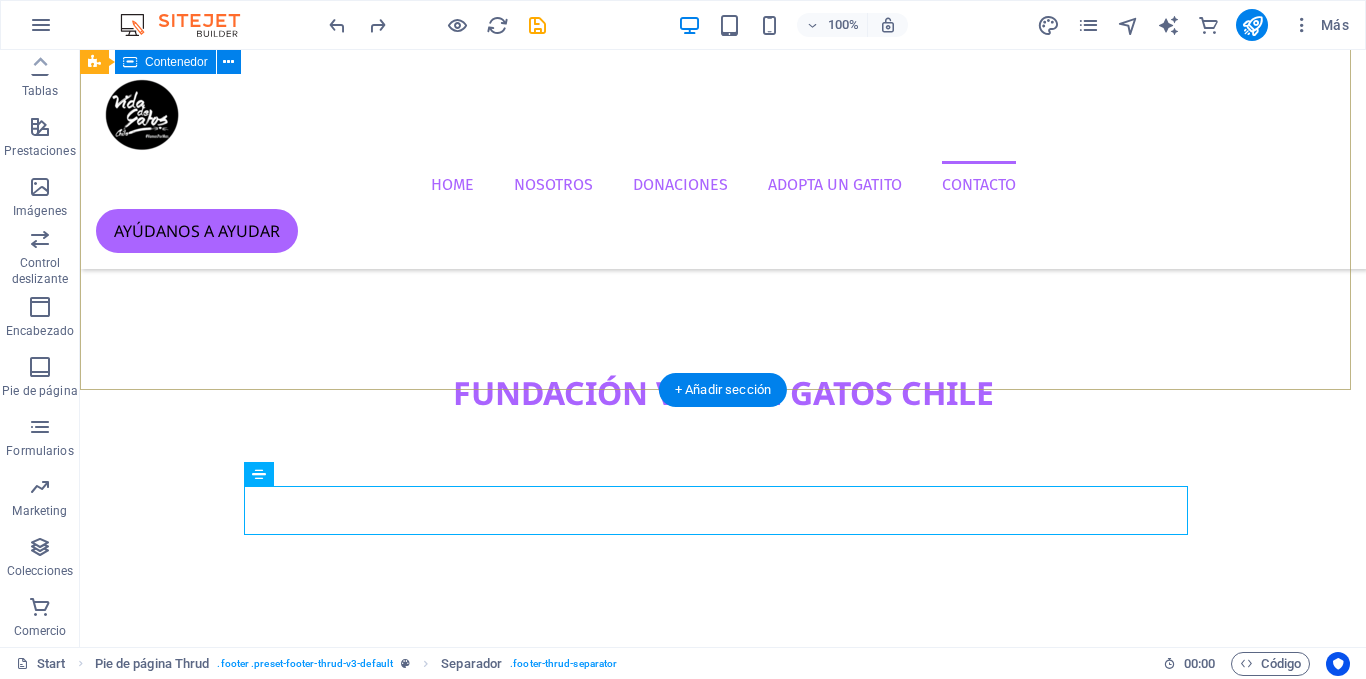 scroll, scrollTop: 4295, scrollLeft: 0, axis: vertical 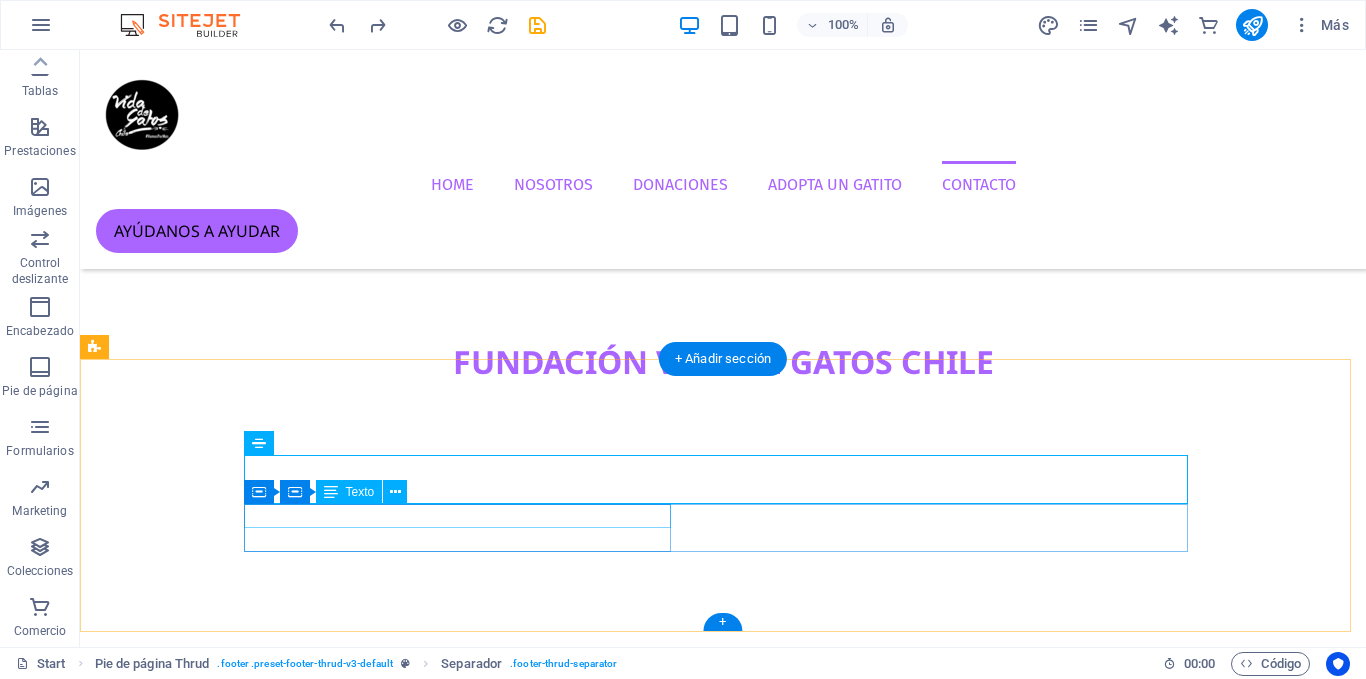 click on "vidadegatoschile.cl" at bounding box center [719, 9165] 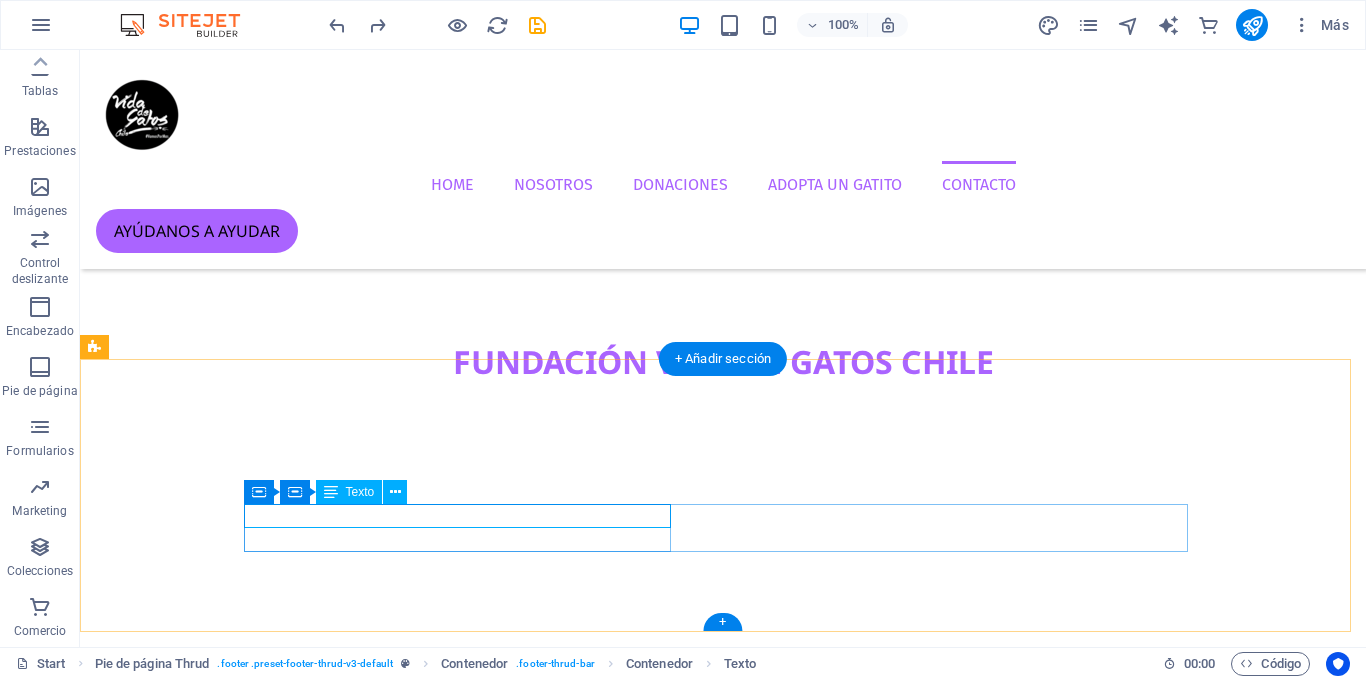click on "vidadegatoschile.cl" at bounding box center (719, 9165) 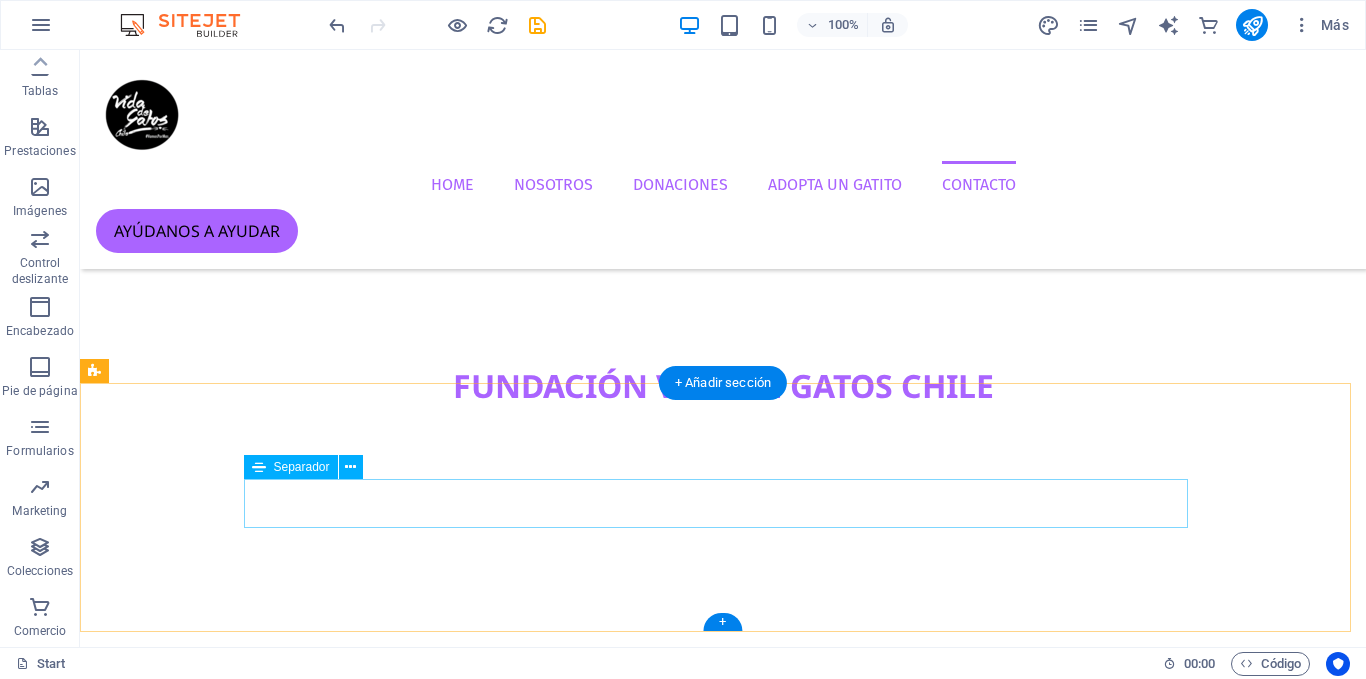 scroll, scrollTop: 4295, scrollLeft: 0, axis: vertical 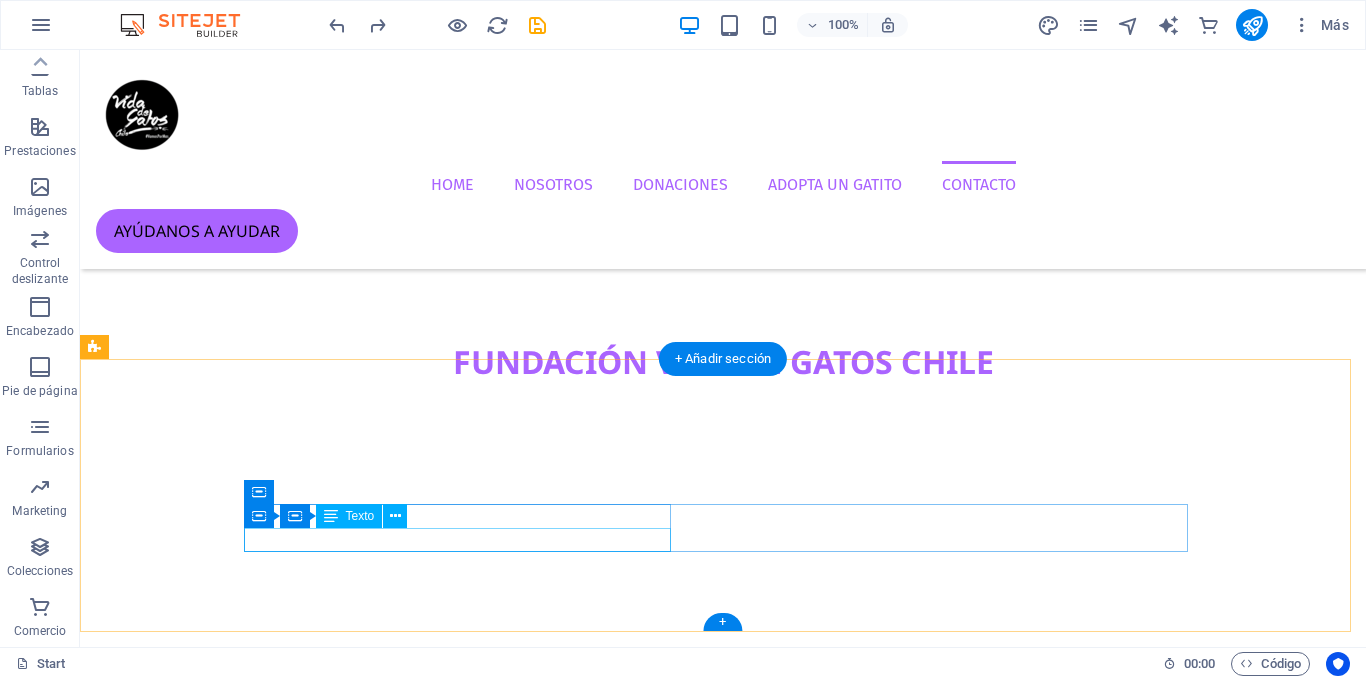 click on "Aviso legal  |  Directiva de privacidad" at bounding box center (723, 9189) 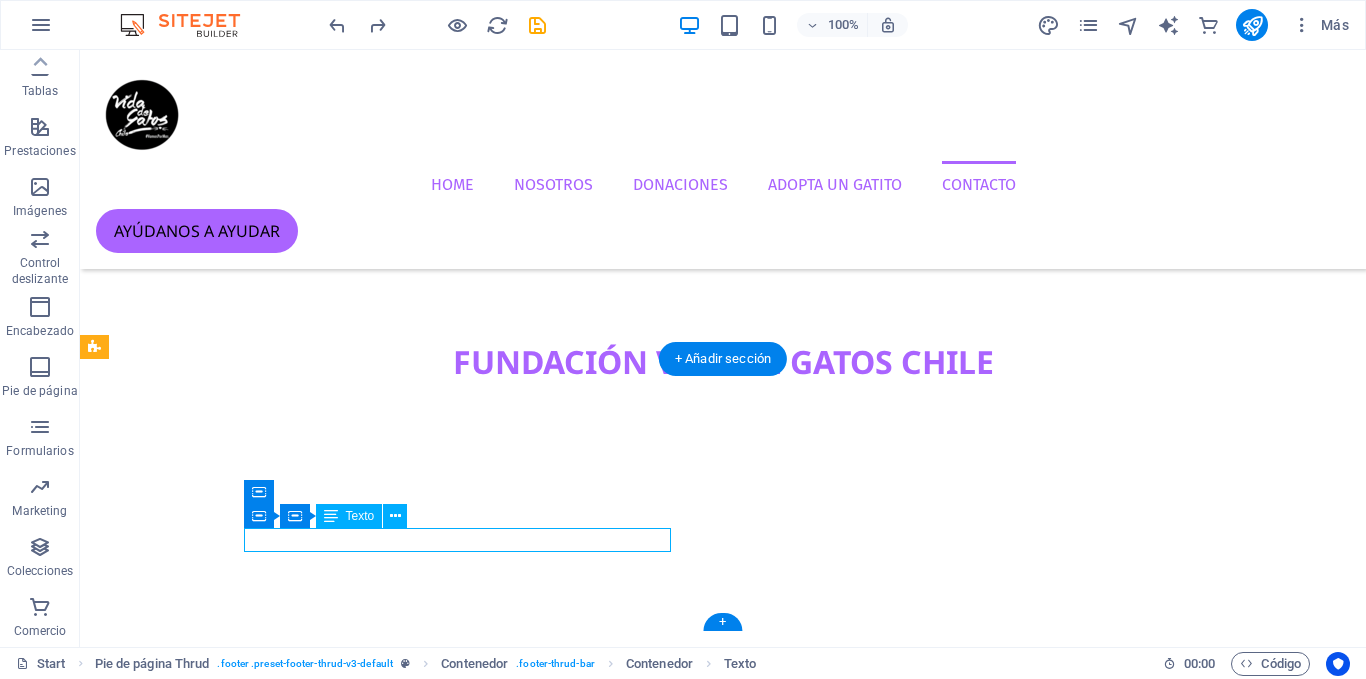 click on "Aviso legal  |  Directiva de privacidad" at bounding box center [723, 9189] 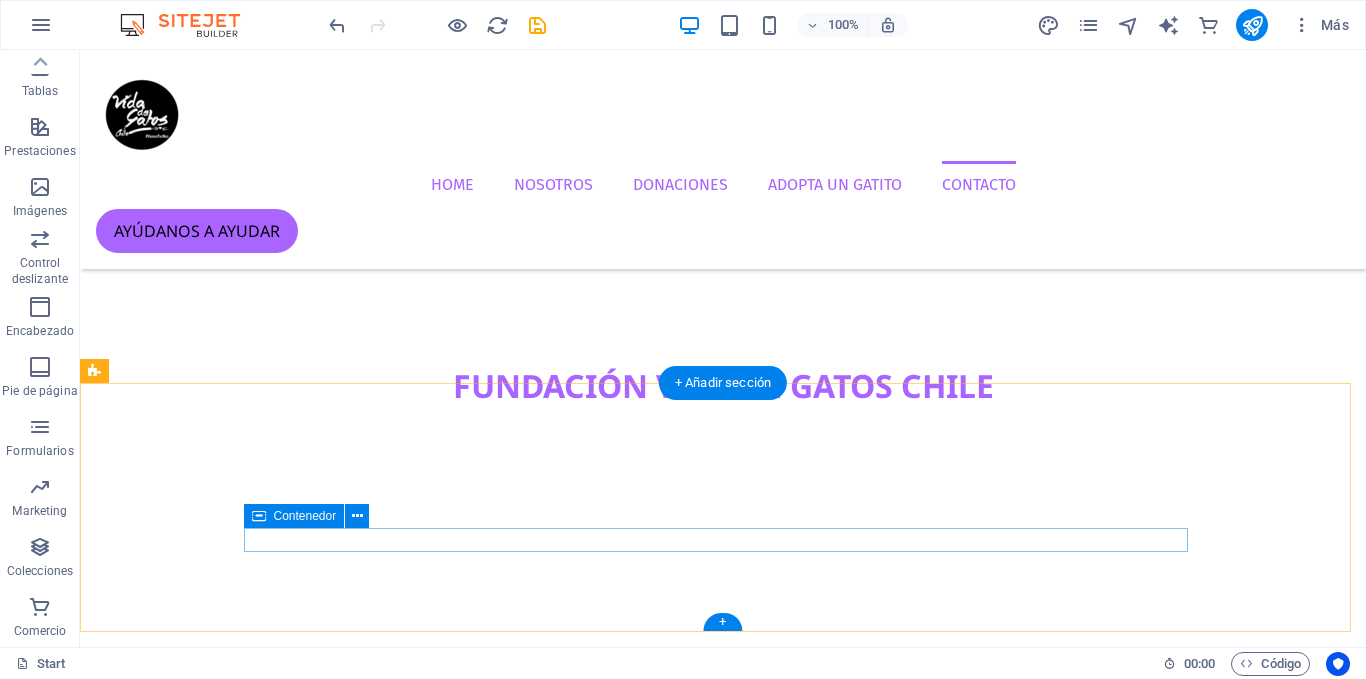 click on "vidadegatoschile.cl" at bounding box center [723, 9189] 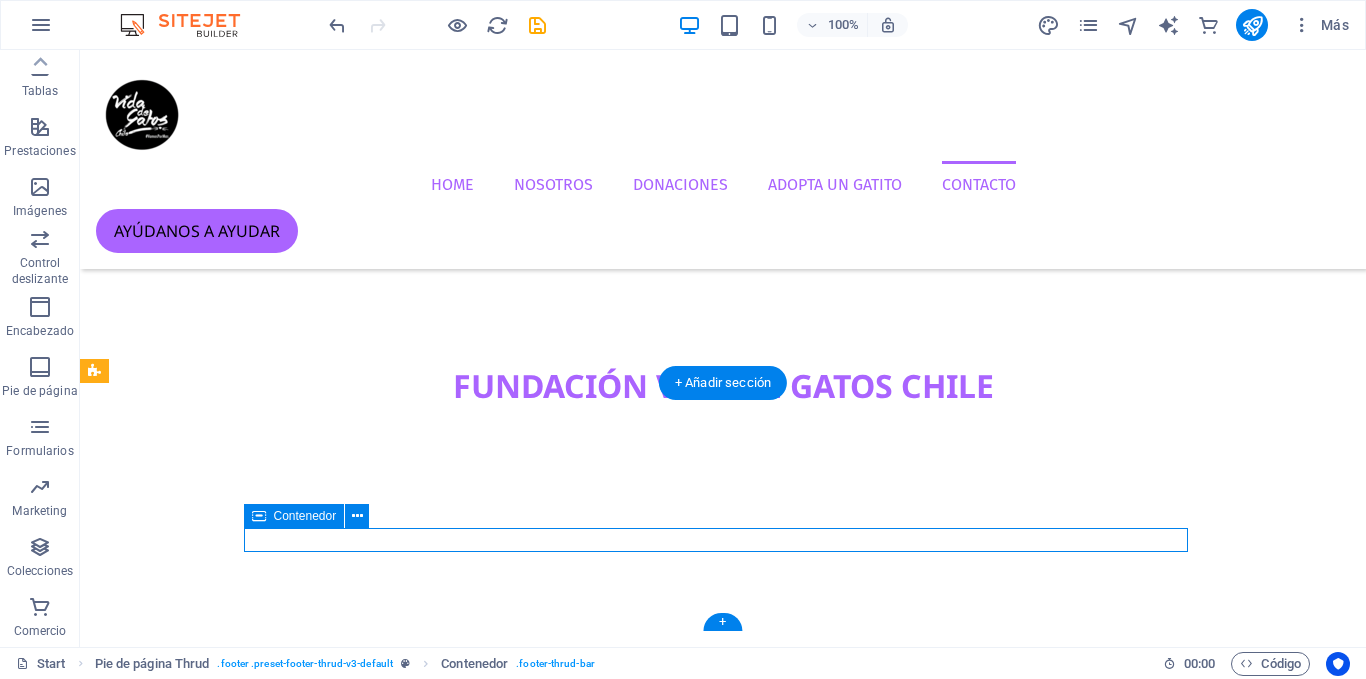 click on "vidadegatoschile.cl" at bounding box center (723, 9189) 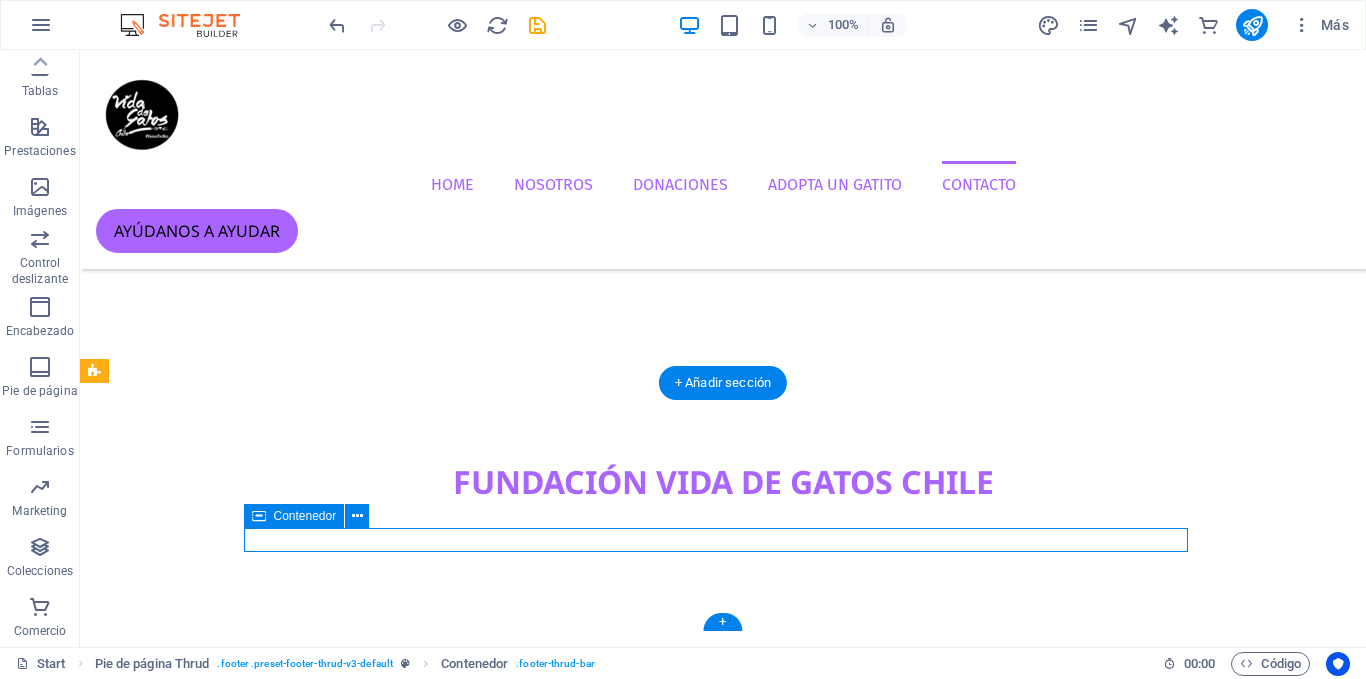 scroll, scrollTop: 4286, scrollLeft: 0, axis: vertical 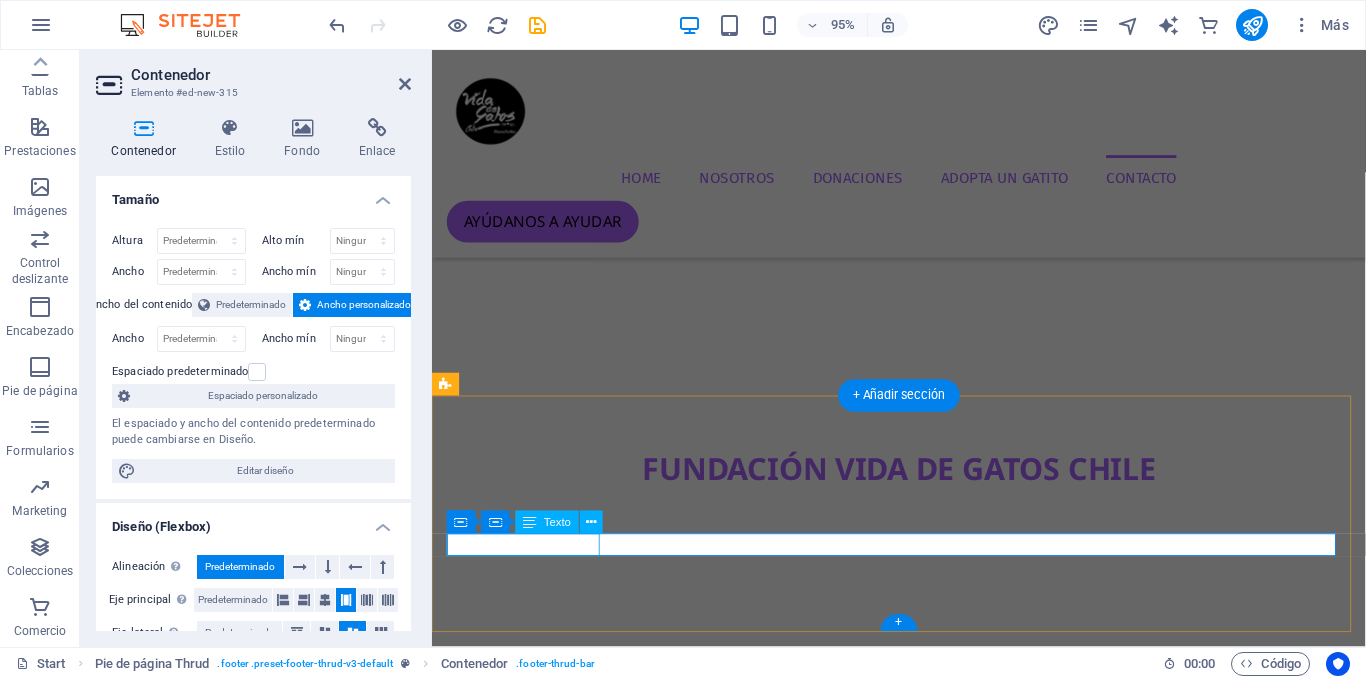 click on "vidadegatoschile.cl" at bounding box center [924, 9294] 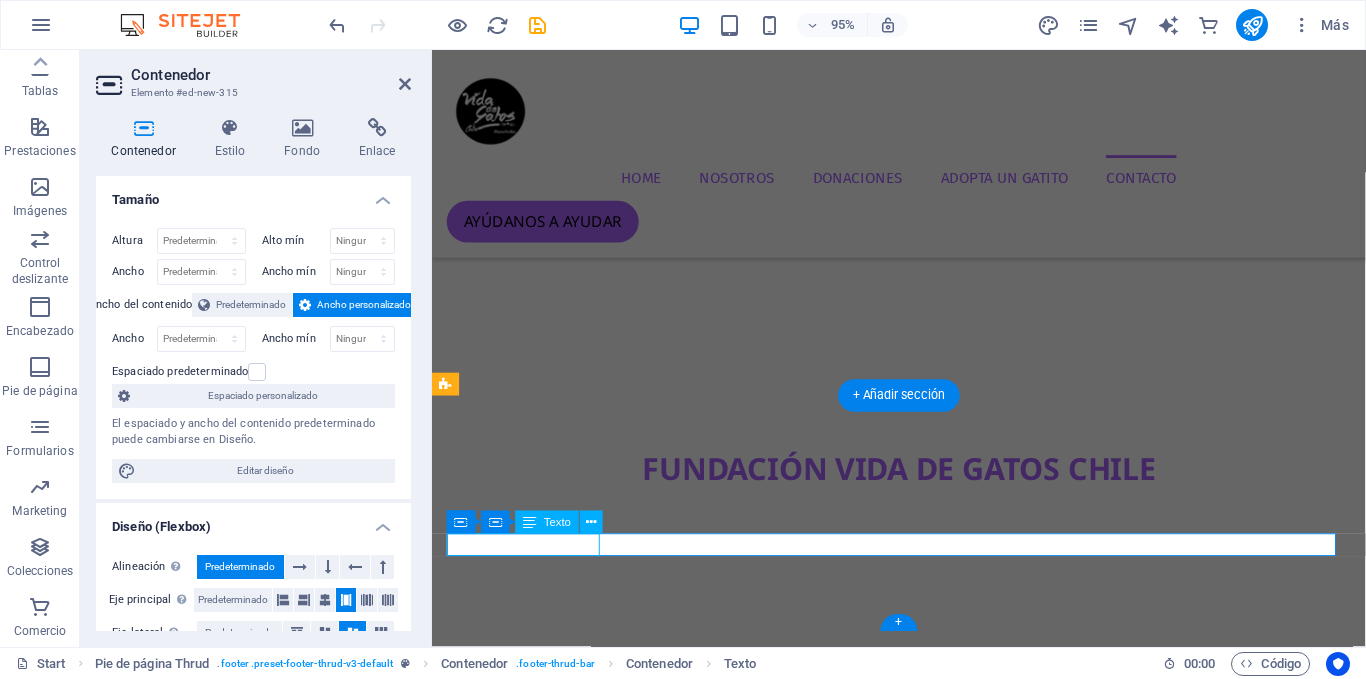 click on "vidadegatoschile.cl" at bounding box center [924, 9294] 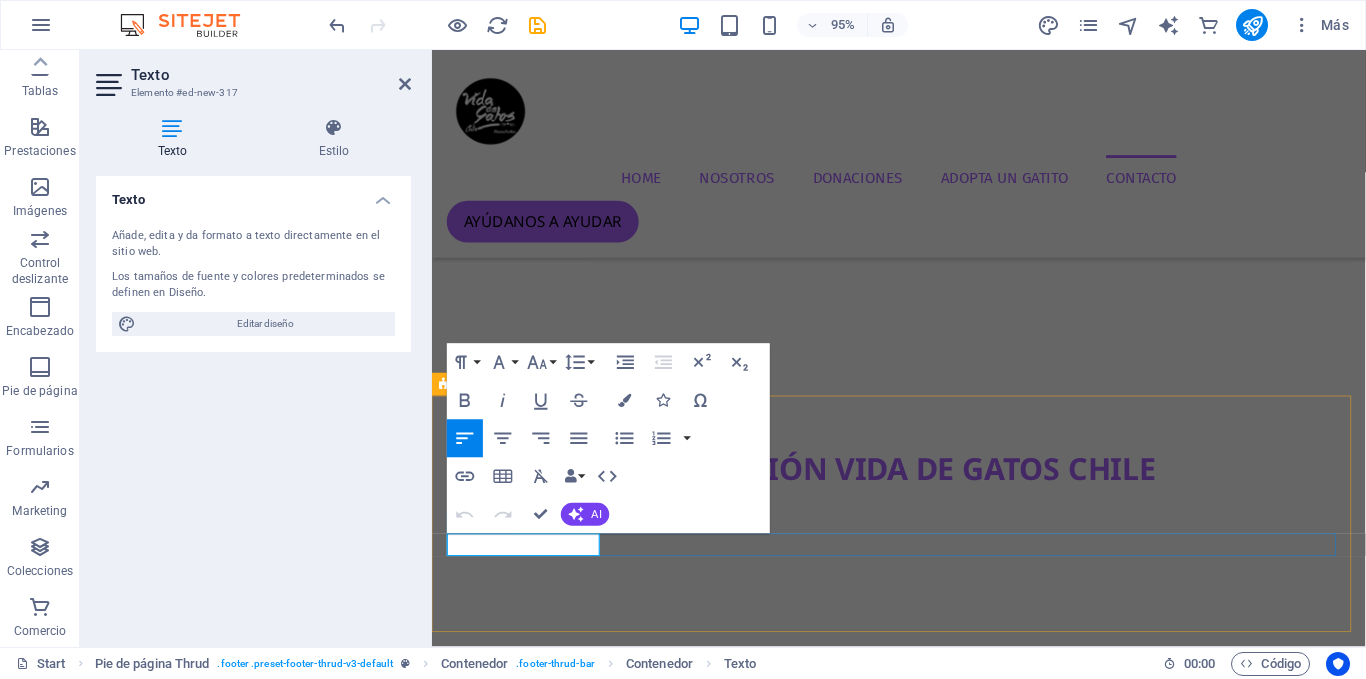 click on "vidadegatoschile.cl" at bounding box center [523, 9293] 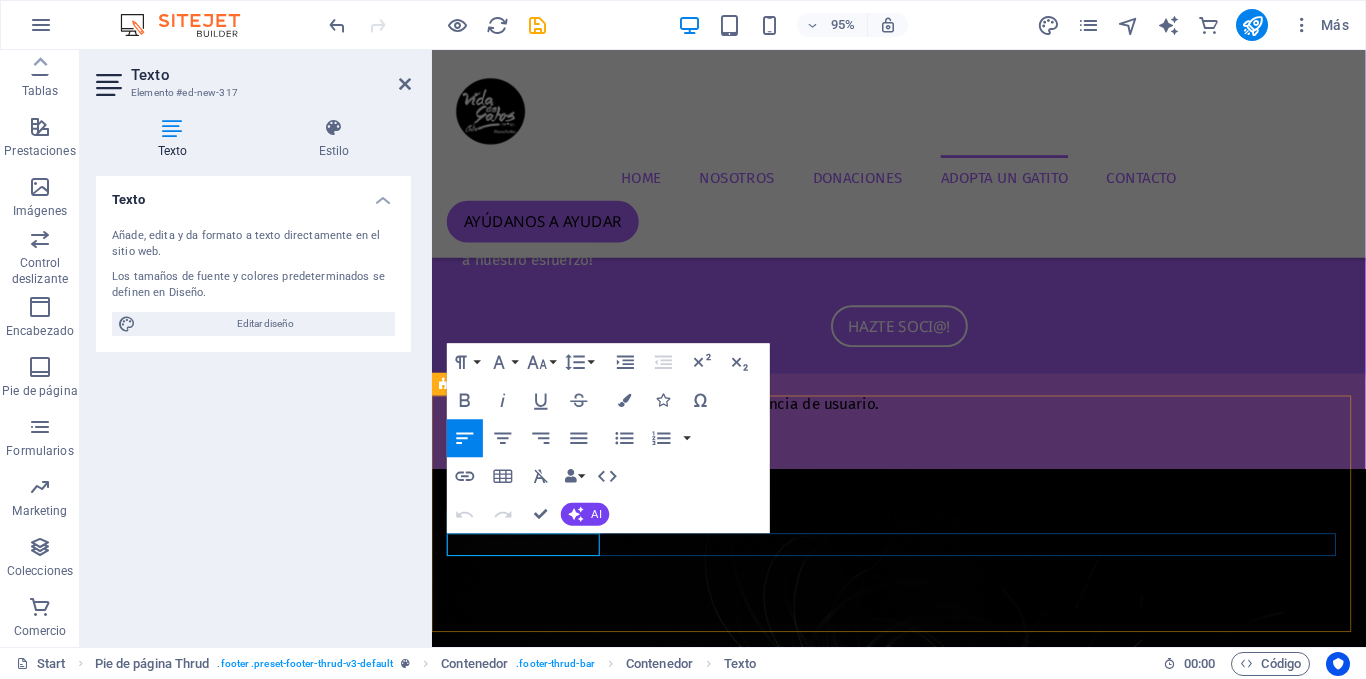 select on "rem" 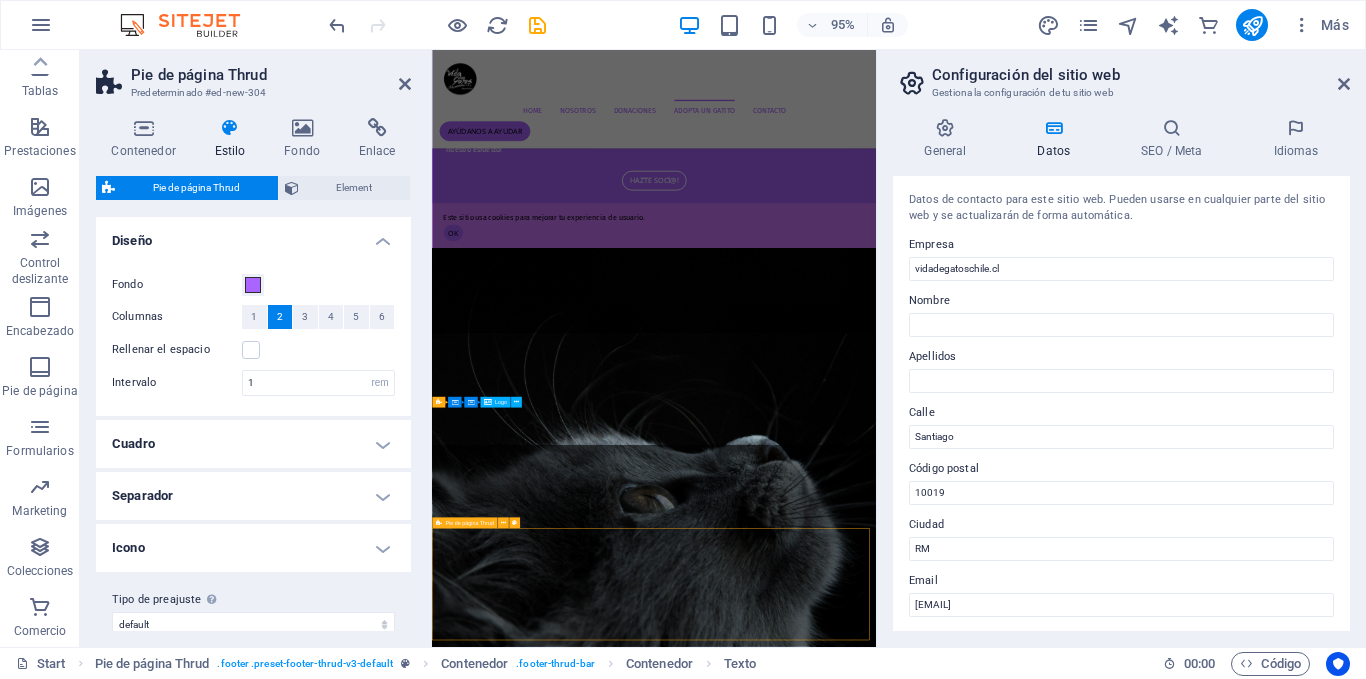 scroll, scrollTop: 4058, scrollLeft: 0, axis: vertical 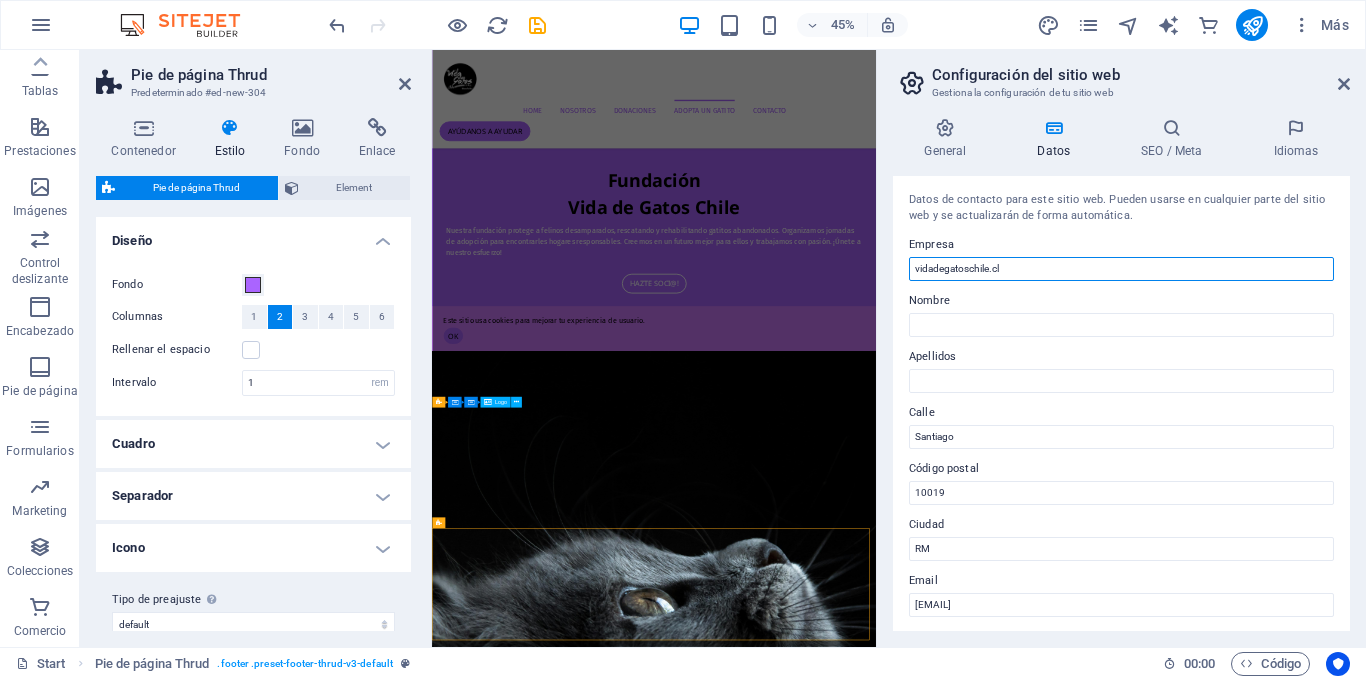click on "vidadegatoschile.cl" at bounding box center (1121, 269) 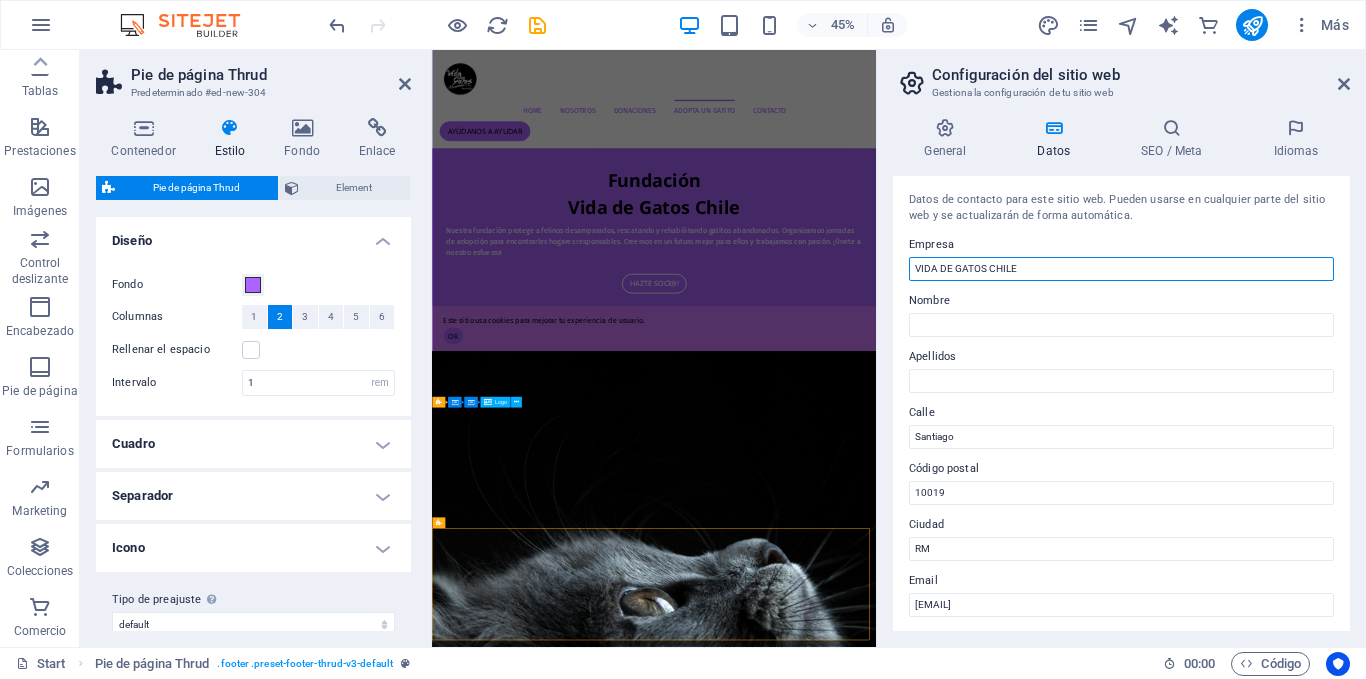 paste on "2025 Corage. Todos los derechos reservados." 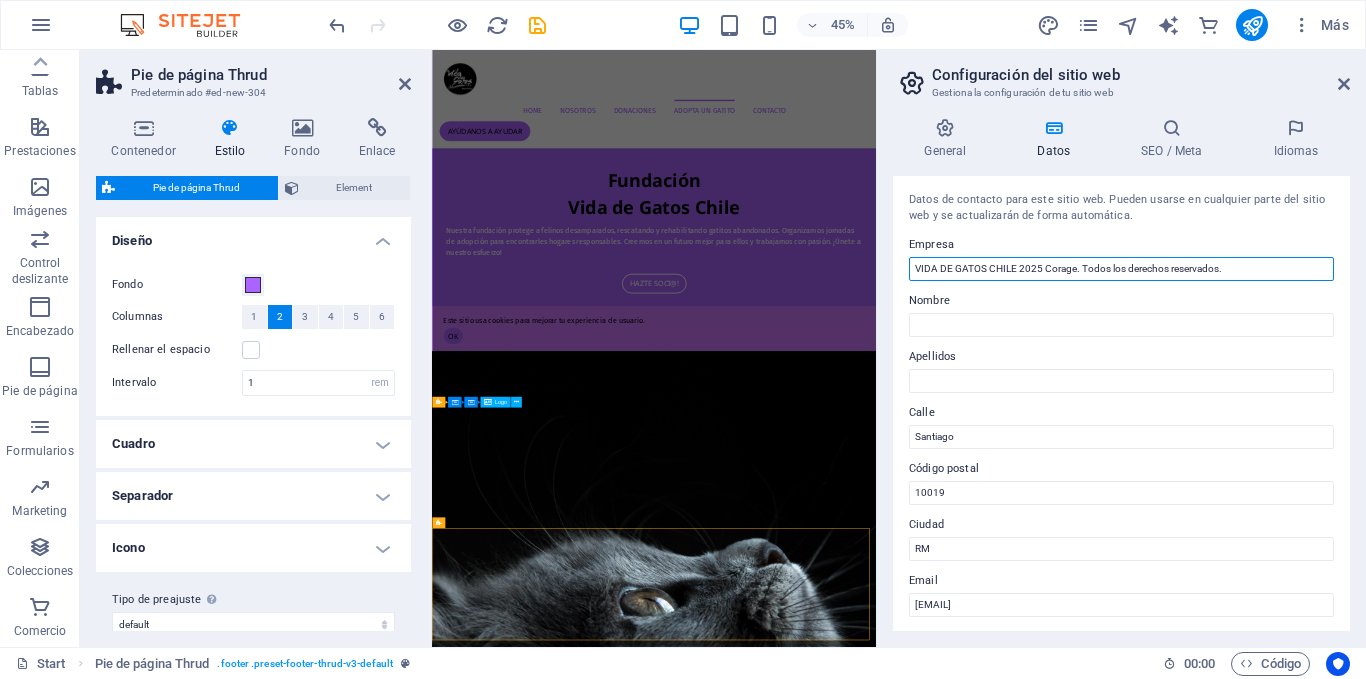 click on "VIDA DE GATOS CHILE 2025 Corage. Todos los derechos reservados." at bounding box center (1121, 269) 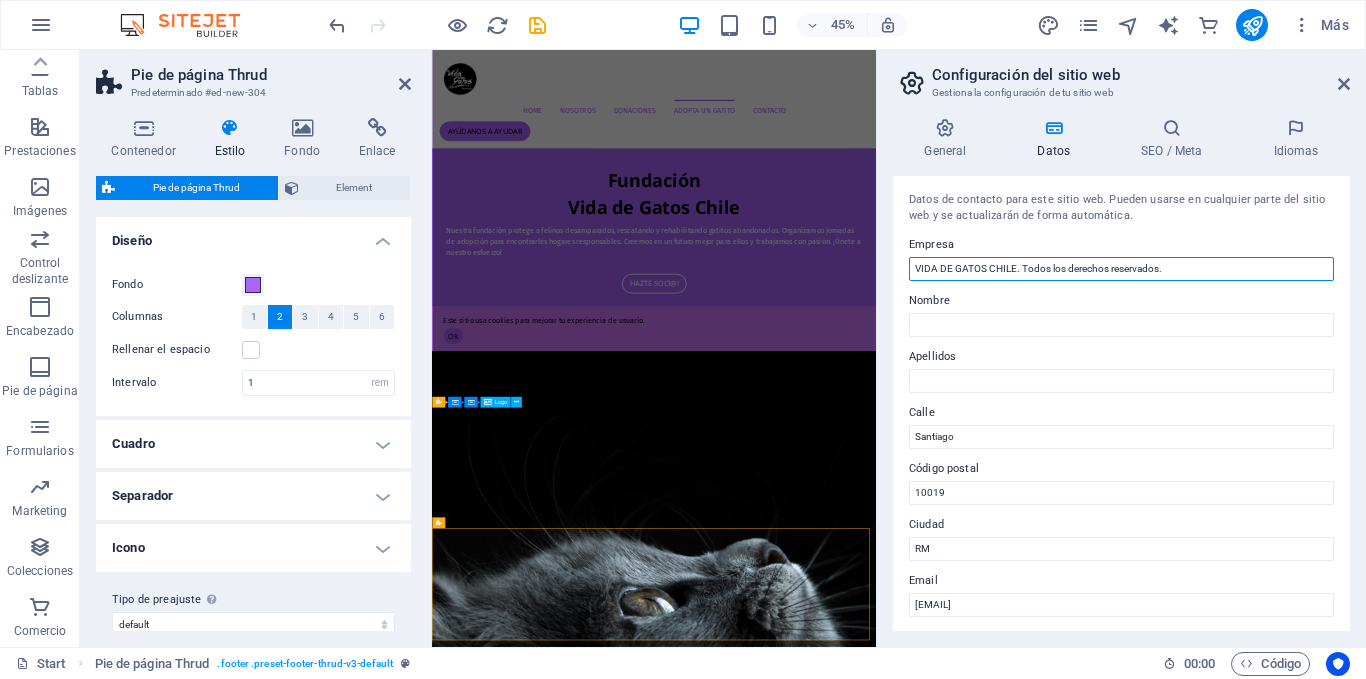 click on "VIDA DE GATOS CHILE. Todos los derechos reservados." at bounding box center (1121, 269) 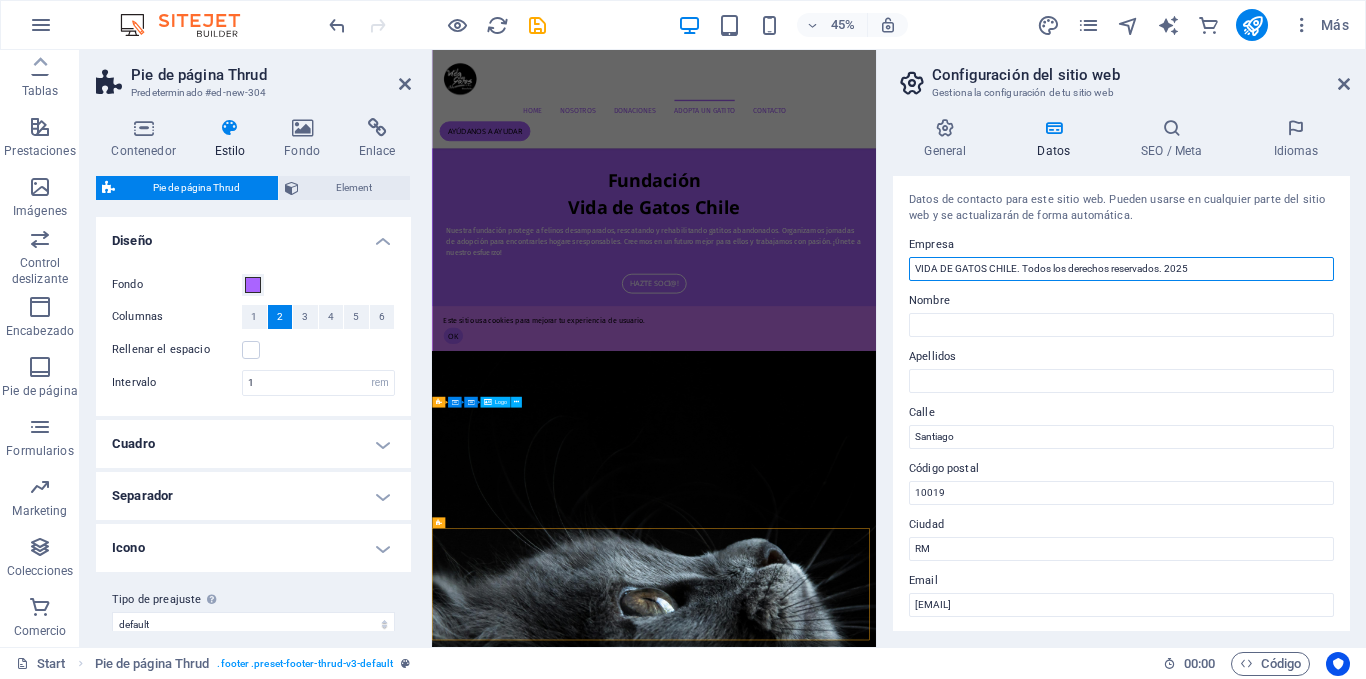 click on "VIDA DE GATOS CHILE. Todos los derechos reservados. 2025" at bounding box center (1121, 269) 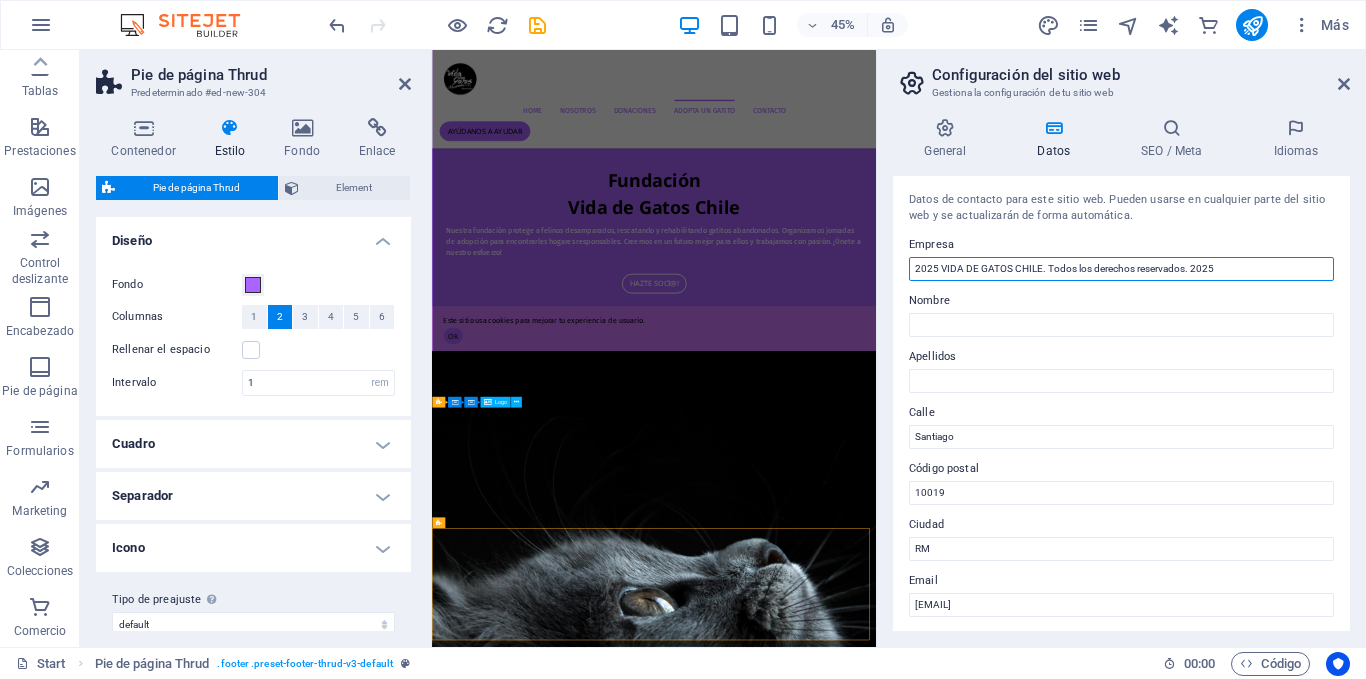 click on "2025 VIDA DE GATOS CHILE. Todos los derechos reservados. 2025" at bounding box center [1121, 269] 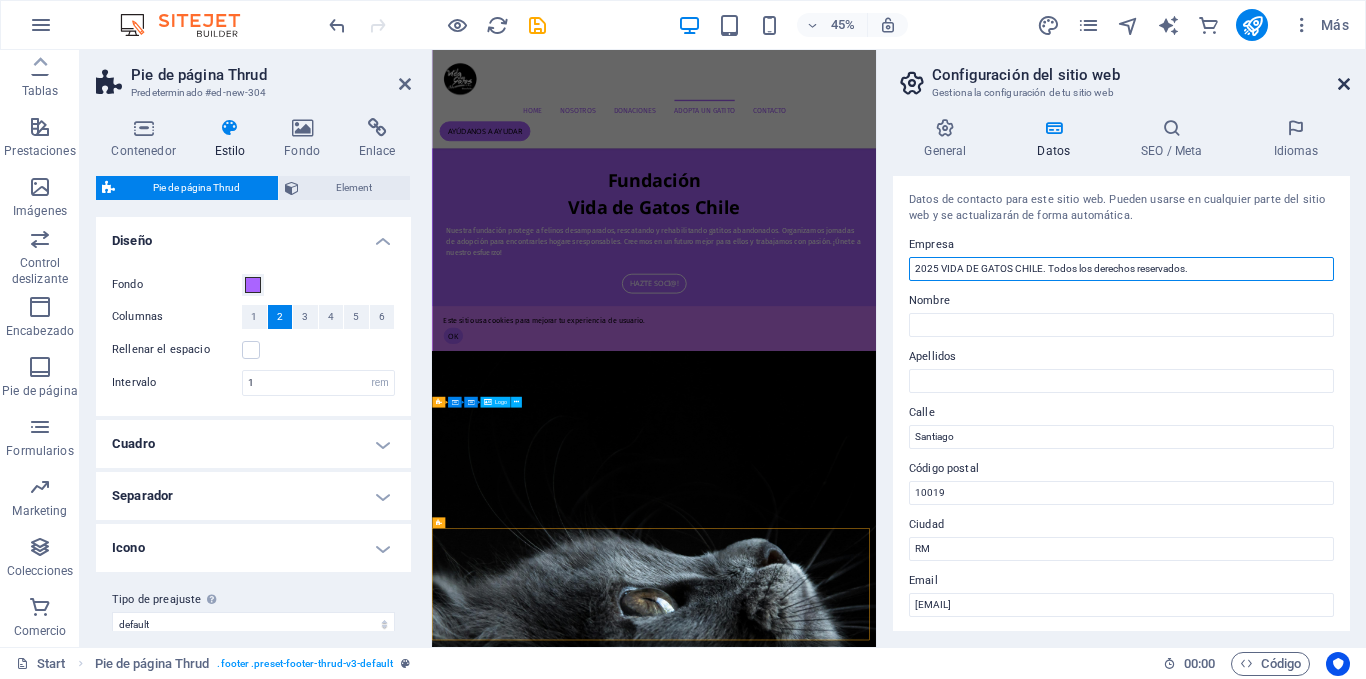 type on "2025 VIDA DE GATOS CHILE. Todos los derechos reservados." 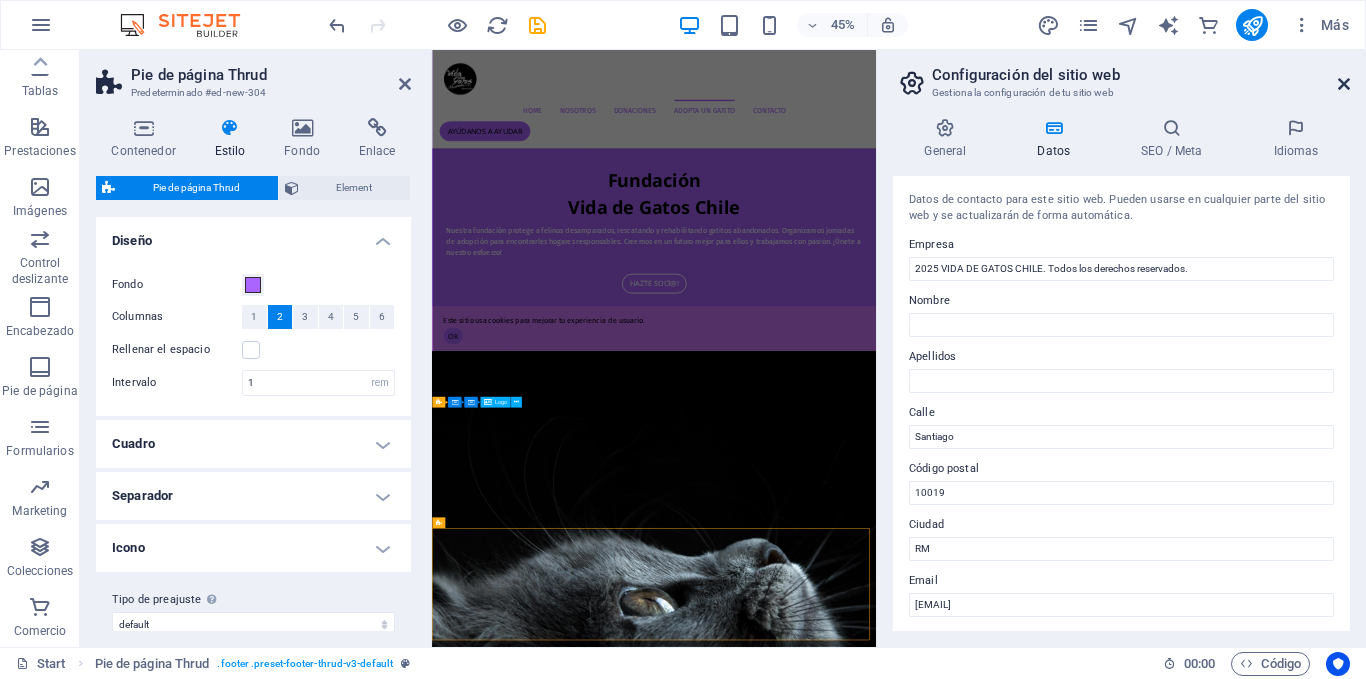 click at bounding box center [1344, 84] 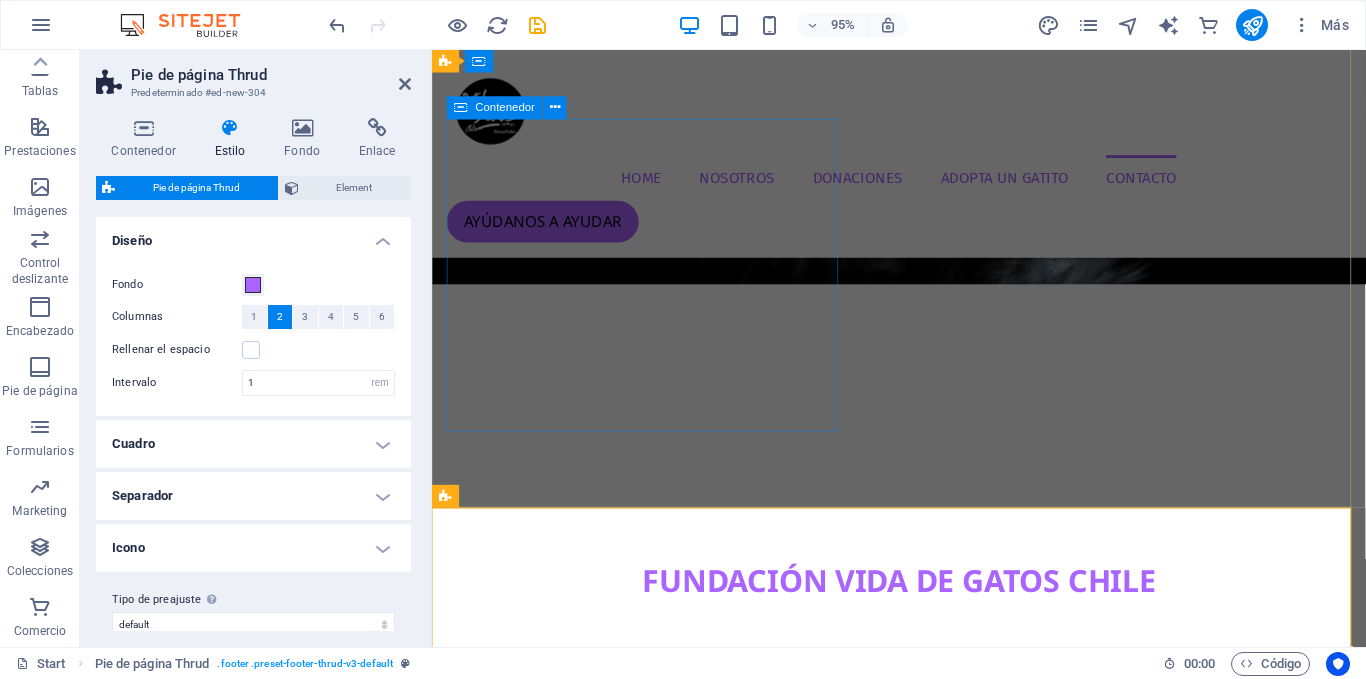 scroll, scrollTop: 4286, scrollLeft: 0, axis: vertical 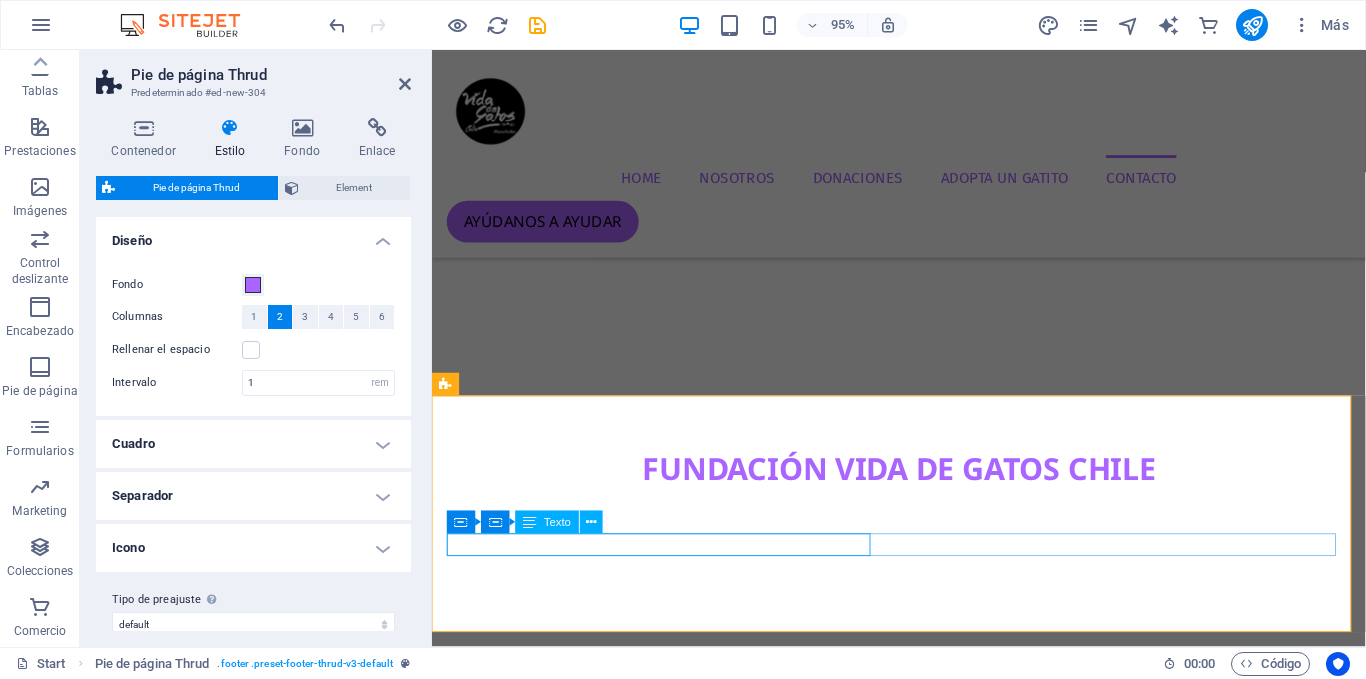 click on "2025 VIDA DE GATOS CHILE. Todos los derechos reservados." at bounding box center [924, 9294] 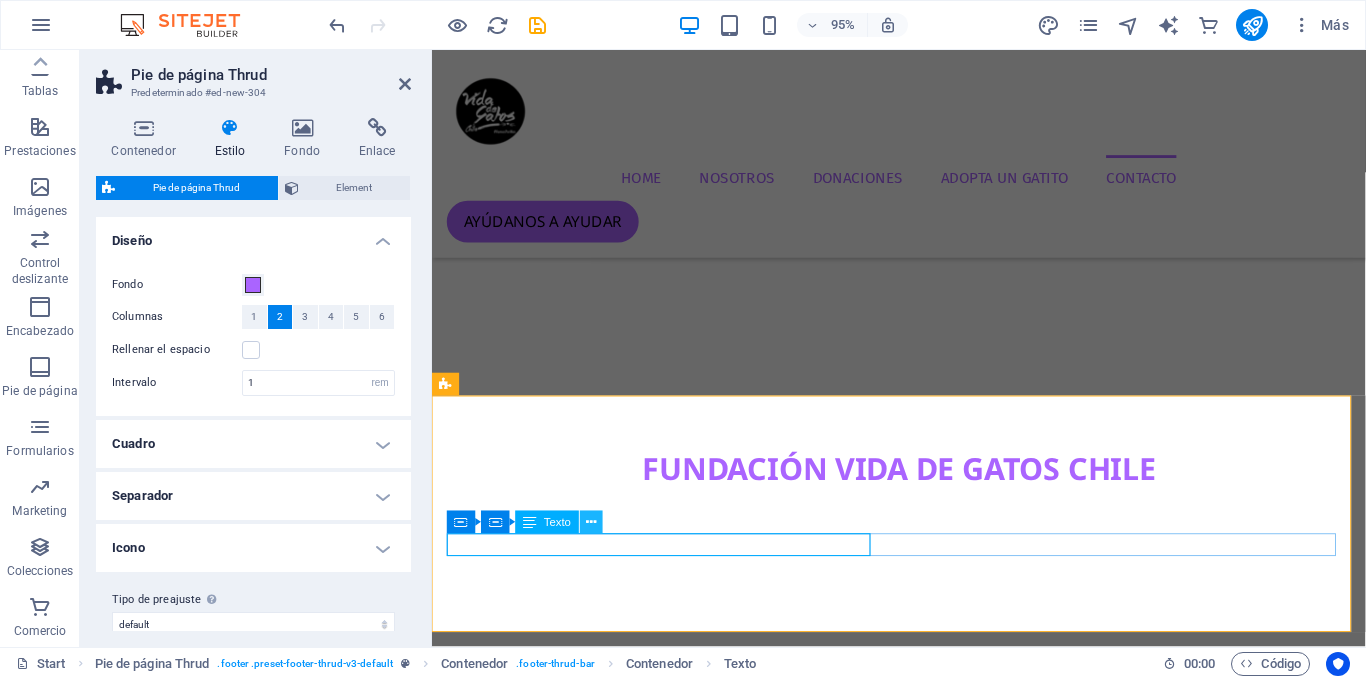 click at bounding box center [591, 522] 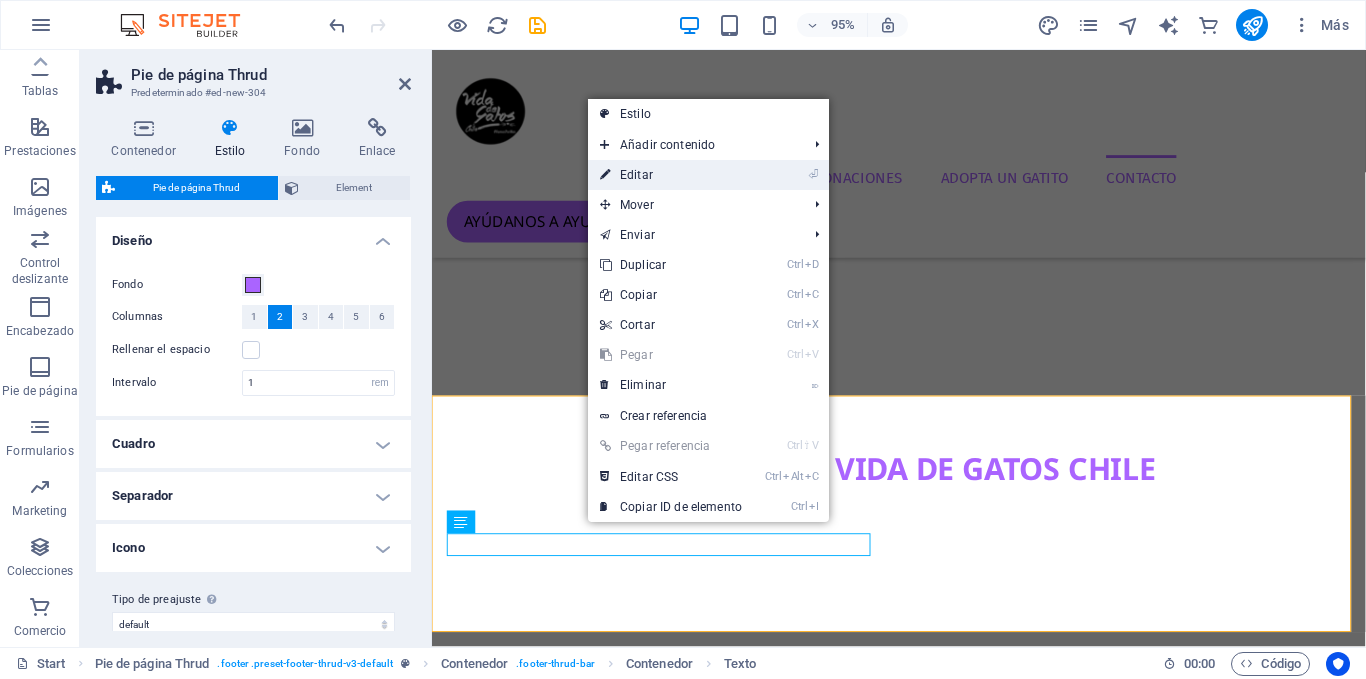 click on "⏎  Editar" at bounding box center (671, 175) 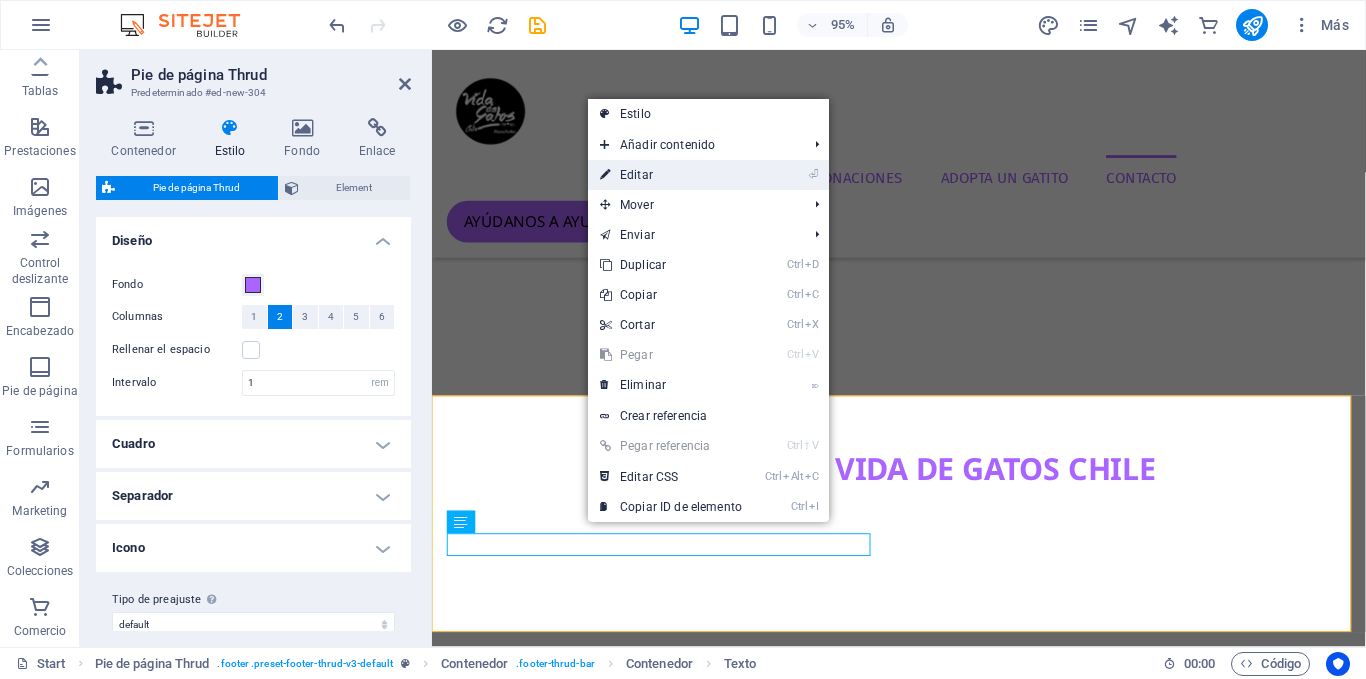 scroll, scrollTop: 4286, scrollLeft: 0, axis: vertical 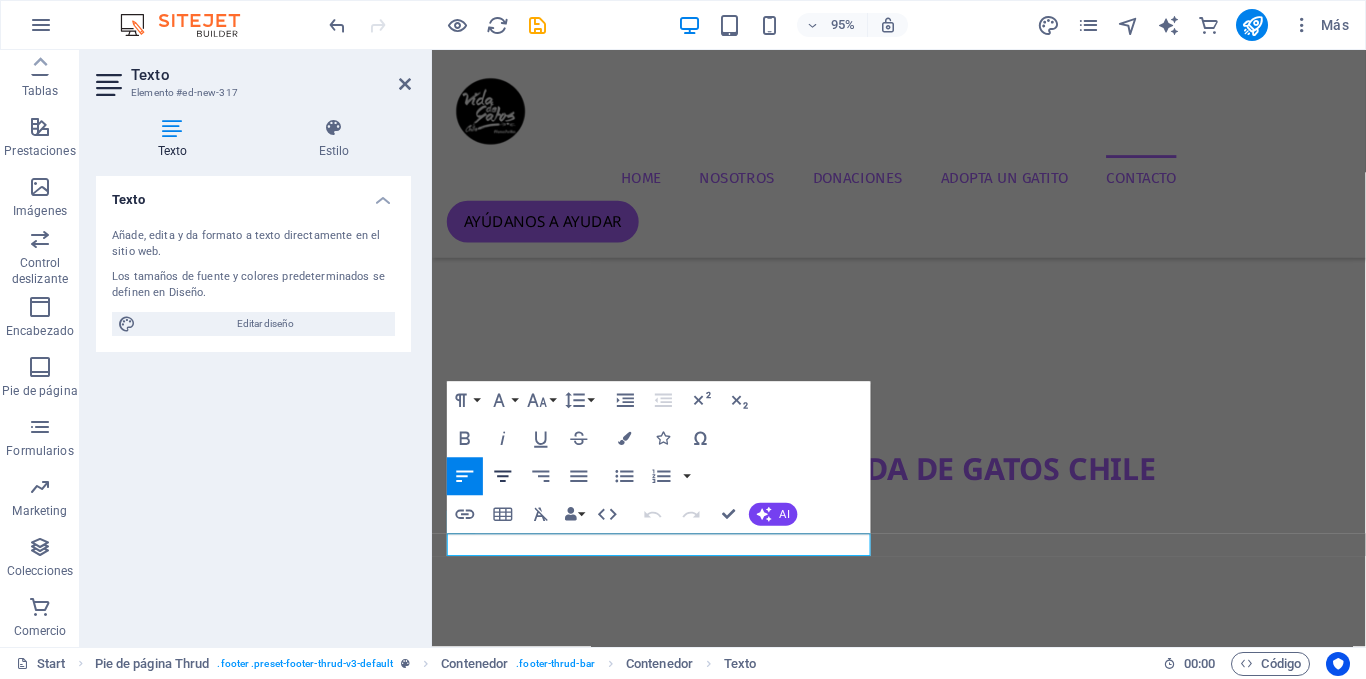 click 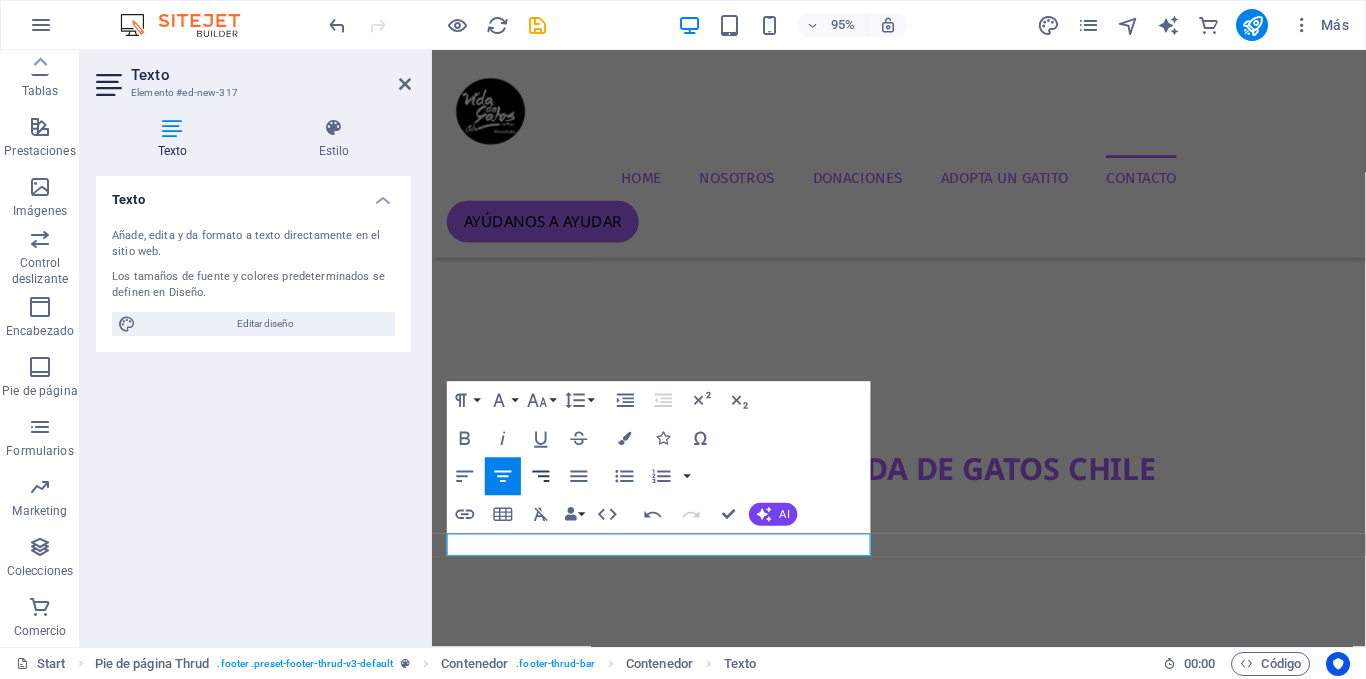 click 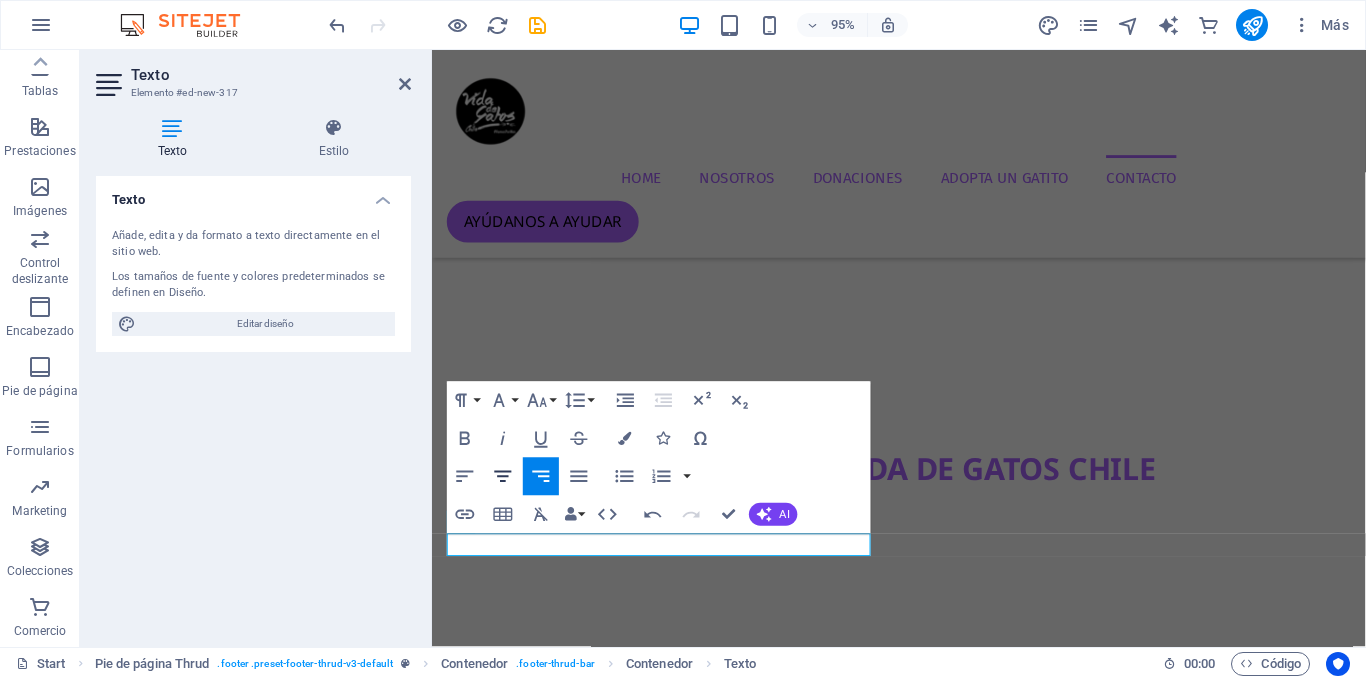 click 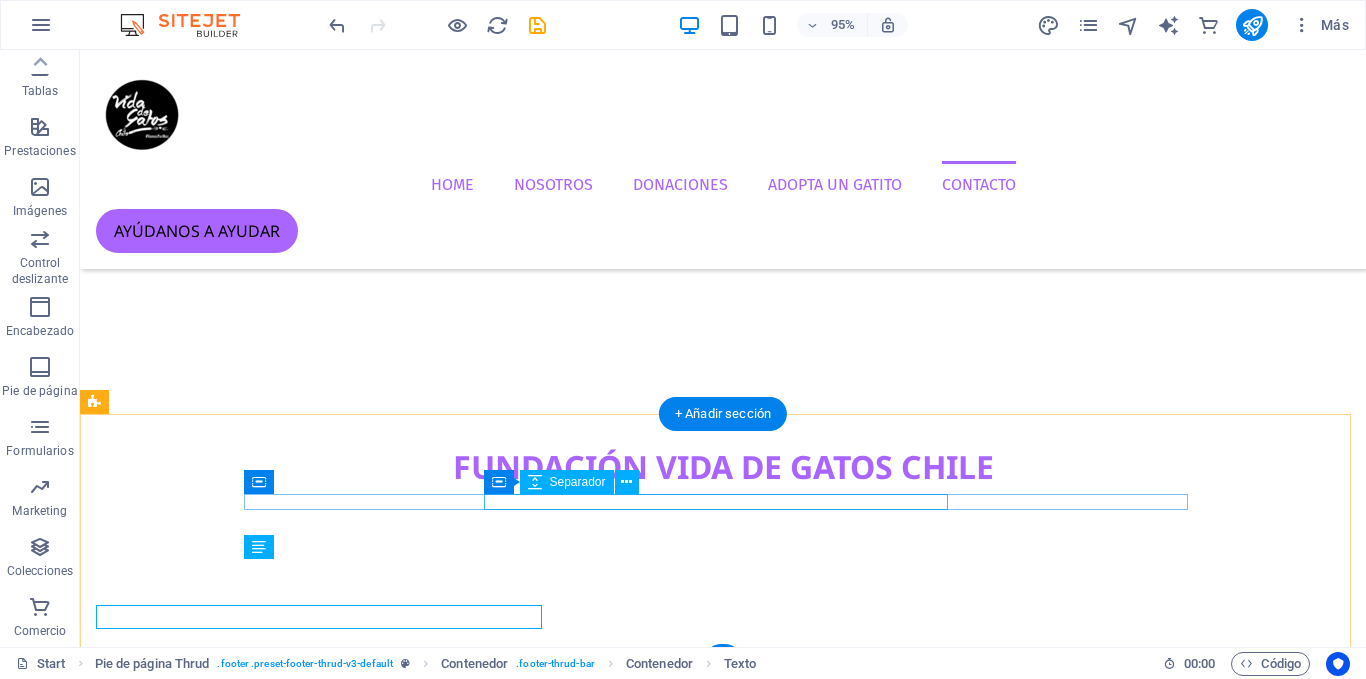 scroll, scrollTop: 4240, scrollLeft: 0, axis: vertical 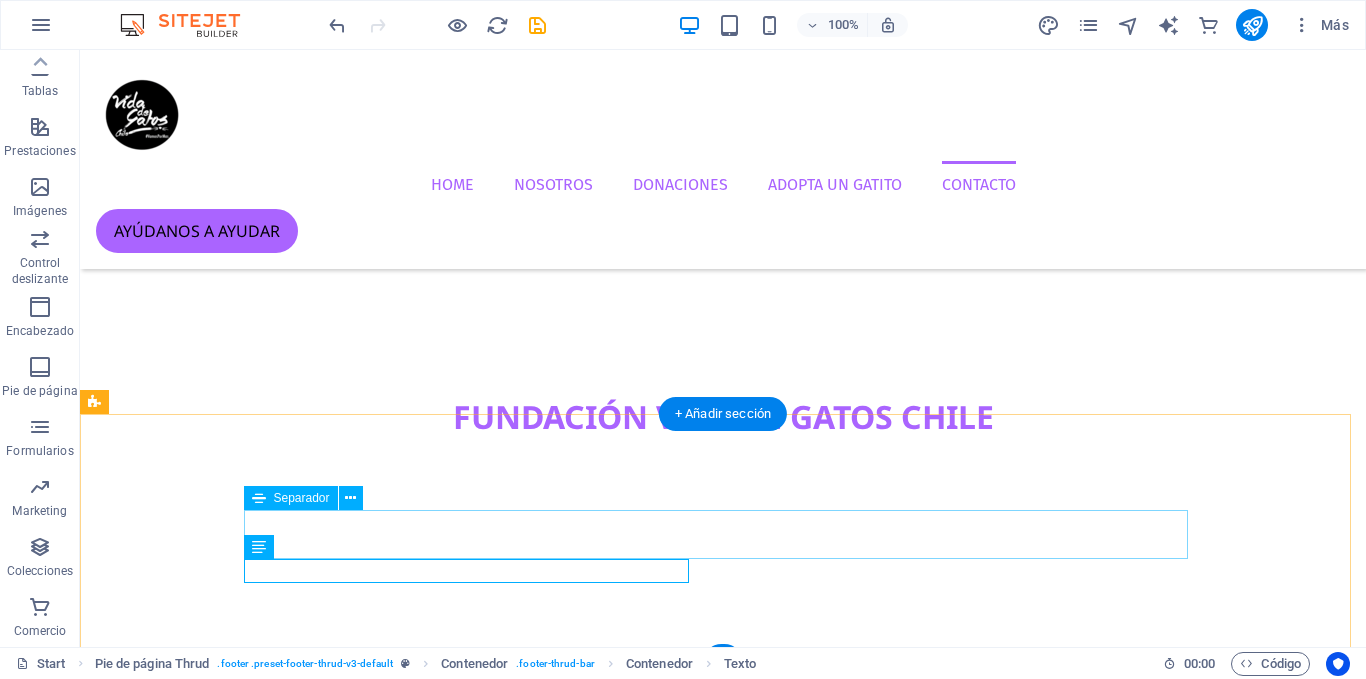click at bounding box center [723, 9183] 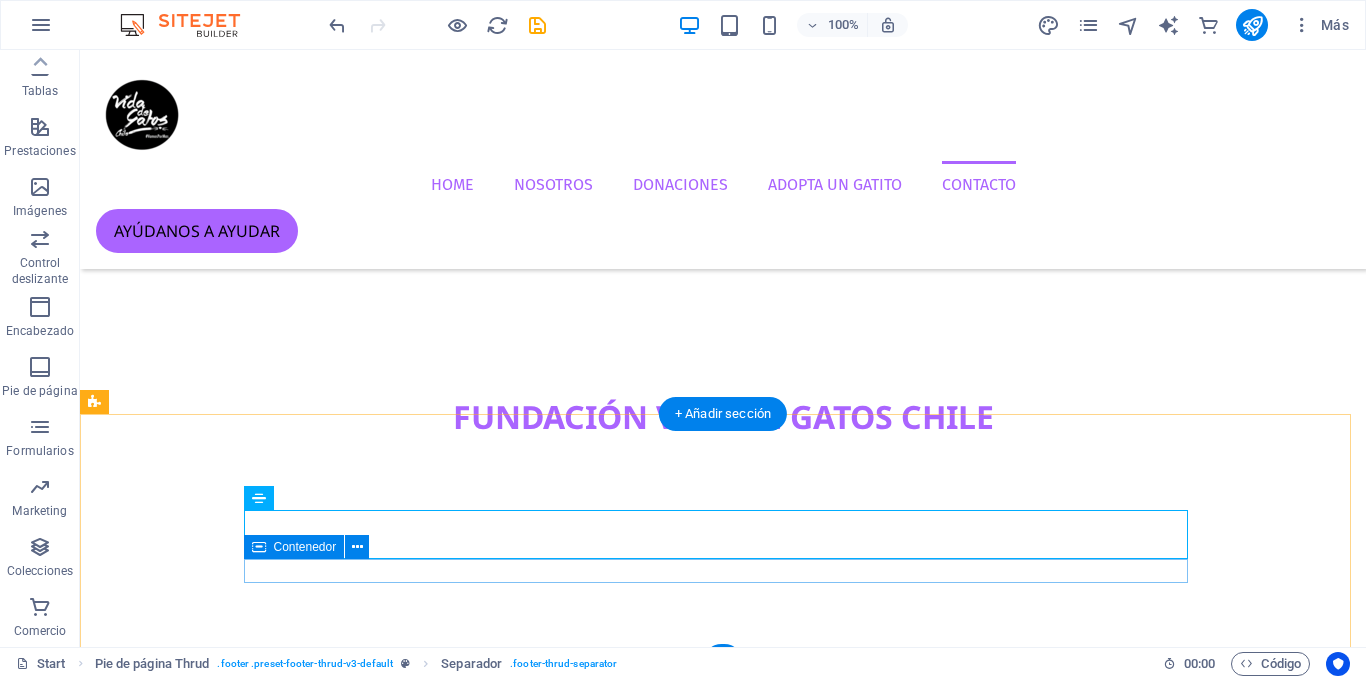 click on "2025 VIDA DE GATOS CHILE. Todos los derechos reservados." at bounding box center [723, 9220] 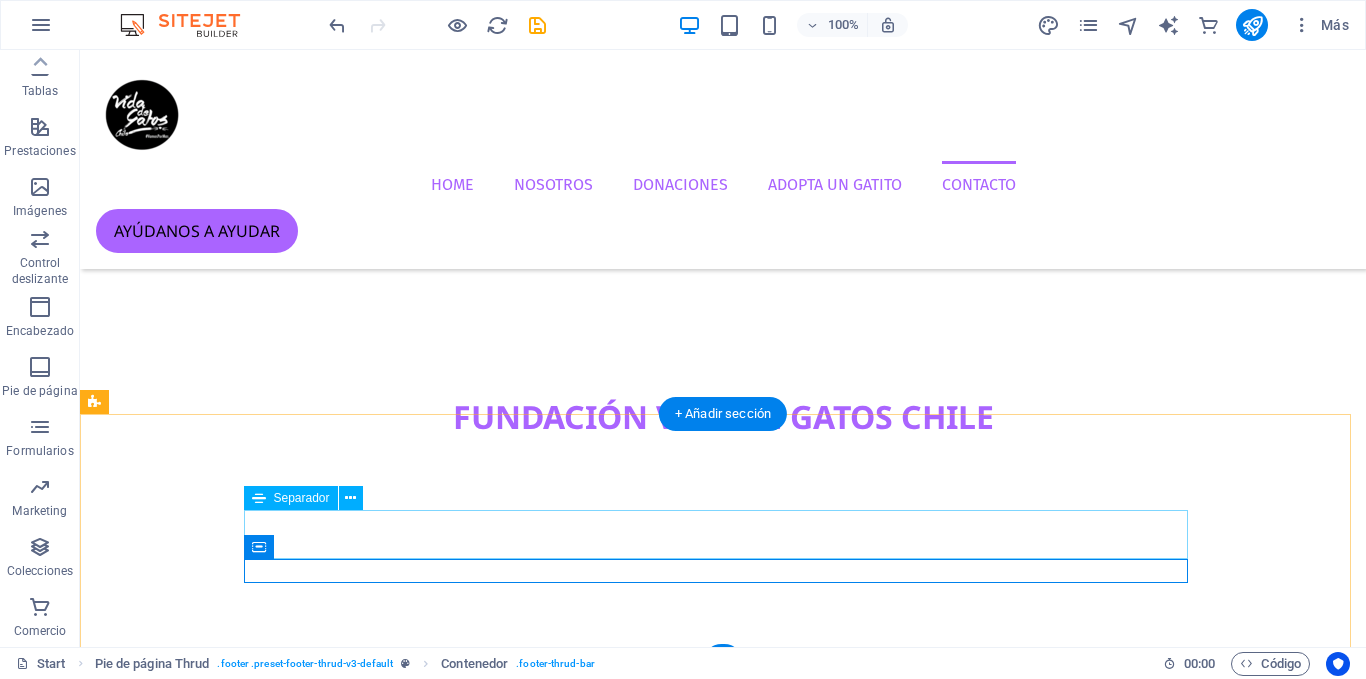 click at bounding box center [723, 9183] 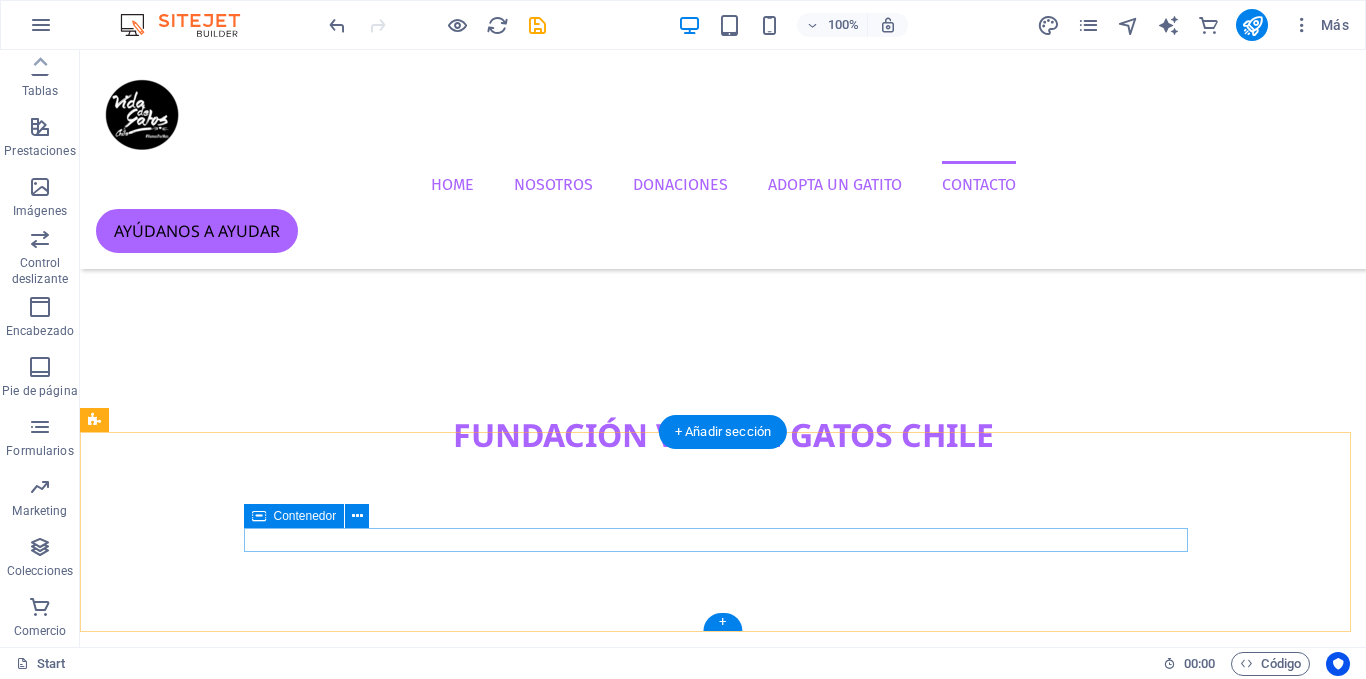 scroll, scrollTop: 4240, scrollLeft: 0, axis: vertical 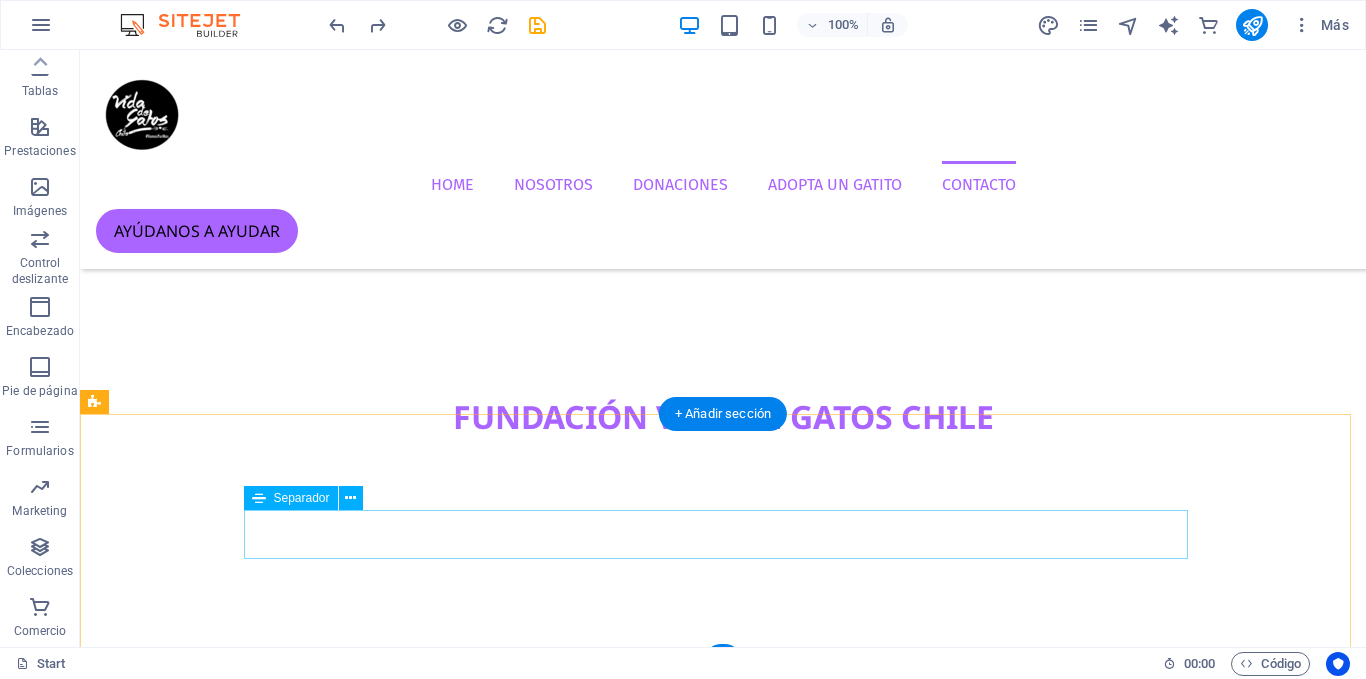 click at bounding box center [723, 9183] 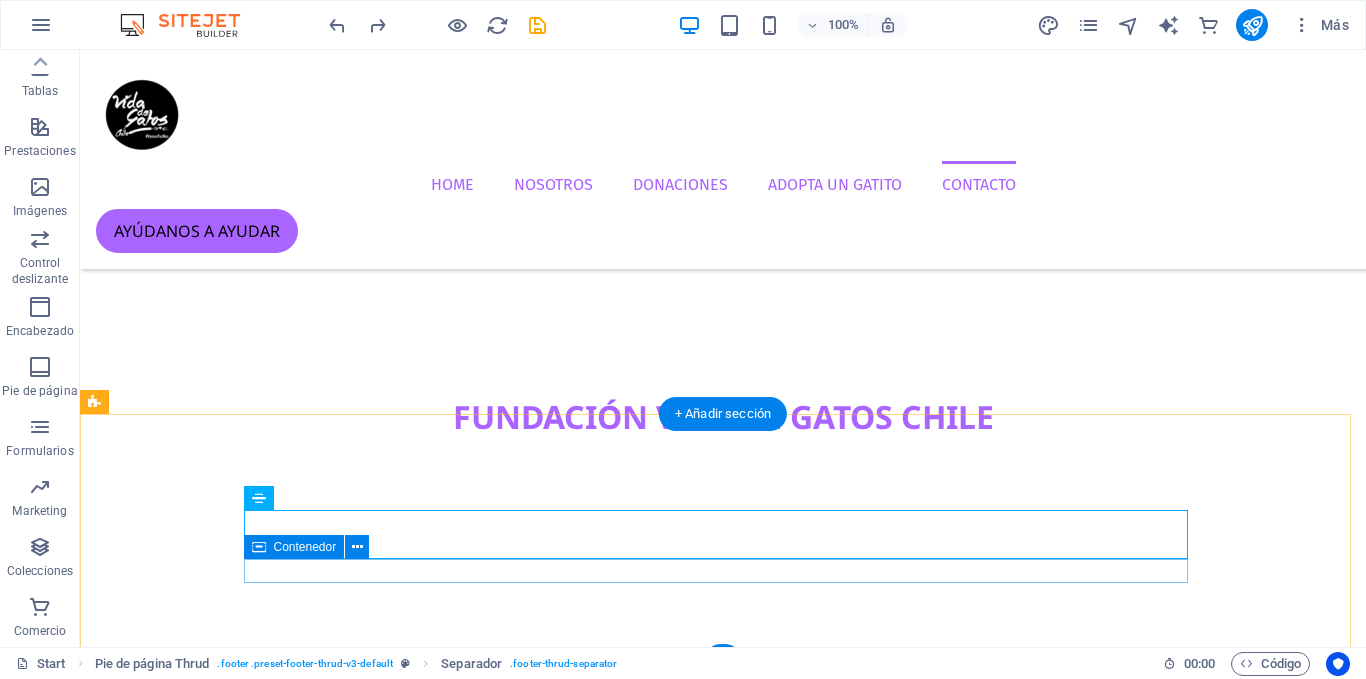 click on "2025 VIDA DE GATOS CHILE. Todos los derechos reservados." at bounding box center [723, 9220] 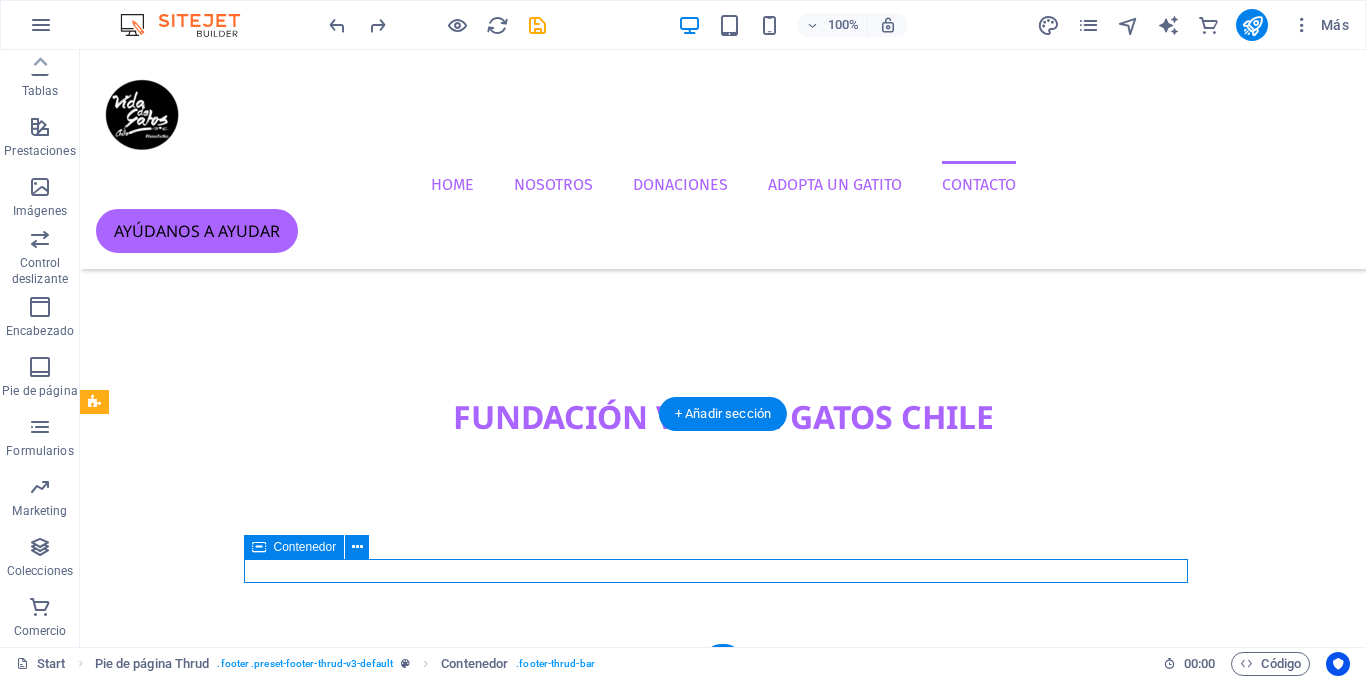 click on "2025 VIDA DE GATOS CHILE. Todos los derechos reservados." at bounding box center [723, 9220] 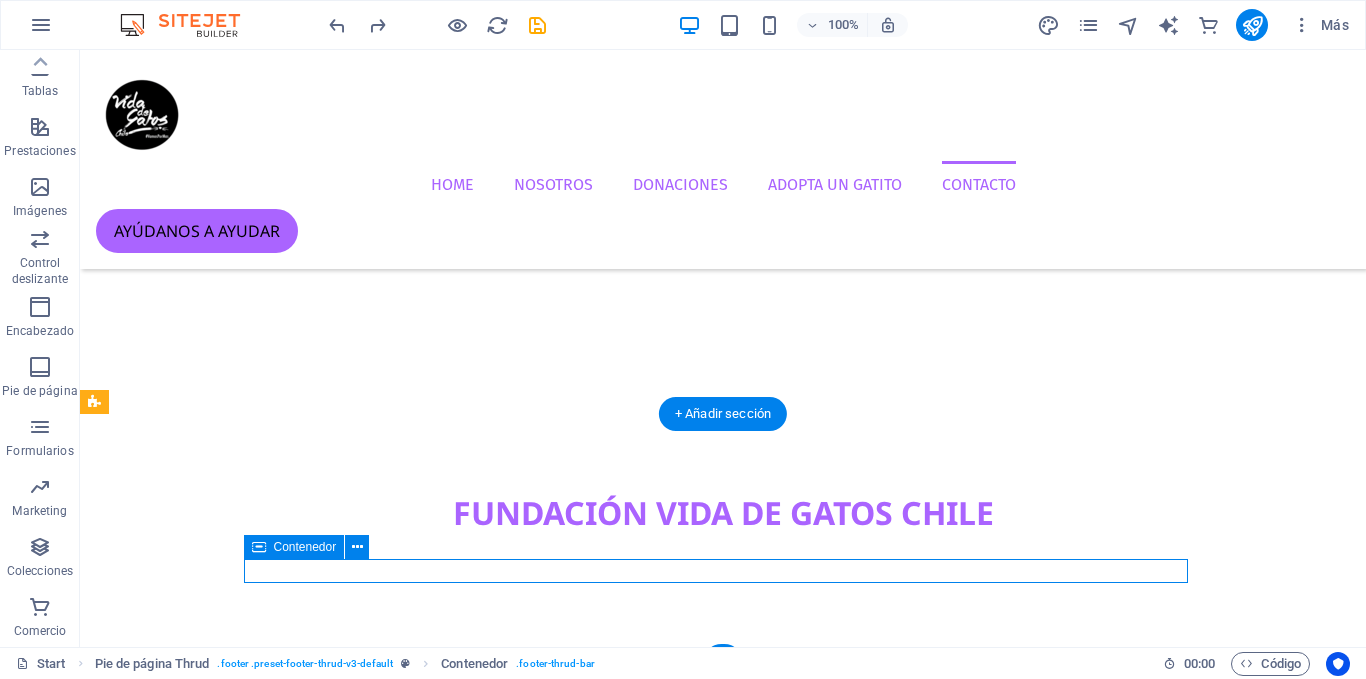 scroll, scrollTop: 4286, scrollLeft: 0, axis: vertical 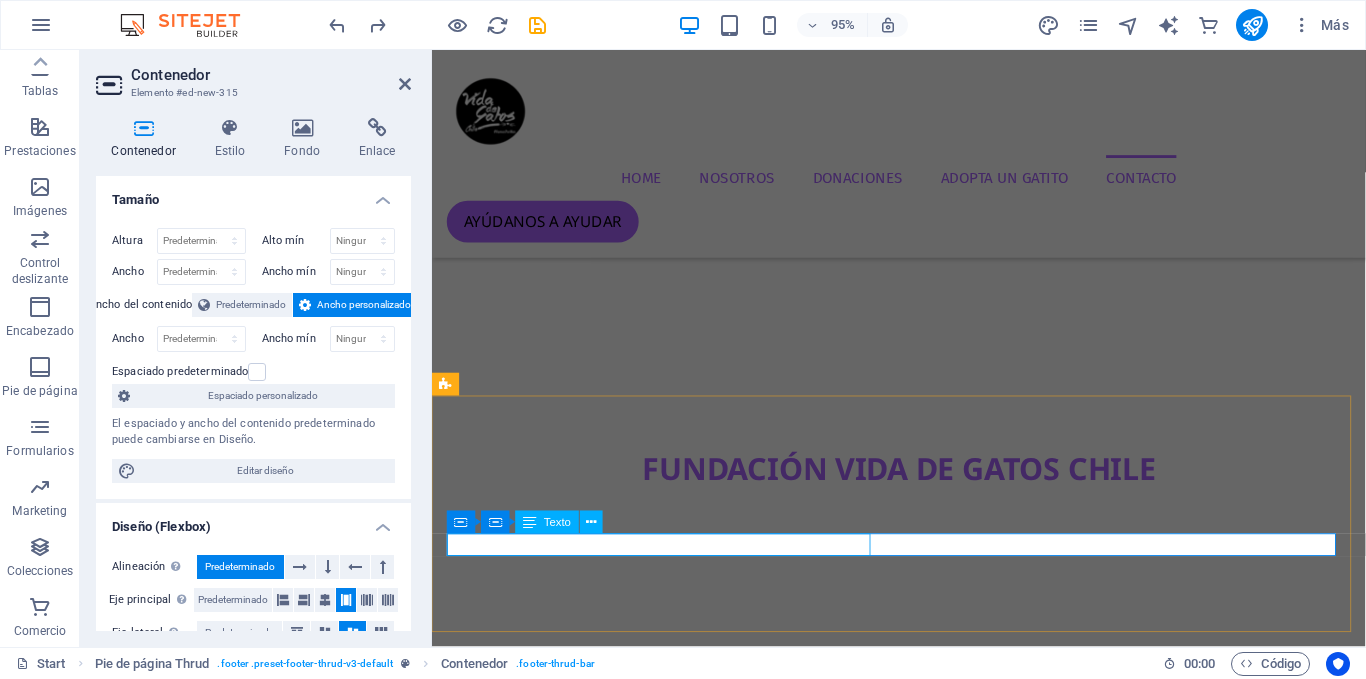 click on "2025 VIDA DE GATOS CHILE. Todos los derechos reservados." at bounding box center [922, 9293] 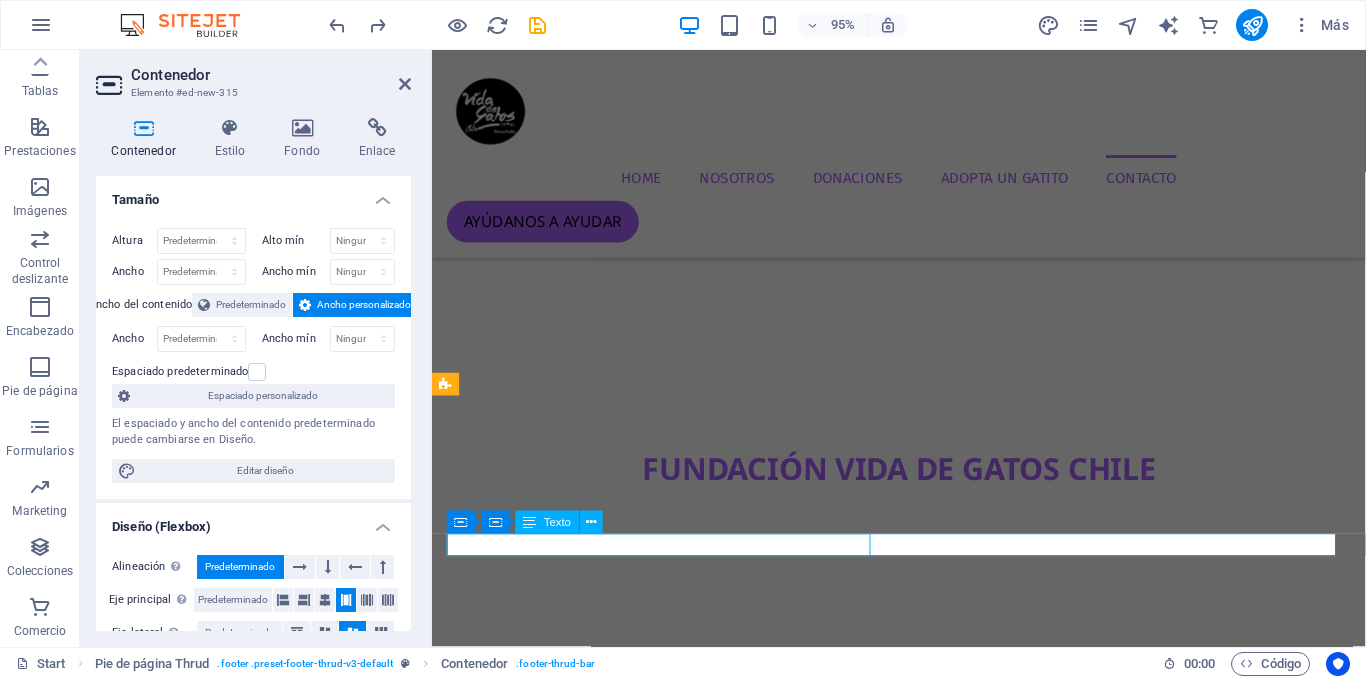 click on "2025 VIDA DE GATOS CHILE. Todos los derechos reservados." at bounding box center (922, 9293) 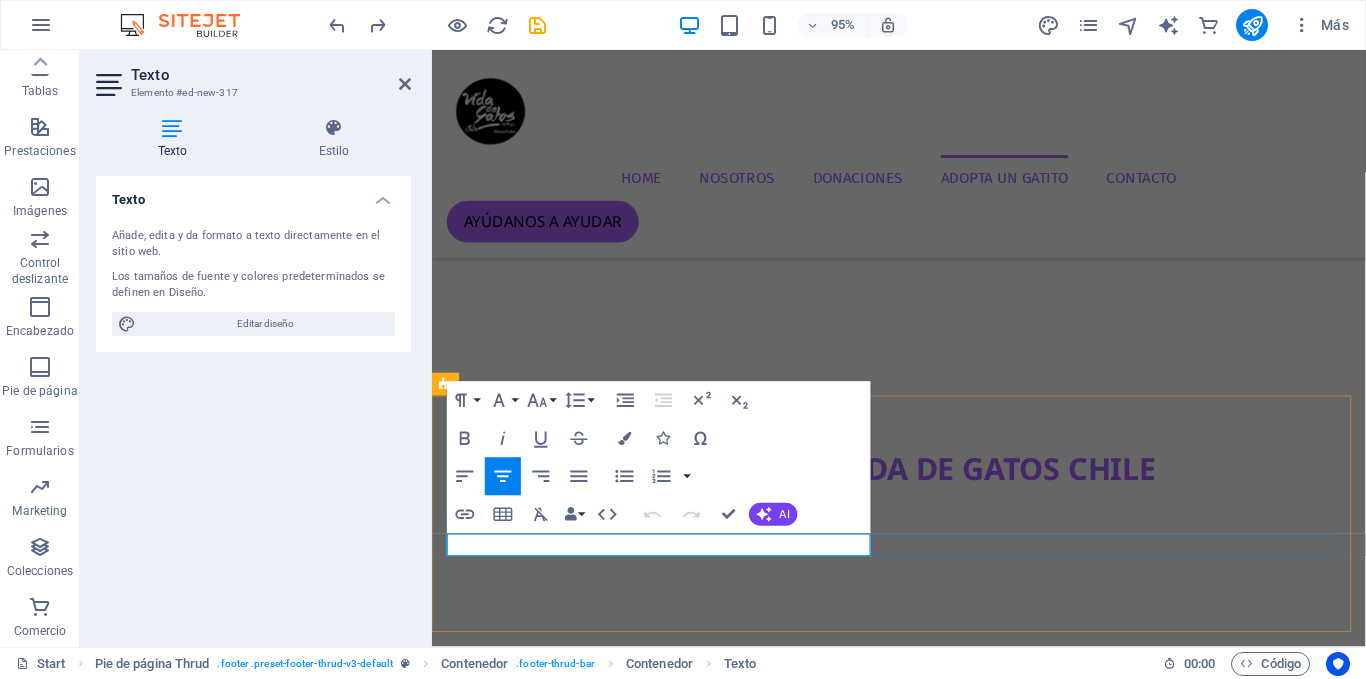 scroll, scrollTop: 4058, scrollLeft: 0, axis: vertical 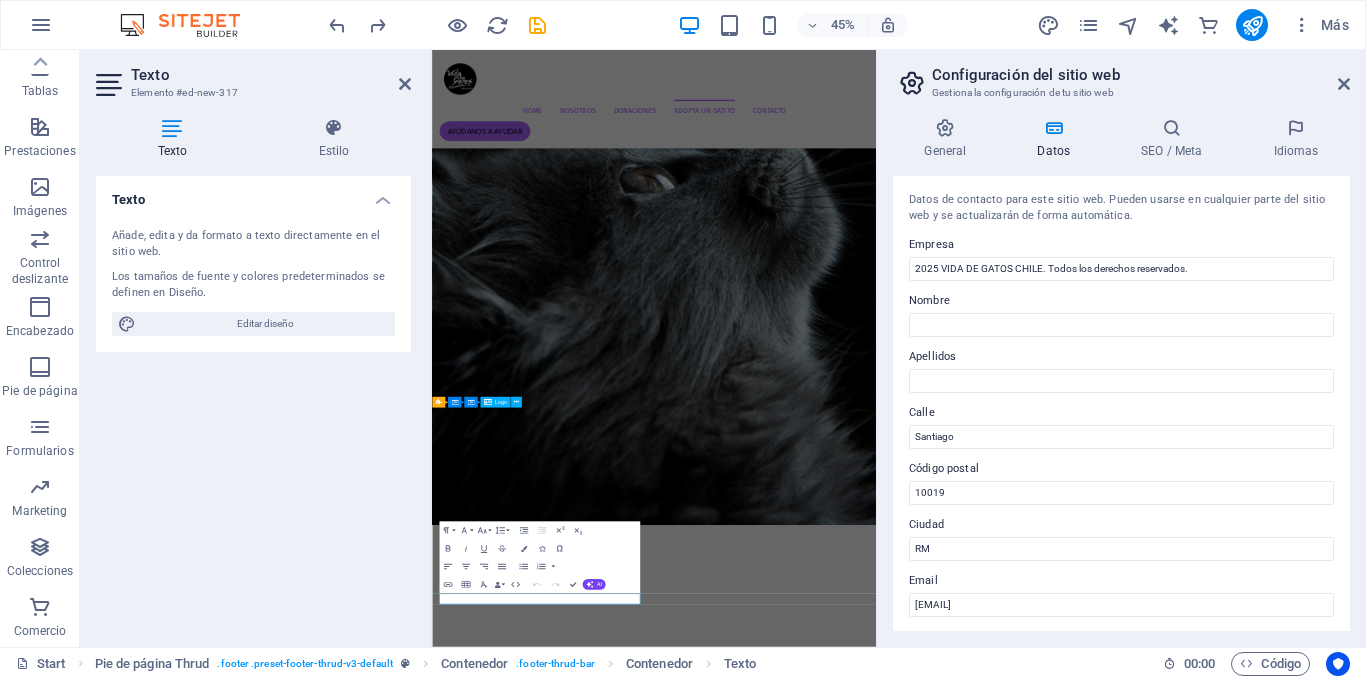 click on "Texto Estilo Texto Añade, edita y da formato a texto directamente en el sitio web. Los tamaños de fuente y colores predeterminados se definen en Diseño. Editar diseño Alineación Alineado a la izquierda Centrado Alineado a la derecha Pie de página Thrud Element Diseño La forma en la que este elemento se expande en la disposición (Flexbox). Tamaño Predeterminado automático px % 1/1 1/2 1/3 1/4 1/5 1/6 1/7 1/8 1/9 1/10 Crecer Reducir Comprar Disposición de contenedor Visible Visible Opacidad 100 % Desbordamiento Espaciado Margen Predeterminado automático px % rem vw vh Personalizado Personalizado automático px % rem vw vh automático px % rem vw vh automático px % rem vw vh automático px % rem vw vh Espaciado Predeterminado px rem % vh vw Personalizado Personalizado px rem % vh vw px rem % vh vw px rem % vh vw px rem % vh vw Borde Estilo              - Ancho 1 automático px rem % vh vw Personalizado Personalizado 1 automático px rem % vh vw 1 automático px rem % vh vw 1 automático px" at bounding box center [253, 374] 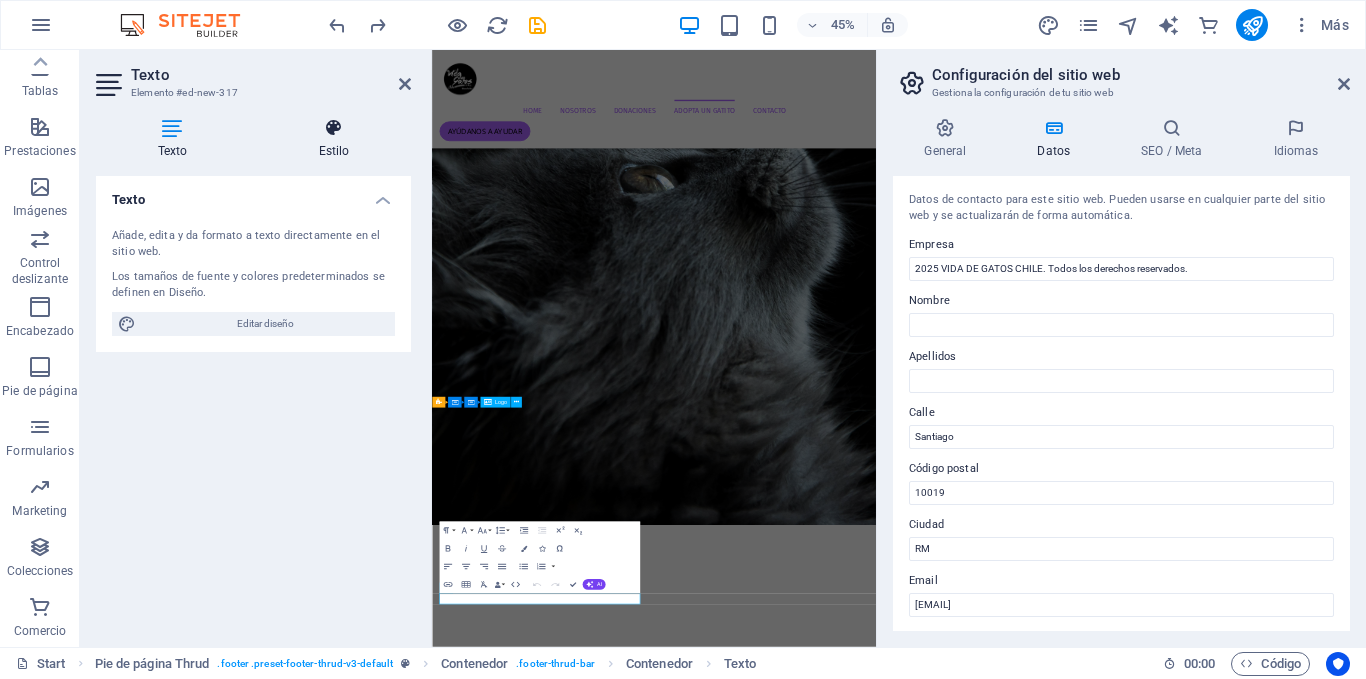 click at bounding box center (334, 128) 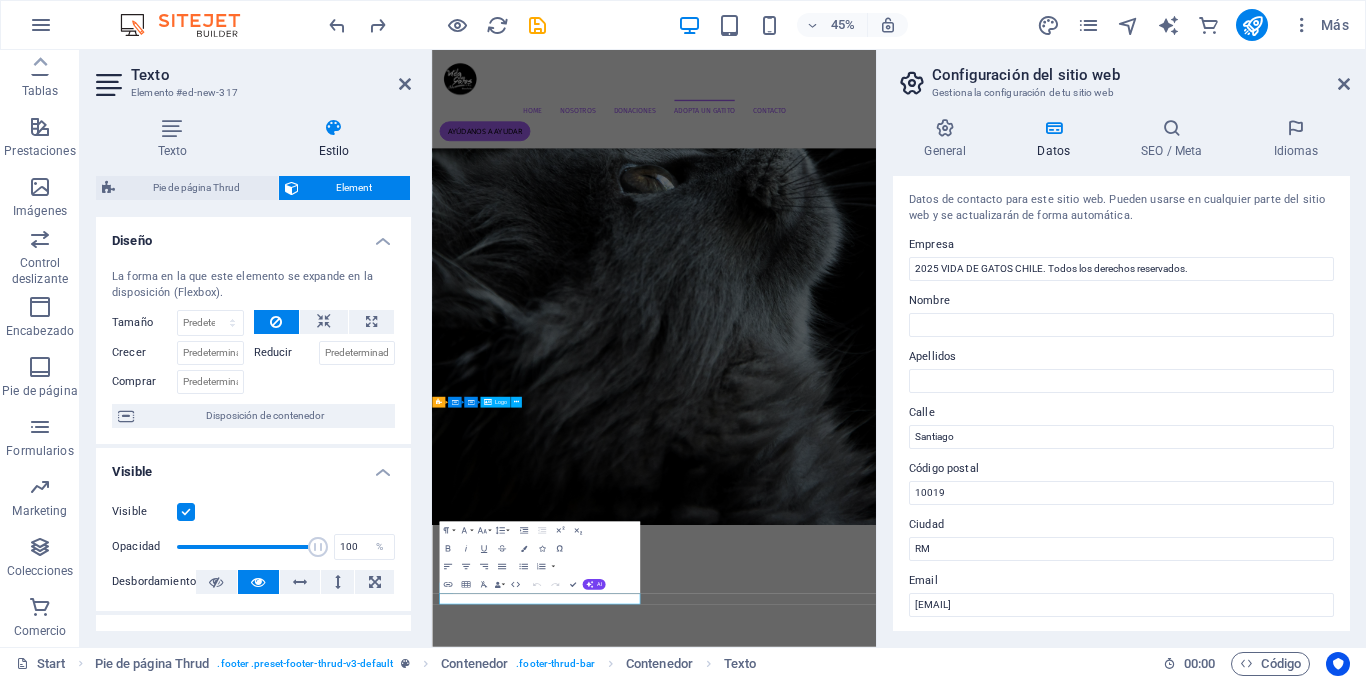 scroll, scrollTop: 1, scrollLeft: 0, axis: vertical 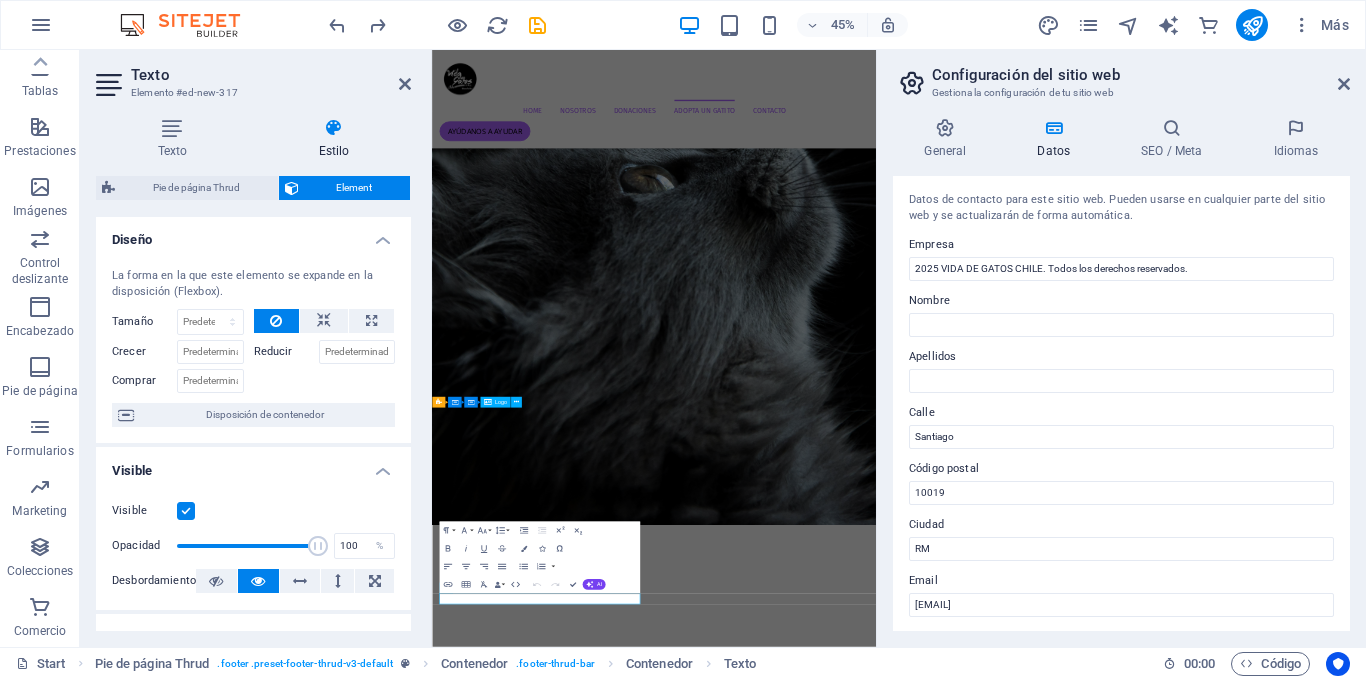 click on "Texto Elemento #ed-new-317 Texto Estilo Texto Añade, edita y da formato a texto directamente en el sitio web. Los tamaños de fuente y colores predeterminados se definen en Diseño. Editar diseño Alineación Alineado a la izquierda Centrado Alineado a la derecha Pie de página Thrud Element Diseño La forma en la que este elemento se expande en la disposición (Flexbox). Tamaño Predeterminado automático px % 1/1 1/2 1/3 1/4 1/5 1/6 1/7 1/8 1/9 1/10 Crecer Reducir Comprar Disposición de contenedor Visible Visible Opacidad 100 % Desbordamiento Espaciado Margen Predeterminado automático px % rem vw vh Personalizado Personalizado automático px % rem vw vh automático px % rem vw vh automático px % rem vw vh automático px % rem vw vh Espaciado Predeterminado px rem % vh vw Personalizado Personalizado px rem % vh vw px rem % vh vw px rem % vh vw px rem % vh vw Borde Estilo              - Ancho 1 automático px rem % vh vw Personalizado Personalizado 1 automático px rem % vh vw 1 automático px %" at bounding box center (256, 348) 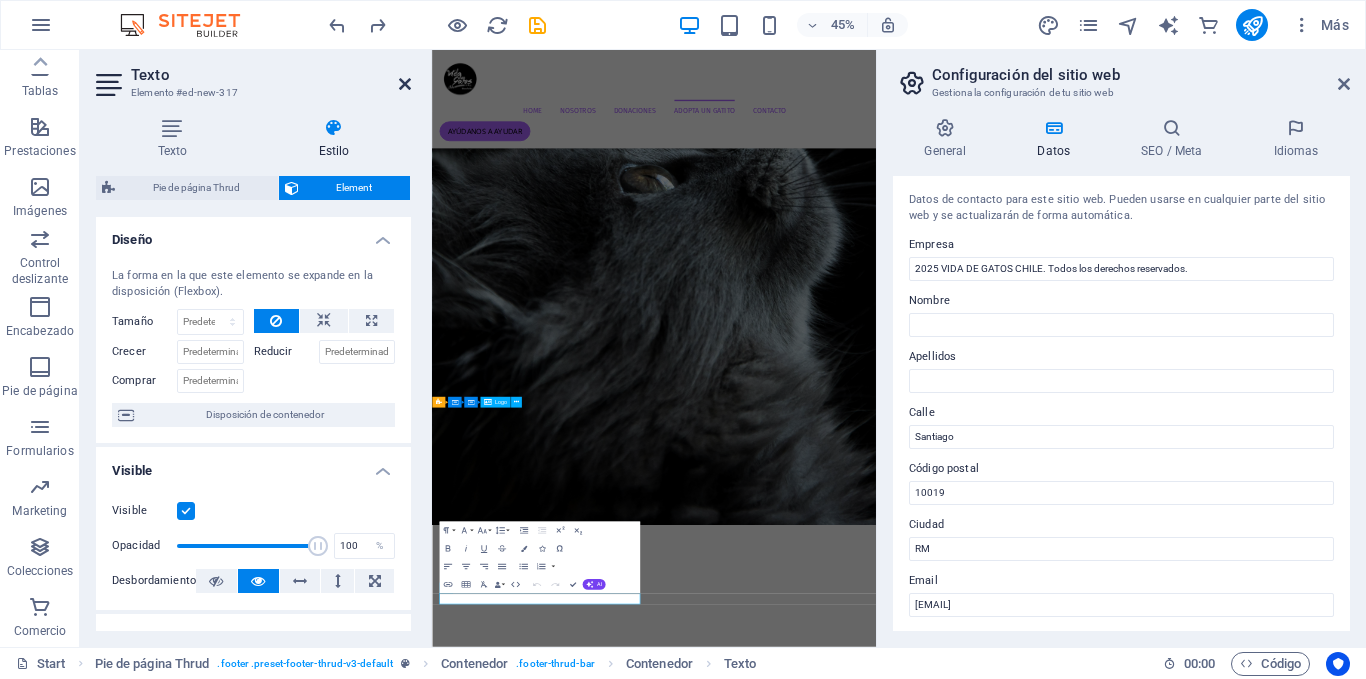 click at bounding box center (405, 84) 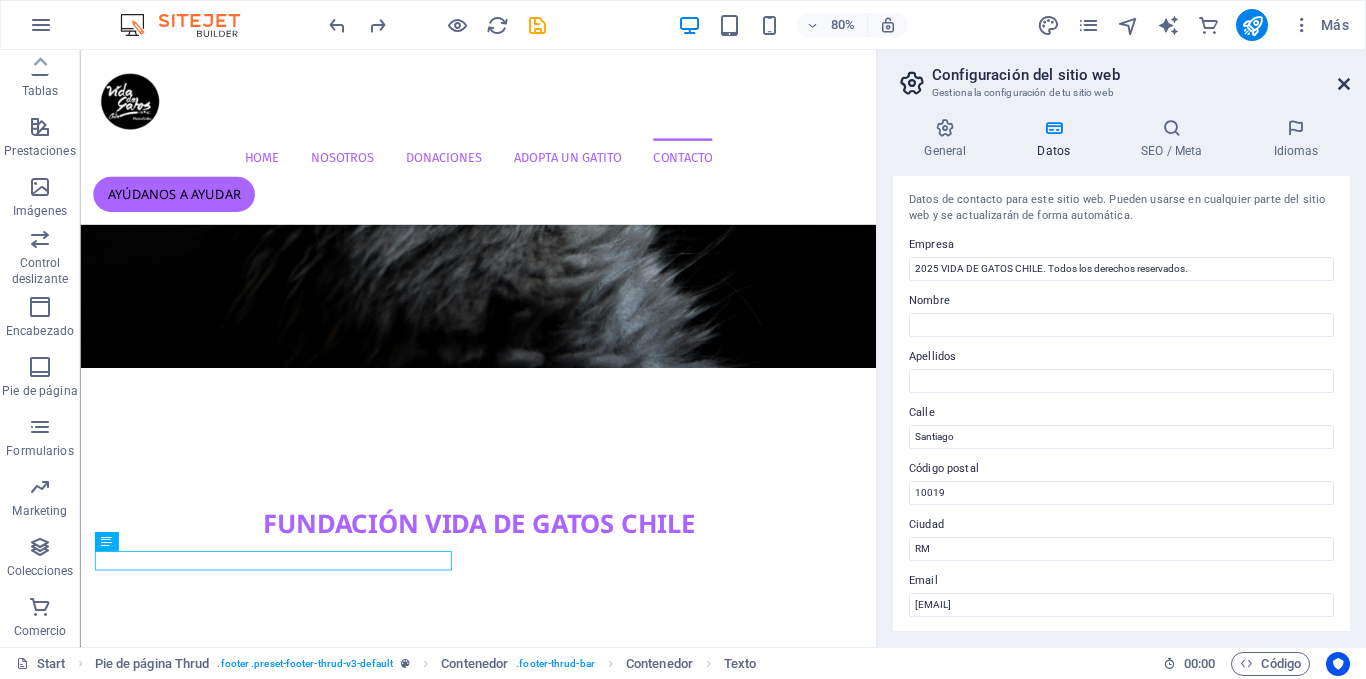 click at bounding box center [1344, 84] 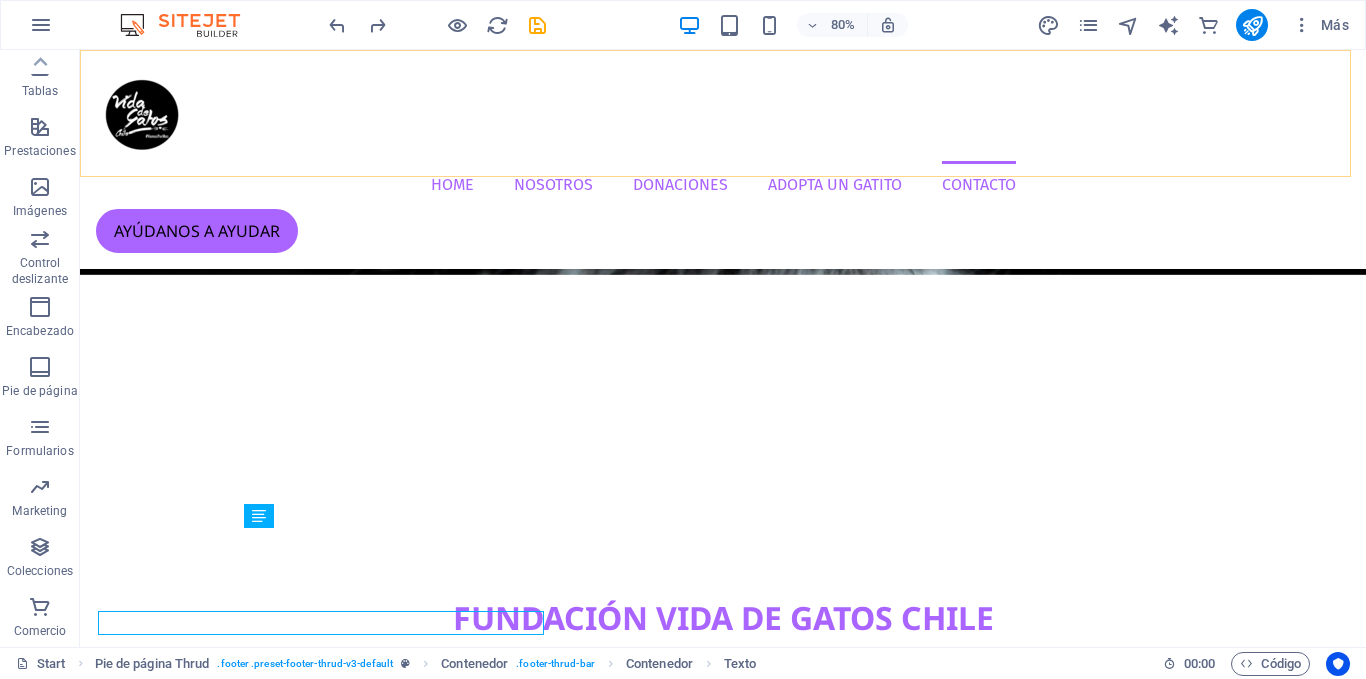 scroll, scrollTop: 4271, scrollLeft: 0, axis: vertical 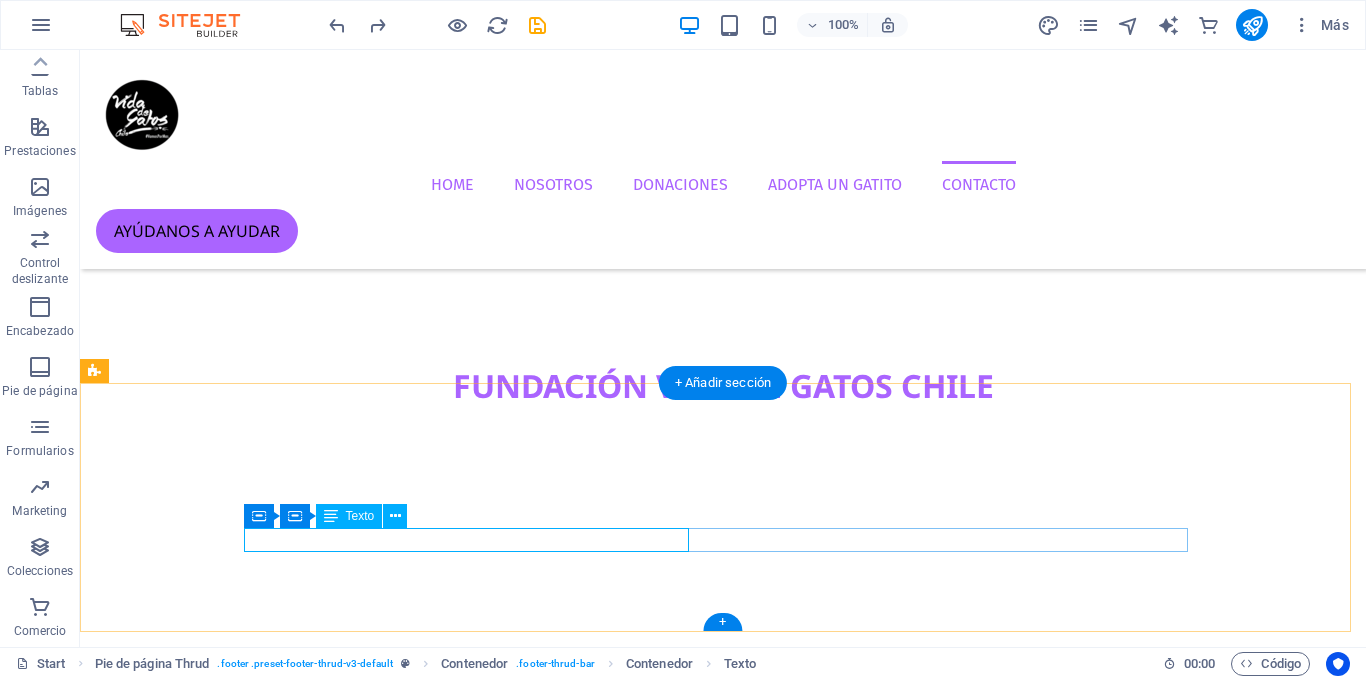 click on "2025 VIDA DE GATOS CHILE. Todos los derechos reservados." at bounding box center (721, 9188) 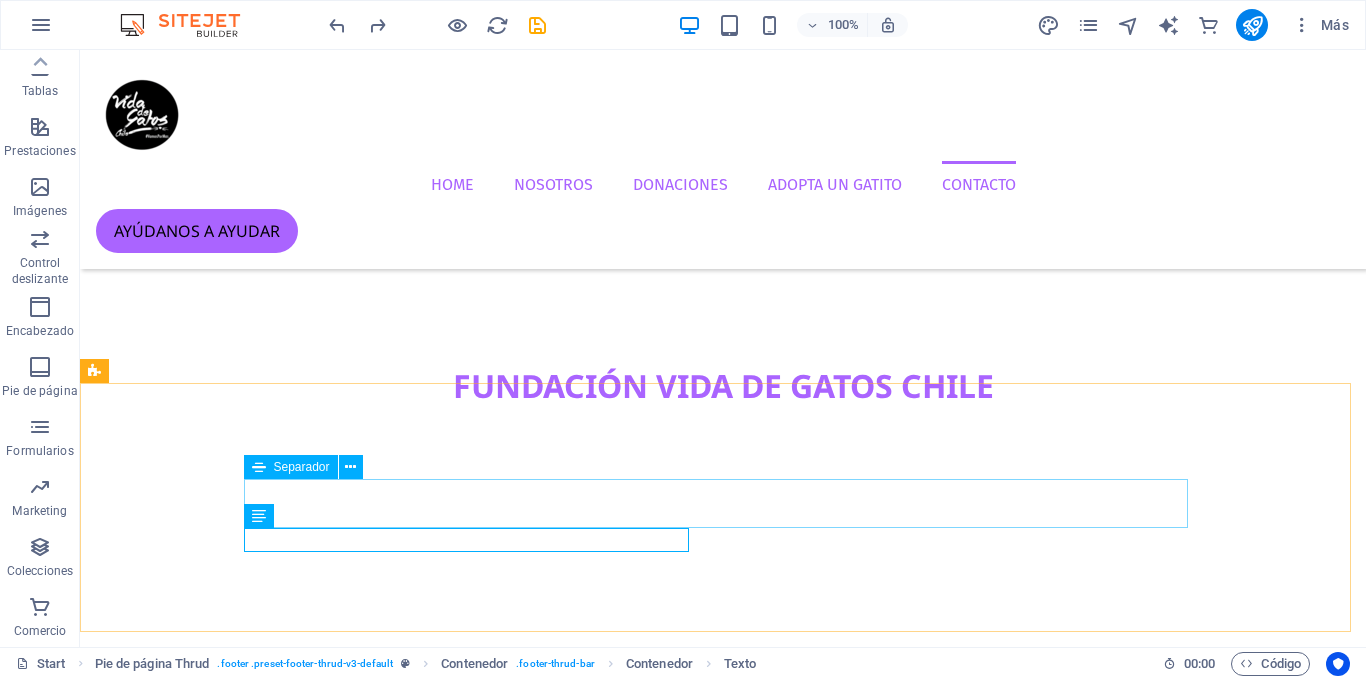 drag, startPoint x: 368, startPoint y: 559, endPoint x: 283, endPoint y: 454, distance: 135.09256 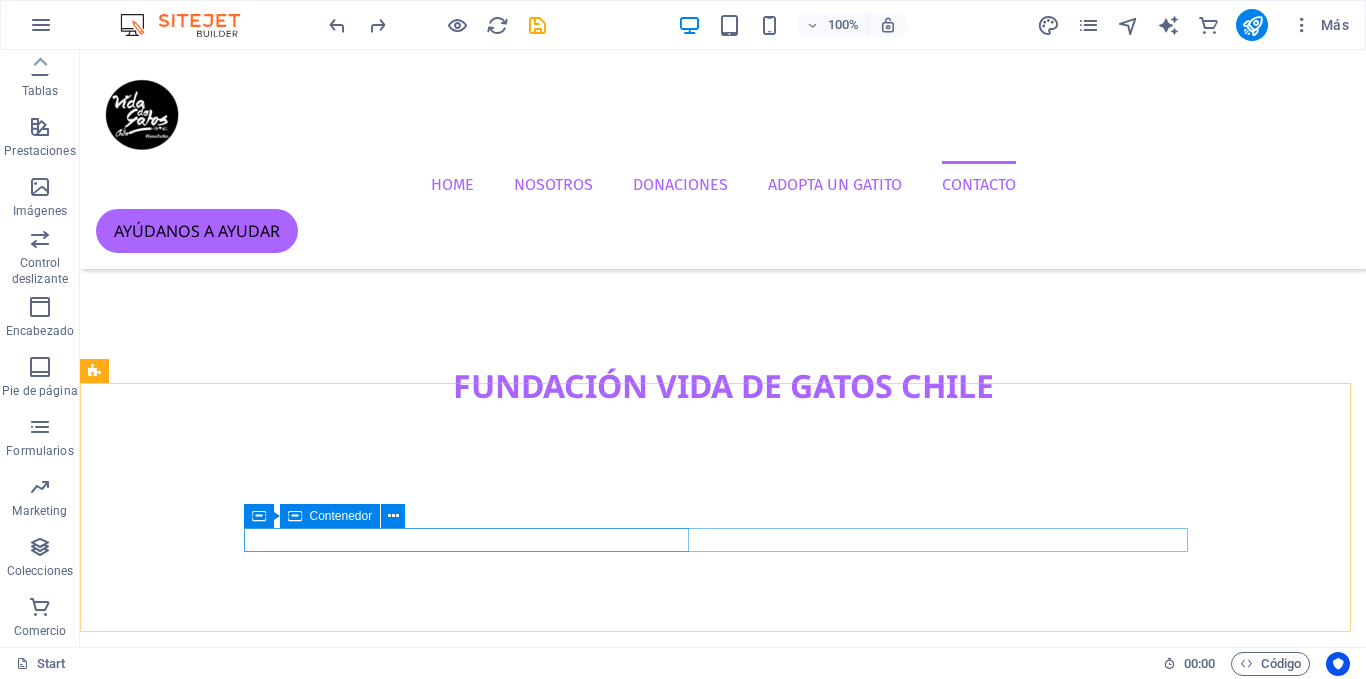 click at bounding box center [295, 516] 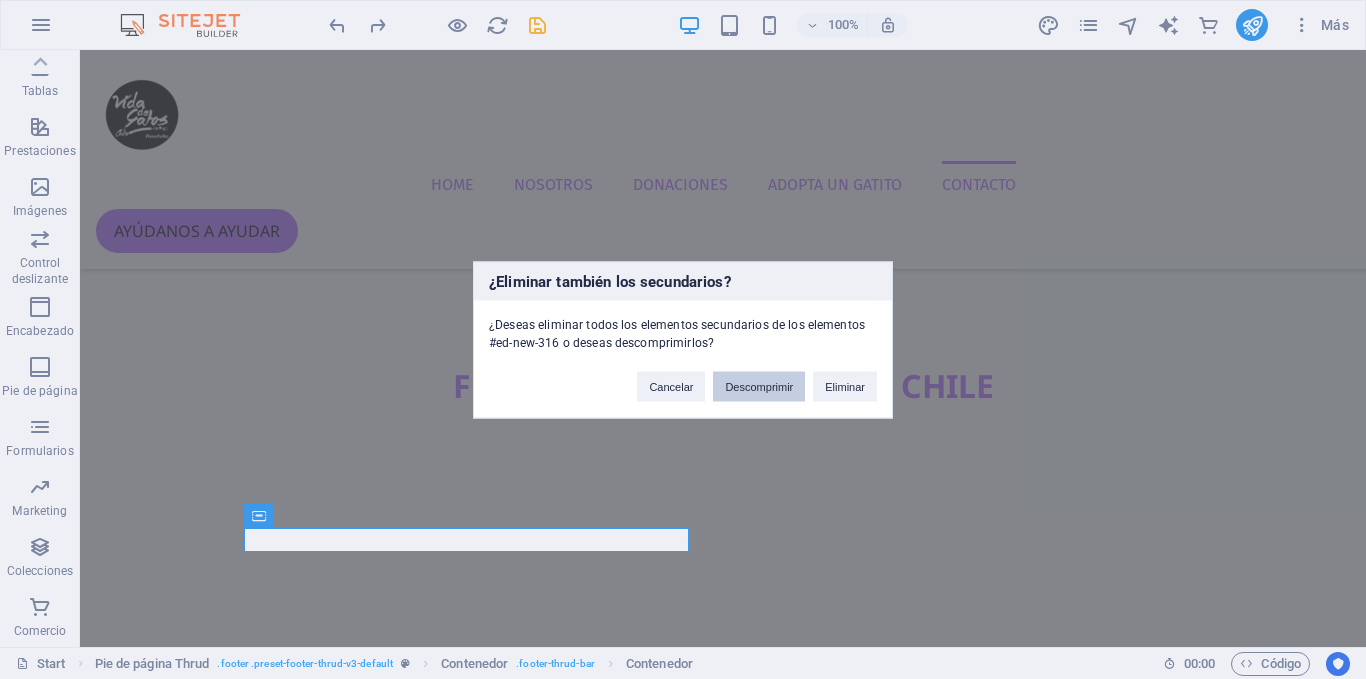 click on "Descomprimir" at bounding box center (759, 386) 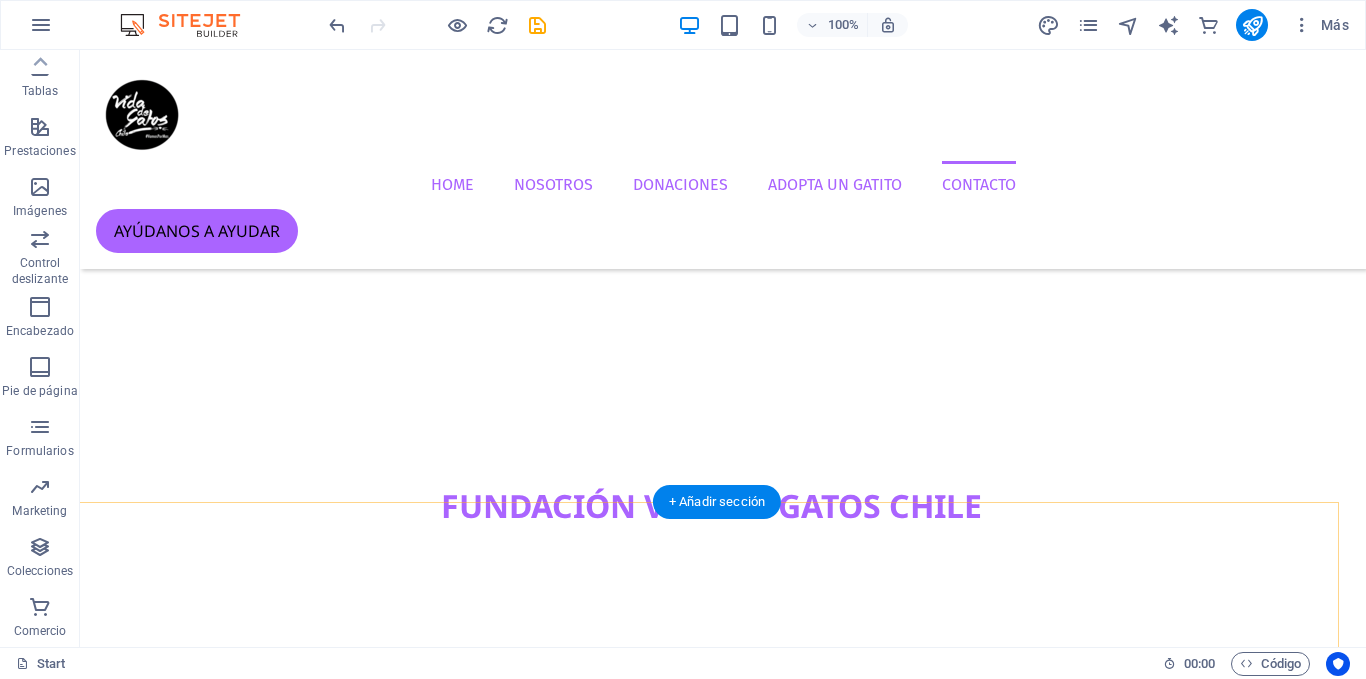 scroll, scrollTop: 4271, scrollLeft: 0, axis: vertical 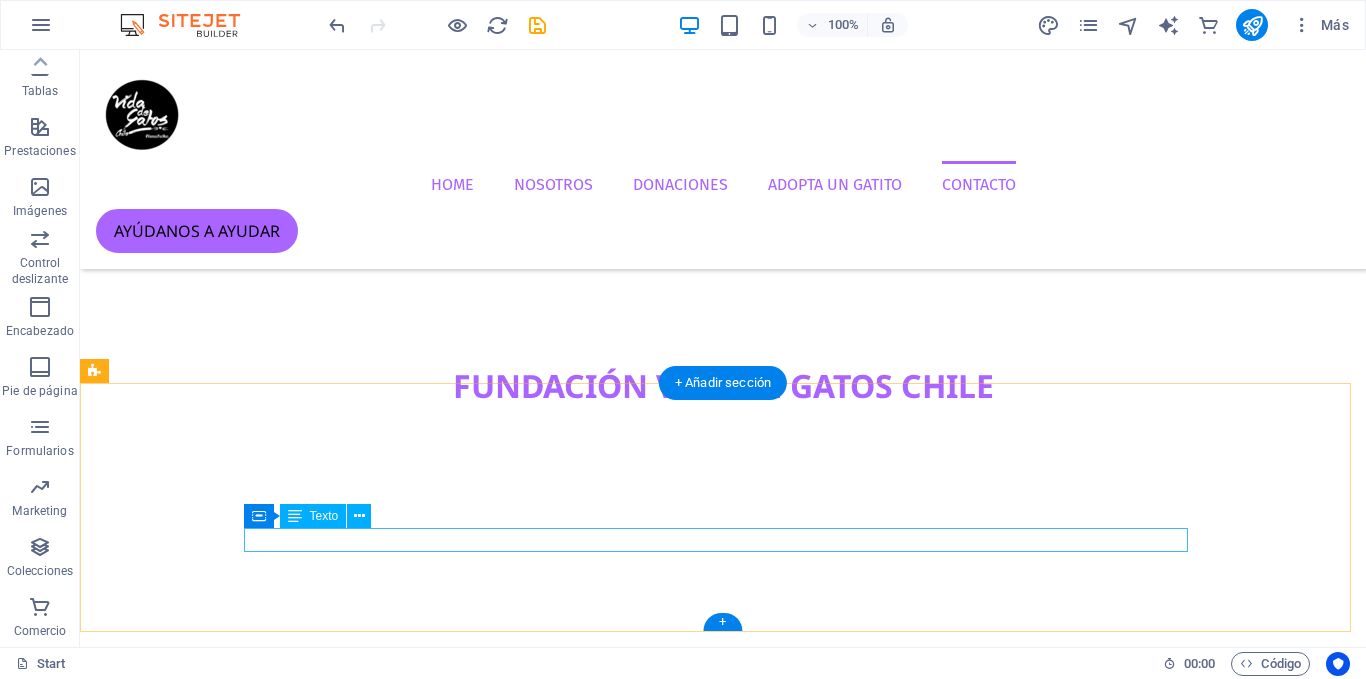 click on "2025 VIDA DE GATOS CHILE. Todos los derechos reservados." at bounding box center [721, 9188] 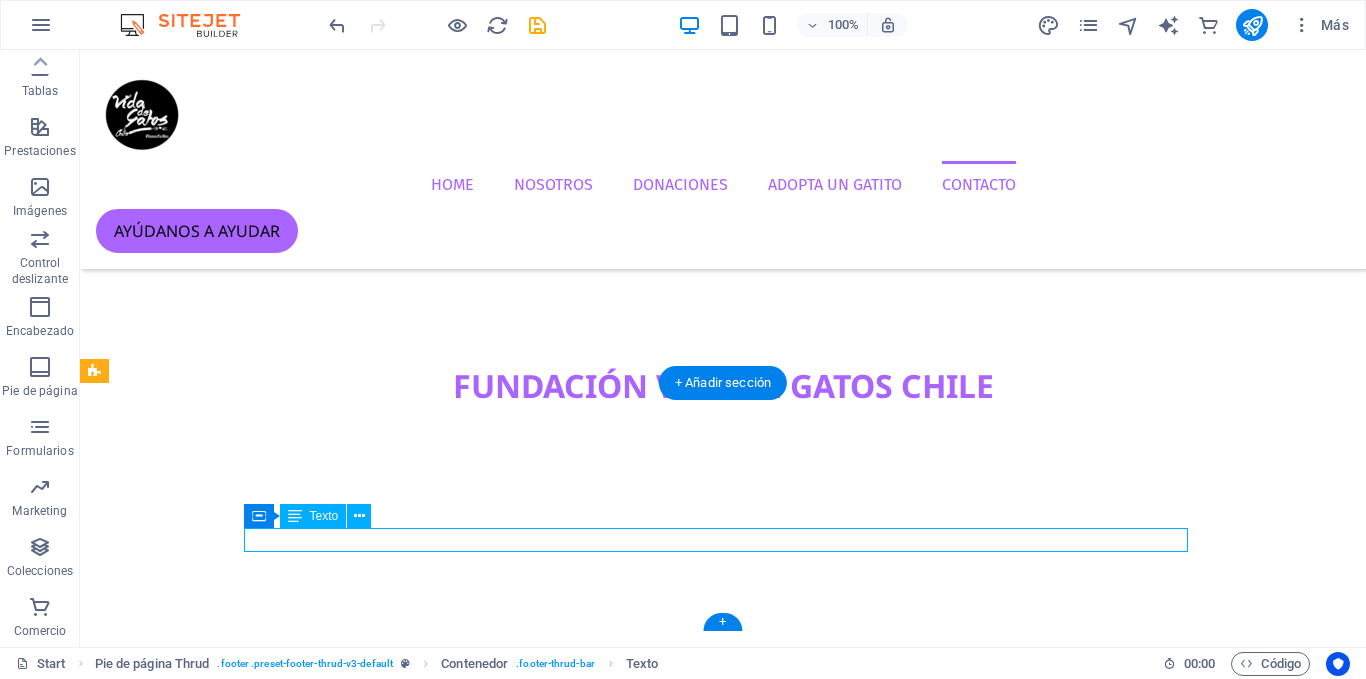 click on "2025 VIDA DE GATOS CHILE. Todos los derechos reservados." at bounding box center (721, 9188) 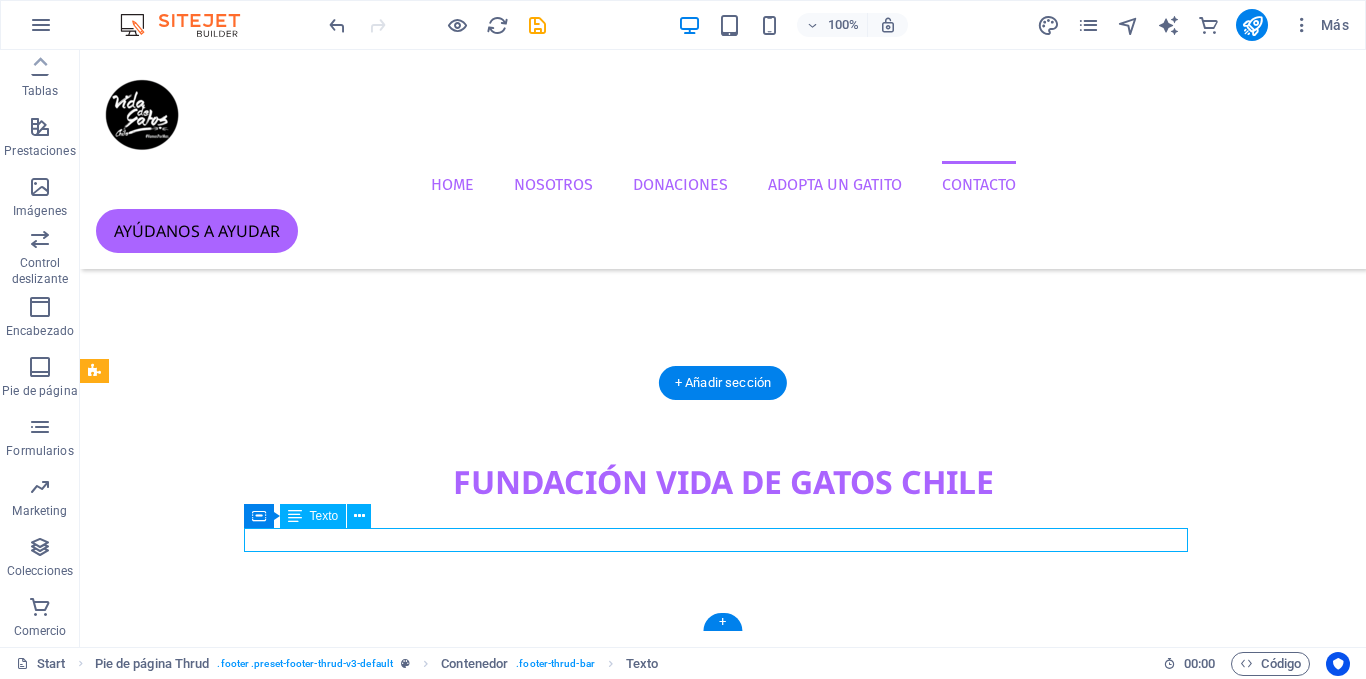 scroll, scrollTop: 4286, scrollLeft: 0, axis: vertical 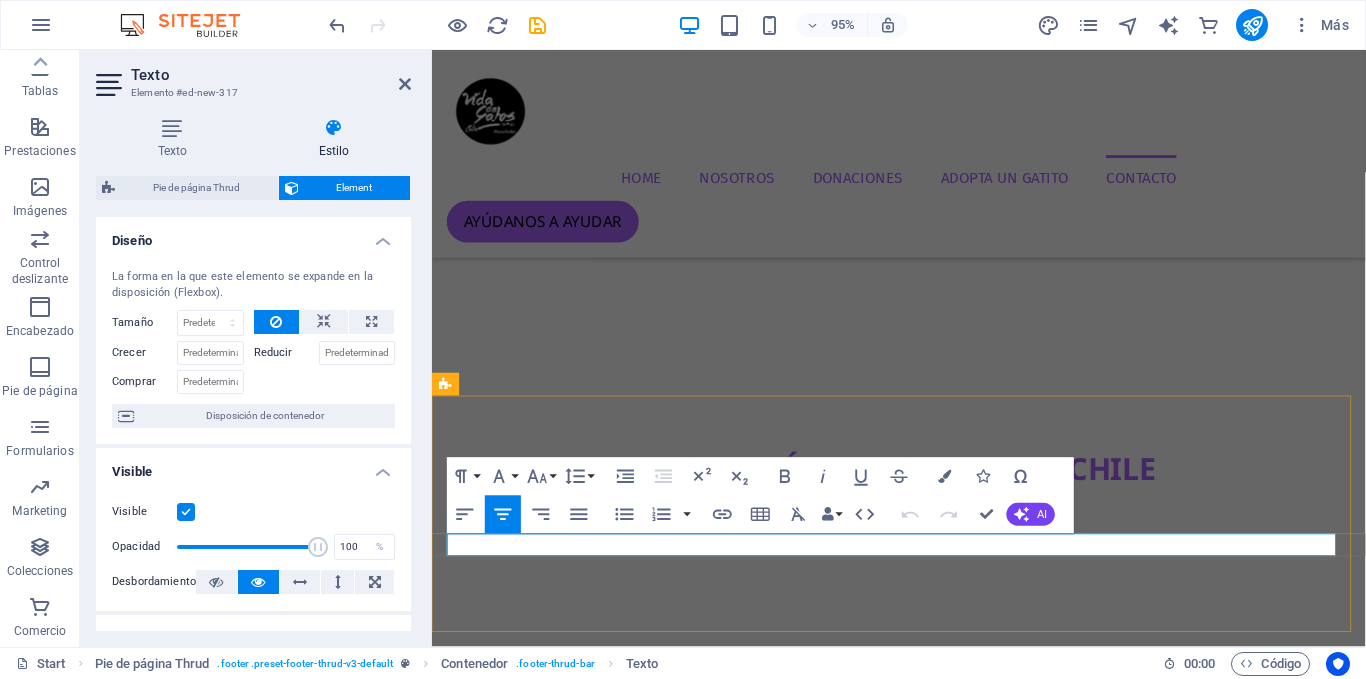 click on "2025 VIDA DE GATOS CHILE. Todos los derechos reservados." at bounding box center (922, 9293) 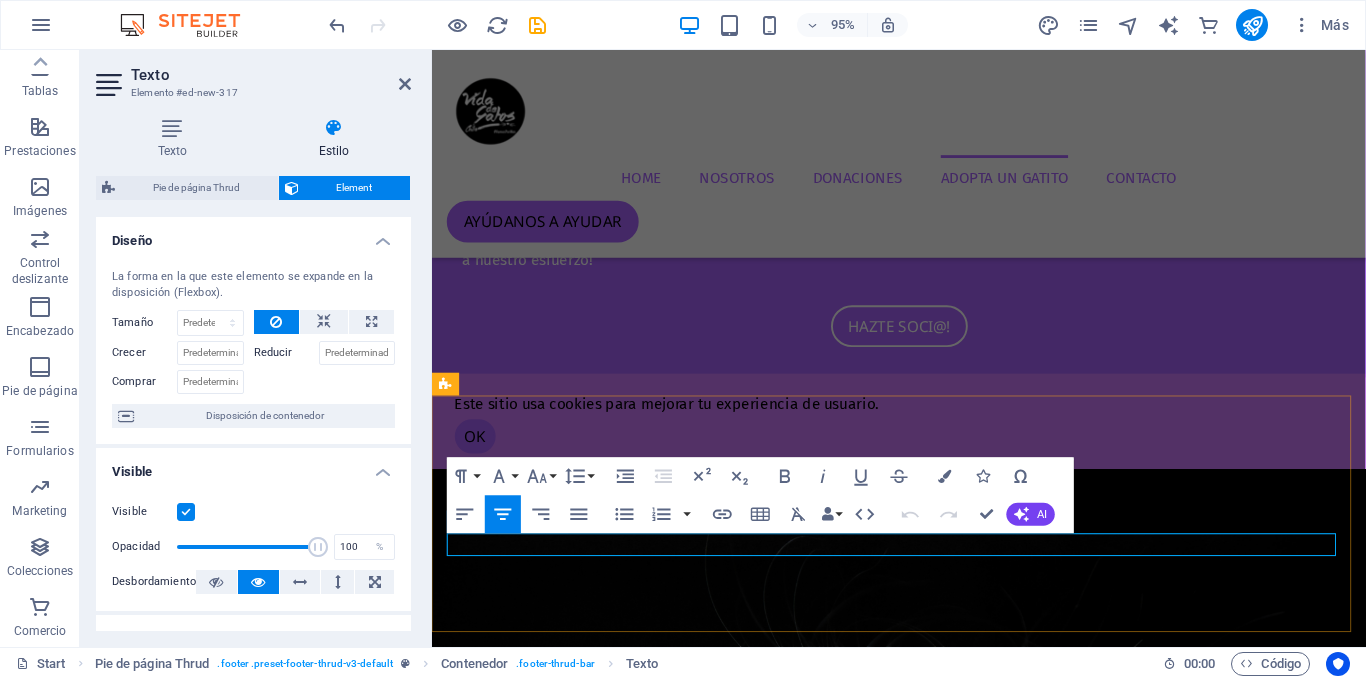 scroll, scrollTop: 4058, scrollLeft: 0, axis: vertical 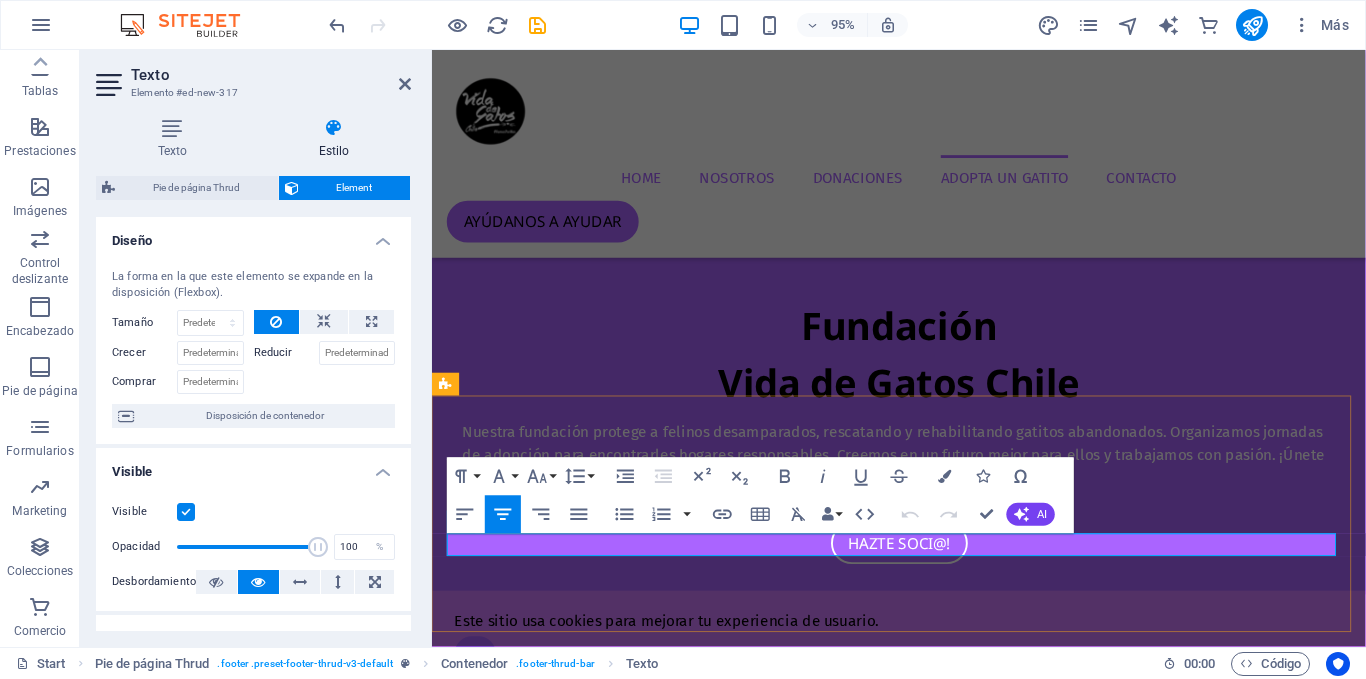 click on "2025 VIDA DE GATOS CHILE. Todos los derechos reservados." at bounding box center (923, 10429) 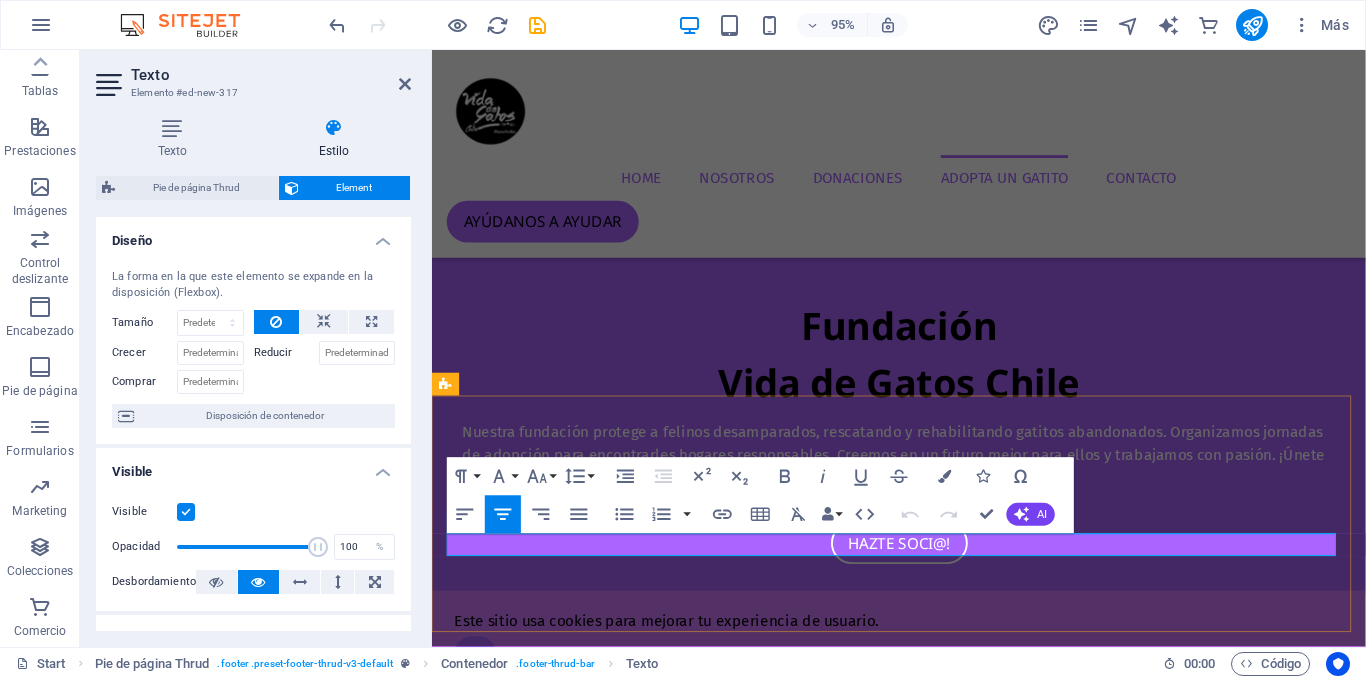 select on "rem" 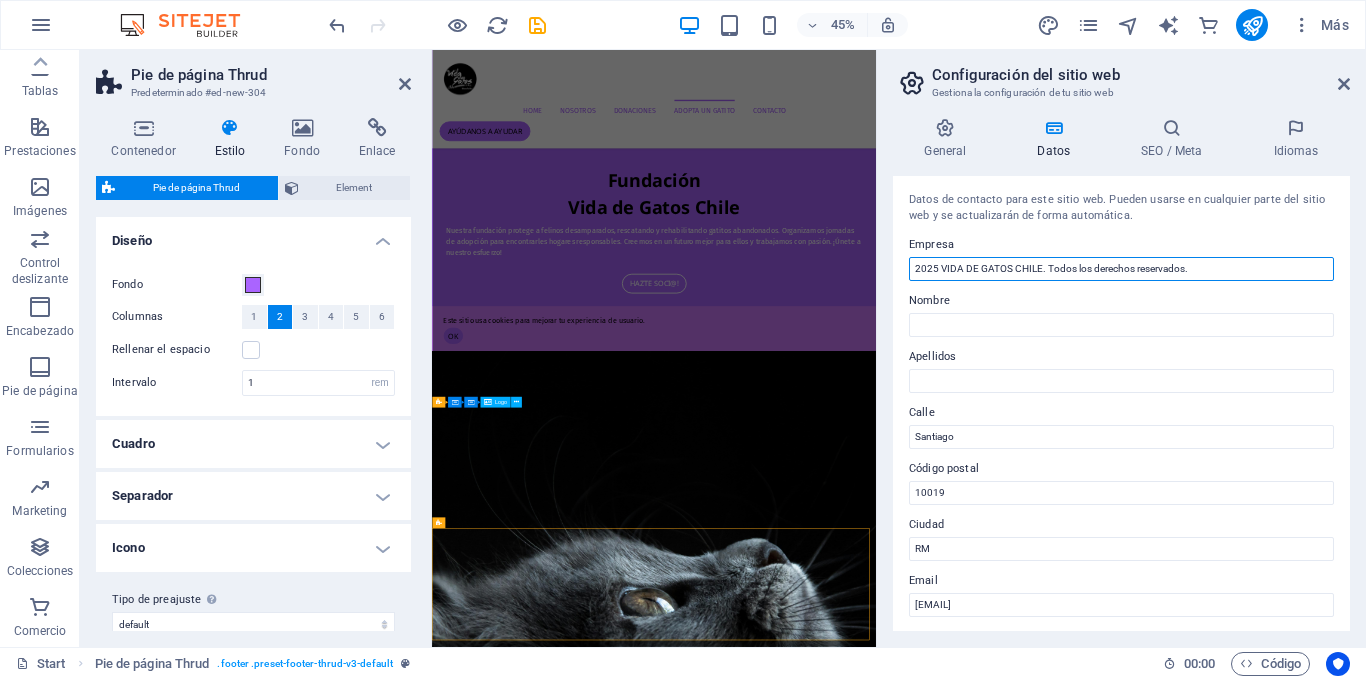 click on "2025 VIDA DE GATOS CHILE. Todos los derechos reservados." at bounding box center [1121, 269] 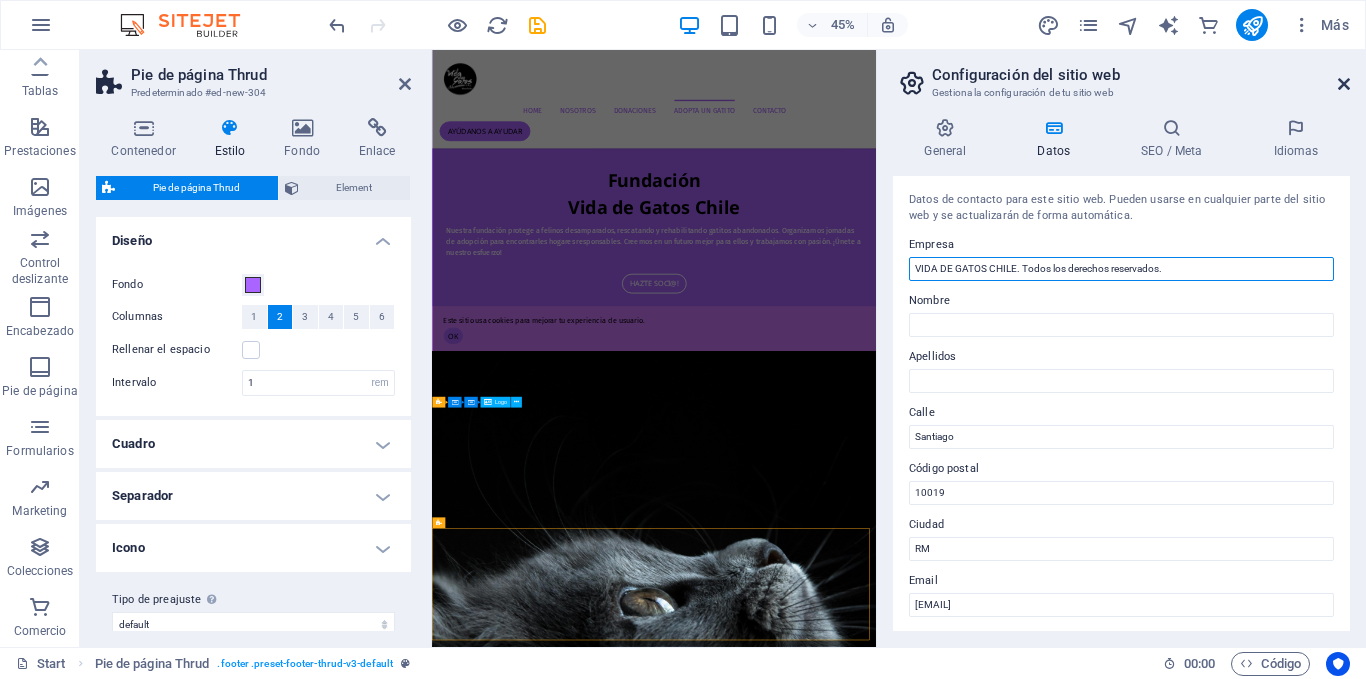 type on "VIDA DE GATOS CHILE. Todos los derechos reservados." 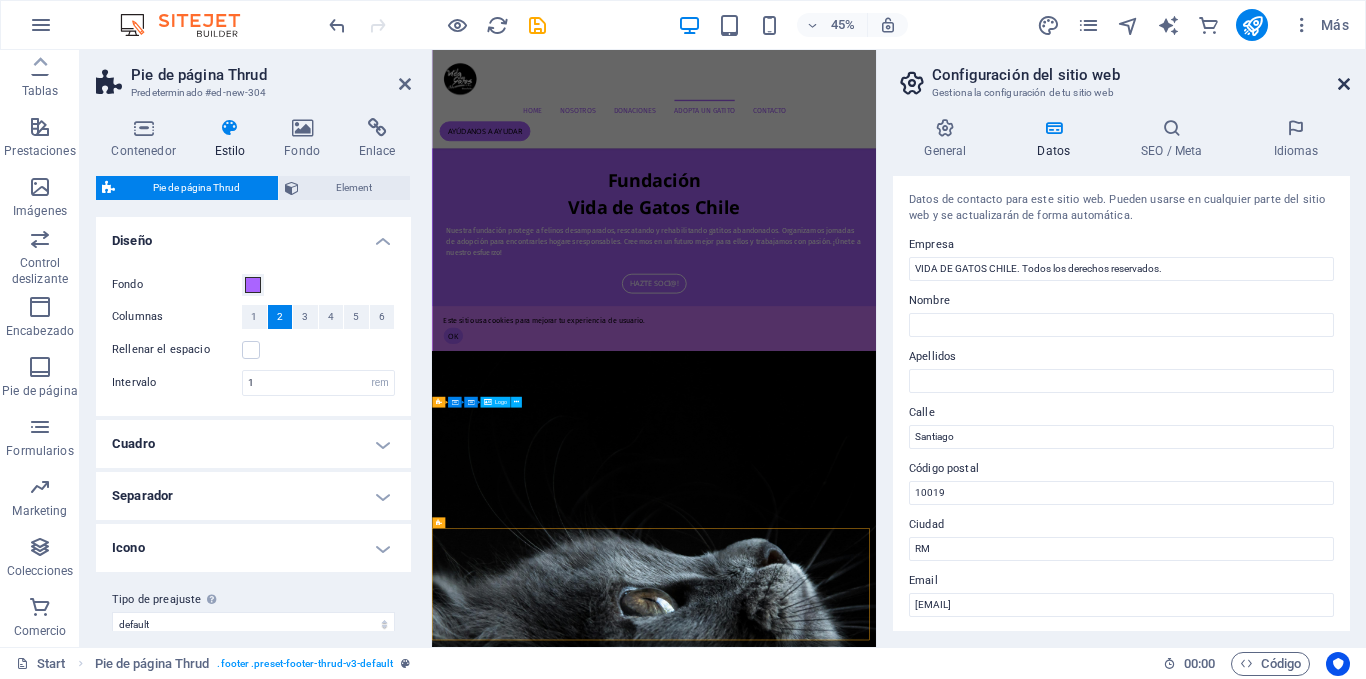 click at bounding box center (1344, 84) 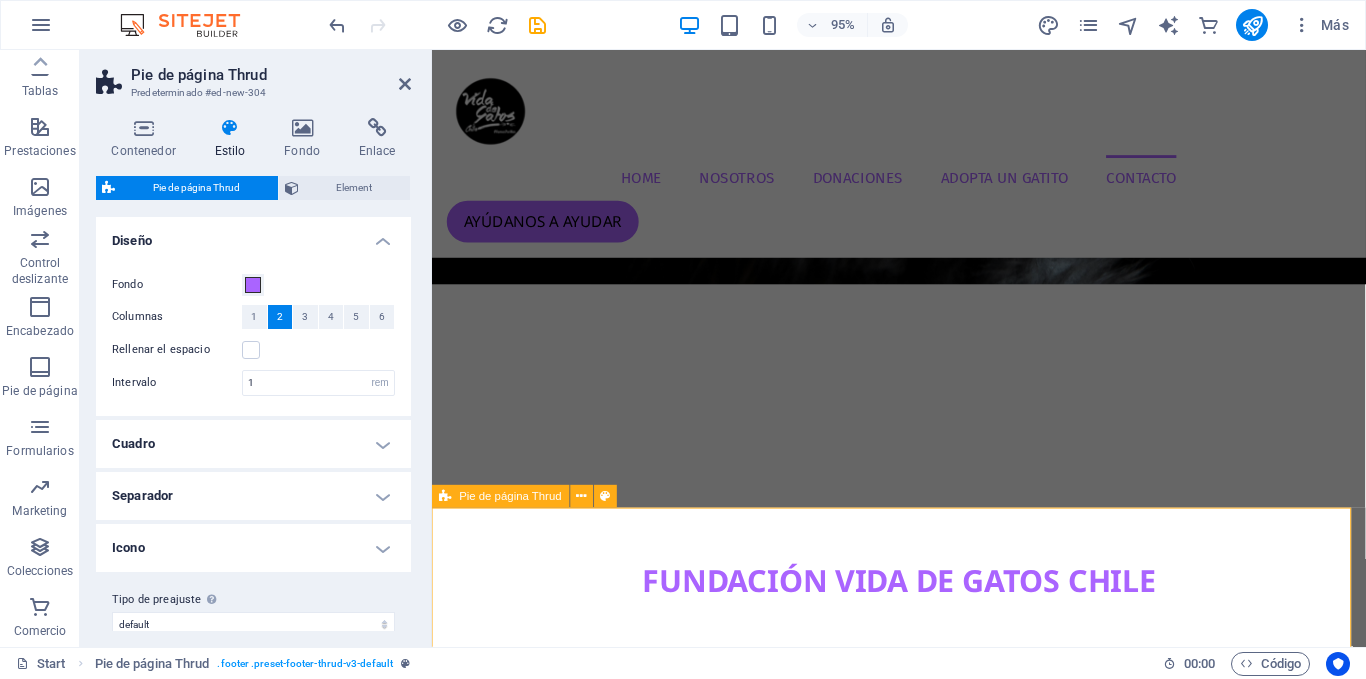 scroll, scrollTop: 4286, scrollLeft: 0, axis: vertical 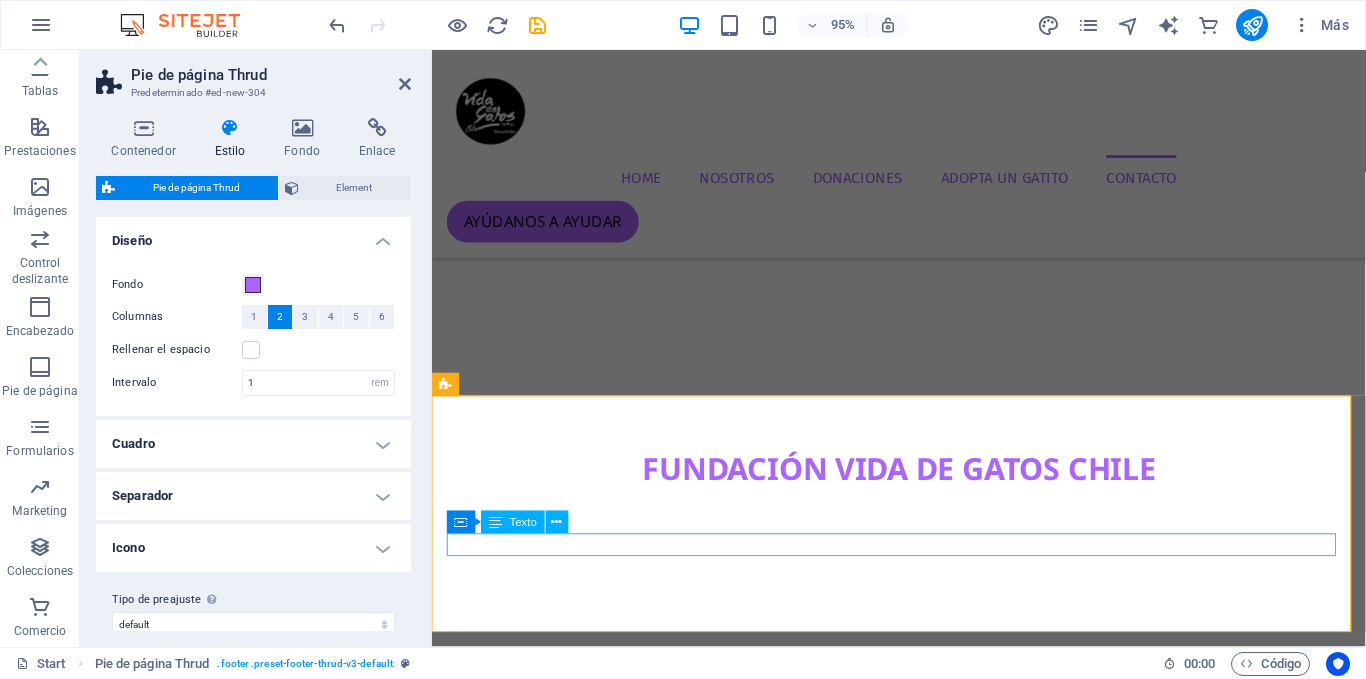click on "VIDA DE GATOS CHILE. Todos los derechos reservados." at bounding box center (921, 9293) 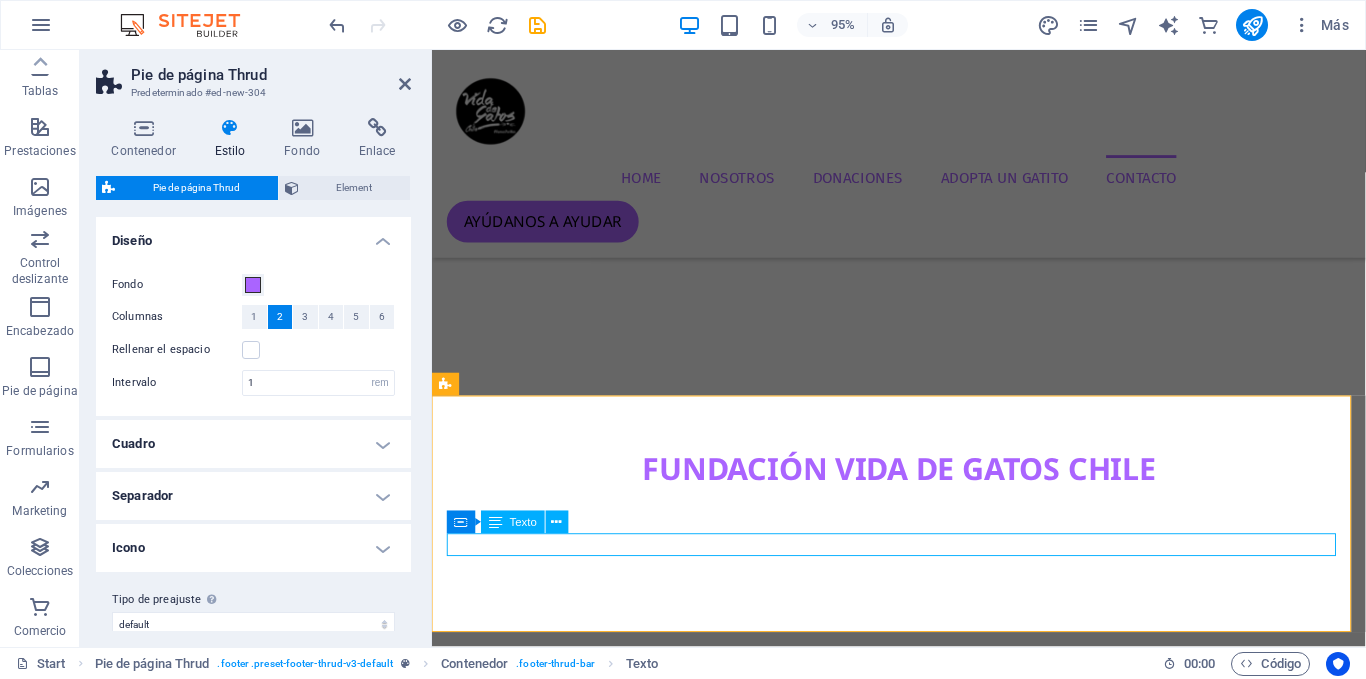 click on "VIDA DE GATOS CHILE. Todos los derechos reservados." at bounding box center [921, 9293] 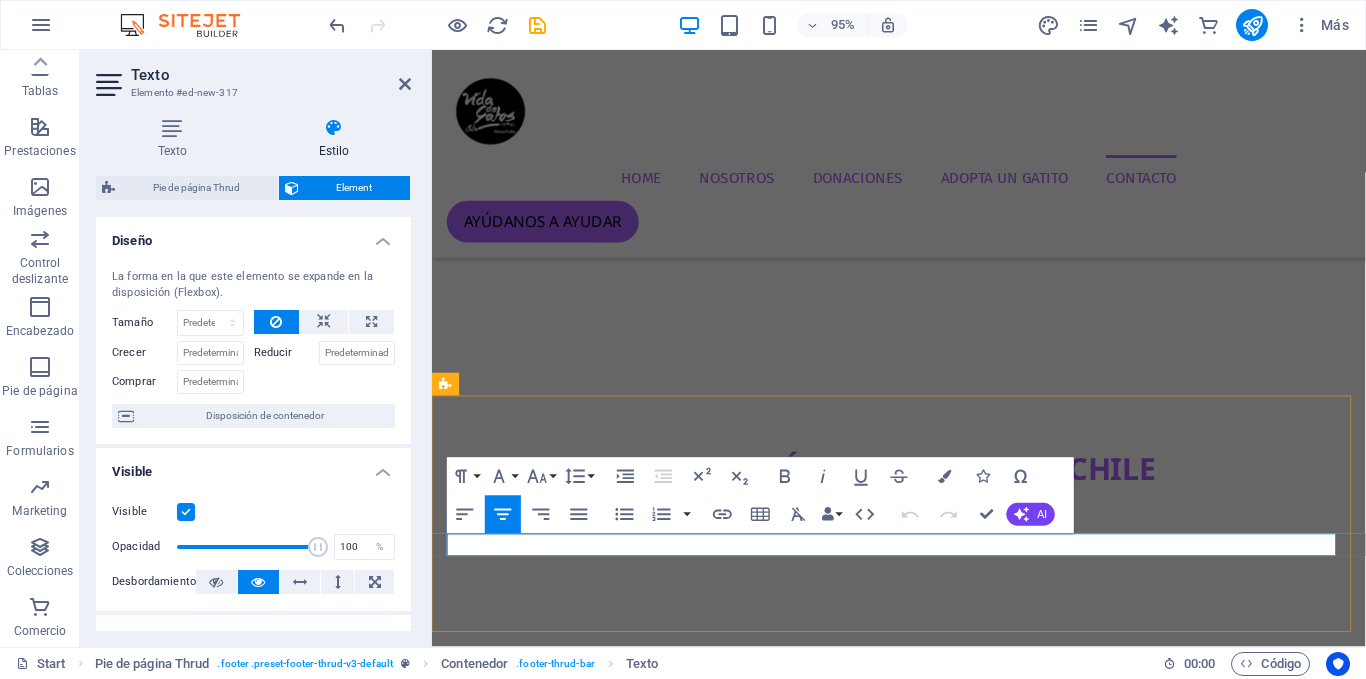 click on "VIDA DE GATOS CHILE. Todos los derechos reservados." at bounding box center [921, 9293] 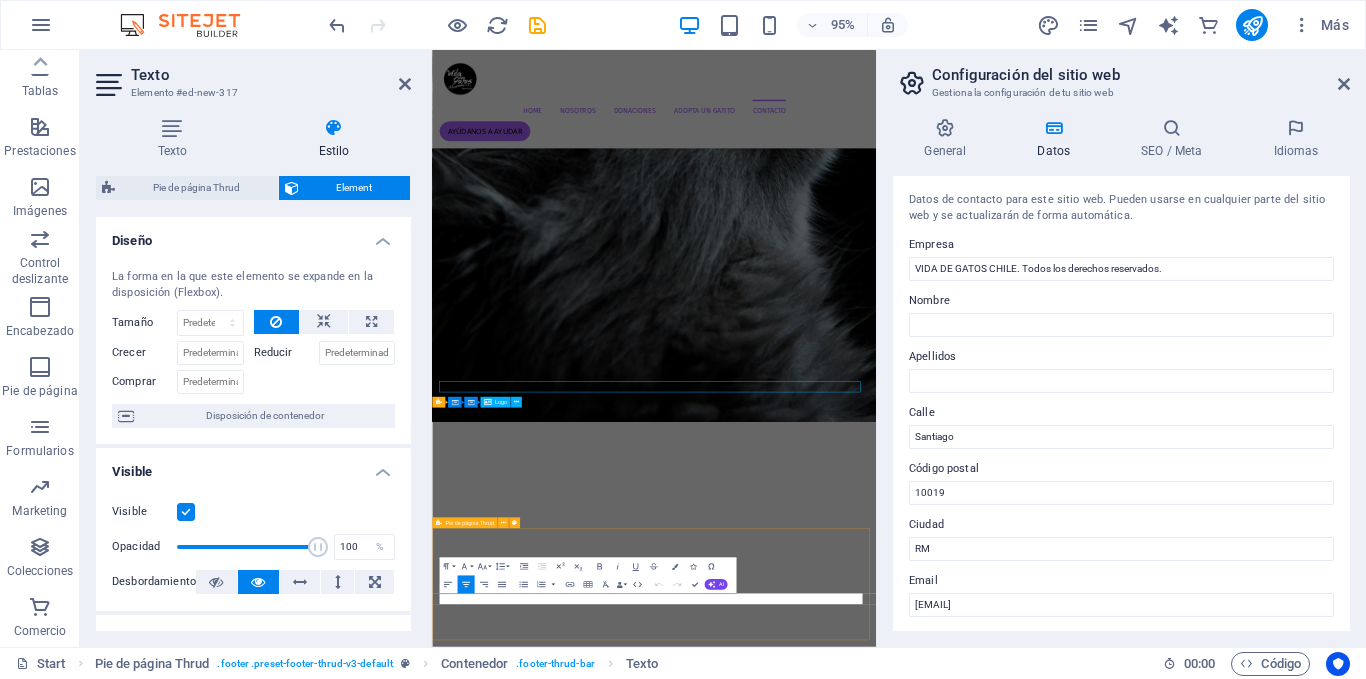 scroll, scrollTop: 4058, scrollLeft: 0, axis: vertical 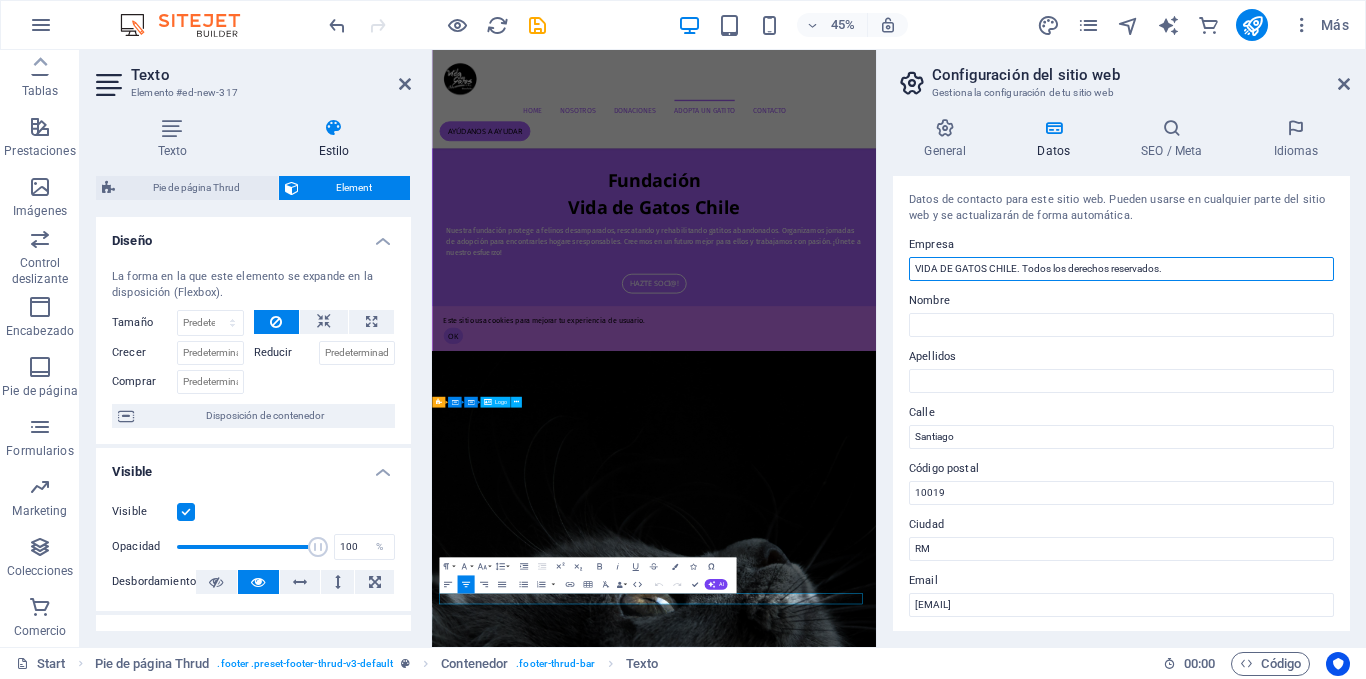click on "VIDA DE GATOS CHILE. Todos los derechos reservados." at bounding box center (1121, 269) 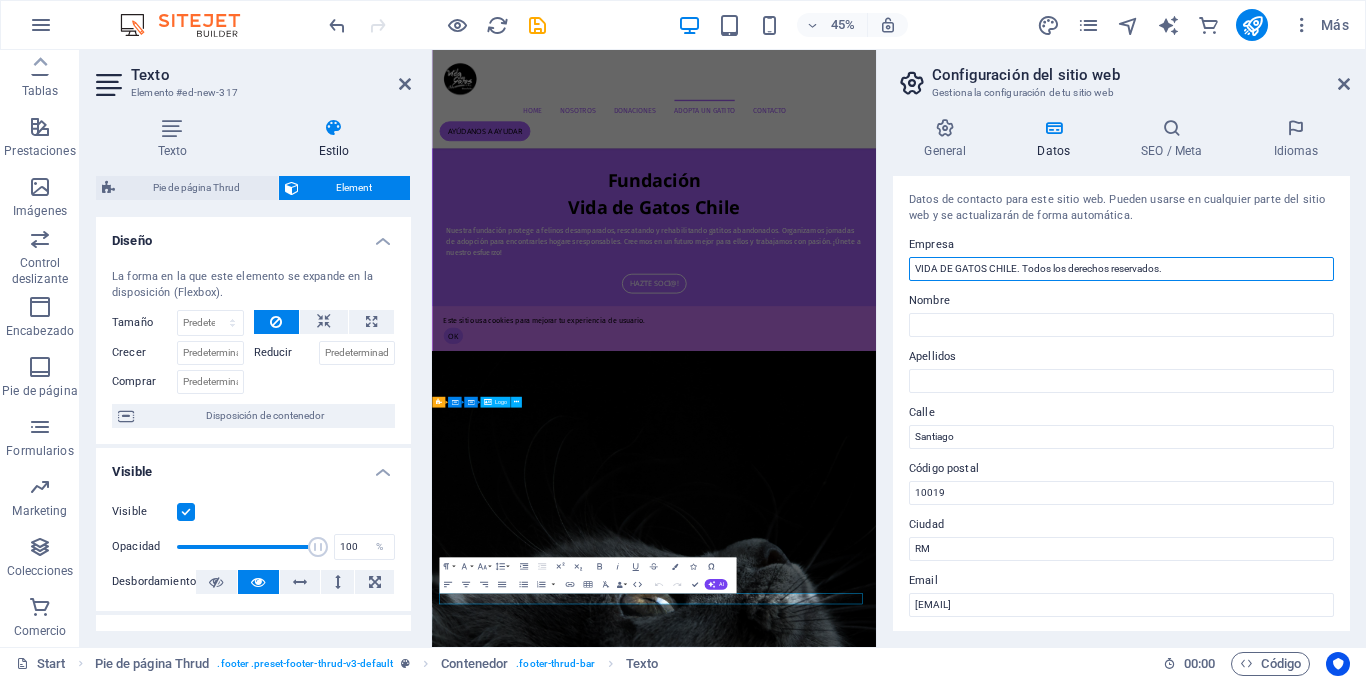 click on "VIDA DE GATOS CHILE. Todos los derechos reservados." at bounding box center [1121, 269] 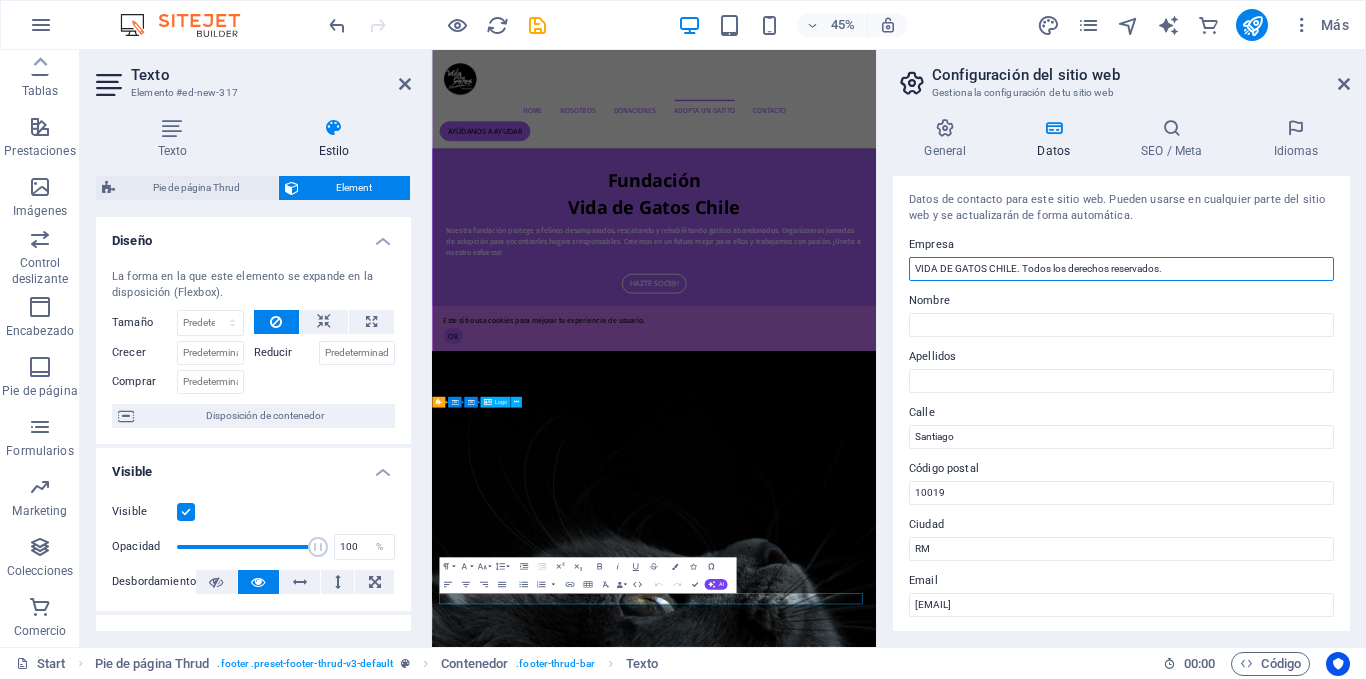 click on "VIDA DE GATOS CHILE. Todos los derechos reservados." at bounding box center [1121, 269] 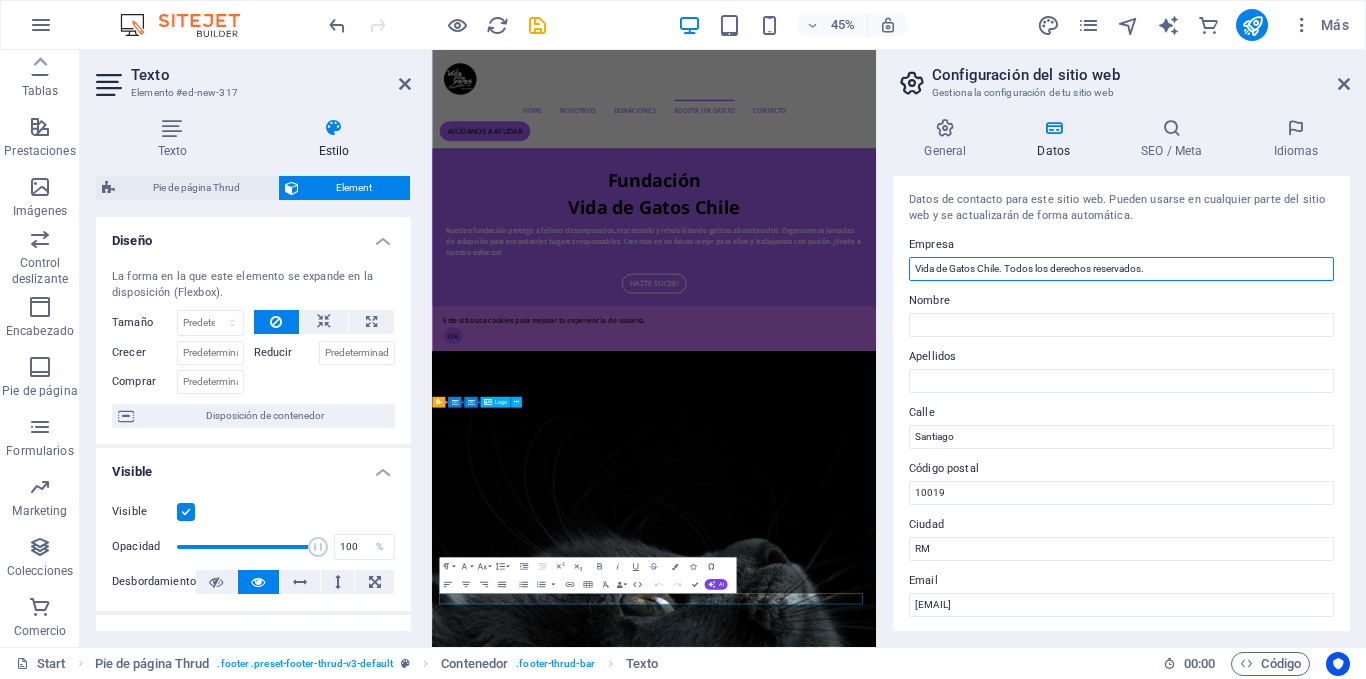 type on "Vida de Gatos Chile. Todos los derechos reservados." 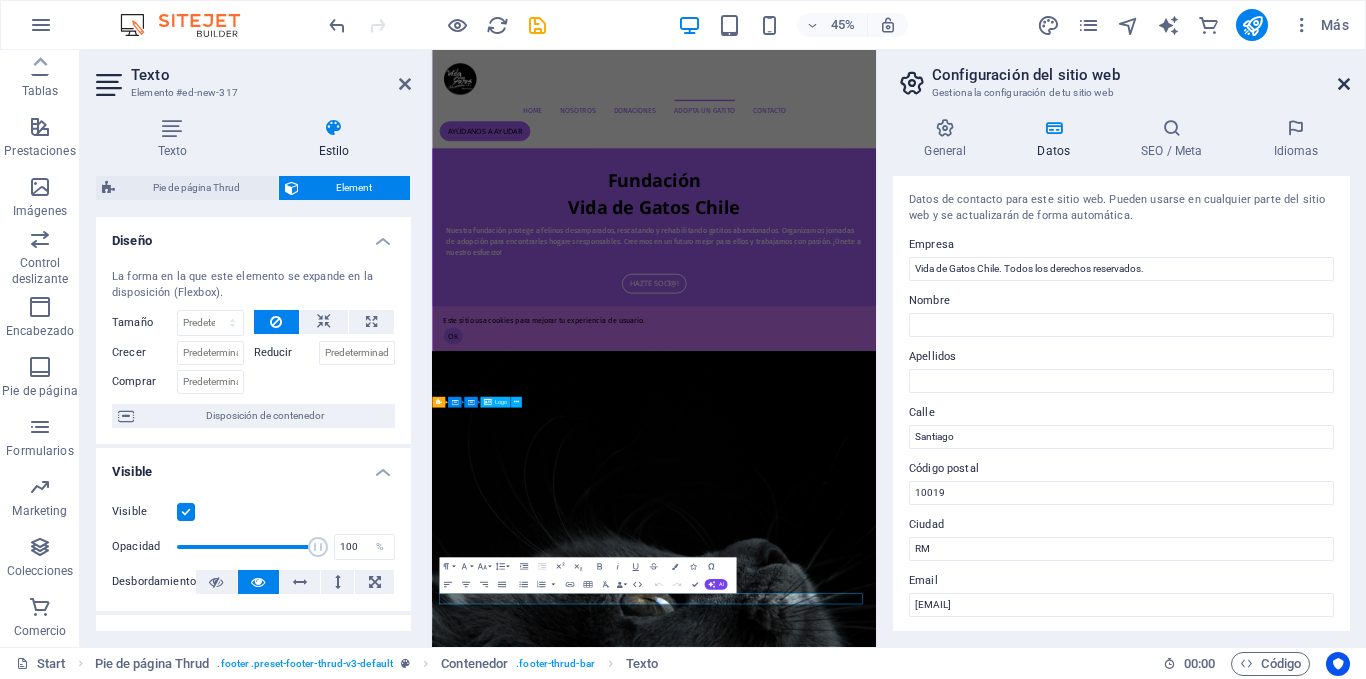 click at bounding box center (1344, 84) 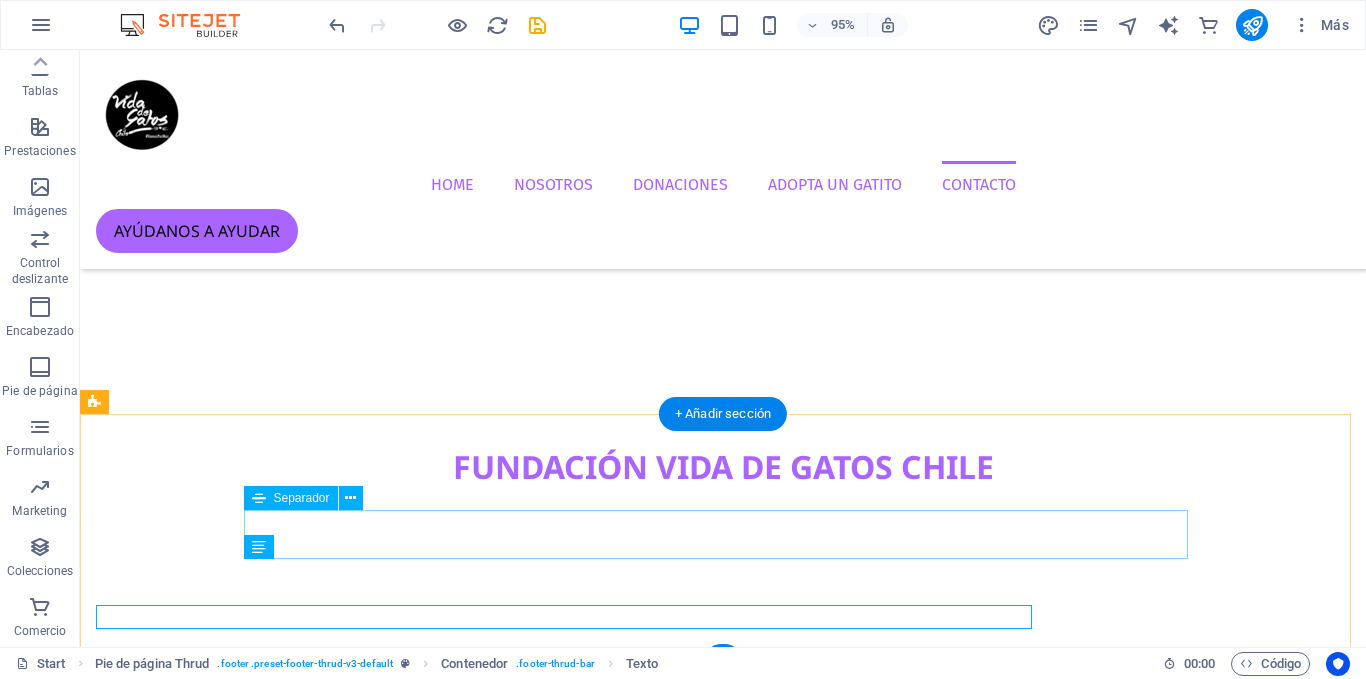 scroll, scrollTop: 4240, scrollLeft: 0, axis: vertical 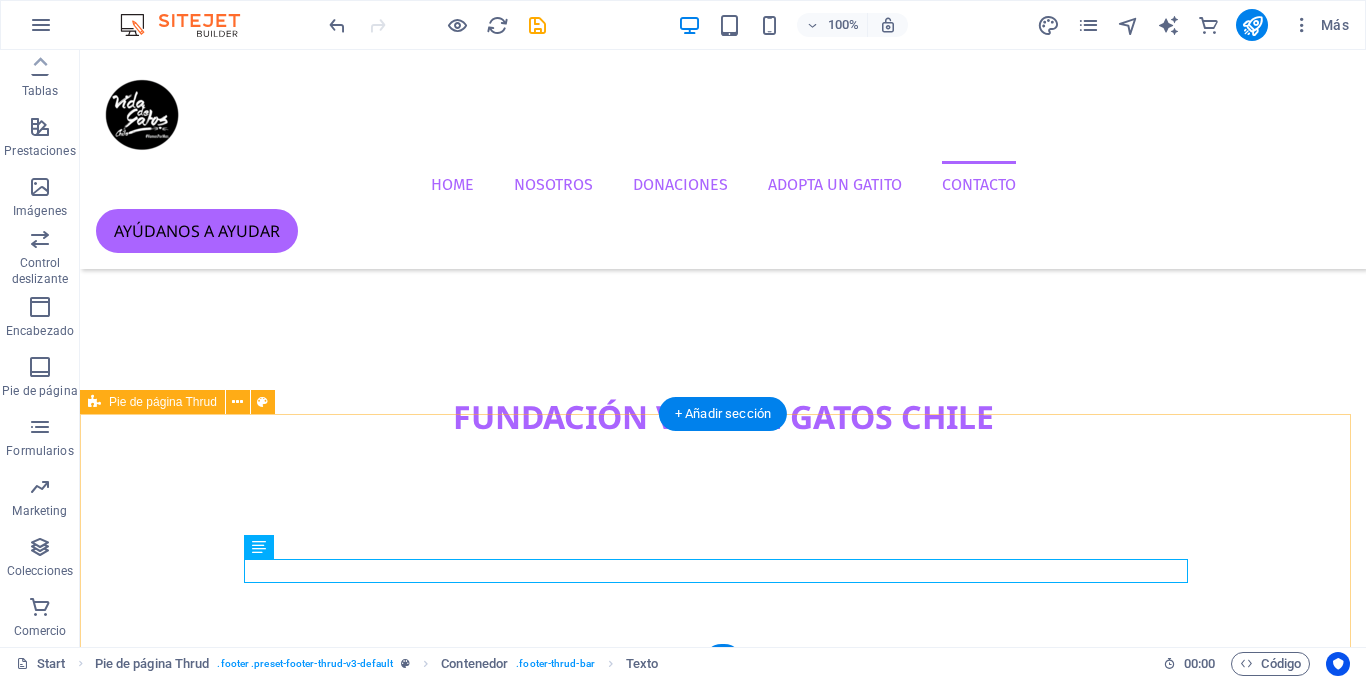 click on "Vida de Gatos Chile. Todos los derechos reservados." at bounding box center (723, 9187) 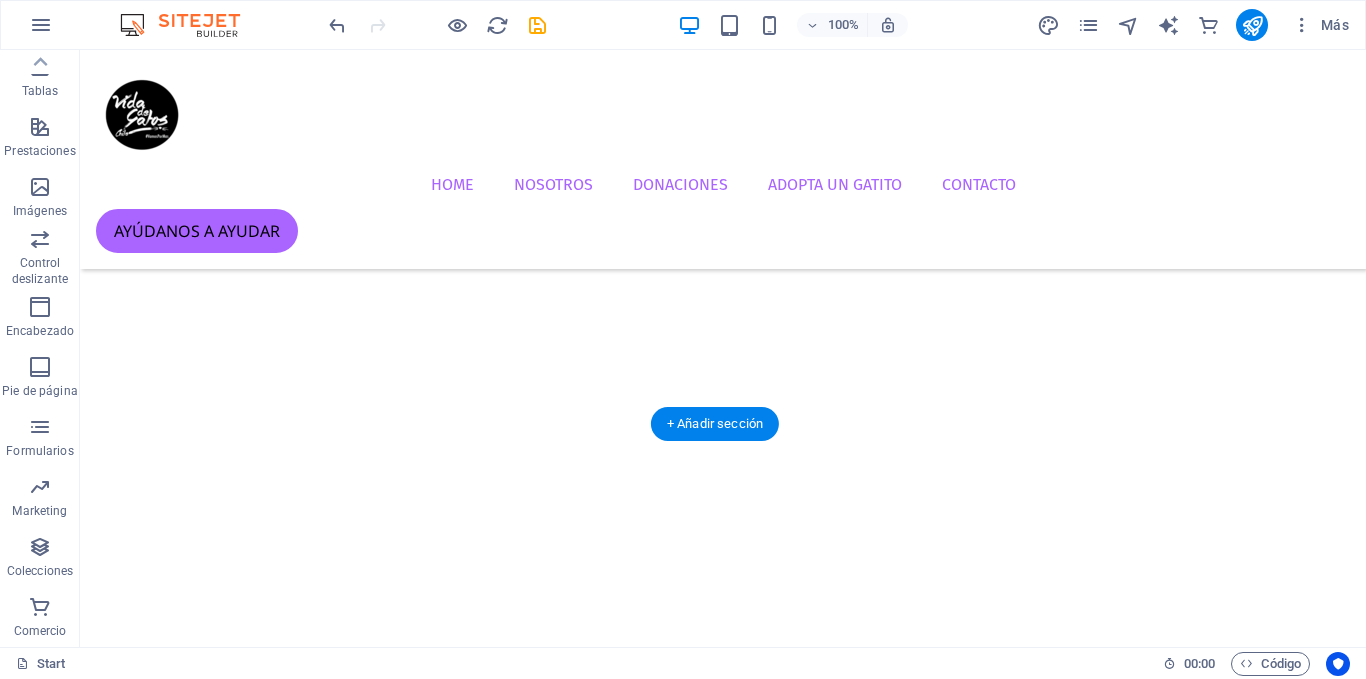 scroll, scrollTop: 664, scrollLeft: 16, axis: both 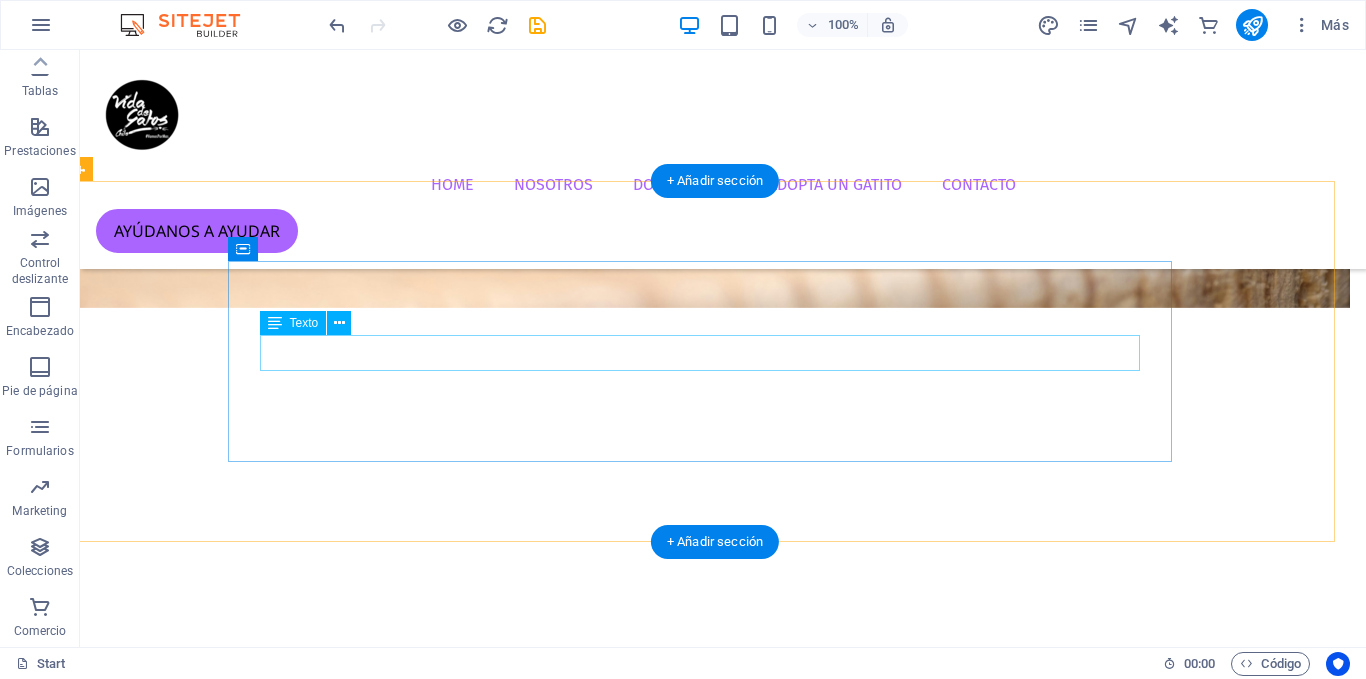 click on "La solución inteligente para el cuidado y protección de tus mascotas" at bounding box center (707, 1349) 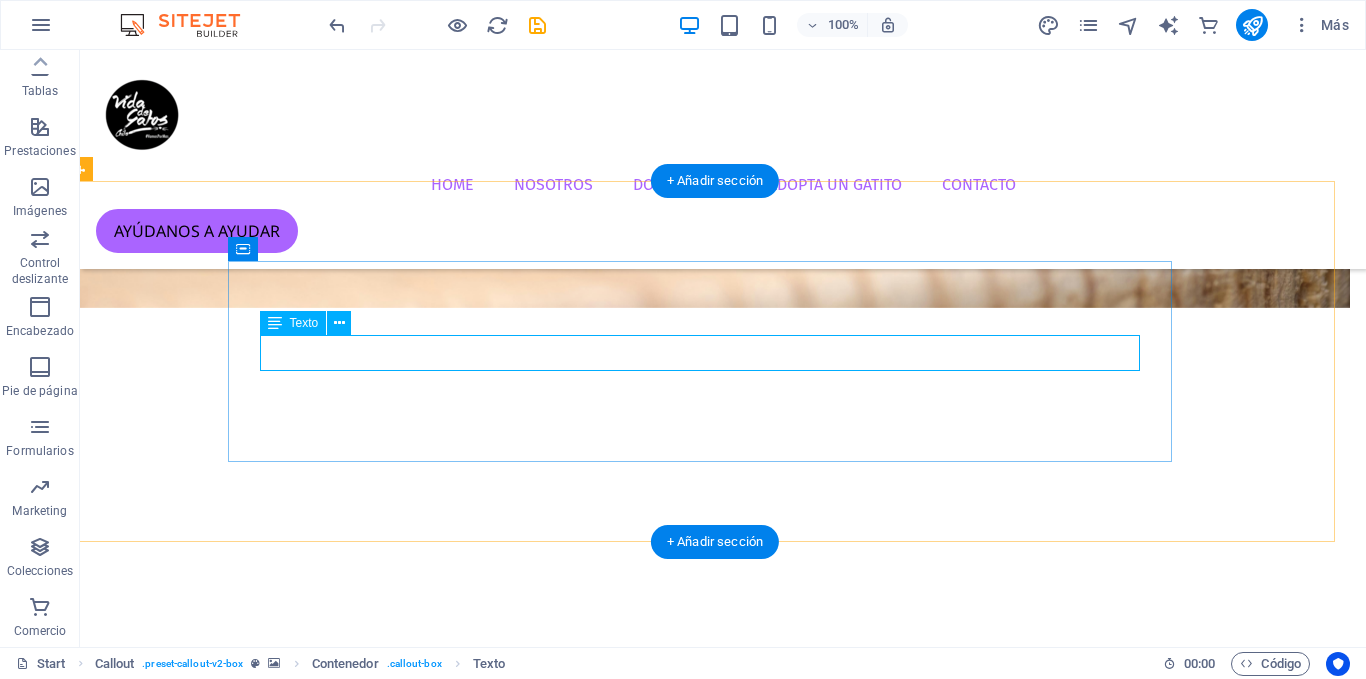 click on "La solución inteligente para el cuidado y protección de tus mascotas" at bounding box center (707, 1349) 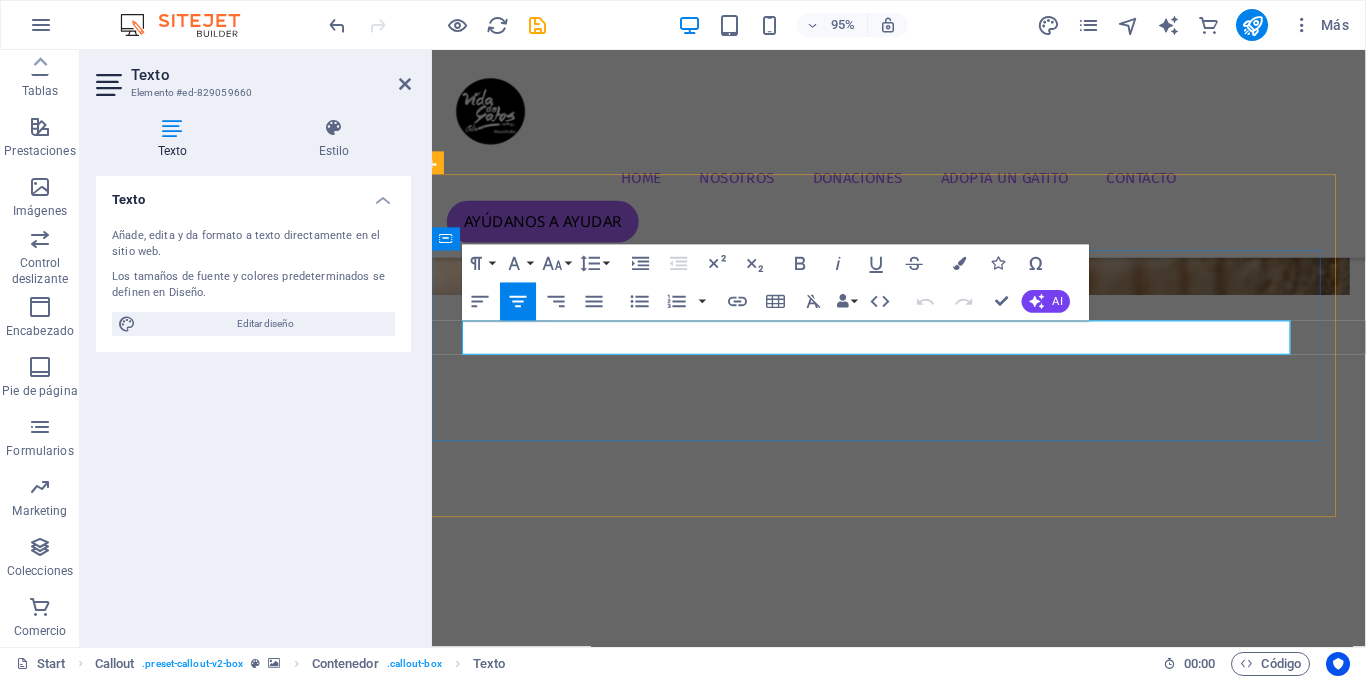 click on "La solución inteligente para el cuidado y protección de tus mascotas" at bounding box center (908, 1348) 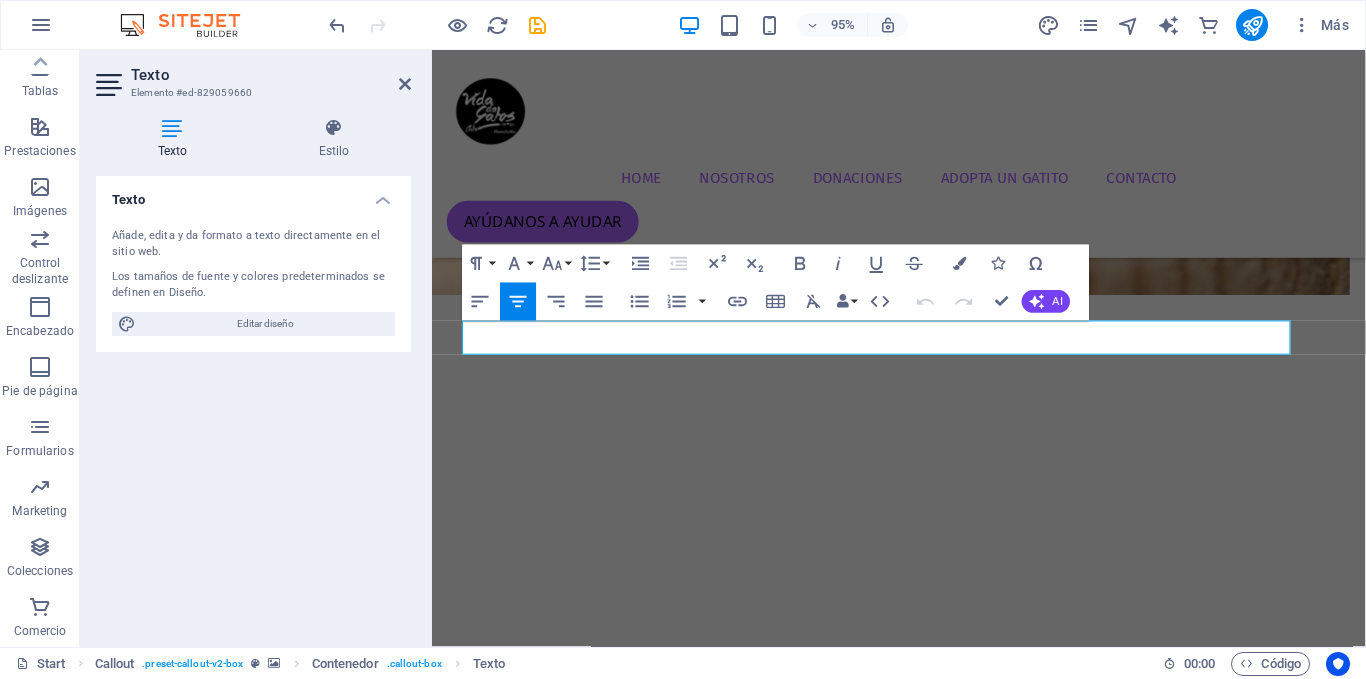 click on "Protege a tu mascota con Corage La solución inteligente para el cuidado y protección de tus mascotas click acá" at bounding box center [908, 1357] 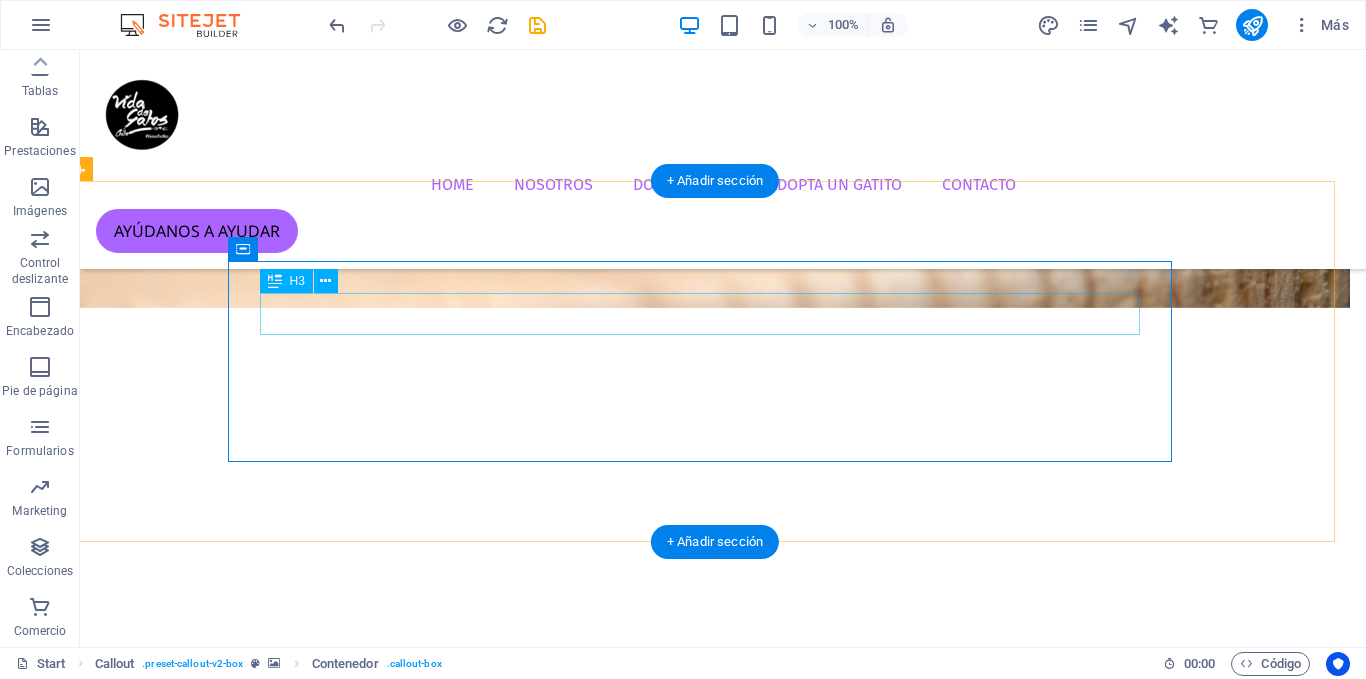 click on "Protege a tu mascota con Corage" at bounding box center (707, 1310) 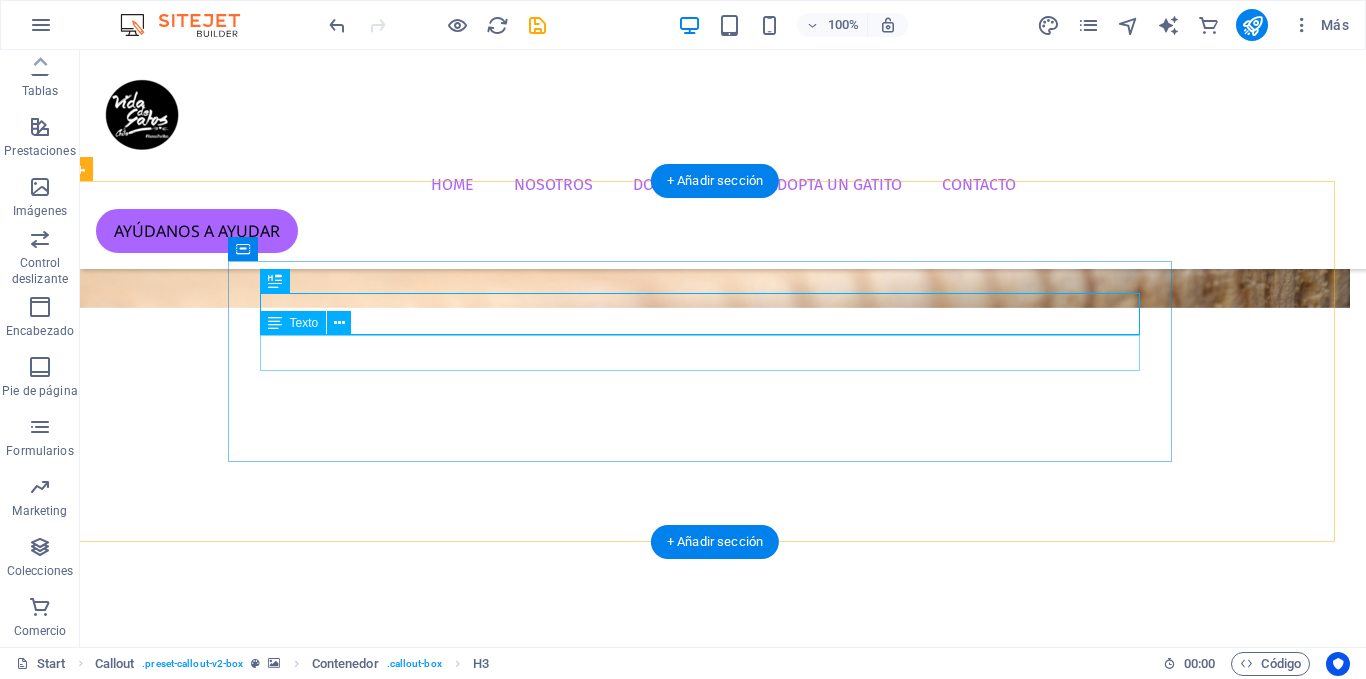 click on "La solución inteligente para el cuidado y protección de tus mascotas" at bounding box center (707, 1349) 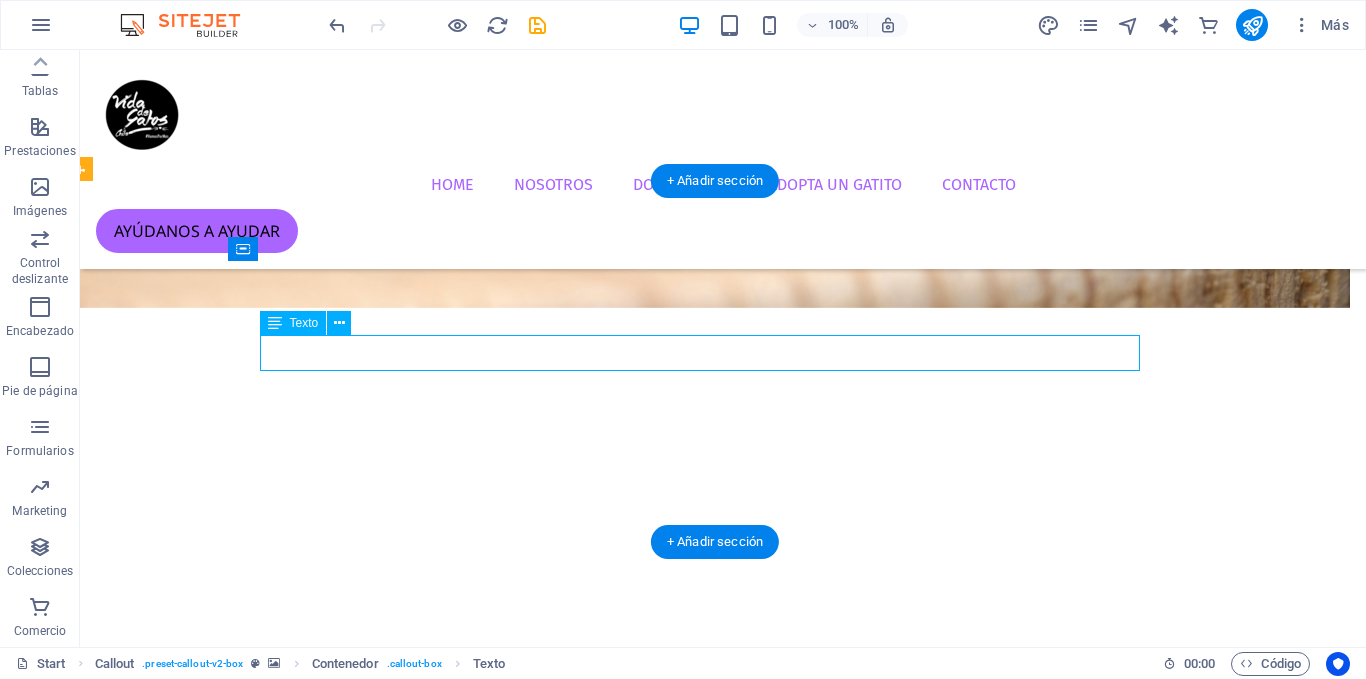 click on "La solución inteligente para el cuidado y protección de tus mascotas" at bounding box center [707, 1349] 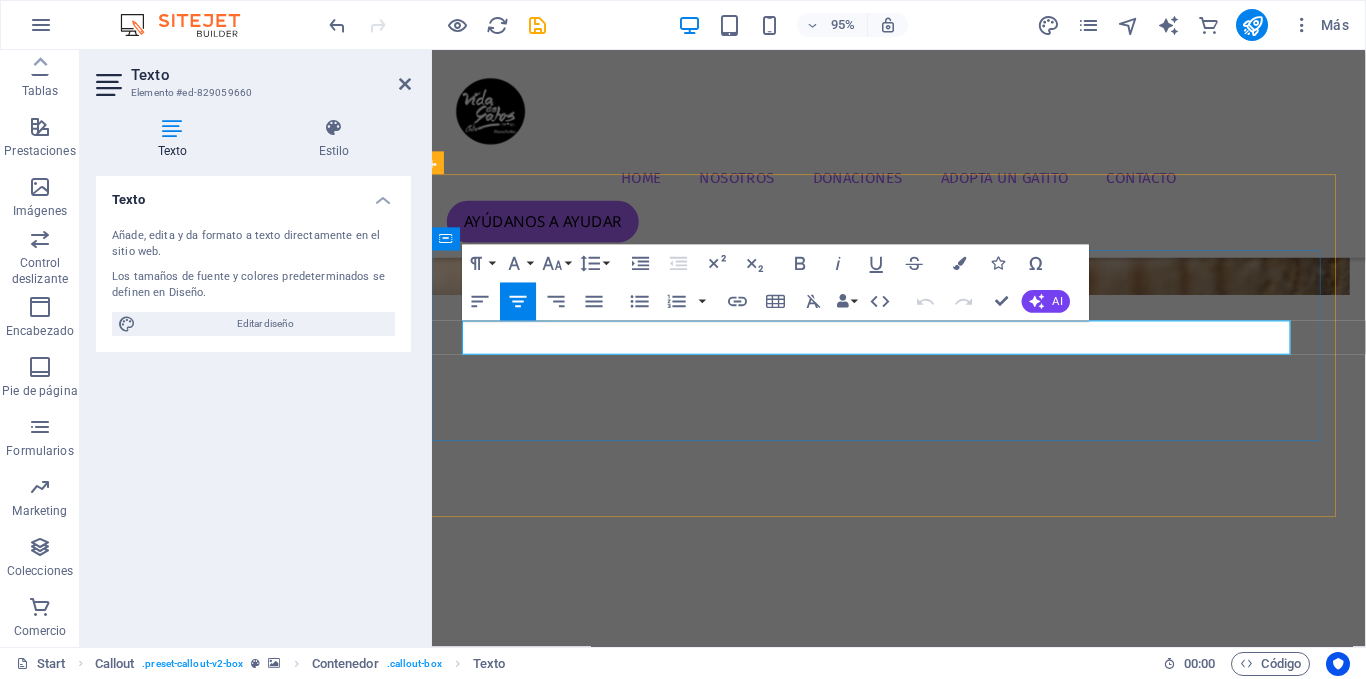 click on "La solución inteligente para el cuidado y protección de tus mascotas" at bounding box center [908, 1348] 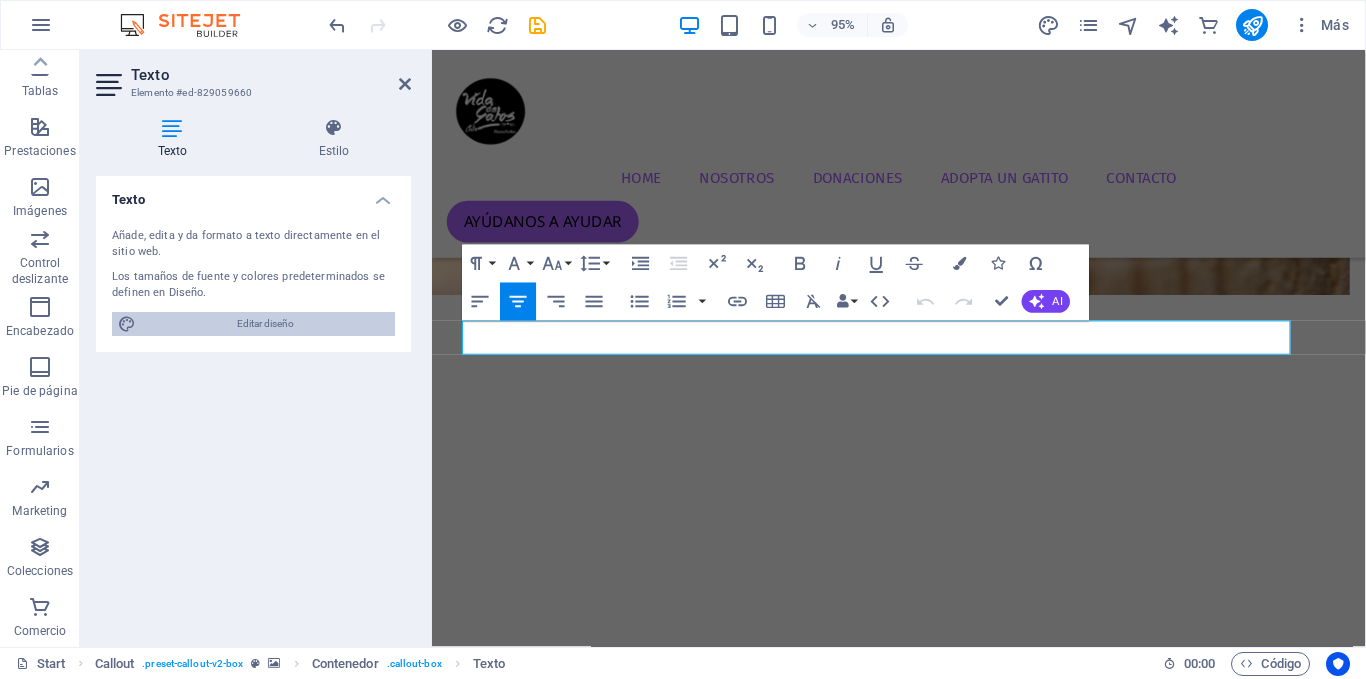 click on "Editar diseño" at bounding box center (265, 324) 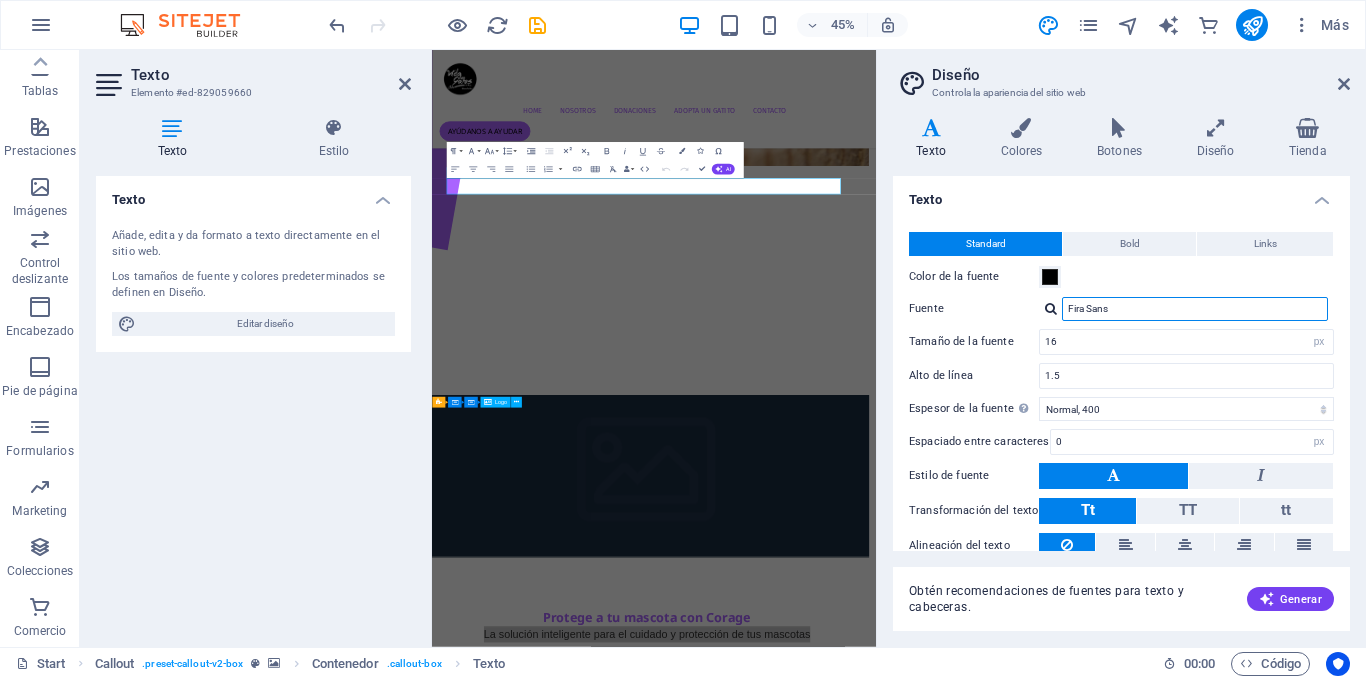 click on "Fira Sans" at bounding box center (1195, 309) 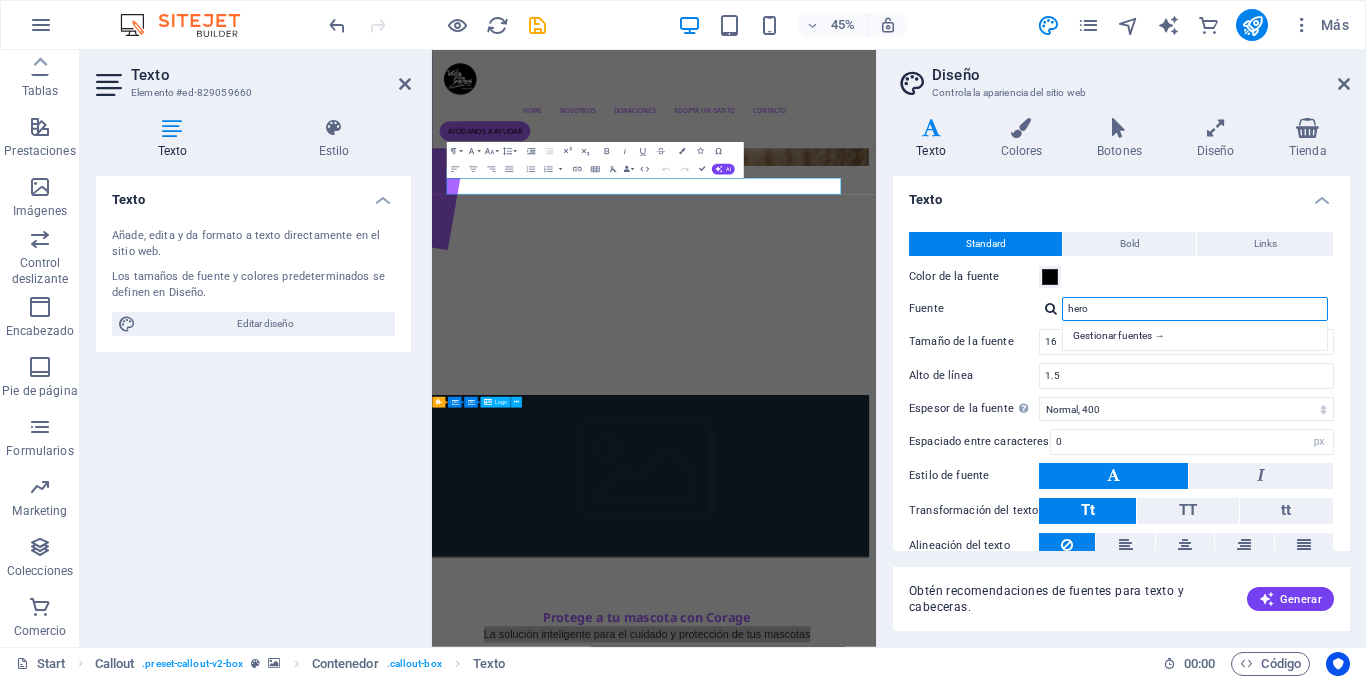 click on "hero" at bounding box center (1195, 309) 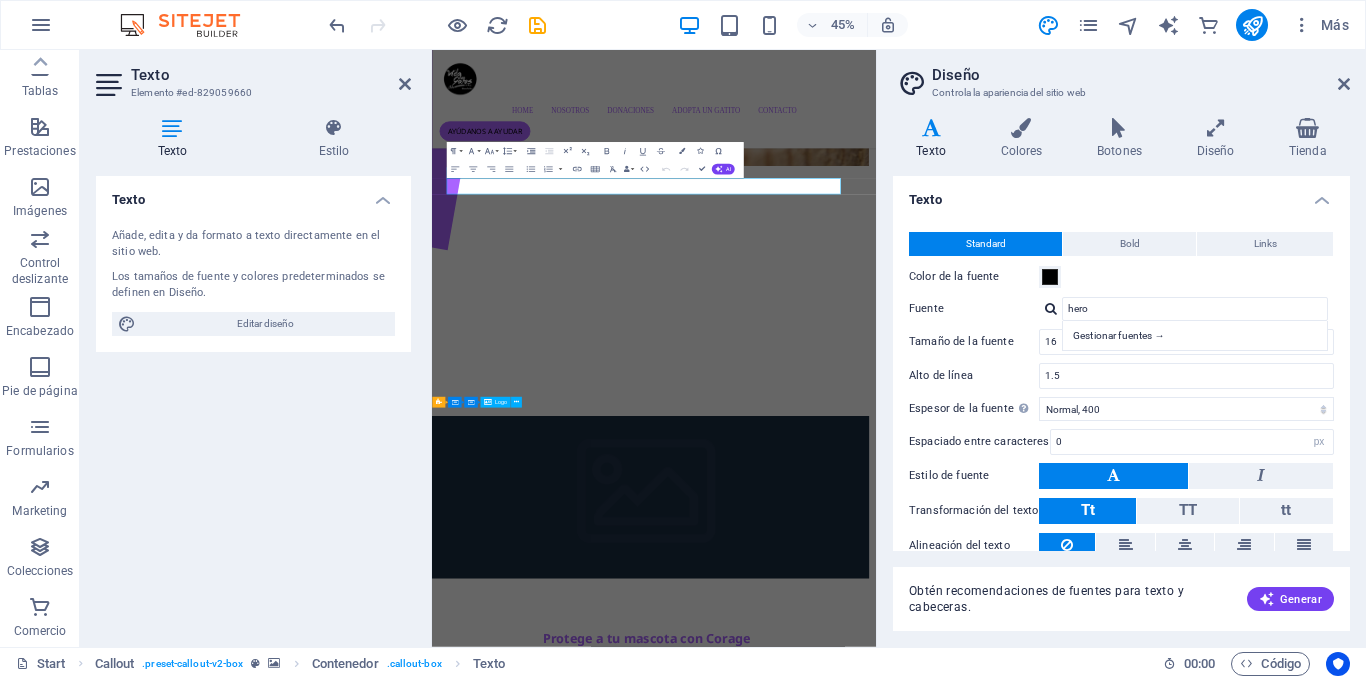 click at bounding box center (1051, 308) 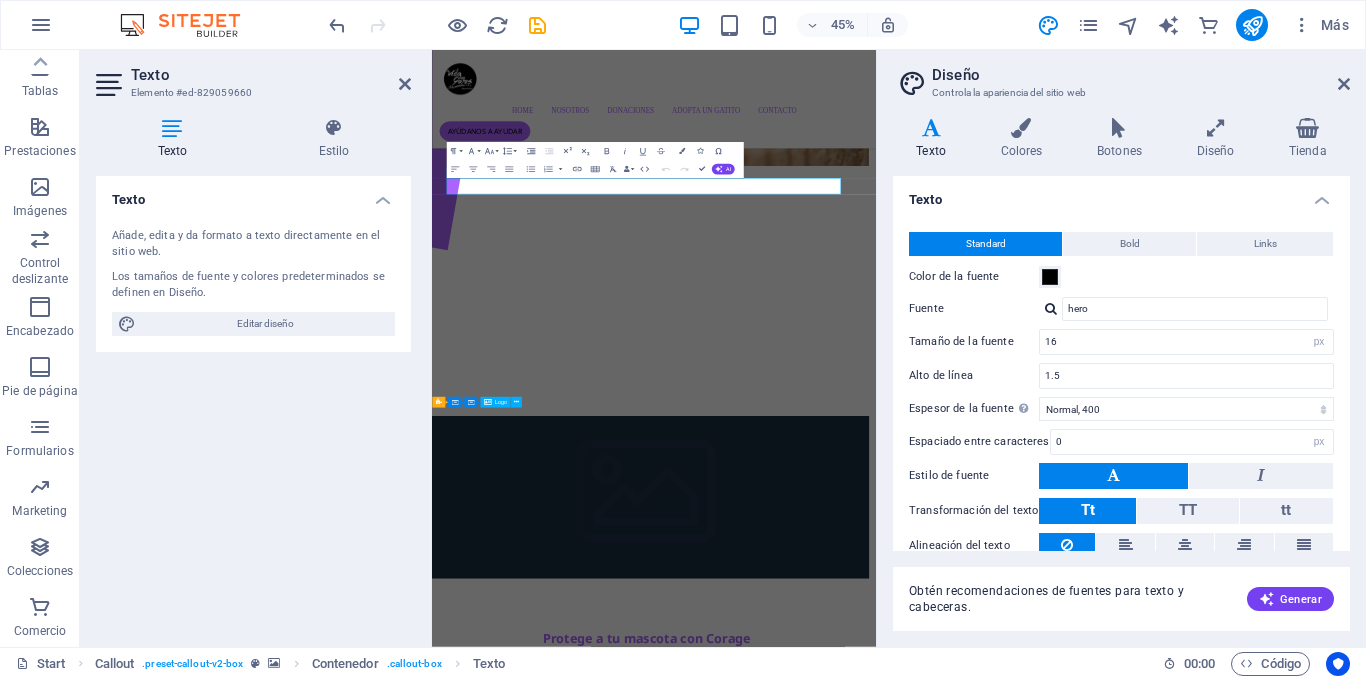click on "hero Gestionar fuentes →" at bounding box center (1186, 309) 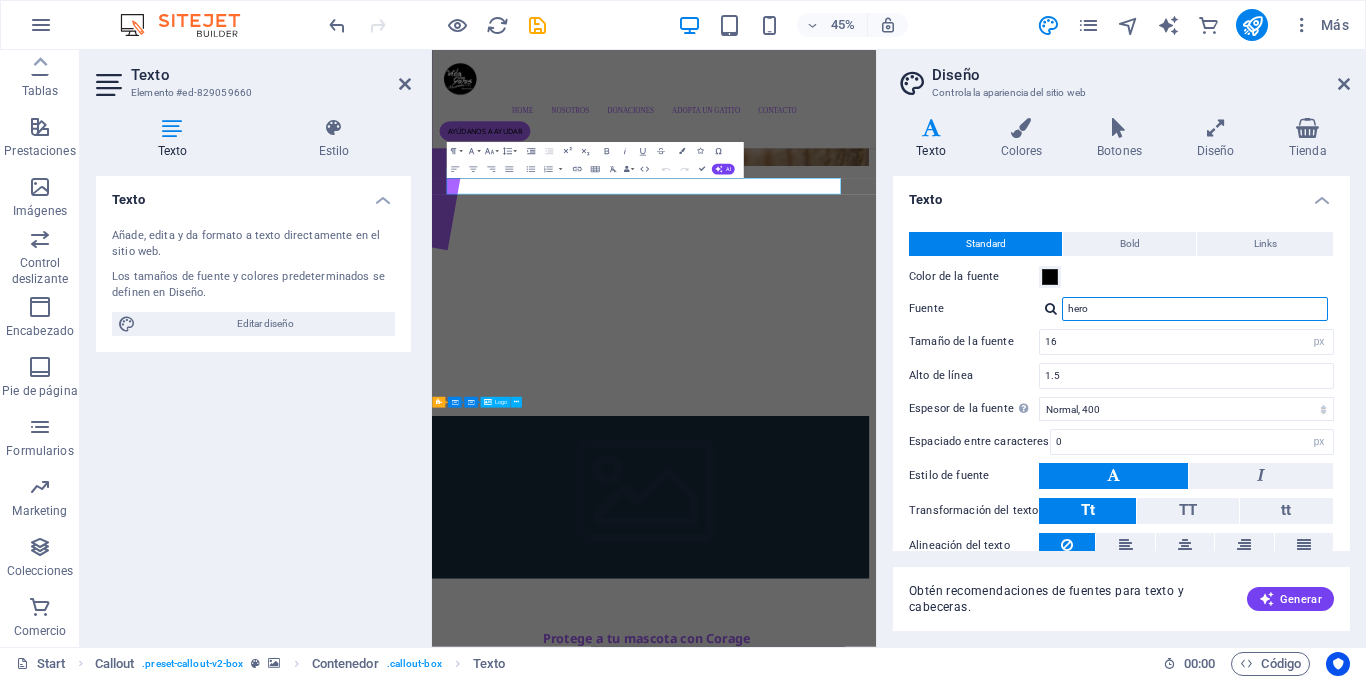 click on "hero" at bounding box center [1195, 309] 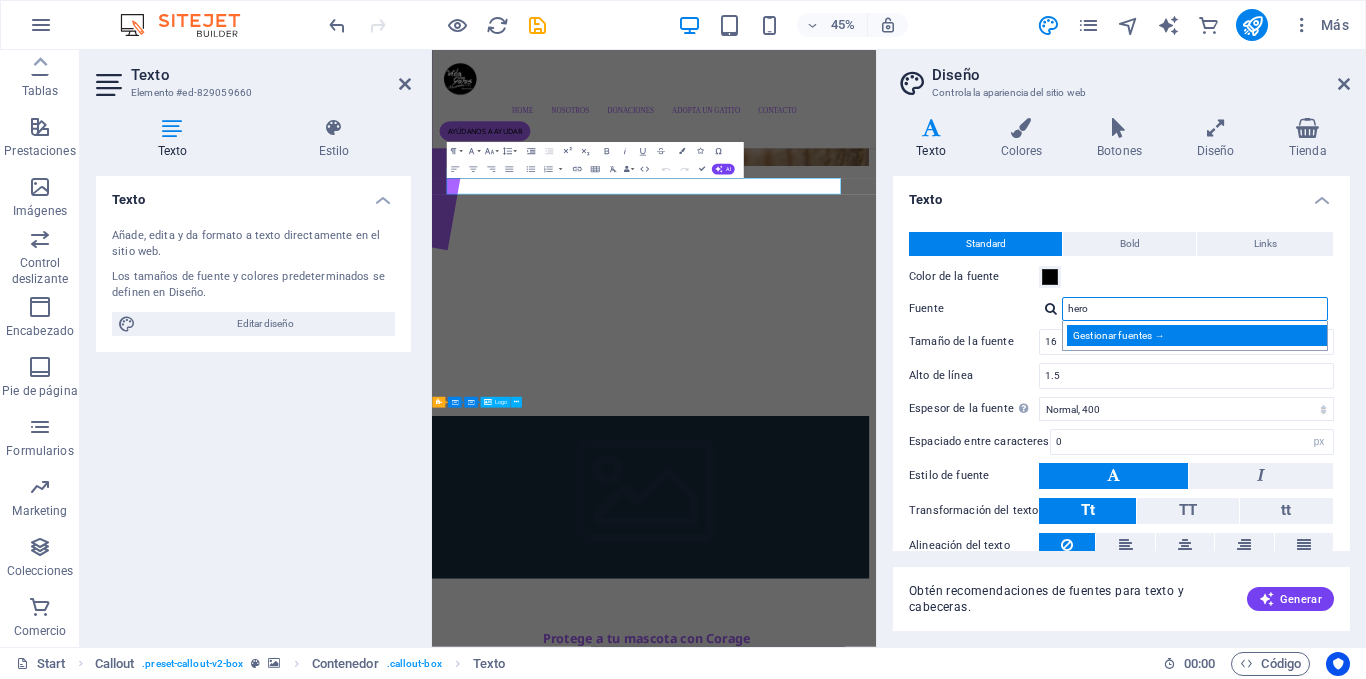 type on "hero" 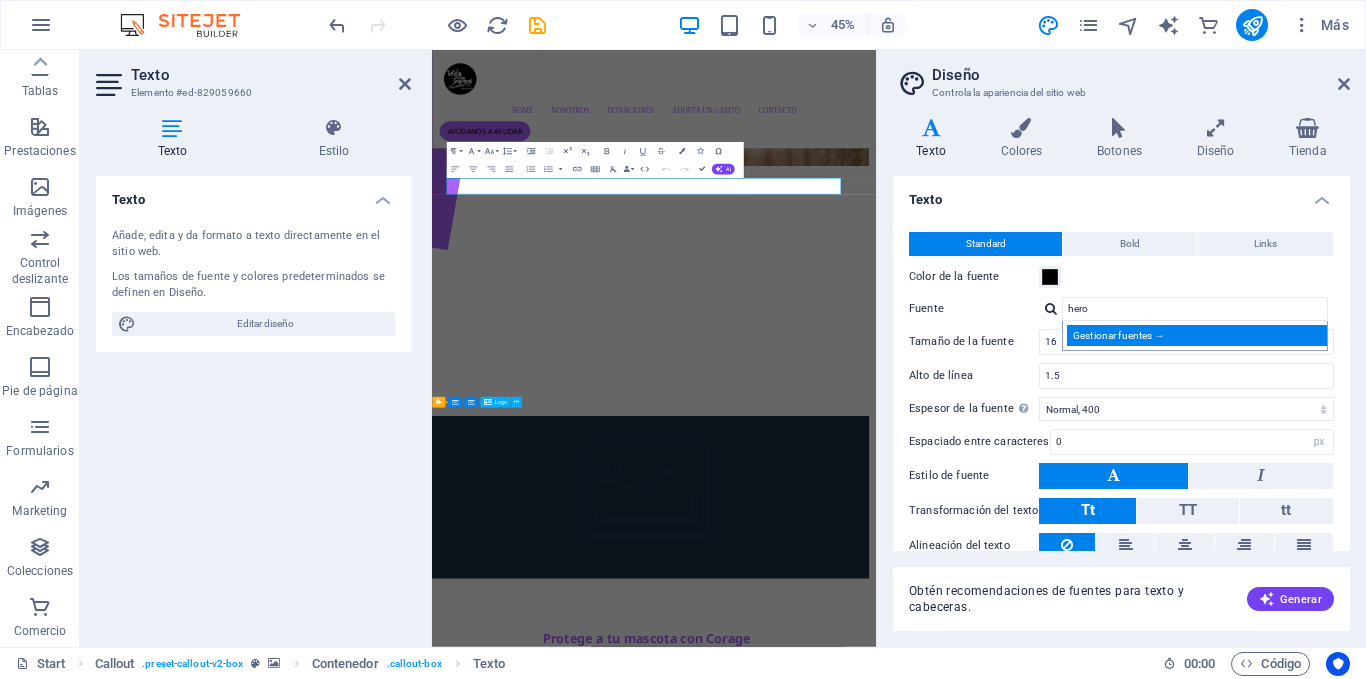 click on "Gestionar fuentes →" at bounding box center [1199, 335] 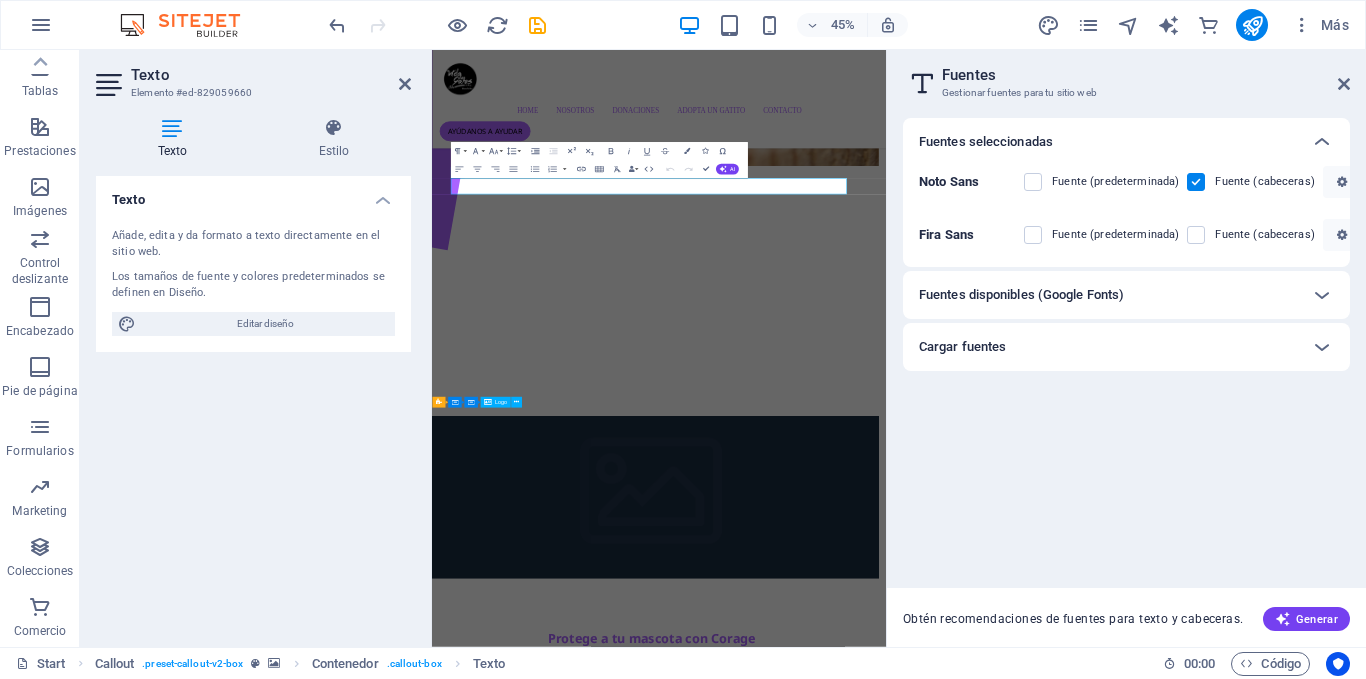 click on "Cargar fuentes" at bounding box center (1108, 347) 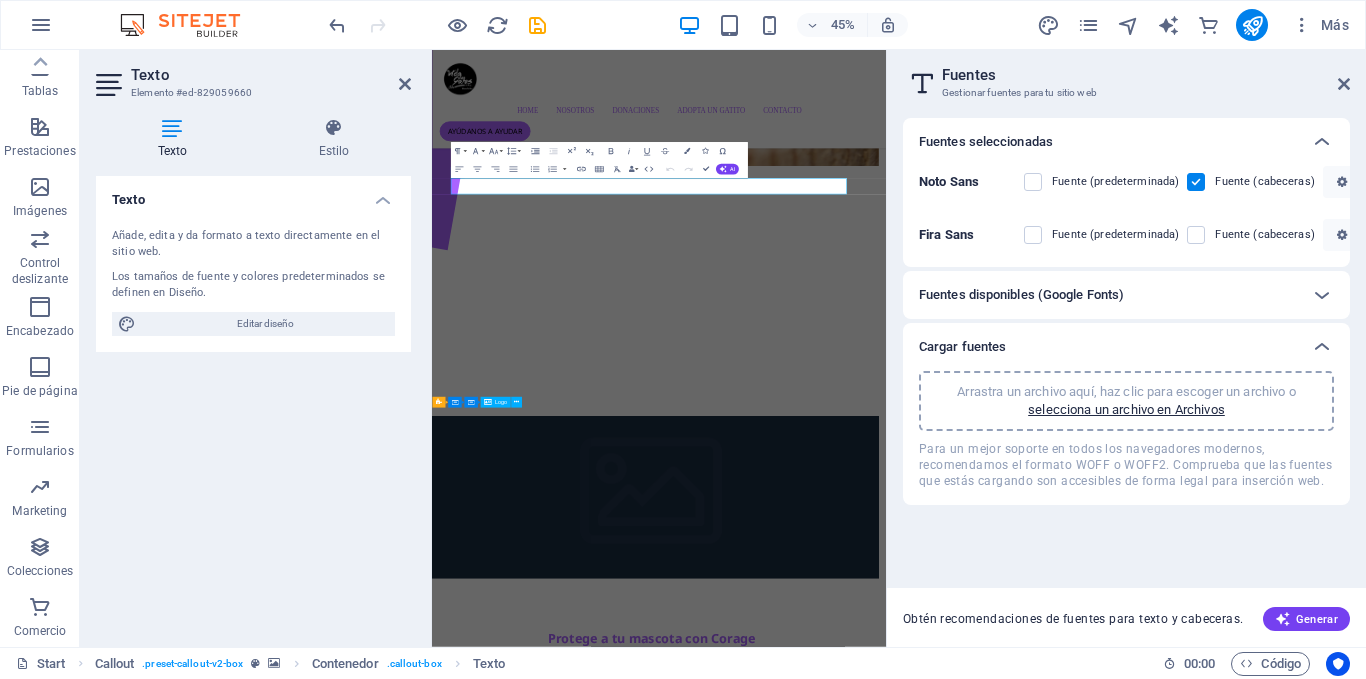 click on "Cargar fuentes" at bounding box center (1108, 347) 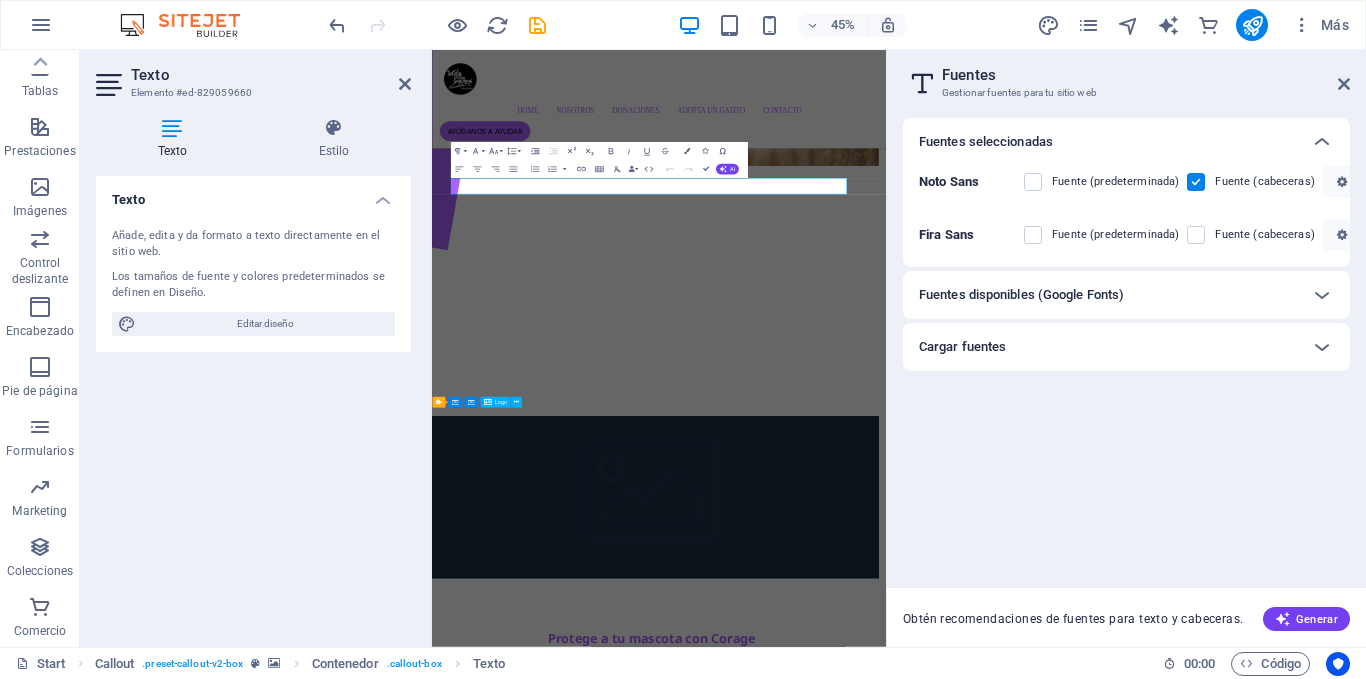 click on "Fuentes disponibles (Google Fonts)" at bounding box center [1108, 295] 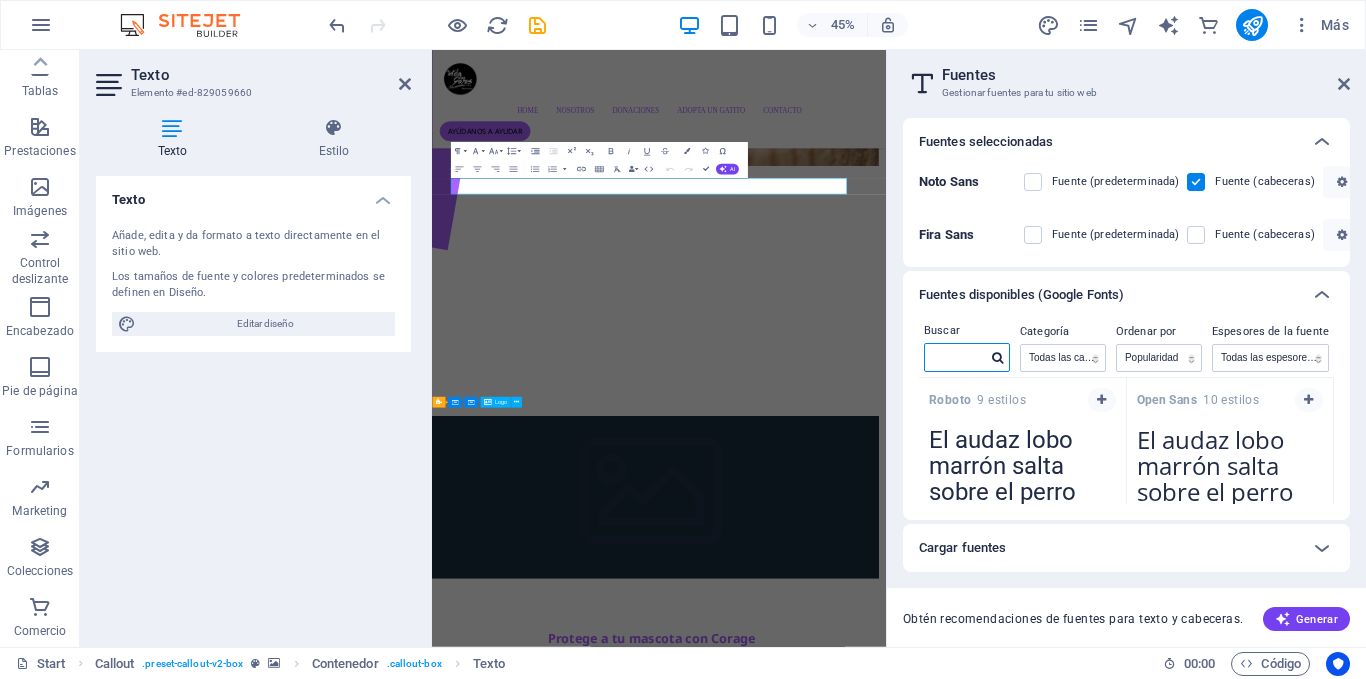 click at bounding box center [956, 357] 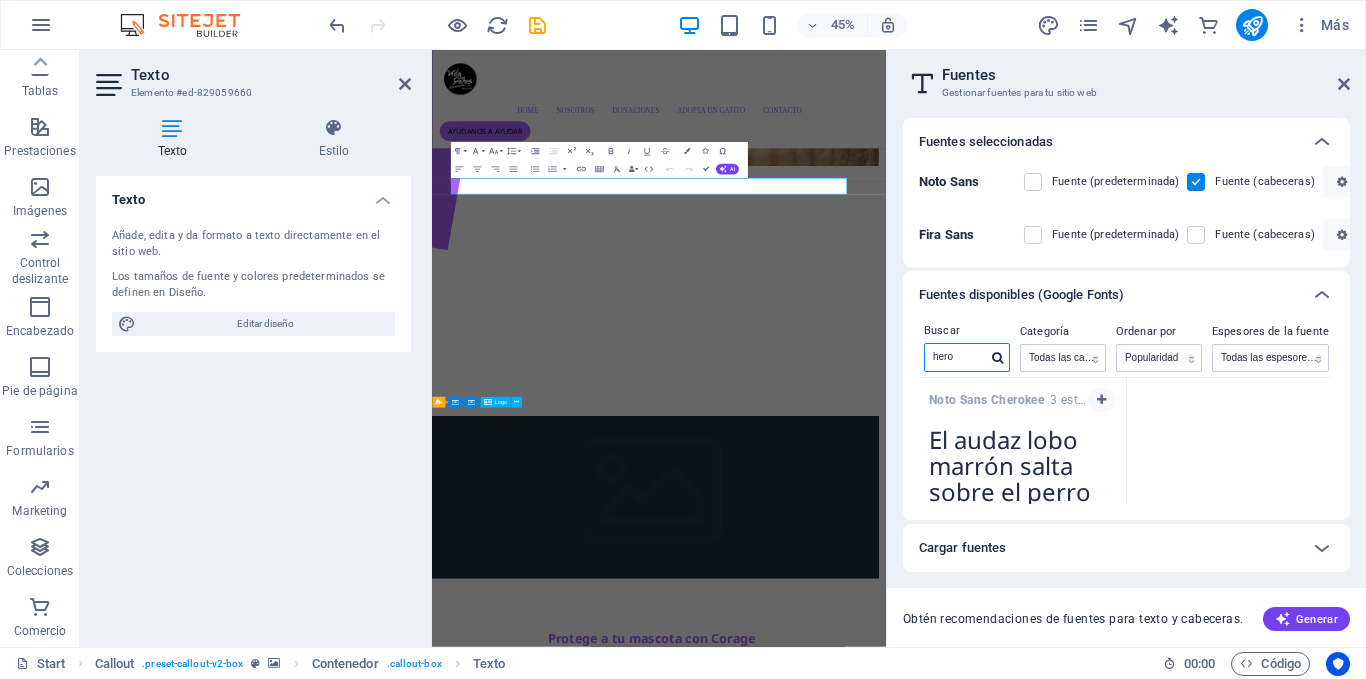 type on "hero" 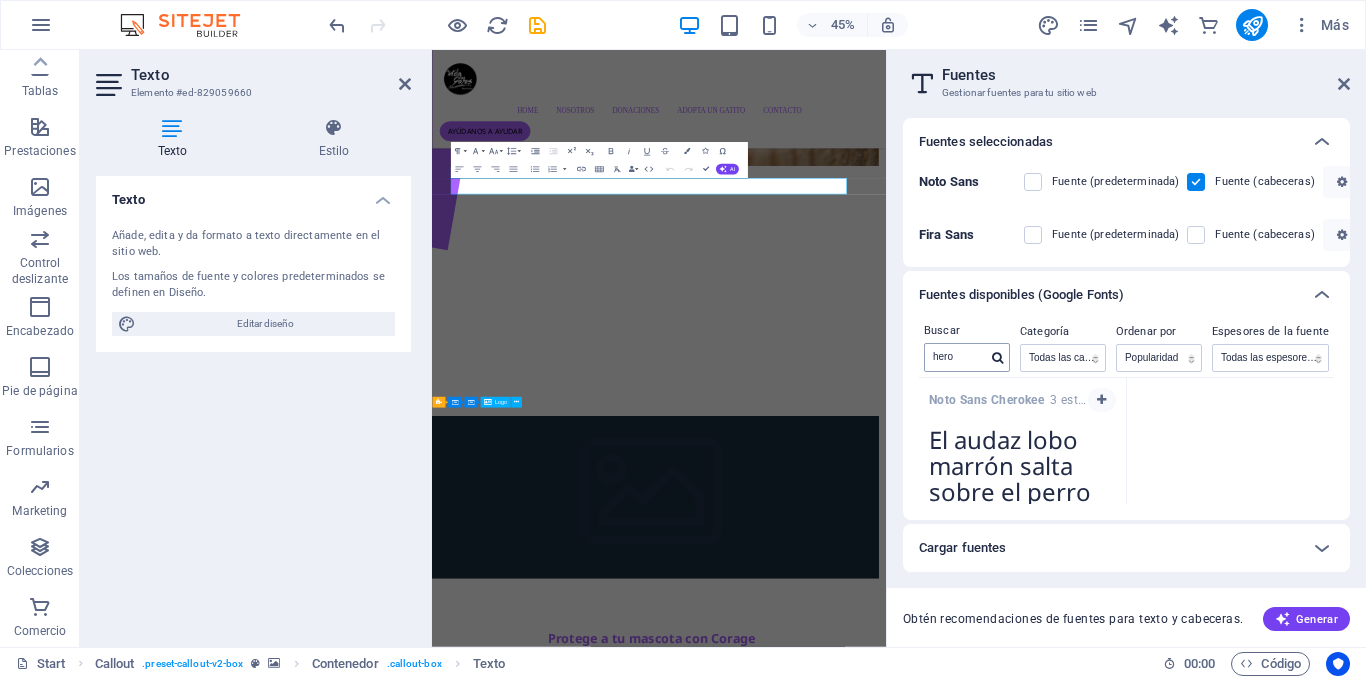 click at bounding box center (997, 358) 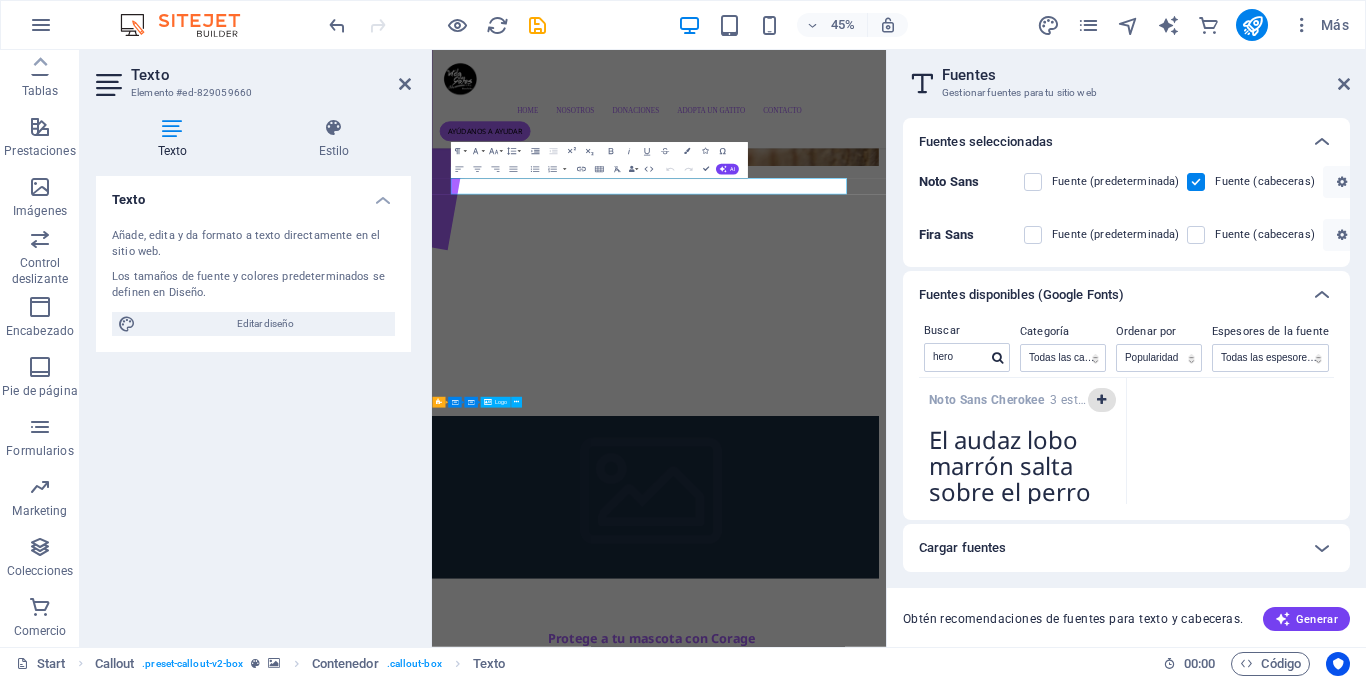 click at bounding box center [1101, 400] 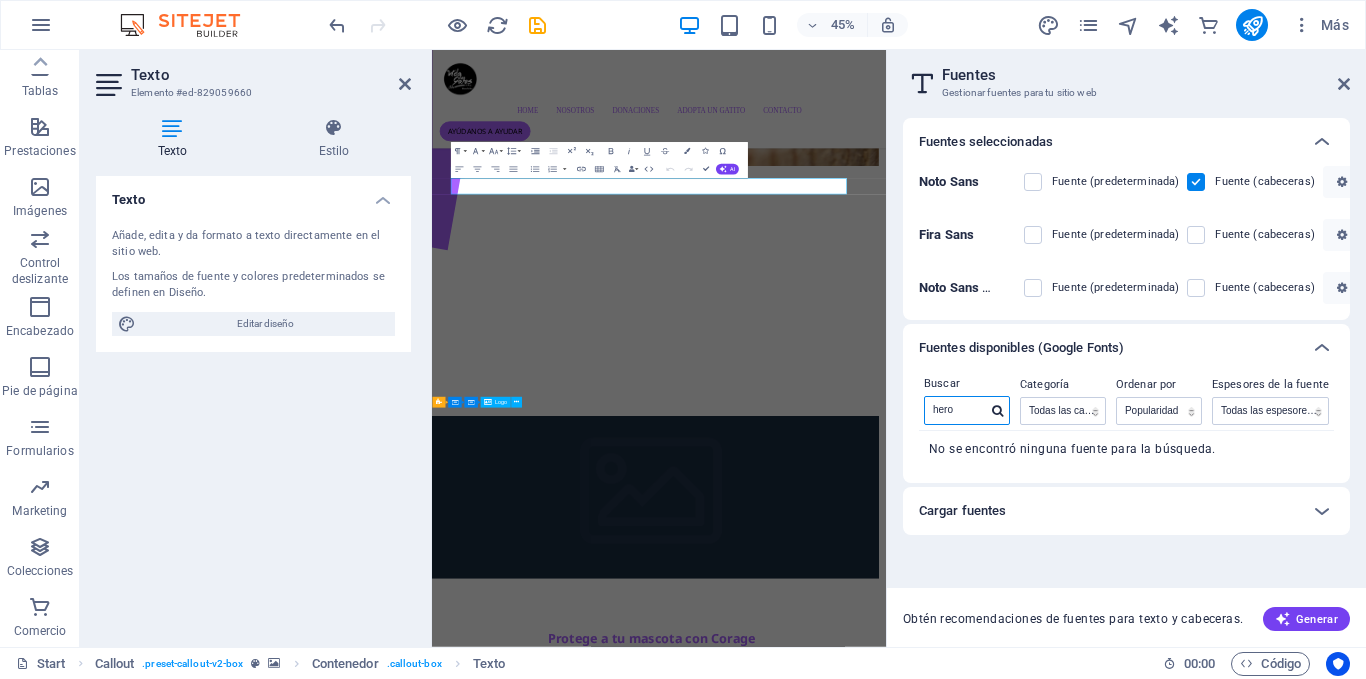 click on "hero" at bounding box center (956, 410) 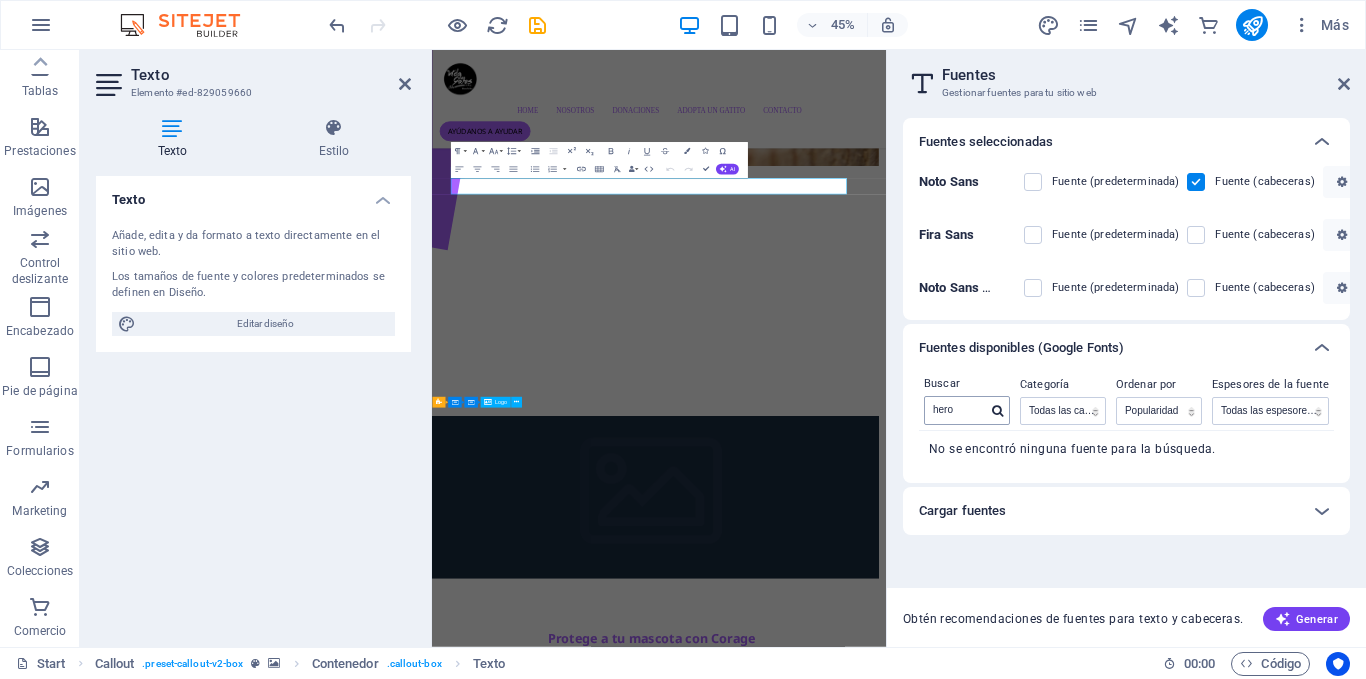 click at bounding box center (997, 411) 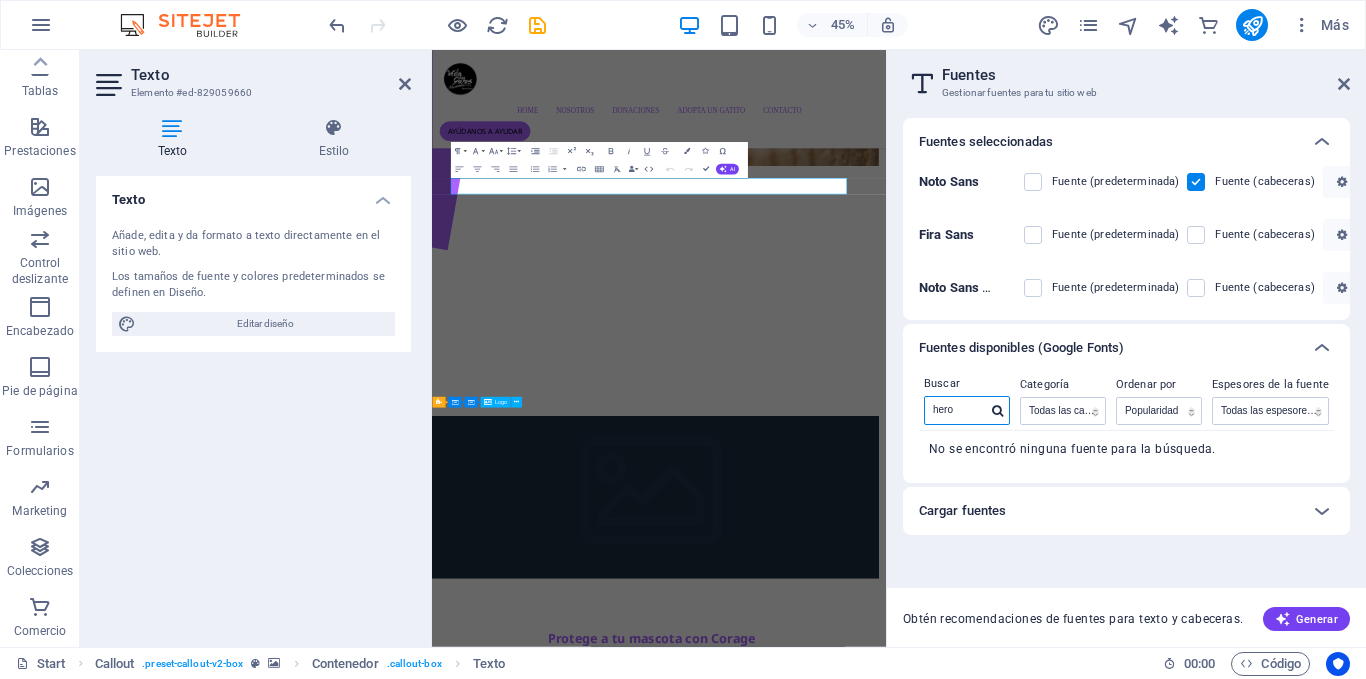 click on "hero" at bounding box center [956, 410] 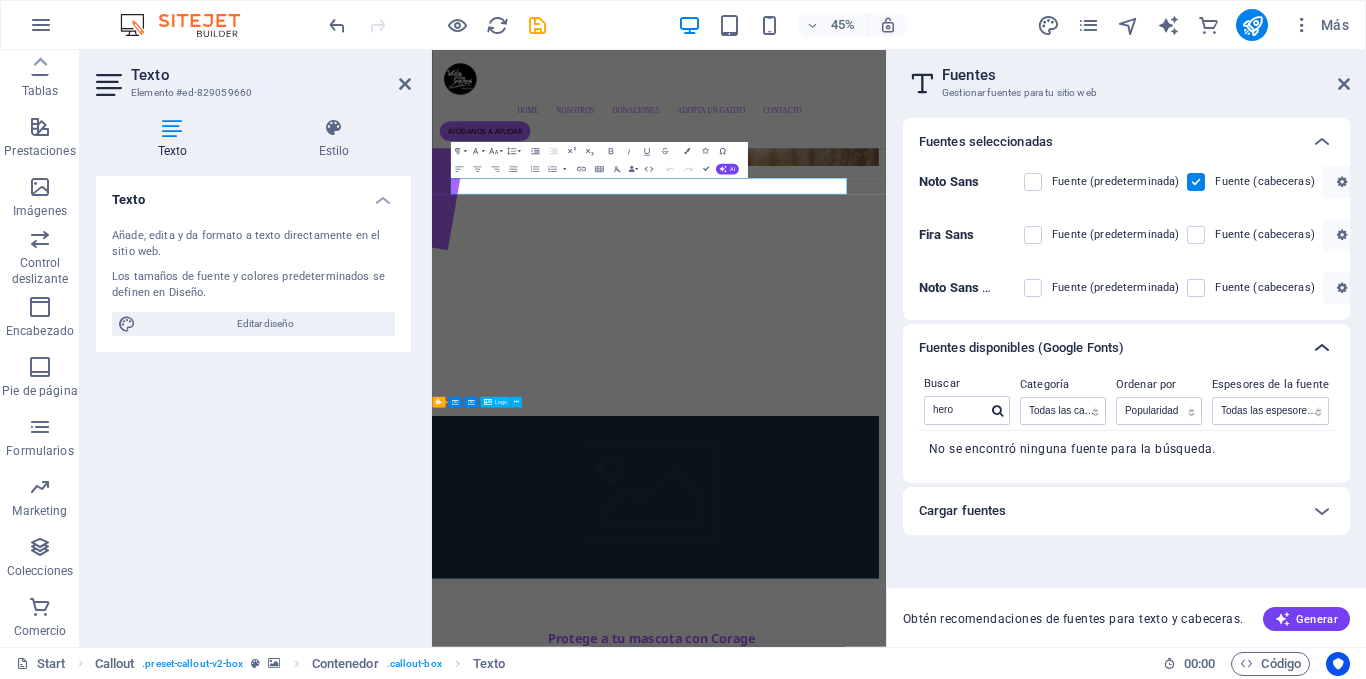 click at bounding box center [1322, 348] 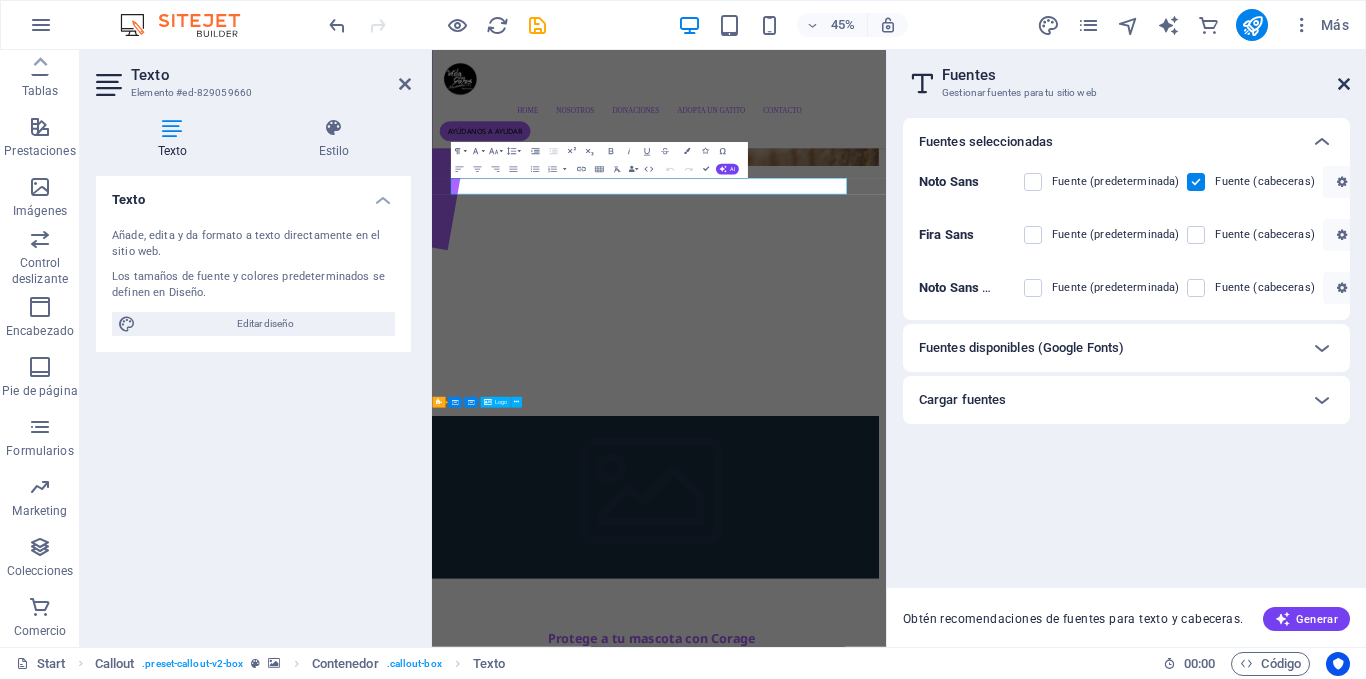 click at bounding box center [1344, 84] 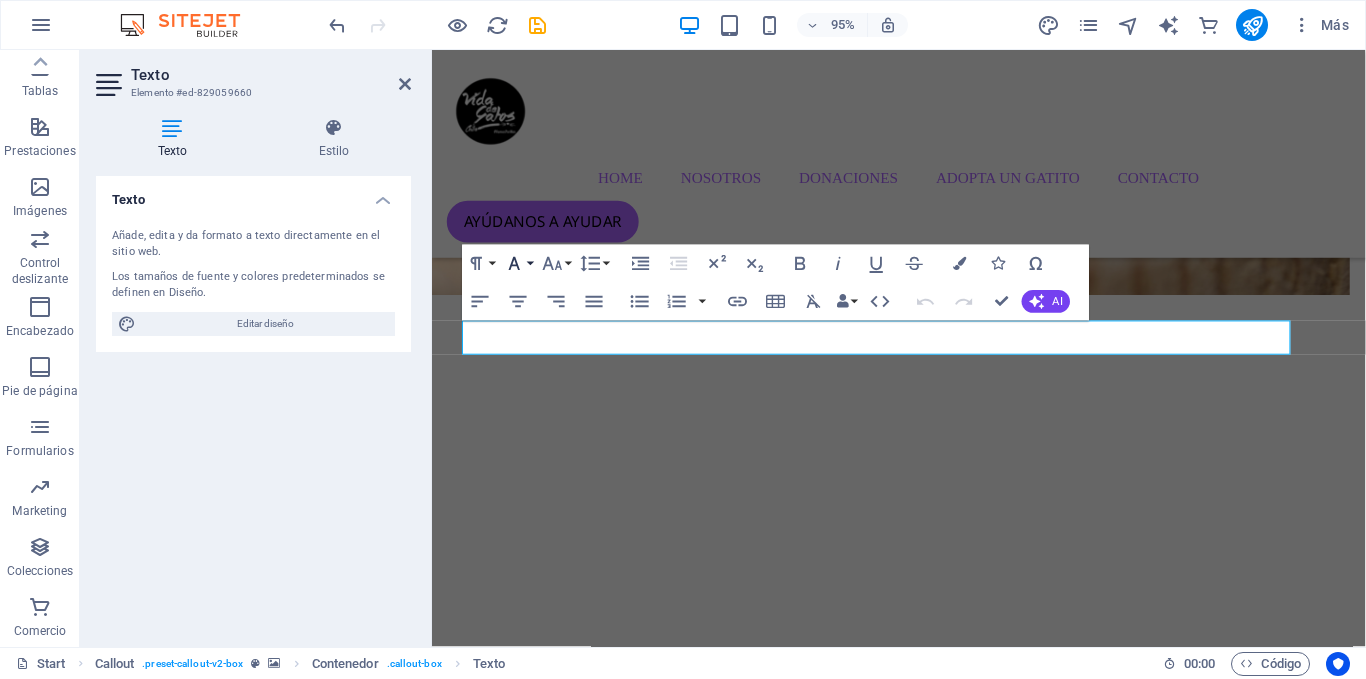 click 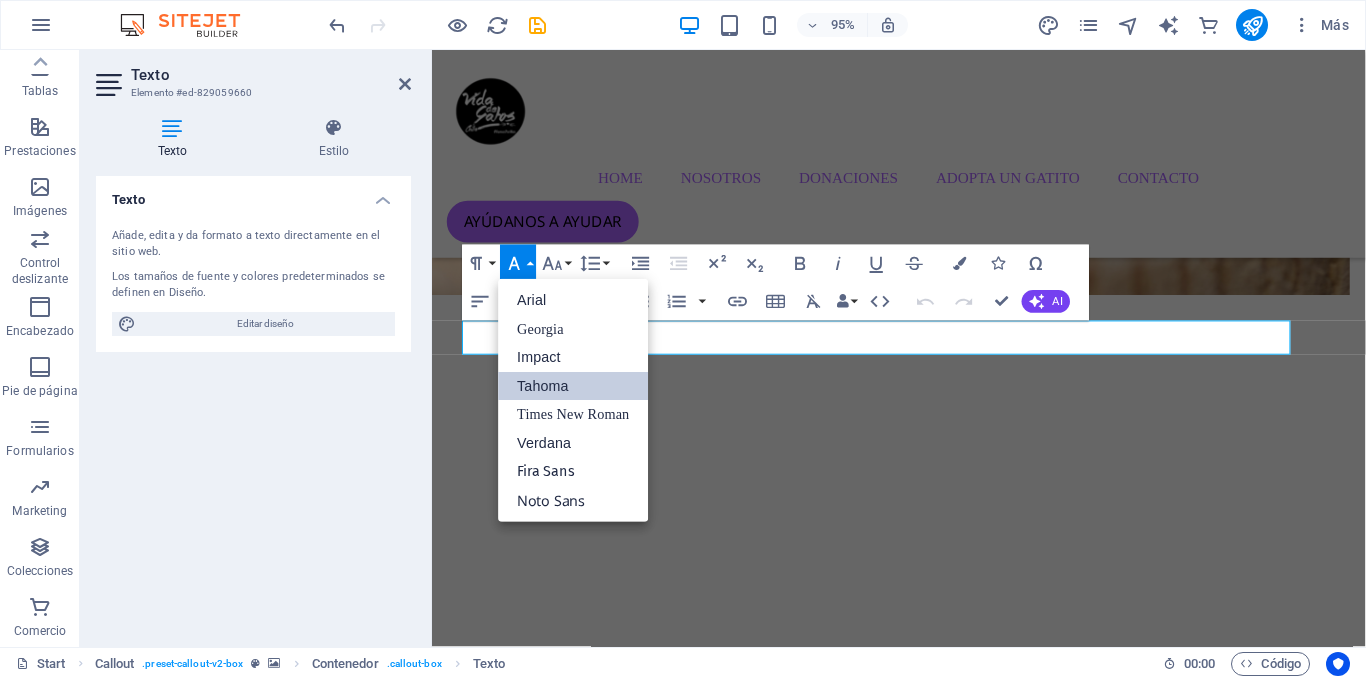 click on "Tahoma" at bounding box center [574, 386] 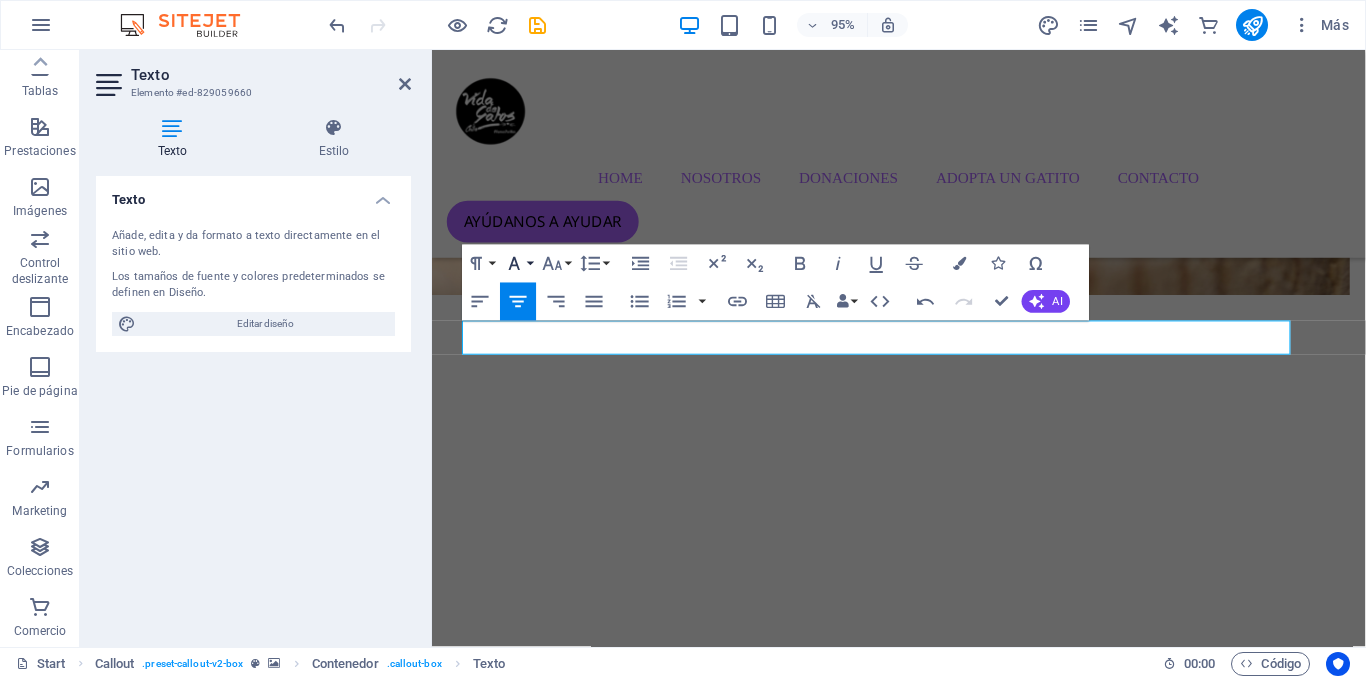 click 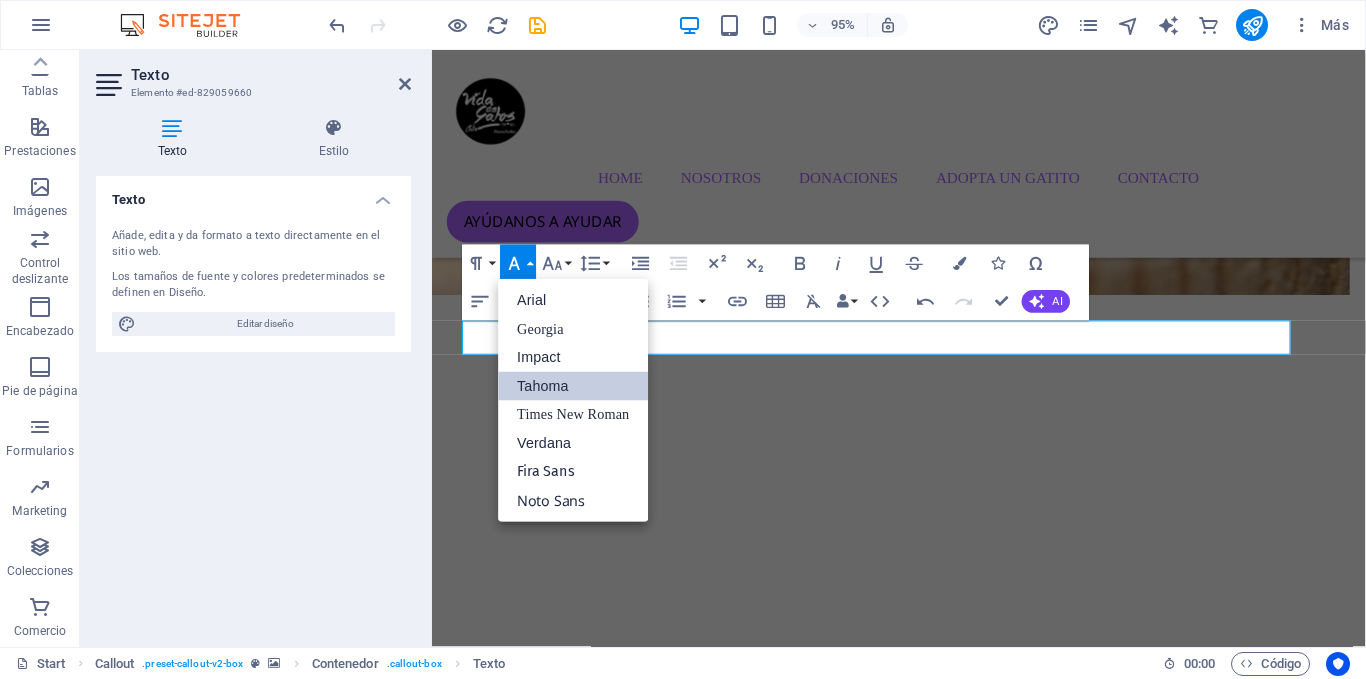scroll, scrollTop: 0, scrollLeft: 0, axis: both 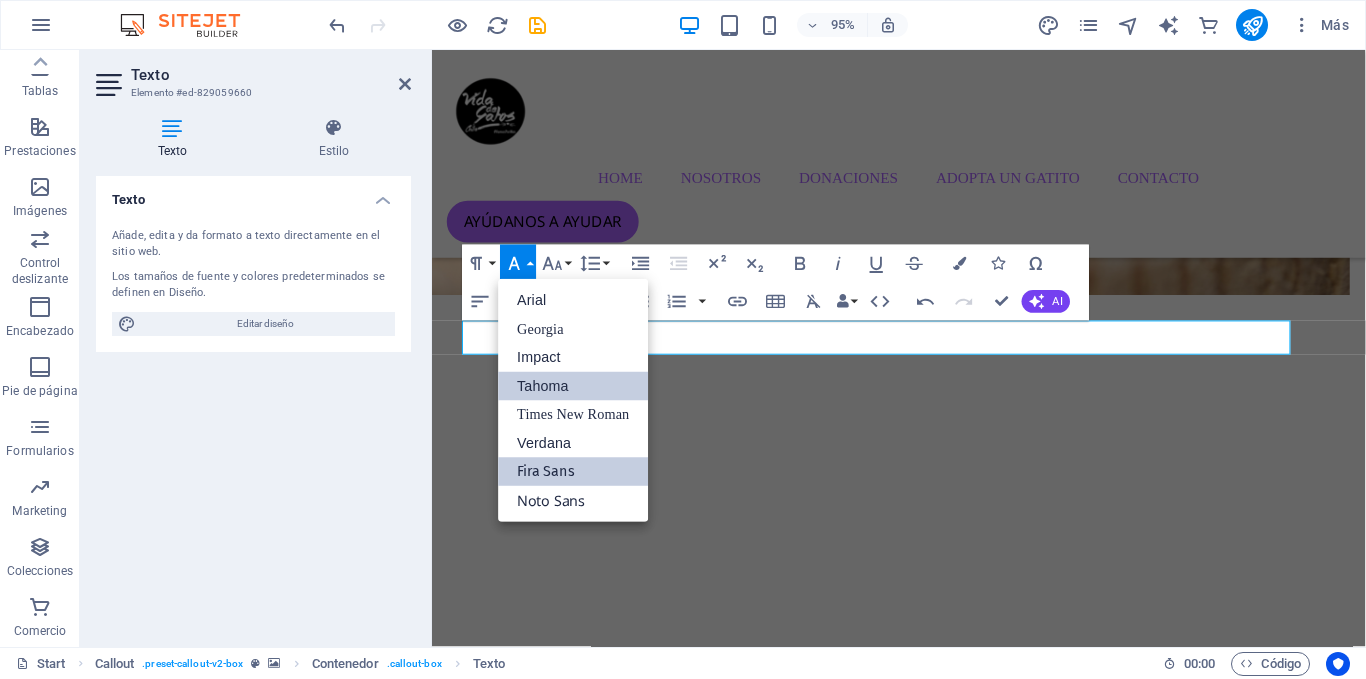 click on "Fira Sans" at bounding box center (574, 472) 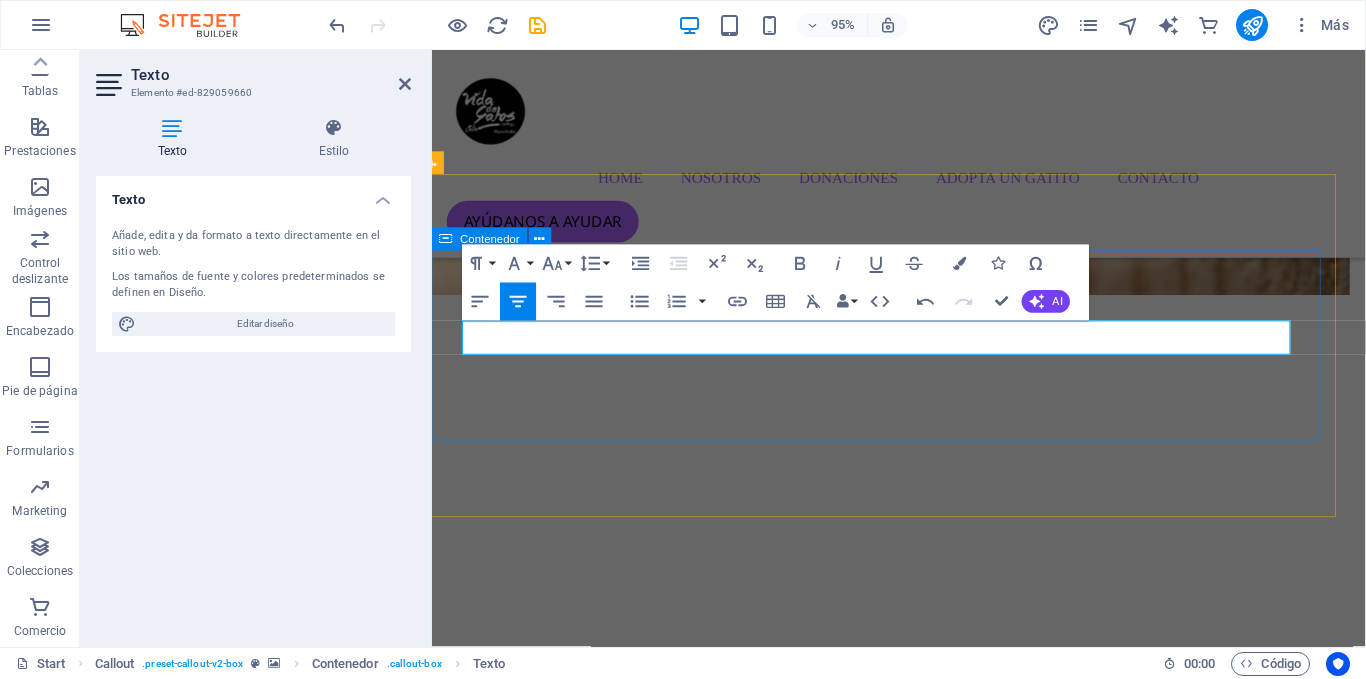 click on "Protege a tu mascota con Corage La solución inteligente para el cuidado y protección de tus mascotas click acá" at bounding box center (908, 1405) 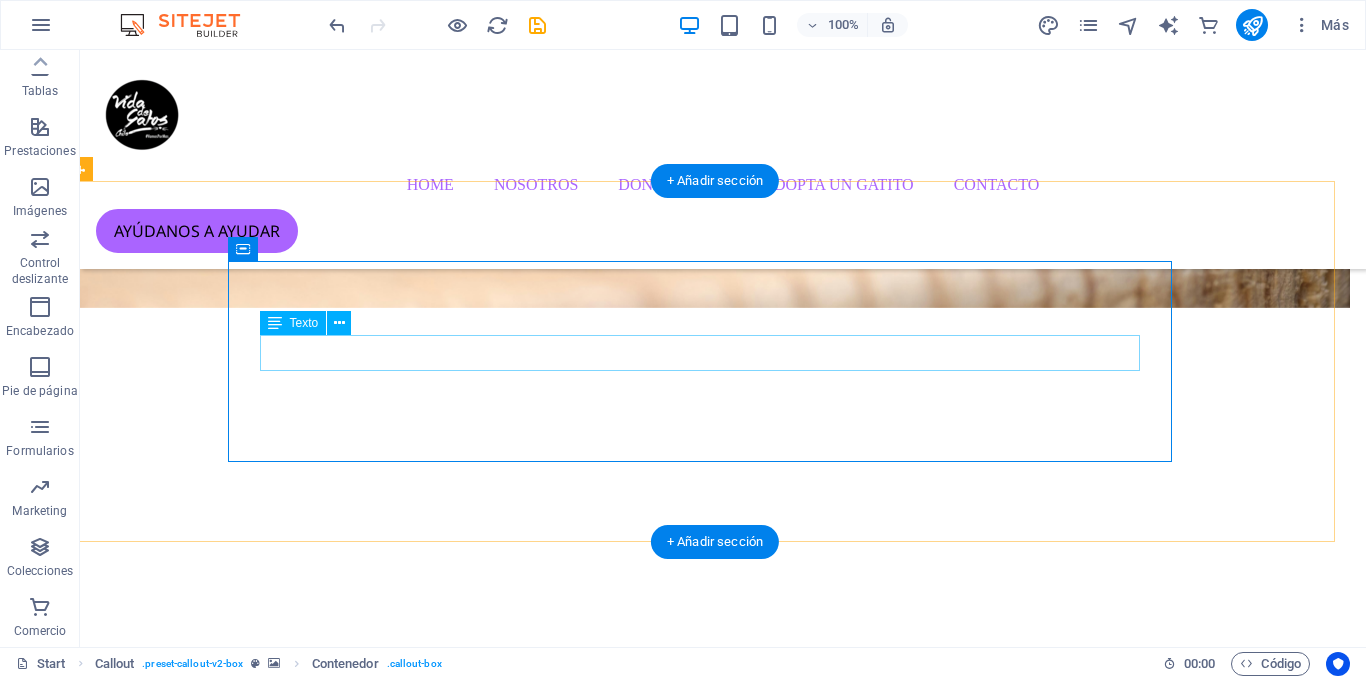 click on "La solución inteligente para el cuidado y protección de tus mascotas" at bounding box center [707, 1397] 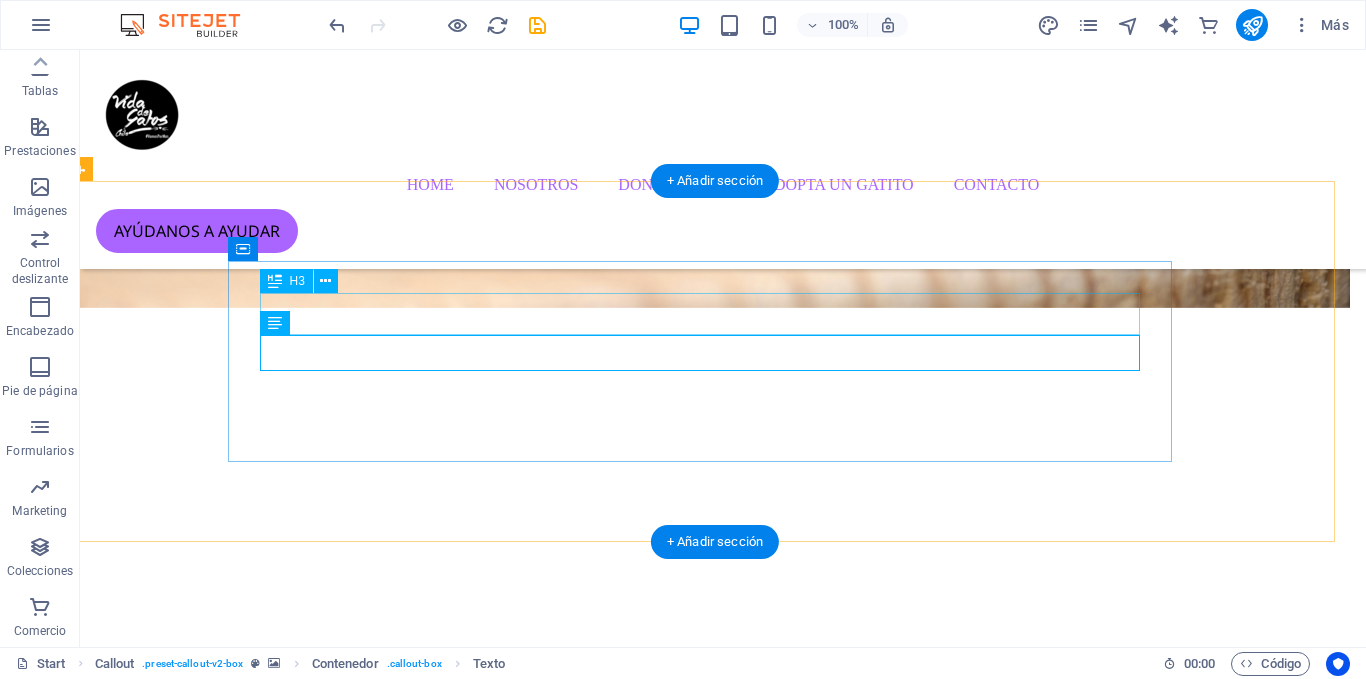 click on "Protege a tu mascota con Corage" at bounding box center [707, 1358] 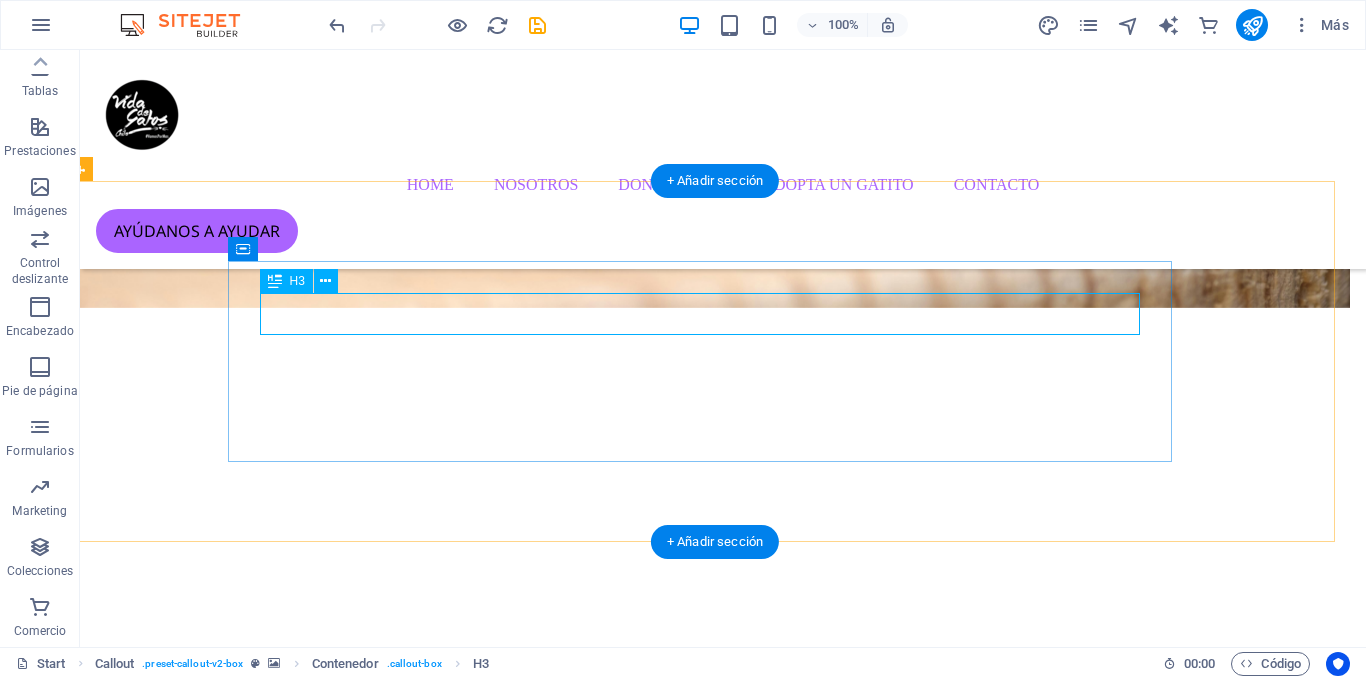 click on "Protege a tu mascota con Corage" at bounding box center (707, 1358) 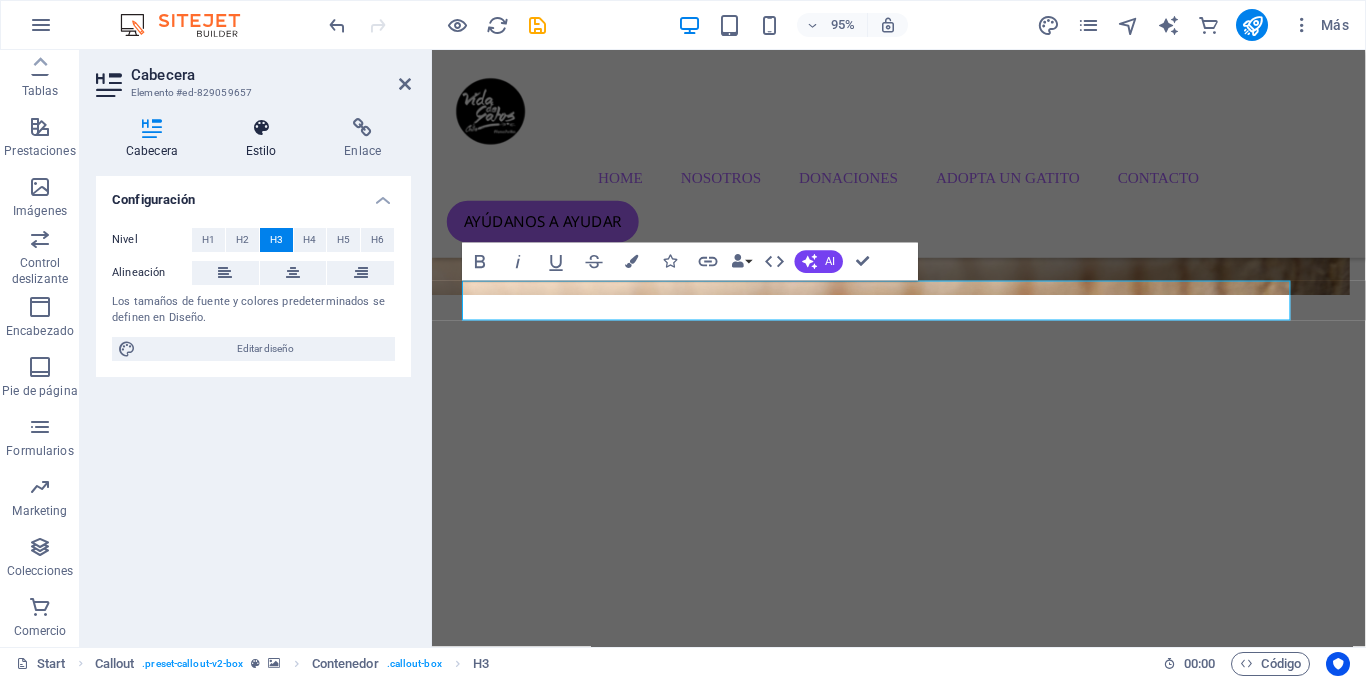click at bounding box center (261, 128) 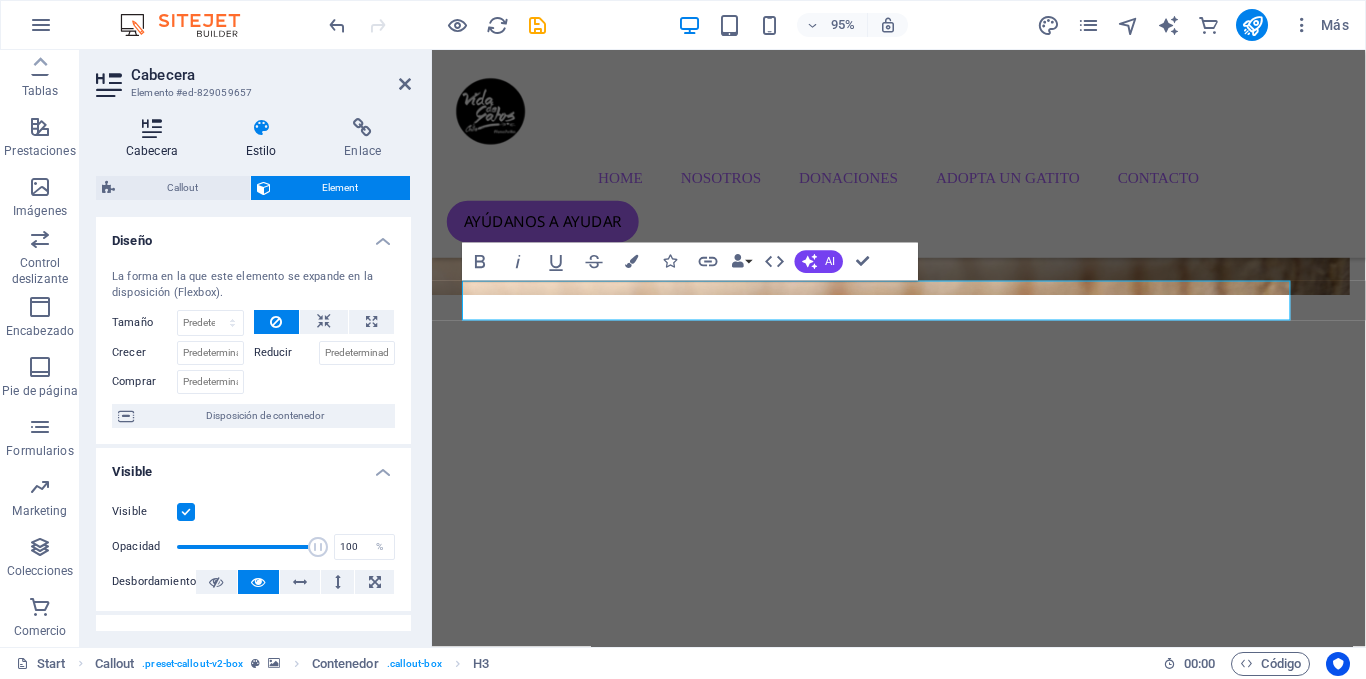 click at bounding box center (152, 128) 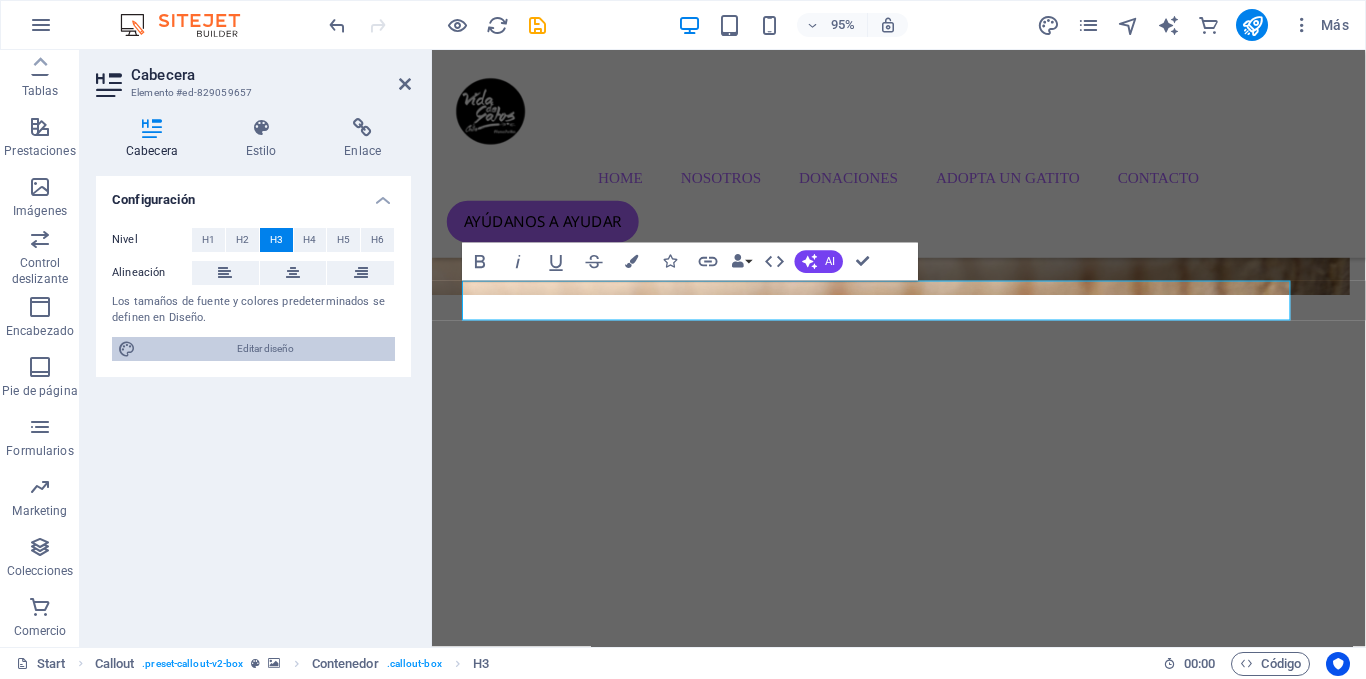 click on "Editar diseño" at bounding box center [265, 349] 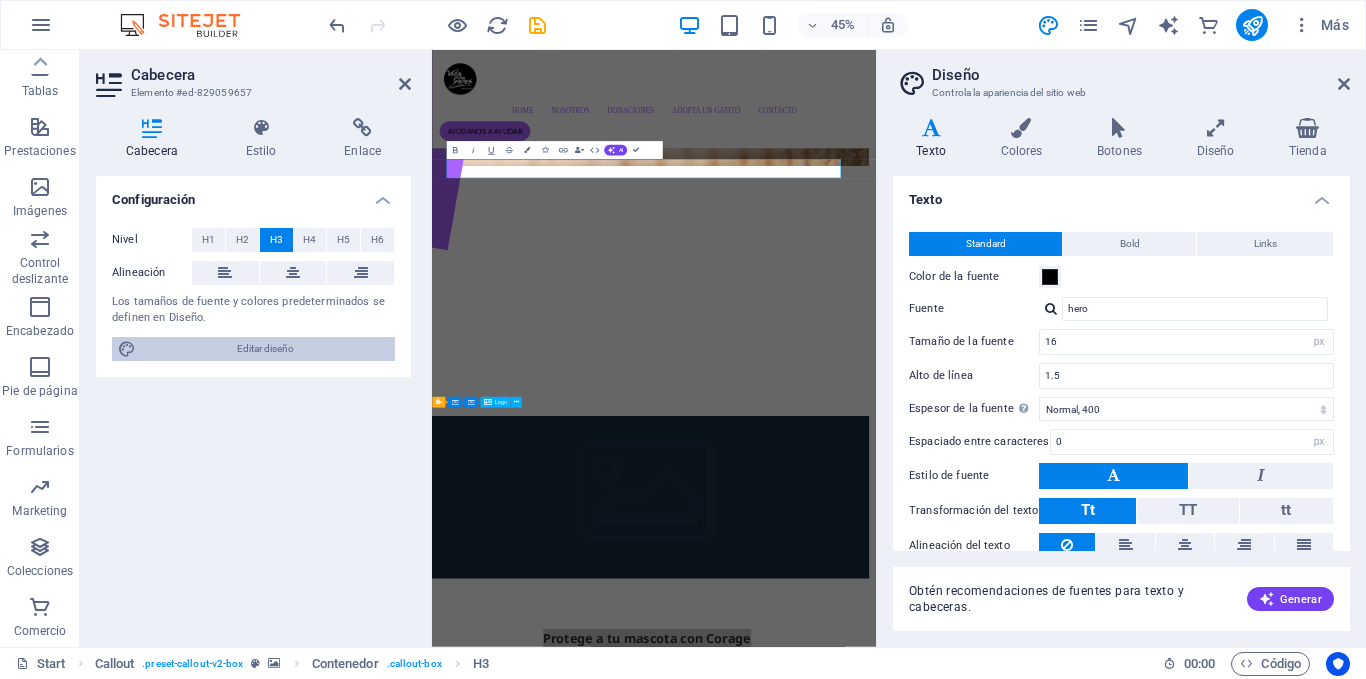 click on "Editar diseño" at bounding box center [265, 349] 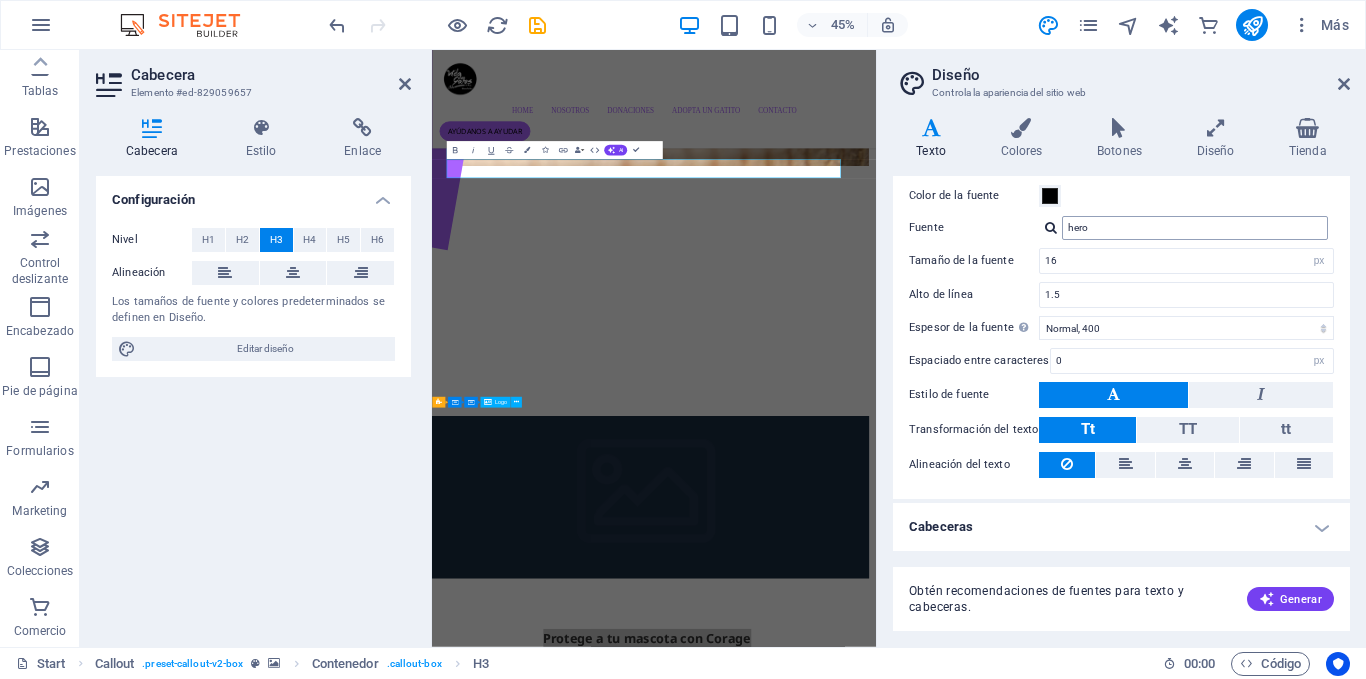 scroll, scrollTop: 0, scrollLeft: 0, axis: both 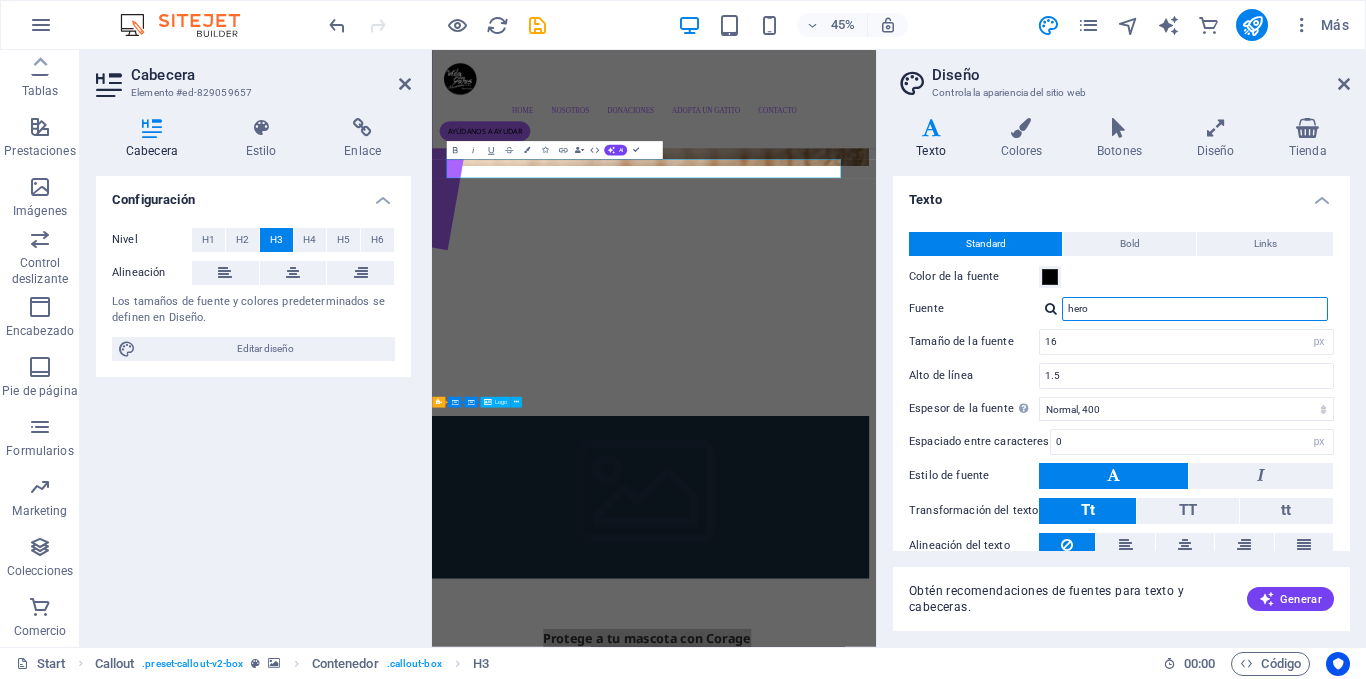 click on "hero" at bounding box center (1195, 309) 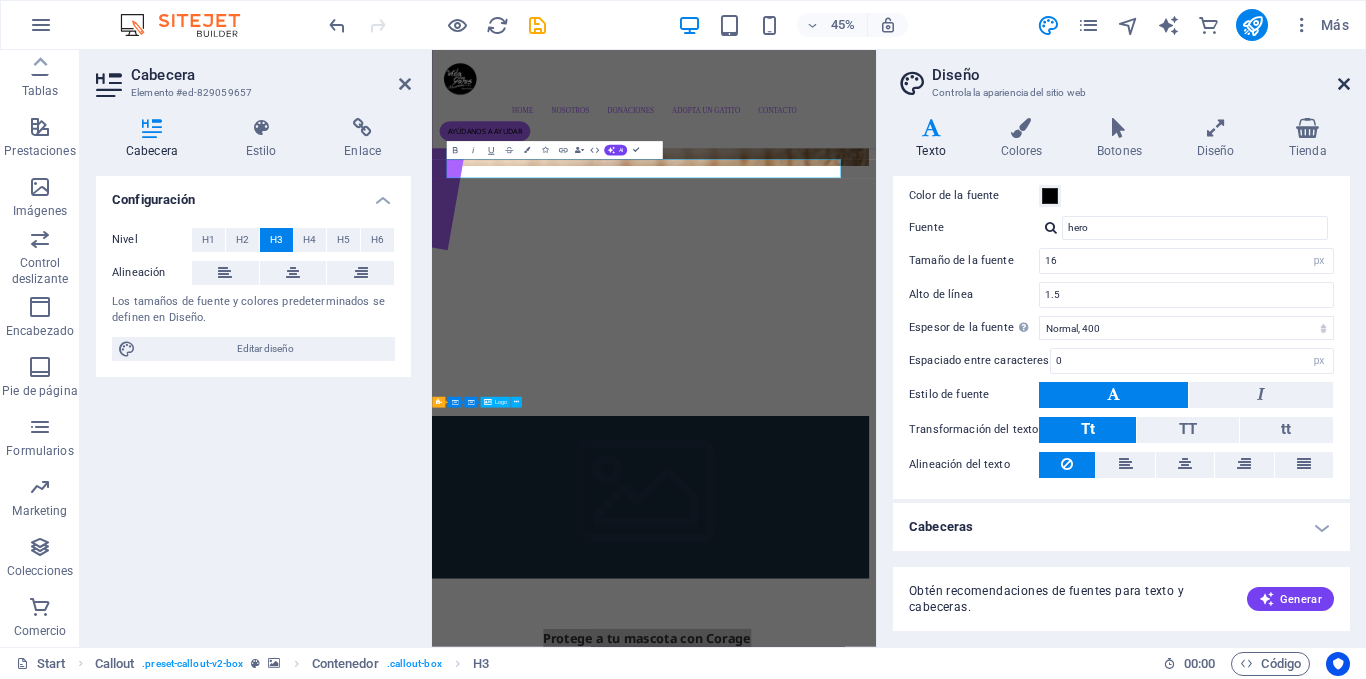 click at bounding box center (1344, 84) 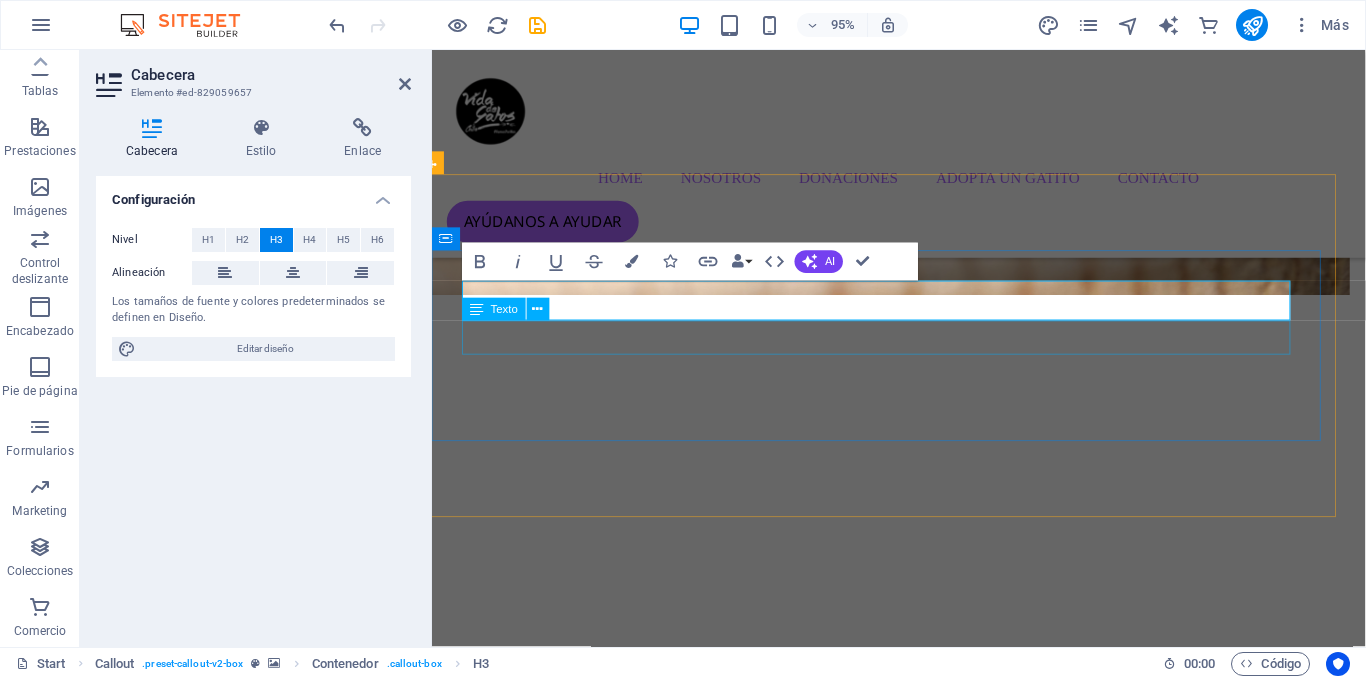 click on "La solución inteligente para el cuidado y protección de tus mascotas" at bounding box center (908, 1397) 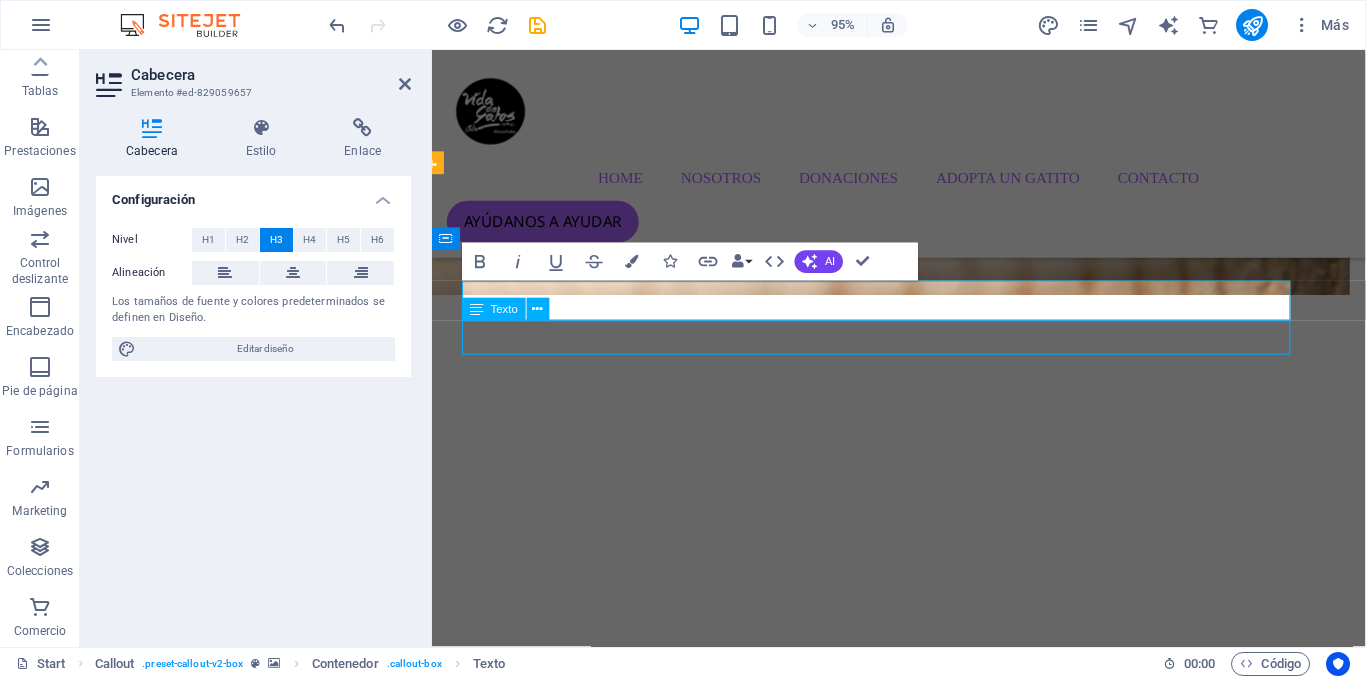 click on "La solución inteligente para el cuidado y protección de tus mascotas" at bounding box center [908, 1397] 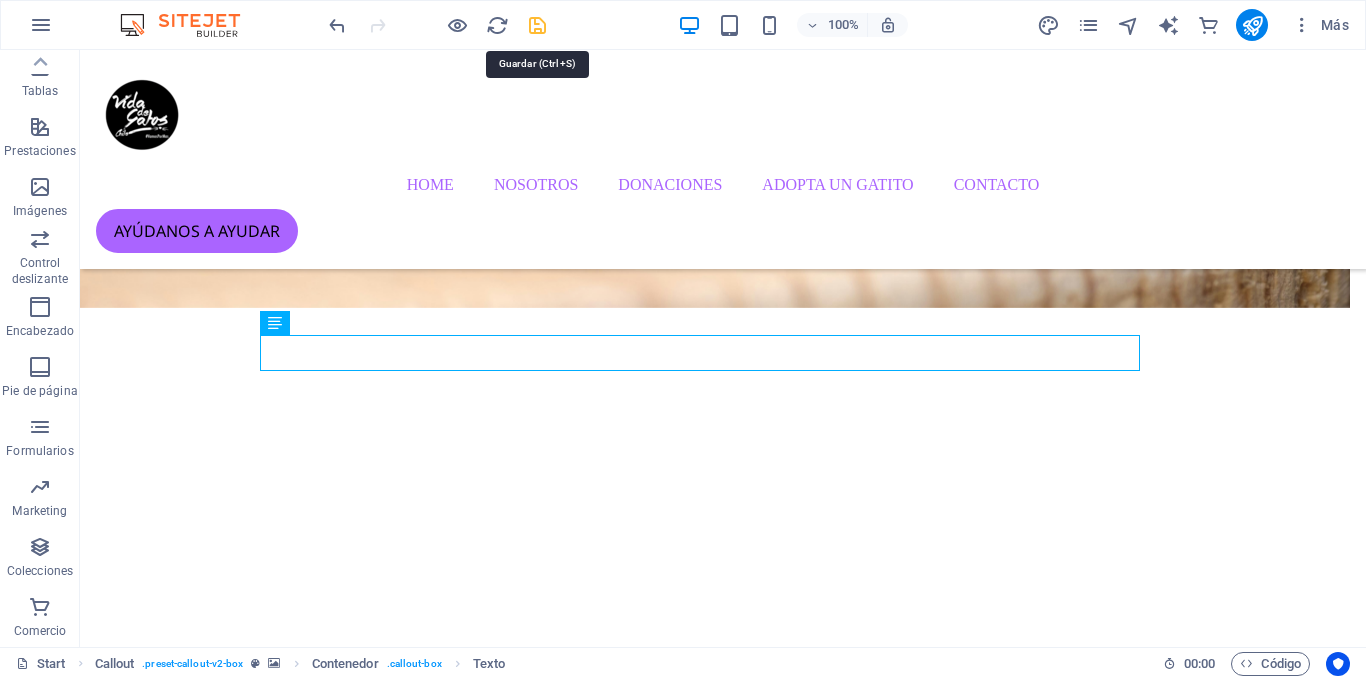 click at bounding box center [537, 25] 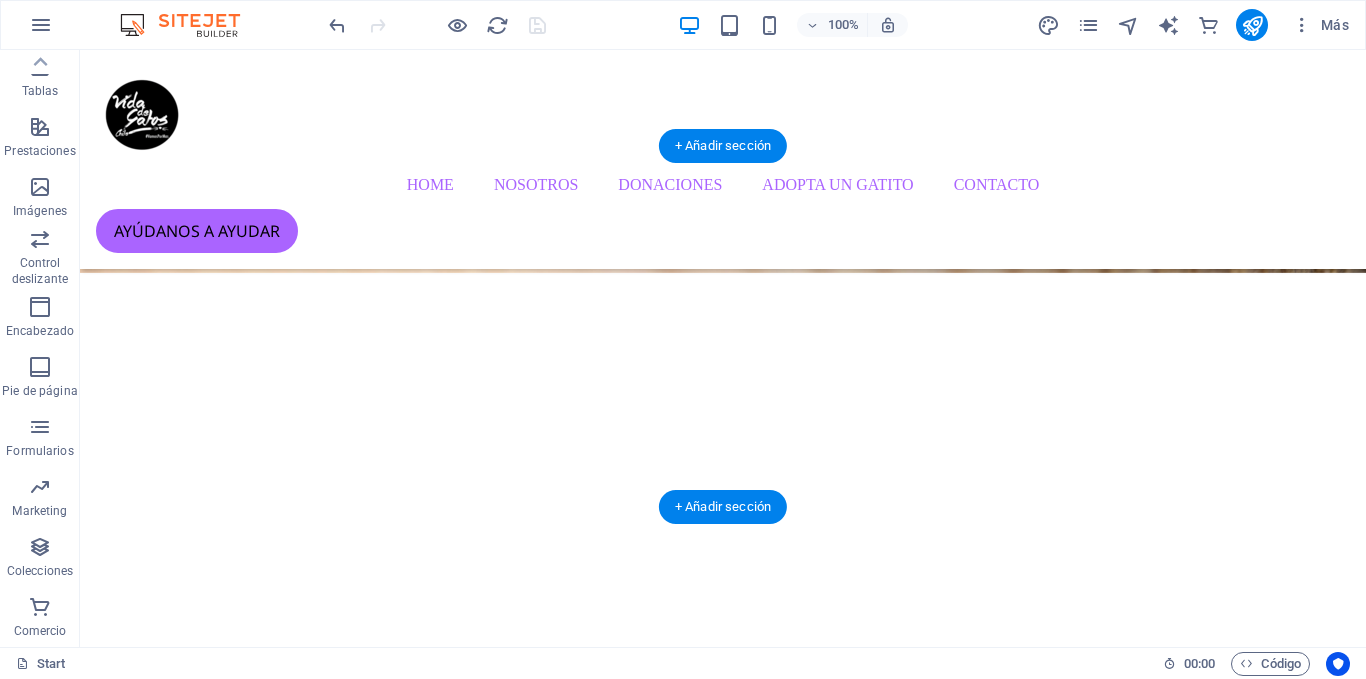 scroll, scrollTop: 698, scrollLeft: 0, axis: vertical 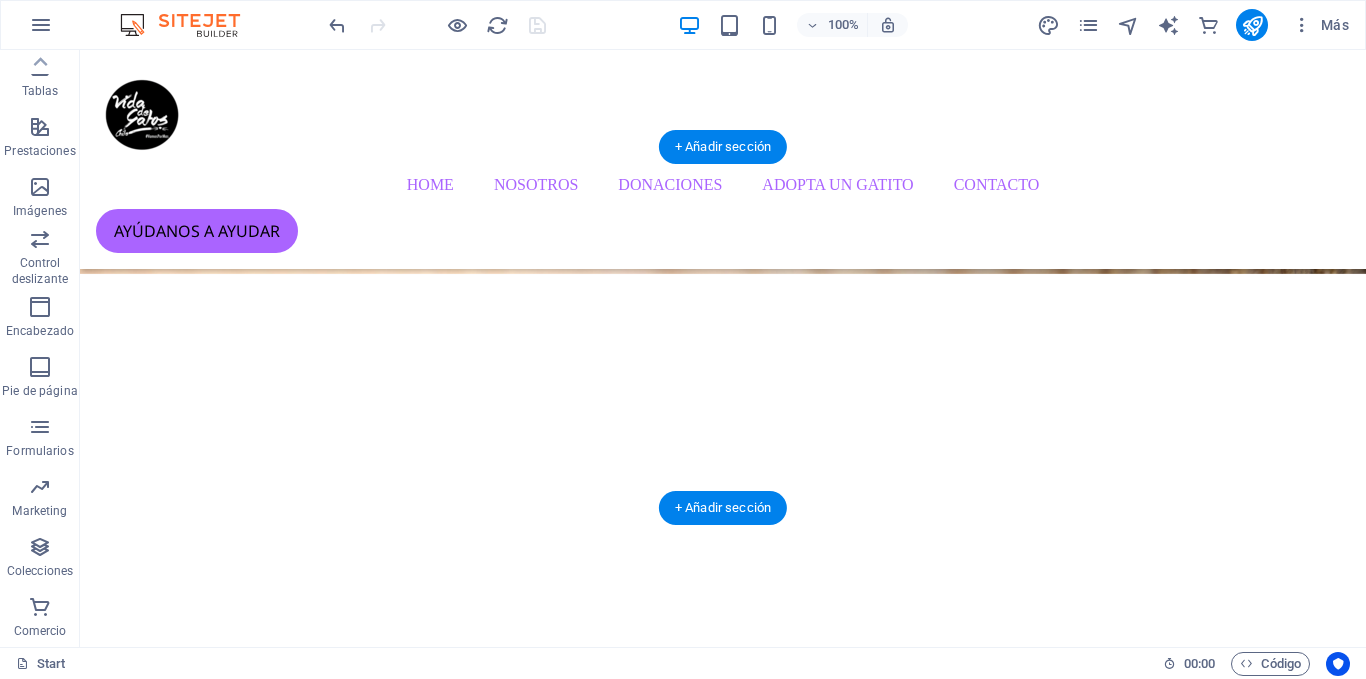 click at bounding box center [723, 1010] 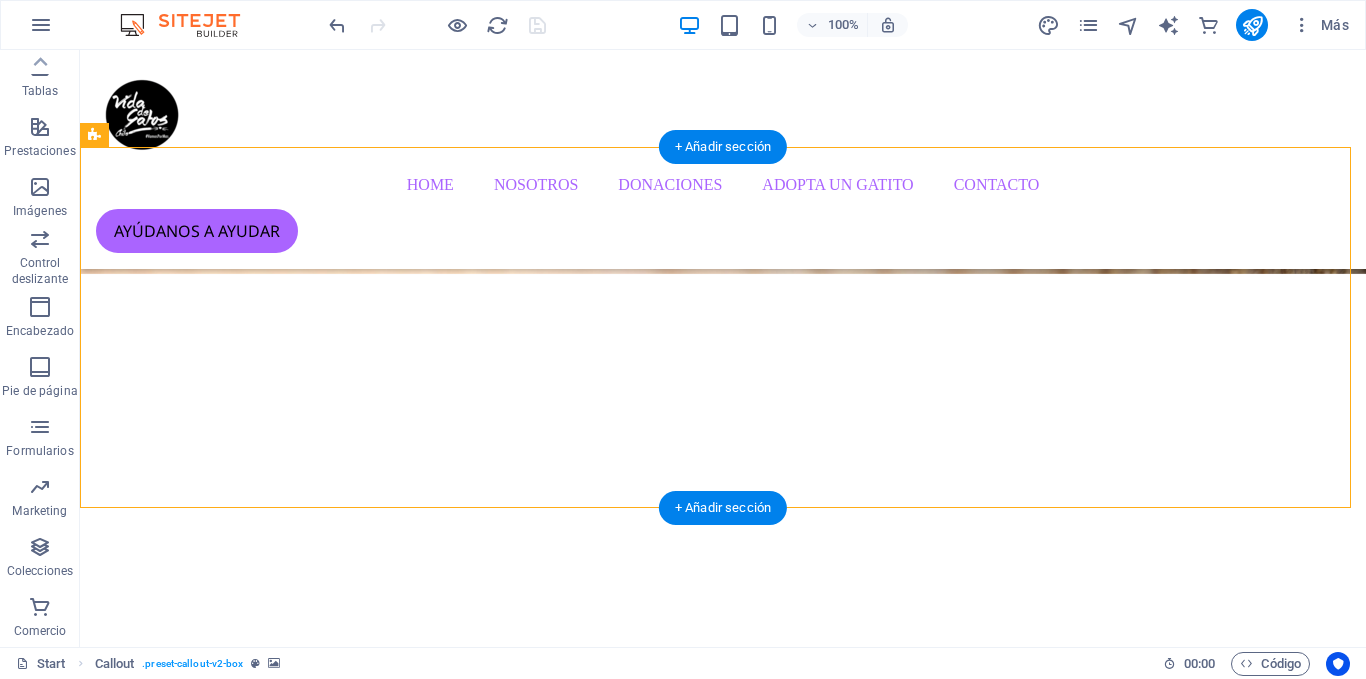 click at bounding box center (723, 1010) 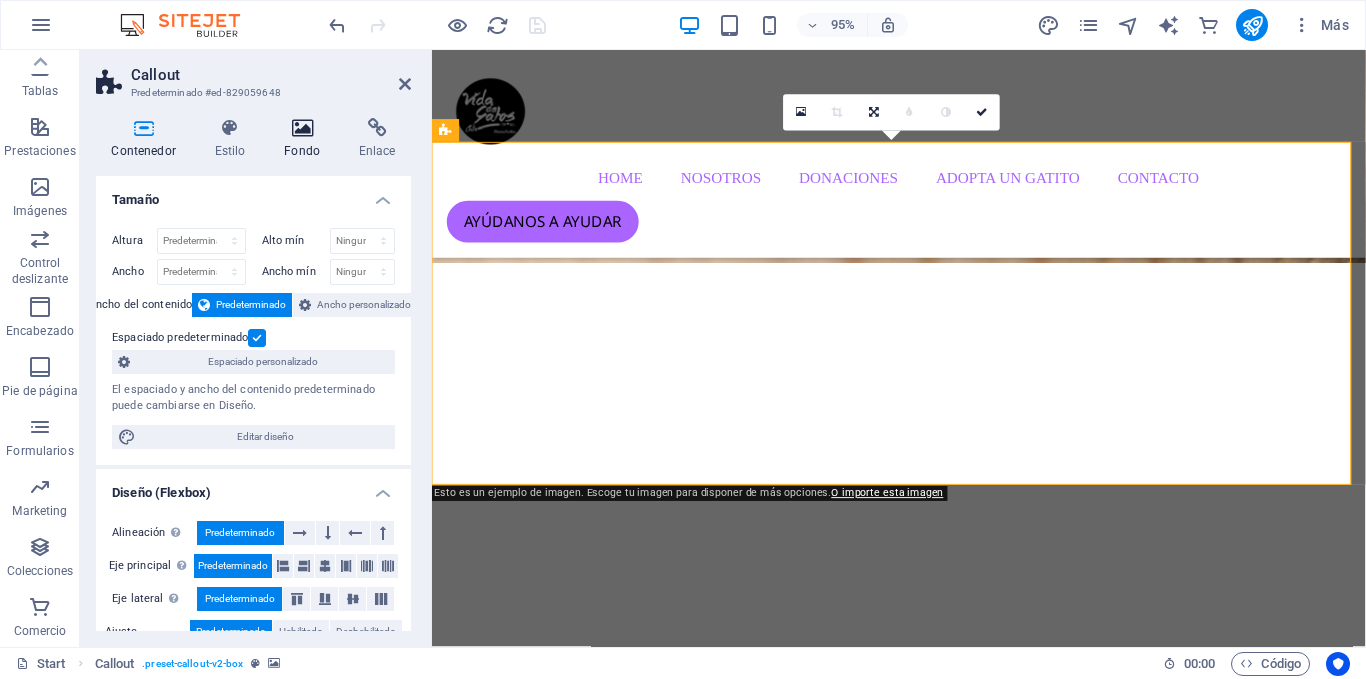 click at bounding box center (302, 128) 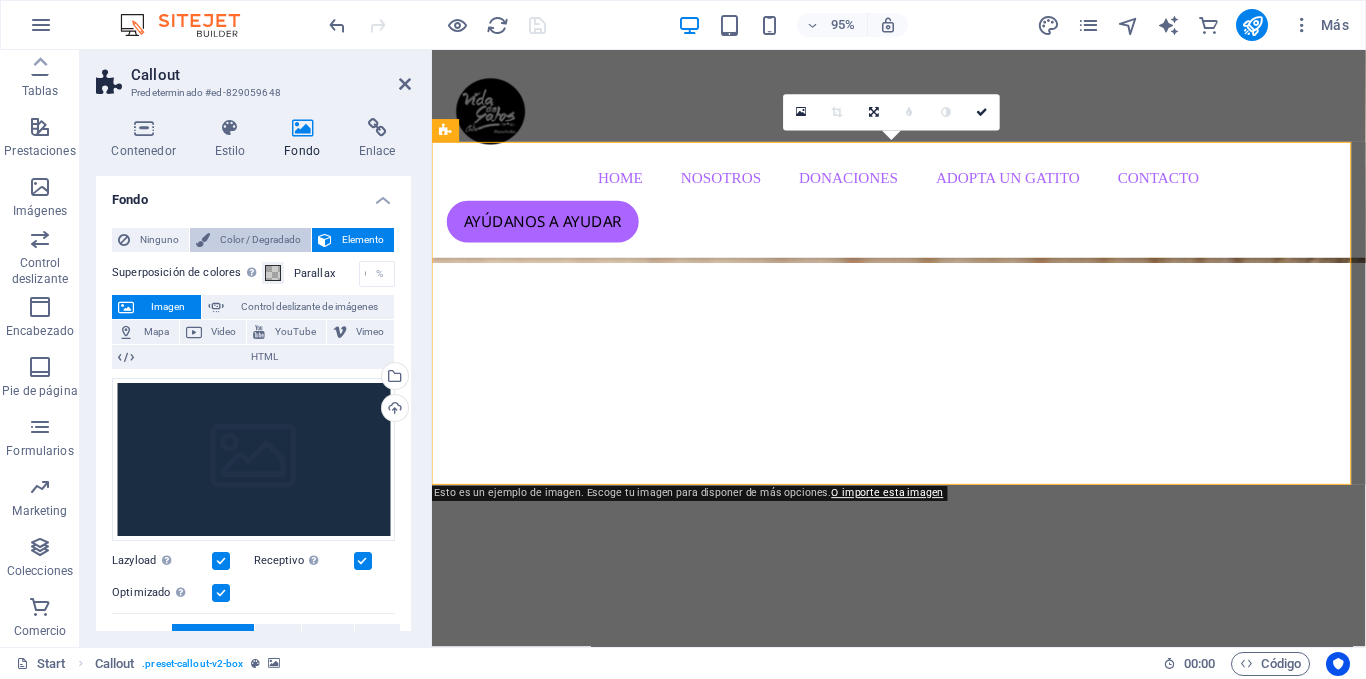 click on "Color / Degradado" at bounding box center [250, 240] 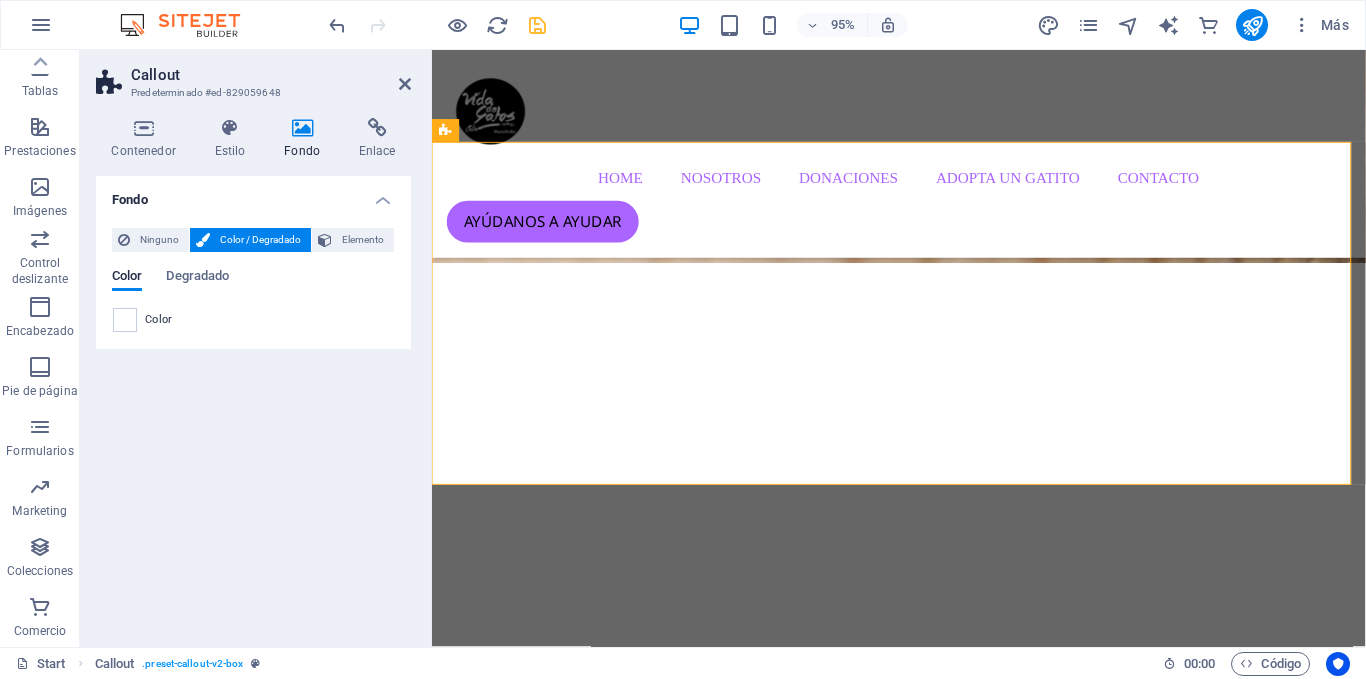 click on "Color" at bounding box center [159, 320] 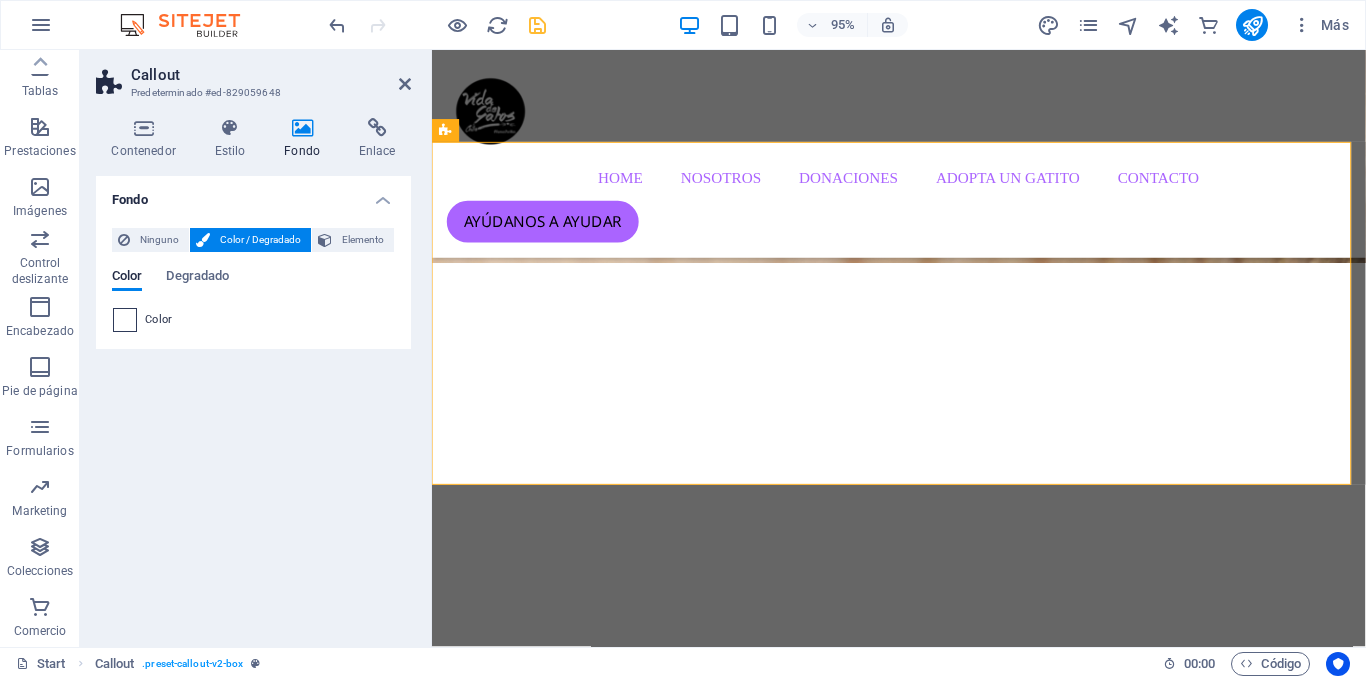click at bounding box center [125, 320] 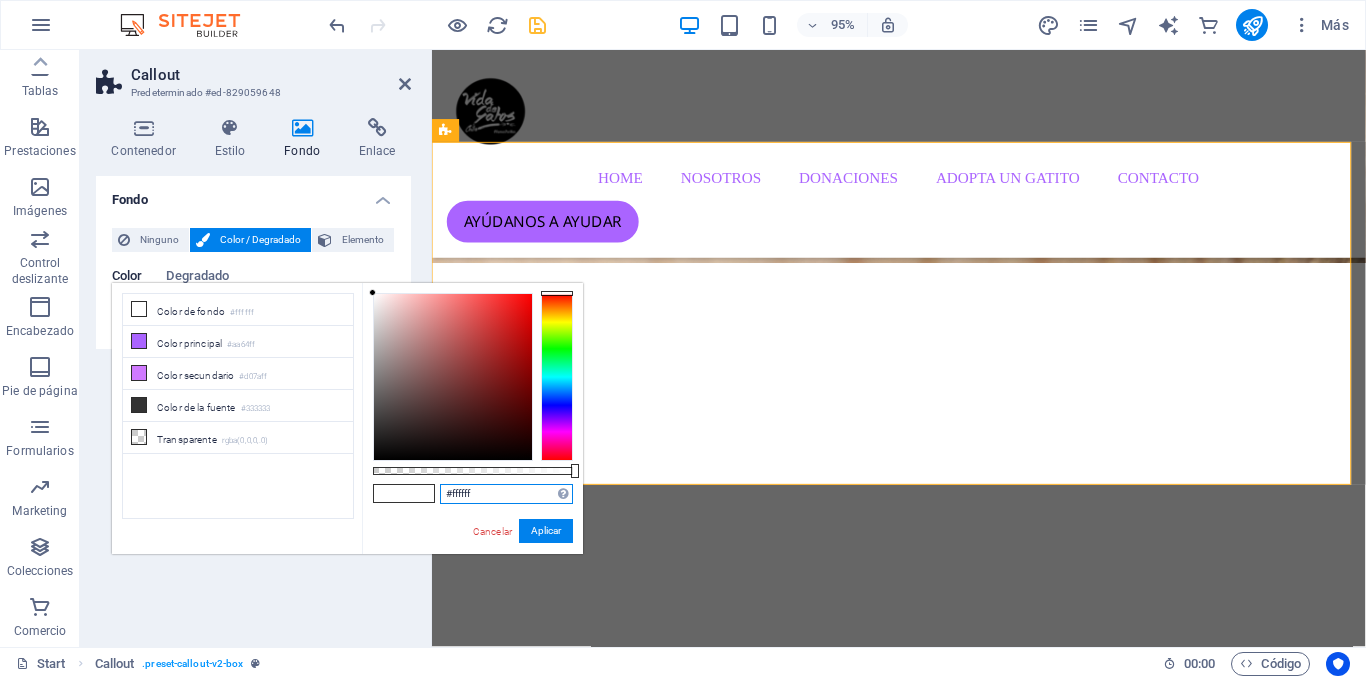 click on "#ffffff" at bounding box center (506, 494) 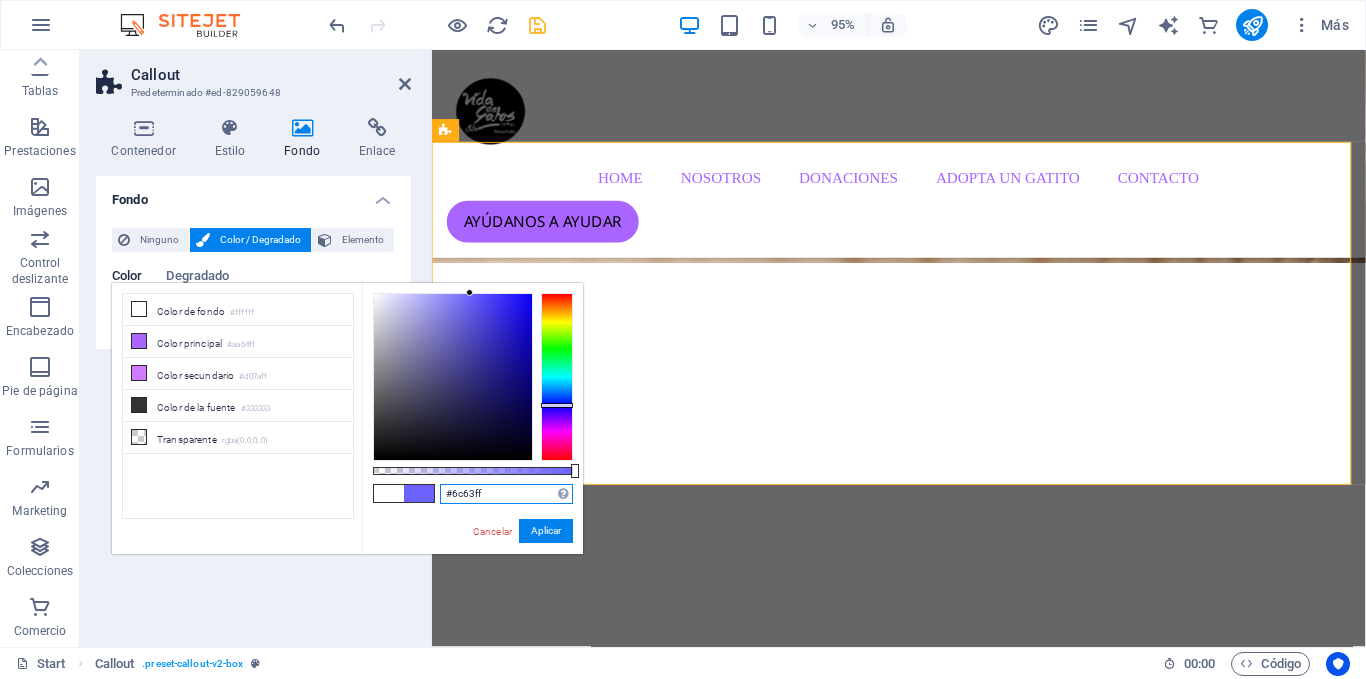 type on "#6c63ff" 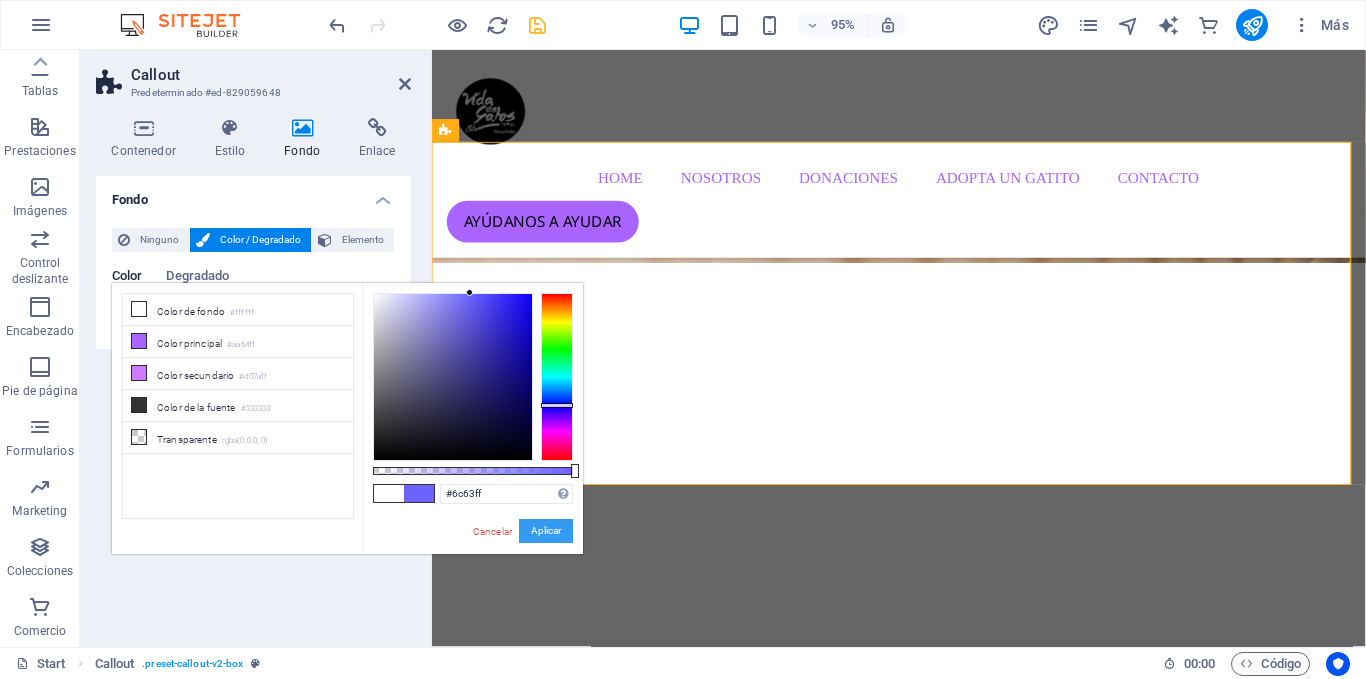 click on "Aplicar" at bounding box center (546, 531) 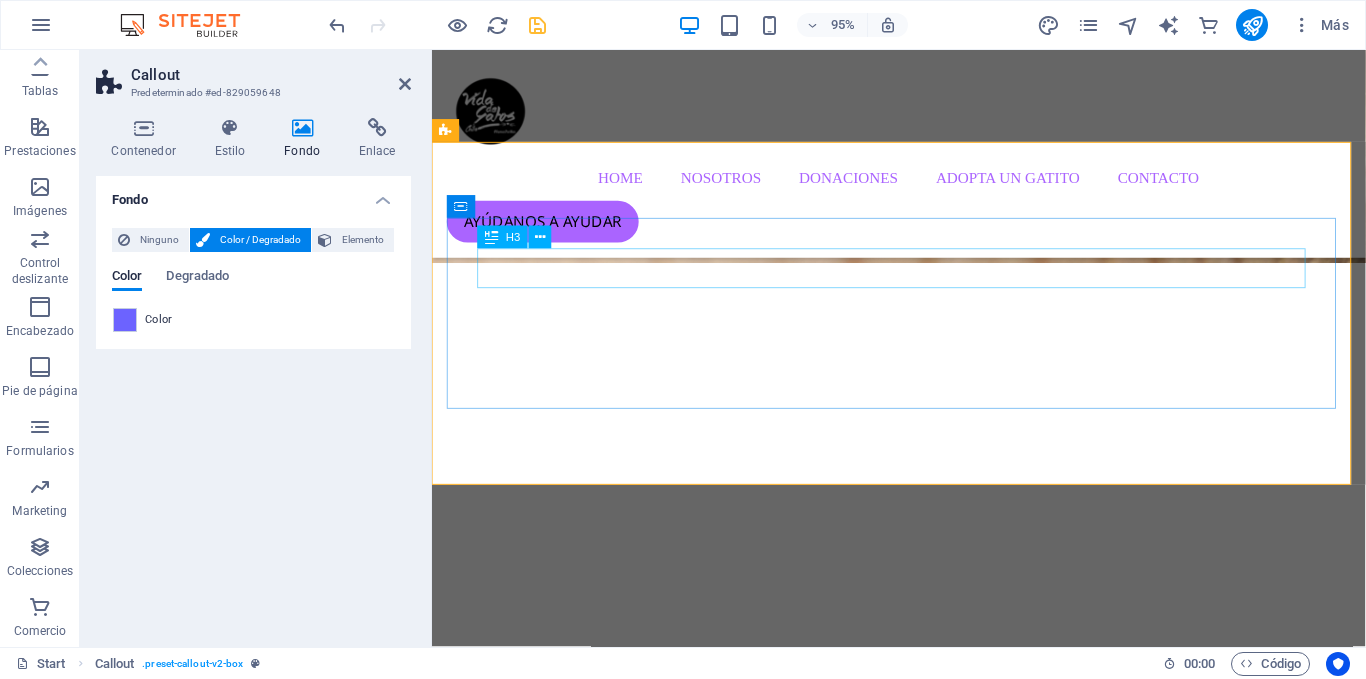 click on "Protege a tu mascota con Corage" at bounding box center (924, 963) 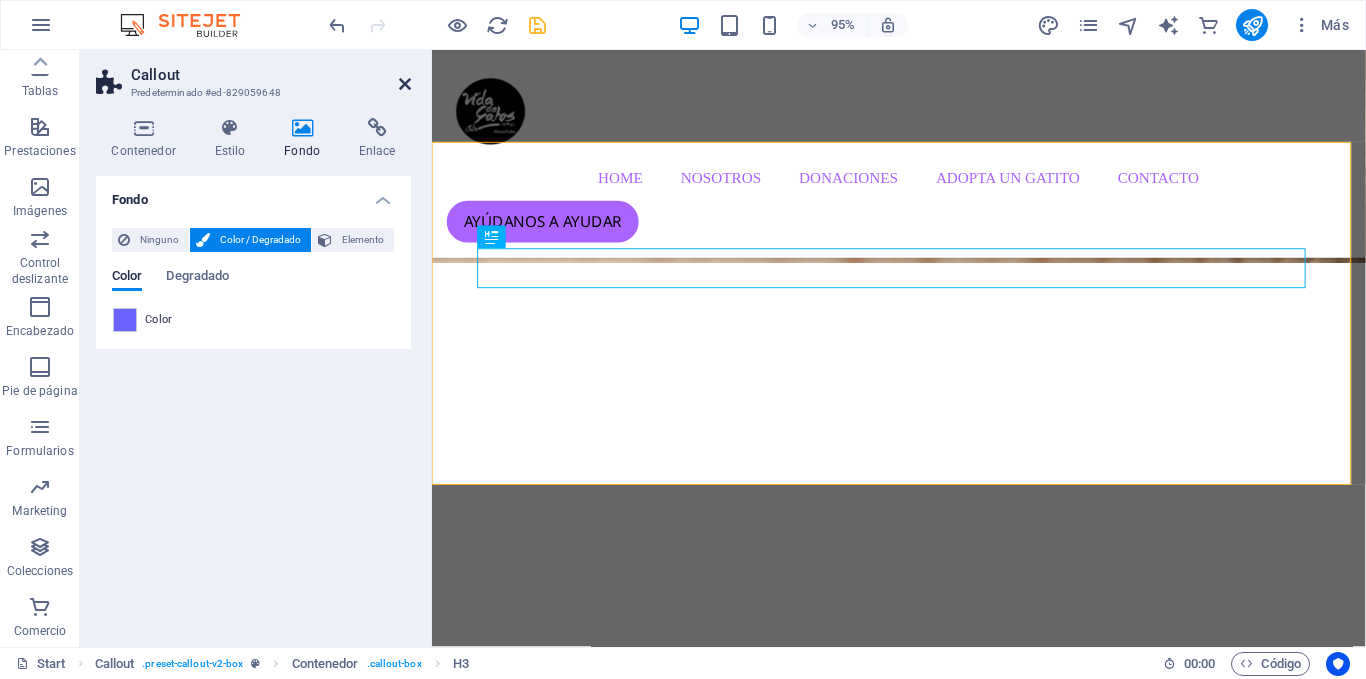 click at bounding box center (405, 84) 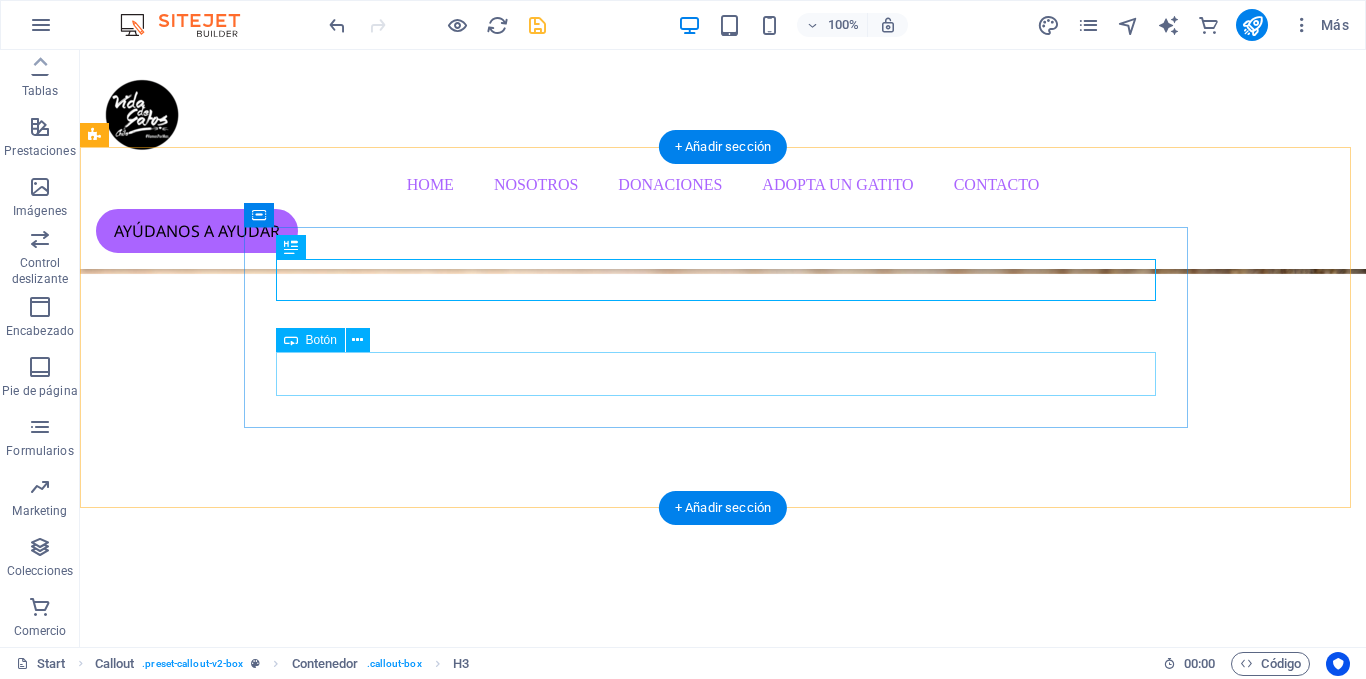 click on "click acá" at bounding box center [723, 1057] 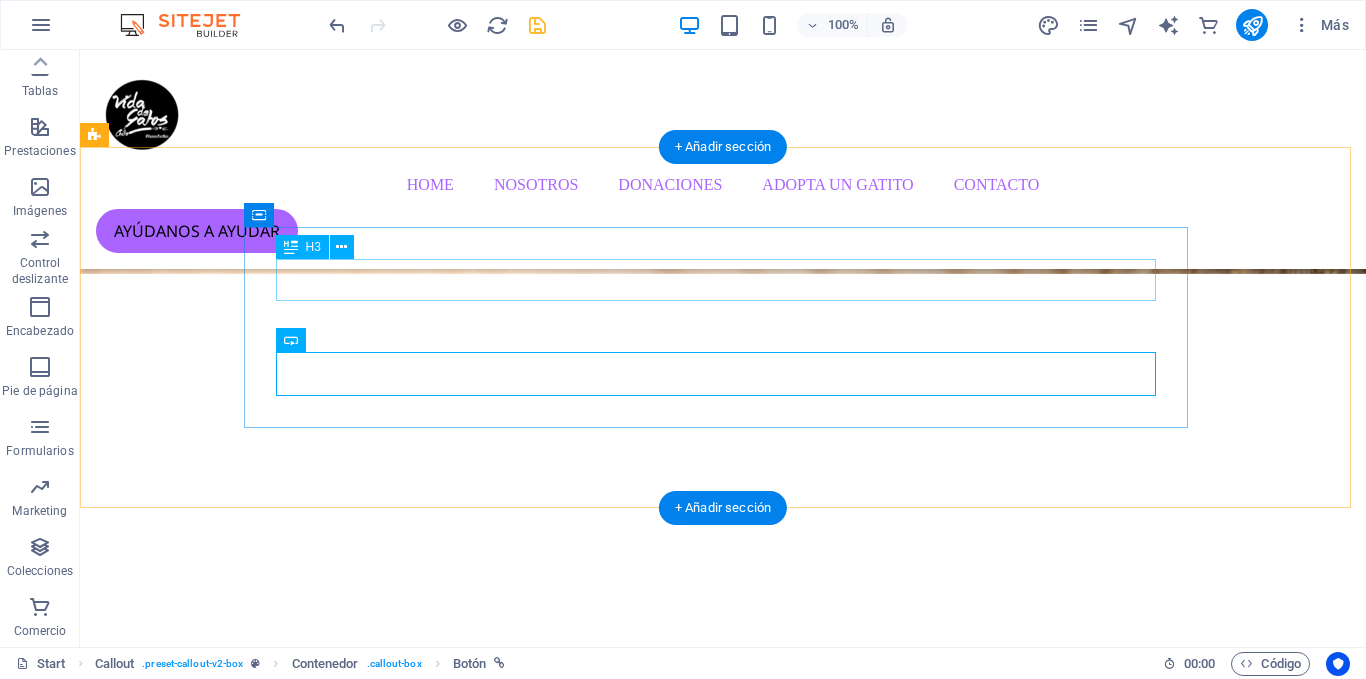click on "Protege a tu mascota con Corage" at bounding box center [723, 963] 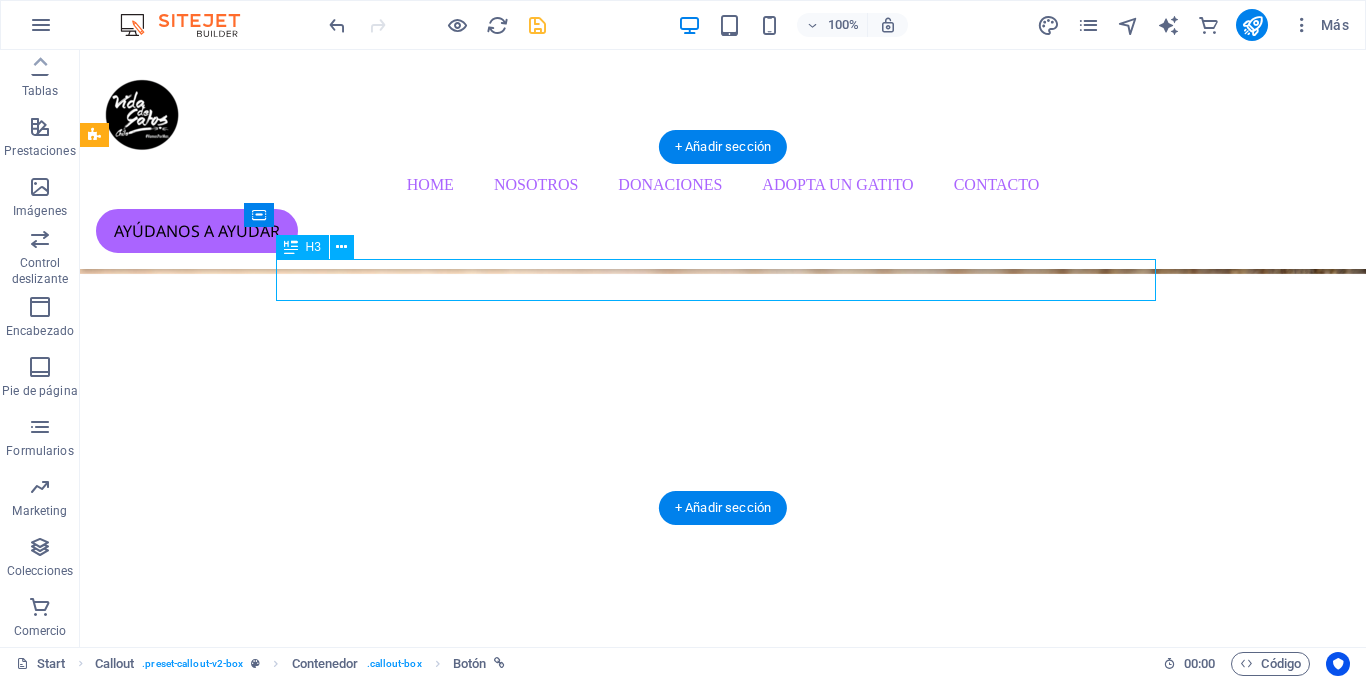 click on "Protege a tu mascota con Corage" at bounding box center [723, 963] 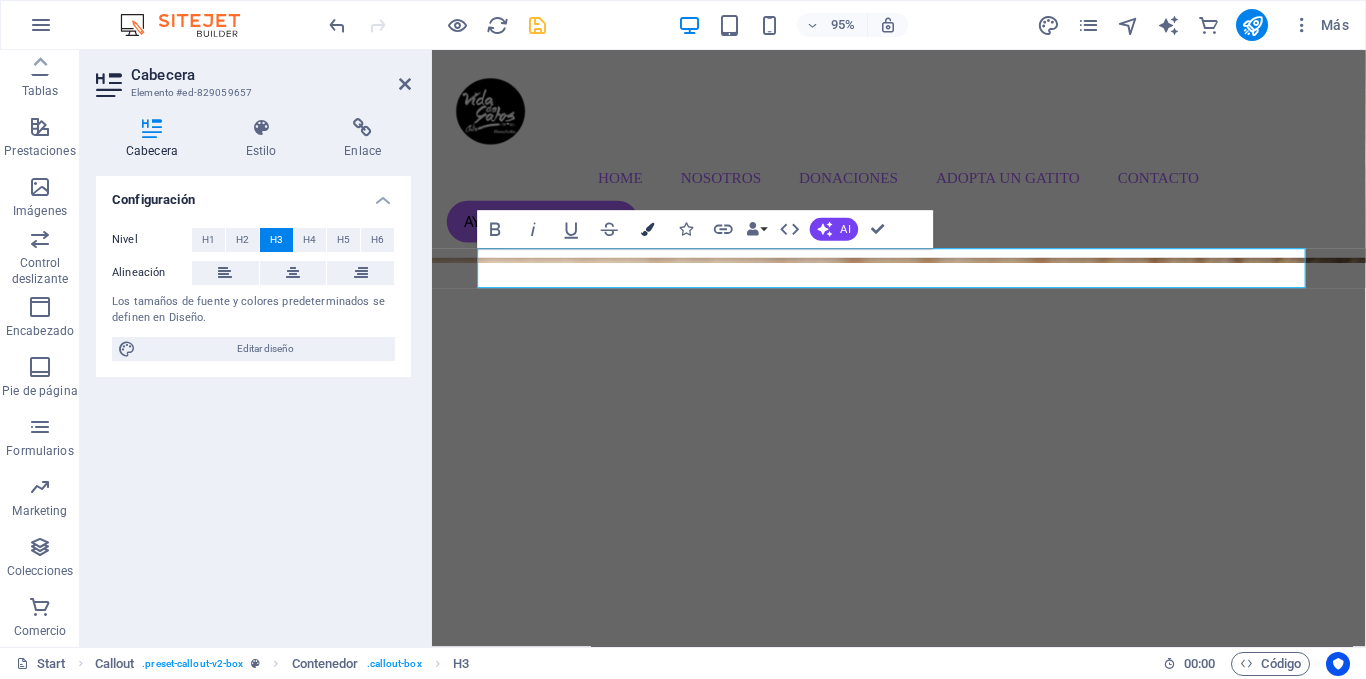 click at bounding box center [647, 229] 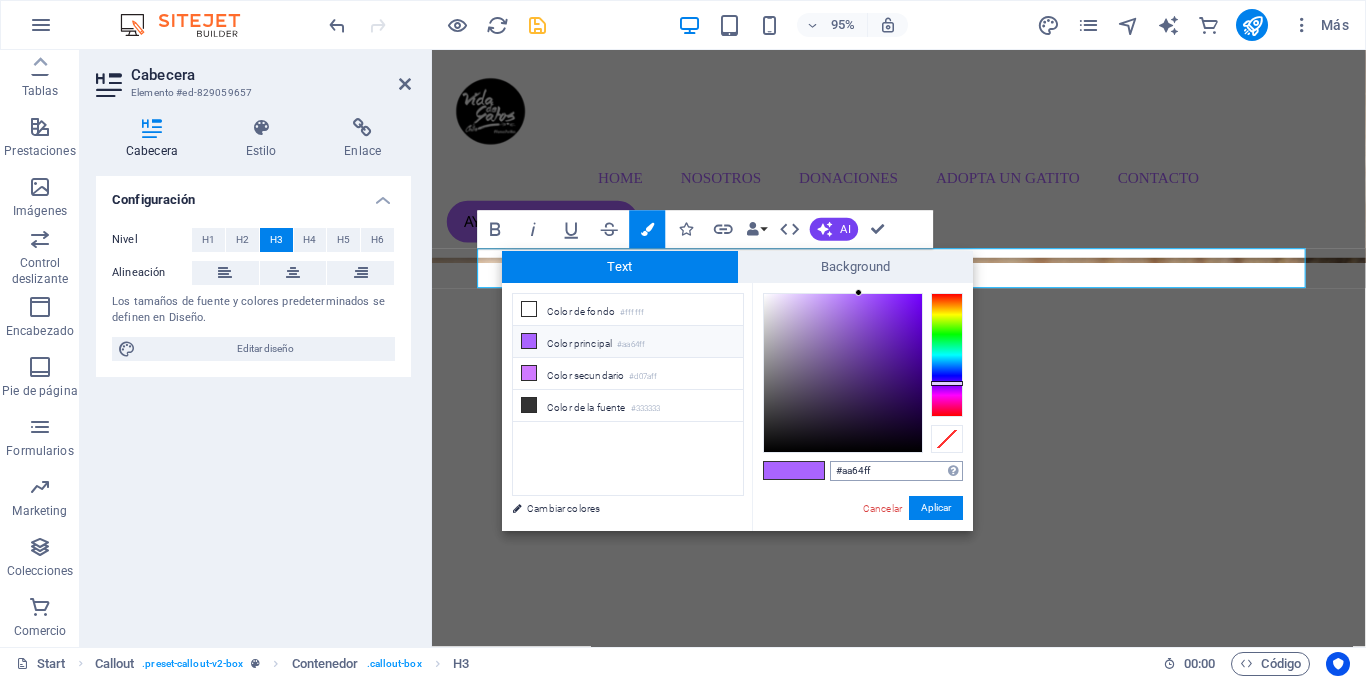 click on "#aa64ff" at bounding box center [896, 471] 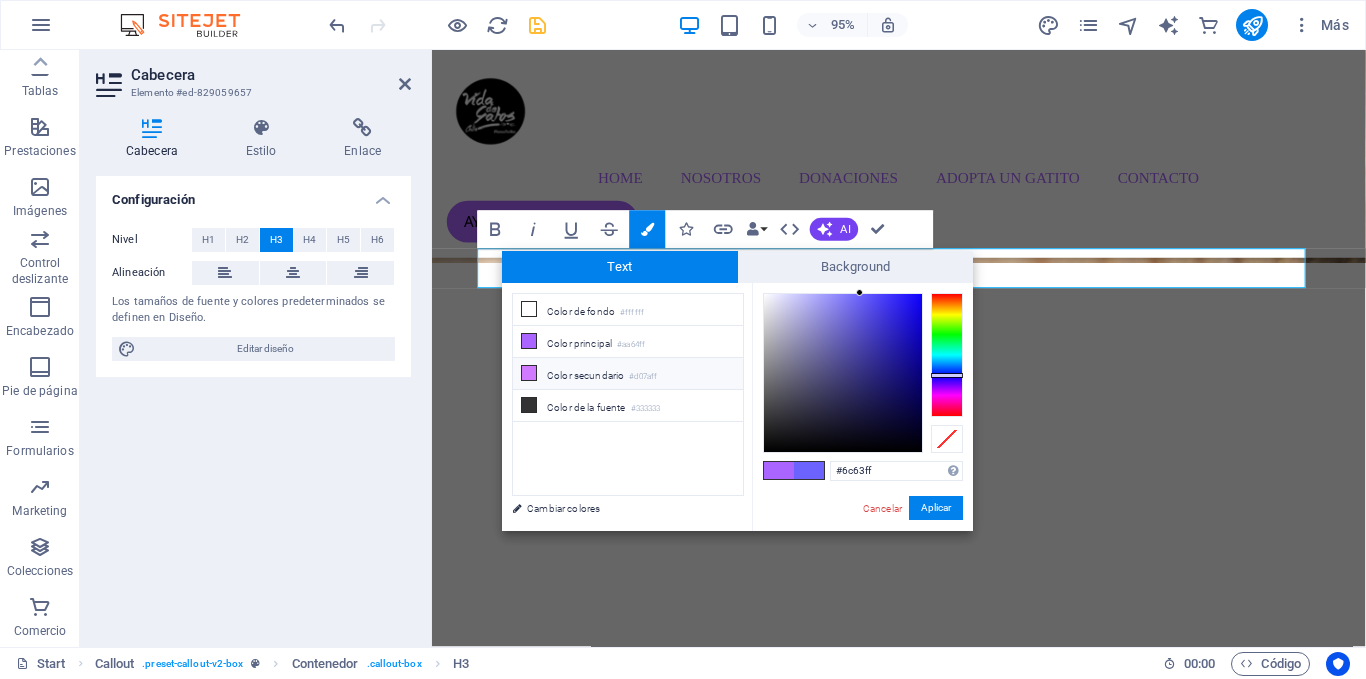 click on "Color secundario
#d07aff" at bounding box center (628, 374) 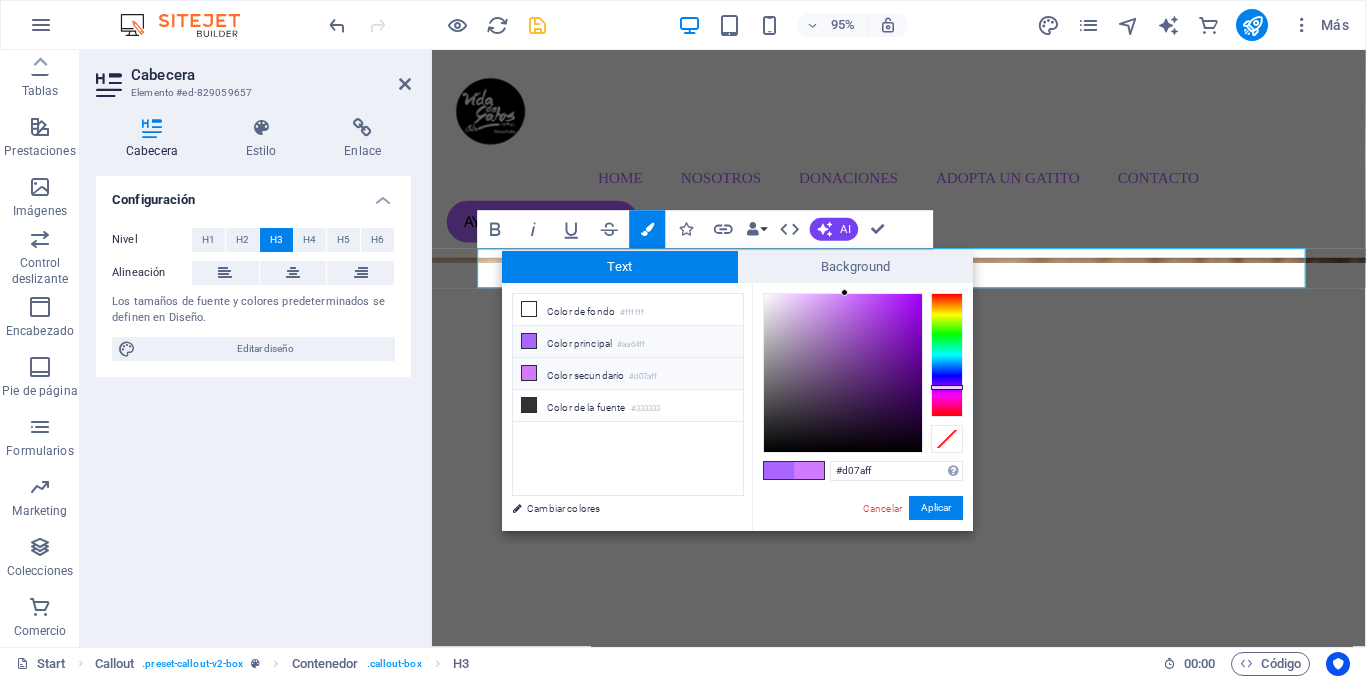 click on "Color principal
#aa64ff" at bounding box center (628, 342) 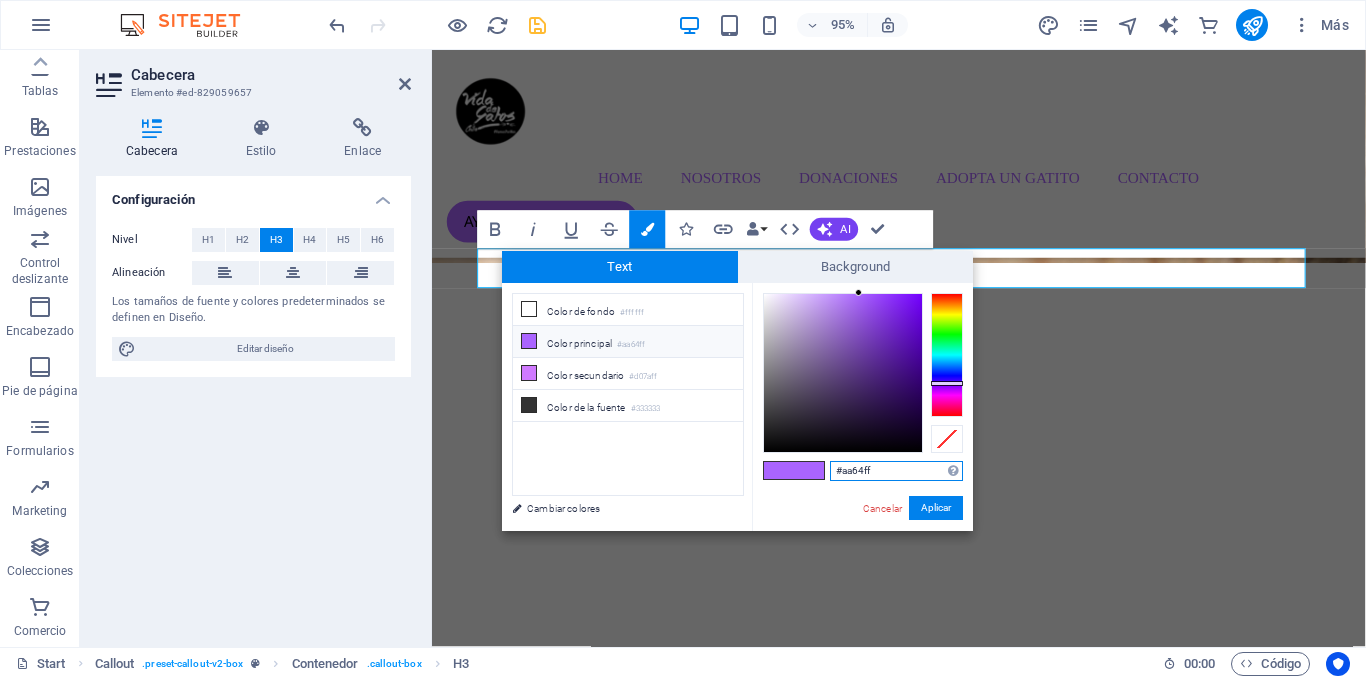 click on "#aa64ff" at bounding box center (896, 471) 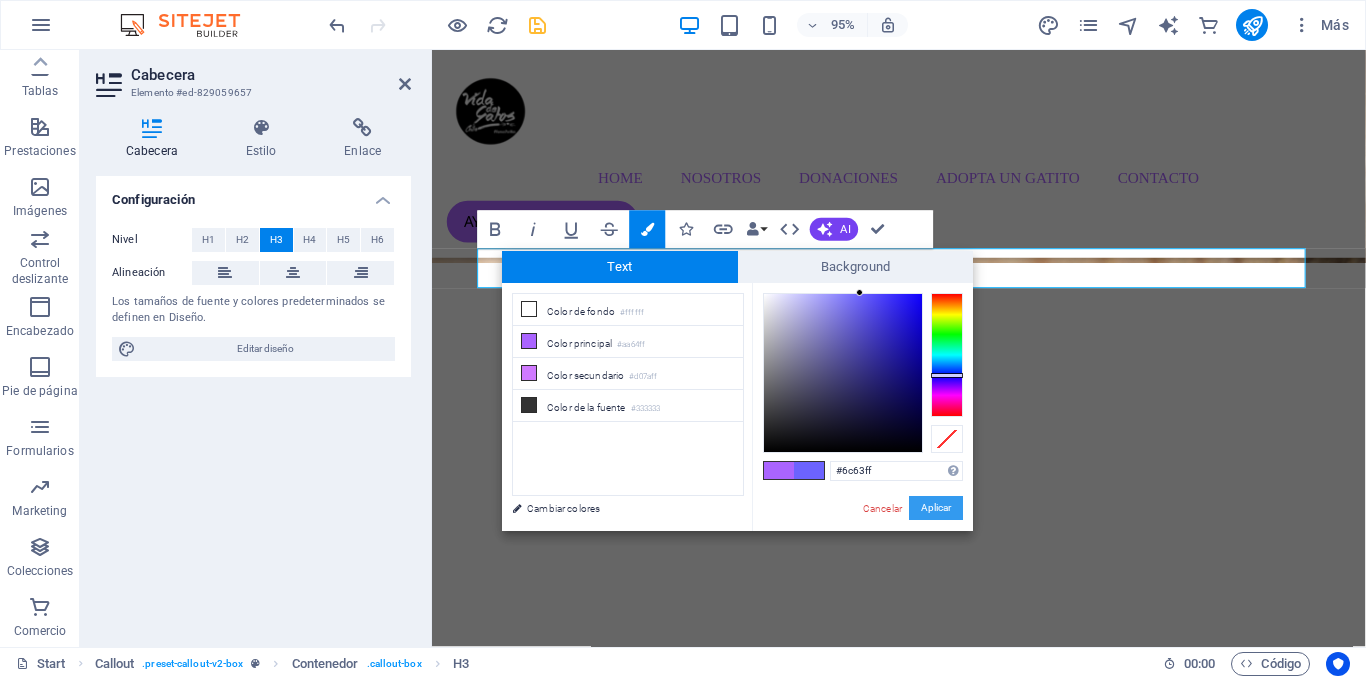 click on "Aplicar" at bounding box center [936, 508] 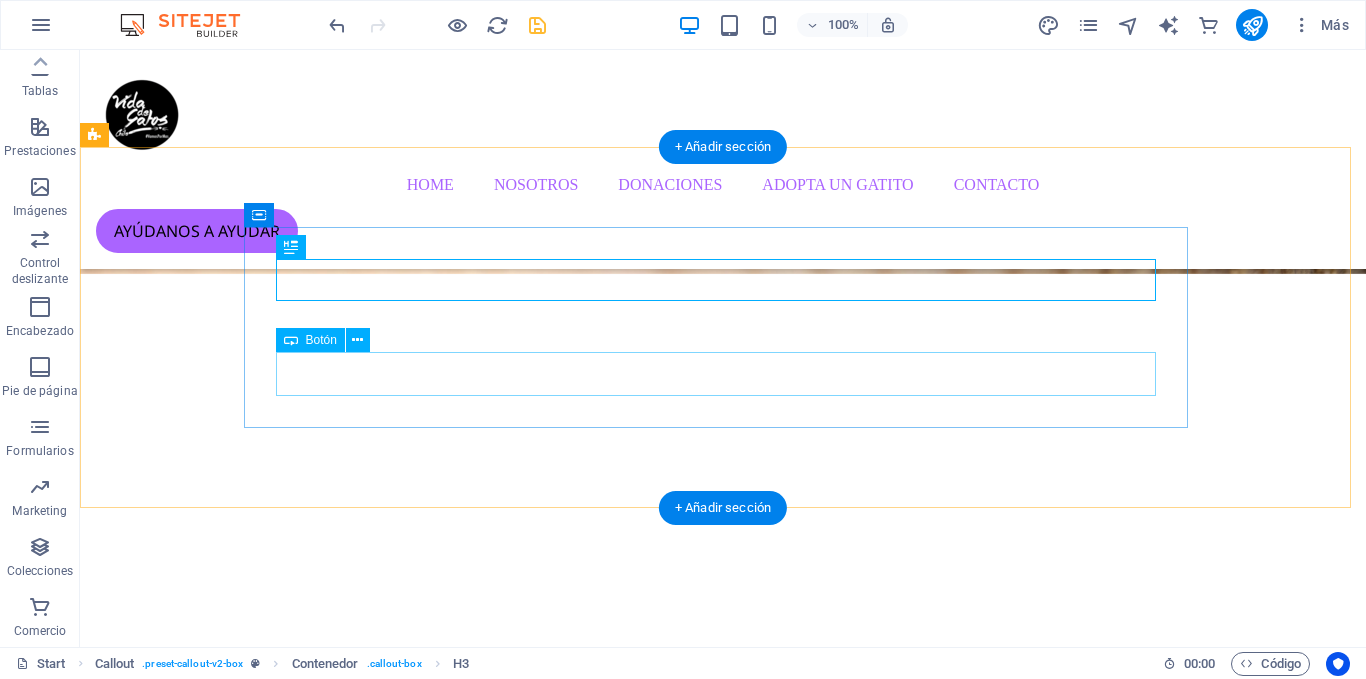 click on "click acá" at bounding box center [723, 1057] 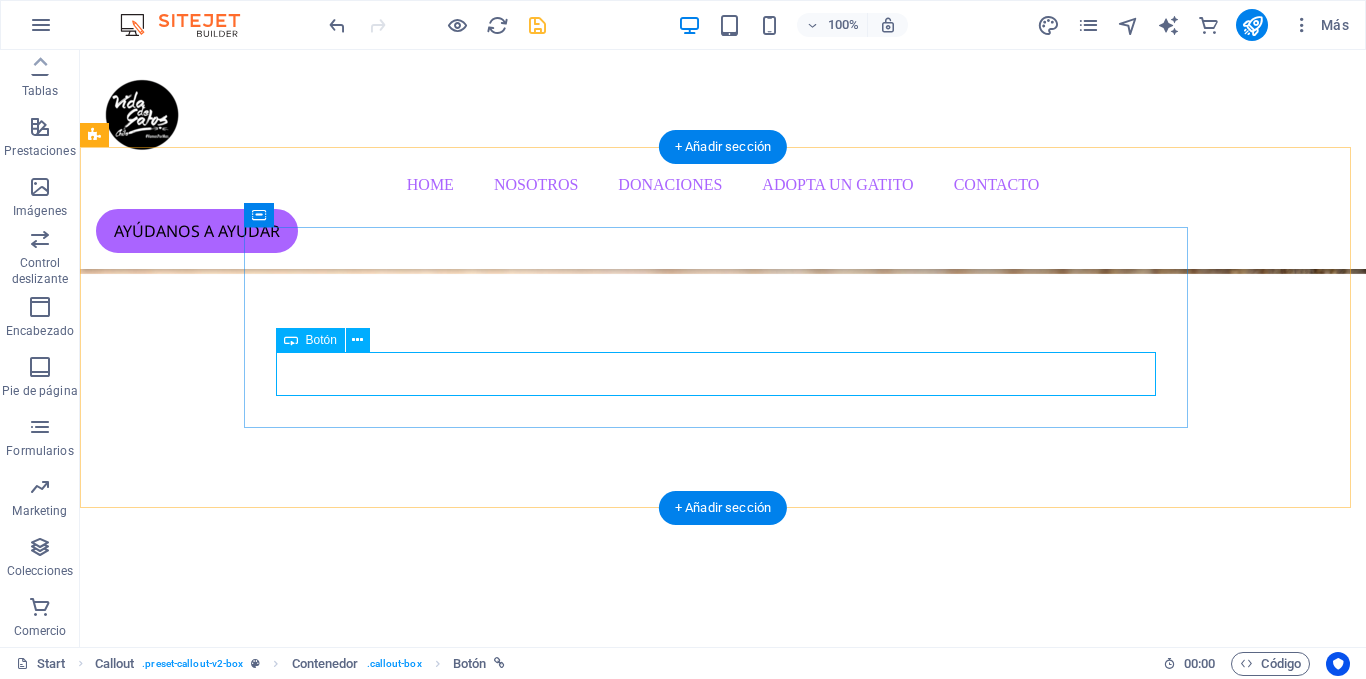 click on "click acá" at bounding box center (723, 1057) 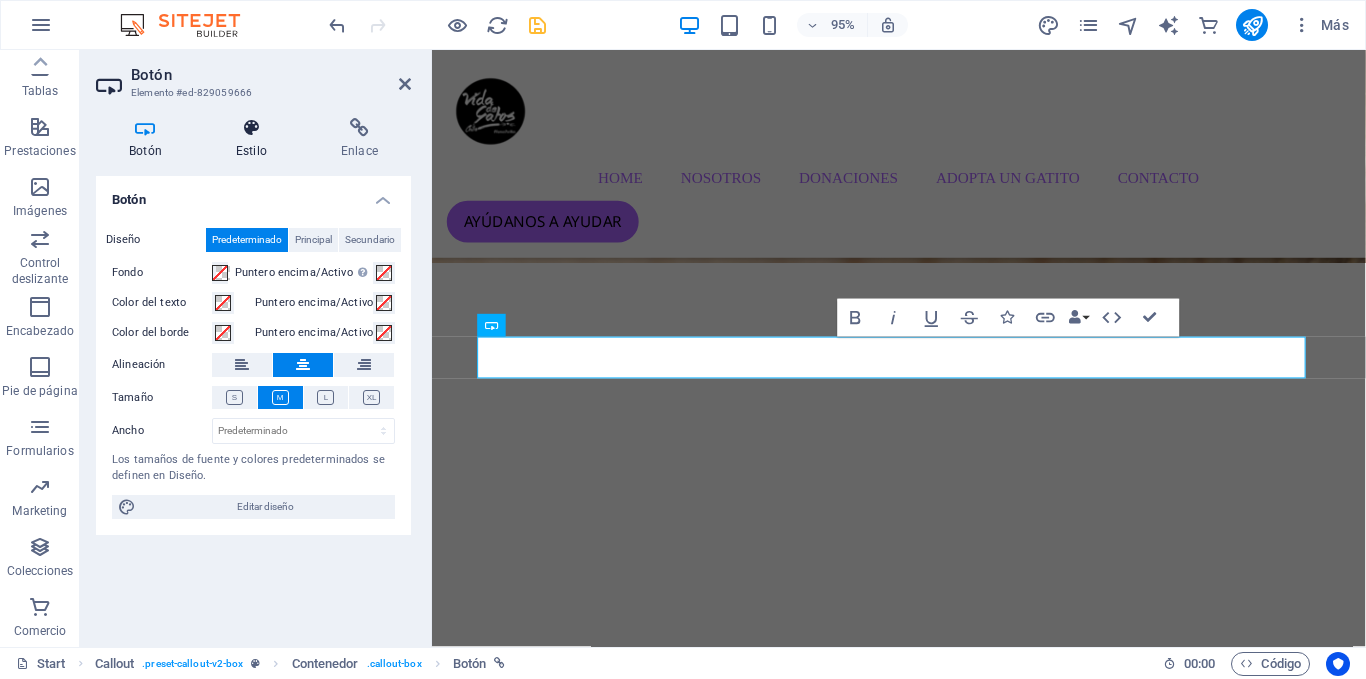 click on "Estilo" at bounding box center [255, 139] 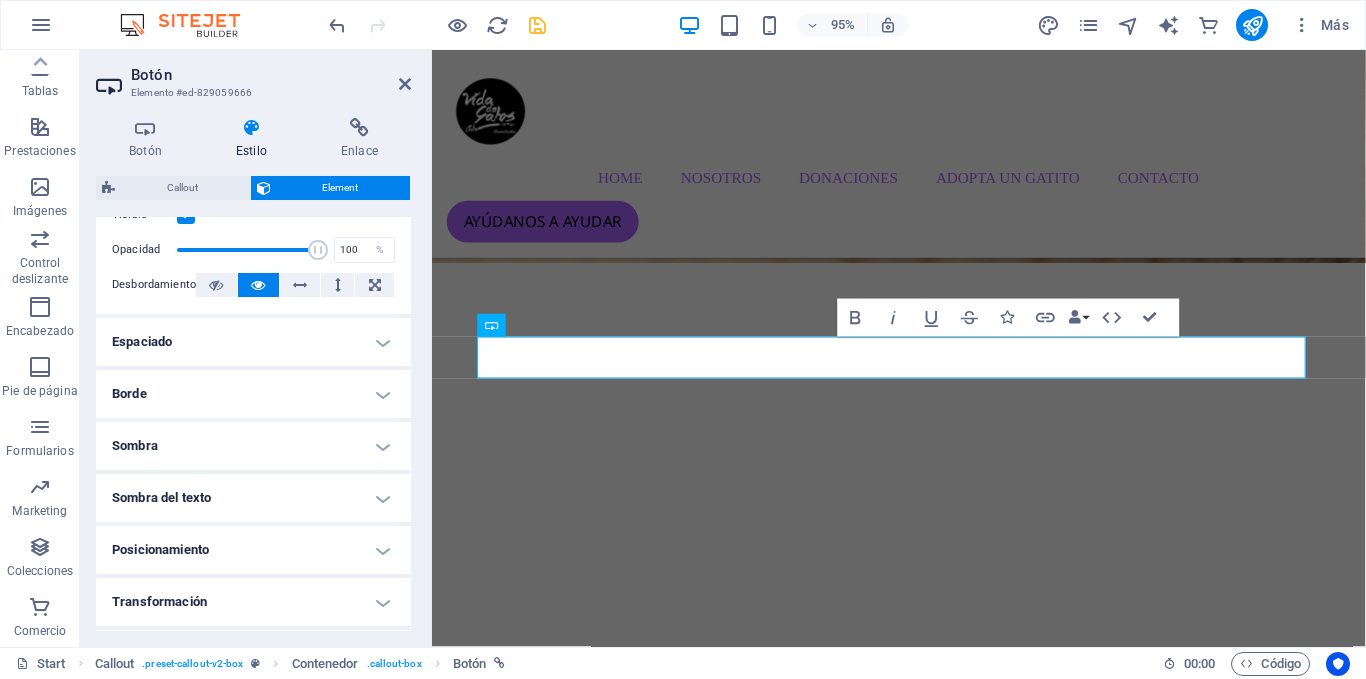 scroll, scrollTop: 298, scrollLeft: 0, axis: vertical 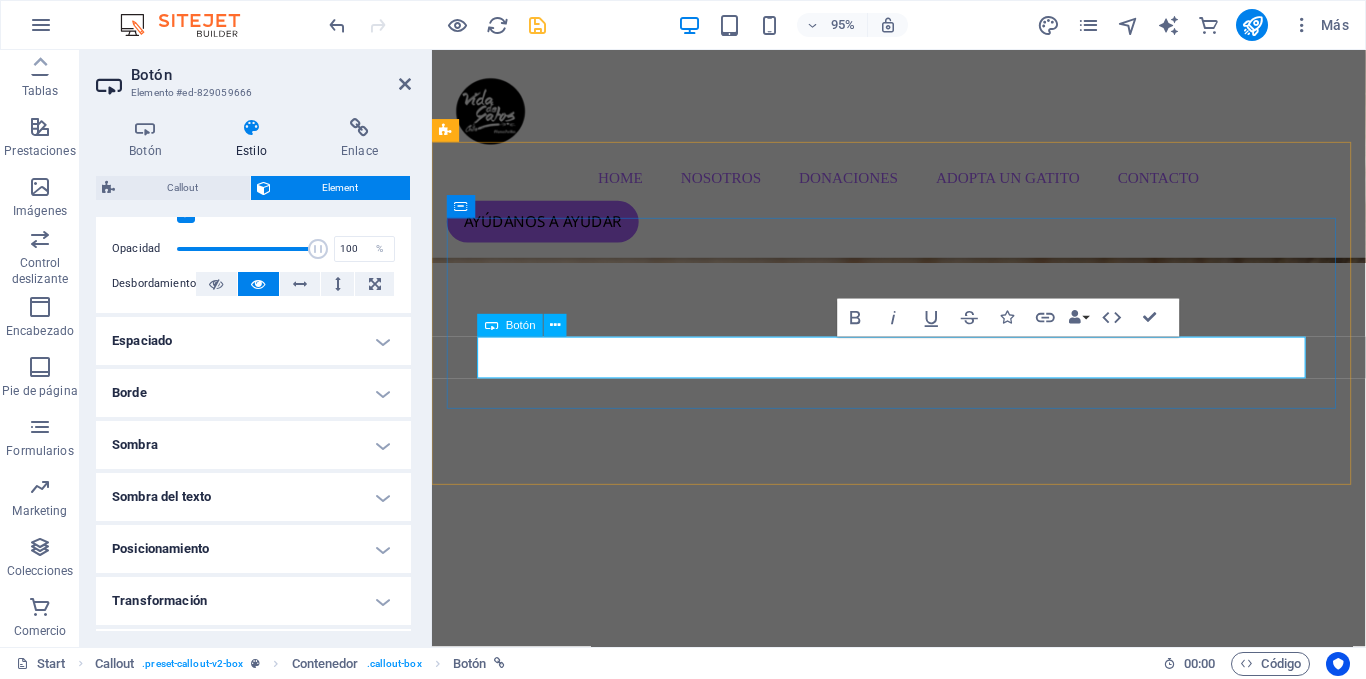 click on "click acá" at bounding box center (923, 1057) 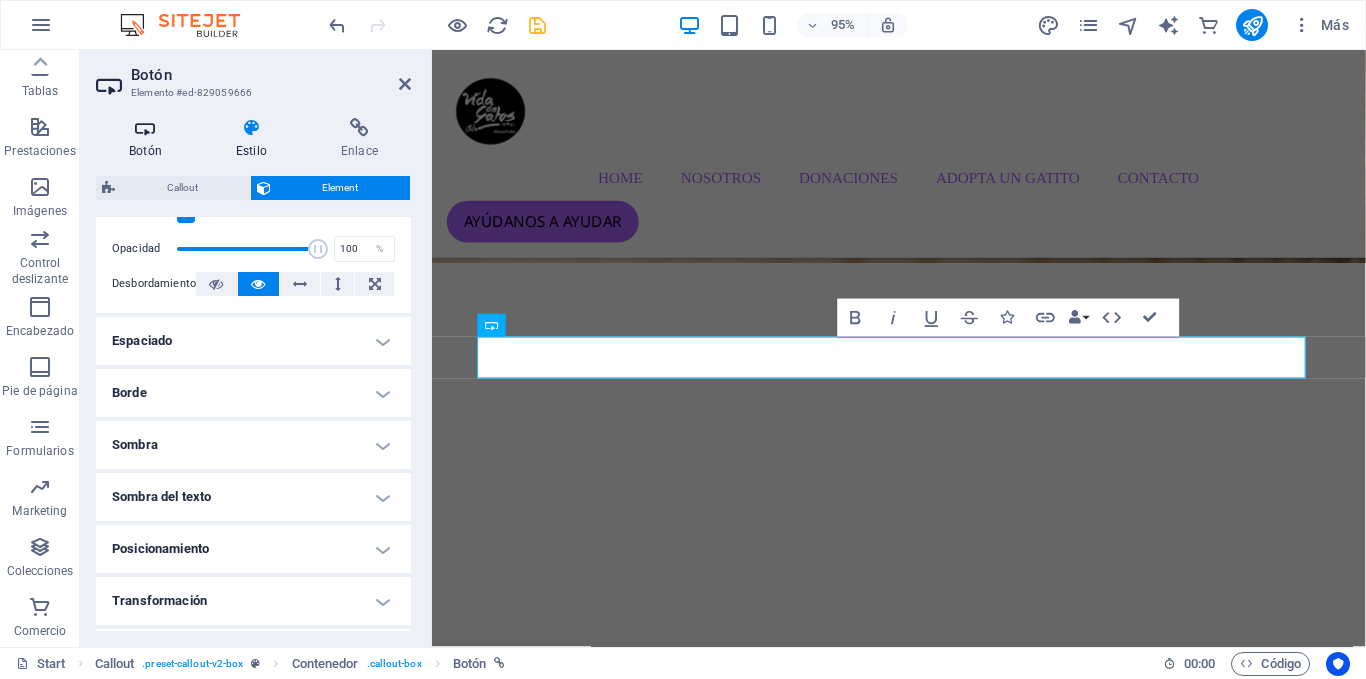 click at bounding box center [145, 128] 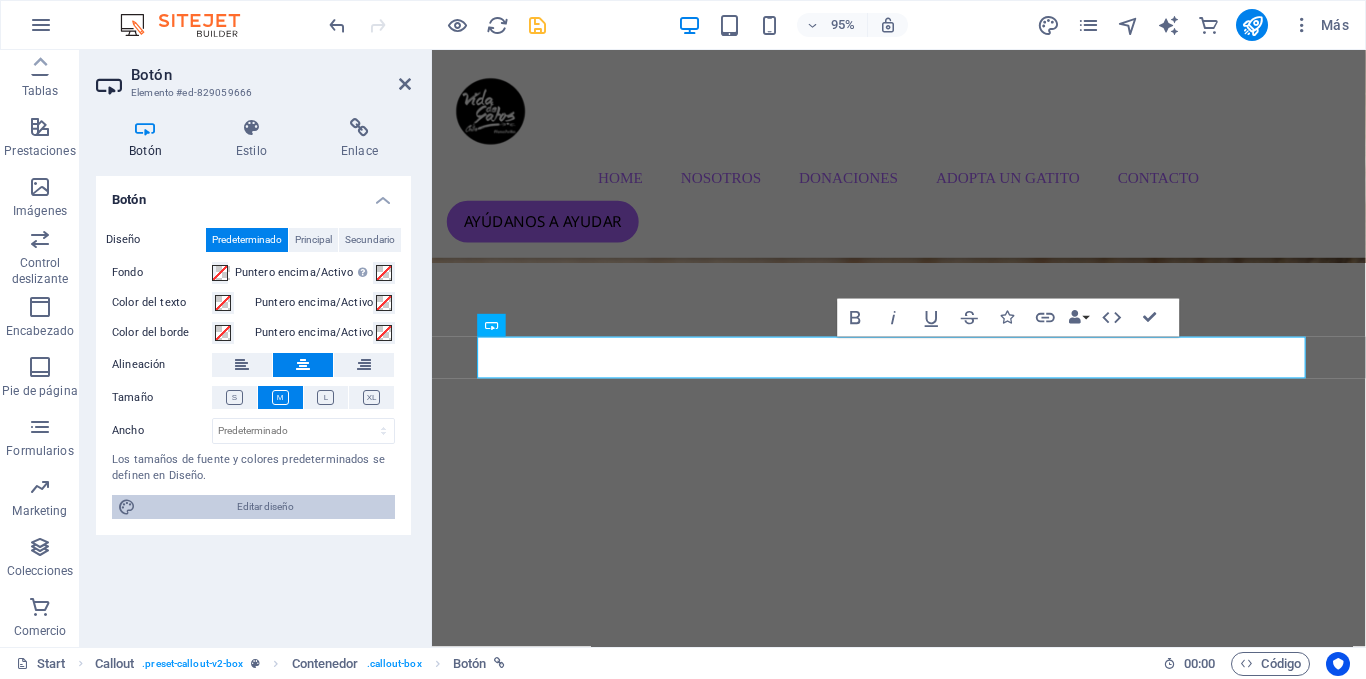 click on "Editar diseño" at bounding box center (265, 507) 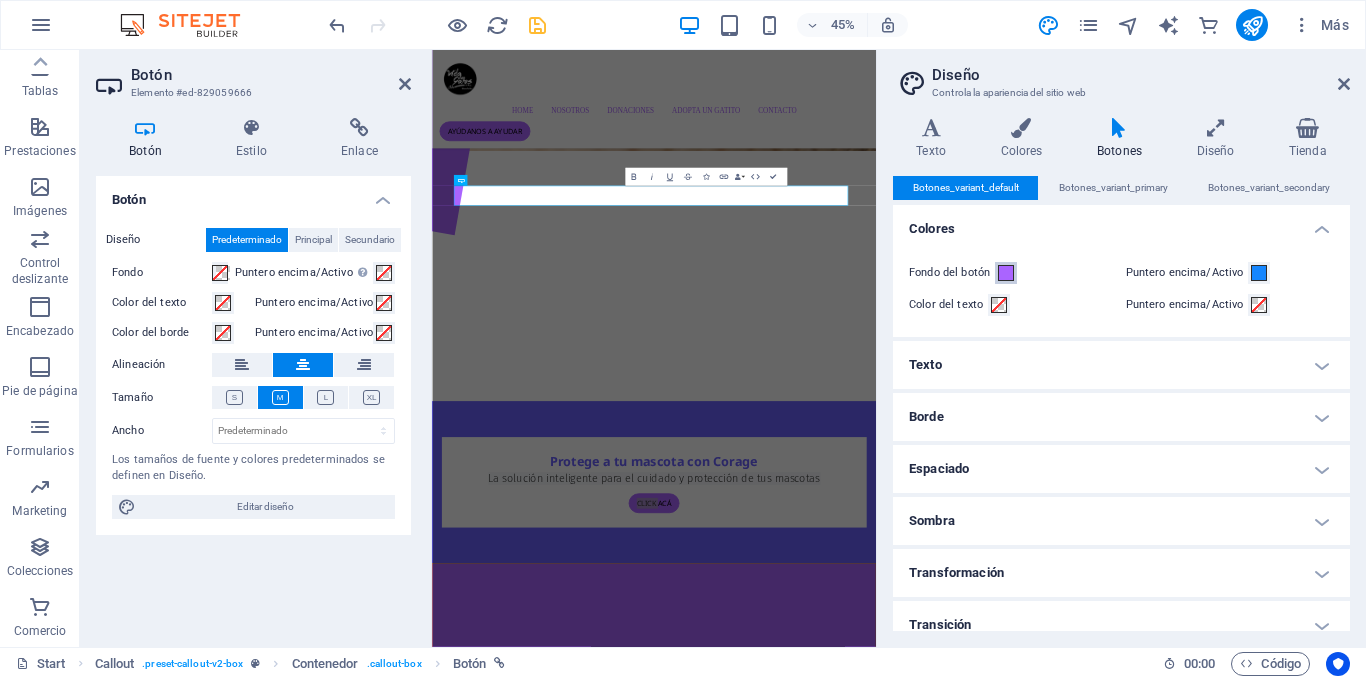 click at bounding box center (1006, 273) 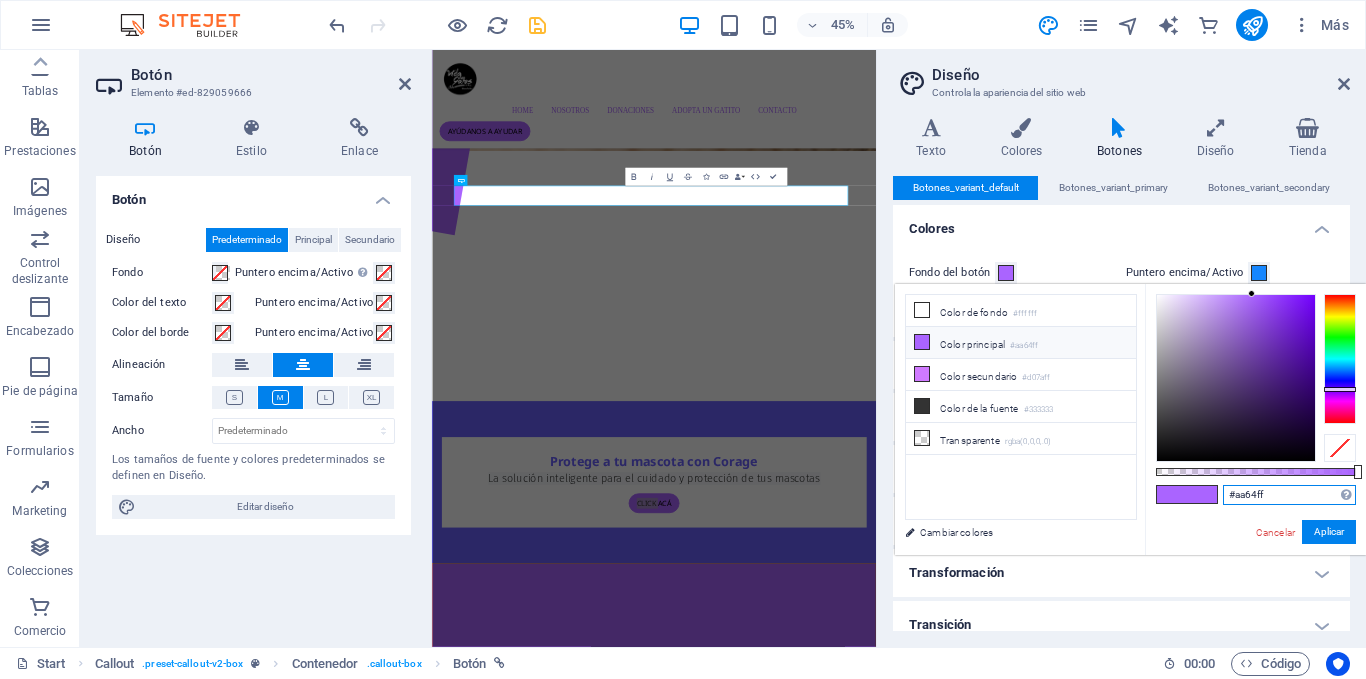 click on "#aa64ff" at bounding box center [1289, 495] 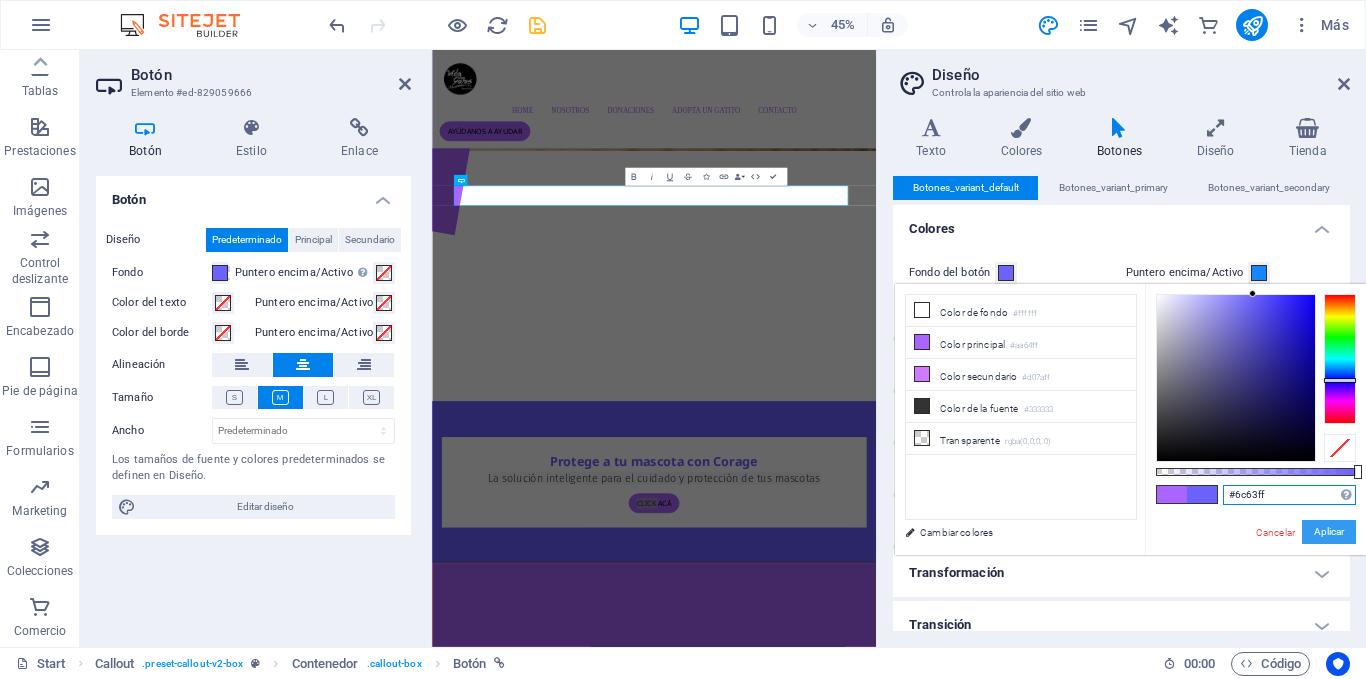 type on "#6c63ff" 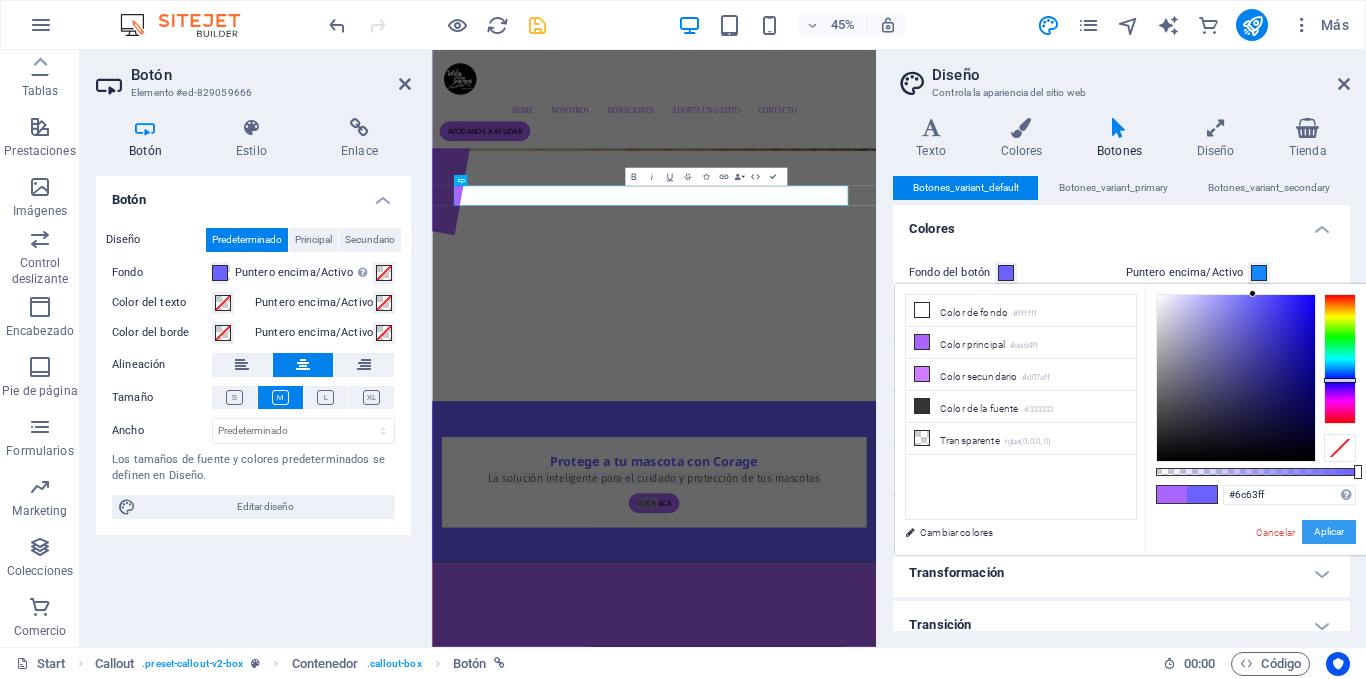 click on "Aplicar" at bounding box center [1329, 532] 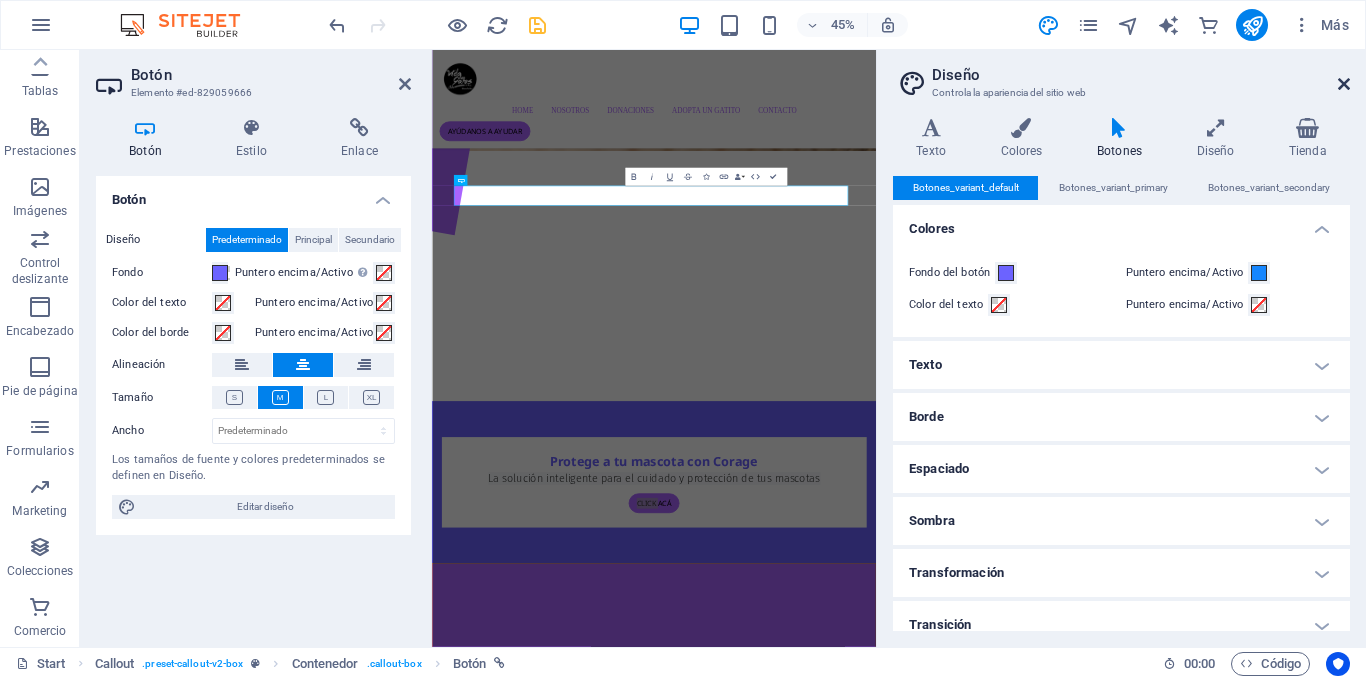 click at bounding box center [1344, 84] 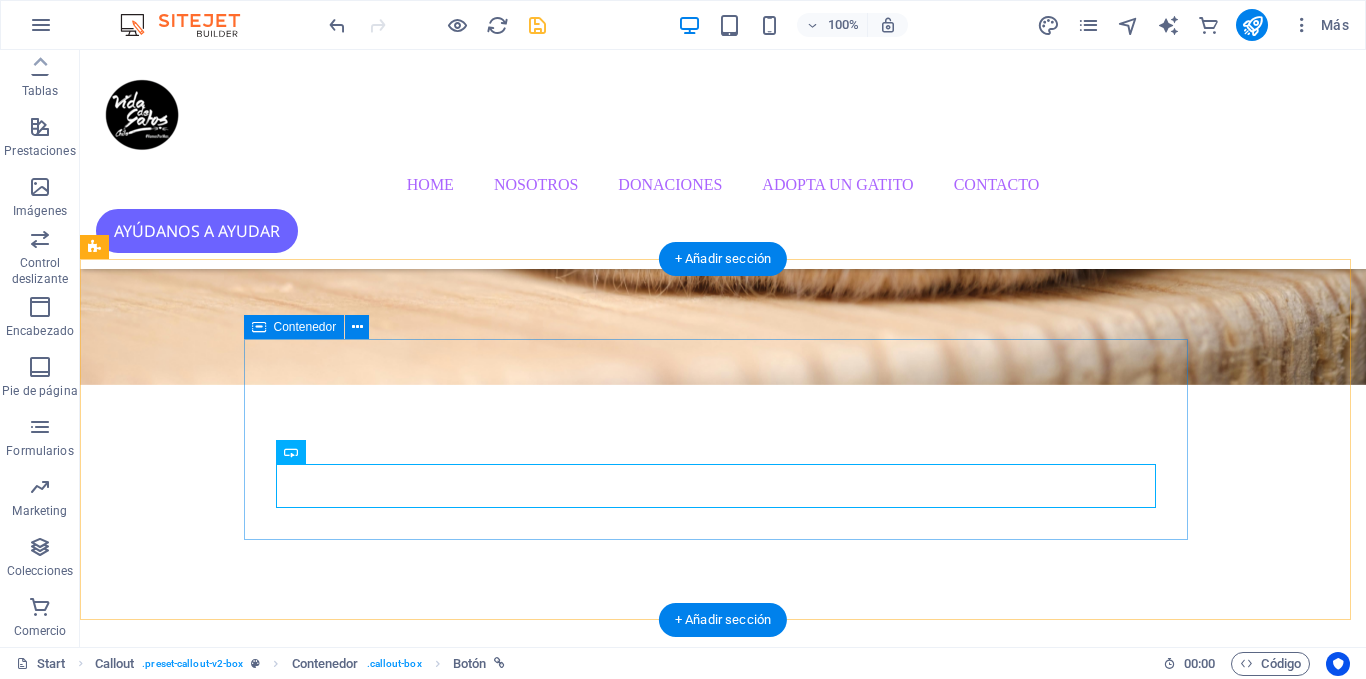scroll, scrollTop: 586, scrollLeft: 0, axis: vertical 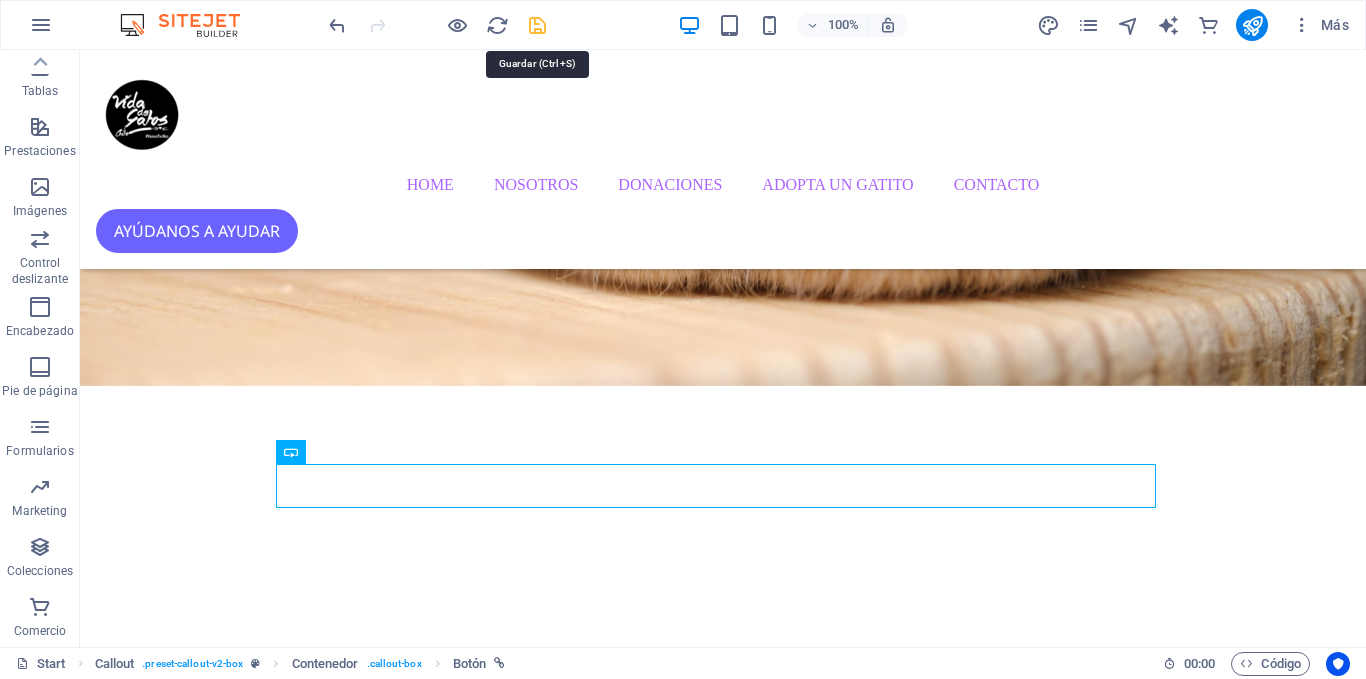click at bounding box center [537, 25] 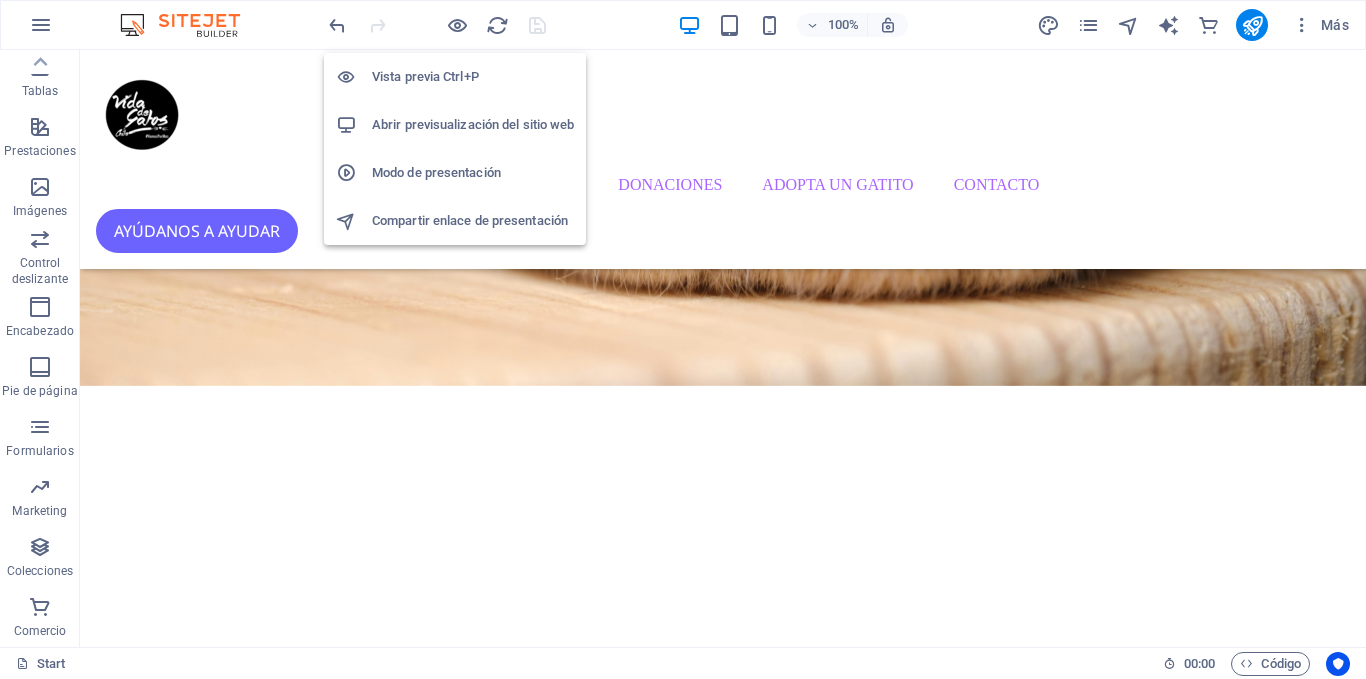 click on "Abrir previsualización del sitio web" at bounding box center (473, 125) 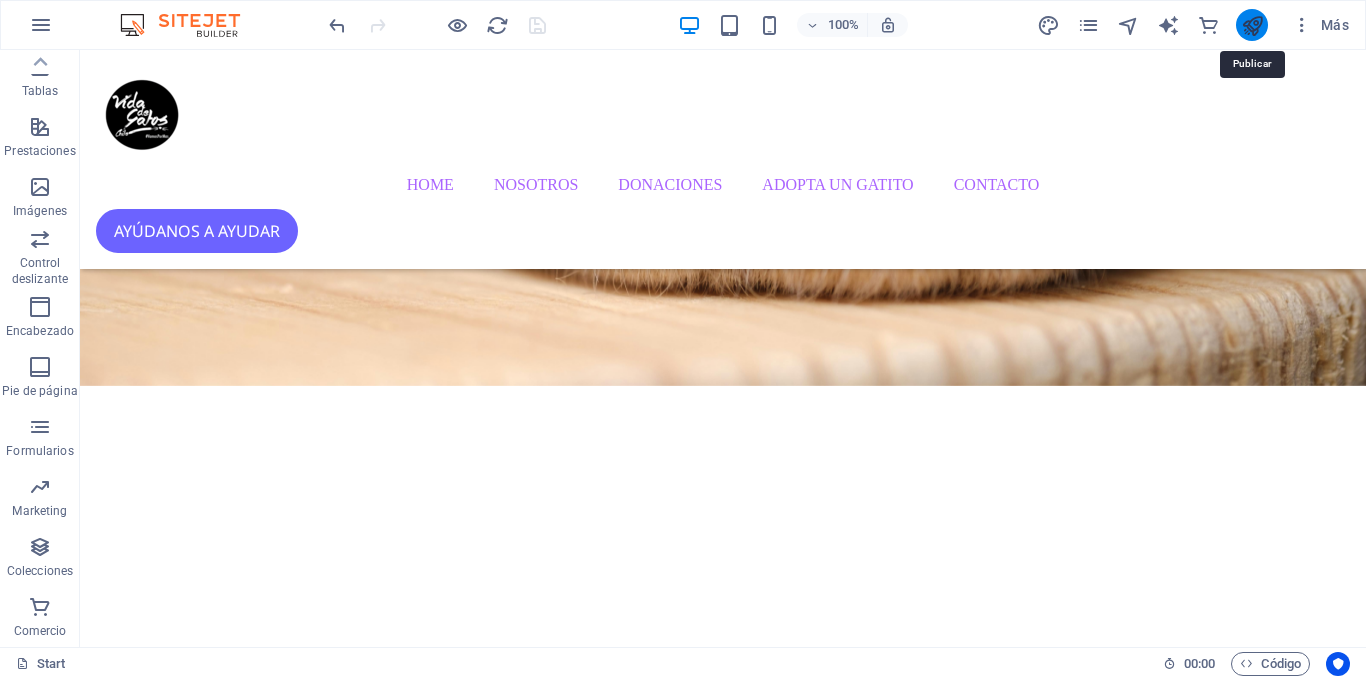 click at bounding box center [1252, 25] 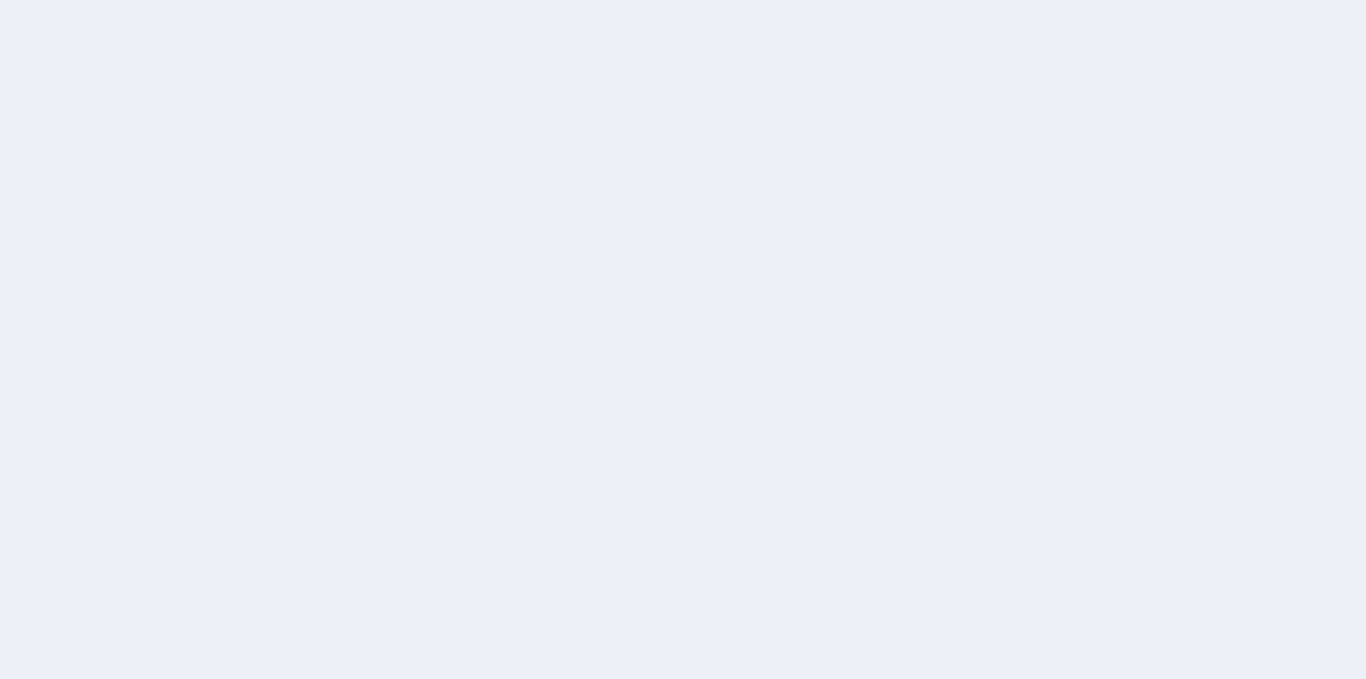 scroll, scrollTop: 0, scrollLeft: 0, axis: both 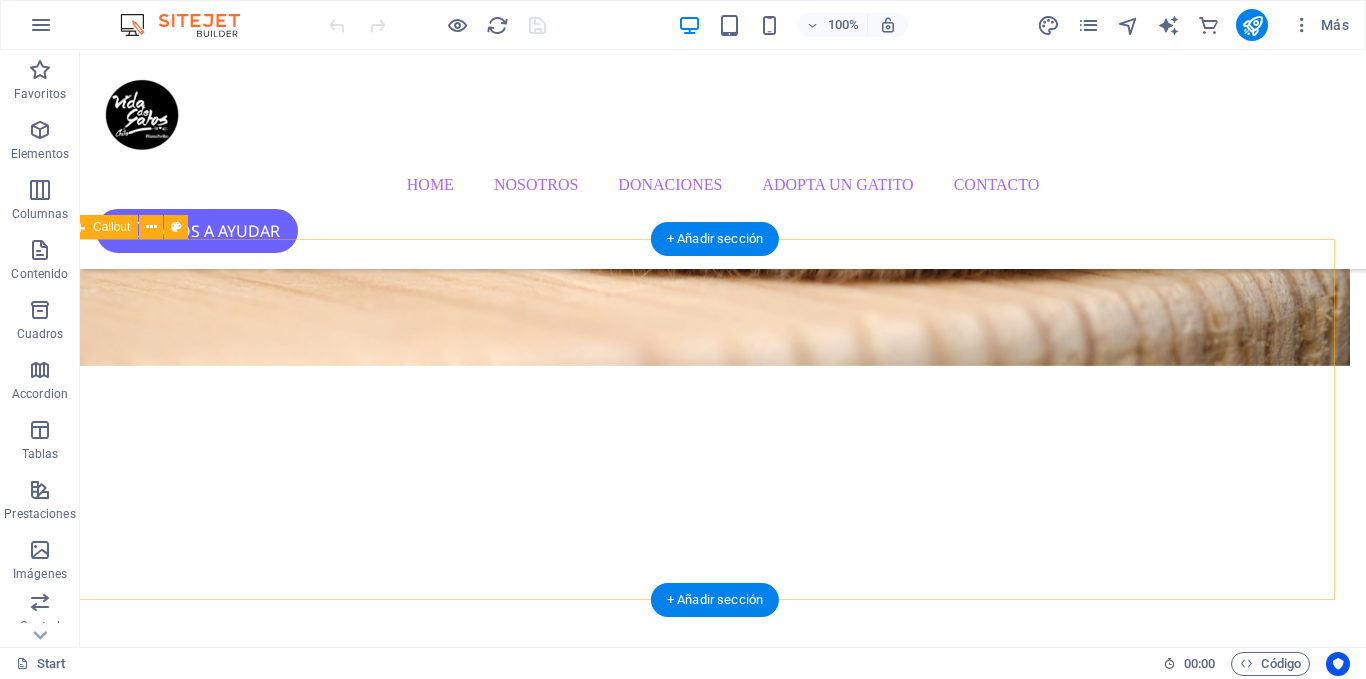 click on "Protege a tu mascota con Corage La solución inteligente para el cuidado y protección de tus mascotas click acá" at bounding box center (707, 1054) 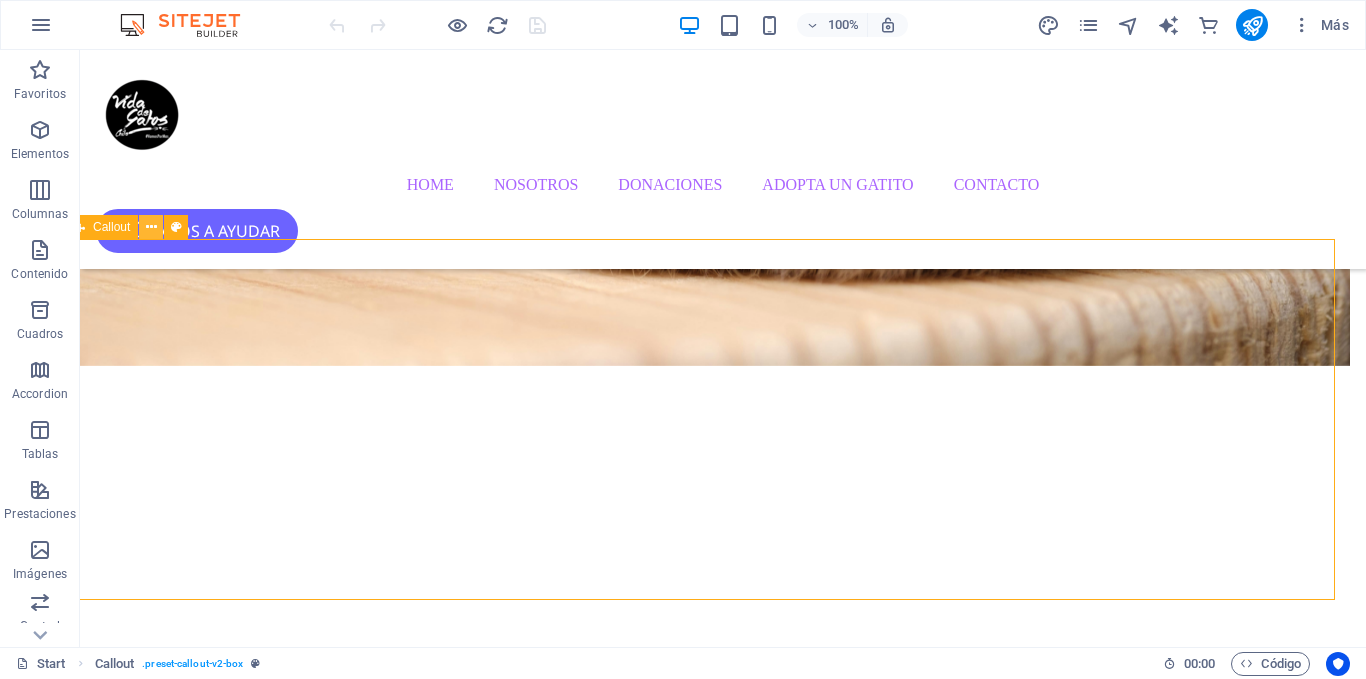 click at bounding box center (151, 227) 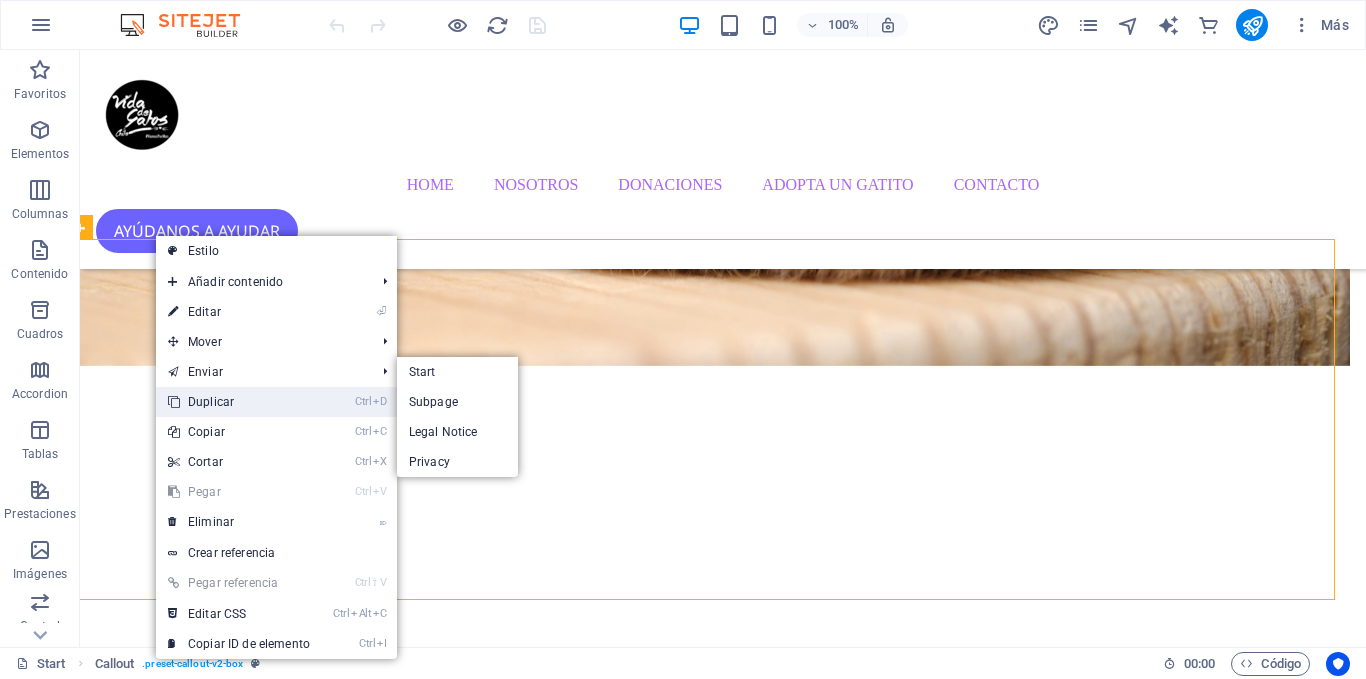 click on "Ctrl D  Duplicar" at bounding box center [239, 402] 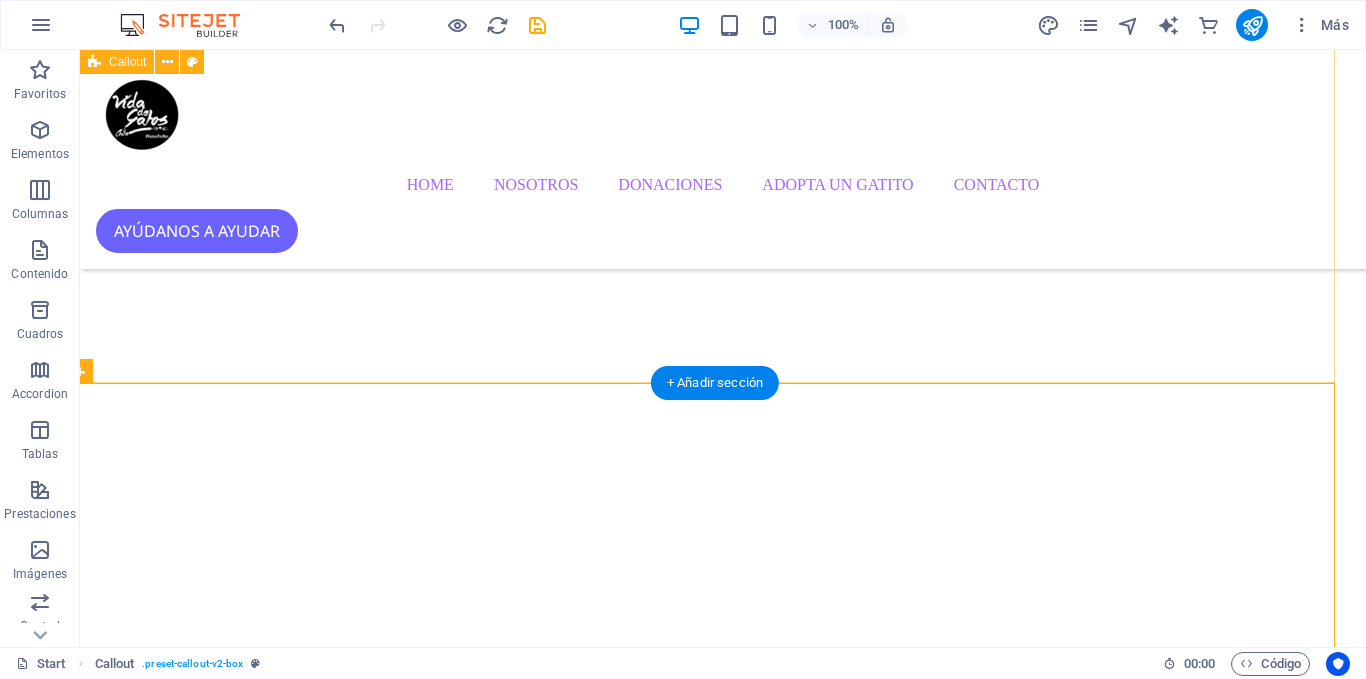 scroll, scrollTop: 823, scrollLeft: 16, axis: both 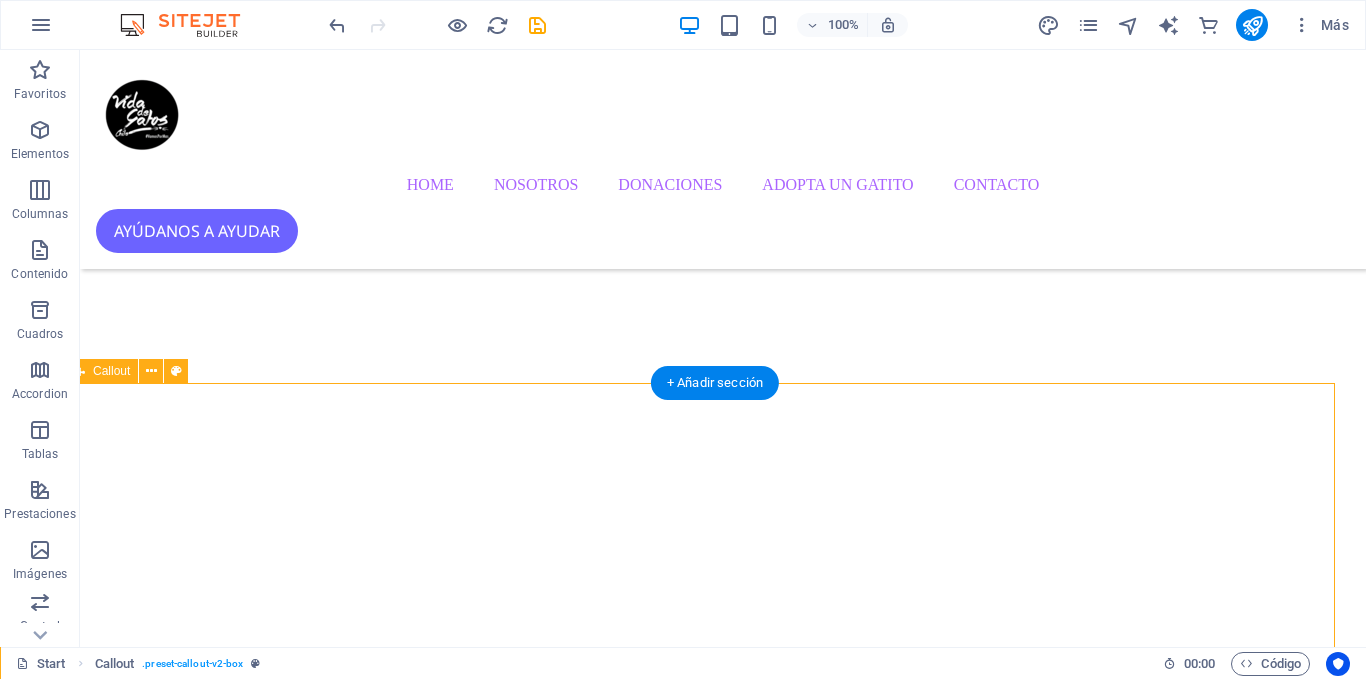 drag, startPoint x: 208, startPoint y: 424, endPoint x: 162, endPoint y: 454, distance: 54.91812 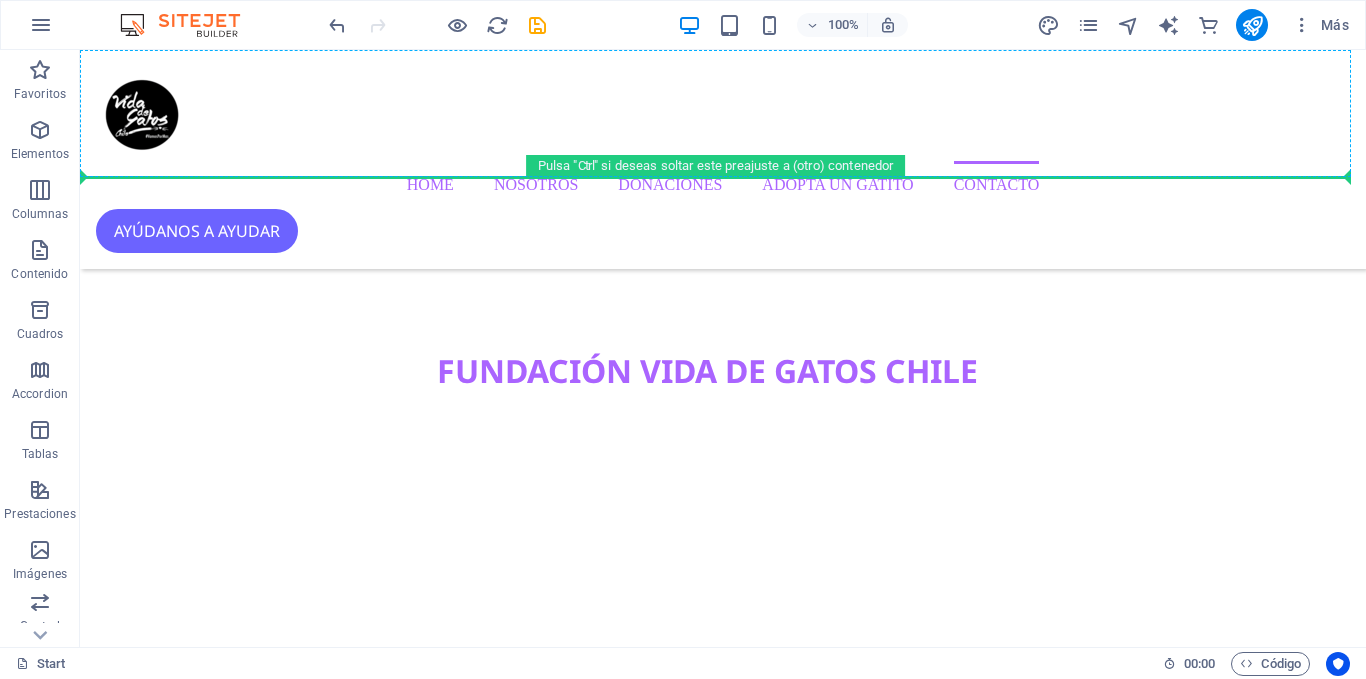 scroll, scrollTop: 4180, scrollLeft: 16, axis: both 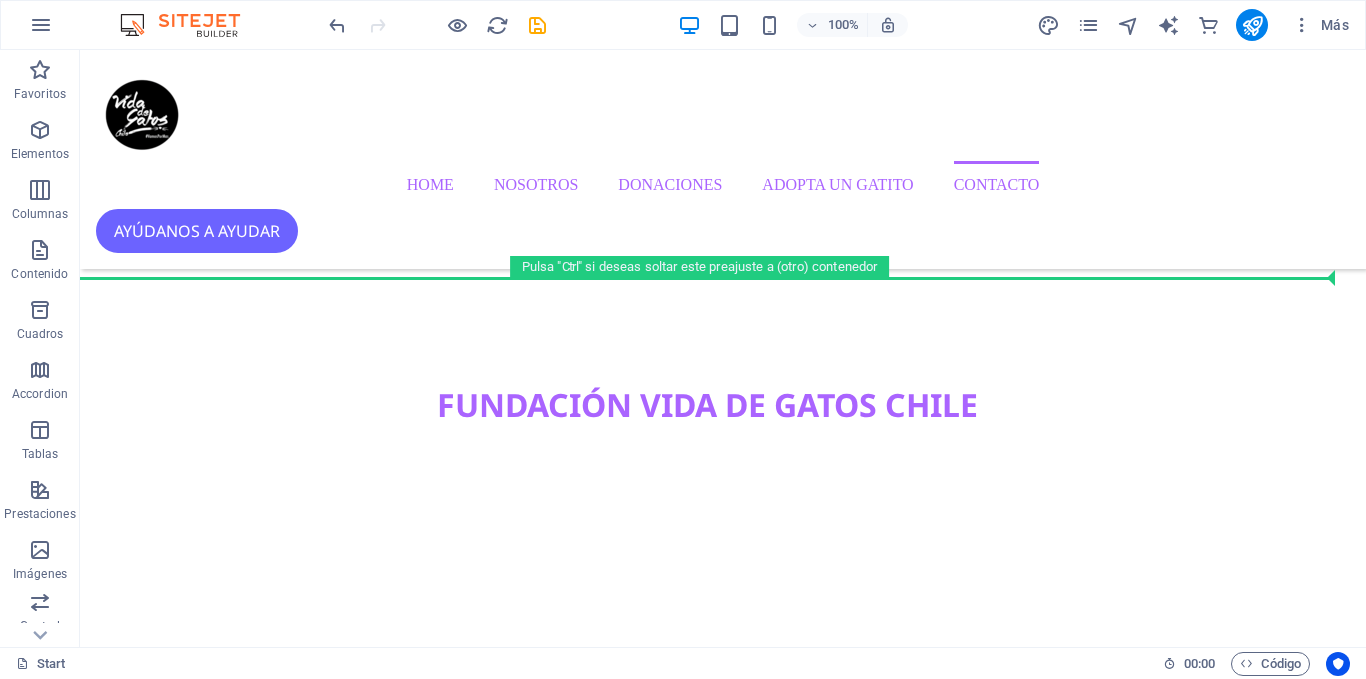 drag, startPoint x: 194, startPoint y: 424, endPoint x: 249, endPoint y: 272, distance: 161.64467 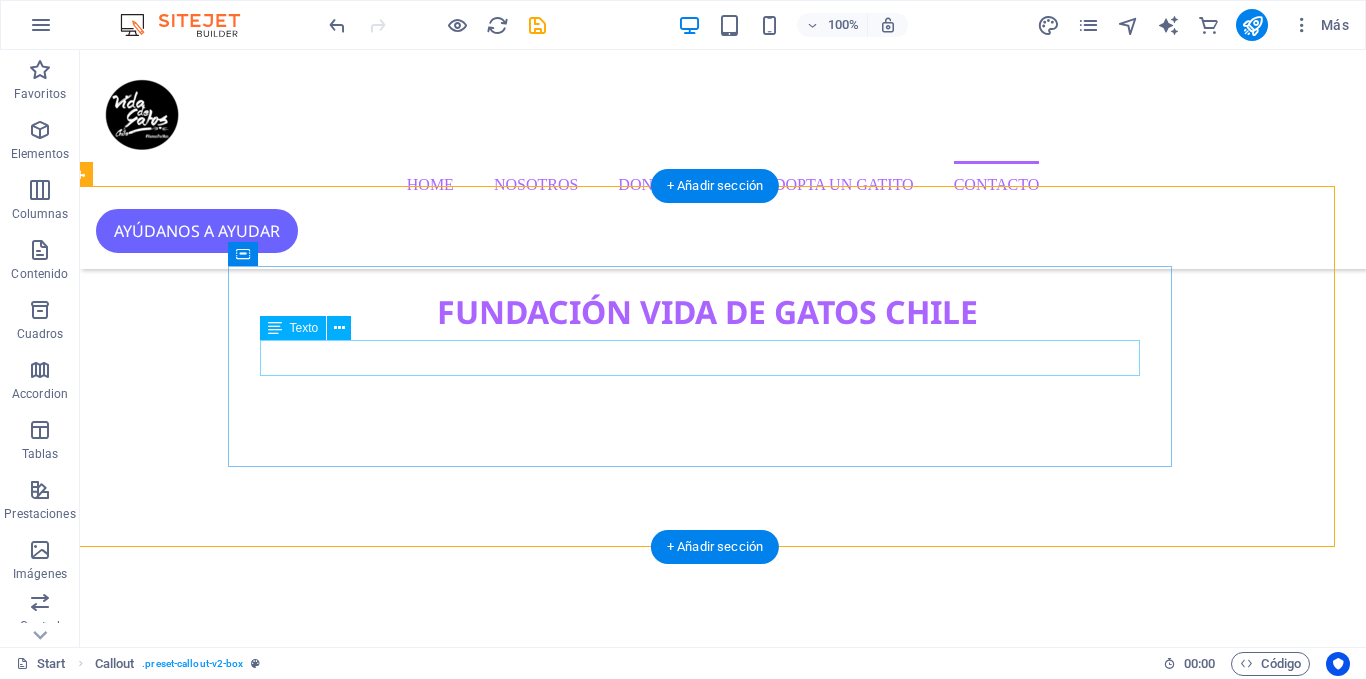 scroll, scrollTop: 3911, scrollLeft: 16, axis: both 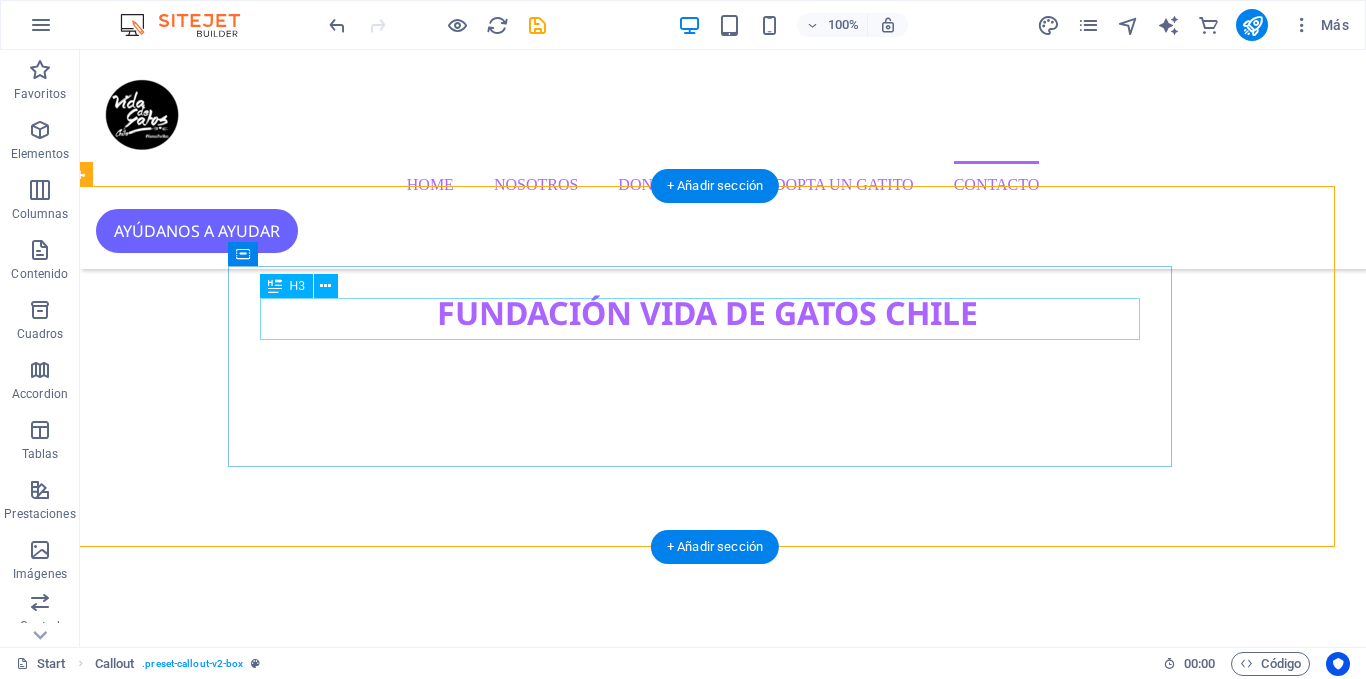 click on "Protege a tu mascota con Corage" at bounding box center (707, 8264) 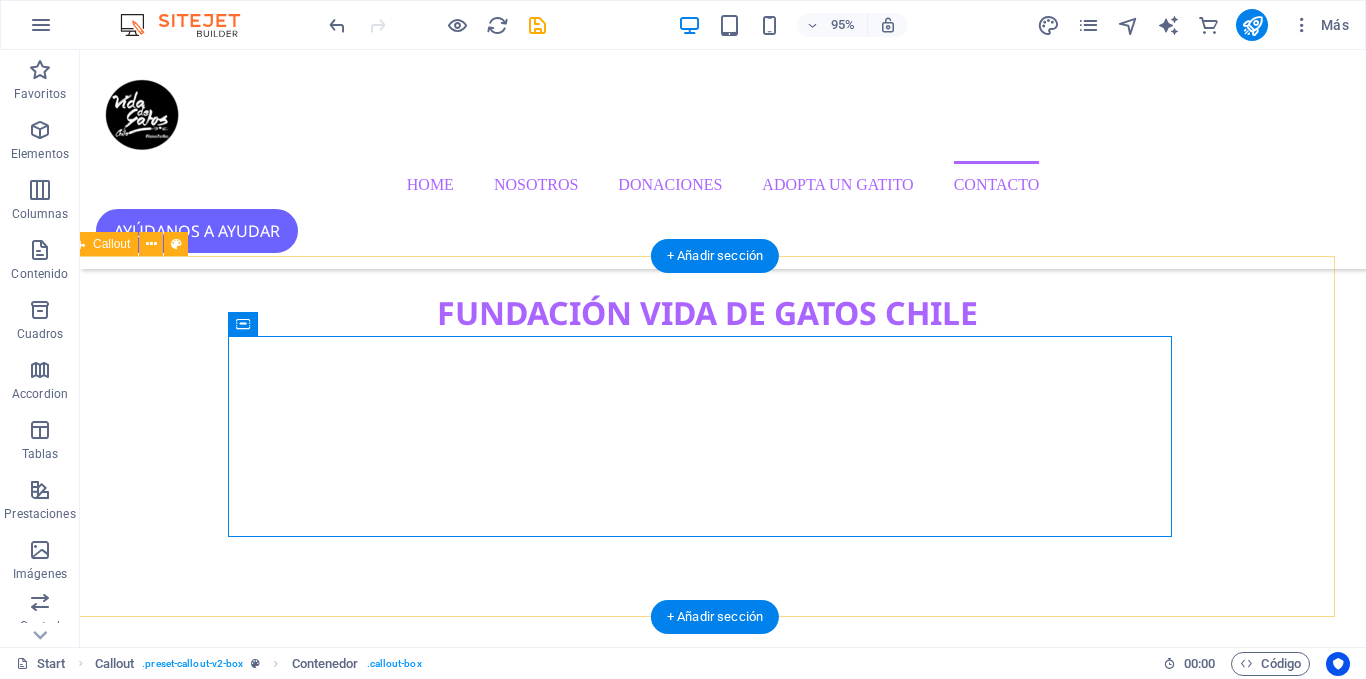 scroll, scrollTop: 3841, scrollLeft: 16, axis: both 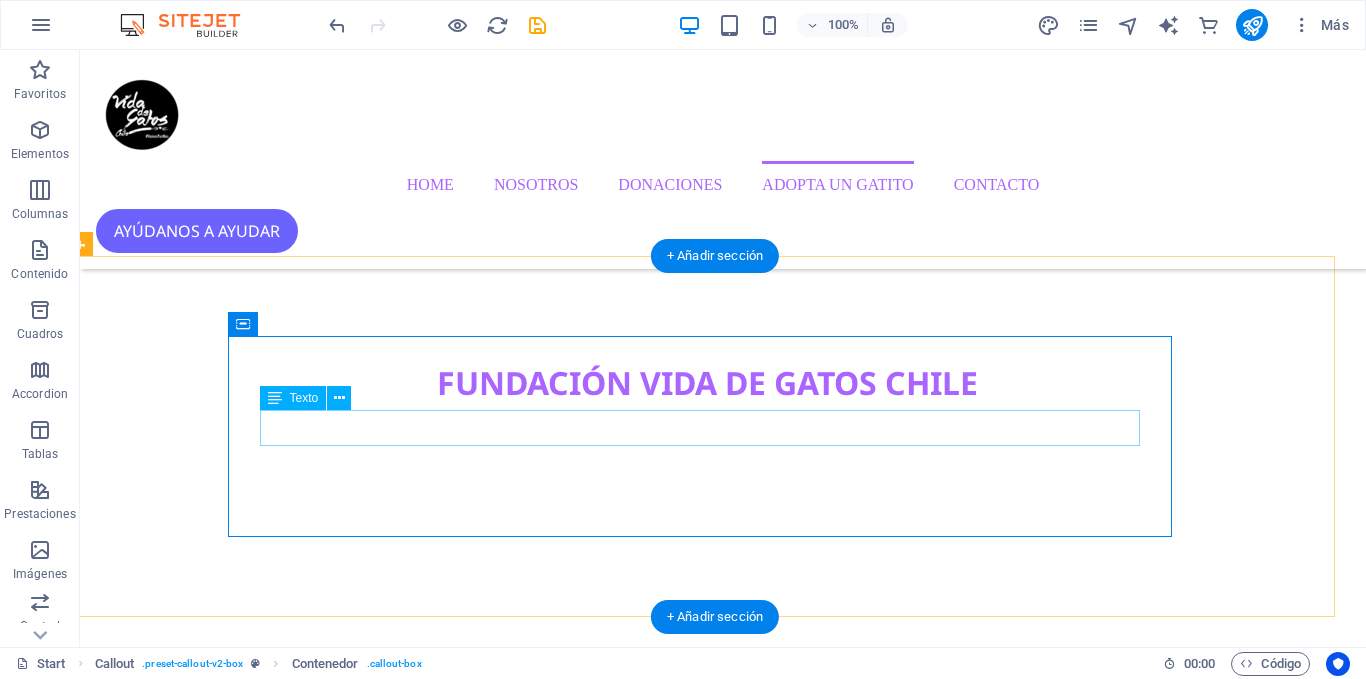 click on "La solución inteligente para el cuidado y protección de tus mascotas" at bounding box center [707, 8373] 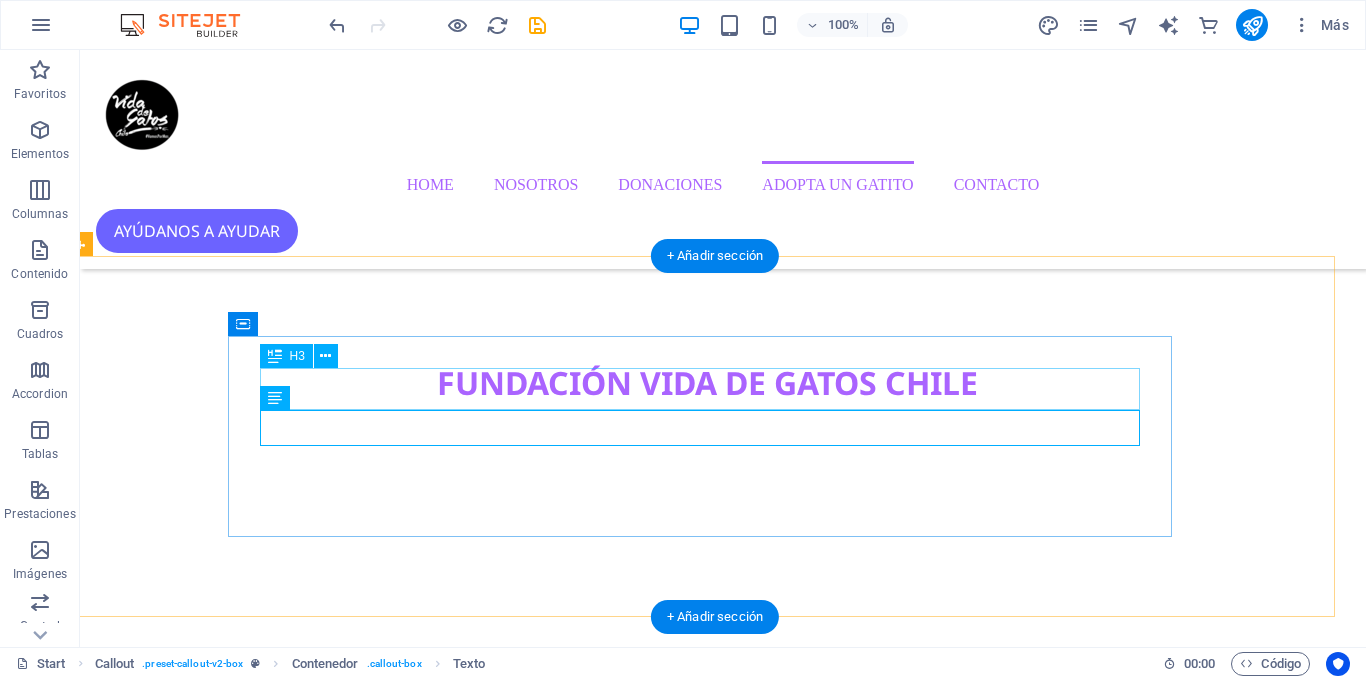 click on "Protege a tu mascota con Corage" at bounding box center (707, 8334) 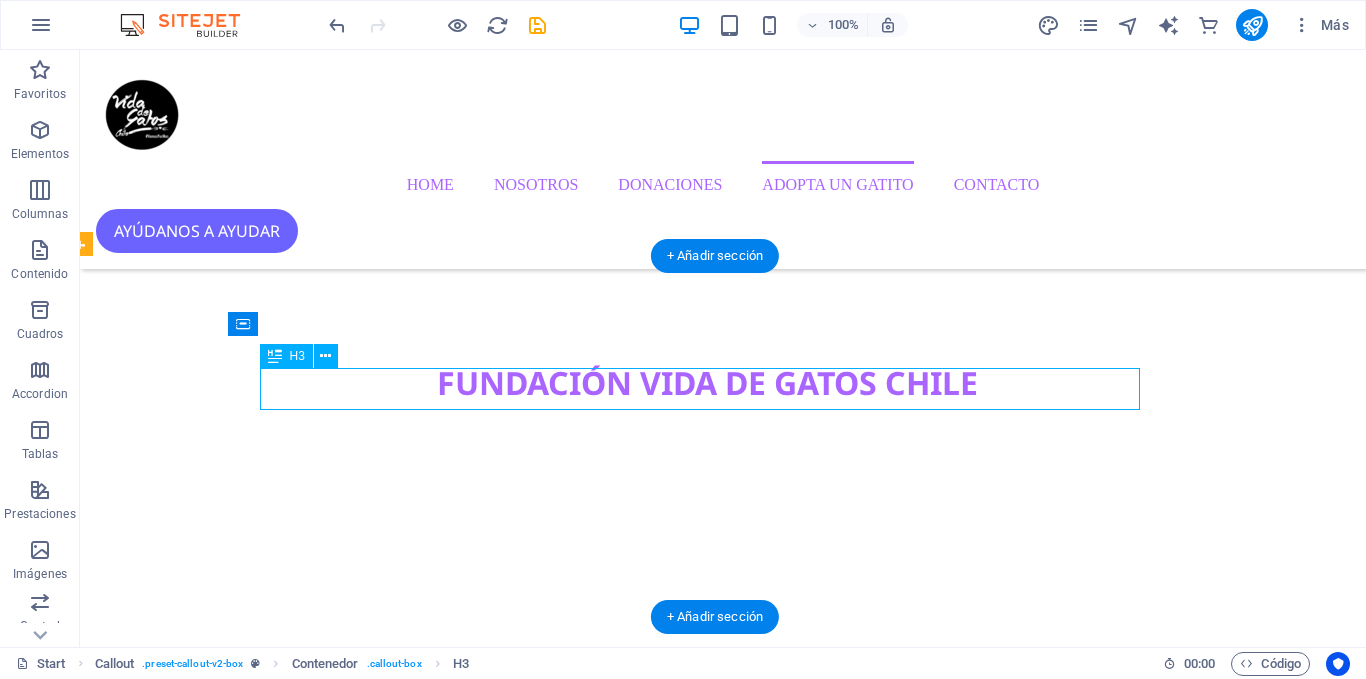 click on "Protege a tu mascota con Corage" at bounding box center (707, 8334) 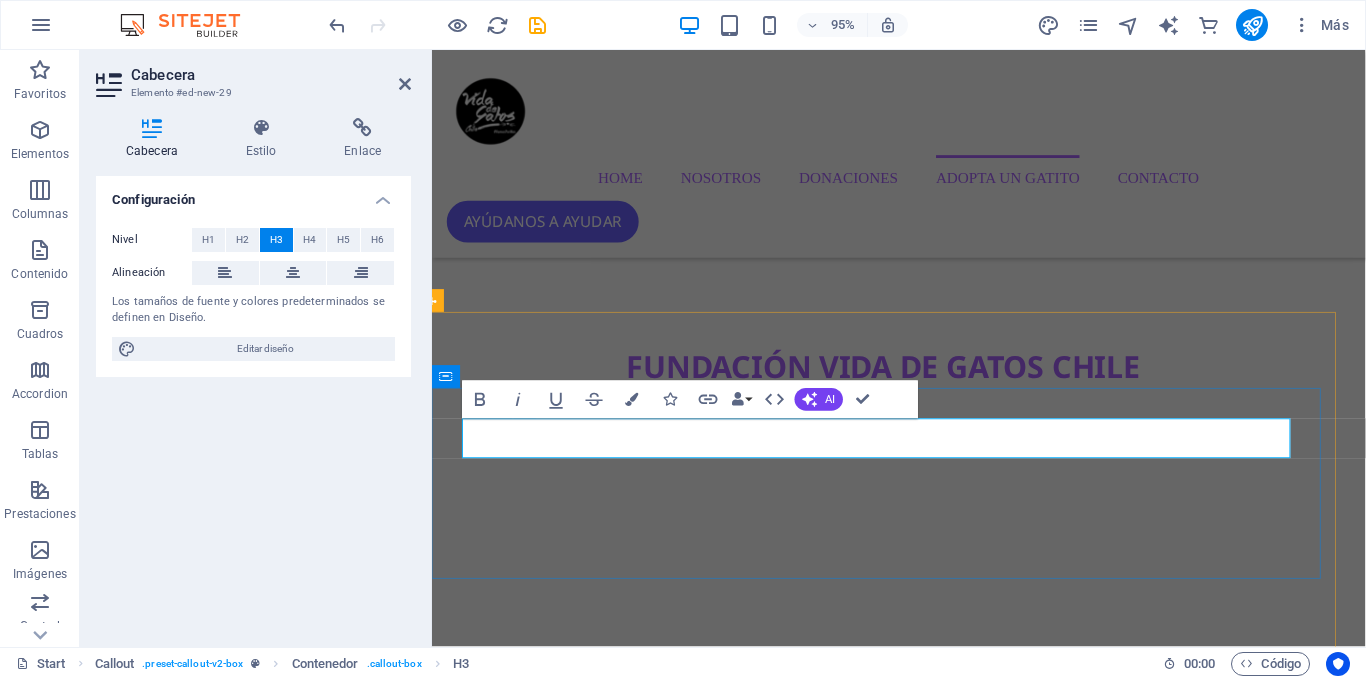 click on "Protege a tu mascota con Corage" at bounding box center [908, 8334] 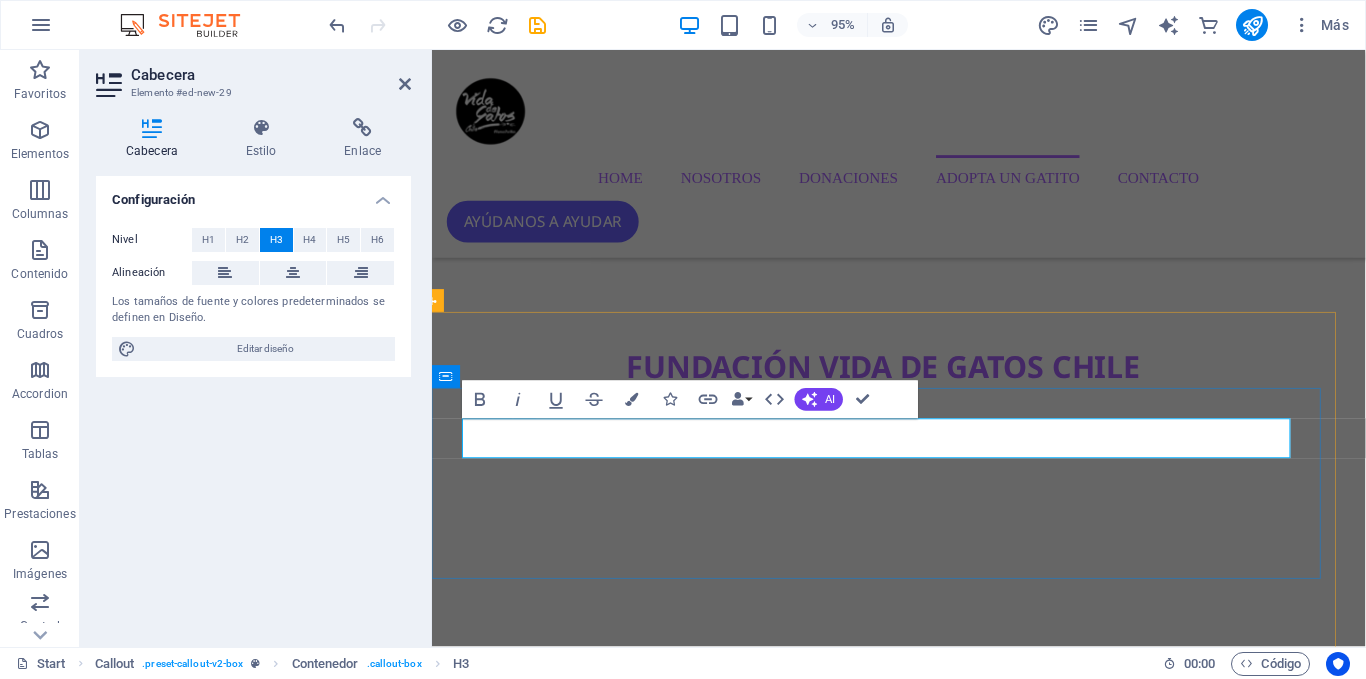 click on "Protege a tu mascota con Corage" at bounding box center (908, 8334) 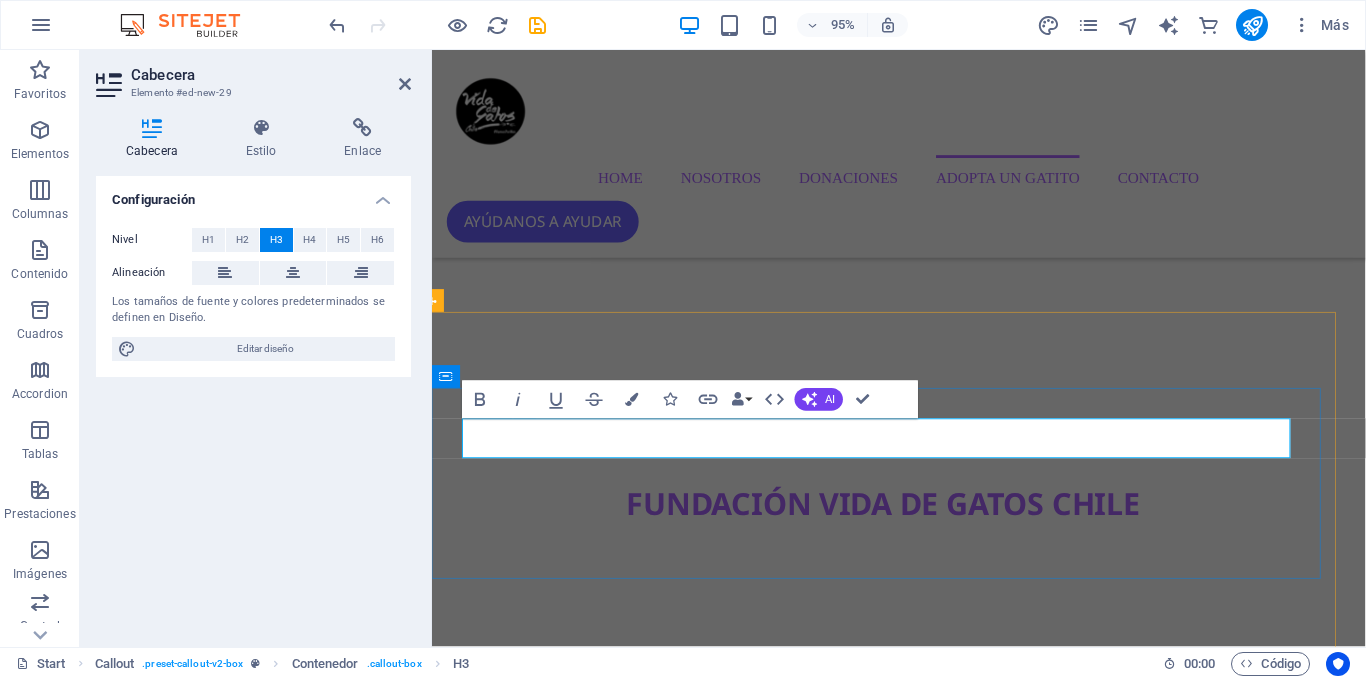 click on "Elige el plan de hosting perfecto" at bounding box center (907, 8478) 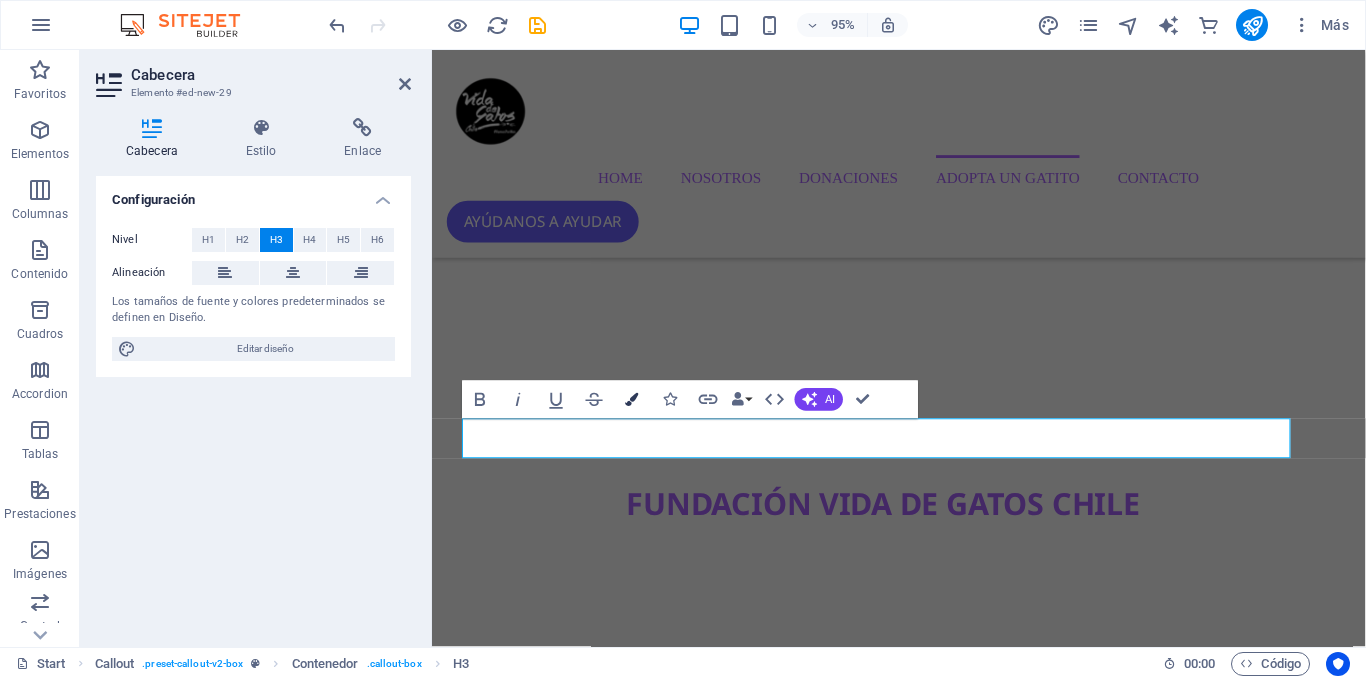 click at bounding box center [632, 399] 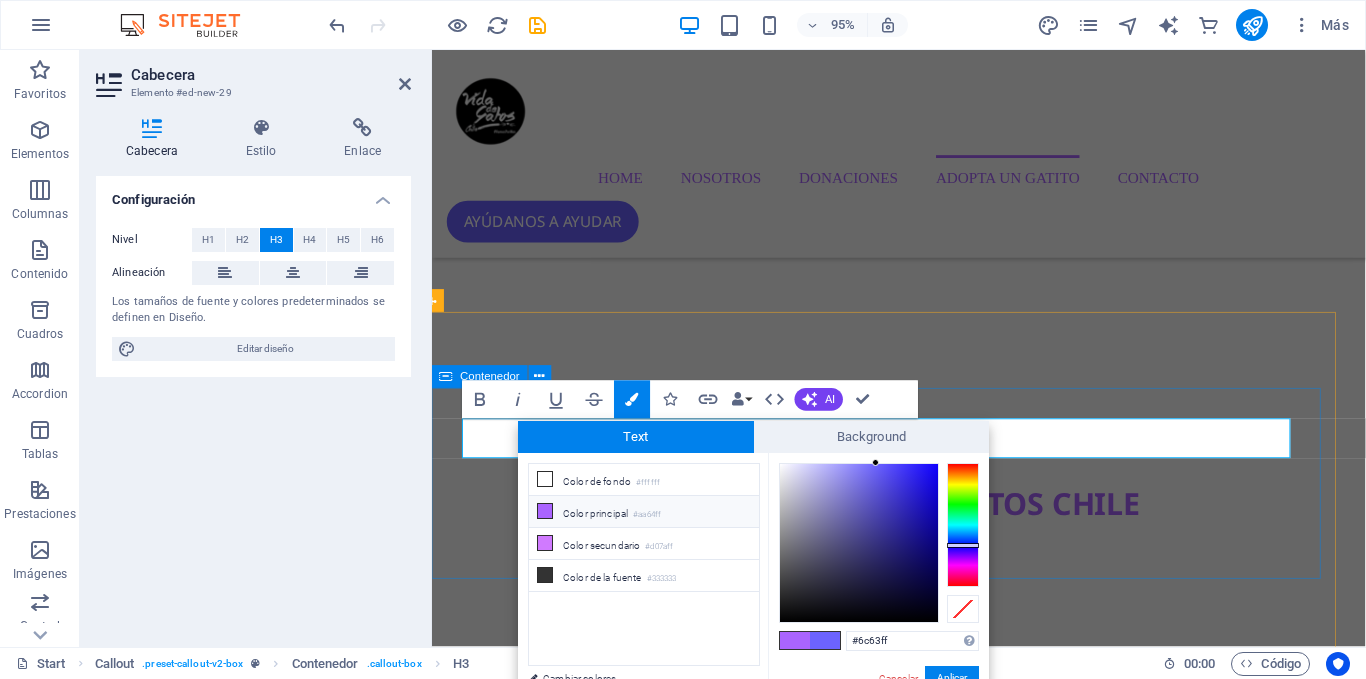 click on "El hosting perfecto La solución inteligente para el cuidado y protección de tus mascotas click acá" at bounding box center (907, 8525) 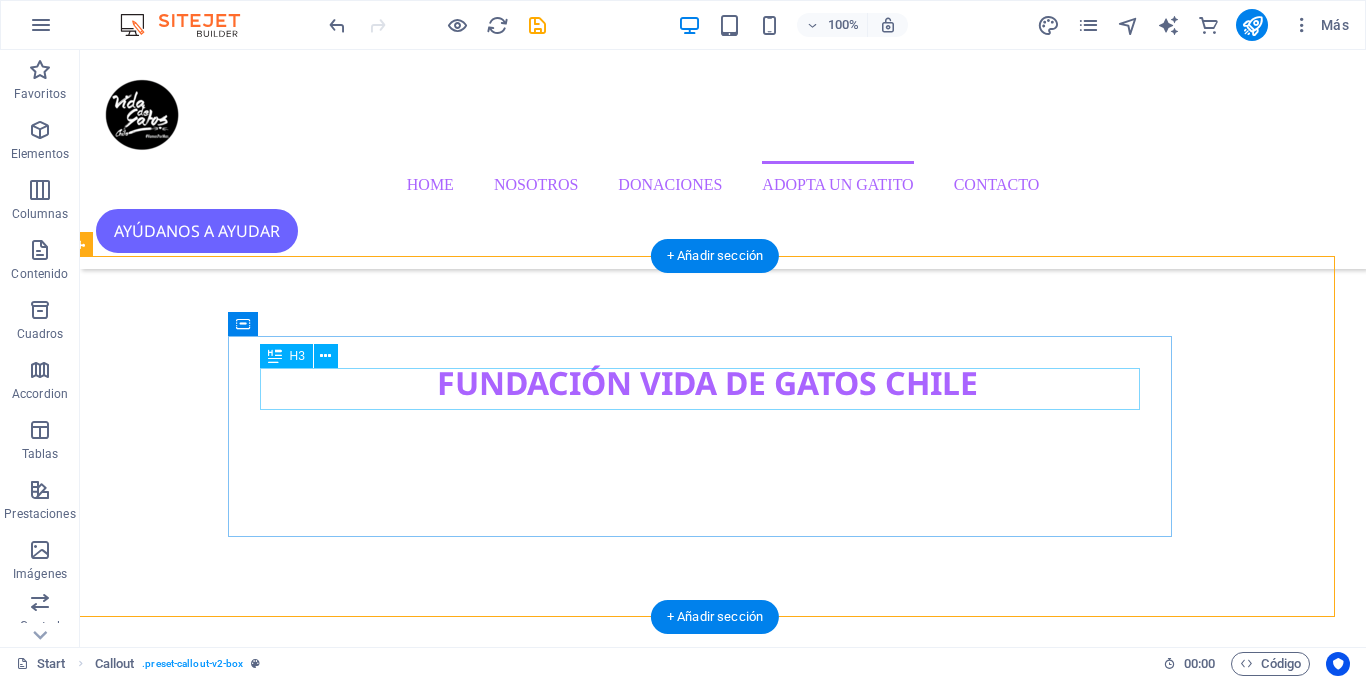 click on "El hosting perfecto" at bounding box center [707, 8334] 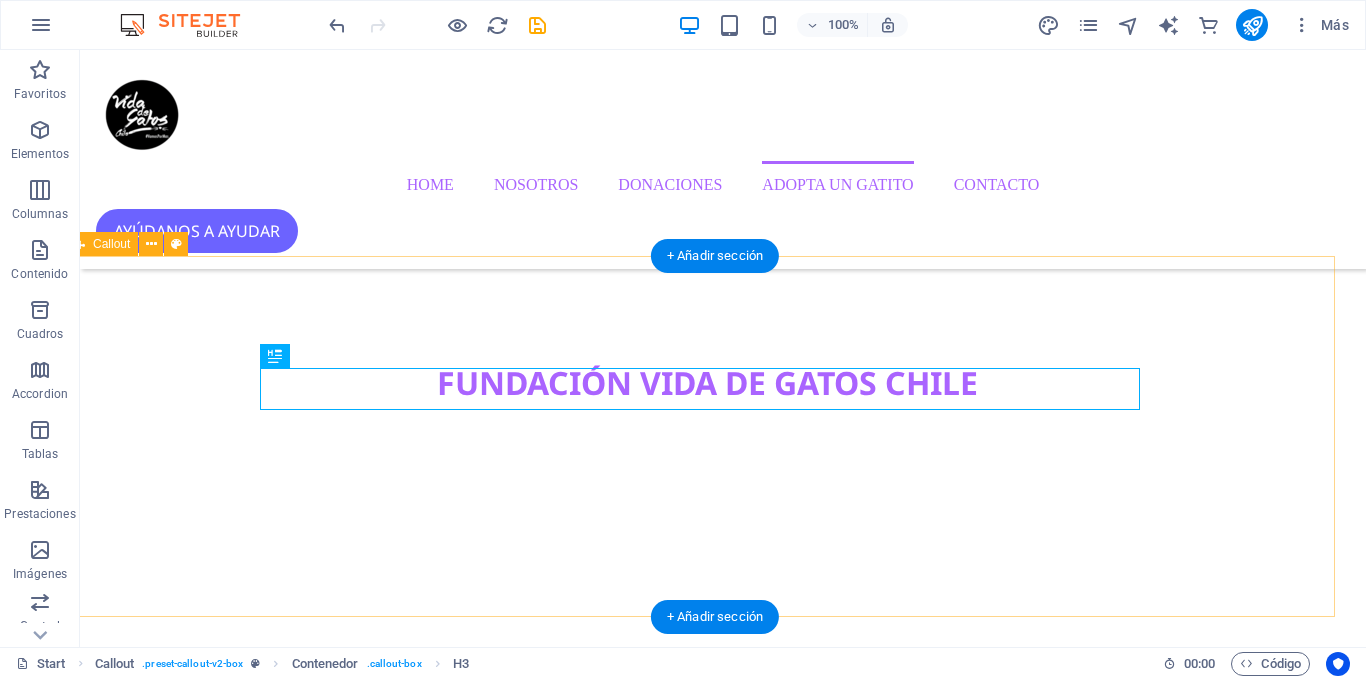 click on "El hosting perfecto La solución inteligente para el cuidado y protección de tus mascotas click acá" at bounding box center [707, 8381] 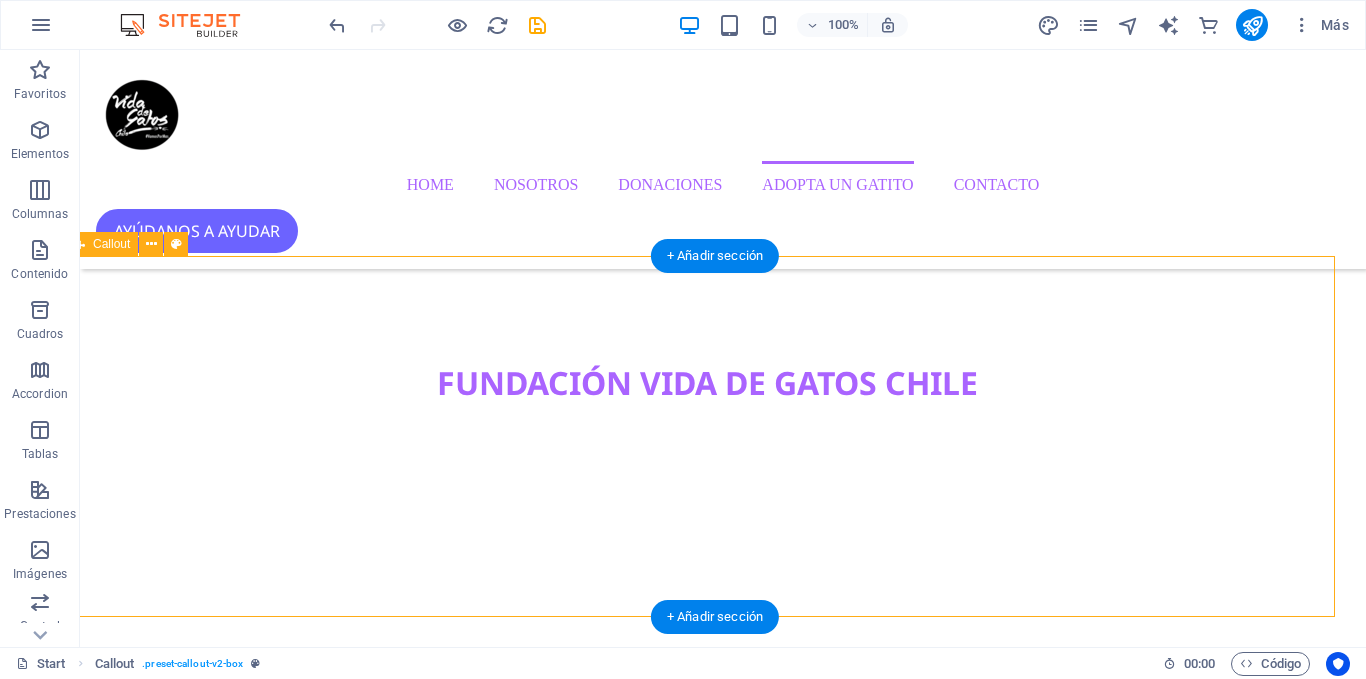 click on "El hosting perfecto La solución inteligente para el cuidado y protección de tus mascotas click acá" at bounding box center (707, 8381) 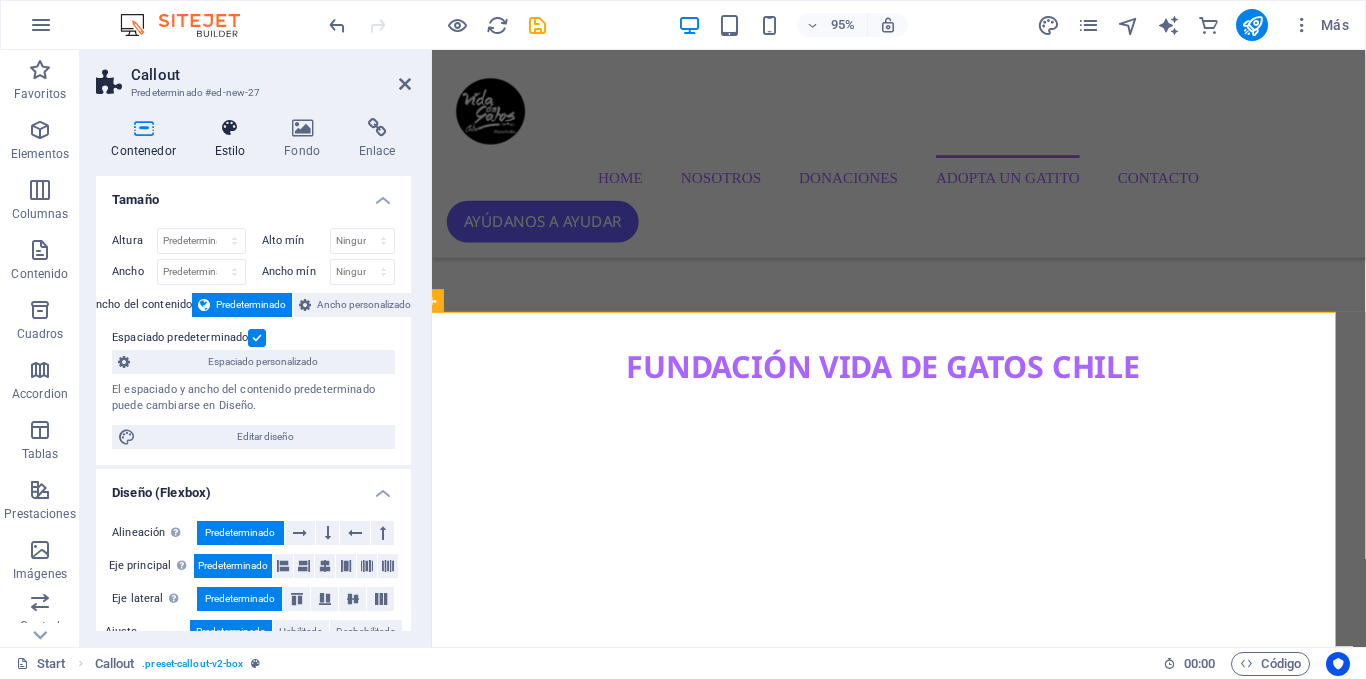 click at bounding box center (230, 128) 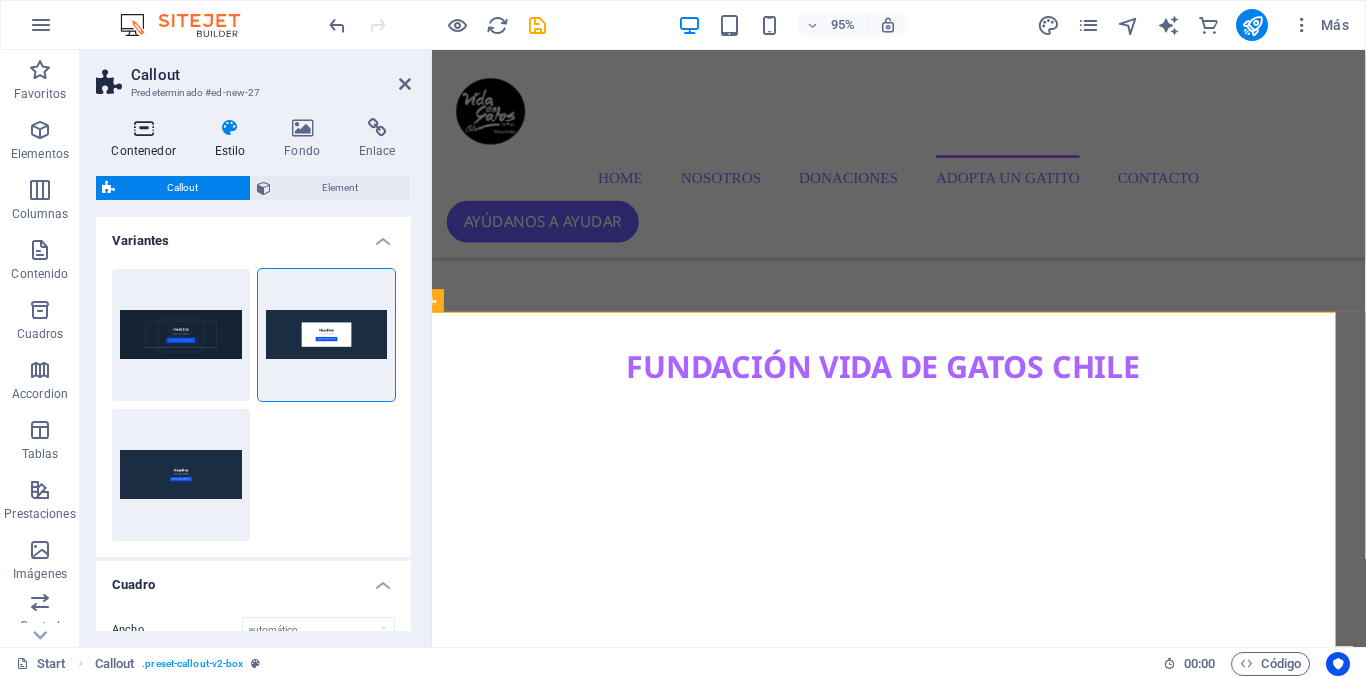 click at bounding box center (143, 128) 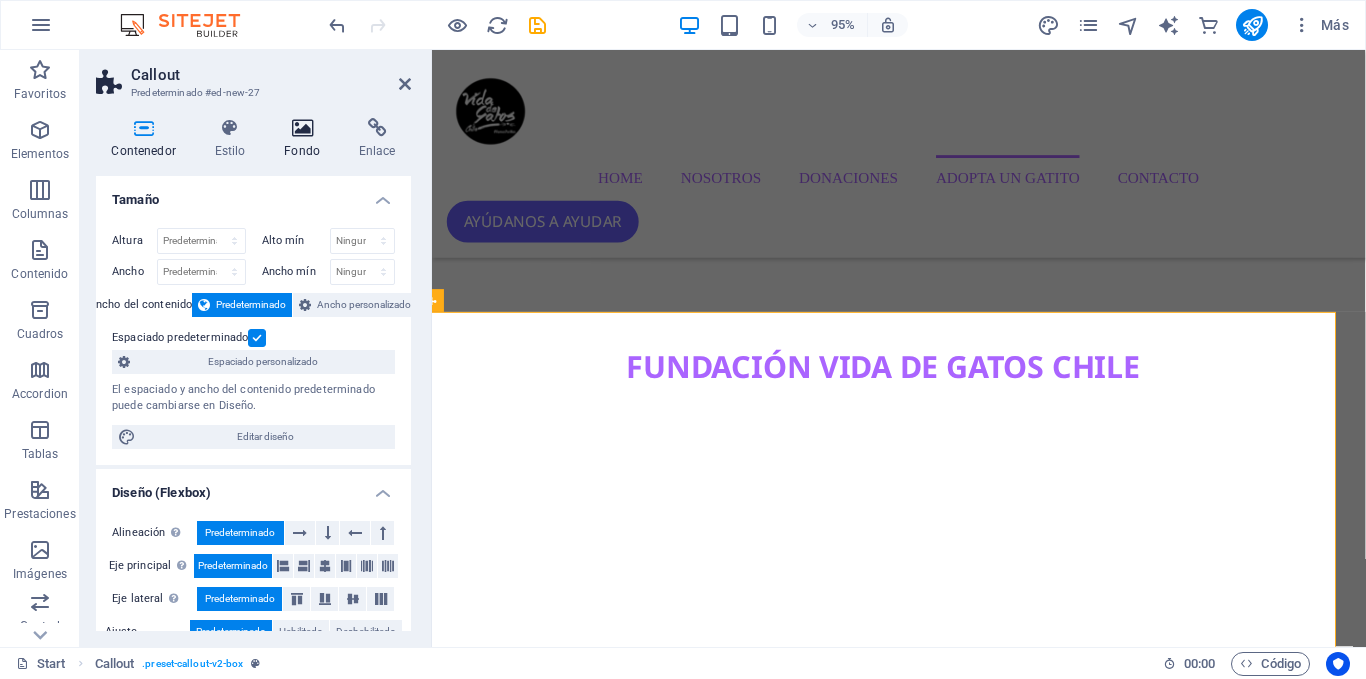 click on "Fondo" at bounding box center [306, 139] 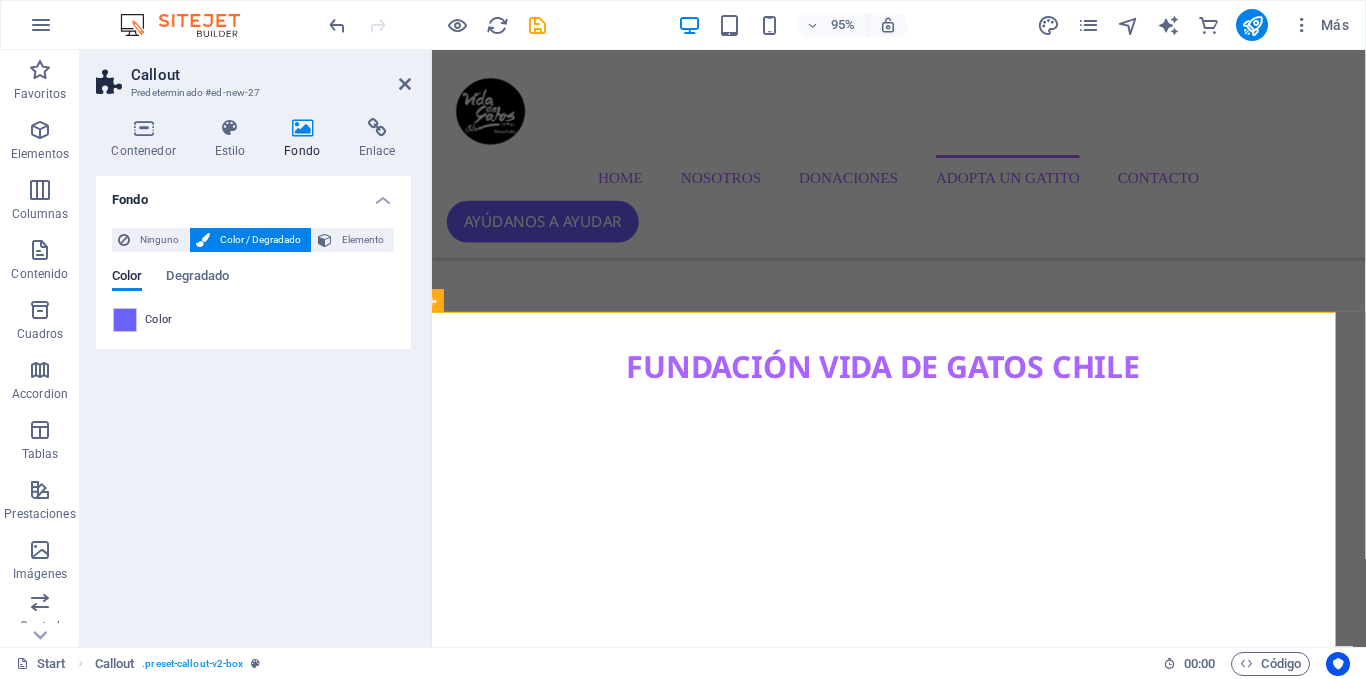 click on "Ninguno Color / Degradado Elemento Estirar fondo a ancho completo Superposición de colores Sitúa una superposición sobre el fondo para colorearla Parallax 0 % Imagen Control deslizante de imágenes Mapa Video YouTube Vimeo HTML Color Degradado Color Un elemento principal contiene un fondo. Editar fondo en el elemento principal" at bounding box center (253, 280) 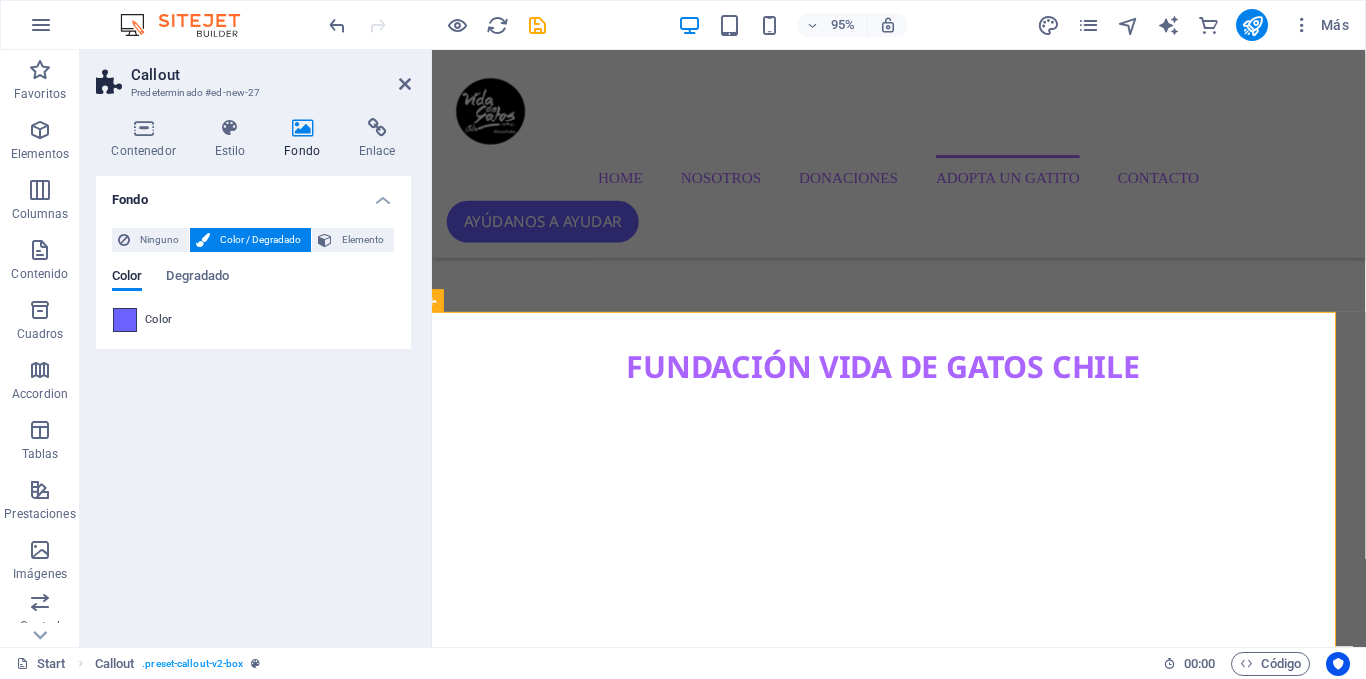 click at bounding box center (125, 320) 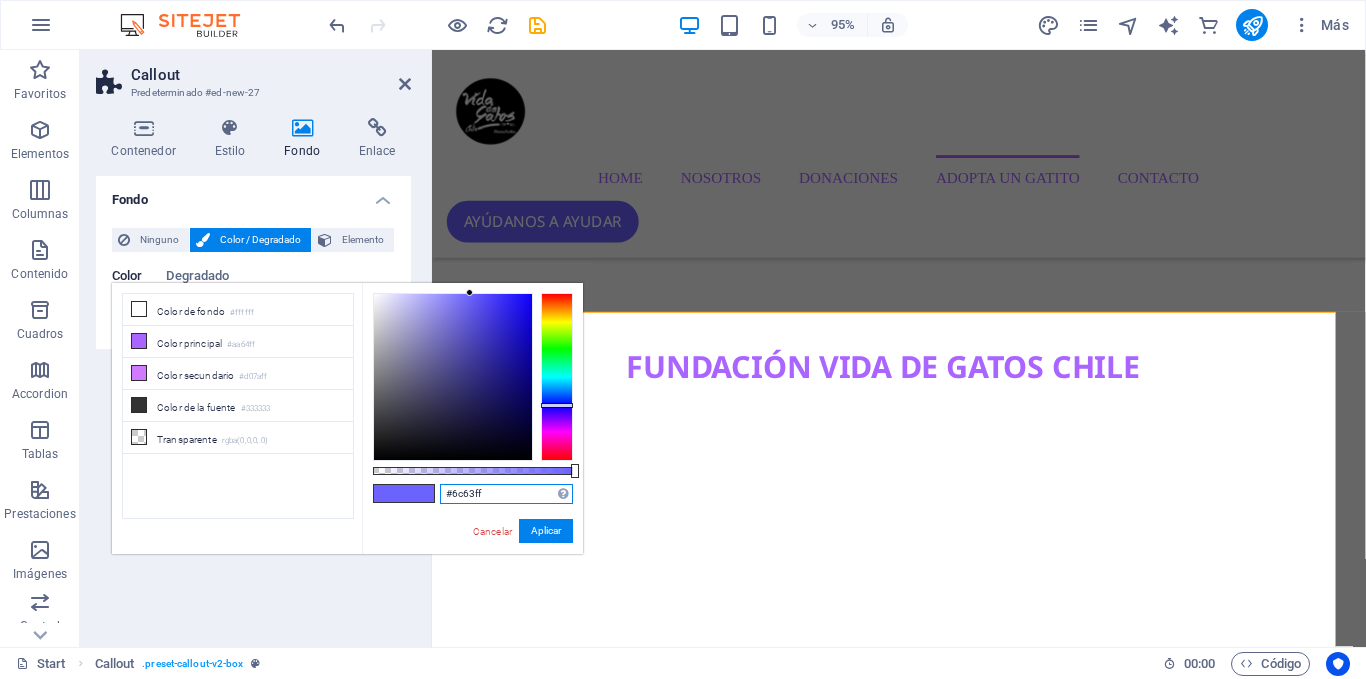 click on "#6c63ff" at bounding box center [506, 494] 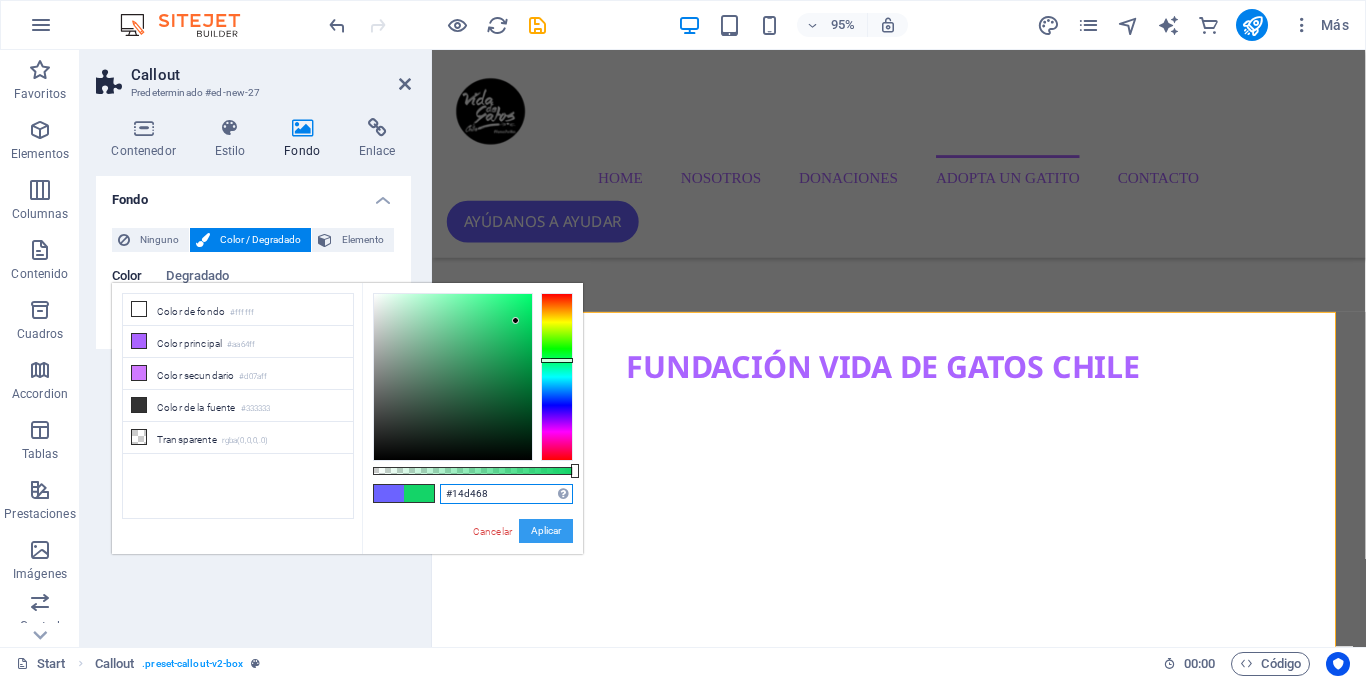 type on "#14d468" 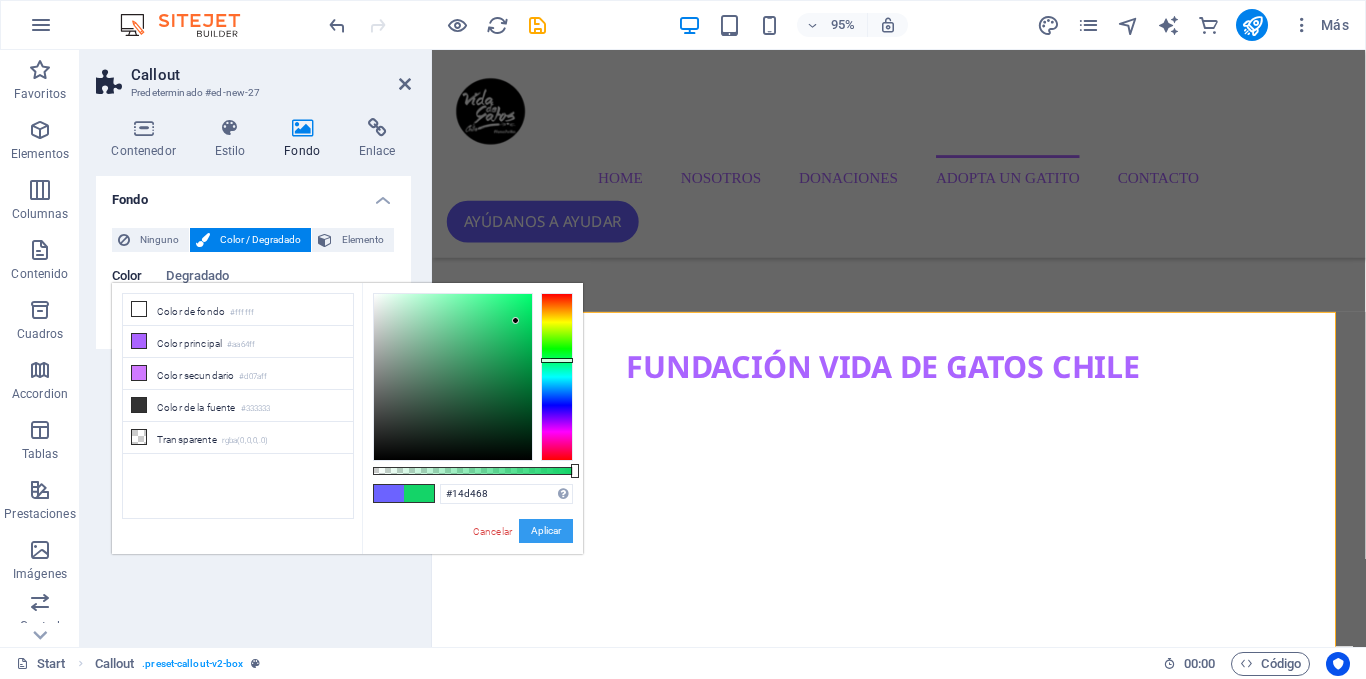 click on "Aplicar" at bounding box center (546, 531) 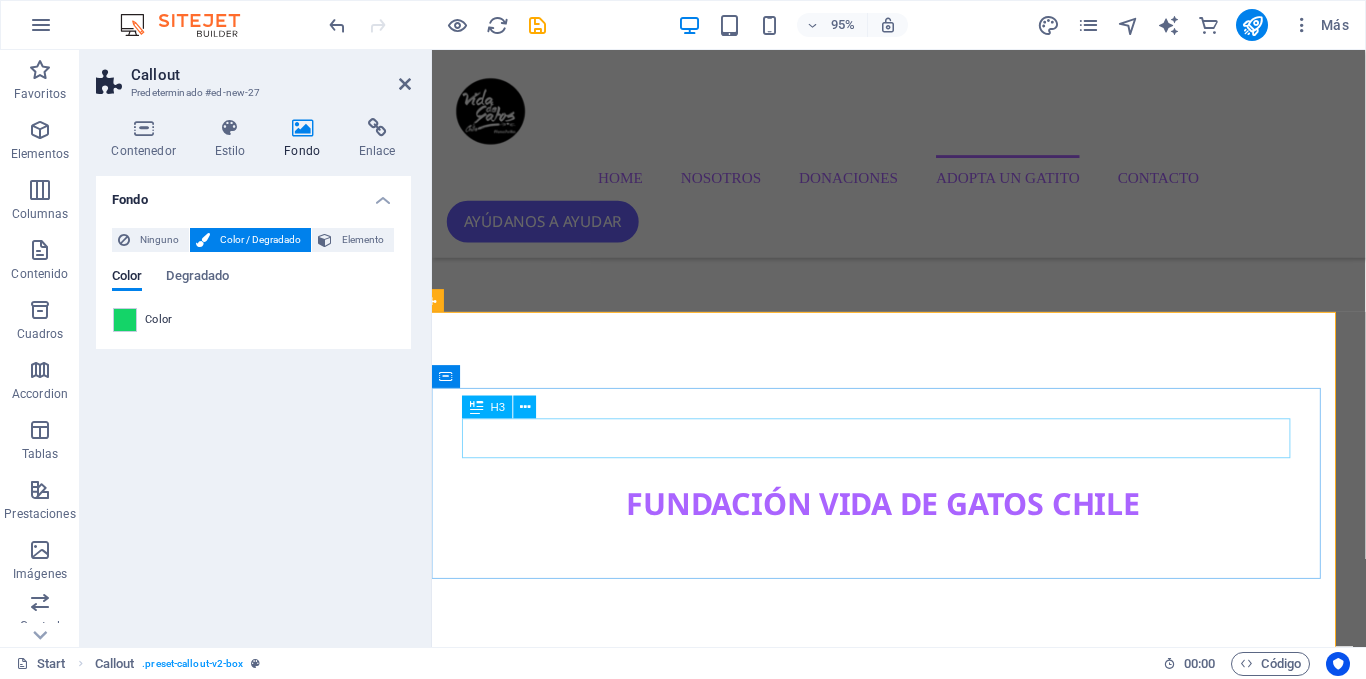 click on "El hosting perfecto" at bounding box center (908, 8478) 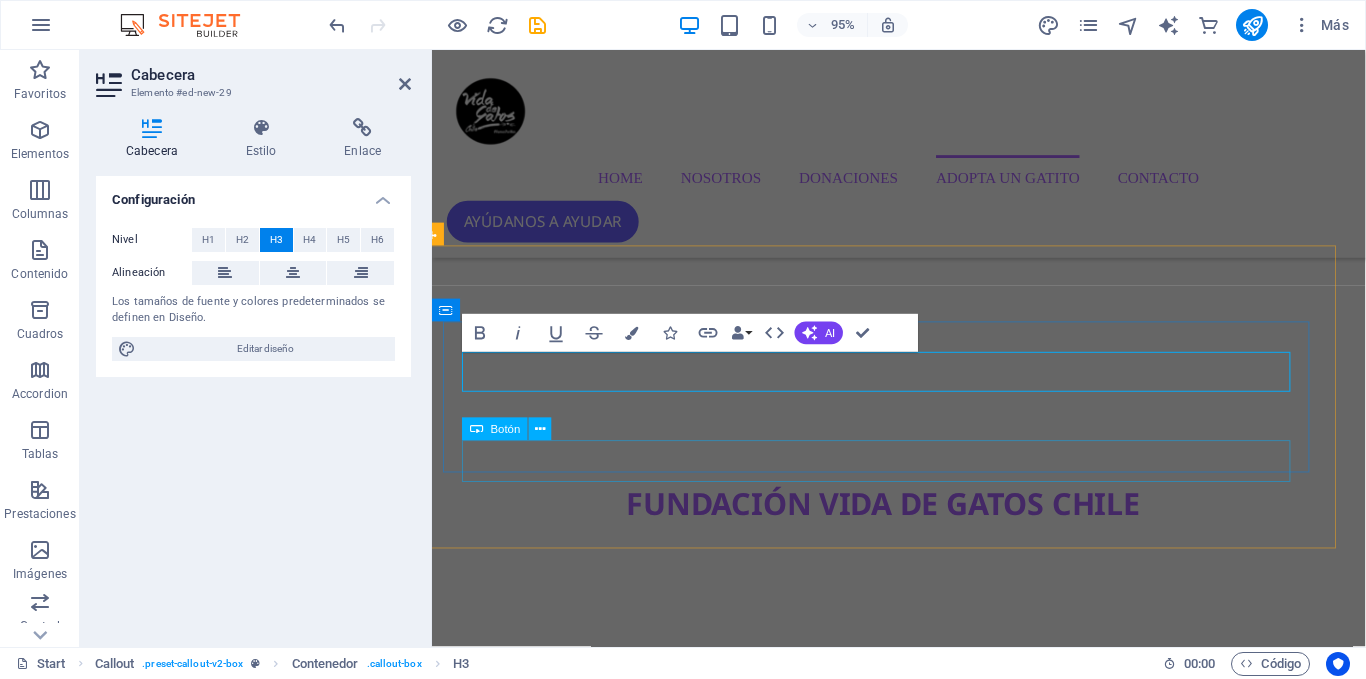 scroll, scrollTop: 3911, scrollLeft: 16, axis: both 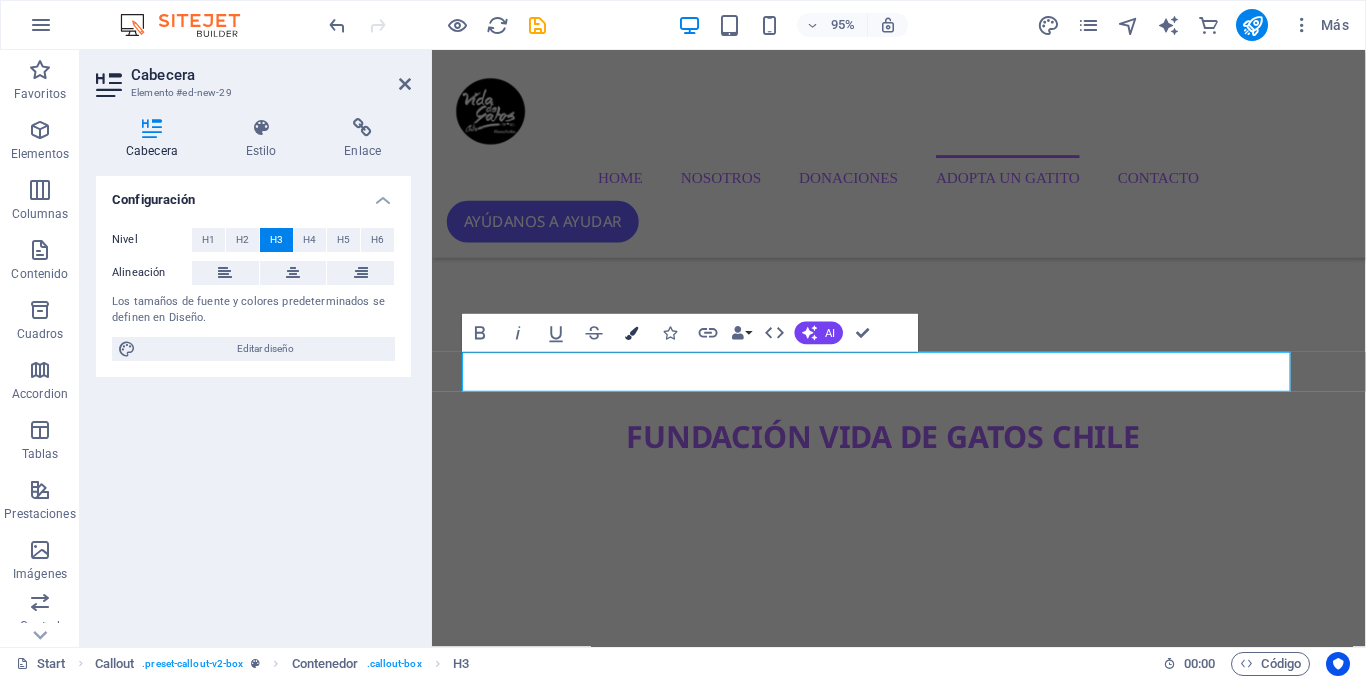 click at bounding box center [632, 332] 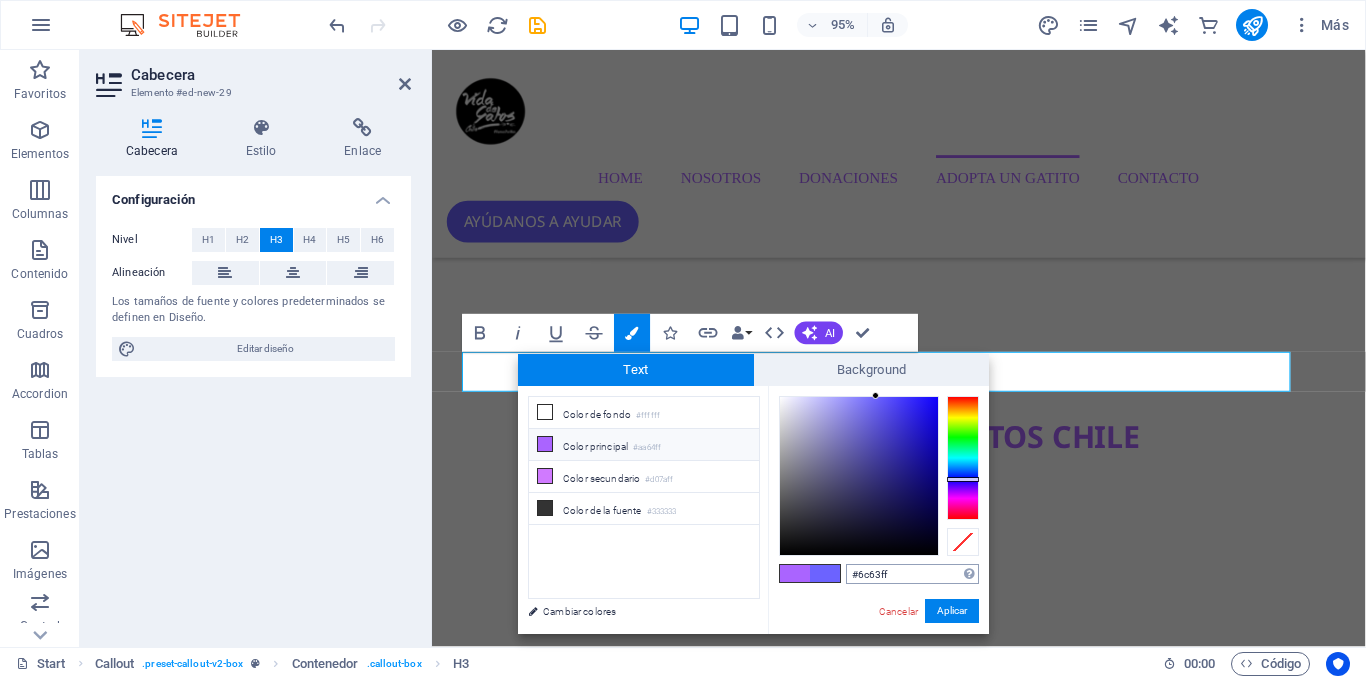 click on "#6c63ff" at bounding box center (912, 574) 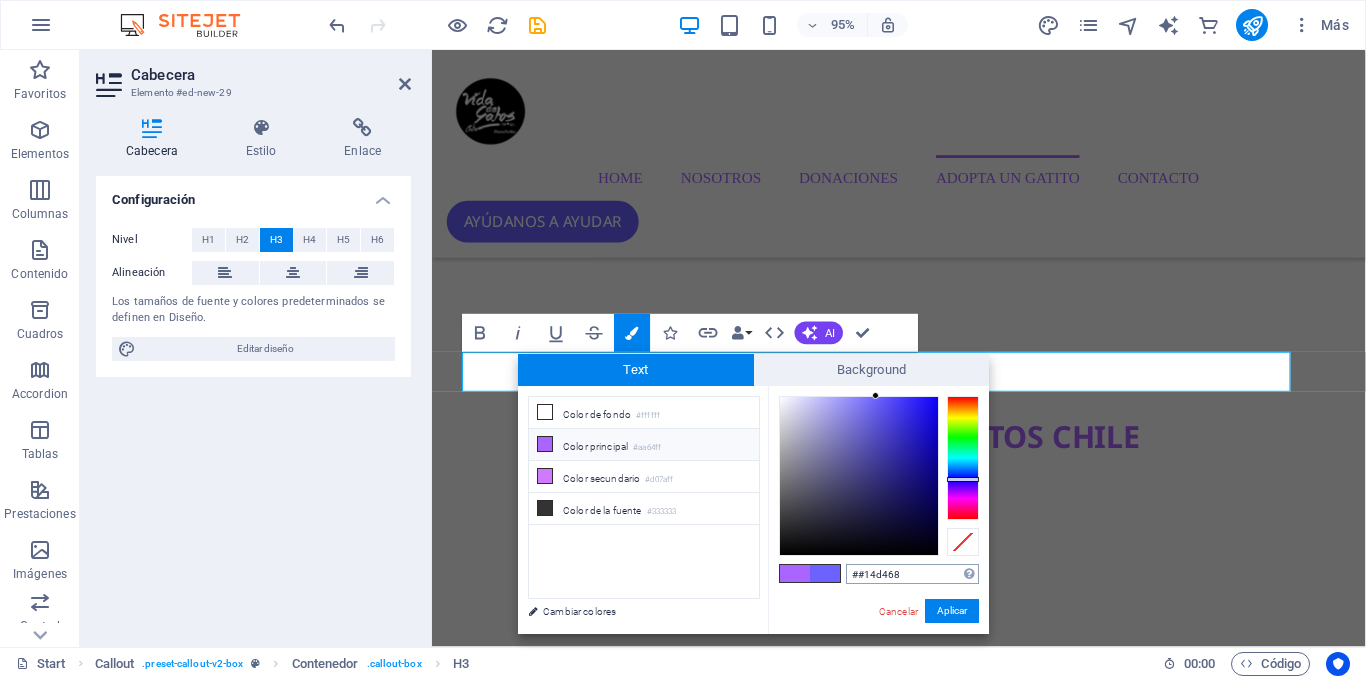 type on "#14d468" 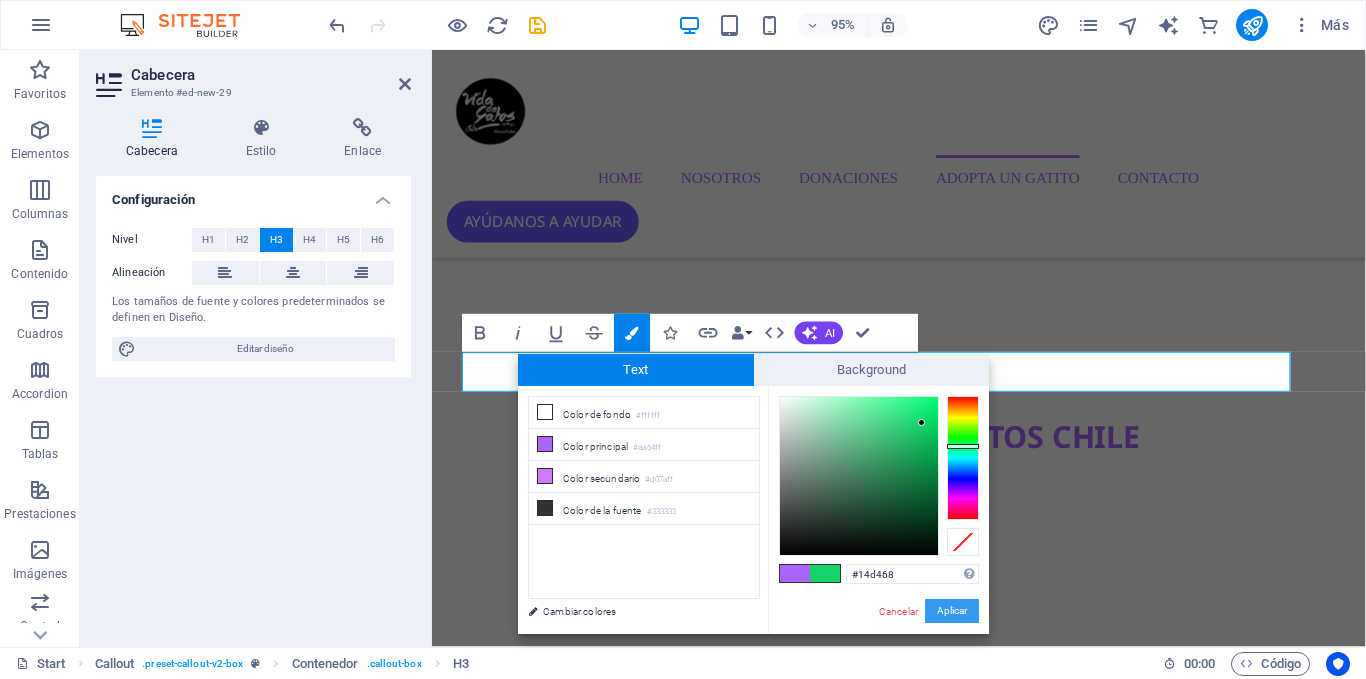 click on "Aplicar" at bounding box center [952, 611] 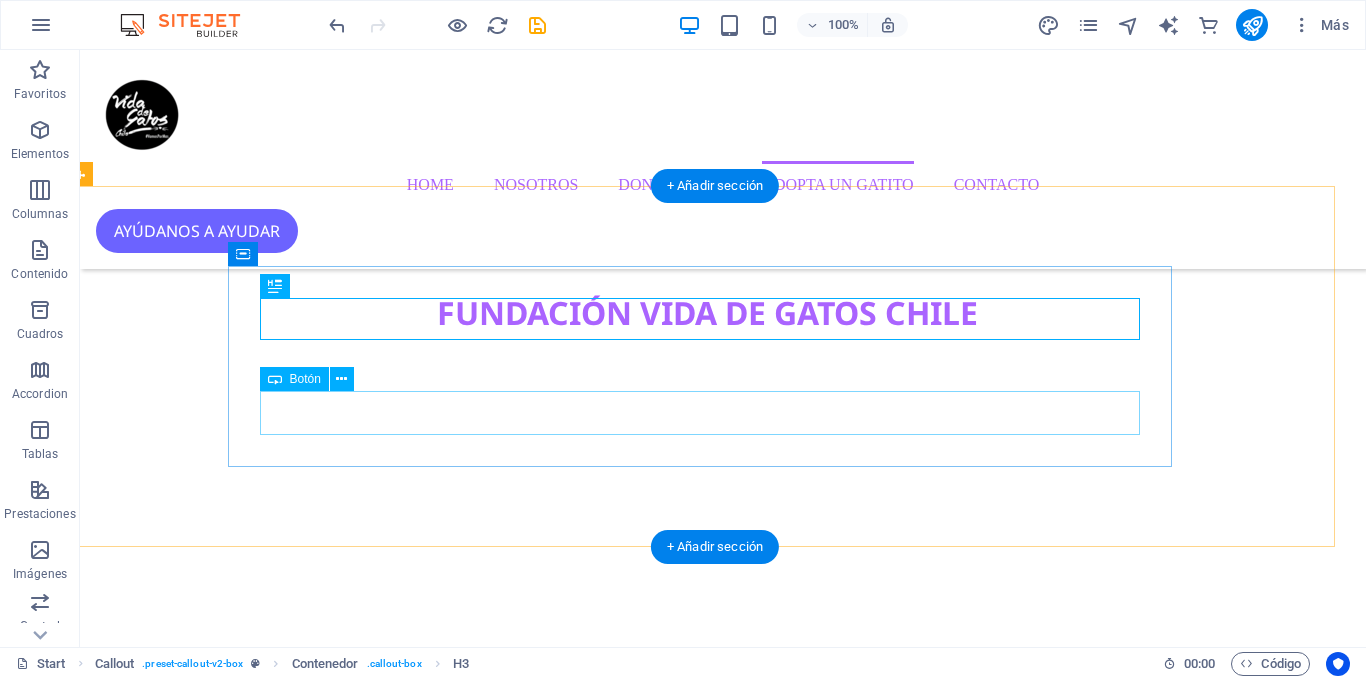 click on "click acá" at bounding box center [707, 8358] 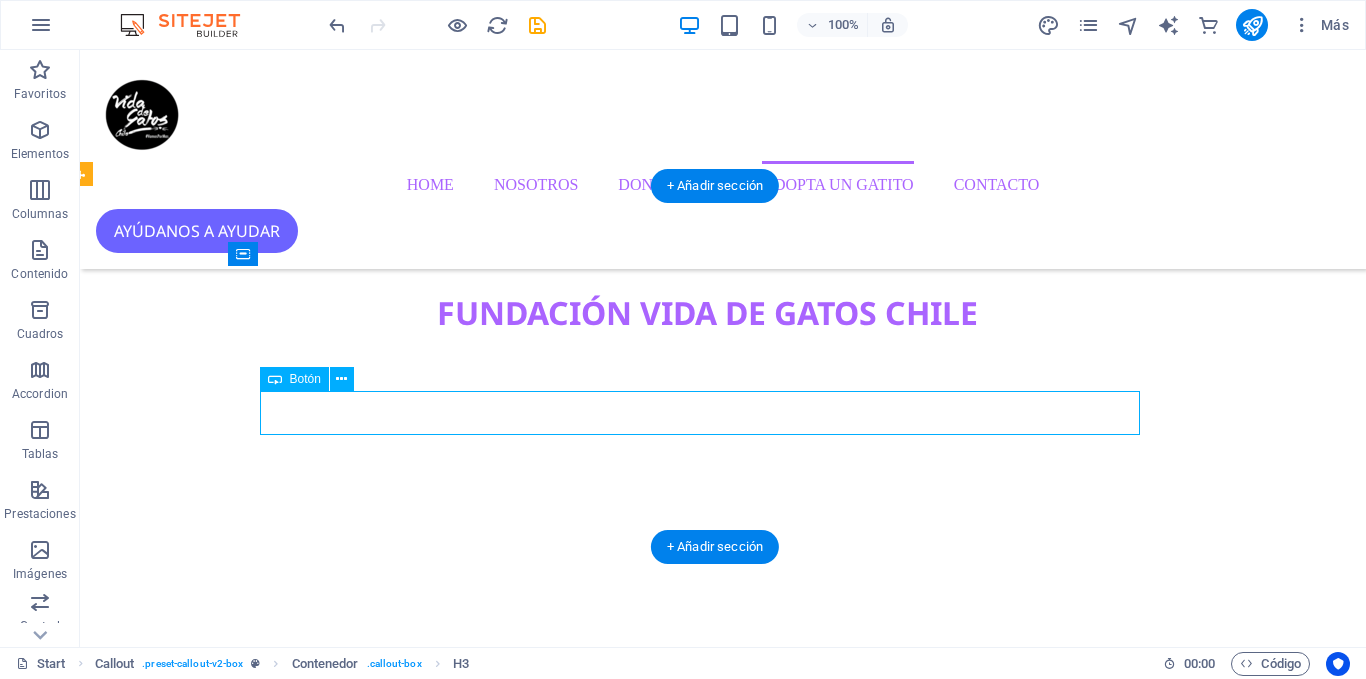 click on "click acá" at bounding box center [707, 8358] 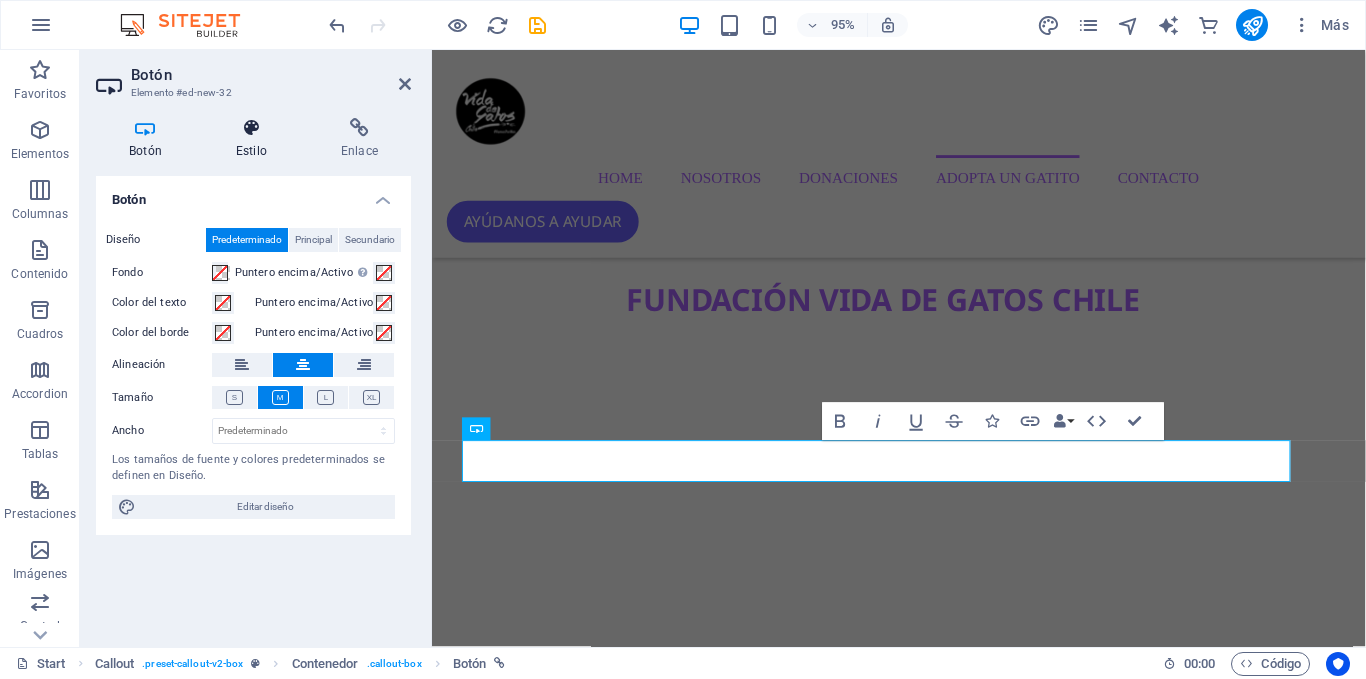 click at bounding box center (251, 128) 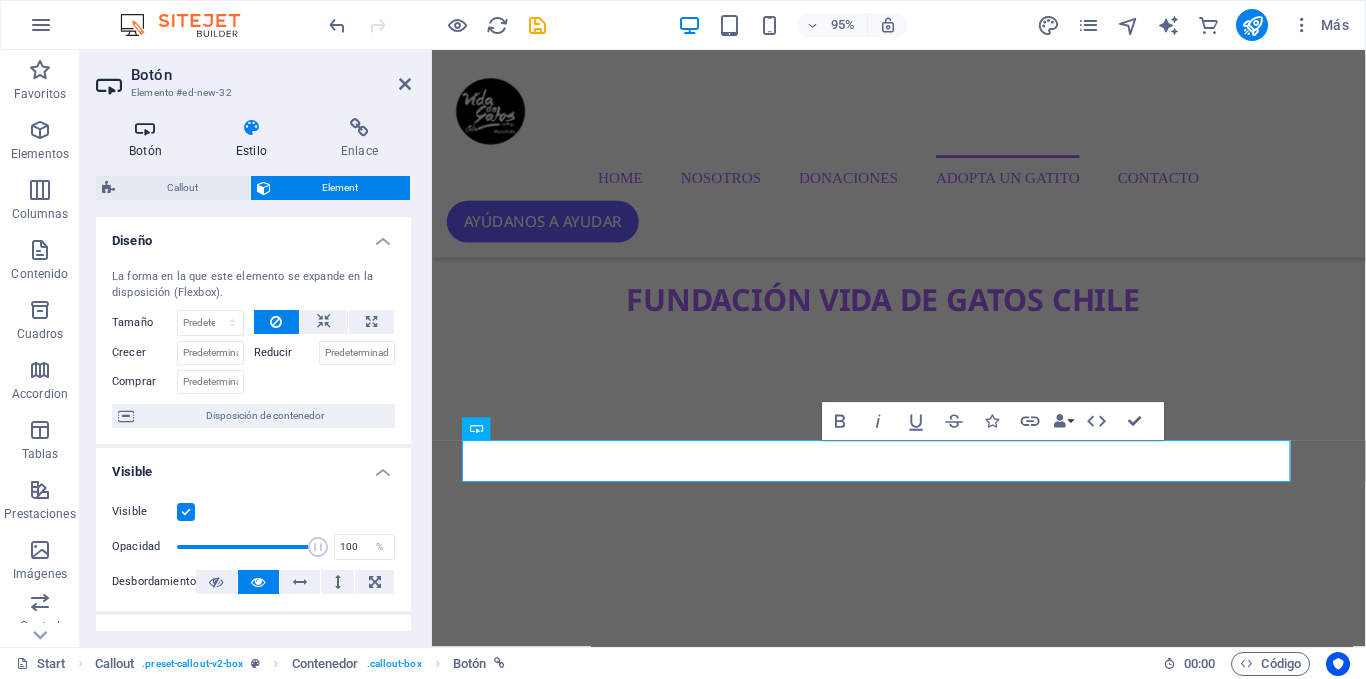 click at bounding box center (145, 128) 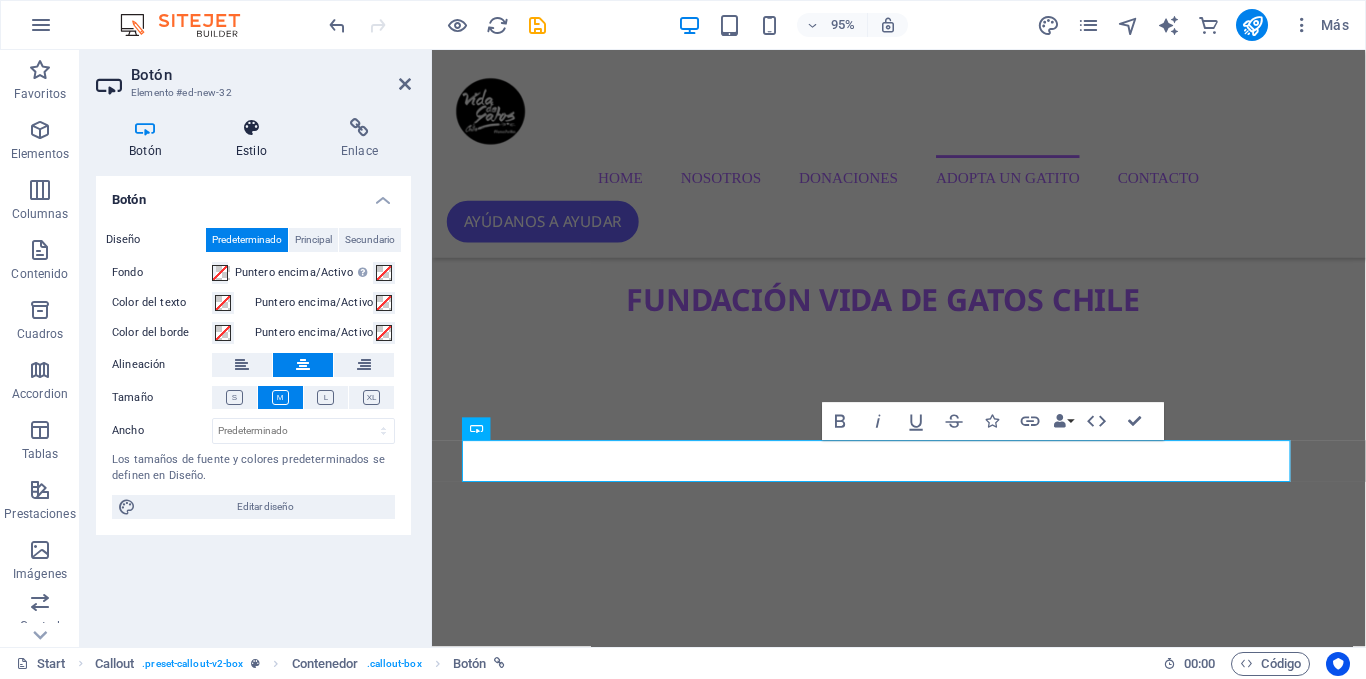 click on "Estilo" at bounding box center (255, 139) 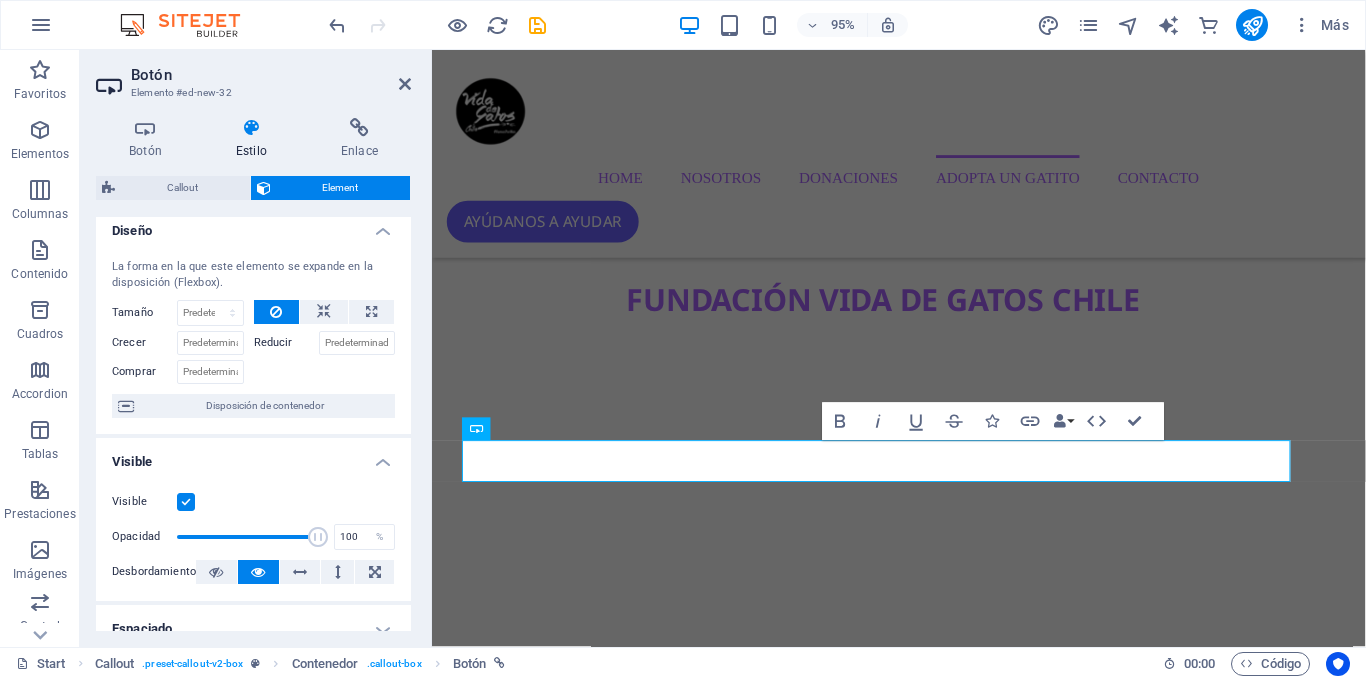 scroll, scrollTop: 0, scrollLeft: 0, axis: both 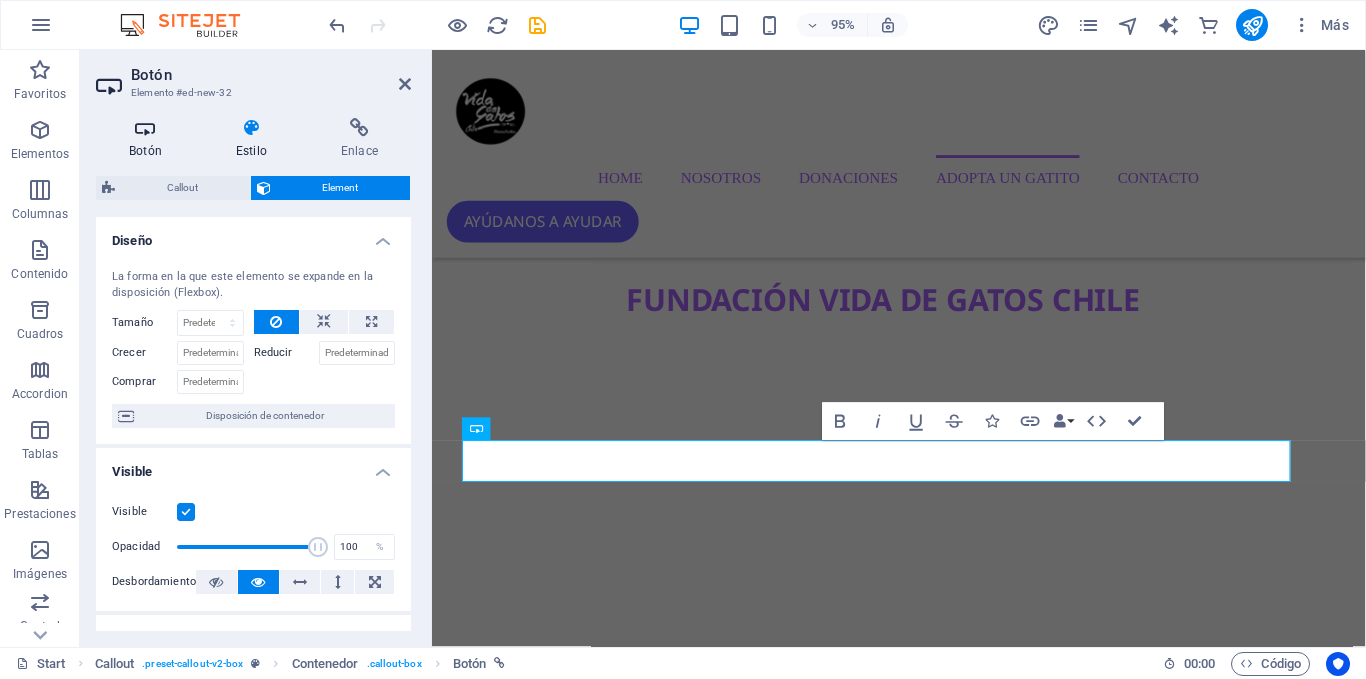 click at bounding box center [145, 128] 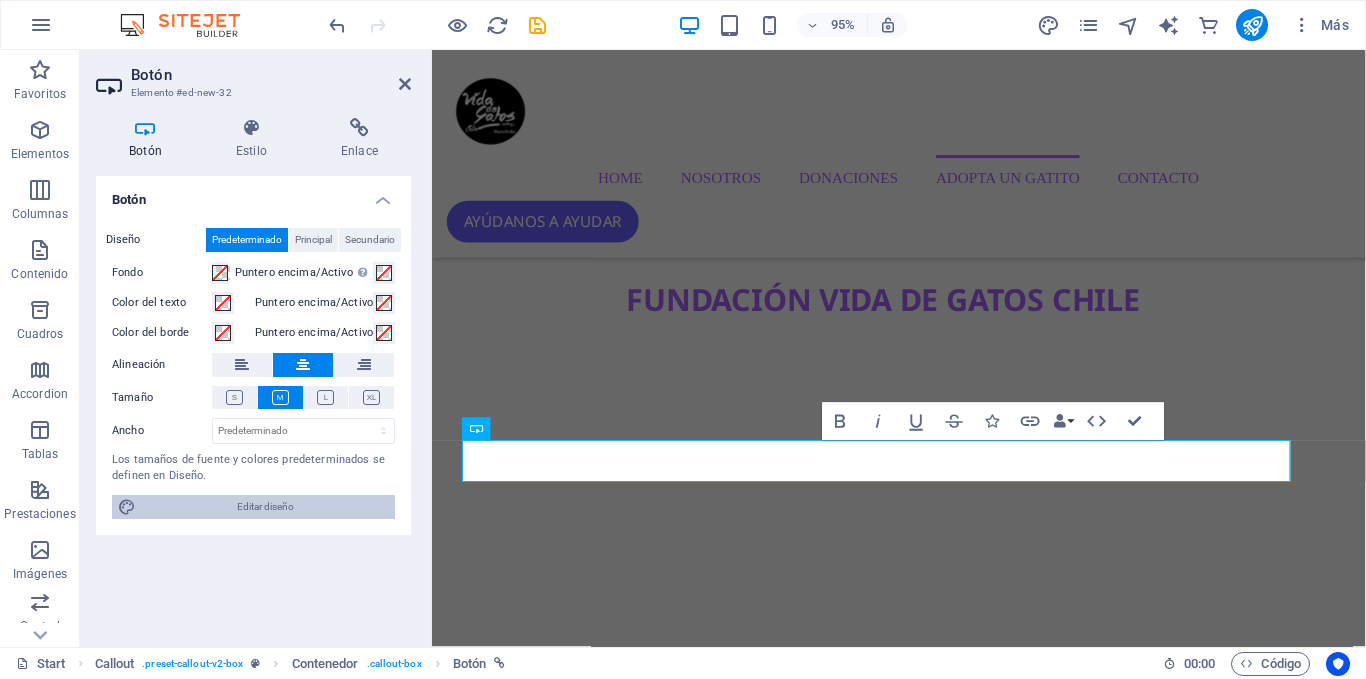click on "Editar diseño" at bounding box center [265, 507] 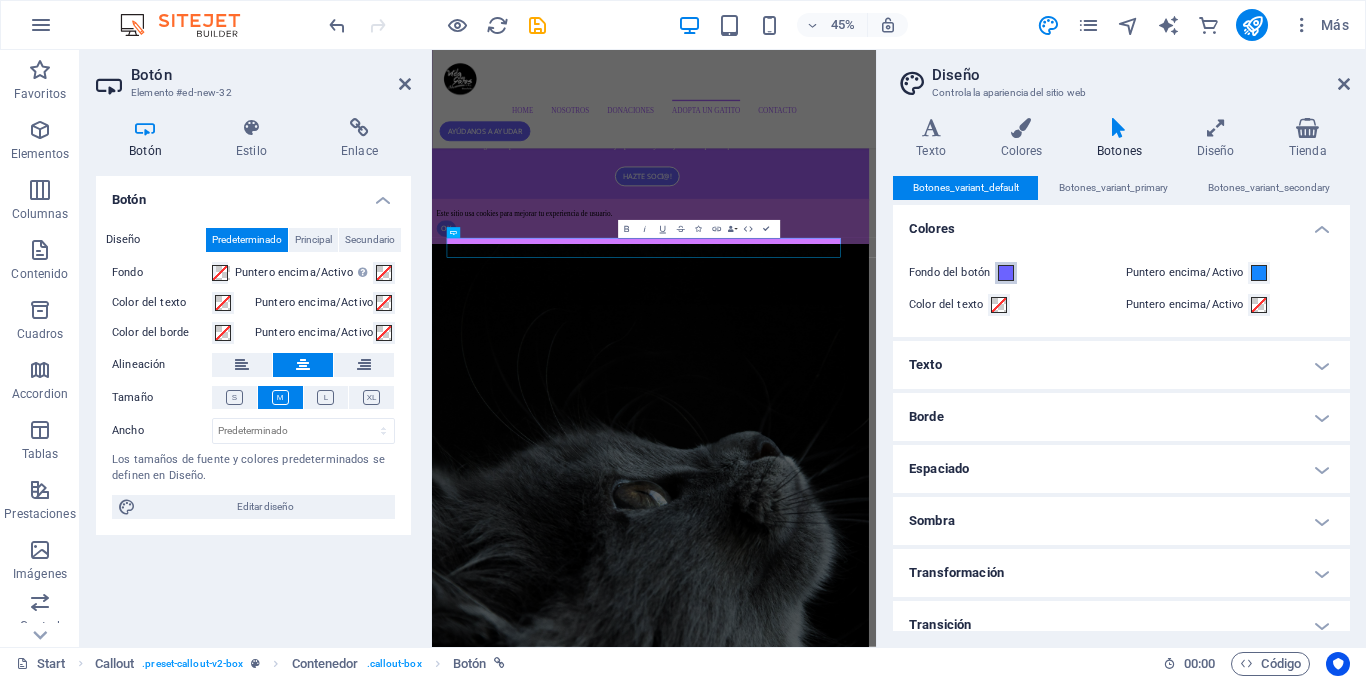 scroll, scrollTop: 4375, scrollLeft: 16, axis: both 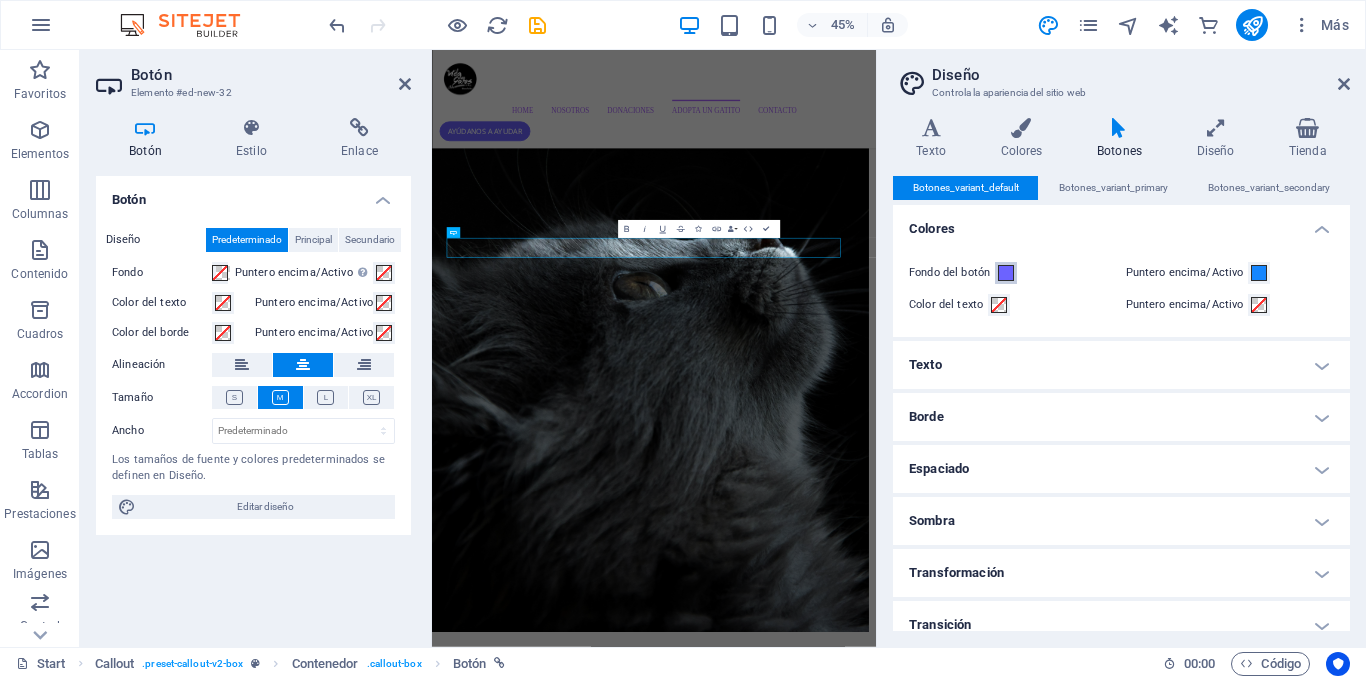 click at bounding box center [1006, 273] 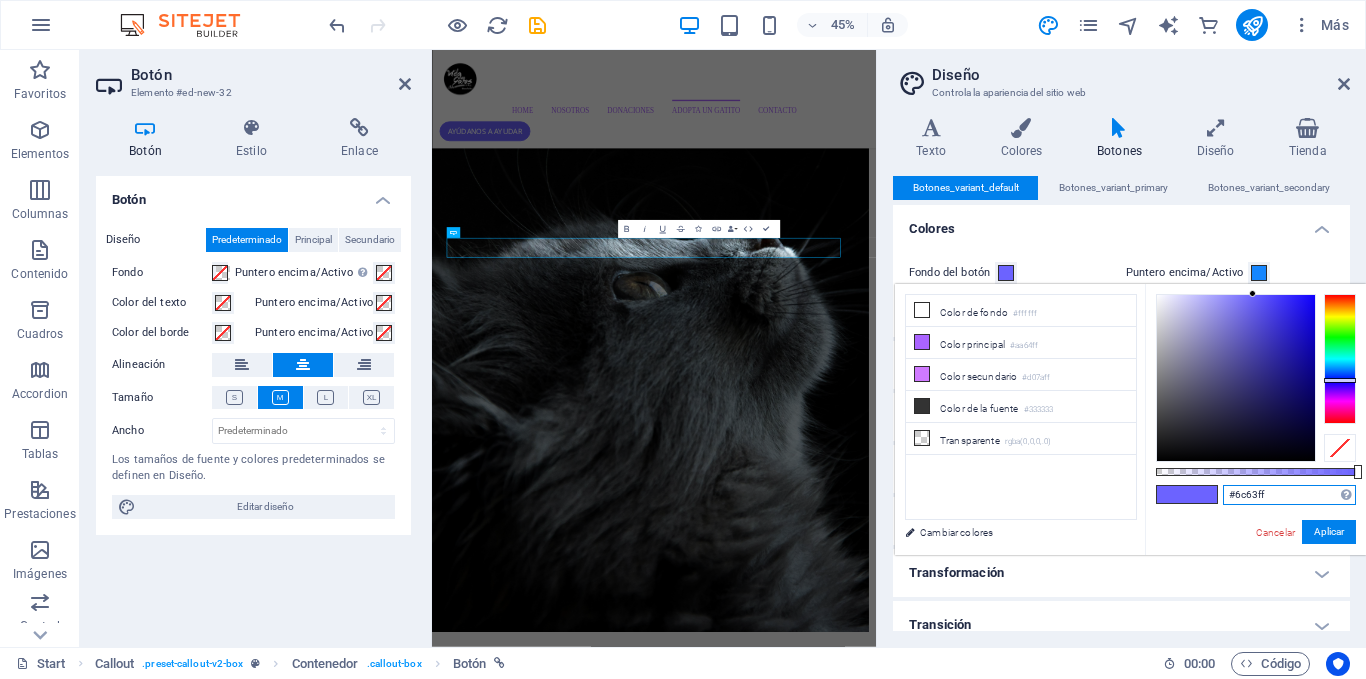 click on "#6c63ff" at bounding box center (1289, 495) 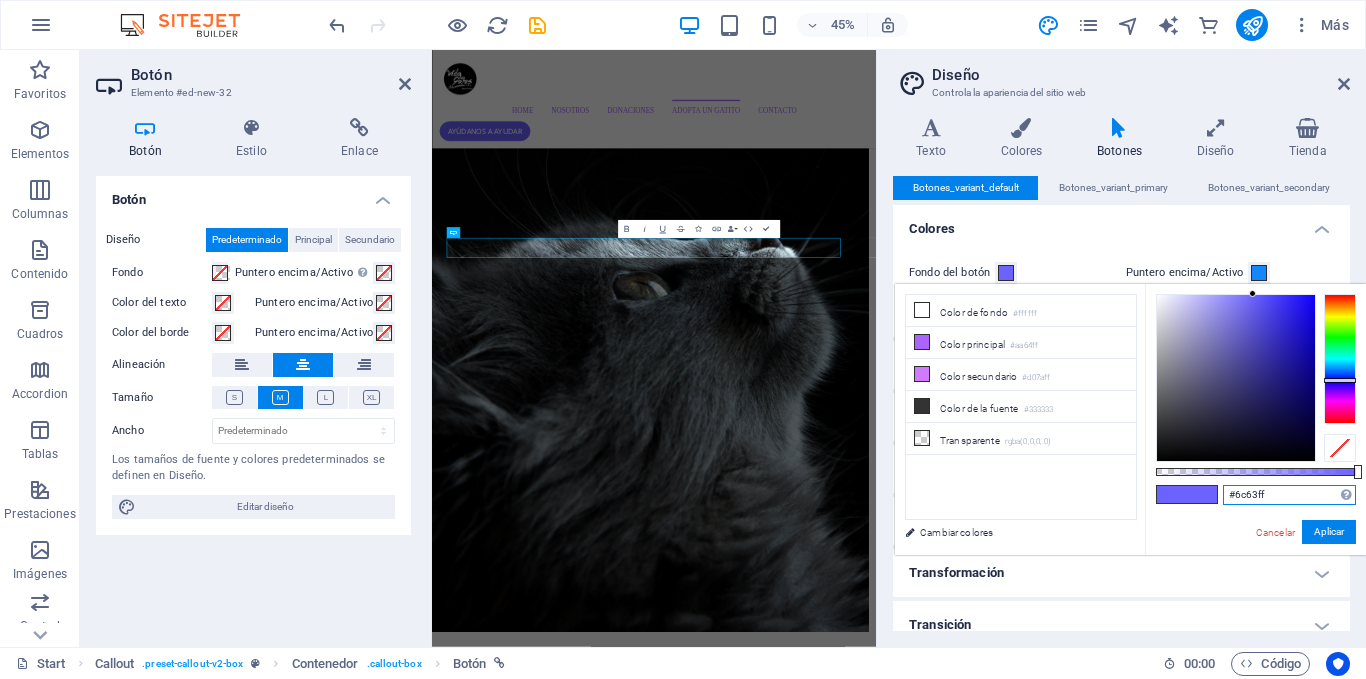 click on "#6c63ff" at bounding box center (1289, 495) 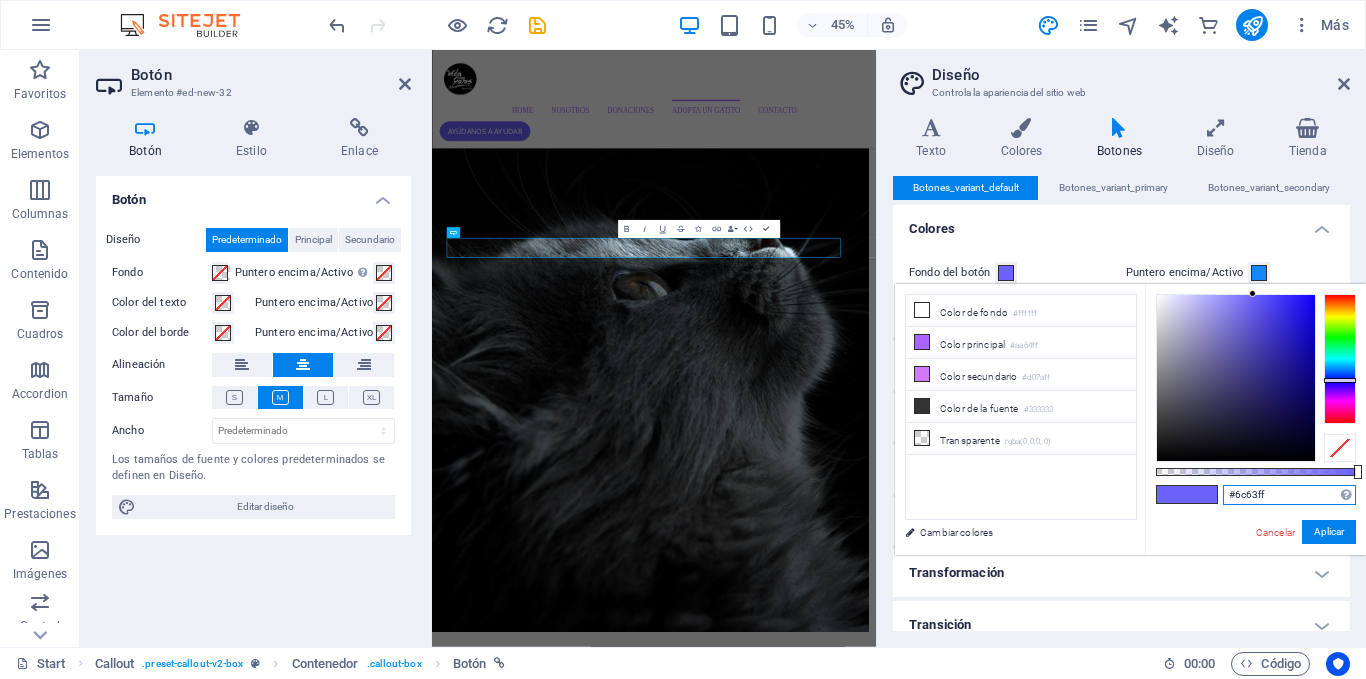 paste on "#14d468" 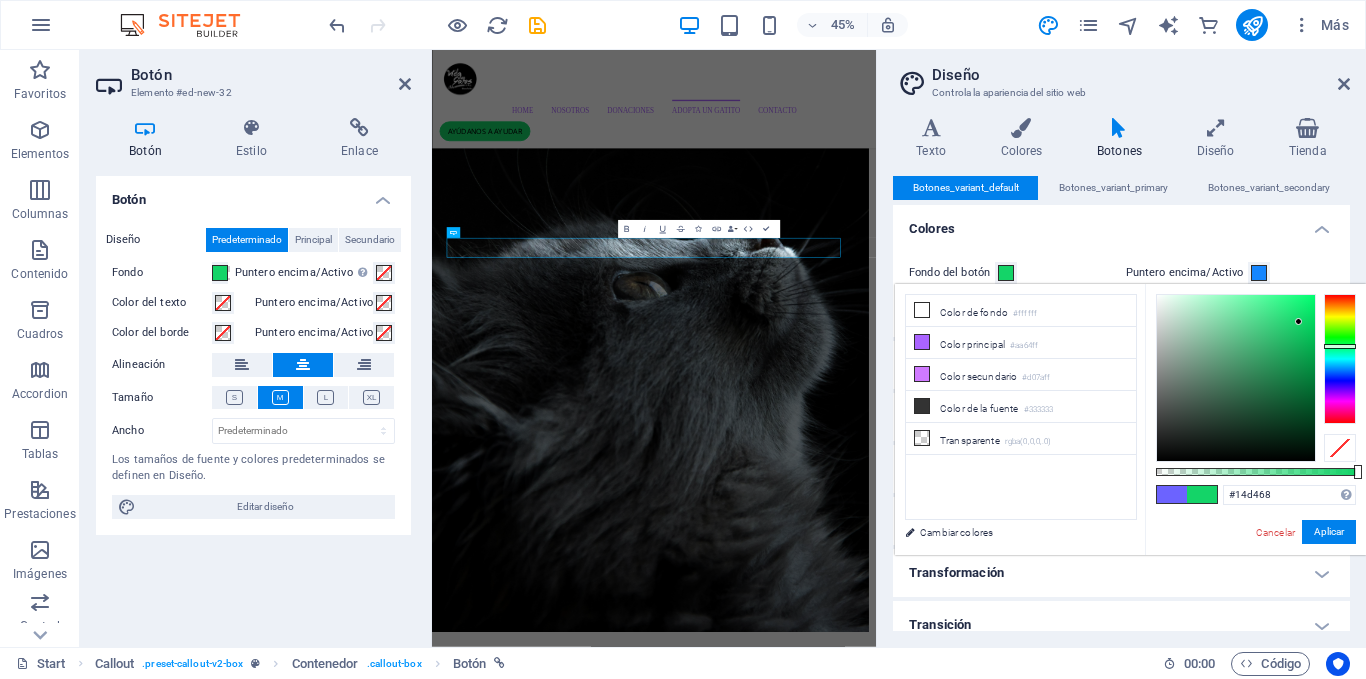 click on "Cancelar Aplicar" at bounding box center (1305, 532) 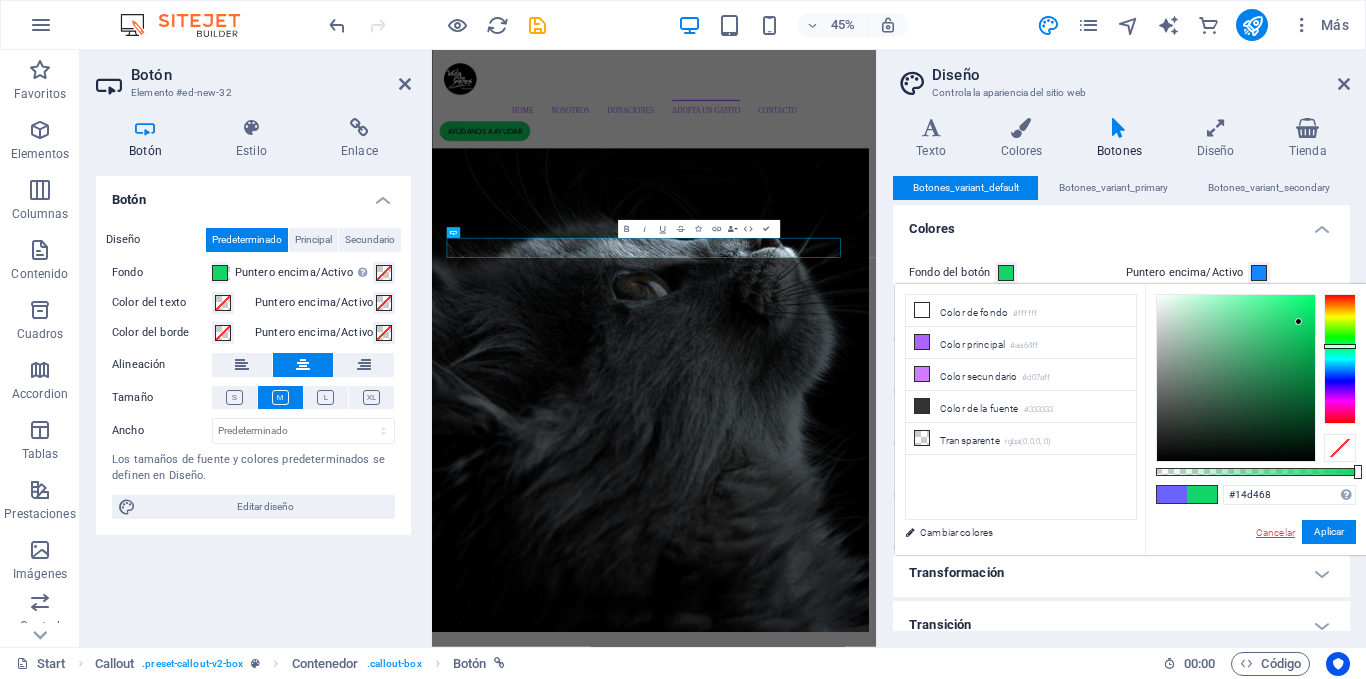 click on "Cancelar" at bounding box center [1275, 532] 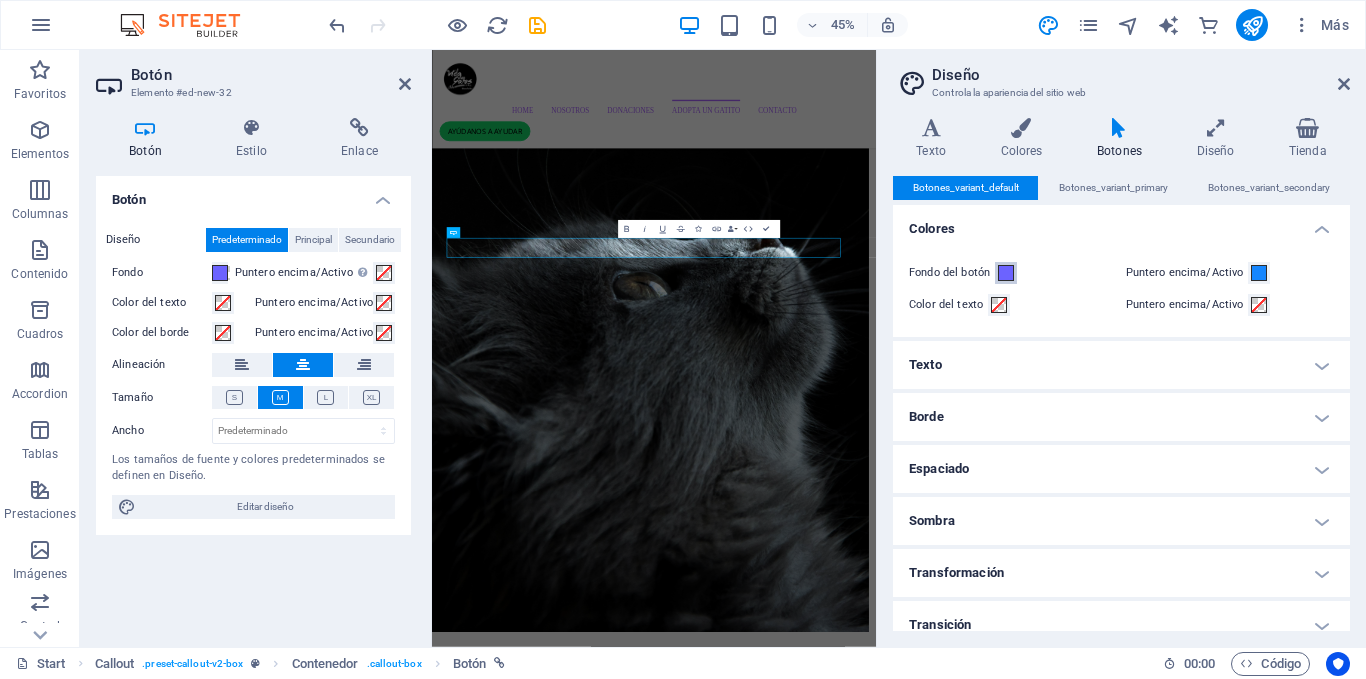 click at bounding box center [1006, 273] 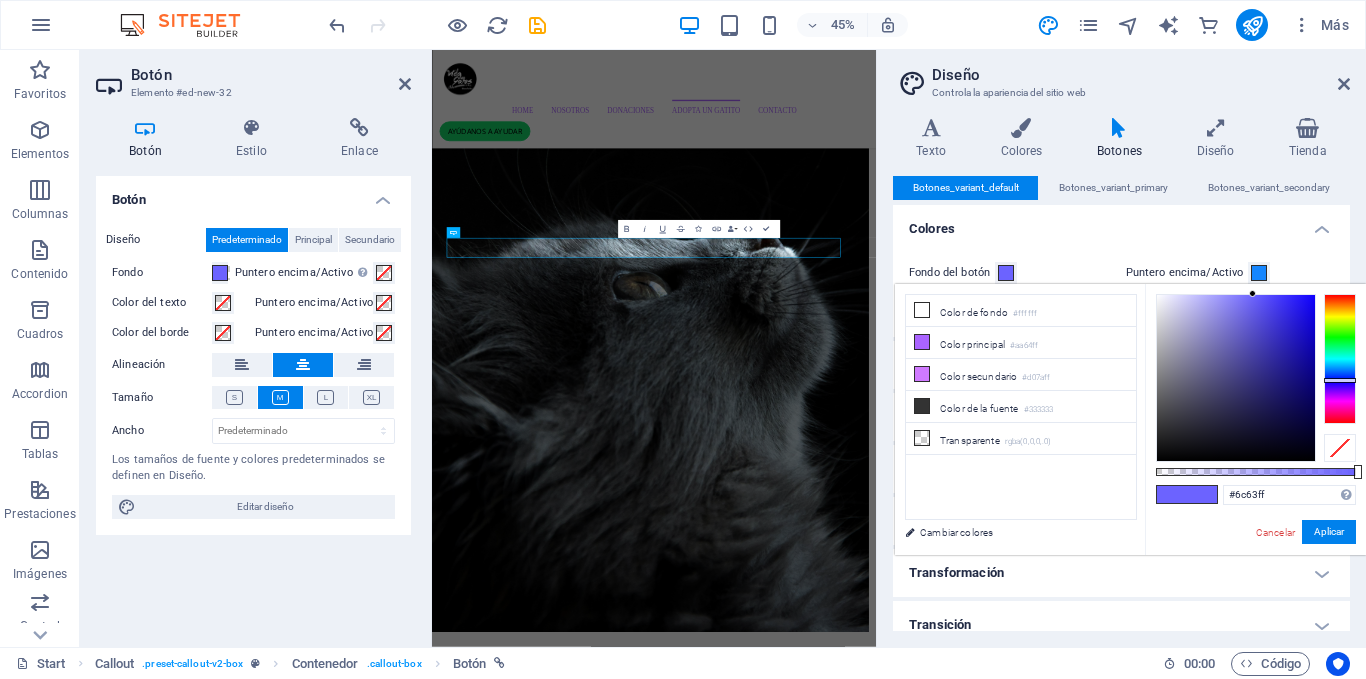 click at bounding box center [1006, 273] 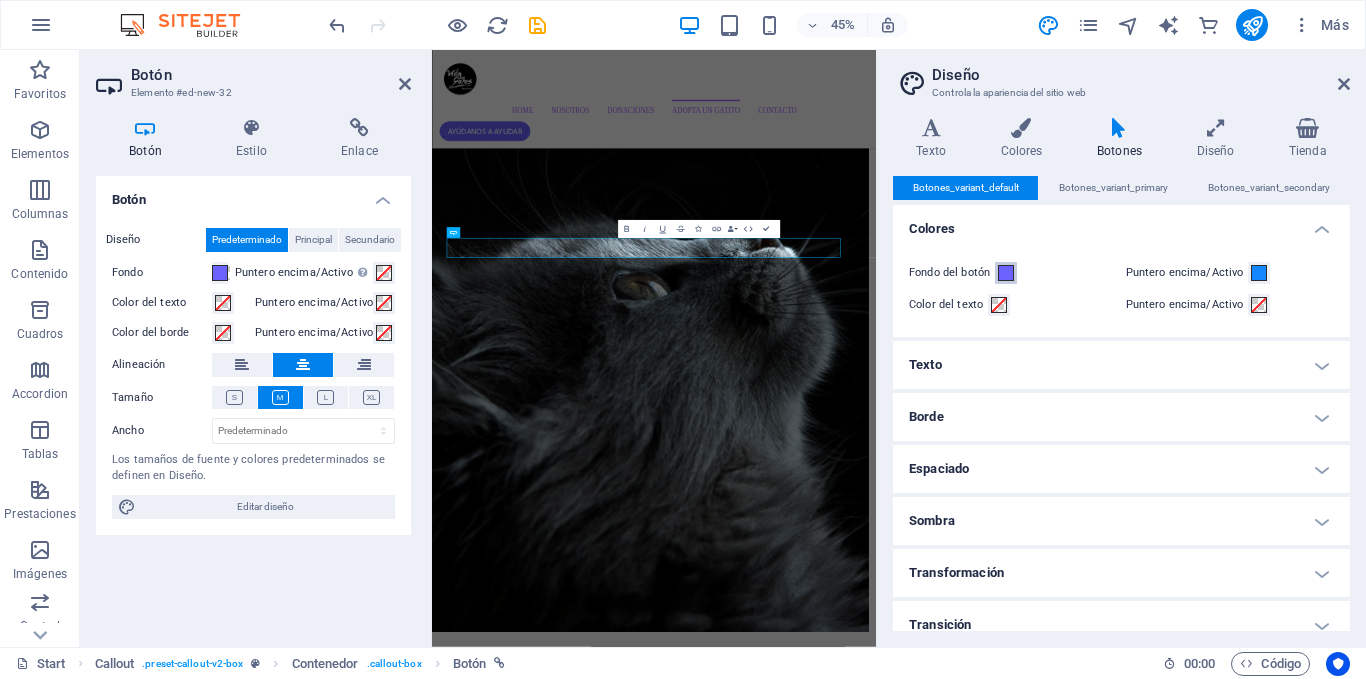click on "Fondo del botón" at bounding box center [1006, 273] 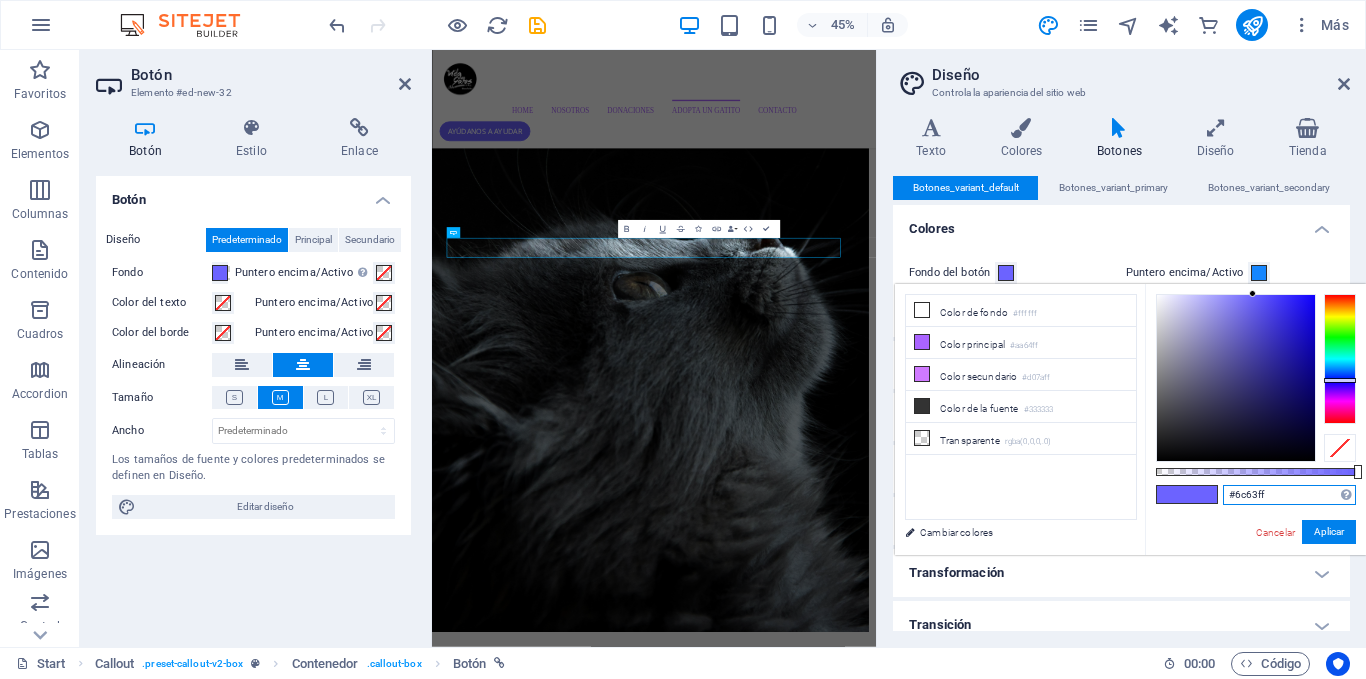 click on "#6c63ff" at bounding box center (1289, 495) 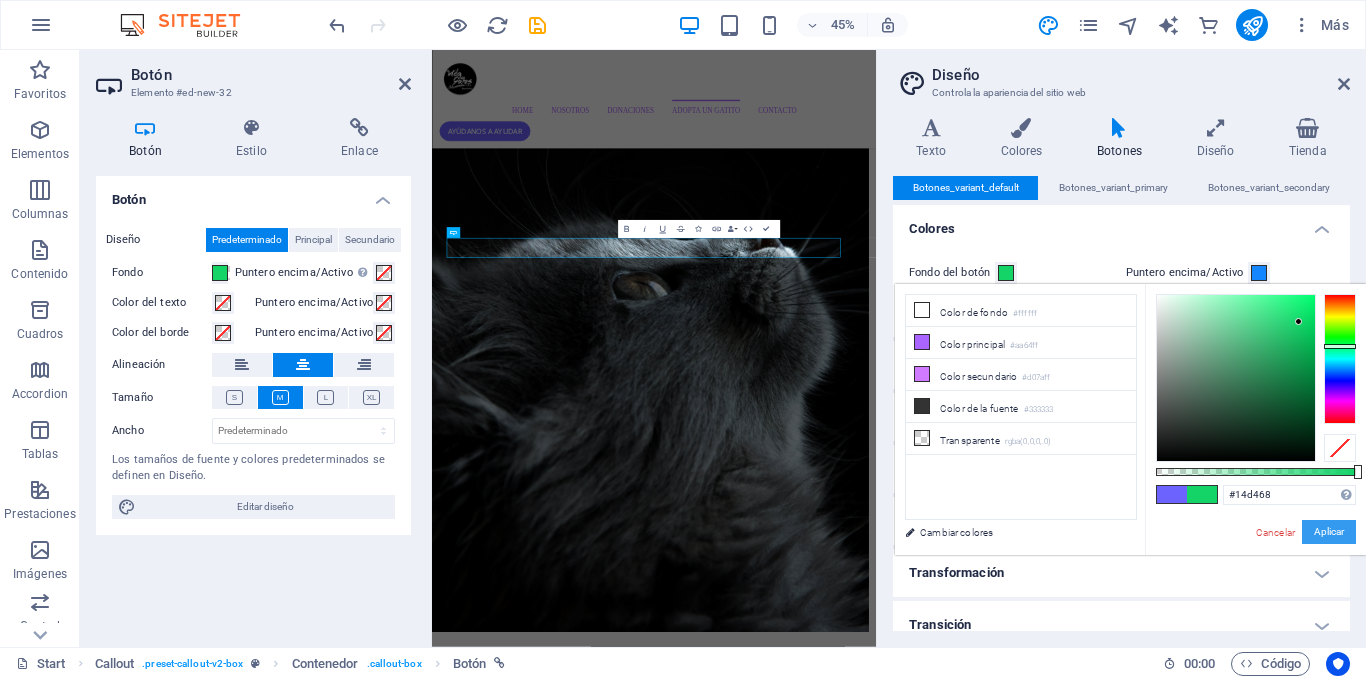 click on "Aplicar" at bounding box center [1329, 532] 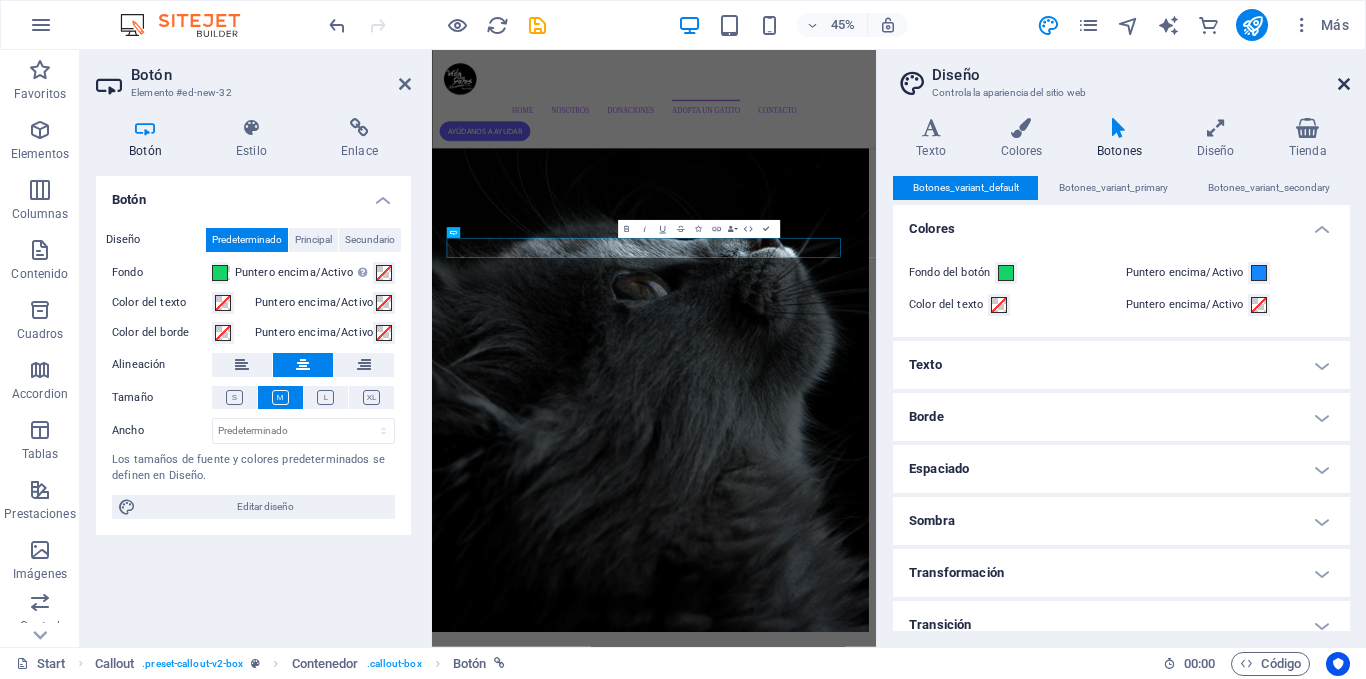 click at bounding box center [1344, 84] 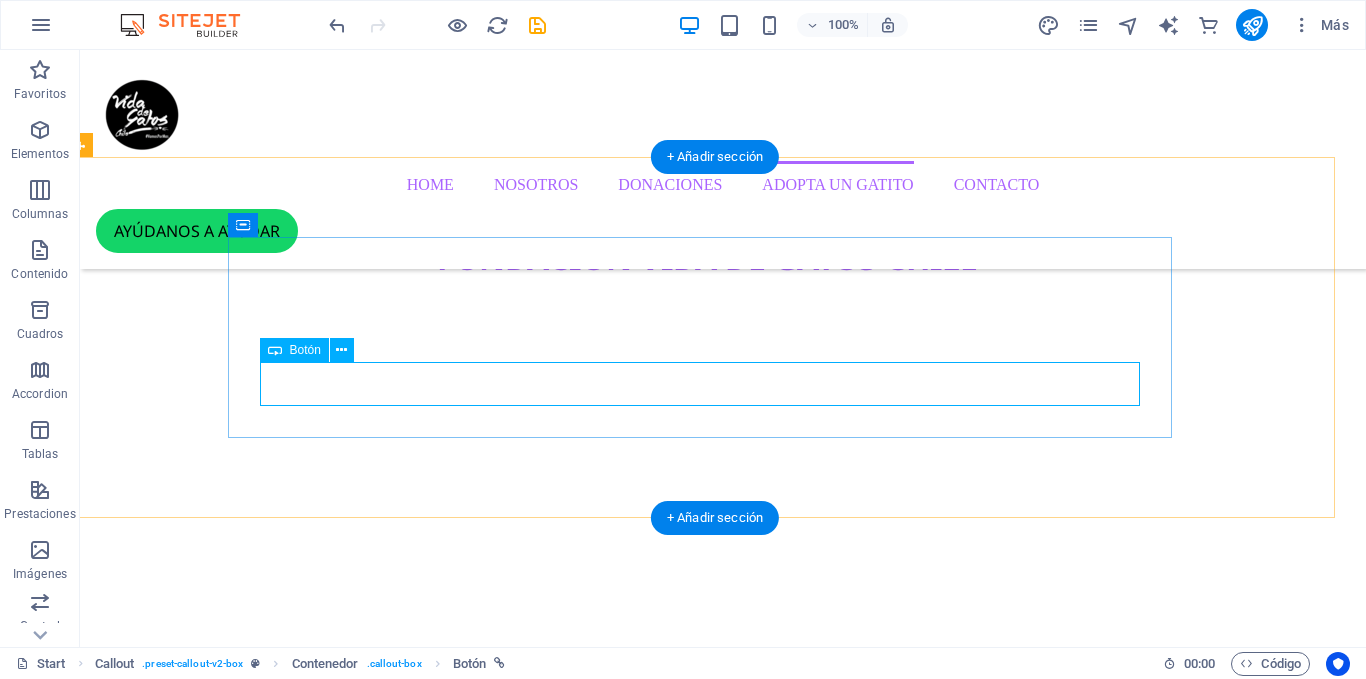 scroll, scrollTop: 3972, scrollLeft: 16, axis: both 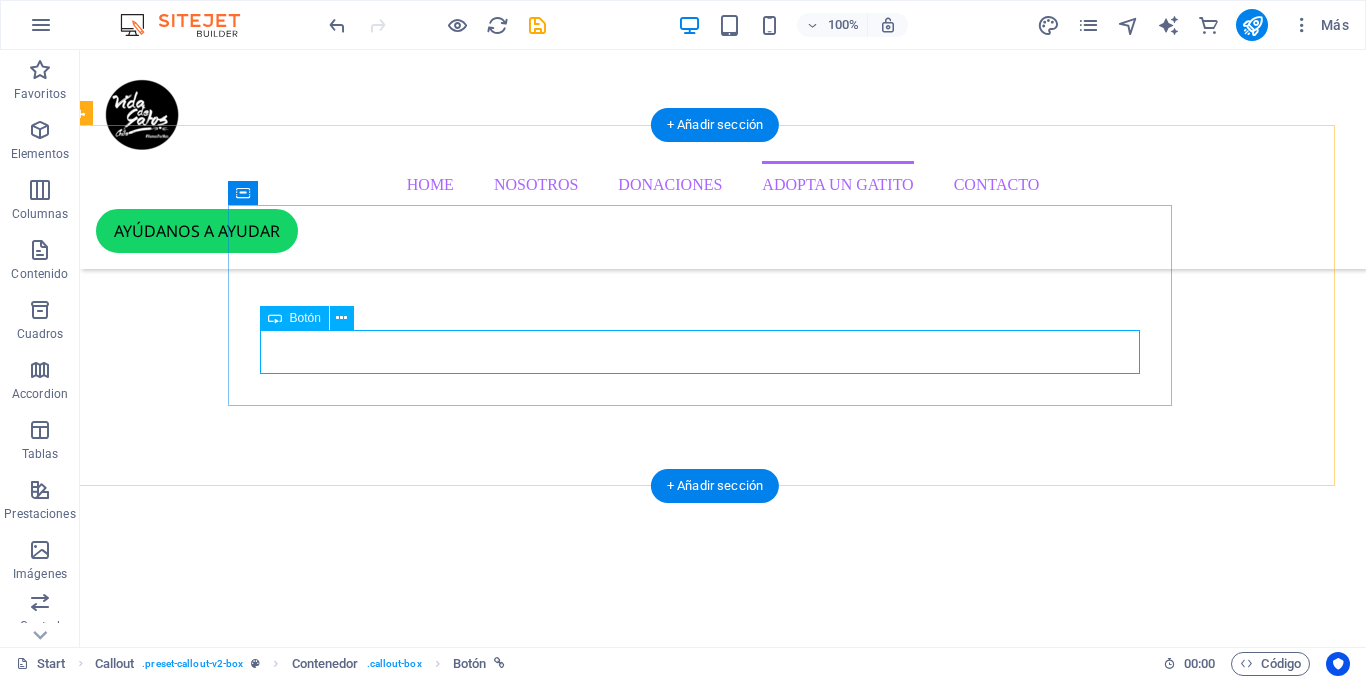 click on "click acá" at bounding box center (707, 8297) 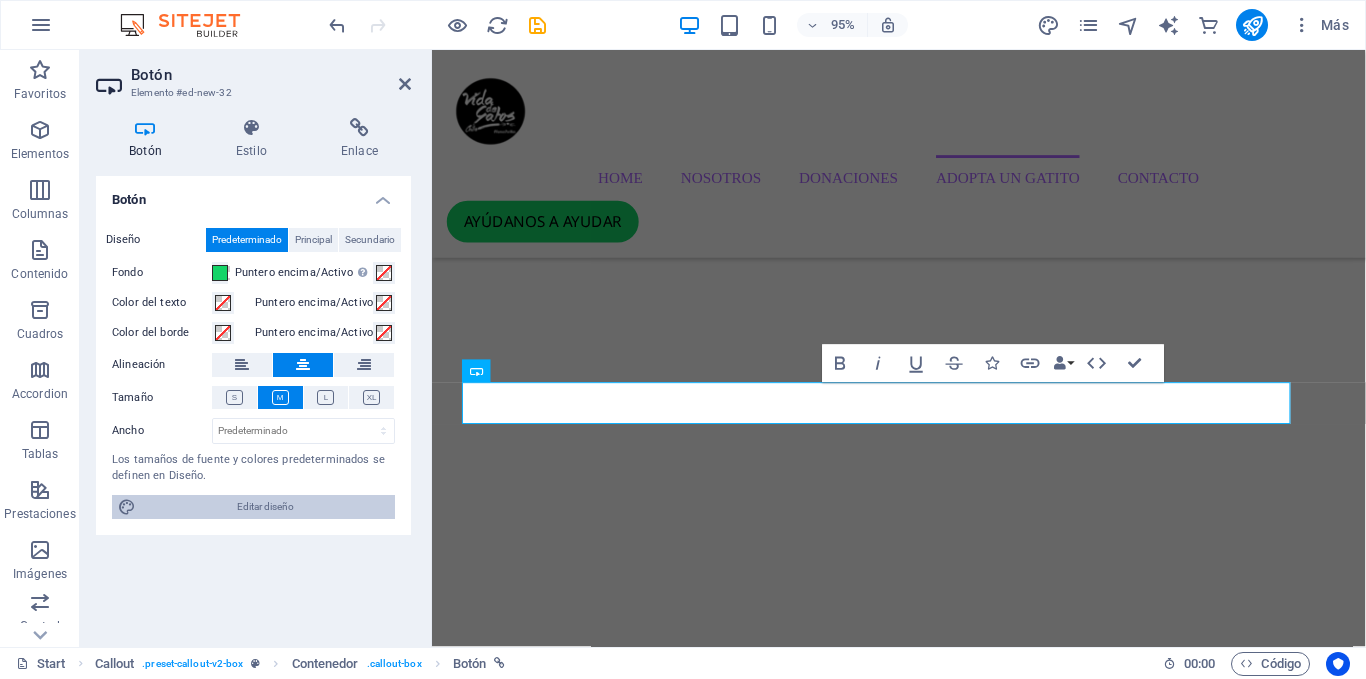 click on "Editar diseño" at bounding box center (265, 507) 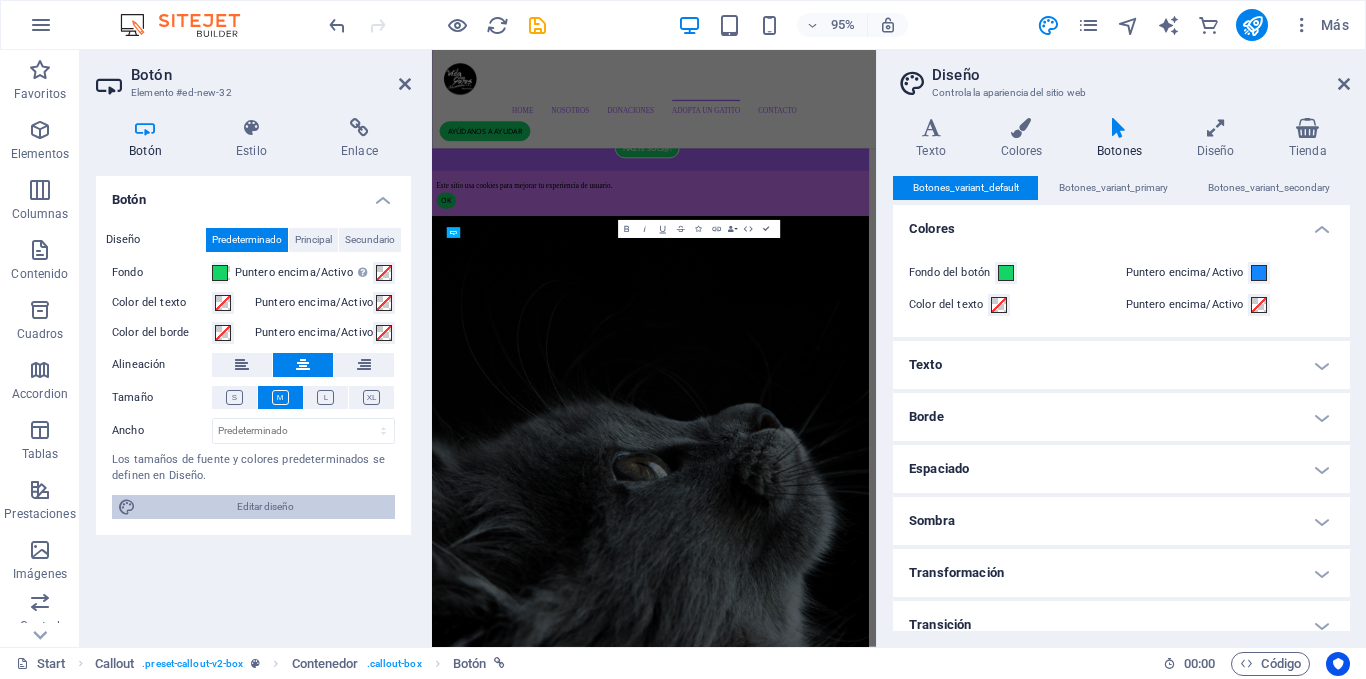 scroll, scrollTop: 4375, scrollLeft: 16, axis: both 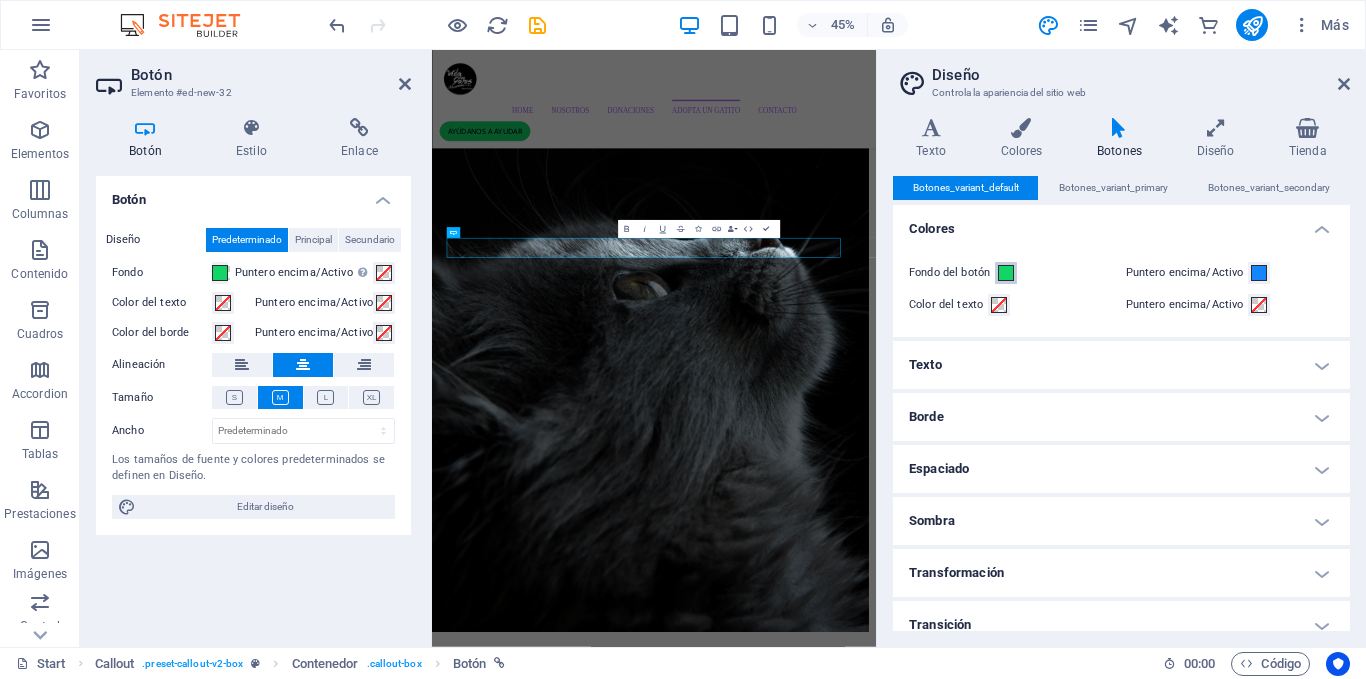 click at bounding box center (1006, 273) 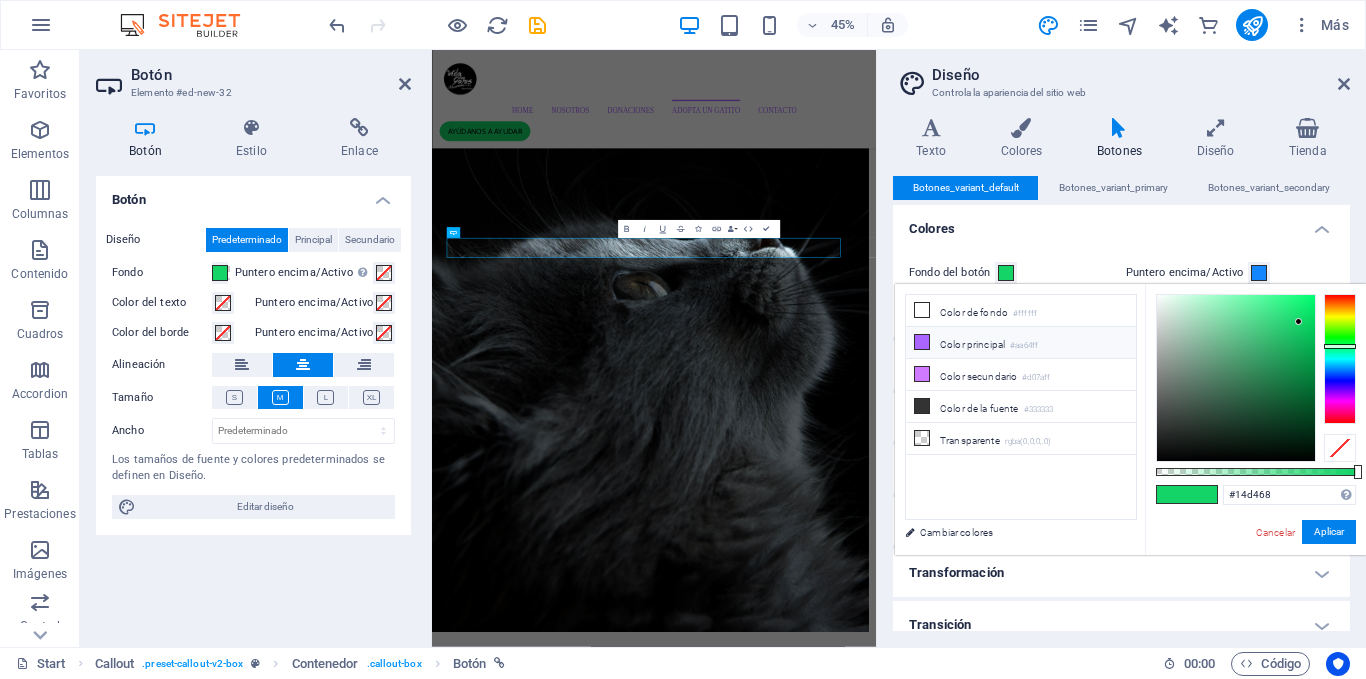 click on "Color principal
#aa64ff" at bounding box center [1021, 343] 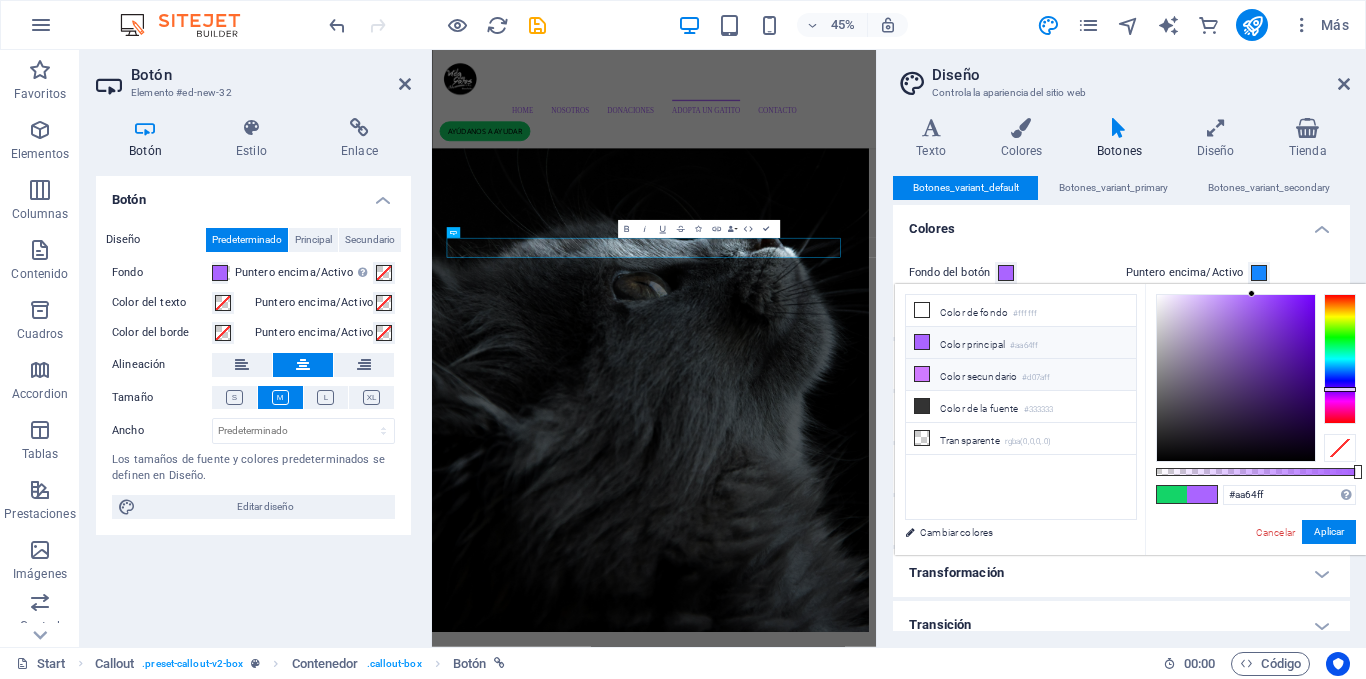 click on "Color secundario
#d07aff" at bounding box center (1021, 375) 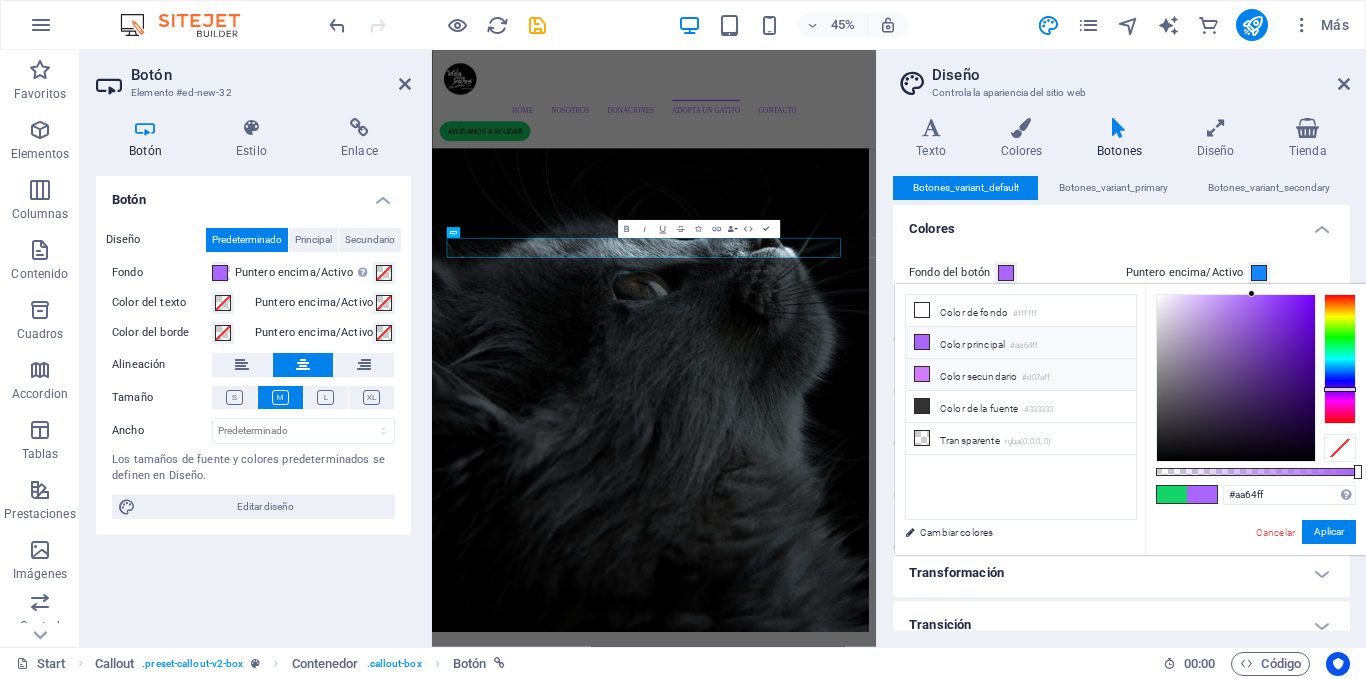 type on "#d07aff" 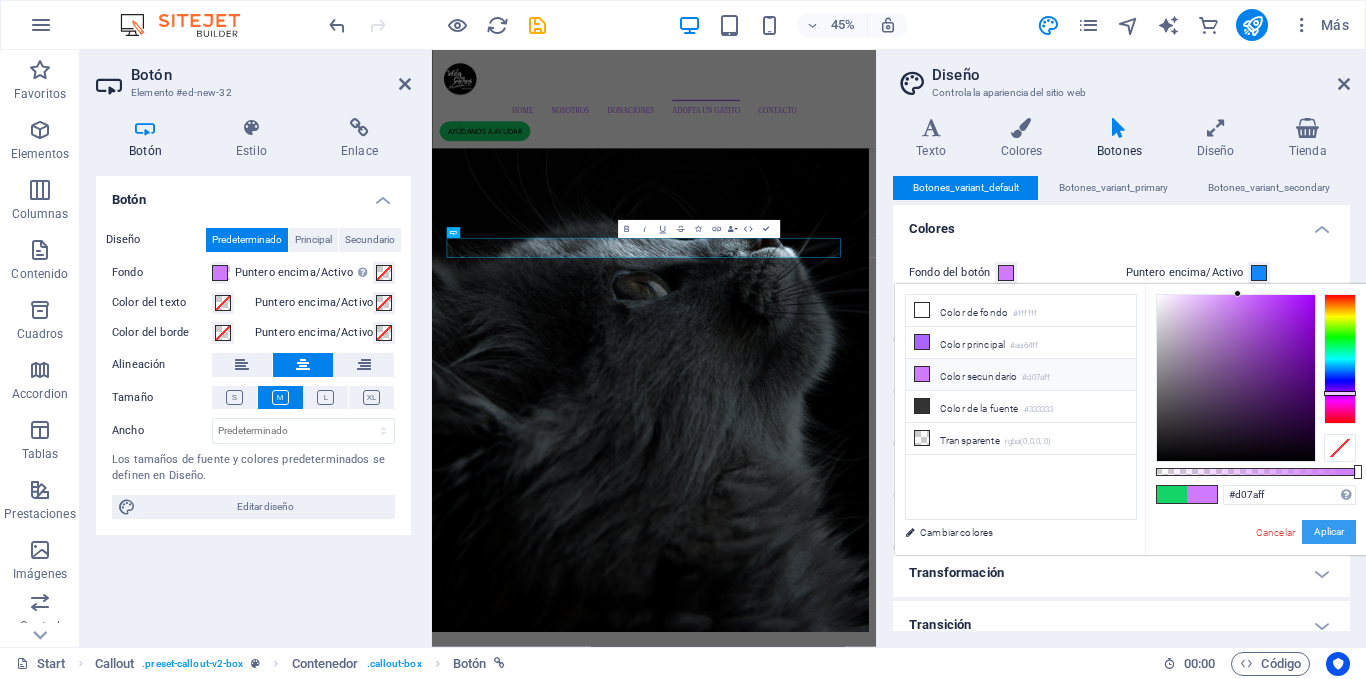click on "Aplicar" at bounding box center [1329, 532] 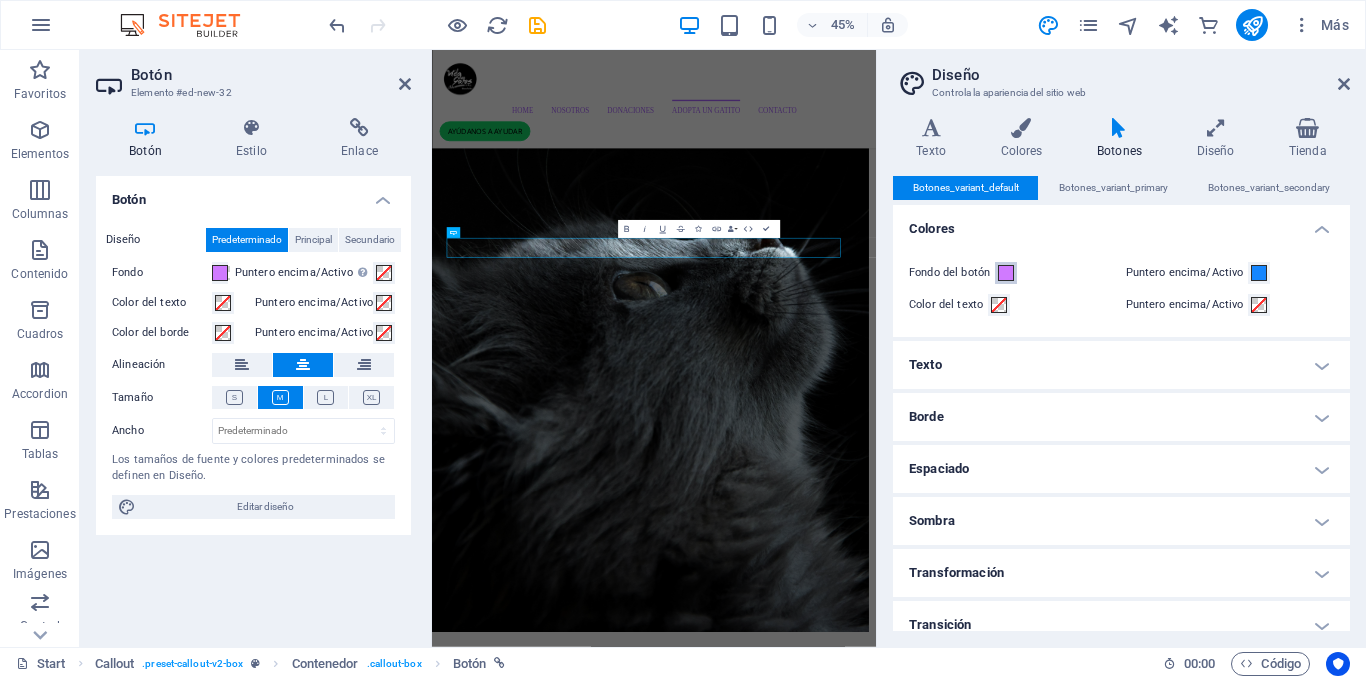 click at bounding box center (1006, 273) 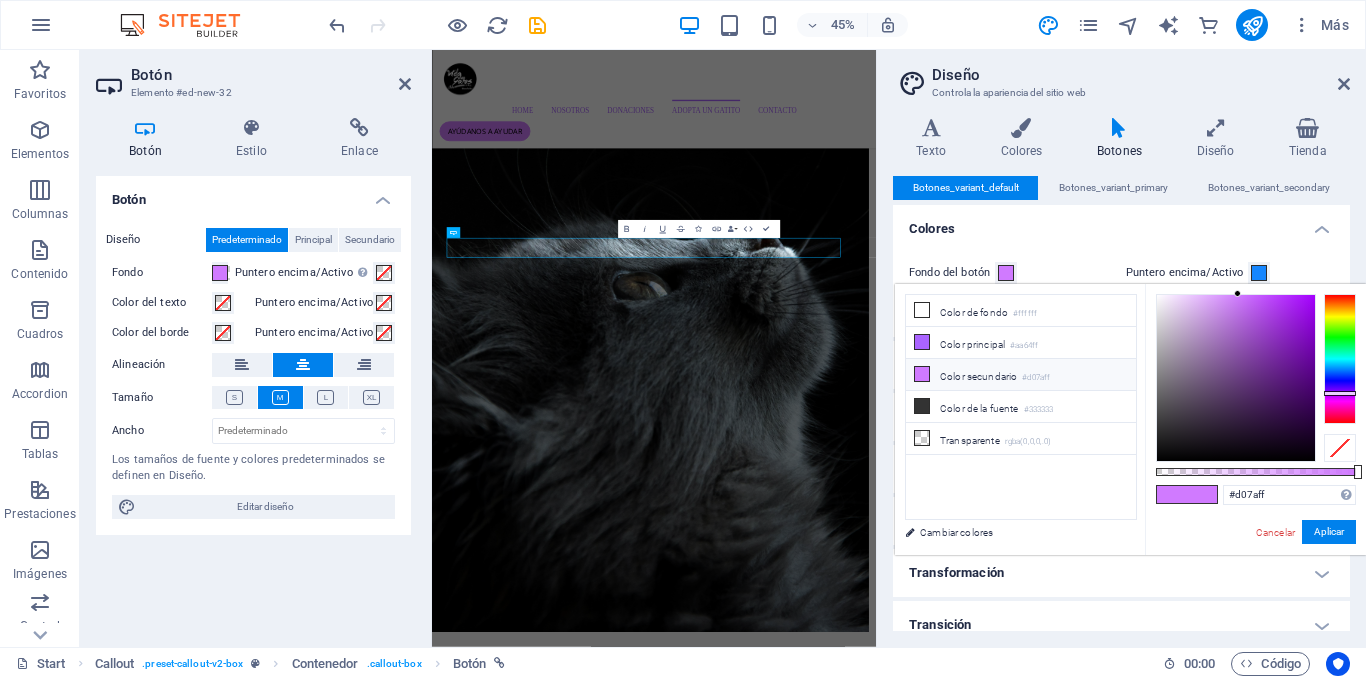 click on "Puntero encima/Activo" at bounding box center [1187, 273] 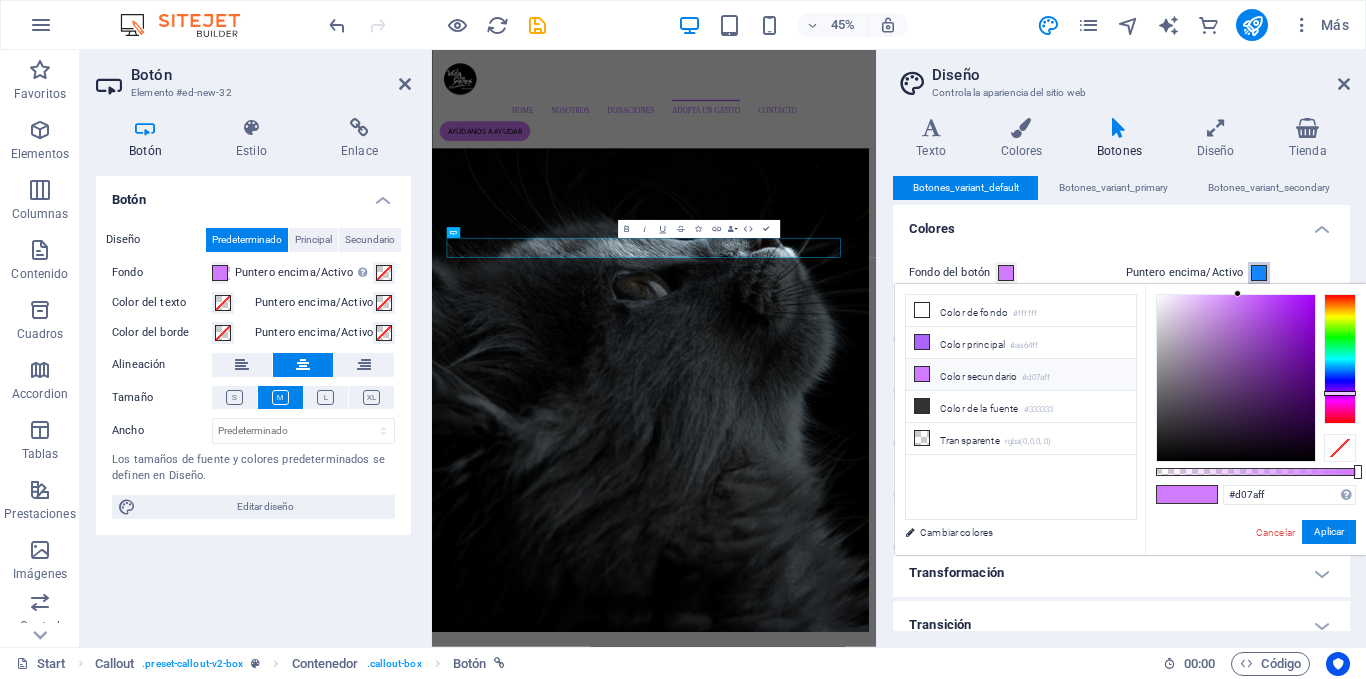 click on "Puntero encima/Activo" at bounding box center (1259, 273) 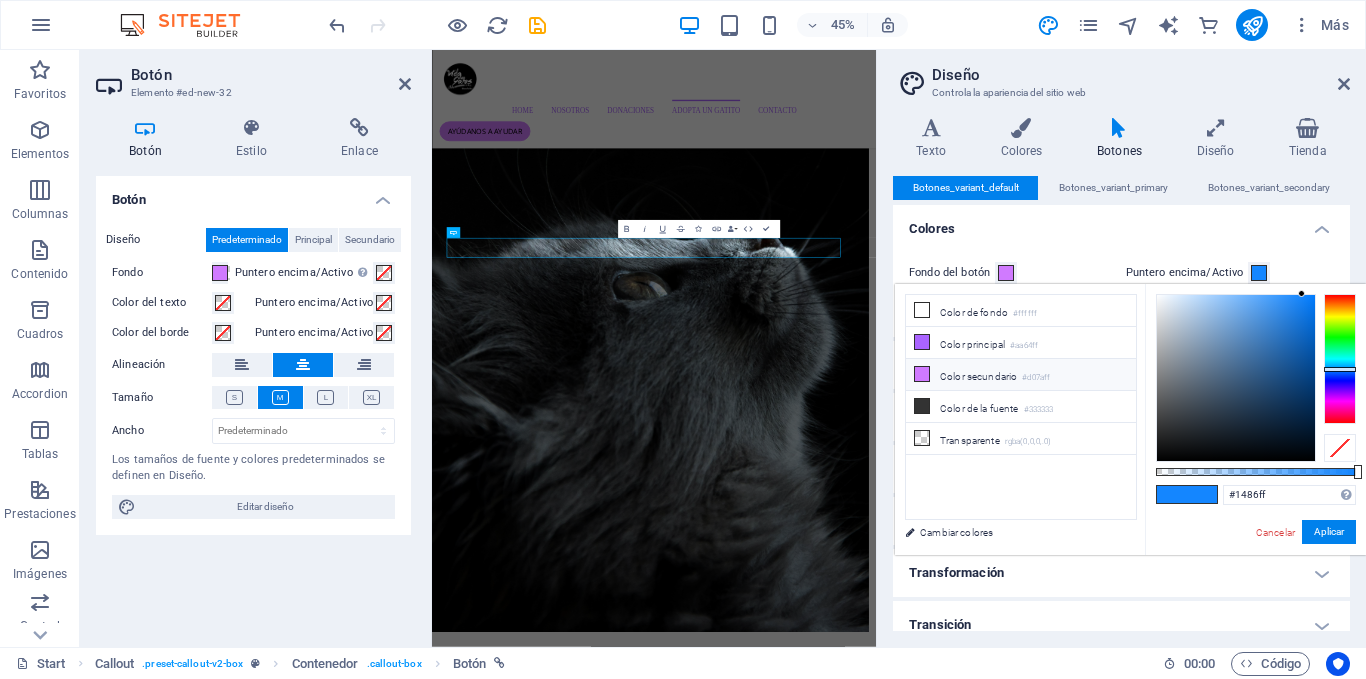 click on "Color secundario
#d07aff" at bounding box center [1021, 375] 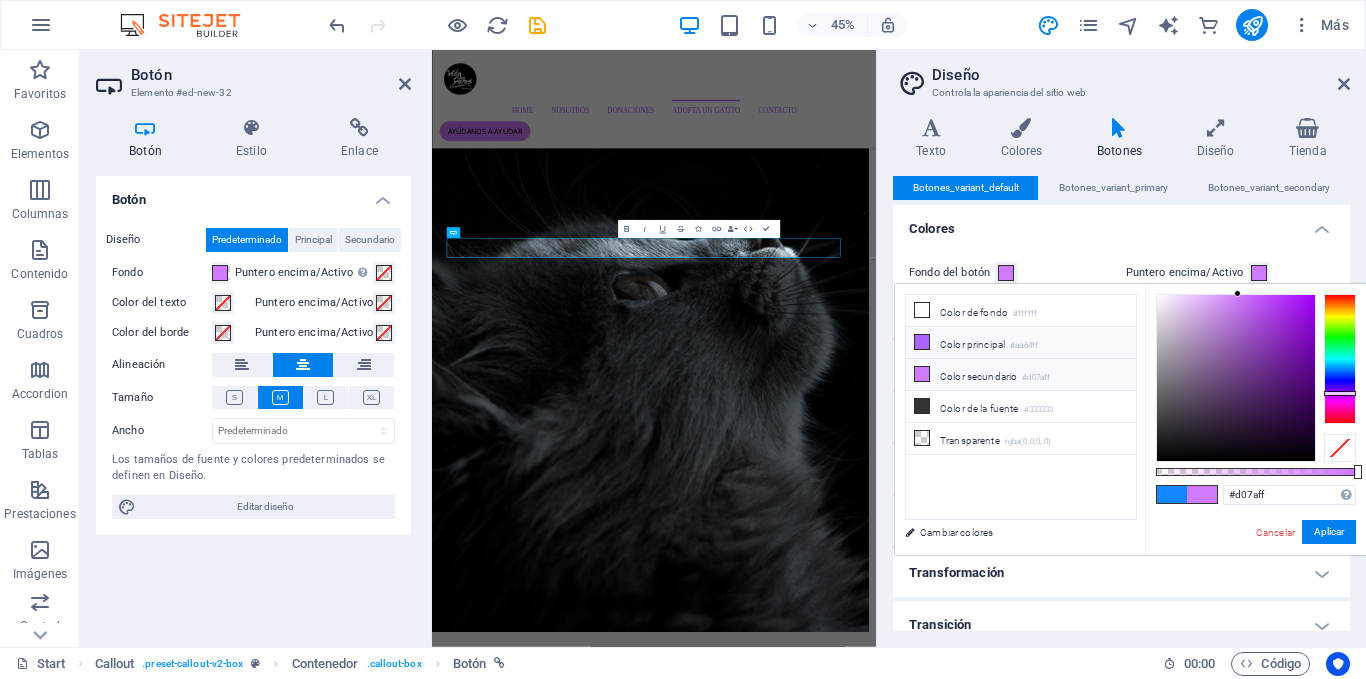 click on "Color principal
#aa64ff" at bounding box center [1021, 343] 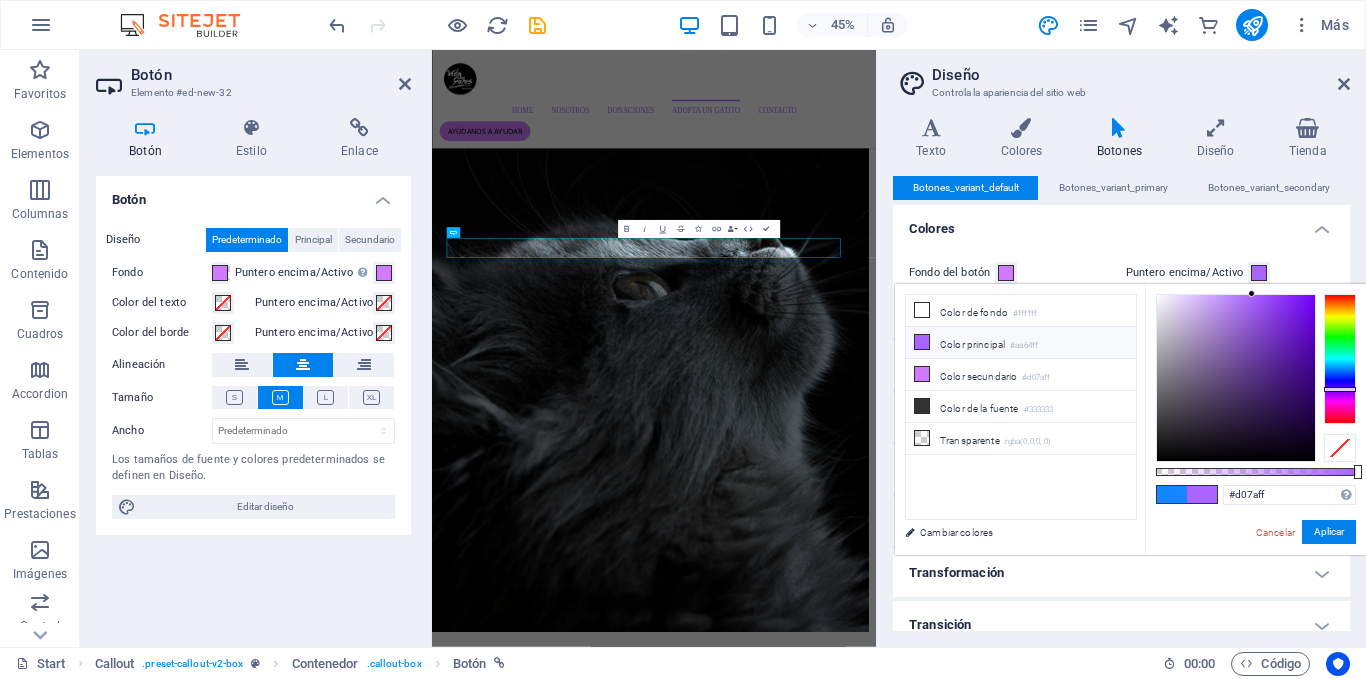 type on "#aa64ff" 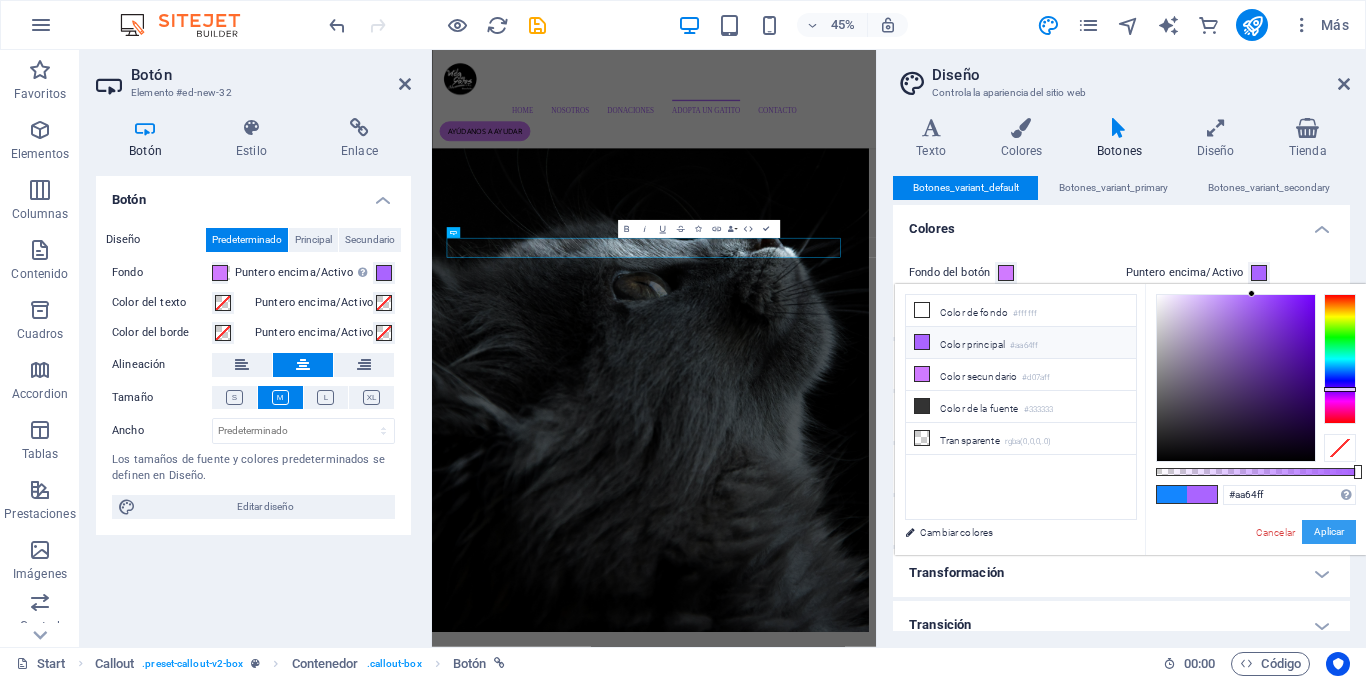click on "Aplicar" at bounding box center (1329, 532) 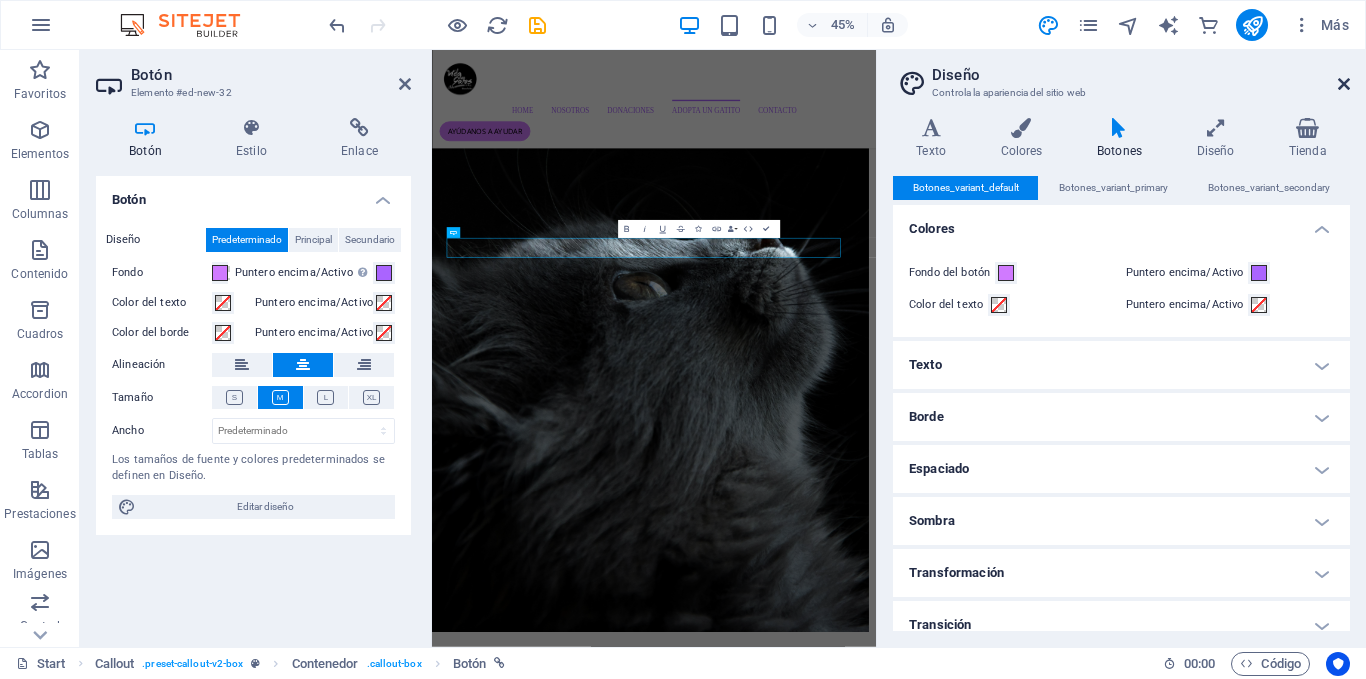 click at bounding box center [1344, 84] 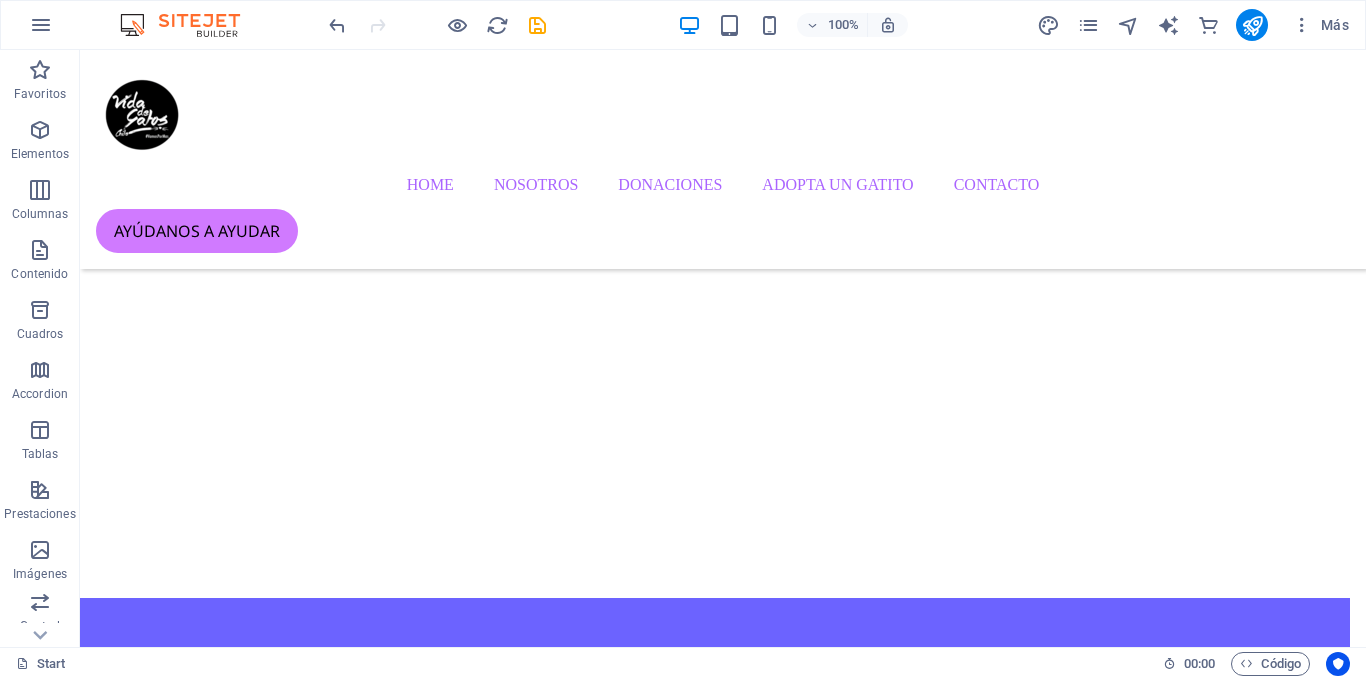 scroll, scrollTop: 889, scrollLeft: 16, axis: both 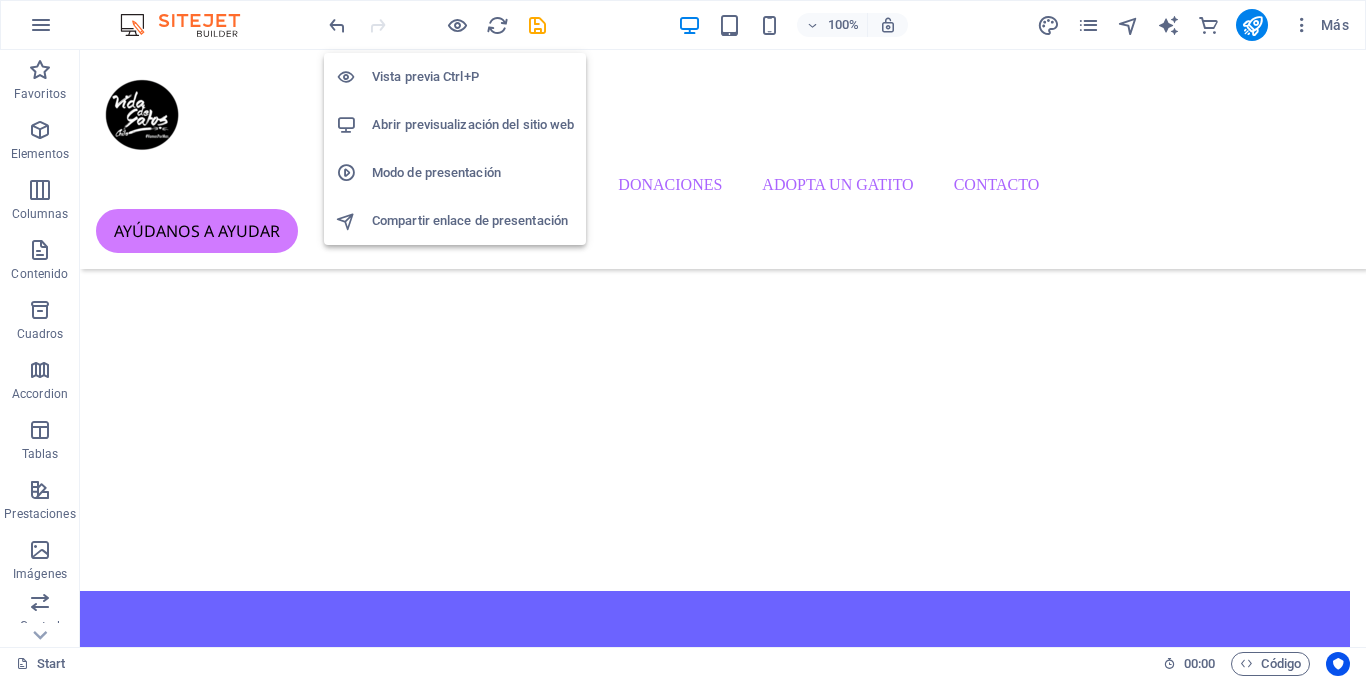 click on "Abrir previsualización del sitio web" at bounding box center [473, 125] 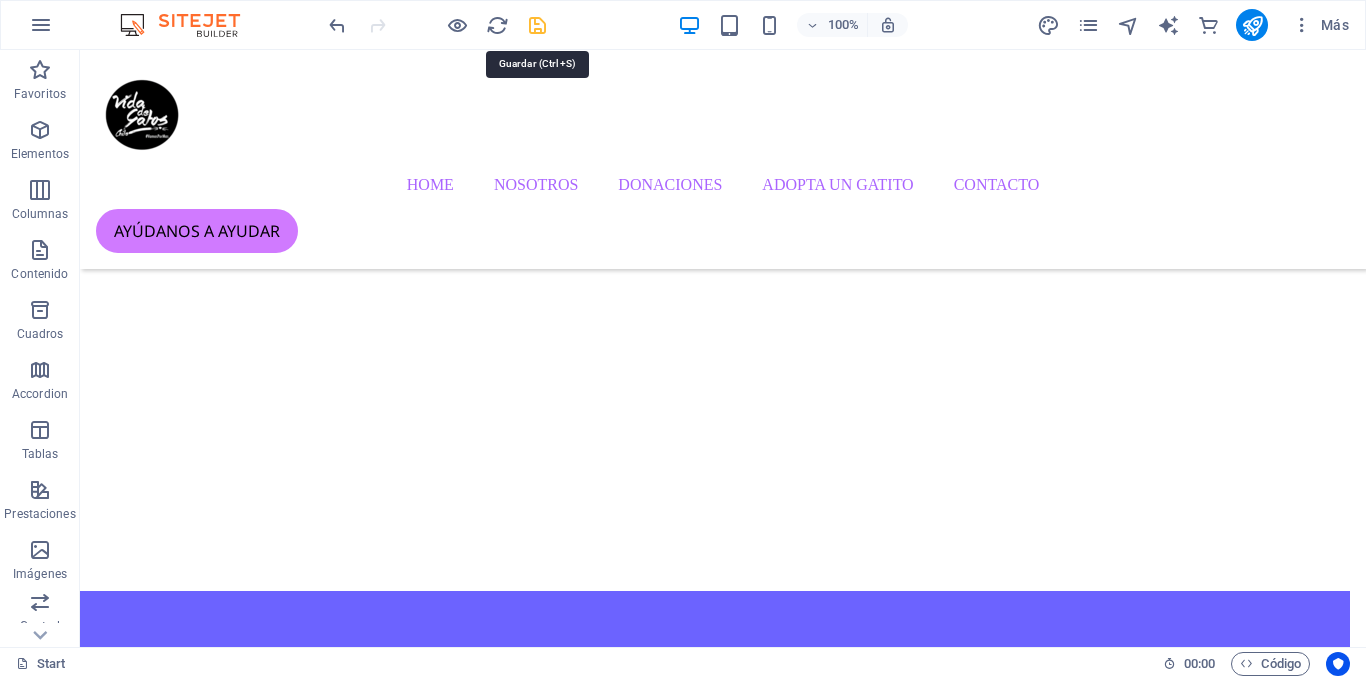 click at bounding box center [537, 25] 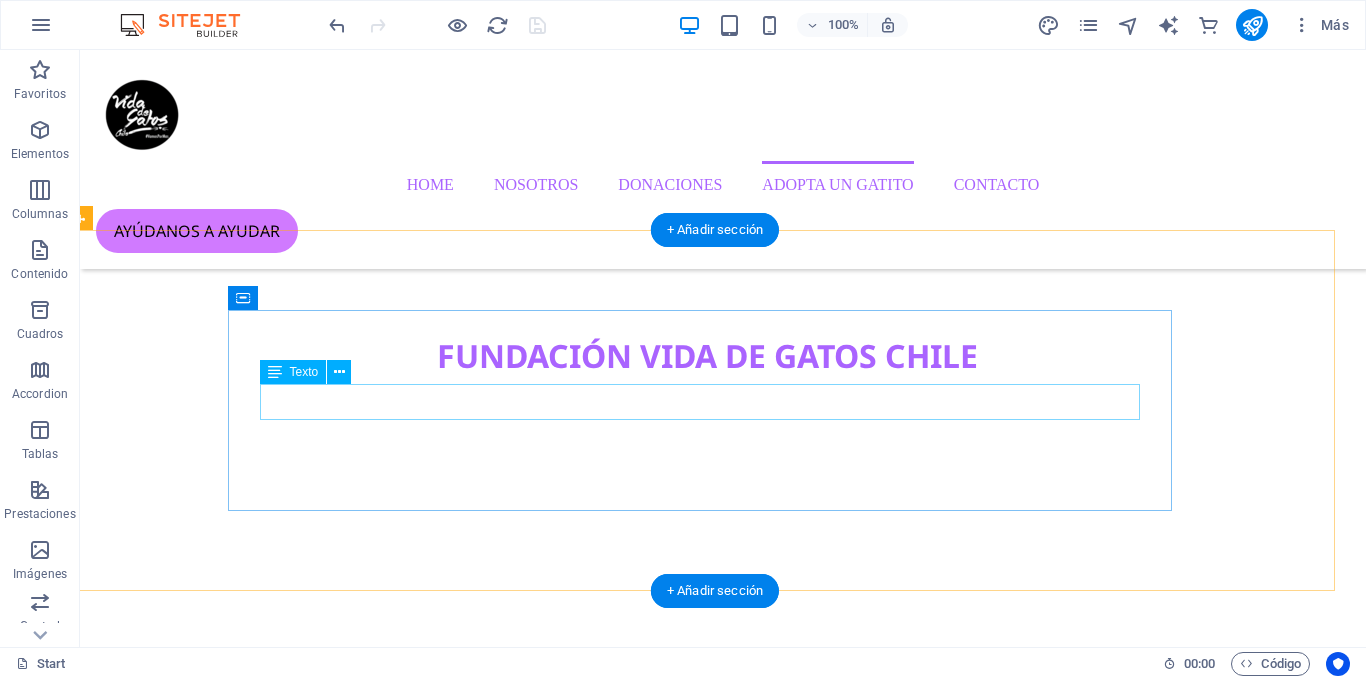 scroll, scrollTop: 3867, scrollLeft: 16, axis: both 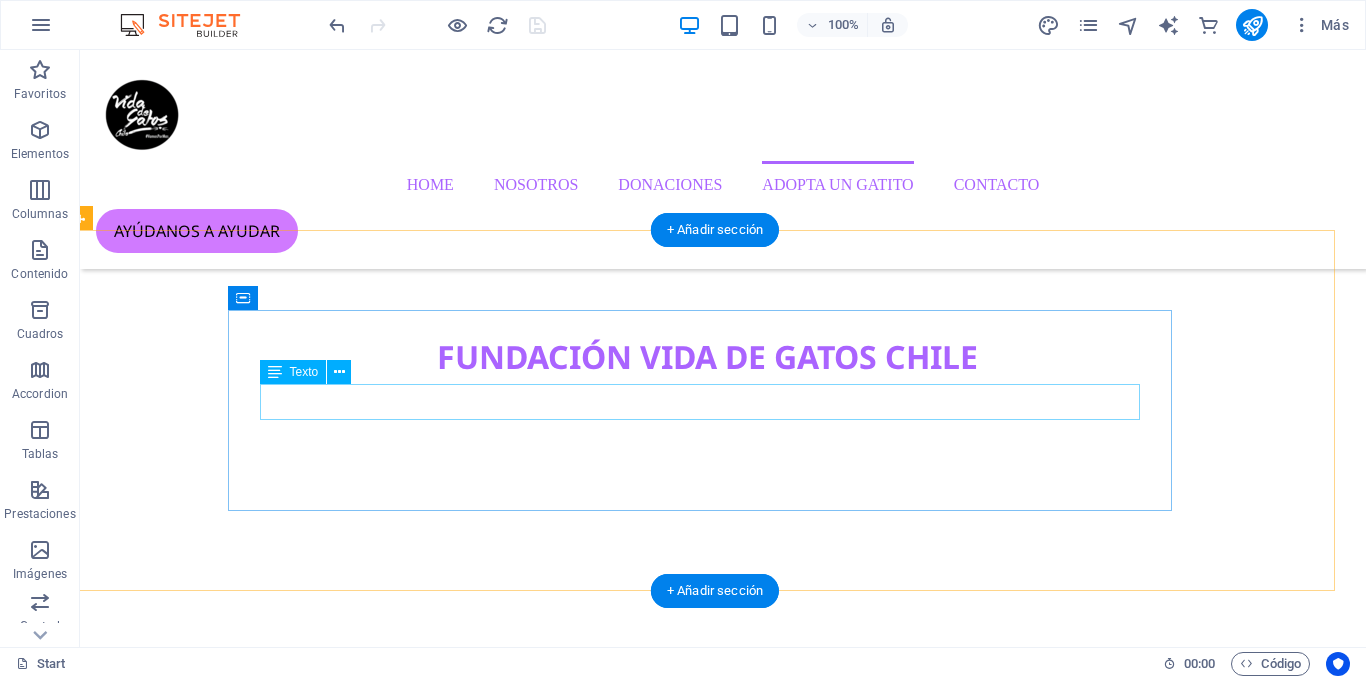 click on "La solución inteligente para el cuidado y protección de tus mascotas" at bounding box center (707, 8347) 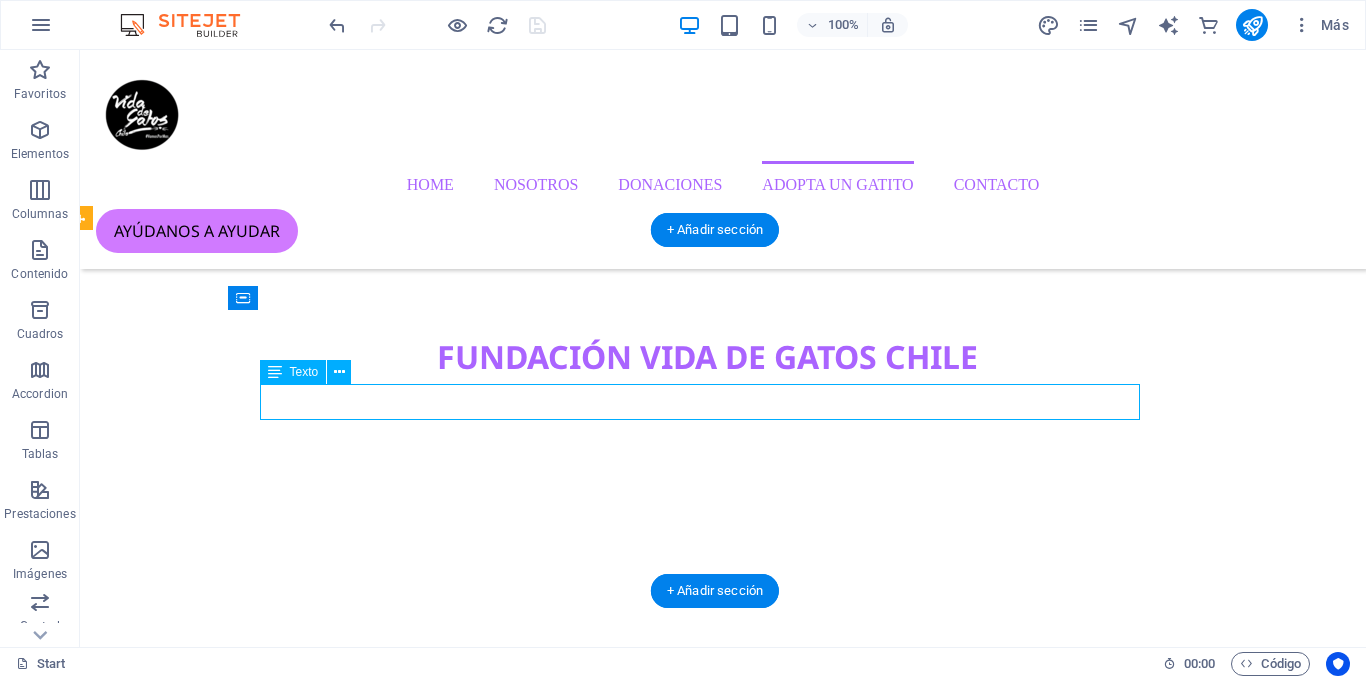 click on "La solución inteligente para el cuidado y protección de tus mascotas" at bounding box center [707, 8347] 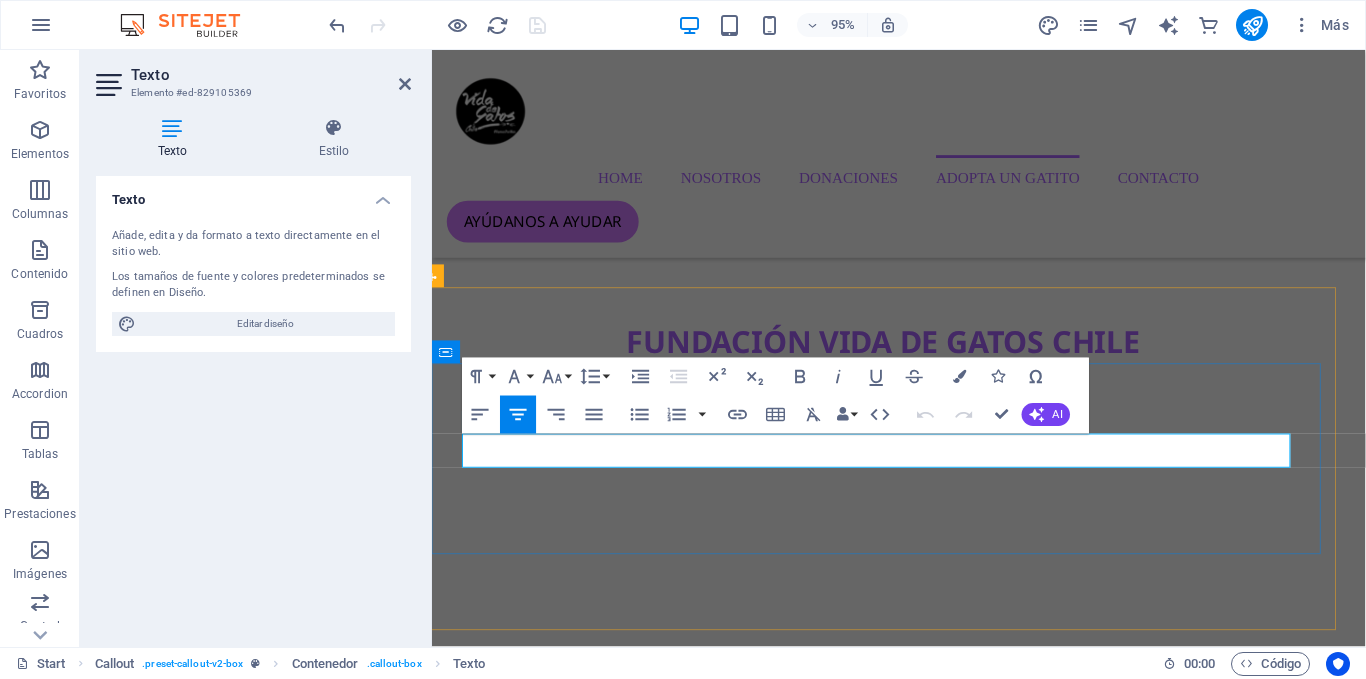 click on "La solución inteligente para el cuidado y protección de tus mascotas" at bounding box center [908, 8347] 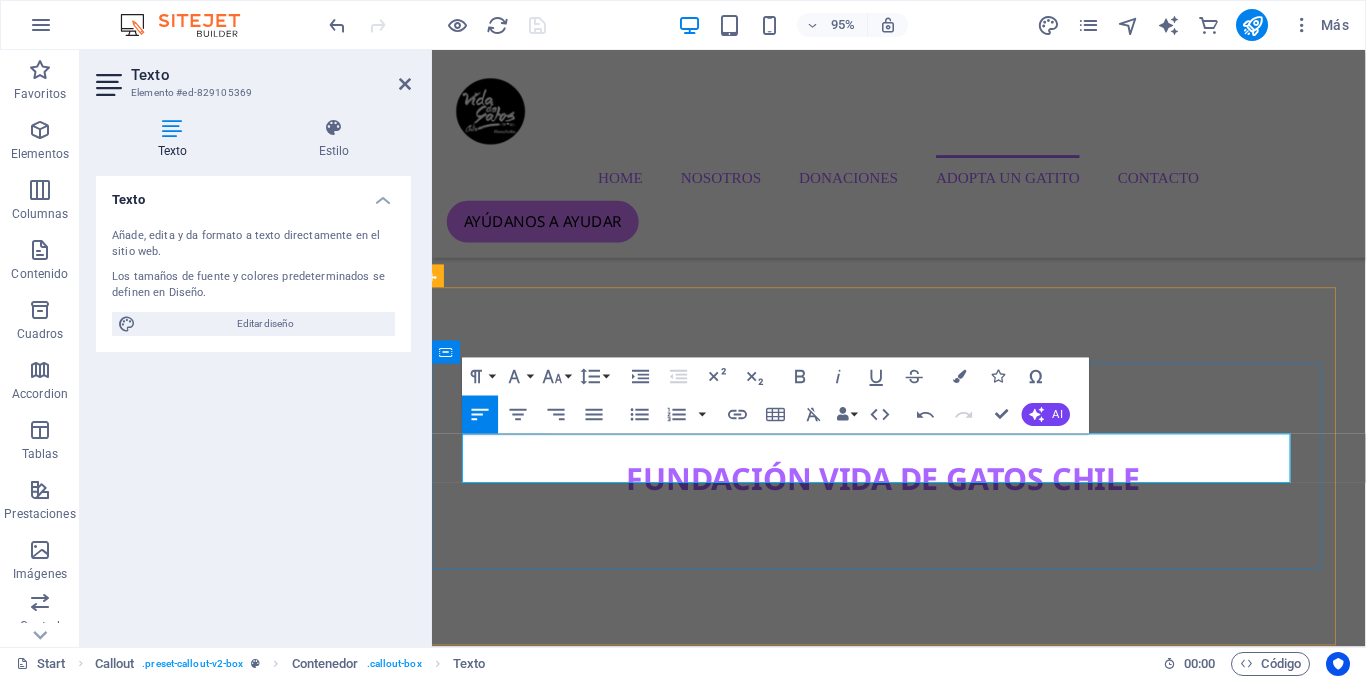 click on "Tus ventas no deben detenerse, tampoco tu web" at bounding box center (908, 8496) 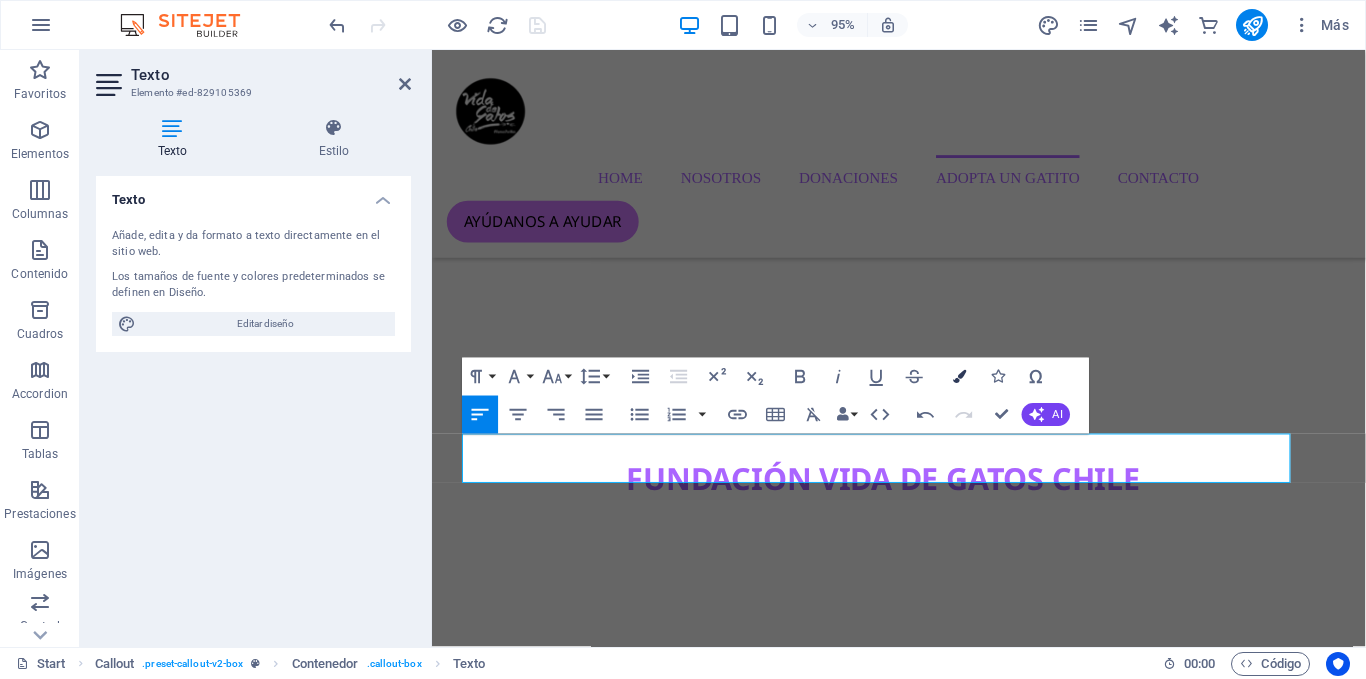 click at bounding box center (960, 376) 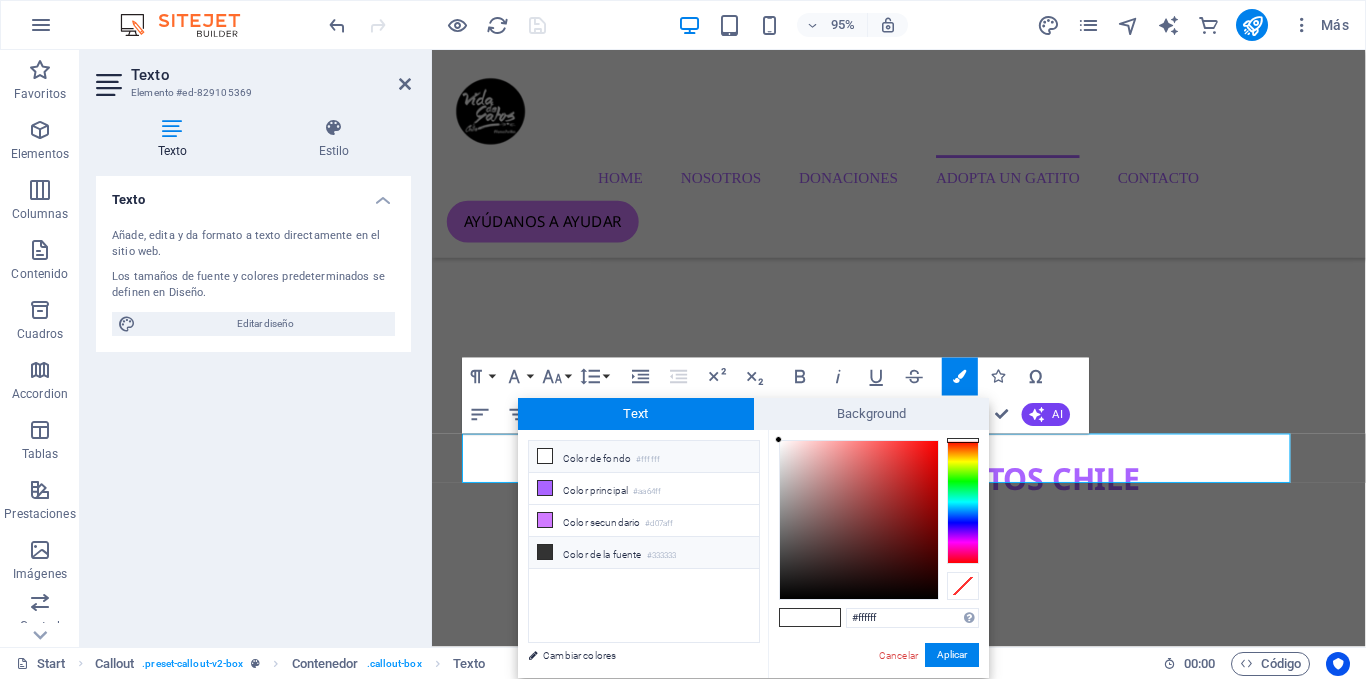 click on "Color de la fuente
#333333" at bounding box center (644, 553) 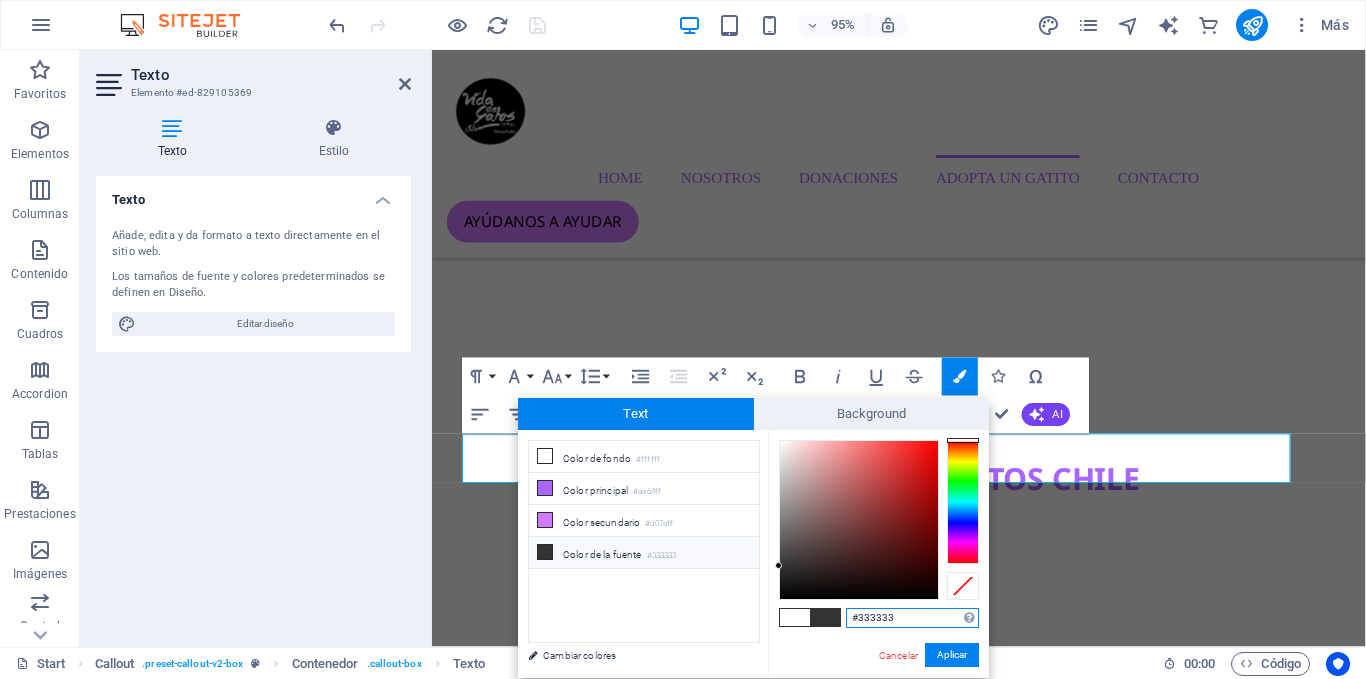click on "#333333" at bounding box center [912, 618] 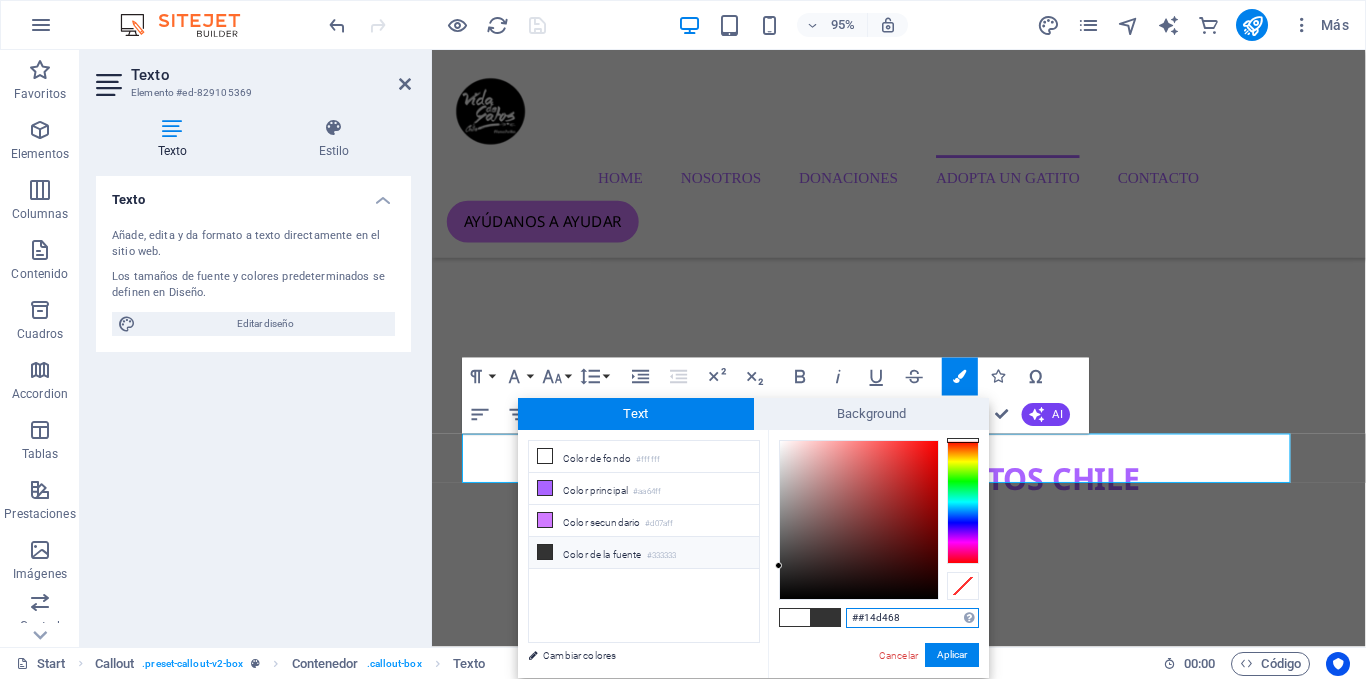 type on "#14d468" 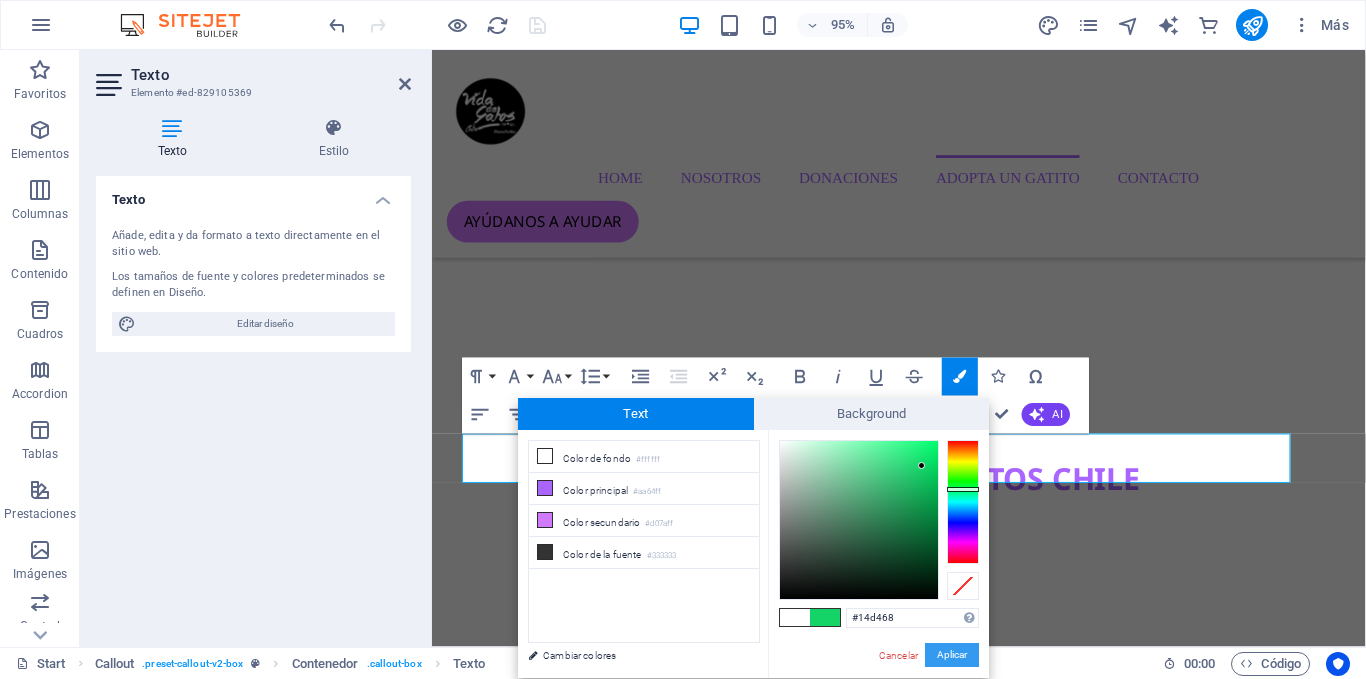 click on "Aplicar" at bounding box center (952, 655) 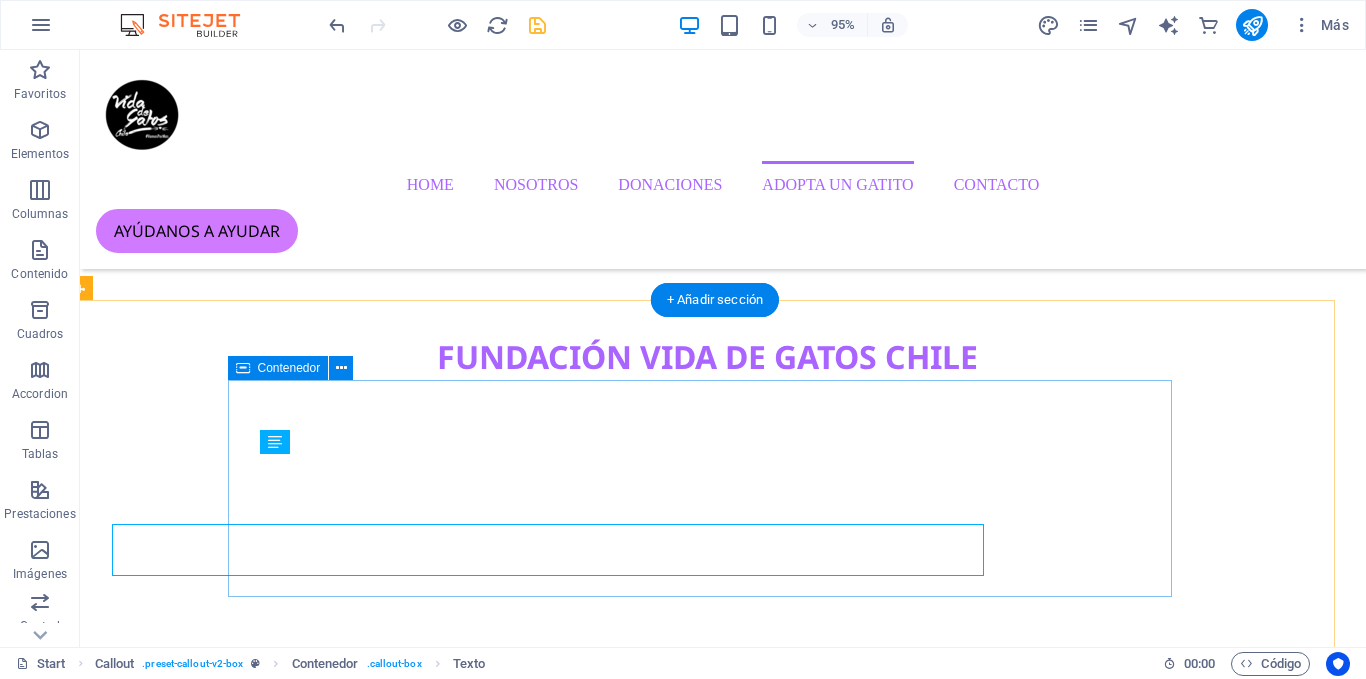 scroll, scrollTop: 3797, scrollLeft: 16, axis: both 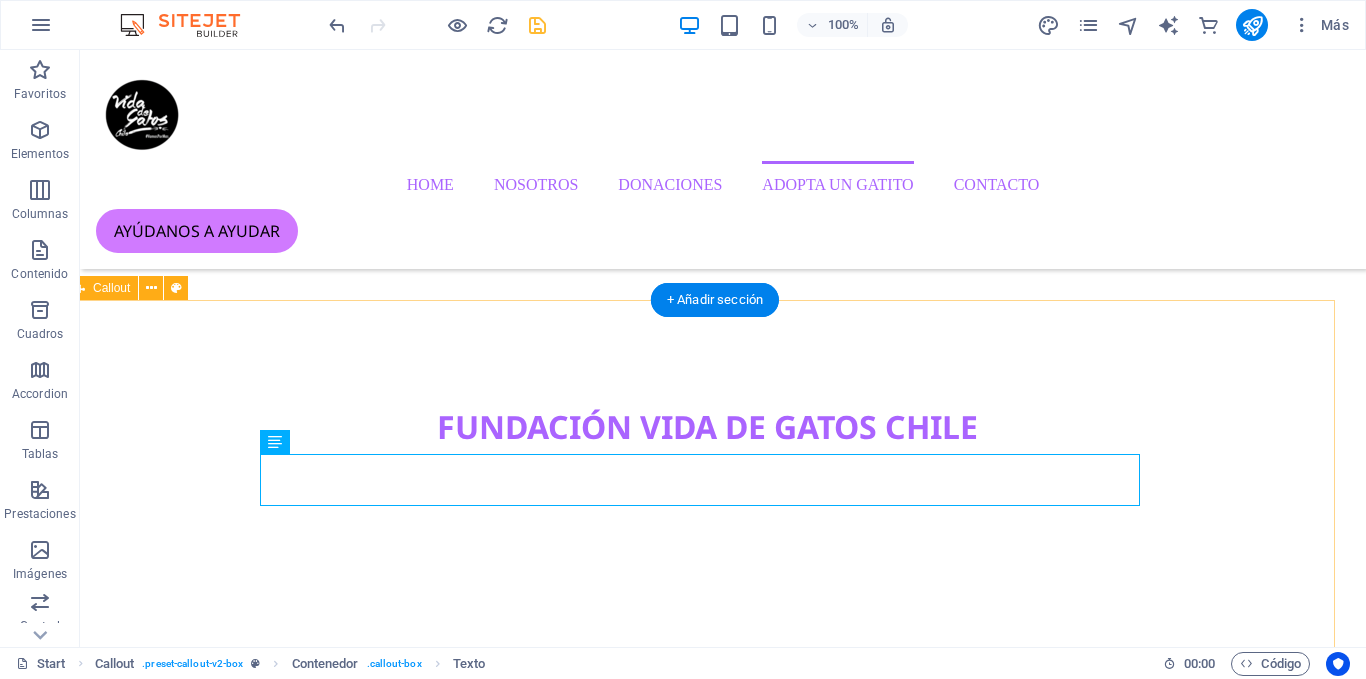 click on "El hosting perfecto Tus ventas no deben detenerse, tampoco tu web click acá" at bounding box center (707, 8433) 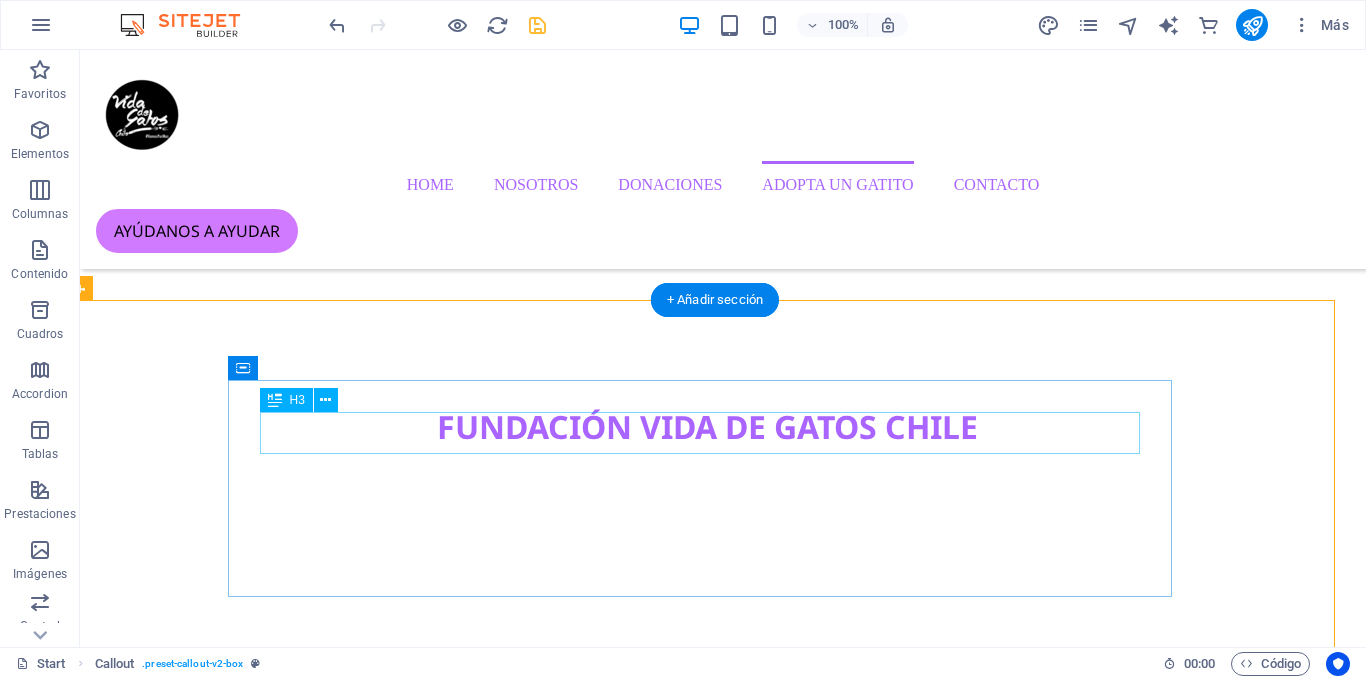 click on "El hosting perfecto" at bounding box center [707, 8378] 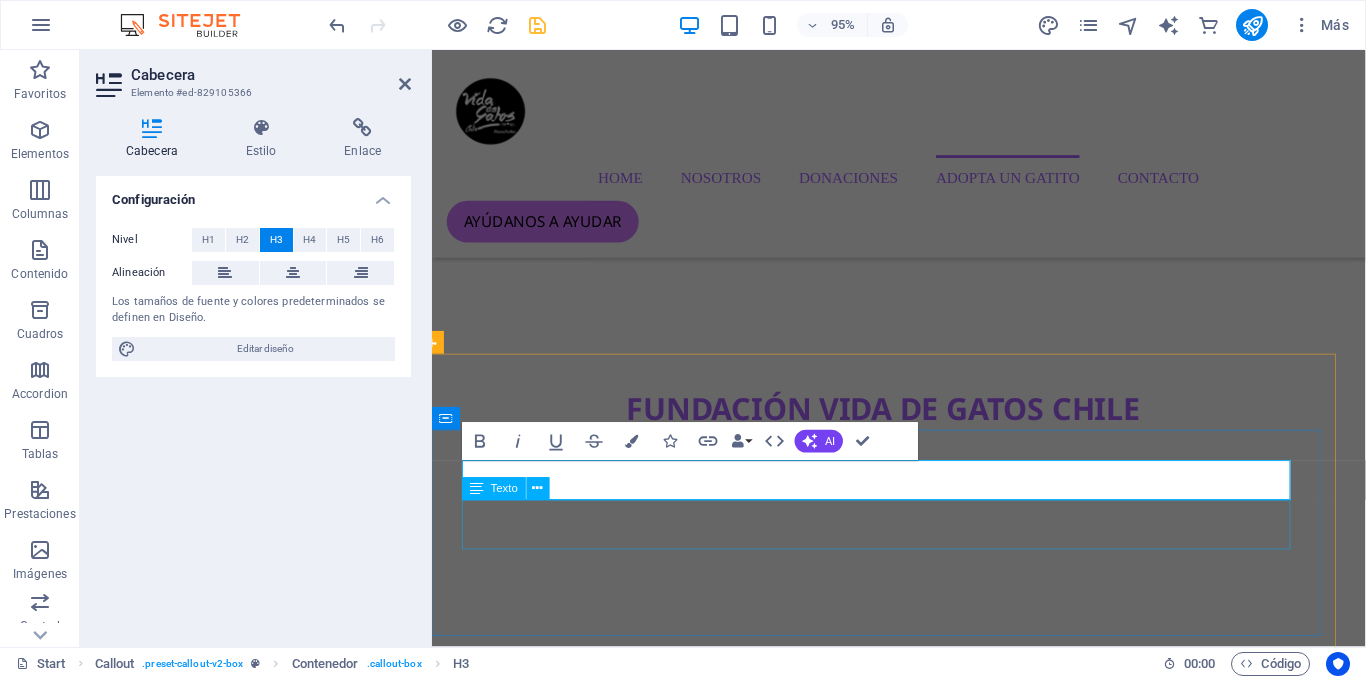click on "Tus ventas no deben detenerse, tampoco tu web" at bounding box center (908, 8422) 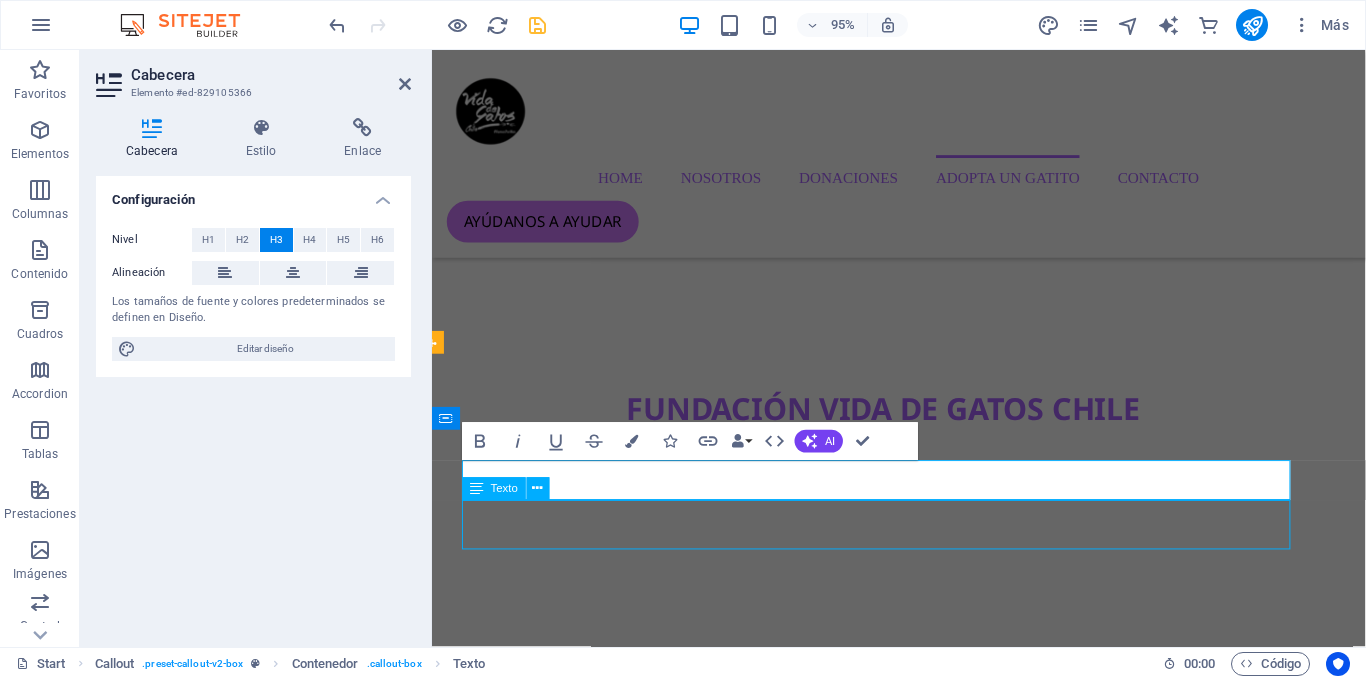 click on "Tus ventas no deben detenerse, tampoco tu web" at bounding box center [908, 8422] 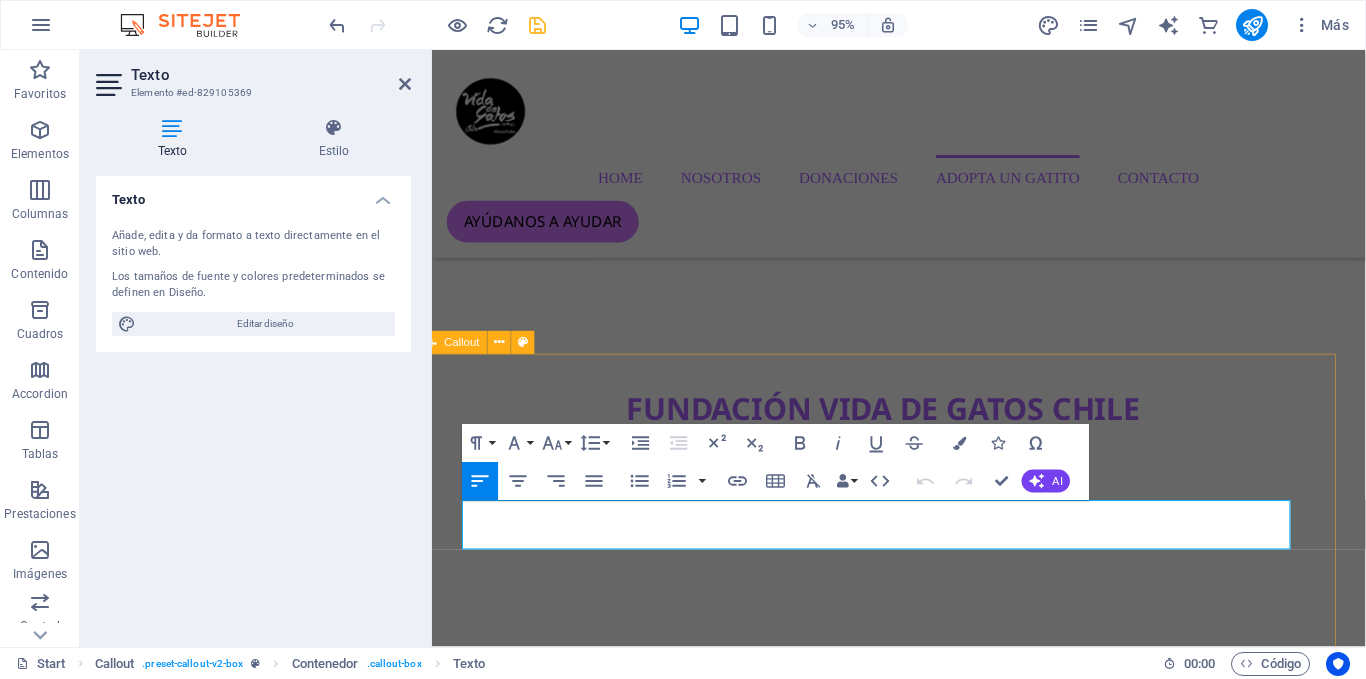 click on "El hosting perfecto Tus ventas no deben detenerse, tampoco tu web click acá" at bounding box center [907, 8433] 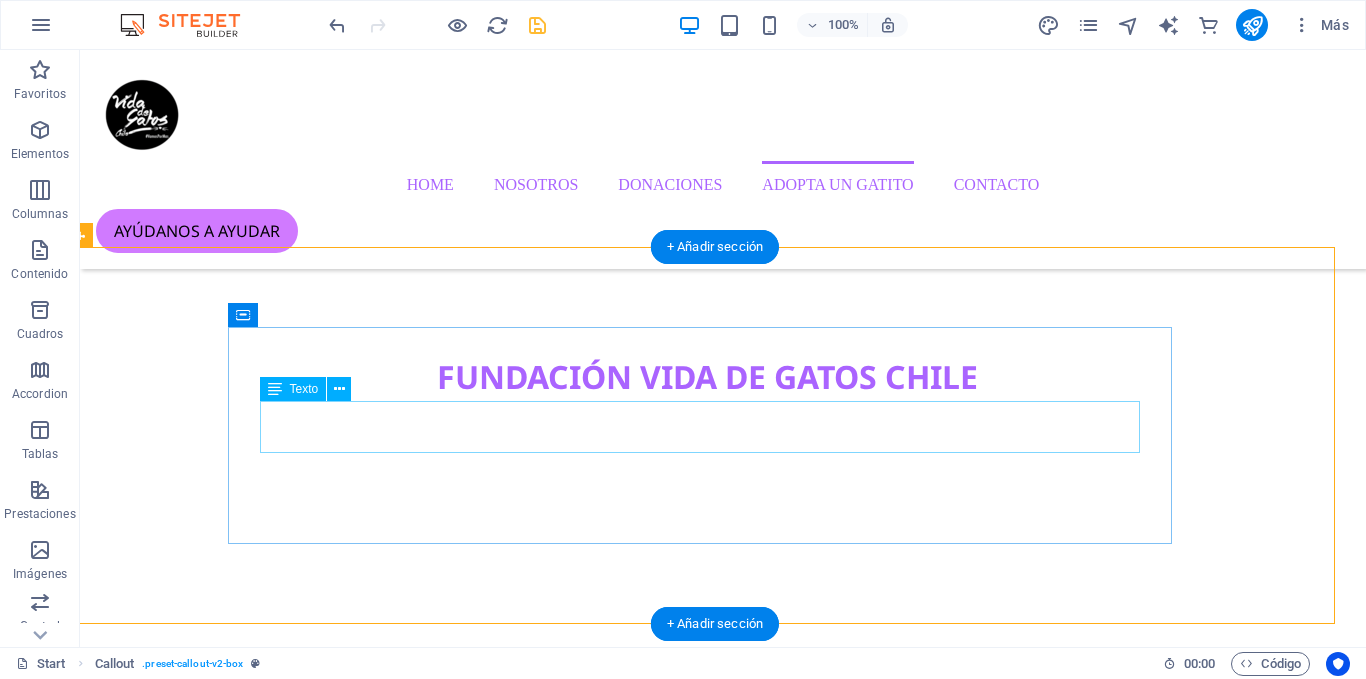 scroll, scrollTop: 3846, scrollLeft: 16, axis: both 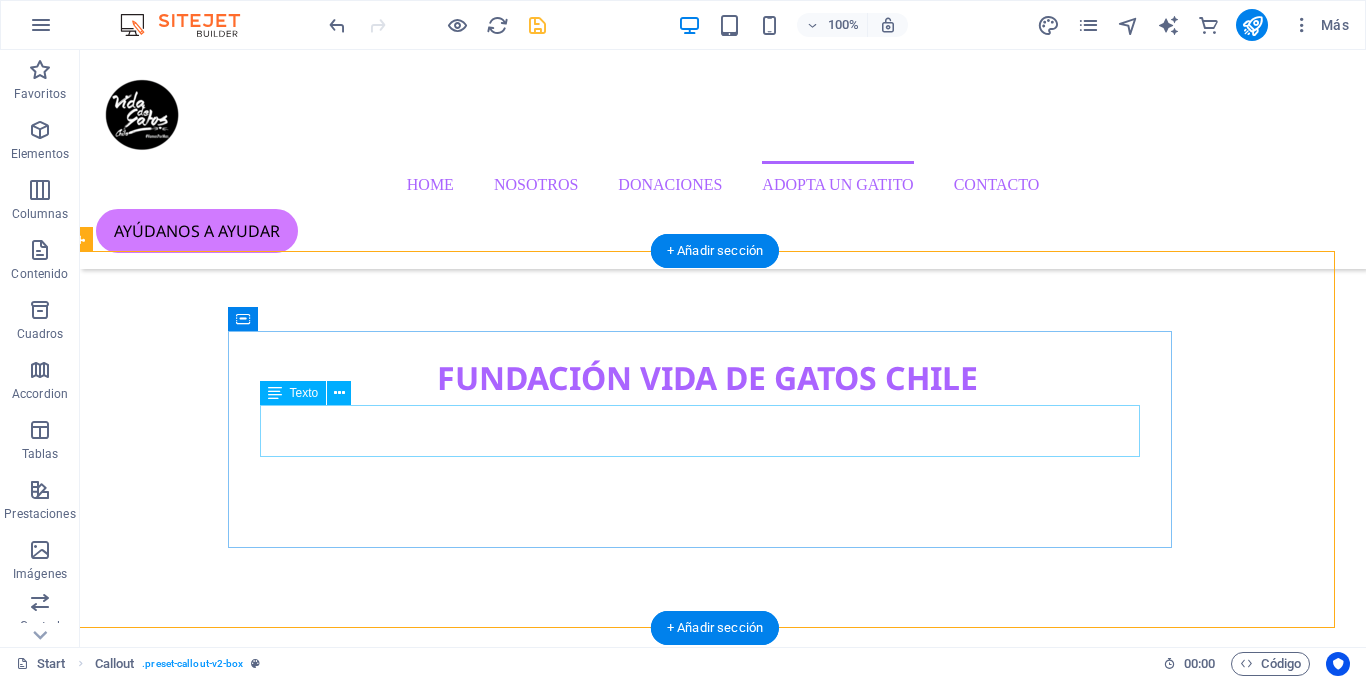 click on "Tus ventas no deben detenerse, tampoco tu web" at bounding box center (707, 8373) 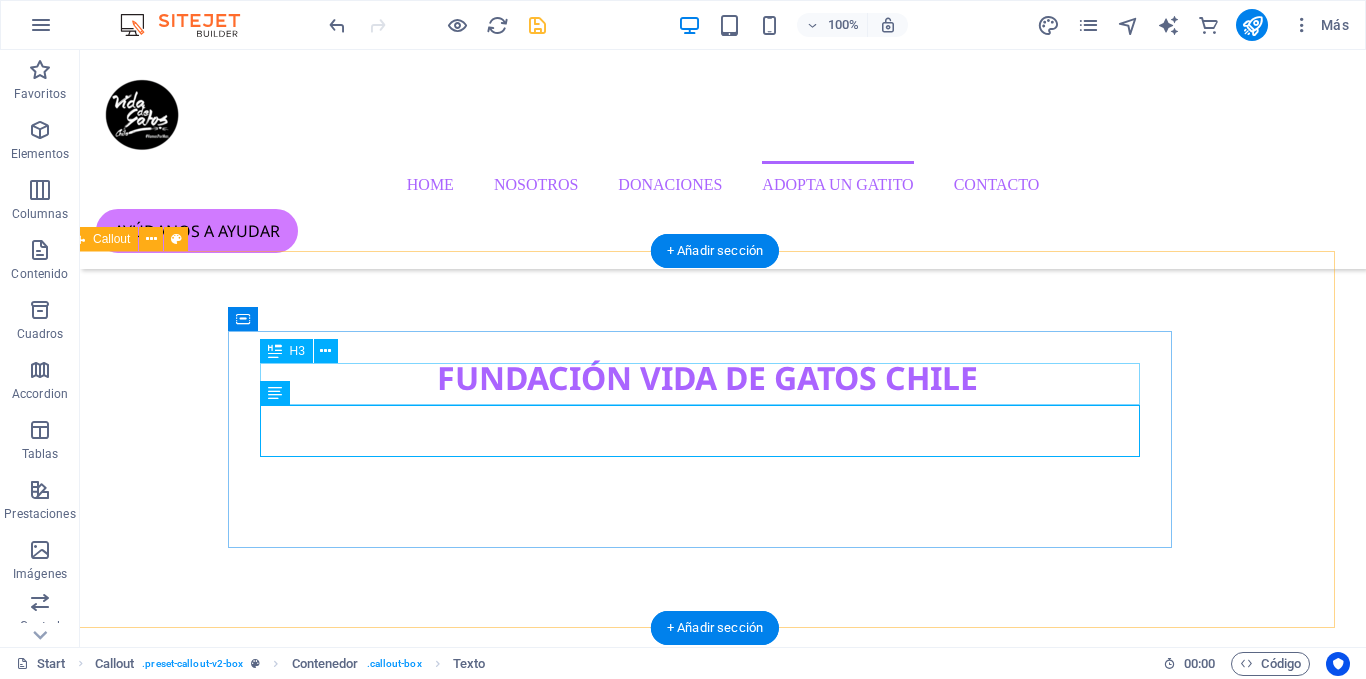 click on "El hosting perfecto" at bounding box center [707, 8329] 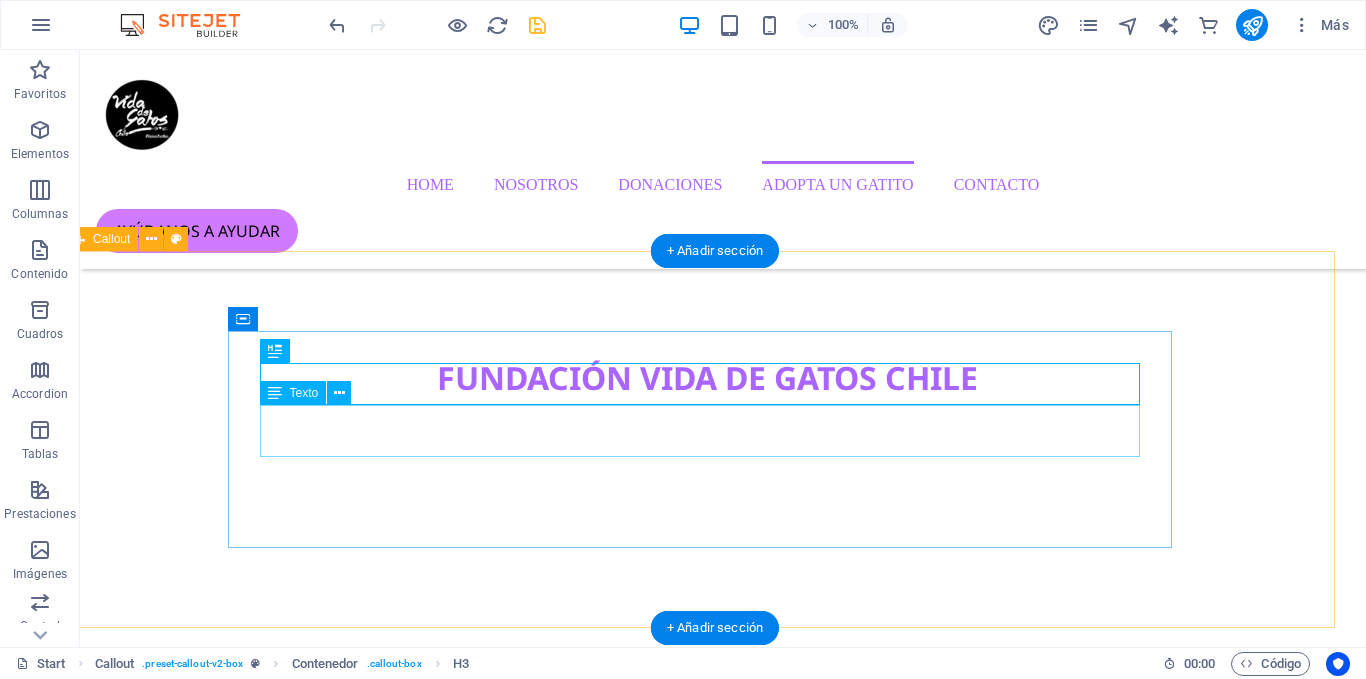 click on "Tus ventas no deben detenerse, tampoco tu web" at bounding box center (707, 8373) 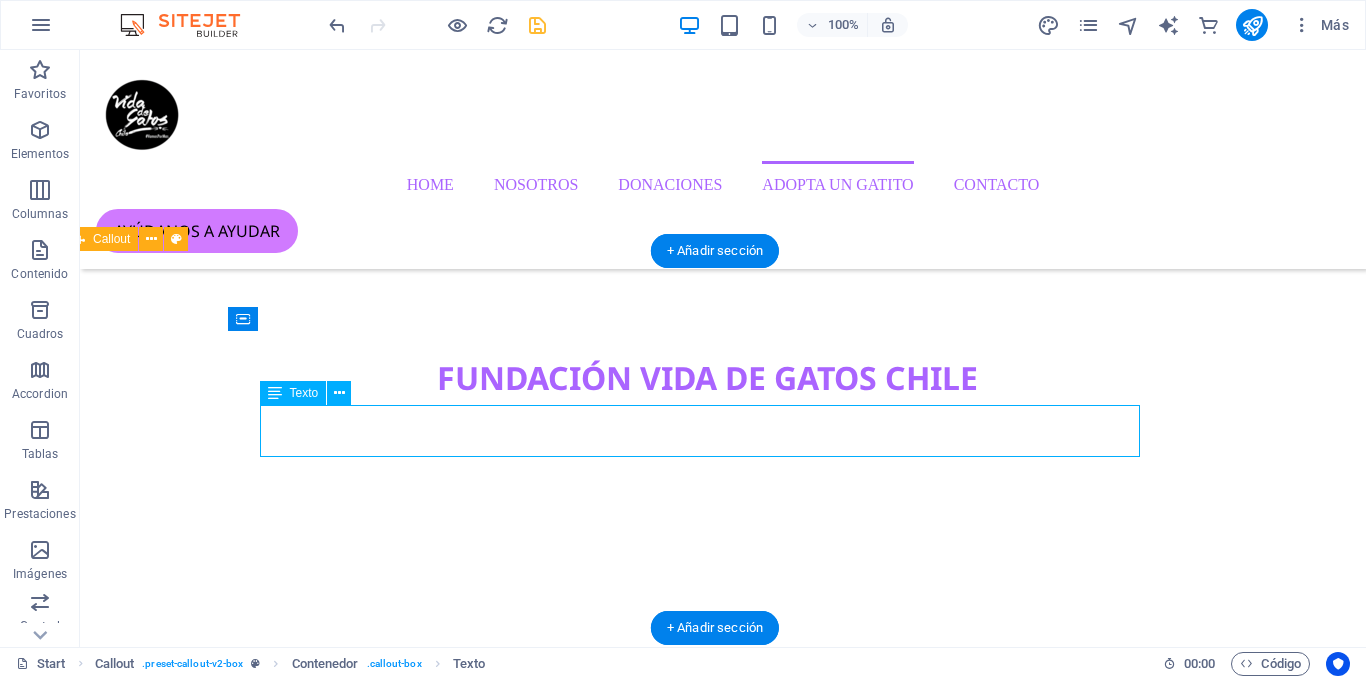 click on "Tus ventas no deben detenerse, tampoco tu web" at bounding box center (707, 8373) 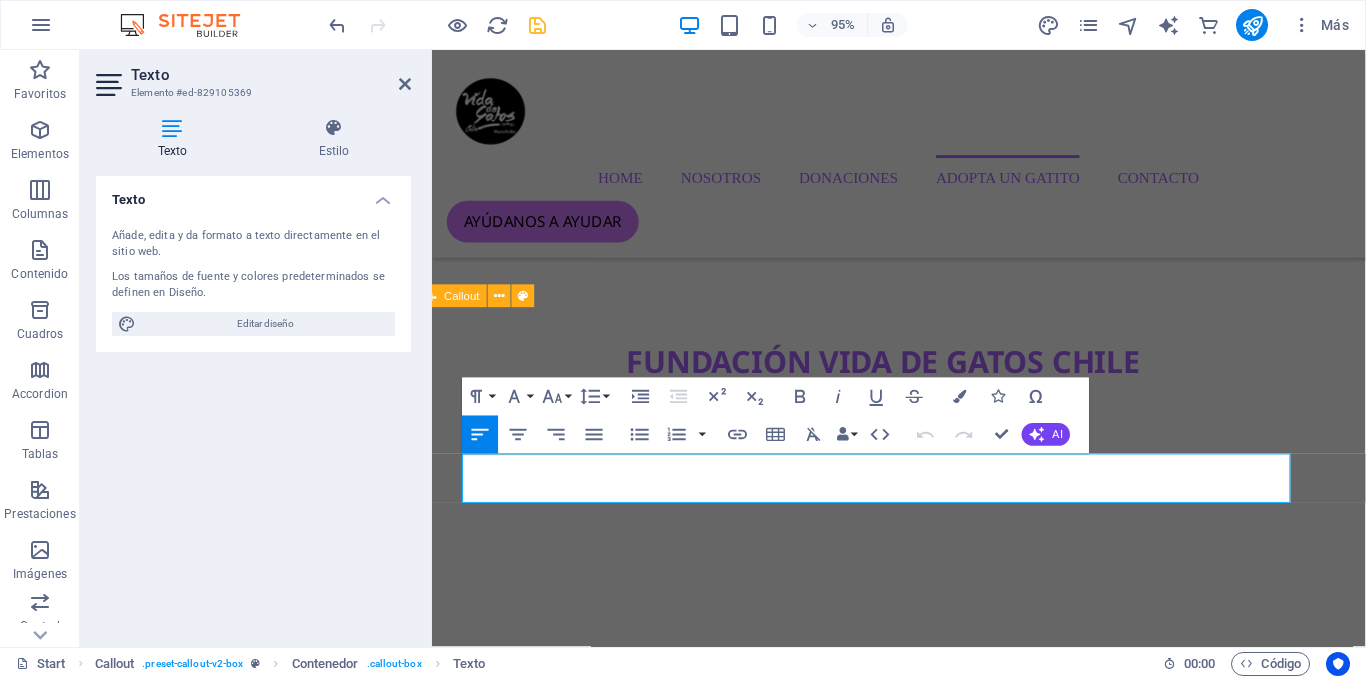 click on "Paragraph Format Normal Heading 1 Heading 2 Heading 3 Heading 4 Heading 5 Heading 6 Code Font Family Arial Georgia Impact Tahoma Times New Roman Verdana Fira Sans Noto Sans Noto Sans Cherokee Font Size 8 9 10 11 12 14 18 24 30 36 48 60 72 96 Line Height Default Single 1.15 1.5 Double Increase Indent Decrease Indent Superscript Subscript Bold Italic Underline Strikethrough Colors Icons Special Characters Align Left Align Center Align Right Align Justify Unordered List   Default Circle Disc Square    Ordered List   Default Lower Alpha Lower Greek Lower Roman Upper Alpha Upper Roman    Insert Link Insert Table Clear Formatting Data Bindings Empresa Nombre Apellidos Calle Código postal Ciudad Email Teléfono Móvil Fax Campo personalizado 1 Campo personalizado 2 Campo personalizado 3 Campo personalizado 4 Campo personalizado 5 Campo personalizado 6 HTML Undo Redo Confirm (Ctrl+⏎) AI Mejorar Hacer más corto Hacer más largo Corregir ortografía y gramática Traducir a Español Generar texto" at bounding box center [775, 416] 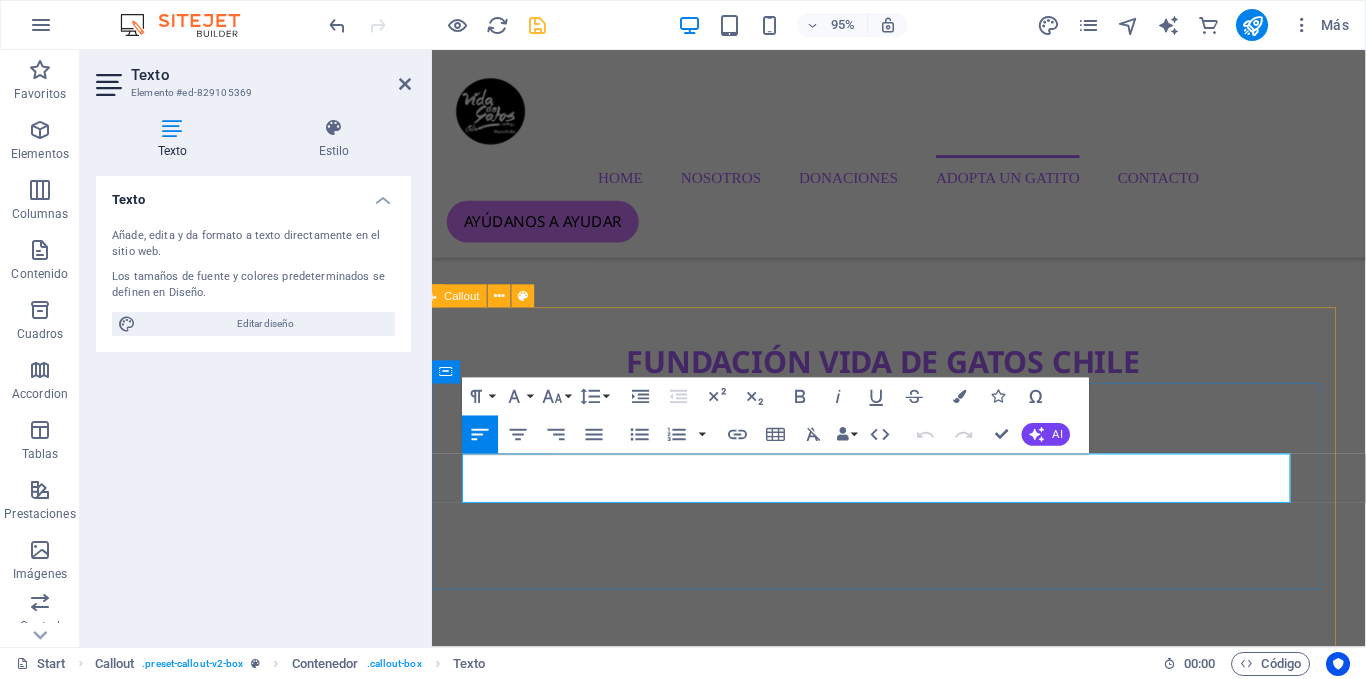 click on "Tus ventas no deben detenerse, tampoco tu web" at bounding box center (902, 8373) 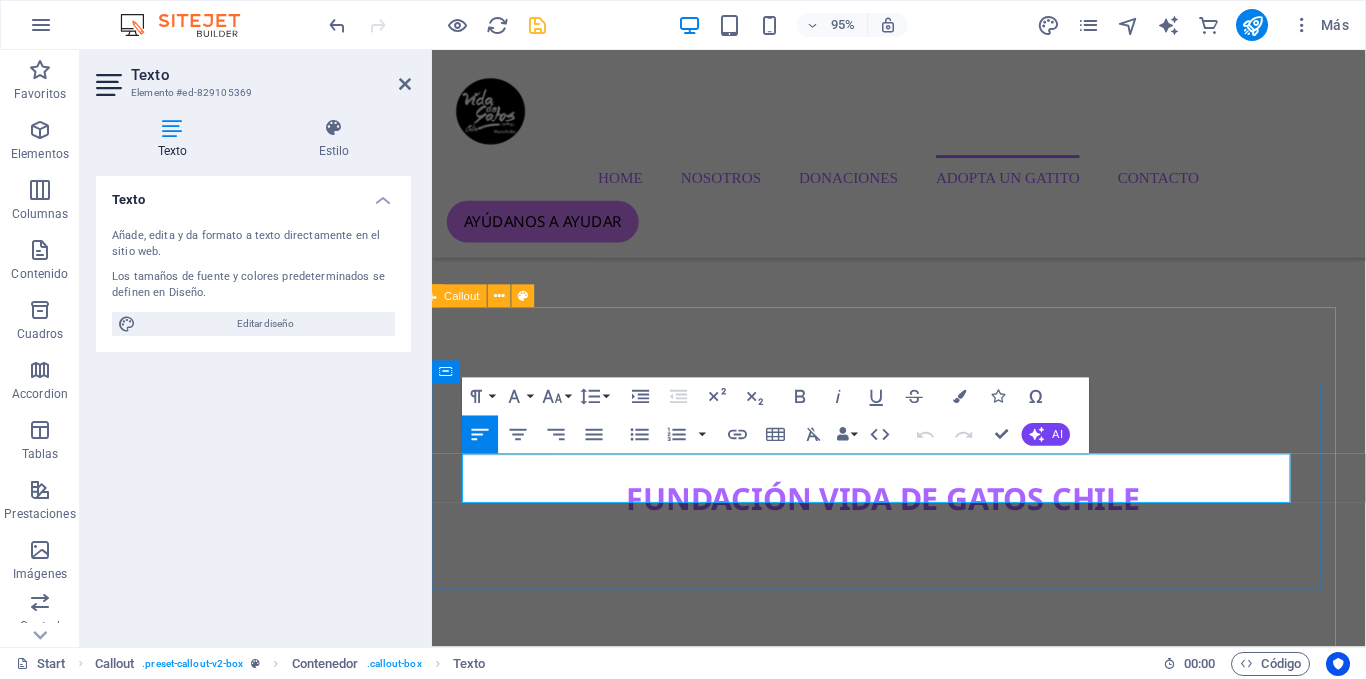type 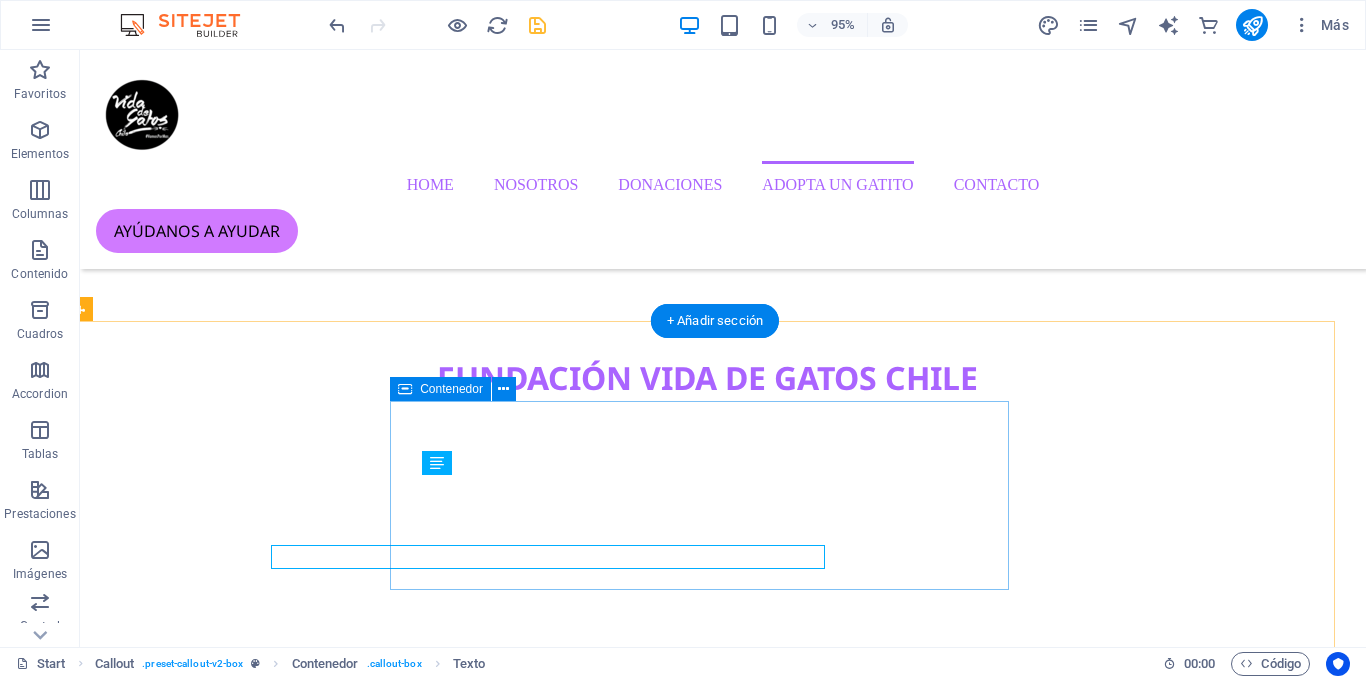 scroll, scrollTop: 3776, scrollLeft: 16, axis: both 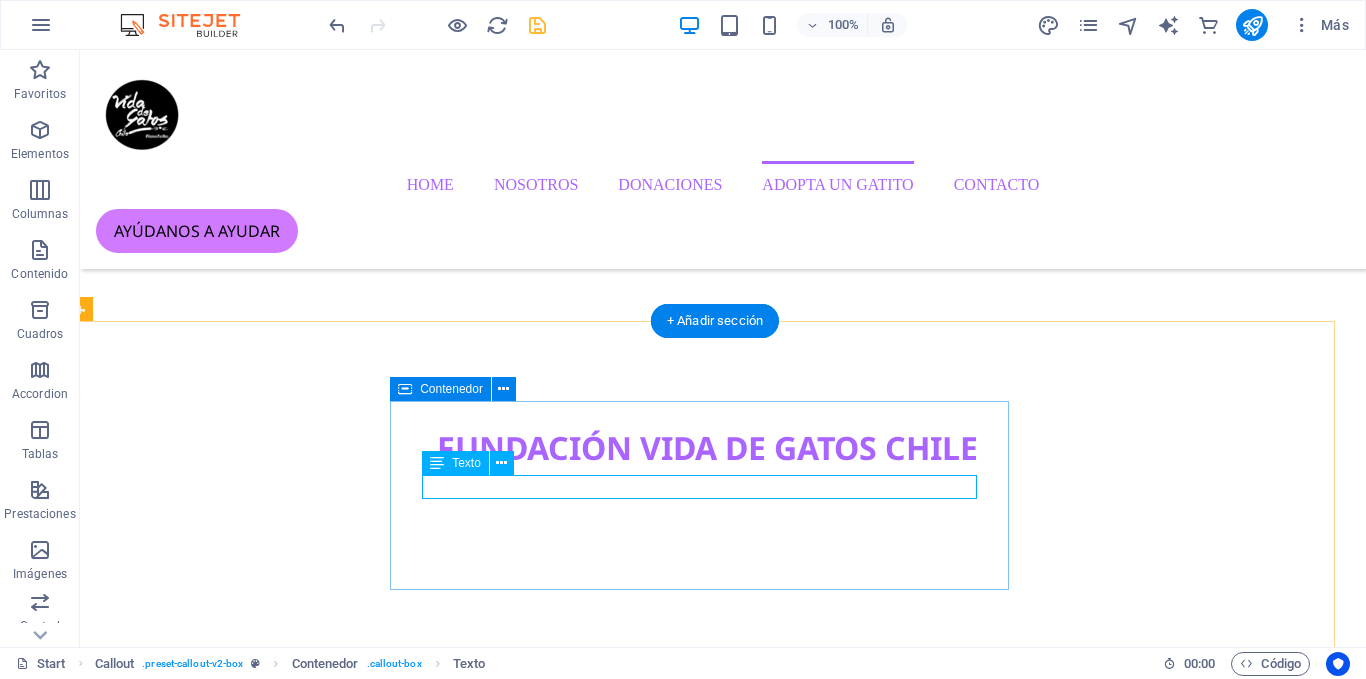 click on "EL HOSTING PERFECTO" at bounding box center (707, 8432) 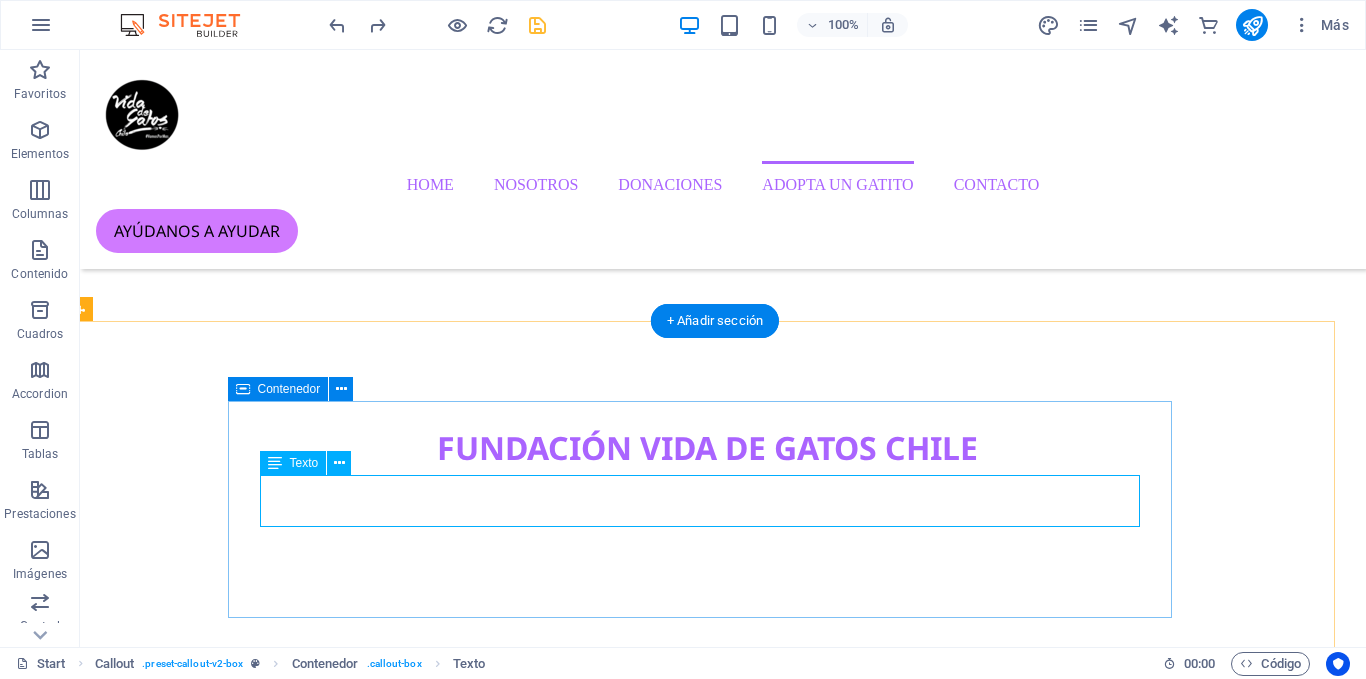 click on "Tus ventas no deben detenerse, tampoco tu web" at bounding box center [707, 8443] 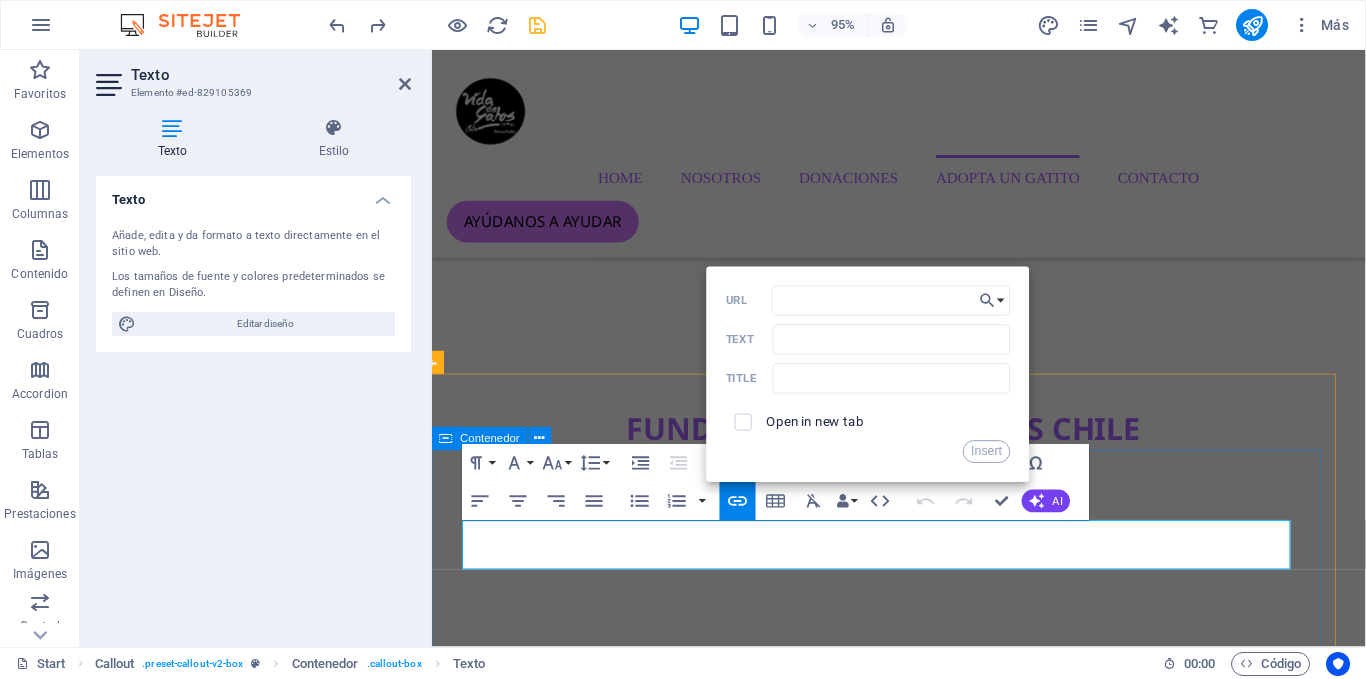 click on "​ ​ Tus ventas no deben detenerse, tampoco tu web" at bounding box center [902, 8443] 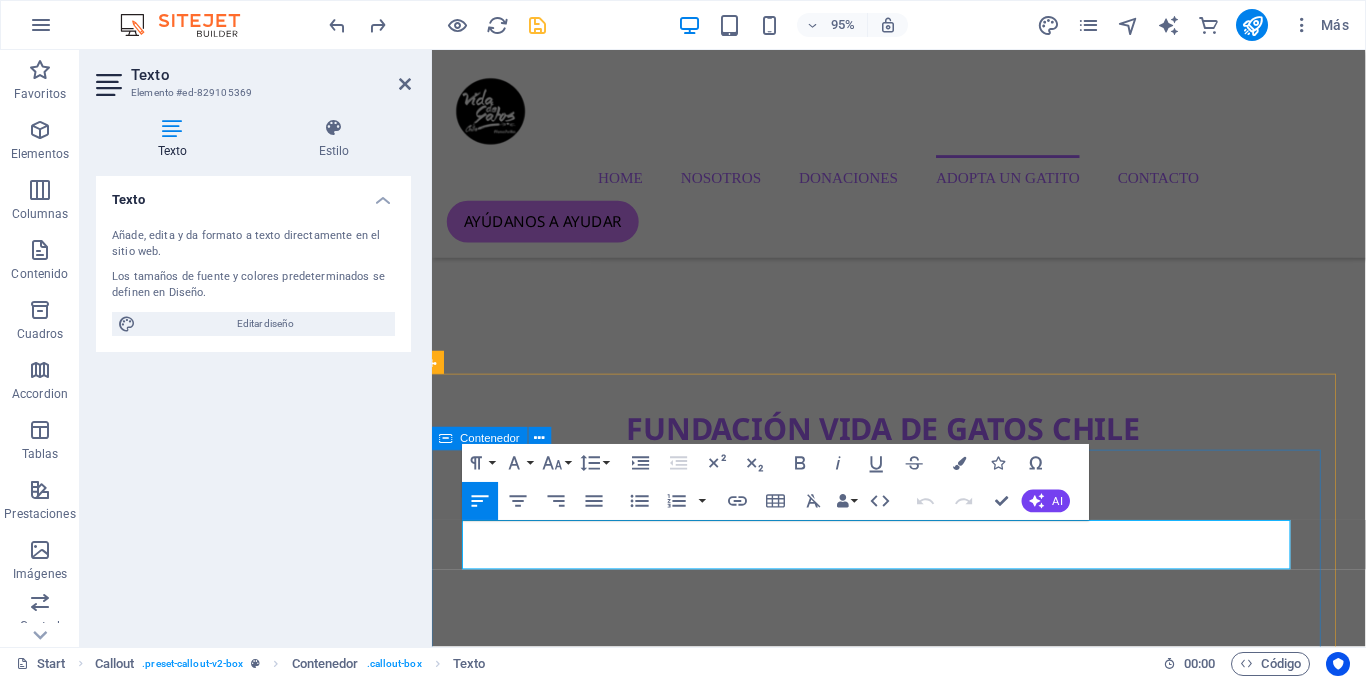 click on "Tus ventas no deben detenerse, tampoco tu web" at bounding box center (902, 8443) 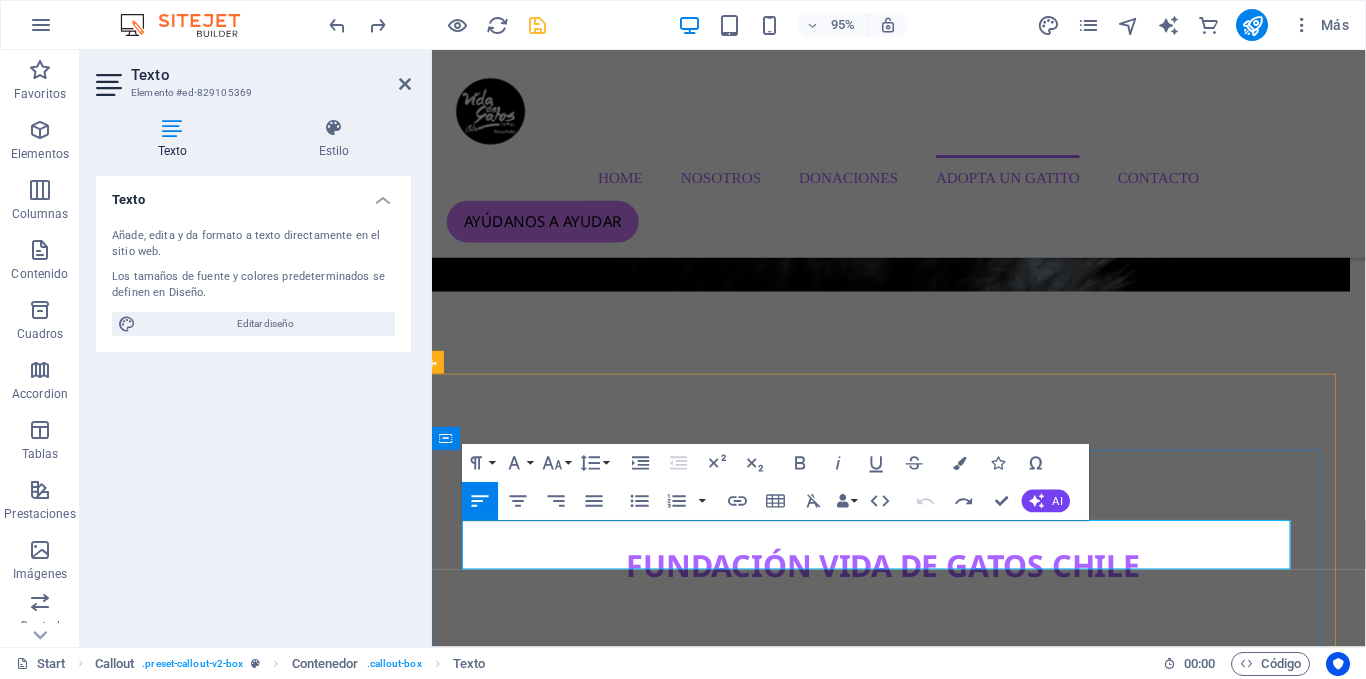 click on "Tus ventas no deben detenerse, tampoco tu web" at bounding box center (902, 8587) 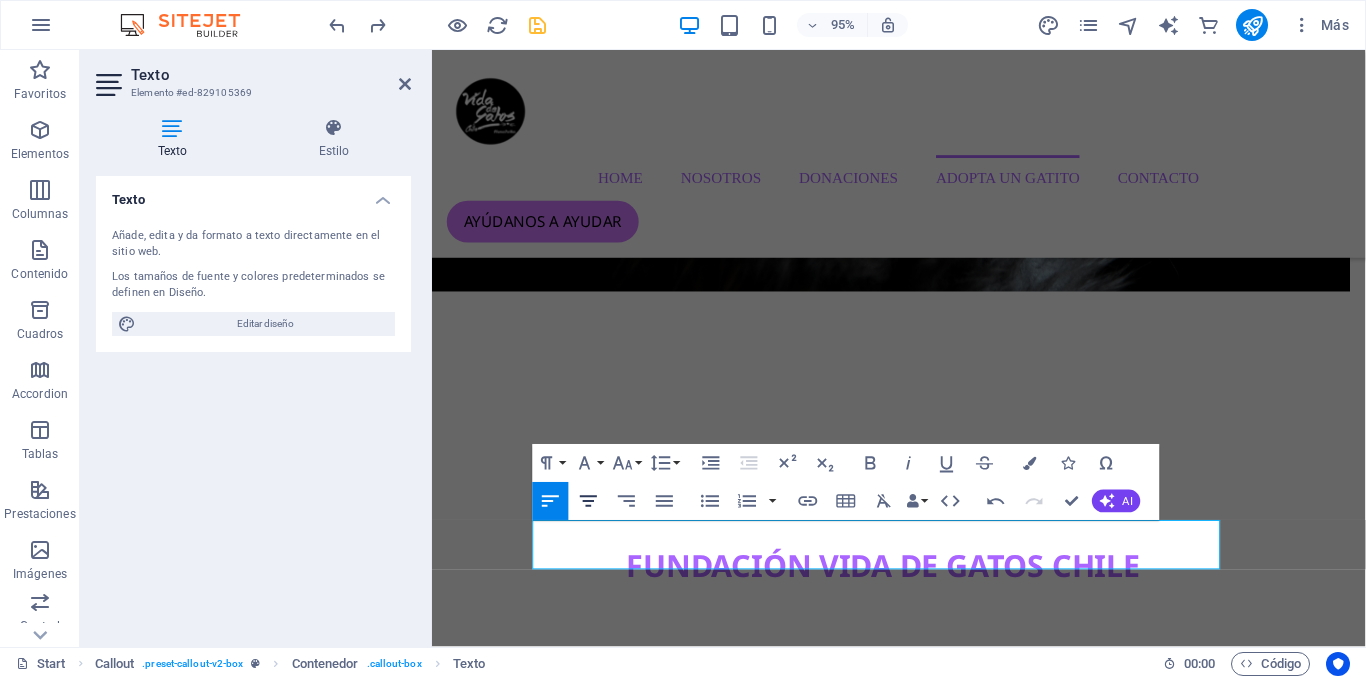 click 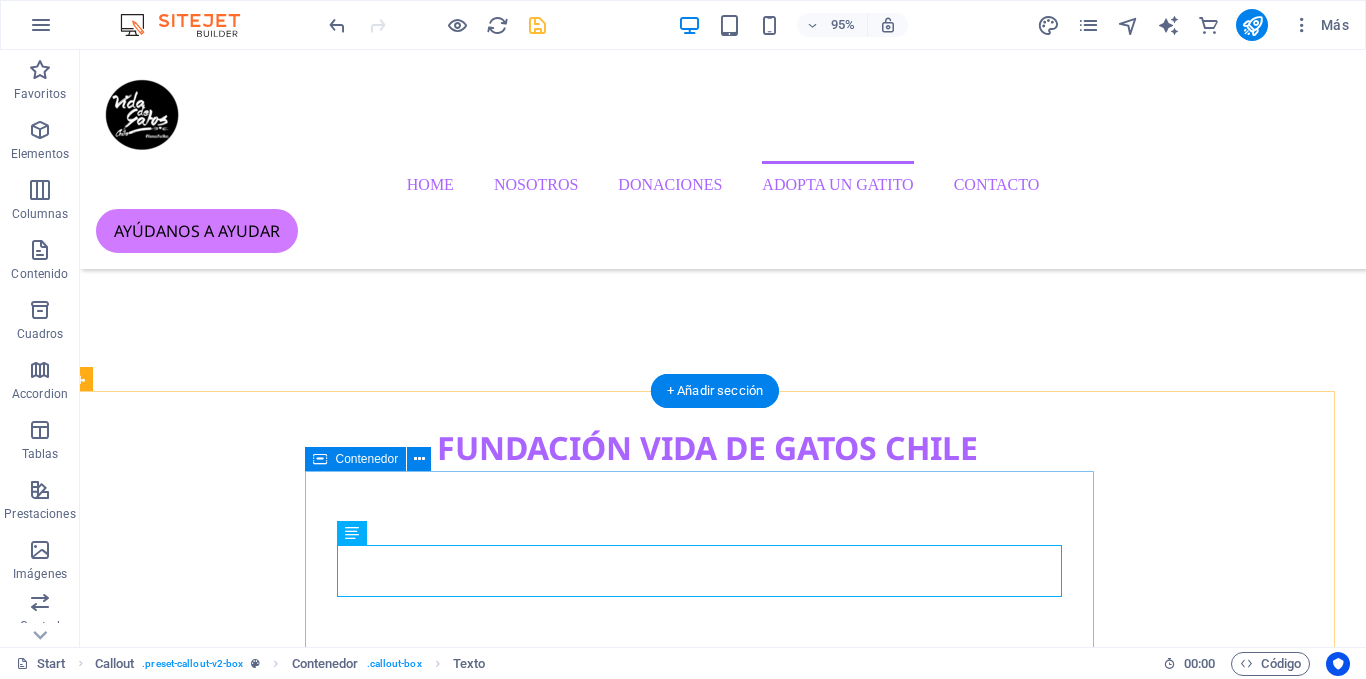 scroll, scrollTop: 3706, scrollLeft: 16, axis: both 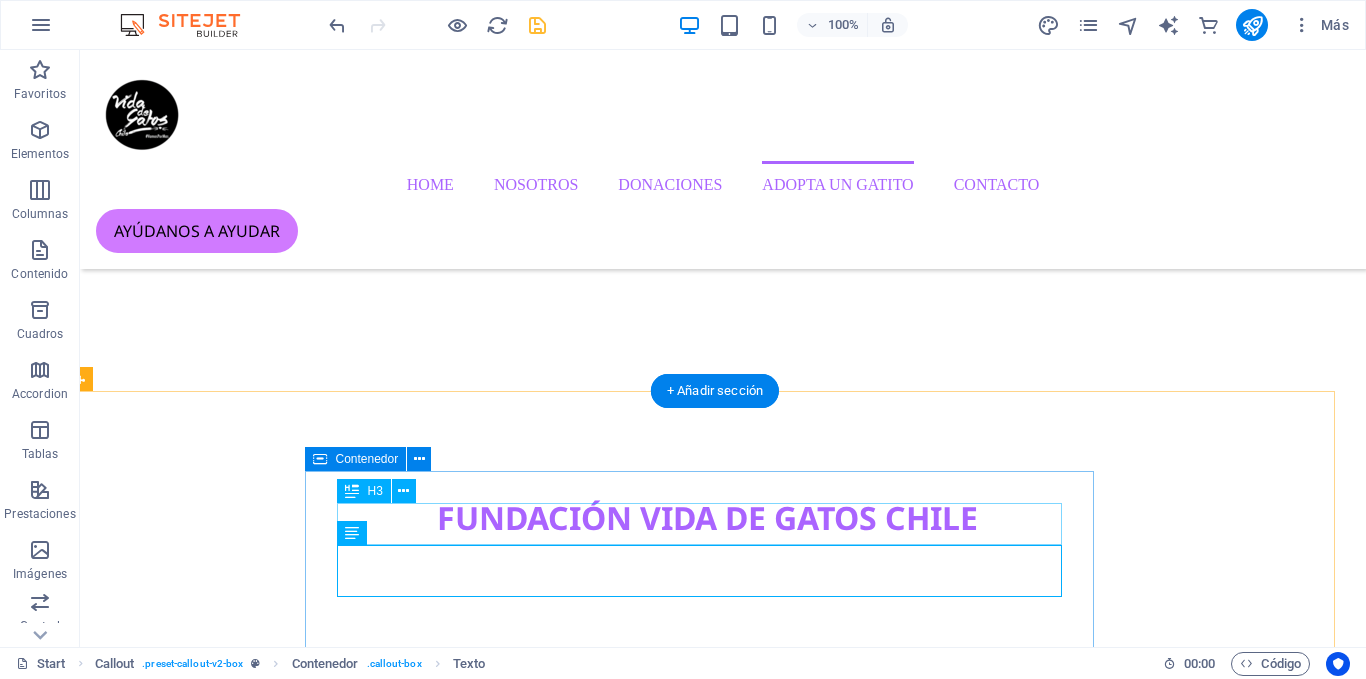 click on "El hosting perfecto" at bounding box center (707, 8469) 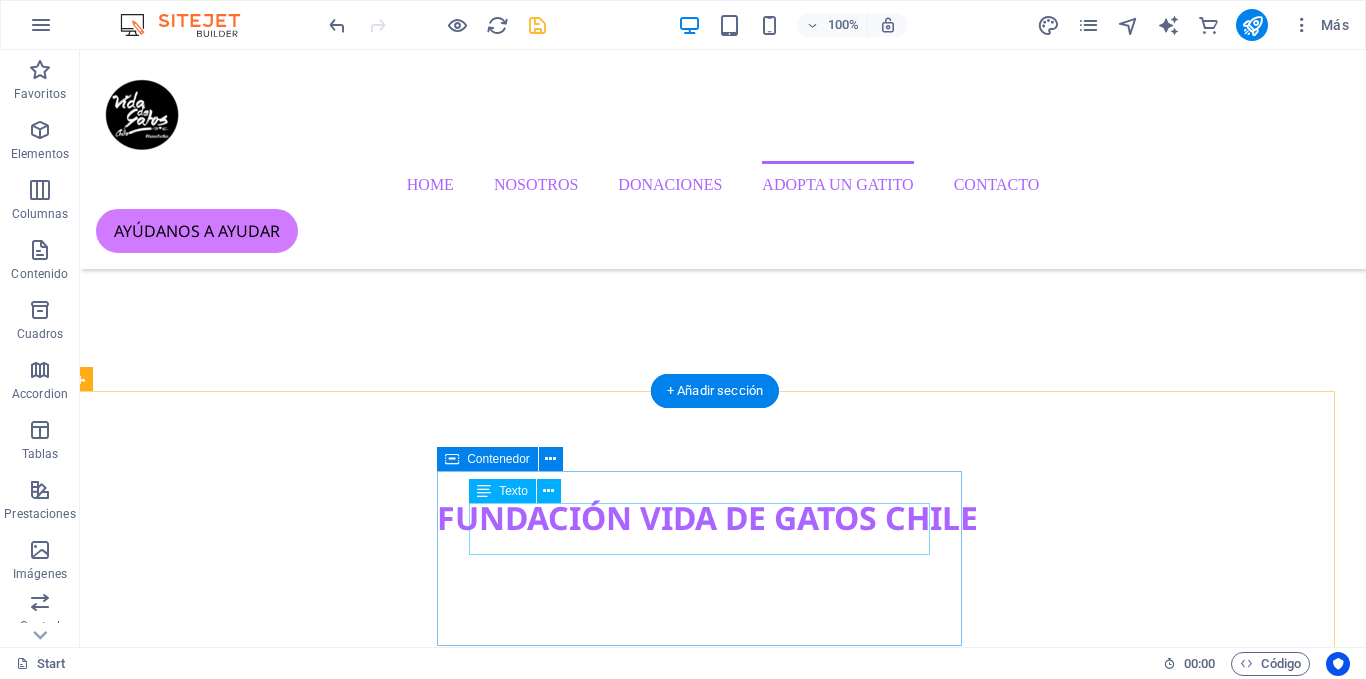scroll, scrollTop: 3773, scrollLeft: 16, axis: both 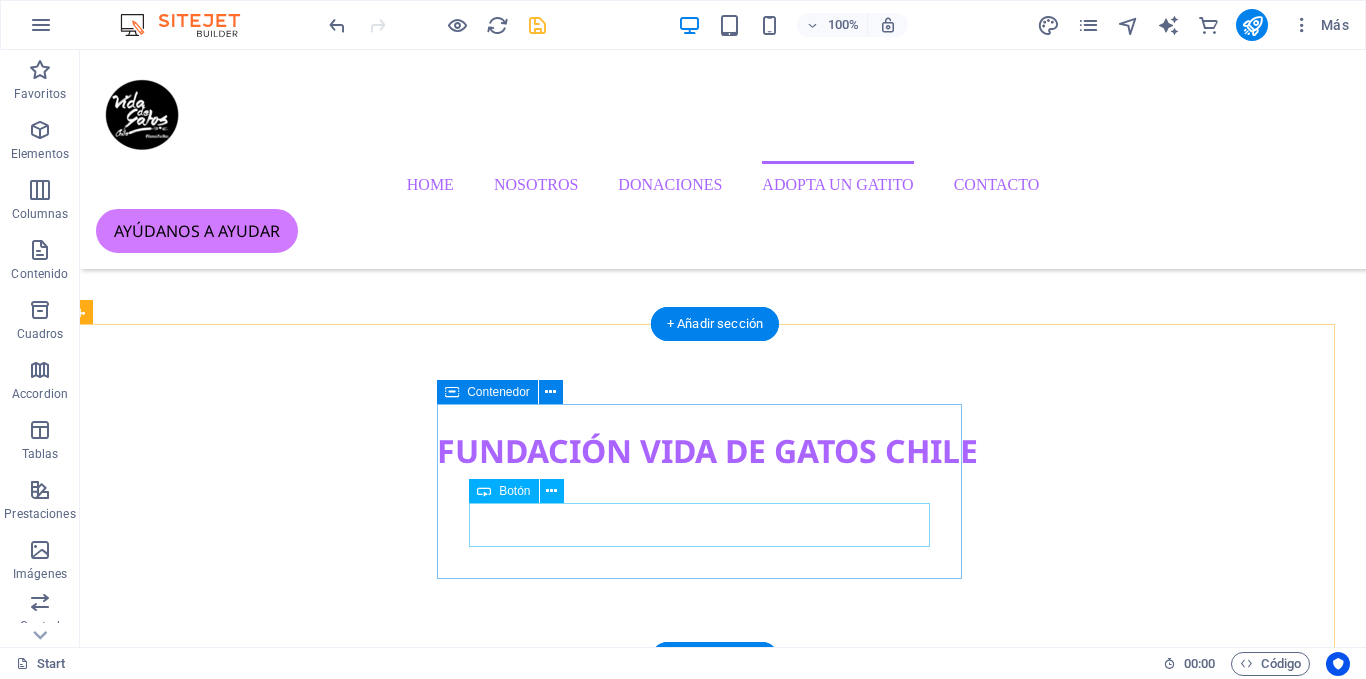 click on "click acá" at bounding box center (707, 8471) 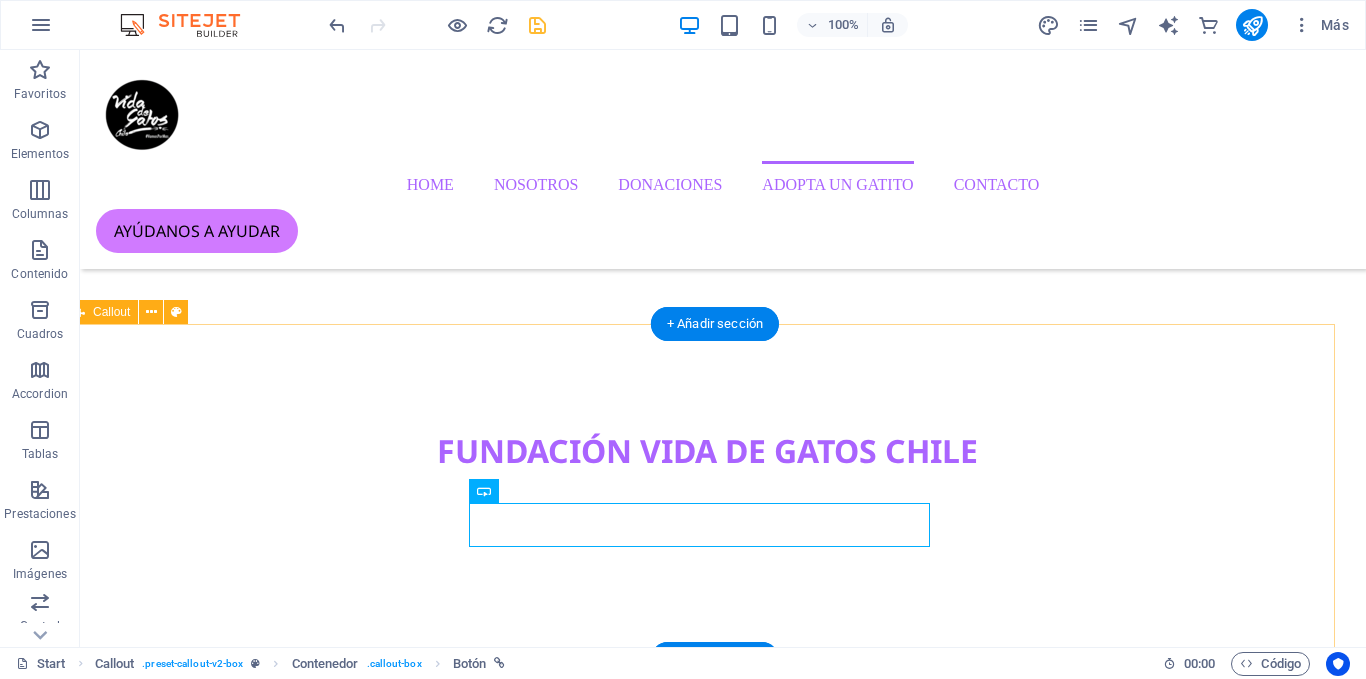 click on "El hosting perfecto click acá" at bounding box center (707, 8436) 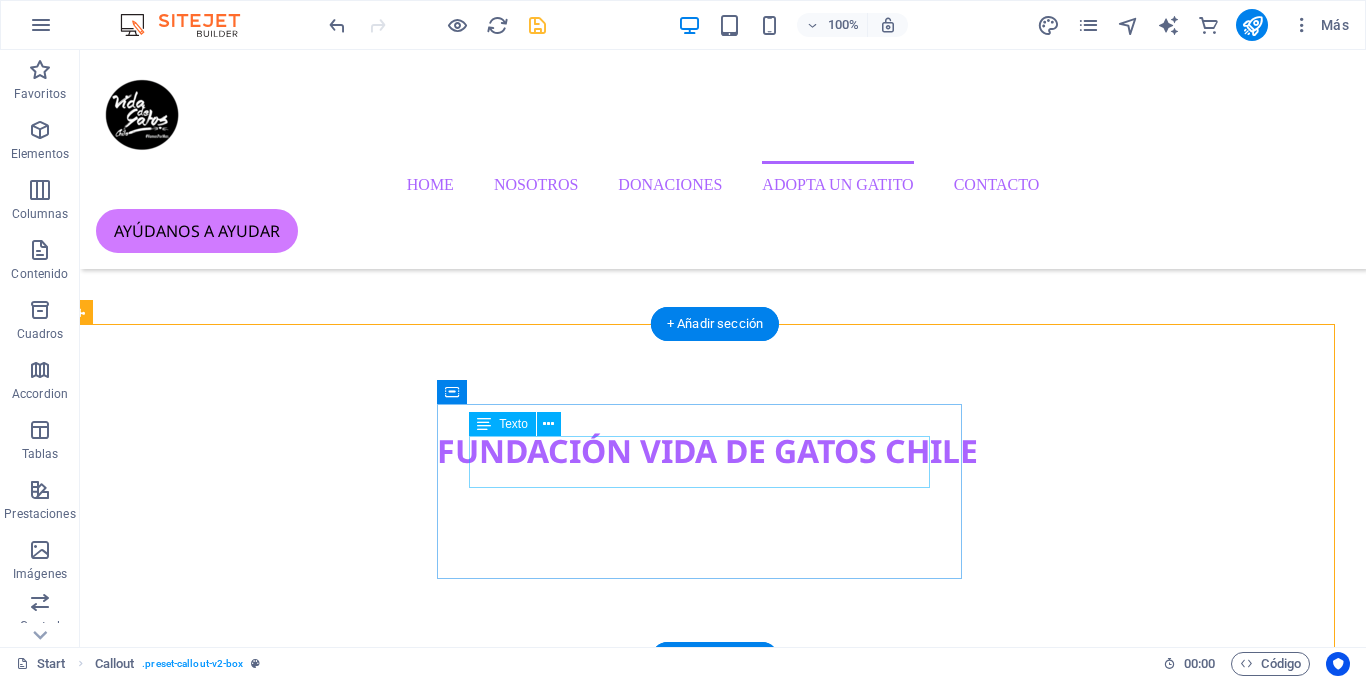 click on "El hosting perfecto" at bounding box center (707, 8404) 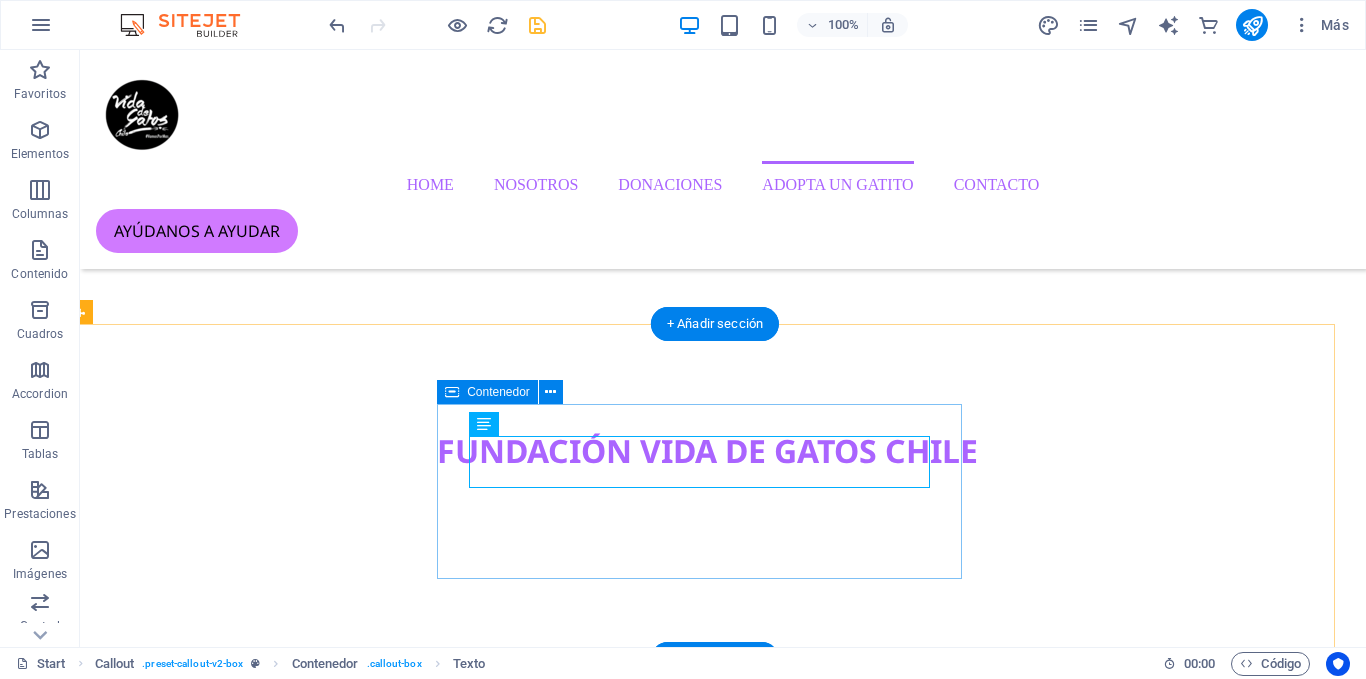 click on "El hosting perfecto click acá" at bounding box center (707, 8436) 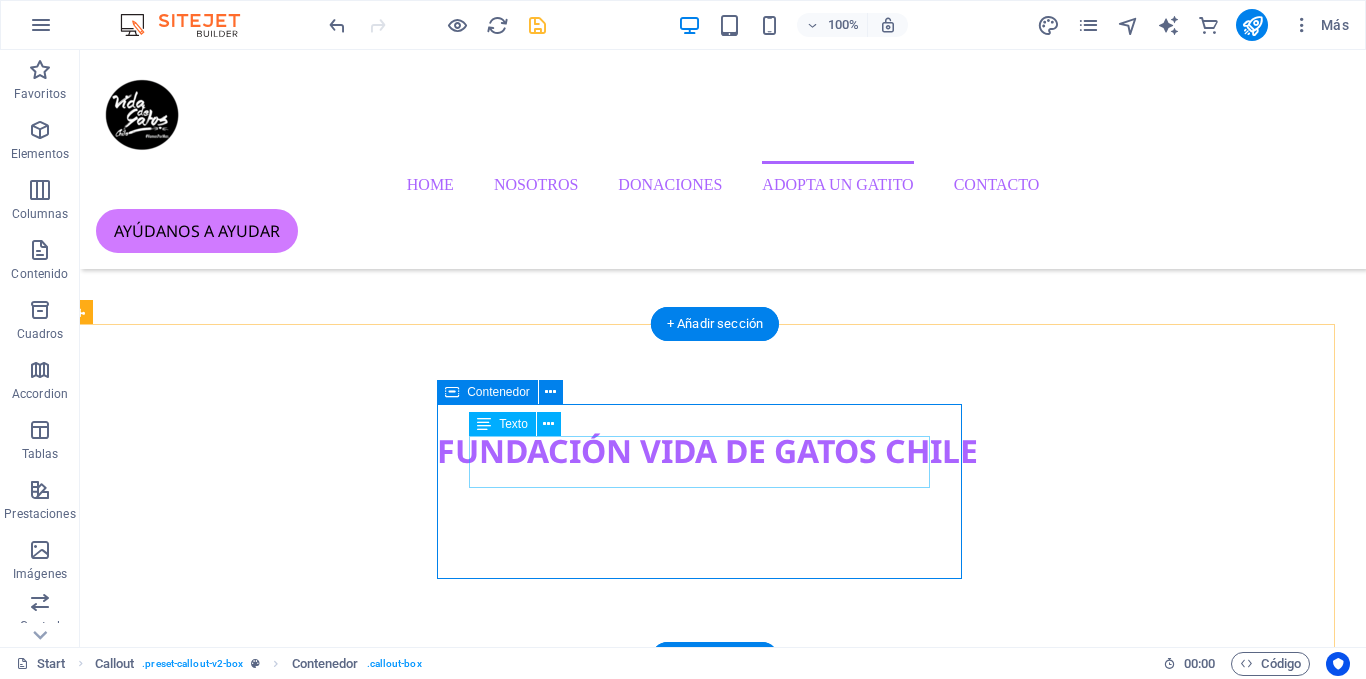 click on "El hosting perfecto" at bounding box center (707, 8404) 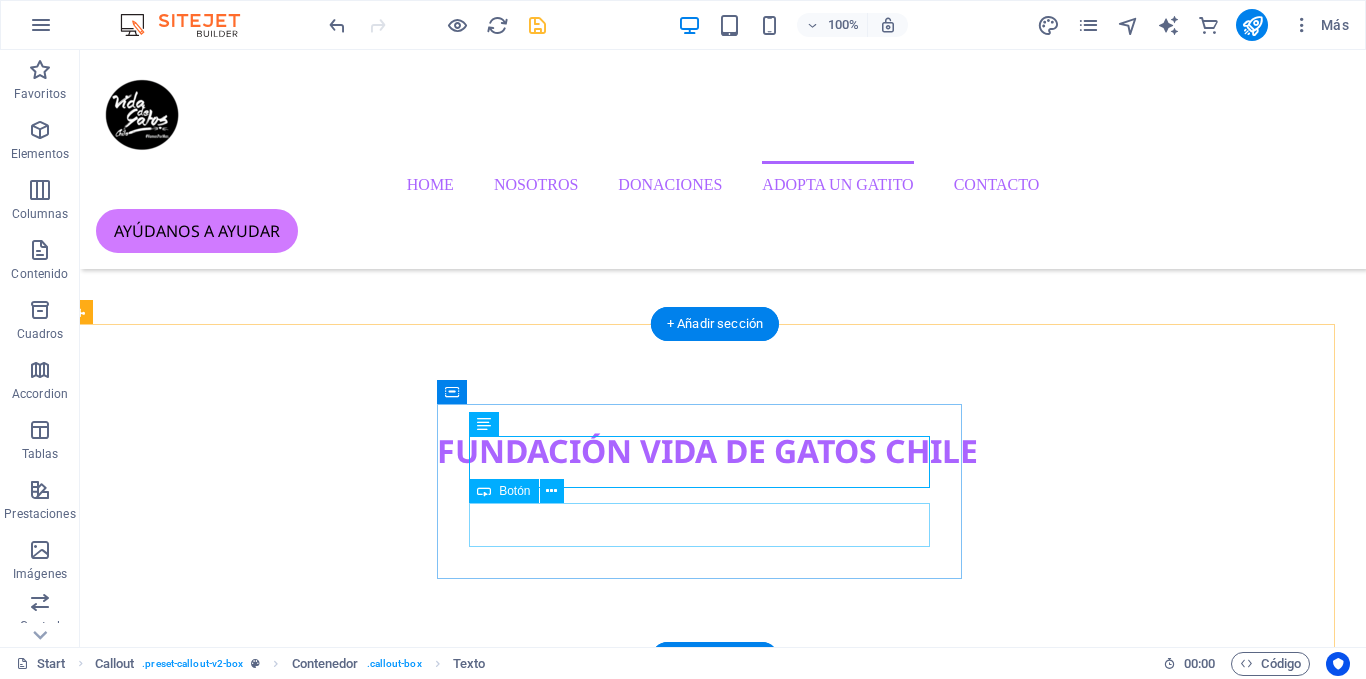 click on "click acá" at bounding box center [707, 8471] 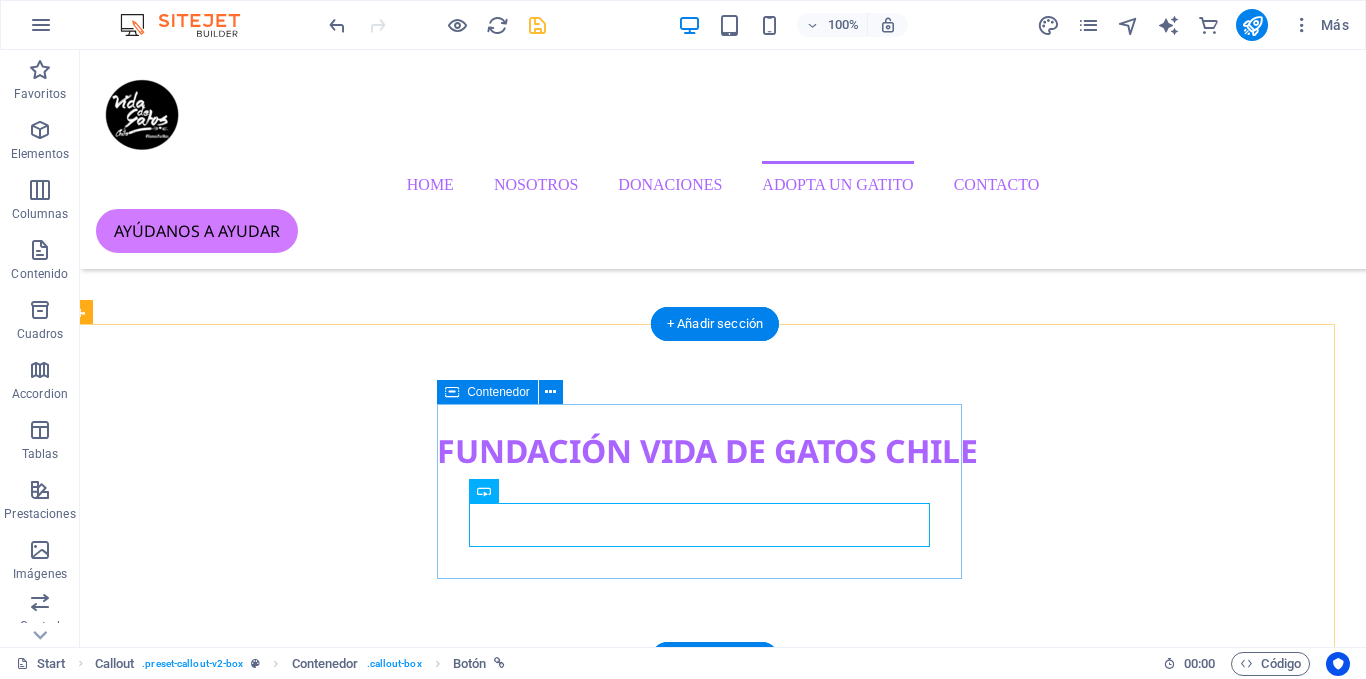 click on "El hosting perfecto click acá" at bounding box center (707, 8436) 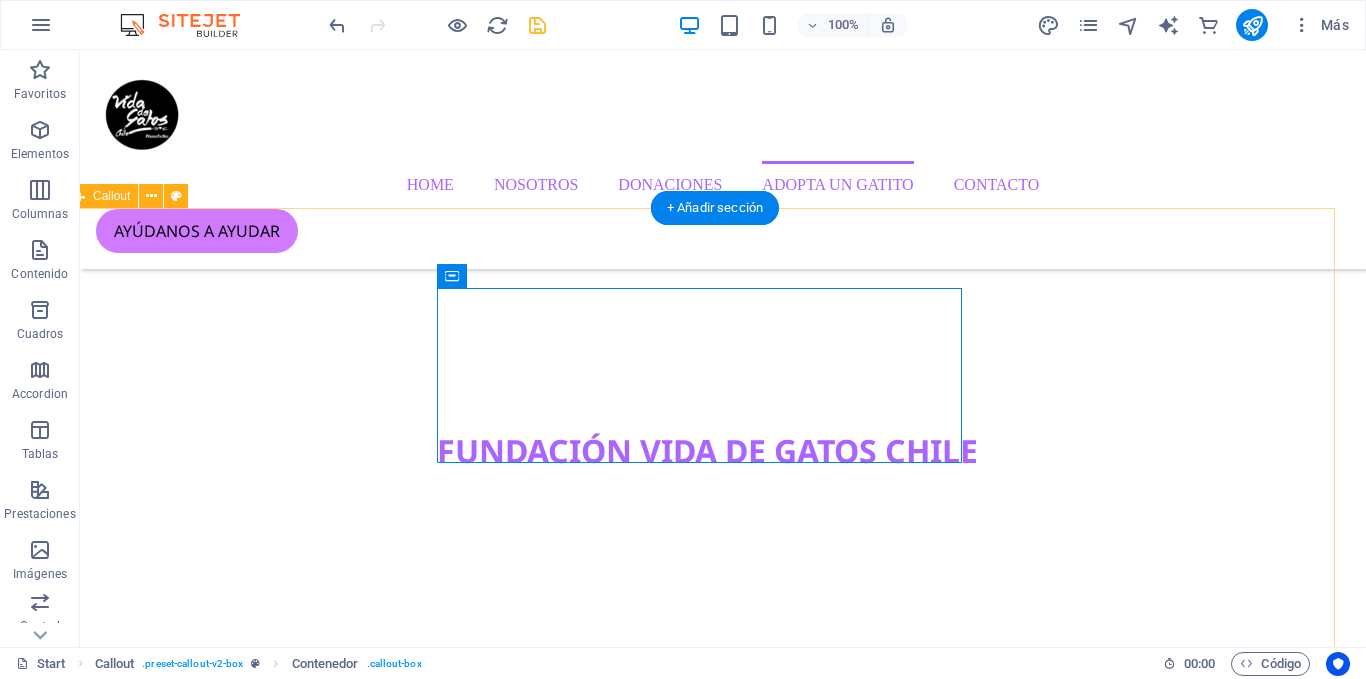scroll, scrollTop: 3976, scrollLeft: 16, axis: both 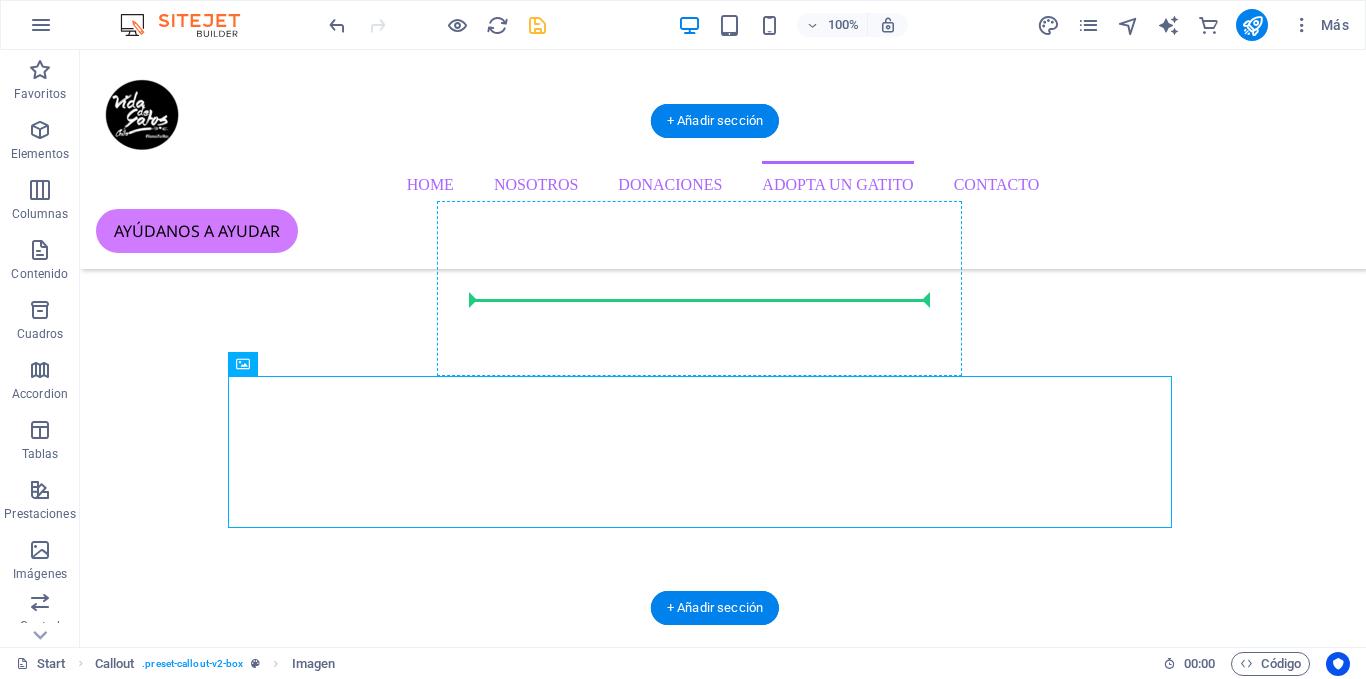 drag, startPoint x: 444, startPoint y: 472, endPoint x: 648, endPoint y: 301, distance: 266.1898 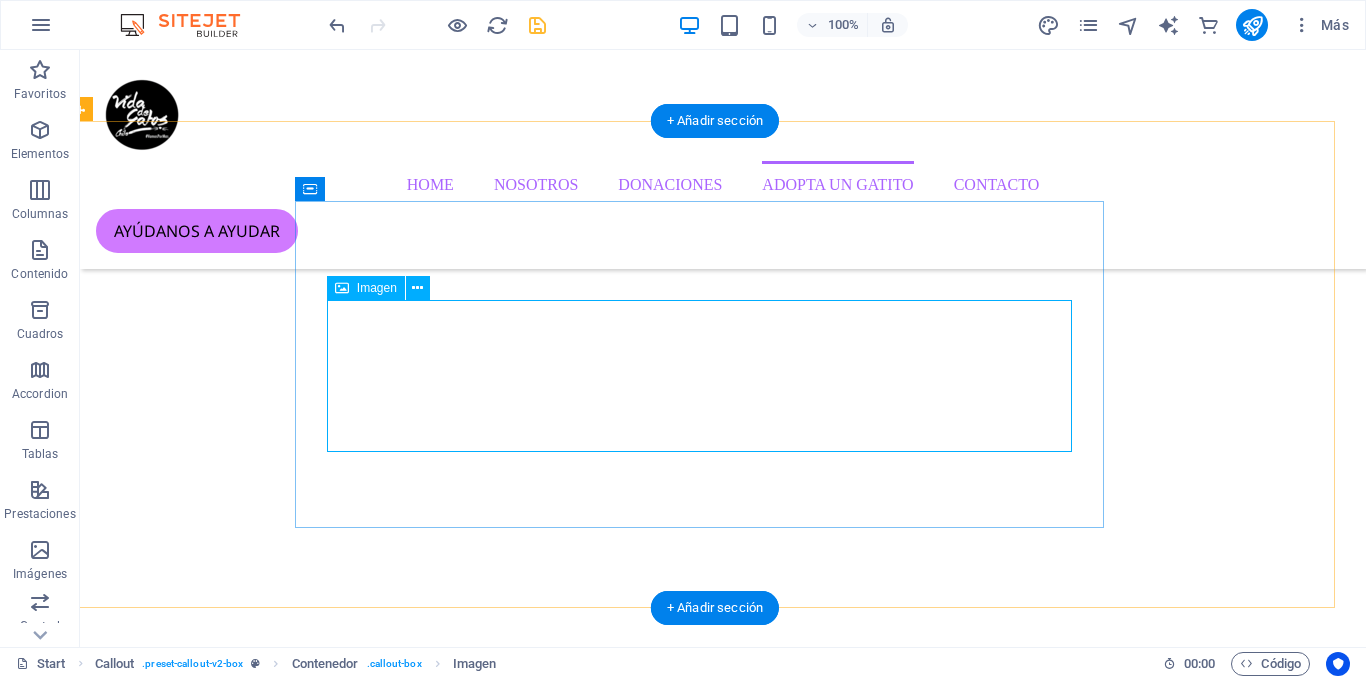 click at bounding box center [707, 8278] 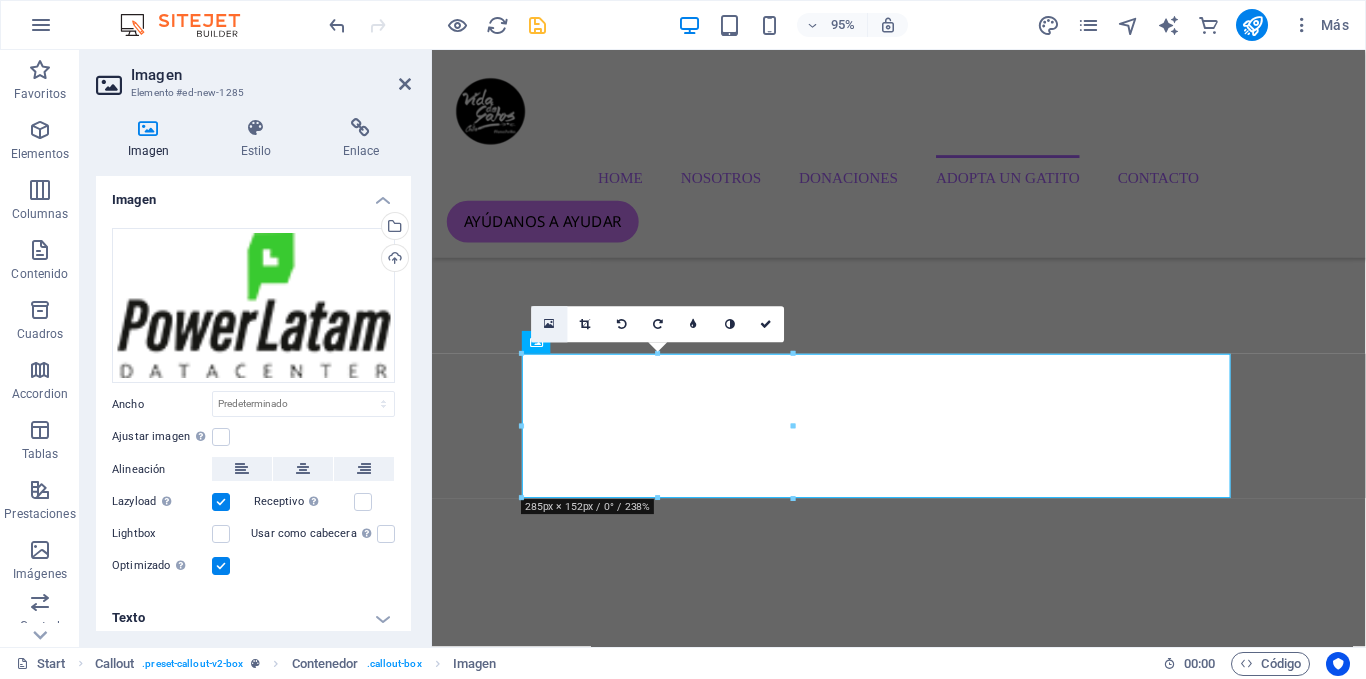 click at bounding box center (550, 325) 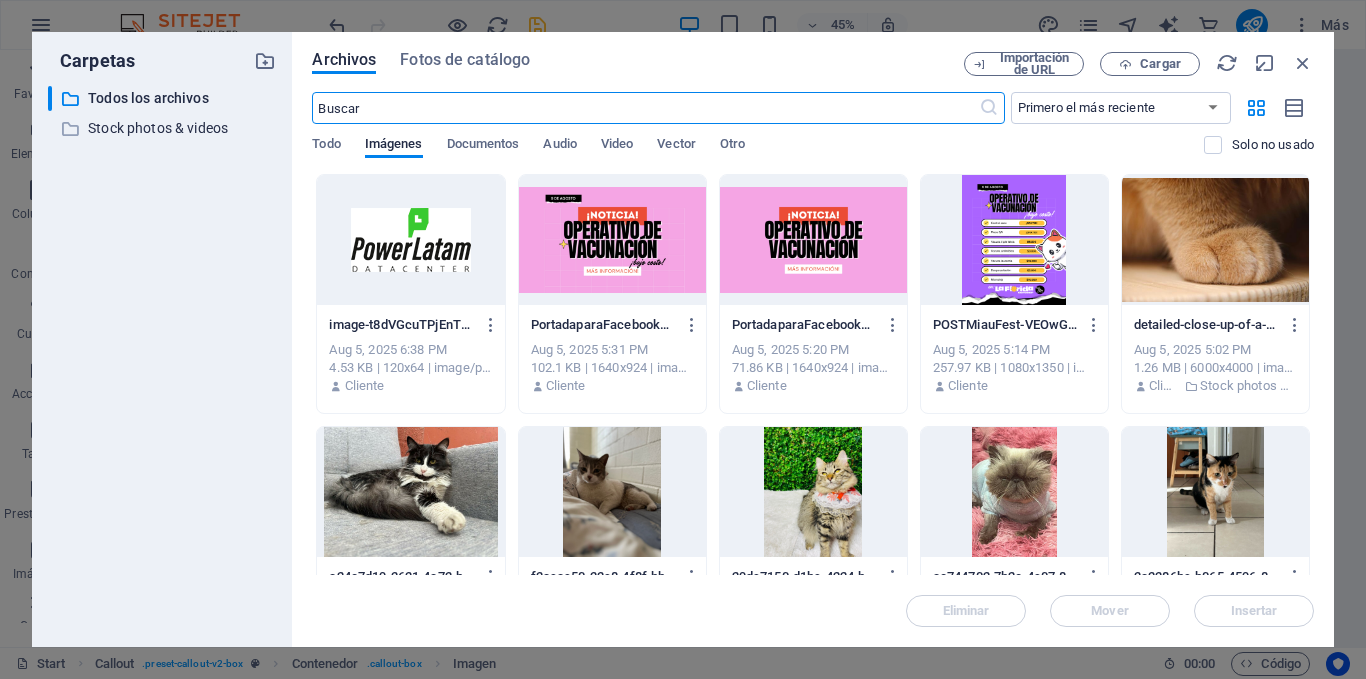 scroll, scrollTop: 4447, scrollLeft: 16, axis: both 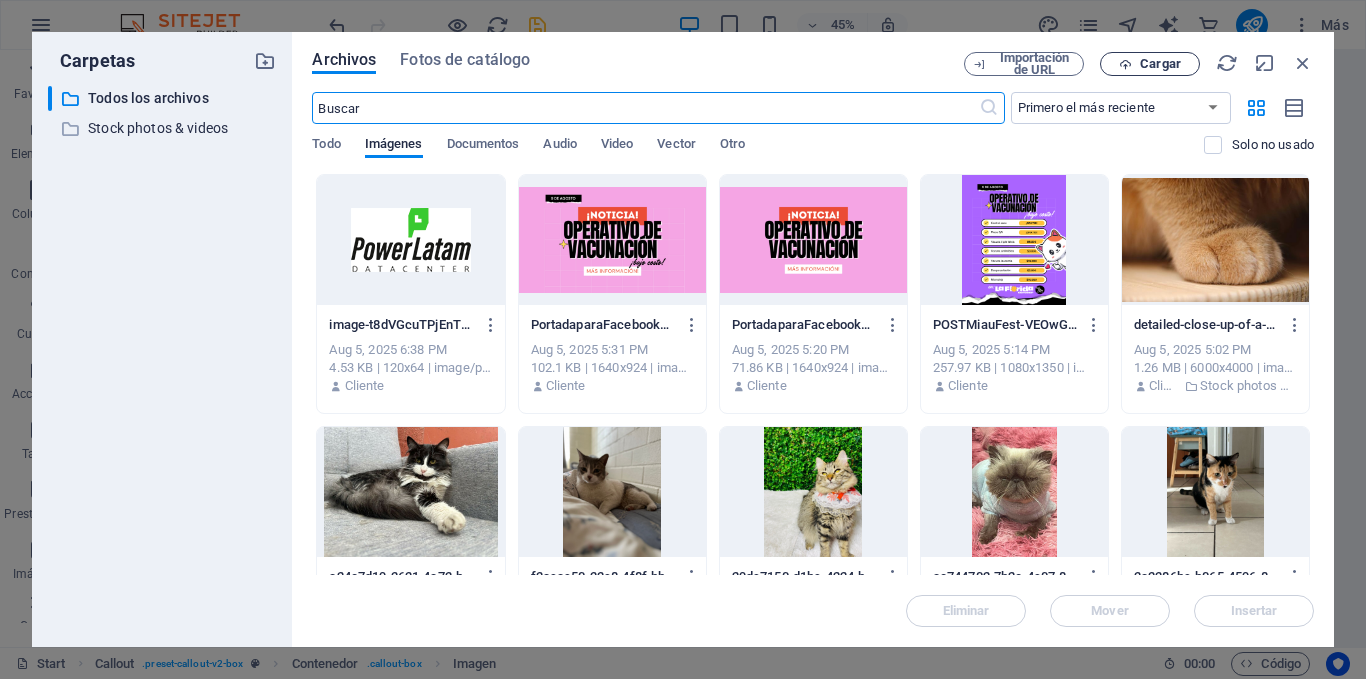 click on "Cargar" at bounding box center [1160, 64] 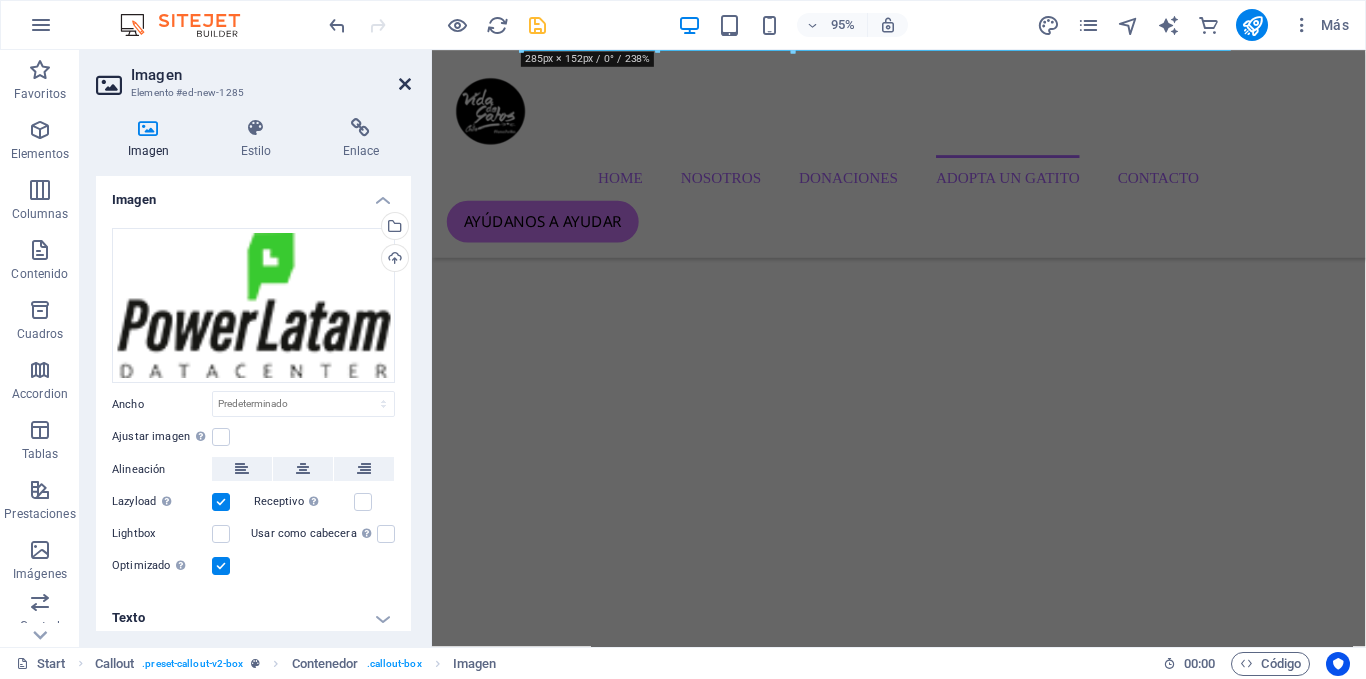 click at bounding box center (405, 84) 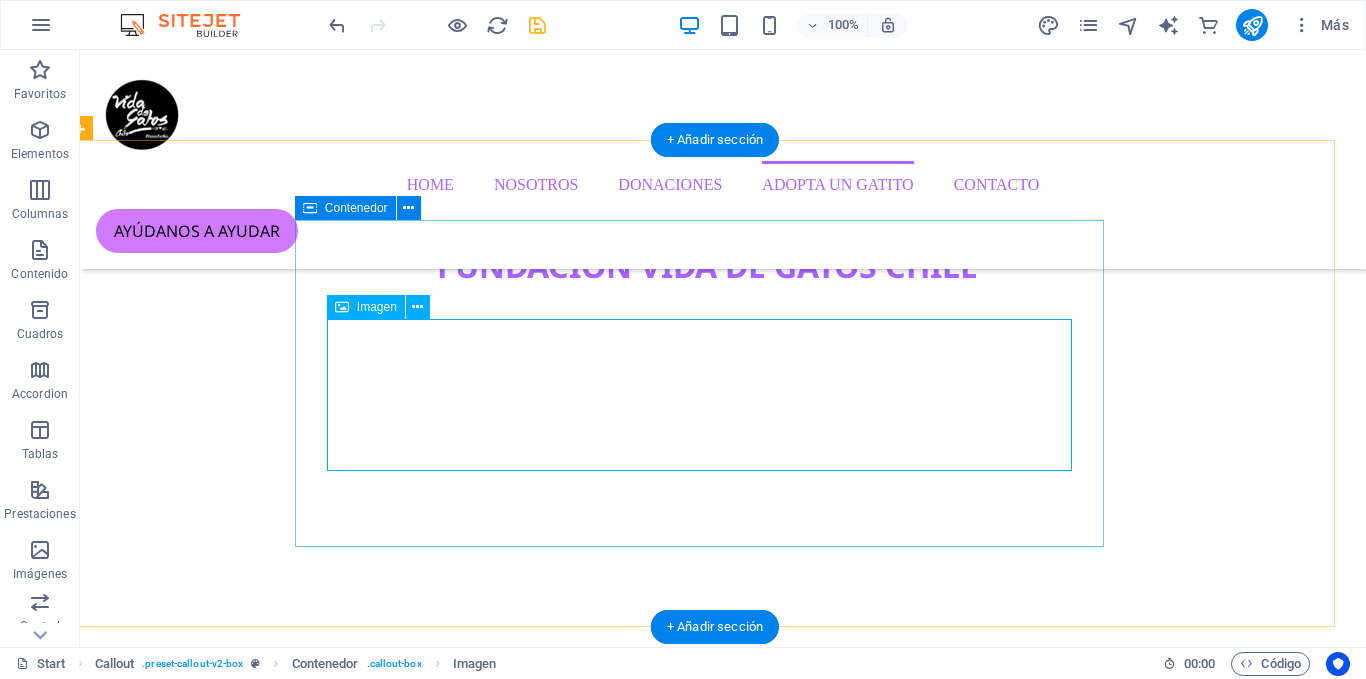 scroll, scrollTop: 3957, scrollLeft: 16, axis: both 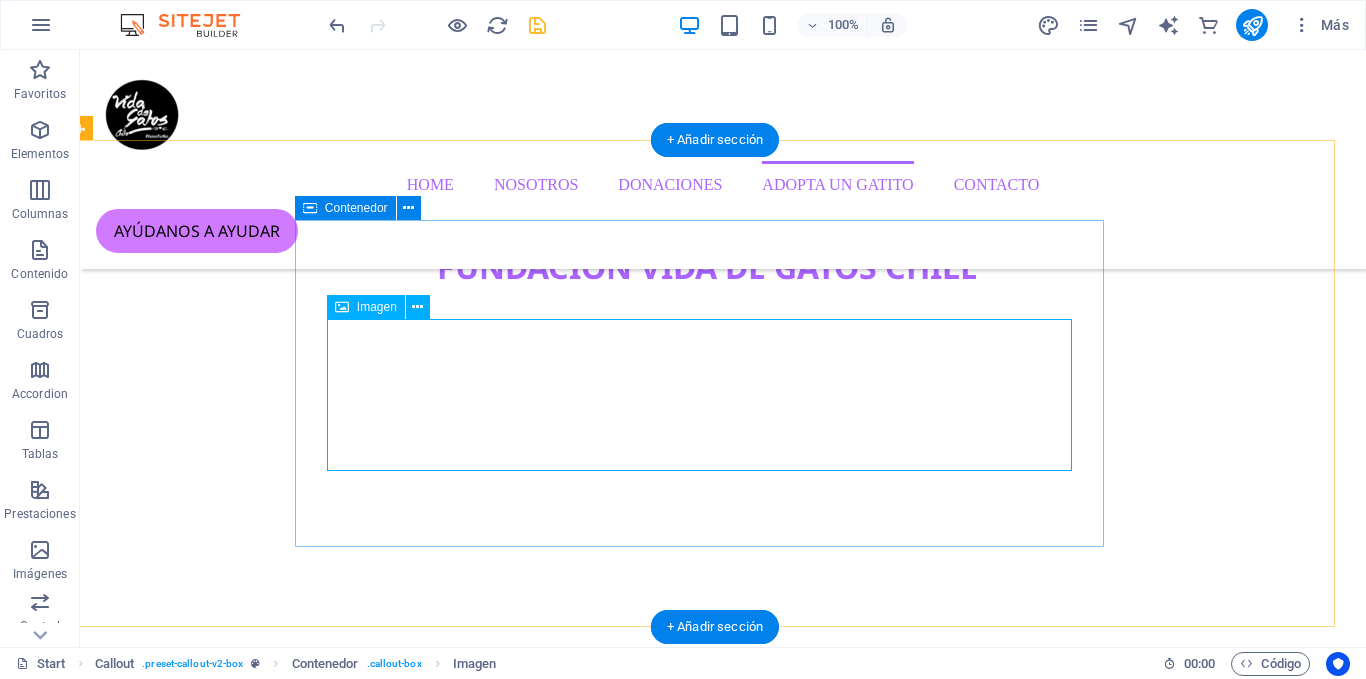 click at bounding box center (707, 8297) 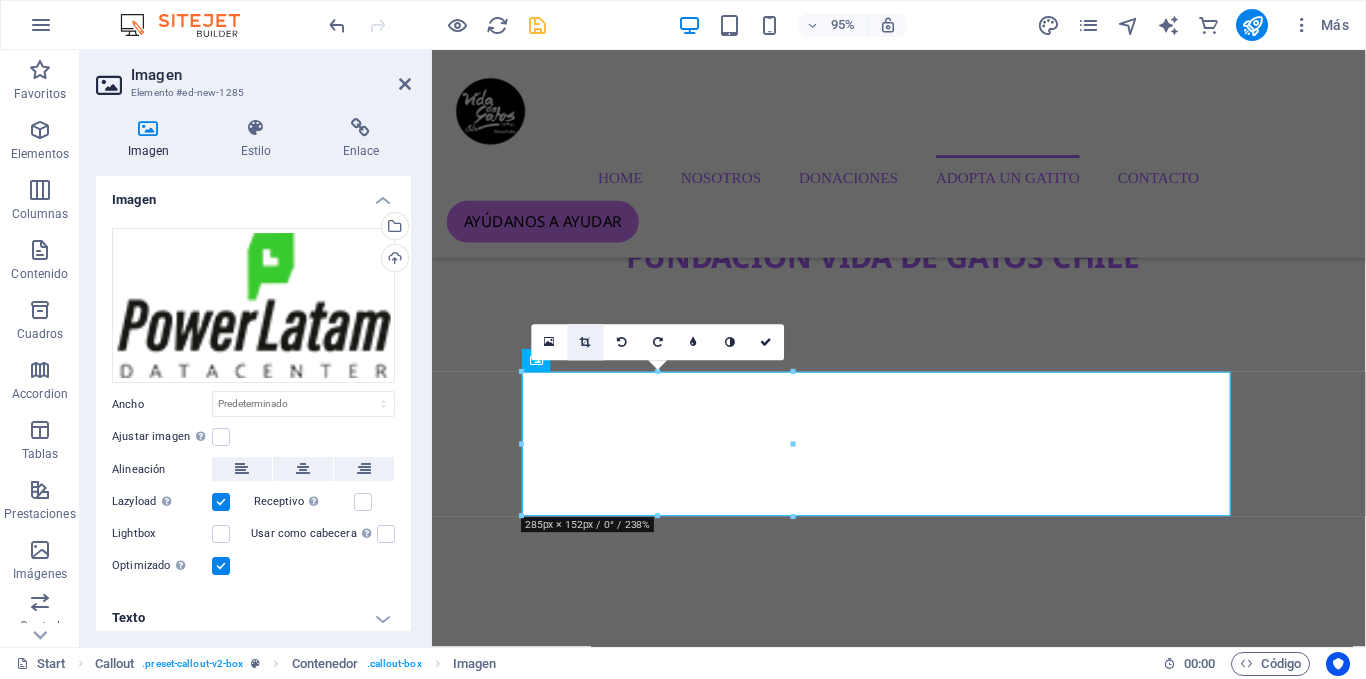 click at bounding box center (586, 343) 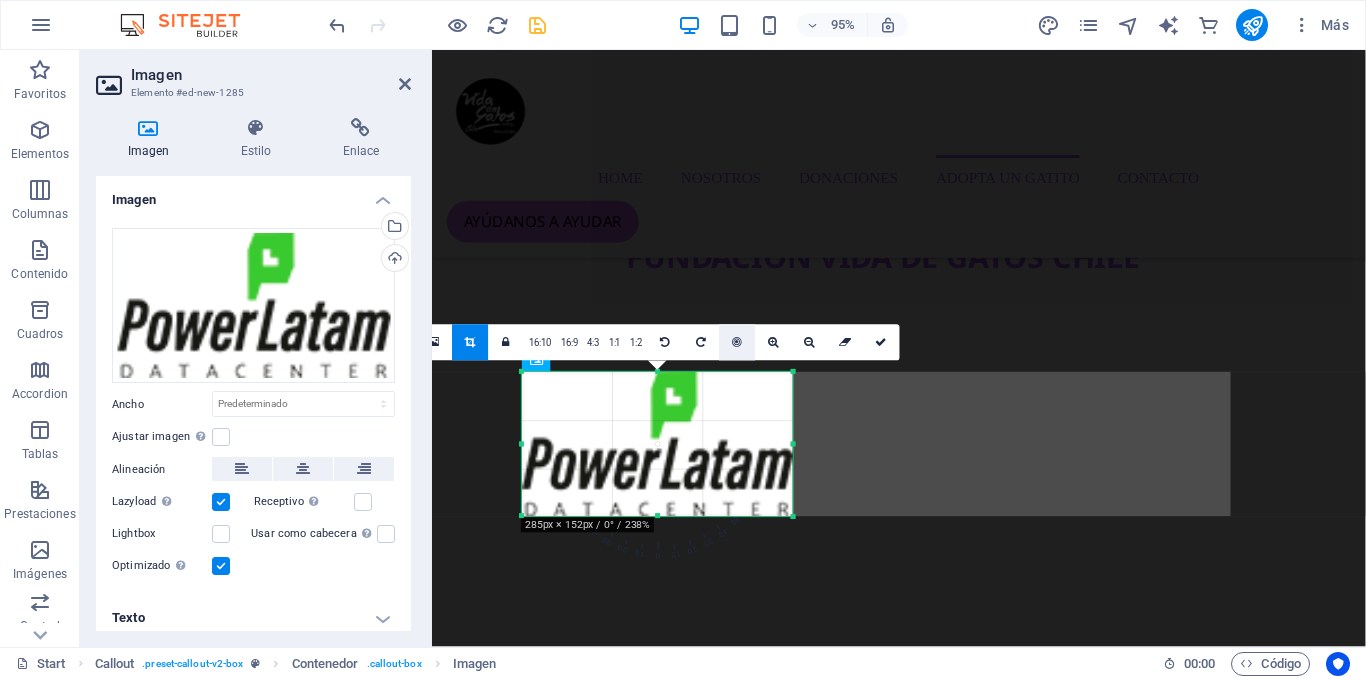 click at bounding box center (737, 343) 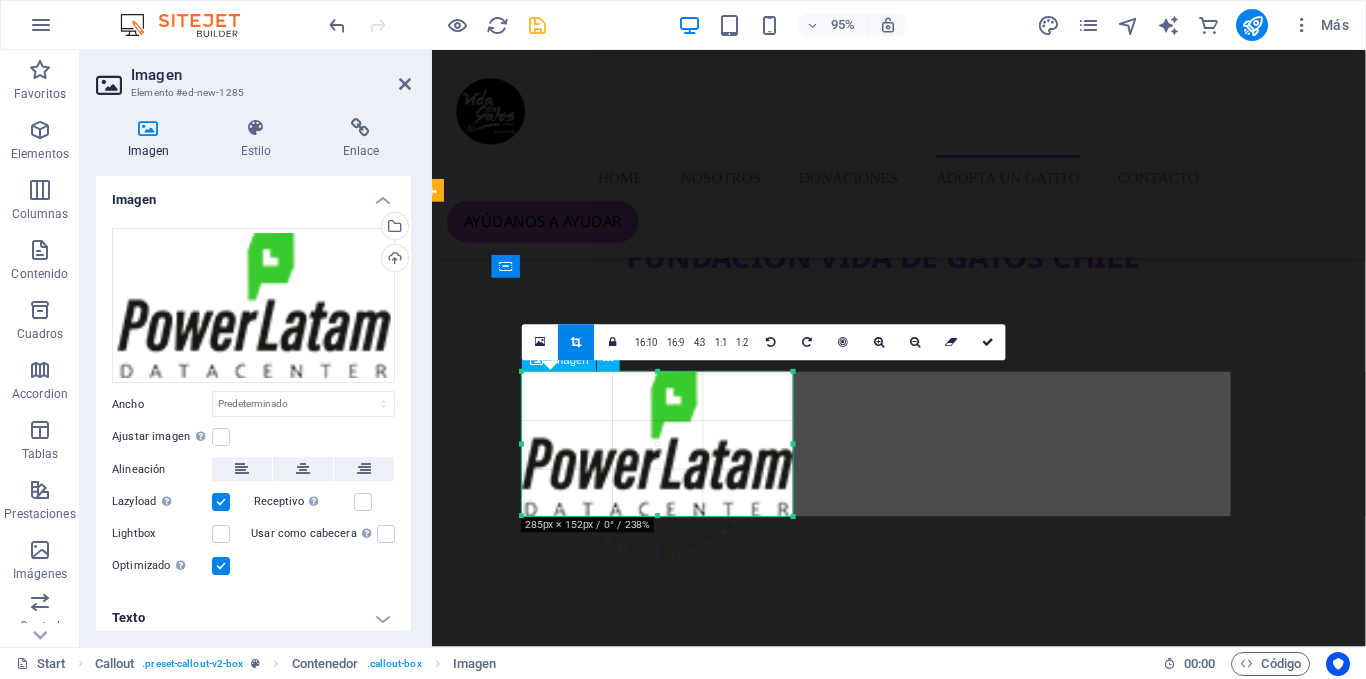 click at bounding box center [908, 8297] 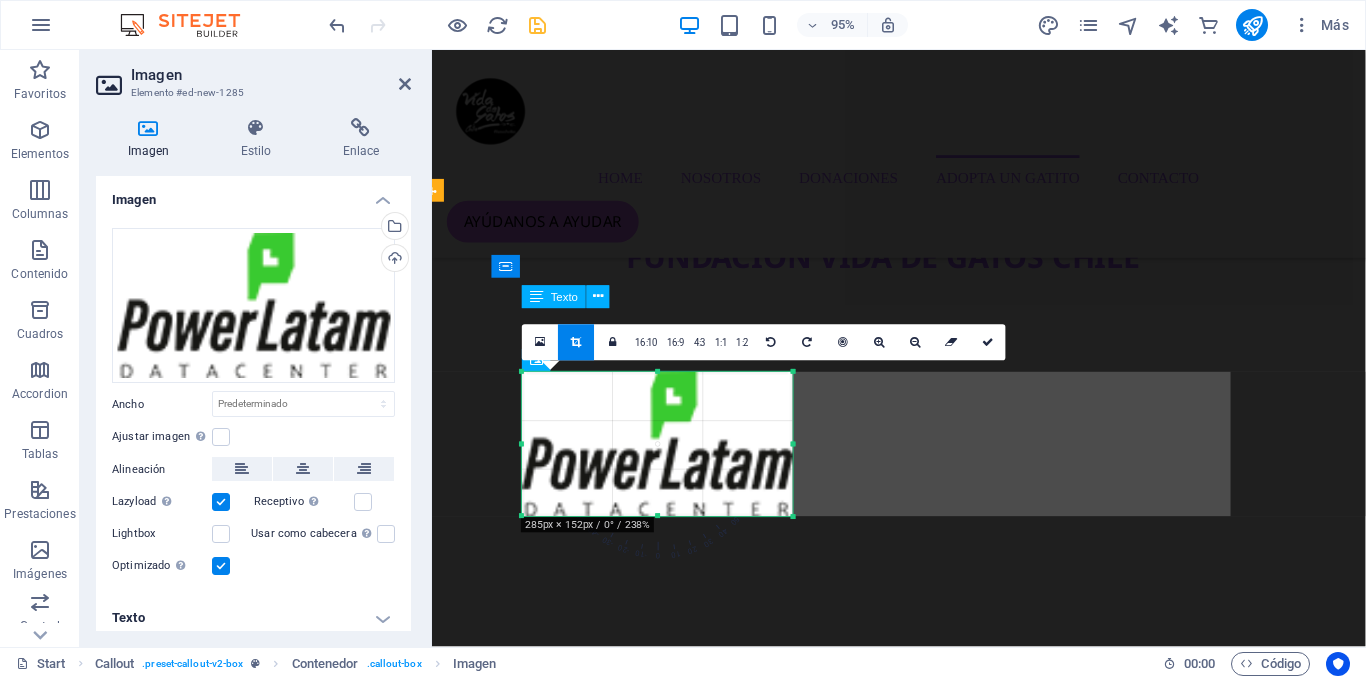 click on "El hosting perfecto" at bounding box center [908, 8220] 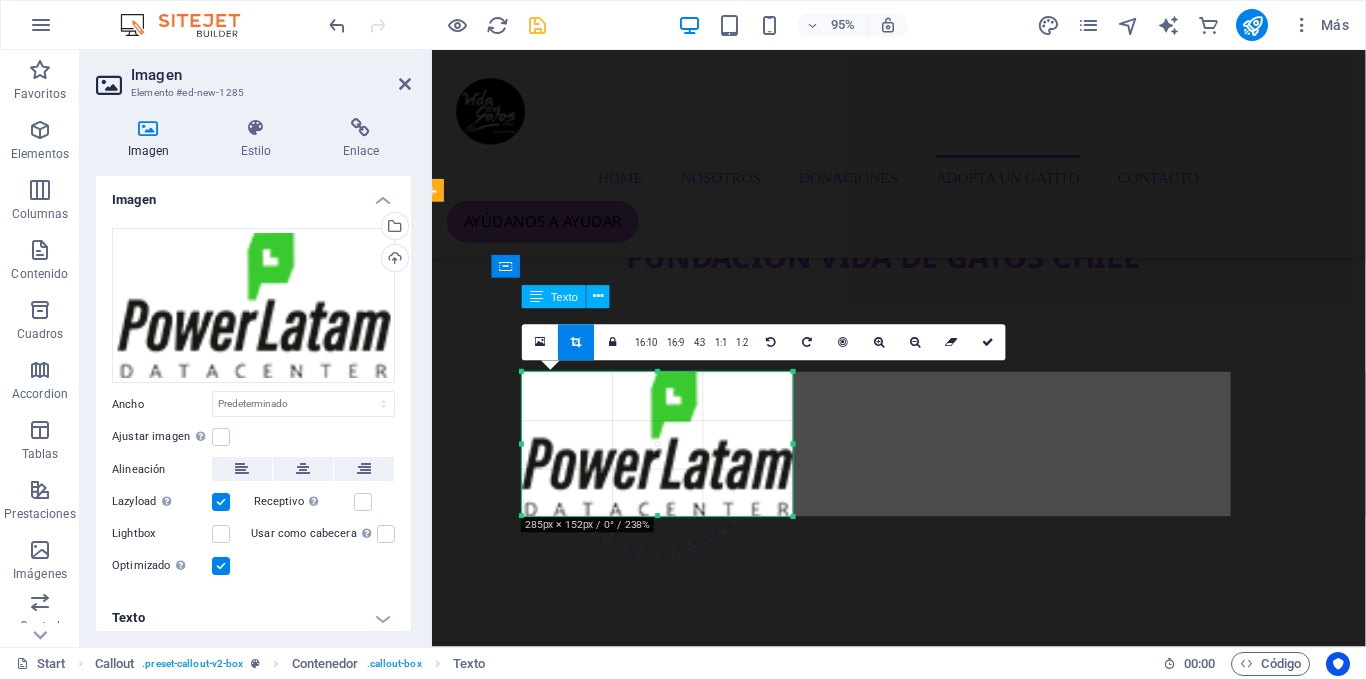 scroll, scrollTop: 3887, scrollLeft: 16, axis: both 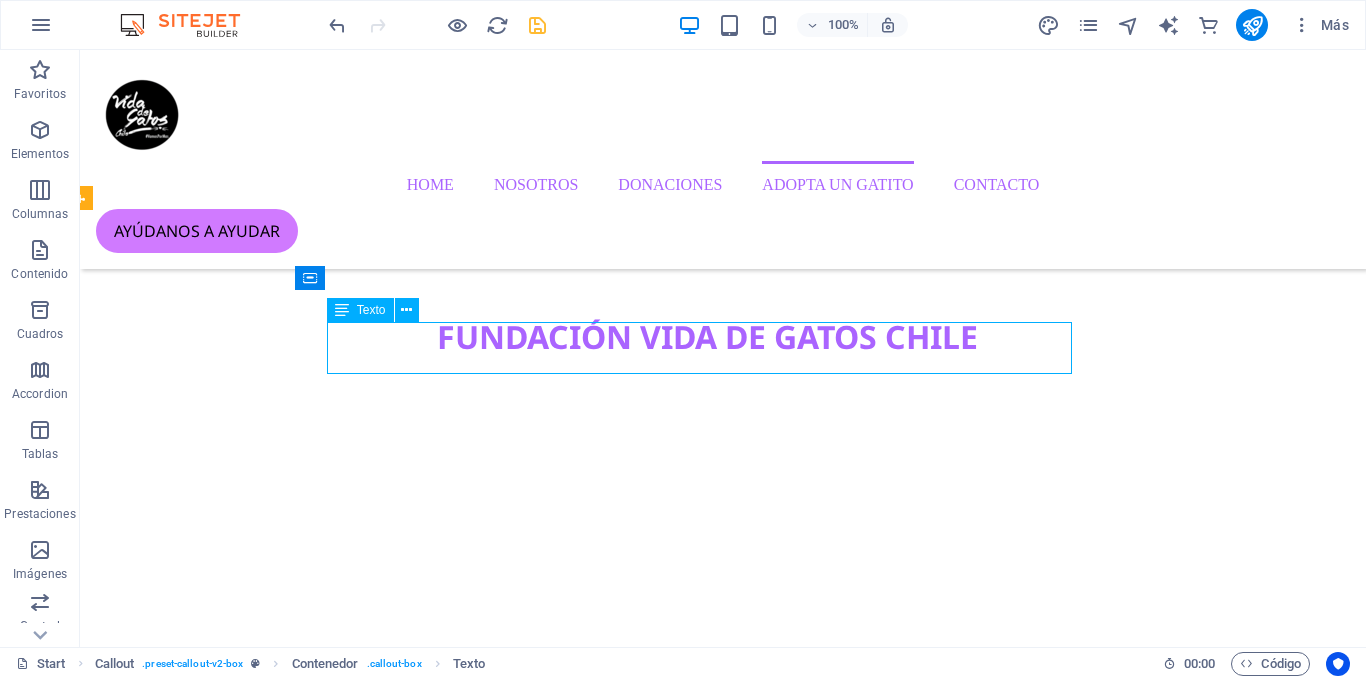 click on "El hosting perfecto" at bounding box center (707, 8290) 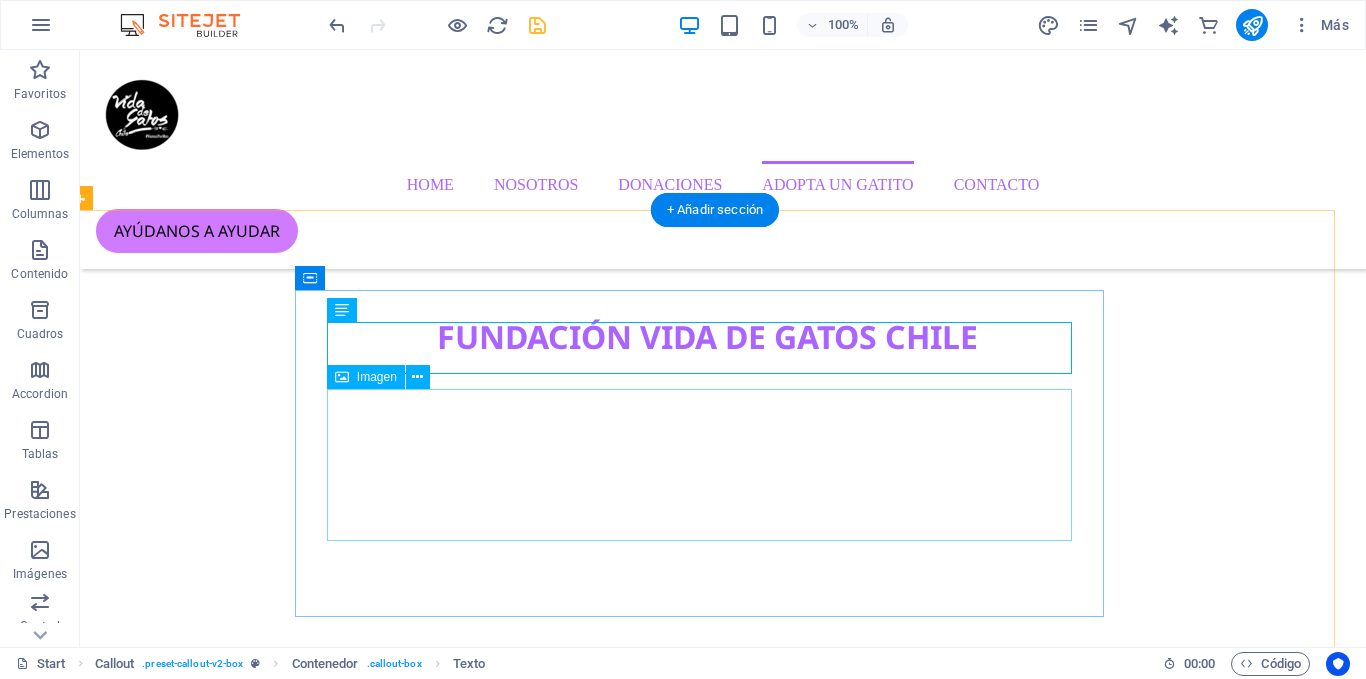 click at bounding box center (707, 8367) 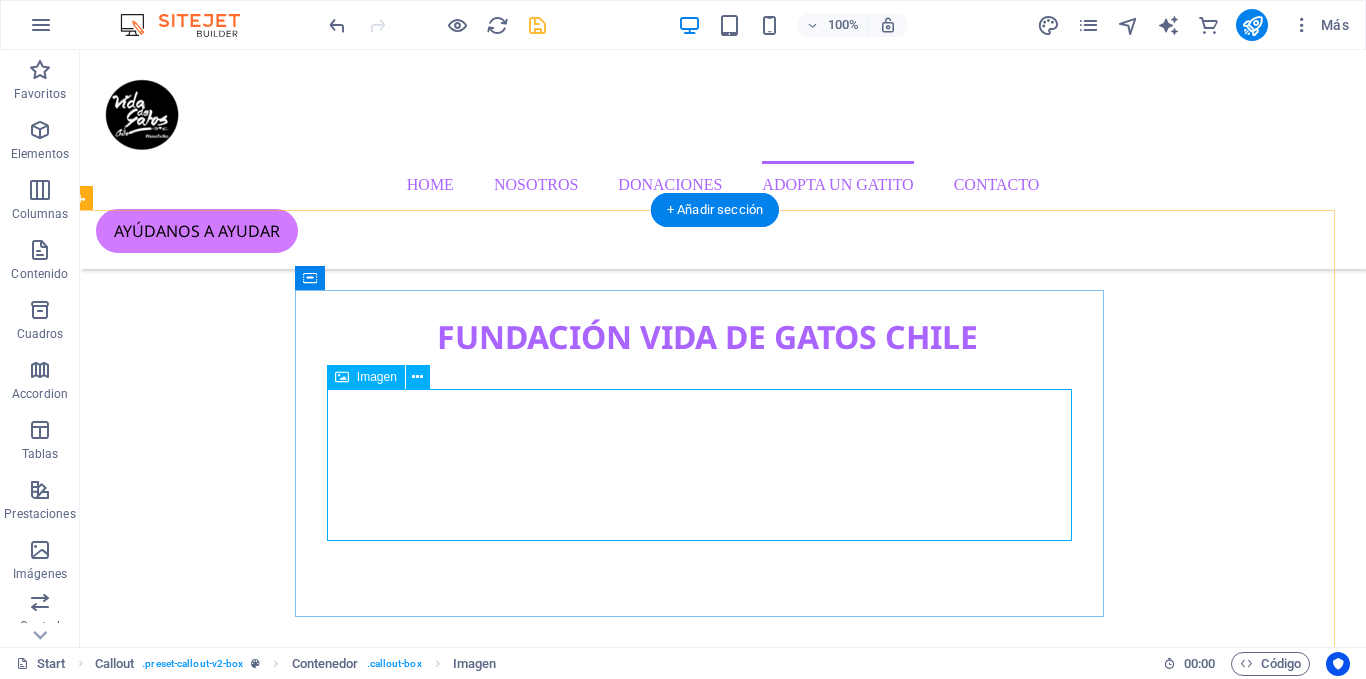 click at bounding box center [707, 8367] 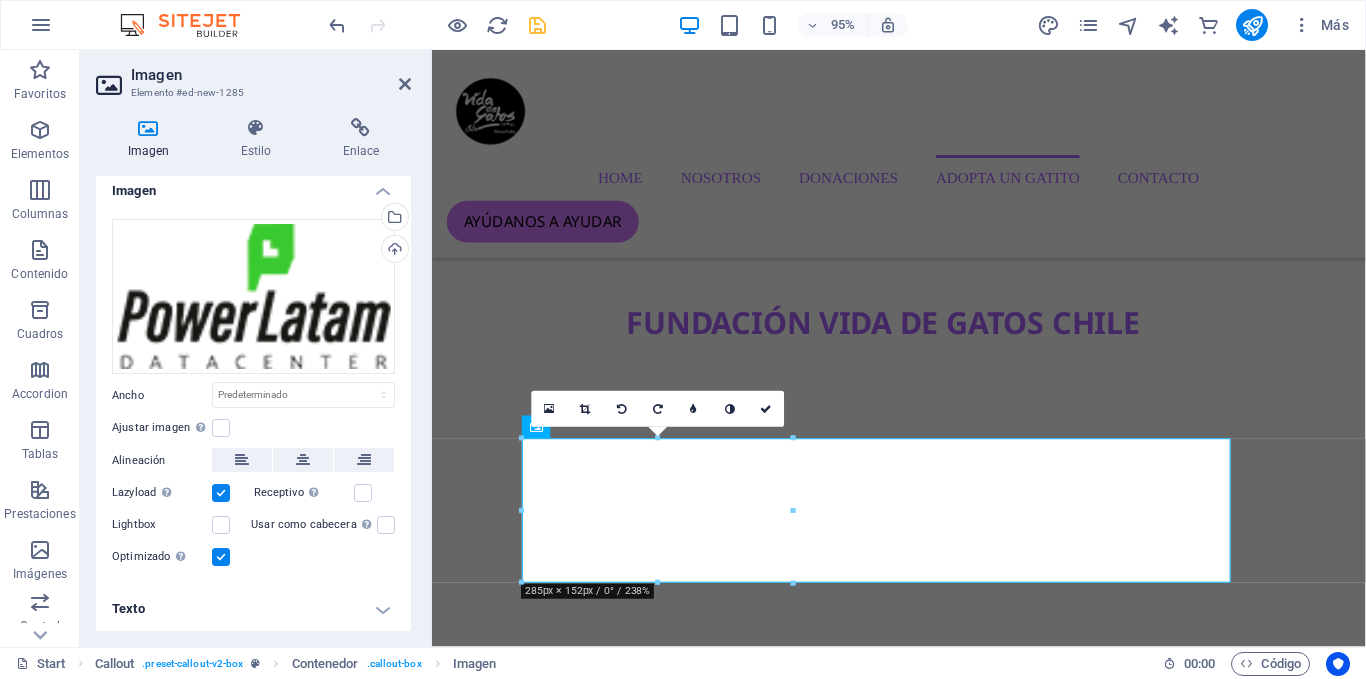 scroll, scrollTop: 0, scrollLeft: 0, axis: both 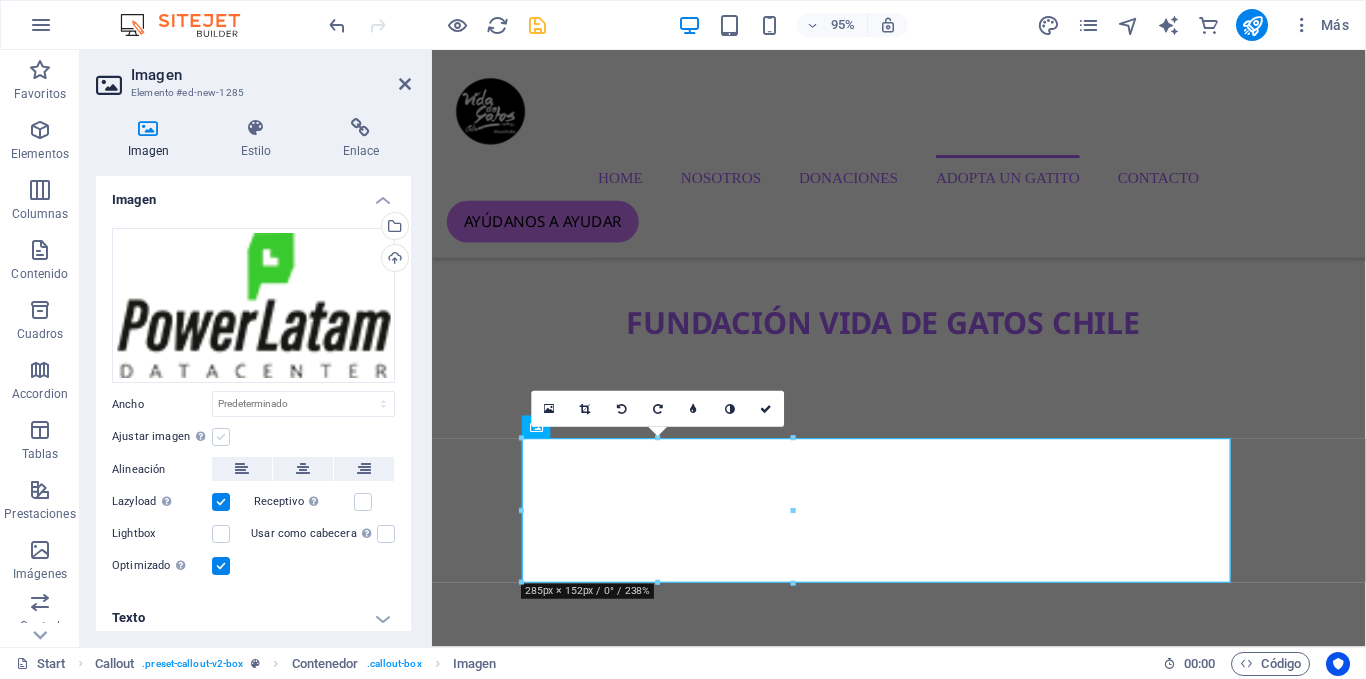 click at bounding box center (221, 437) 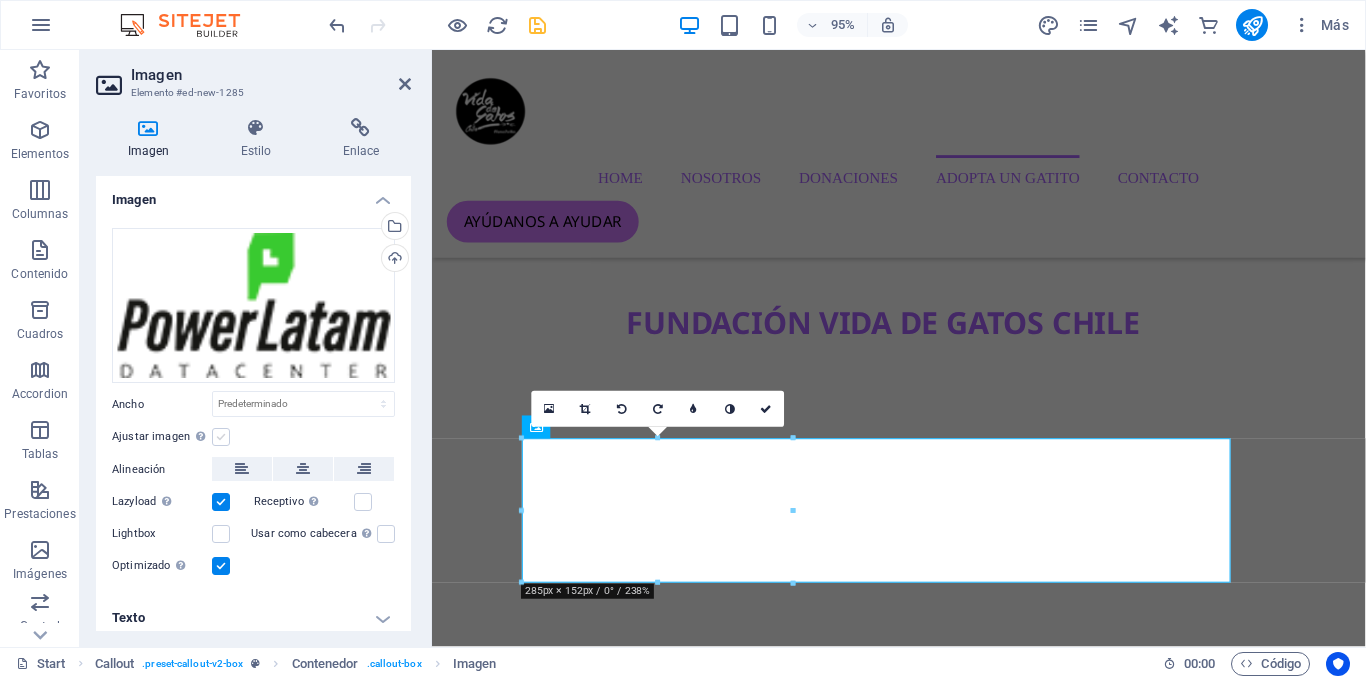 click on "Ajustar imagen Ajustar imagen automáticamente a un ancho y alto fijo" at bounding box center [0, 0] 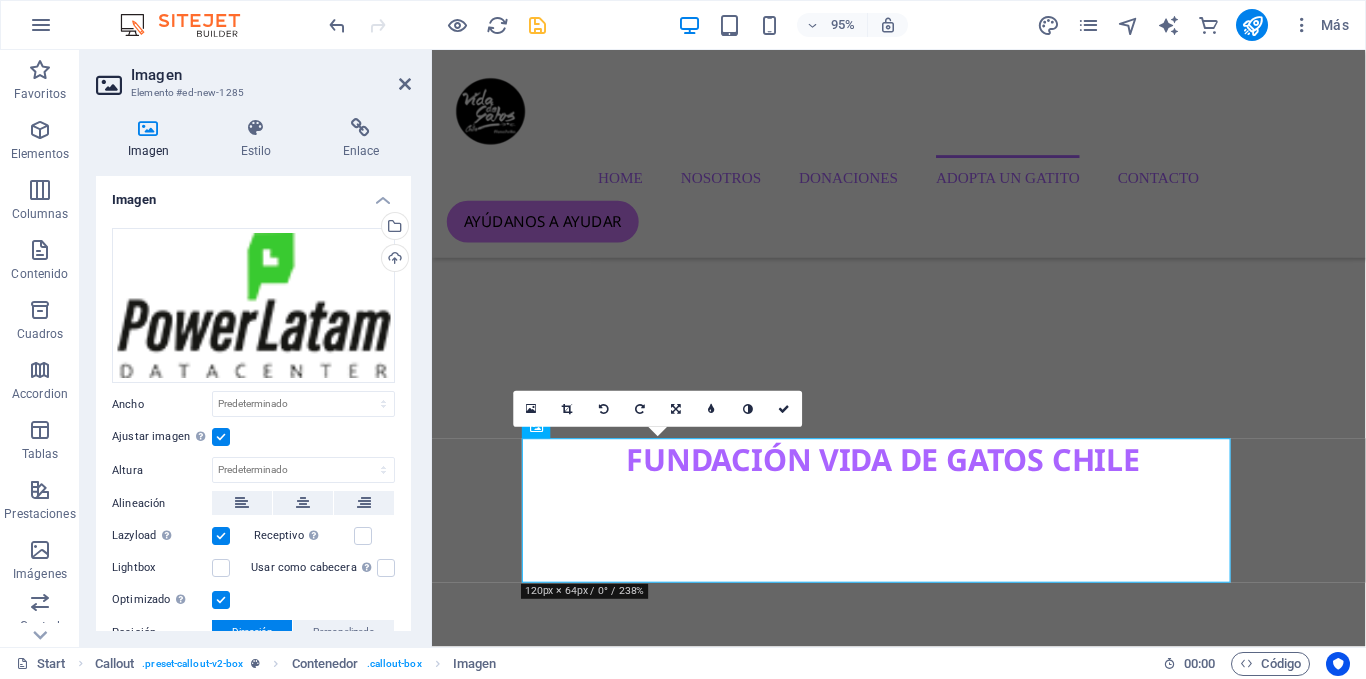 click at bounding box center [221, 437] 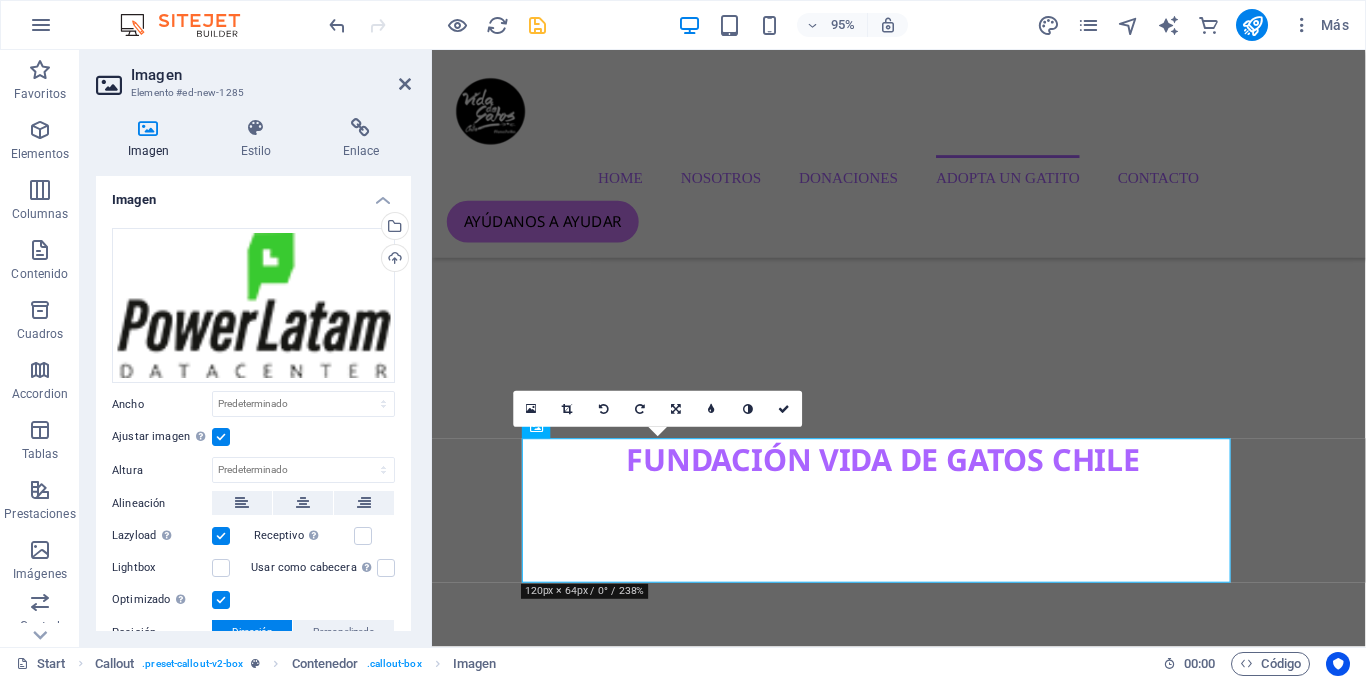 click on "Ajustar imagen Ajustar imagen automáticamente a un ancho y alto fijo" at bounding box center (0, 0) 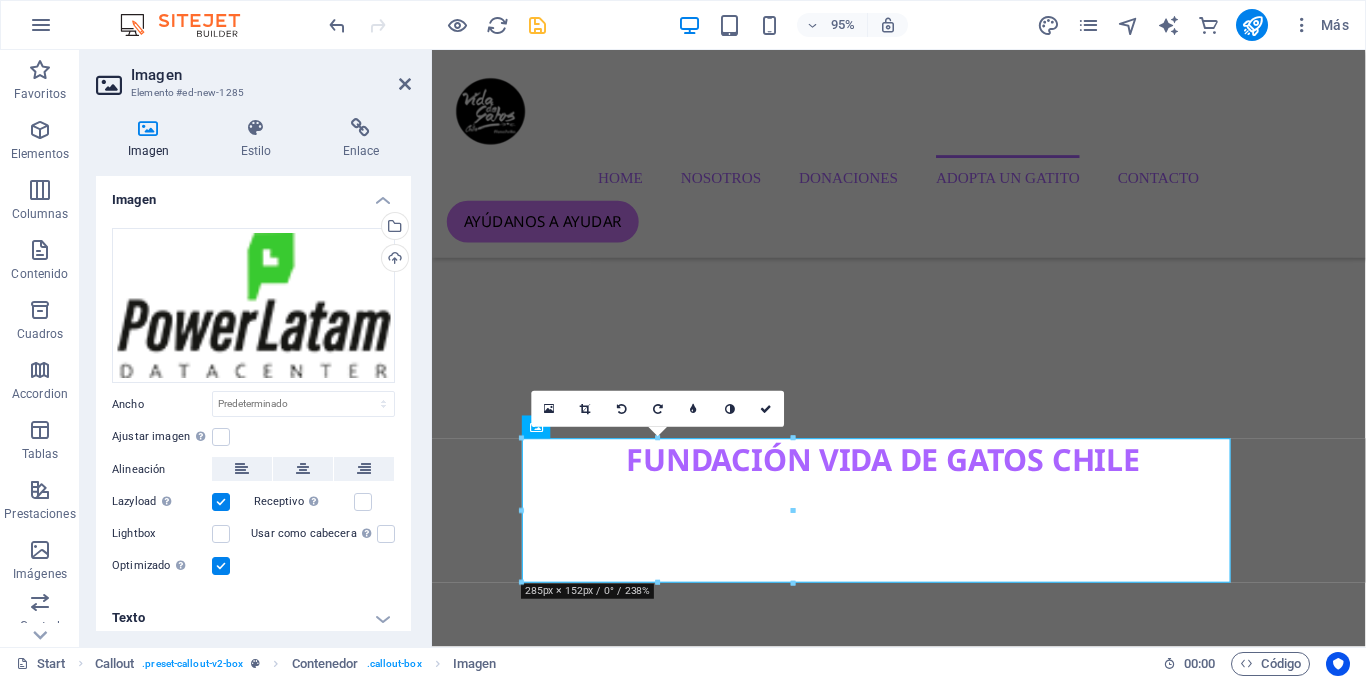 click on "Ajustar imagen Ajustar imagen automáticamente a un ancho y alto fijo" at bounding box center [253, 437] 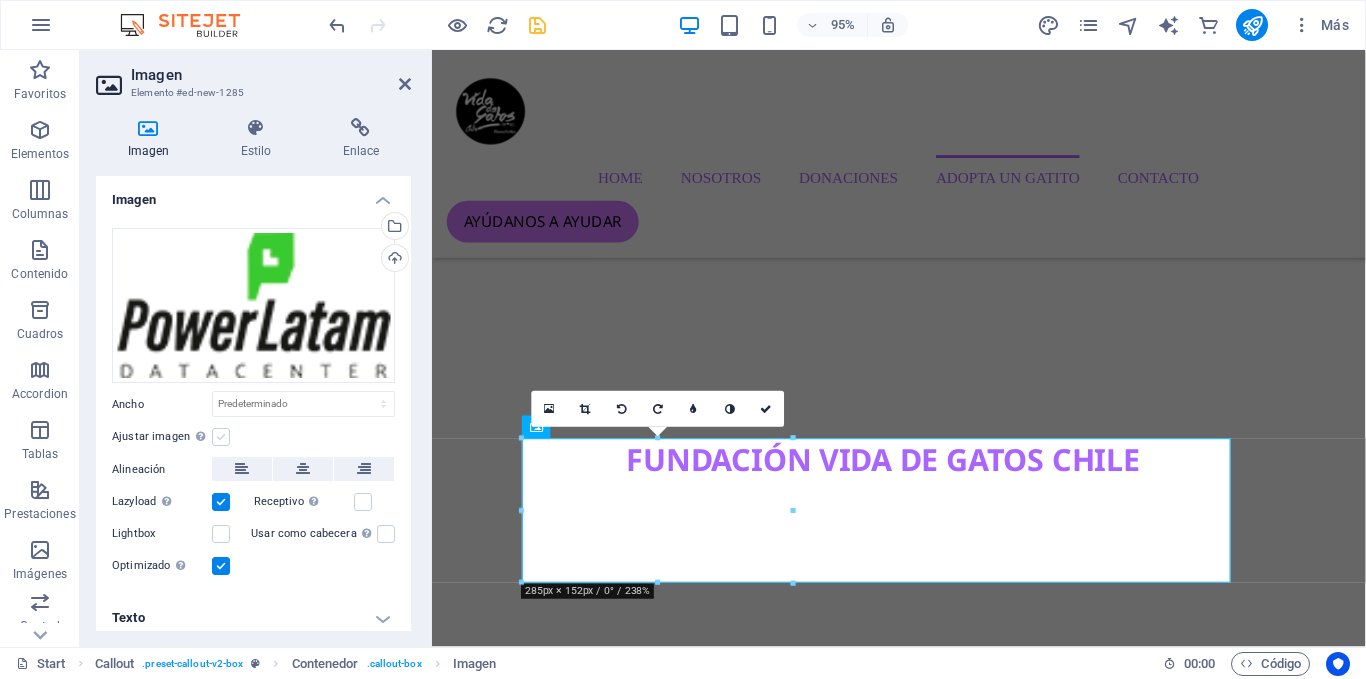 click at bounding box center (221, 437) 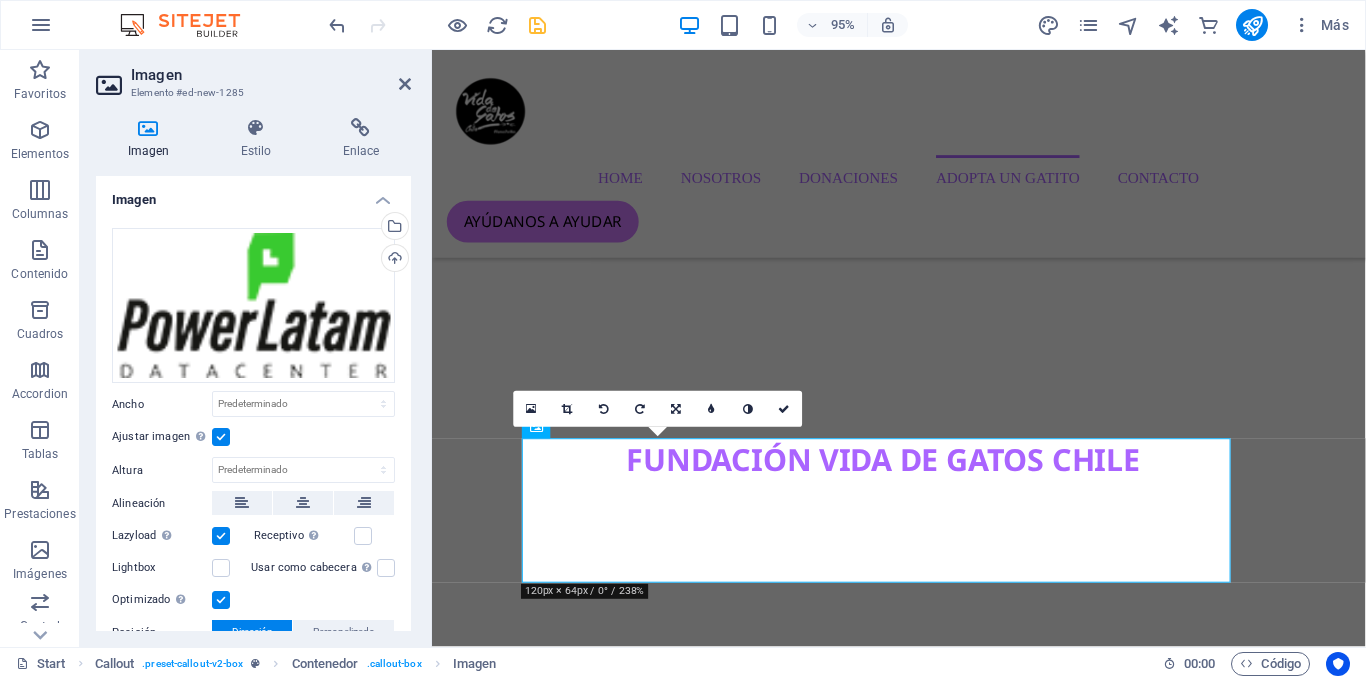 click at bounding box center (221, 437) 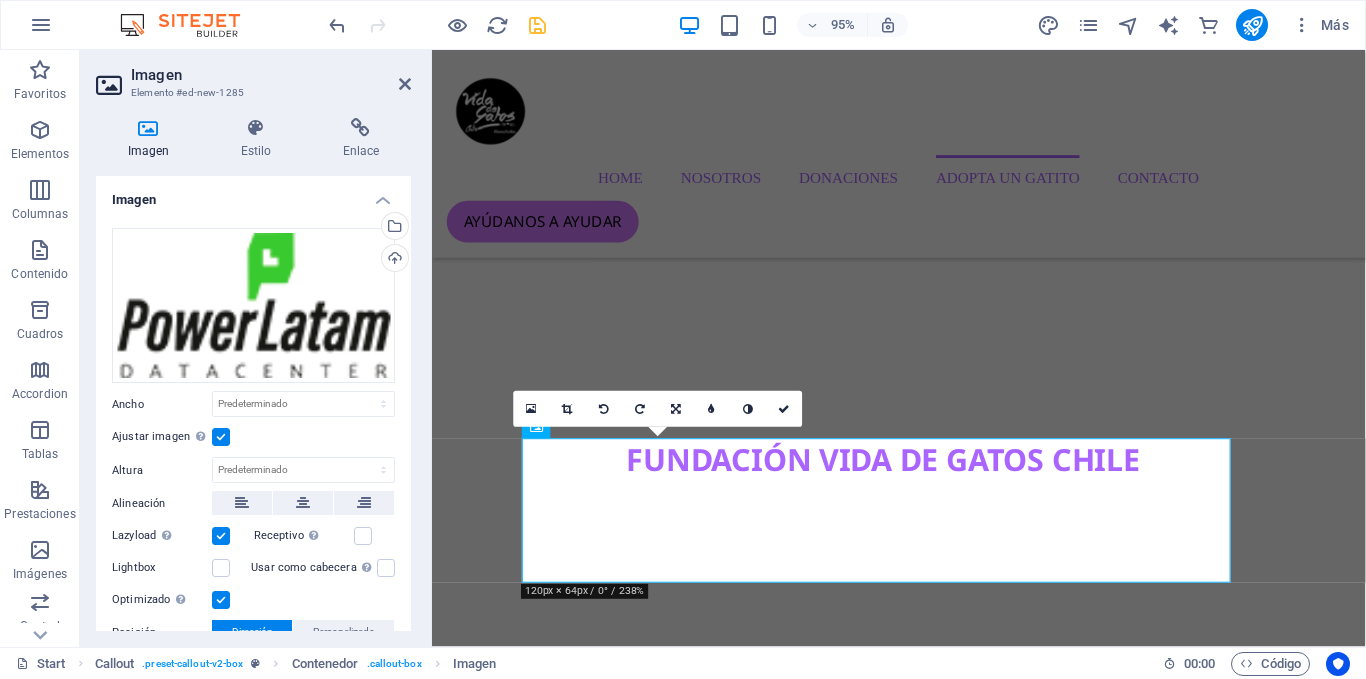 click on "Ajustar imagen Ajustar imagen automáticamente a un ancho y alto fijo" at bounding box center [0, 0] 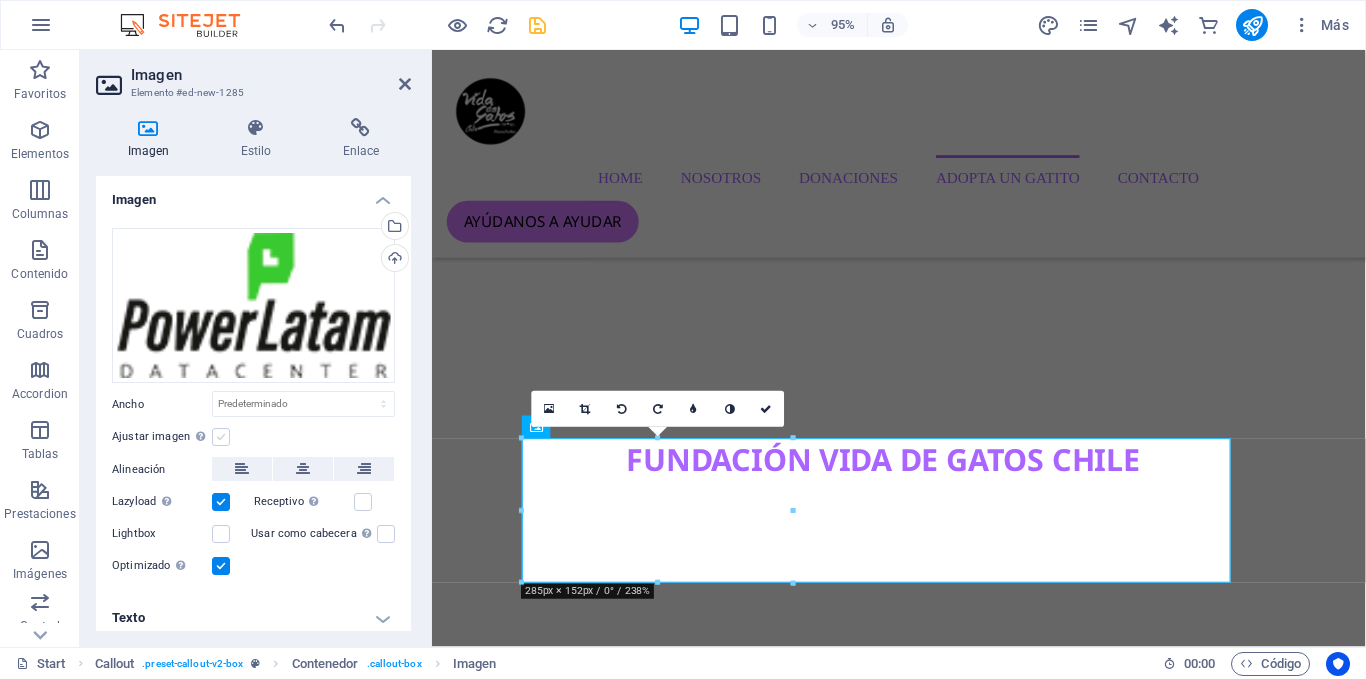 click at bounding box center (221, 437) 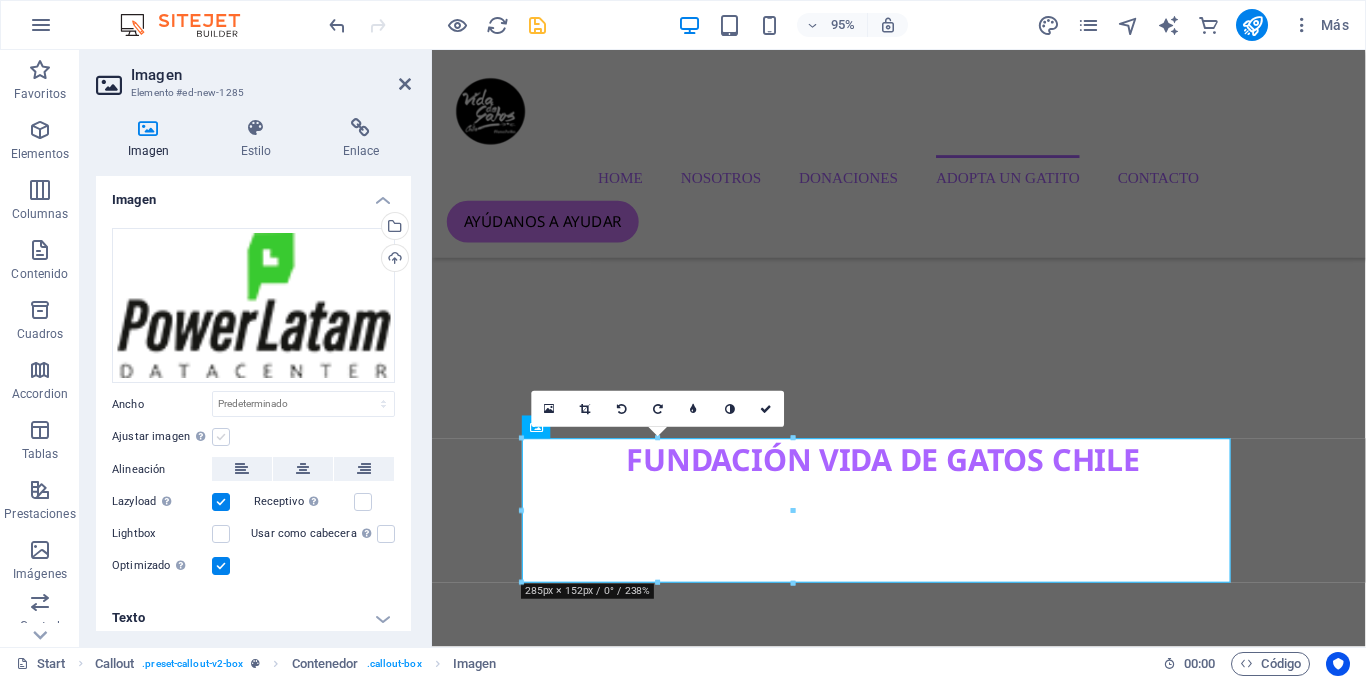 click on "Ajustar imagen Ajustar imagen automáticamente a un ancho y alto fijo" at bounding box center (0, 0) 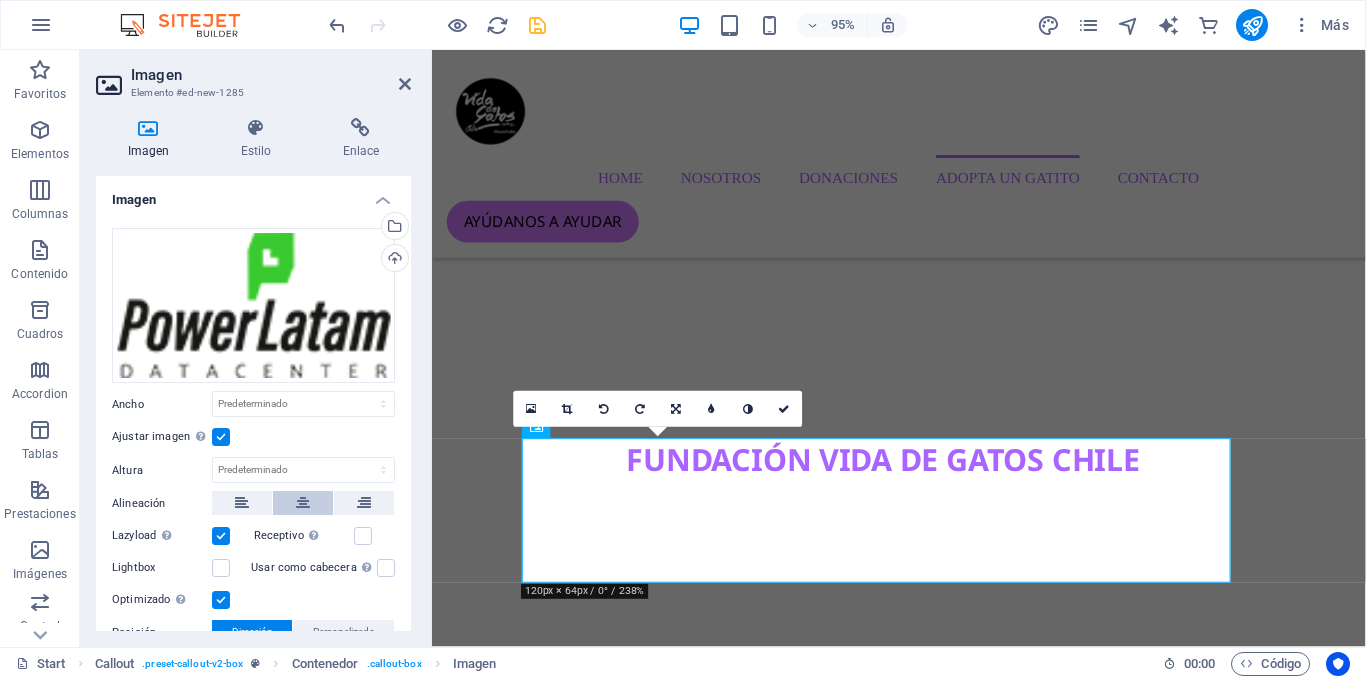 click at bounding box center [303, 503] 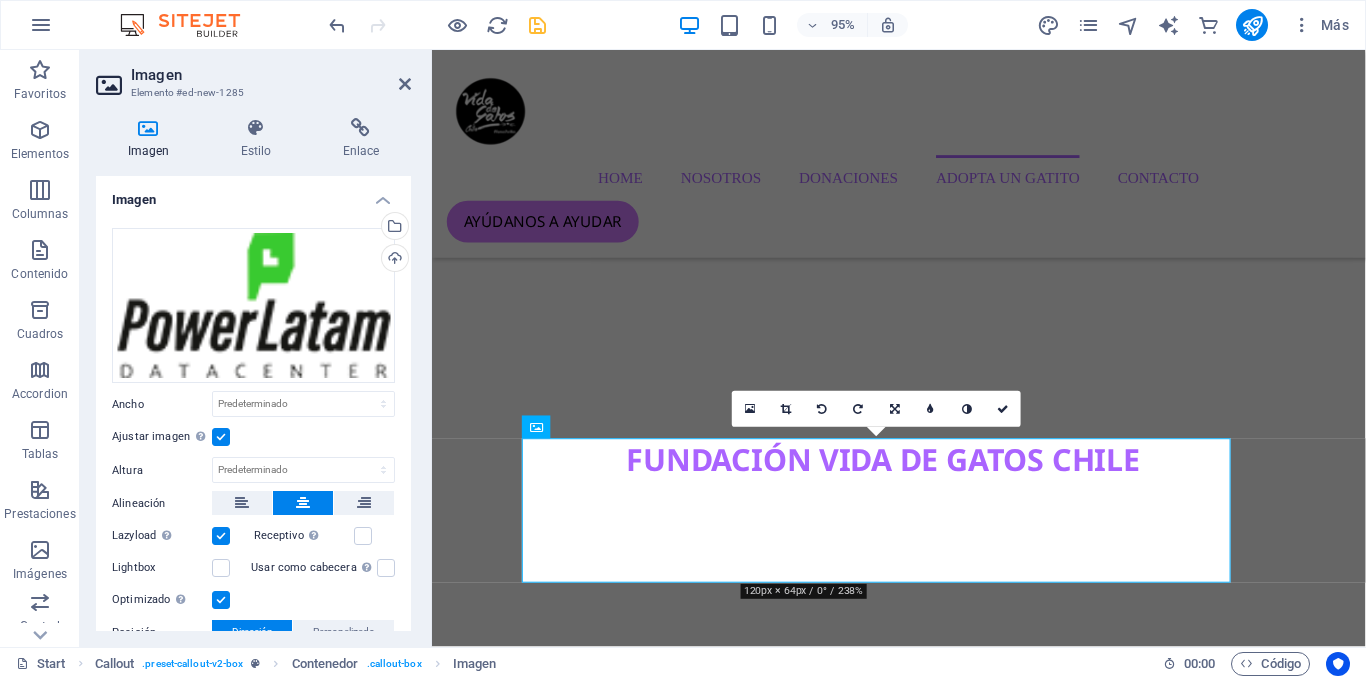 click at bounding box center [221, 437] 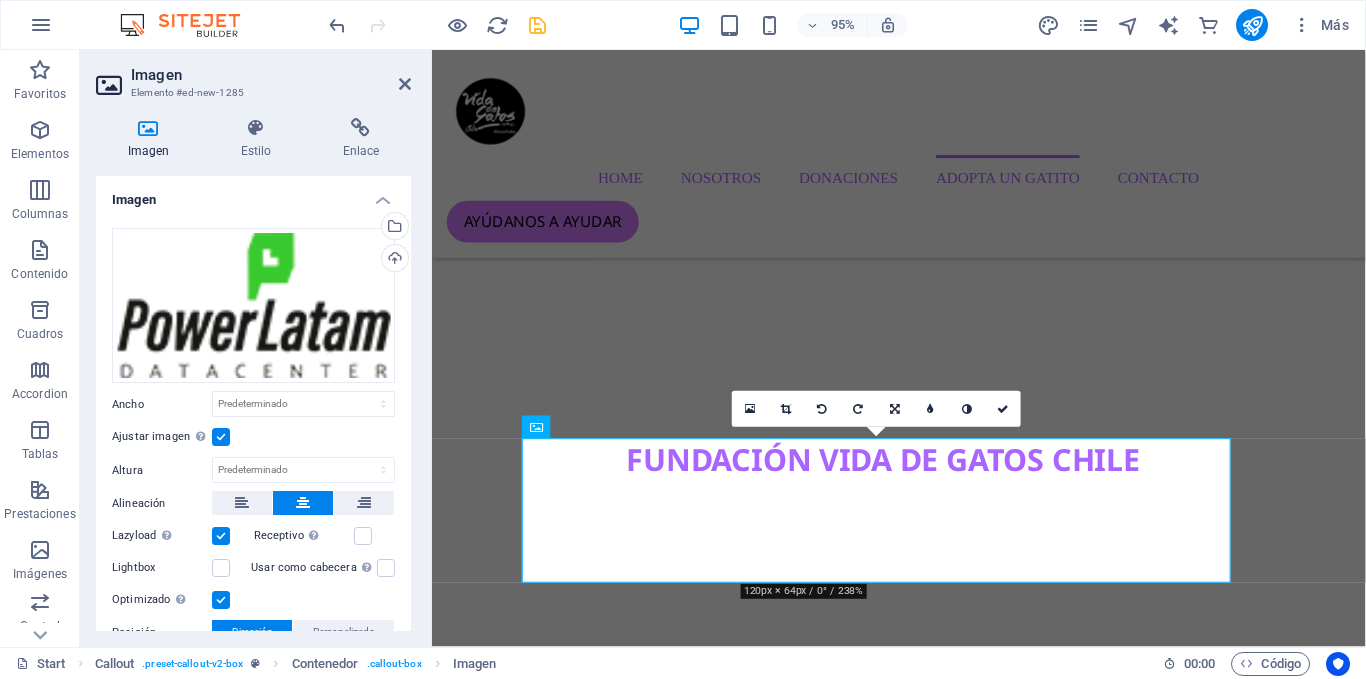 click on "Ajustar imagen Ajustar imagen automáticamente a un ancho y alto fijo" at bounding box center (0, 0) 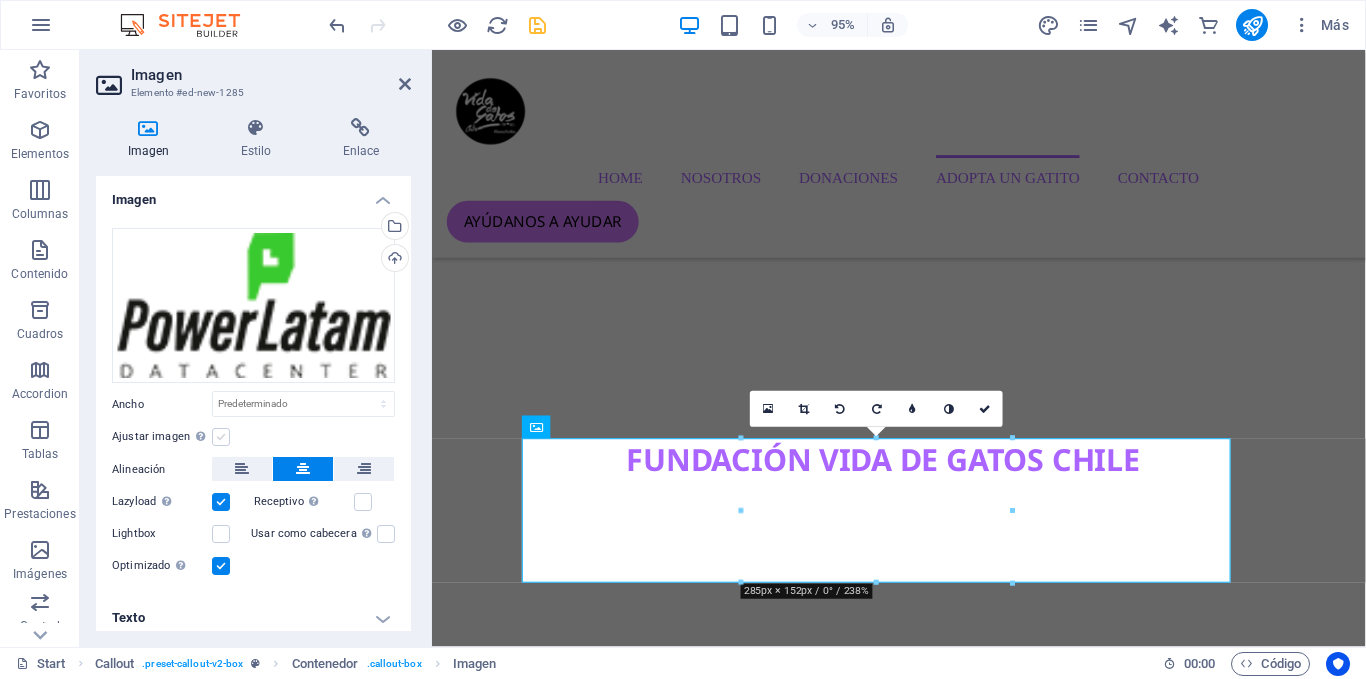 click at bounding box center [221, 437] 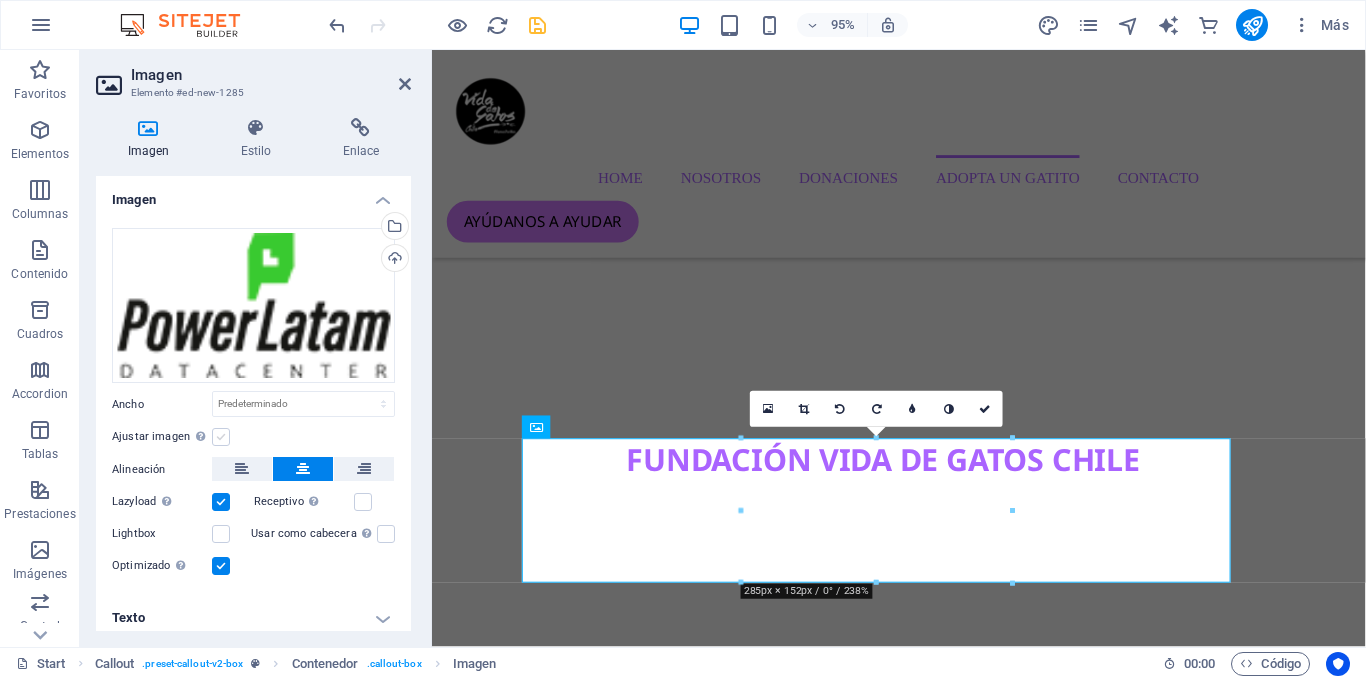 click on "Ajustar imagen Ajustar imagen automáticamente a un ancho y alto fijo" at bounding box center (0, 0) 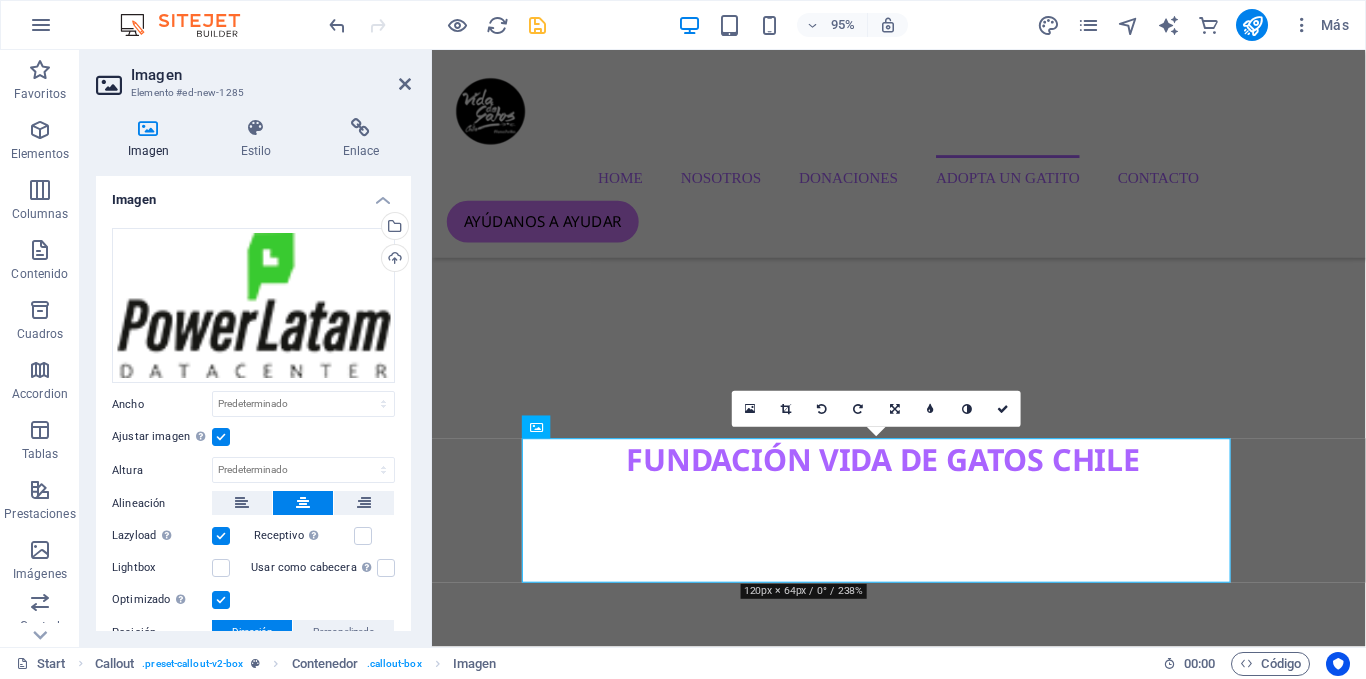 click at bounding box center (221, 437) 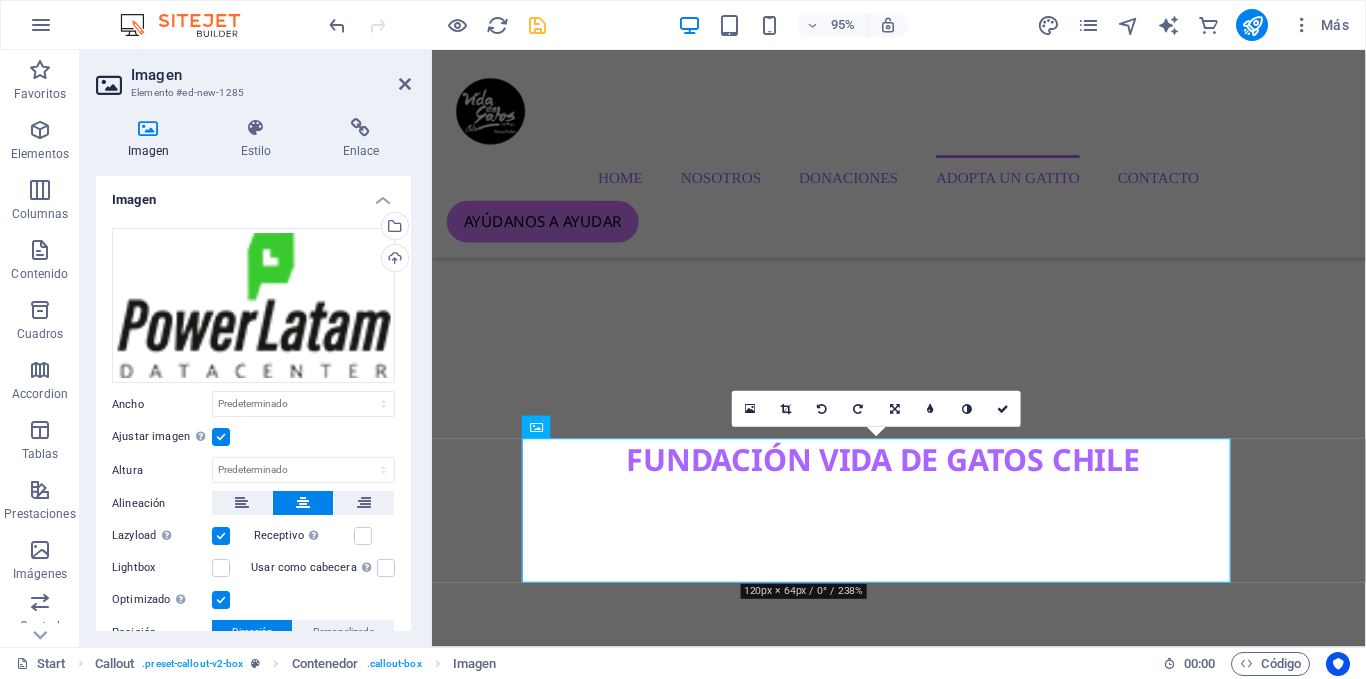 click on "Ajustar imagen Ajustar imagen automáticamente a un ancho y alto fijo" at bounding box center [0, 0] 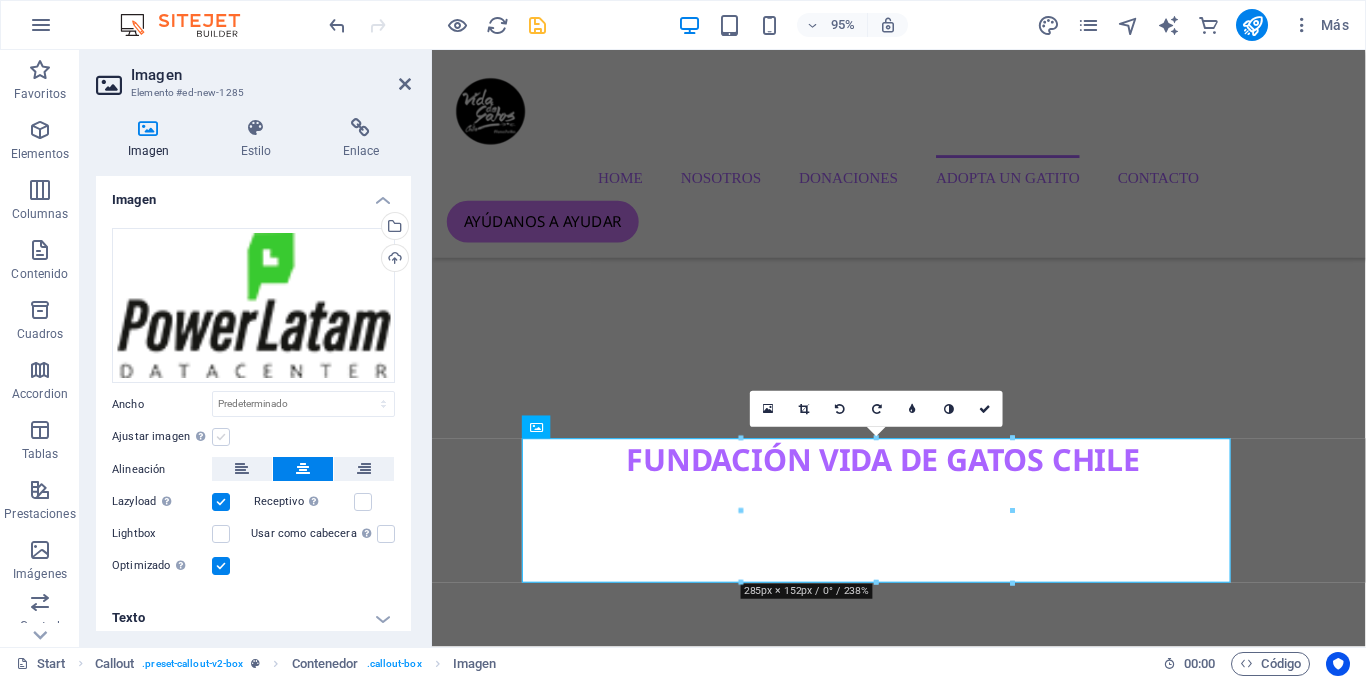 click at bounding box center (221, 437) 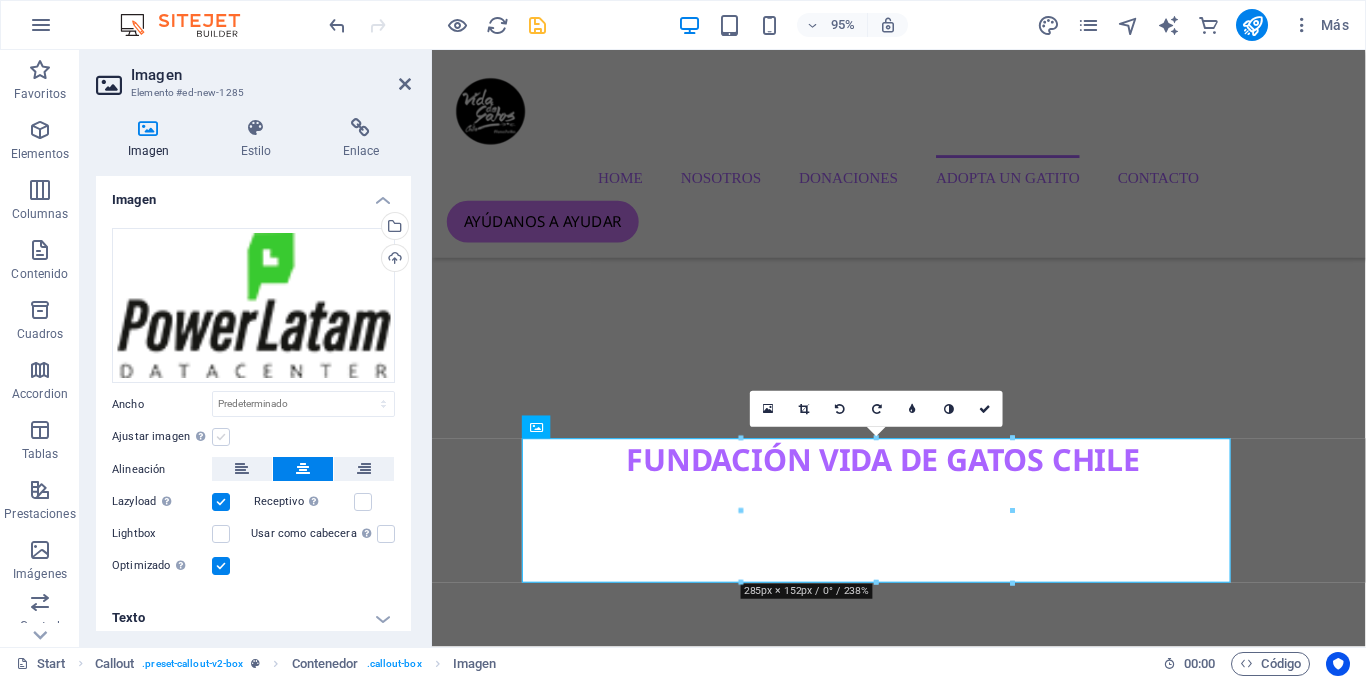 click on "Ajustar imagen Ajustar imagen automáticamente a un ancho y alto fijo" at bounding box center (0, 0) 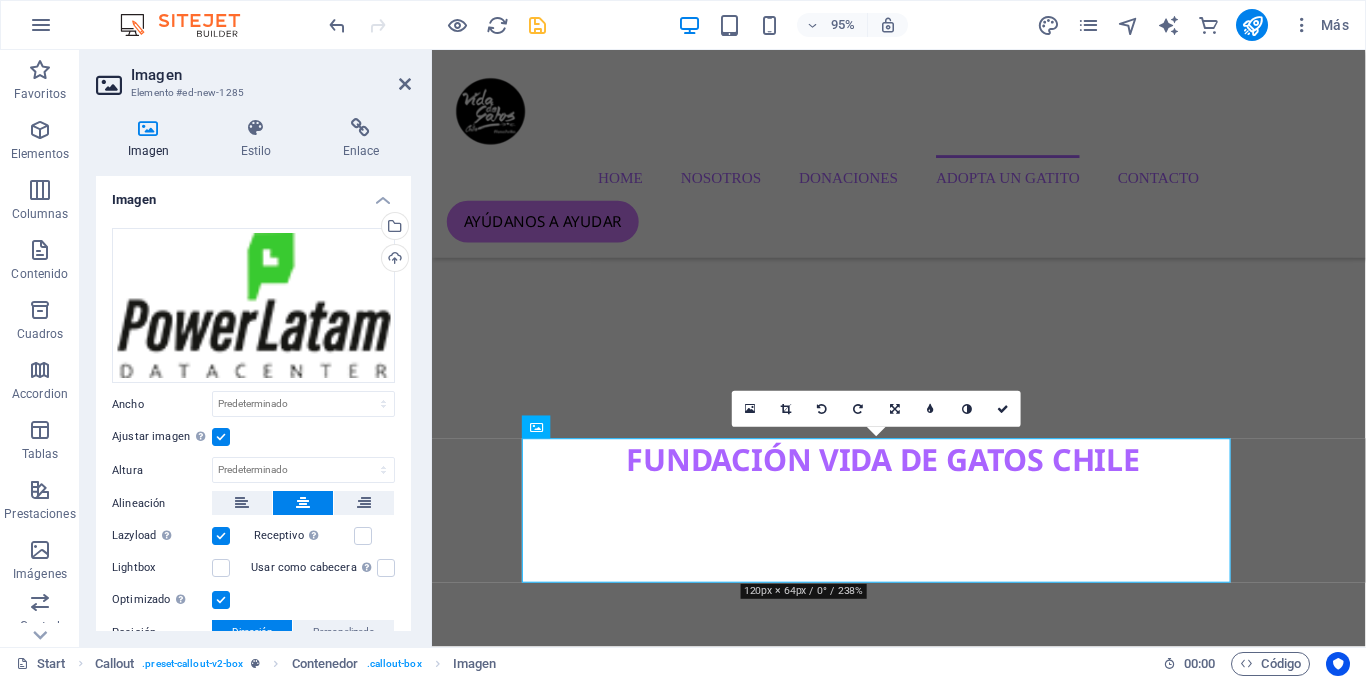 click at bounding box center (221, 437) 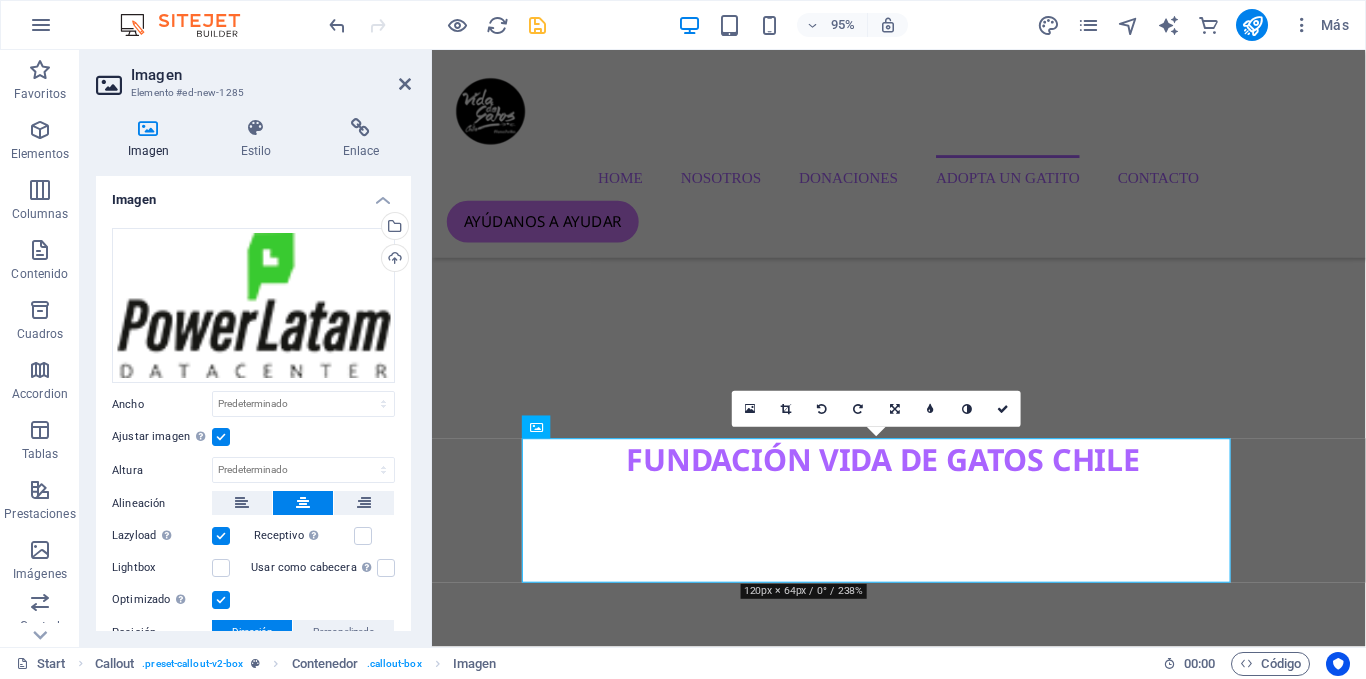 click on "Ajustar imagen Ajustar imagen automáticamente a un ancho y alto fijo" at bounding box center (0, 0) 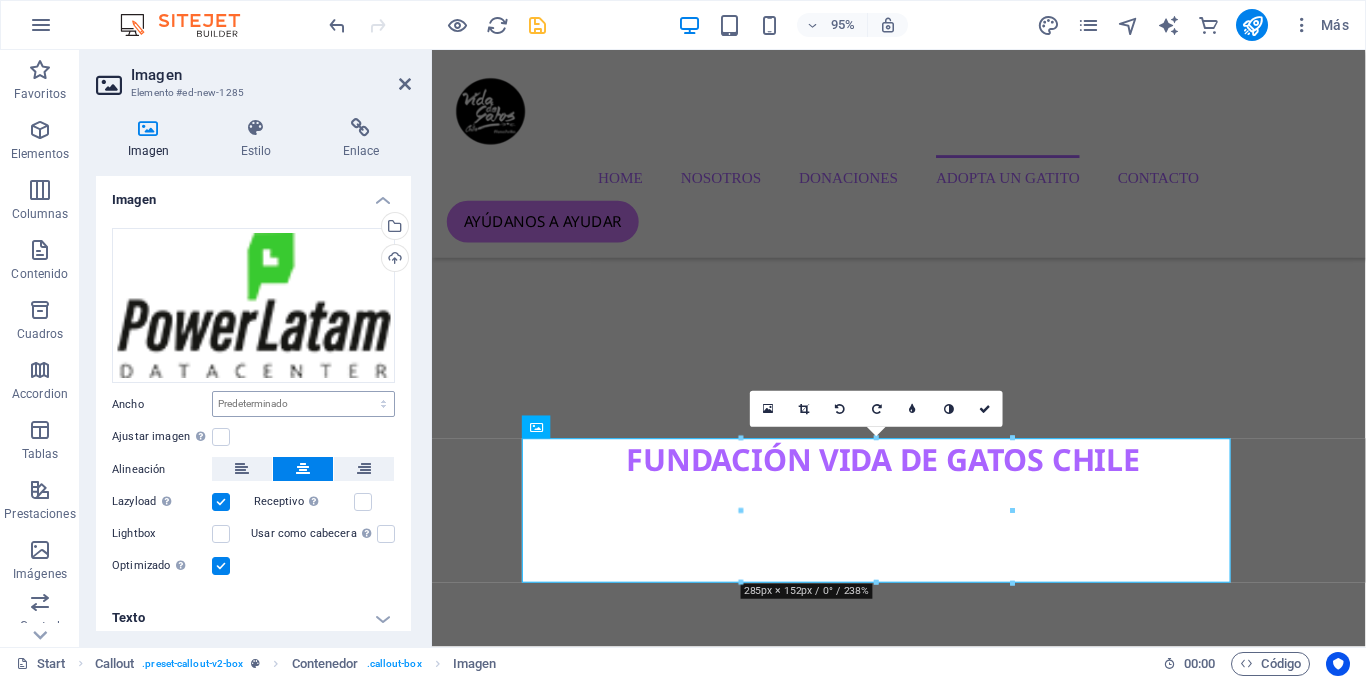 scroll, scrollTop: 9, scrollLeft: 0, axis: vertical 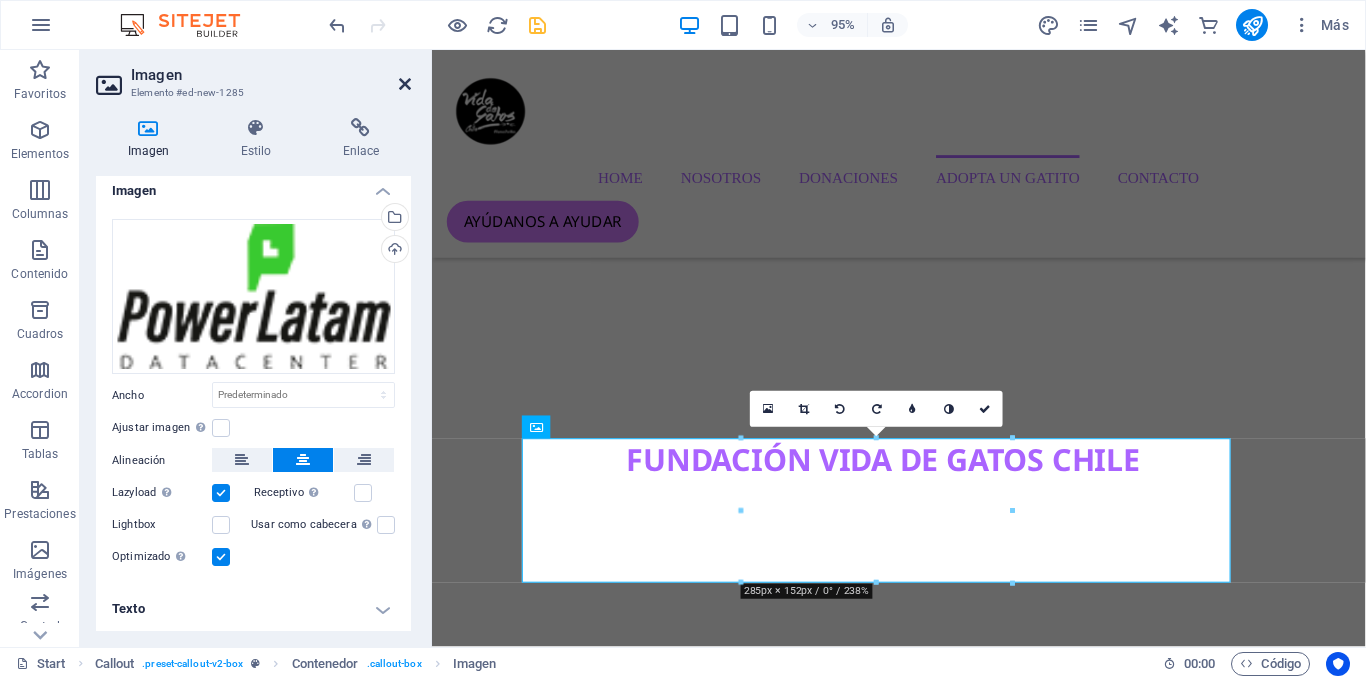 click at bounding box center [405, 84] 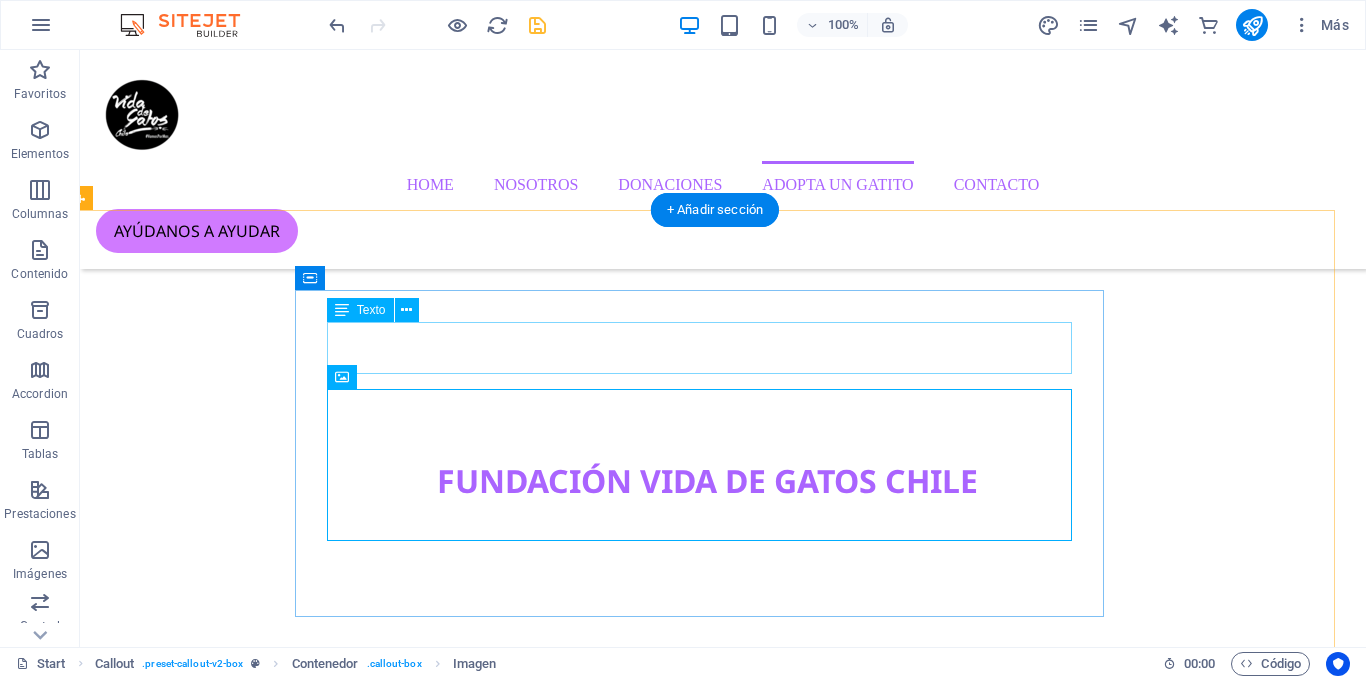 click on "El hosting perfecto" at bounding box center (707, 8434) 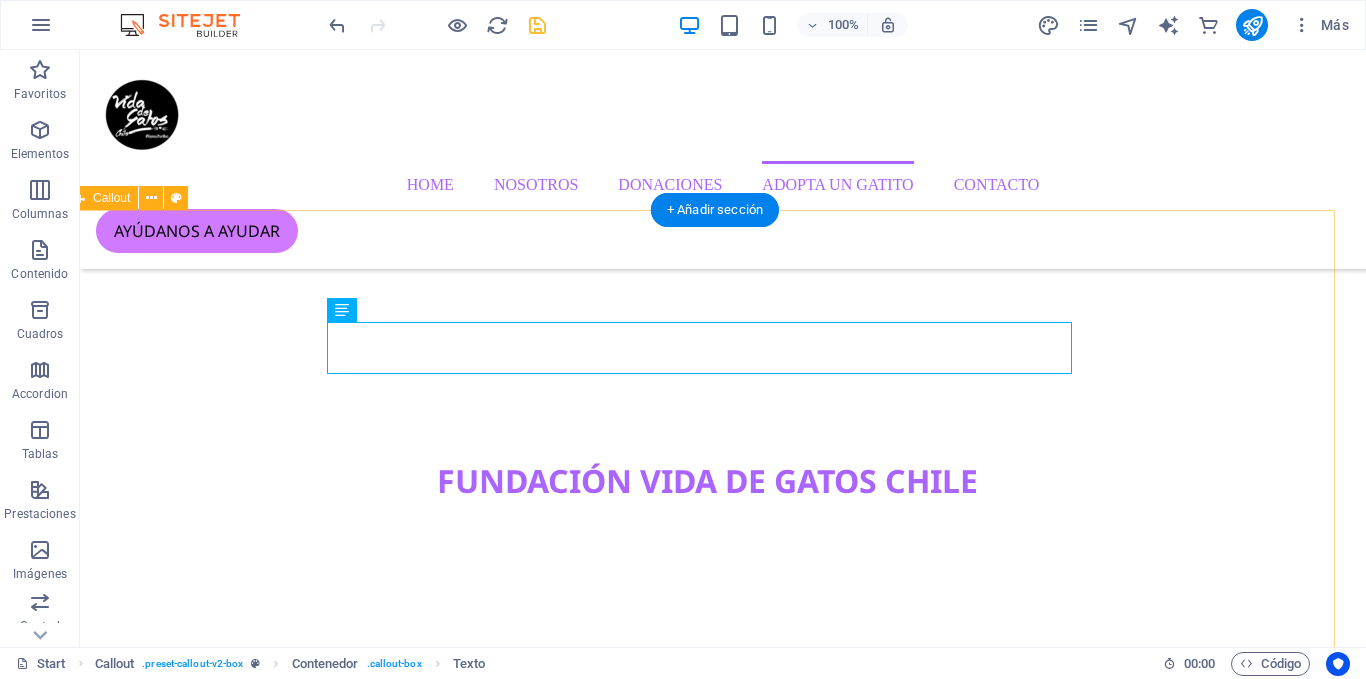click on "El hosting perfecto click acá" at bounding box center (707, 8498) 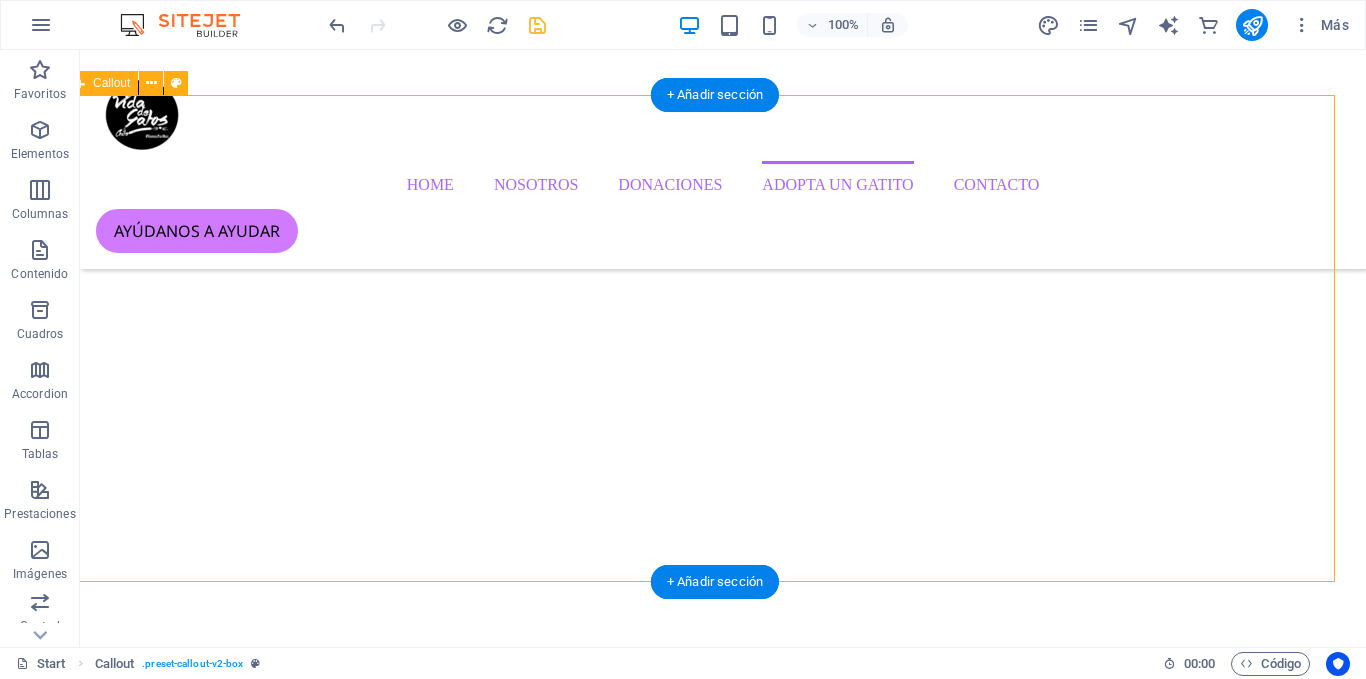 scroll, scrollTop: 4003, scrollLeft: 16, axis: both 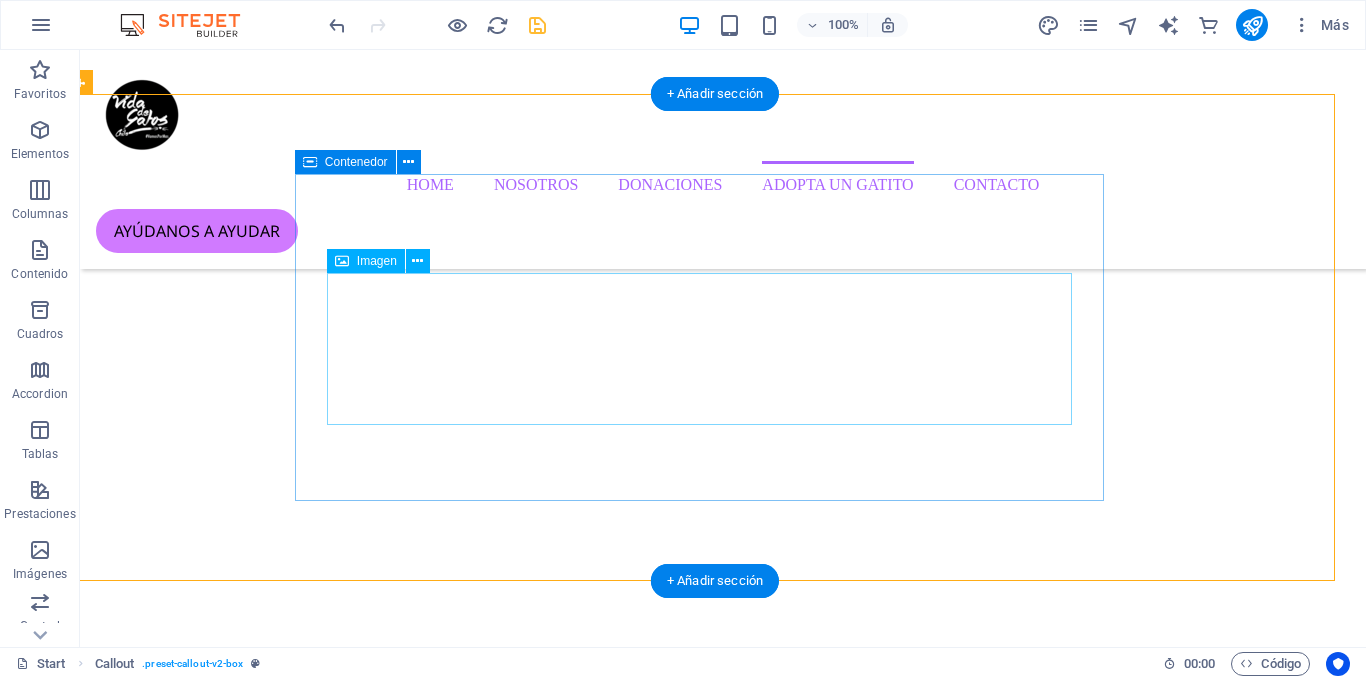 click at bounding box center [707, 8251] 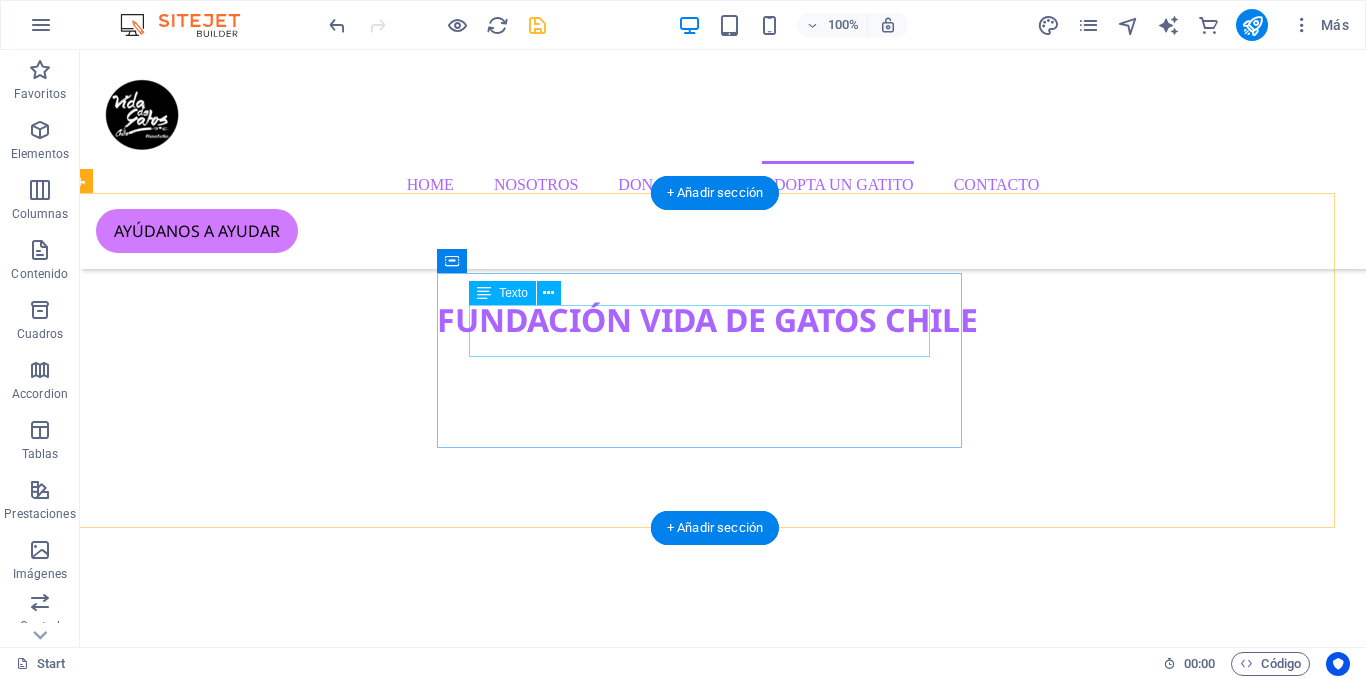 click on "El hosting perfecto" at bounding box center (707, 8273) 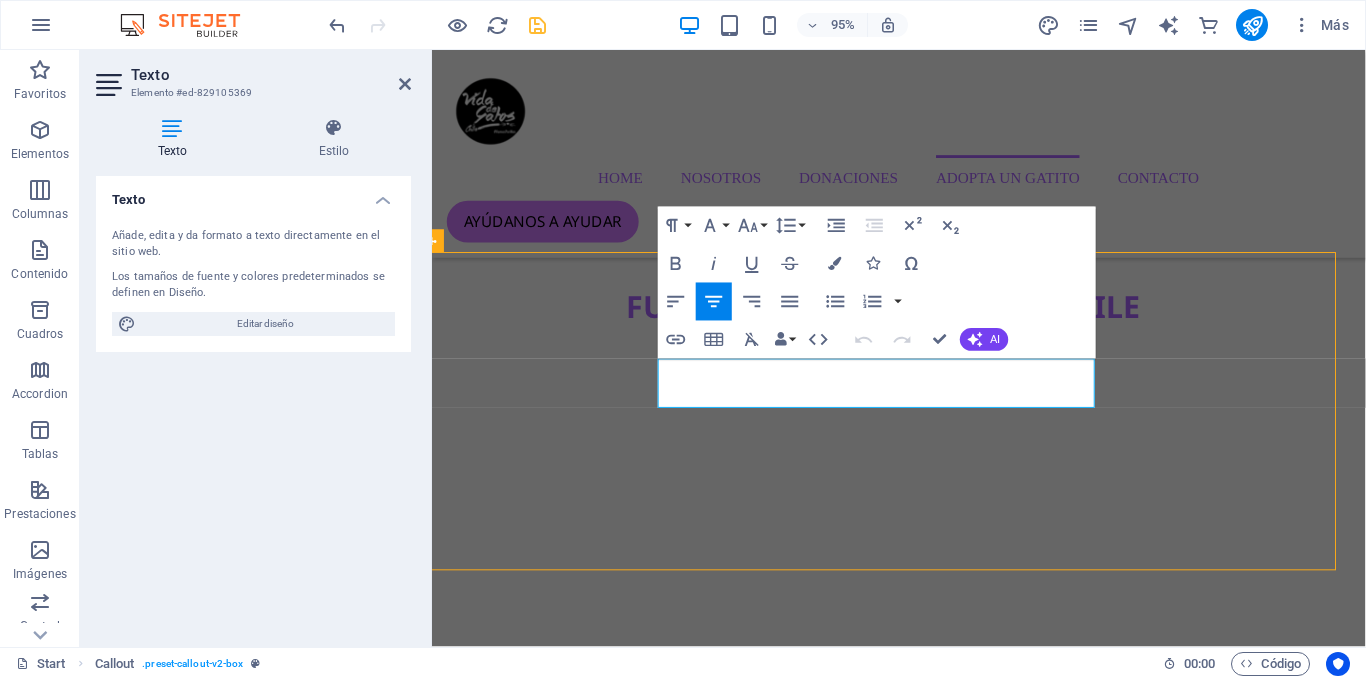 scroll, scrollTop: 3834, scrollLeft: 16, axis: both 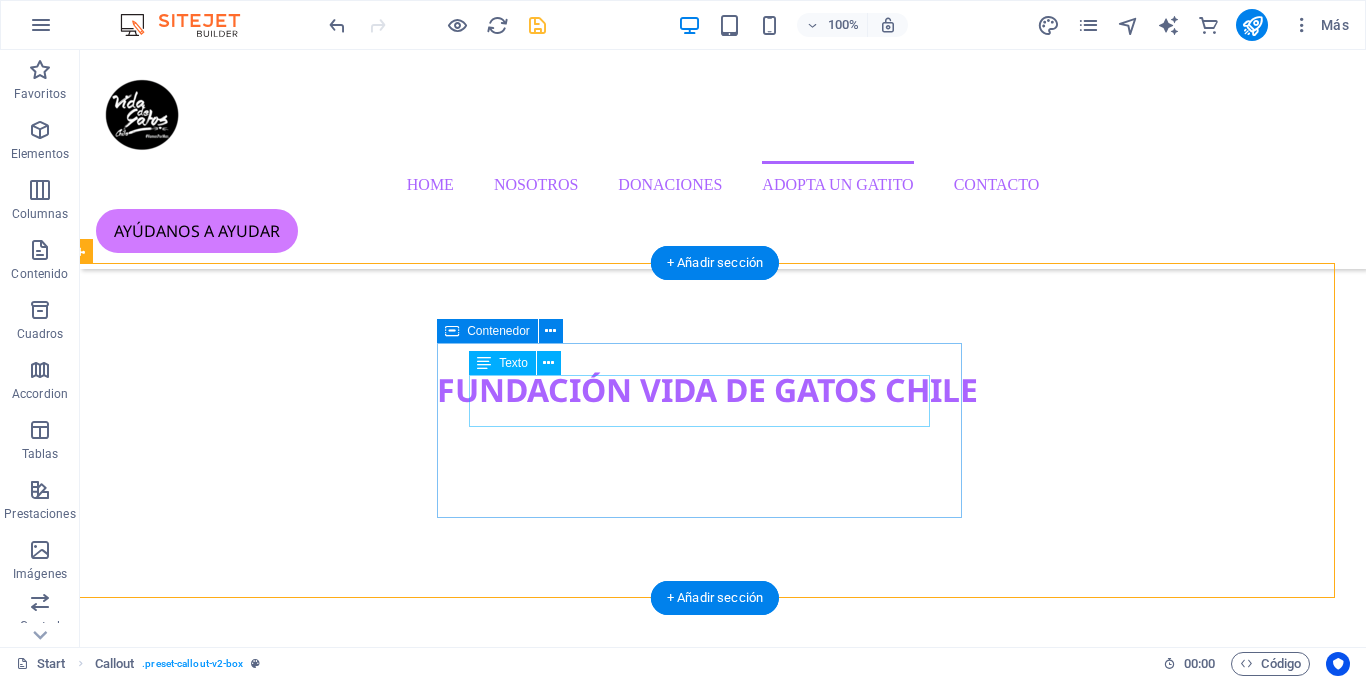 click on "El hosting perfecto" at bounding box center (707, 8343) 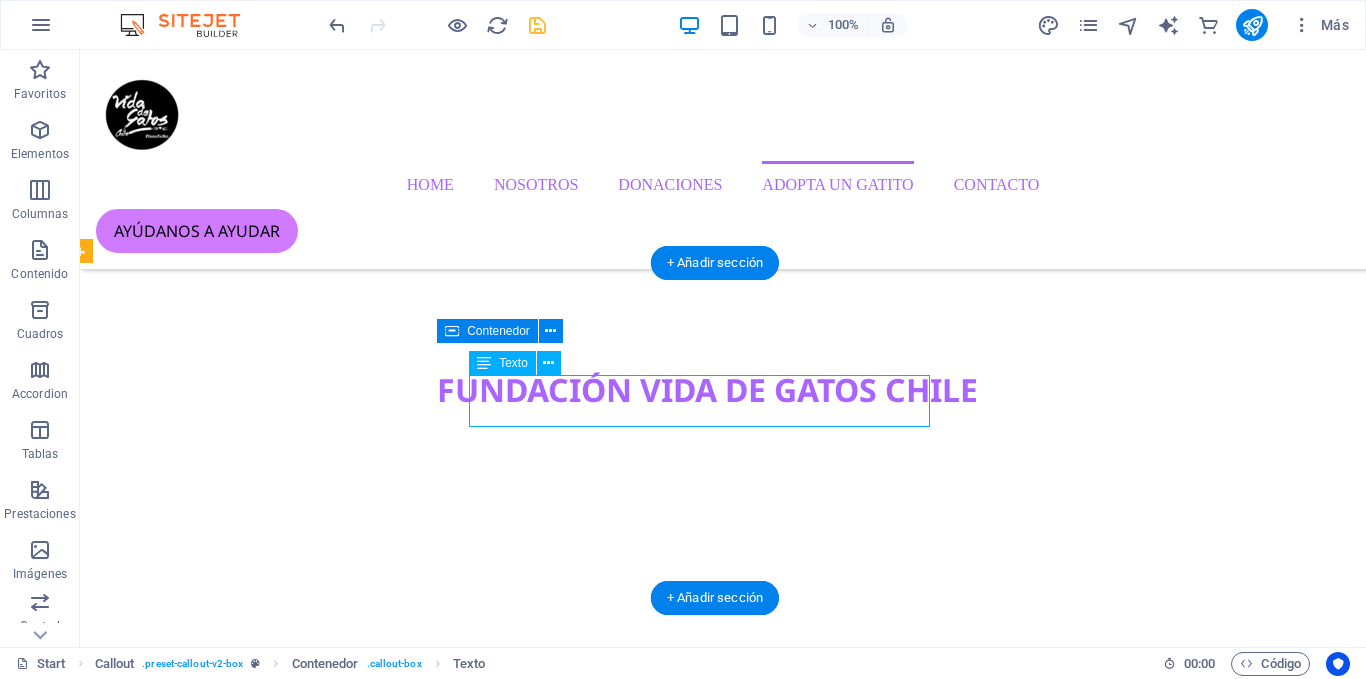 click on "El hosting perfecto" at bounding box center (707, 8343) 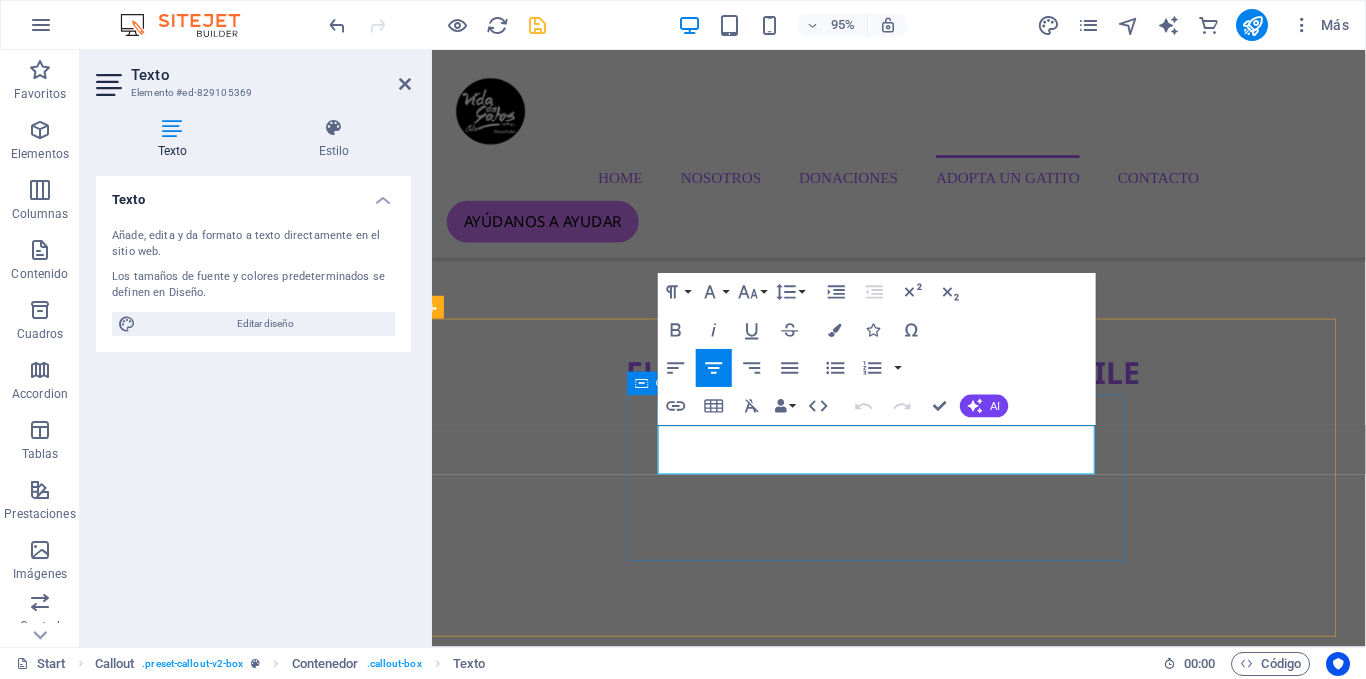 click on "El hosting perfecto" at bounding box center [907, 8343] 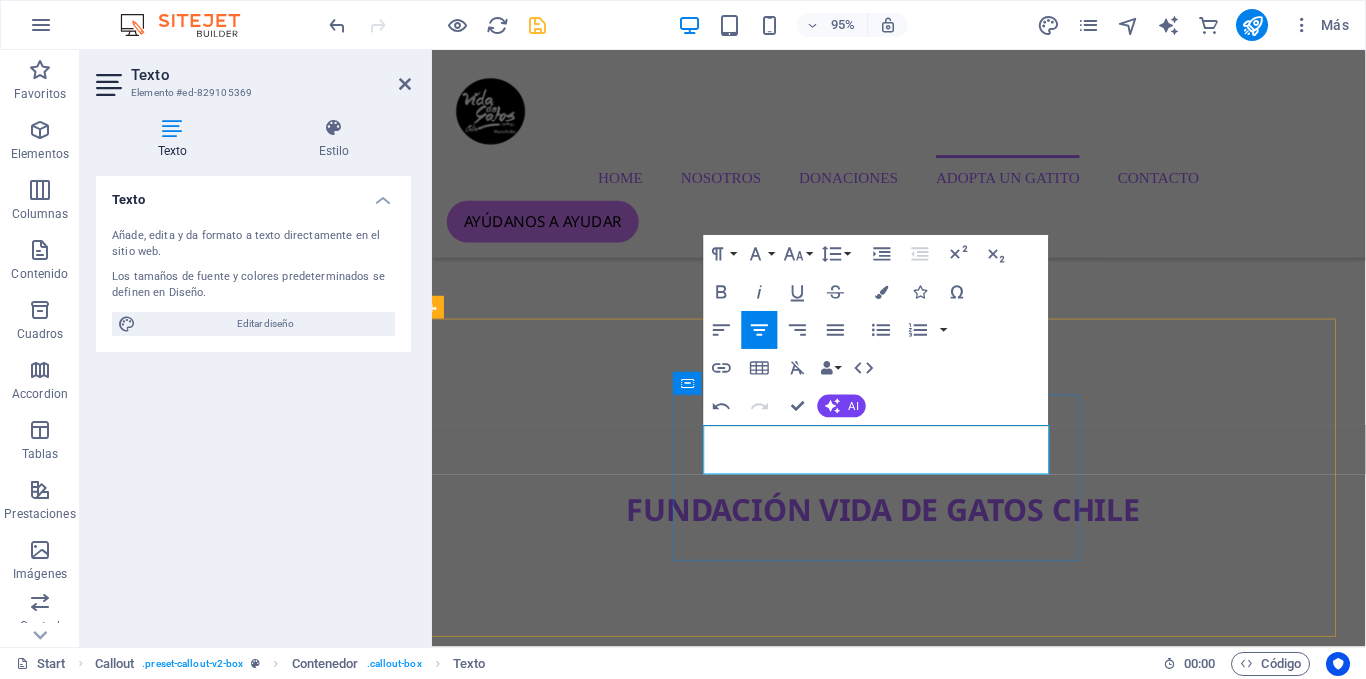 click on "Power Latam" at bounding box center [908, 8487] 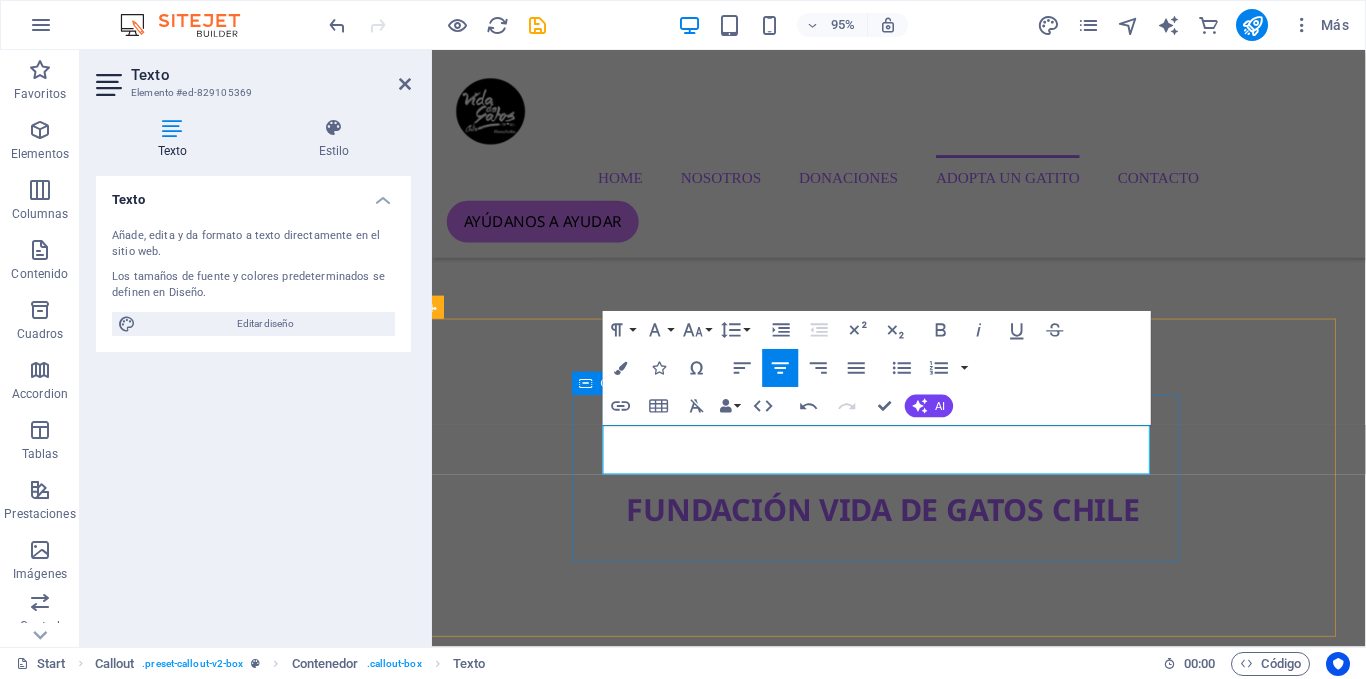 click on "Power Latam Datacenter click acá" at bounding box center [908, 8519] 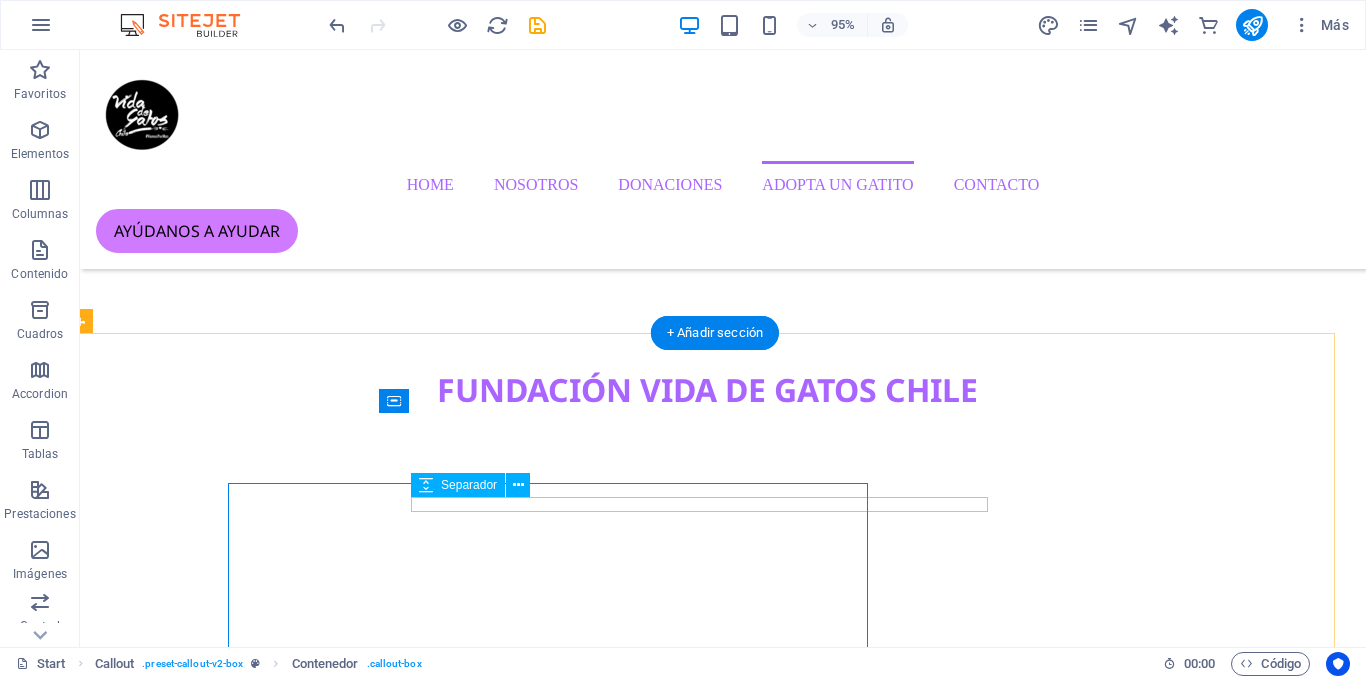 scroll, scrollTop: 3764, scrollLeft: 16, axis: both 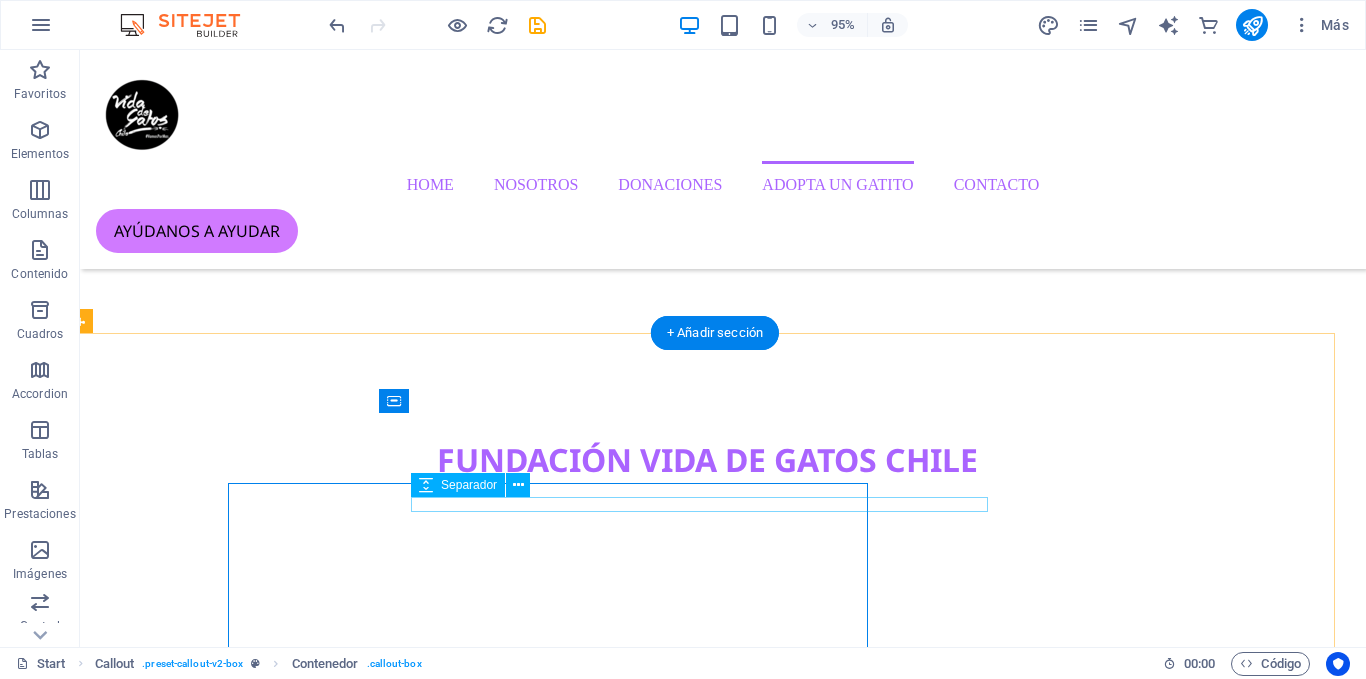 click at bounding box center [707, 8450] 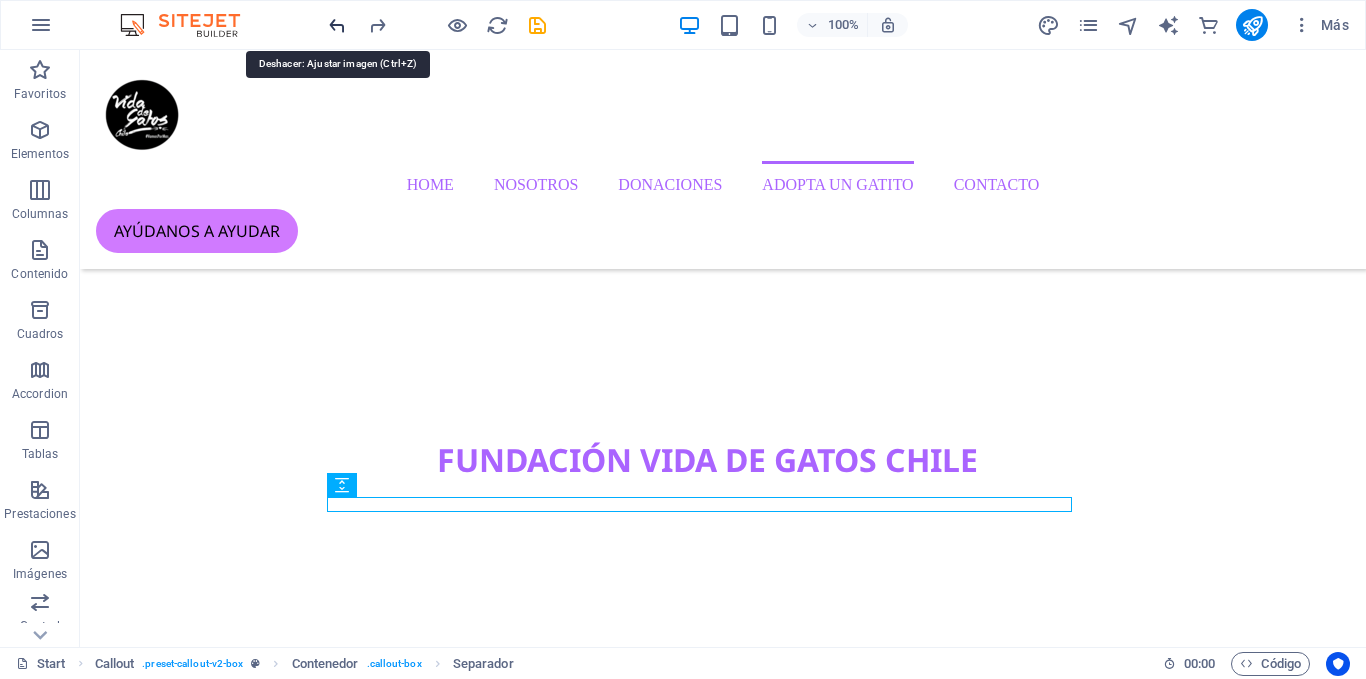 click at bounding box center (337, 25) 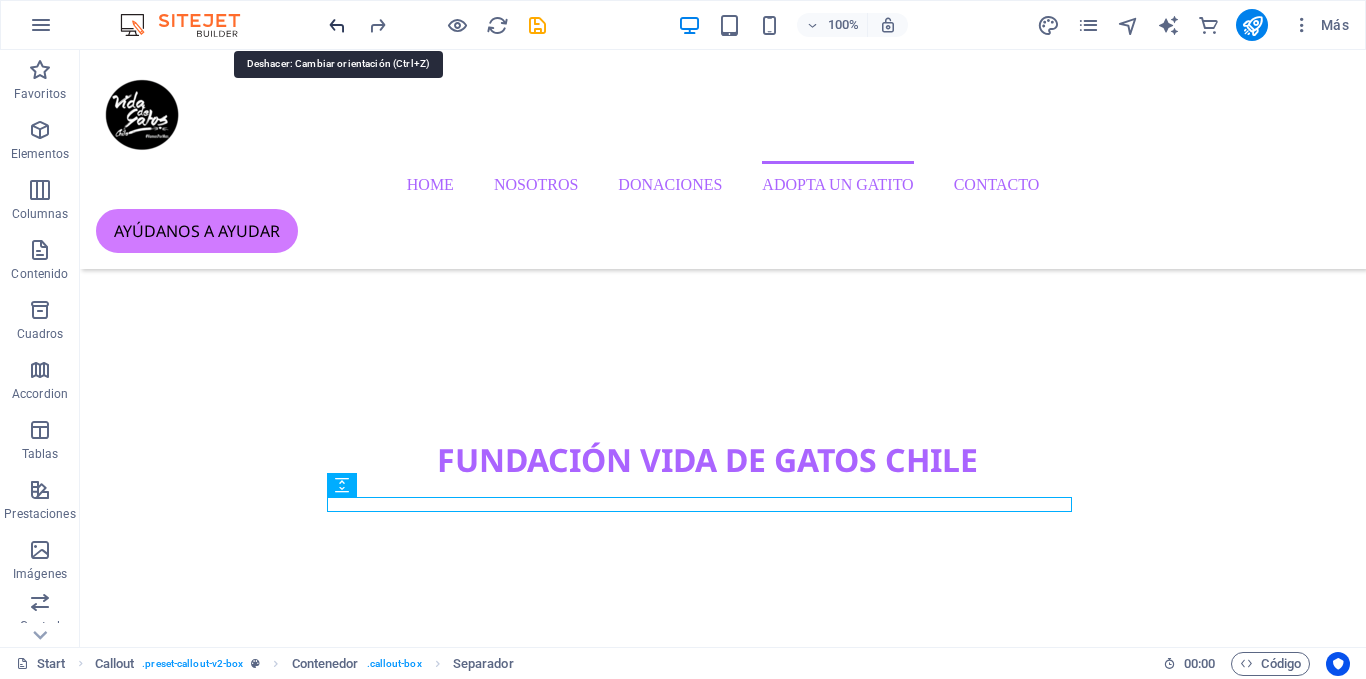 click at bounding box center [337, 25] 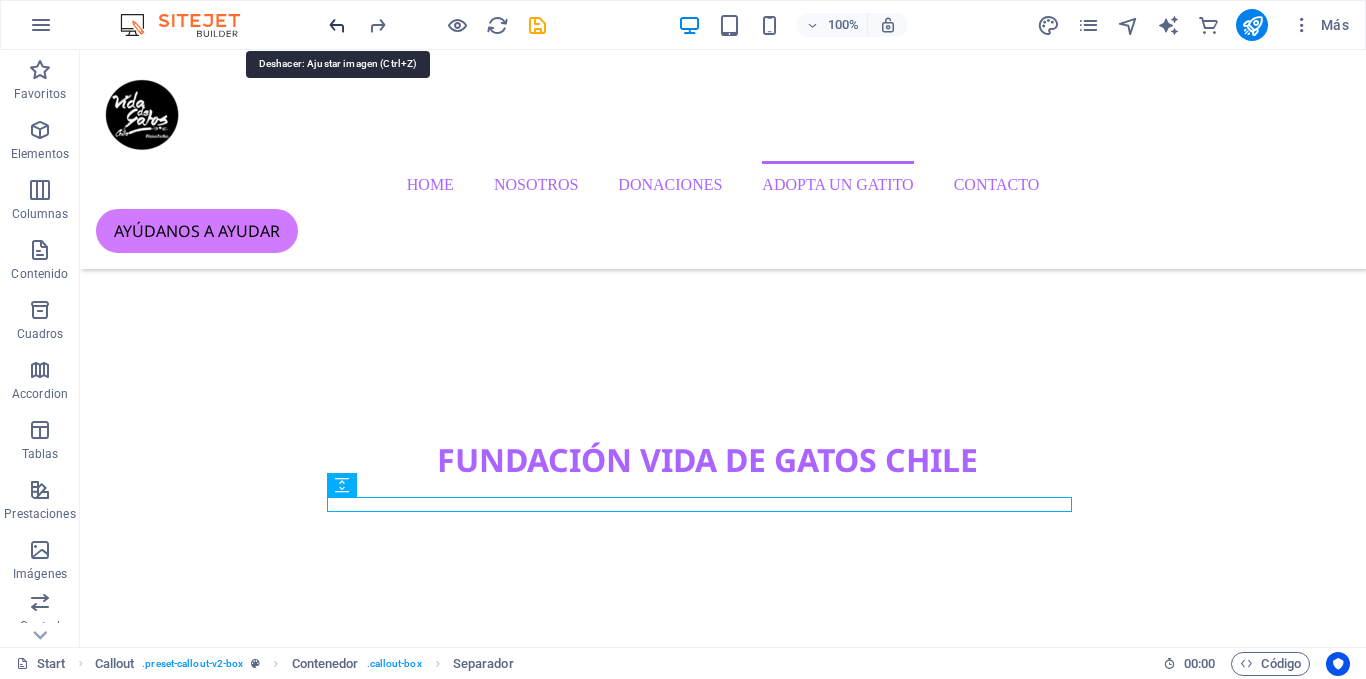 click at bounding box center [337, 25] 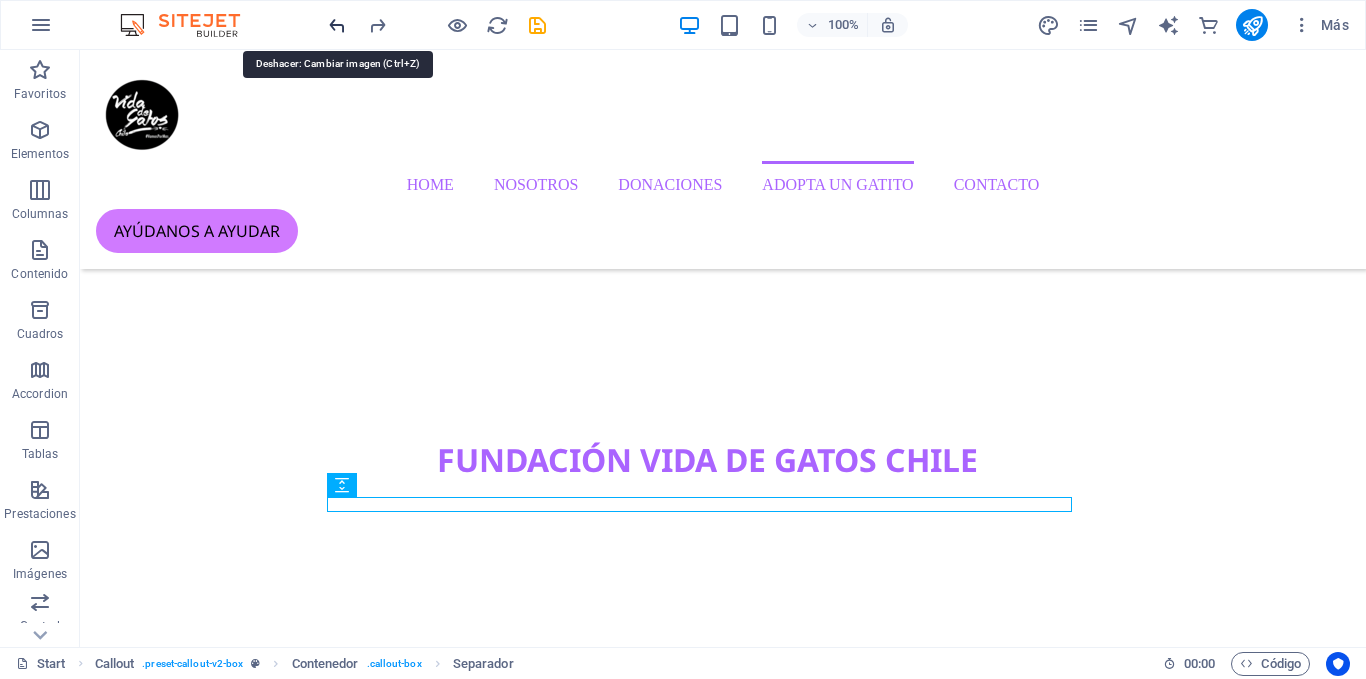 click at bounding box center (337, 25) 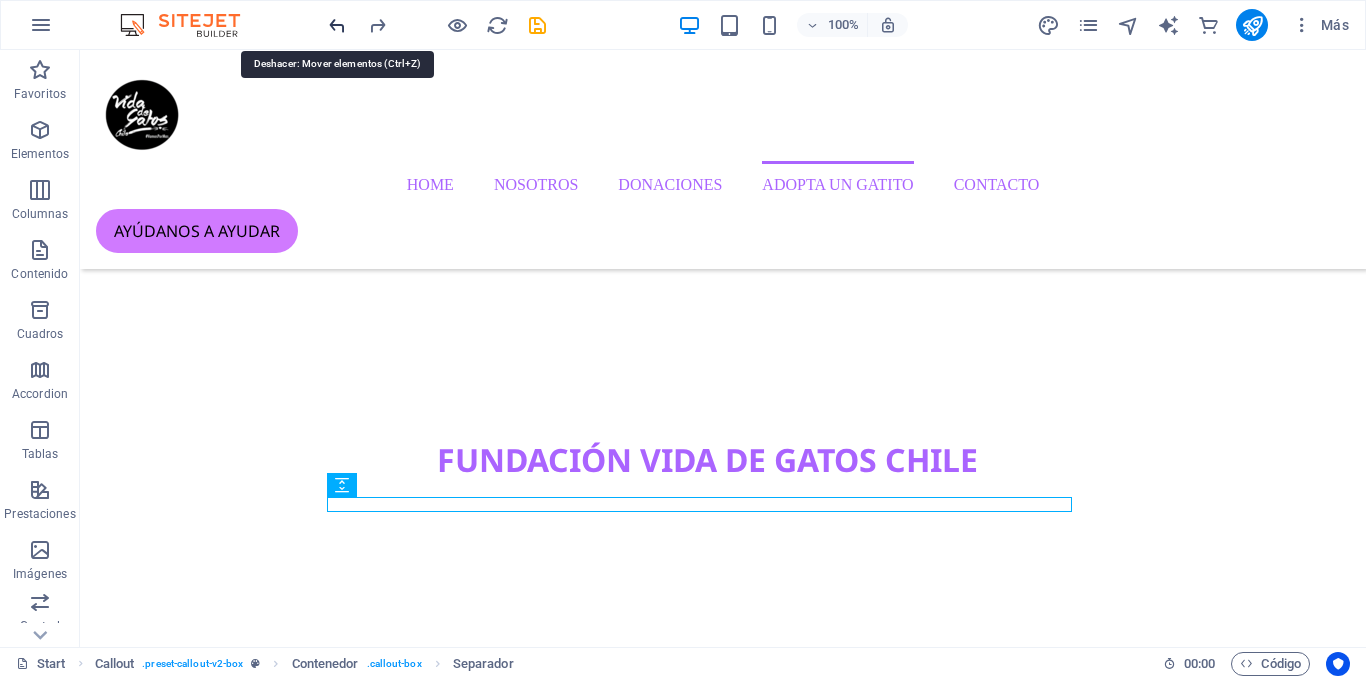 click at bounding box center (337, 25) 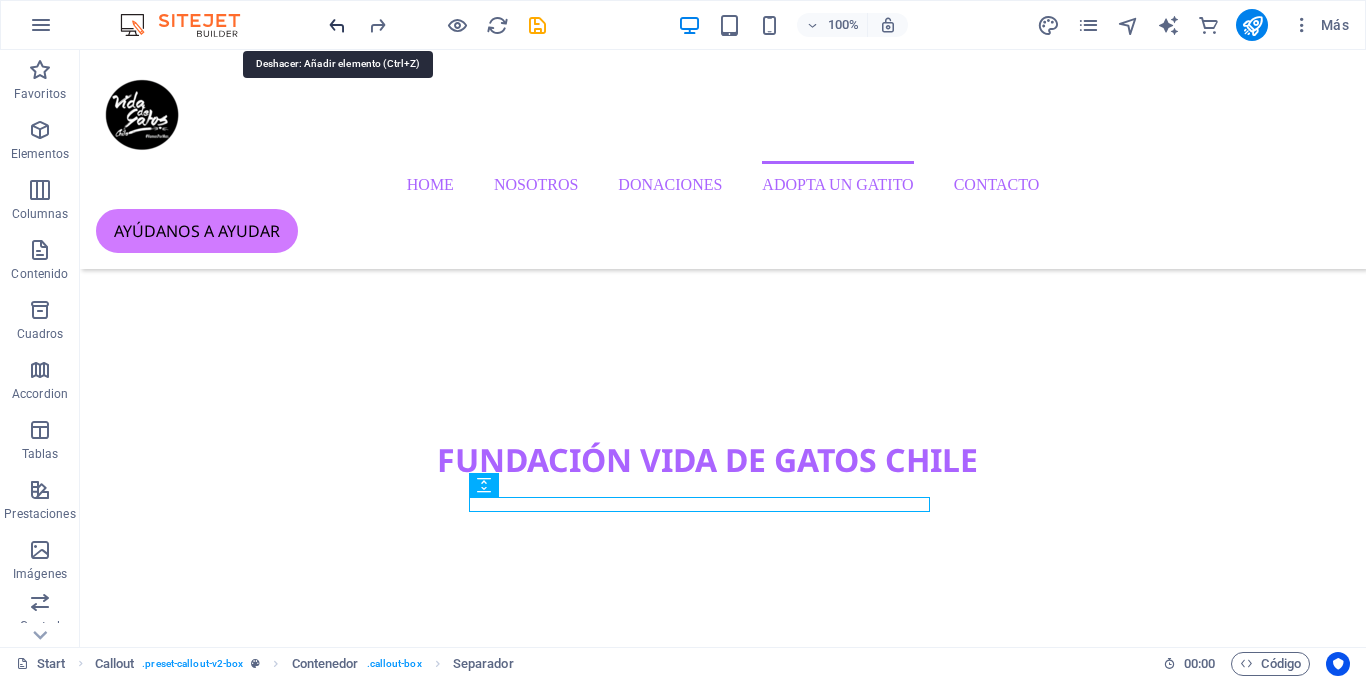 click at bounding box center (337, 25) 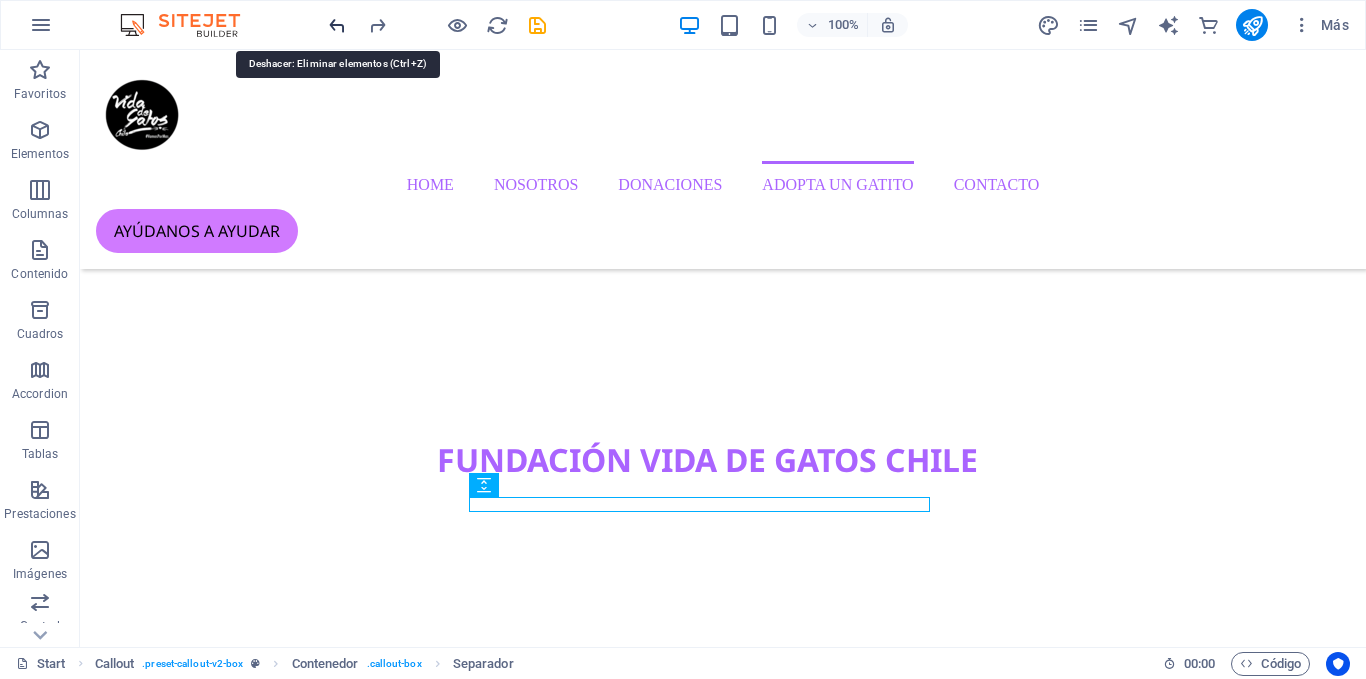click at bounding box center (337, 25) 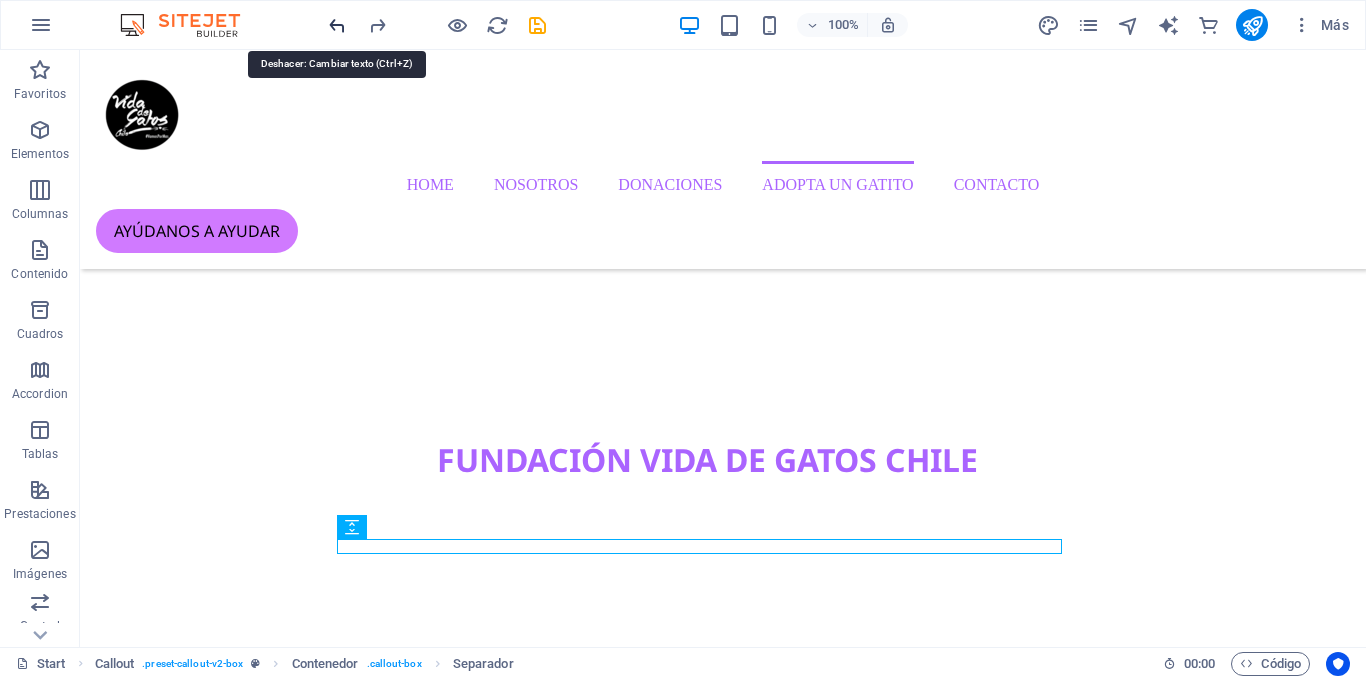 click at bounding box center (337, 25) 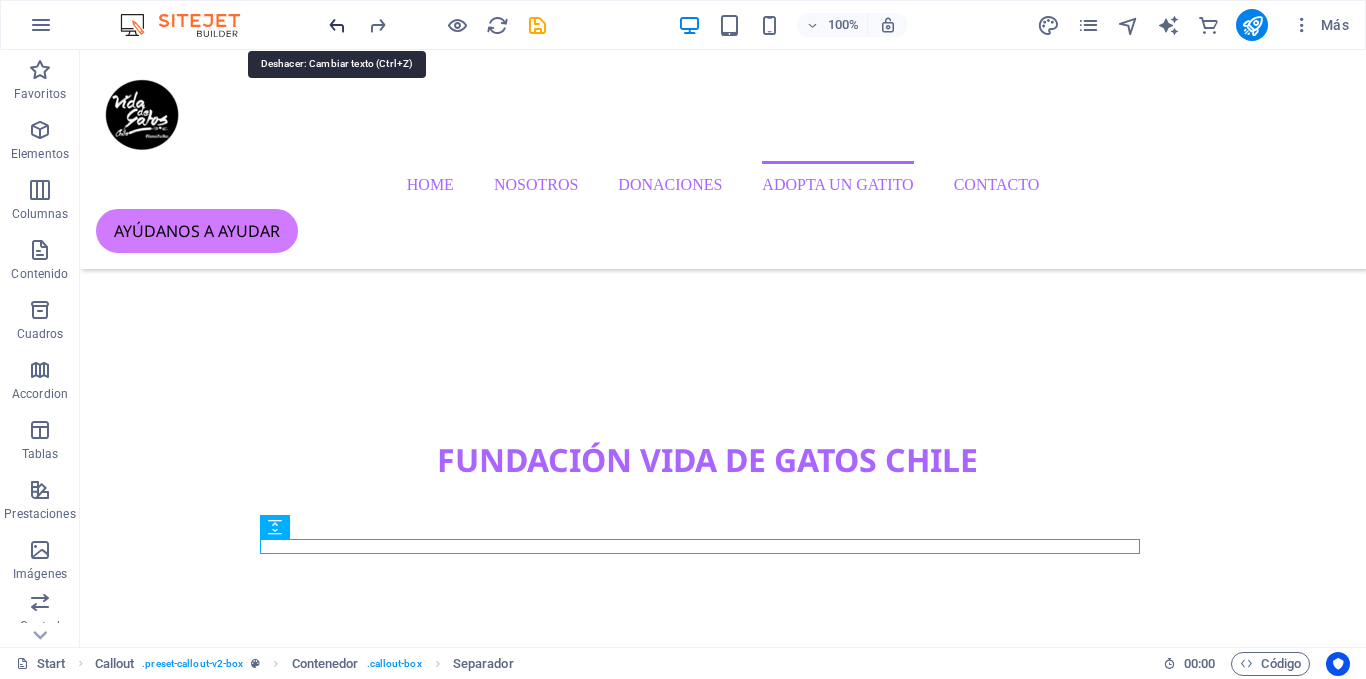 click at bounding box center (337, 25) 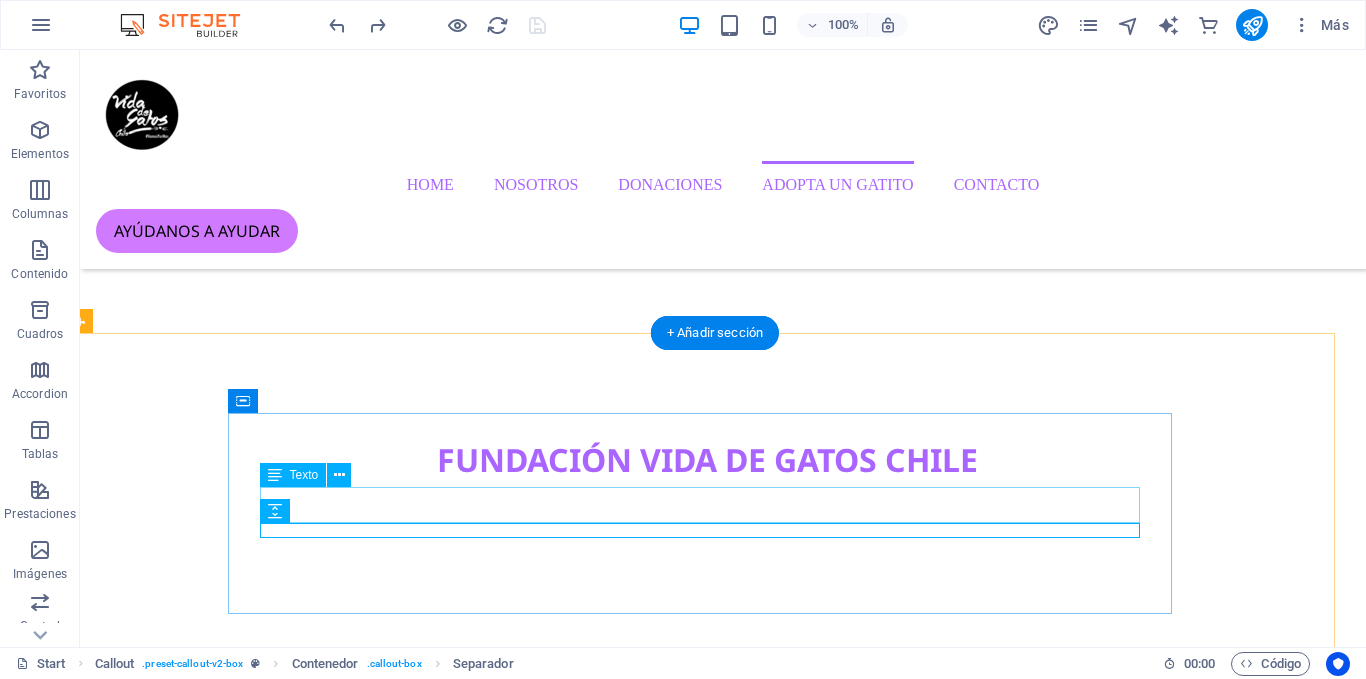 click on "La solución inteligente para el cuidado y protección de tus mascotas" at bounding box center (707, 8450) 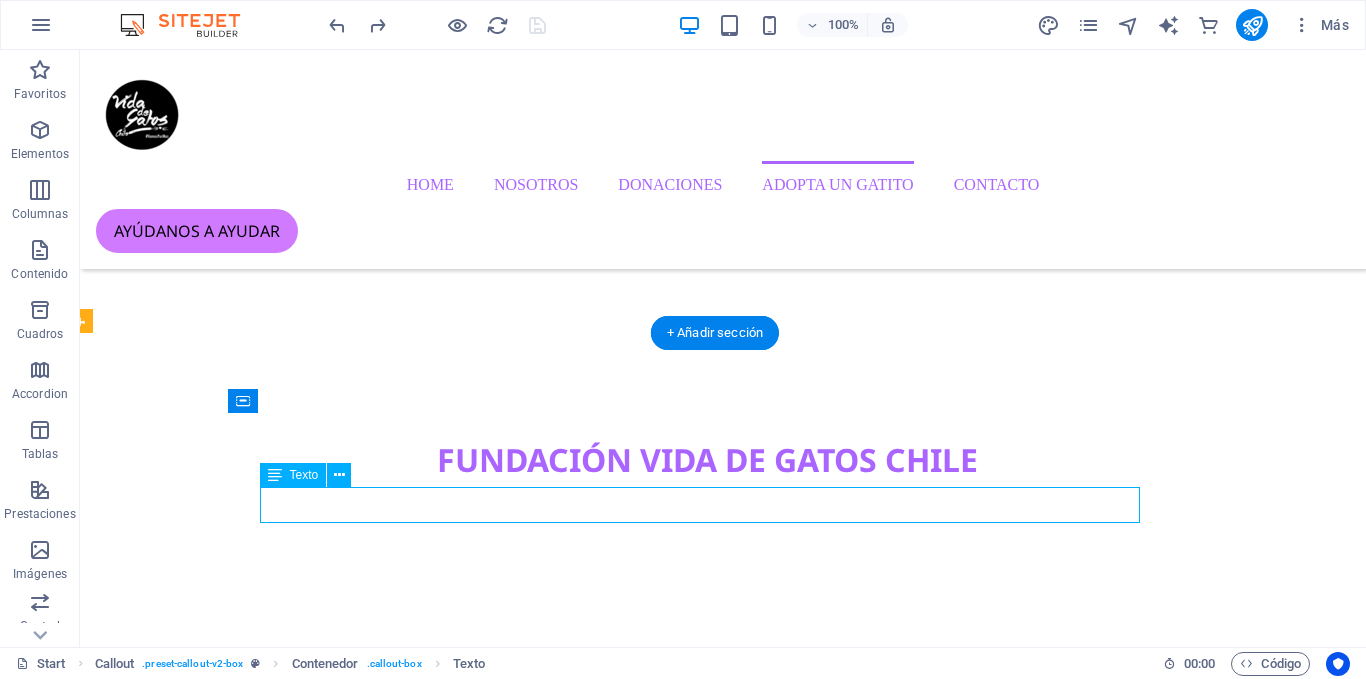click on "La solución inteligente para el cuidado y protección de tus mascotas" at bounding box center [707, 8450] 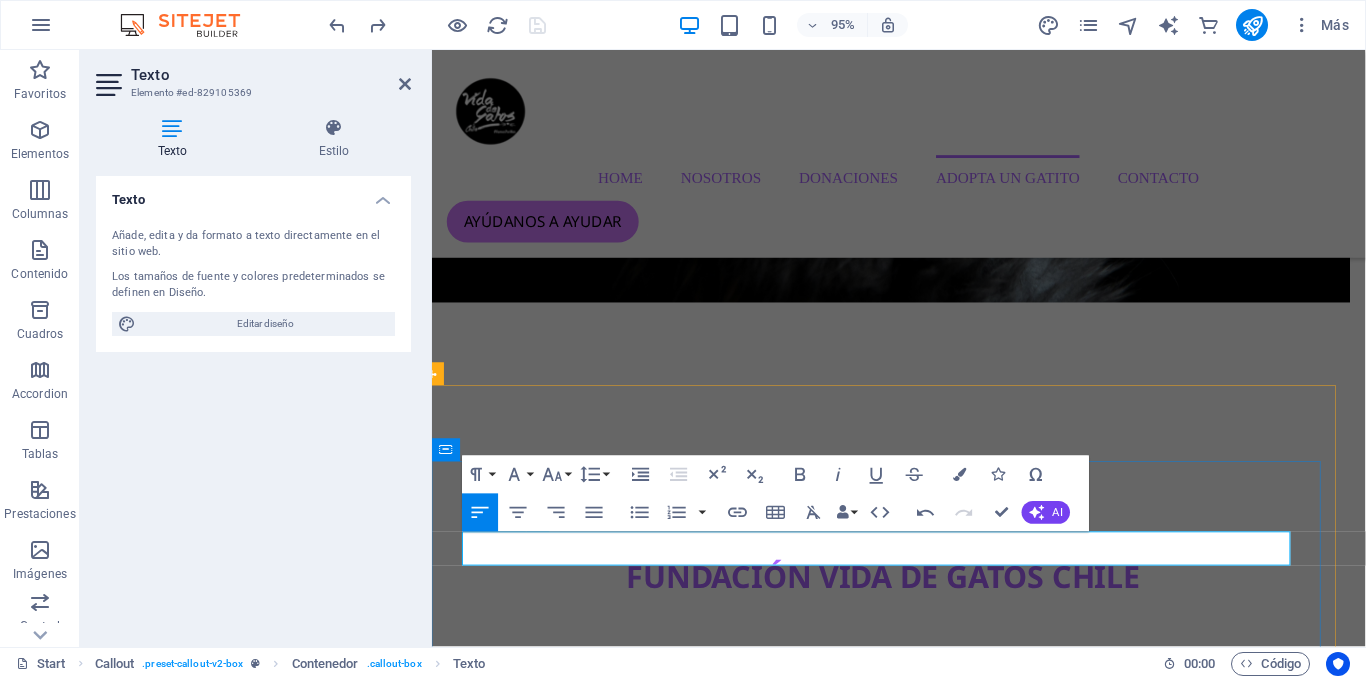 click on "La solución inteligente para el cuidado y protección de tus mascotas" at bounding box center [837, 8594] 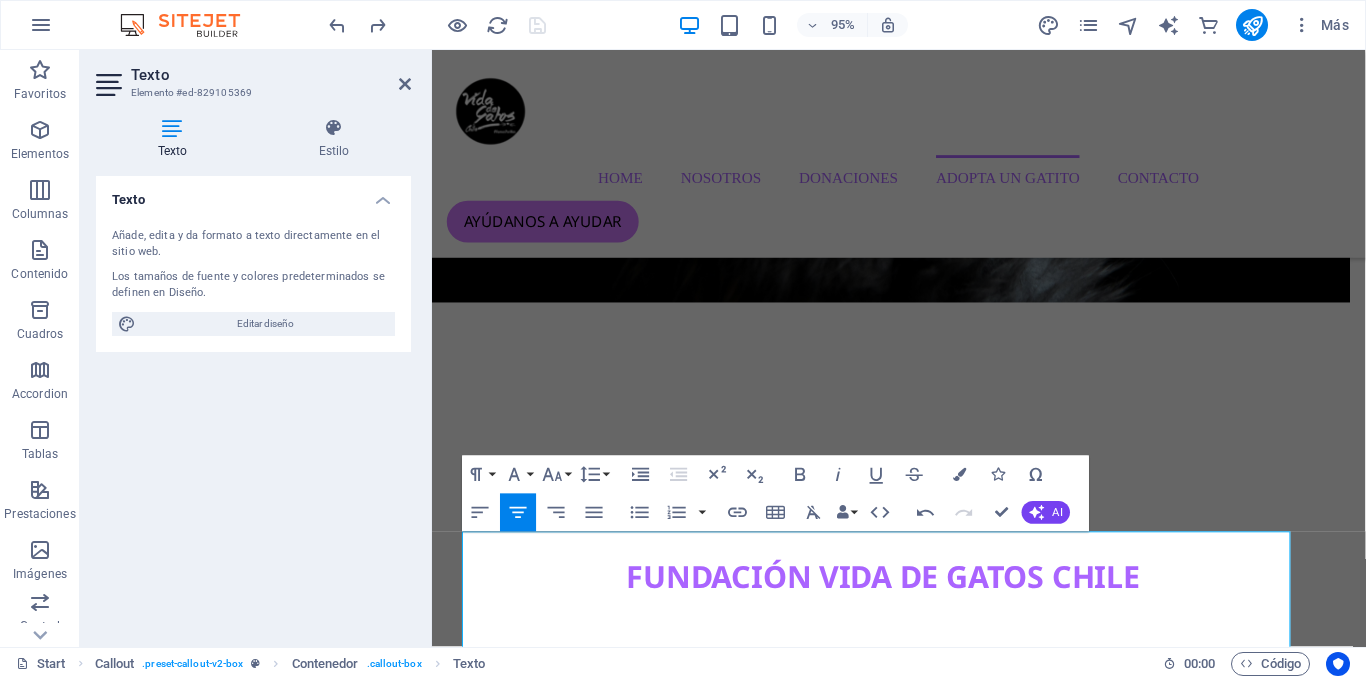 scroll, scrollTop: 2969, scrollLeft: 0, axis: vertical 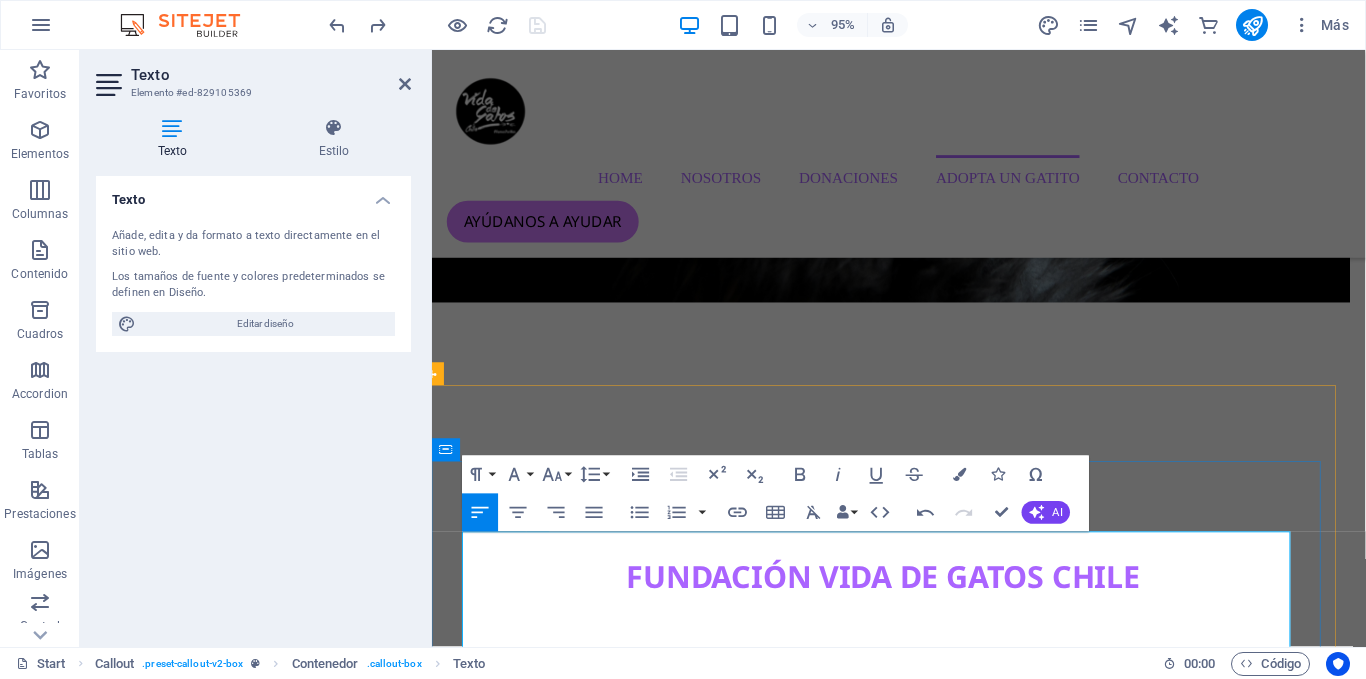 click on "La" at bounding box center [908, 8594] 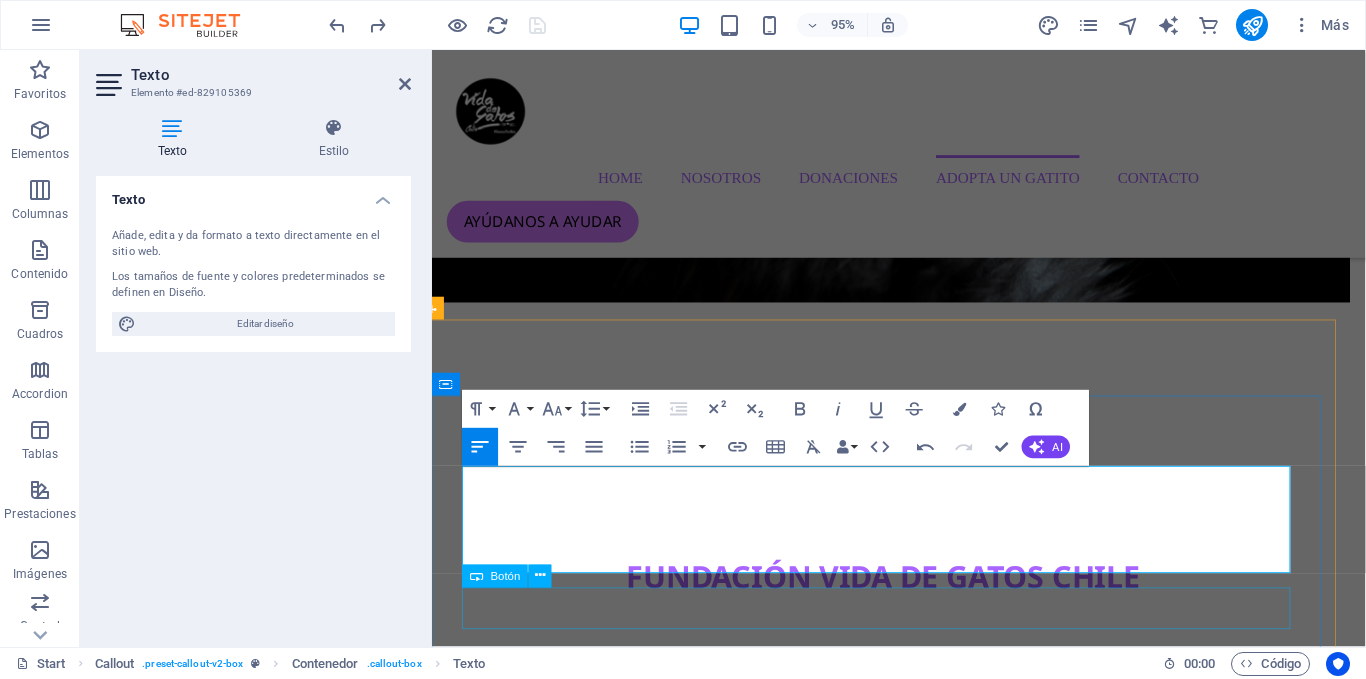 scroll, scrollTop: 3834, scrollLeft: 16, axis: both 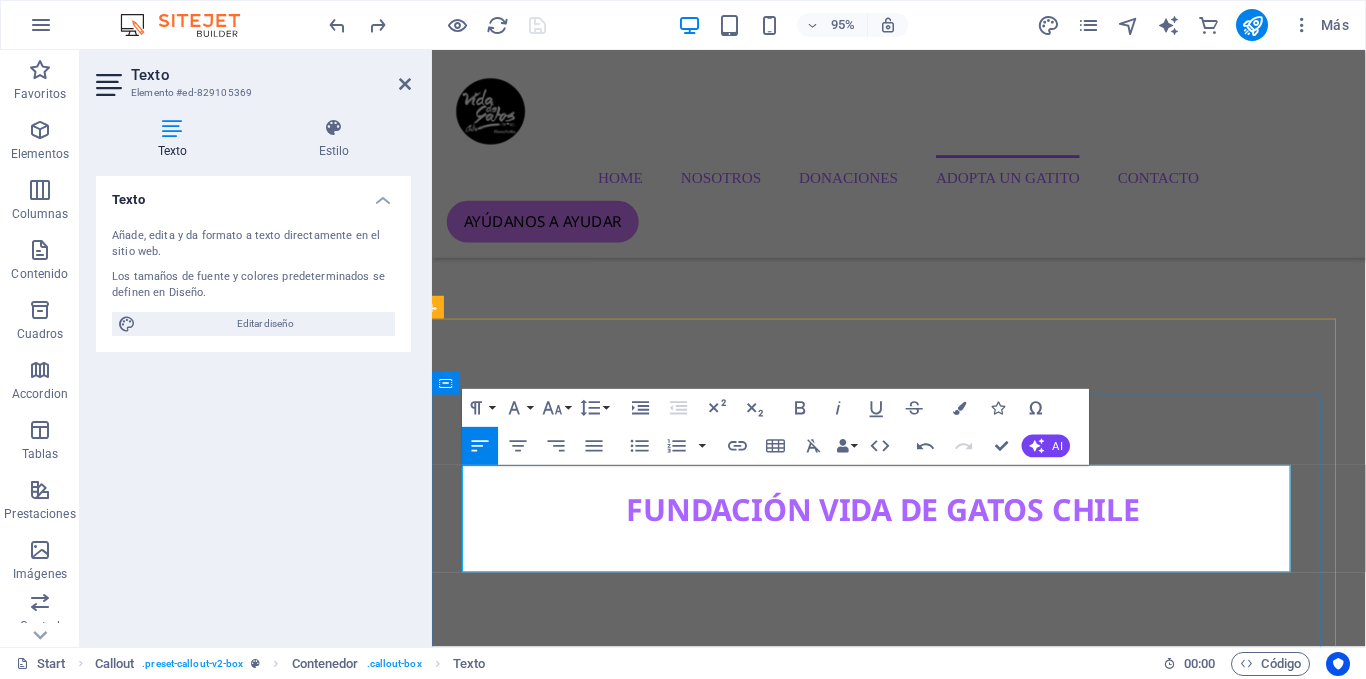 click on "solución inteligente para el cuidado y protección de tus mascotas" at bounding box center [821, 8601] 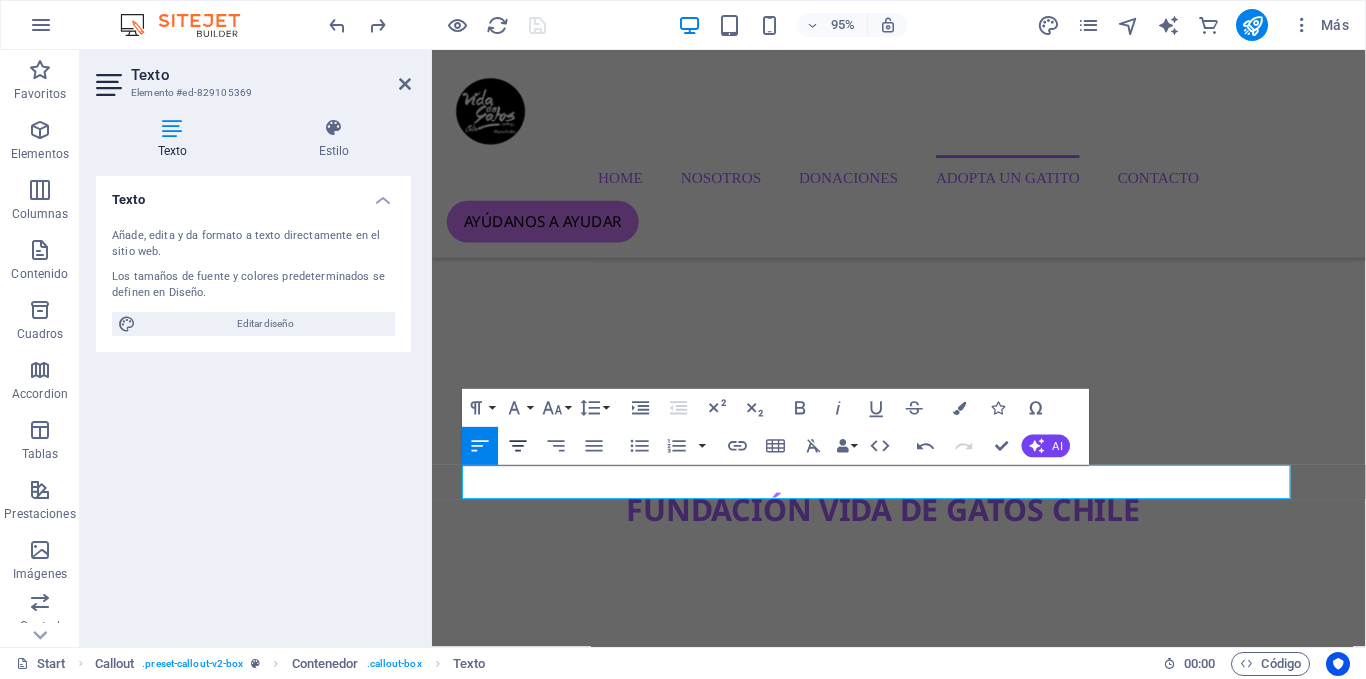 click 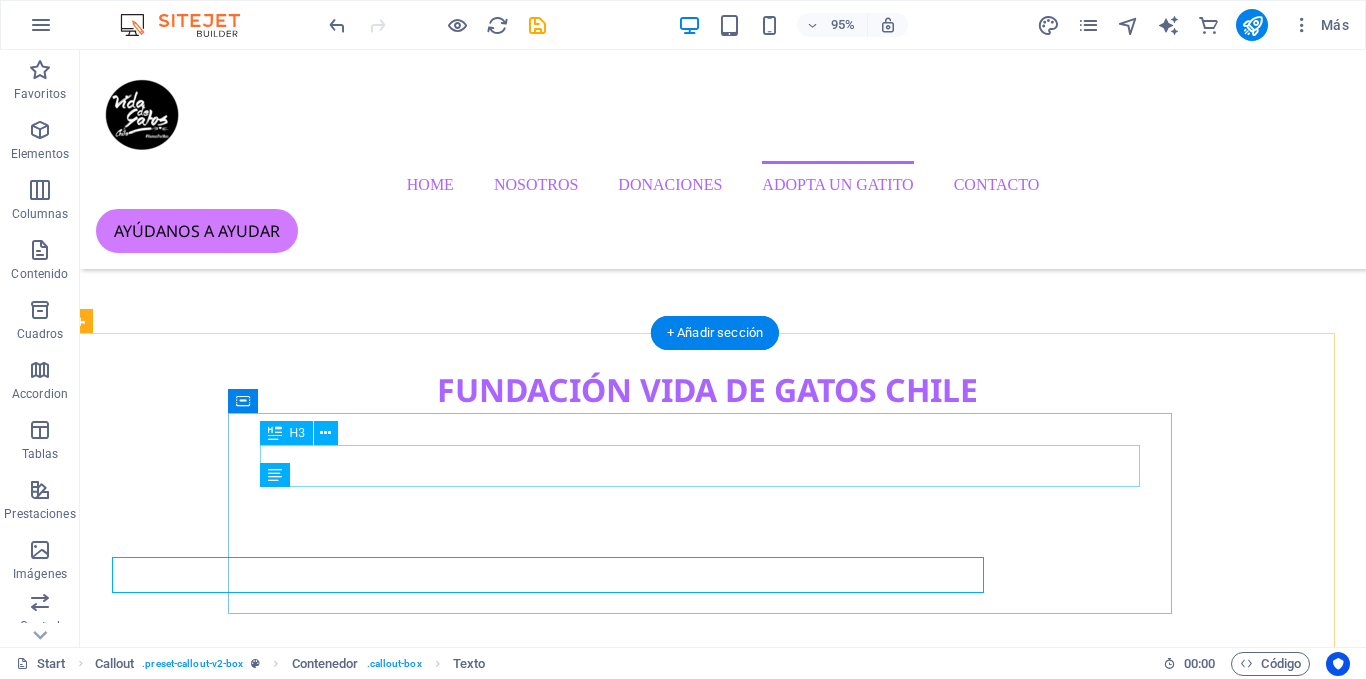 scroll, scrollTop: 3764, scrollLeft: 16, axis: both 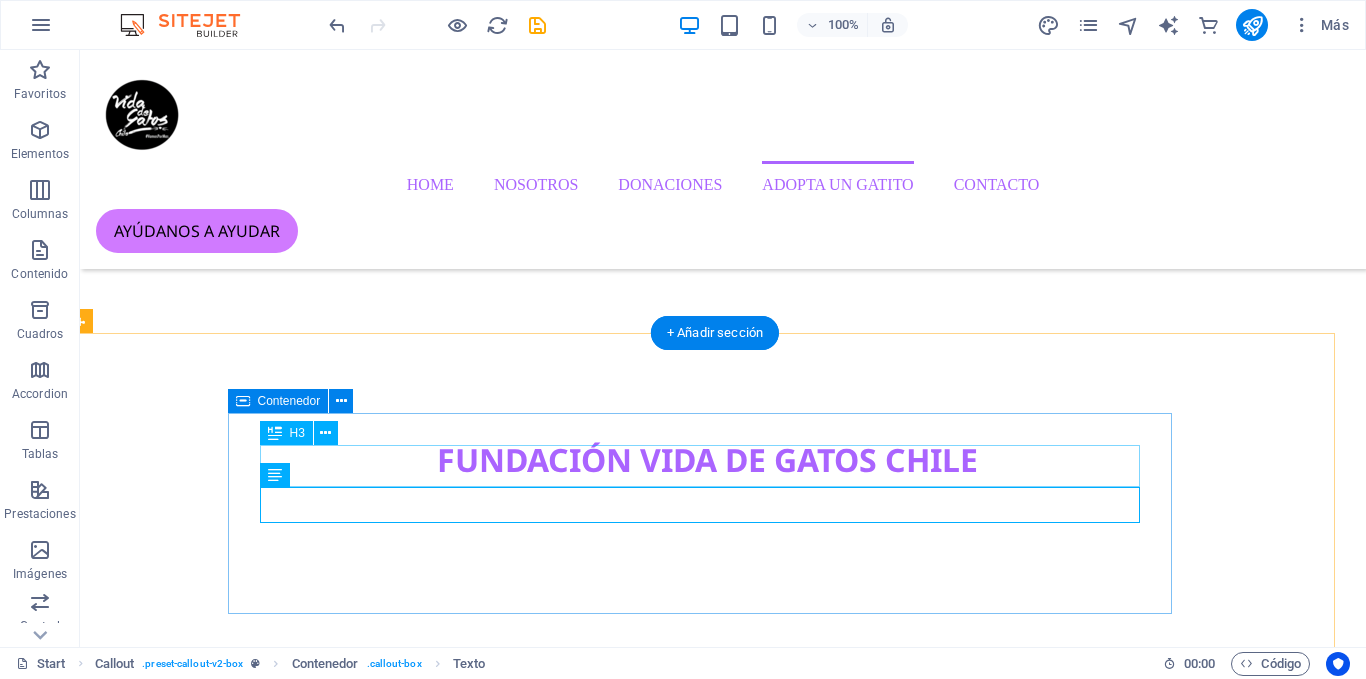 click on "El hosting perfecto" at bounding box center (707, 8411) 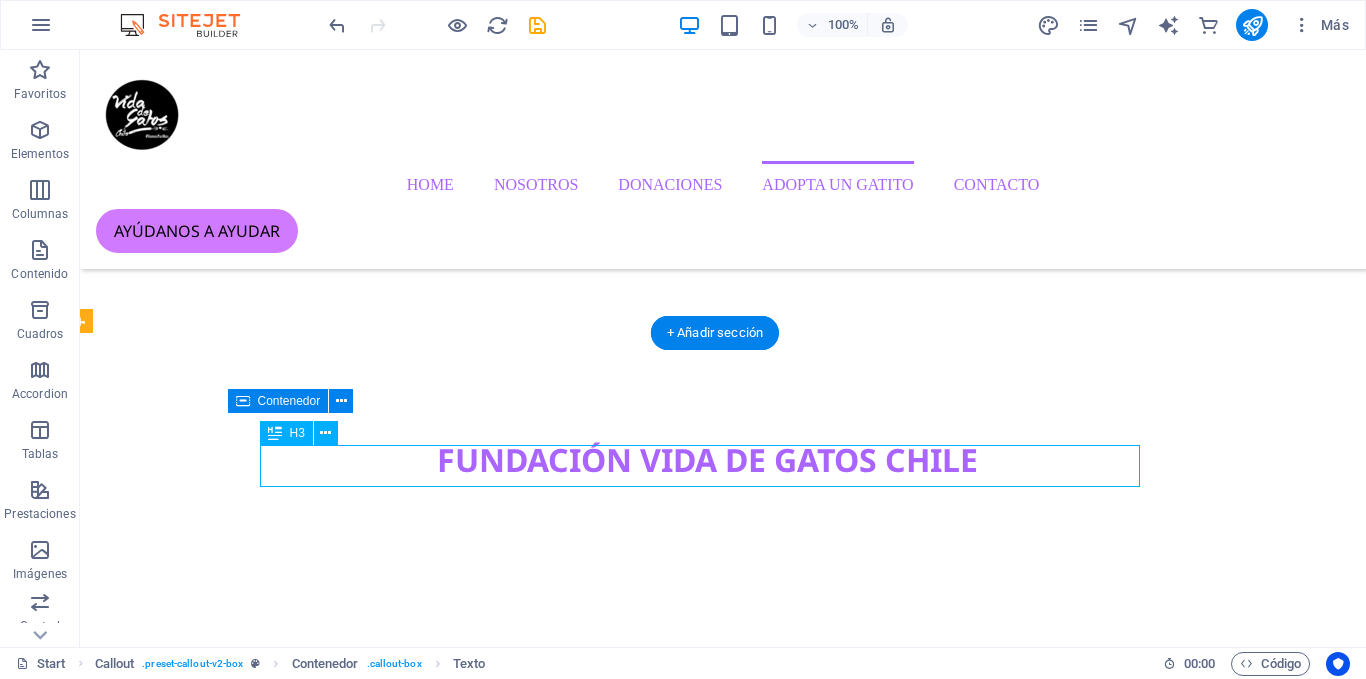 click on "El hosting perfecto" at bounding box center [707, 8411] 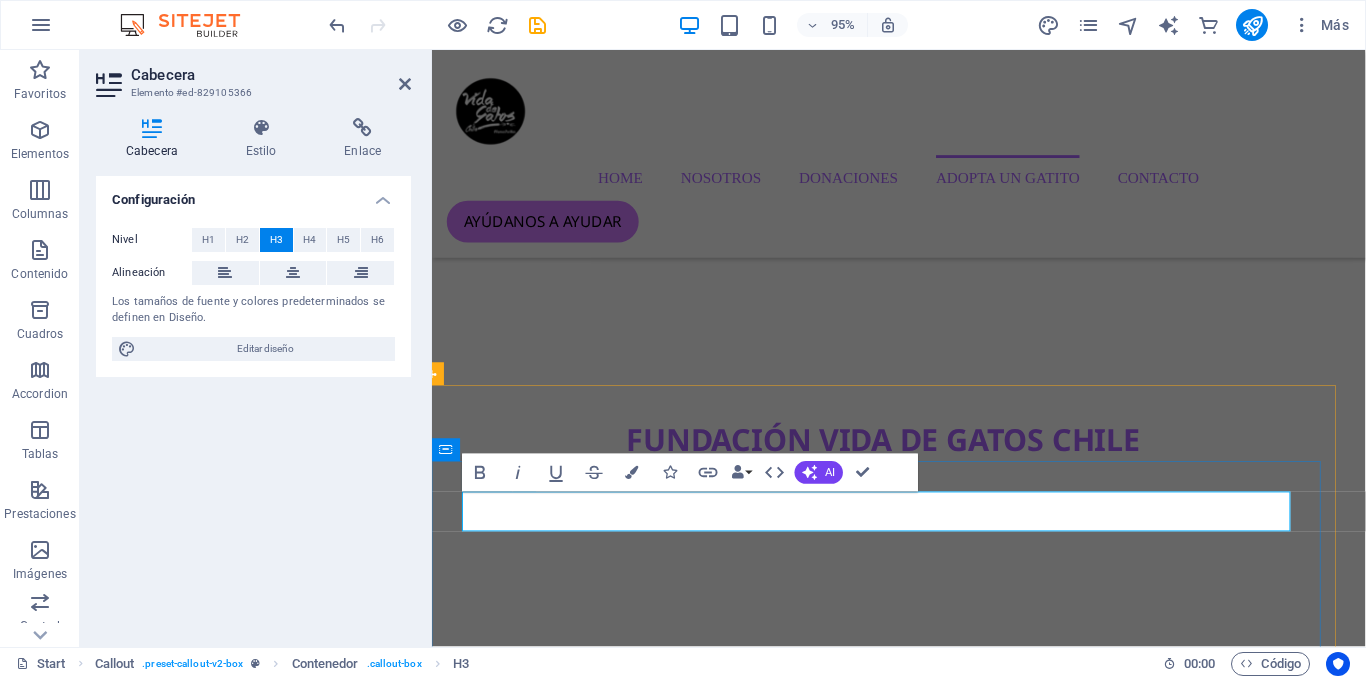 click on "El hosting perfecto" at bounding box center (908, 8411) 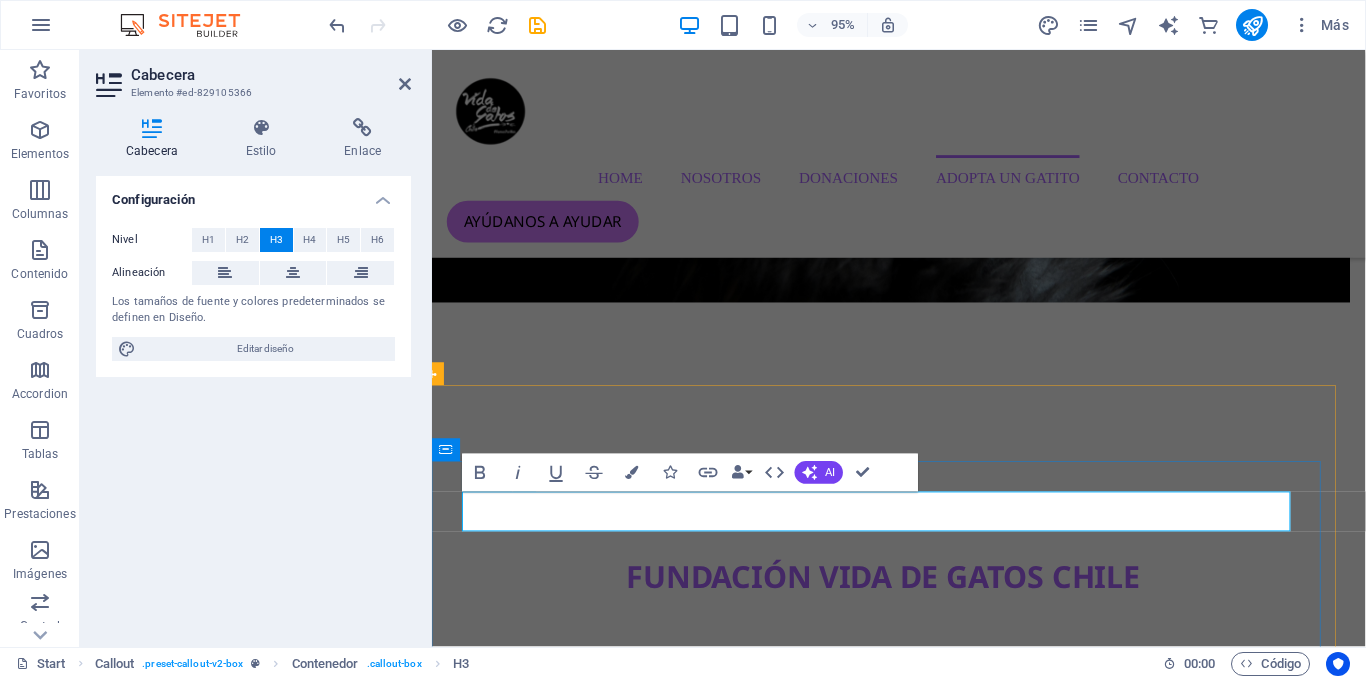 type 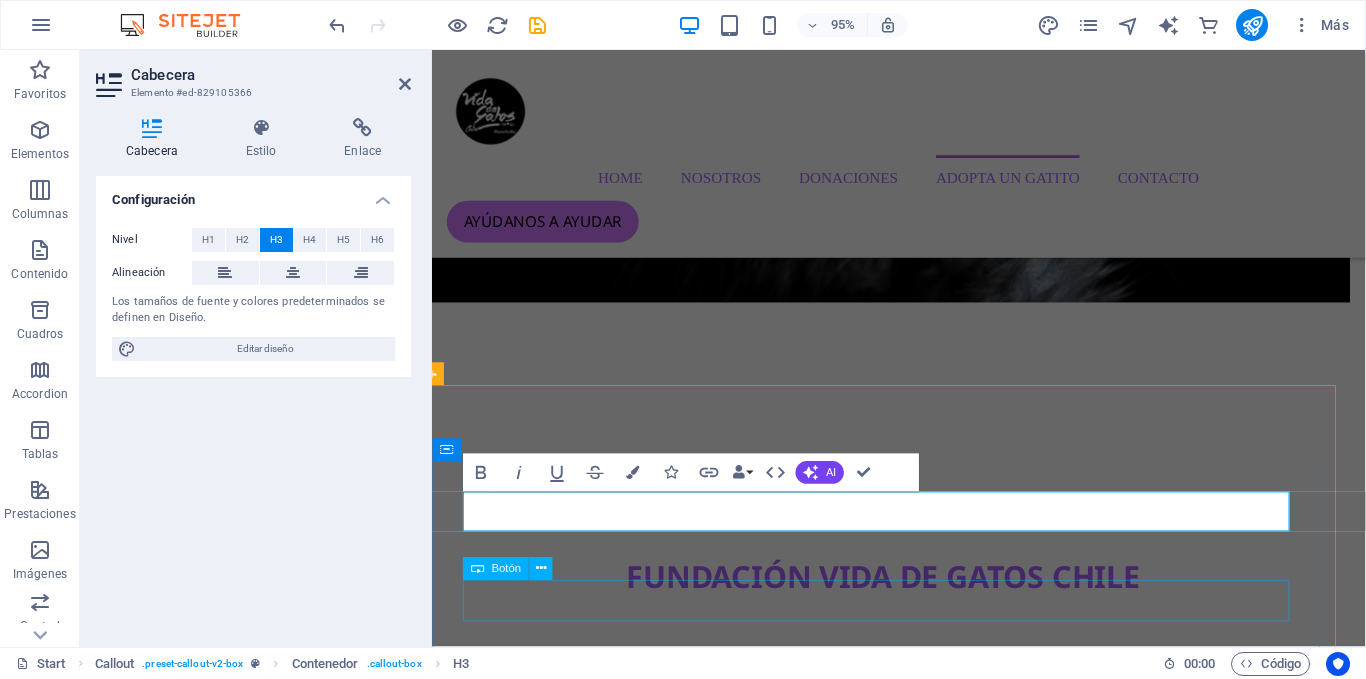 click on "WebHosting de alto rendimiento de un nivel superior." at bounding box center [908, 8594] 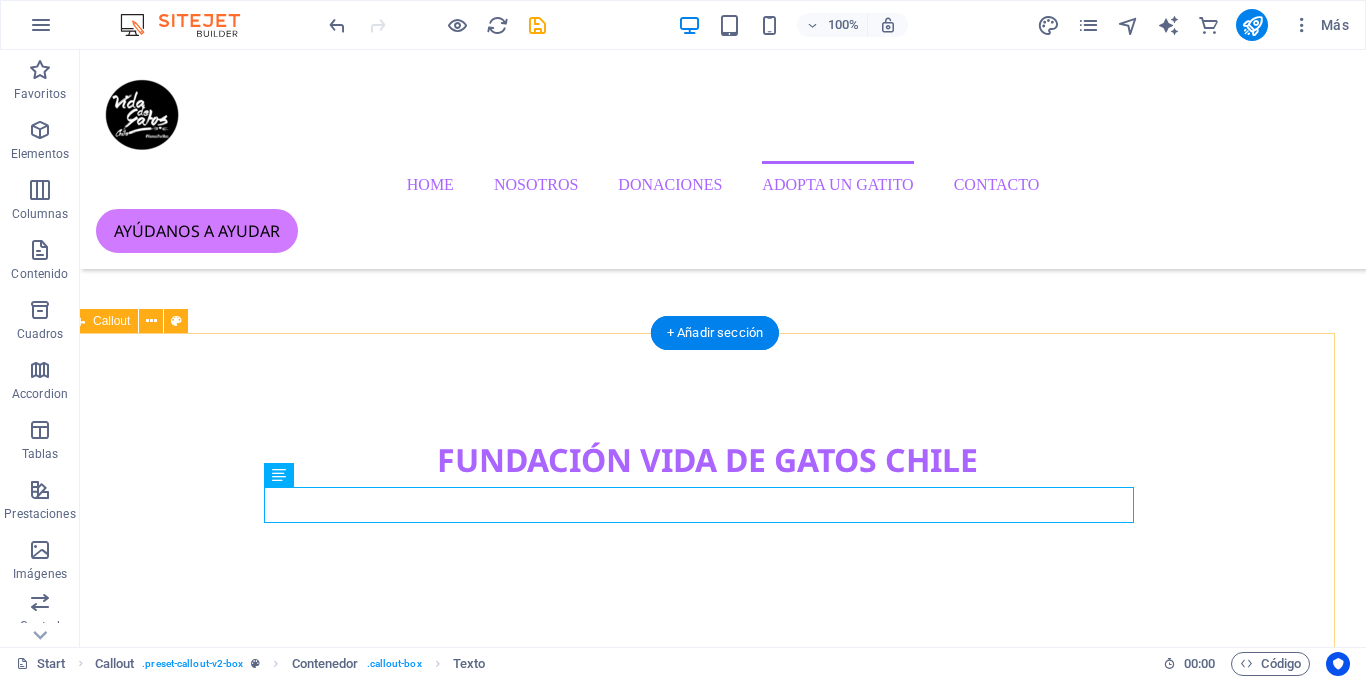 click on "PowerLatam WebHosting de alto rendimiento de un nivel superior.  click acá" at bounding box center (707, 8458) 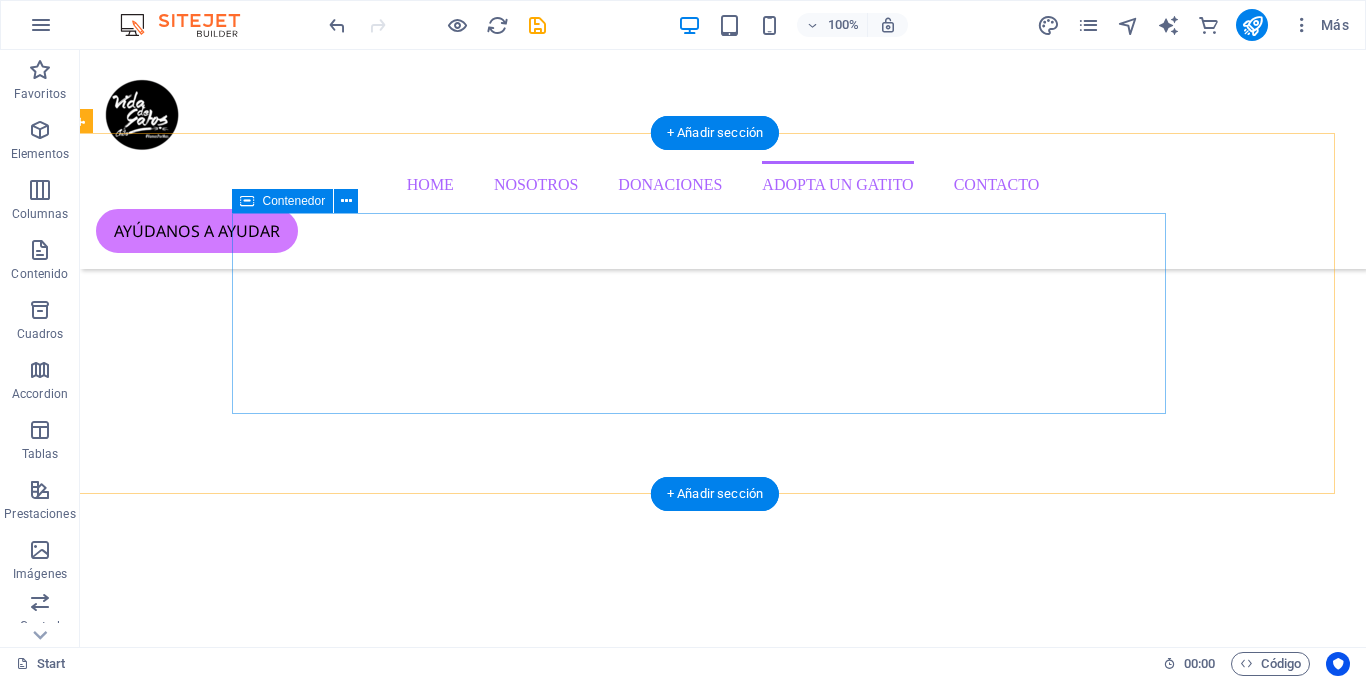 scroll, scrollTop: 3824, scrollLeft: 16, axis: both 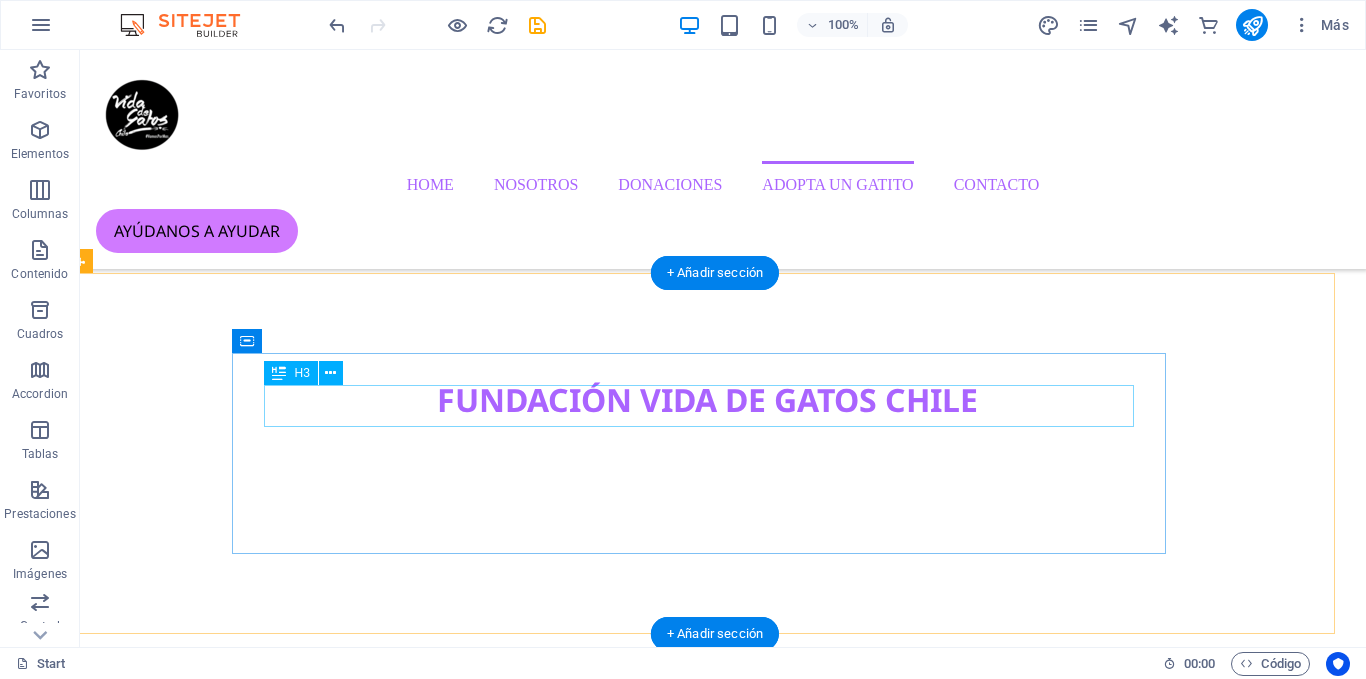 click on "PowerLatam" at bounding box center [707, 8351] 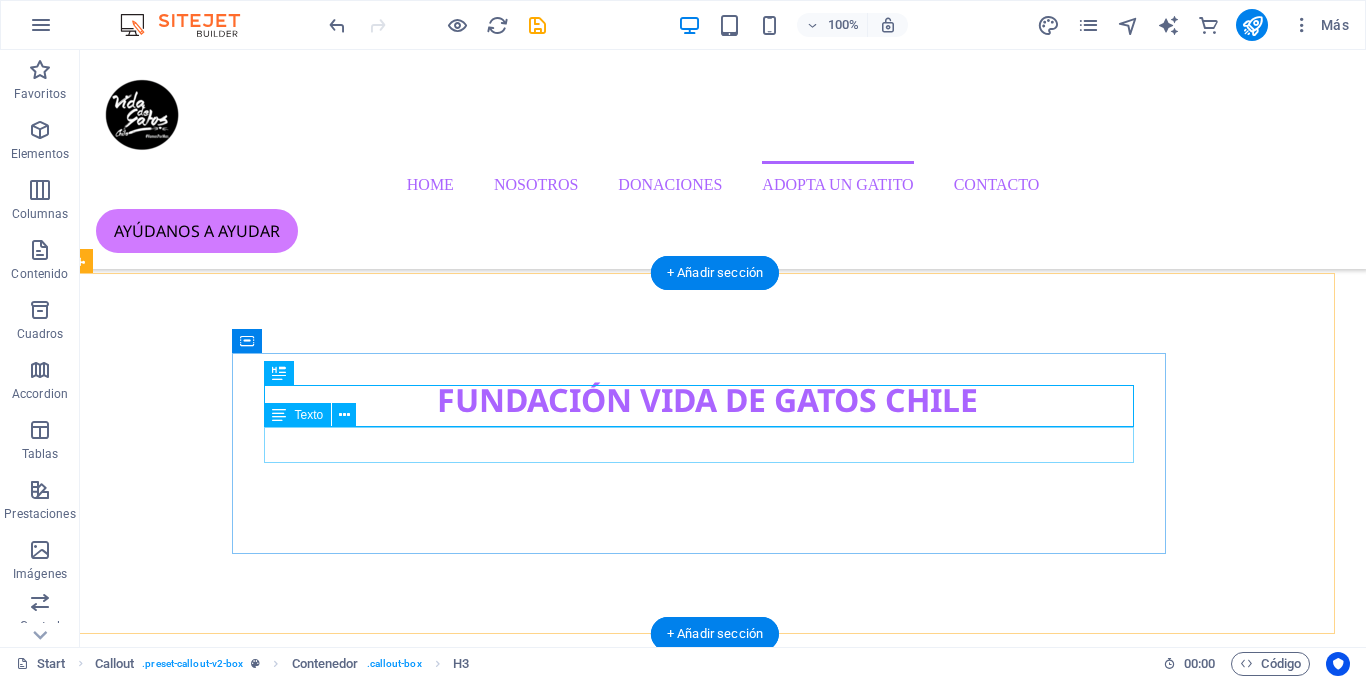 click on "WebHosting de alto rendimiento de un nivel superior." at bounding box center [707, 8390] 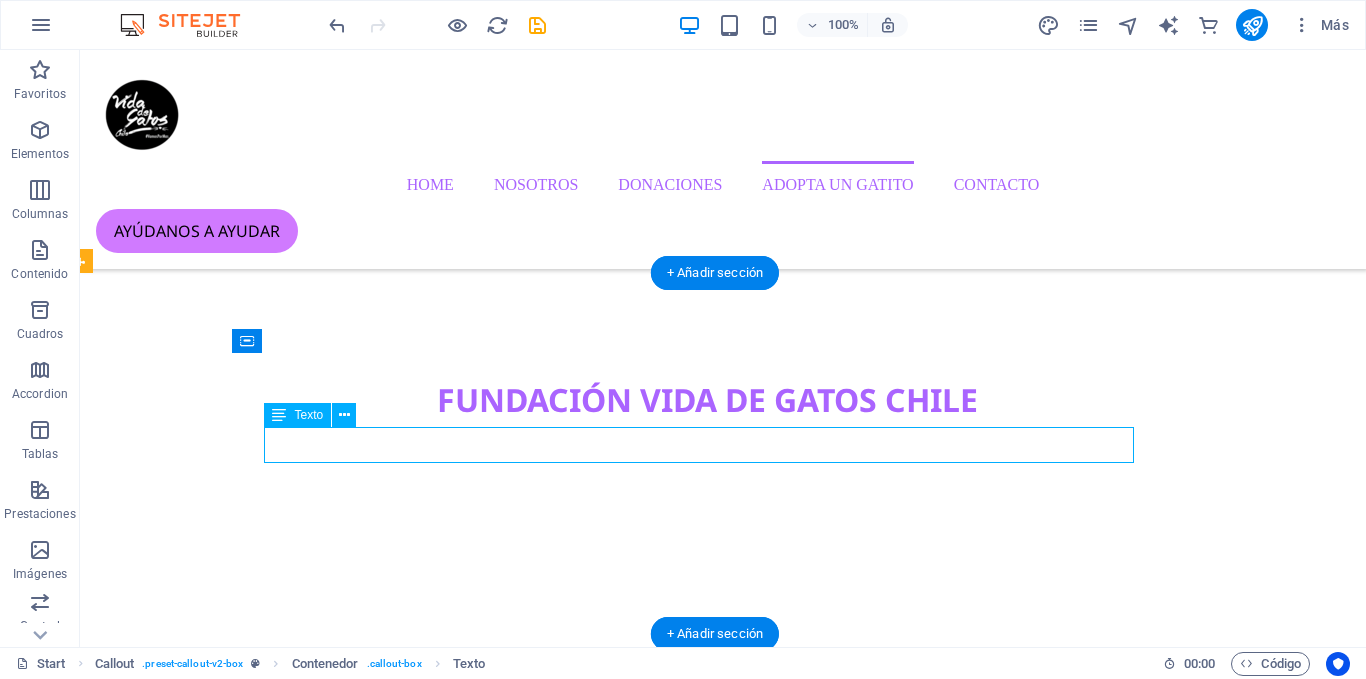 click on "WebHosting de alto rendimiento de un nivel superior." at bounding box center [707, 8390] 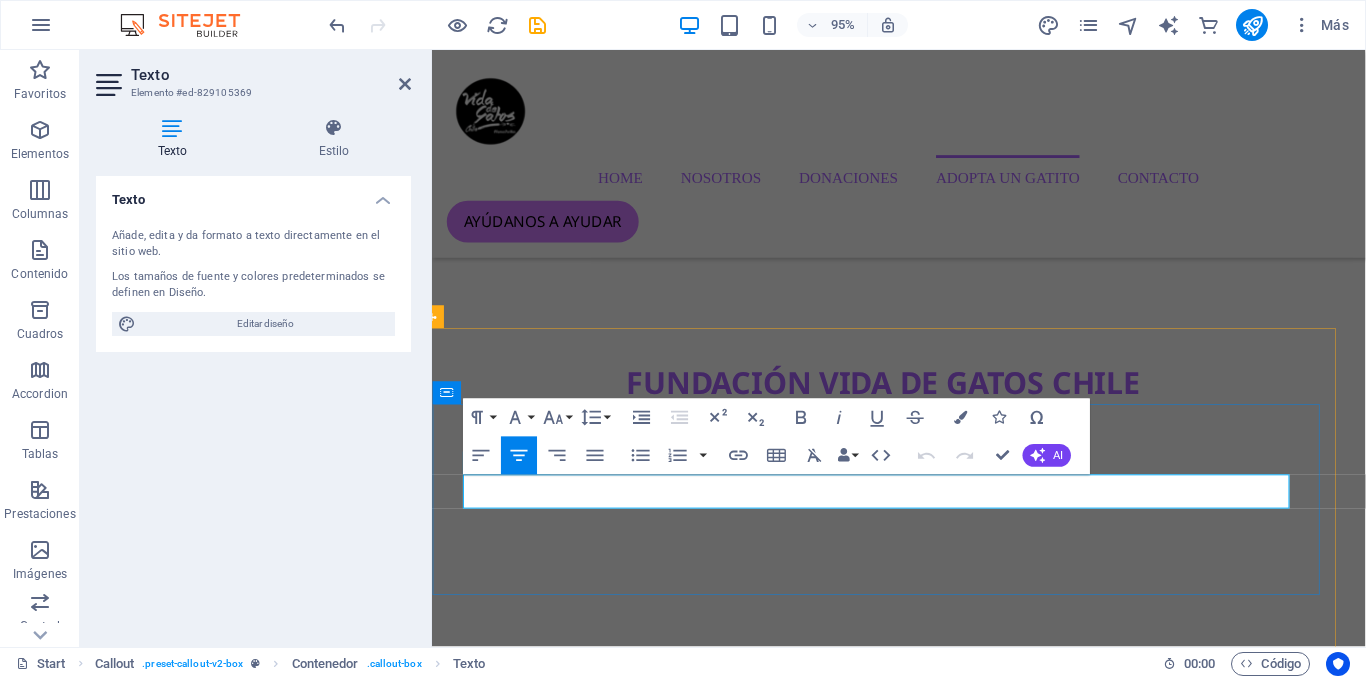 click on "WebHosting de alto rendimiento de un nivel superior." at bounding box center (908, 8390) 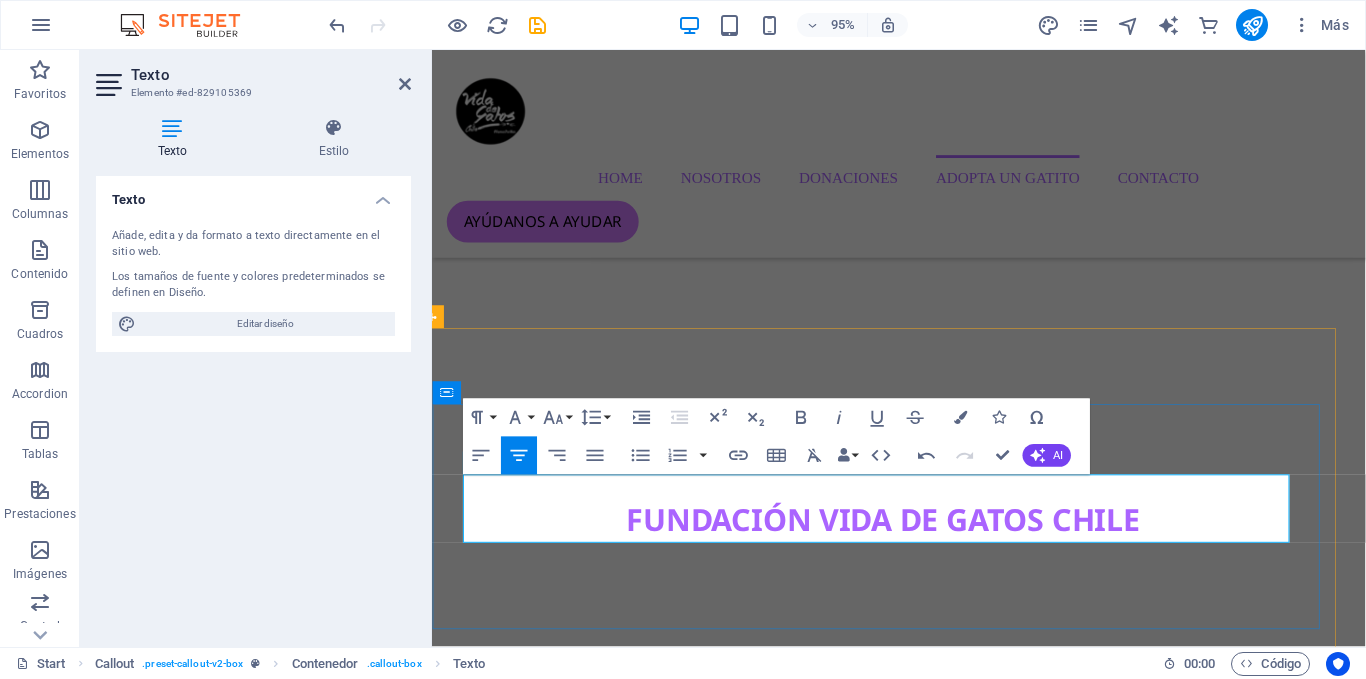 click on "WebHosting de alto rendimiento de un nivel superior." at bounding box center [908, 8534] 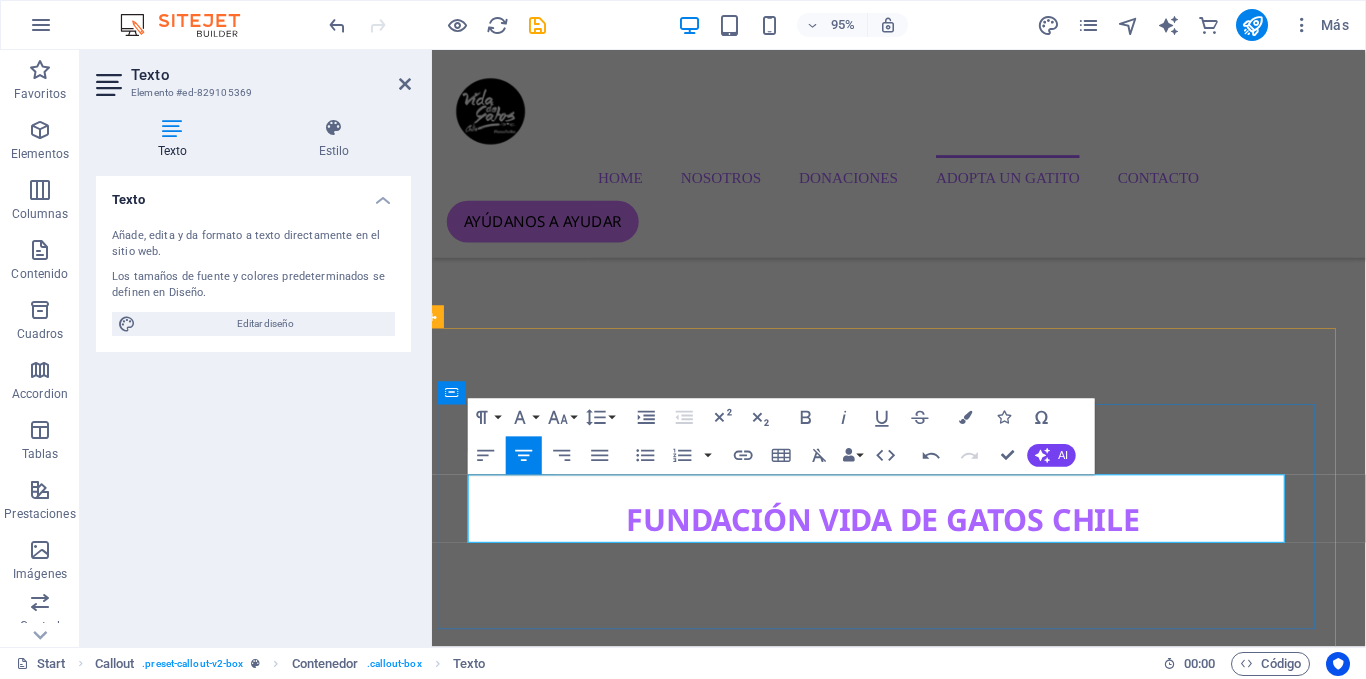 type 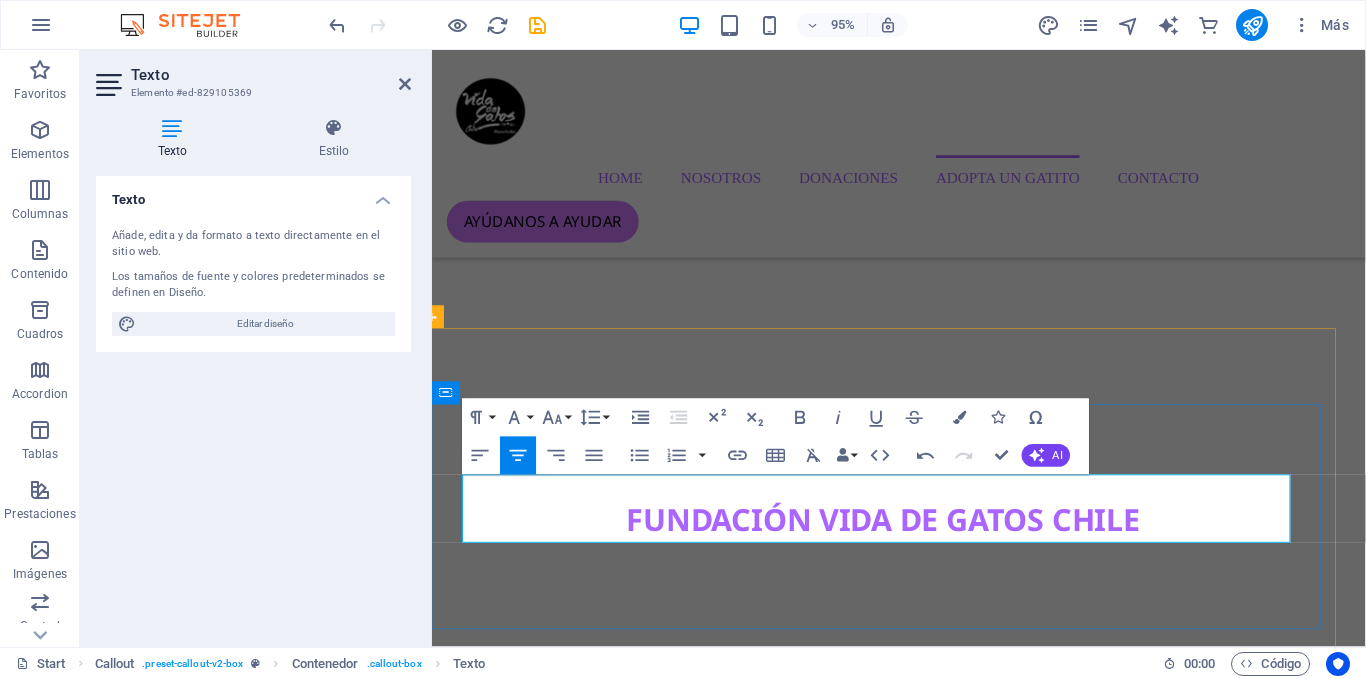 click on "empresas que requieren de un servicio de nivel superior" at bounding box center (907, 8572) 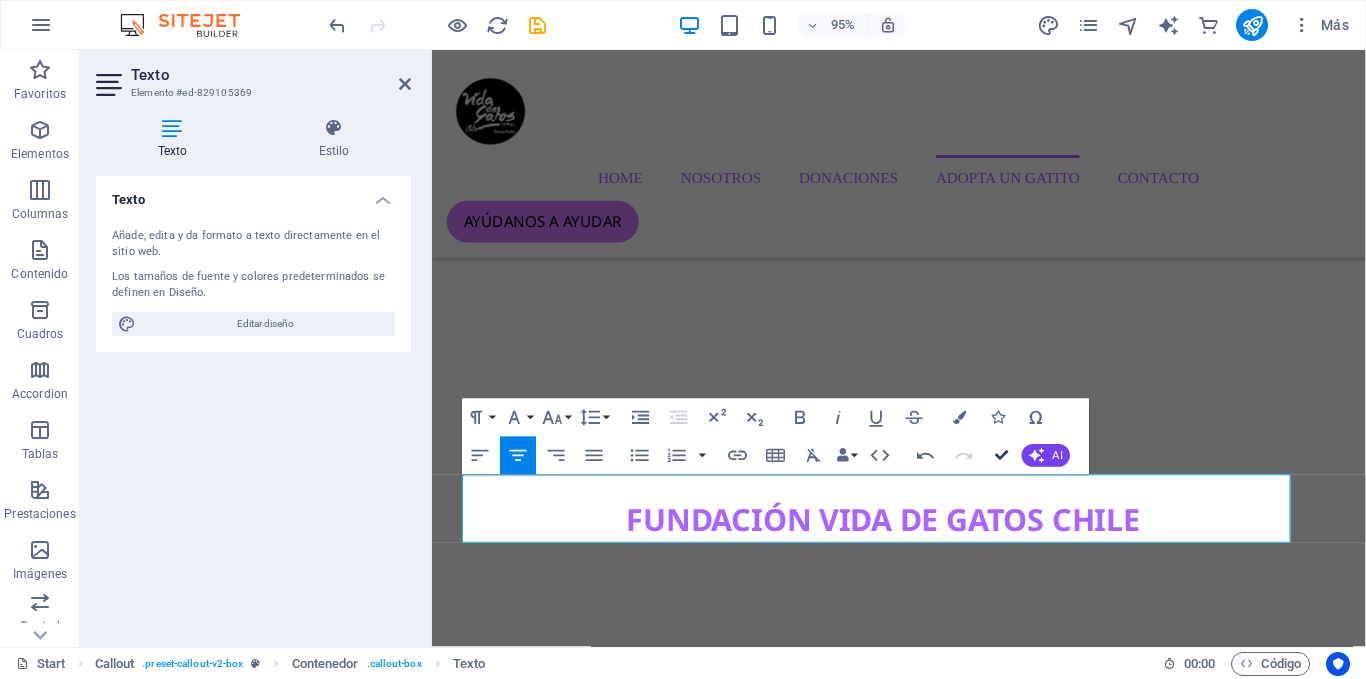 scroll, scrollTop: 3754, scrollLeft: 16, axis: both 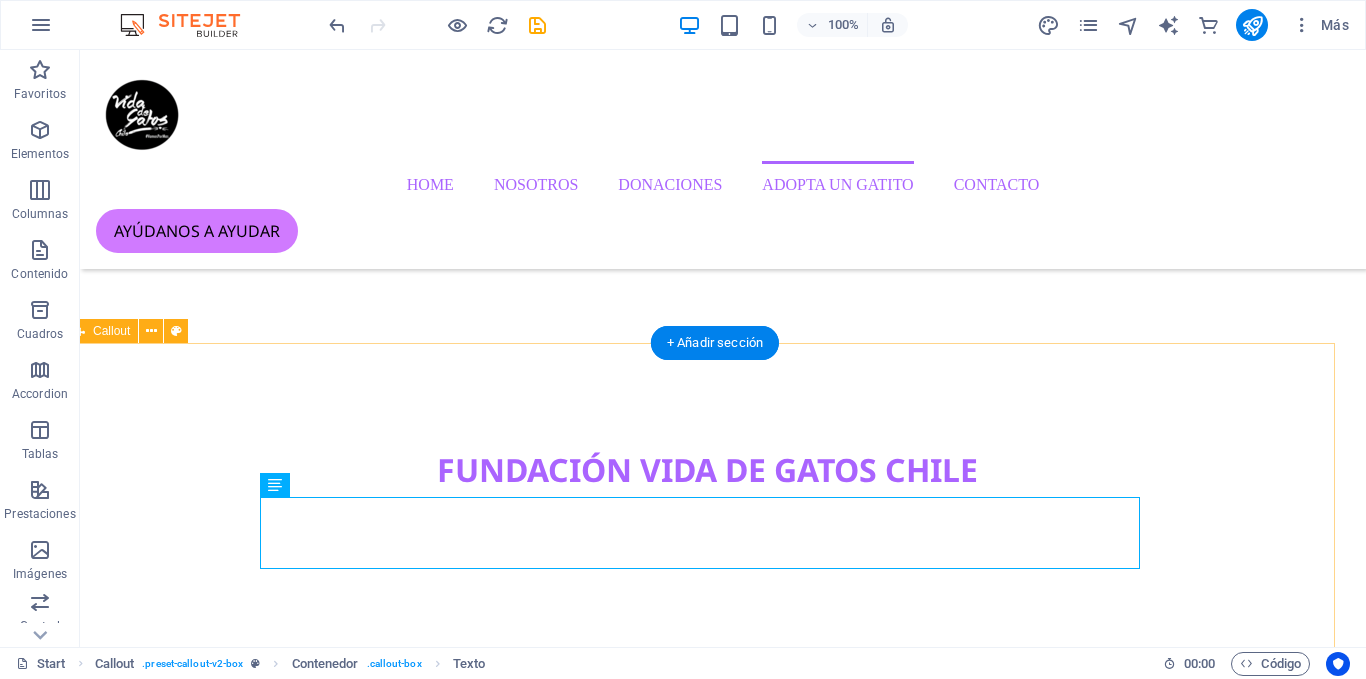 click on "PowerLatam WebHosting de alto rendimiento para empresas que requieren de servicio de superior. click acá" at bounding box center [707, 8486] 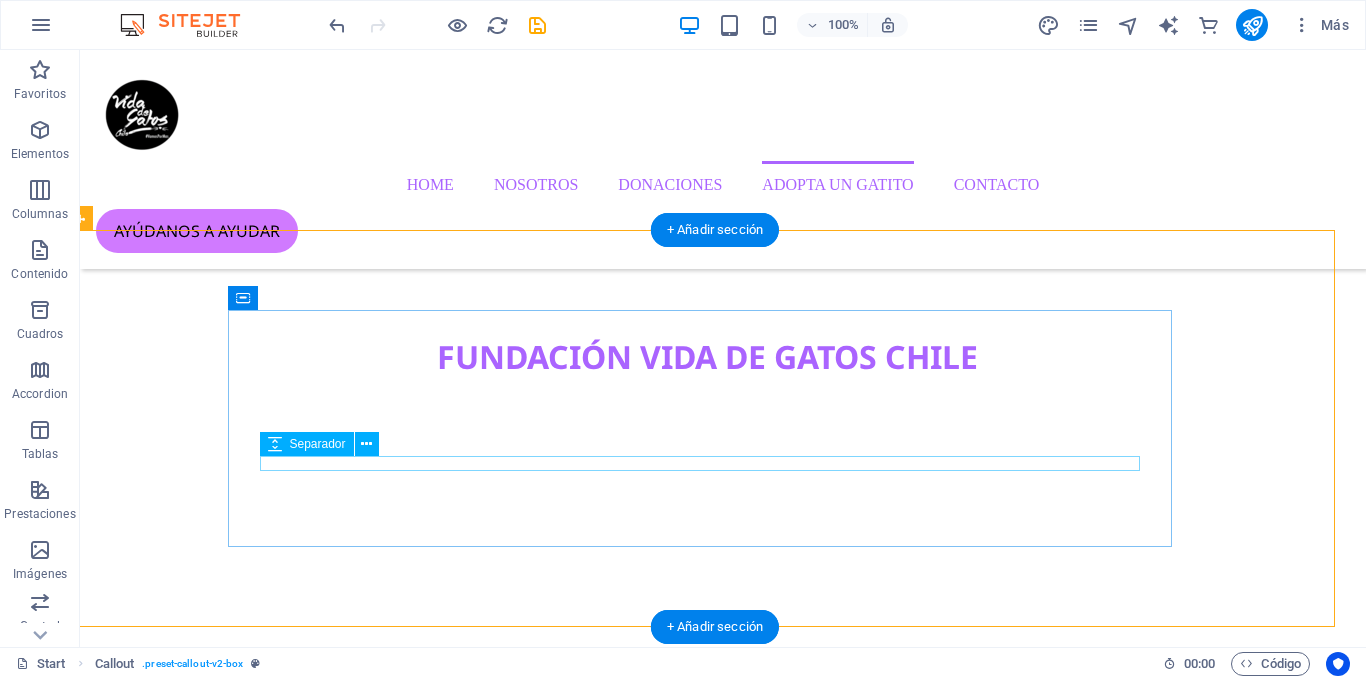 scroll, scrollTop: 3866, scrollLeft: 16, axis: both 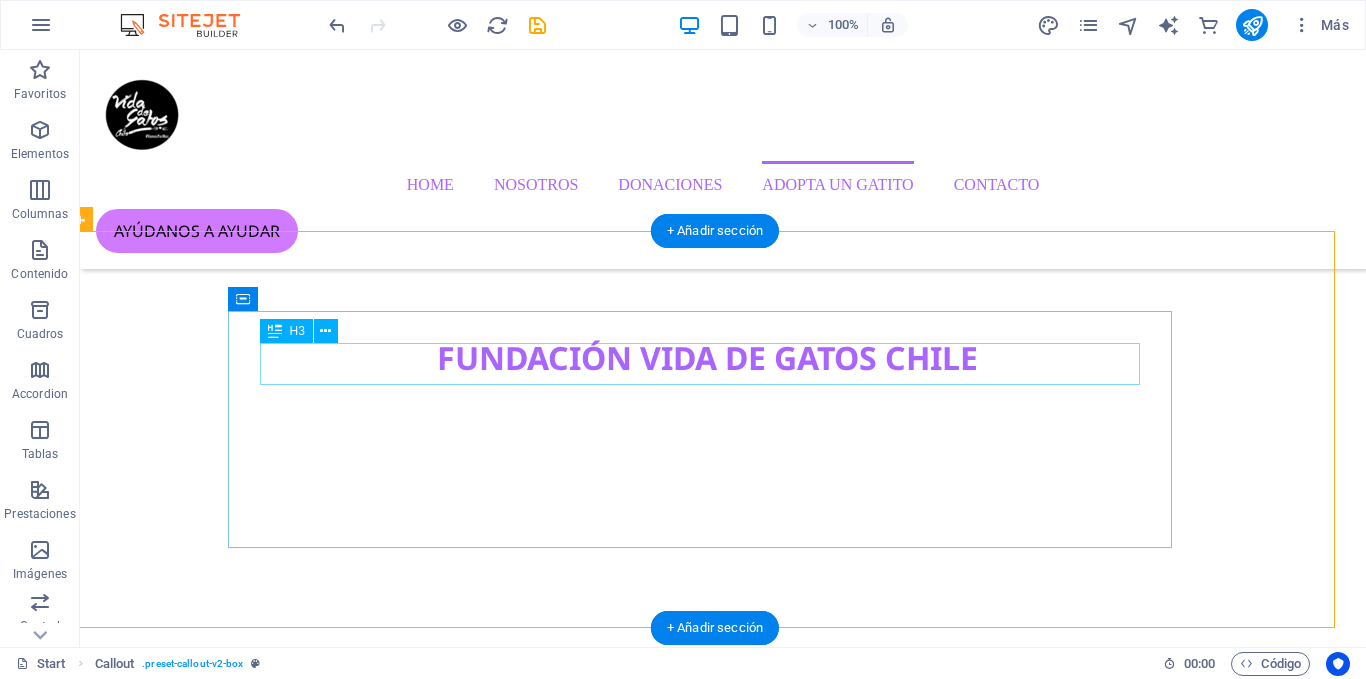 click on "PowerLatam" at bounding box center (707, 8309) 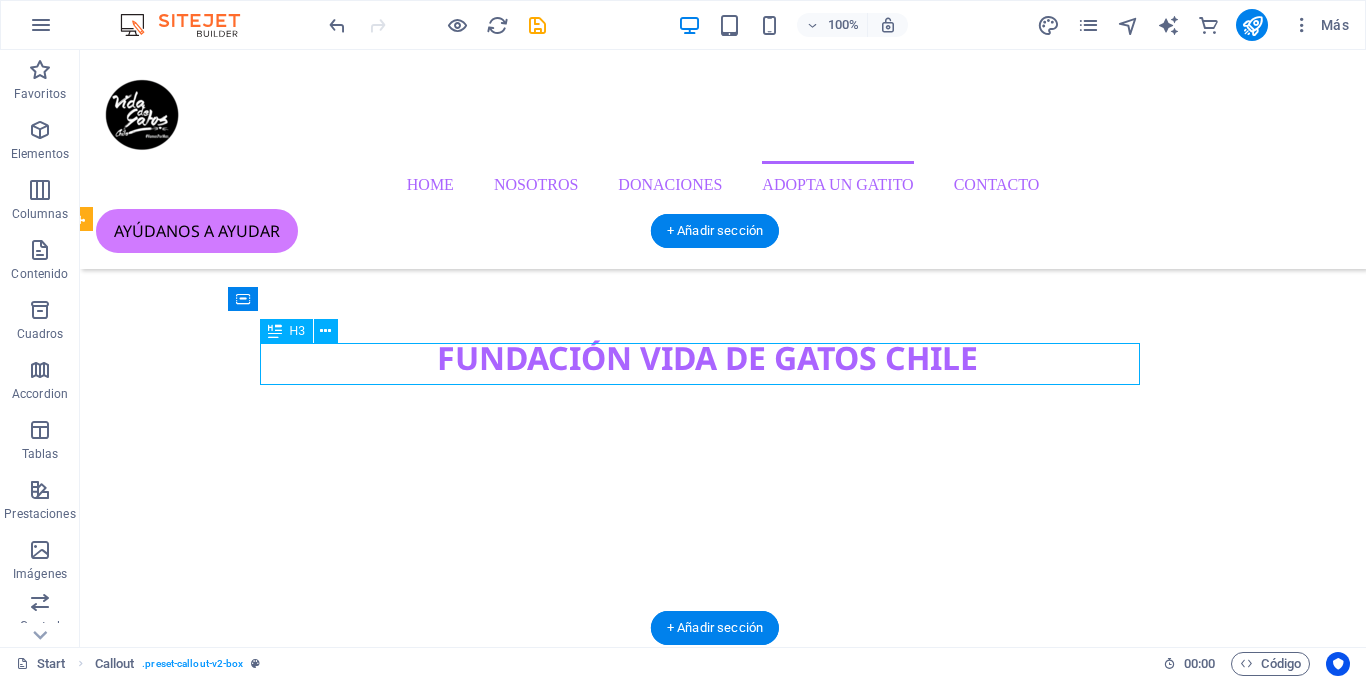 click on "PowerLatam" at bounding box center [707, 8309] 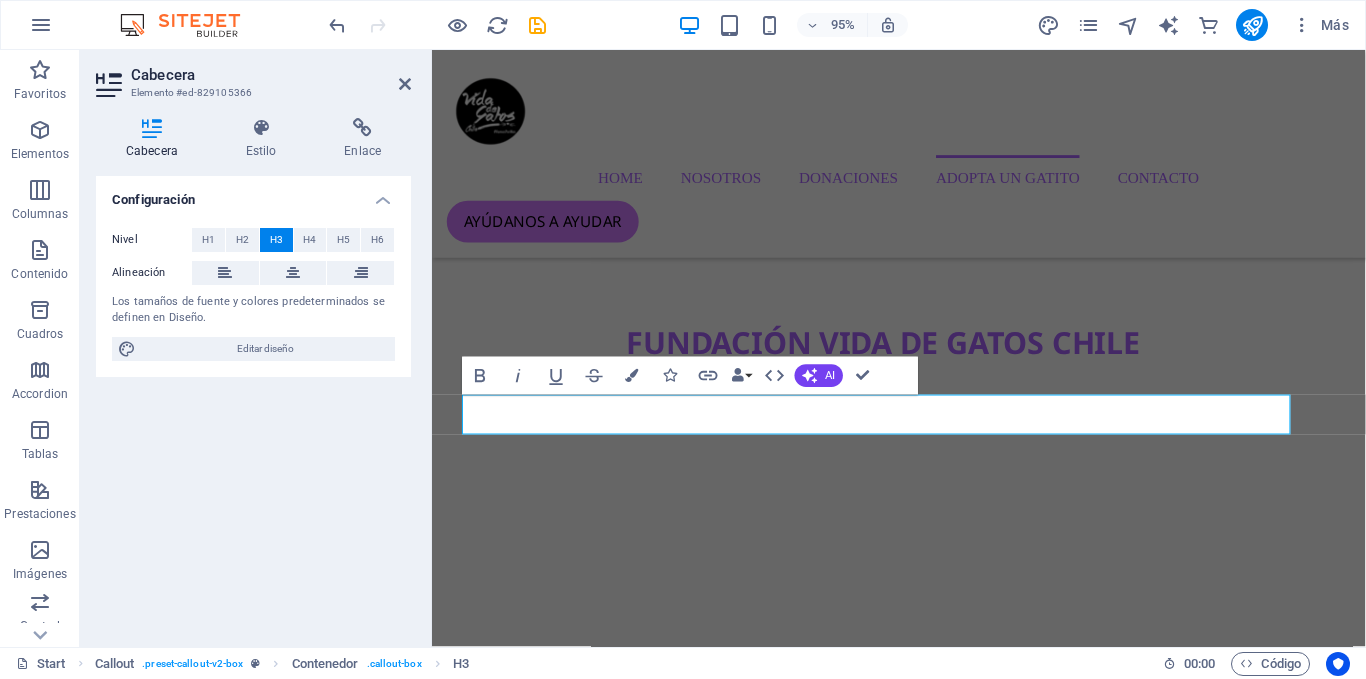 type 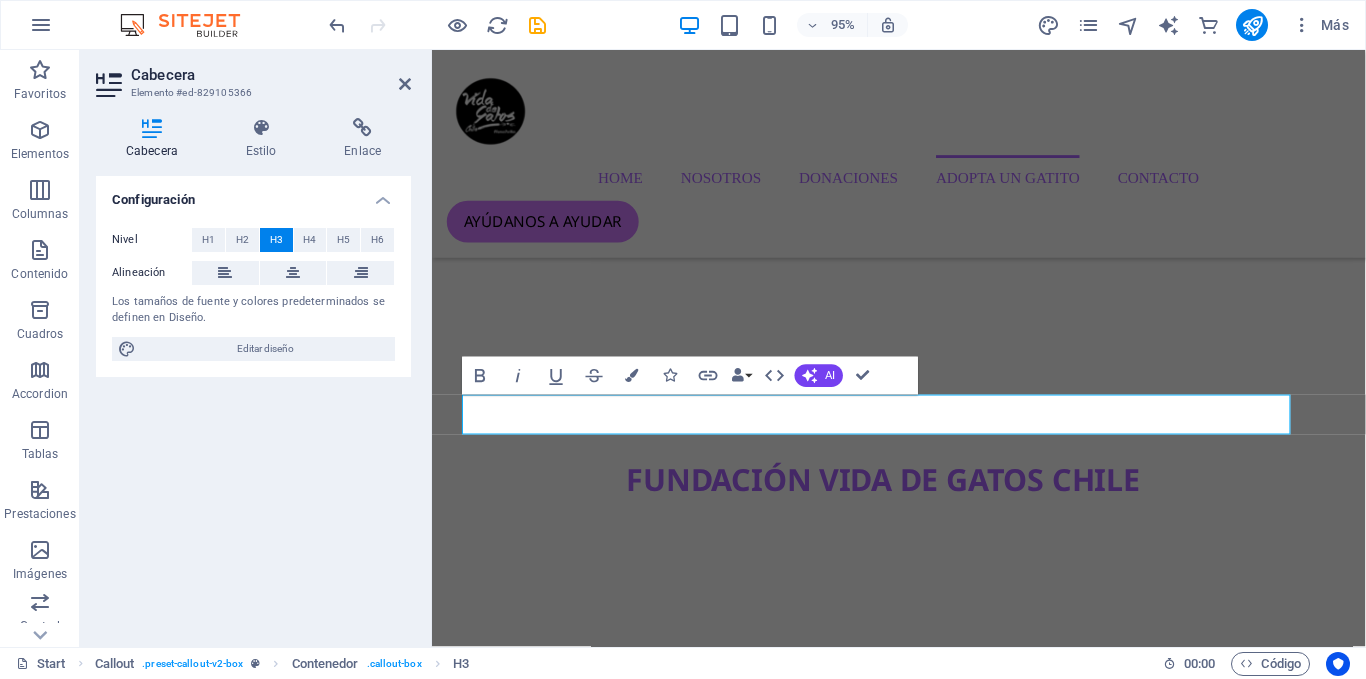 type 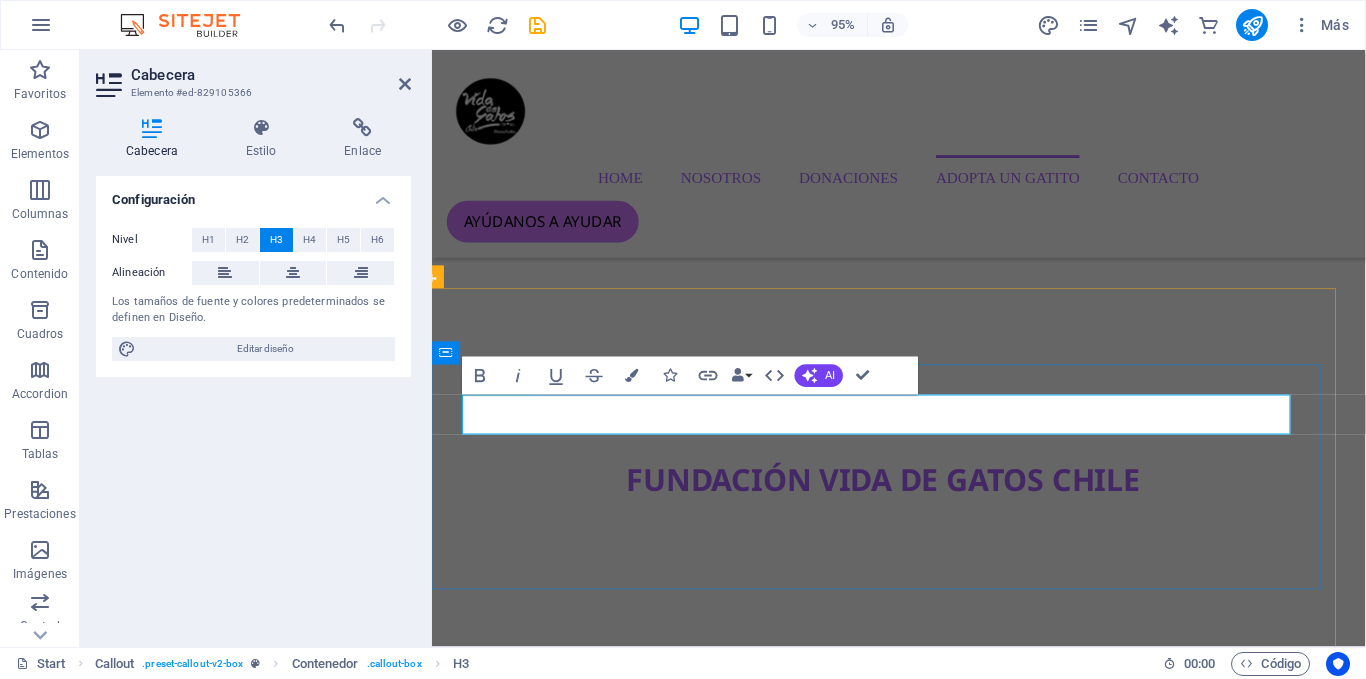 click on "PowerLatam Datacenter" at bounding box center (908, 8453) 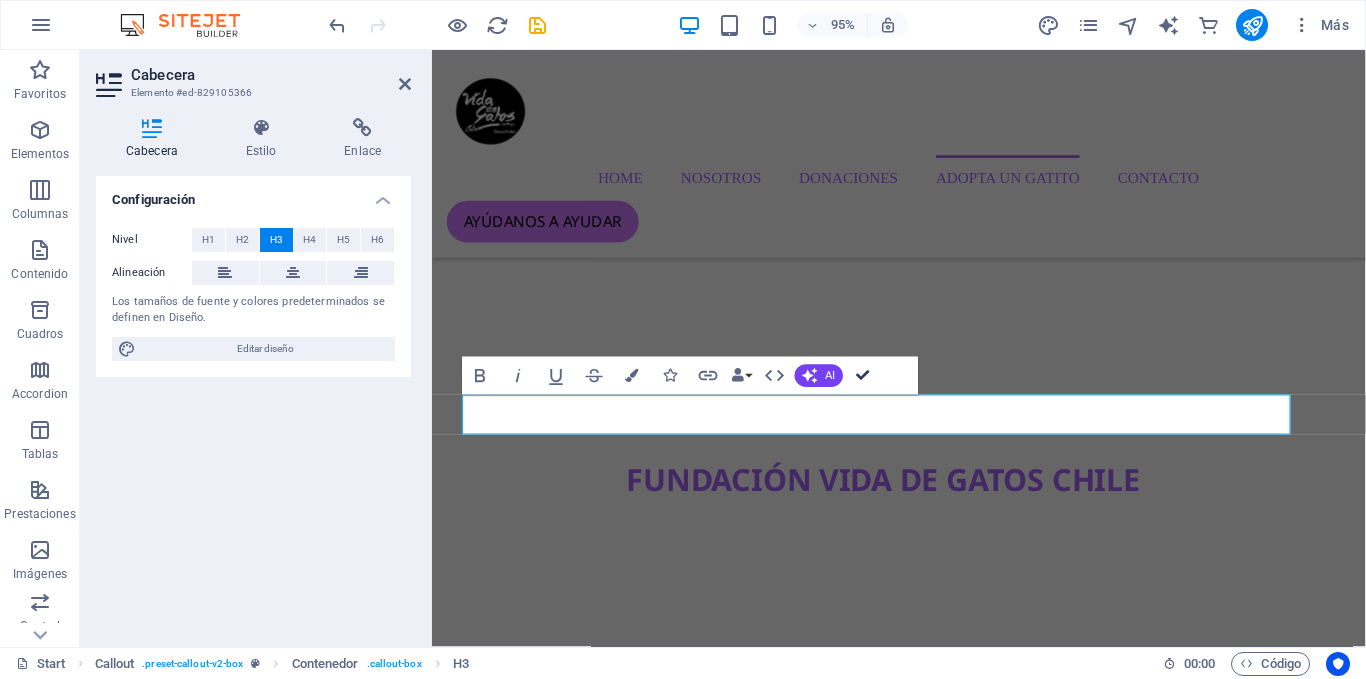 scroll, scrollTop: 3796, scrollLeft: 16, axis: both 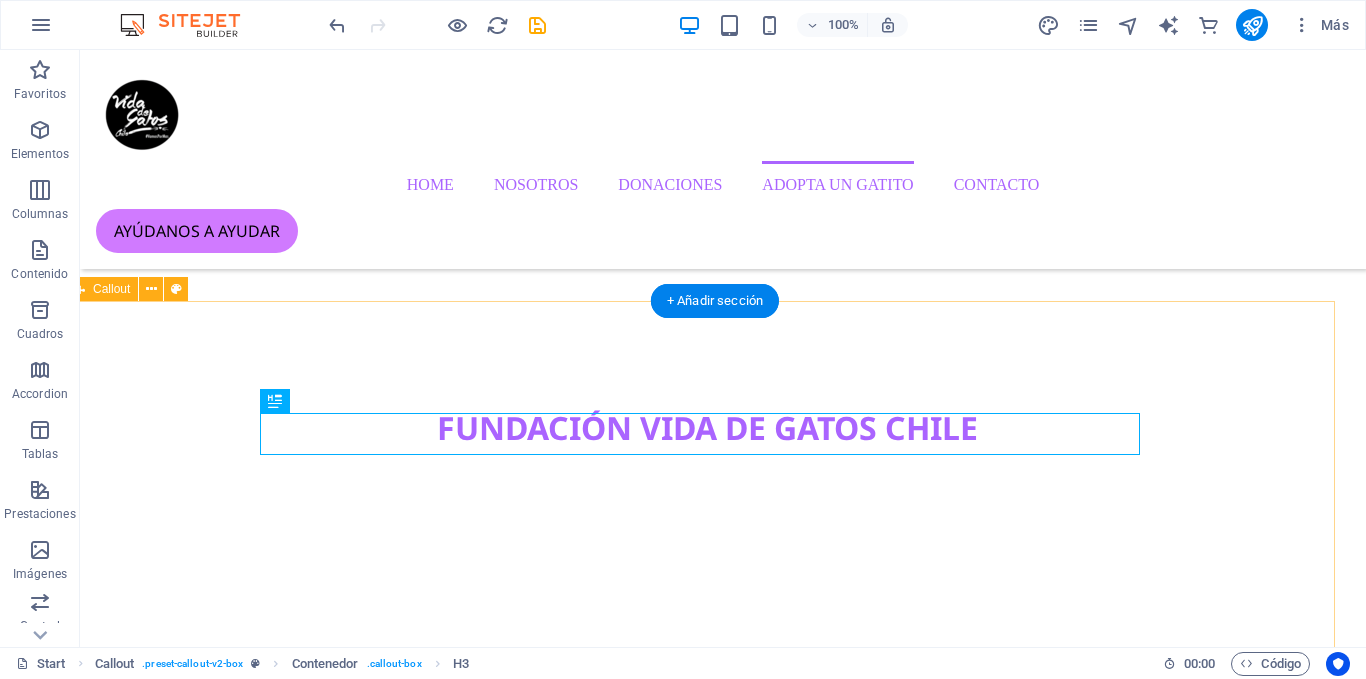 click on "PowerLatam DATACENTER WebHosting de alto rendimiento para empresas que requieren de servicio de superior. click acá" at bounding box center (707, 8444) 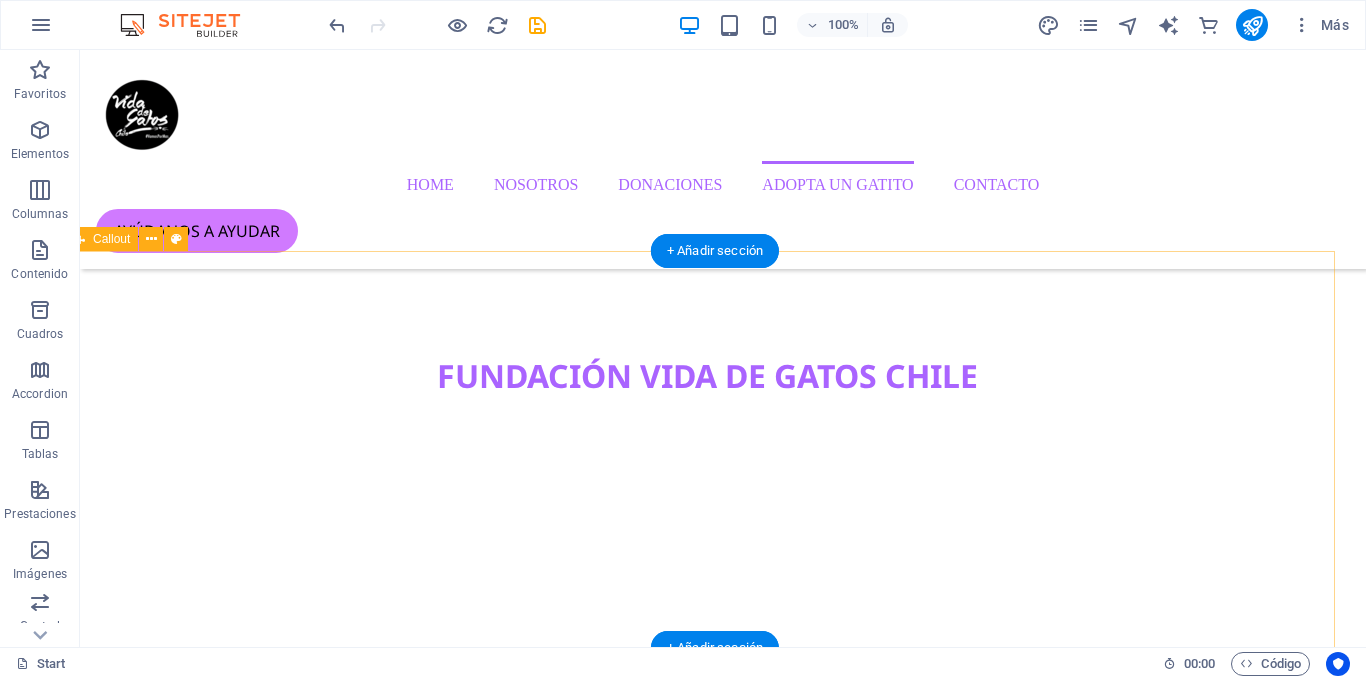 scroll, scrollTop: 3847, scrollLeft: 16, axis: both 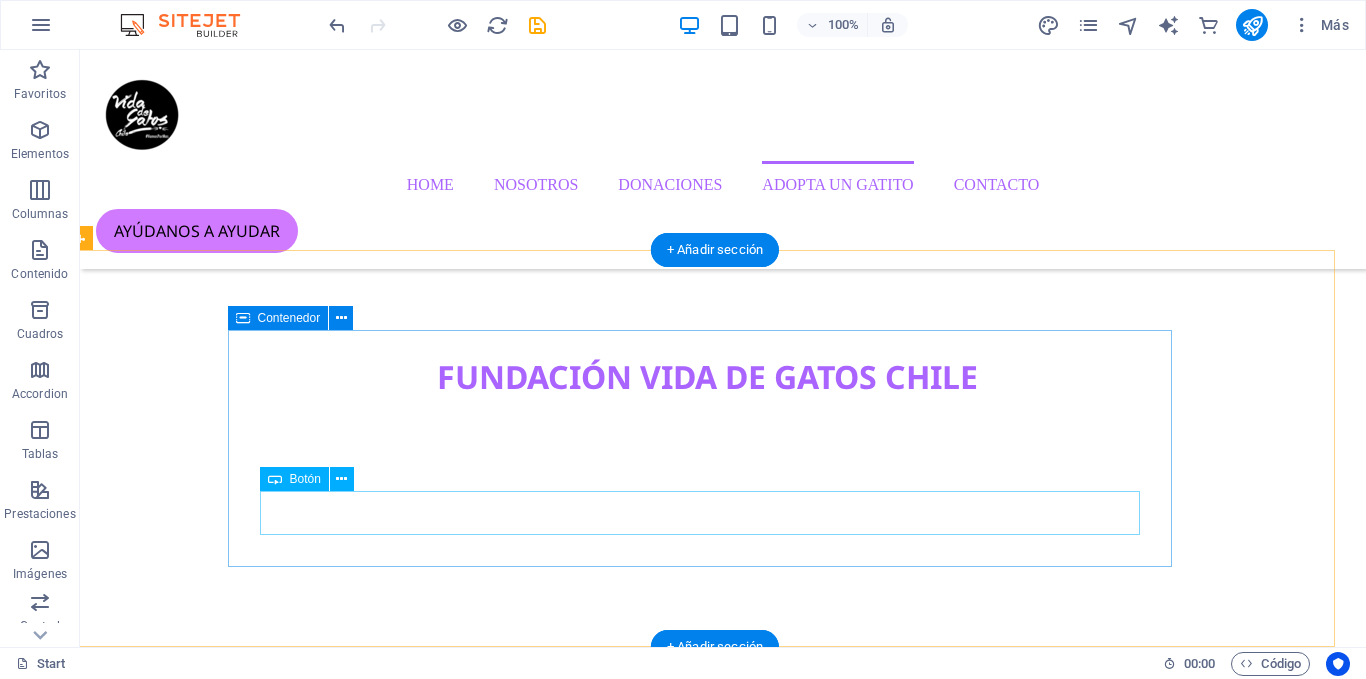 click on "click acá" at bounding box center (707, 8458) 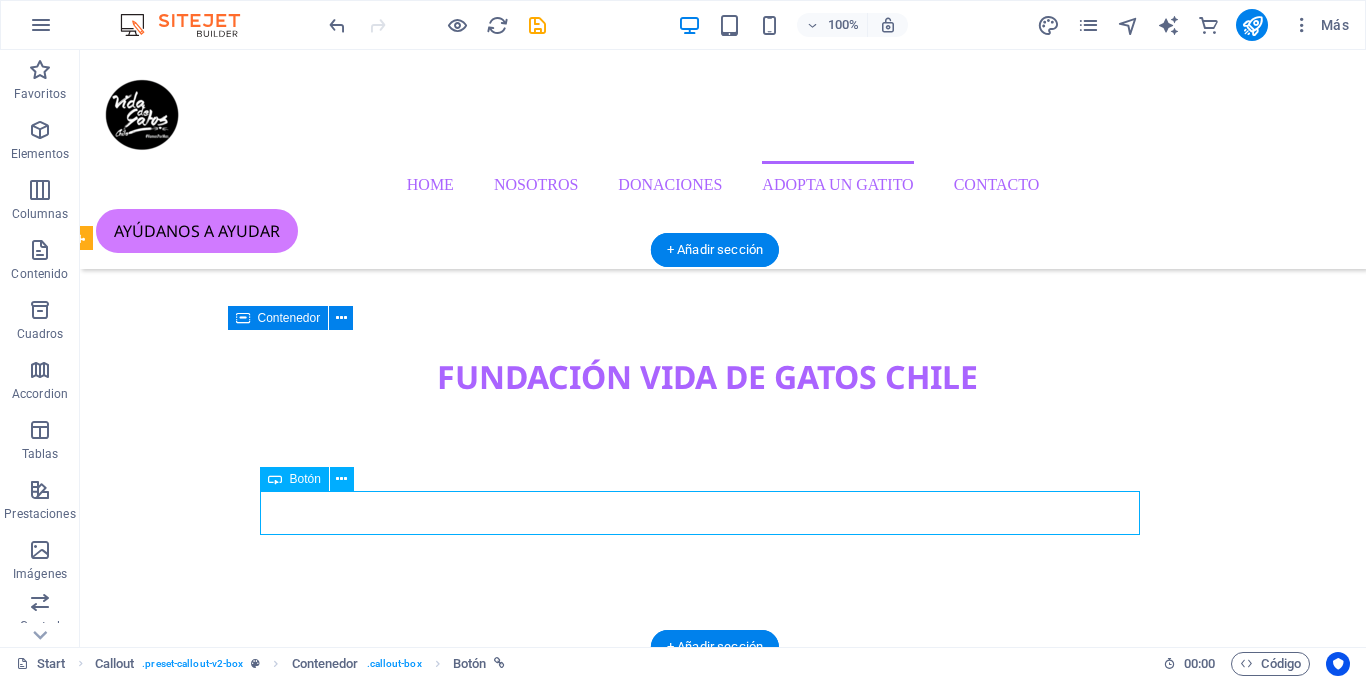 click on "click acá" at bounding box center (707, 8458) 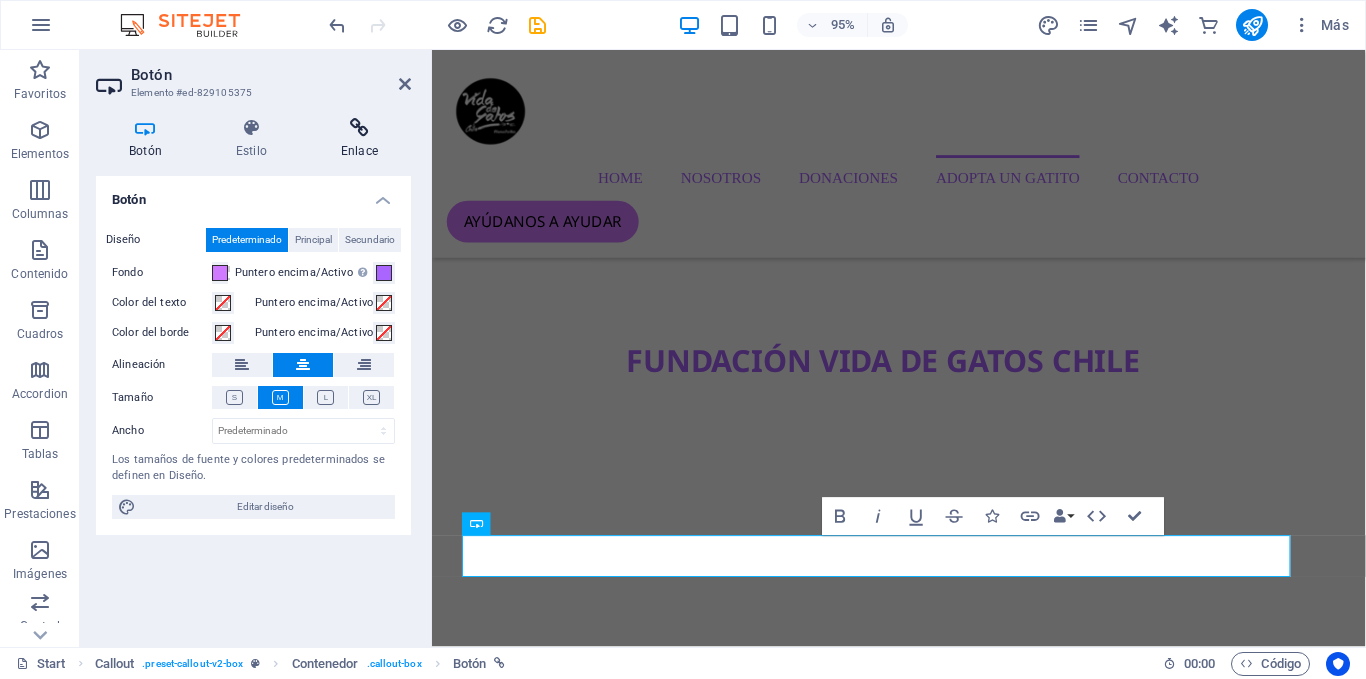 click at bounding box center (359, 128) 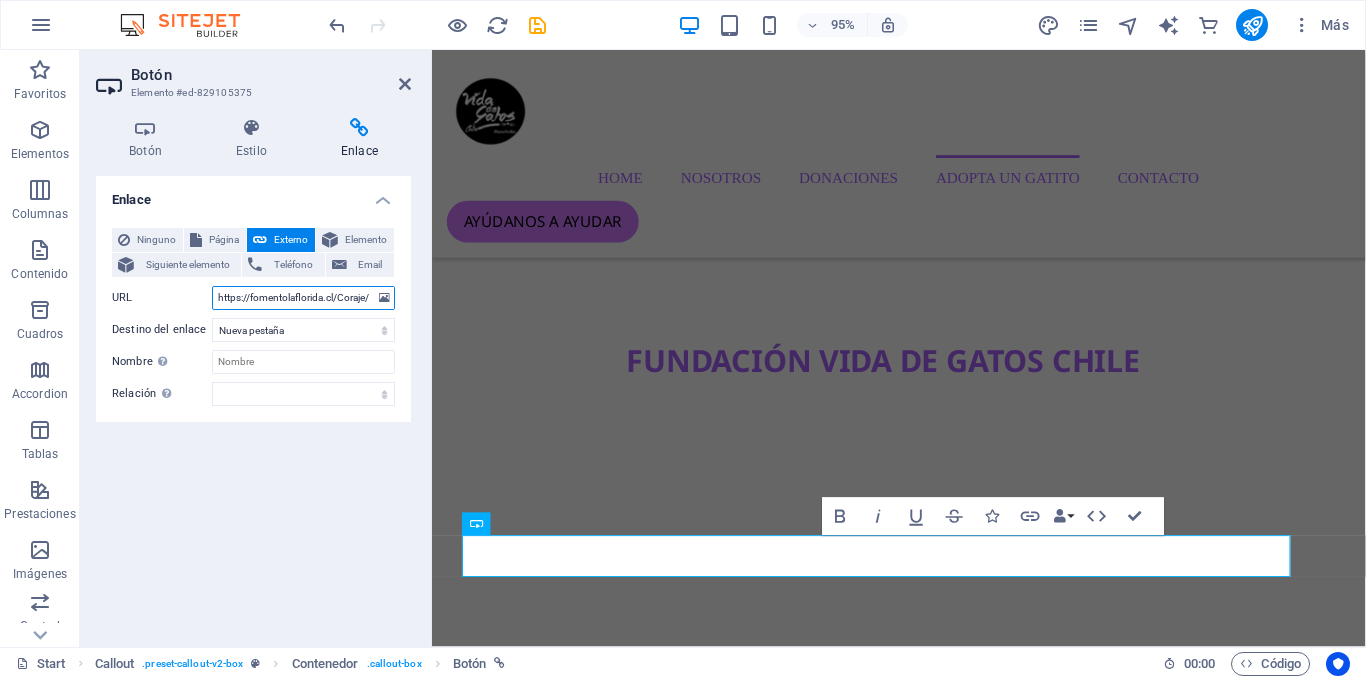 click on "https://fomentolaflorida.cl/Coraje/pages/mision.php" at bounding box center [303, 298] 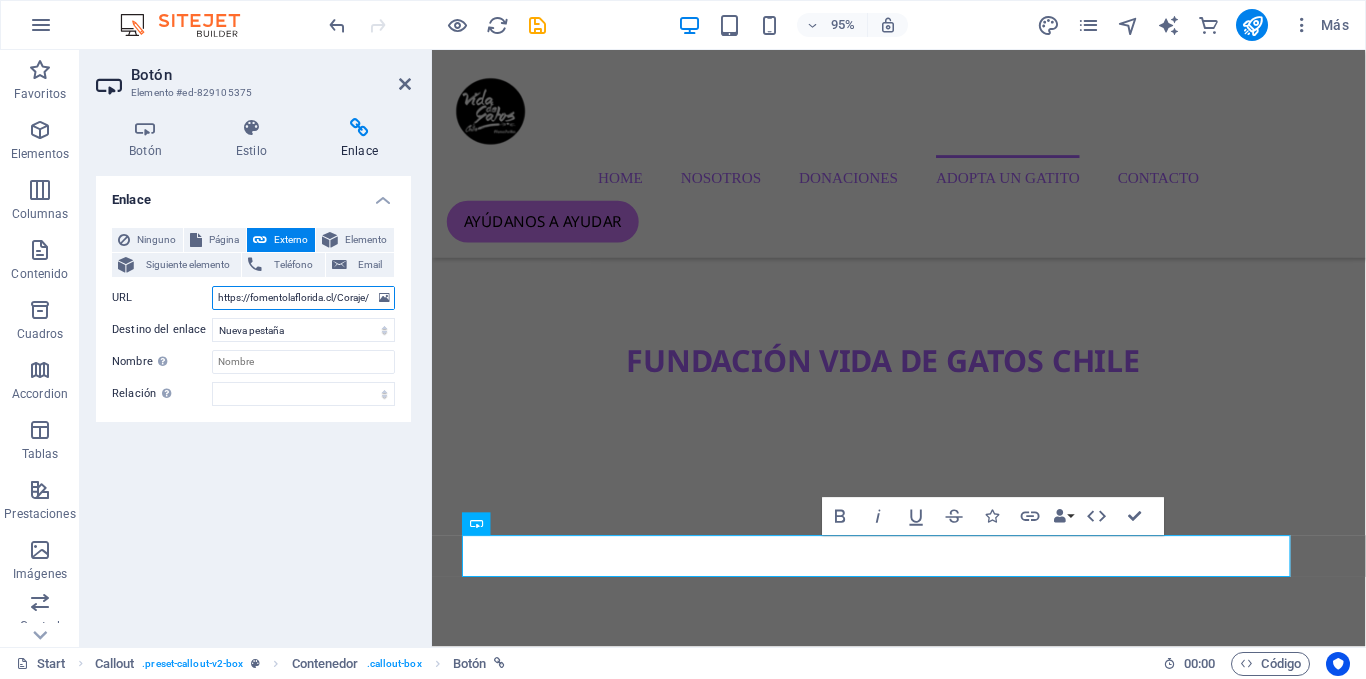 click on "https://fomentolaflorida.cl/Coraje/pages/mision.php" at bounding box center [303, 298] 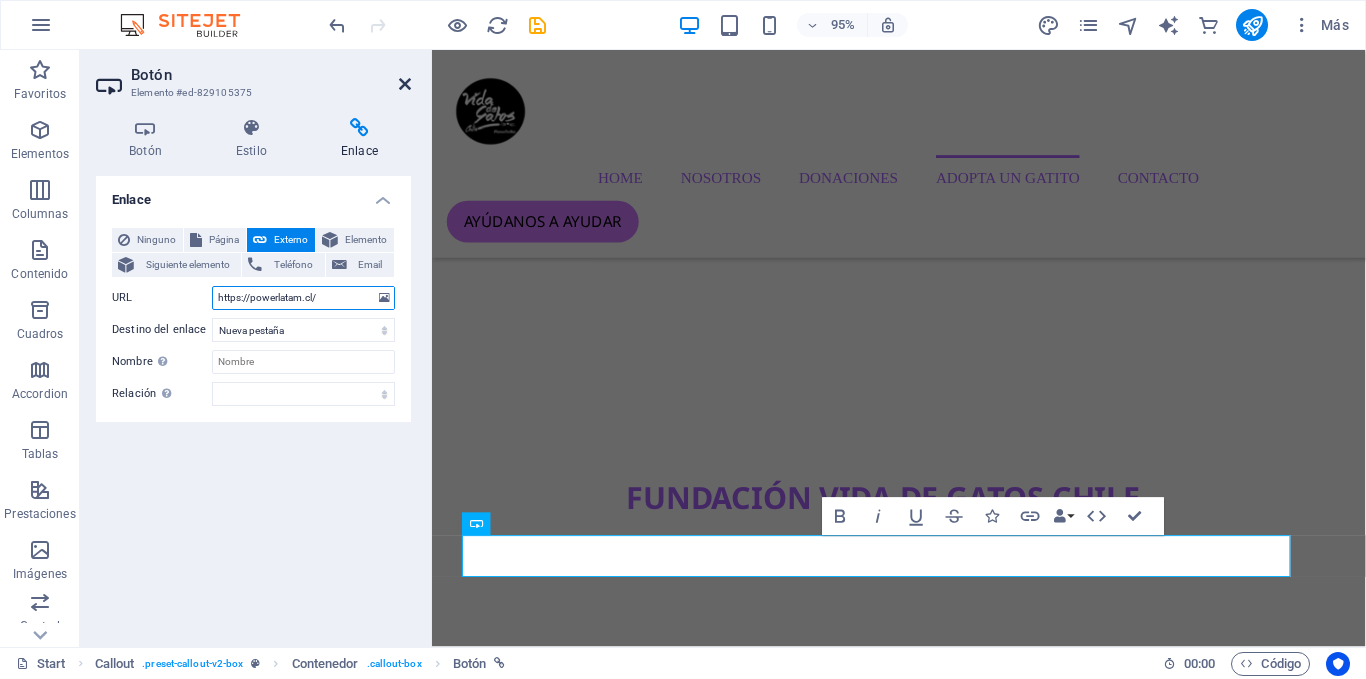 type on "https://powerlatam.cl/" 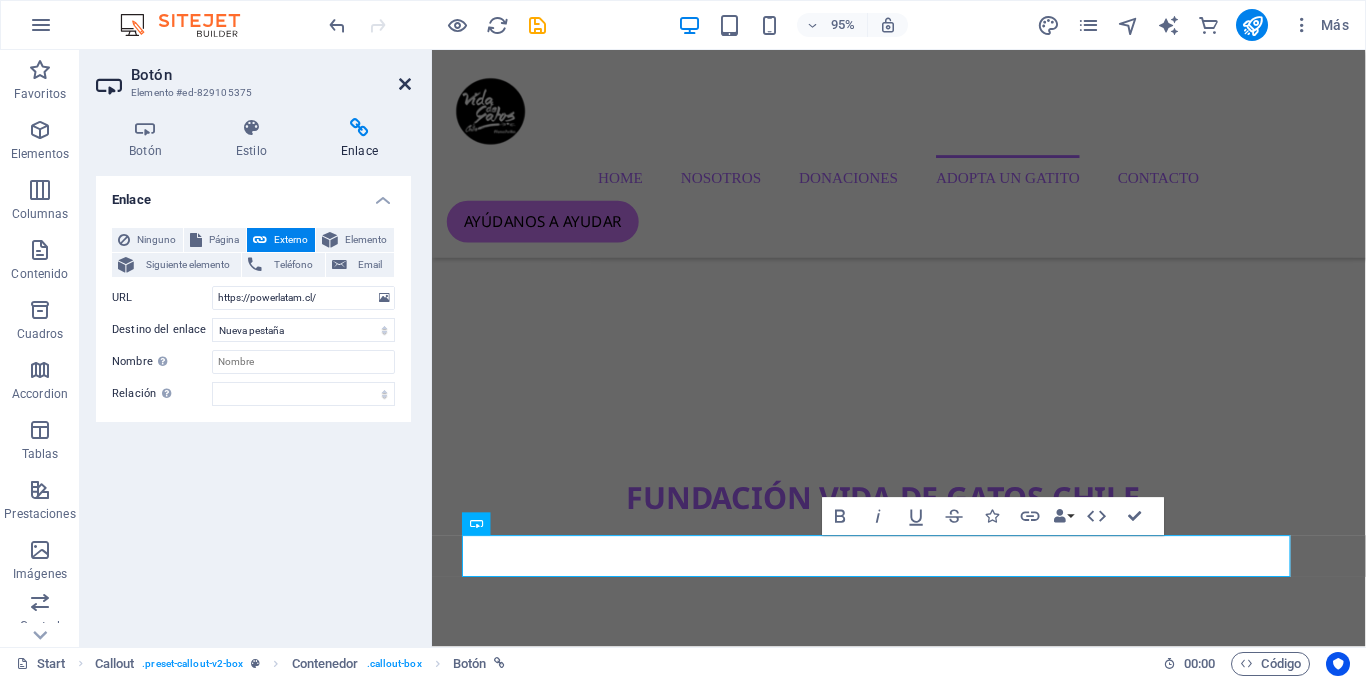 click at bounding box center (405, 84) 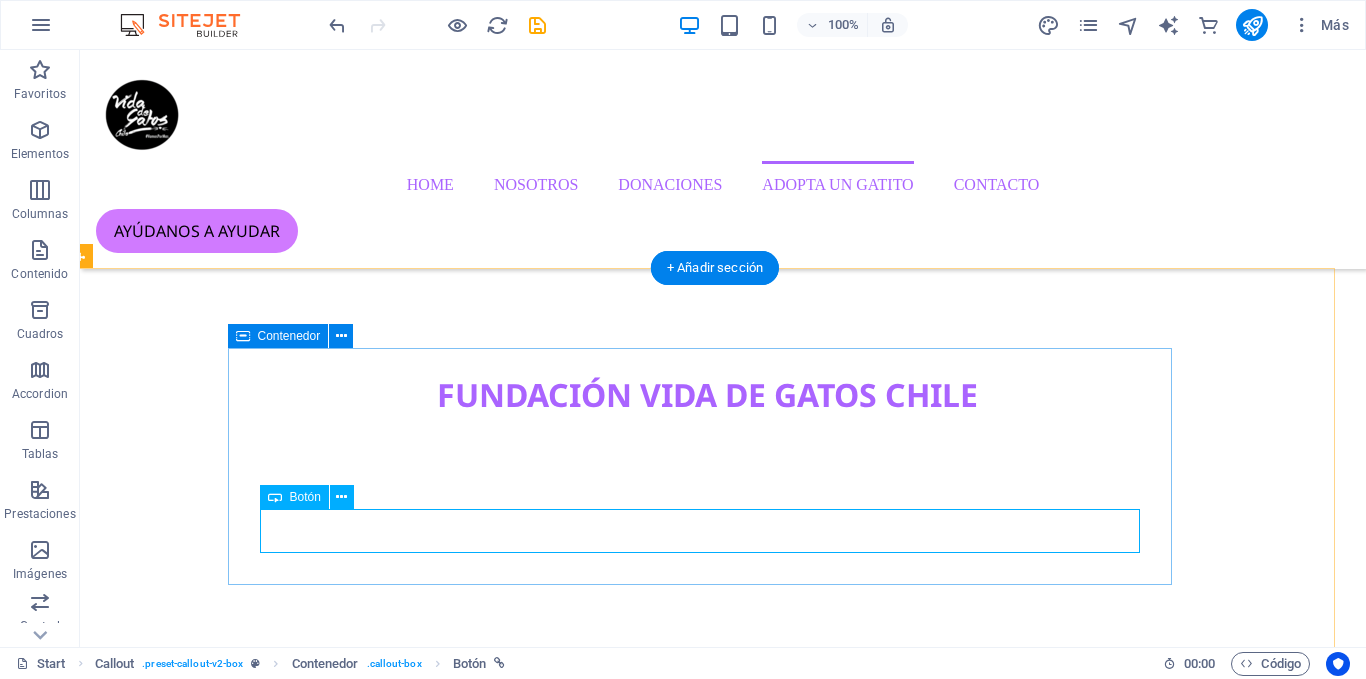 click on "click acá" at bounding box center [707, 8476] 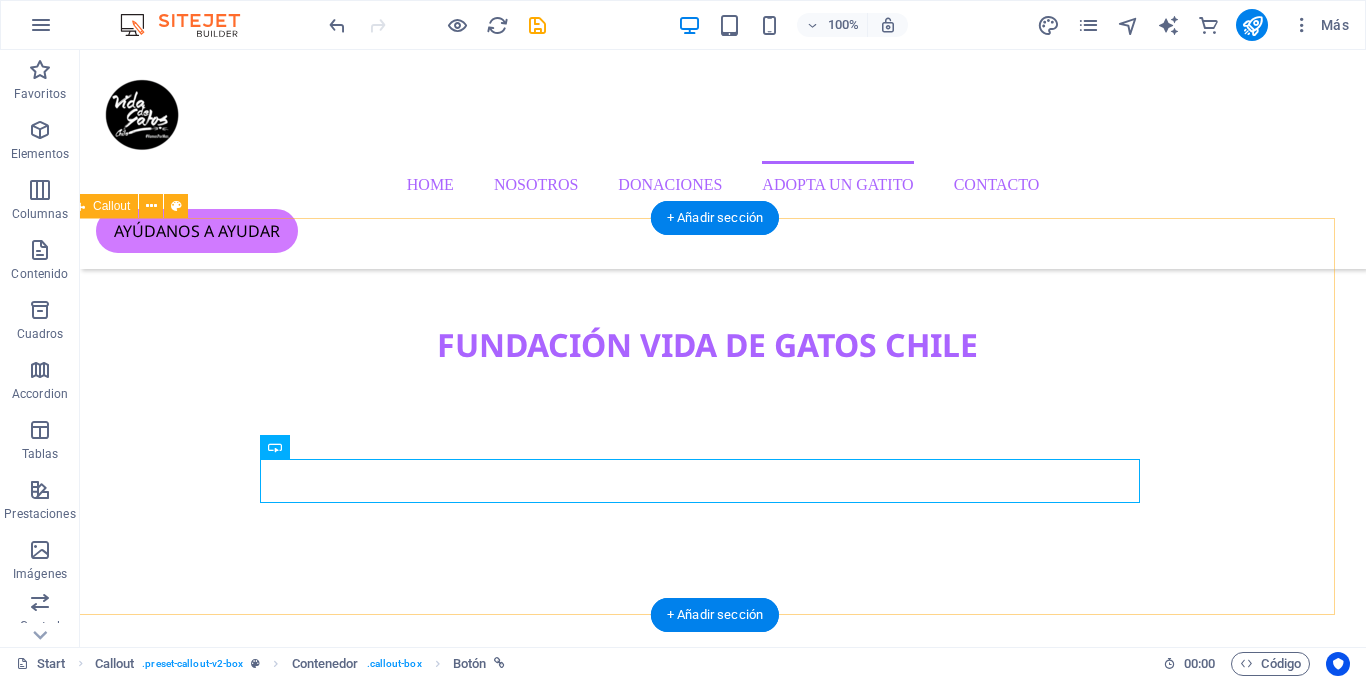 scroll, scrollTop: 3878, scrollLeft: 16, axis: both 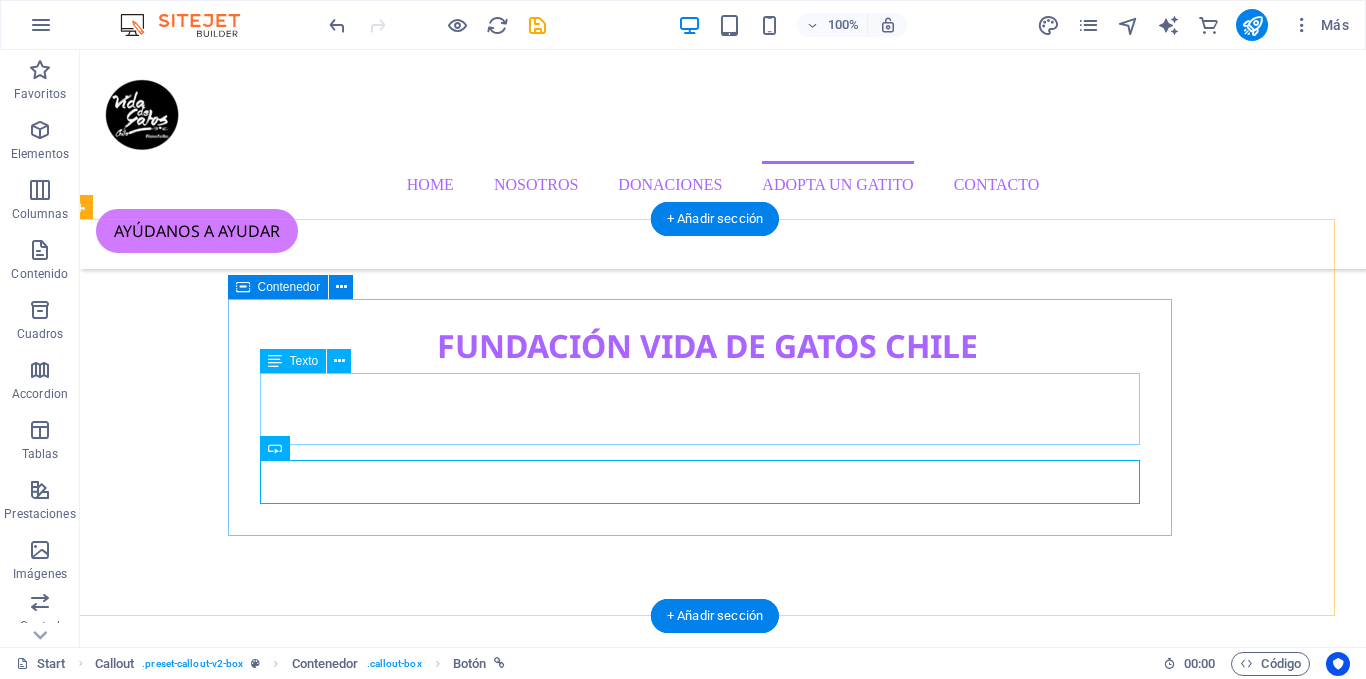click on "WebHosting de alto rendimiento para empresas que requieren de servicio de superior." at bounding box center [707, 8354] 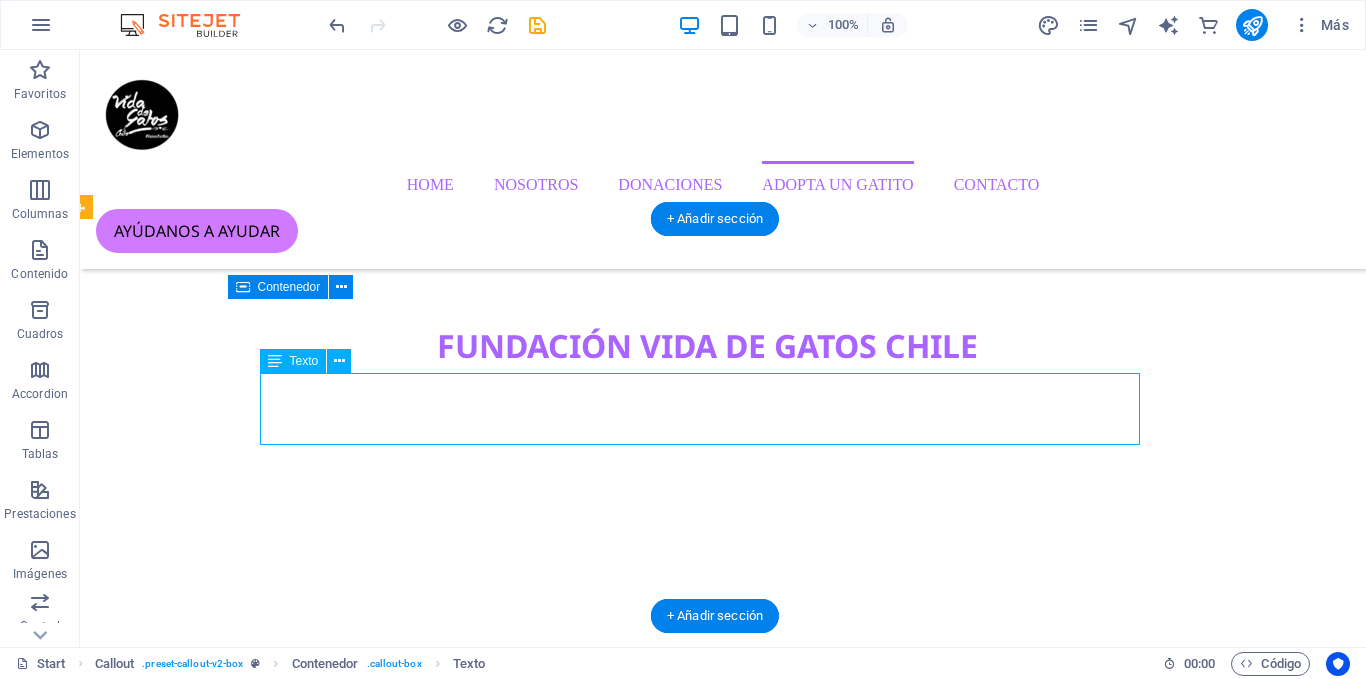 click on "WebHosting de alto rendimiento para empresas que requieren de servicio de superior." at bounding box center [707, 8354] 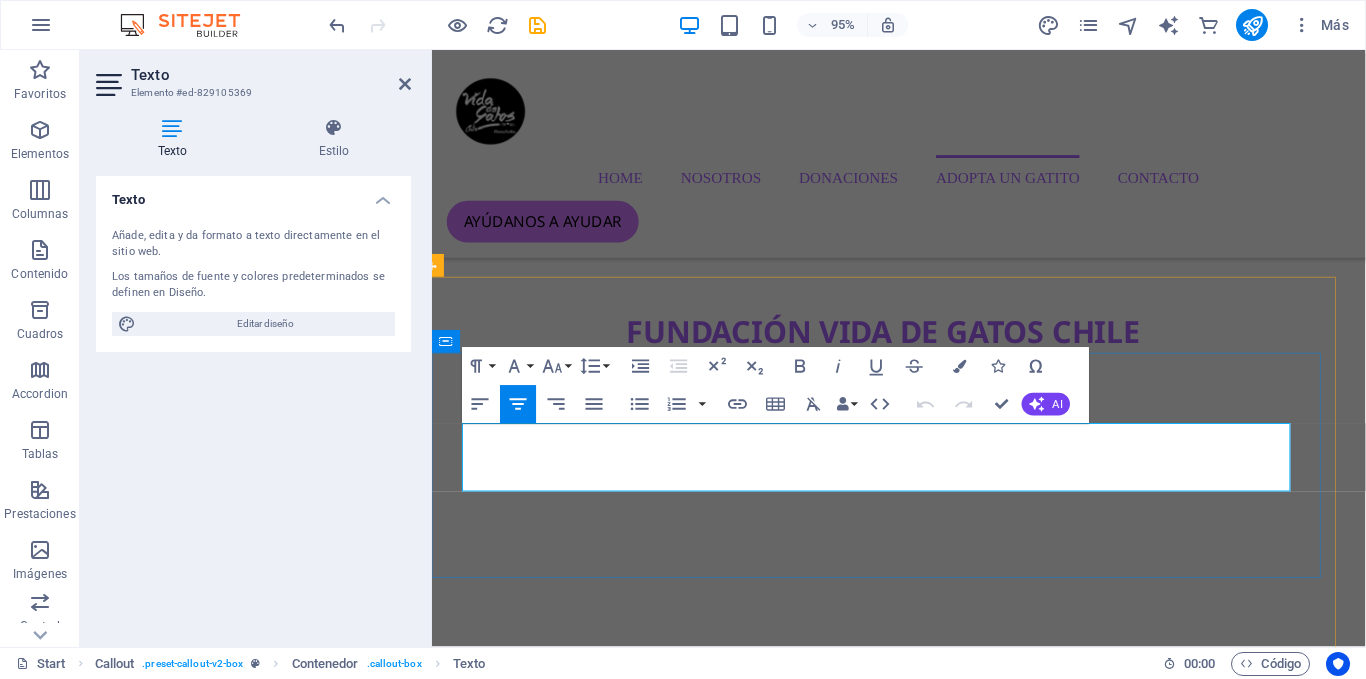 click on "WebHosting de alto rendimiento para empresas que requieren de servicio de superior." at bounding box center [908, 8354] 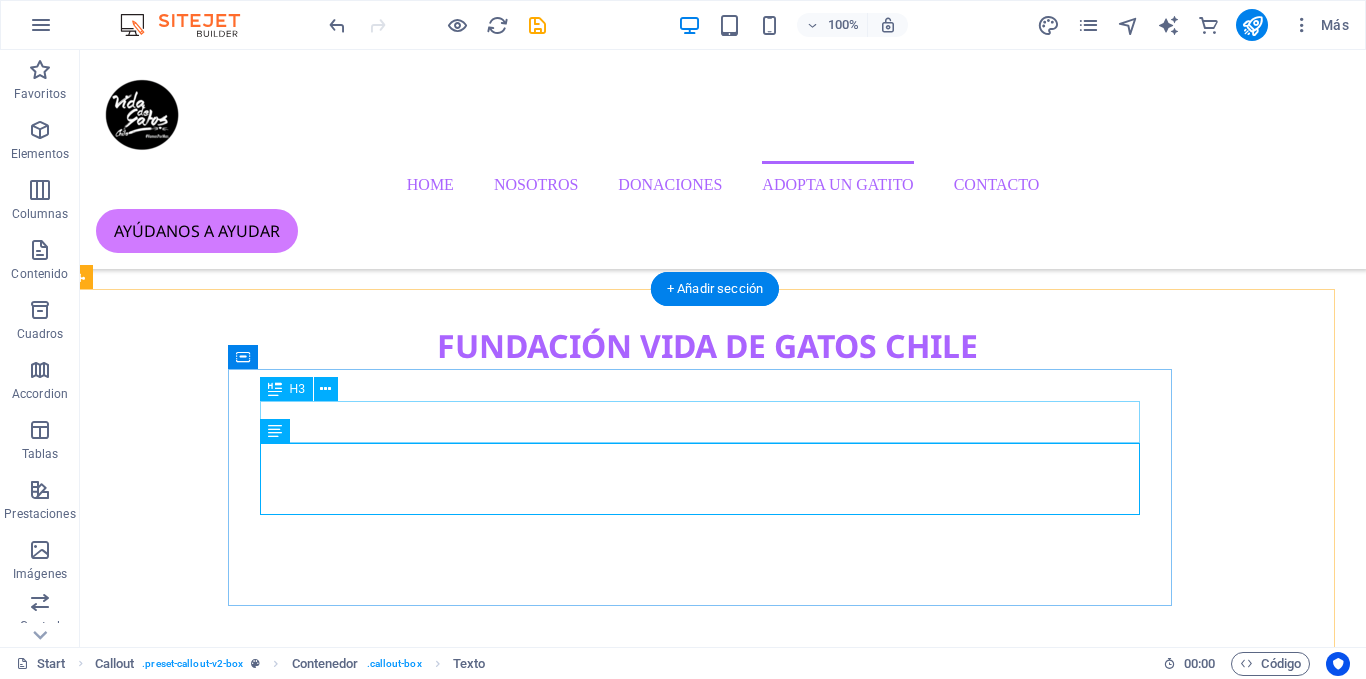 scroll, scrollTop: 3808, scrollLeft: 16, axis: both 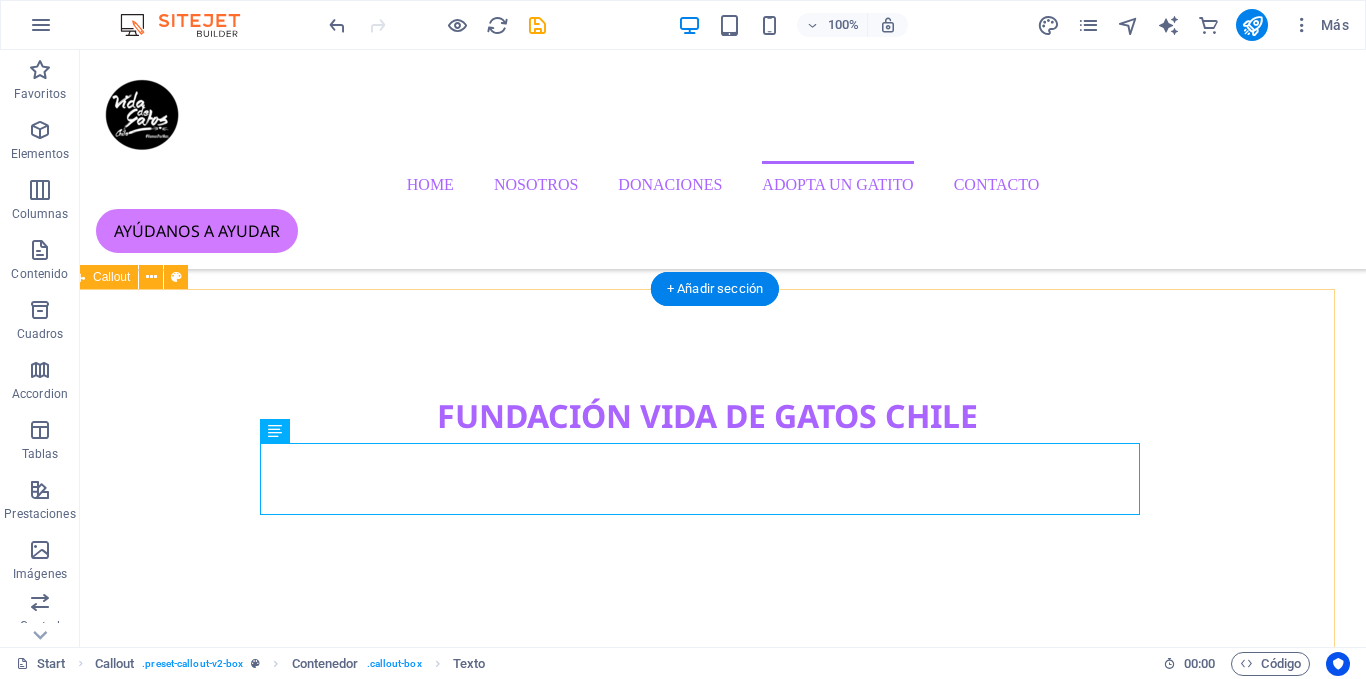 click on "PowerLatam DATACENTER WebHosting de alto rendimiento y sin restricciones para empresas que requieren de servicio de superior. click acá" at bounding box center (707, 8432) 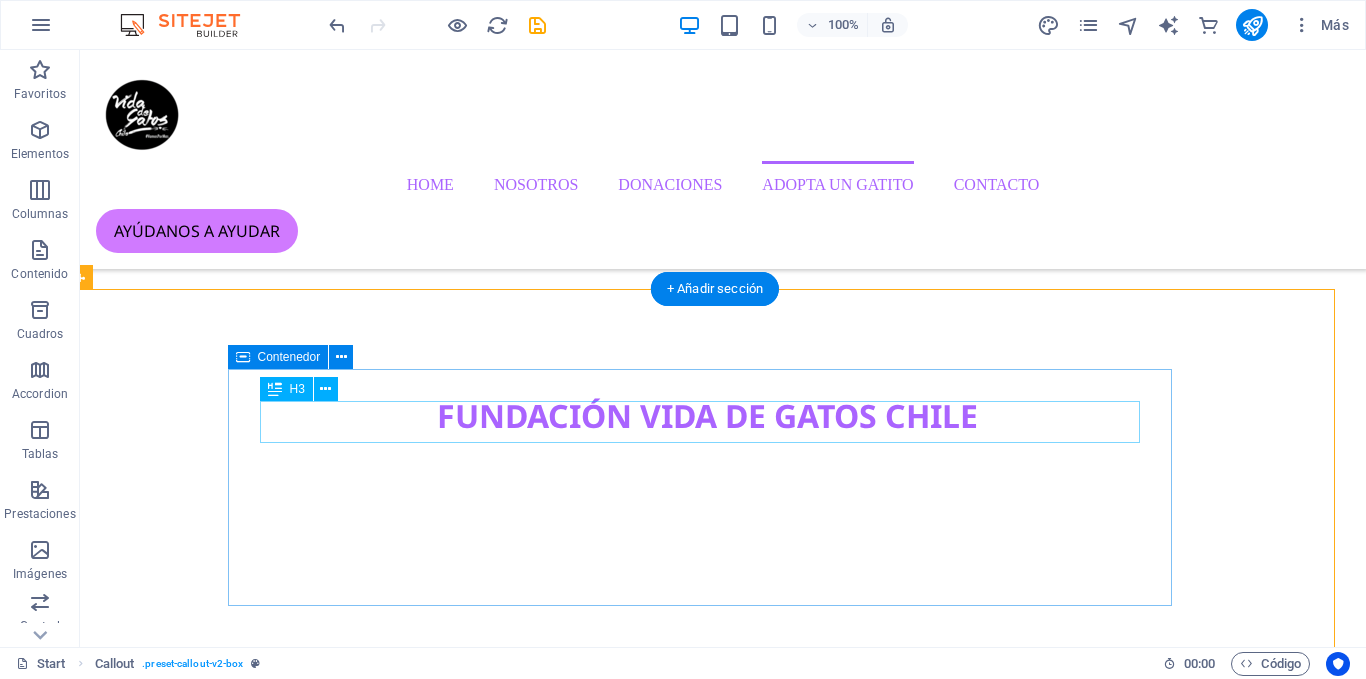 click on "PowerLatam DATACENTER" at bounding box center [707, 8367] 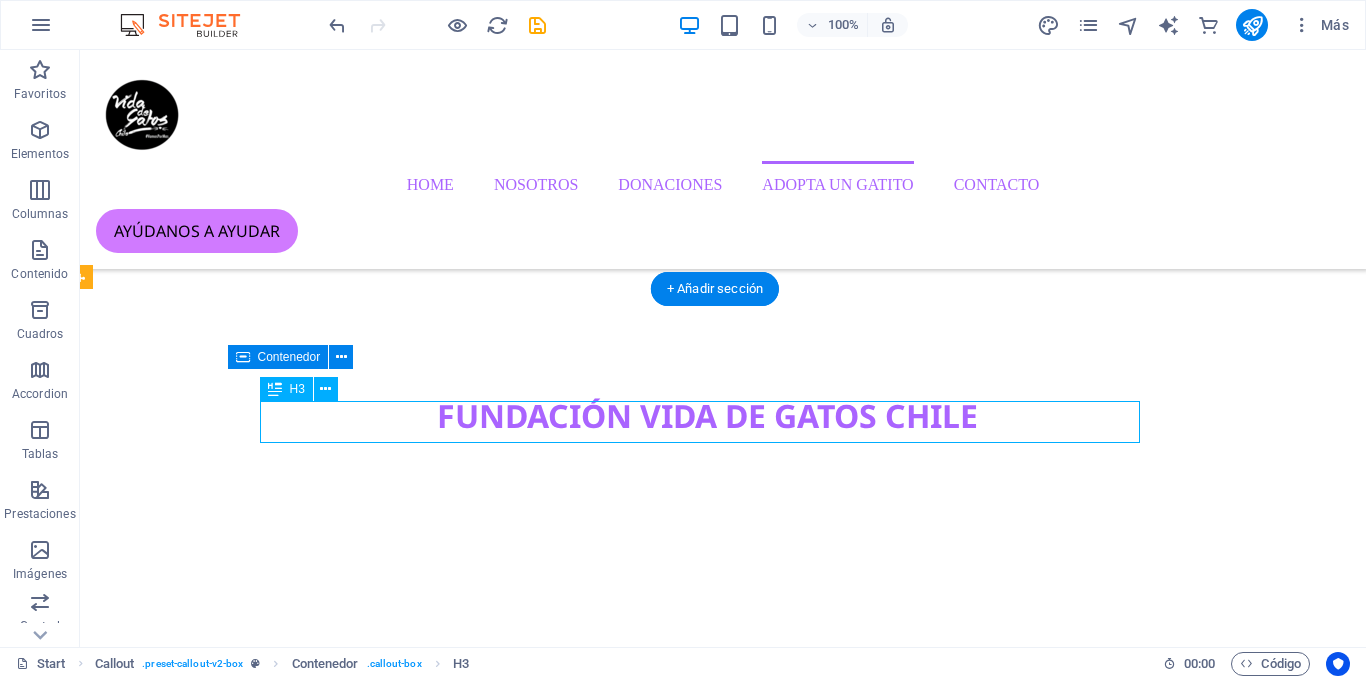 click on "PowerLatam DATACENTER" at bounding box center [707, 8367] 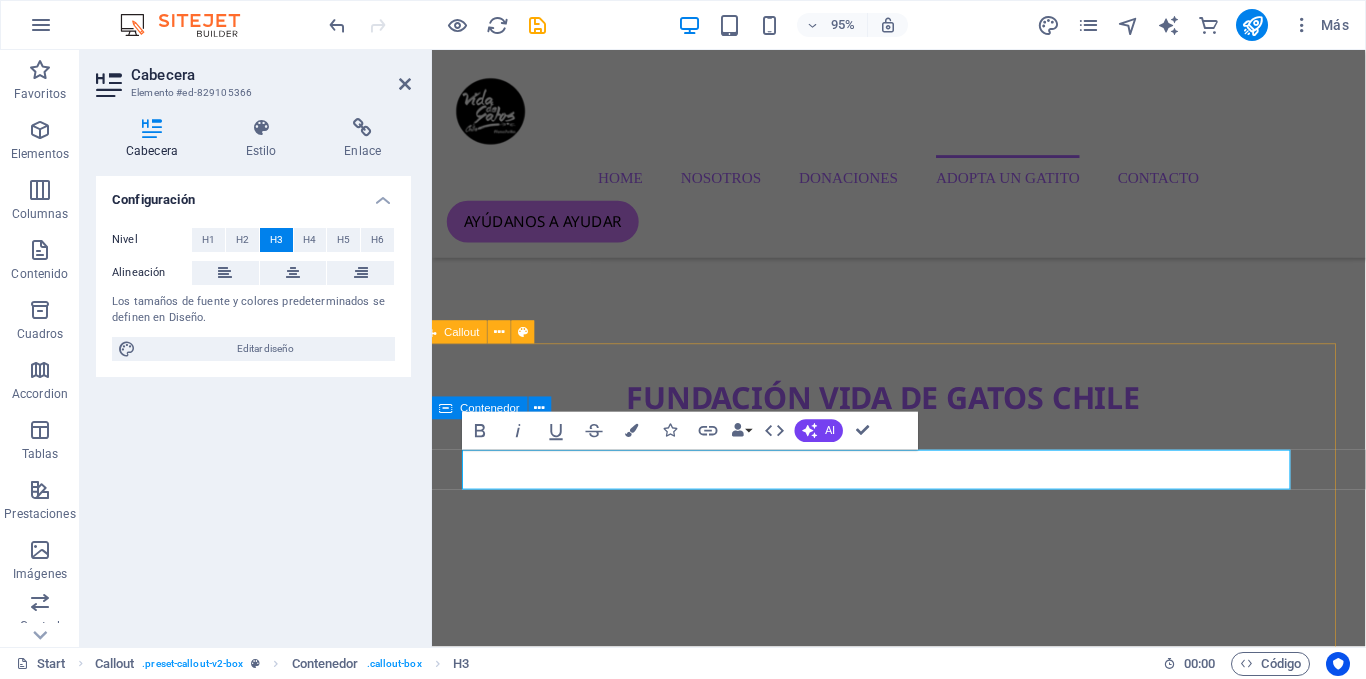 click on "PowerLatam DATACENTER WebHosting de alto rendimiento y sin restricciones para empresas que requieren de servicio de superior. click acá" at bounding box center [907, 8432] 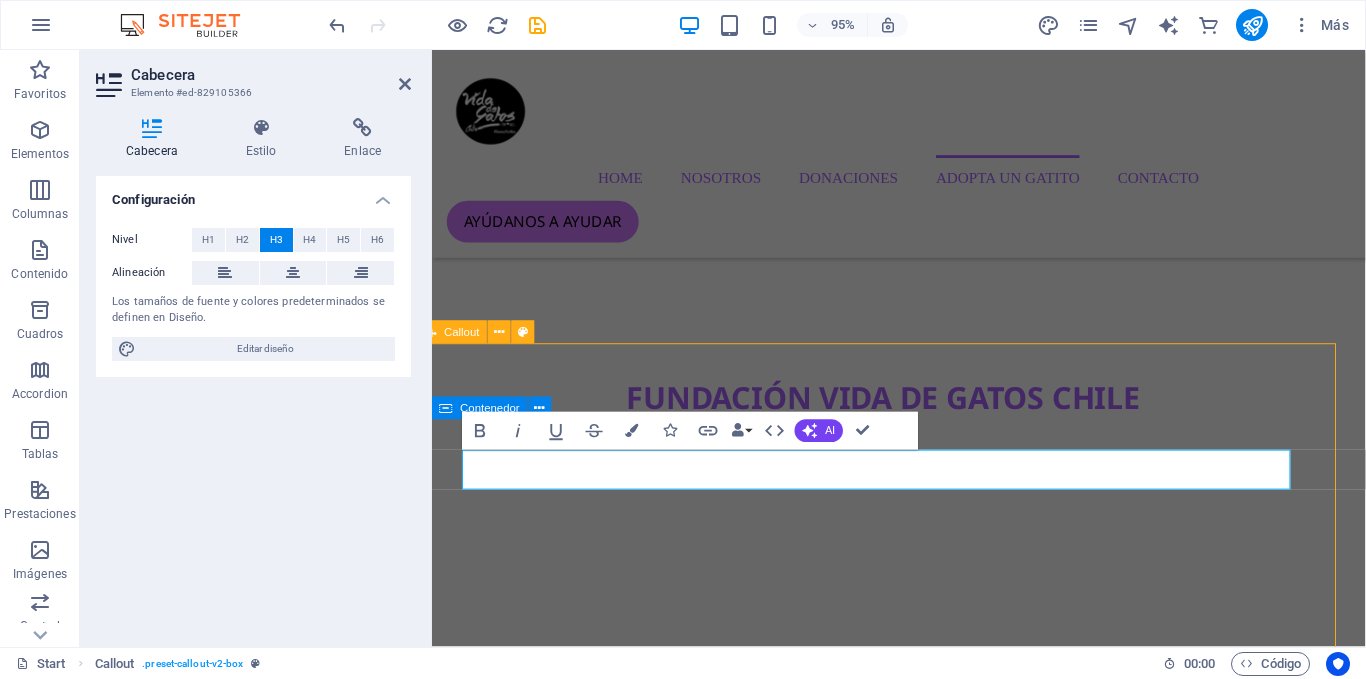 scroll, scrollTop: 3738, scrollLeft: 16, axis: both 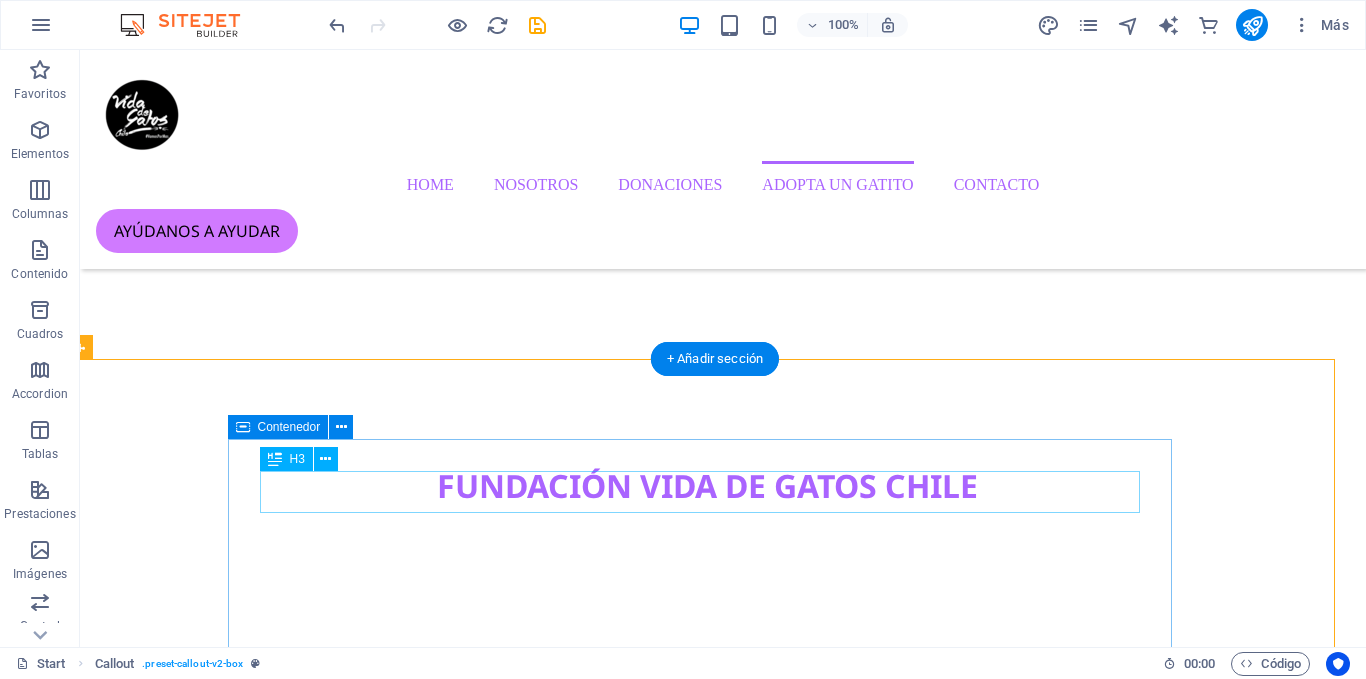 click on "PowerLatam DATACENTER" at bounding box center (707, 8437) 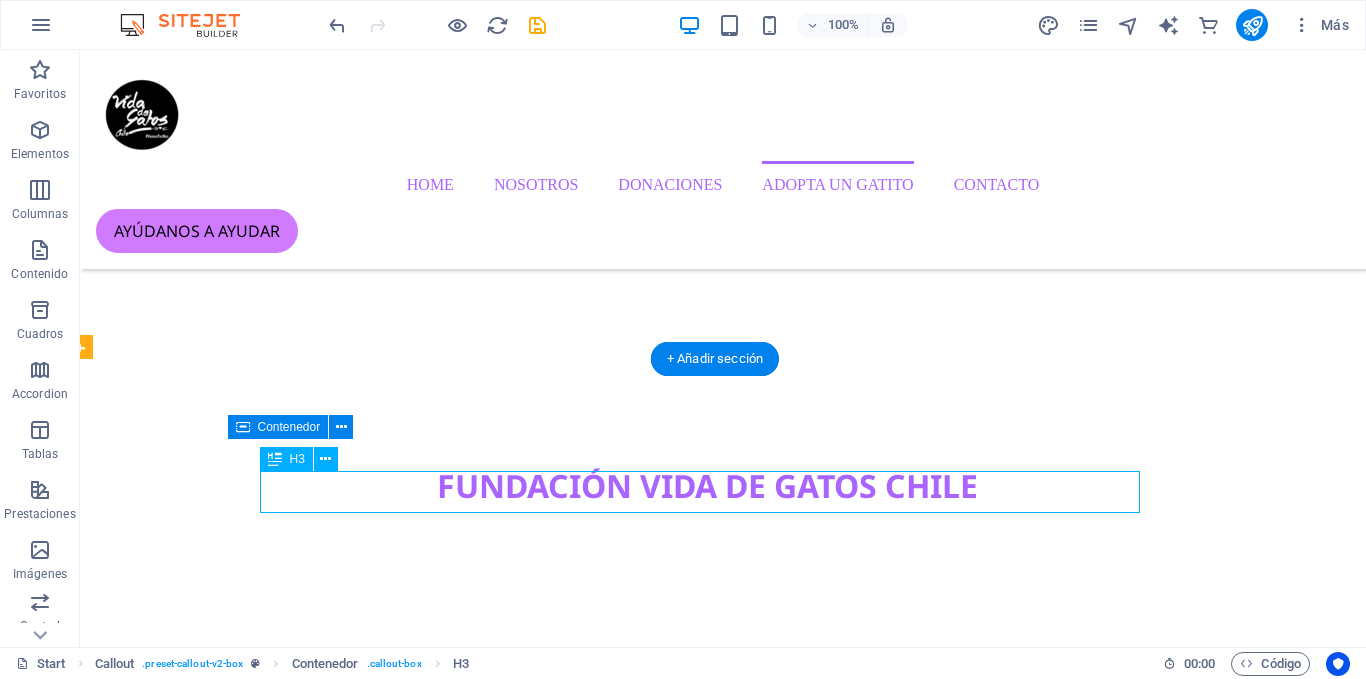 click on "PowerLatam DATACENTER" at bounding box center (707, 8437) 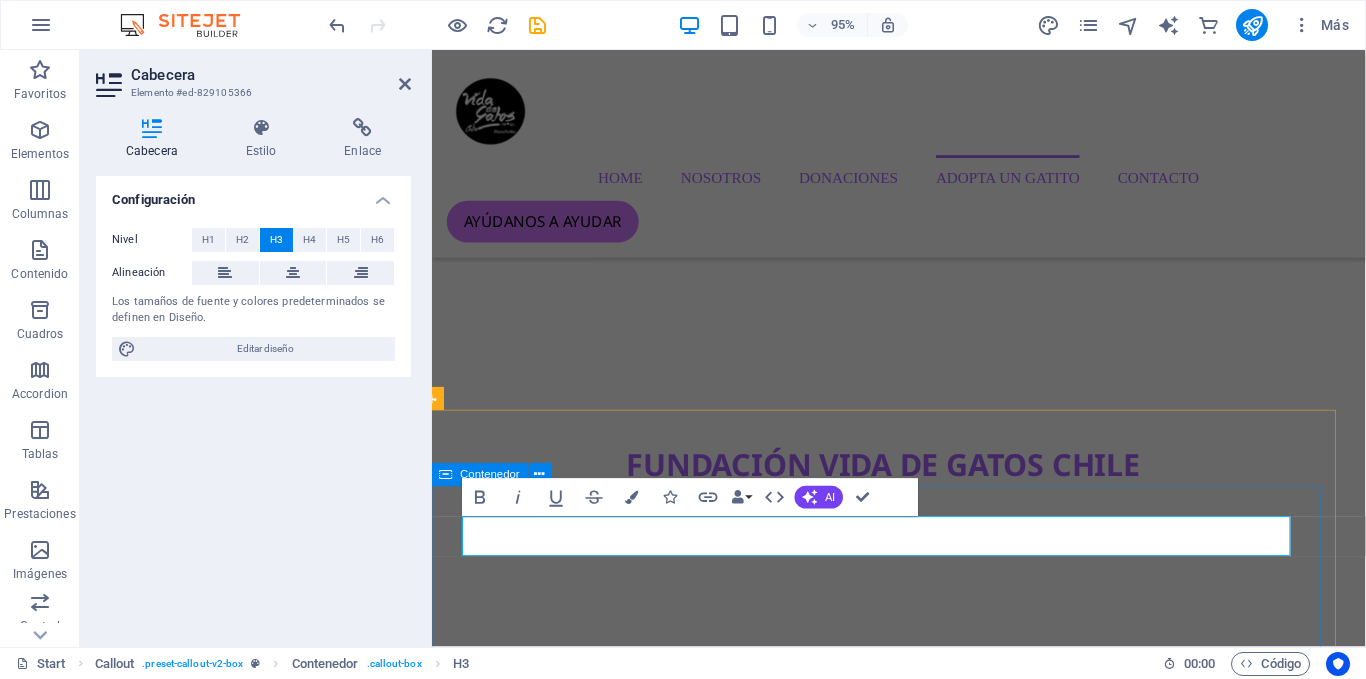 click on "PowerLatam DATACENTER" at bounding box center [908, 8437] 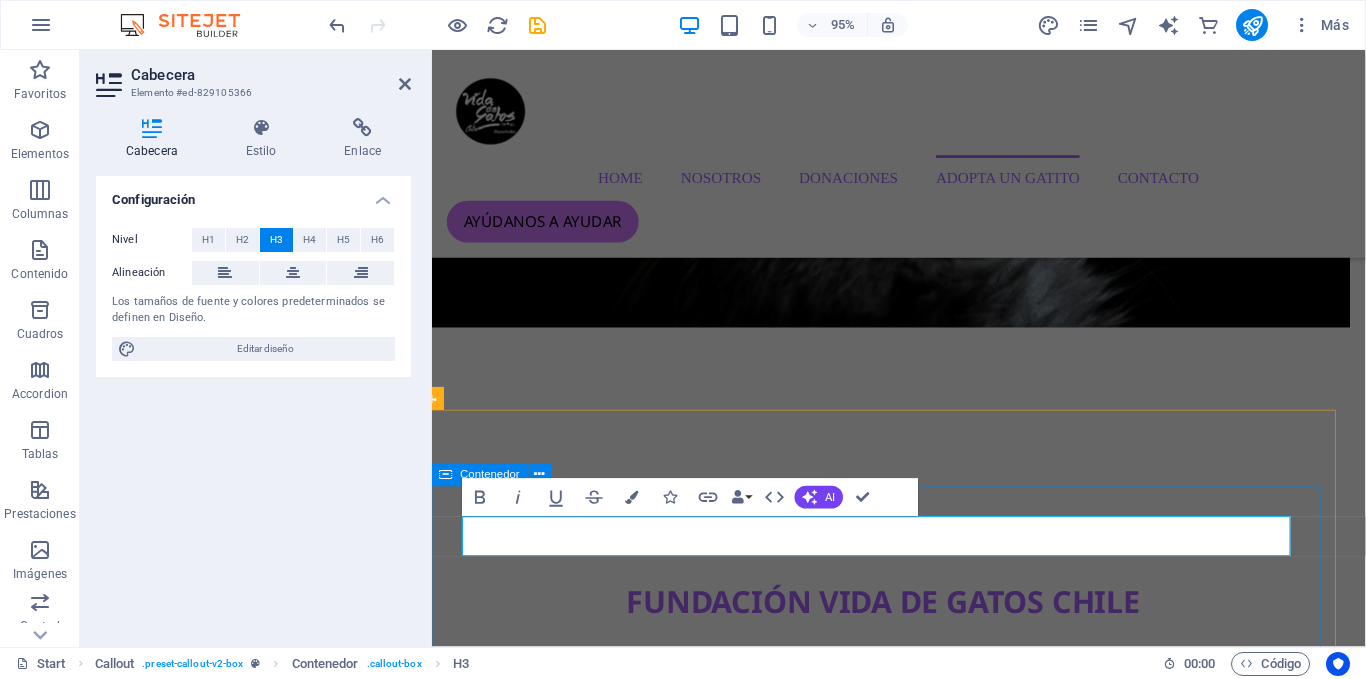 type 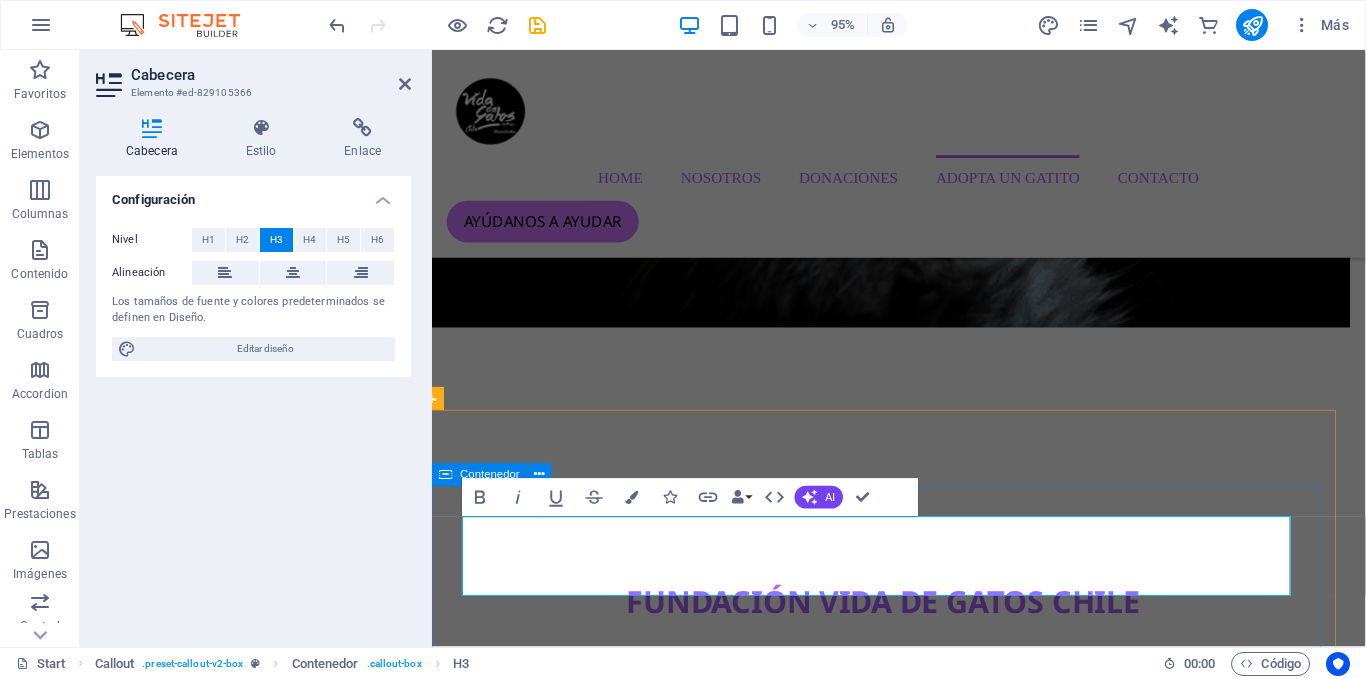 click on "Este sitio funciona gracias a: ‌PowerLatam DATACENTER" at bounding box center (908, 8602) 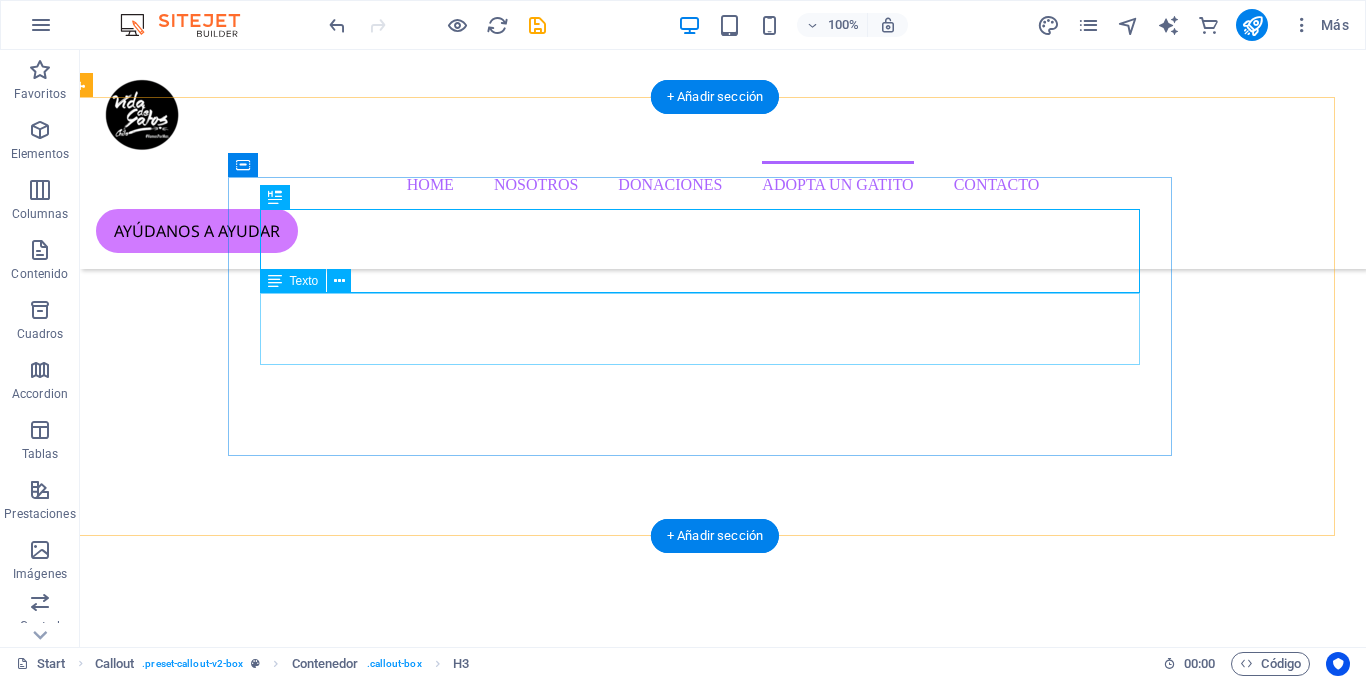 scroll, scrollTop: 4000, scrollLeft: 16, axis: both 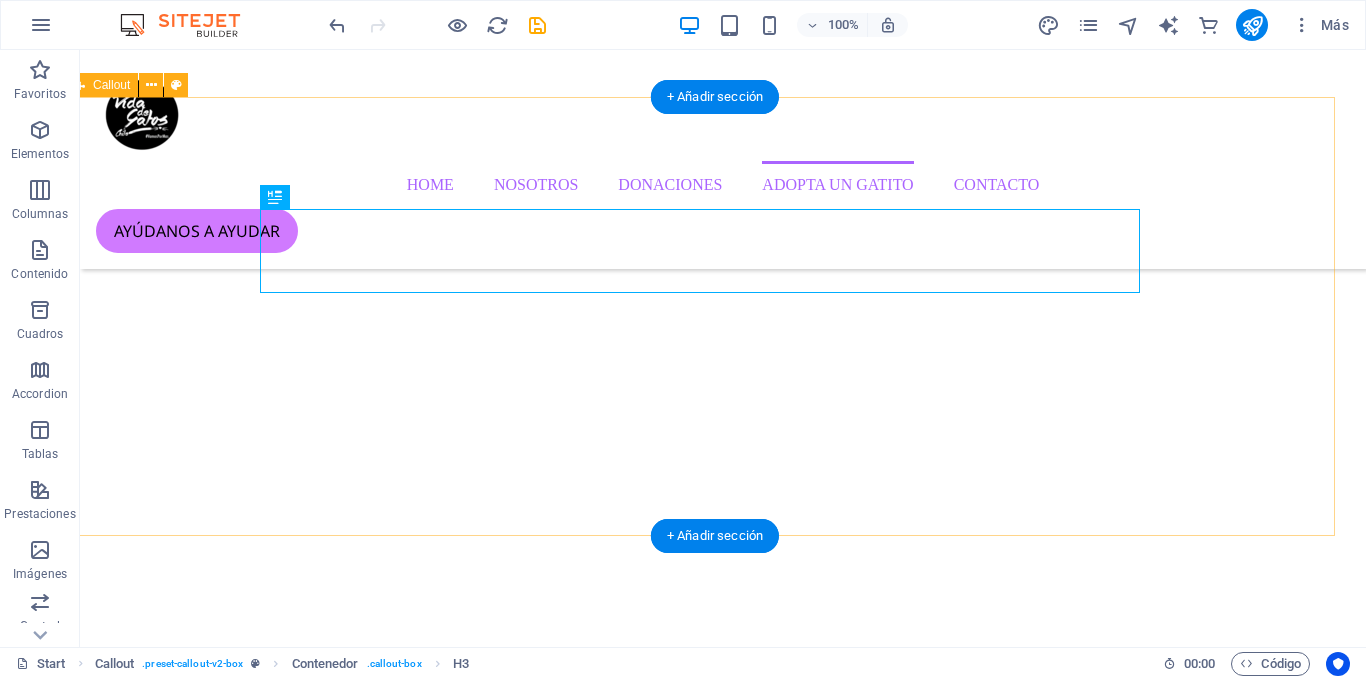 click on "Este sitio funciona gracias a: PowerLatam  WebHosting de alto rendimiento y sin restricciones para empresas que requieren de servicio de superior. click acá" at bounding box center (707, 8261) 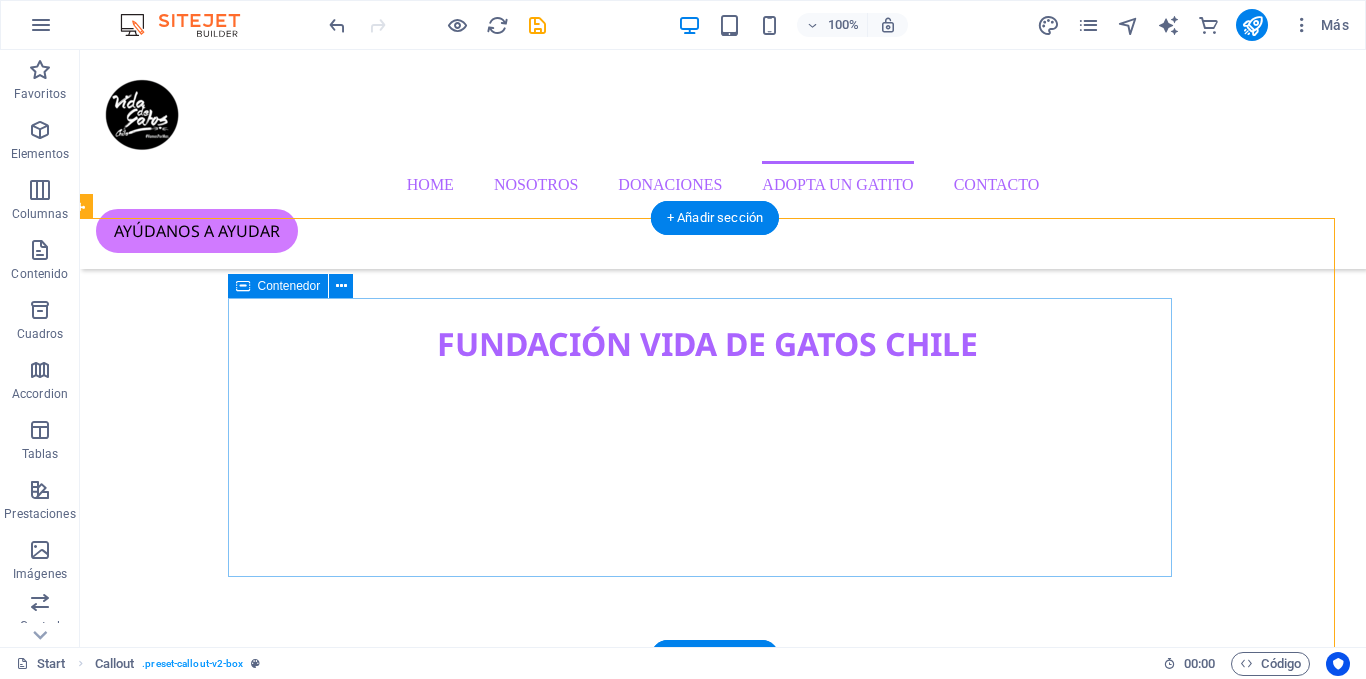 scroll, scrollTop: 3879, scrollLeft: 16, axis: both 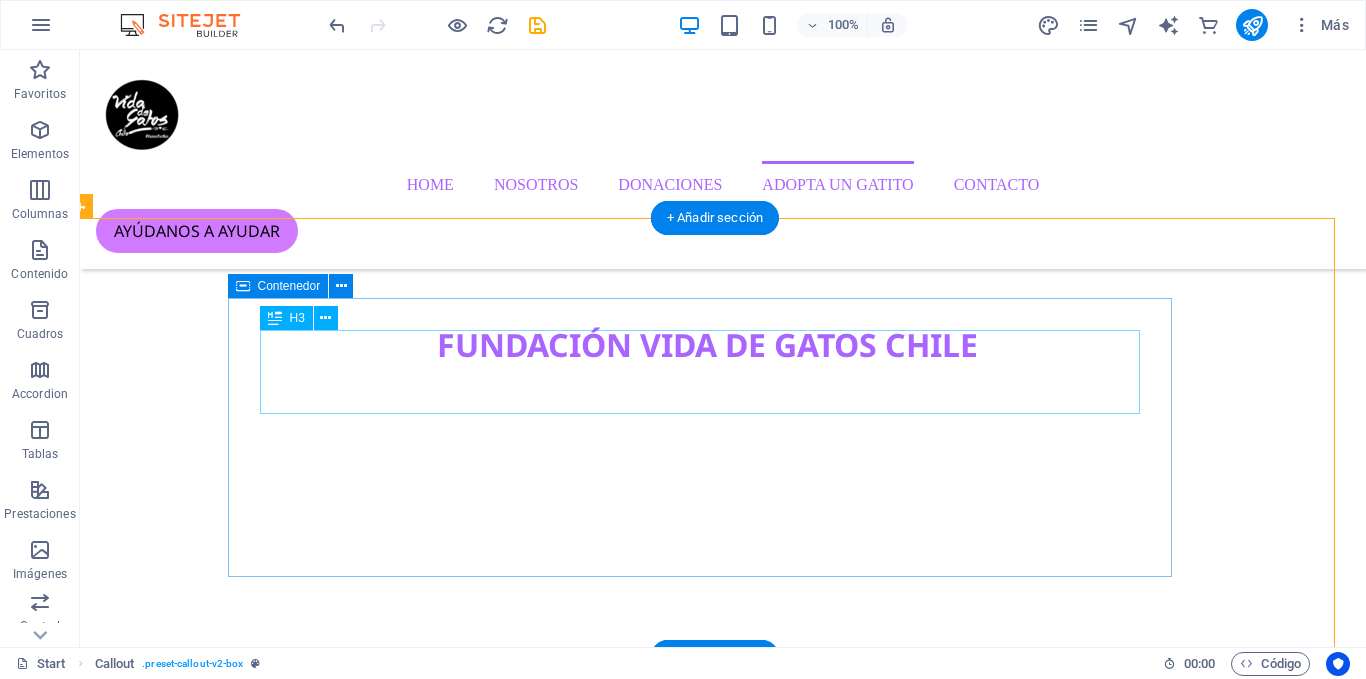 click on "Este sitio funciona gracias a: PowerLatam" at bounding box center [707, 8317] 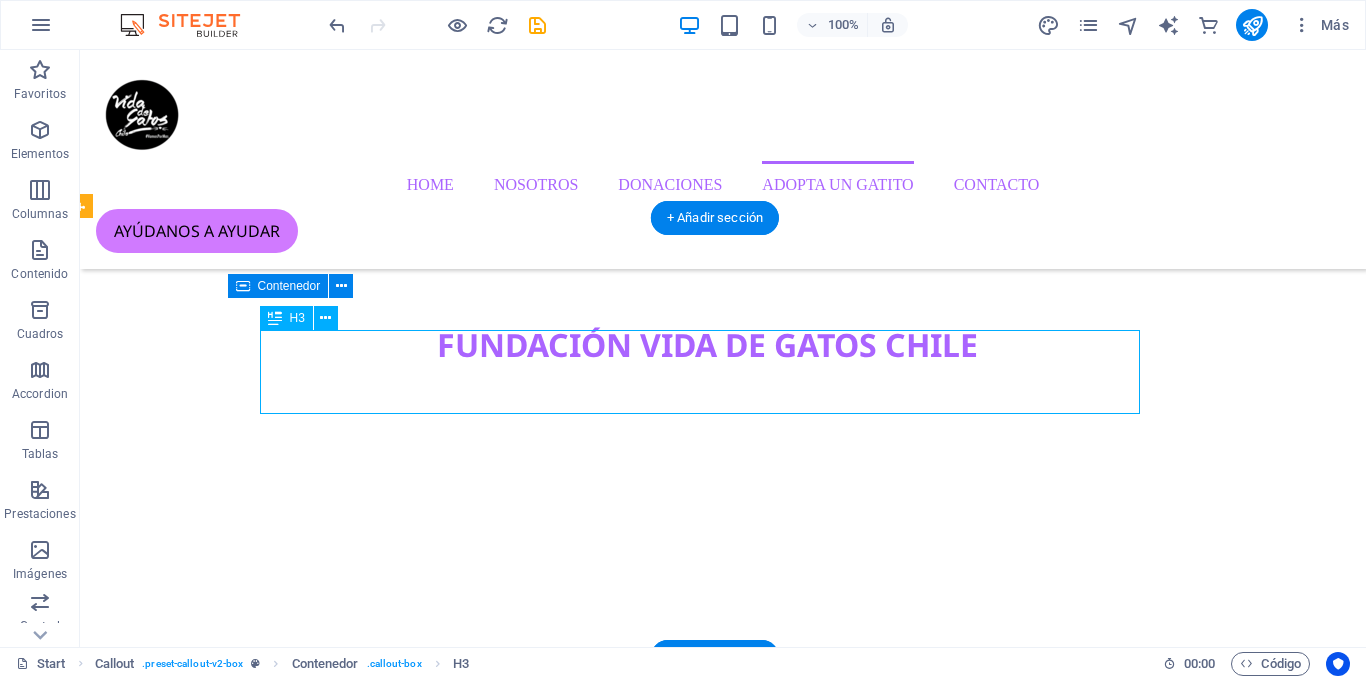 click on "Este sitio funciona gracias a: PowerLatam" at bounding box center [707, 8317] 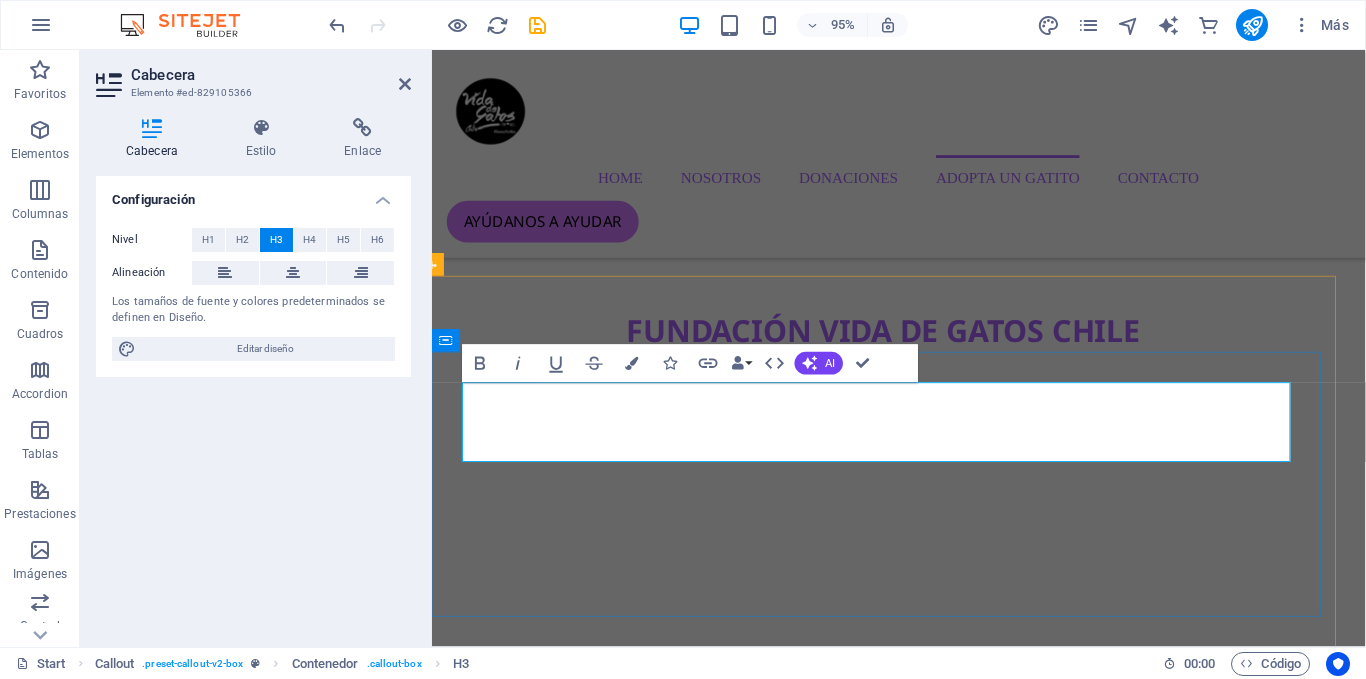 click on "Este sitio funciona gracias a: PowerLatam" at bounding box center [908, 8317] 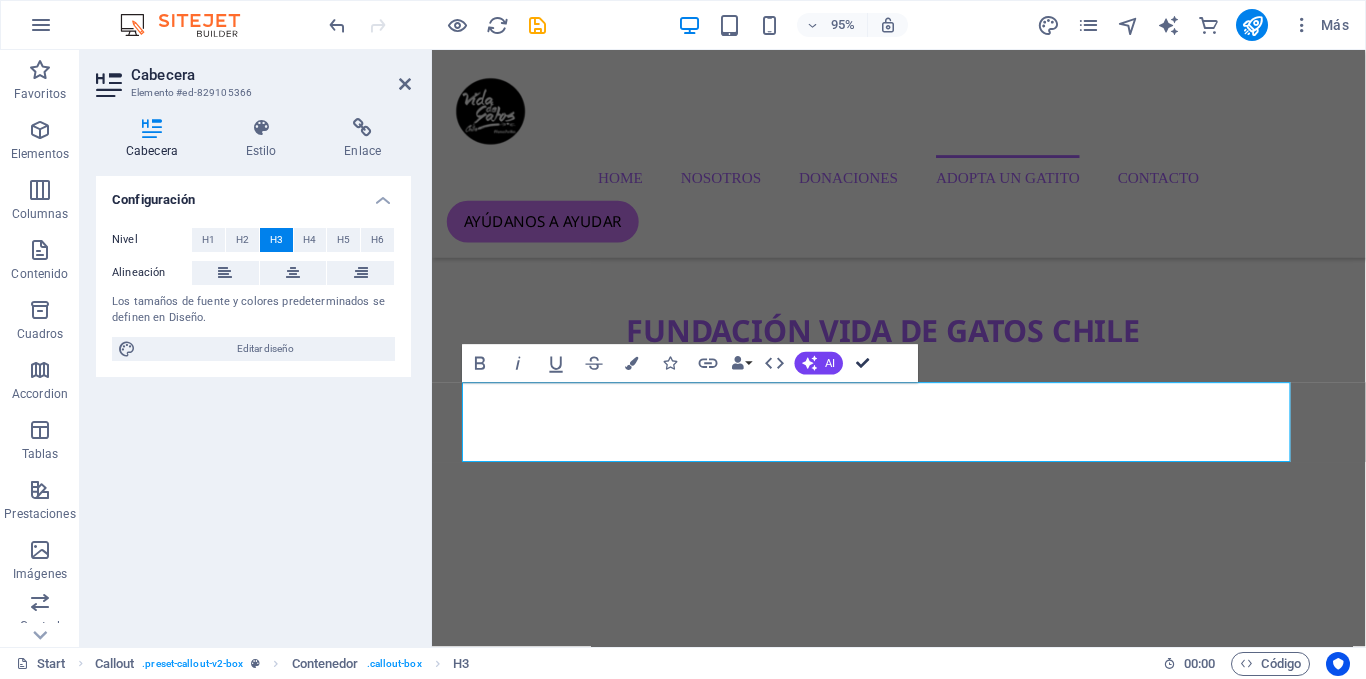 scroll, scrollTop: 3809, scrollLeft: 16, axis: both 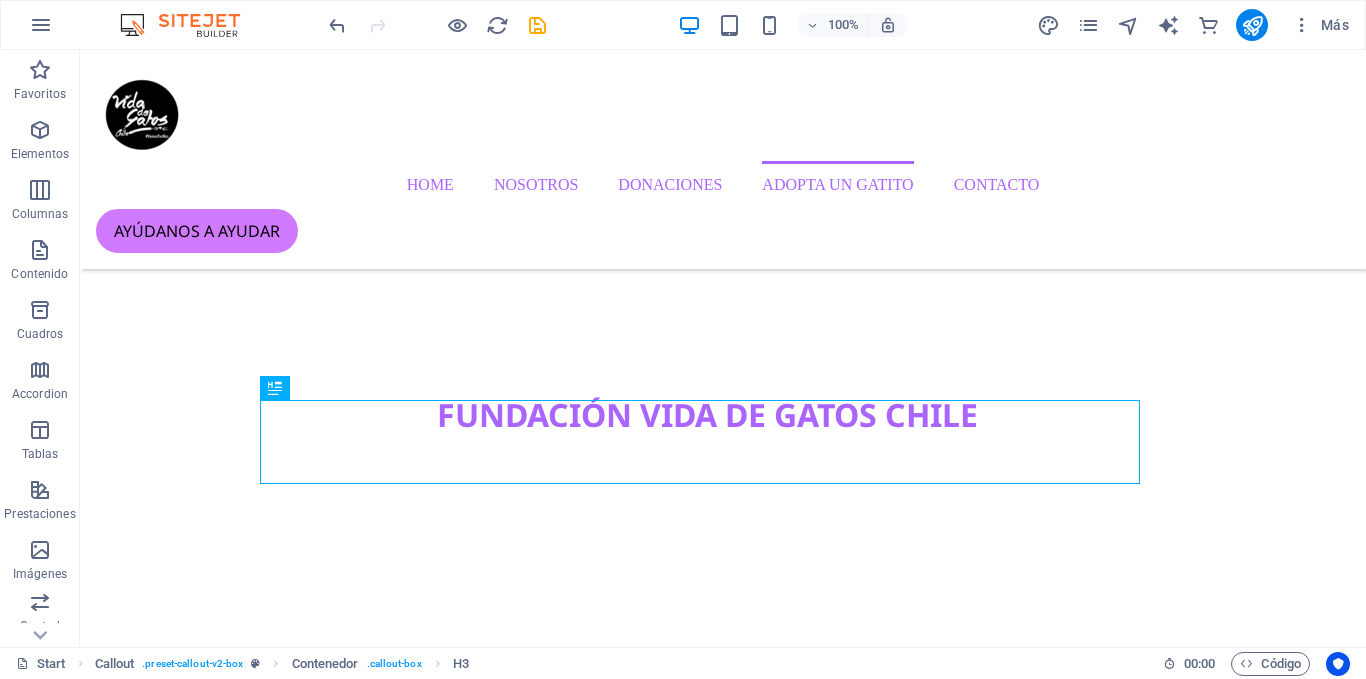 click on "Este sitio funciona gratis gracias a: PowerLatam  WebHosting de alto rendimiento y sin restricciones para empresas que requieren de servicio de superior. click acá" at bounding box center (707, 8452) 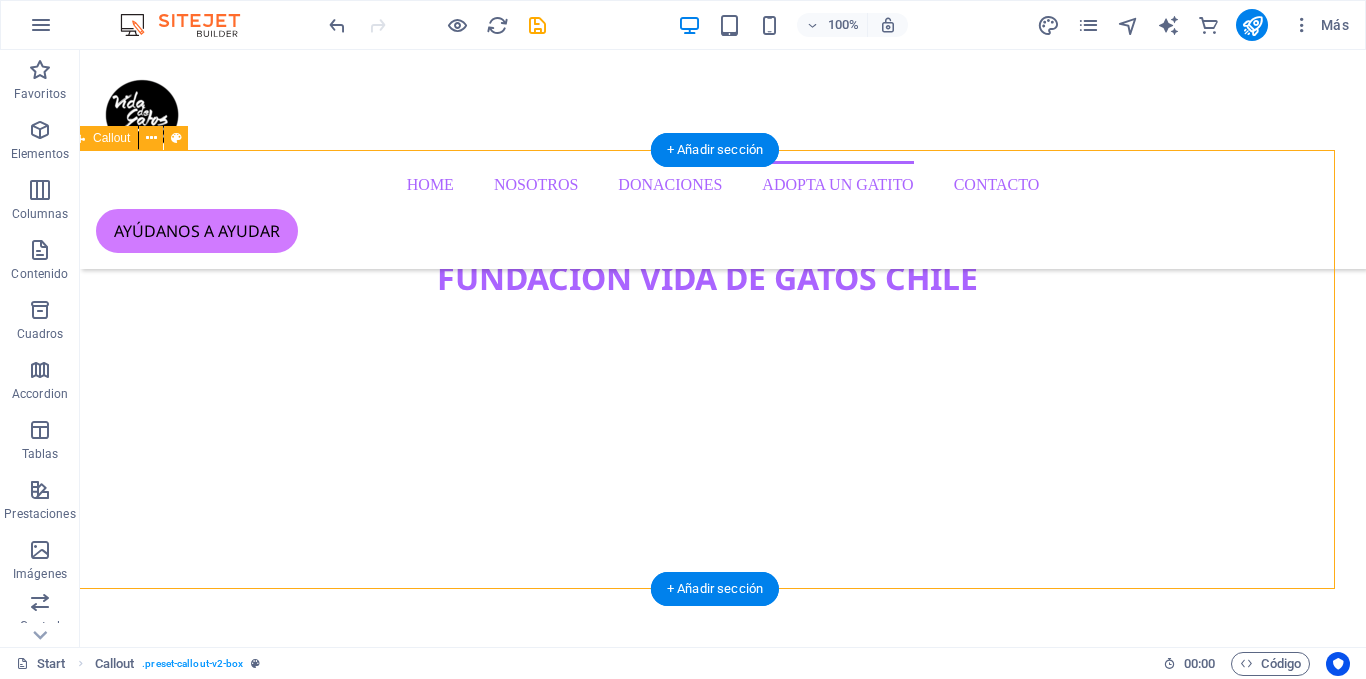 scroll, scrollTop: 3947, scrollLeft: 16, axis: both 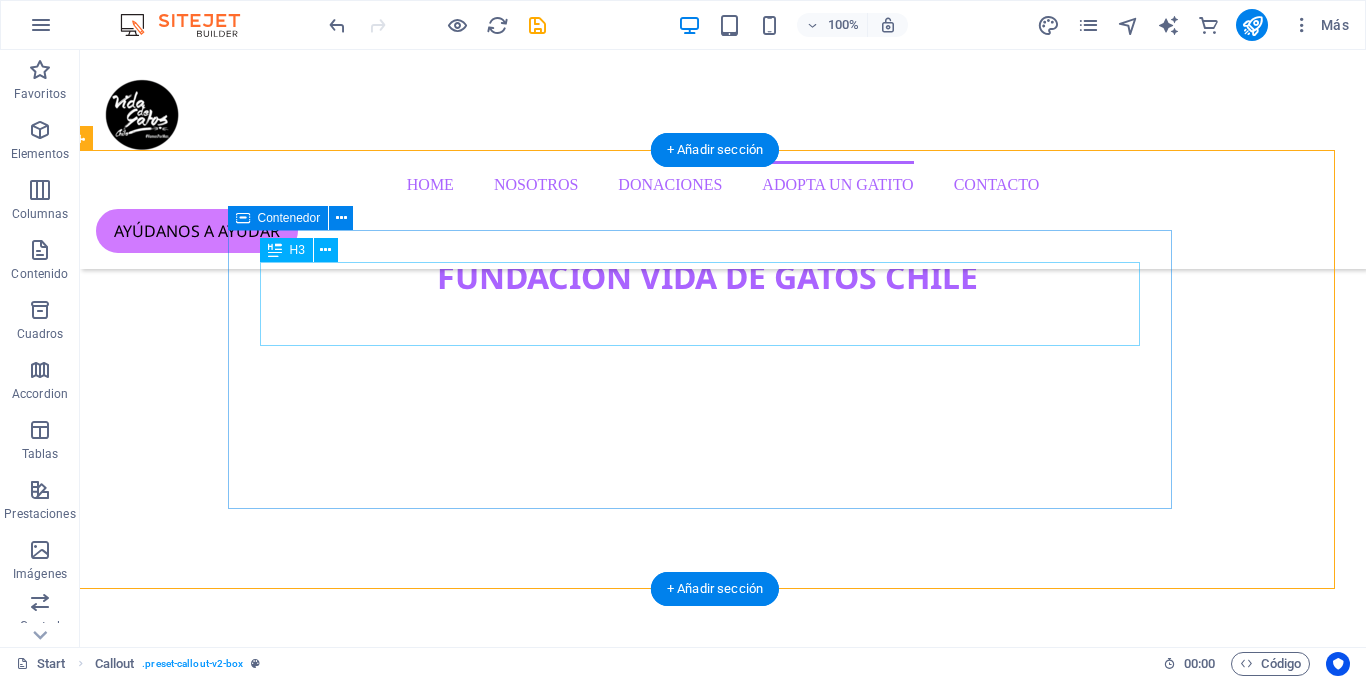 click on "Este sitio funciona gratis gracias a: PowerLatam" at bounding box center (707, 8249) 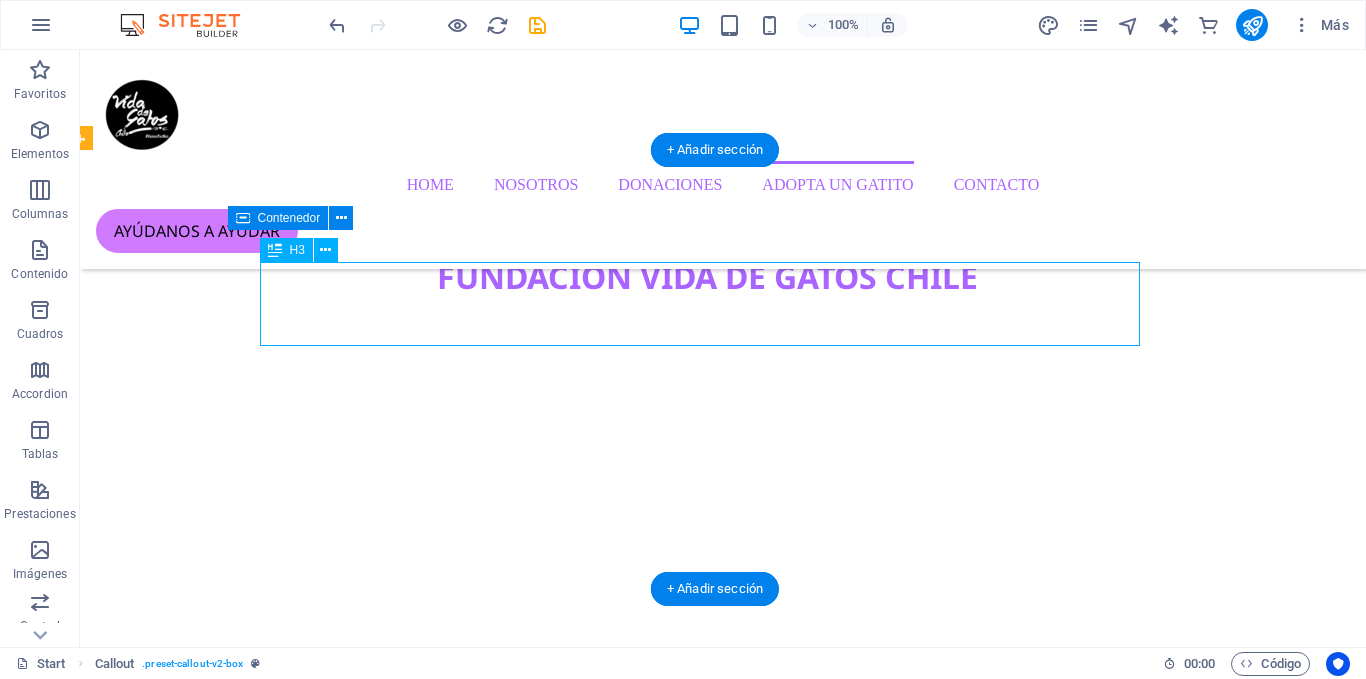 click on "Este sitio funciona gratis gracias a: PowerLatam" at bounding box center [707, 8249] 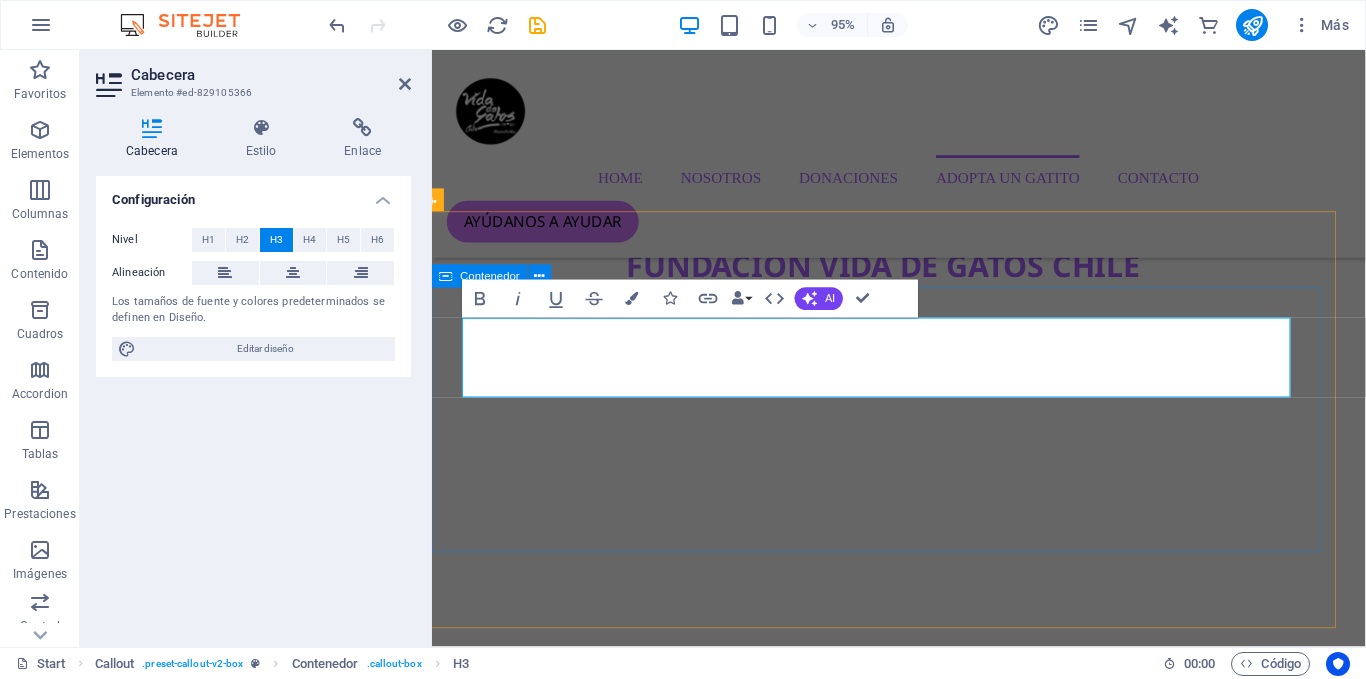 click on "Este sitio funciona gratis gracias a: PowerLatam" at bounding box center [908, 8249] 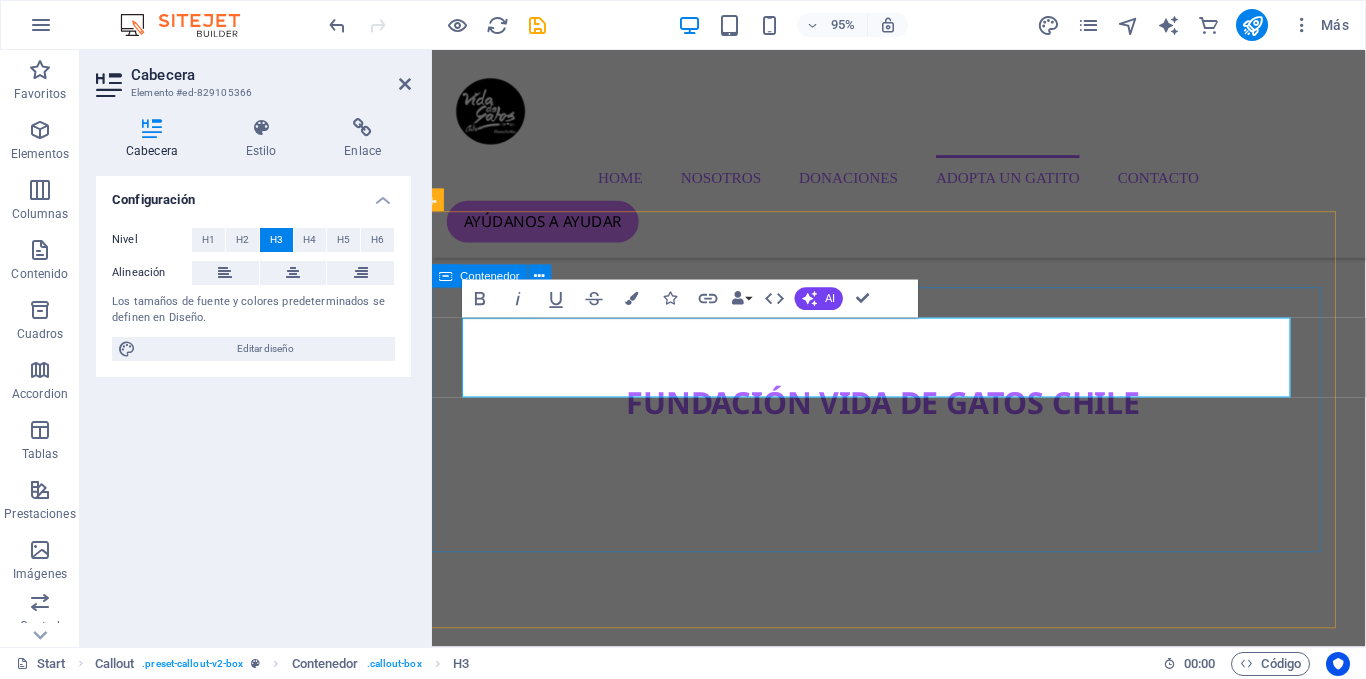 click on "Este sitio funciona gracias a: PowerLatam" at bounding box center (908, 8393) 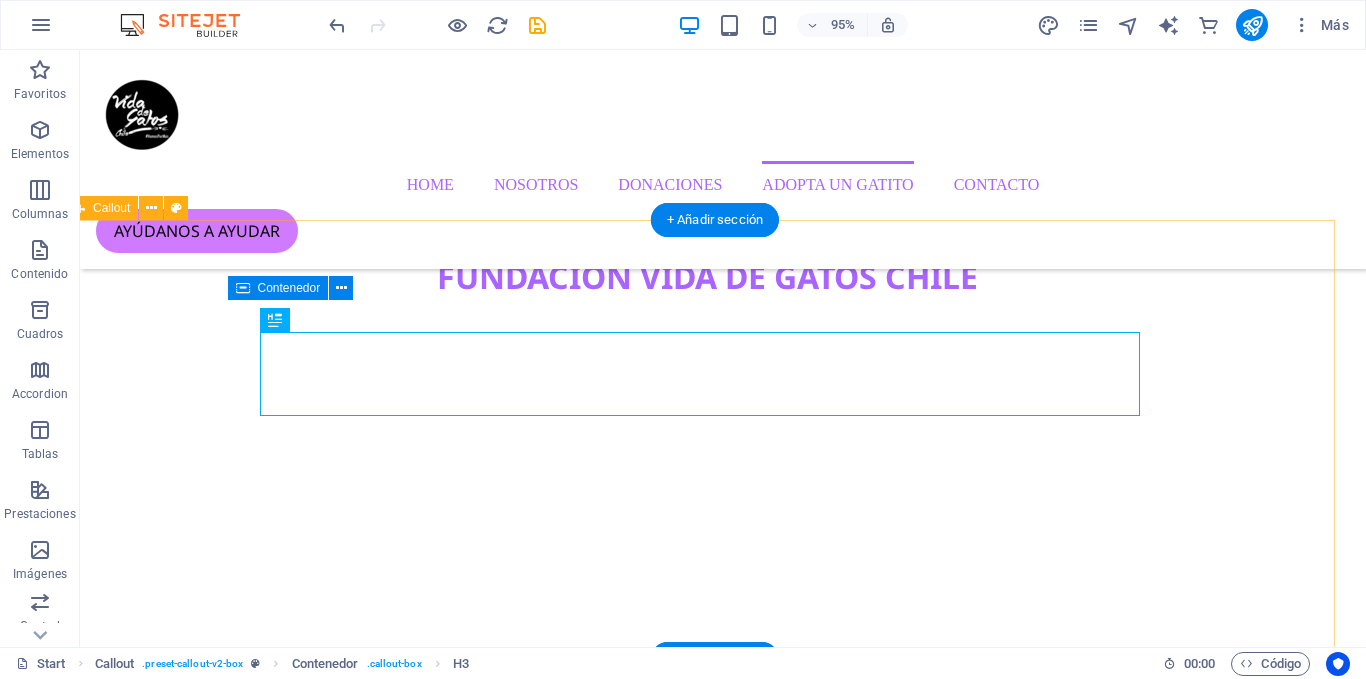 scroll, scrollTop: 3877, scrollLeft: 16, axis: both 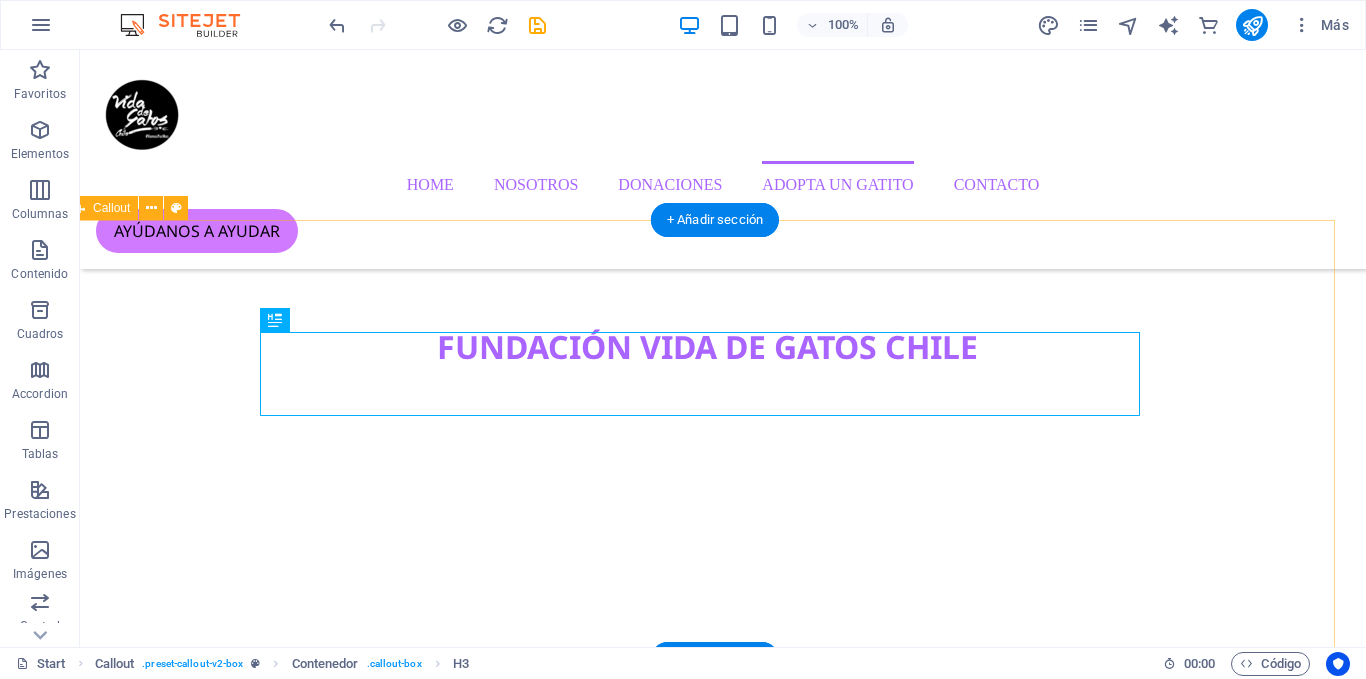 click on "Agradecimientos especiales a: PowerLatam  WebHosting de alto rendimiento y sin restricciones para empresas que requieren de servicio de superior. click acá" at bounding box center [707, 8384] 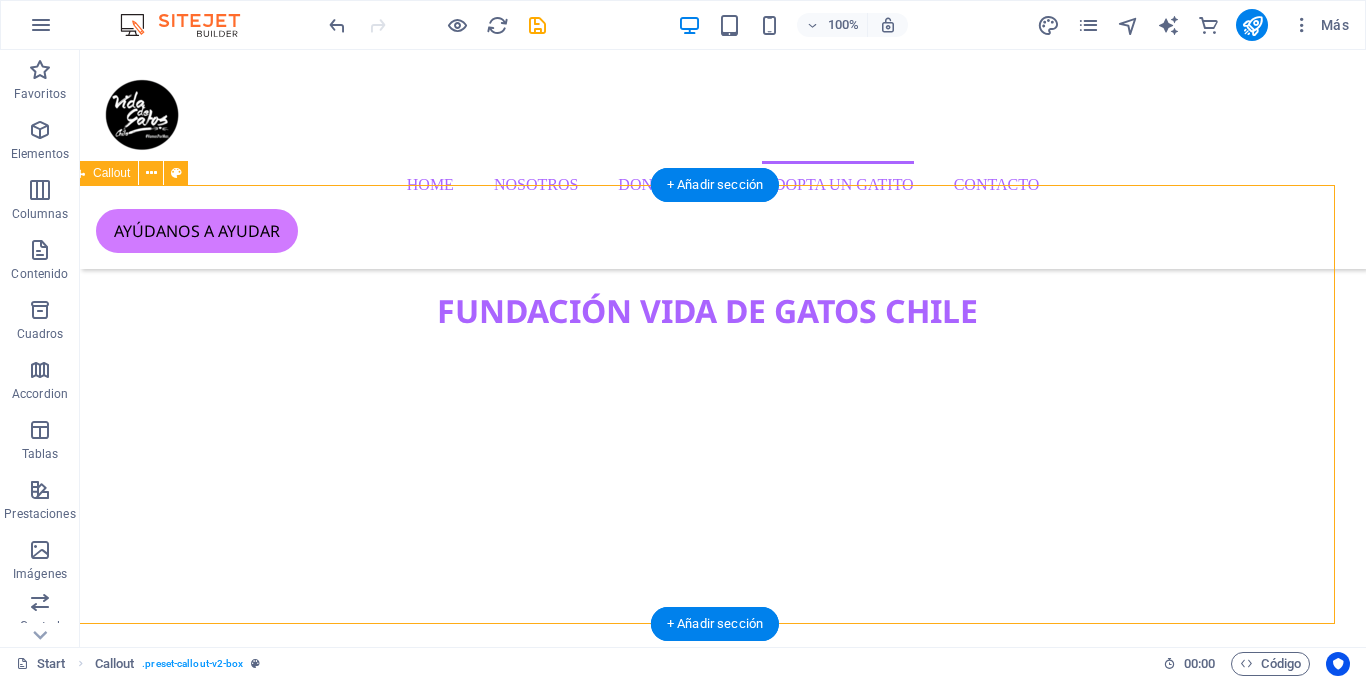 scroll, scrollTop: 3912, scrollLeft: 16, axis: both 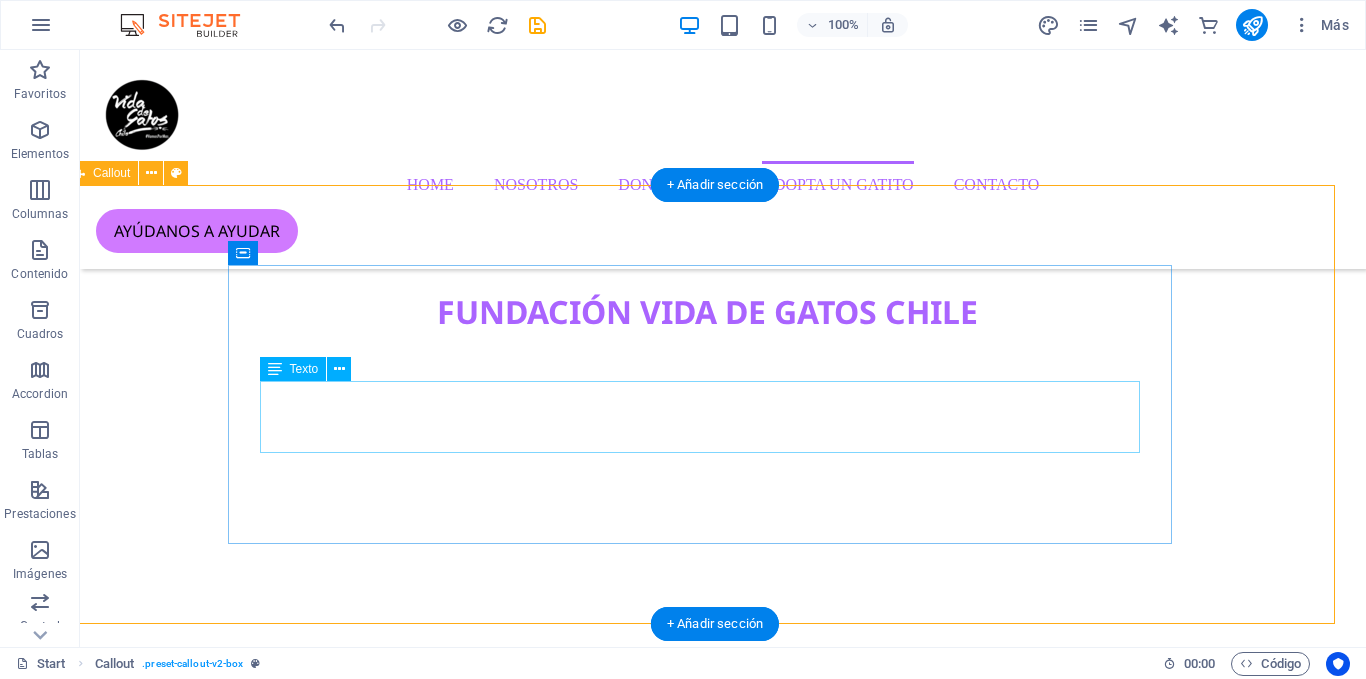 click on "WebHosting de alto rendimiento y sin restricciones para empresas que requieren de servicio de superior." at bounding box center (707, 8362) 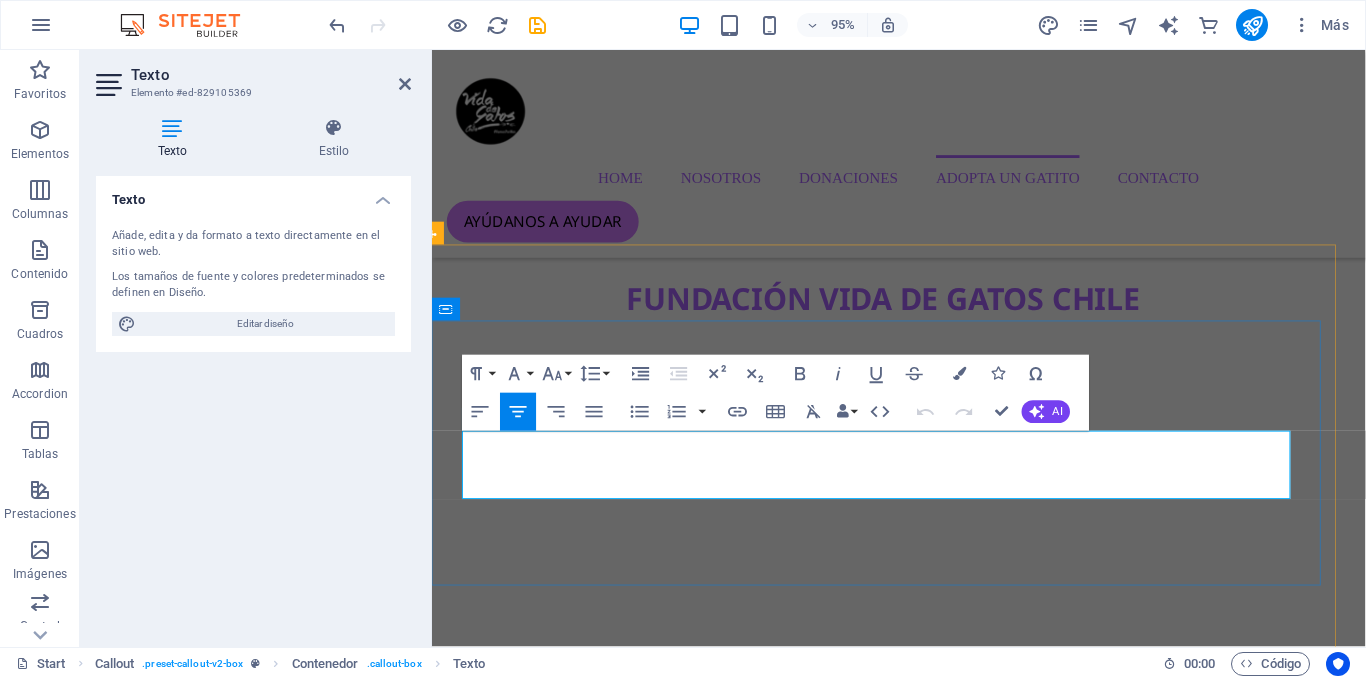 click on "WebHosting de alto rendimiento y sin restricciones para empresas que requieren de servicio de superior." at bounding box center (908, 8362) 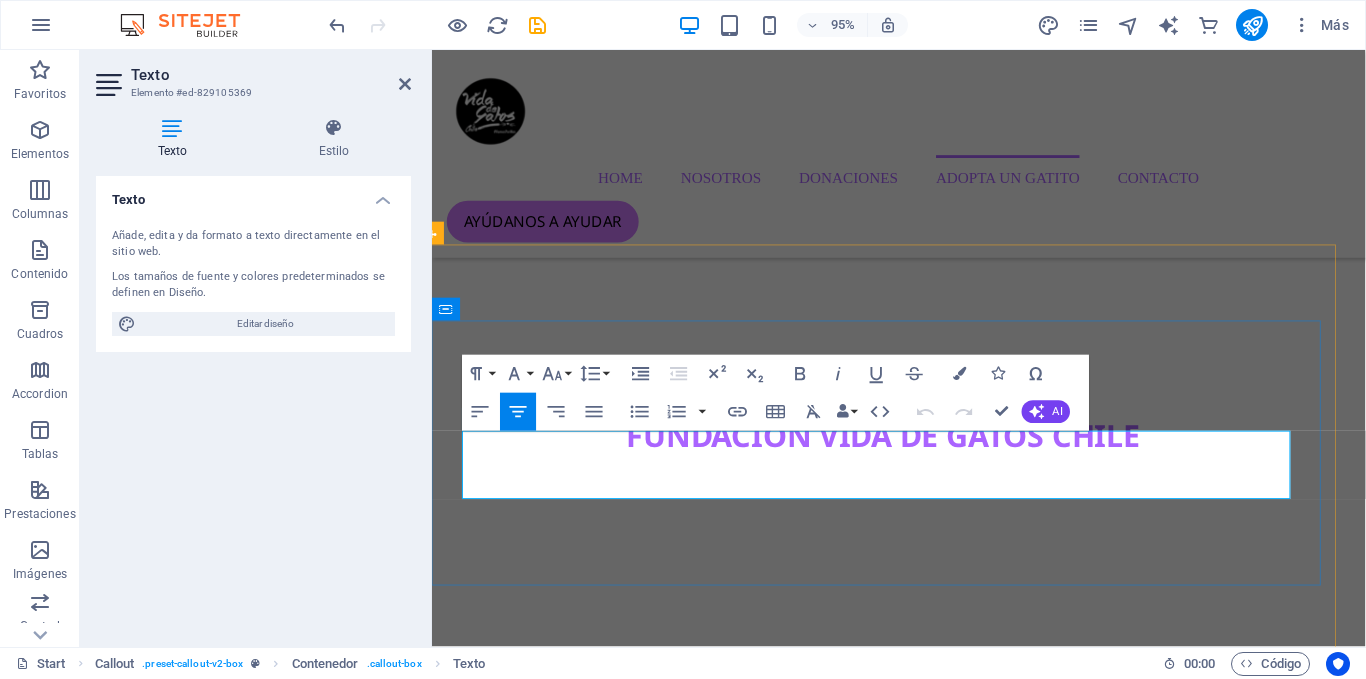 type 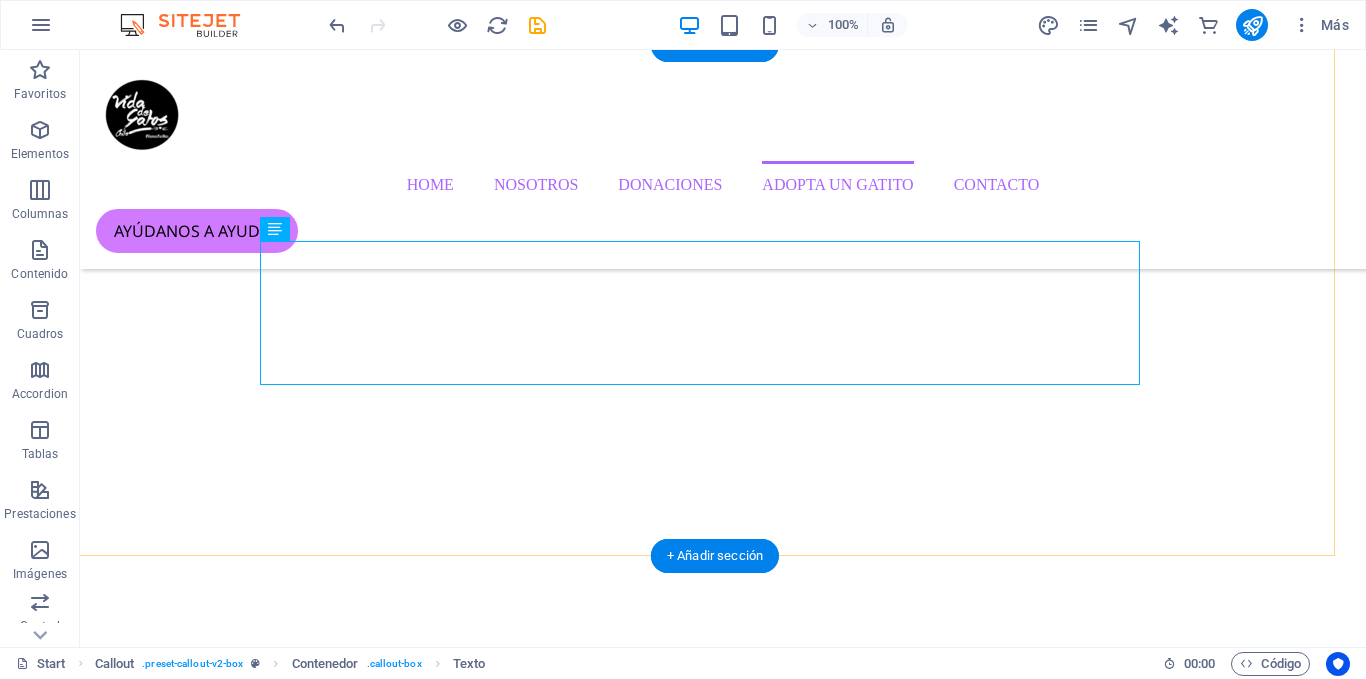 scroll, scrollTop: 4055, scrollLeft: 16, axis: both 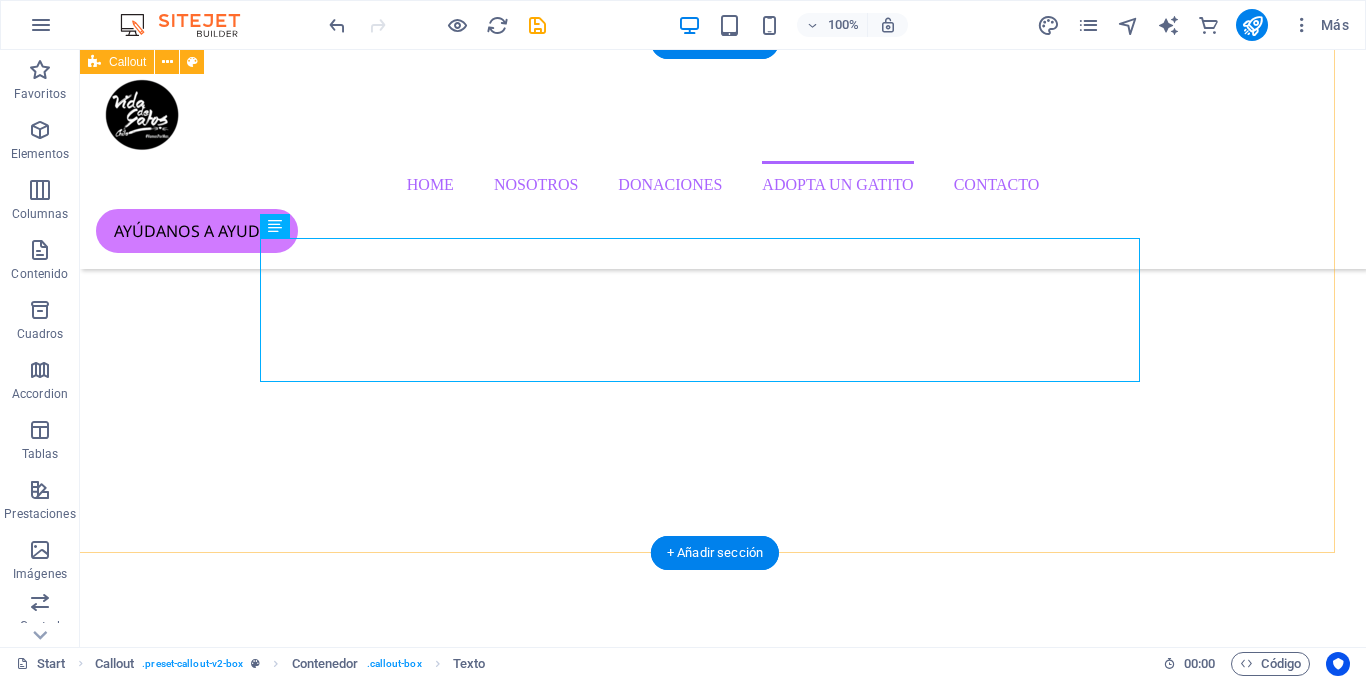 click on "CONTÁCTANOS envíanos un mensaje! Vida de Gatos Chile. Todos los derechos reservados. Santiago ,  RM   contacto@vidadegatoschile.cl Legal Notice  |  Privacy   He leído y entiendo la política de privacidad. ¿Ilegible? Cargar nuevo Enviar" at bounding box center [707, 8866] 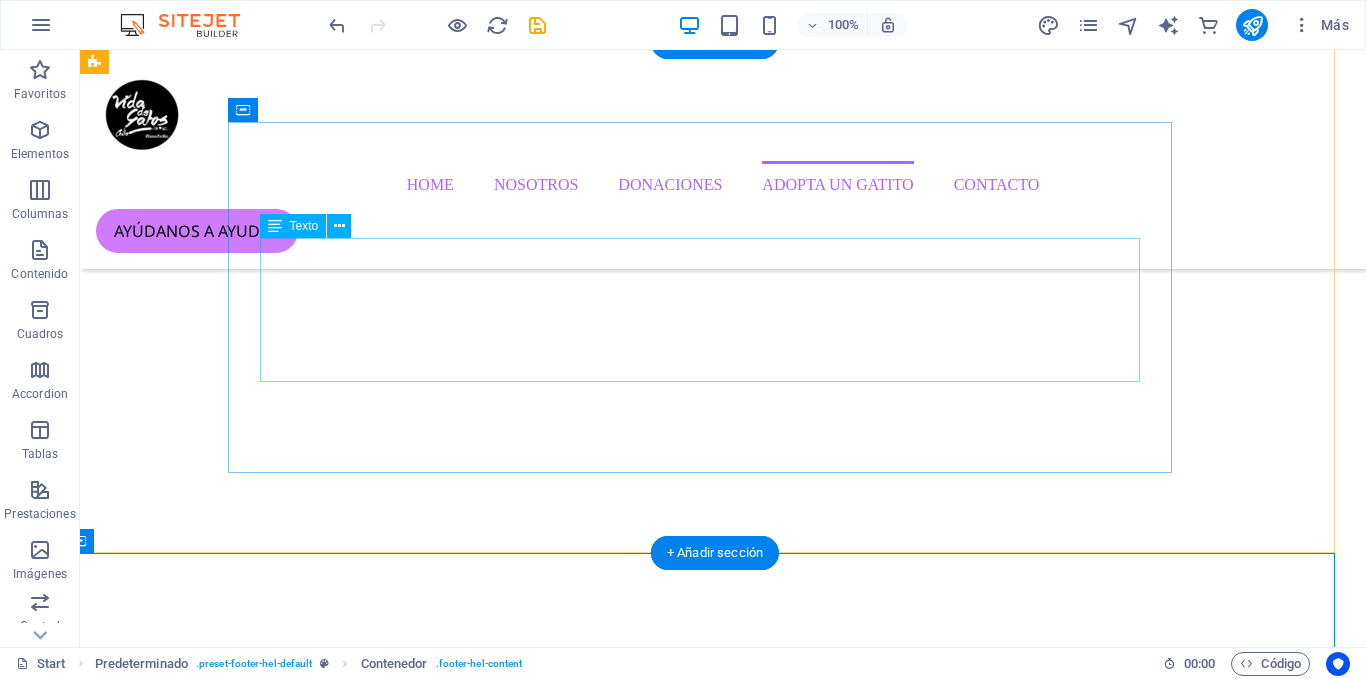 click on "WebHosting de alto rendimiento y sin restricciones para empresas que requieren de servicio de superior, y que valoran la estabilidad, alto rendimiento y seguridad de su sitio web. Y de los gatitos." at bounding box center [707, 8255] 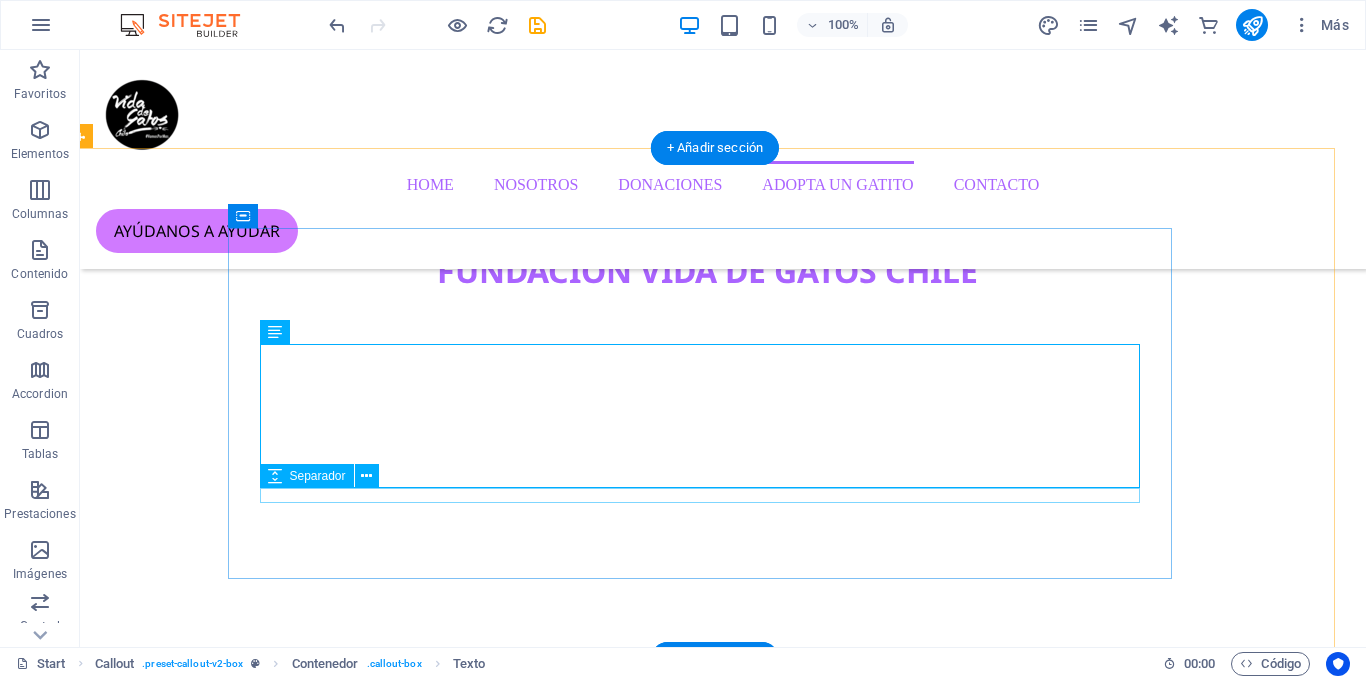 scroll, scrollTop: 3940, scrollLeft: 16, axis: both 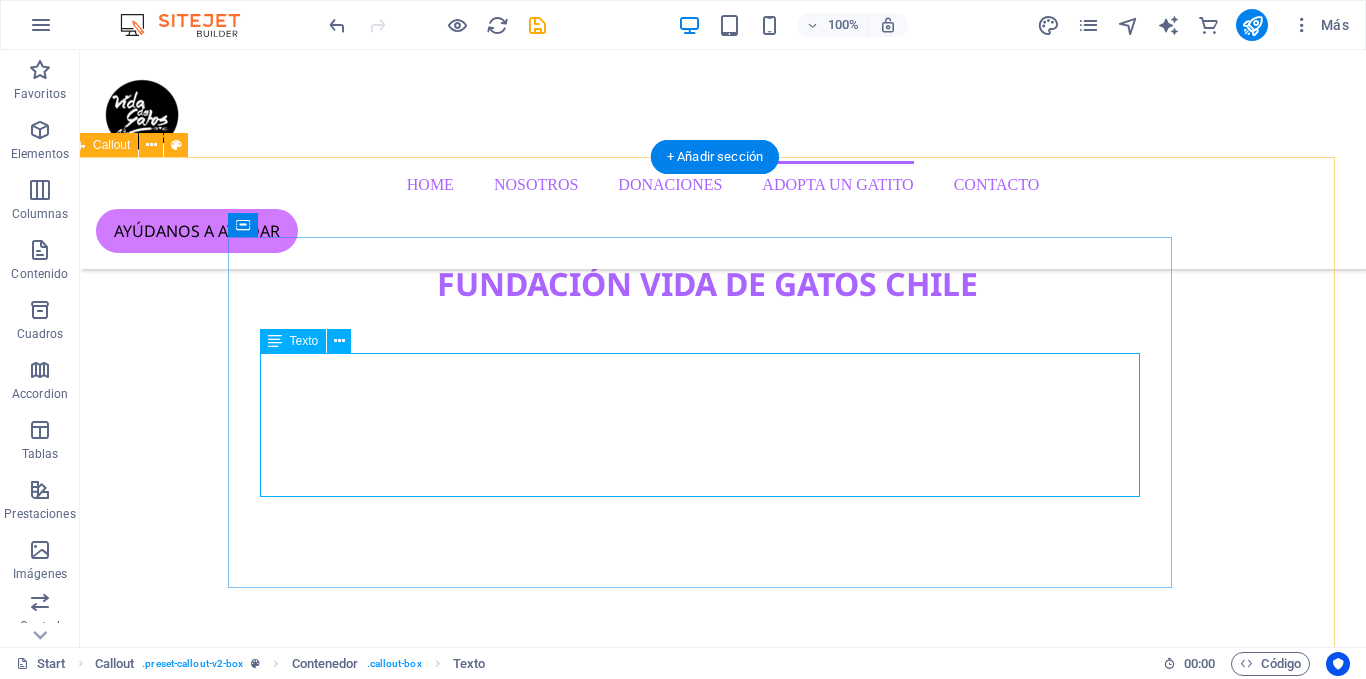 click on "WebHosting de alto rendimiento y sin restricciones para empresas que requieren de servicio de superior, y que valoran la estabilidad, alto rendimiento y seguridad de su sitio web. Y de los gatitos." at bounding box center (707, 8370) 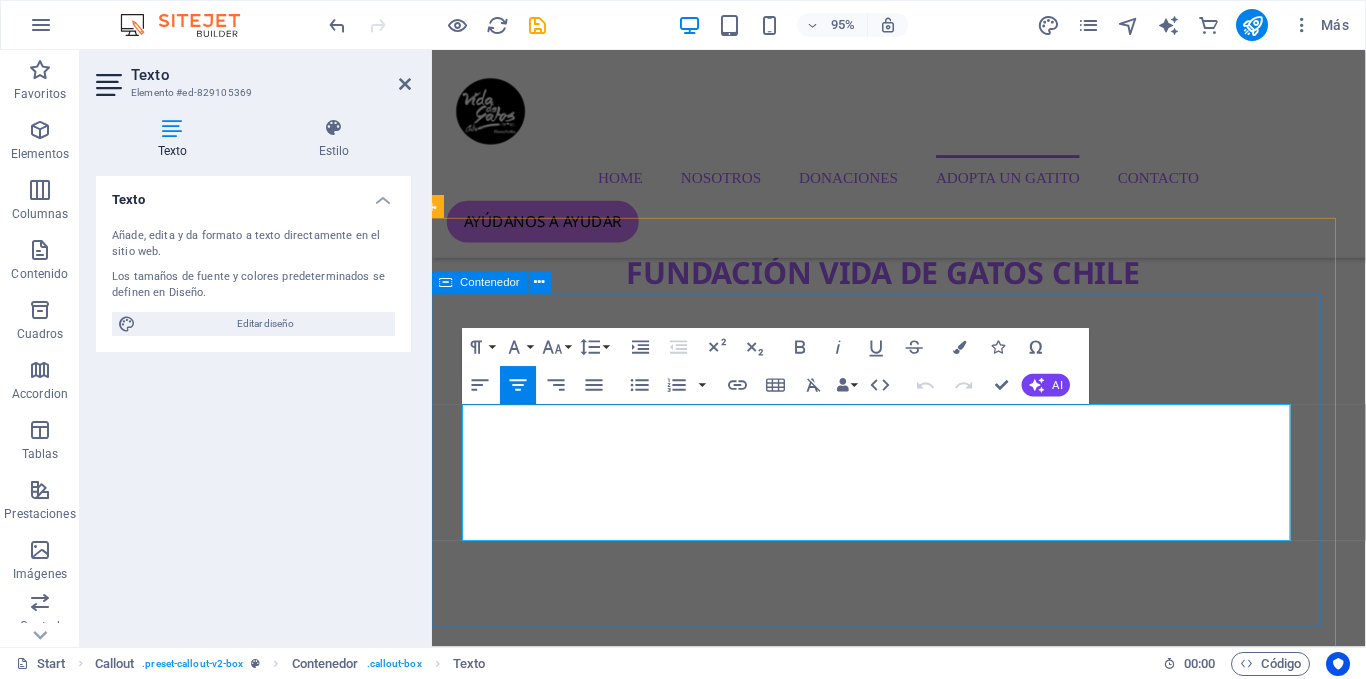 click on "WebHosting de alto rendimiento y sin restricciones para empresas que requieren de servicio de superior, y que valoran la estabilidad, alto rendimiento y seguridad de su sitio web." at bounding box center (907, 8352) 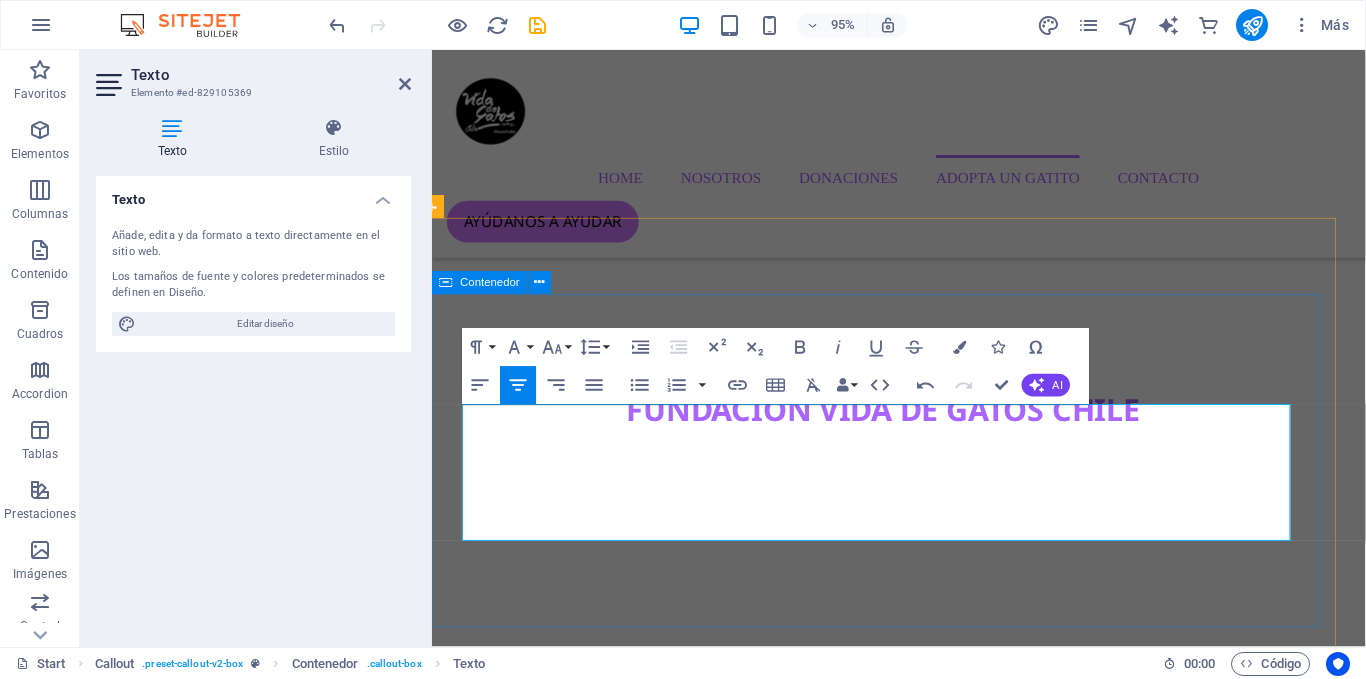 type 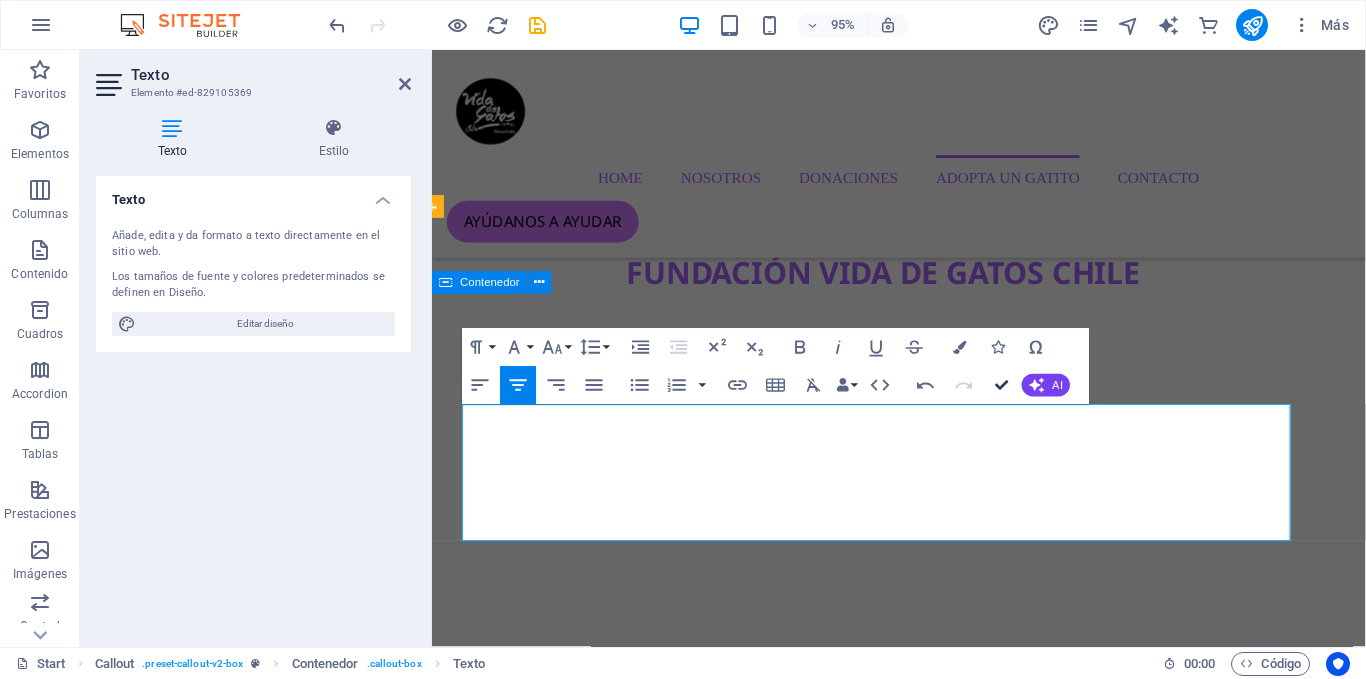 scroll, scrollTop: 3870, scrollLeft: 16, axis: both 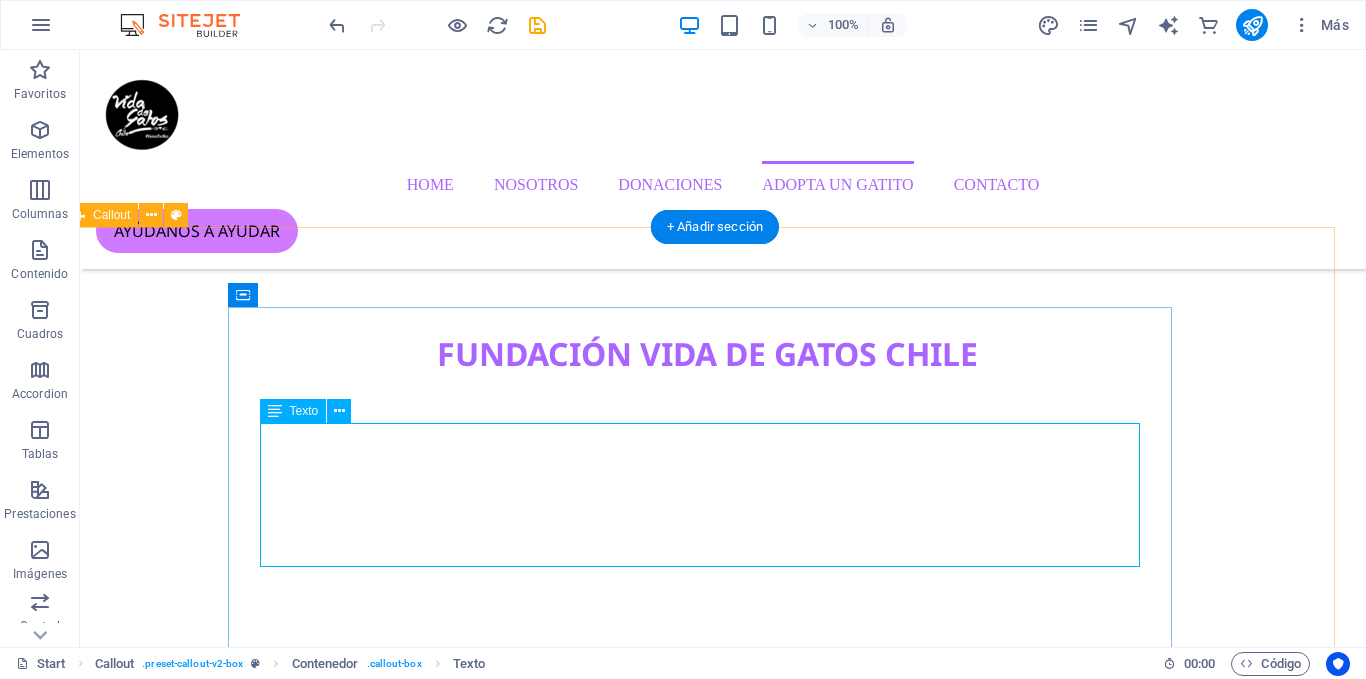 click on "WebHosting de alto rendimiento y sin restricciones para empresas que requieren de servicio nivel superior, y que valoran la estabilidad, alto rendimiento y seguridad de su sitio web. Y de los gatitos." at bounding box center [707, 8440] 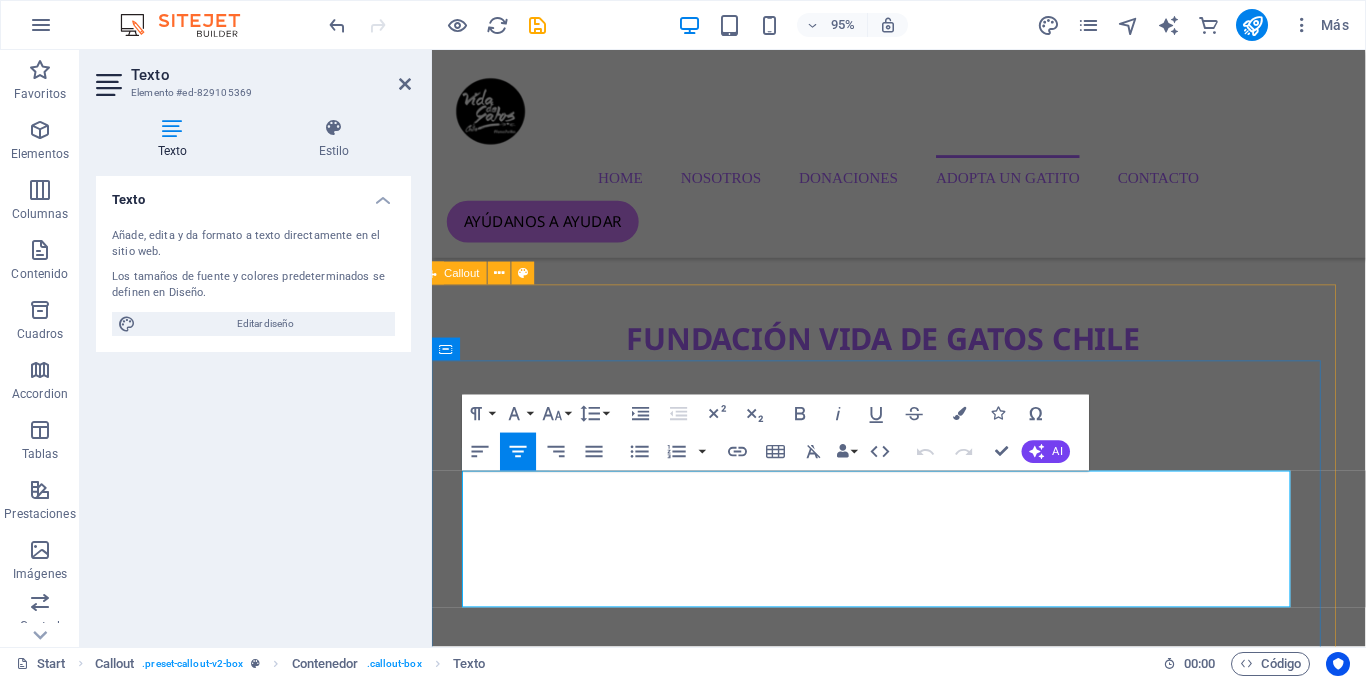 click on "WebHosting de alto rendimiento y sin restricciones para empresas que requieren de servicio nivel superior, y que valoran la estabilidad, alto rendimiento y seguridad de su sitio web." at bounding box center [908, 8422] 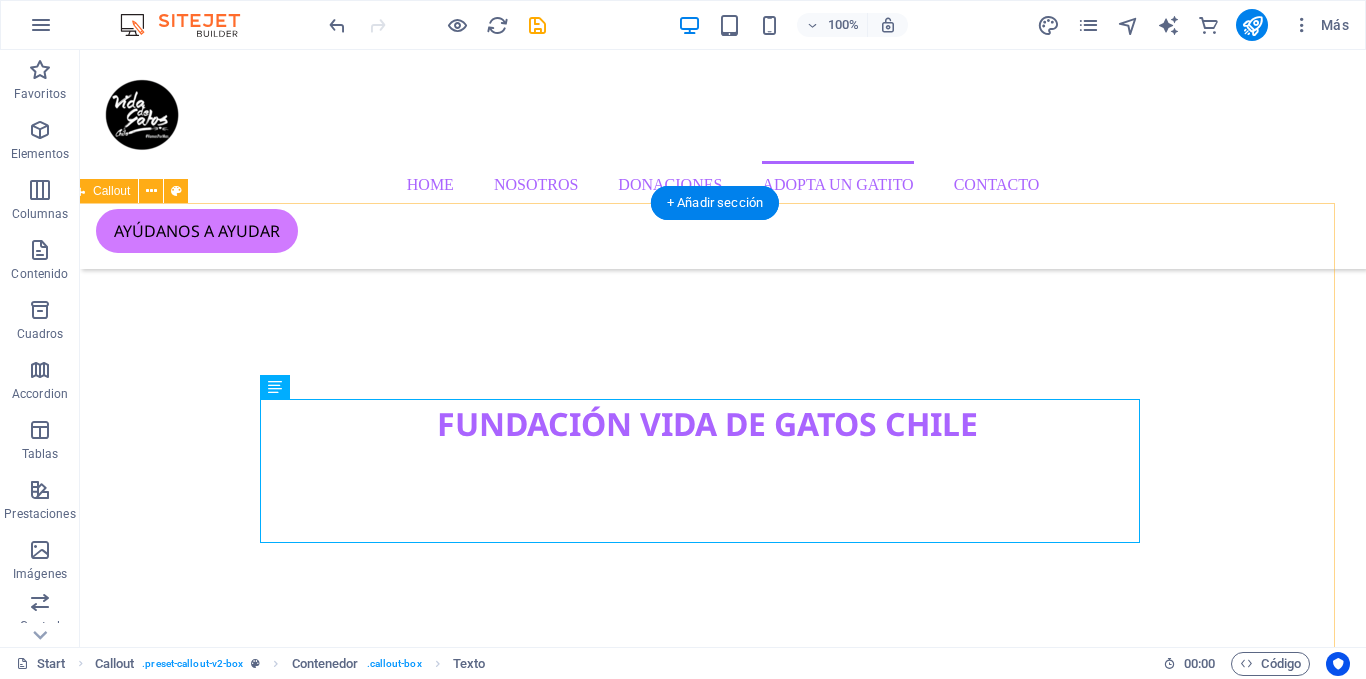 scroll, scrollTop: 3958, scrollLeft: 16, axis: both 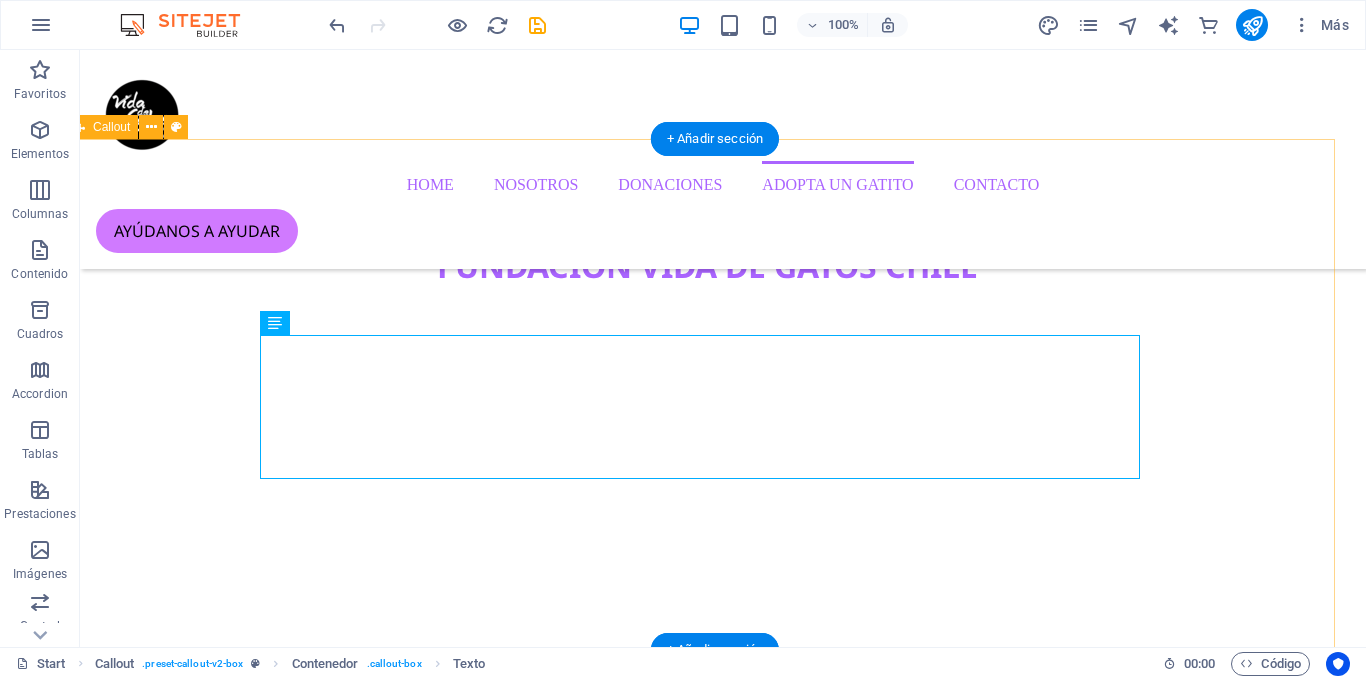 click on "Agradecimientos especiales a: PowerLatam  WebHosting de alto rendimiento y sin restricciones para empresas que requieren de servicio de nivel superior, y que valoran la estabilidad, alto rendimiento y seguridad de su sitio web. Y de los gatitos. click acá" at bounding box center [707, 8339] 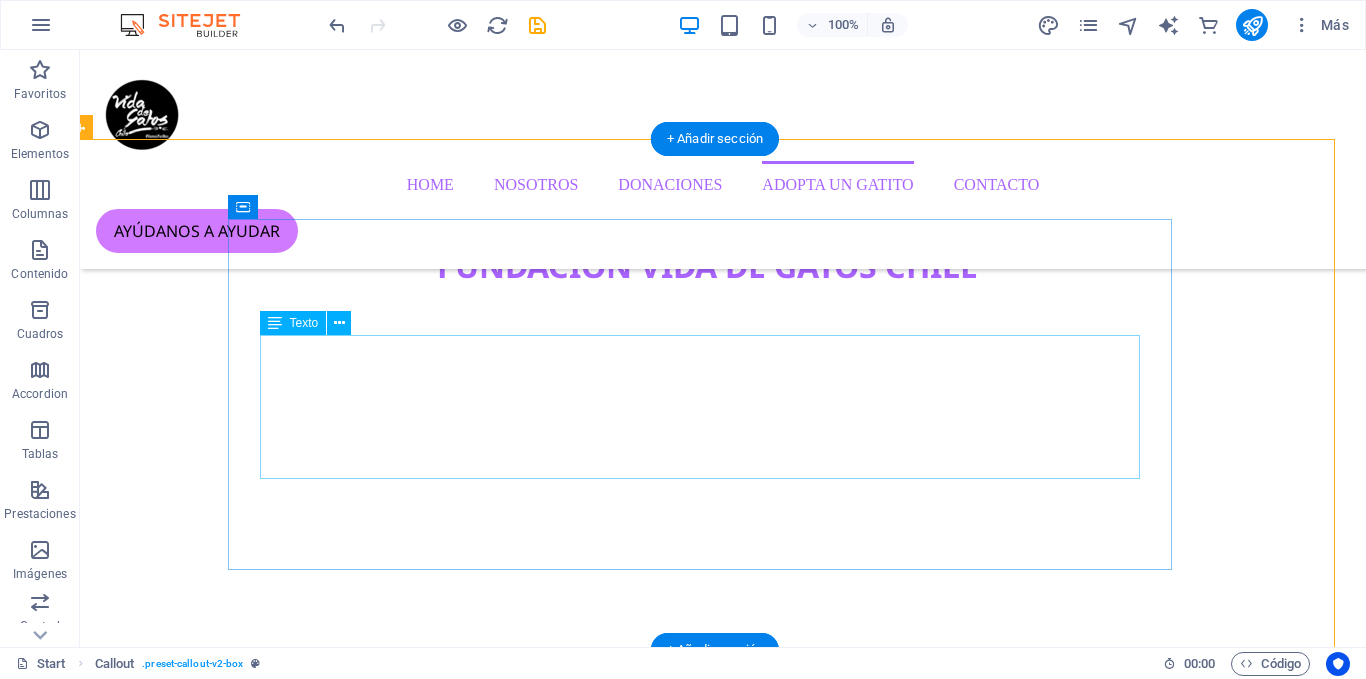 click on "WebHosting de alto rendimiento y sin restricciones para empresas que requieren de servicio de nivel superior, y que valoran la estabilidad, alto rendimiento y seguridad de su sitio web. Y de los gatitos." at bounding box center [707, 8352] 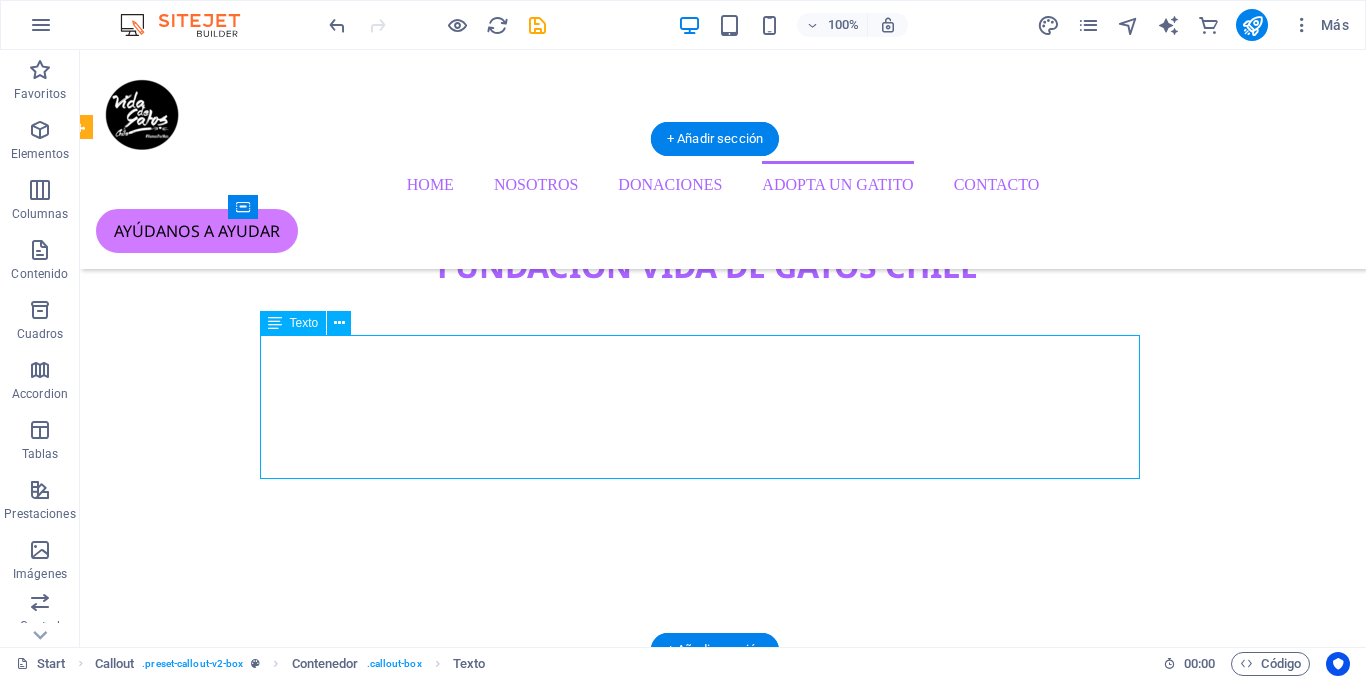 click on "WebHosting de alto rendimiento y sin restricciones para empresas que requieren de servicio de nivel superior, y que valoran la estabilidad, alto rendimiento y seguridad de su sitio web. Y de los gatitos." at bounding box center (707, 8352) 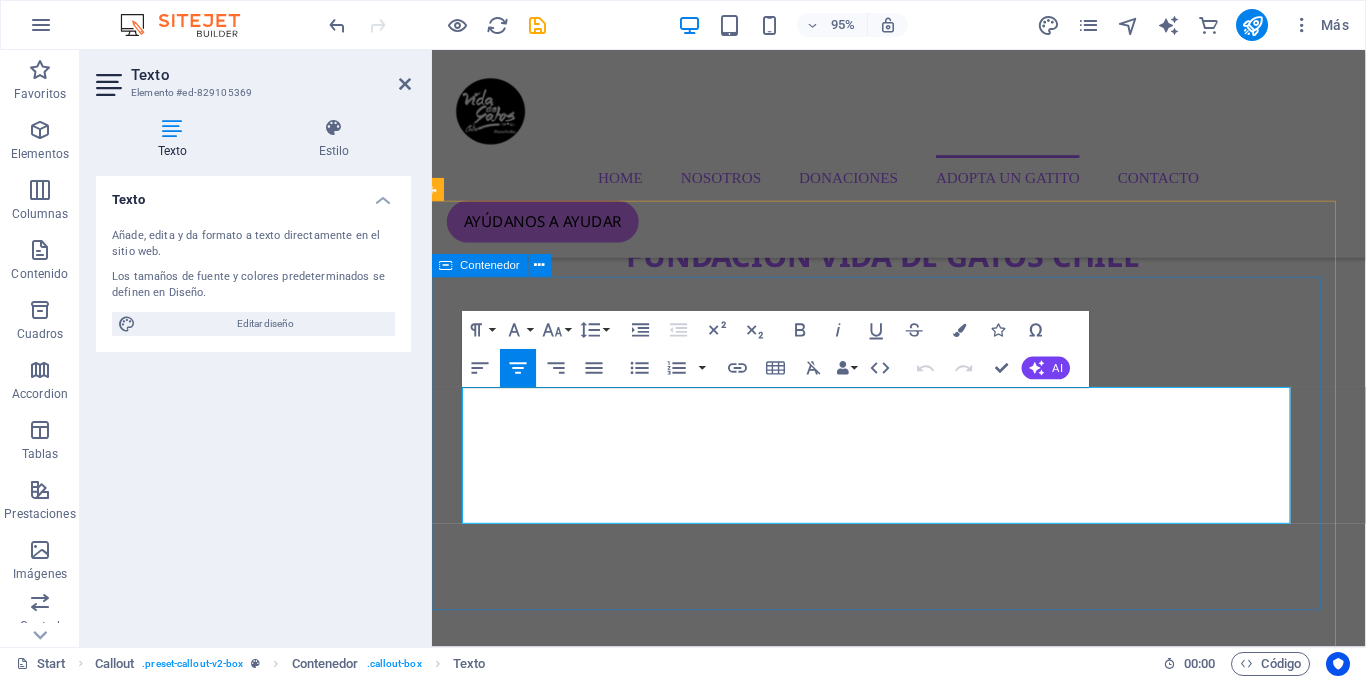 click on "Y de los gatitos." at bounding box center [908, 8406] 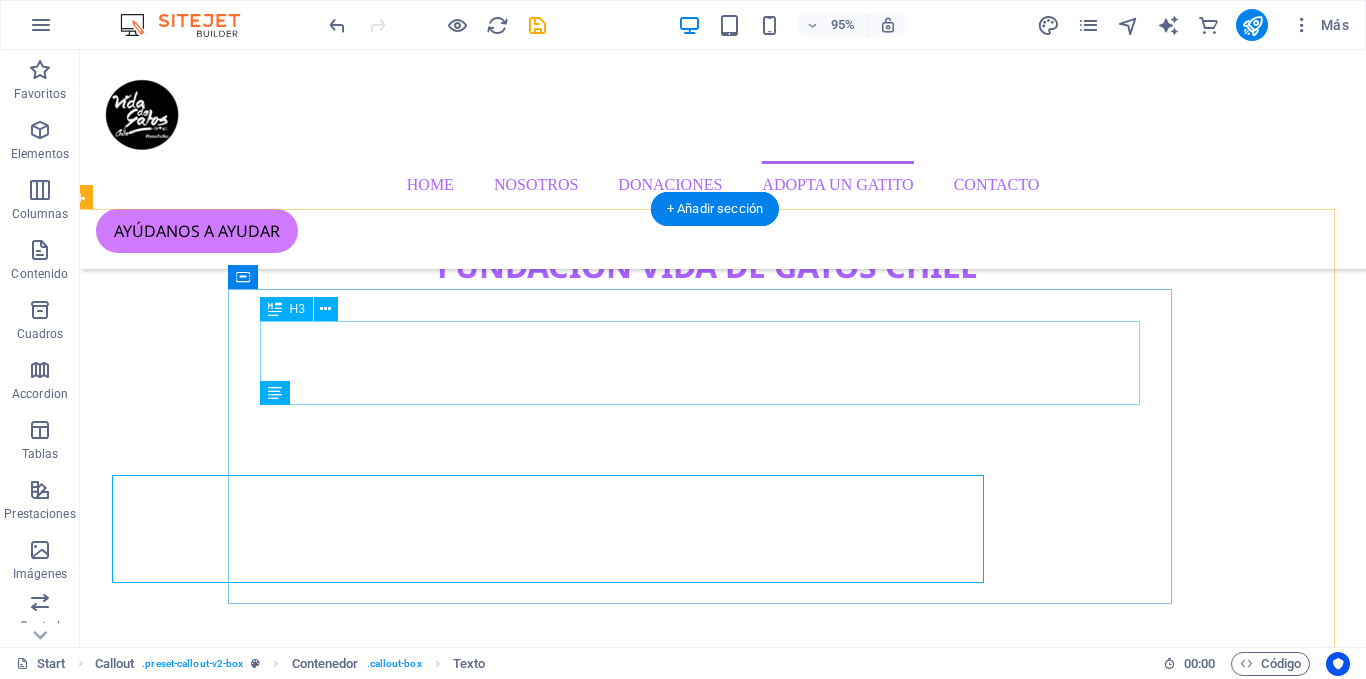 scroll, scrollTop: 3888, scrollLeft: 16, axis: both 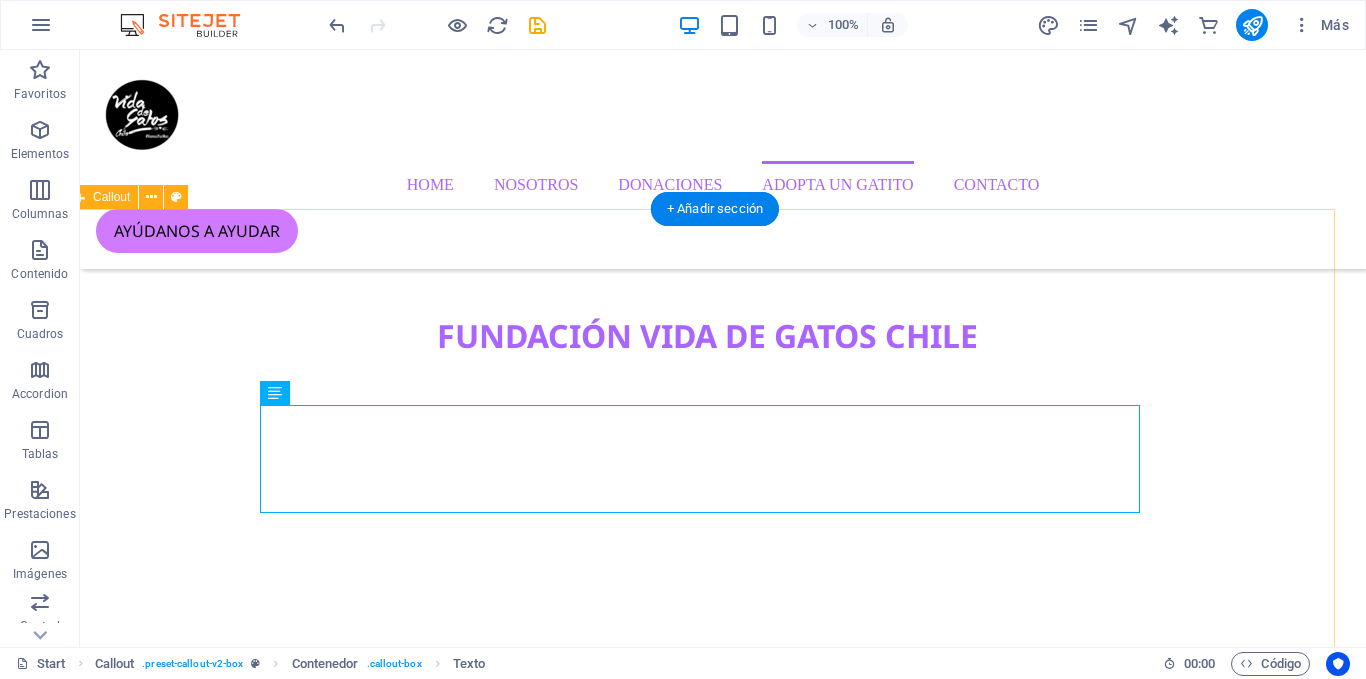 click on "Agradecimientos especiales a: PowerLatam  WebHosting de alto rendimiento y sin restricciones para empresas que requieren de servicio de nivel superior, y que valoran la estabilidad, alto rendimiento y seguridad de su sitio web. click acá" at bounding box center [707, 8391] 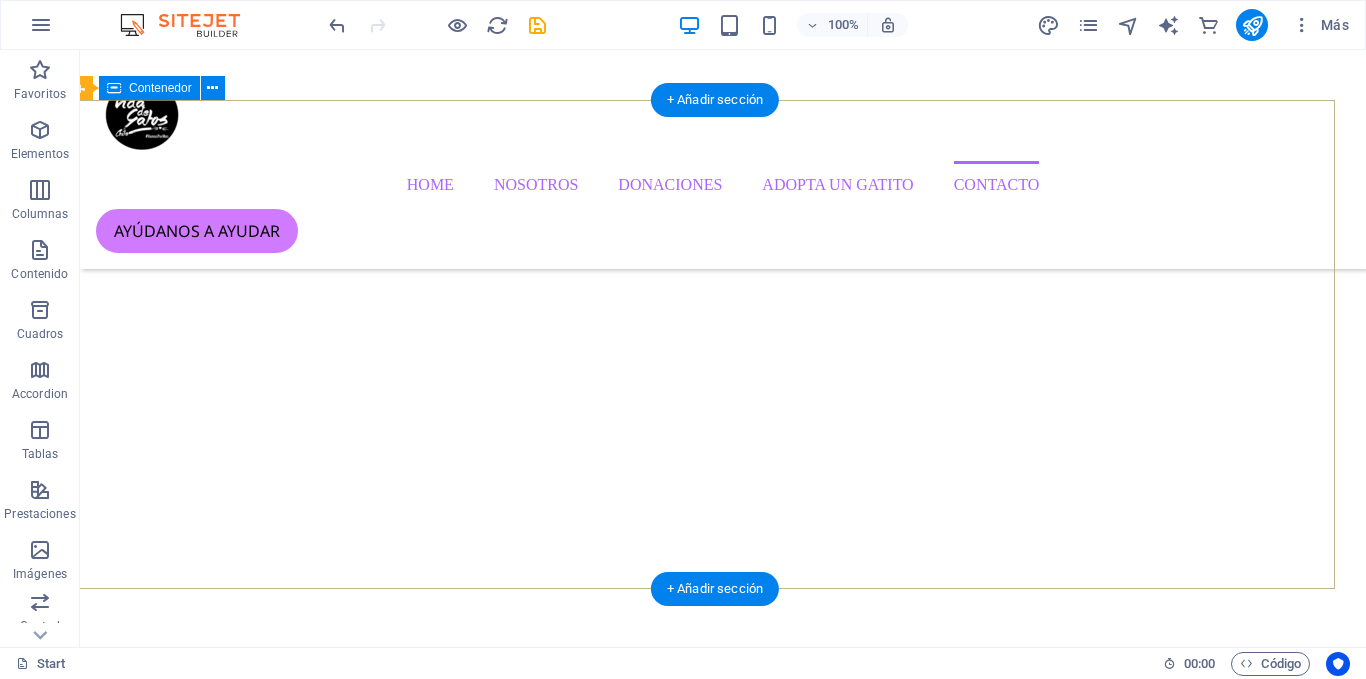 scroll, scrollTop: 4678, scrollLeft: 16, axis: both 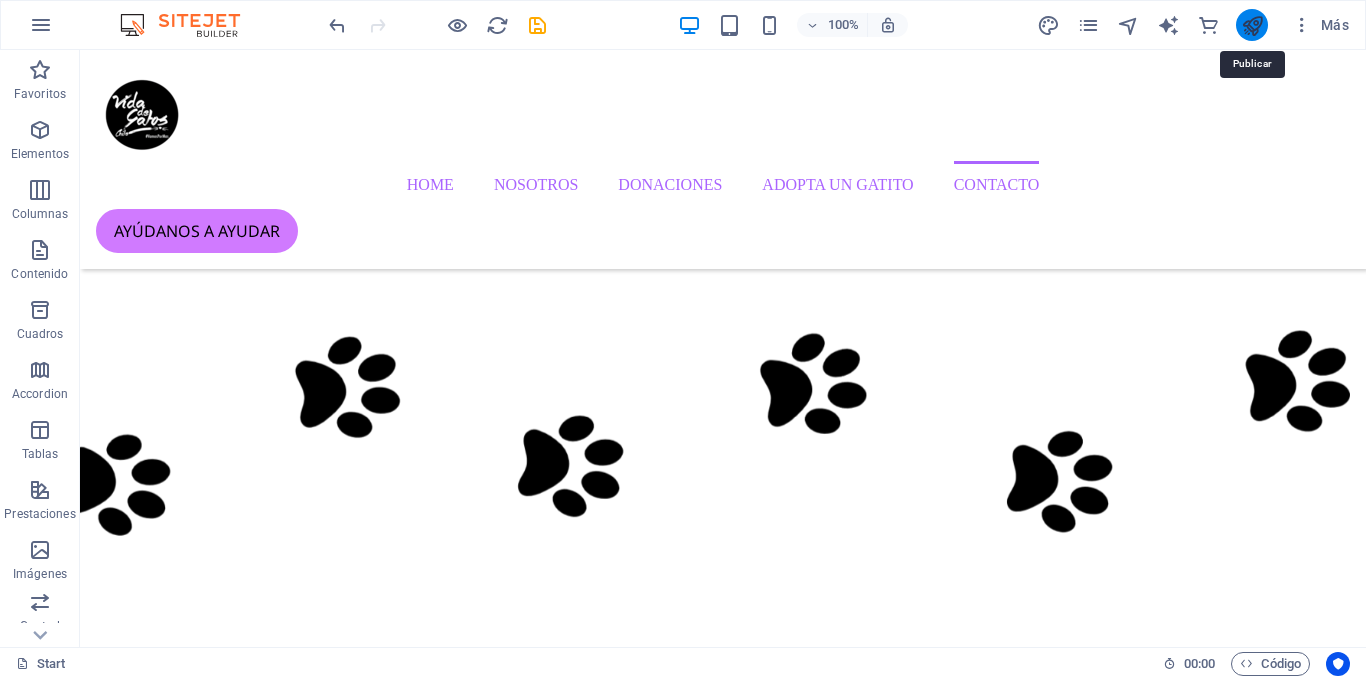 click at bounding box center (1252, 25) 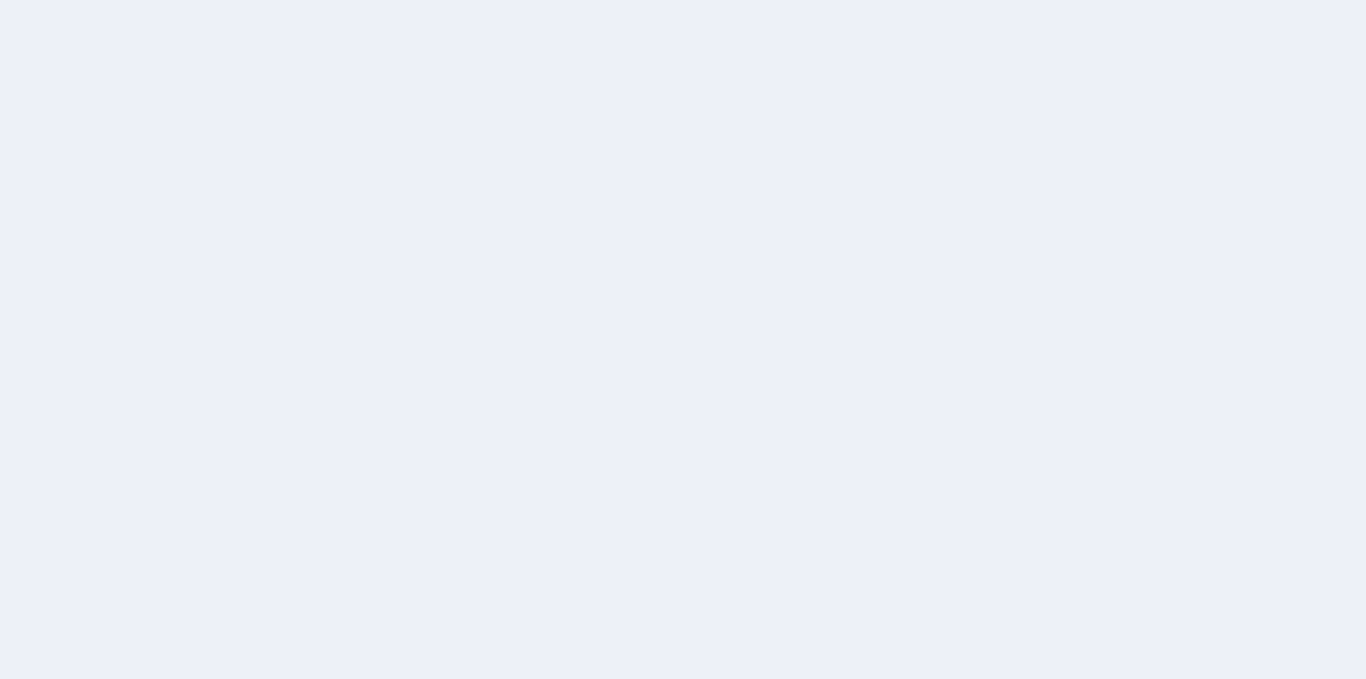 scroll, scrollTop: 0, scrollLeft: 0, axis: both 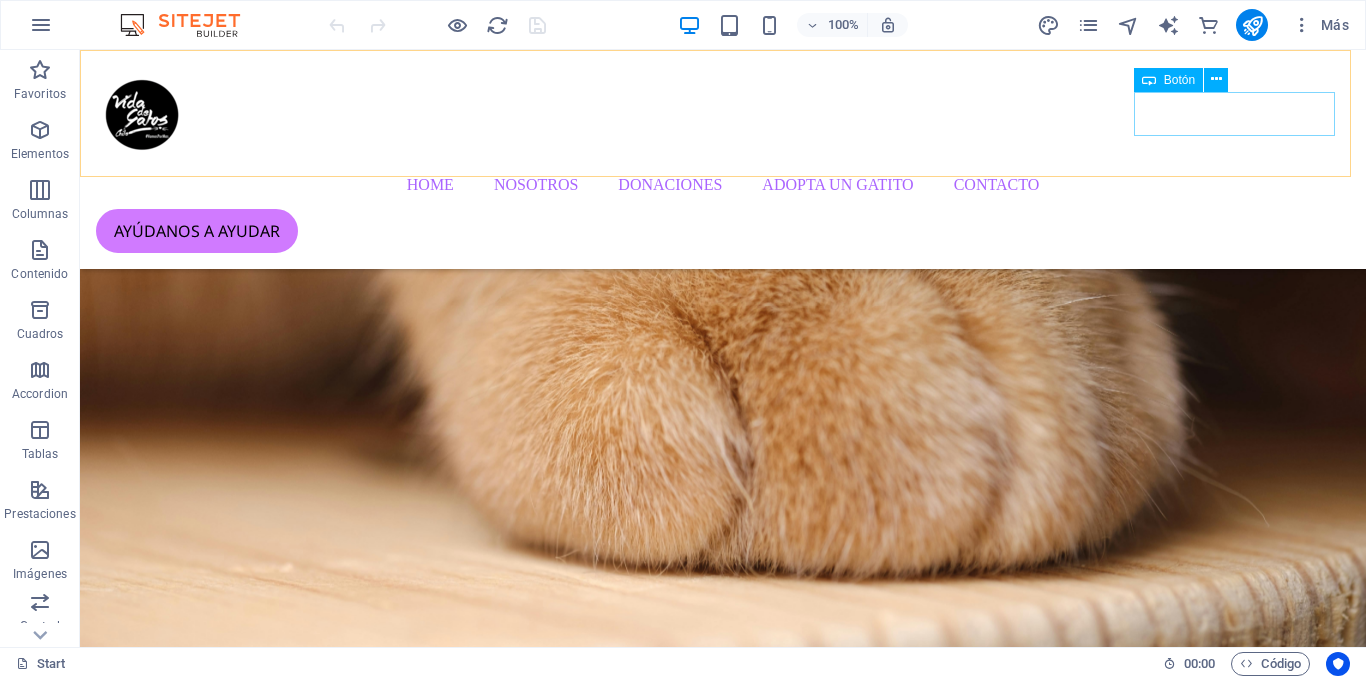 click on "ayúdanos a ayudar" at bounding box center [723, 231] 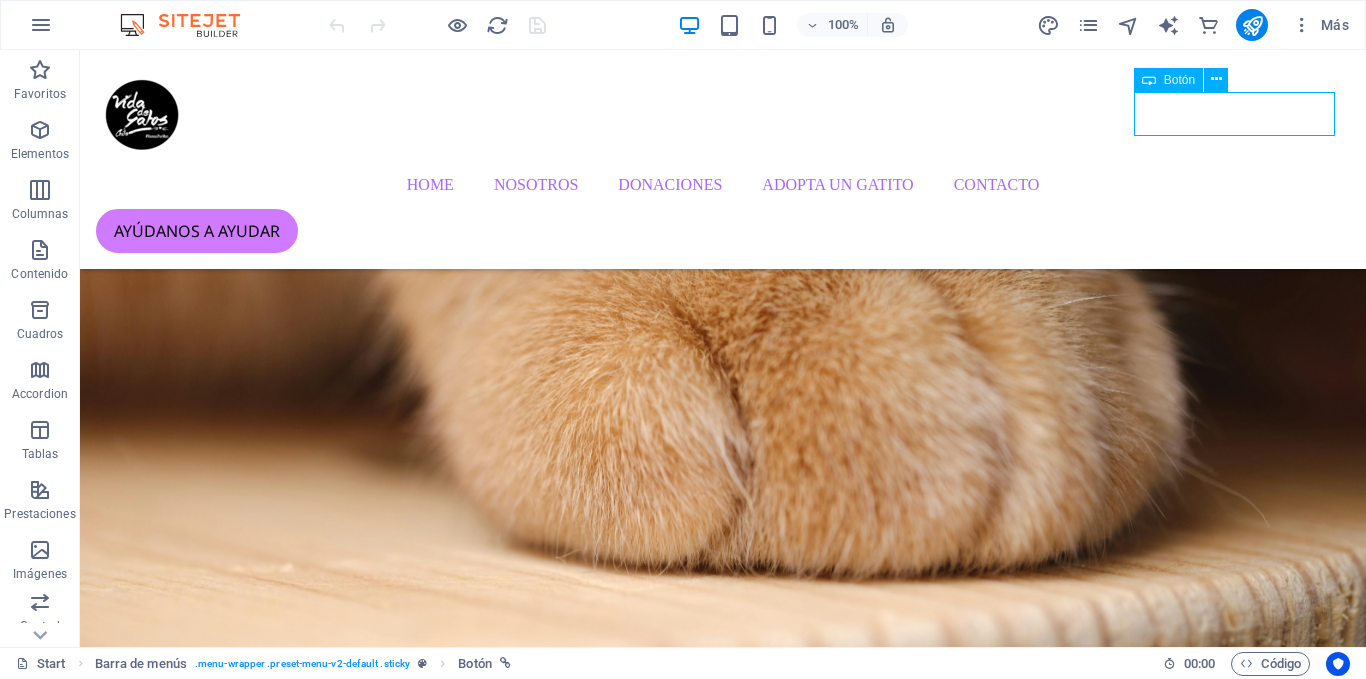 click on "ayúdanos a ayudar" at bounding box center (723, 231) 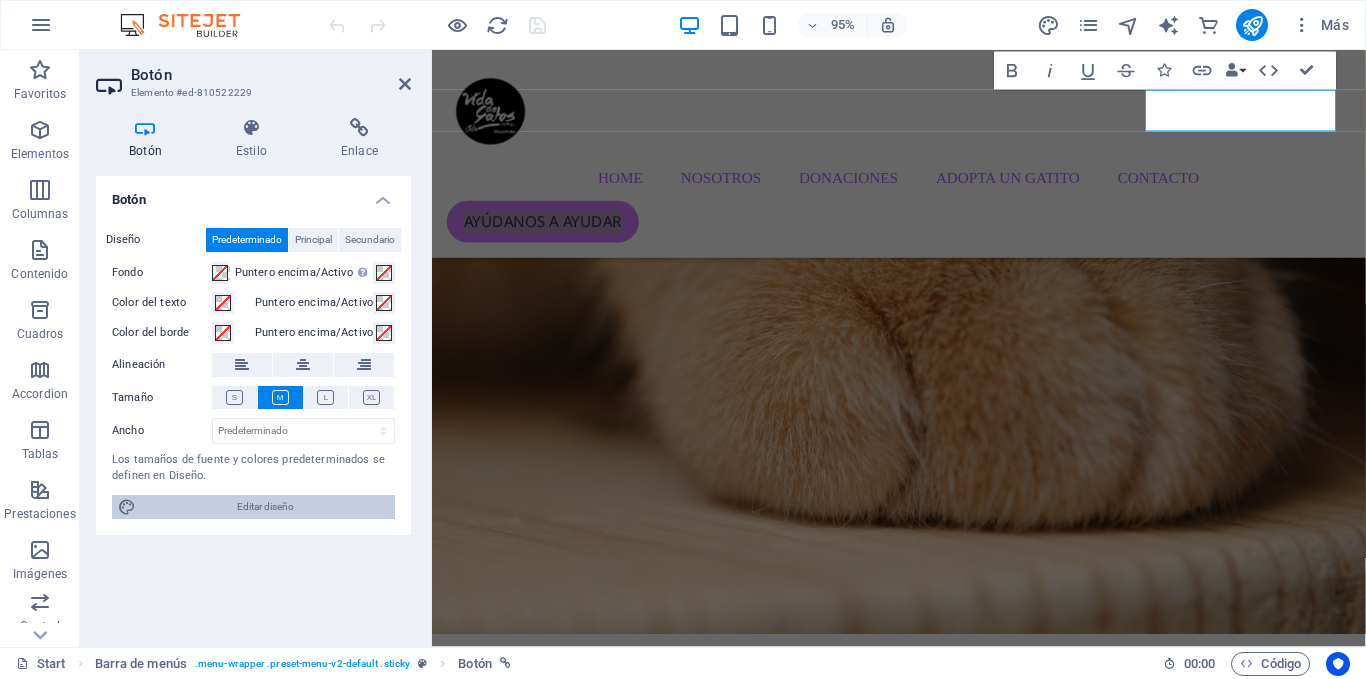 click on "Editar diseño" at bounding box center [265, 507] 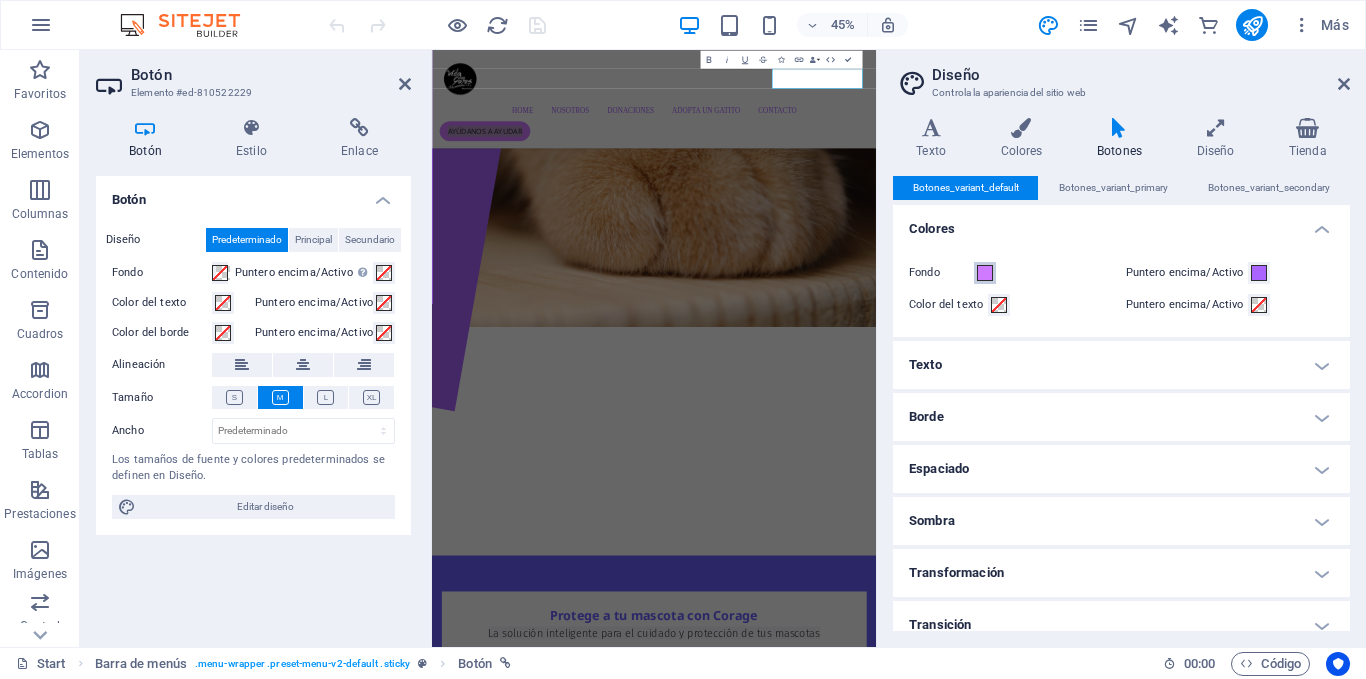 click at bounding box center [985, 273] 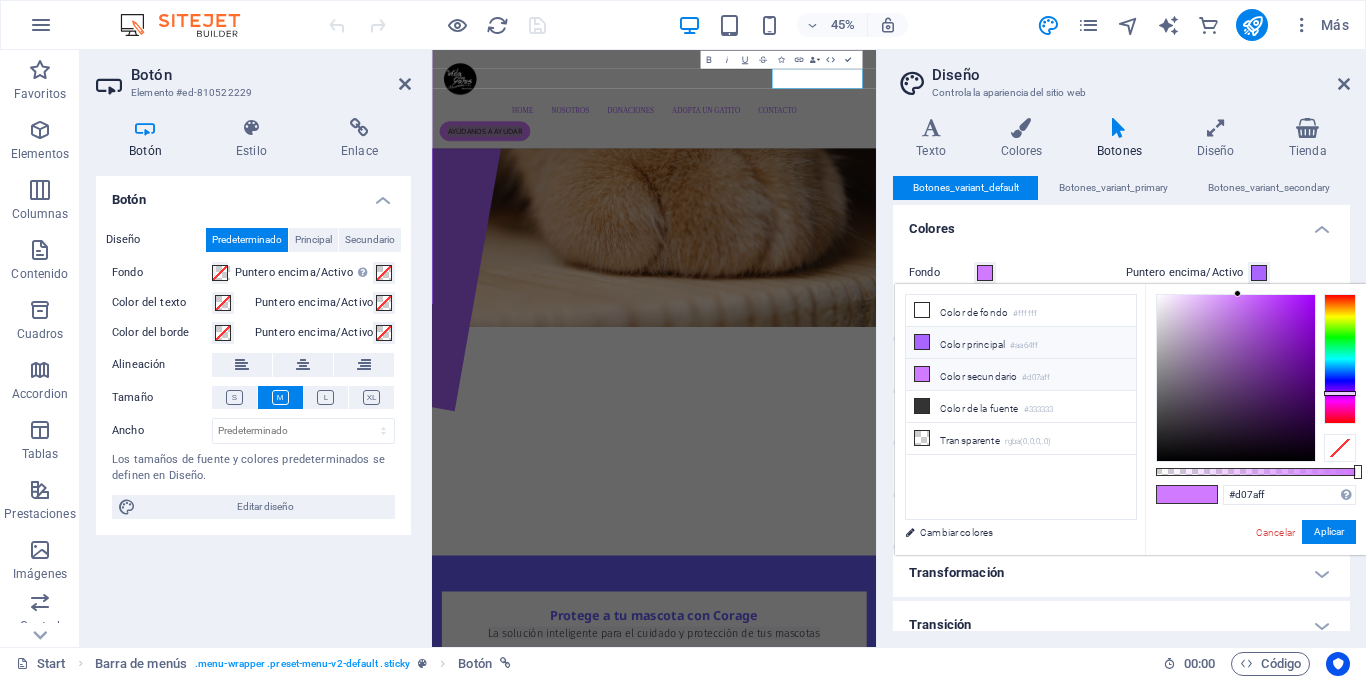 click on "Color principal
#aa64ff" at bounding box center [1021, 343] 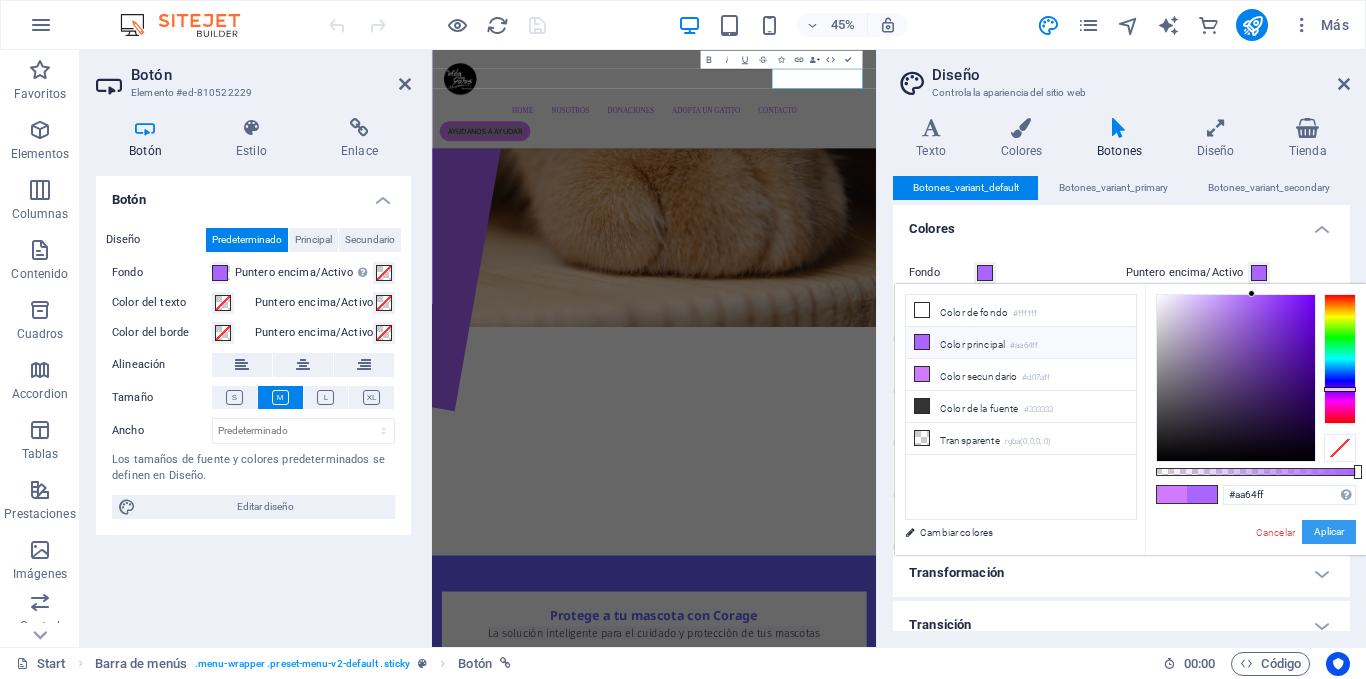 click on "Aplicar" at bounding box center (1329, 532) 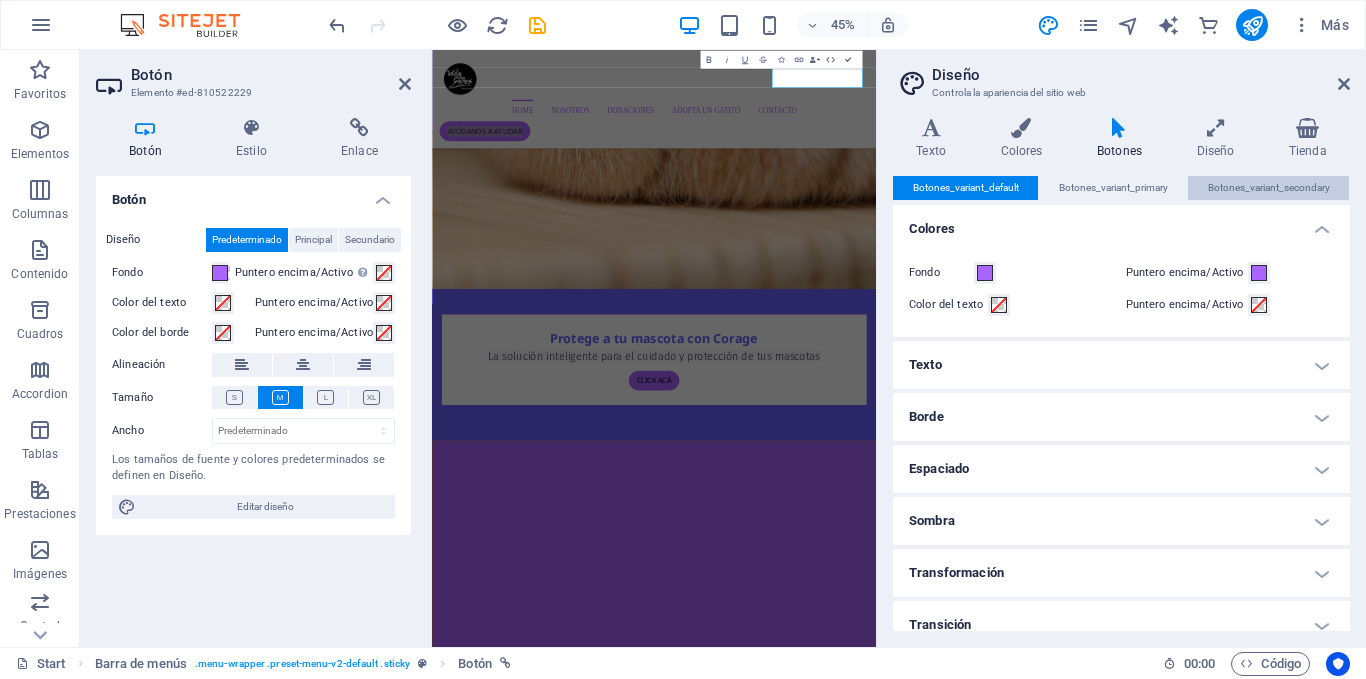 scroll, scrollTop: 925, scrollLeft: 0, axis: vertical 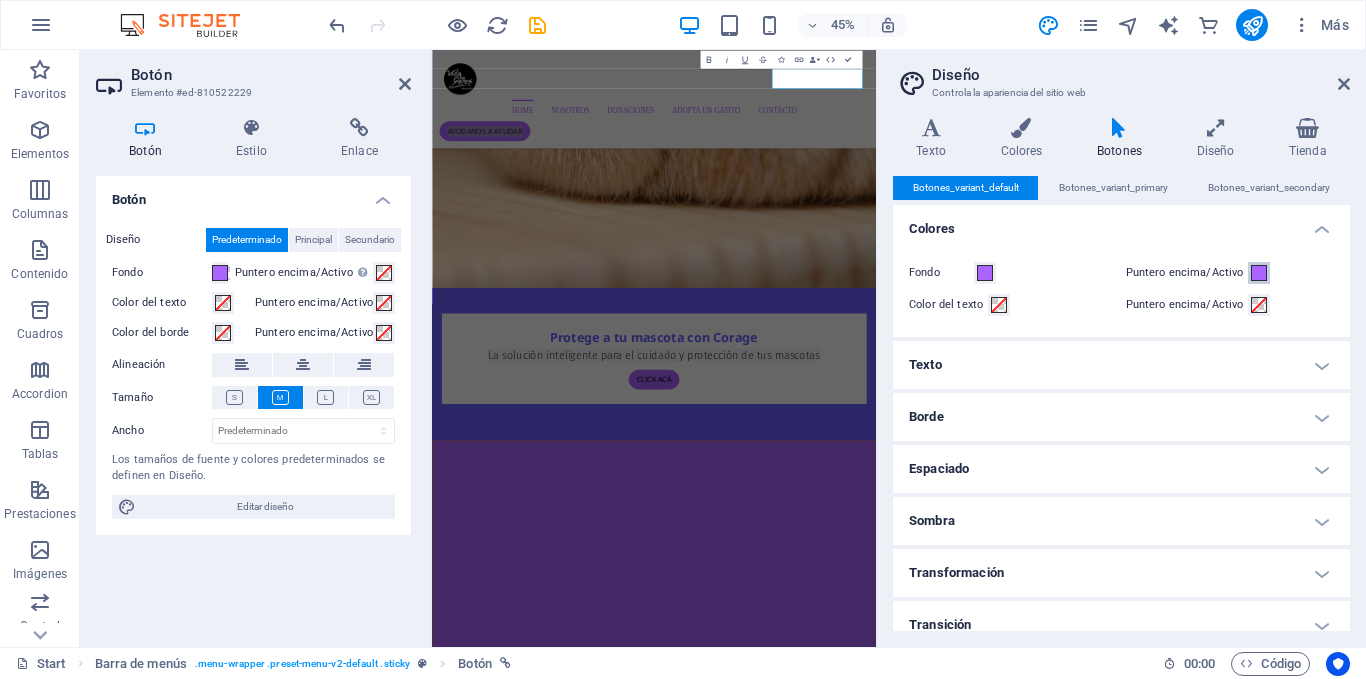 click at bounding box center (1259, 273) 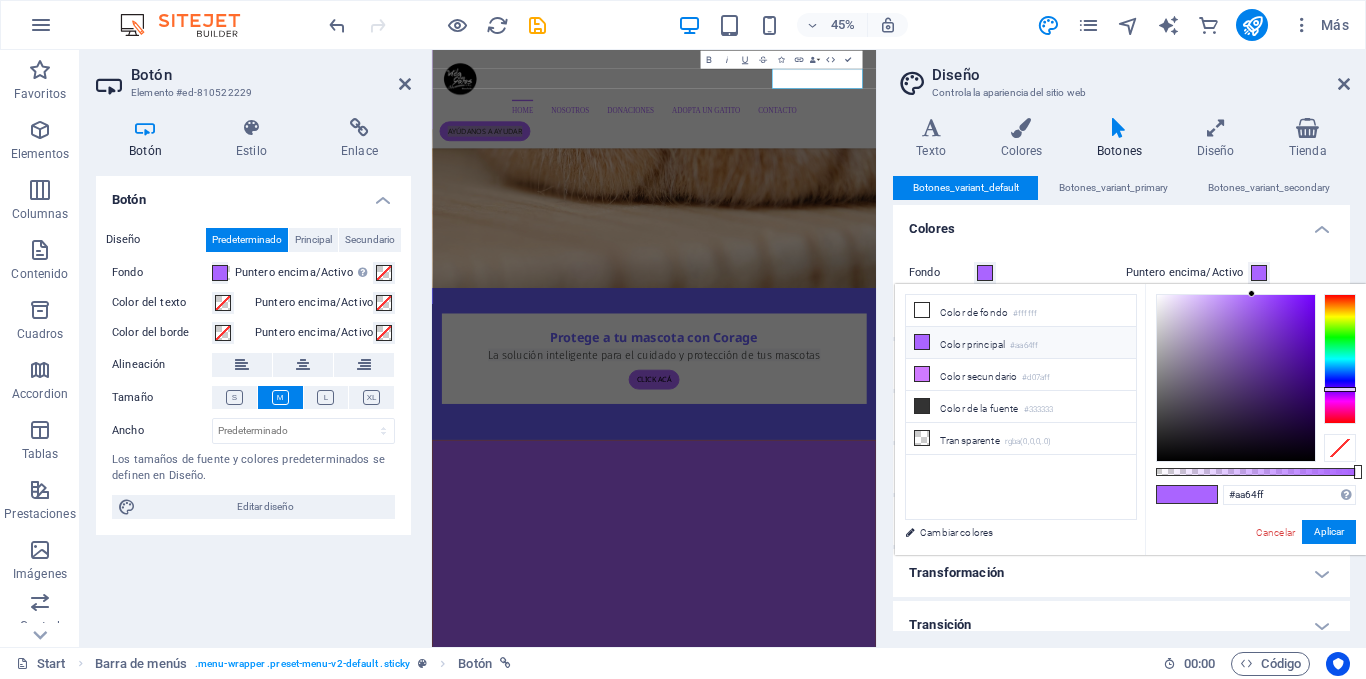 click on "#aa64ff Formatos soportados #0852ed rgb(8, 82, 237) rgba(8, 82, 237, 90%) hsv(221,97,93) hsl(221, 93%, 48%) Cancelar Aplicar" at bounding box center [1255, 564] 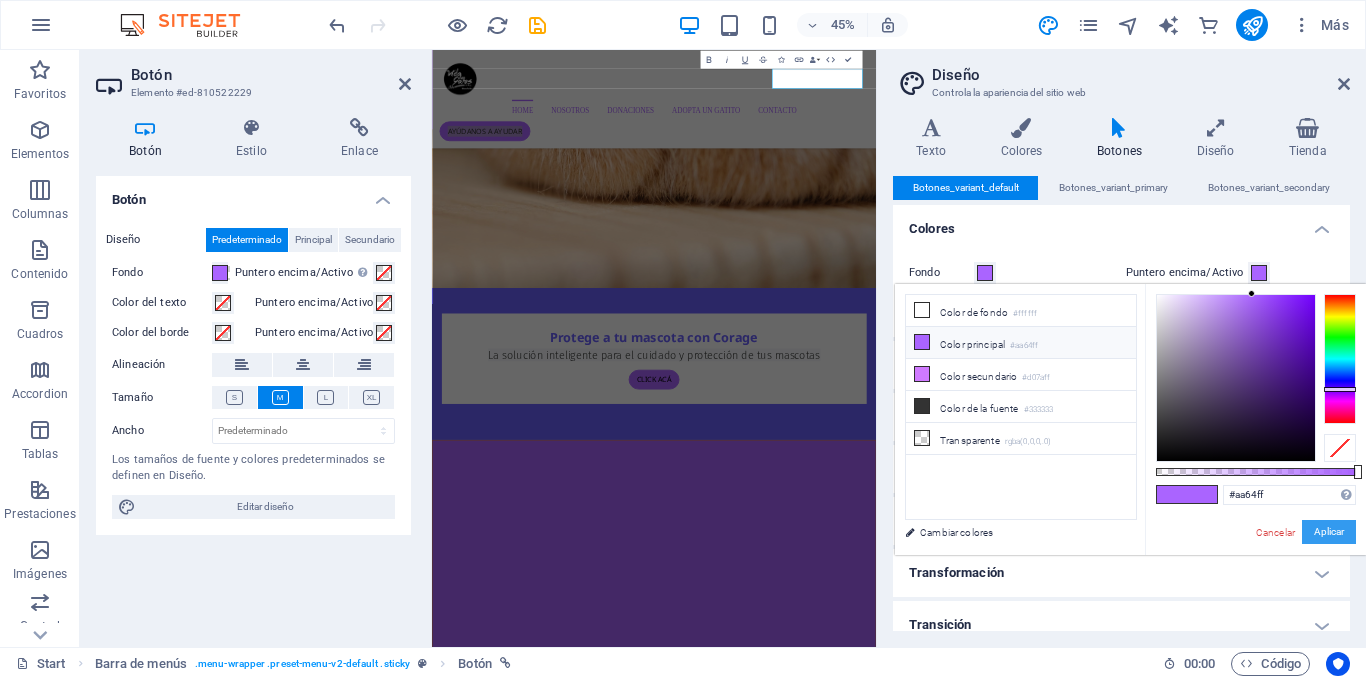 click on "Aplicar" at bounding box center [1329, 532] 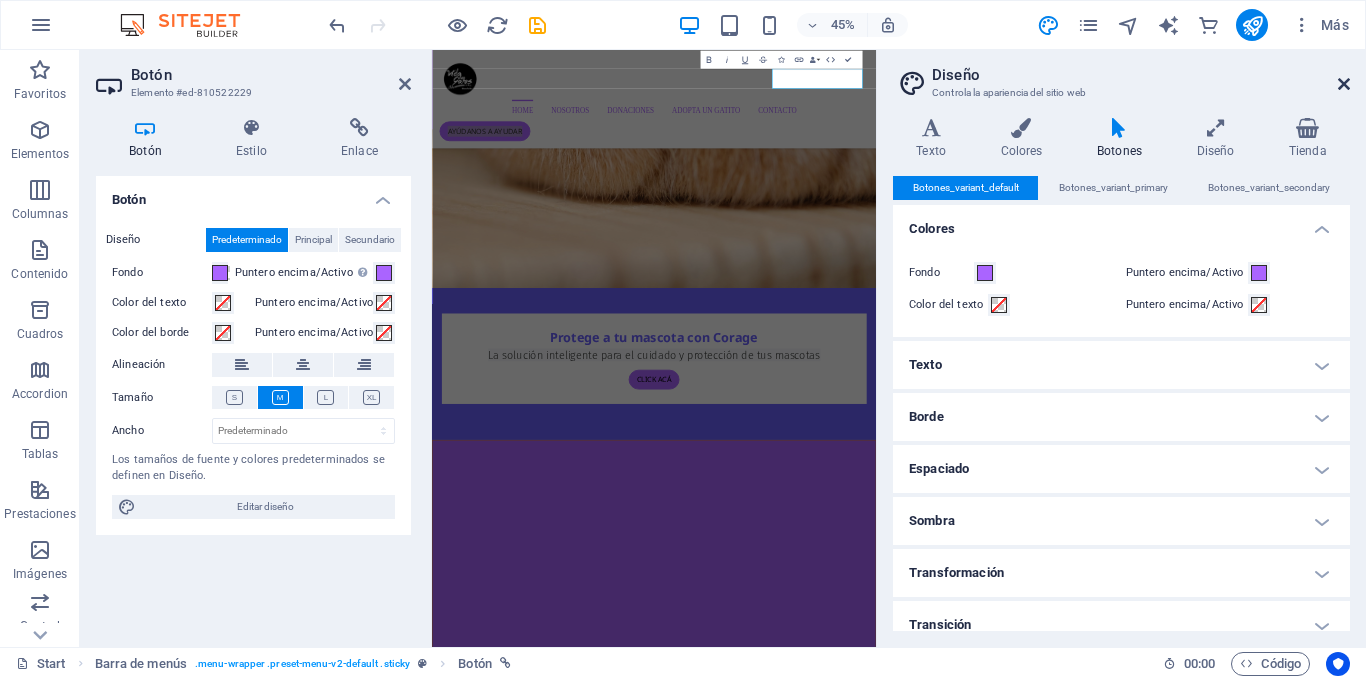 click at bounding box center (1344, 84) 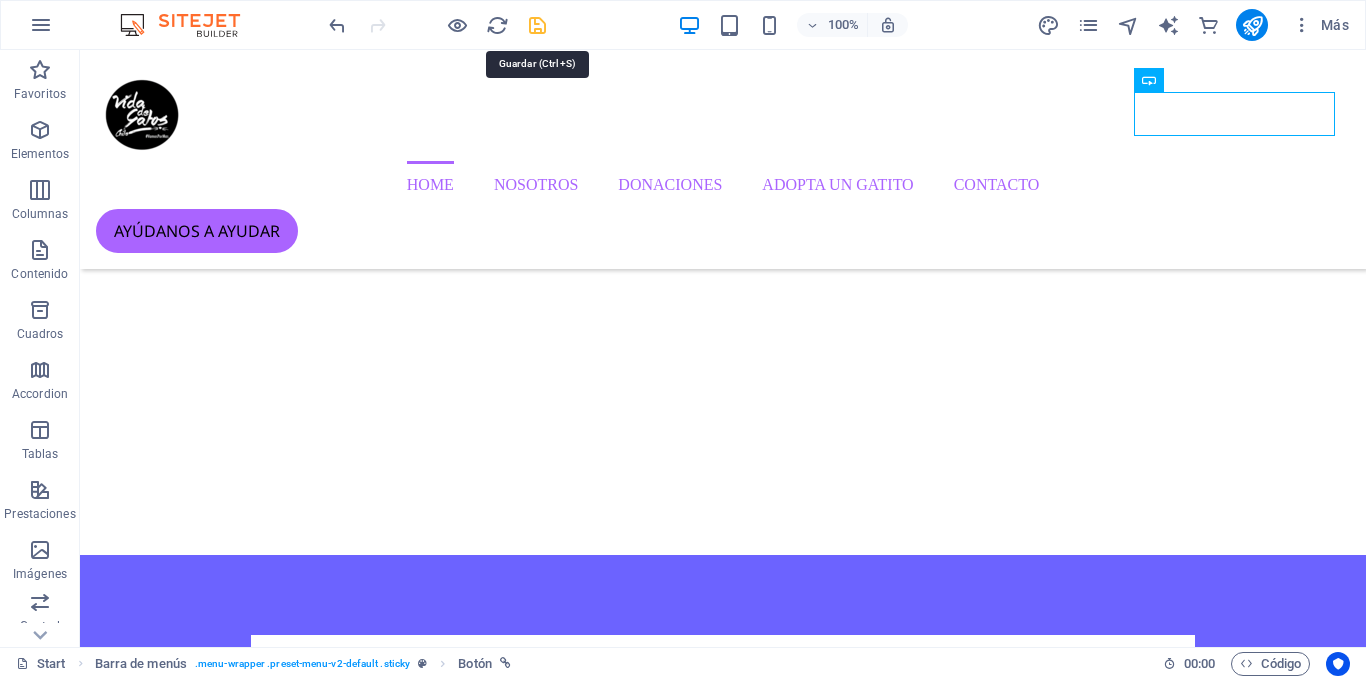 click at bounding box center (537, 25) 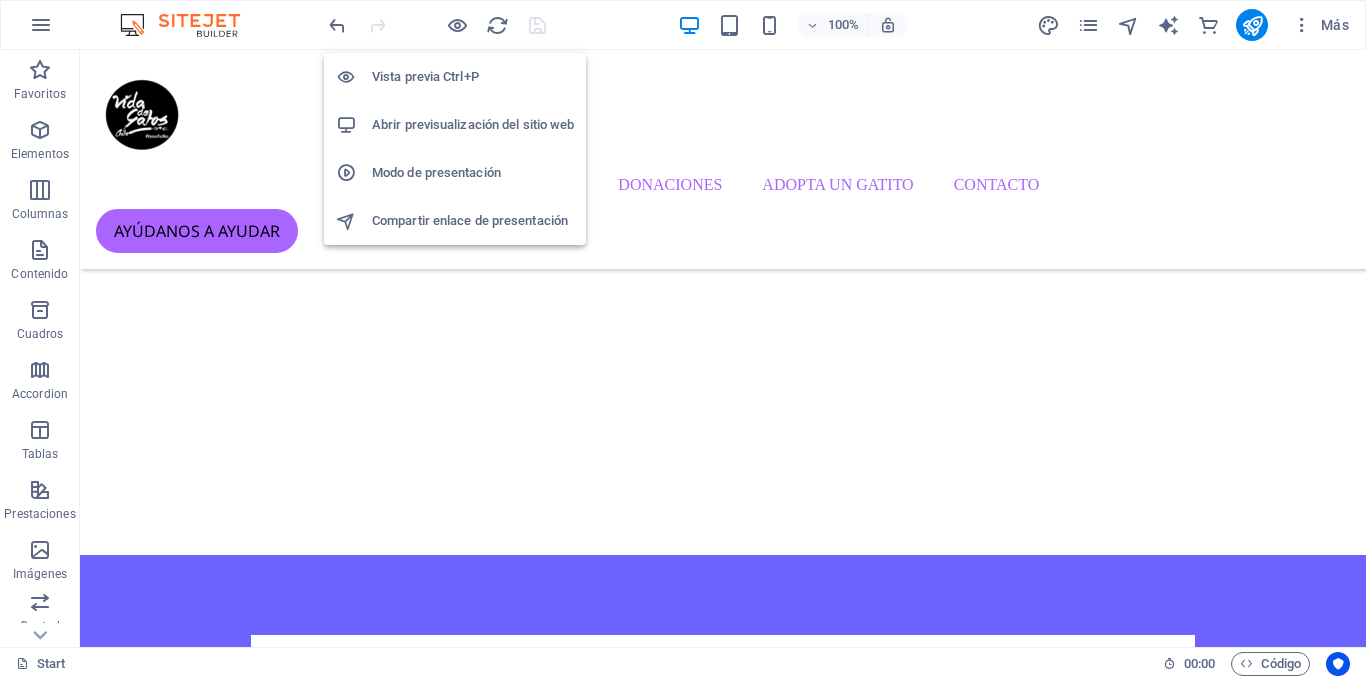 click on "Abrir previsualización del sitio web" at bounding box center (455, 125) 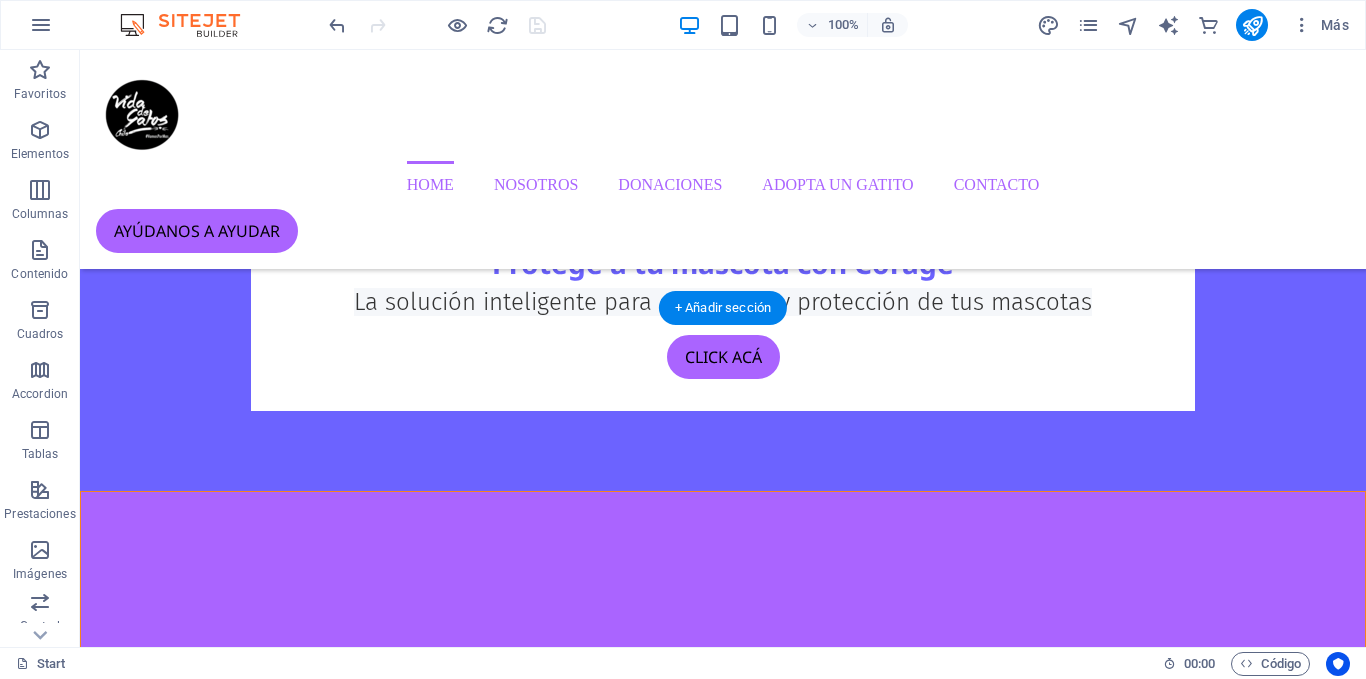 scroll, scrollTop: 1351, scrollLeft: 0, axis: vertical 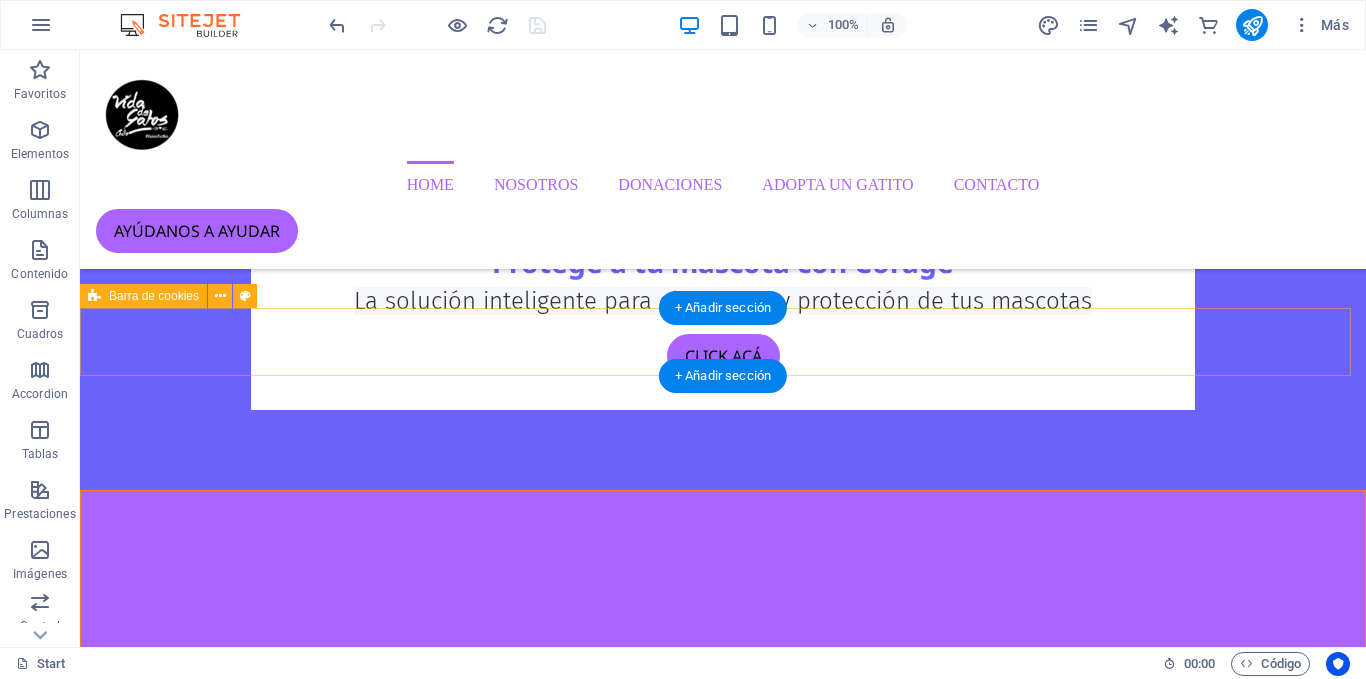 click on "Este sitio usa cookies para mejorar tu experiencia de usuario. Ok" at bounding box center (723, 1909) 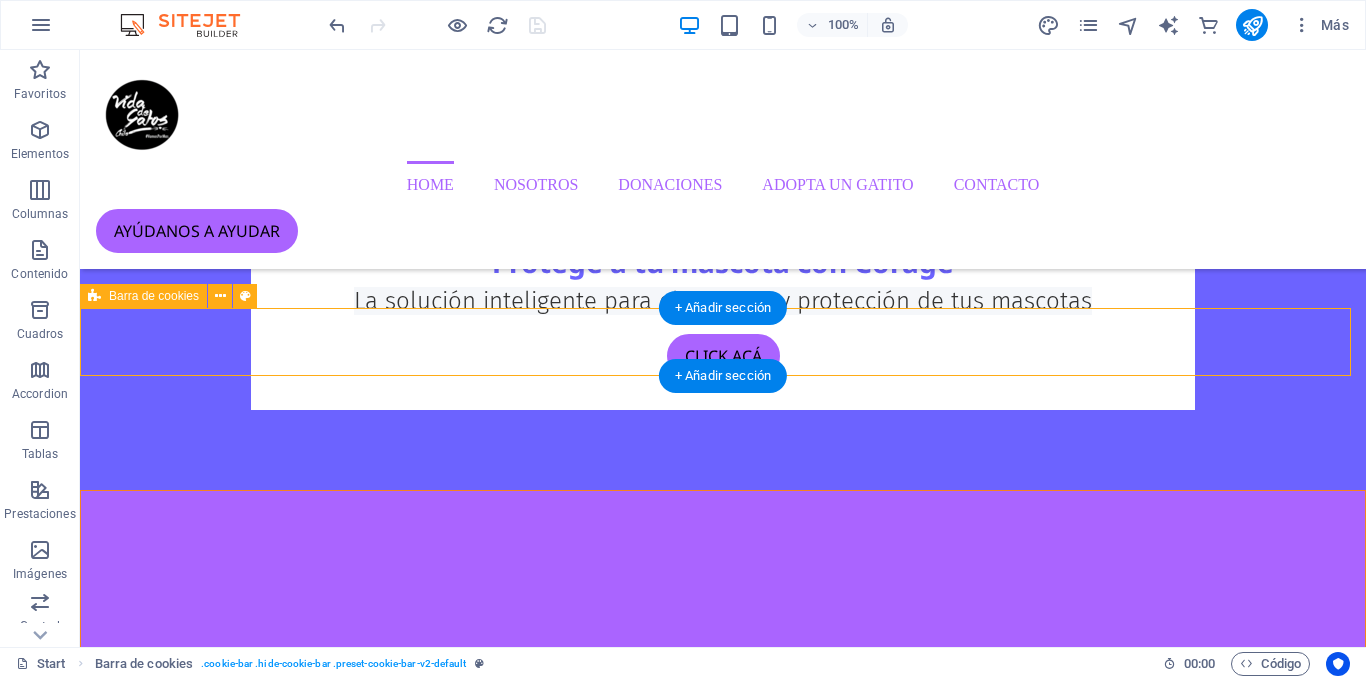 click on "Este sitio usa cookies para mejorar tu experiencia de usuario. Ok" at bounding box center [723, 1909] 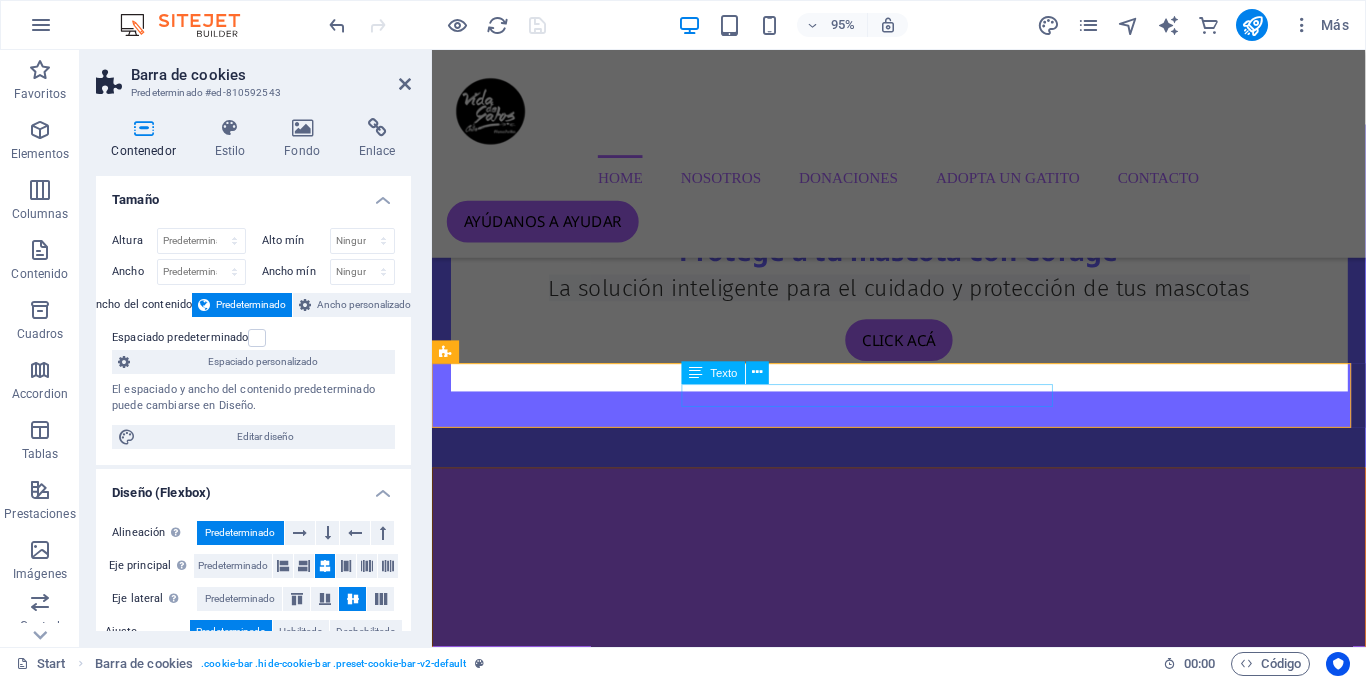 click on "Este sitio usa cookies para mejorar tu experiencia de usuario." at bounding box center (924, 1889) 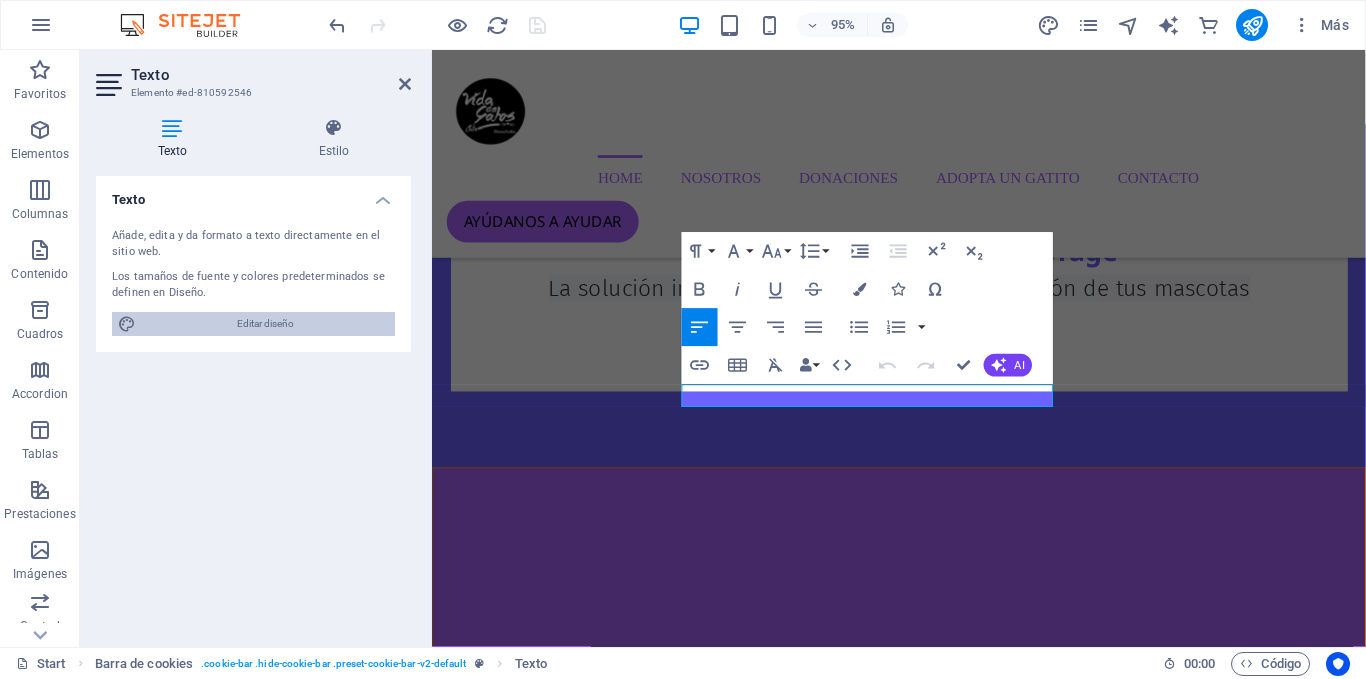 click on "Editar diseño" at bounding box center (265, 324) 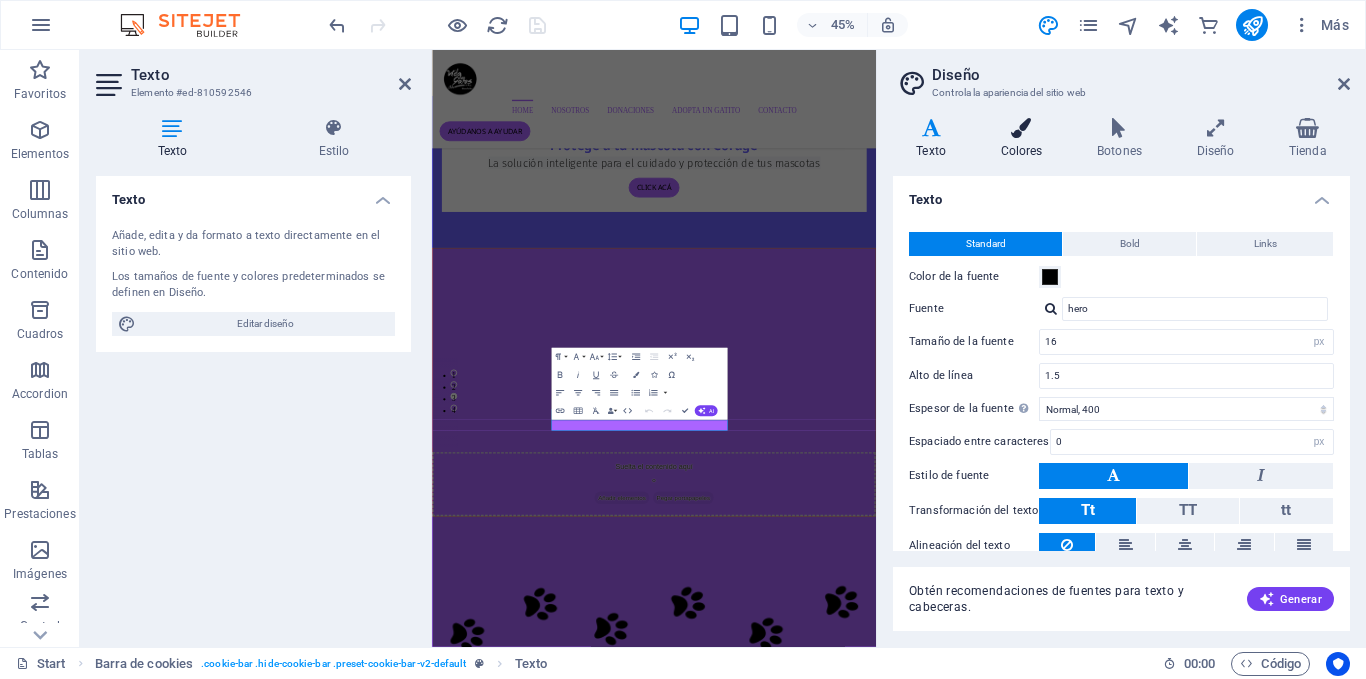 click at bounding box center [1021, 128] 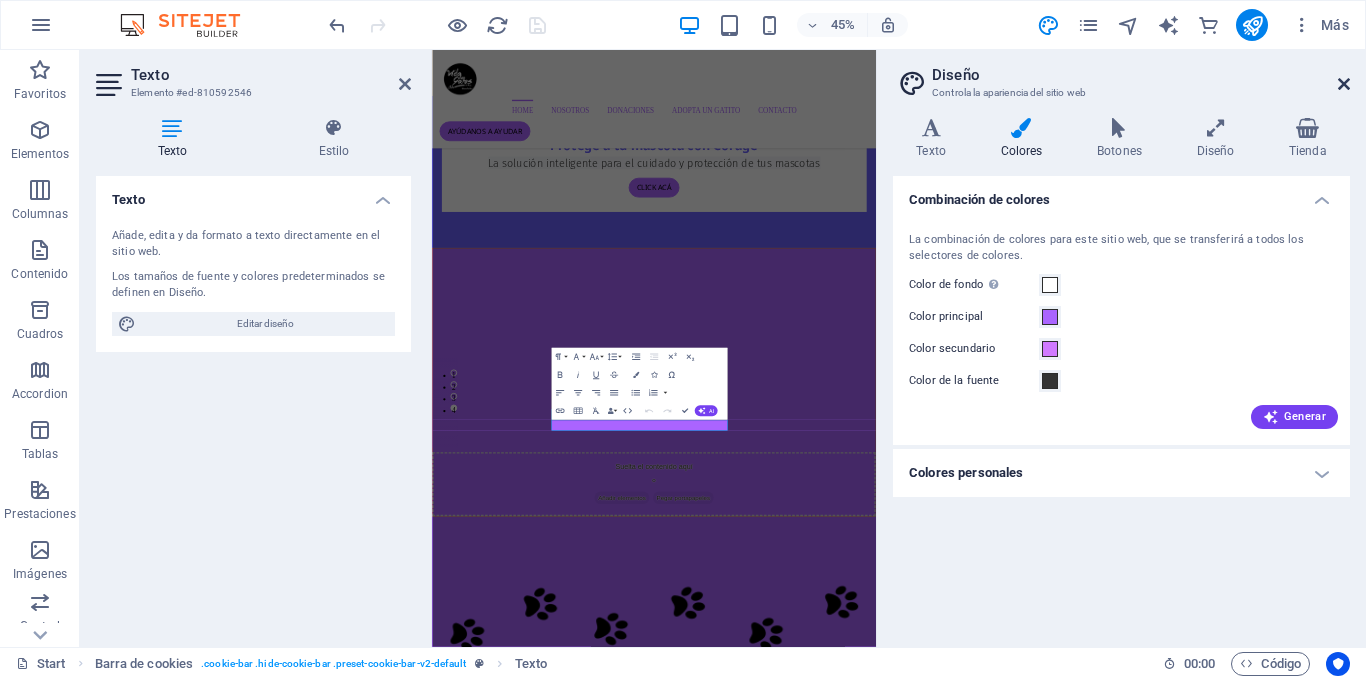 click at bounding box center [1344, 84] 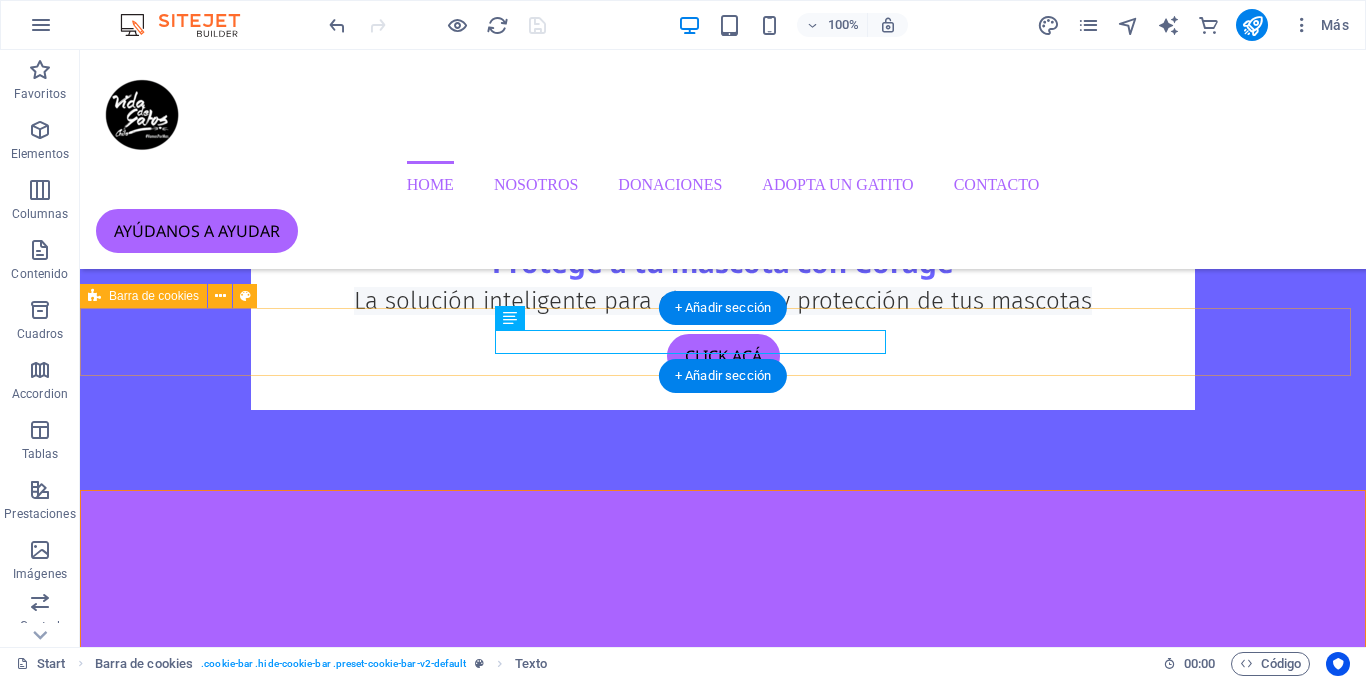 click on "Este sitio usa cookies para mejorar tu experiencia de usuario. Ok" at bounding box center [723, 1909] 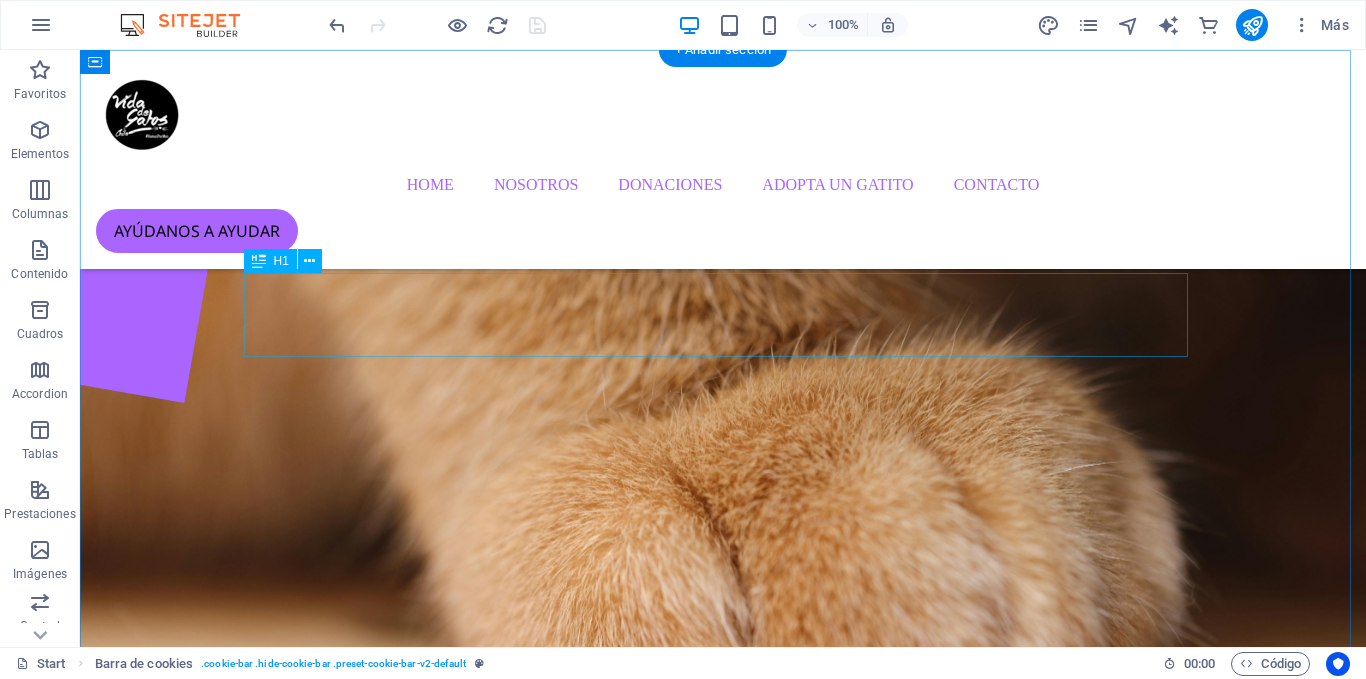 scroll, scrollTop: 0, scrollLeft: 0, axis: both 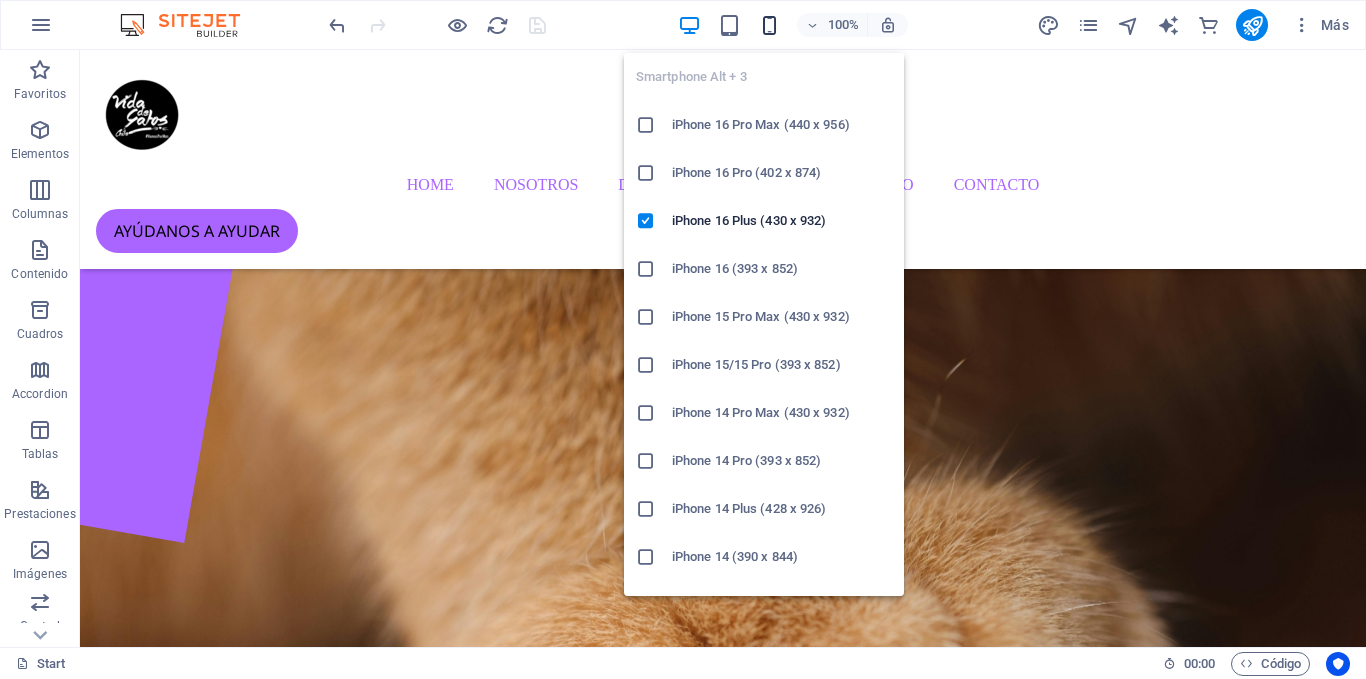 click at bounding box center [769, 25] 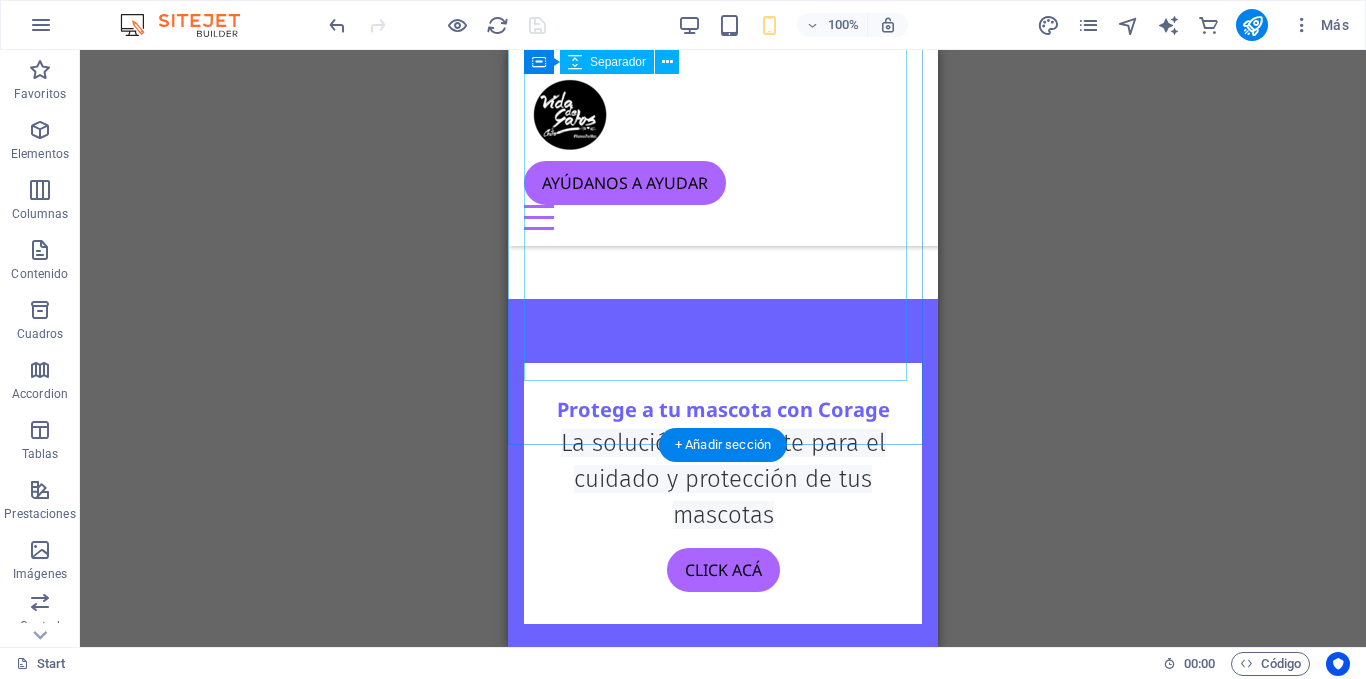 scroll, scrollTop: 0, scrollLeft: 0, axis: both 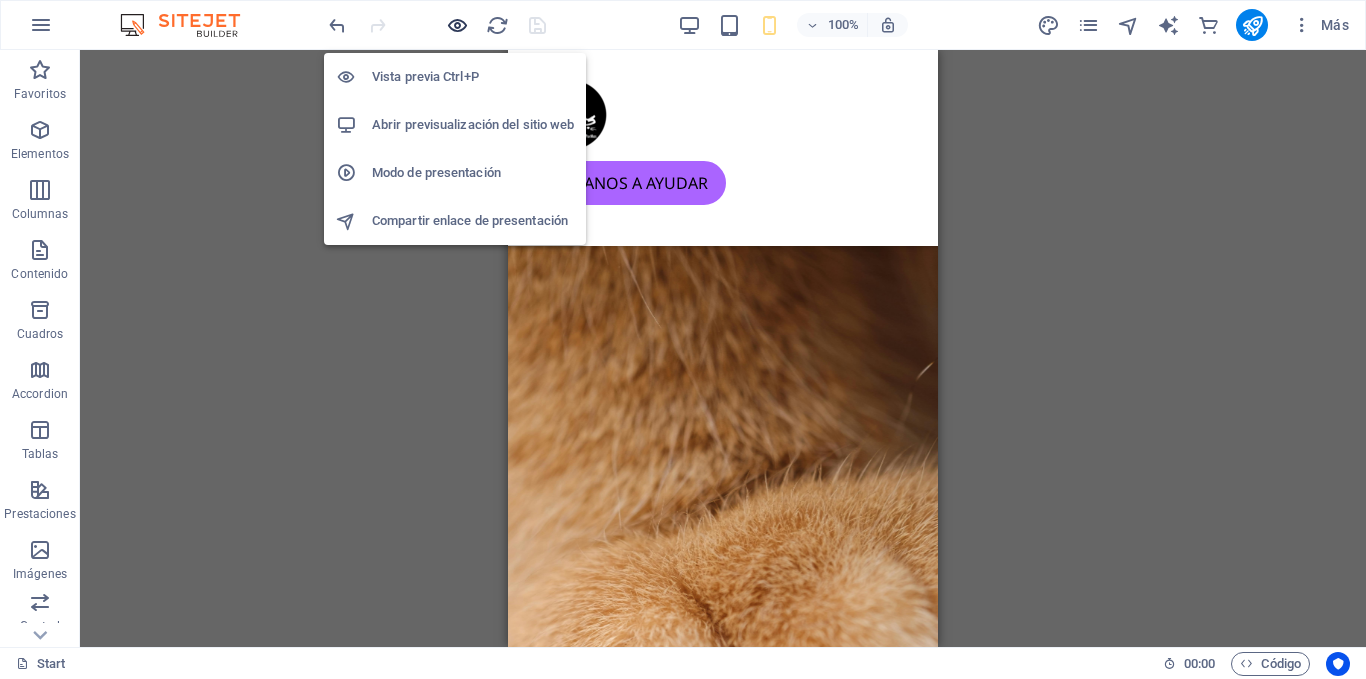 click at bounding box center (457, 25) 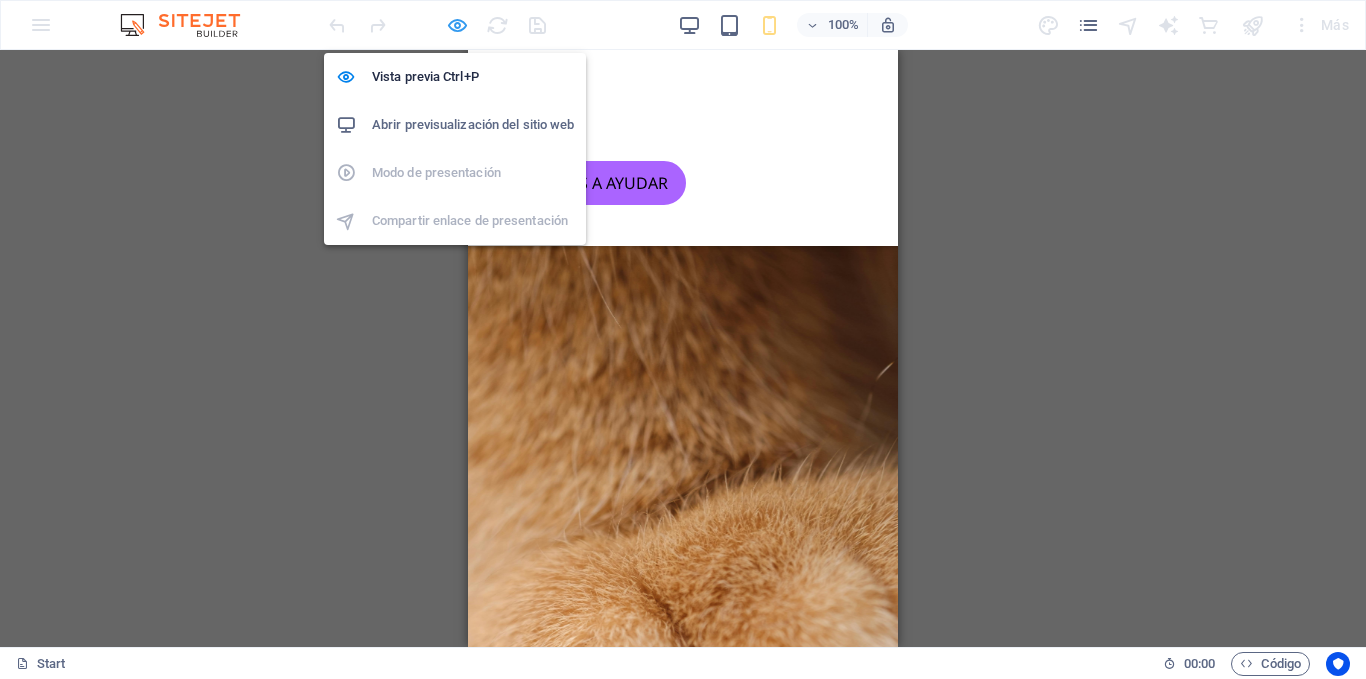 click at bounding box center (457, 25) 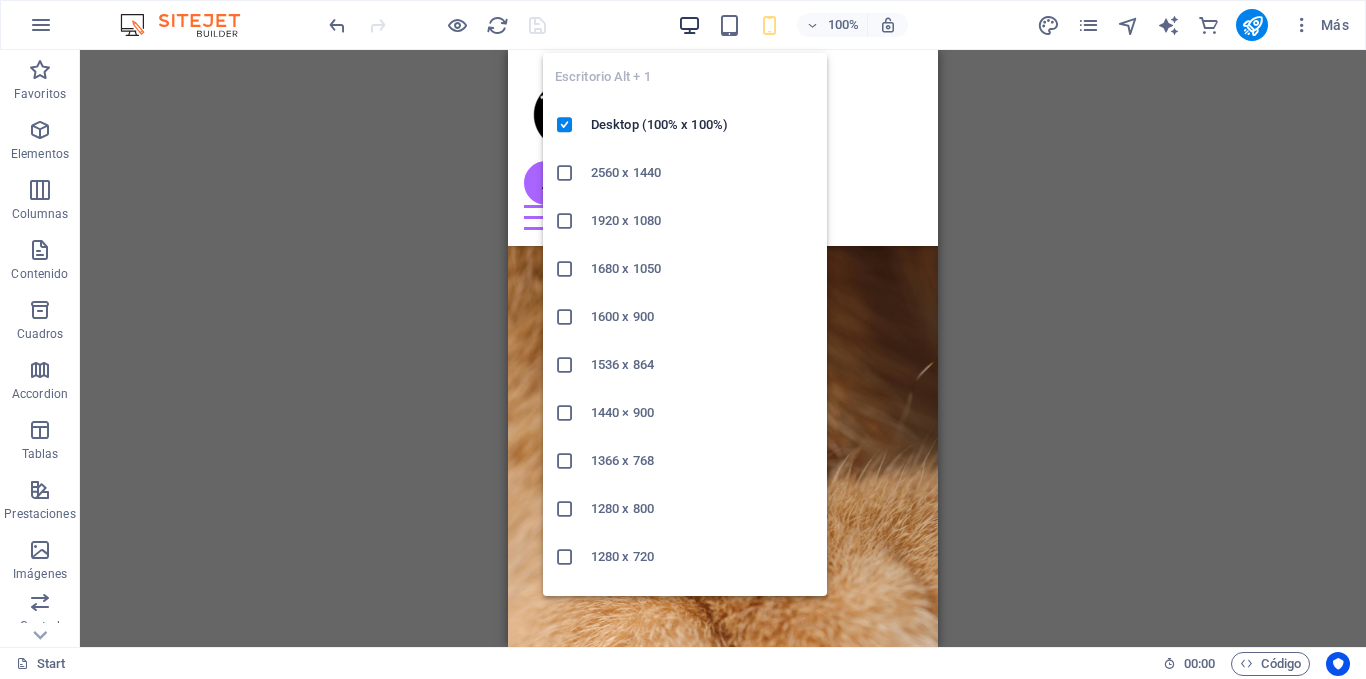 click at bounding box center (689, 25) 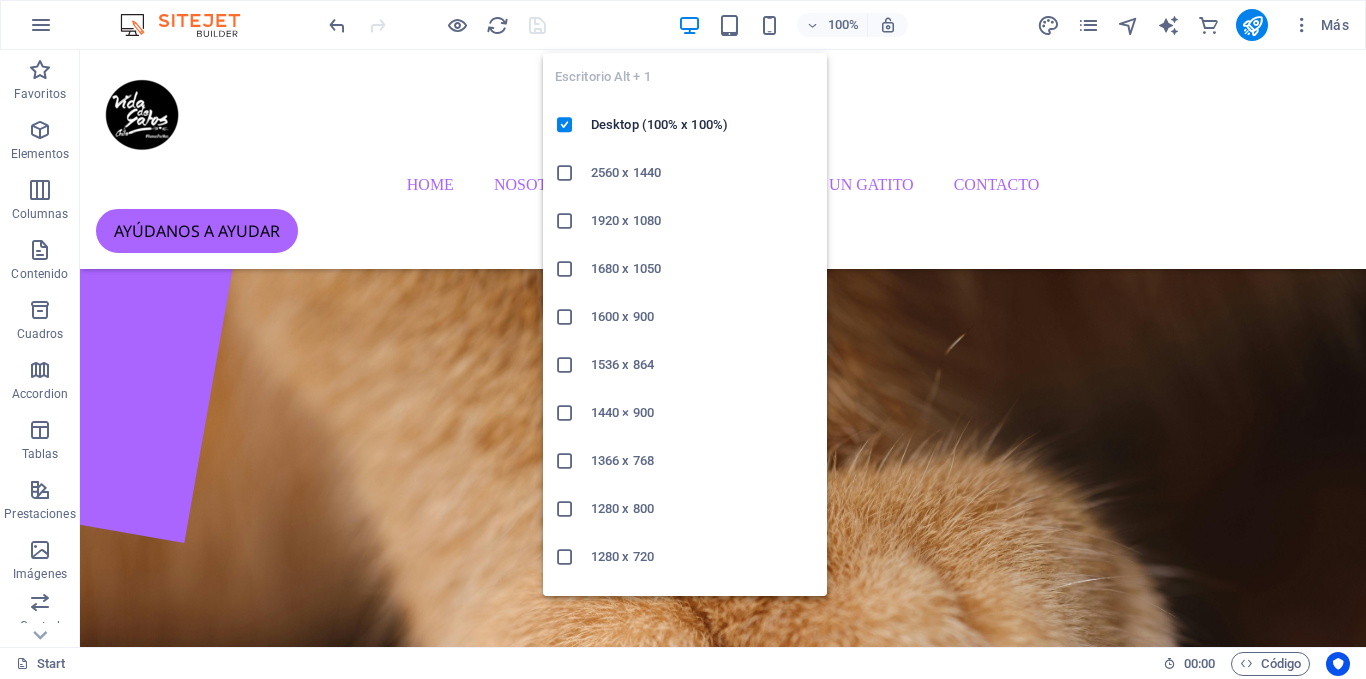 scroll, scrollTop: 81, scrollLeft: 0, axis: vertical 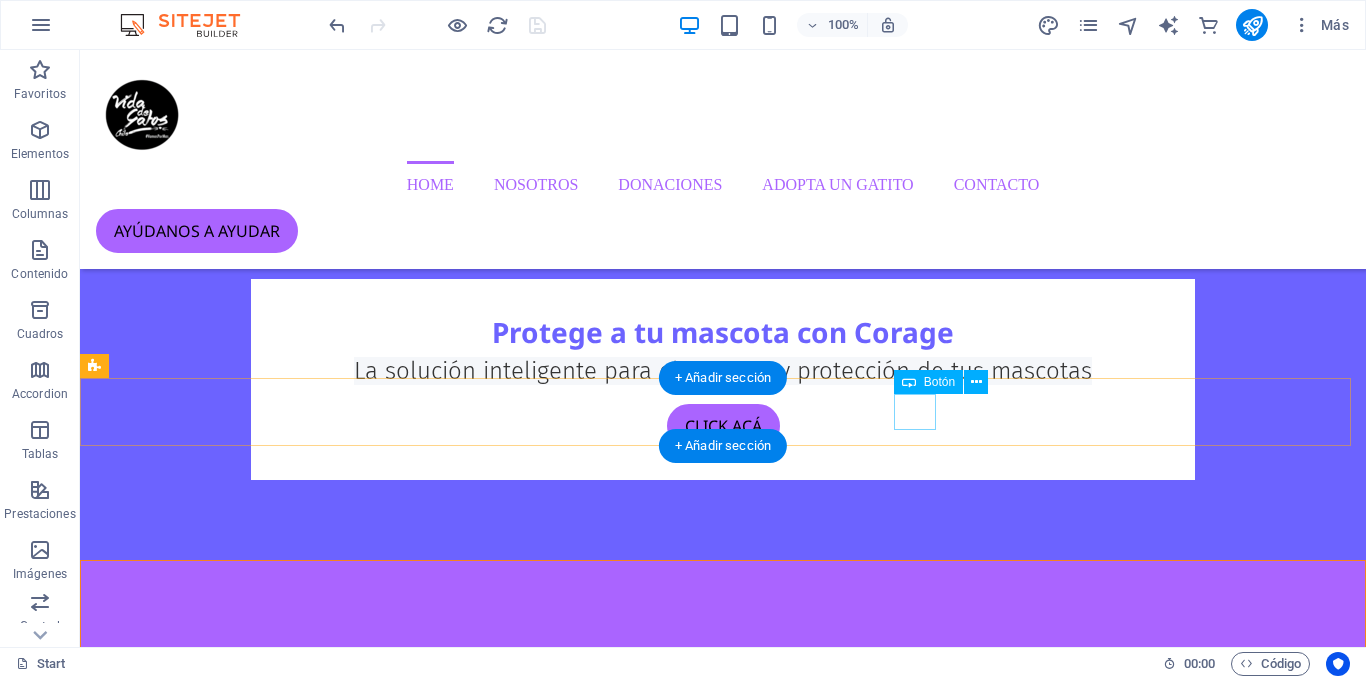 click on "Ok" at bounding box center (723, 1993) 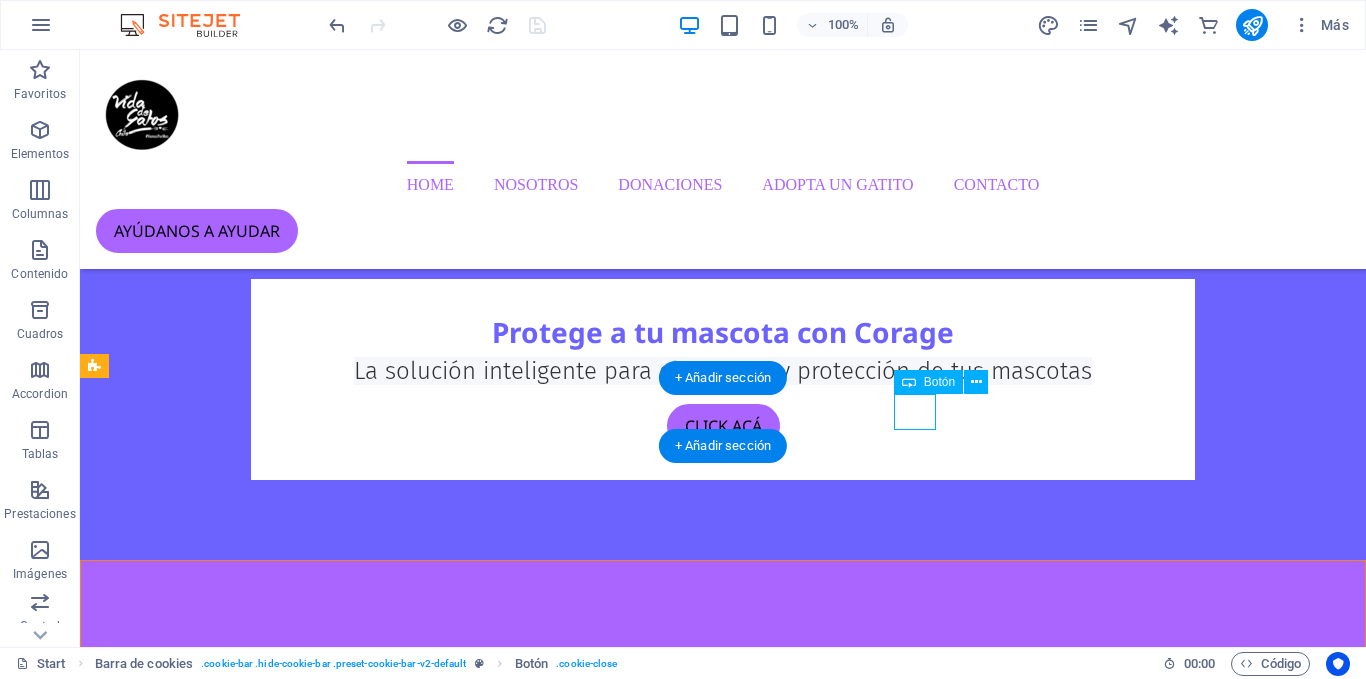 click on "Ok" at bounding box center [723, 1993] 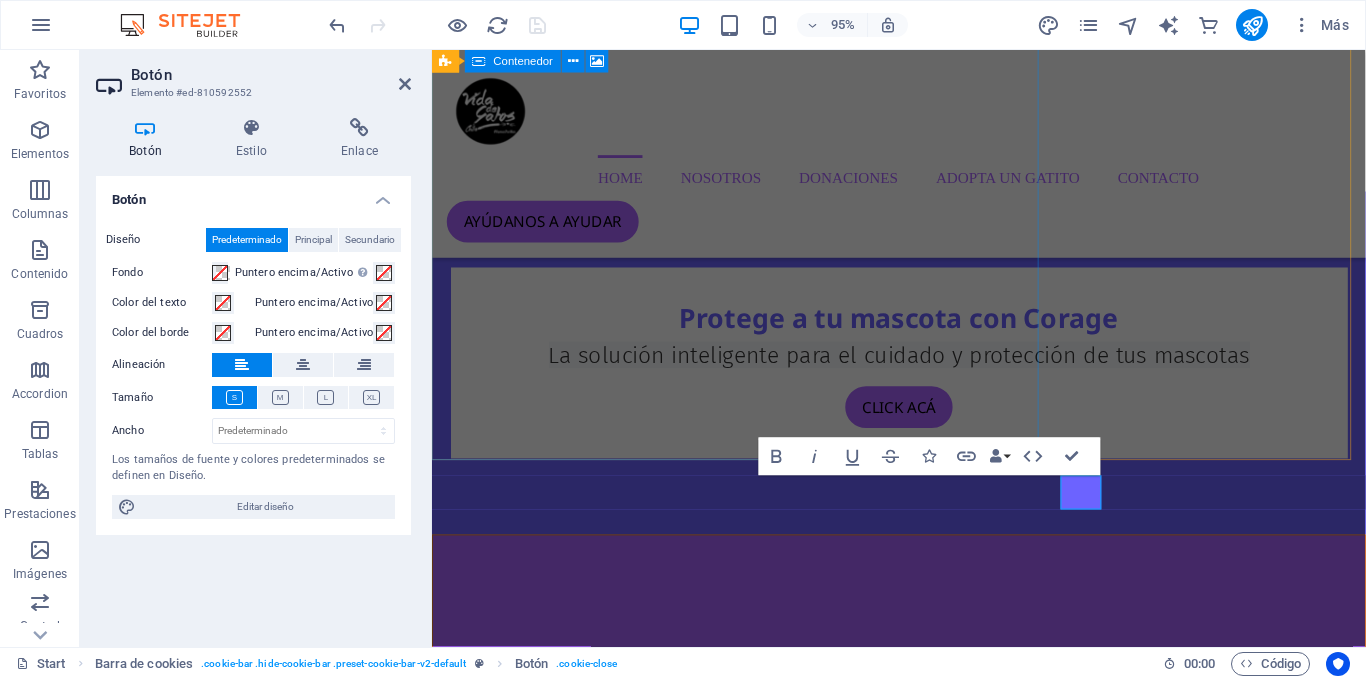 scroll, scrollTop: 1249, scrollLeft: 0, axis: vertical 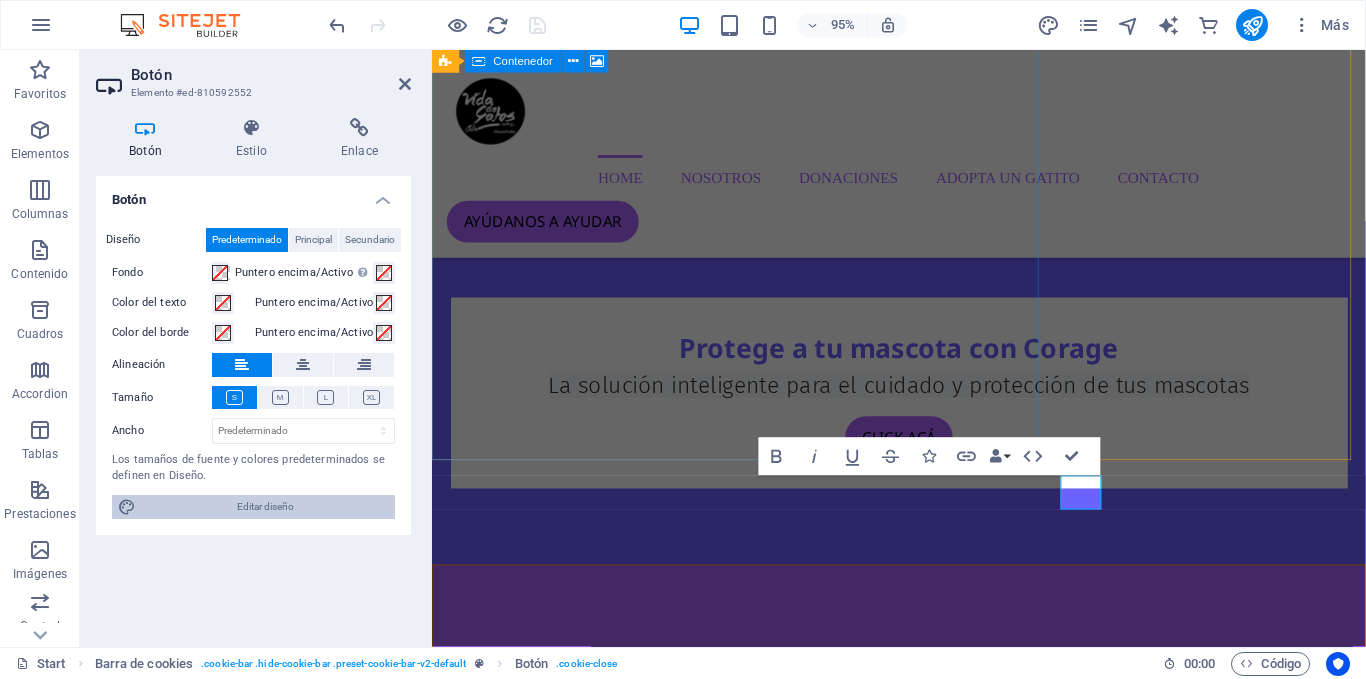 click on "Editar diseño" at bounding box center [265, 507] 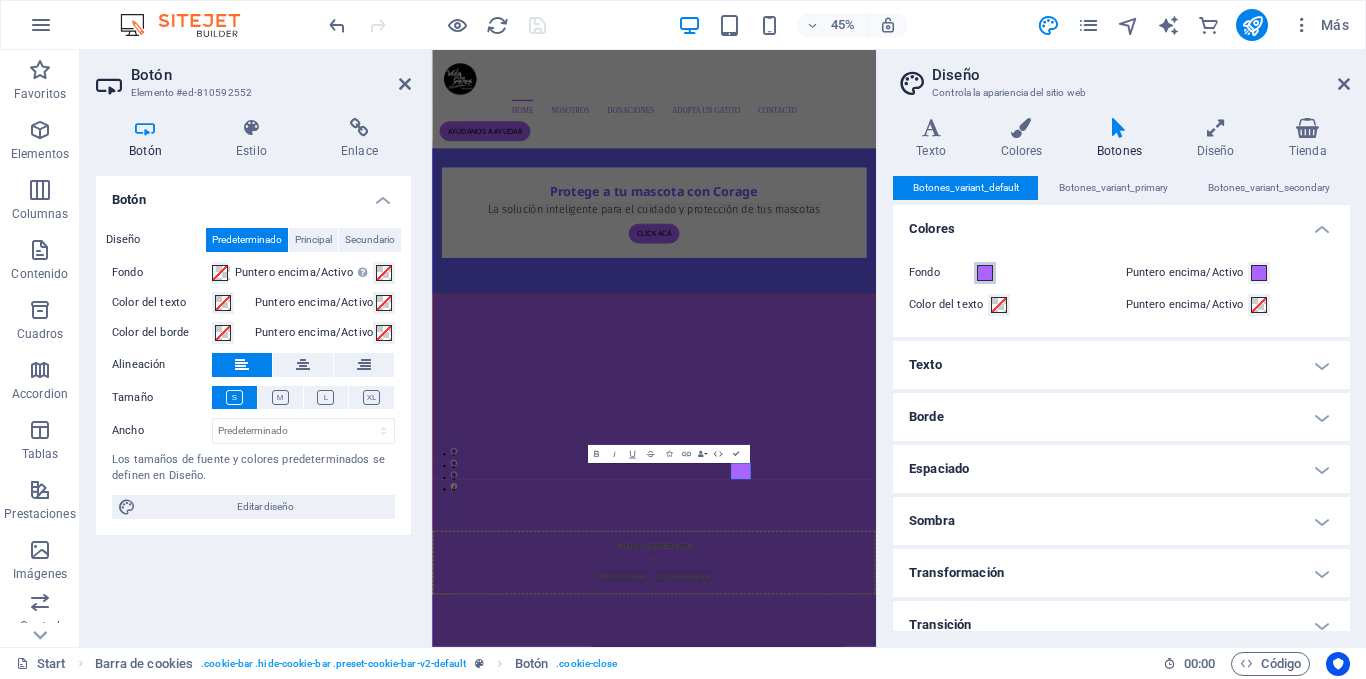 click at bounding box center [985, 273] 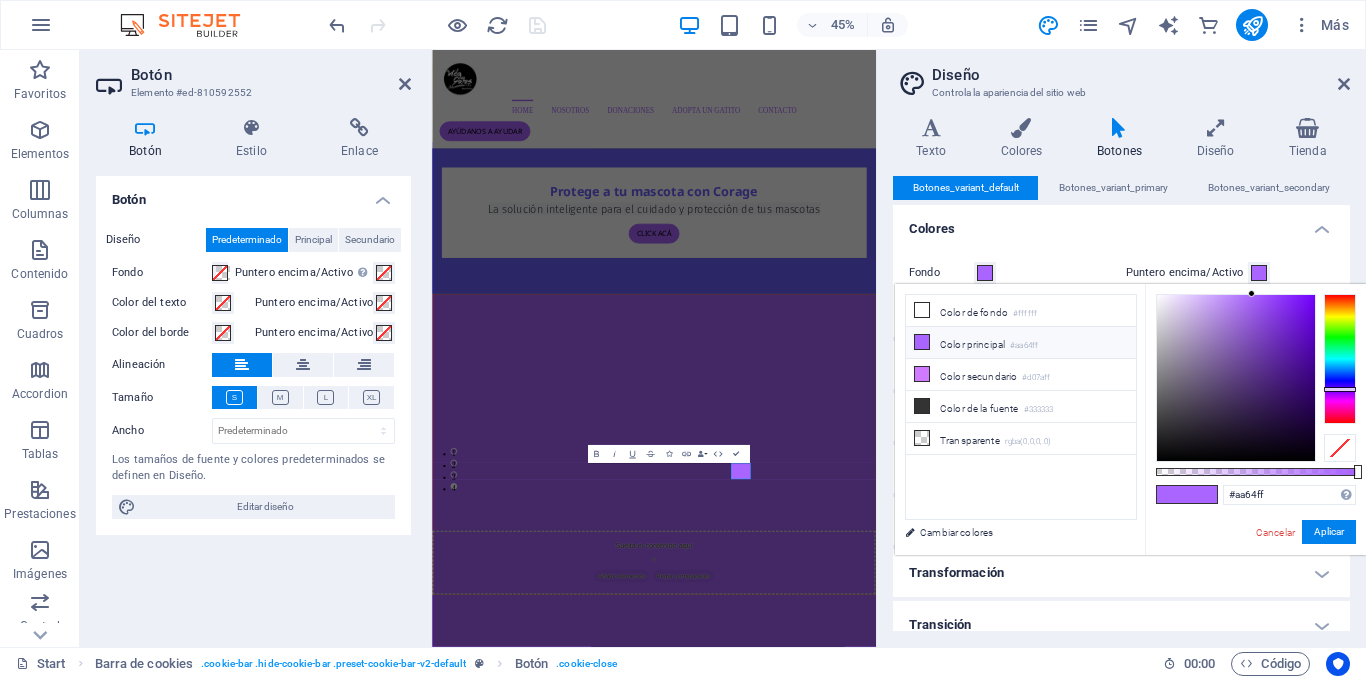 click on "Color principal
#aa64ff" at bounding box center [1021, 343] 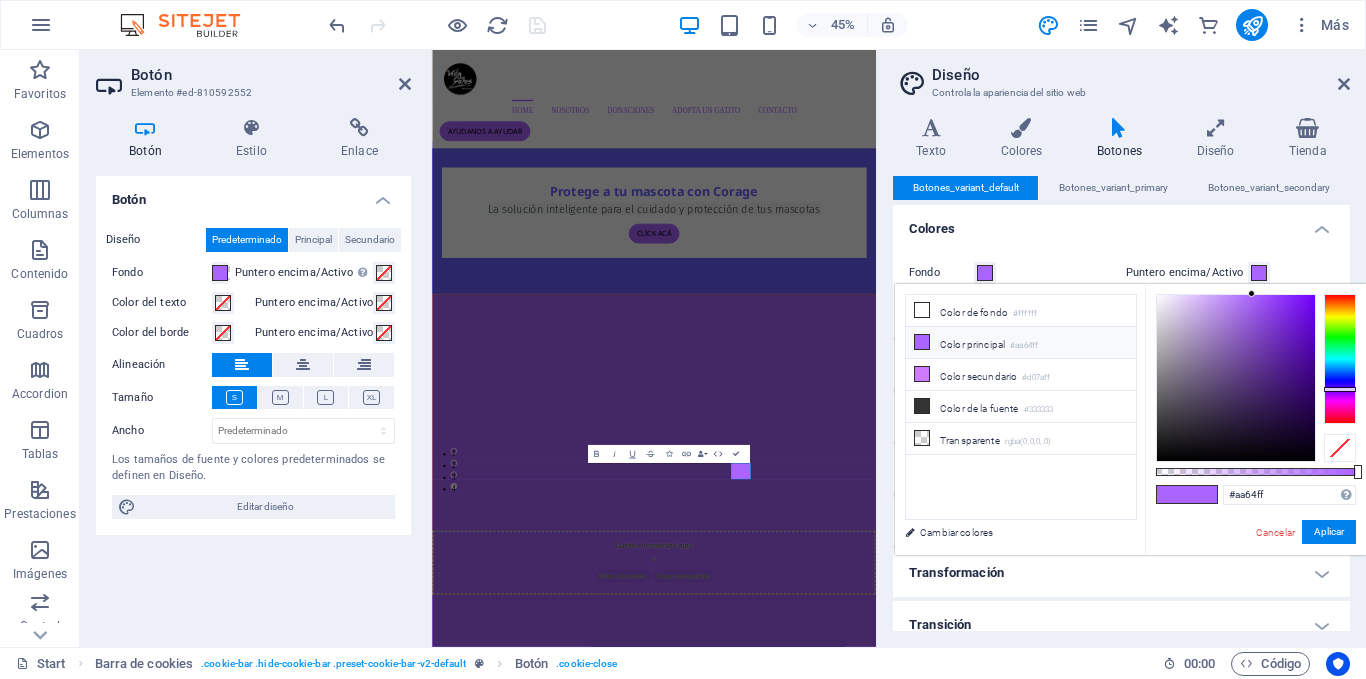 click on "Color principal
#aa64ff" at bounding box center [1021, 343] 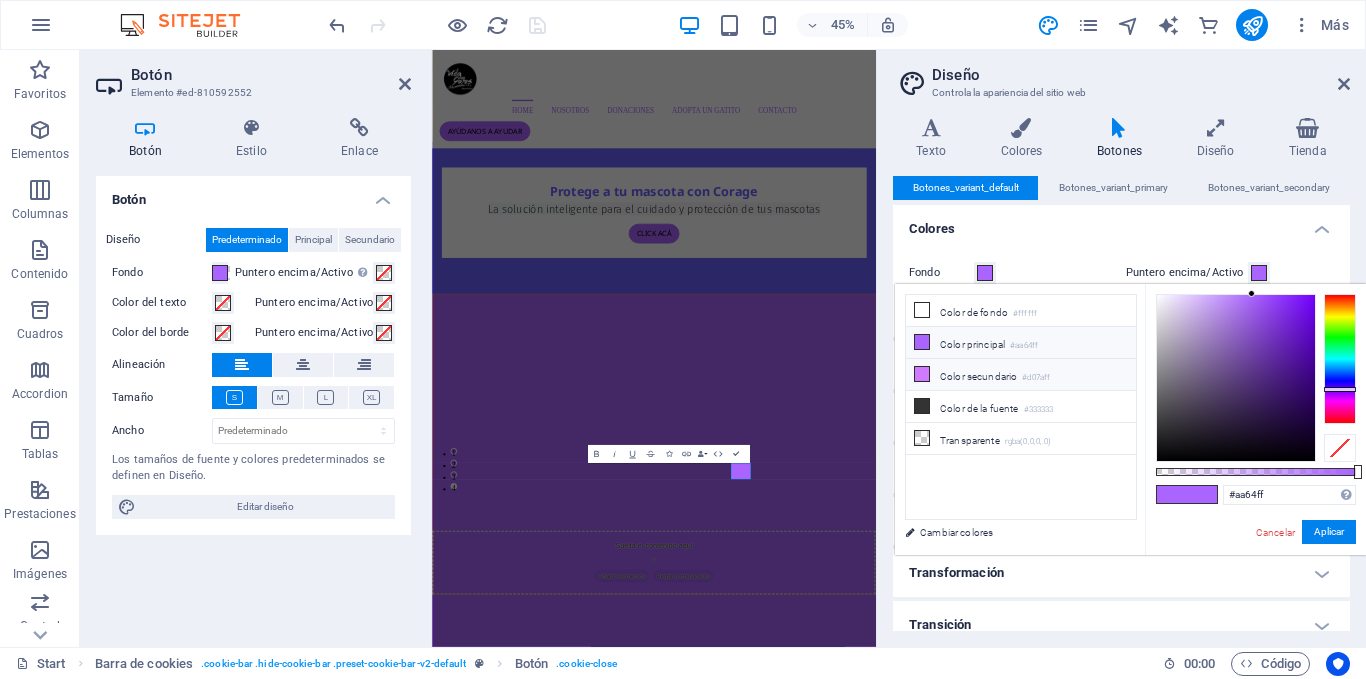 click on "Color secundario
#d07aff" at bounding box center [1021, 375] 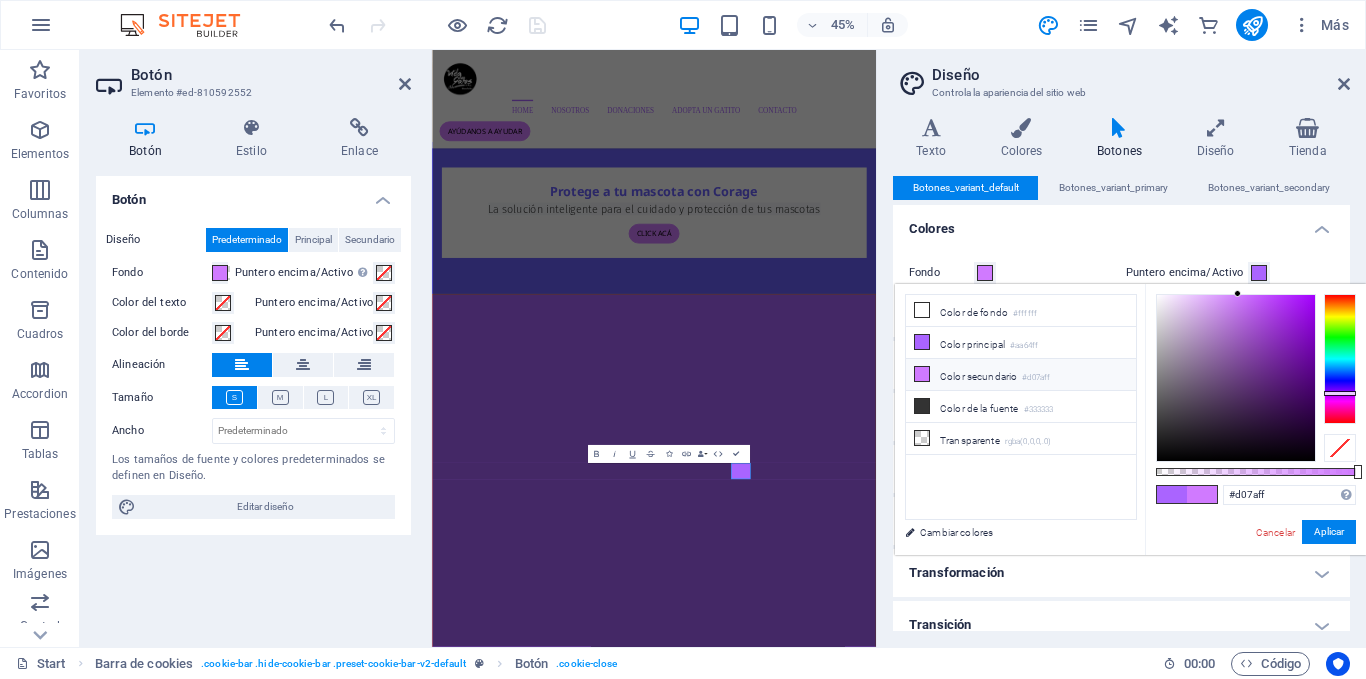 click on "Color secundario
#d07aff" at bounding box center (1021, 375) 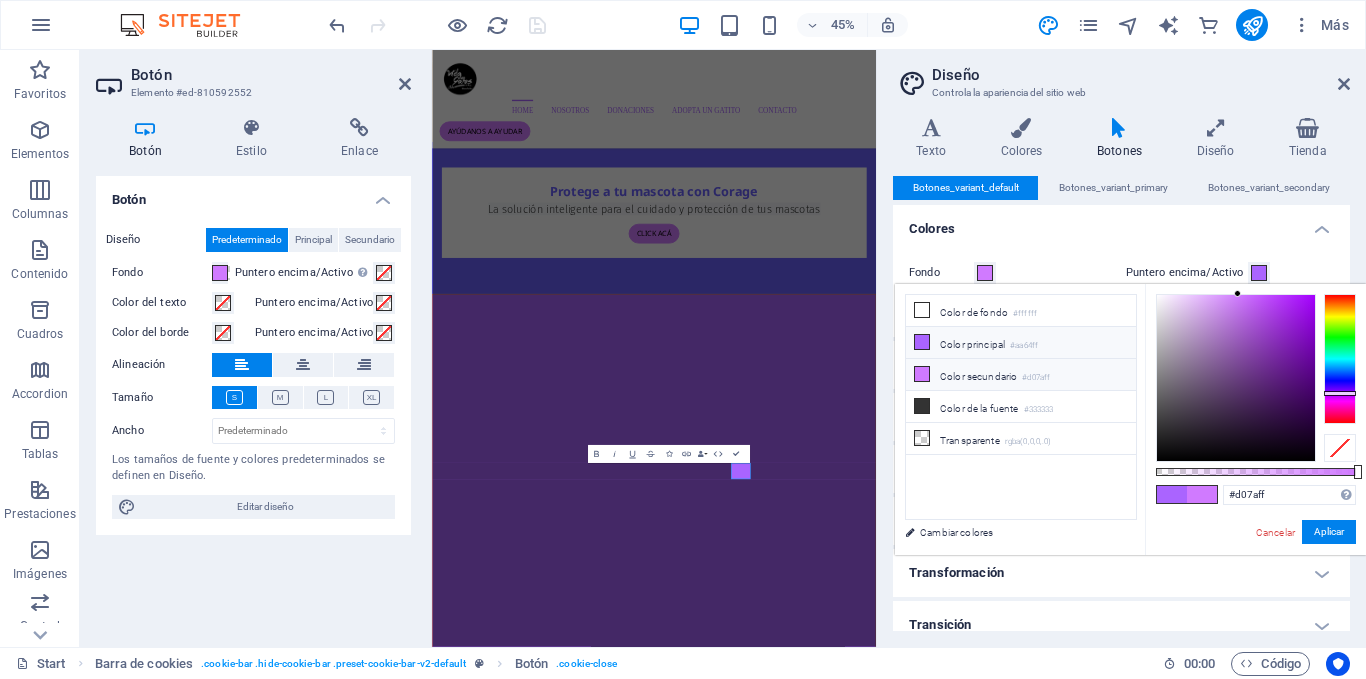 click on "Color principal
#aa64ff" at bounding box center (1021, 343) 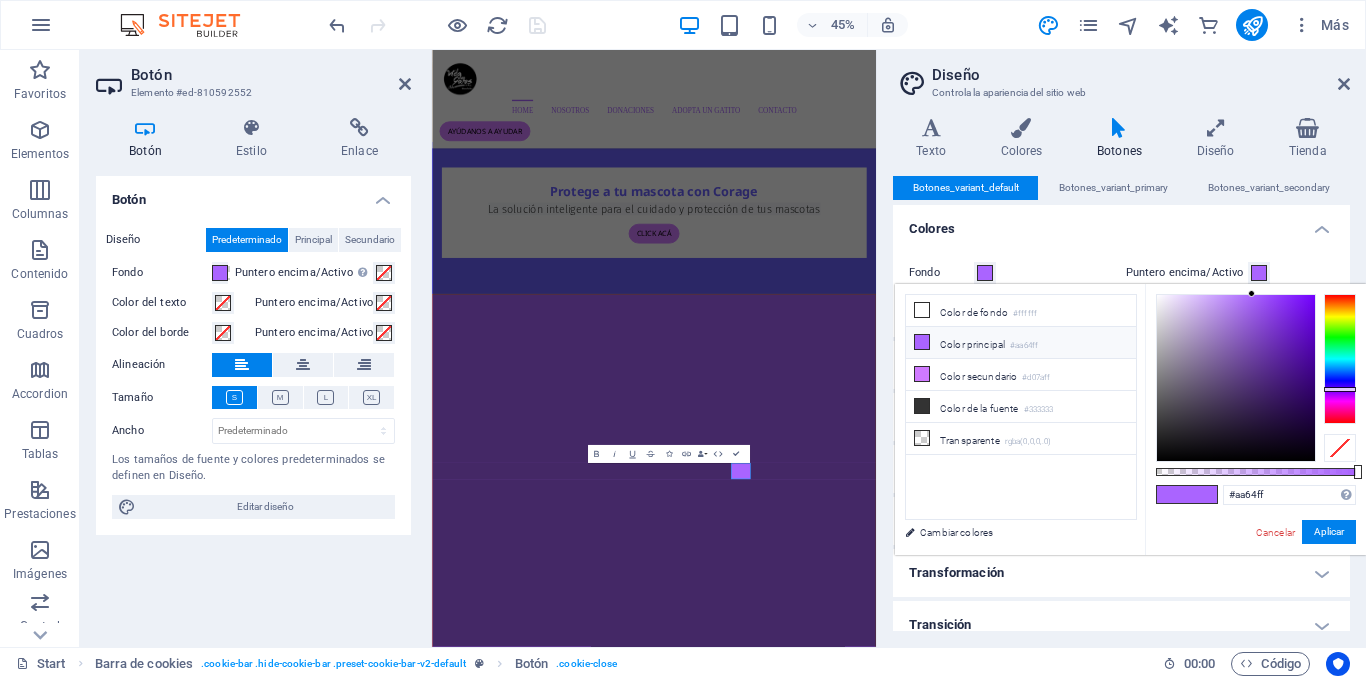 type on "#913df7" 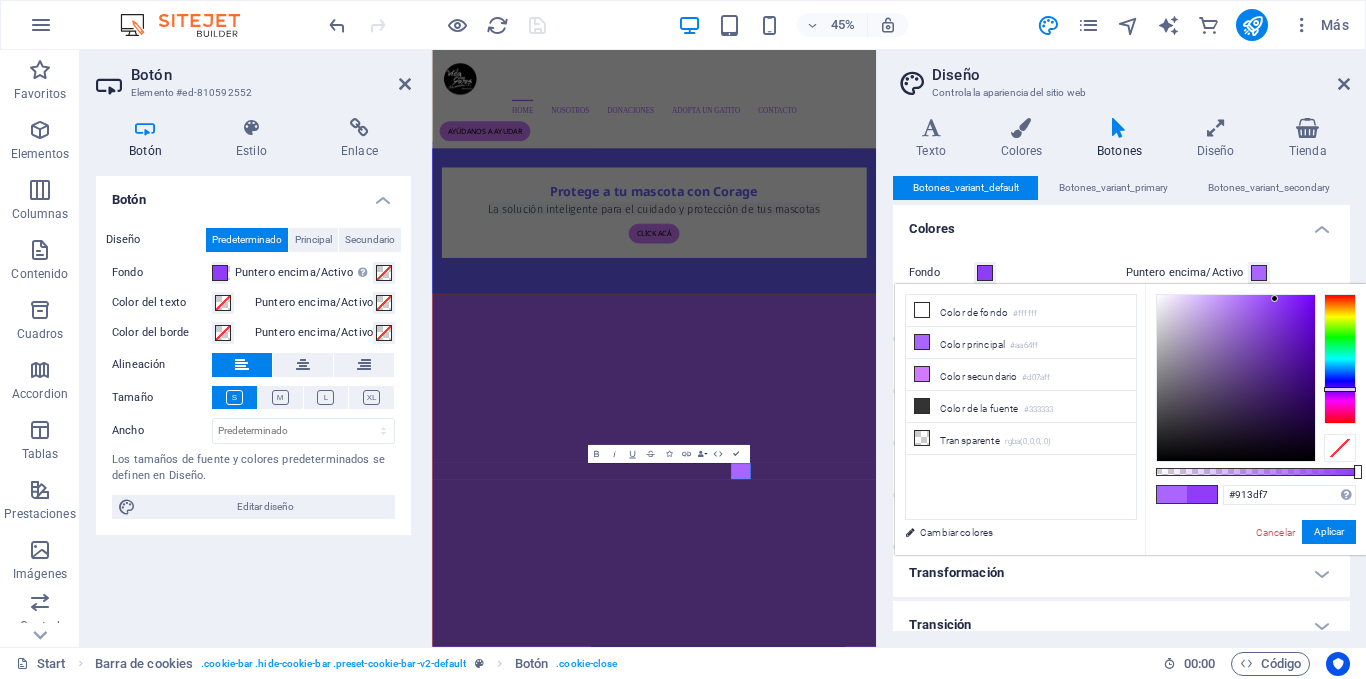 click at bounding box center [1236, 378] 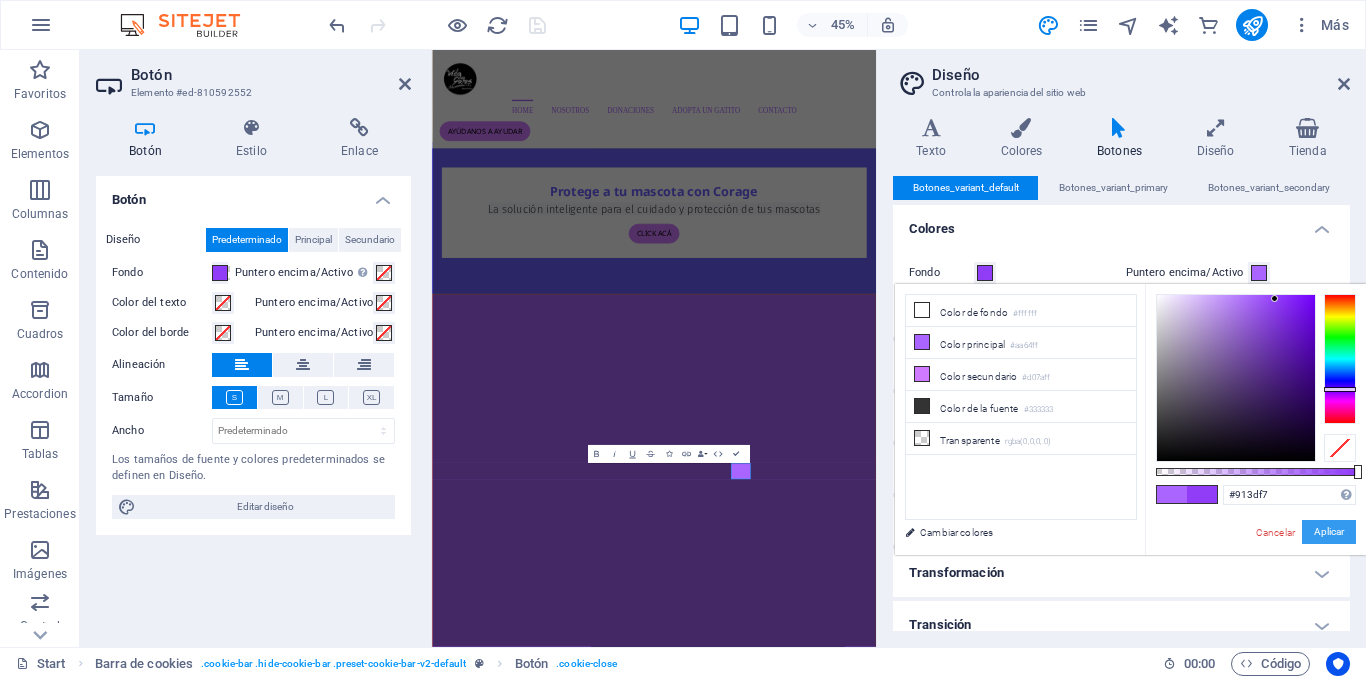 click on "Aplicar" at bounding box center (1329, 532) 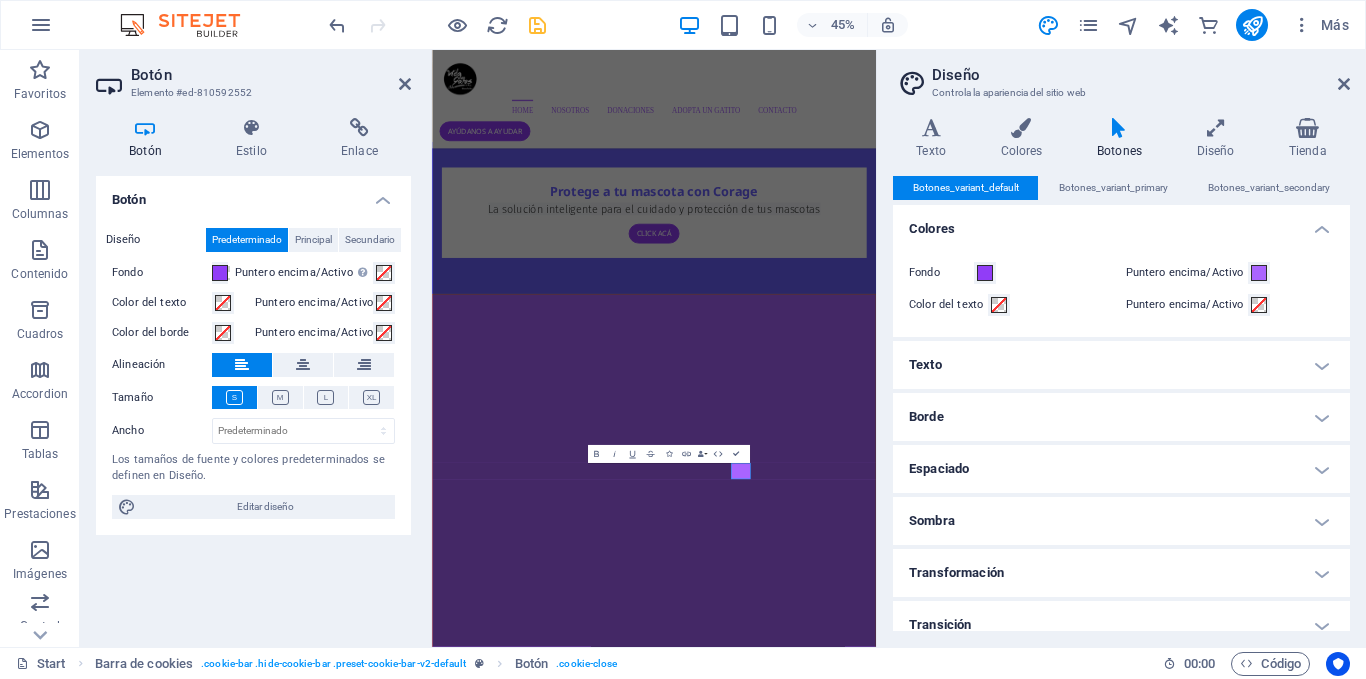 scroll, scrollTop: 18, scrollLeft: 0, axis: vertical 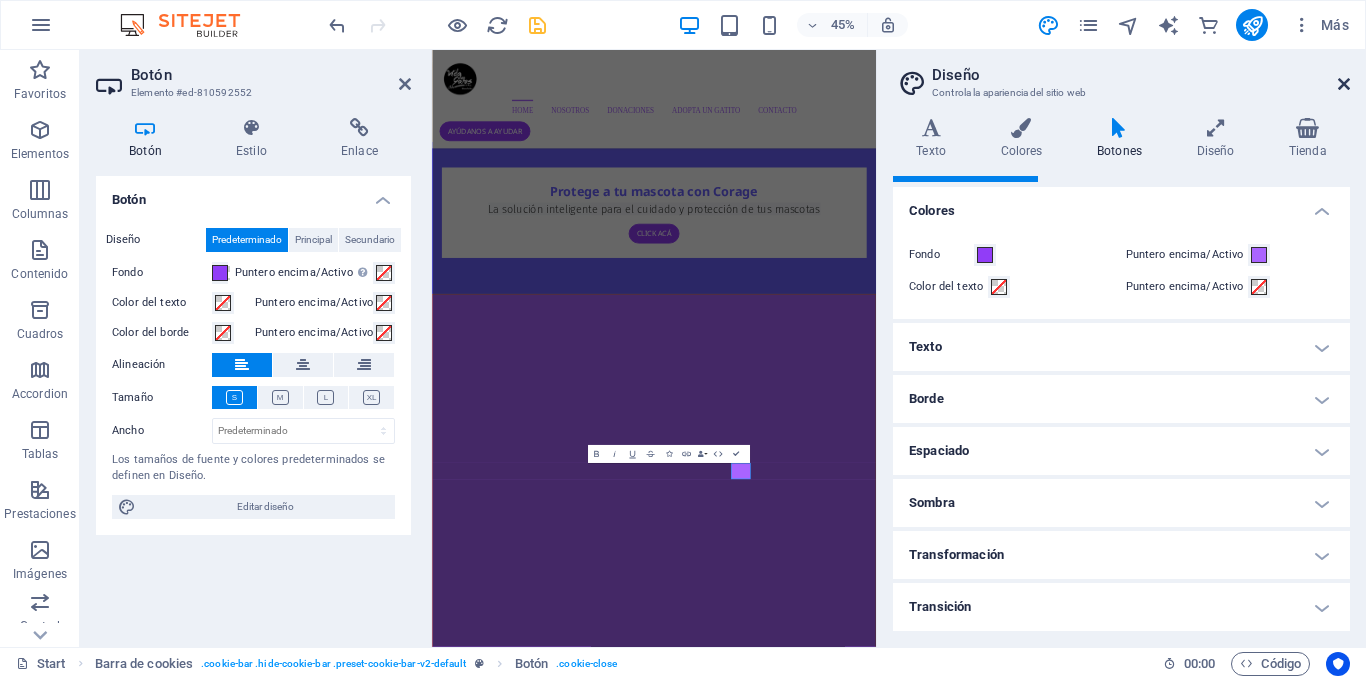 click at bounding box center [1344, 84] 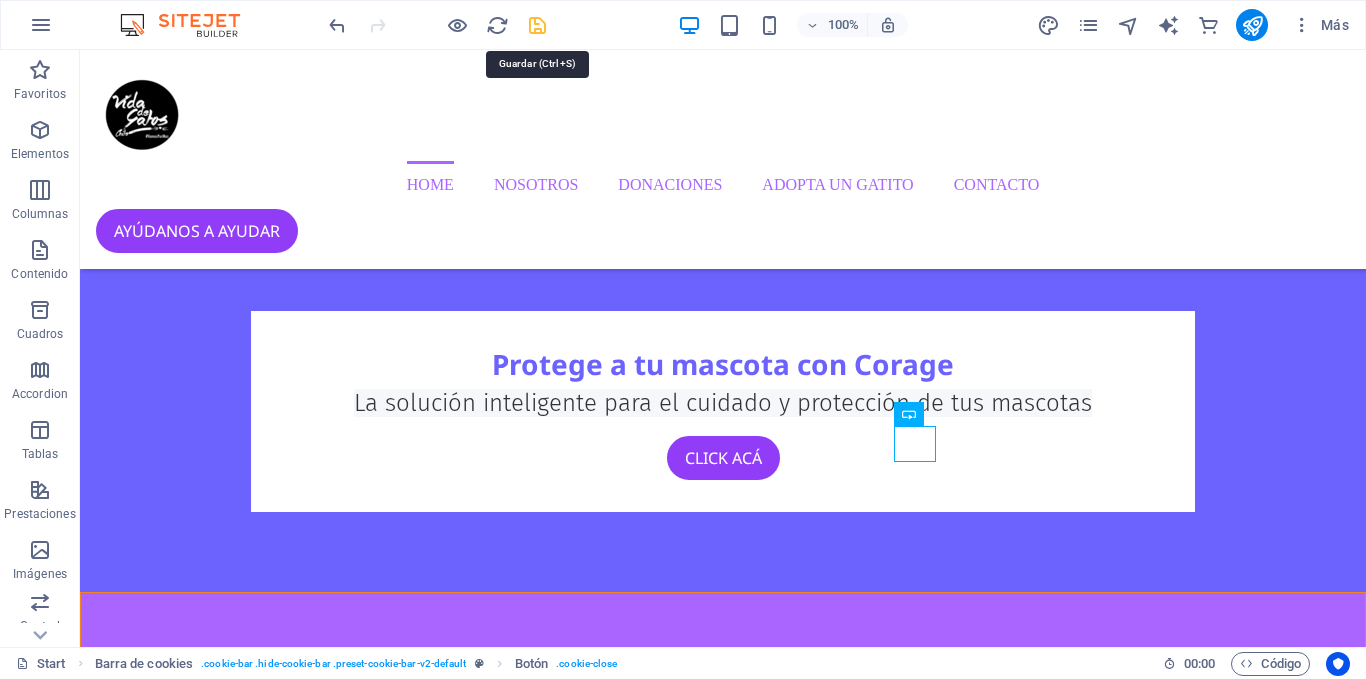 click at bounding box center (537, 25) 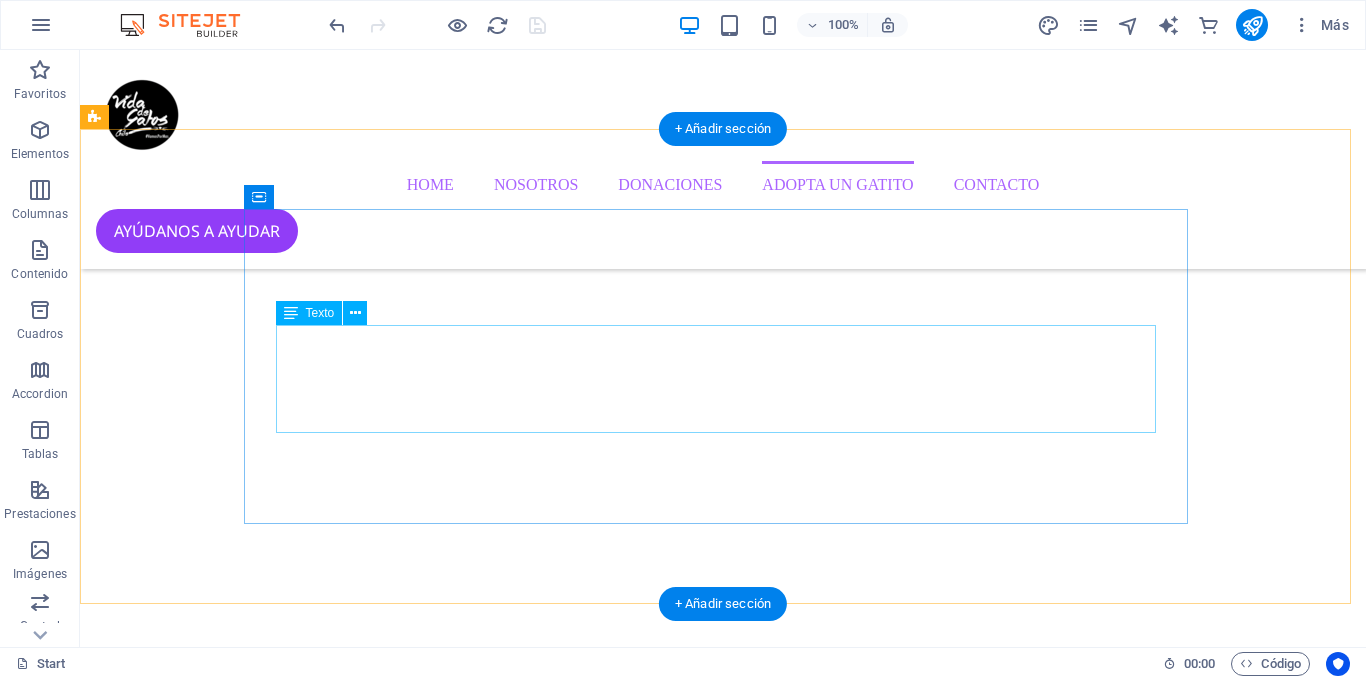 scroll, scrollTop: 3968, scrollLeft: 0, axis: vertical 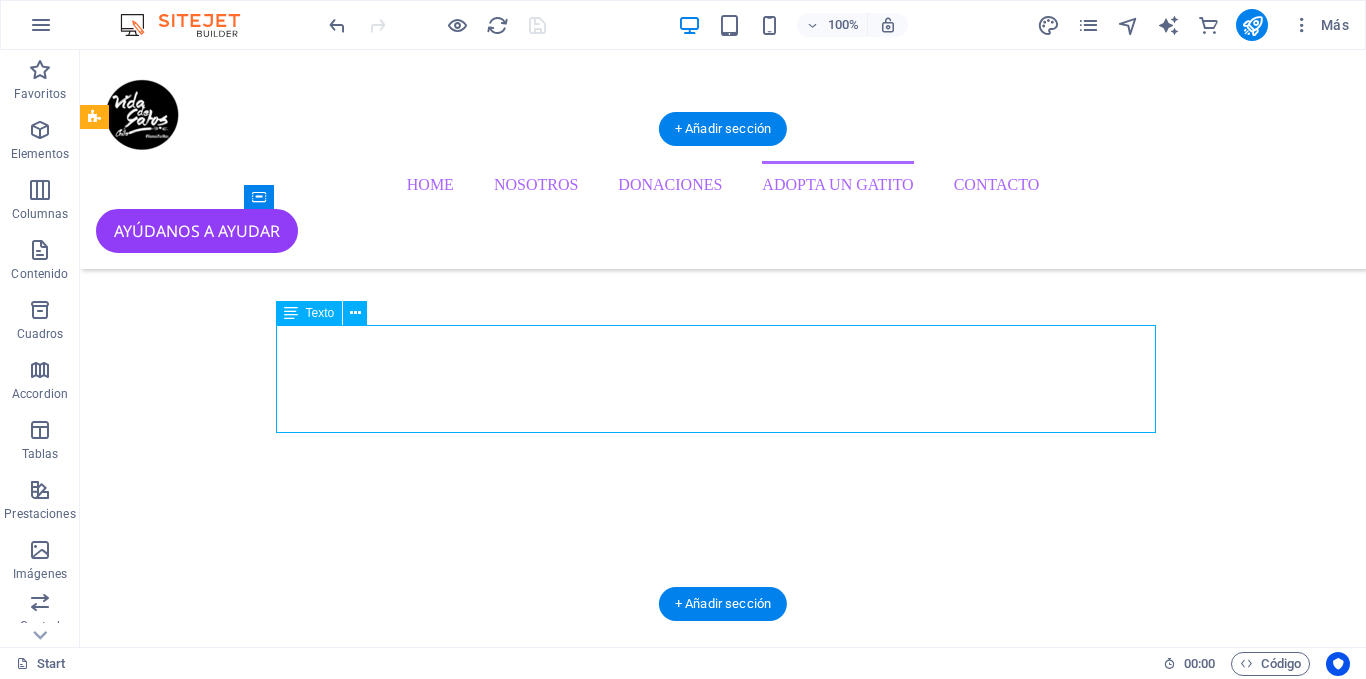 click on "WebHosting de alto rendimiento y sin restricciones para empresas que requieren de servicio de nivel superior, y que valoran la estabilidad, alto rendimiento y seguridad de su sitio web." at bounding box center [723, 8284] 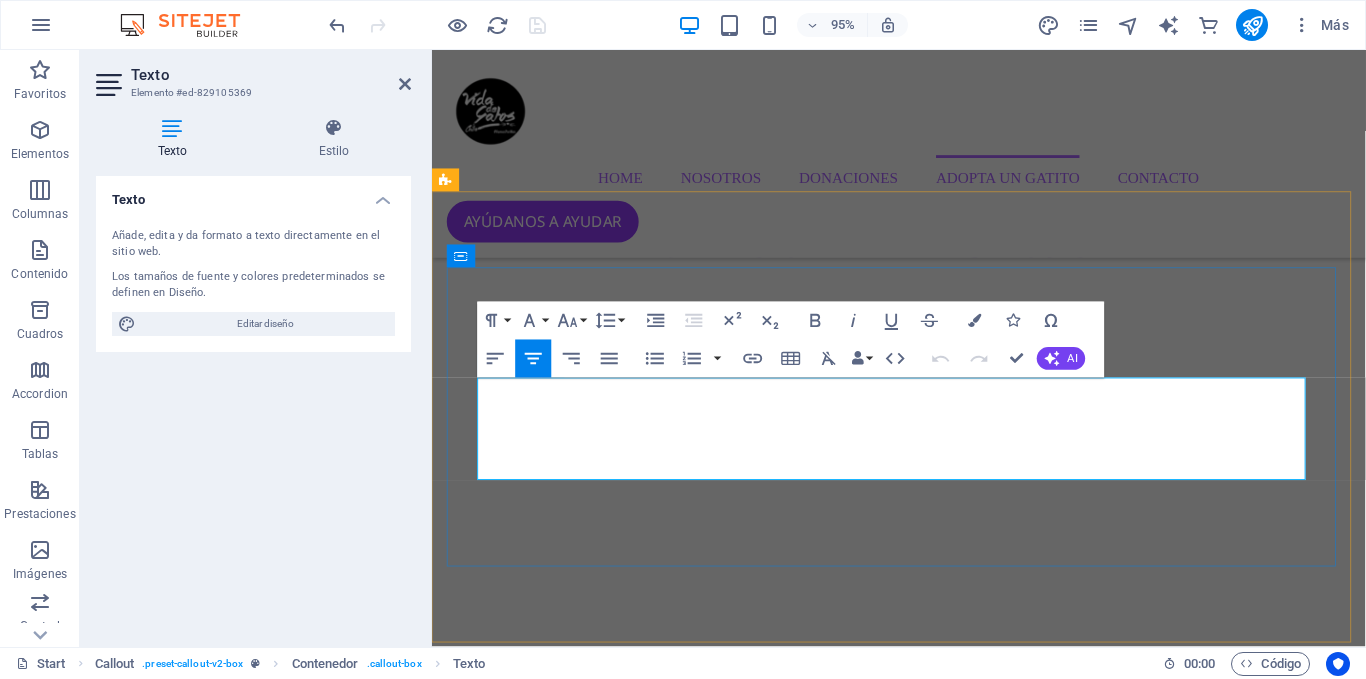 click on "WebHosting de alto rendimiento y sin restricciones para empresas que requieren de servicio de nivel superior, y que valoran la estabilidad, alto rendimiento y seguridad de su sitio web." at bounding box center (924, 8324) 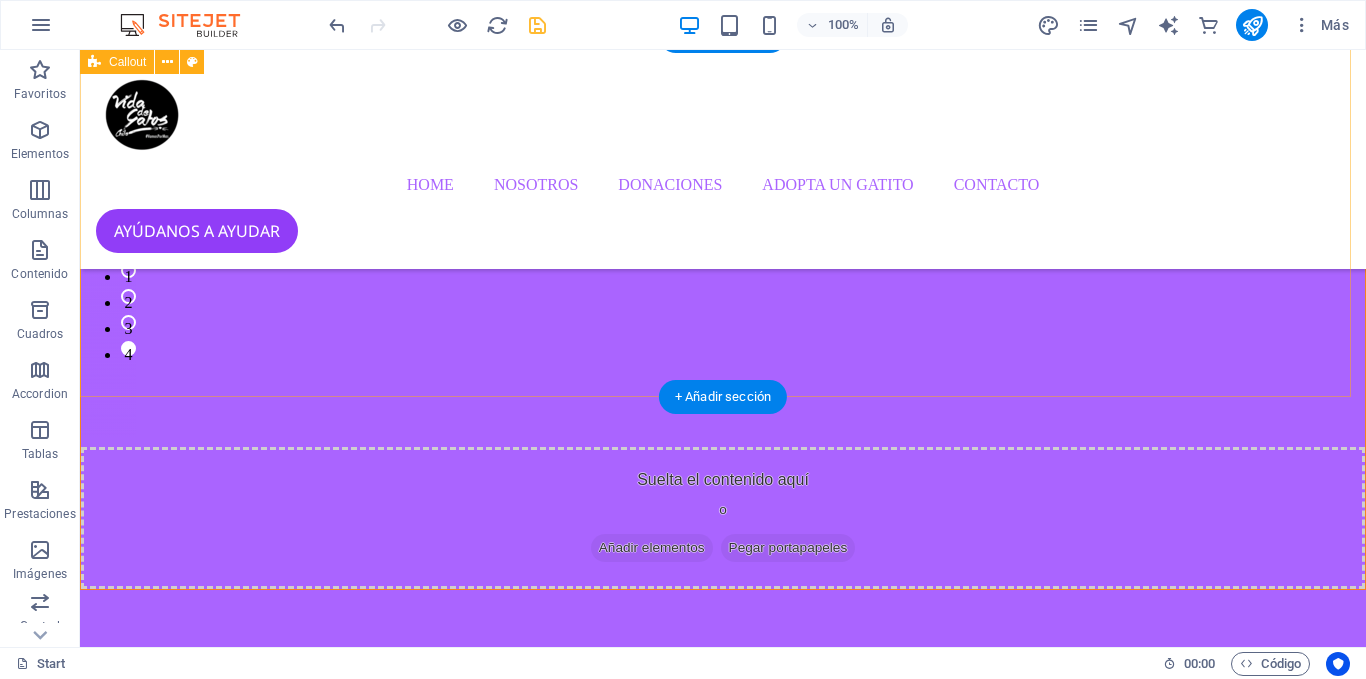 scroll, scrollTop: 0, scrollLeft: 0, axis: both 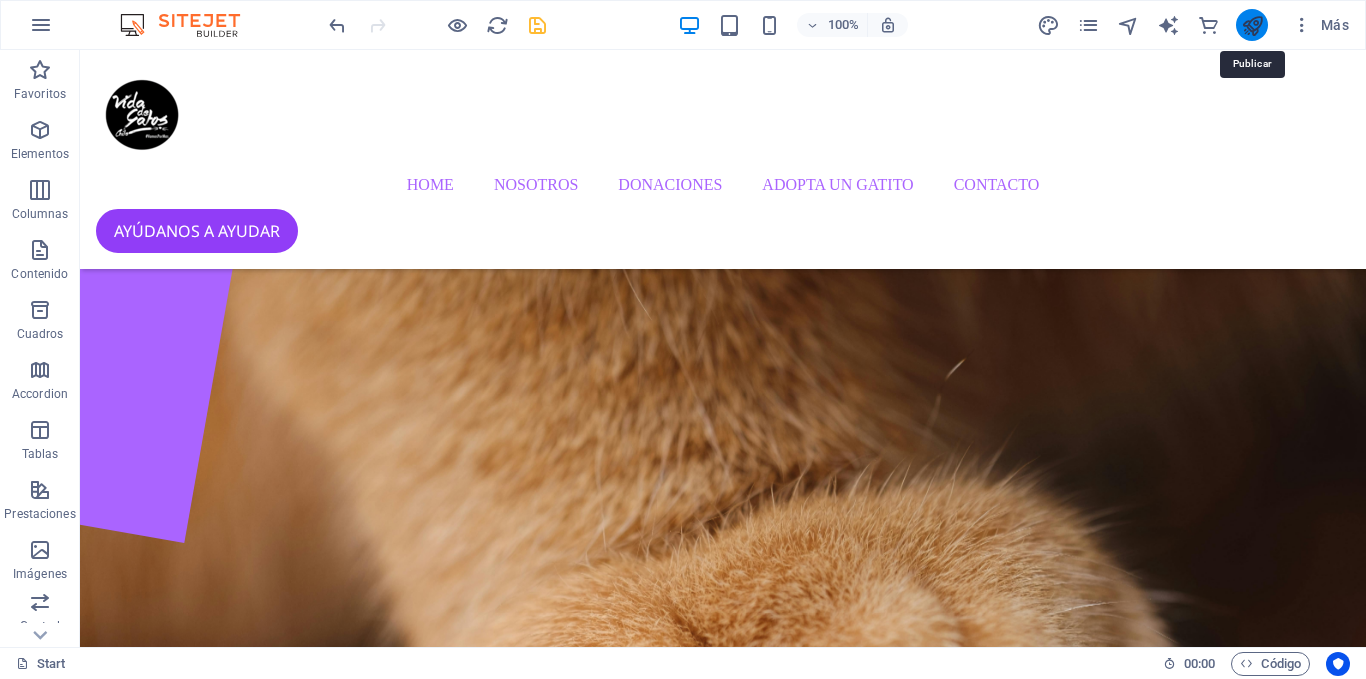 click at bounding box center (1252, 25) 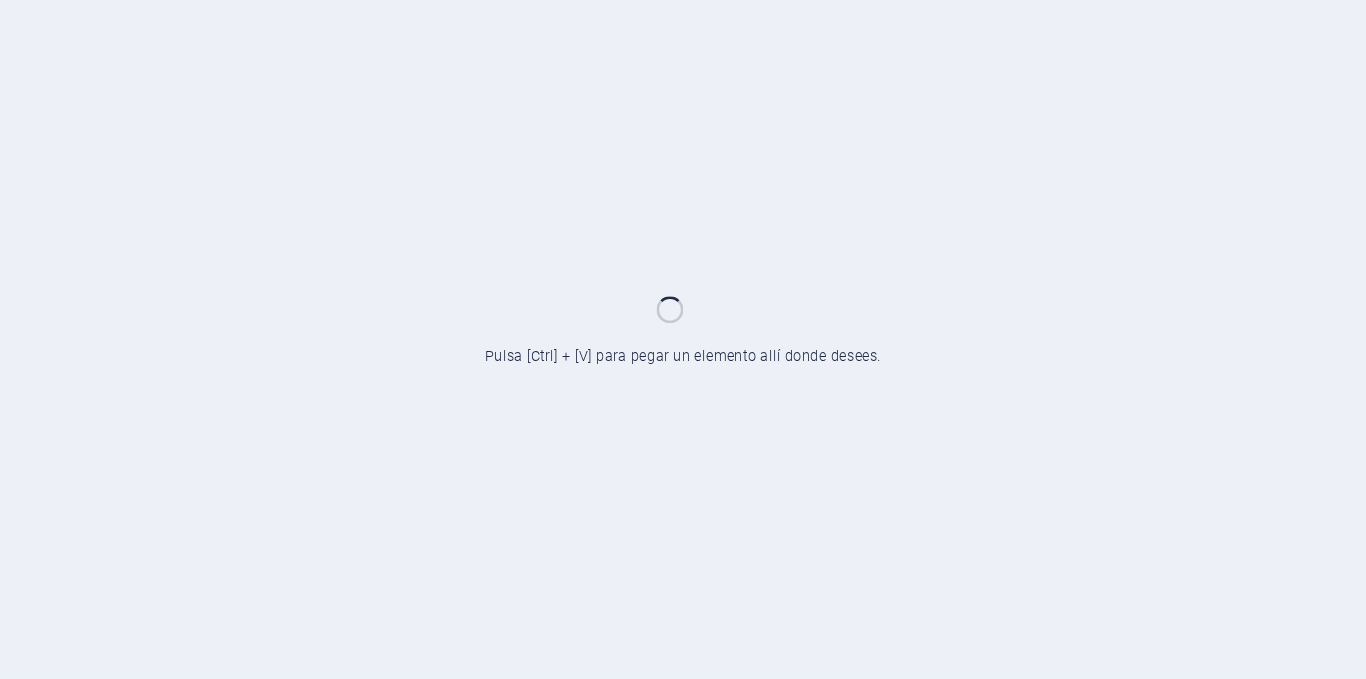 scroll, scrollTop: 0, scrollLeft: 0, axis: both 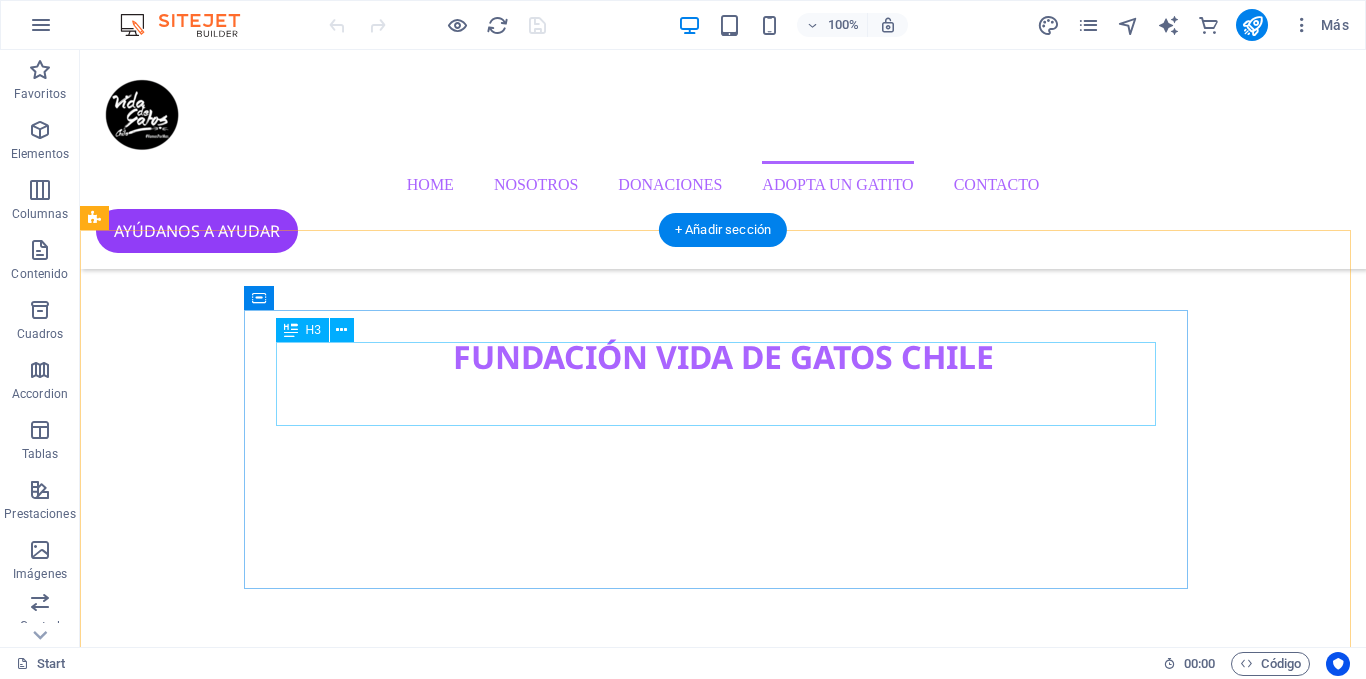 click on "Agradecimientos especiales a: PowerLatam" at bounding box center (723, 8289) 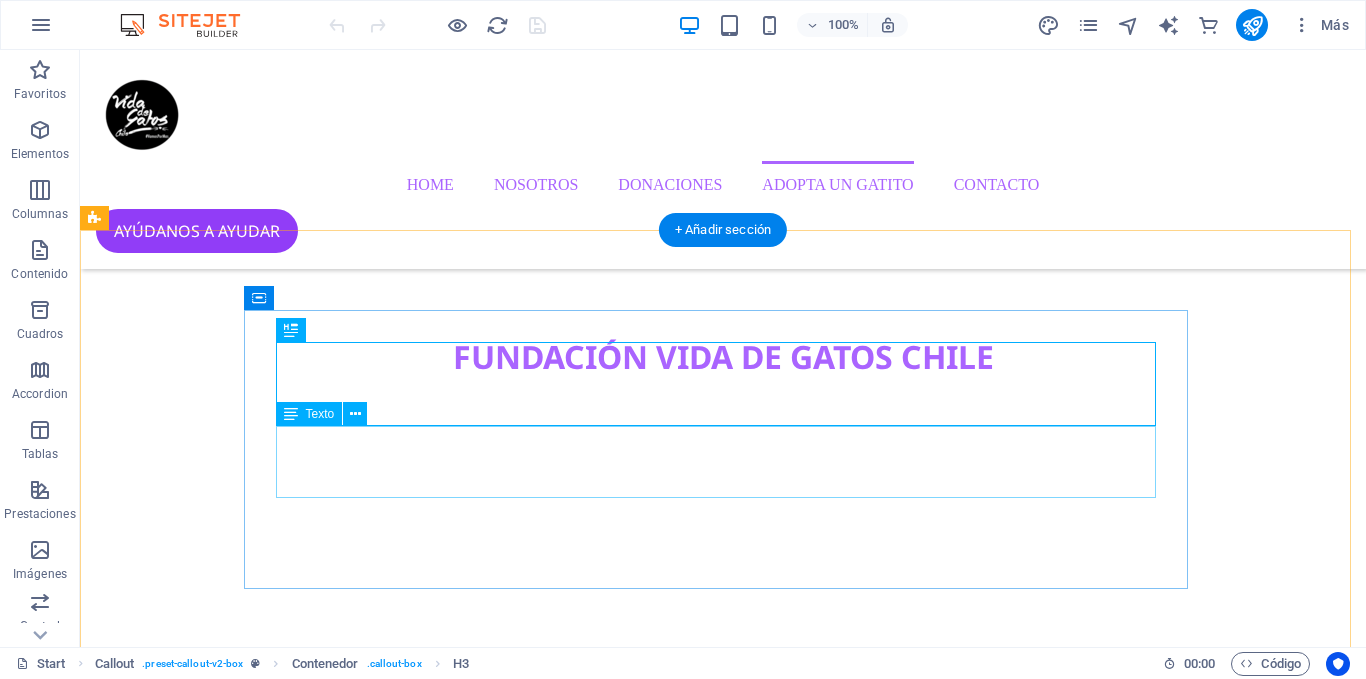 click on "WebHosting de alto rendimiento y sin restricciones para empresas que requieren de servicio de nivel superior." at bounding box center (723, 8407) 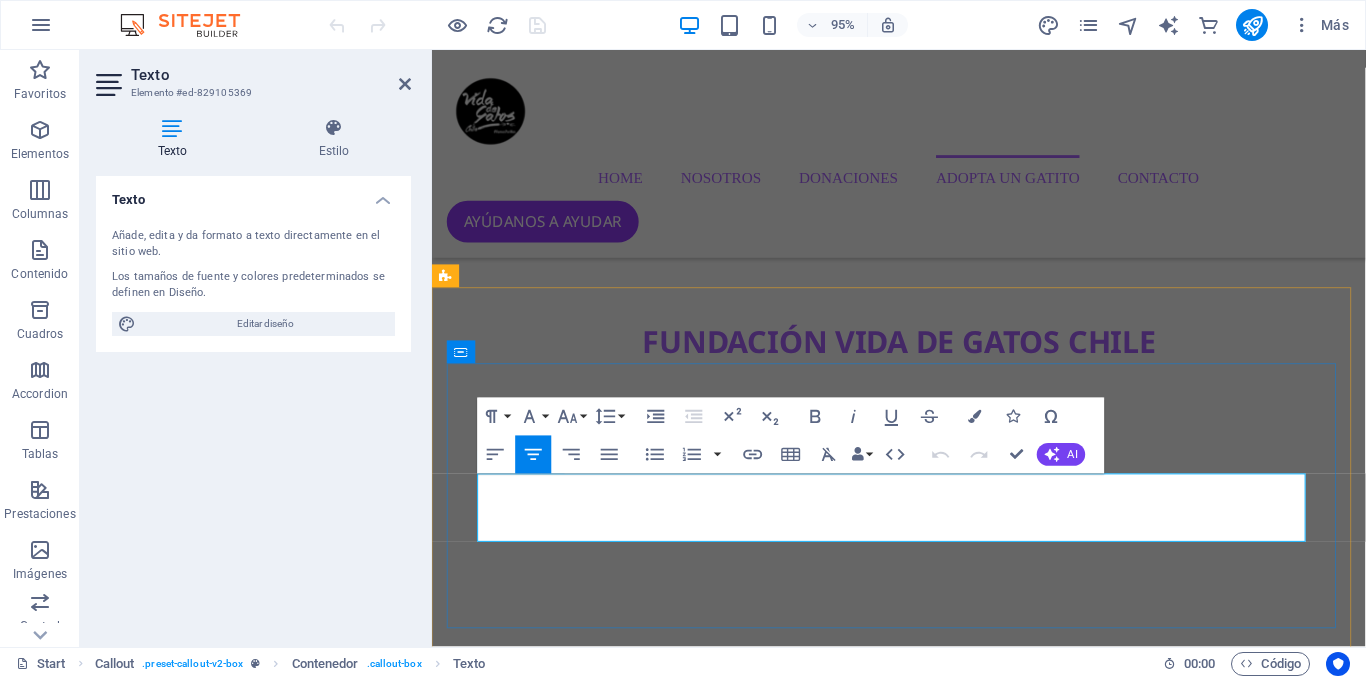 click on "WebHosting de alto rendimiento y sin restricciones para empresas que requieren de servicio de nivel superior." at bounding box center [924, 8407] 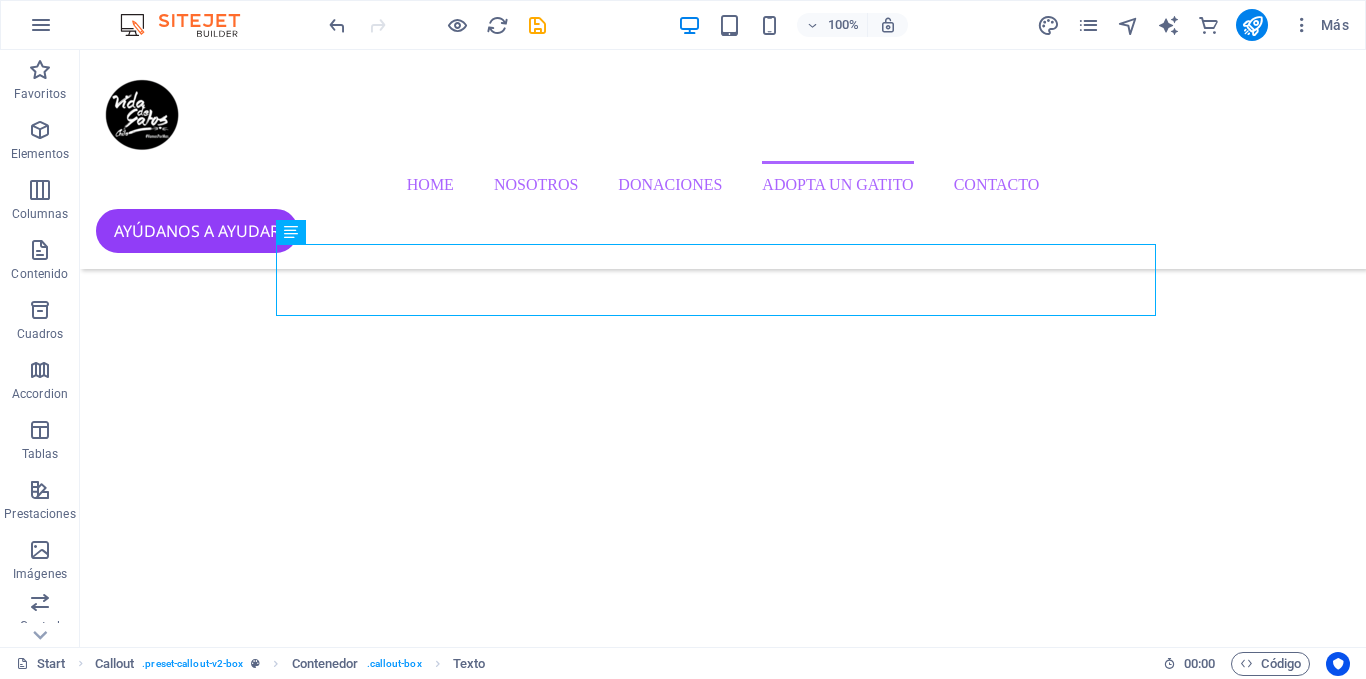 scroll, scrollTop: 4066, scrollLeft: 0, axis: vertical 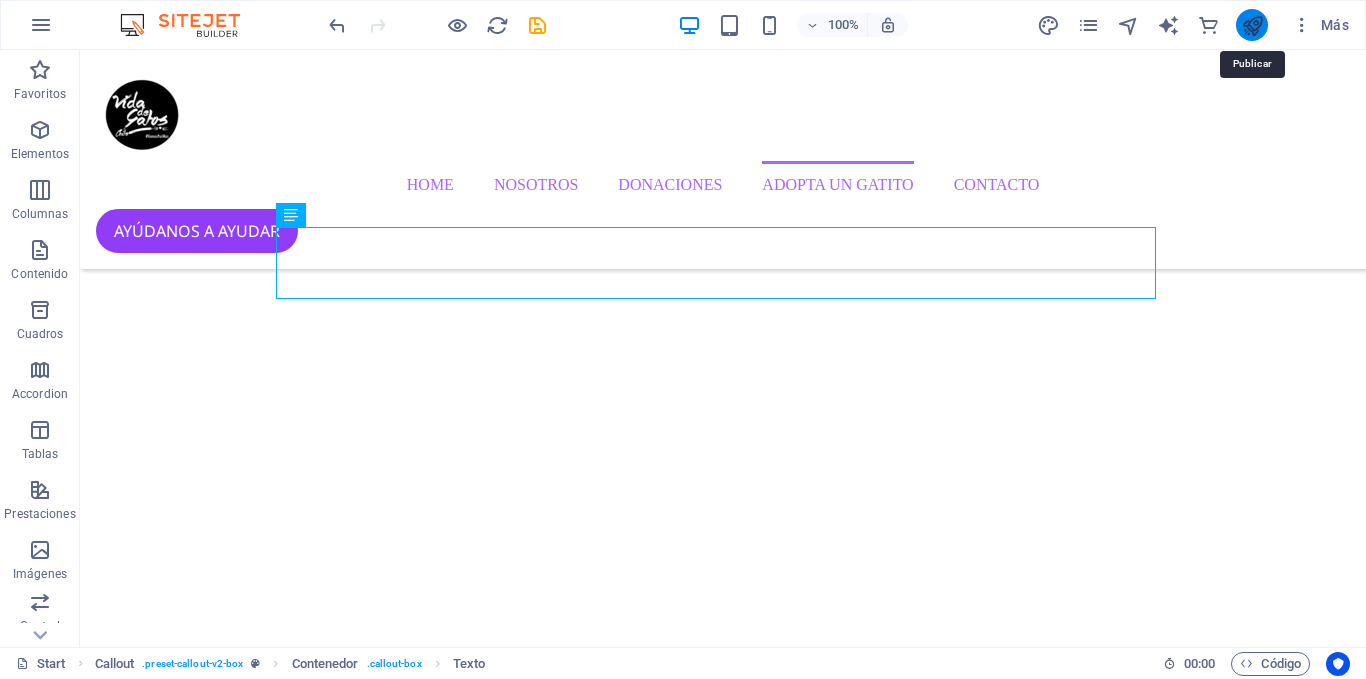 click at bounding box center (1252, 25) 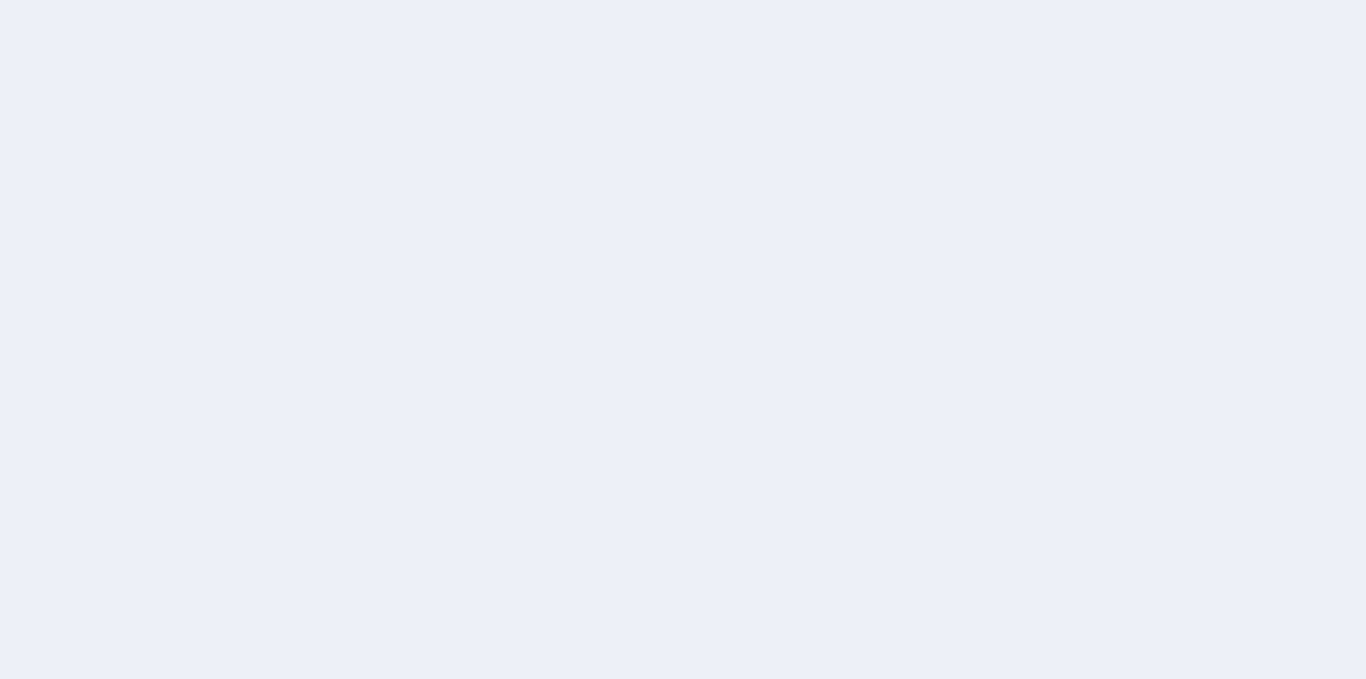 scroll, scrollTop: 0, scrollLeft: 0, axis: both 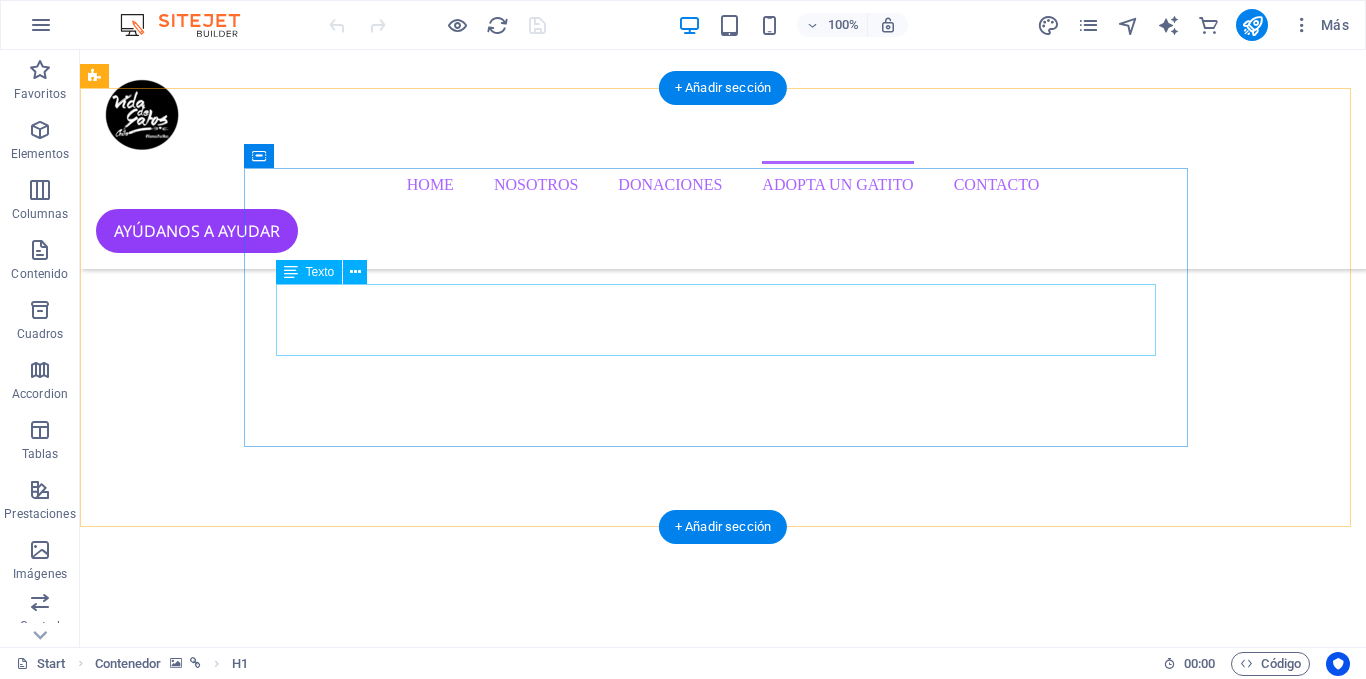 click on "WebHosting de alto rendimiento y sin restricciones para empresas que requieren de un servicio de nivel superior." at bounding box center [723, 8225] 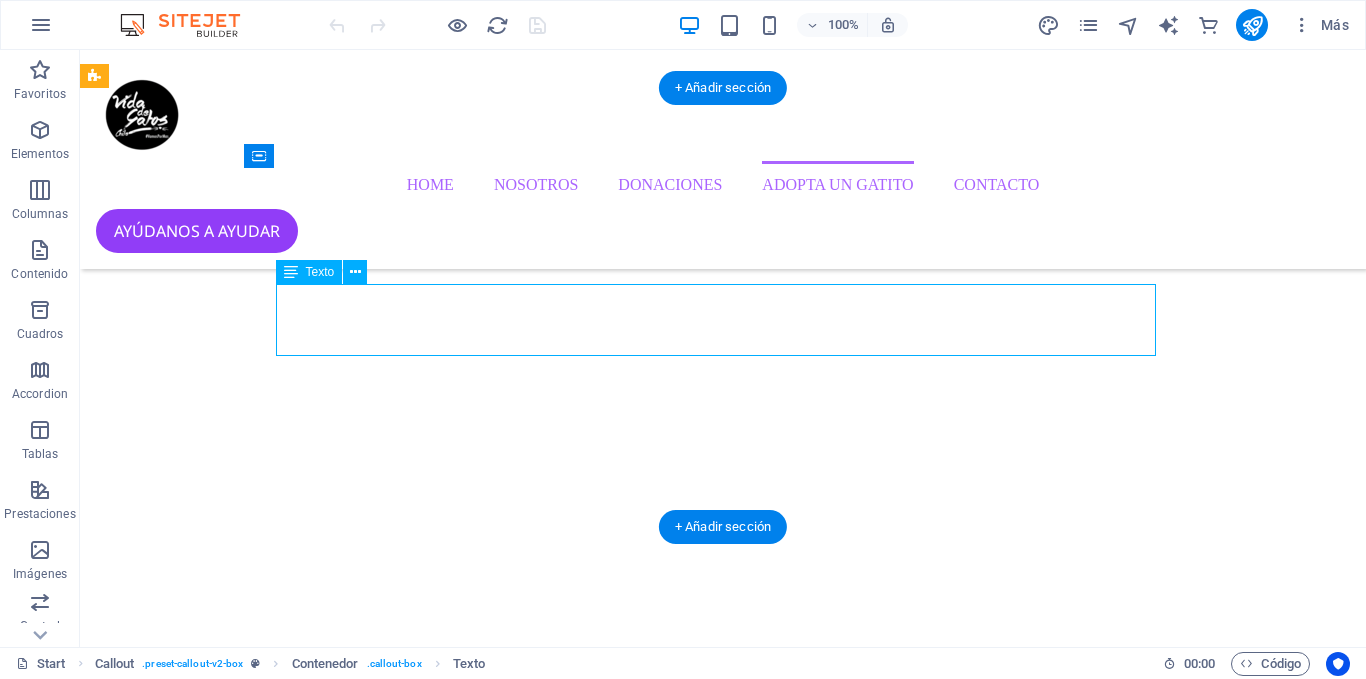 click on "WebHosting de alto rendimiento y sin restricciones para empresas que requieren de un servicio de nivel superior." at bounding box center (723, 8225) 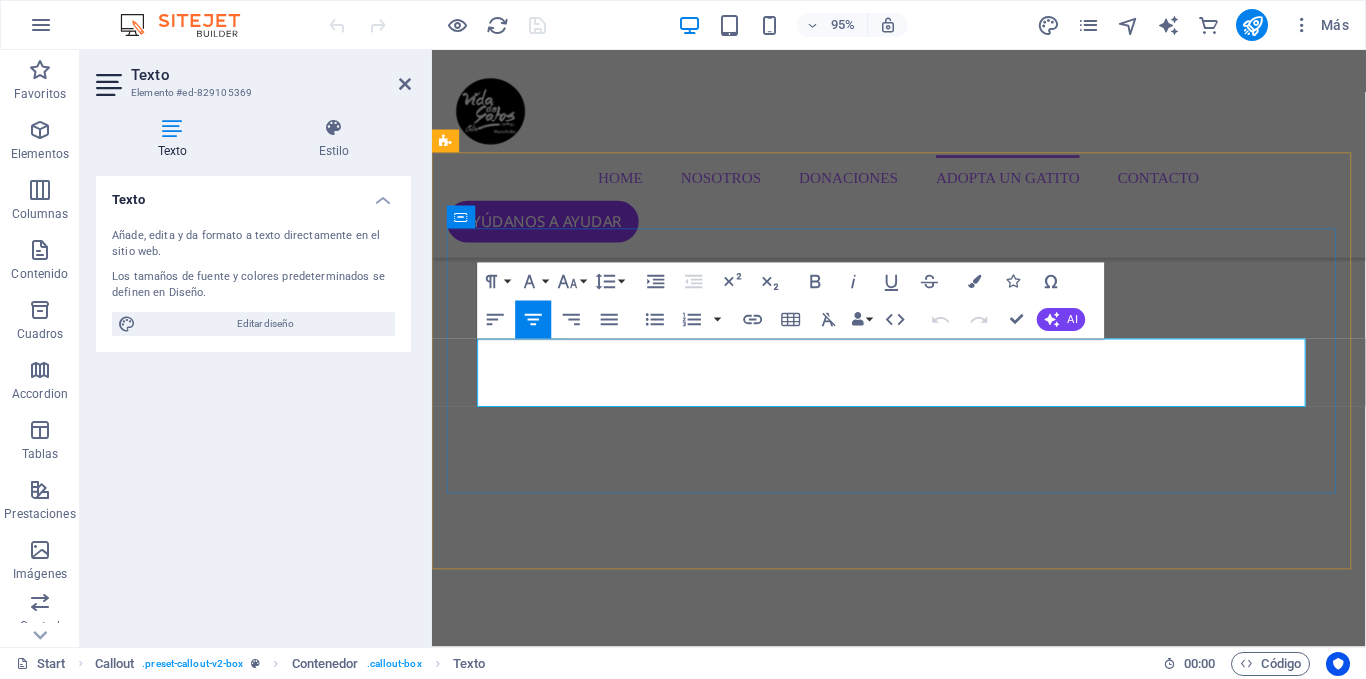 click on "WebHosting de alto rendimiento y sin restricciones para empresas que requieren de un servicio de nivel superior." at bounding box center (924, 8225) 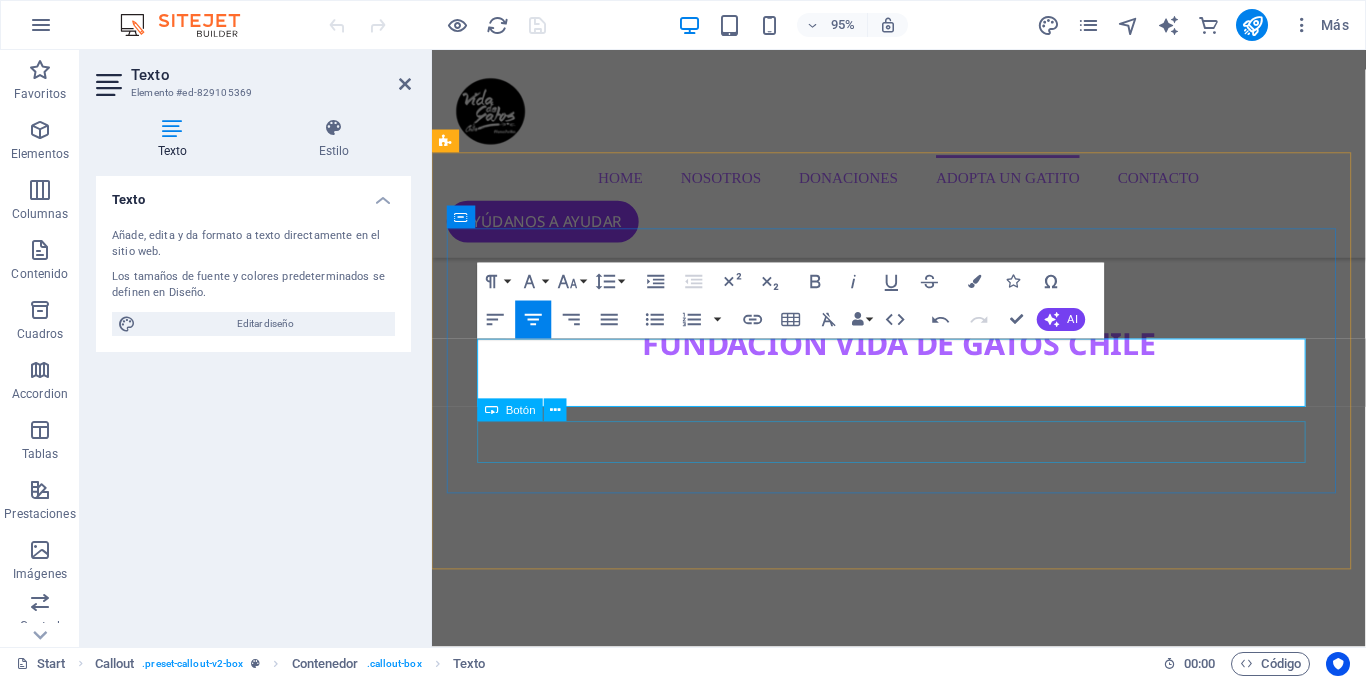 click on "click acá" at bounding box center [924, 8482] 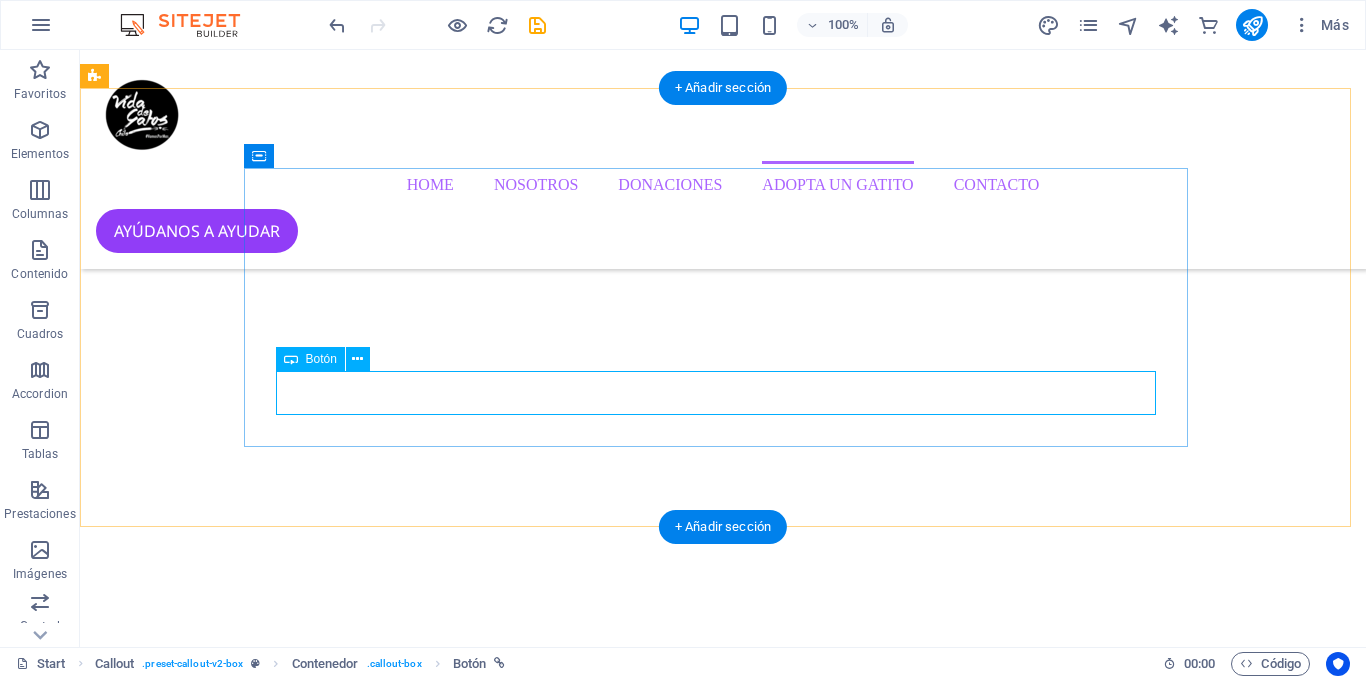 click on "click acá" at bounding box center [723, 8338] 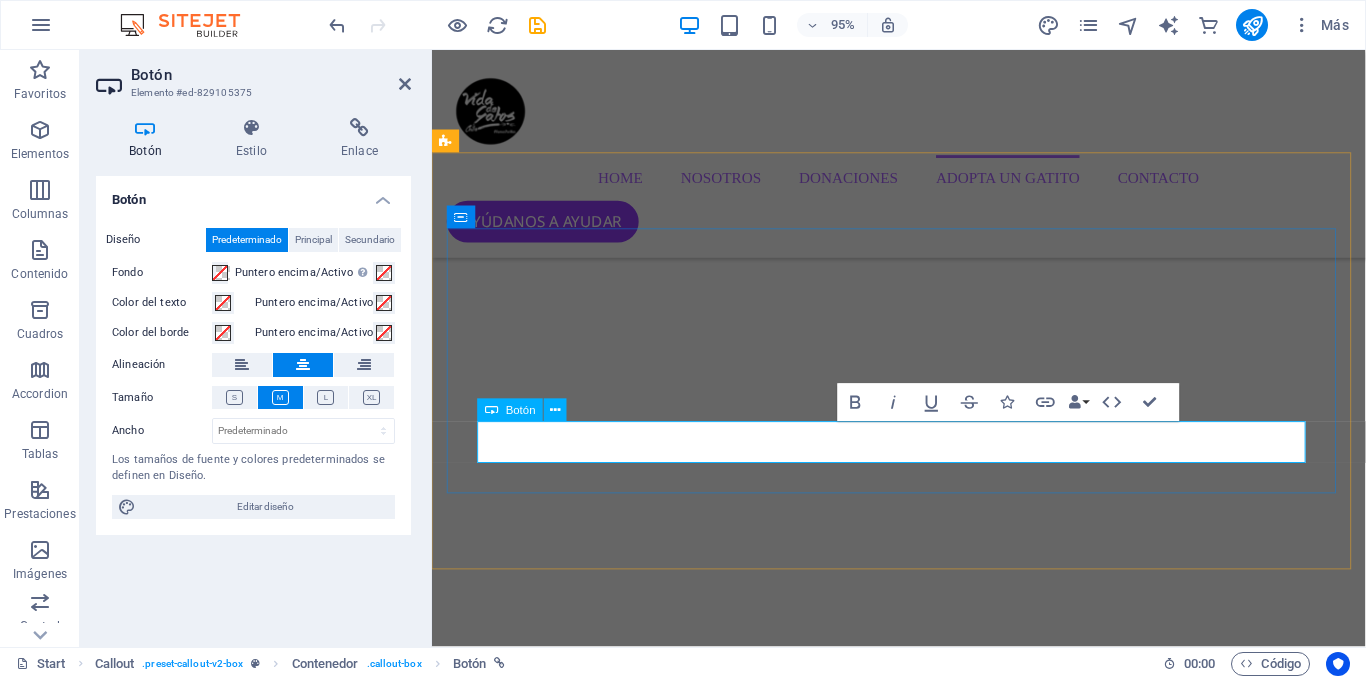 click on "click acá" at bounding box center (923, 8338) 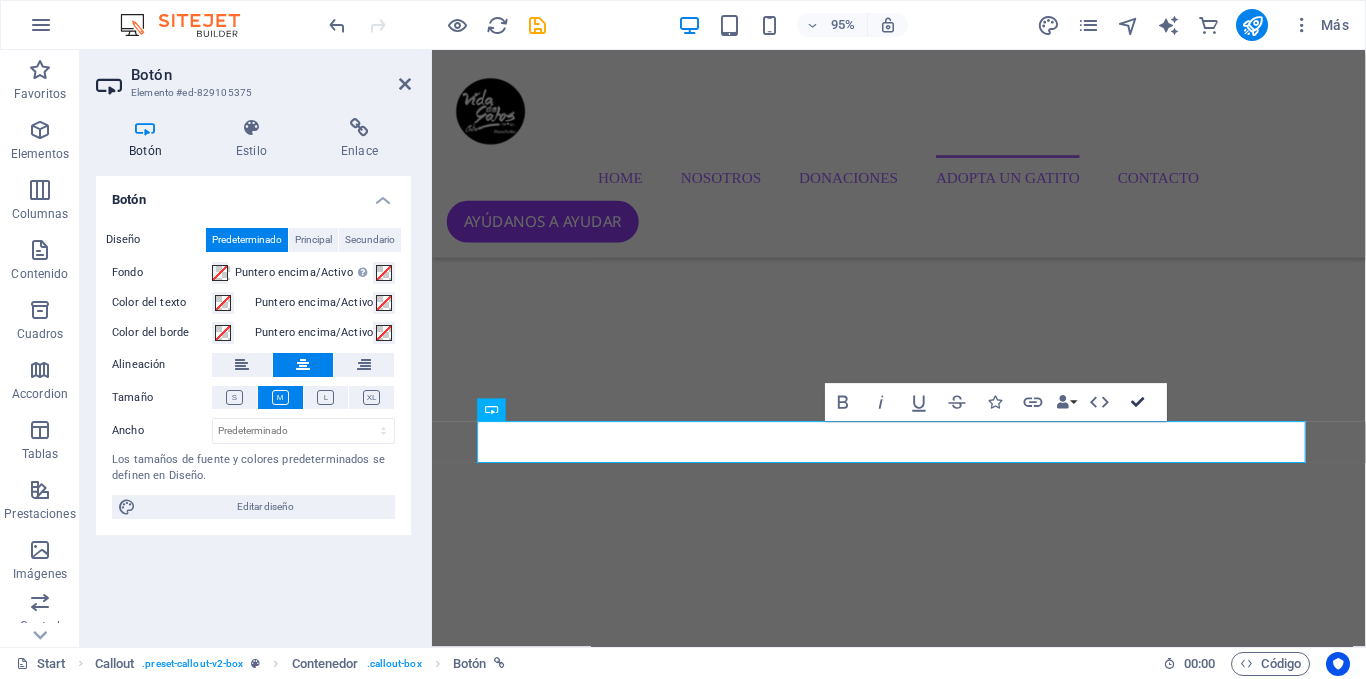 scroll, scrollTop: 3939, scrollLeft: 0, axis: vertical 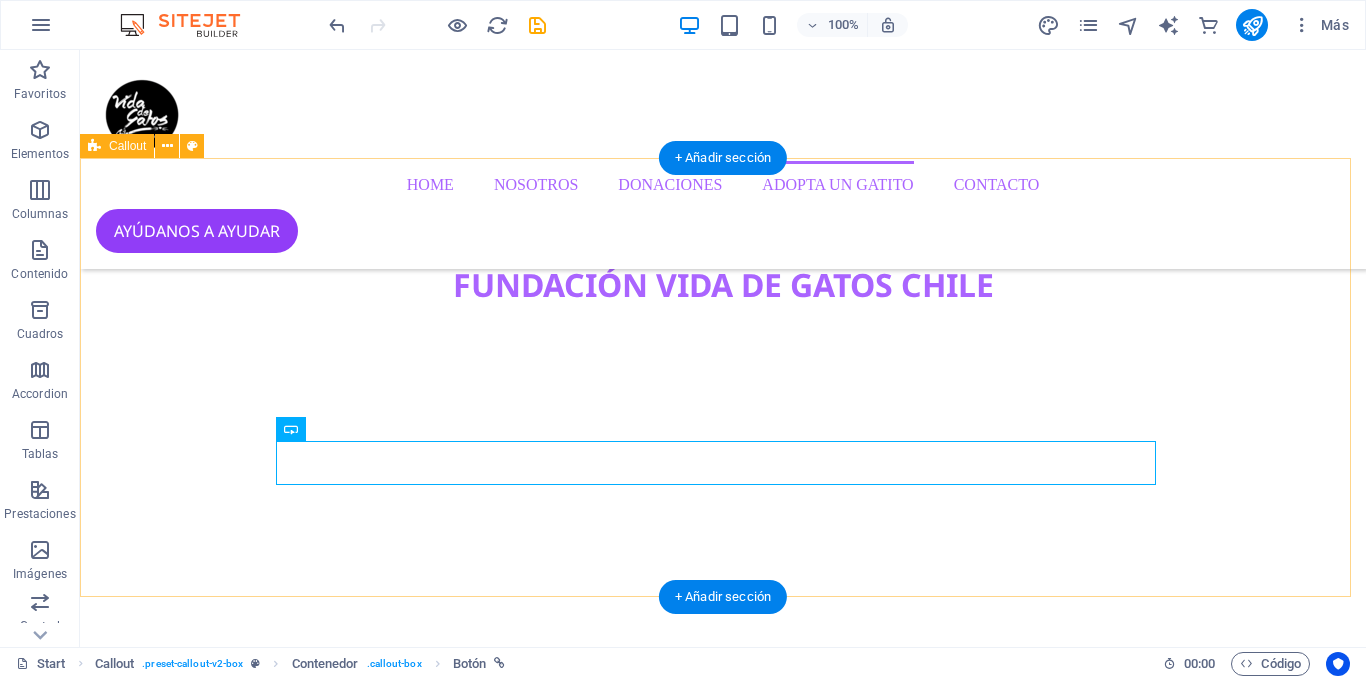 click on "Agradecimientos especiales a: PowerLatam  WebHosting de alto rendimiento y sin restricciones para empresas que requieren de un servicio de nivel superior conoce más" at bounding box center [723, 8322] 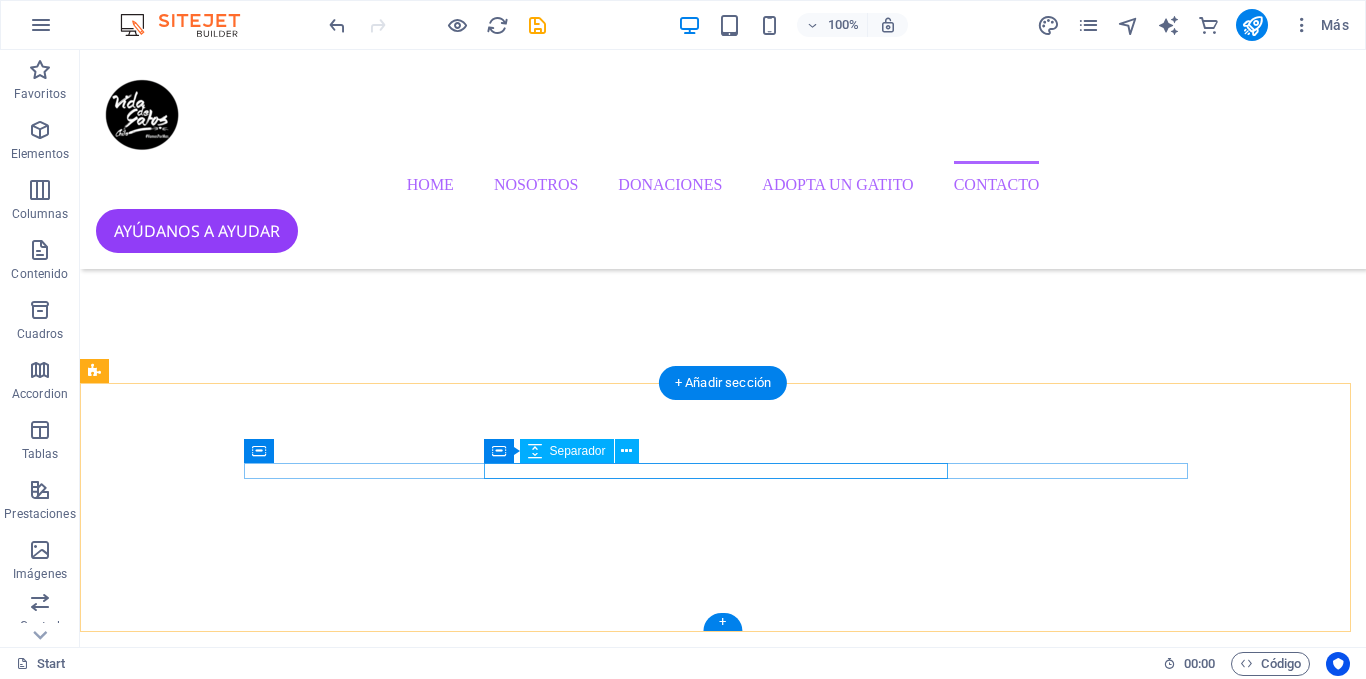 scroll, scrollTop: 4642, scrollLeft: 0, axis: vertical 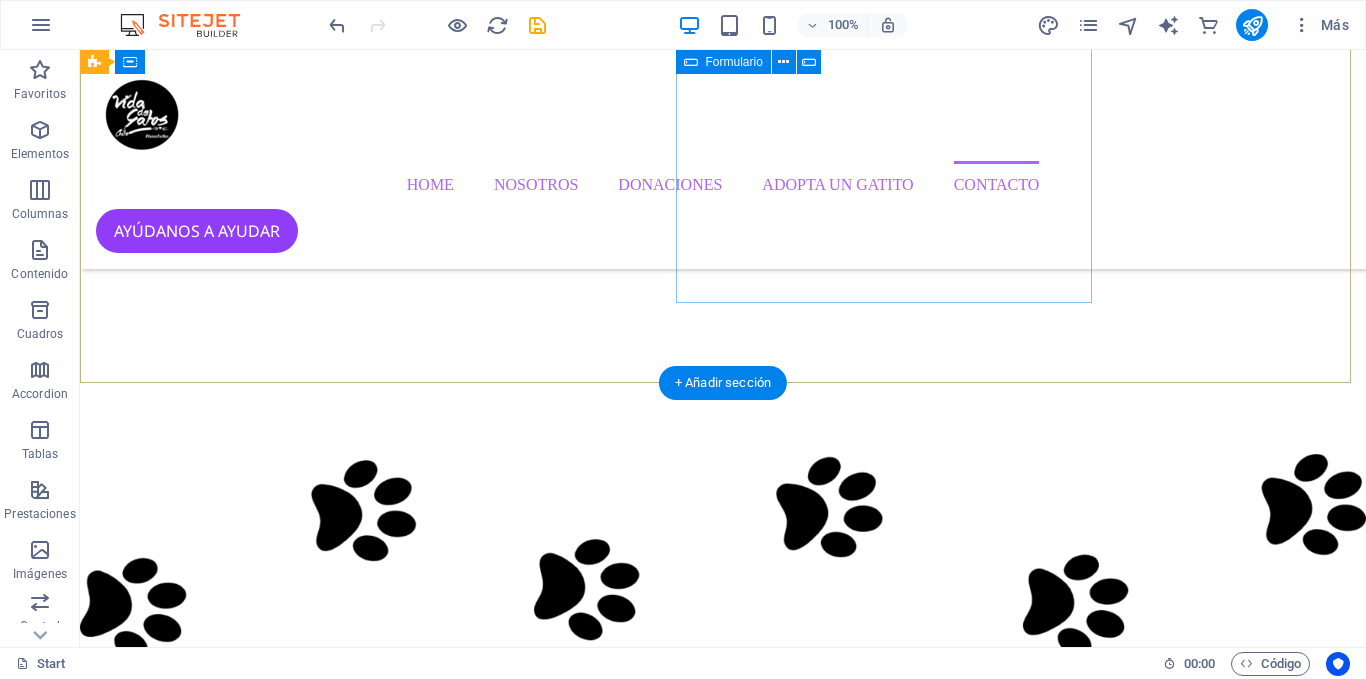 click on "He leído y entiendo la política de privacidad. ¿Ilegible? Cargar nuevo Enviar" 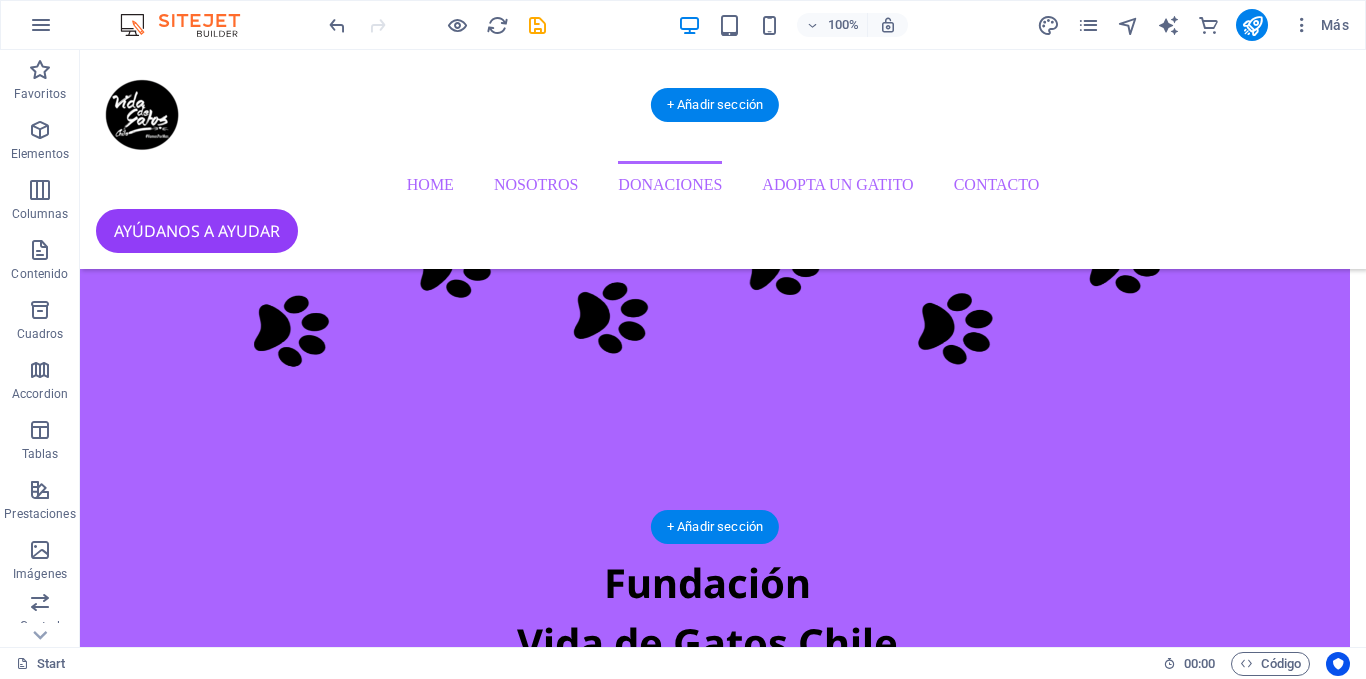 scroll, scrollTop: 2420, scrollLeft: 16, axis: both 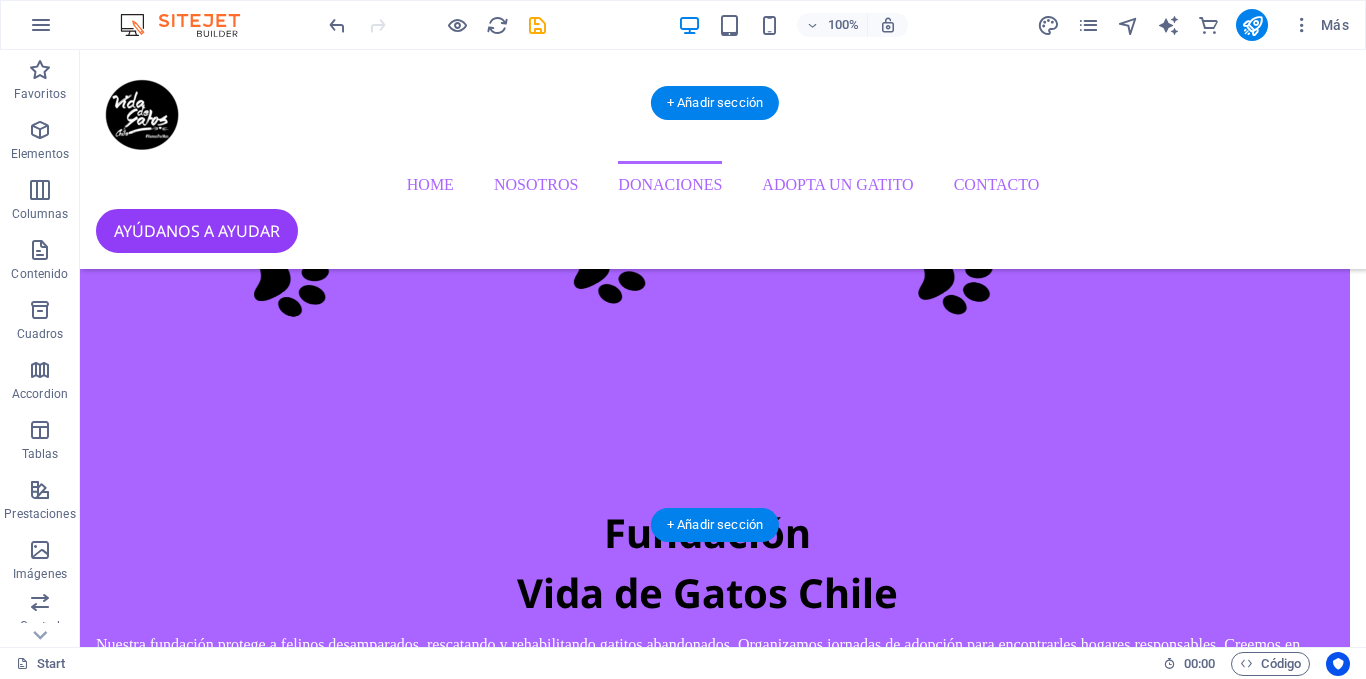 click at bounding box center [707, 2691] 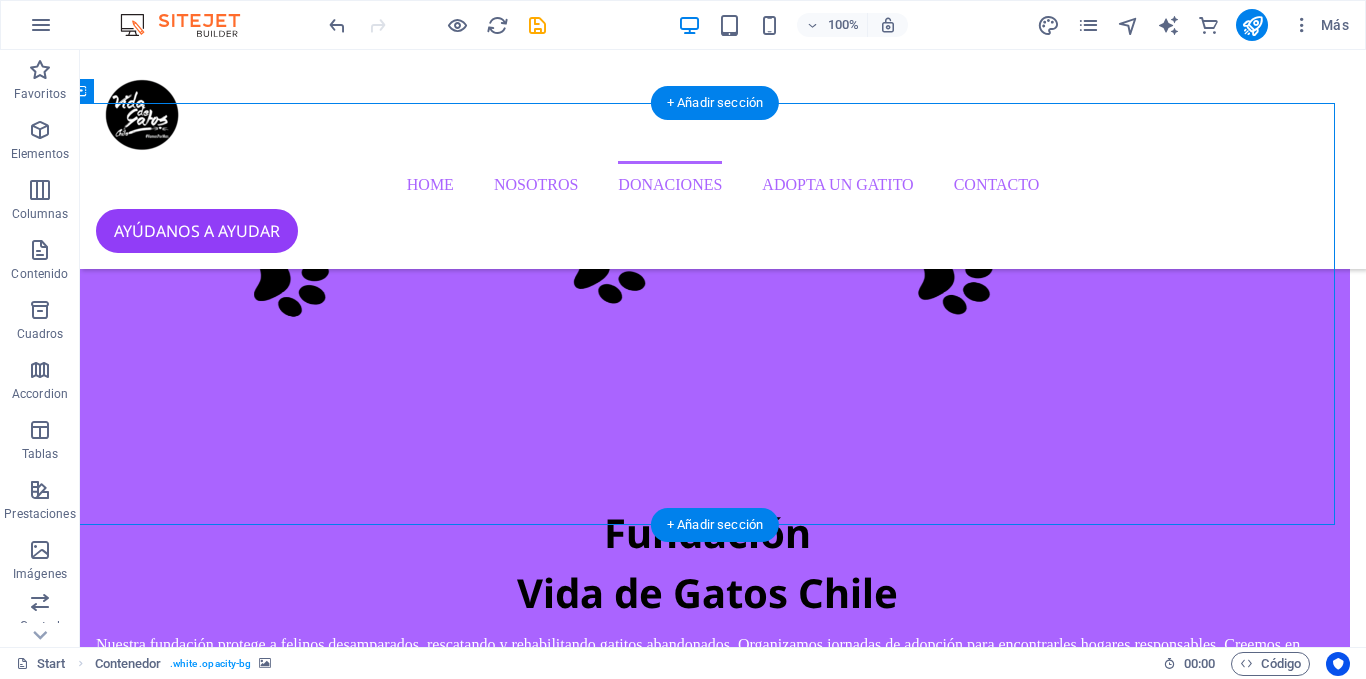 click at bounding box center [707, 2691] 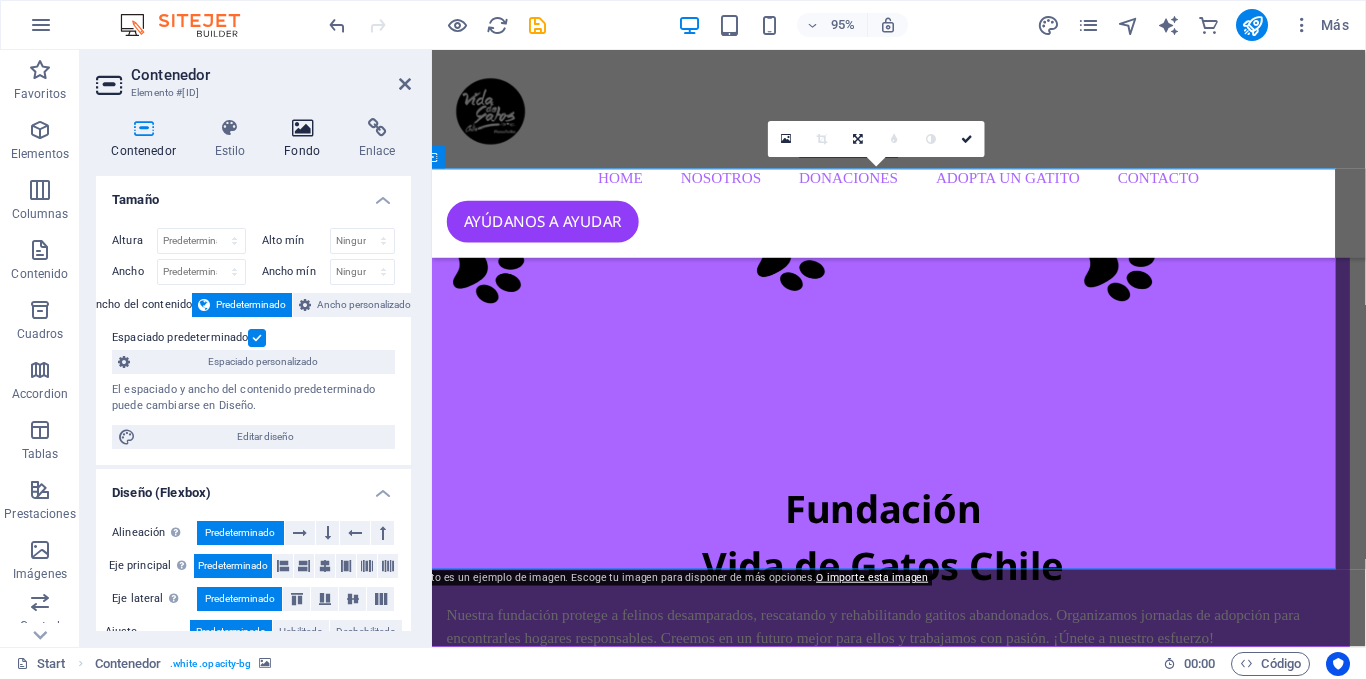 click on "Fondo" at bounding box center [306, 139] 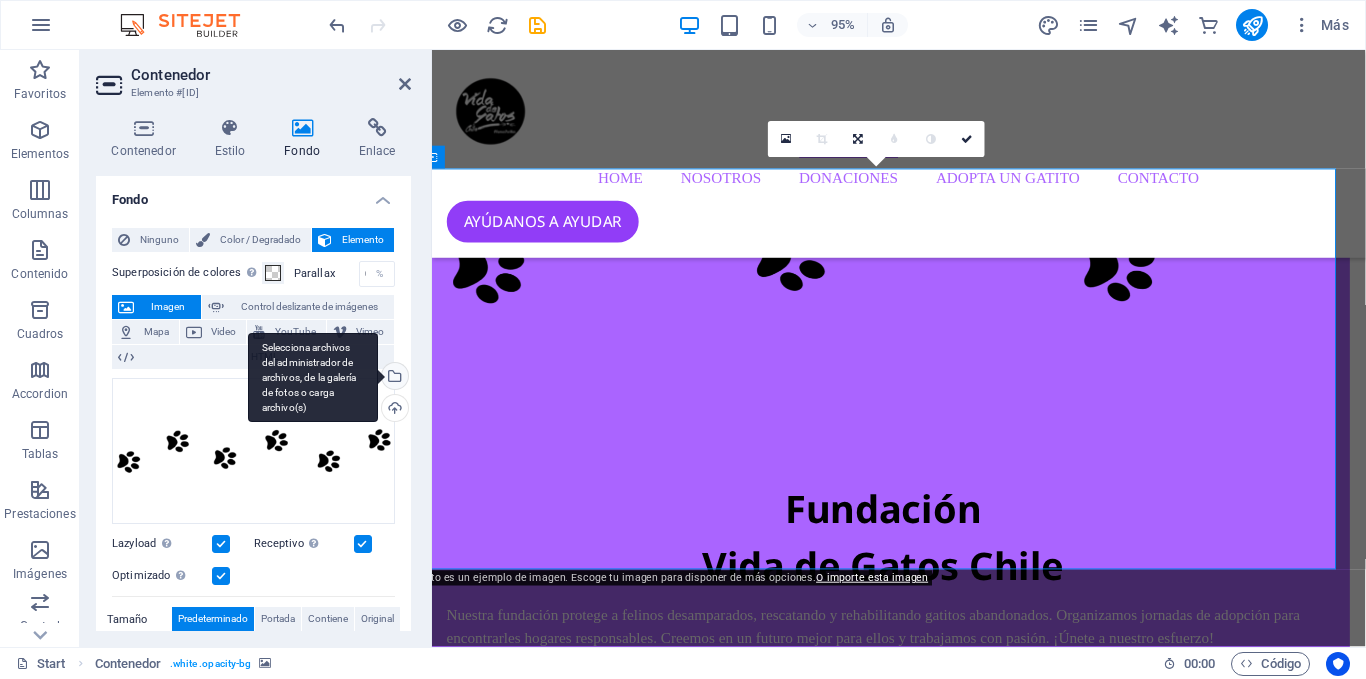 click on "Selecciona archivos del administrador de archivos, de la galería de fotos o carga archivo(s)" at bounding box center [313, 378] 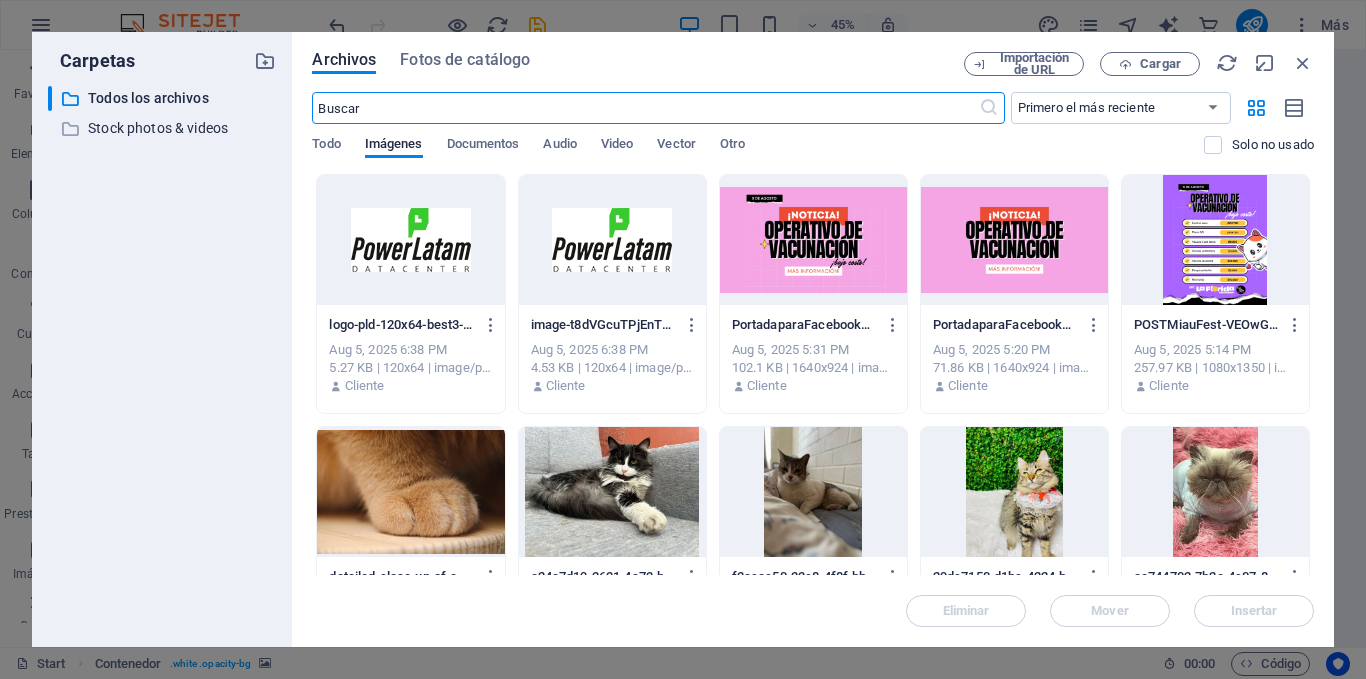 scroll, scrollTop: 2890, scrollLeft: 16, axis: both 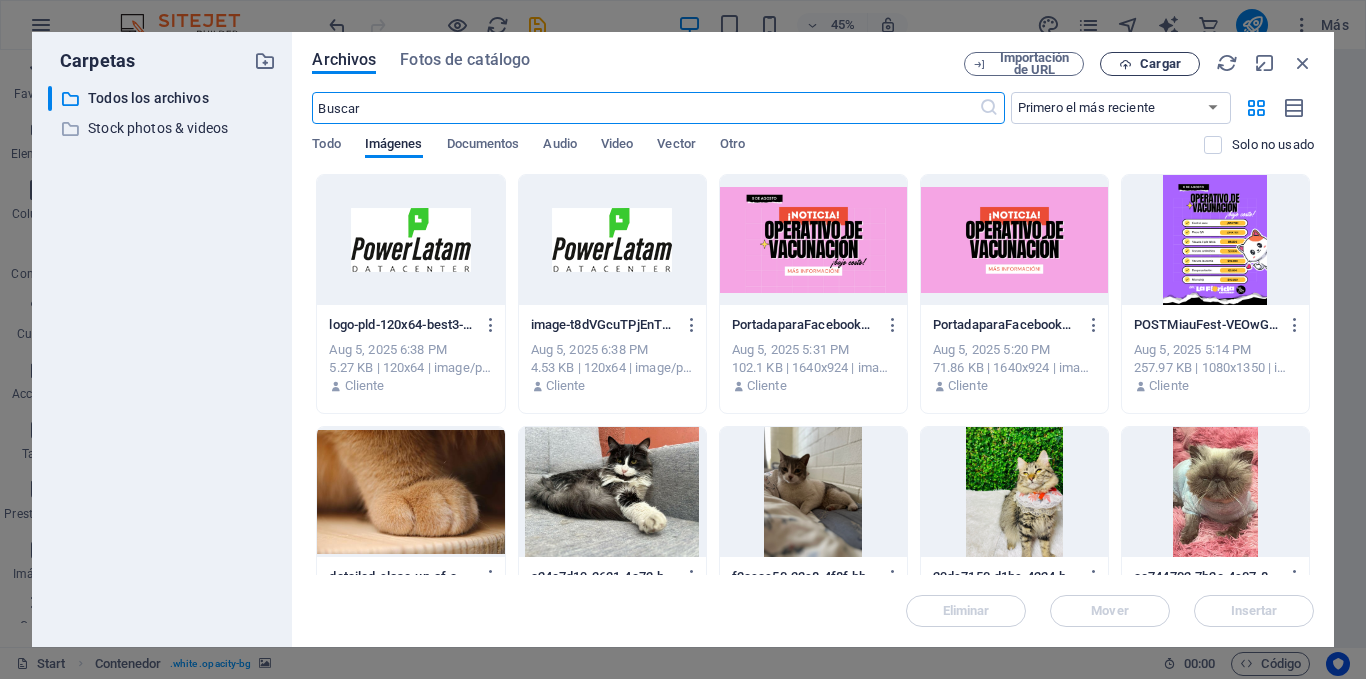 click on "Cargar" at bounding box center (1150, 64) 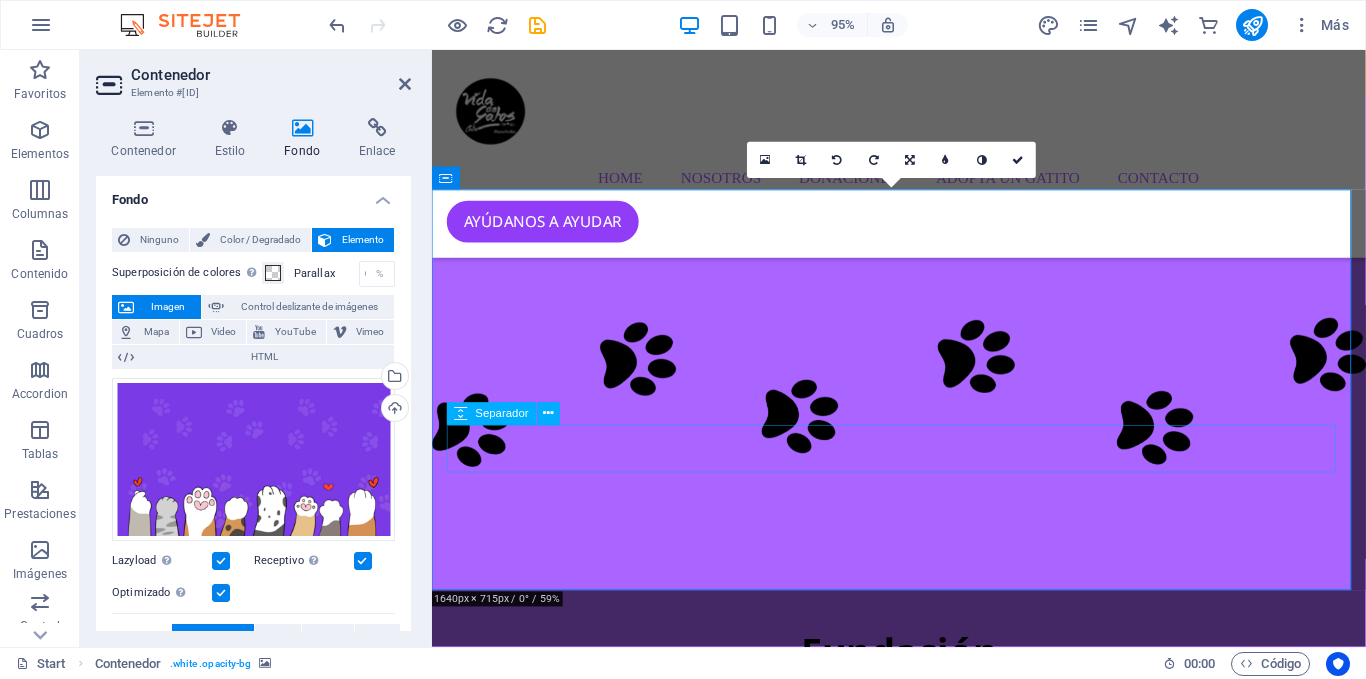 scroll, scrollTop: 2398, scrollLeft: 0, axis: vertical 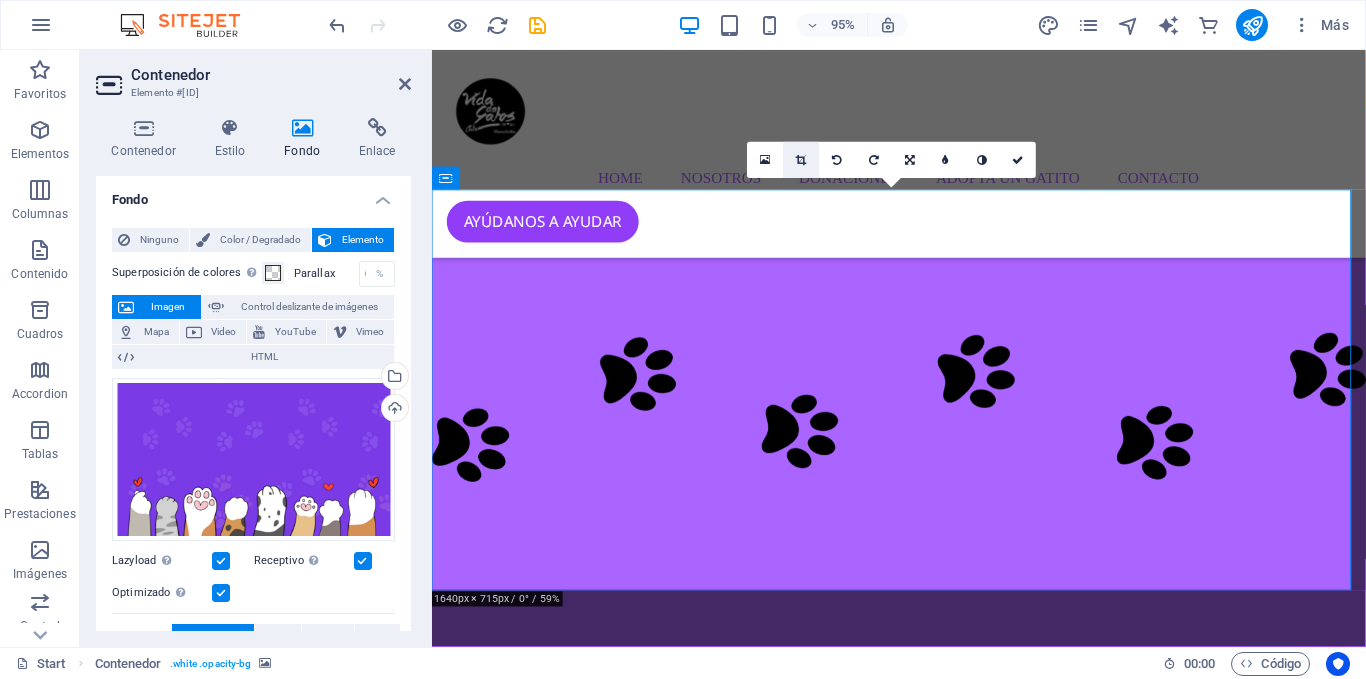 click at bounding box center [801, 160] 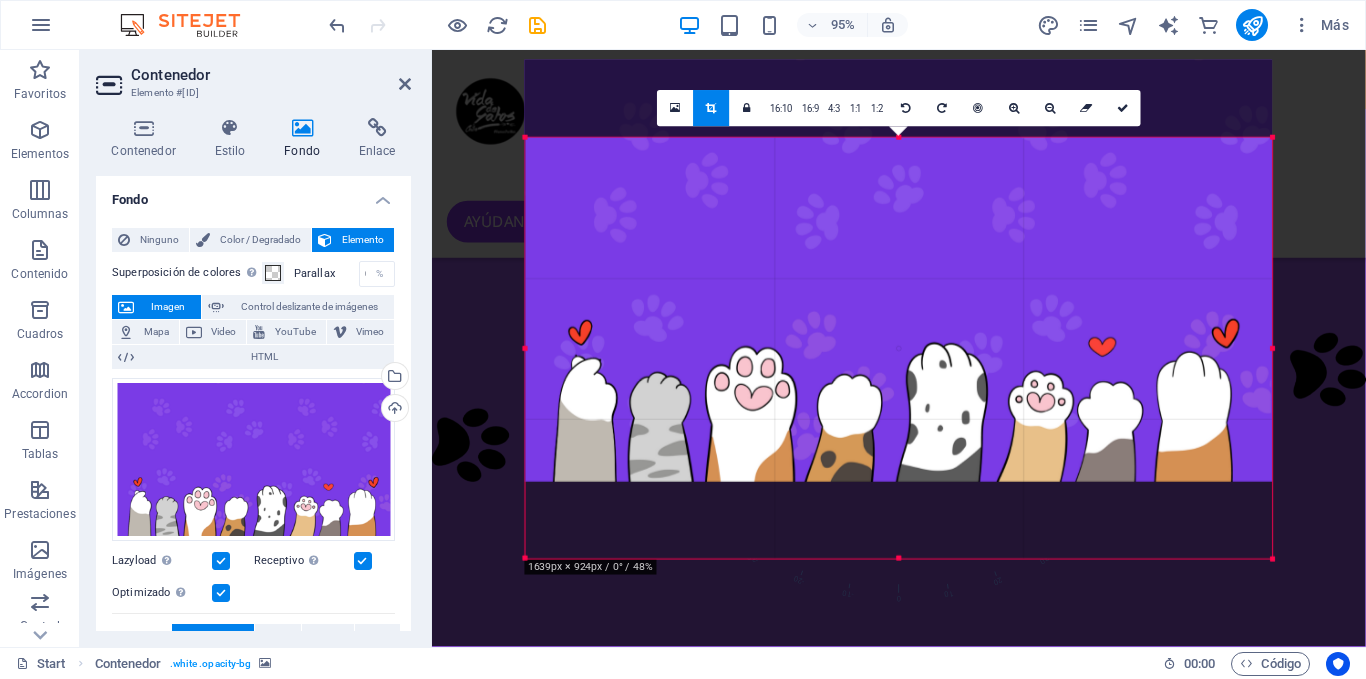 drag, startPoint x: 845, startPoint y: 370, endPoint x: 841, endPoint y: 288, distance: 82.0975 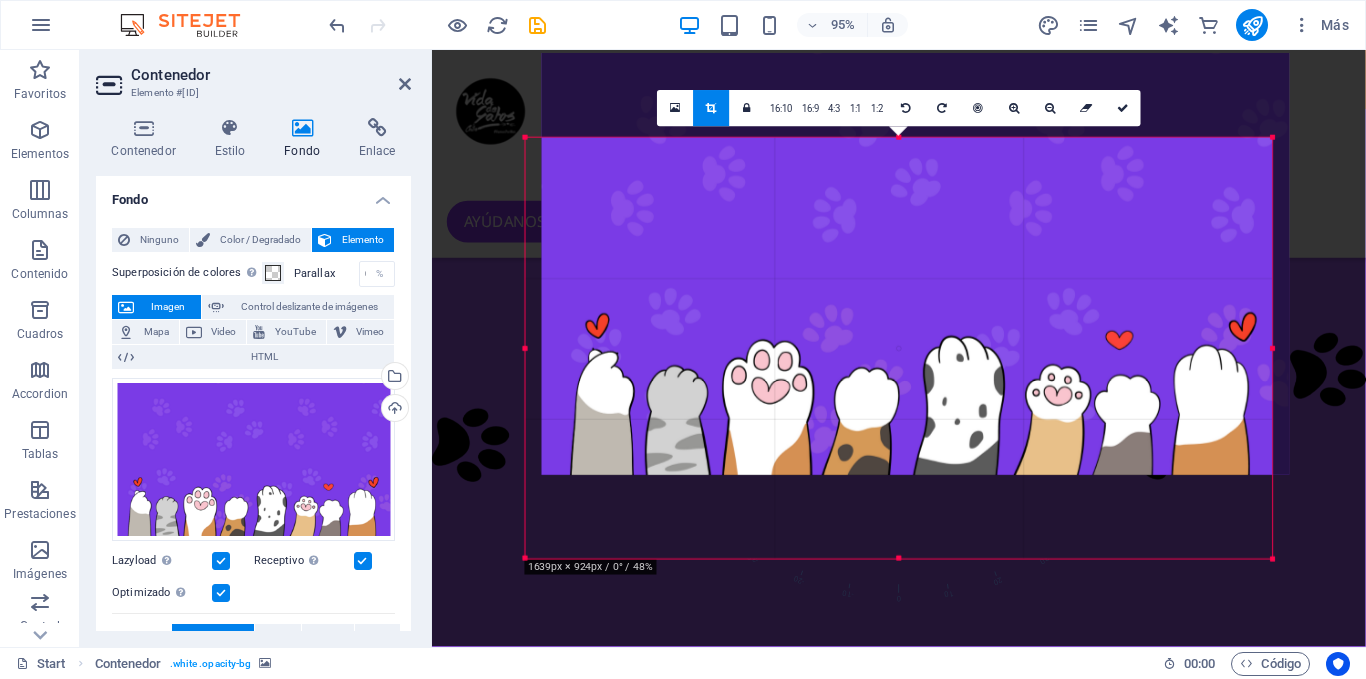drag, startPoint x: 841, startPoint y: 288, endPoint x: 859, endPoint y: 199, distance: 90.80198 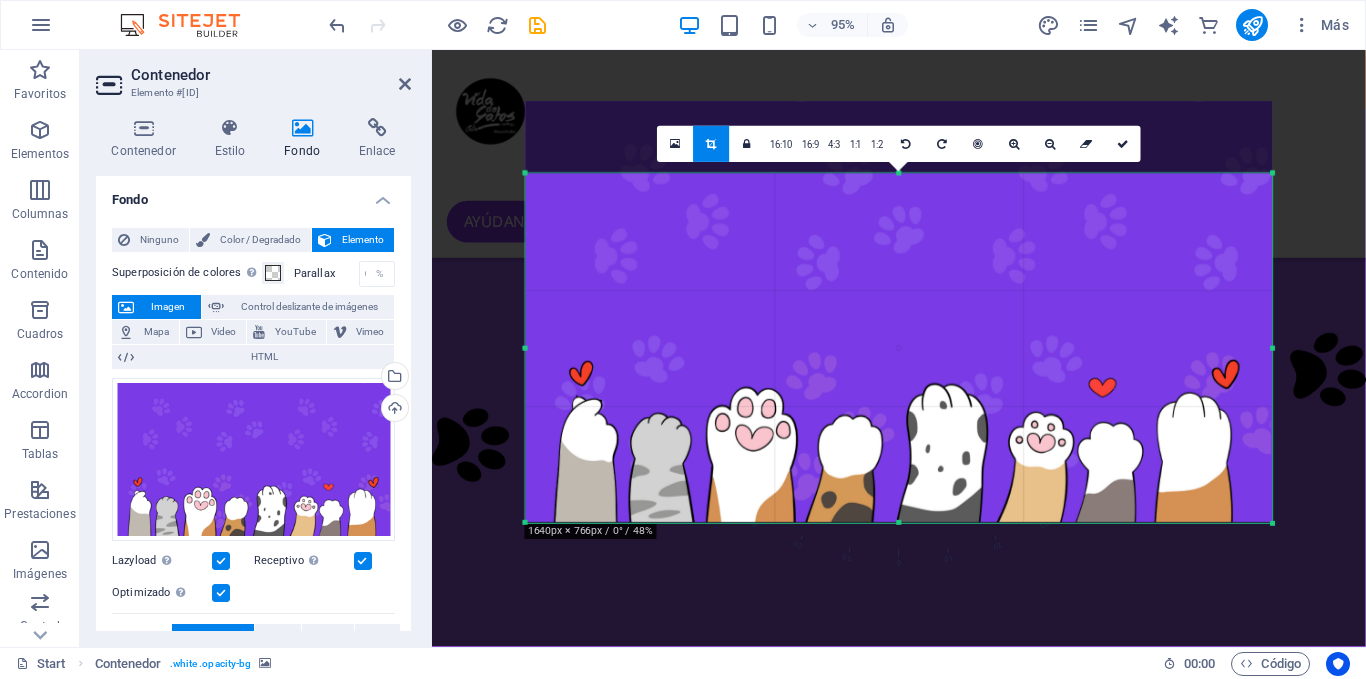 drag, startPoint x: 901, startPoint y: 138, endPoint x: 889, endPoint y: 215, distance: 77.92946 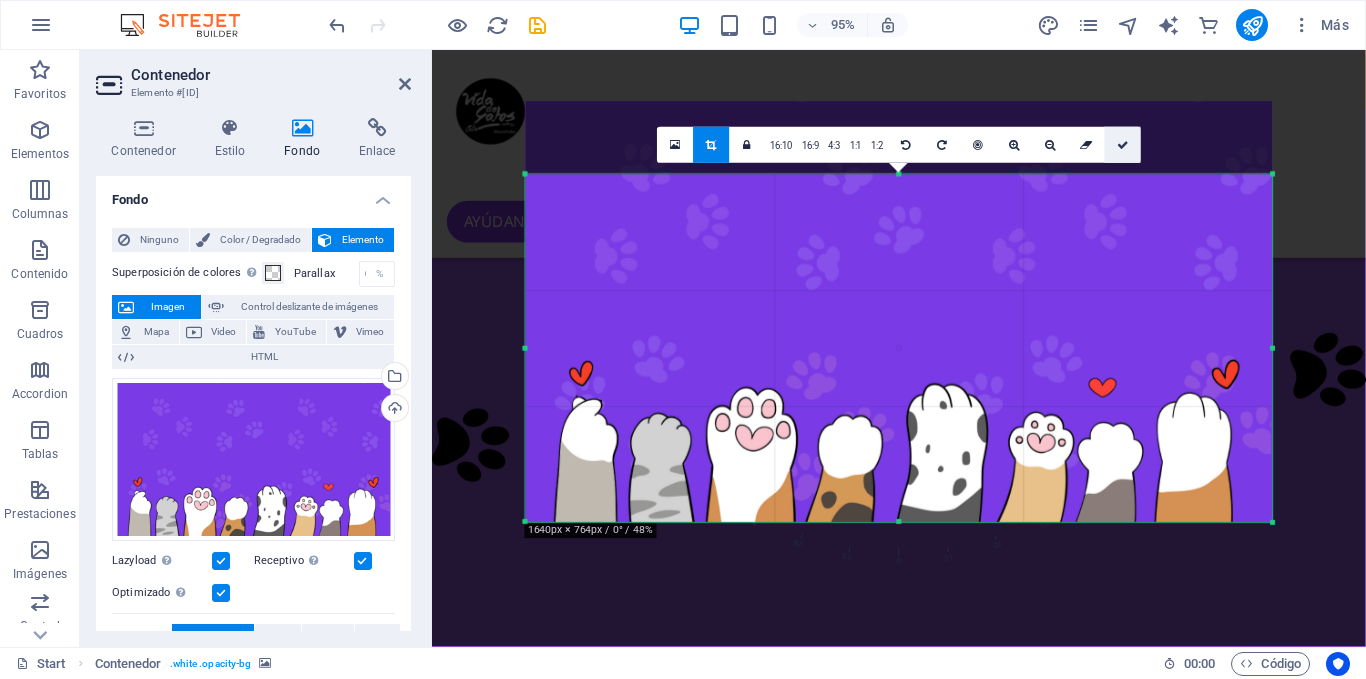 click at bounding box center [1123, 145] 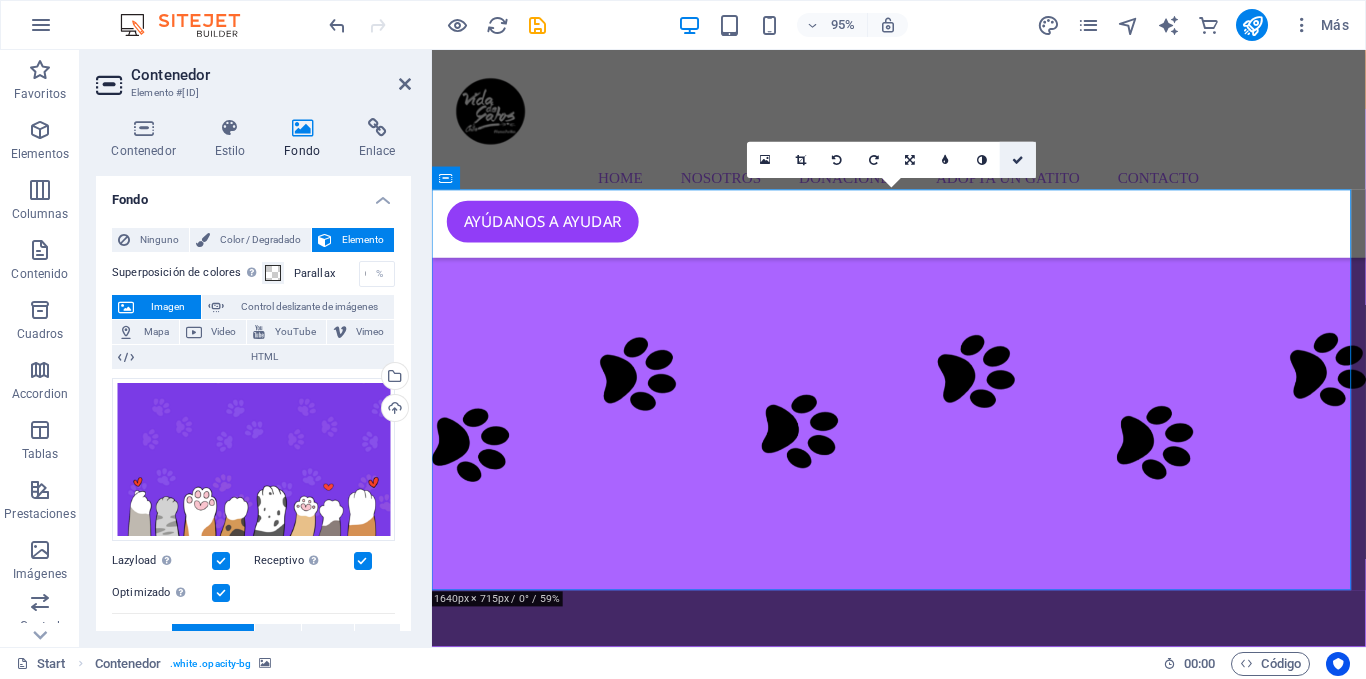 click at bounding box center [1018, 160] 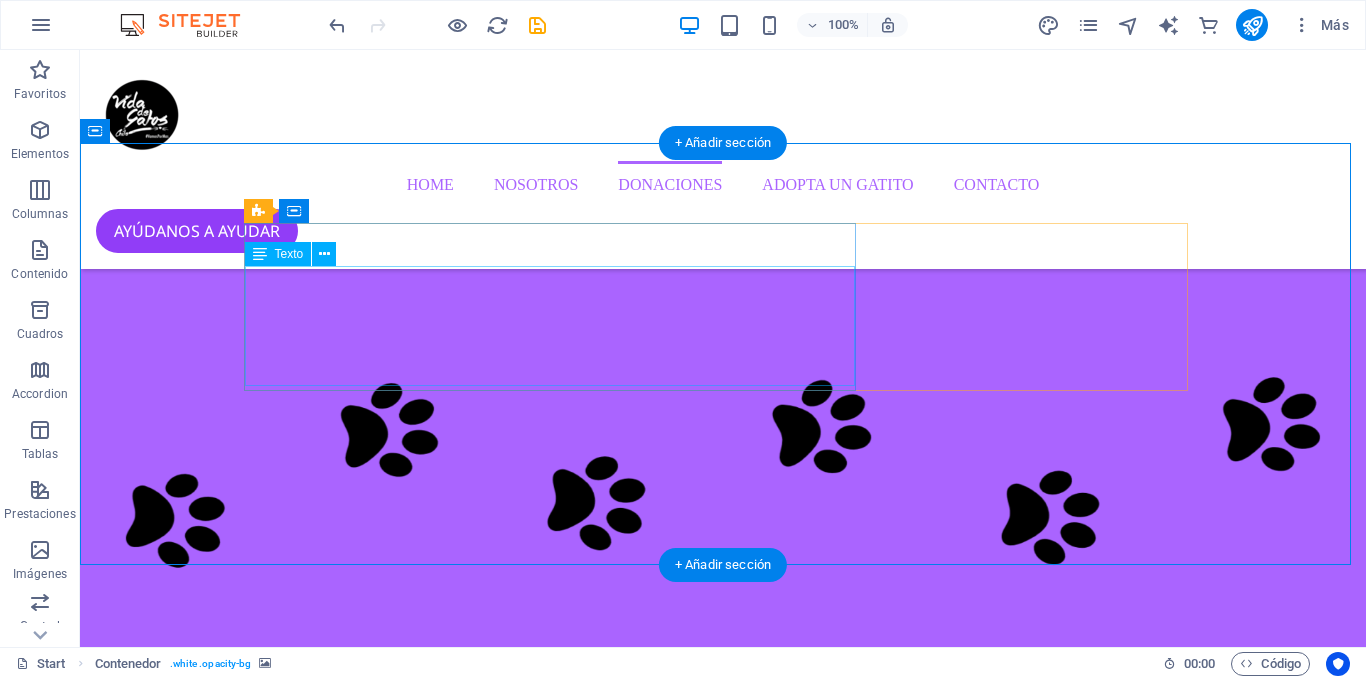 scroll, scrollTop: 2436, scrollLeft: 0, axis: vertical 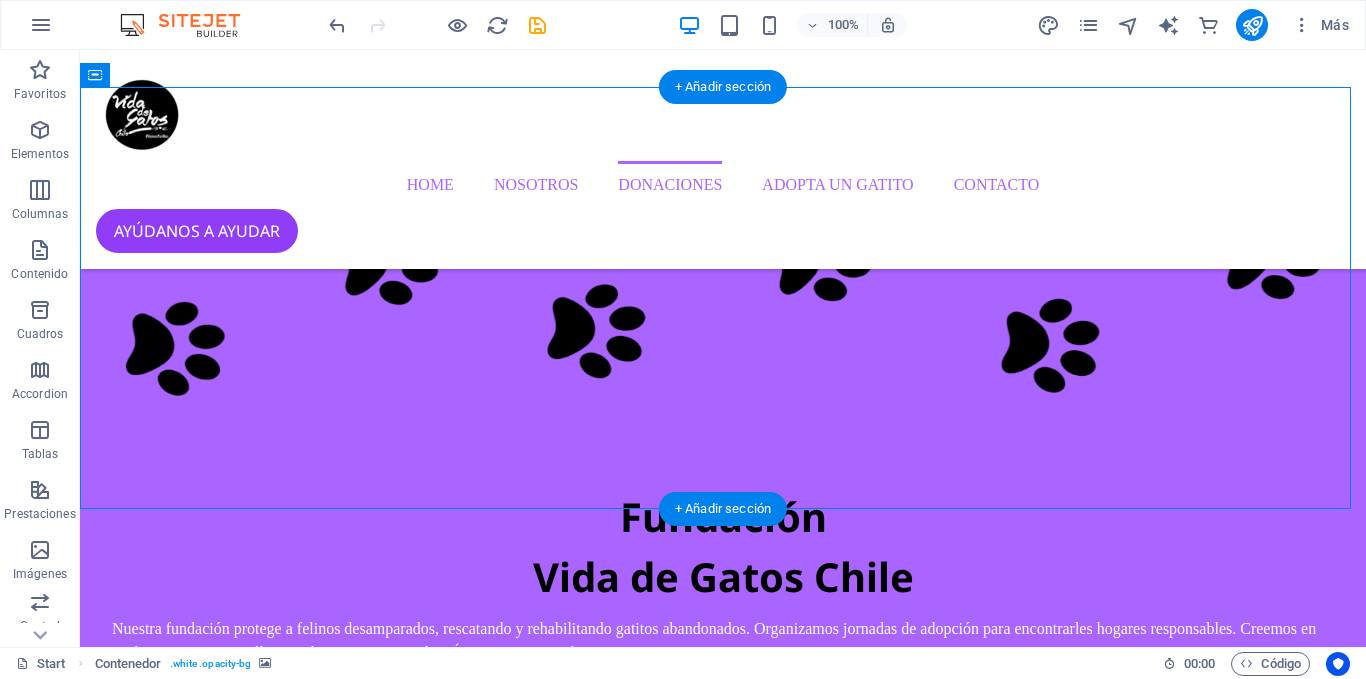click at bounding box center (723, 2675) 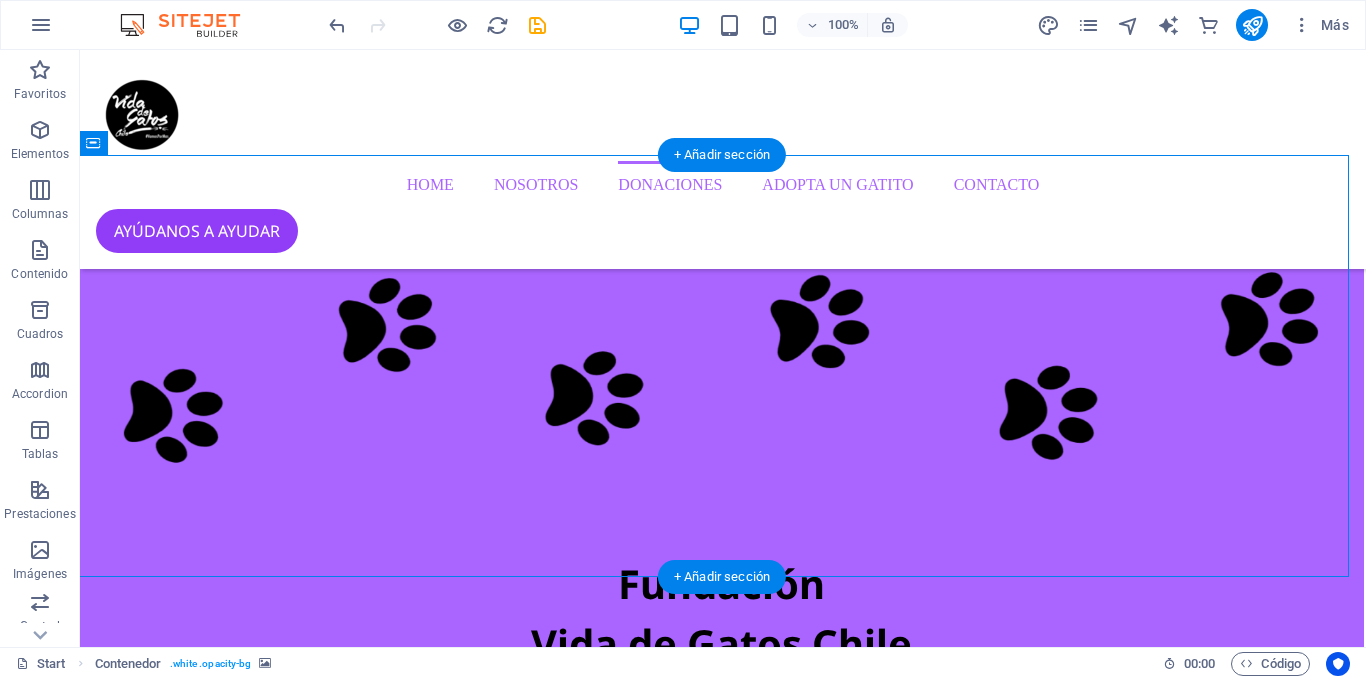 scroll, scrollTop: 2368, scrollLeft: 2, axis: both 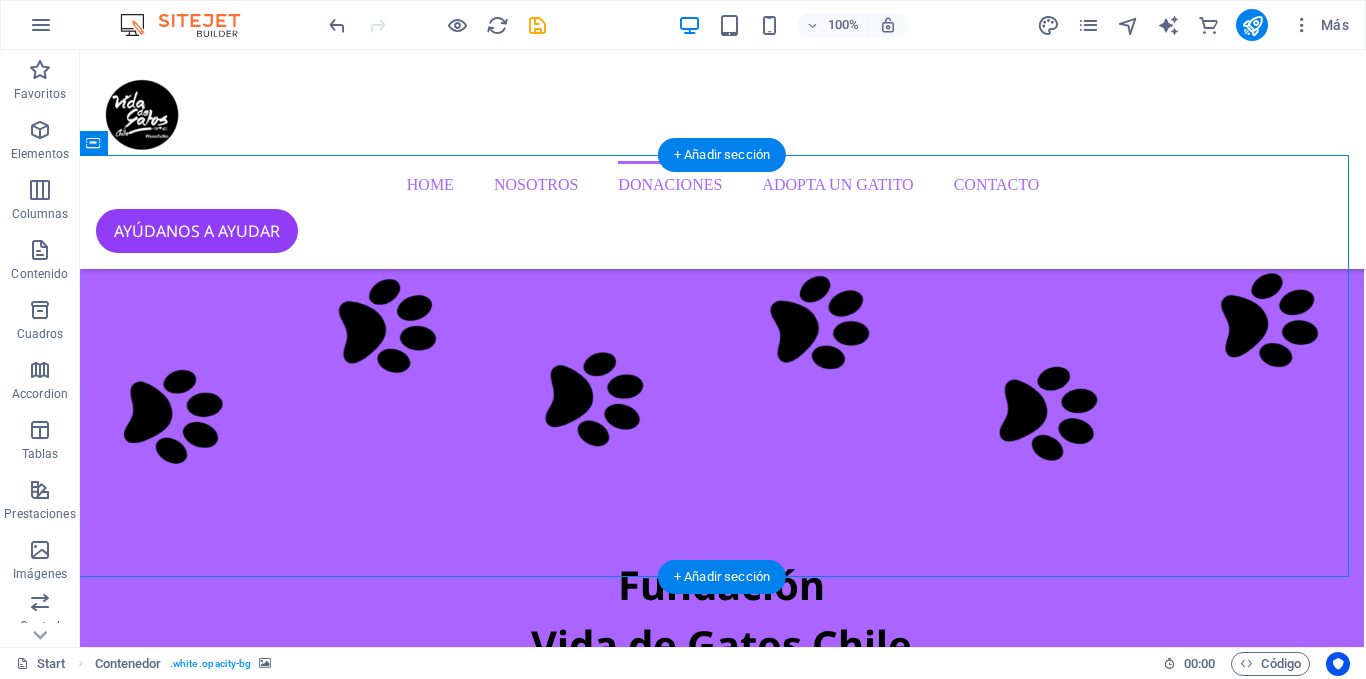 click at bounding box center (721, 2743) 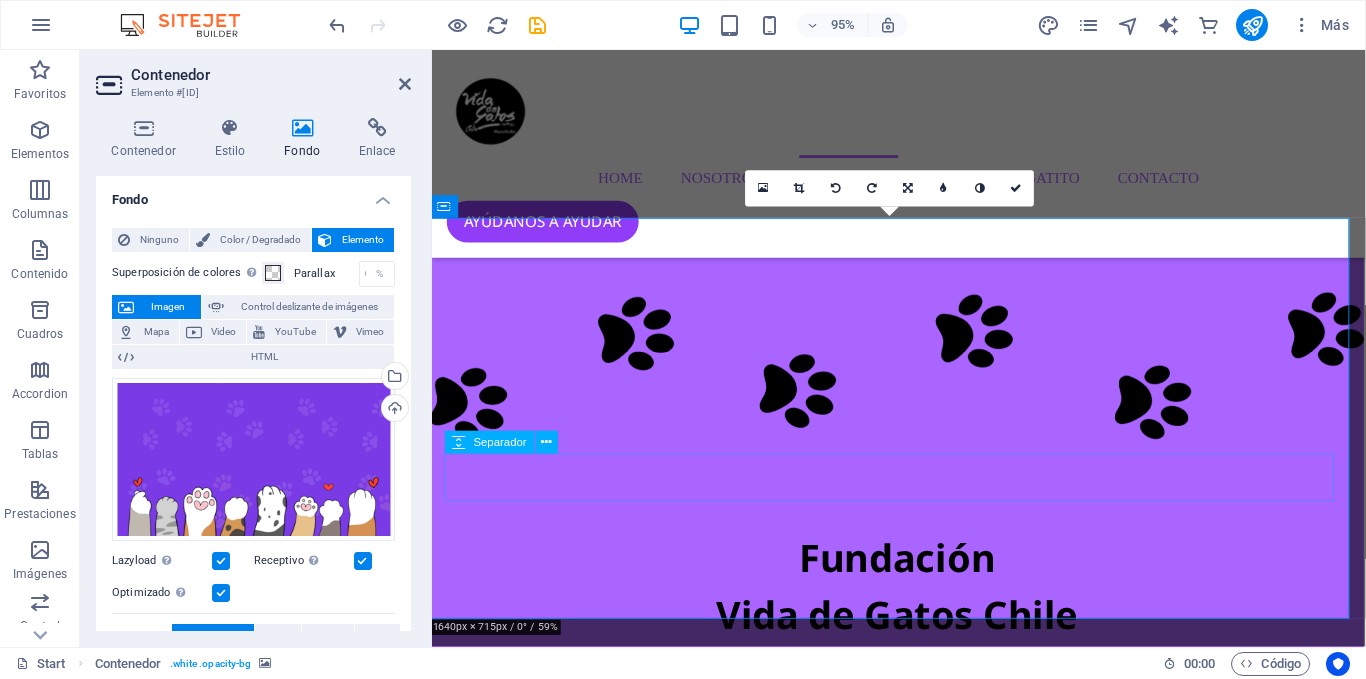 click on "hazte soci@ ahora" at bounding box center [922, 3406] 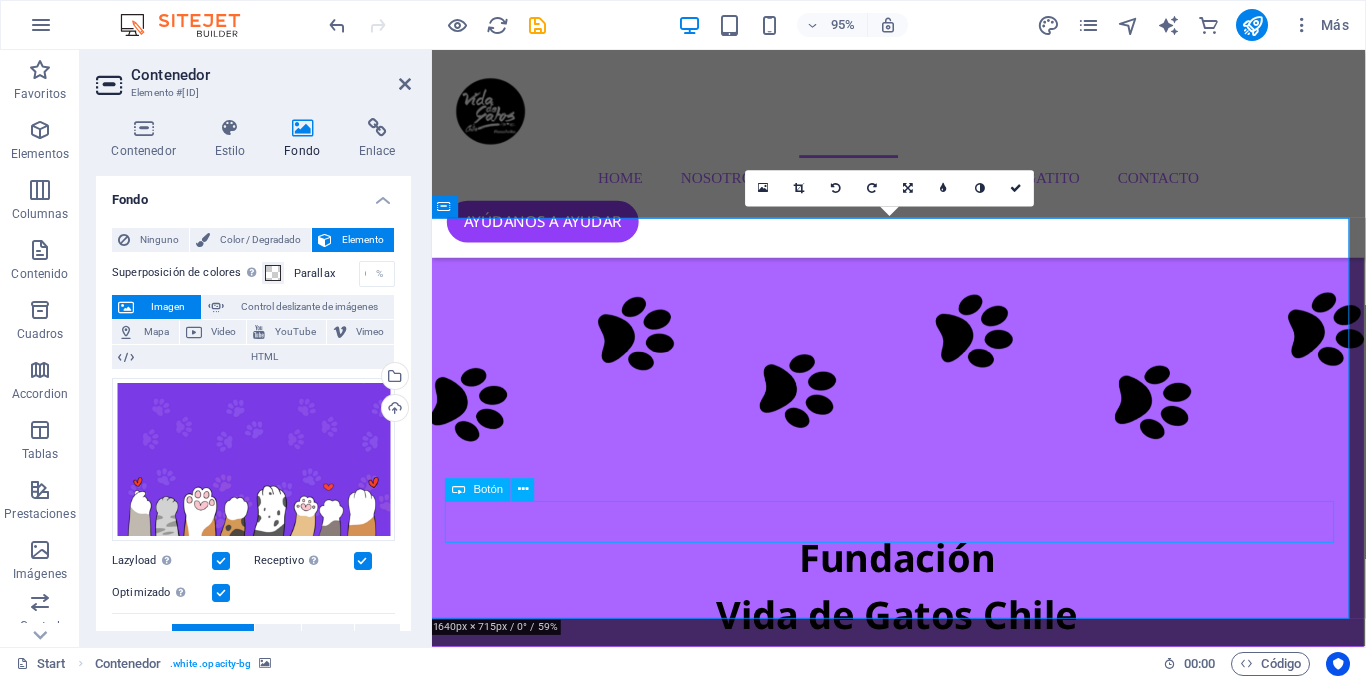 click on "hazte soci@ ahora" at bounding box center (922, 3406) 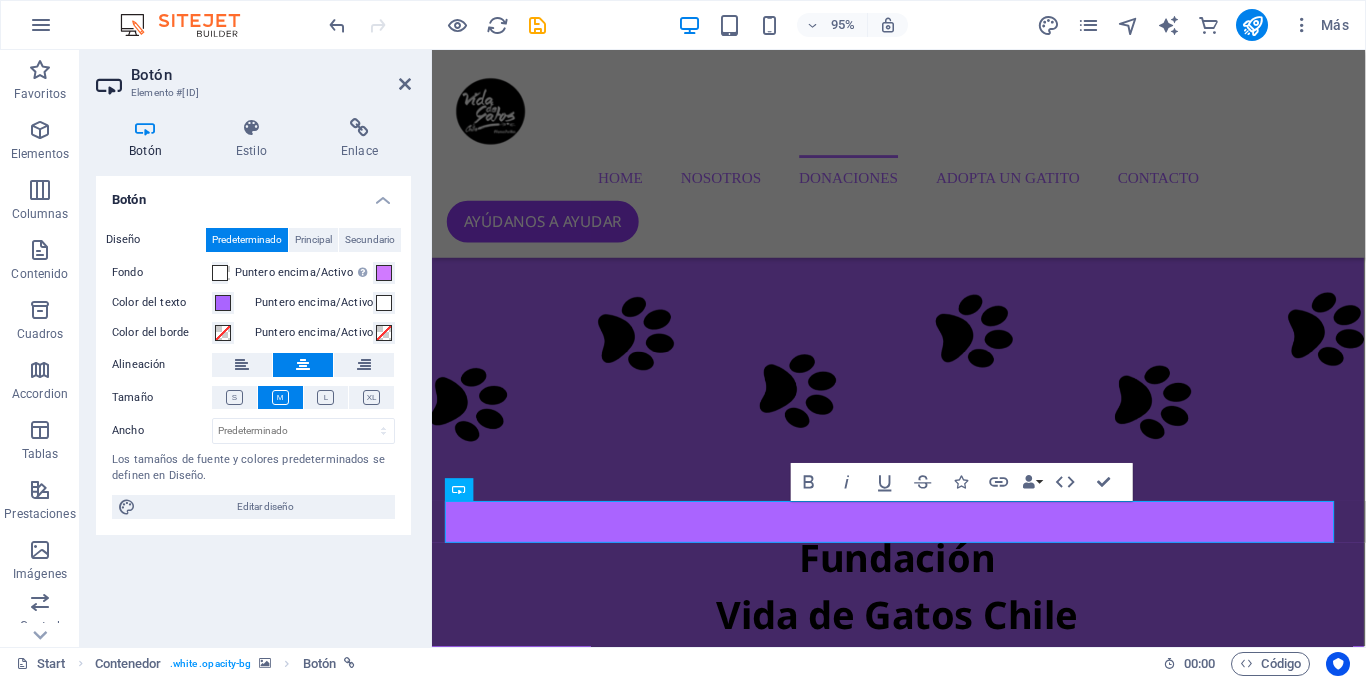 click at bounding box center (921, 2743) 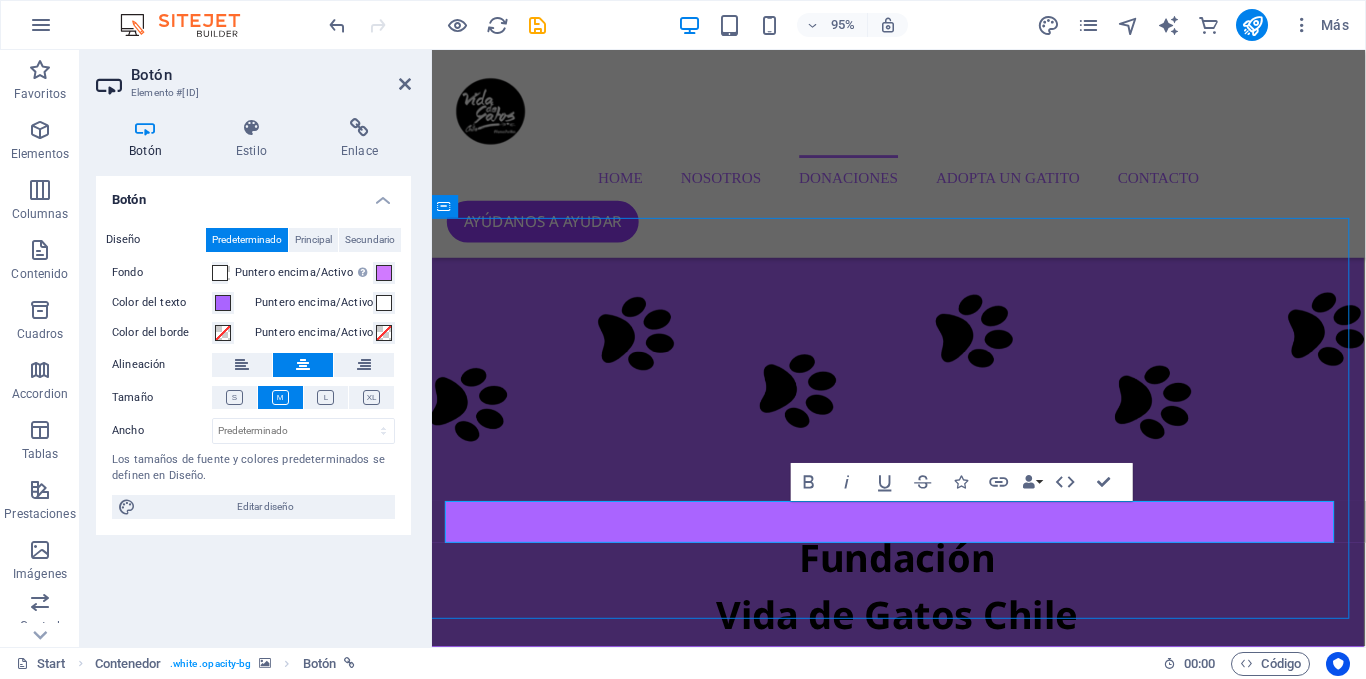 click at bounding box center (921, 2743) 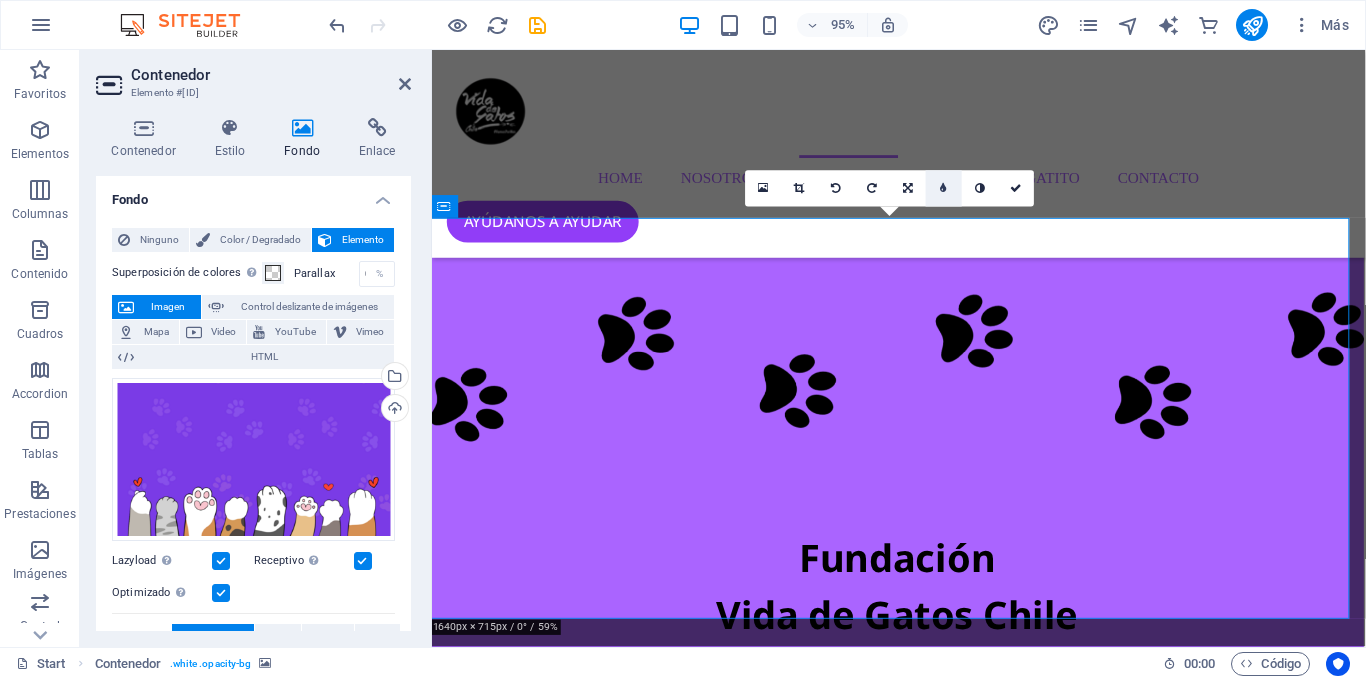 click at bounding box center [944, 189] 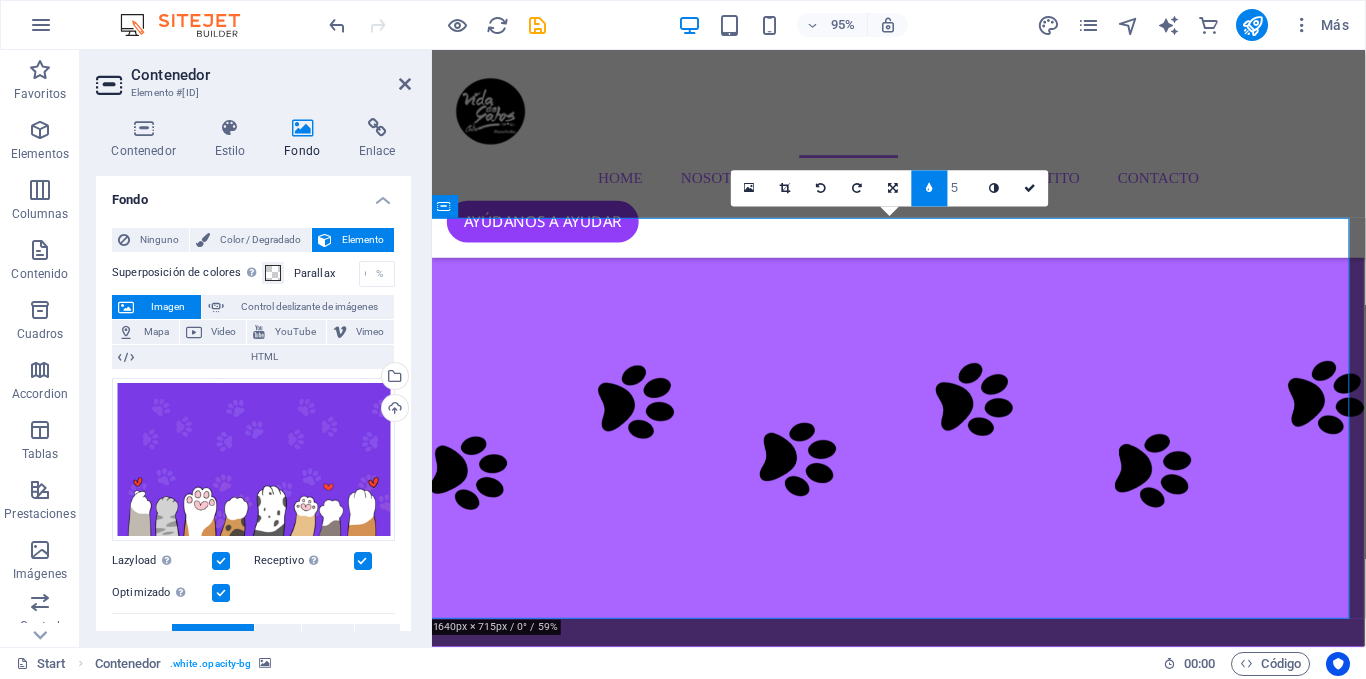click at bounding box center [930, 189] 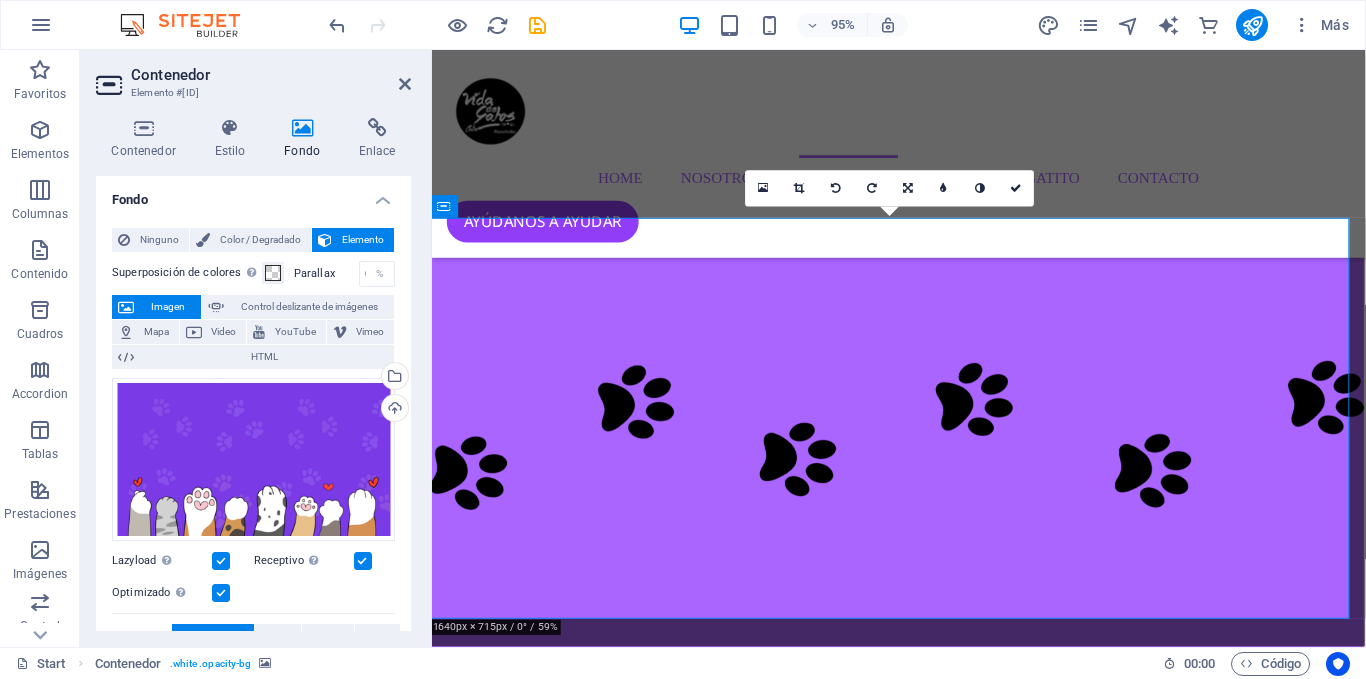 click at bounding box center [944, 189] 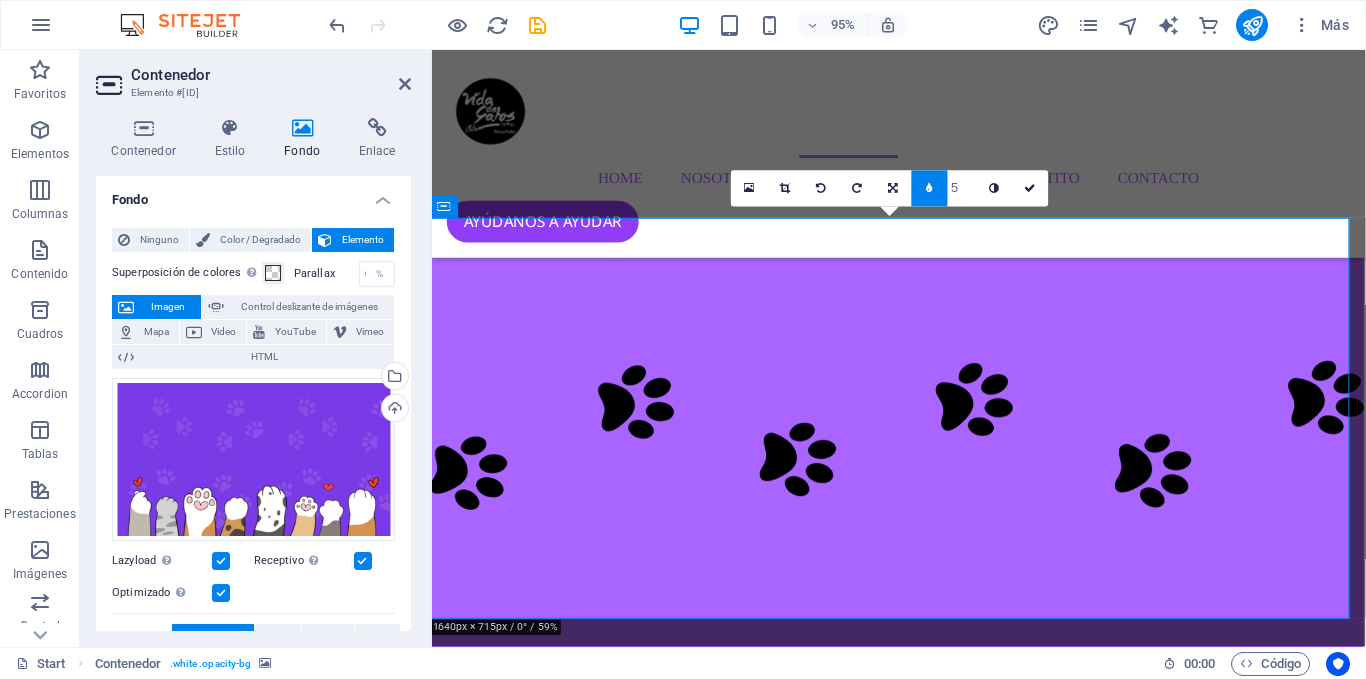 click at bounding box center (930, 189) 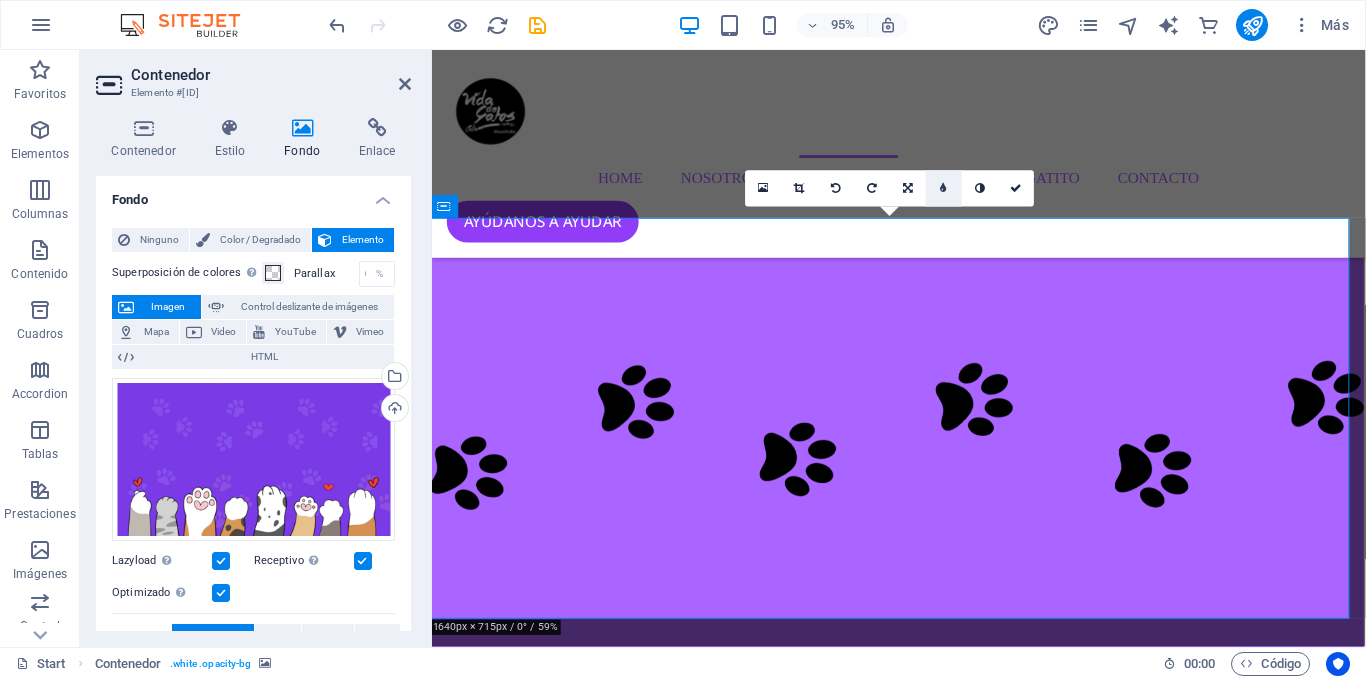 click at bounding box center [944, 189] 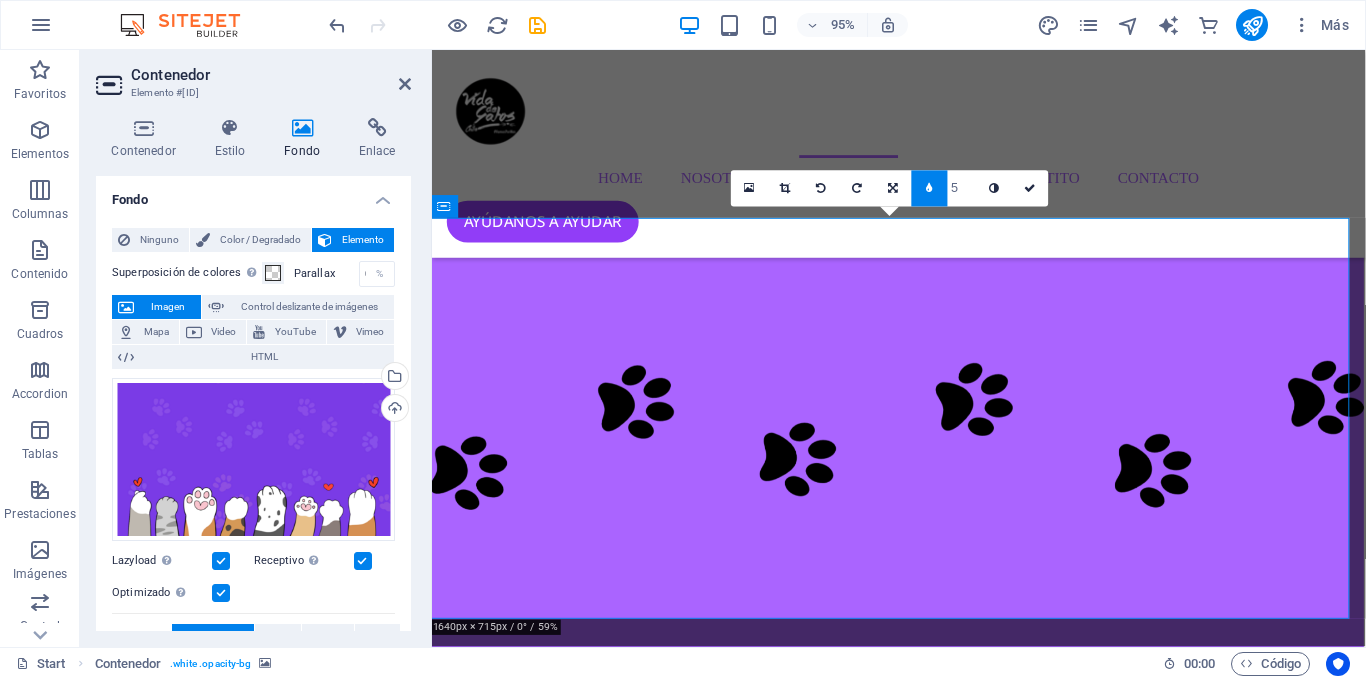 type on "6" 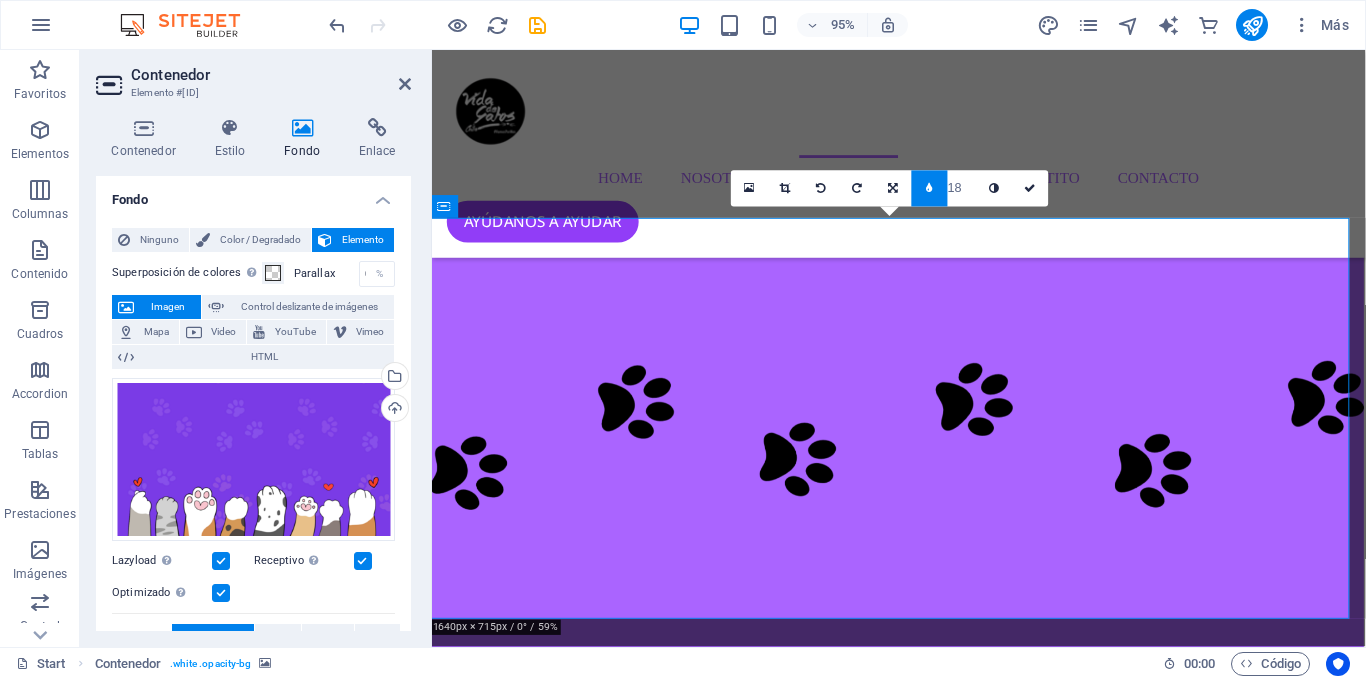 type on "19" 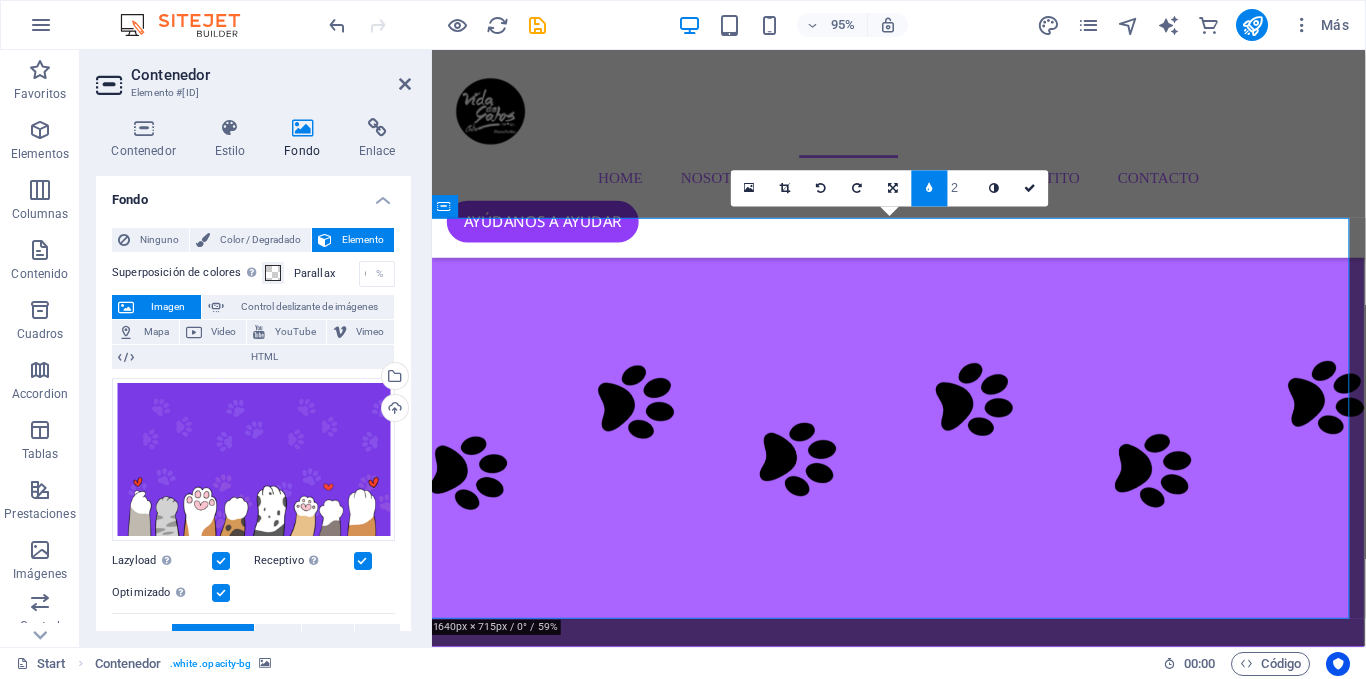 type on "1" 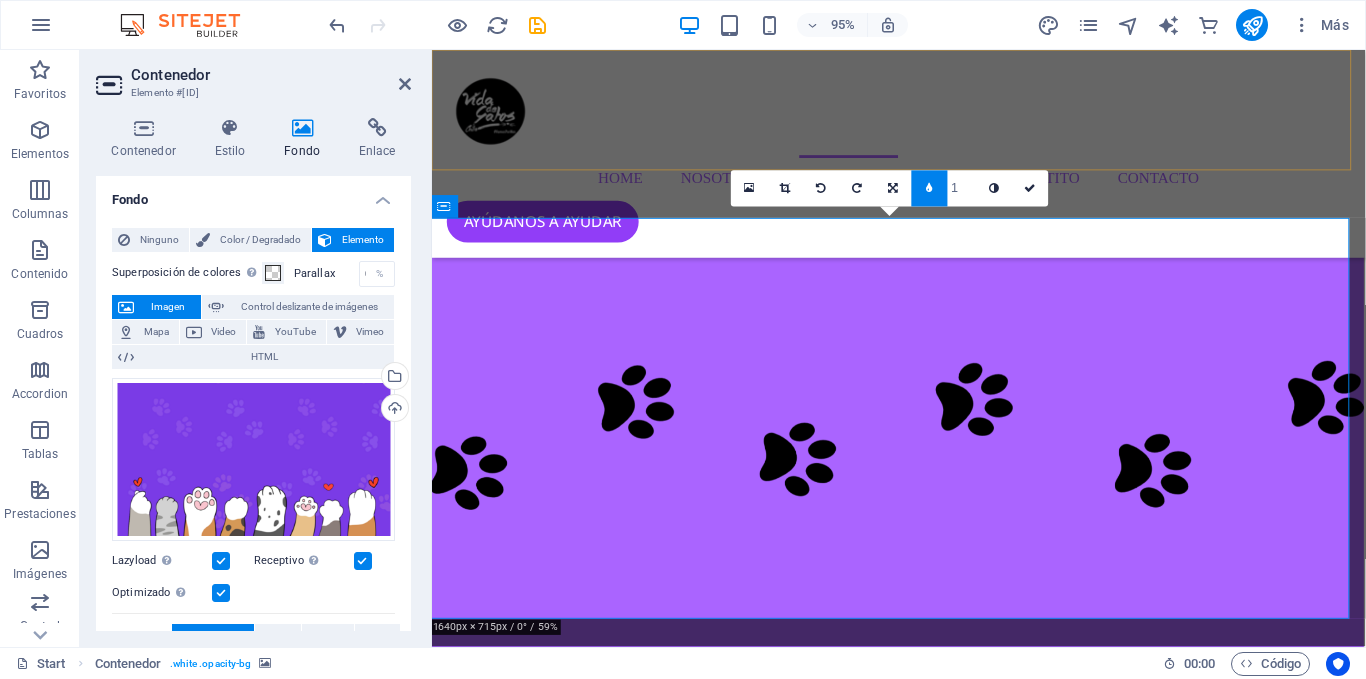 click on "Home NOSOTROS DONACIONES ADOPTA UN GATITO CONTACTO ayúdanos a ayudar" at bounding box center [923, 159] 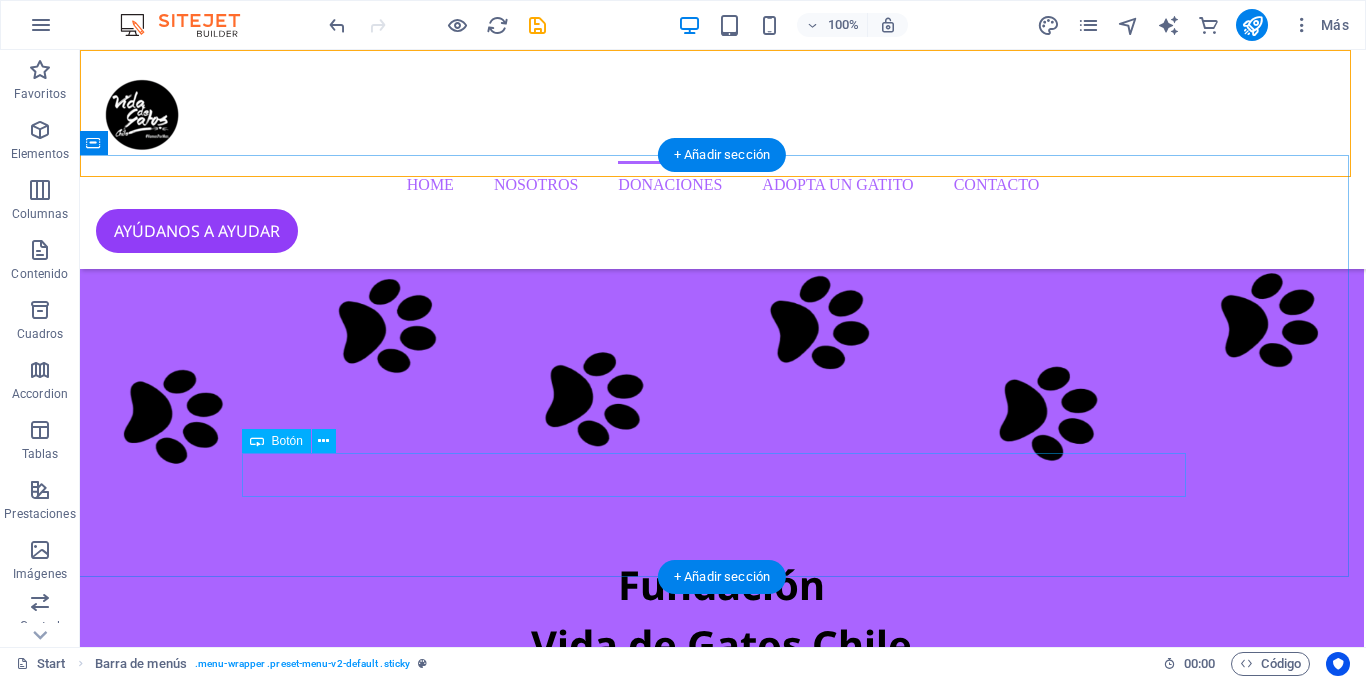 click on "hazte soci@ ahora" at bounding box center [721, 3406] 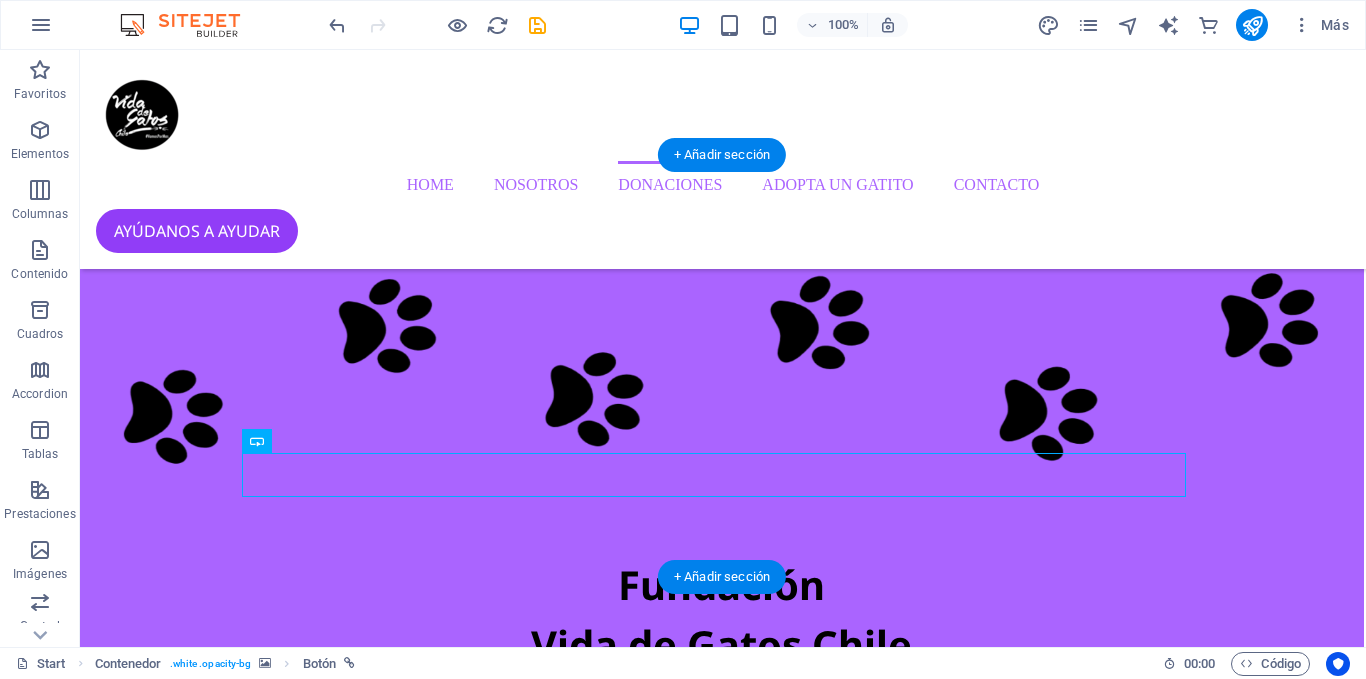 click at bounding box center (721, 2743) 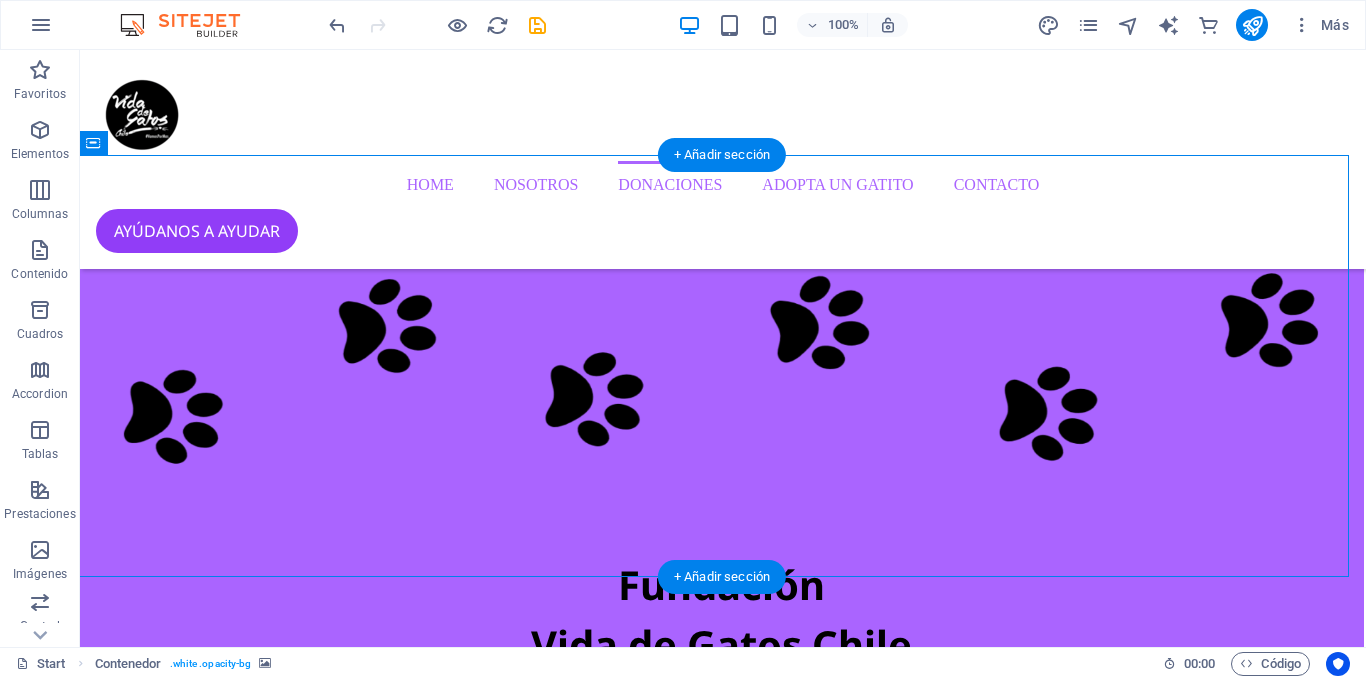 click at bounding box center (721, 2743) 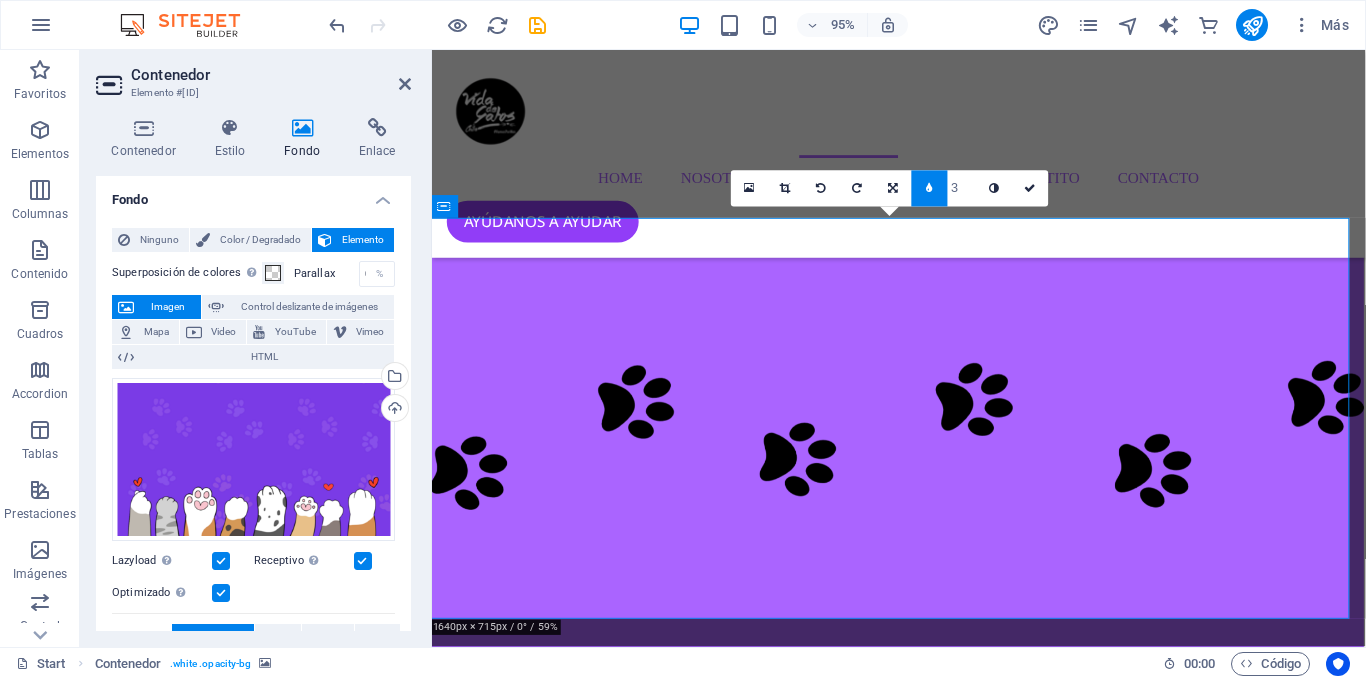 type on "4" 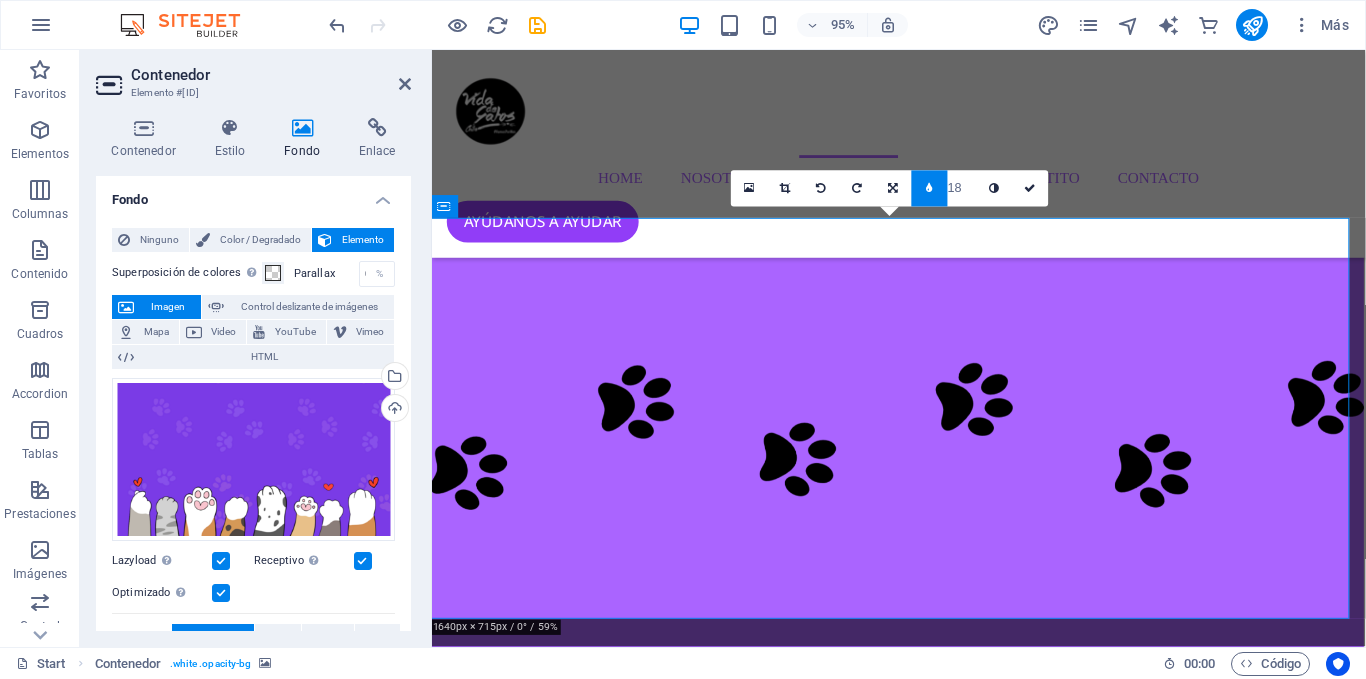 type on "19" 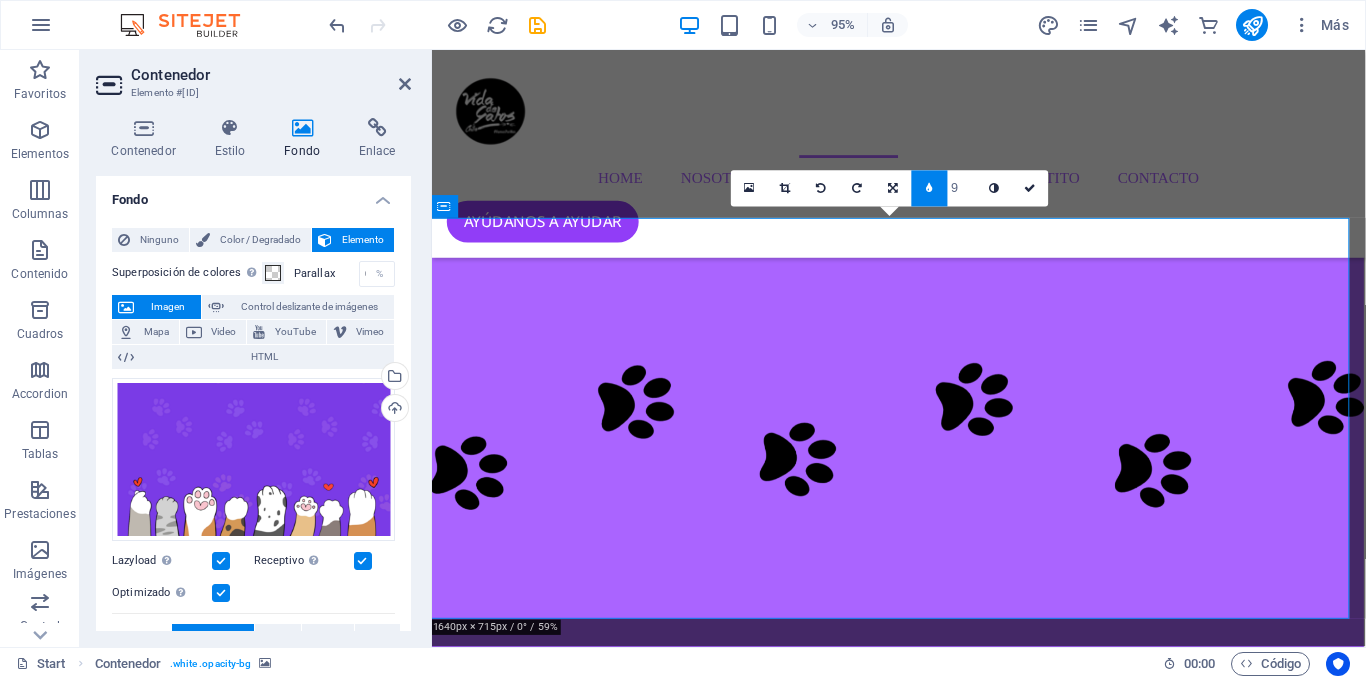 type on "8" 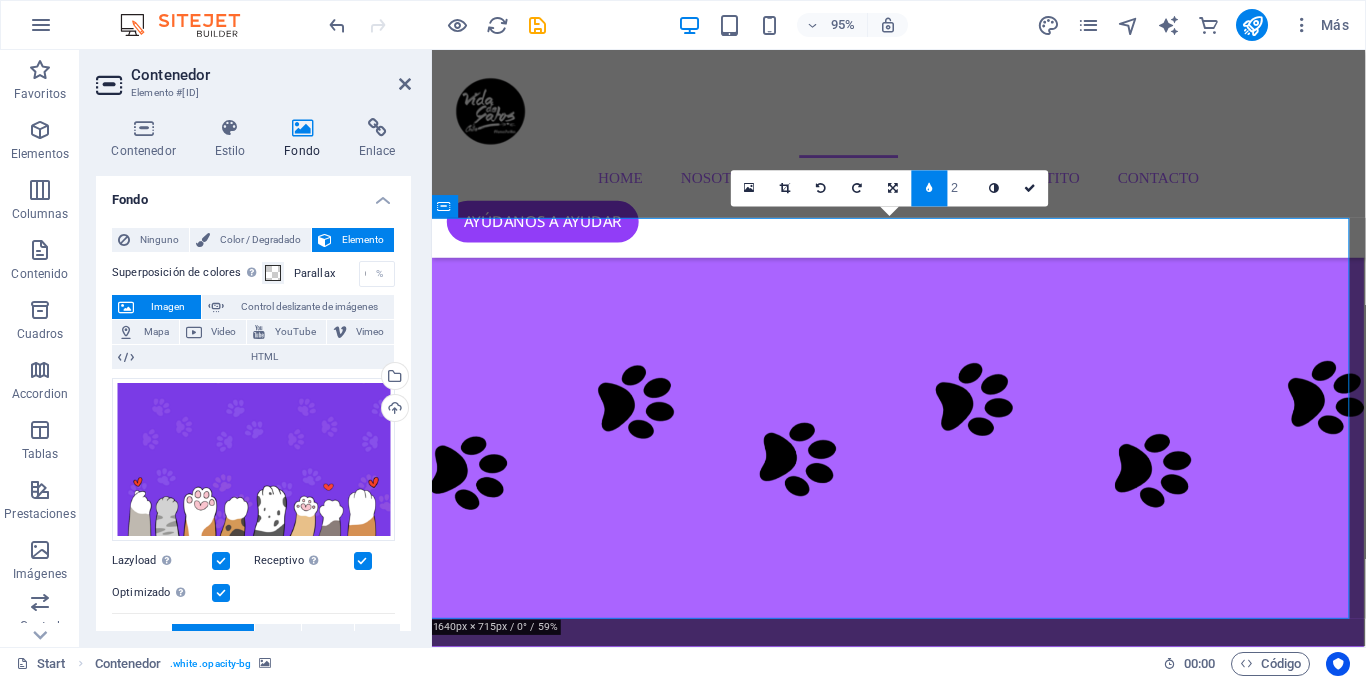 type on "1" 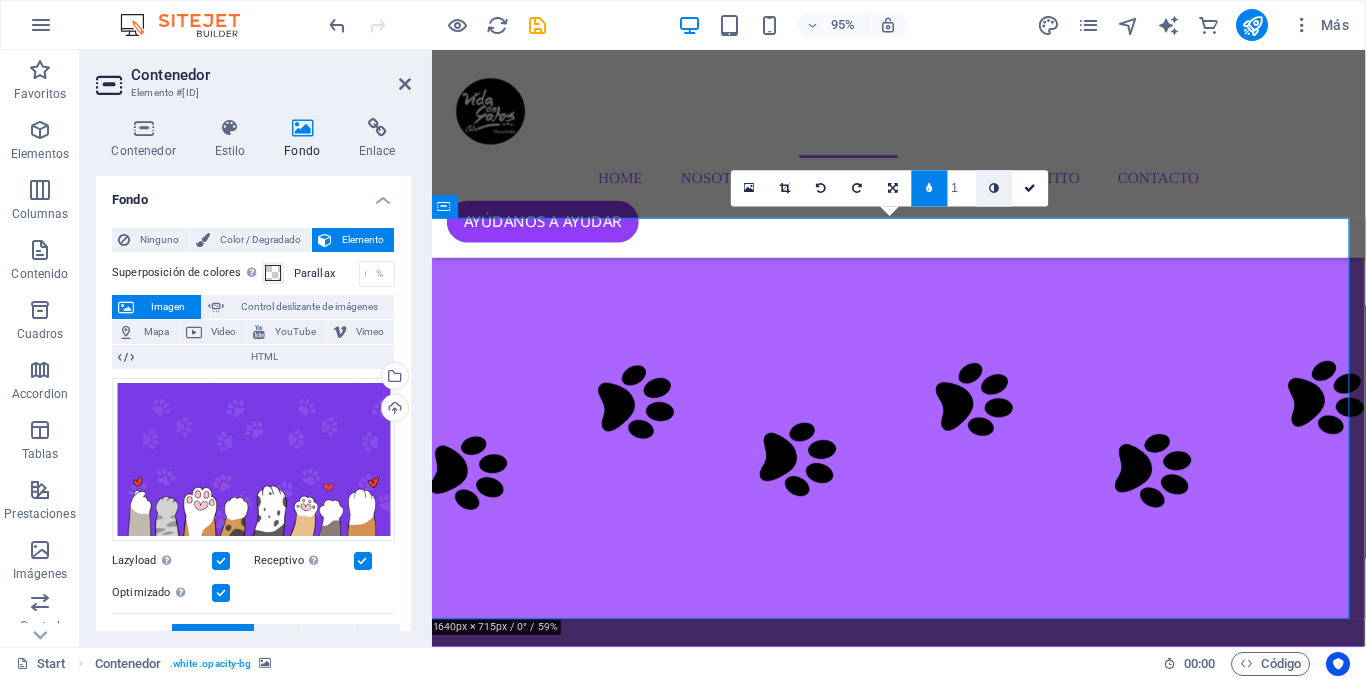 click at bounding box center (994, 189) 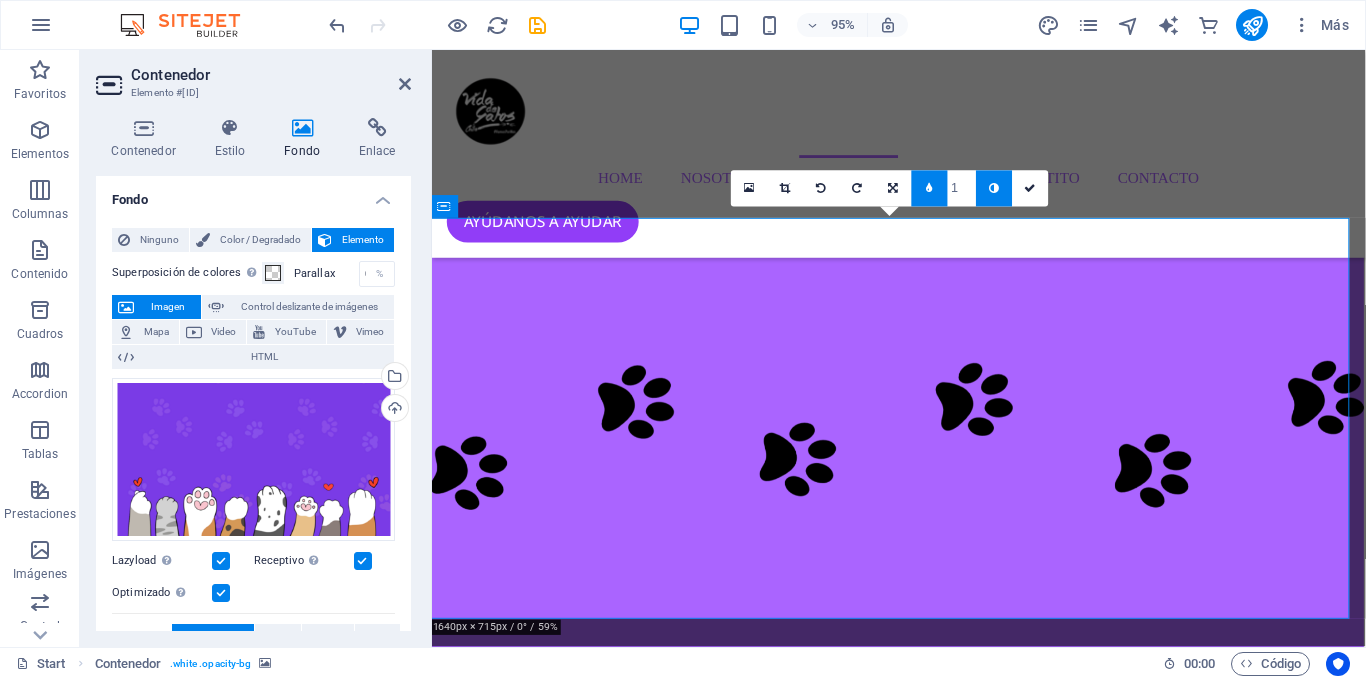 click on "16:10 16:9 4:3 1:1 1:2 1" at bounding box center (889, 189) 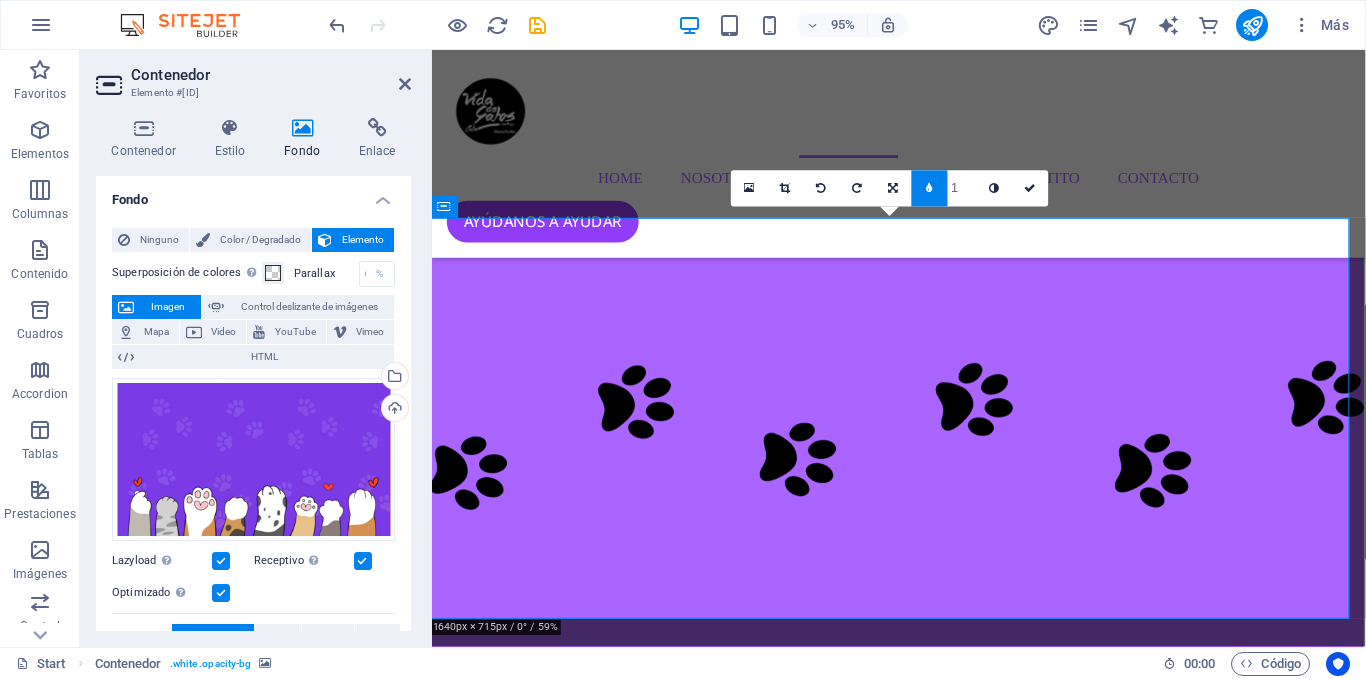 click at bounding box center [930, 189] 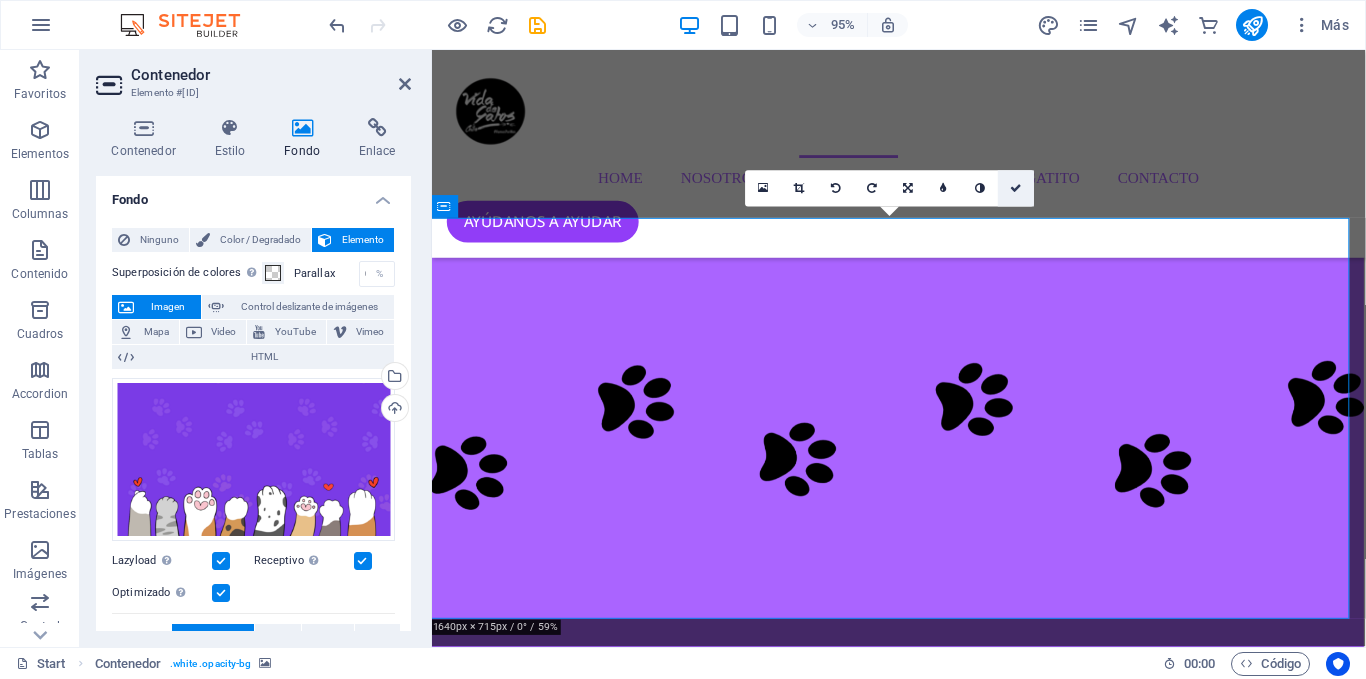click at bounding box center (1016, 188) 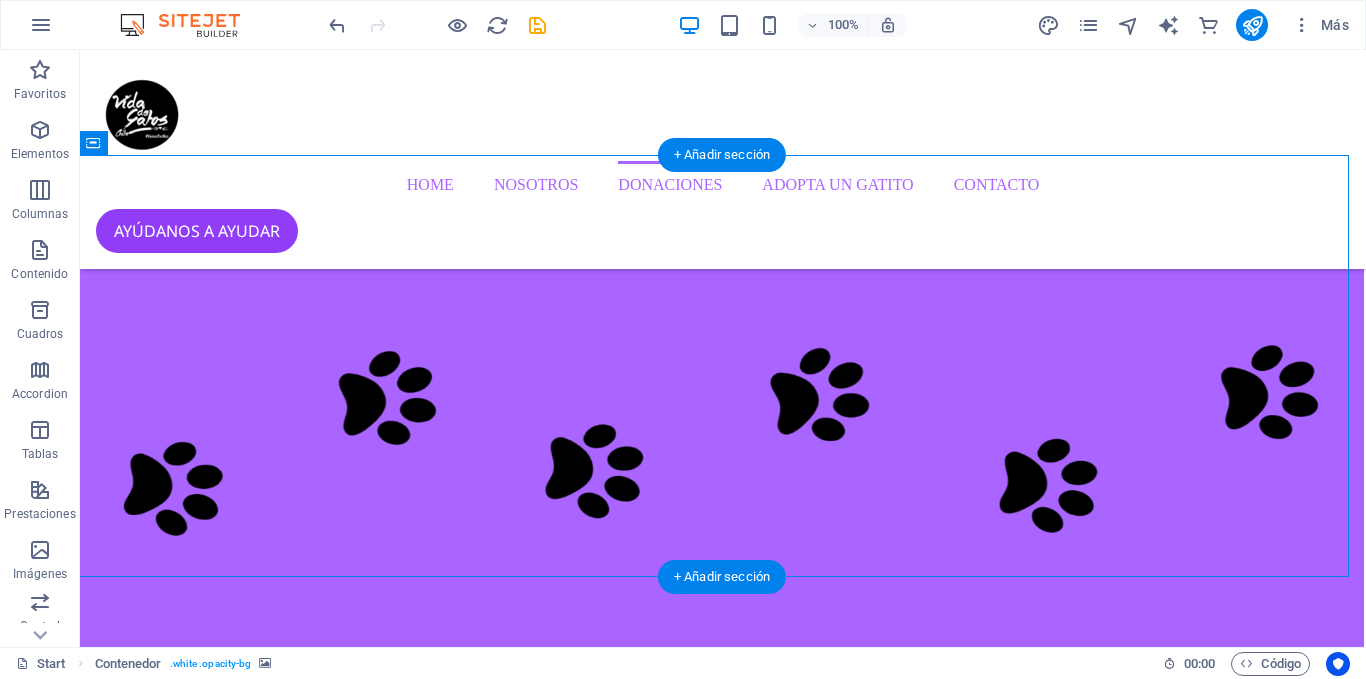 click at bounding box center (721, 2887) 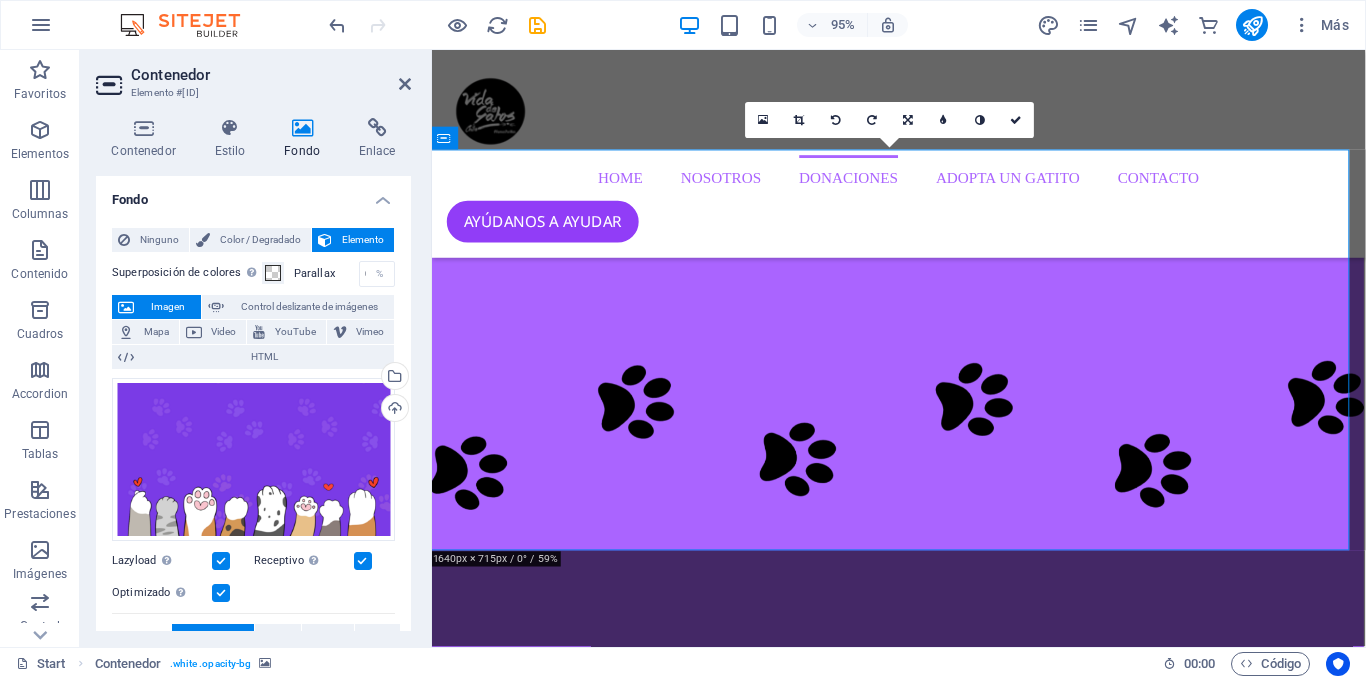 scroll, scrollTop: 2440, scrollLeft: 2, axis: both 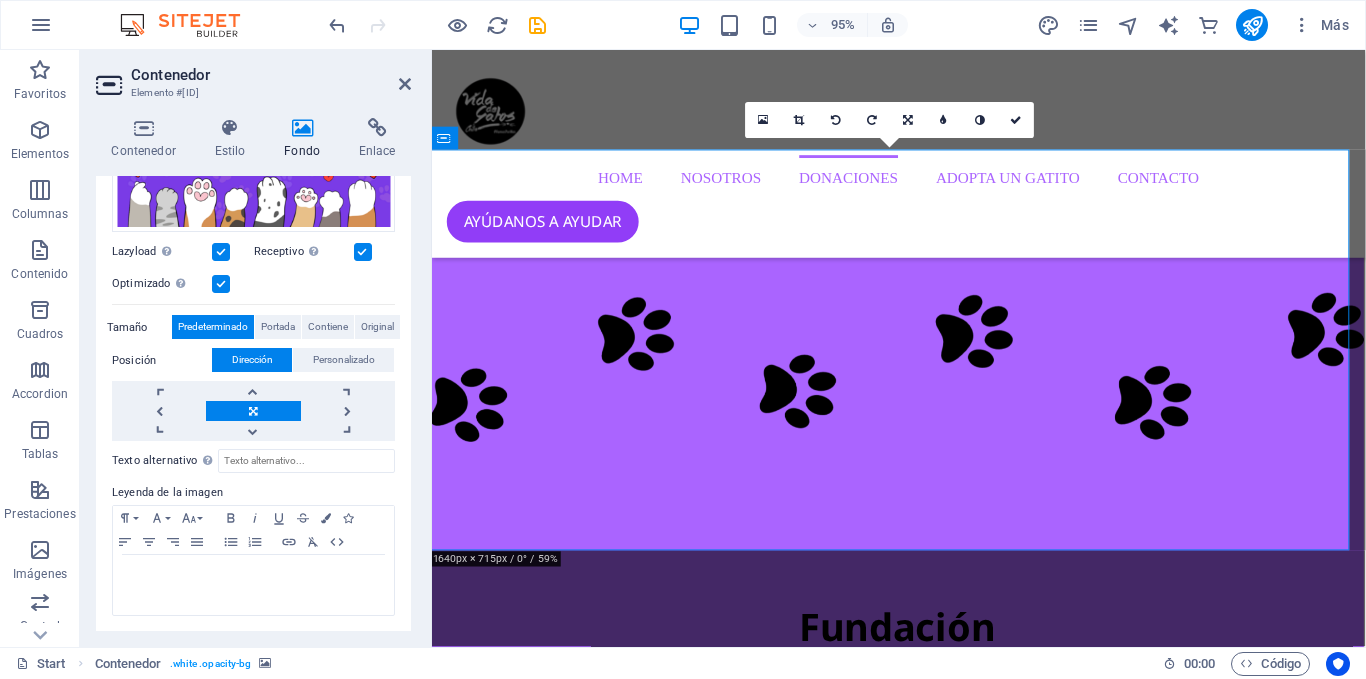 click at bounding box center [221, 252] 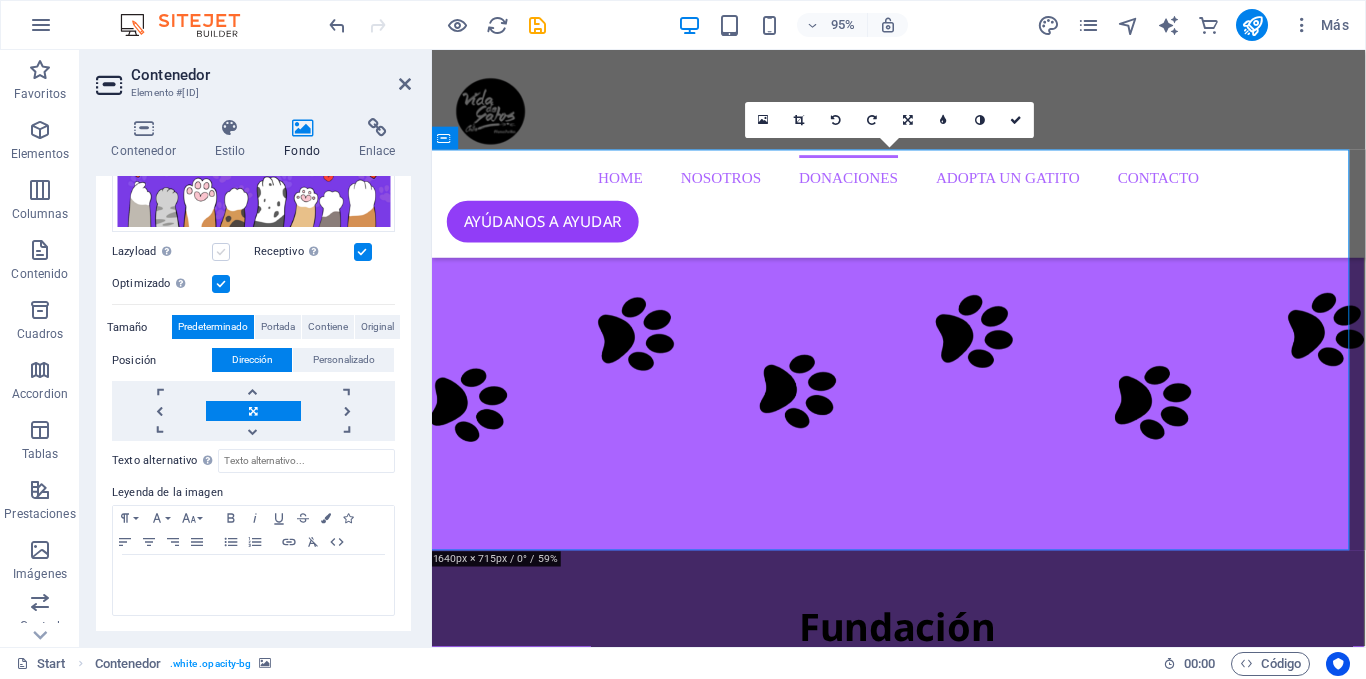 click at bounding box center [221, 252] 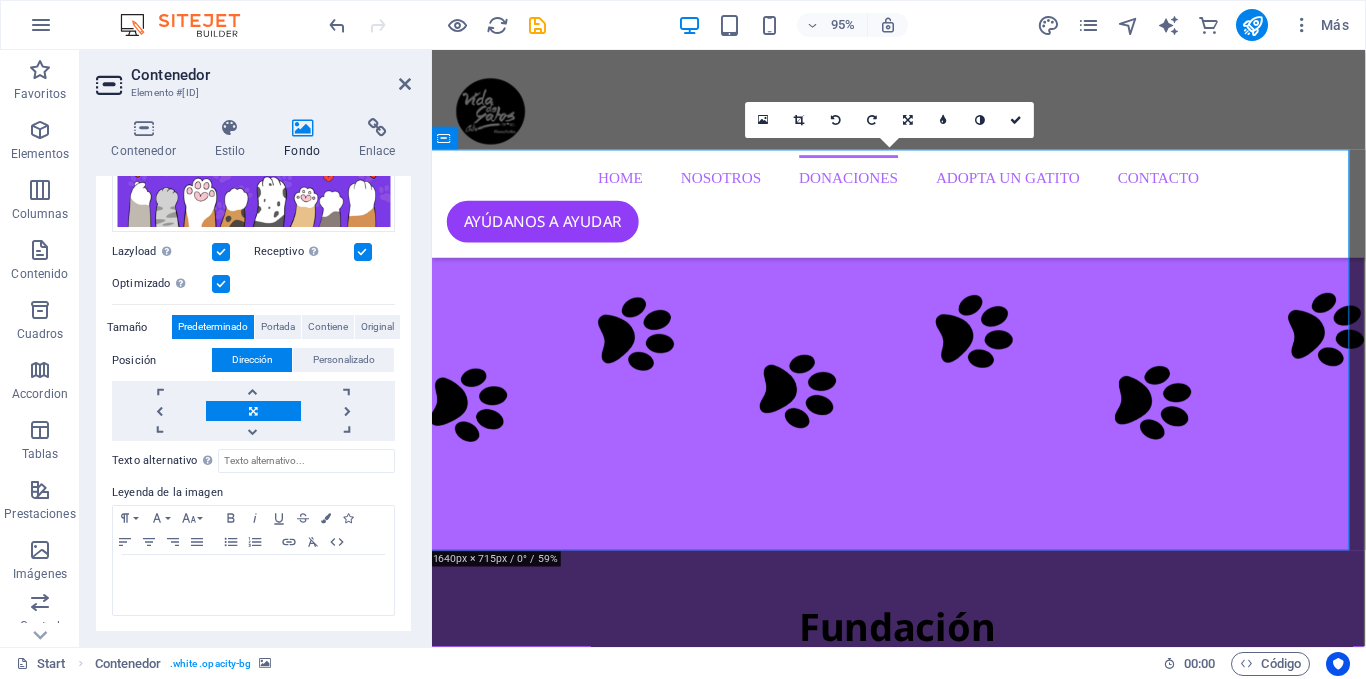 scroll, scrollTop: 0, scrollLeft: 0, axis: both 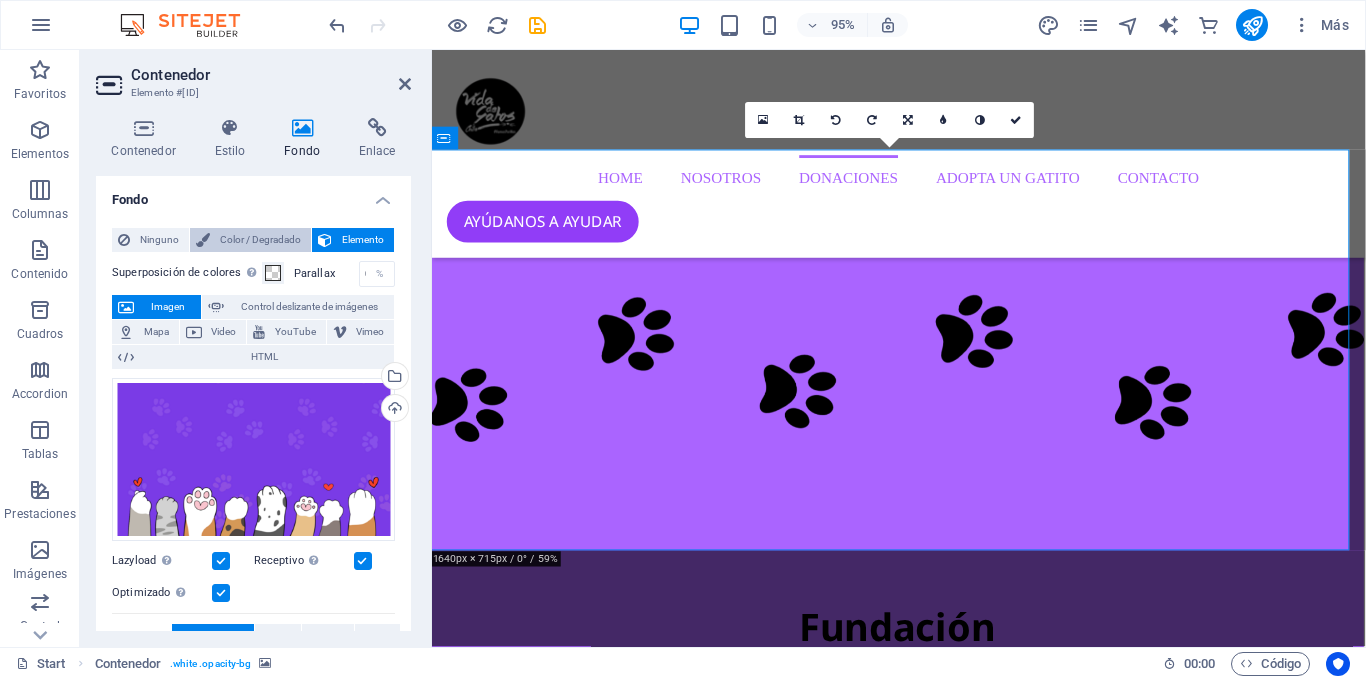 click on "Color / Degradado" at bounding box center [260, 240] 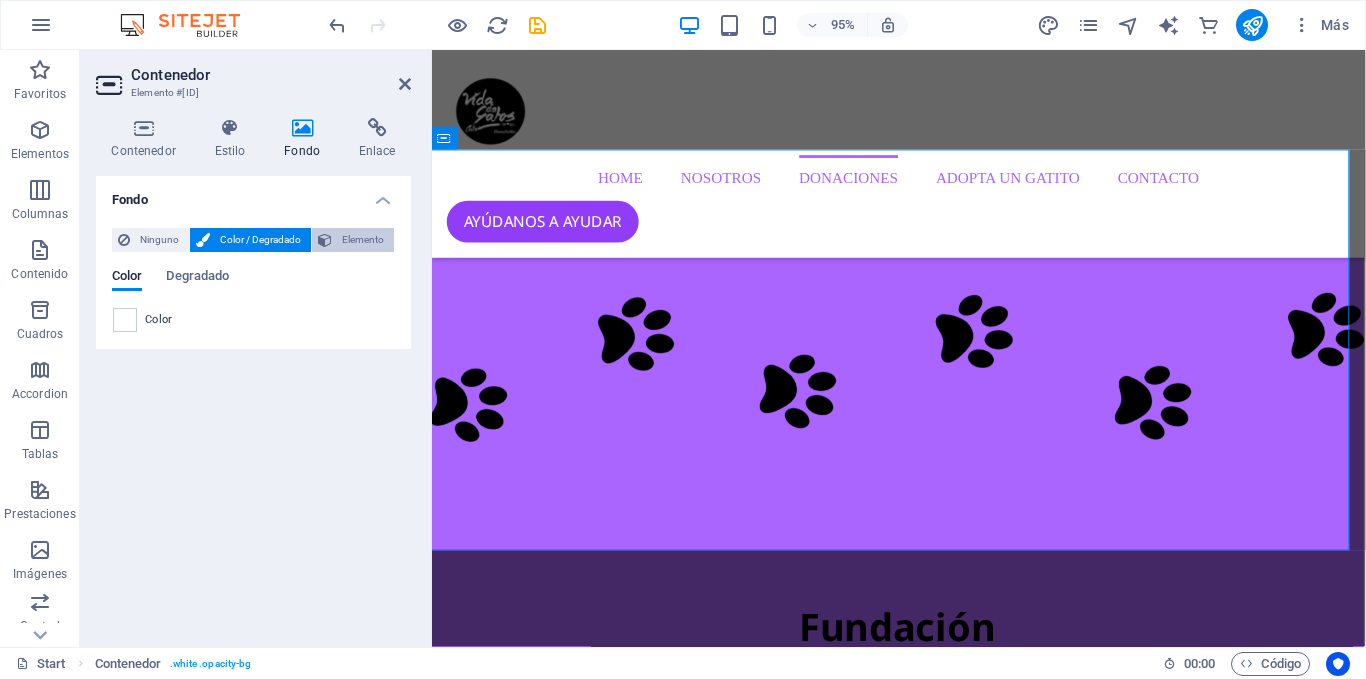 click at bounding box center [325, 240] 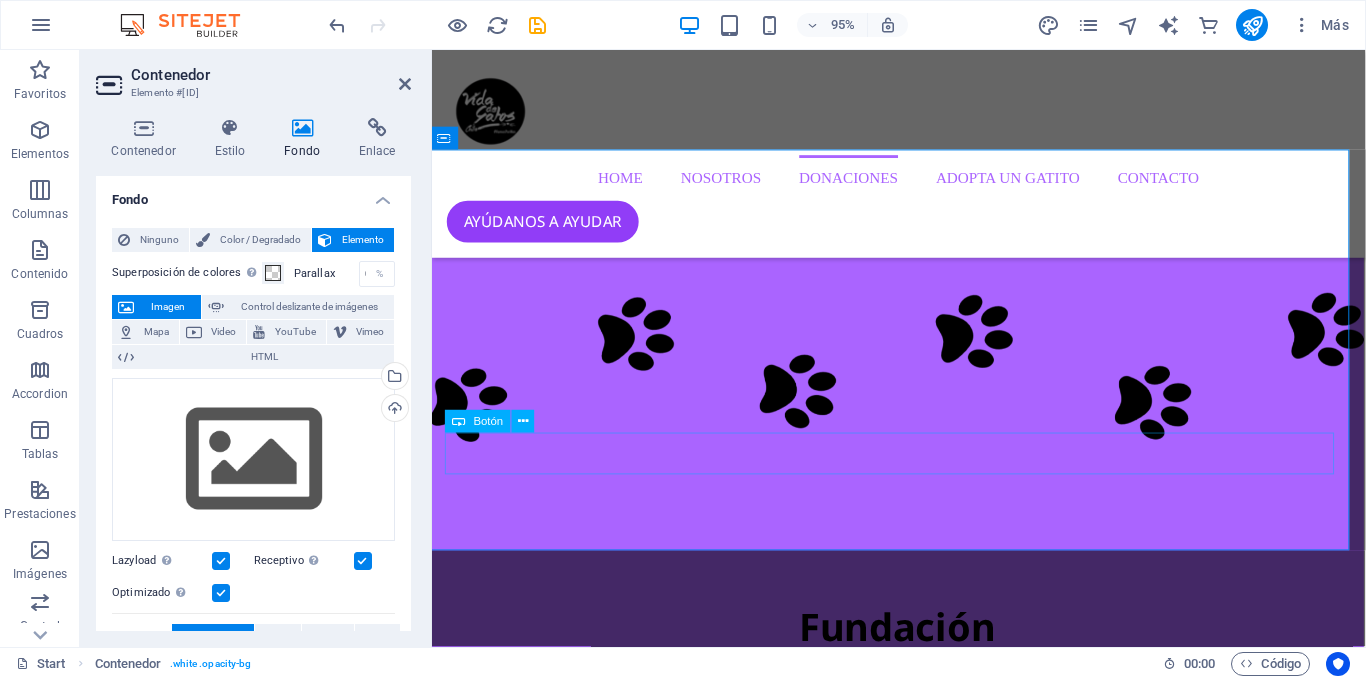 click on "hazte soci@ ahora" at bounding box center (922, 3478) 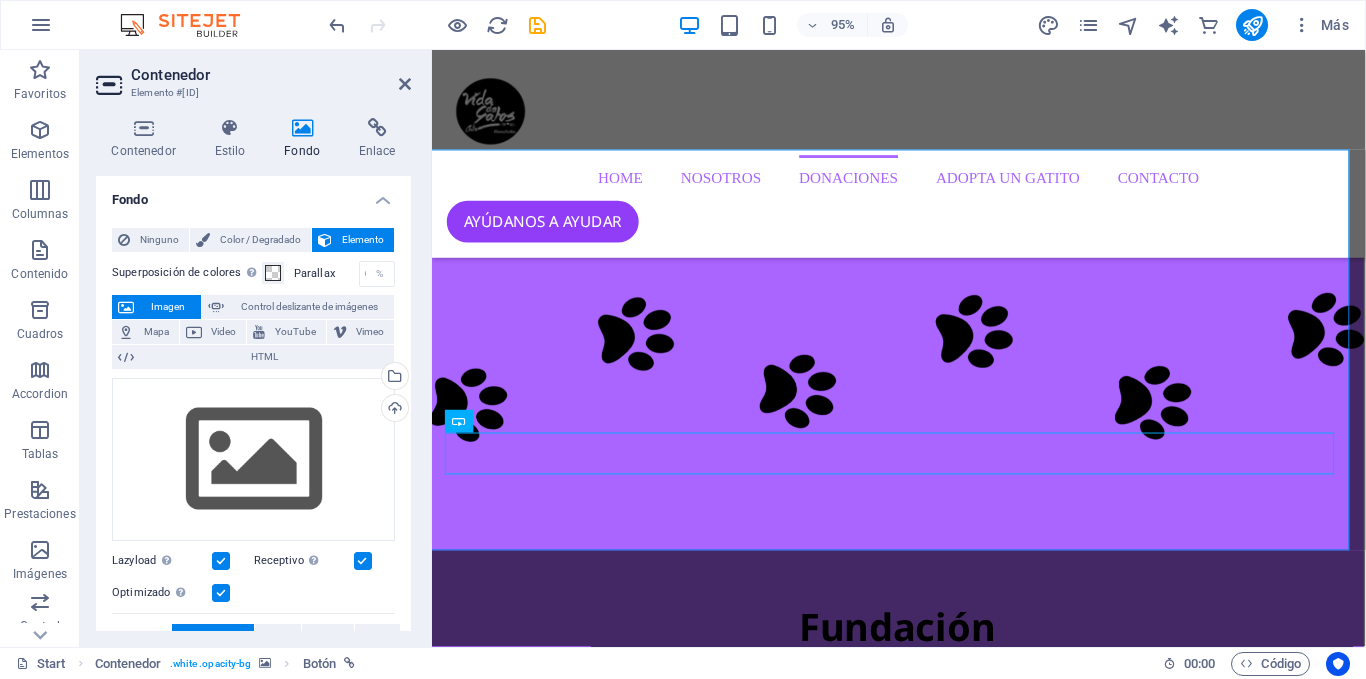 click at bounding box center (921, 2815) 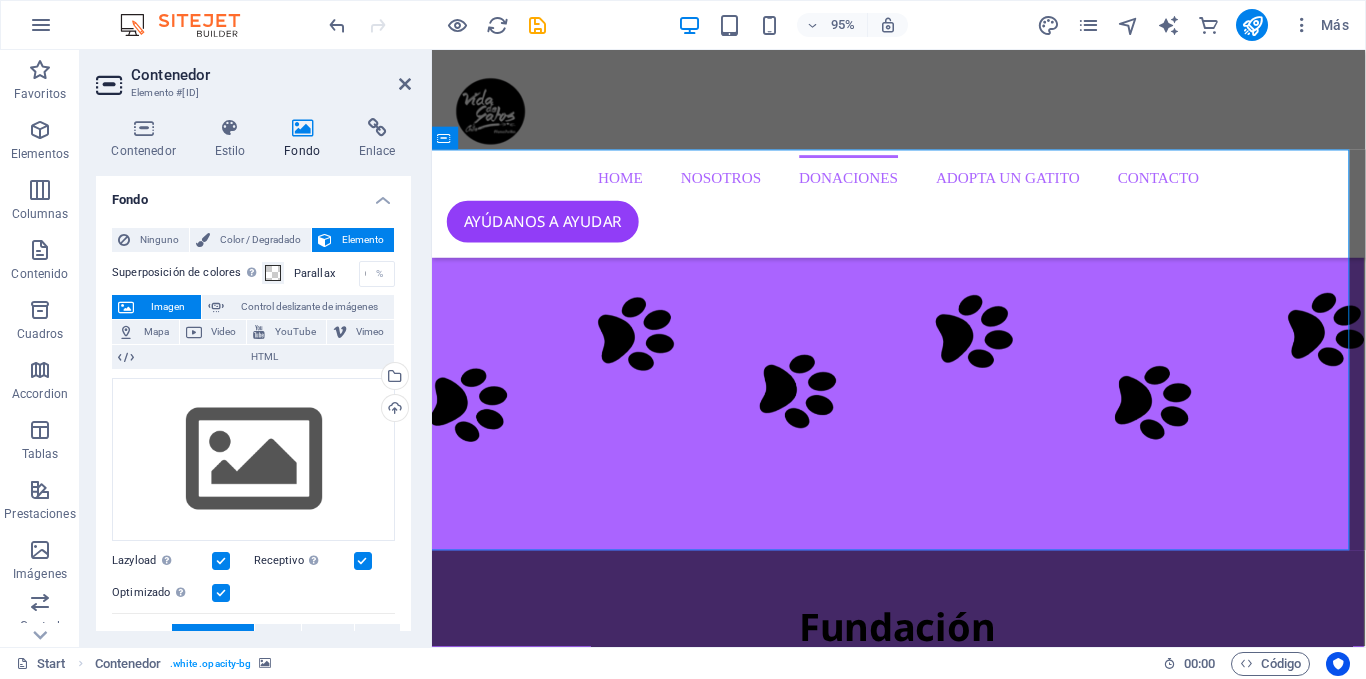 click at bounding box center [921, 2815] 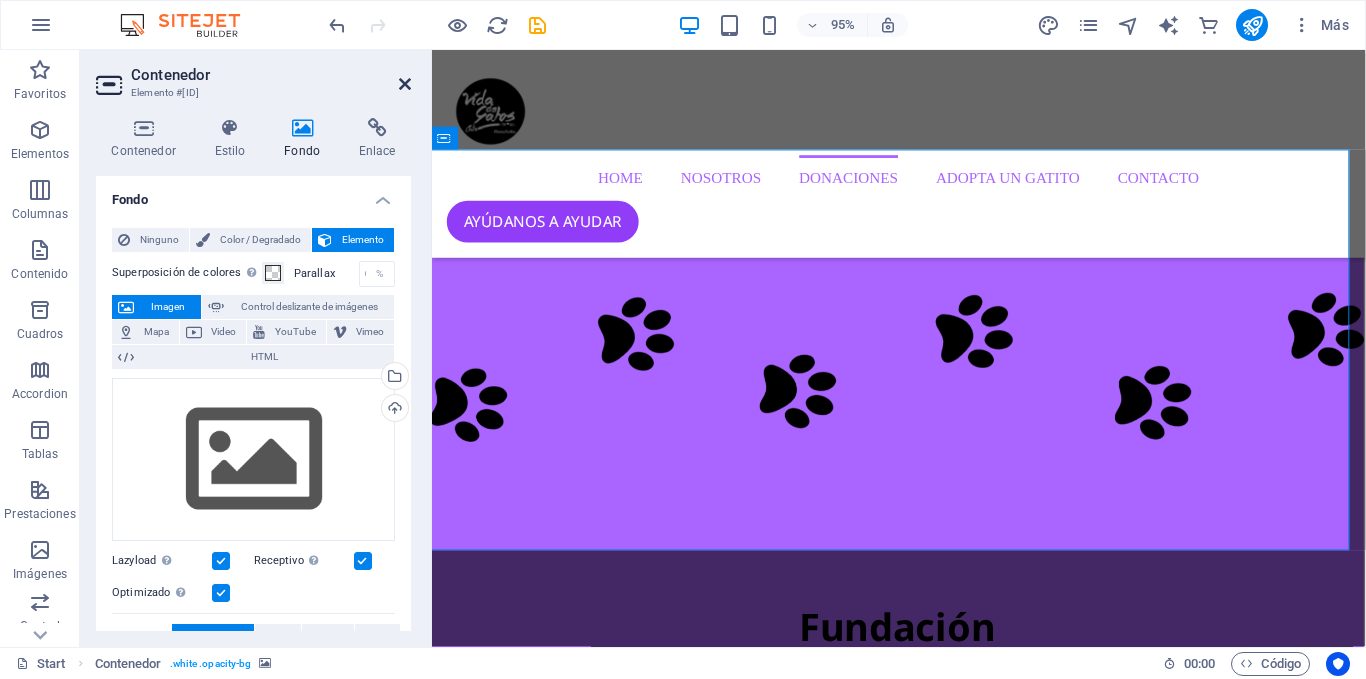 click at bounding box center (405, 84) 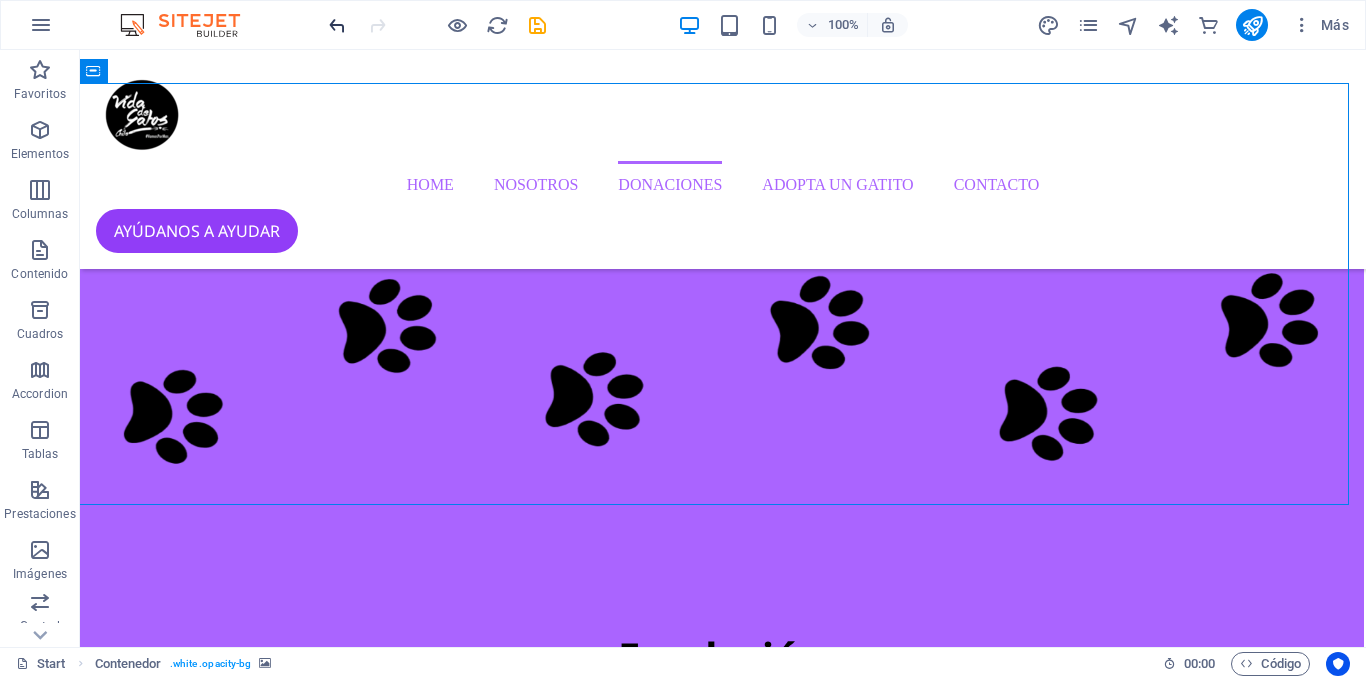 click at bounding box center [337, 25] 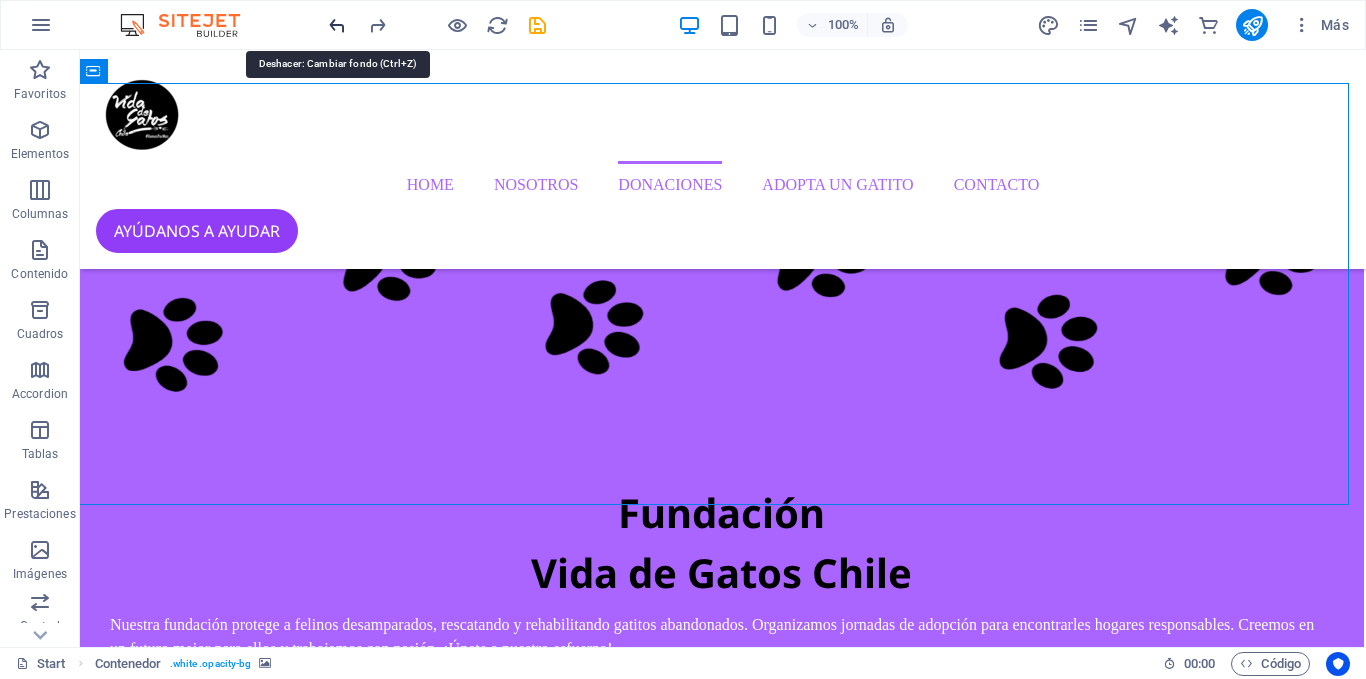 click at bounding box center (337, 25) 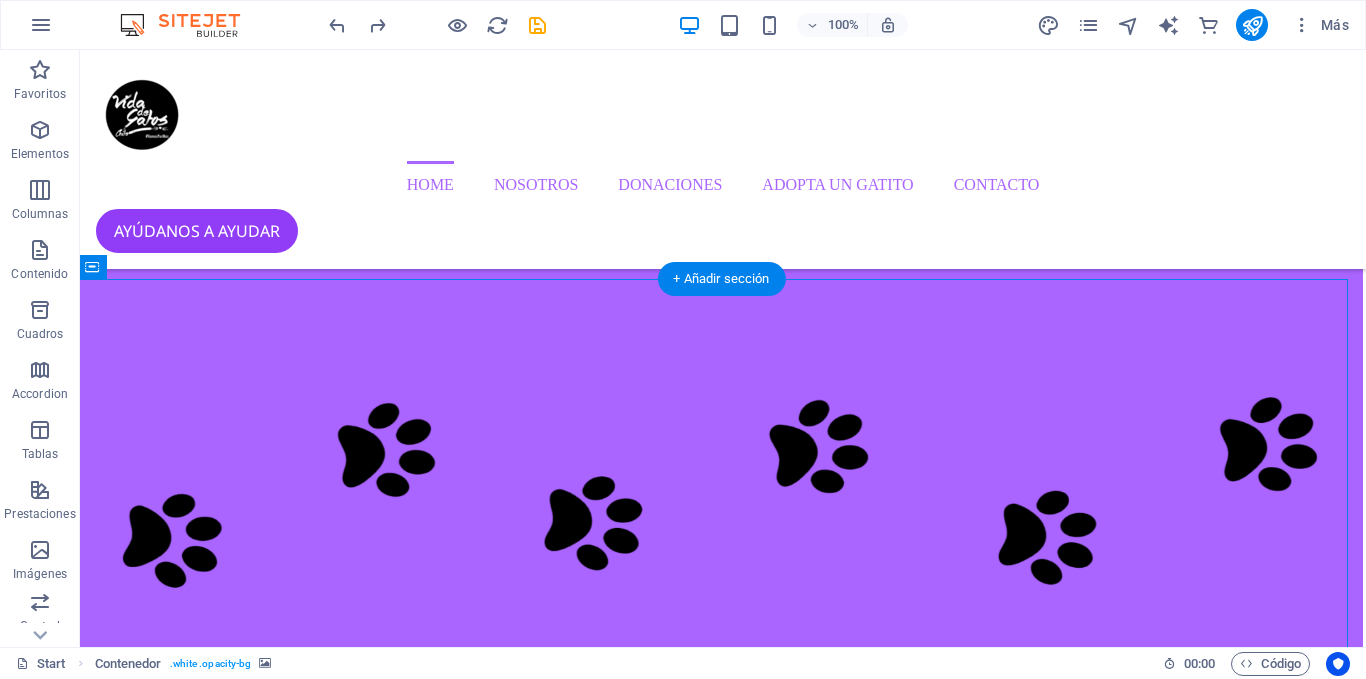 scroll, scrollTop: 2243, scrollLeft: 3, axis: both 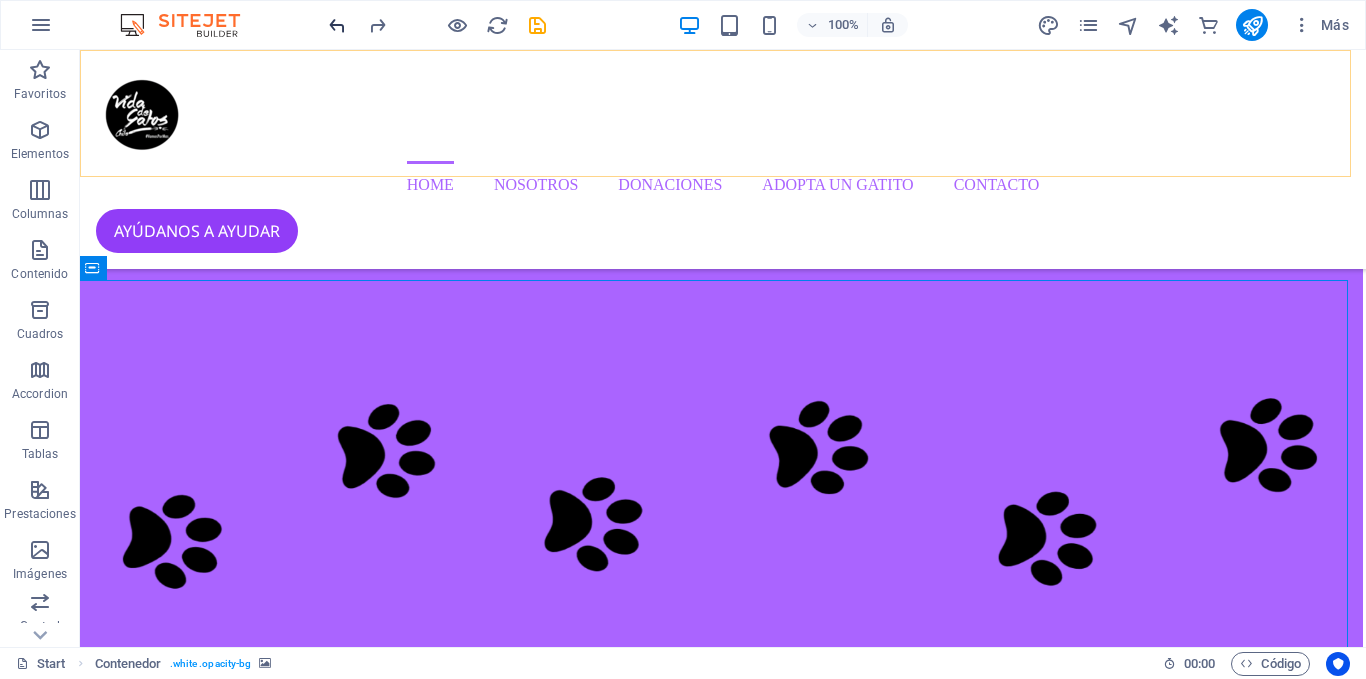 click at bounding box center (337, 25) 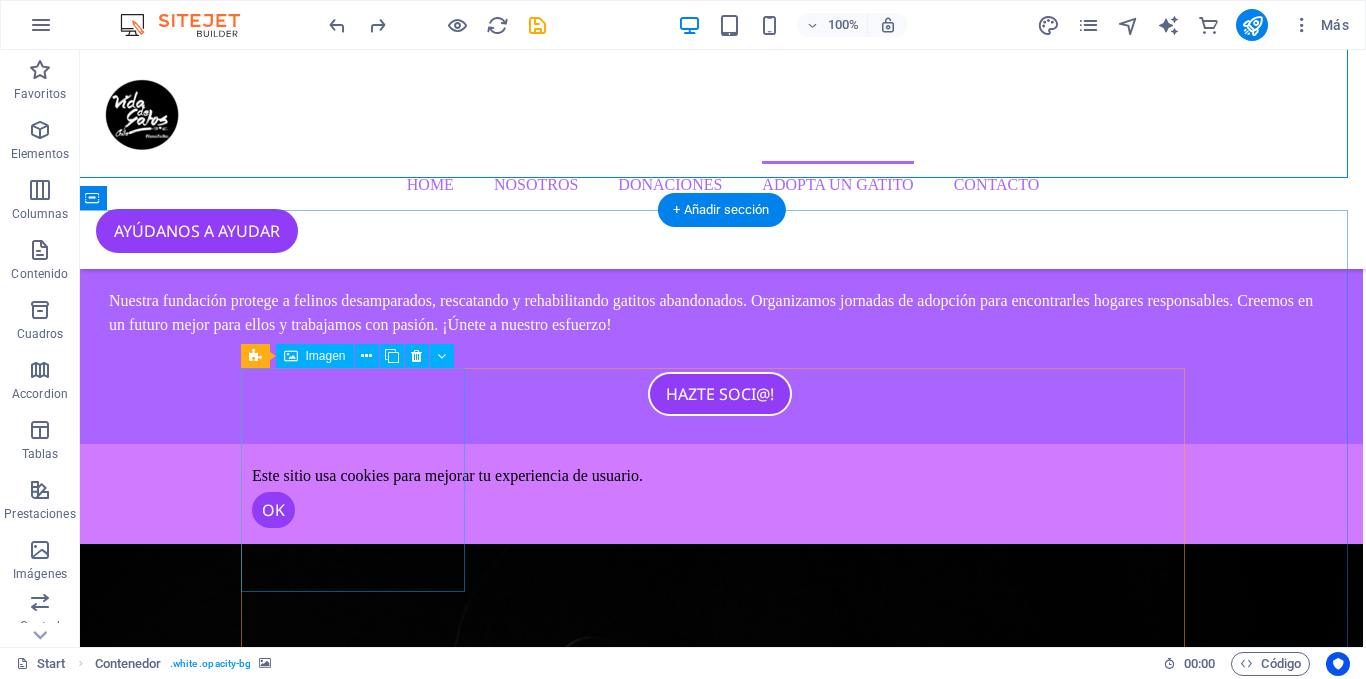 scroll, scrollTop: 2767, scrollLeft: 3, axis: both 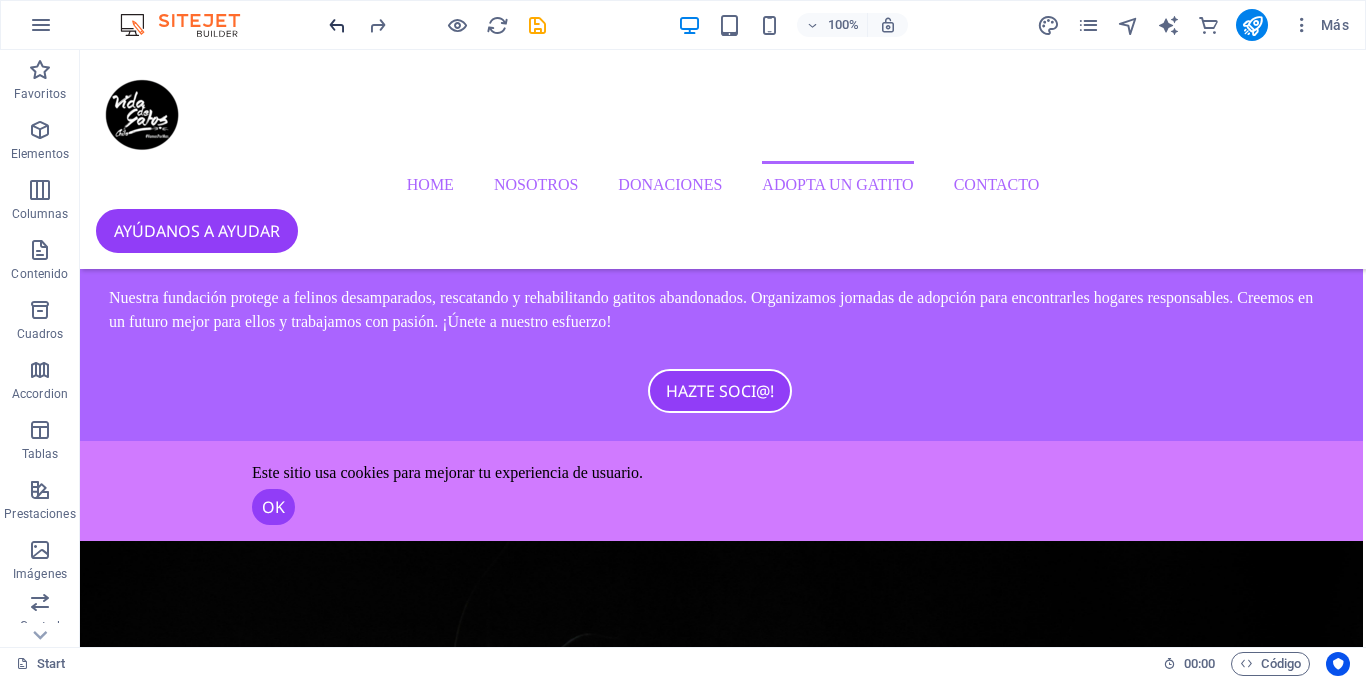 click at bounding box center [337, 25] 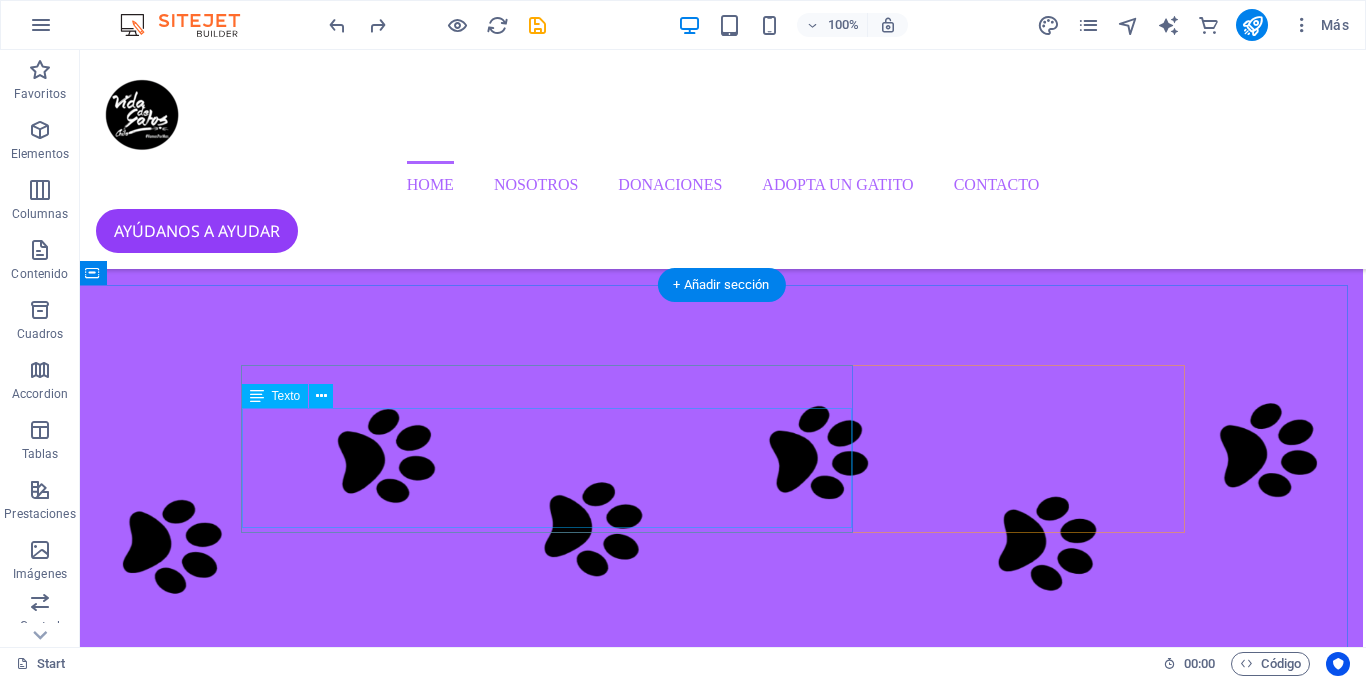 scroll, scrollTop: 2210, scrollLeft: 3, axis: both 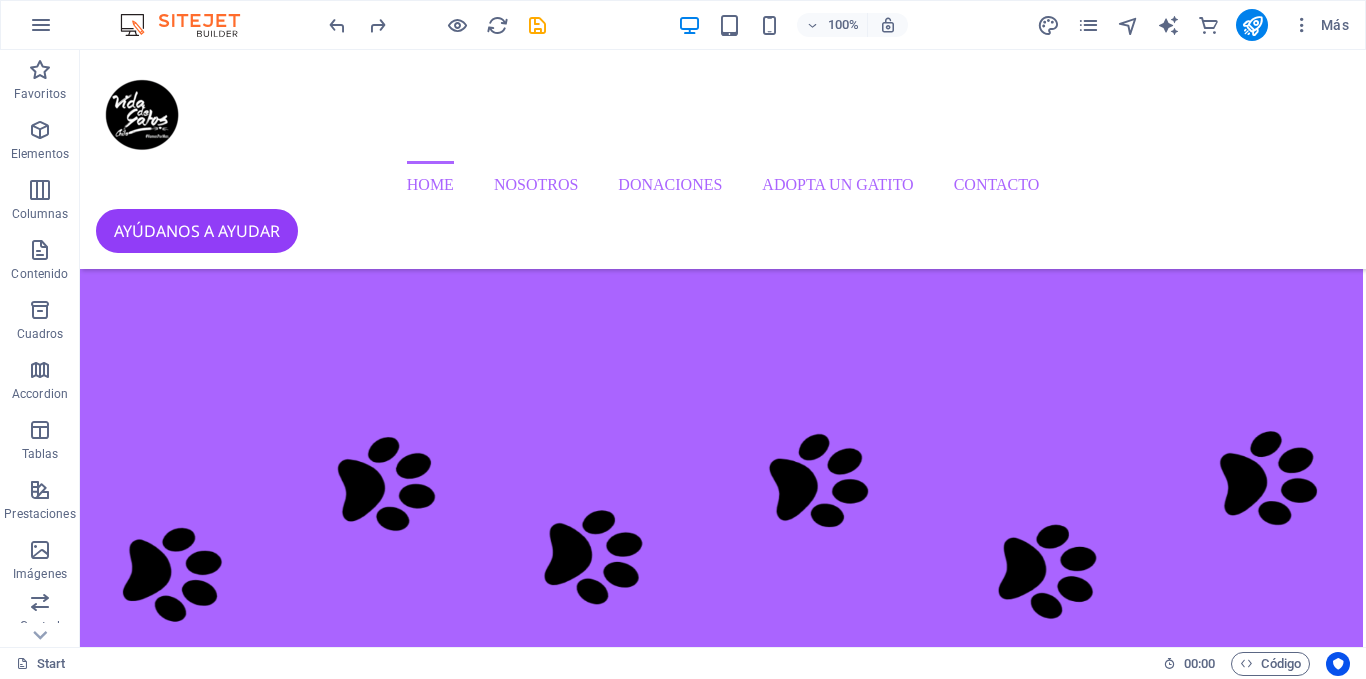 click on "100% Más" at bounding box center [683, 25] 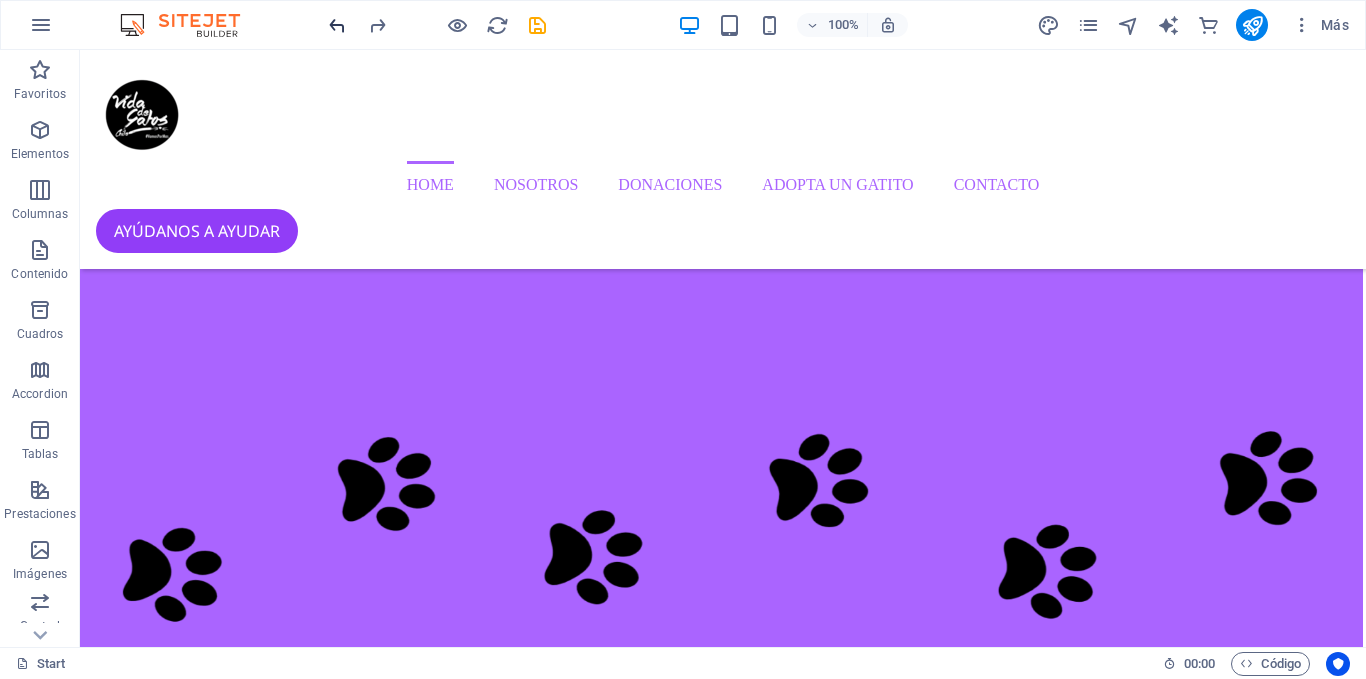 click at bounding box center [337, 25] 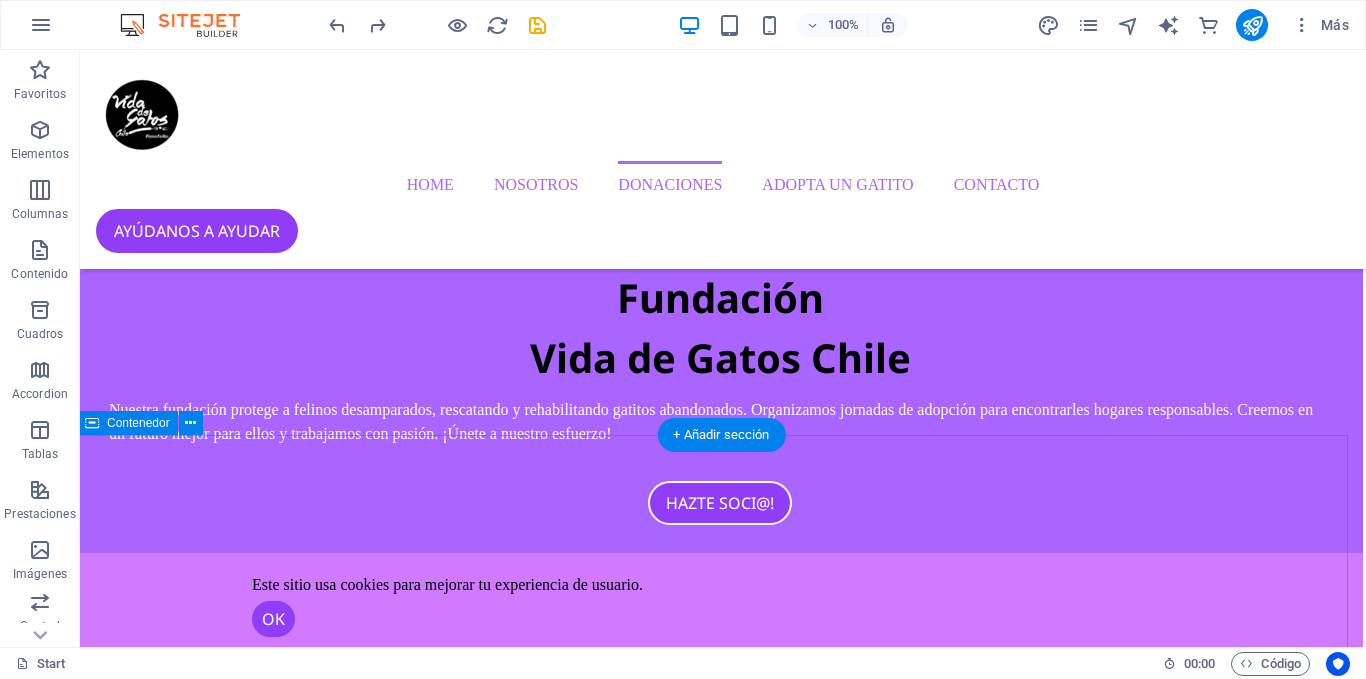 scroll, scrollTop: 2529, scrollLeft: 3, axis: both 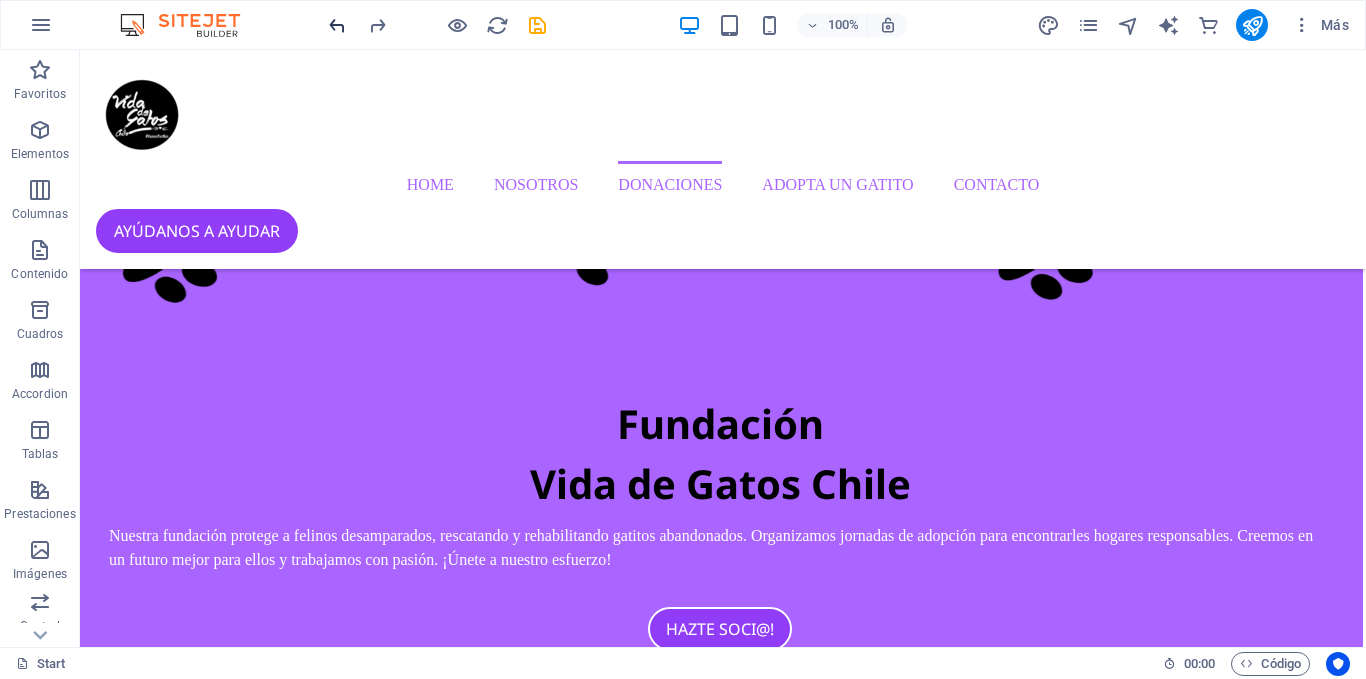click at bounding box center [337, 25] 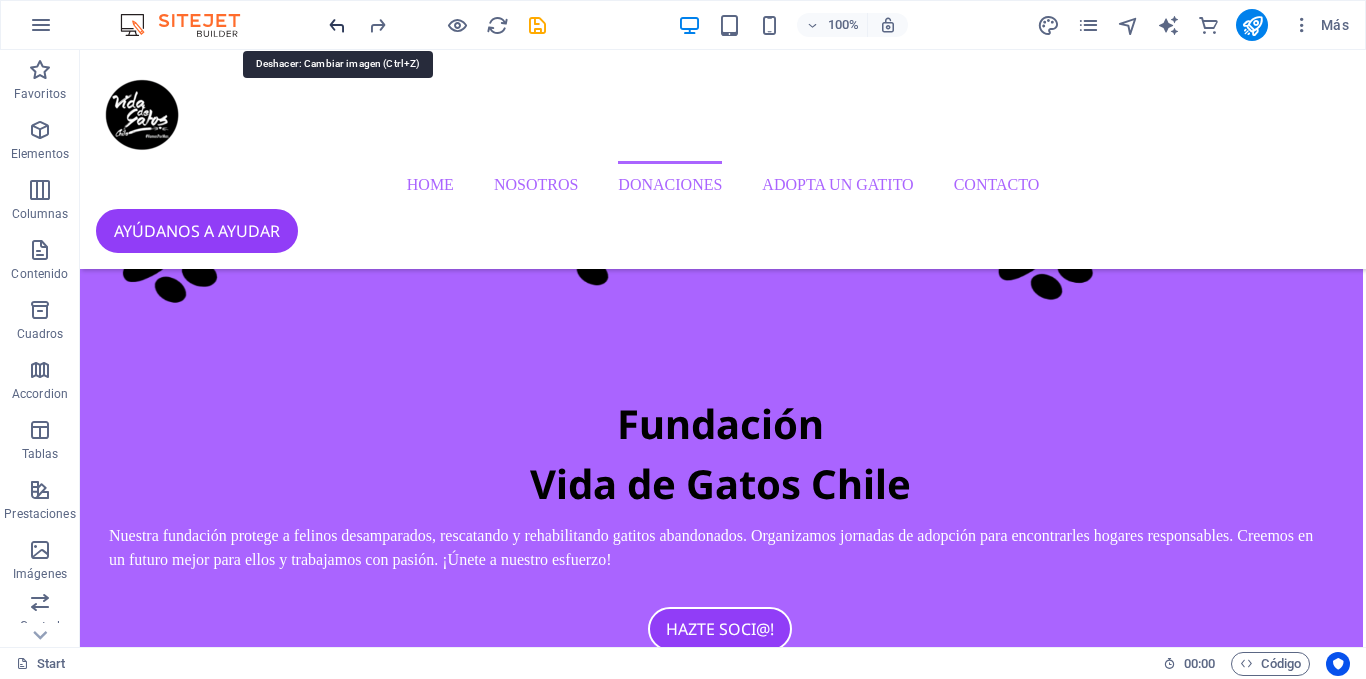 click at bounding box center (337, 25) 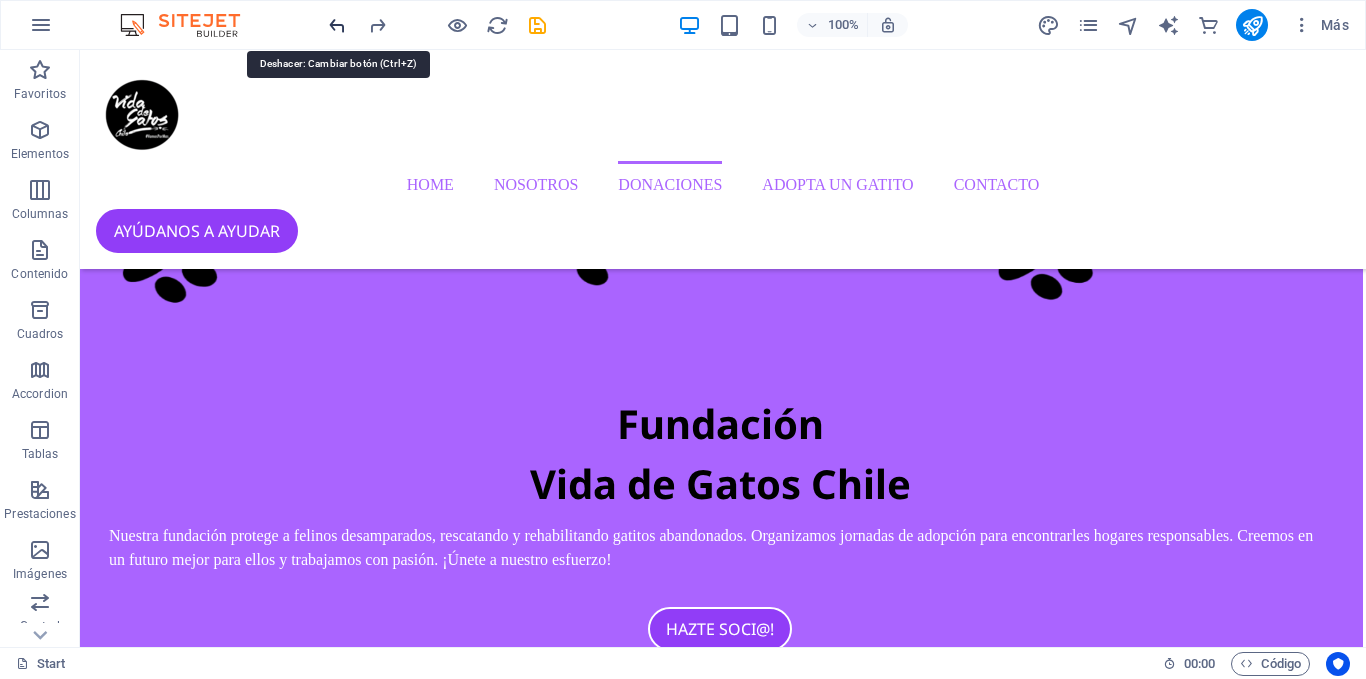 click at bounding box center [337, 25] 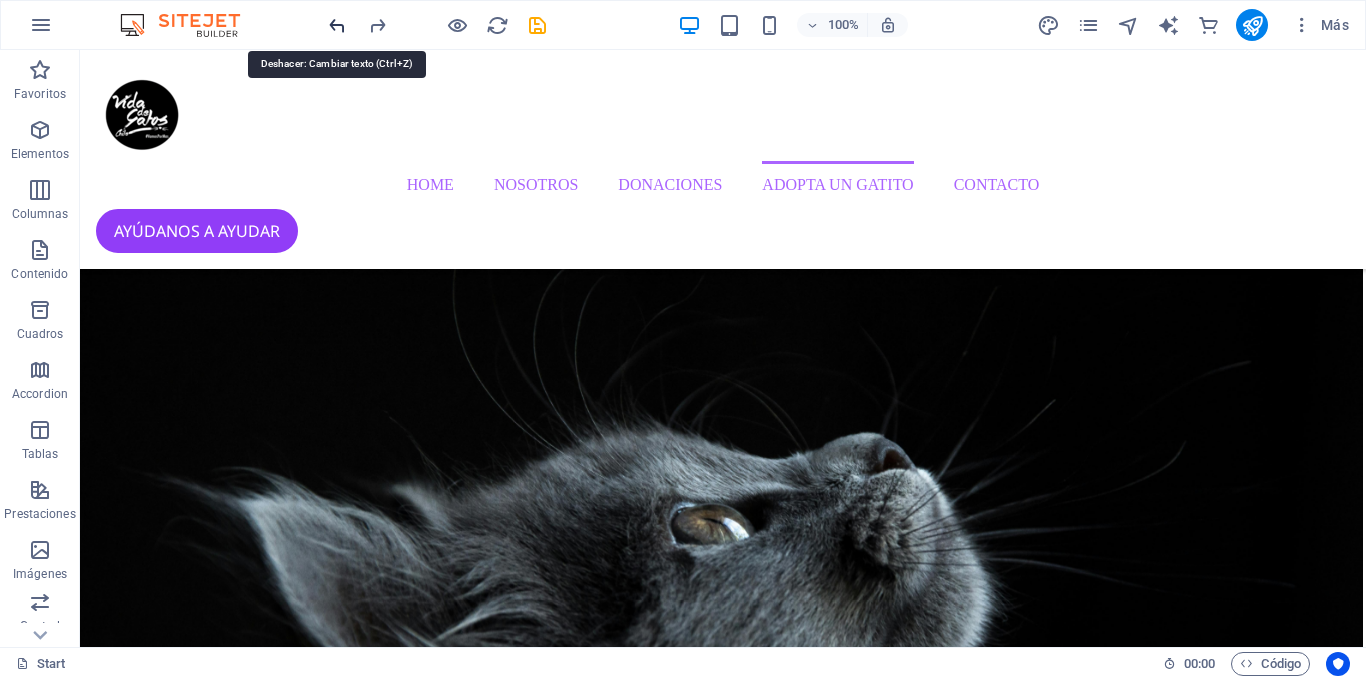 scroll, scrollTop: 4061, scrollLeft: 3, axis: both 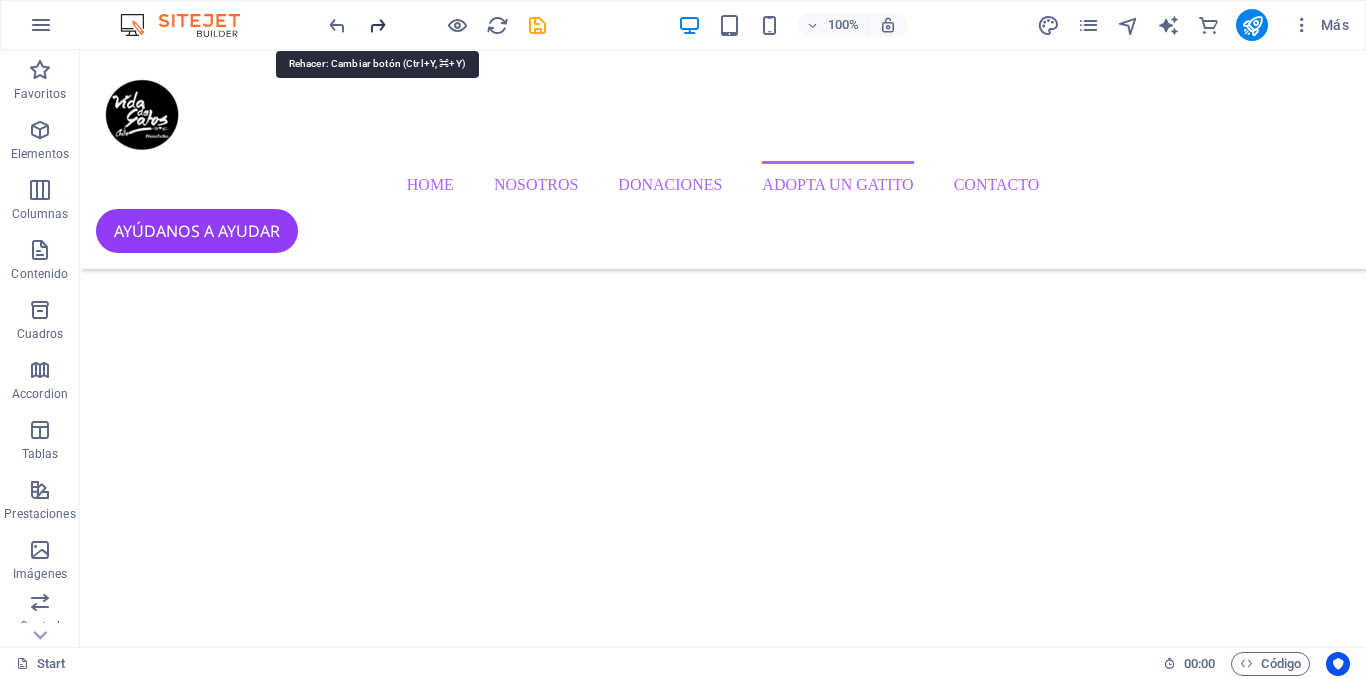 click at bounding box center [377, 25] 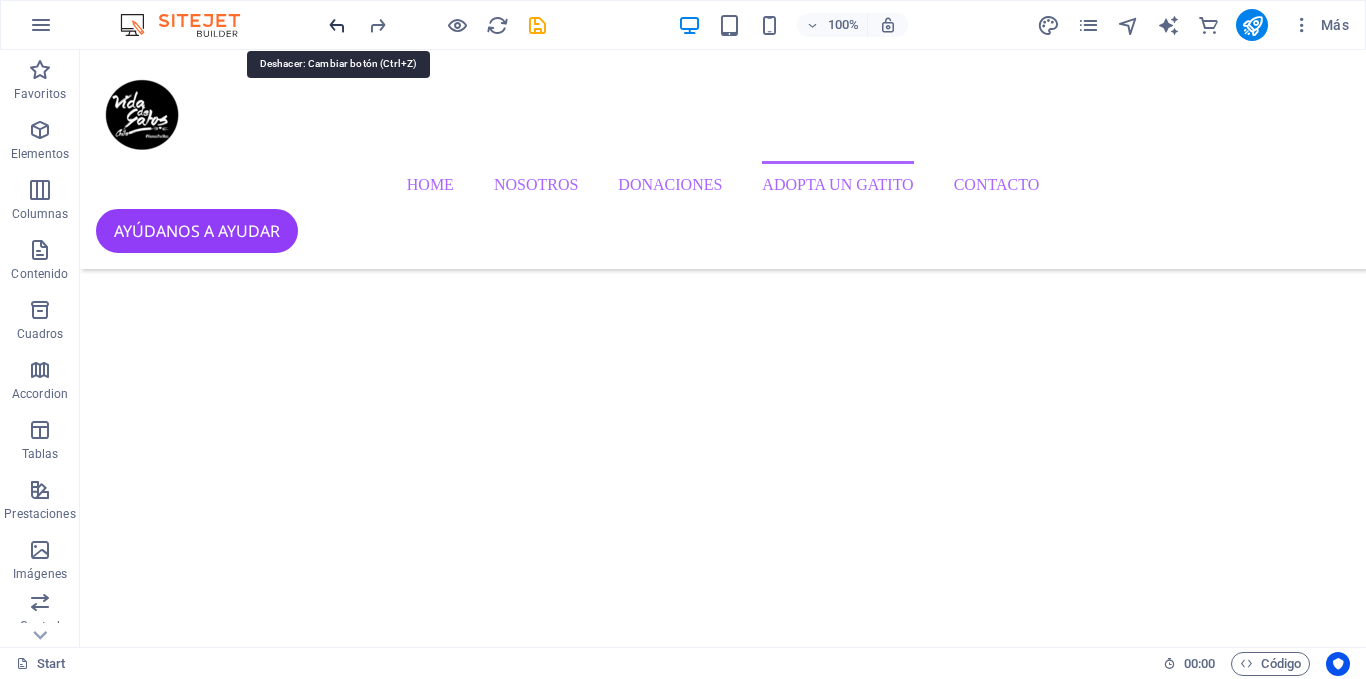 click at bounding box center [337, 25] 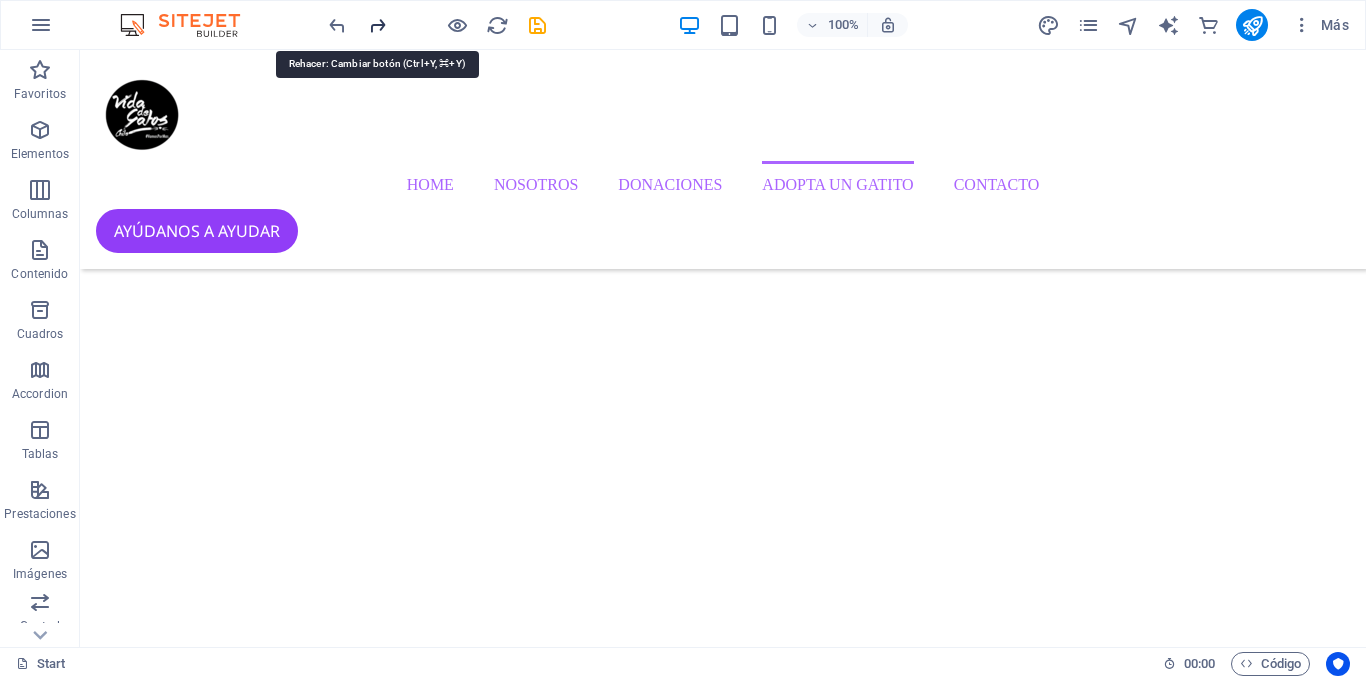 click at bounding box center [377, 25] 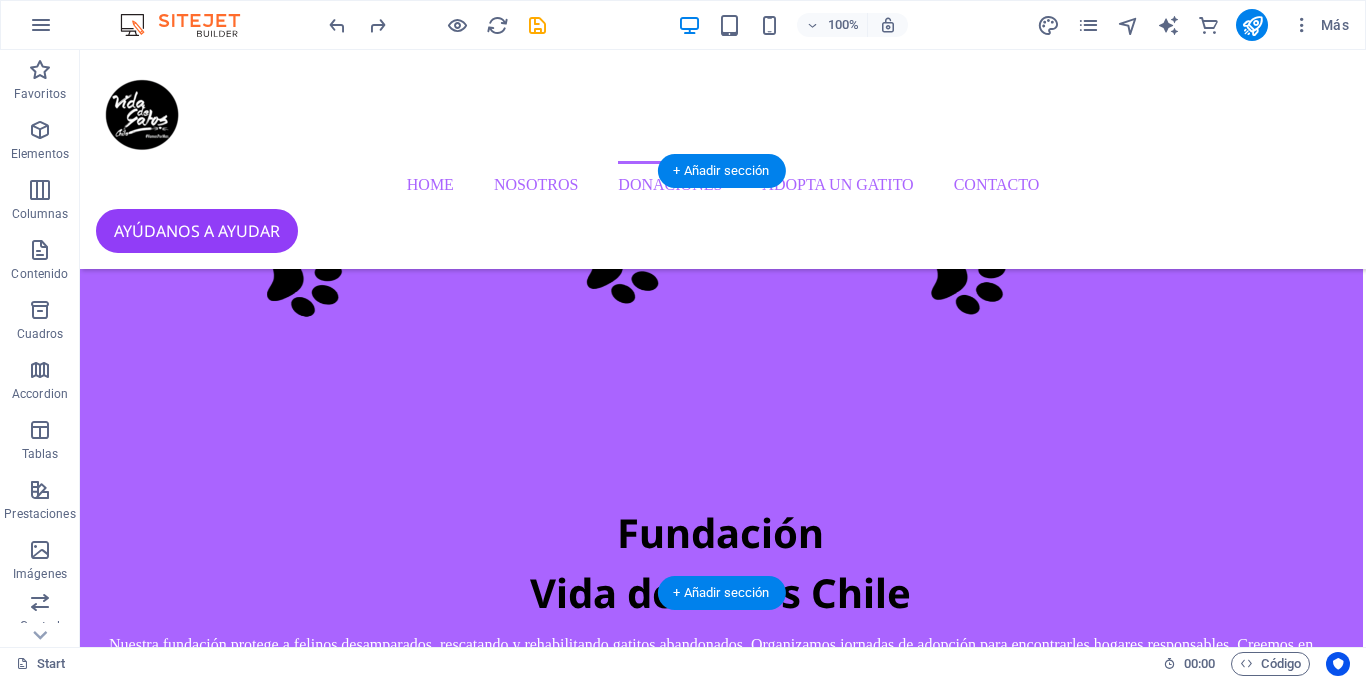 scroll, scrollTop: 2344, scrollLeft: 3, axis: both 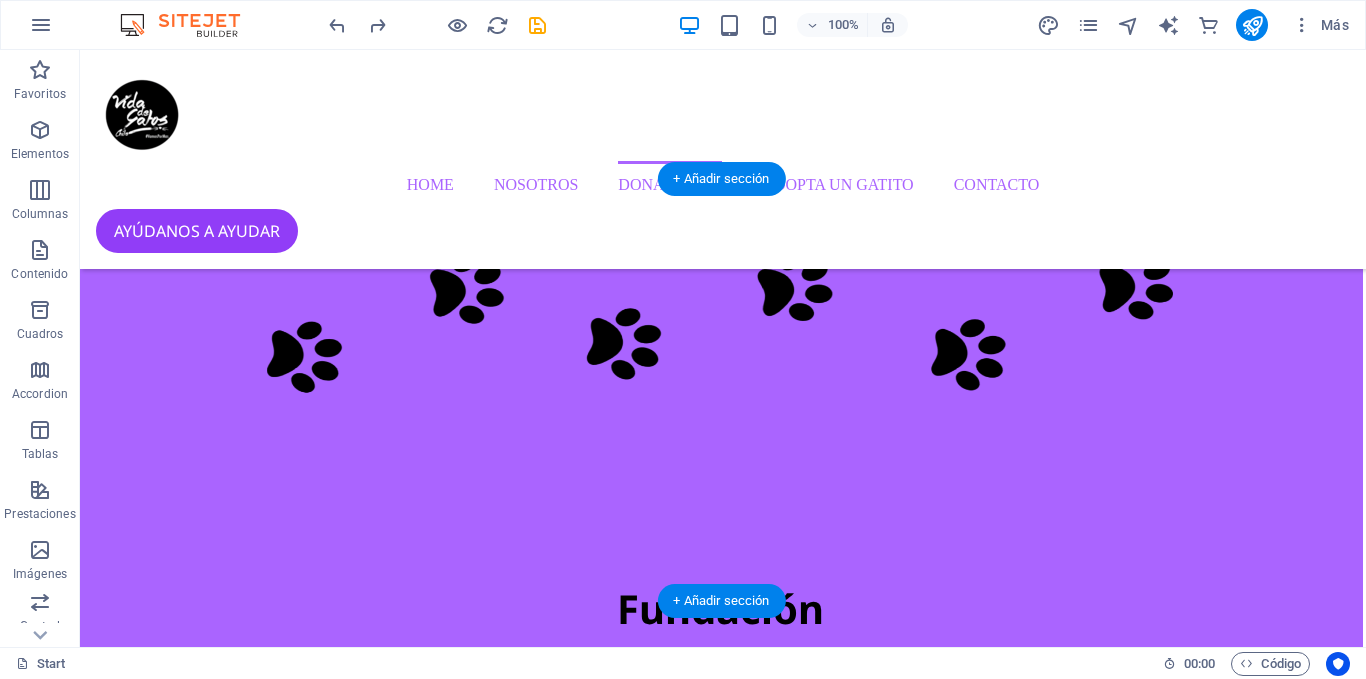 click at bounding box center (720, 2767) 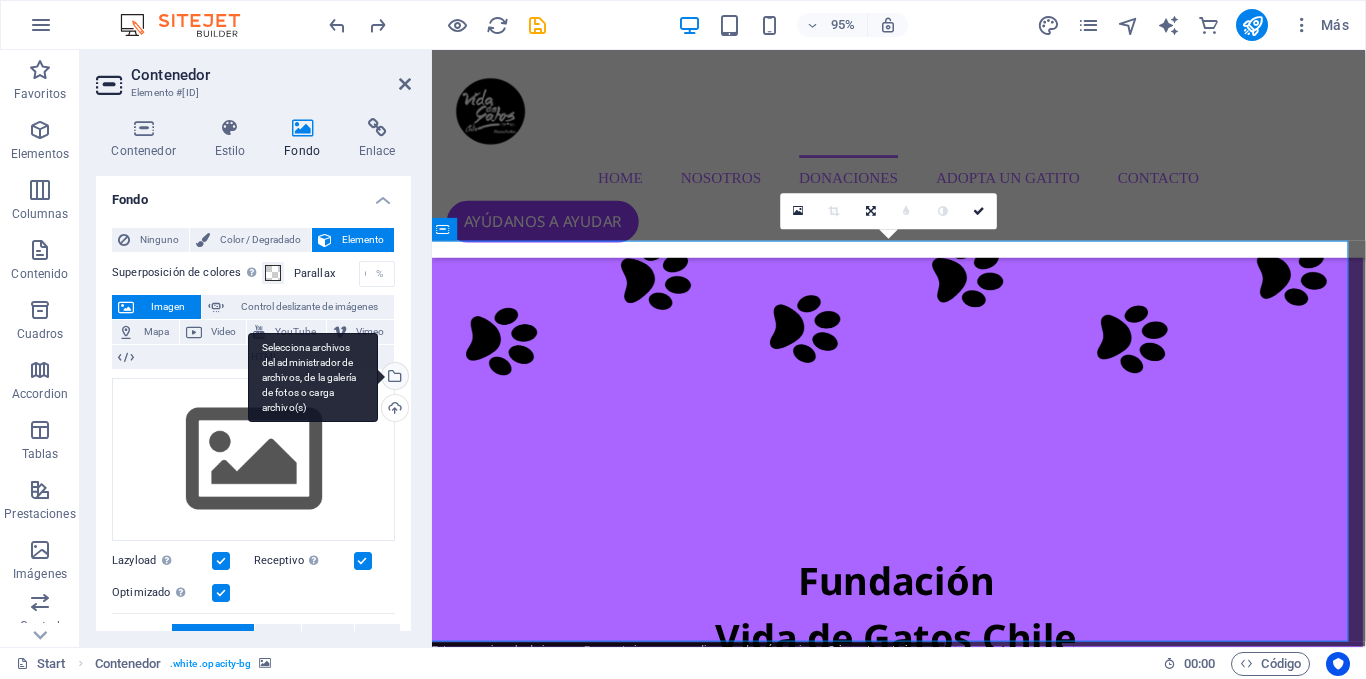click on "Selecciona archivos del administrador de archivos, de la galería de fotos o carga archivo(s)" at bounding box center [313, 378] 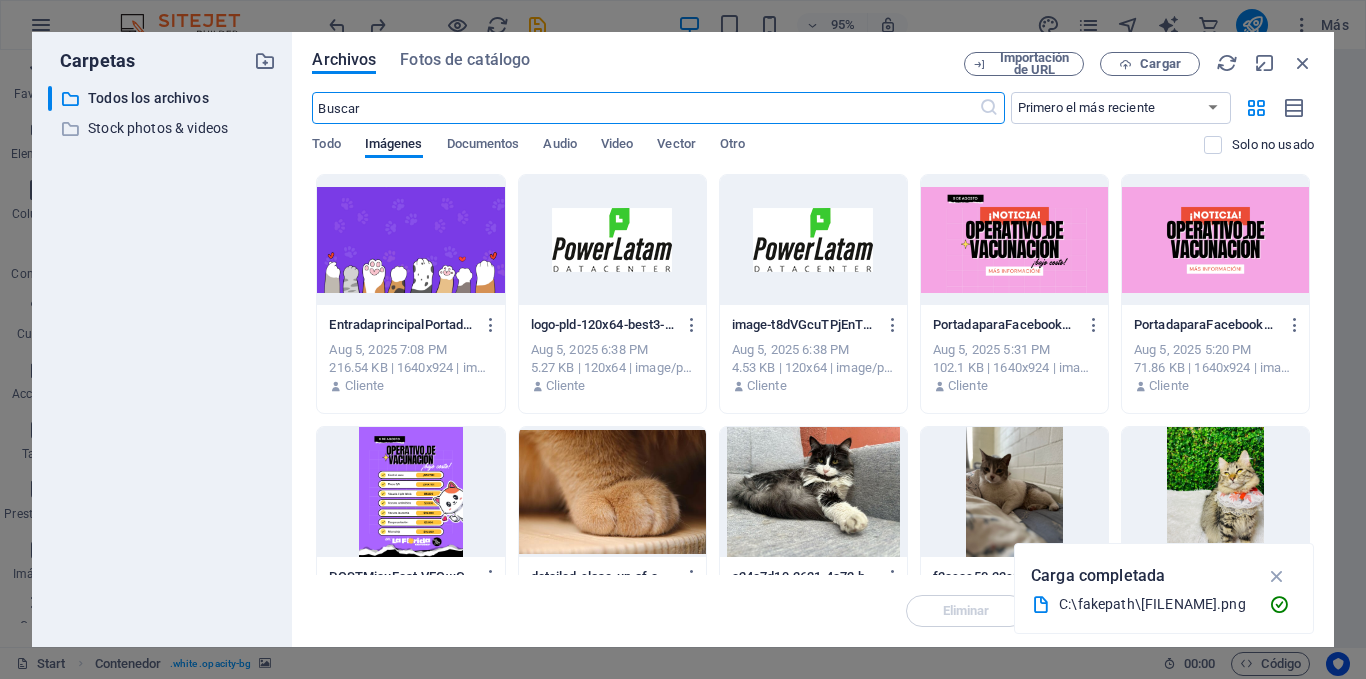 scroll, scrollTop: 2814, scrollLeft: 3, axis: both 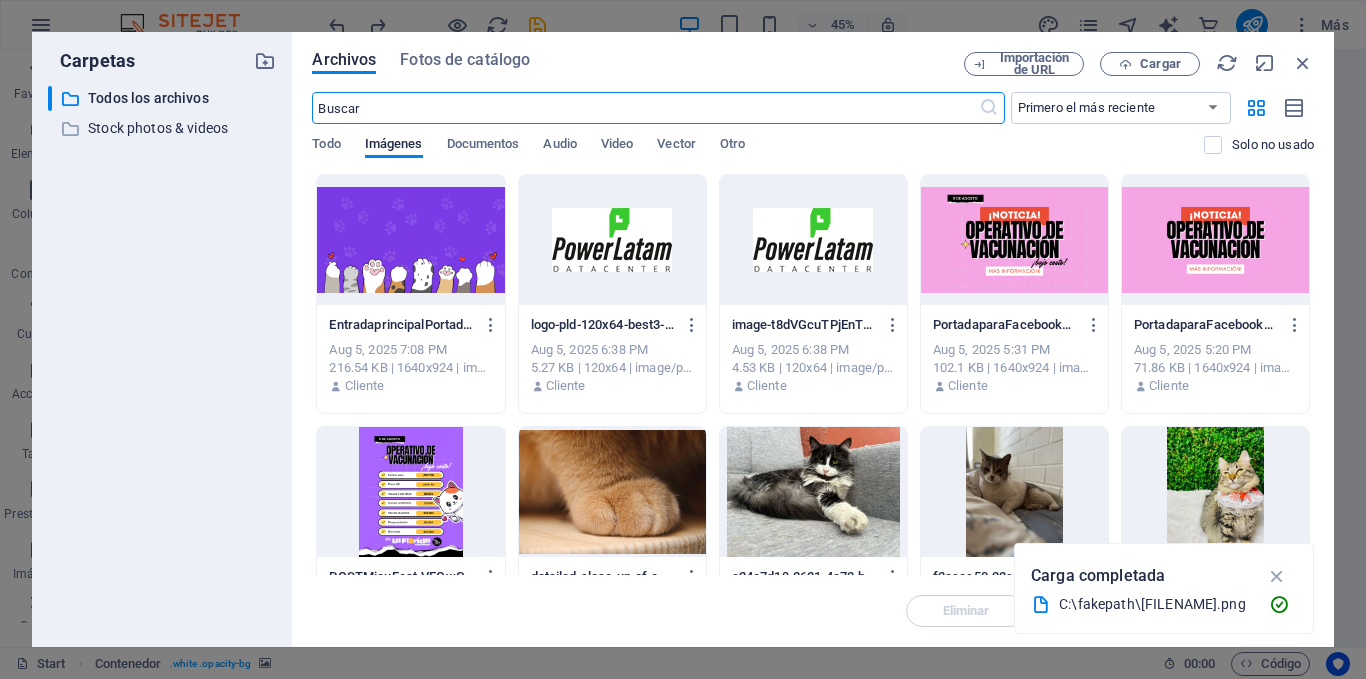click at bounding box center [410, 240] 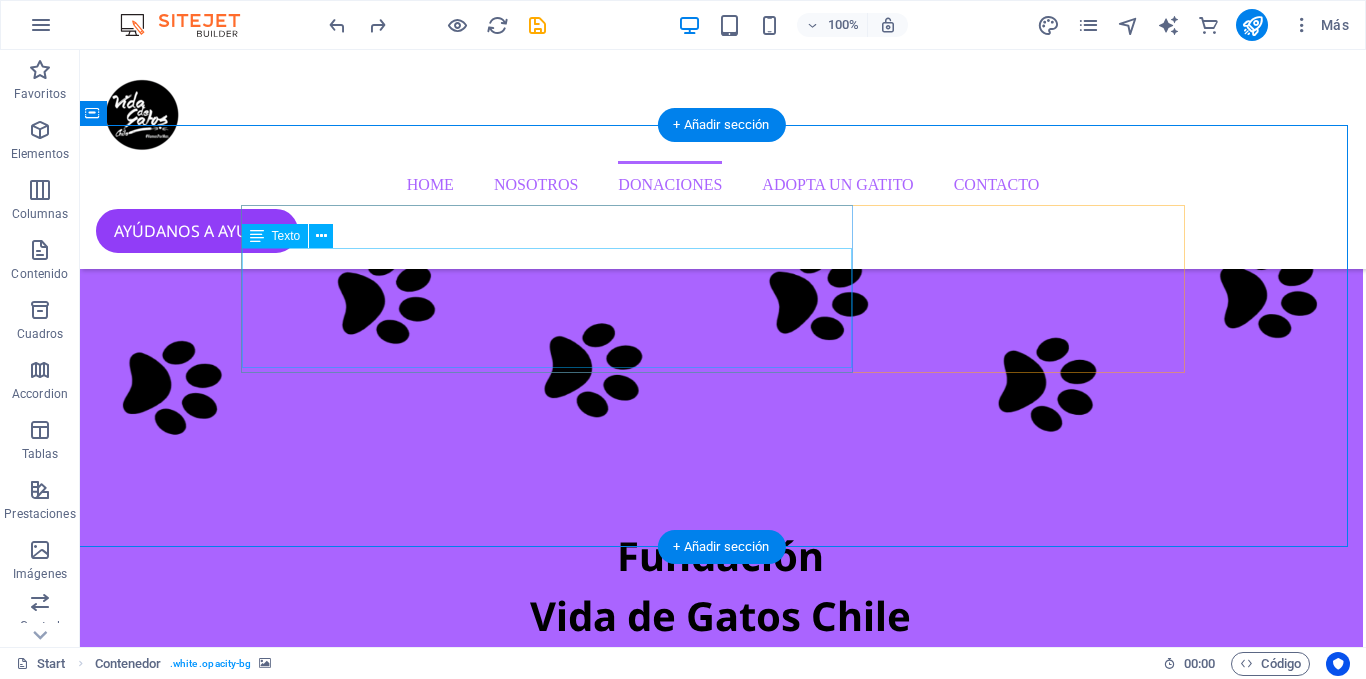 scroll, scrollTop: 2398, scrollLeft: 3, axis: both 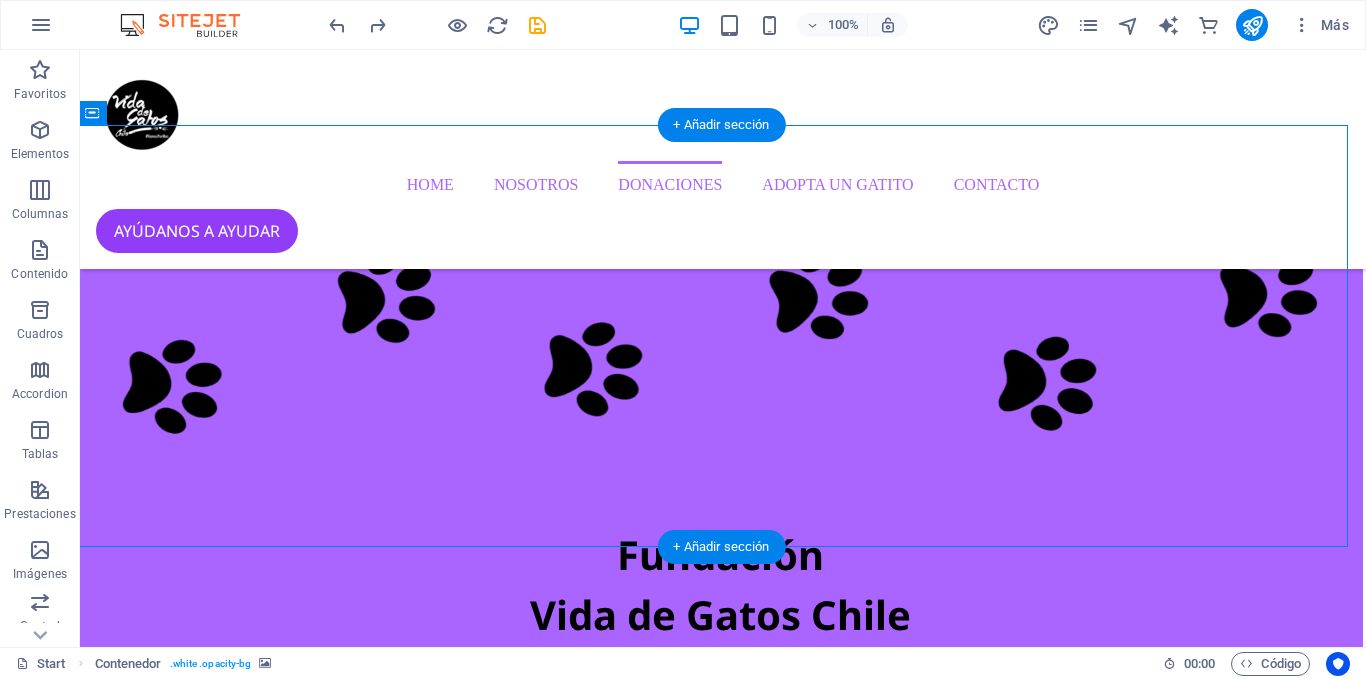 click at bounding box center (720, 2713) 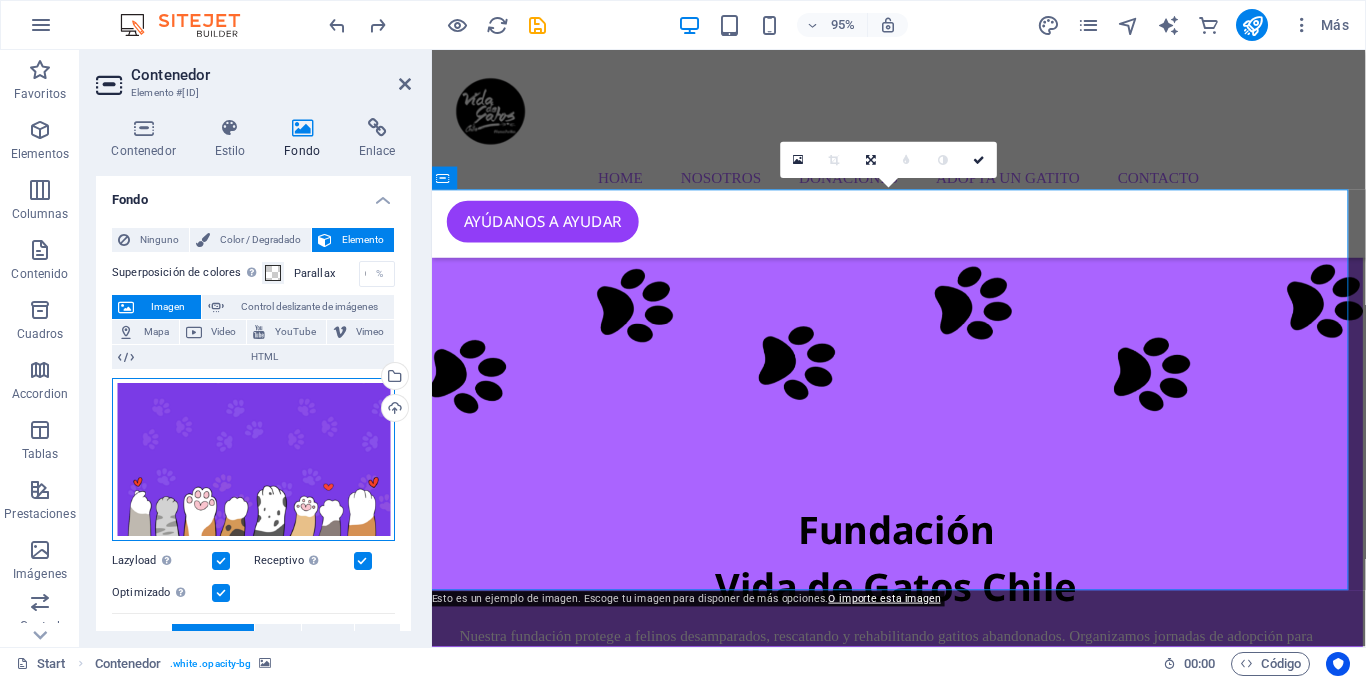 click on "Arrastra archivos aquí, haz clic para escoger archivos o  selecciona archivos de Archivos o de nuestra galería gratuita de fotos y vídeos" at bounding box center [253, 460] 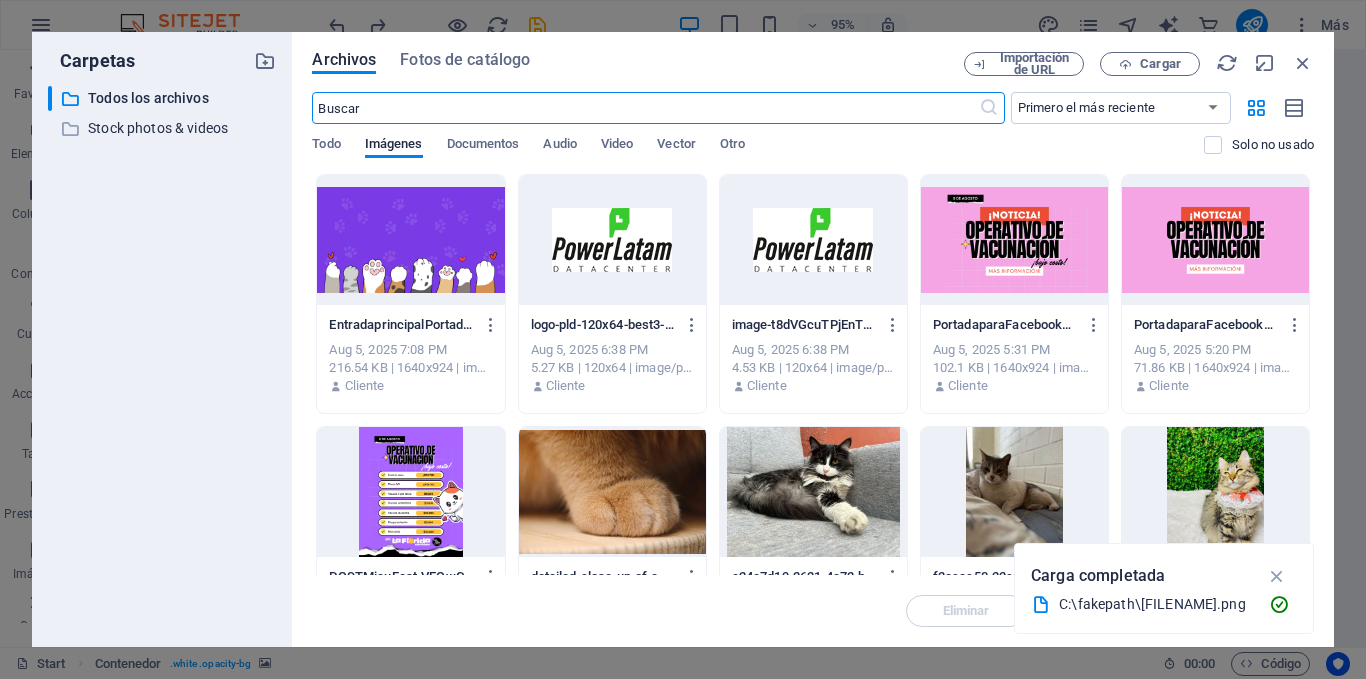 scroll, scrollTop: 2868, scrollLeft: 3, axis: both 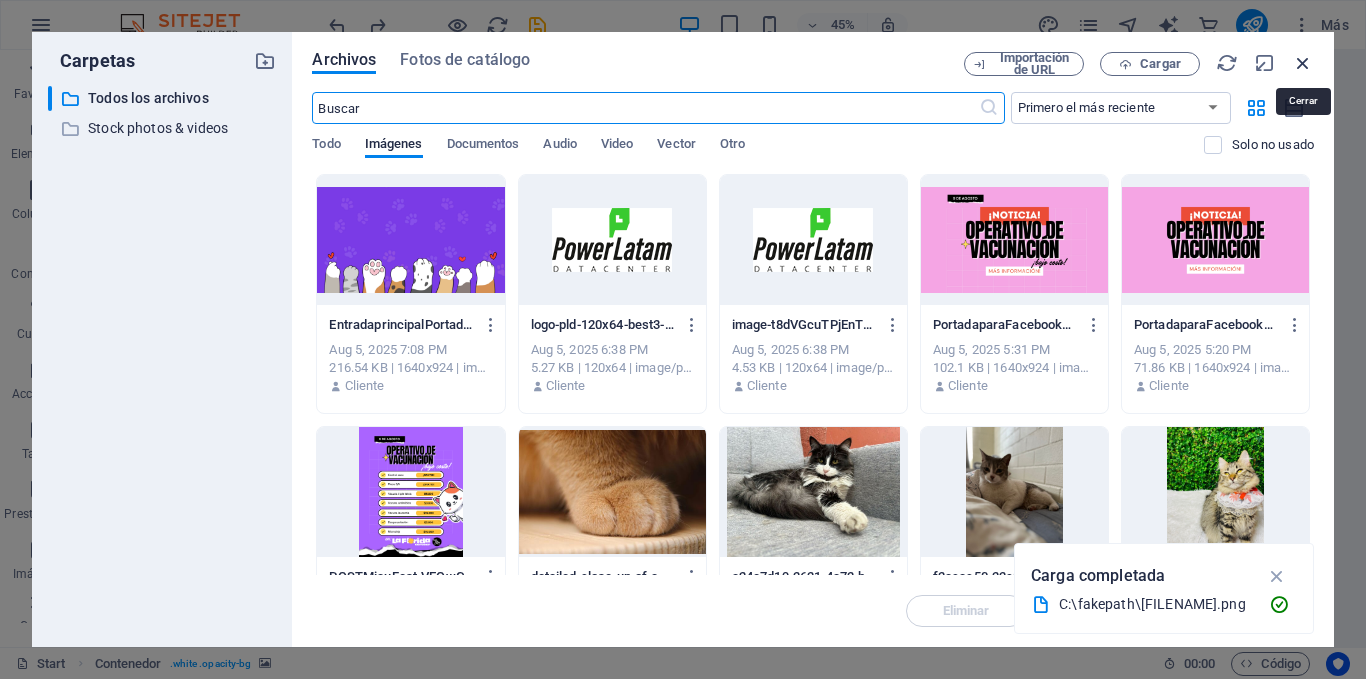click at bounding box center (1303, 63) 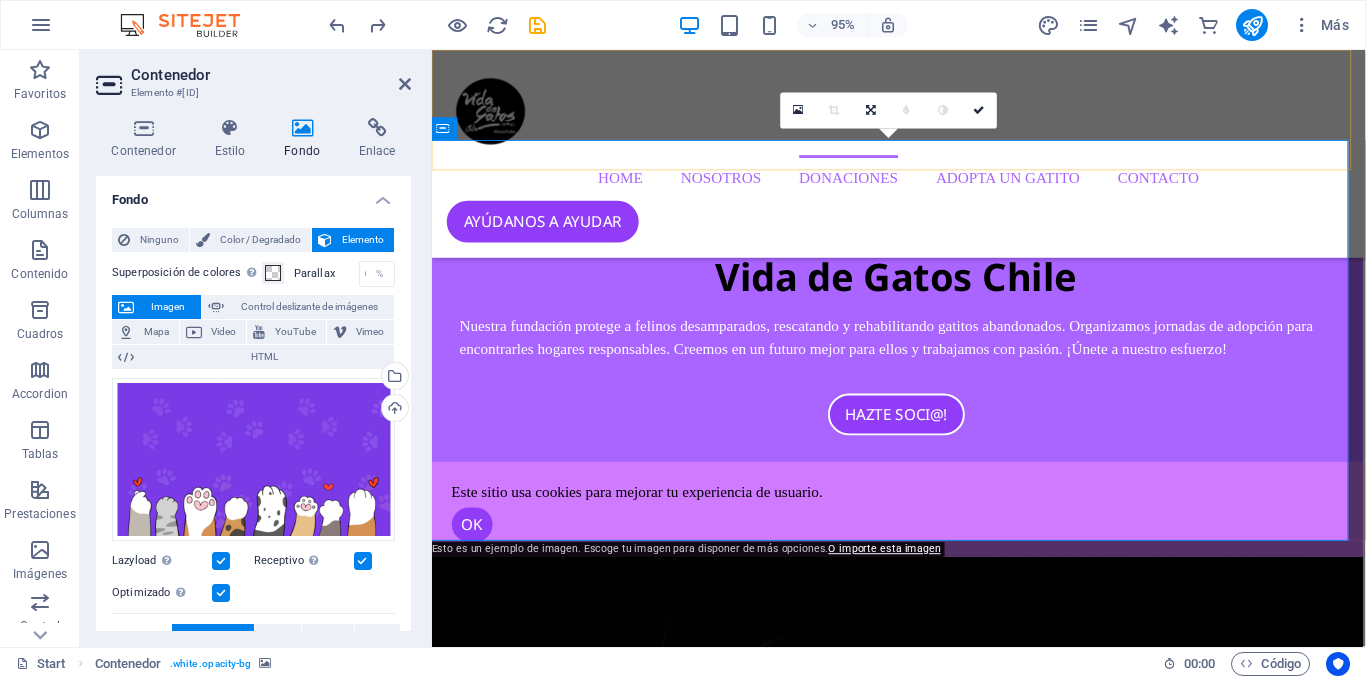 scroll, scrollTop: 2450, scrollLeft: 3, axis: both 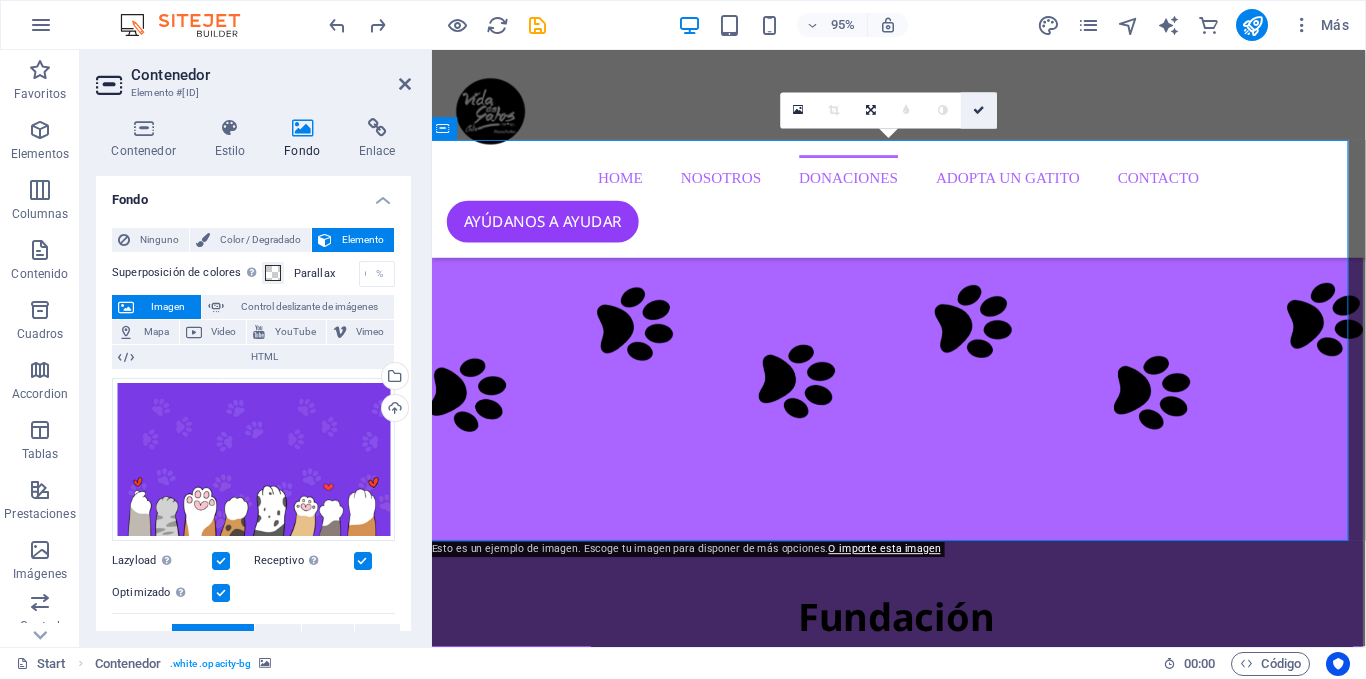 click at bounding box center [979, 111] 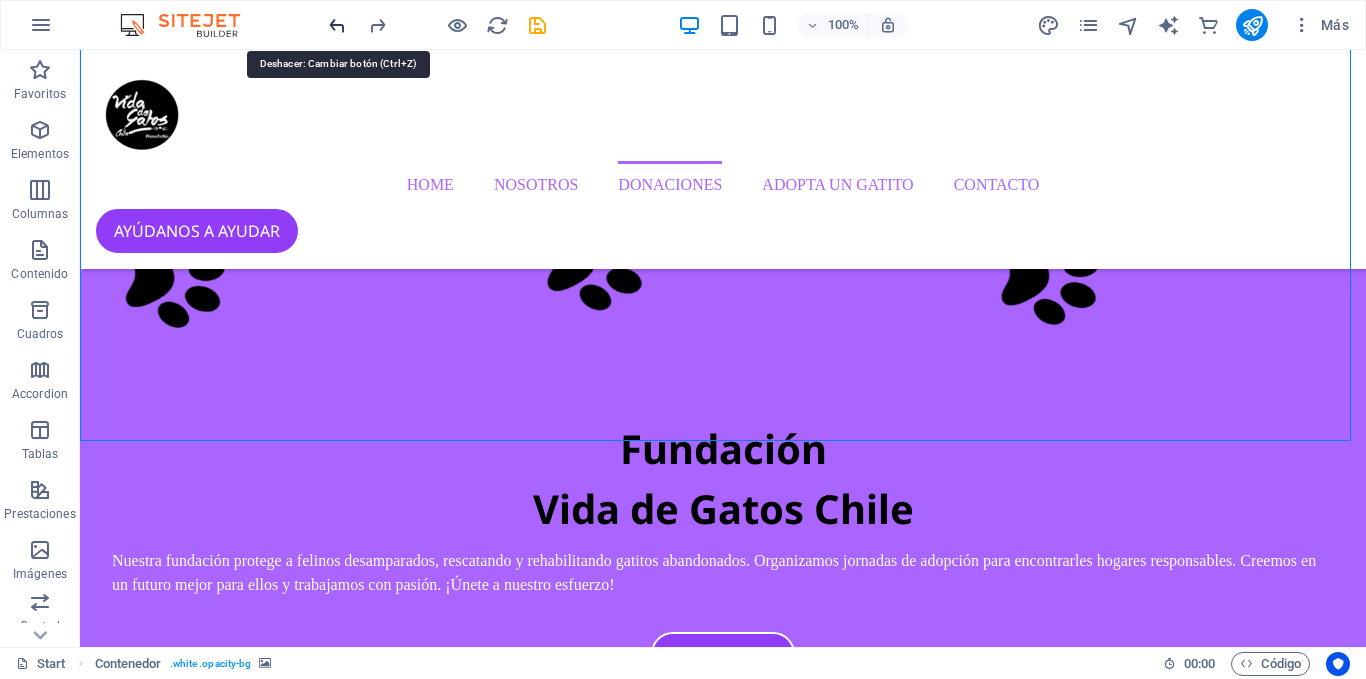 click at bounding box center [337, 25] 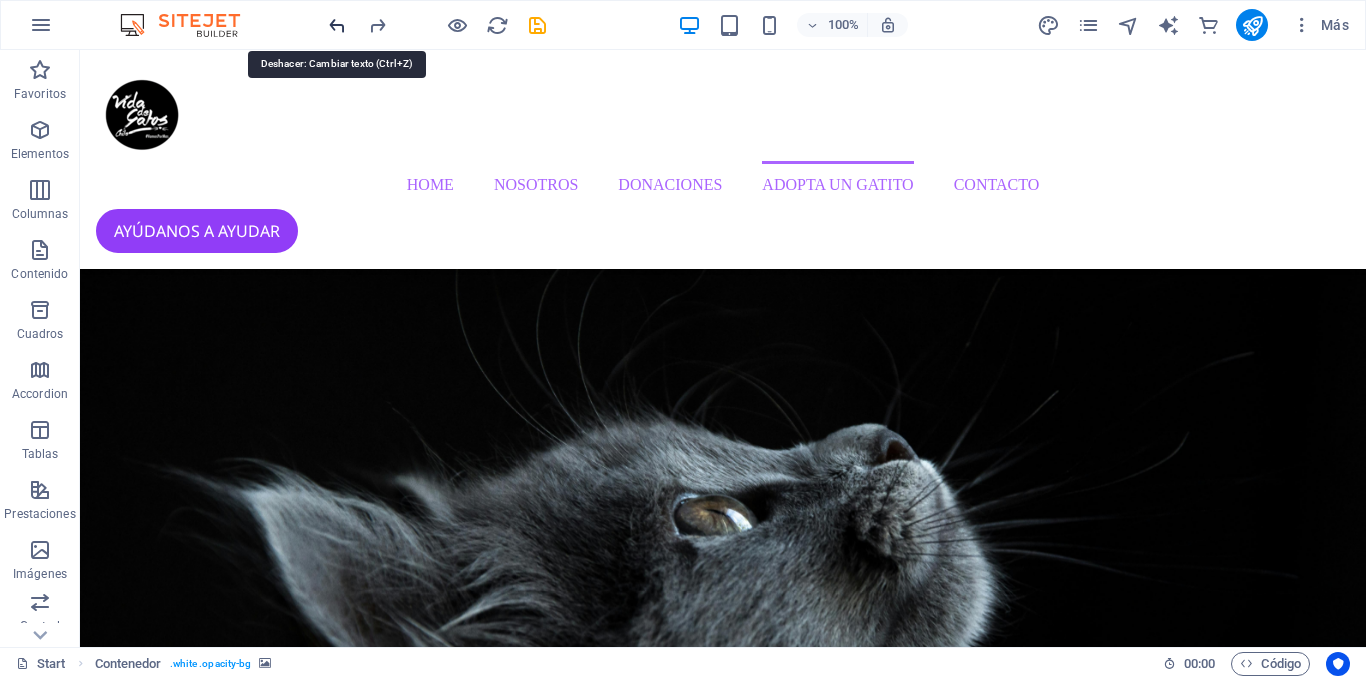 scroll, scrollTop: 4061, scrollLeft: 0, axis: vertical 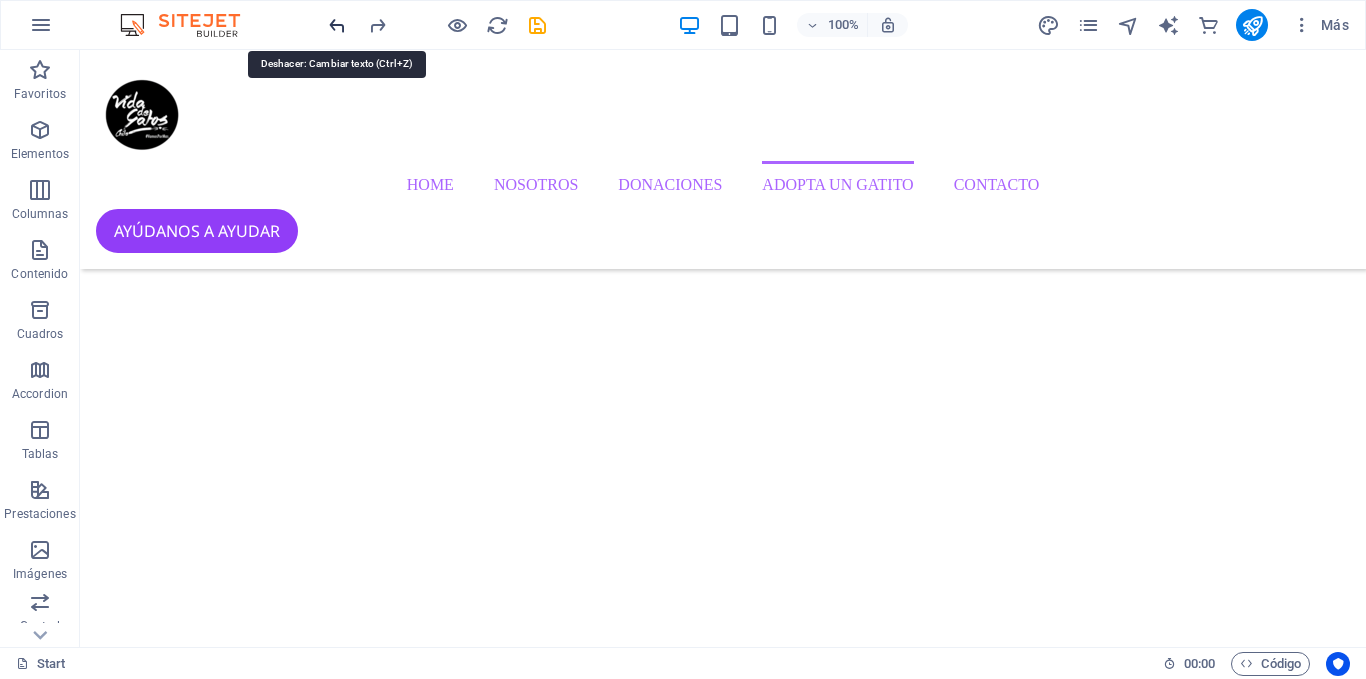 click at bounding box center [337, 25] 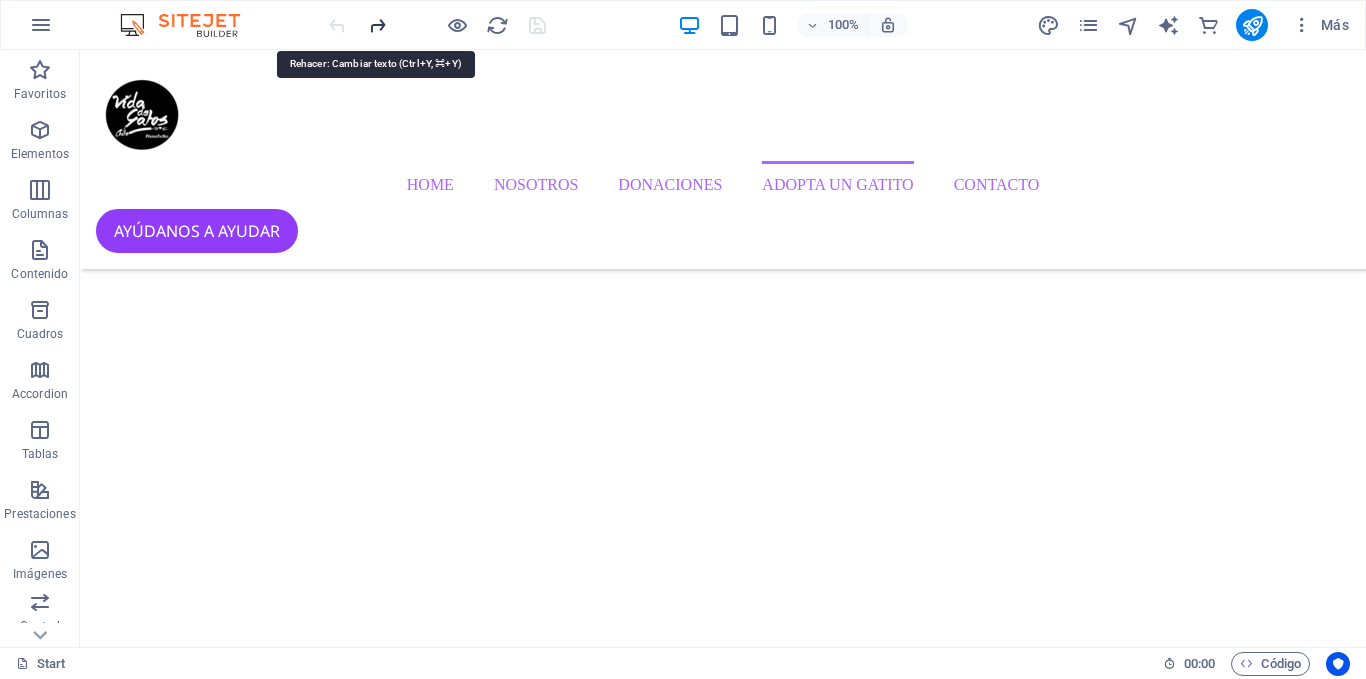 click at bounding box center [377, 25] 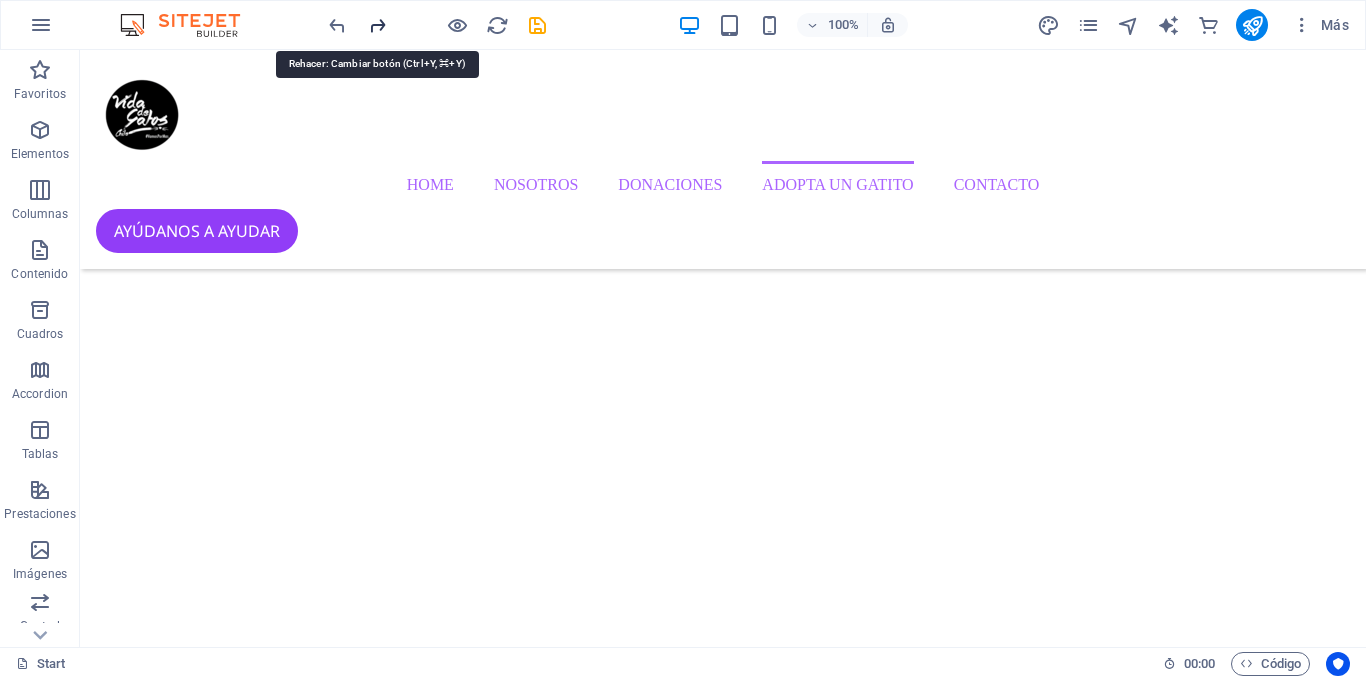 click at bounding box center (377, 25) 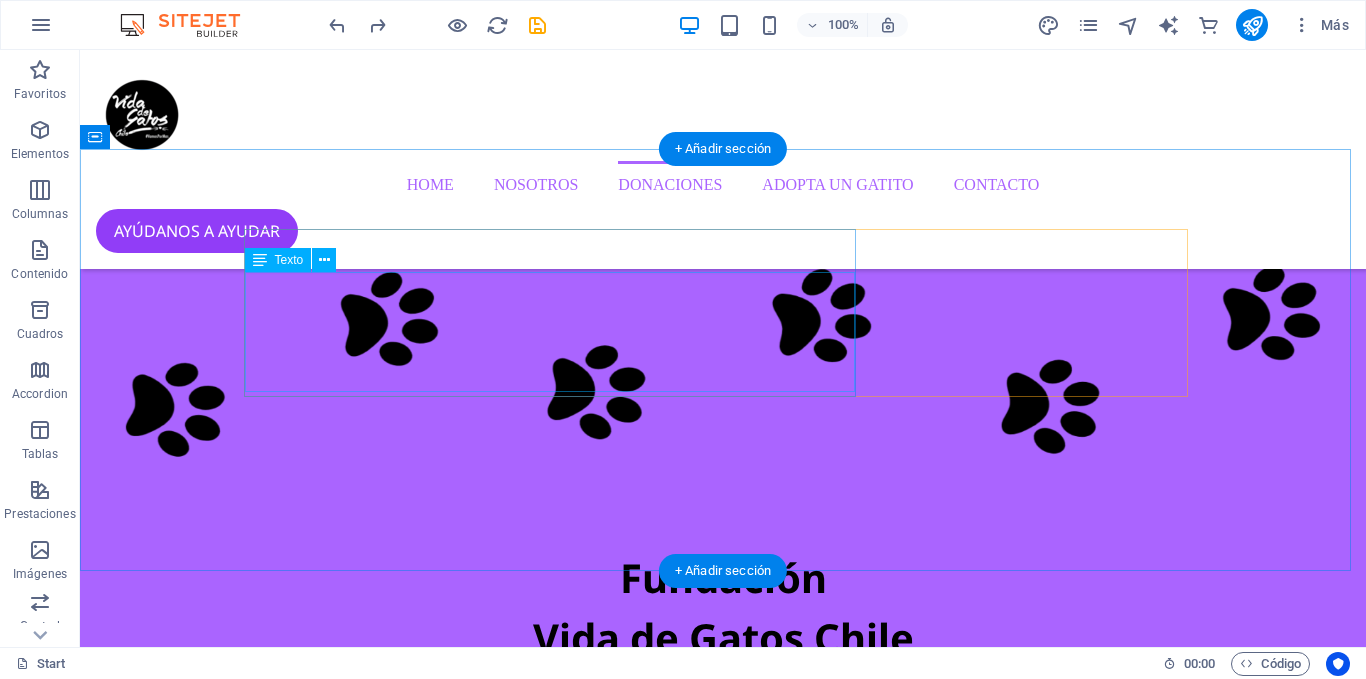 scroll, scrollTop: 2376, scrollLeft: 0, axis: vertical 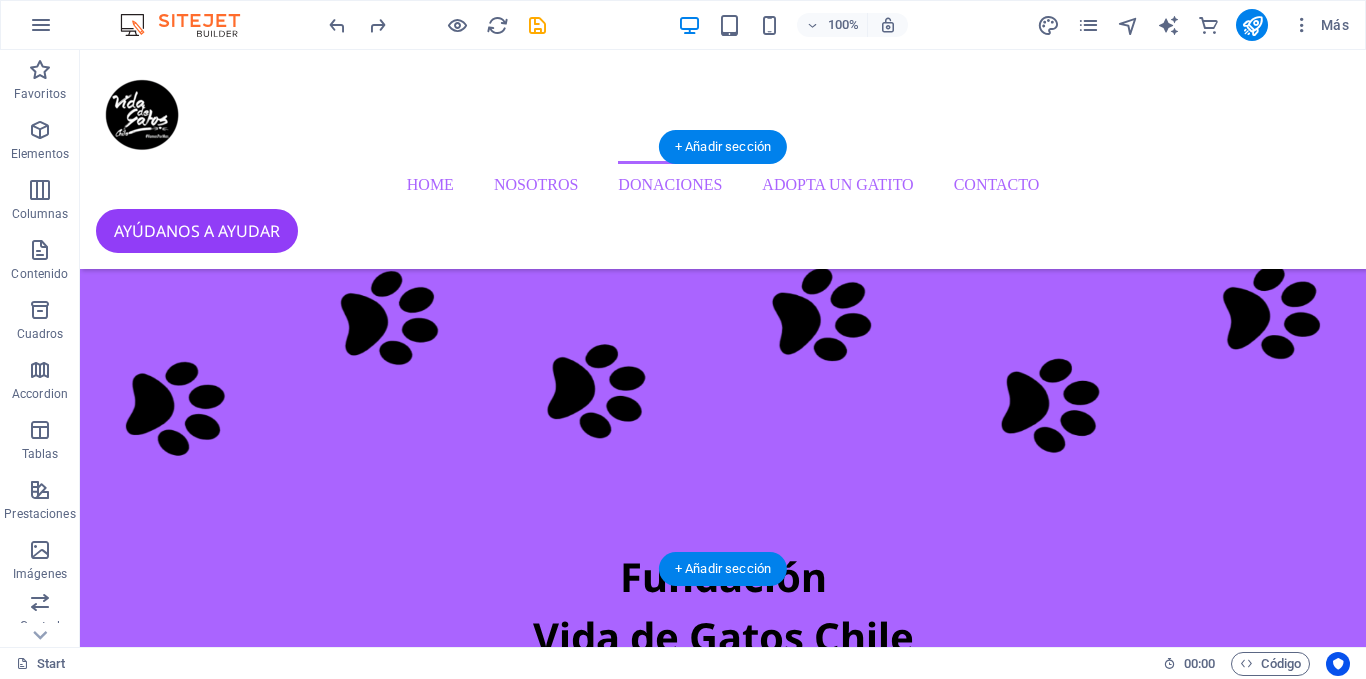 click at bounding box center (723, 2735) 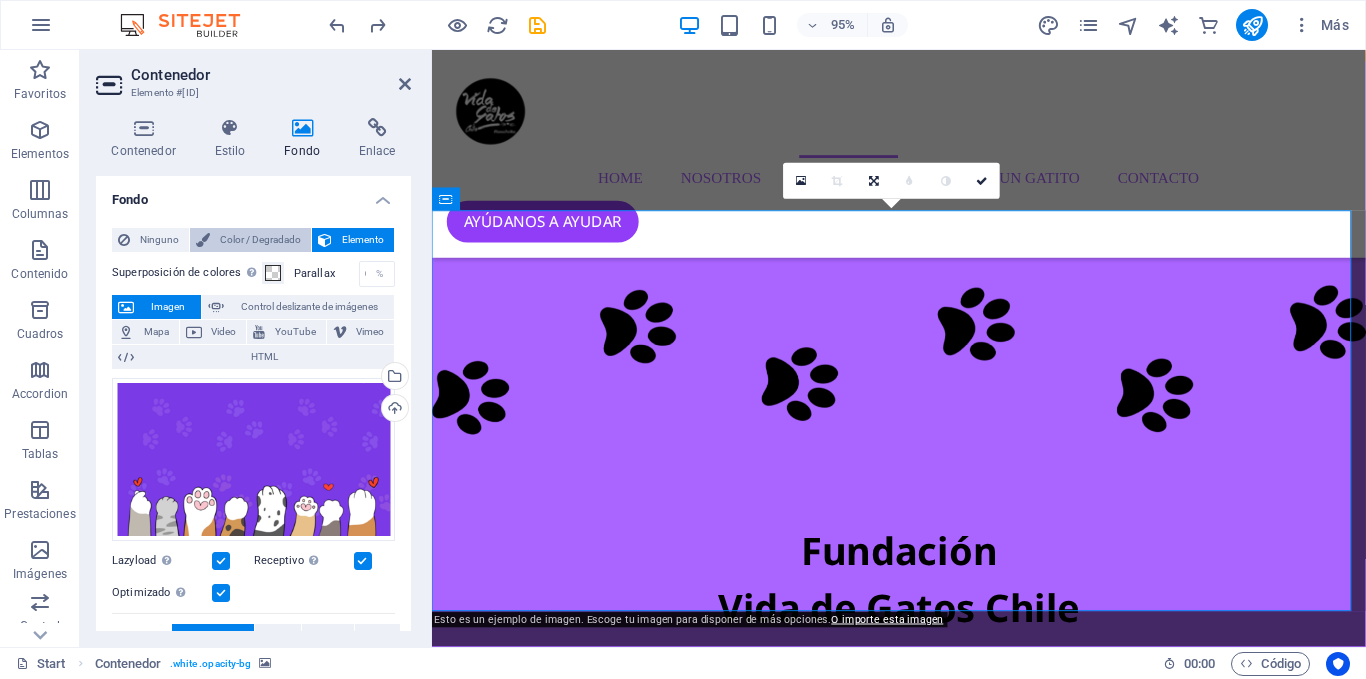 click on "Color / Degradado" at bounding box center (260, 240) 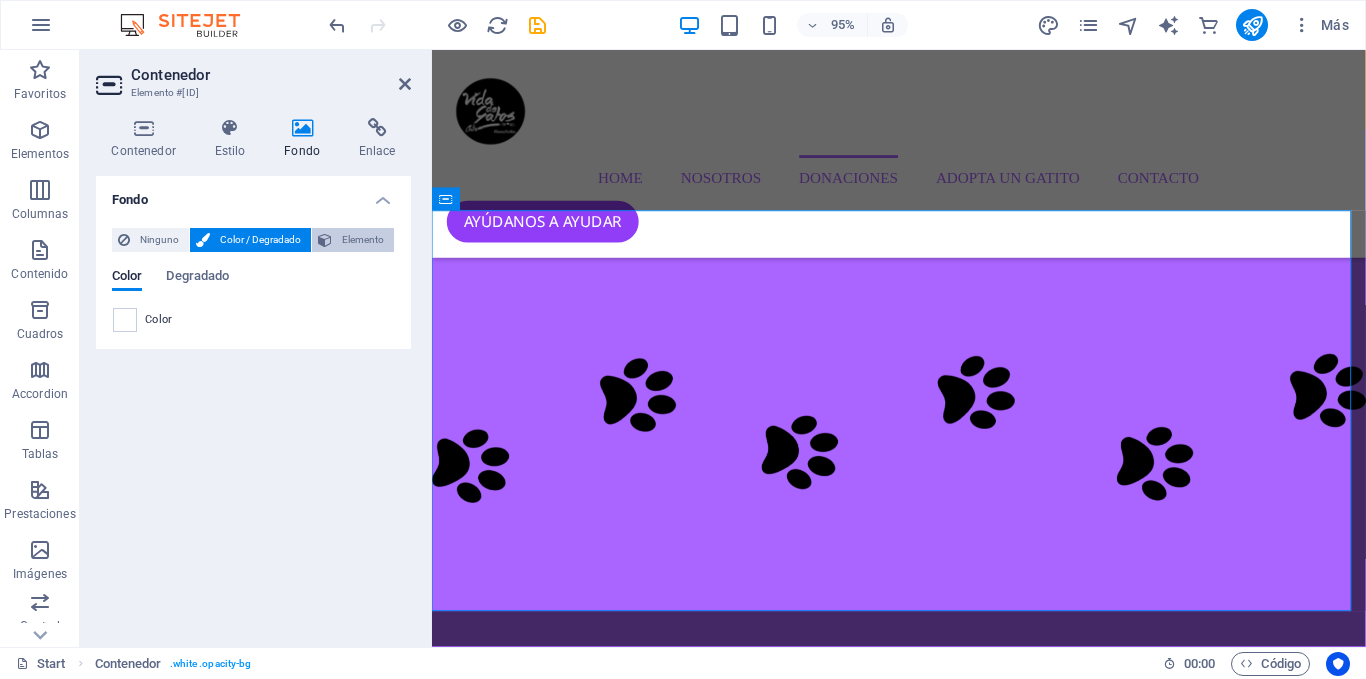 click on "Elemento" at bounding box center (353, 240) 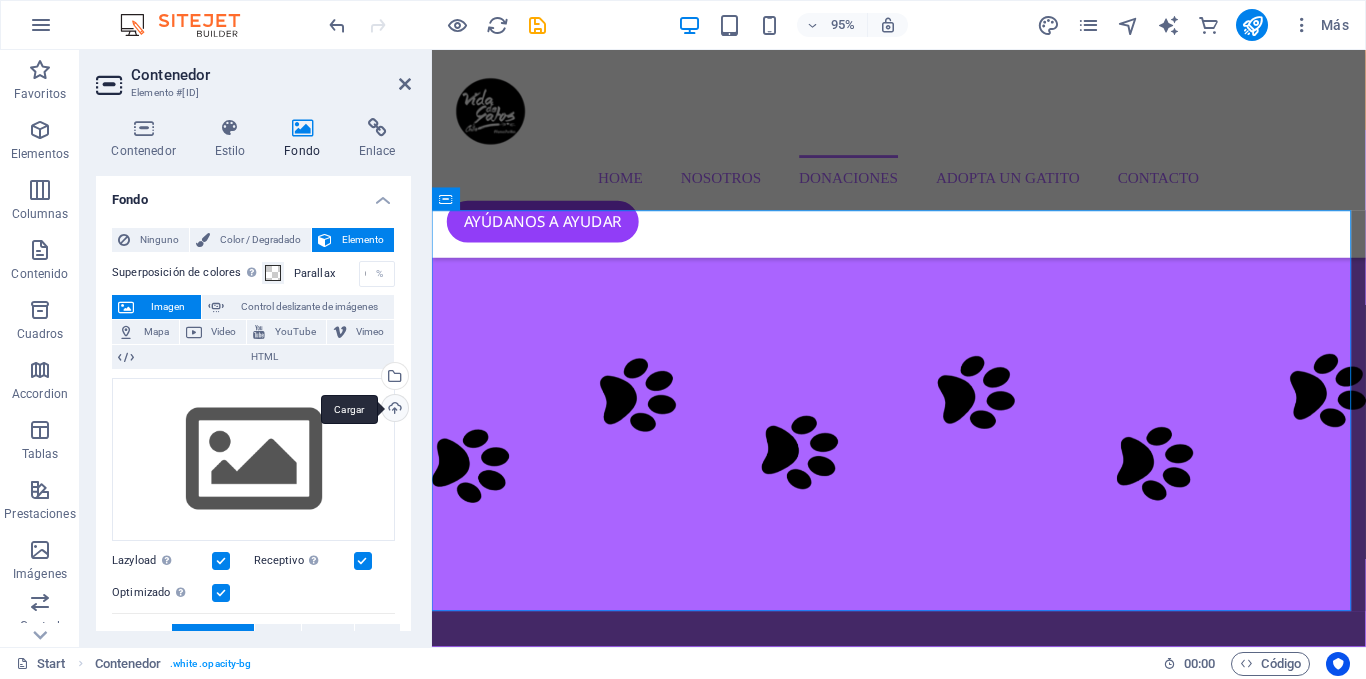 click on "Cargar" at bounding box center [393, 410] 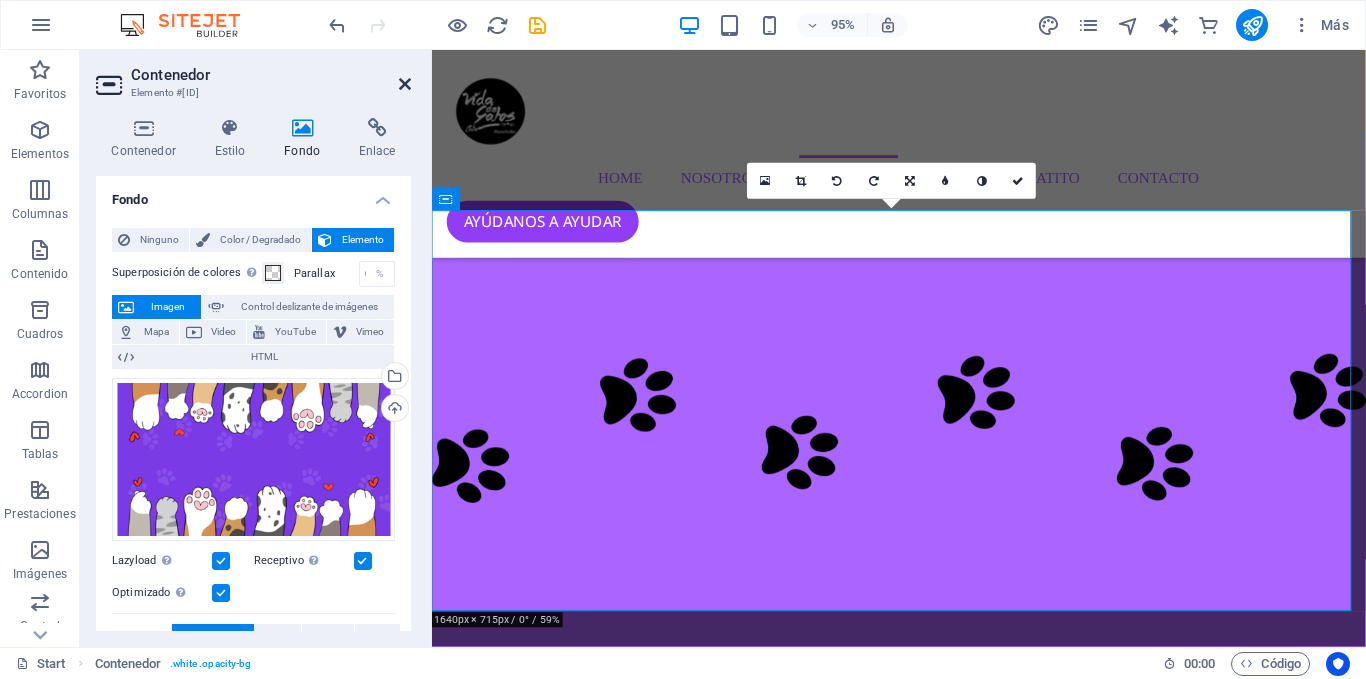 click at bounding box center [405, 84] 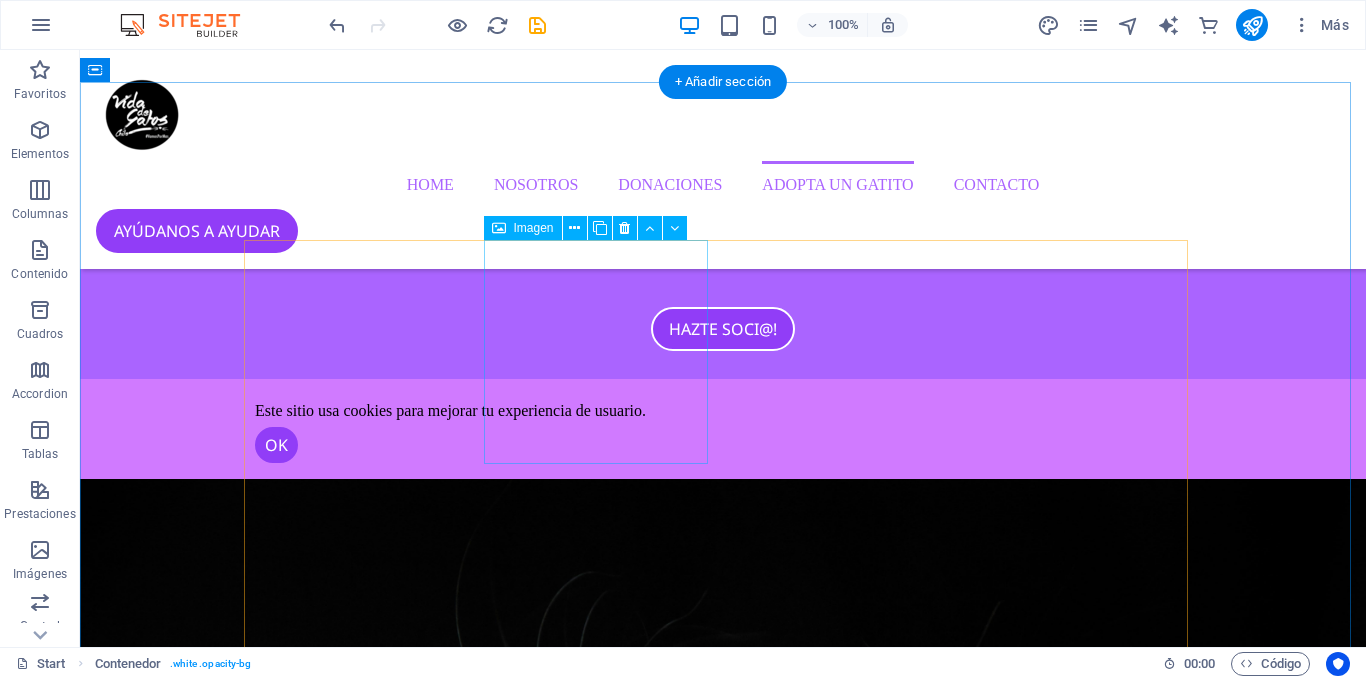 scroll, scrollTop: 2913, scrollLeft: 0, axis: vertical 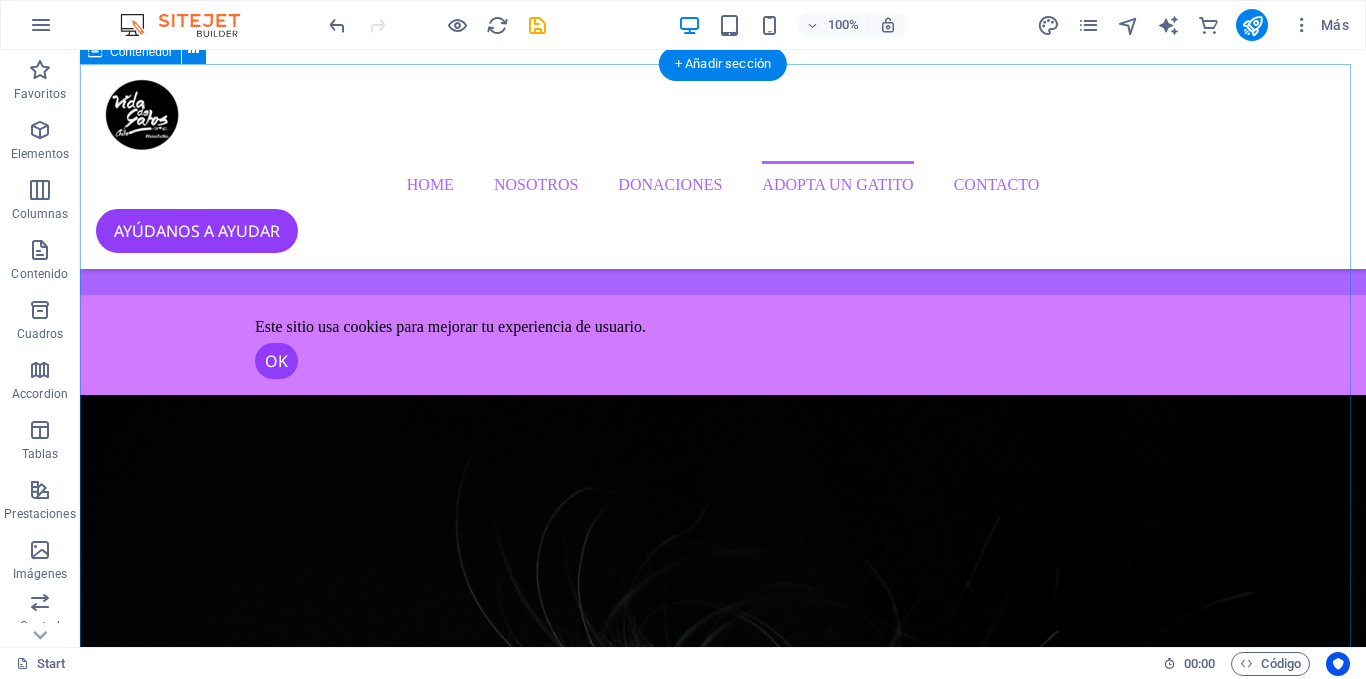 click on "ADOPTA UN GATITO!   [NAME]   [NAME]   [NAME] - Adoptado   [NAME]   [NAME]   [NAME] - Adoptado" at bounding box center [723, 5667] 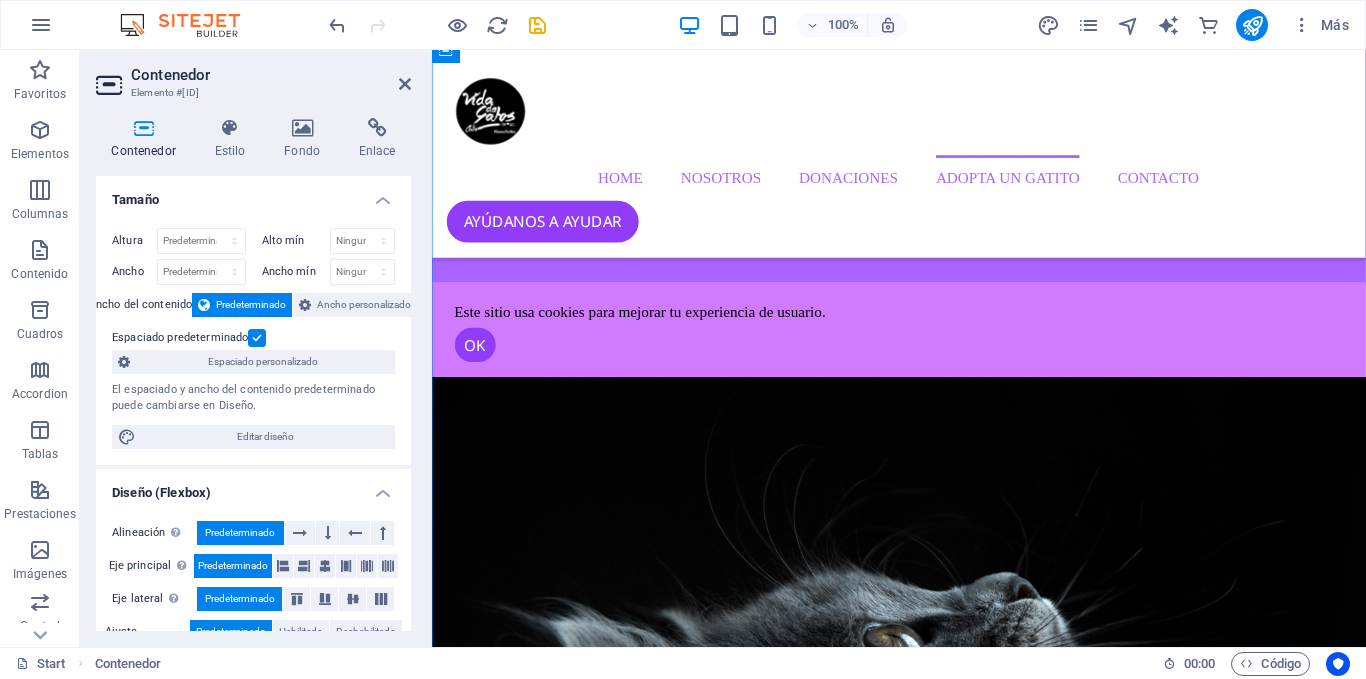 scroll, scrollTop: 2985, scrollLeft: 0, axis: vertical 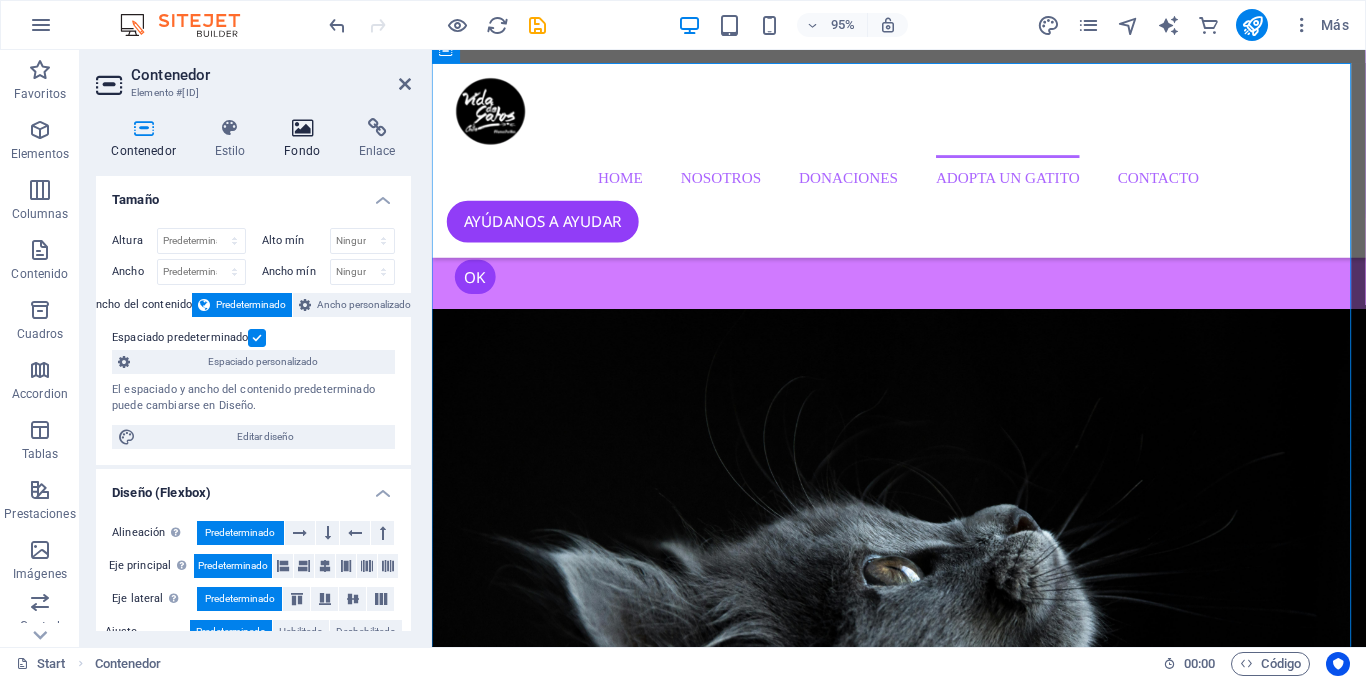 click at bounding box center (302, 128) 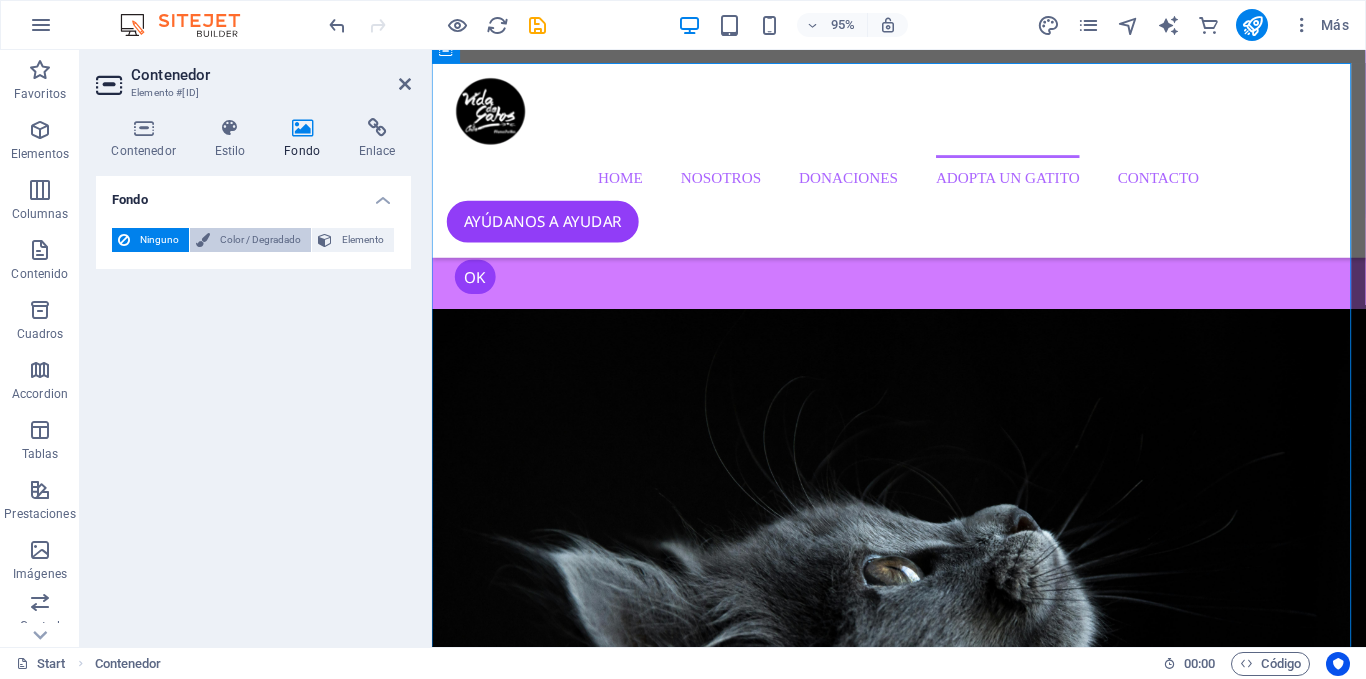 click on "Color / Degradado" at bounding box center [260, 240] 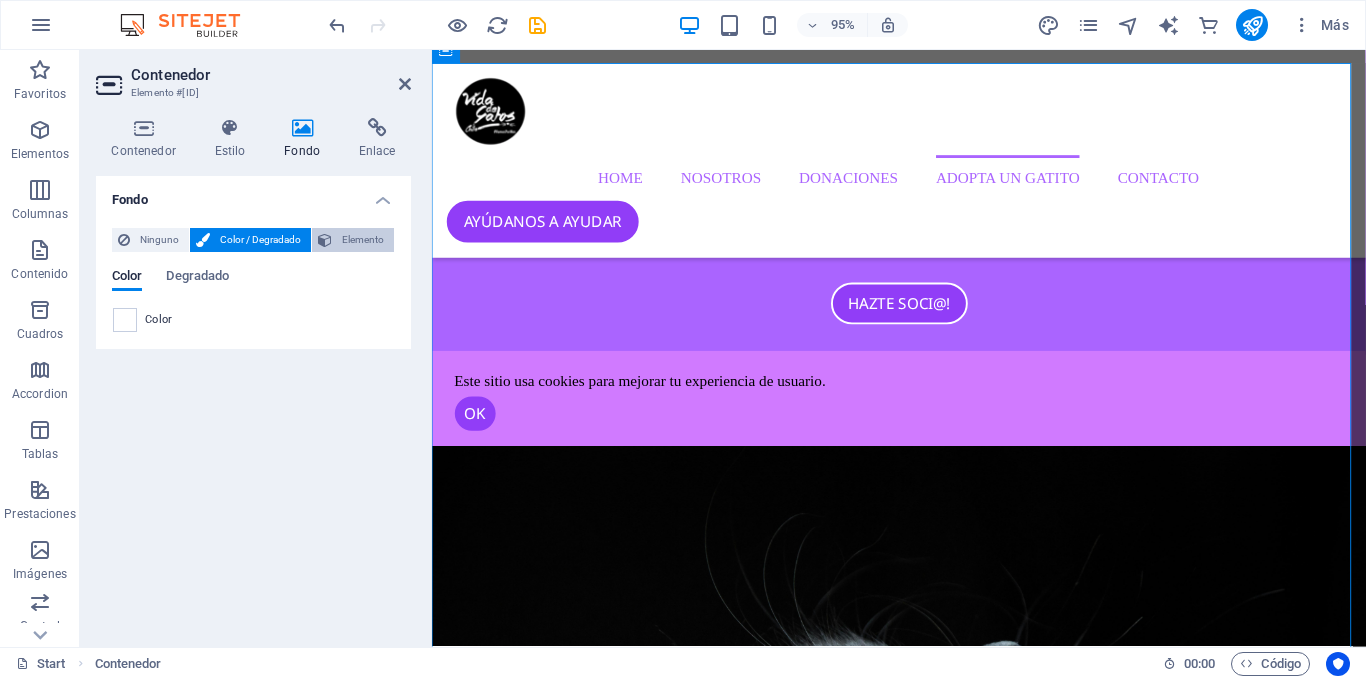 click at bounding box center [325, 240] 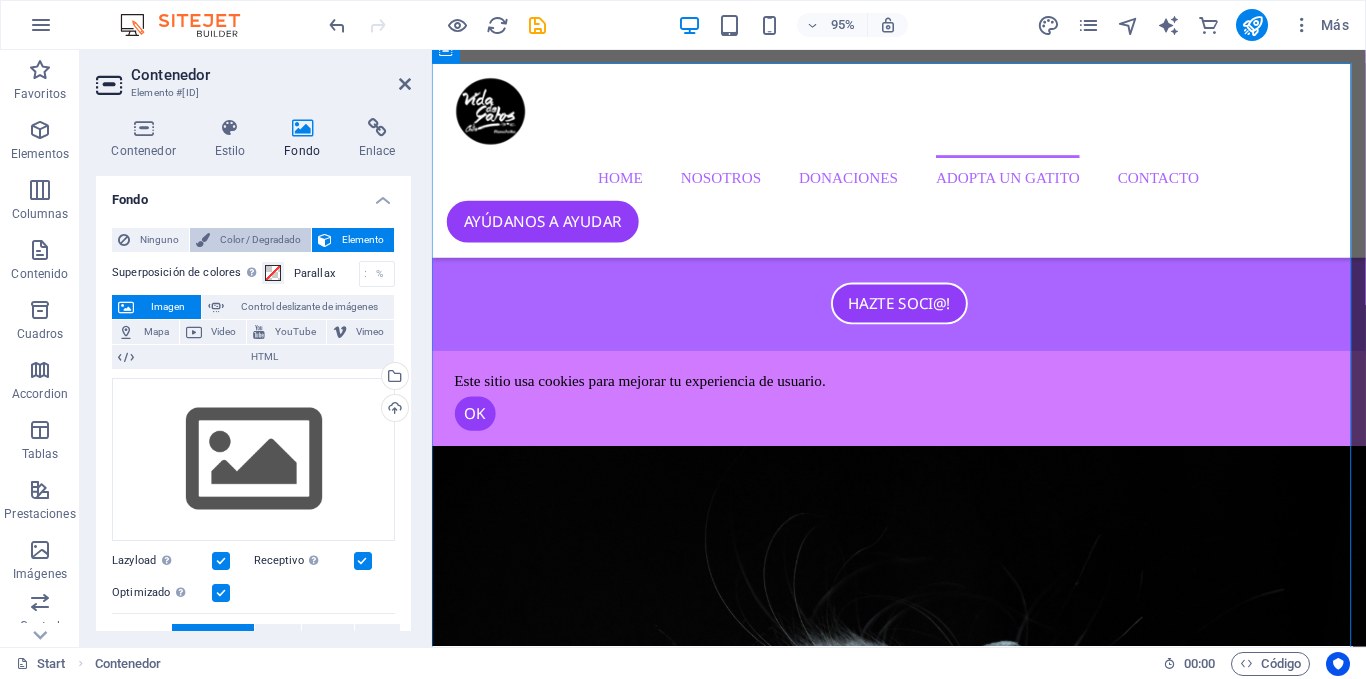 click on "Color / Degradado" at bounding box center (260, 240) 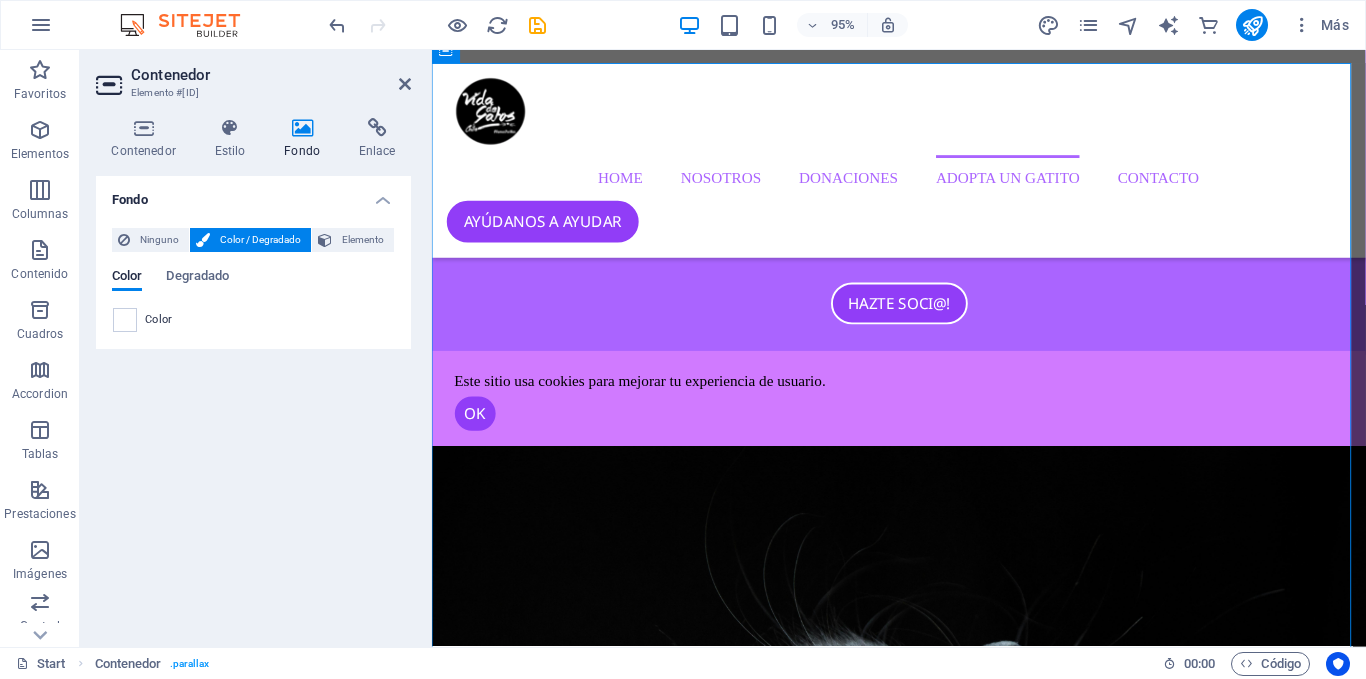 click on "Color" at bounding box center [159, 320] 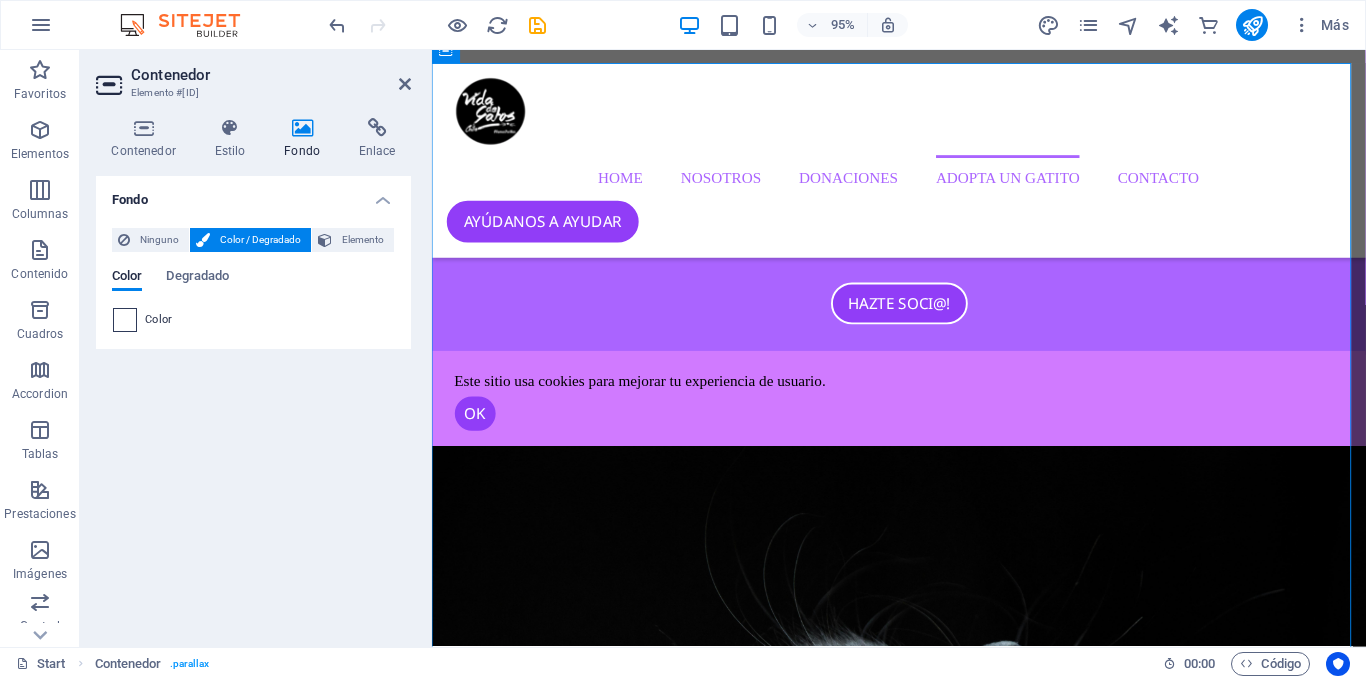 click at bounding box center [125, 320] 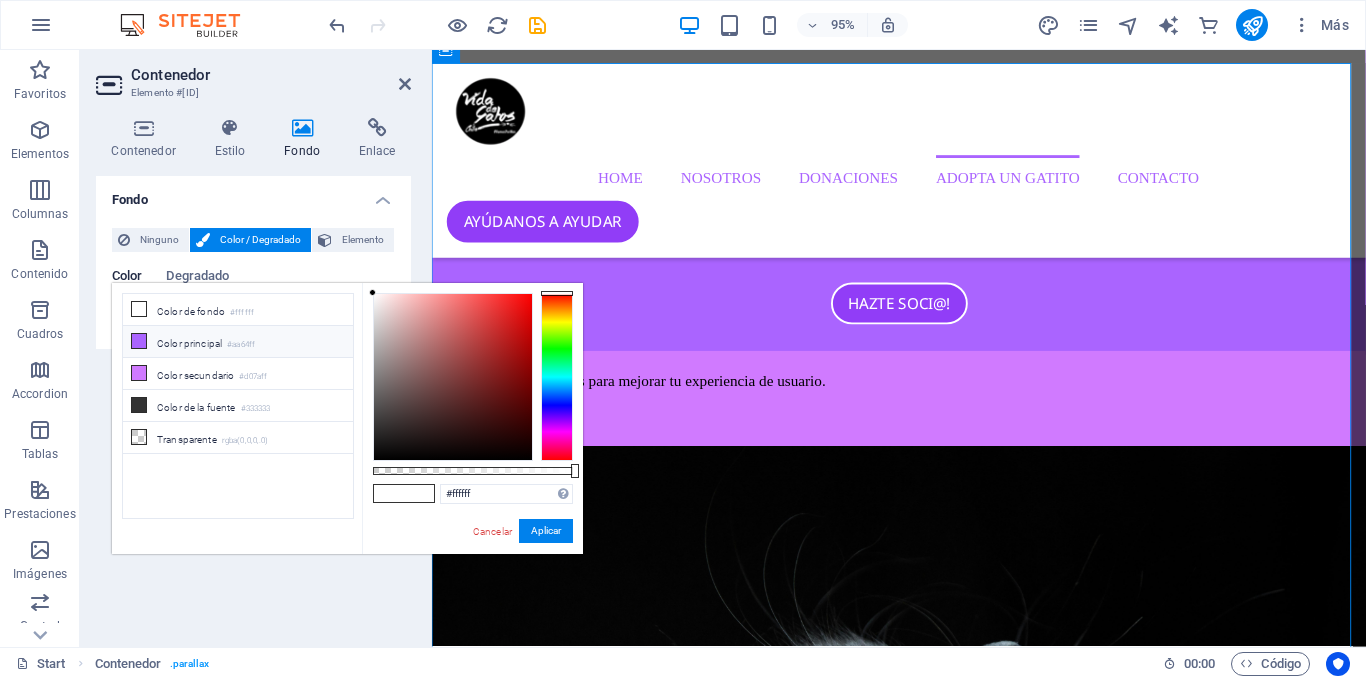 click on "Color principal
#aa64ff" at bounding box center [238, 342] 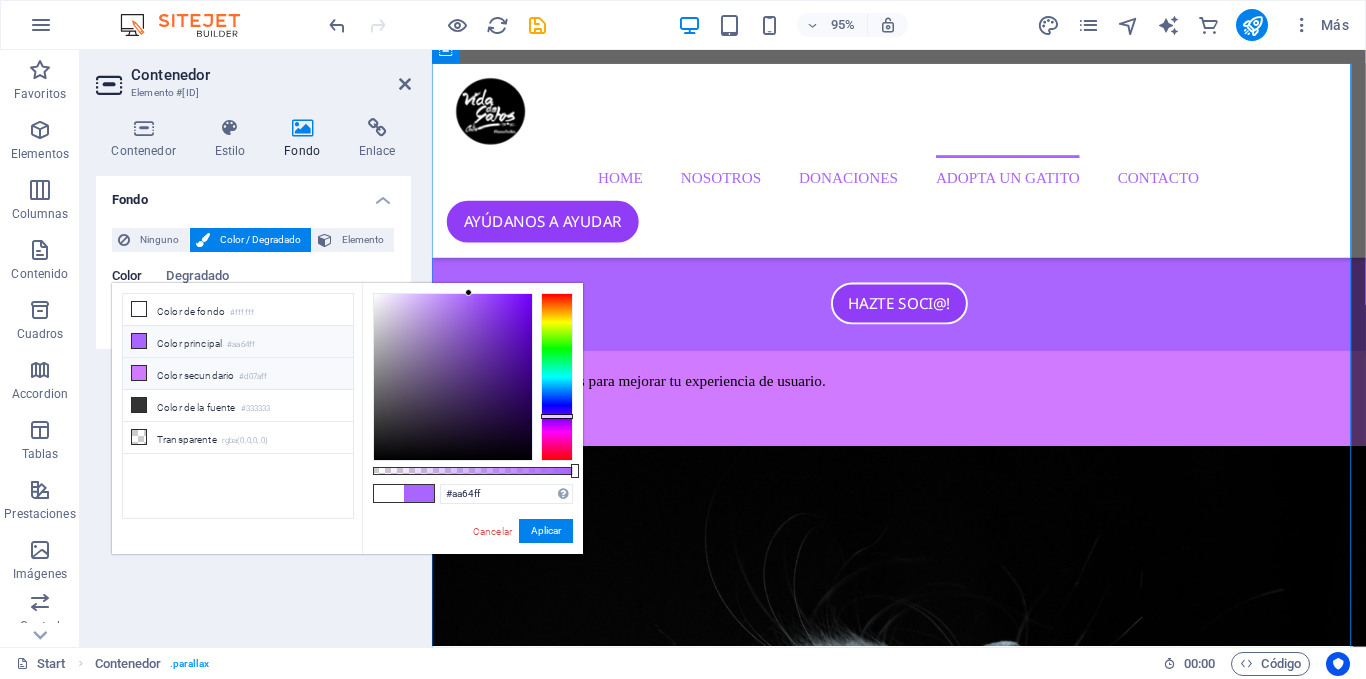 click on "Color secundario
#d07aff" at bounding box center [238, 374] 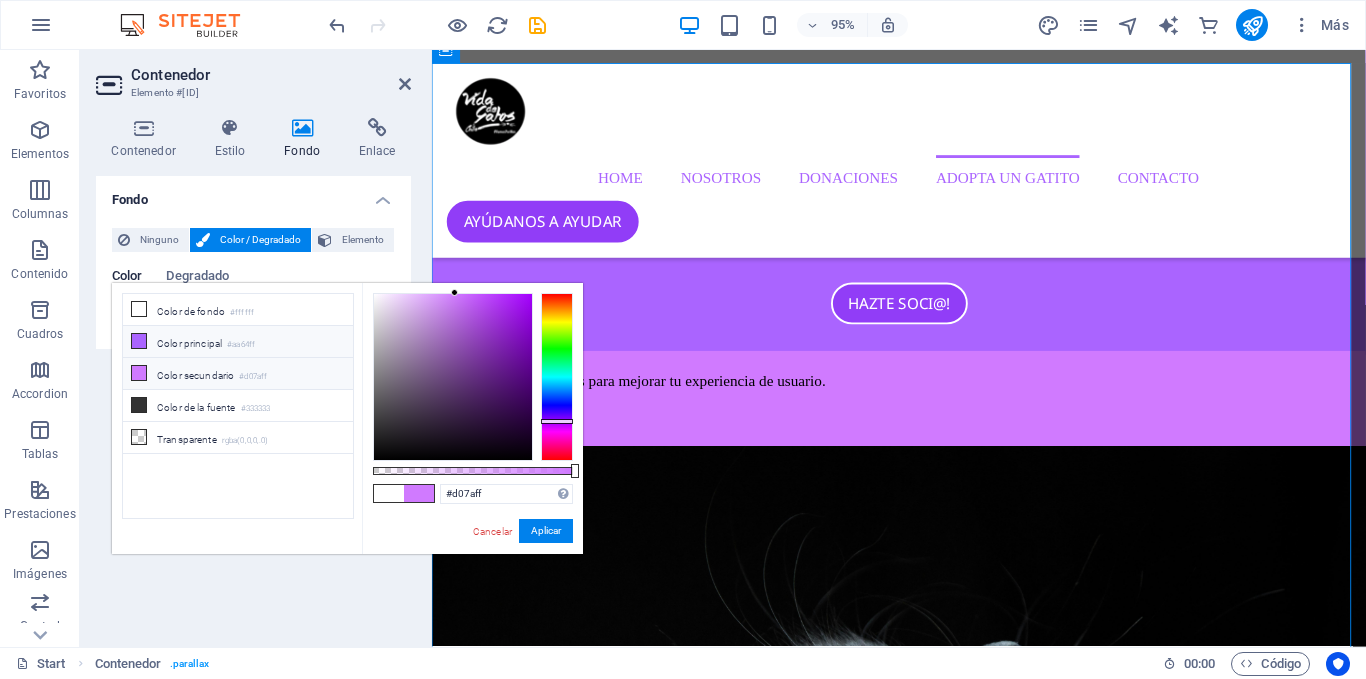 click on "Color principal
#aa64ff" at bounding box center (238, 342) 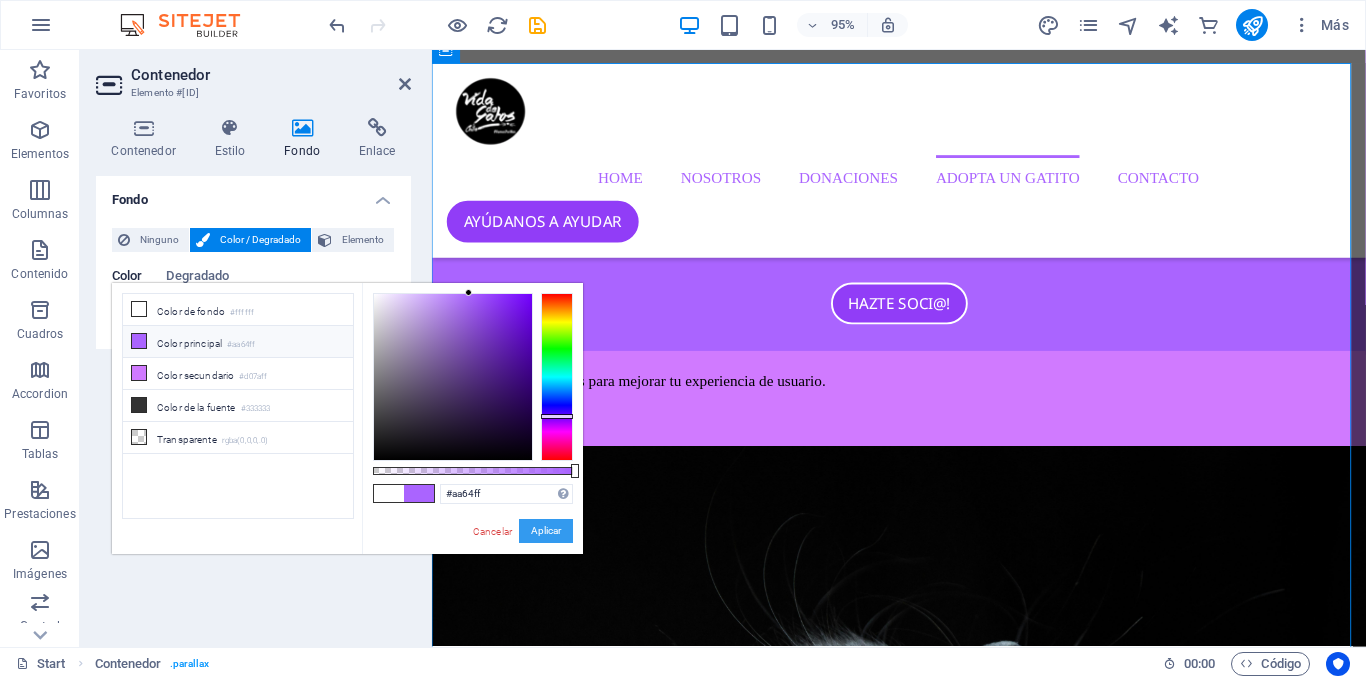 click on "Aplicar" at bounding box center [546, 531] 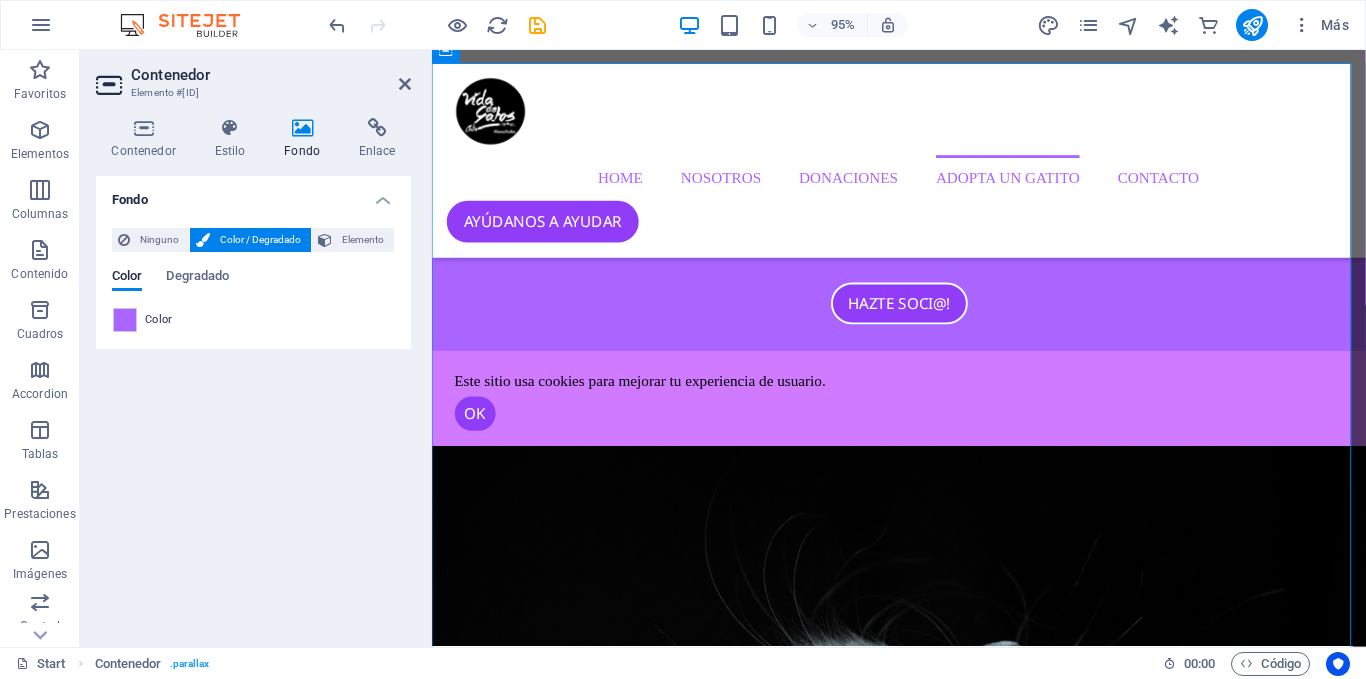 click on "Contenedor Elemento #[ID]" at bounding box center [253, 76] 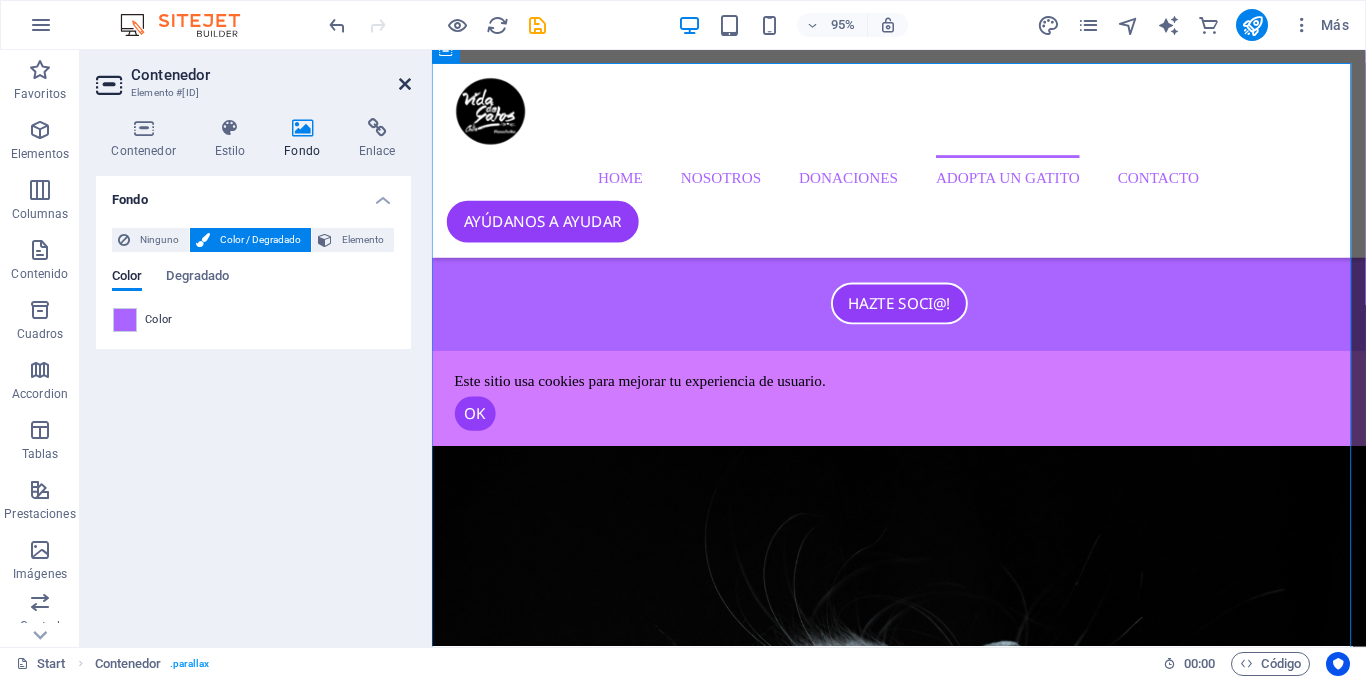 click at bounding box center (405, 84) 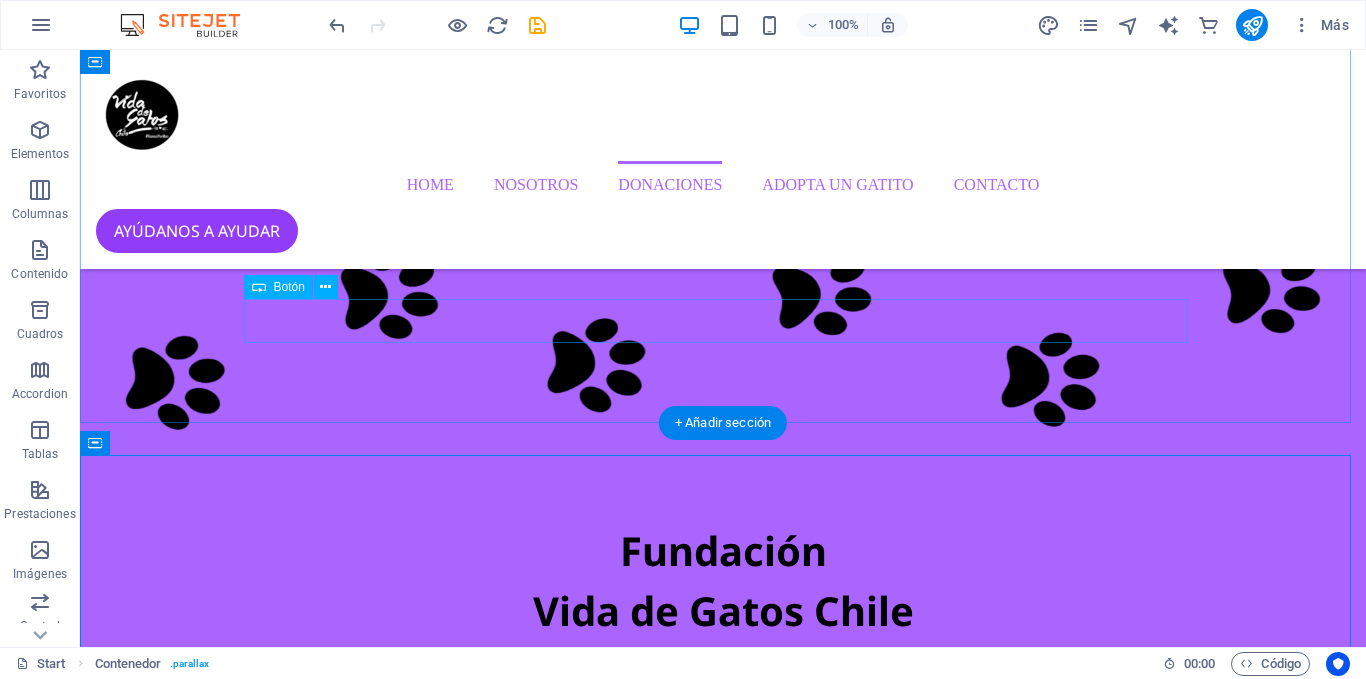 scroll, scrollTop: 2578, scrollLeft: 0, axis: vertical 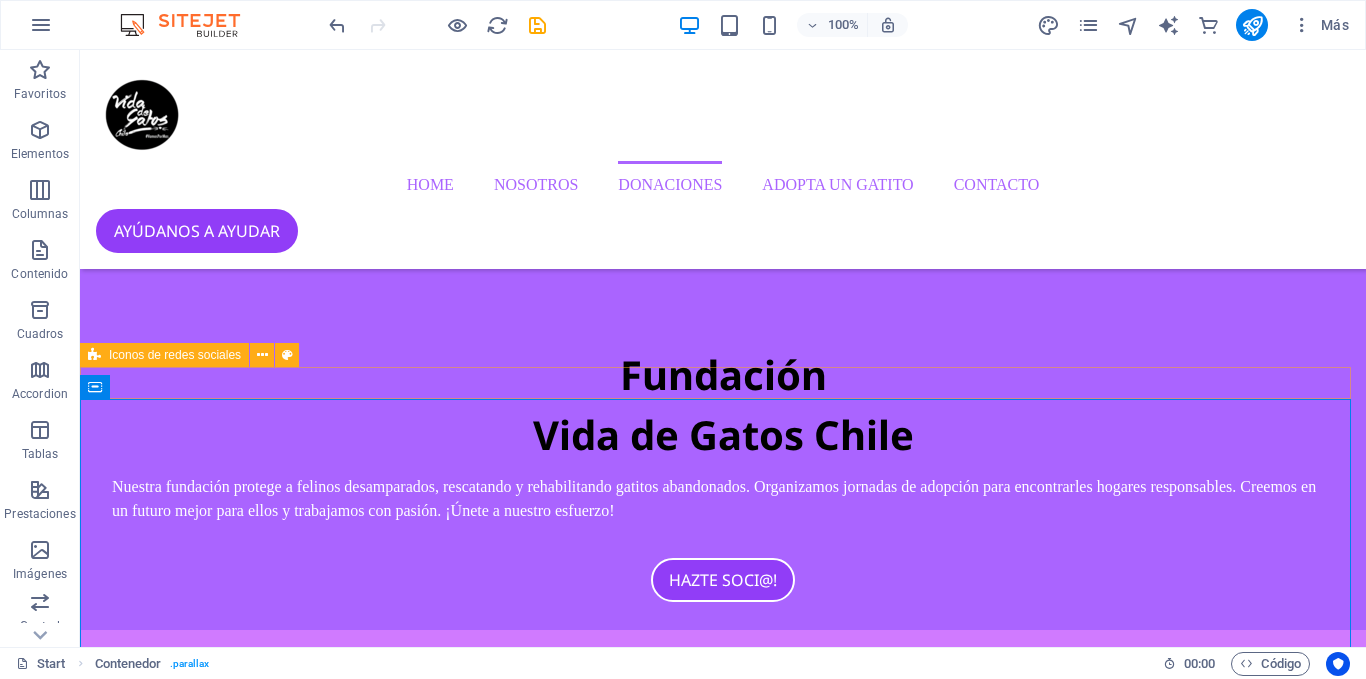 click at bounding box center (723, 3338) 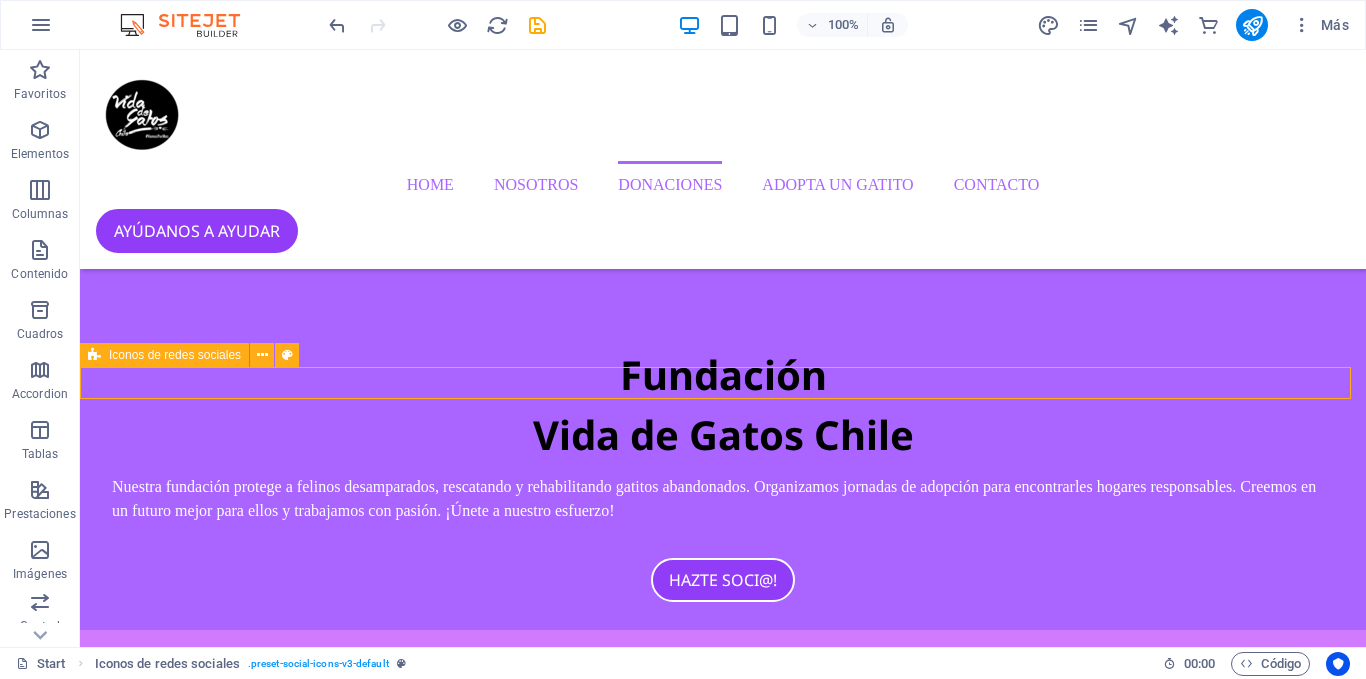 click at bounding box center (723, 3338) 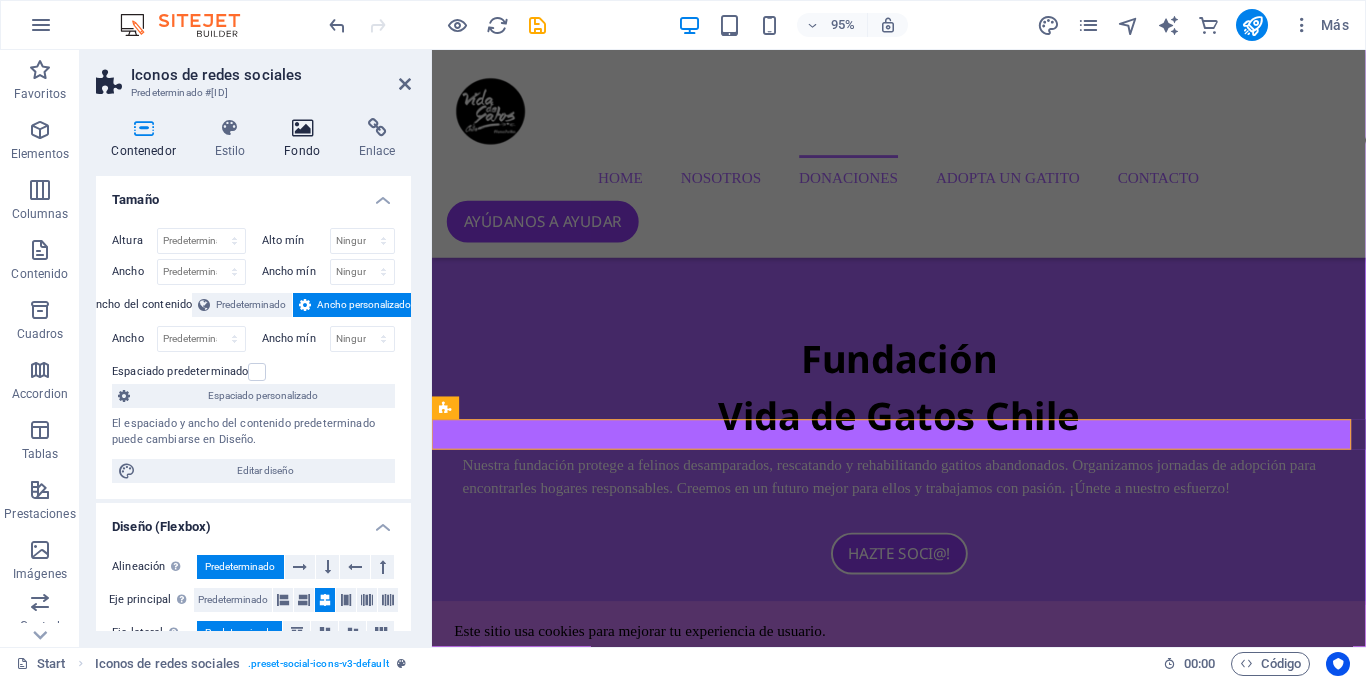 click on "Fondo" at bounding box center (306, 139) 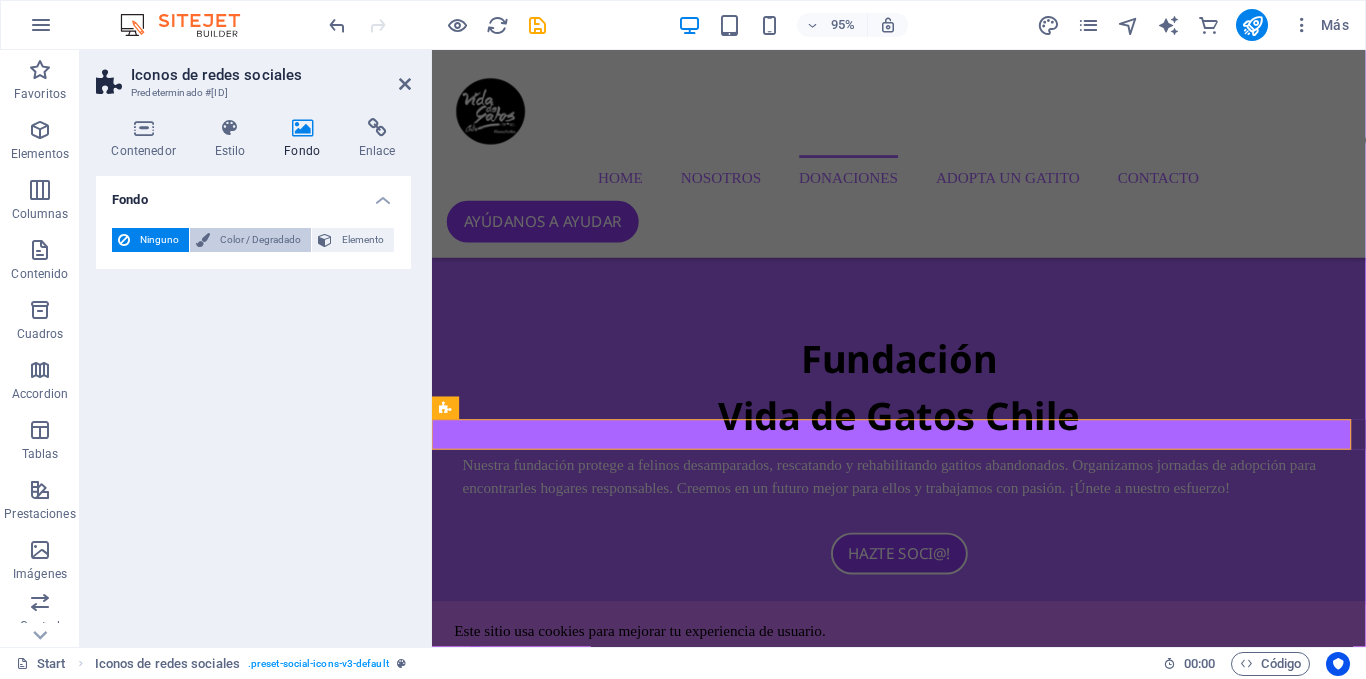 click on "Color / Degradado" at bounding box center (260, 240) 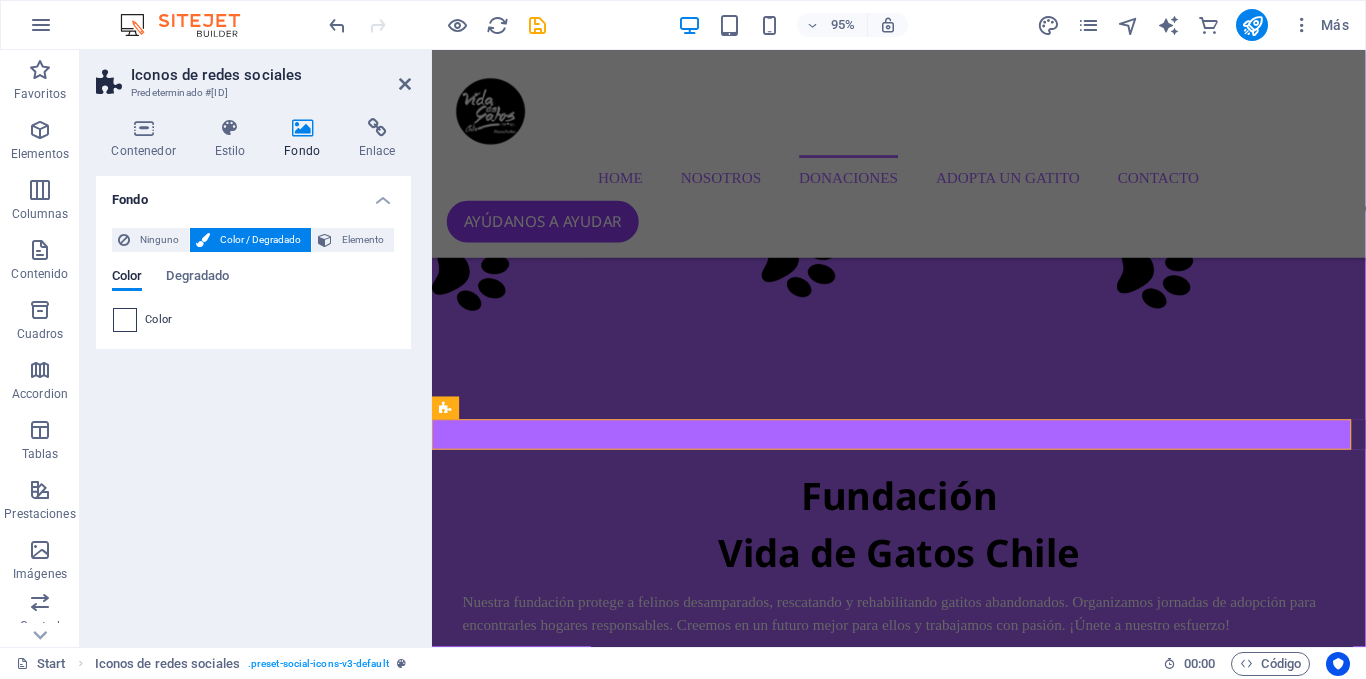 click at bounding box center (125, 320) 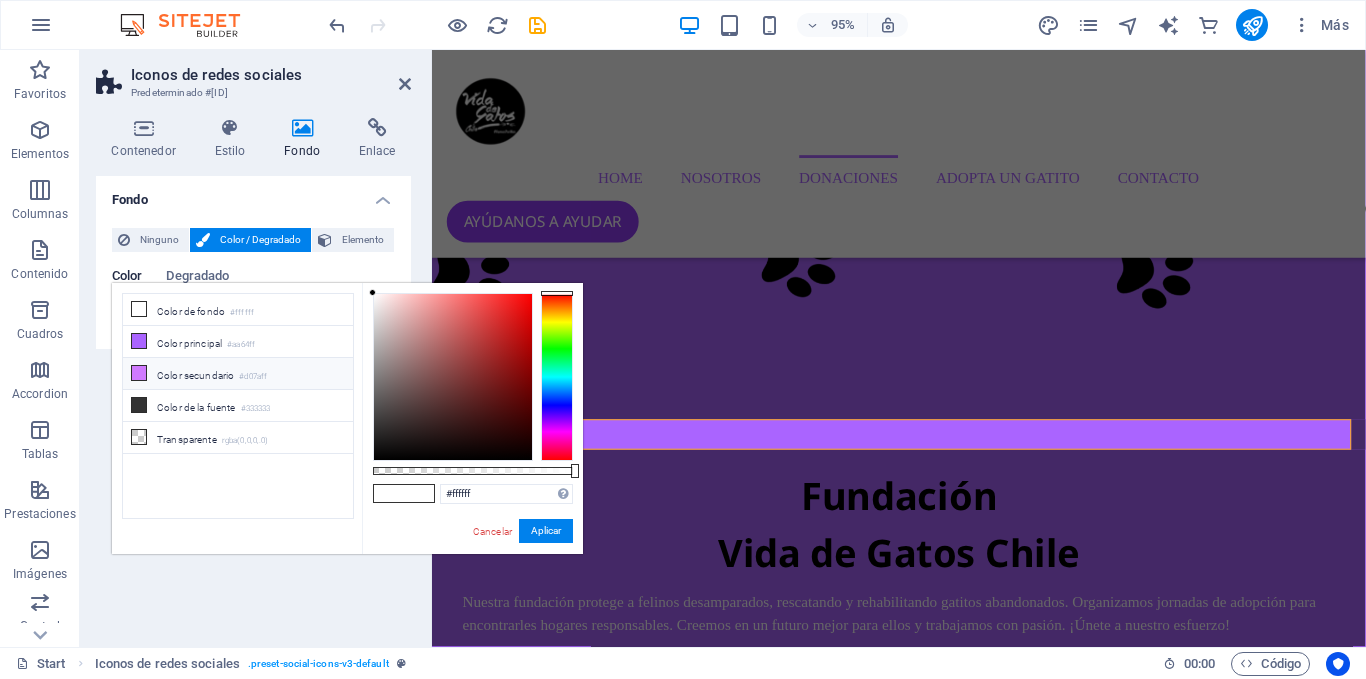 click on "Color secundario
#d07aff" at bounding box center [238, 374] 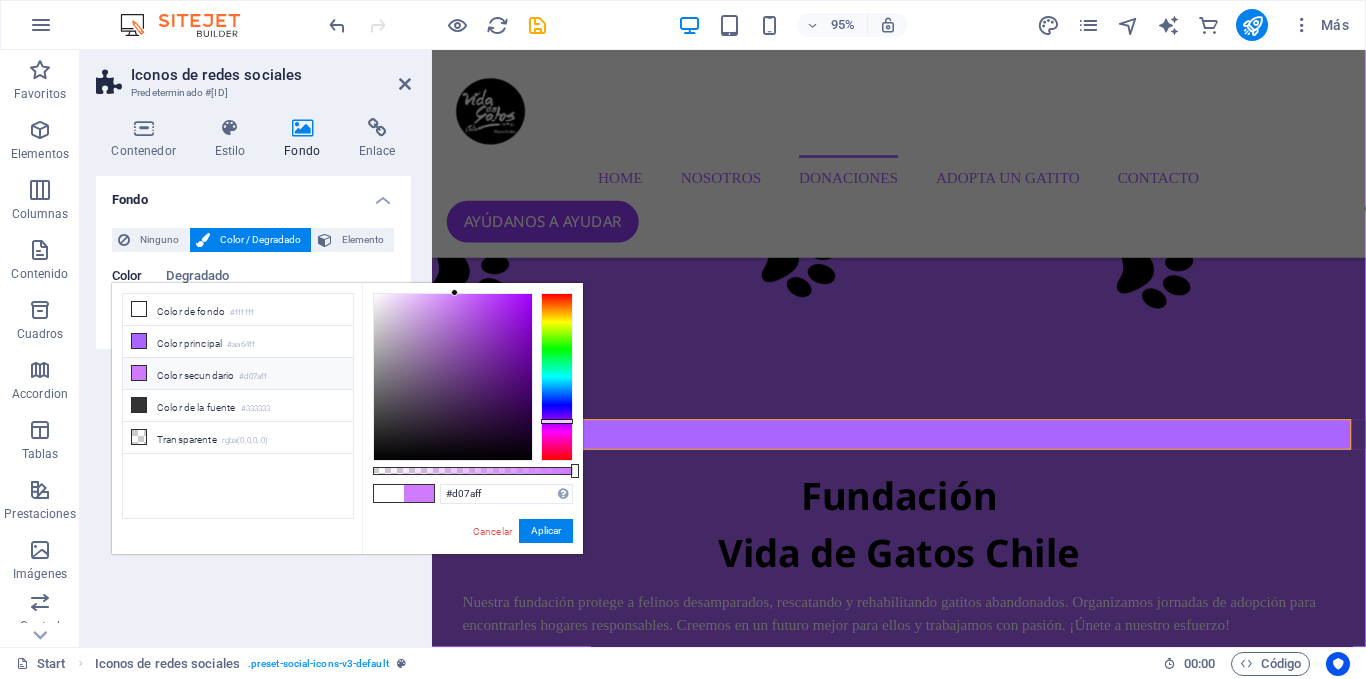 click on "Color secundario
#d07aff" at bounding box center [238, 374] 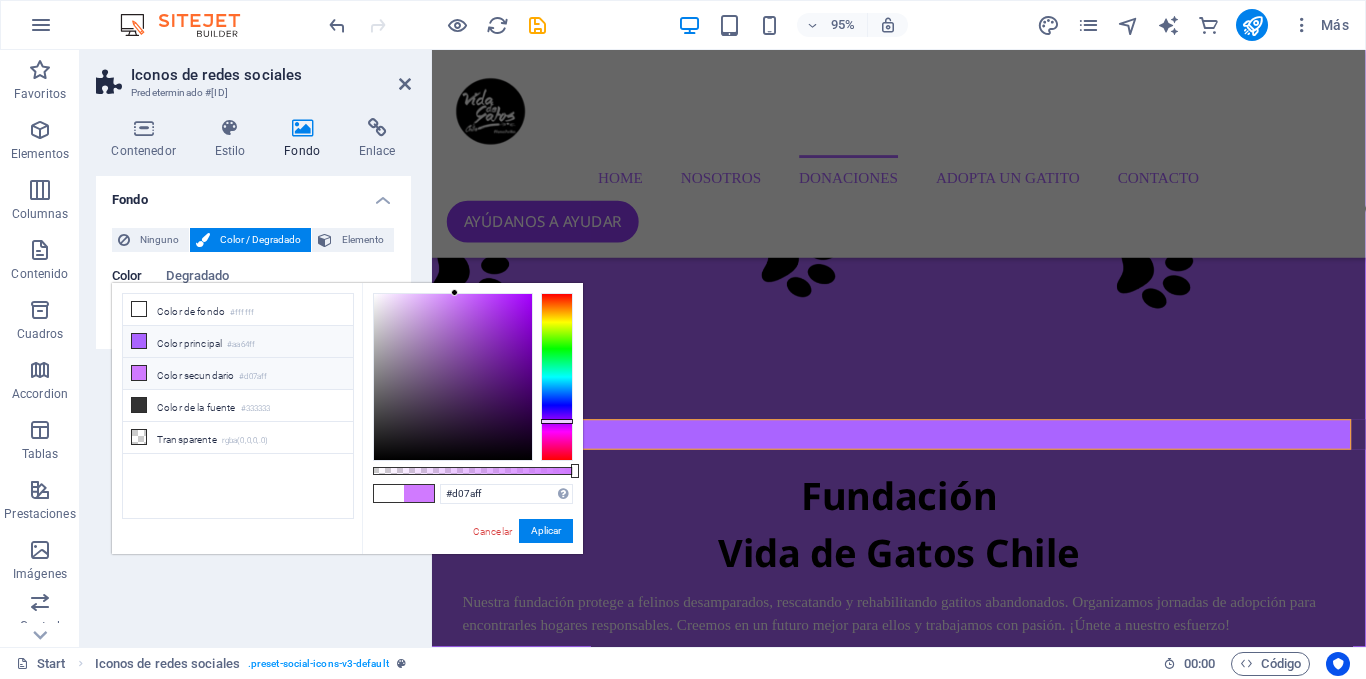 click on "Color principal
#aa64ff" at bounding box center [238, 342] 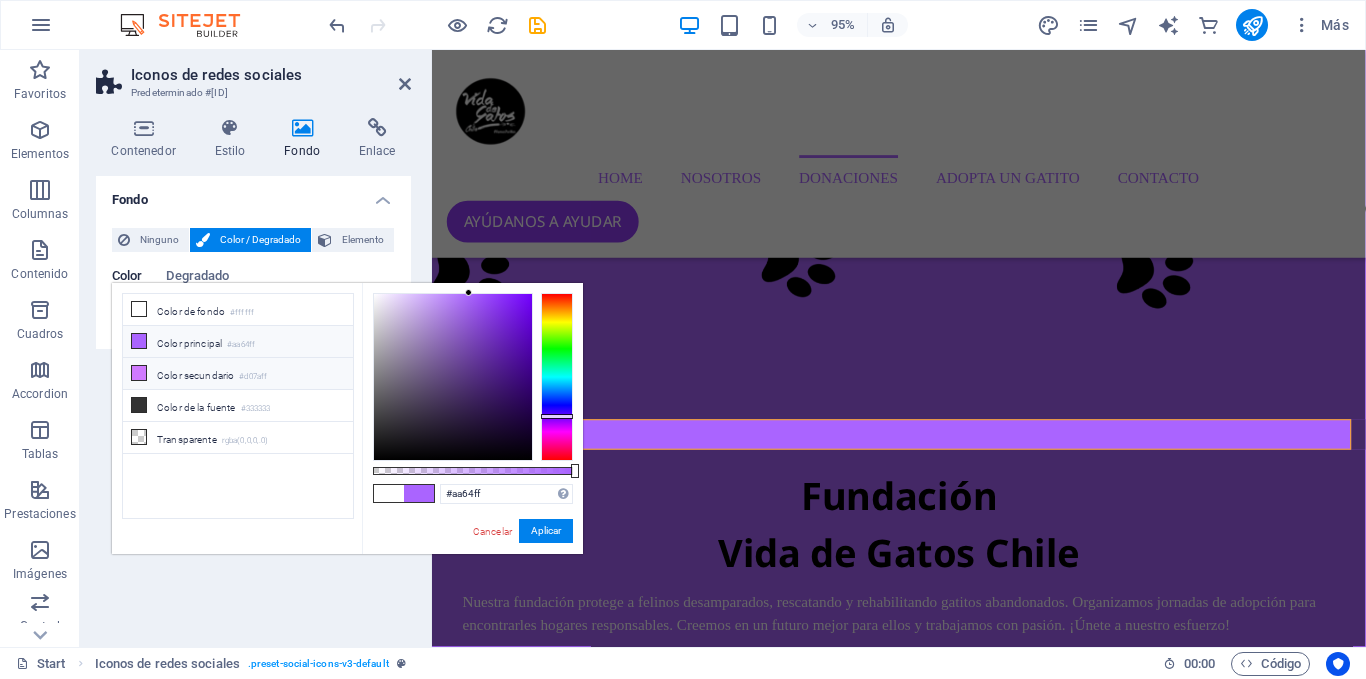 click on "Color secundario
#d07aff" at bounding box center [238, 374] 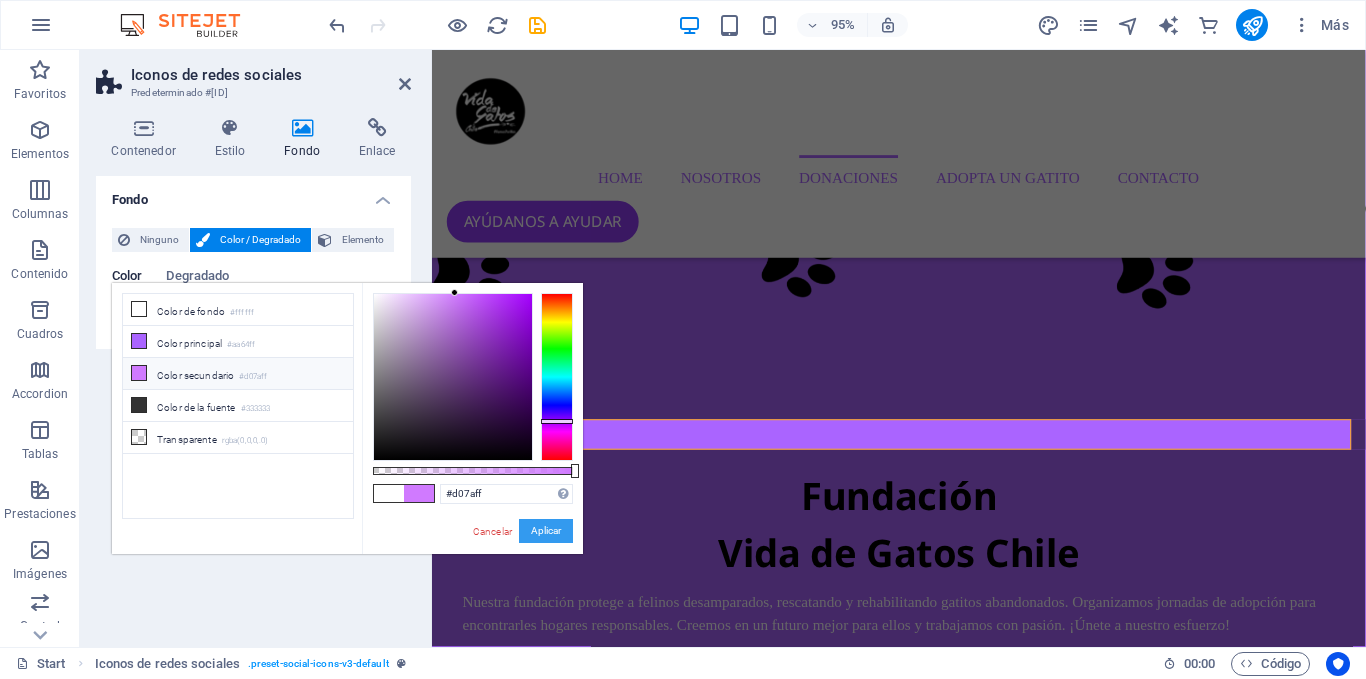 click on "Aplicar" at bounding box center (546, 531) 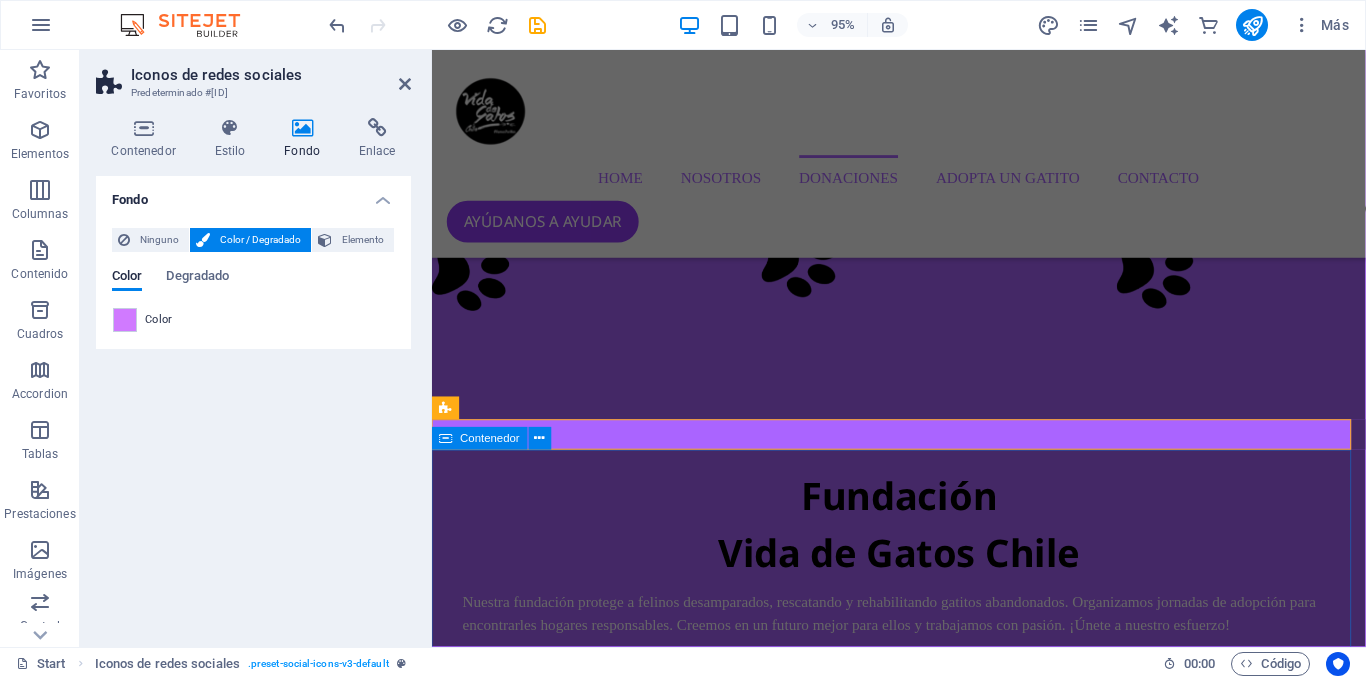 click on "ADOPTA UN GATITO!   Panchita   Moka   Leo - Adoptado   Luna   Kaly   Tiger - Adoptado" at bounding box center [923, 6146] 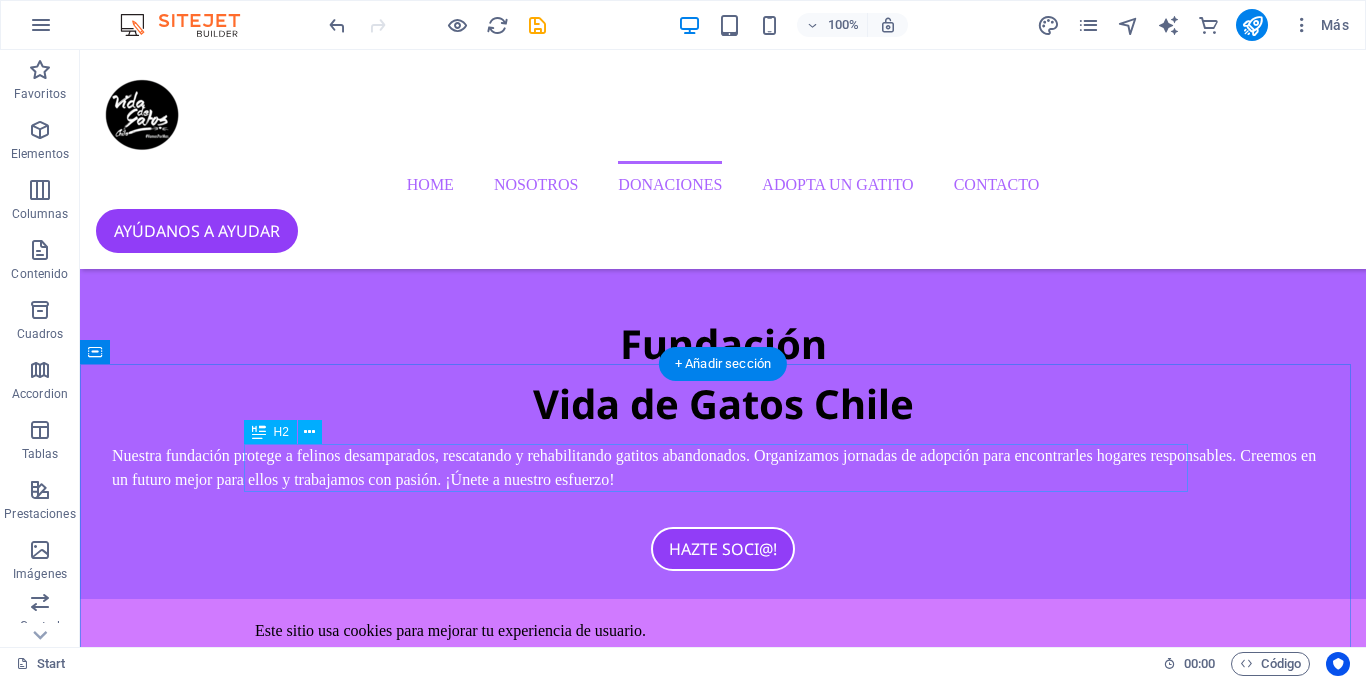 scroll, scrollTop: 2602, scrollLeft: 0, axis: vertical 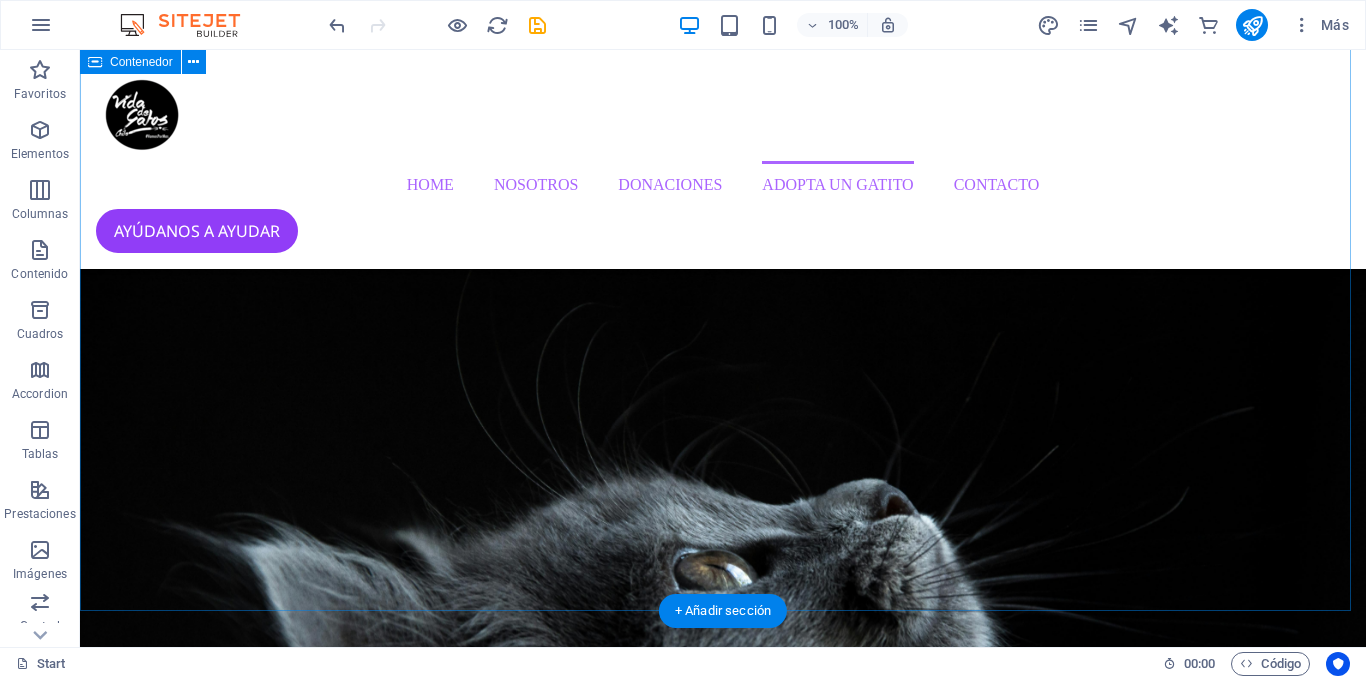 click on "ADOPTA UN GATITO!   Panchita   Moka   Leo - Adoptado   Luna   Kaly   Tiger - Adoptado" at bounding box center [723, 5482] 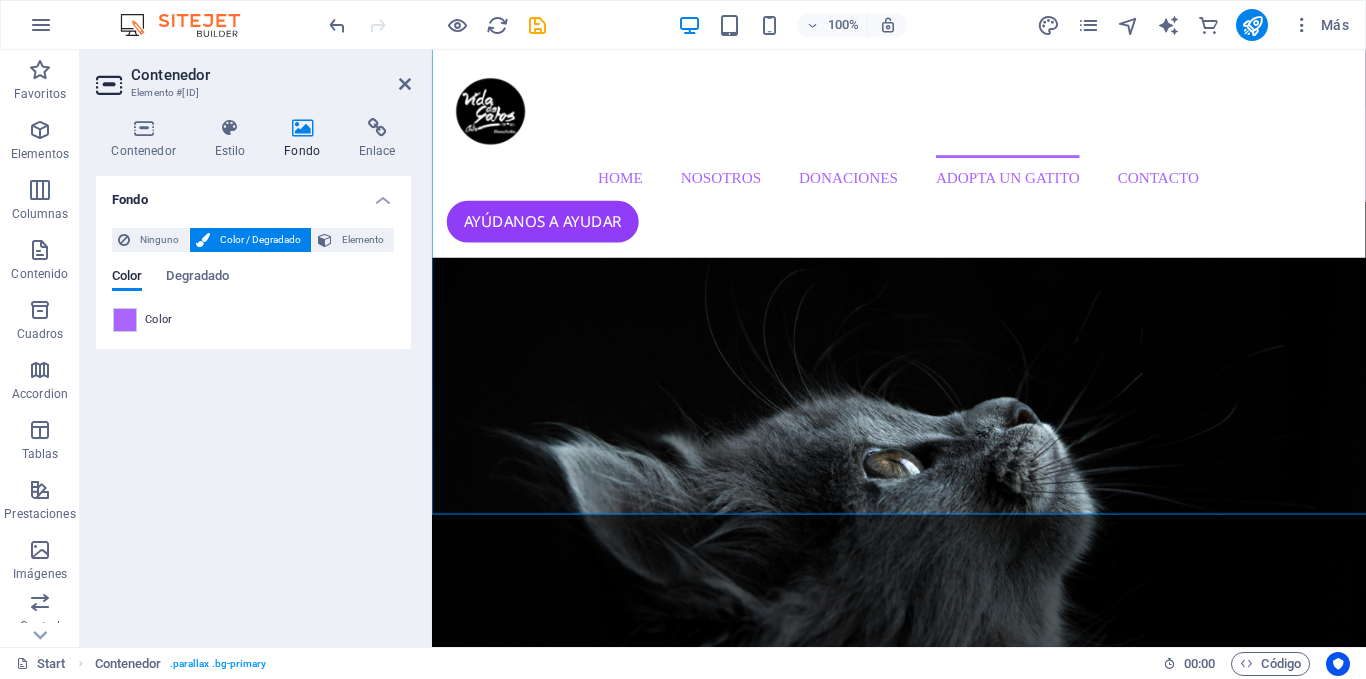 scroll, scrollTop: 3170, scrollLeft: 0, axis: vertical 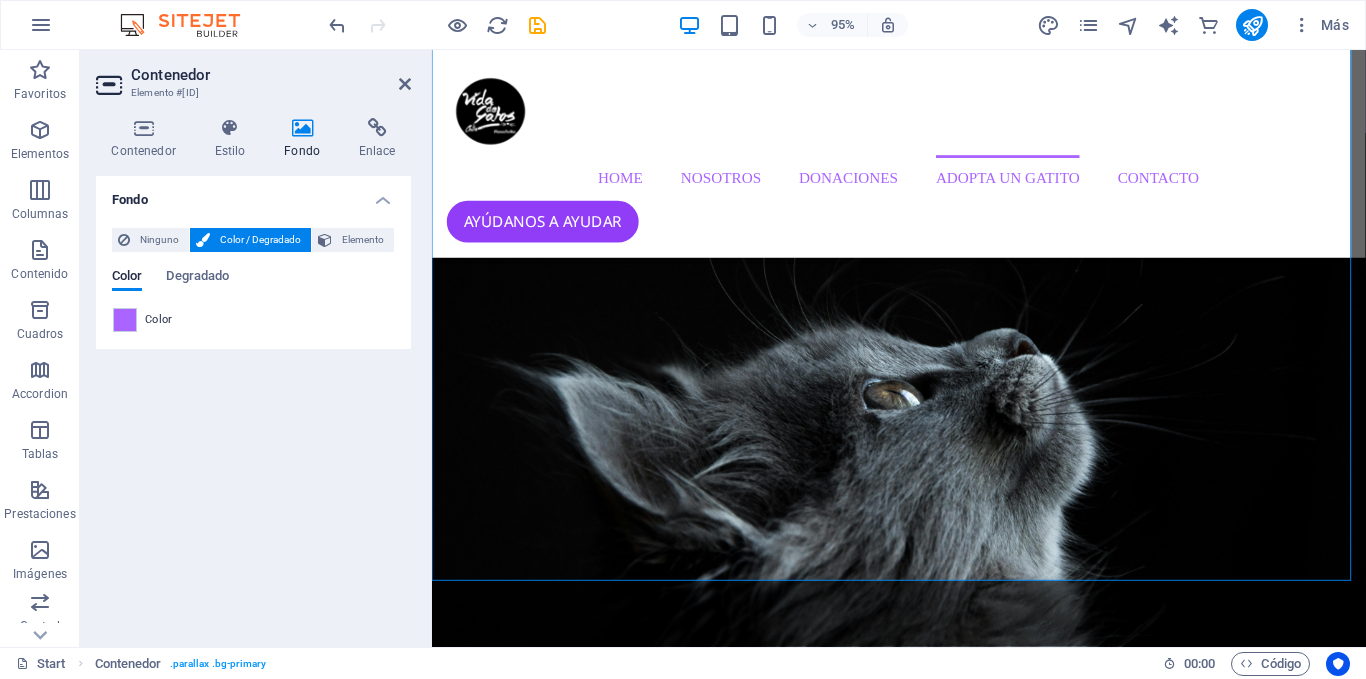 click on "Color Degradado Color" at bounding box center (253, 293) 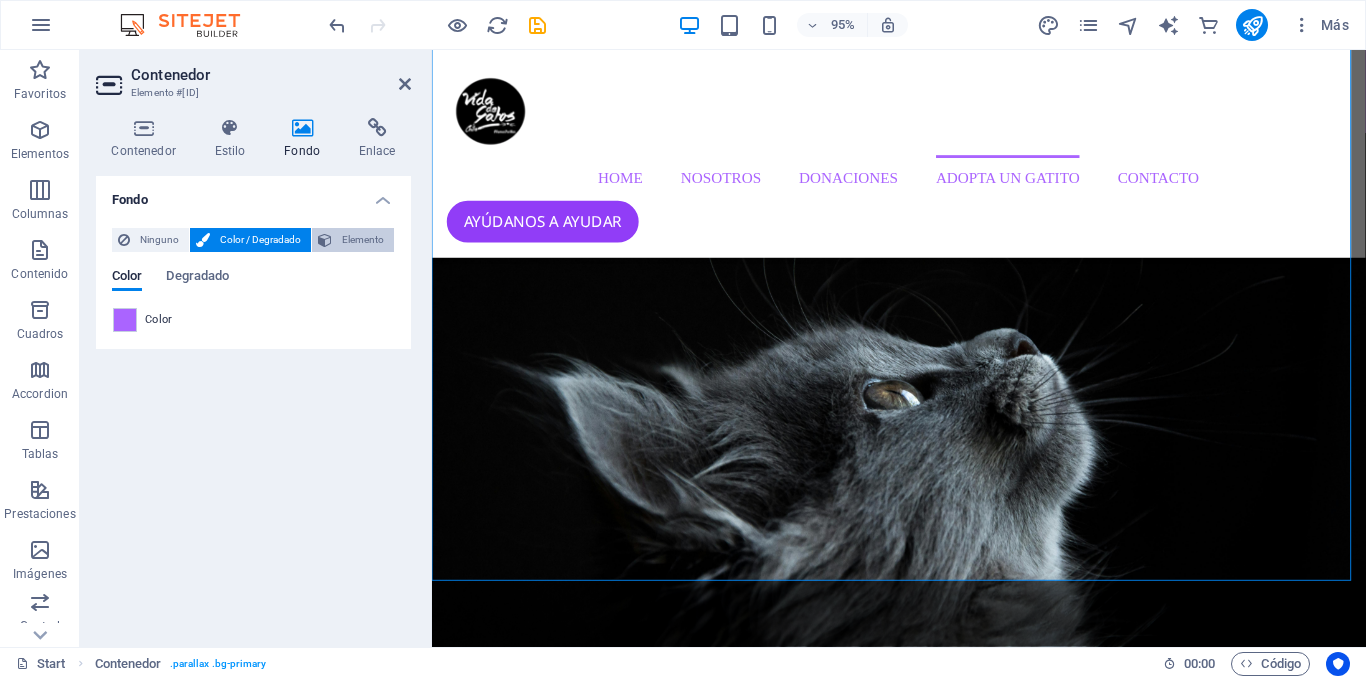 click on "Elemento" at bounding box center [363, 240] 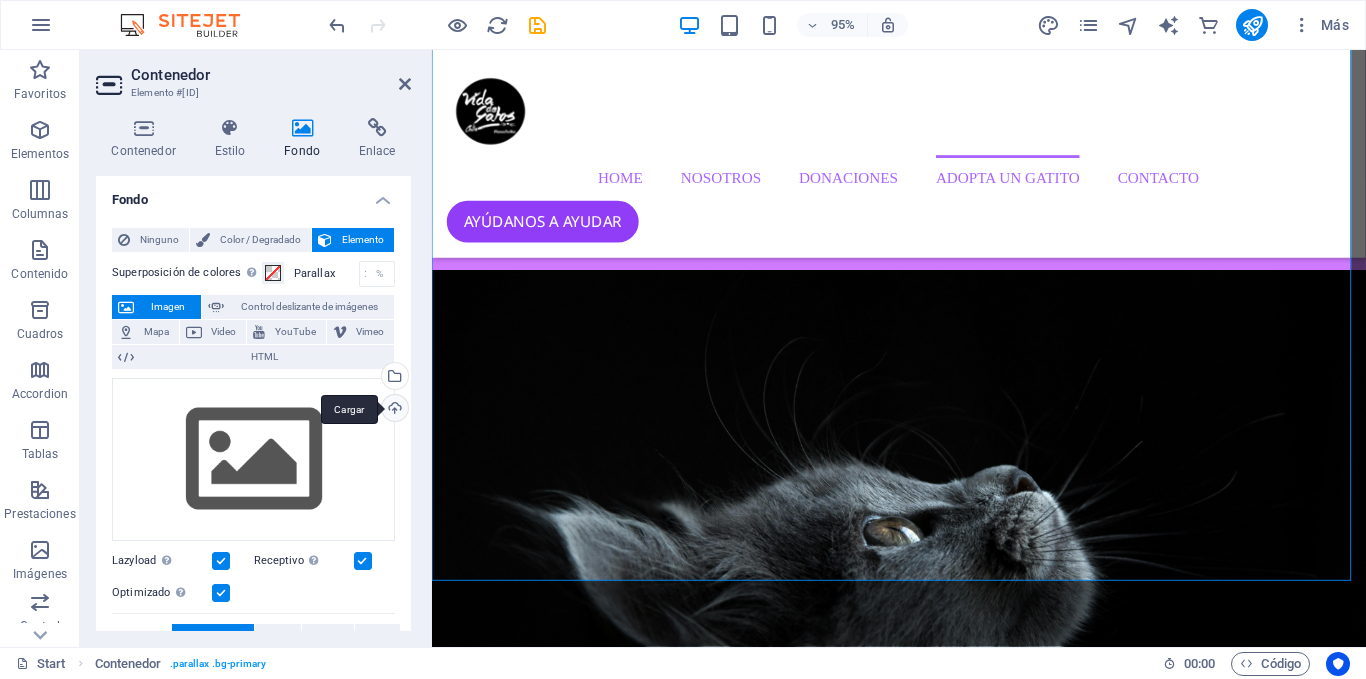 click on "Cargar" at bounding box center (393, 410) 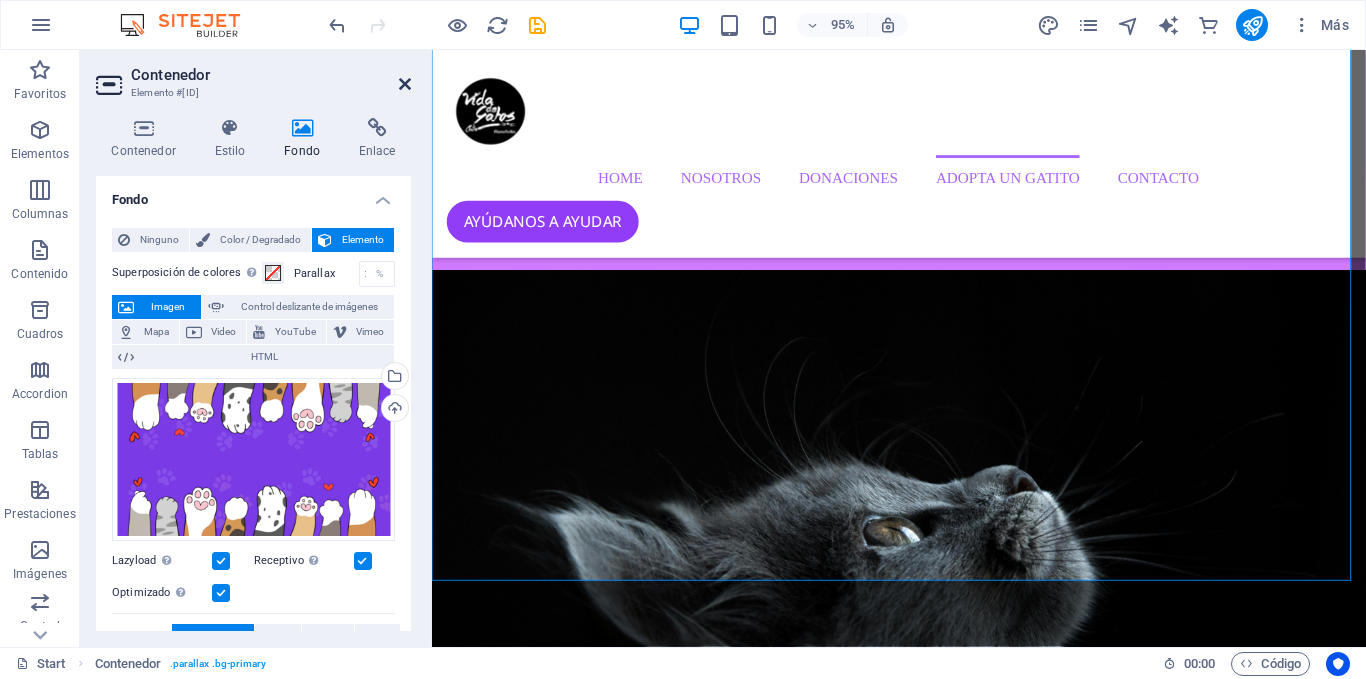 click at bounding box center (405, 84) 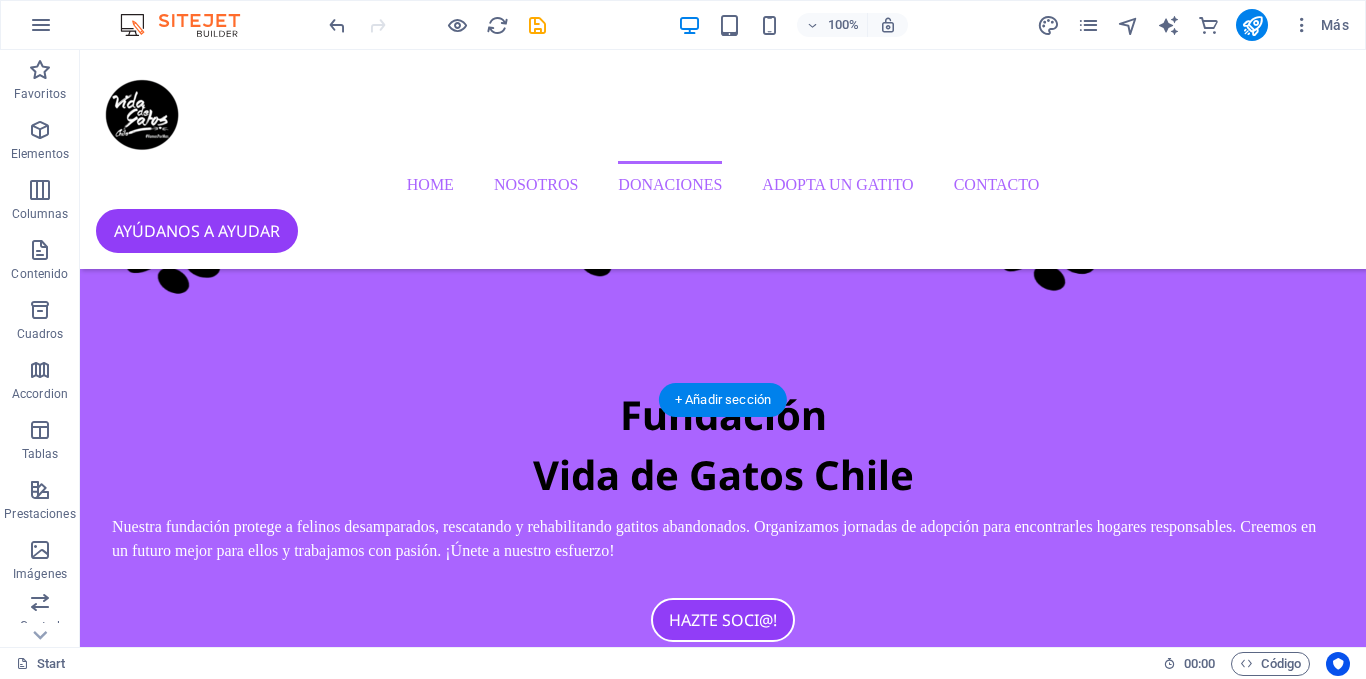 scroll, scrollTop: 2546, scrollLeft: 0, axis: vertical 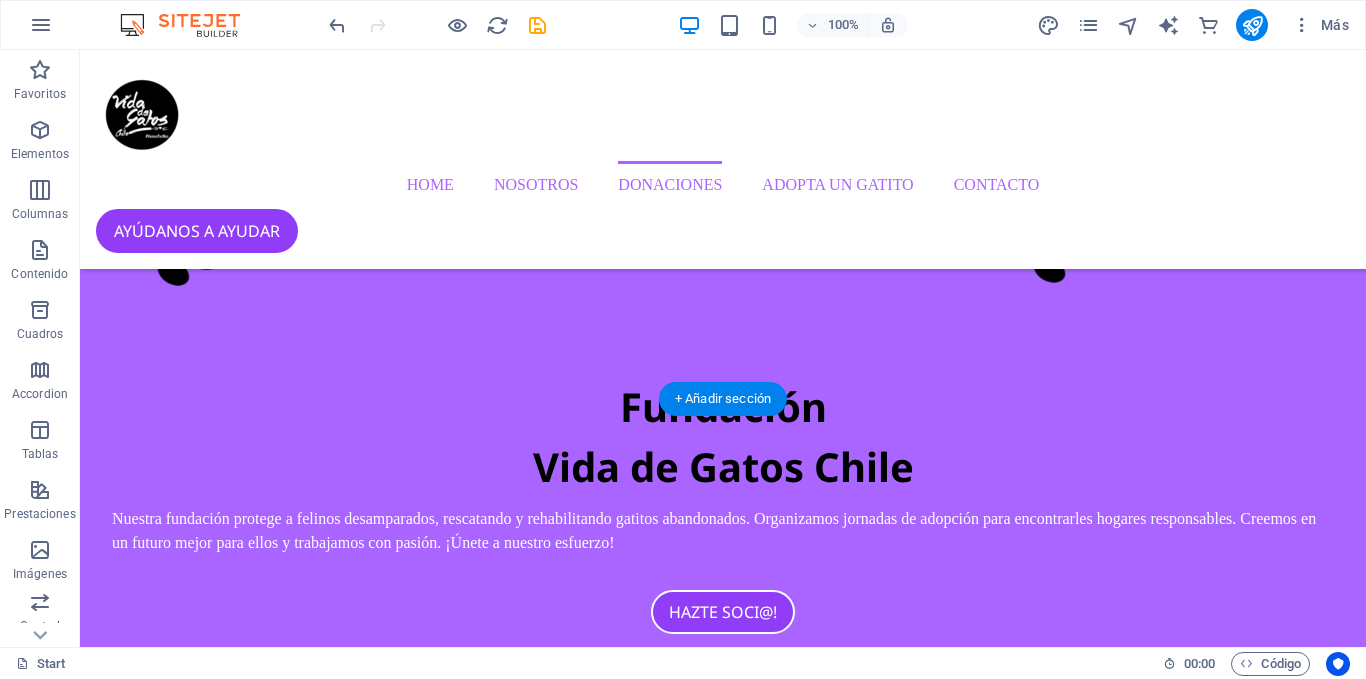 click at bounding box center [723, 3370] 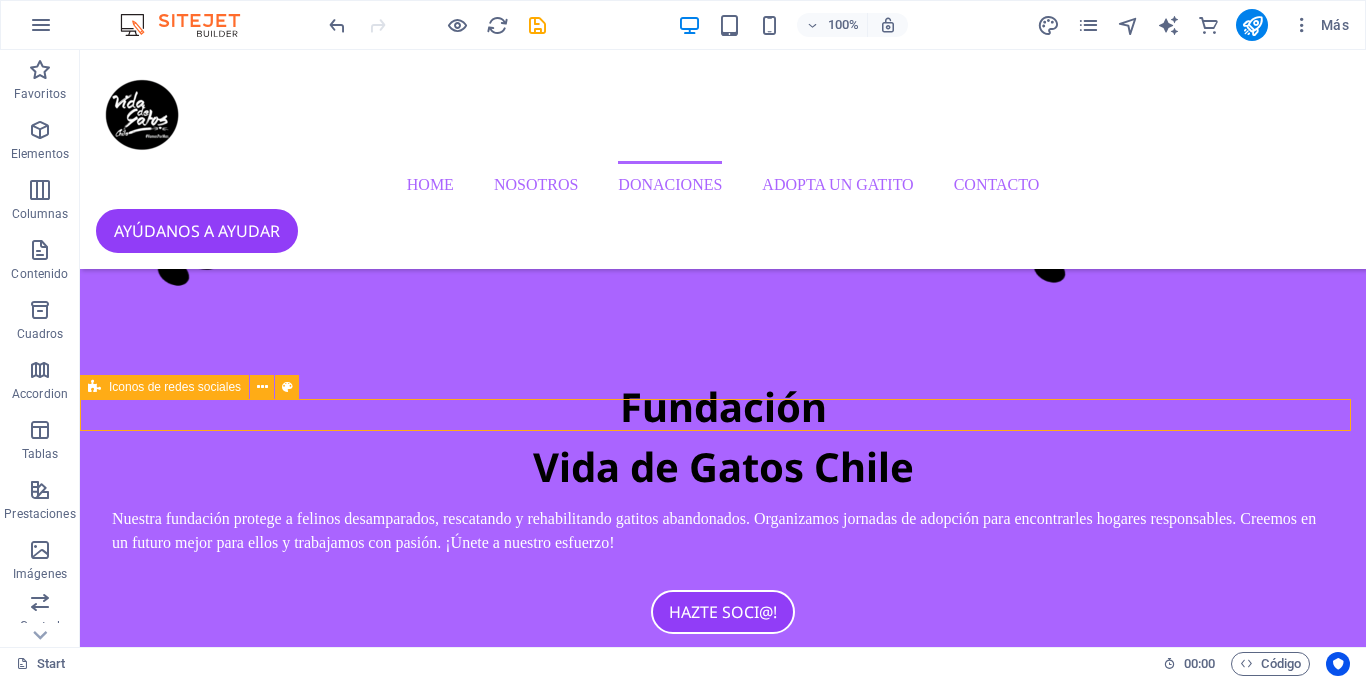 click at bounding box center (723, 3370) 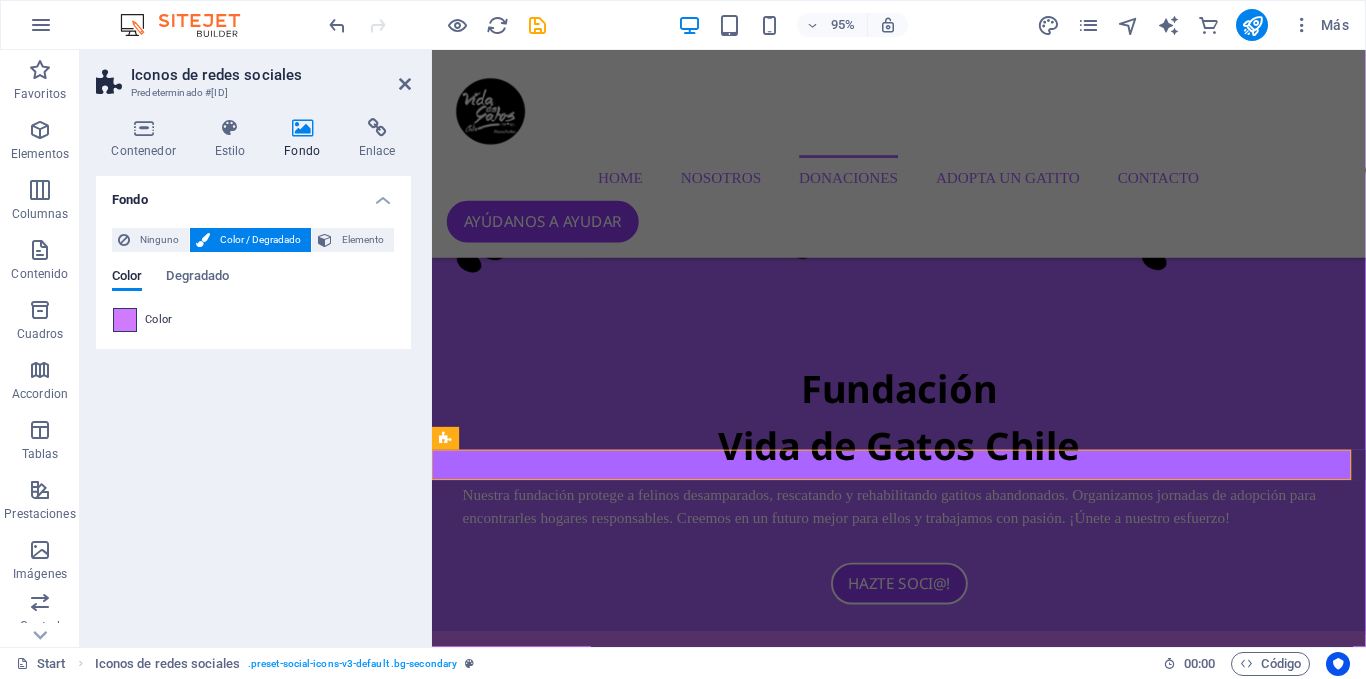 click at bounding box center (125, 320) 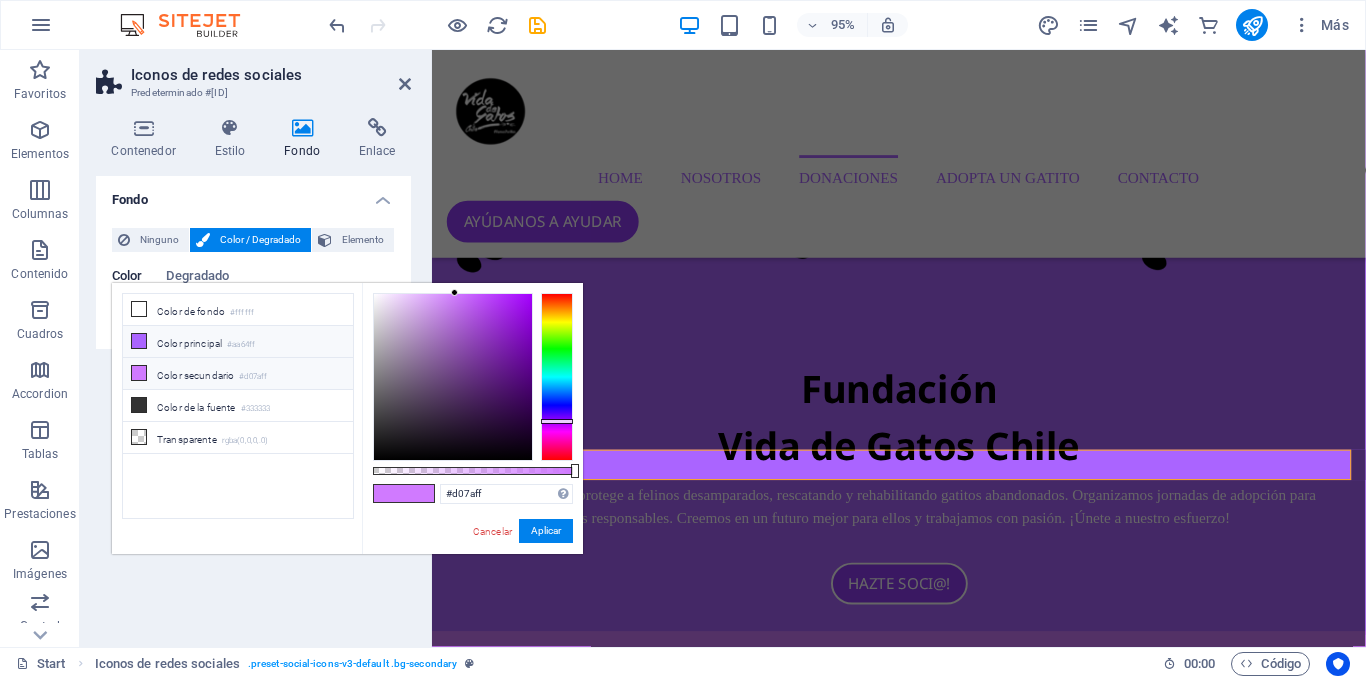 click on "Color principal
#aa64ff" at bounding box center [238, 342] 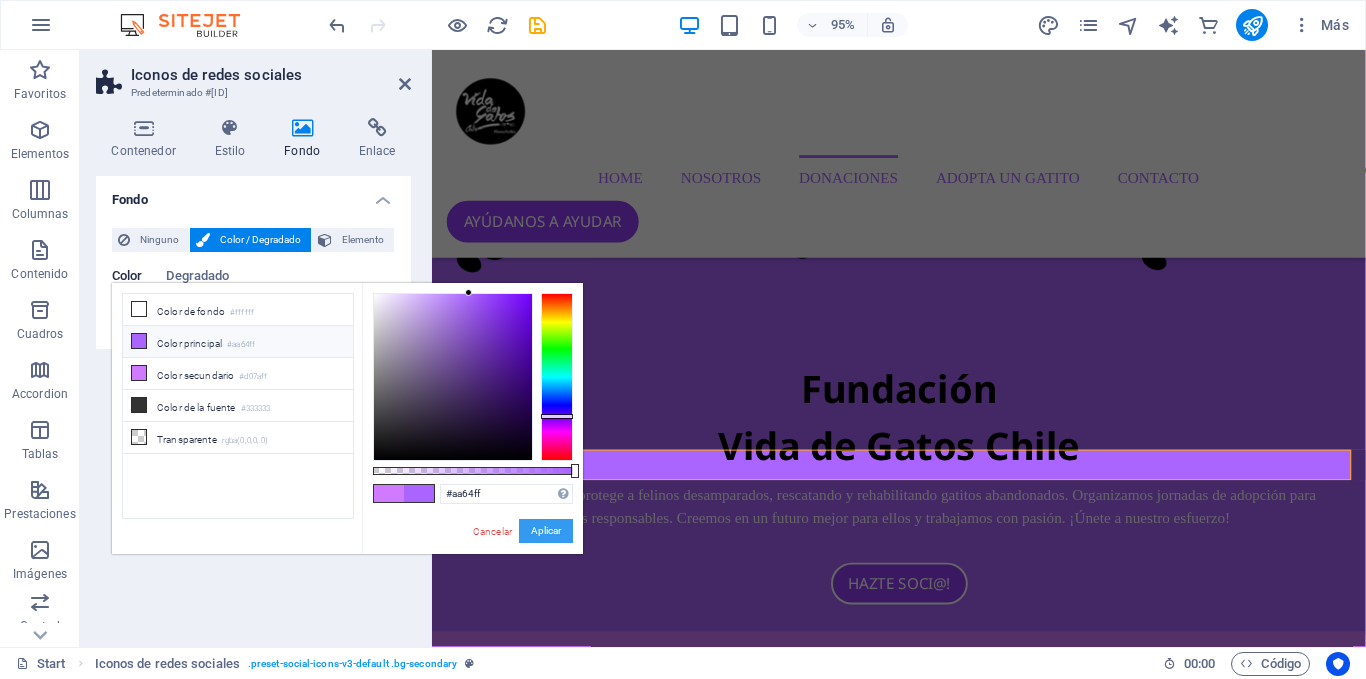 click on "Aplicar" at bounding box center (546, 531) 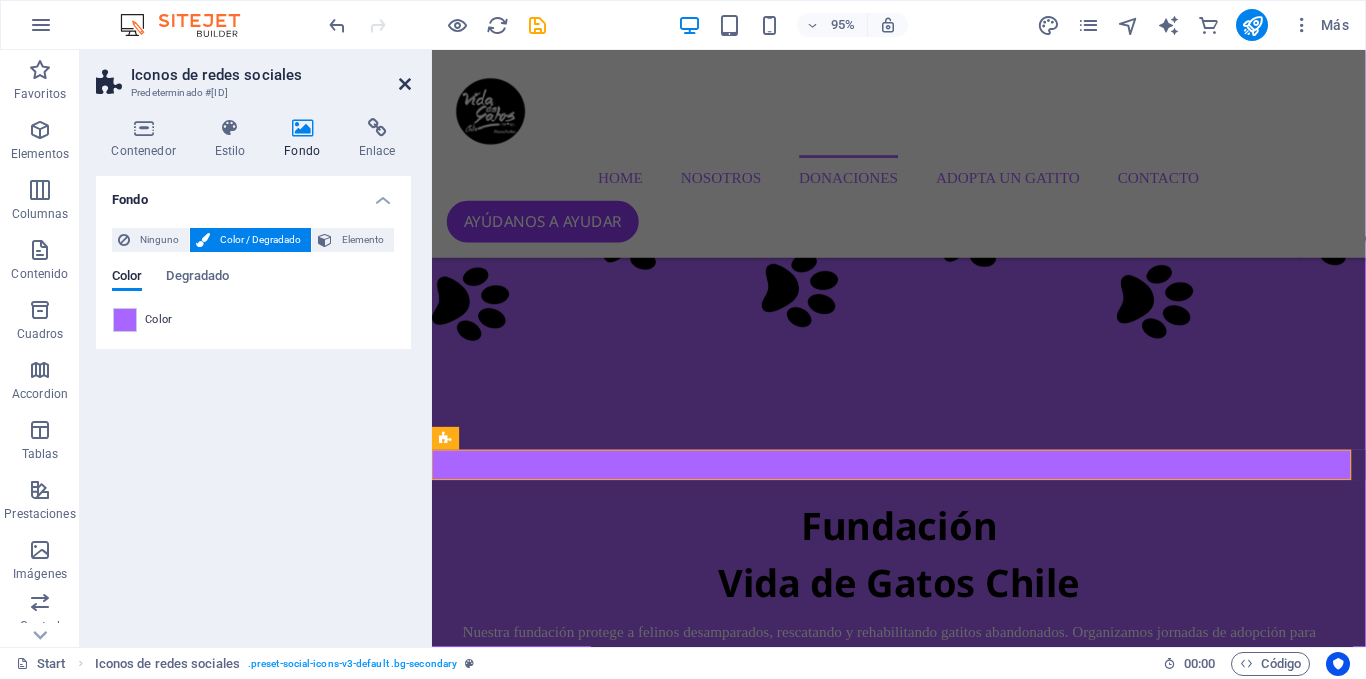 click at bounding box center [405, 84] 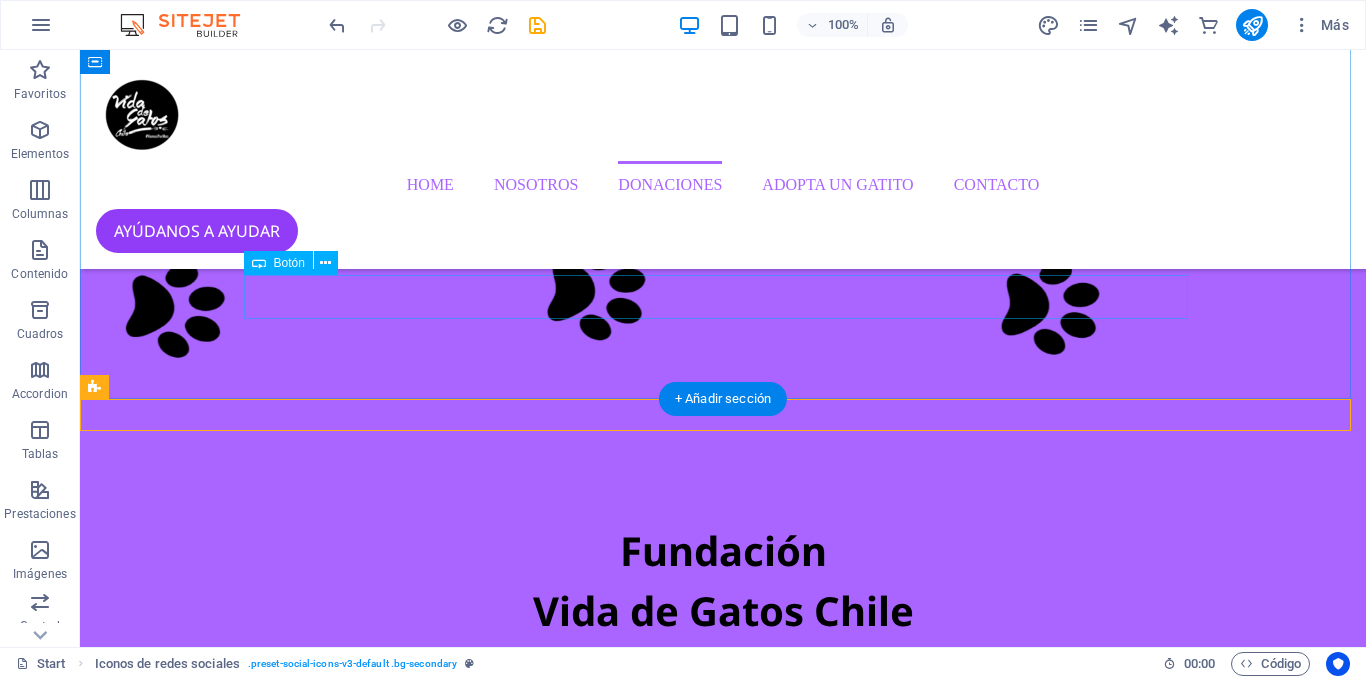 click on "hazte soci@ ahora" at bounding box center (723, 3372) 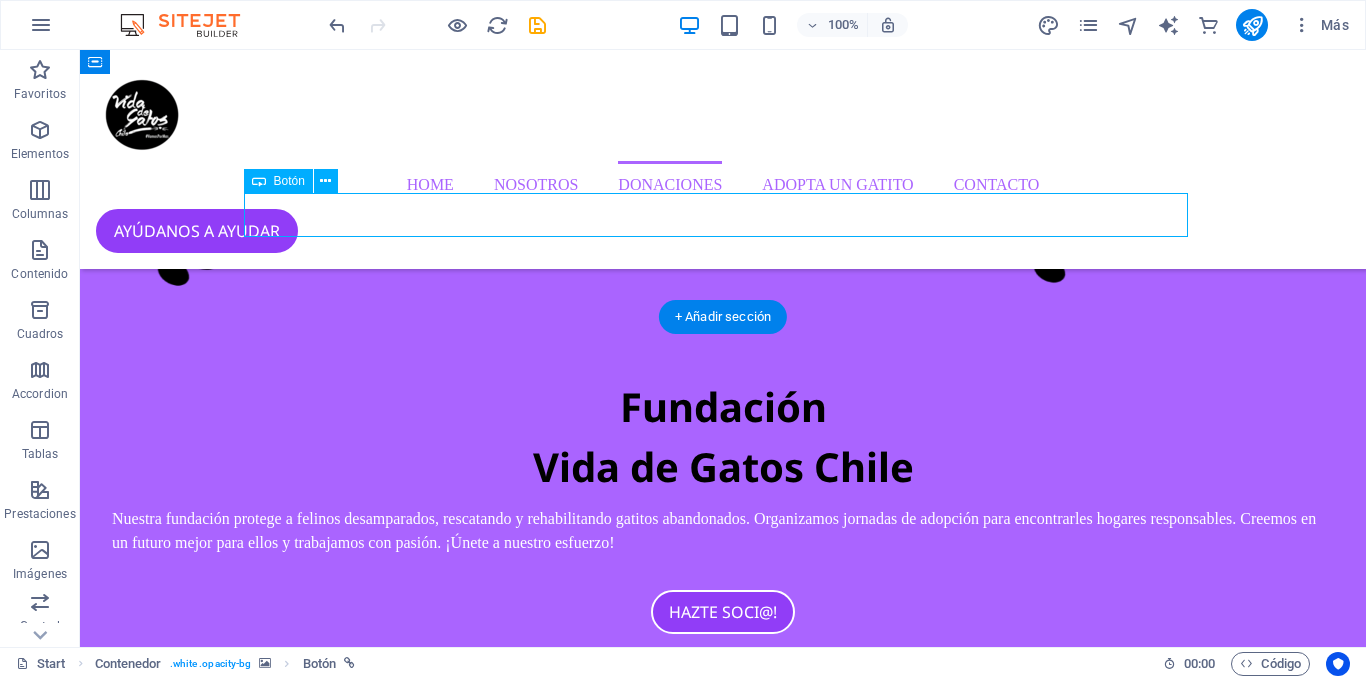 scroll, scrollTop: 2645, scrollLeft: 0, axis: vertical 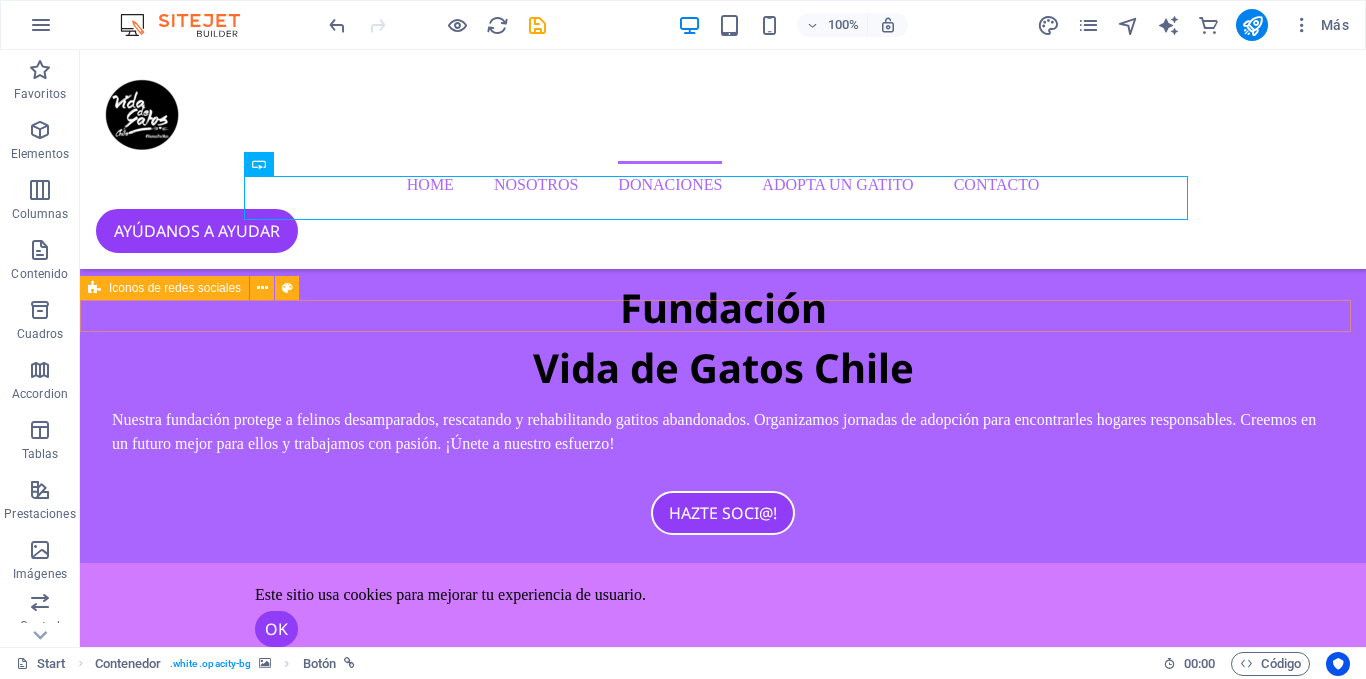 click at bounding box center (723, 3271) 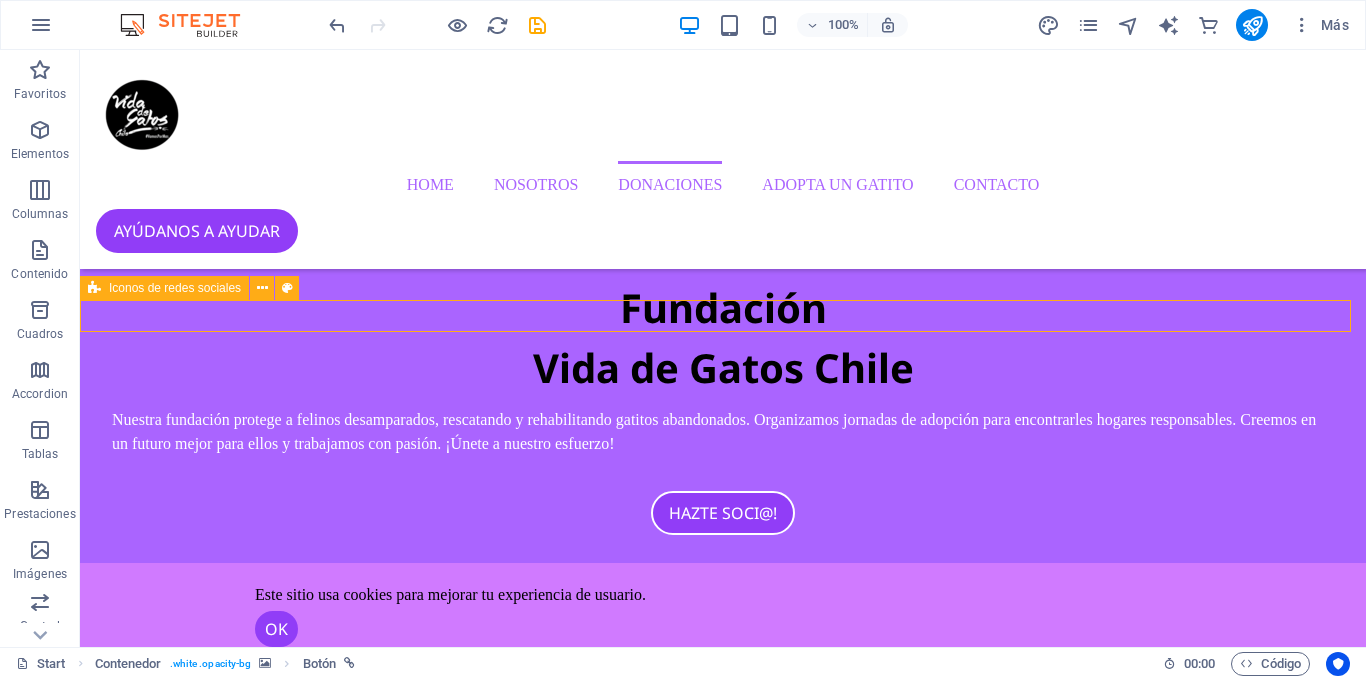 click at bounding box center (723, 3271) 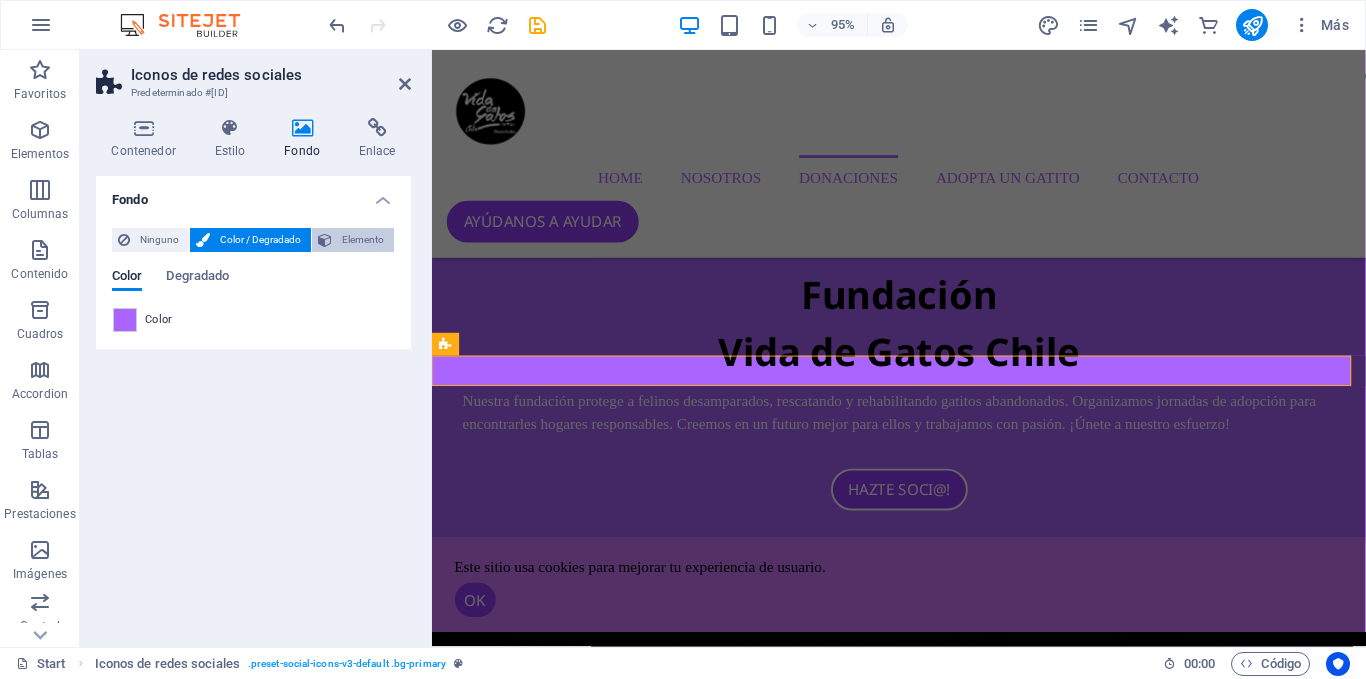 click on "Elemento" at bounding box center [353, 240] 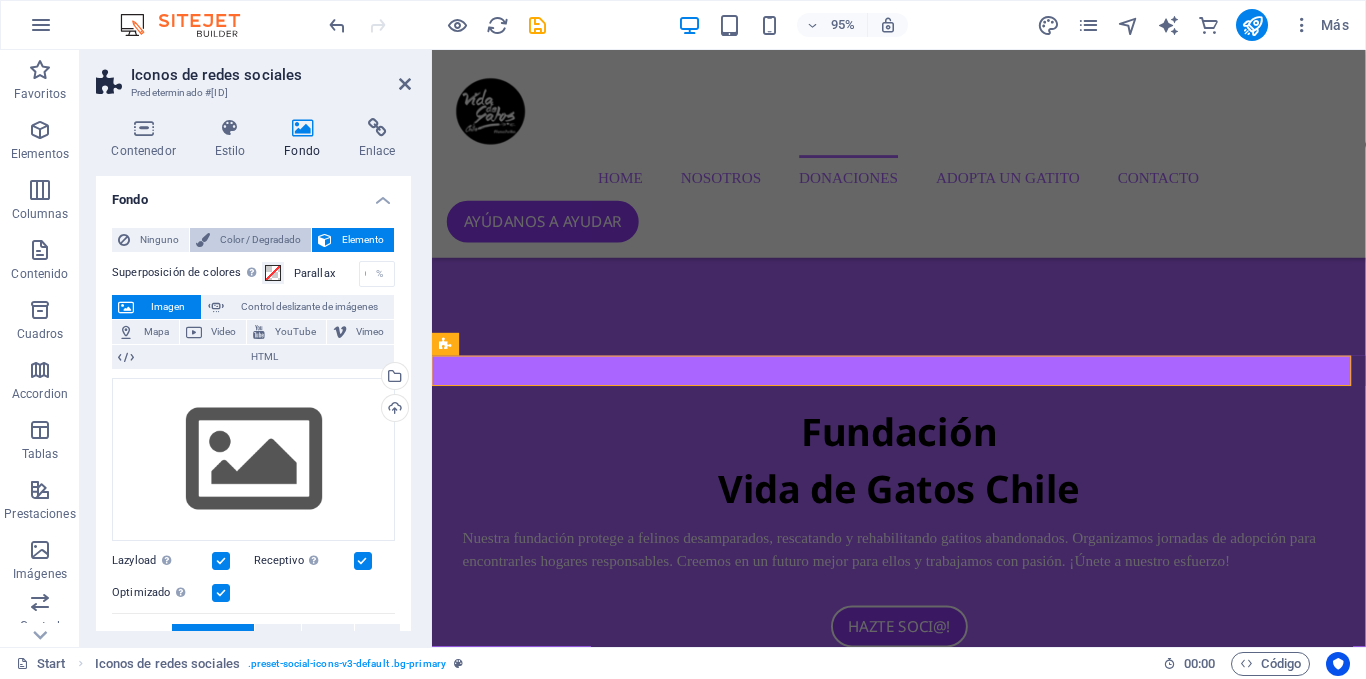 click on "Color / Degradado" at bounding box center [260, 240] 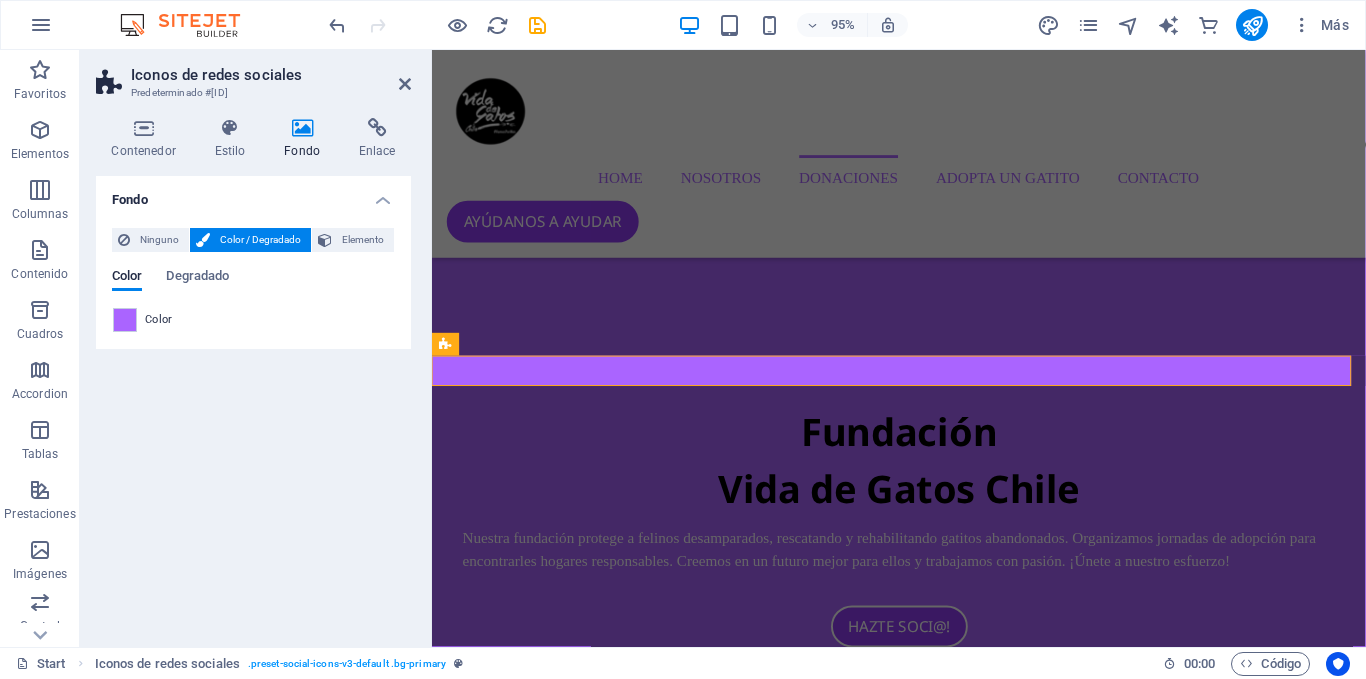 click on "Iconos de redes sociales" at bounding box center (271, 75) 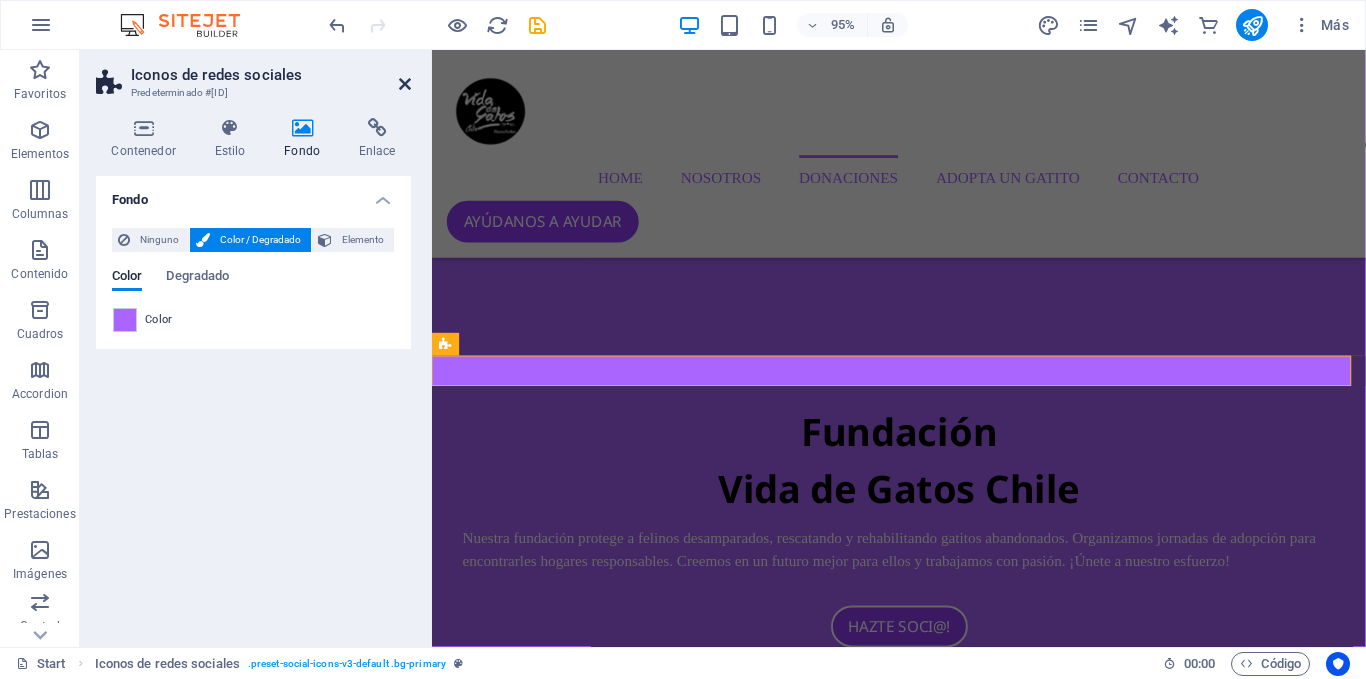 click at bounding box center (405, 84) 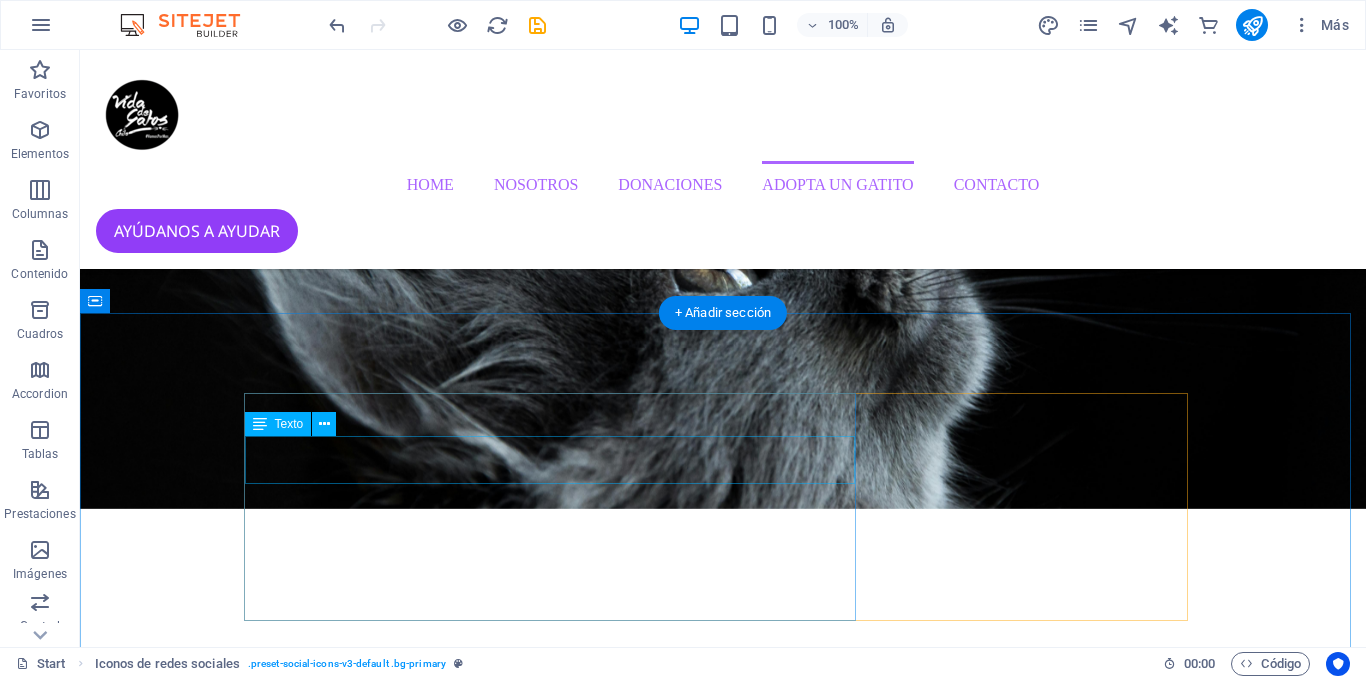 scroll, scrollTop: 3575, scrollLeft: 0, axis: vertical 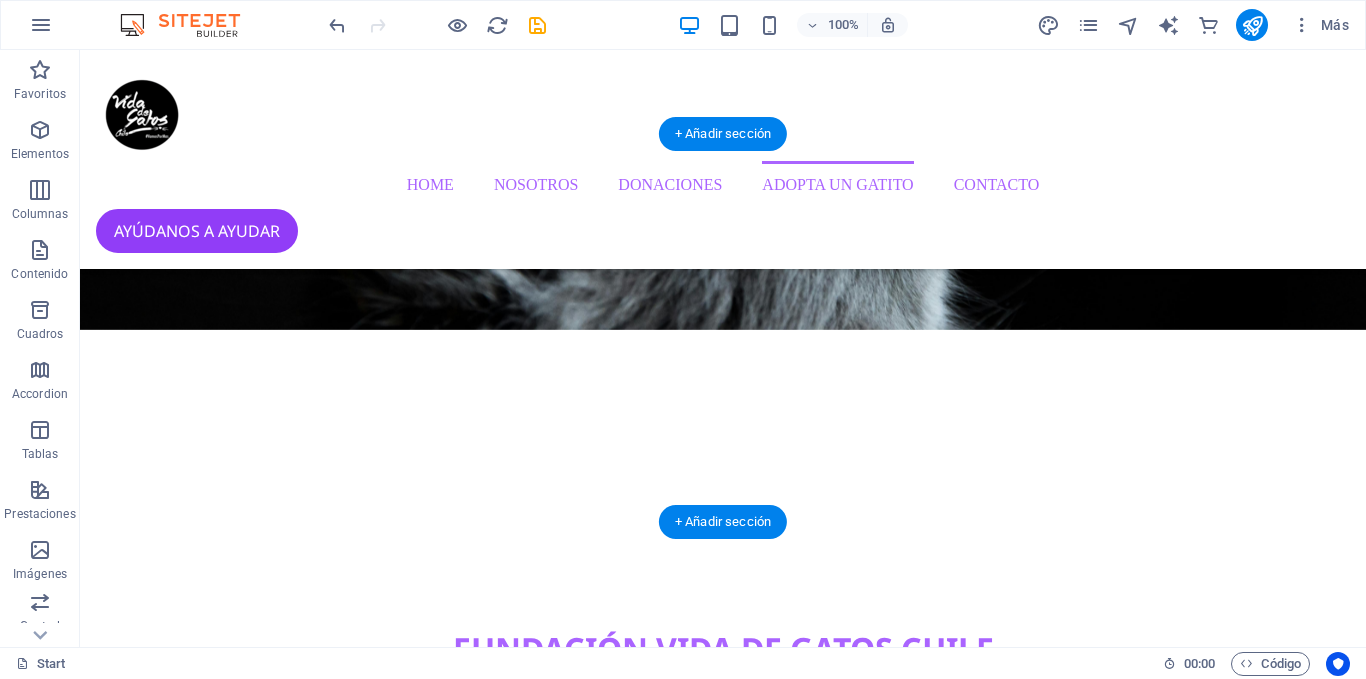 click at bounding box center (723, 8528) 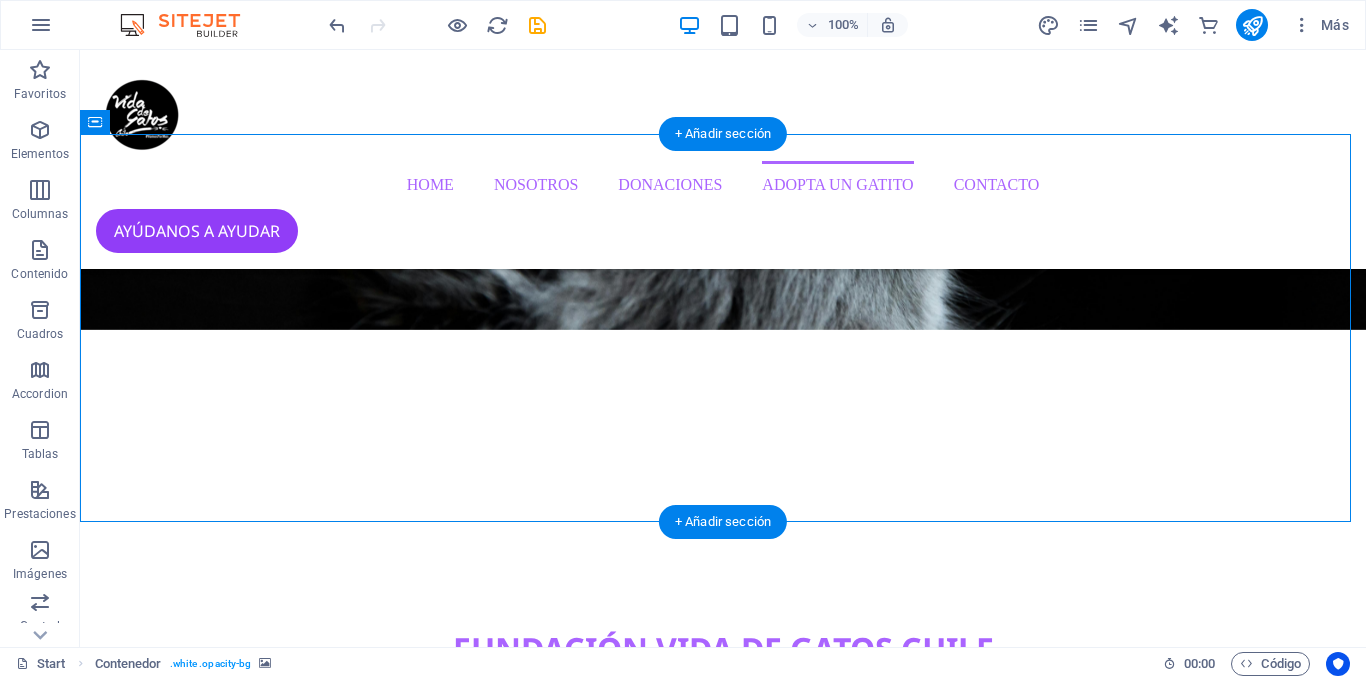 click at bounding box center [723, 8528] 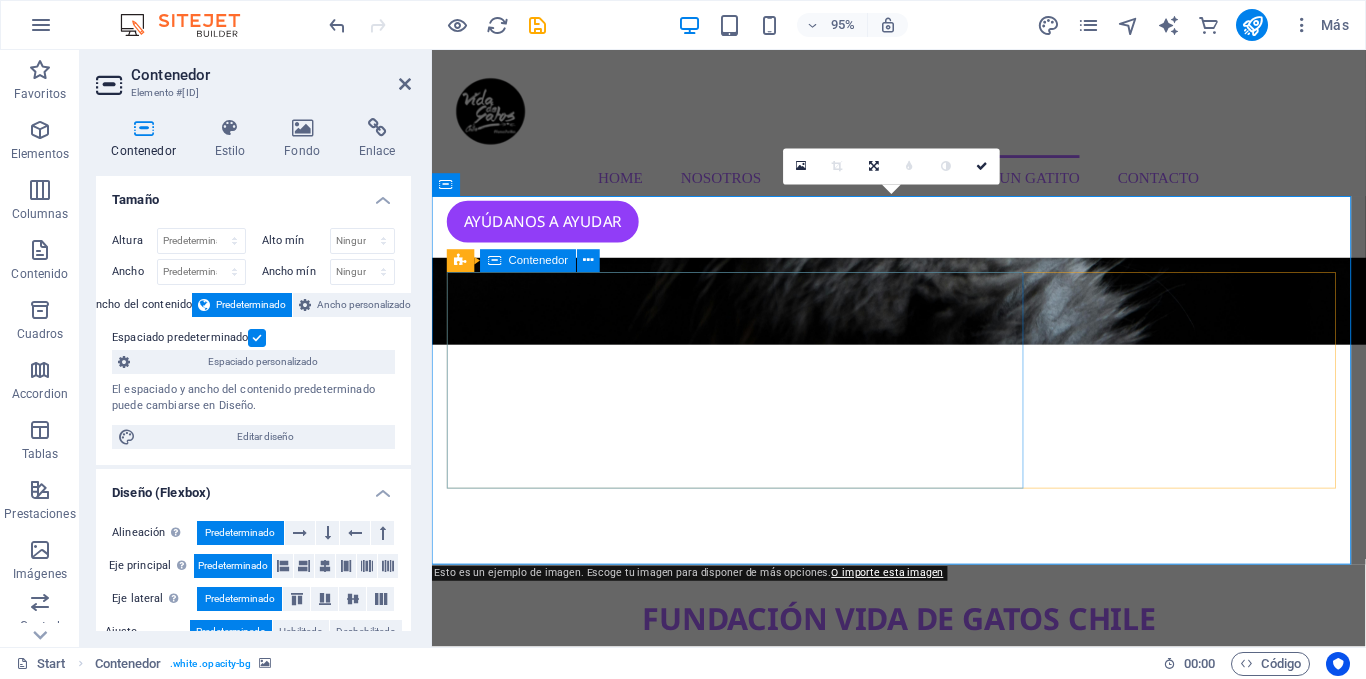 click on "No te pierdas nuestras noticias! Suscríbete a nuestras noticias, eventos, jornadas de adopción, jornadas de vacunación a bajo costo, esterilizaciones gratuitas y mucho más!" at bounding box center [924, 8836] 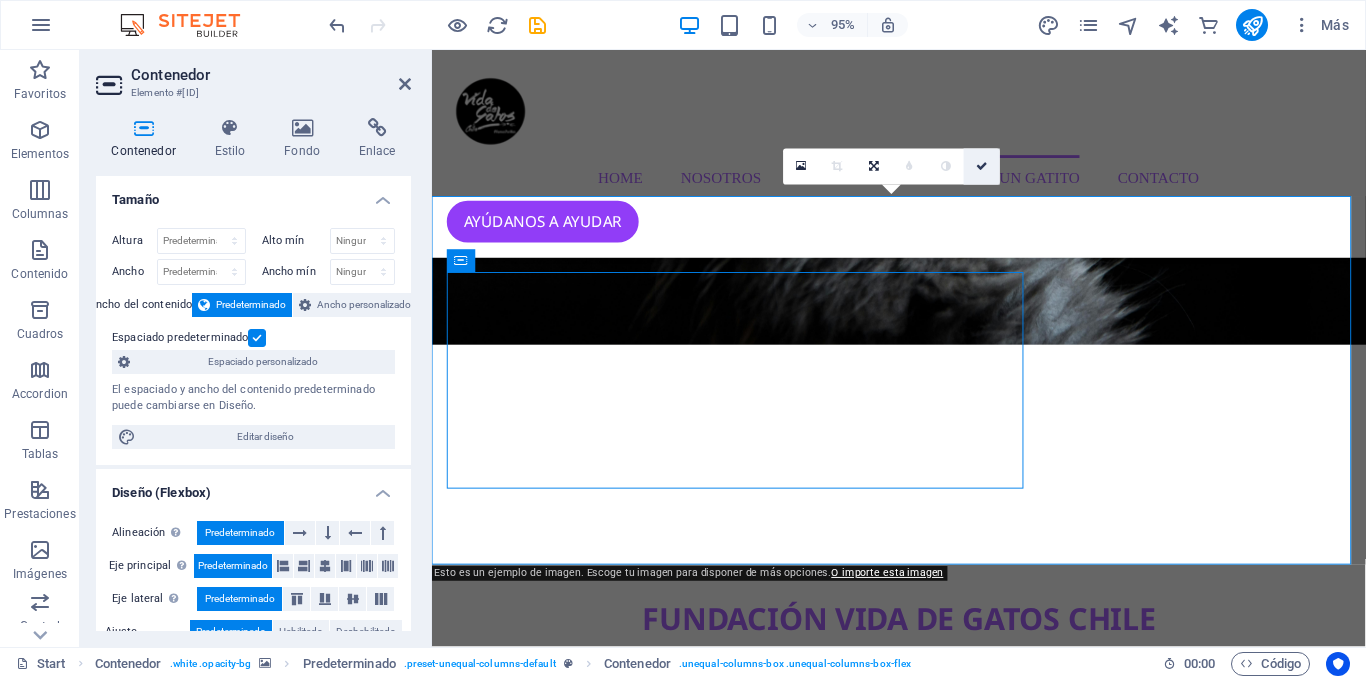 click at bounding box center (982, 167) 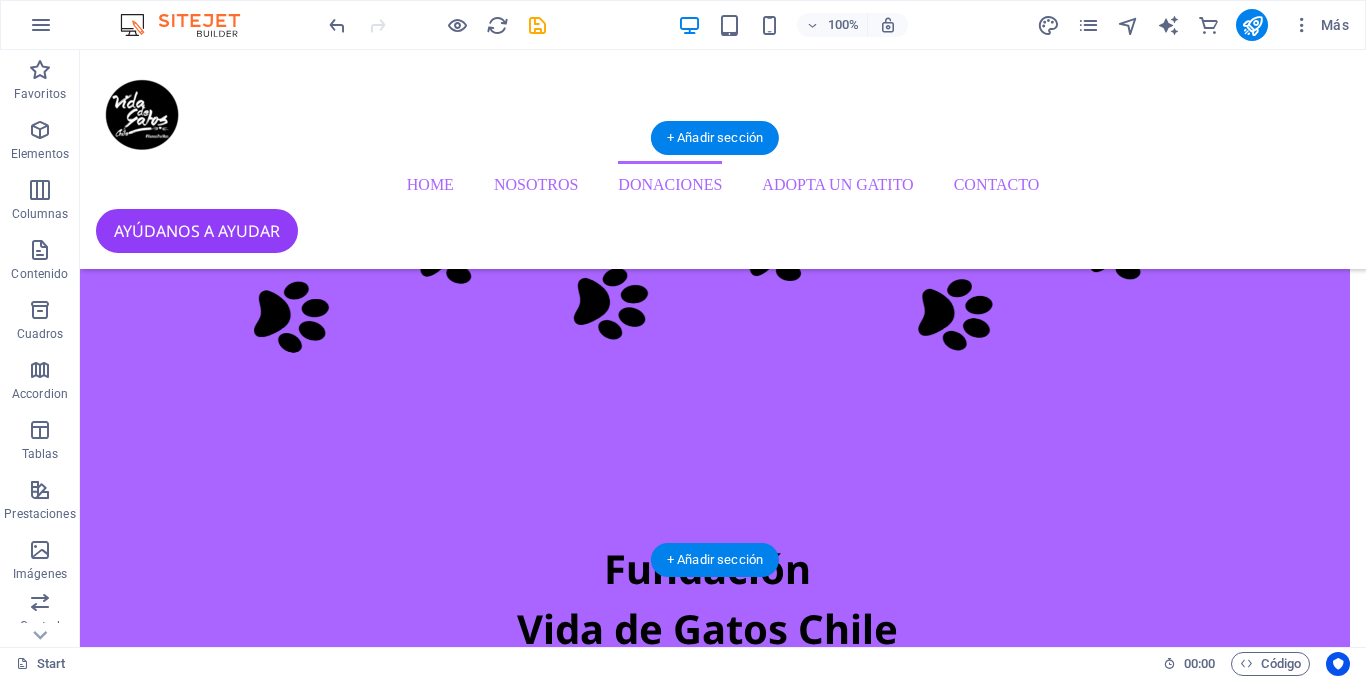 scroll, scrollTop: 2385, scrollLeft: 16, axis: both 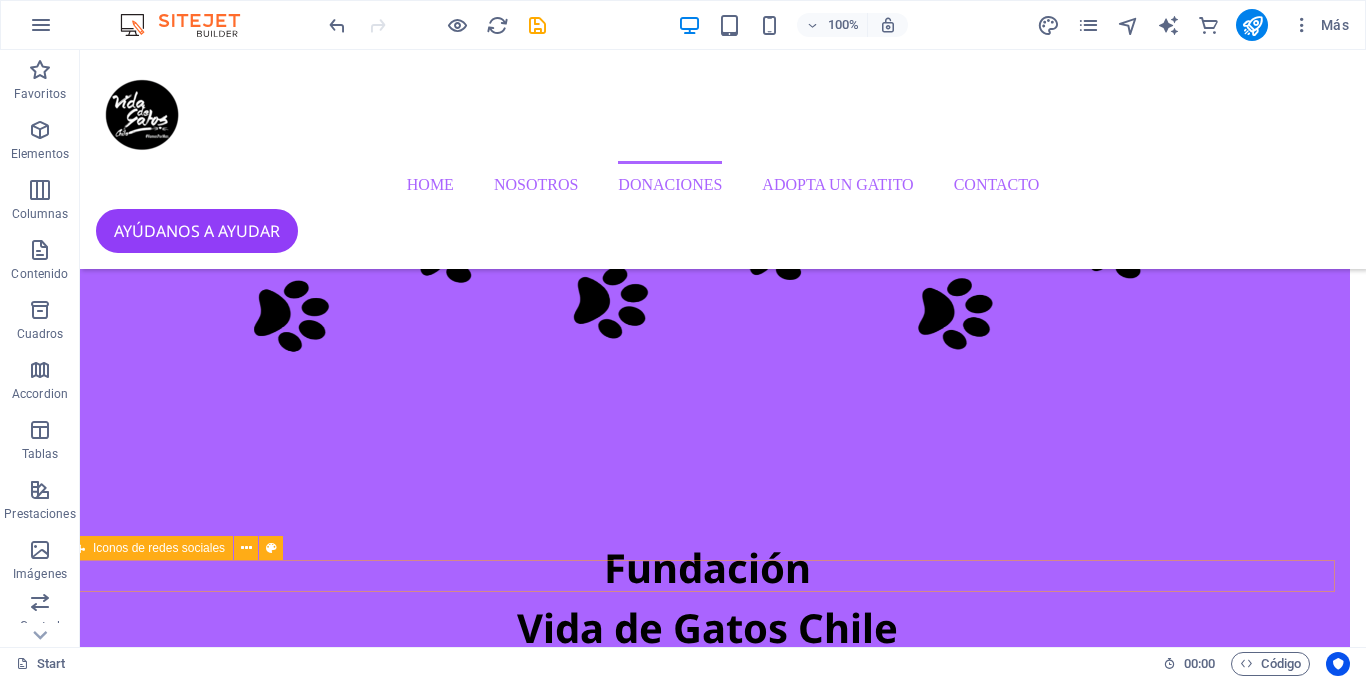 click at bounding box center (707, 3531) 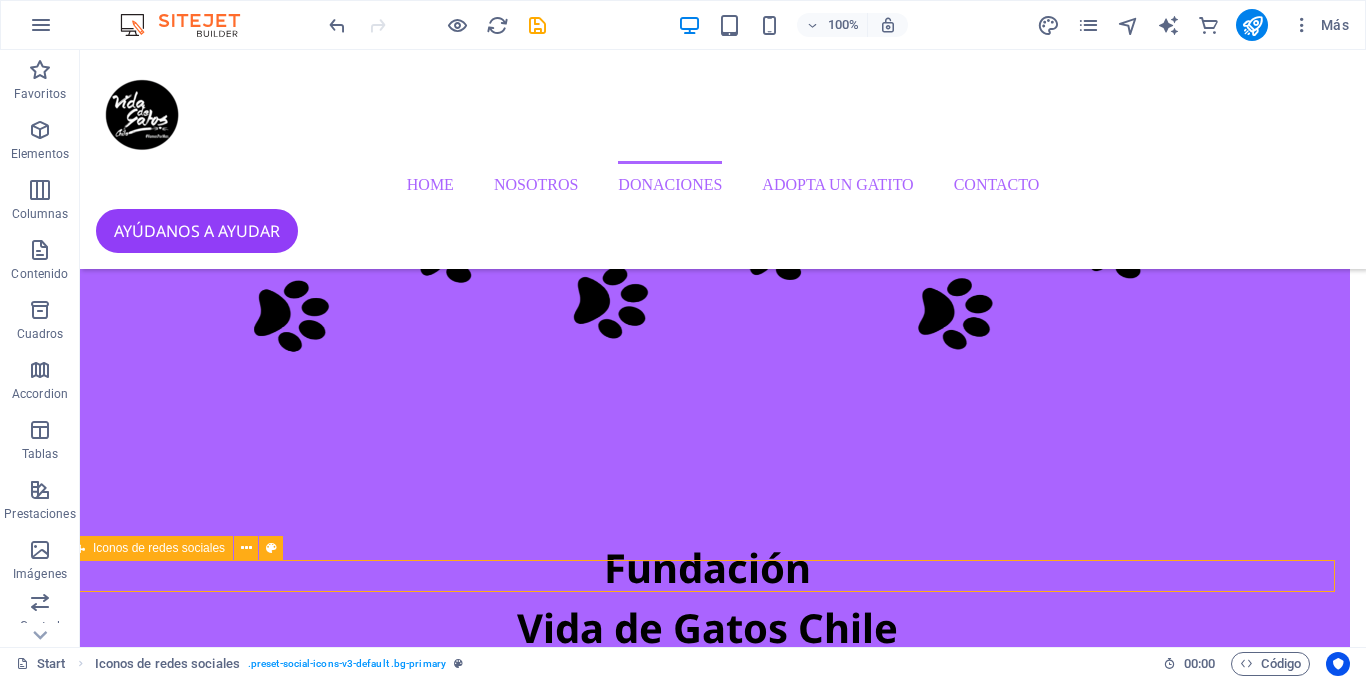 click at bounding box center [707, 3531] 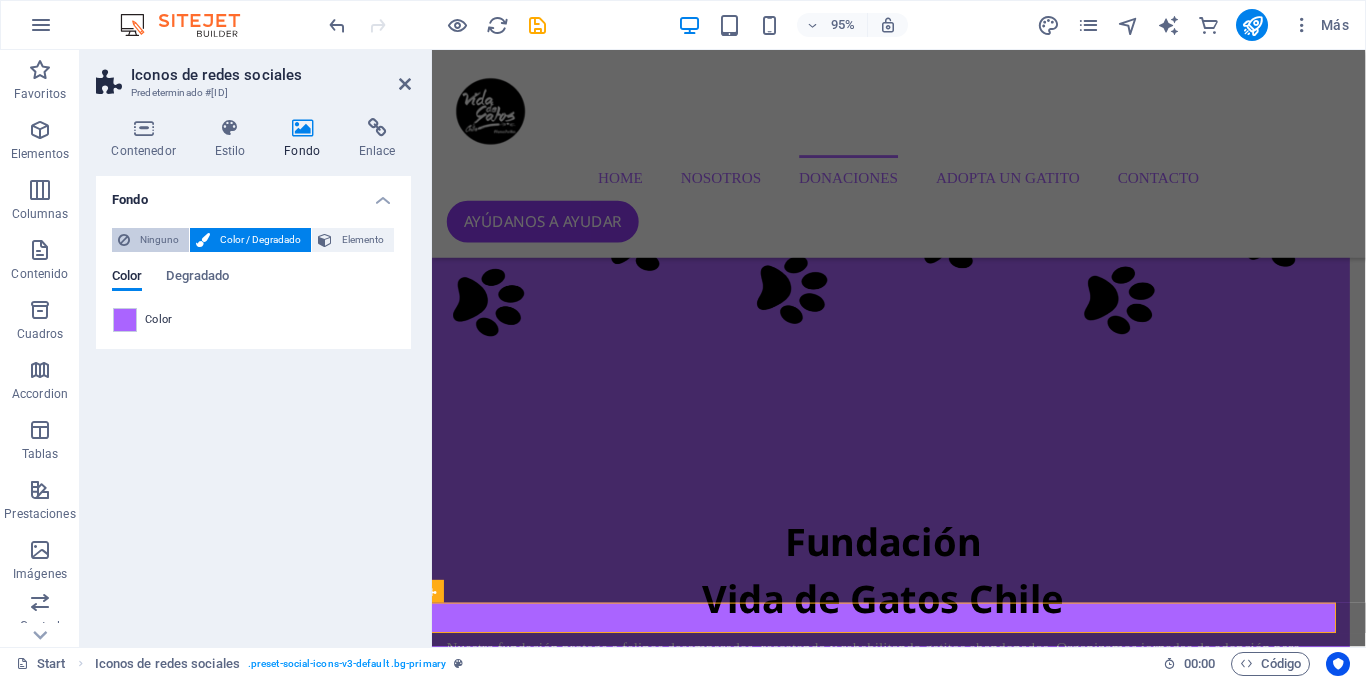 click on "Ninguno" at bounding box center (159, 240) 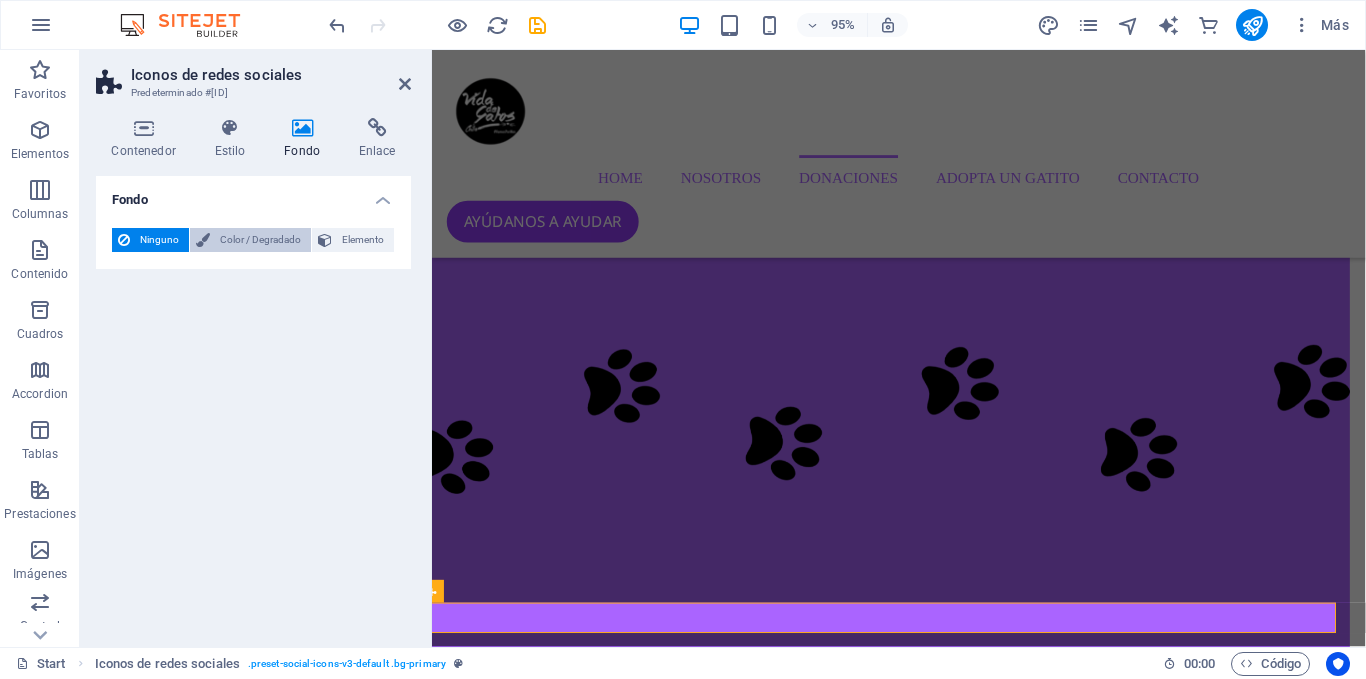click on "Color / Degradado" at bounding box center [260, 240] 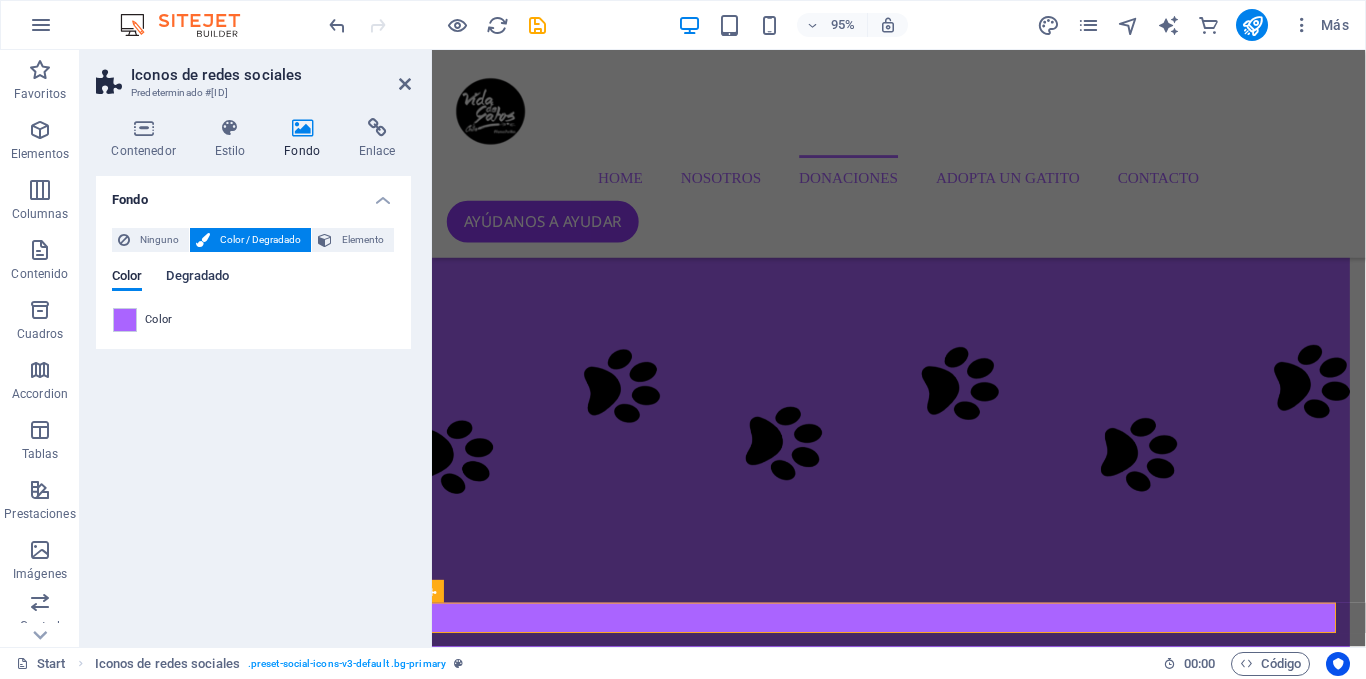click on "Degradado" at bounding box center [197, 278] 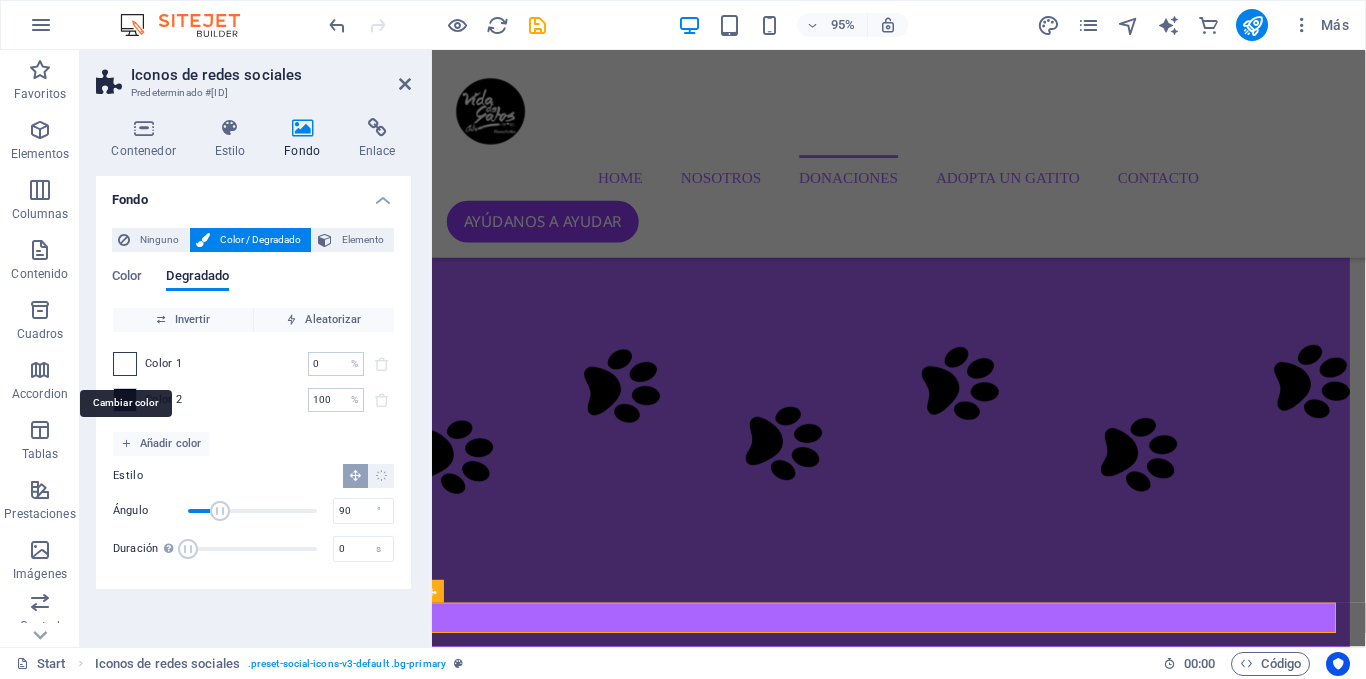 click at bounding box center (125, 364) 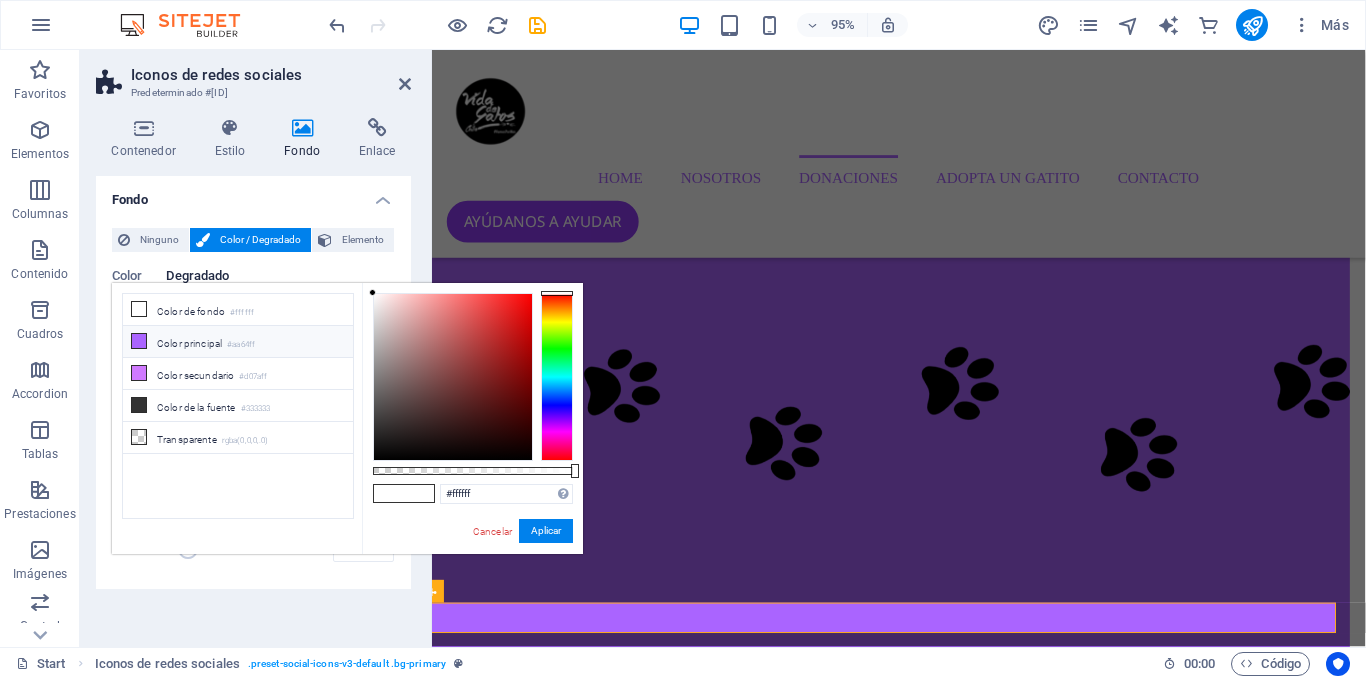 click on "Color principal
#aa64ff" at bounding box center [238, 342] 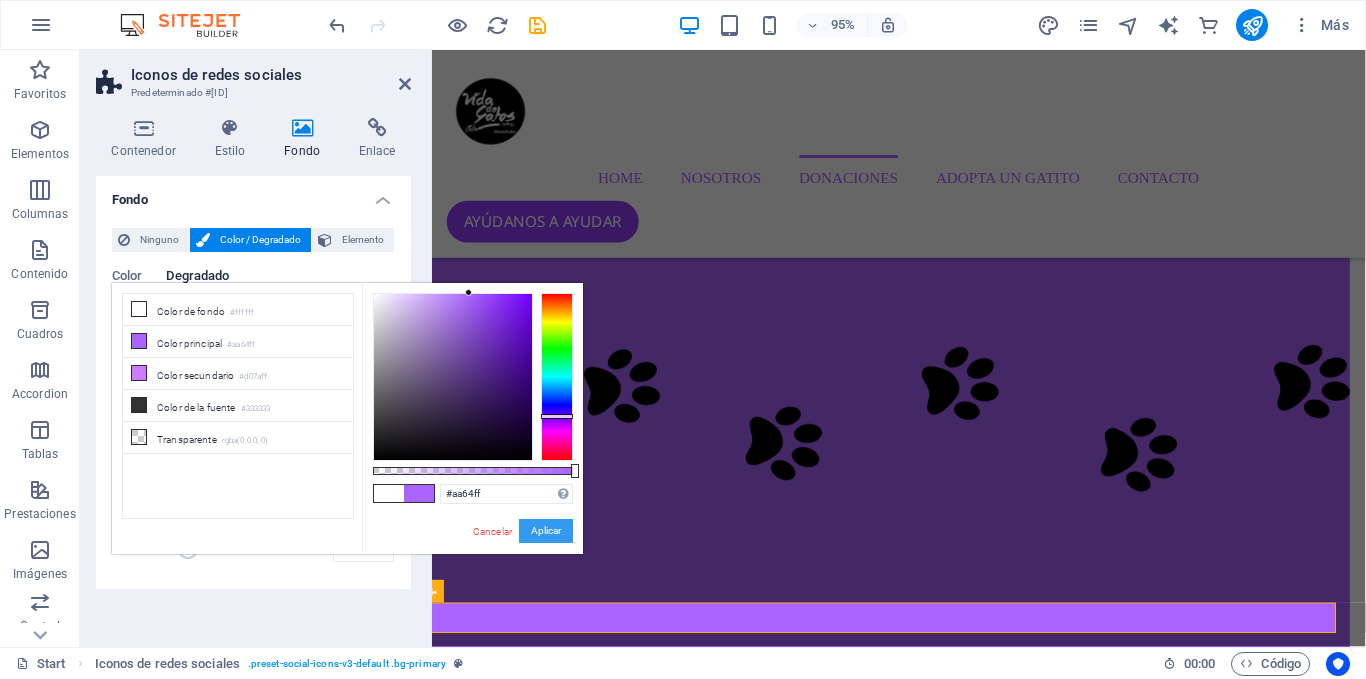 click on "Aplicar" at bounding box center (546, 531) 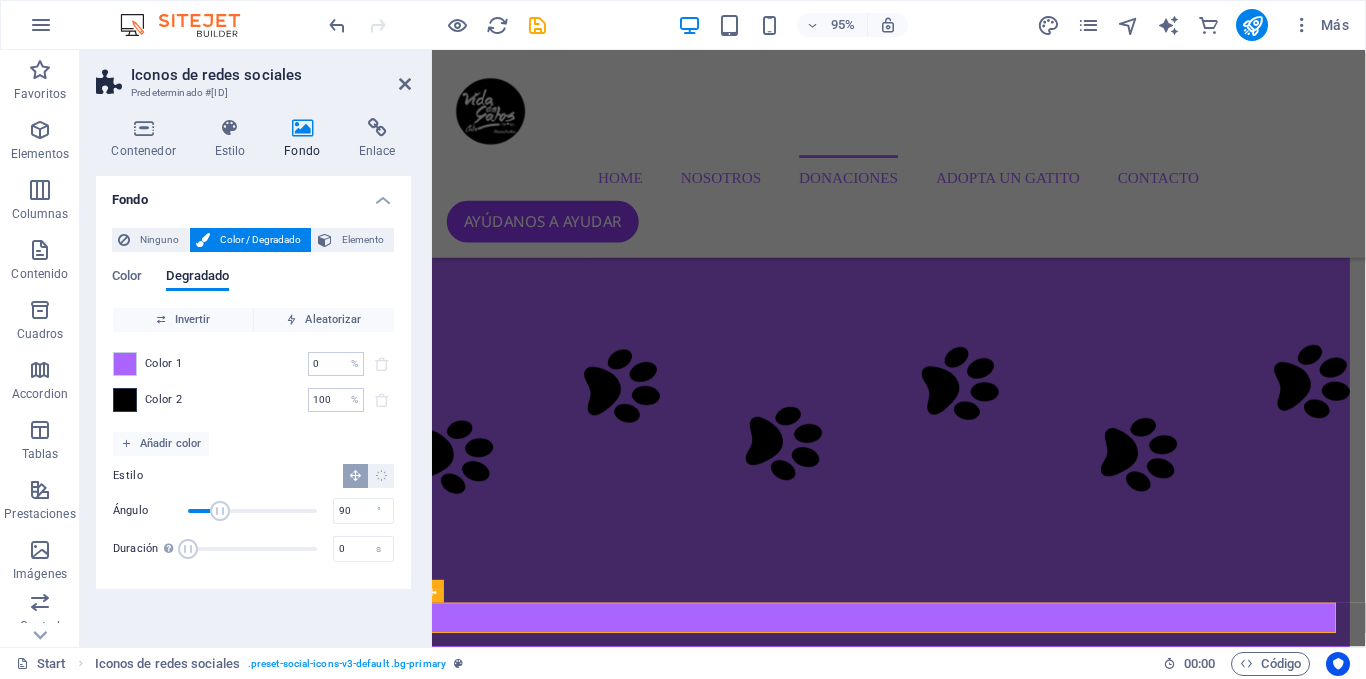 click at bounding box center [125, 400] 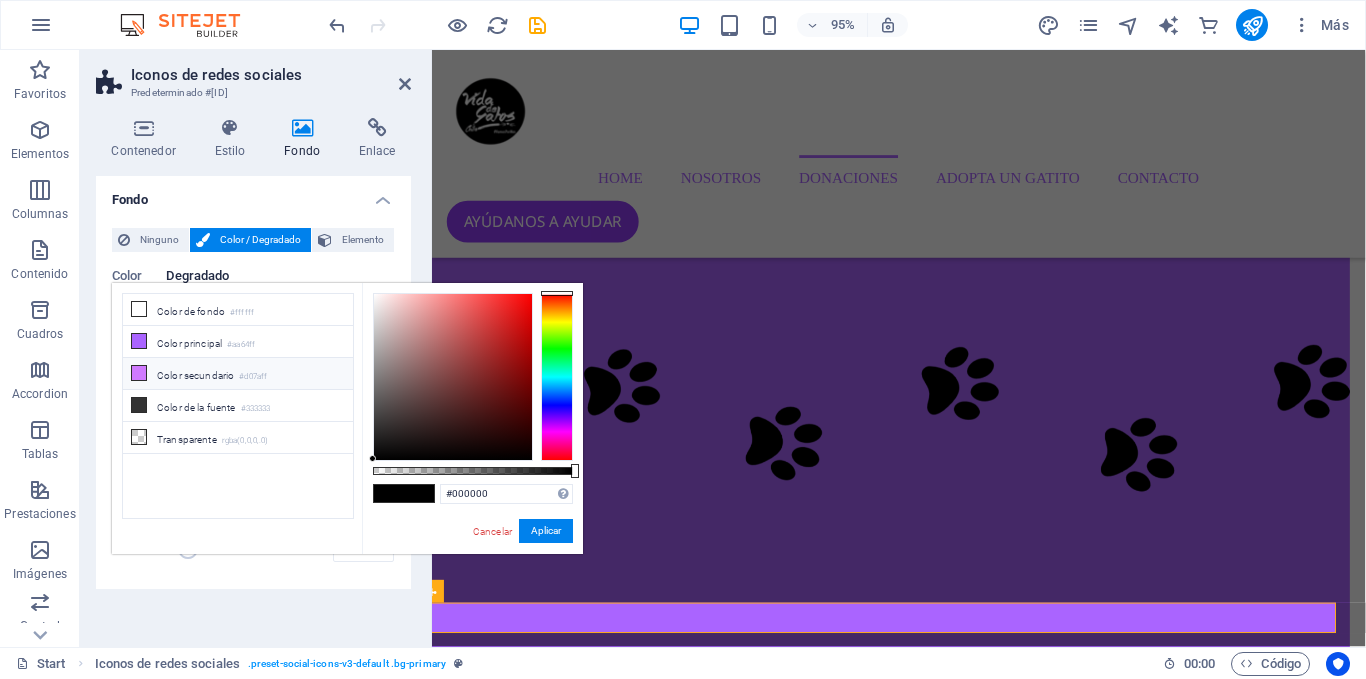 click on "Color secundario
#d07aff" at bounding box center [238, 374] 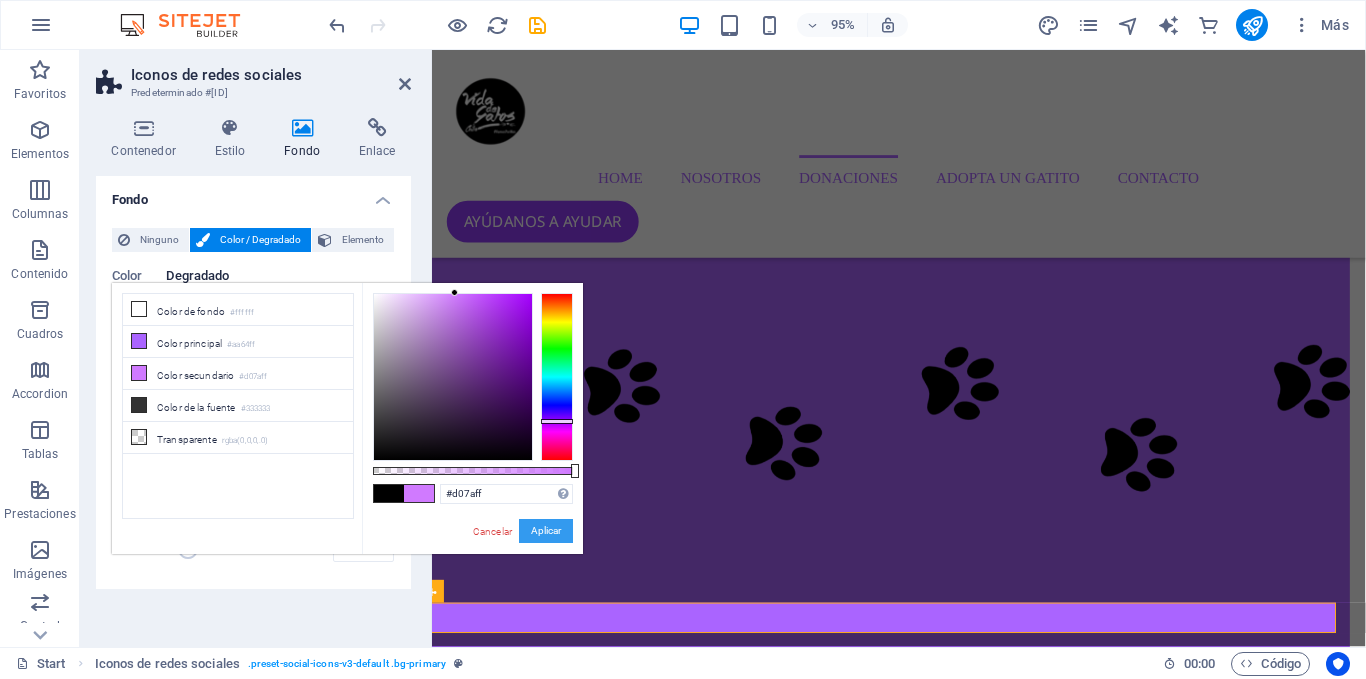 click on "Aplicar" at bounding box center [546, 531] 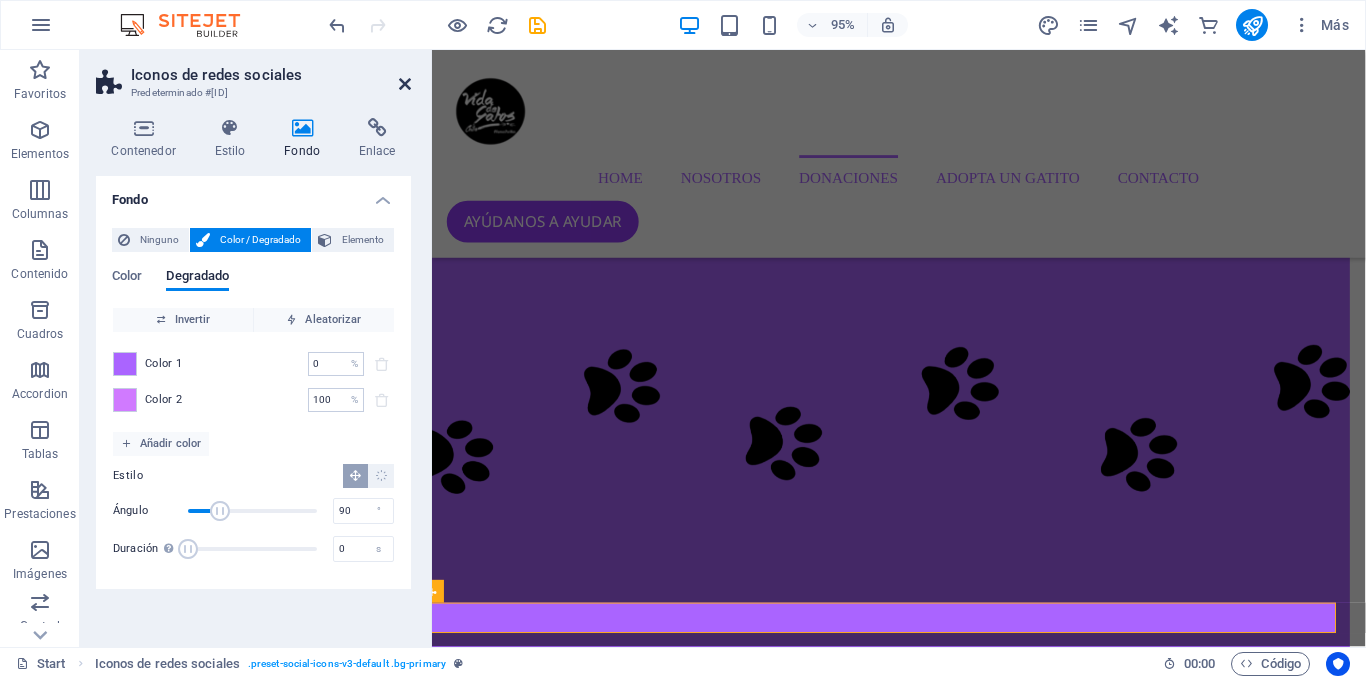 click at bounding box center (405, 84) 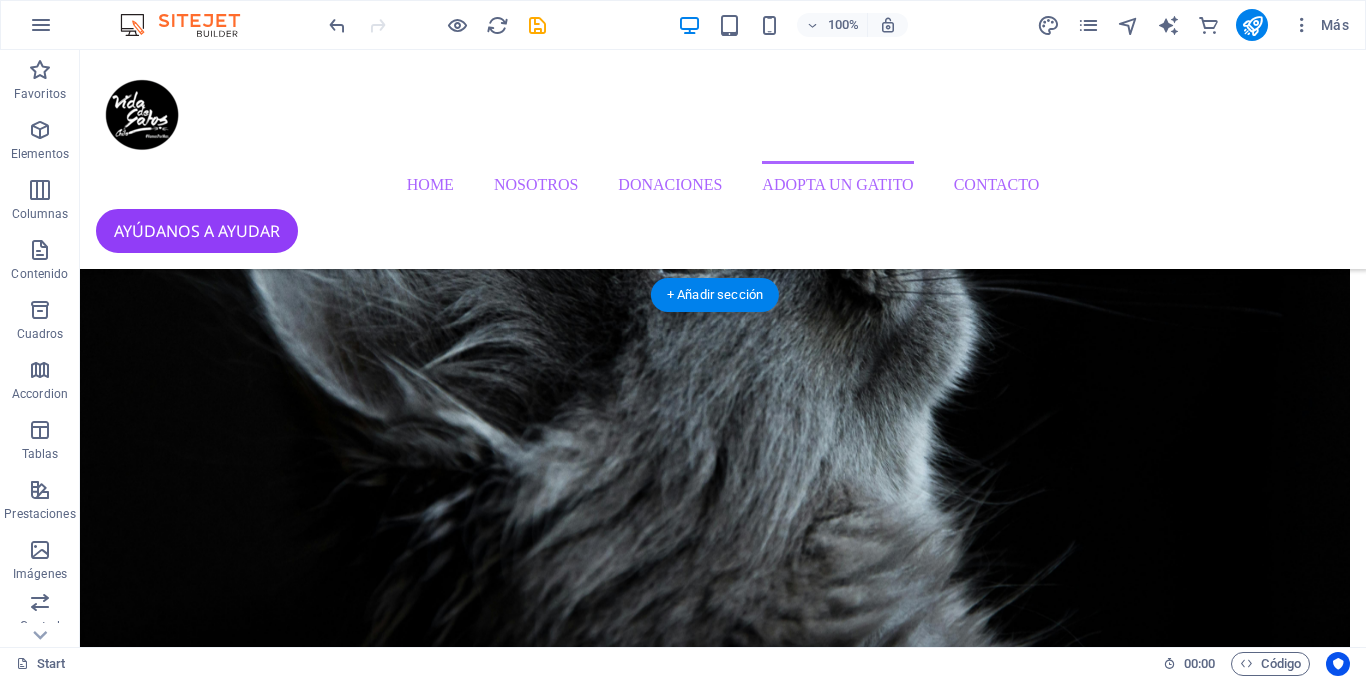 scroll, scrollTop: 3412, scrollLeft: 16, axis: both 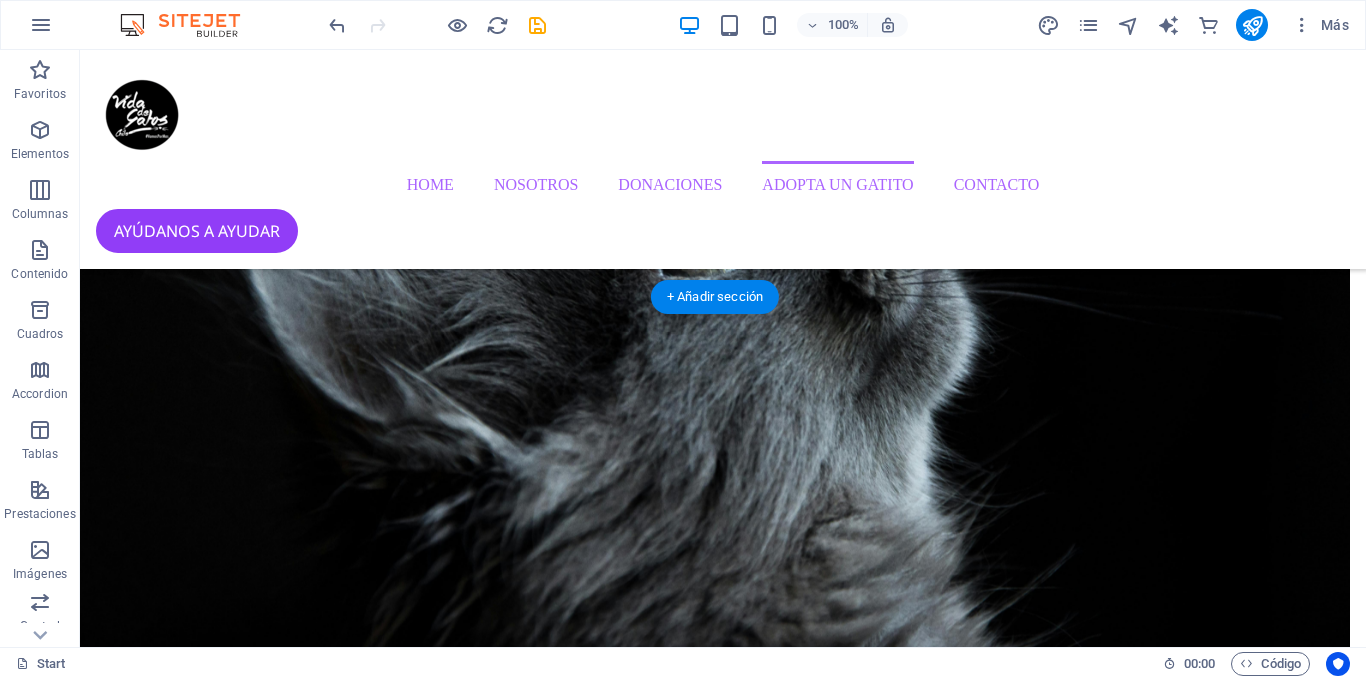 click at bounding box center [707, 8691] 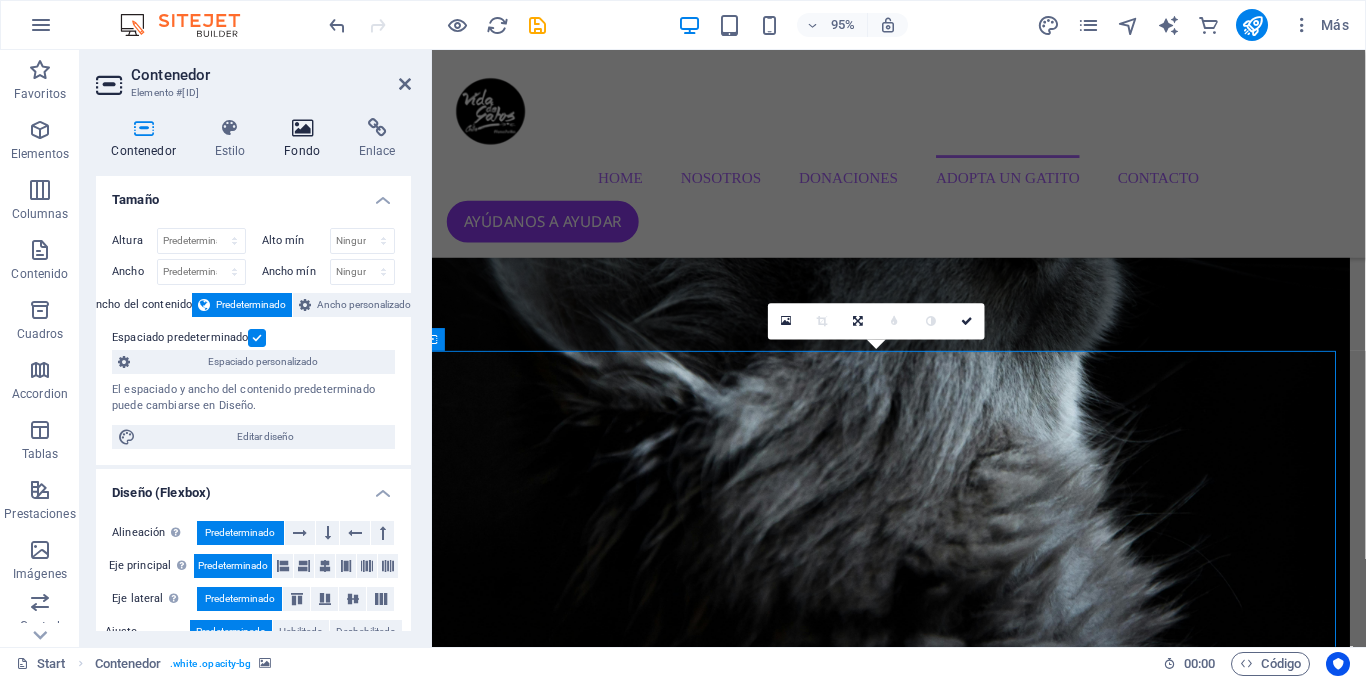 click on "Fondo" at bounding box center [306, 139] 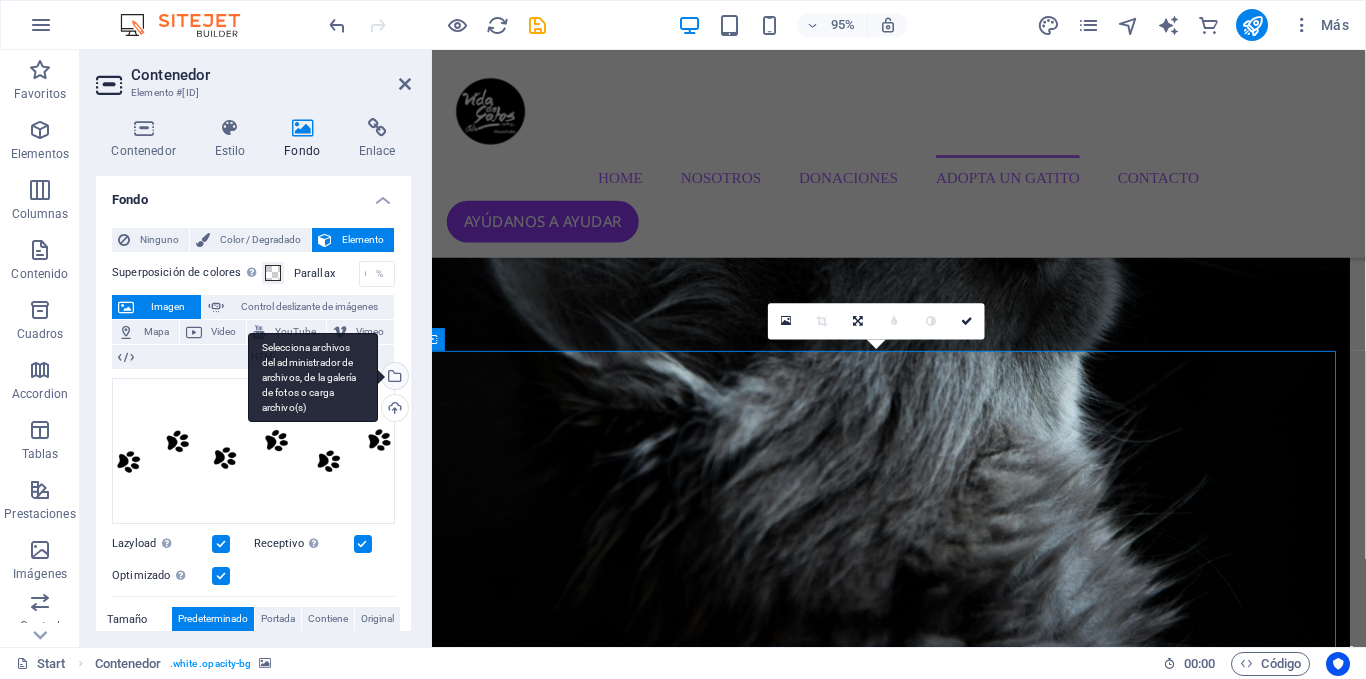 click on "Selecciona archivos del administrador de archivos, de la galería de fotos o carga archivo(s)" at bounding box center (393, 378) 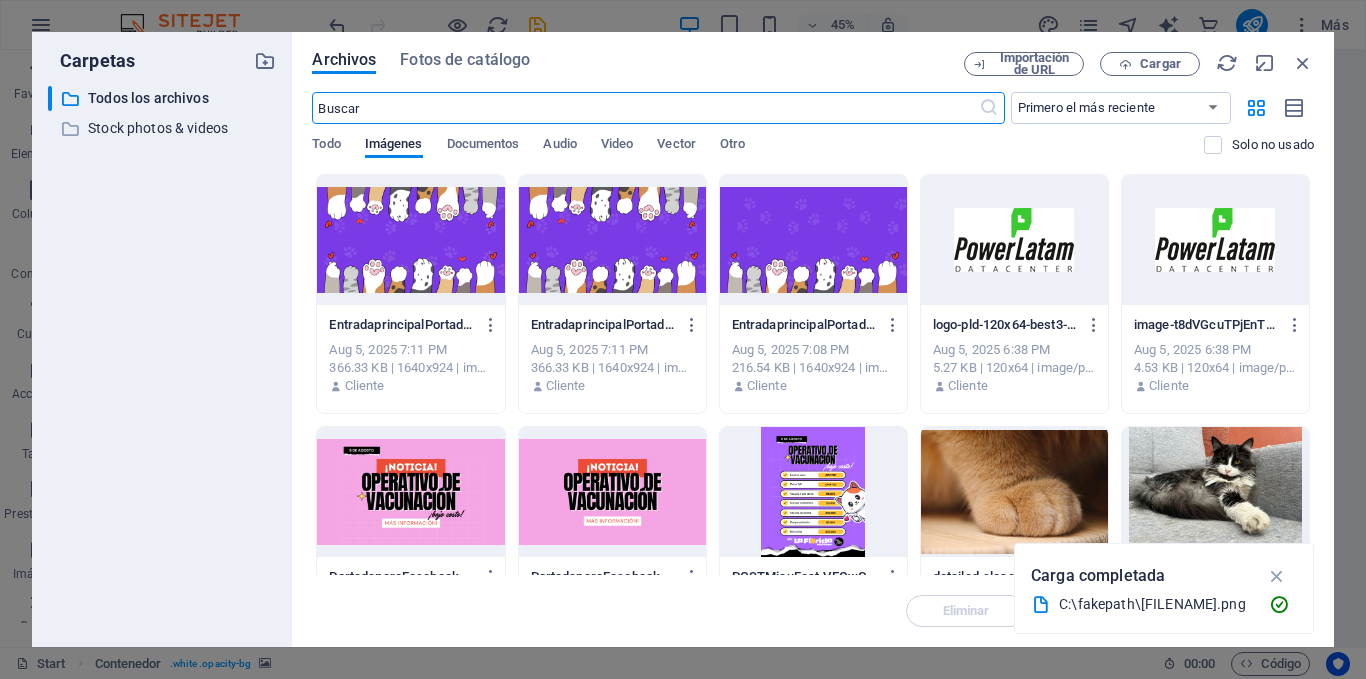scroll, scrollTop: 3882, scrollLeft: 16, axis: both 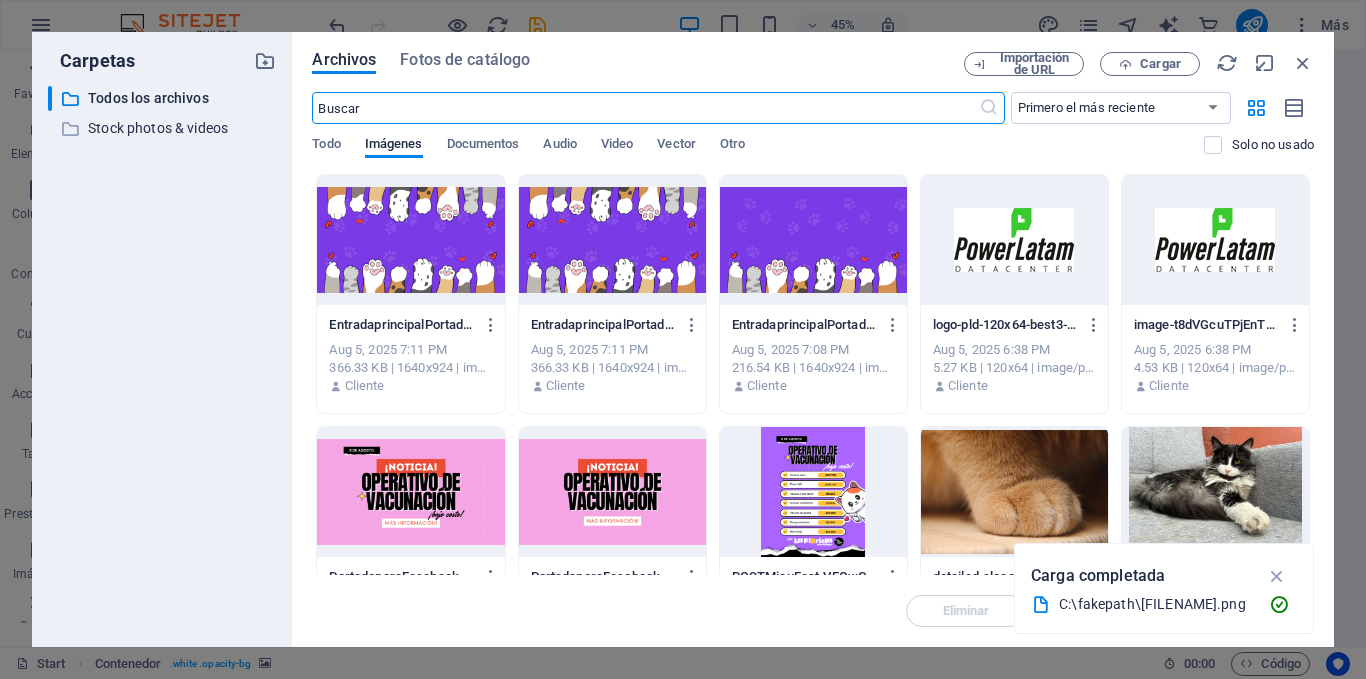 click at bounding box center [813, 240] 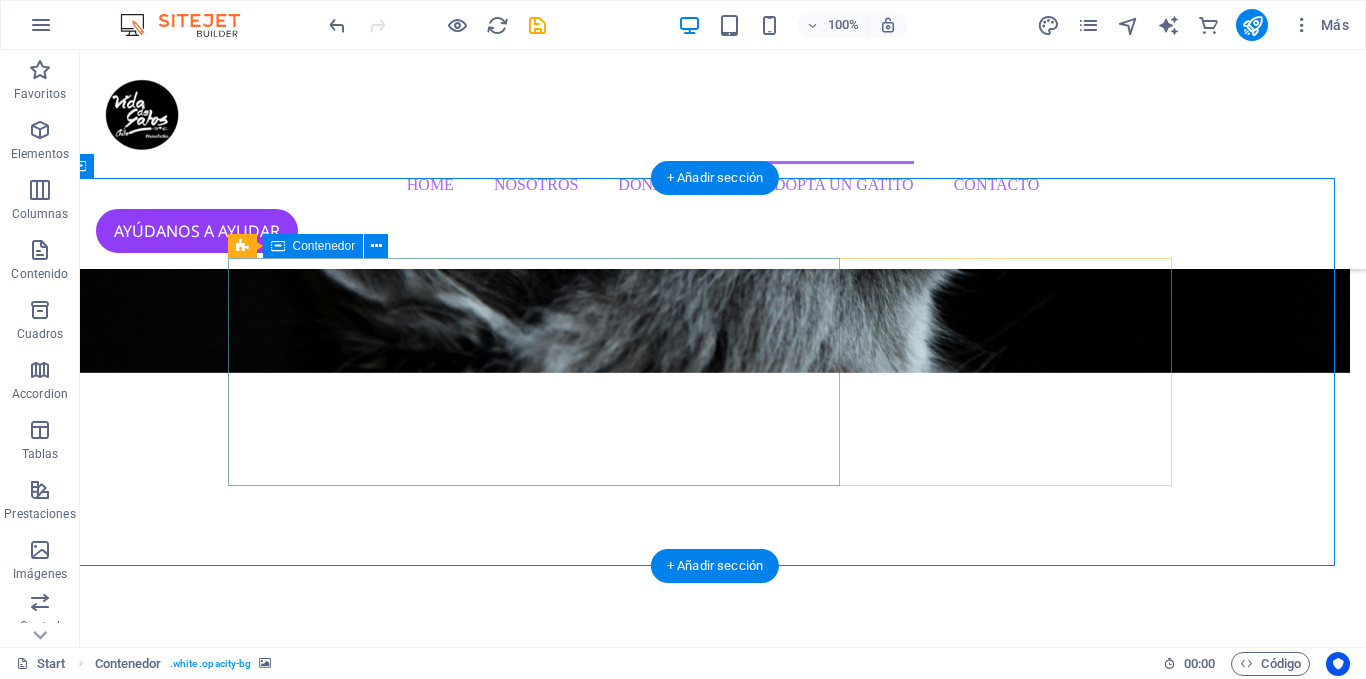 scroll, scrollTop: 3531, scrollLeft: 16, axis: both 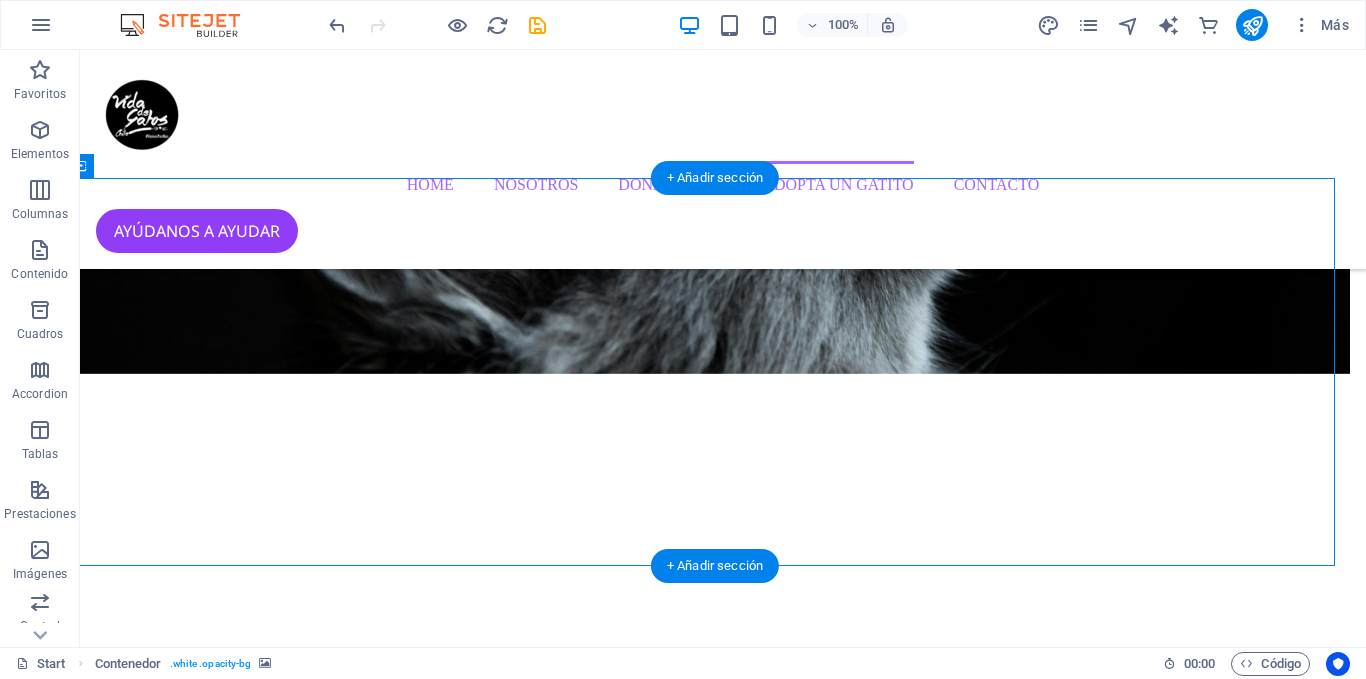 click at bounding box center [707, 8572] 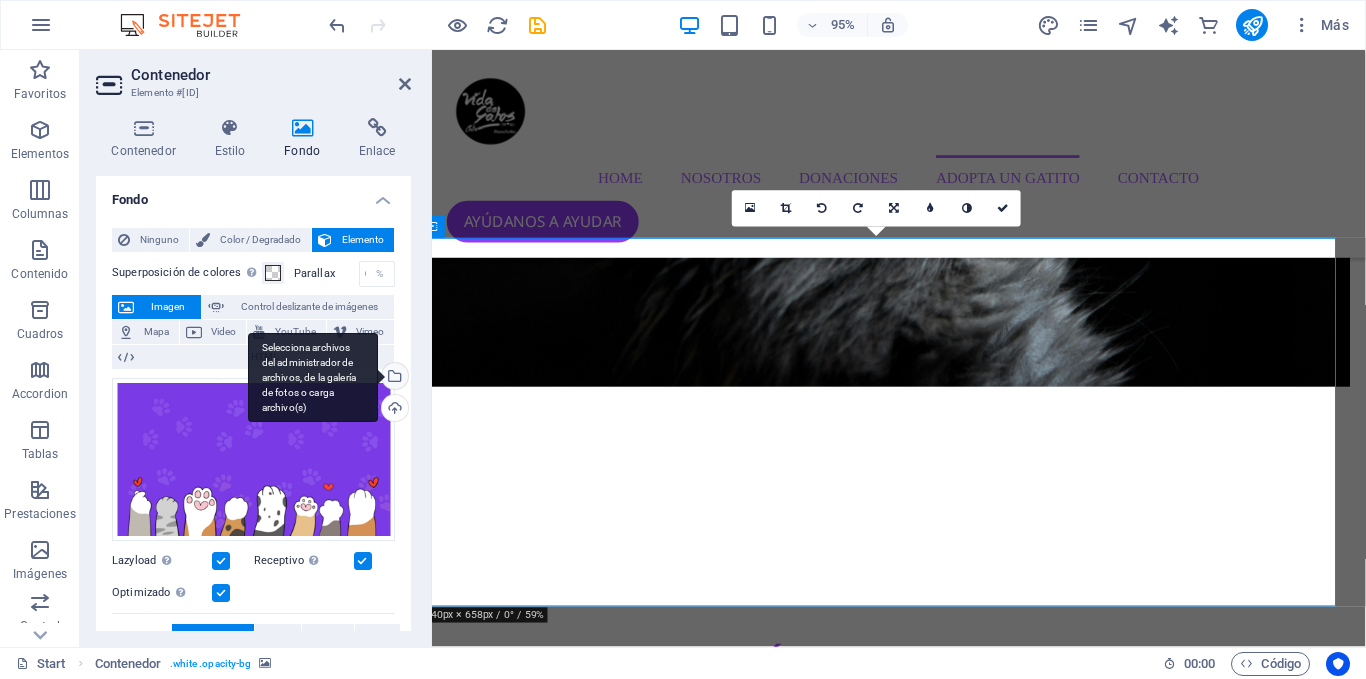 click on "Selecciona archivos del administrador de archivos, de la galería de fotos o carga archivo(s)" at bounding box center [393, 378] 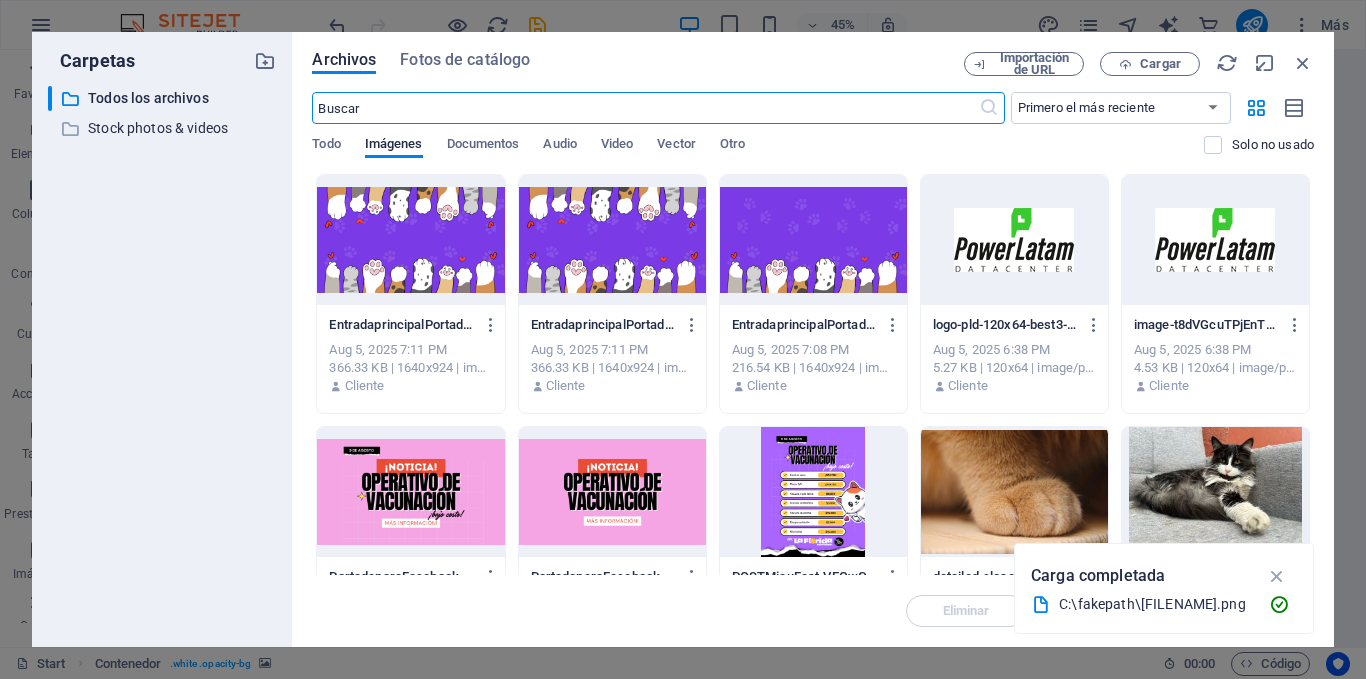 scroll, scrollTop: 4001, scrollLeft: 16, axis: both 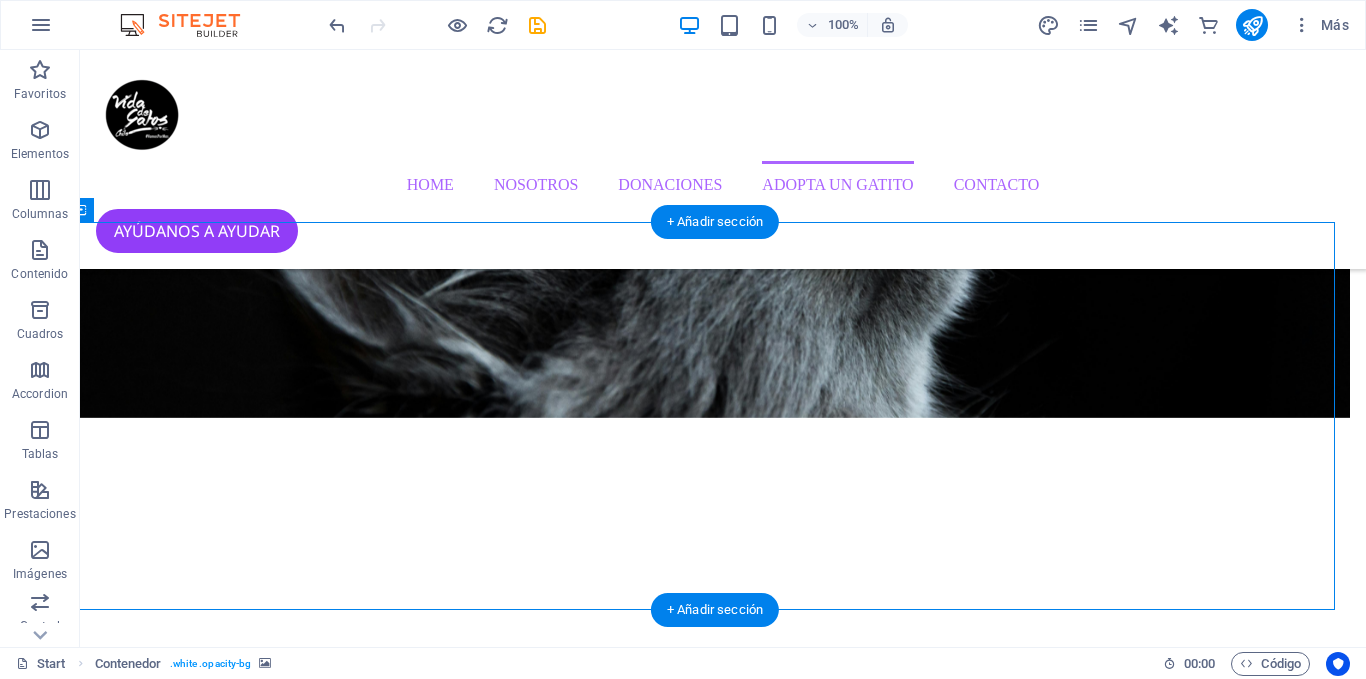 click at bounding box center [707, 8616] 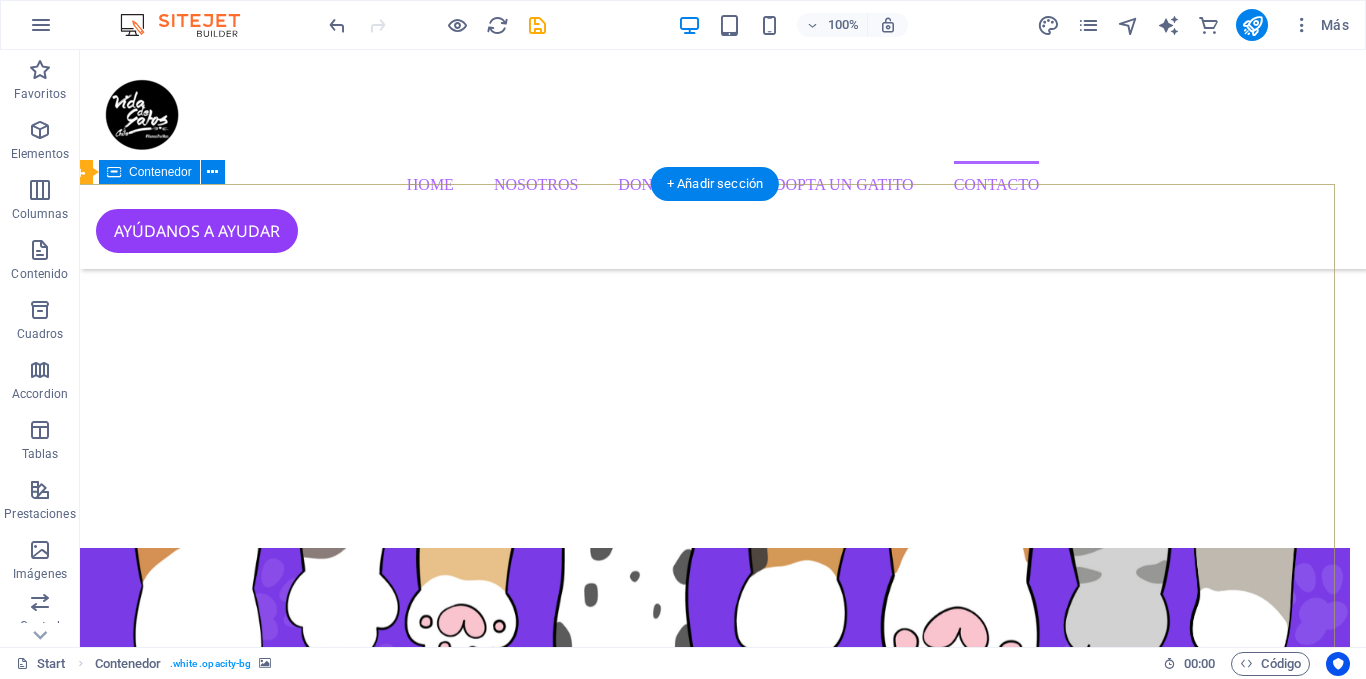 click on "CONTÁCTANOS envíanos un mensaje! Vida de Gatos Chile. Todos los derechos reservados. Santiago ,  RM   contacto@vidadegatoschile.cl Legal Notice  |  Privacy   He leído y entiendo la política de privacidad. ¿Ilegible? Cargar nuevo Enviar" at bounding box center (707, 9202) 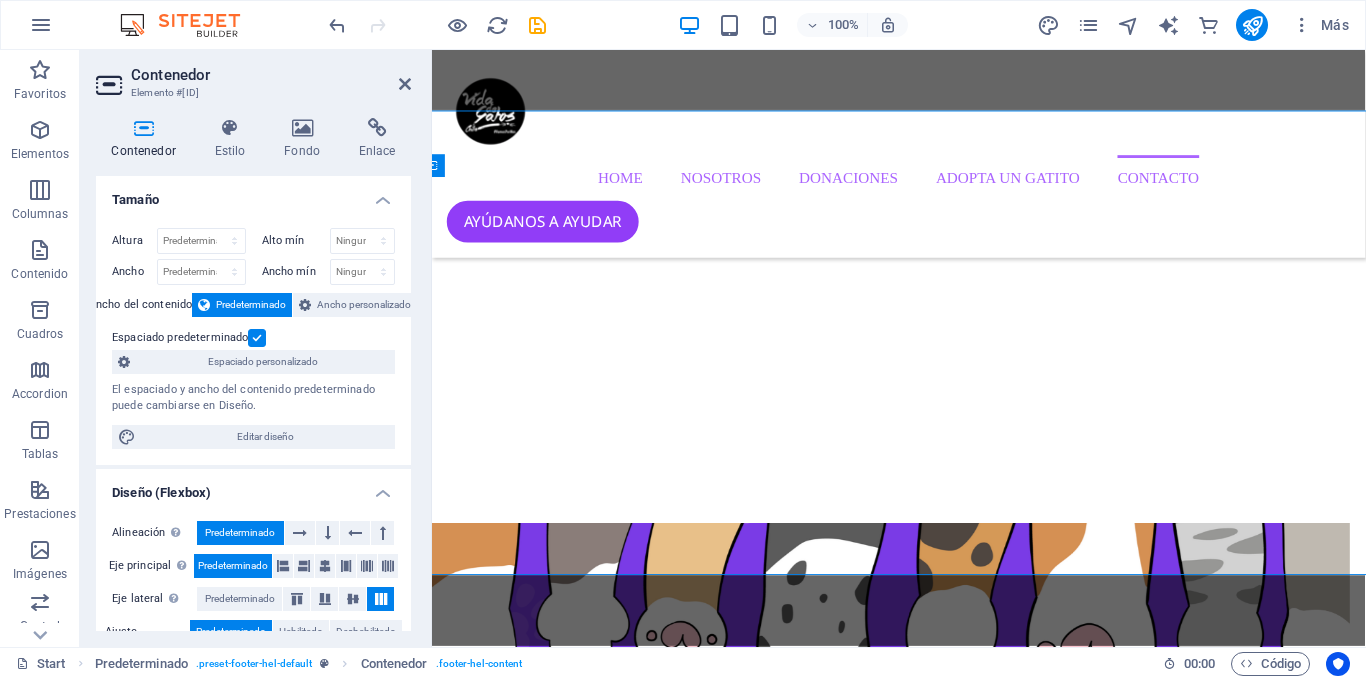 scroll, scrollTop: 4422, scrollLeft: 16, axis: both 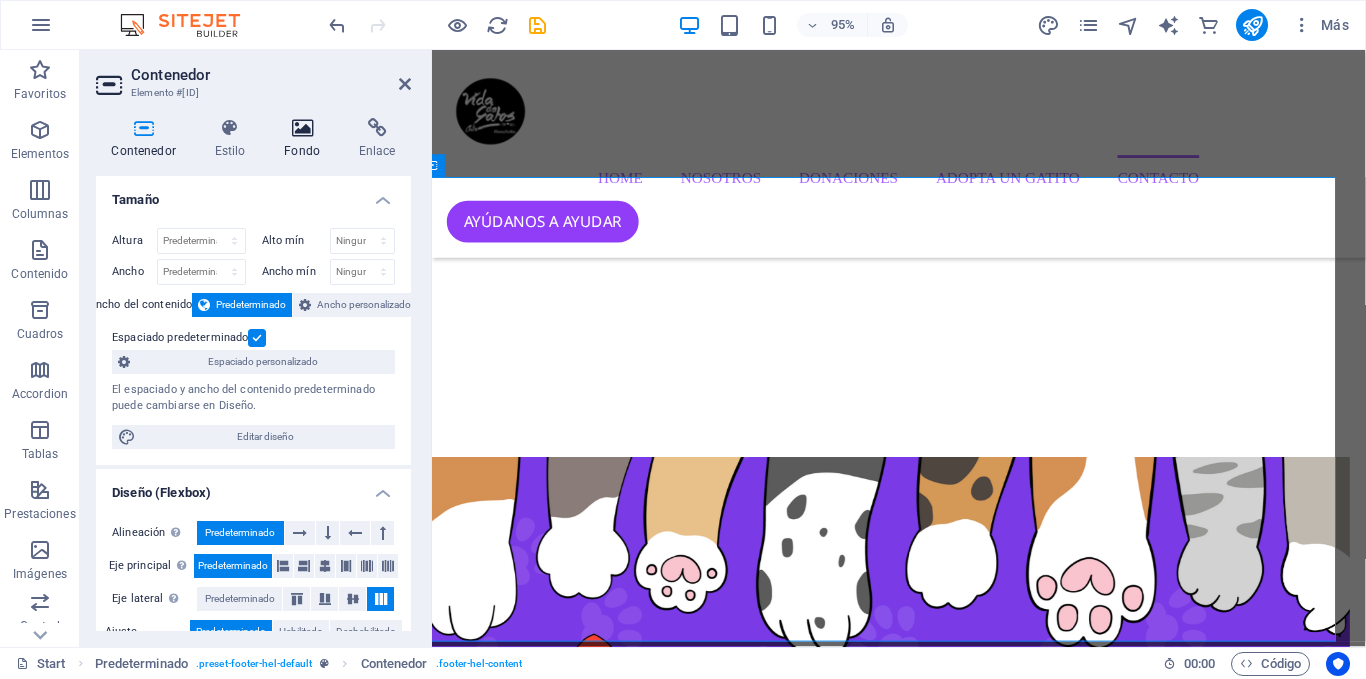 click at bounding box center (302, 128) 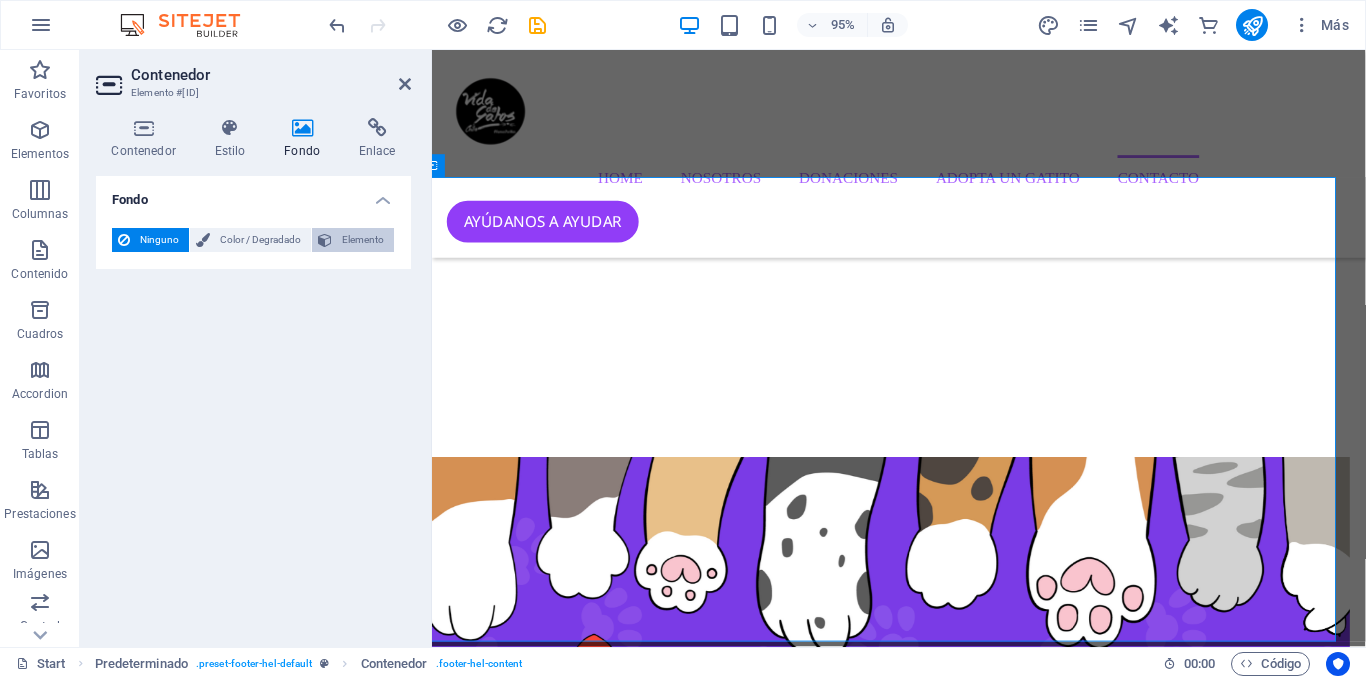 click on "Elemento" at bounding box center (363, 240) 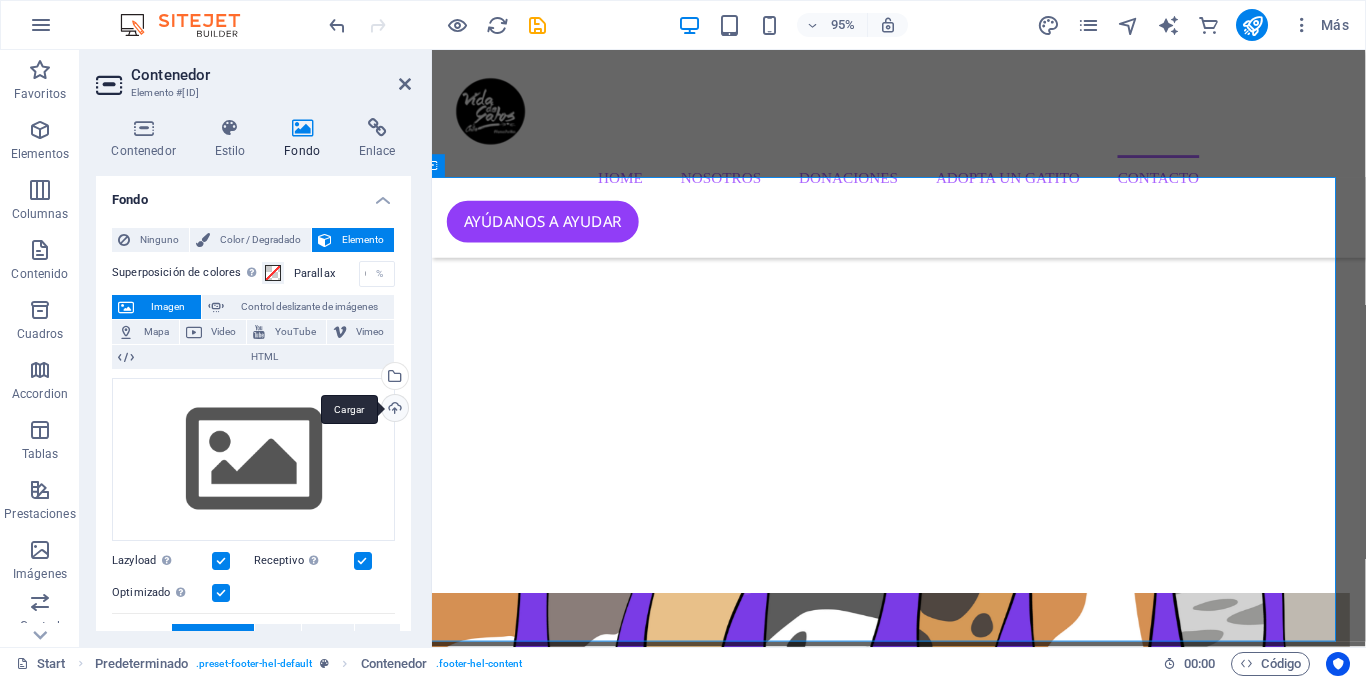 click on "Cargar" at bounding box center [393, 410] 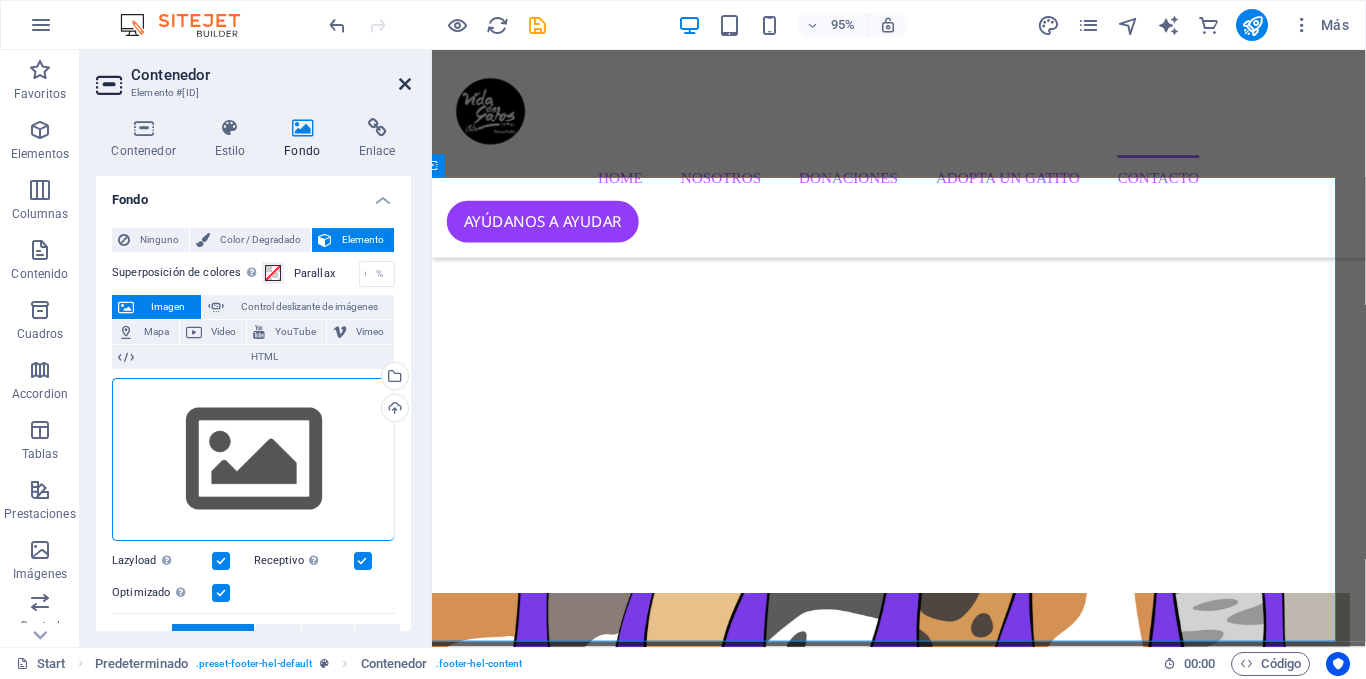 click at bounding box center [405, 84] 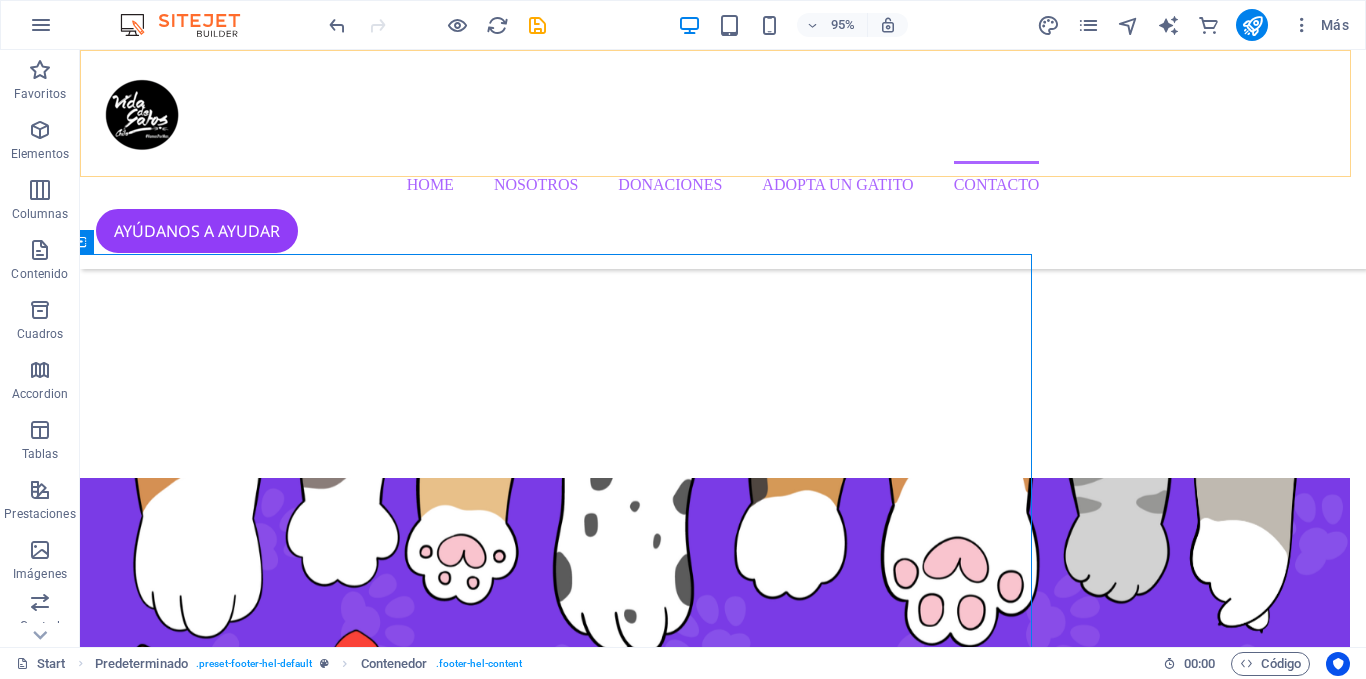 scroll, scrollTop: 4352, scrollLeft: 16, axis: both 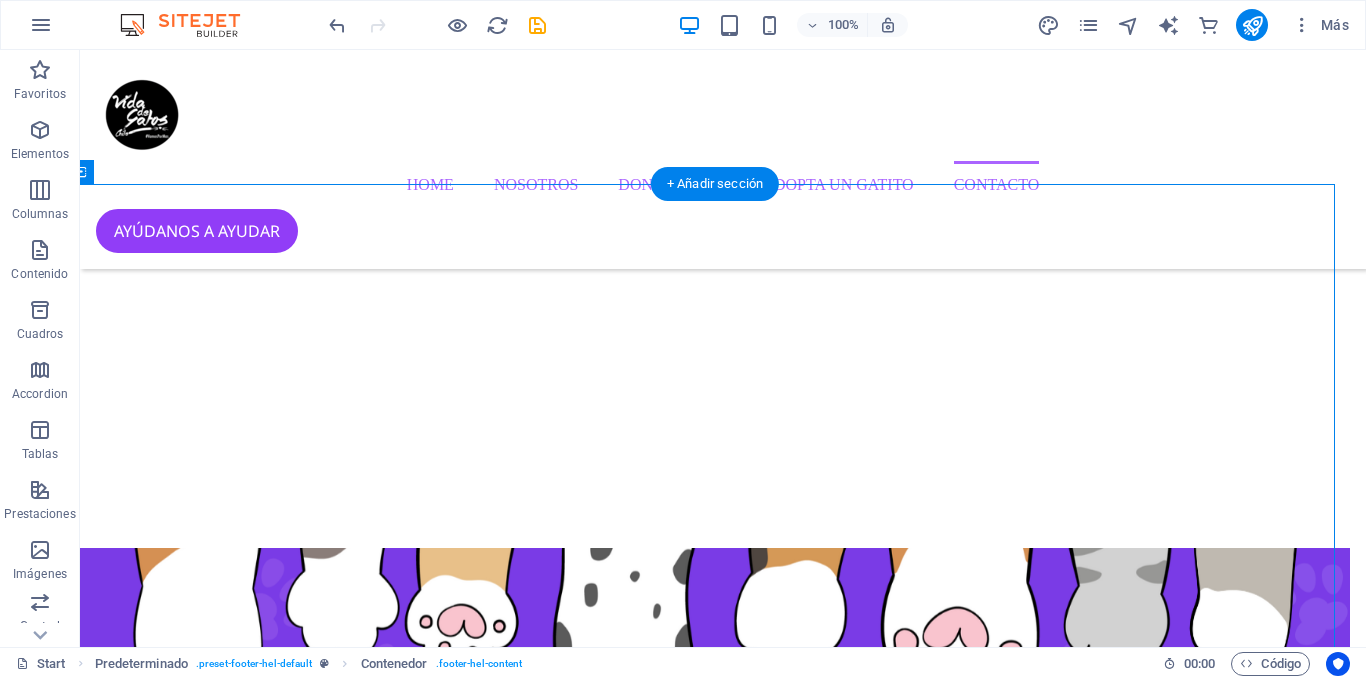 click at bounding box center [707, 9078] 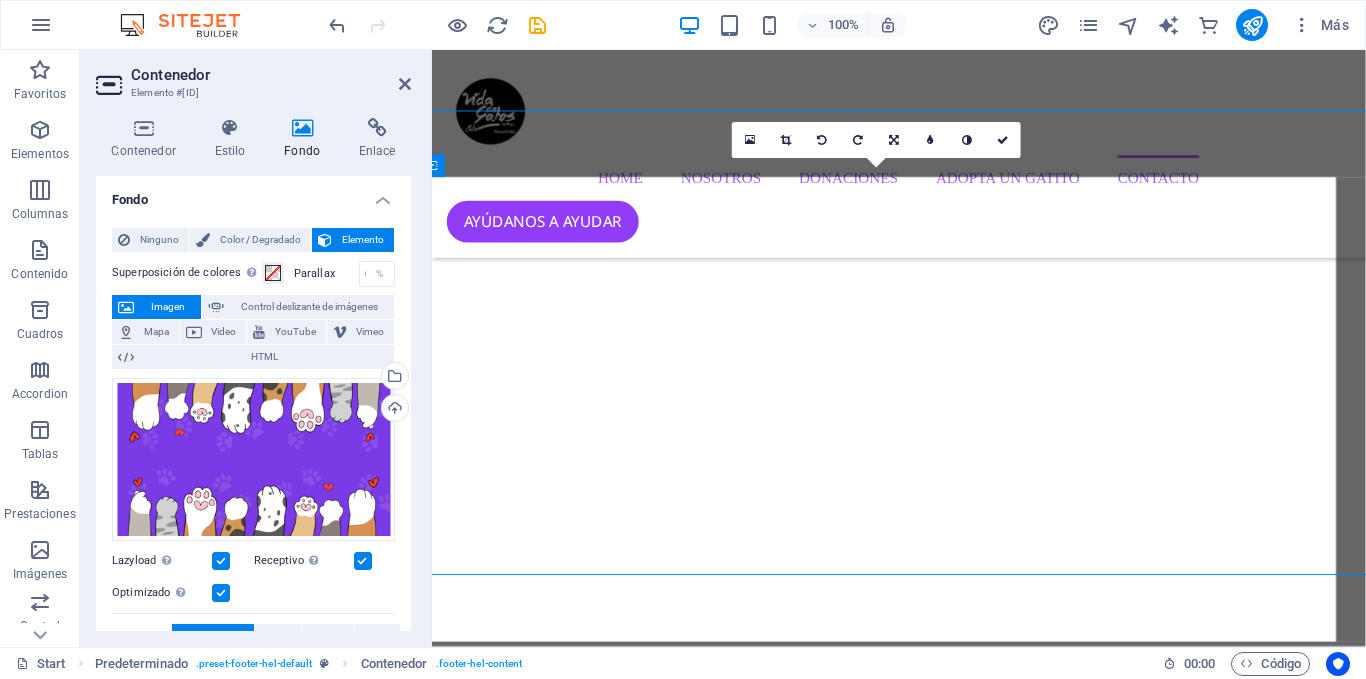scroll, scrollTop: 4422, scrollLeft: 16, axis: both 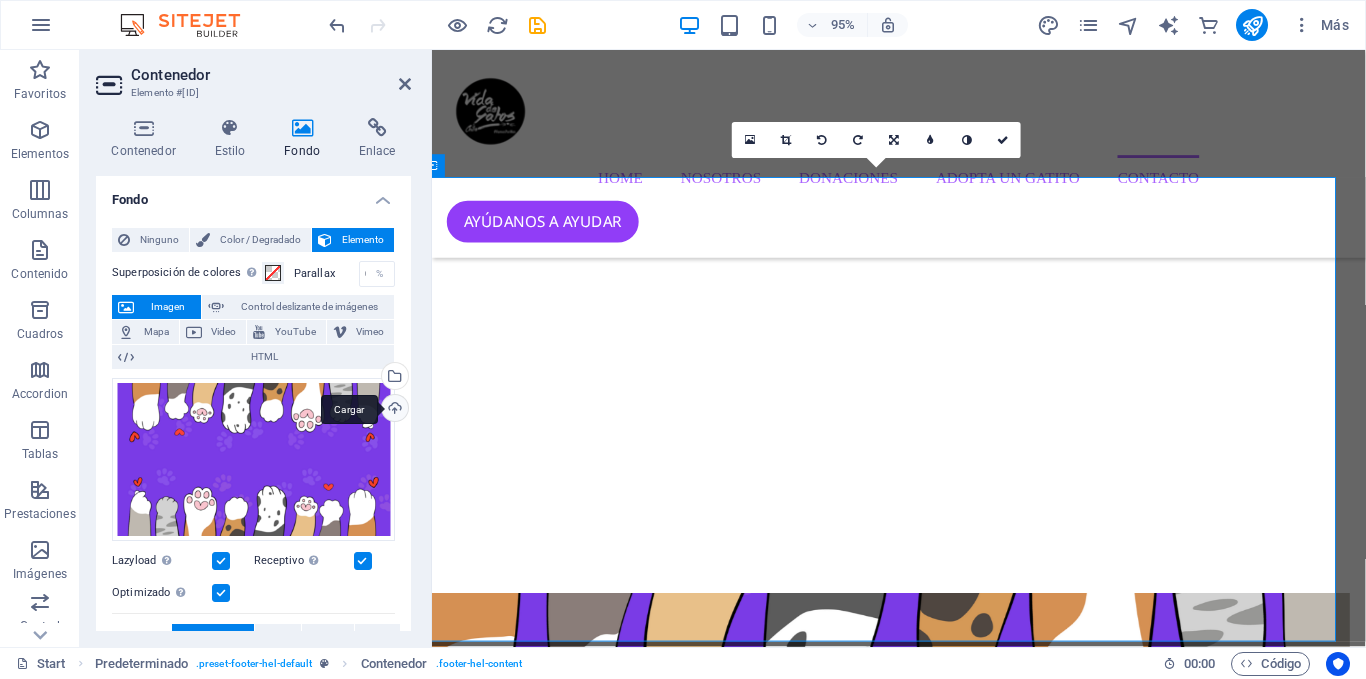 click on "Cargar" at bounding box center [393, 410] 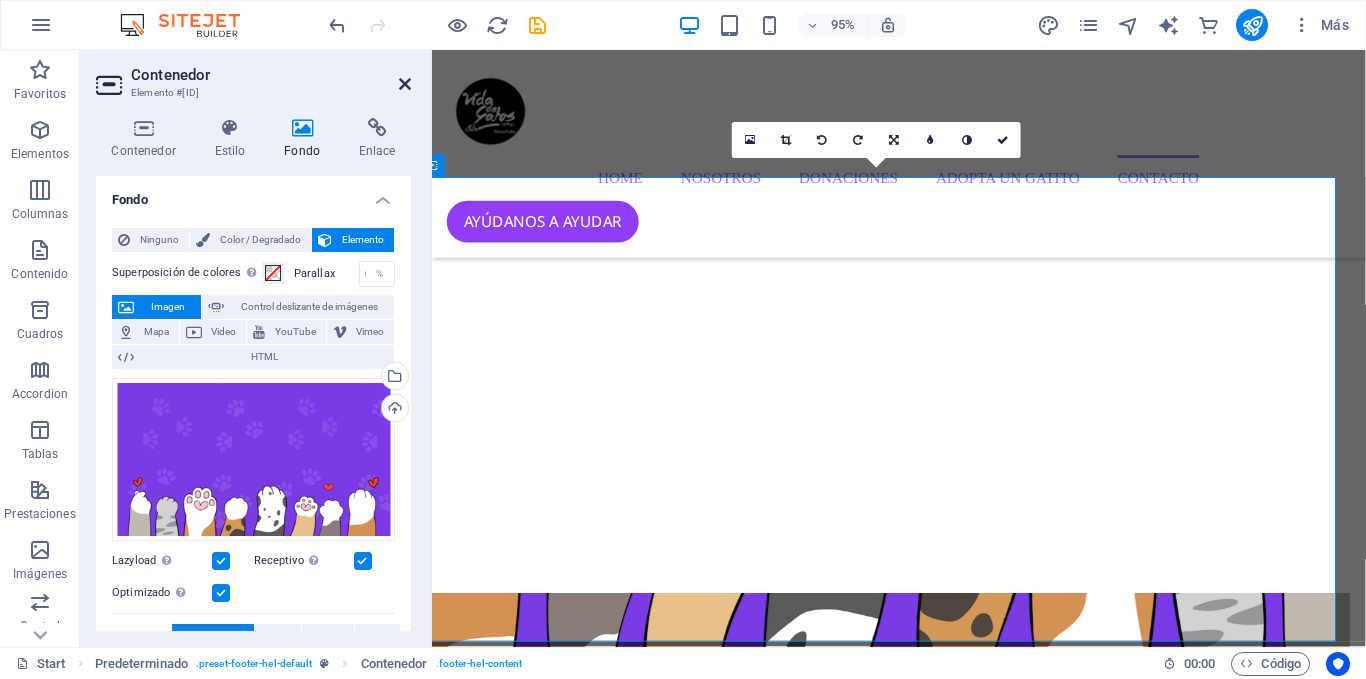 click at bounding box center [405, 84] 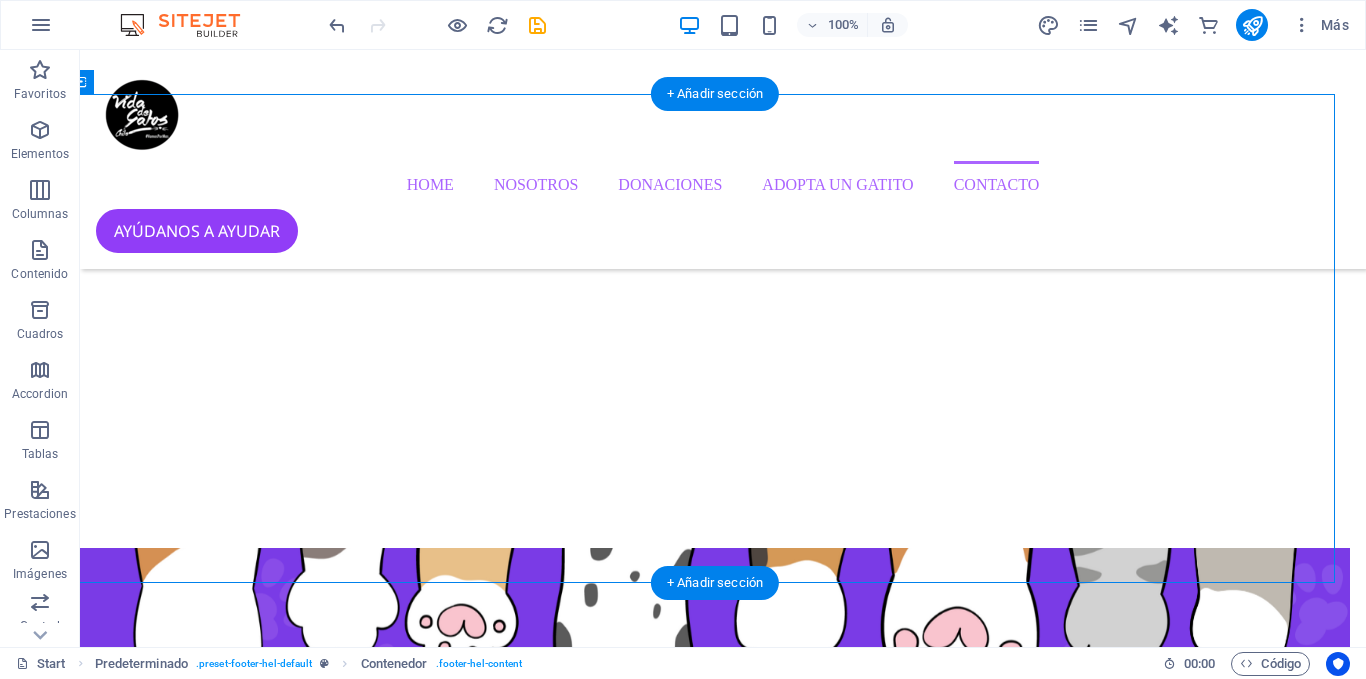 scroll, scrollTop: 4490, scrollLeft: 16, axis: both 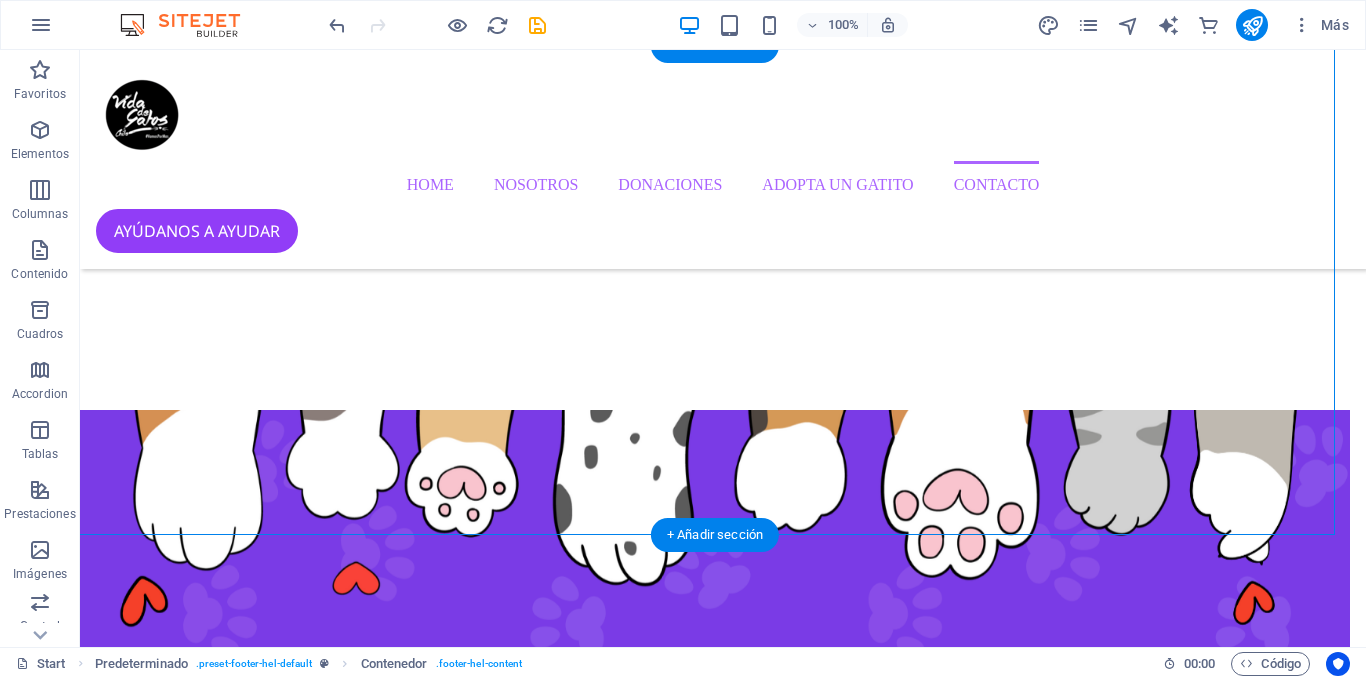 click at bounding box center [707, 8940] 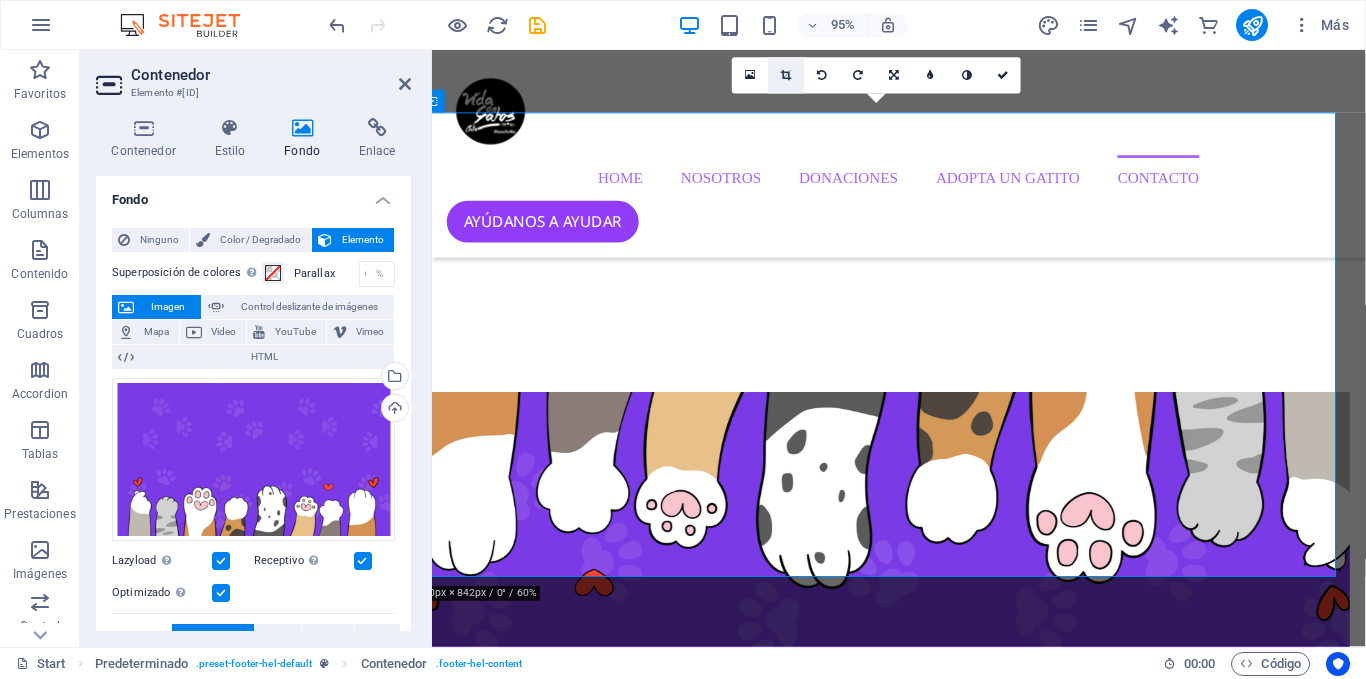 click at bounding box center (786, 75) 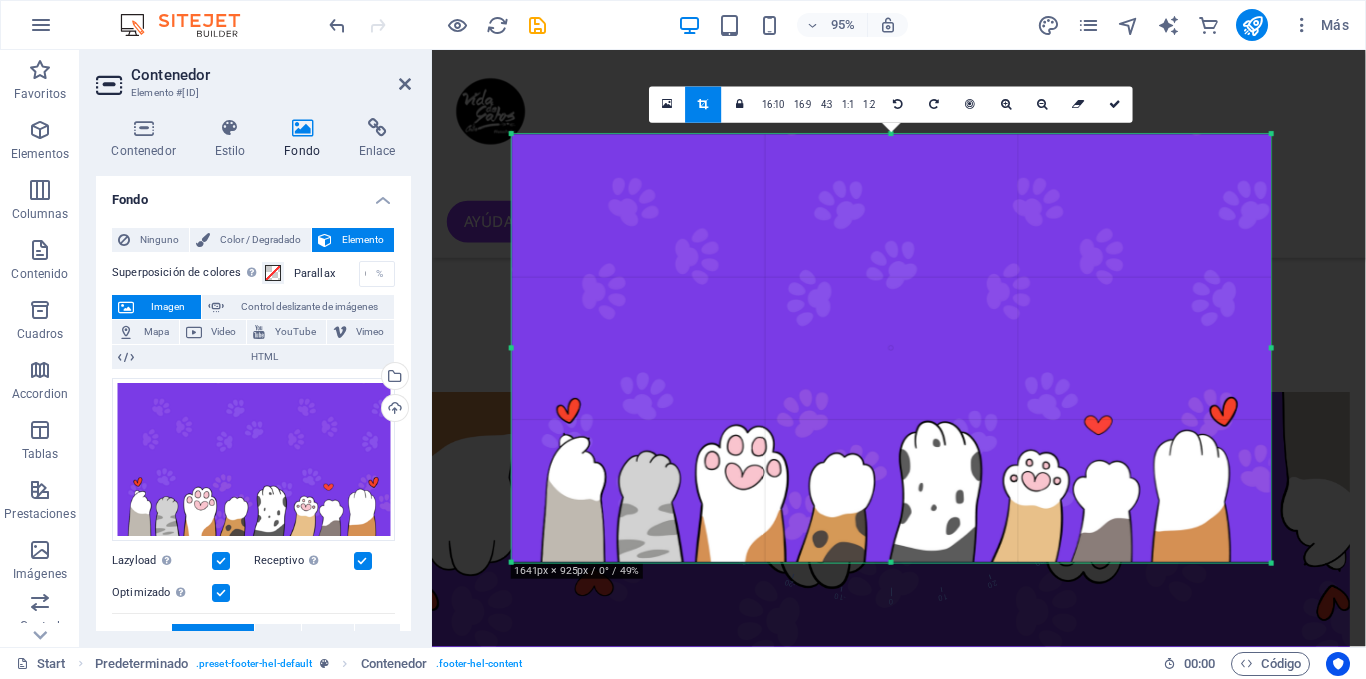 click at bounding box center [891, 349] 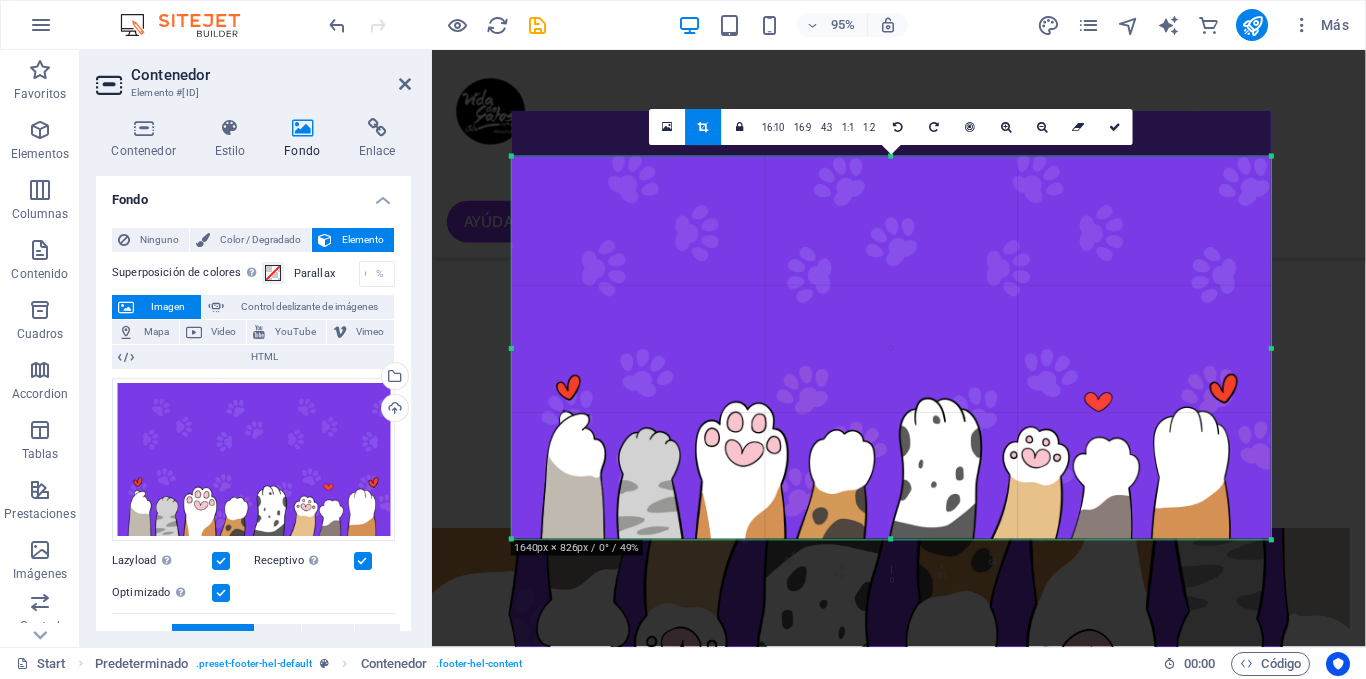 drag, startPoint x: 893, startPoint y: 137, endPoint x: 890, endPoint y: 185, distance: 48.09366 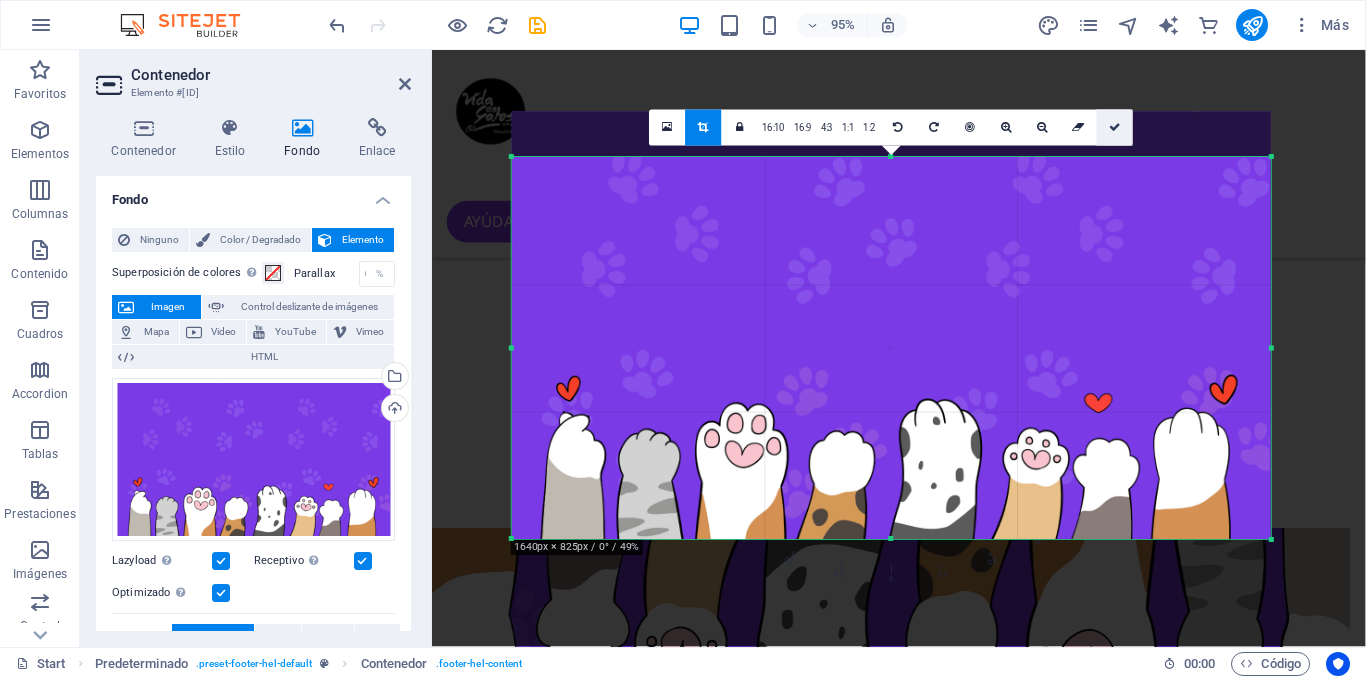 click at bounding box center [1115, 127] 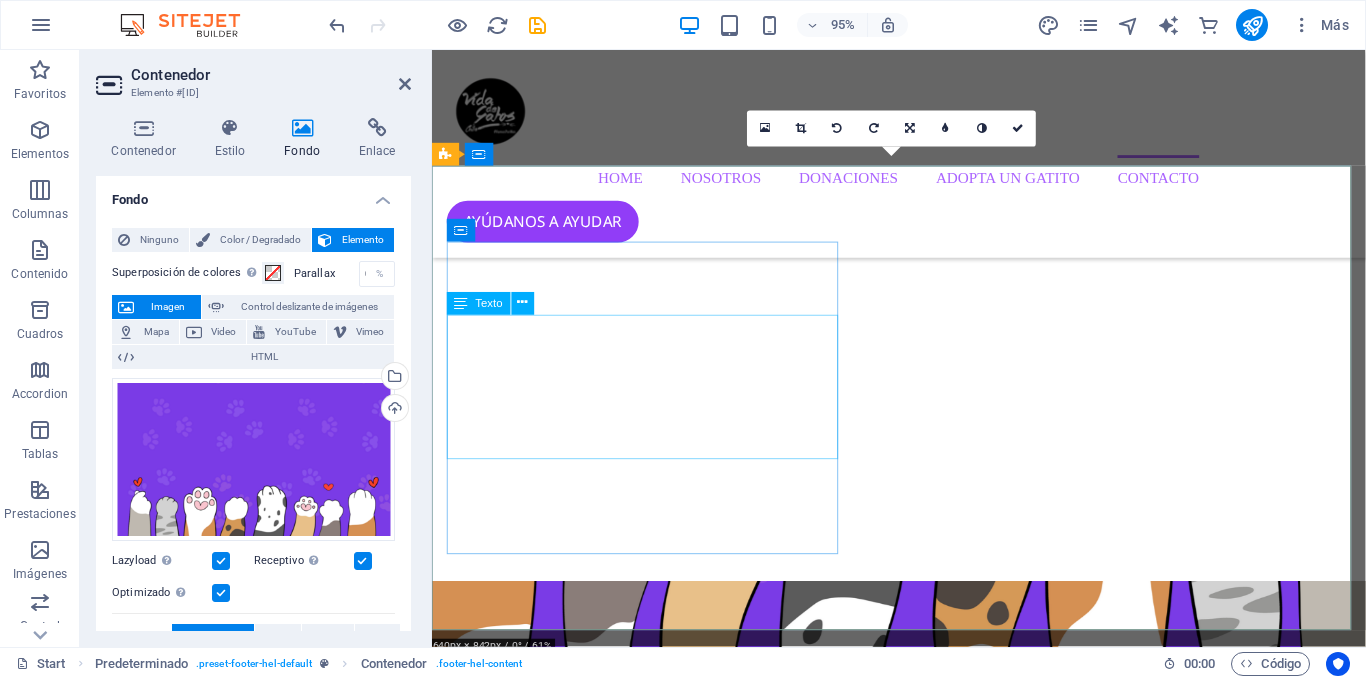 scroll, scrollTop: 4433, scrollLeft: 0, axis: vertical 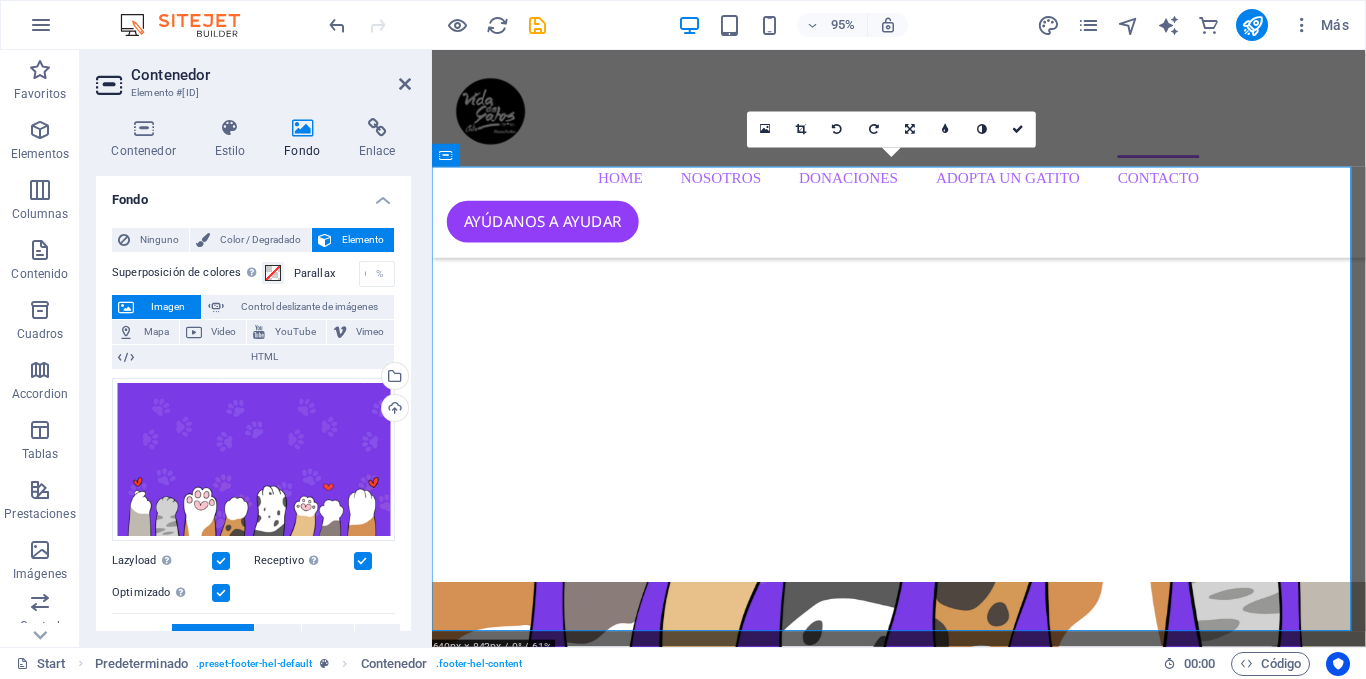 click at bounding box center (923, 9146) 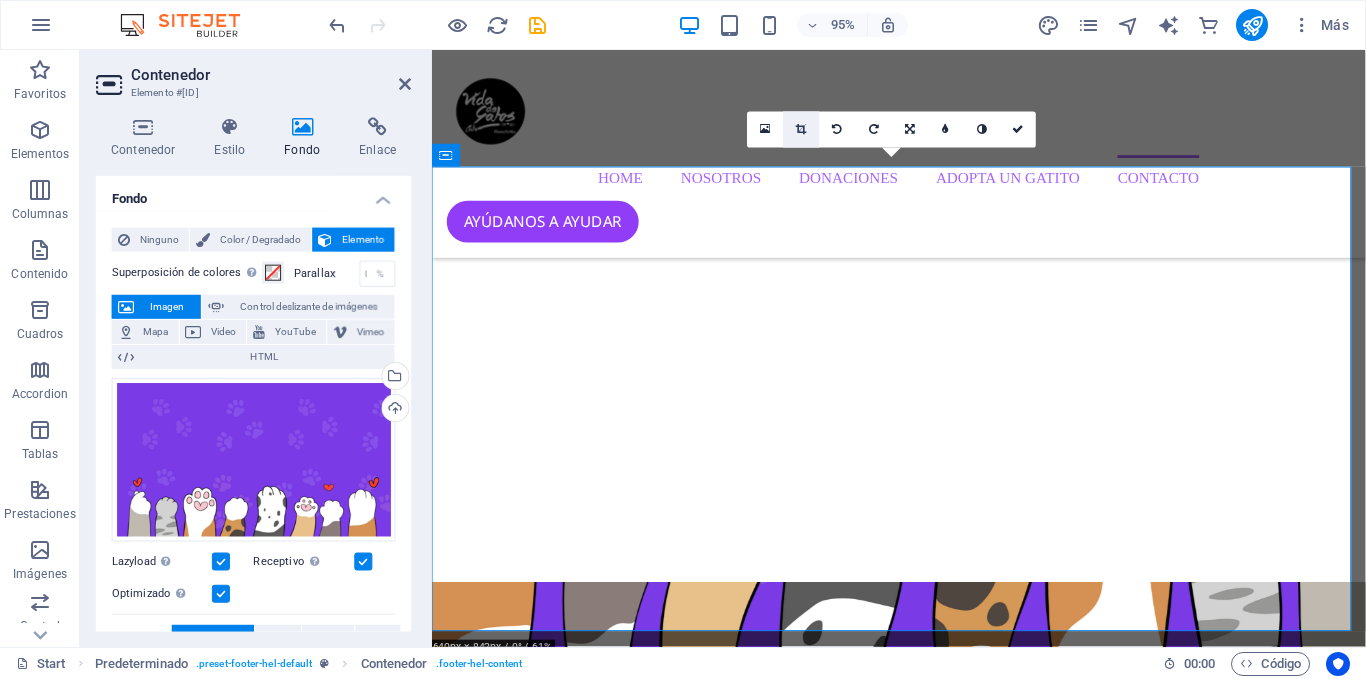 click at bounding box center [801, 129] 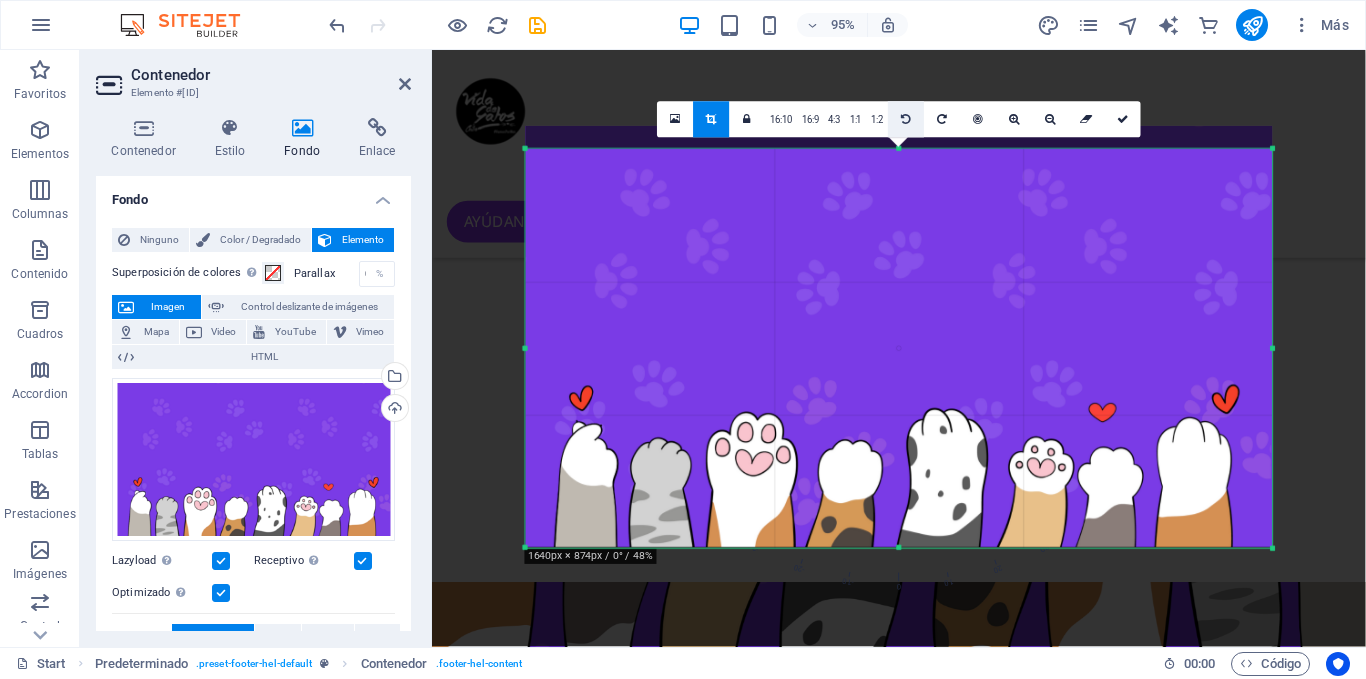 drag, startPoint x: 896, startPoint y: 156, endPoint x: 898, endPoint y: 133, distance: 23.086792 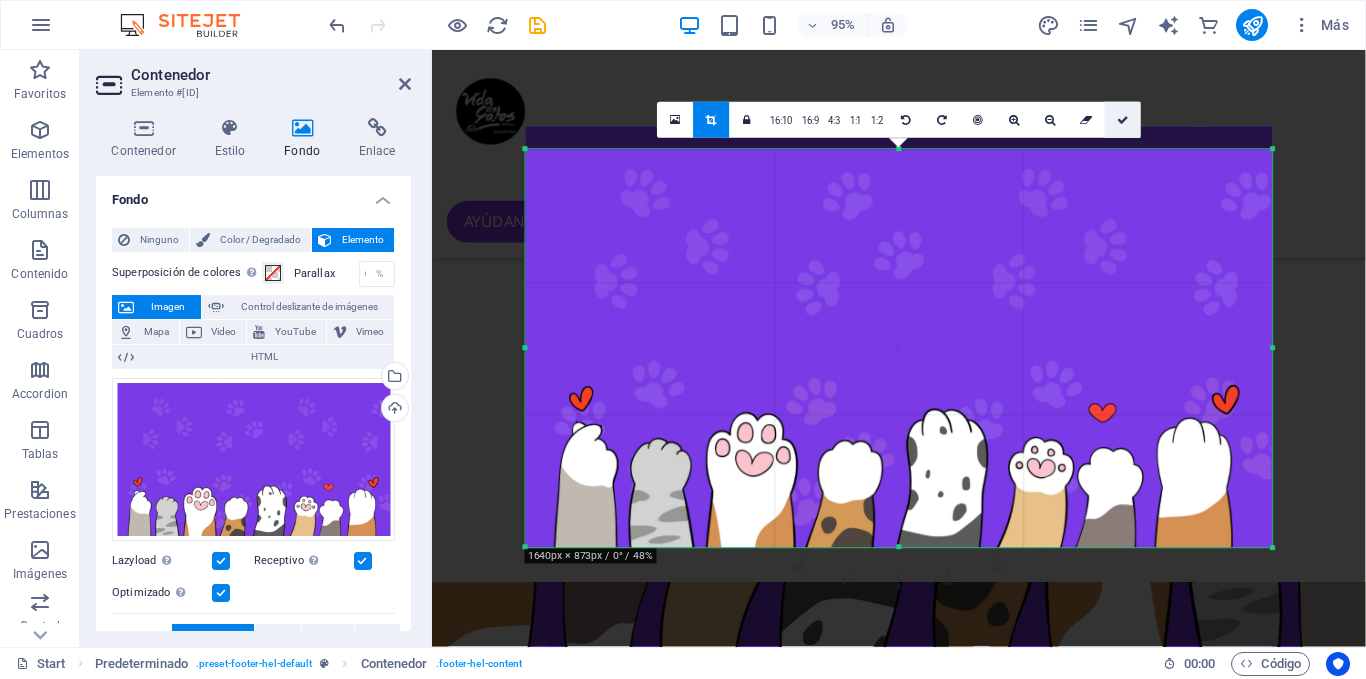 click at bounding box center [1123, 120] 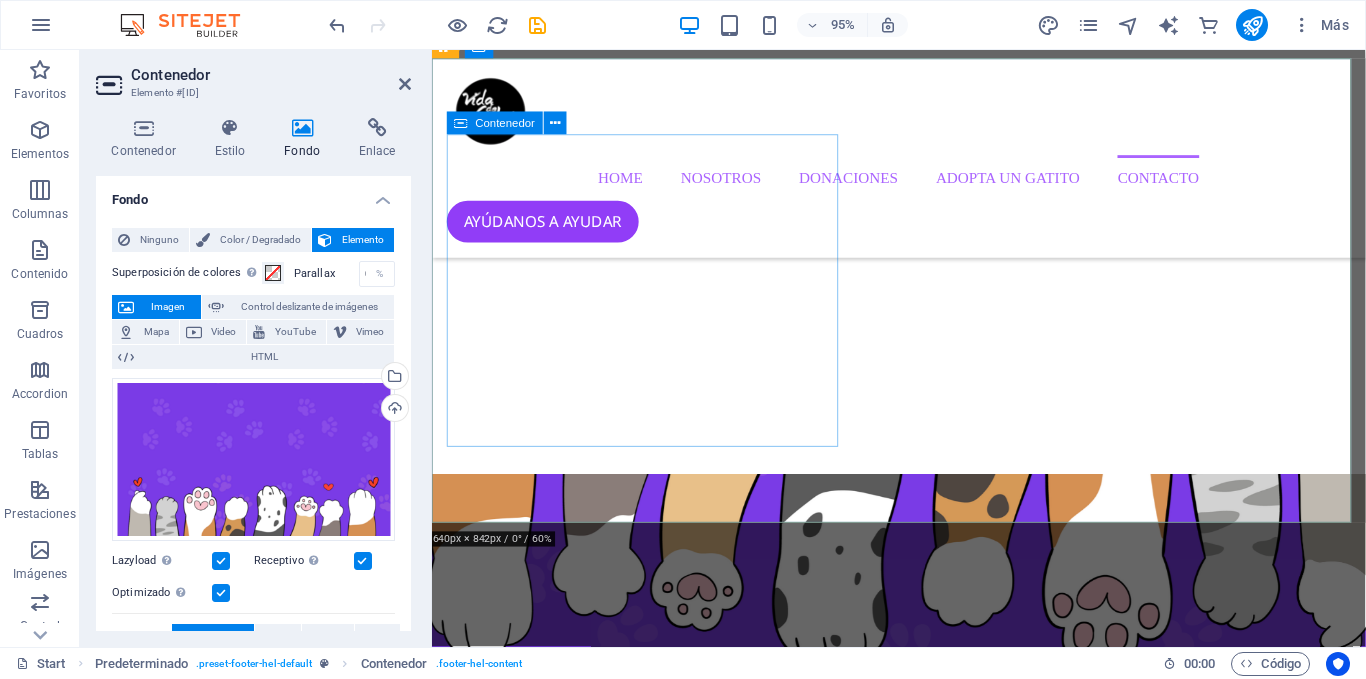 scroll, scrollTop: 4453, scrollLeft: 0, axis: vertical 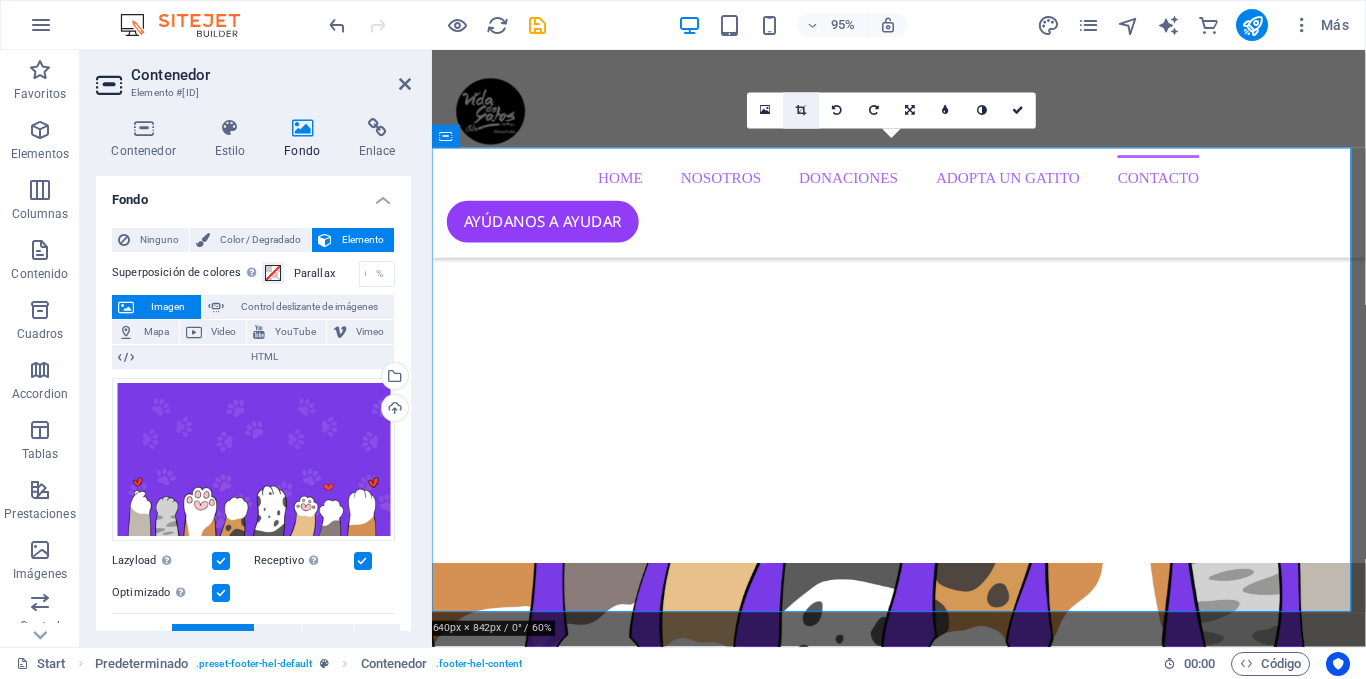 click at bounding box center (801, 110) 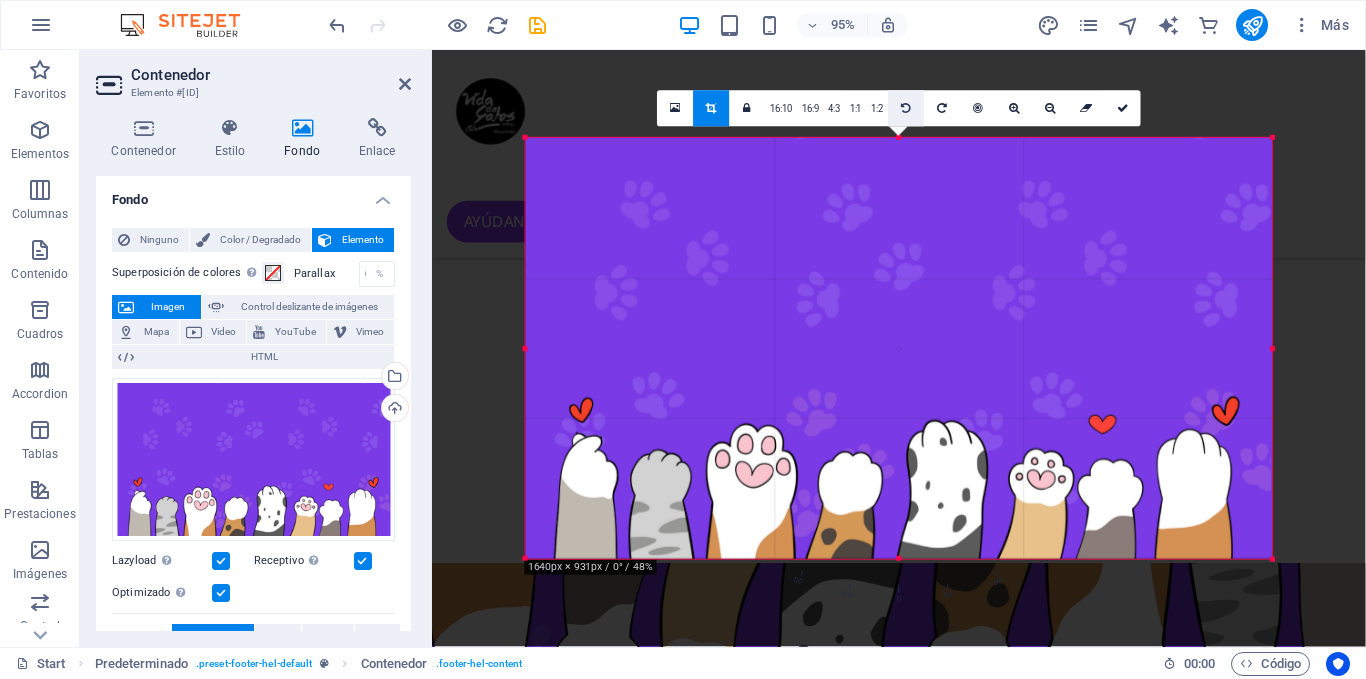 drag, startPoint x: 906, startPoint y: 149, endPoint x: 909, endPoint y: 121, distance: 28.160255 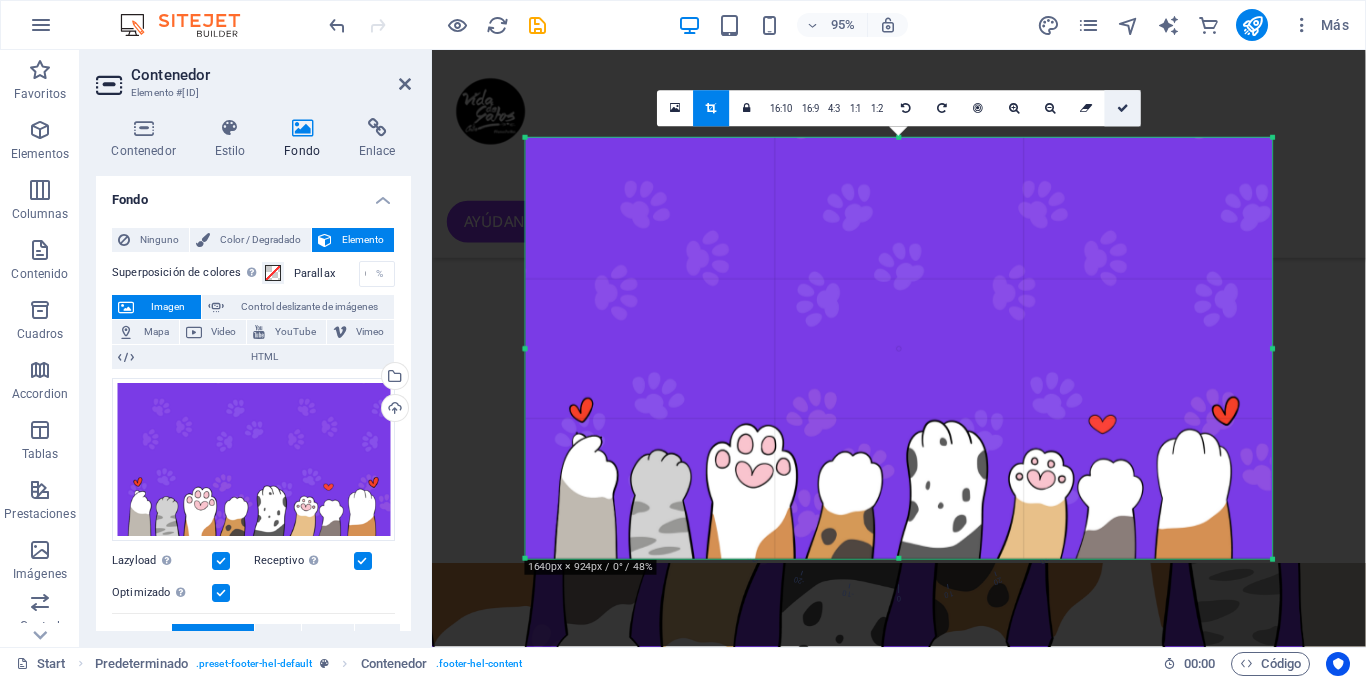click at bounding box center [1123, 109] 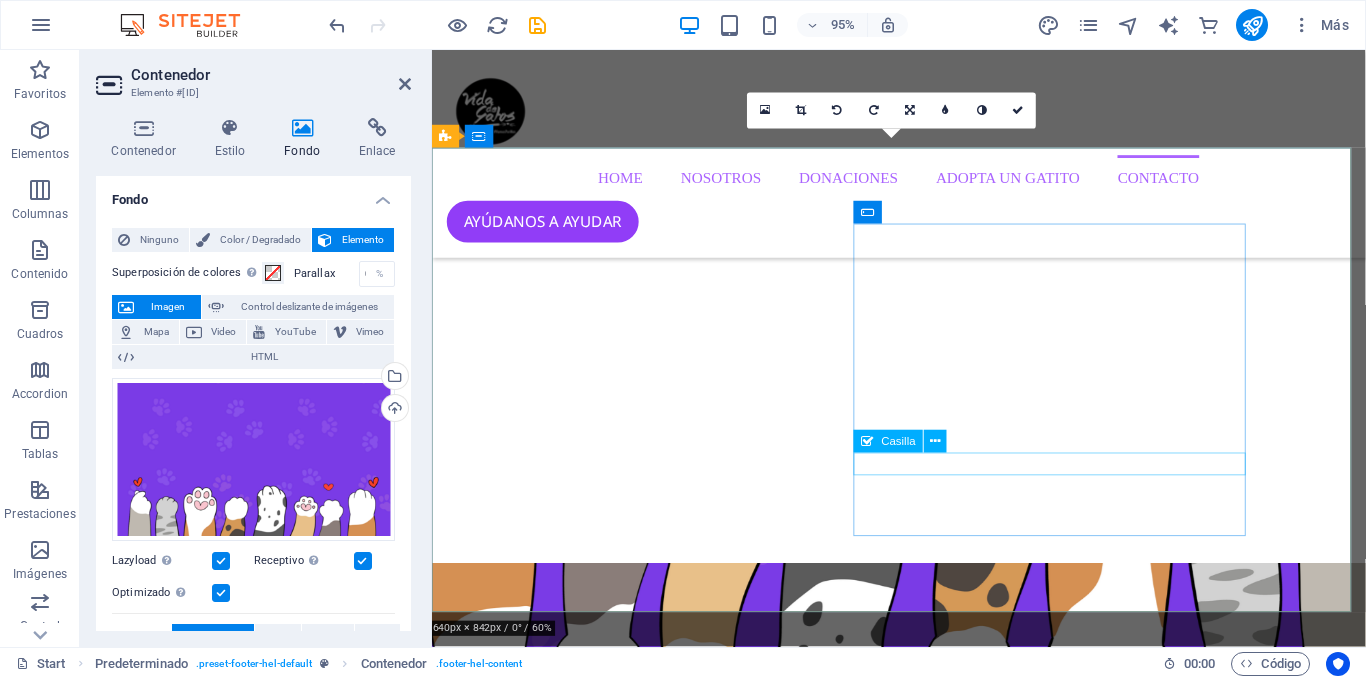 click on "He leído y entiendo la política de privacidad." 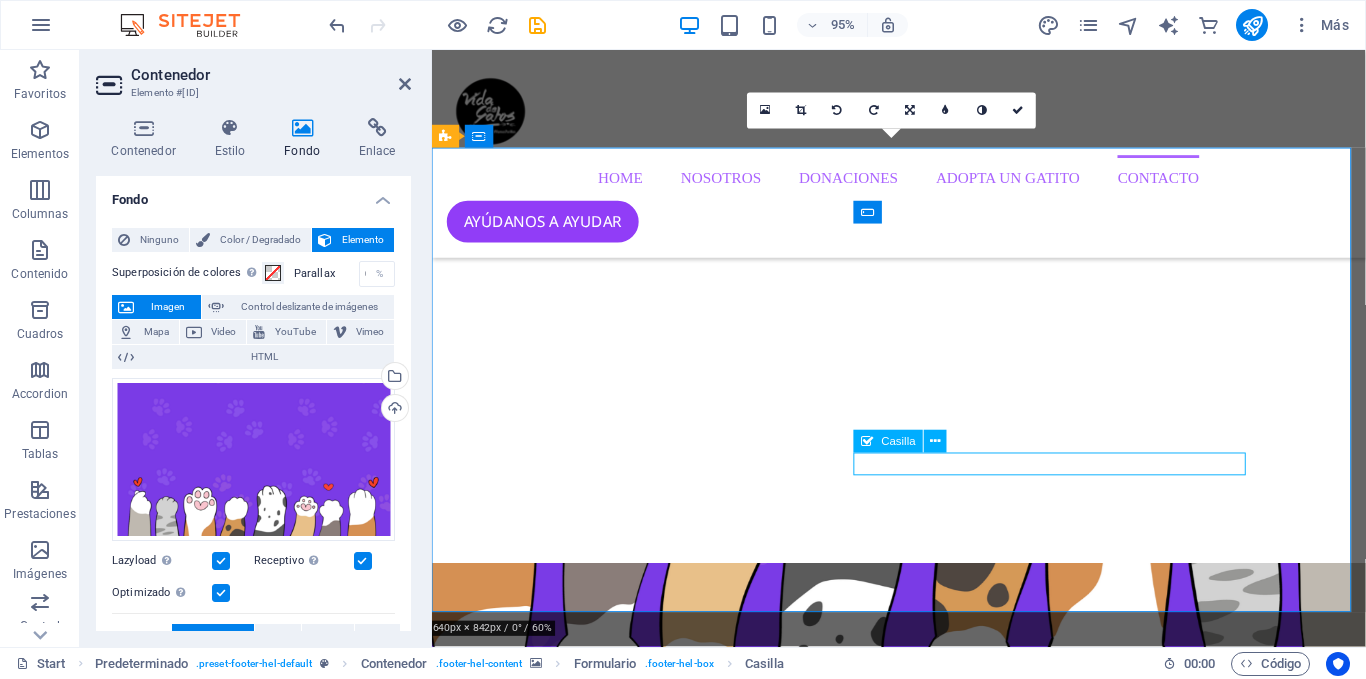 click on "He leído y entiendo la política de privacidad." 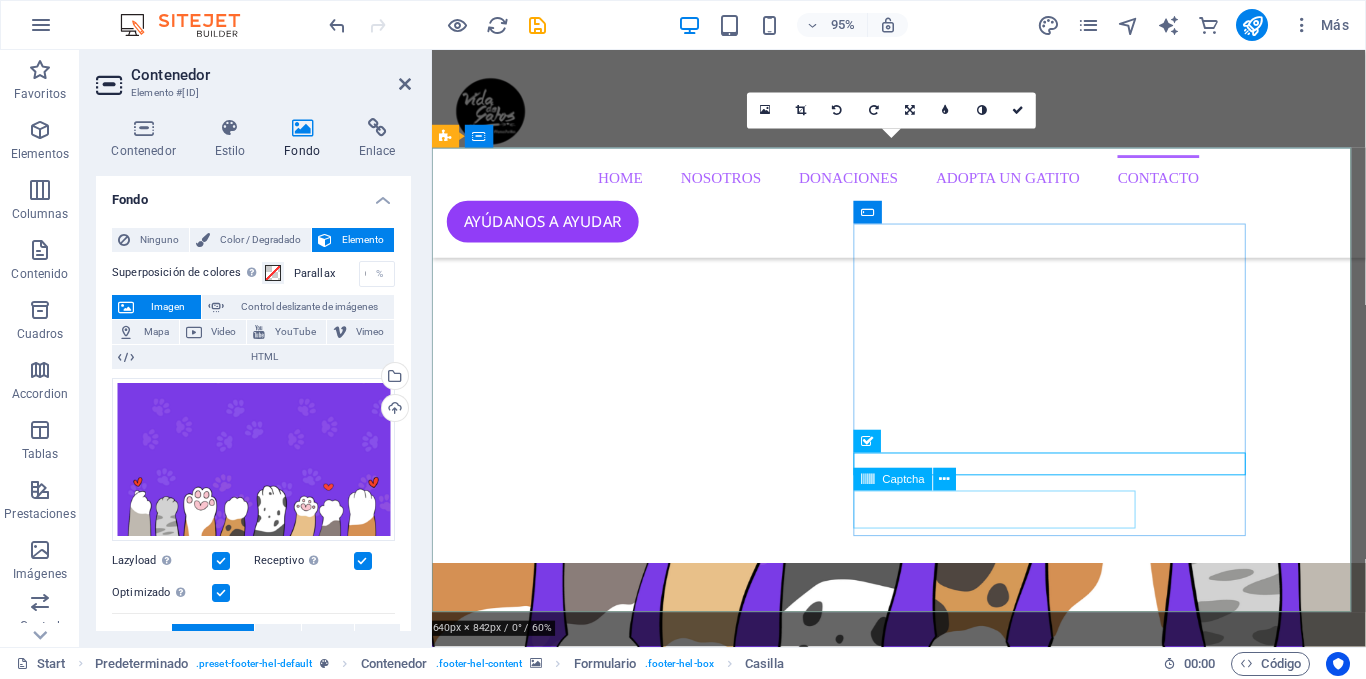 click 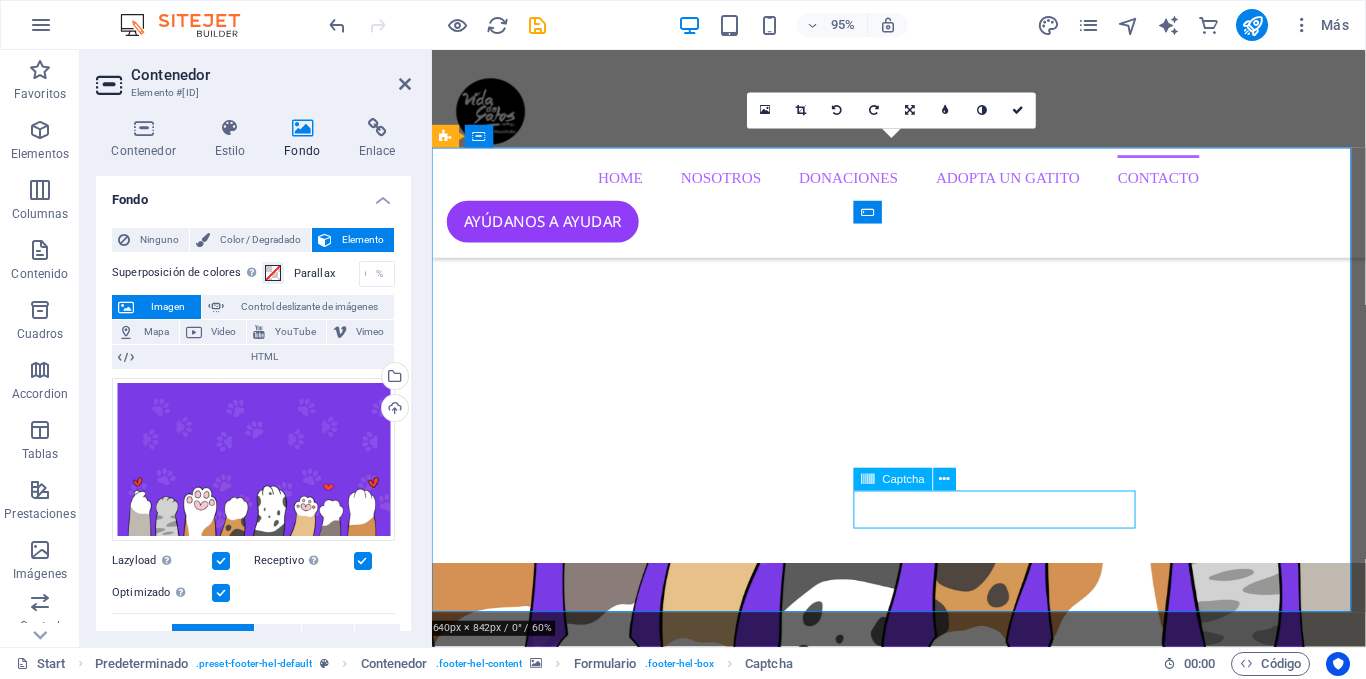 type on "axazxzxzx" 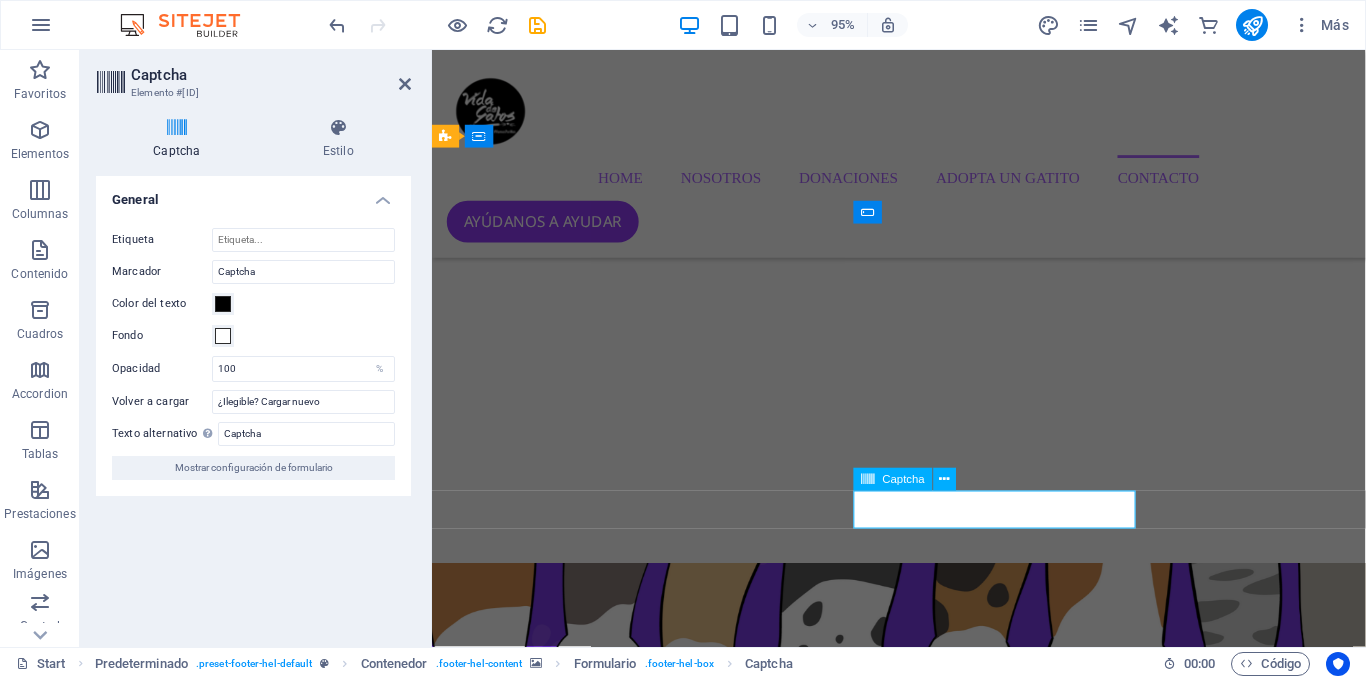type 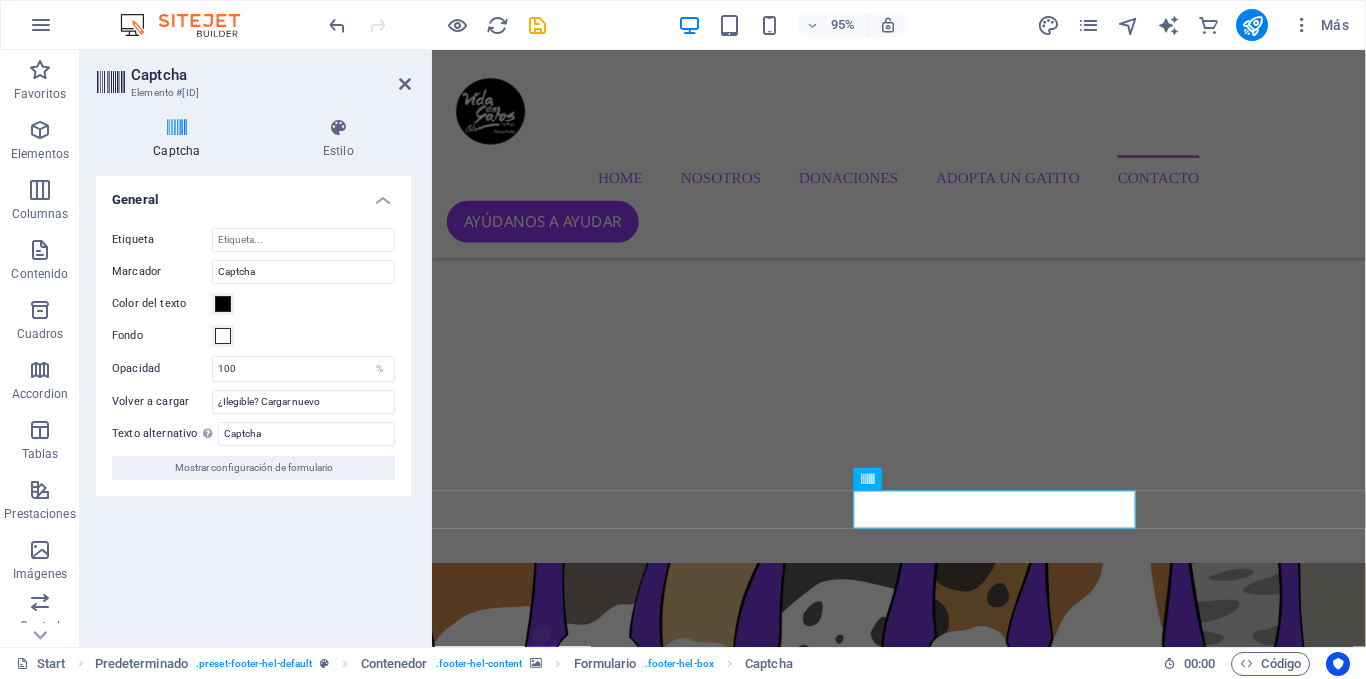 click at bounding box center [923, 9126] 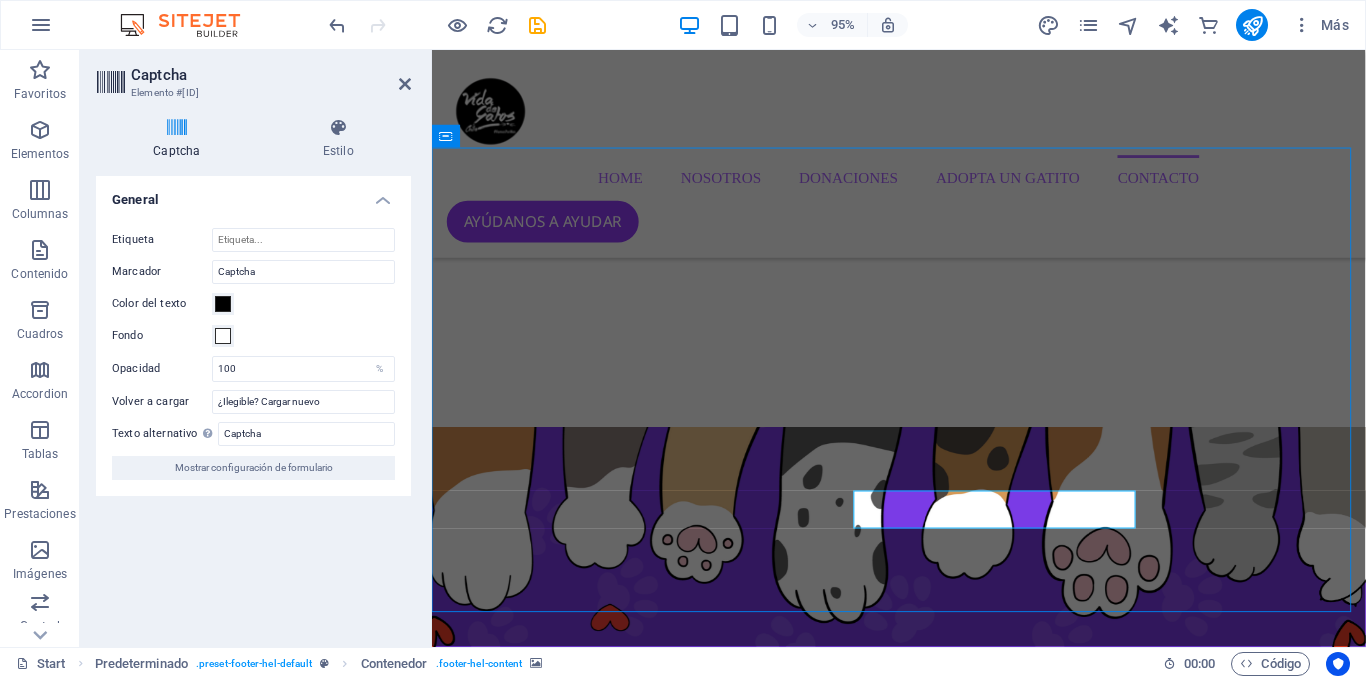 scroll, scrollTop: 4383, scrollLeft: 0, axis: vertical 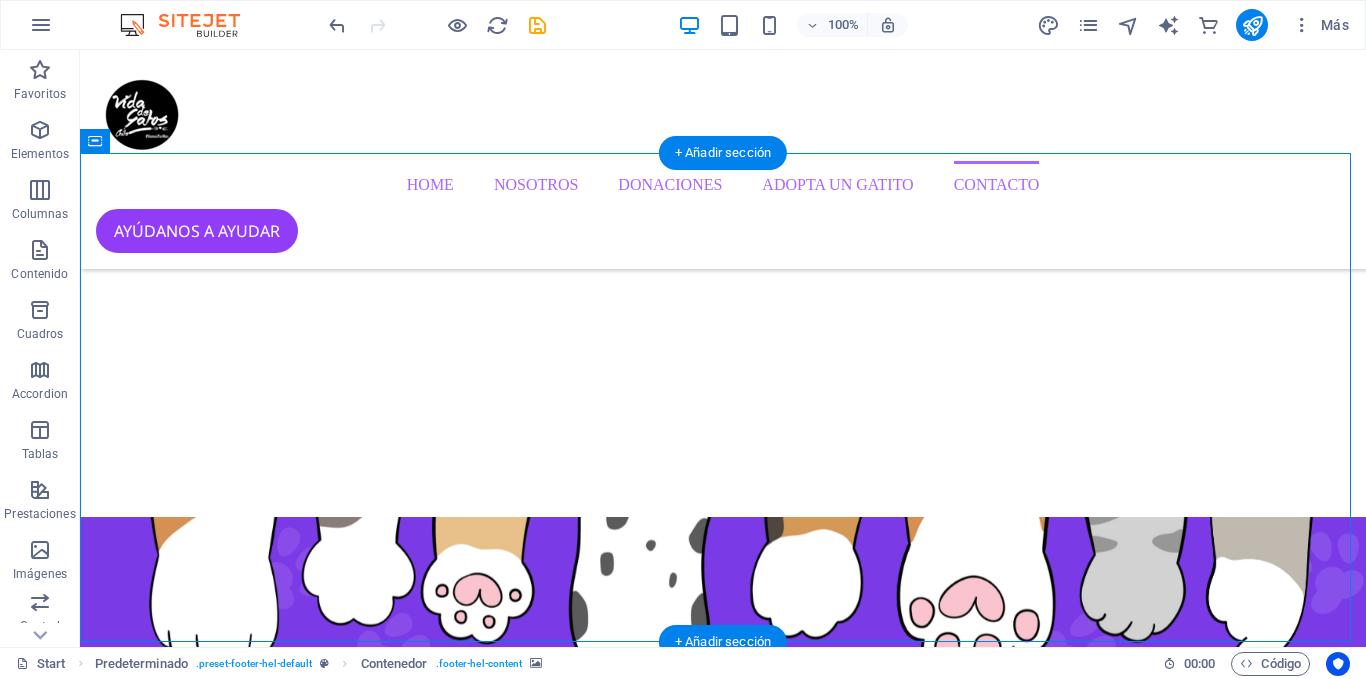 click at bounding box center [723, 9047] 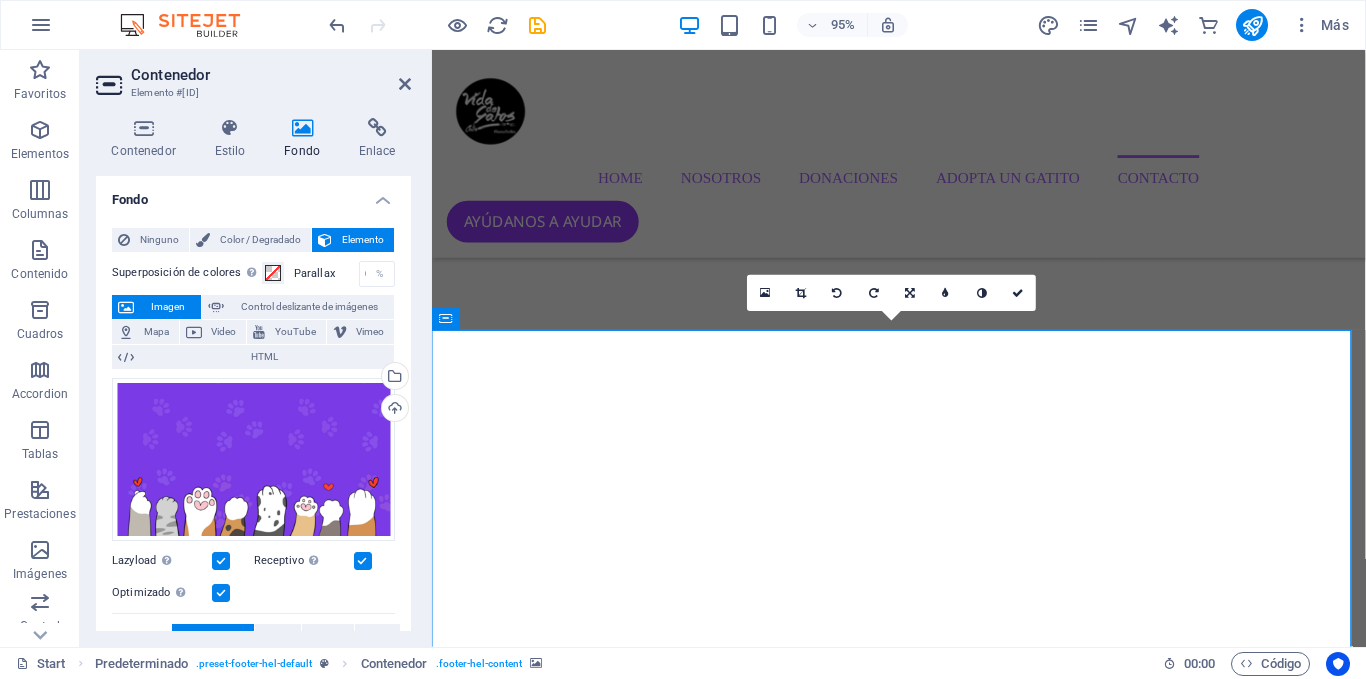 scroll, scrollTop: 4681, scrollLeft: 0, axis: vertical 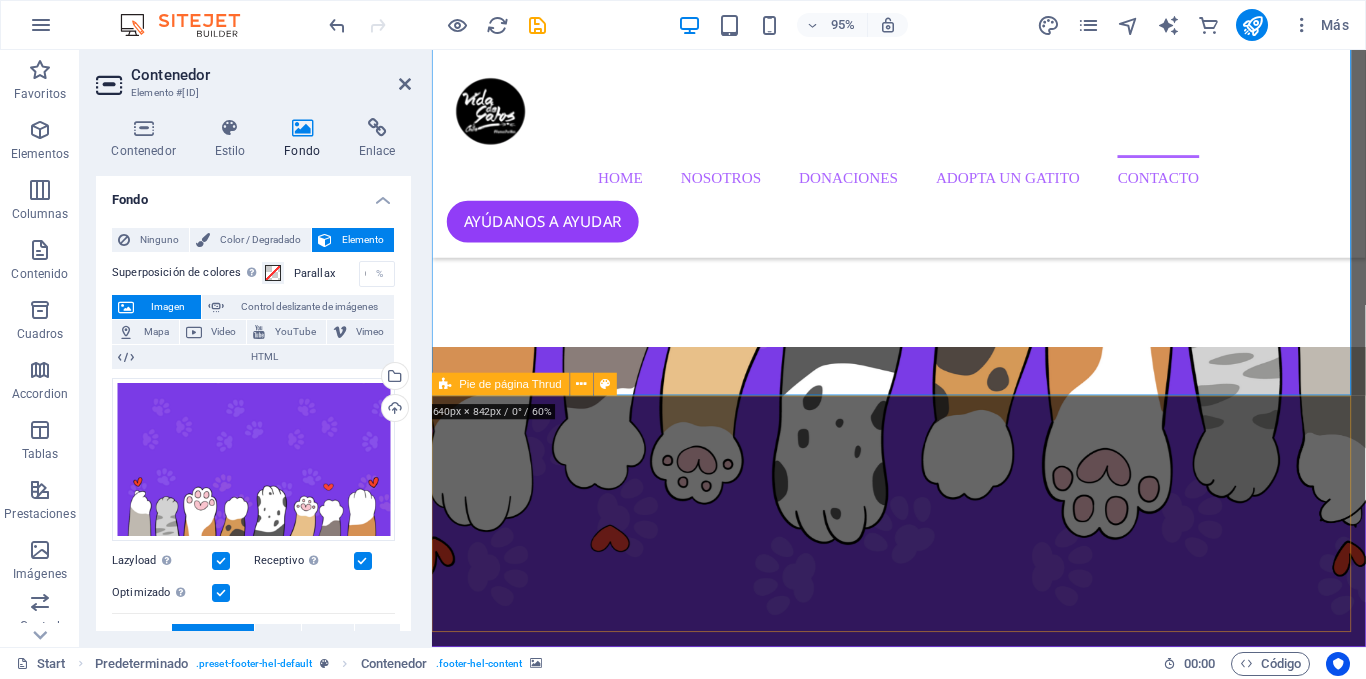 click on "Vida de Gatos Chile. Todos los derechos reservados." at bounding box center (923, 10003) 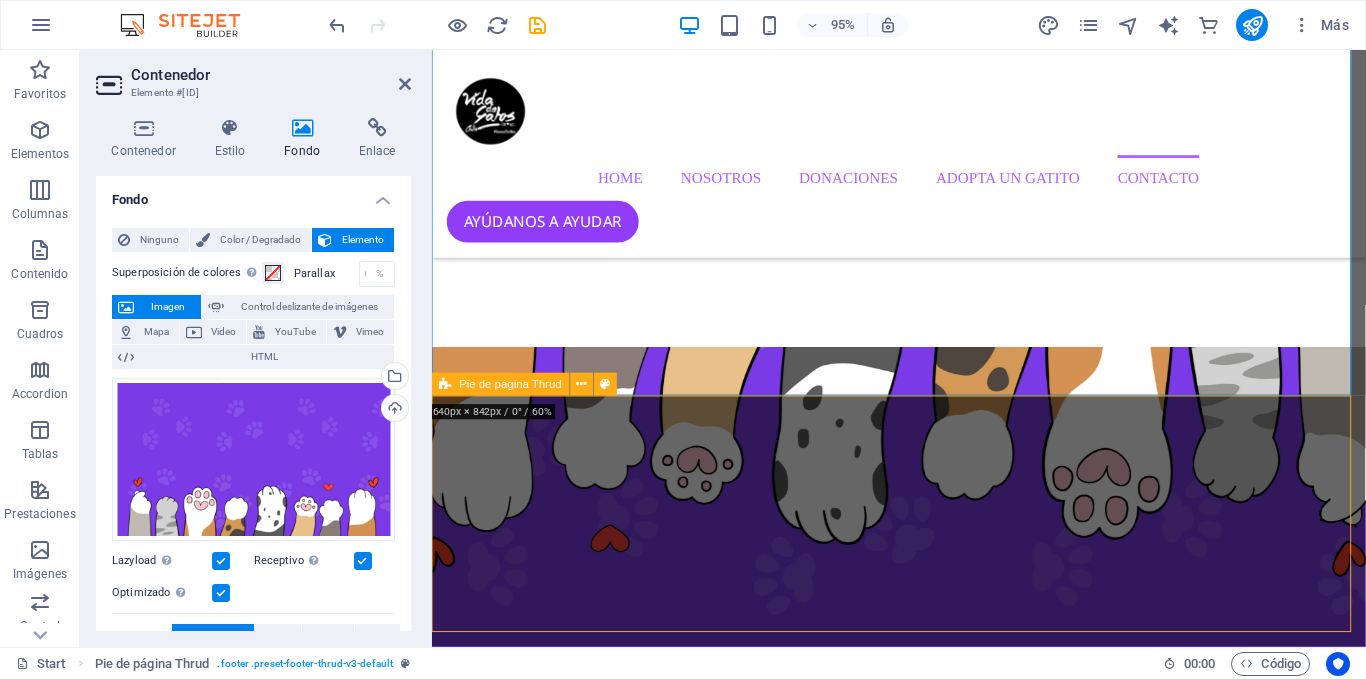 click on "Vida de Gatos Chile. Todos los derechos reservados." at bounding box center [923, 10003] 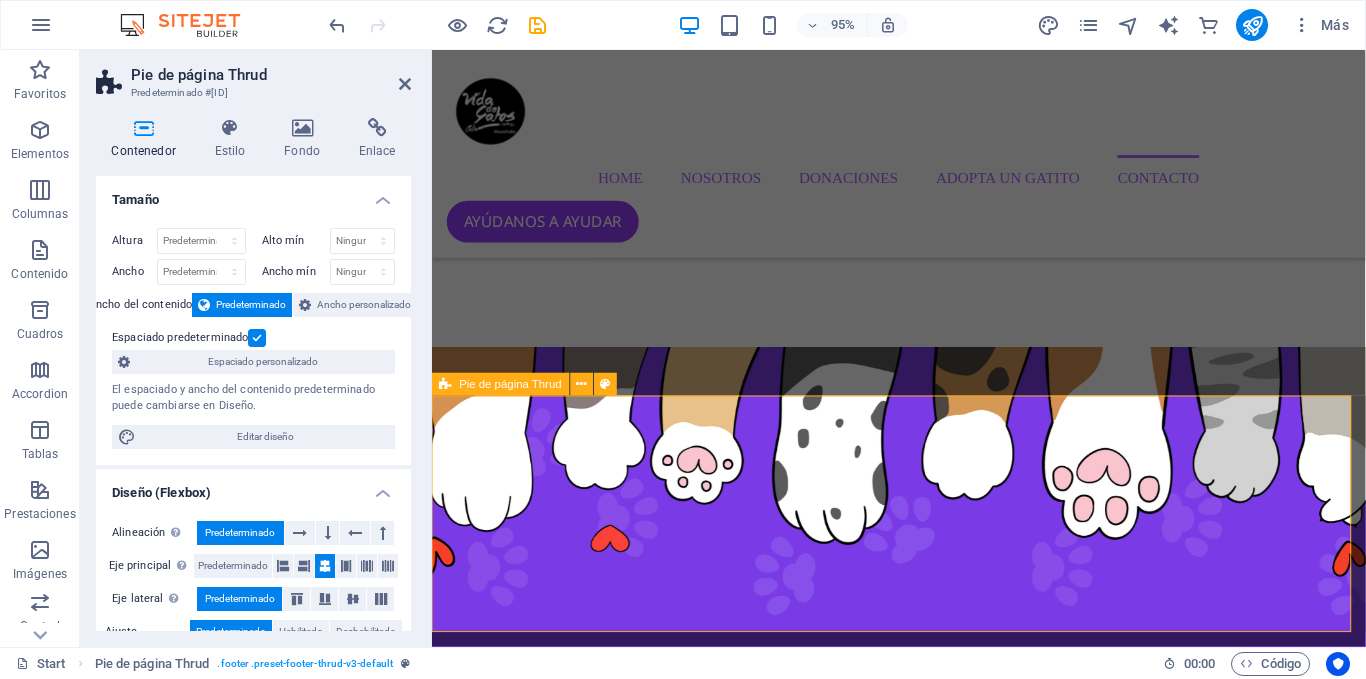 click on "Vida de Gatos Chile. Todos los derechos reservados." at bounding box center [923, 10003] 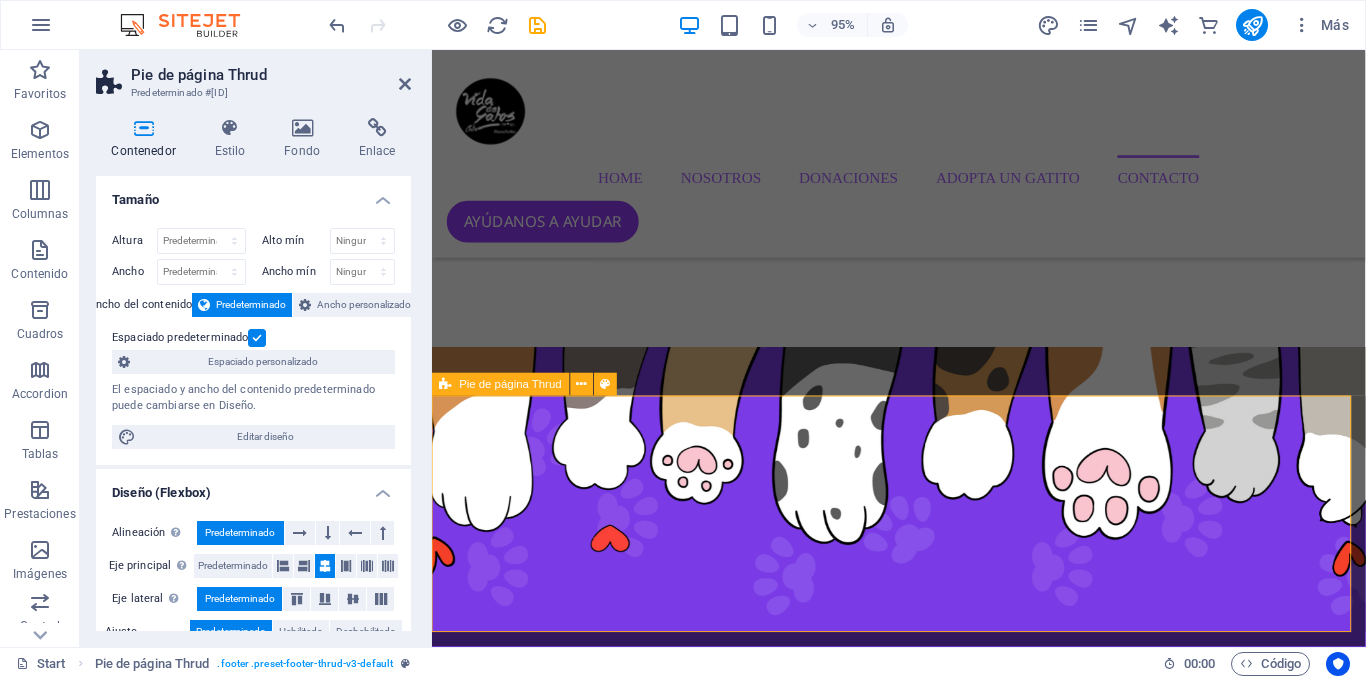click on "Vida de Gatos Chile. Todos los derechos reservados." at bounding box center [923, 10003] 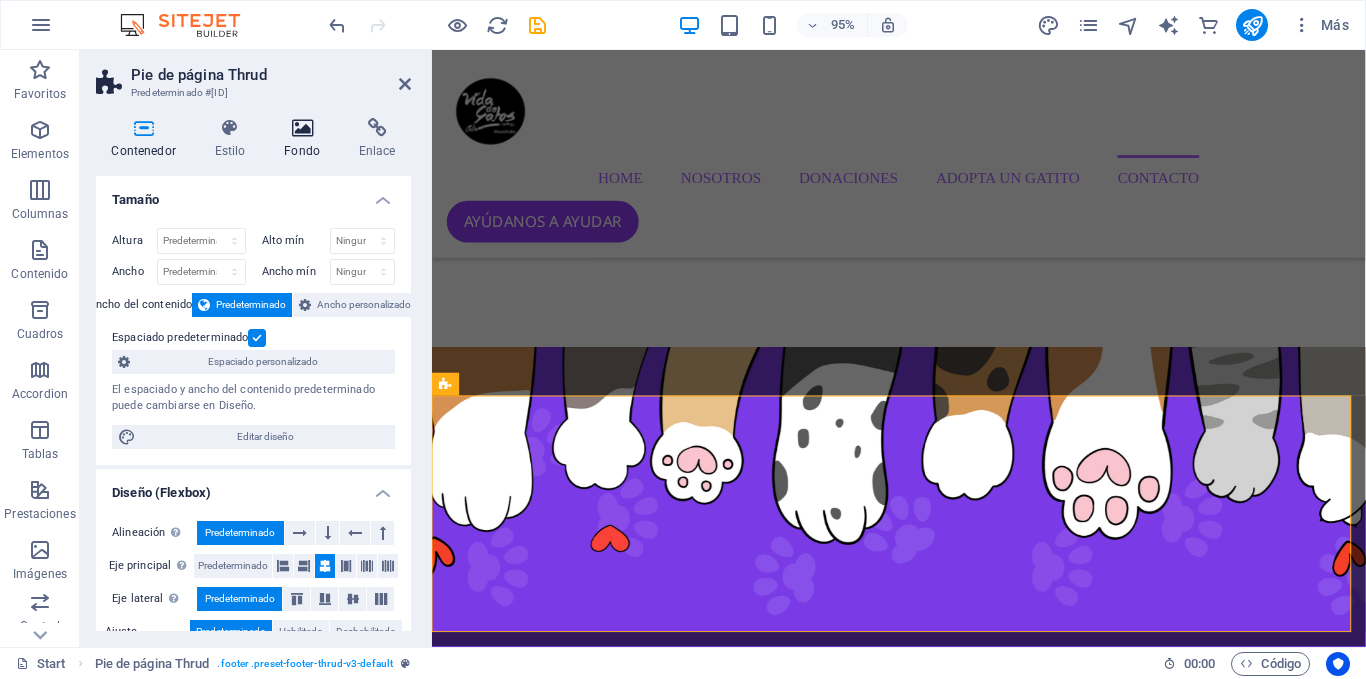 click on "Fondo" at bounding box center (306, 139) 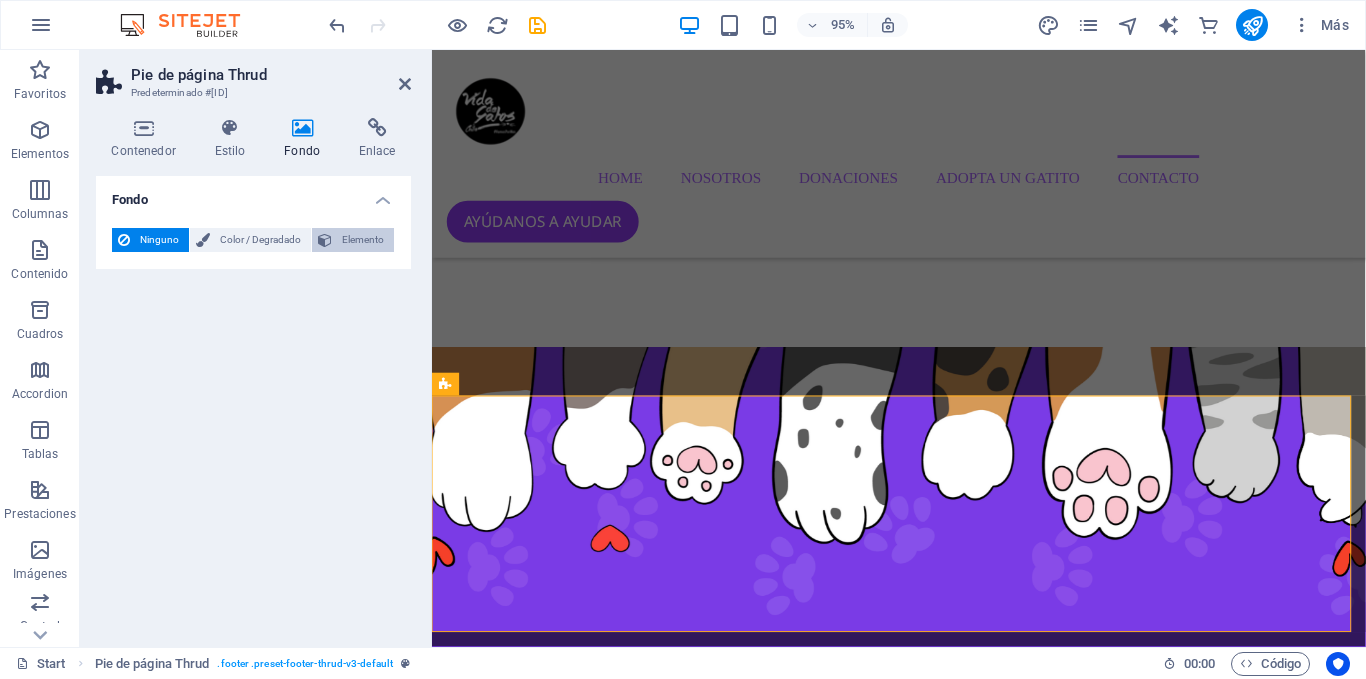 click on "Elemento" at bounding box center [363, 240] 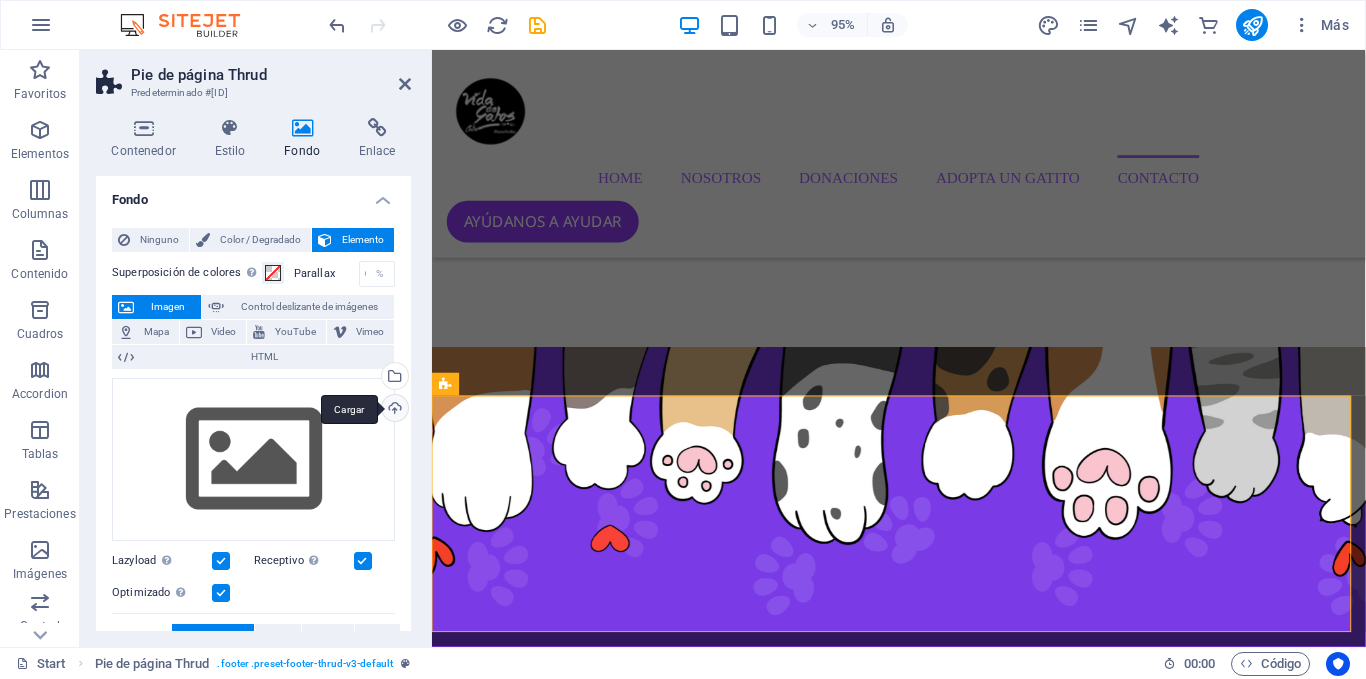 click on "Cargar" at bounding box center (393, 410) 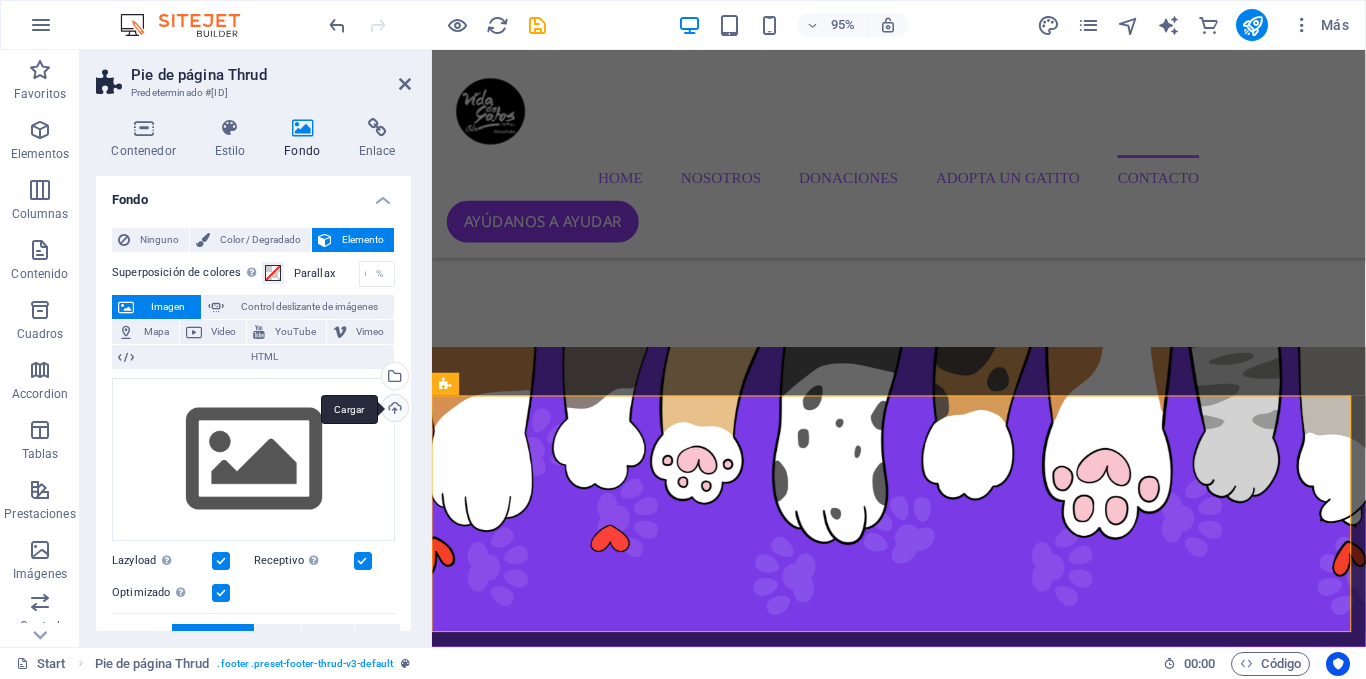 click on "Cargar" at bounding box center [393, 410] 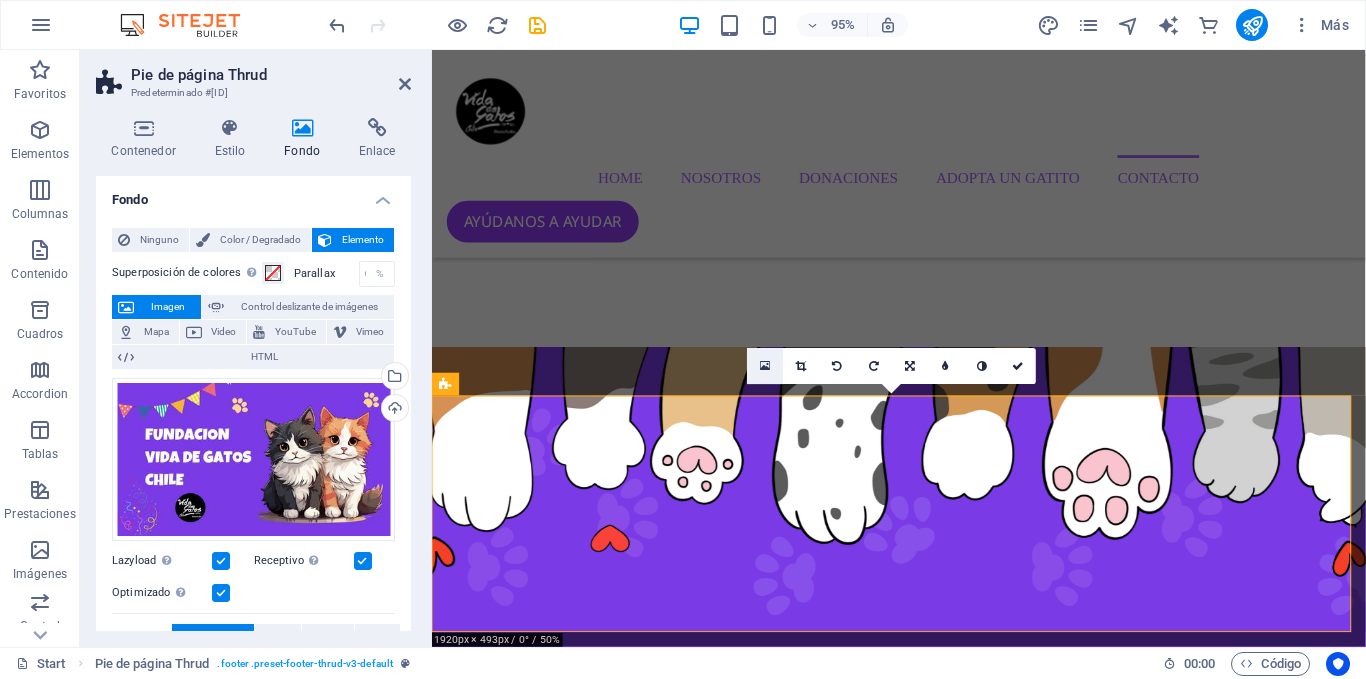 click at bounding box center [765, 366] 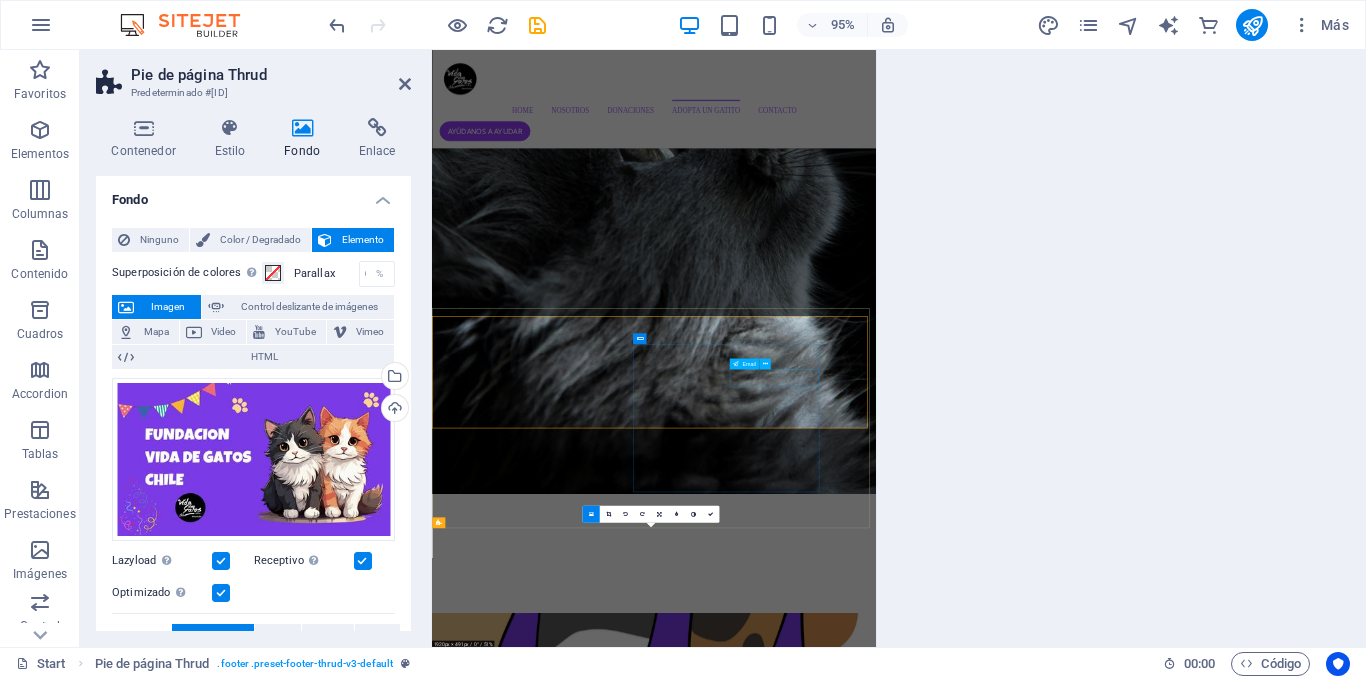 scroll, scrollTop: 4453, scrollLeft: 0, axis: vertical 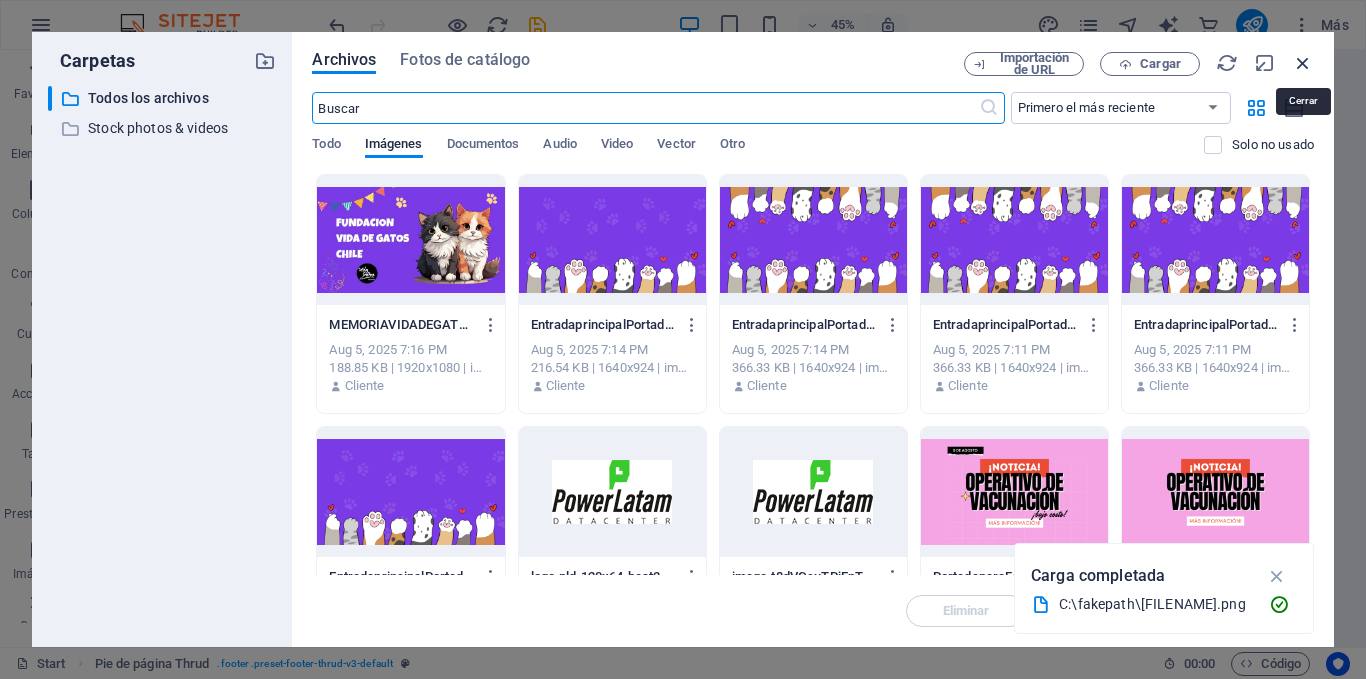 click at bounding box center (1303, 63) 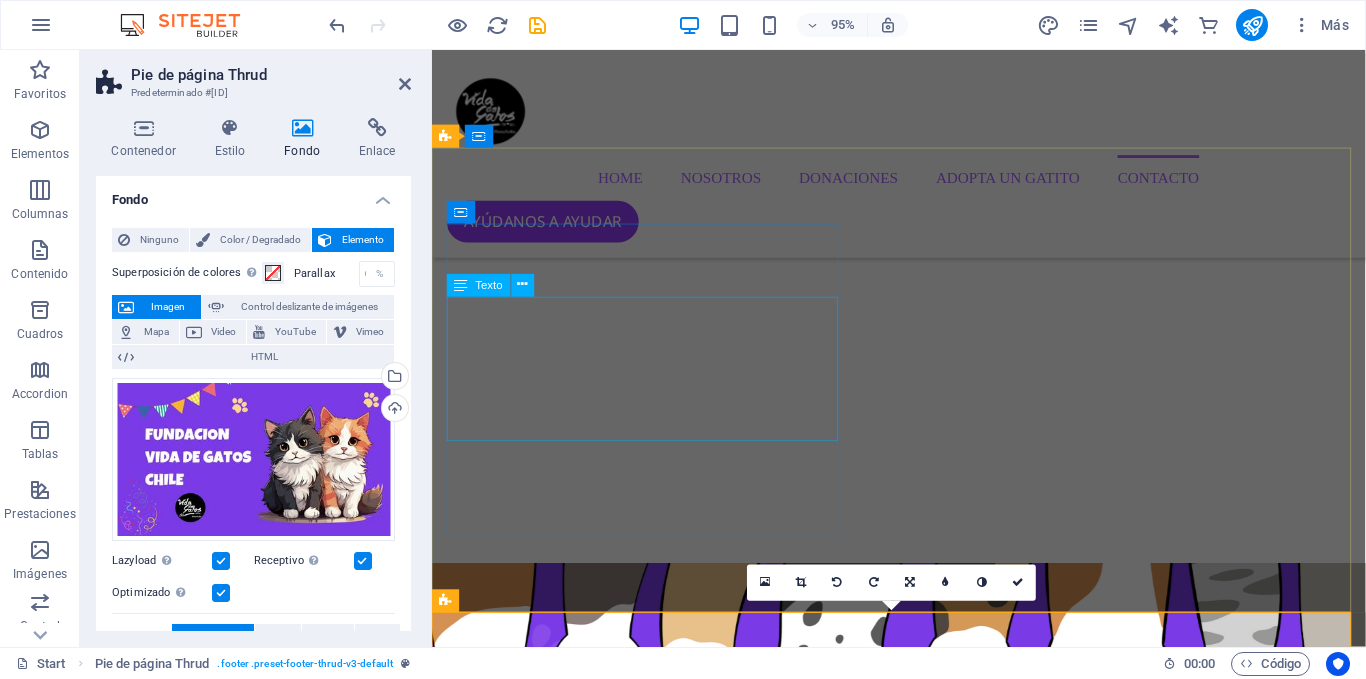 scroll, scrollTop: 4681, scrollLeft: 0, axis: vertical 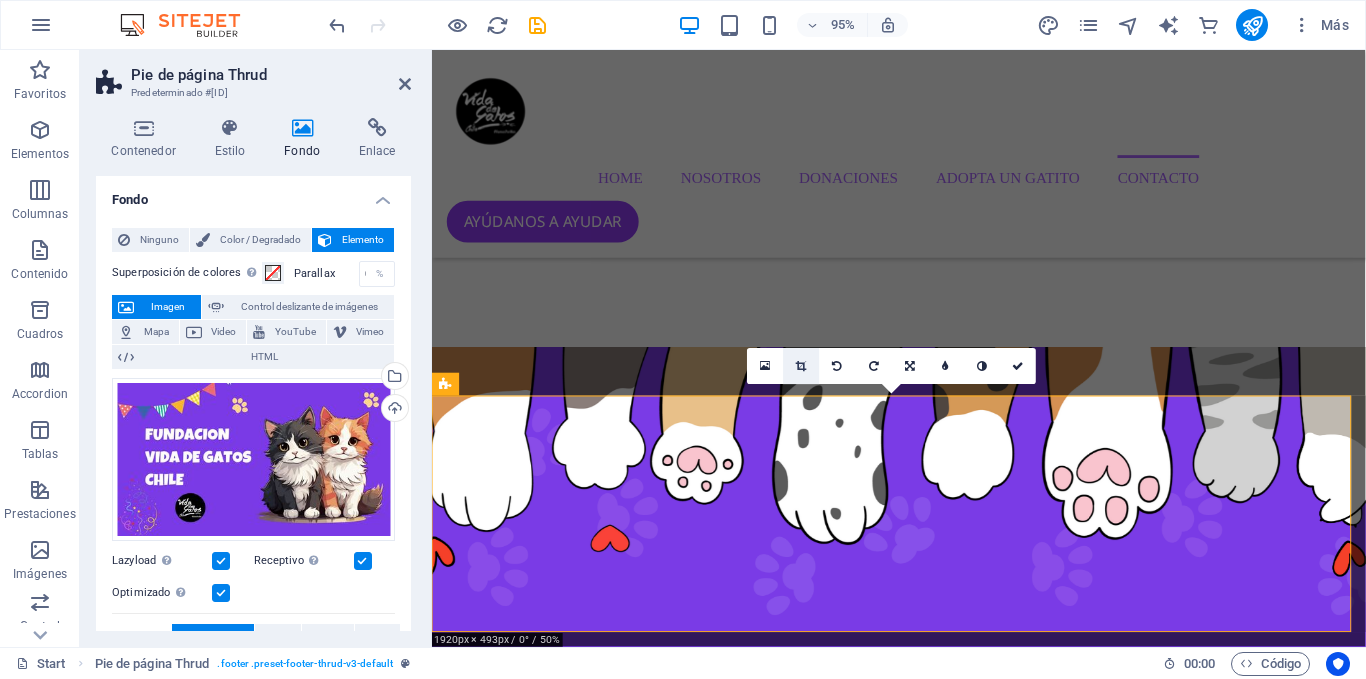 click at bounding box center [802, 366] 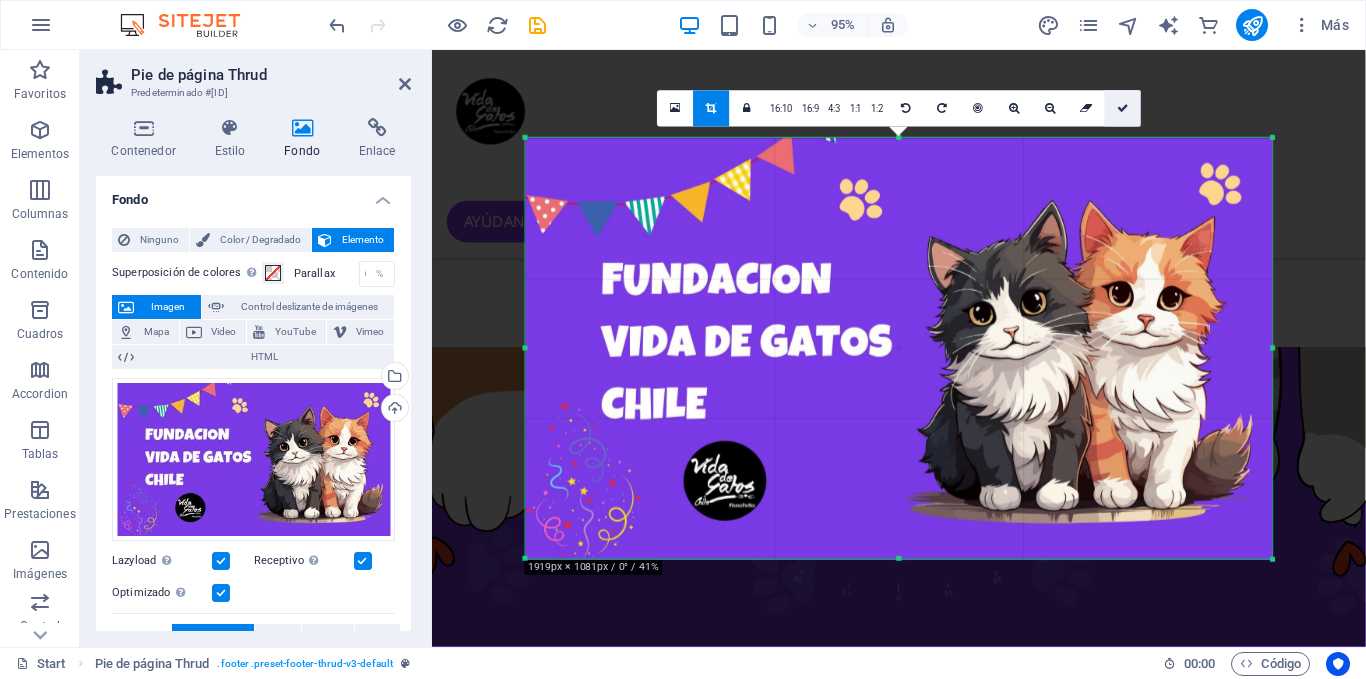 click at bounding box center [1123, 109] 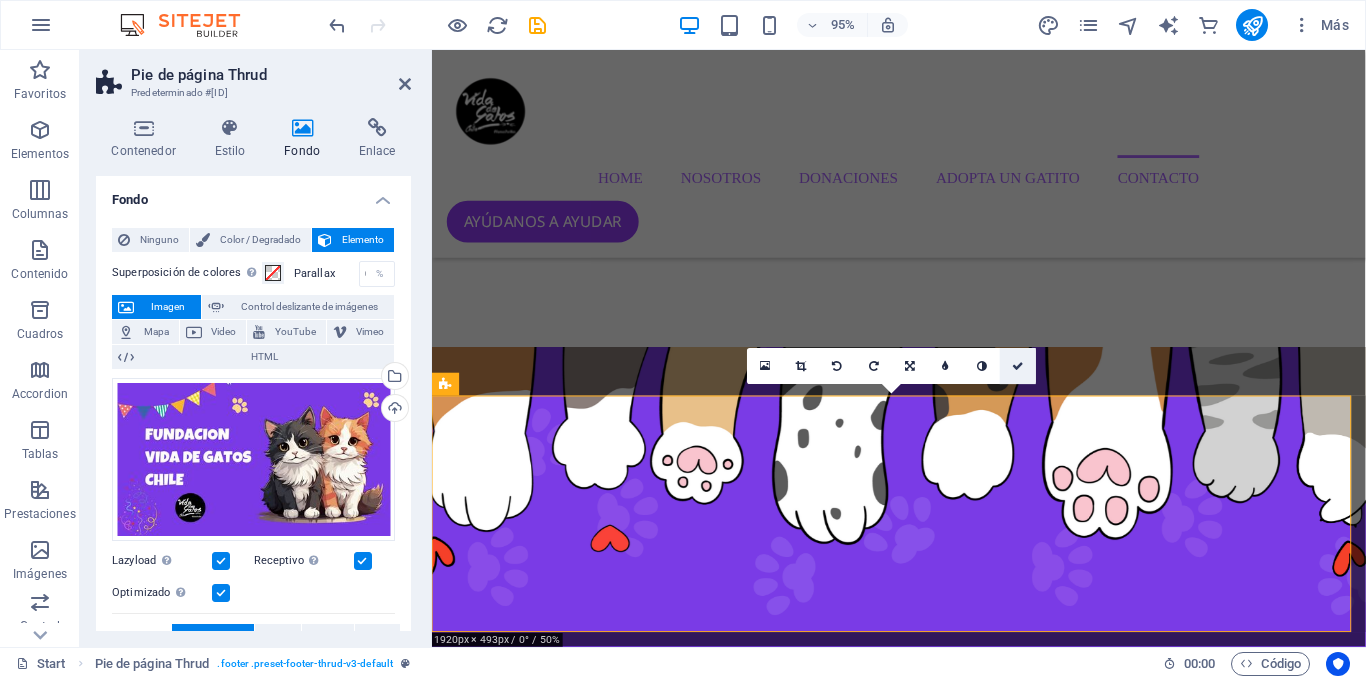 click at bounding box center [1018, 366] 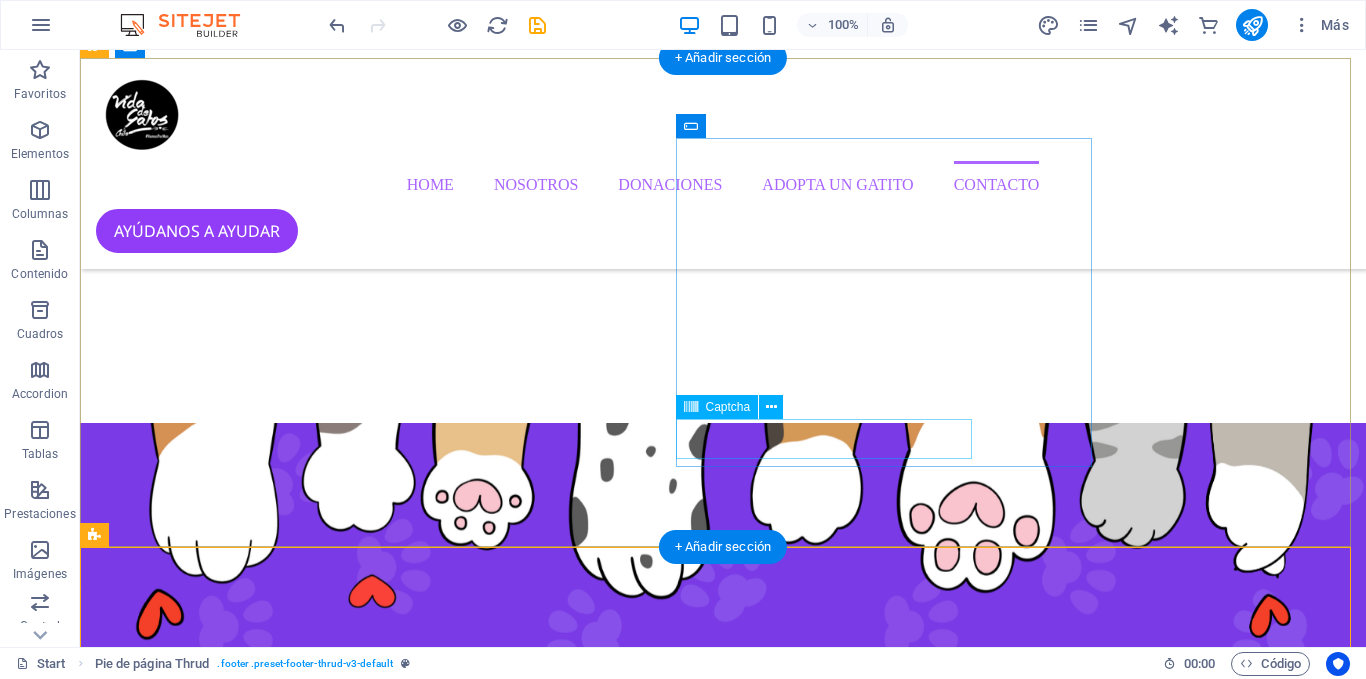 scroll, scrollTop: 4642, scrollLeft: 0, axis: vertical 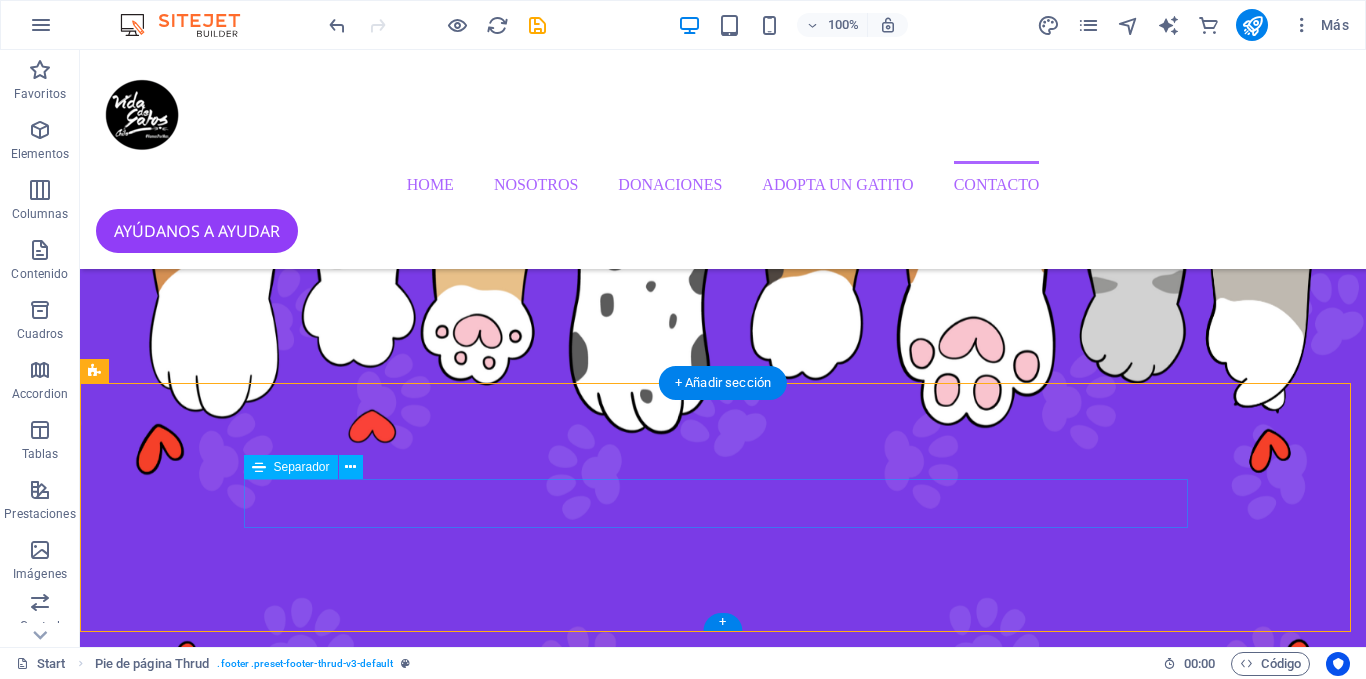 click at bounding box center [723, 10138] 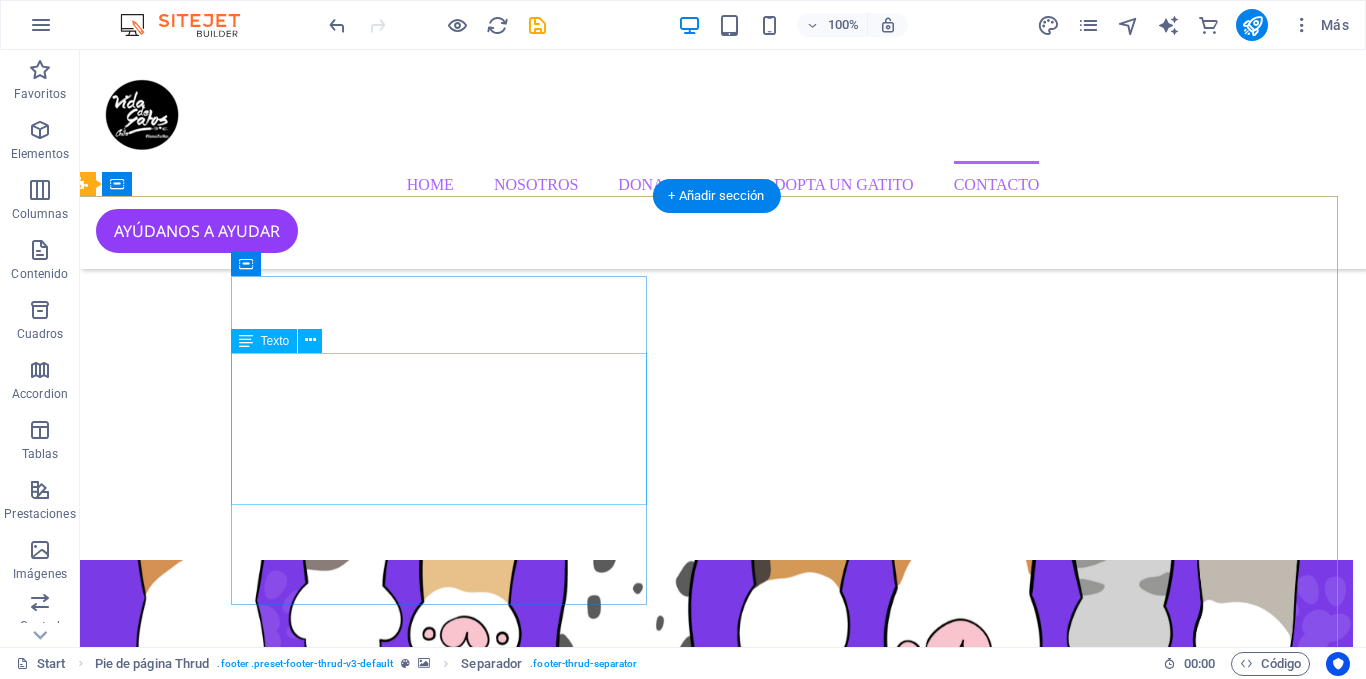 scroll, scrollTop: 4642, scrollLeft: 0, axis: vertical 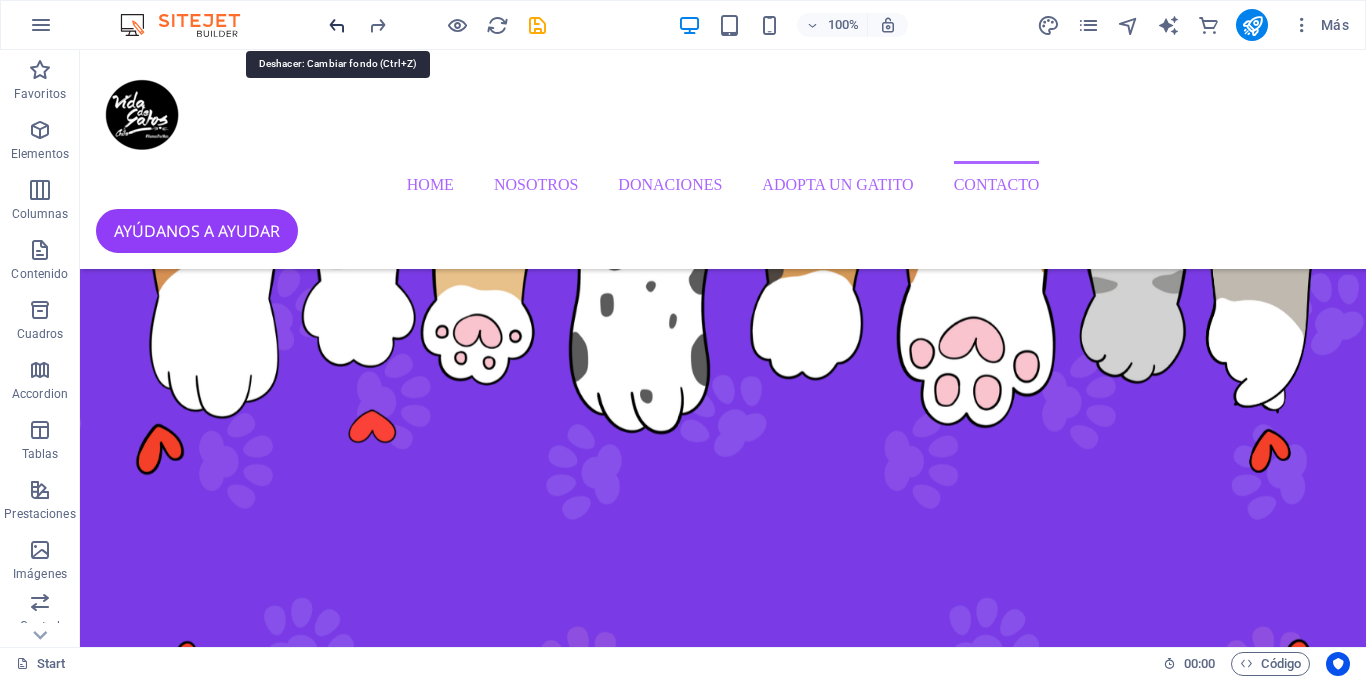 click at bounding box center (337, 25) 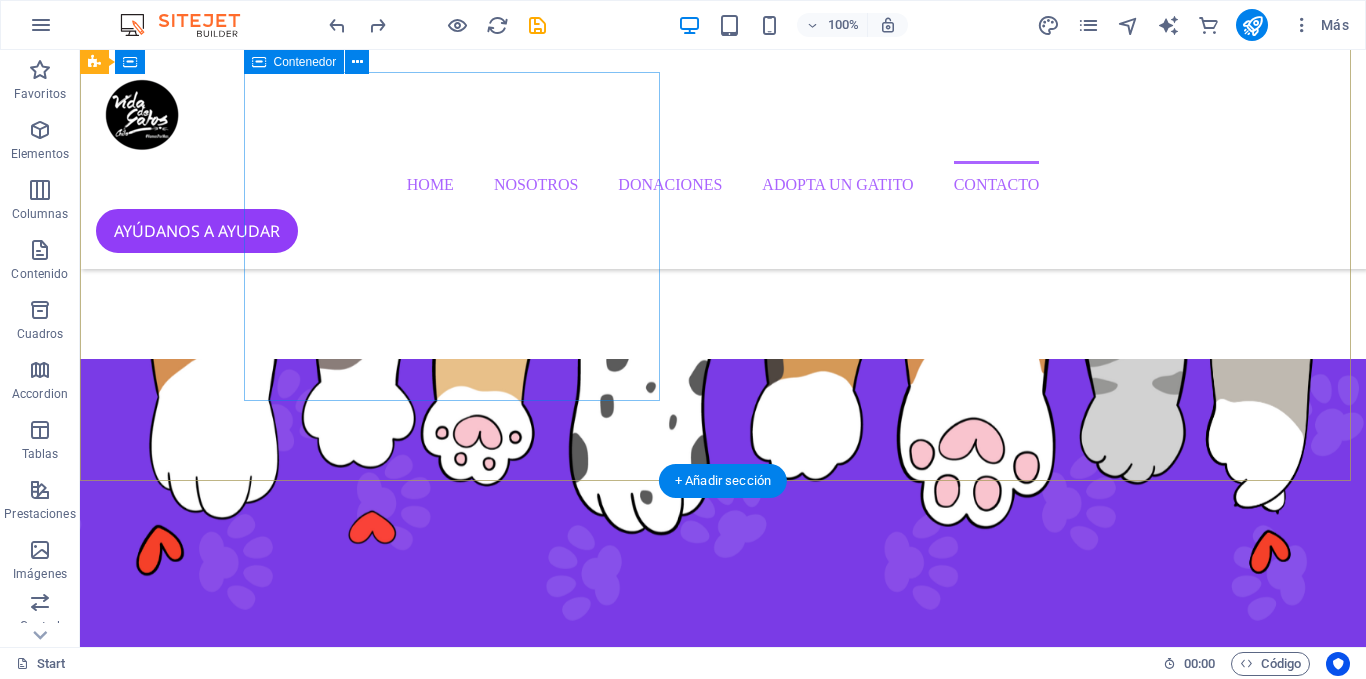 scroll, scrollTop: 4539, scrollLeft: 0, axis: vertical 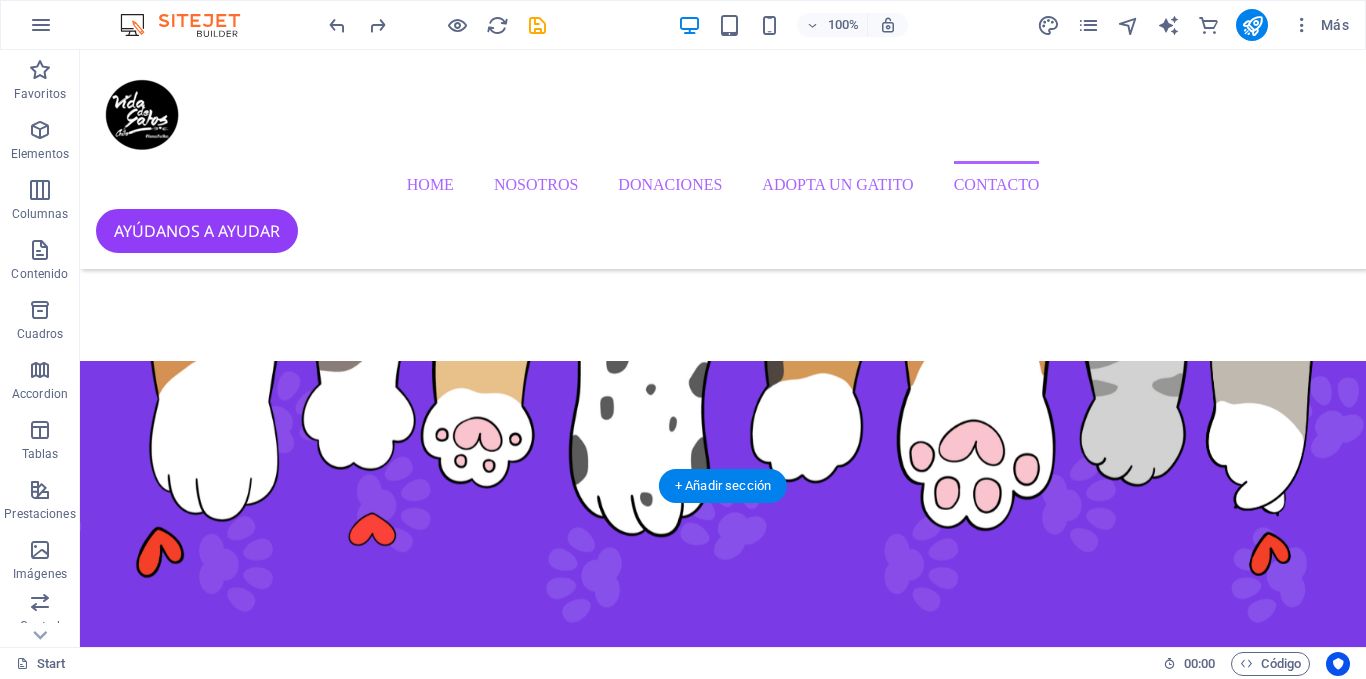 click at bounding box center (723, 8891) 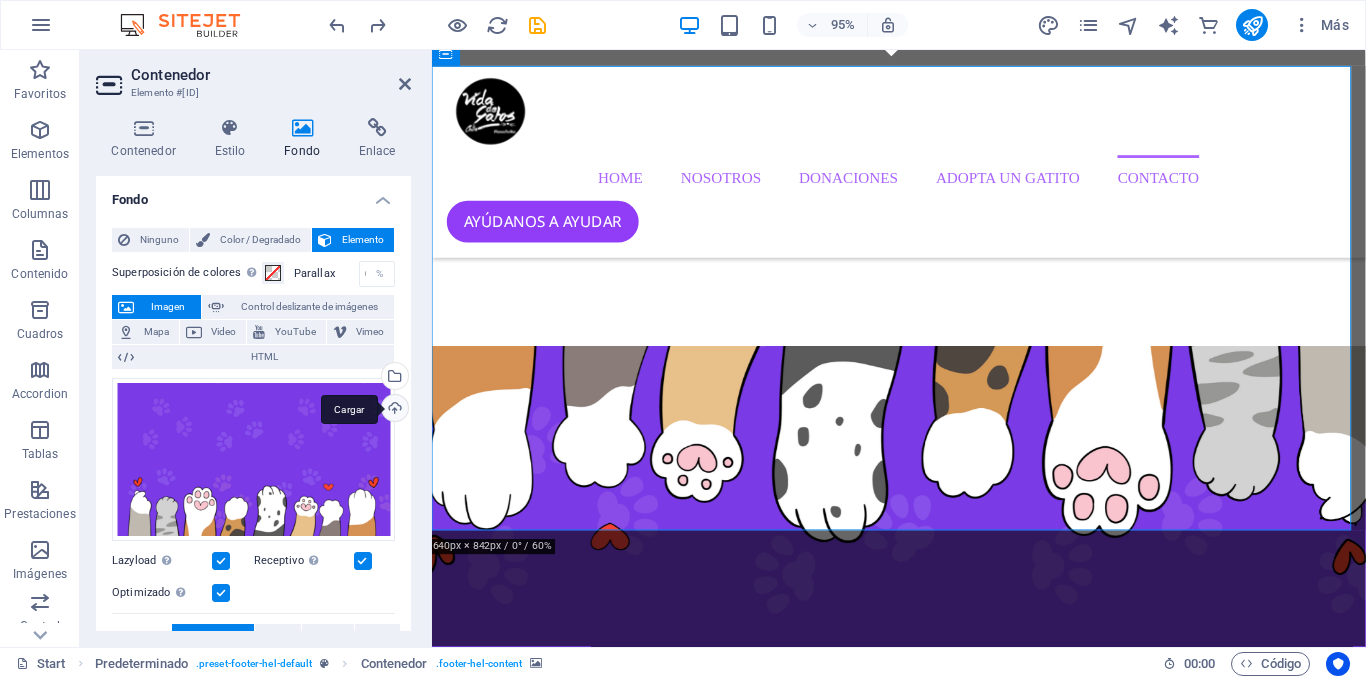 click on "Cargar" at bounding box center [393, 410] 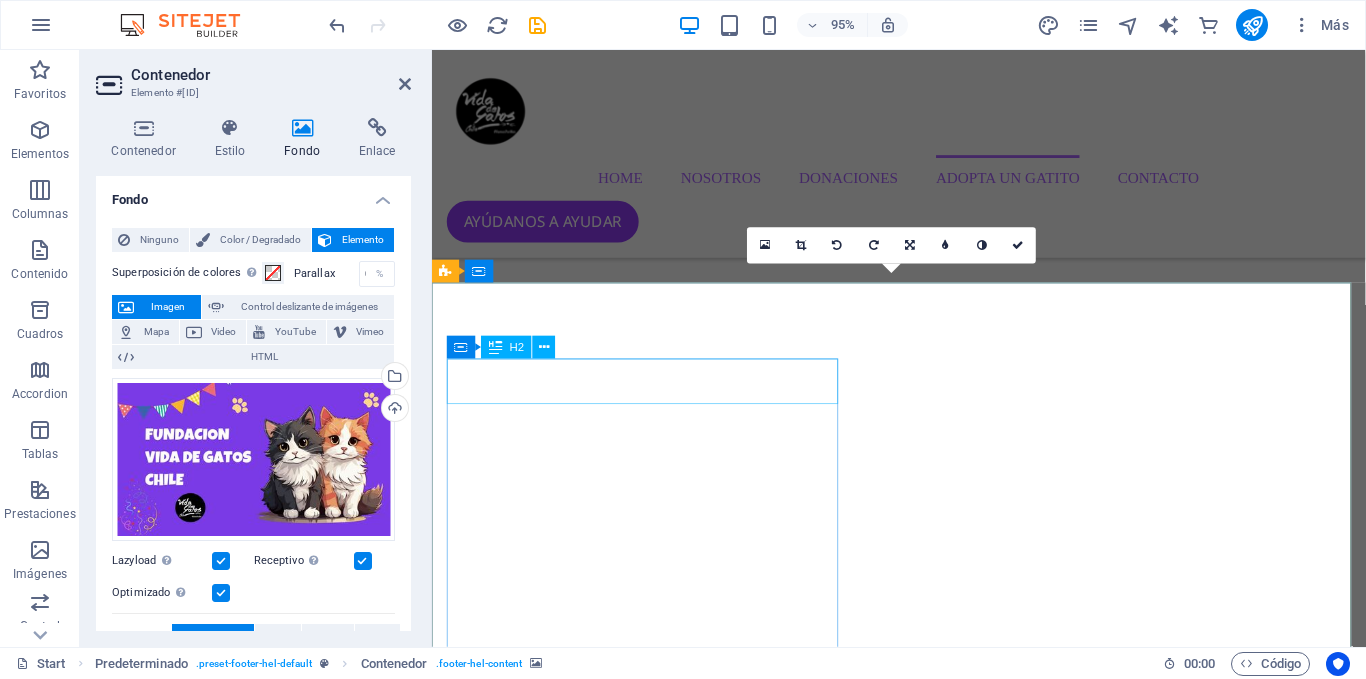 scroll, scrollTop: 4296, scrollLeft: 0, axis: vertical 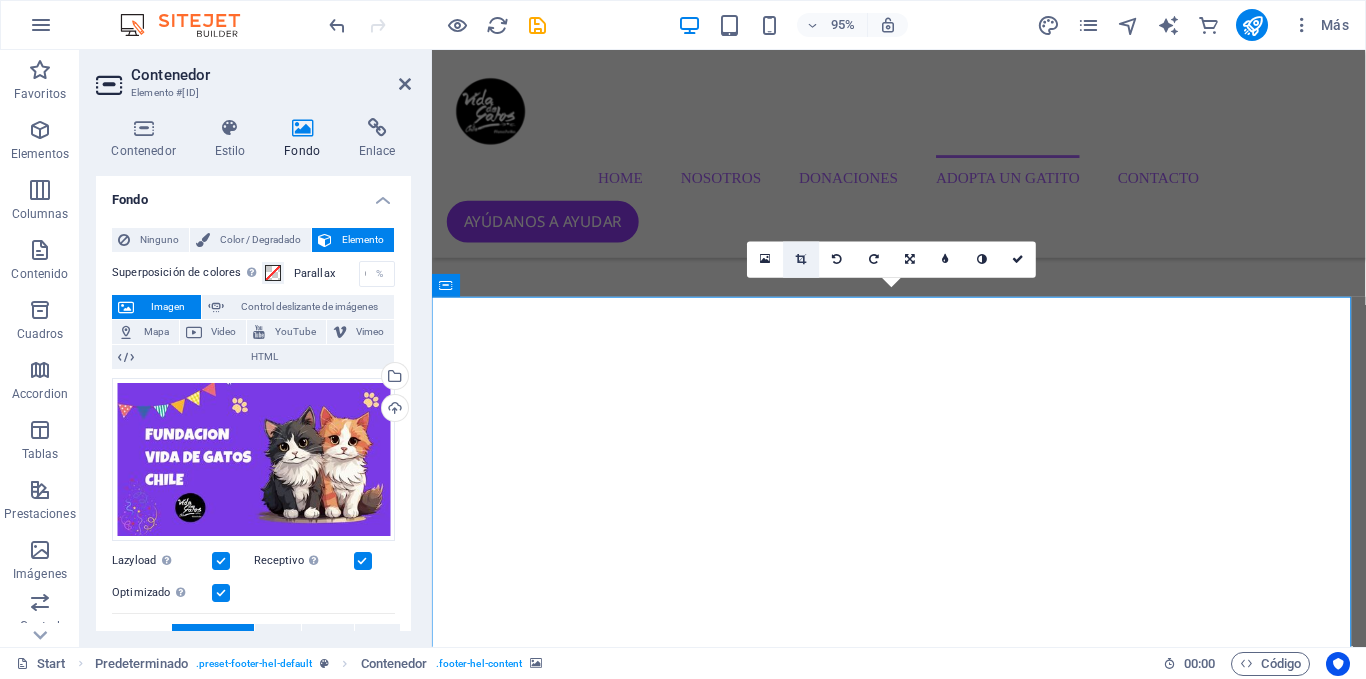 click at bounding box center (802, 260) 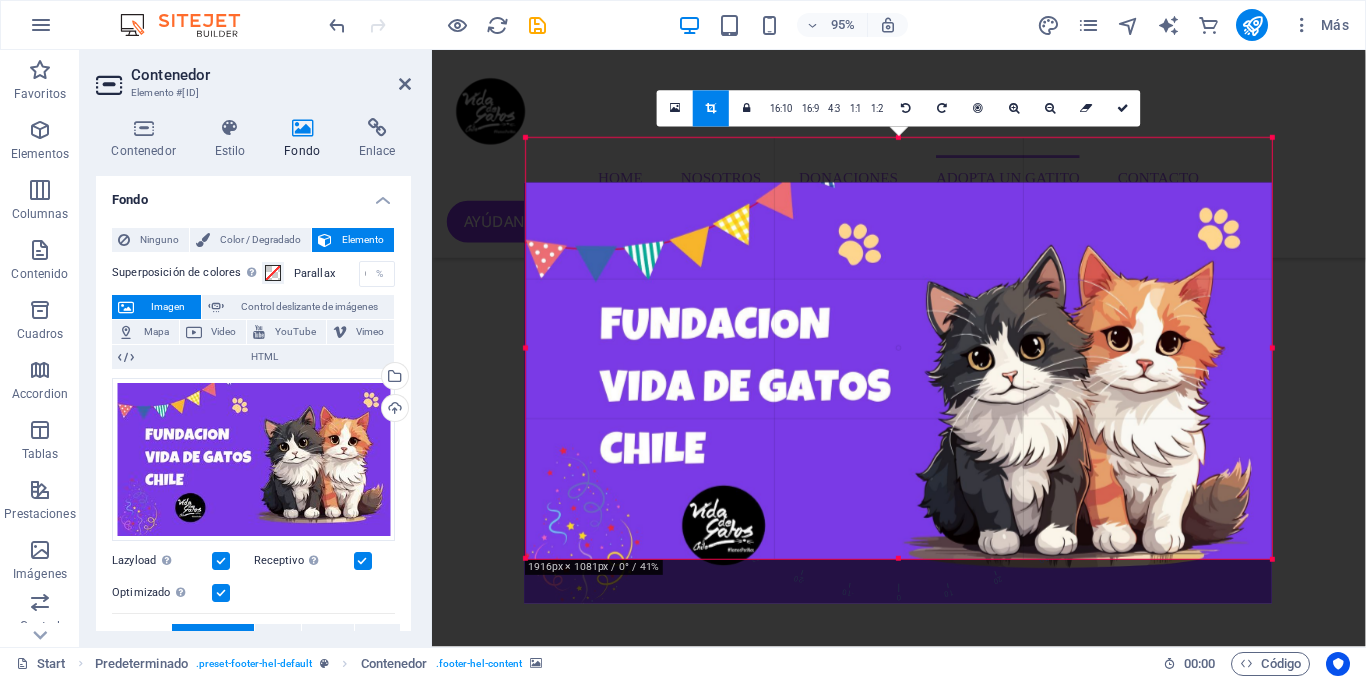 drag, startPoint x: 803, startPoint y: 349, endPoint x: 803, endPoint y: 396, distance: 47 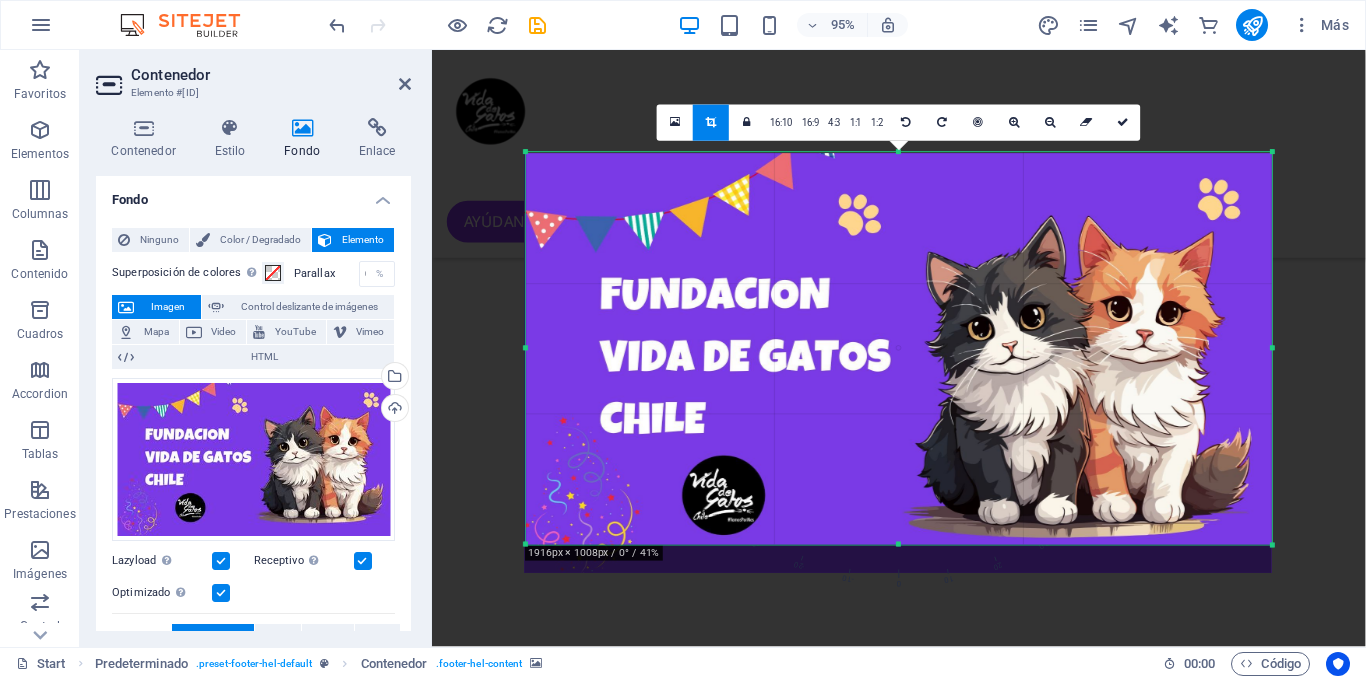 drag, startPoint x: 901, startPoint y: 562, endPoint x: 901, endPoint y: 532, distance: 30 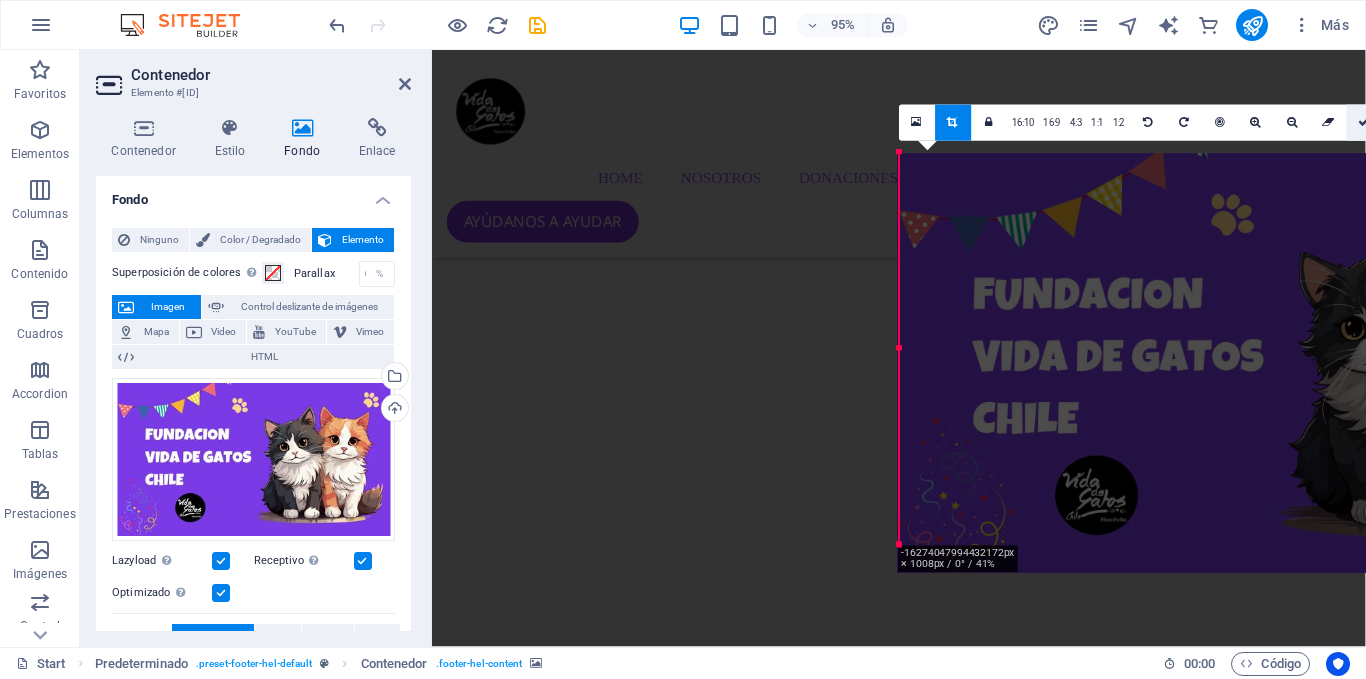 click at bounding box center [1364, 123] 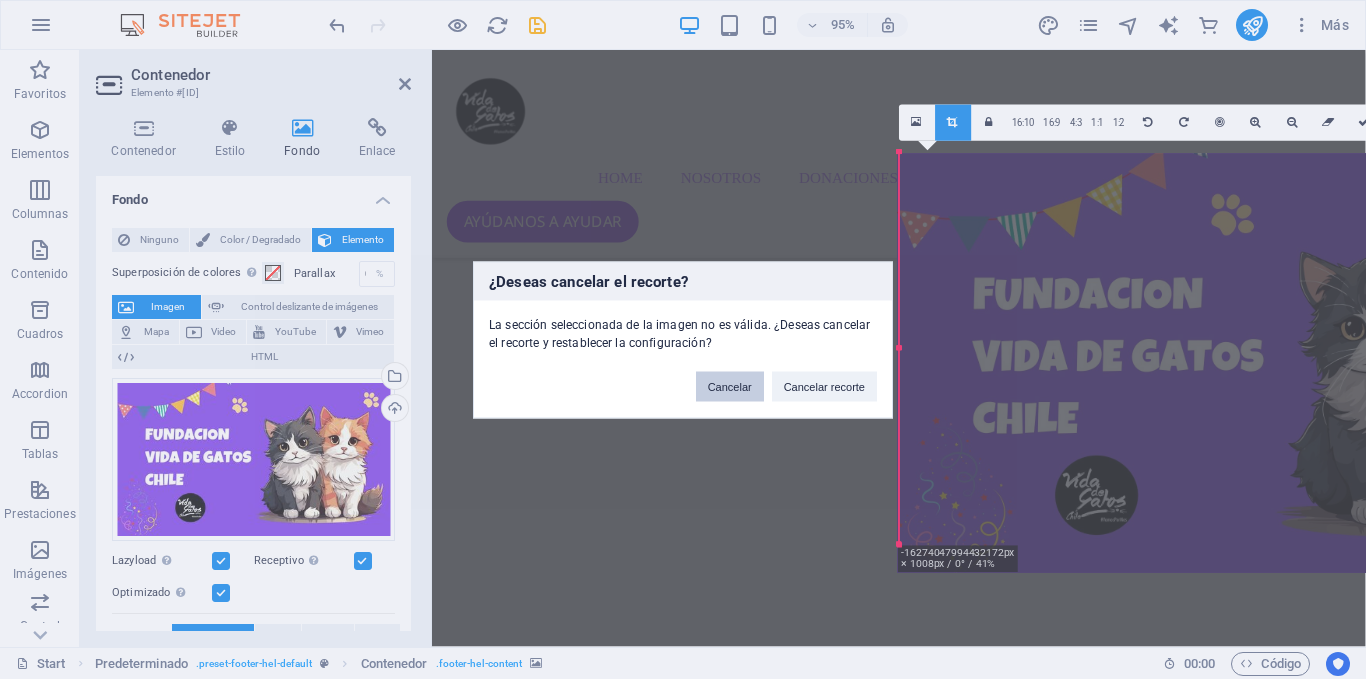 click on "Cancelar" at bounding box center (730, 386) 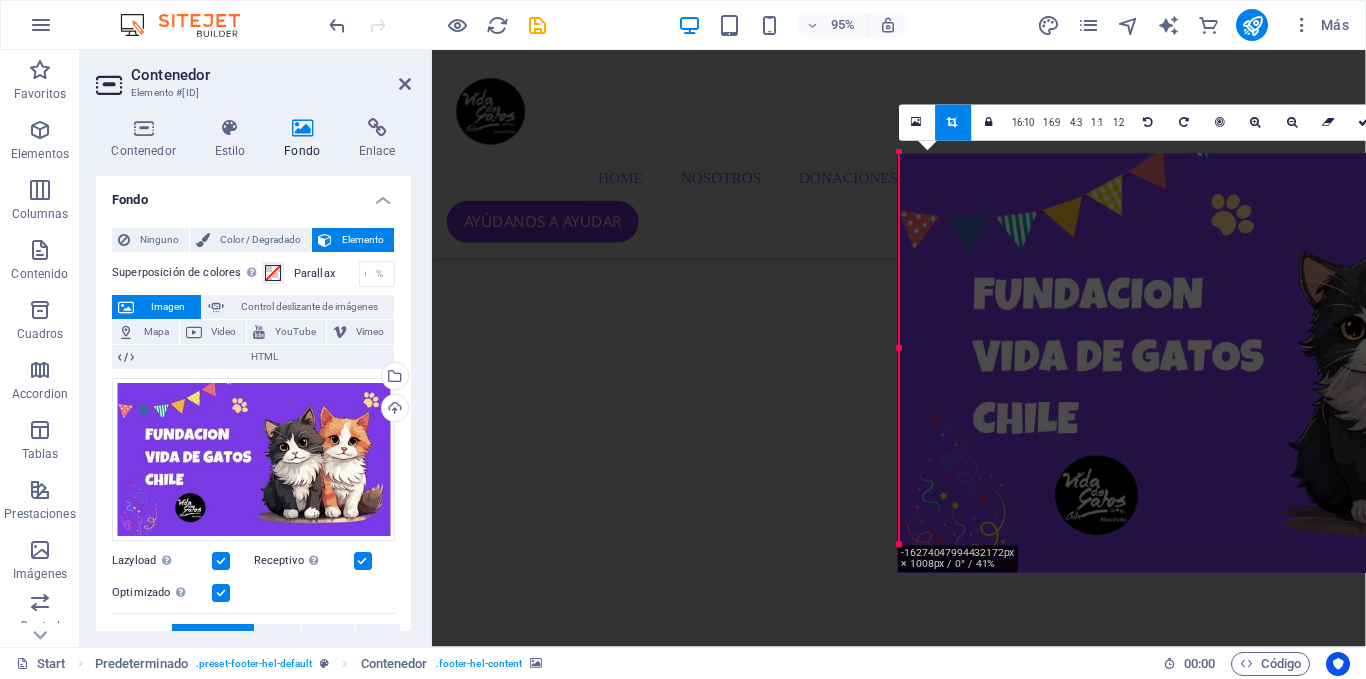 click at bounding box center [899, 2214] 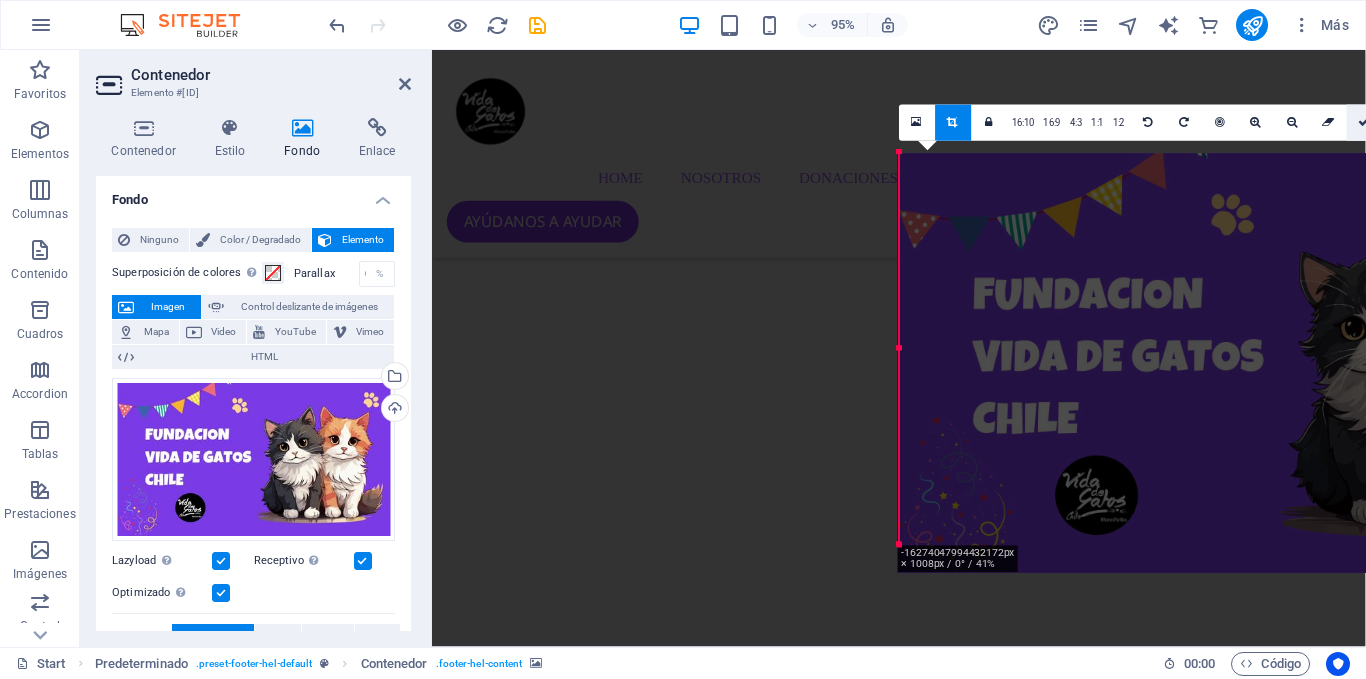 click at bounding box center [1364, 123] 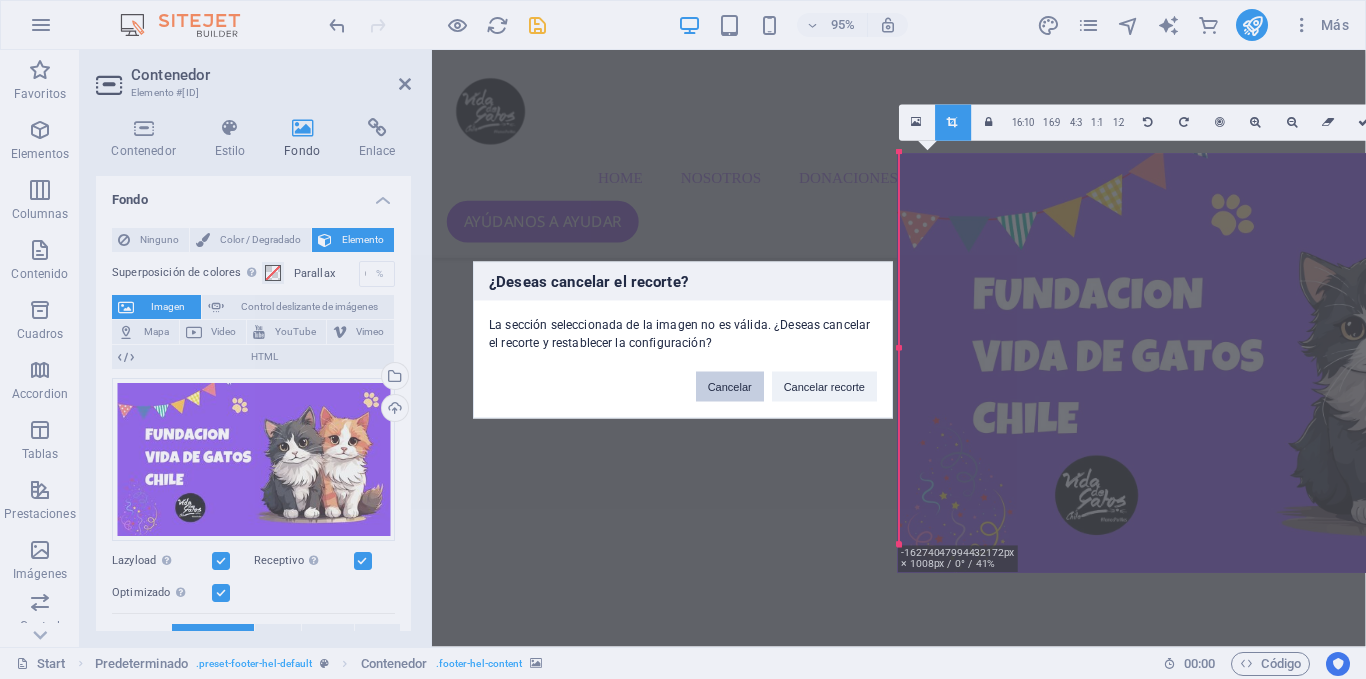 click on "Cancelar" at bounding box center (730, 386) 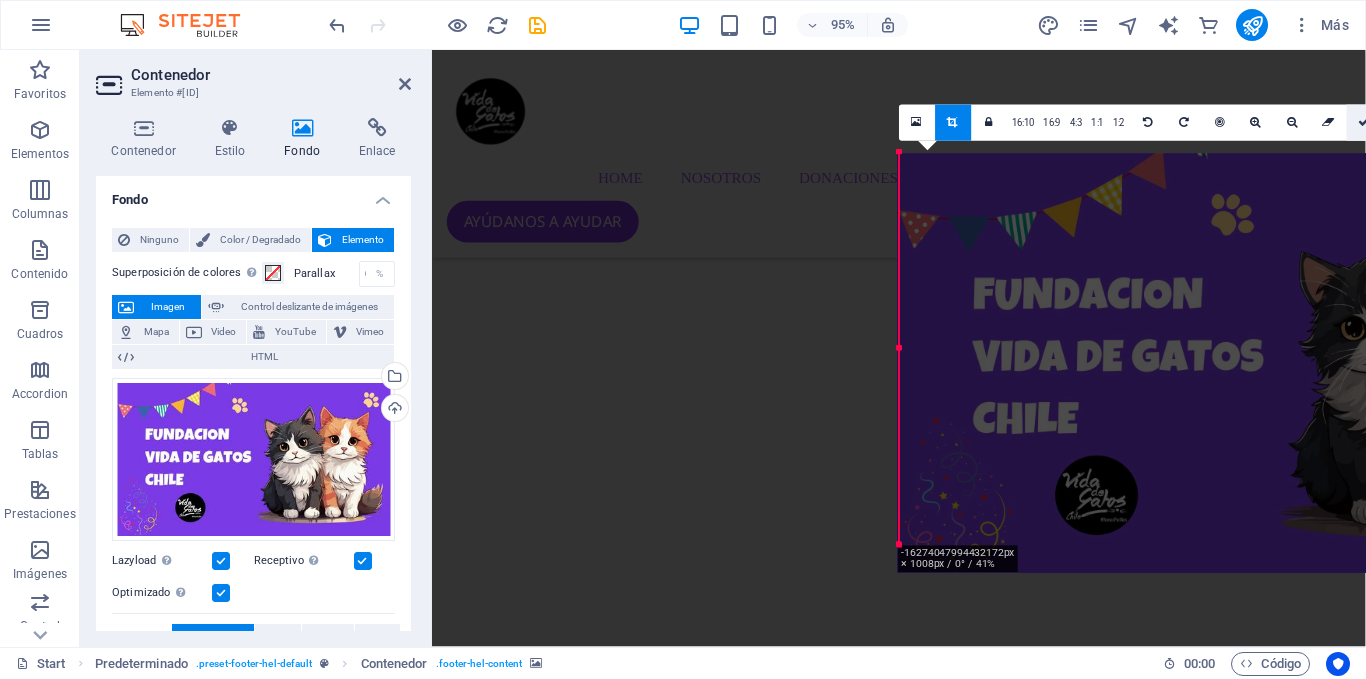 click at bounding box center [1365, 122] 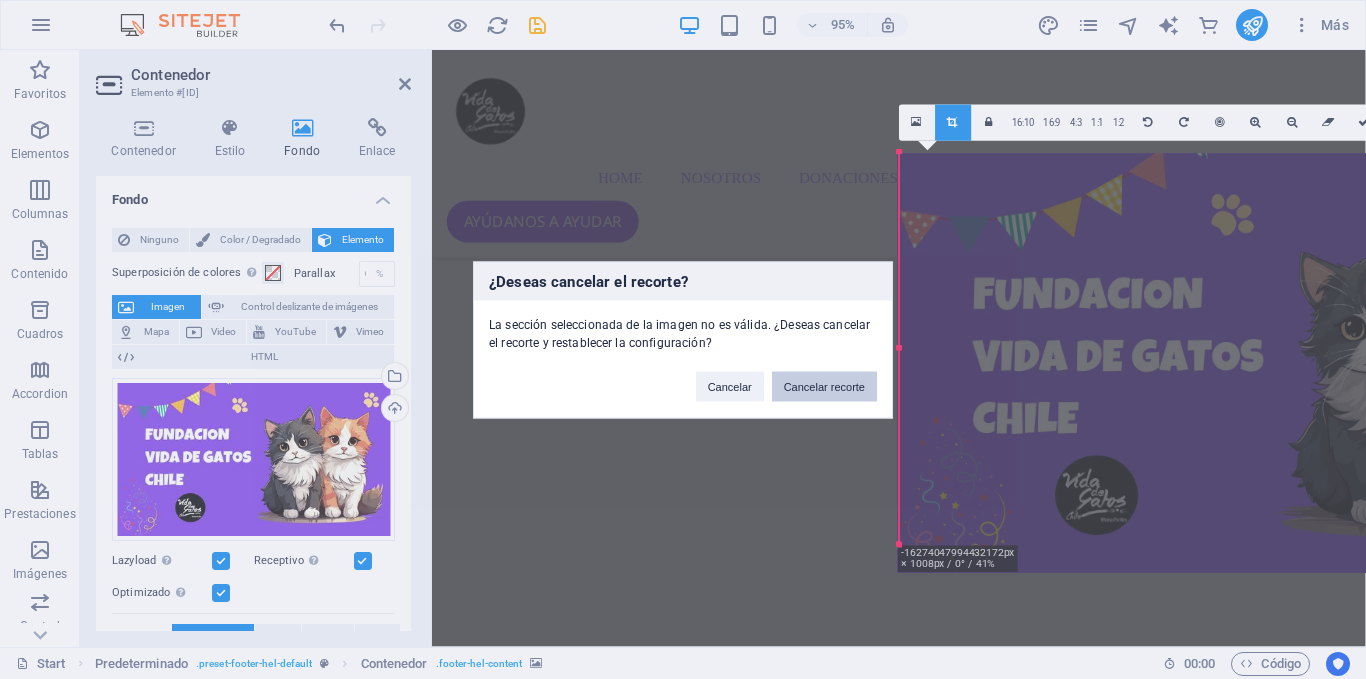 click on "Cancelar recorte" at bounding box center [824, 386] 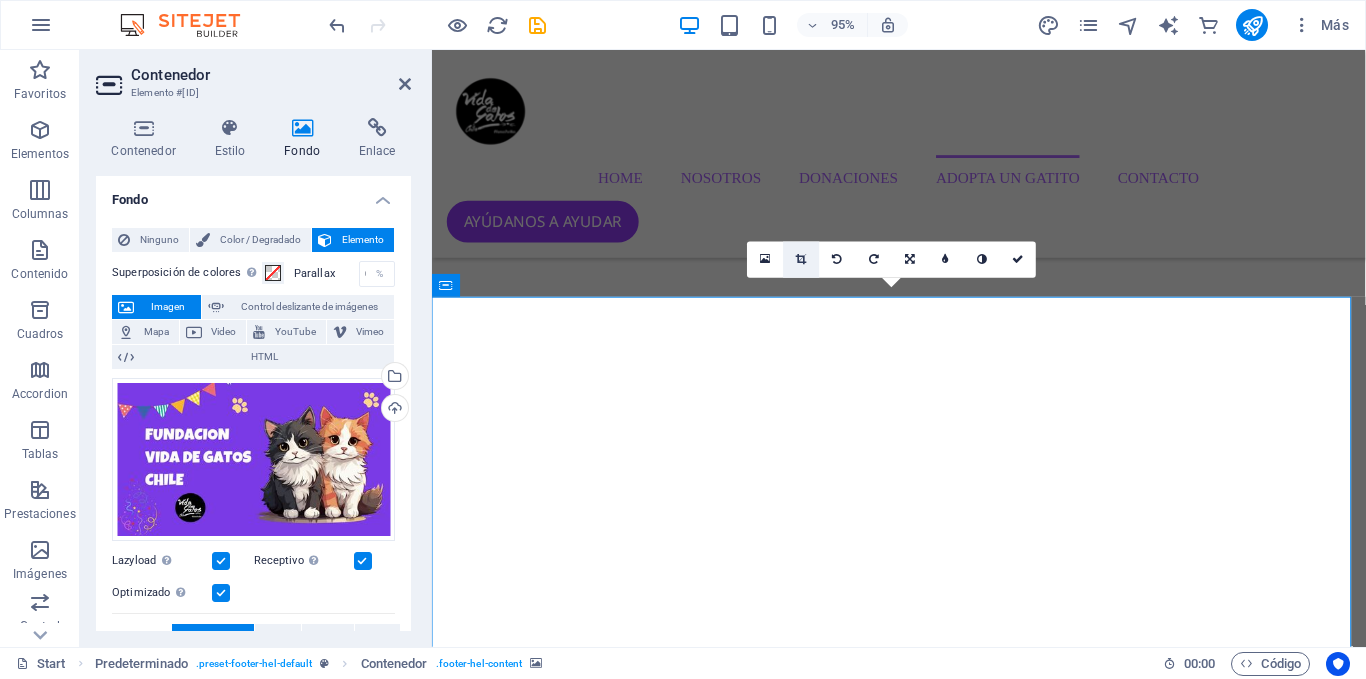 click at bounding box center (802, 260) 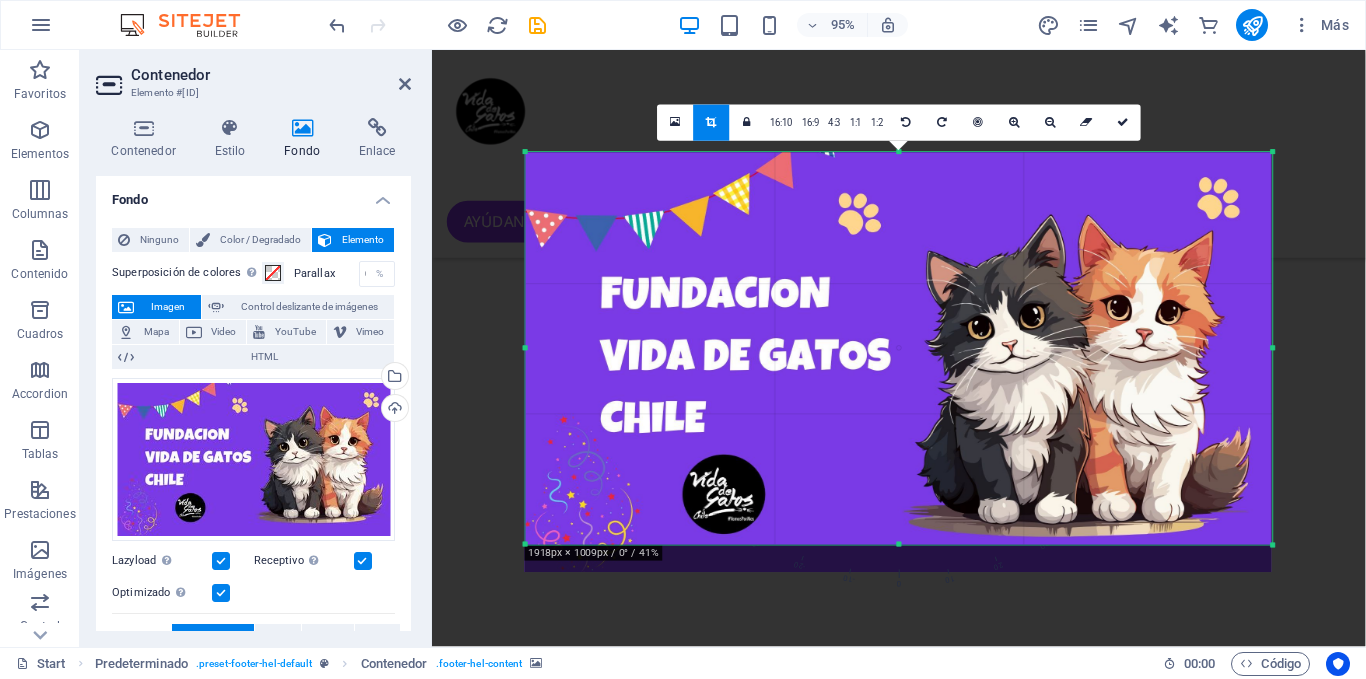 drag, startPoint x: 900, startPoint y: 556, endPoint x: 907, endPoint y: 526, distance: 30.805843 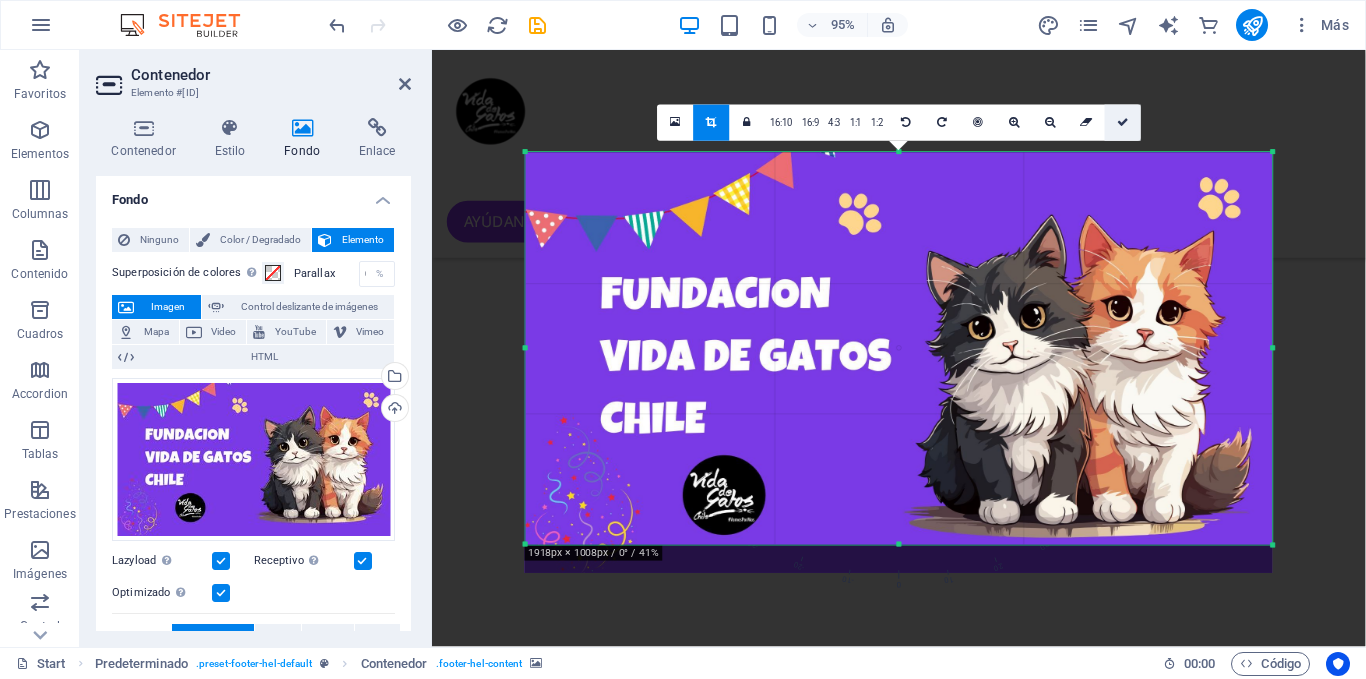 click at bounding box center (1123, 122) 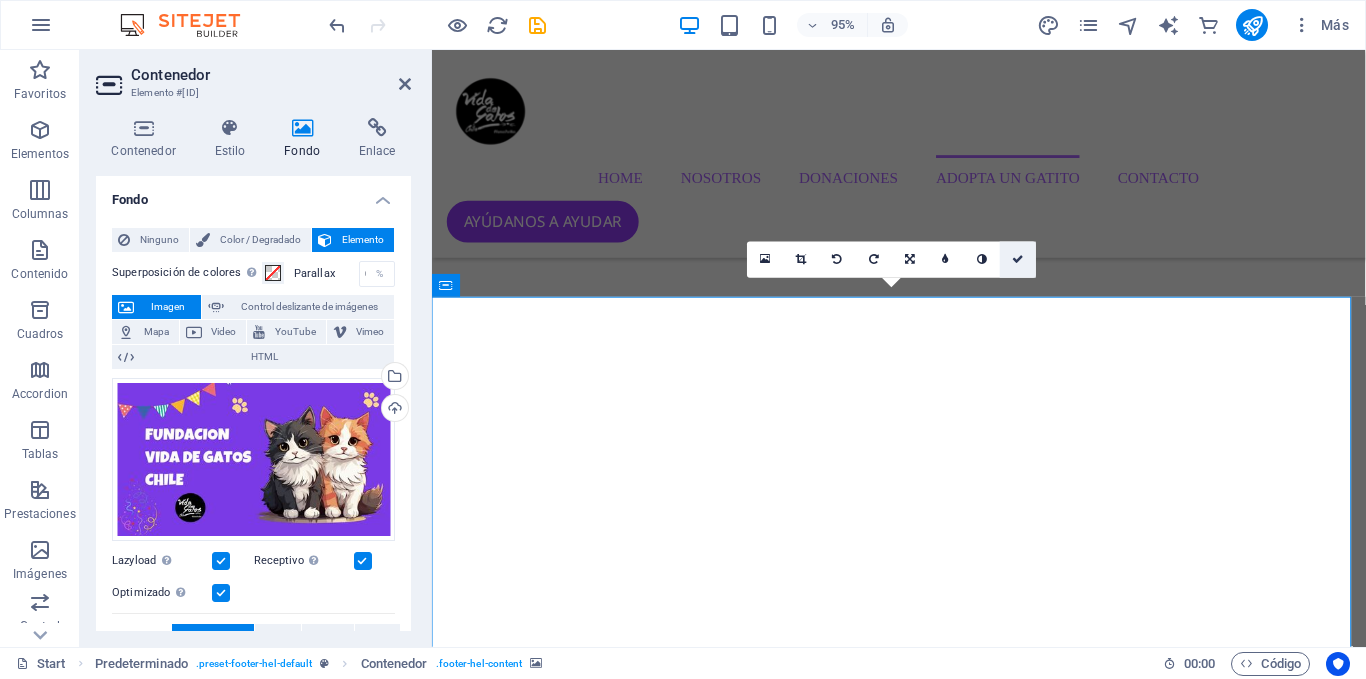 click at bounding box center [1018, 260] 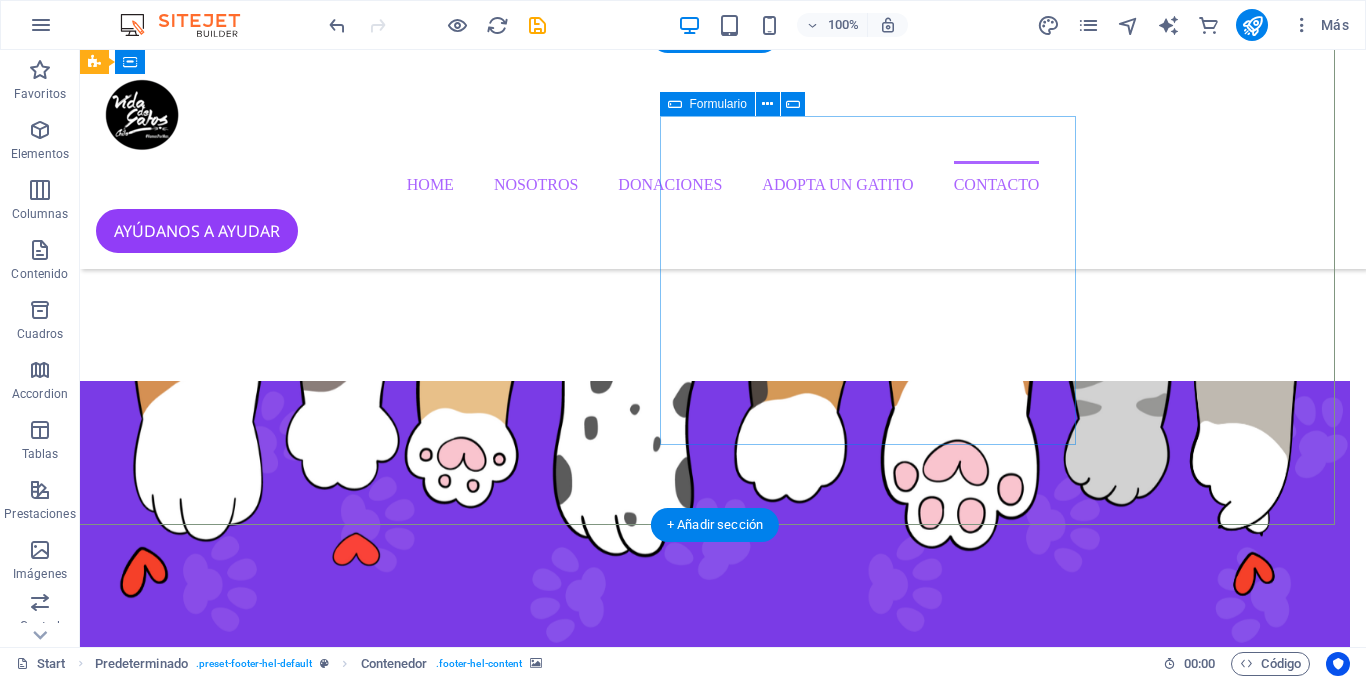 scroll, scrollTop: 4523, scrollLeft: 16, axis: both 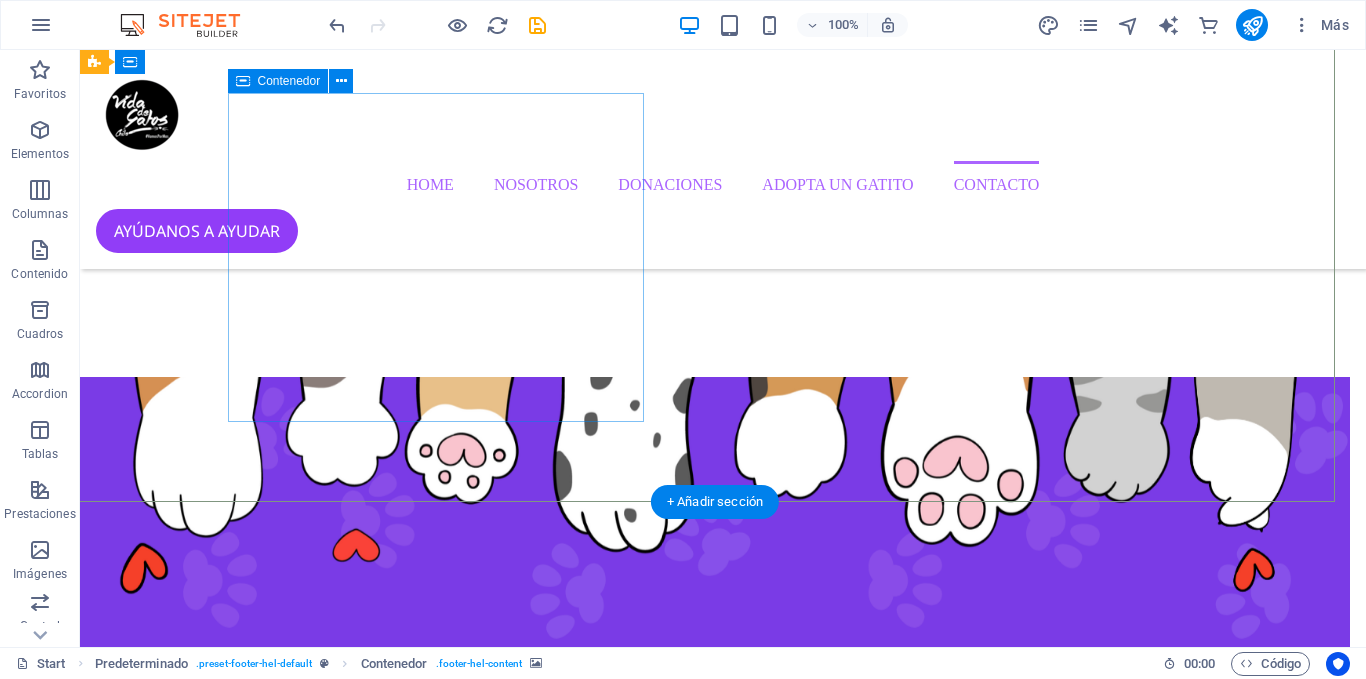 click on "CONTÁCTANOS envíanos un mensaje! Vida de Gatos Chile. Todos los derechos reservados. Santiago ,  RM   contacto@vidadegatoschile.cl Legal Notice  |  Privacy" at bounding box center (552, 9346) 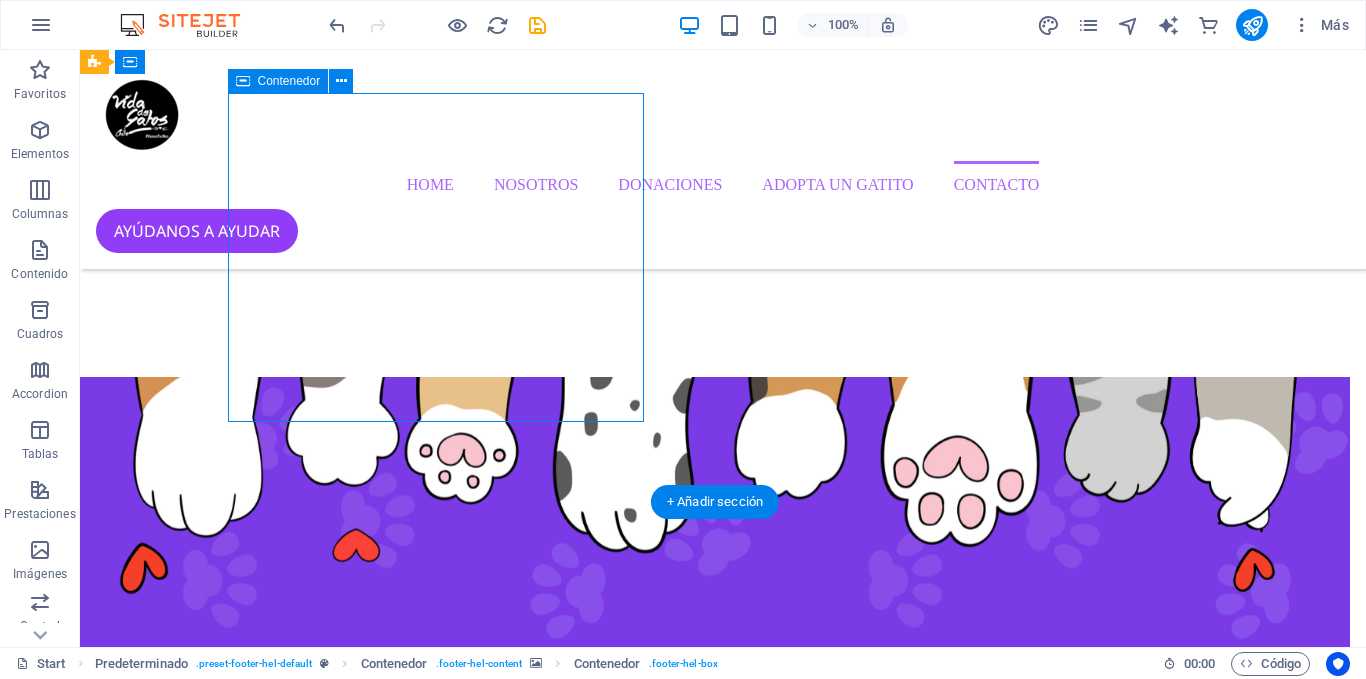 click on "CONTÁCTANOS envíanos un mensaje! Vida de Gatos Chile. Todos los derechos reservados. Santiago ,  RM   contacto@vidadegatoschile.cl Legal Notice  |  Privacy" at bounding box center [552, 9346] 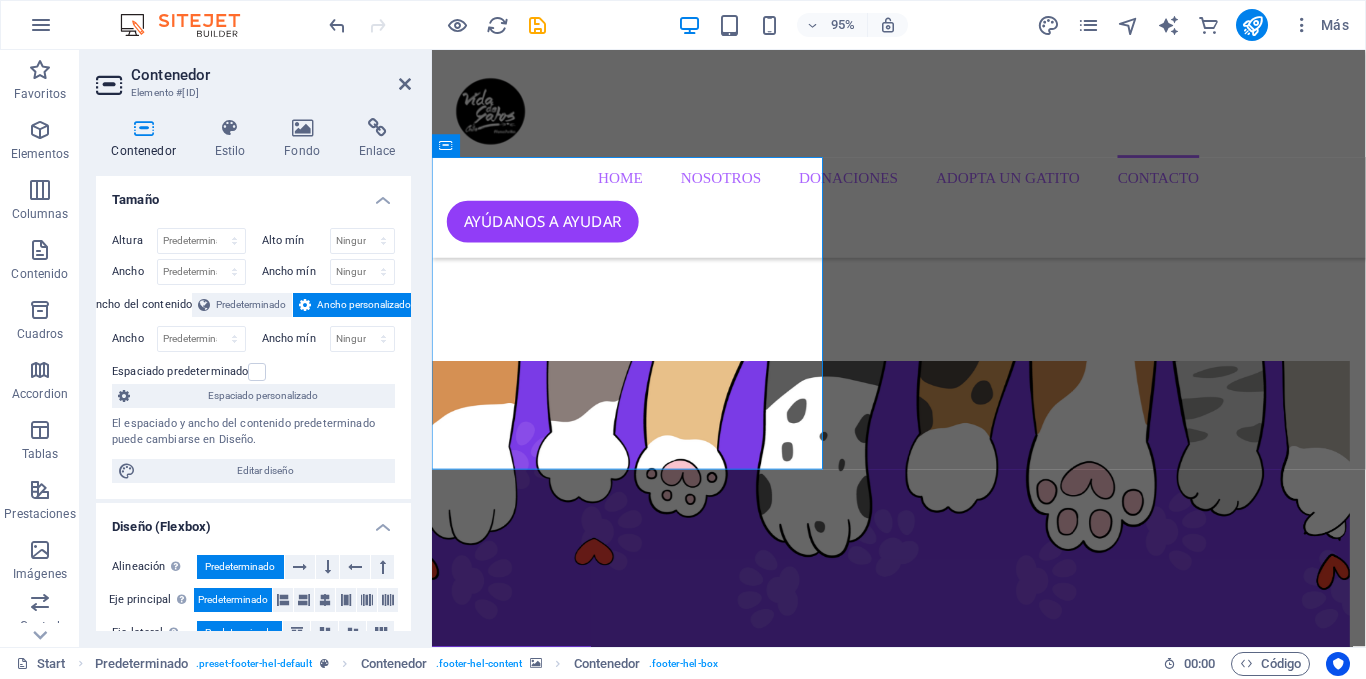 click at bounding box center (907, 8907) 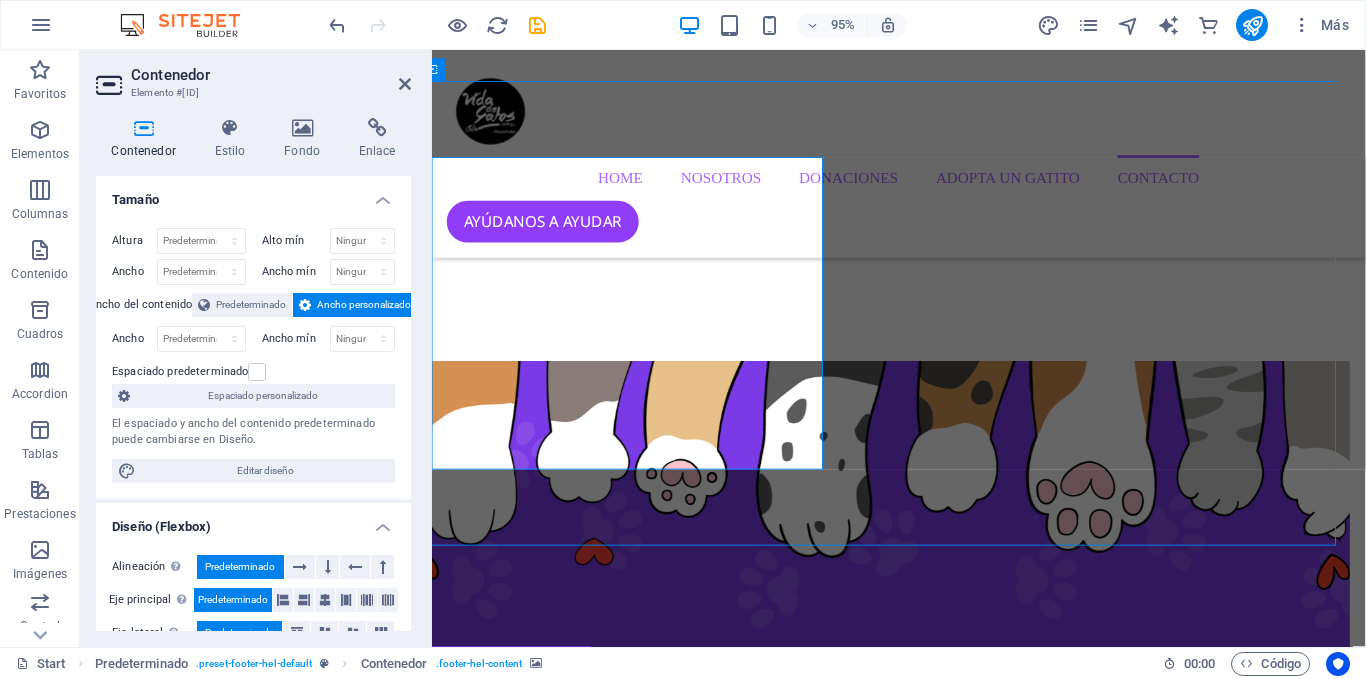 click at bounding box center [907, 8907] 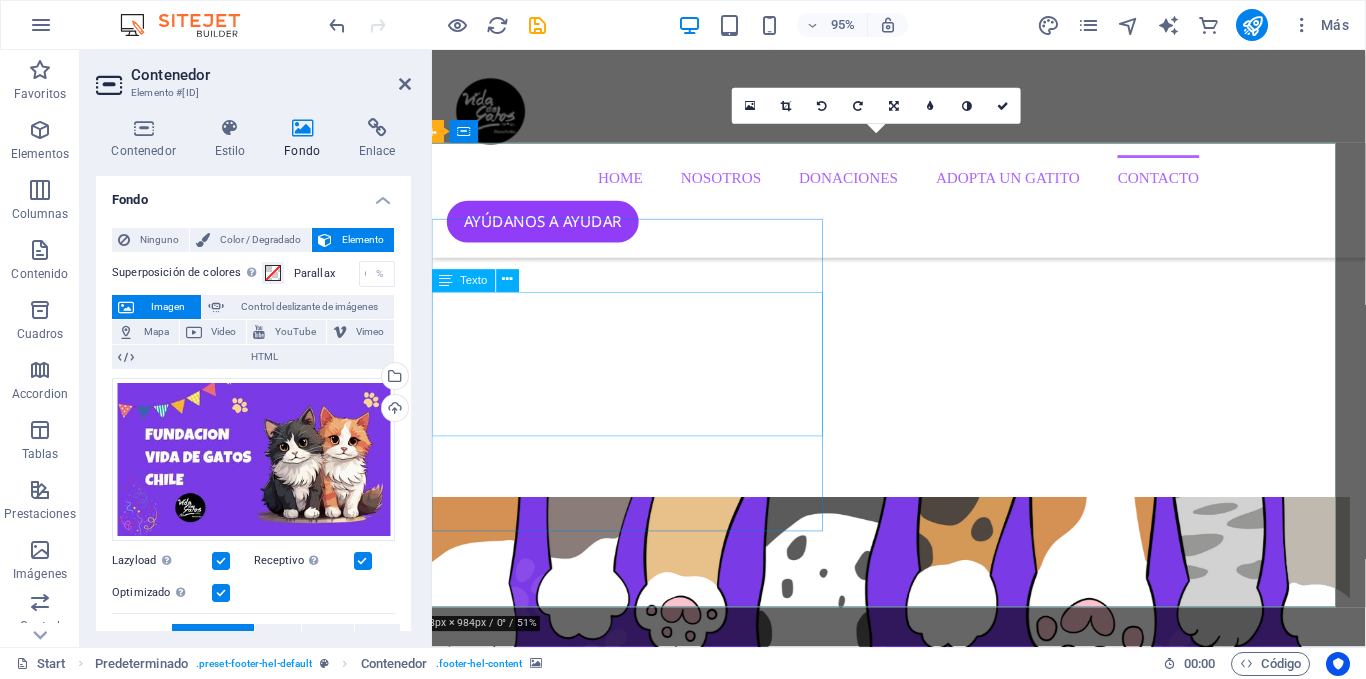 scroll, scrollTop: 4418, scrollLeft: 16, axis: both 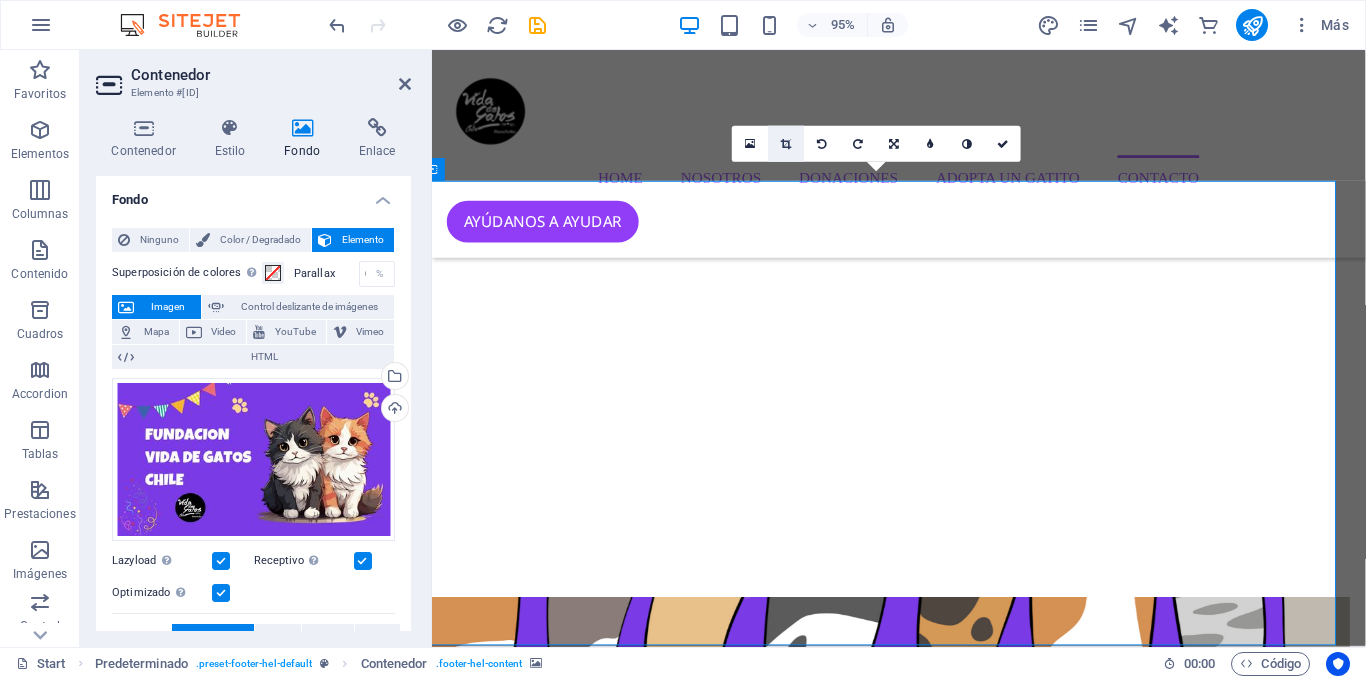 click at bounding box center [786, 143] 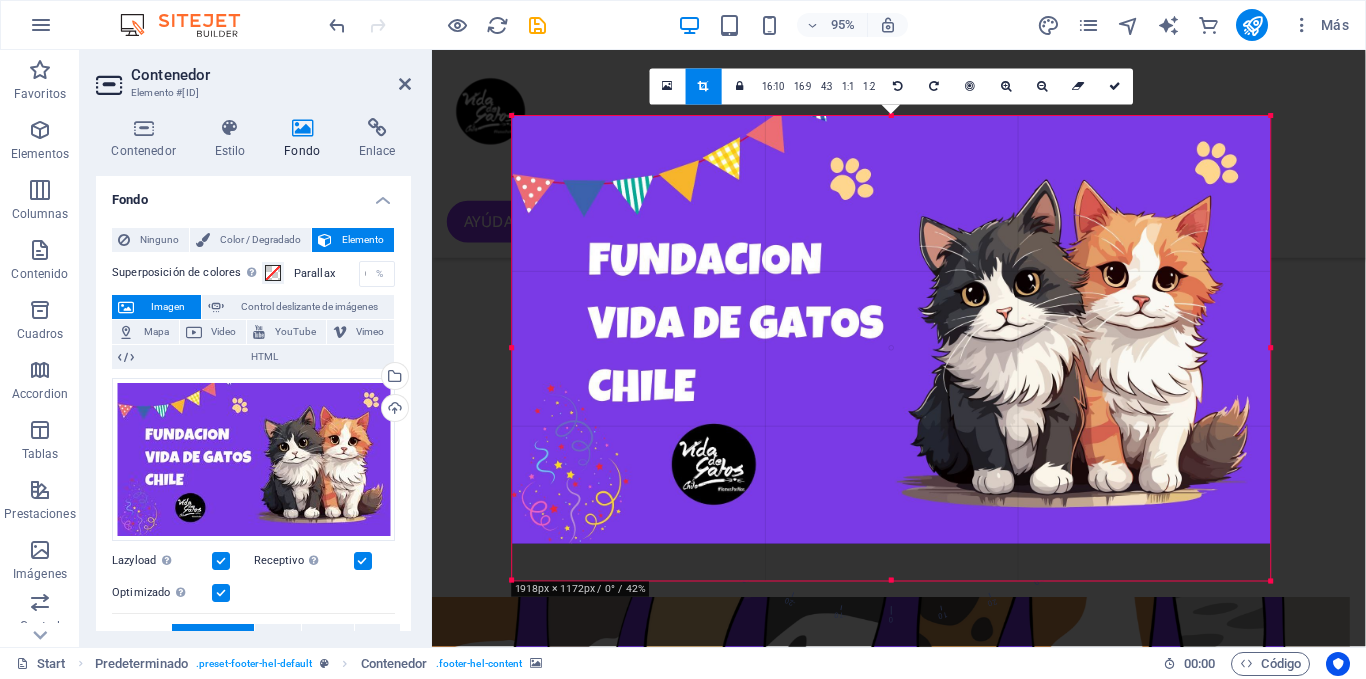 drag, startPoint x: 895, startPoint y: 549, endPoint x: 897, endPoint y: 618, distance: 69.02898 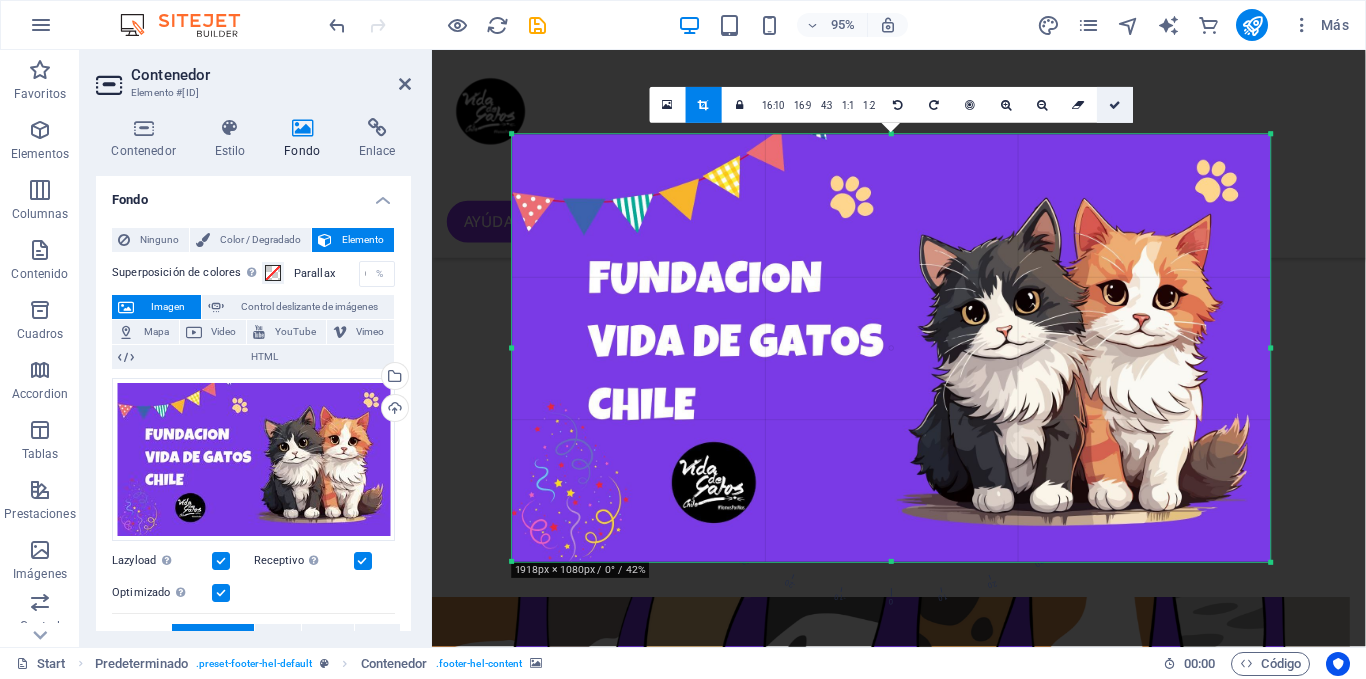 click at bounding box center (1115, 105) 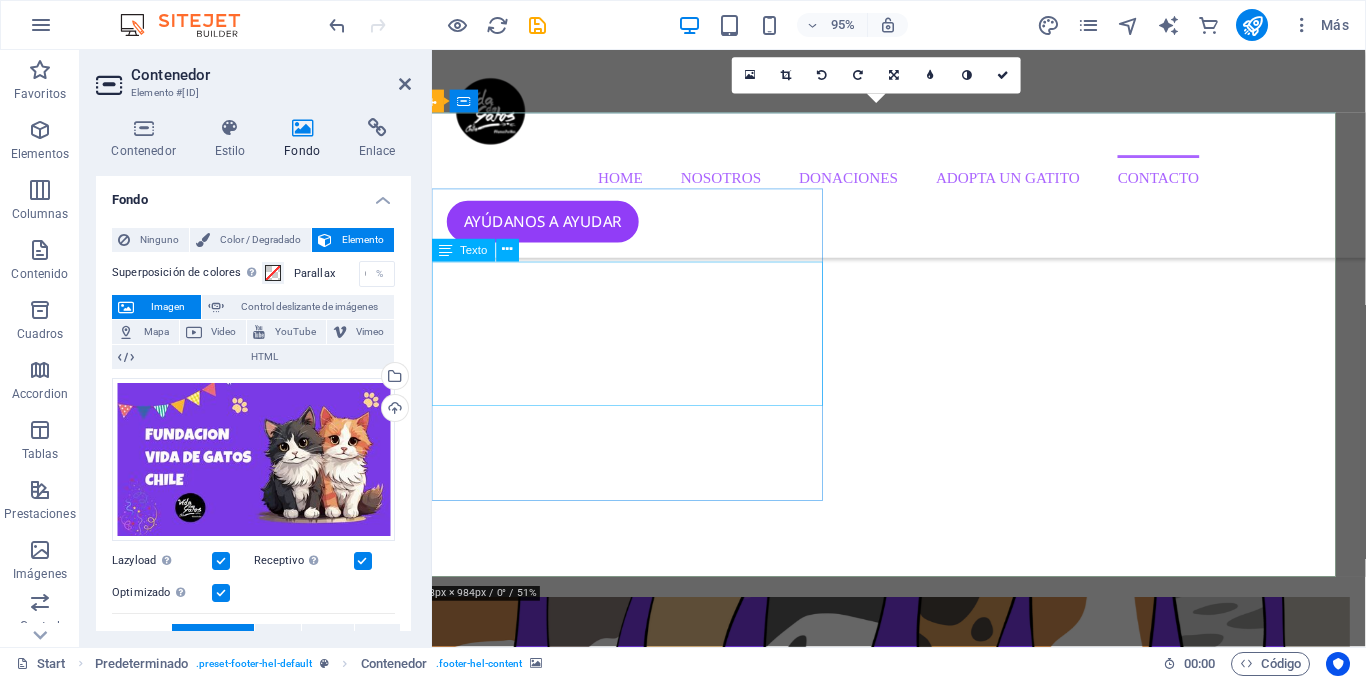scroll, scrollTop: 4516, scrollLeft: 16, axis: both 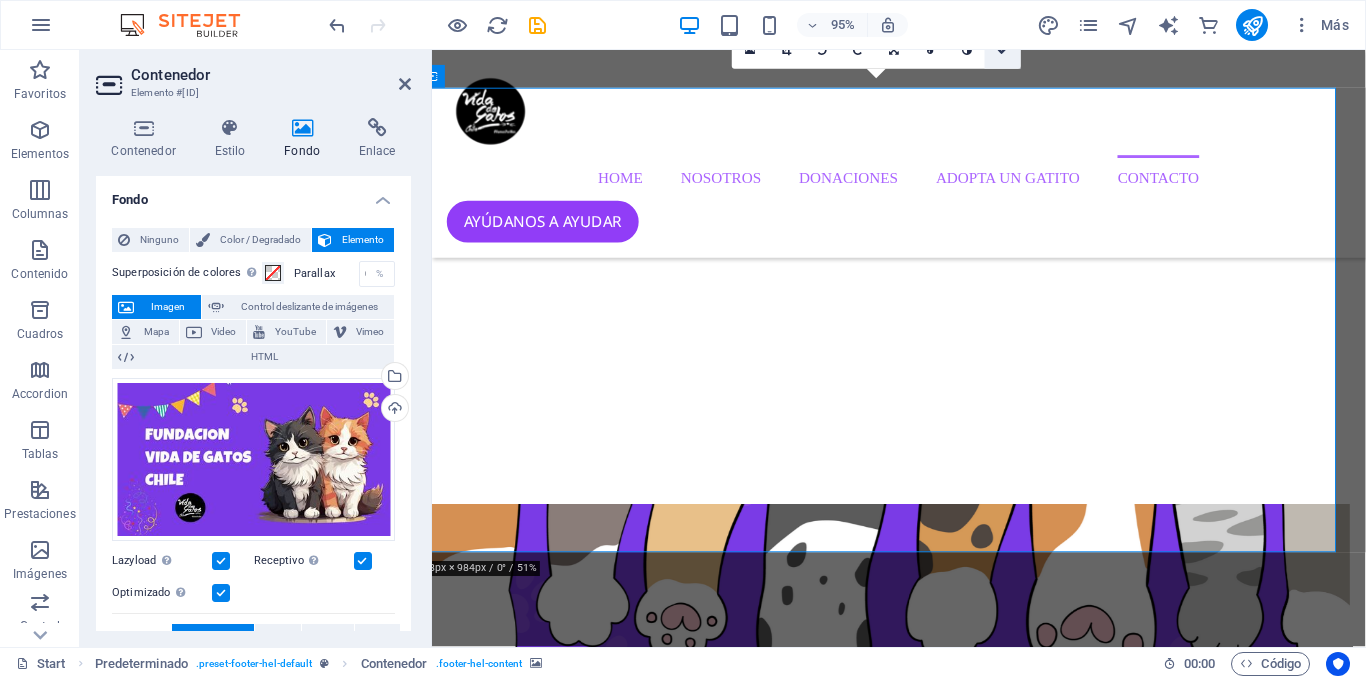 click at bounding box center (1003, 51) 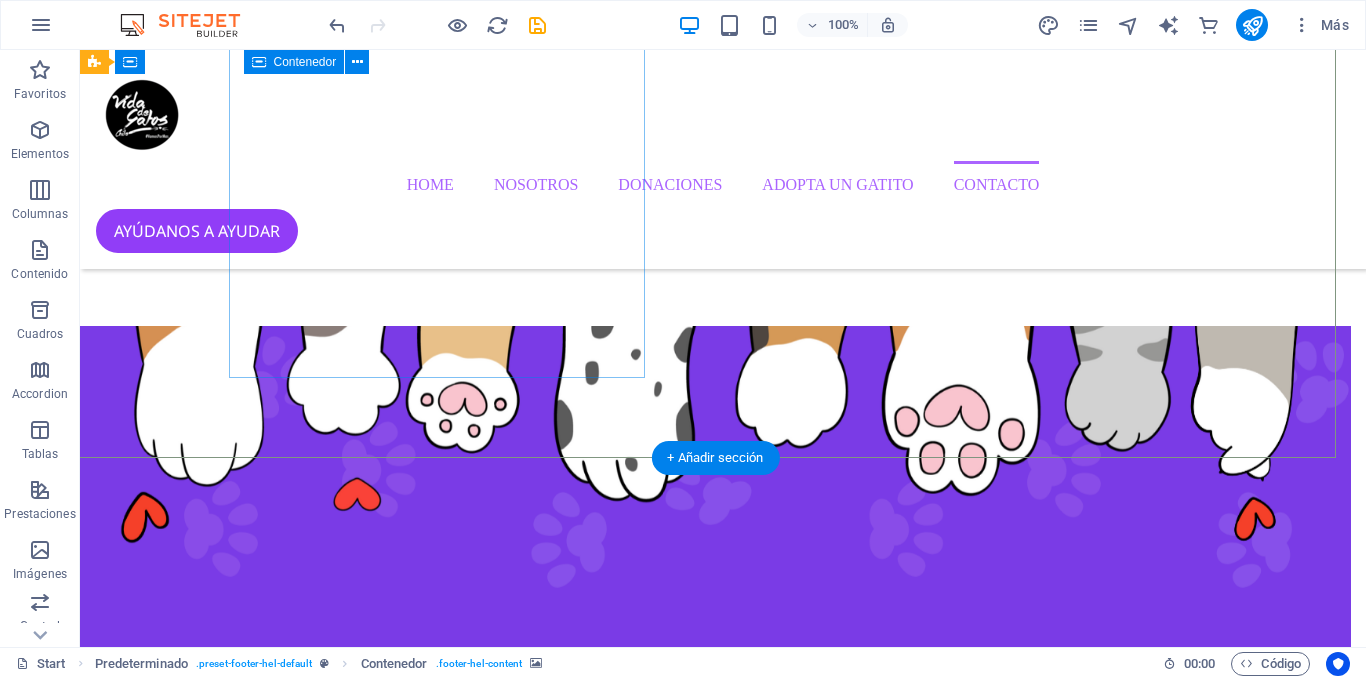 scroll, scrollTop: 4642, scrollLeft: 15, axis: both 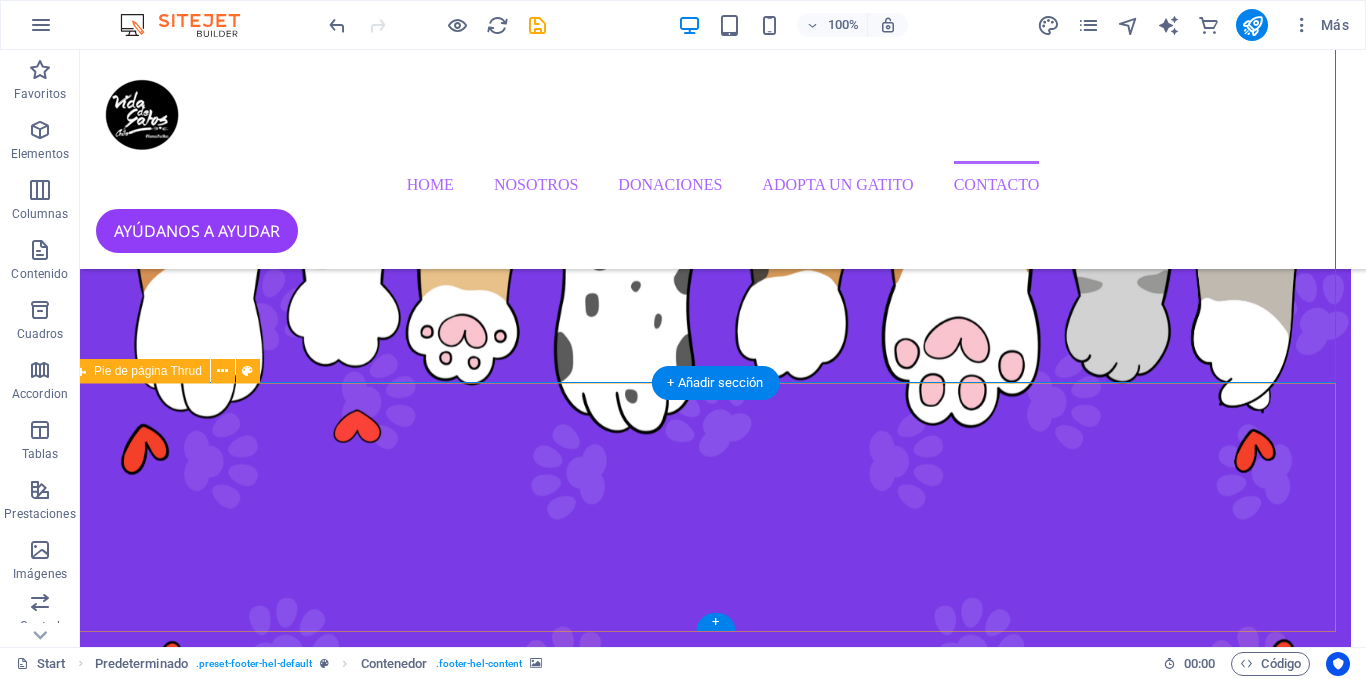 click on "Vida de Gatos Chile. Todos los derechos reservados." at bounding box center [708, 9893] 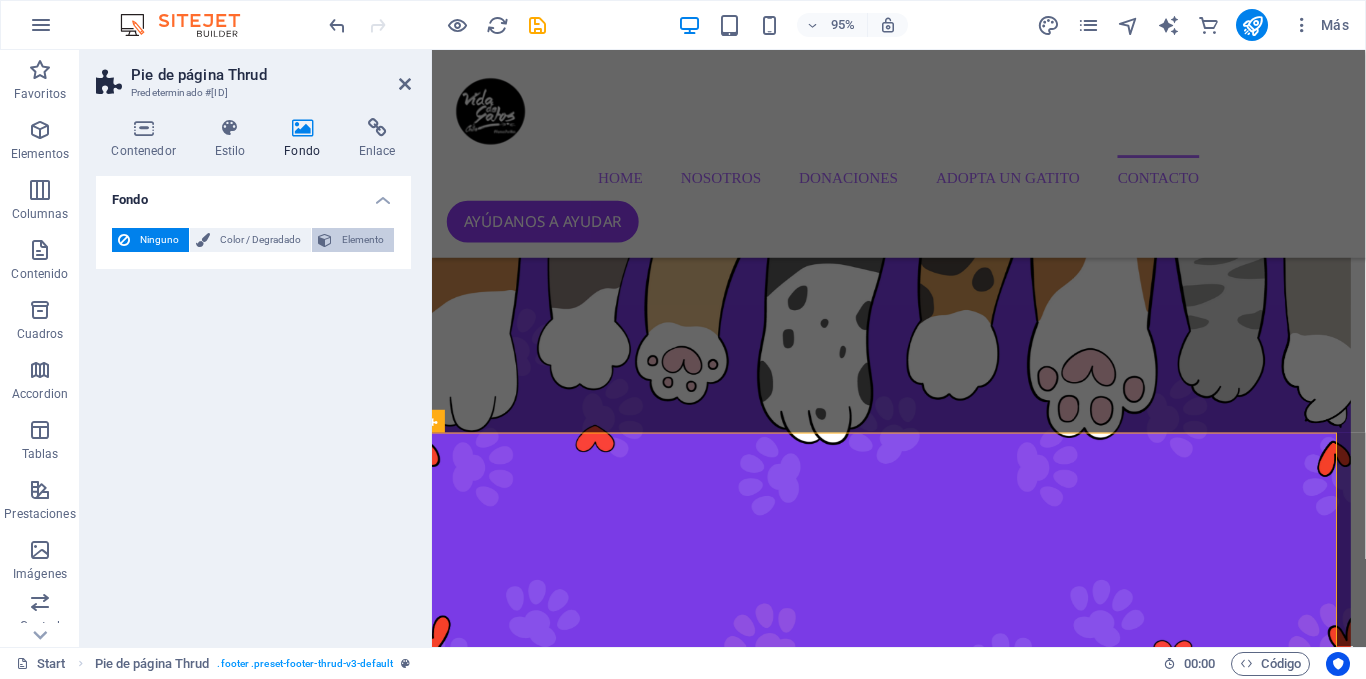 click on "Elemento" at bounding box center (363, 240) 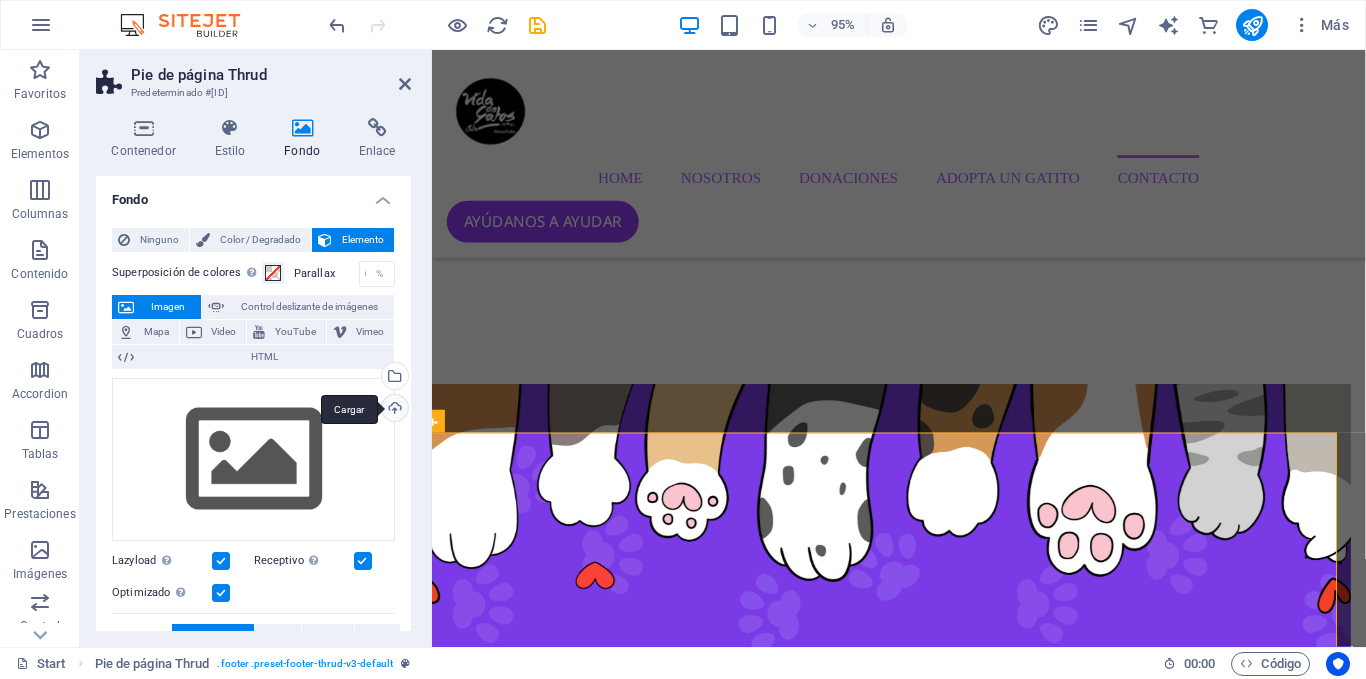 click on "Cargar" at bounding box center [393, 410] 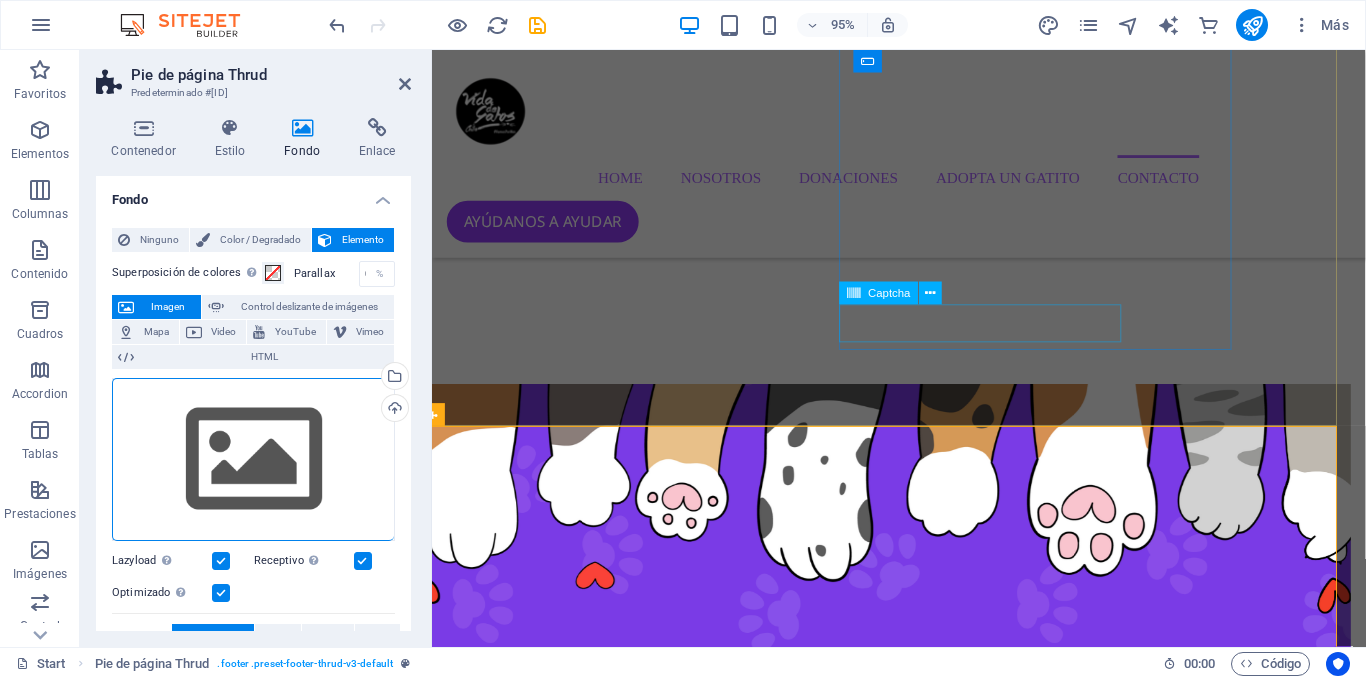 scroll, scrollTop: 4681, scrollLeft: 15, axis: both 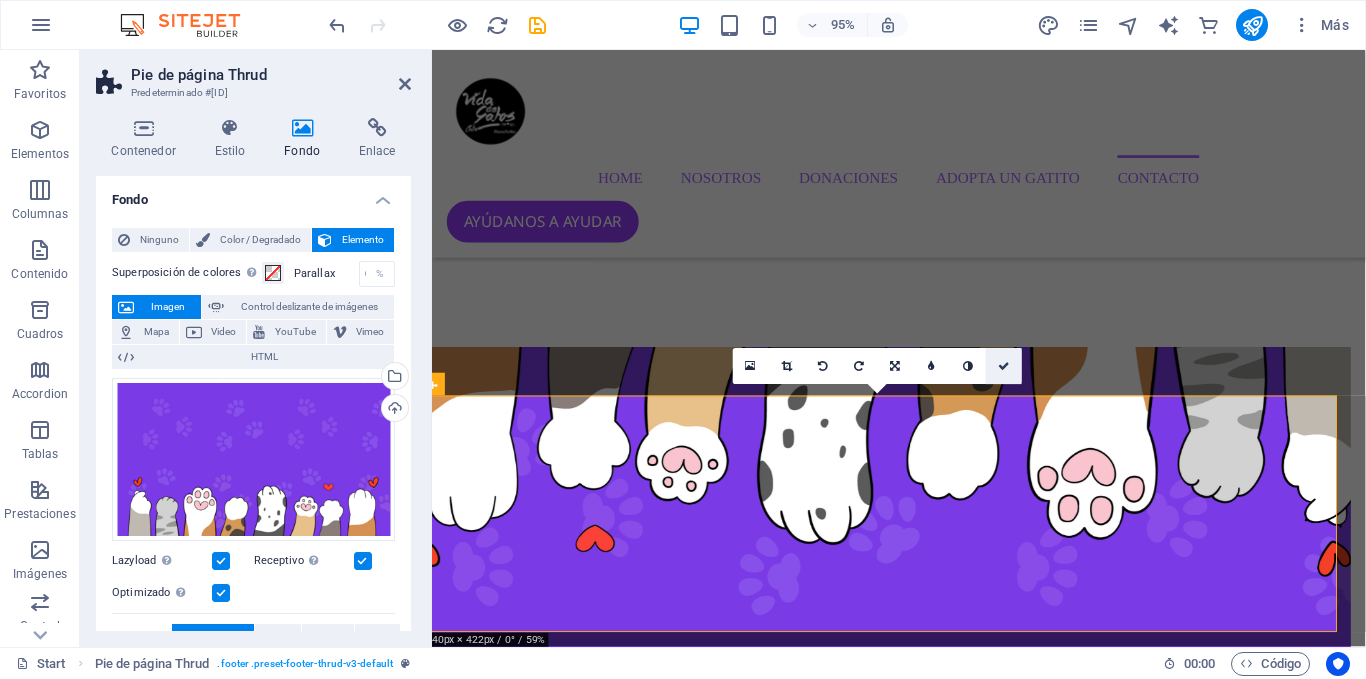 click at bounding box center [1004, 366] 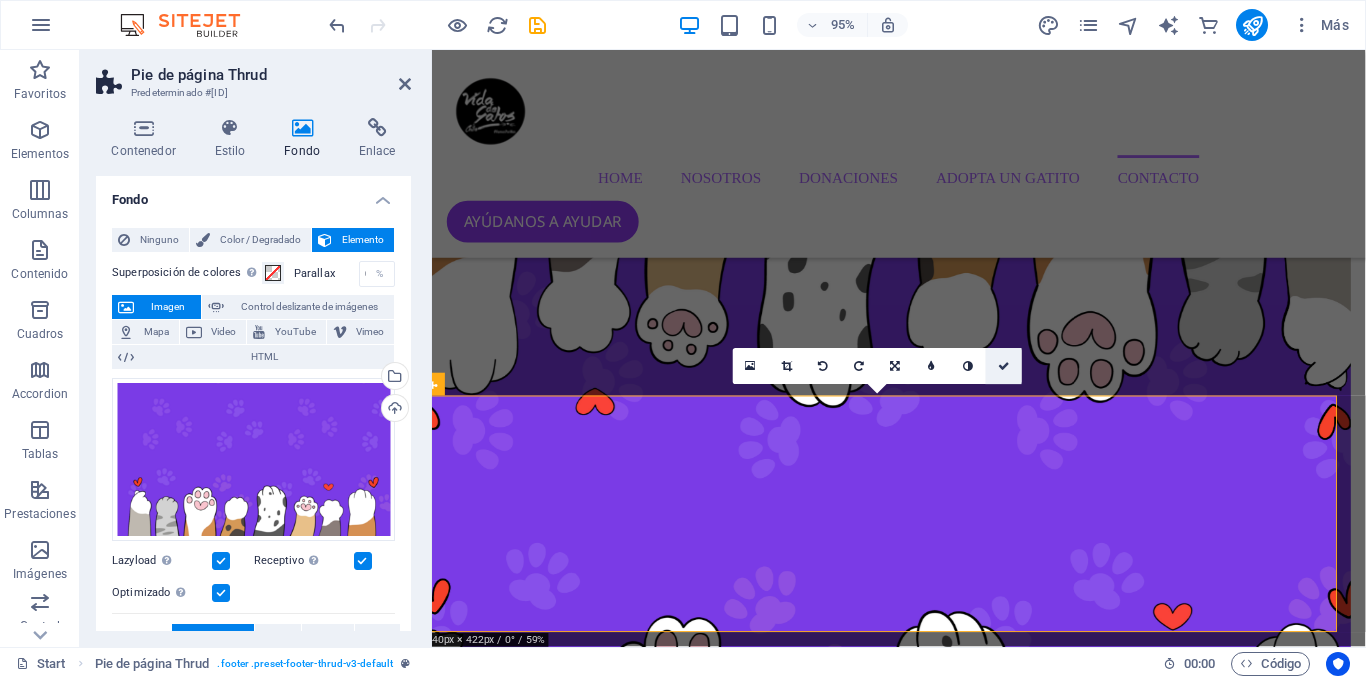 scroll, scrollTop: 4642, scrollLeft: 15, axis: both 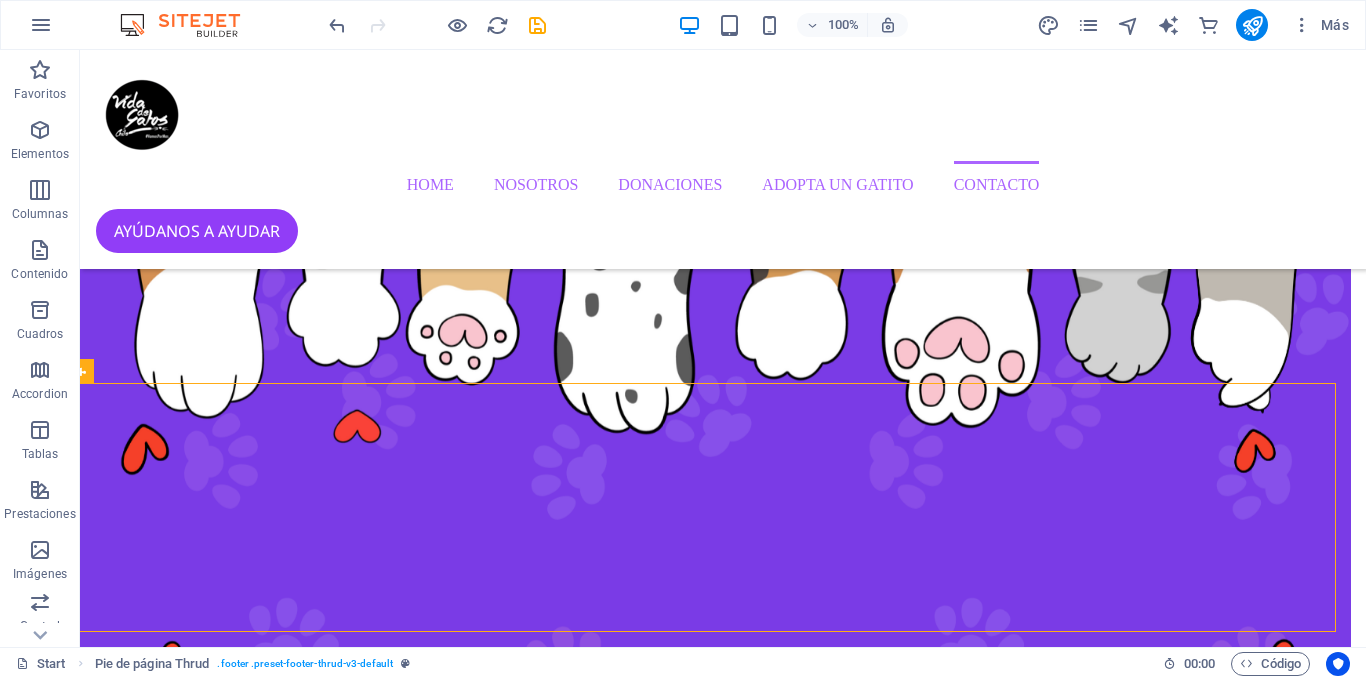 click on "100%" at bounding box center [792, 25] 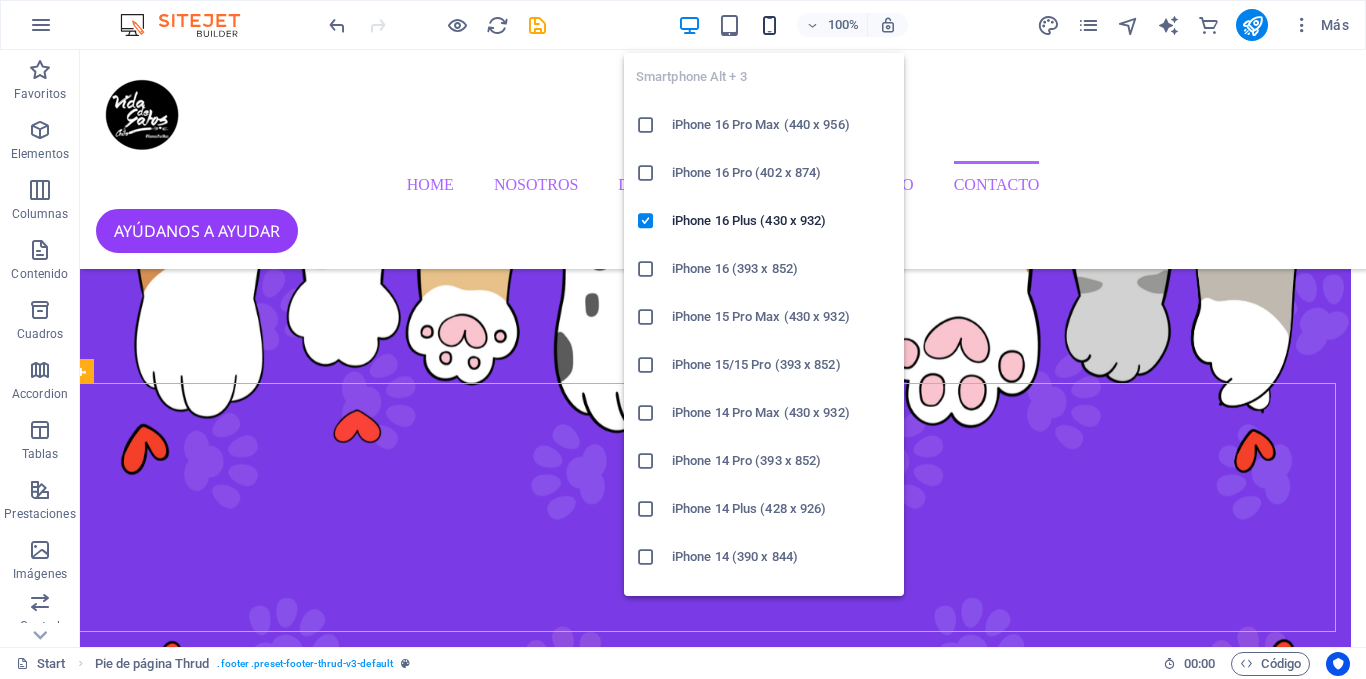 click at bounding box center [769, 25] 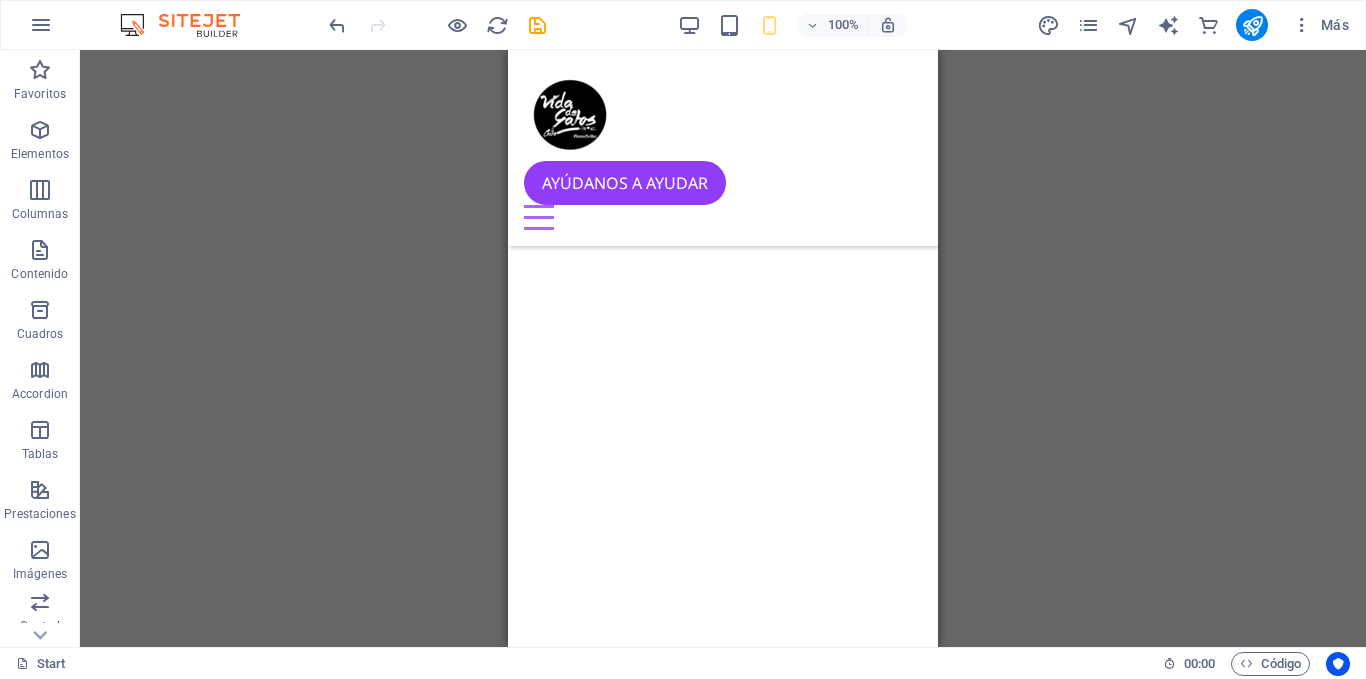 scroll, scrollTop: 6674, scrollLeft: 15, axis: both 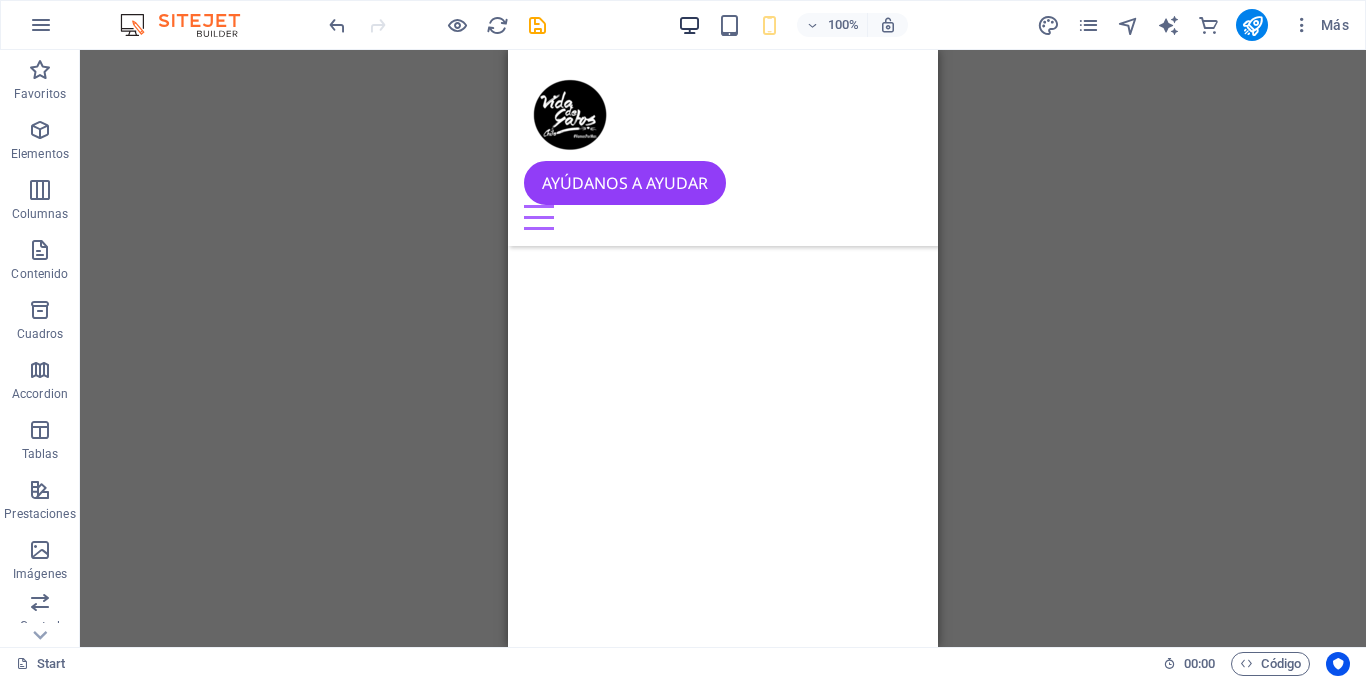 click at bounding box center [689, 25] 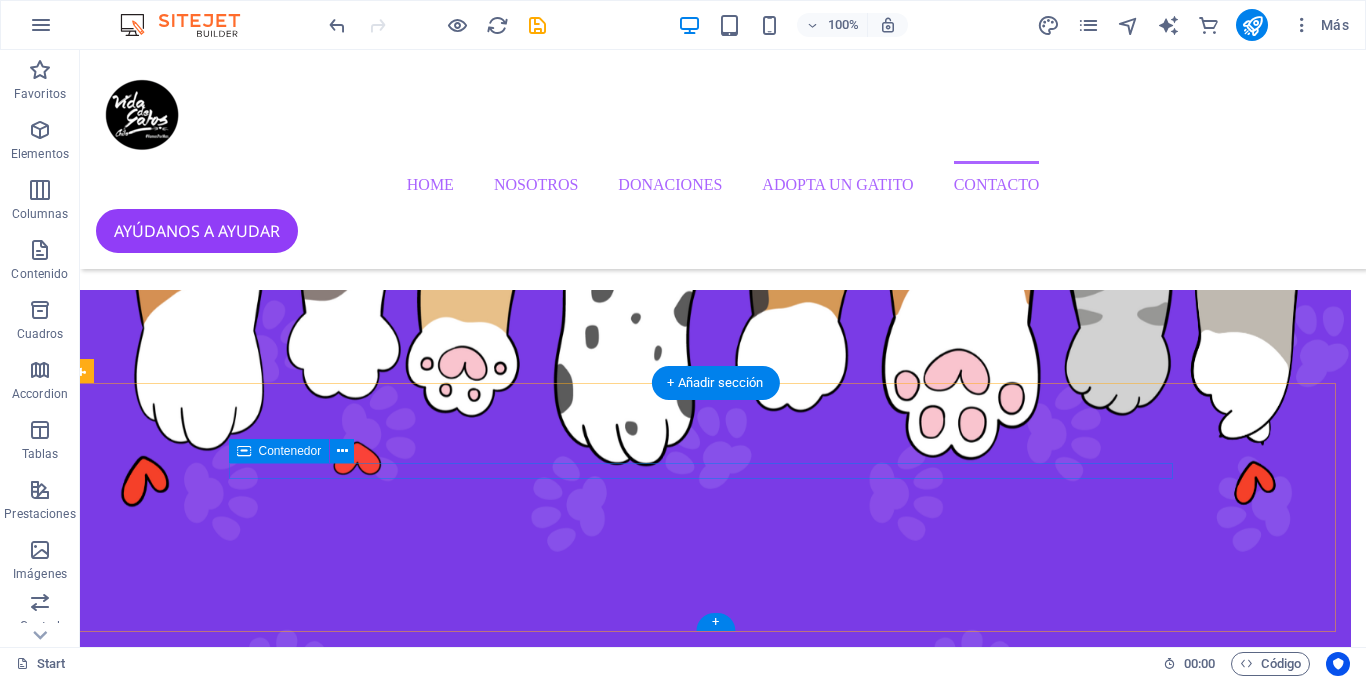 scroll, scrollTop: 4642, scrollLeft: 15, axis: both 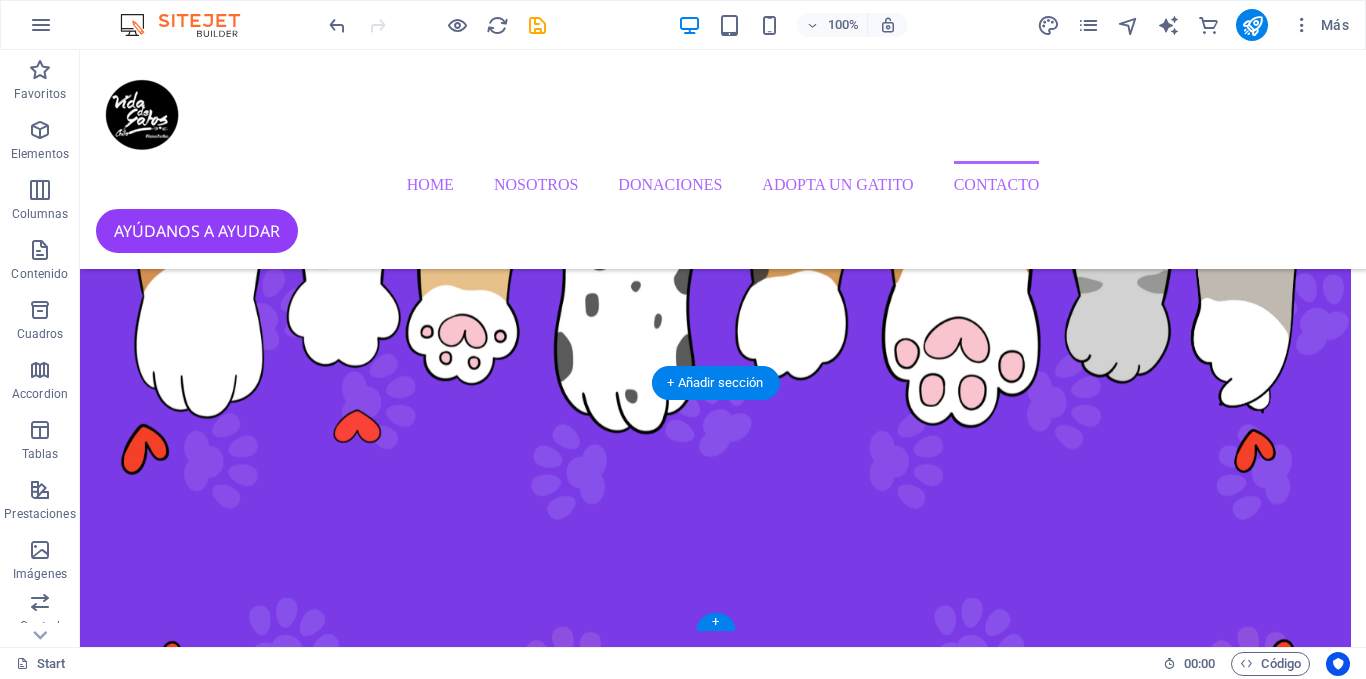 click at bounding box center [708, 9893] 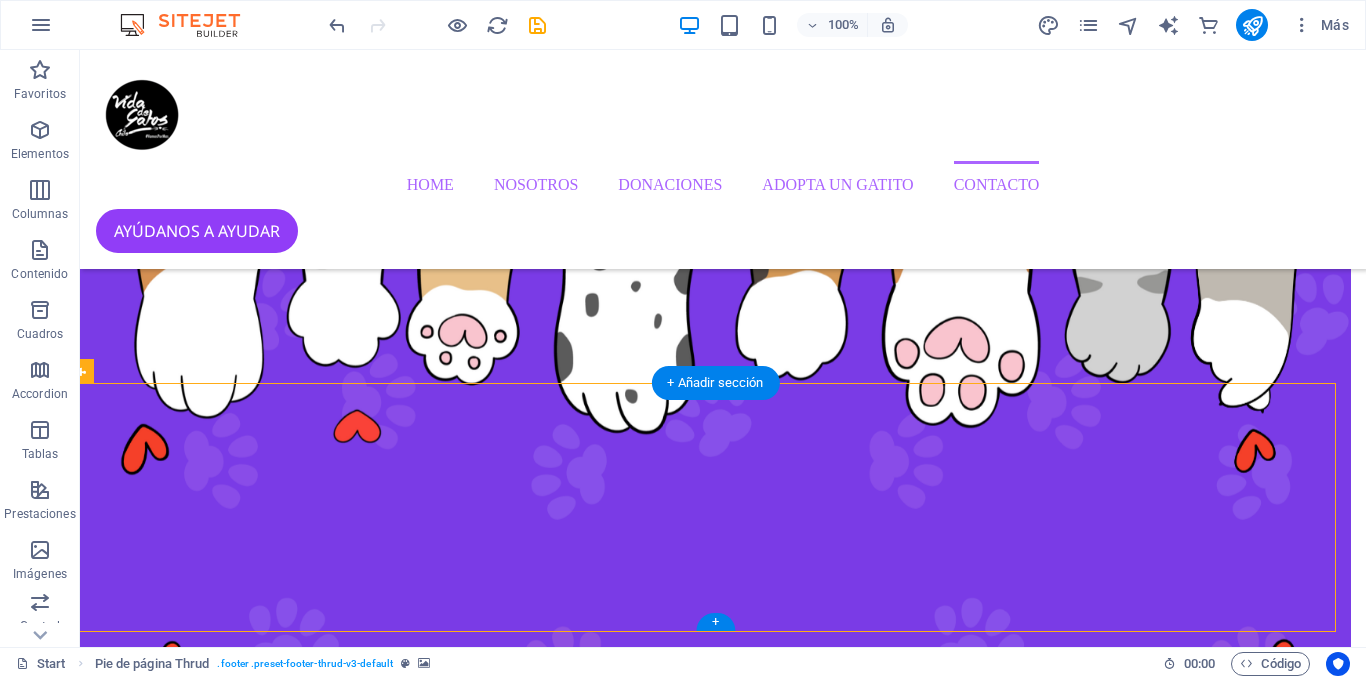 click at bounding box center [708, 9893] 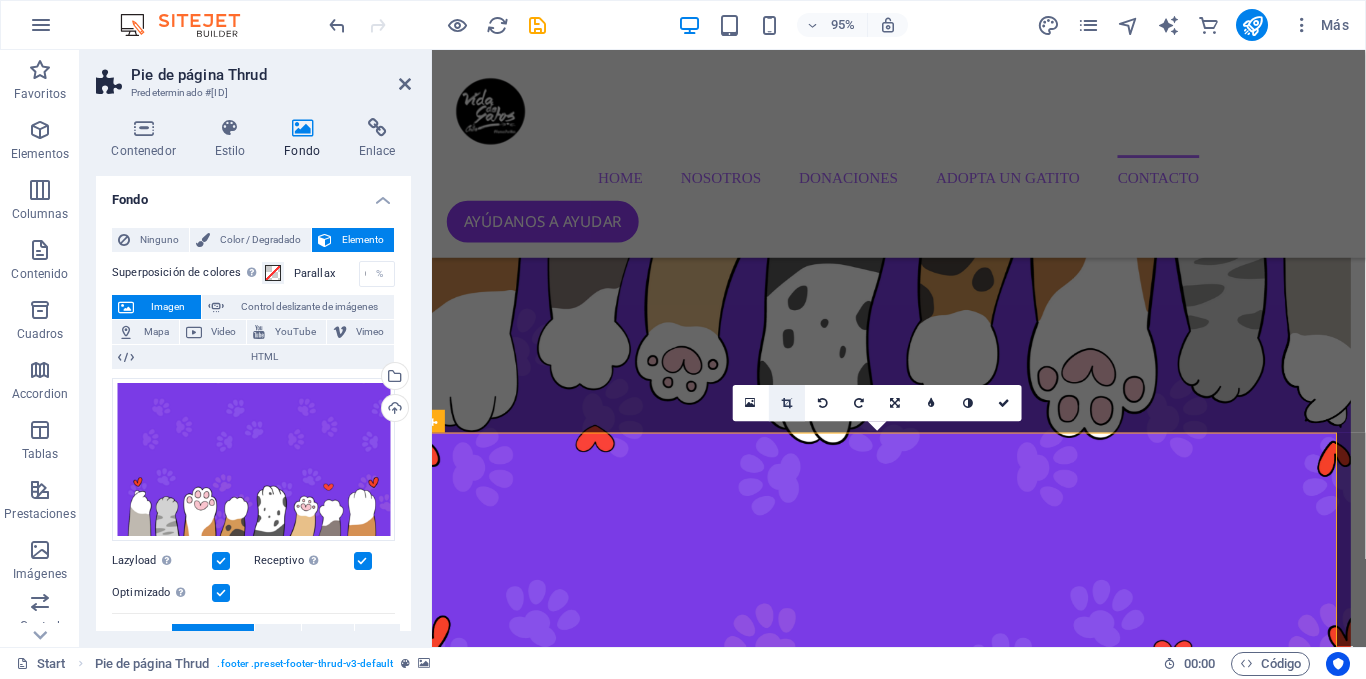click at bounding box center (787, 403) 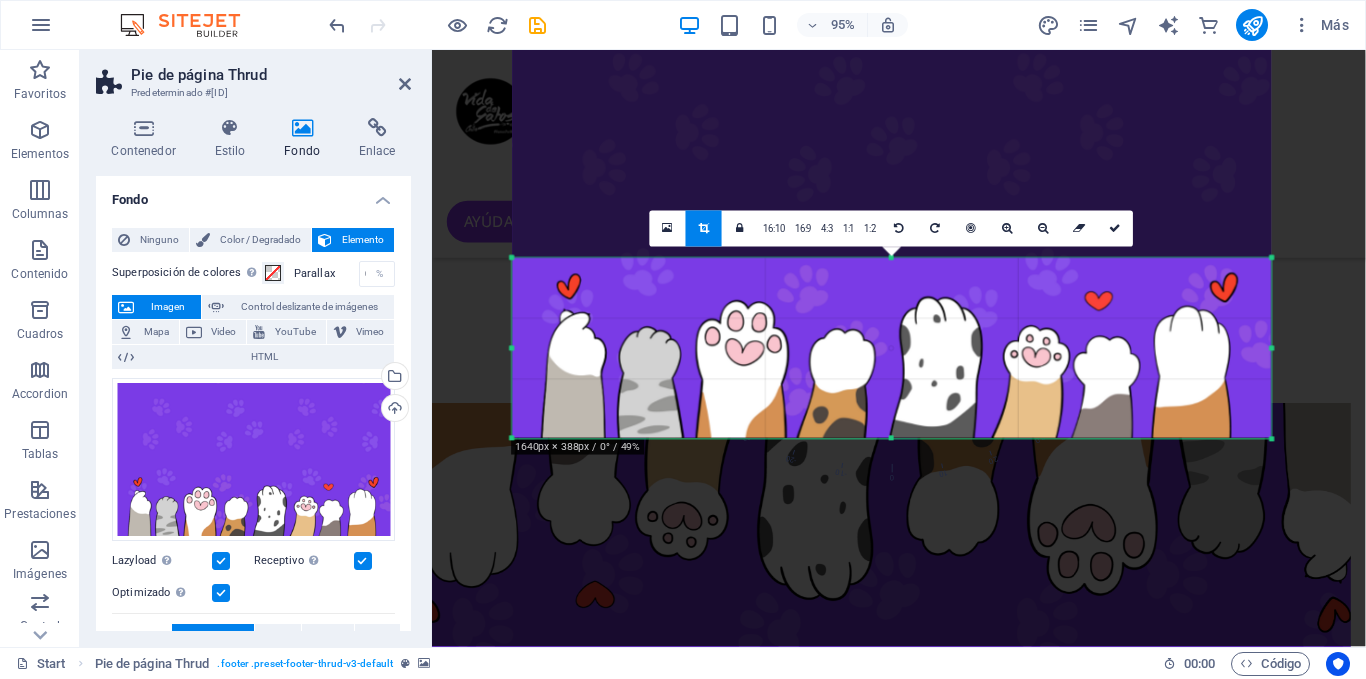 drag, startPoint x: 894, startPoint y: 136, endPoint x: 864, endPoint y: 397, distance: 262.71848 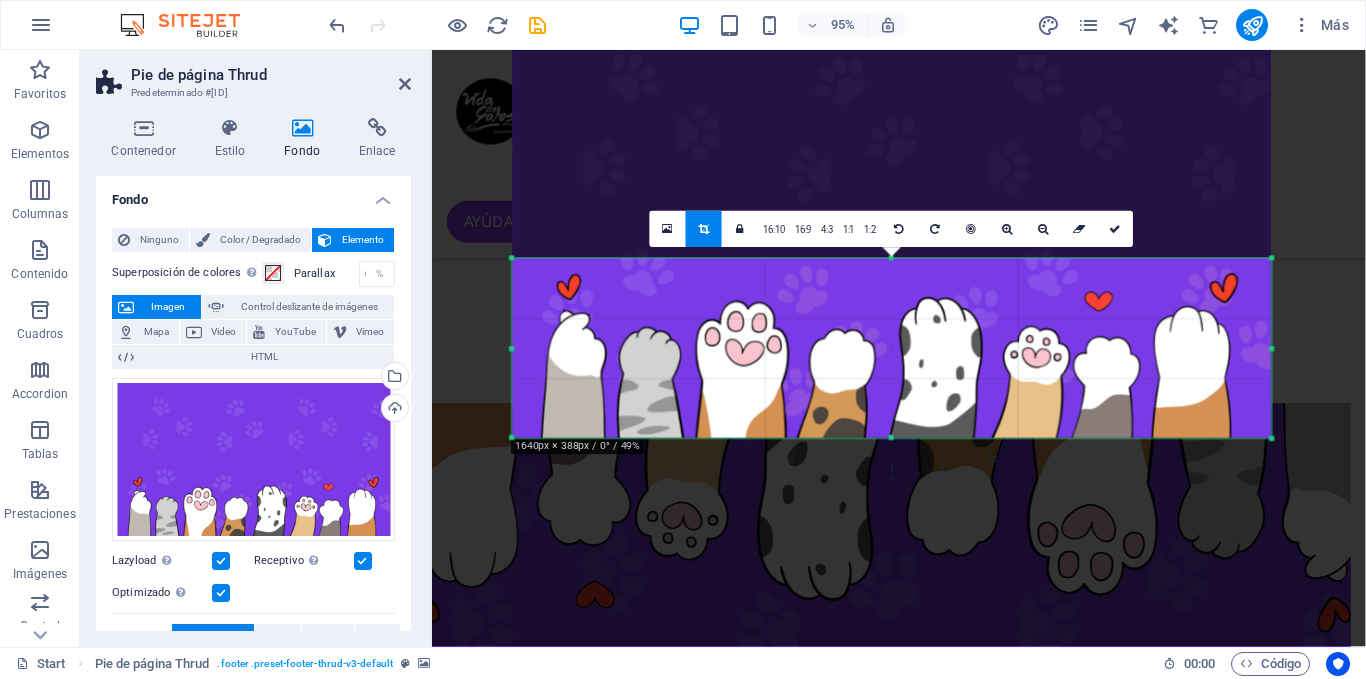 scroll, scrollTop: 4621, scrollLeft: 15, axis: both 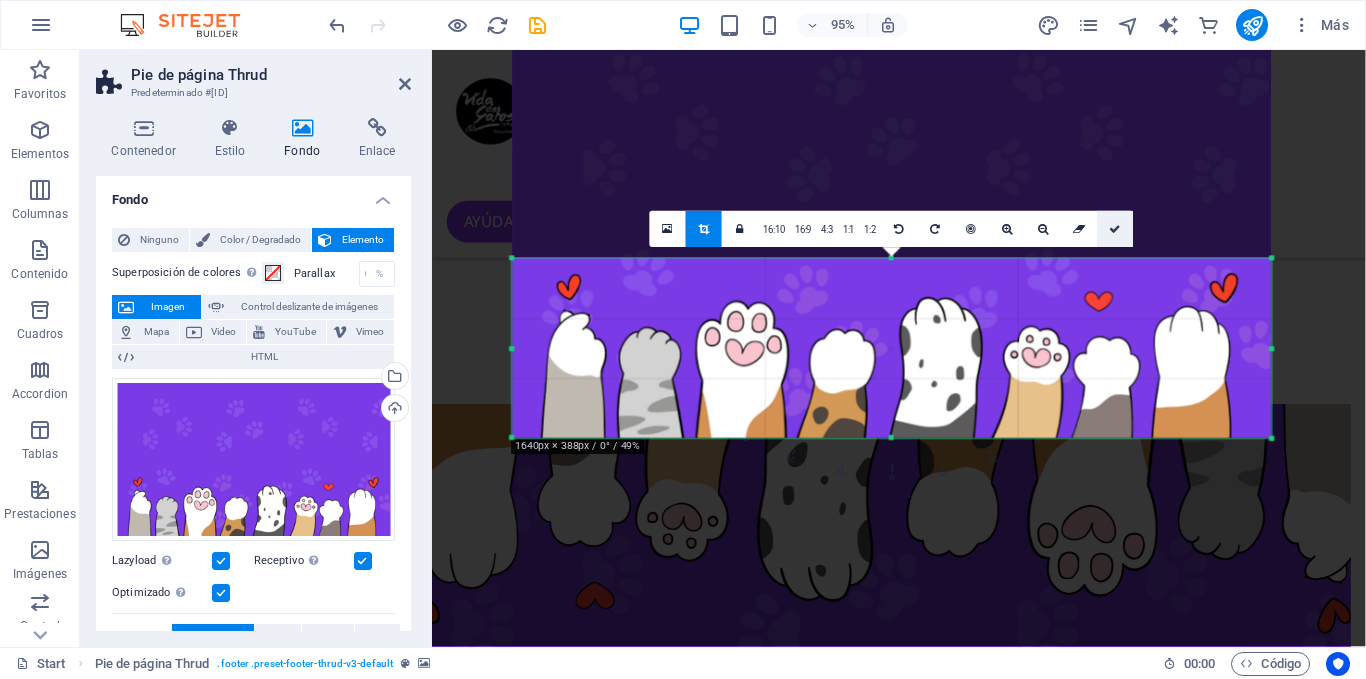 click at bounding box center (1116, 229) 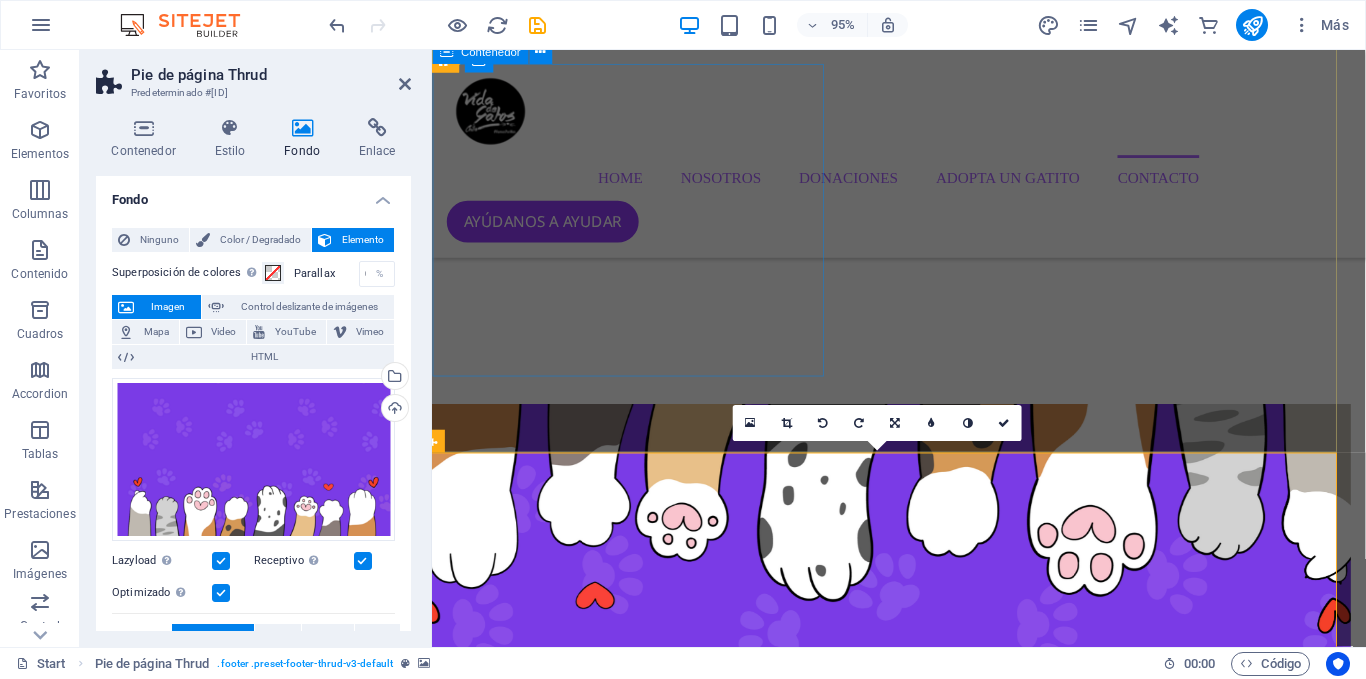 click on "CONTÁCTANOS envíanos un mensaje! Vida de Gatos Chile. Todos los derechos reservados. Santiago ,  RM   contacto@vidadegatoschile.cl Legal Notice  |  Privacy" at bounding box center (905, 9397) 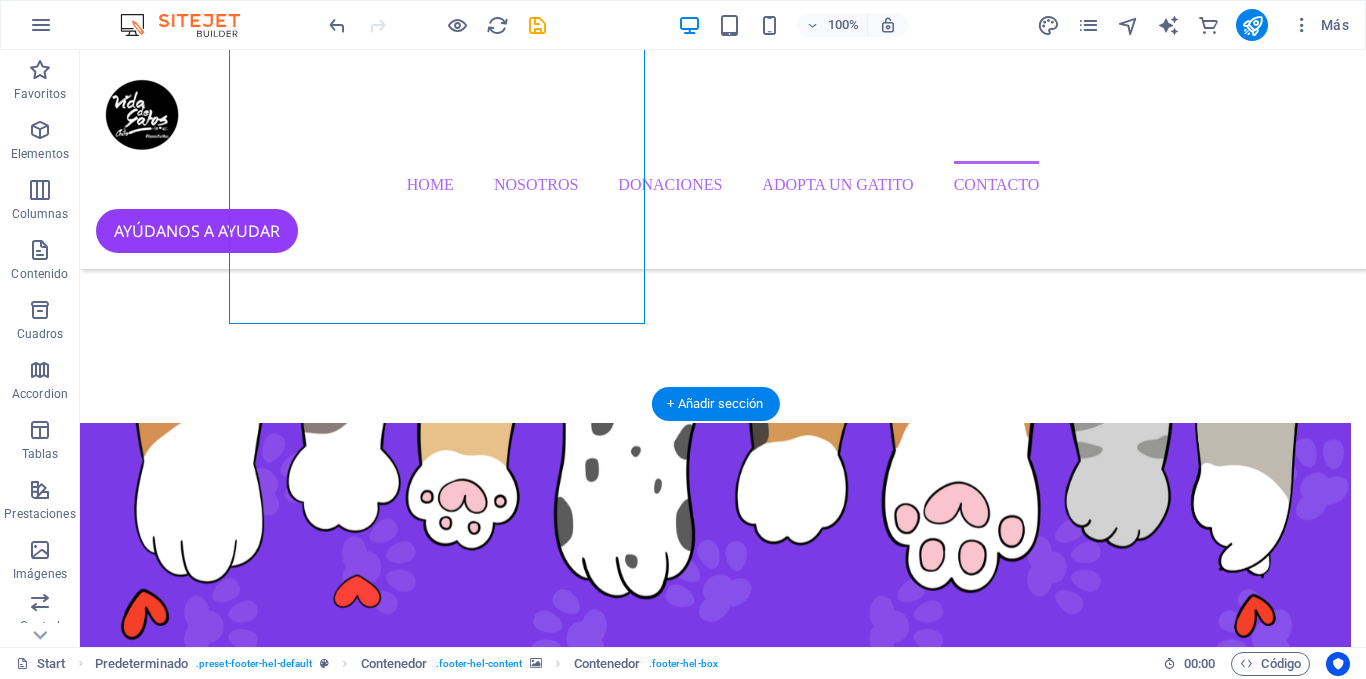 scroll, scrollTop: 4642, scrollLeft: 15, axis: both 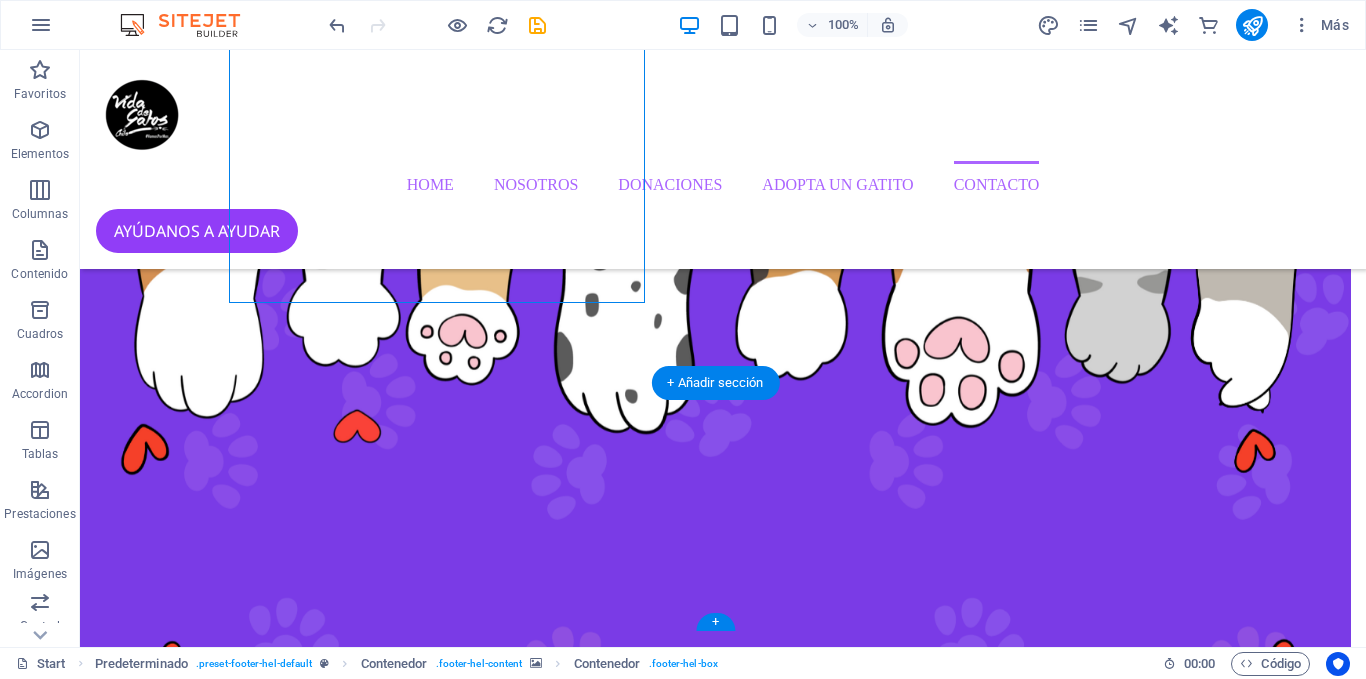 click at bounding box center (708, 9893) 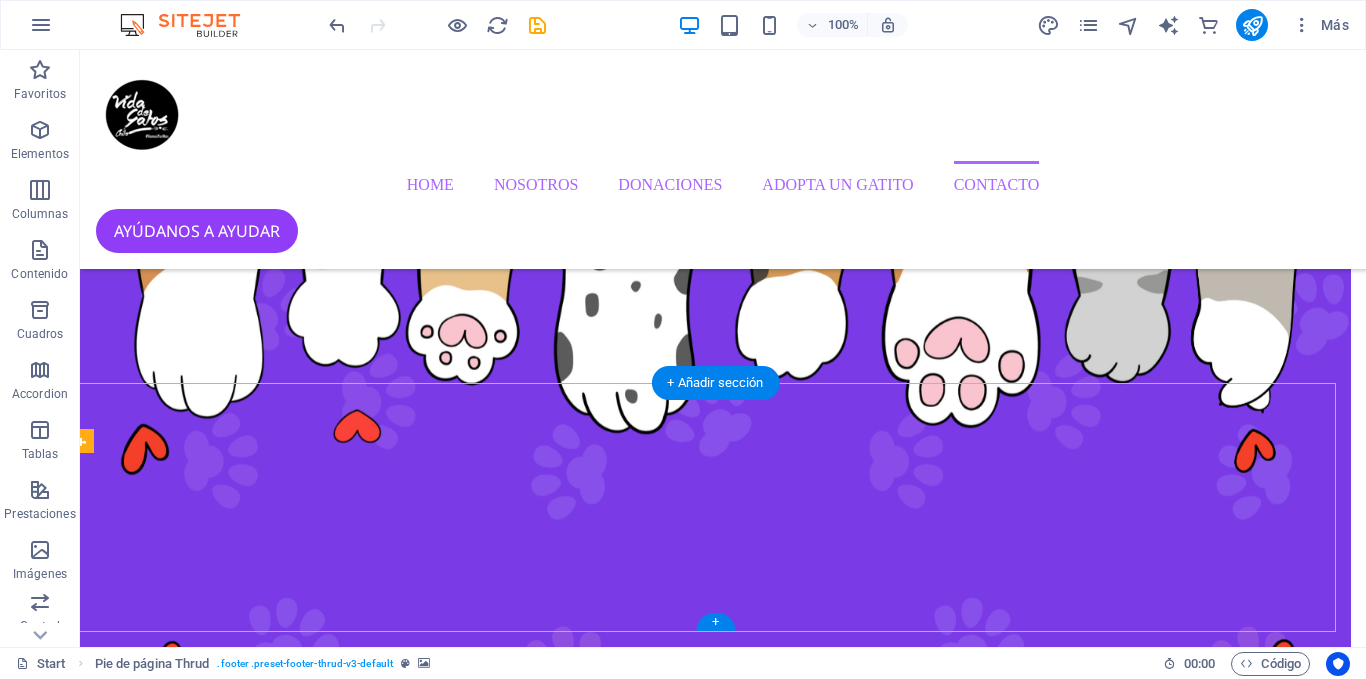 click at bounding box center (708, 9893) 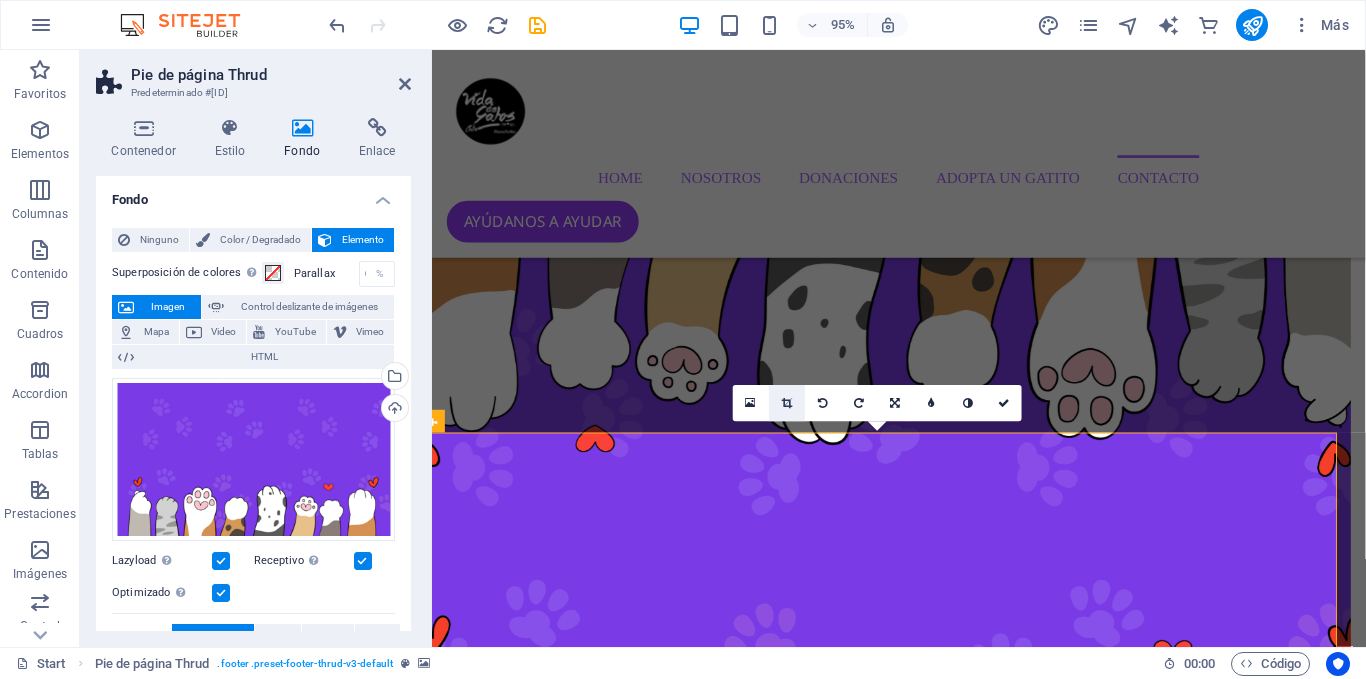 click at bounding box center [787, 403] 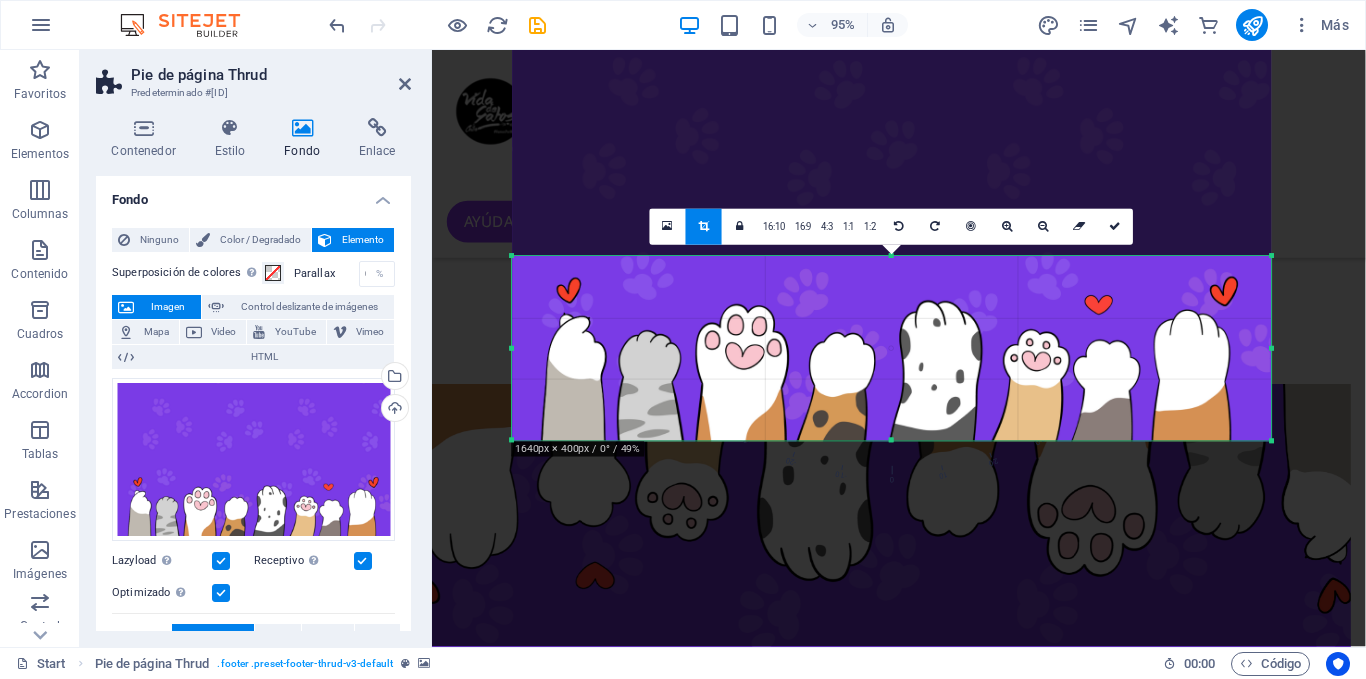 scroll, scrollTop: 4621, scrollLeft: 15, axis: both 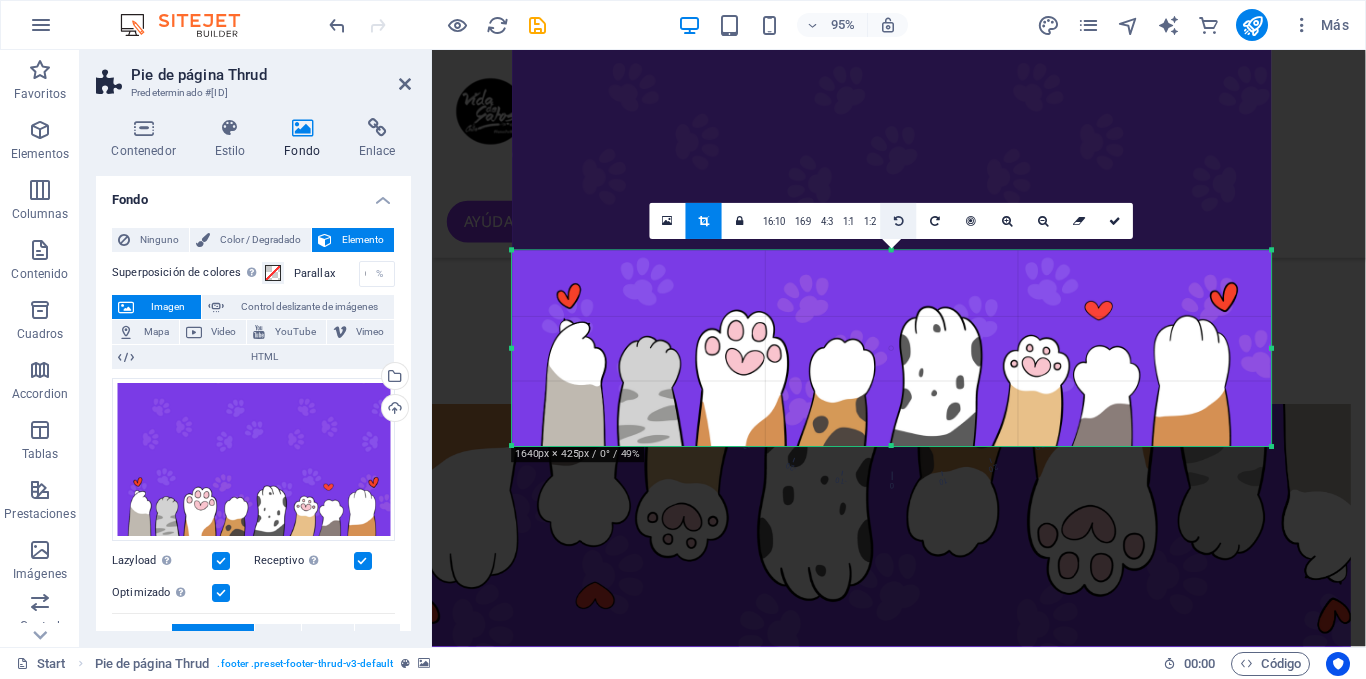 drag, startPoint x: 896, startPoint y: 256, endPoint x: 898, endPoint y: 238, distance: 18.110771 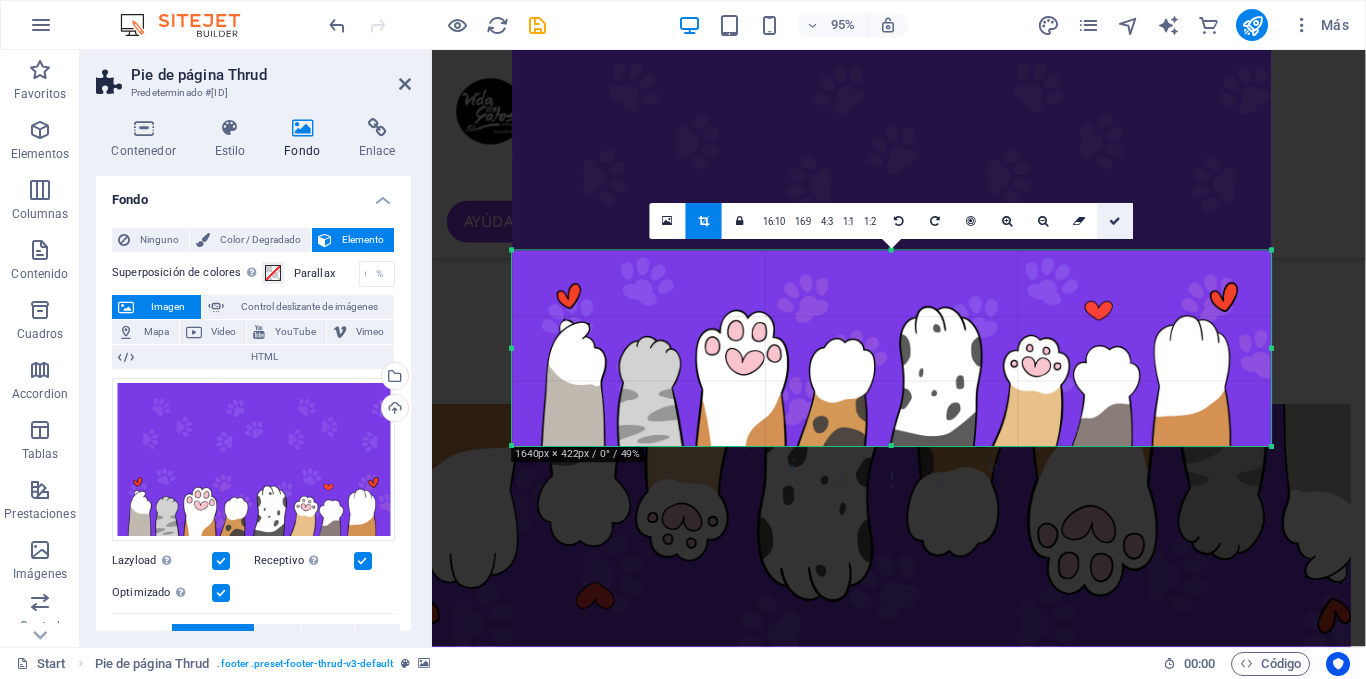 click at bounding box center [1116, 221] 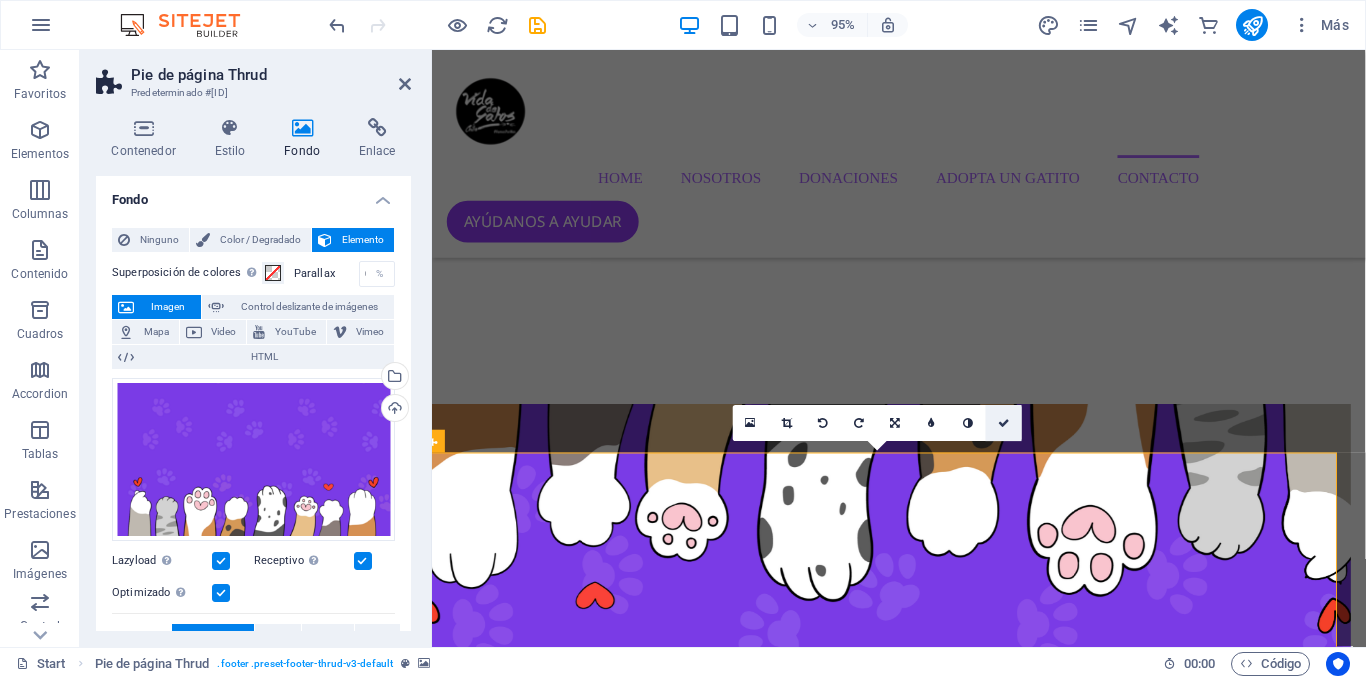 click at bounding box center [1004, 423] 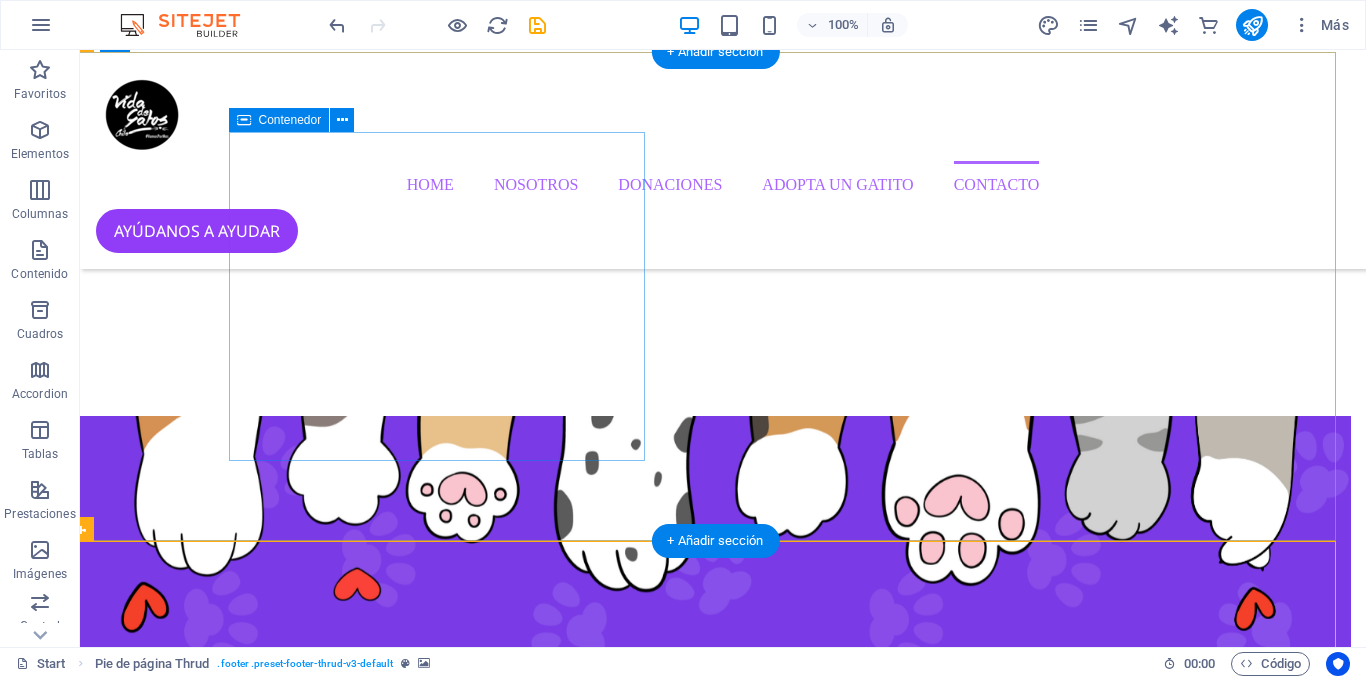 scroll, scrollTop: 4642, scrollLeft: 15, axis: both 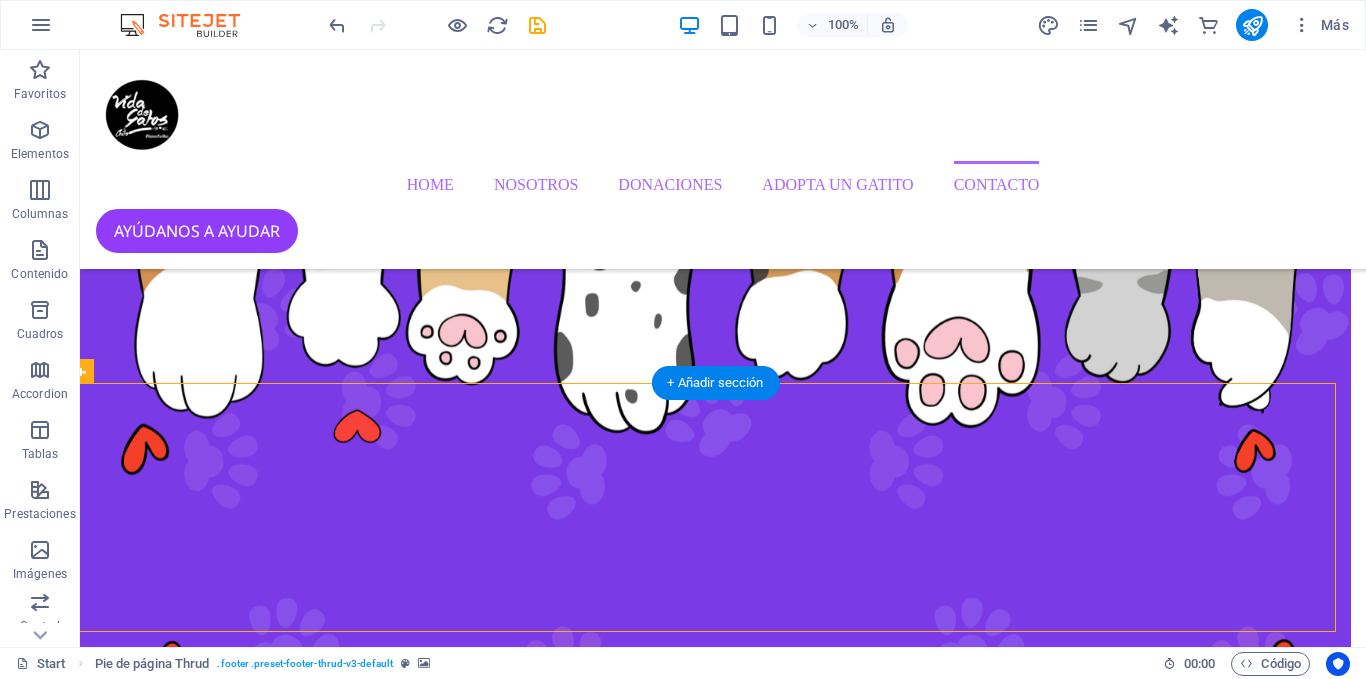 click at bounding box center (708, 8788) 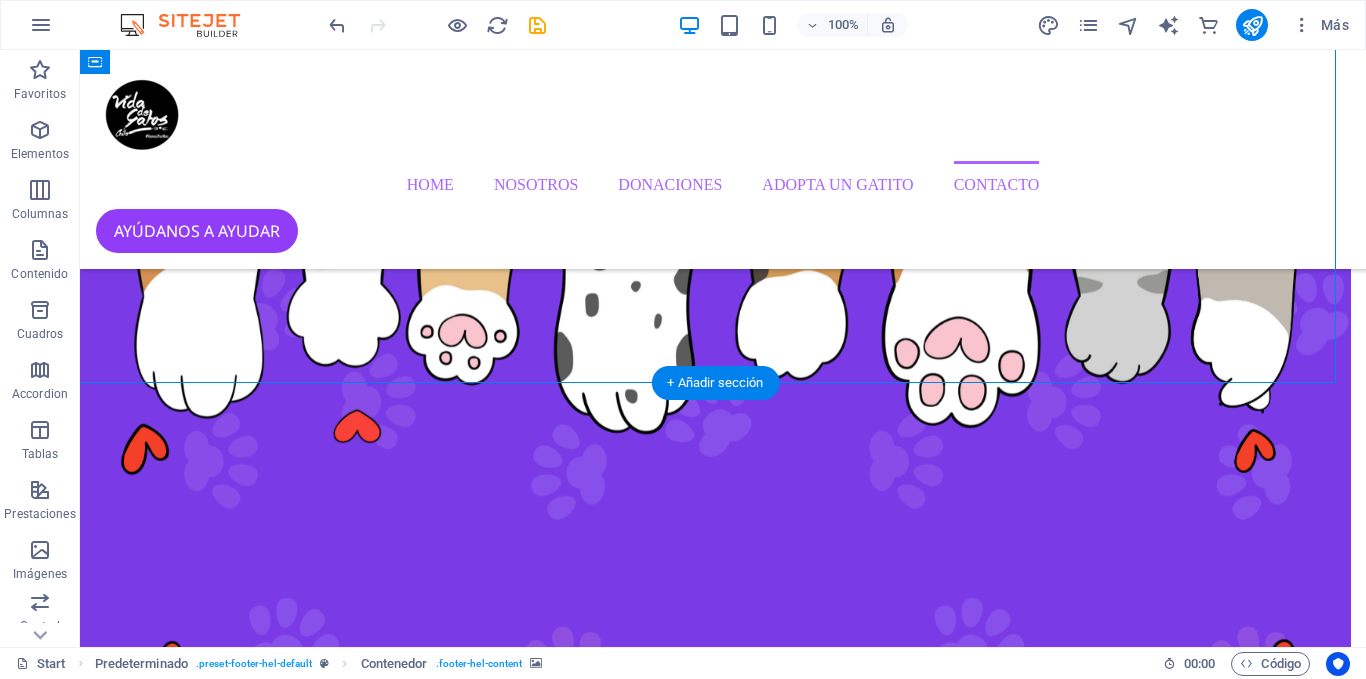 click at bounding box center (708, 8788) 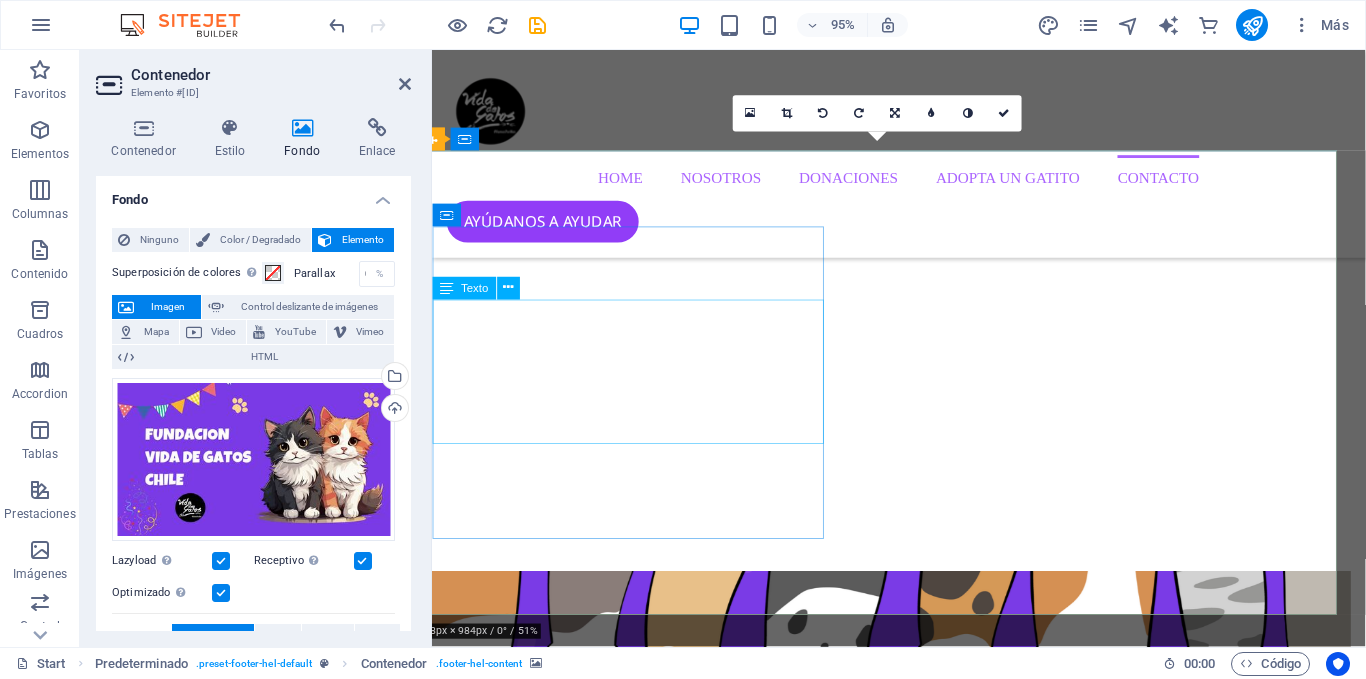 scroll, scrollTop: 4444, scrollLeft: 15, axis: both 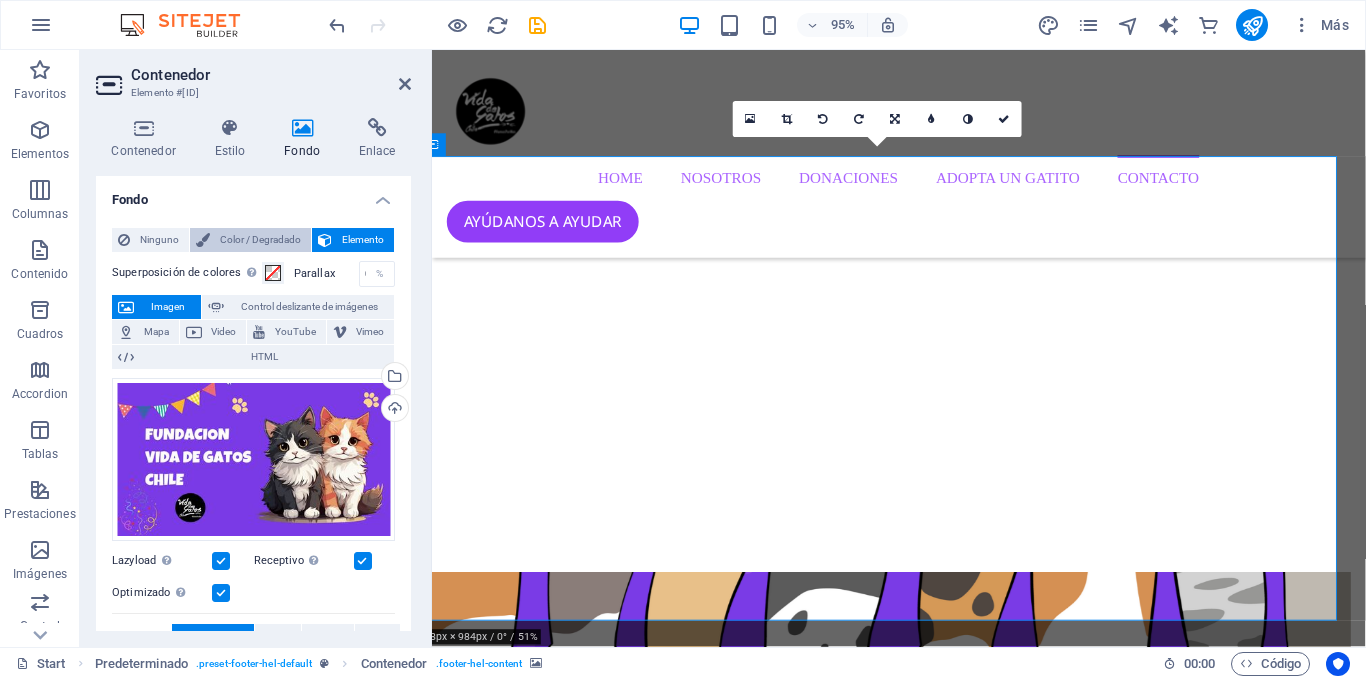 click on "Color / Degradado" at bounding box center [260, 240] 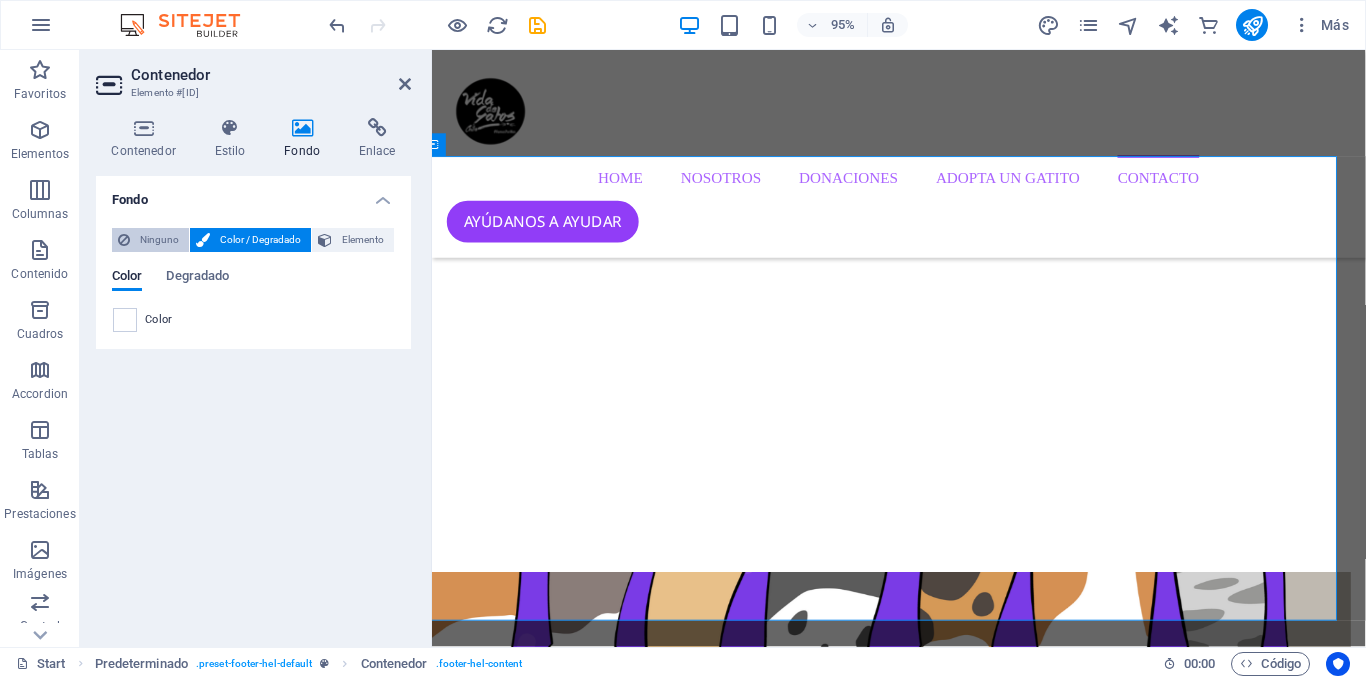 click on "Ninguno" at bounding box center (159, 240) 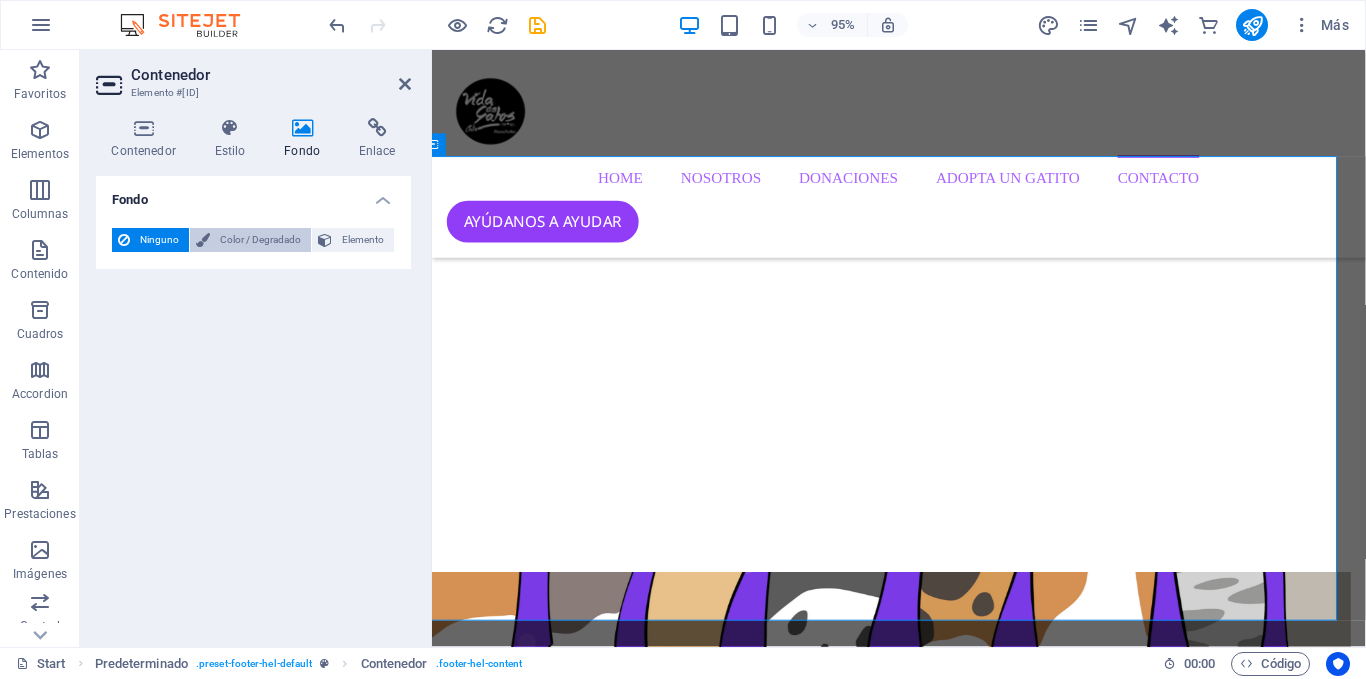click on "Color / Degradado" at bounding box center [250, 240] 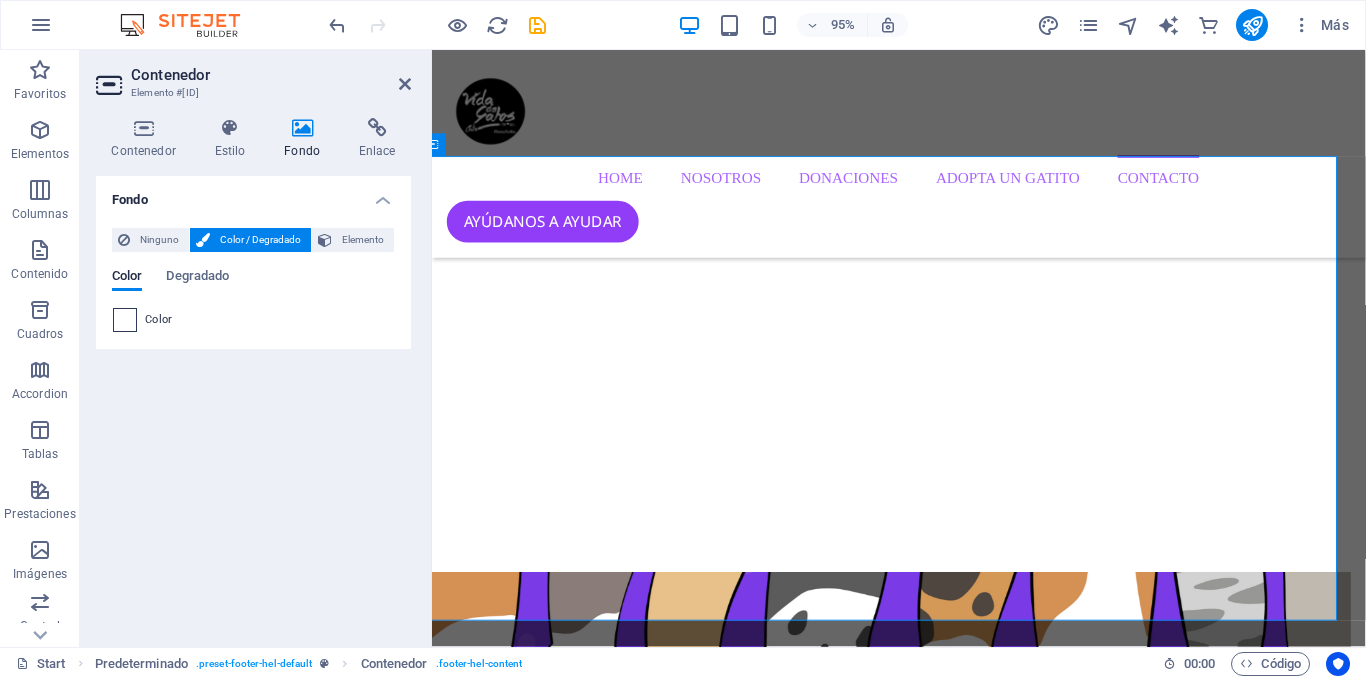 click at bounding box center [125, 320] 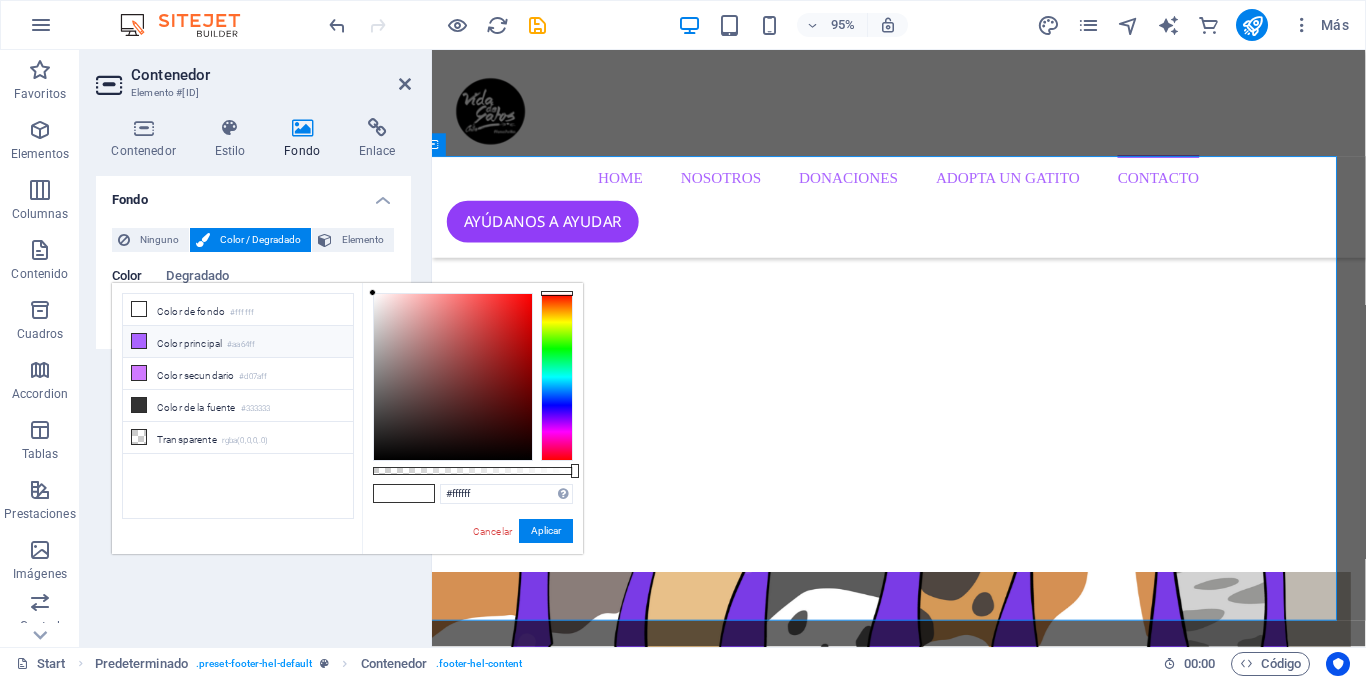 click on "Color principal
#aa64ff" at bounding box center [238, 342] 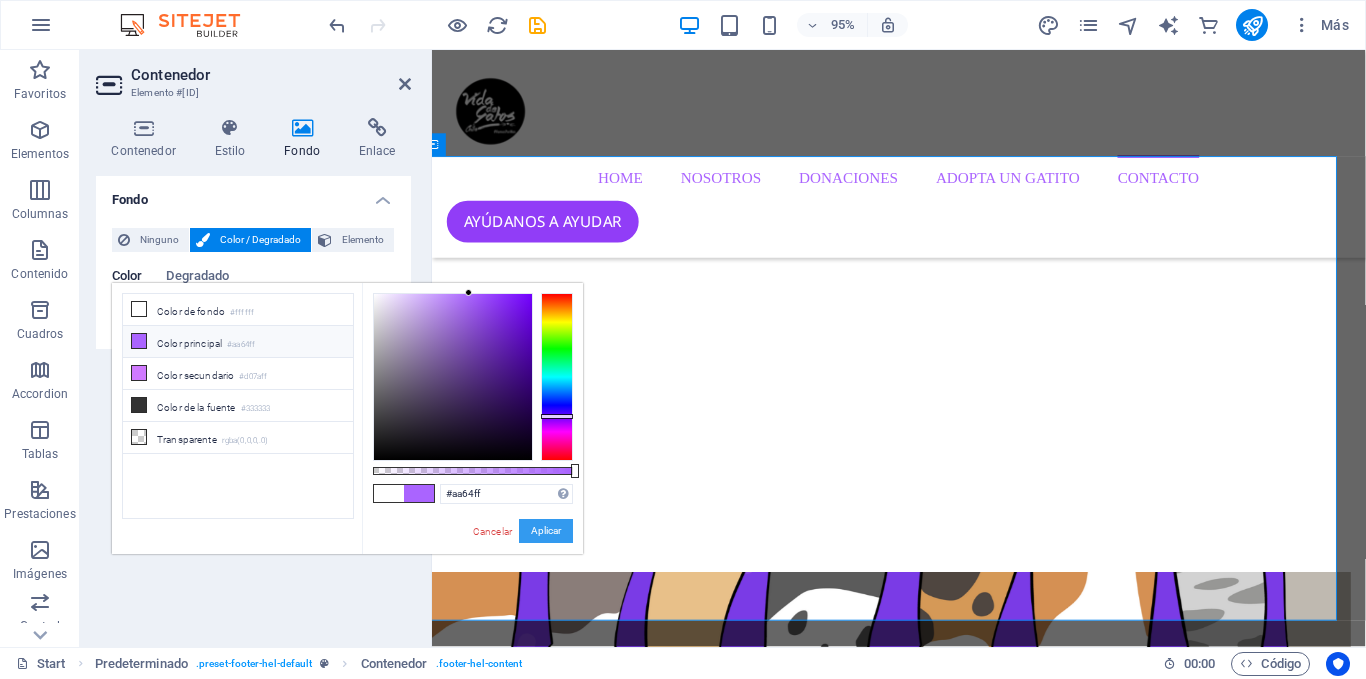 click on "Aplicar" at bounding box center (546, 531) 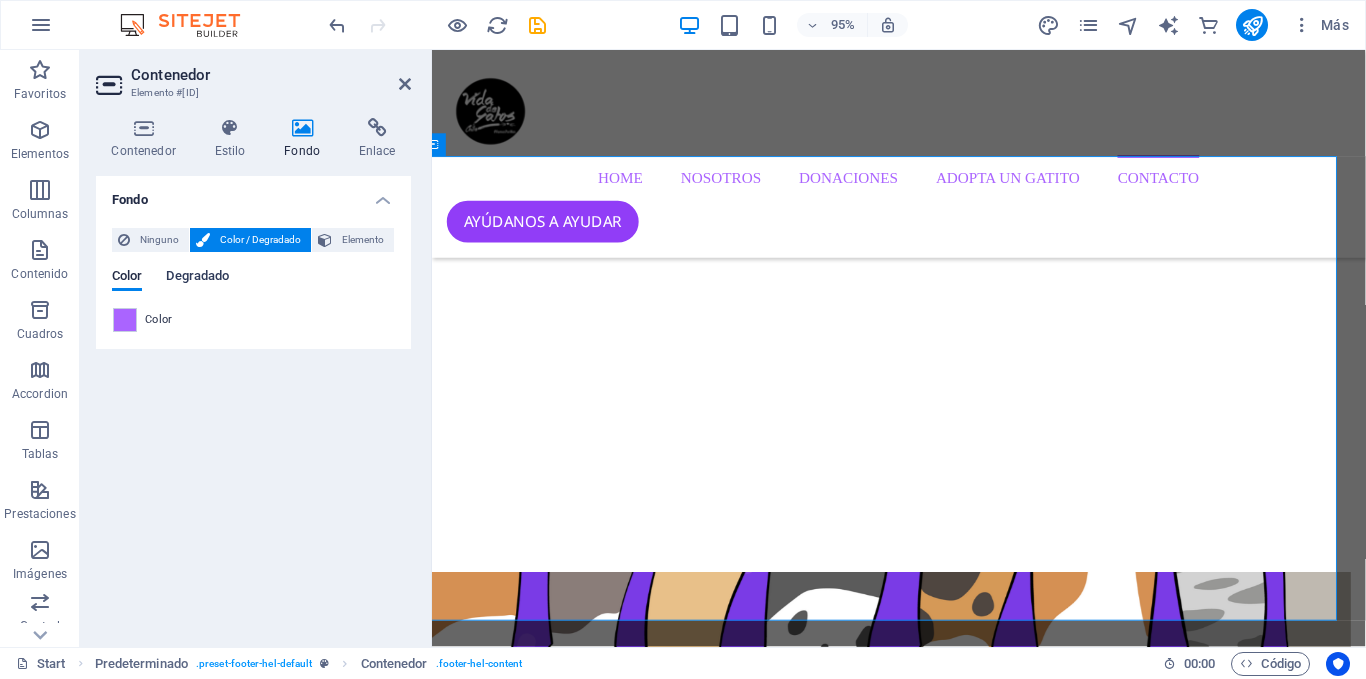 click on "Degradado" at bounding box center (197, 278) 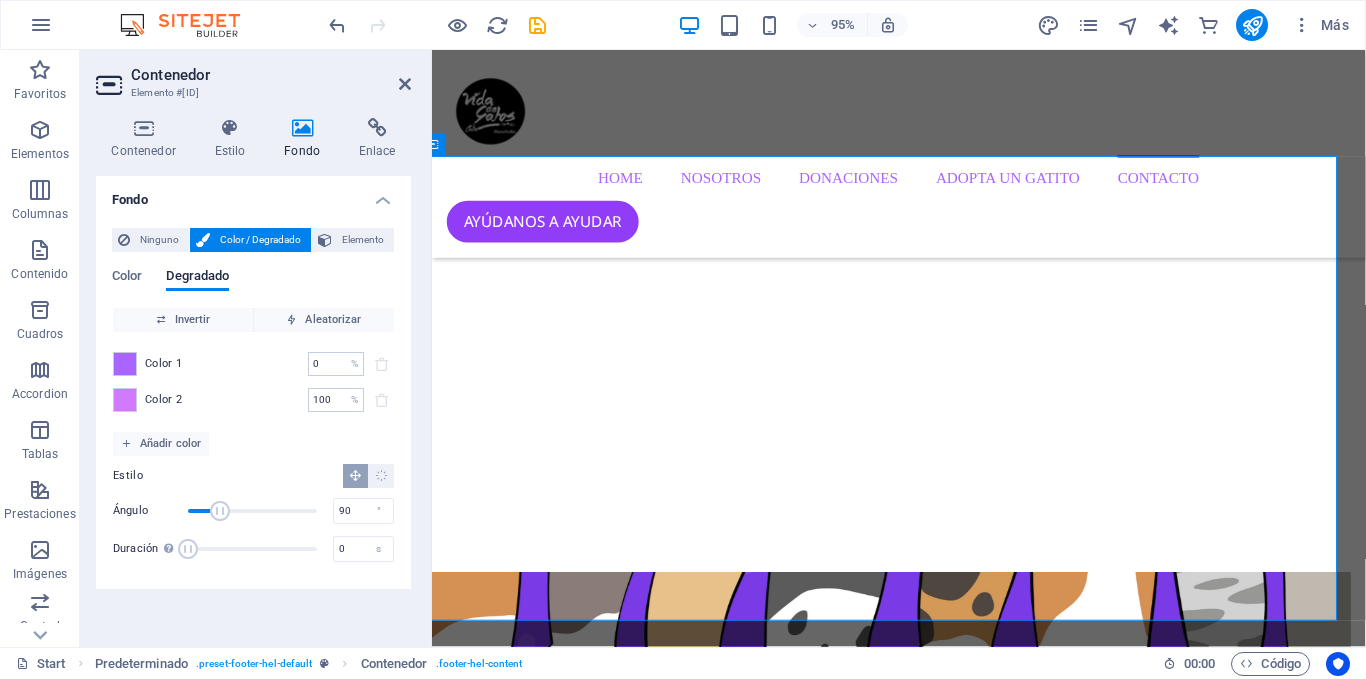 click on "Fondo" at bounding box center [253, 194] 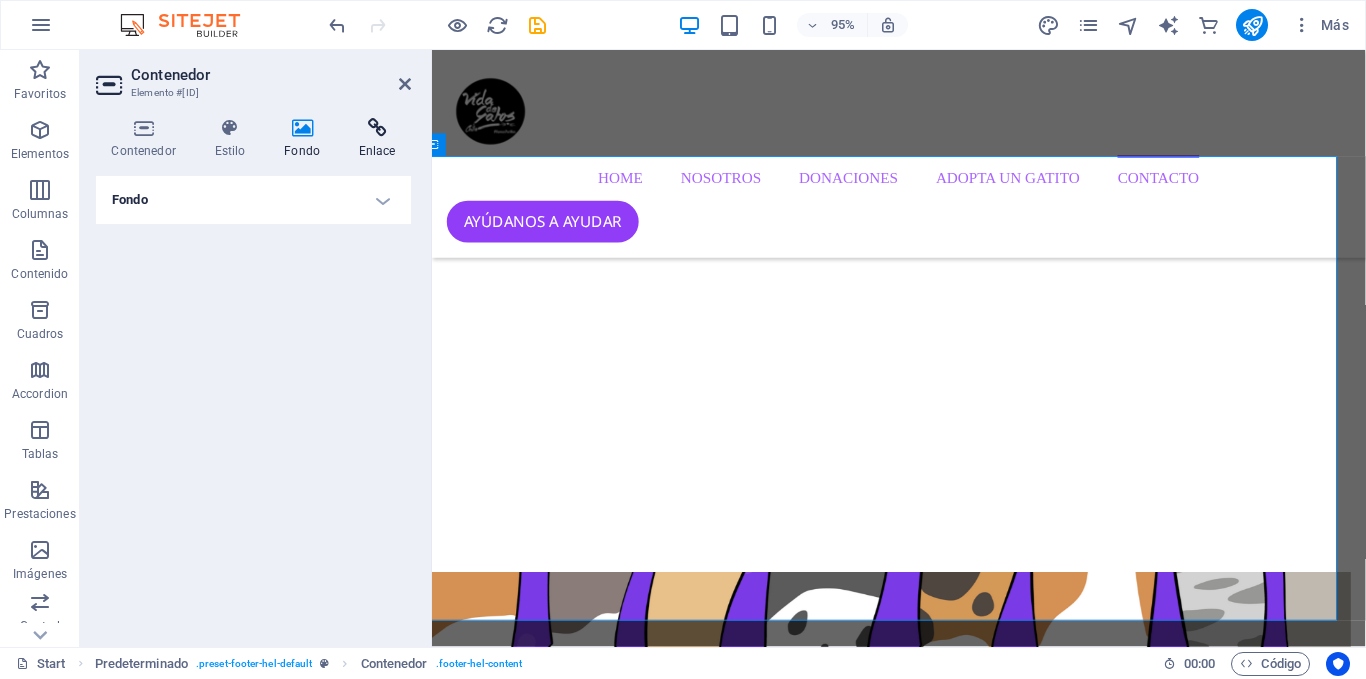 click at bounding box center (377, 128) 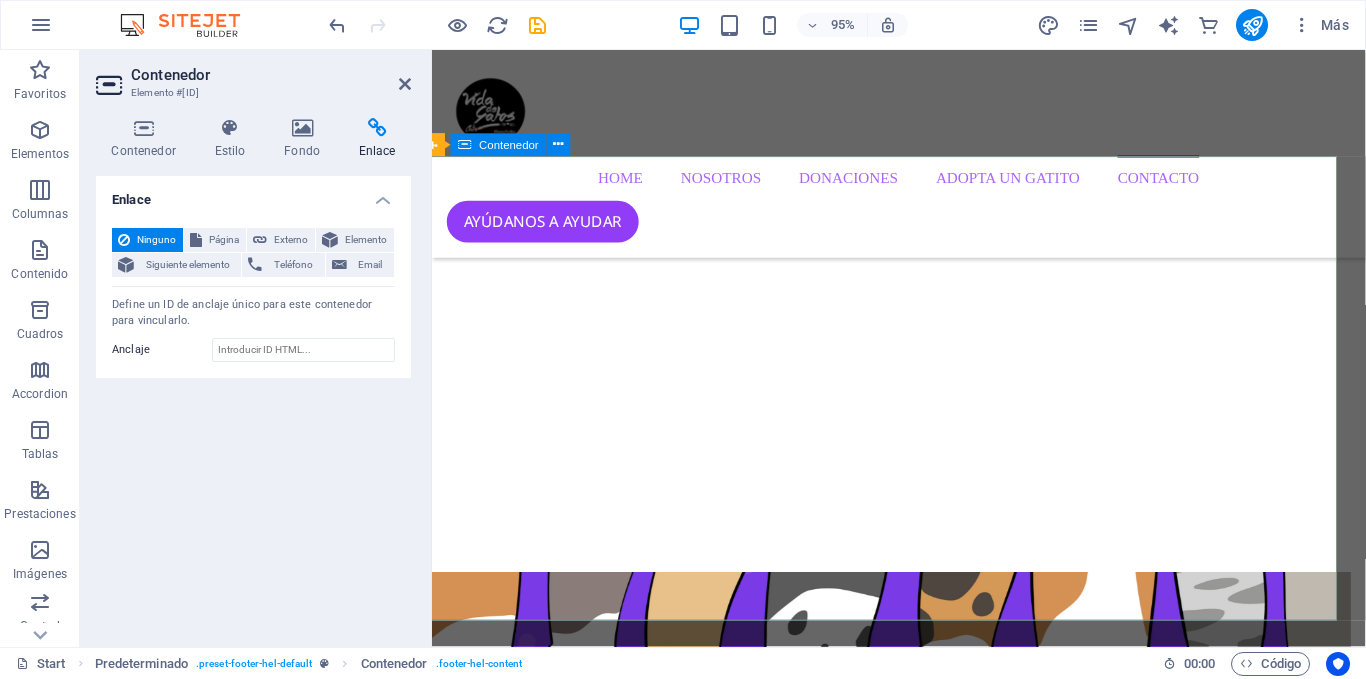 click on "CONTÁCTANOS envíanos un mensaje! Vida de Gatos Chile. Todos los derechos reservados. Santiago ,  RM   contacto@vidadegatoschile.cl Legal Notice  |  Privacy   He leído y entiendo la política de privacidad. ¿Ilegible? Cargar nuevo Enviar" at bounding box center (908, 9259) 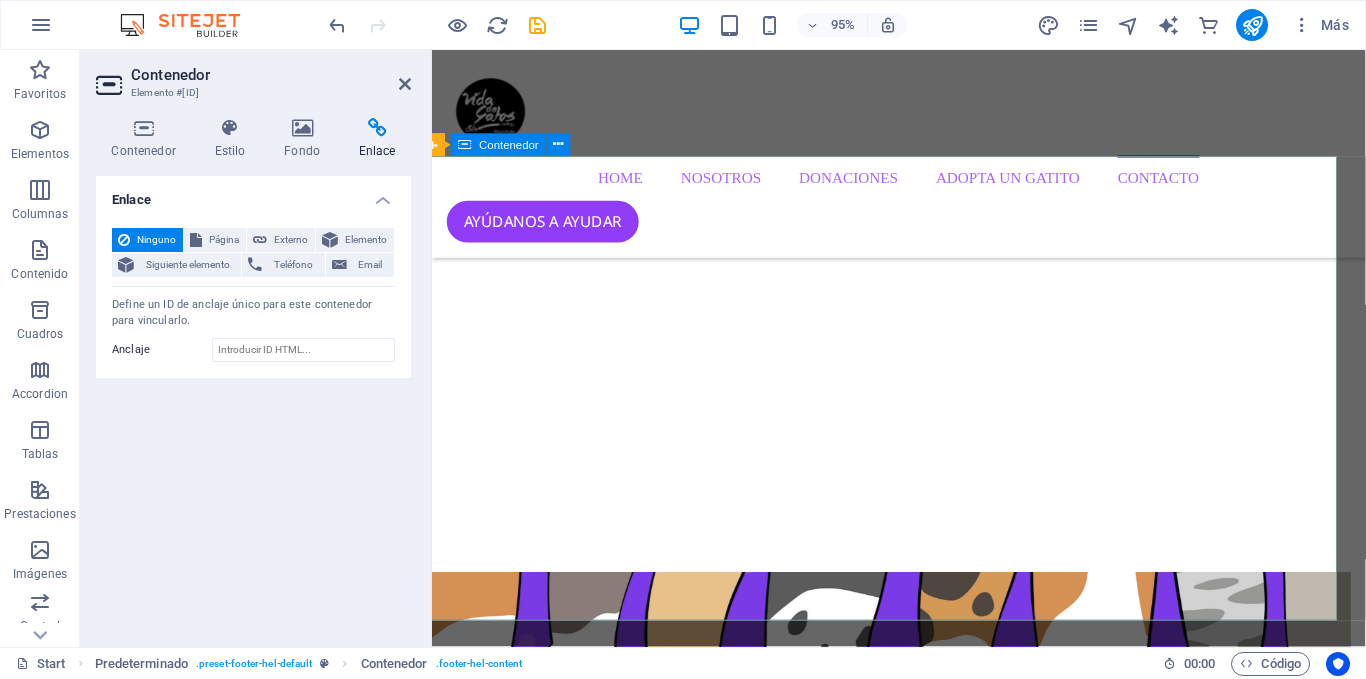 scroll, scrollTop: 4681, scrollLeft: 15, axis: both 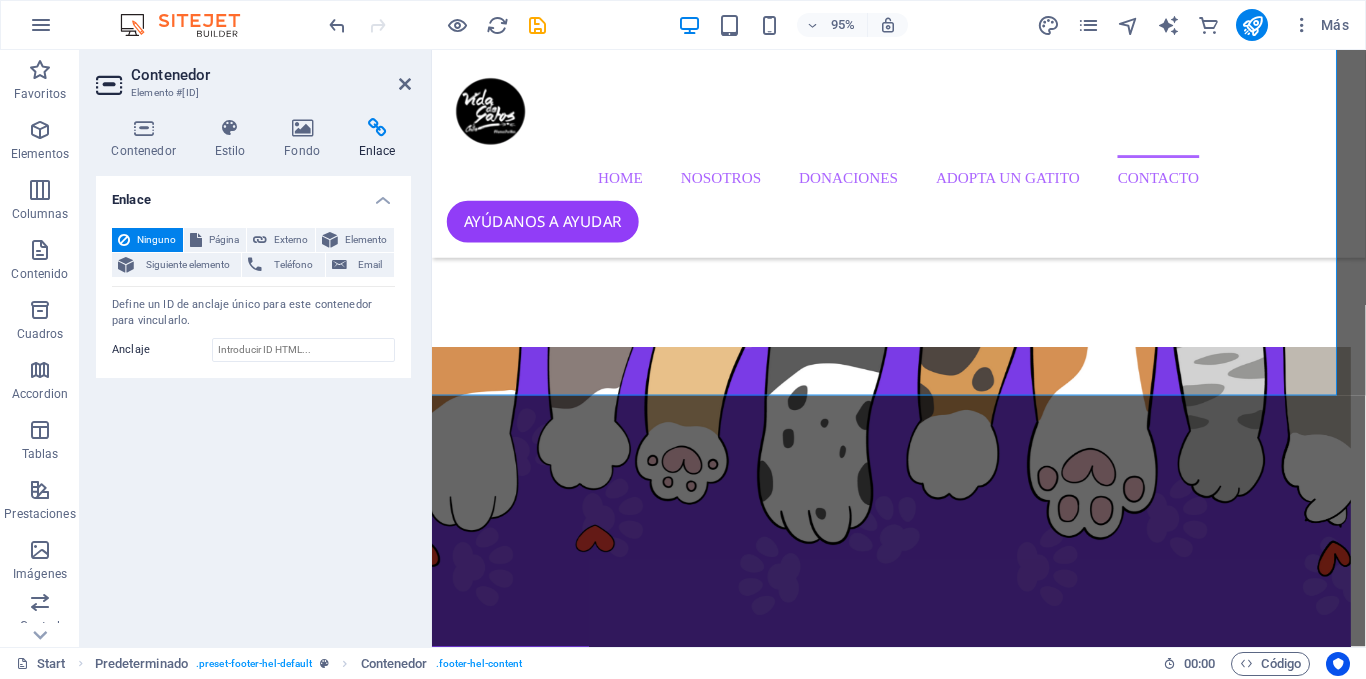 click on "Contenedor Estilo Fondo Enlace Tamaño Altura Predeterminado px rem % vh vw Alto mín Ninguno px rem % vh vw Ancho Predeterminado px rem % em vh vw Ancho mín Ninguno px rem % vh vw Ancho del contenido Predeterminado Ancho personalizado Ancho Predeterminado px rem % em vh vw Ancho mín Ninguno px rem % vh vw Espaciado predeterminado Espaciado personalizado El espaciado y ancho del contenido predeterminado puede cambiarse en Diseño. Editar diseño Diseño (Flexbox) Alineación Determina flex-direction. Predeterminado Eje principal Determina la forma en la que los elementos deberían comportarse por el eje principal en este contenedor (contenido justificado). Predeterminado Eje lateral Controla la dirección vertical del elemento en el contenedor (alinear elementos). Predeterminado Ajuste Predeterminado Habilitado Deshabilitado Relleno Controla las distancias y la dirección de los elementos en el eje Y en varias líneas (alinear contenido). Predeterminado Accesibilidad Rol Ninguno Alert Timer" at bounding box center (253, 374) 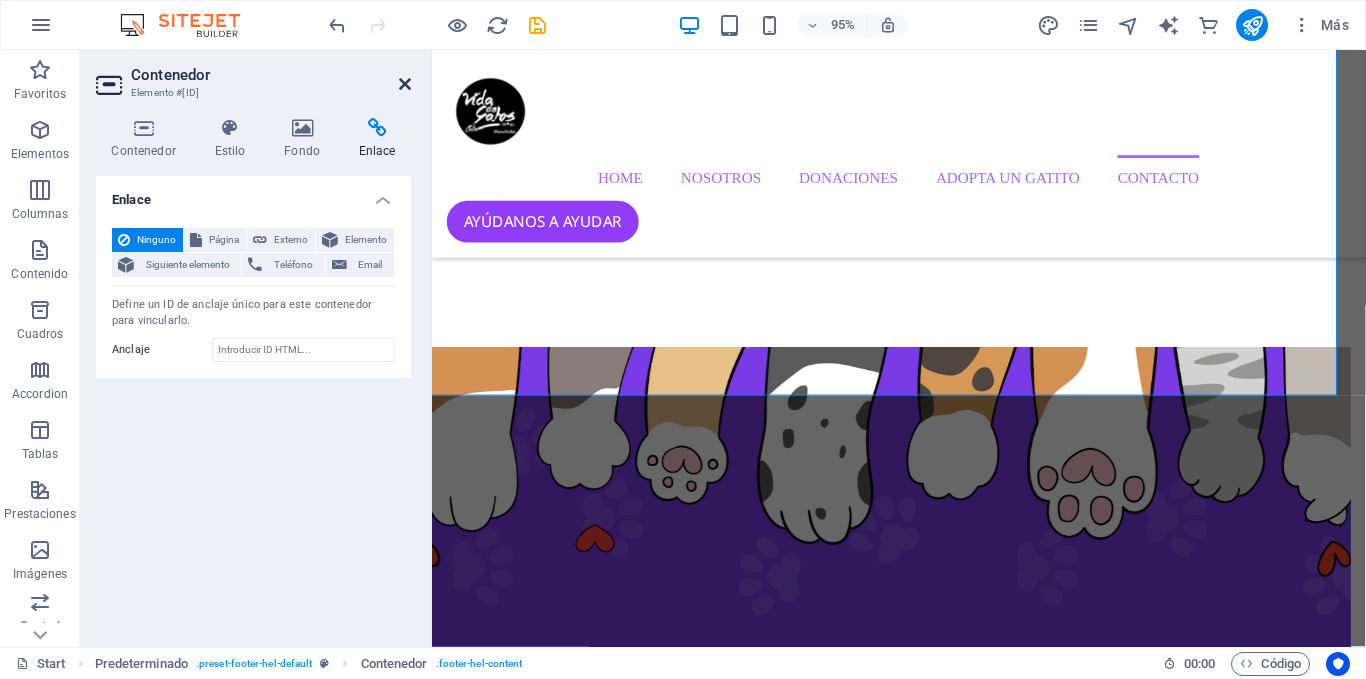 click at bounding box center (405, 84) 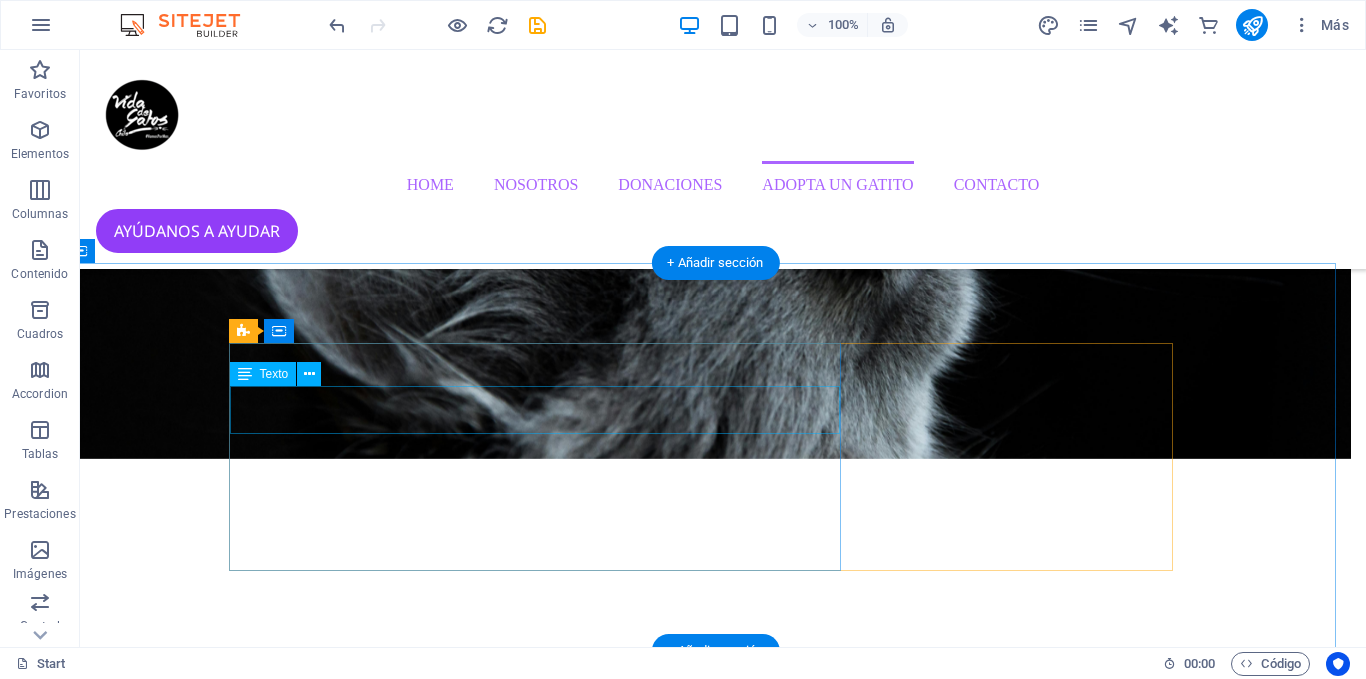 scroll, scrollTop: 3505, scrollLeft: 15, axis: both 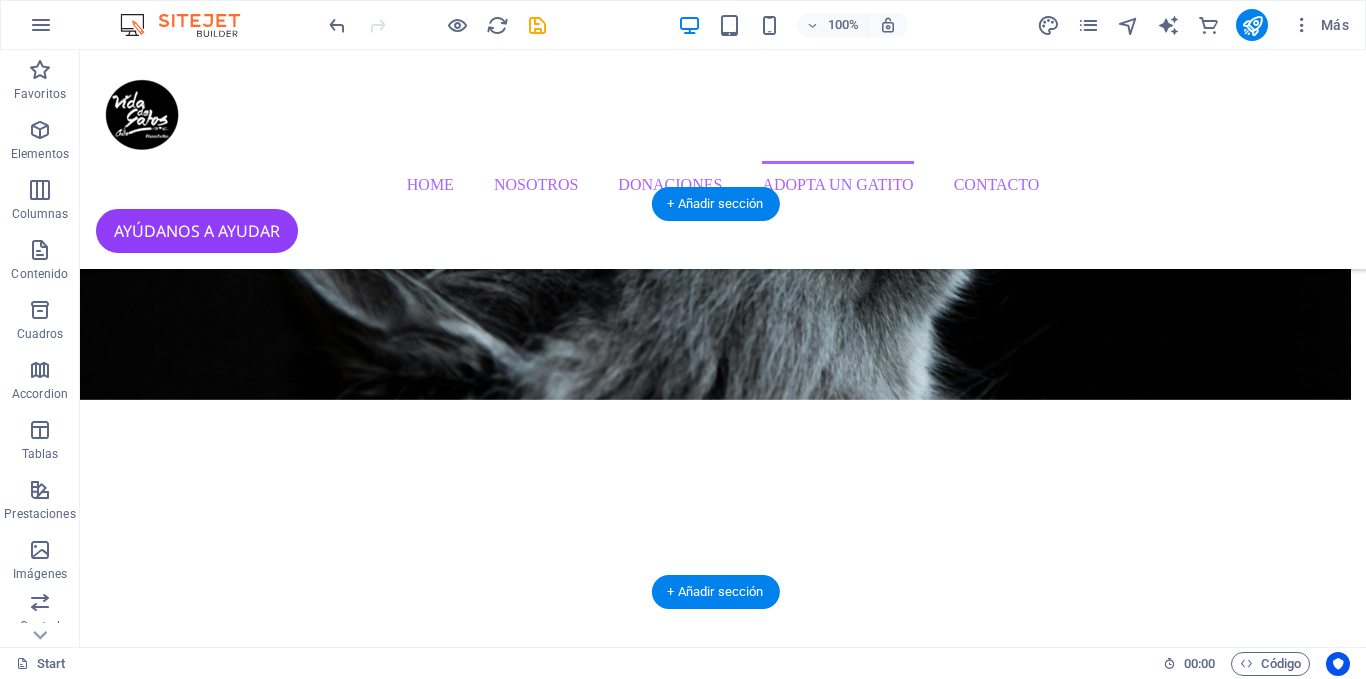 click at bounding box center [708, 8598] 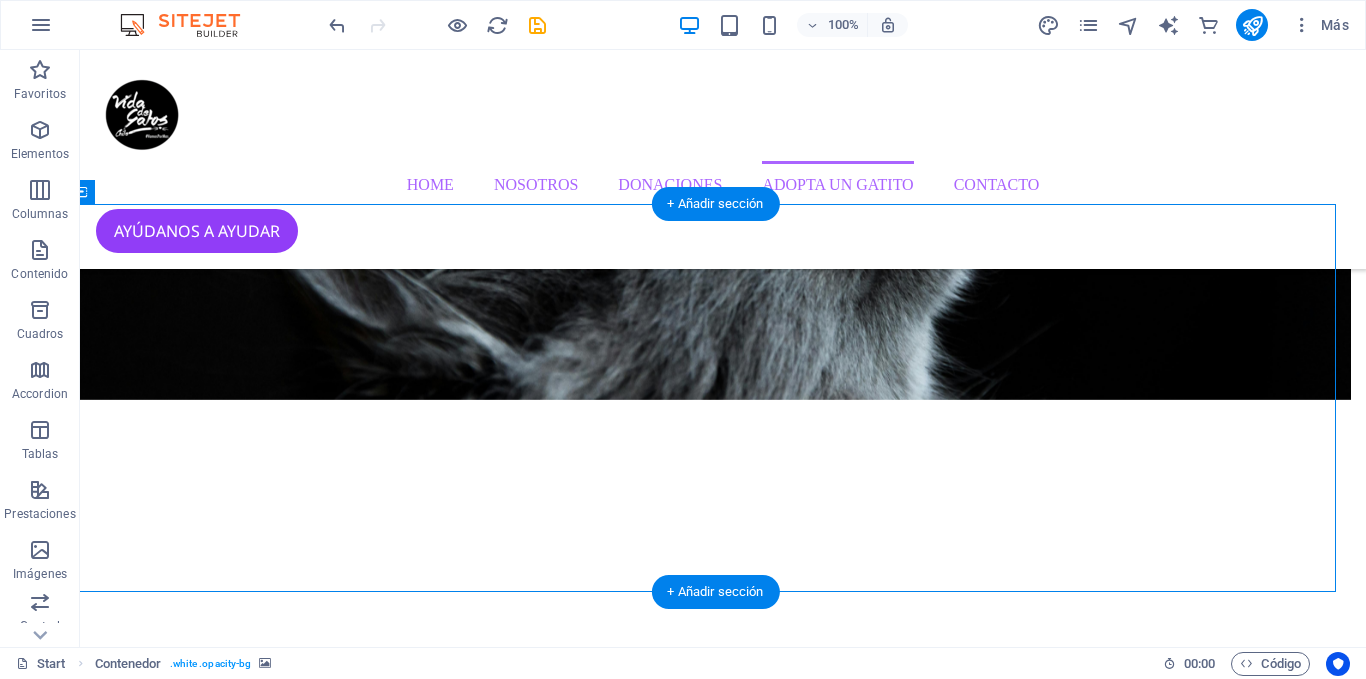 click at bounding box center (708, 8598) 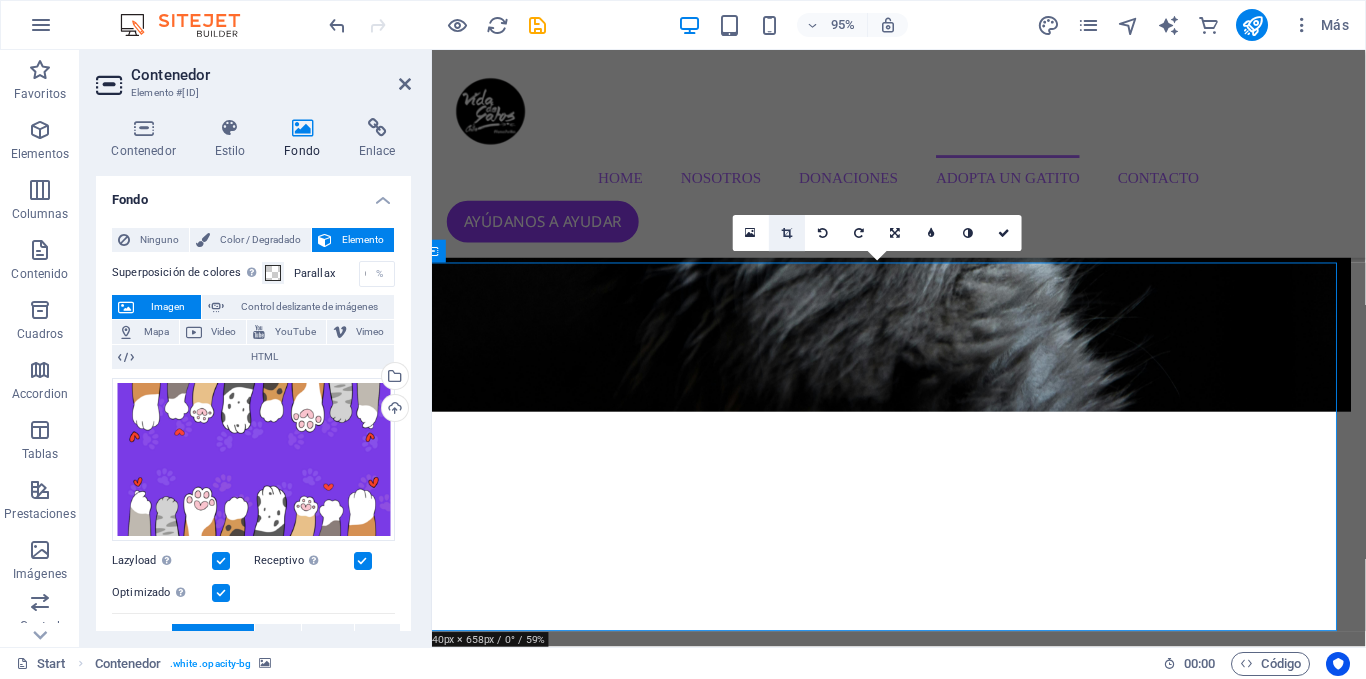click at bounding box center (787, 233) 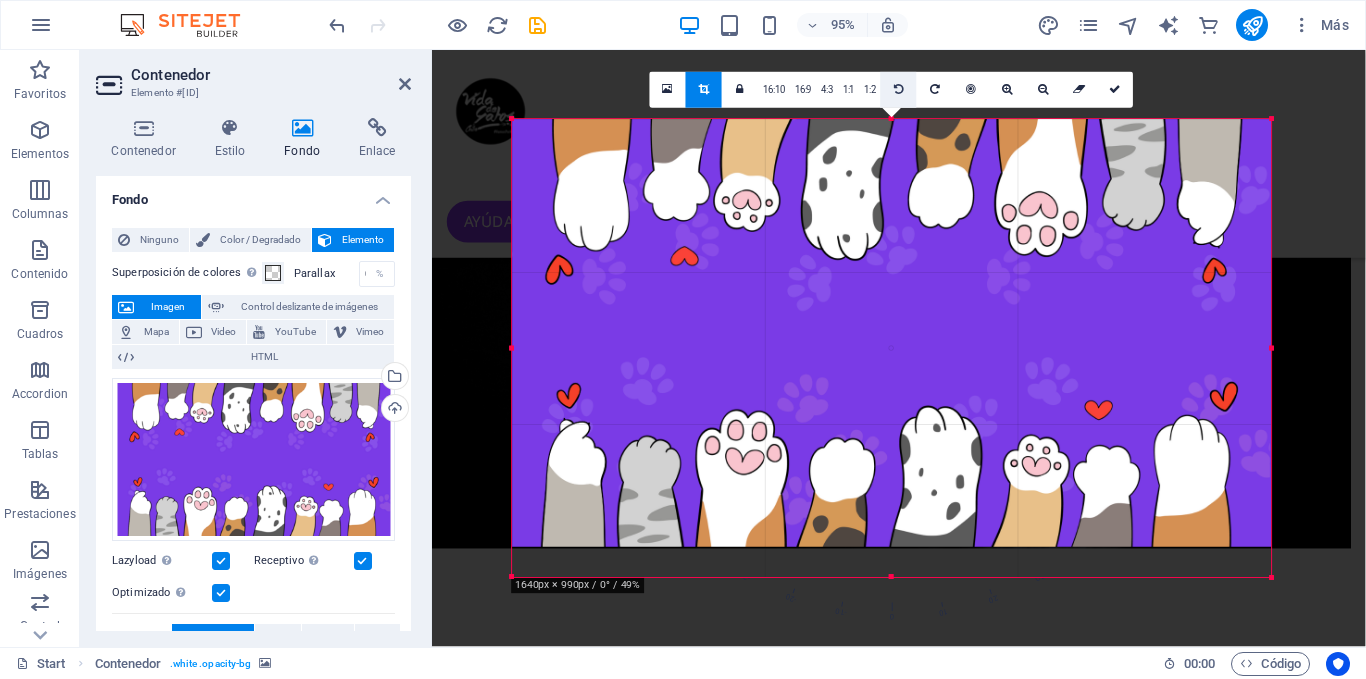 drag, startPoint x: 894, startPoint y: 136, endPoint x: 914, endPoint y: 104, distance: 37.735924 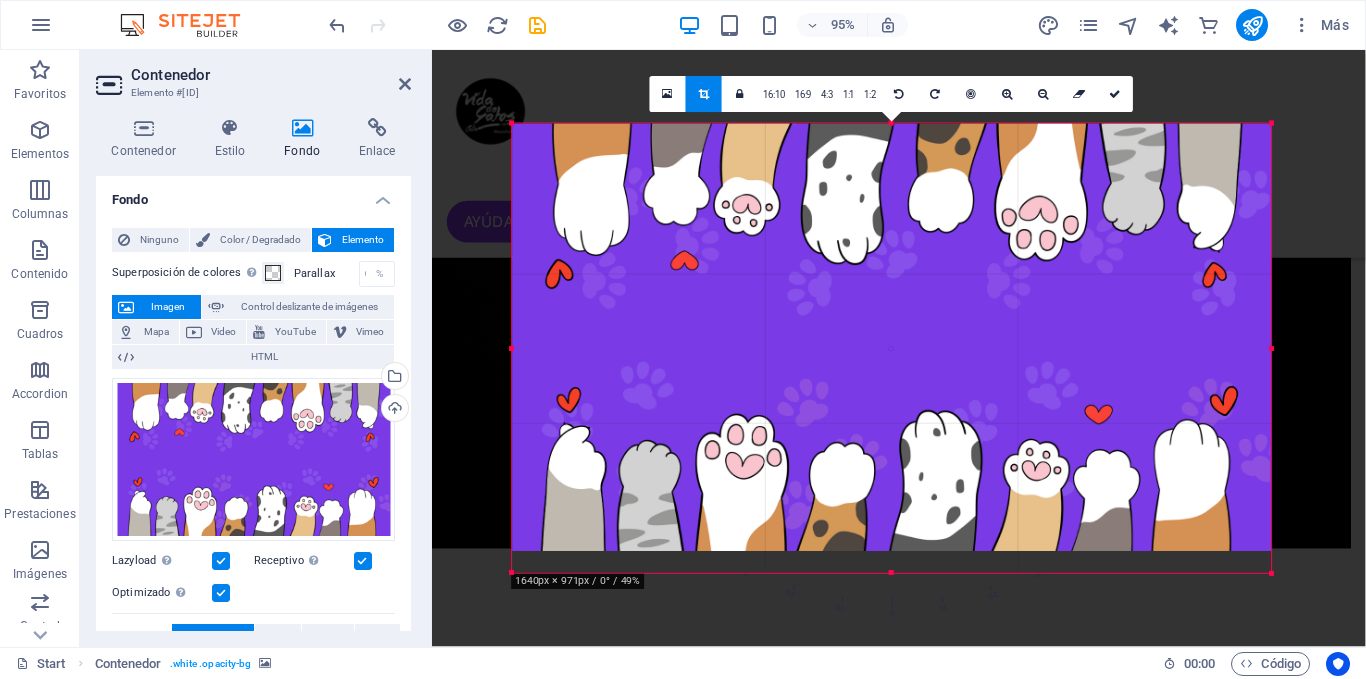 drag, startPoint x: 892, startPoint y: 562, endPoint x: 895, endPoint y: 590, distance: 28.160255 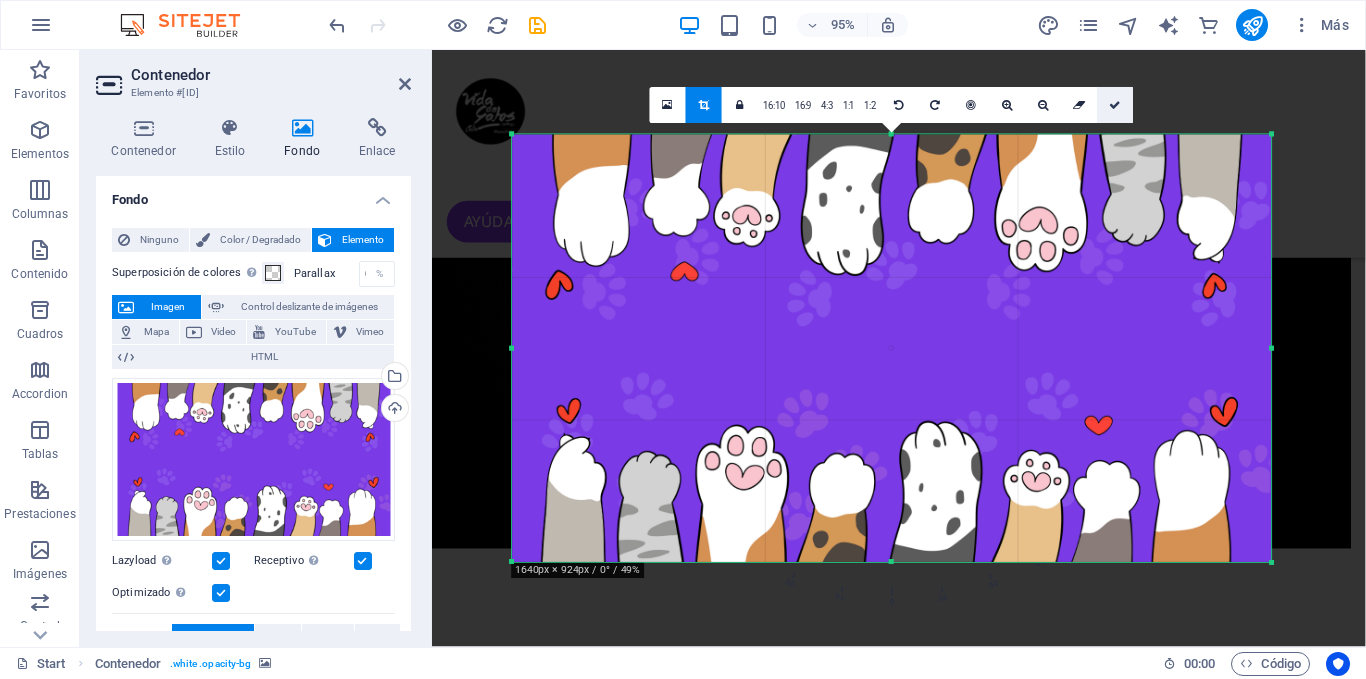 click at bounding box center [1116, 105] 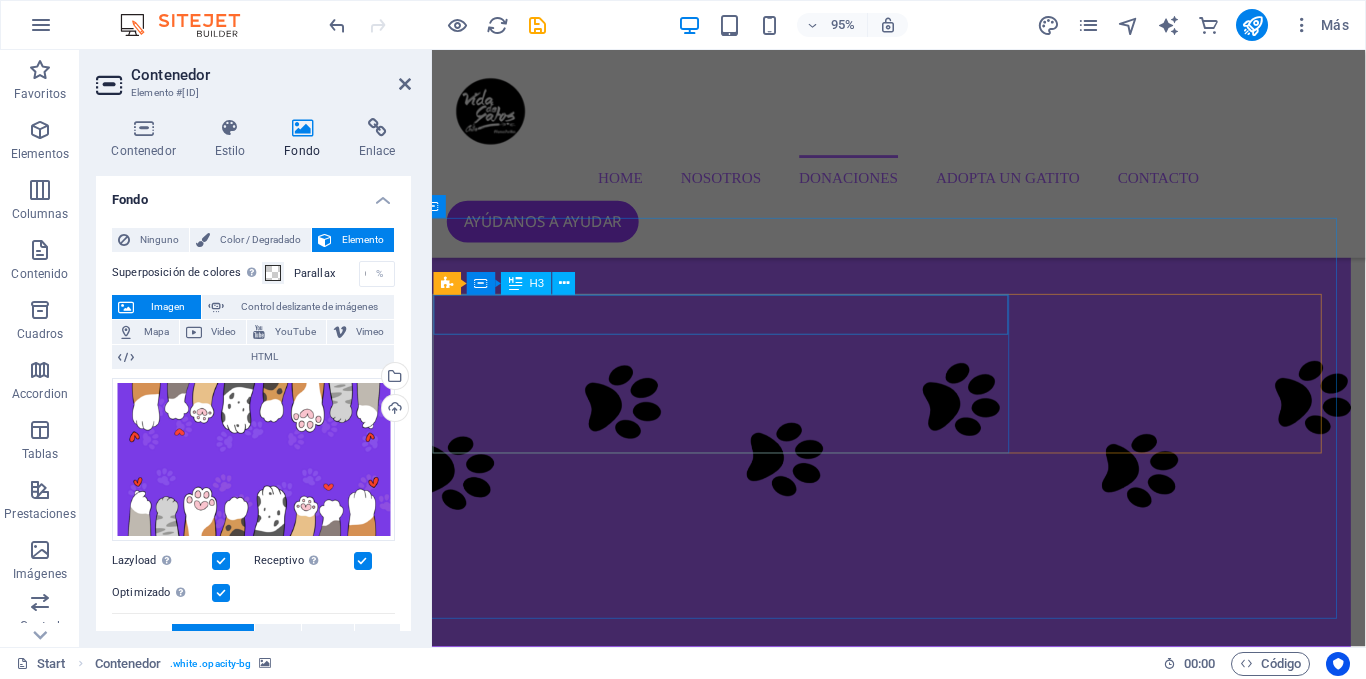 scroll, scrollTop: 2367, scrollLeft: 15, axis: both 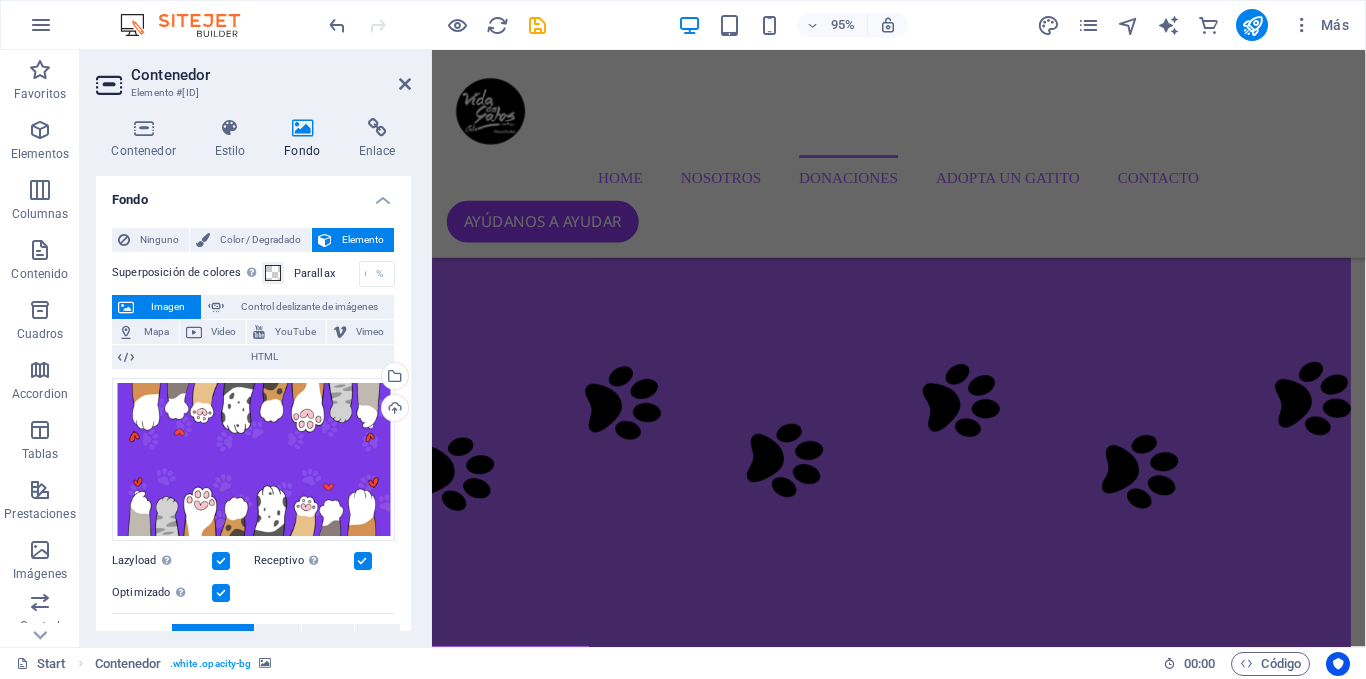 click on "Contenedor Elemento #ed-810522133" at bounding box center [253, 76] 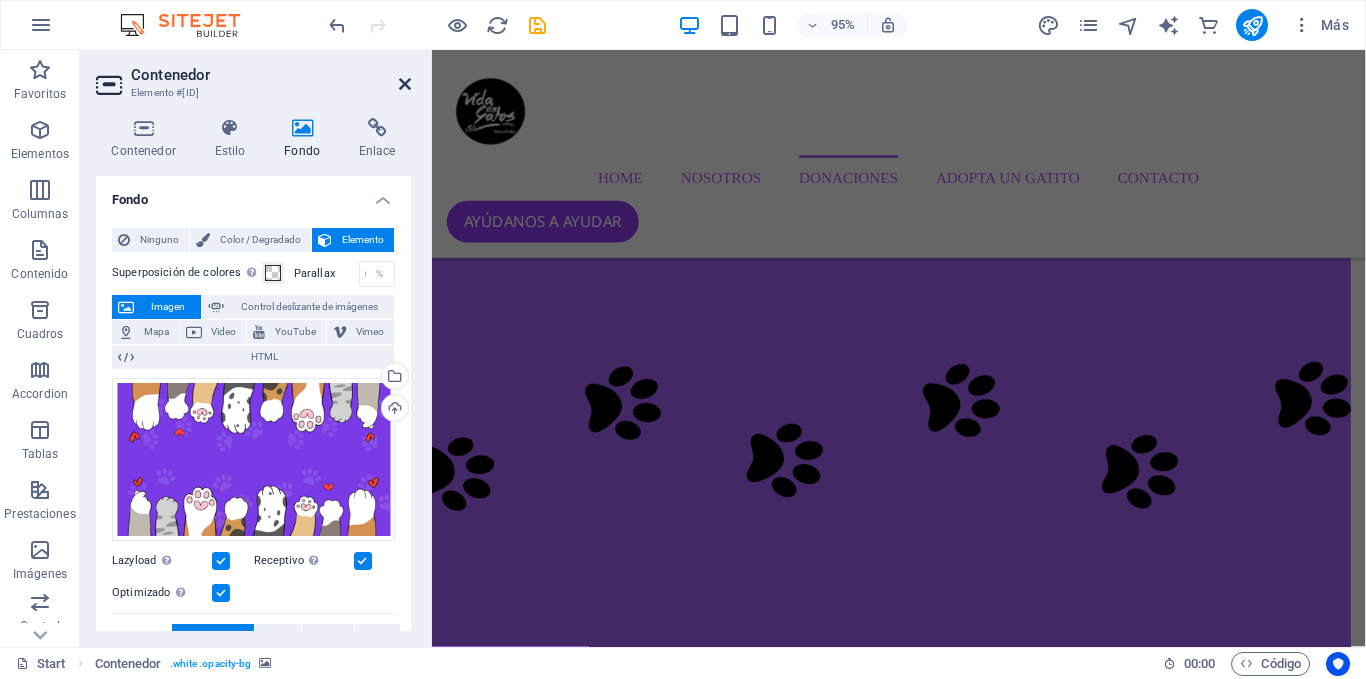 click at bounding box center (405, 84) 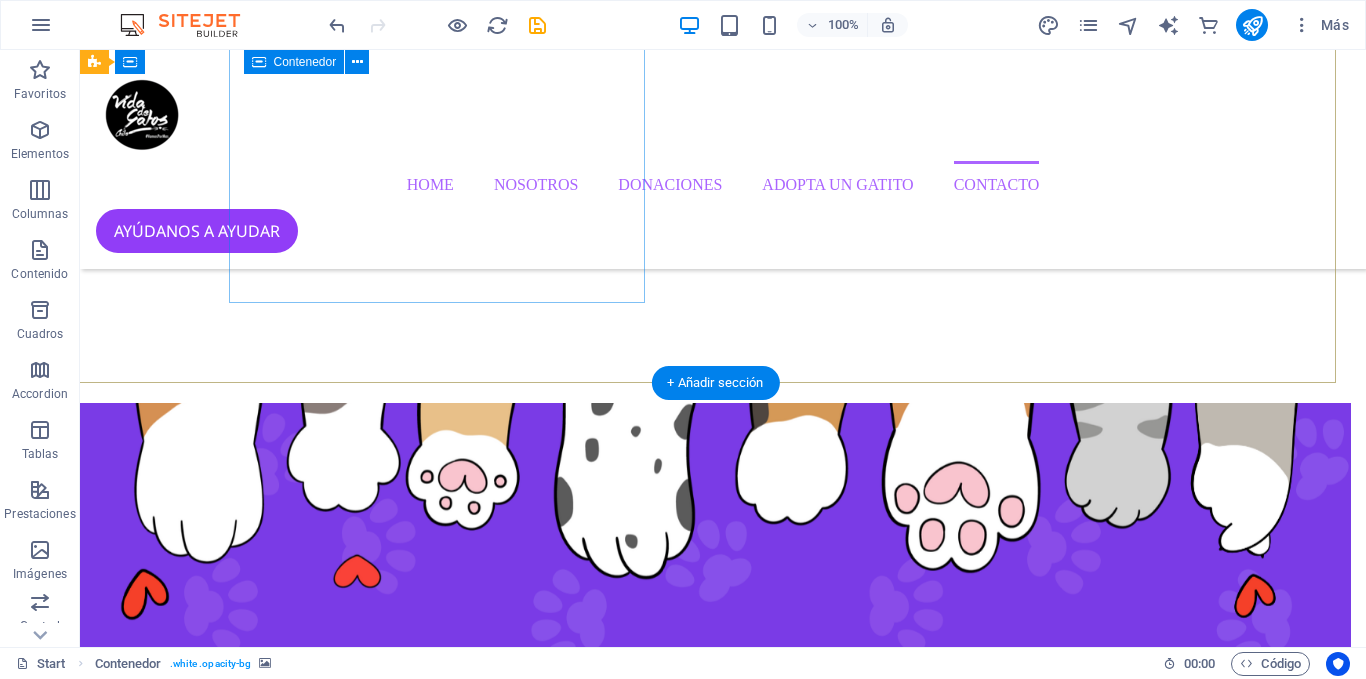 scroll, scrollTop: 4642, scrollLeft: 15, axis: both 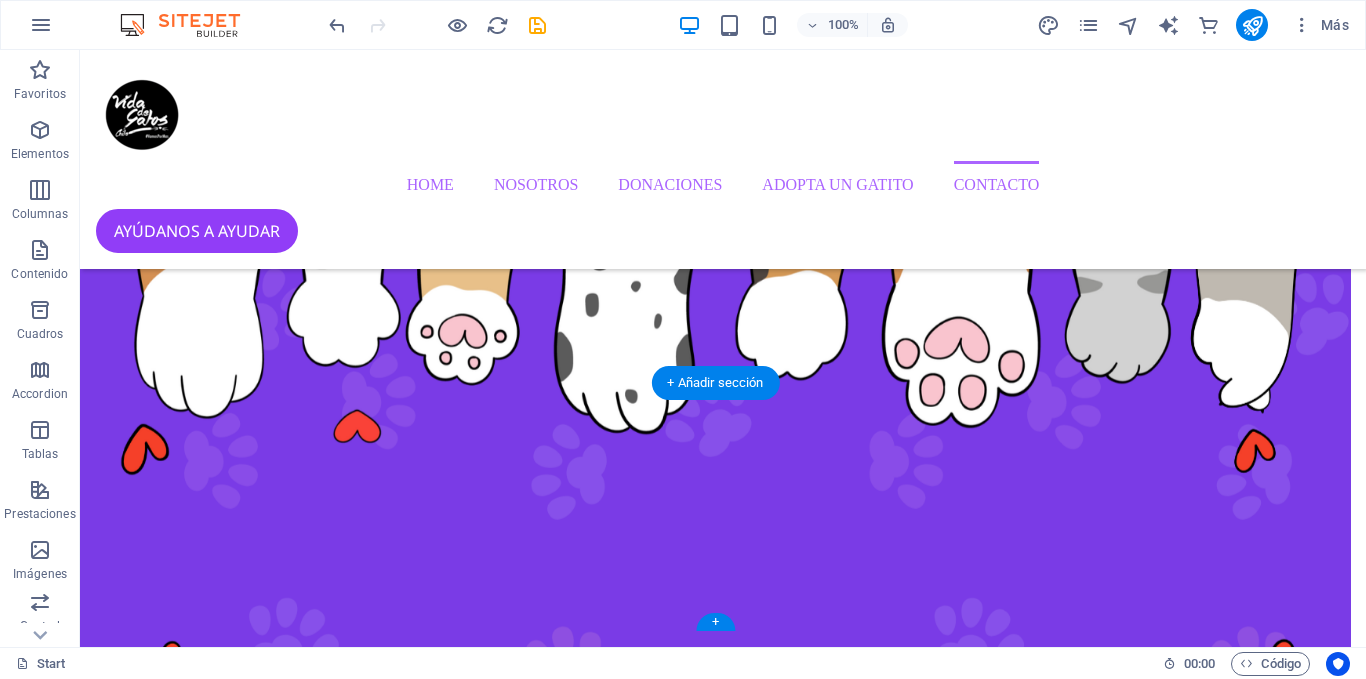 click at bounding box center [708, 9404] 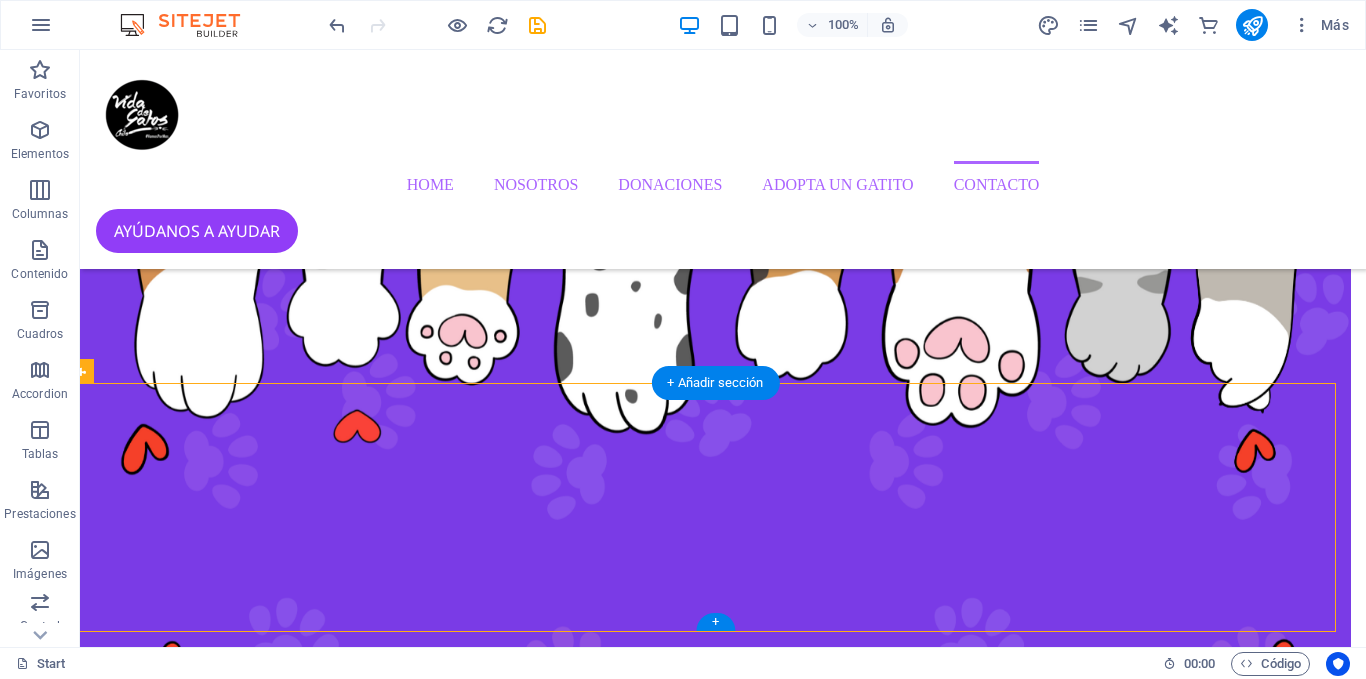click at bounding box center [708, 9404] 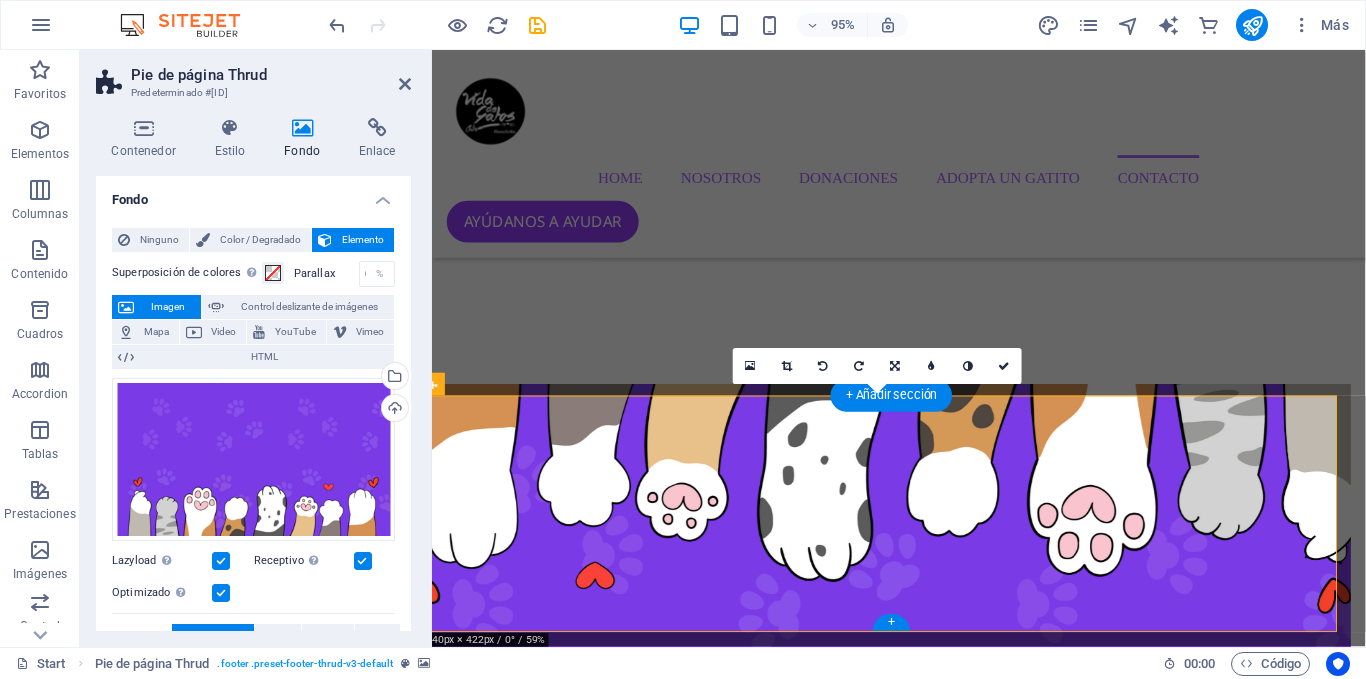 scroll, scrollTop: 4681, scrollLeft: 15, axis: both 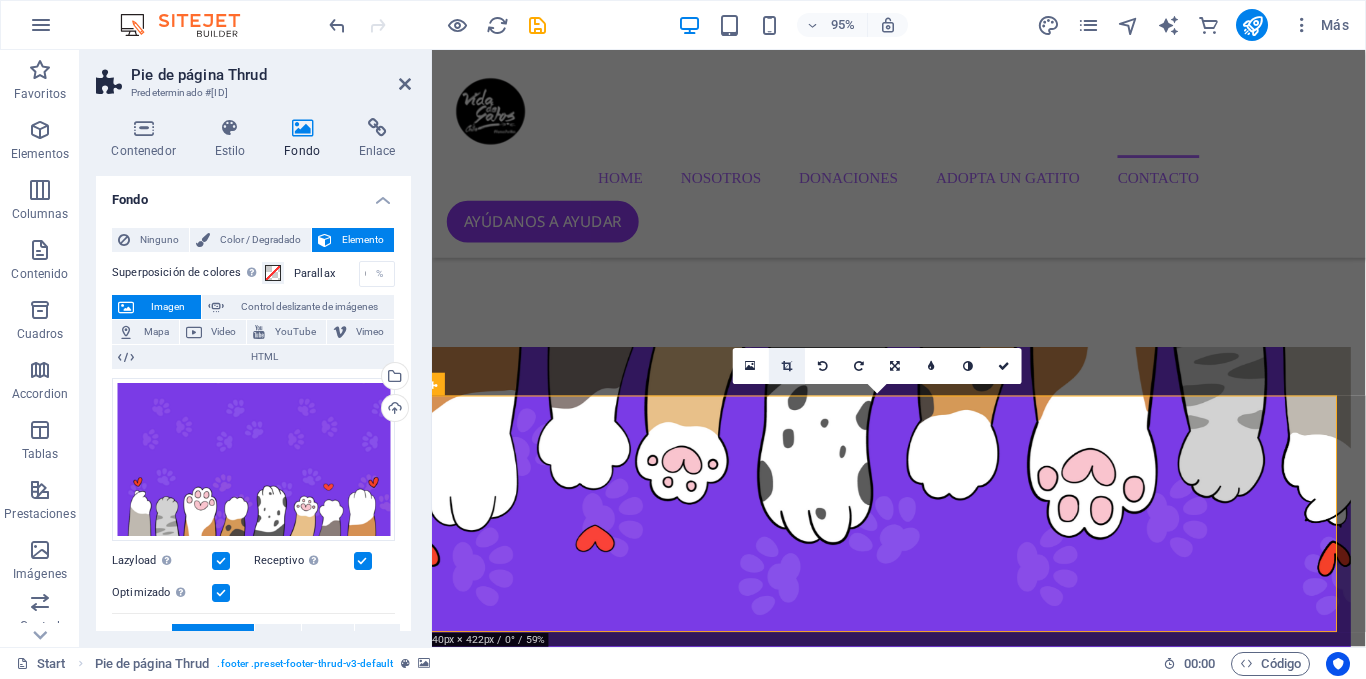 click at bounding box center (787, 366) 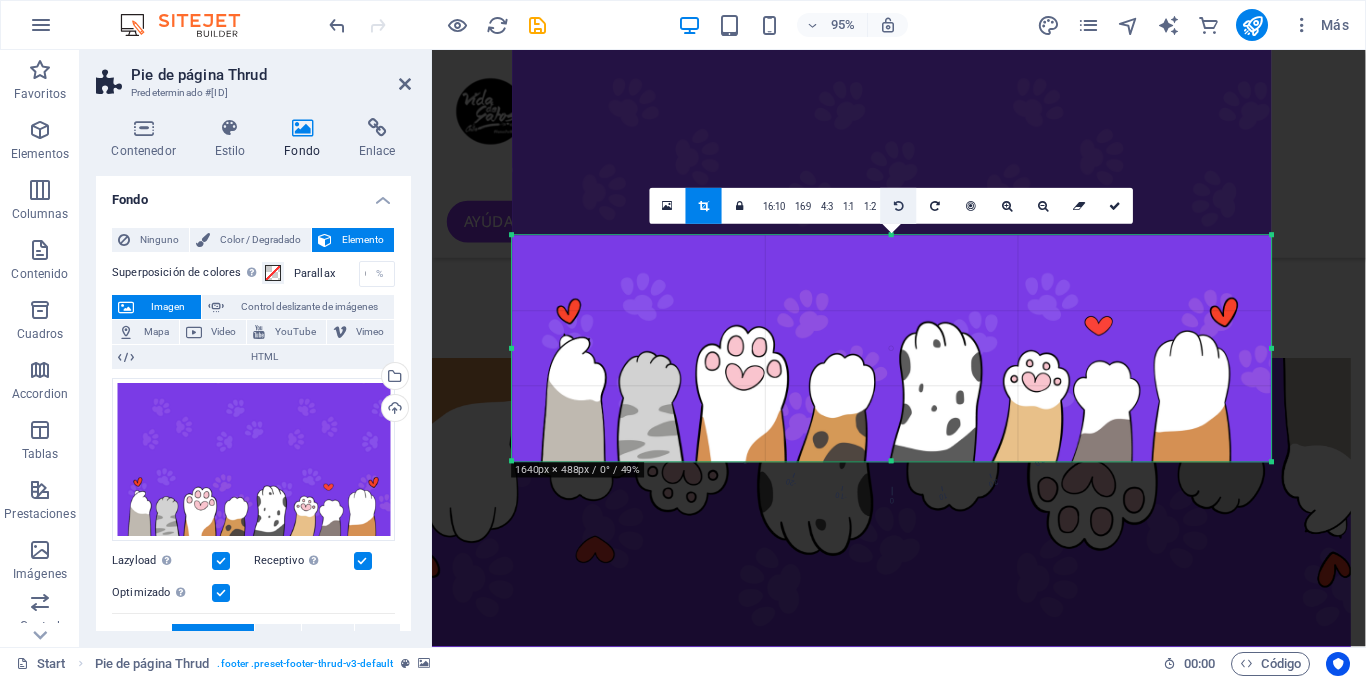 drag, startPoint x: 890, startPoint y: 250, endPoint x: 903, endPoint y: 218, distance: 34.539833 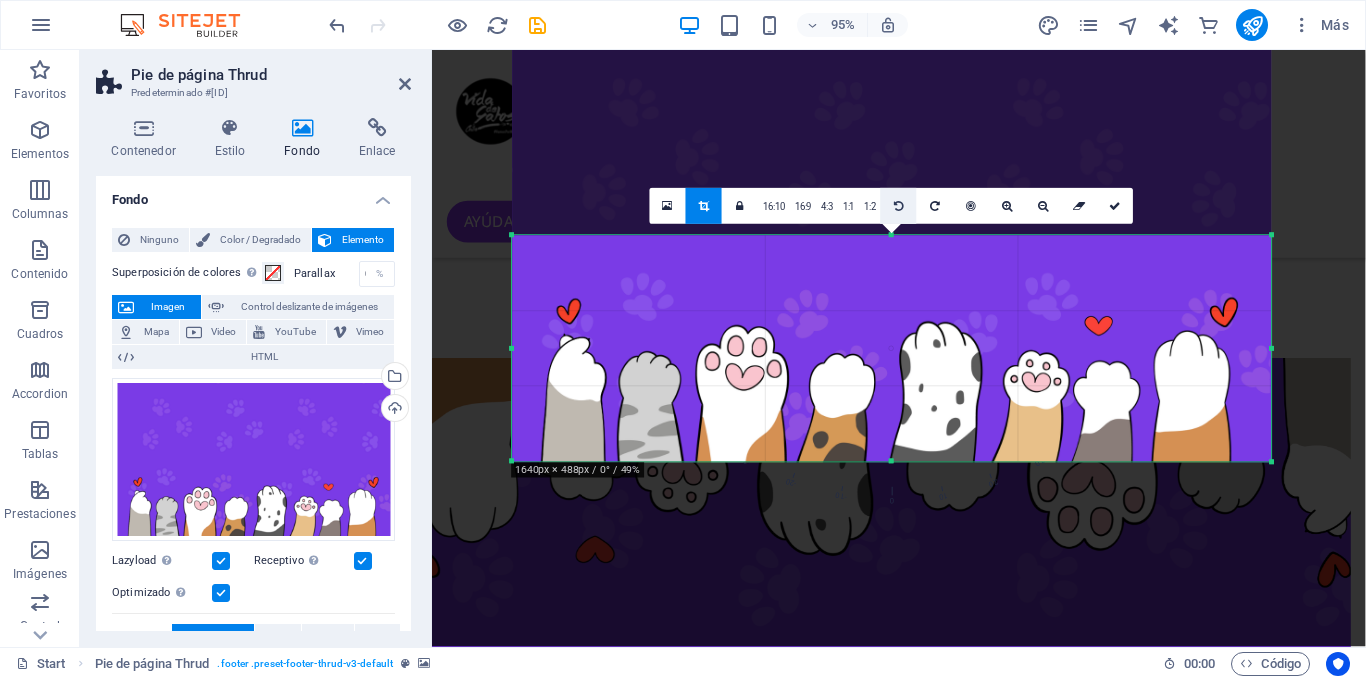 scroll, scrollTop: 4670, scrollLeft: 15, axis: both 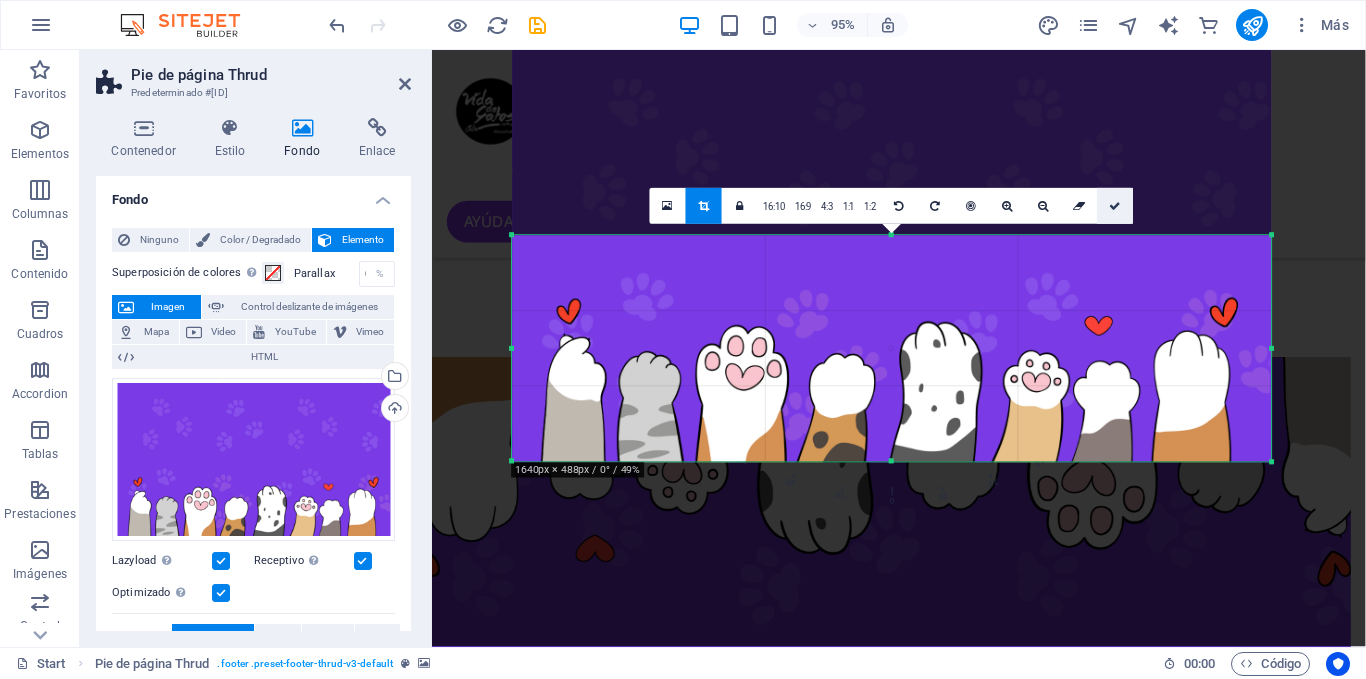 click at bounding box center [1116, 206] 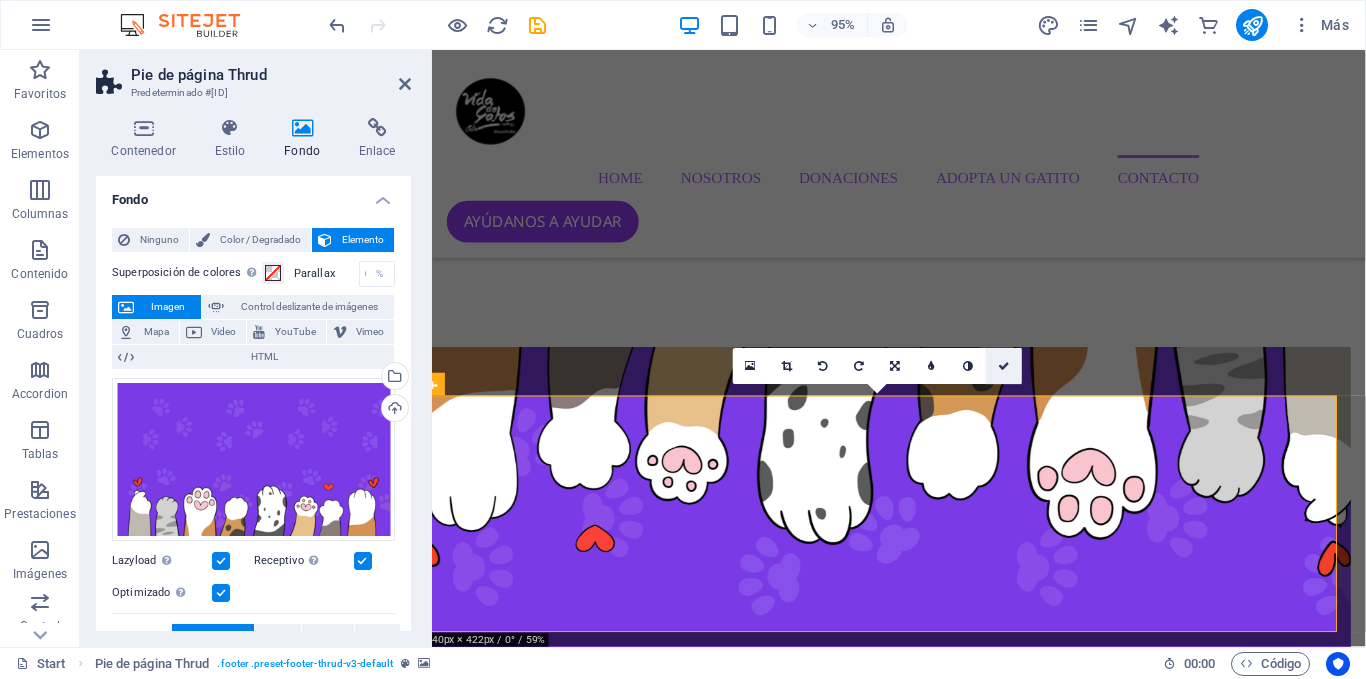 click at bounding box center (1004, 366) 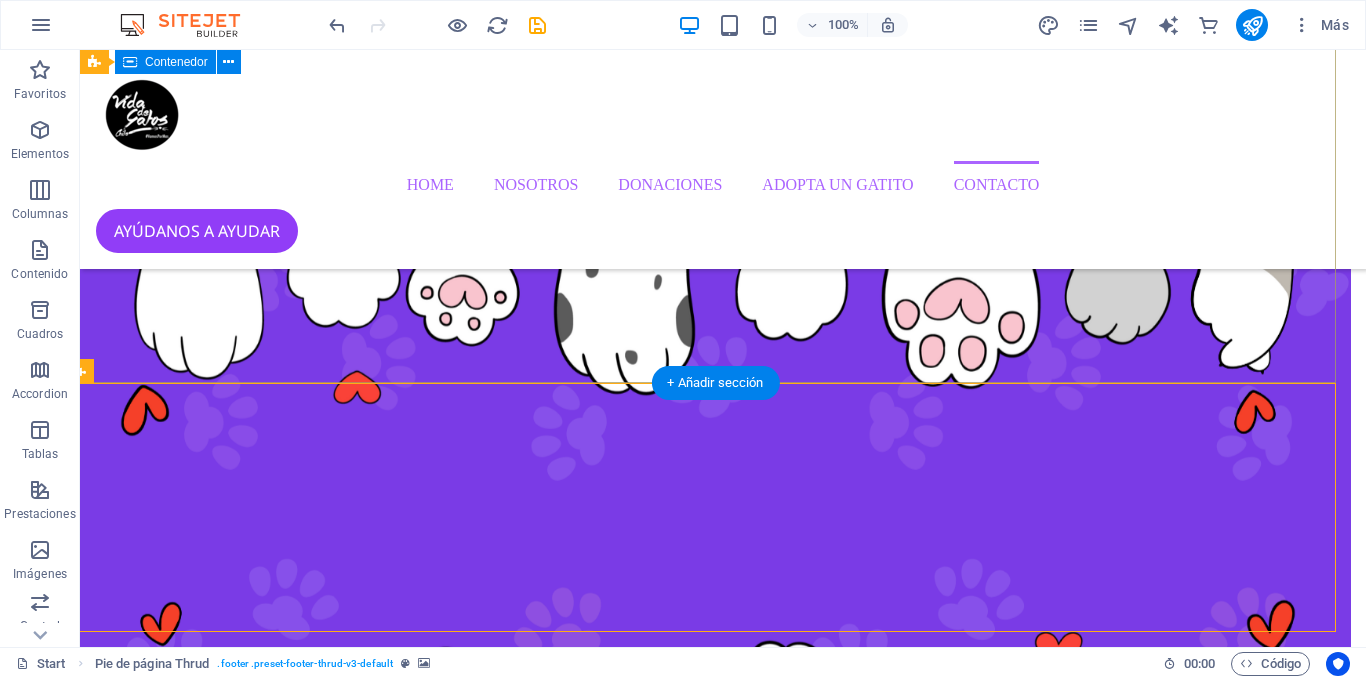 scroll, scrollTop: 4642, scrollLeft: 15, axis: both 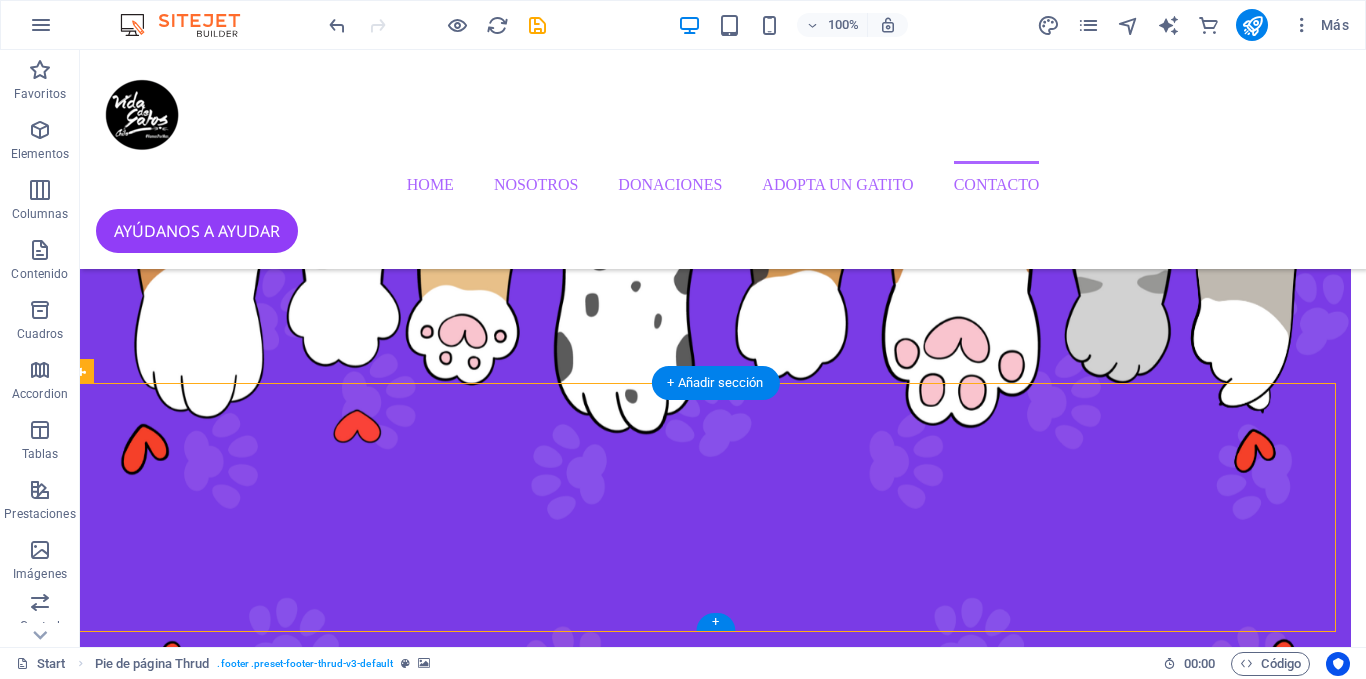 click at bounding box center [708, 9404] 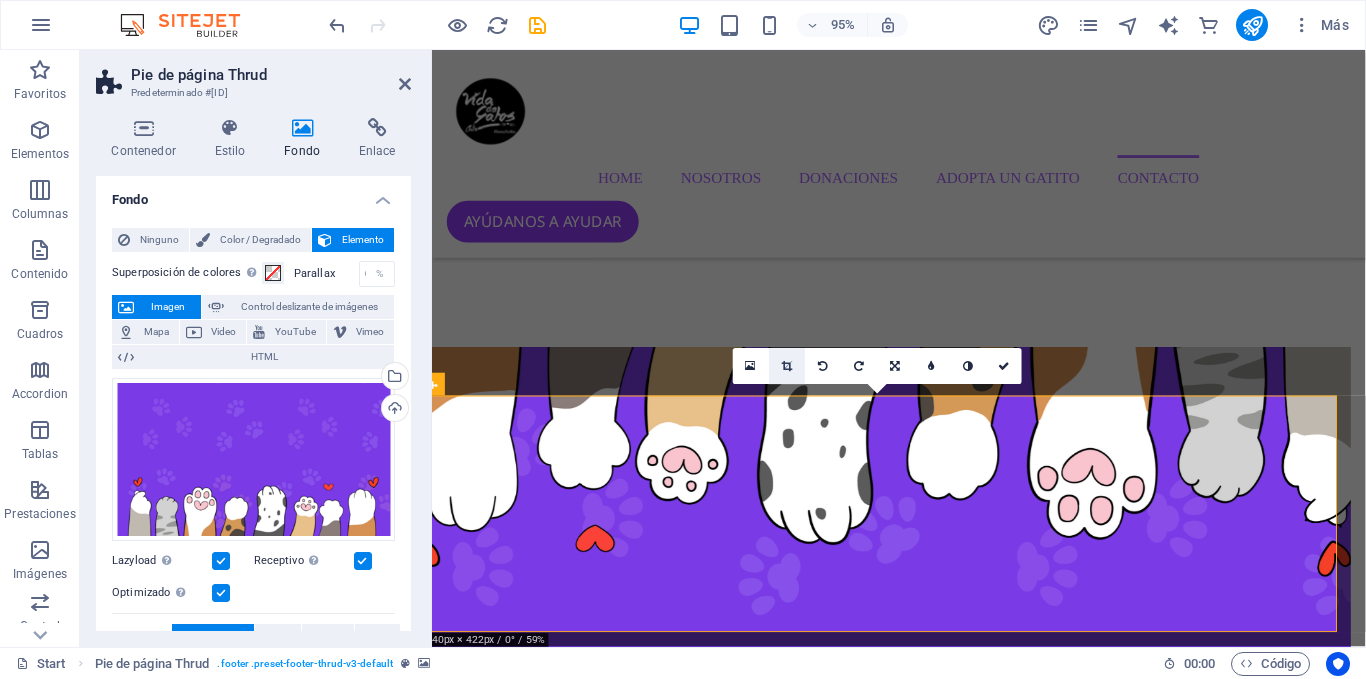 click at bounding box center (787, 366) 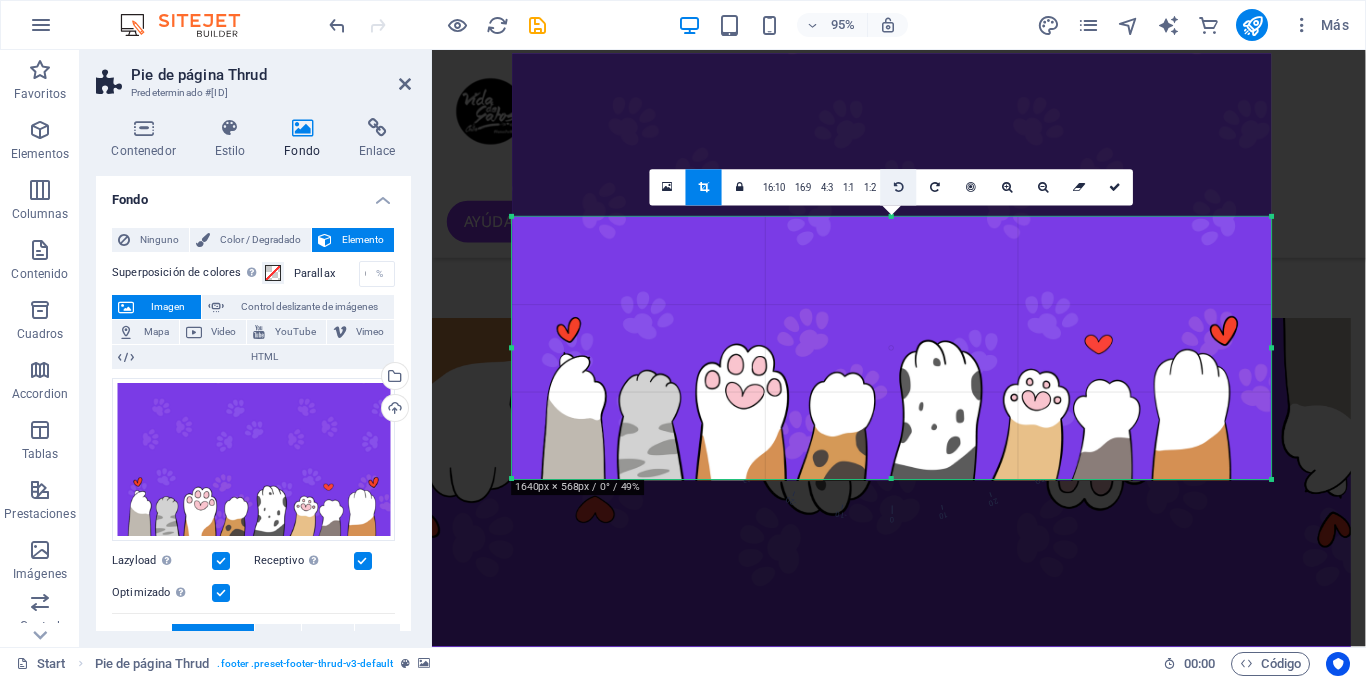 scroll, scrollTop: 4712, scrollLeft: 15, axis: both 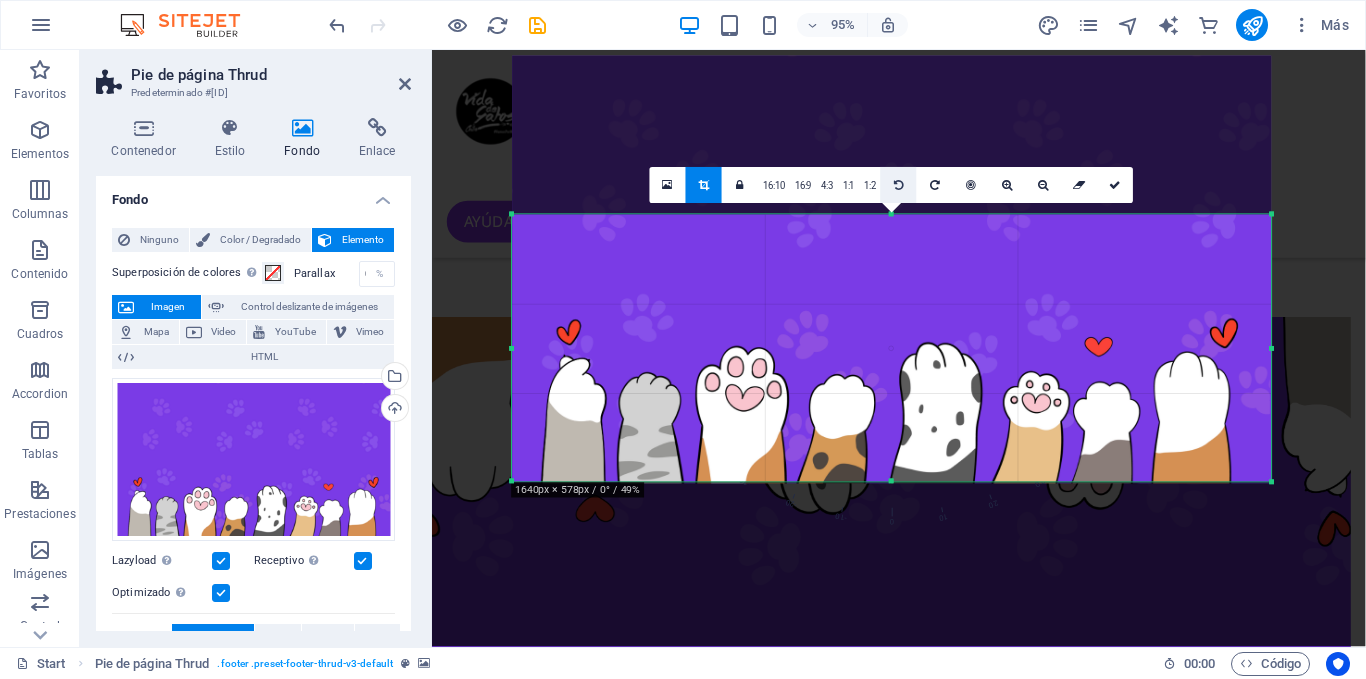 drag, startPoint x: 893, startPoint y: 235, endPoint x: 893, endPoint y: 194, distance: 41 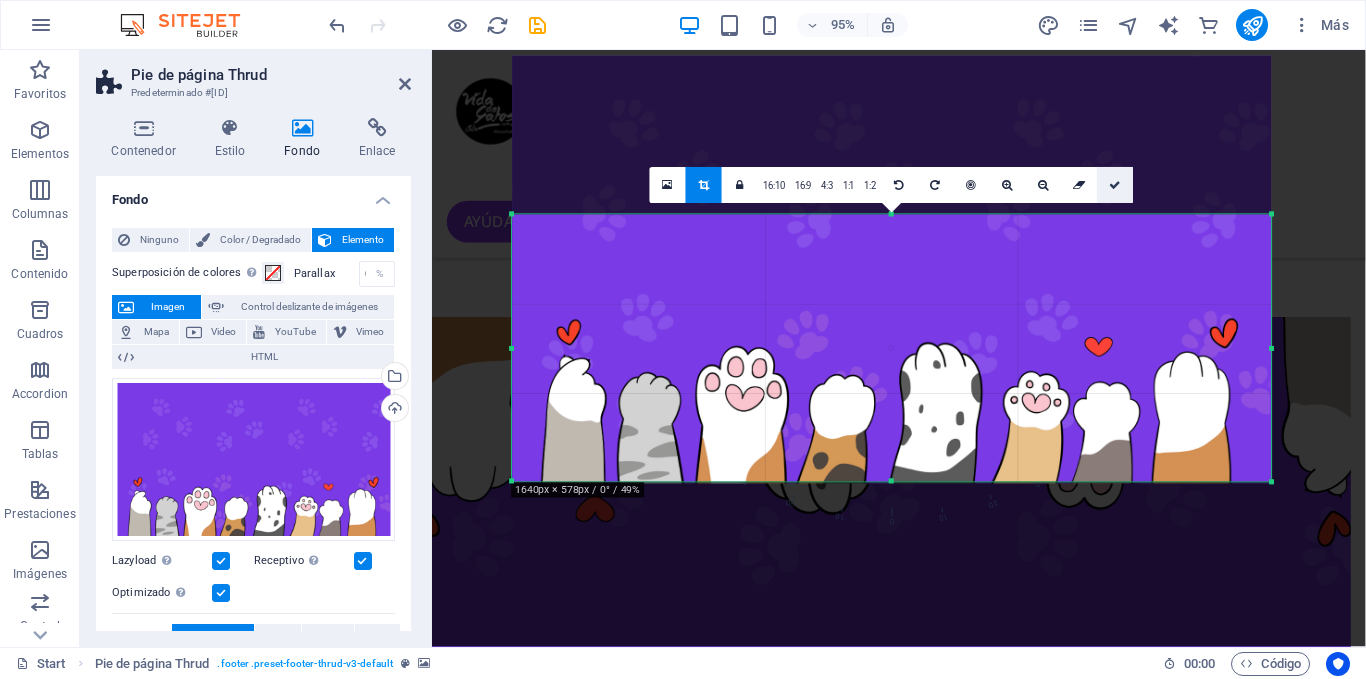 click at bounding box center (1116, 185) 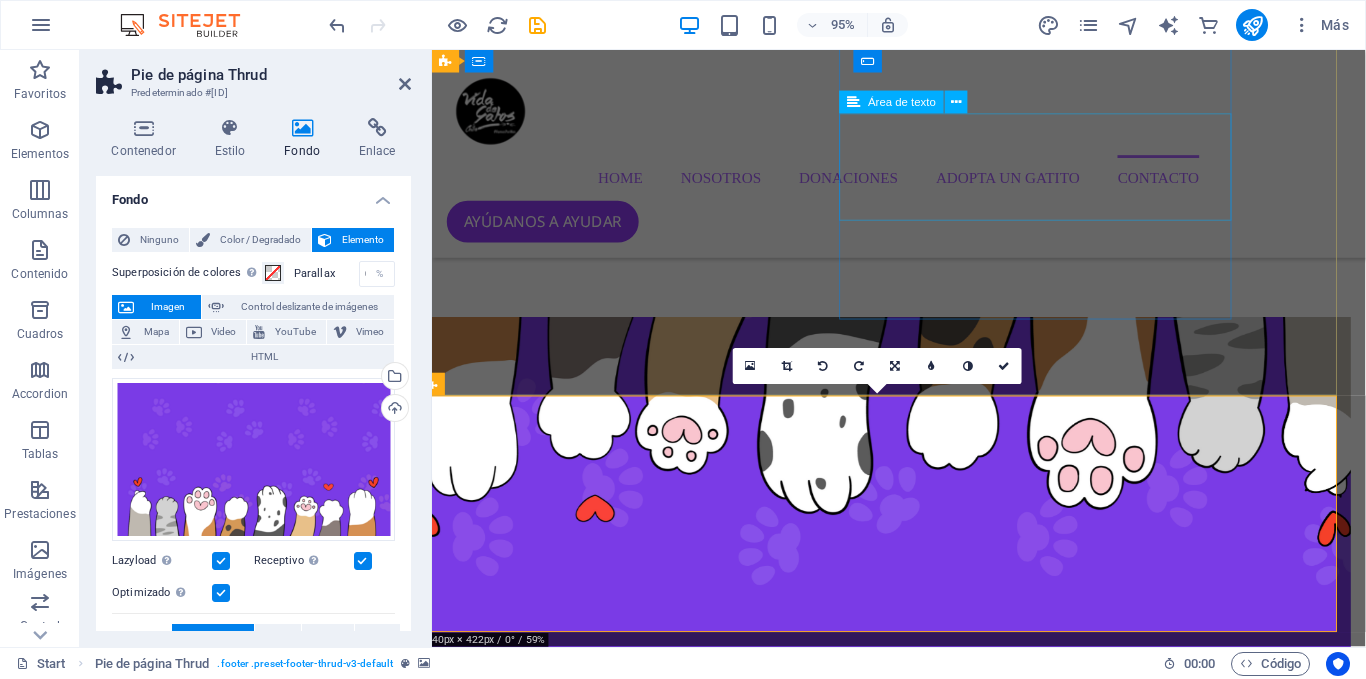 scroll, scrollTop: 4681, scrollLeft: 15, axis: both 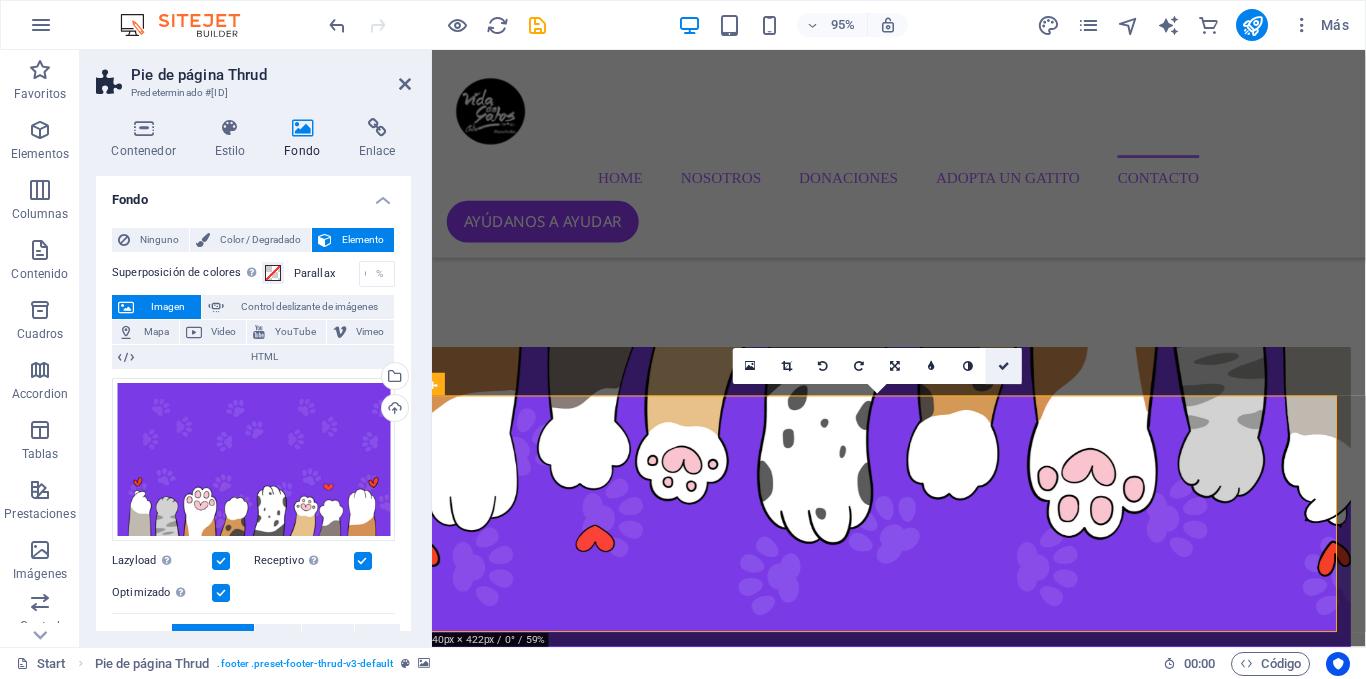 click at bounding box center [1004, 366] 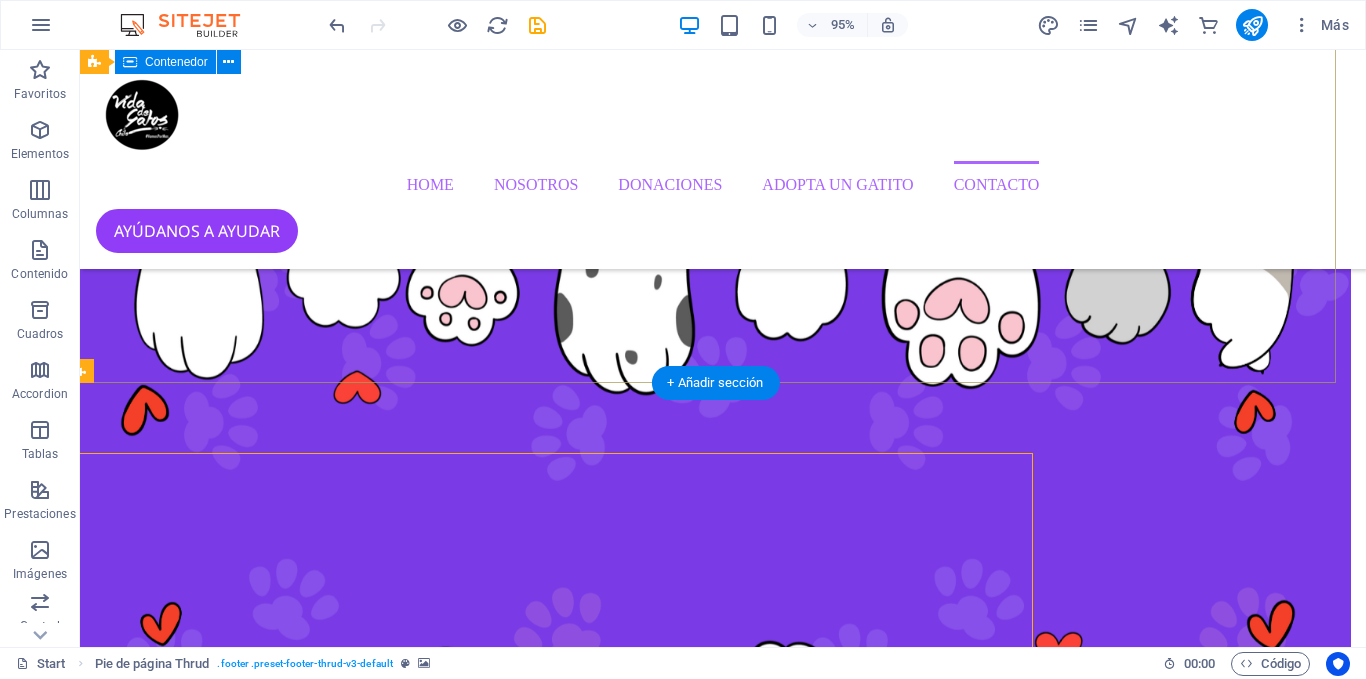 scroll, scrollTop: 4642, scrollLeft: 15, axis: both 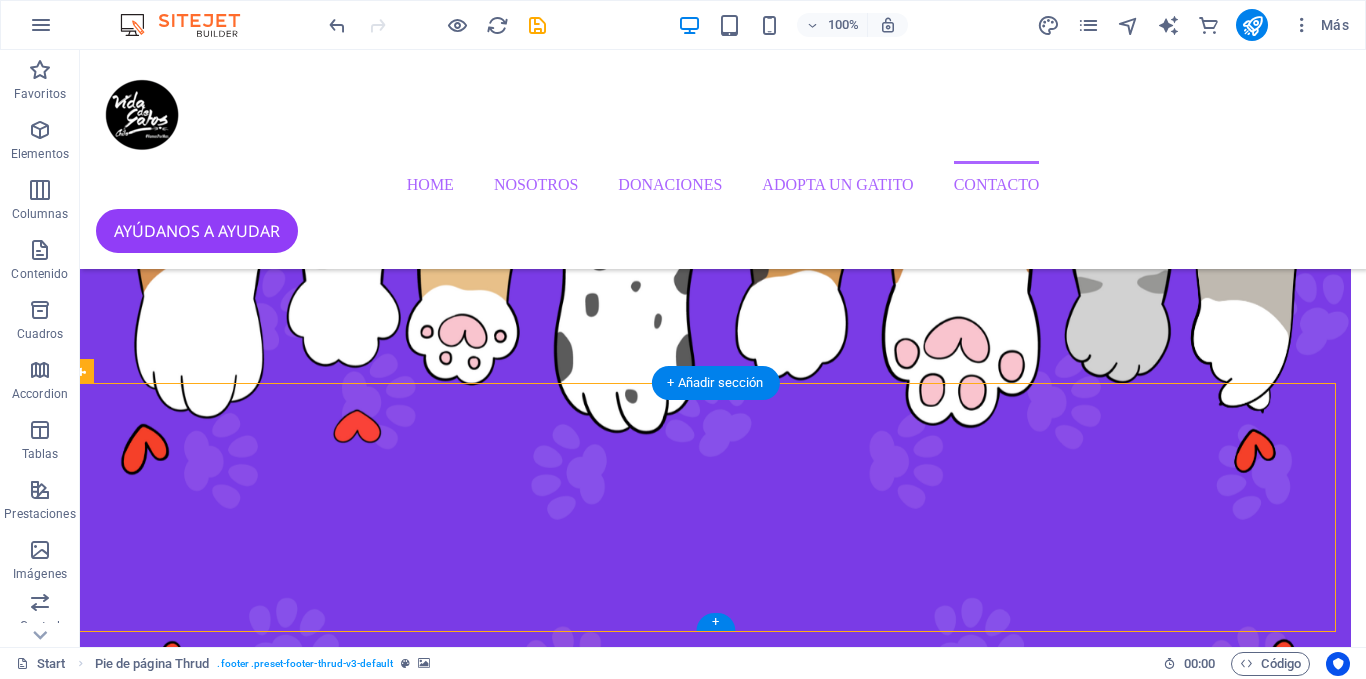 click at bounding box center (708, 9404) 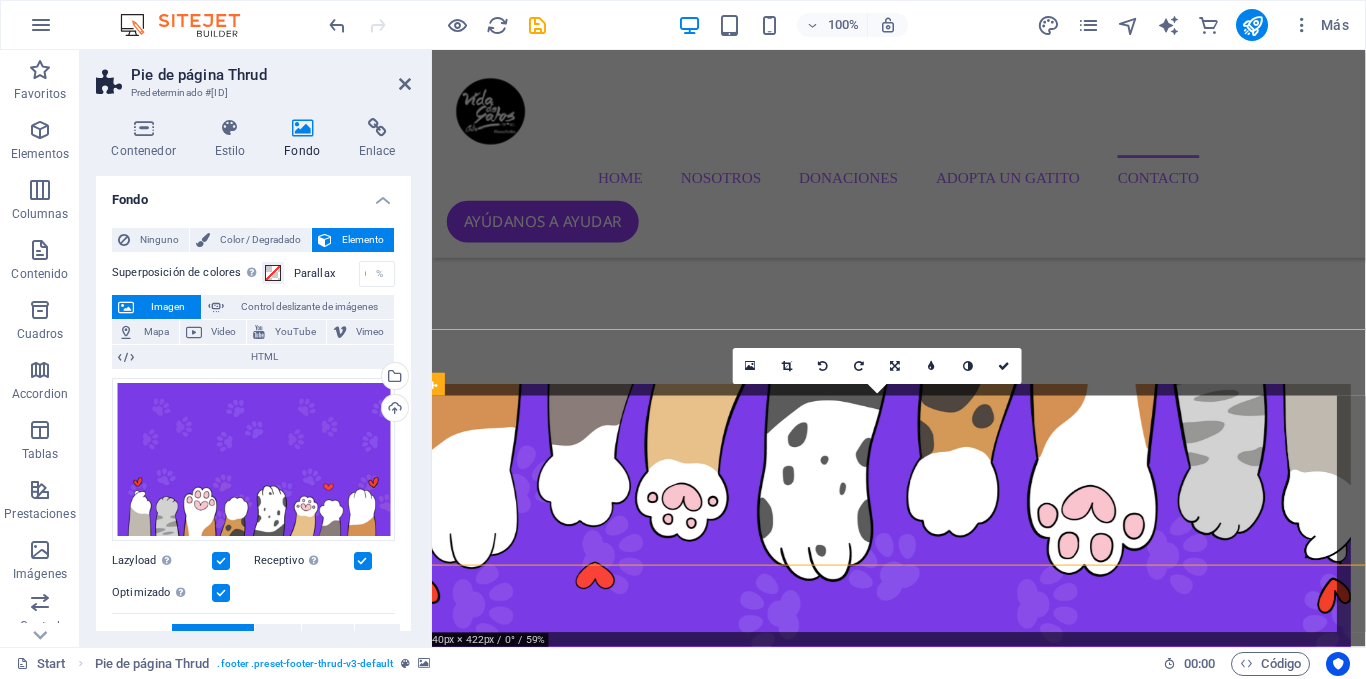 scroll, scrollTop: 4681, scrollLeft: 15, axis: both 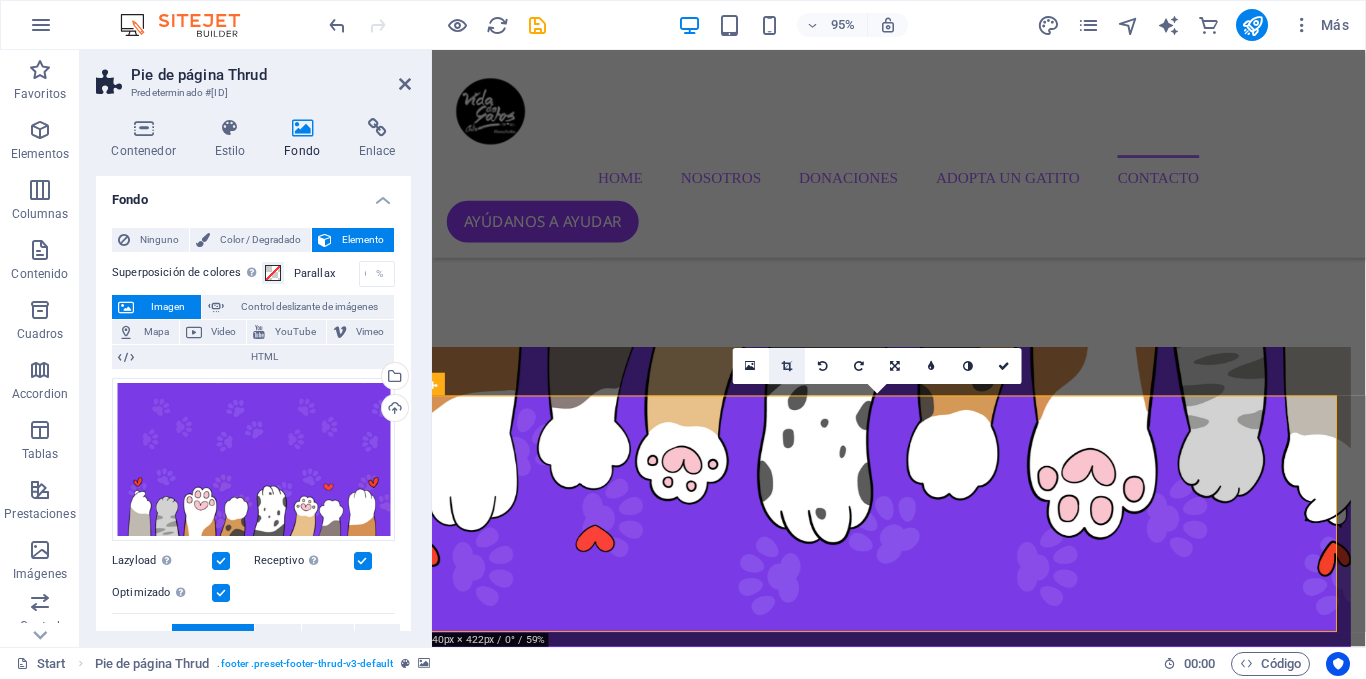click at bounding box center (787, 366) 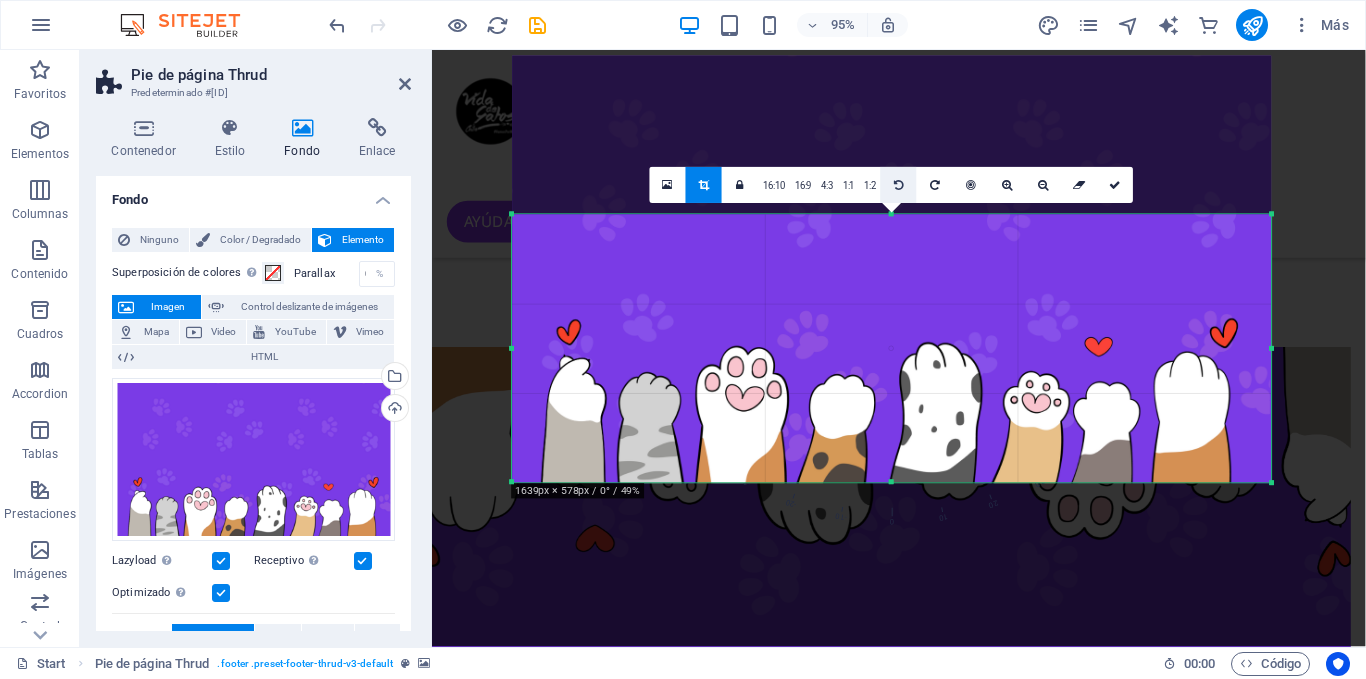 scroll, scrollTop: 4712, scrollLeft: 15, axis: both 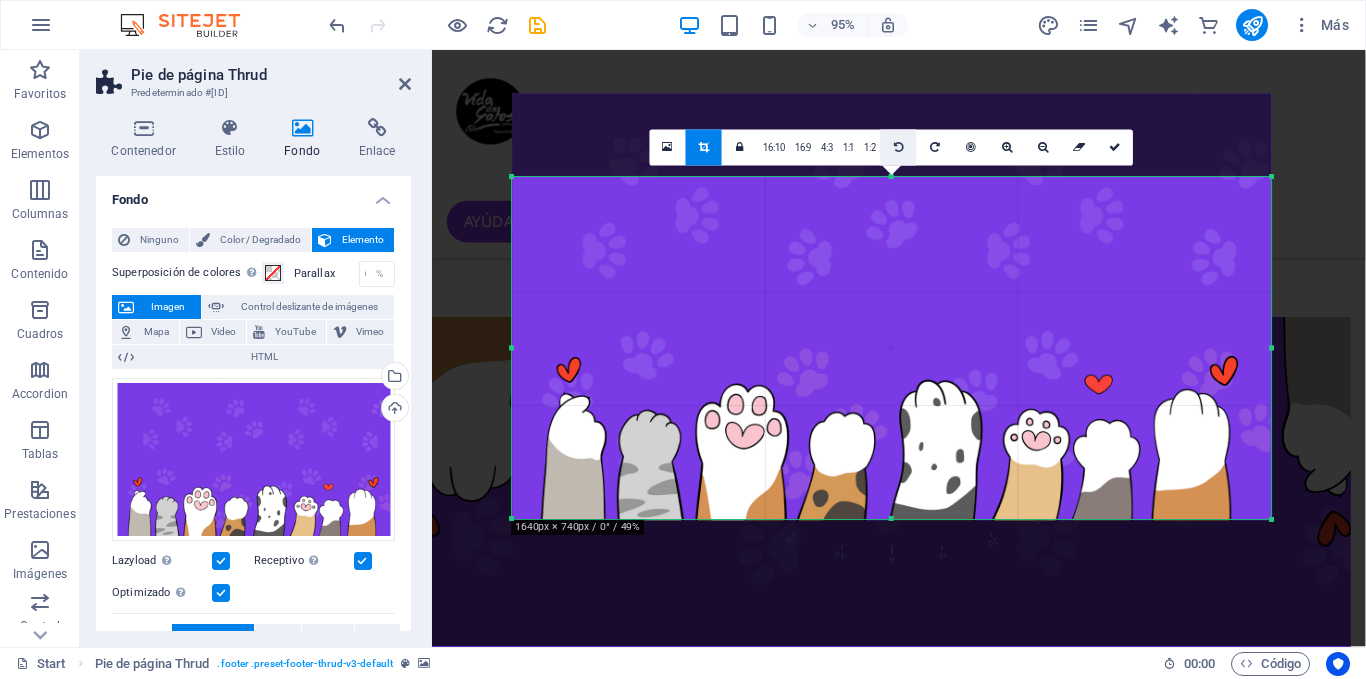 drag, startPoint x: 893, startPoint y: 213, endPoint x: 904, endPoint y: 134, distance: 79.762146 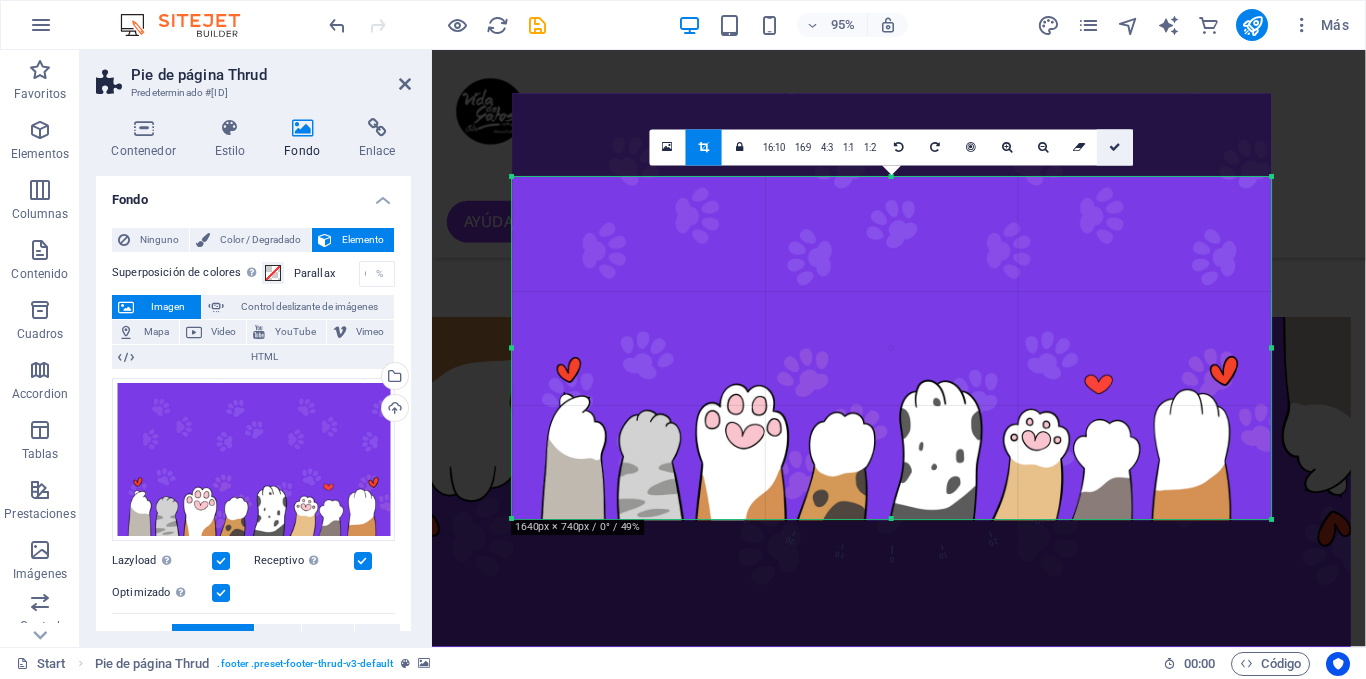 click at bounding box center [1116, 147] 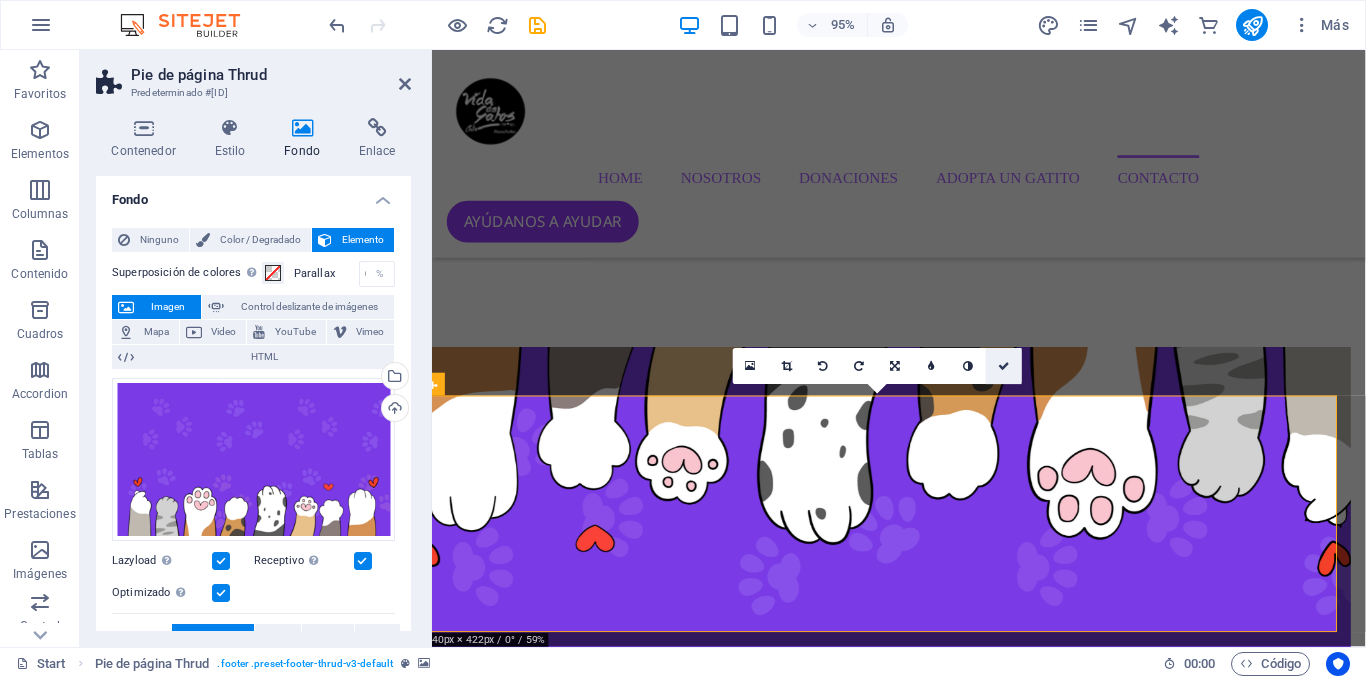 click at bounding box center [1004, 366] 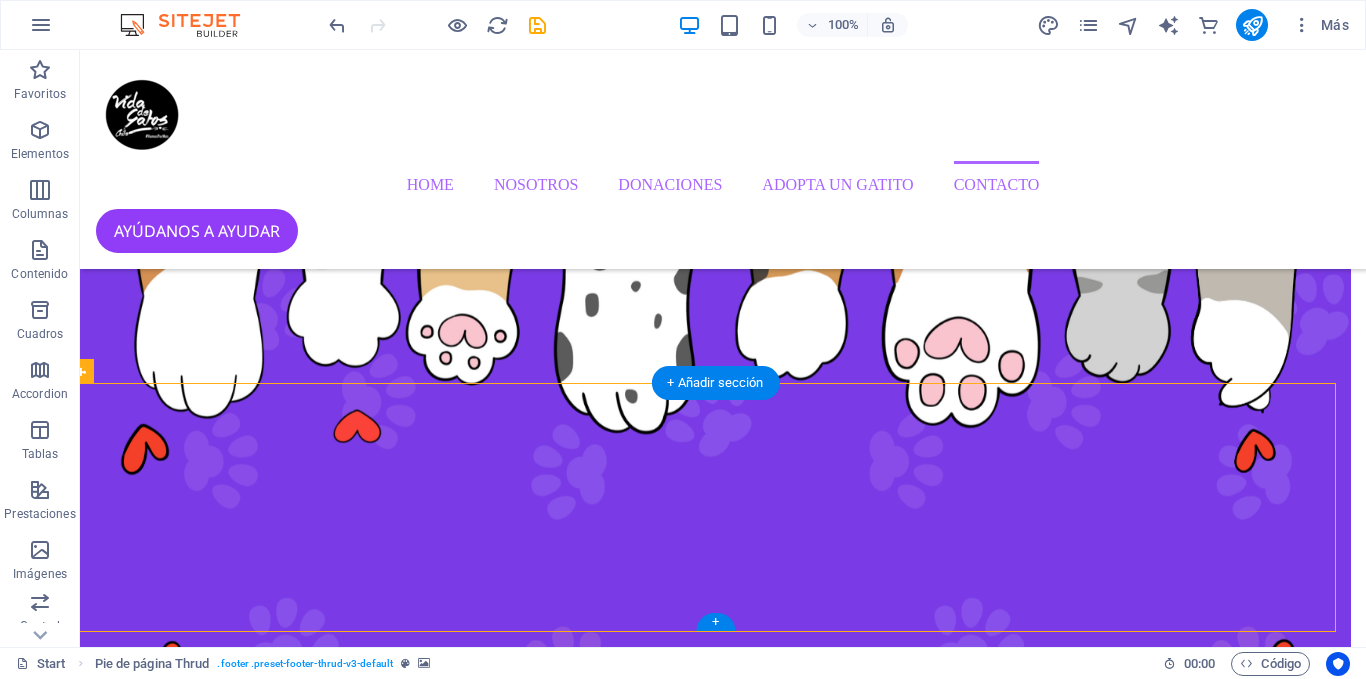 click at bounding box center (708, 9404) 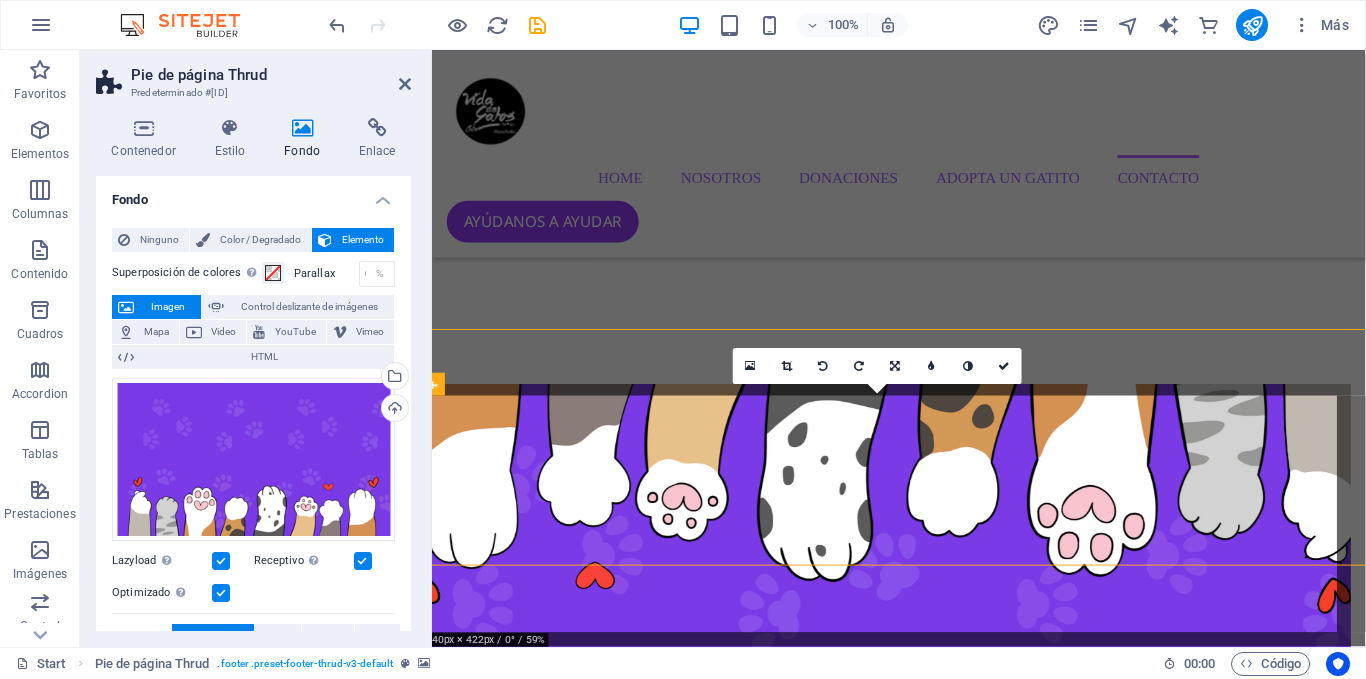 scroll, scrollTop: 4681, scrollLeft: 15, axis: both 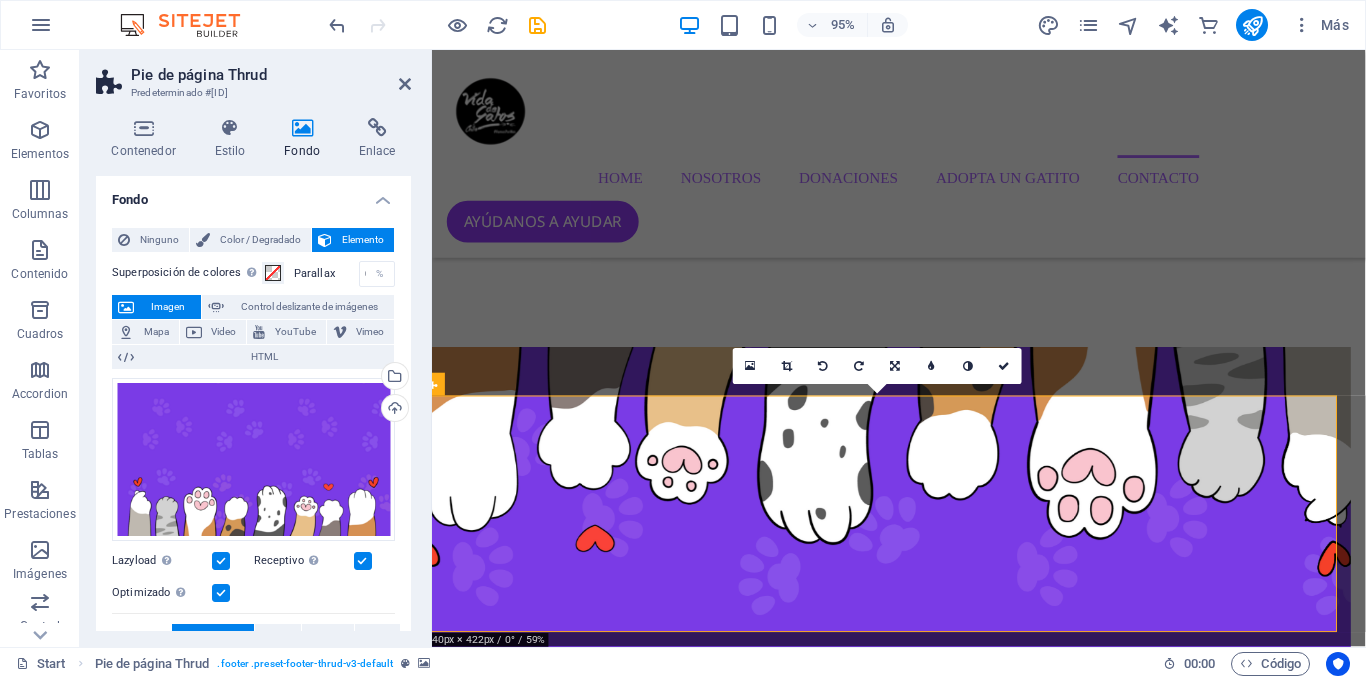 click at bounding box center (437, 25) 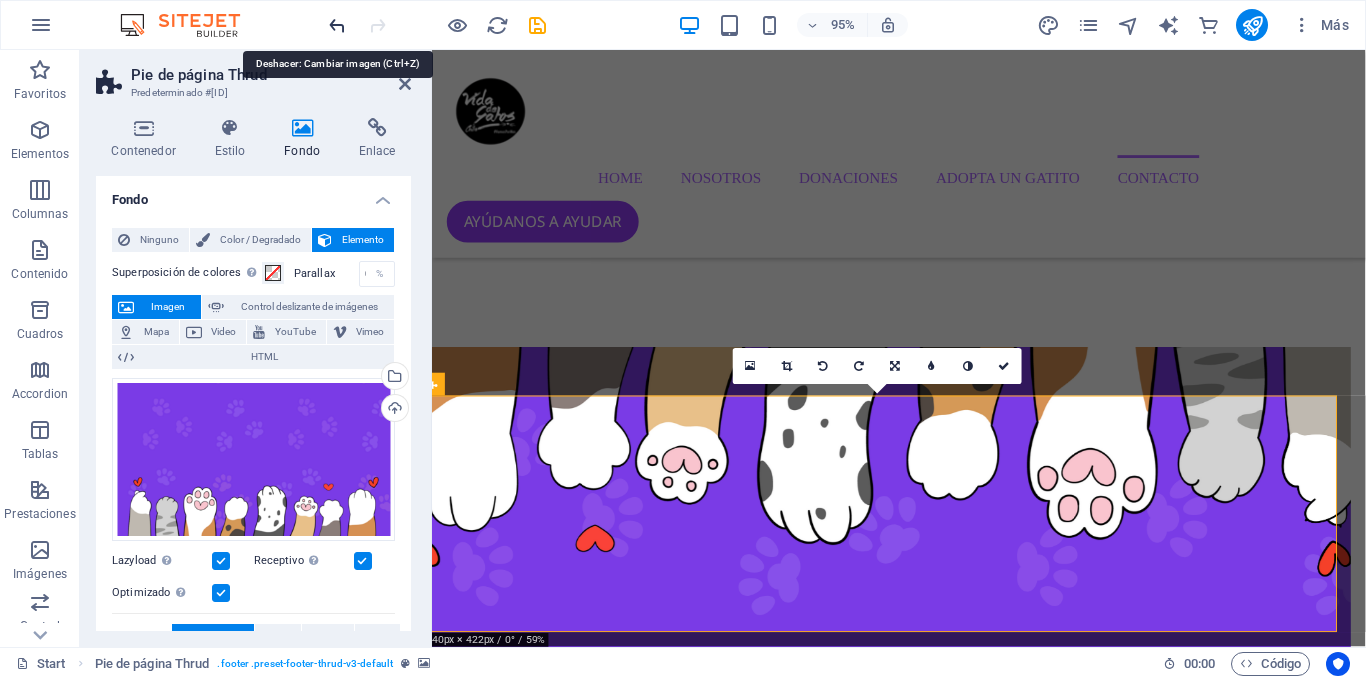 click at bounding box center (337, 25) 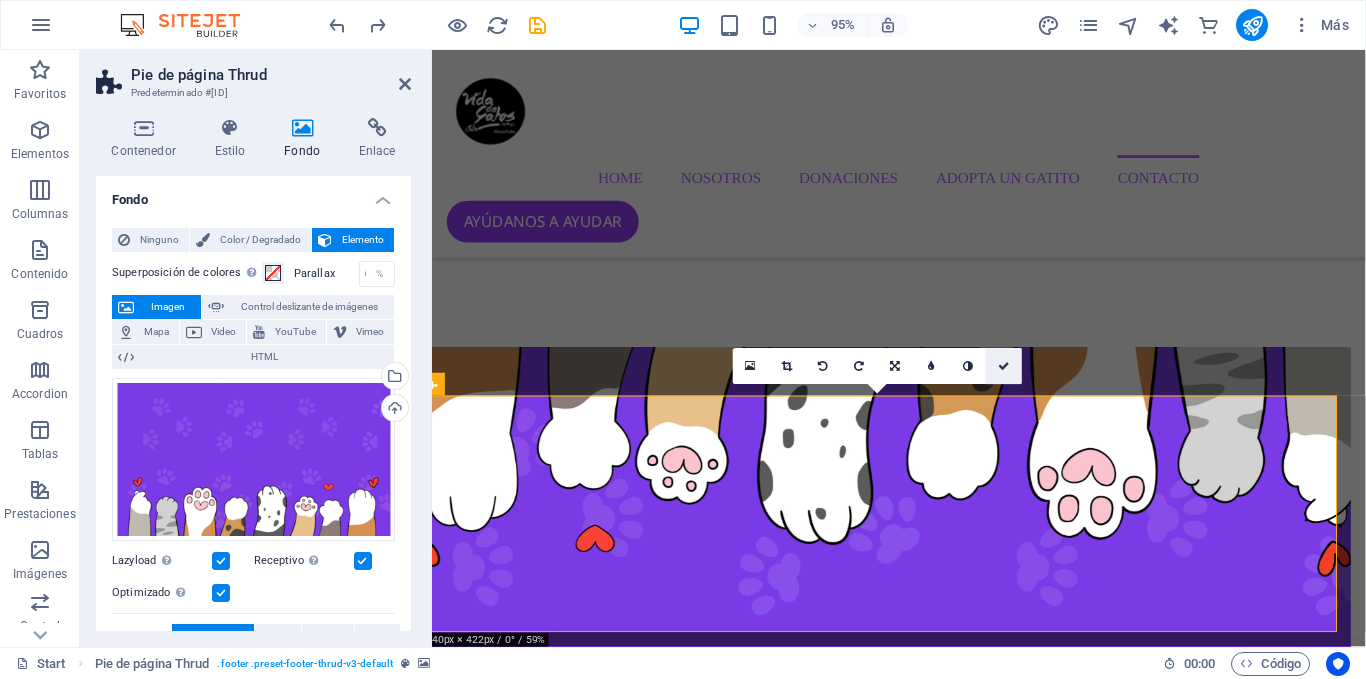 click at bounding box center [1004, 366] 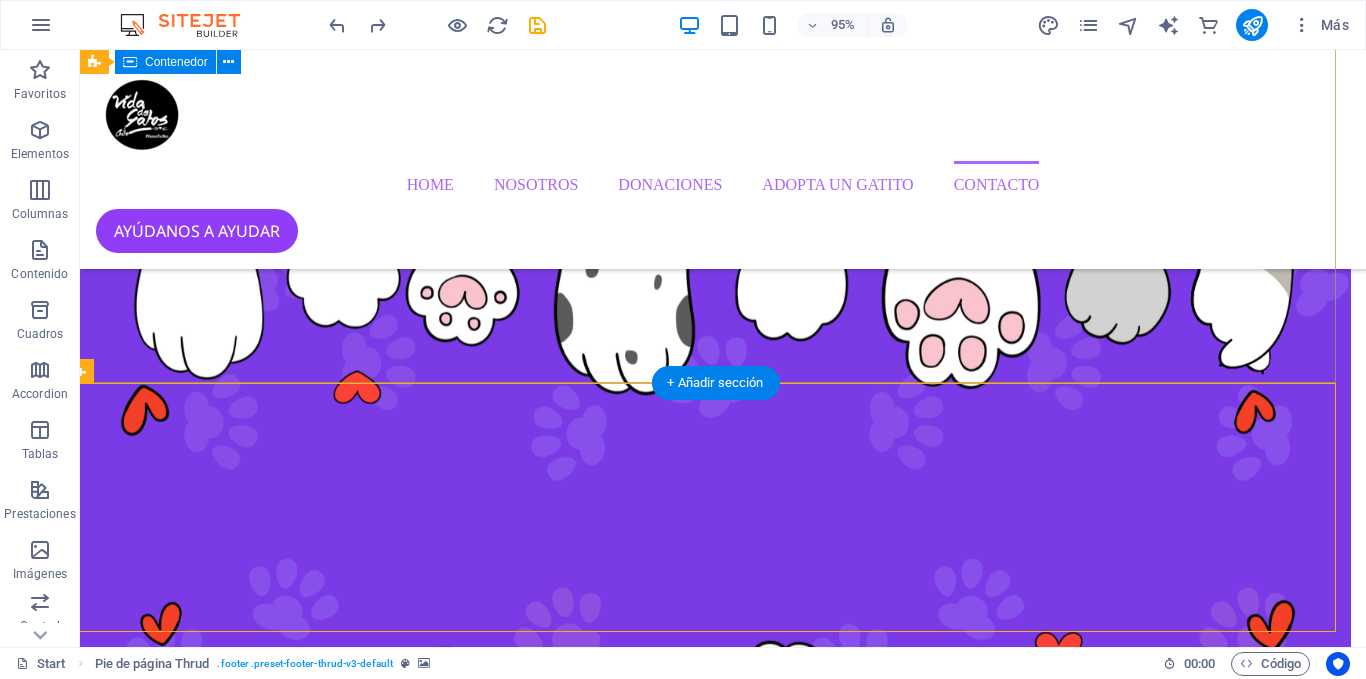 scroll, scrollTop: 4642, scrollLeft: 15, axis: both 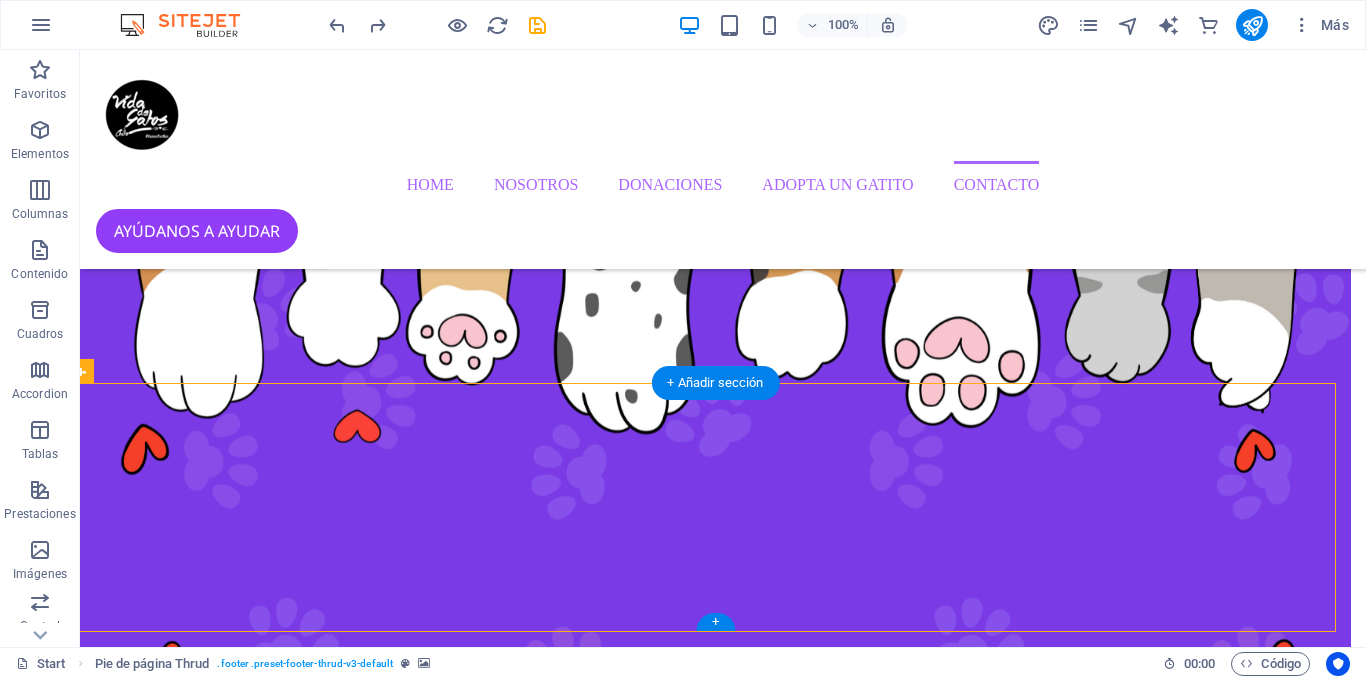 click at bounding box center (708, 9404) 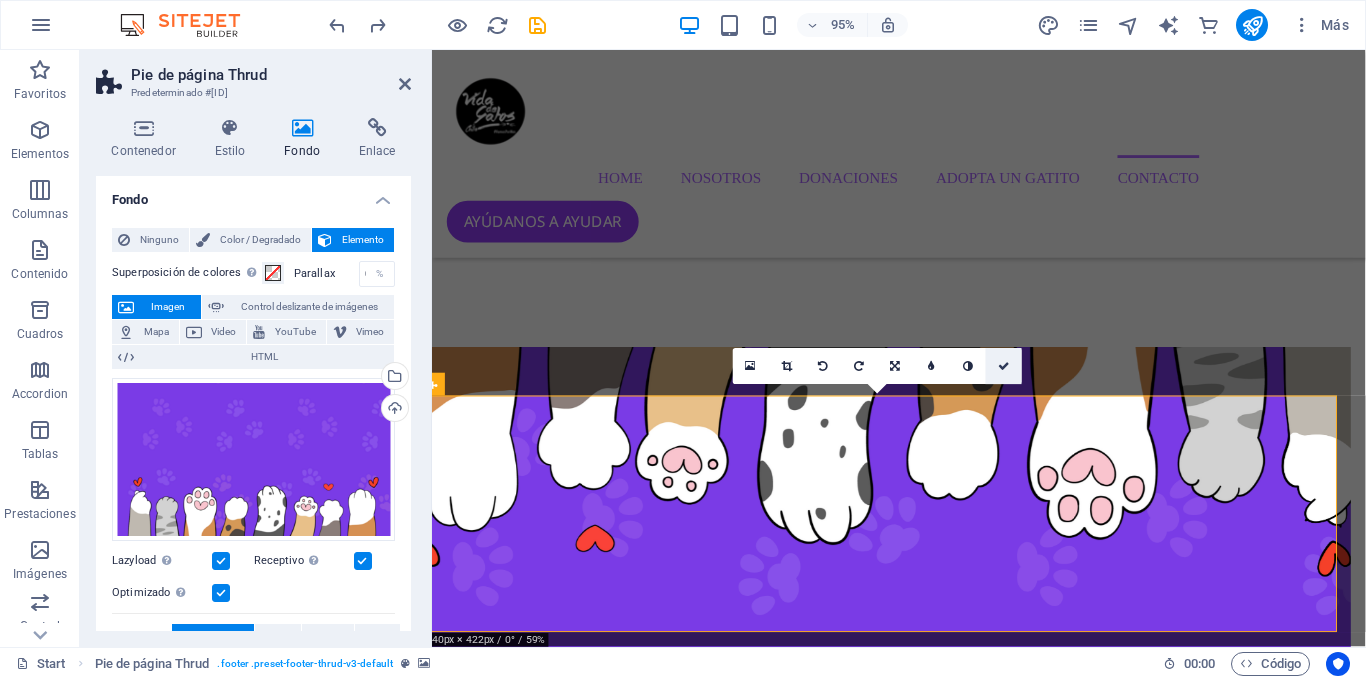 click at bounding box center (1004, 366) 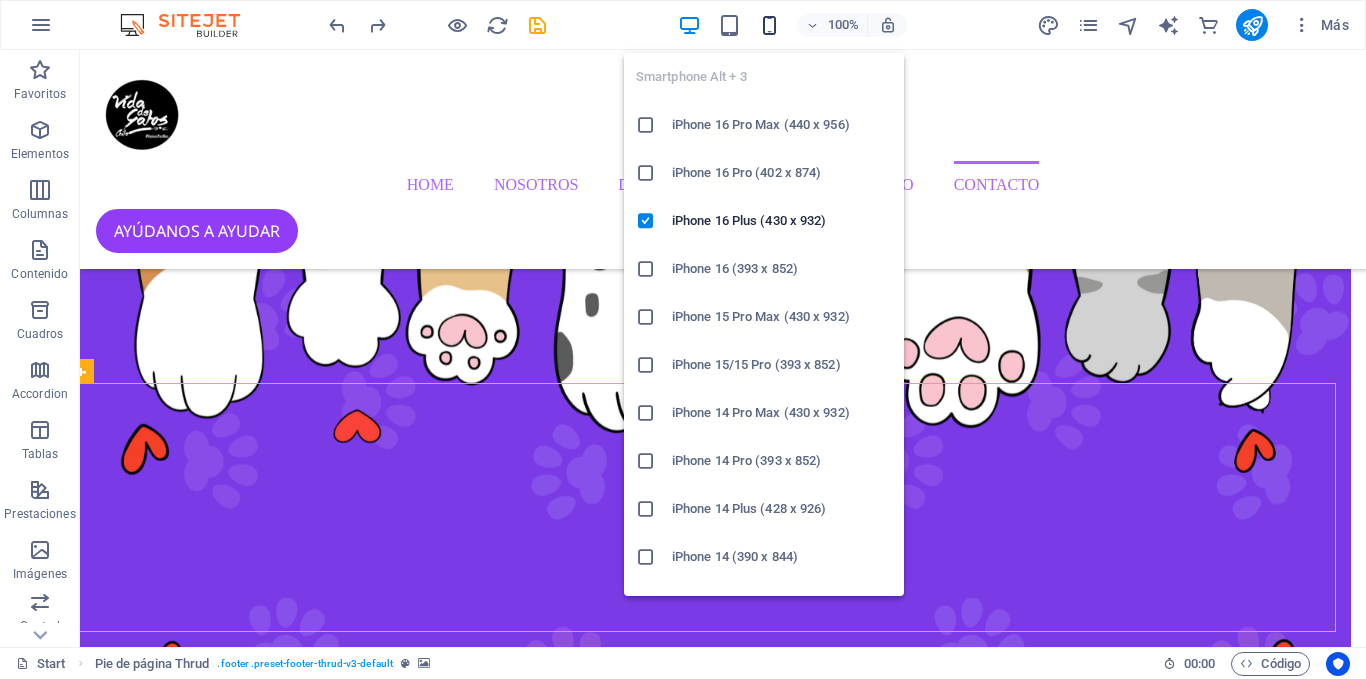 click at bounding box center (769, 25) 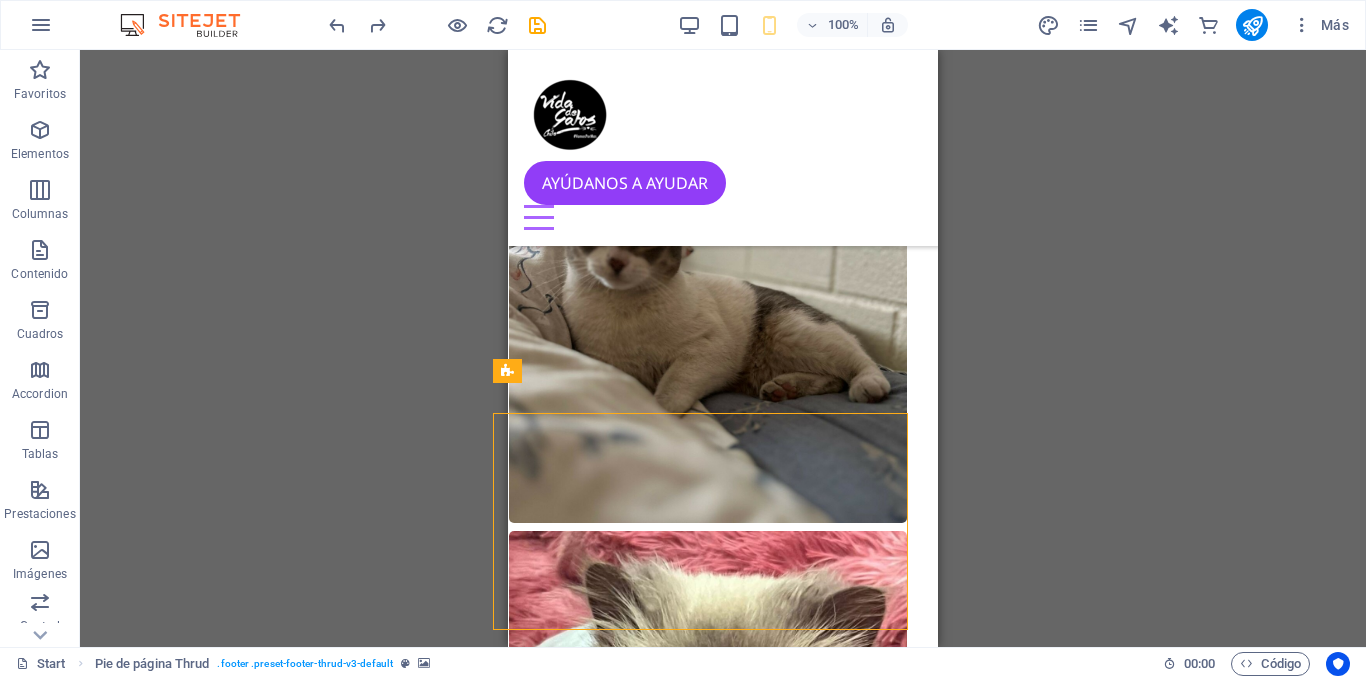 scroll, scrollTop: 7223, scrollLeft: 15, axis: both 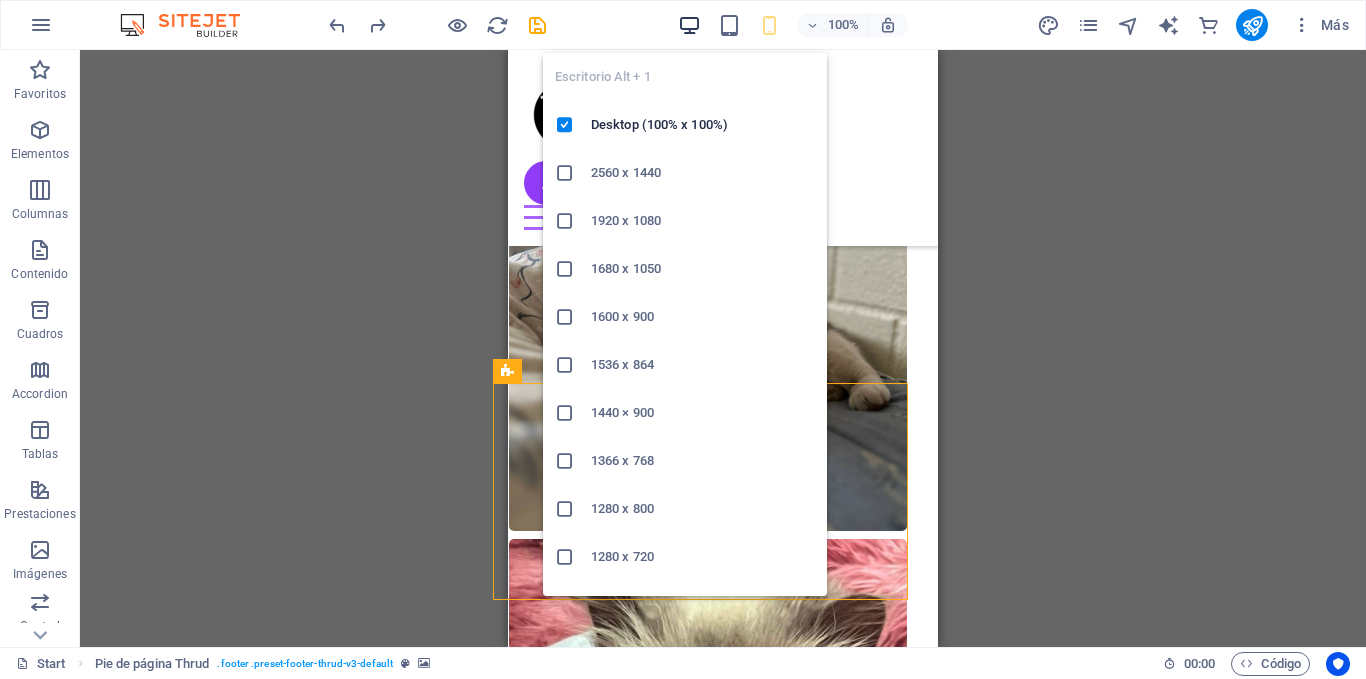 click at bounding box center [689, 25] 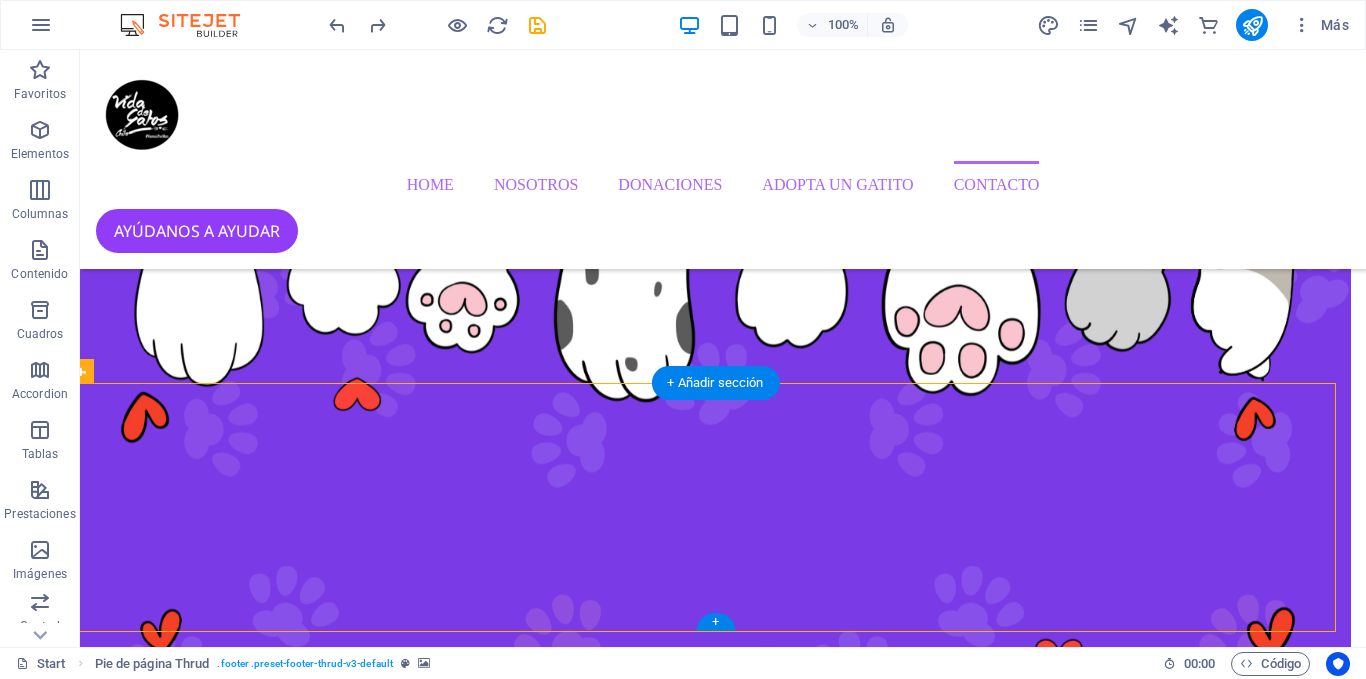 click at bounding box center (708, 9372) 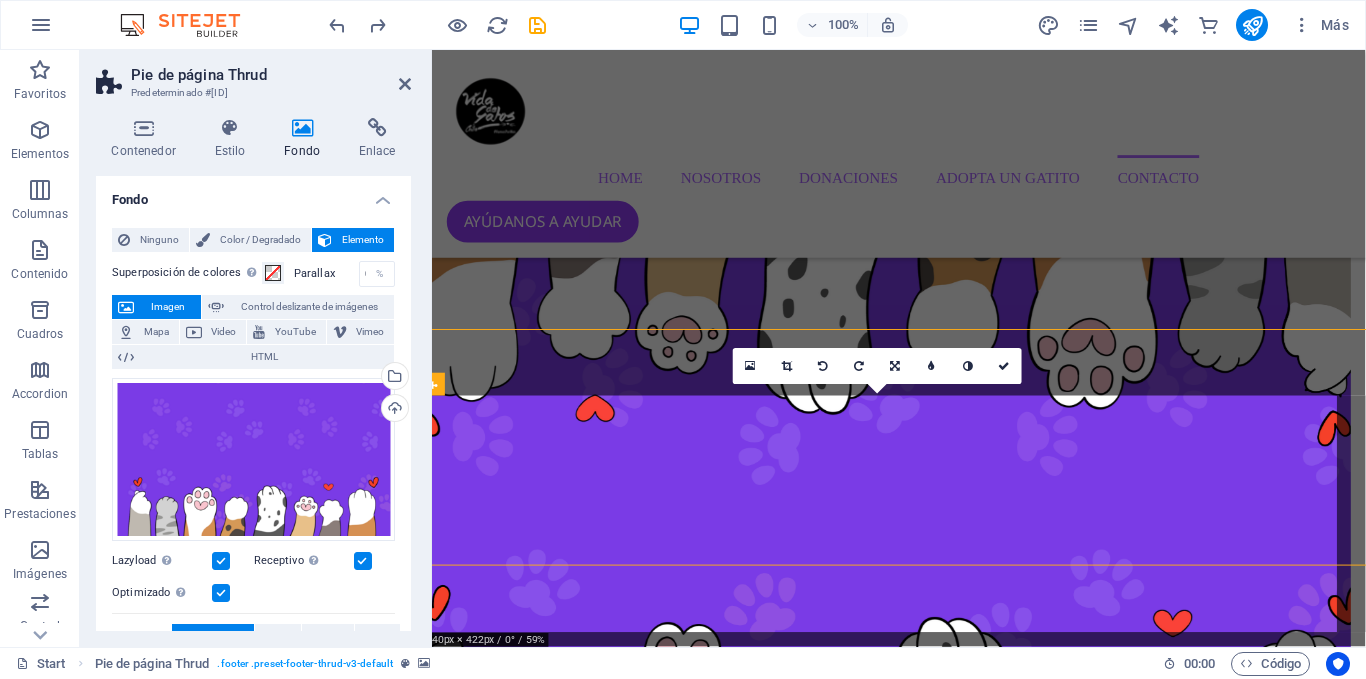 scroll, scrollTop: 4681, scrollLeft: 15, axis: both 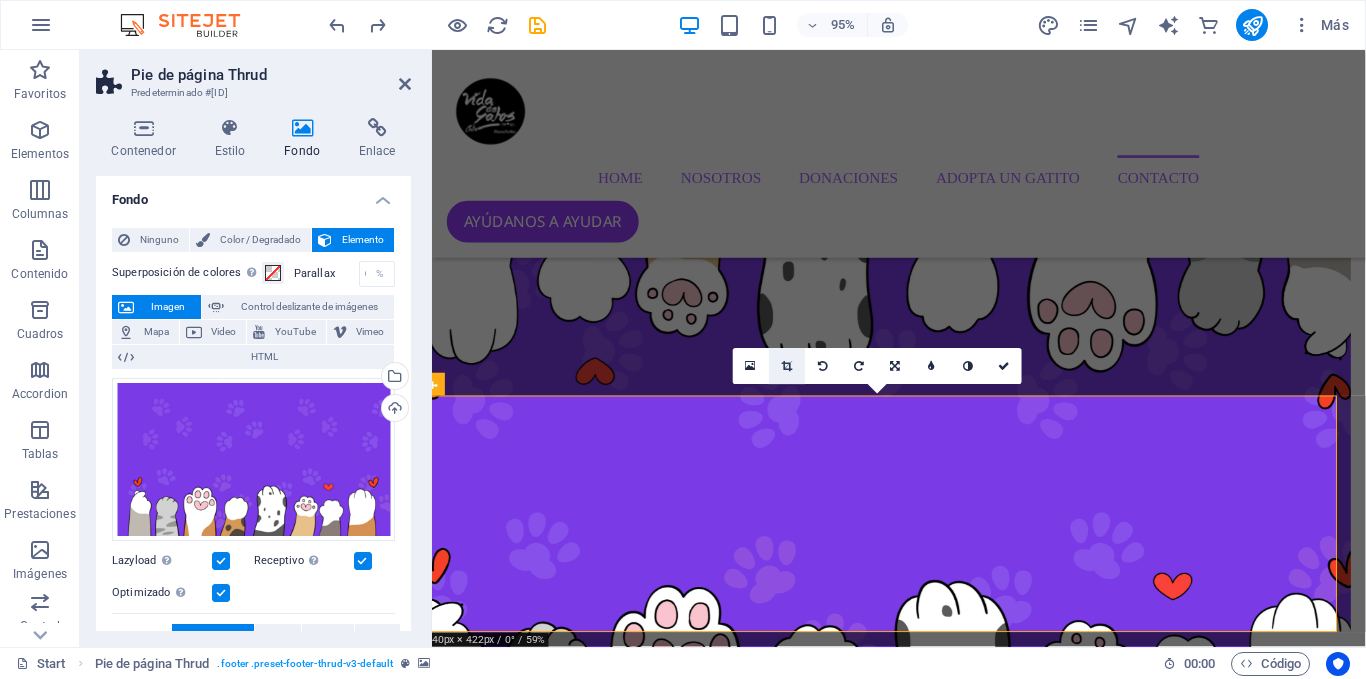 click at bounding box center (787, 366) 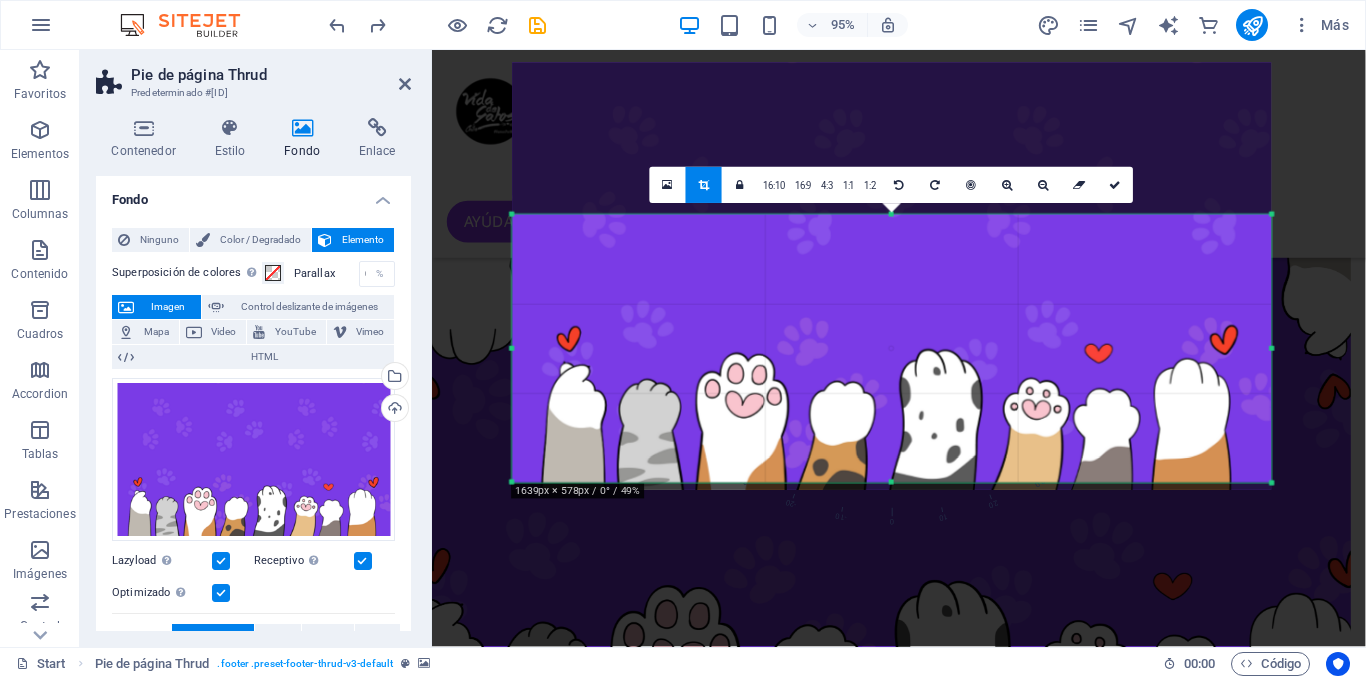 click at bounding box center (891, 277) 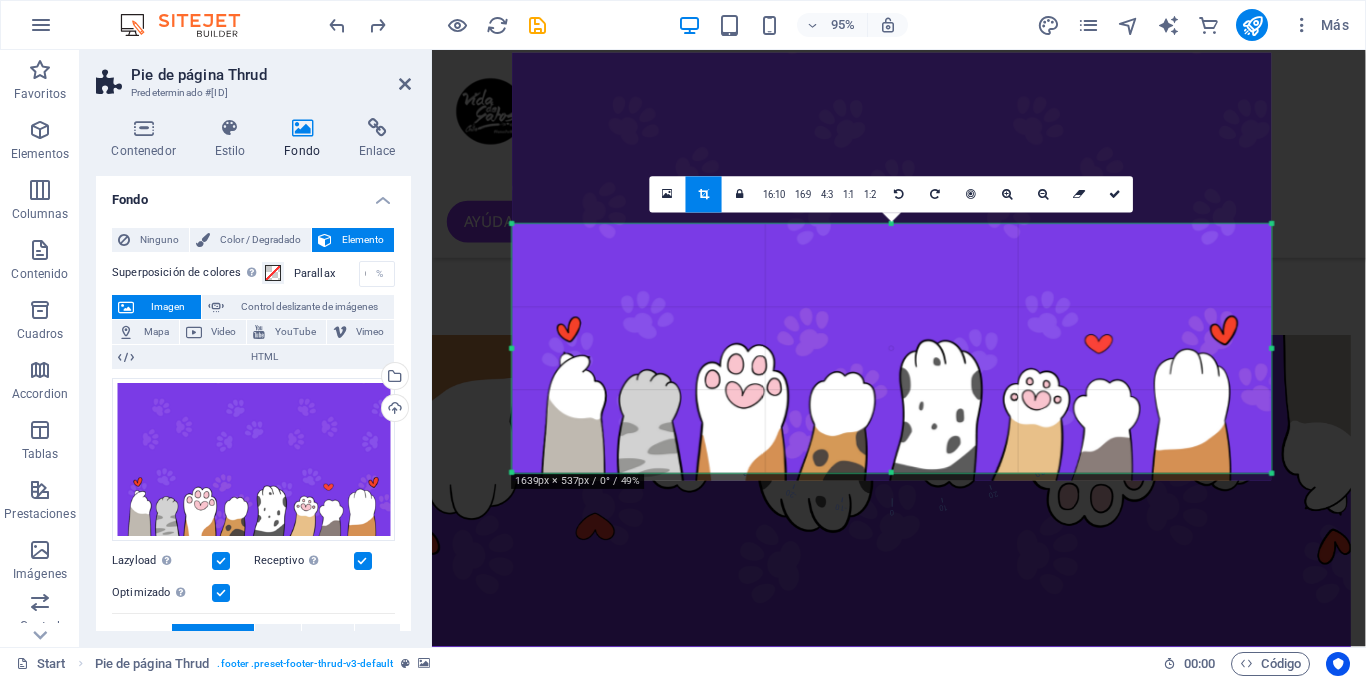 scroll, scrollTop: 4689, scrollLeft: 15, axis: both 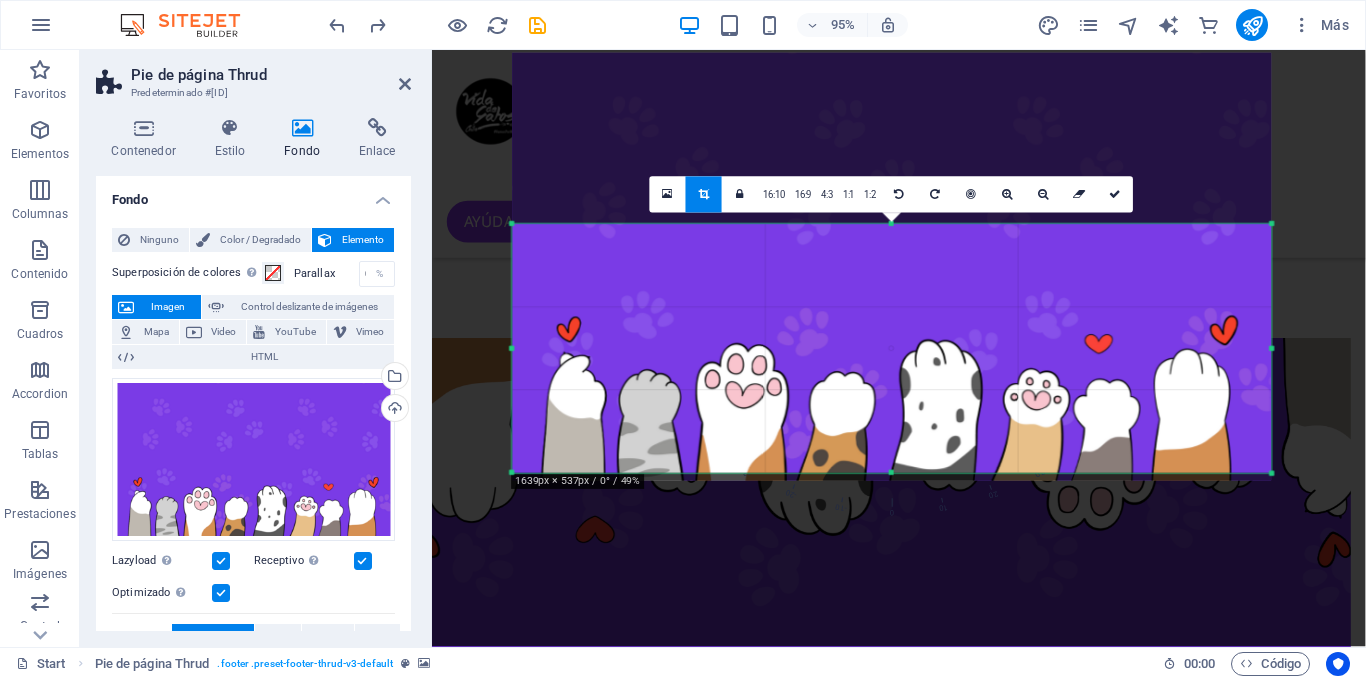 drag, startPoint x: 892, startPoint y: 211, endPoint x: 892, endPoint y: 235, distance: 24 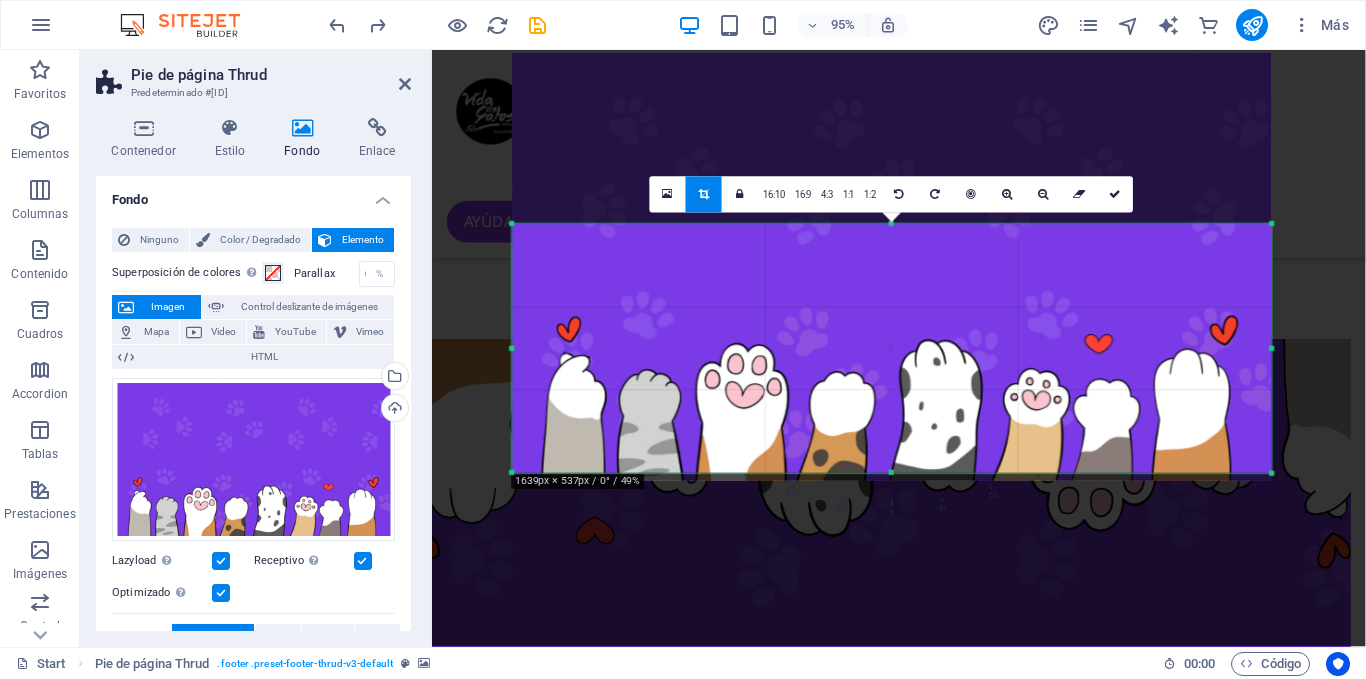 click on "180 170 160 150 140 130 120 110 100 90 80 70 60 50 40 30 20 10 0 -10 -20 -30 -40 -50 -60 -70 -80 -90 -100 -110 -120 -130 -140 -150 -160 -170 1639px × 537px / 0° / 49% 16:10 16:9 4:3 1:1 1:2 0" at bounding box center [892, 348] 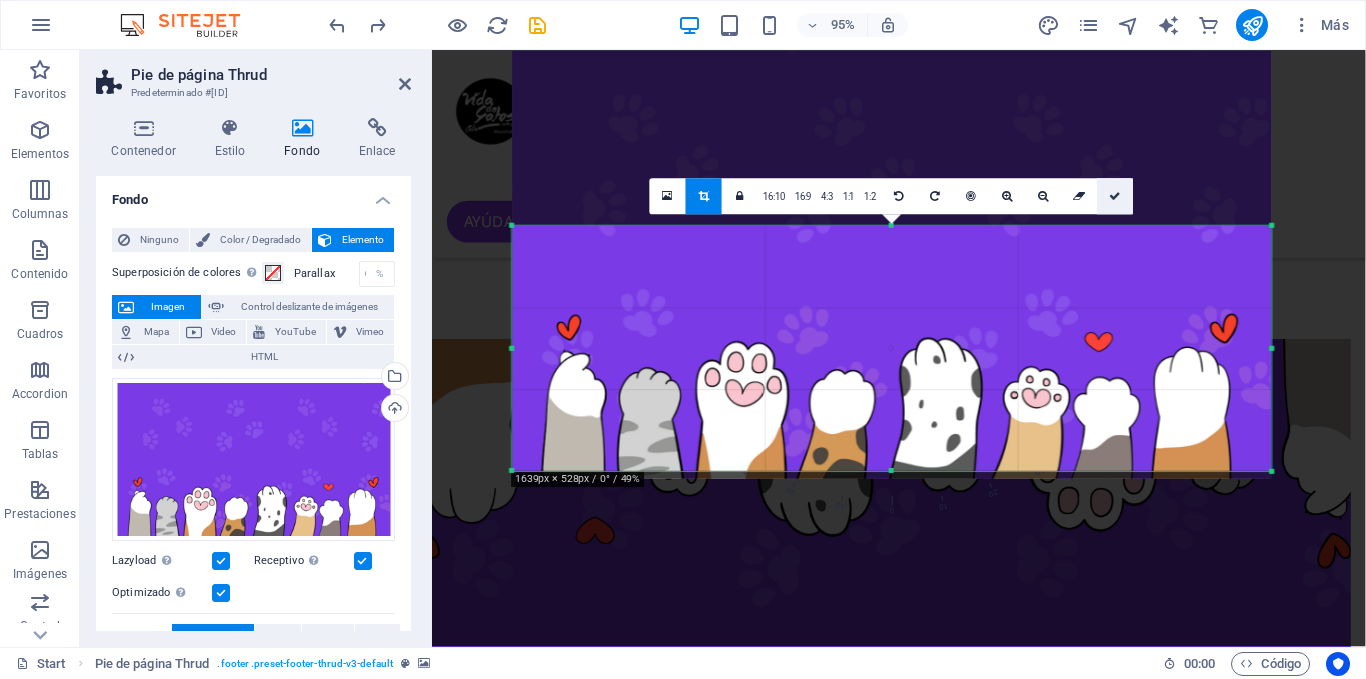 click at bounding box center (1116, 197) 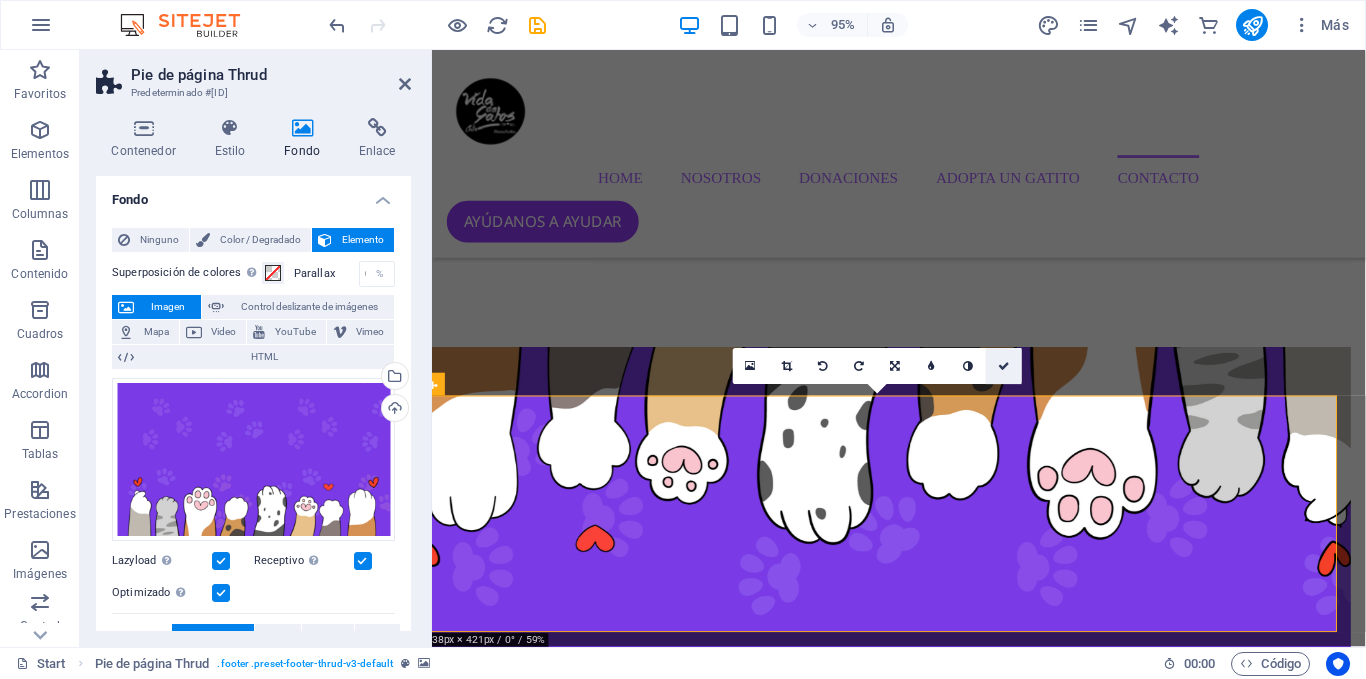 click at bounding box center [1004, 366] 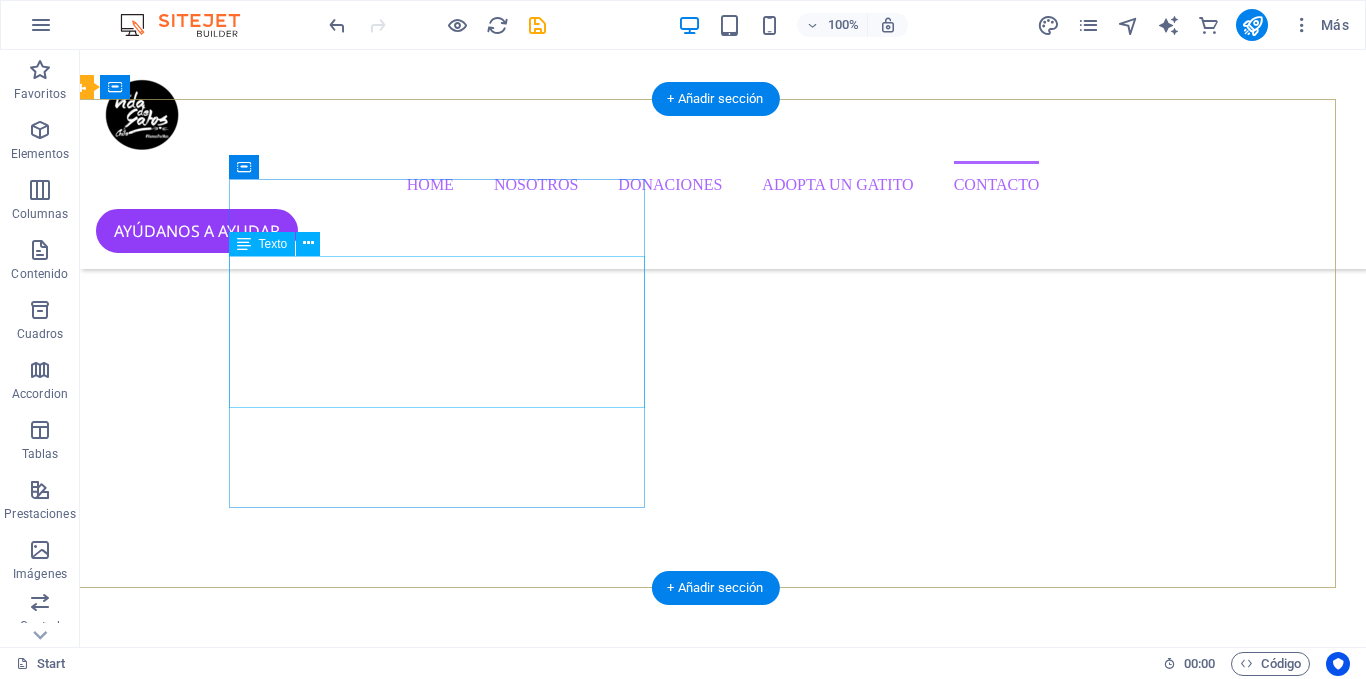 scroll, scrollTop: 4642, scrollLeft: 15, axis: both 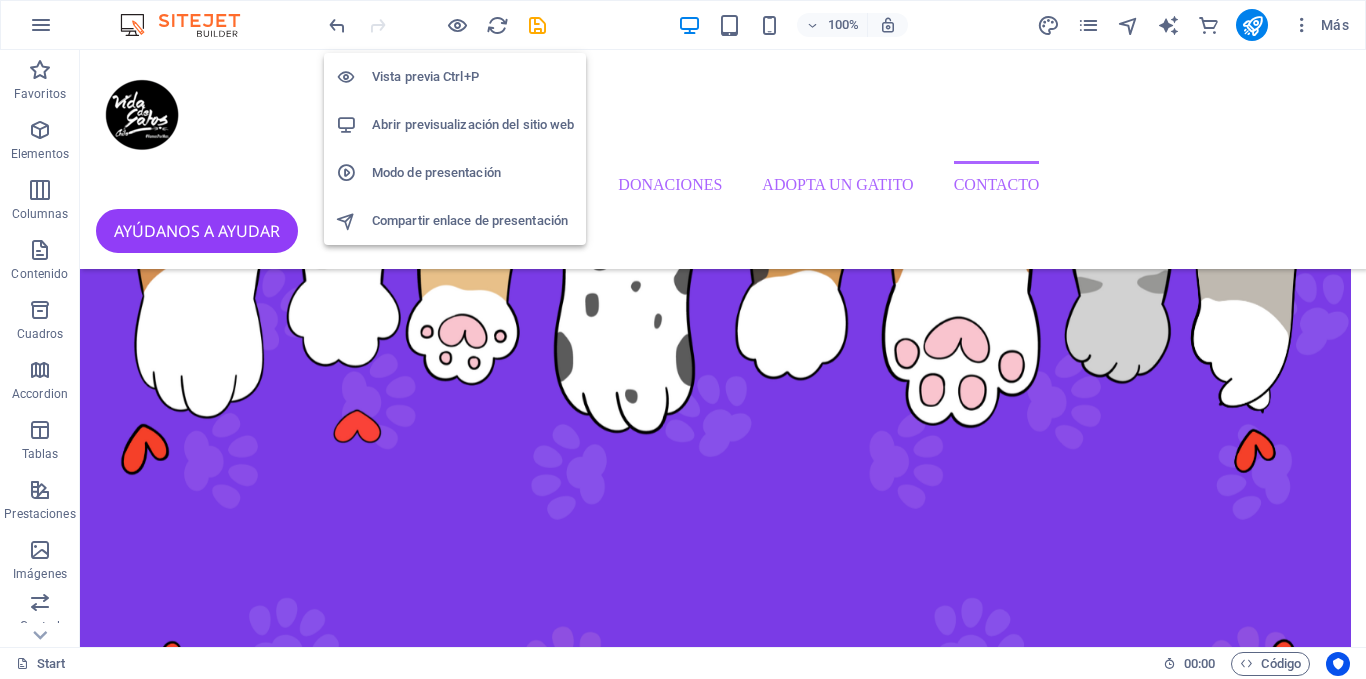 click on "Abrir previsualización del sitio web" at bounding box center (473, 125) 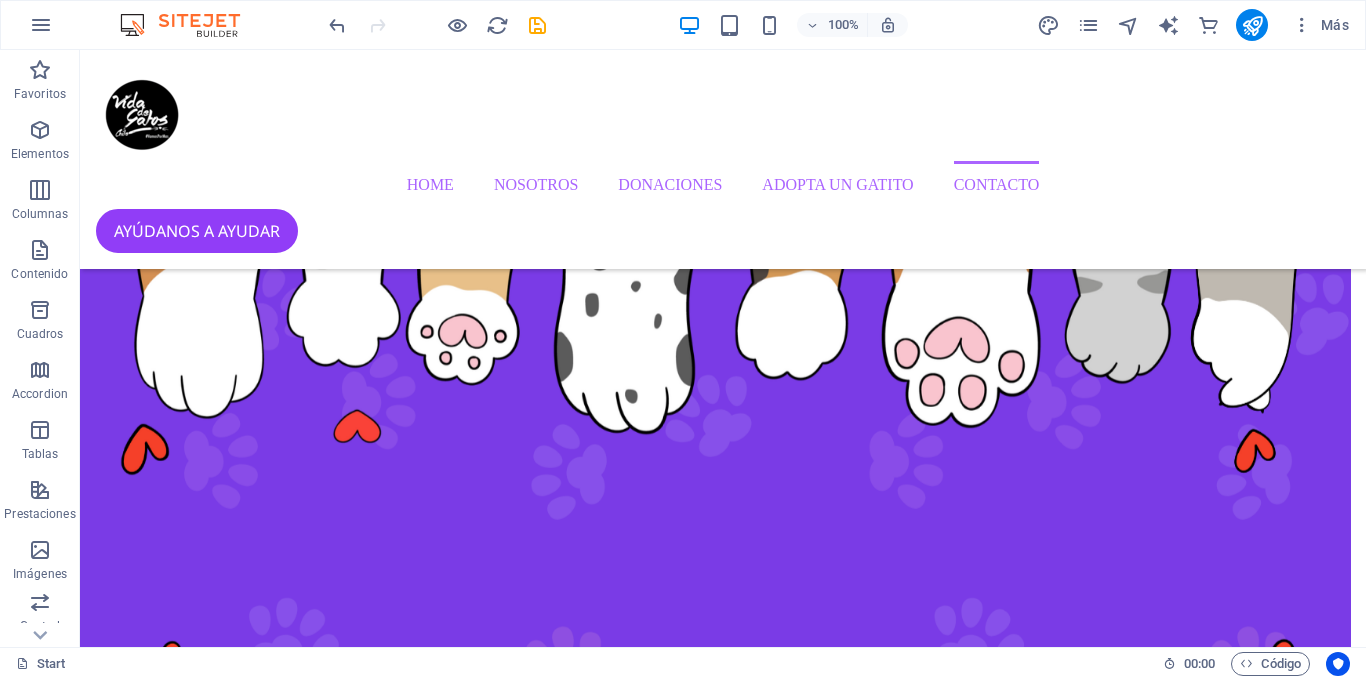 click on "100% Más" at bounding box center [841, 25] 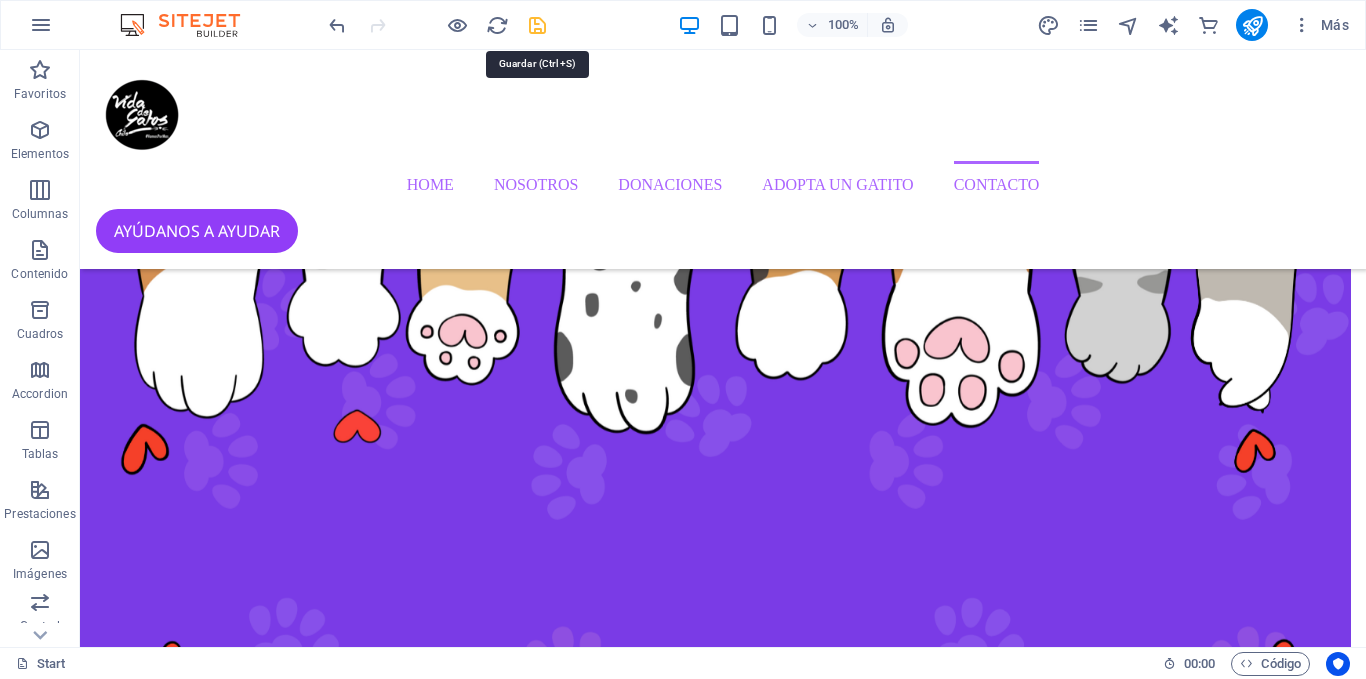 click at bounding box center (537, 25) 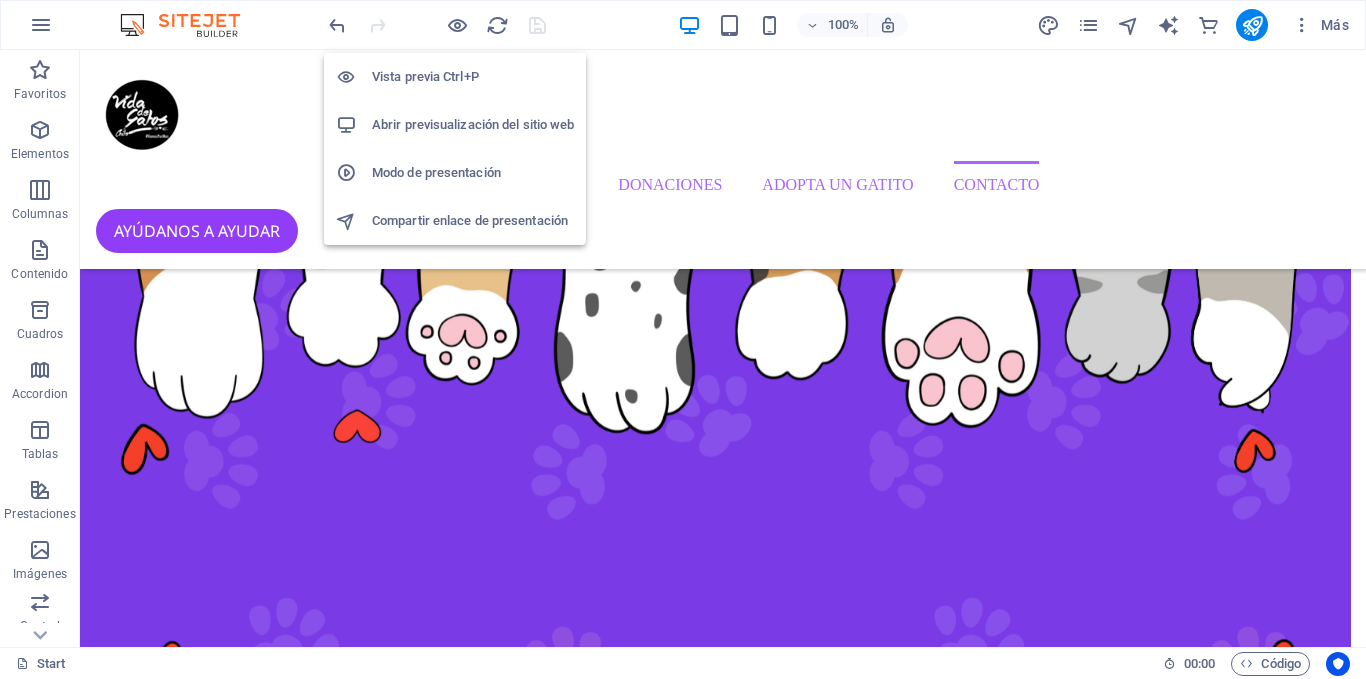 click on "Abrir previsualización del sitio web" at bounding box center (473, 125) 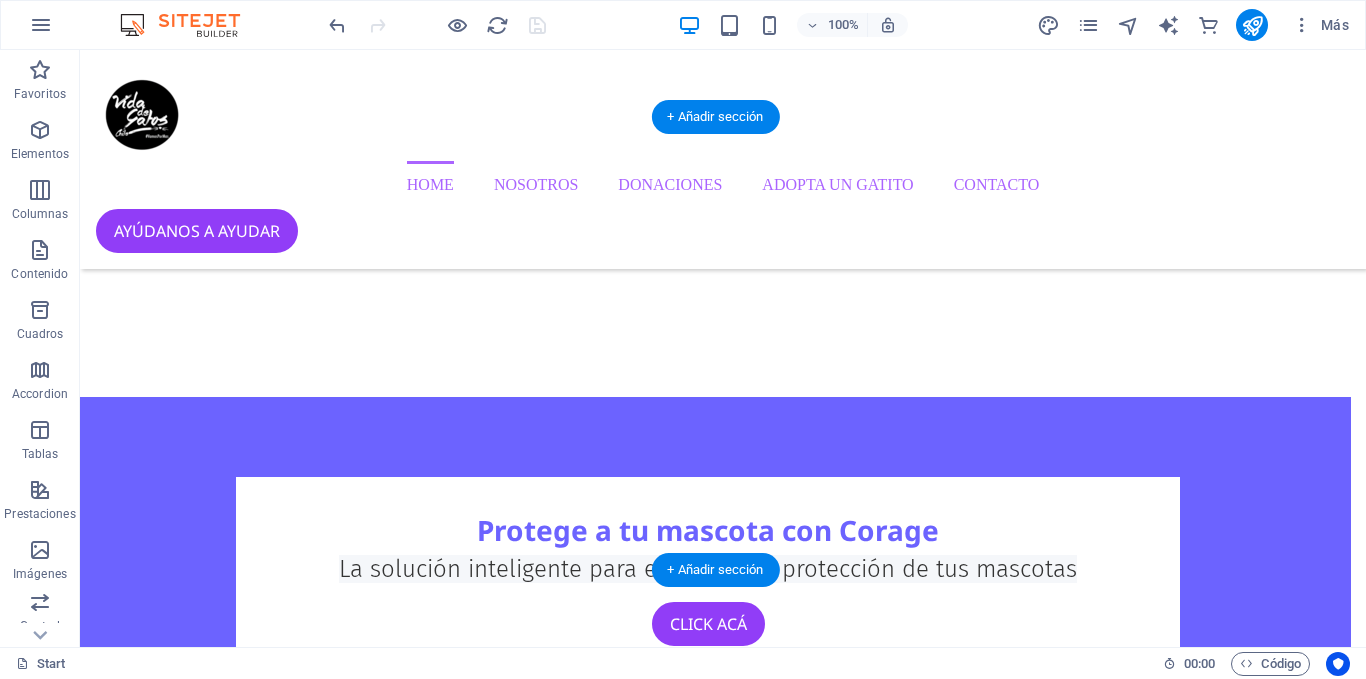 scroll, scrollTop: 1099, scrollLeft: 15, axis: both 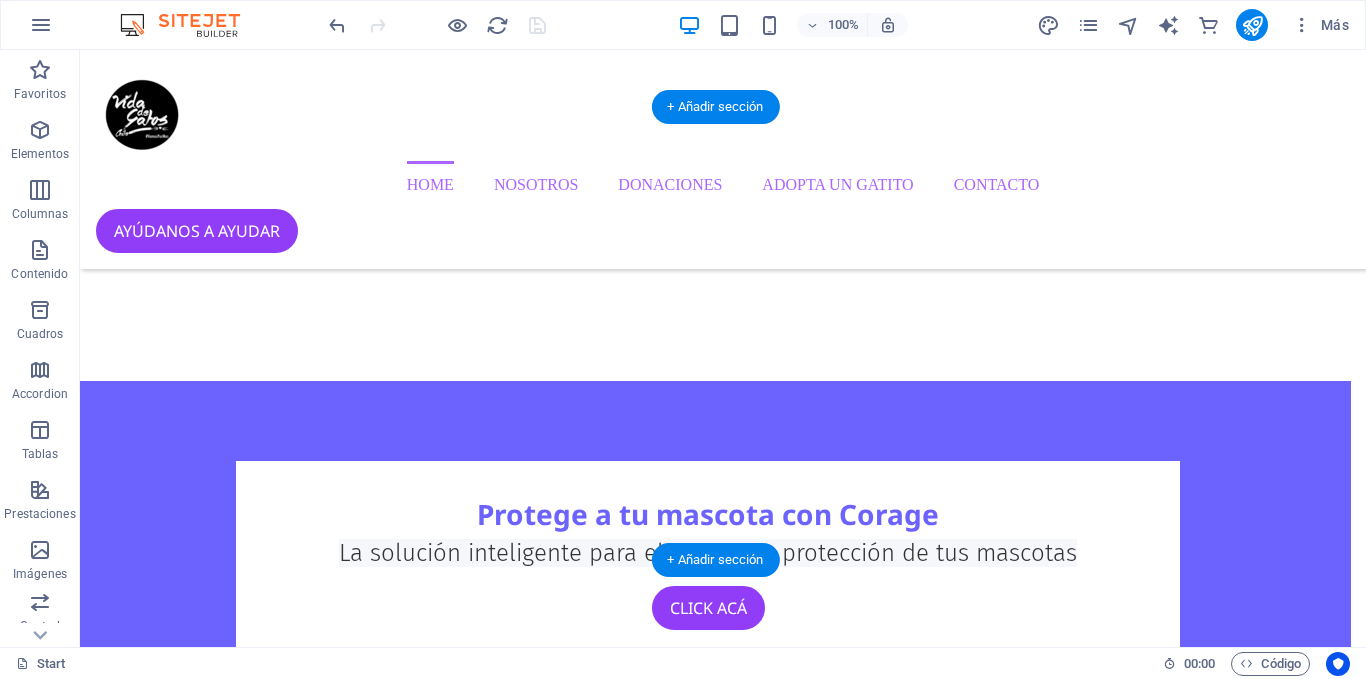click at bounding box center [708, 1565] 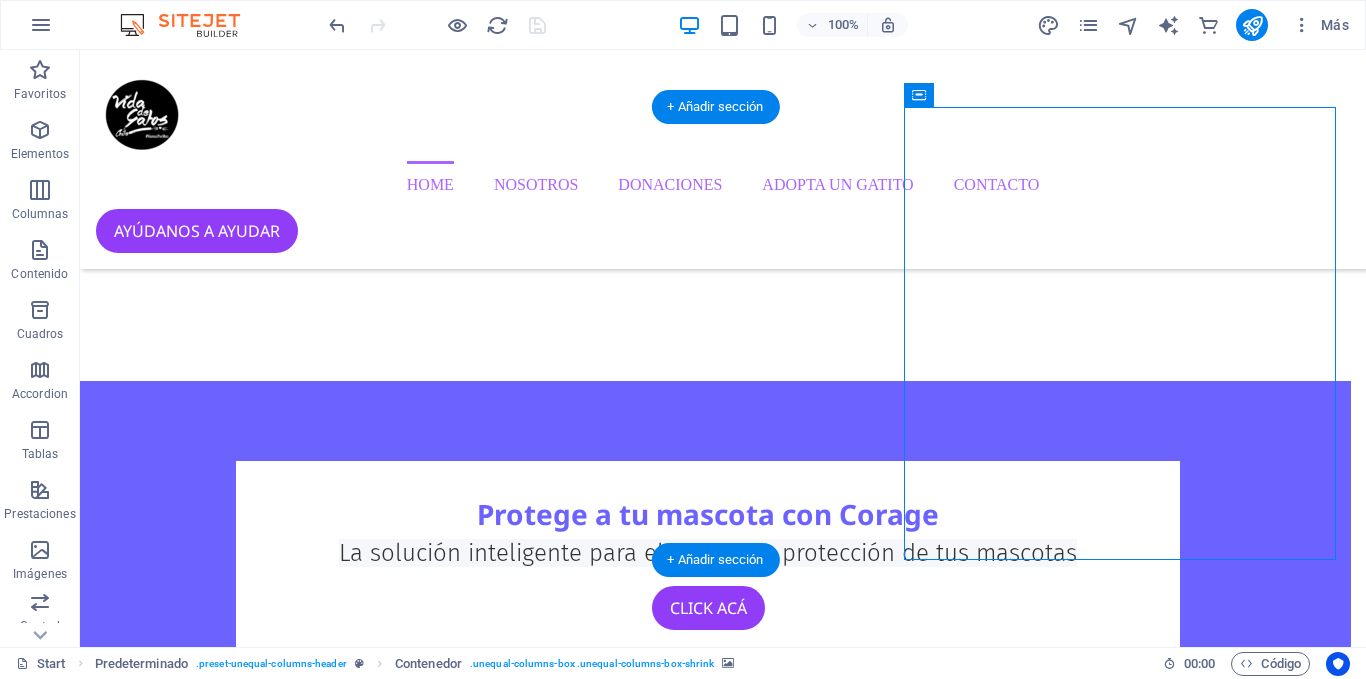 click at bounding box center [708, 1565] 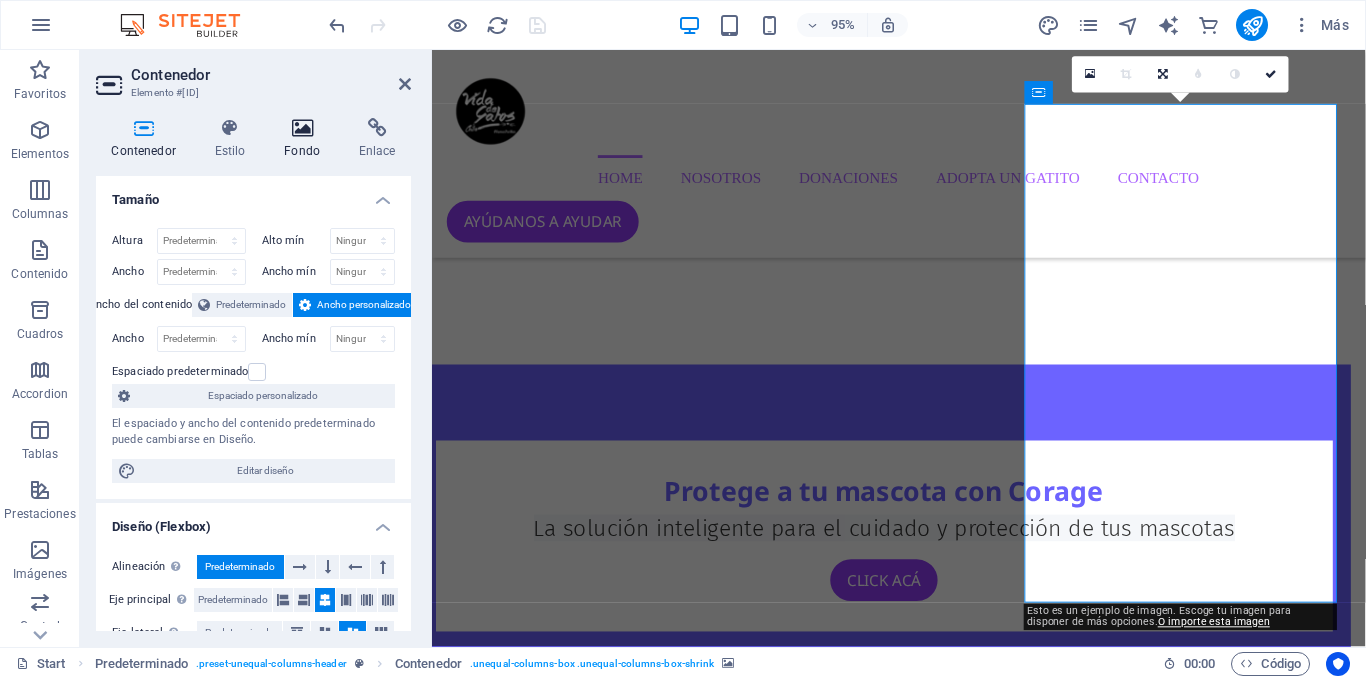click at bounding box center [302, 128] 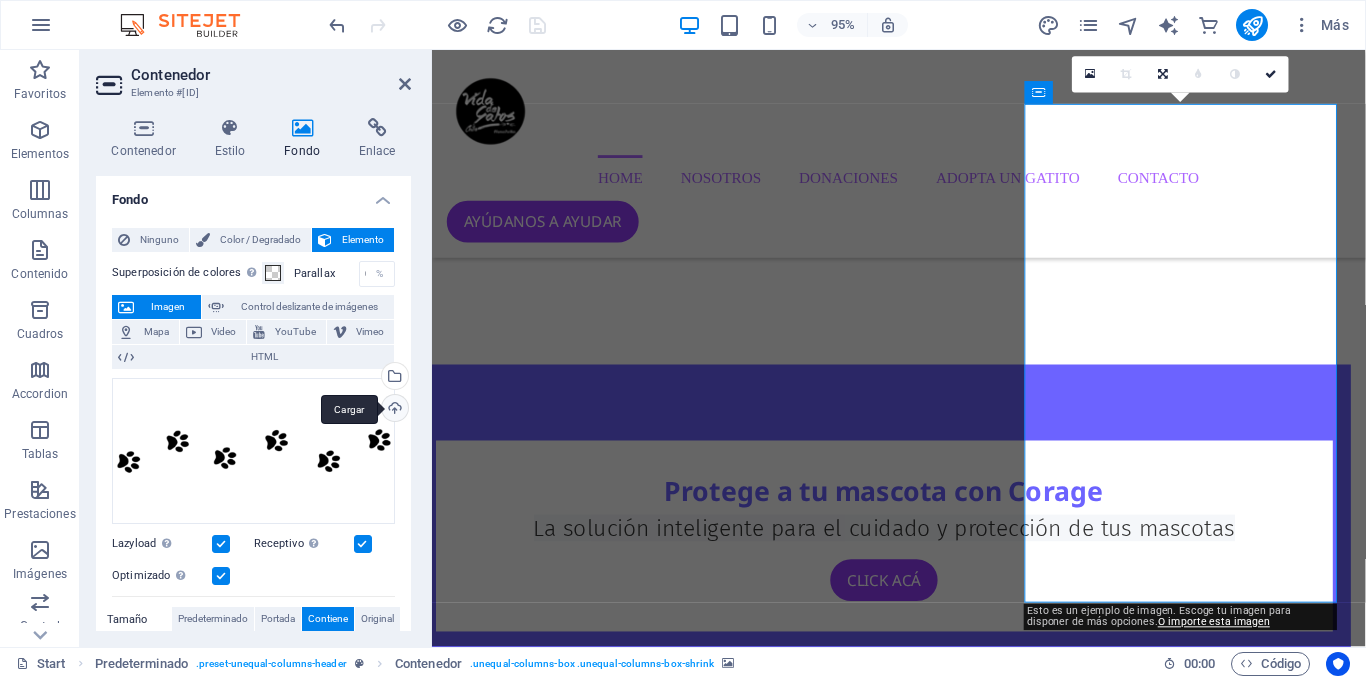 click on "Cargar" at bounding box center (393, 410) 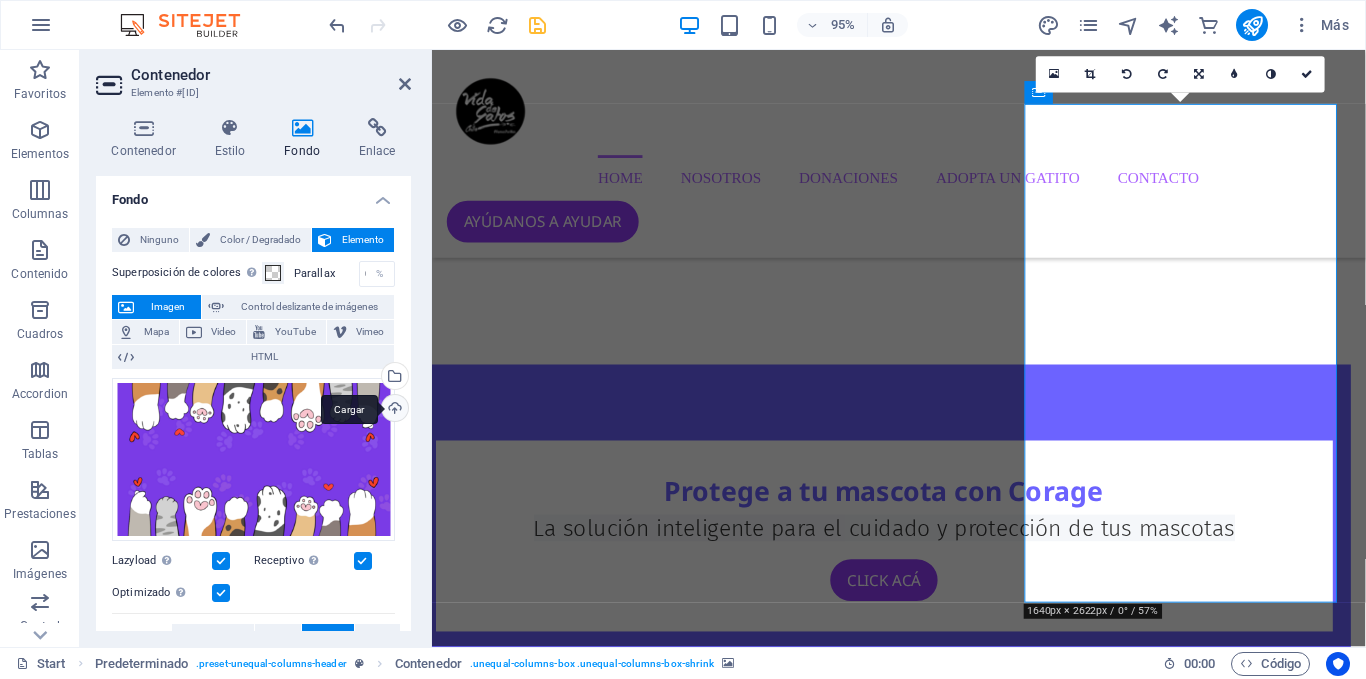 click on "Cargar" at bounding box center (393, 410) 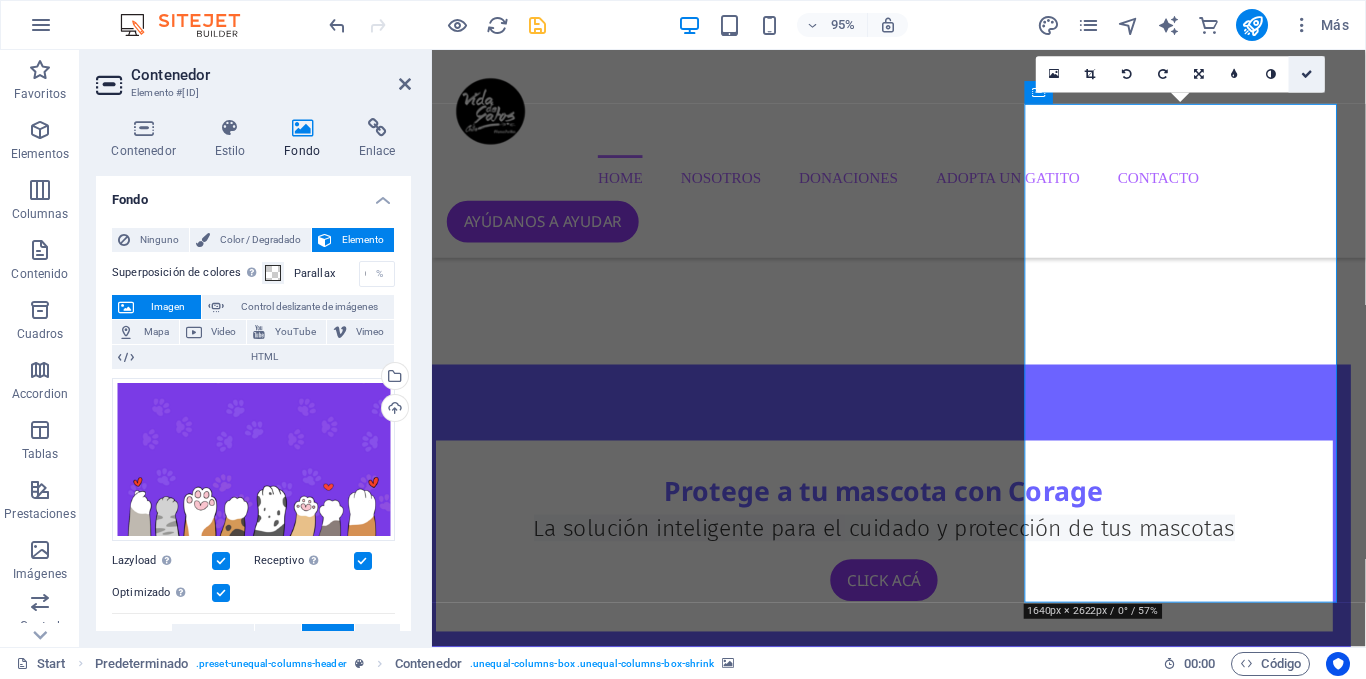 click at bounding box center [1308, 74] 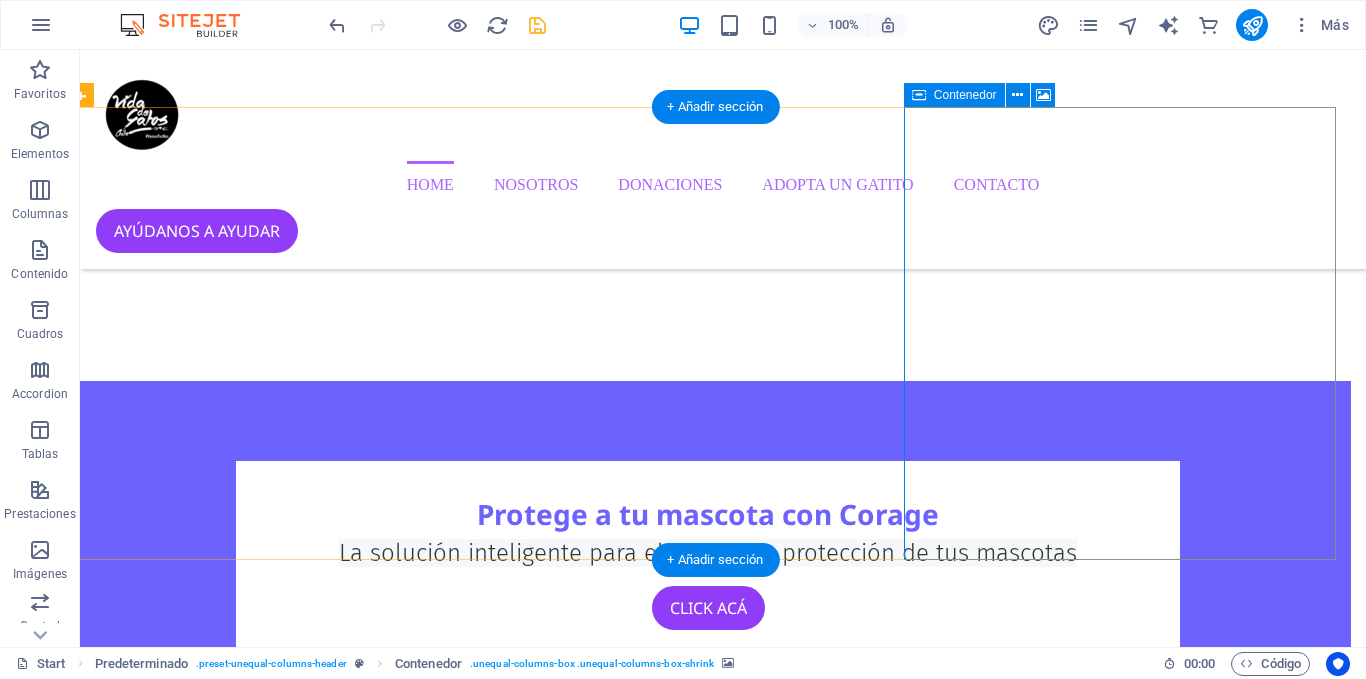 click on "Fundación  Vida de Gatos Chile Nuestra fundación protege a felinos desamparados, rescatando y rehabilitando gatitos abandonados. Organizamos jornadas de adopción para encontrarles hogares responsables. Creemos en un futuro mejor para ellos y trabajamos con pasión. ¡Únete a nuestro esfuerzo! hazte soci@!" at bounding box center (708, 1834) 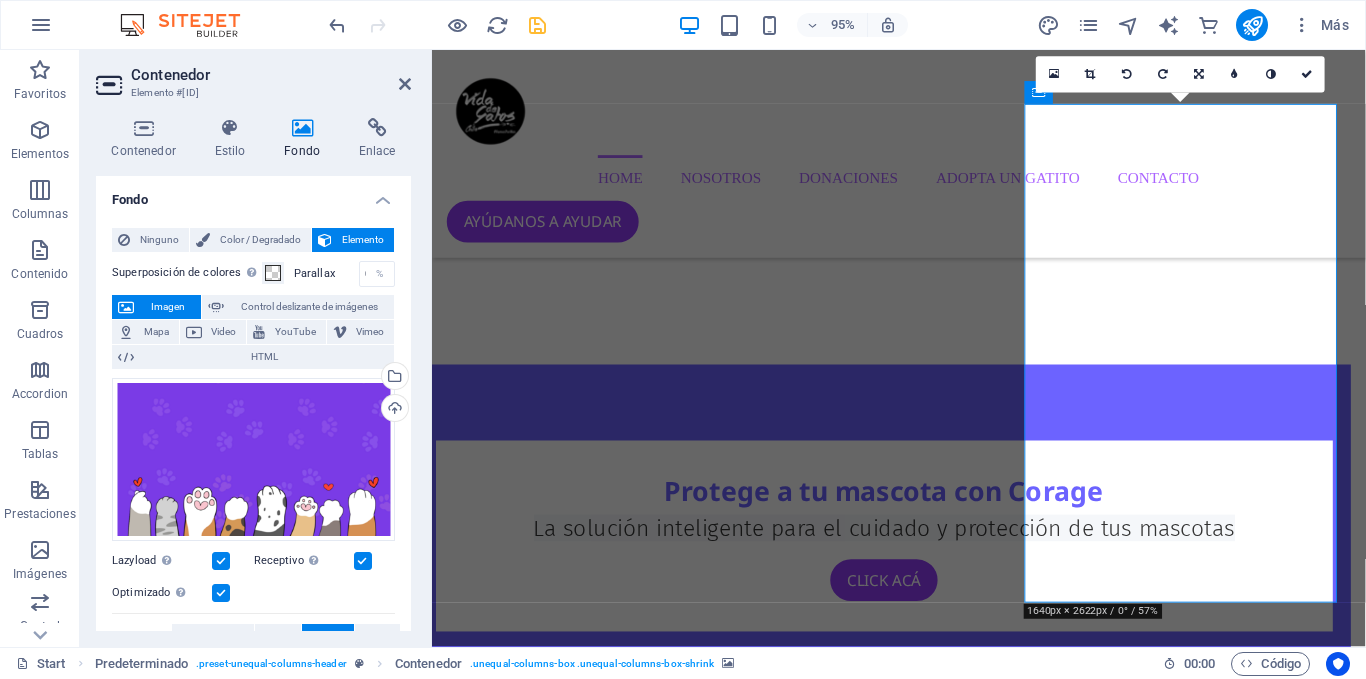 click at bounding box center (908, 1673) 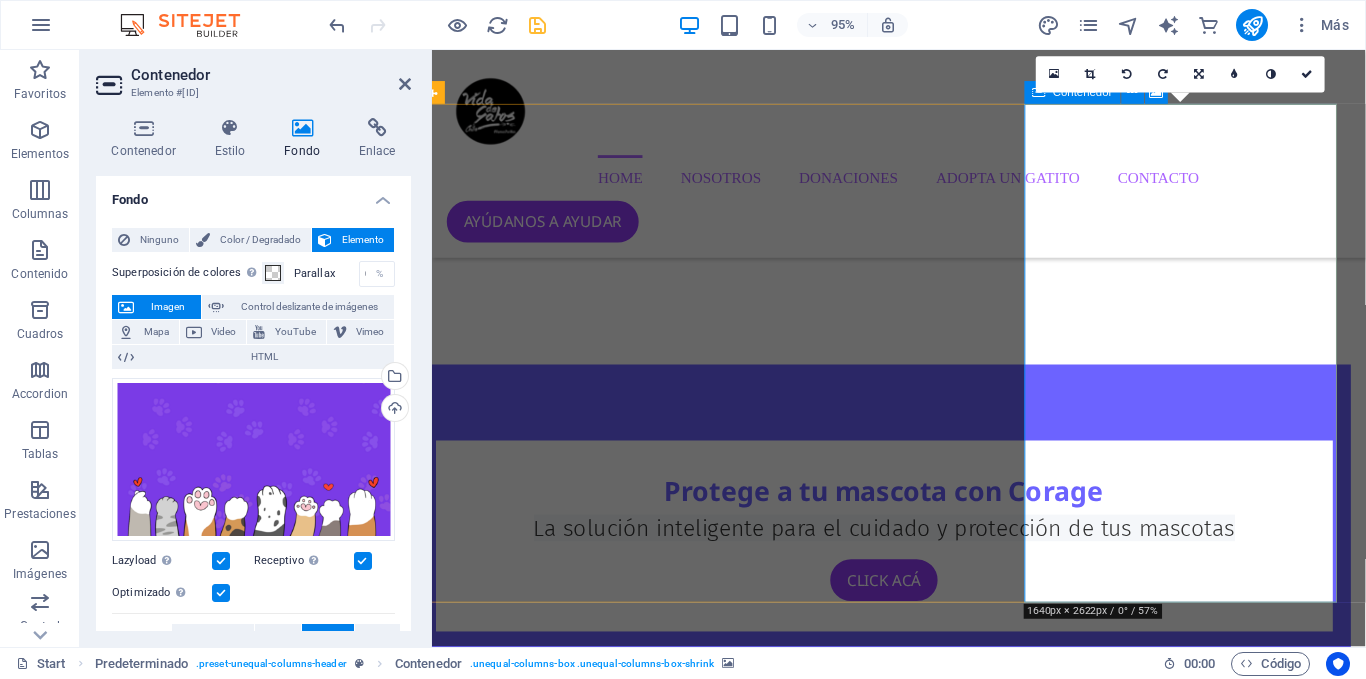click on "Fundación  Vida de Gatos Chile Nuestra fundación protege a felinos desamparados, rescatando y rehabilitando gatitos abandonados. Organizamos jornadas de adopción para encontrarles hogares responsables. Creemos en un futuro mejor para ellos y trabajamos con pasión. ¡Únete a nuestro esfuerzo! hazte soci@!" at bounding box center [908, 1834] 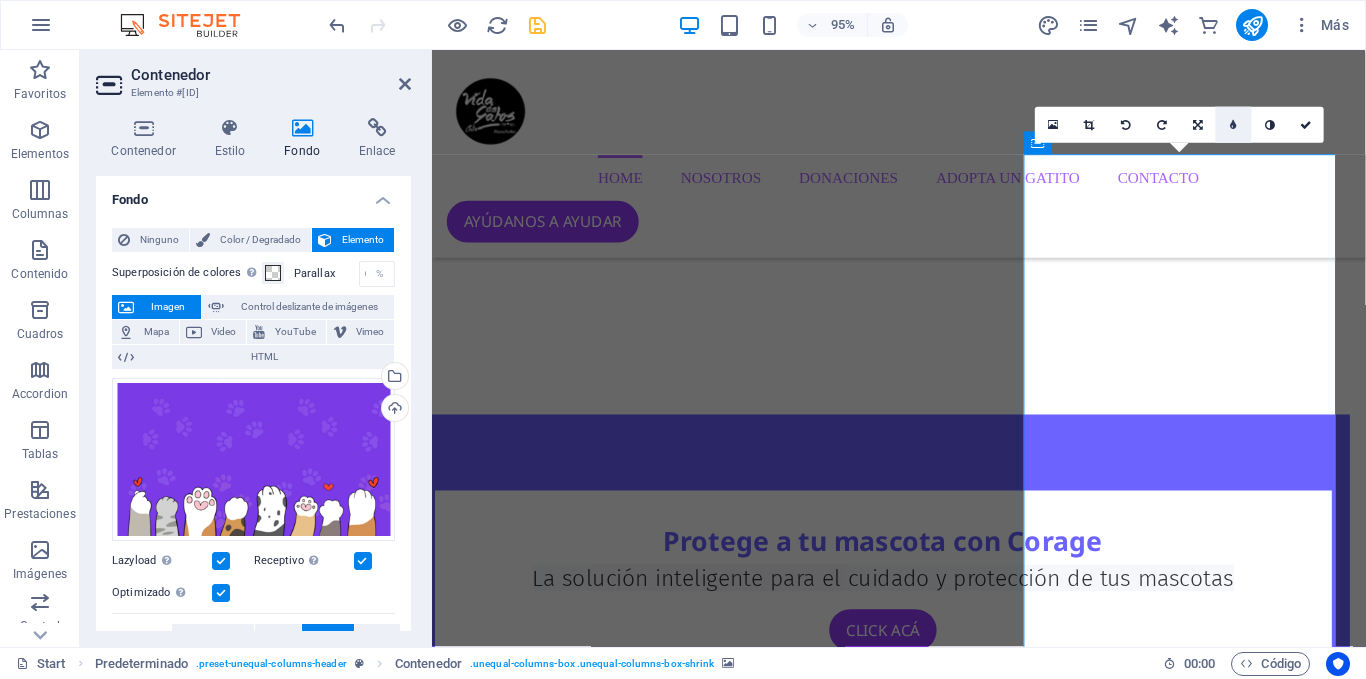 scroll, scrollTop: 1045, scrollLeft: 16, axis: both 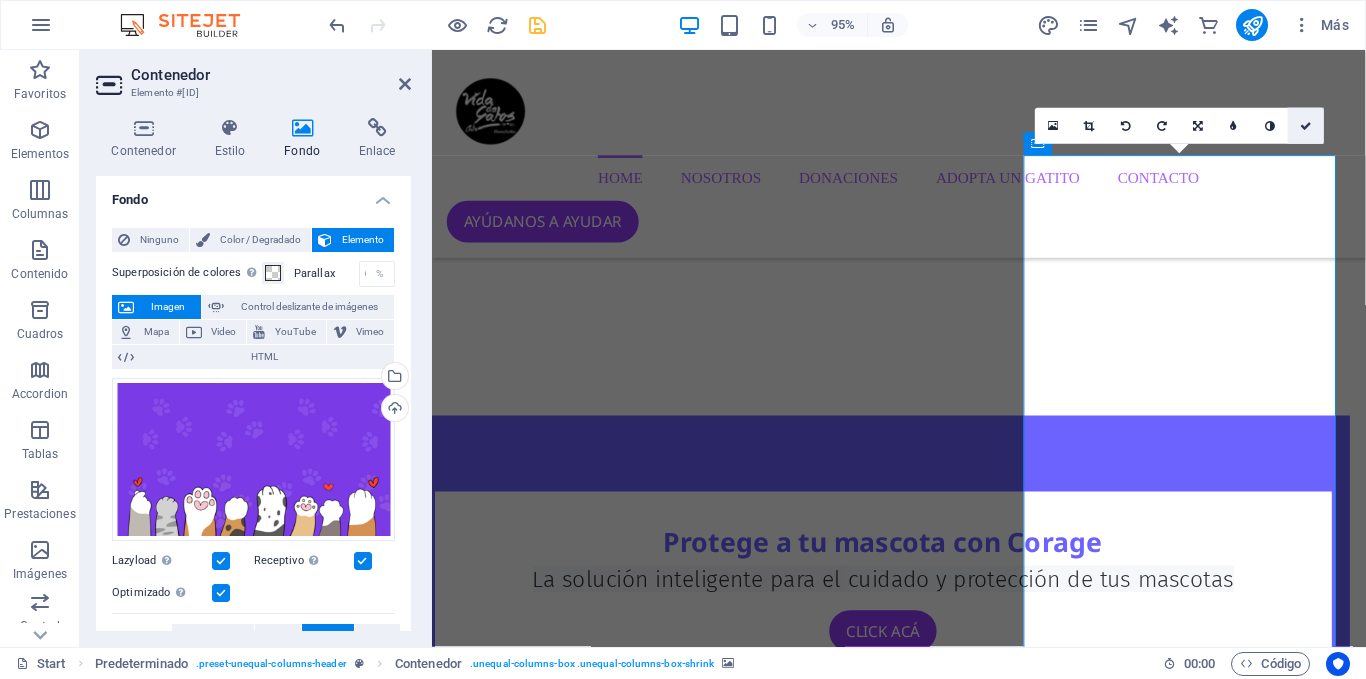 click at bounding box center (1307, 125) 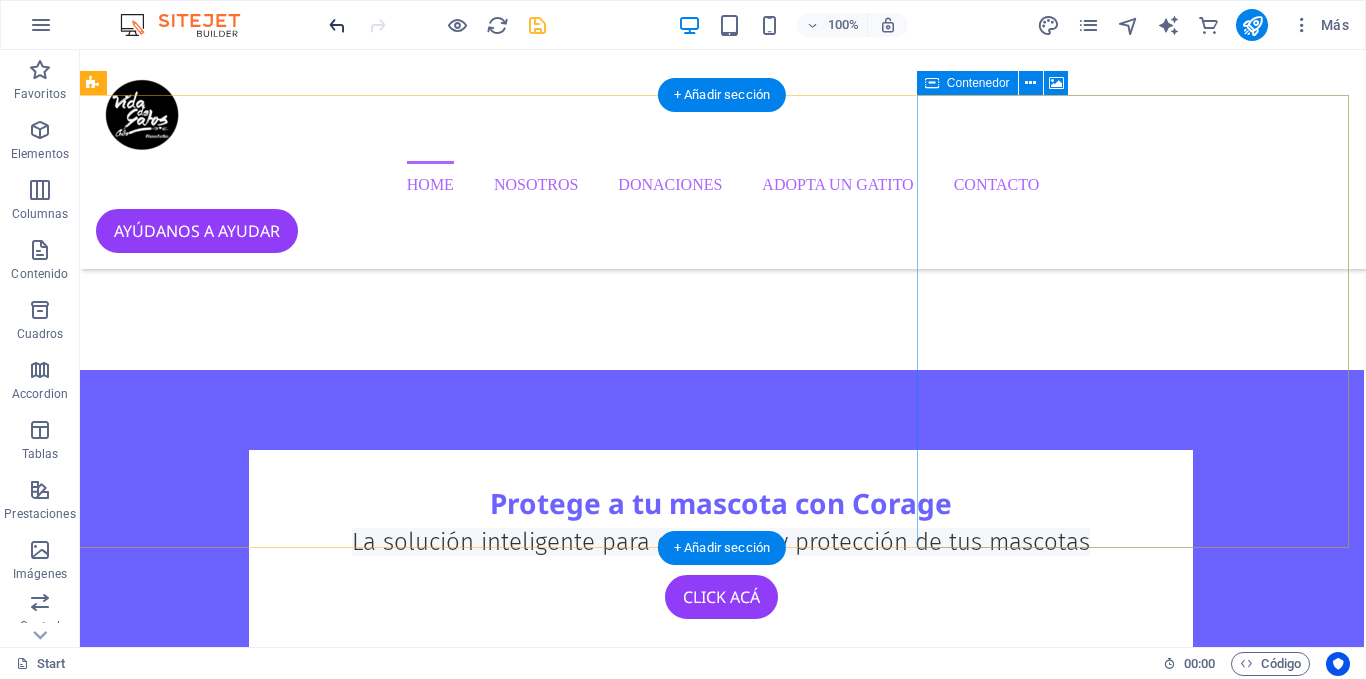scroll, scrollTop: 1112, scrollLeft: 2, axis: both 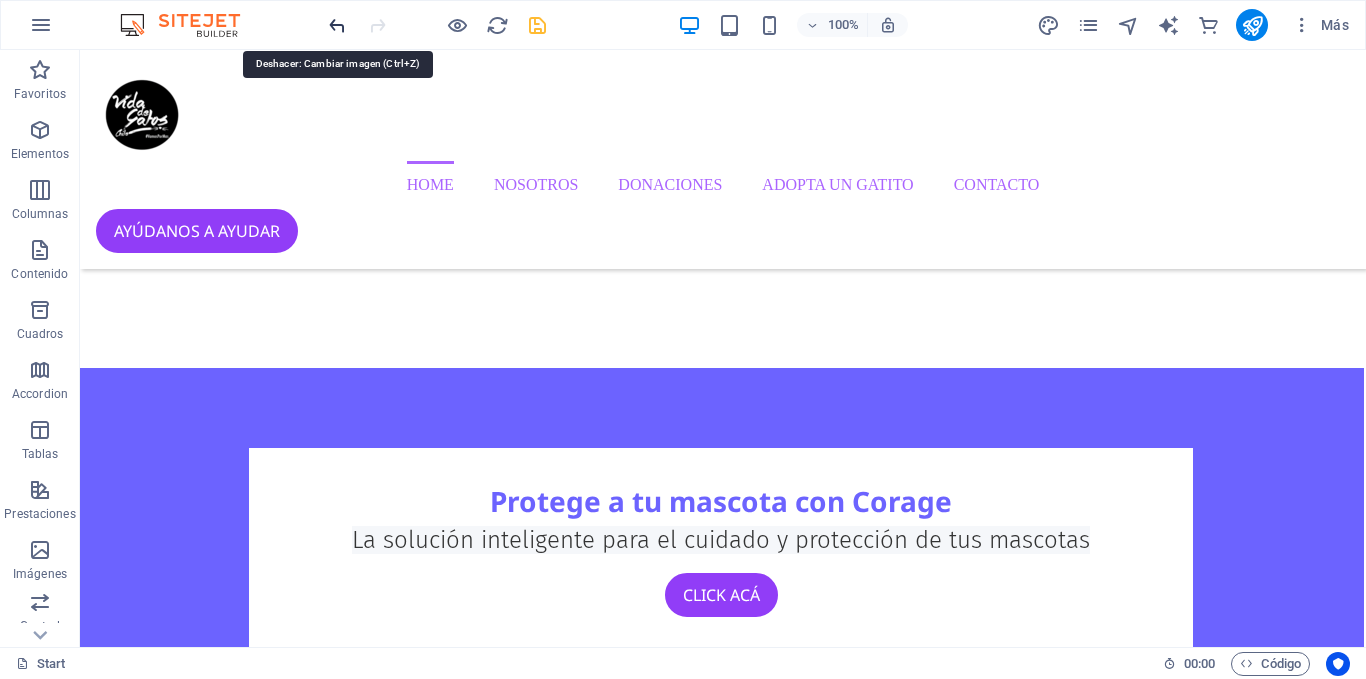 click at bounding box center (337, 25) 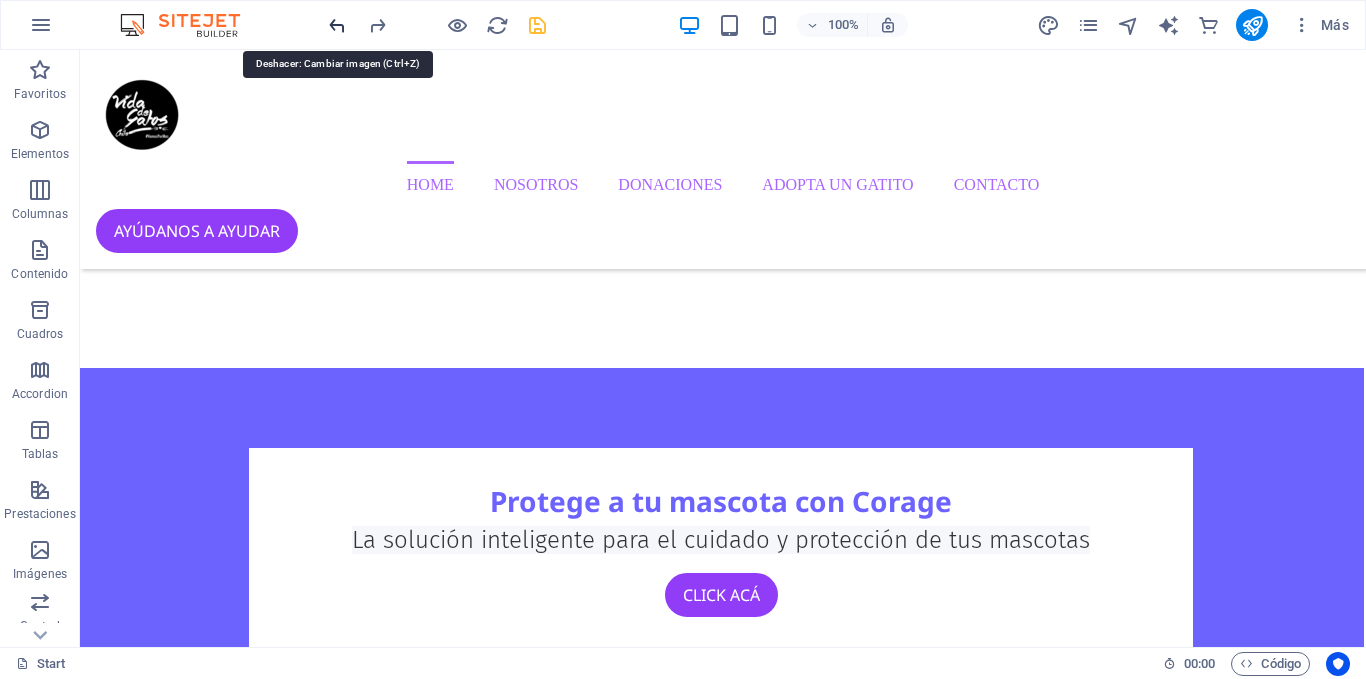click at bounding box center (337, 25) 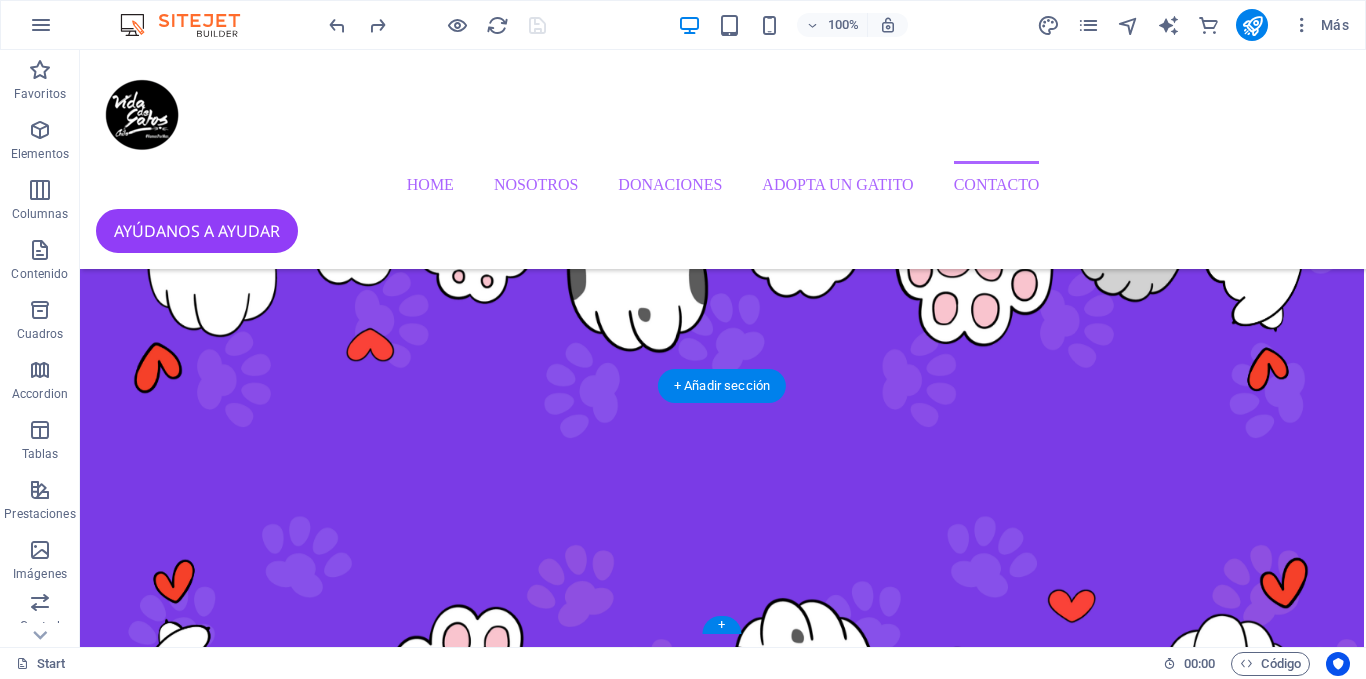 scroll, scrollTop: 4642, scrollLeft: 2, axis: both 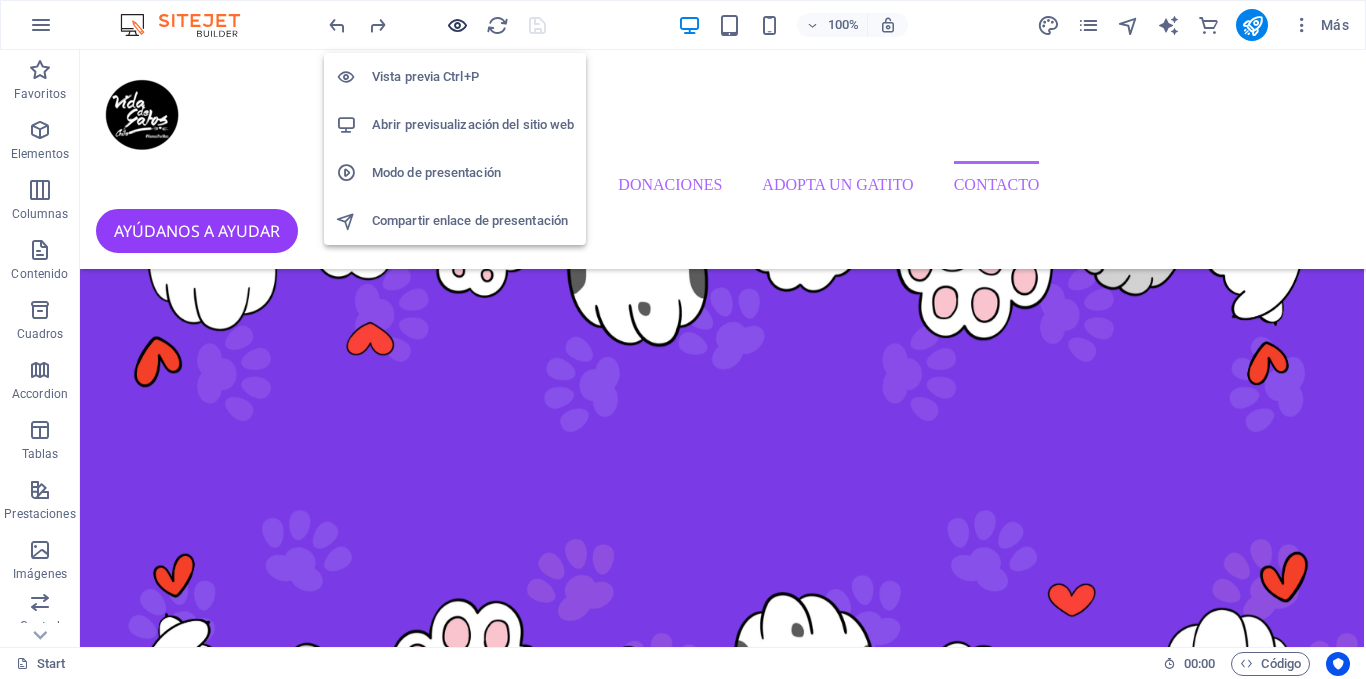 click at bounding box center (457, 25) 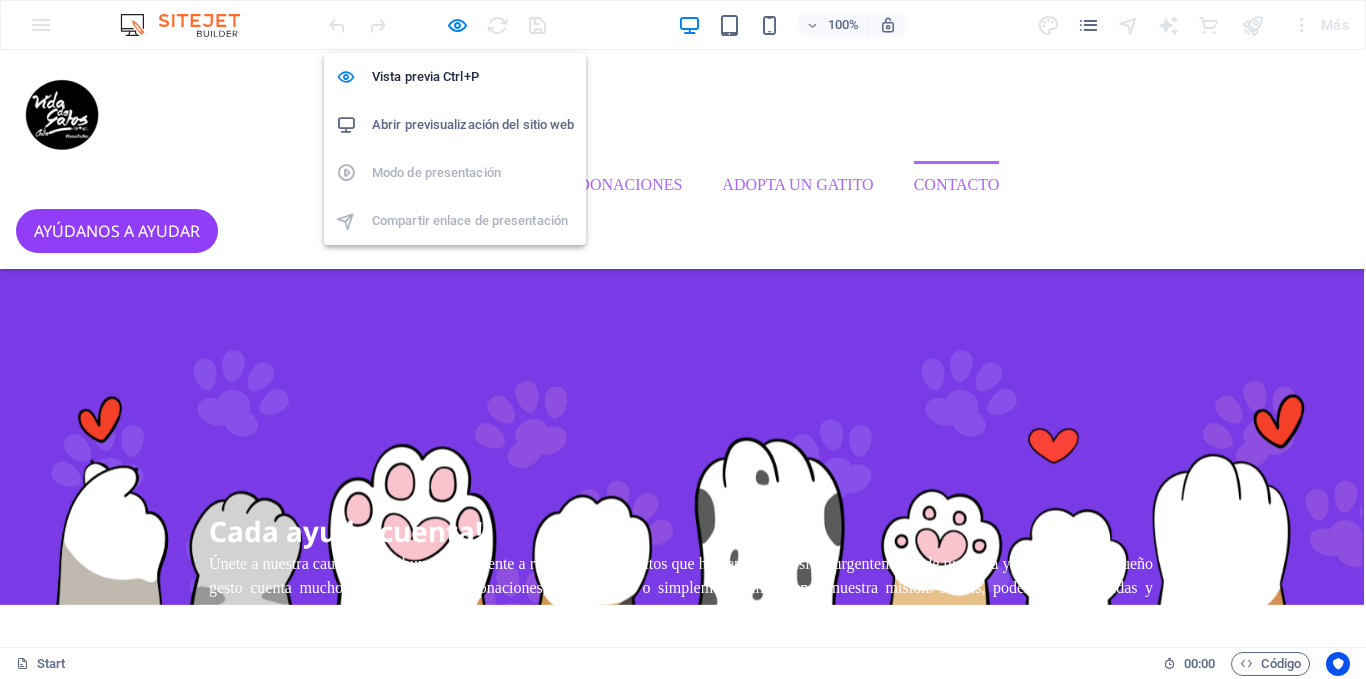 scroll, scrollTop: 4569, scrollLeft: 2, axis: both 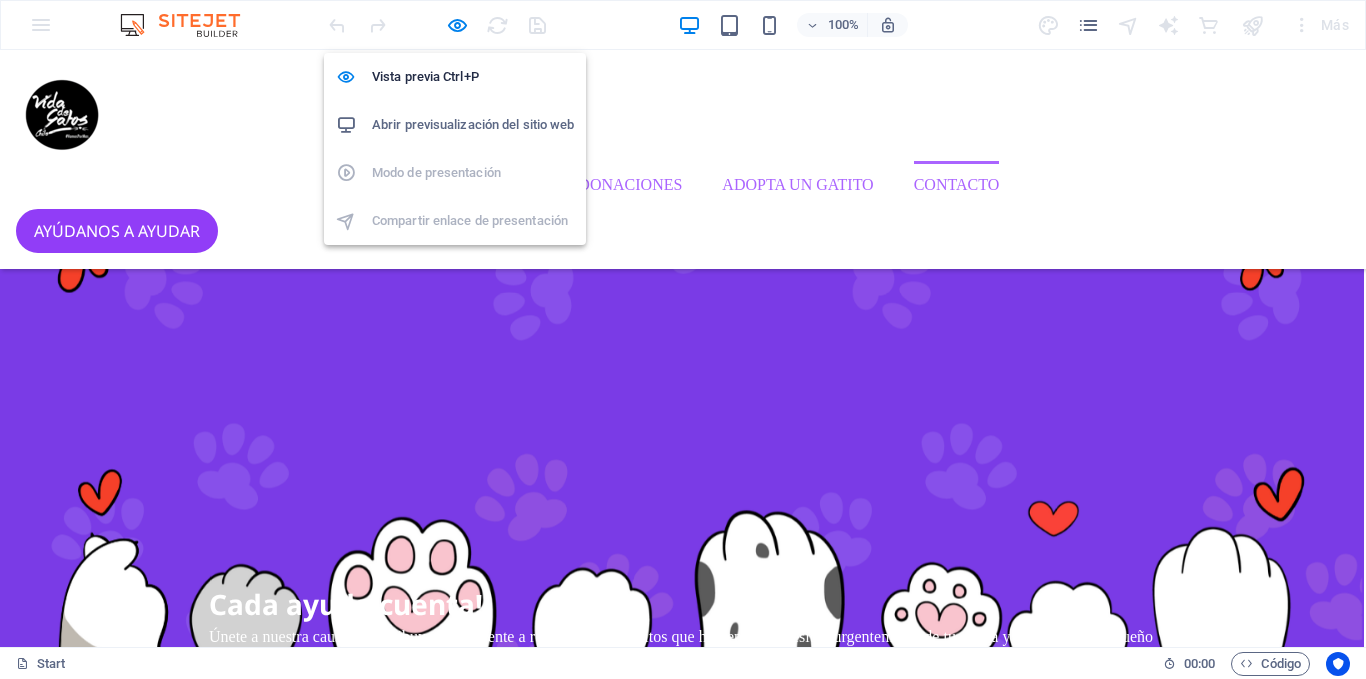 click on "Abrir previsualización del sitio web" at bounding box center [473, 125] 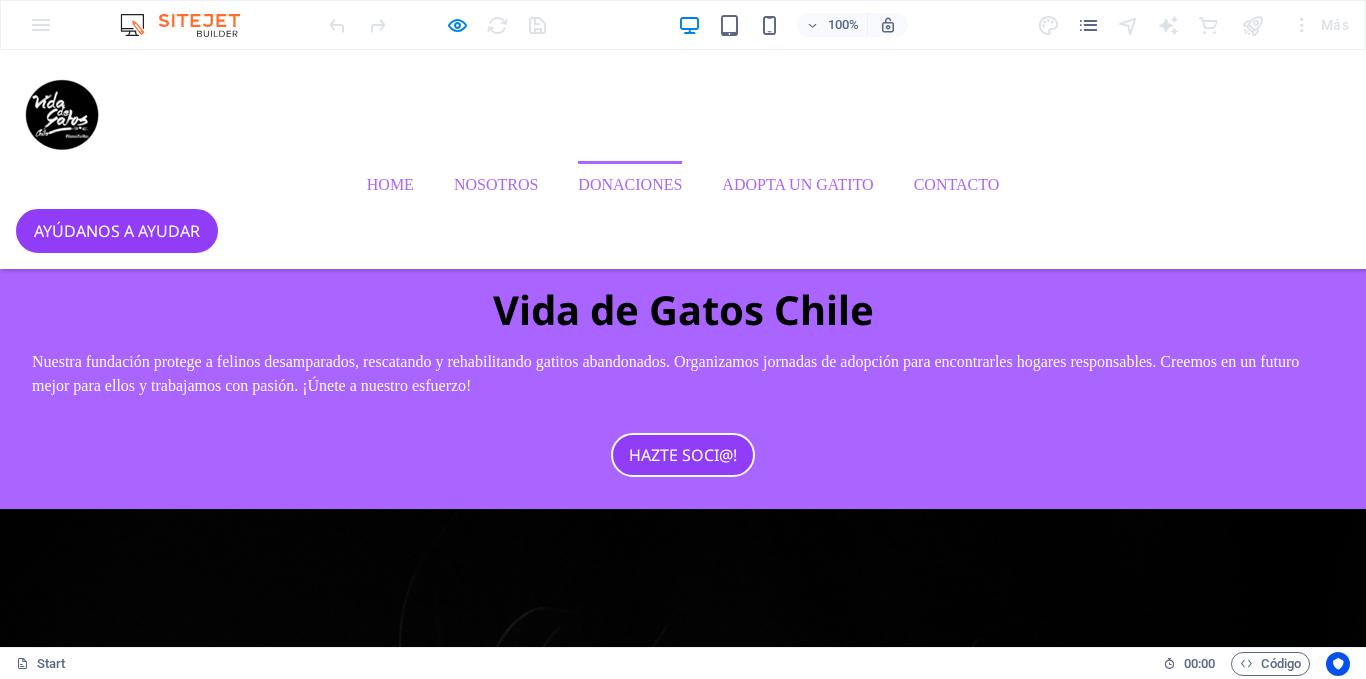 scroll, scrollTop: 2510, scrollLeft: 0, axis: vertical 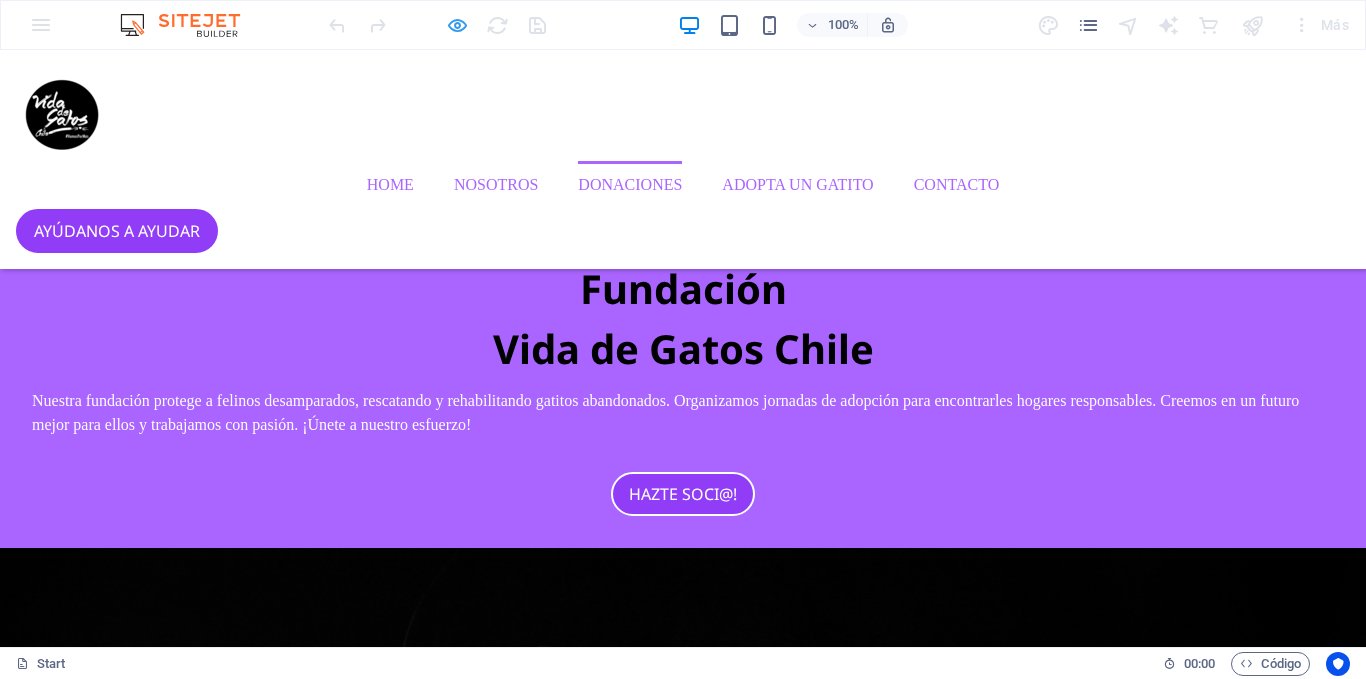 click at bounding box center [457, 25] 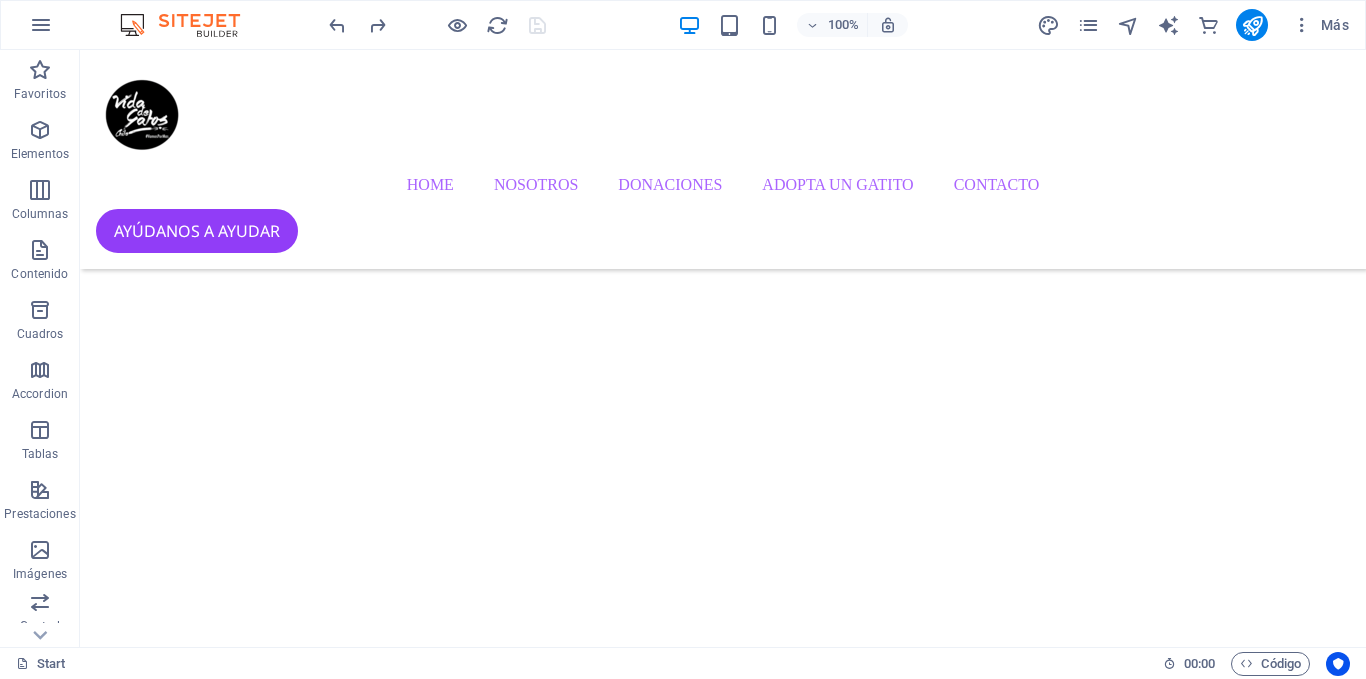 scroll, scrollTop: 586, scrollLeft: 0, axis: vertical 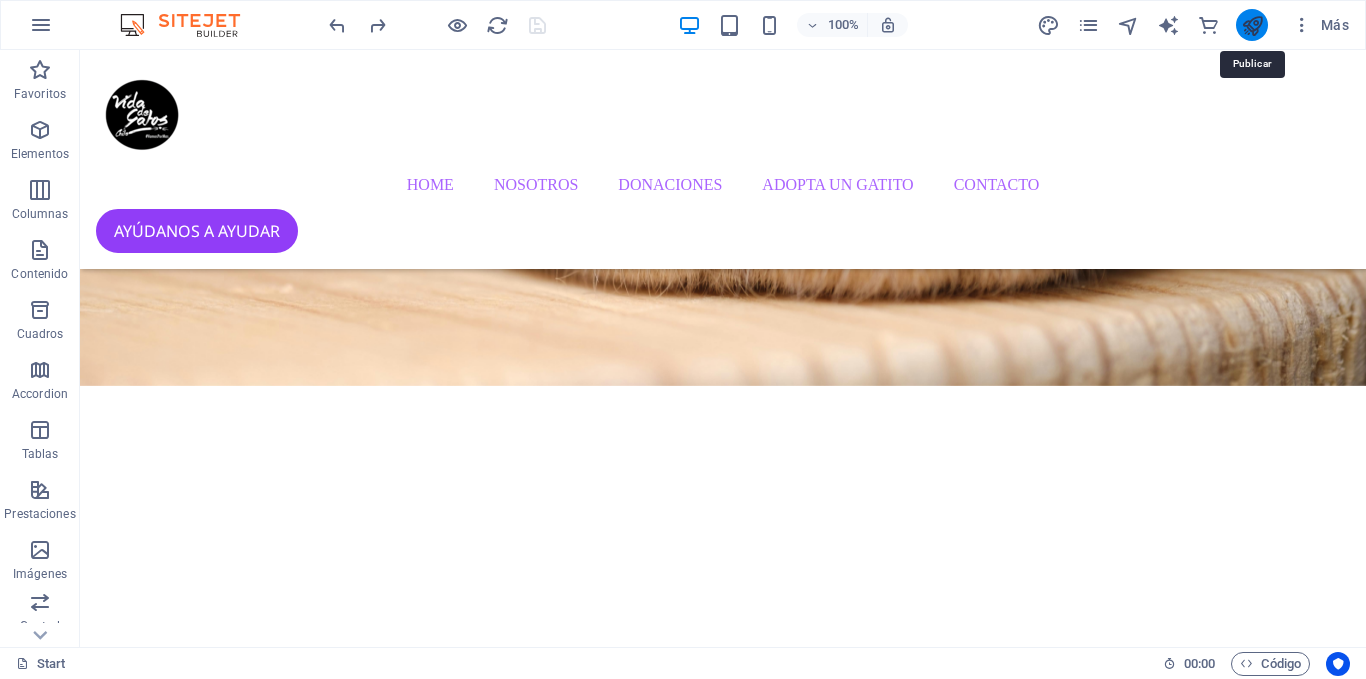 click at bounding box center [1252, 25] 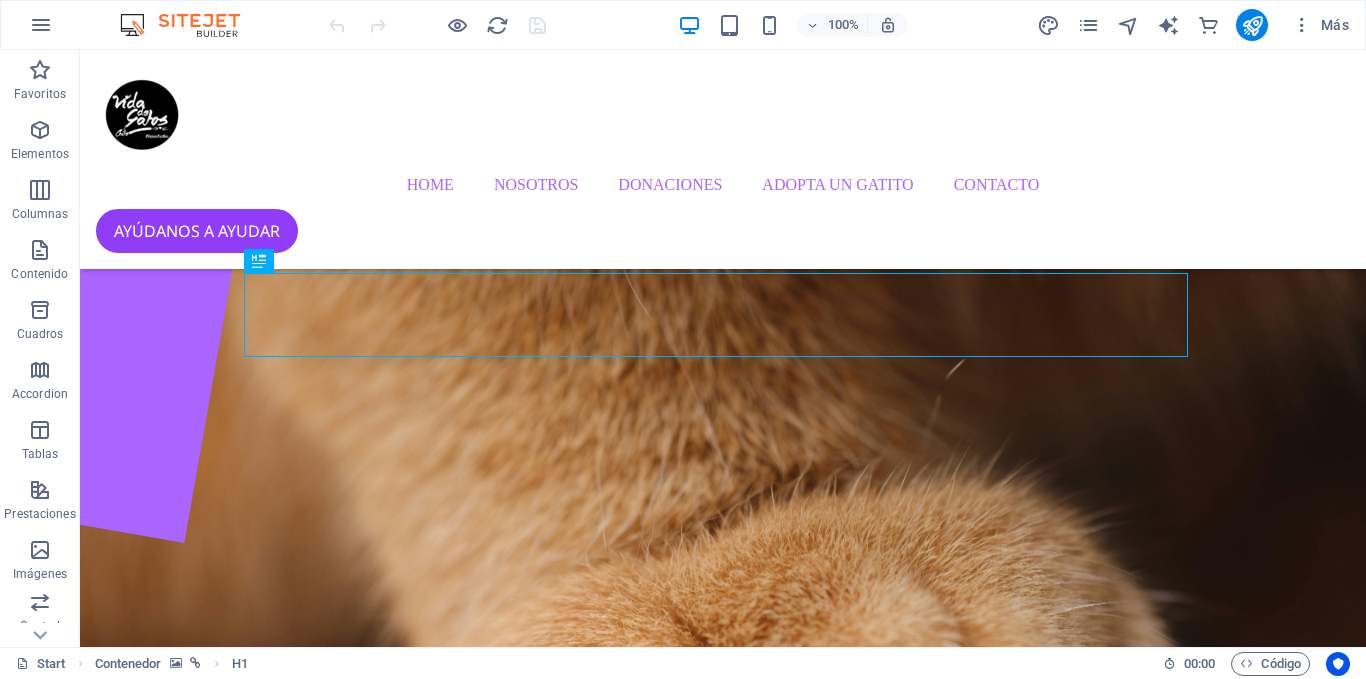 scroll, scrollTop: 0, scrollLeft: 0, axis: both 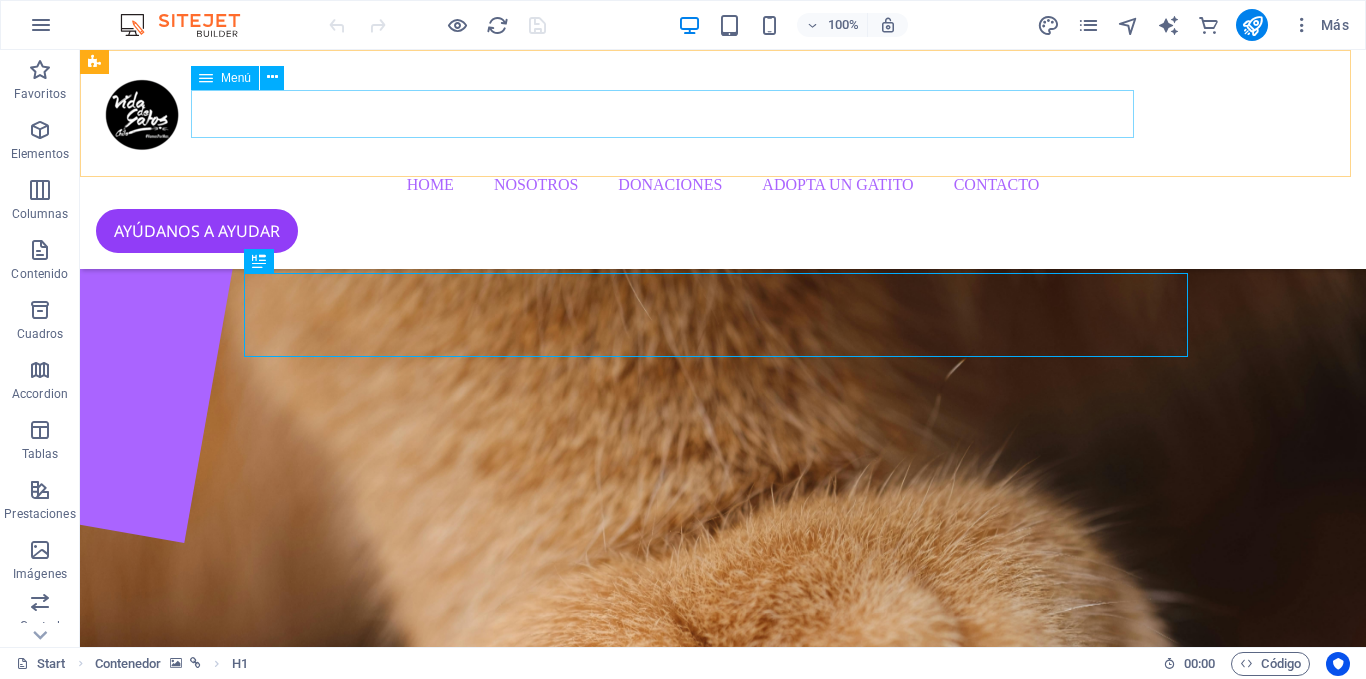 click on "Home NOSOTROS DONACIONES ADOPTA UN GATITO CONTACTO" at bounding box center [723, 185] 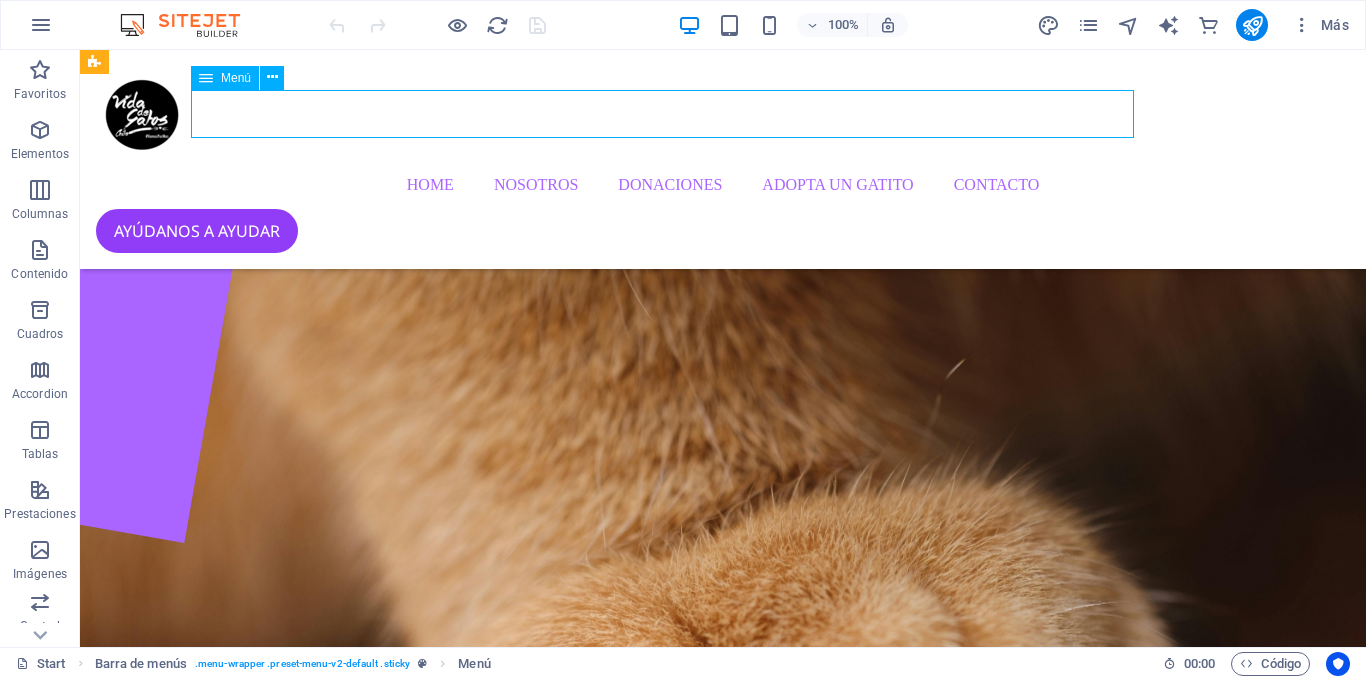 click on "Home NOSOTROS DONACIONES ADOPTA UN GATITO CONTACTO" at bounding box center (723, 185) 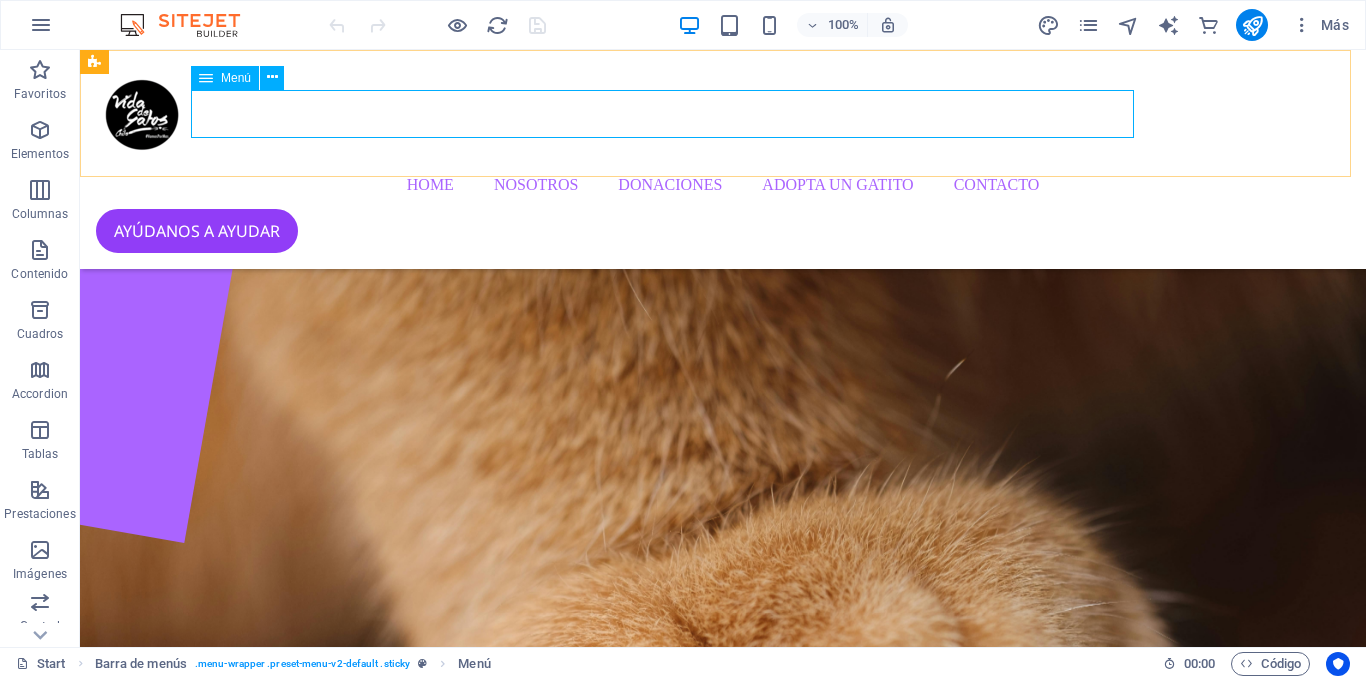 click on "Home NOSOTROS DONACIONES ADOPTA UN GATITO CONTACTO" at bounding box center [723, 185] 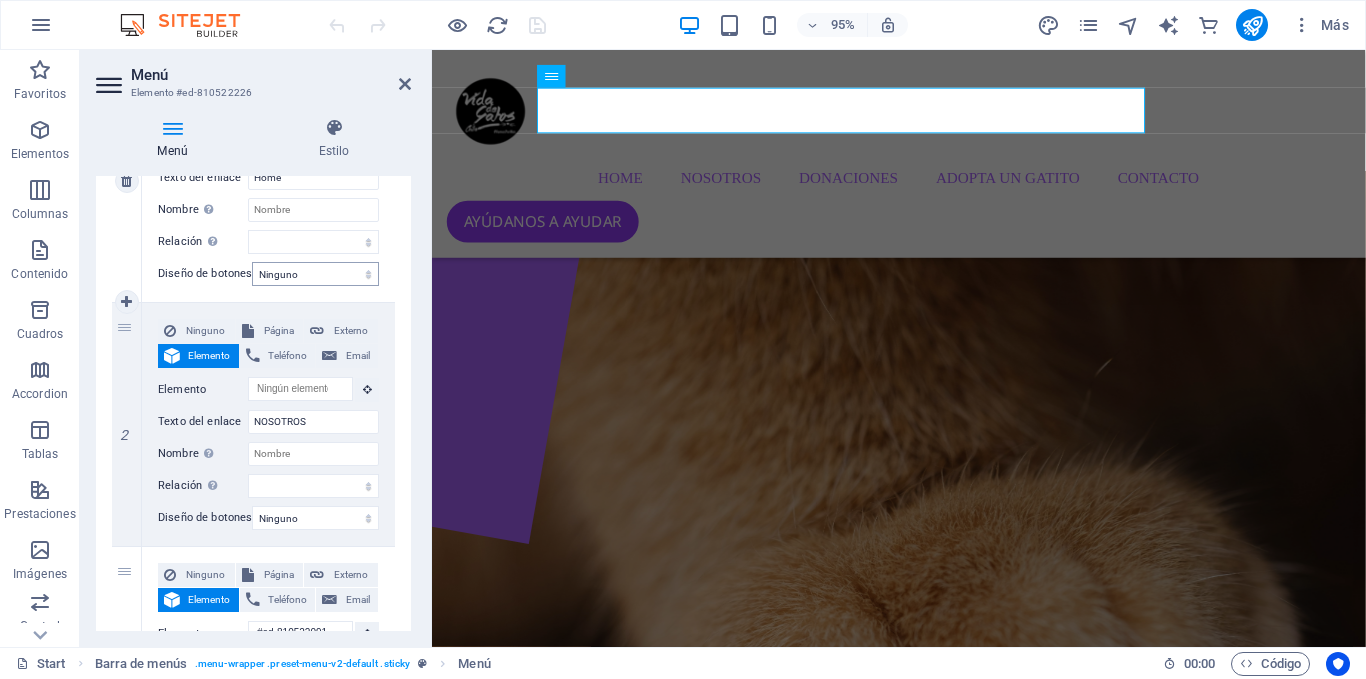scroll, scrollTop: 324, scrollLeft: 0, axis: vertical 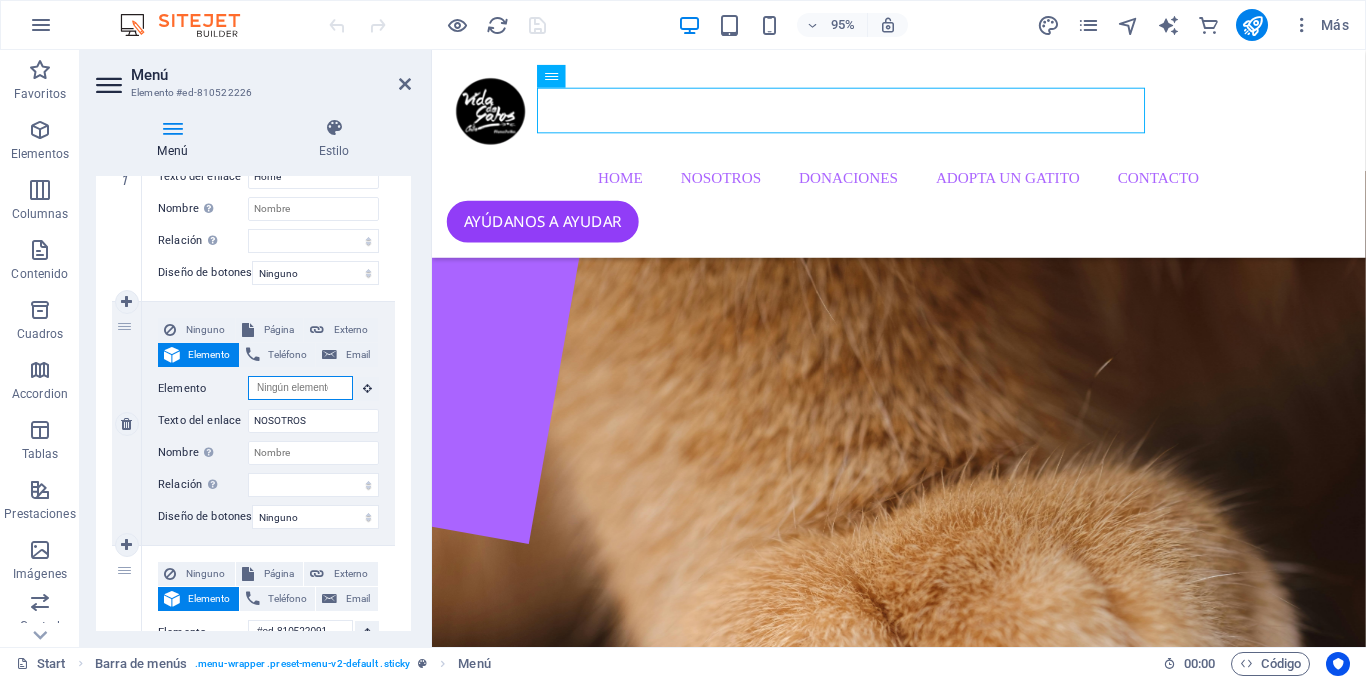 click on "Elemento" at bounding box center (300, 388) 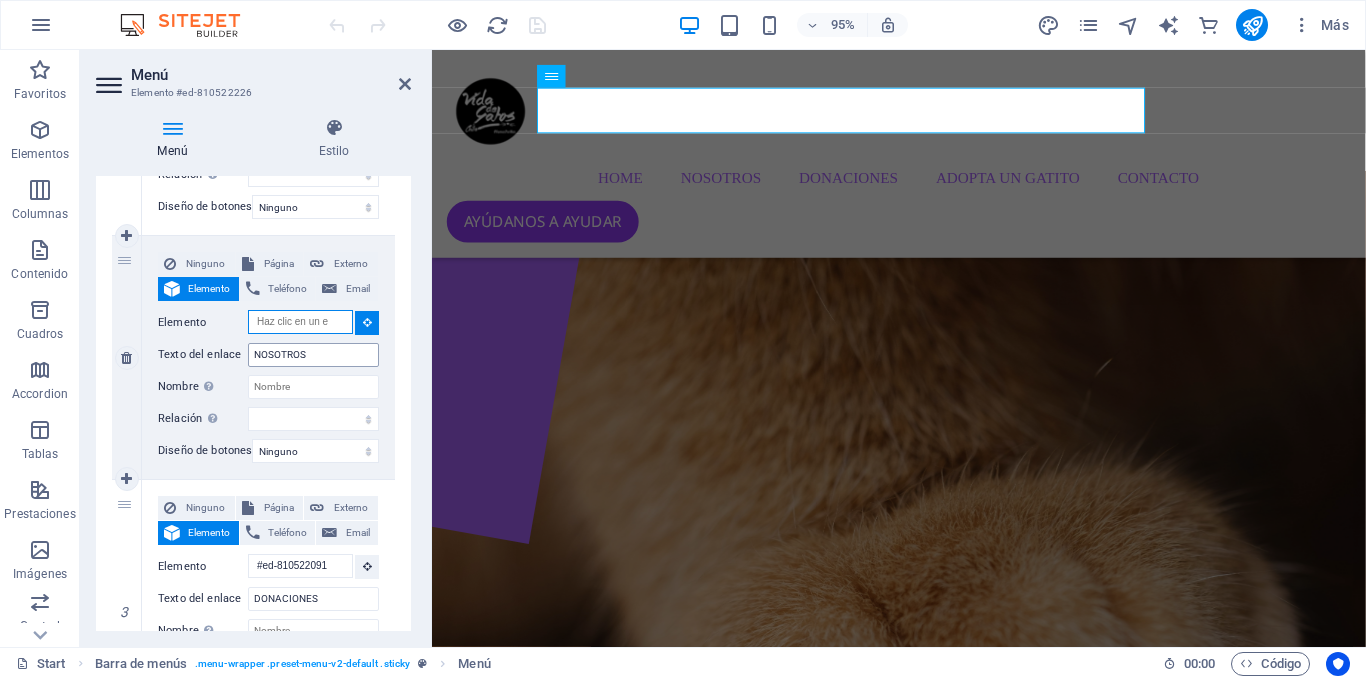 scroll, scrollTop: 393, scrollLeft: 0, axis: vertical 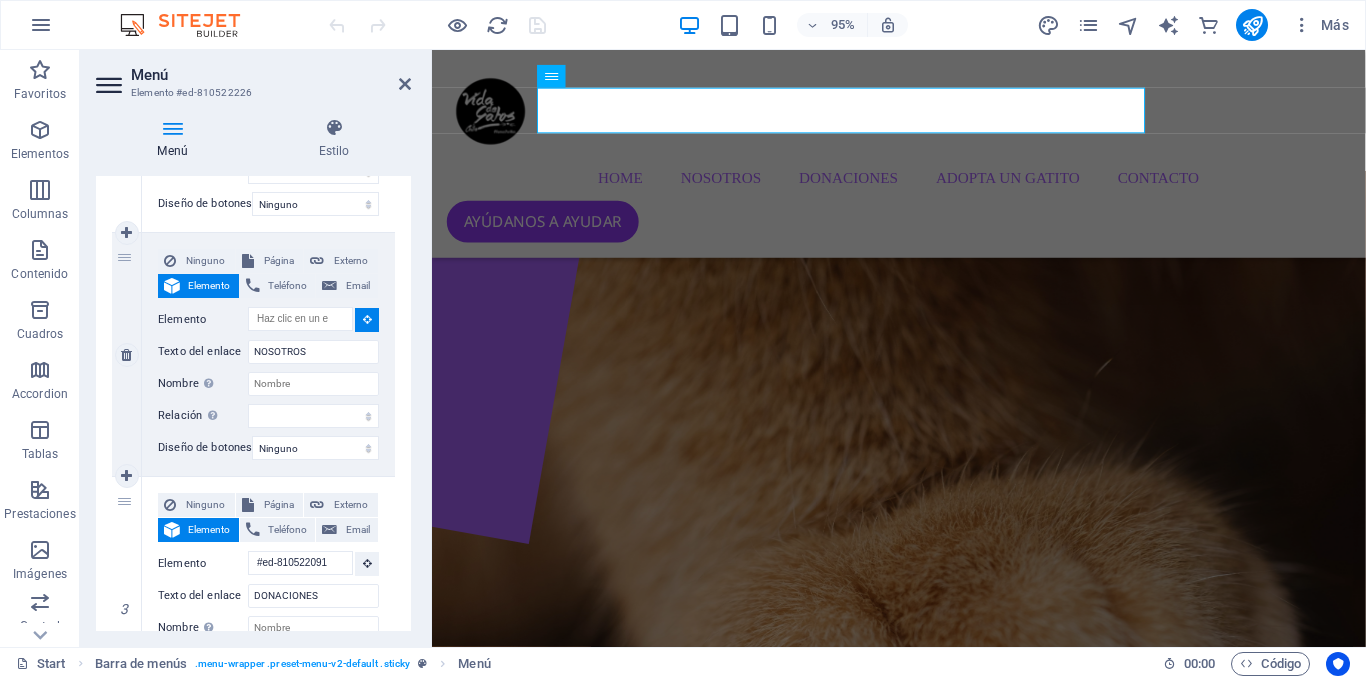 click at bounding box center [367, 320] 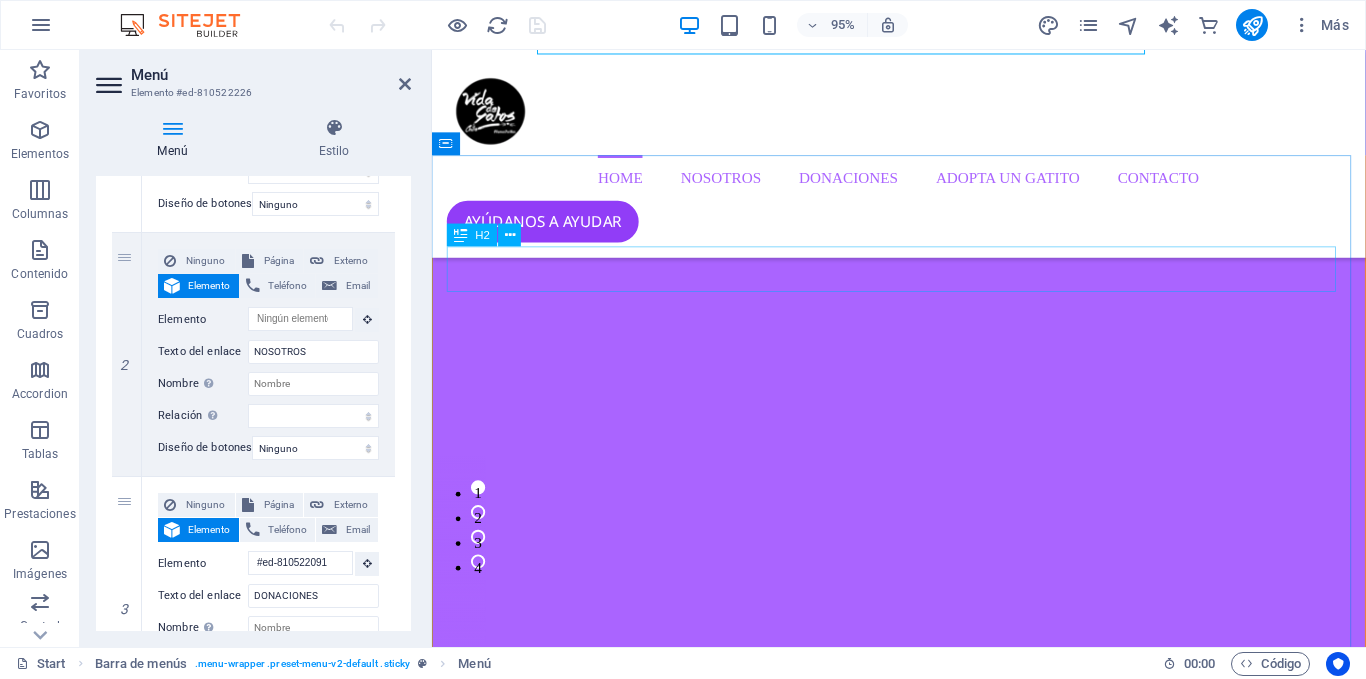 scroll, scrollTop: 1681, scrollLeft: 0, axis: vertical 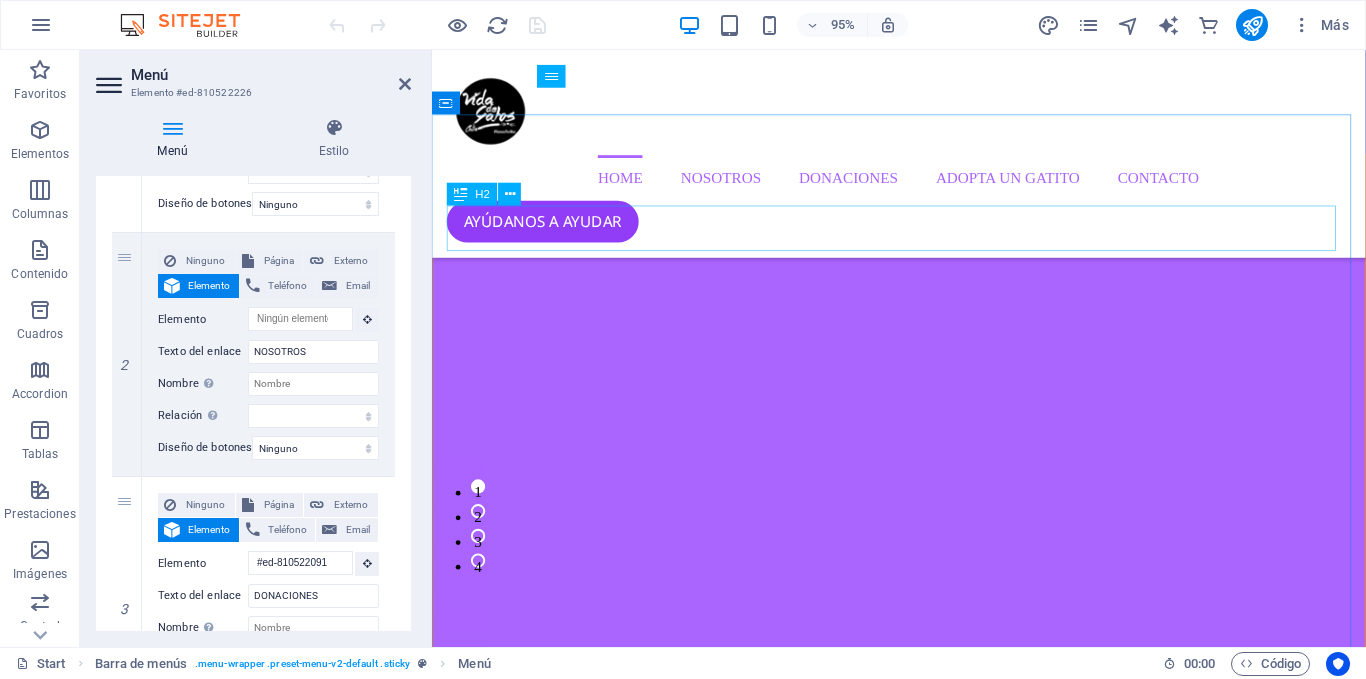 click on "FUNDACIÓN VIDA DE GATOS CHILE" at bounding box center (924, 2687) 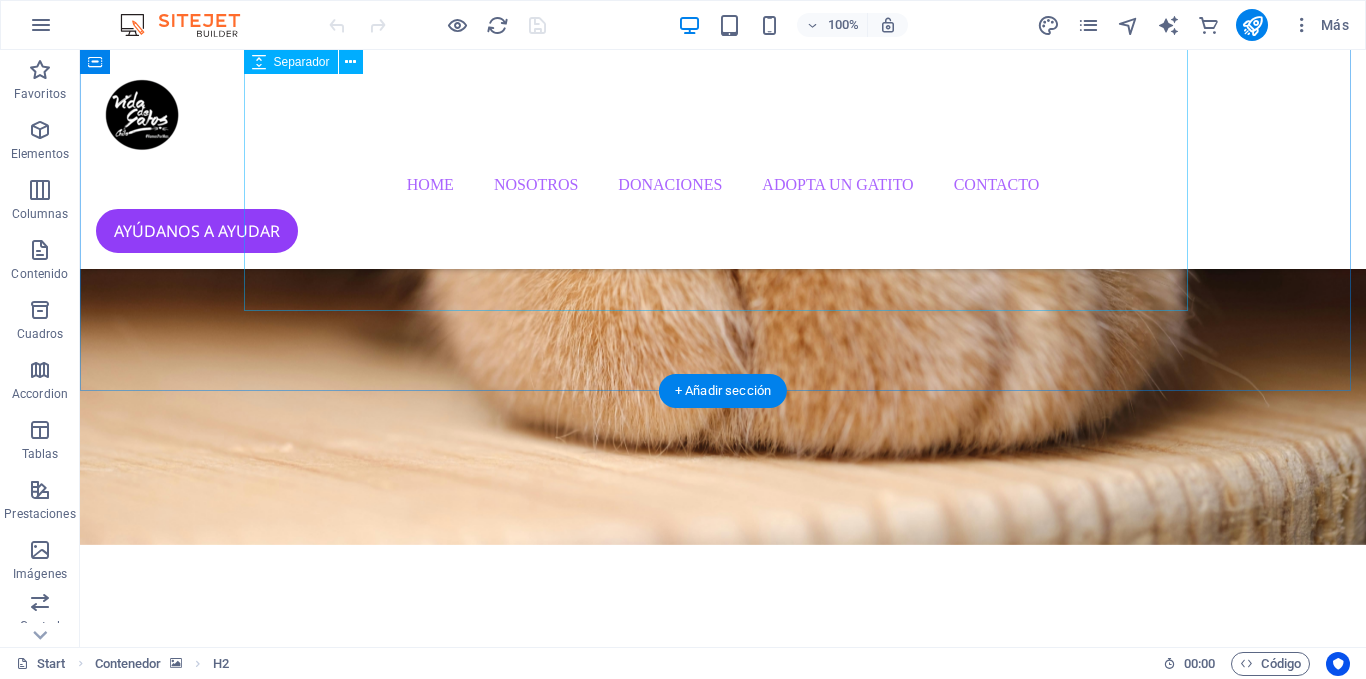 scroll, scrollTop: 398, scrollLeft: 0, axis: vertical 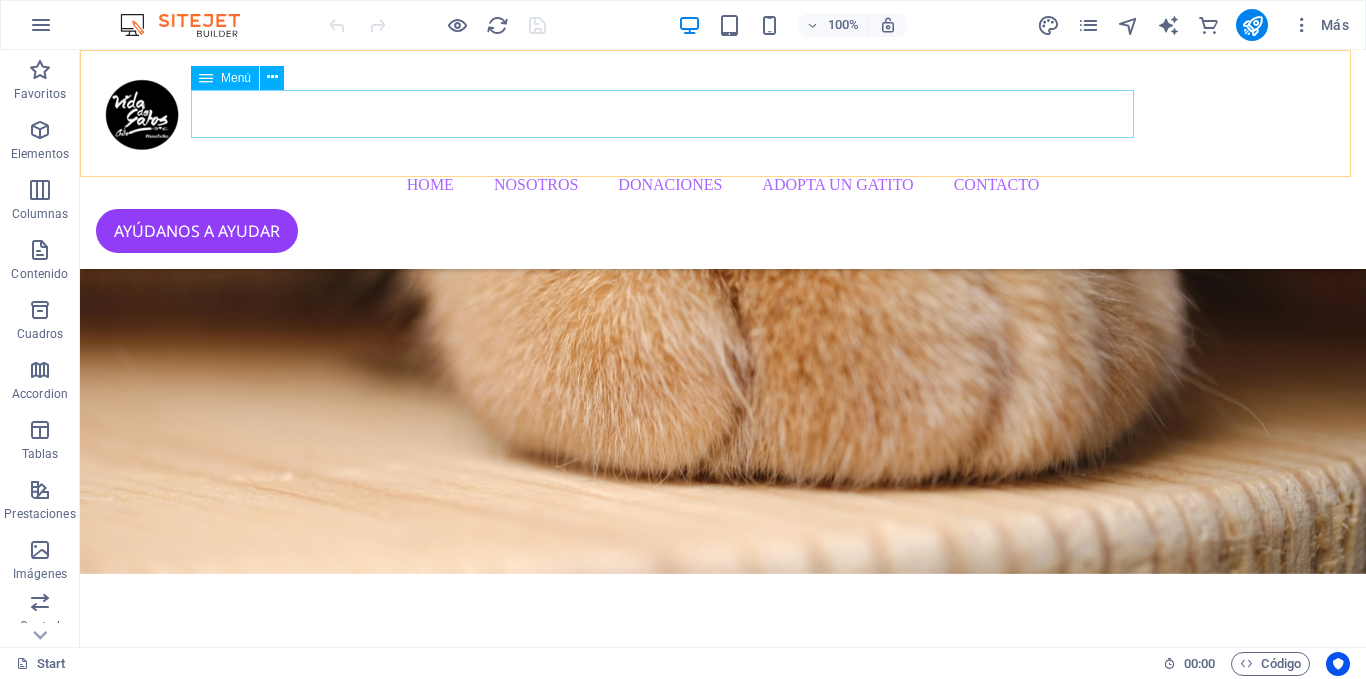 click on "Home NOSOTROS DONACIONES ADOPTA UN GATITO CONTACTO" at bounding box center (723, 185) 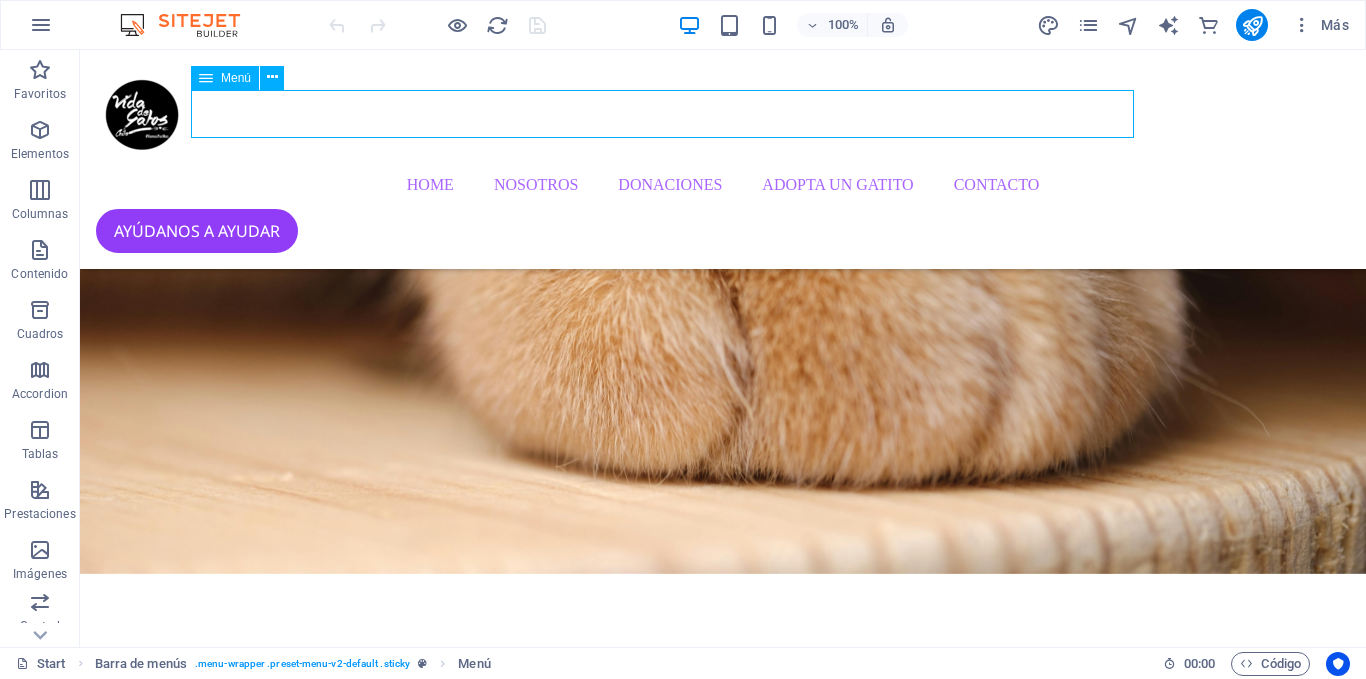 click on "Home NOSOTROS DONACIONES ADOPTA UN GATITO CONTACTO" at bounding box center [723, 185] 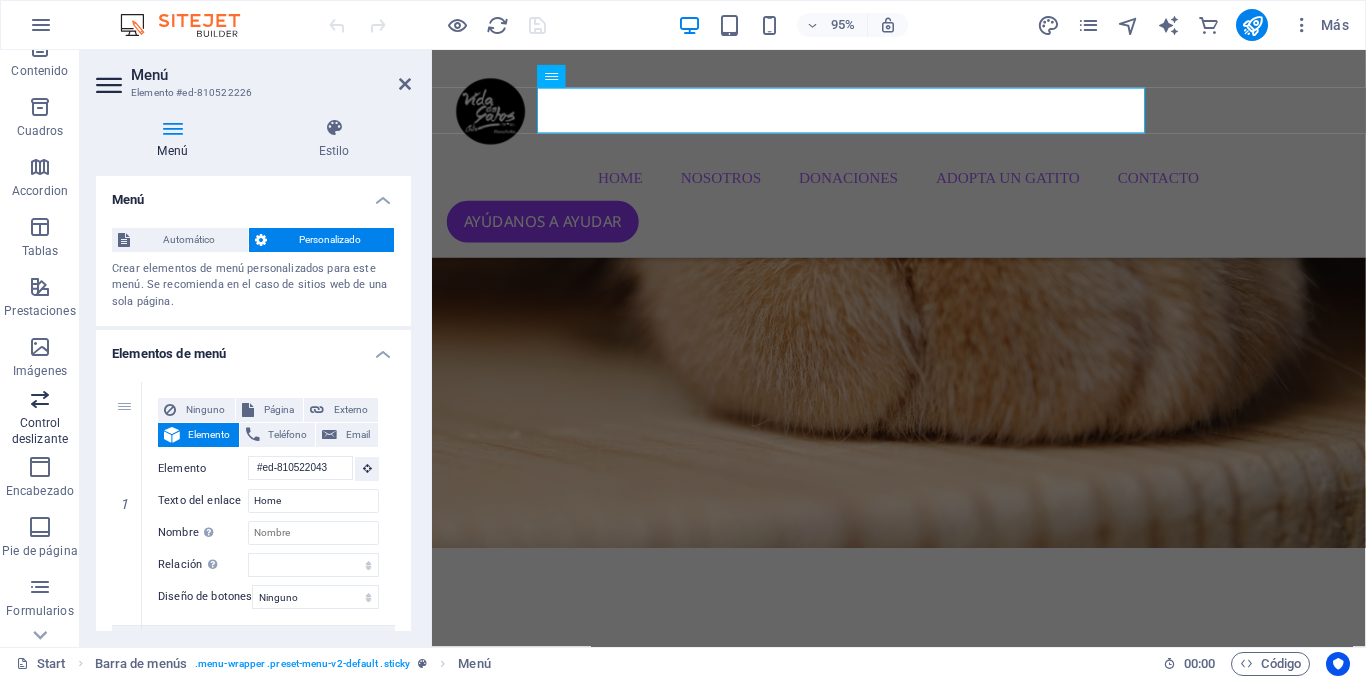 scroll, scrollTop: 206, scrollLeft: 0, axis: vertical 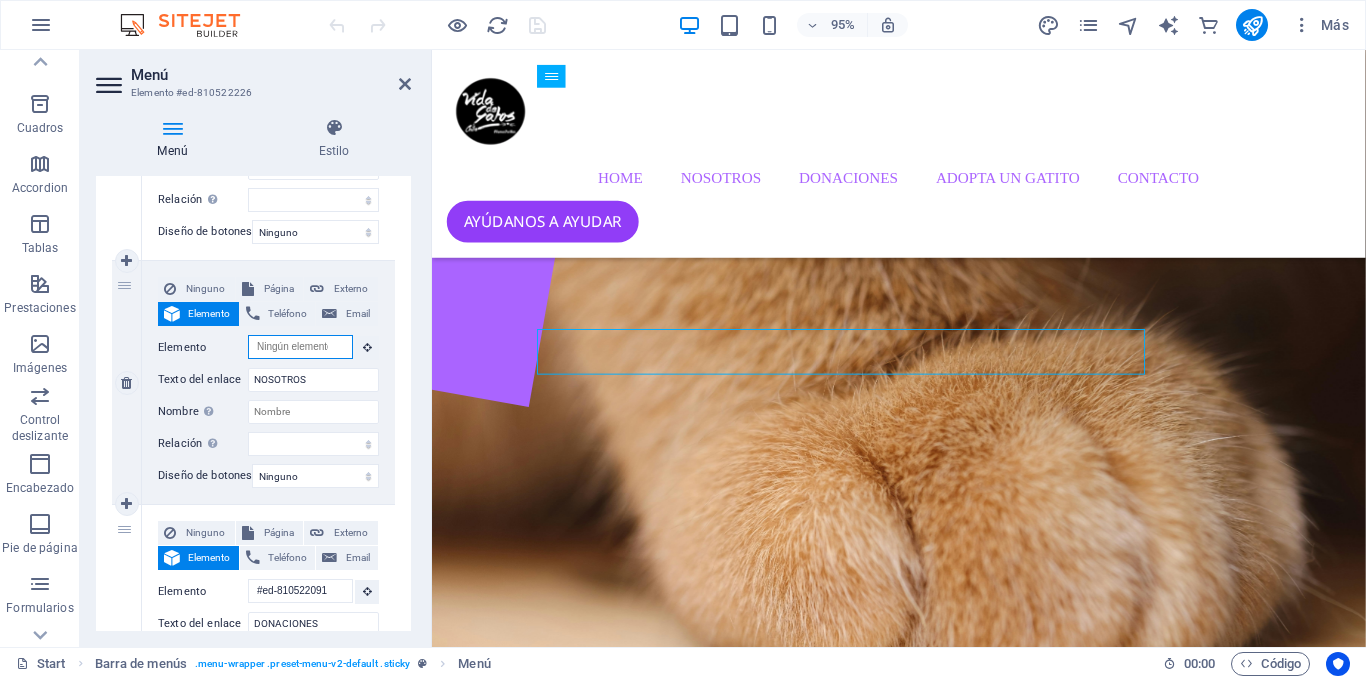 click on "Elemento" at bounding box center (300, 347) 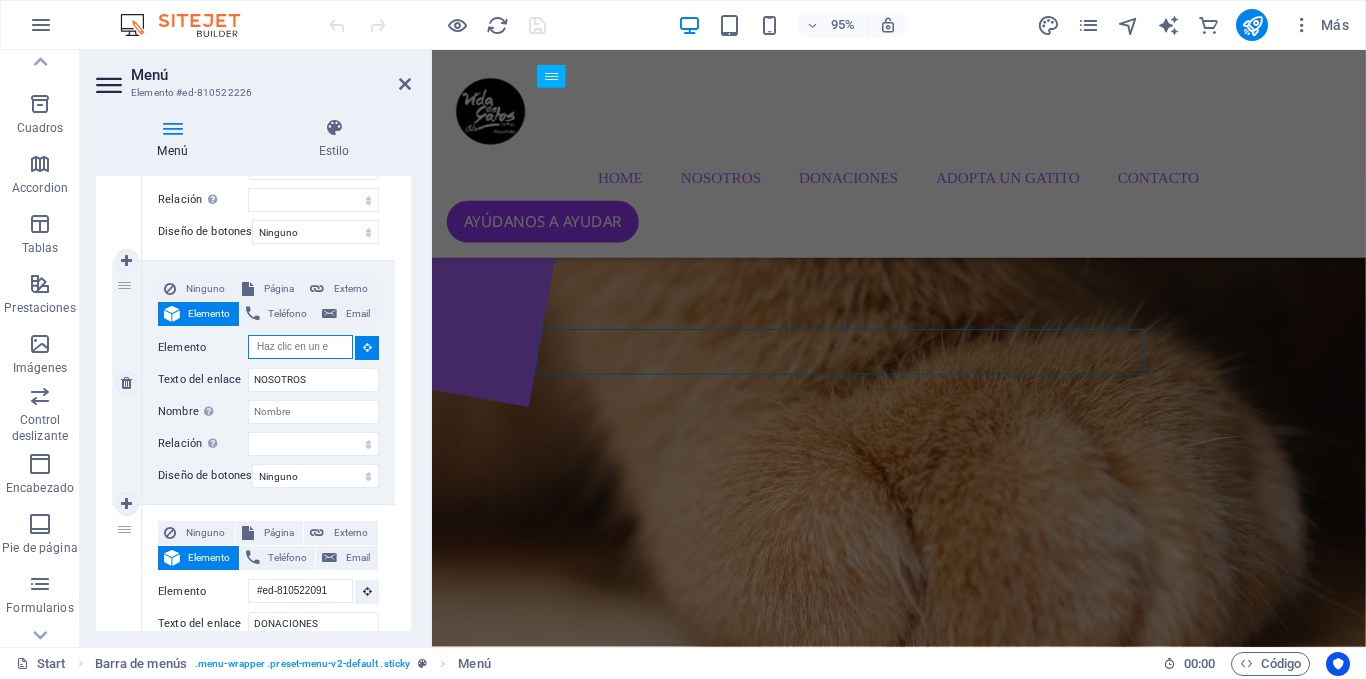 scroll, scrollTop: 17, scrollLeft: 0, axis: vertical 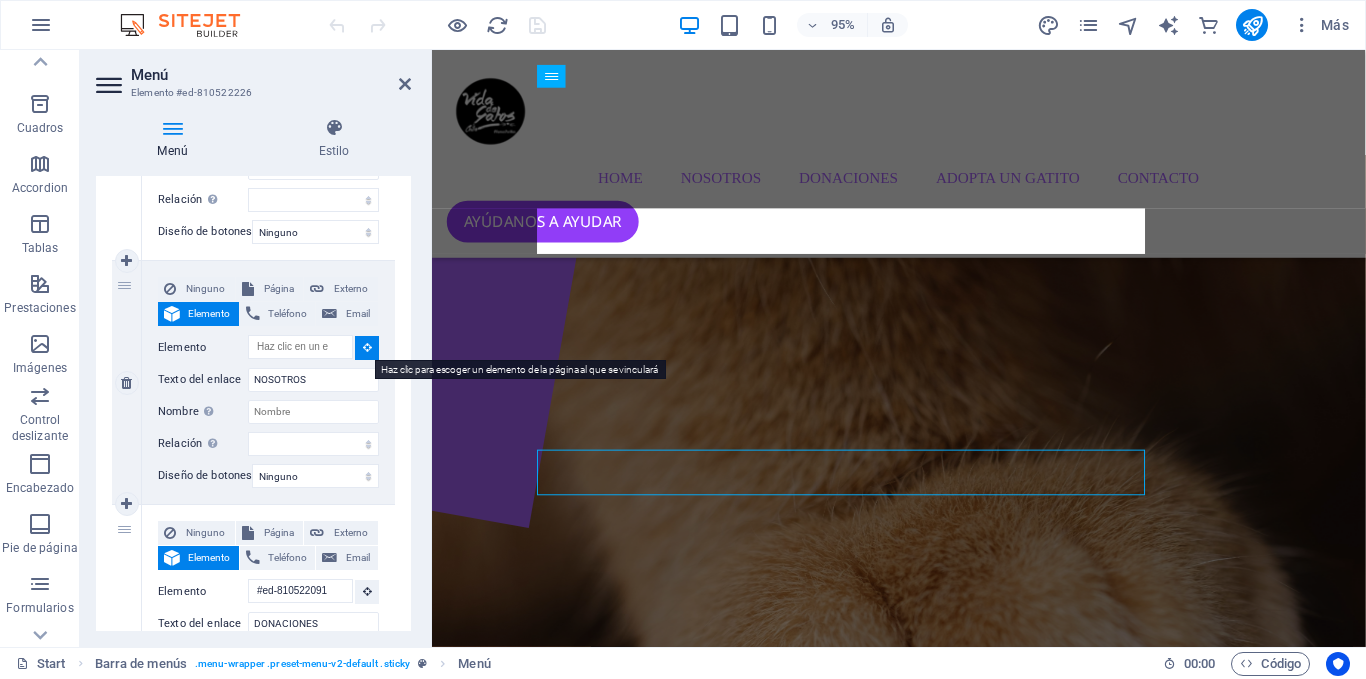 click at bounding box center (367, 347) 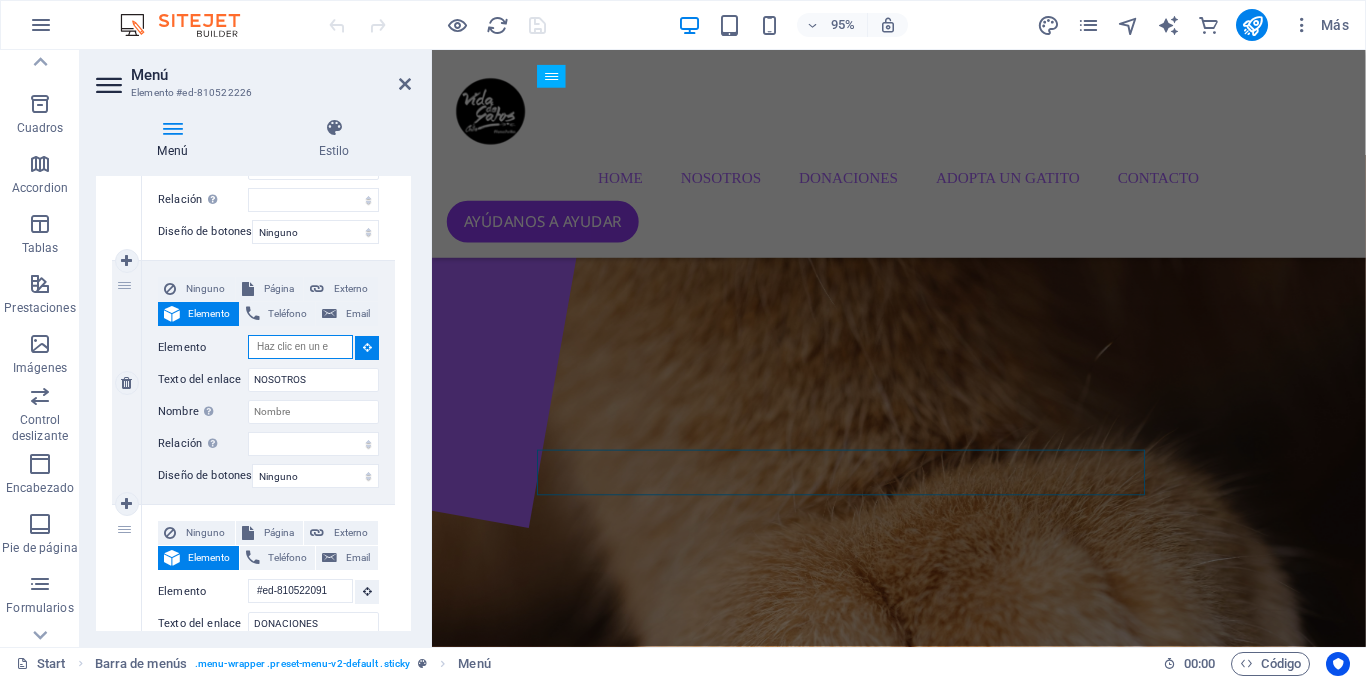 click on "Elemento" at bounding box center (300, 347) 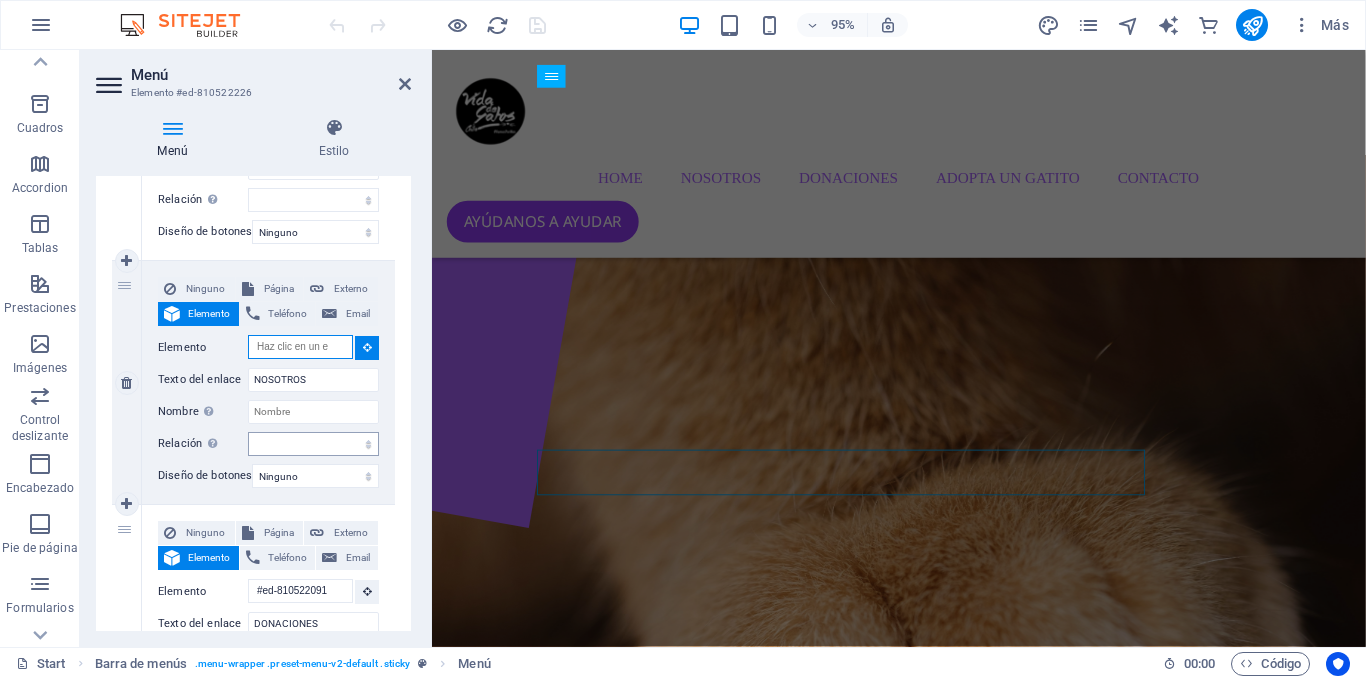 scroll, scrollTop: 0, scrollLeft: 0, axis: both 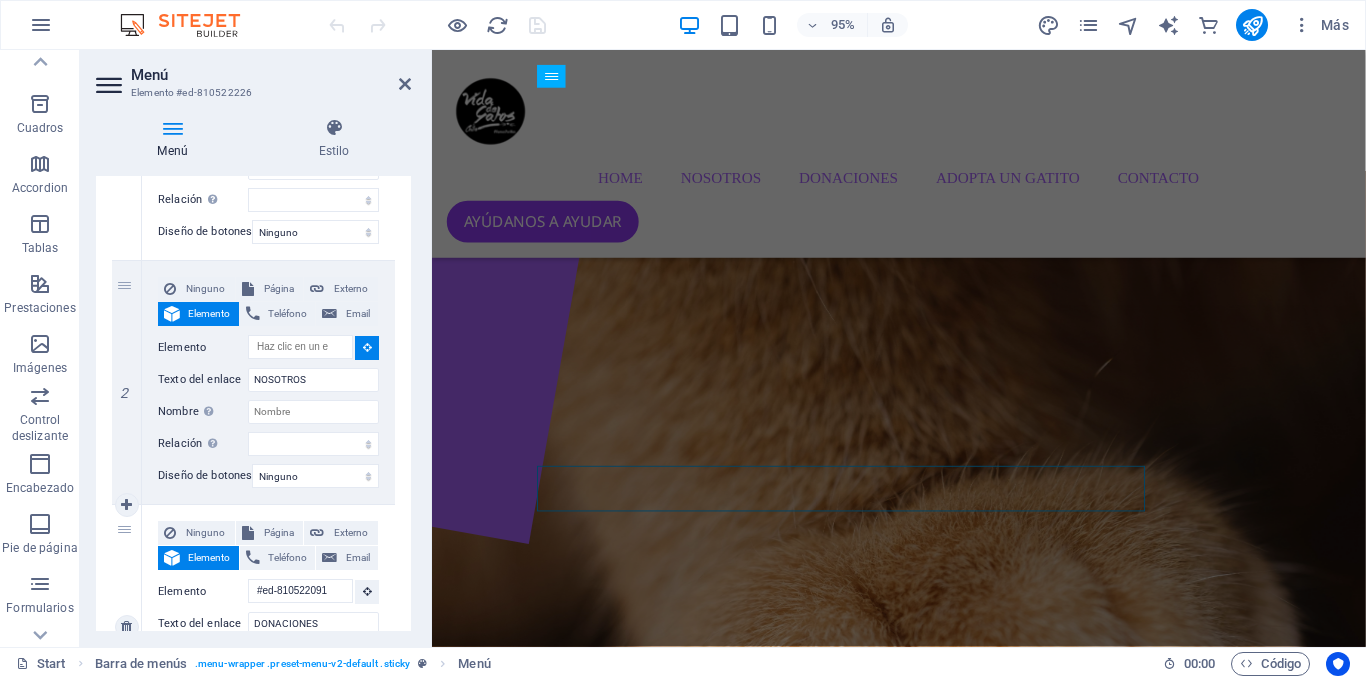 click on "Ninguno Página Externo Elemento Teléfono Email Página Start Subpage Legal Notice Privacy Elemento #ed-810522091
URL Teléfono Email Texto del enlace DONACIONES Destino del enlace Nueva pestaña Misma pestaña Superposición Nombre Una descripción adicional del enlace no debería ser igual al texto del enlace. El título suele mostrarse como un texto de información cuando se mueve el ratón por encima del elemento. Déjalo en blanco en caso de dudas. Relación Define la  relación de este enlace con el destino del enlace . Por ejemplo, el valor "nofollow" indica a los buscadores que no sigan al enlace. Puede dejarse vacío. alternativo autor marcador externo ayuda licencia siguiente nofollow noreferrer noopener ant buscar etiqueta" at bounding box center [268, 610] 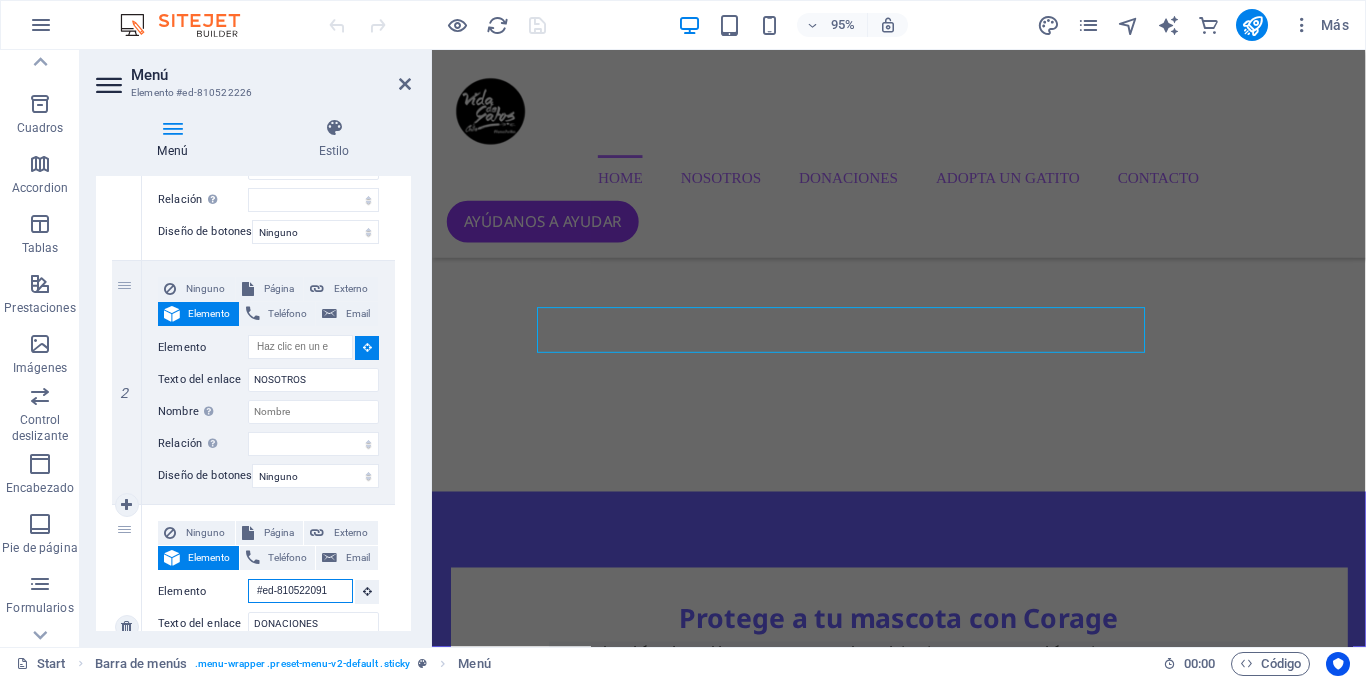 click on "#ed-810522091" at bounding box center (300, 591) 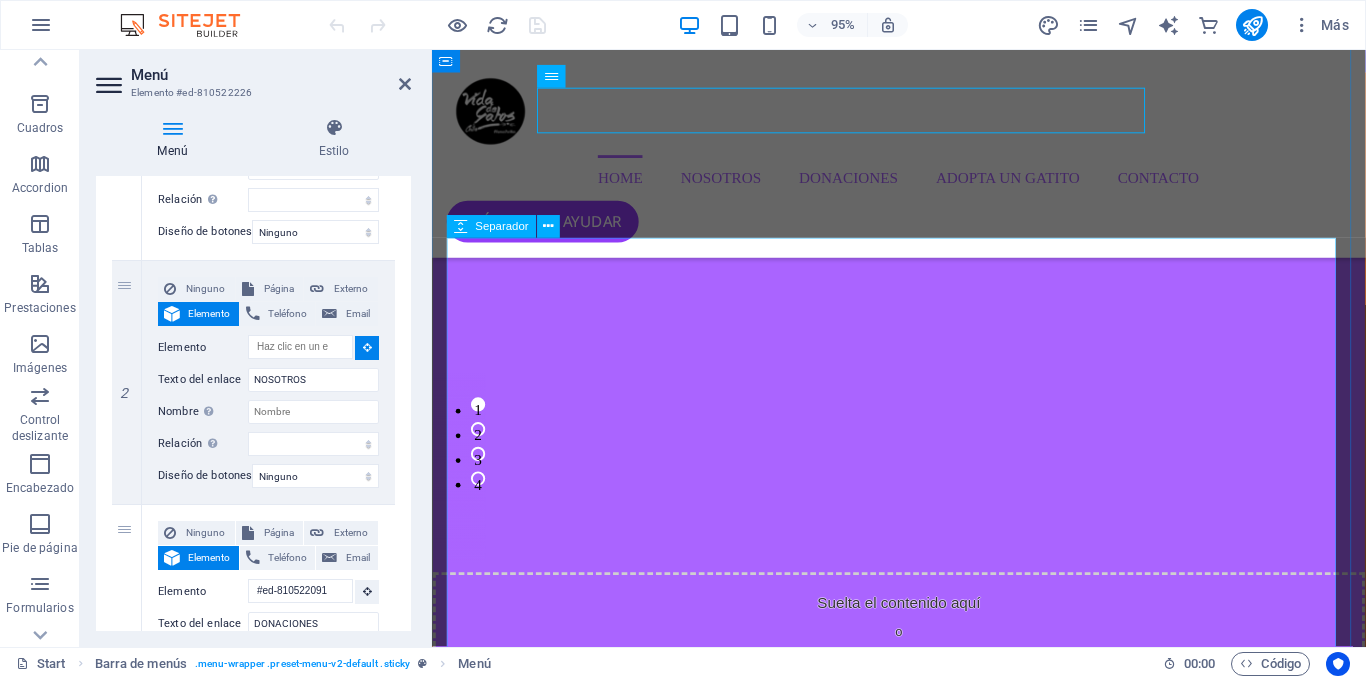 scroll, scrollTop: 1536, scrollLeft: 0, axis: vertical 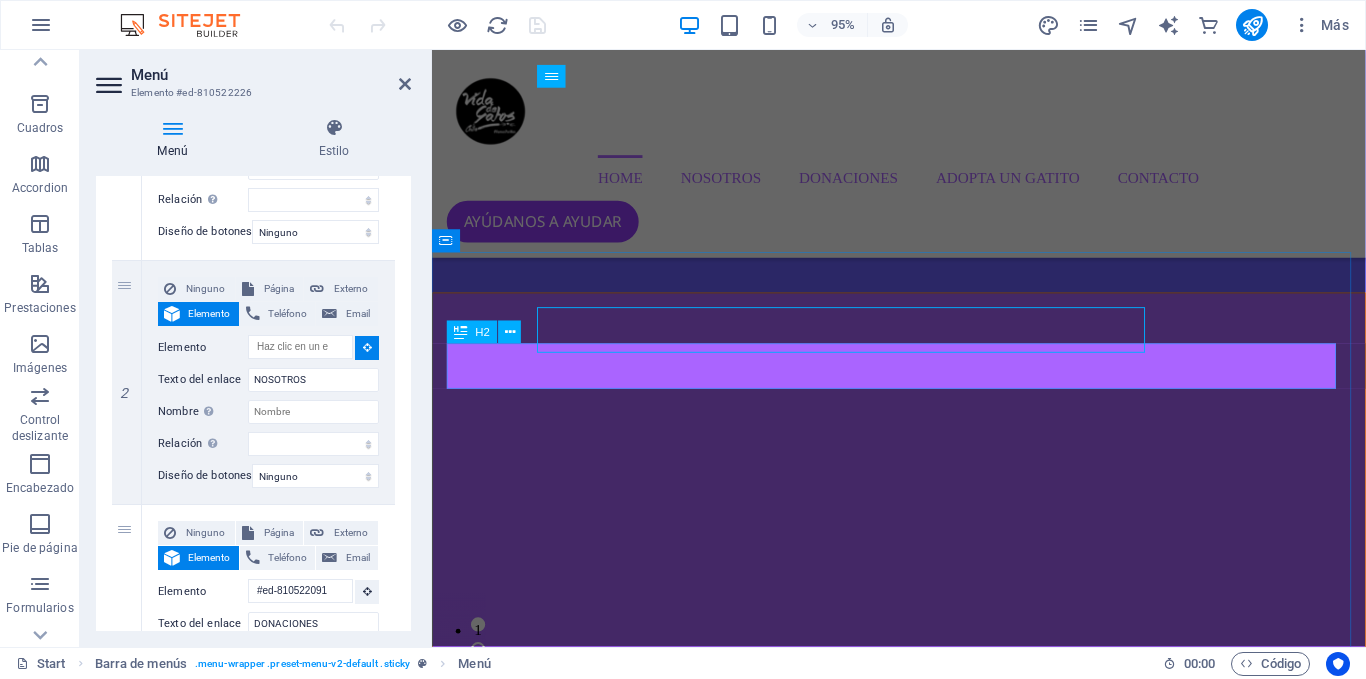 click on "FUNDACIÓN VIDA DE GATOS CHILE" at bounding box center (924, 2832) 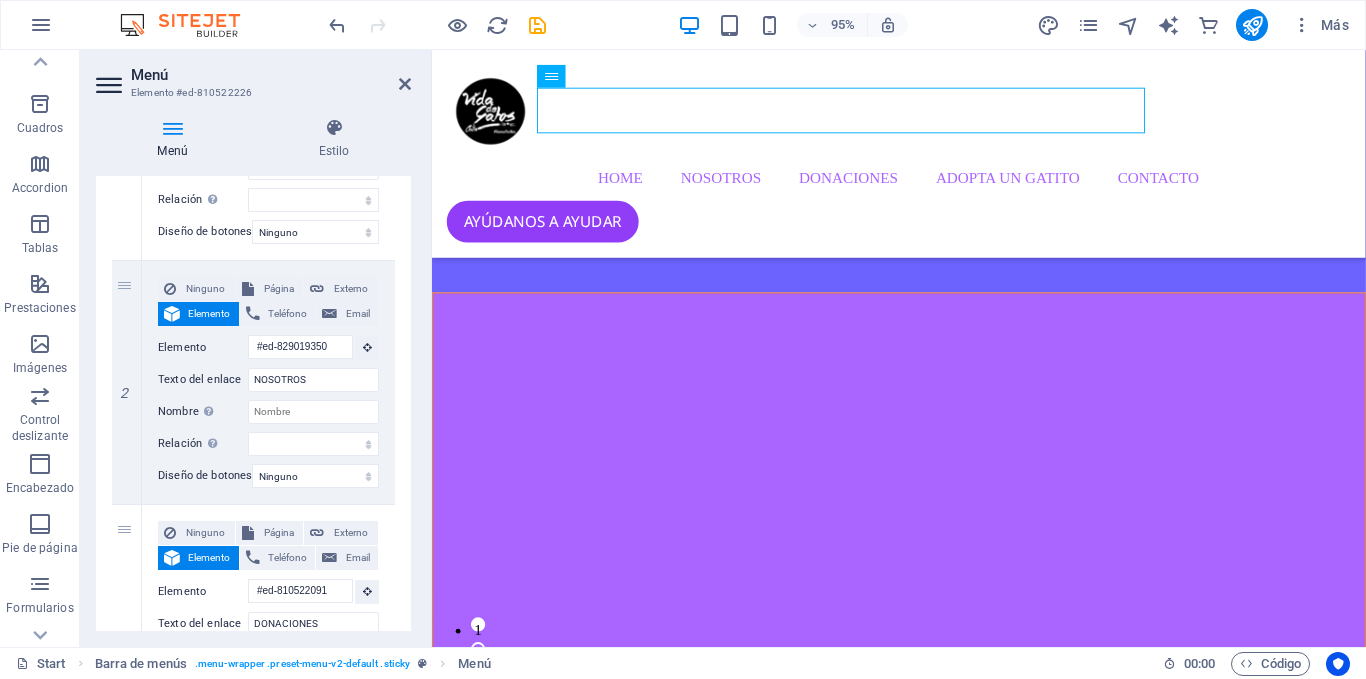 click on "Menú Elemento #ed-810522226 Menú Estilo Menú Automático Personalizado Crear elementos de menú personalizados para este menú. Se recomienda en el caso de sitios web de una sola página. Gestionar páginas Elementos de menú 1 Ninguno Página Externo Elemento Teléfono Email Página Start Subpage Legal Notice Privacy Elemento #ed-810522043
URL Teléfono Email Texto del enlace Home Destino del enlace Nueva pestaña Misma pestaña Superposición Nombre Una descripción adicional del enlace no debería ser igual al texto del enlace. El título suele mostrarse como un texto de información cuando se mueve el ratón por encima del elemento. Déjalo en blanco en caso de dudas. Relación Define la  relación de este enlace con el destino del enlace . Por ejemplo, el valor "nofollow" indica a los buscadores que no sigan al enlace. Puede dejarse vacío. alternativo autor marcador externo ayuda licencia siguiente nofollow noreferrer noopener ant buscar etiqueta Diseño de botones Ninguno 2 3" at bounding box center (256, 348) 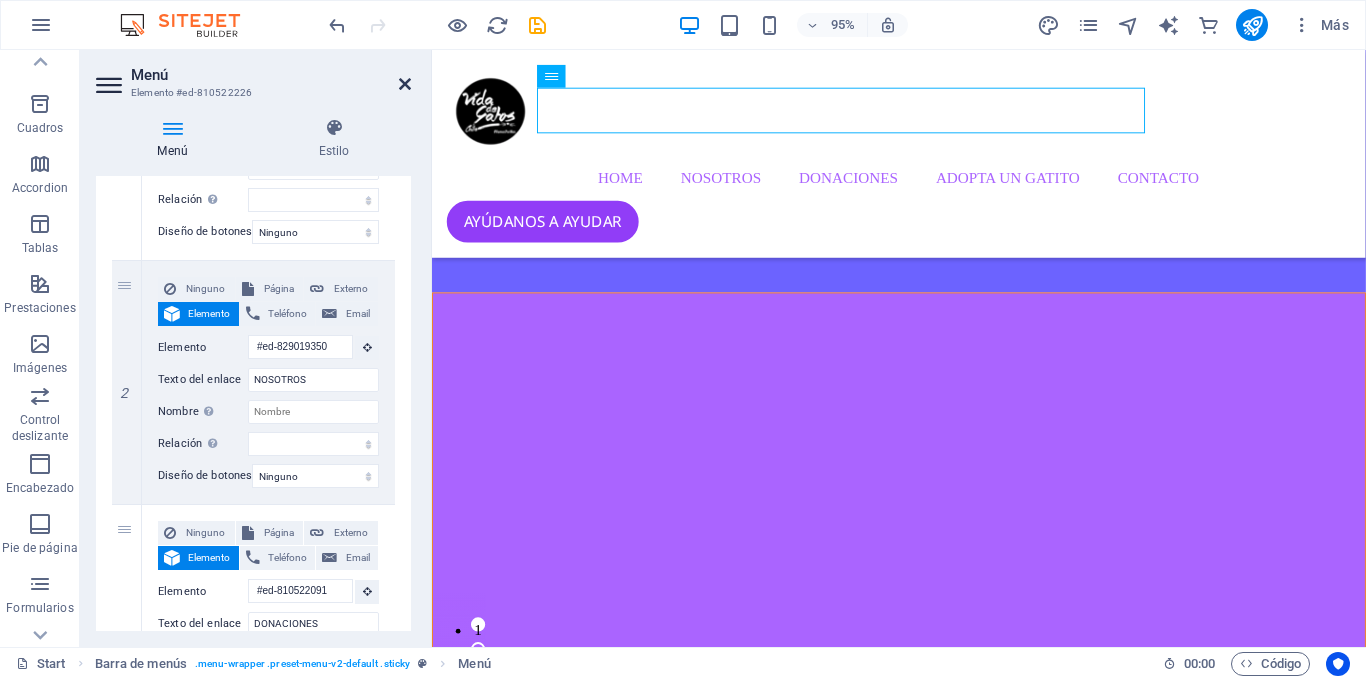 click at bounding box center (405, 84) 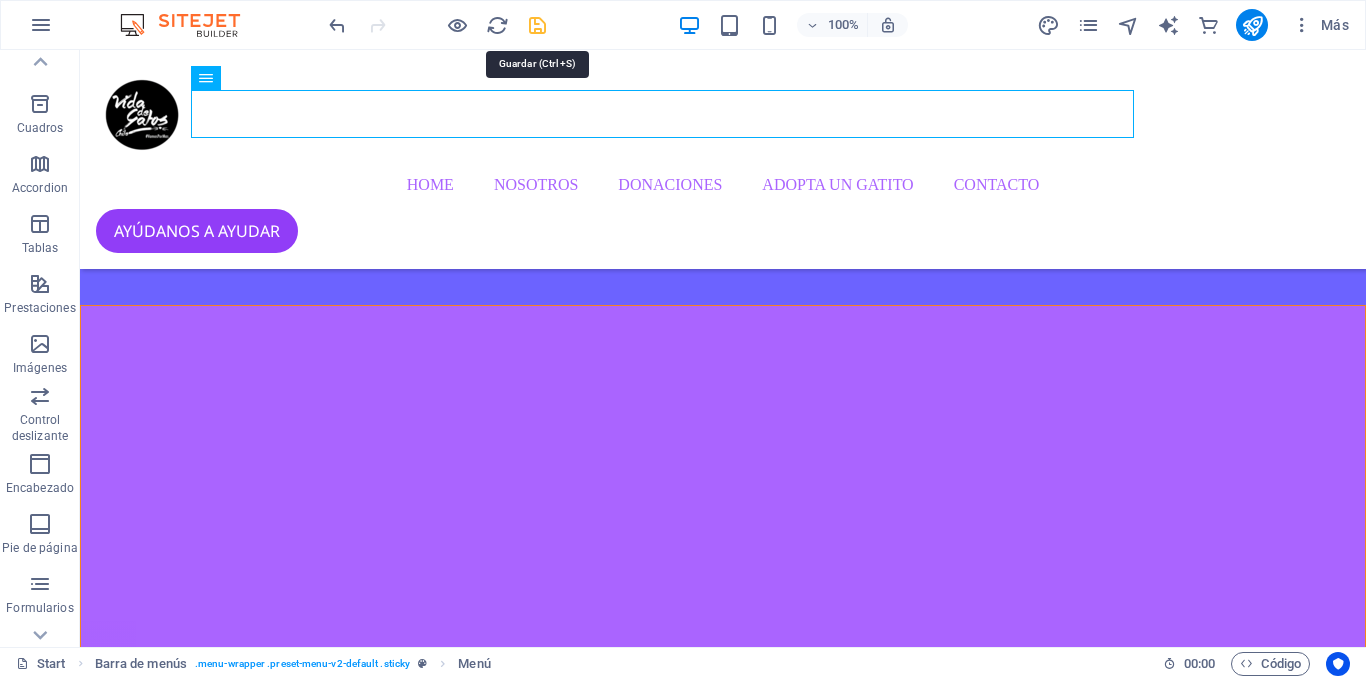 click at bounding box center [537, 25] 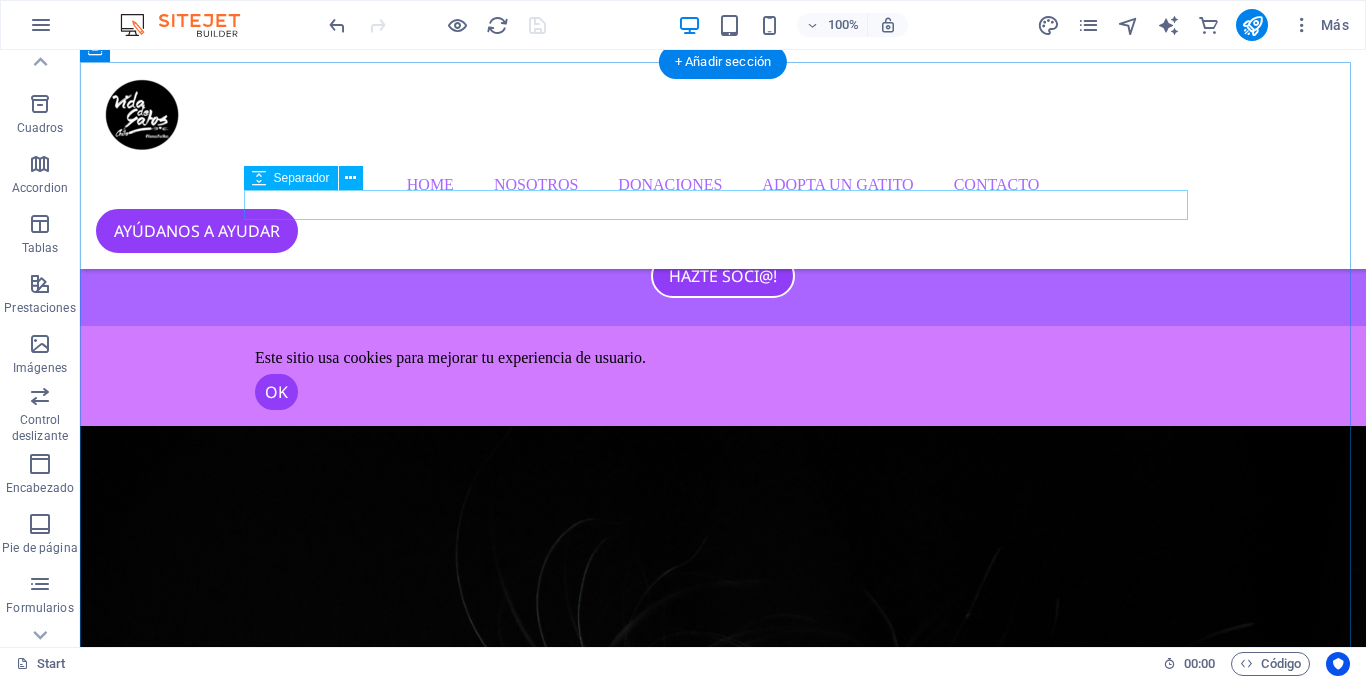 scroll, scrollTop: 2823, scrollLeft: 0, axis: vertical 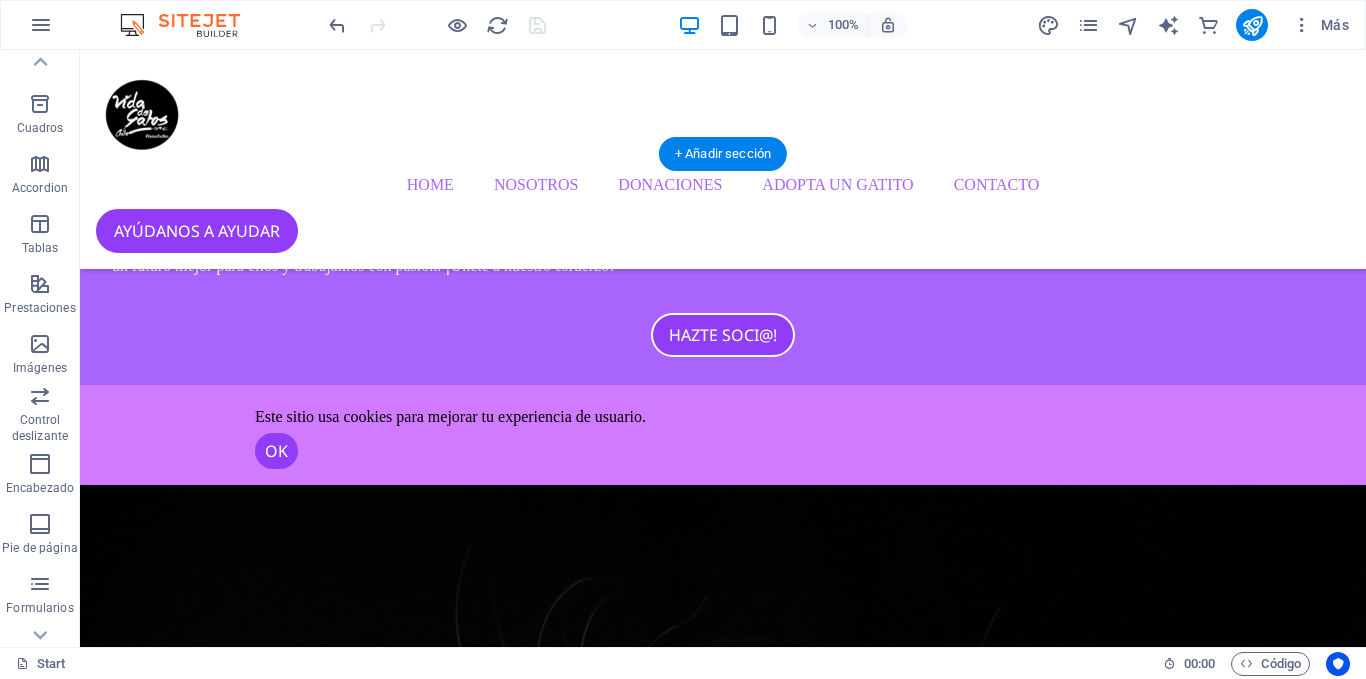 click at bounding box center (723, 3464) 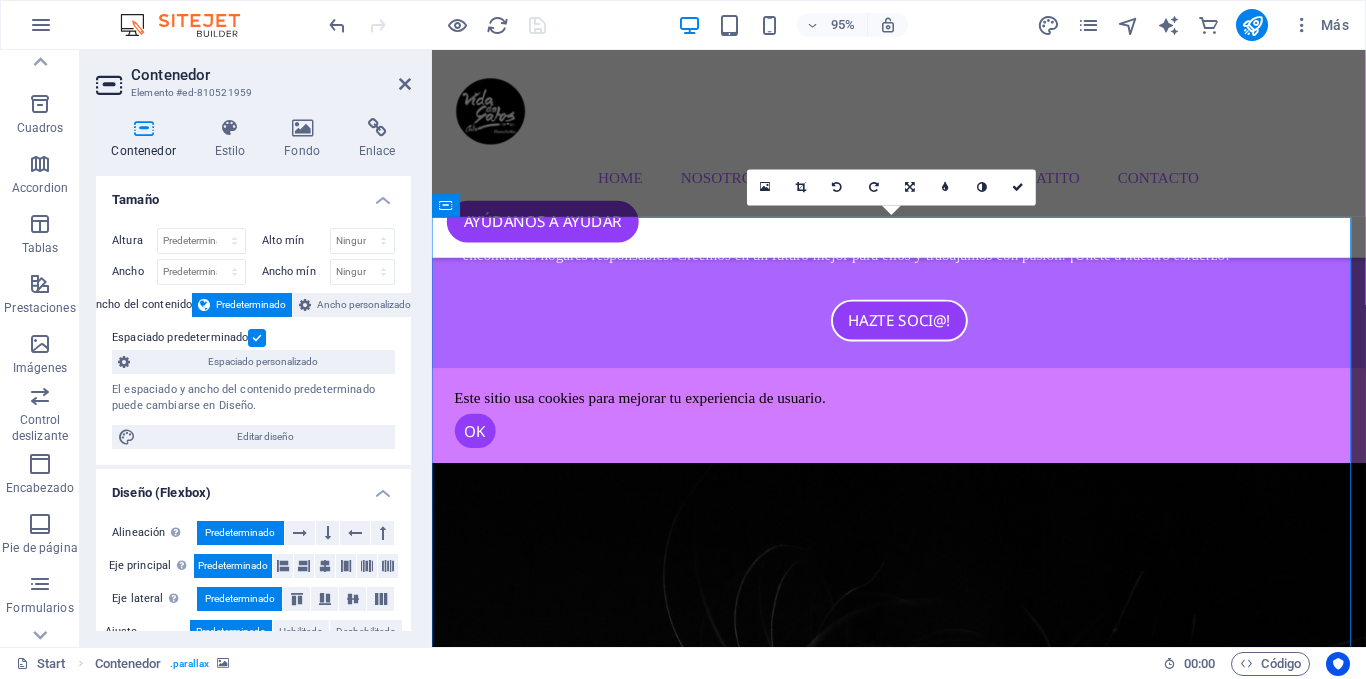 click on "Contenedor Estilo Fondo Enlace Tamaño Altura Predeterminado px rem % vh vw Alto mín Ninguno px rem % vh vw Ancho Predeterminado px rem % em vh vw Ancho mín Ninguno px rem % vh vw Ancho del contenido Predeterminado Ancho personalizado Ancho Predeterminado px rem % em vh vw Ancho mín Ninguno px rem % vh vw Espaciado predeterminado Espaciado personalizado El espaciado y ancho del contenido predeterminado puede cambiarse en Diseño. Editar diseño Diseño (Flexbox) Alineación Determina flex-direction. Predeterminado Eje principal Determina la forma en la que los elementos deberían comportarse por el eje principal en este contenedor (contenido justificado). Predeterminado Eje lateral Controla la dirección vertical del elemento en el contenedor (alinear elementos). Predeterminado Ajuste Predeterminado Habilitado Deshabilitado Relleno Controla las distancias y la dirección de los elementos en el eje Y en varias líneas (alinear contenido). Predeterminado Accesibilidad Rol Ninguno Alert Timer" at bounding box center (253, 374) 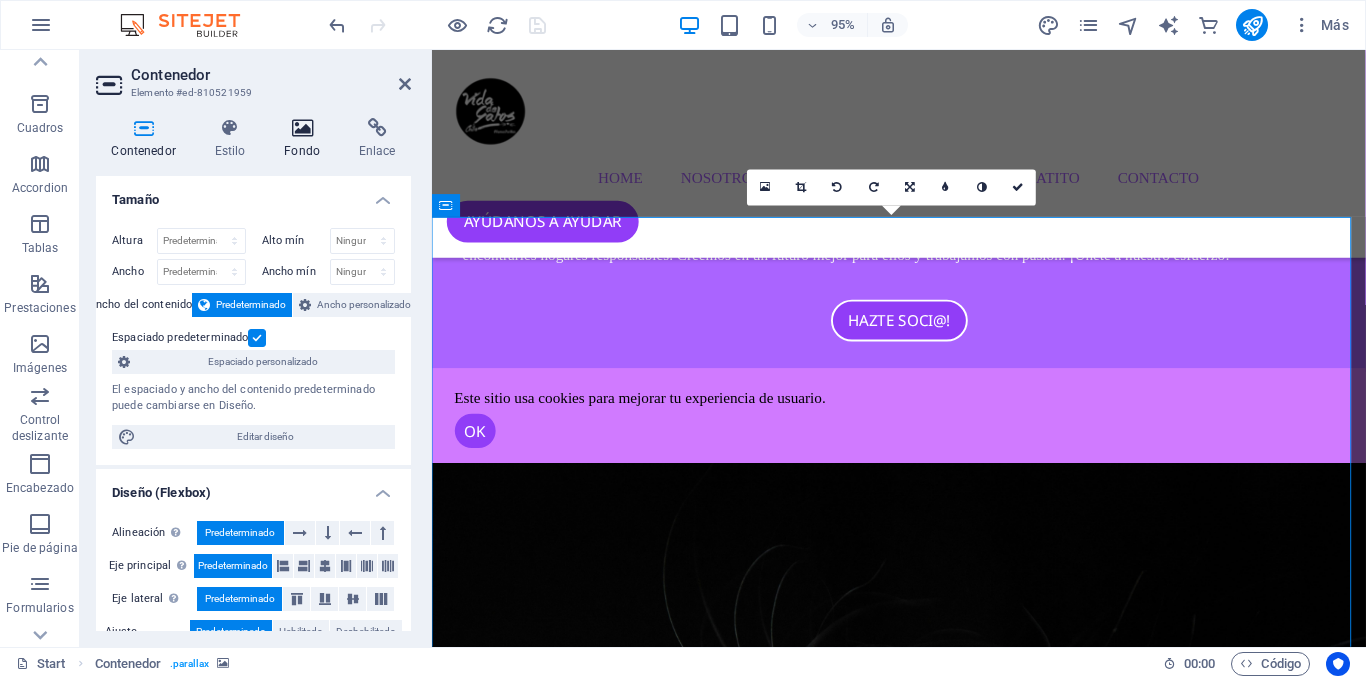 click at bounding box center (302, 128) 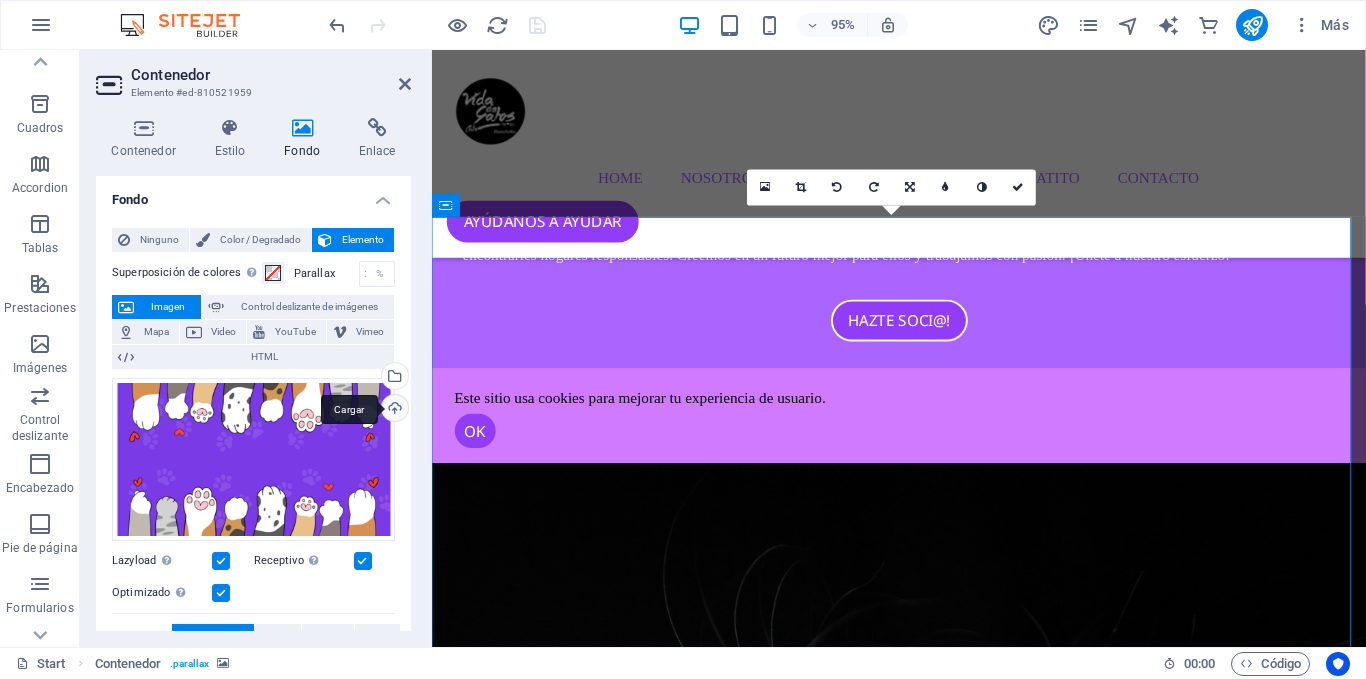 click on "Cargar" at bounding box center (393, 410) 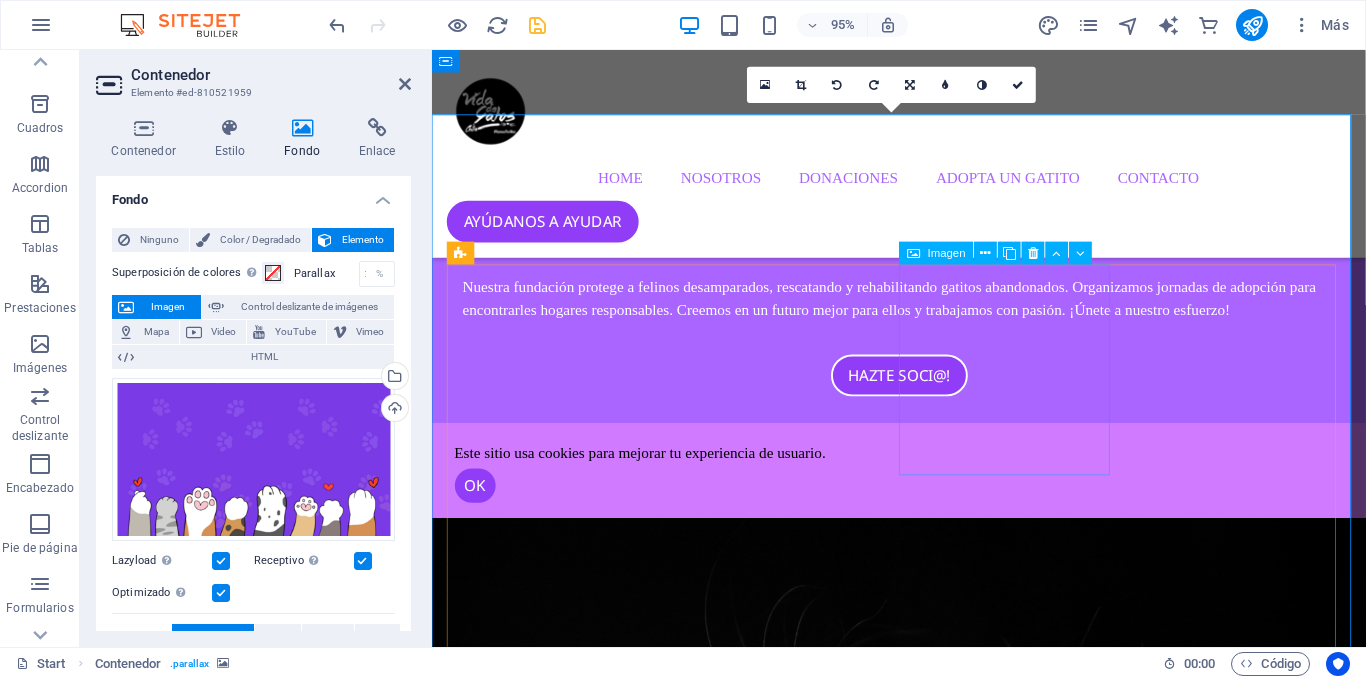 scroll, scrollTop: 2908, scrollLeft: 0, axis: vertical 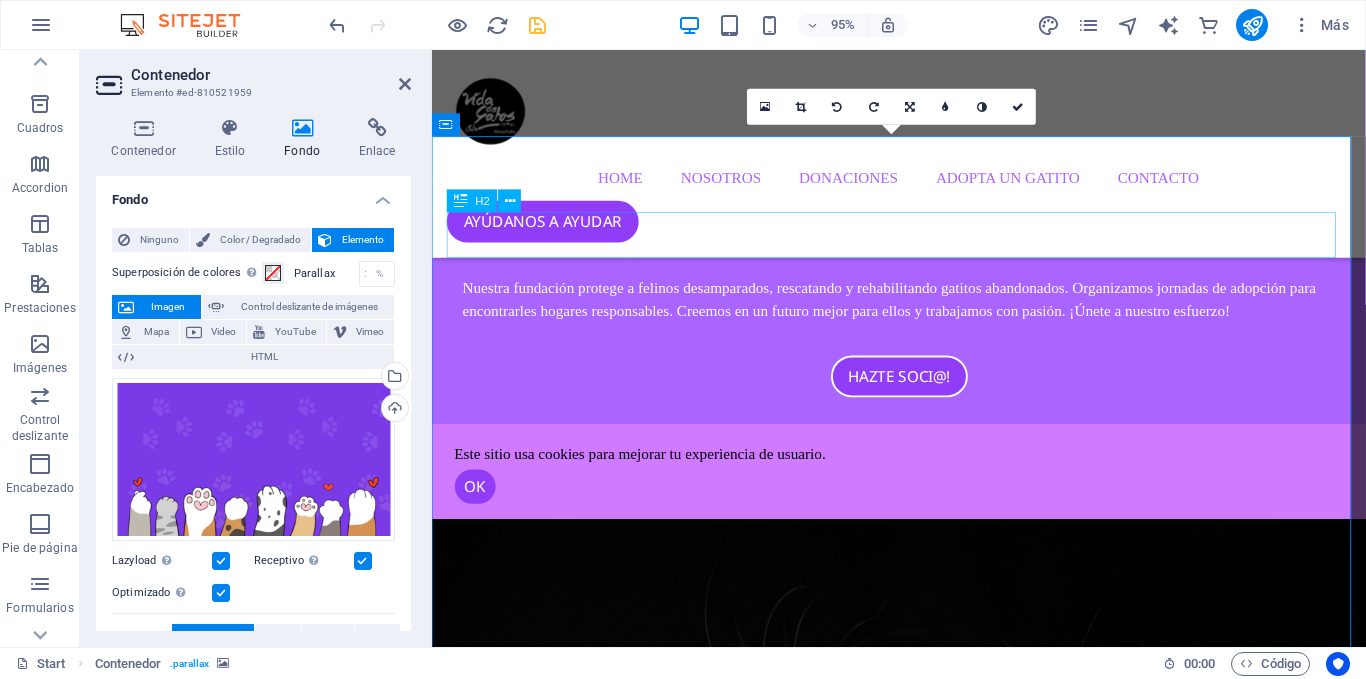 click on "ADOPTA UN GATITO!" at bounding box center [924, 4006] 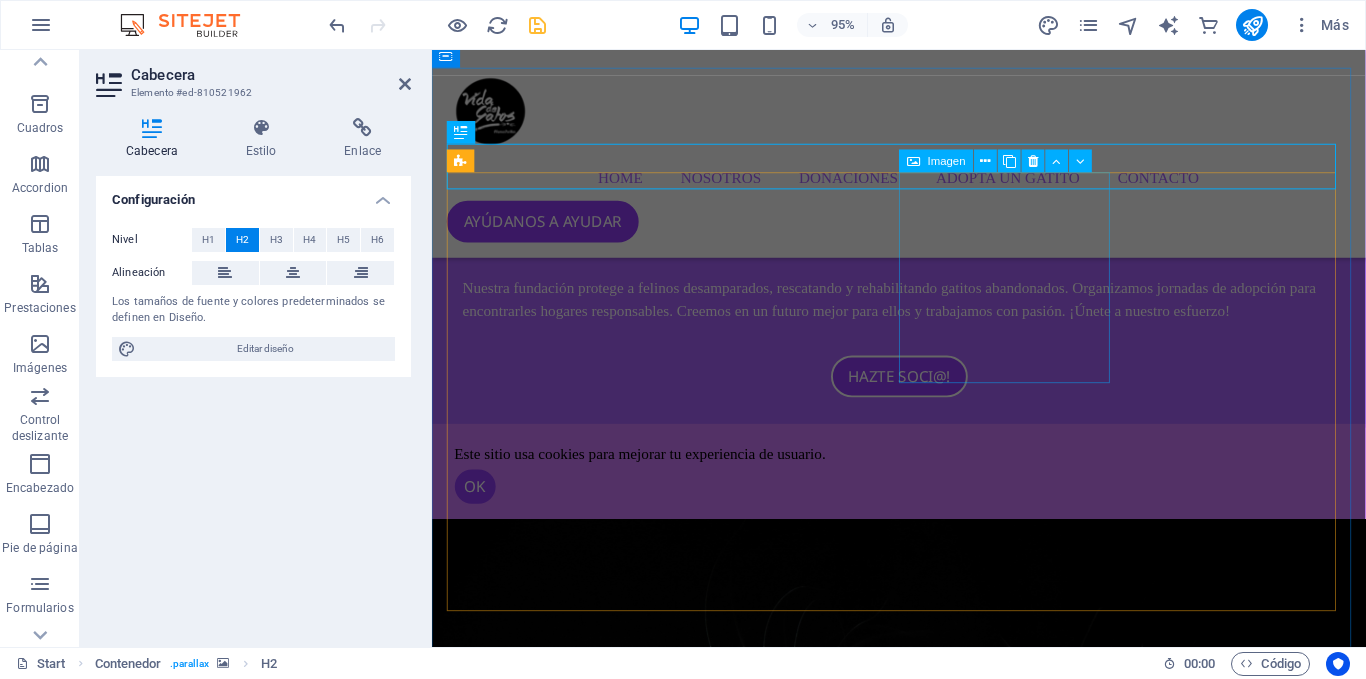 scroll, scrollTop: 2980, scrollLeft: 0, axis: vertical 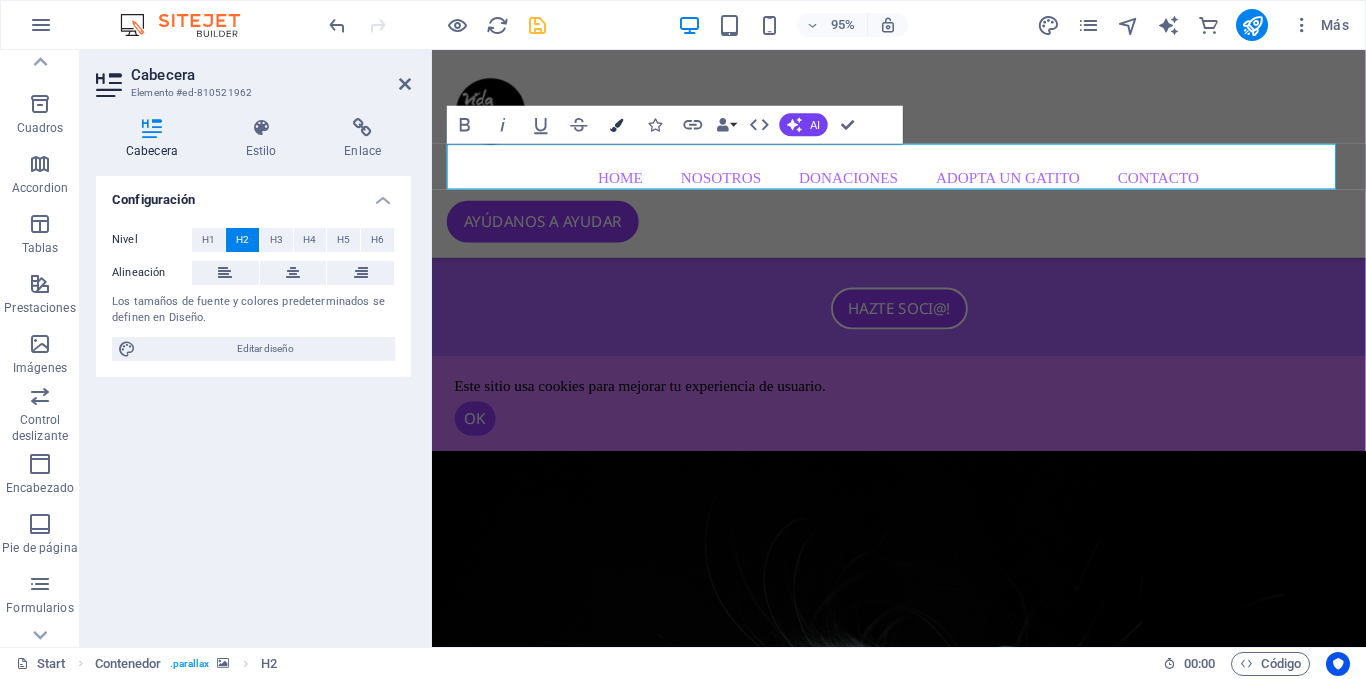 click on "Colors" at bounding box center (617, 125) 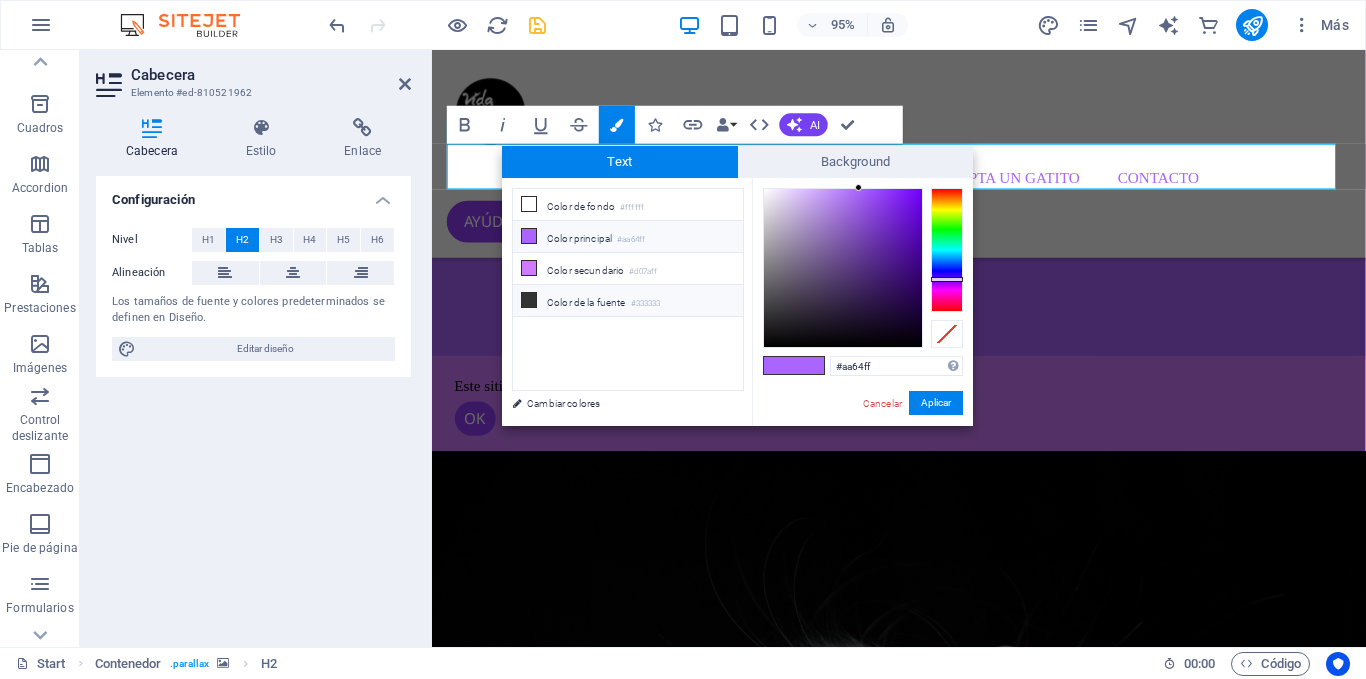 drag, startPoint x: 570, startPoint y: 208, endPoint x: 656, endPoint y: 298, distance: 124.48293 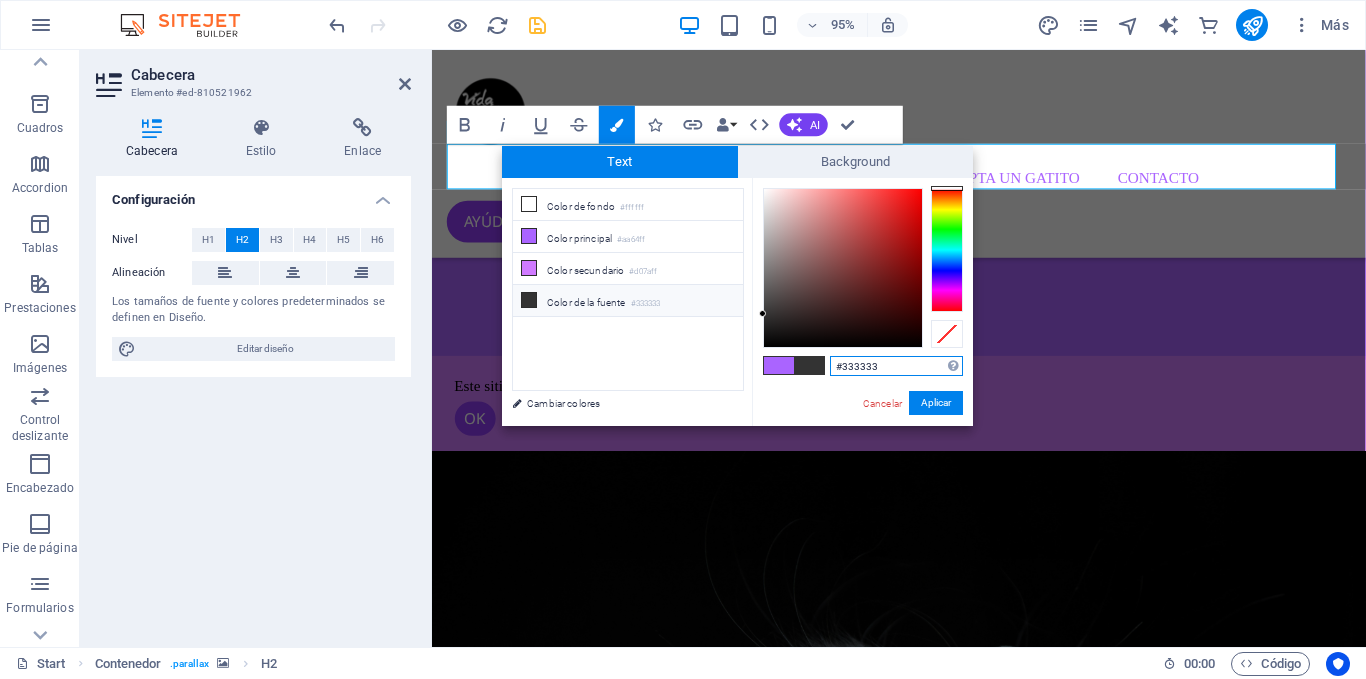 click on "#333333" at bounding box center [896, 366] 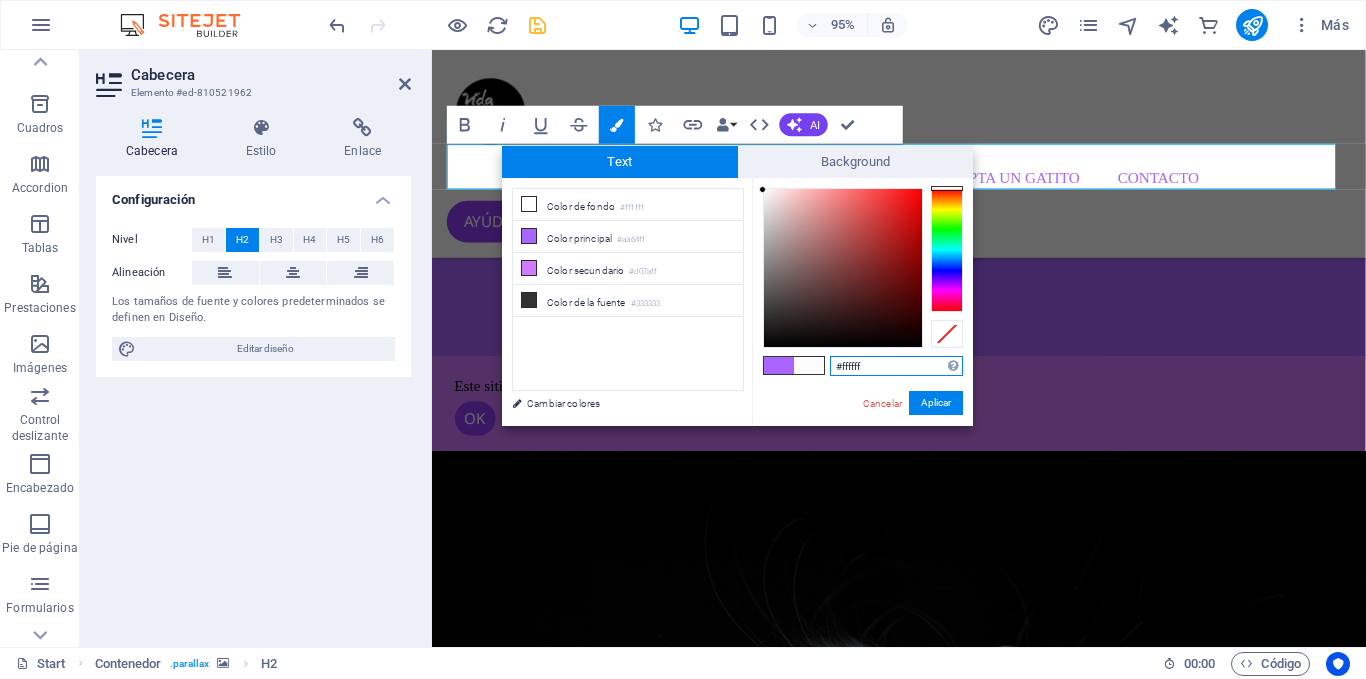 drag, startPoint x: 777, startPoint y: 202, endPoint x: 745, endPoint y: 181, distance: 38.27532 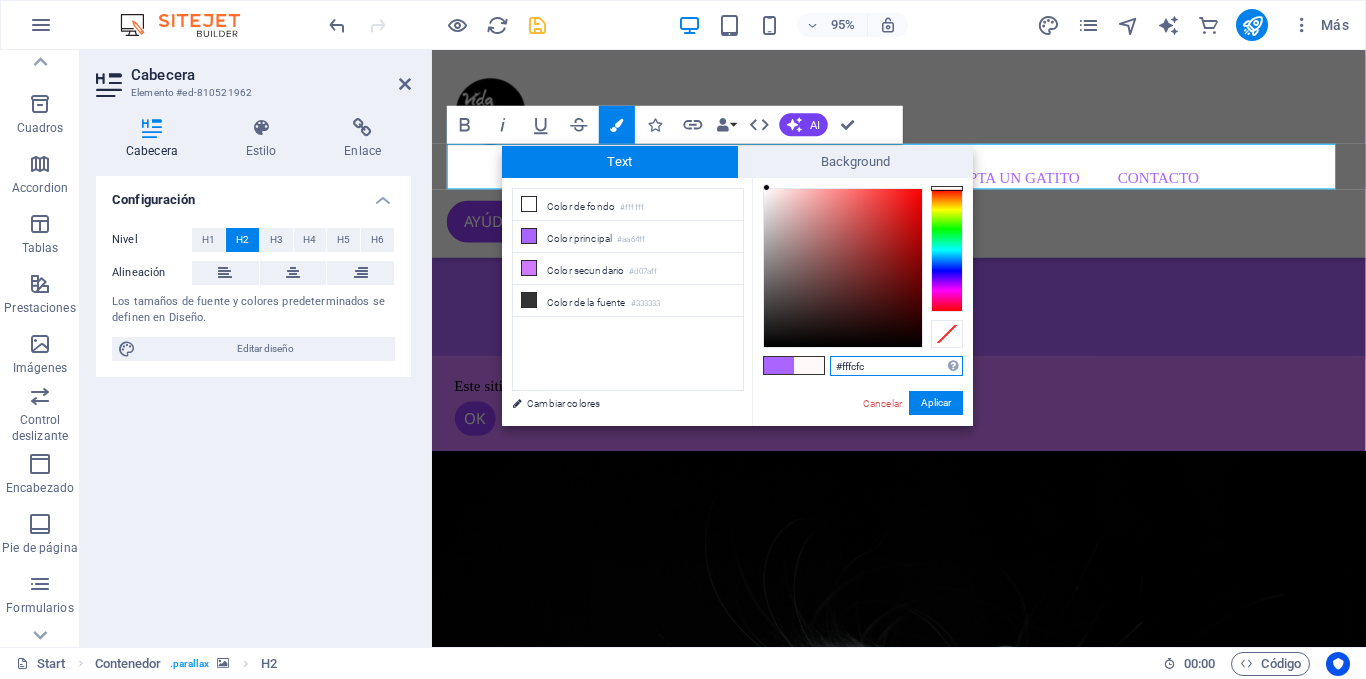 type on "#fffdfd" 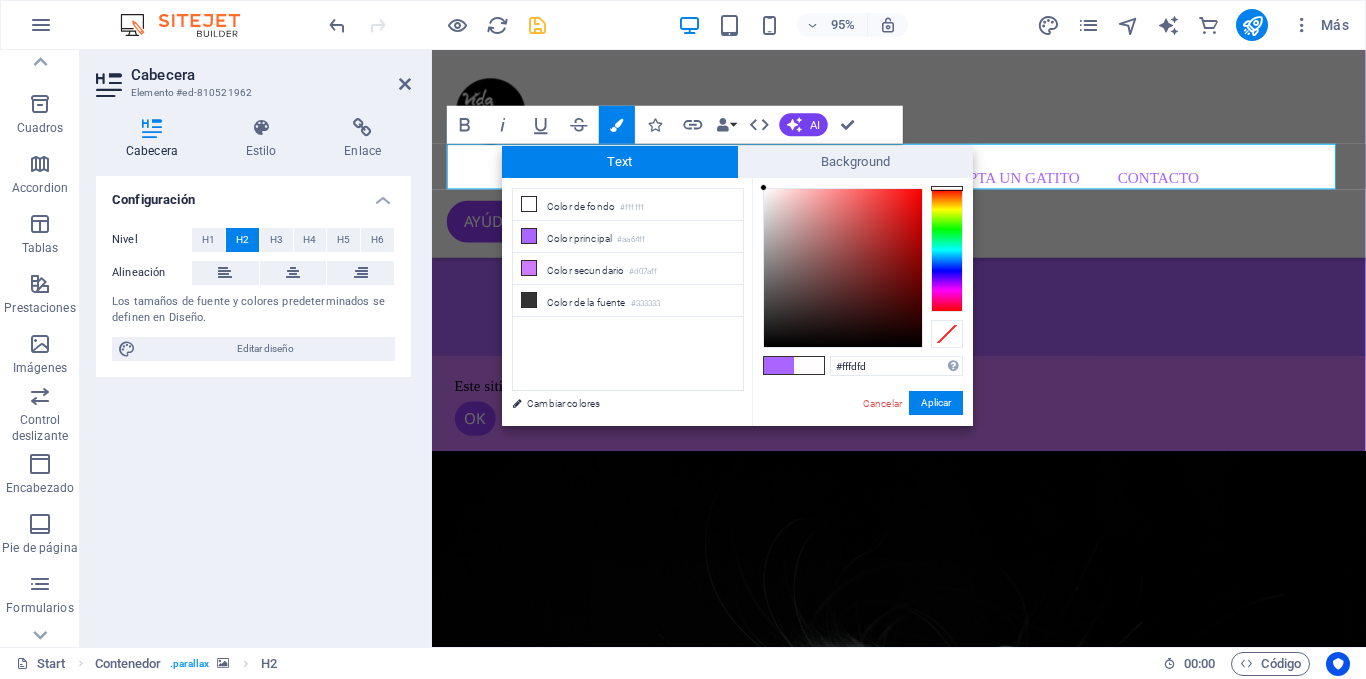 click at bounding box center (763, 187) 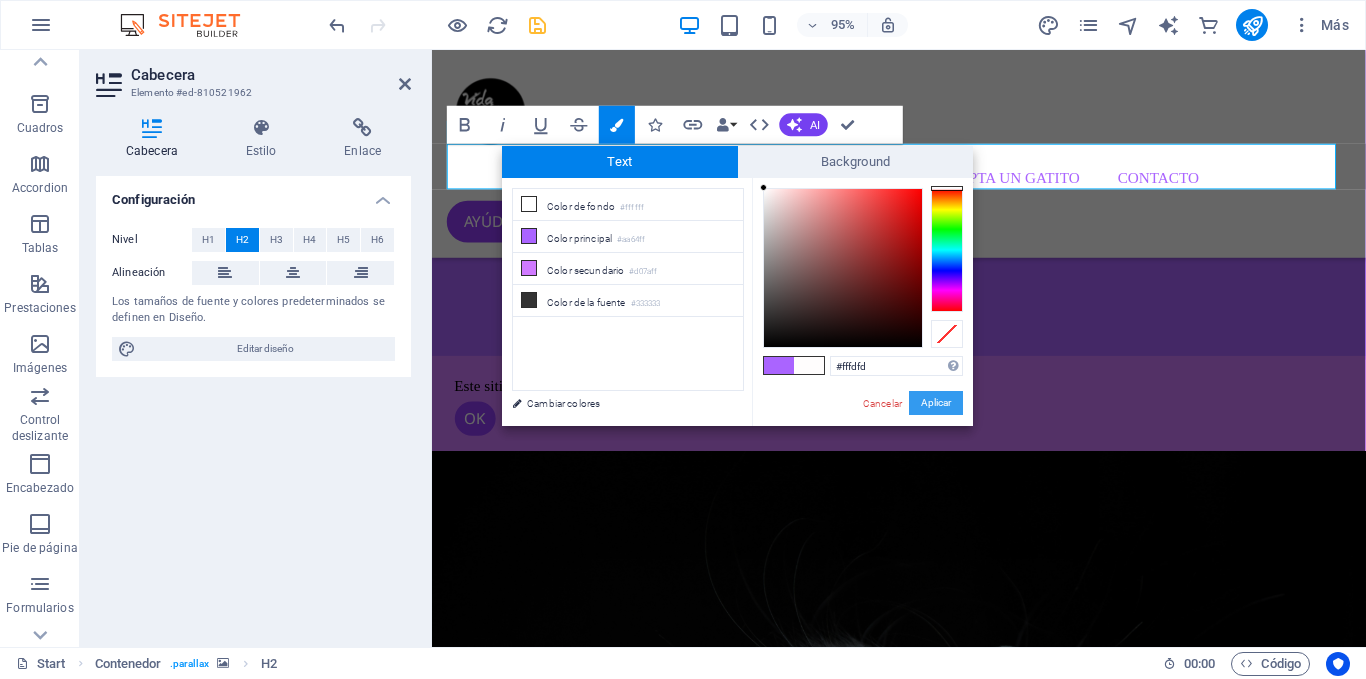 click on "Aplicar" at bounding box center [936, 403] 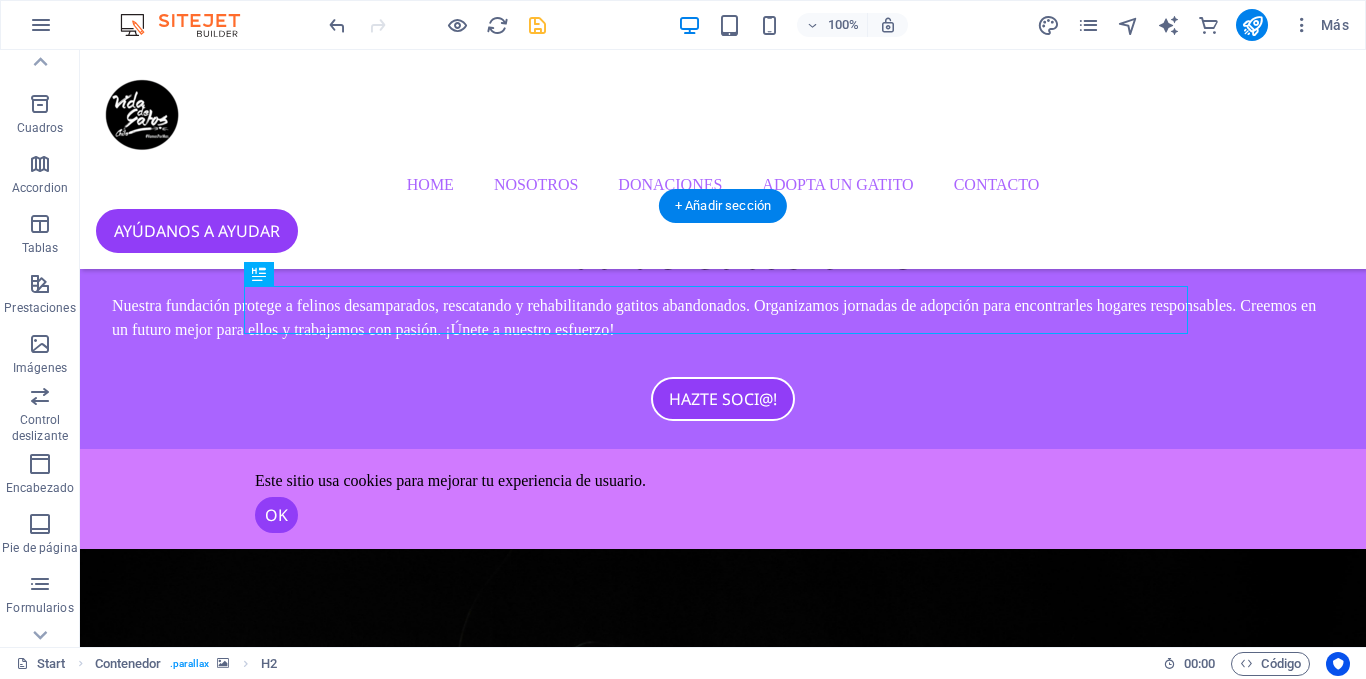 scroll, scrollTop: 2751, scrollLeft: 0, axis: vertical 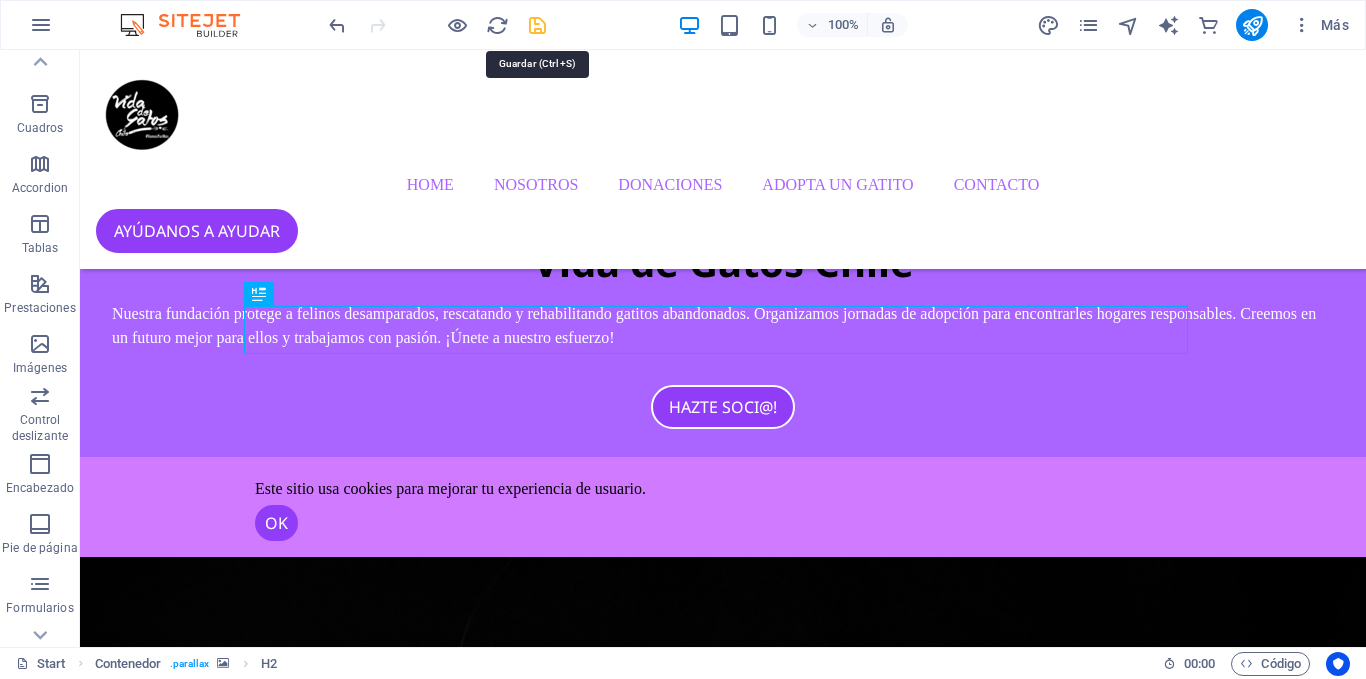 click at bounding box center (537, 25) 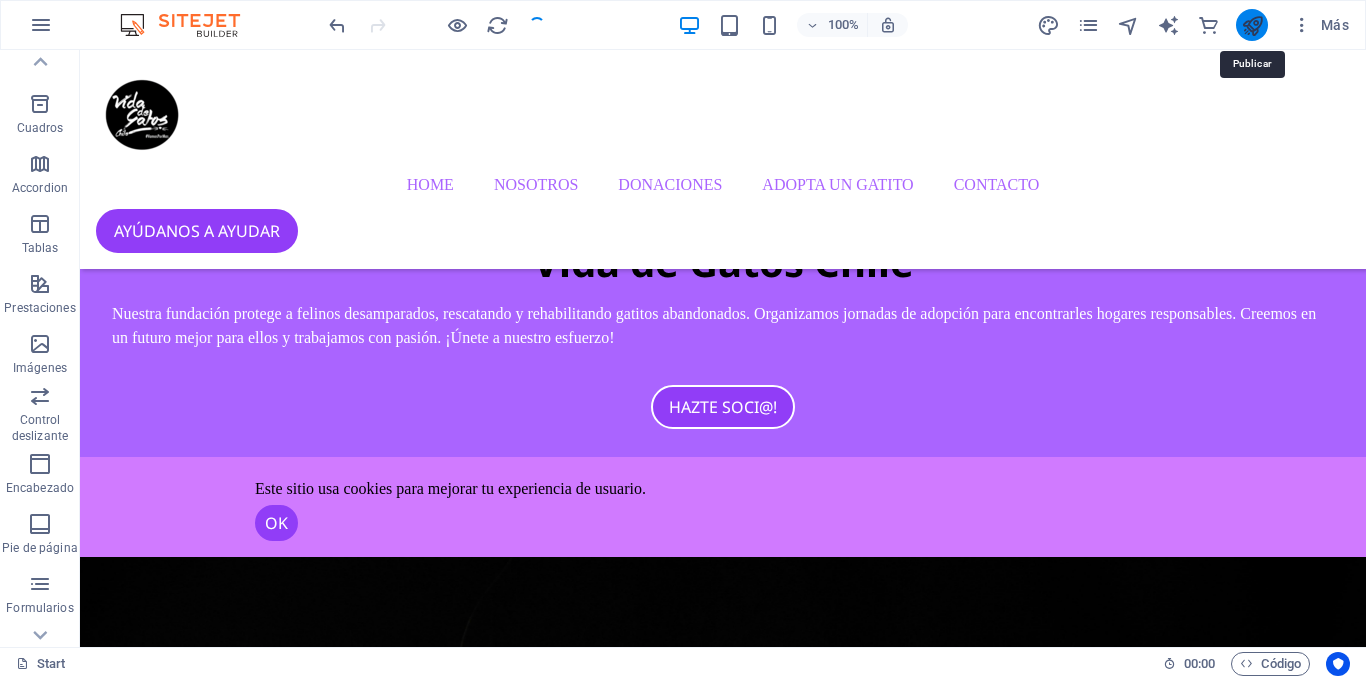 click at bounding box center [1252, 25] 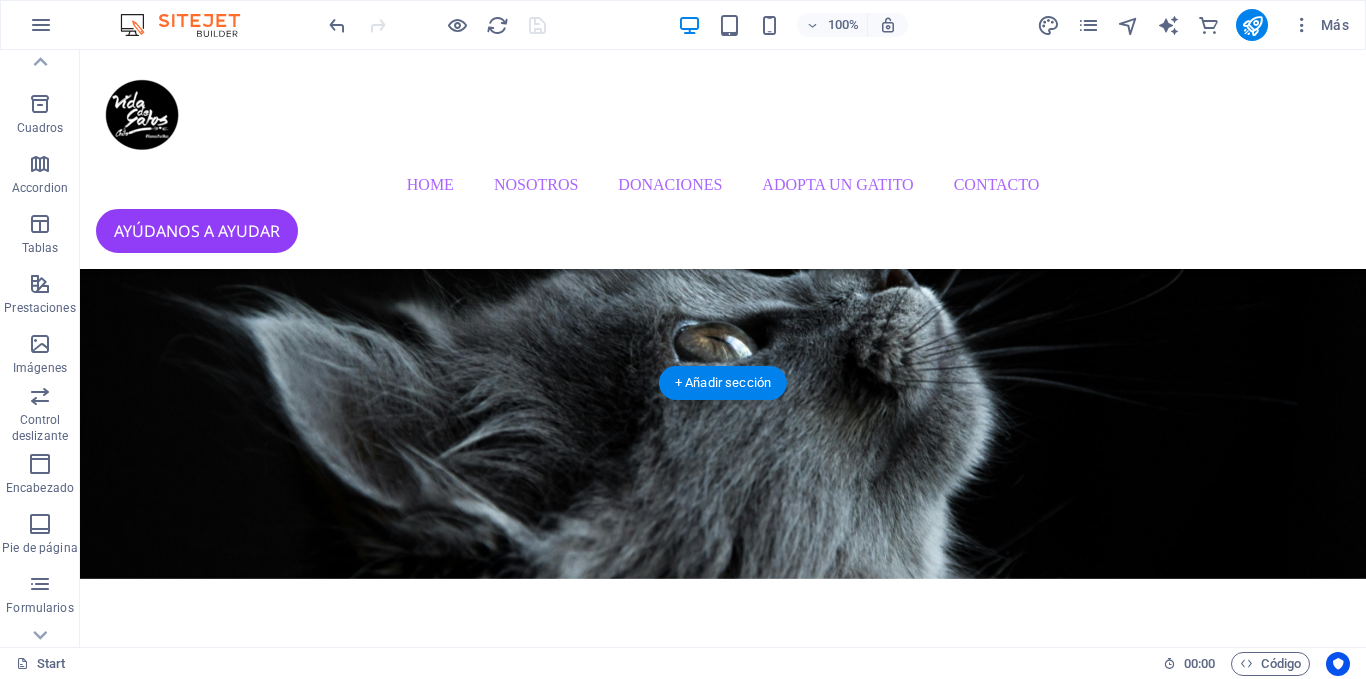 scroll, scrollTop: 3617, scrollLeft: 0, axis: vertical 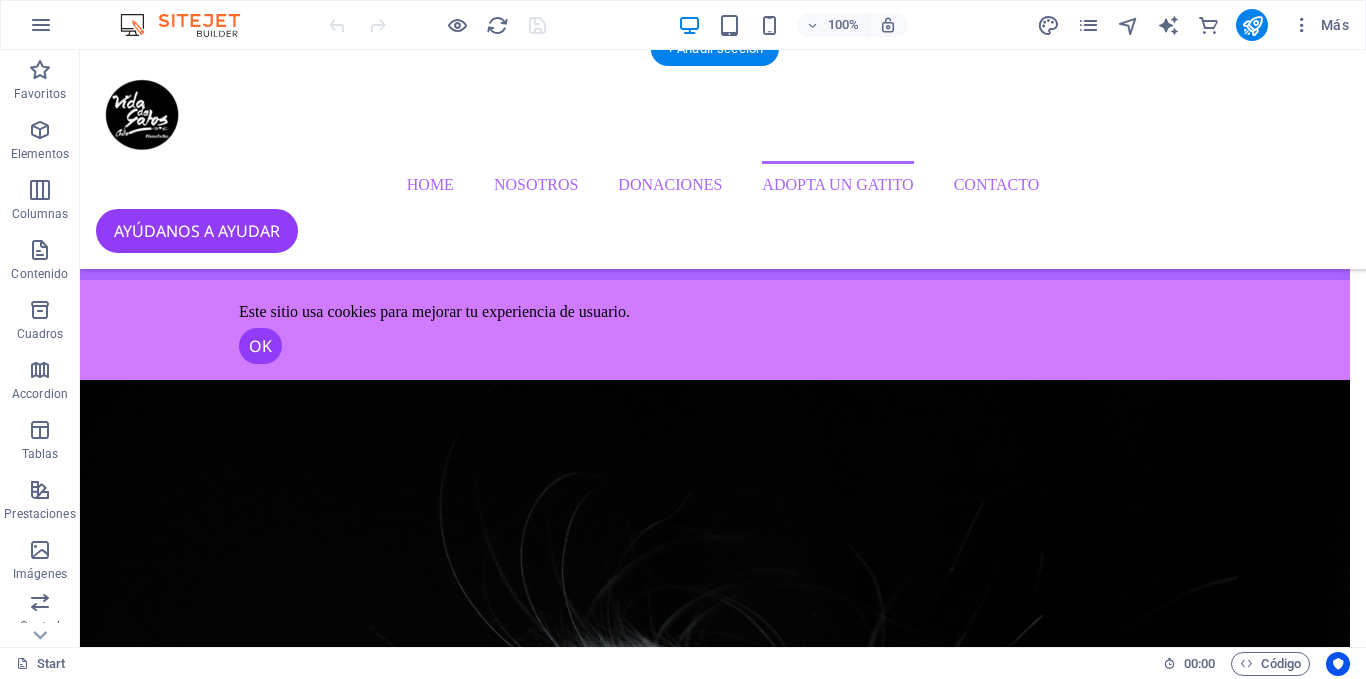 click at bounding box center (707, 3380) 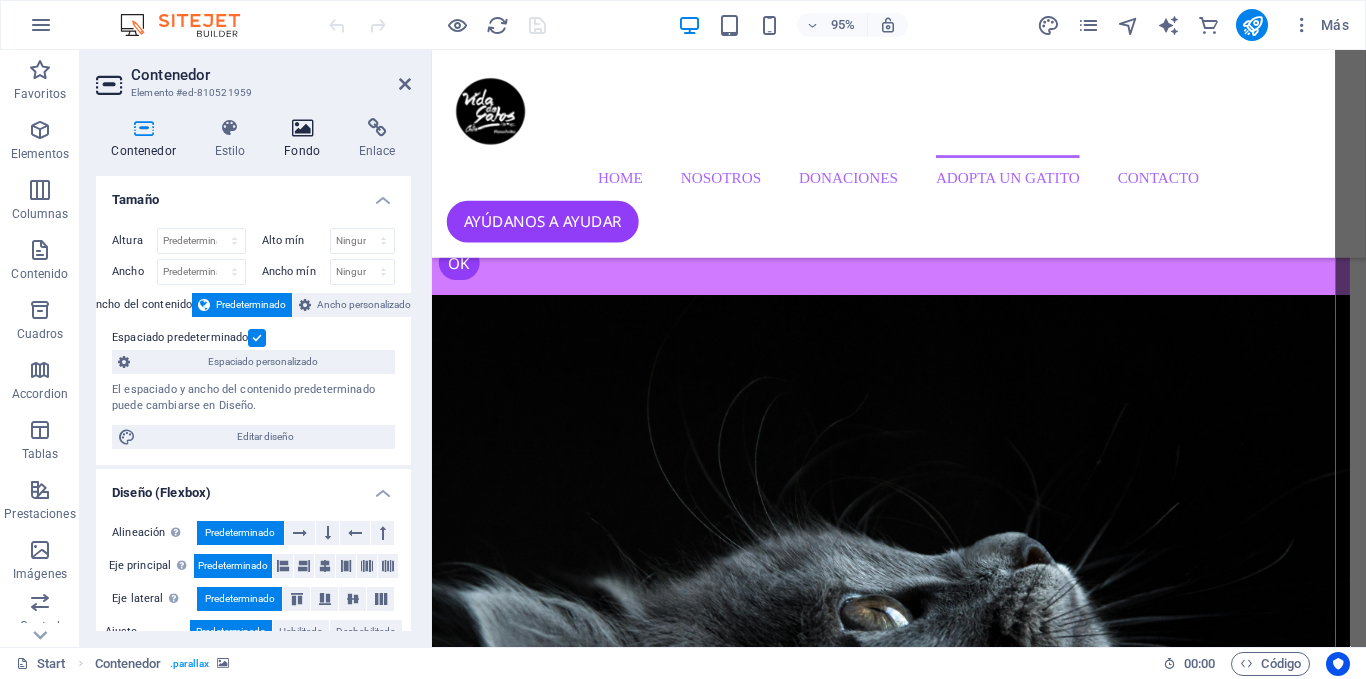 click at bounding box center [302, 128] 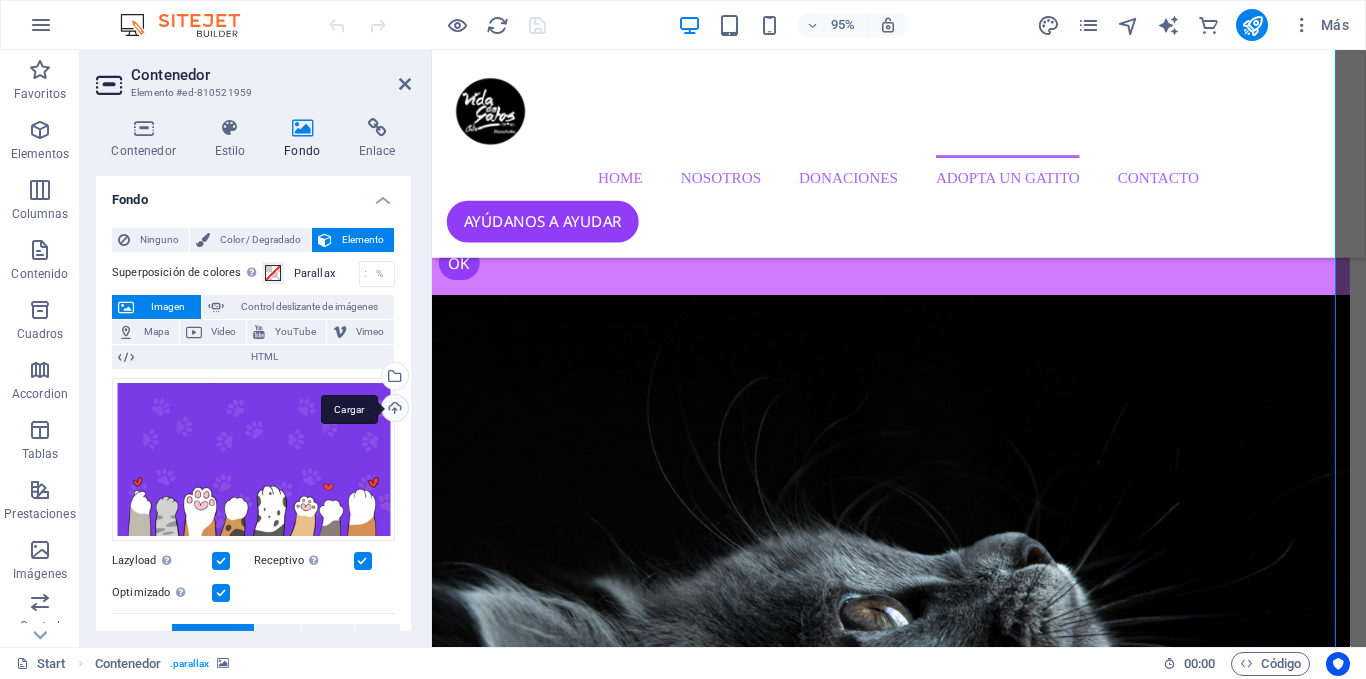 click on "Cargar" at bounding box center [393, 410] 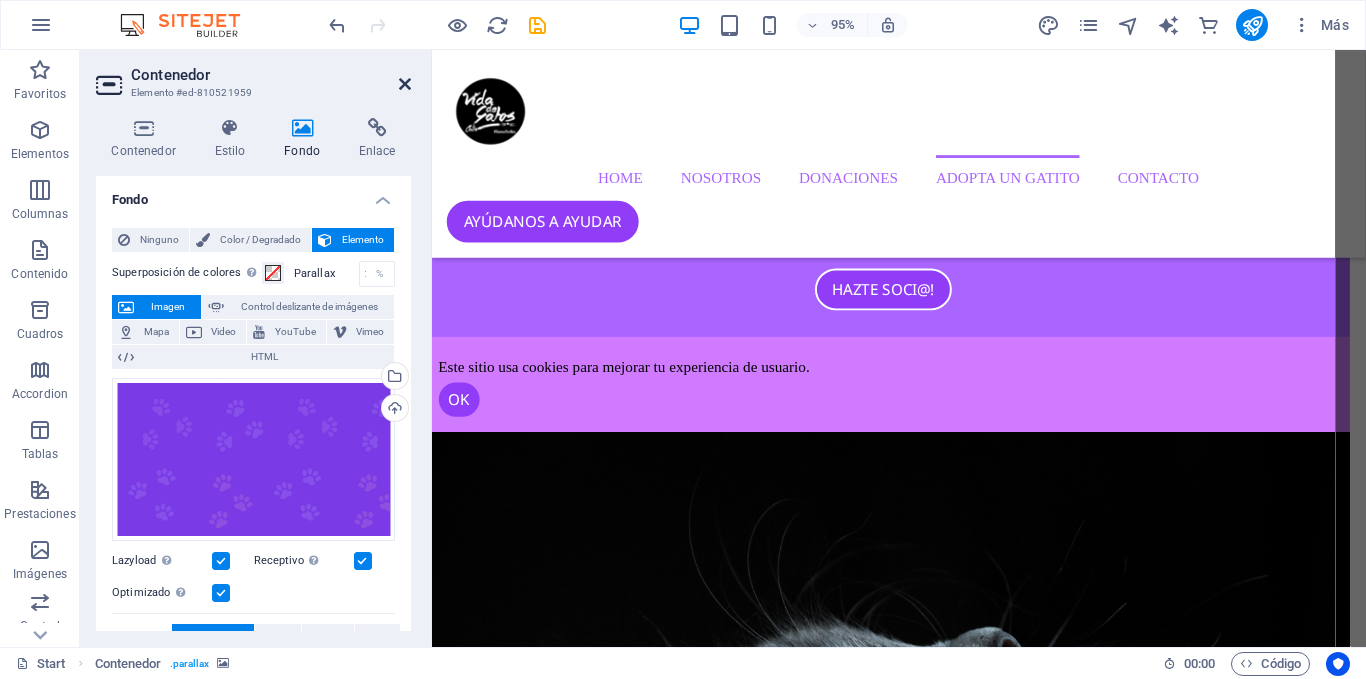 click at bounding box center (405, 84) 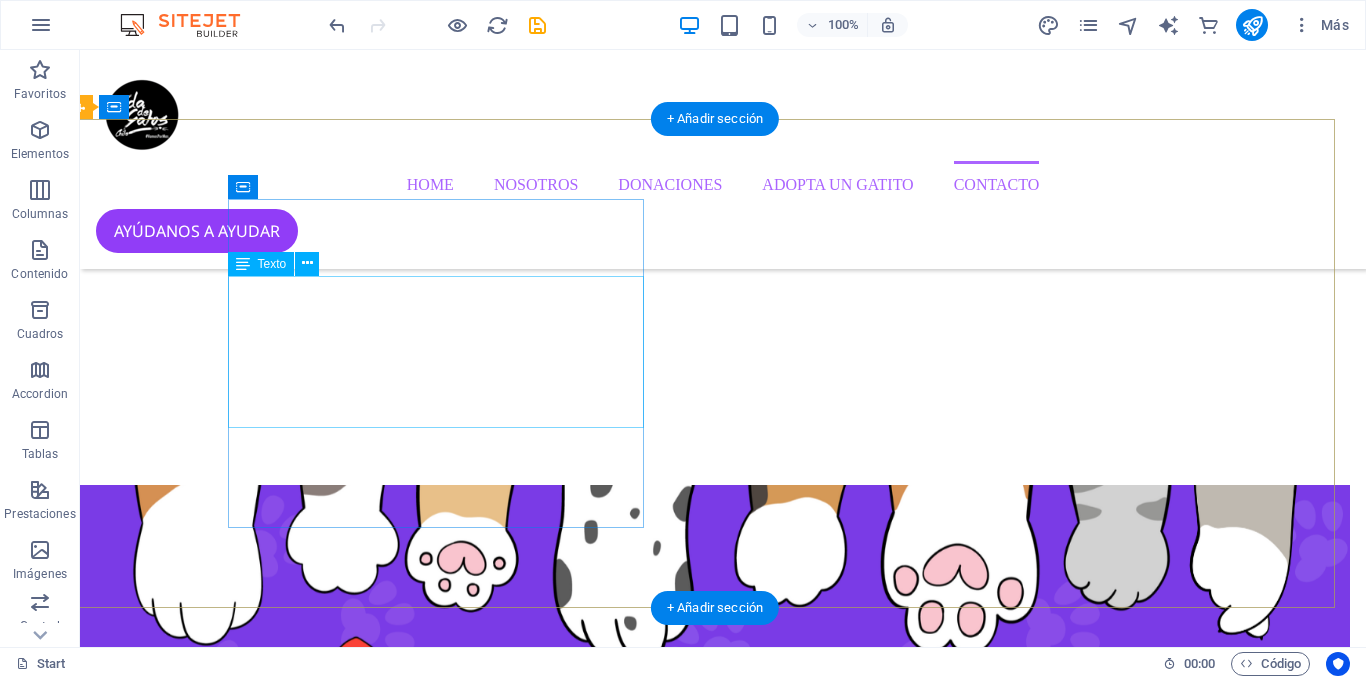 scroll, scrollTop: 4414, scrollLeft: 16, axis: both 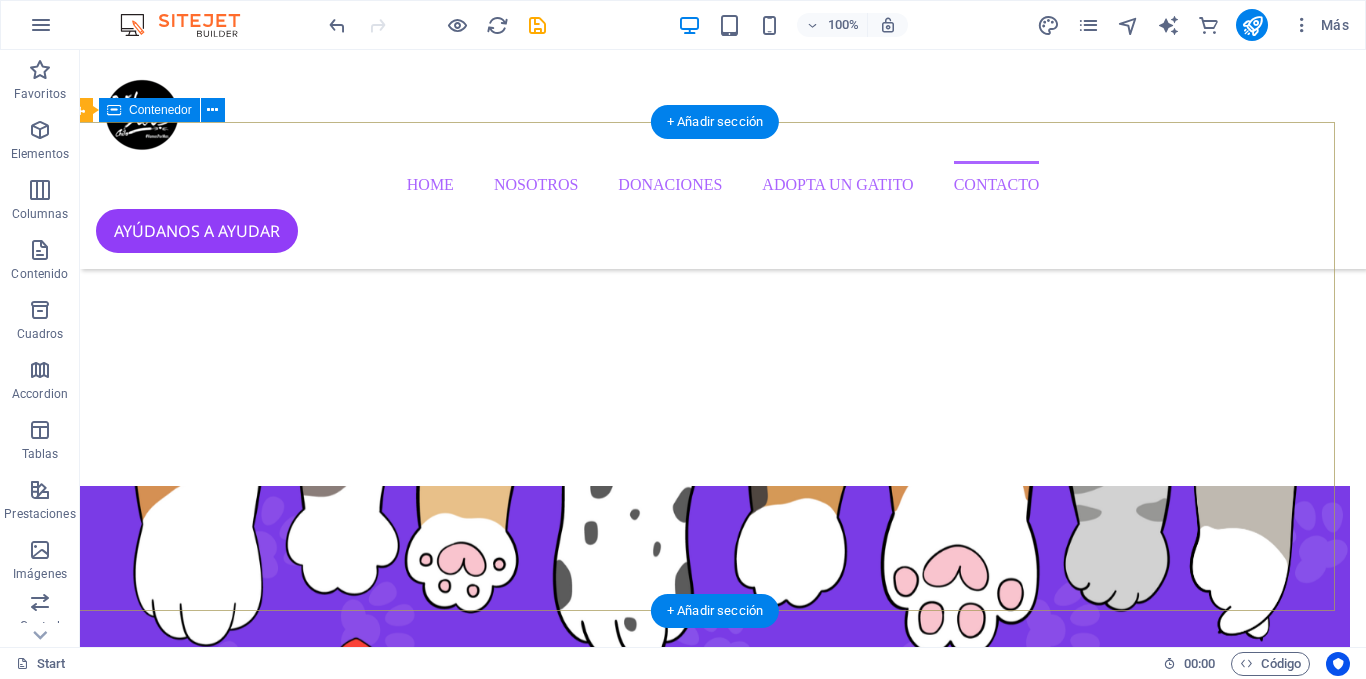click on "CONTÁCTANOS envíanos un mensaje! Vida de Gatos Chile. Todos los derechos reservados. Santiago ,  RM   contacto@vidadegatoschile.cl Legal Notice  |  Privacy   He leído y entiendo la política de privacidad. ¿Ilegible? Cargar nuevo Enviar" at bounding box center (707, 9140) 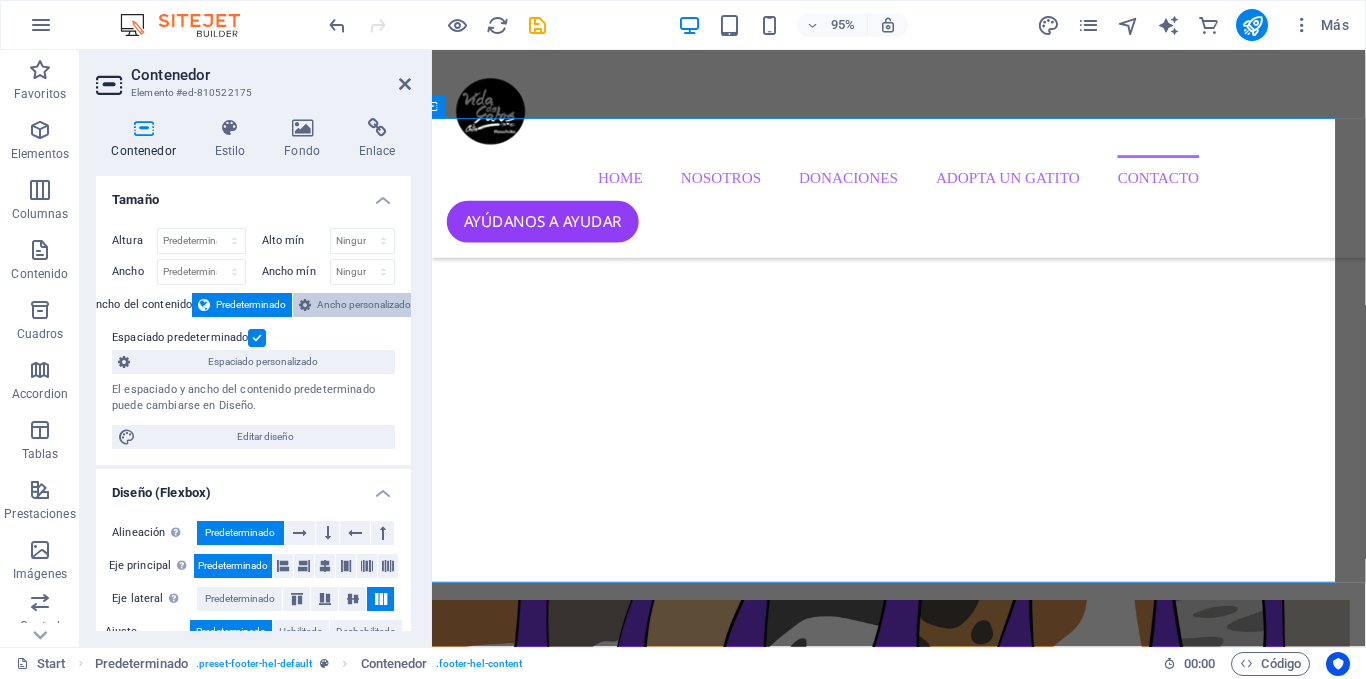 scroll, scrollTop: 4484, scrollLeft: 16, axis: both 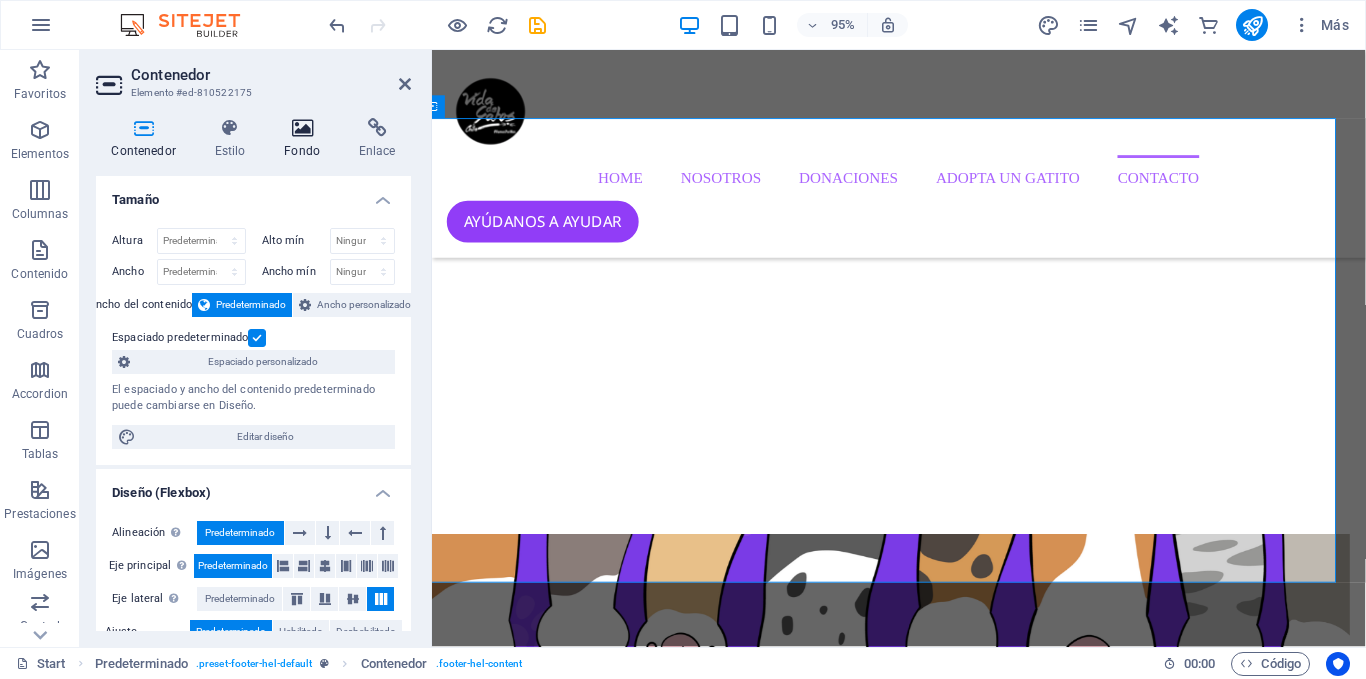 click at bounding box center [302, 128] 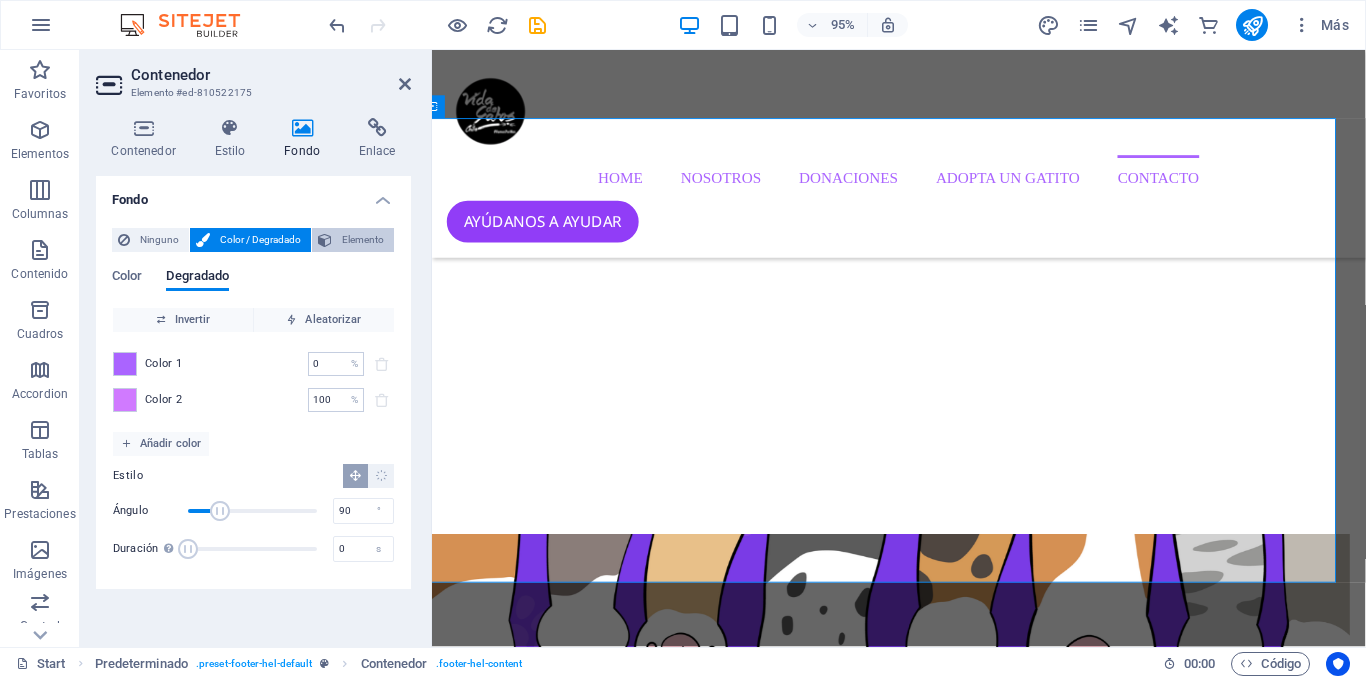 click on "Elemento" at bounding box center [363, 240] 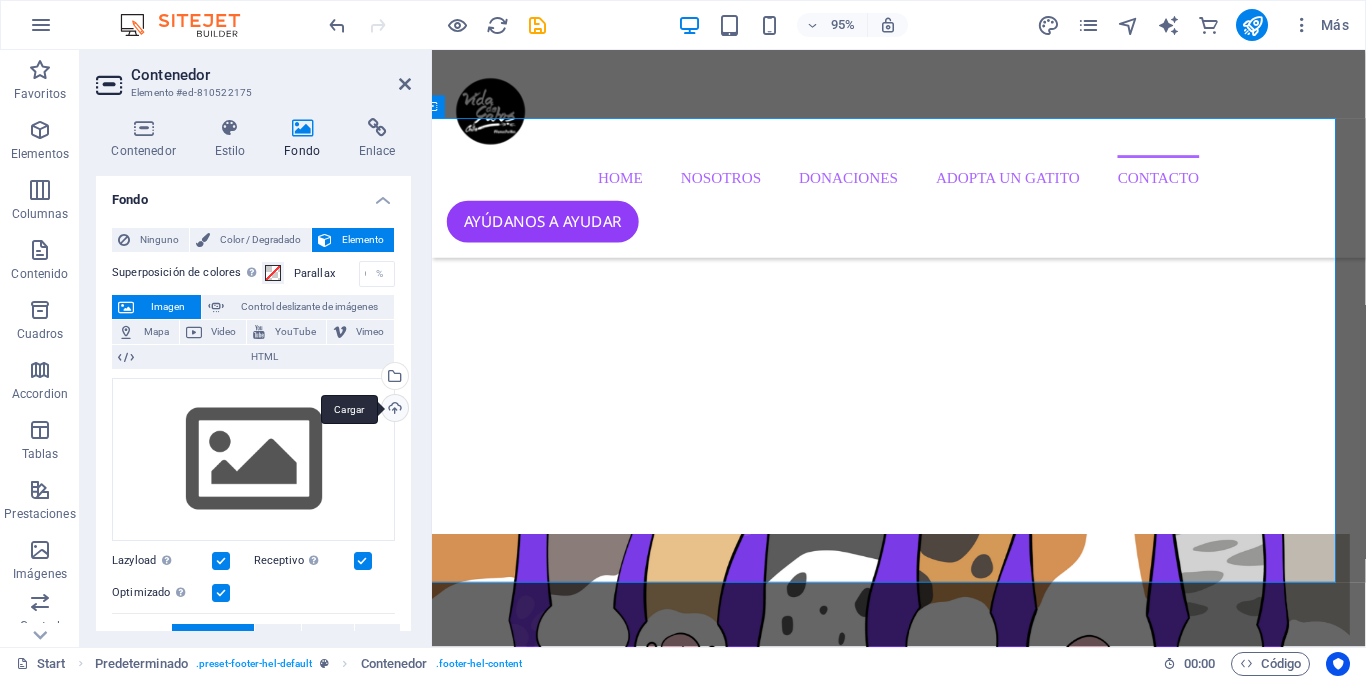 click on "Cargar" at bounding box center (393, 410) 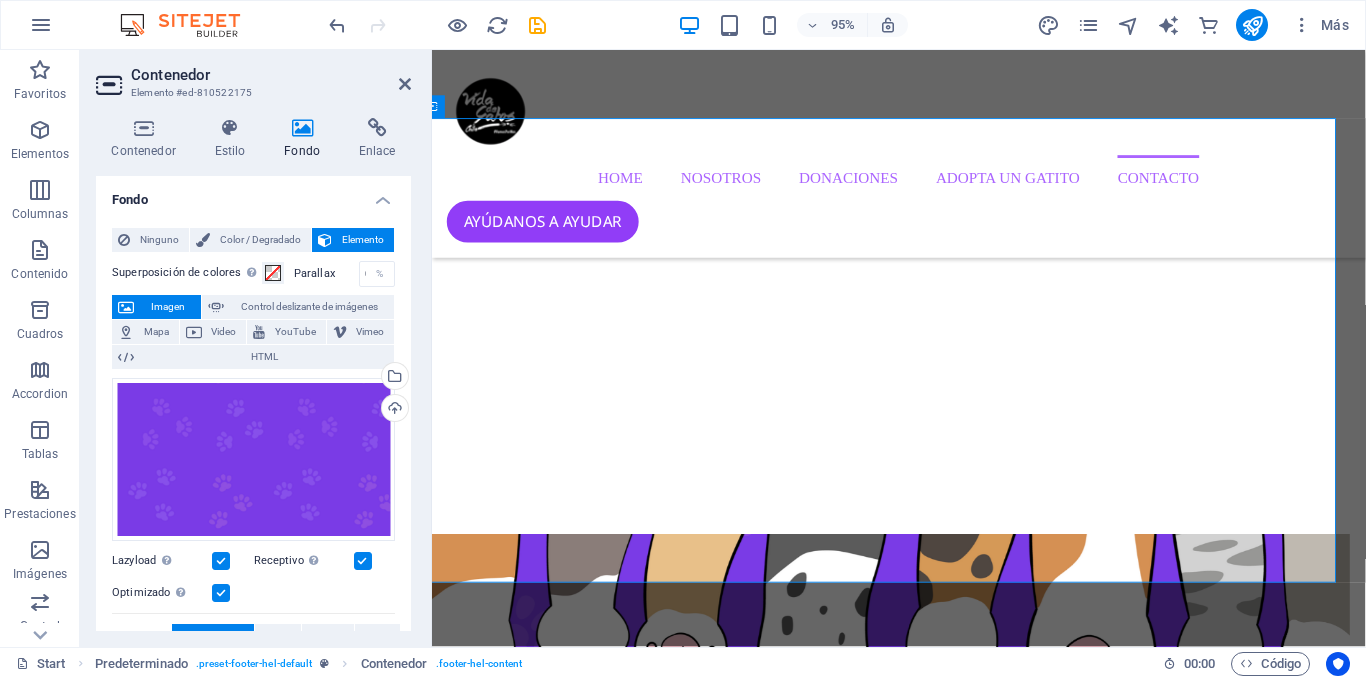 click on "Contenedor Elemento #ed-810522175" at bounding box center [253, 76] 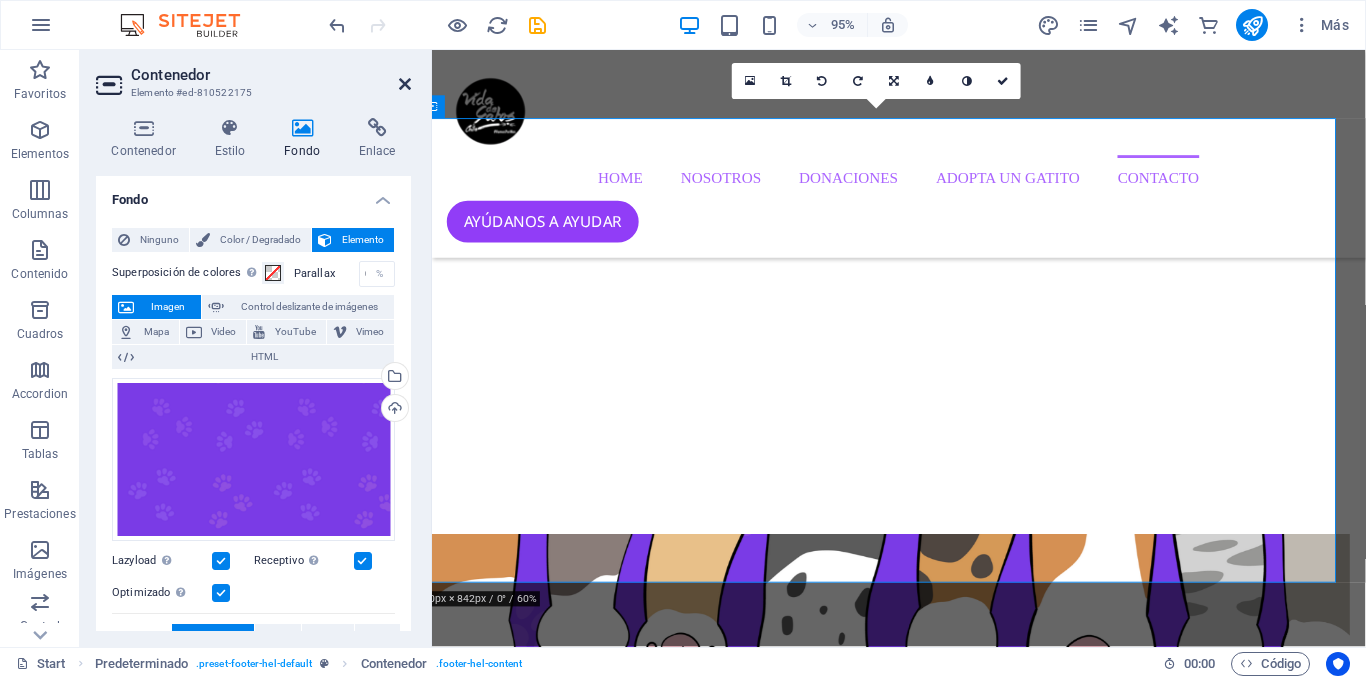 click at bounding box center [405, 84] 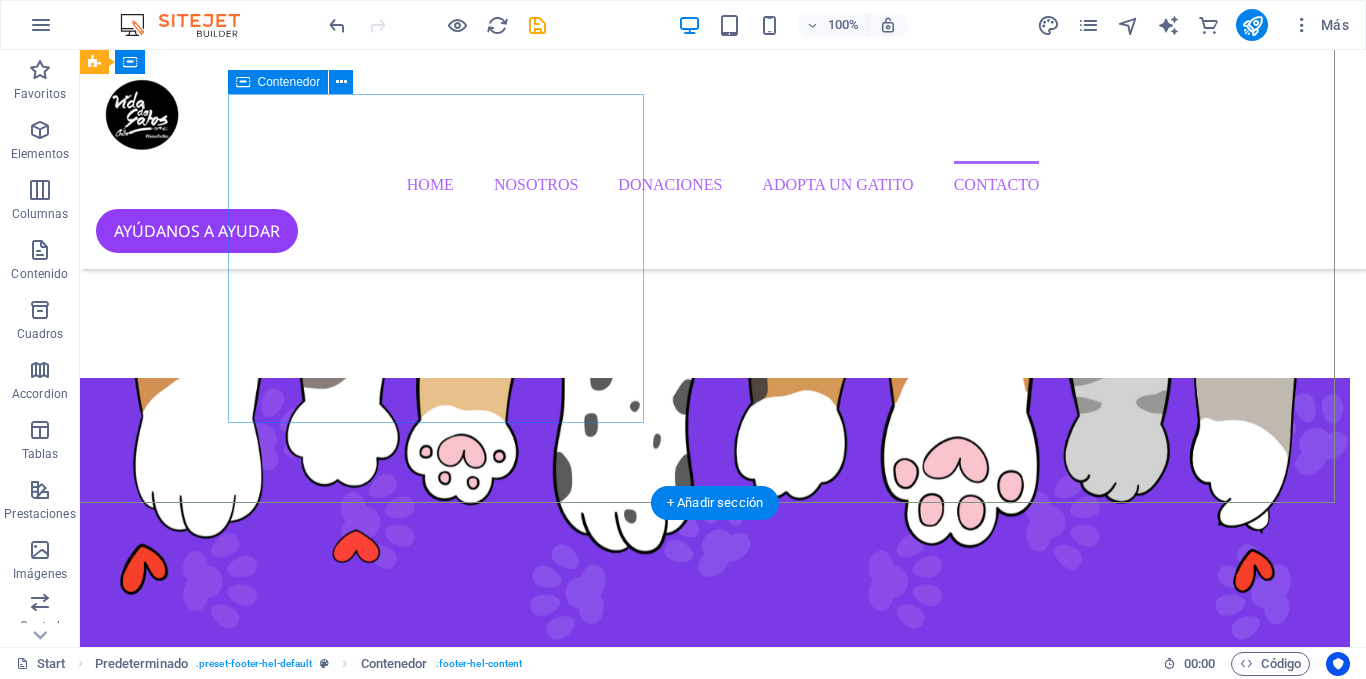 scroll, scrollTop: 4642, scrollLeft: 16, axis: both 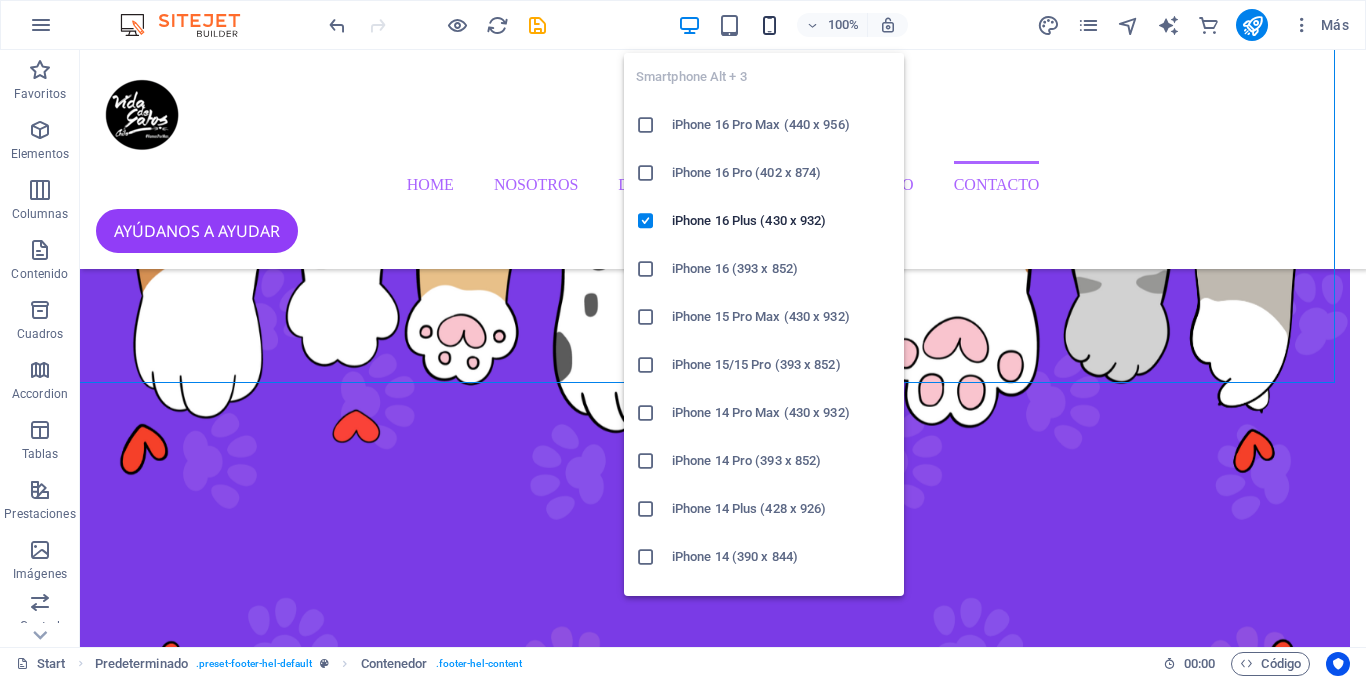click at bounding box center (769, 25) 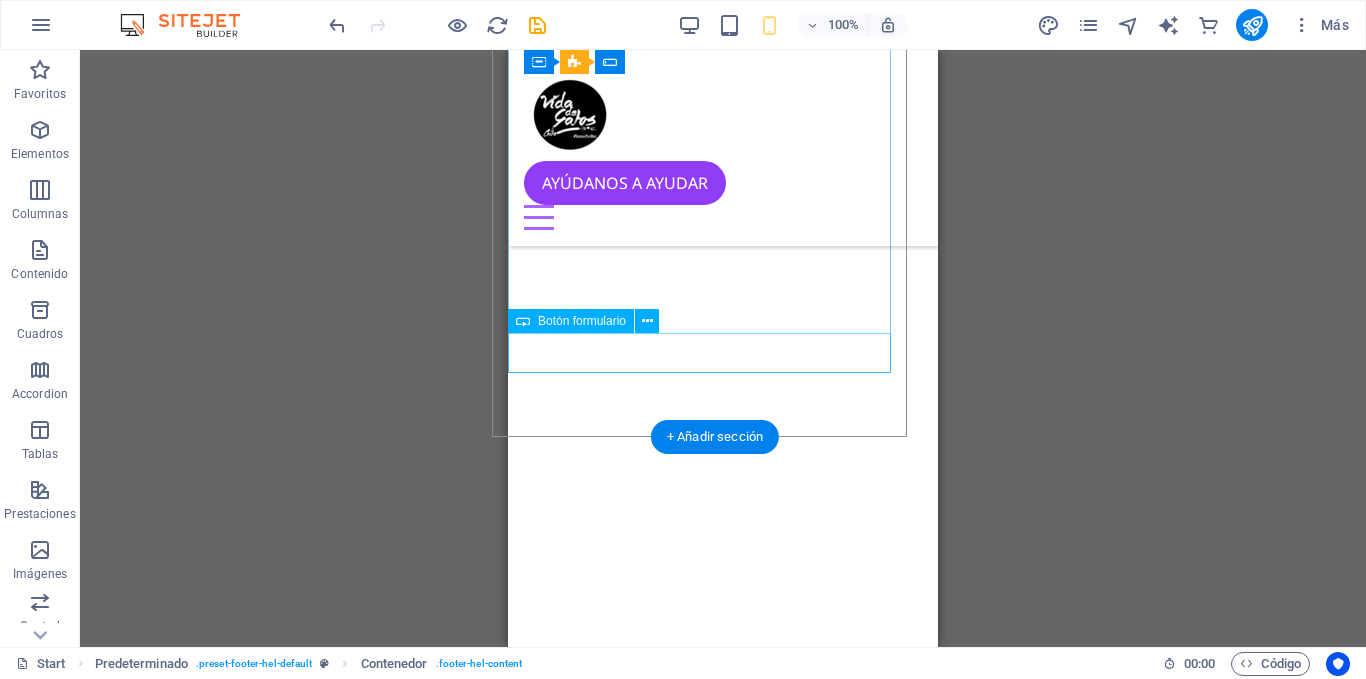 scroll, scrollTop: 7191, scrollLeft: 16, axis: both 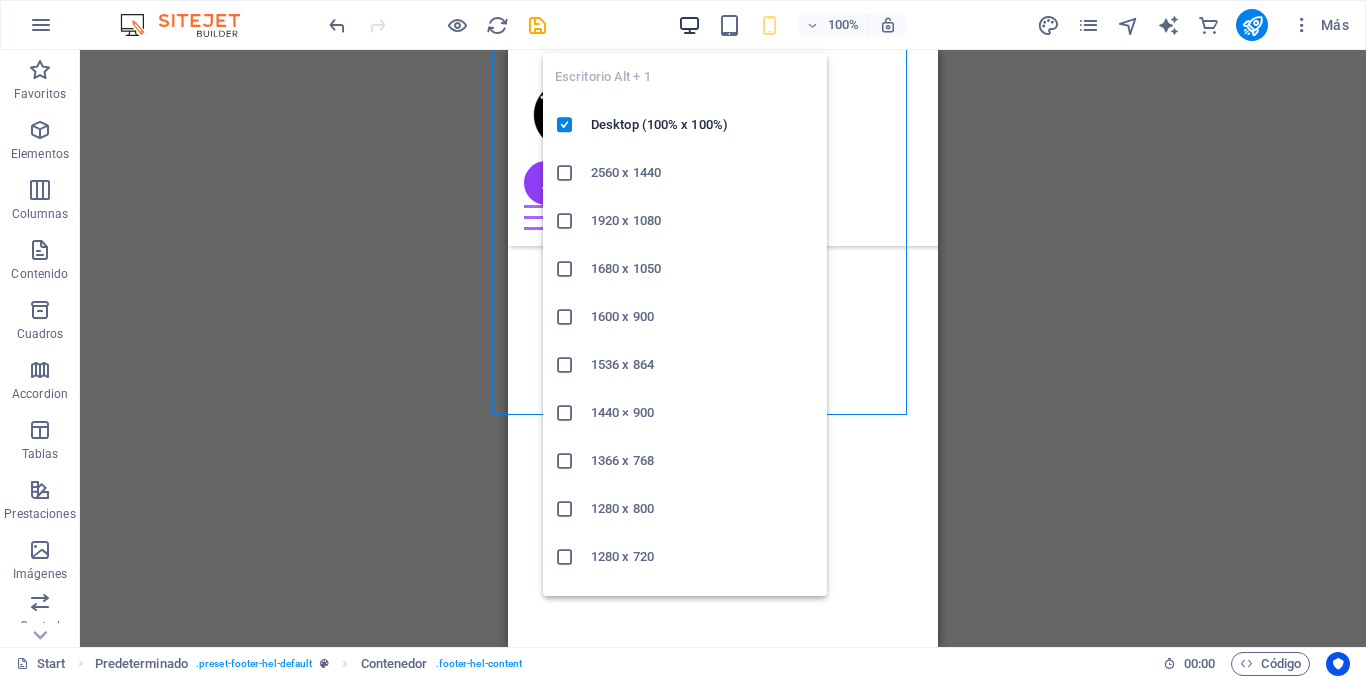 click at bounding box center (689, 25) 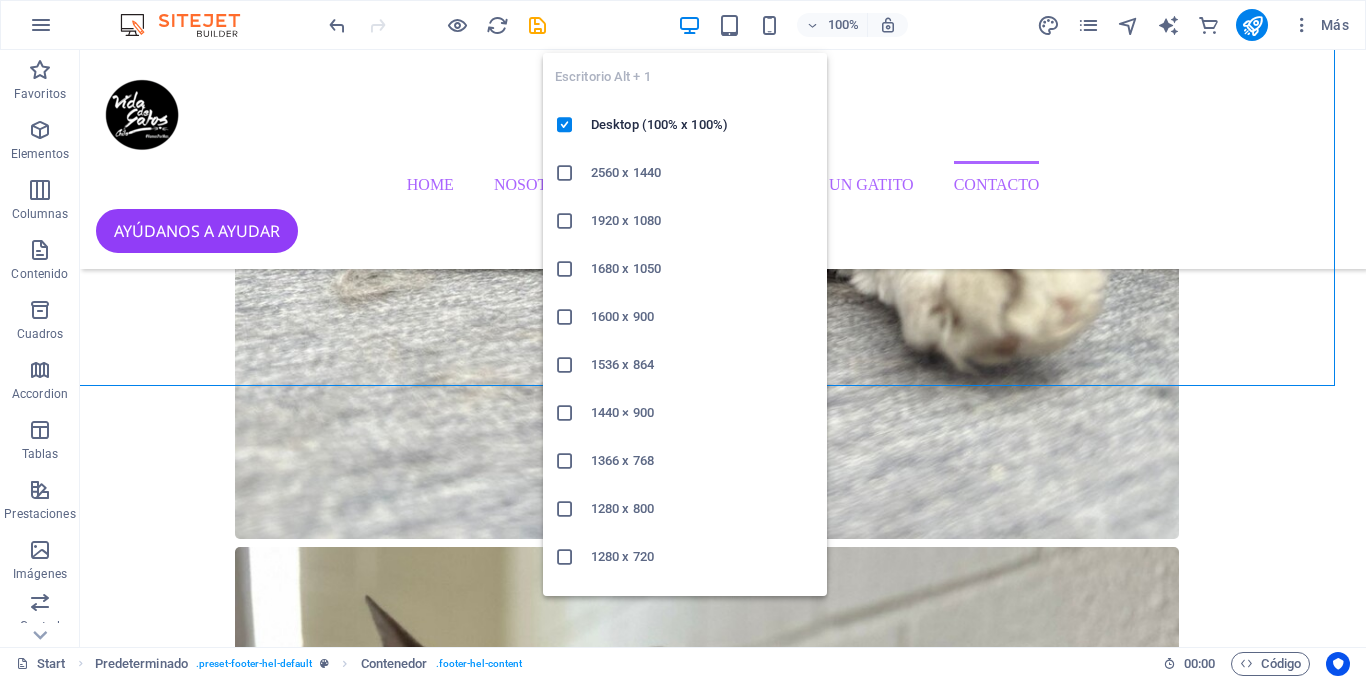 scroll, scrollTop: 4610, scrollLeft: 16, axis: both 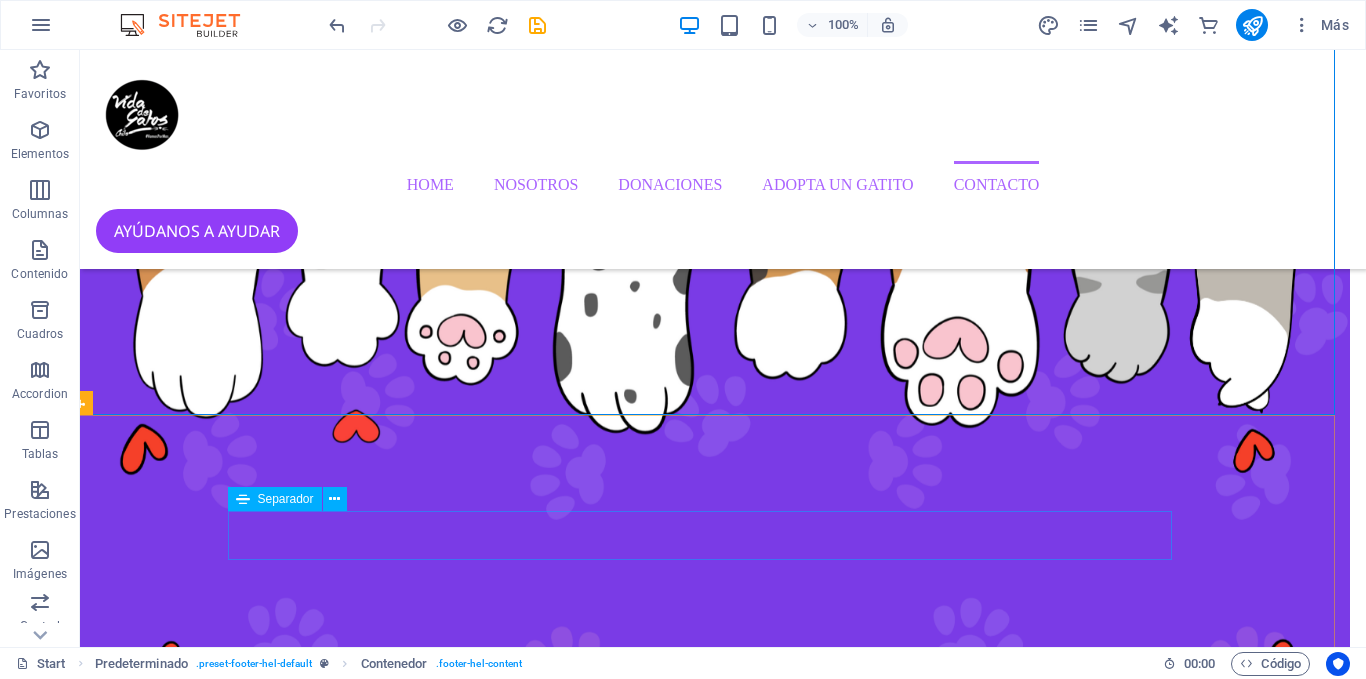 click at bounding box center [335, 499] 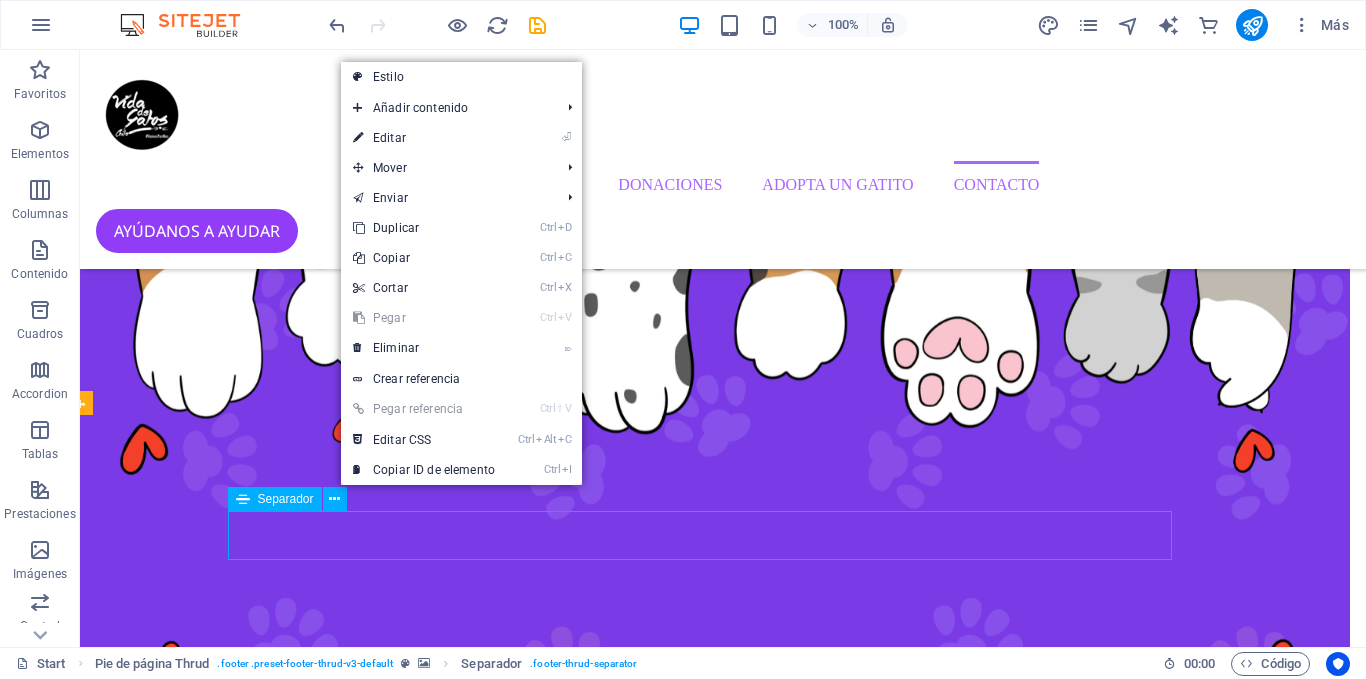 click at bounding box center [335, 499] 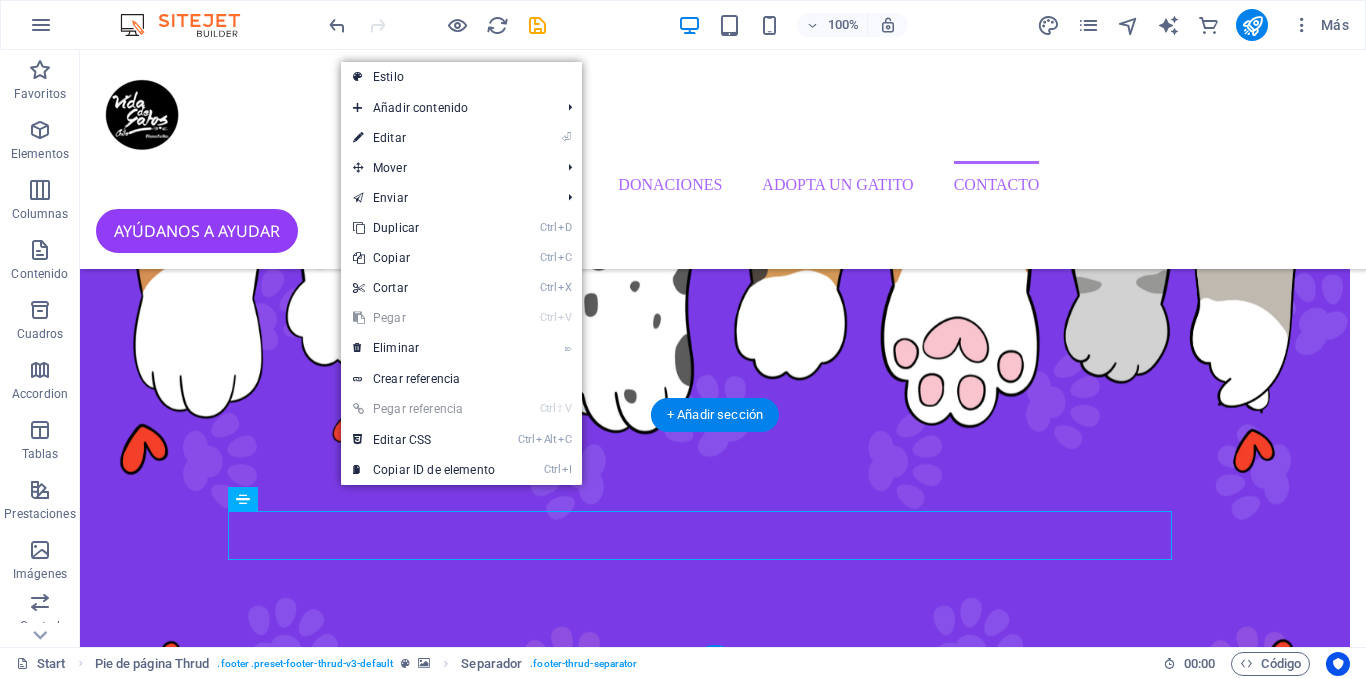 click at bounding box center [707, 9893] 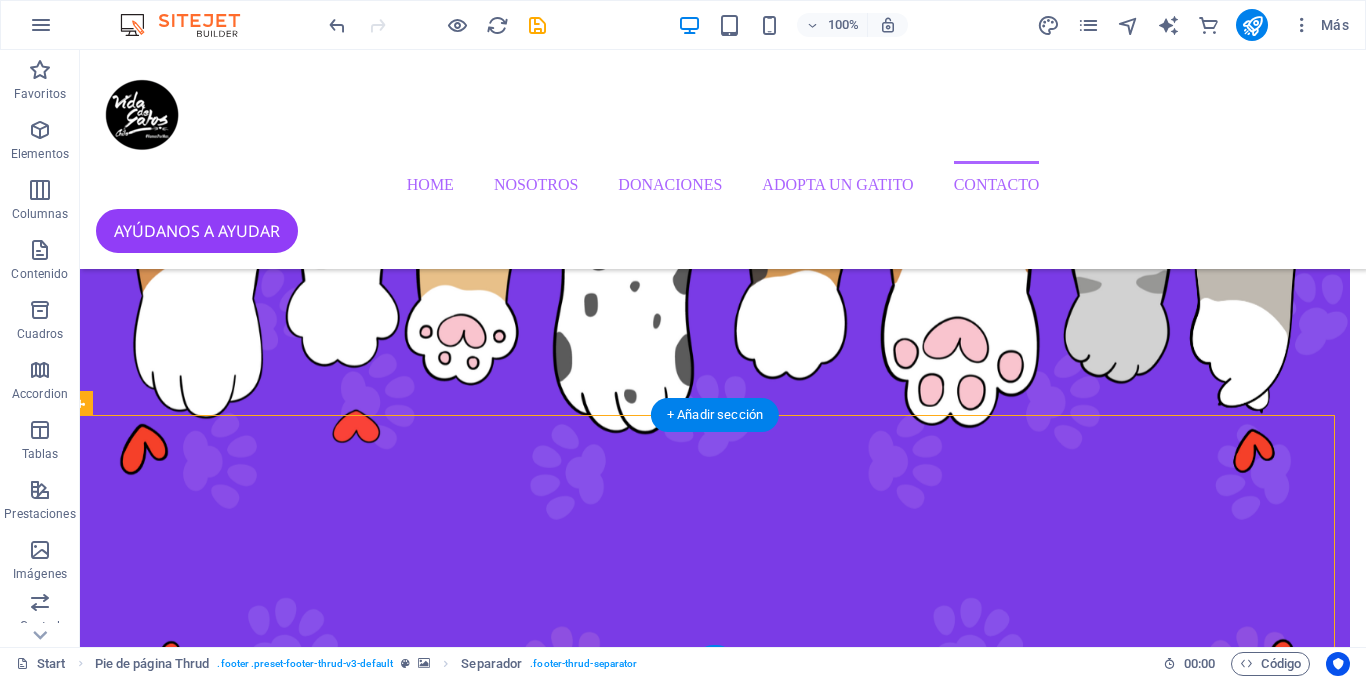 click at bounding box center [707, 9893] 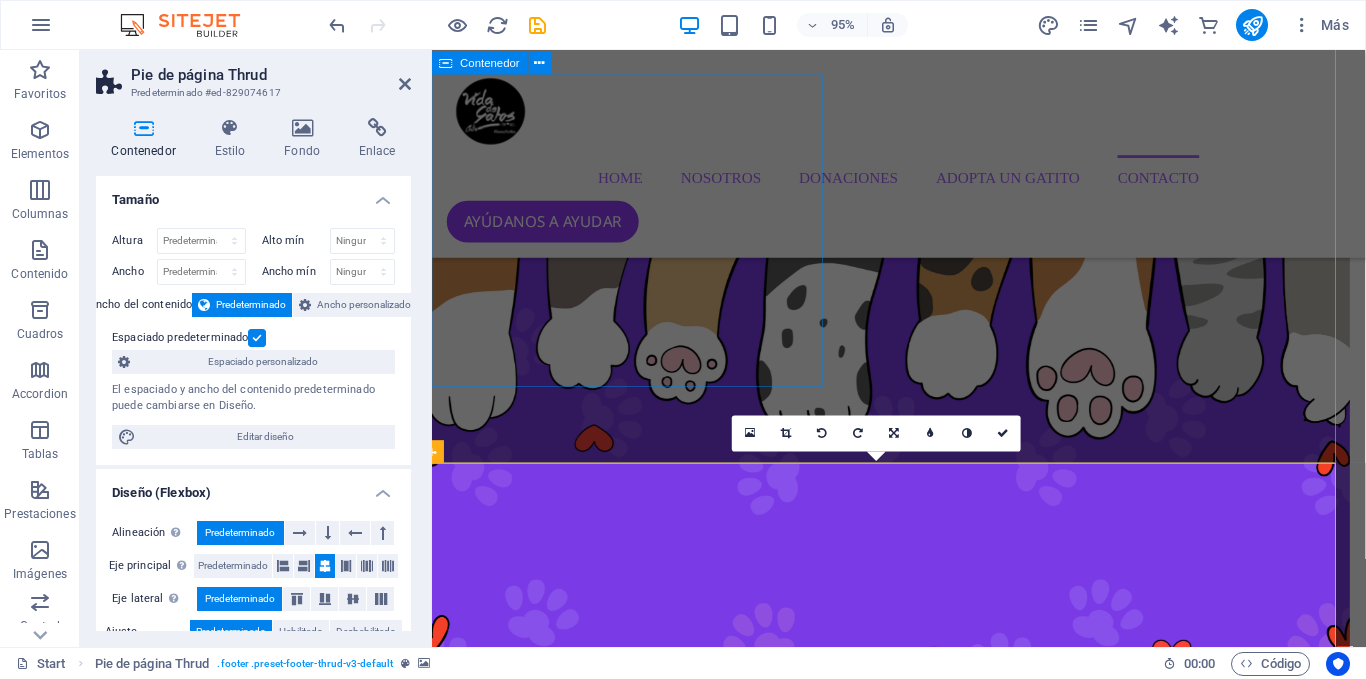 click on "CONTÁCTANOS envíanos un mensaje! Vida de Gatos Chile. Todos los derechos reservados. Santiago ,  RM   contacto@vidadegatoschile.cl Legal Notice  |  Privacy" at bounding box center (904, 9227) 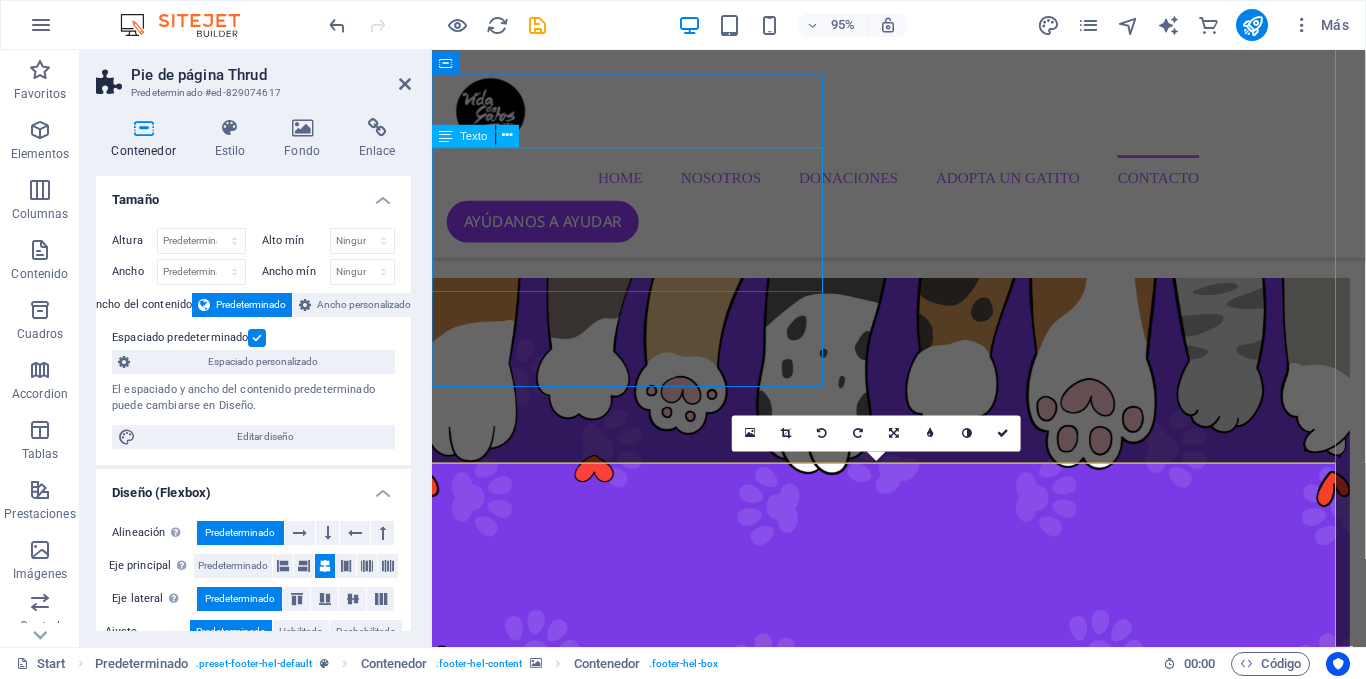 scroll, scrollTop: 4540, scrollLeft: 16, axis: both 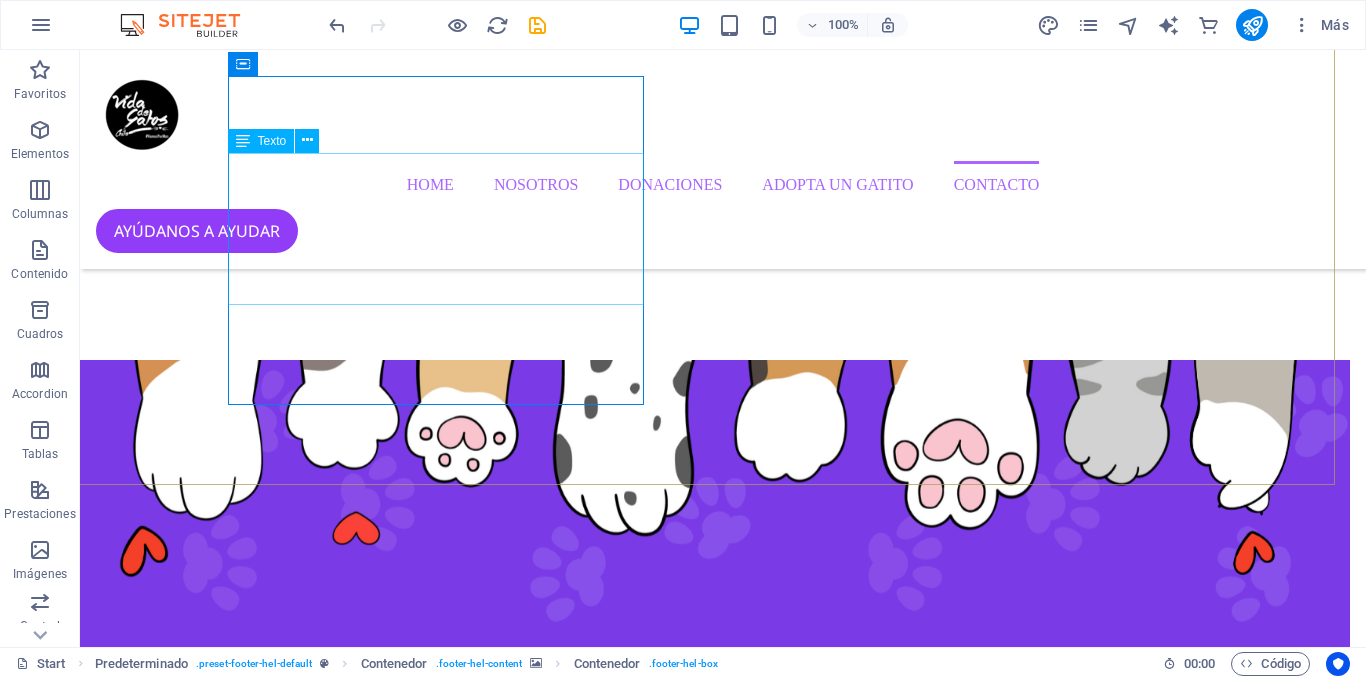 click on "CONTÁCTANOS envíanos un mensaje! Vida de Gatos Chile. Todos los derechos reservados. Santiago ,  RM   contacto@vidadegatoschile.cl Legal Notice  |  Privacy" at bounding box center [552, 9329] 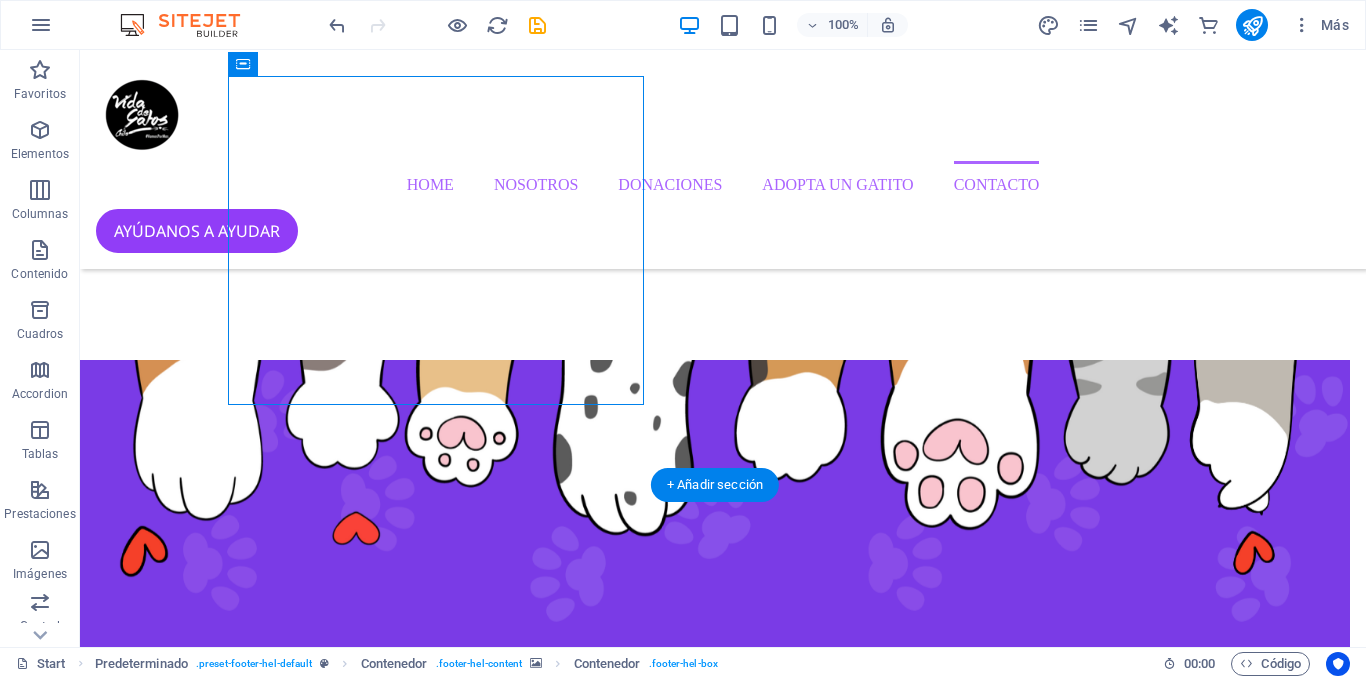 click at bounding box center [707, 8890] 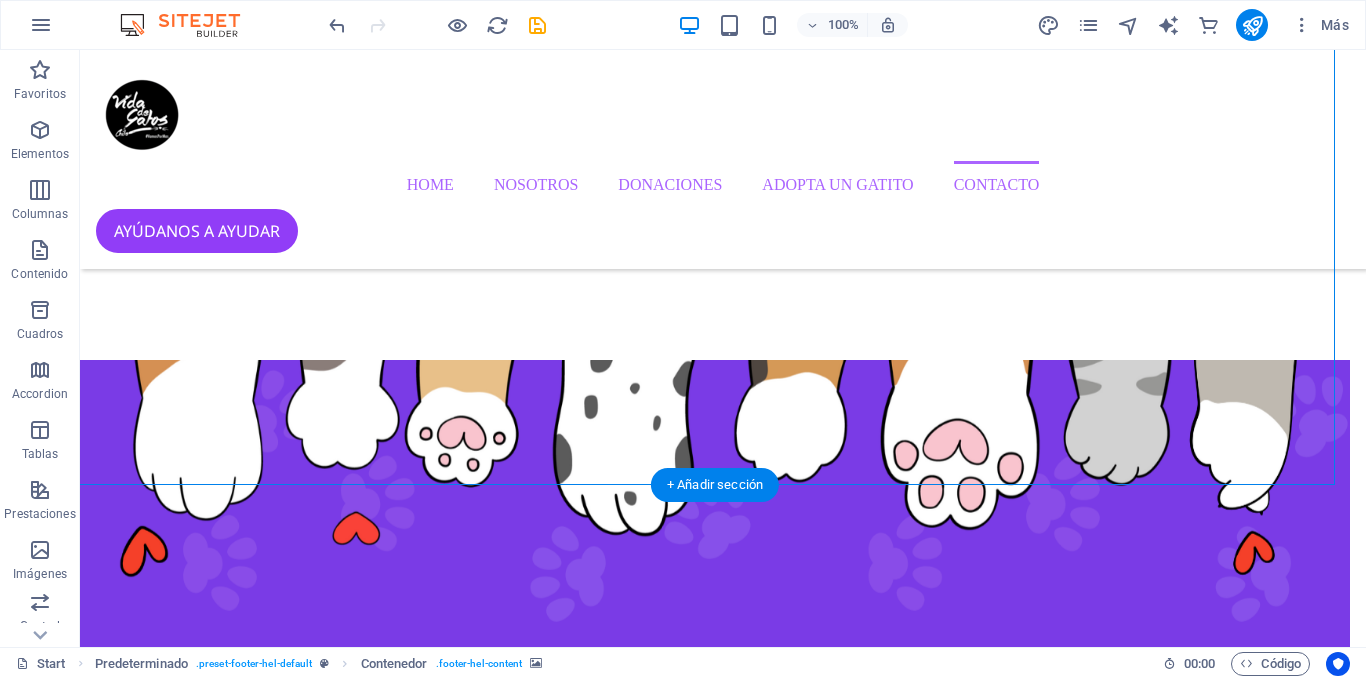 click at bounding box center [707, 8890] 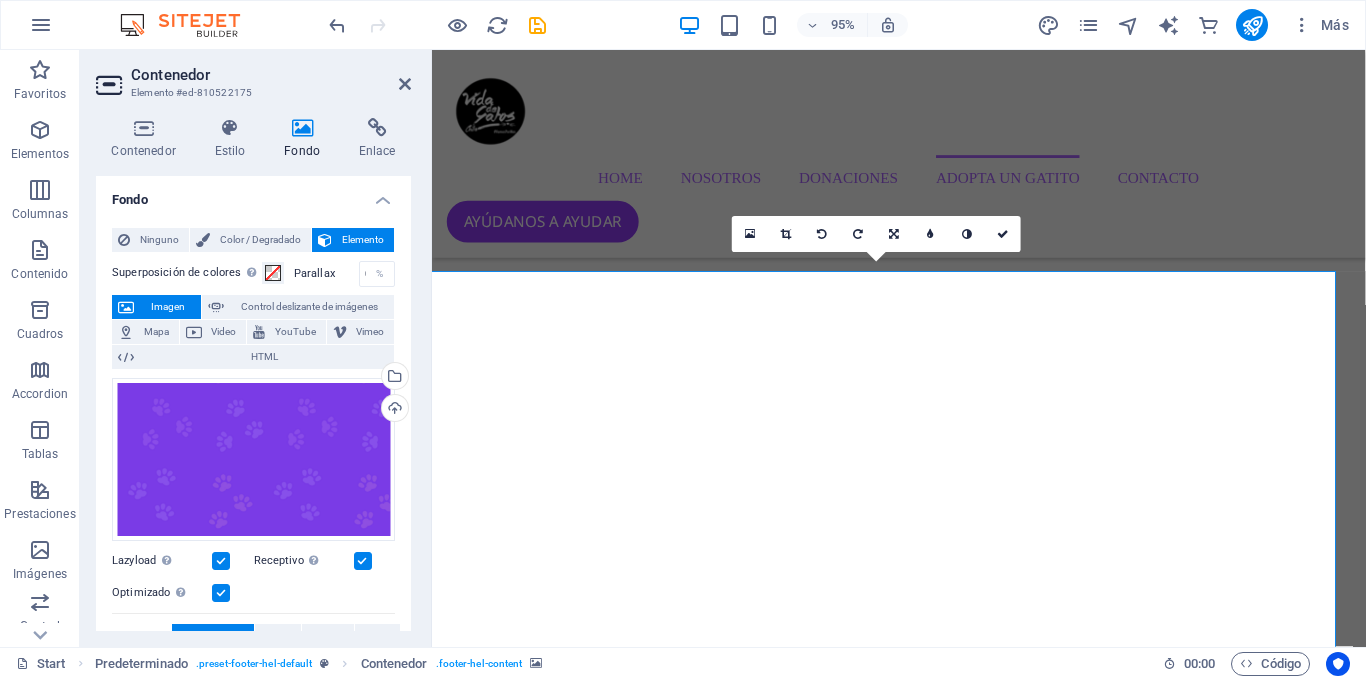 scroll, scrollTop: 4284, scrollLeft: 16, axis: both 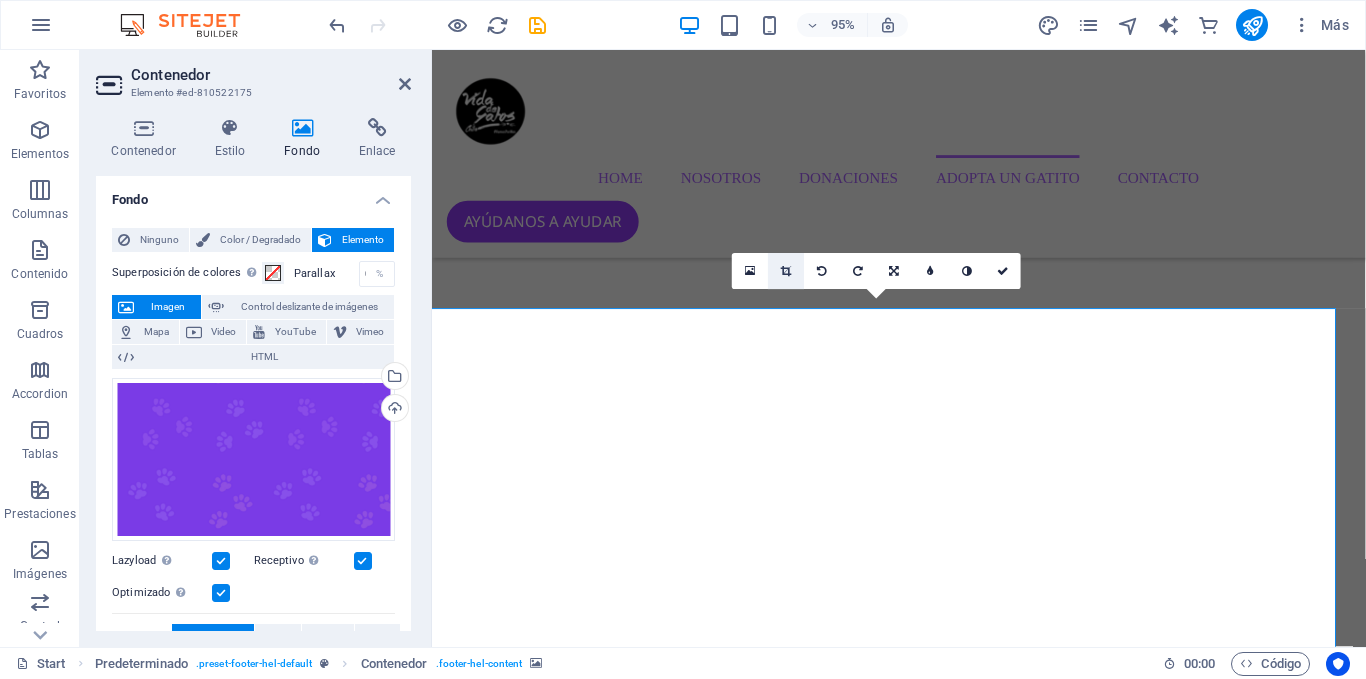 click at bounding box center [786, 271] 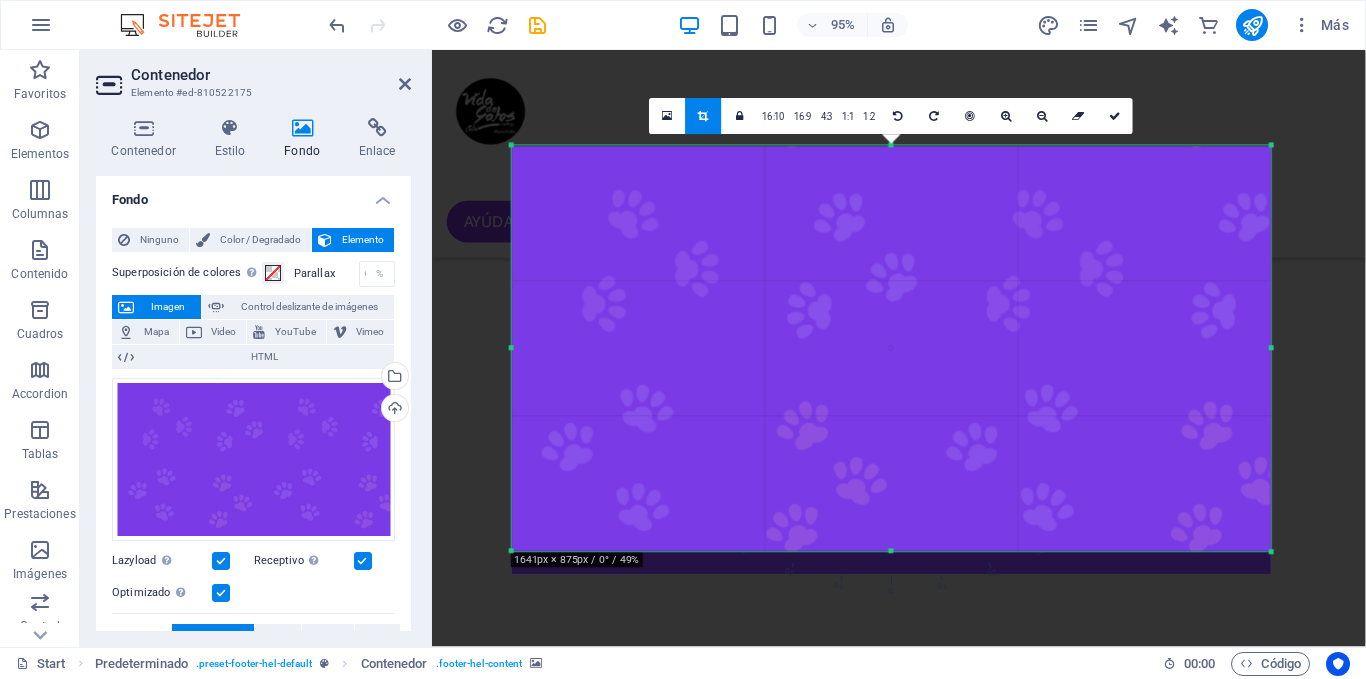 drag, startPoint x: 892, startPoint y: 564, endPoint x: 892, endPoint y: 540, distance: 24 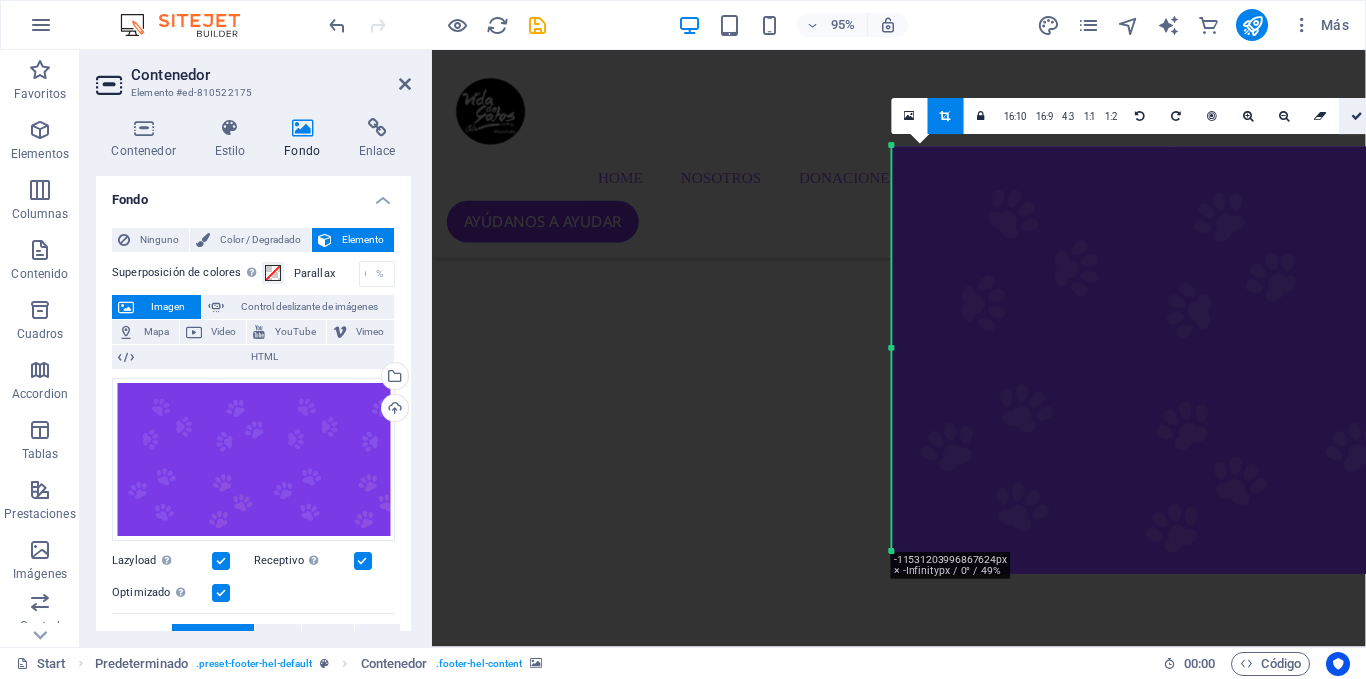 click at bounding box center [1357, 116] 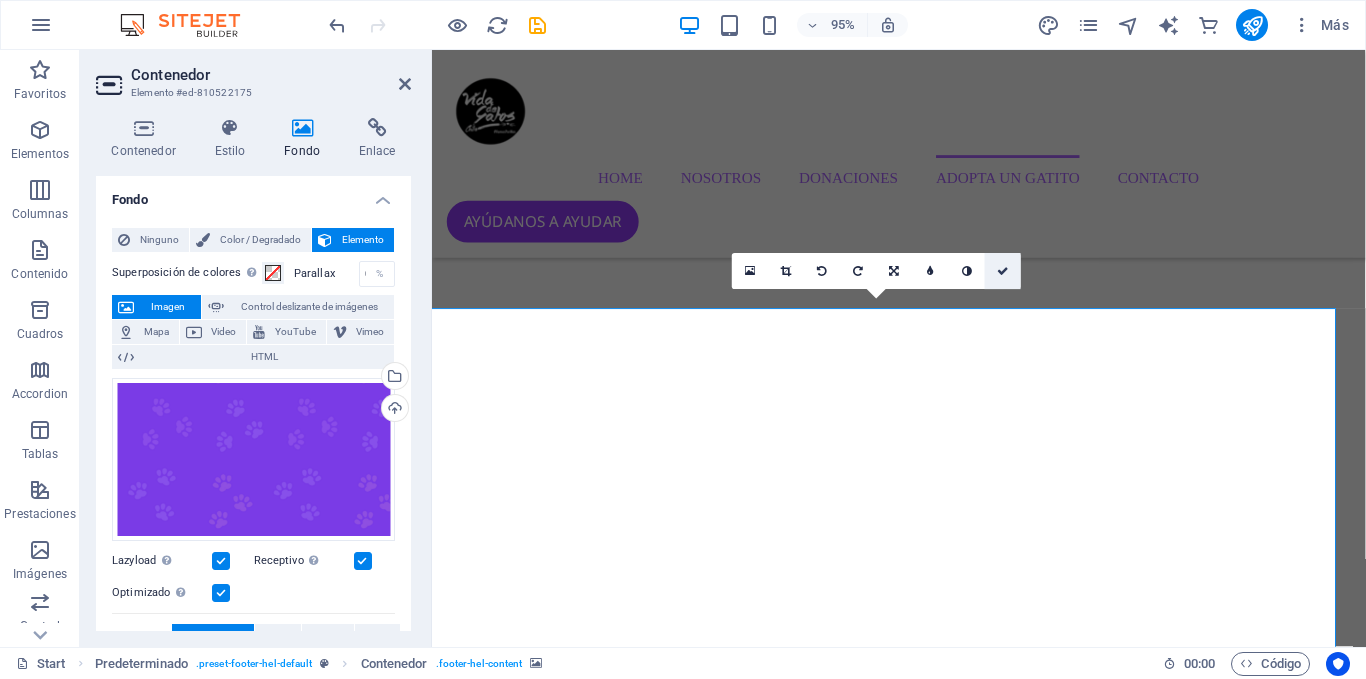 click at bounding box center [1003, 271] 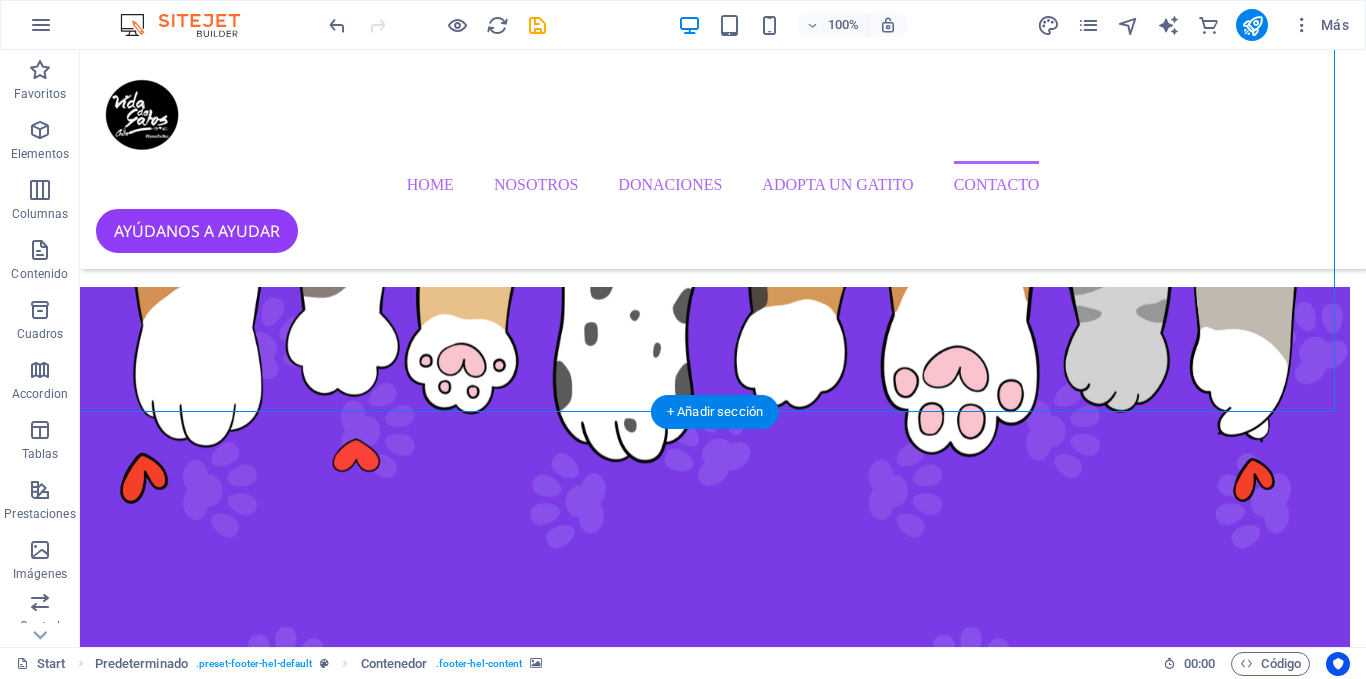 scroll, scrollTop: 4642, scrollLeft: 16, axis: both 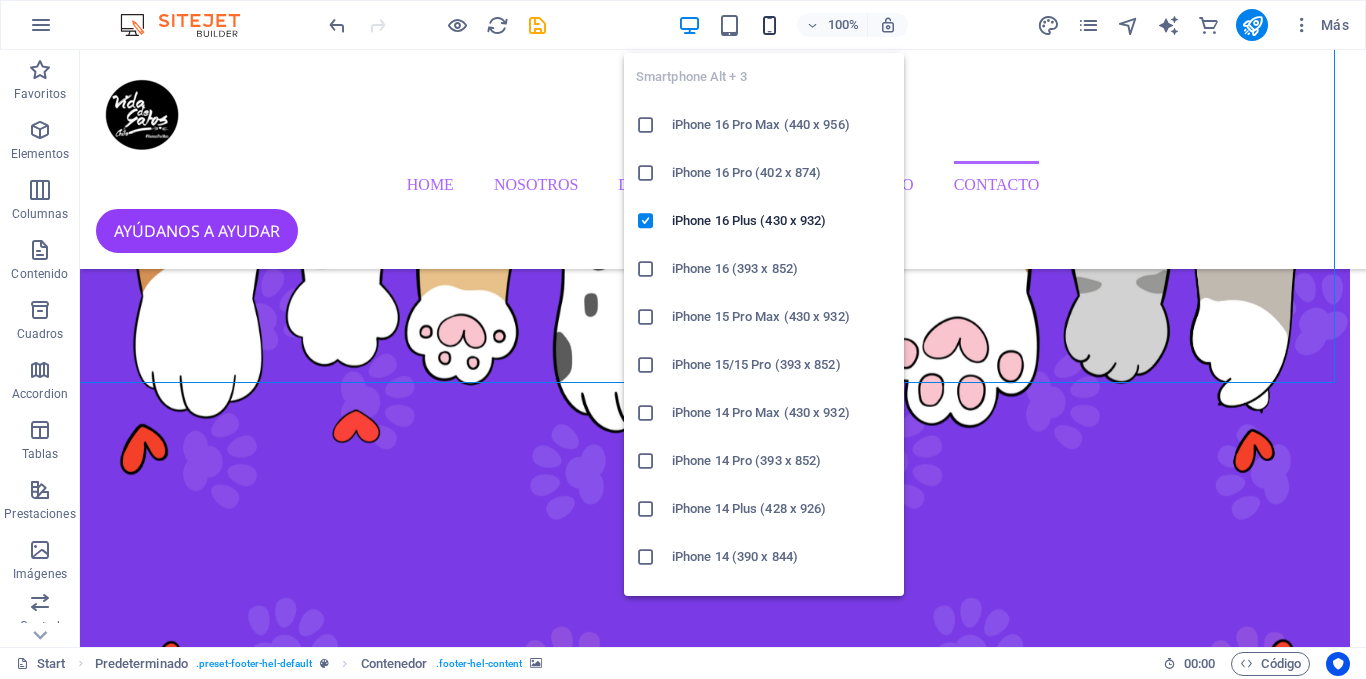 click at bounding box center (769, 25) 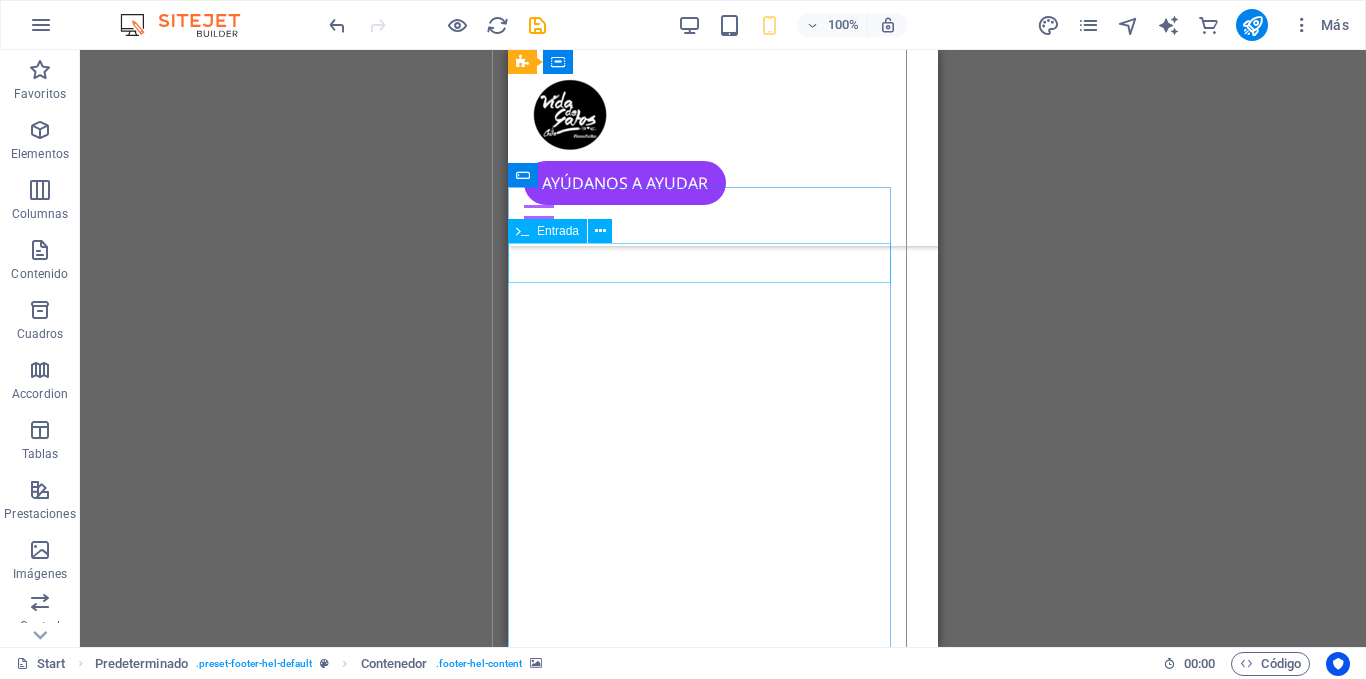 scroll, scrollTop: 7191, scrollLeft: 16, axis: both 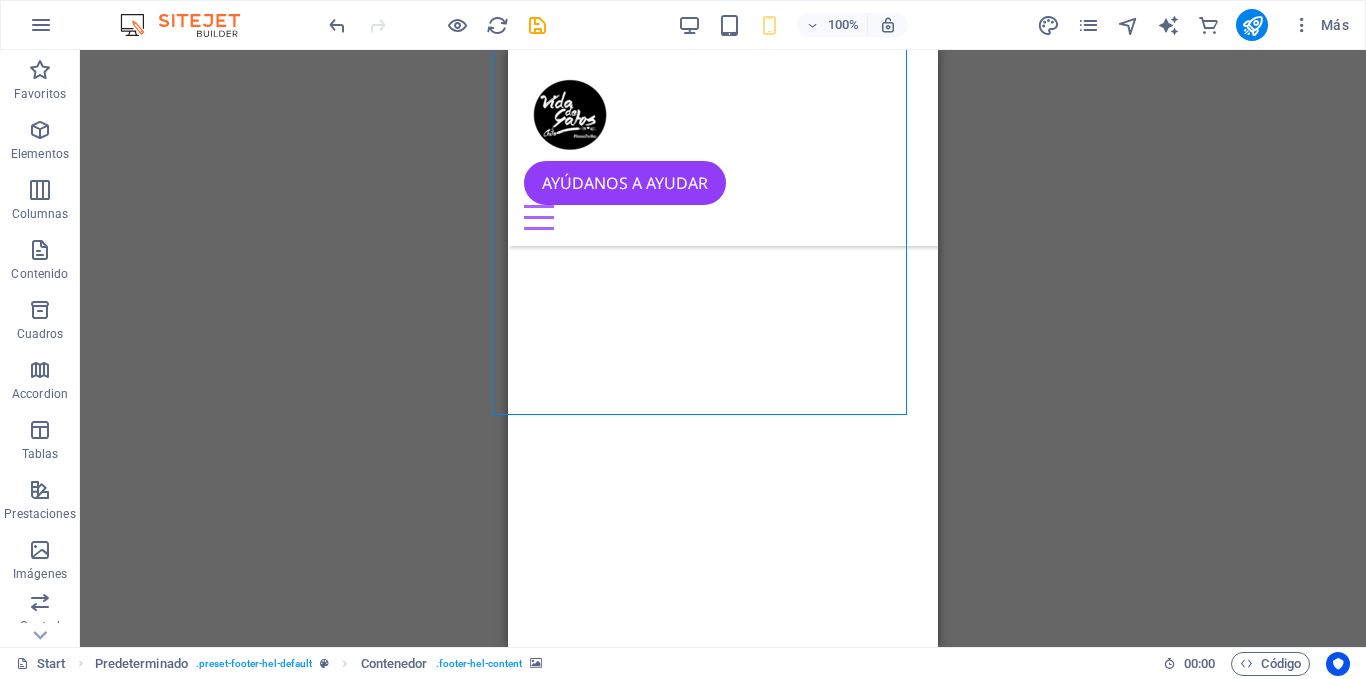 click on "100% Más" at bounding box center [841, 25] 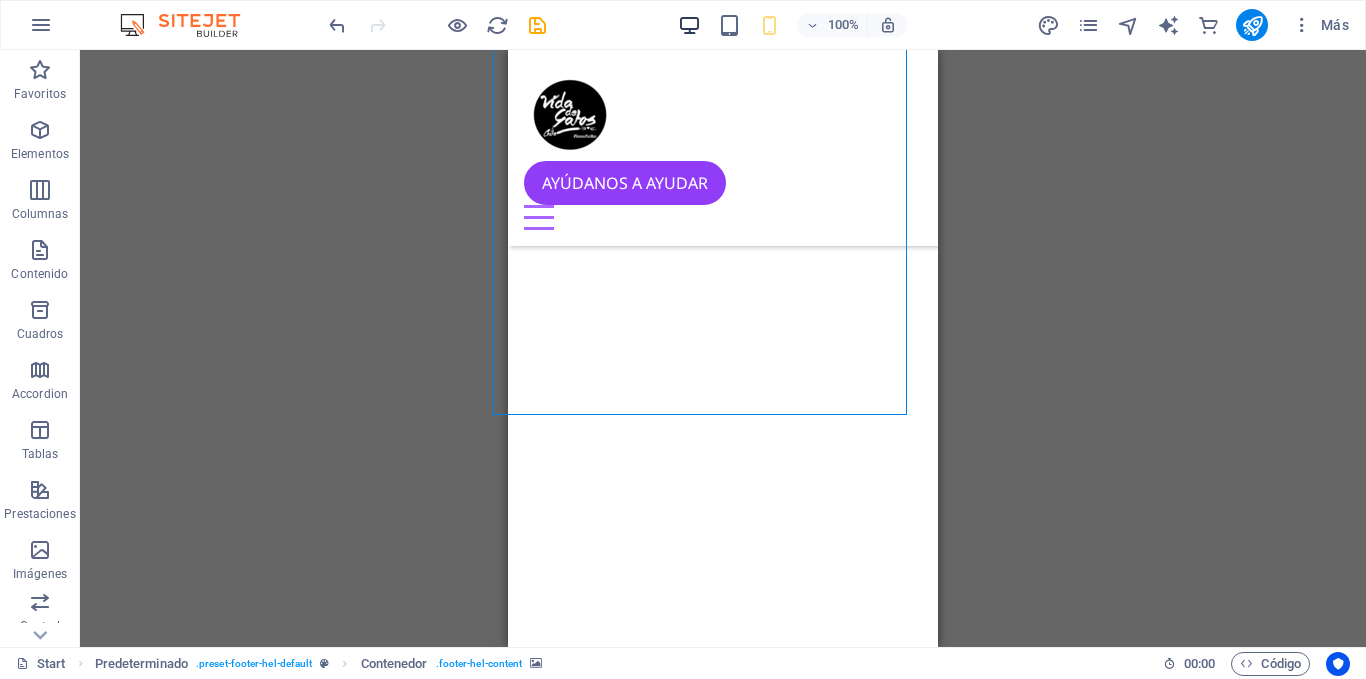 click at bounding box center [689, 25] 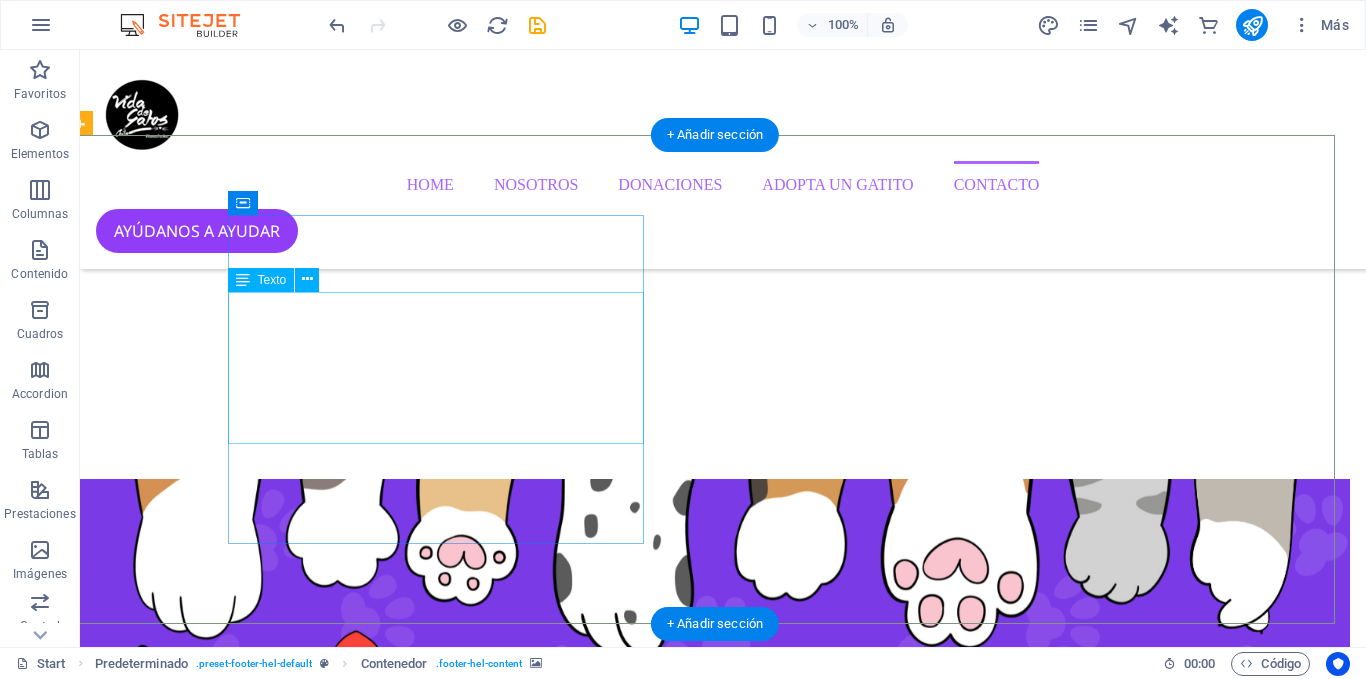 scroll, scrollTop: 4388, scrollLeft: 16, axis: both 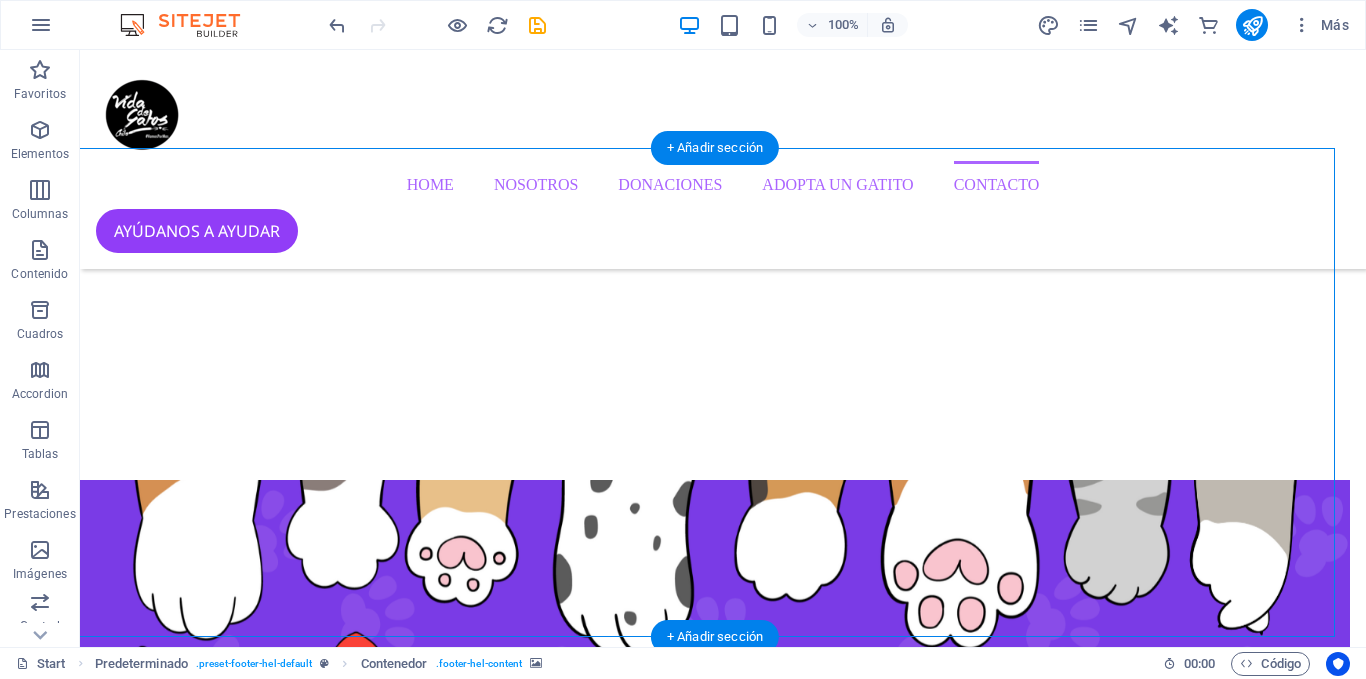 click at bounding box center [707, 9010] 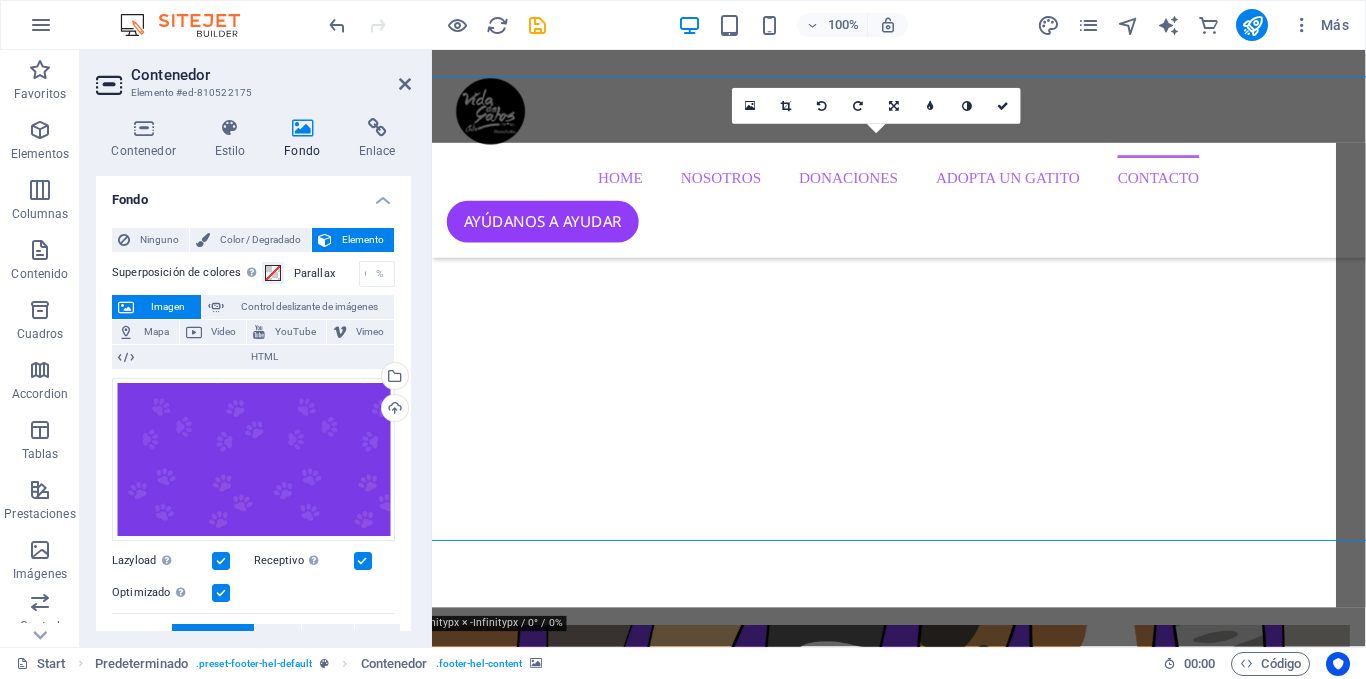 scroll, scrollTop: 4458, scrollLeft: 16, axis: both 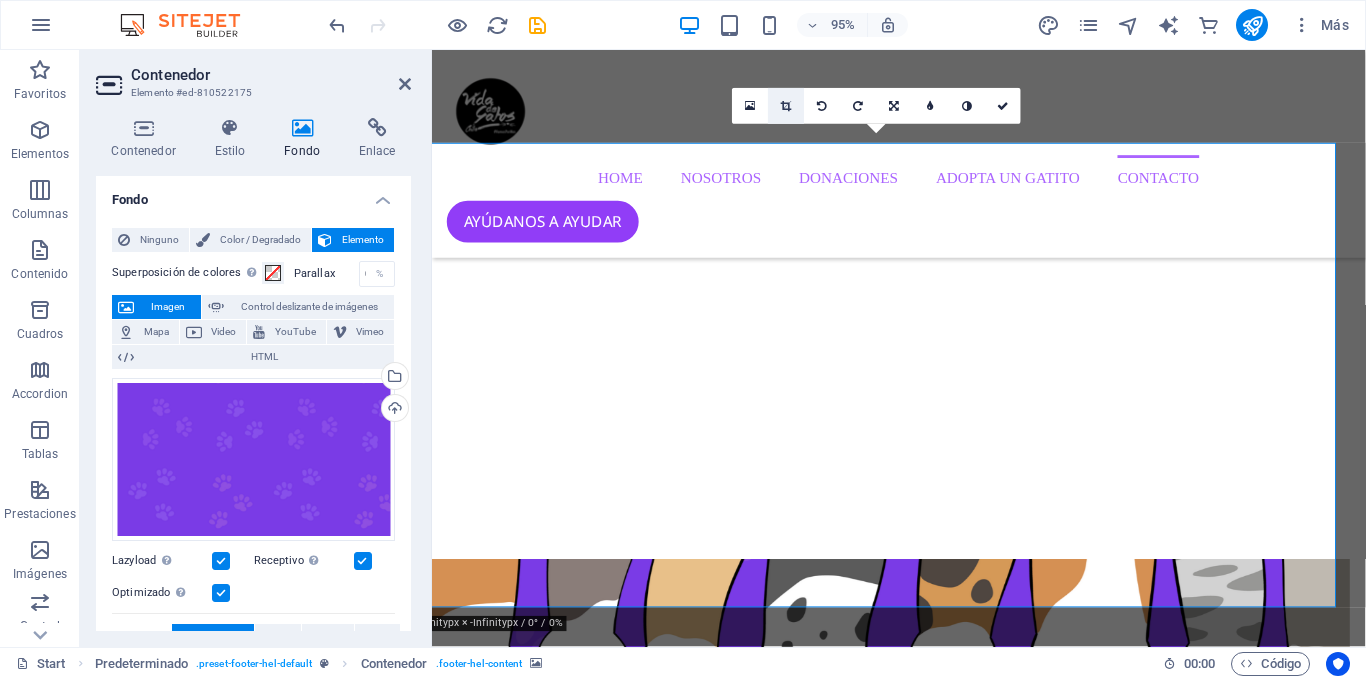click at bounding box center (786, 105) 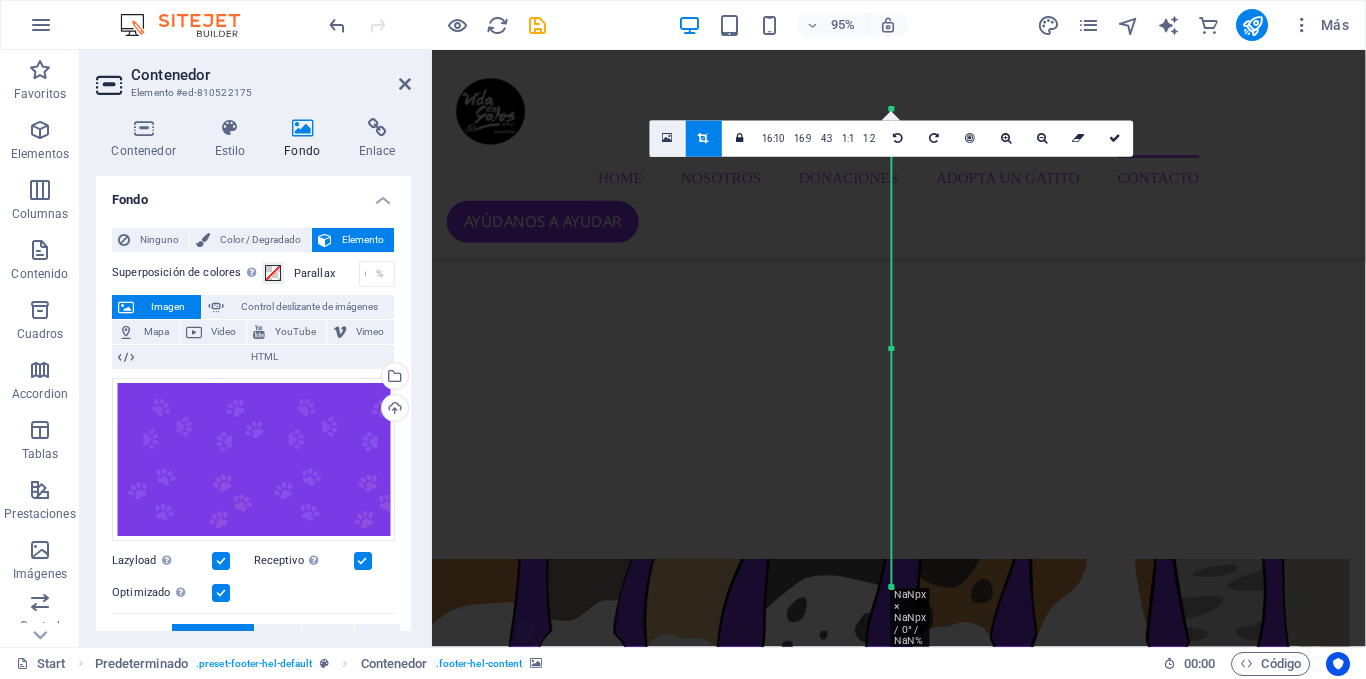 click at bounding box center (667, 139) 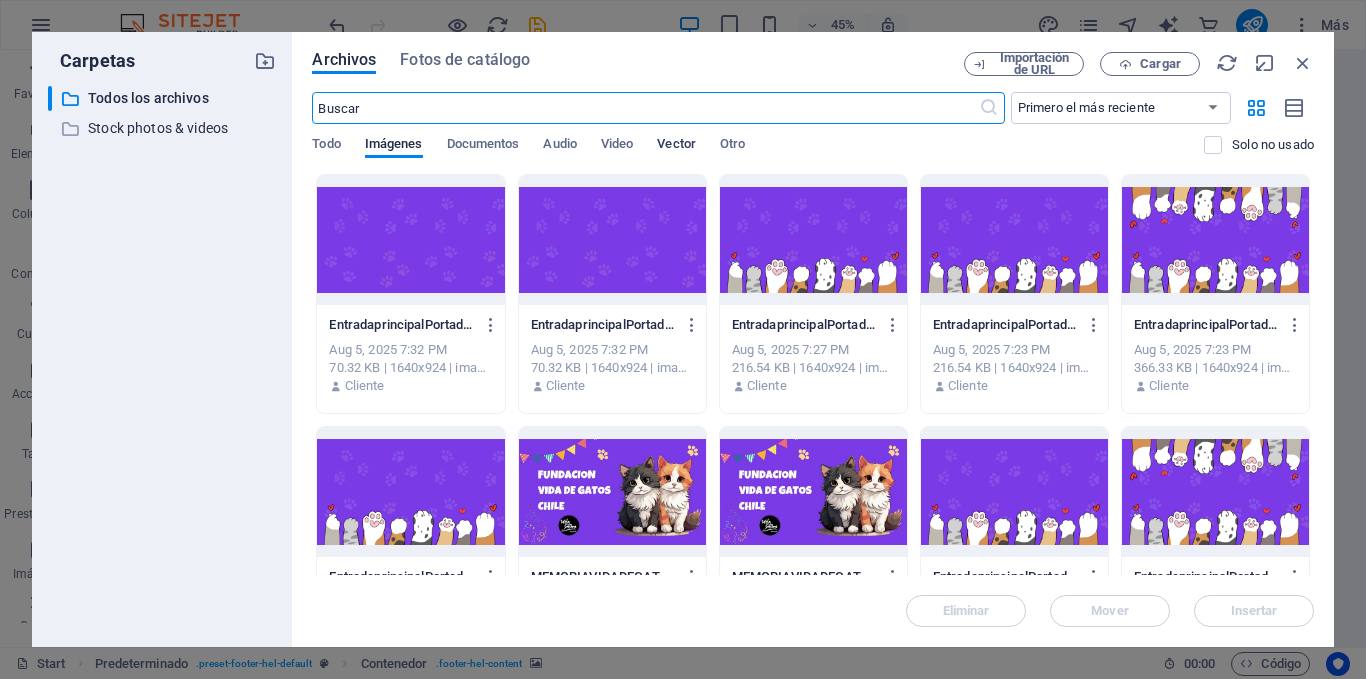 scroll, scrollTop: 4453, scrollLeft: 16, axis: both 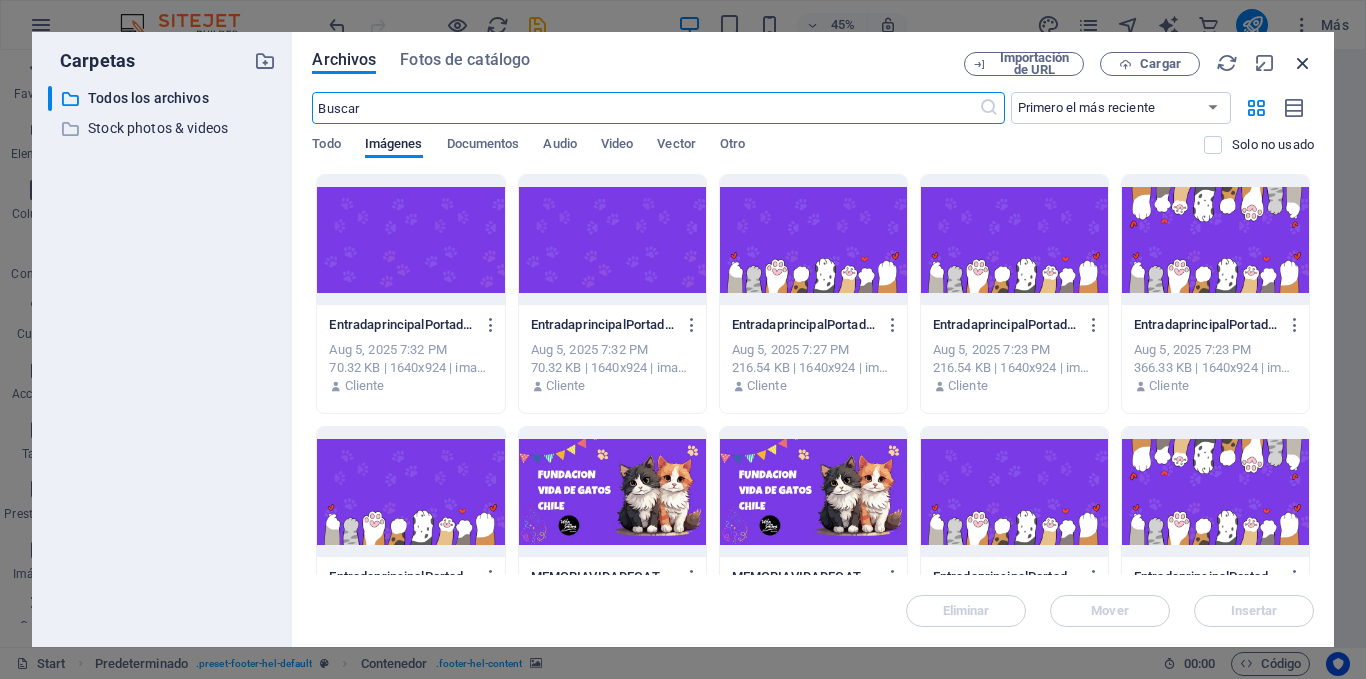 click at bounding box center (1303, 63) 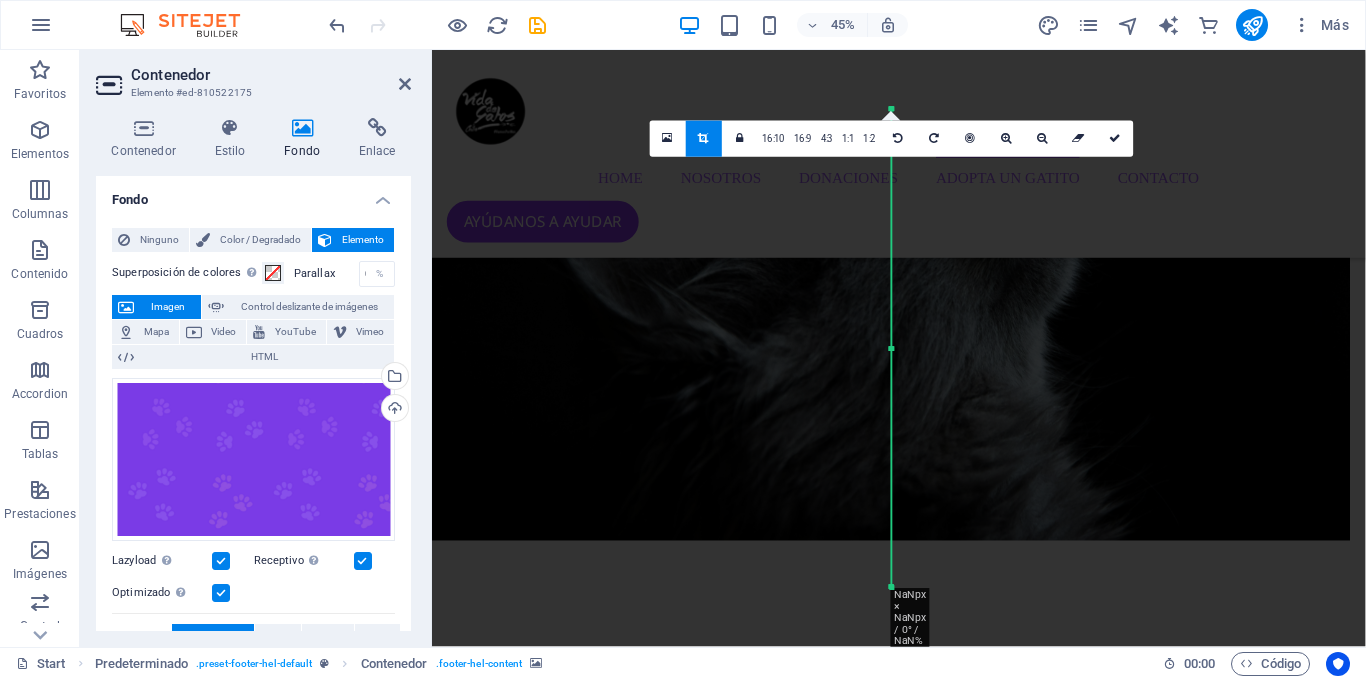 scroll, scrollTop: 4458, scrollLeft: 16, axis: both 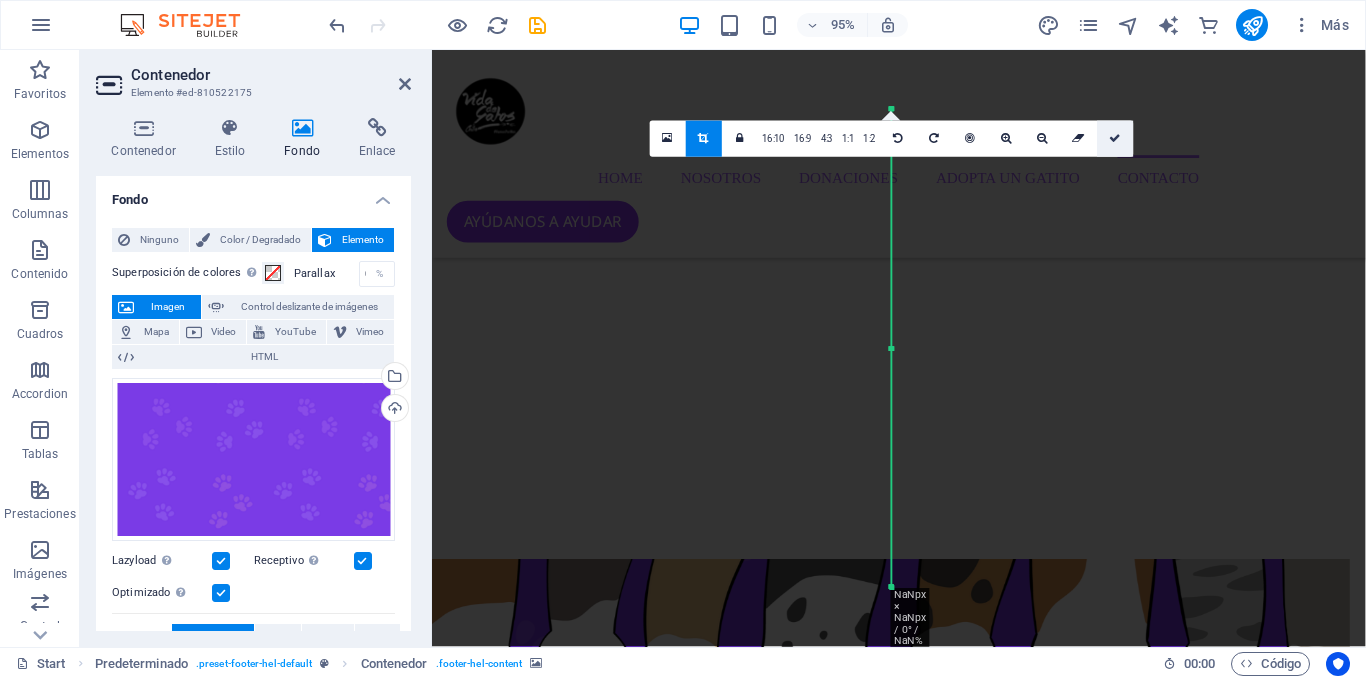 click at bounding box center (1115, 138) 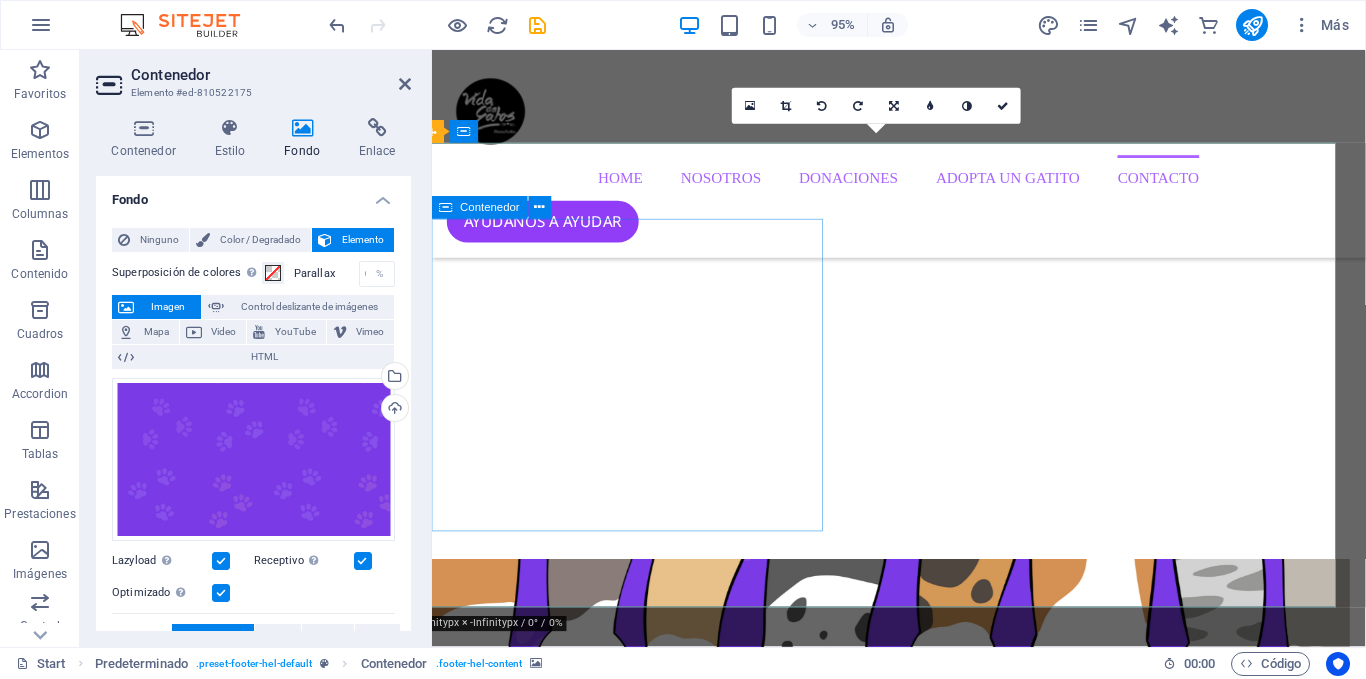click on "CONTÁCTANOS envíanos un mensaje! Vida de Gatos Chile. Todos los derechos reservados. Santiago ,  RM   contacto@vidadegatoschile.cl Legal Notice  |  Privacy" at bounding box center [904, 9560] 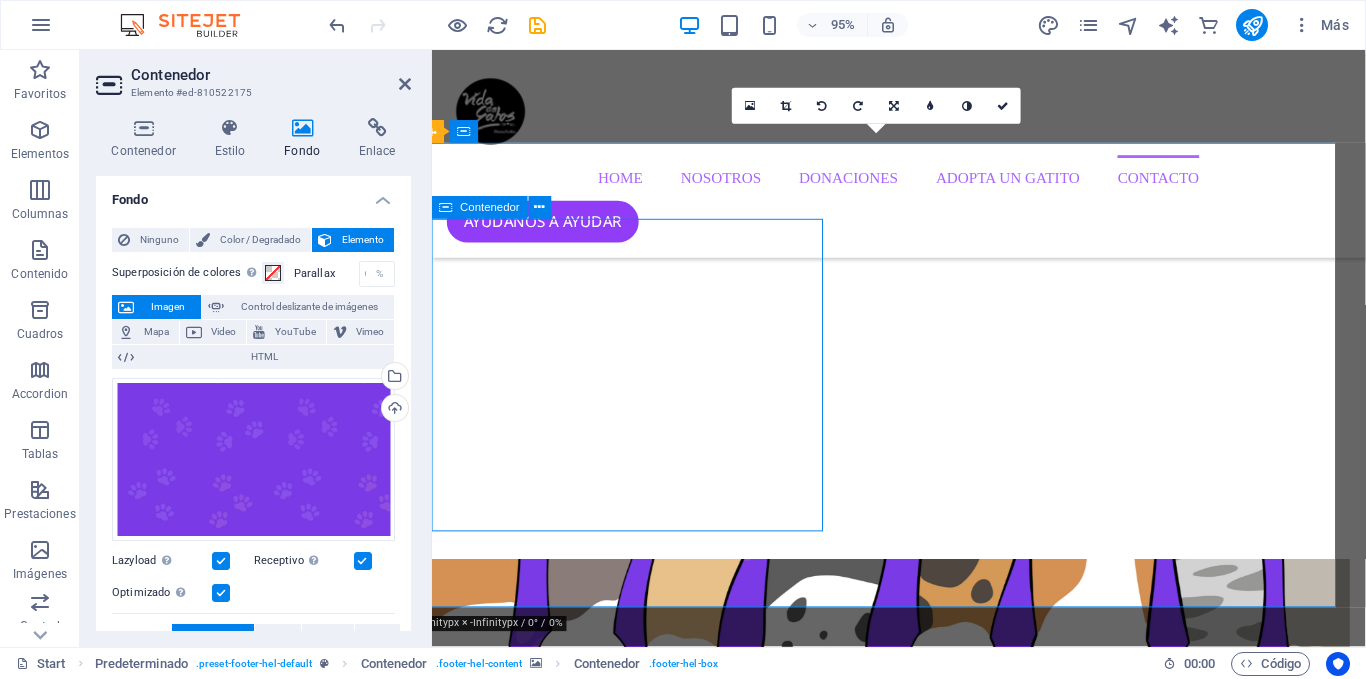 click on "CONTÁCTANOS envíanos un mensaje! Vida de Gatos Chile. Todos los derechos reservados. Santiago ,  RM   contacto@vidadegatoschile.cl Legal Notice  |  Privacy" at bounding box center [904, 9560] 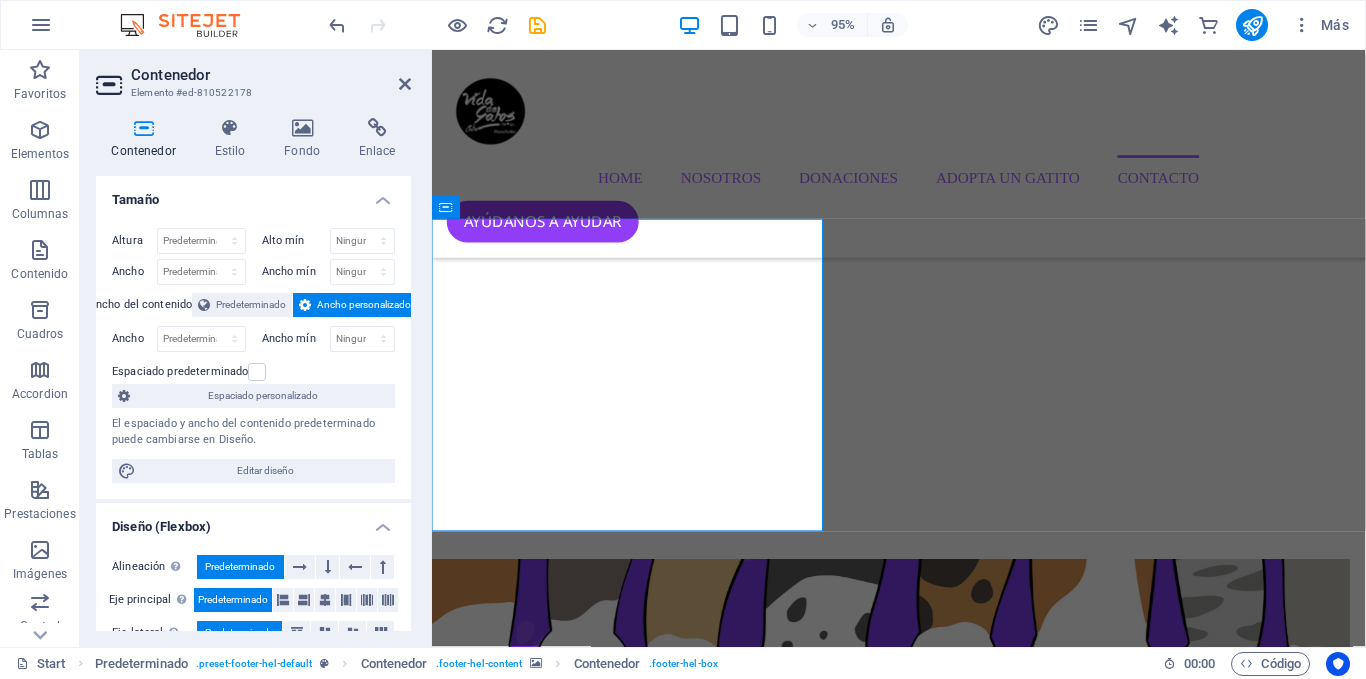 click at bounding box center [907, 9121] 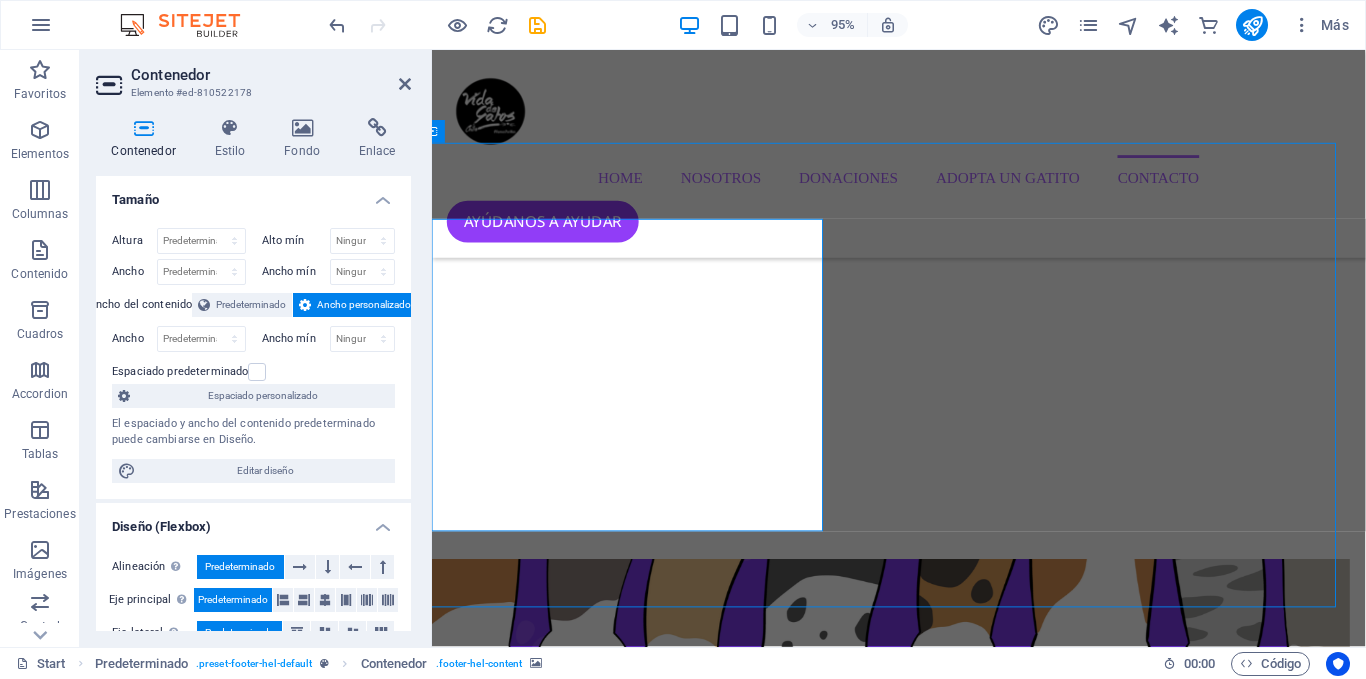 click at bounding box center [907, 9121] 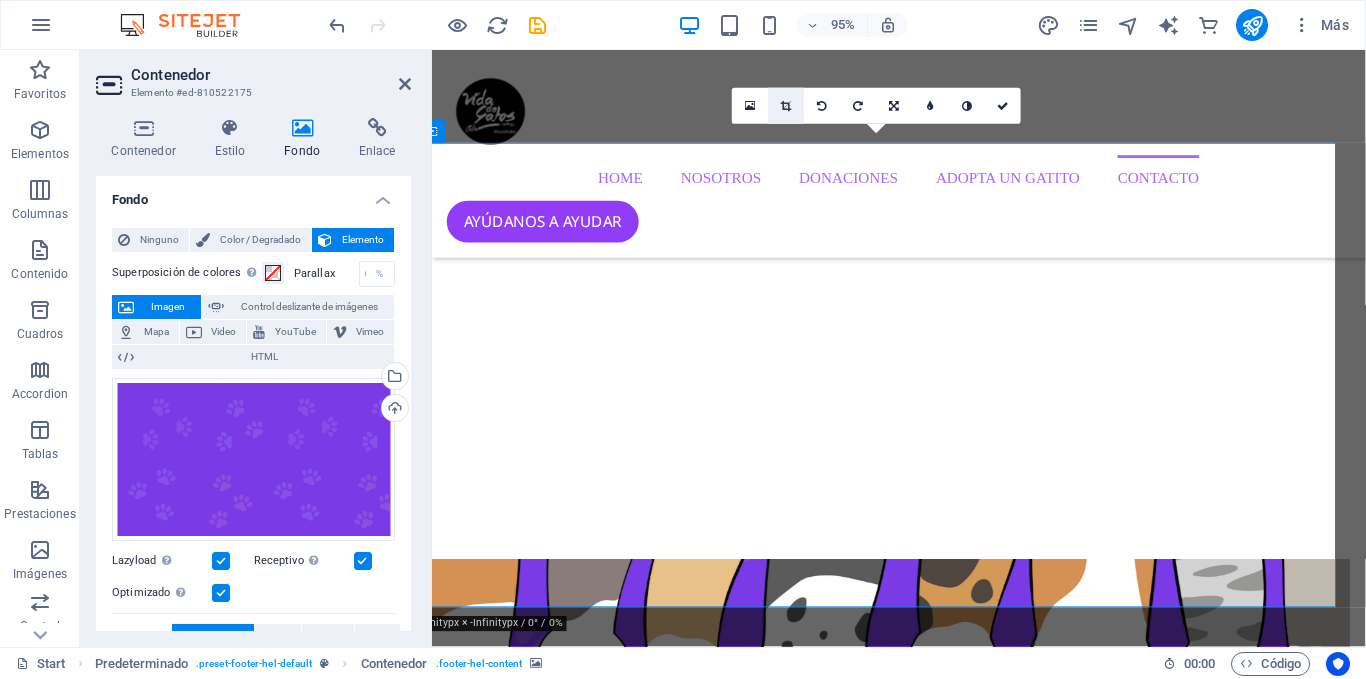 click at bounding box center [786, 106] 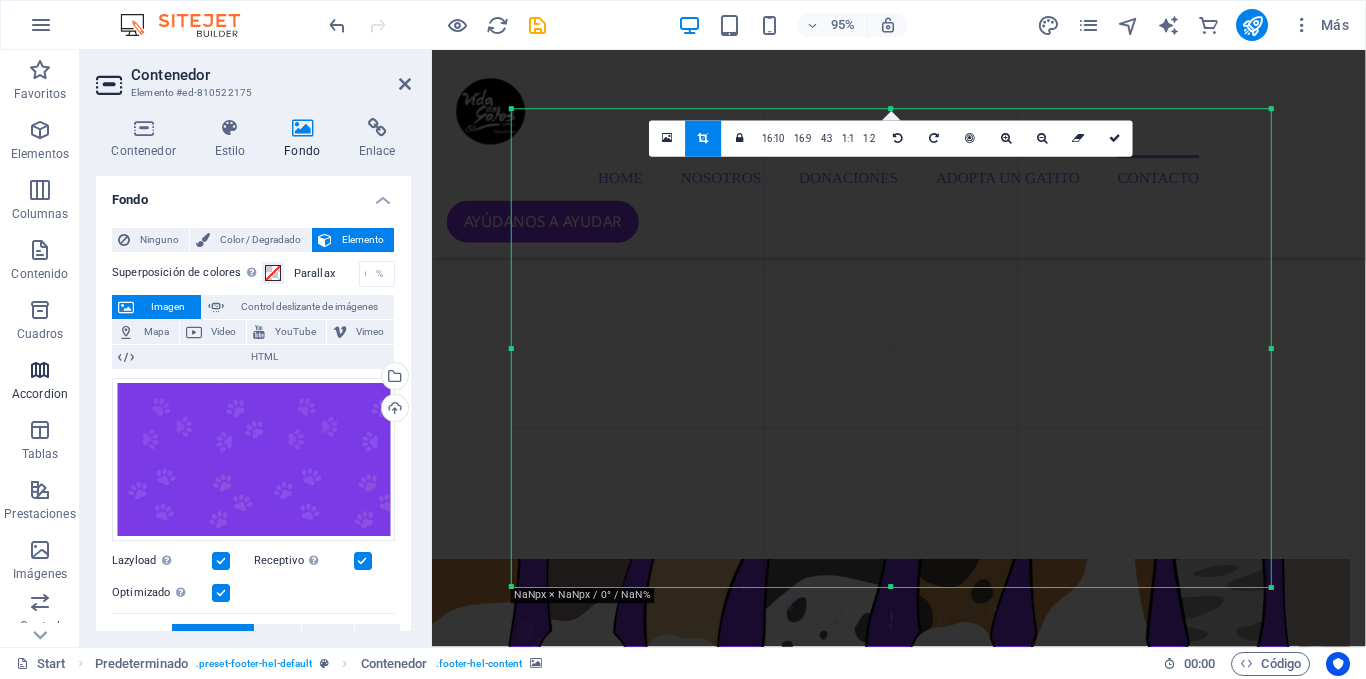 drag, startPoint x: 894, startPoint y: 344, endPoint x: 64, endPoint y: 398, distance: 831.75476 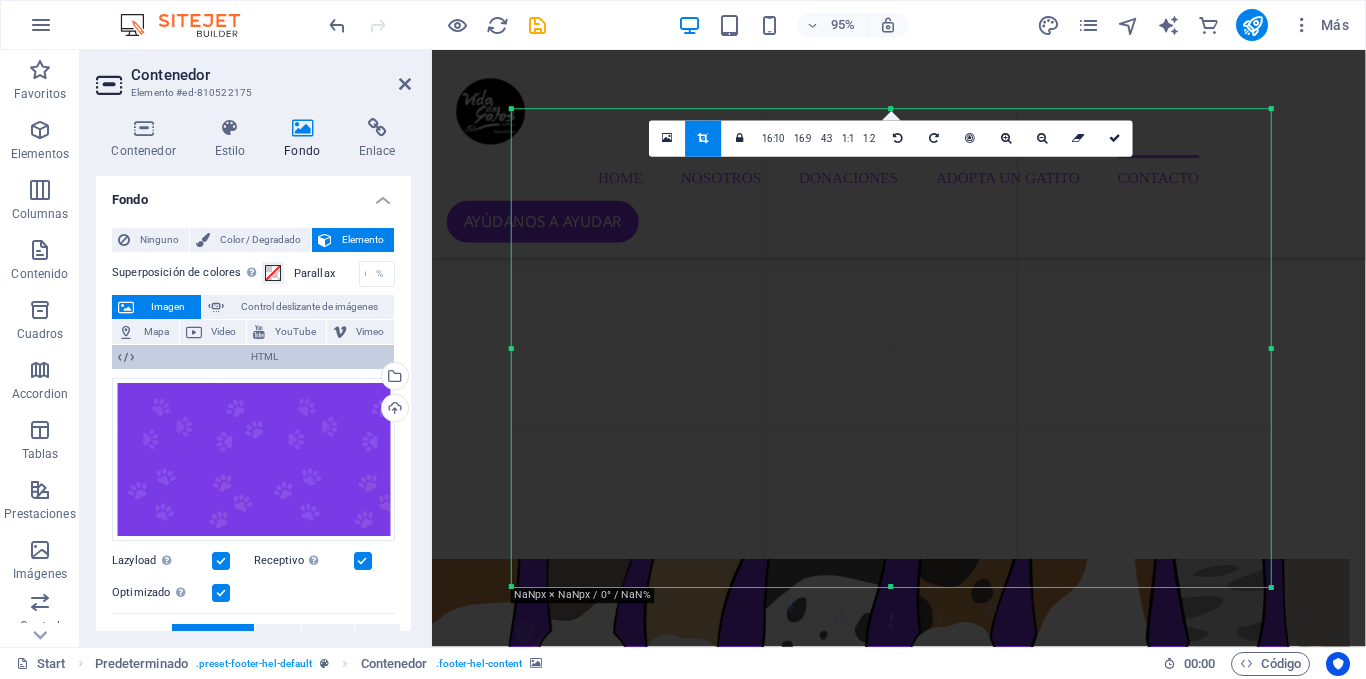 drag, startPoint x: 508, startPoint y: 345, endPoint x: 379, endPoint y: 360, distance: 129.86917 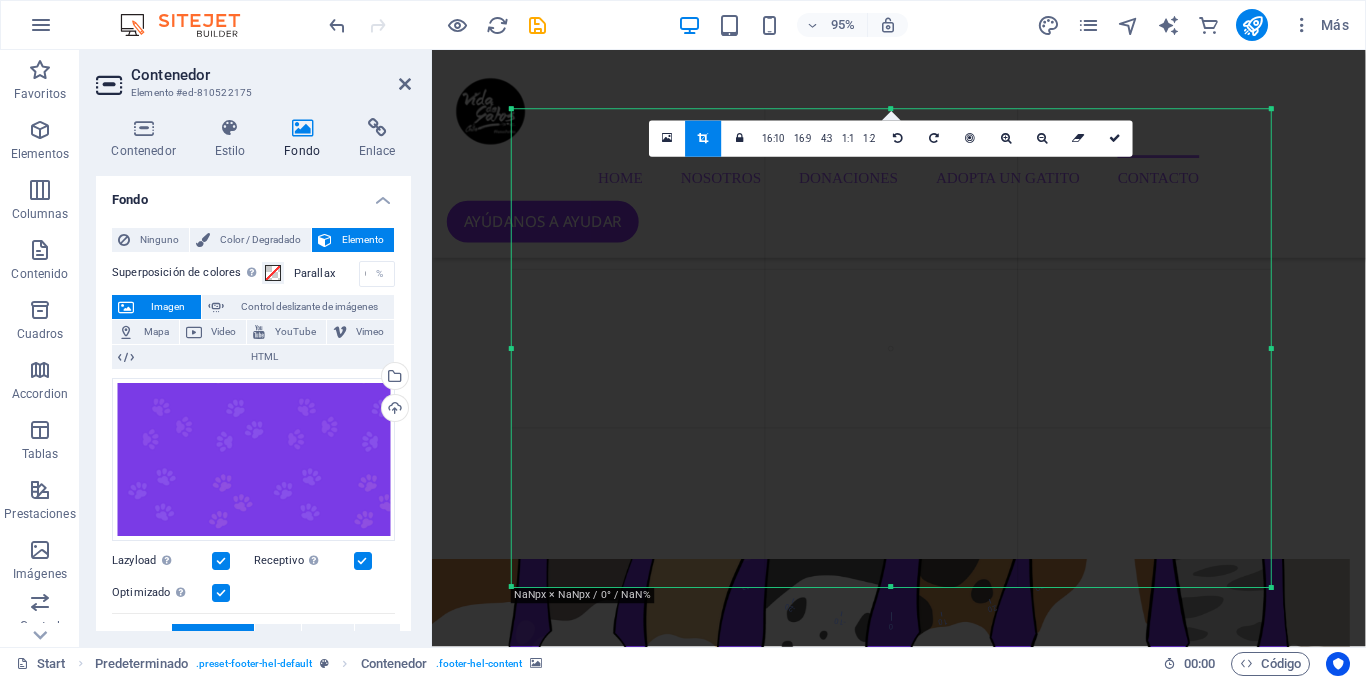 click at bounding box center [891, 349] 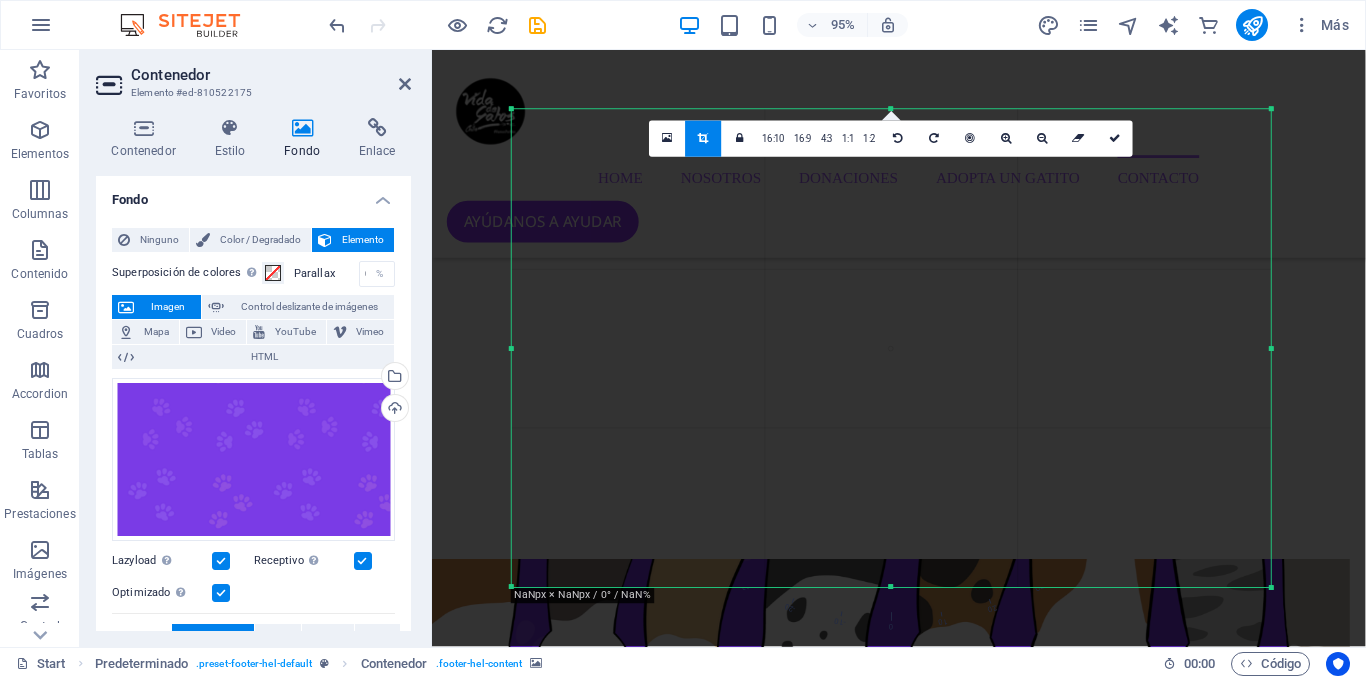 click at bounding box center (891, 349) 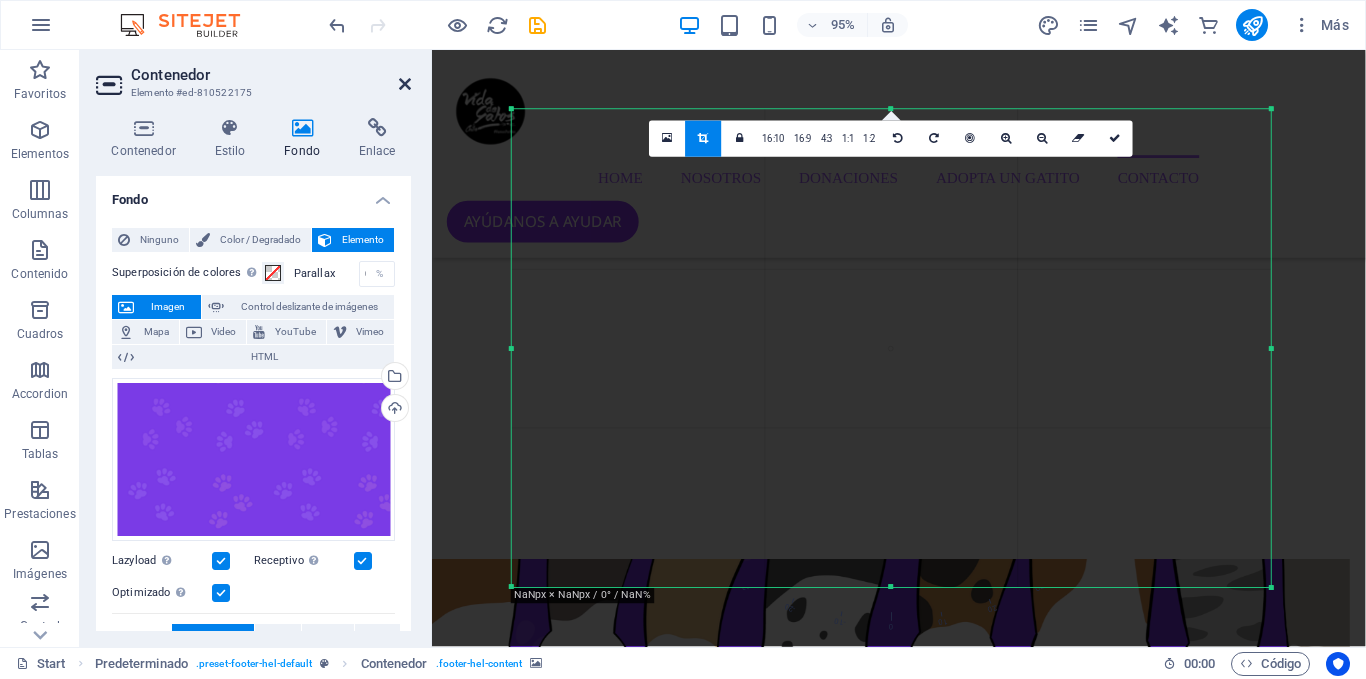 click at bounding box center (405, 84) 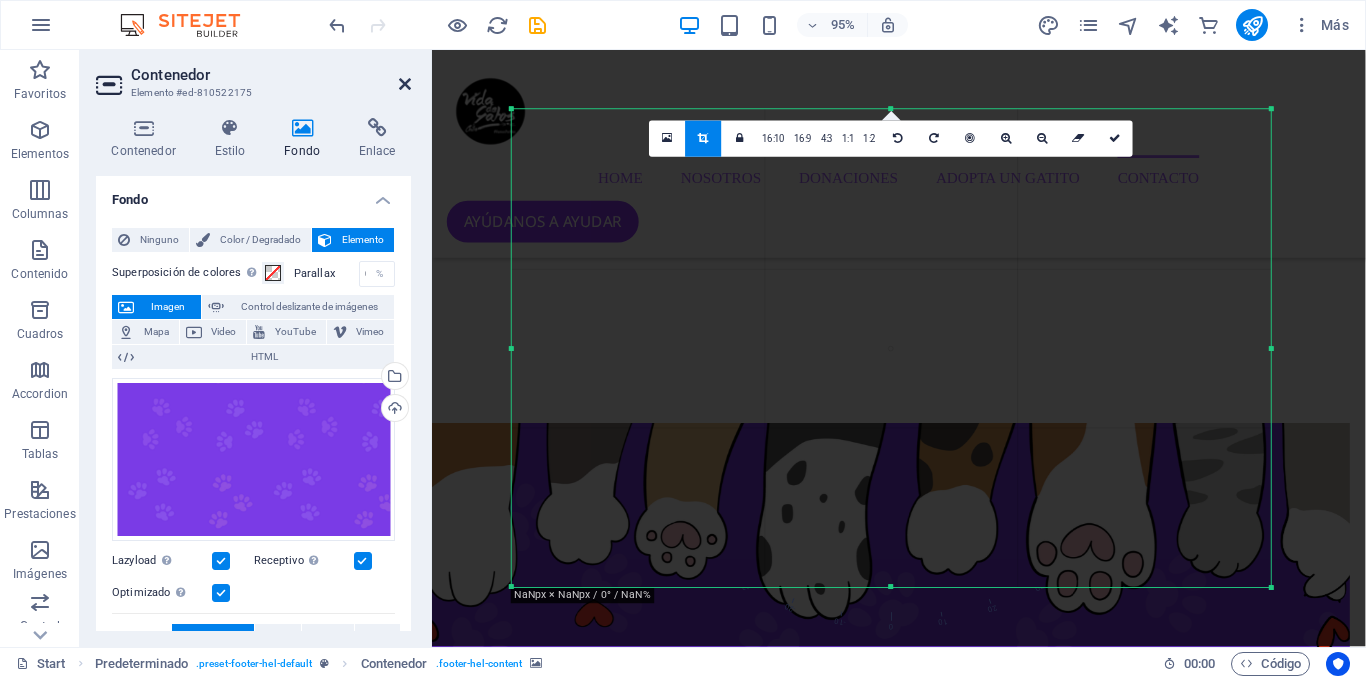 scroll, scrollTop: 4388, scrollLeft: 16, axis: both 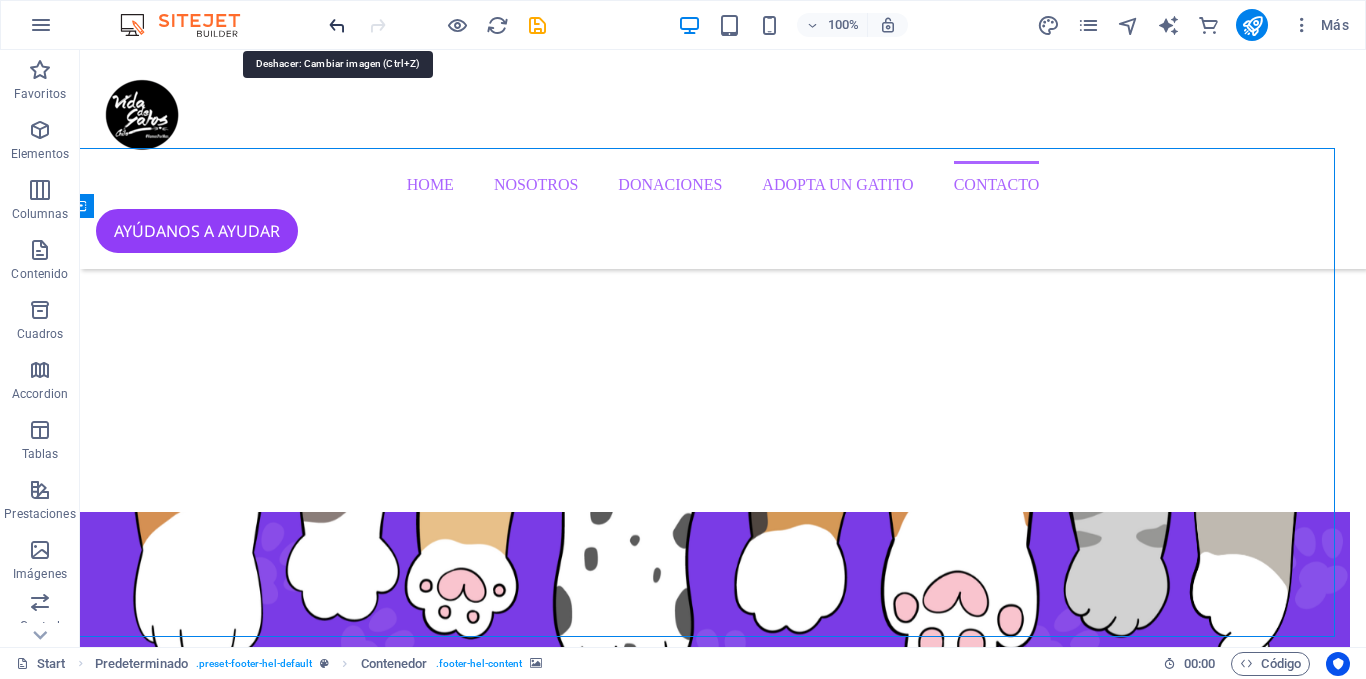 click at bounding box center (337, 25) 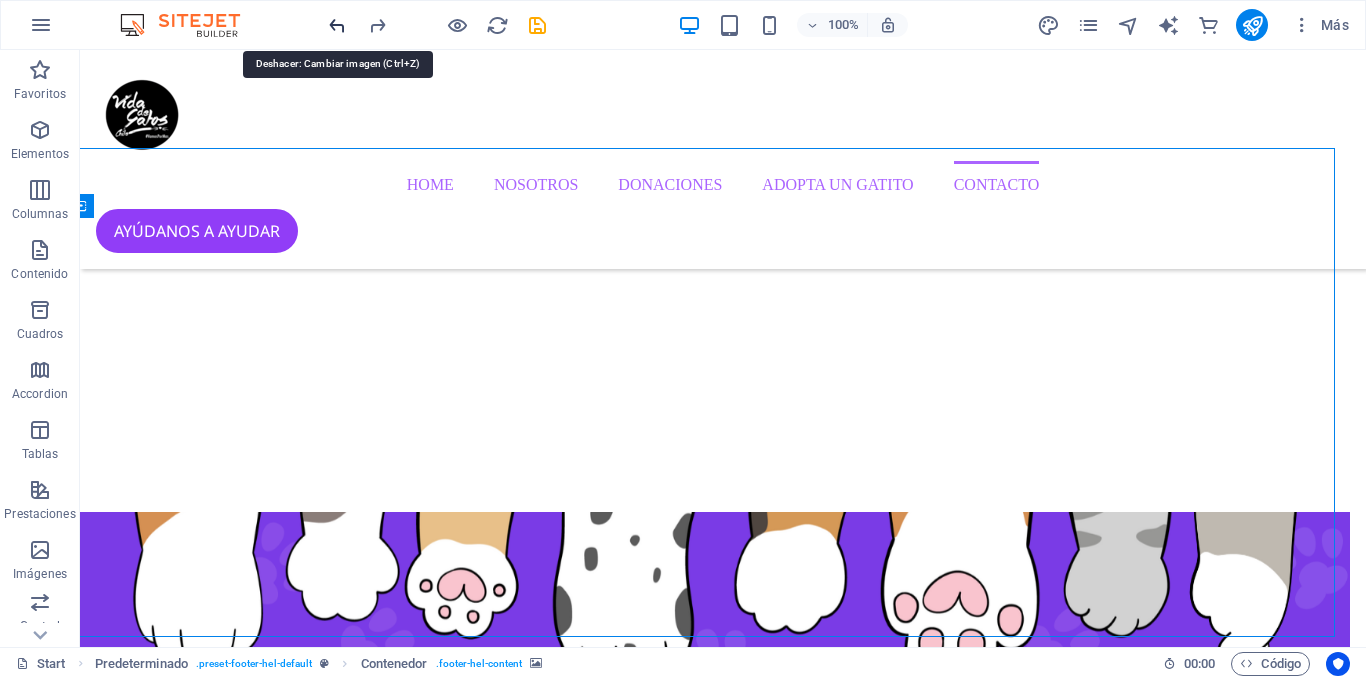 click at bounding box center [337, 25] 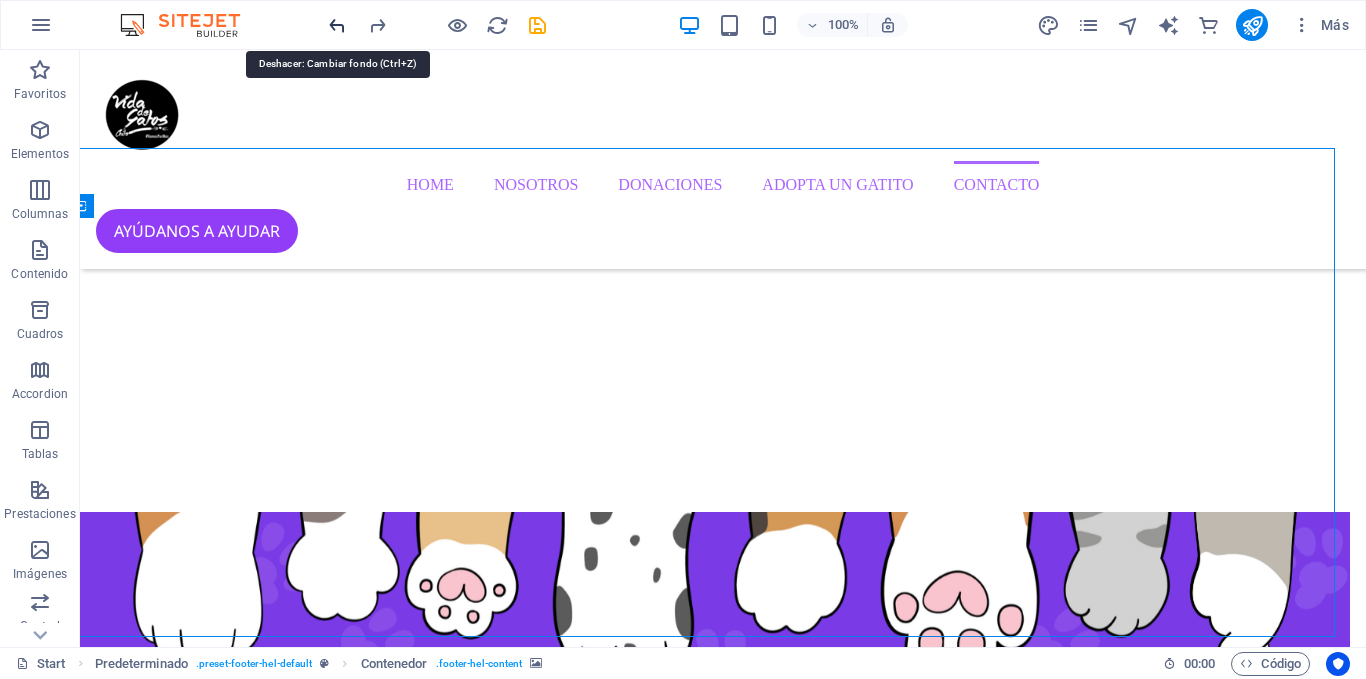 click at bounding box center (337, 25) 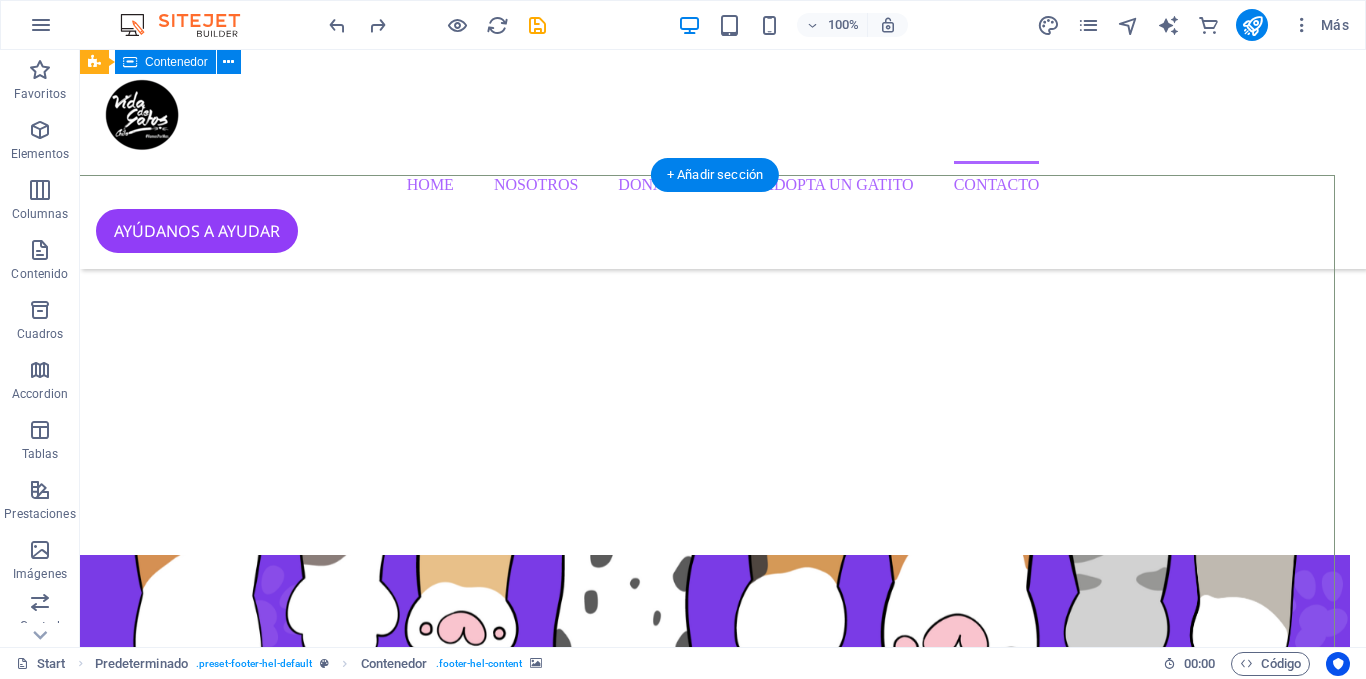 scroll, scrollTop: 4340, scrollLeft: 16, axis: both 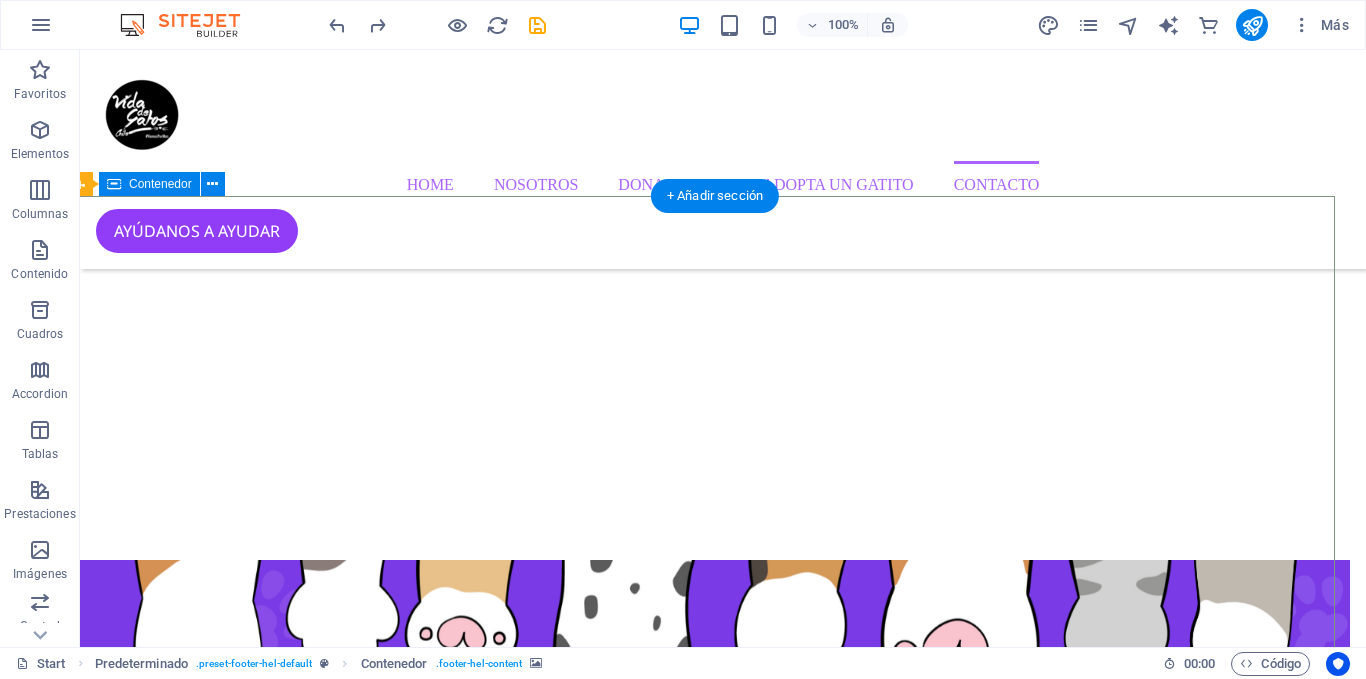 click on "CONTÁCTANOS envíanos un mensaje! Vida de Gatos Chile. Todos los derechos reservados. Santiago ,  RM   contacto@vidadegatoschile.cl Legal Notice  |  Privacy   He leído y entiendo la política de privacidad. ¿Ilegible? Cargar nuevo Enviar" at bounding box center [707, 9214] 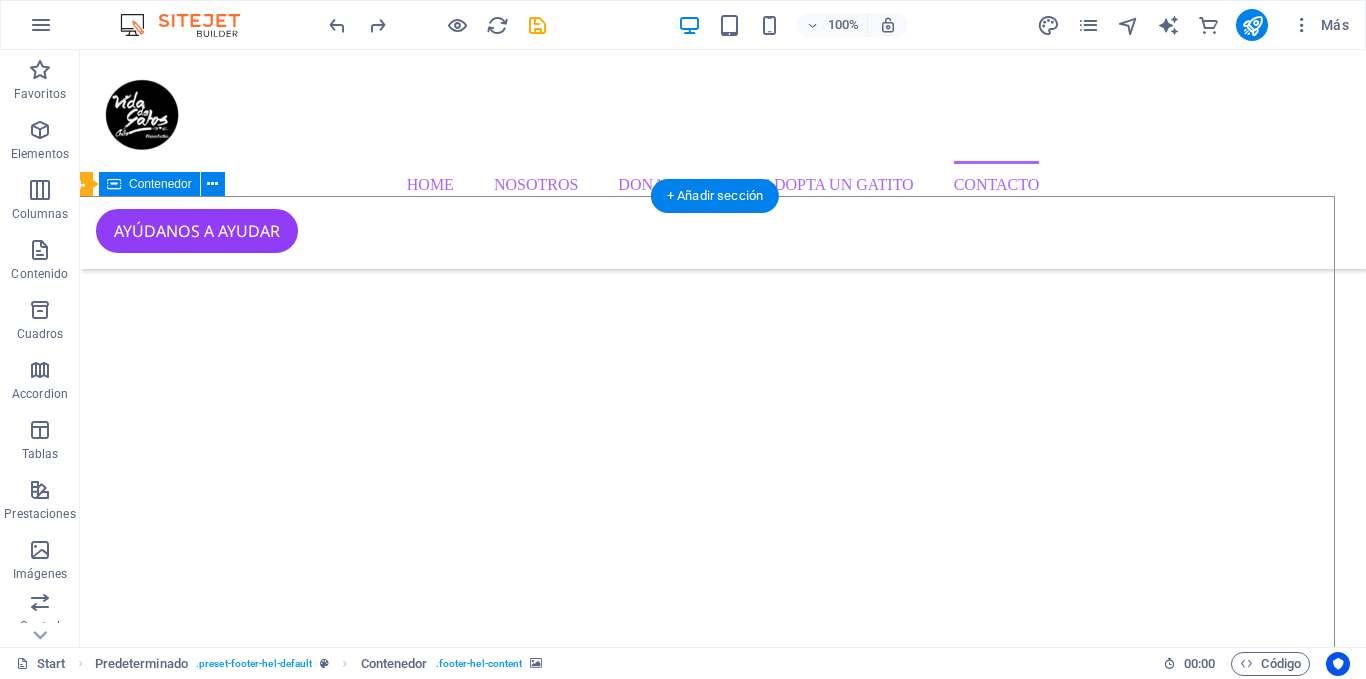 scroll, scrollTop: 4410, scrollLeft: 16, axis: both 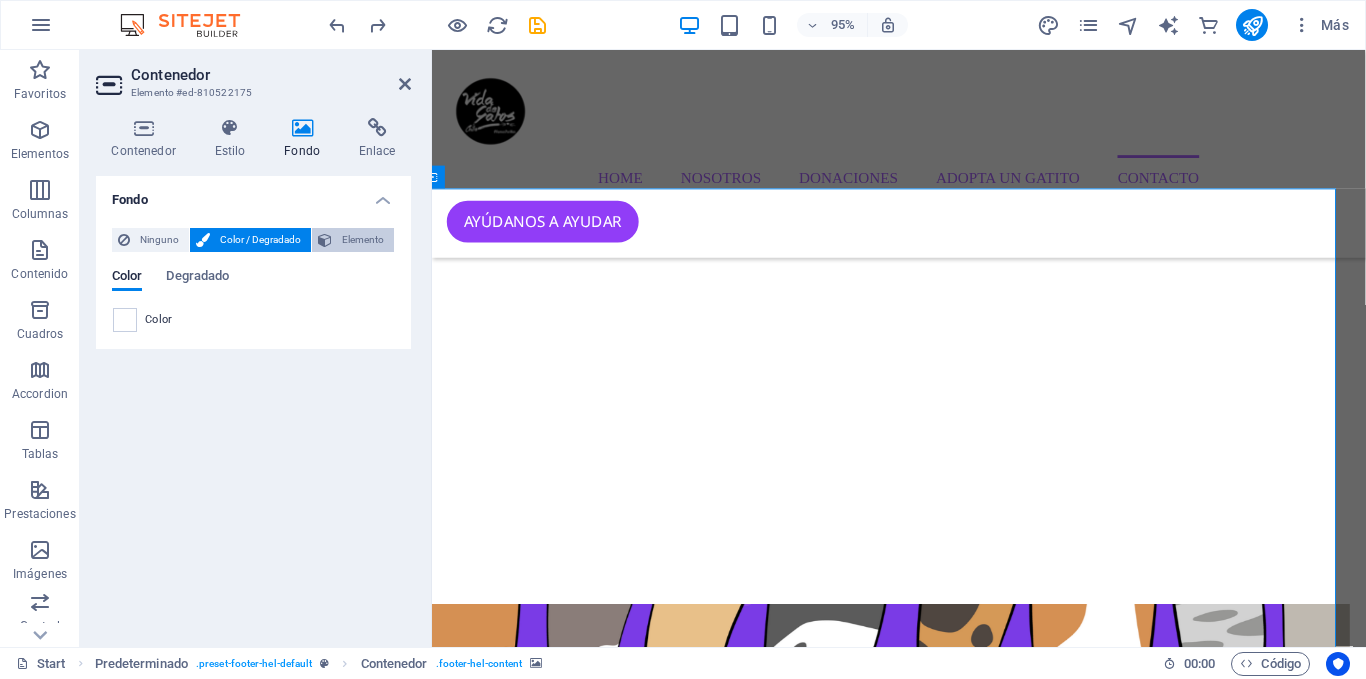 click on "Elemento" at bounding box center (363, 240) 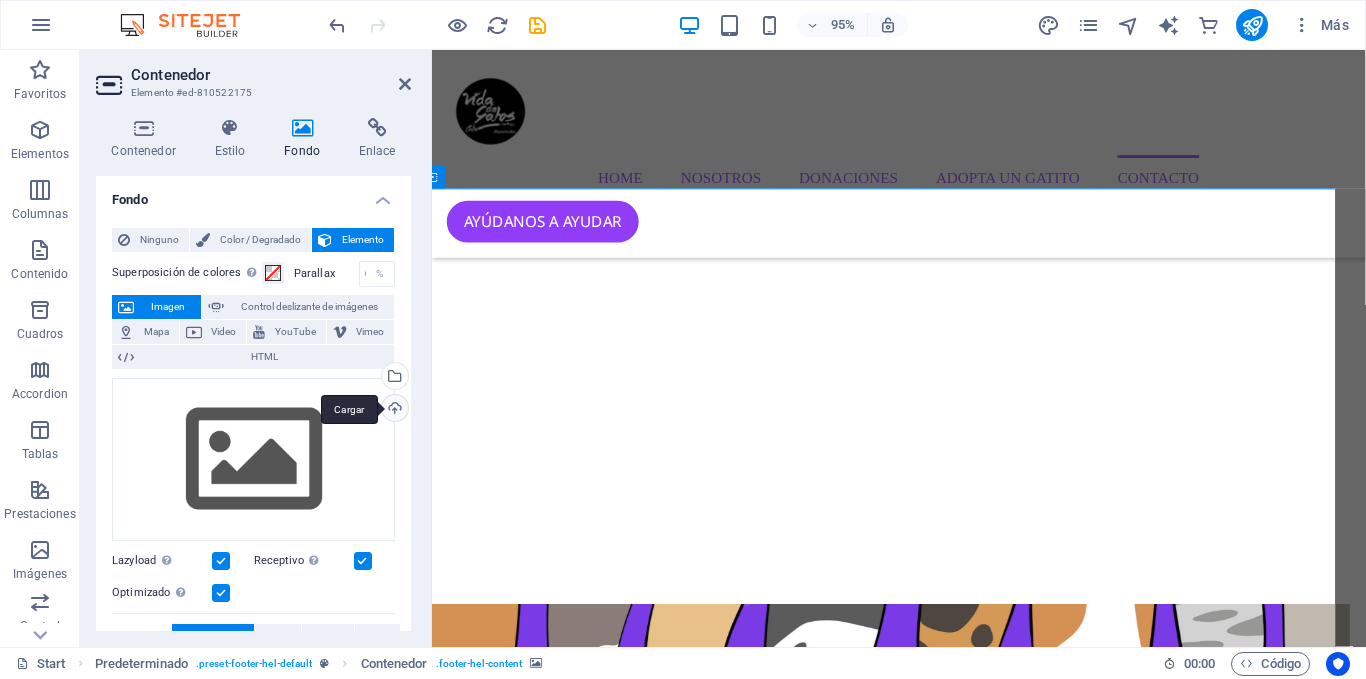 click on "Cargar" at bounding box center (393, 410) 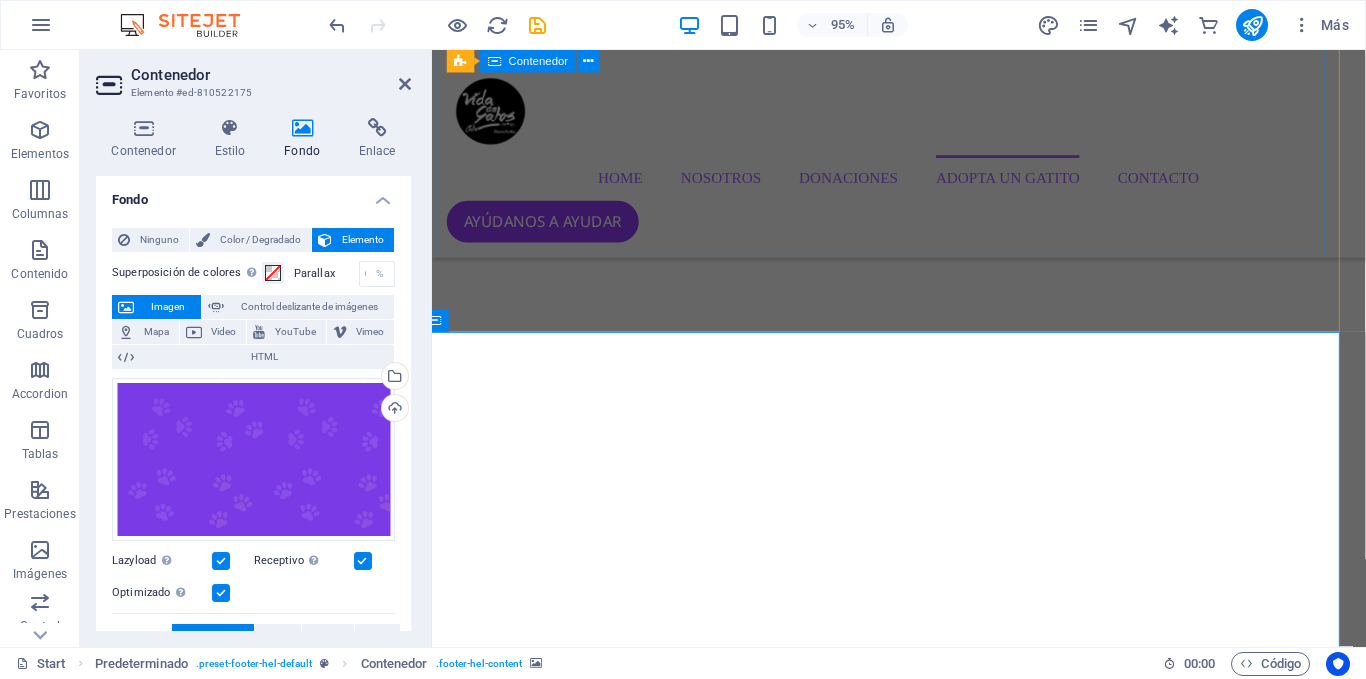 scroll, scrollTop: 4253, scrollLeft: 12, axis: both 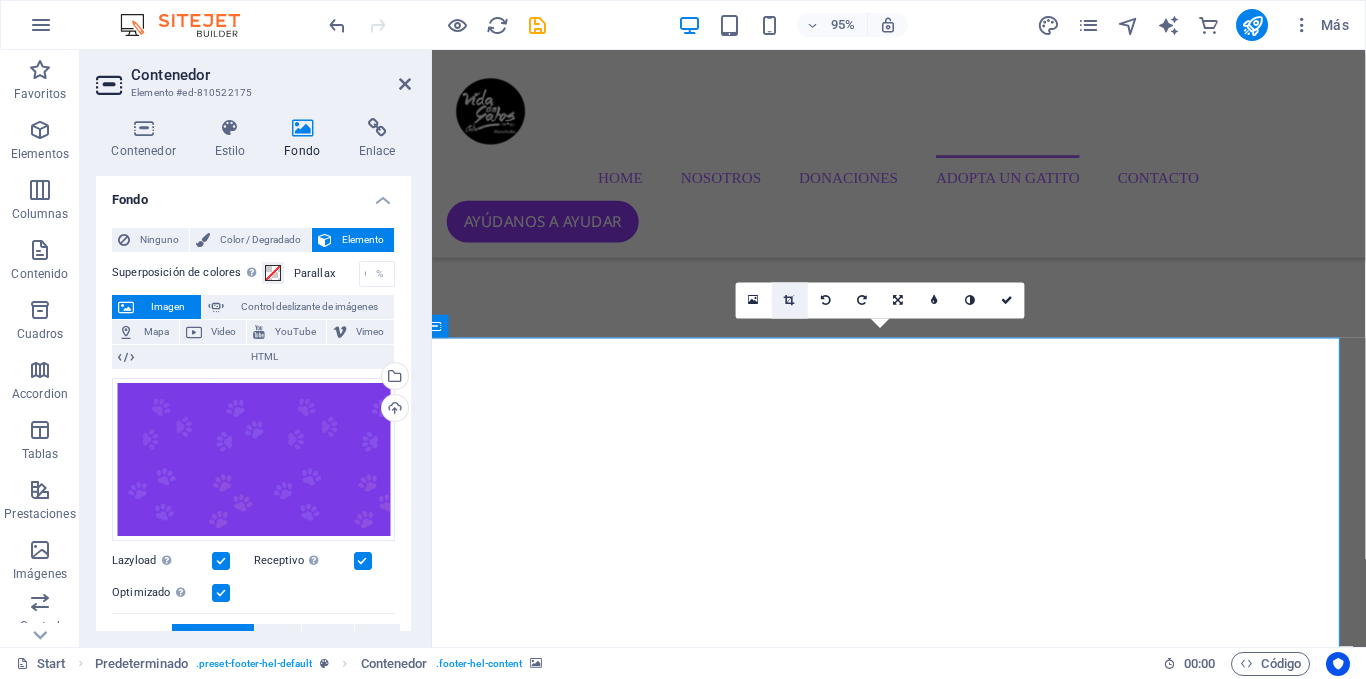 click at bounding box center [790, 301] 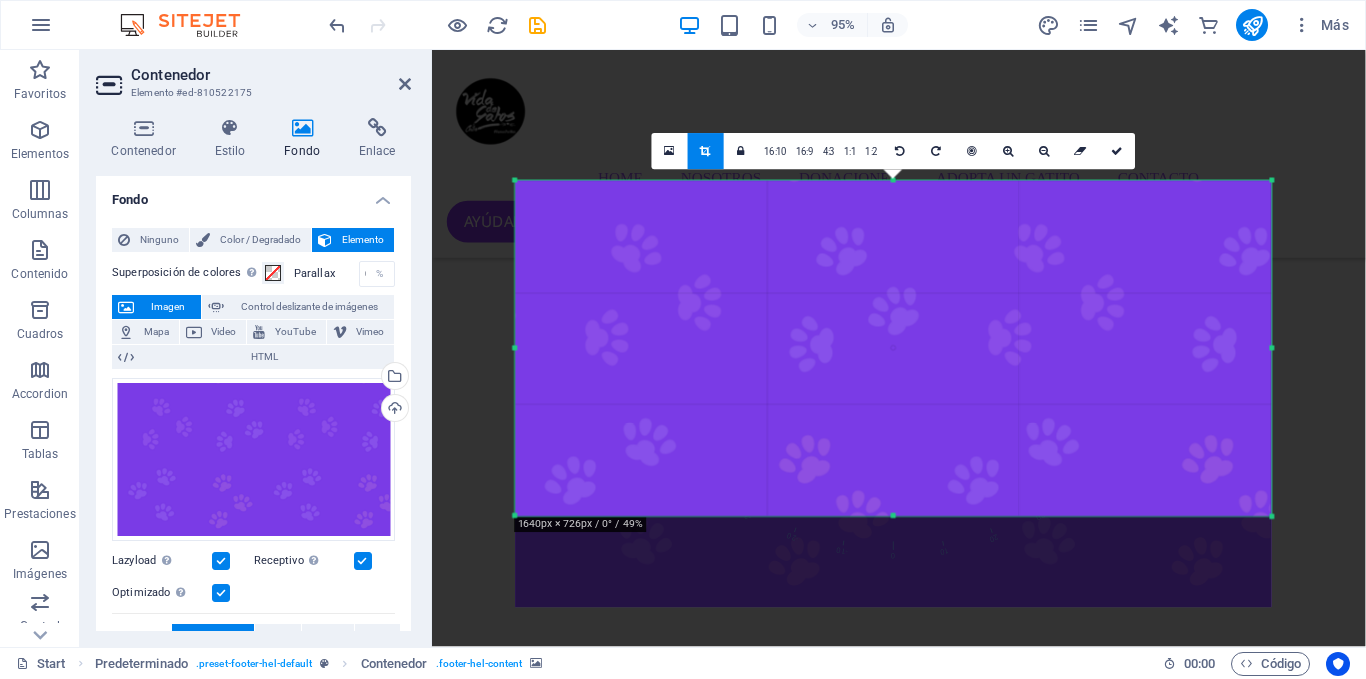 drag, startPoint x: 894, startPoint y: 560, endPoint x: 908, endPoint y: 464, distance: 97.015465 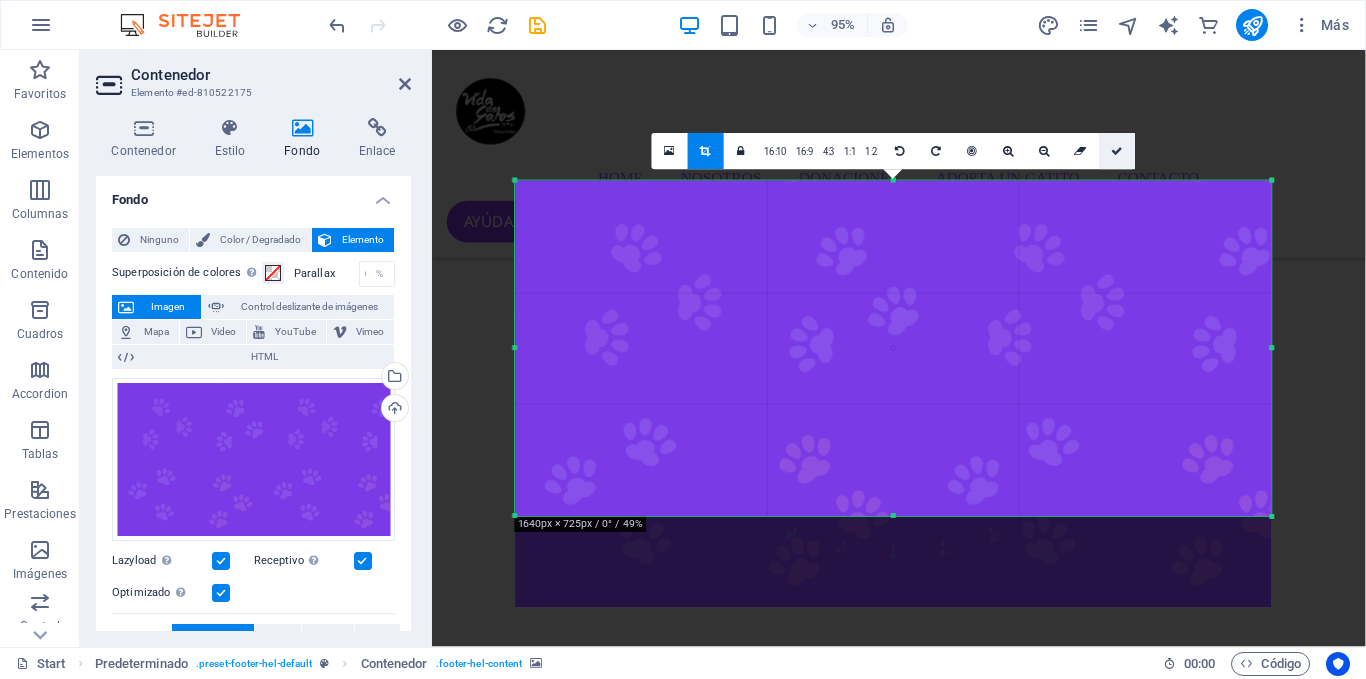click at bounding box center [1117, 152] 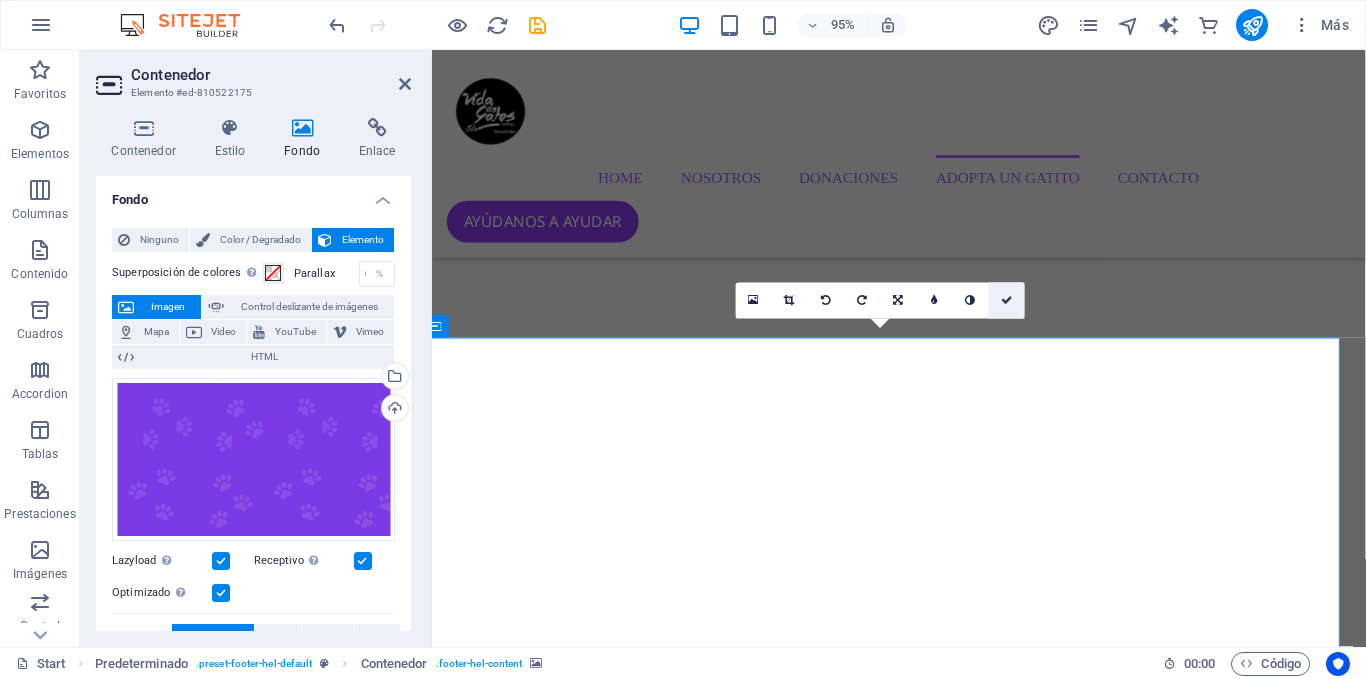 click at bounding box center [1007, 301] 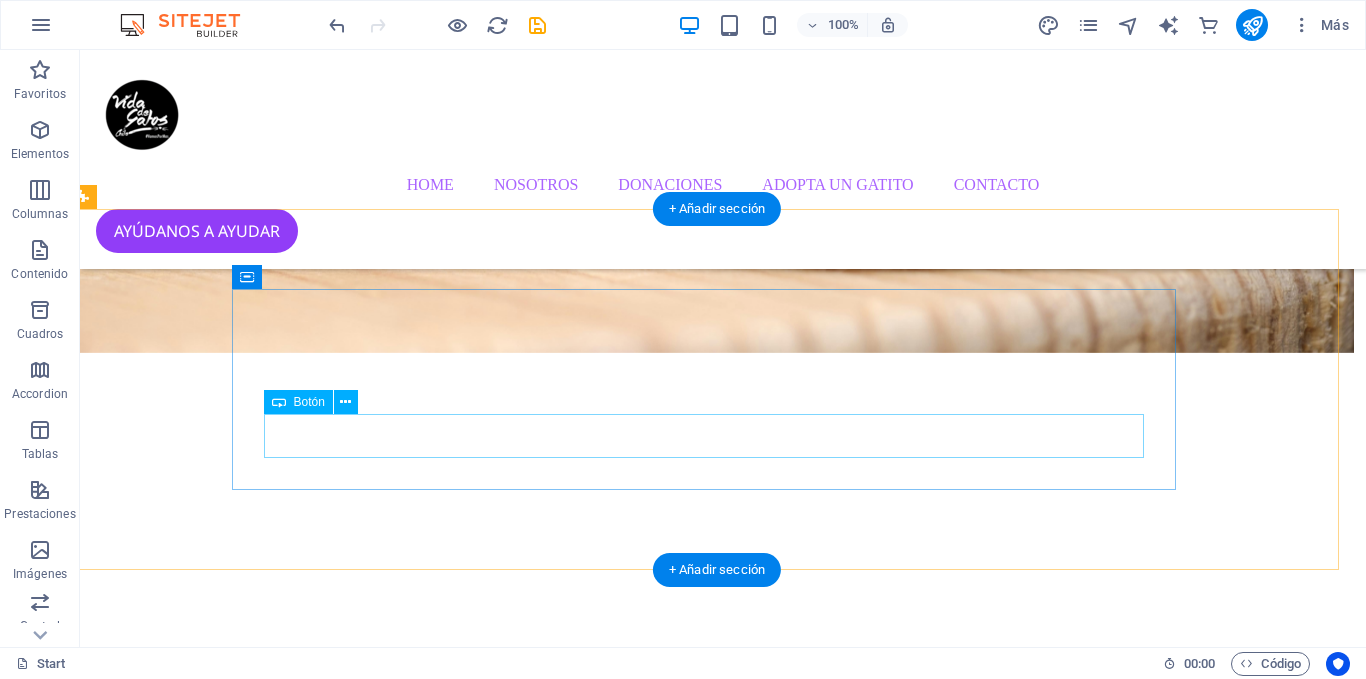 scroll, scrollTop: 657, scrollLeft: 12, axis: both 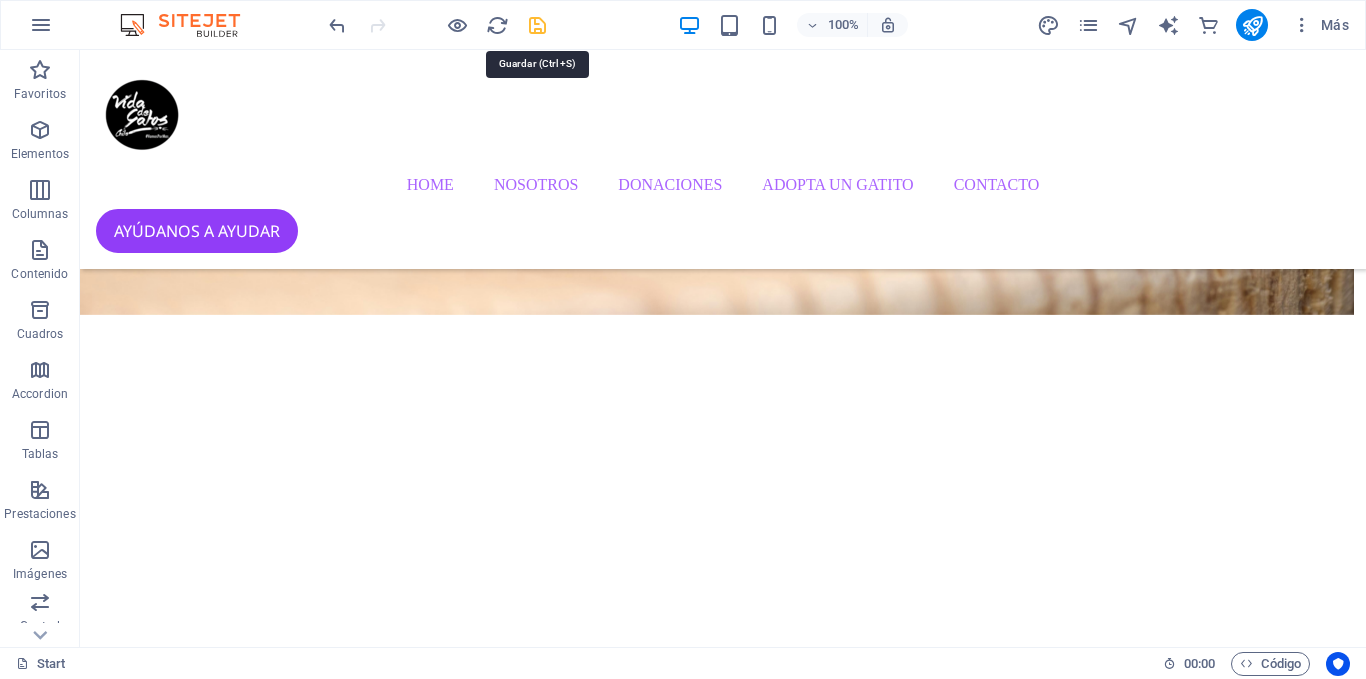 click at bounding box center (537, 25) 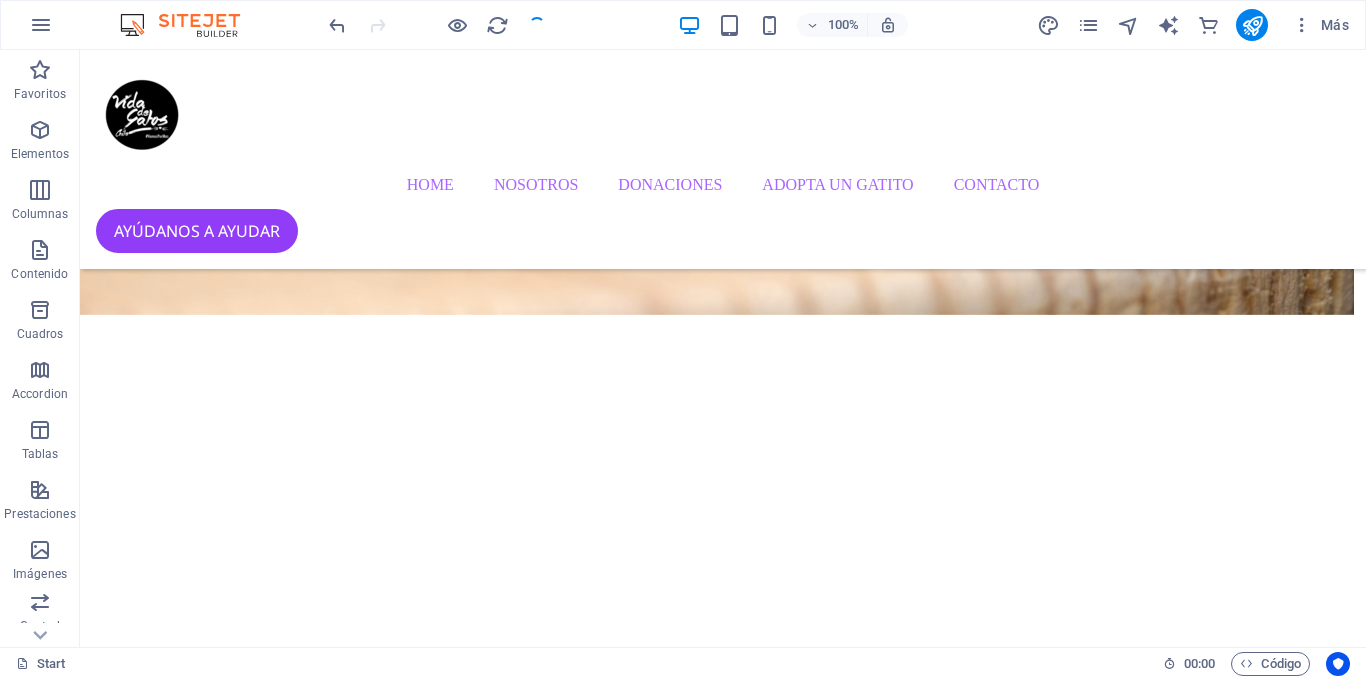 click at bounding box center [437, 25] 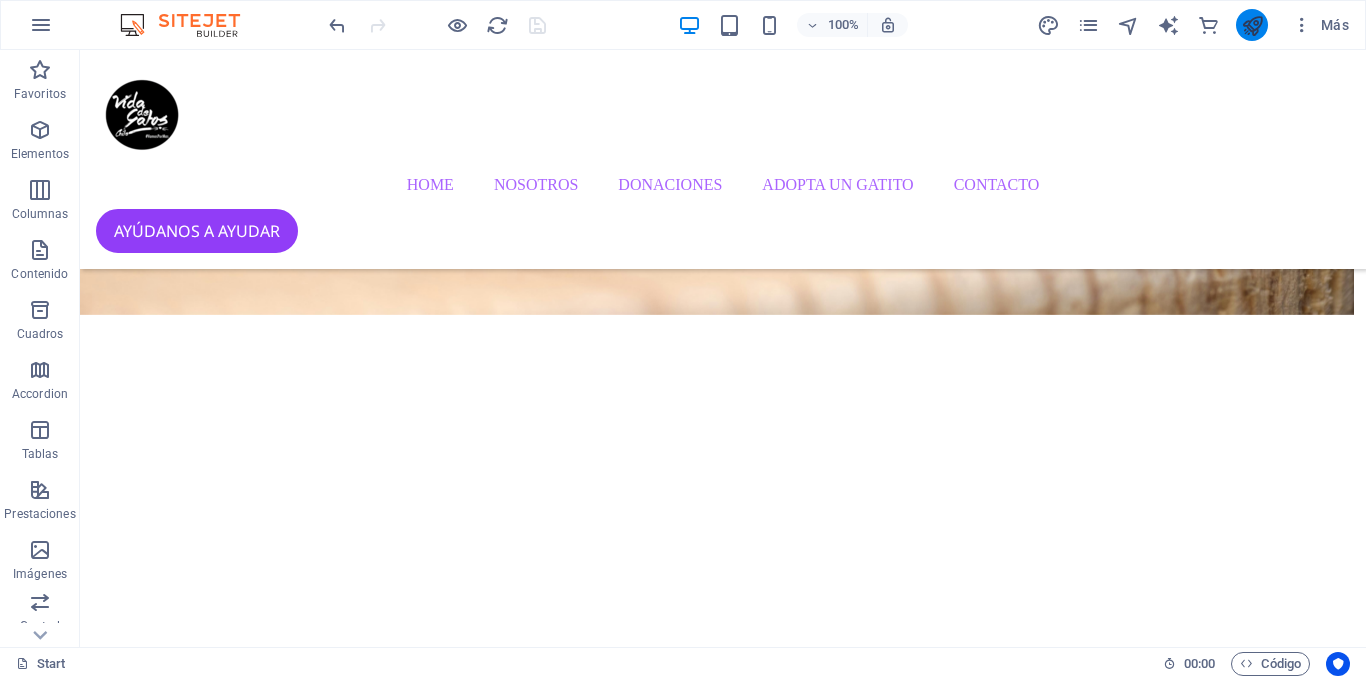 click at bounding box center [1252, 25] 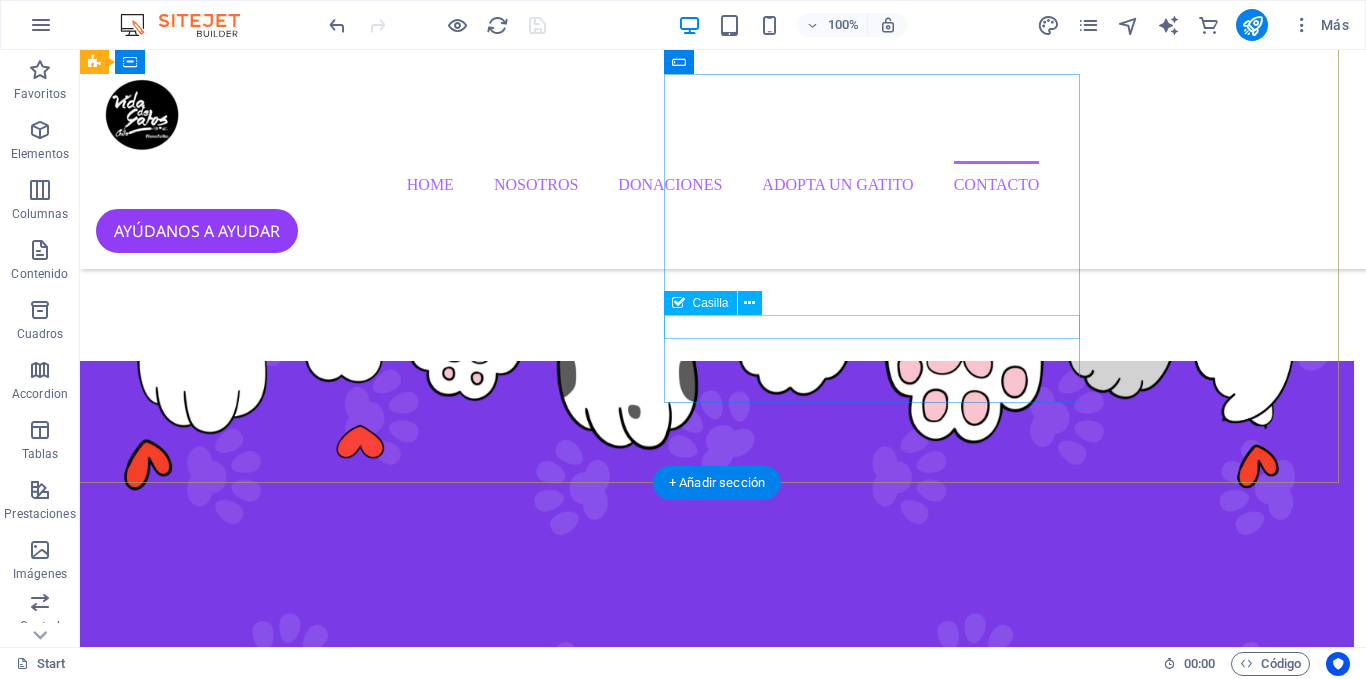 scroll, scrollTop: 4177, scrollLeft: 12, axis: both 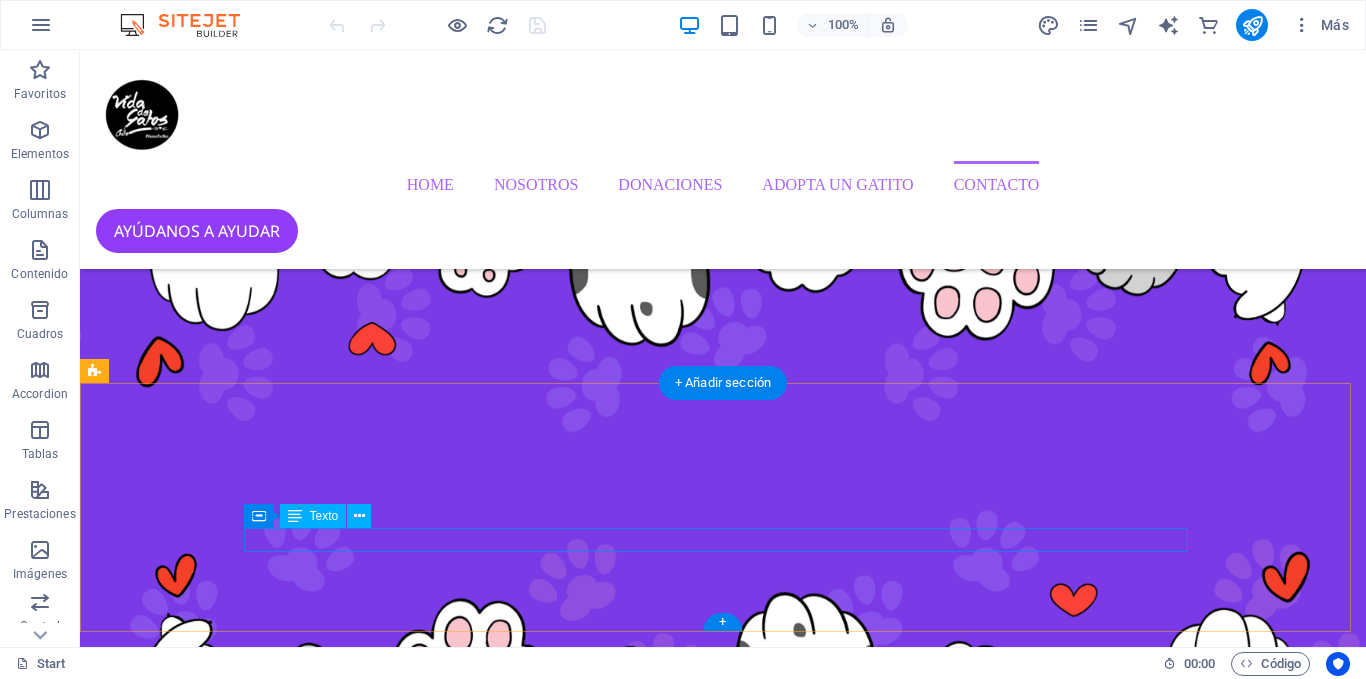 click on "Vida de Gatos Chile. Todos los derechos reservados." at bounding box center [721, 10134] 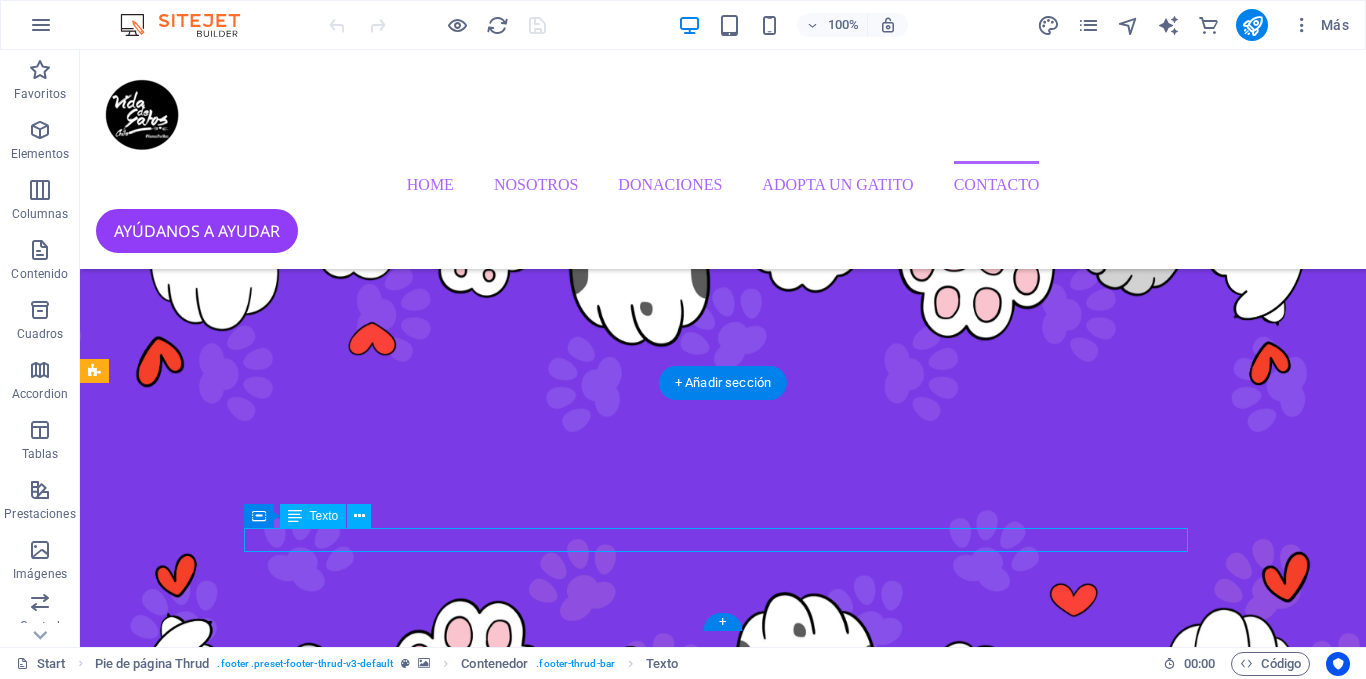 click on "Vida de Gatos Chile. Todos los derechos reservados." at bounding box center [721, 10134] 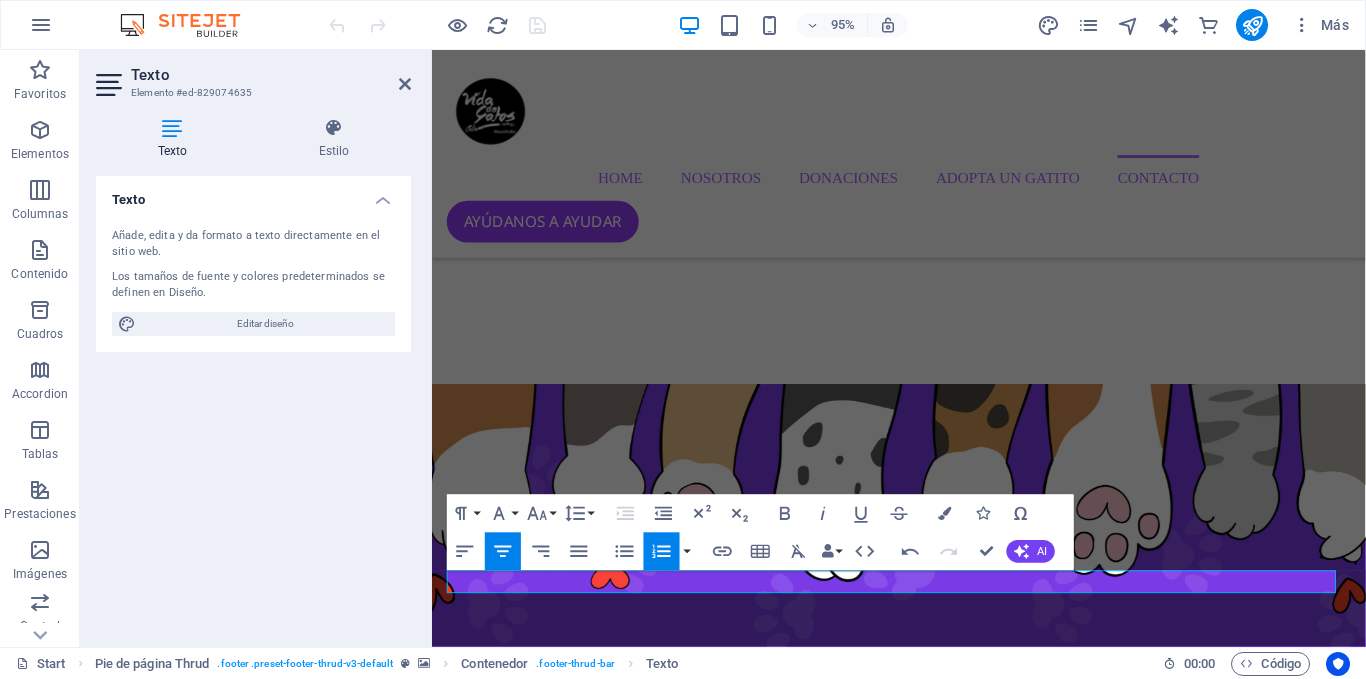 click 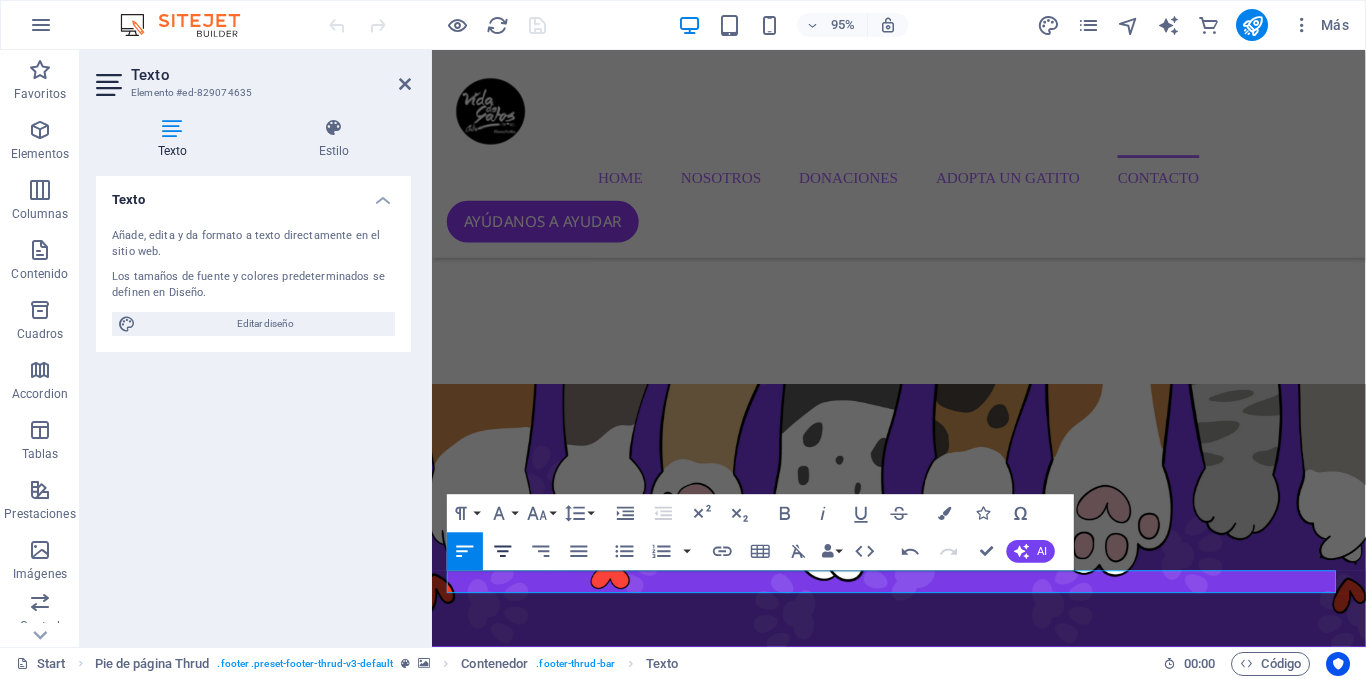 click on "Align Center" at bounding box center (503, 552) 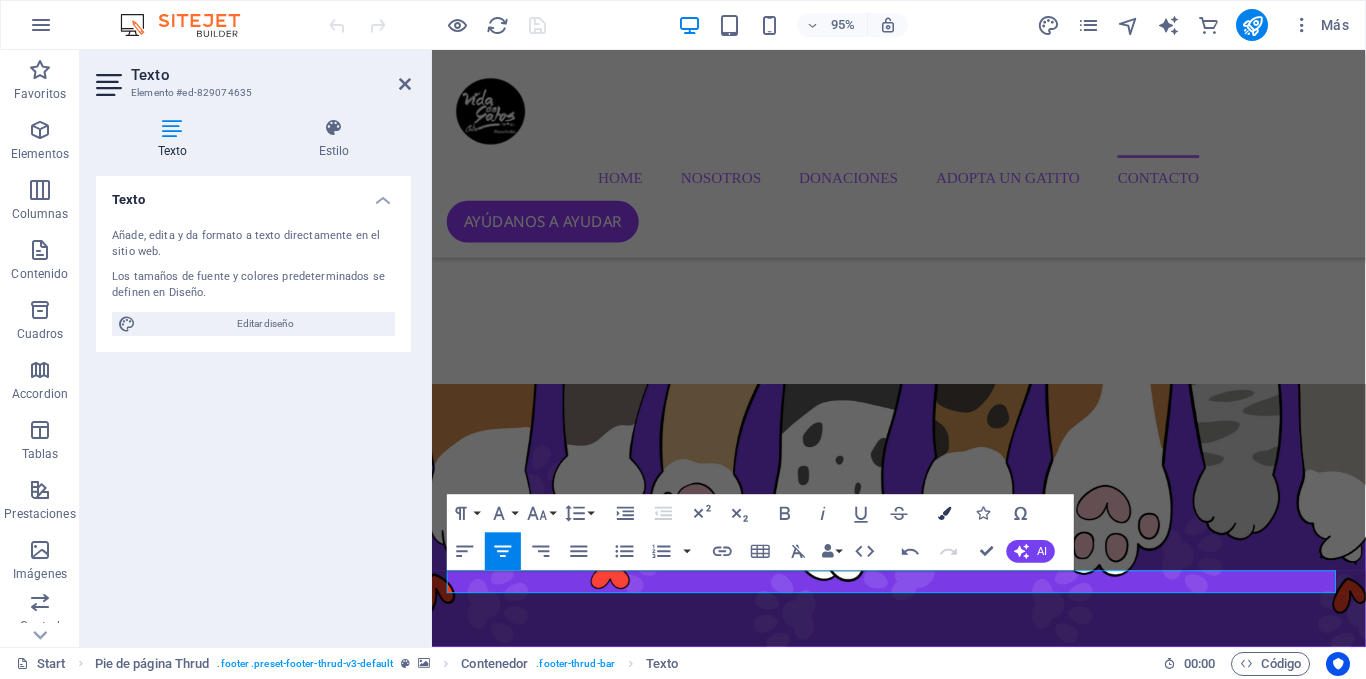 click at bounding box center [944, 513] 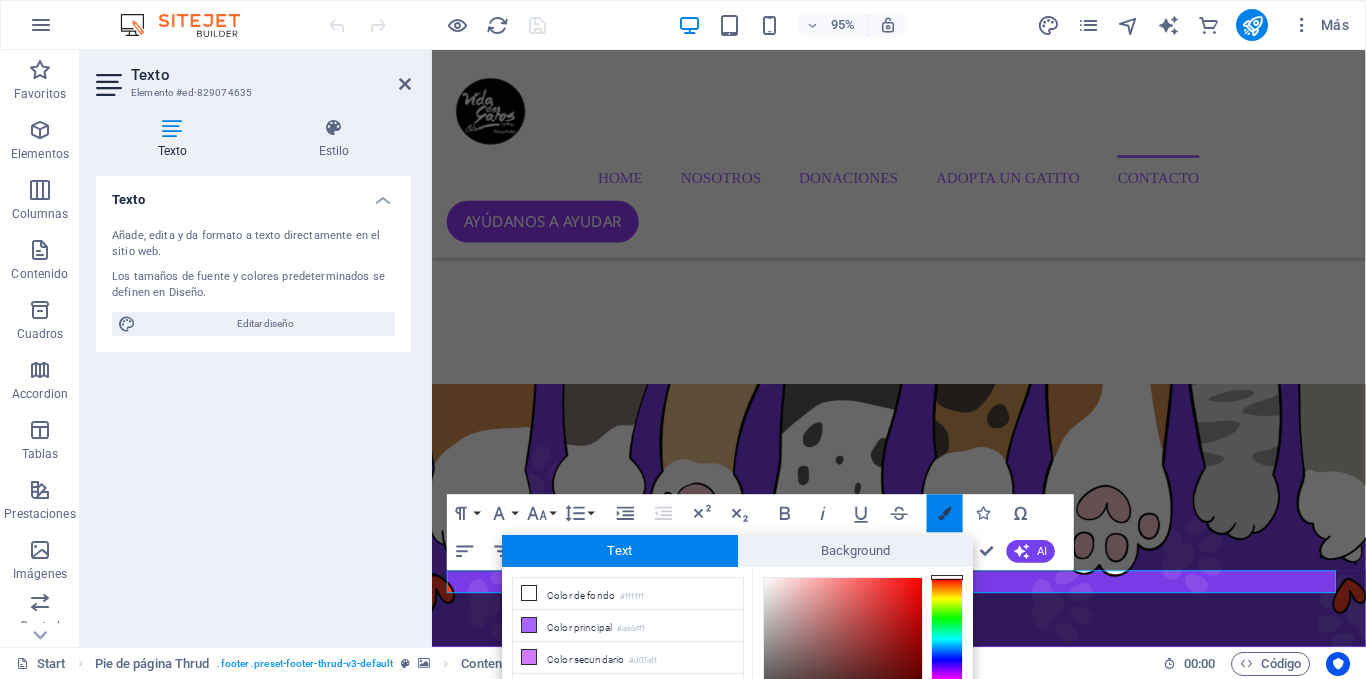 scroll, scrollTop: 136, scrollLeft: 0, axis: vertical 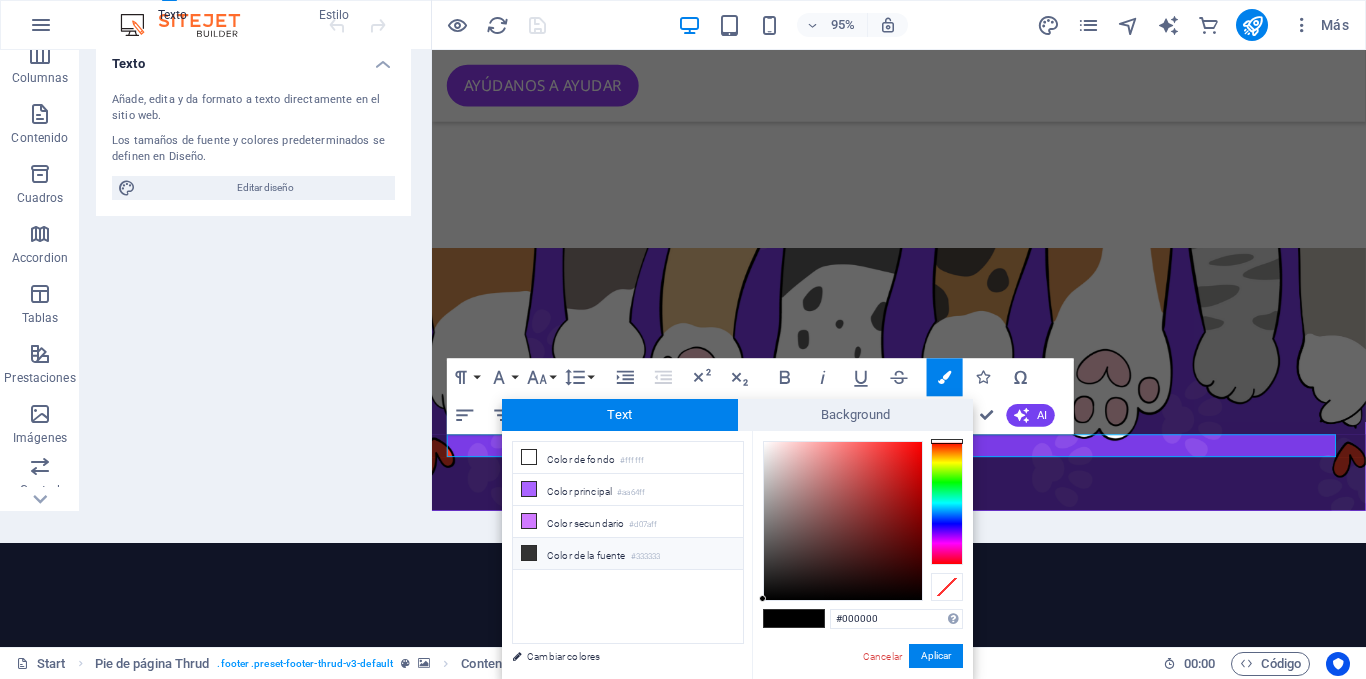 click on "Color de la fuente
#333333" at bounding box center [628, 554] 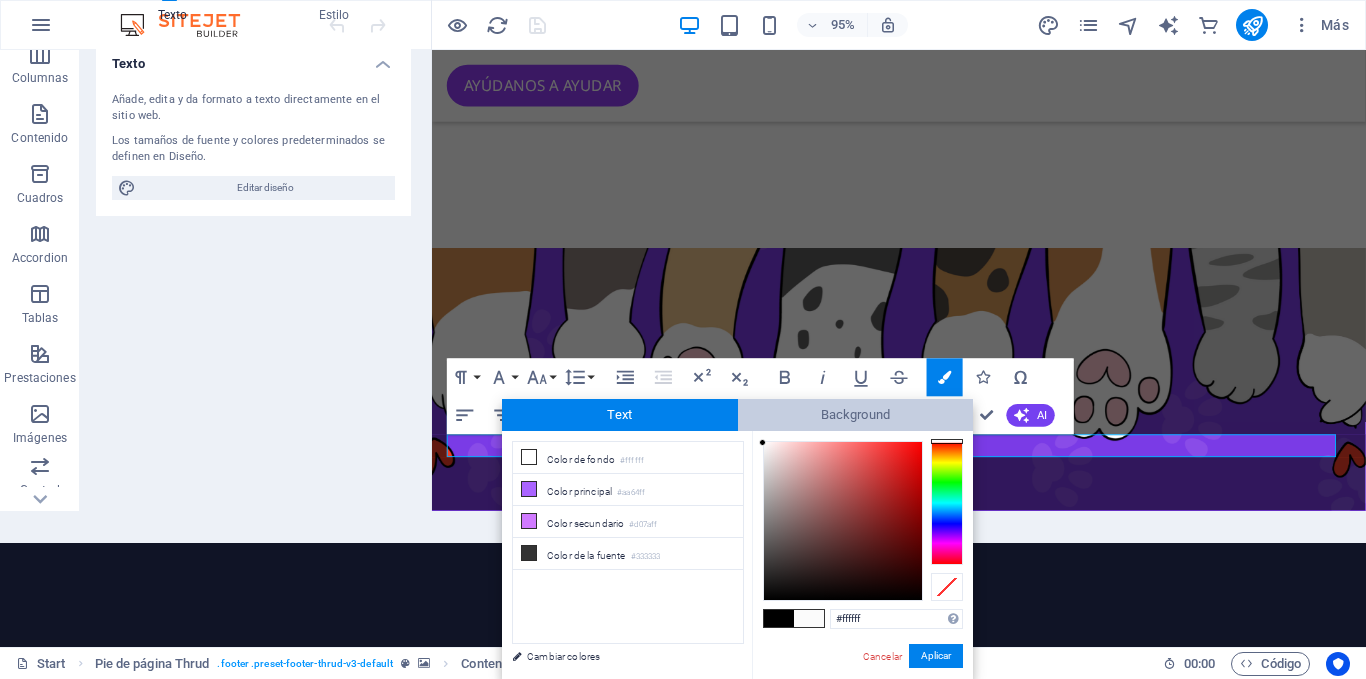 drag, startPoint x: 785, startPoint y: 554, endPoint x: 759, endPoint y: 422, distance: 134.53624 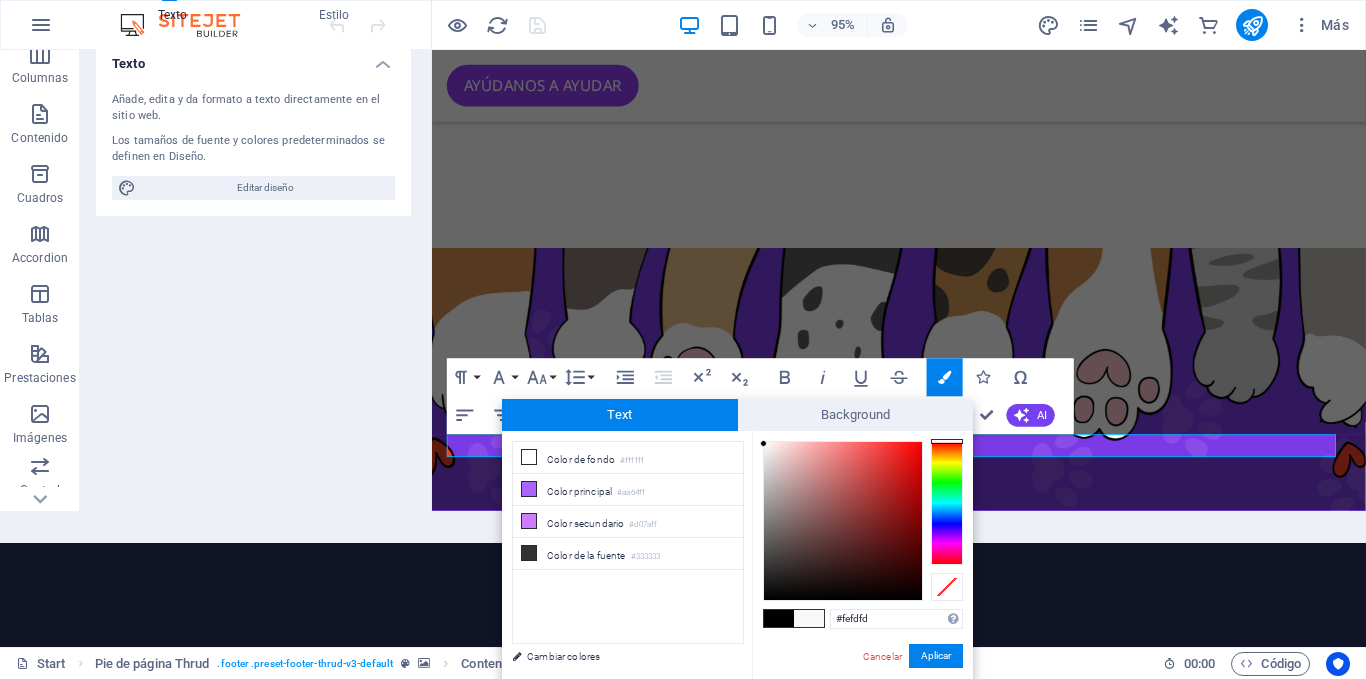 type on "#fffdfd" 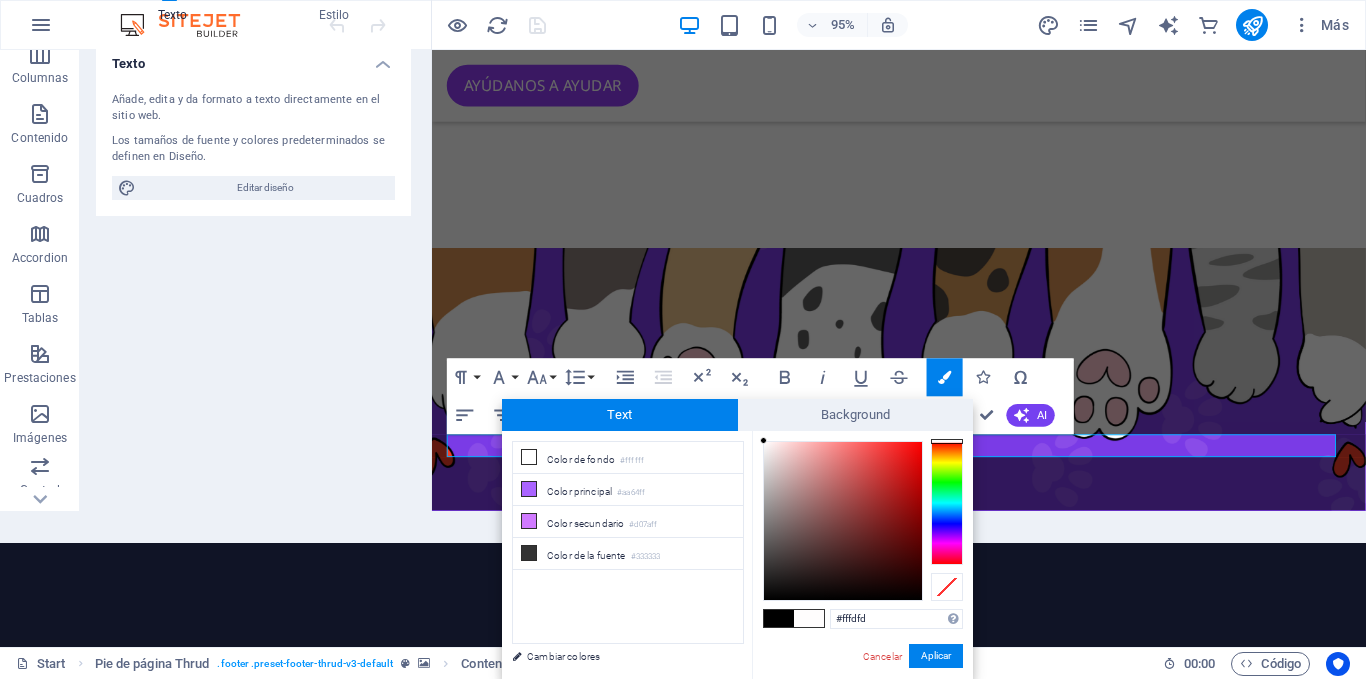 click at bounding box center [763, 440] 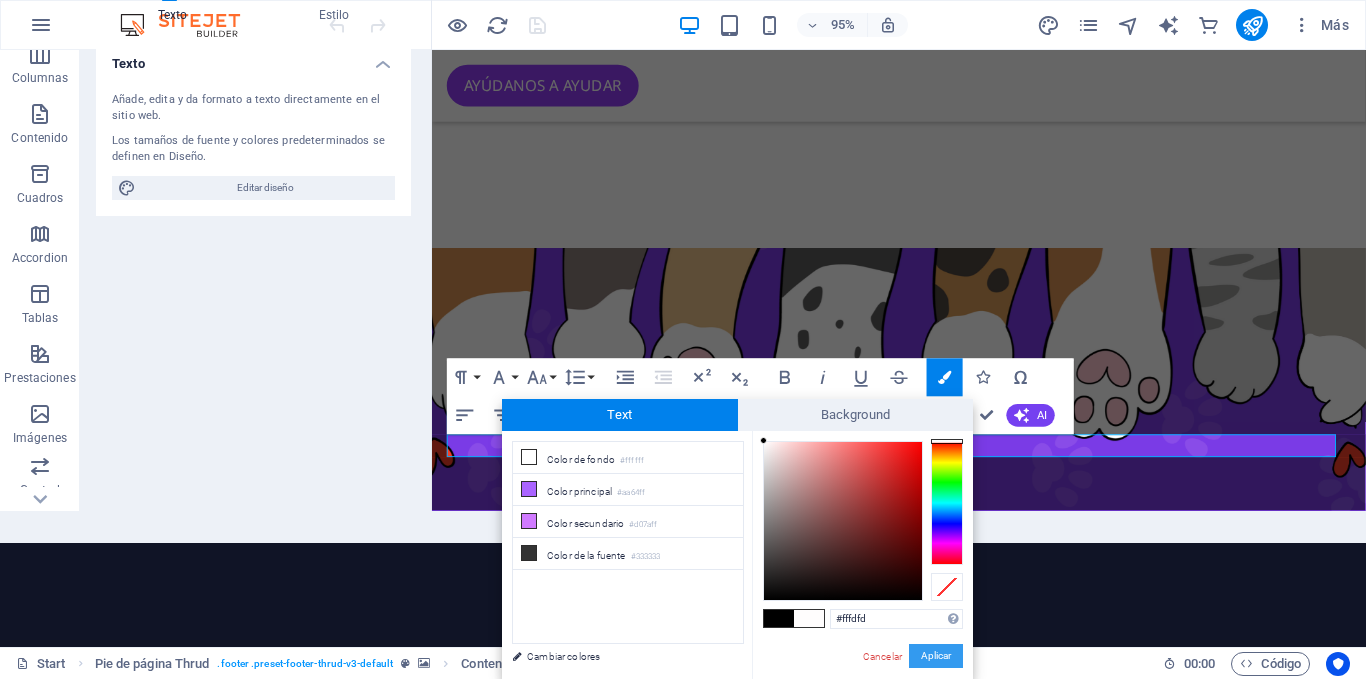 click on "Aplicar" at bounding box center (936, 656) 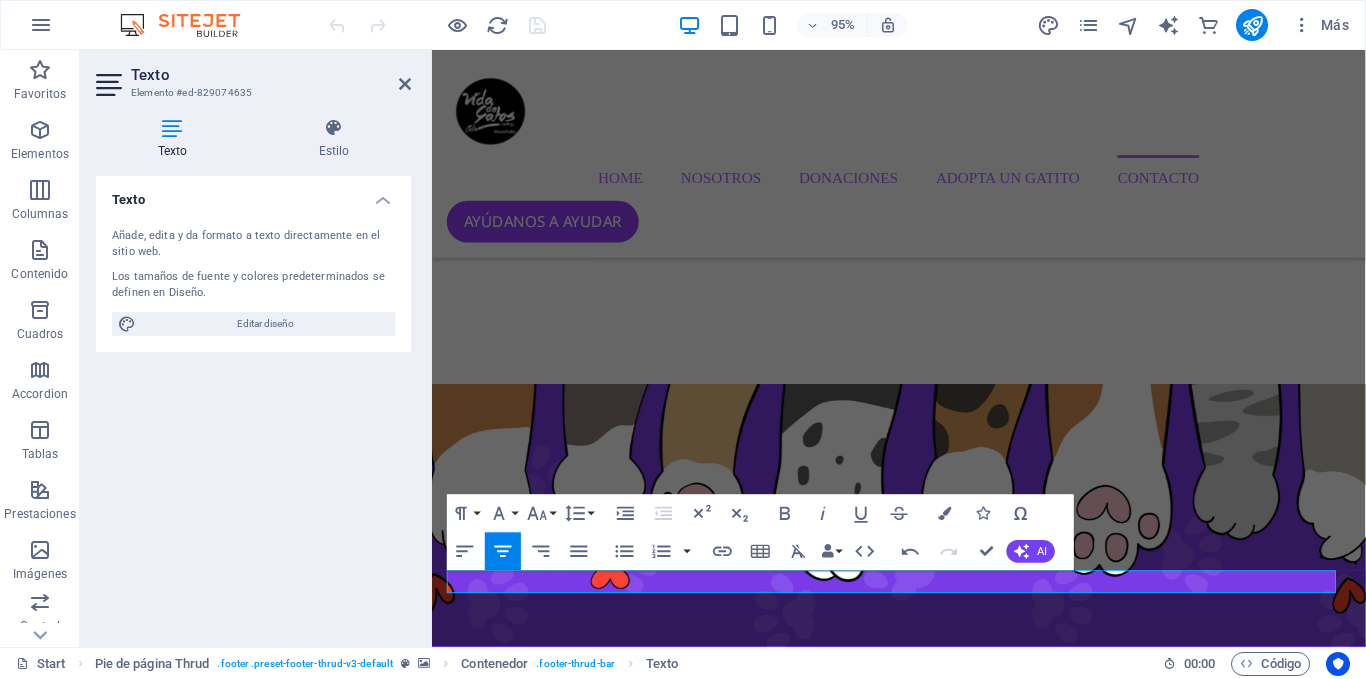 scroll, scrollTop: 0, scrollLeft: 0, axis: both 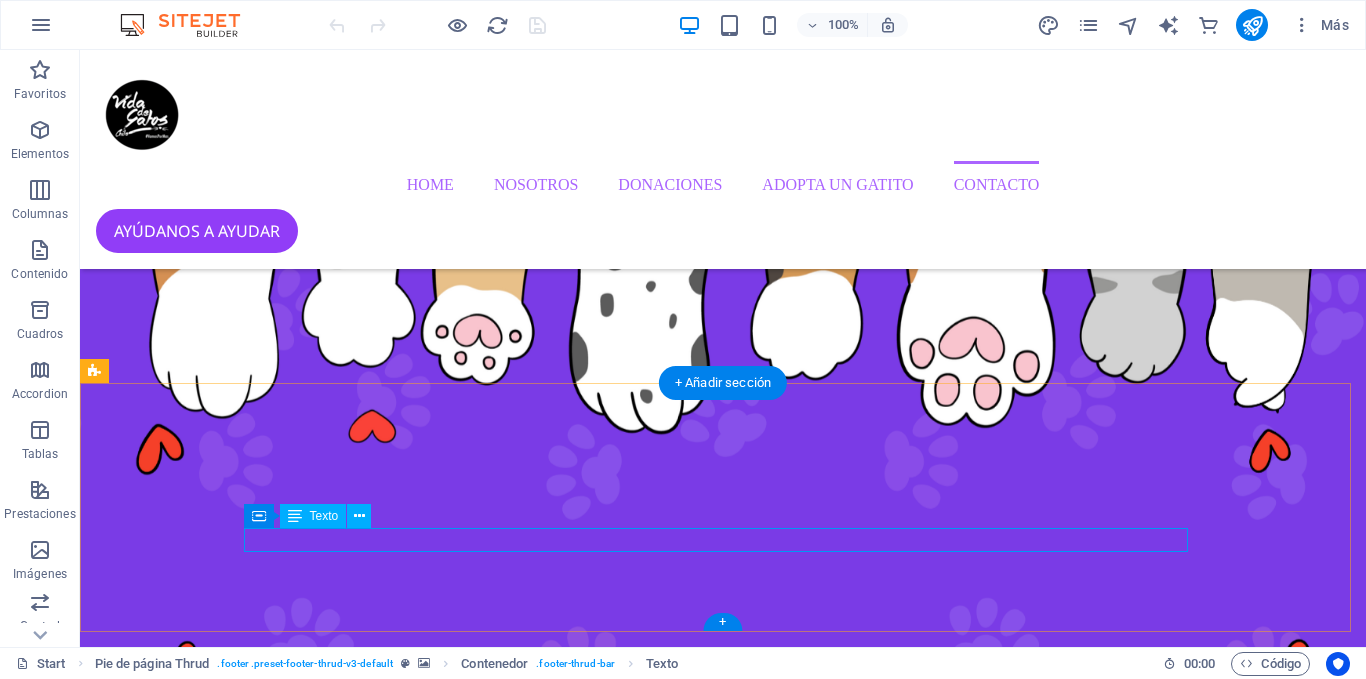 click on "Vida de Gatos Chile. Todos los derechos reservados." at bounding box center [721, 10174] 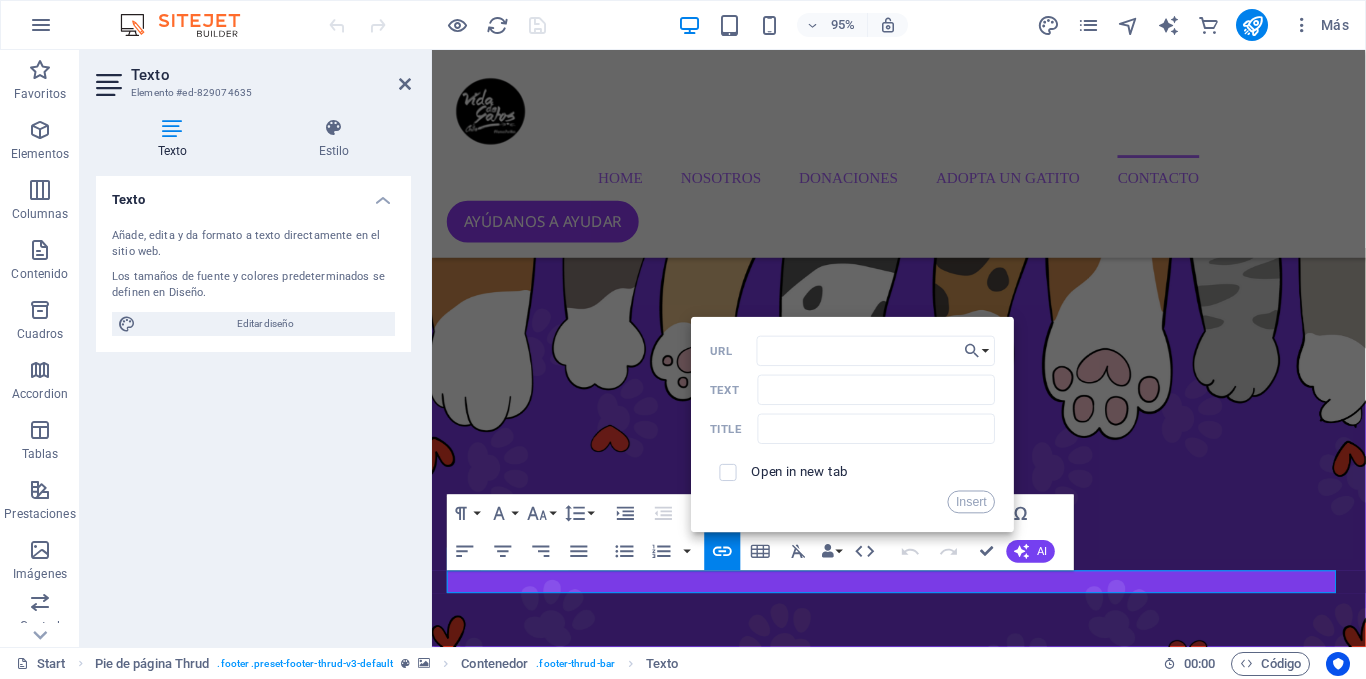 click at bounding box center [923, 9893] 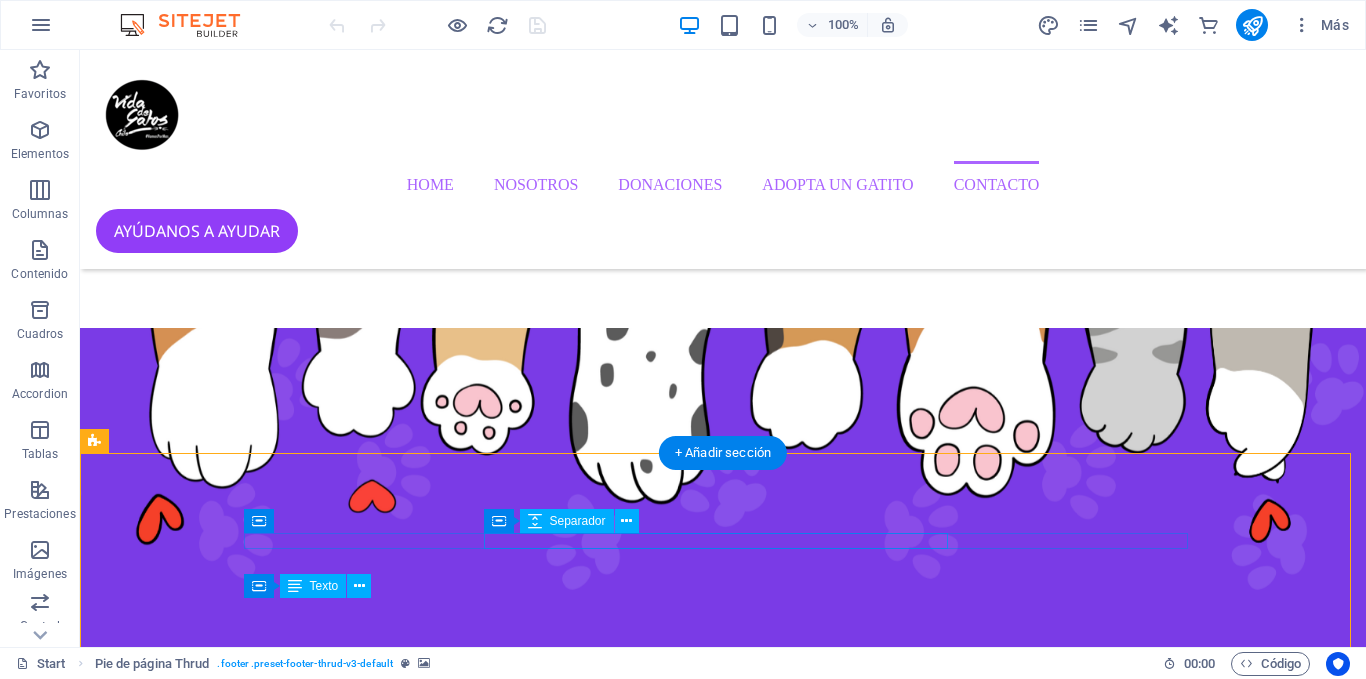 scroll, scrollTop: 4642, scrollLeft: 0, axis: vertical 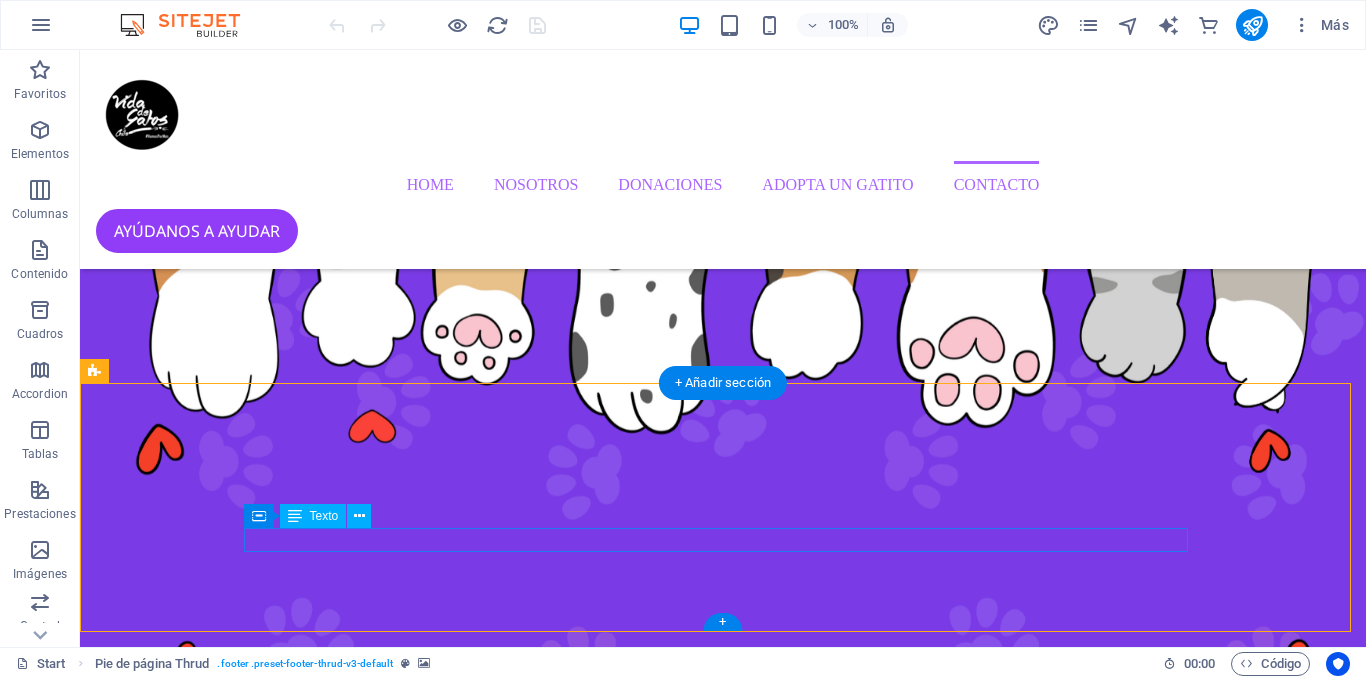 click on "Vida de Gatos Chile. Todos los derechos reservados." at bounding box center (721, 10174) 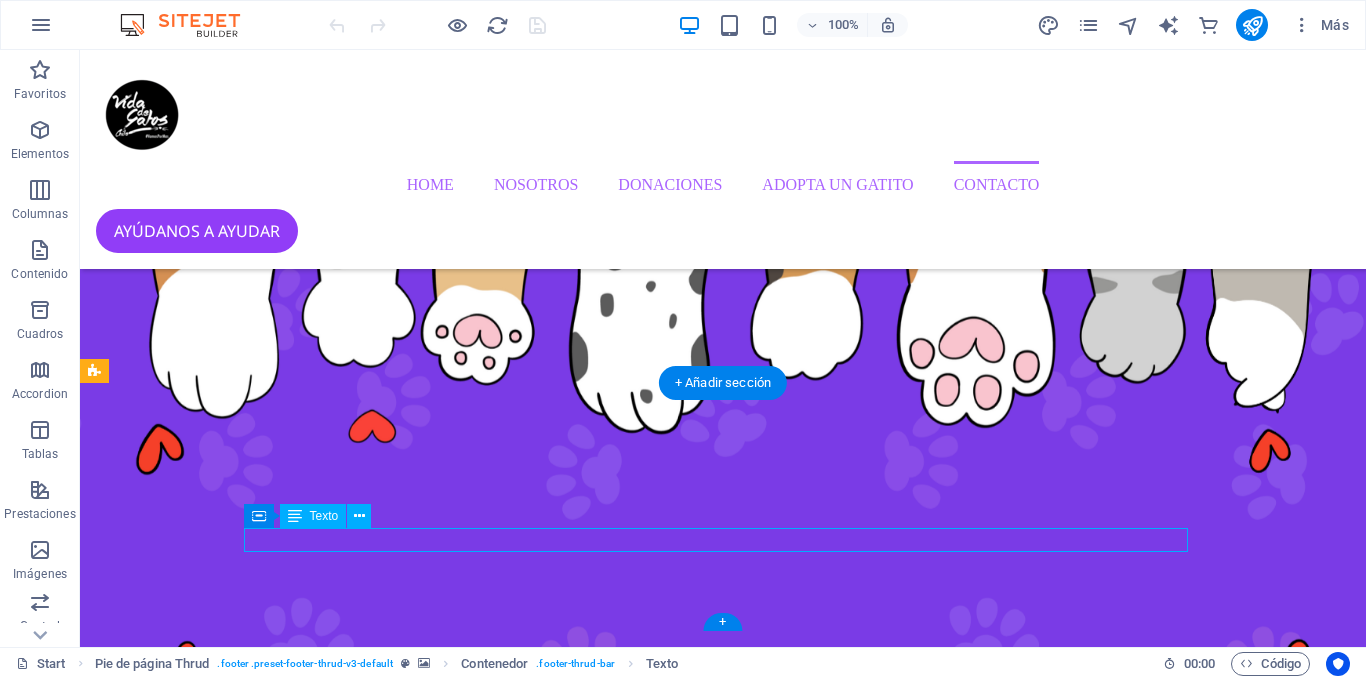 click on "Vida de Gatos Chile. Todos los derechos reservados." at bounding box center (721, 10174) 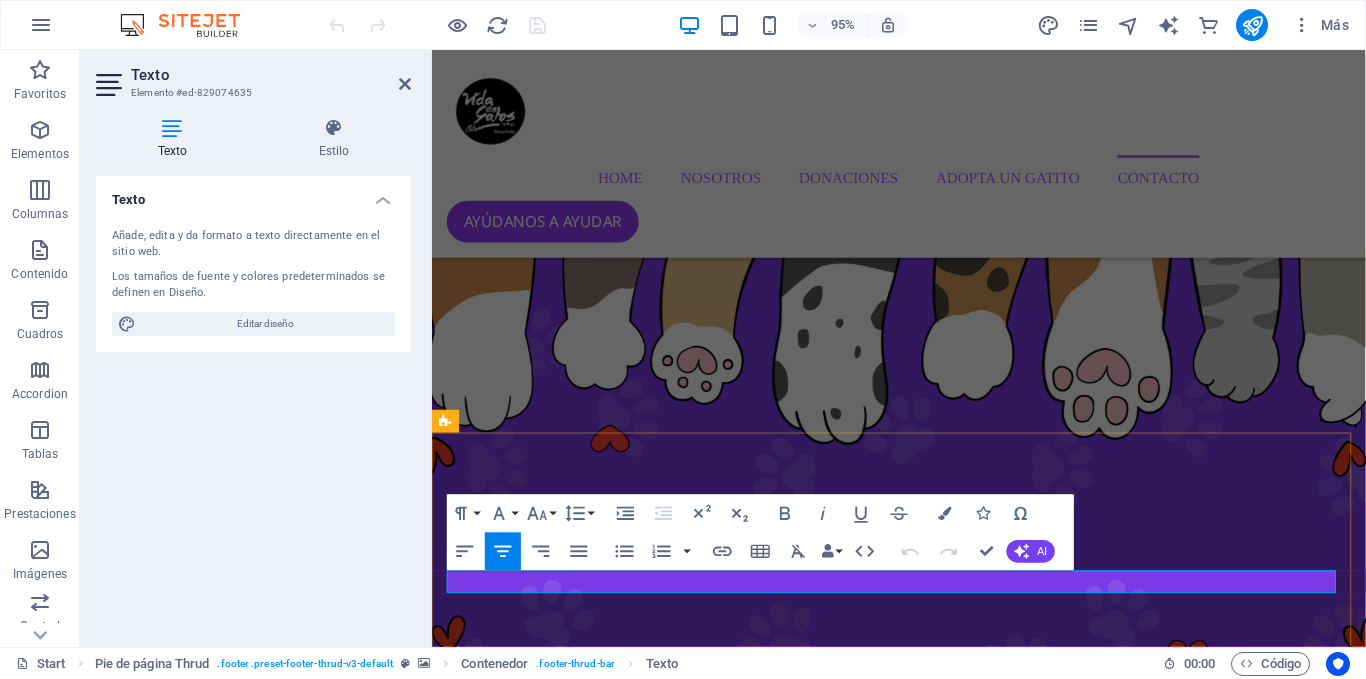 click on "Vida de Gatos Chile. Todos los derechos reservados." at bounding box center [922, 10174] 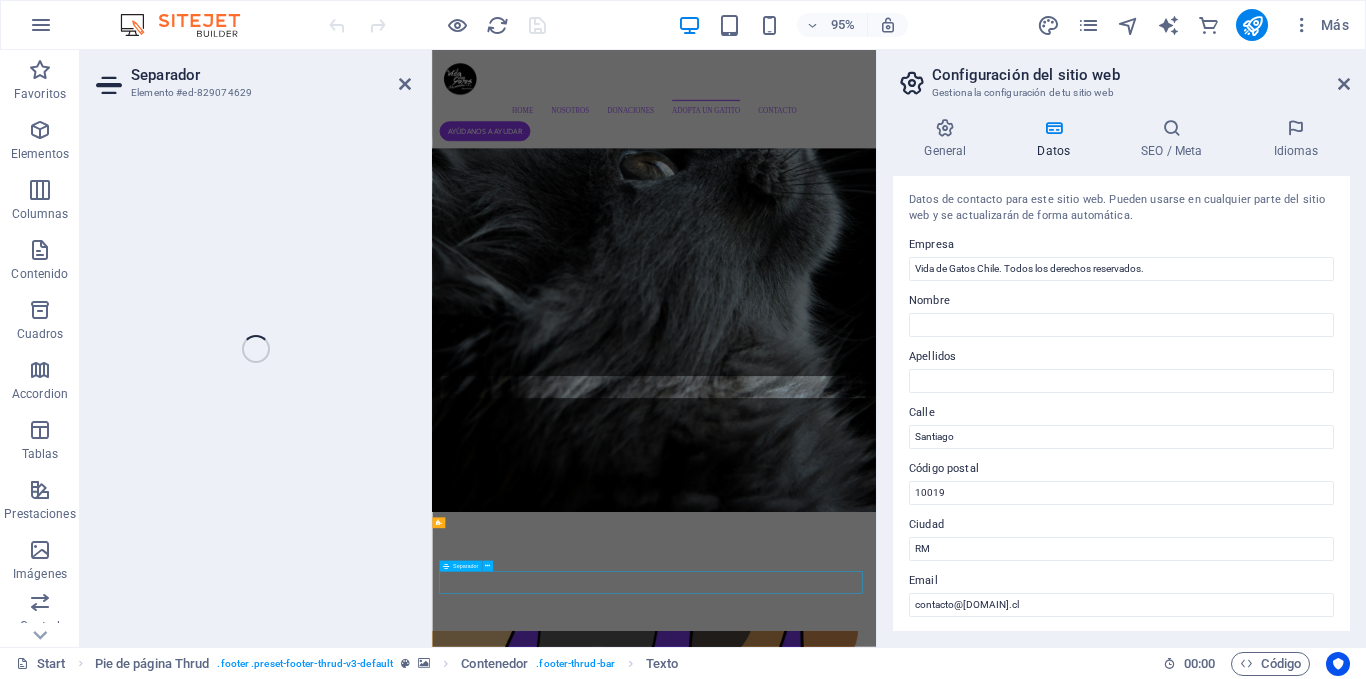 click at bounding box center (926, 11368) 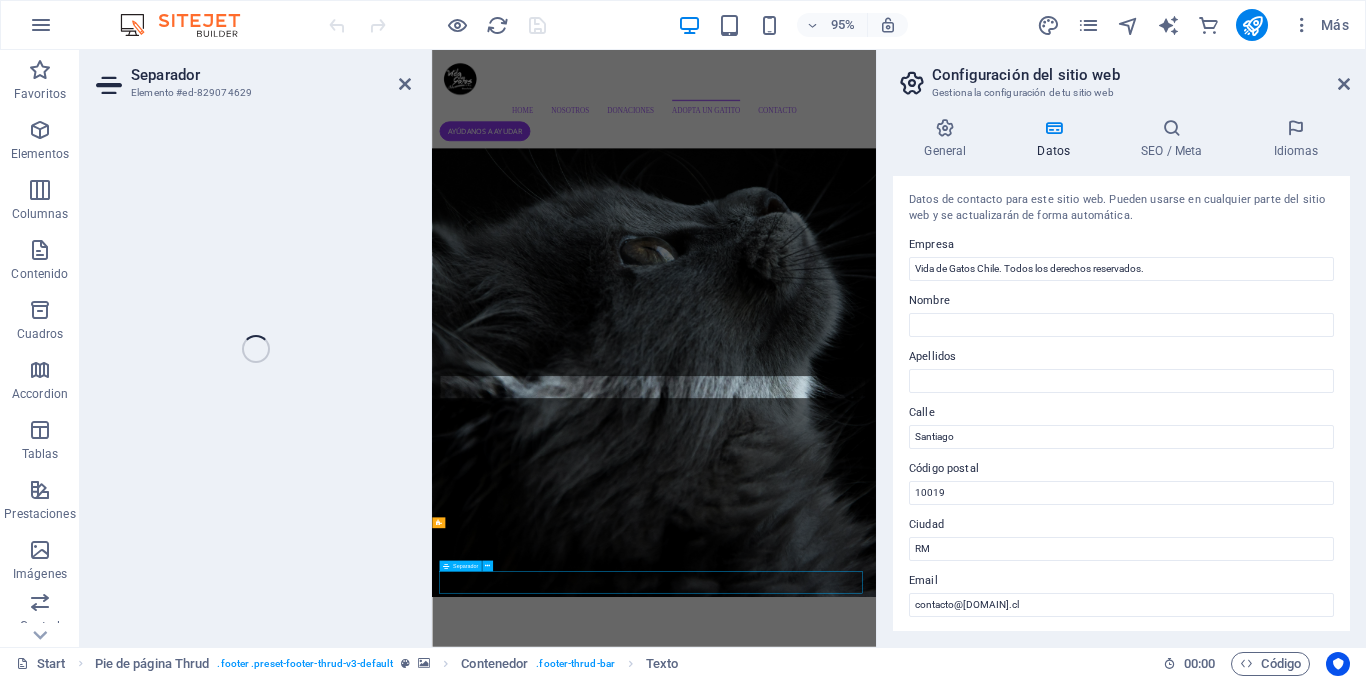 select on "%" 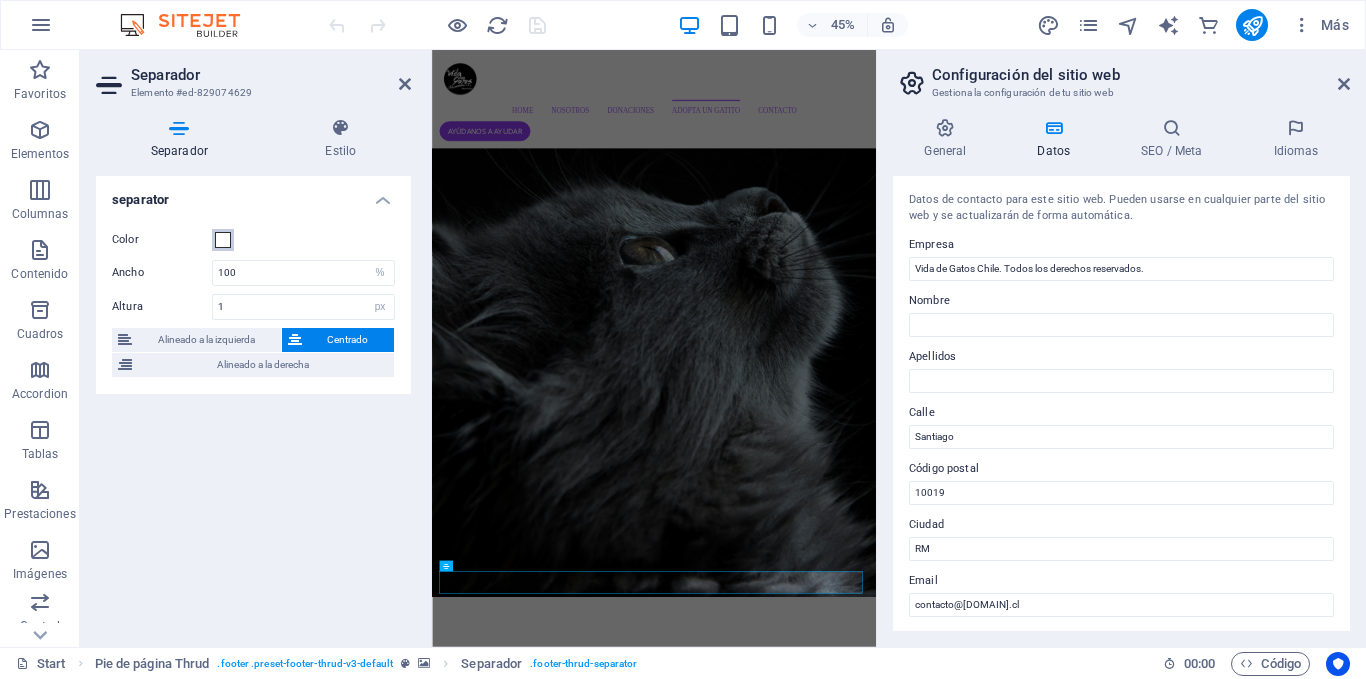 click at bounding box center [223, 240] 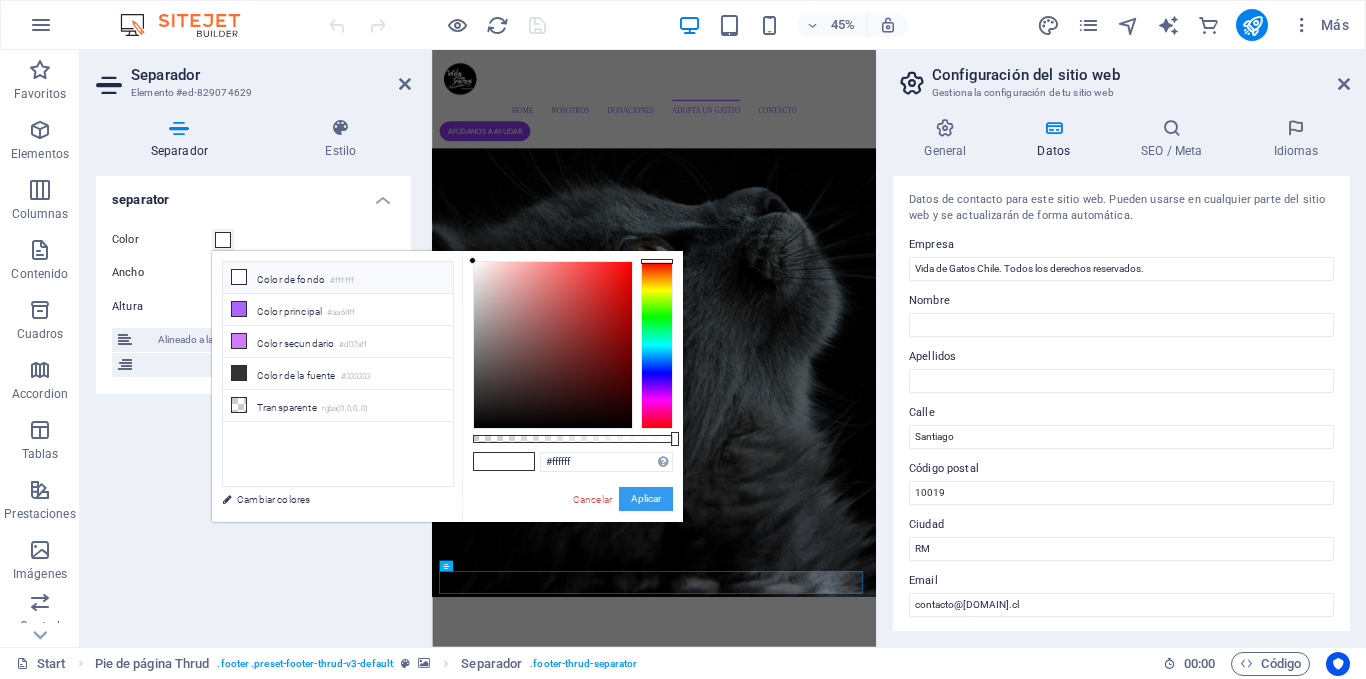 click on "Aplicar" at bounding box center [646, 499] 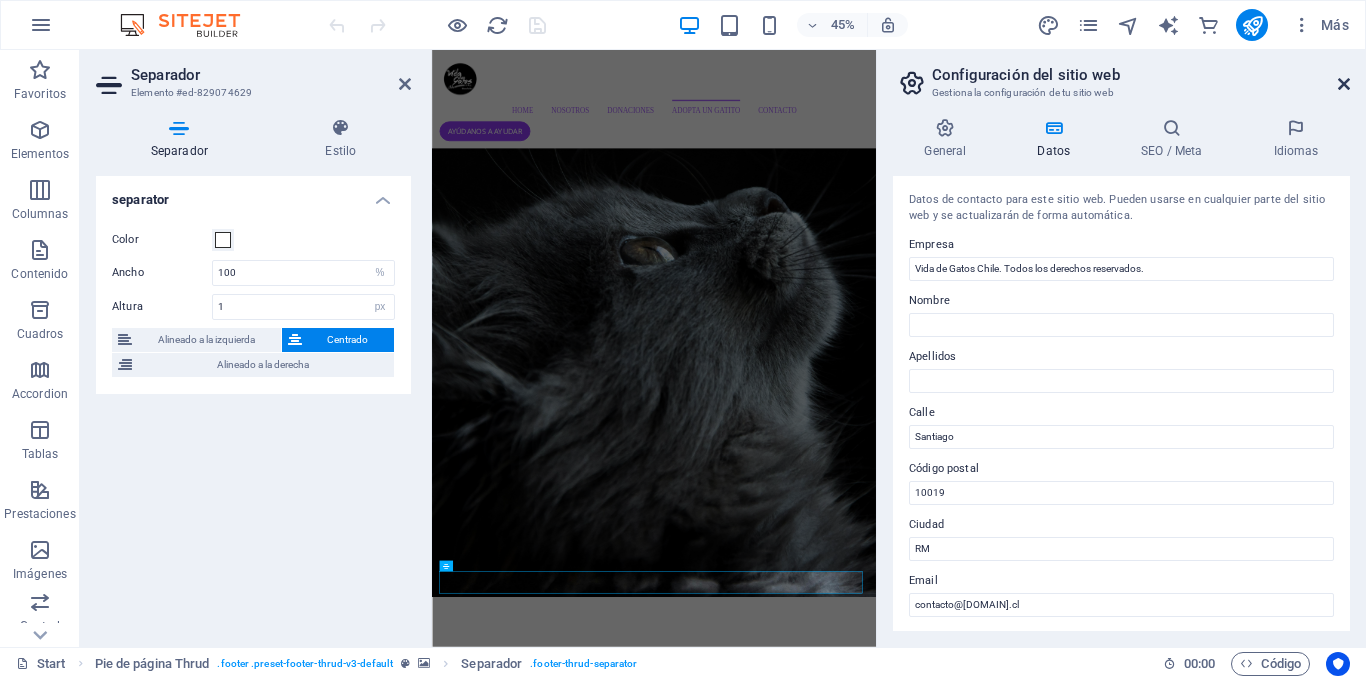 click at bounding box center [1344, 84] 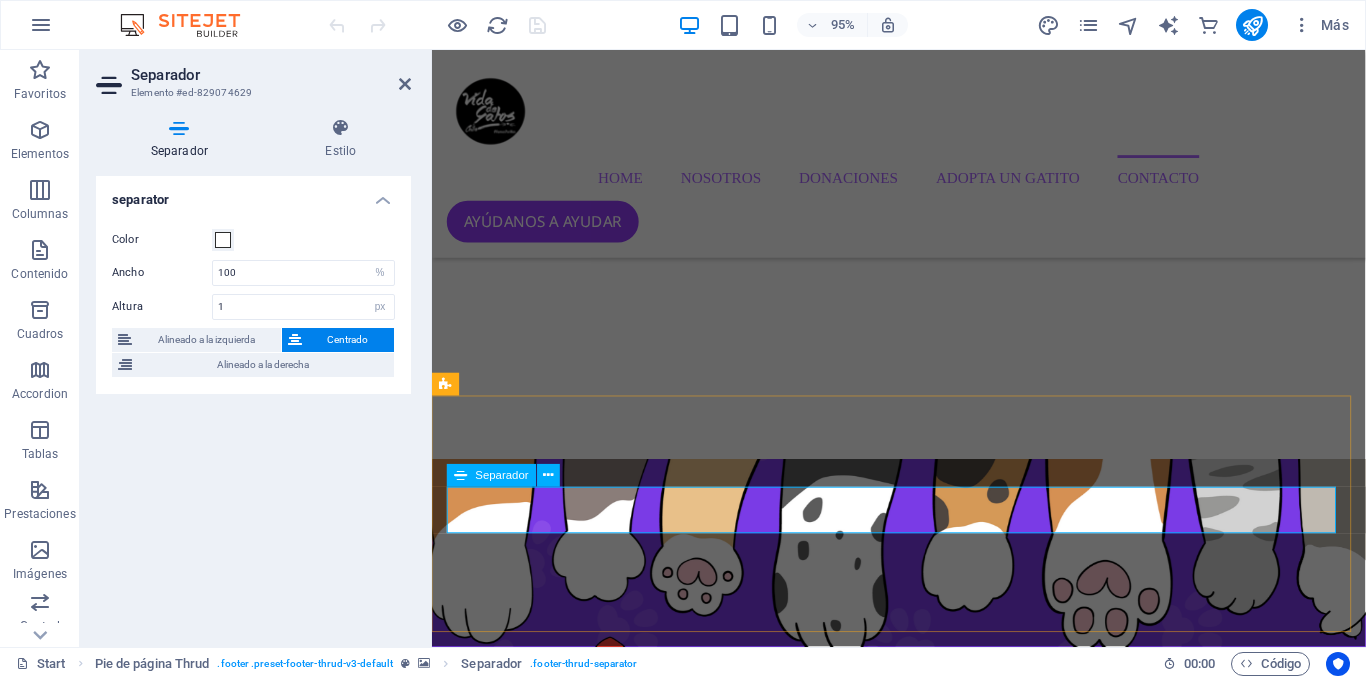 scroll, scrollTop: 4681, scrollLeft: 0, axis: vertical 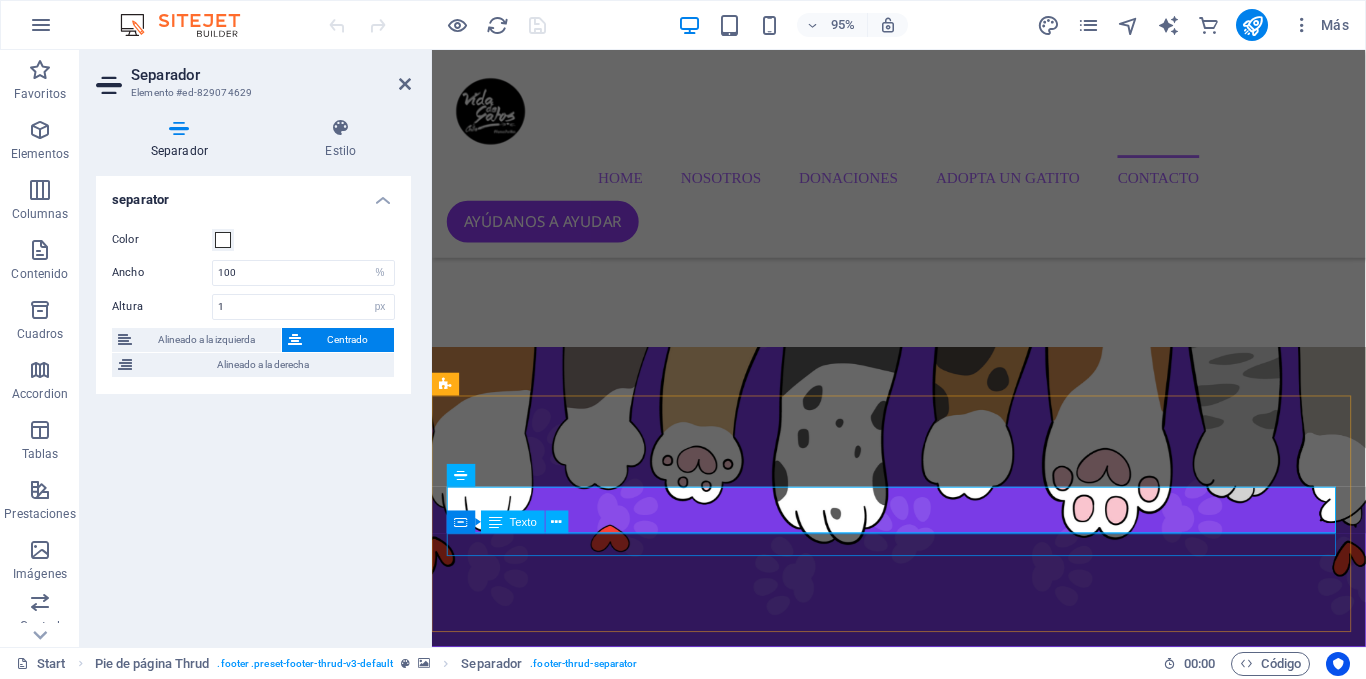 click on "Vida de Gatos Chile. Todos los derechos reservados." at bounding box center (922, 10284) 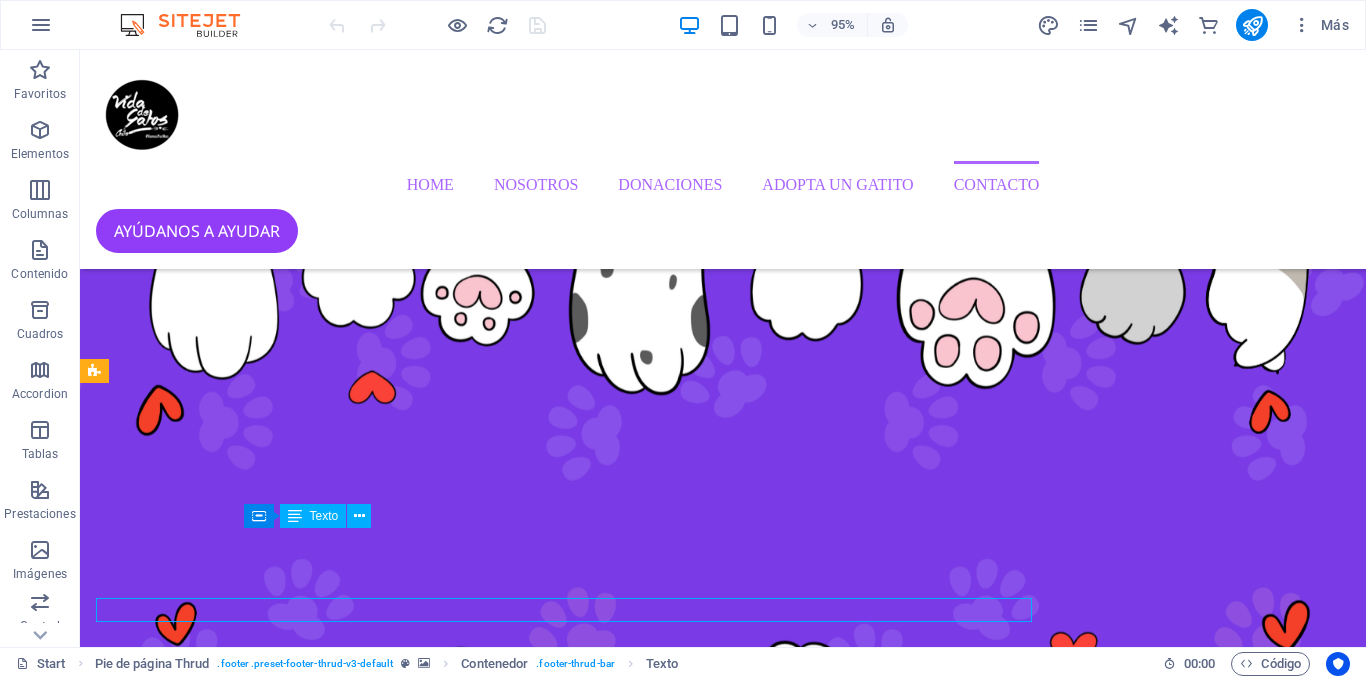 scroll, scrollTop: 4642, scrollLeft: 0, axis: vertical 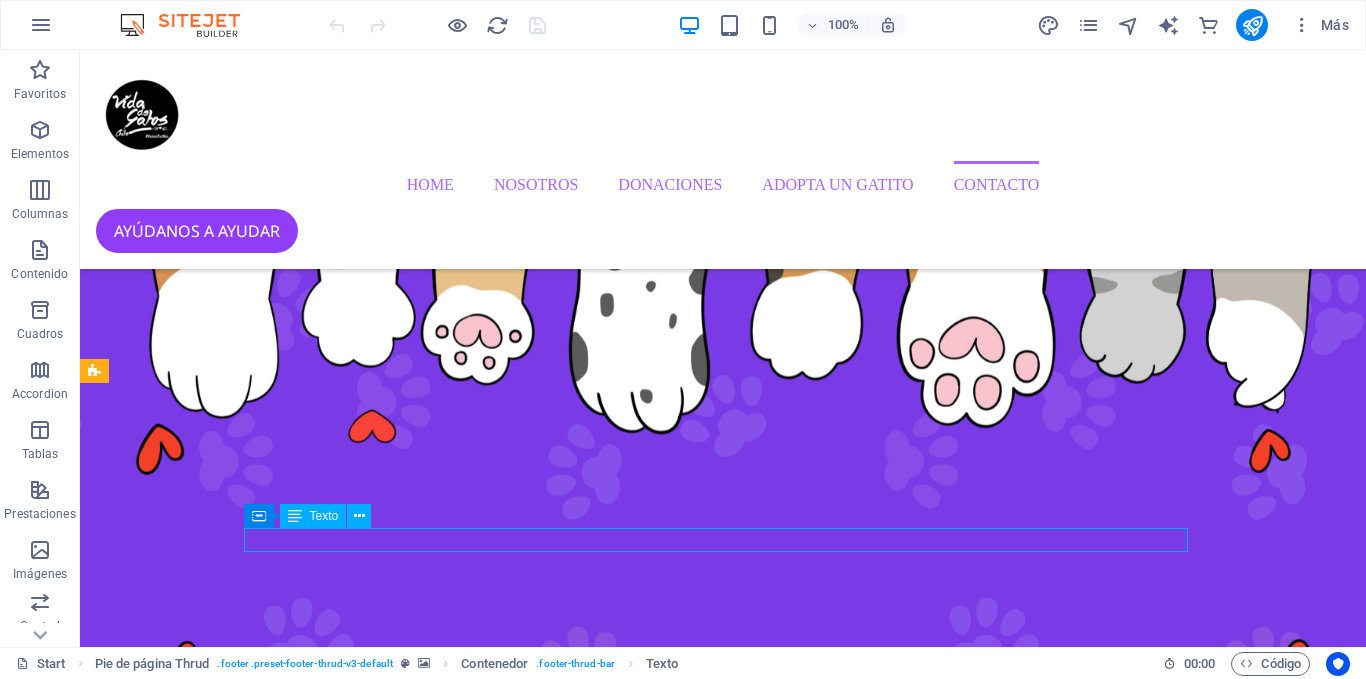 click on "Vida de Gatos Chile. Todos los derechos reservados." at bounding box center [721, 10174] 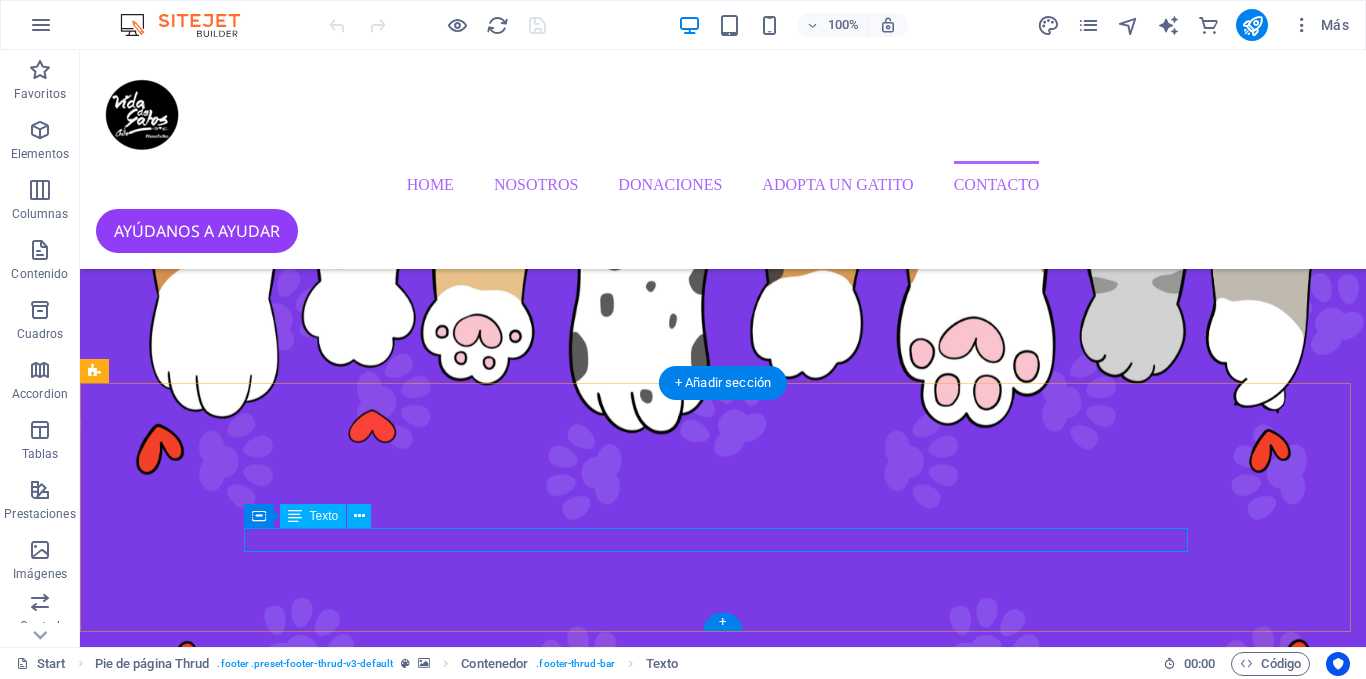 click on "Vida de Gatos Chile. Todos los derechos reservados." at bounding box center [723, 10175] 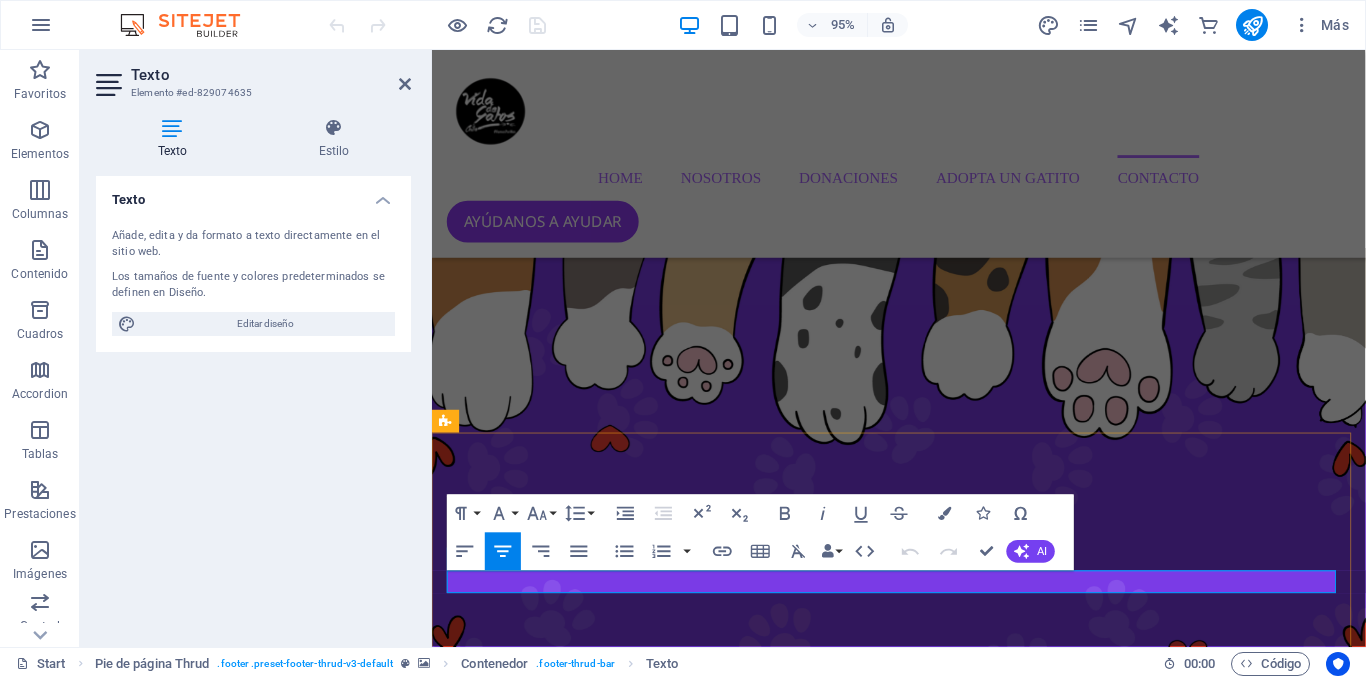 click on "Vida de Gatos Chile. Todos los derechos reservados." at bounding box center (922, 10174) 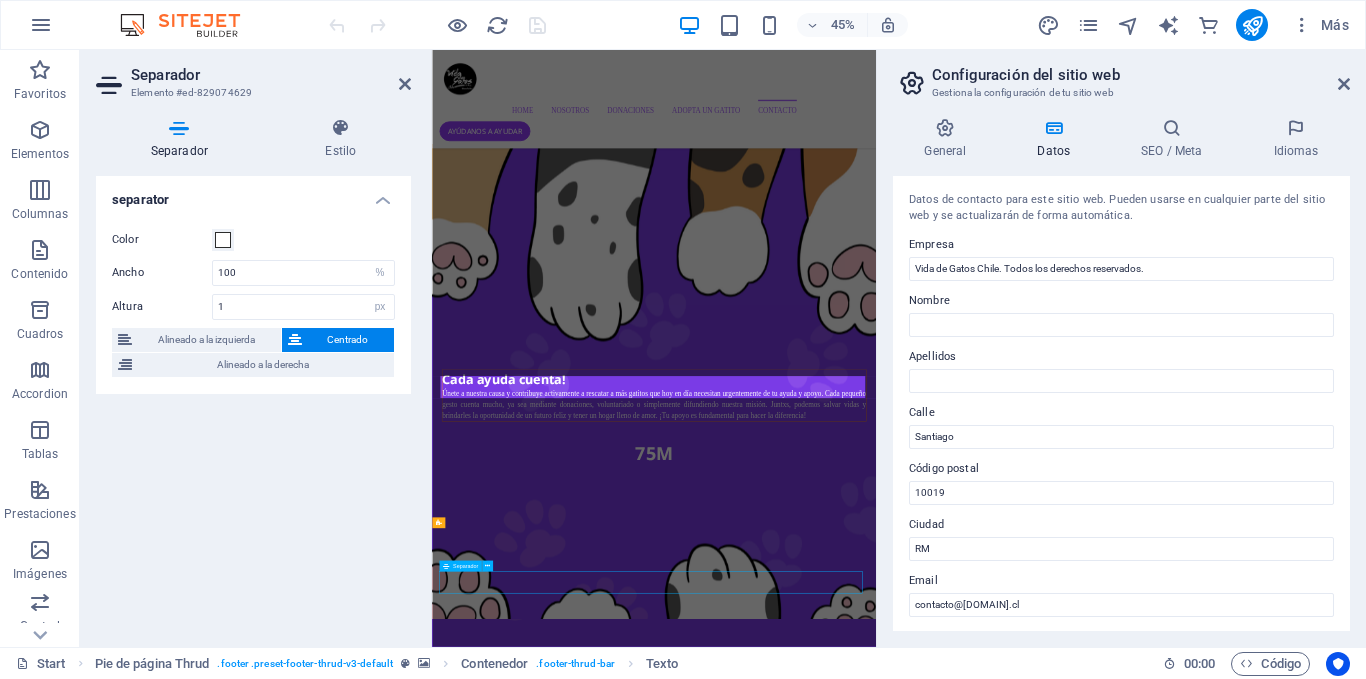 scroll, scrollTop: 4453, scrollLeft: 0, axis: vertical 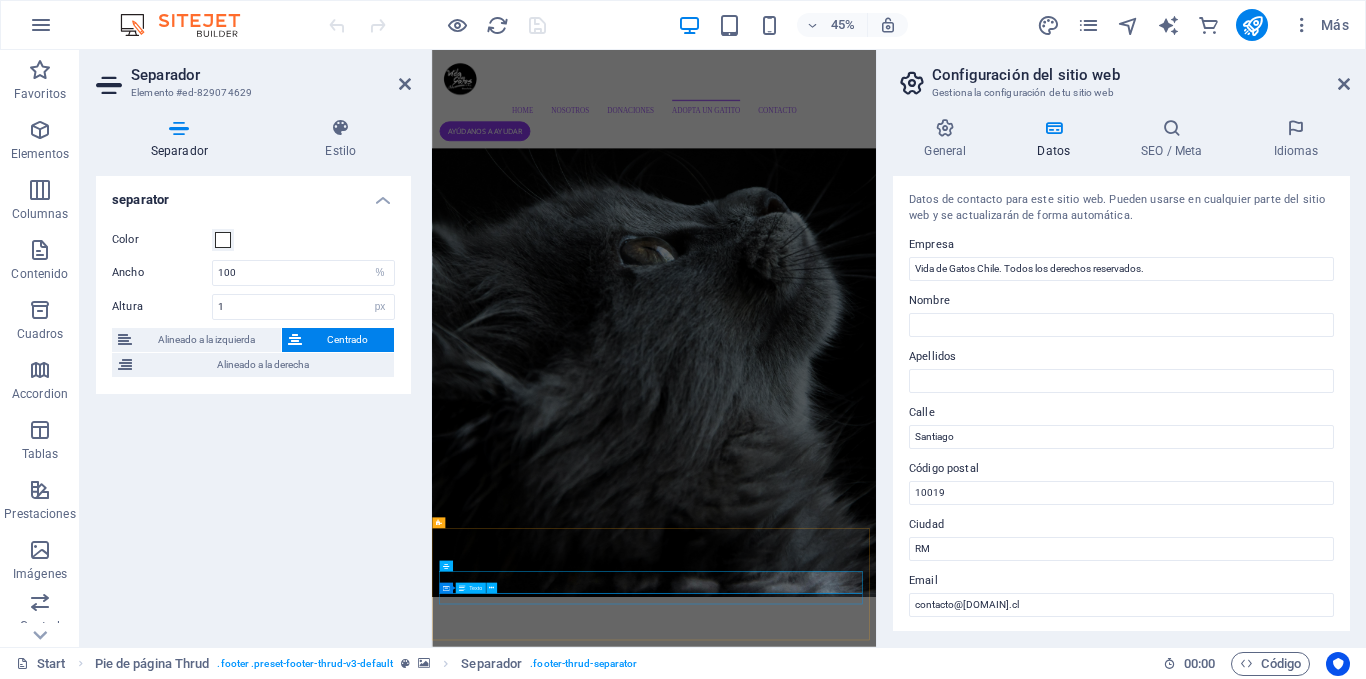 click on "Vida de Gatos Chile. Todos los derechos reservados." at bounding box center (926, 11594) 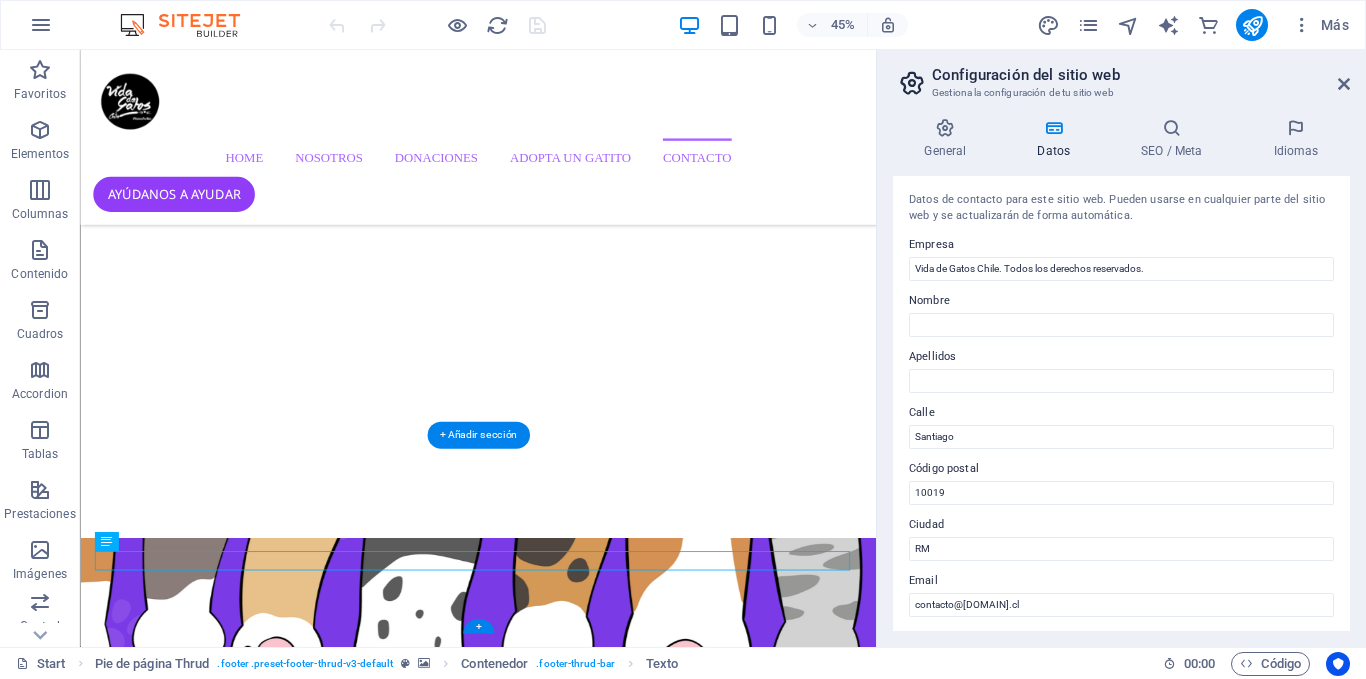 scroll, scrollTop: 4600, scrollLeft: 0, axis: vertical 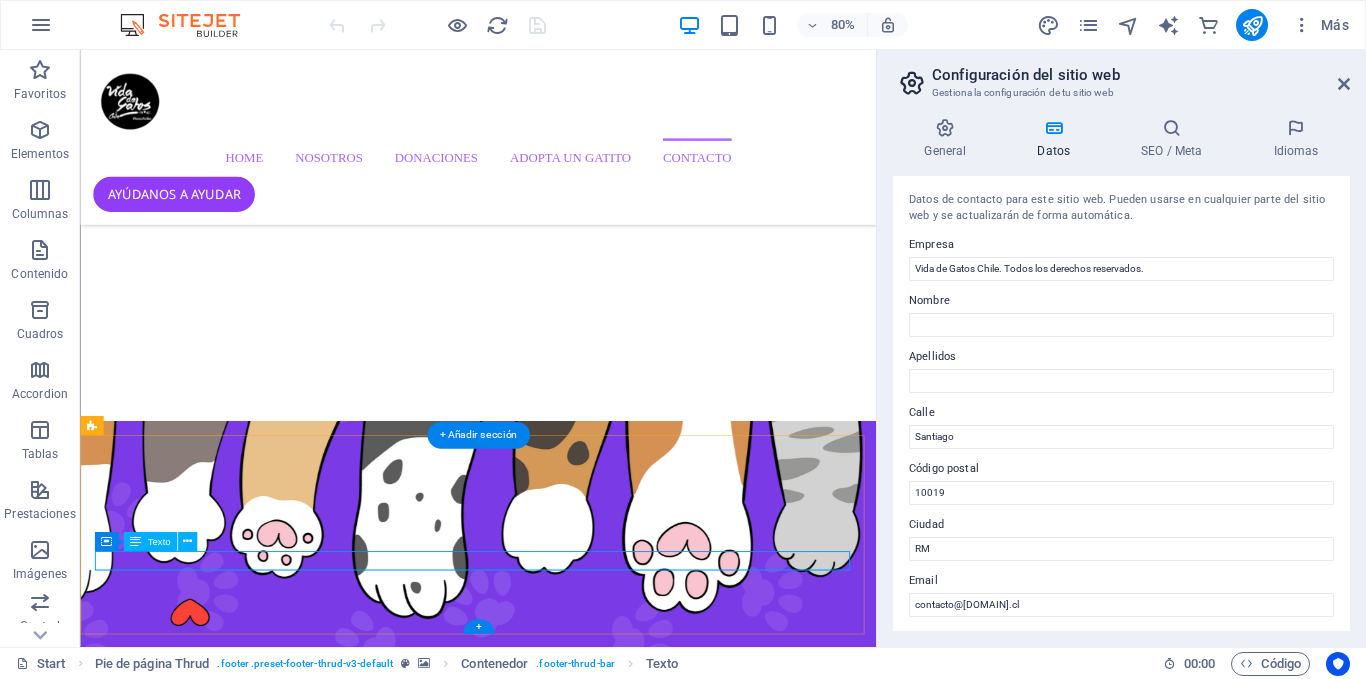 click on "Vida de Gatos Chile. Todos los derechos reservados." at bounding box center [576, 10460] 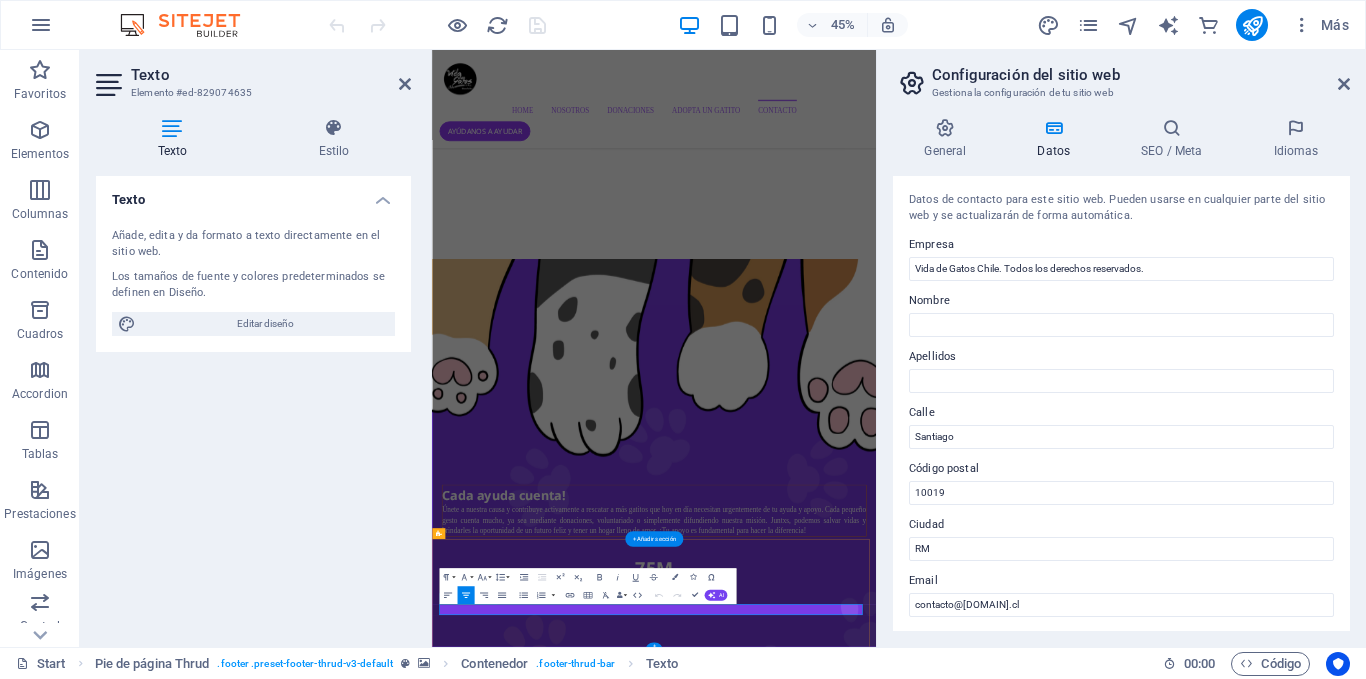 scroll, scrollTop: 4429, scrollLeft: 0, axis: vertical 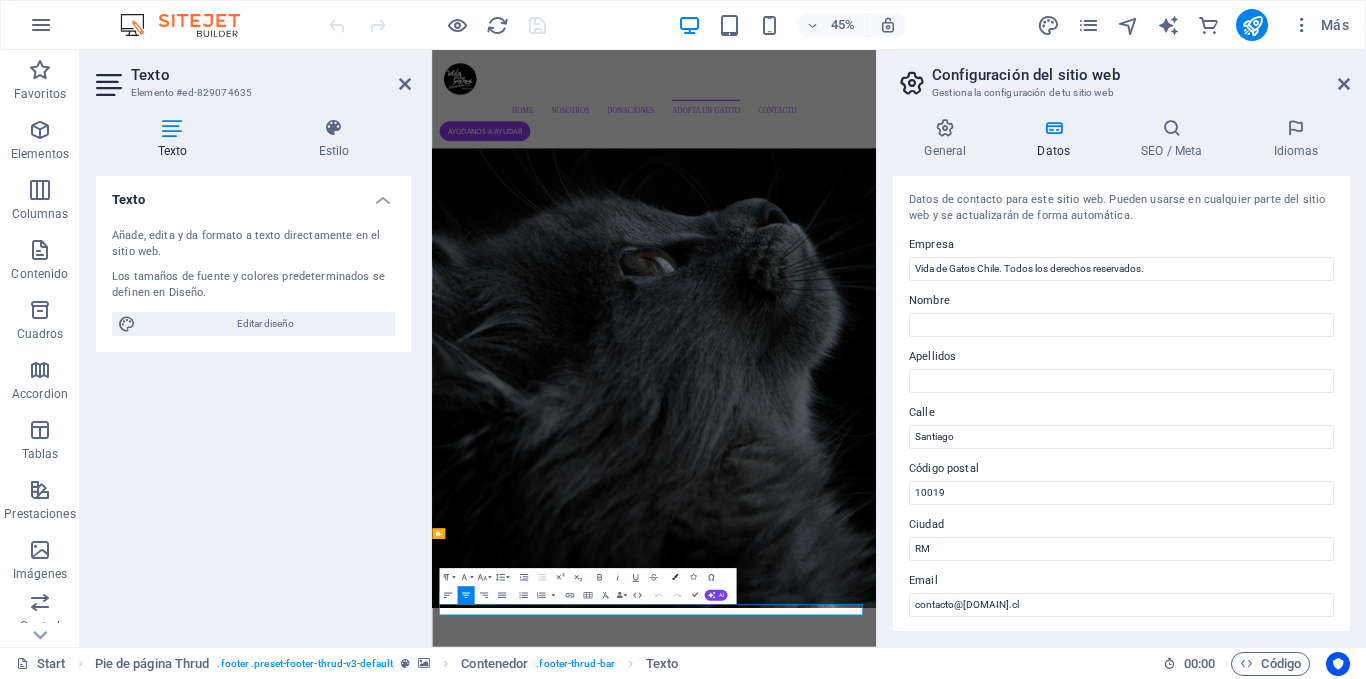 click at bounding box center (675, 577) 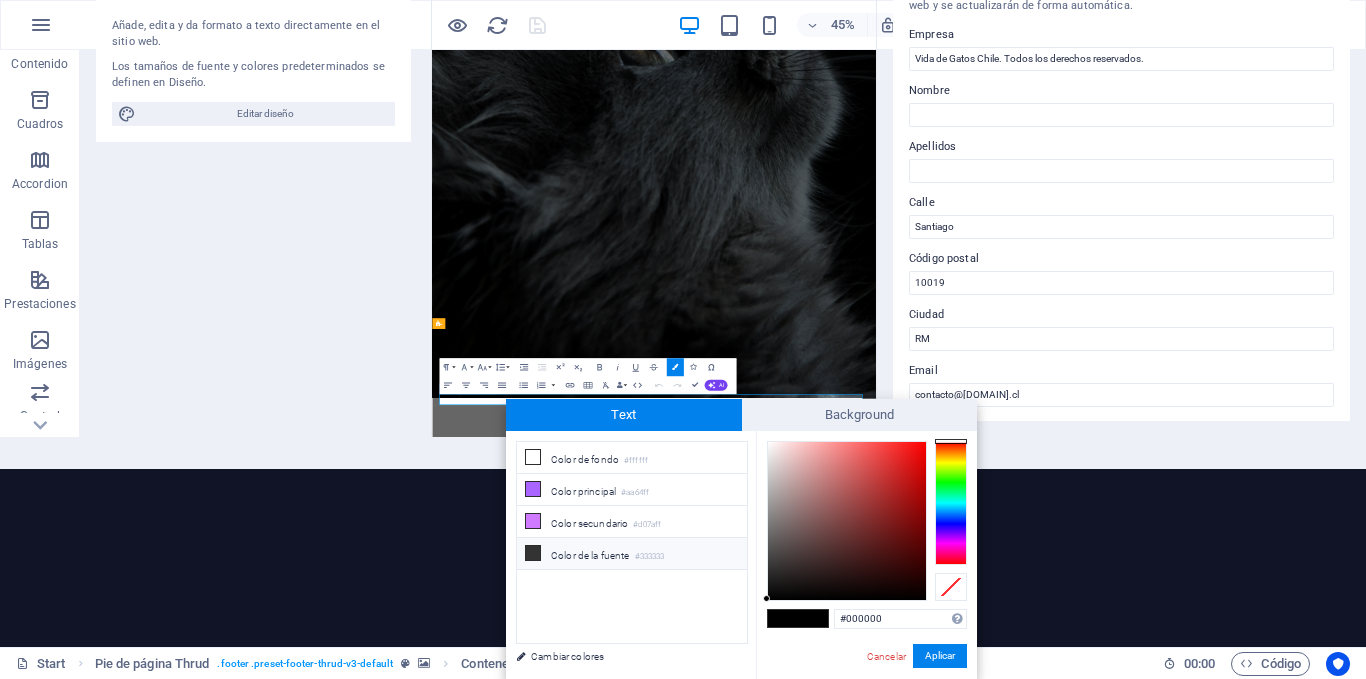 click on "Color de la fuente
#333333" at bounding box center (632, 554) 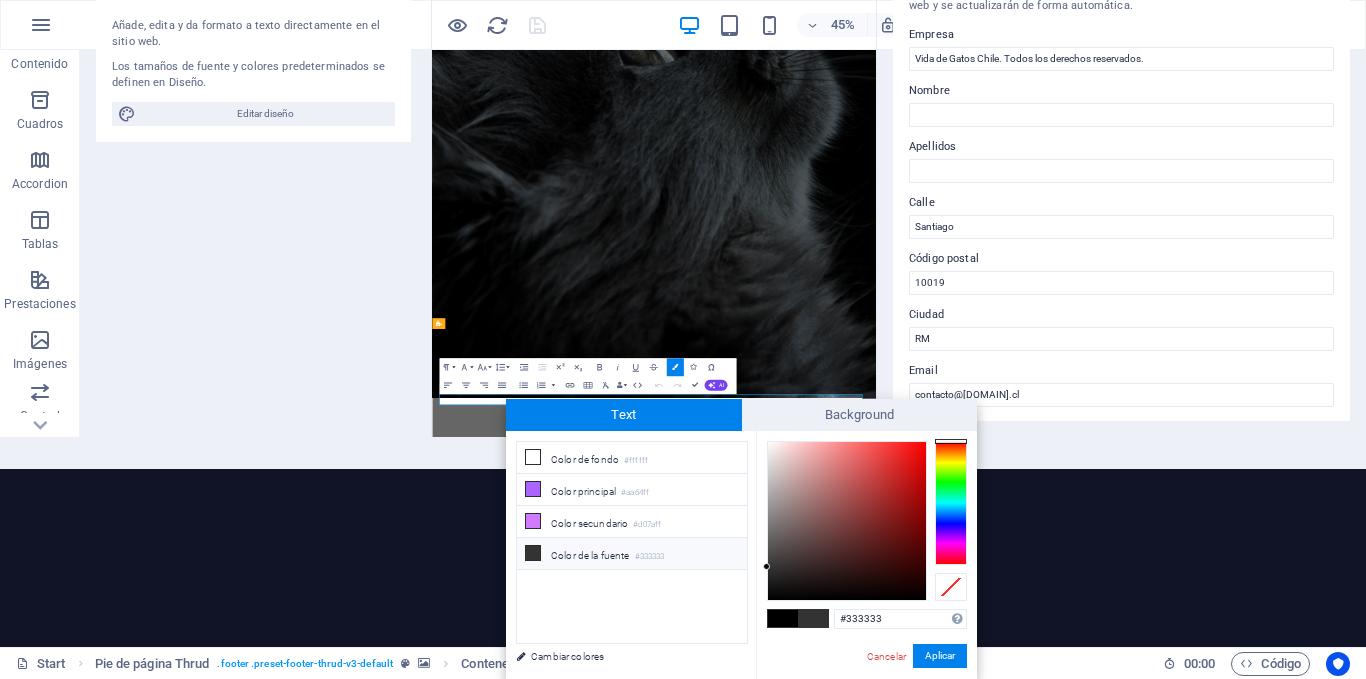 click on "#333333 Formatos soportados #0852ed rgb(8, 82, 237) rgba(8, 82, 237, 90%) hsv(221,97,93) hsl(221, 93%, 48%) Cancelar Aplicar" at bounding box center (866, 700) 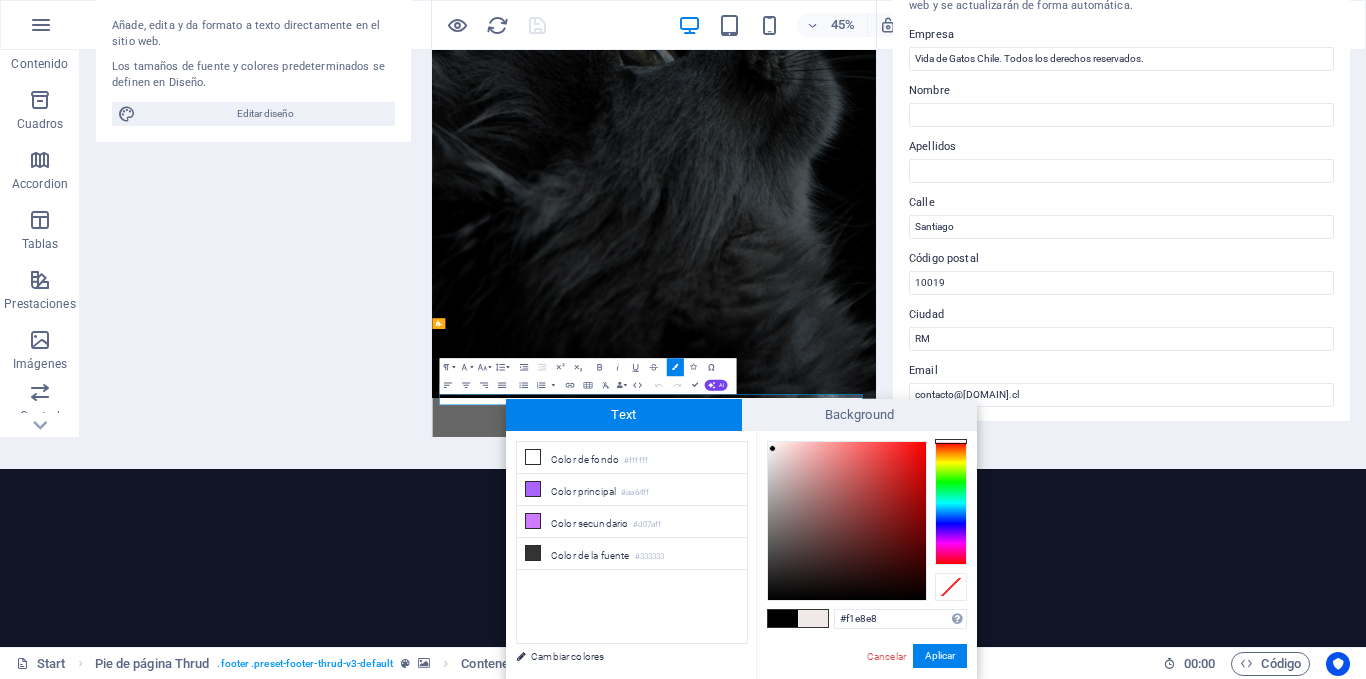 click at bounding box center (847, 521) 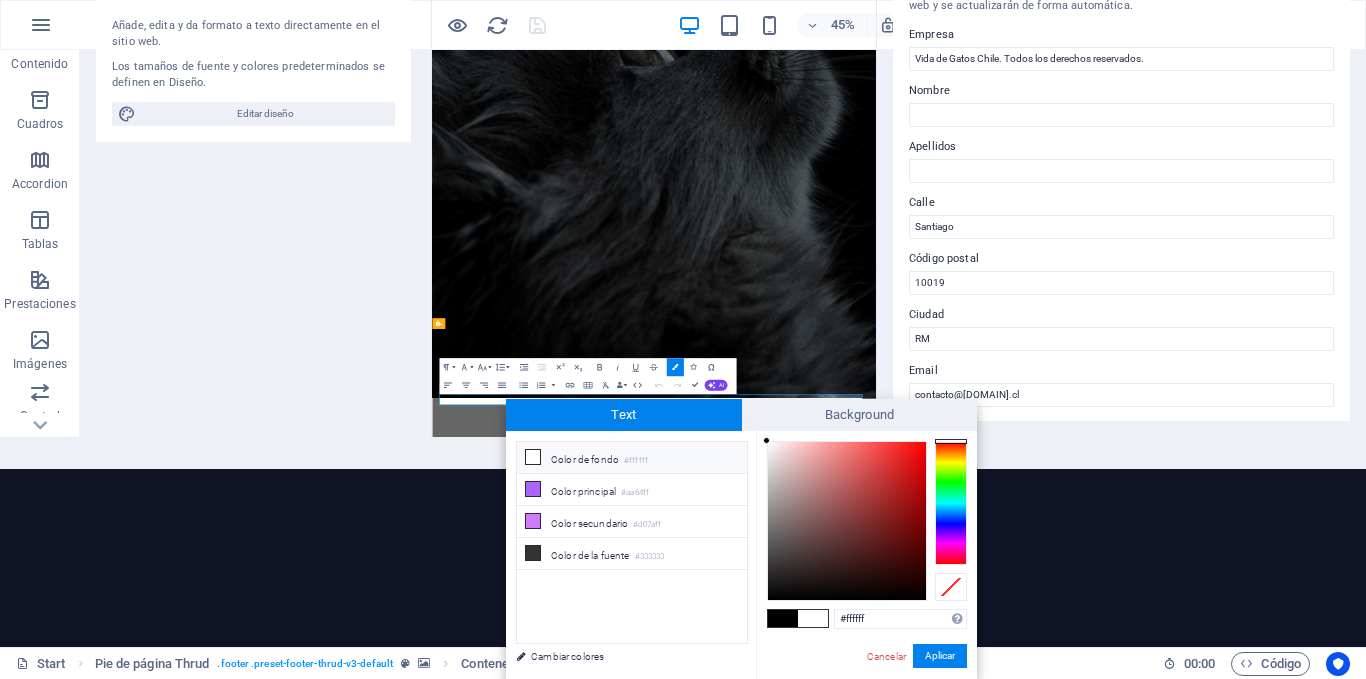 drag, startPoint x: 773, startPoint y: 449, endPoint x: 761, endPoint y: 433, distance: 20 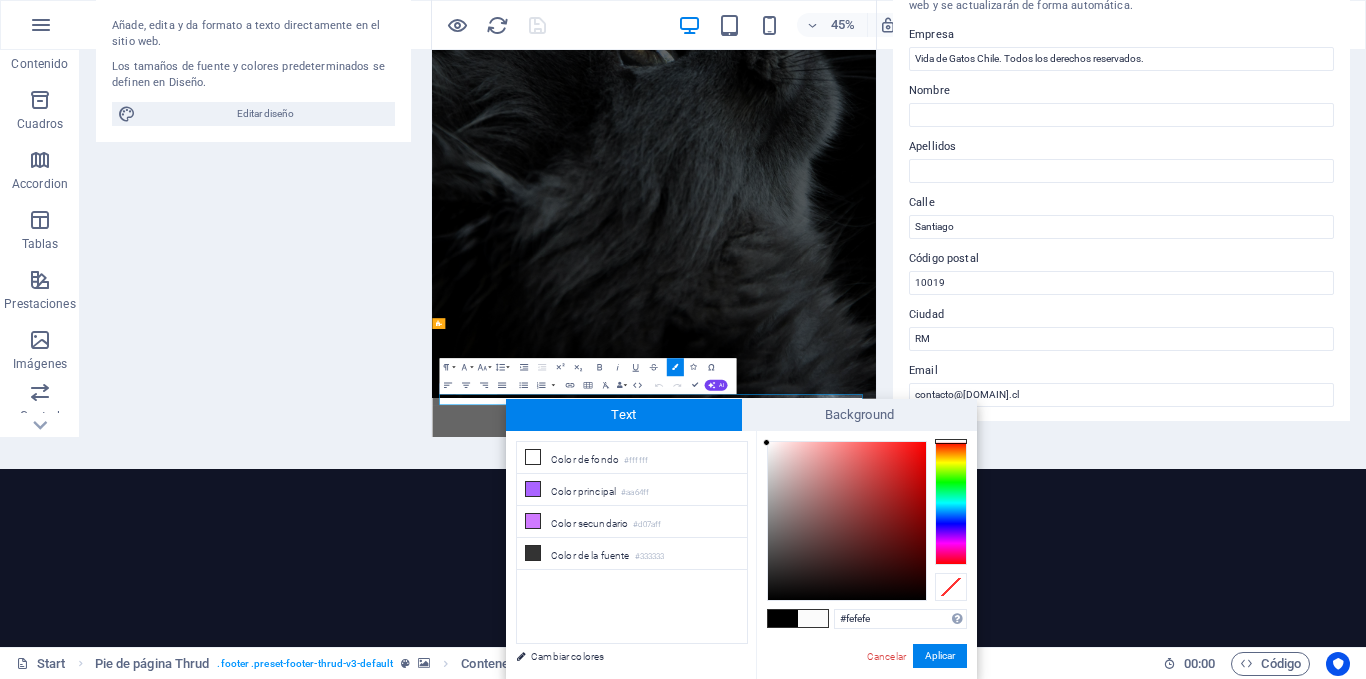type on "#ffffff" 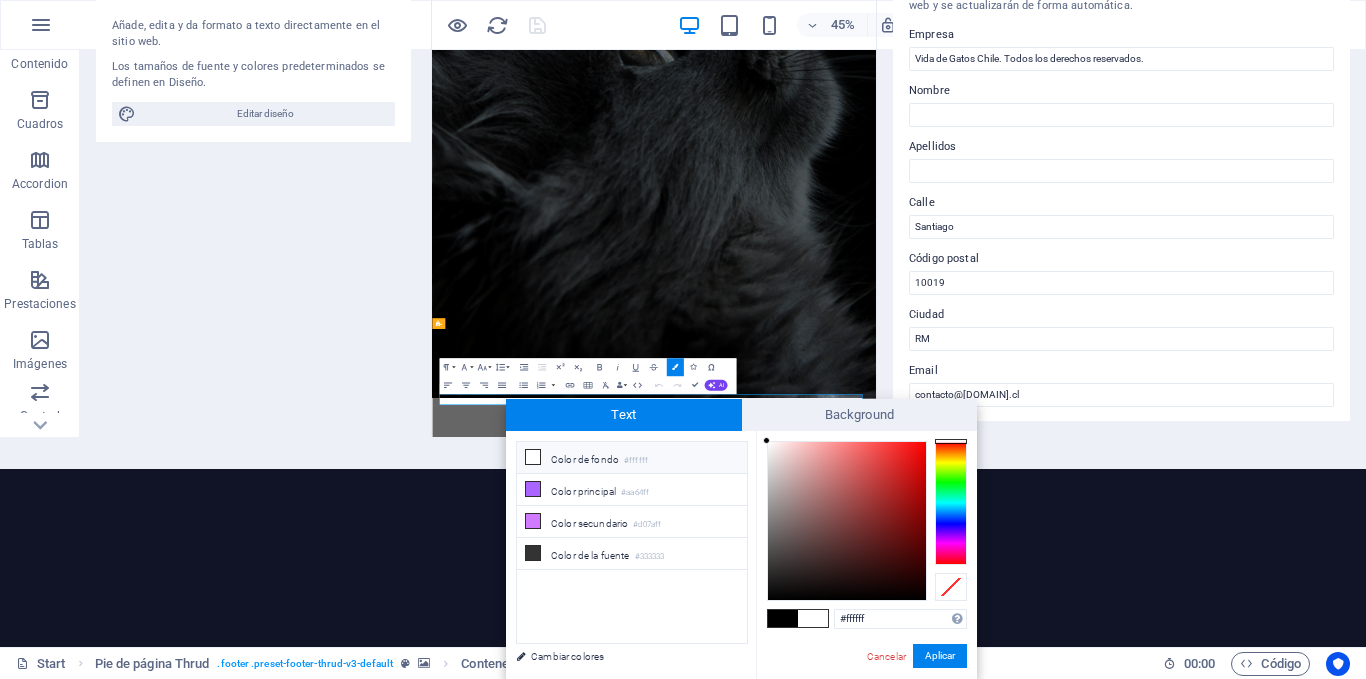 click at bounding box center (766, 440) 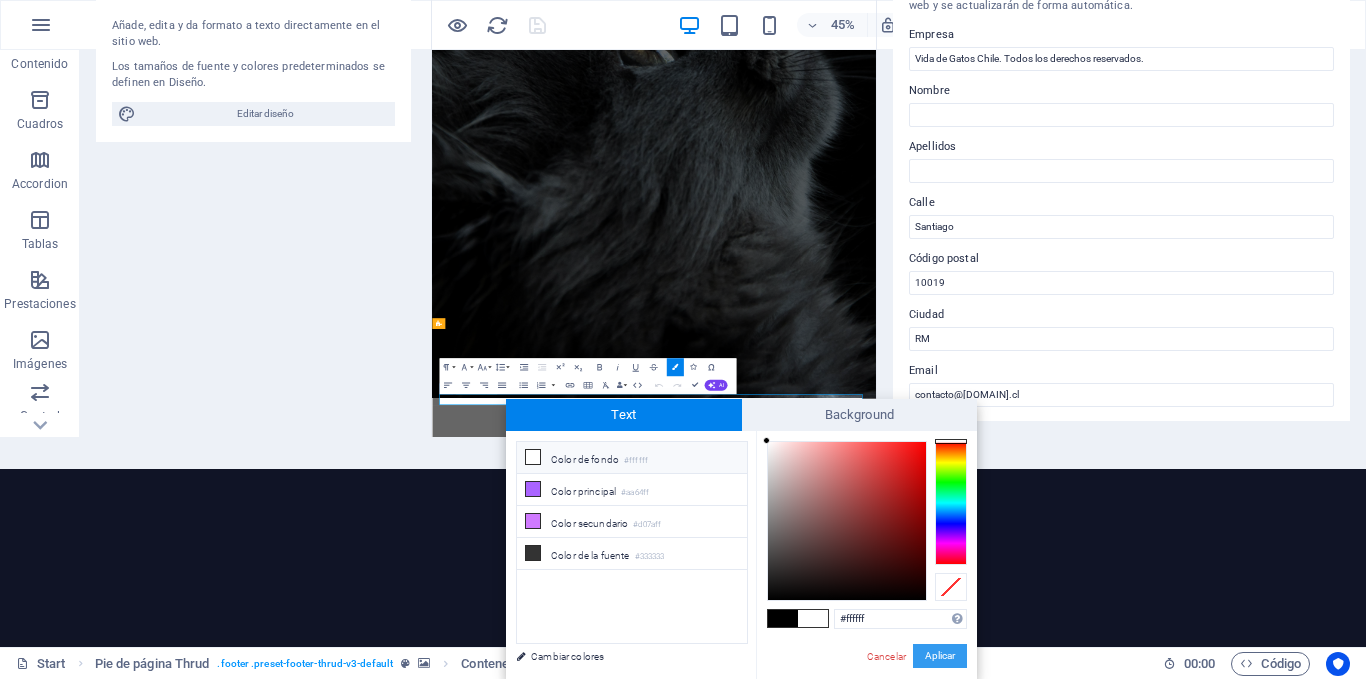 click on "Aplicar" at bounding box center [940, 656] 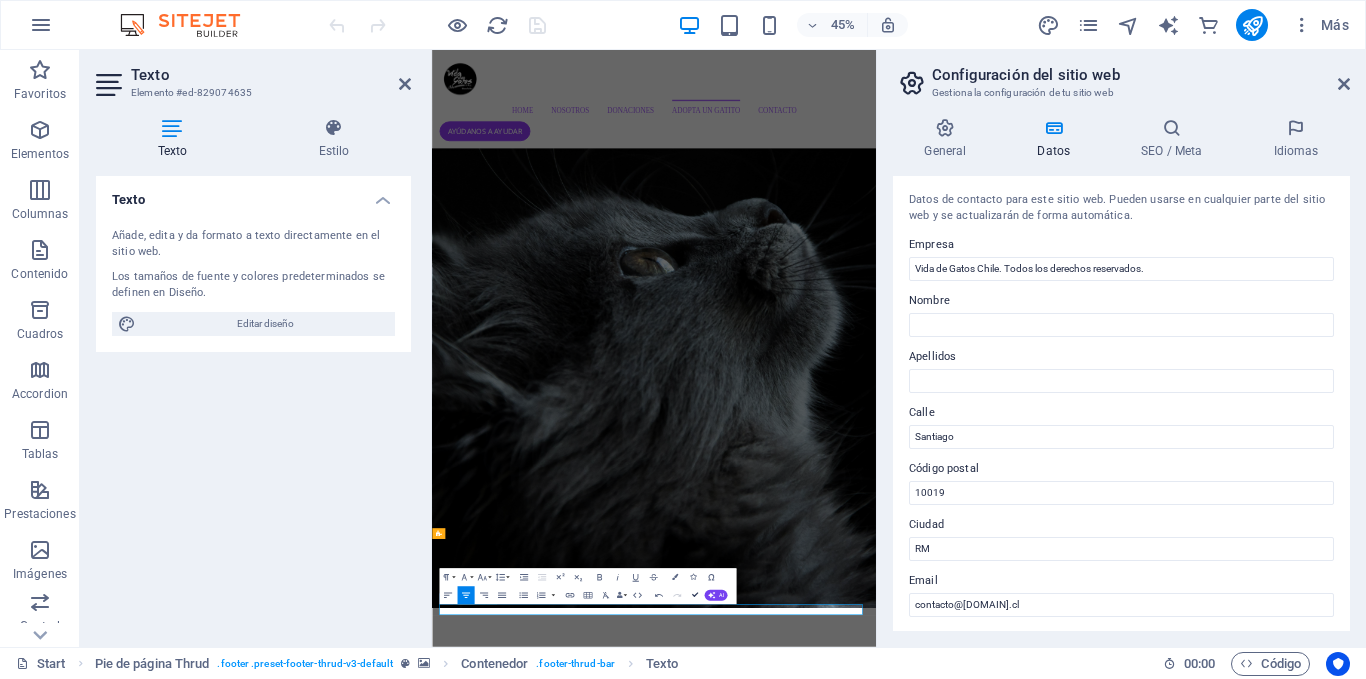 scroll, scrollTop: 4600, scrollLeft: 0, axis: vertical 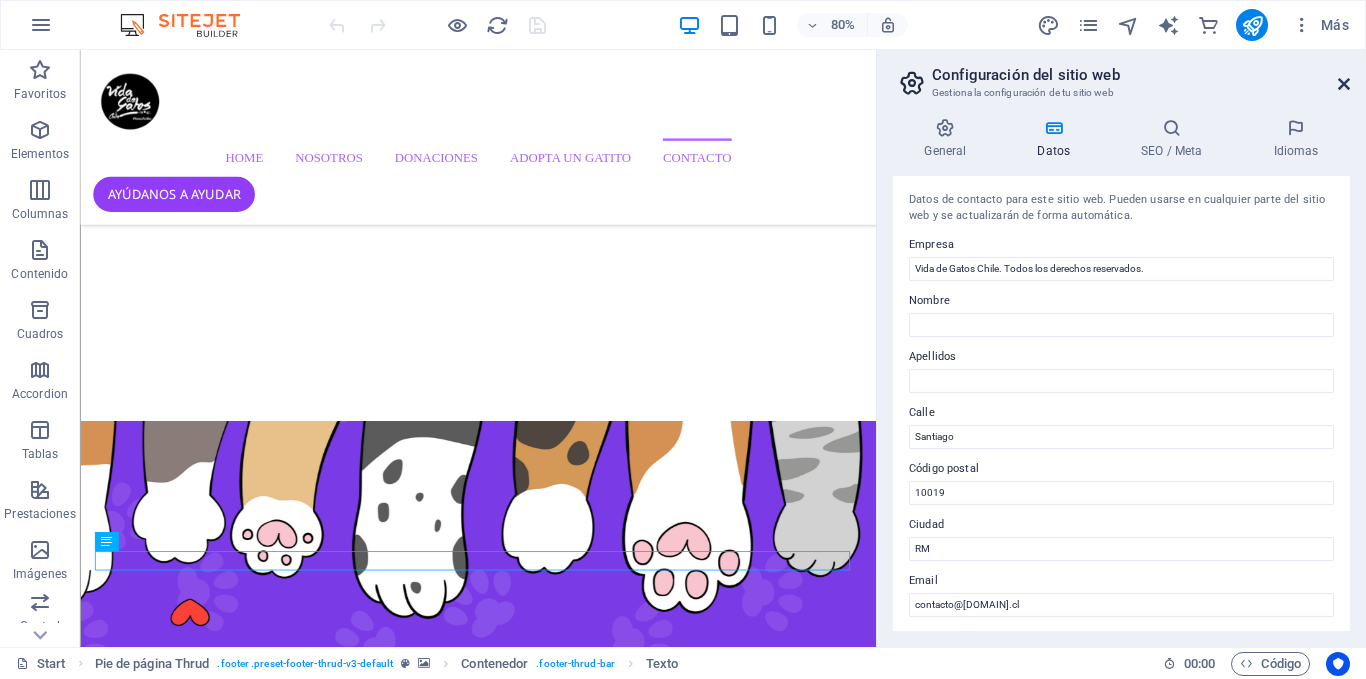 click at bounding box center [1344, 84] 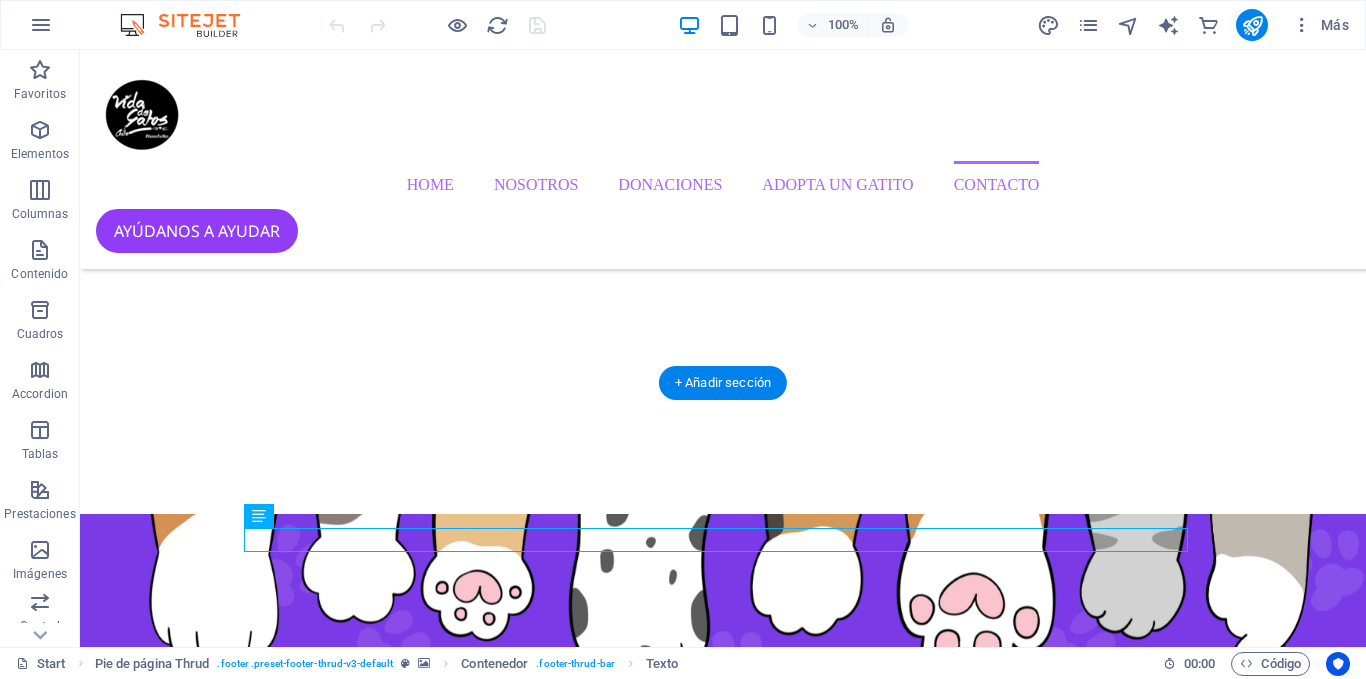 scroll, scrollTop: 4642, scrollLeft: 0, axis: vertical 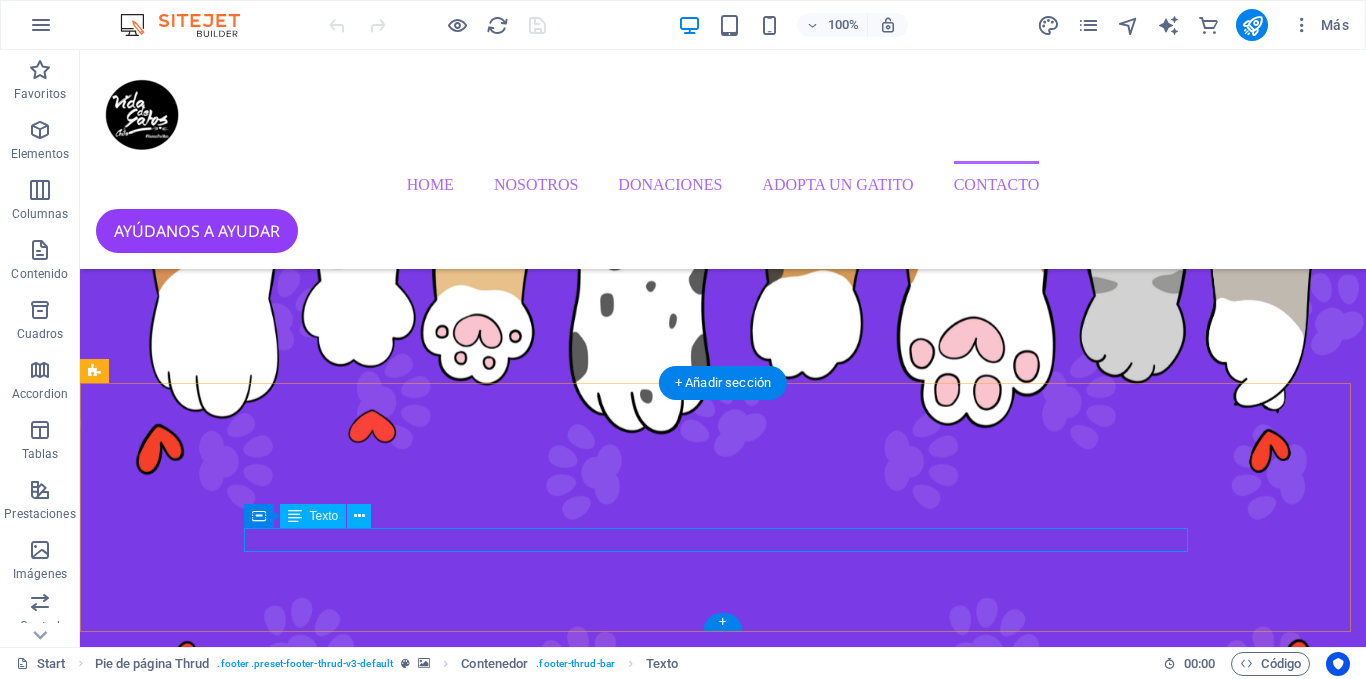 click on "Vida de Gatos Chile. Todos los derechos reservados." at bounding box center [721, 10174] 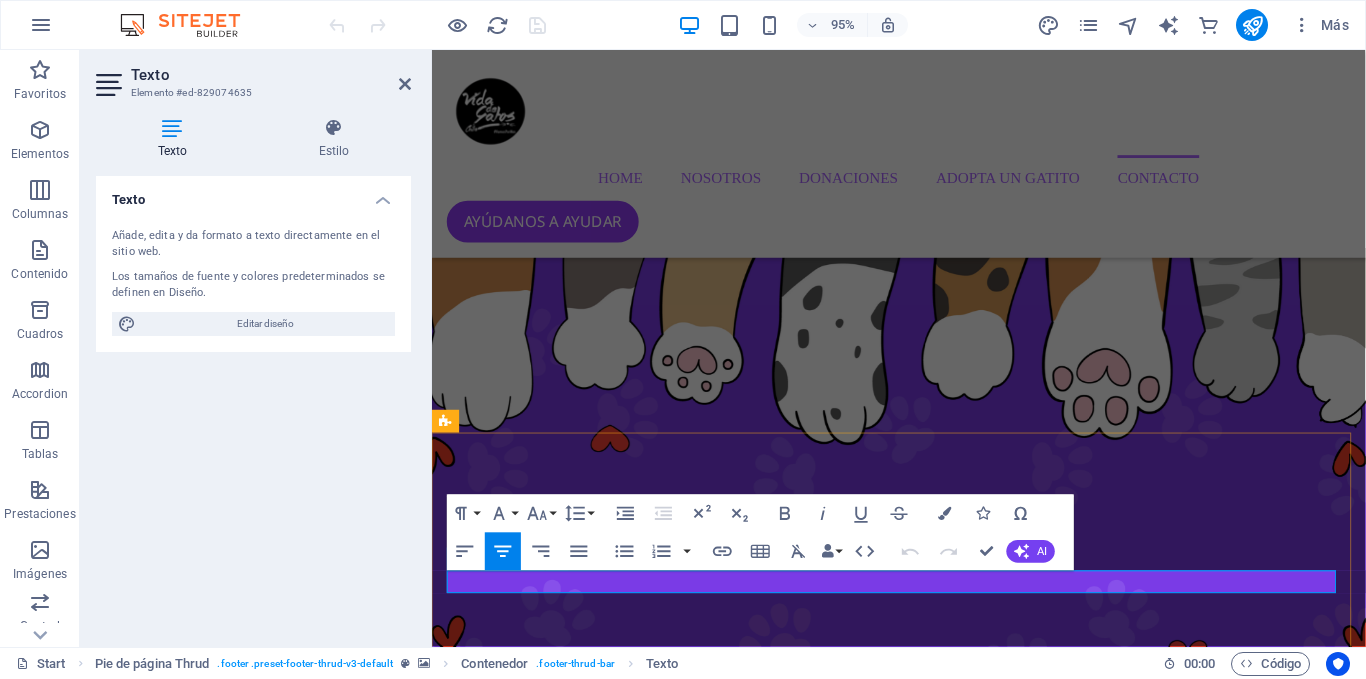 click on "Vida de Gatos Chile. Todos los derechos reservados." at bounding box center [922, 10174] 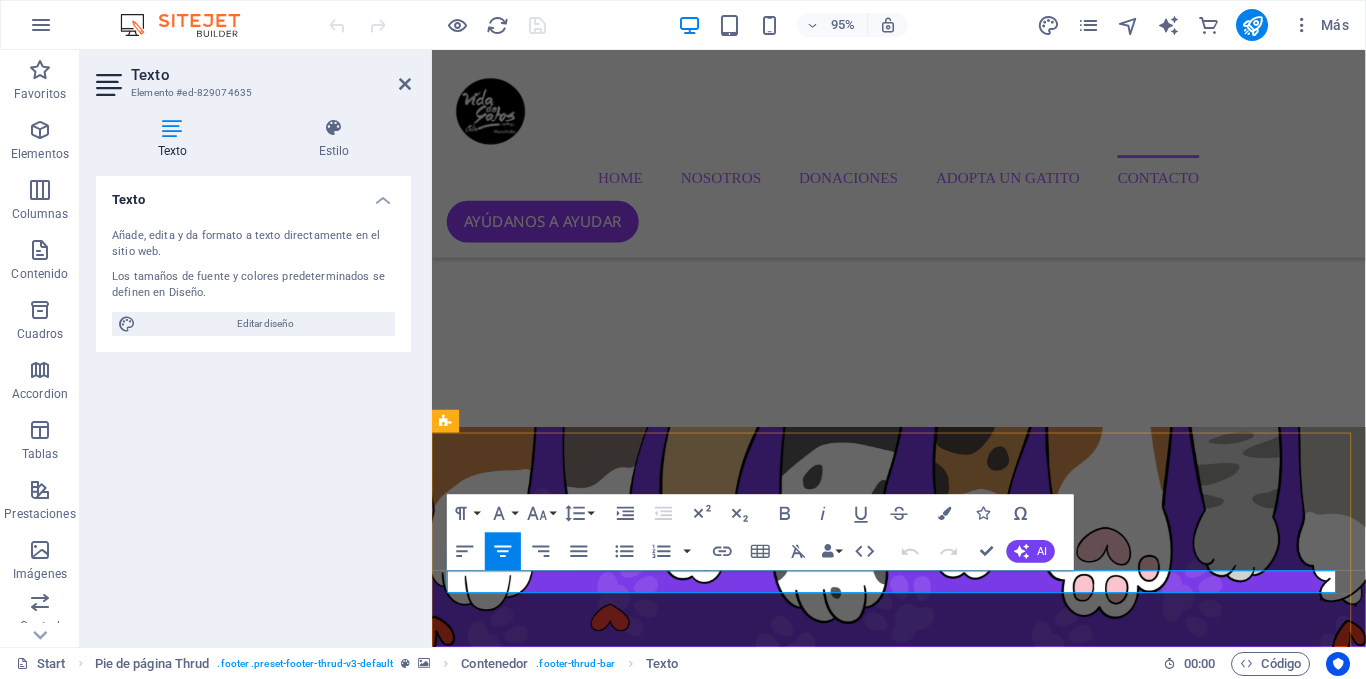 click at bounding box center (924, 10327) 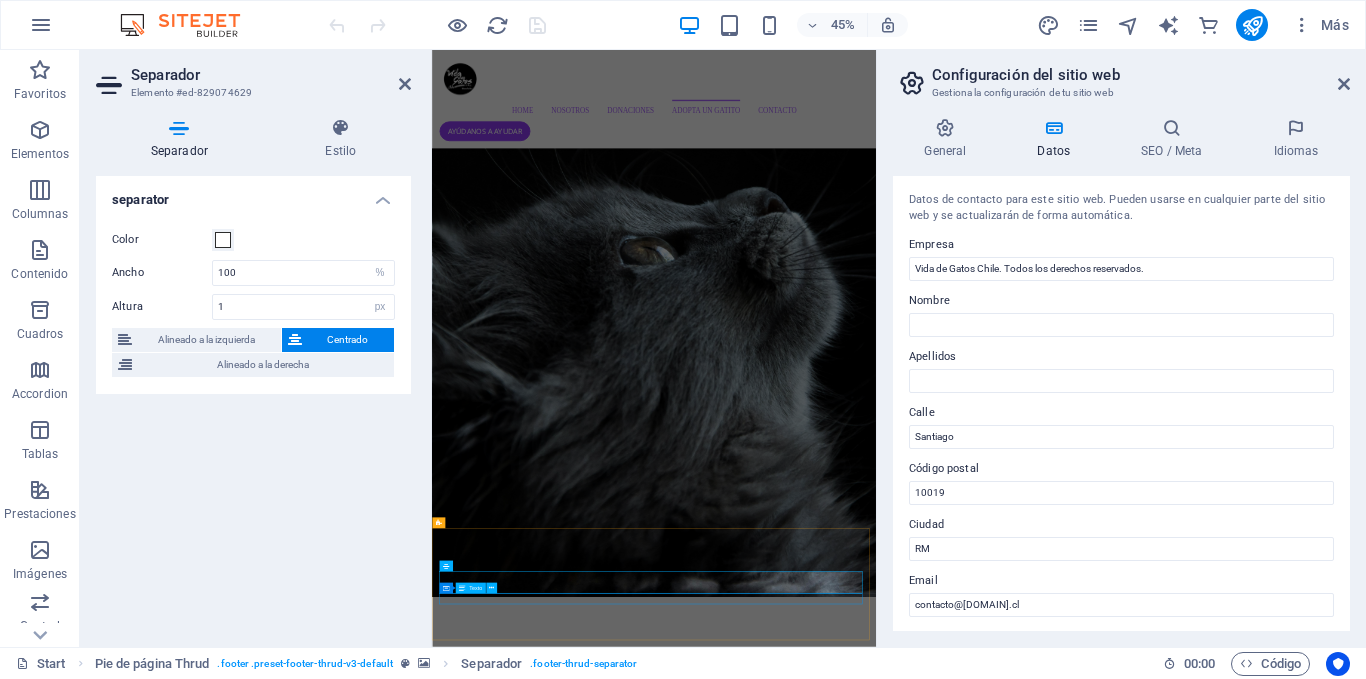 click on "Vida de Gatos Chile. Todos los derechos reservados." at bounding box center [924, 11593] 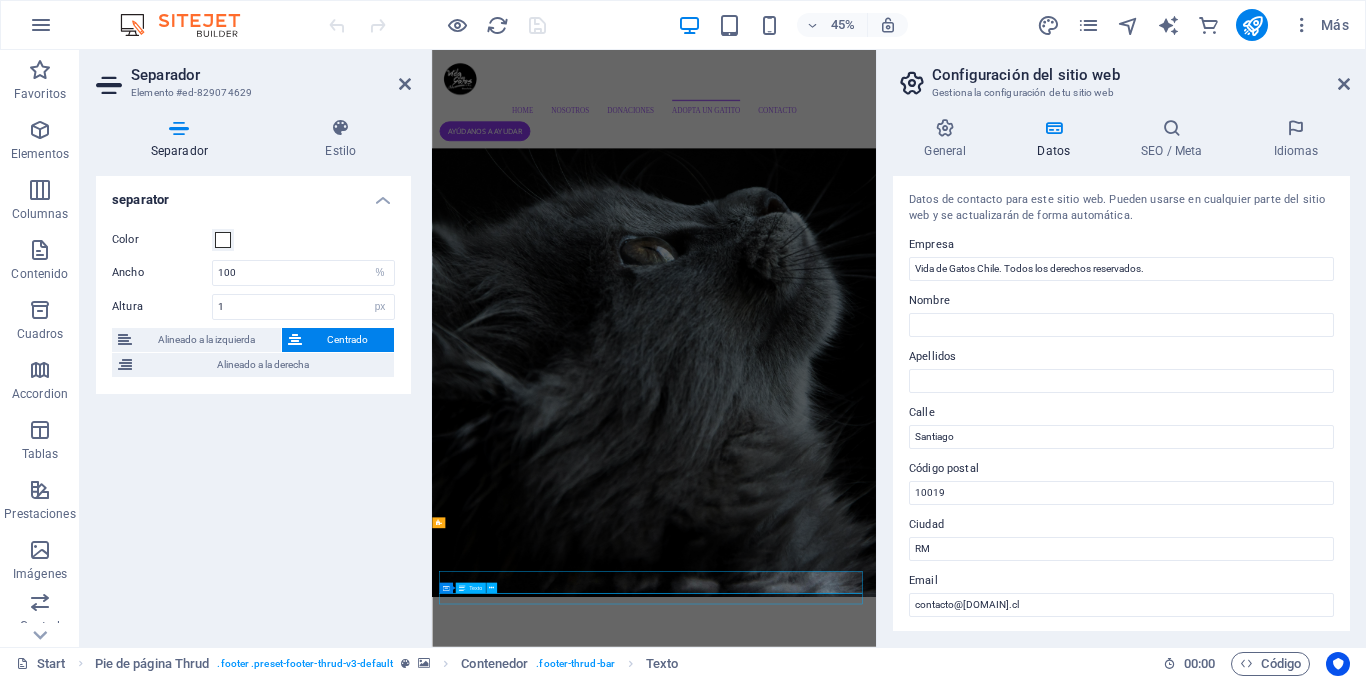 click on "Vida de Gatos Chile. Todos los derechos reservados." at bounding box center [924, 11593] 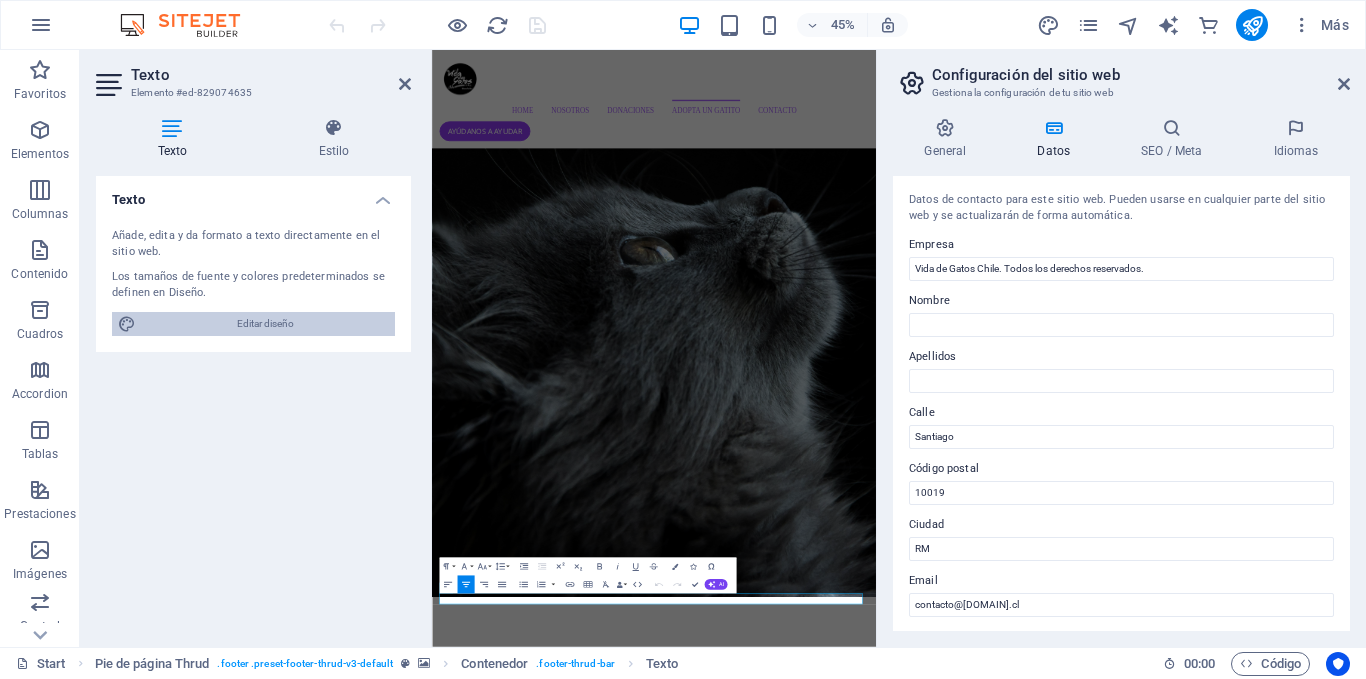 click on "Editar diseño" at bounding box center [265, 324] 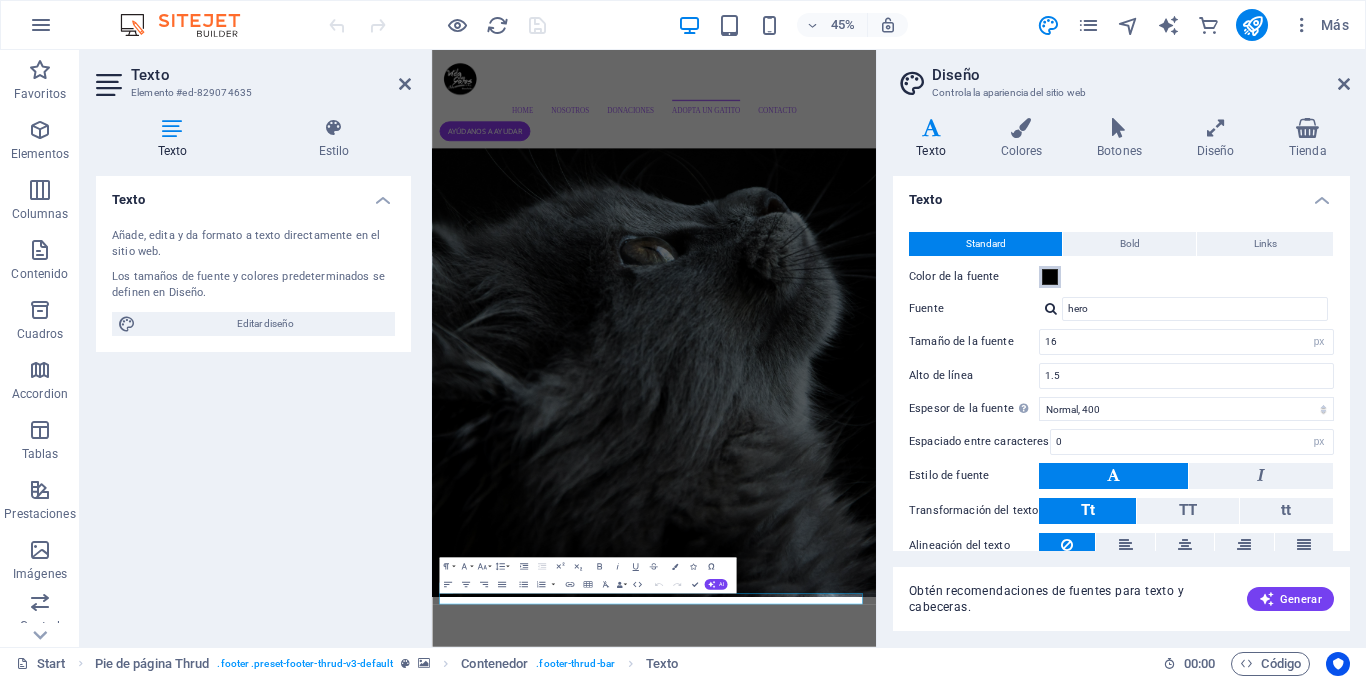 click at bounding box center (1050, 277) 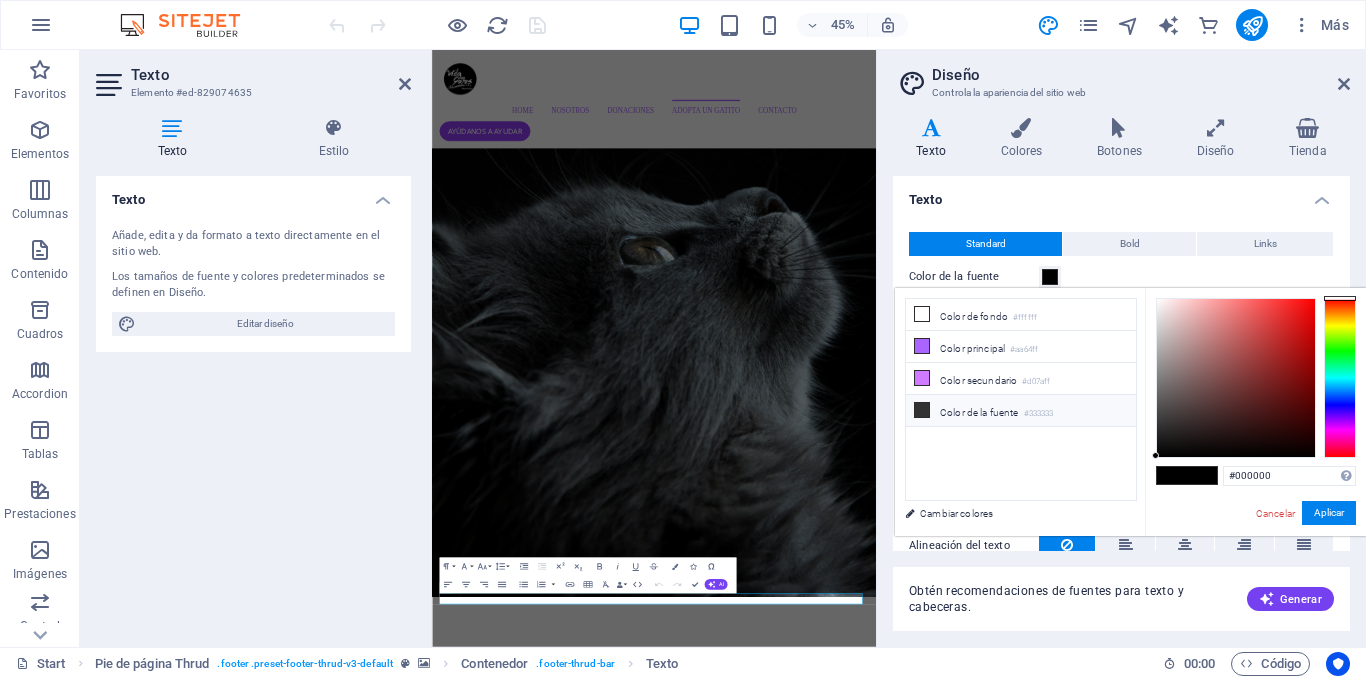 click on "Color de la fuente
#333333" at bounding box center (1021, 411) 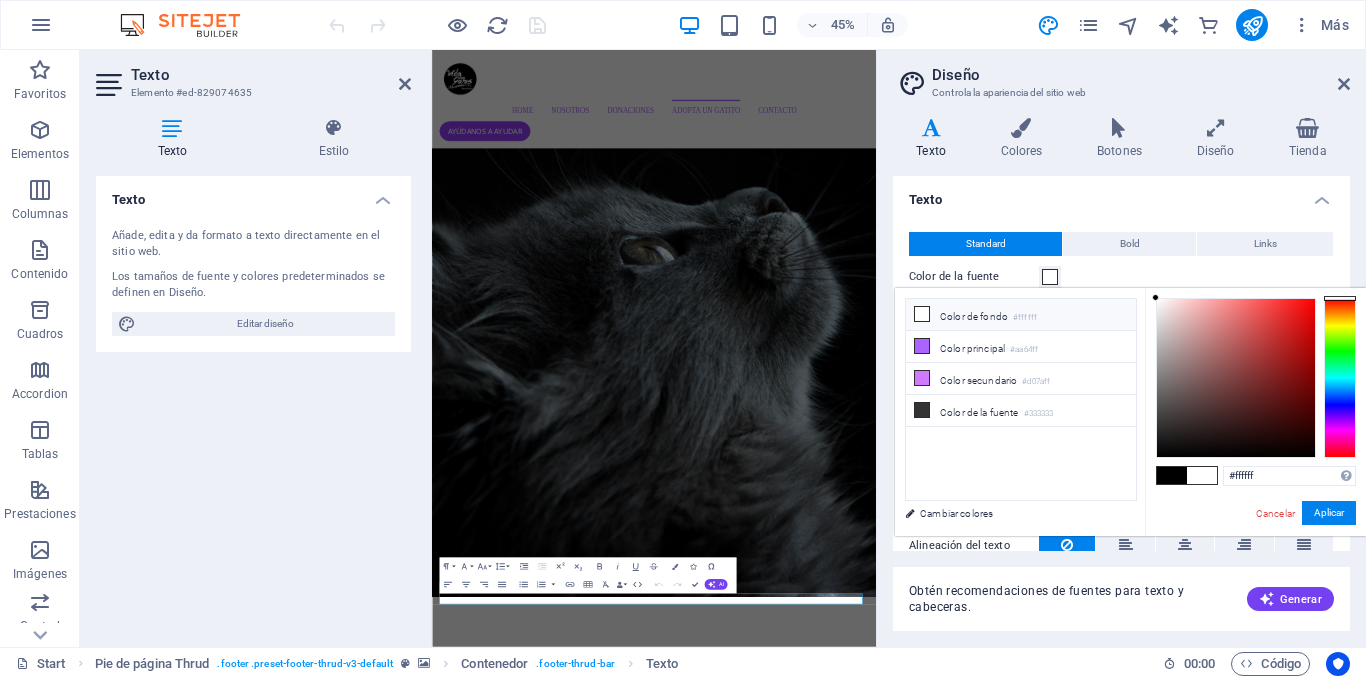 drag, startPoint x: 1203, startPoint y: 389, endPoint x: 1142, endPoint y: 275, distance: 129.29424 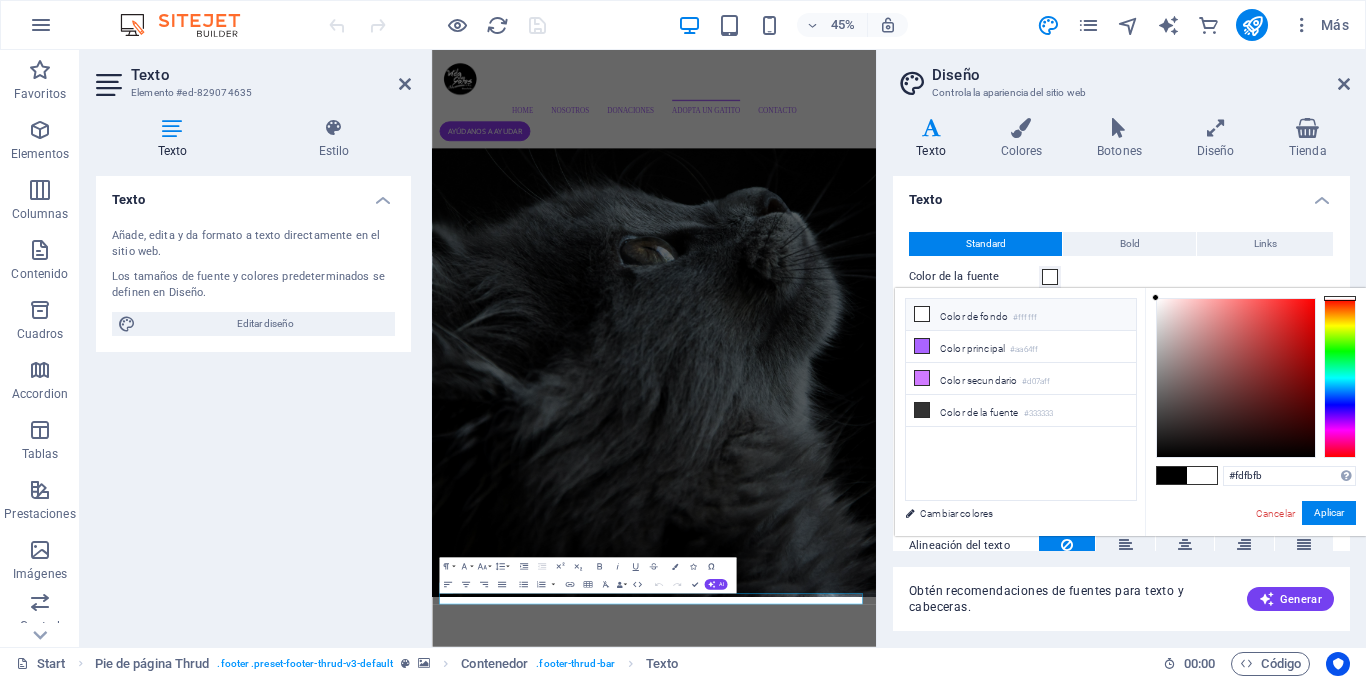 click at bounding box center [1155, 297] 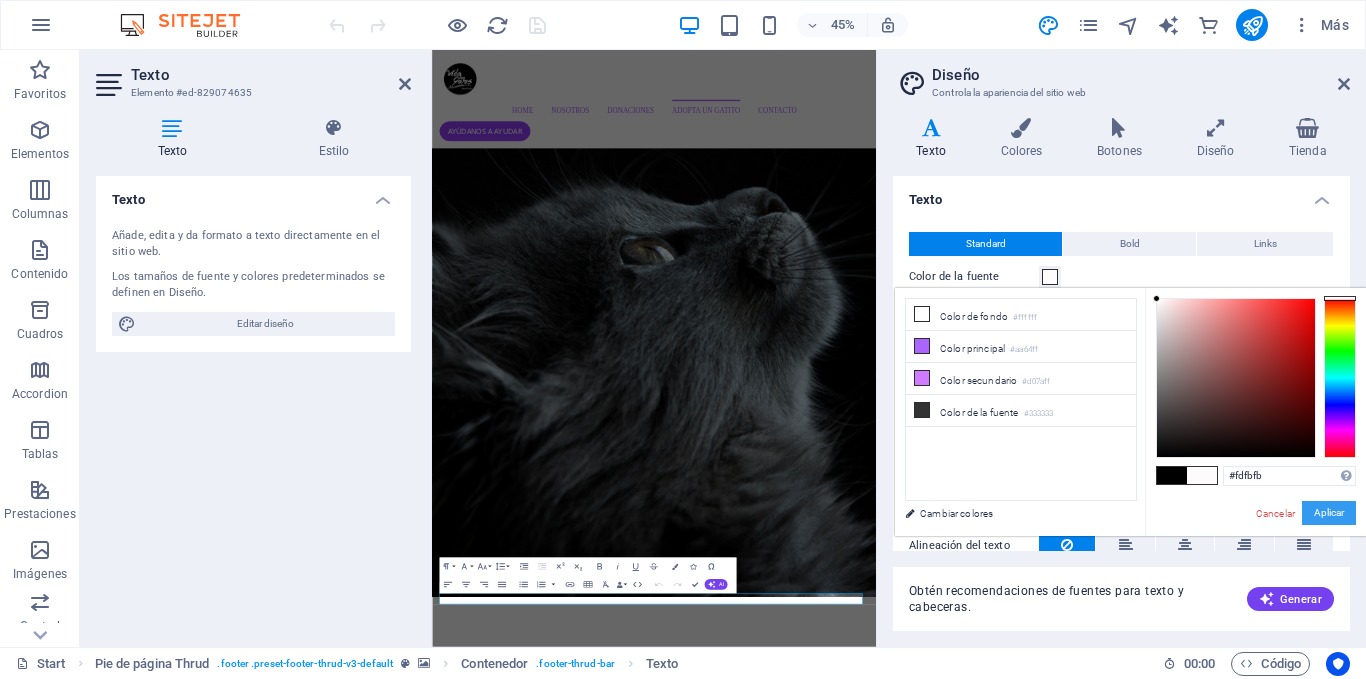 click on "Aplicar" at bounding box center (1329, 513) 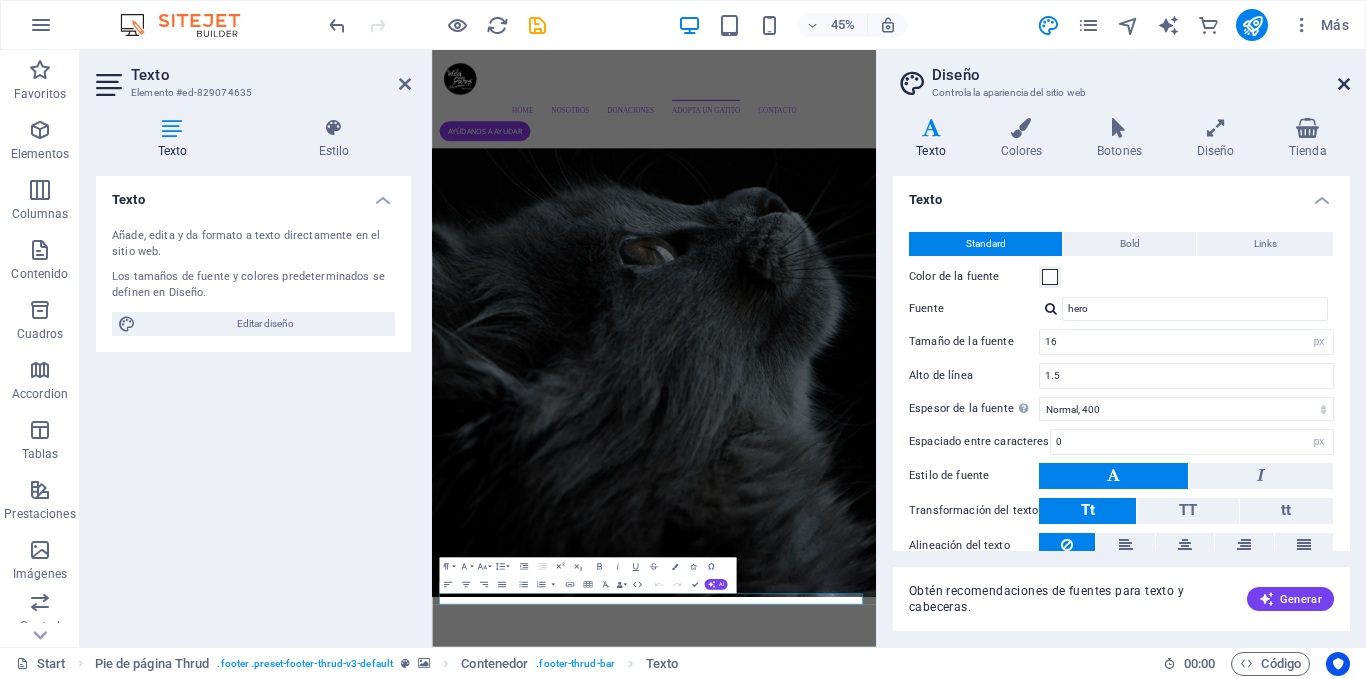 click at bounding box center (1344, 84) 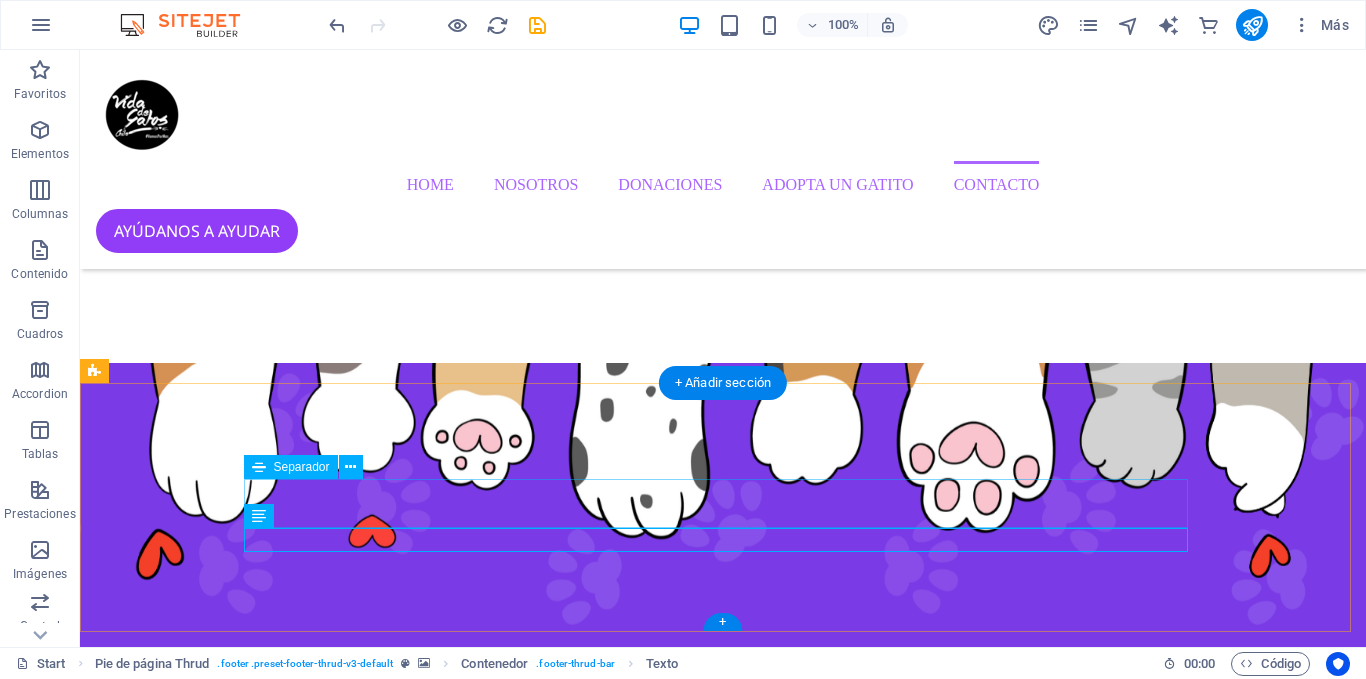 scroll, scrollTop: 4642, scrollLeft: 0, axis: vertical 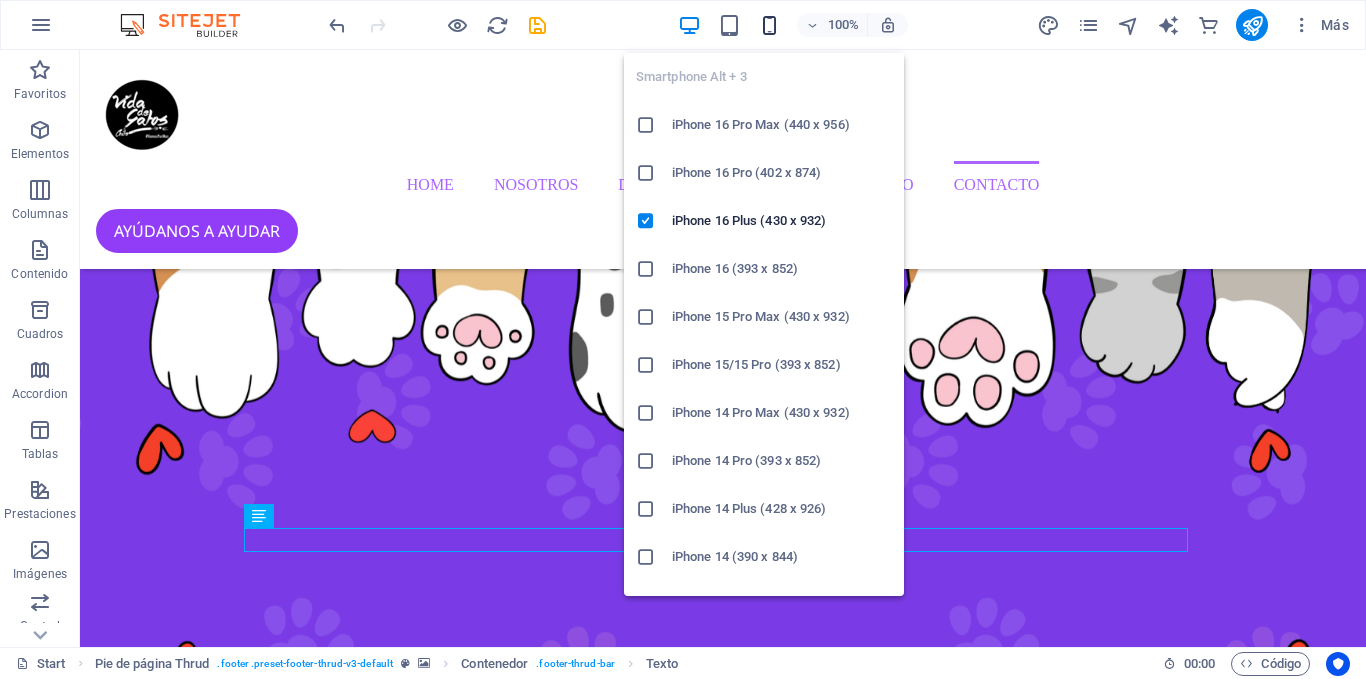 click at bounding box center [769, 25] 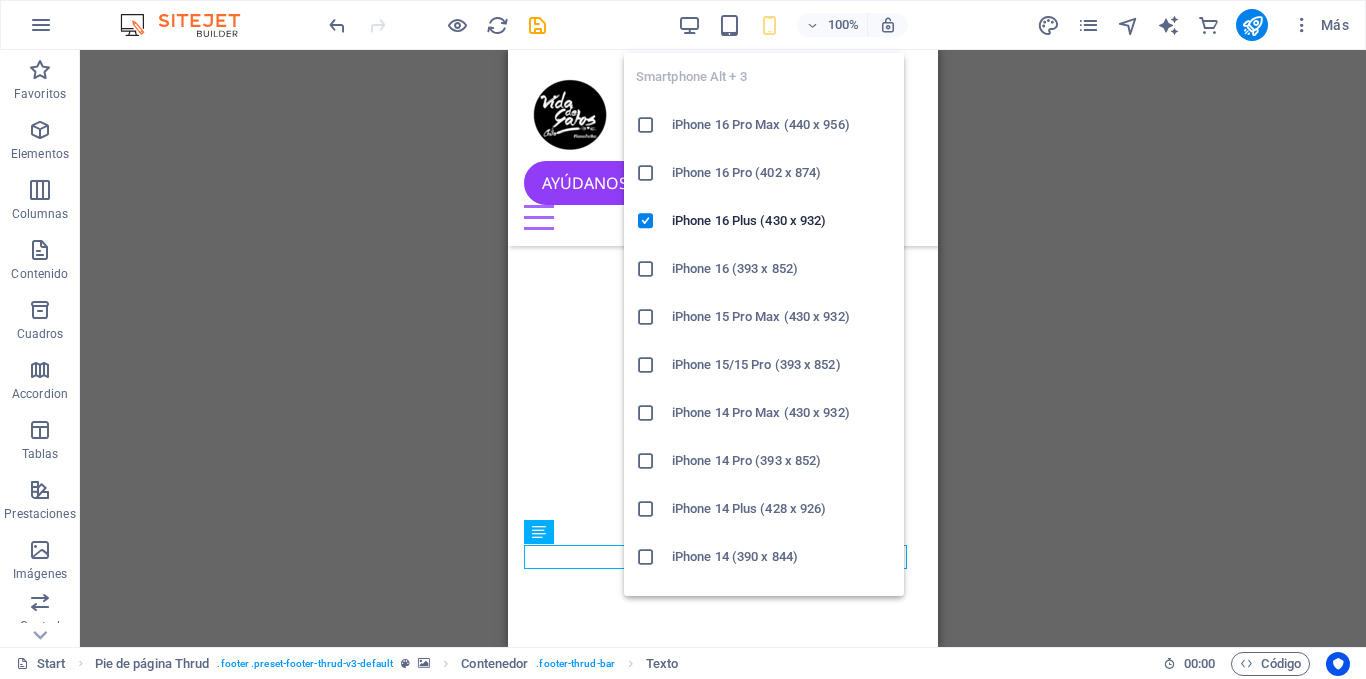 scroll, scrollTop: 7191, scrollLeft: 0, axis: vertical 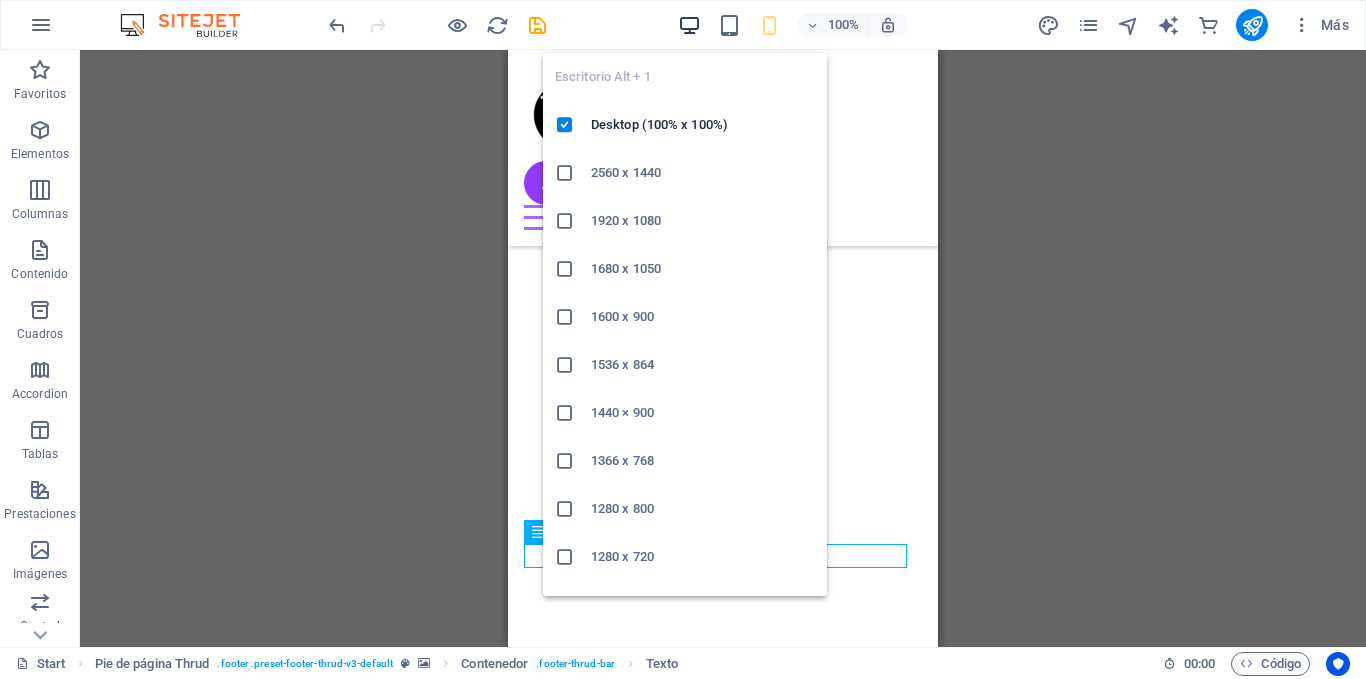 click at bounding box center (689, 25) 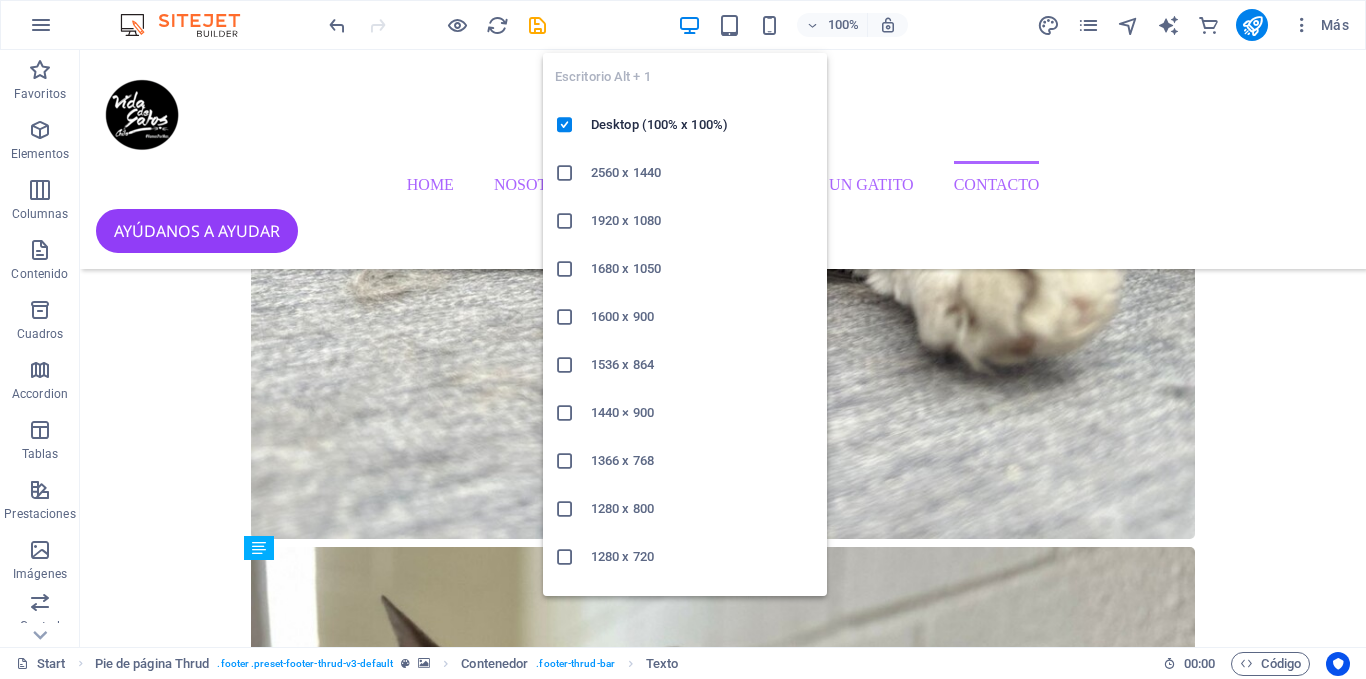 scroll, scrollTop: 4610, scrollLeft: 0, axis: vertical 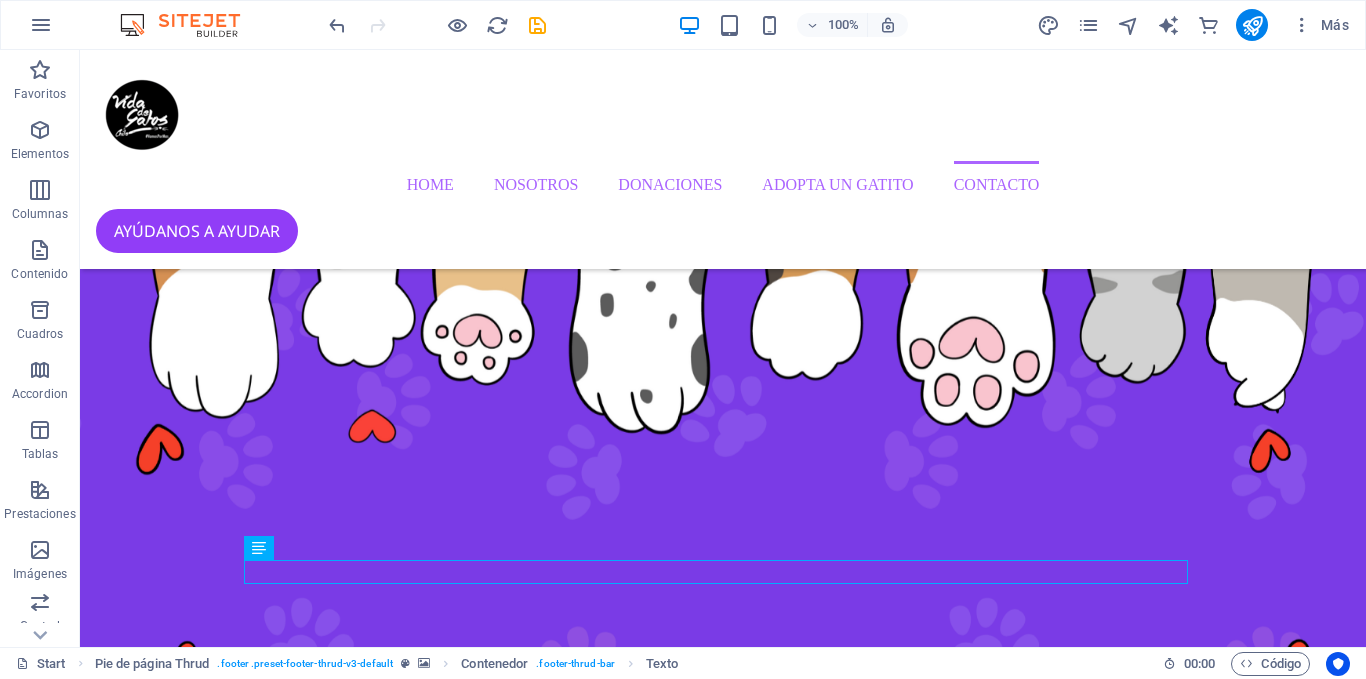 click at bounding box center [437, 25] 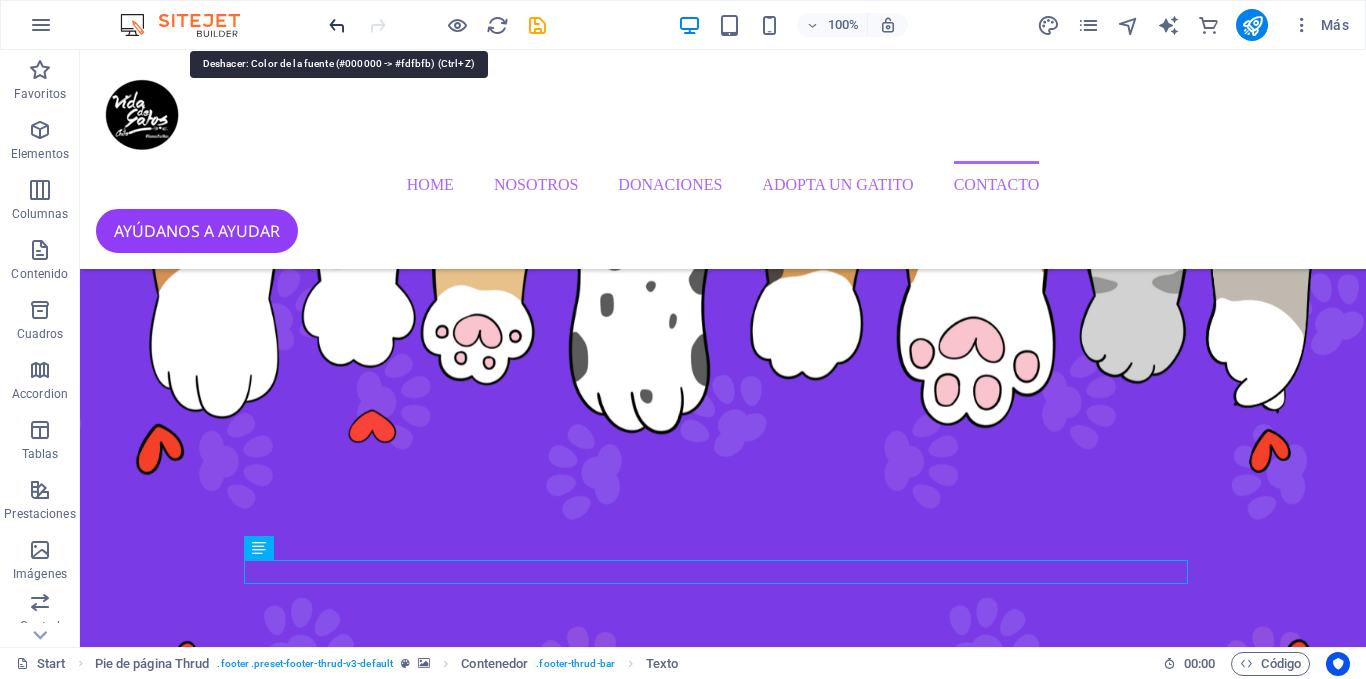 click at bounding box center [337, 25] 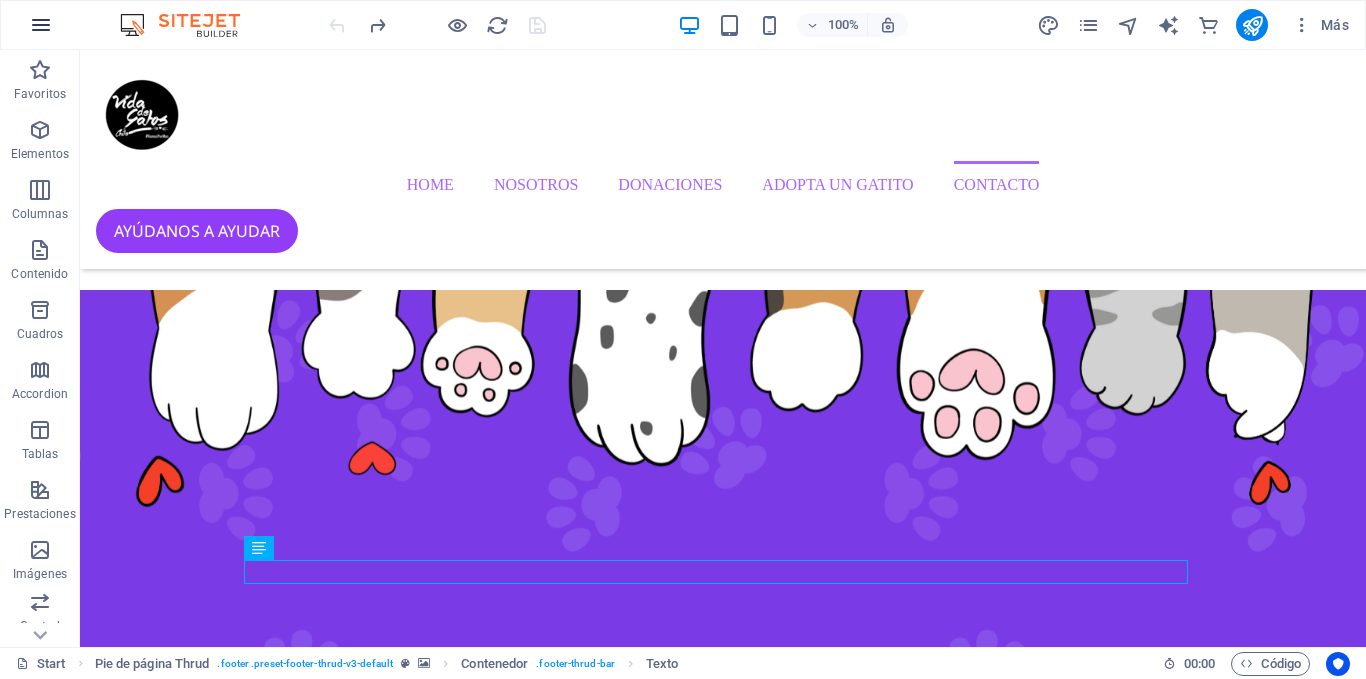click at bounding box center [41, 25] 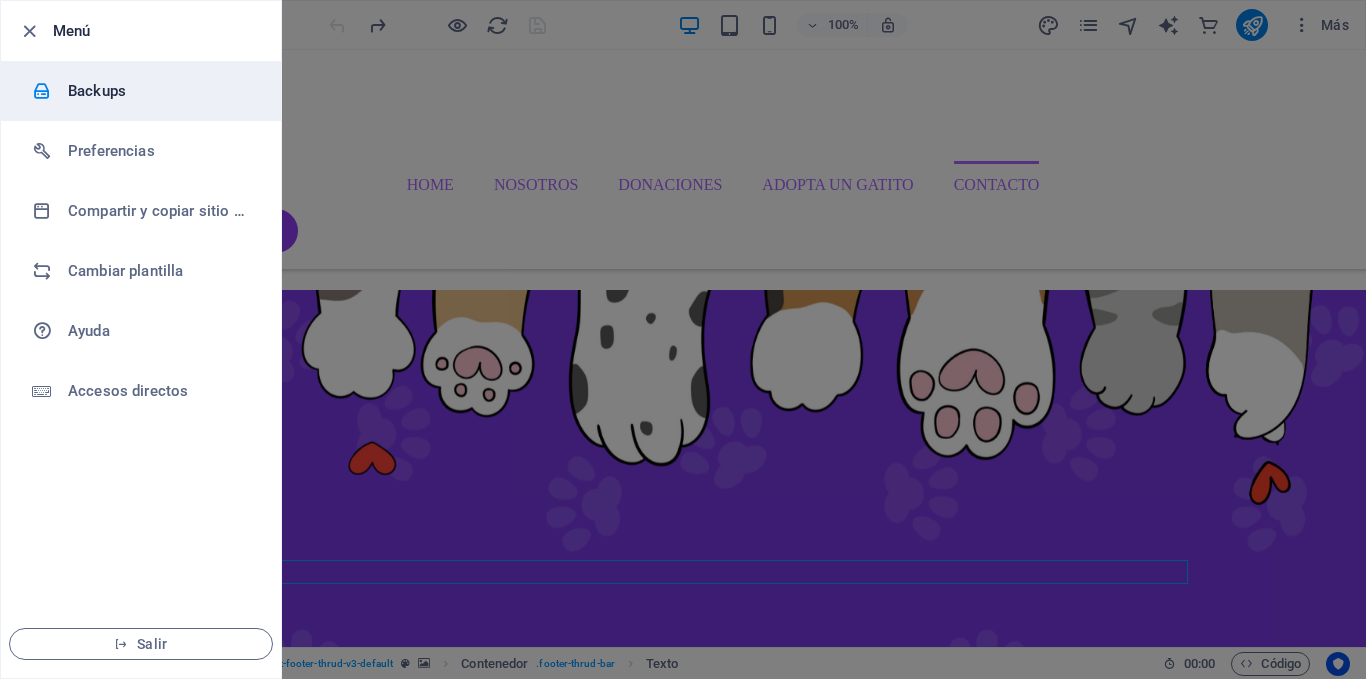 click on "Backups" at bounding box center (160, 91) 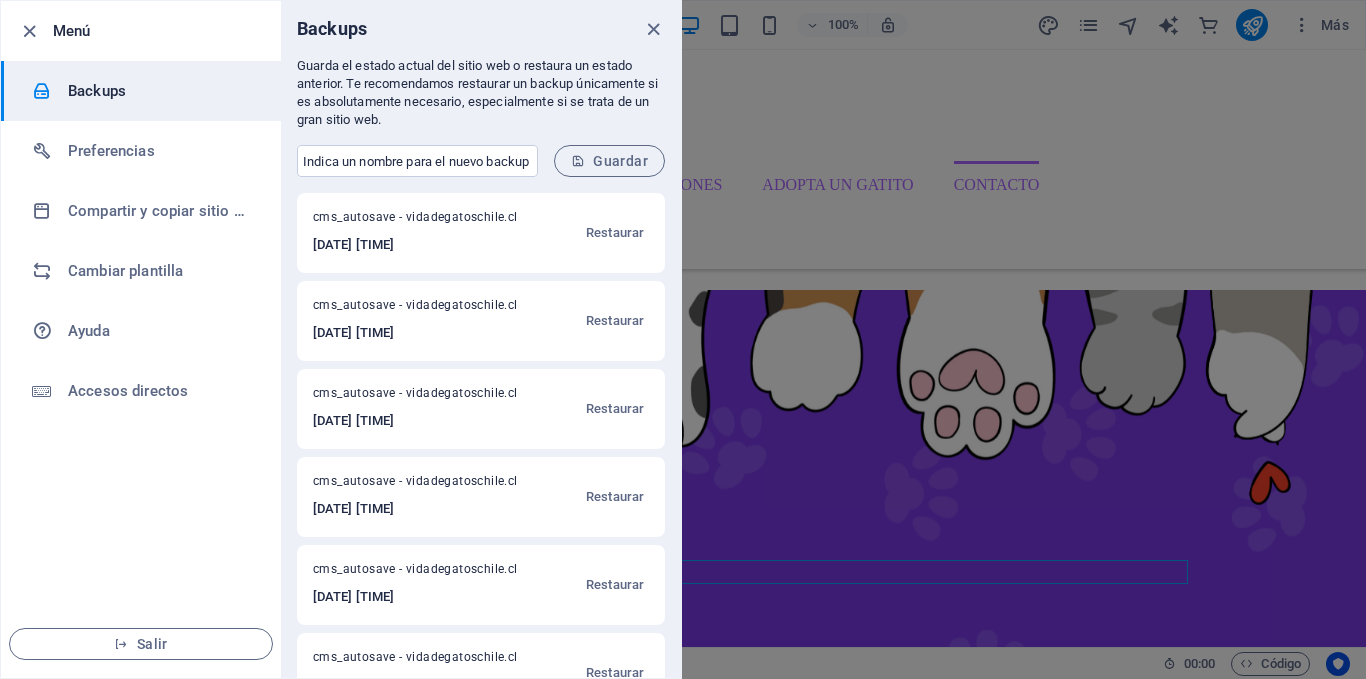 click on "Menú" at bounding box center (159, 31) 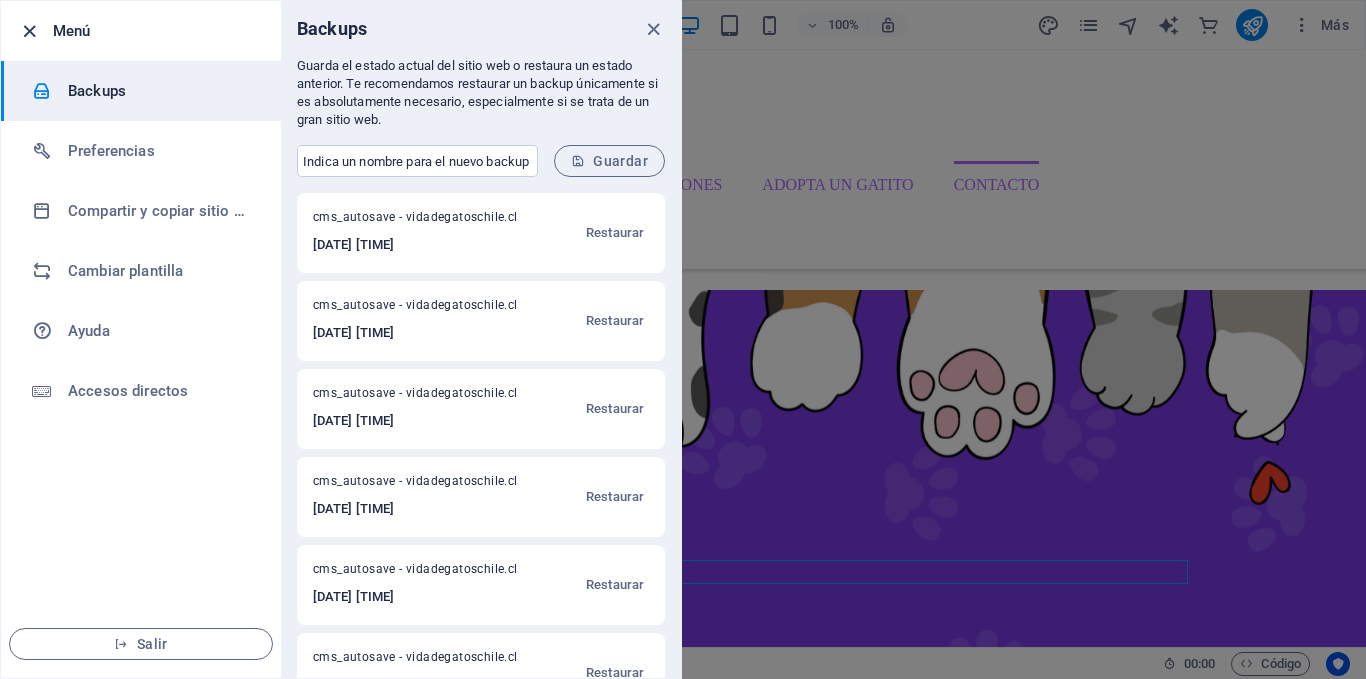 click at bounding box center [29, 31] 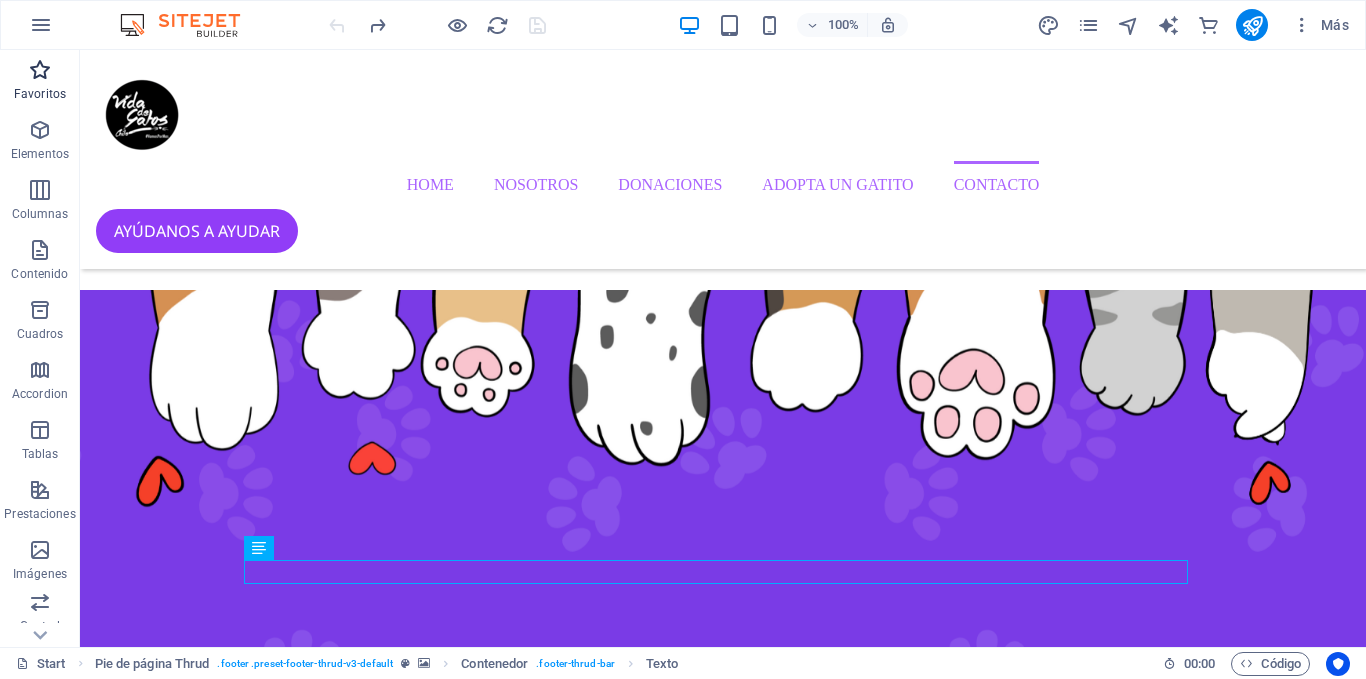 click at bounding box center [40, 70] 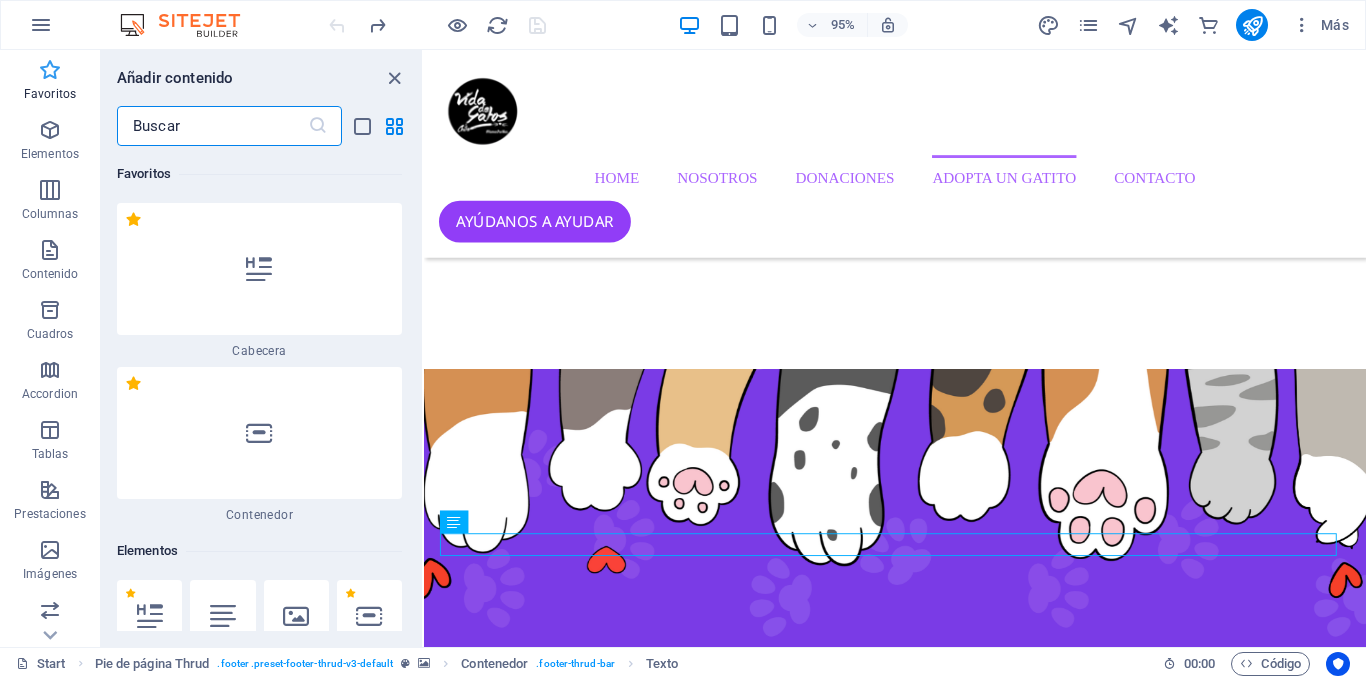 scroll, scrollTop: 4659, scrollLeft: 0, axis: vertical 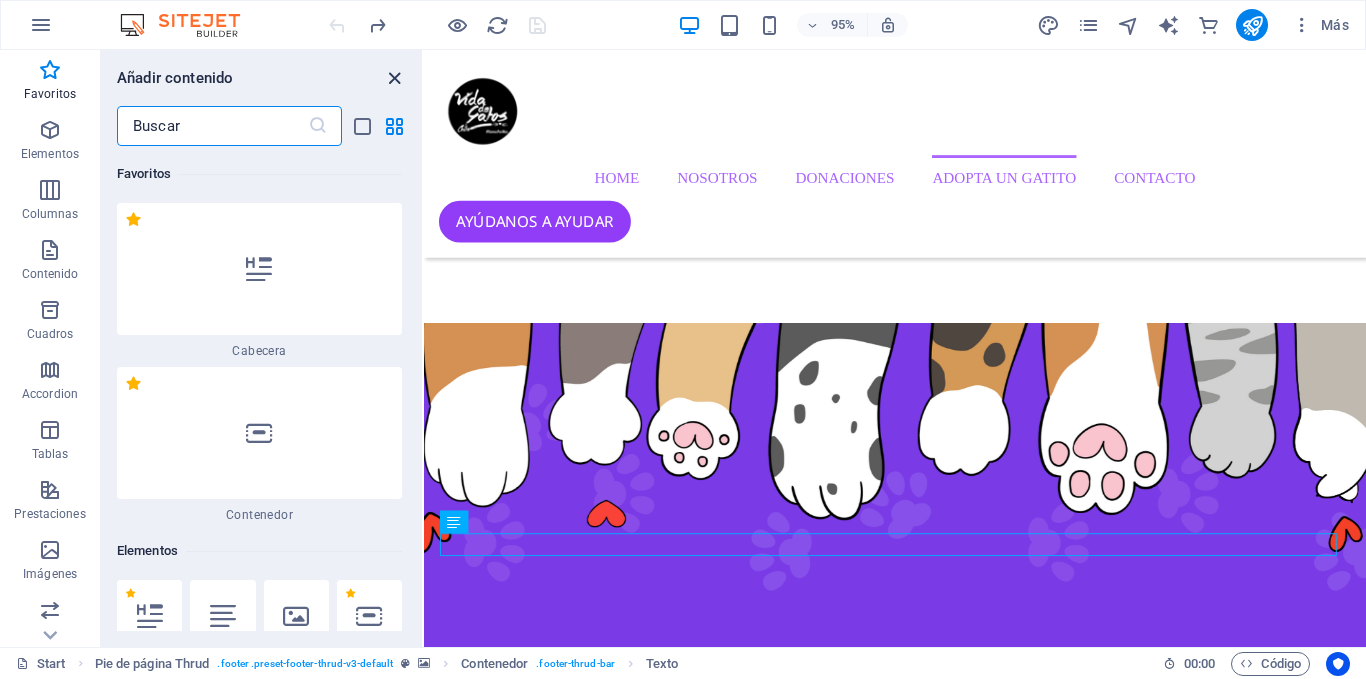 click at bounding box center [394, 78] 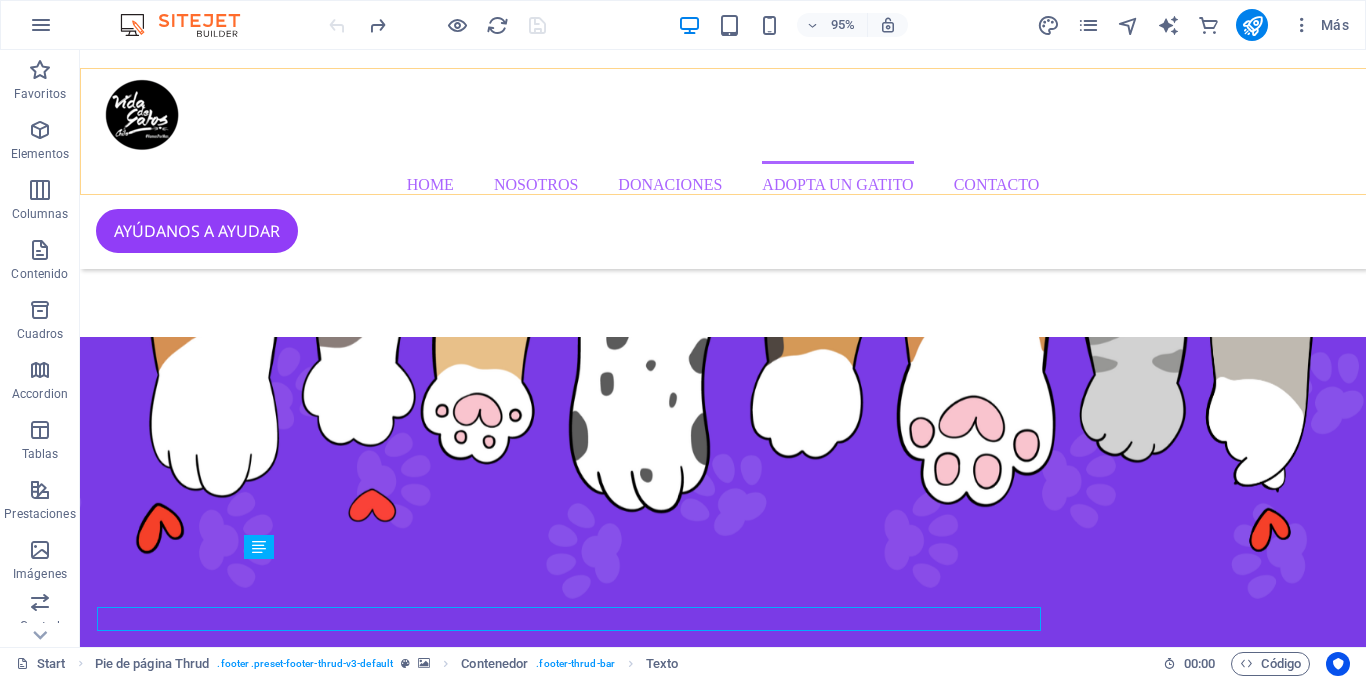 scroll, scrollTop: 4611, scrollLeft: 0, axis: vertical 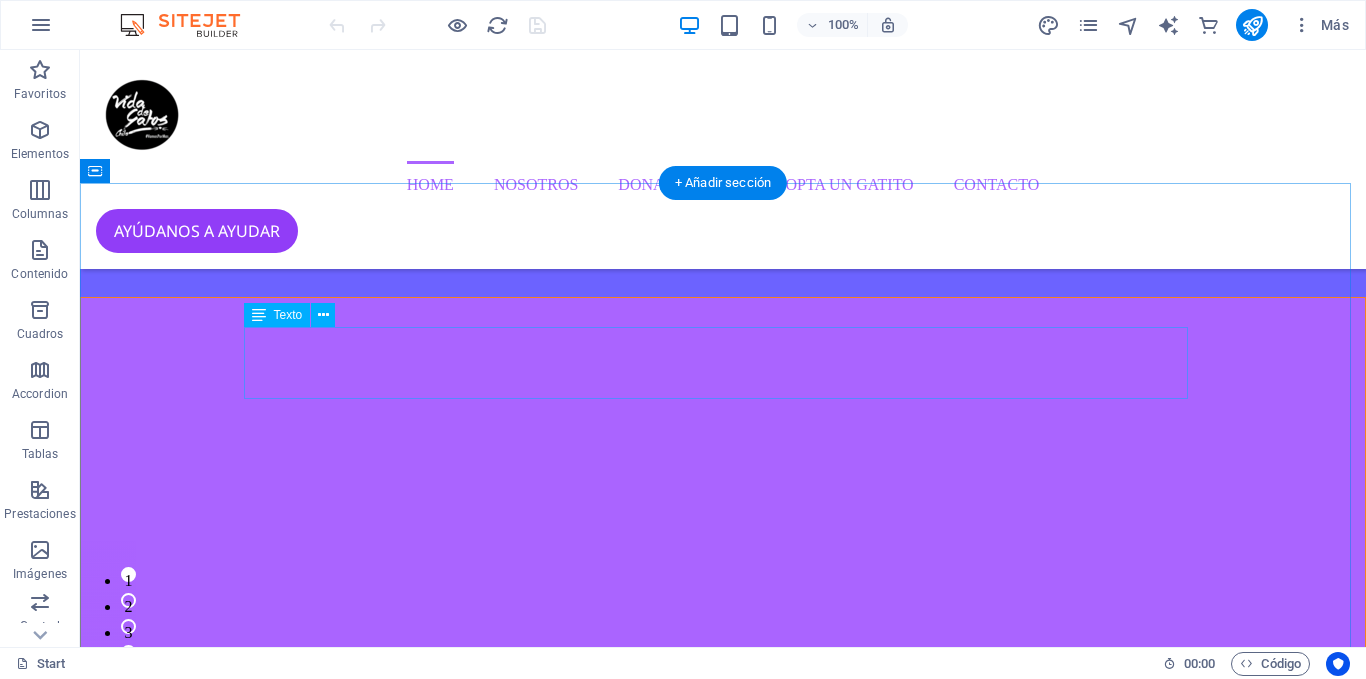 click on "La Fundación promueve la tenencia responsable de mascotas, rescatando, rehabilitando y reubicando animales abandonados. Ofrece atención veterinaria y nutricional, fomenta la adopción consciente y organiza jornadas de adopción, esterilización y vacunación. Asimismo, denuncia maltratos y busca concientizar a la comunidad sobre la problemática de la fauna urbana con soluciones éticas." at bounding box center [723, 2740] 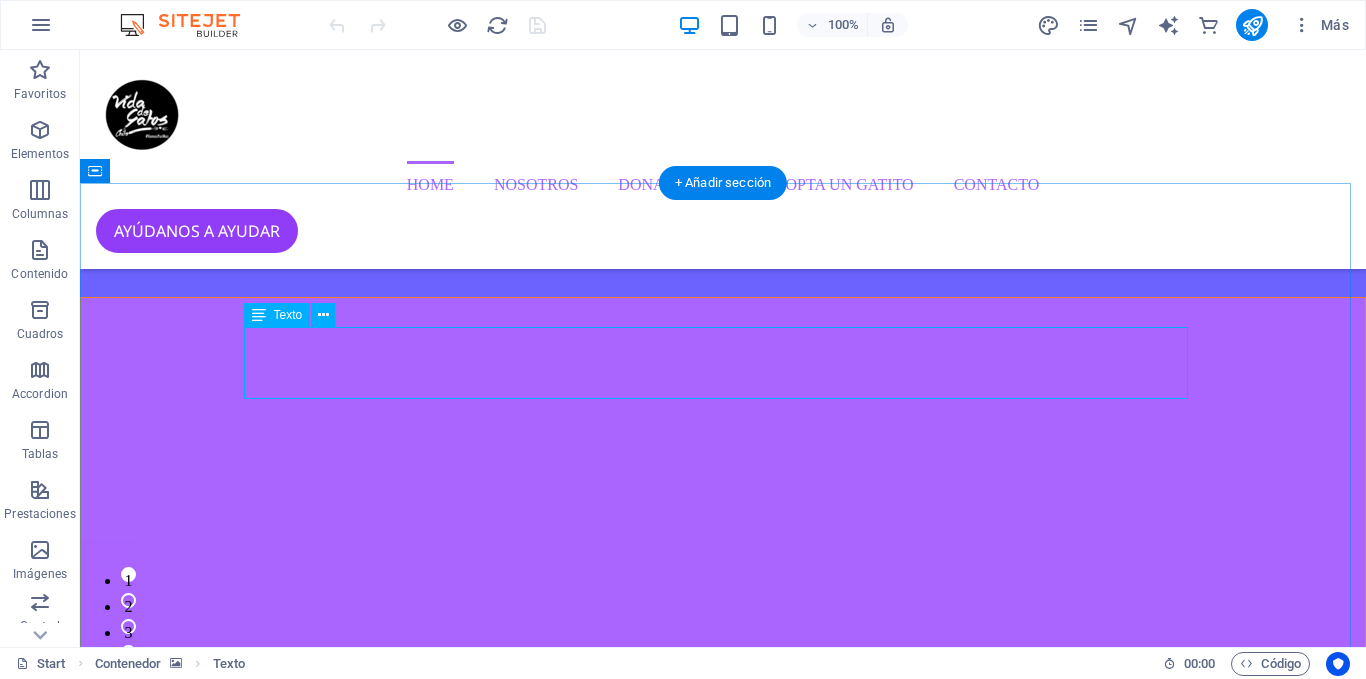 click on "La Fundación promueve la tenencia responsable de mascotas, rescatando, rehabilitando y reubicando animales abandonados. Ofrece atención veterinaria y nutricional, fomenta la adopción consciente y organiza jornadas de adopción, esterilización y vacunación. Asimismo, denuncia maltratos y busca concientizar a la comunidad sobre la problemática de la fauna urbana con soluciones éticas." at bounding box center (723, 2740) 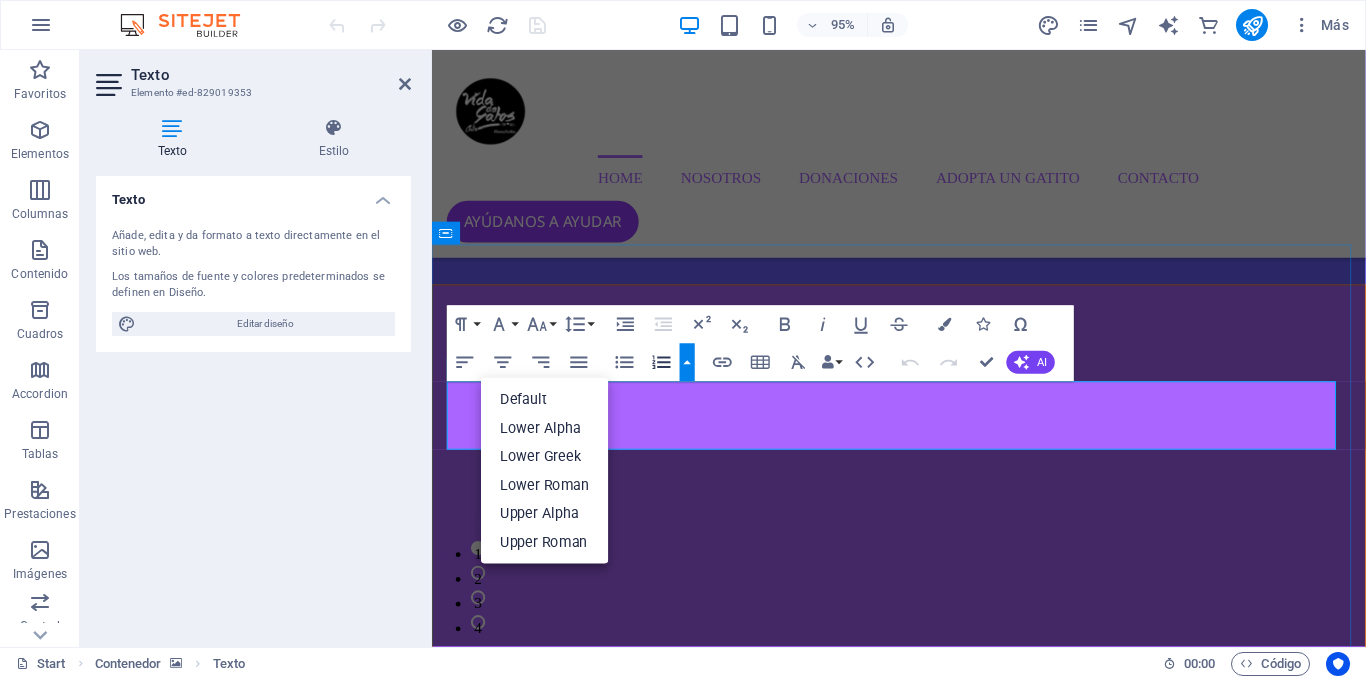 click on "La Fundación promueve la tenencia responsable de mascotas, rescatando, rehabilitando y reubicando animales abandonados. Ofrece atención veterinaria y nutricional, fomenta la adopción consciente y organiza jornadas de adopción, esterilización y vacunación. Asimismo, denuncia maltratos y busca concientizar a la comunidad sobre la problemática de la fauna urbana con soluciones éticas." at bounding box center (924, 2739) 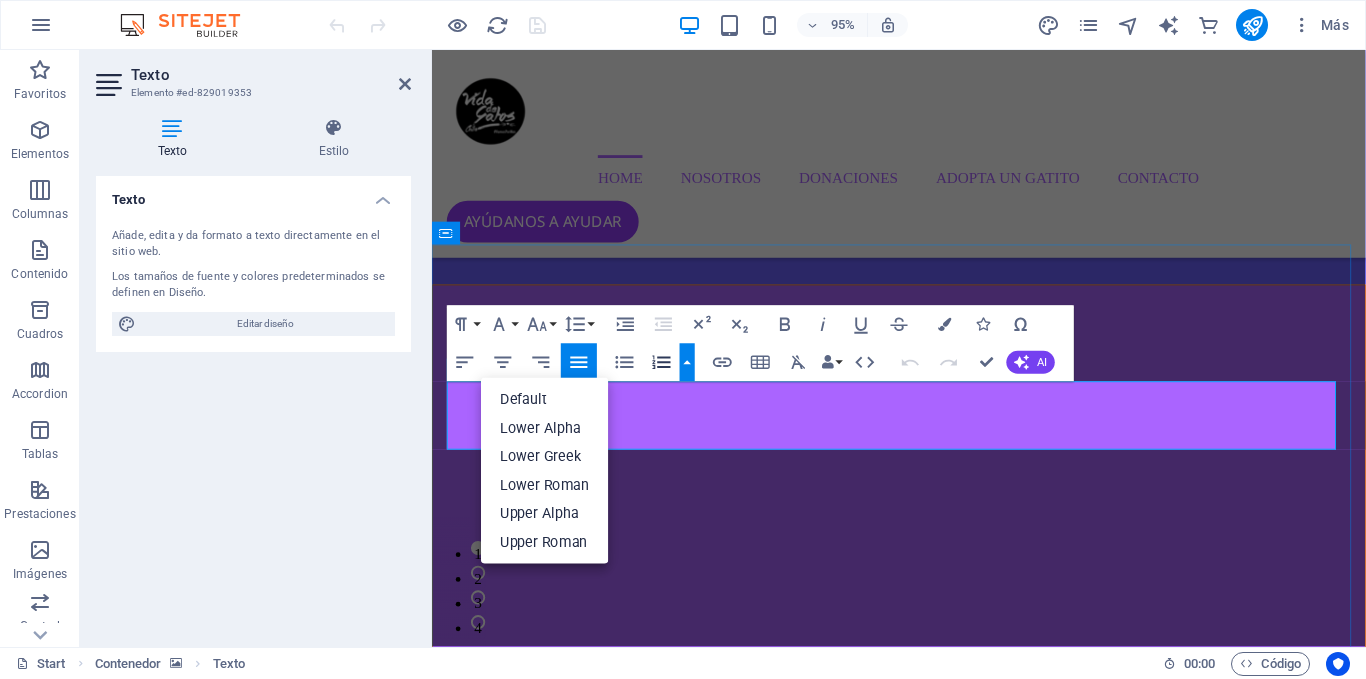 click on "La Fundación promueve la tenencia responsable de mascotas, rescatando, rehabilitando y reubicando animales abandonados. Ofrece atención veterinaria y nutricional, fomenta la adopción consciente y organiza jornadas de adopción, esterilización y vacunación. Asimismo, denuncia maltratos y busca concientizar a la comunidad sobre la problemática de la fauna urbana con soluciones éticas." at bounding box center [924, 2739] 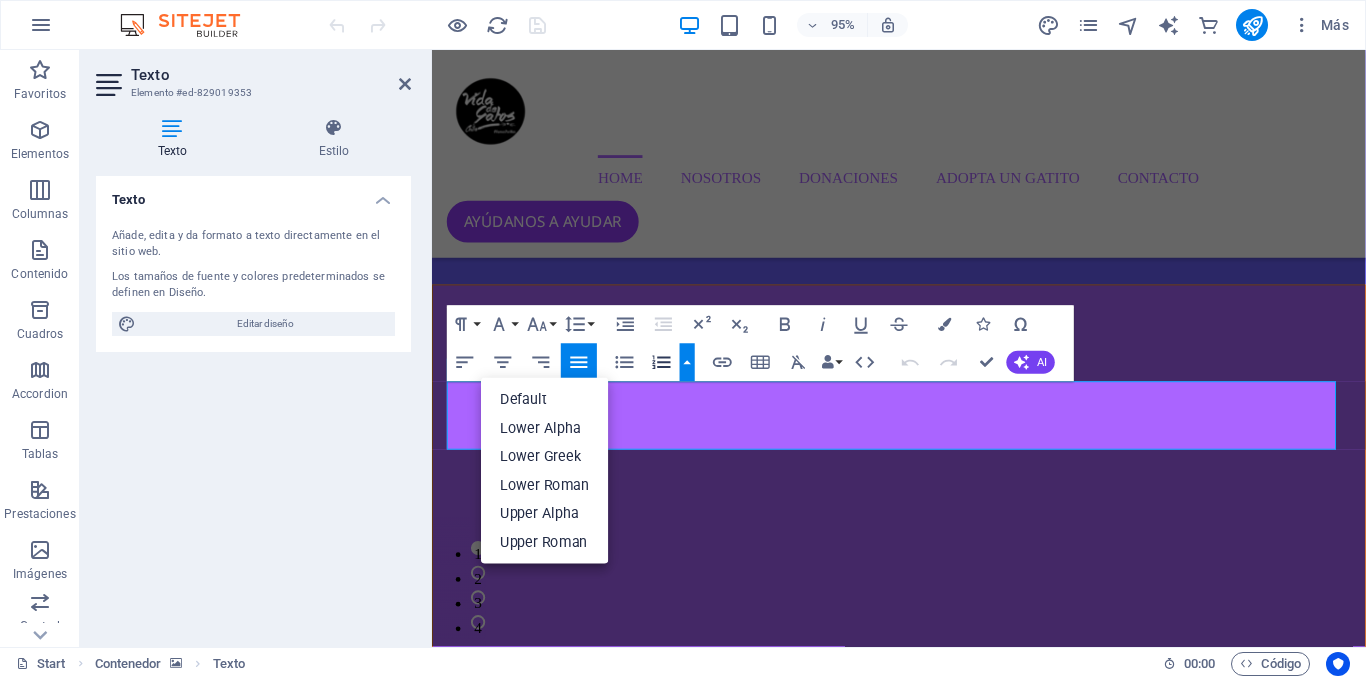 click at bounding box center [687, 363] 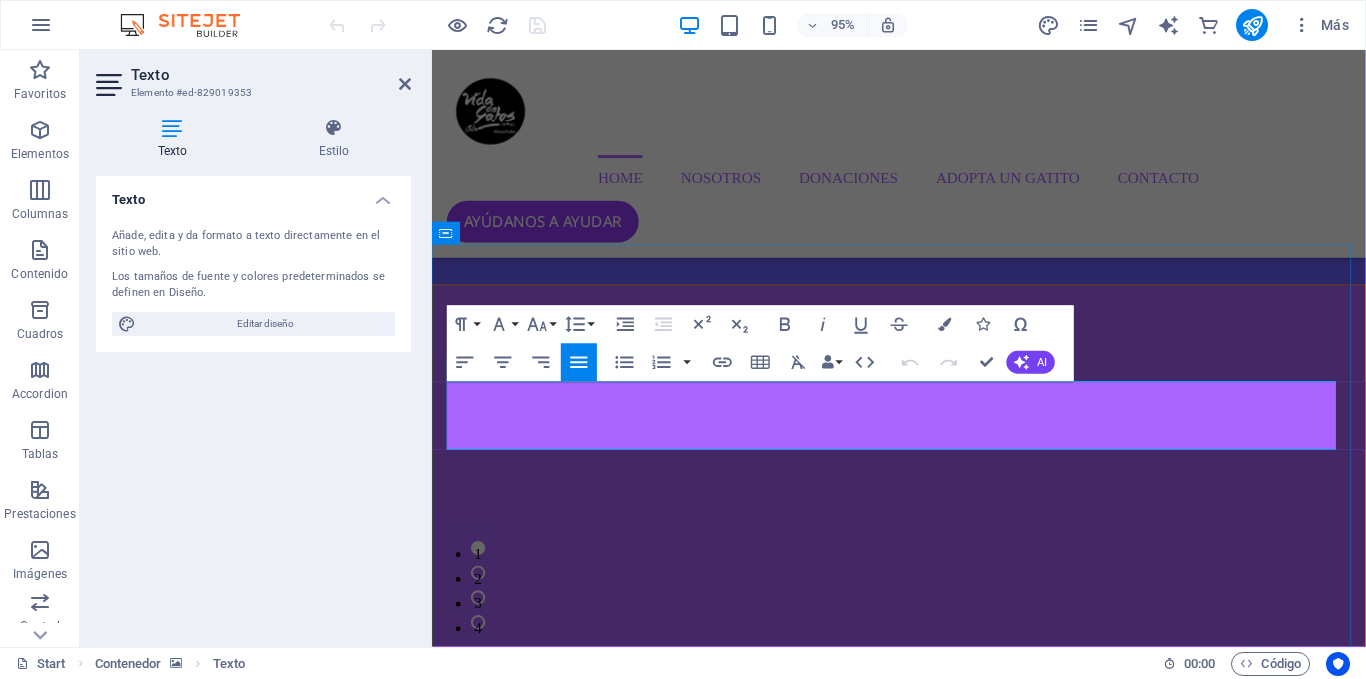 click on "La Fundación promueve la tenencia responsable de mascotas, rescatando, rehabilitando y reubicando animales abandonados. Ofrece atención veterinaria y nutricional, fomenta la adopción consciente y organiza jornadas de adopción, esterilización y vacunación. Asimismo, denuncia maltratos y busca concientizar a la comunidad sobre la problemática de la fauna urbana con soluciones éticas." at bounding box center (924, 2739) 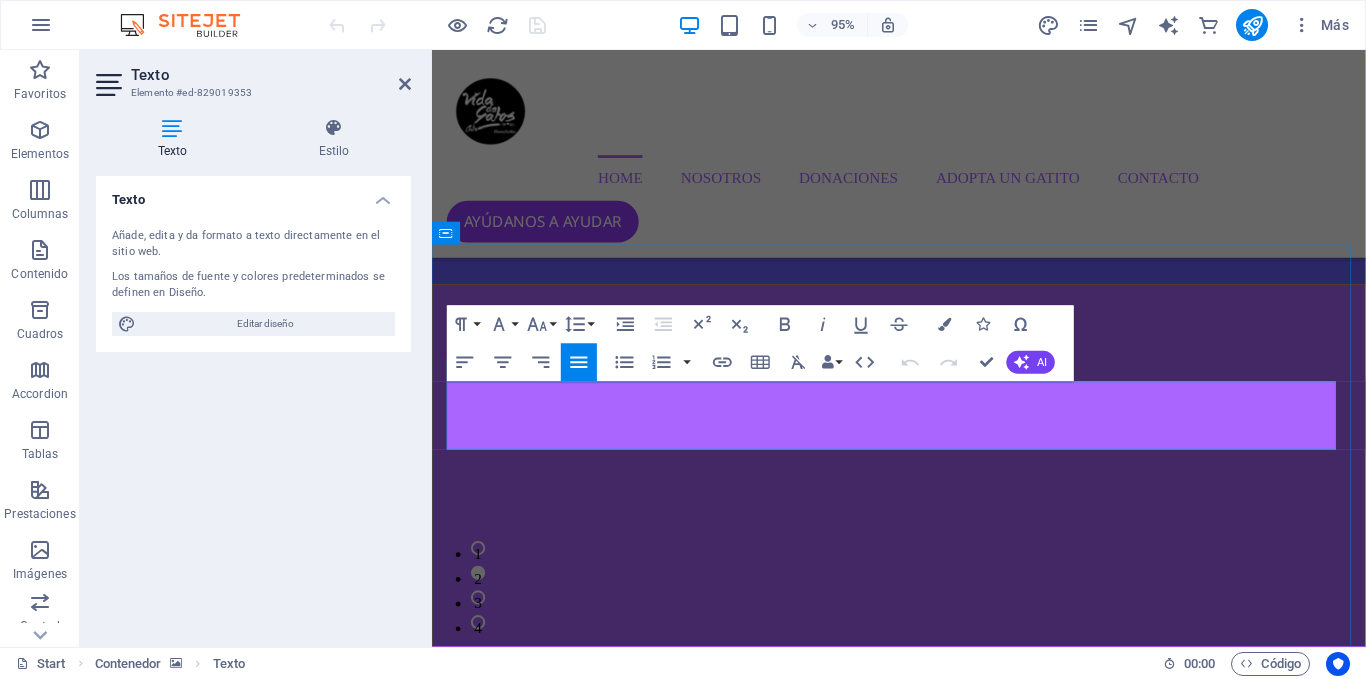 click on "La Fundación promueve la tenencia responsable de mascotas, rescatando, rehabilitando y reubicando animales abandonados. Ofrece atención veterinaria y nutricional, fomenta la adopción consciente y organiza jornadas de adopción, esterilización y vacunación. Asimismo, denuncia maltratos y busca concientizar a la comunidad sobre la problemática de la fauna urbana con soluciones éticas." at bounding box center (924, 2740) 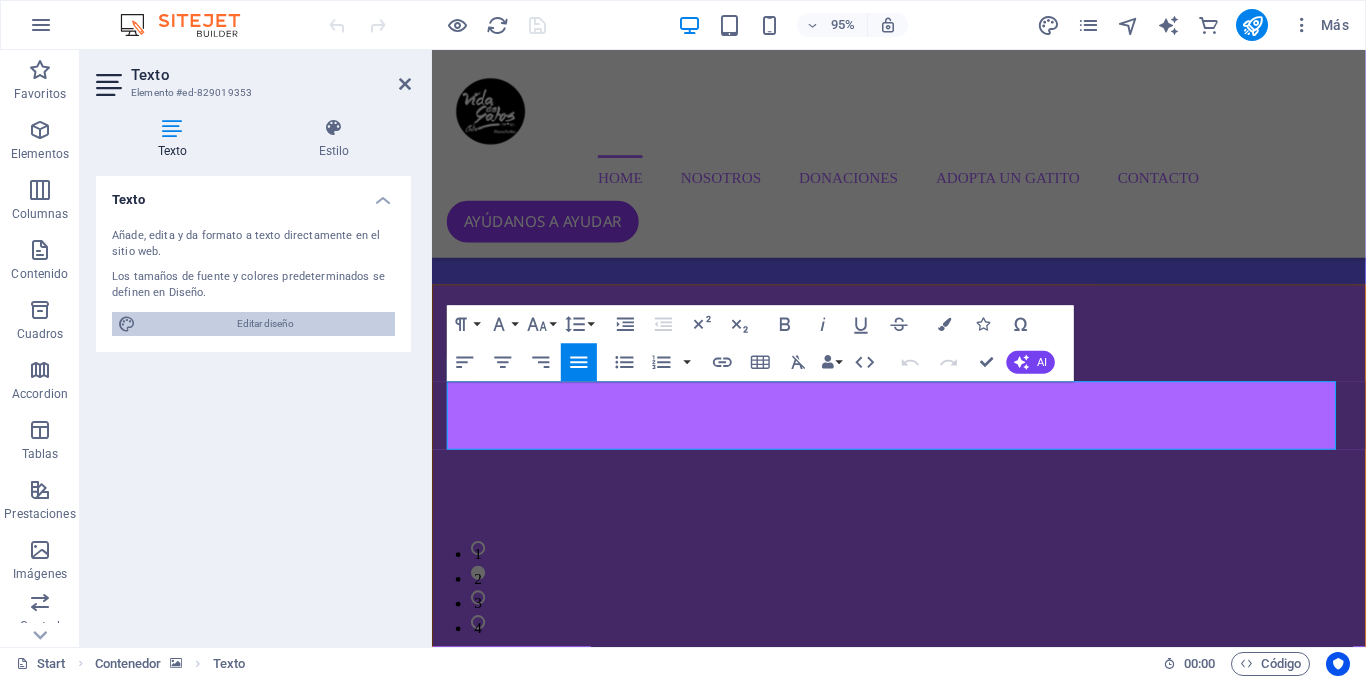 click on "Editar diseño" at bounding box center [265, 324] 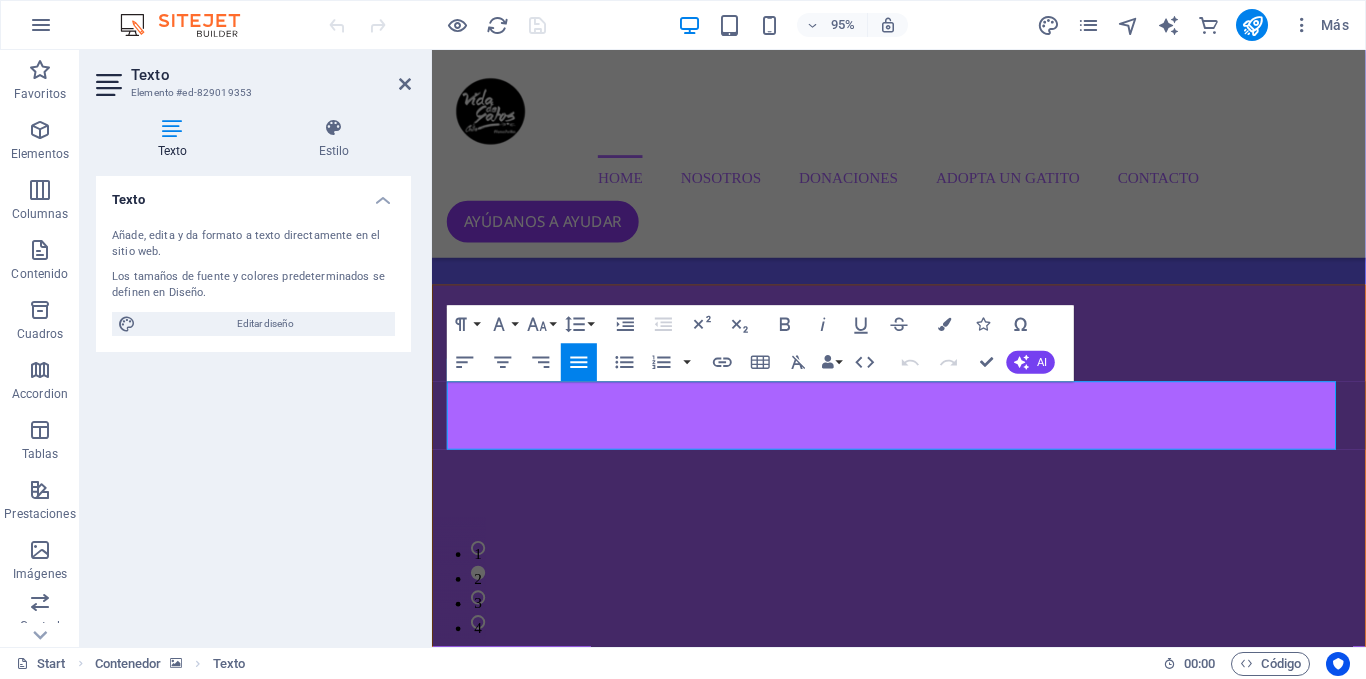 select on "px" 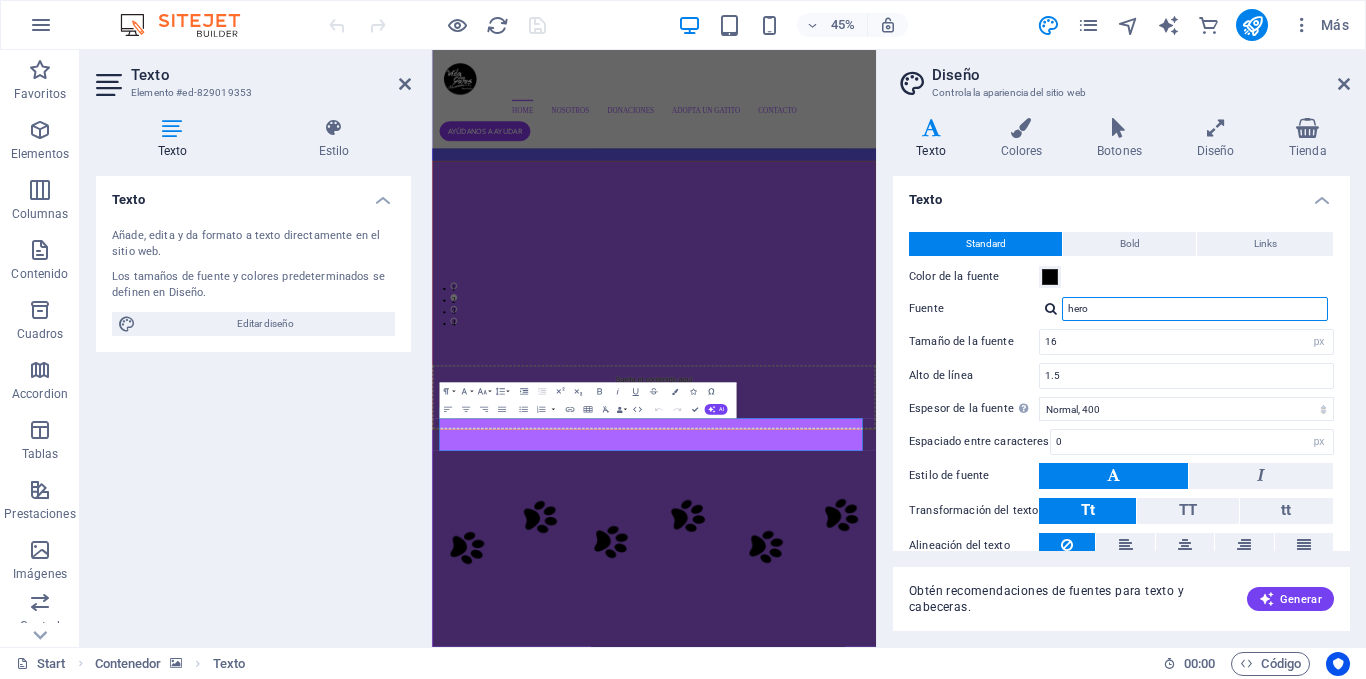 click on "hero" at bounding box center [1195, 309] 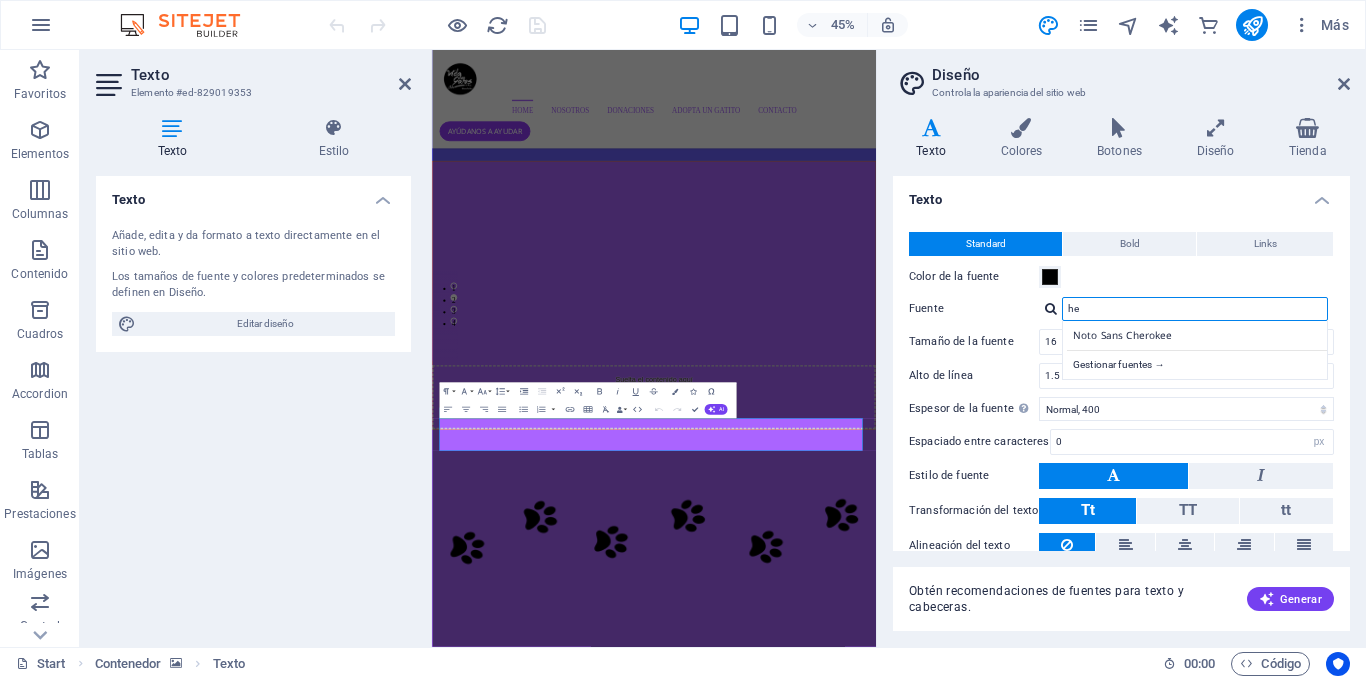 type on "h" 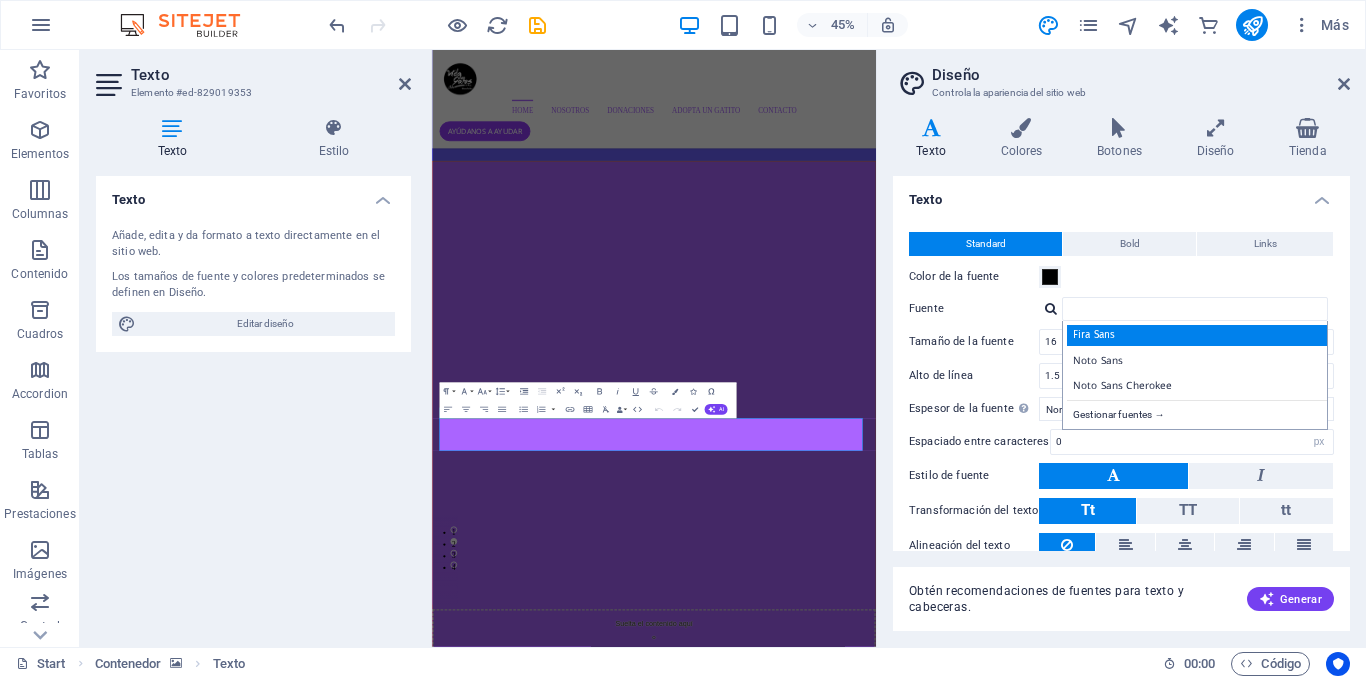 click on "Fira Sans" at bounding box center (1199, 335) 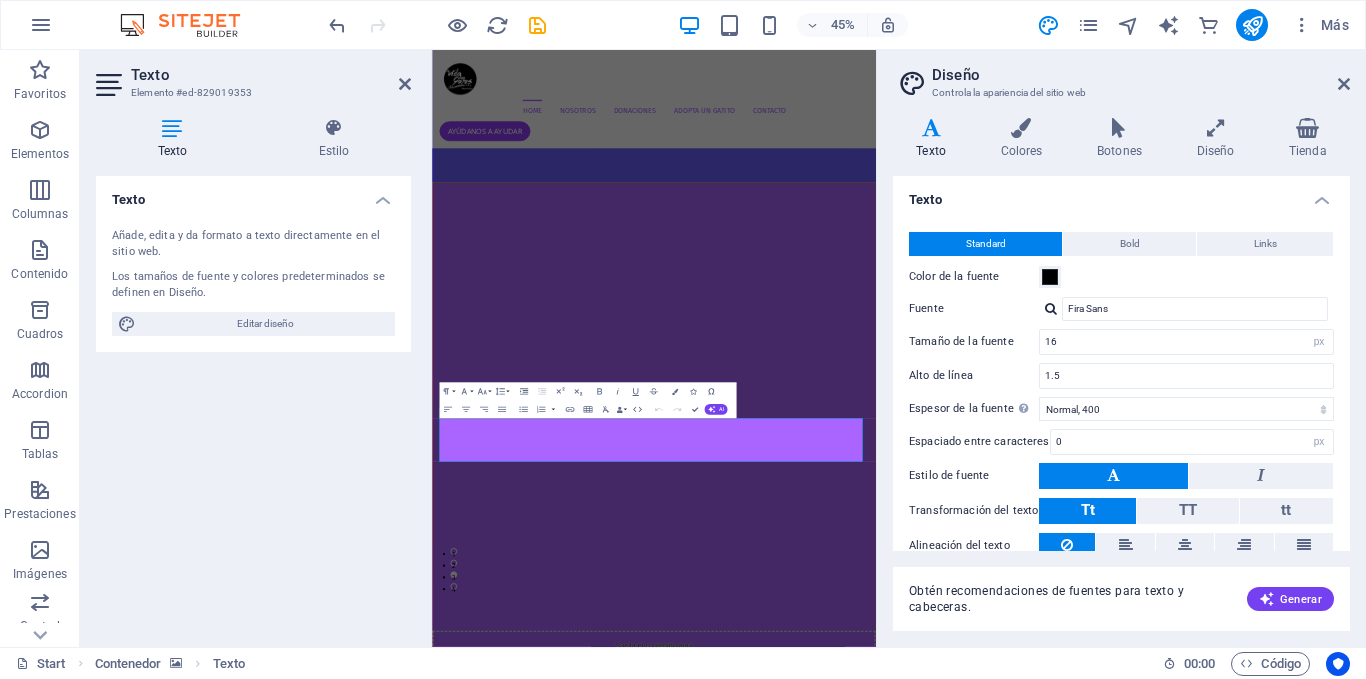 click on "Diseño Controla la apariencia del sitio web" at bounding box center [1123, 76] 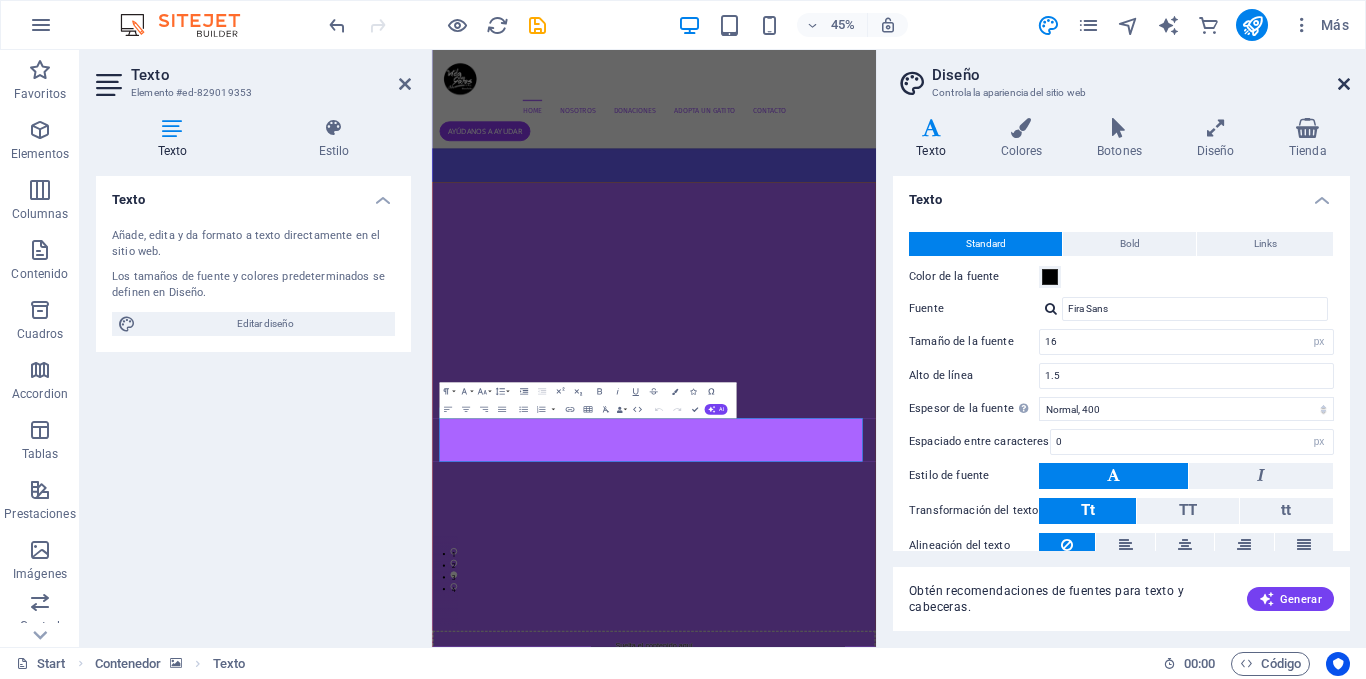 click at bounding box center [1344, 84] 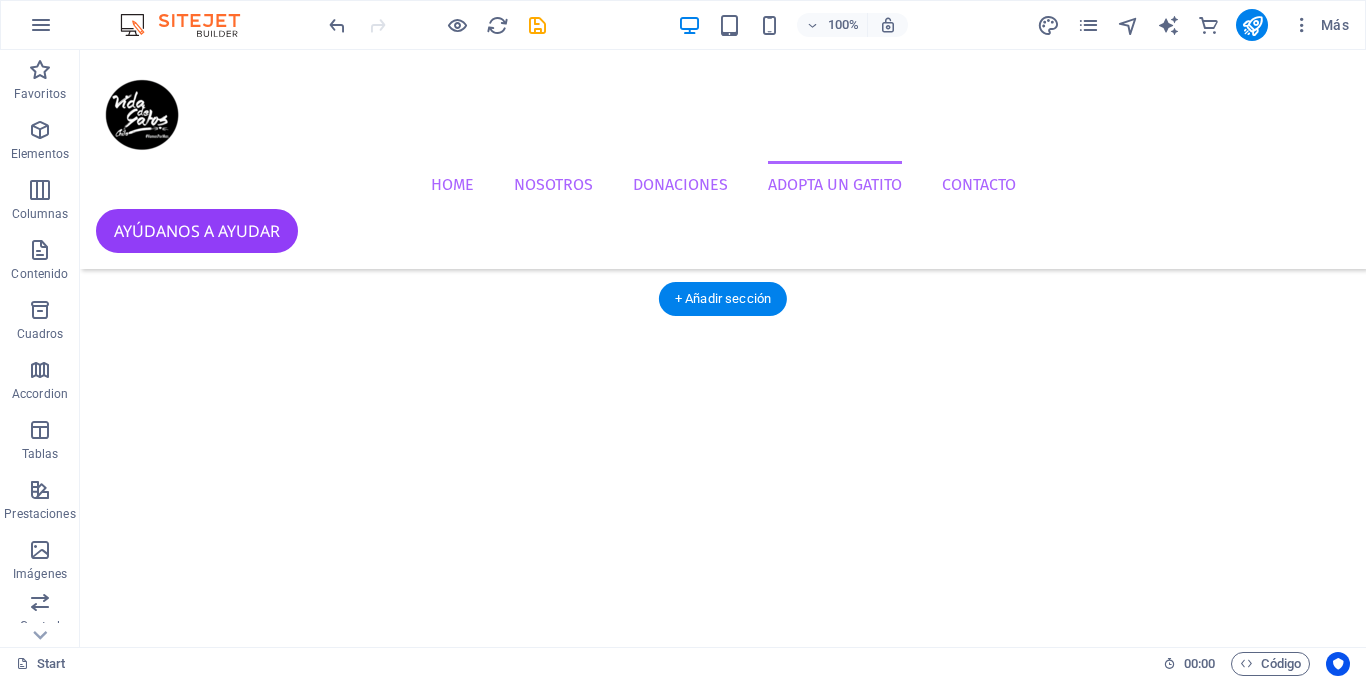 scroll, scrollTop: 4305, scrollLeft: 0, axis: vertical 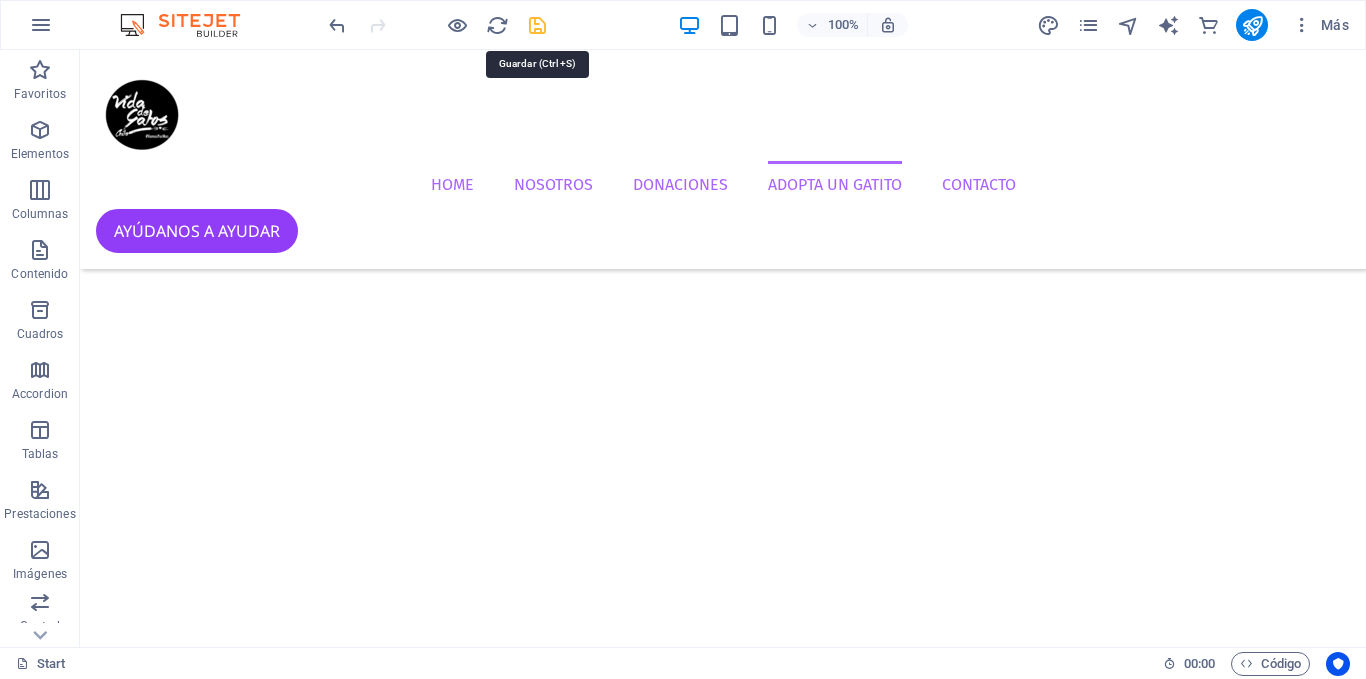 click at bounding box center (537, 25) 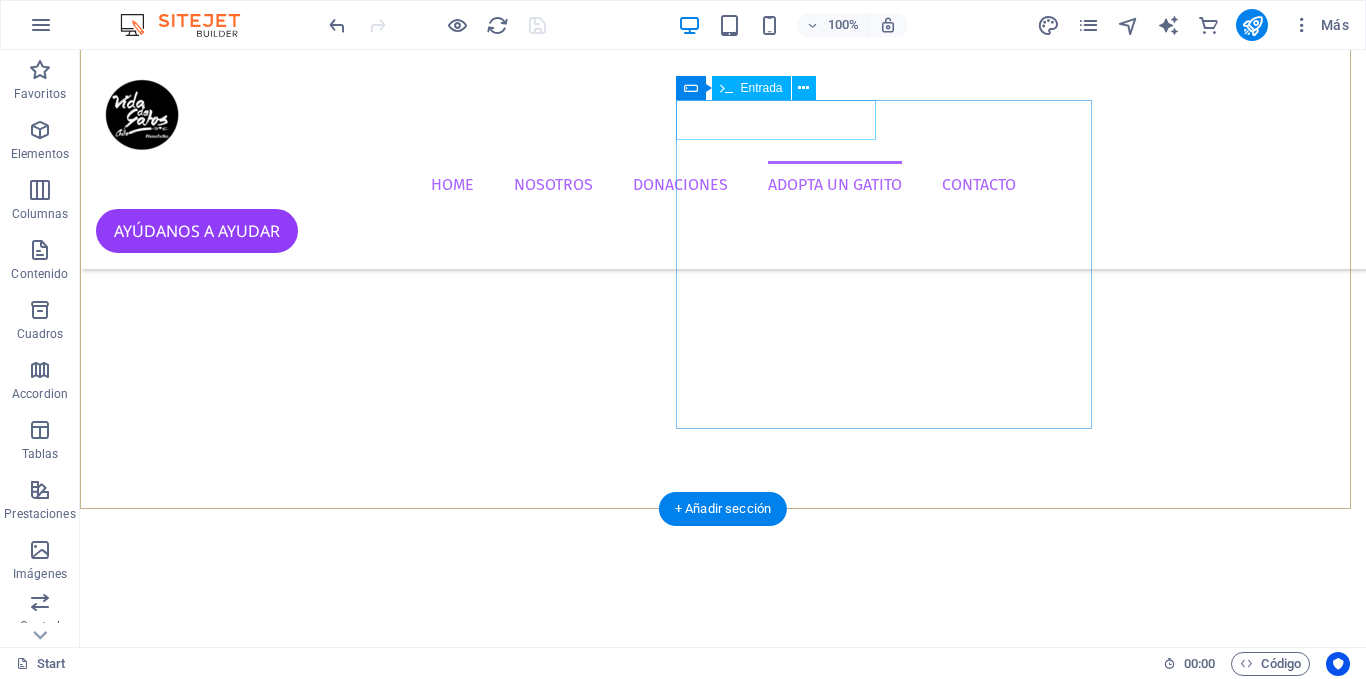 scroll, scrollTop: 4710, scrollLeft: 0, axis: vertical 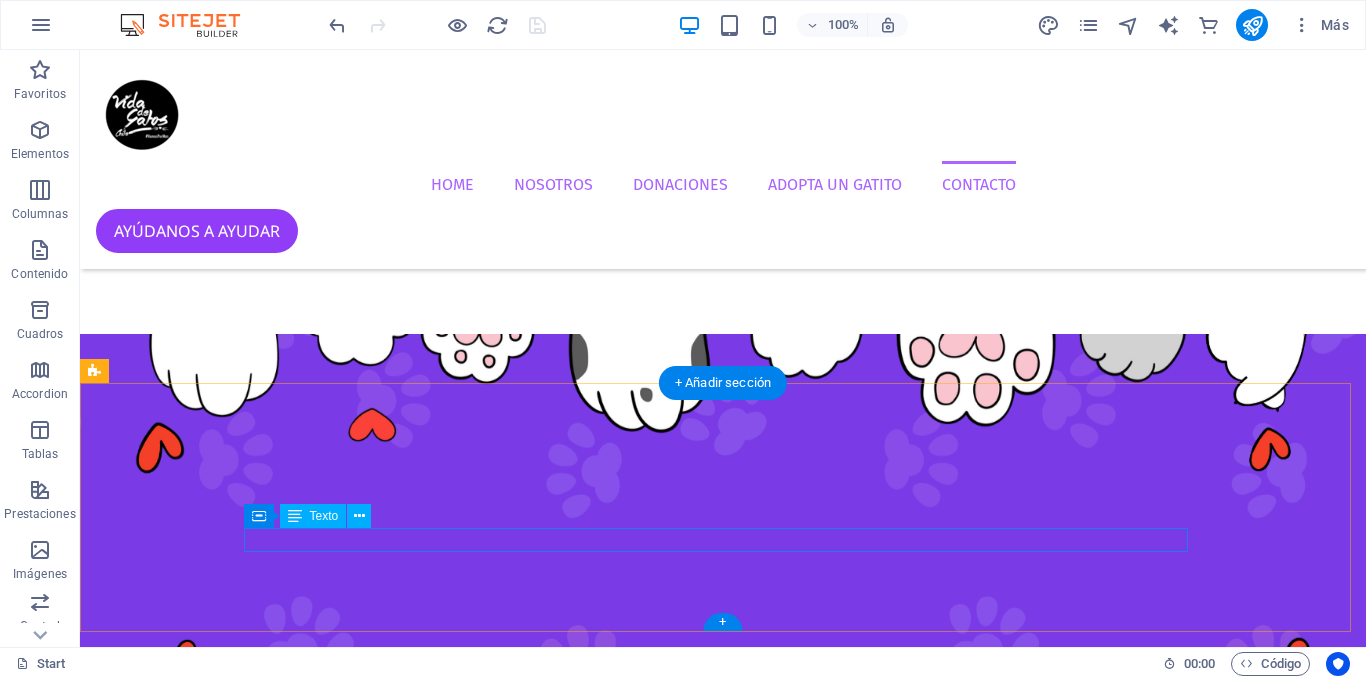 click on "Vida de Gatos Chile. Todos los derechos reservados." at bounding box center (721, 10318) 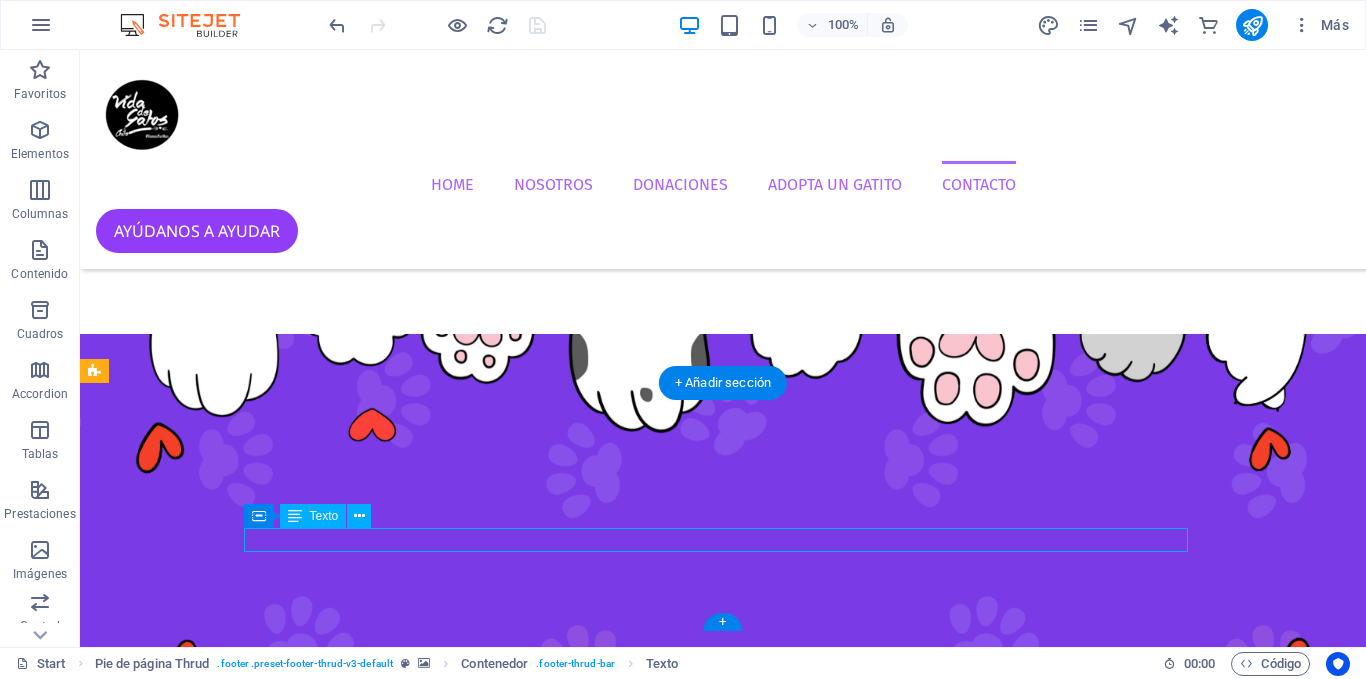 click on "Vida de Gatos Chile. Todos los derechos reservados." at bounding box center (721, 10318) 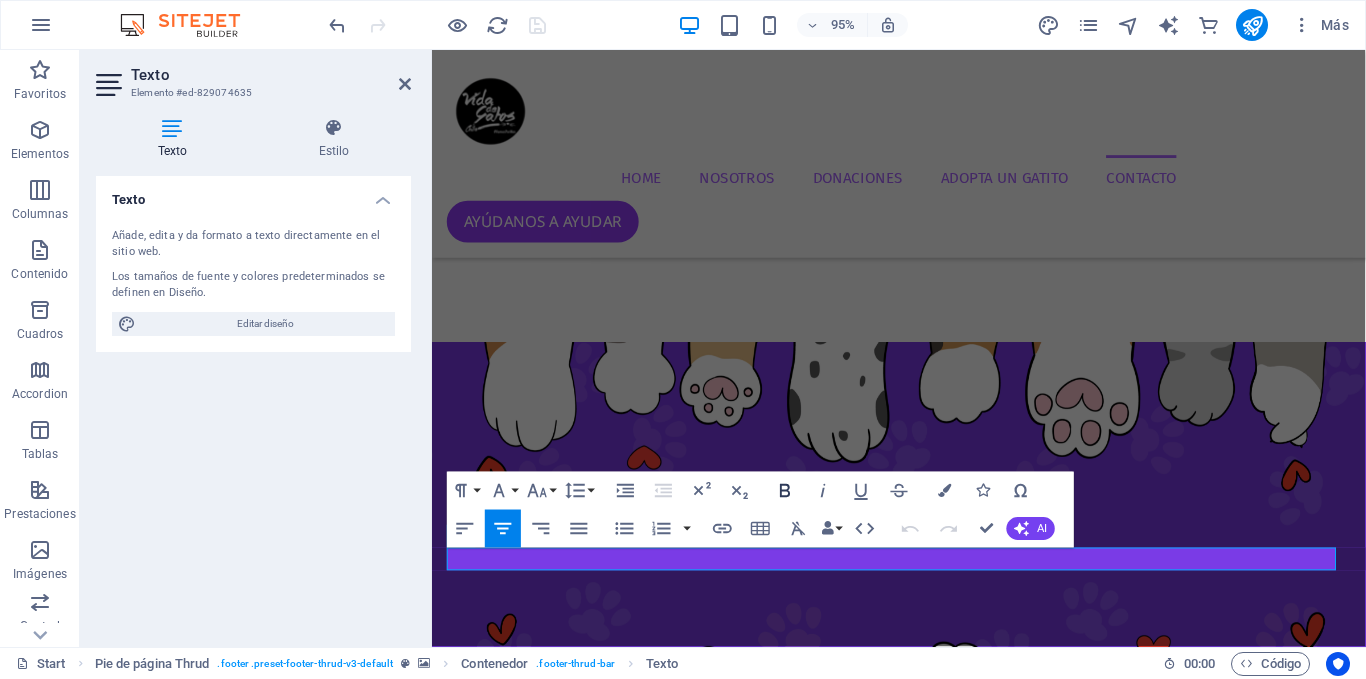 click 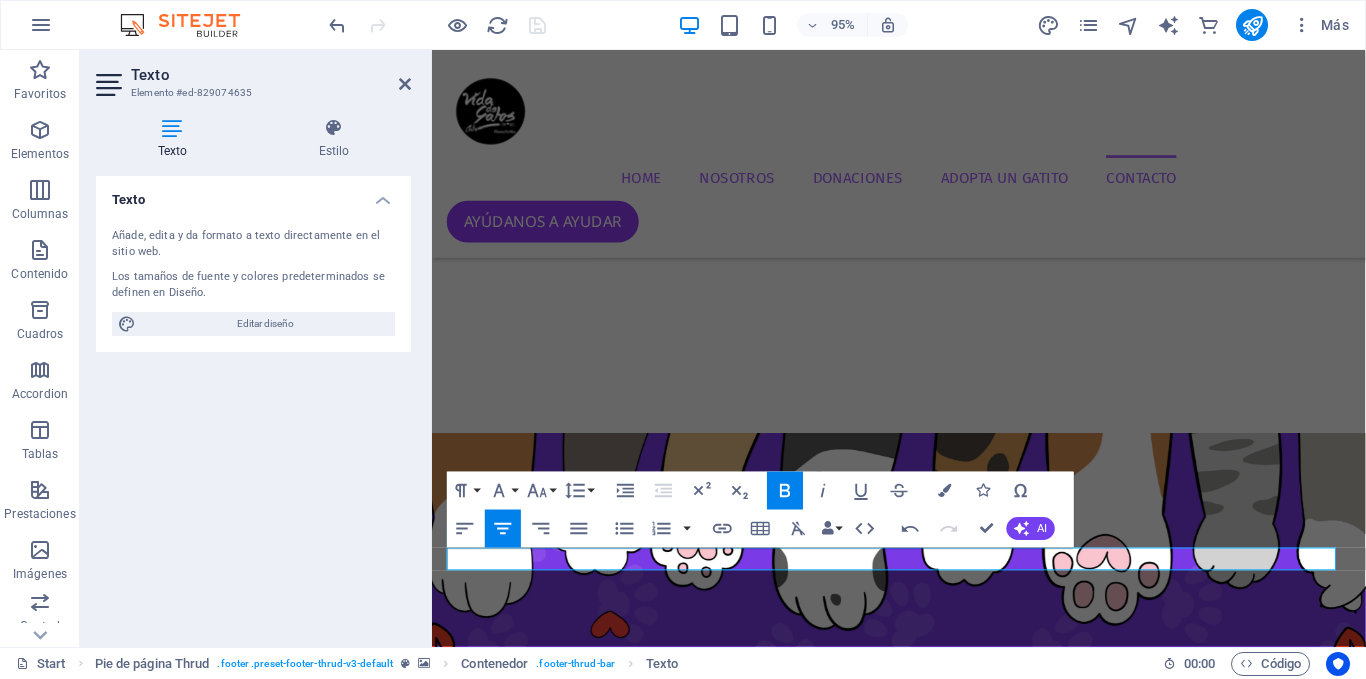 click 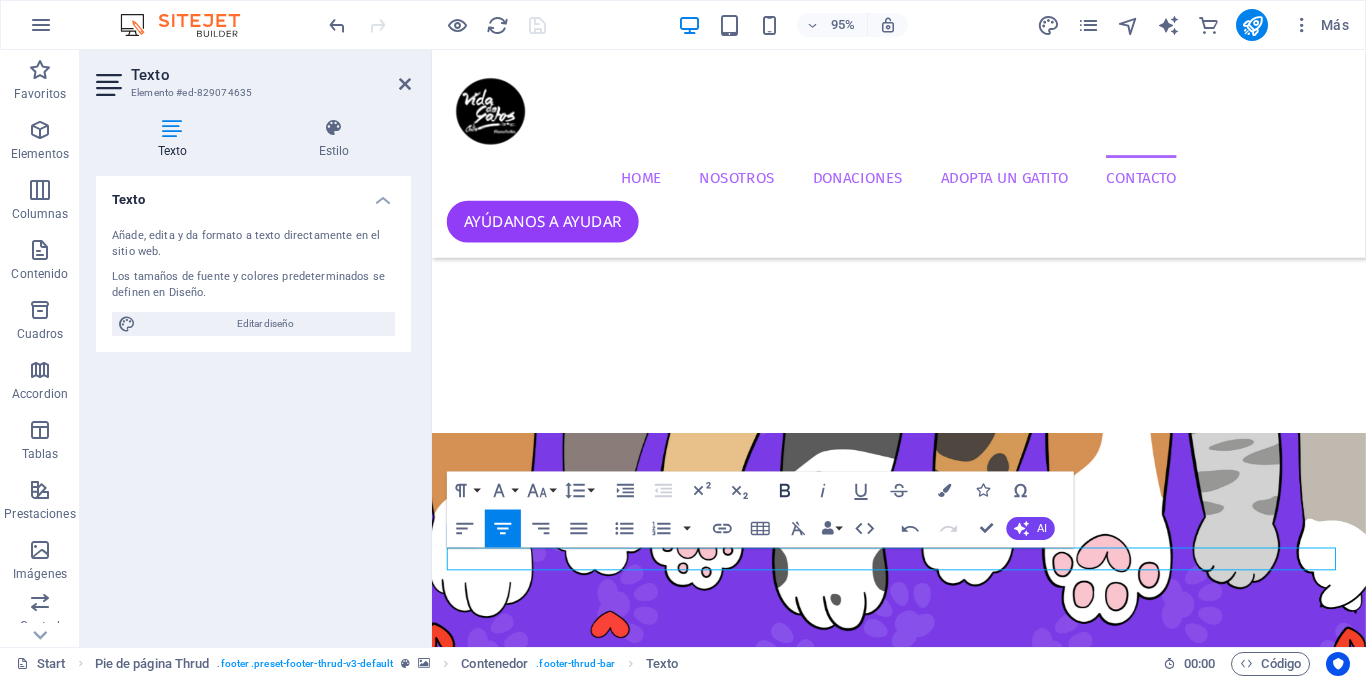 click 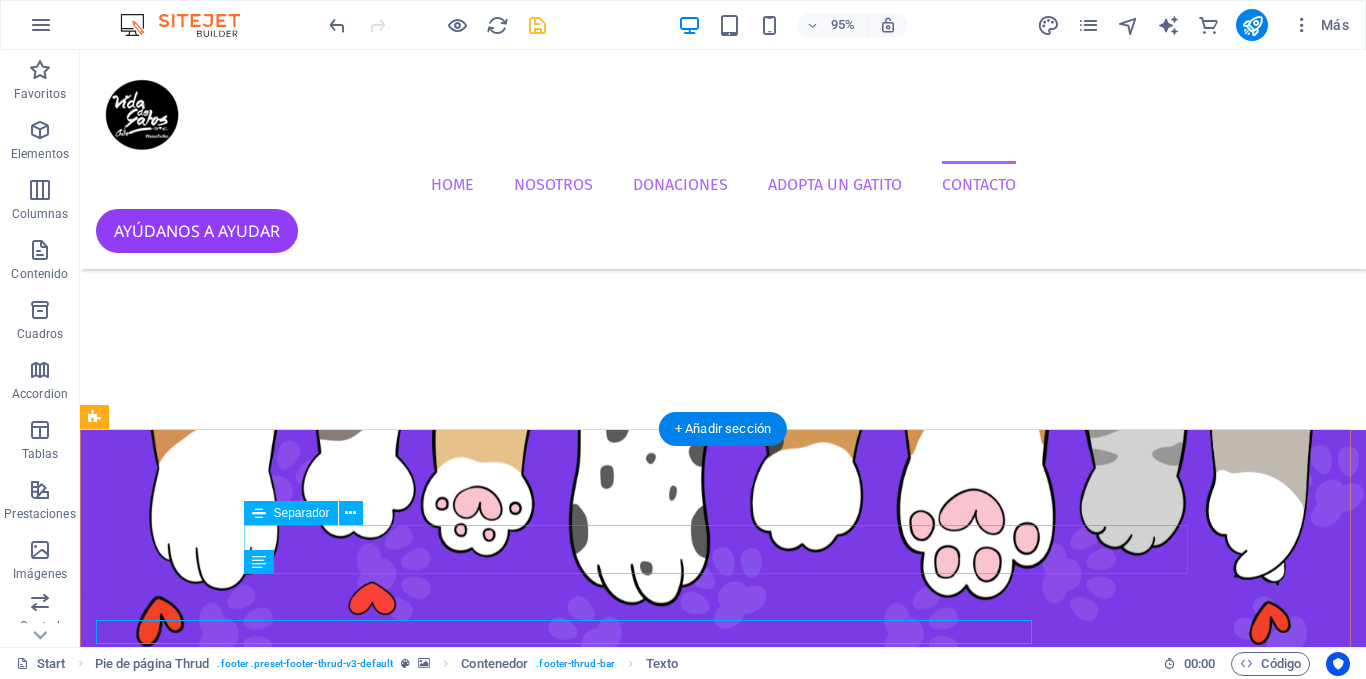 scroll, scrollTop: 4664, scrollLeft: 0, axis: vertical 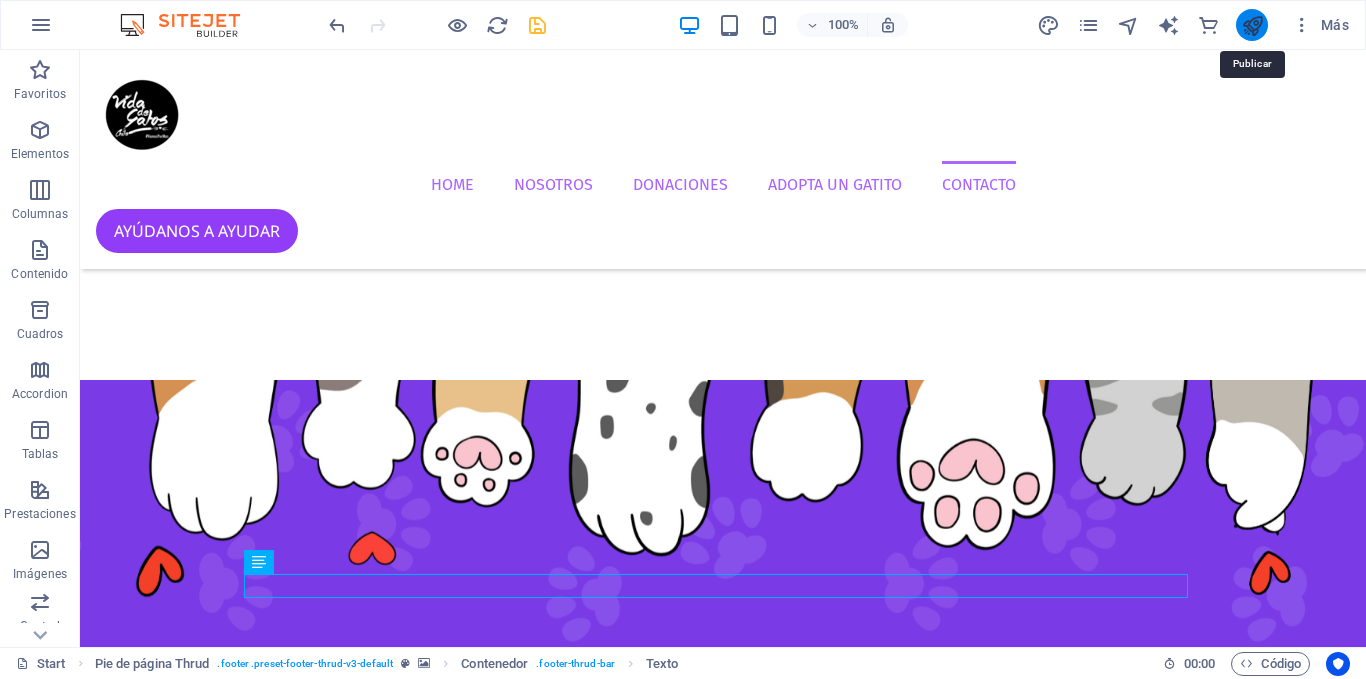 click at bounding box center [1252, 25] 